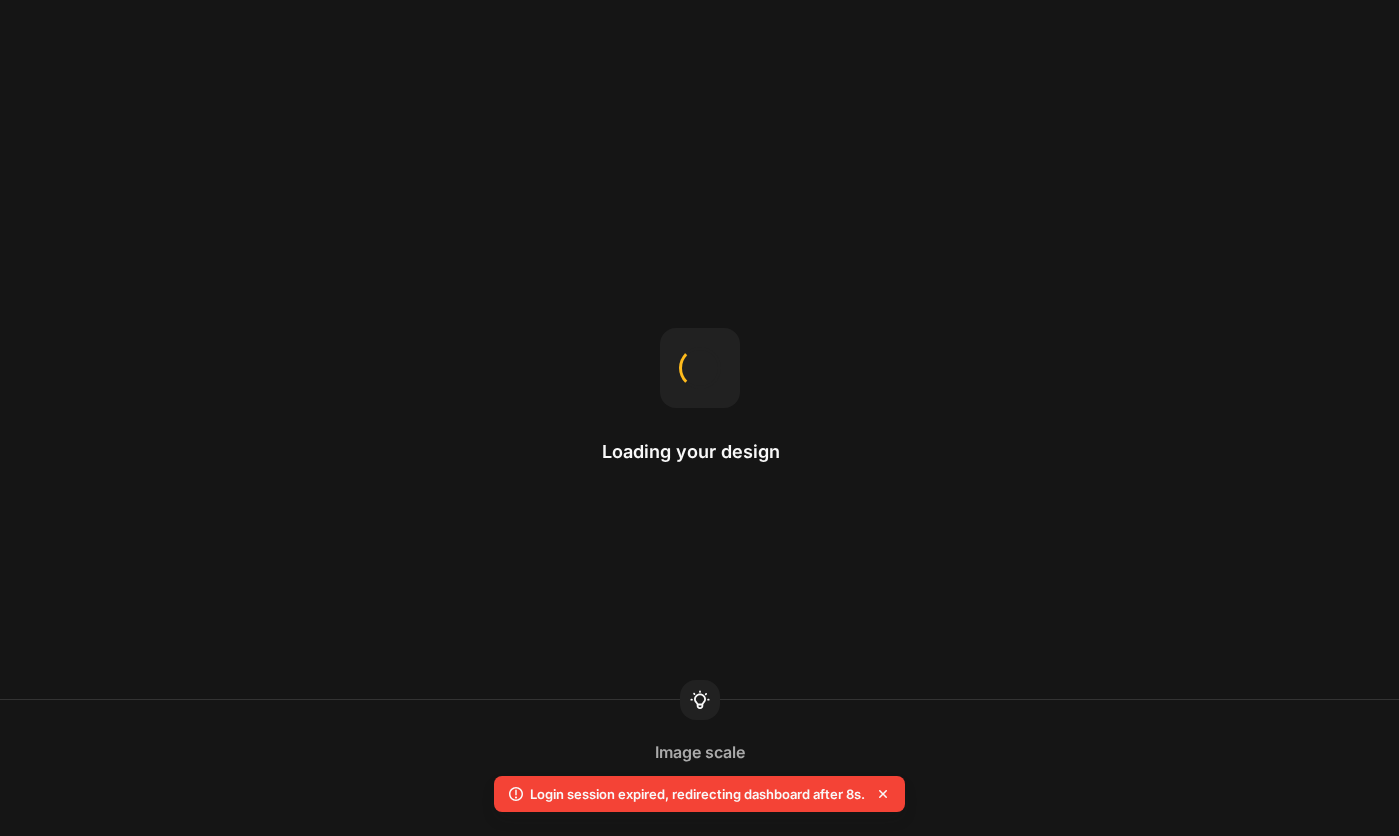 scroll, scrollTop: 0, scrollLeft: 0, axis: both 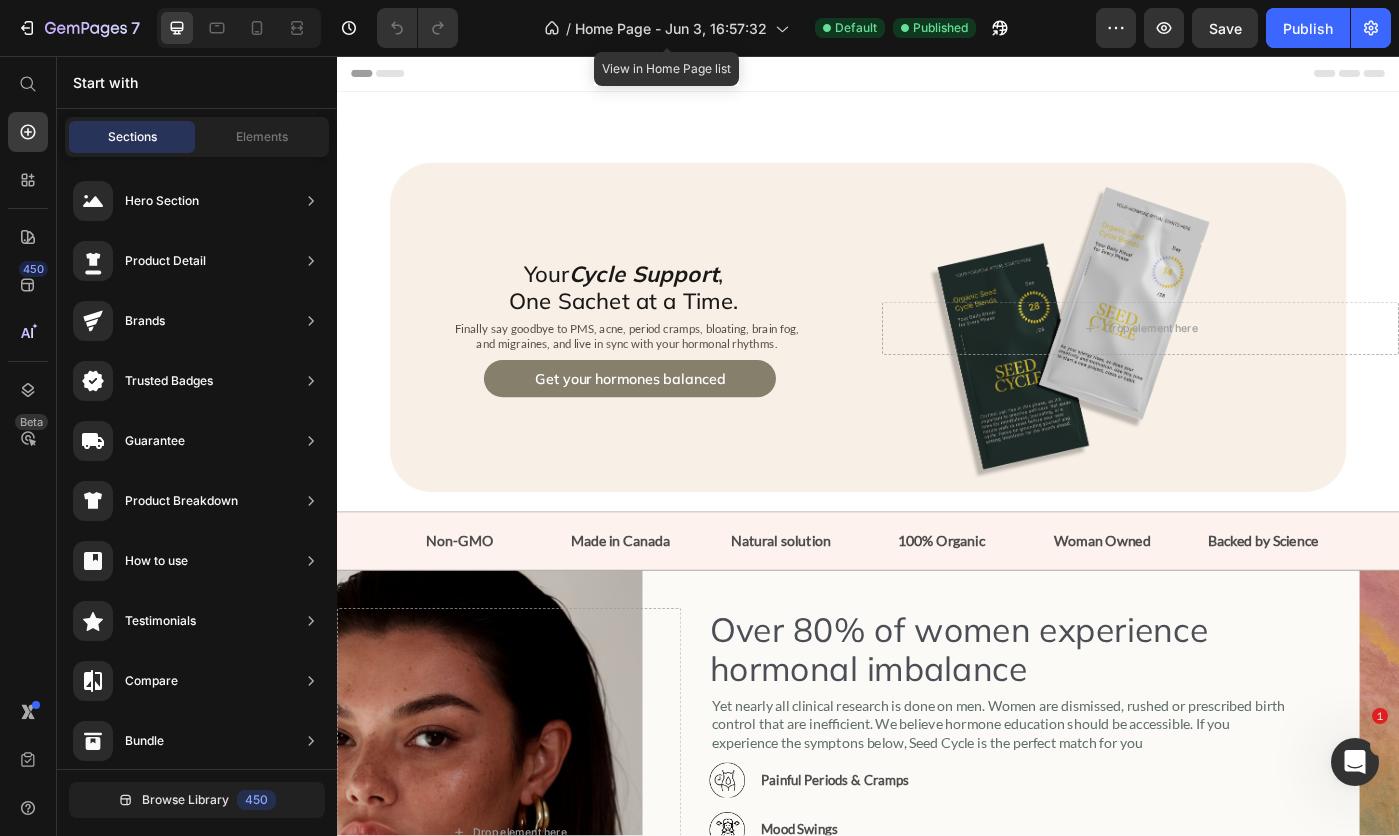 click on "Home Page - Jun 3, 16:57:32" at bounding box center [671, 28] 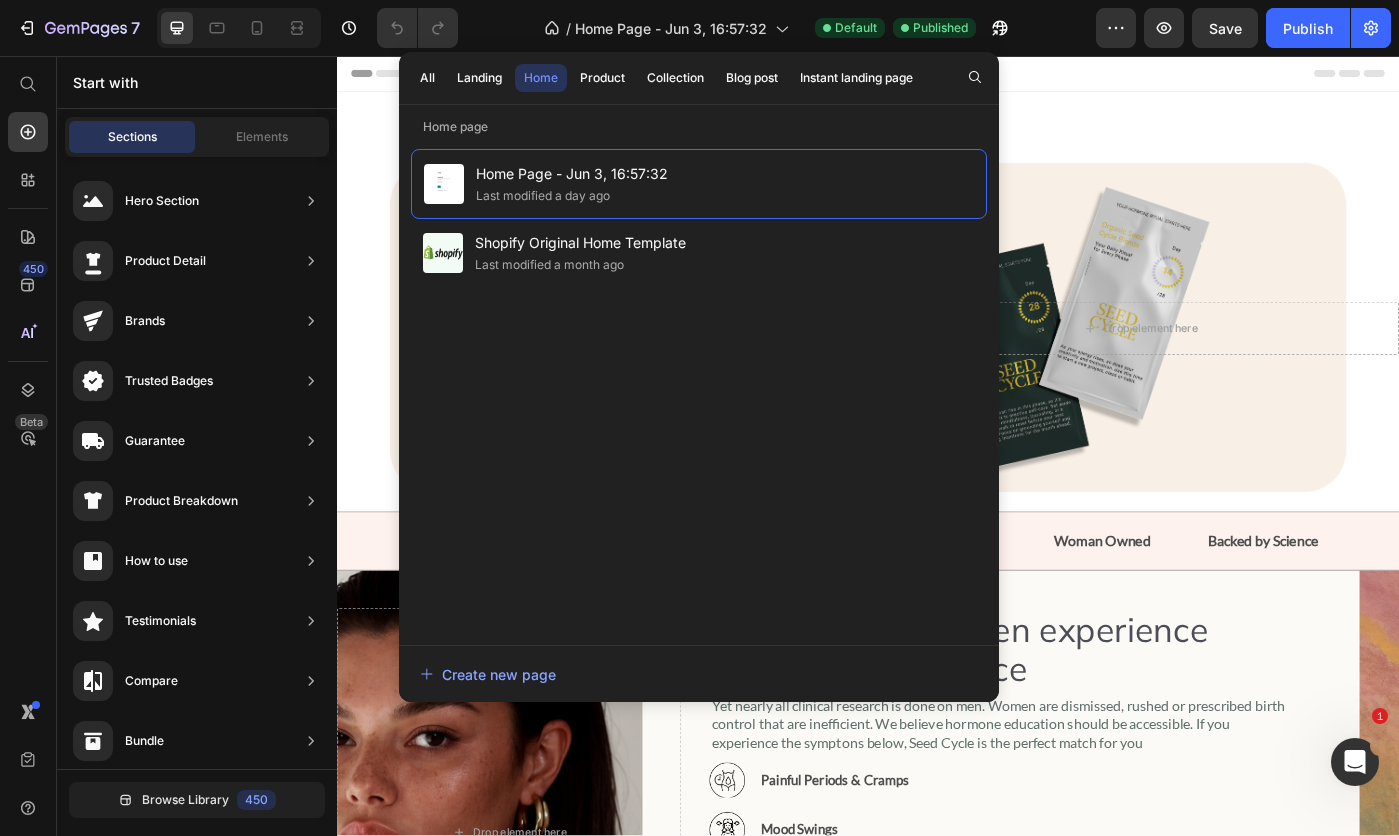 click on "Product" at bounding box center [602, 78] 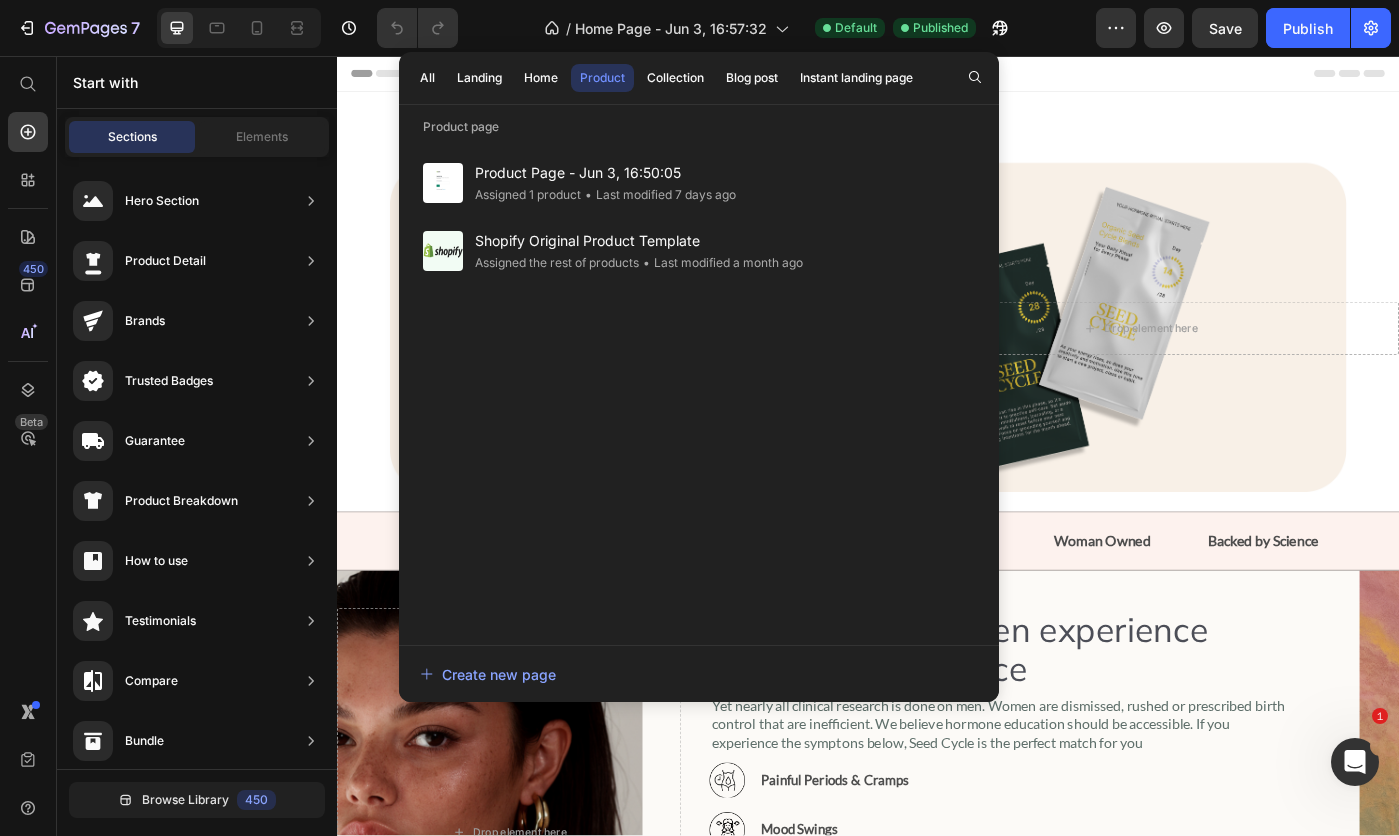 click on "Assigned 1 product" 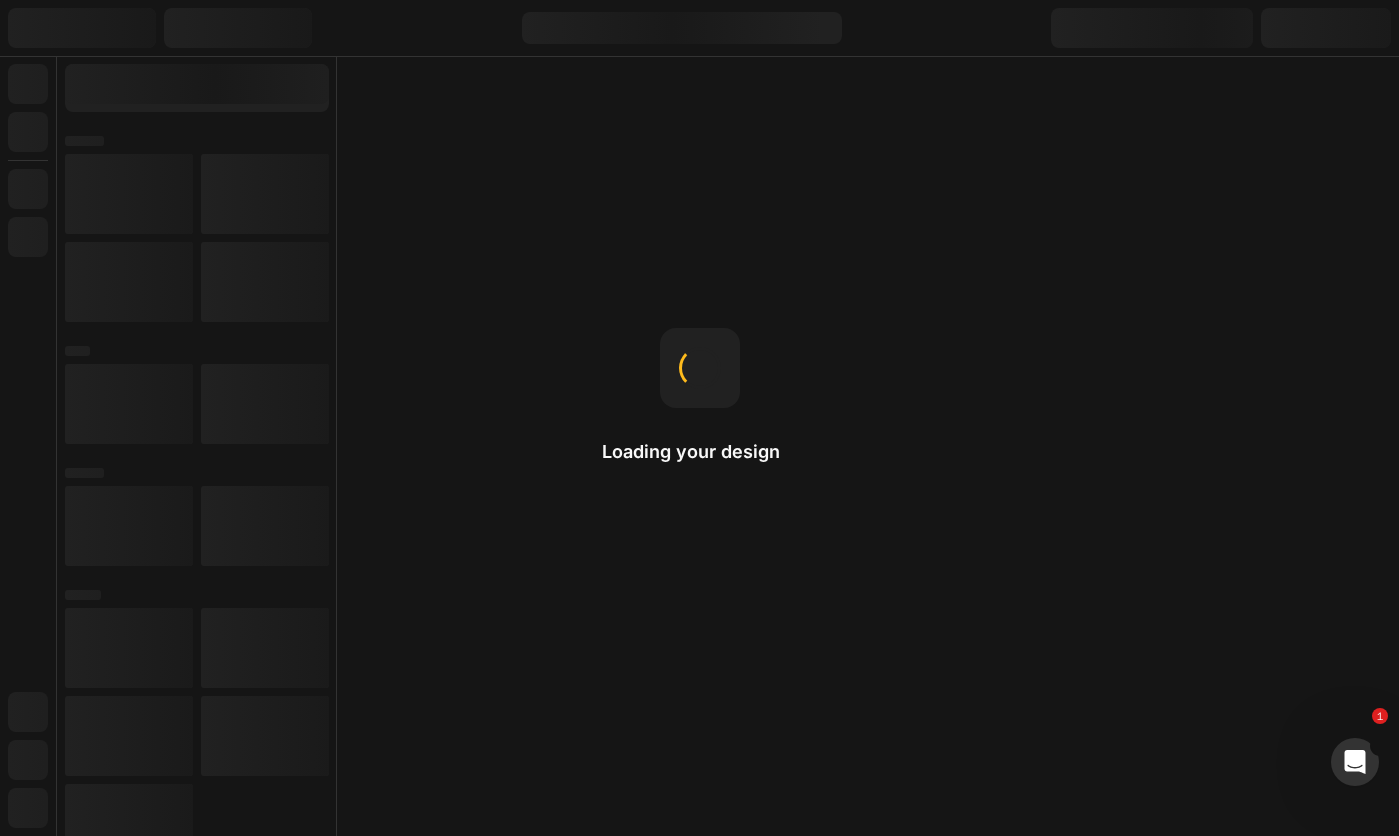 scroll, scrollTop: 0, scrollLeft: 0, axis: both 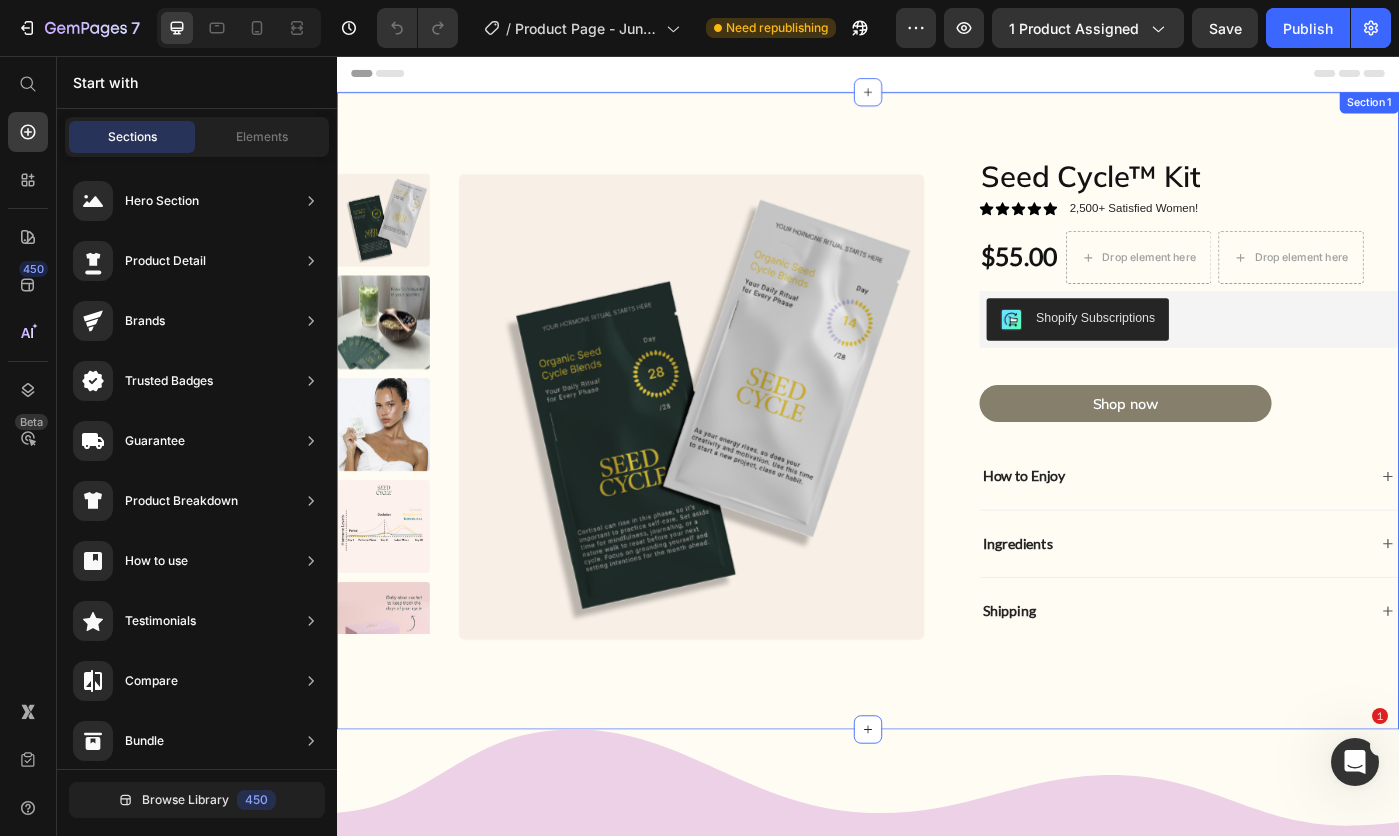 click on "Product Images Seed Cycle™ Kit Product Title Icon Icon Icon Icon Icon Icon List 2,500+ Satisfied Women! Text Block Row $55.00 Product Price
Drop element here
Drop element here Row Shopify Subscriptions Shopify Subscriptions Shop now Button
How to Enjoy Accordion
Ingredients   Accordion
Shipping Accordion Product Section 1" at bounding box center (937, 457) 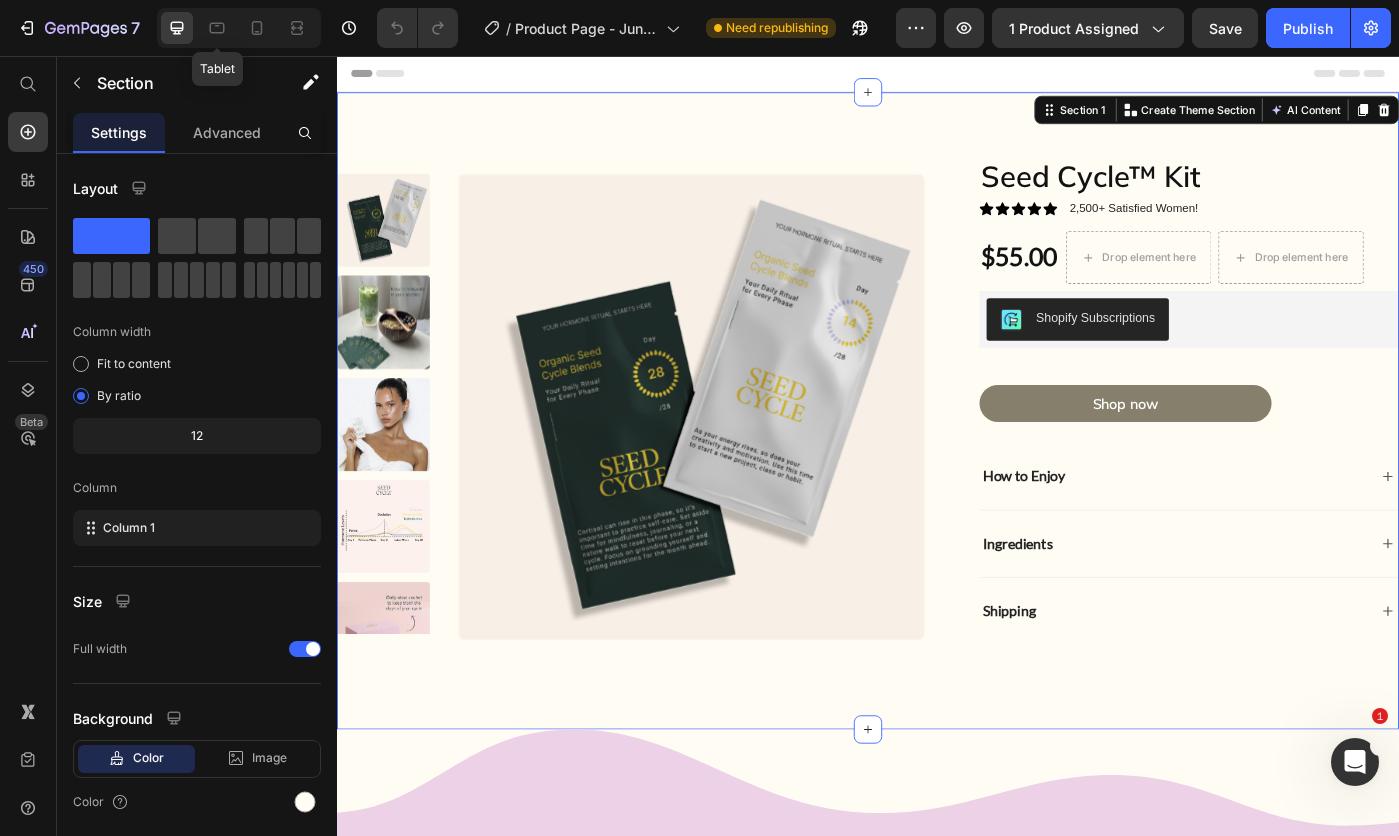 click 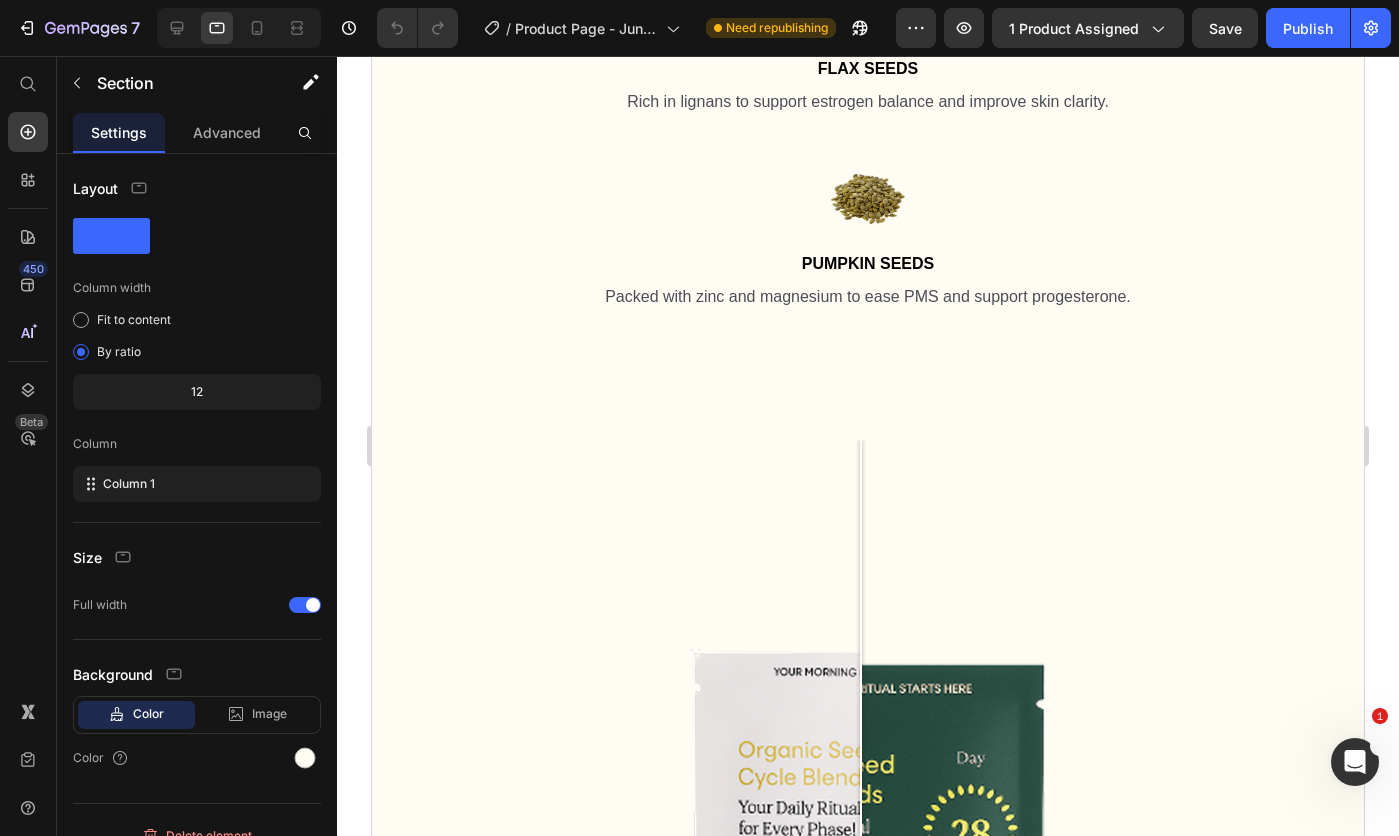 scroll, scrollTop: 2700, scrollLeft: 0, axis: vertical 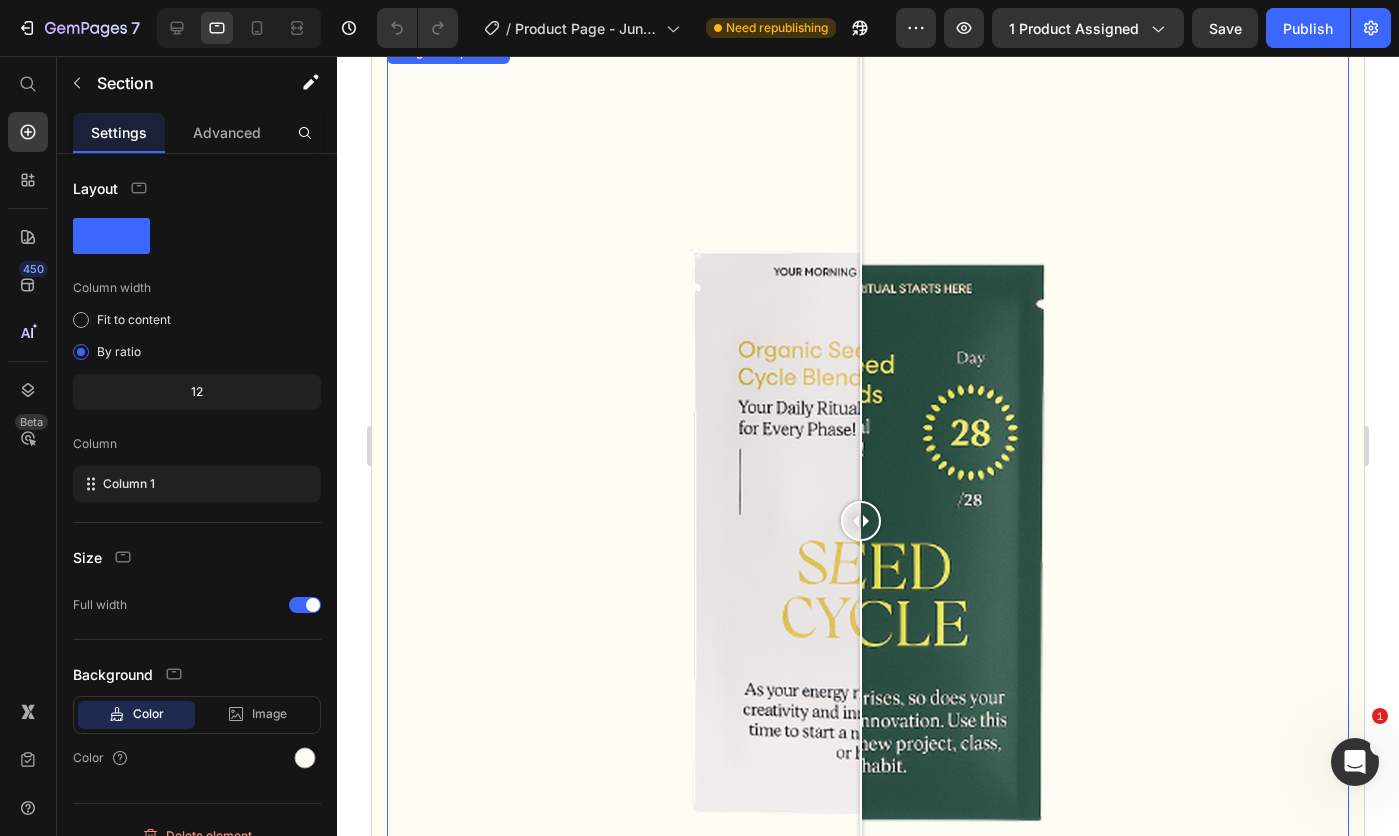 click at bounding box center [868, 521] 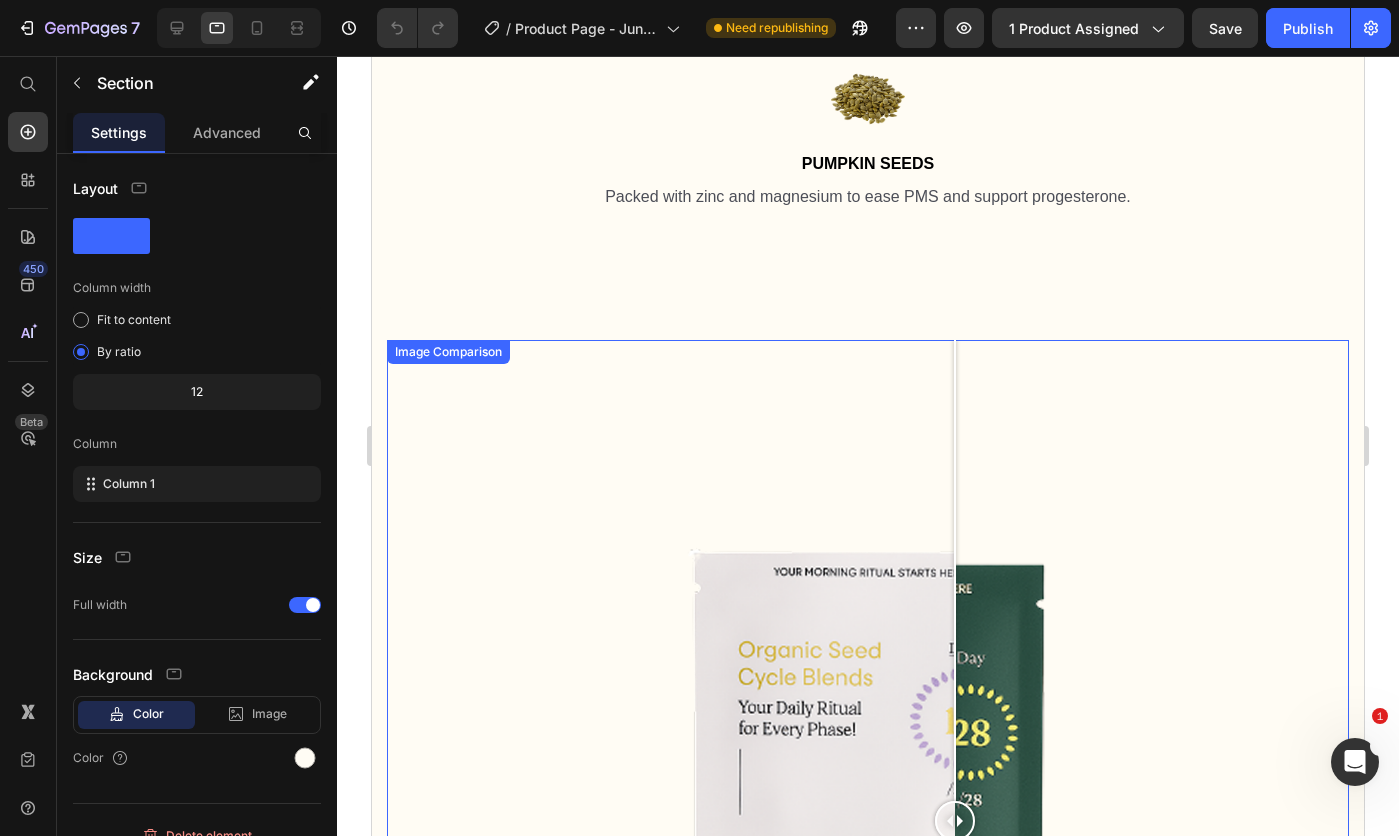 scroll, scrollTop: 2600, scrollLeft: 0, axis: vertical 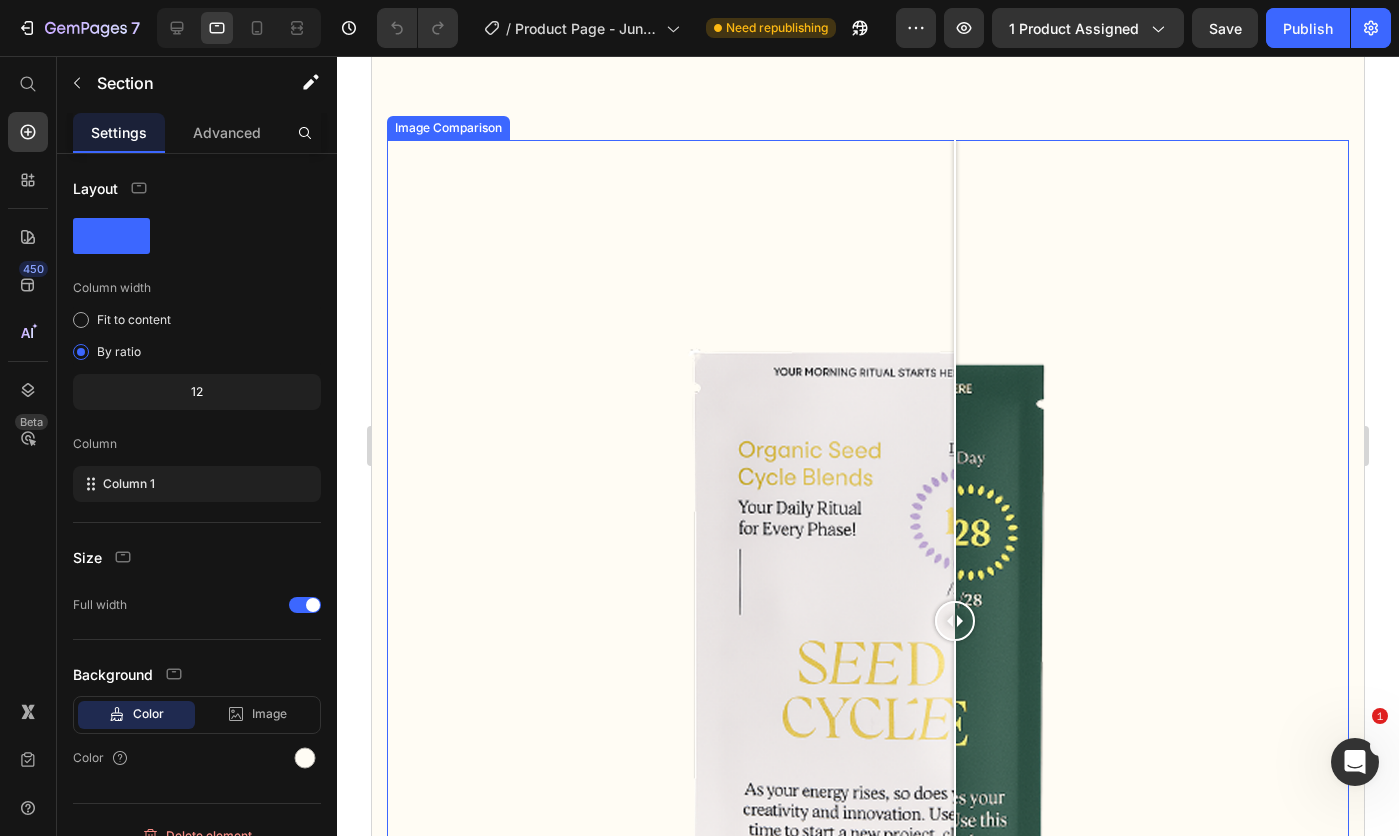 click at bounding box center (868, 621) 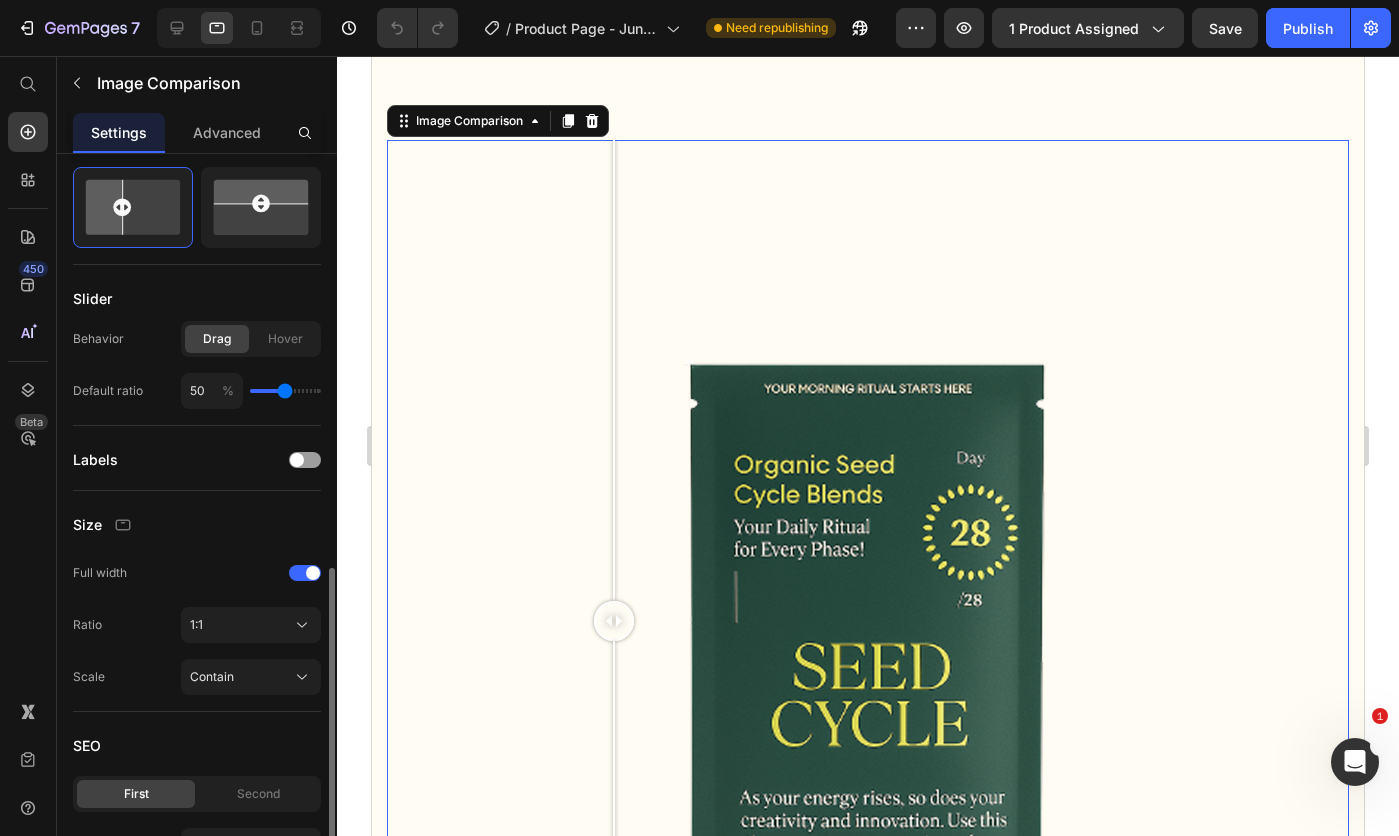 scroll, scrollTop: 600, scrollLeft: 0, axis: vertical 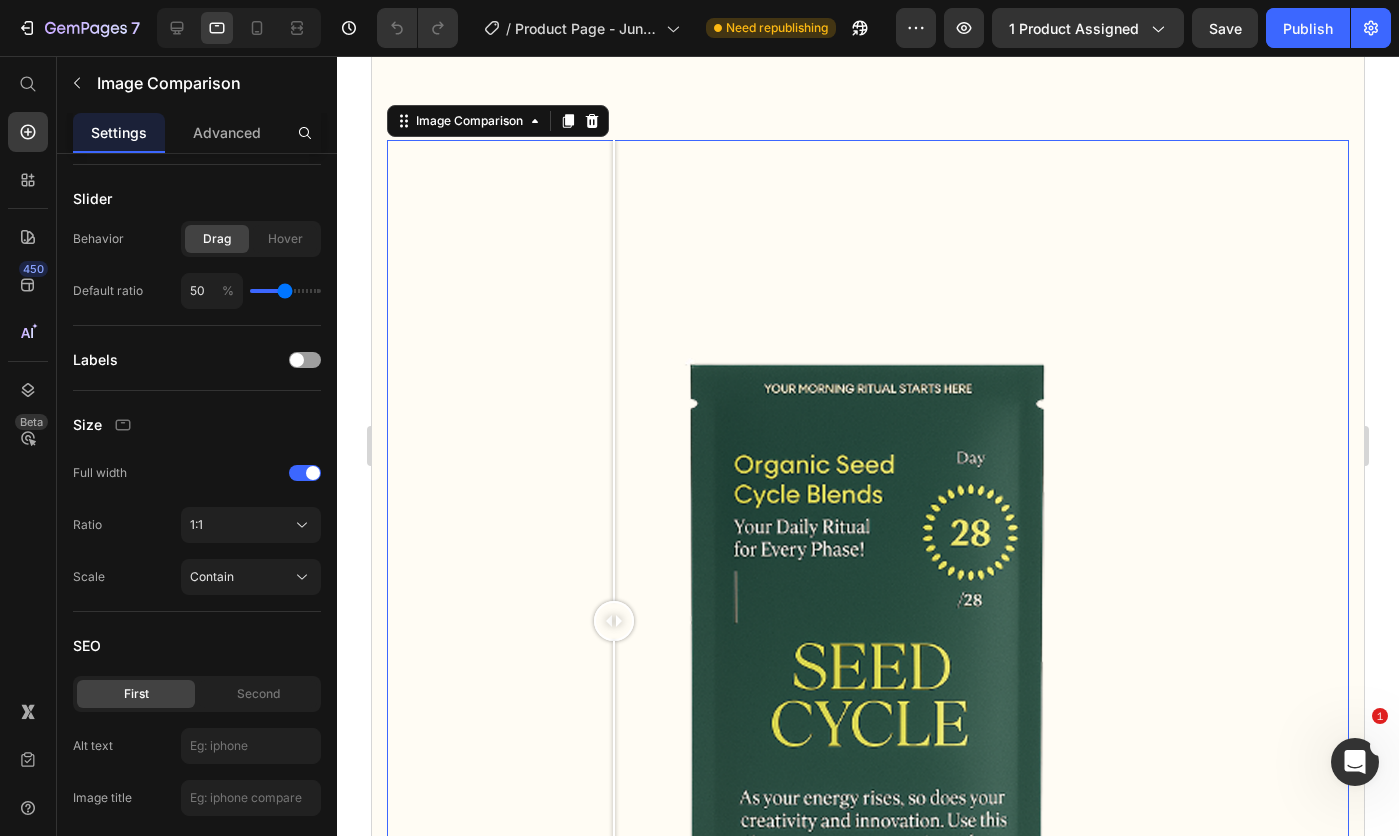 click on "1:1" 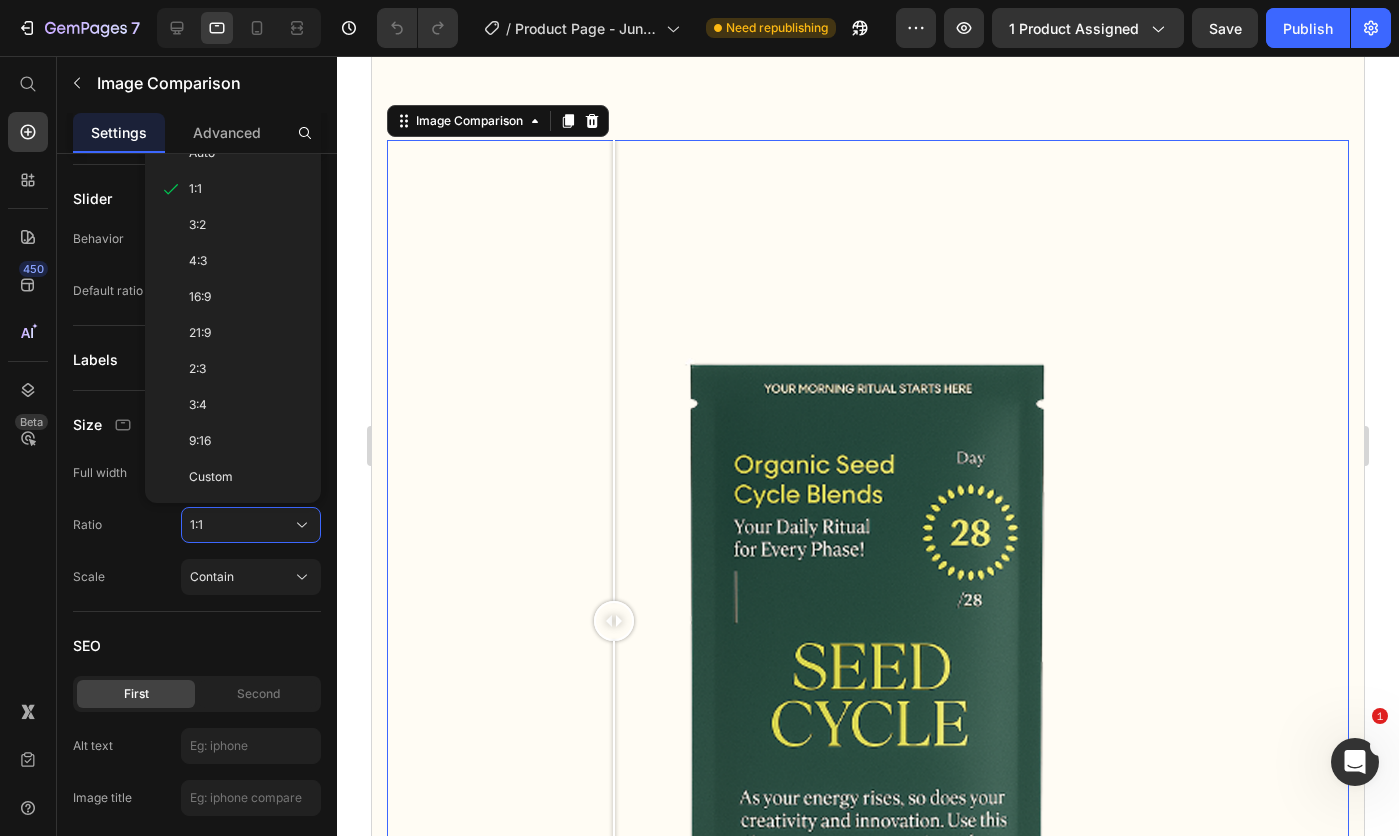 click on "3:4" at bounding box center (247, 405) 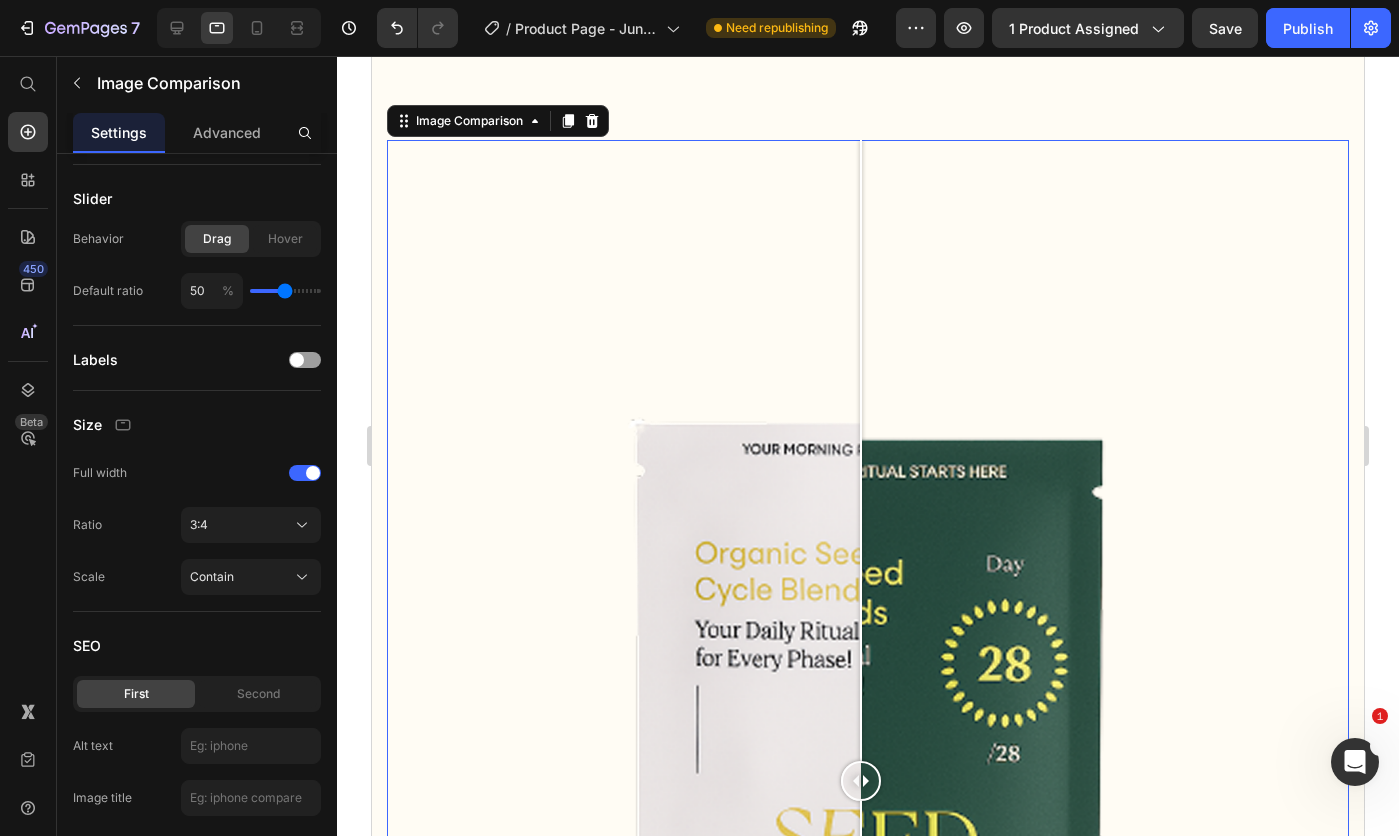 click on "3:4" 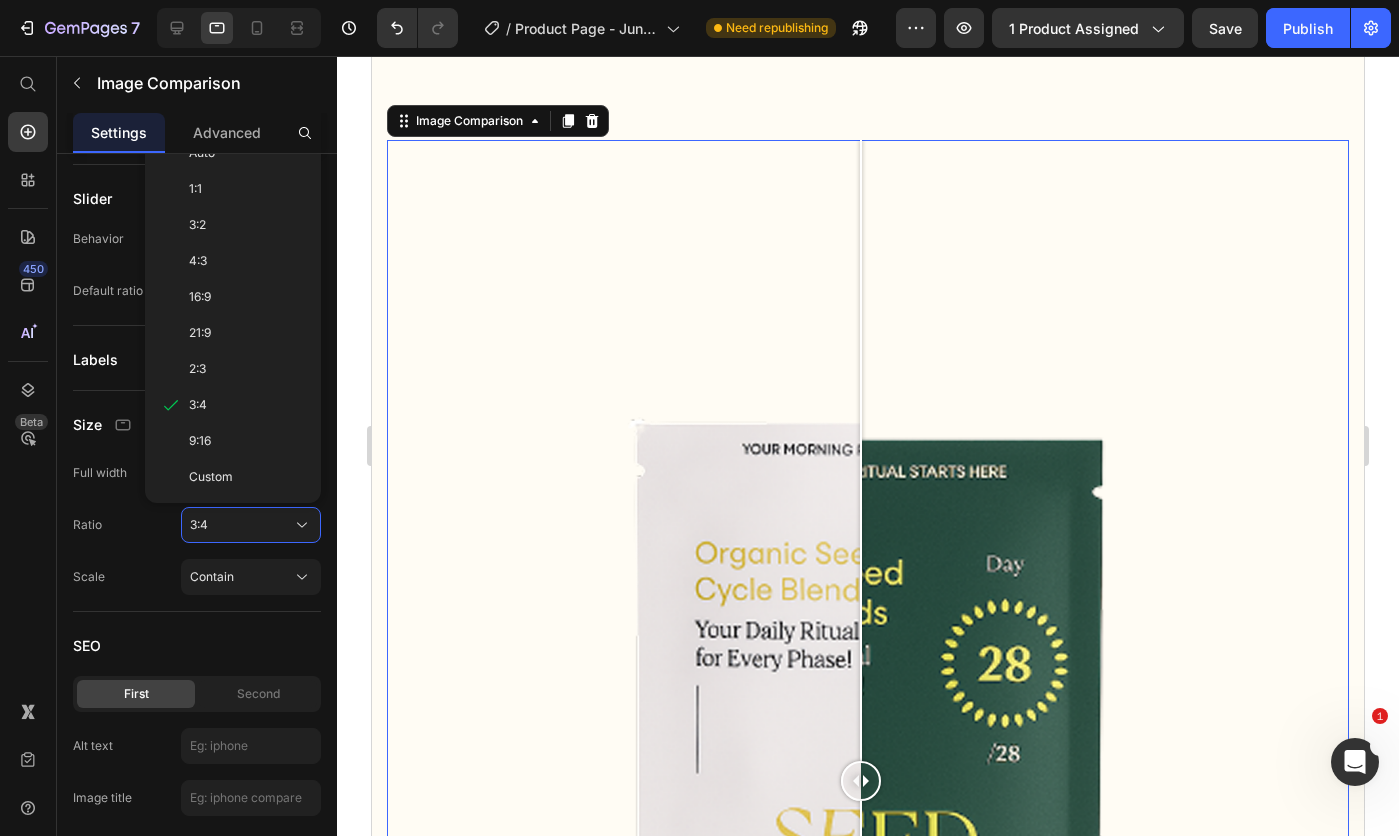 click on "2:3" at bounding box center [247, 369] 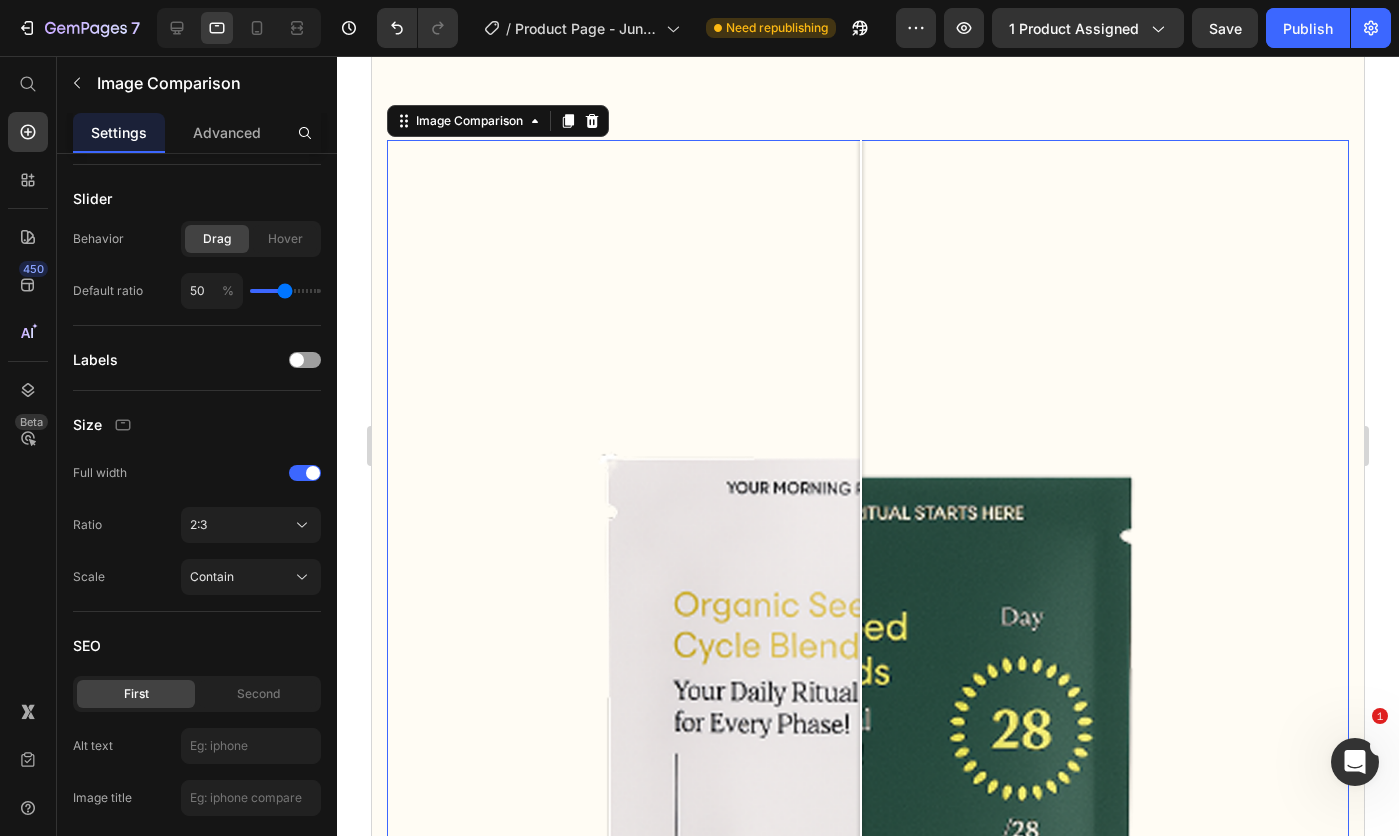 click on "2:3" 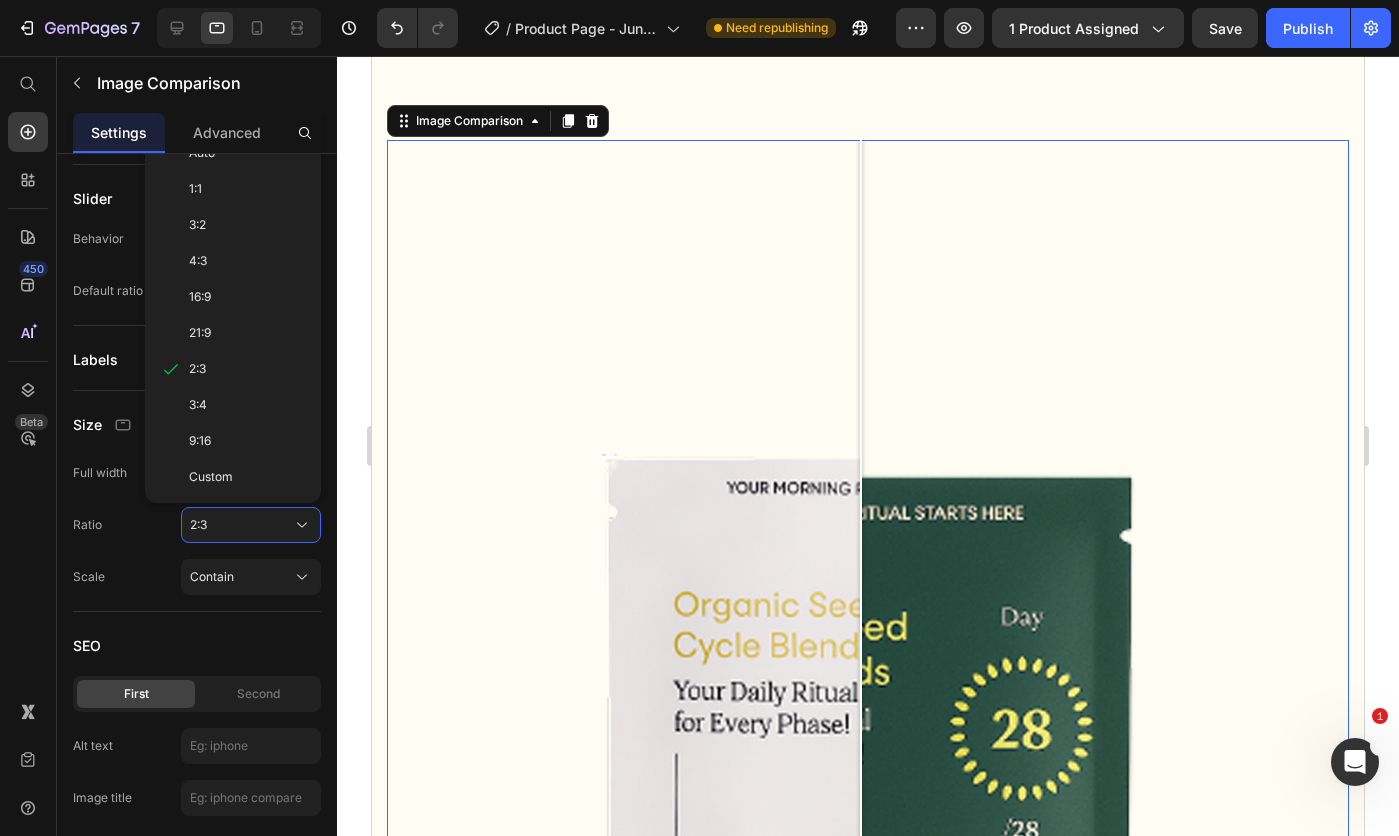 click on "21:9" at bounding box center (200, 333) 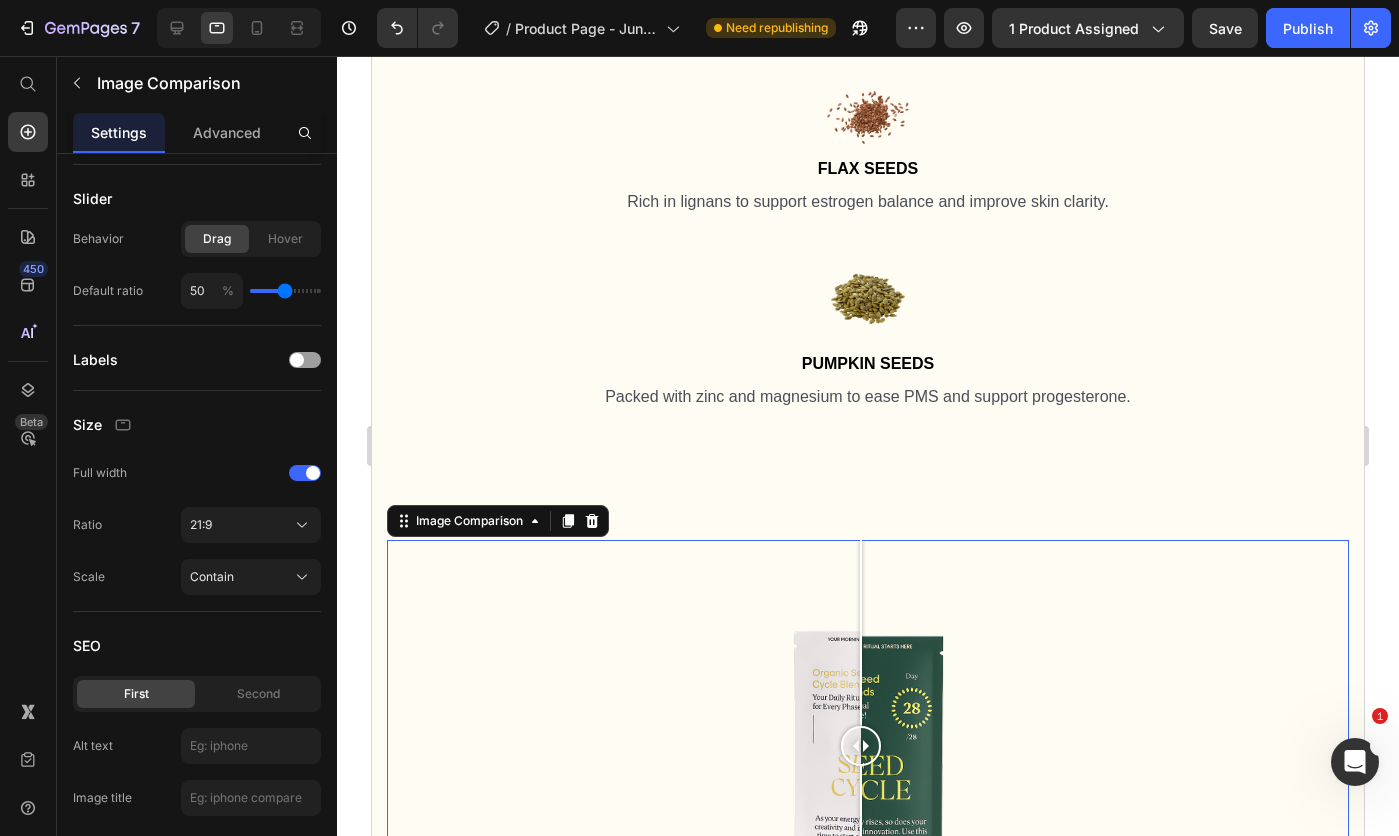 scroll, scrollTop: 2400, scrollLeft: 0, axis: vertical 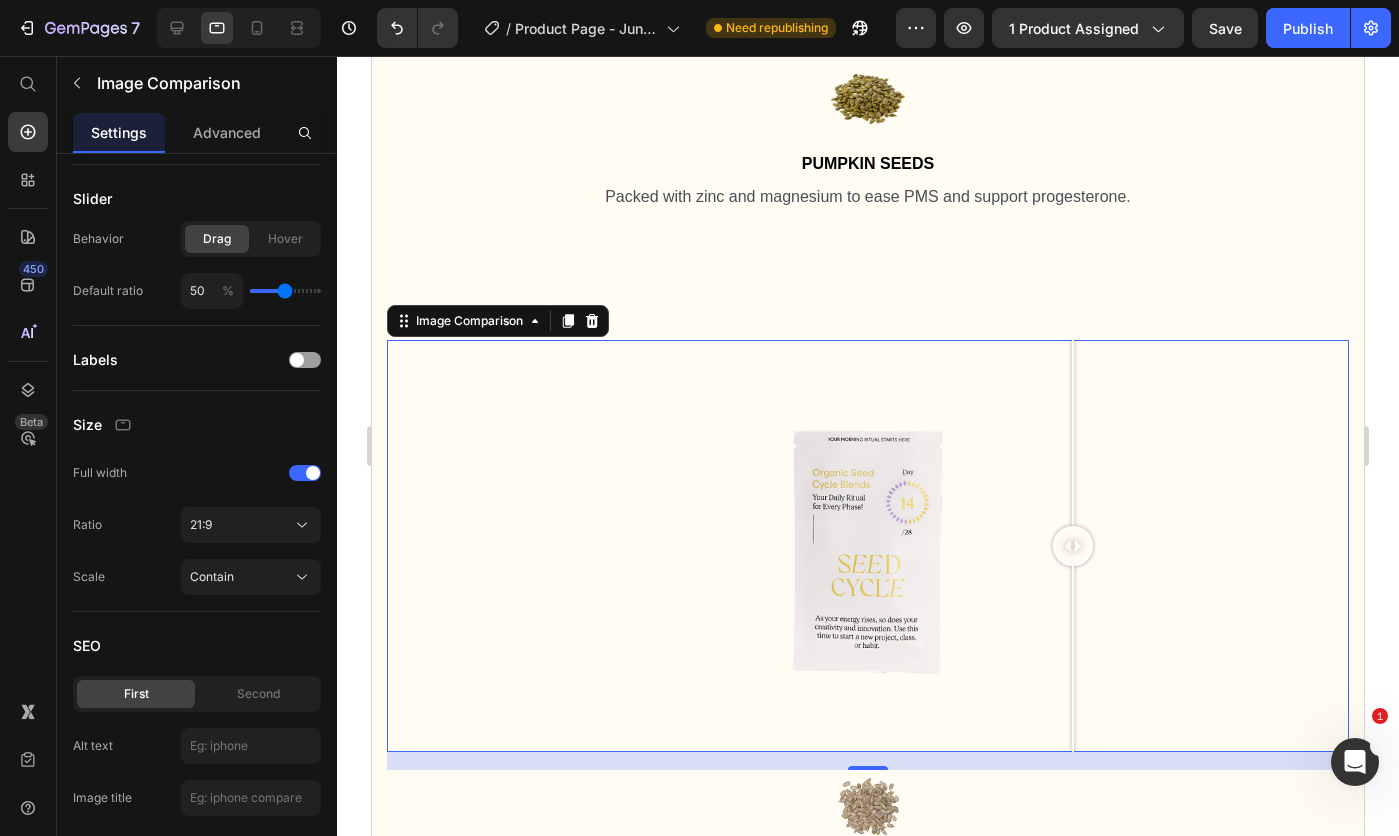 click at bounding box center [868, 546] 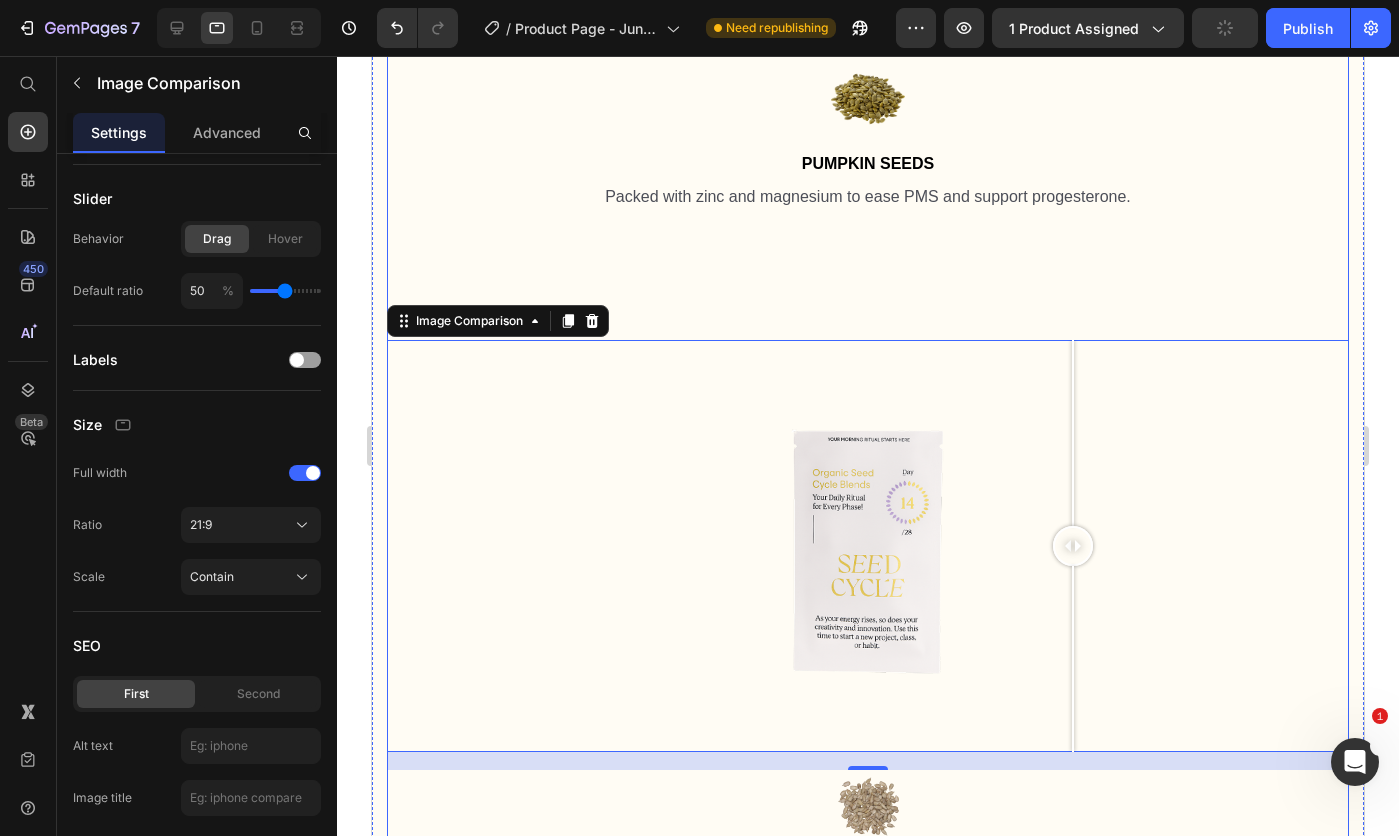 click on "Pumpkin Seeds" at bounding box center (868, 163) 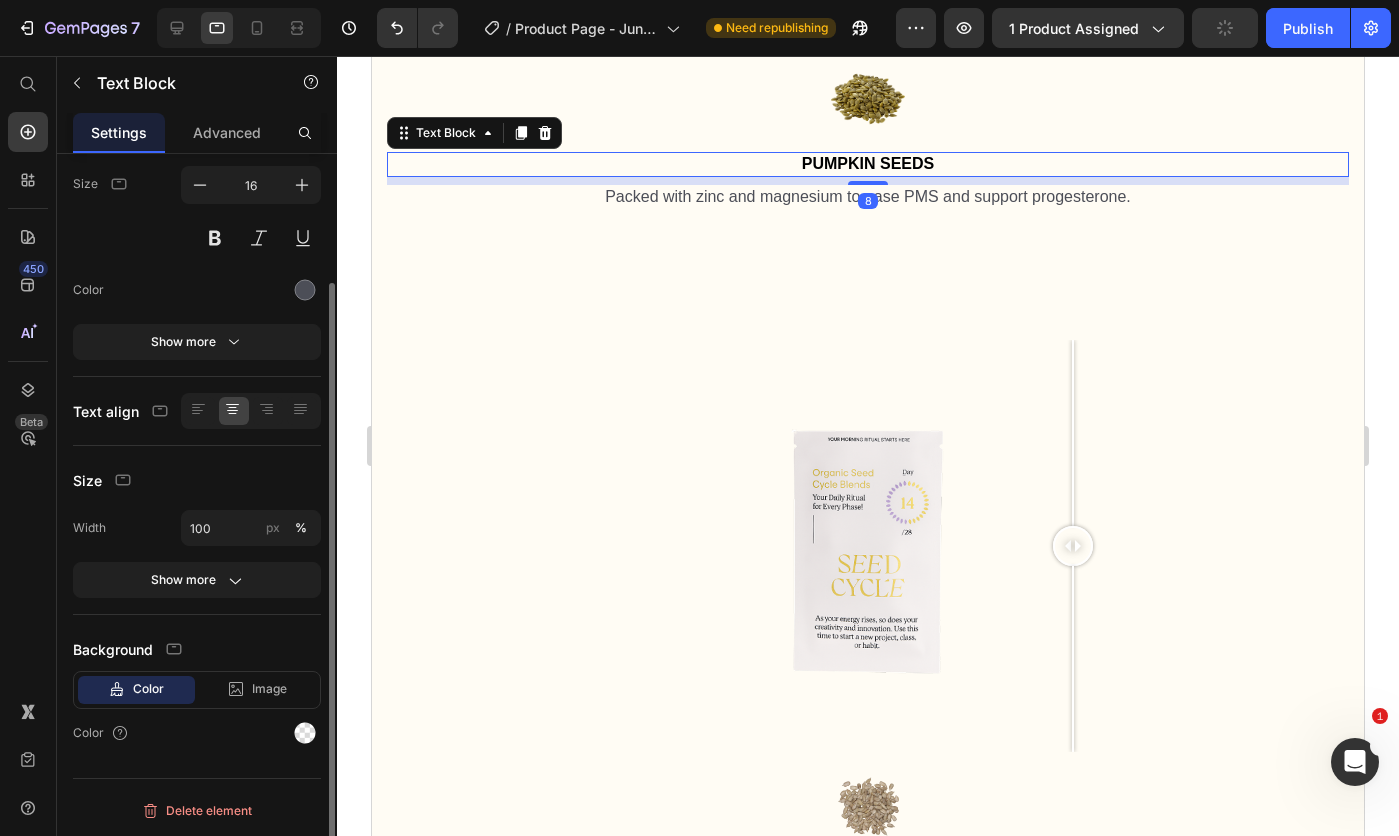 scroll, scrollTop: 0, scrollLeft: 0, axis: both 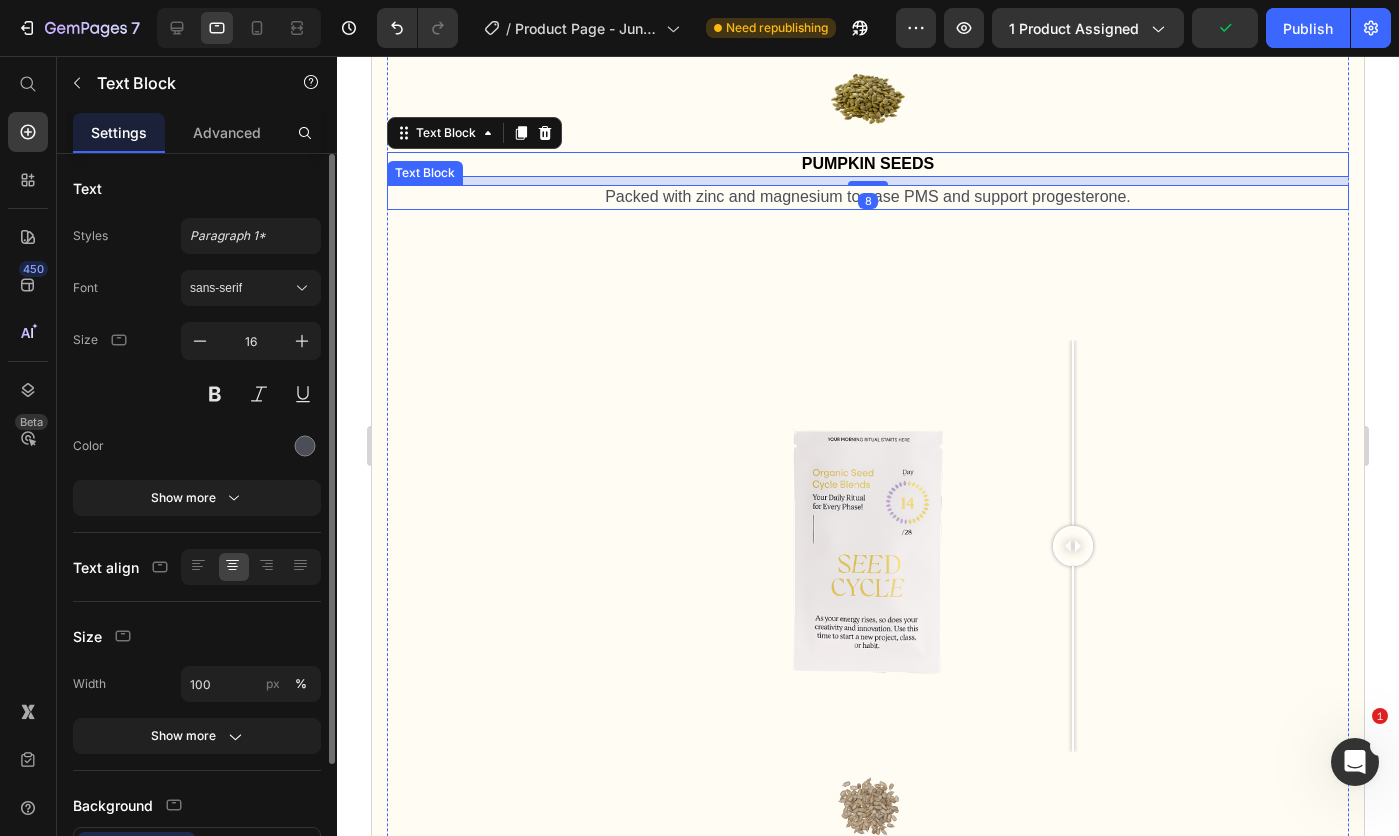 click on "Packed with zinc and magnesium to ease PMS and support progesterone." at bounding box center [868, 197] 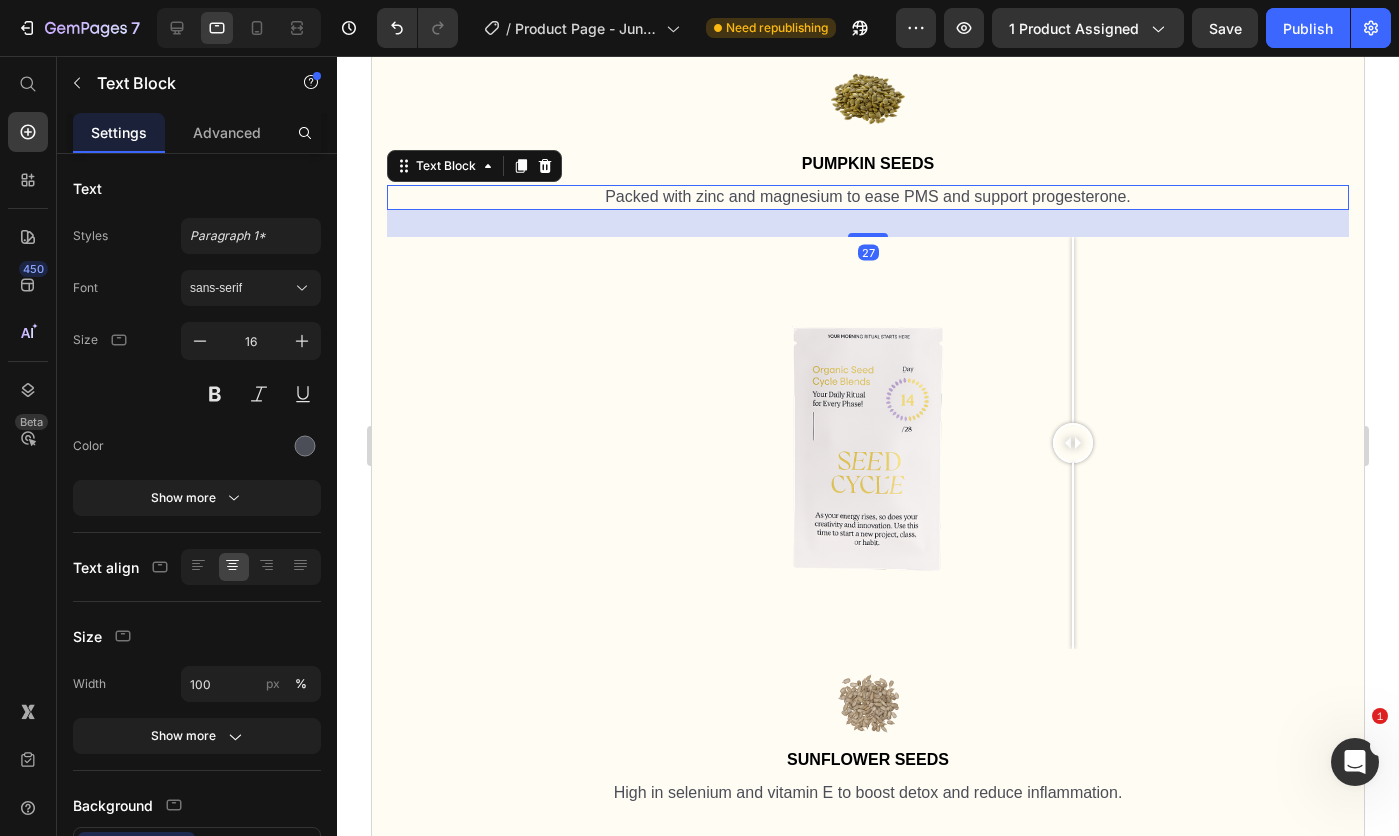 drag, startPoint x: 872, startPoint y: 336, endPoint x: 892, endPoint y: 233, distance: 104.92378 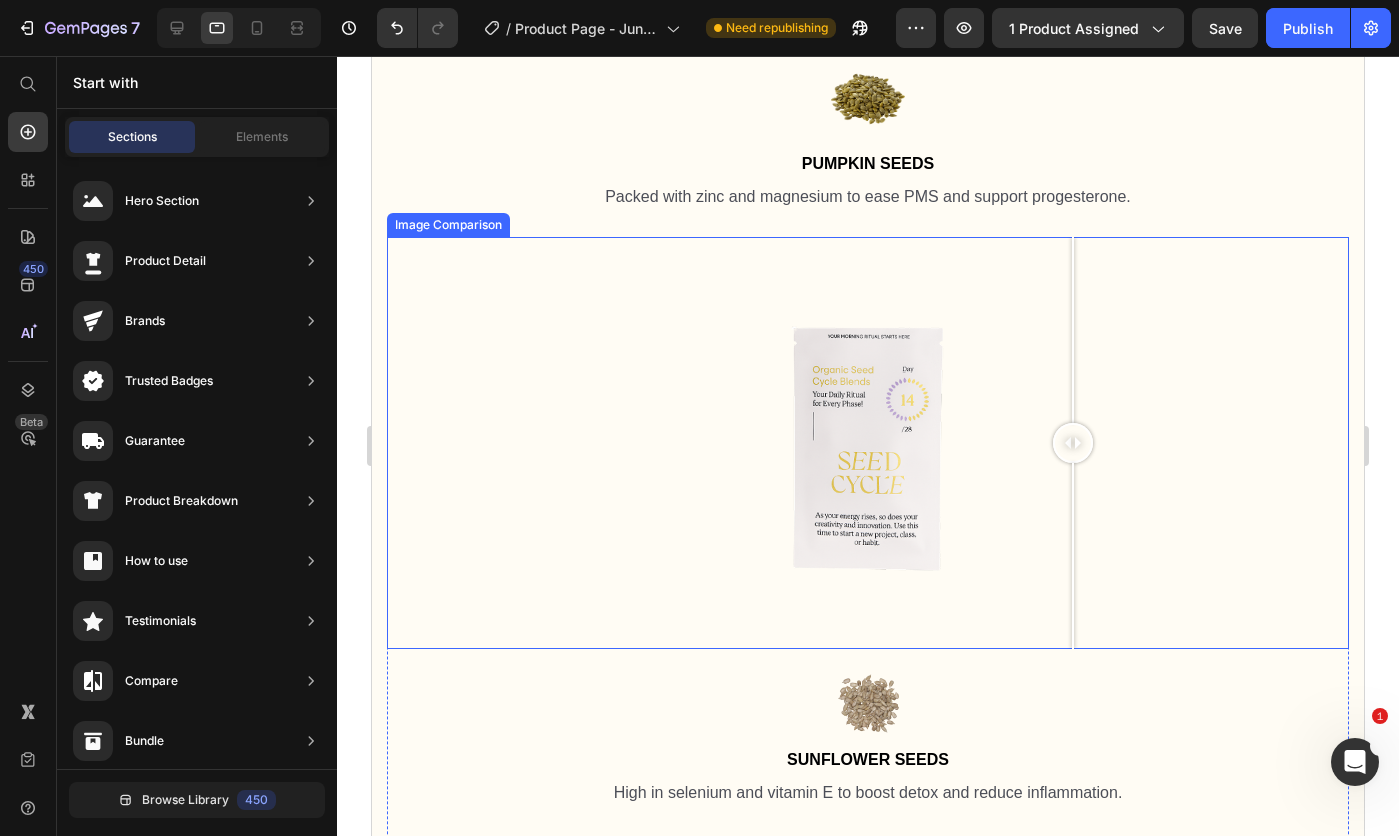 scroll, scrollTop: 2200, scrollLeft: 0, axis: vertical 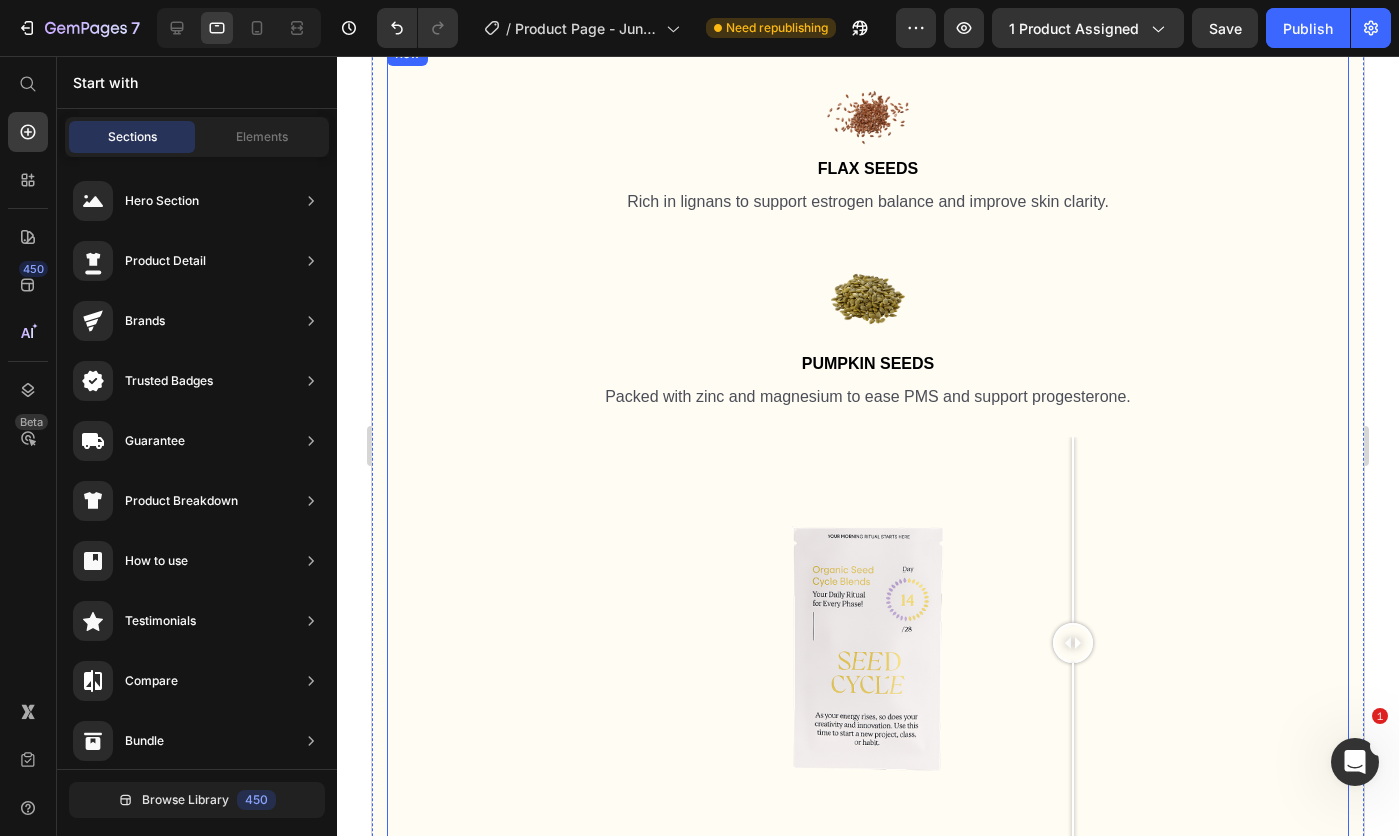 click on "Image Flax Seeds Text Block Rich in lignans to support estrogen balance and improve skin clarity. Text Block Image Pumpkin Seeds Text Block Packed with zinc and magnesium to ease PMS and support progesterone. Text Block" at bounding box center [868, 239] 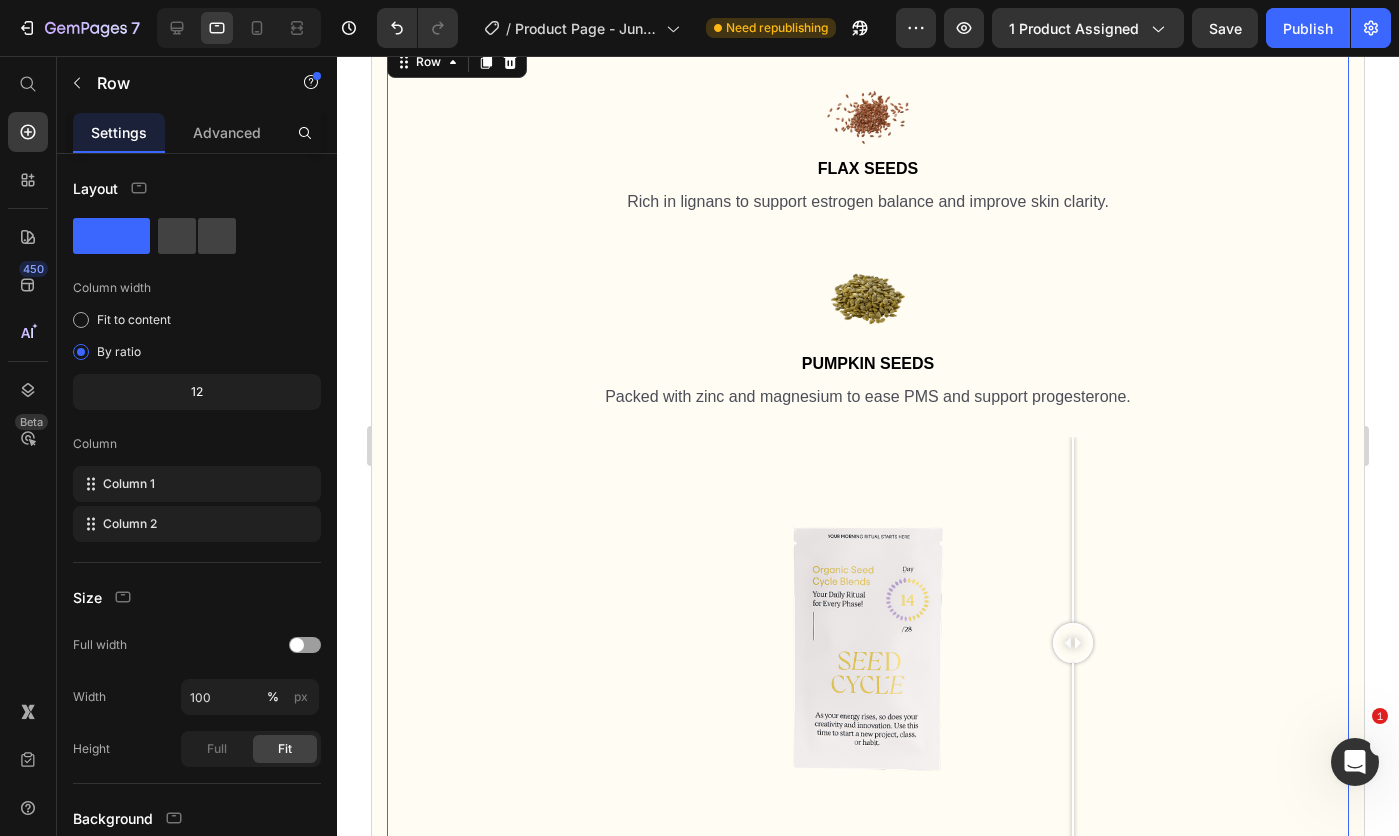 click on "Image Flax Seeds Text Block Rich in lignans to support estrogen balance and improve skin clarity. Text Block Image Pumpkin Seeds Text Block Packed with zinc and magnesium to ease PMS and support progesterone. Text Block" at bounding box center (868, 239) 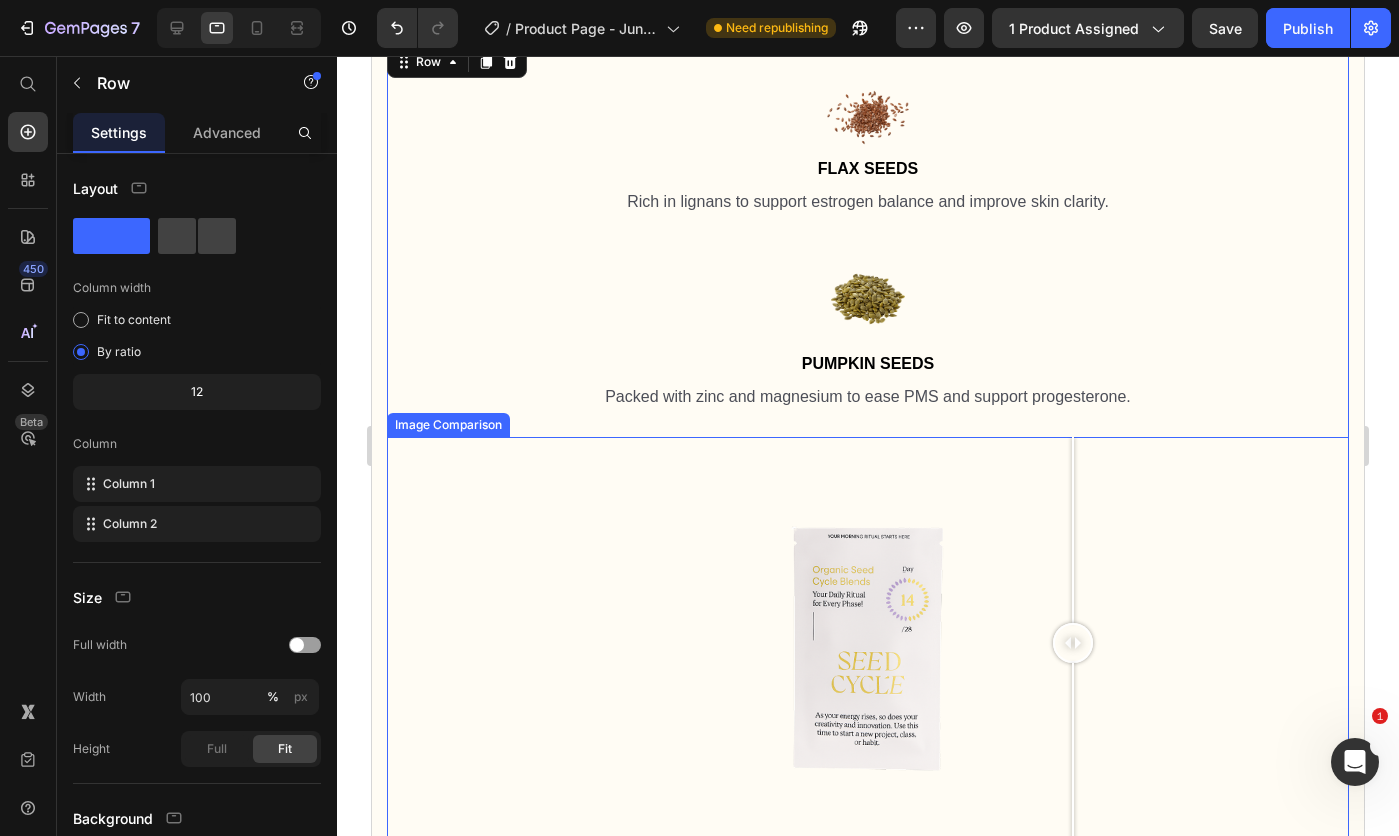 scroll, scrollTop: 2400, scrollLeft: 0, axis: vertical 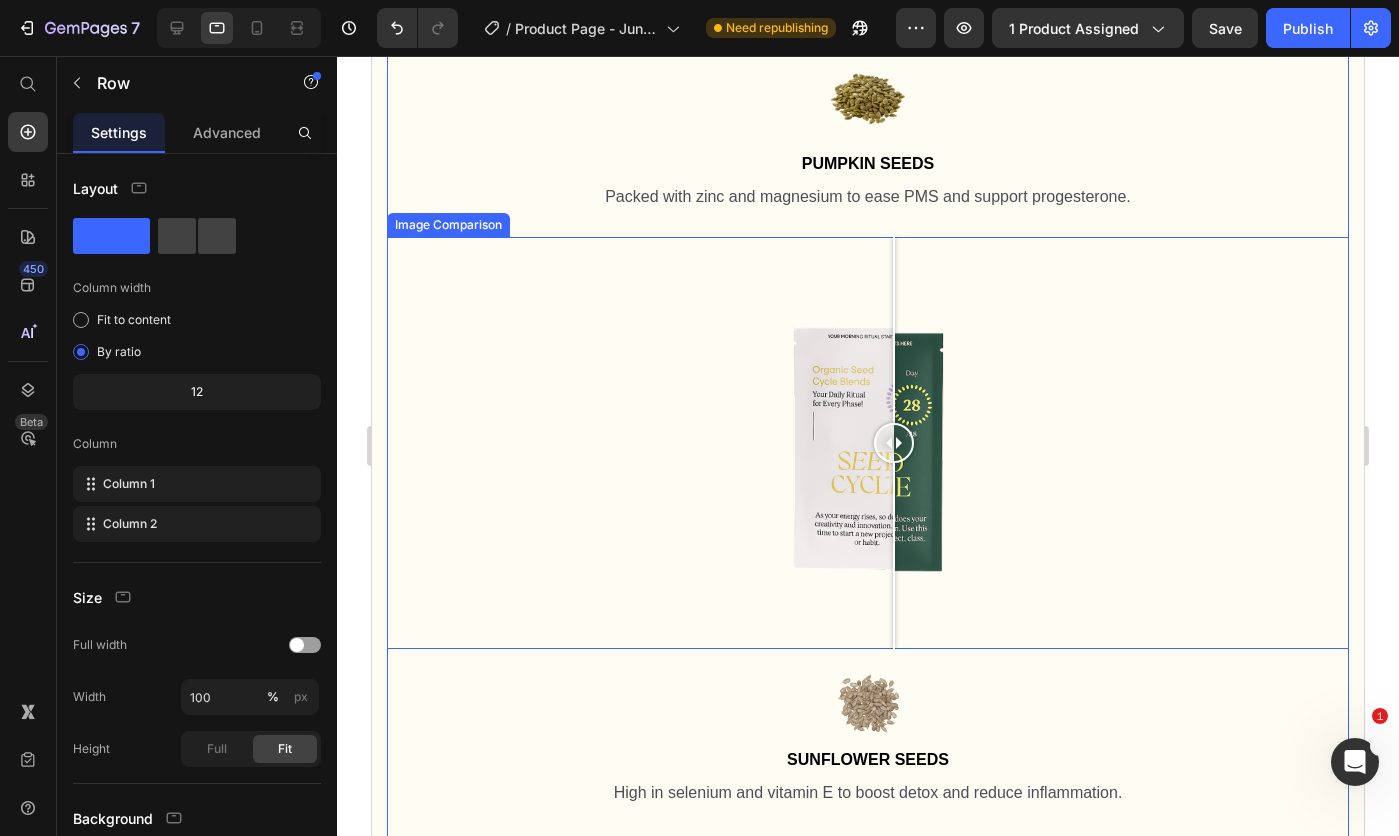 drag, startPoint x: 1071, startPoint y: 440, endPoint x: 932, endPoint y: 604, distance: 214.9814 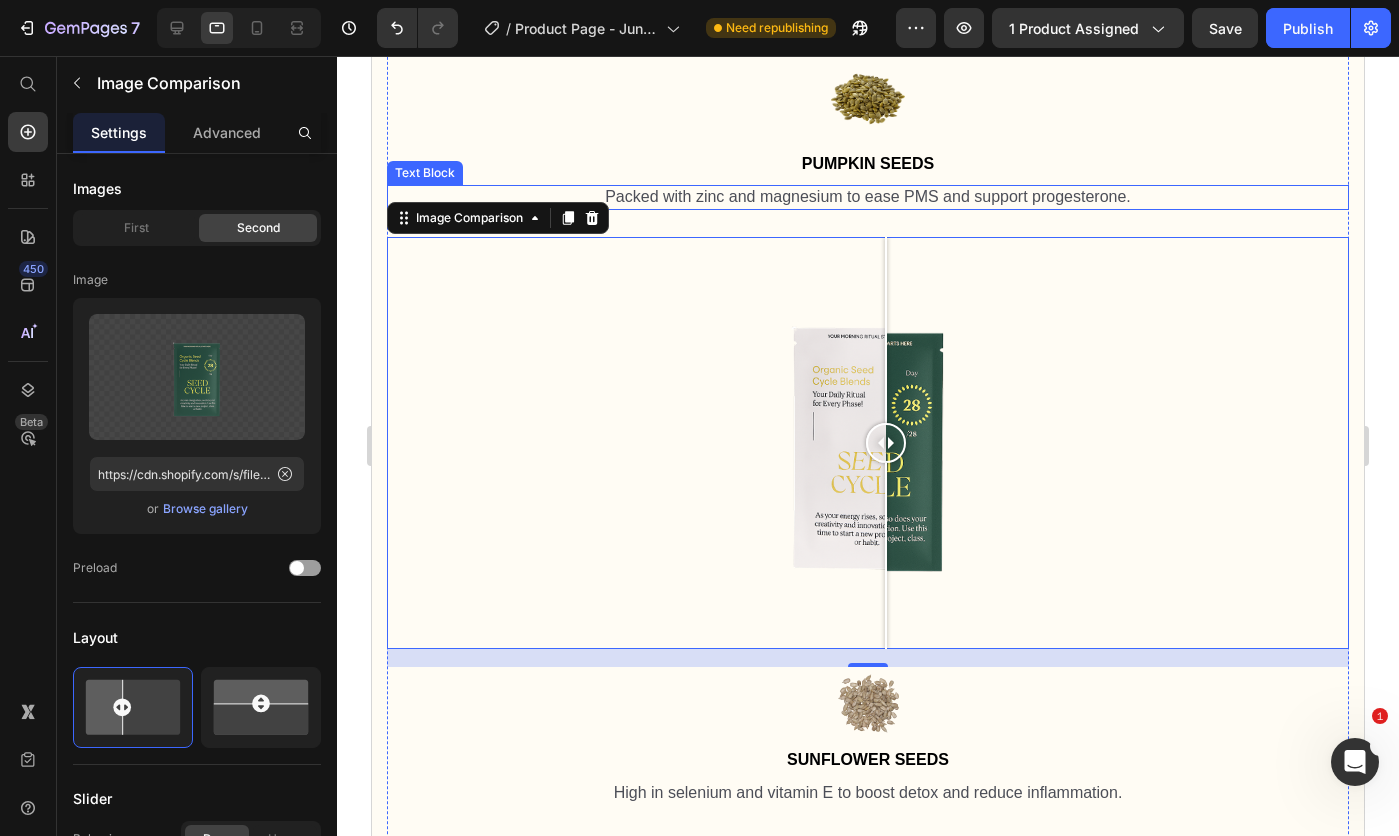 click on "Pumpkin Seeds" at bounding box center [868, 164] 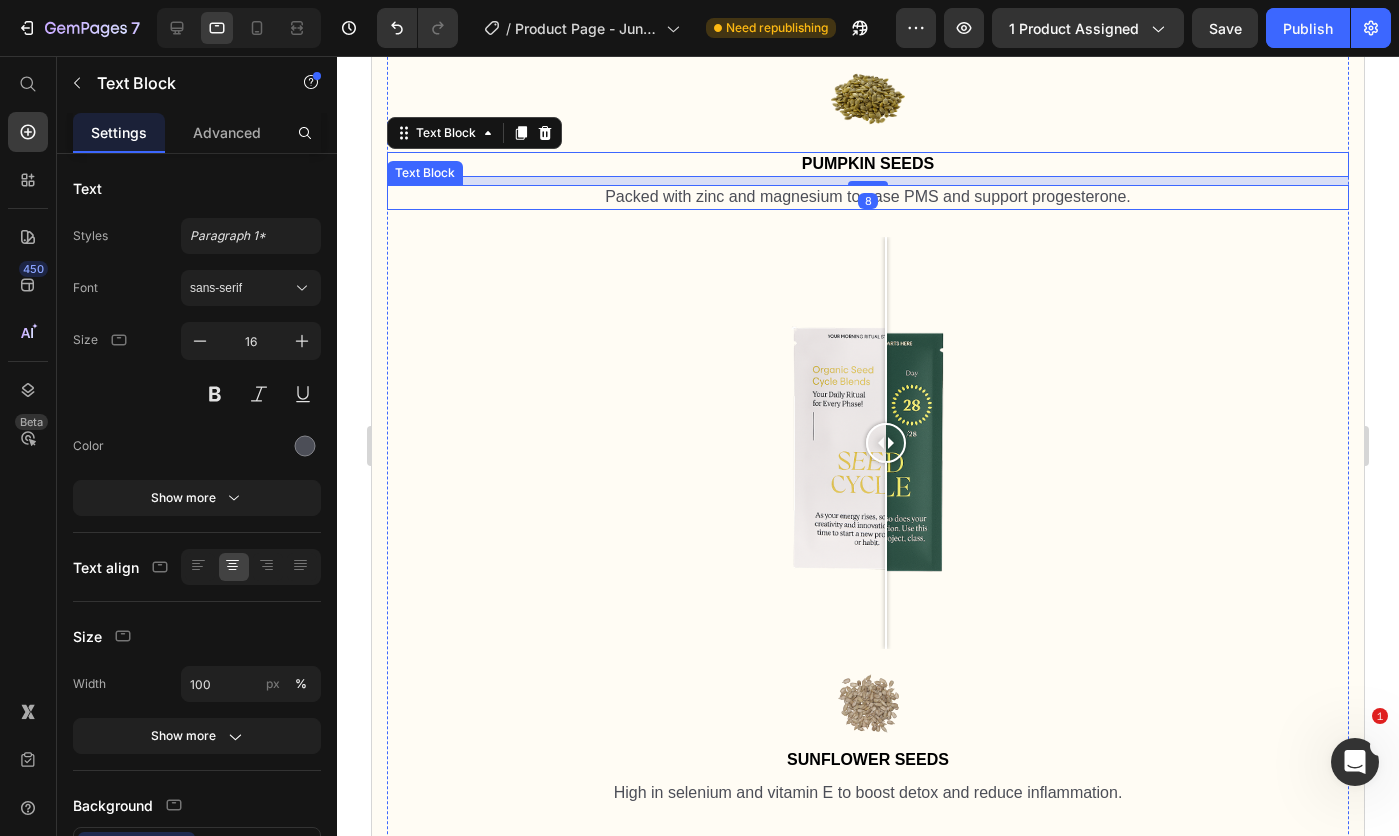 click on "Packed with zinc and magnesium to ease PMS and support progesterone." at bounding box center (868, 197) 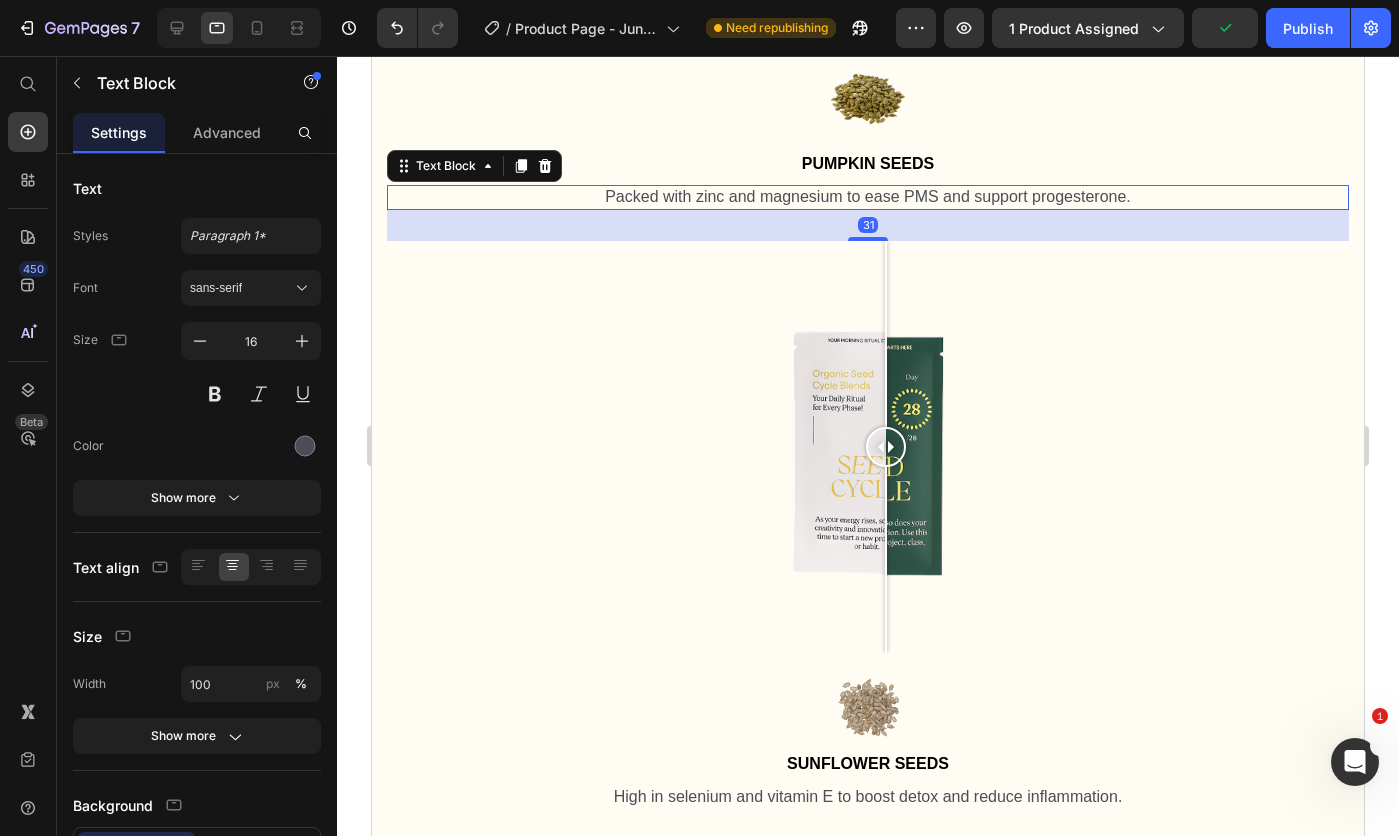 click at bounding box center [868, 239] 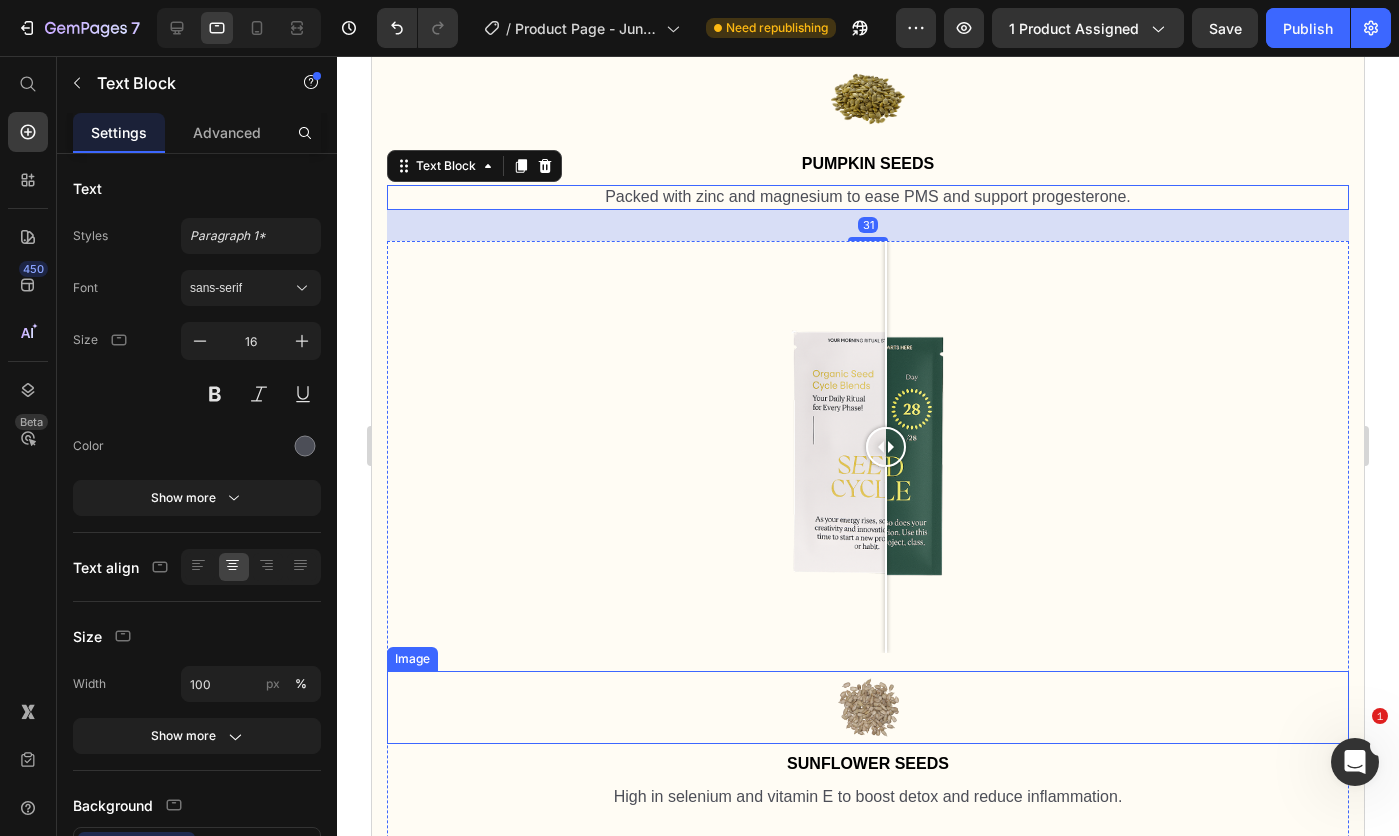 click at bounding box center (868, 707) 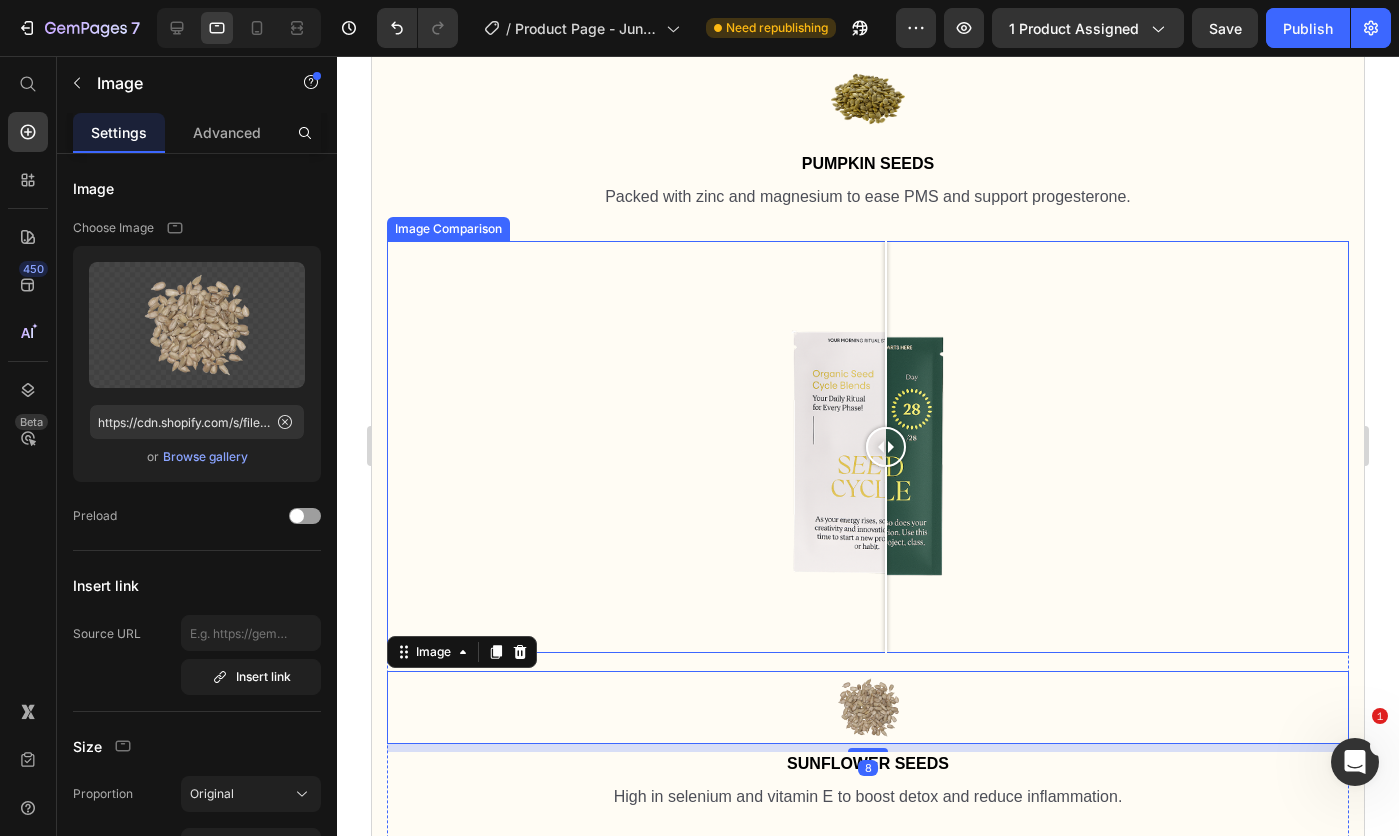 click at bounding box center (886, 447) 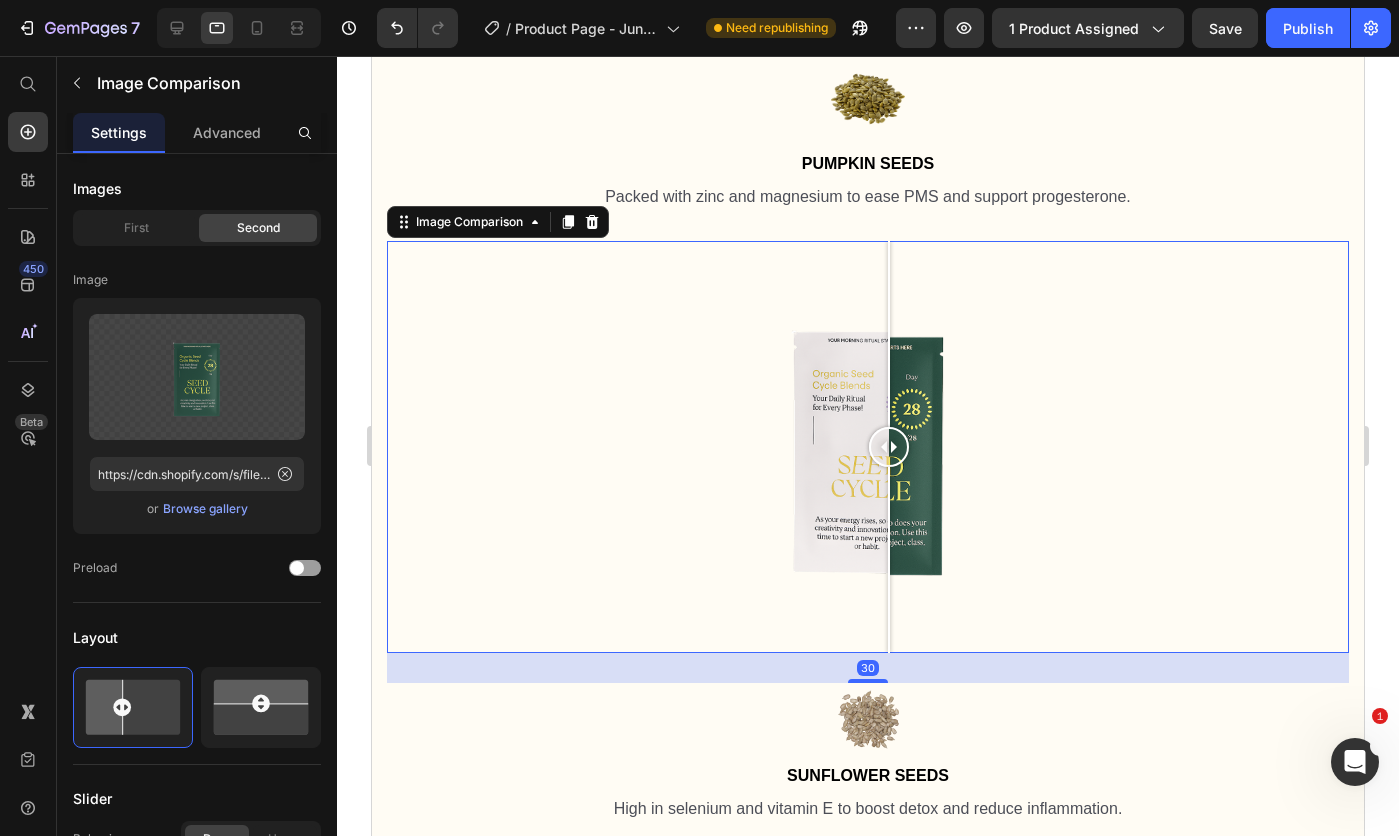 drag, startPoint x: 872, startPoint y: 664, endPoint x: 869, endPoint y: 676, distance: 12.369317 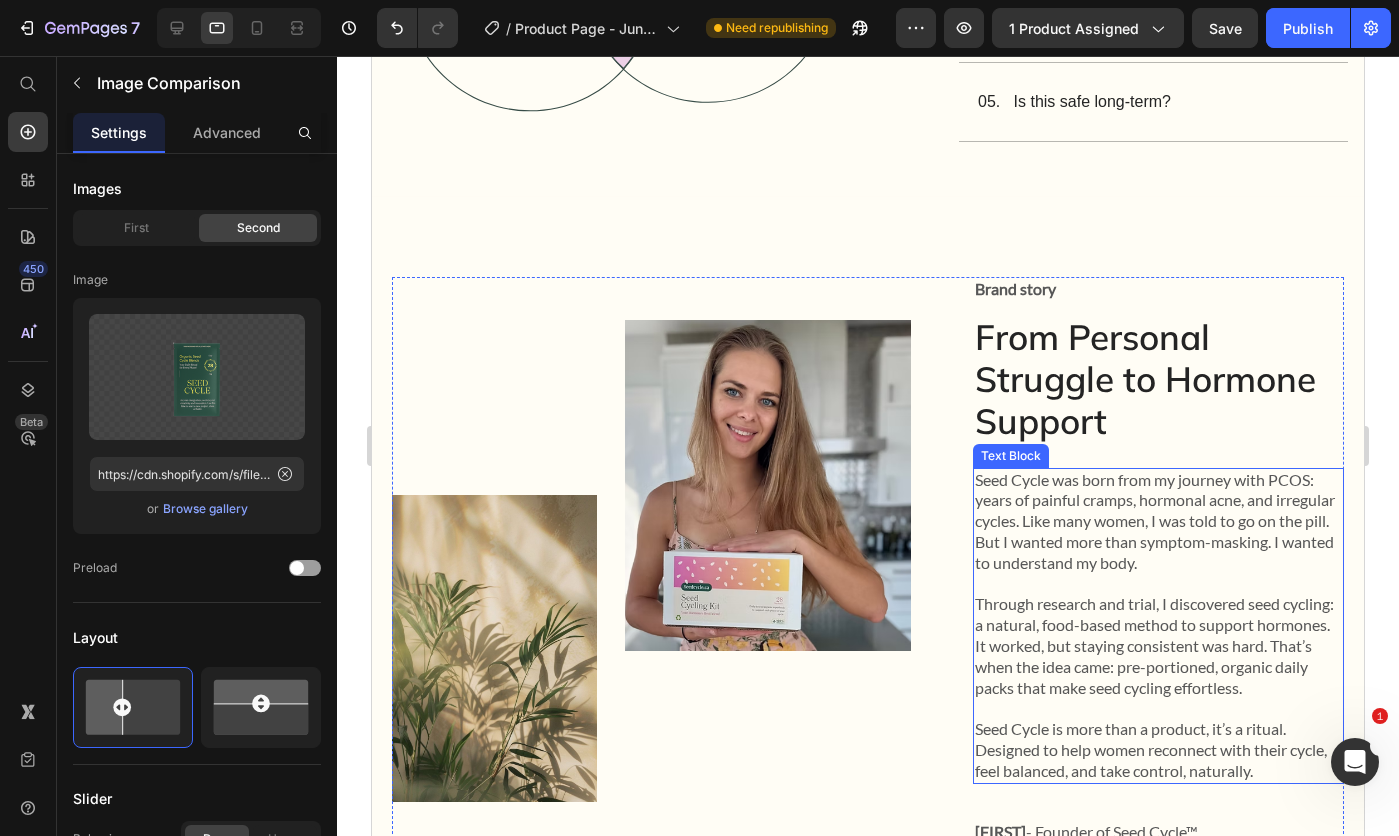 scroll, scrollTop: 5000, scrollLeft: 0, axis: vertical 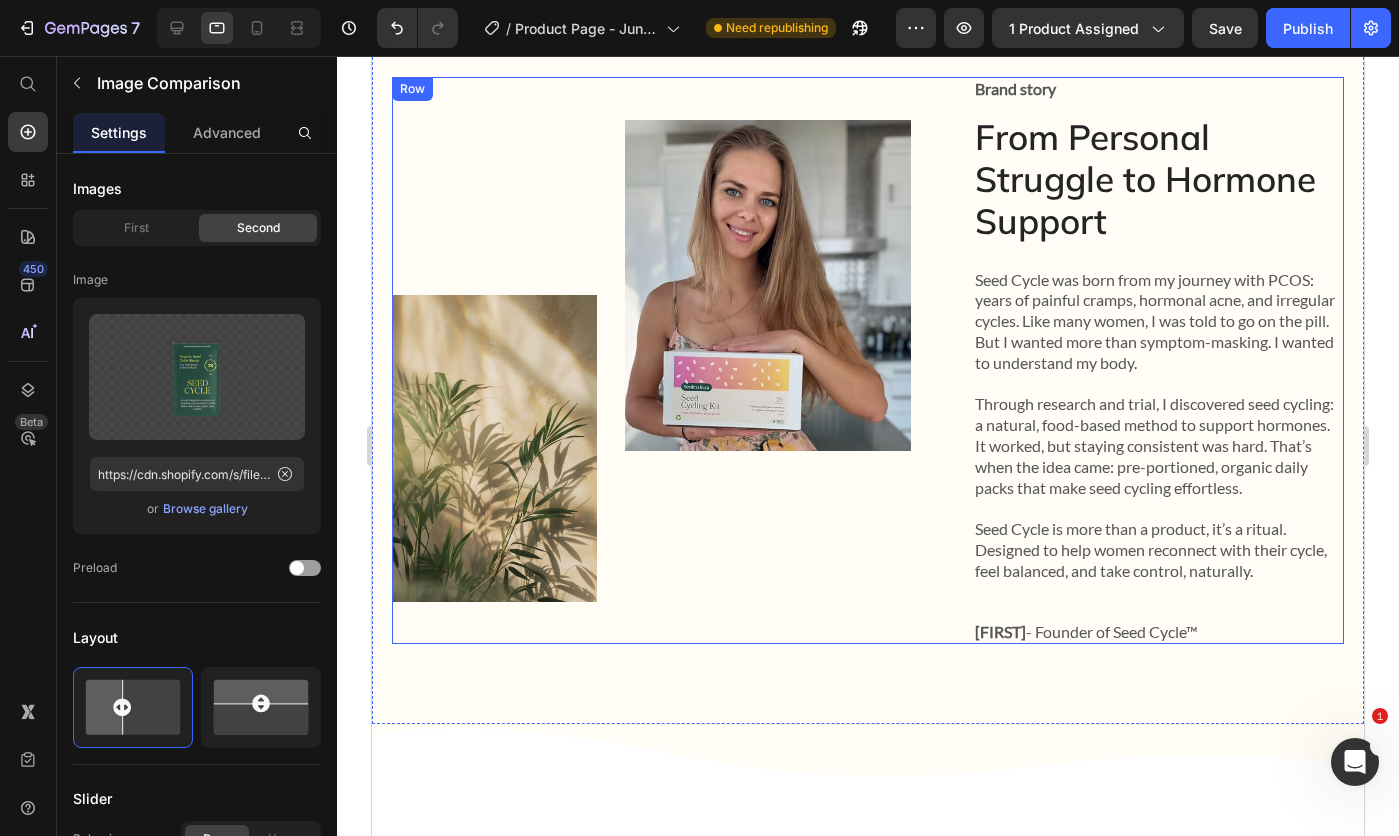click on "Katerina  - Founder of Seed Cycle™" at bounding box center [1158, 632] 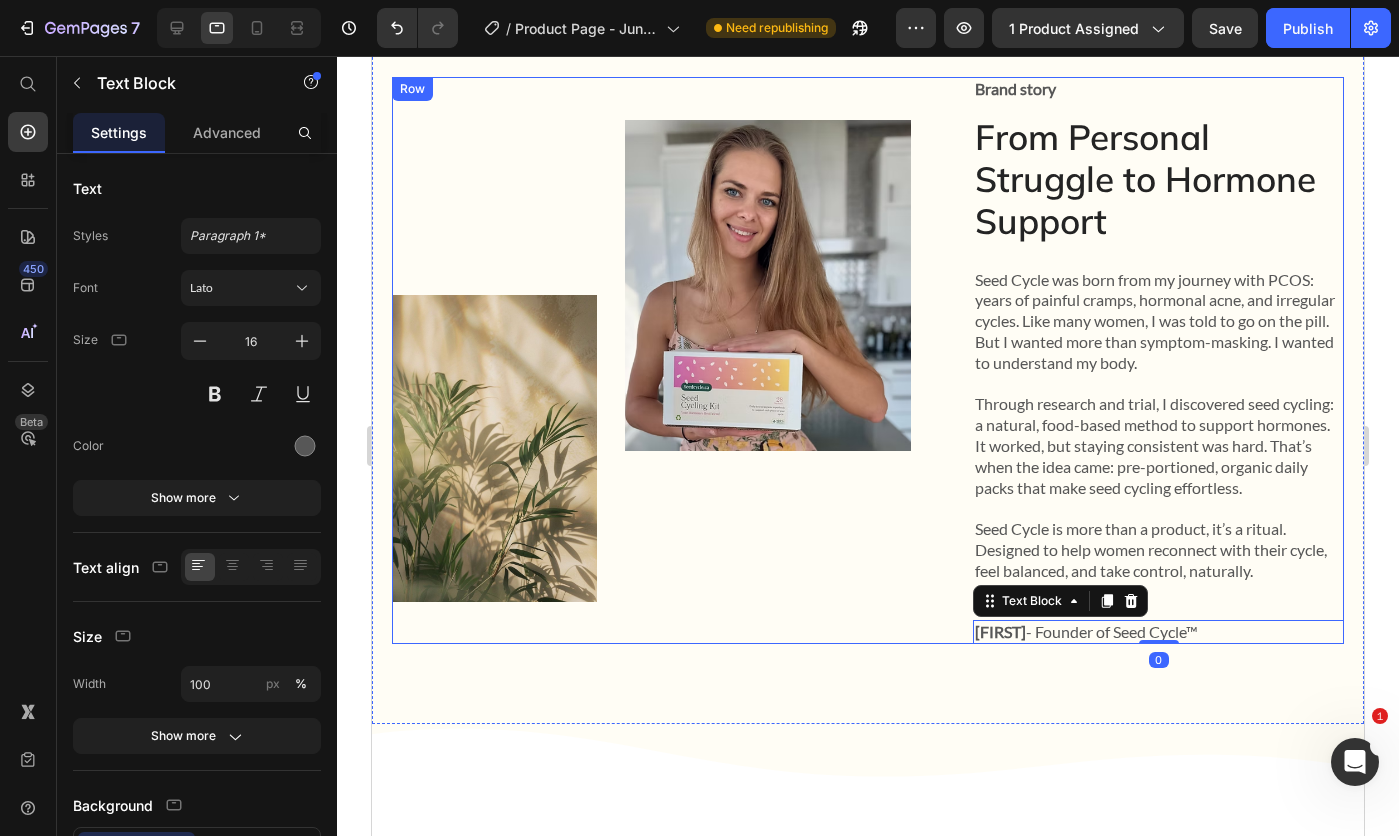 click on "Brand story Text Block From Personal Struggle to Hormone Support Heading Seed Cycle was born from my journey with PCOS: years of painful cramps, hormonal acne, and irregular cycles. Like many women, I was told to go on the pill. But I wanted more than symptom-masking. I wanted to understand my body.   Through research and trial, I discovered seed cycling: a natural, food-based method to support hormones. It worked, but staying consistent was hard. That’s when the idea came: pre-portioned, organic daily packs that make seed cycling effortless.   Seed Cycle is more than a product, it’s a ritual. Designed to help women reconnect with their cycle, feel balanced, and take control, naturally. Text Block Katerina  - Founder of Seed Cycle™ Text Block   0" at bounding box center (1158, 361) 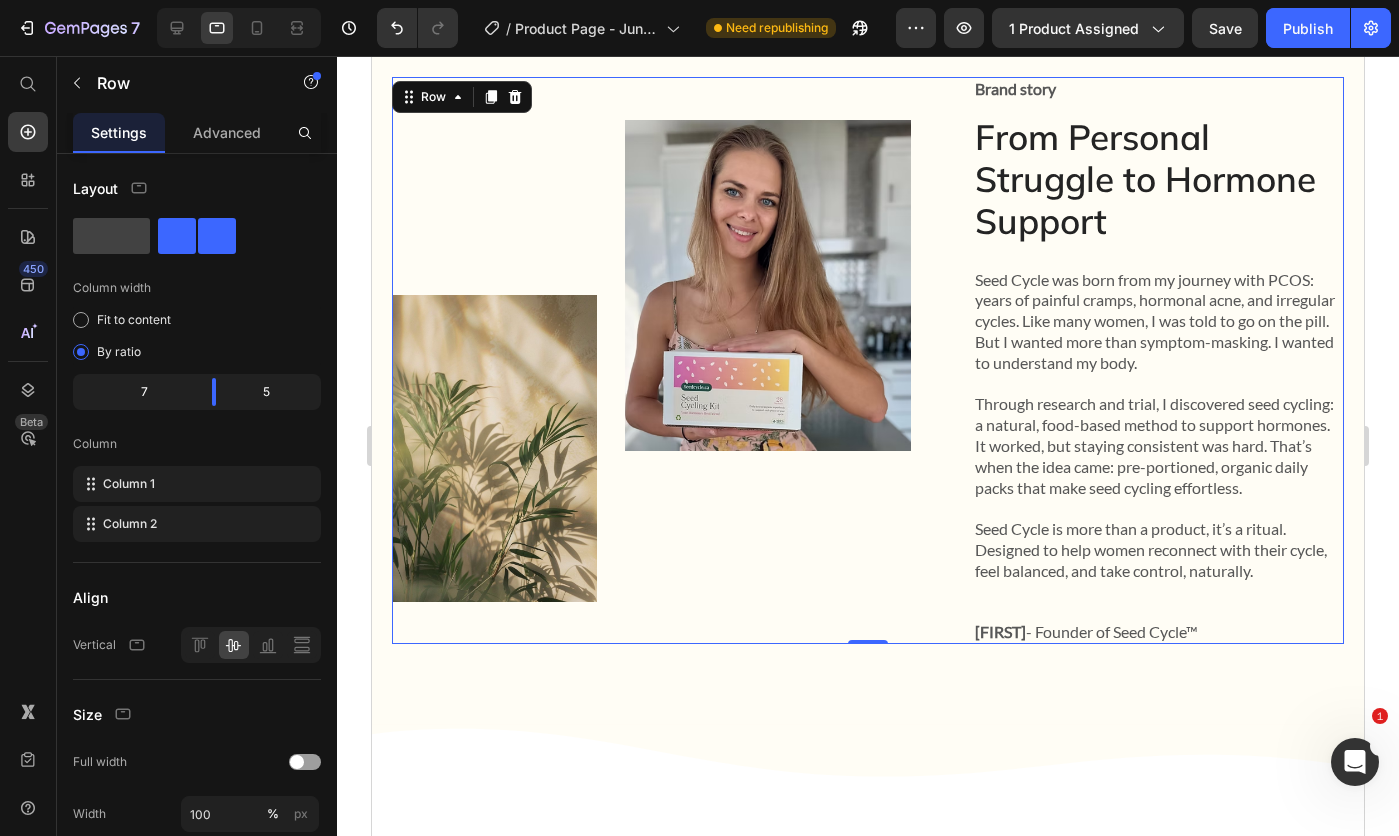 click 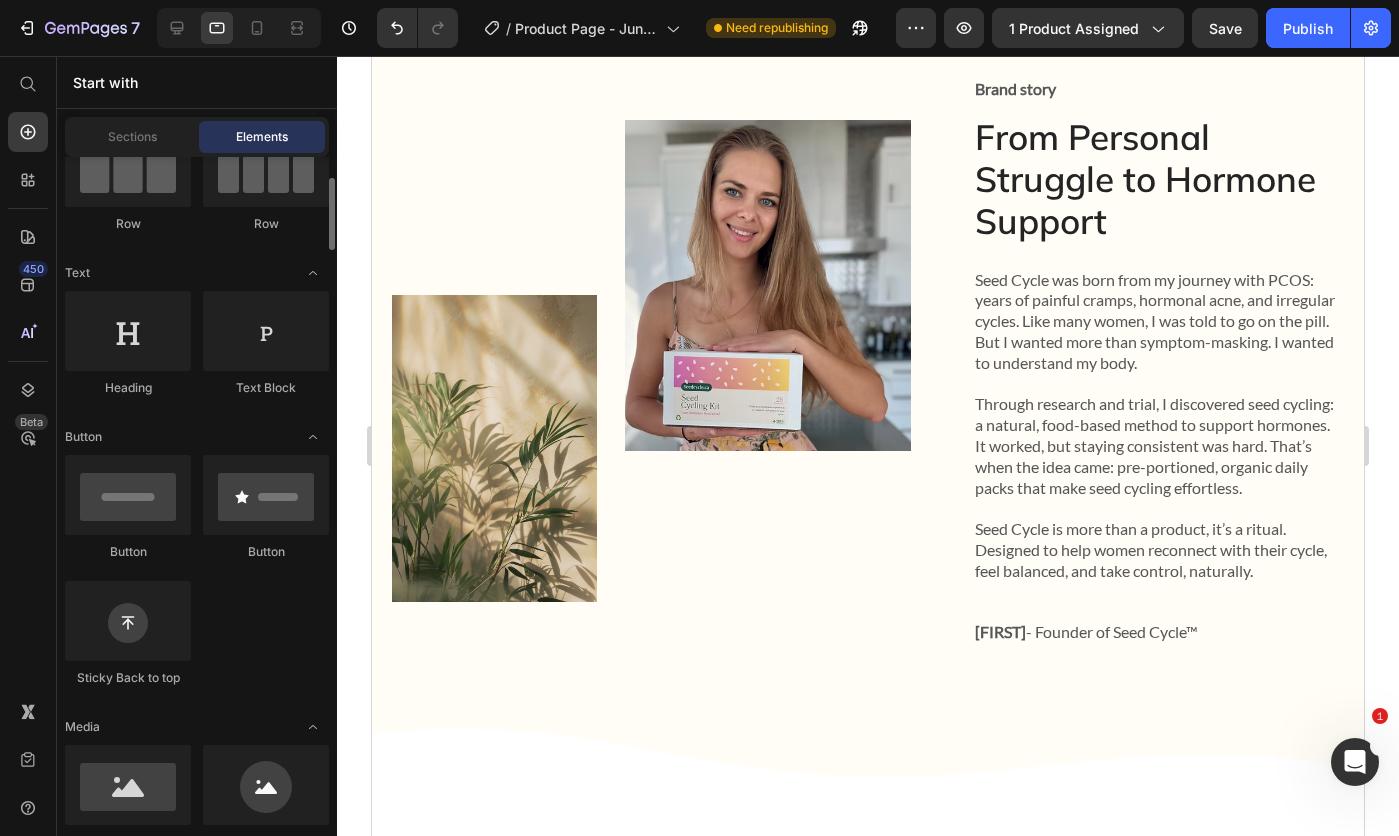 scroll, scrollTop: 400, scrollLeft: 0, axis: vertical 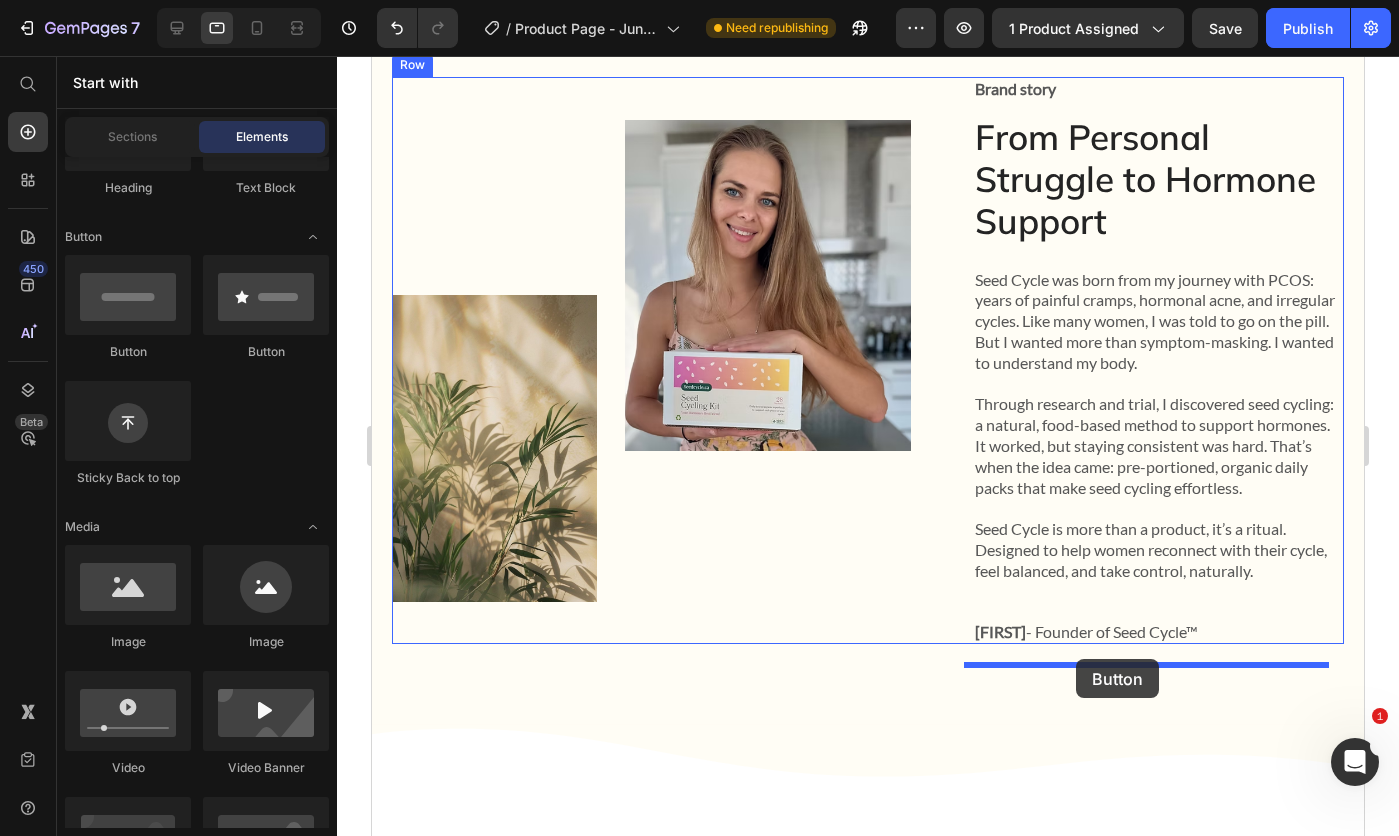 drag, startPoint x: 511, startPoint y: 342, endPoint x: 1076, endPoint y: 659, distance: 647.8534 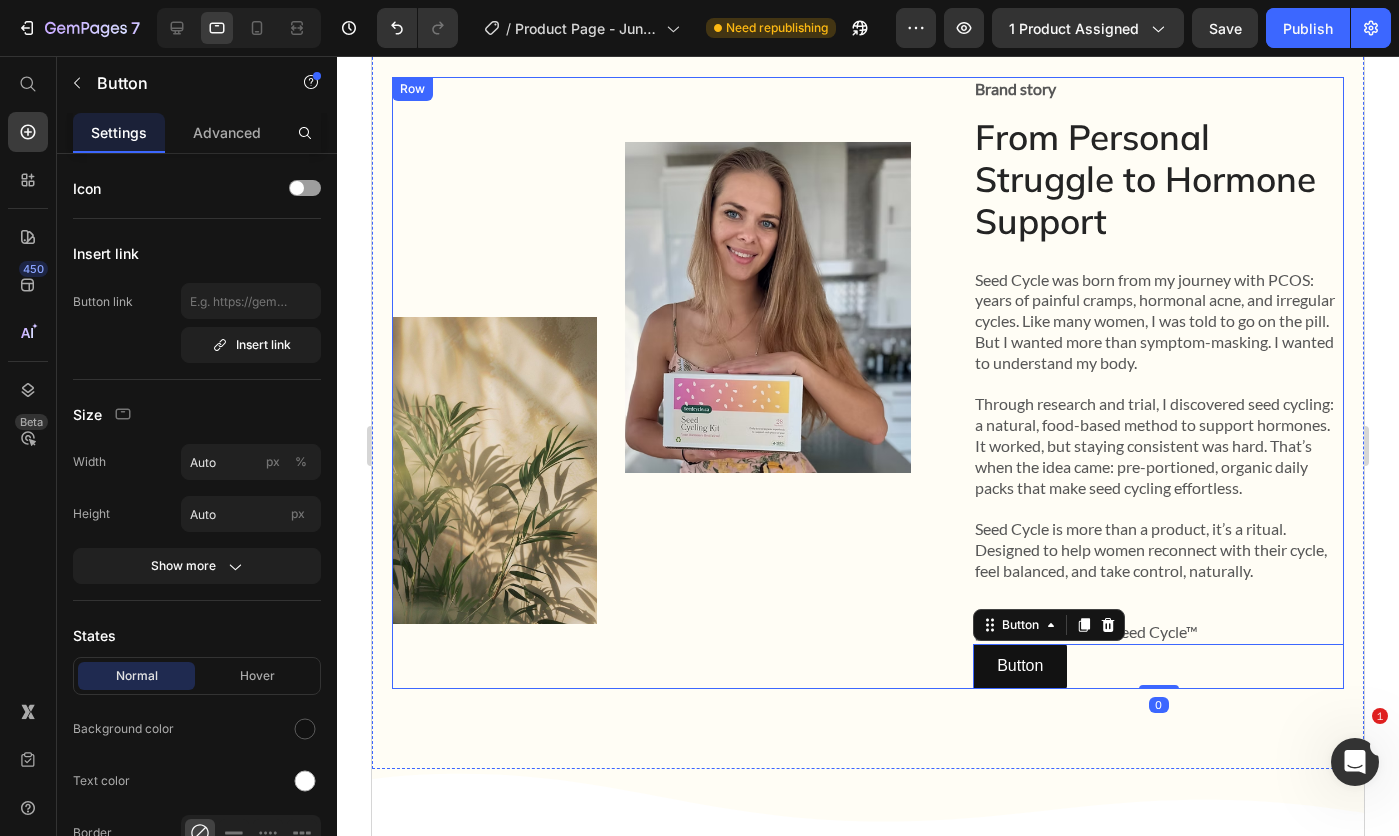 scroll, scrollTop: 5100, scrollLeft: 0, axis: vertical 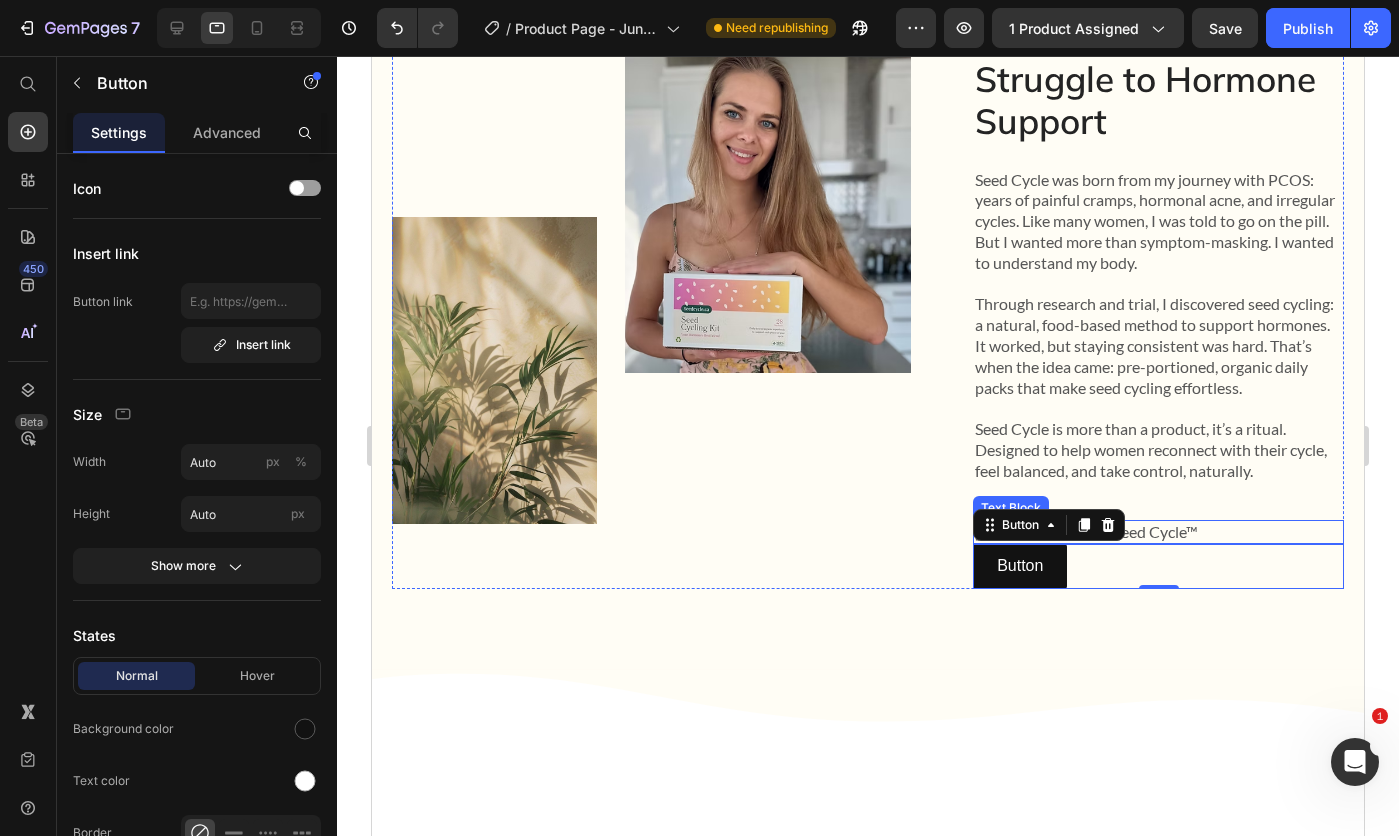 click on "Katerina  - Founder of Seed Cycle™" at bounding box center (1158, 532) 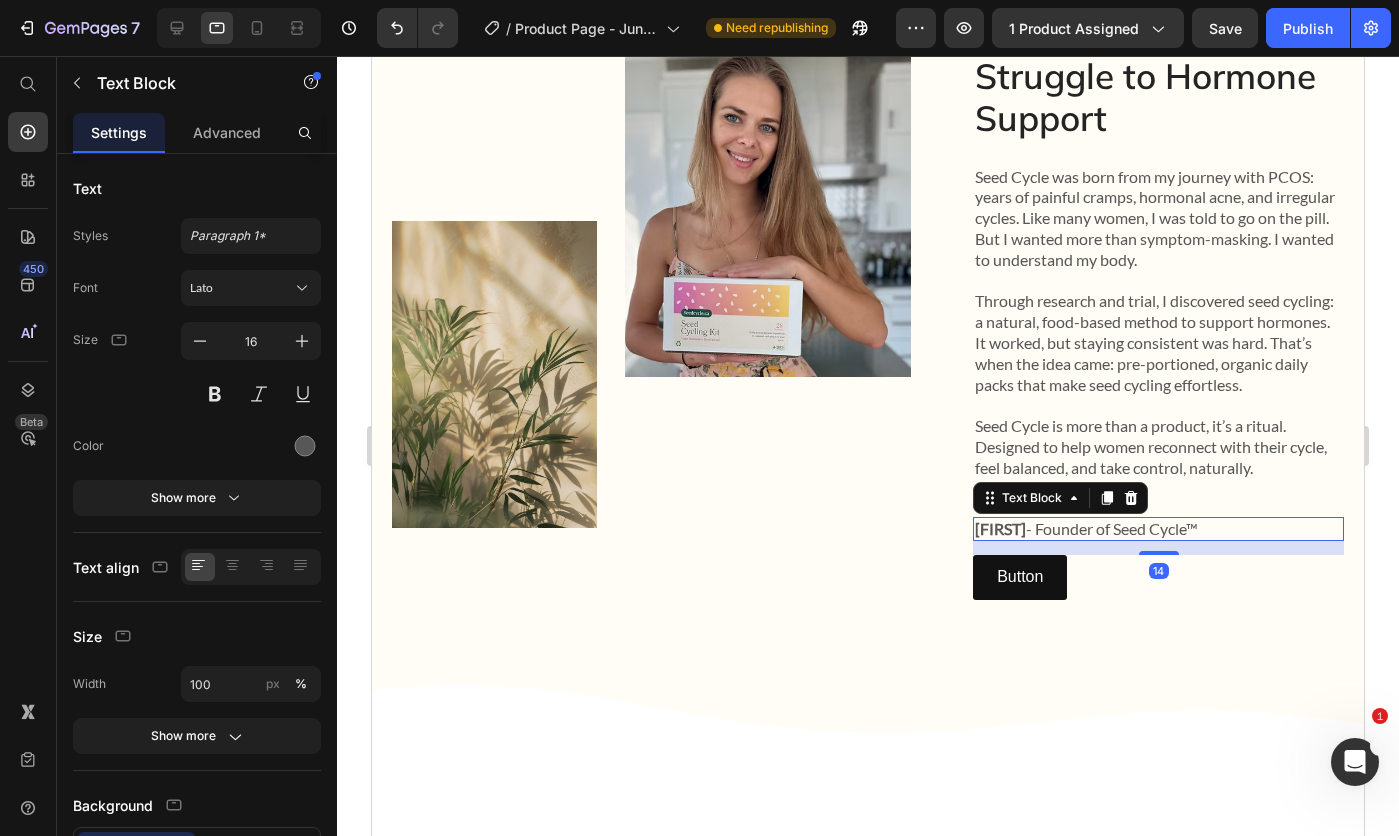 scroll, scrollTop: 5107, scrollLeft: 0, axis: vertical 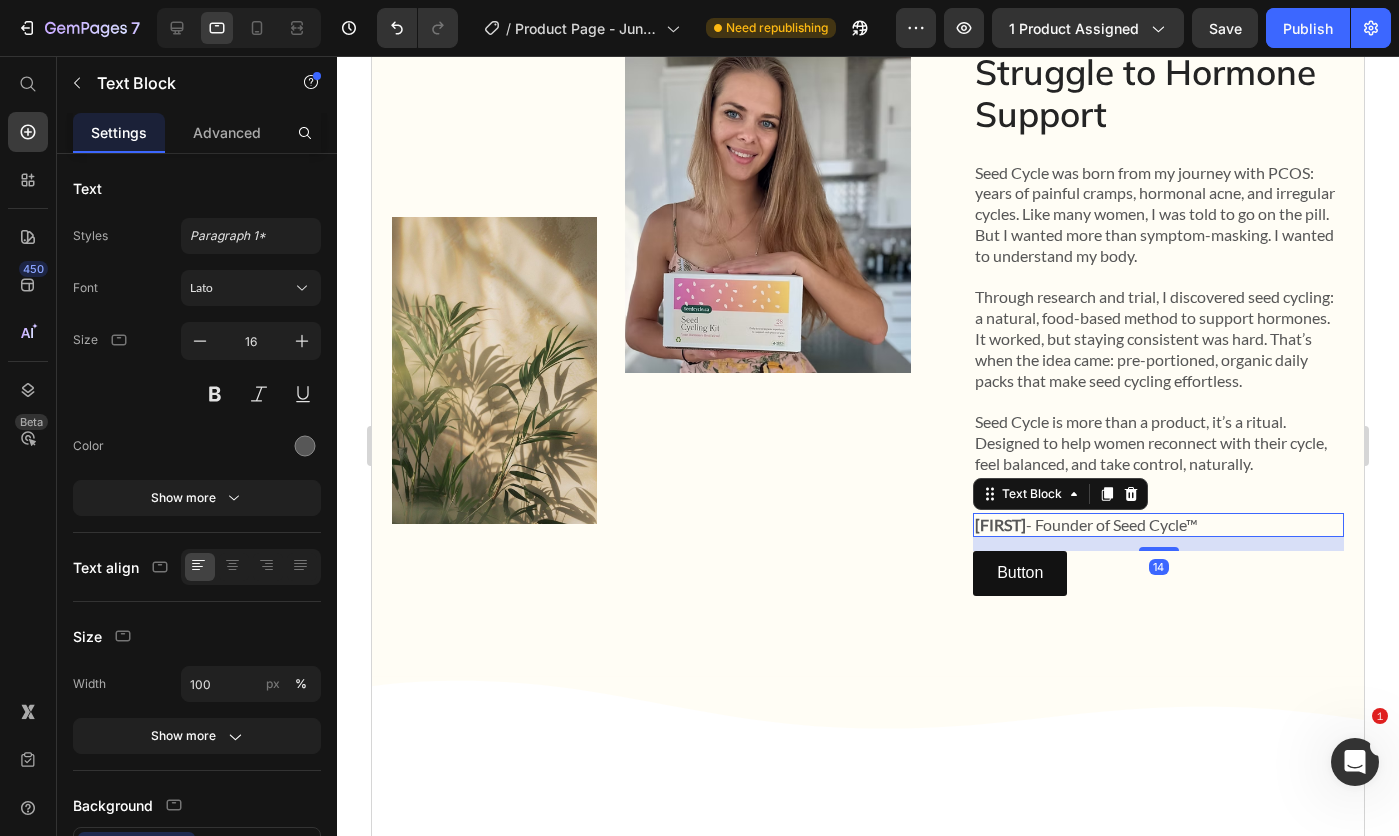 drag, startPoint x: 1164, startPoint y: 564, endPoint x: 1164, endPoint y: 578, distance: 14 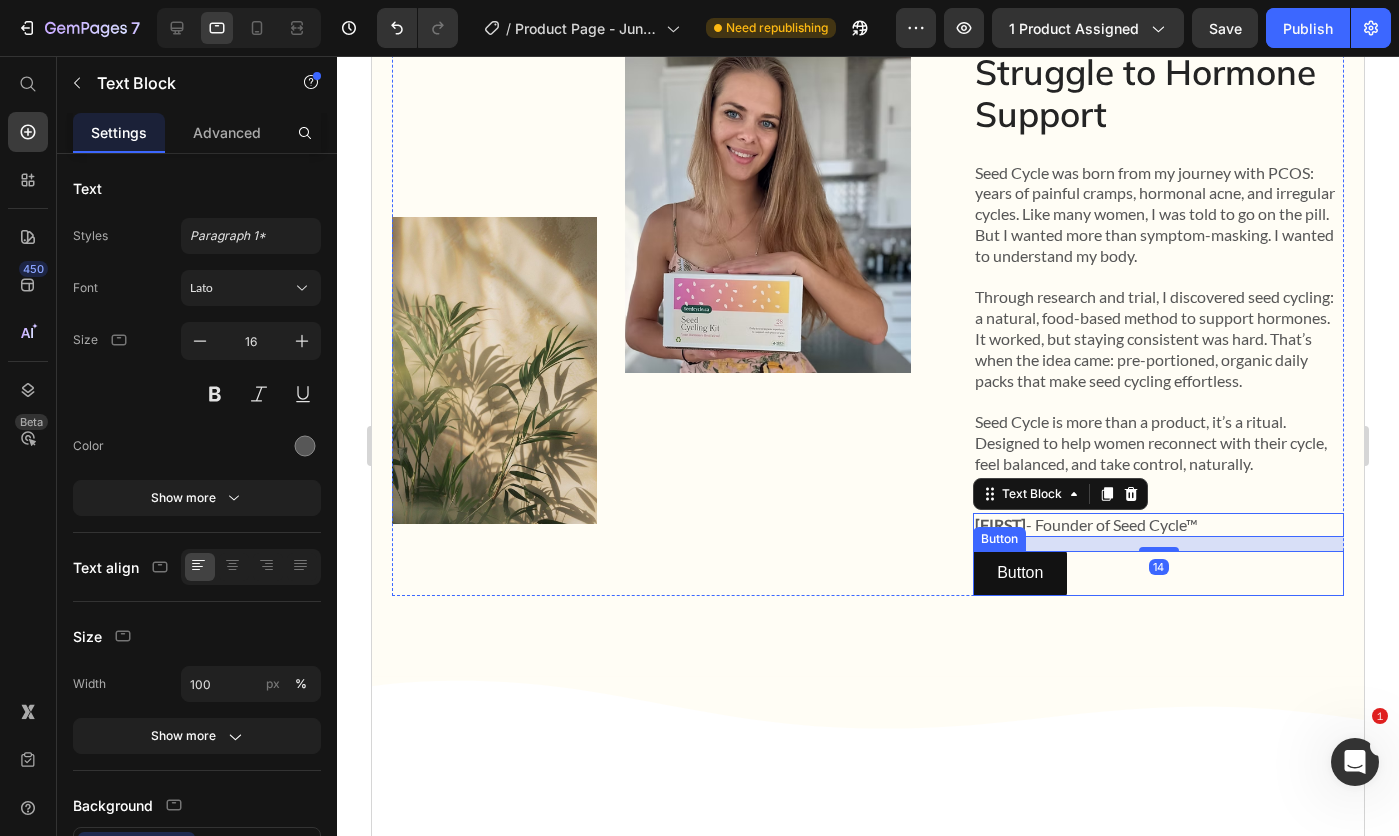 click on "Button" at bounding box center (1020, 573) 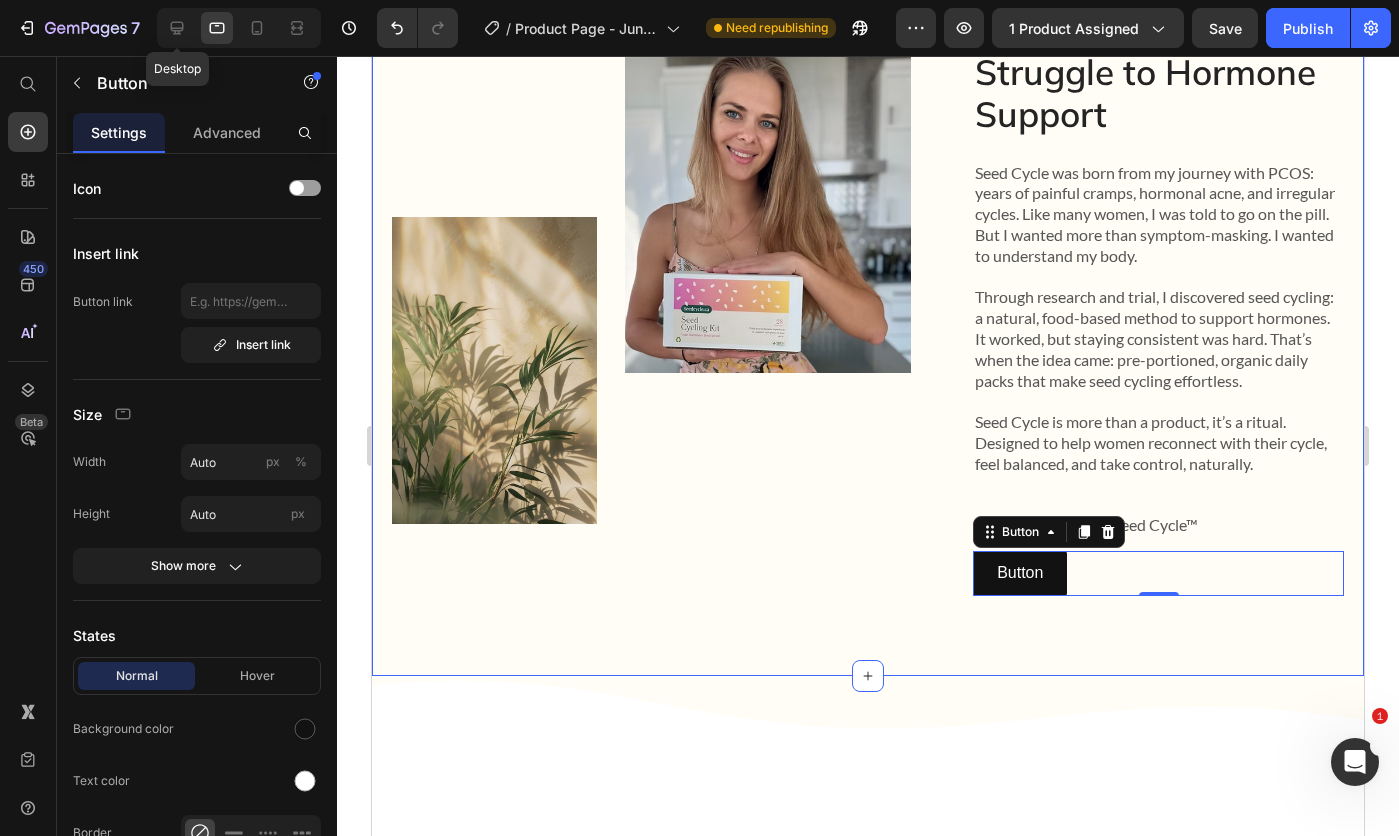 click 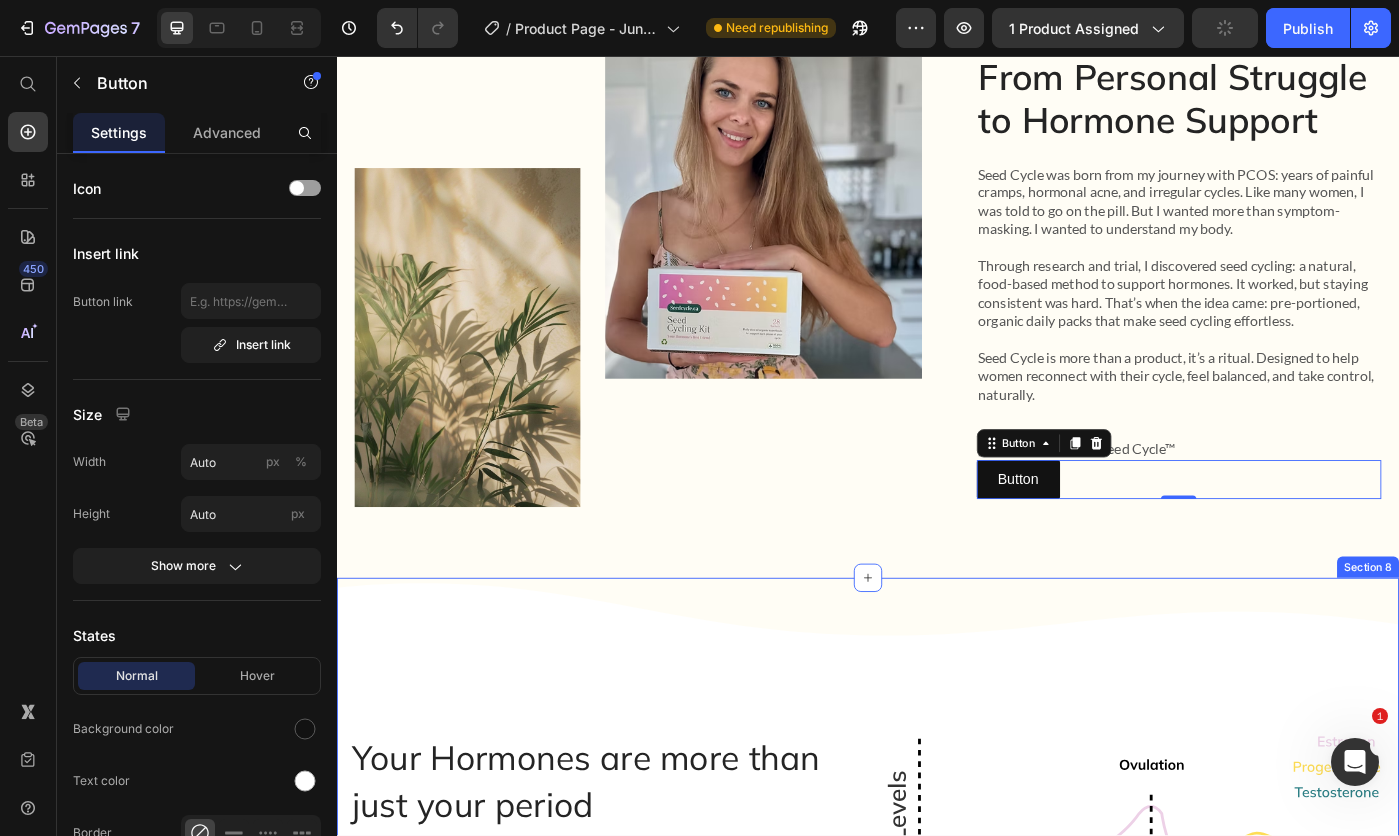 scroll, scrollTop: 5224, scrollLeft: 0, axis: vertical 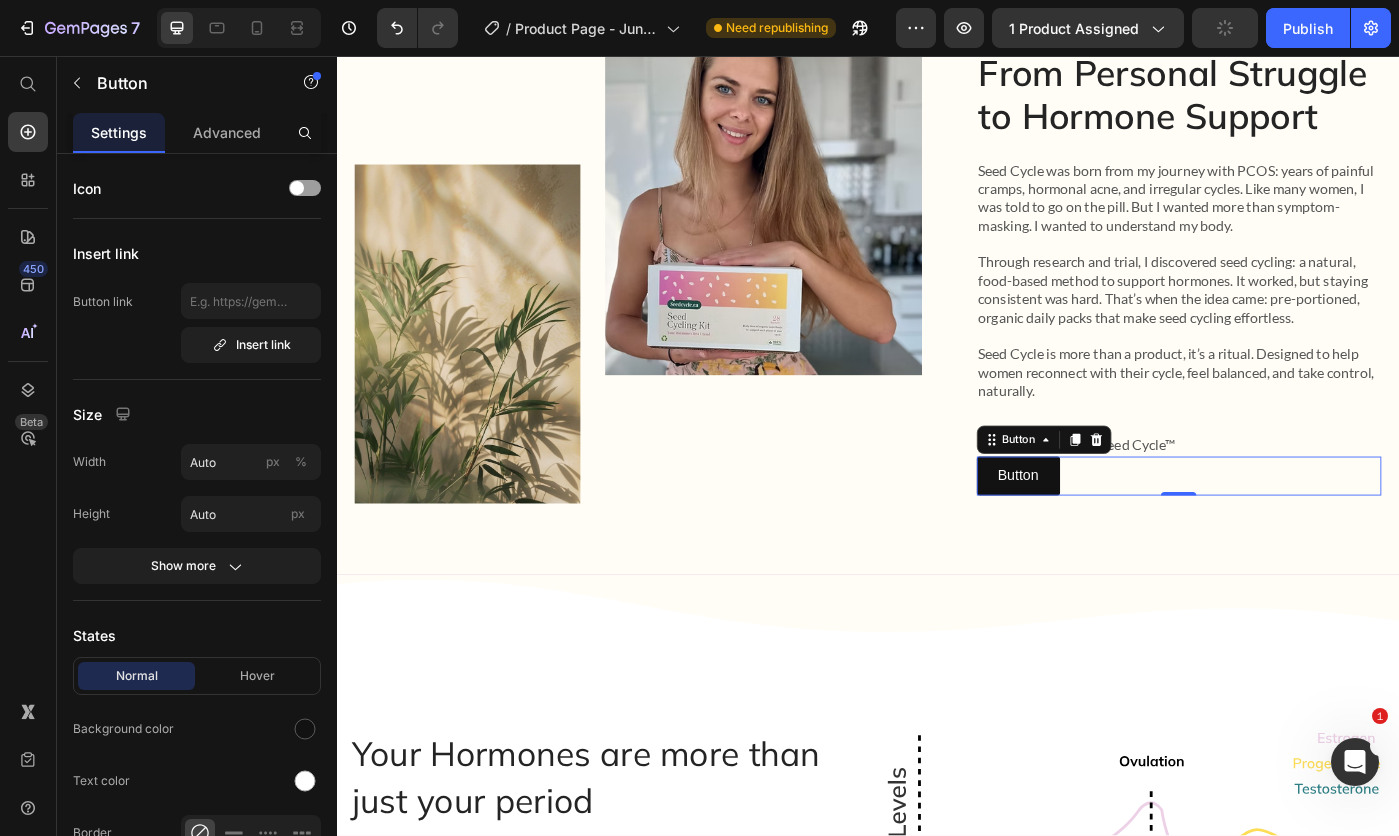 click on "Button" at bounding box center (1107, 531) 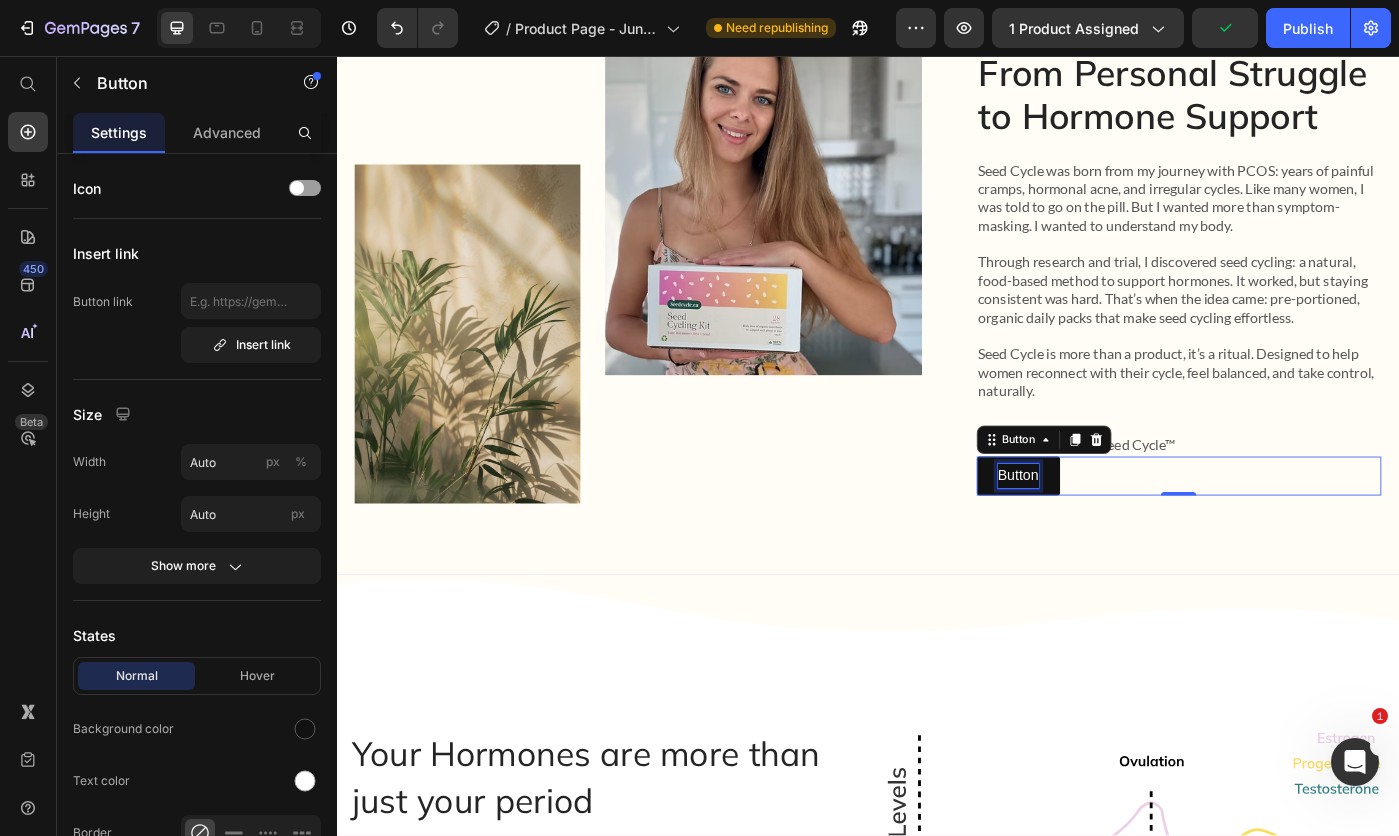 click on "Button" at bounding box center [1107, 531] 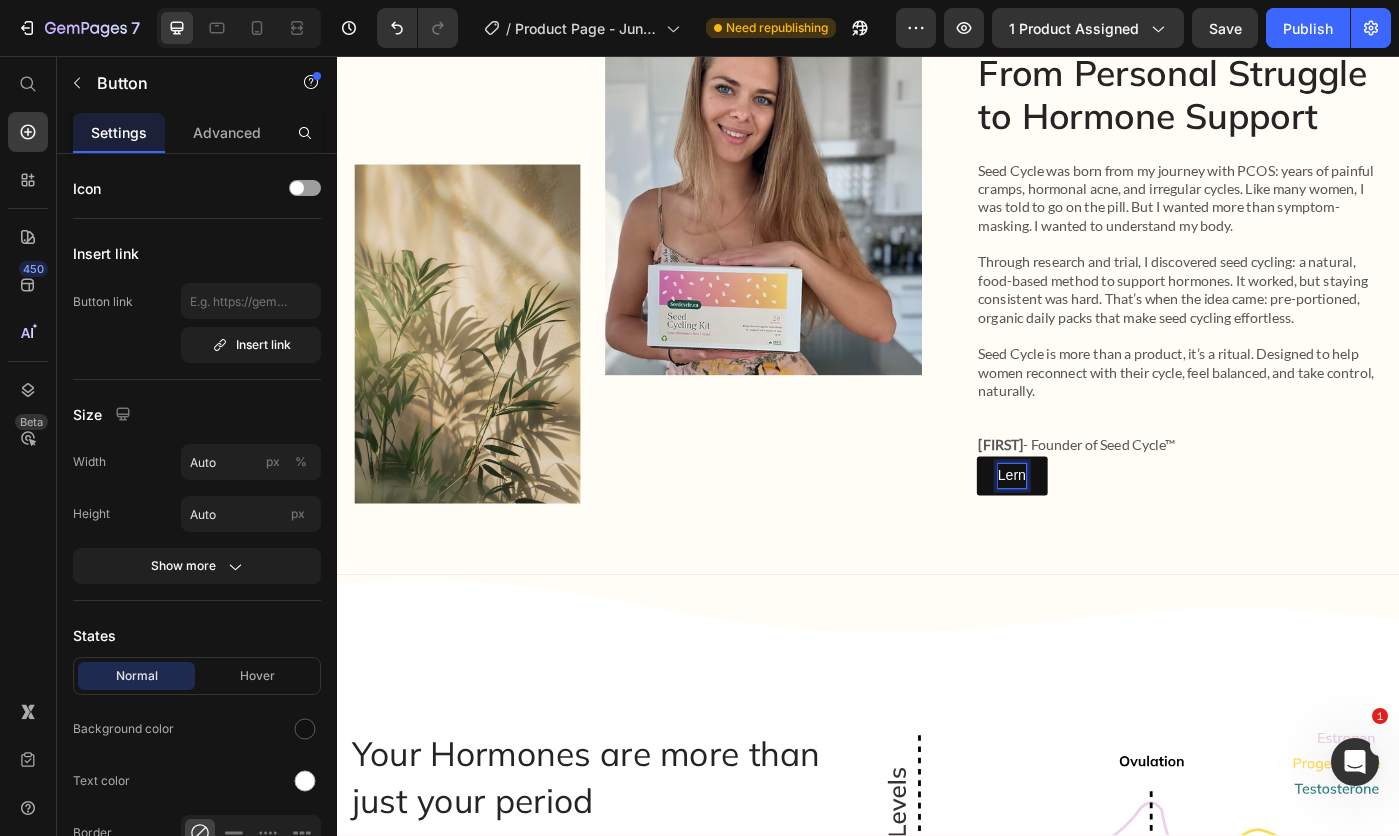 click on "Lern" at bounding box center [1100, 531] 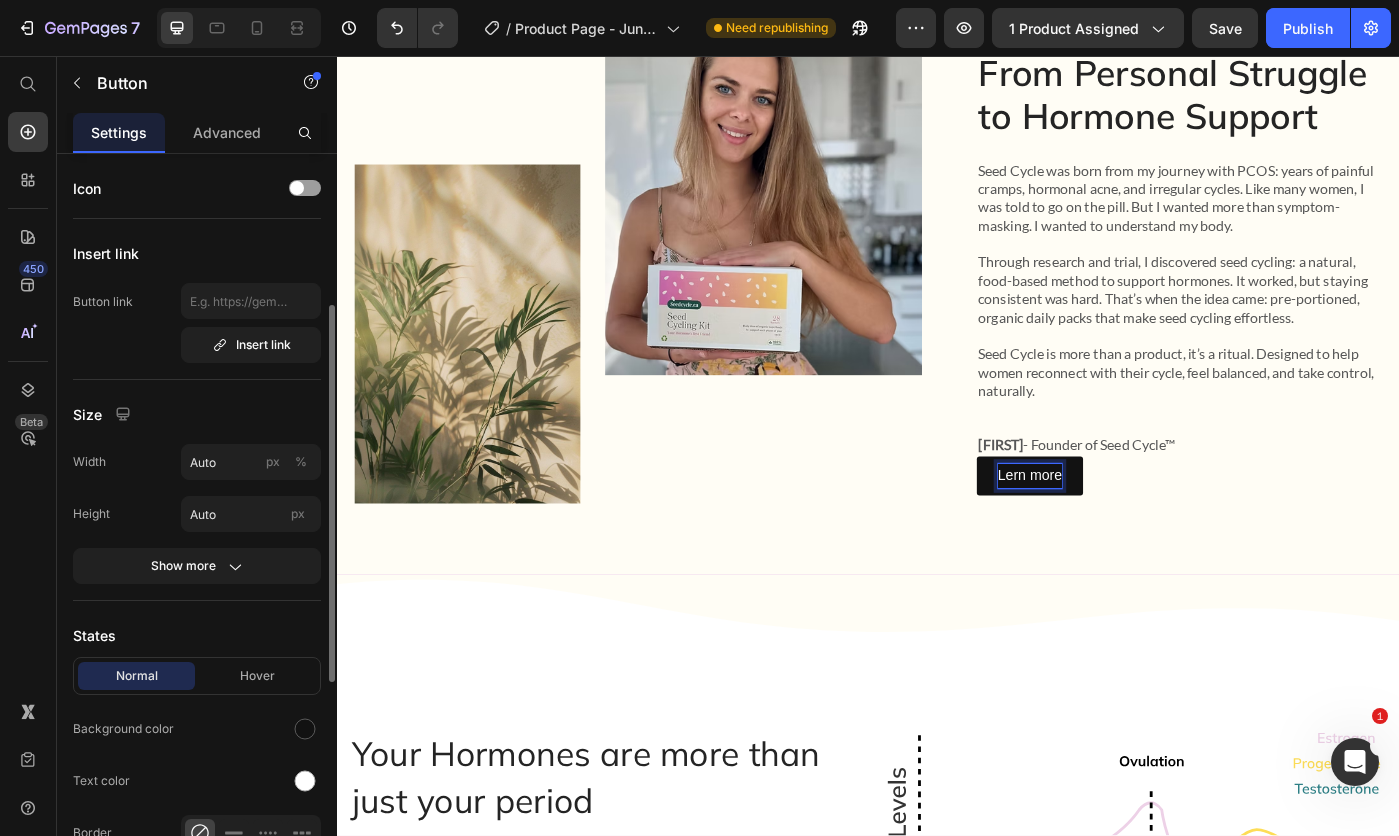 scroll, scrollTop: 100, scrollLeft: 0, axis: vertical 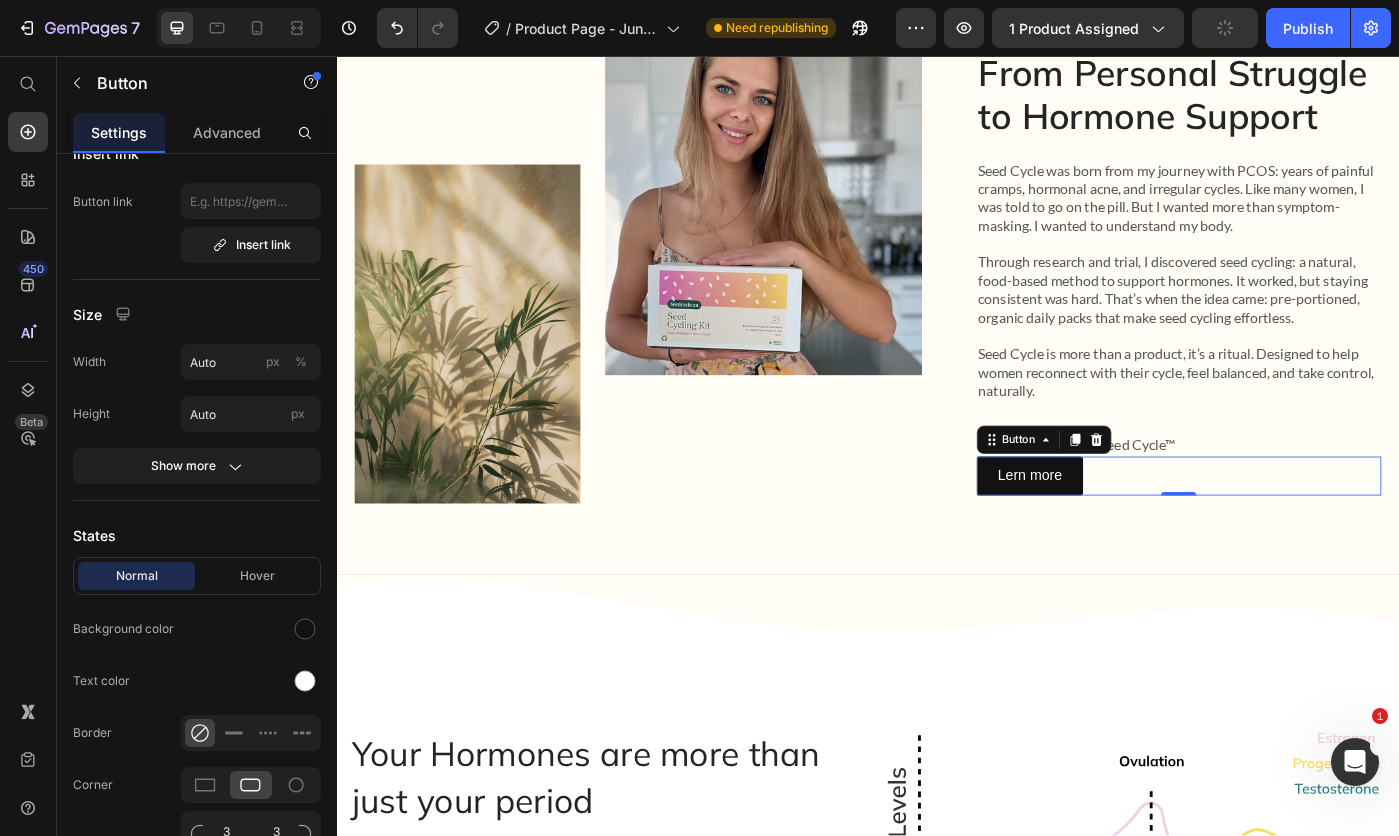 click at bounding box center [305, 629] 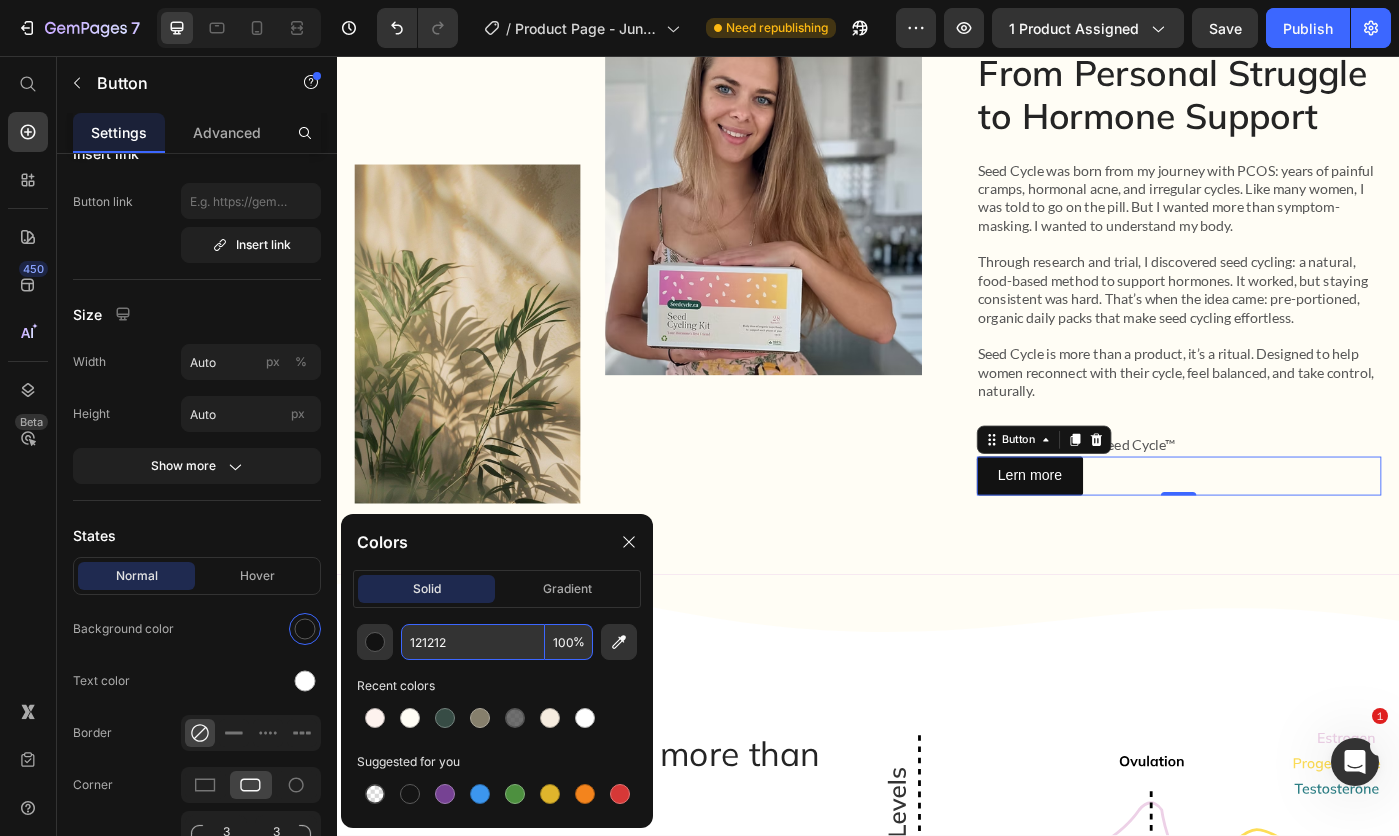 click on "%" at bounding box center (579, 642) 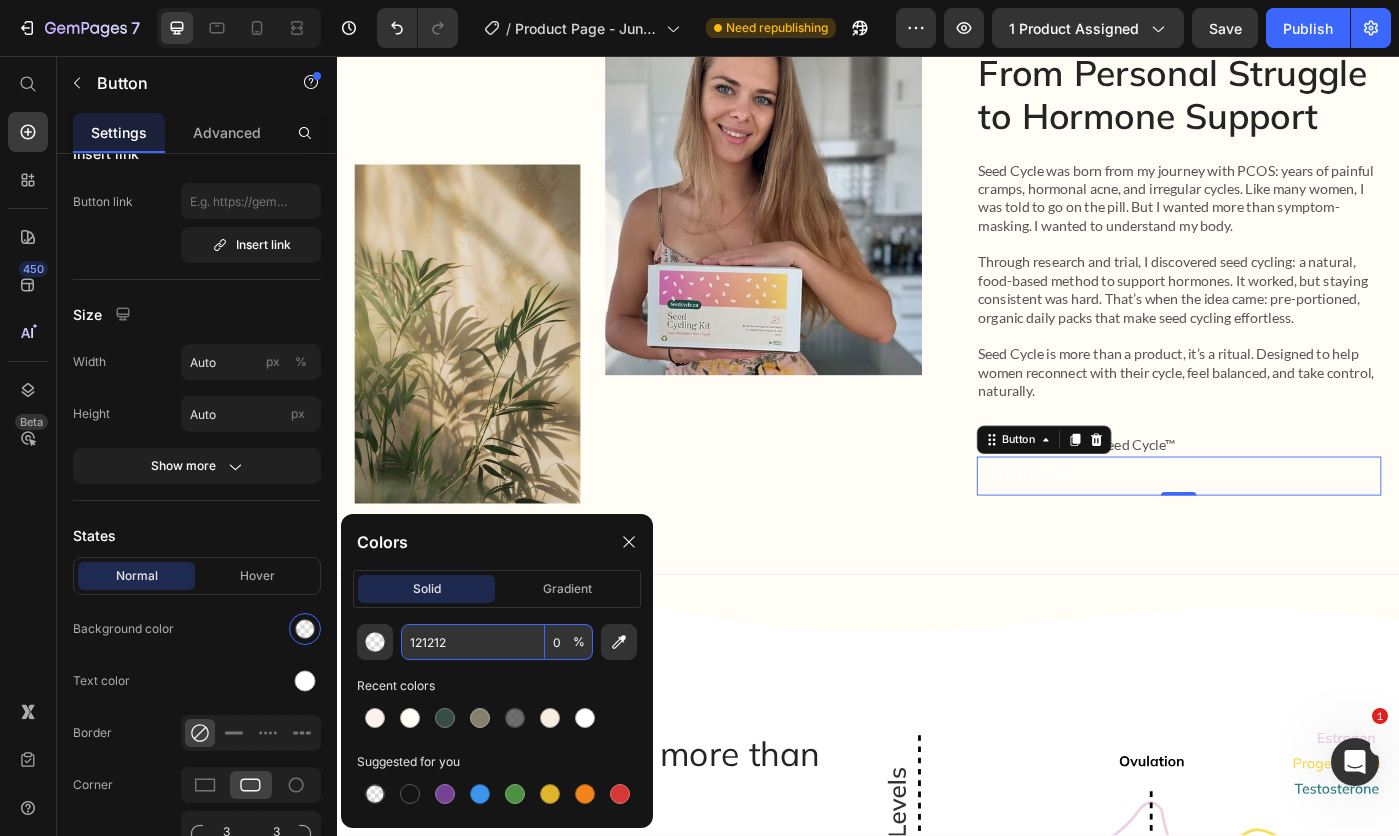 type on "0" 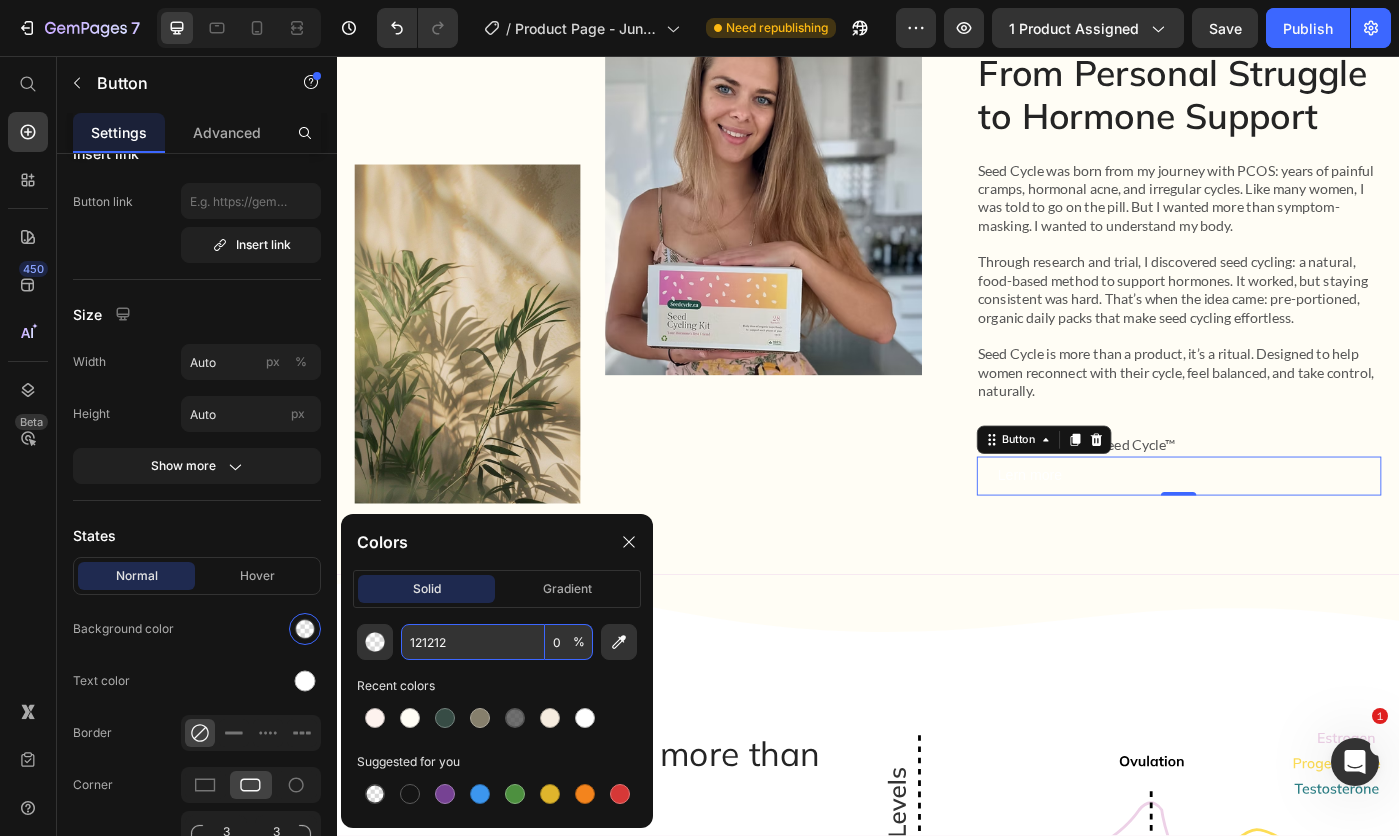 click at bounding box center [305, 681] 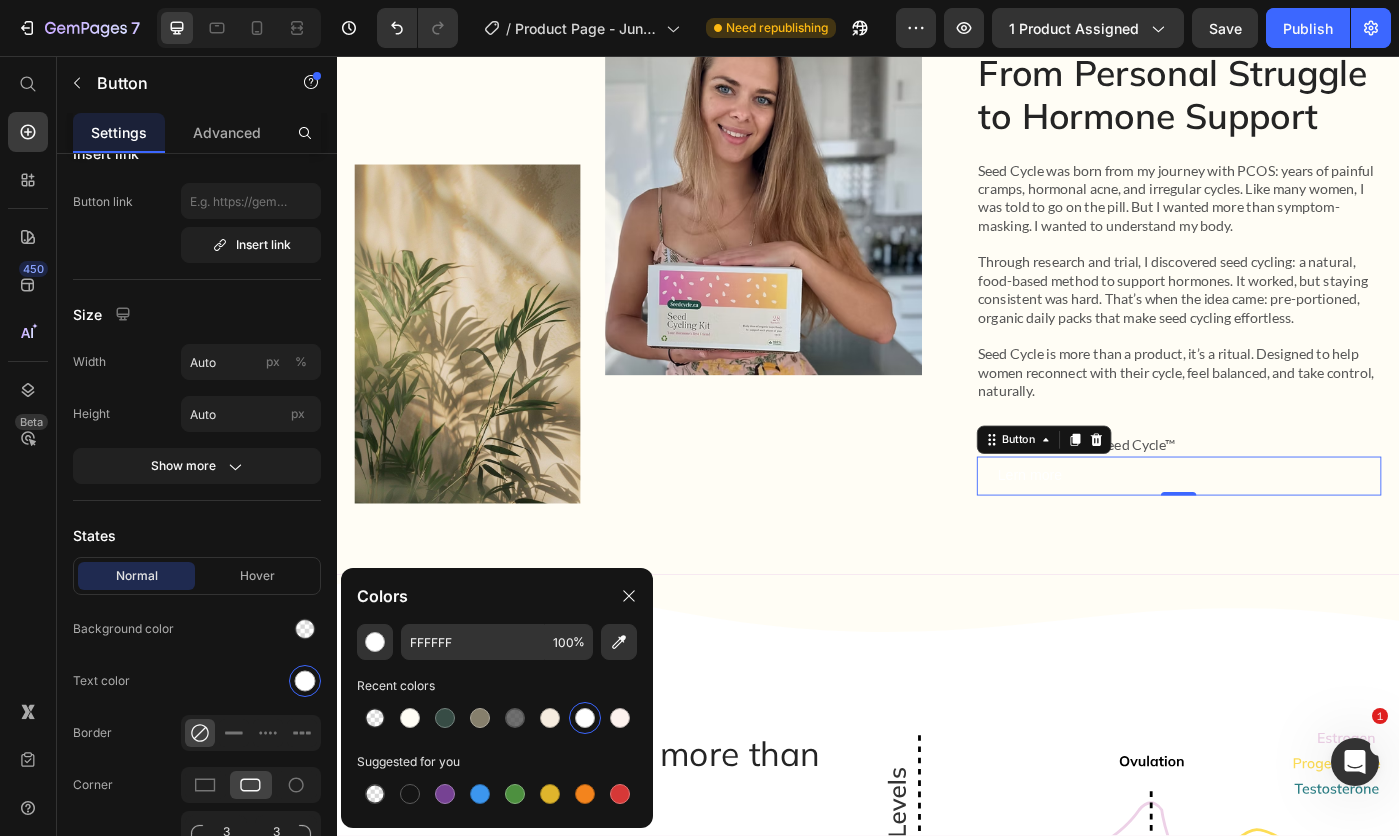 click at bounding box center (410, 794) 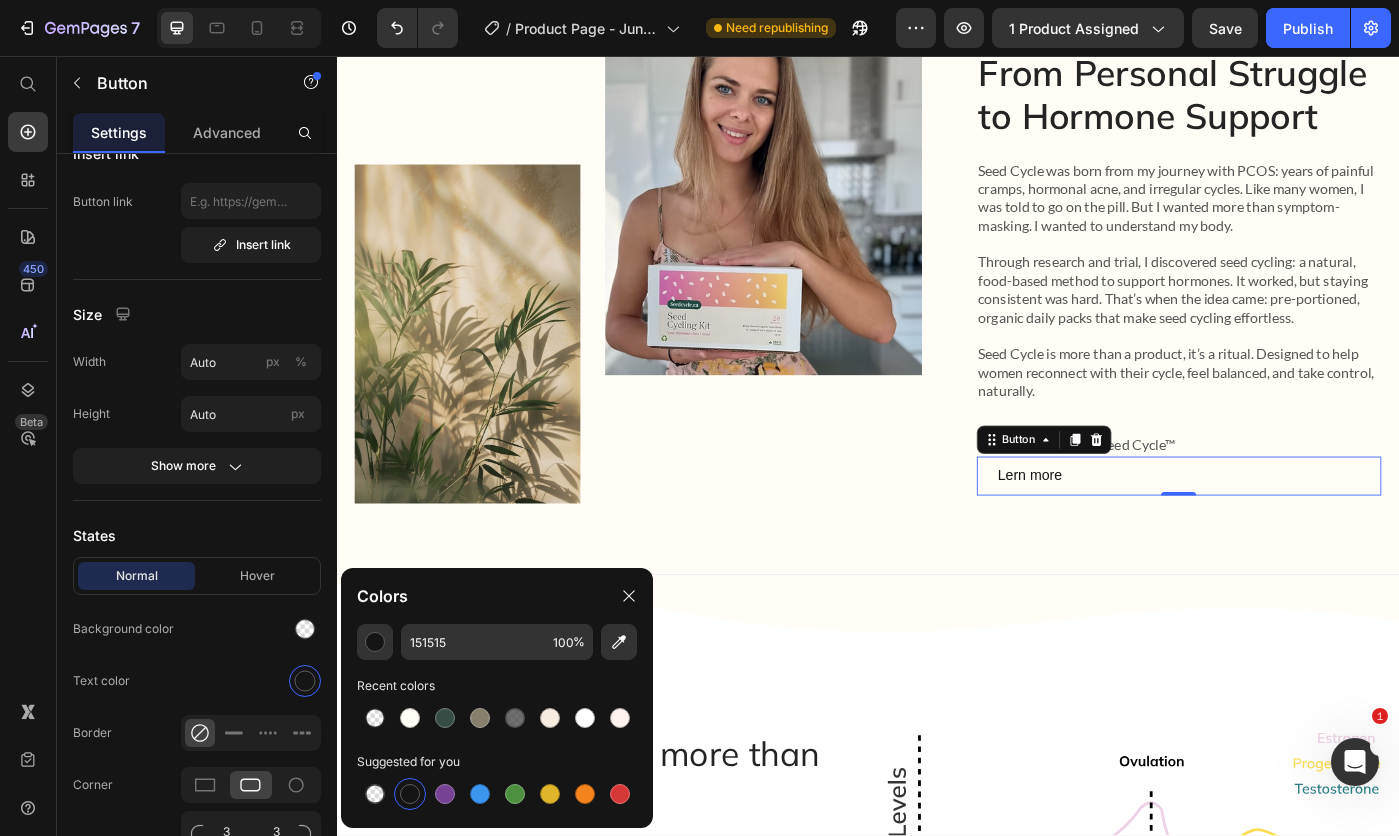 click on "Advanced" 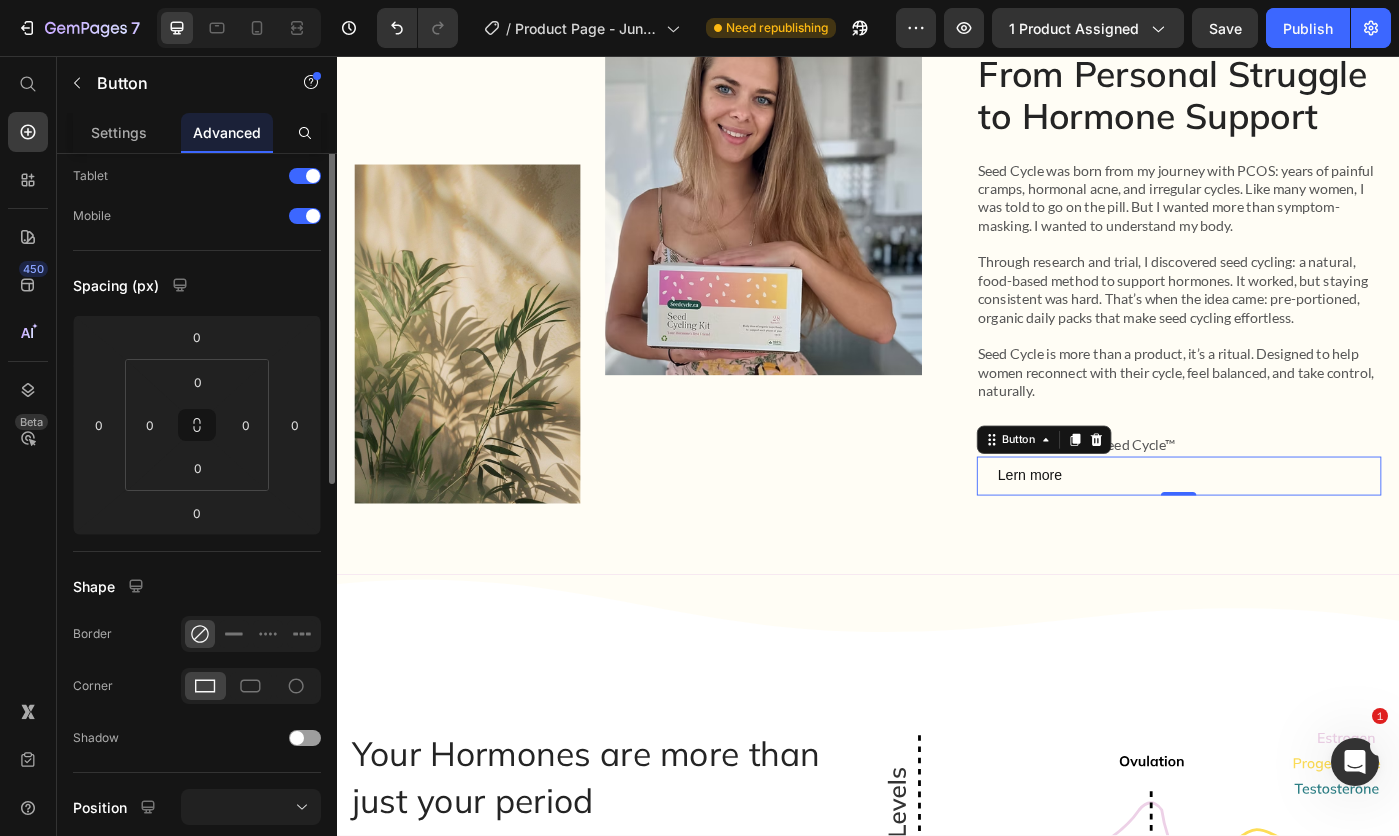scroll, scrollTop: 0, scrollLeft: 0, axis: both 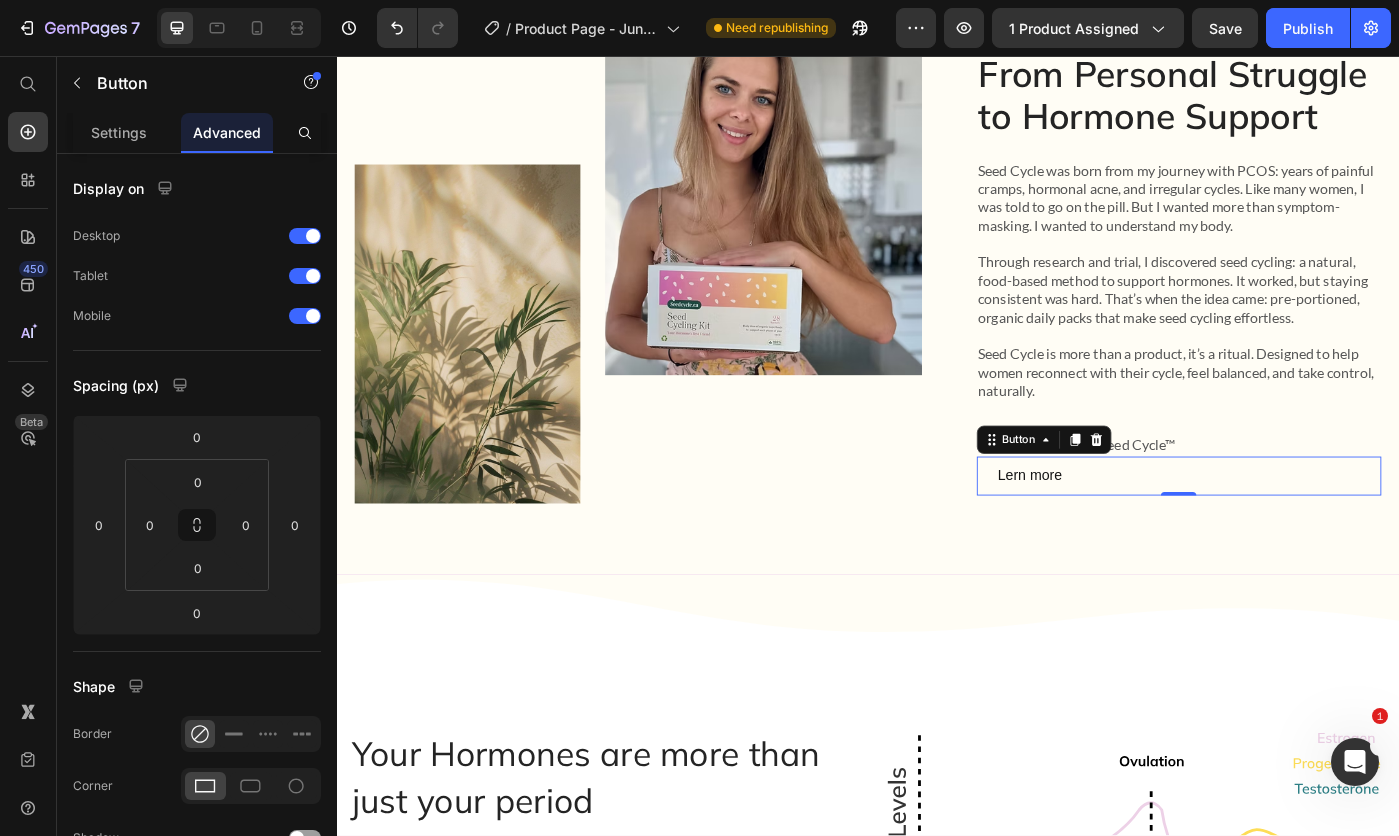 click on "Lern more" at bounding box center [1120, 531] 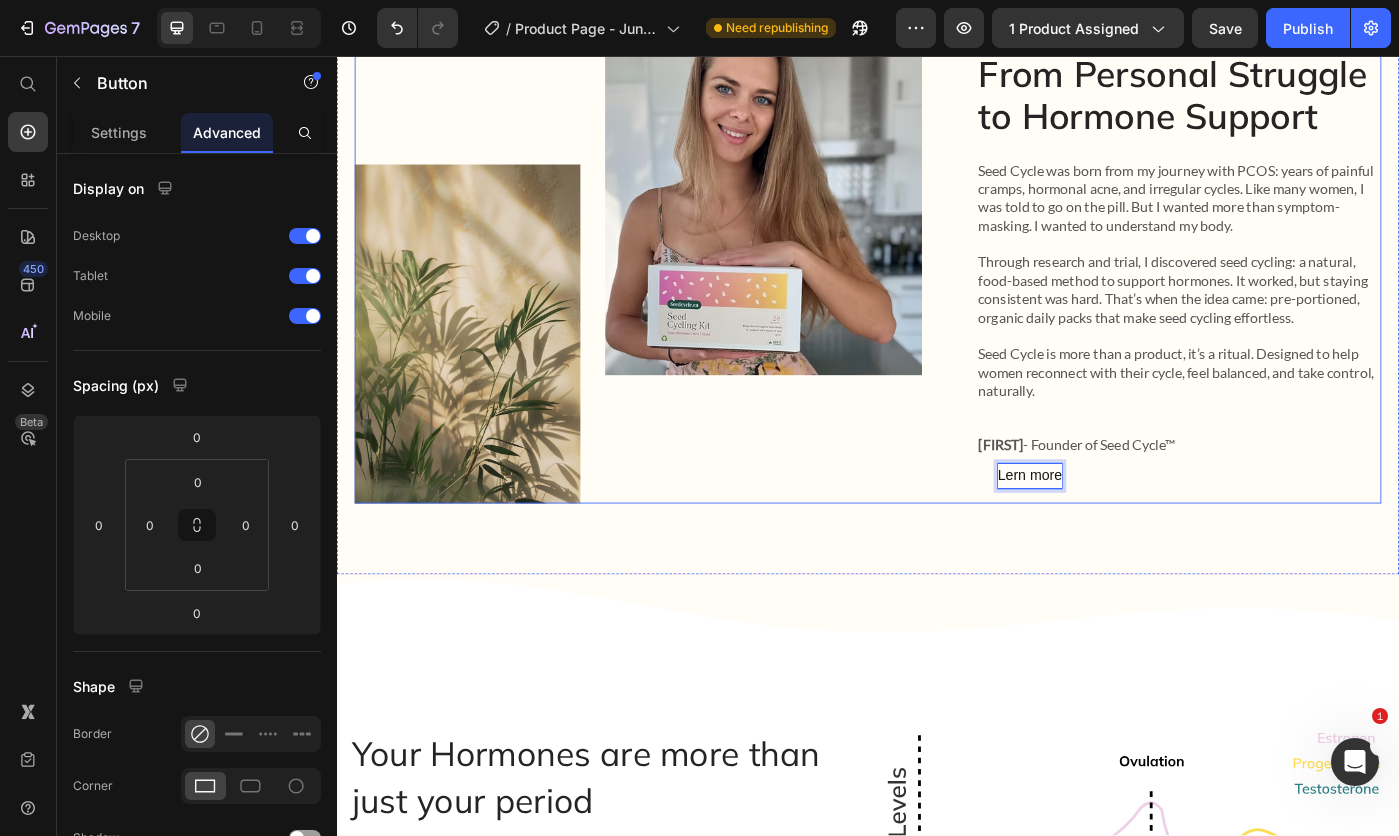 click on "Image Image Row Brand story Text Block From Personal Struggle to Hormone Support Heading Seed Cycle was born from my journey with PCOS: years of painful cramps, hormonal acne, and irregular cycles. Like many women, I was told to go on the pill. But I wanted more than symptom-masking. I wanted to understand my body.   Through research and trial, I discovered seed cycling: a natural, food-based method to support hormones. It worked, but staying consistent was hard. That’s when the idea came: pre-portioned, organic daily packs that make seed cycling effortless.   Seed Cycle is more than a product, it’s a ritual. Designed to help women reconnect with their cycle, feel balanced, and take control, naturally. Text Block Katerina  - Founder of Seed Cycle™ Text Block Lern more Button   0 Row Section 7" at bounding box center (937, 283) 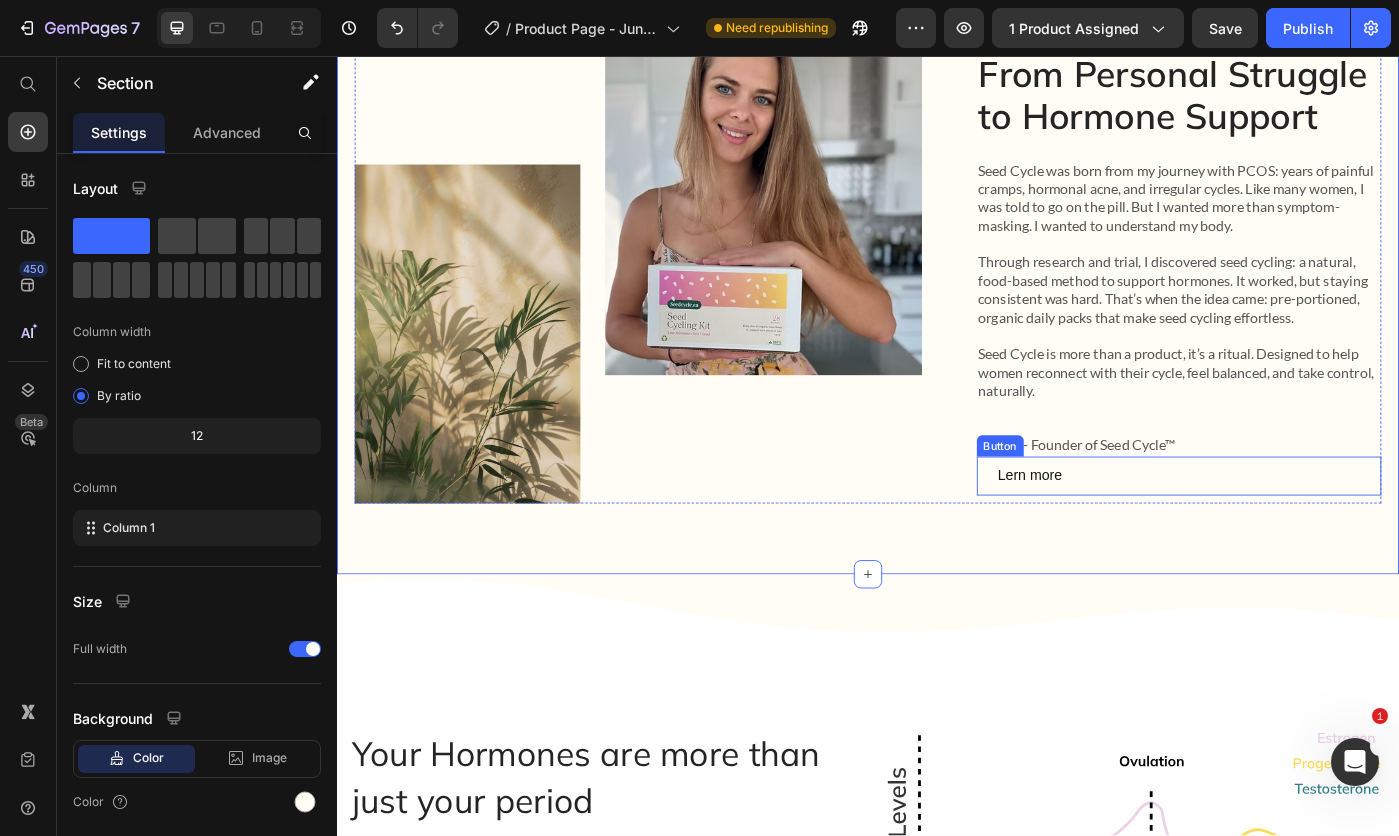 click on "Lern more Button" at bounding box center (1289, 531) 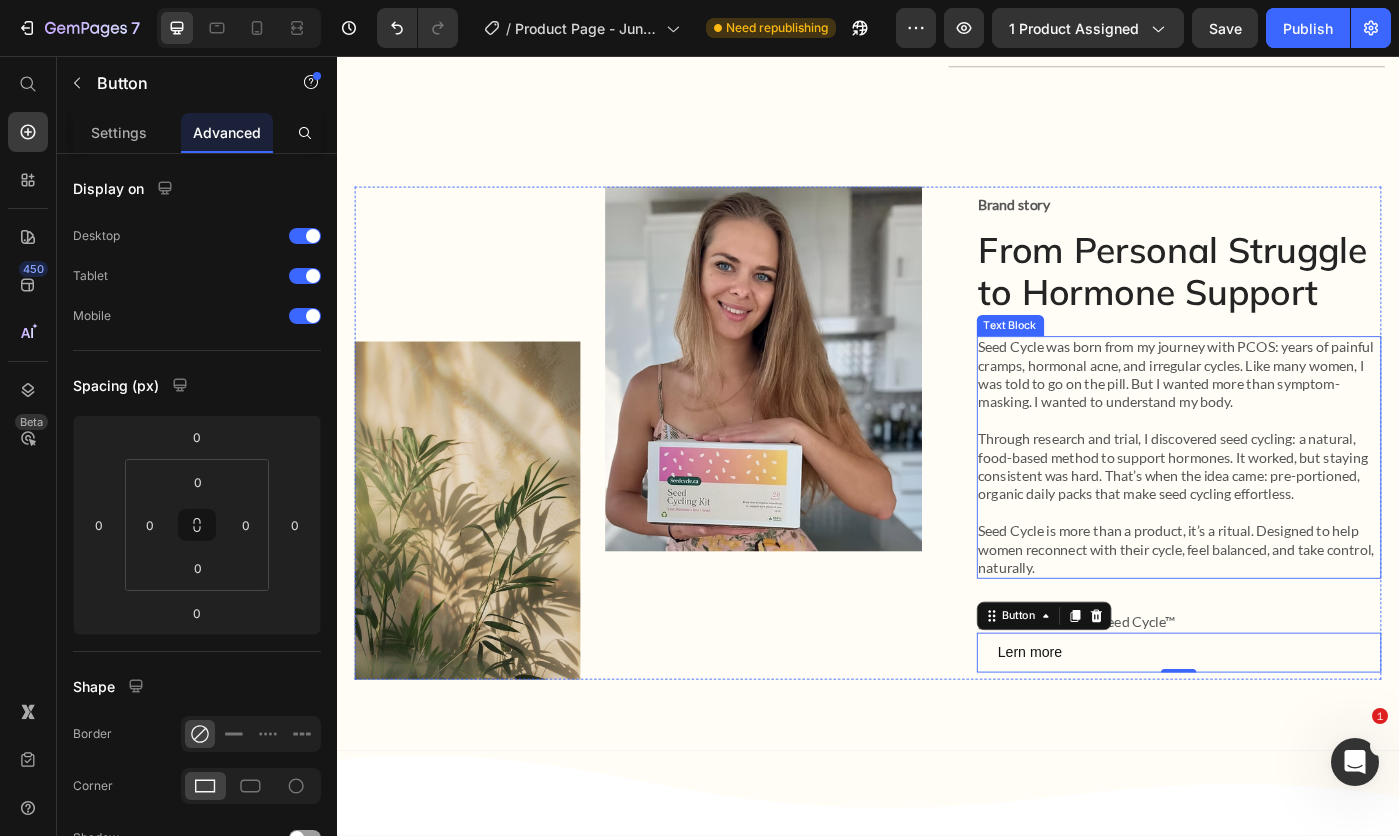 scroll, scrollTop: 4634, scrollLeft: 0, axis: vertical 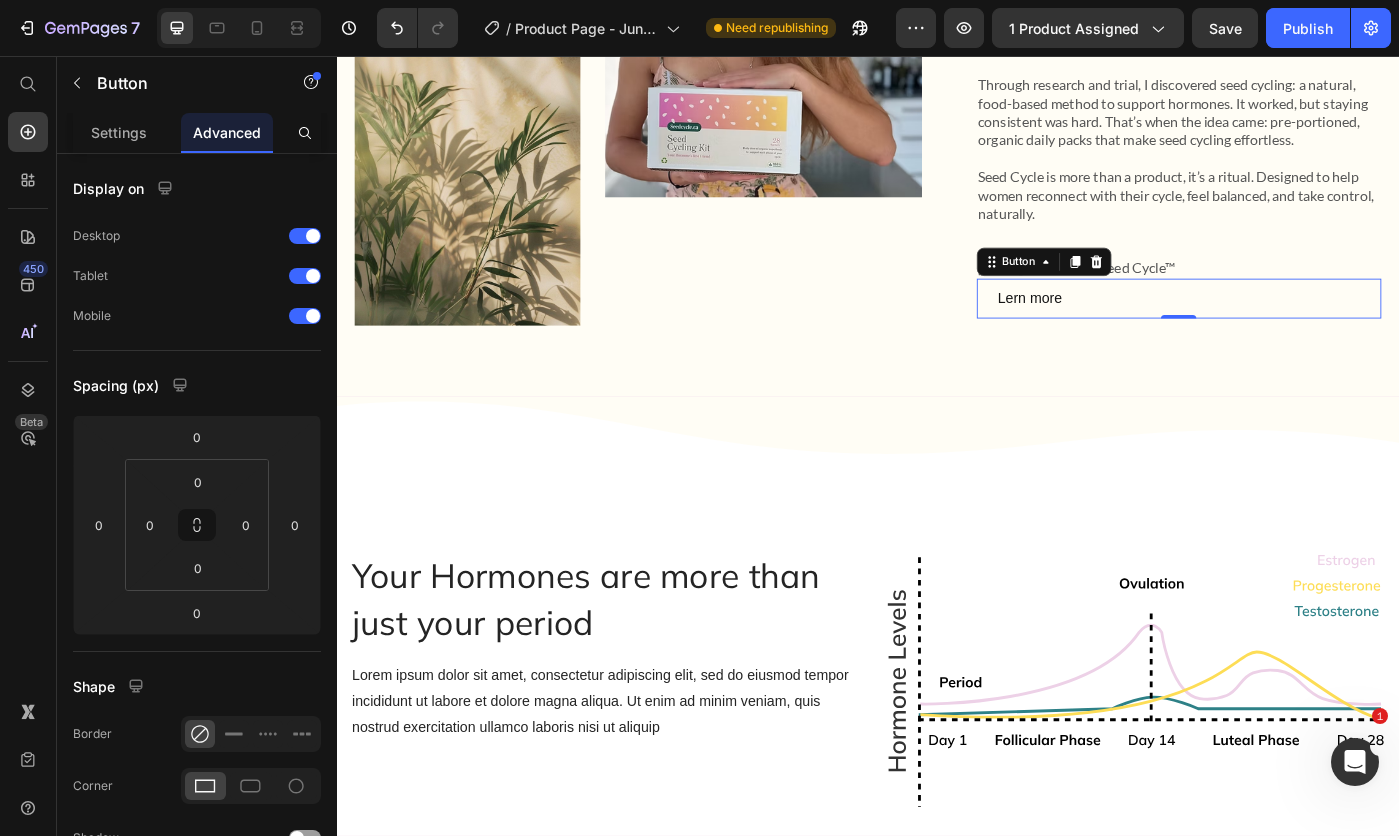 click on "Lern more" at bounding box center (1120, 330) 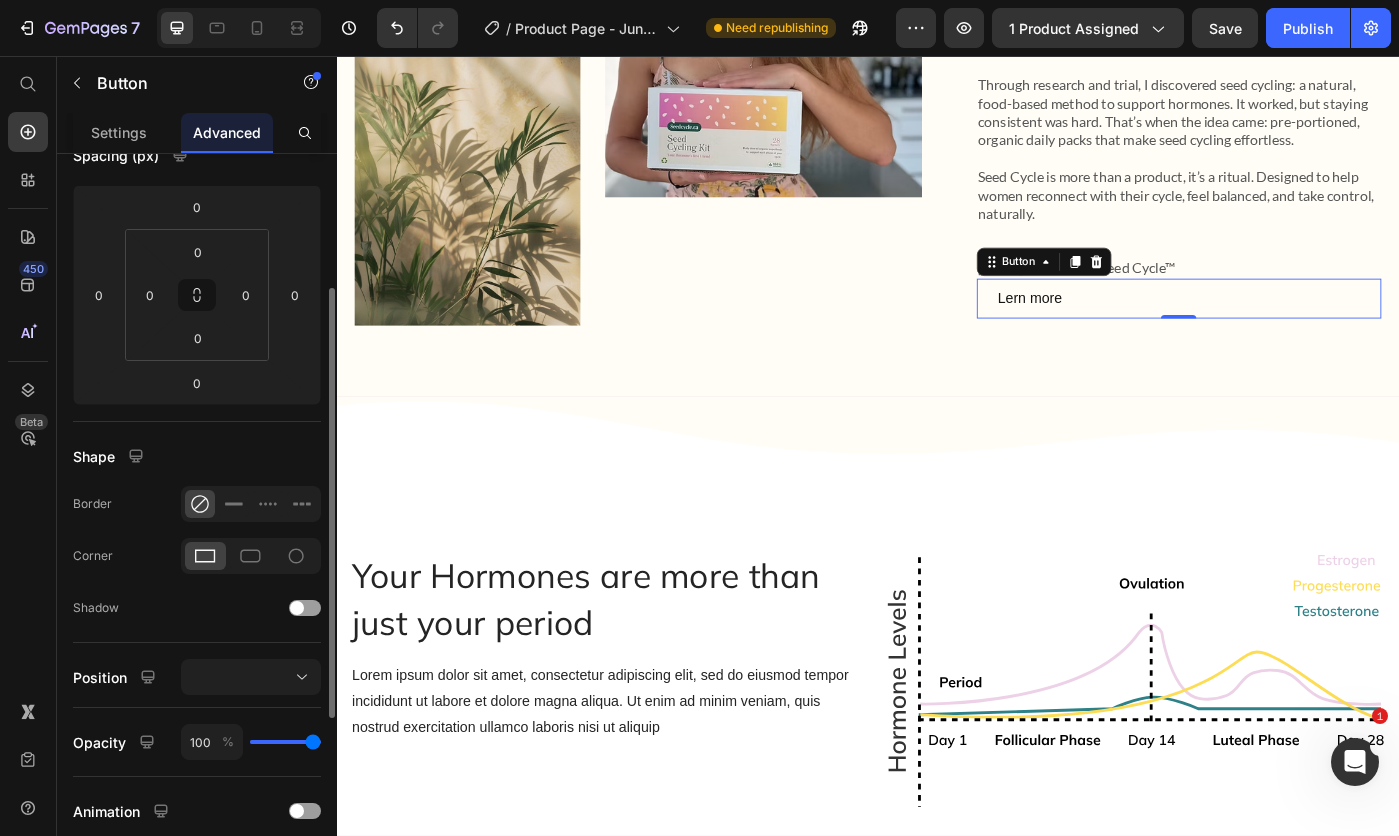scroll, scrollTop: 0, scrollLeft: 0, axis: both 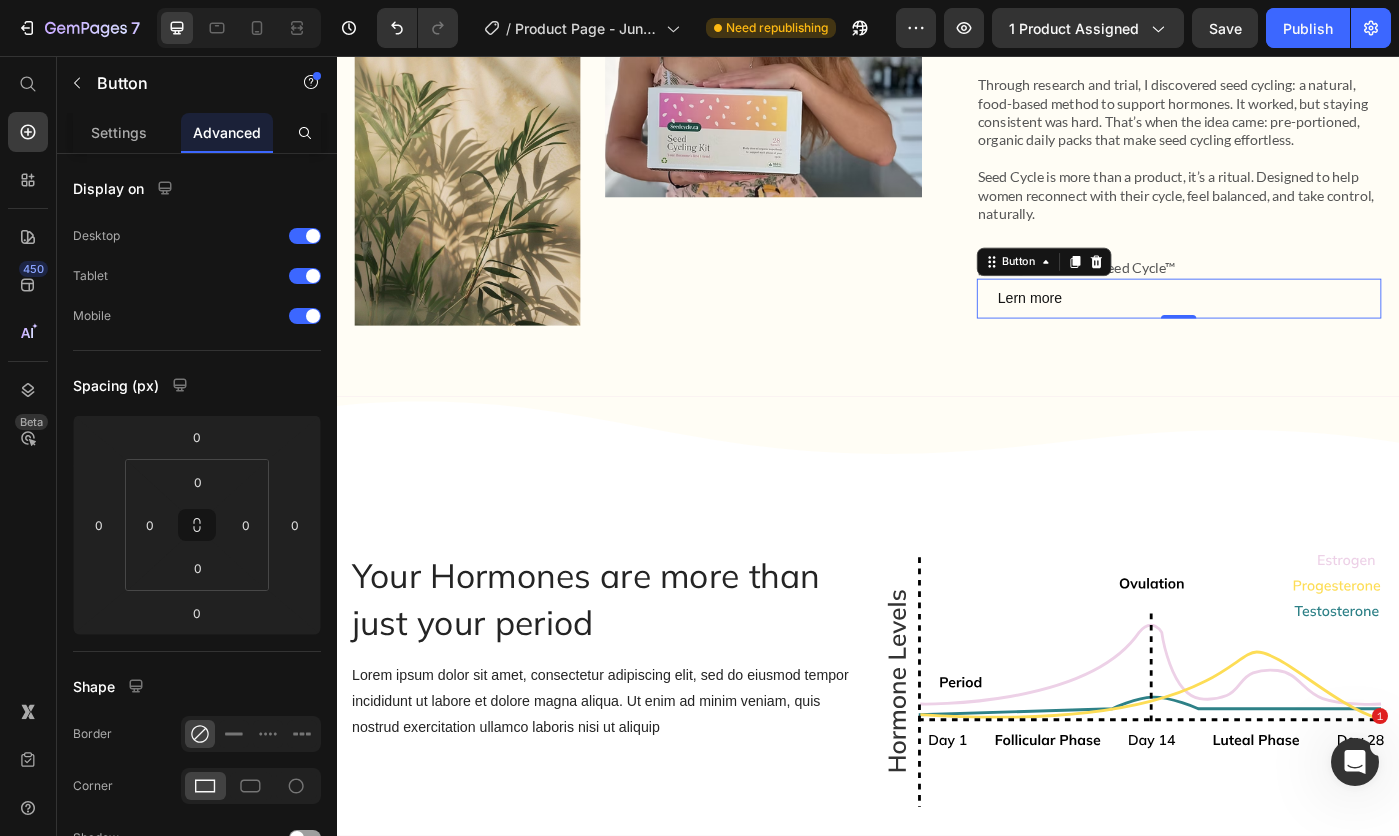 click on "Settings" 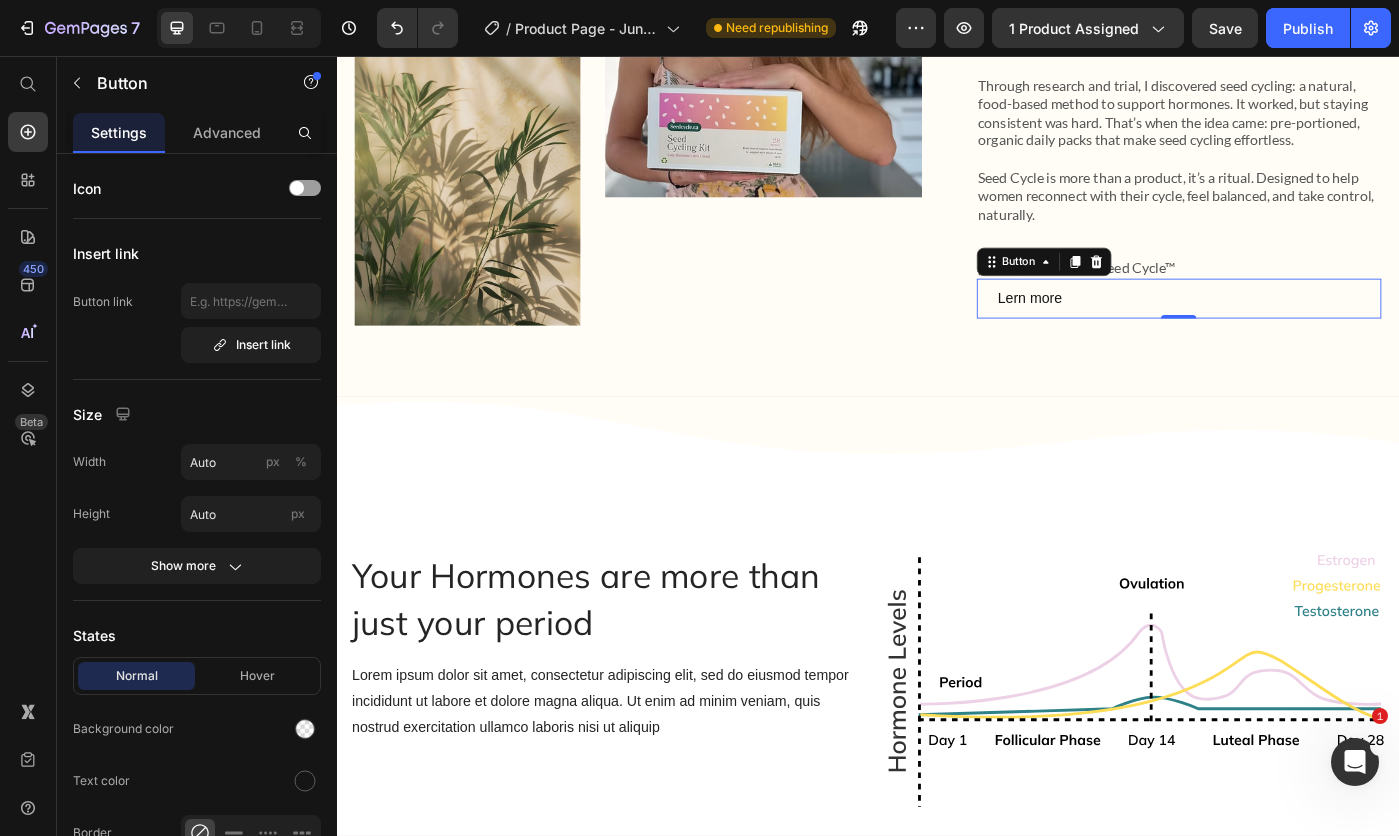 click on "Settings" at bounding box center [119, 132] 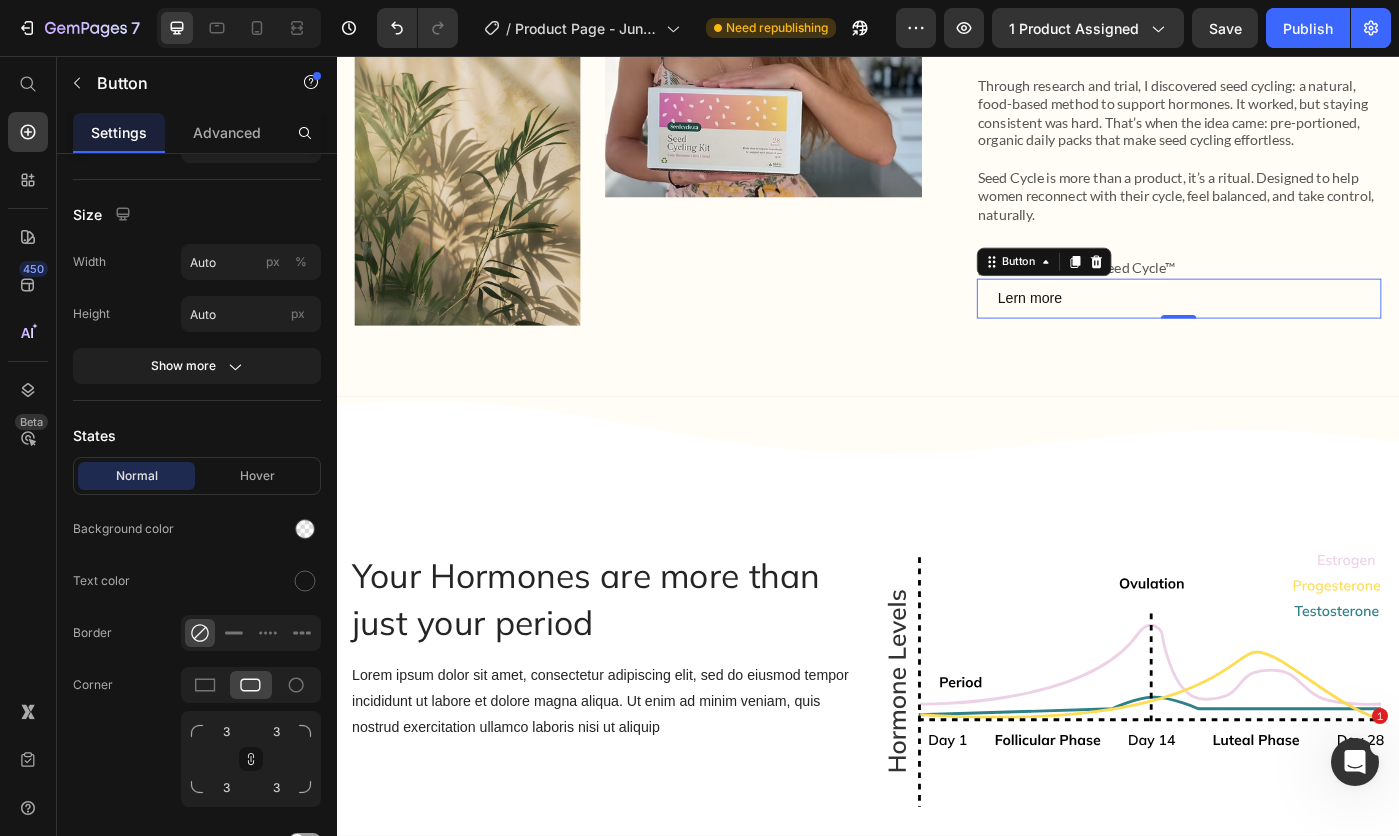 click at bounding box center [305, 529] 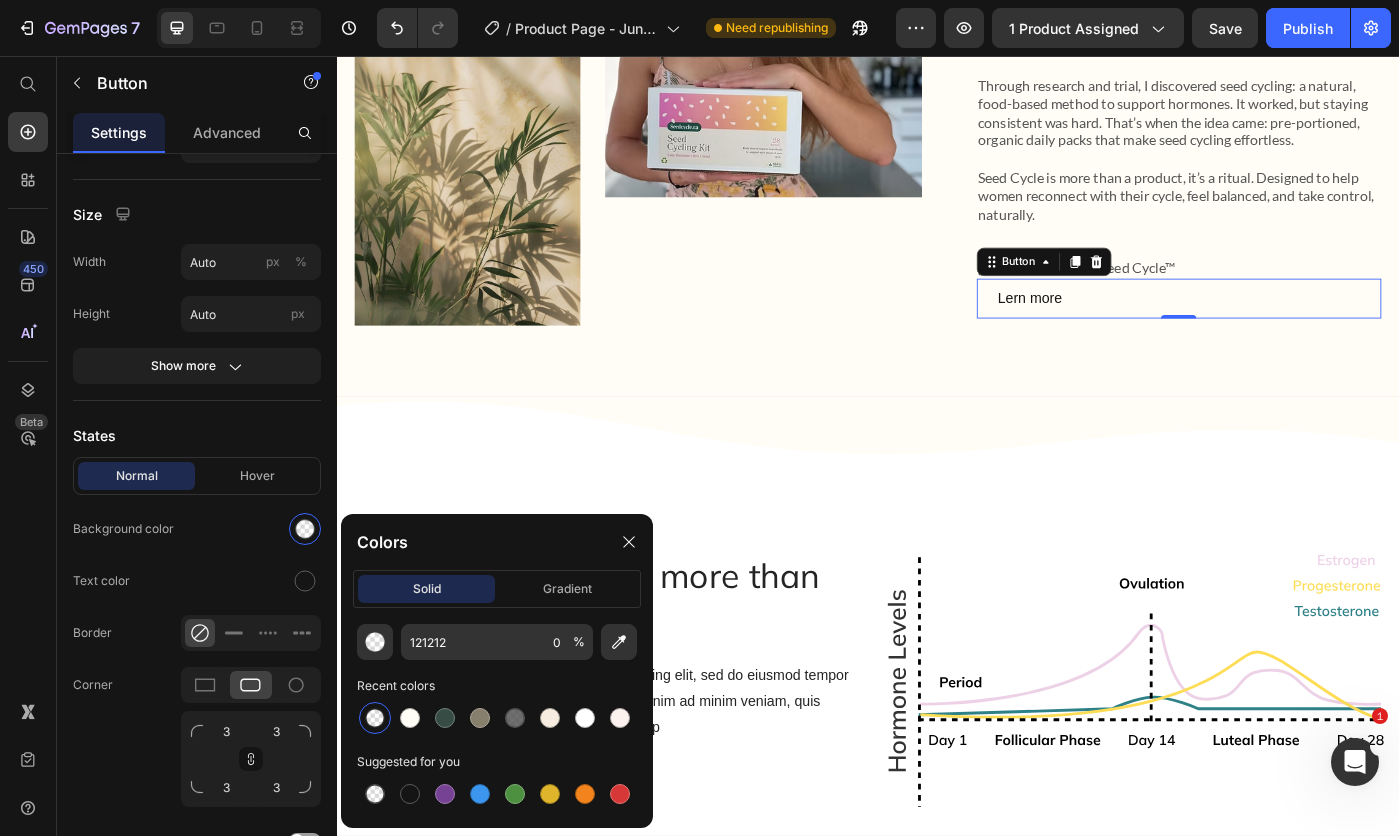 click at bounding box center (480, 718) 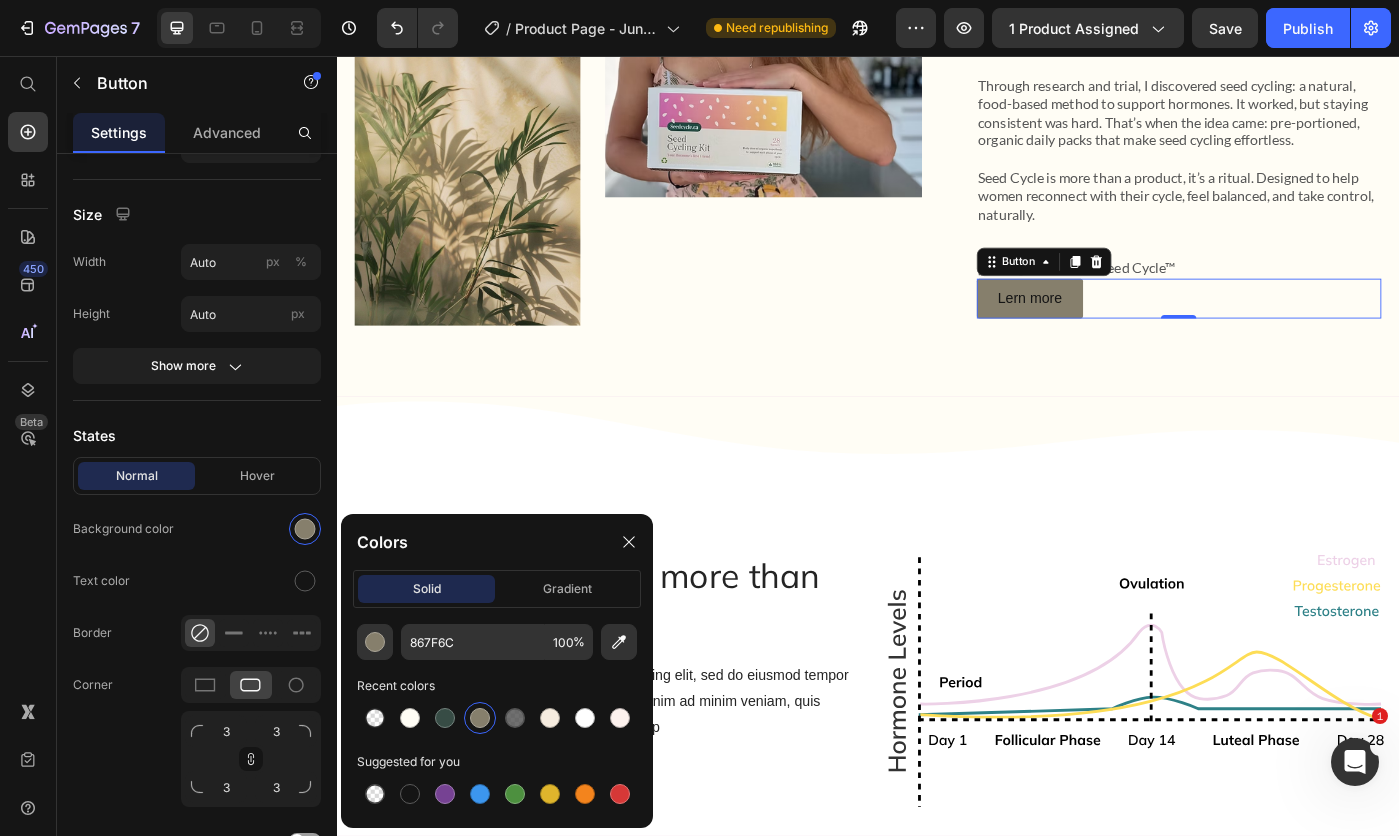 click at bounding box center (305, 581) 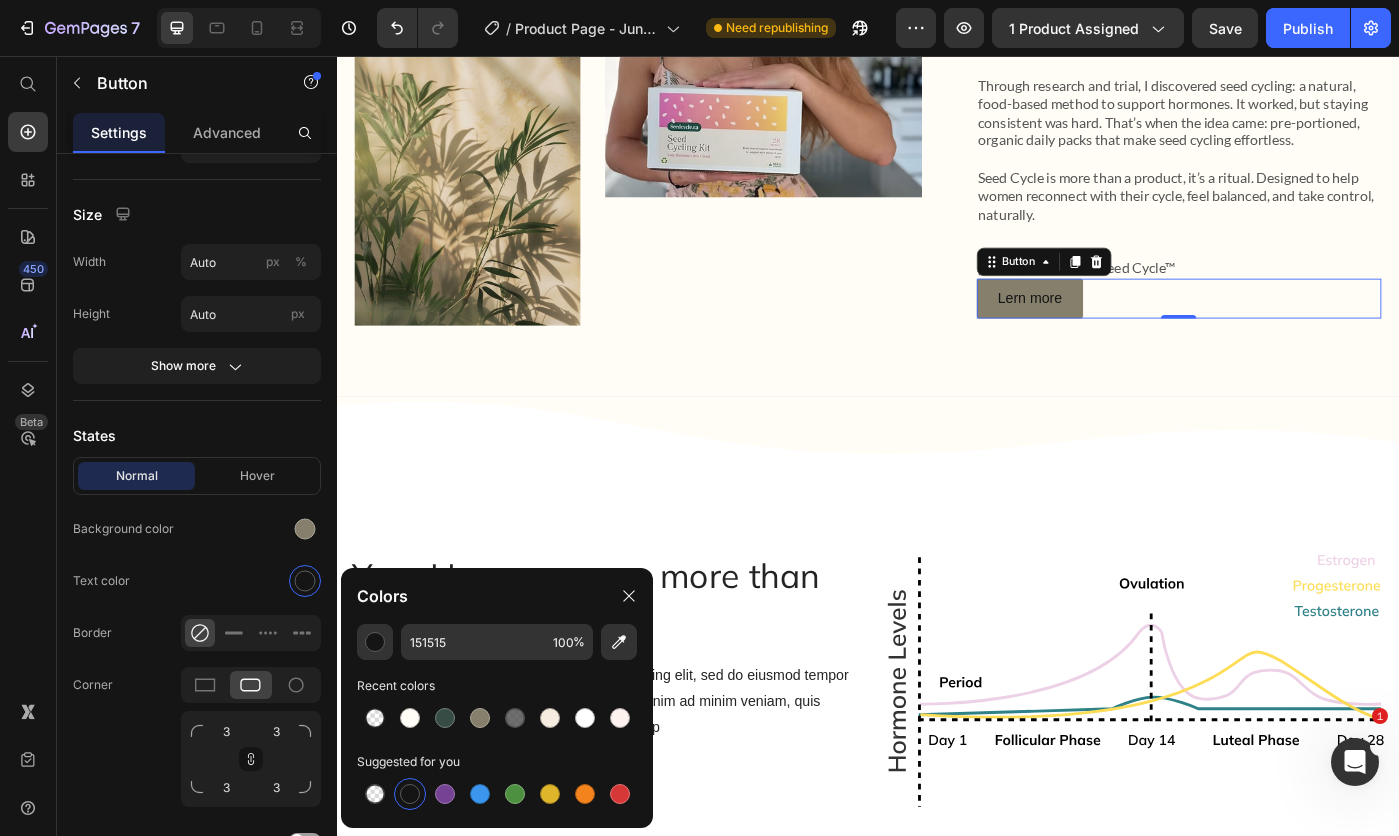 click at bounding box center [410, 718] 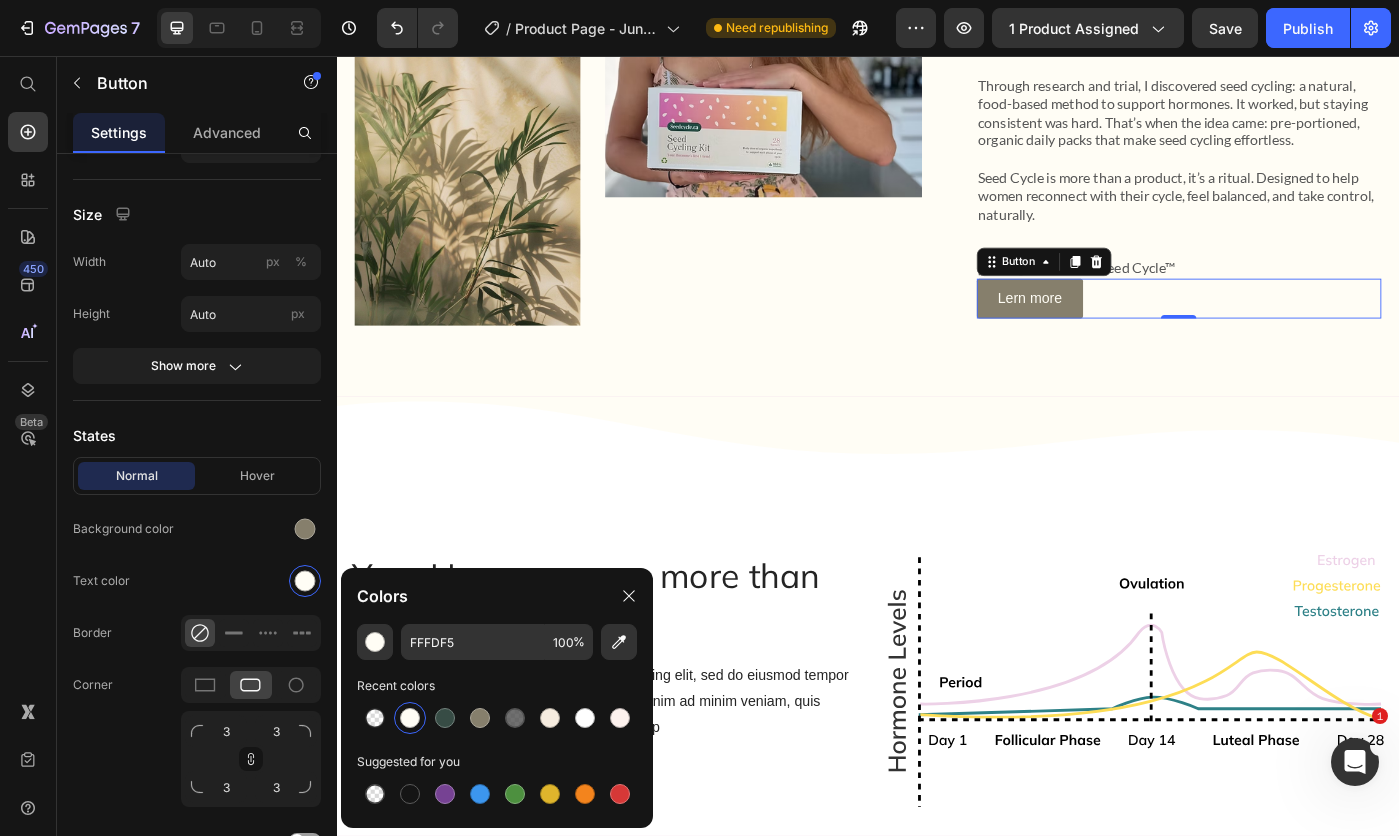 click 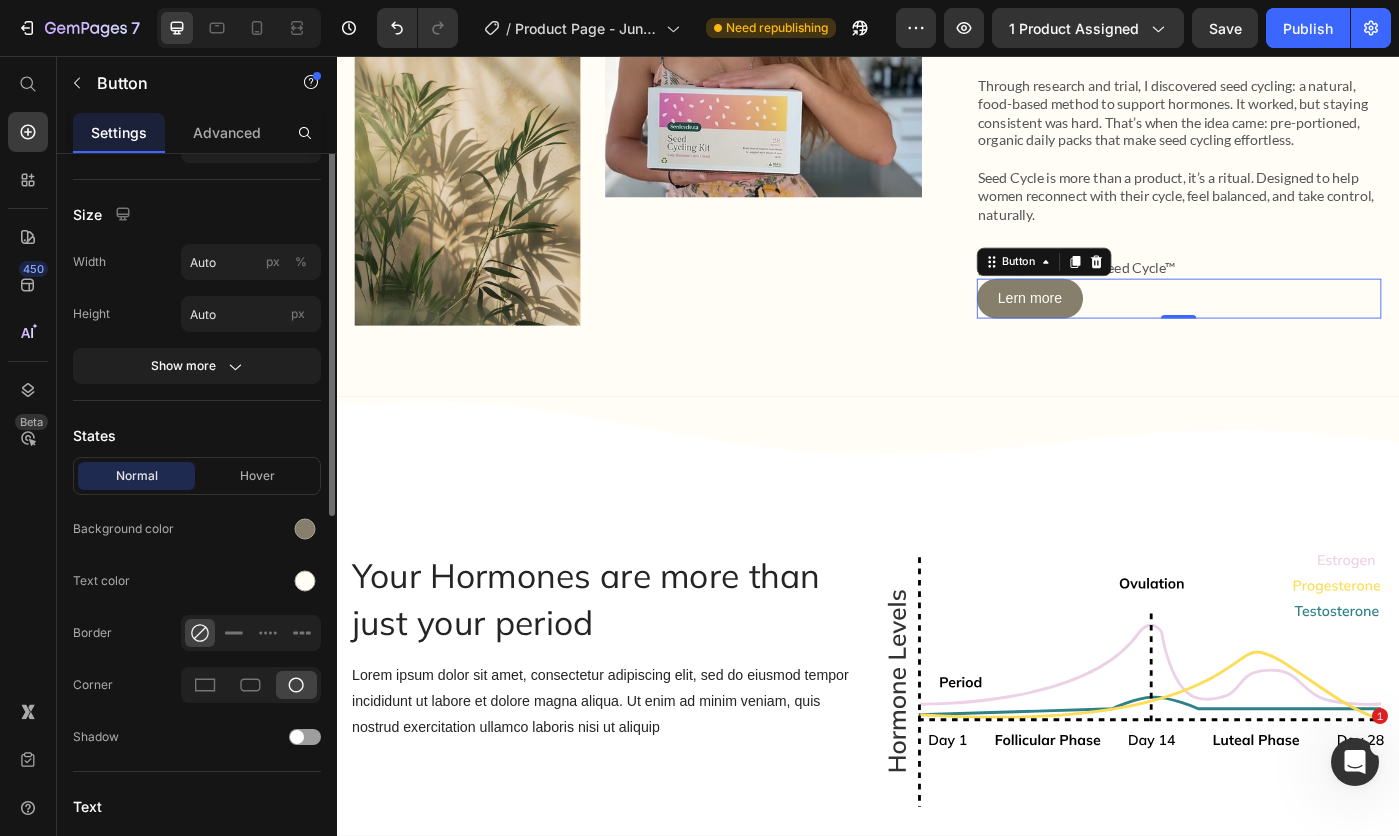 scroll, scrollTop: 0, scrollLeft: 0, axis: both 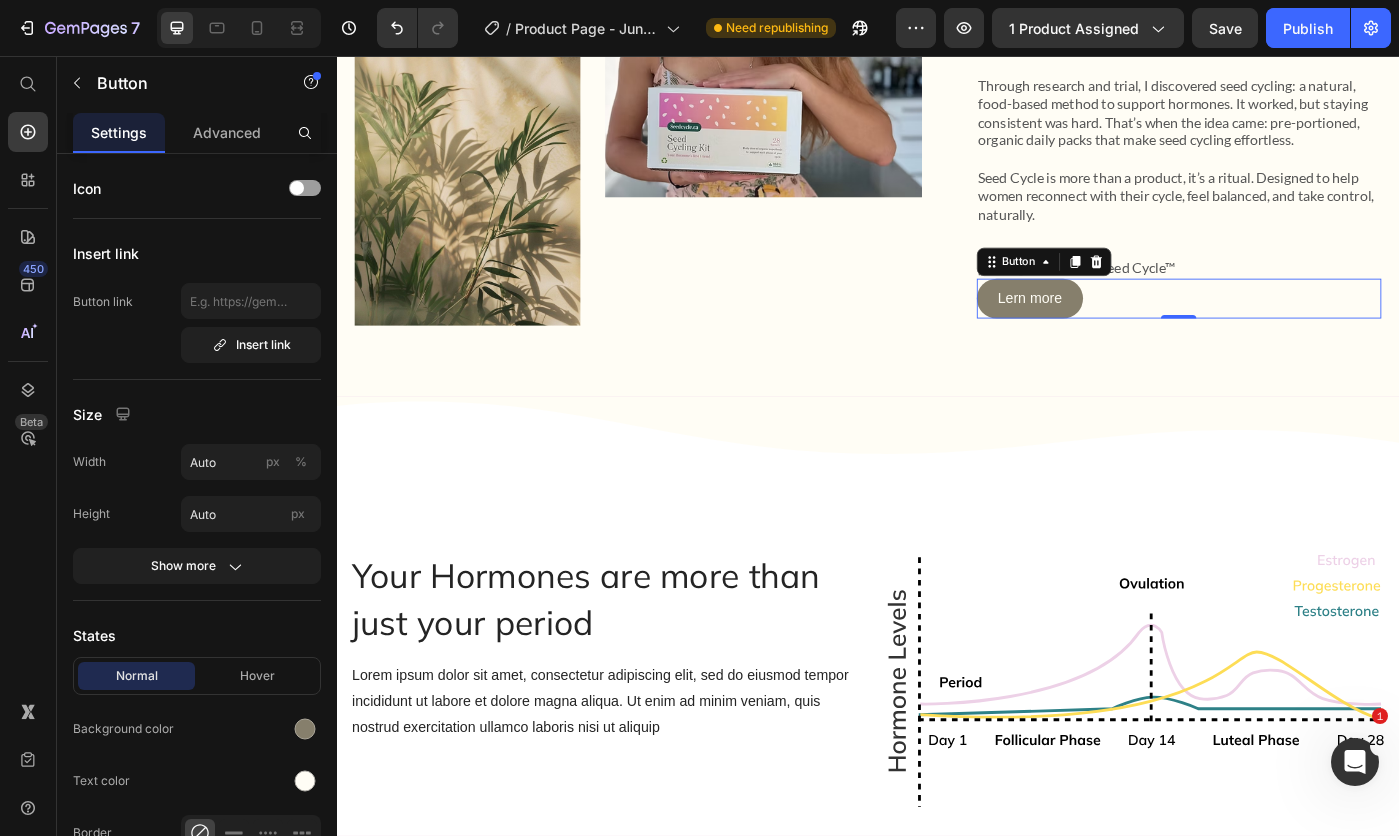 click on "Insert link" at bounding box center [251, 345] 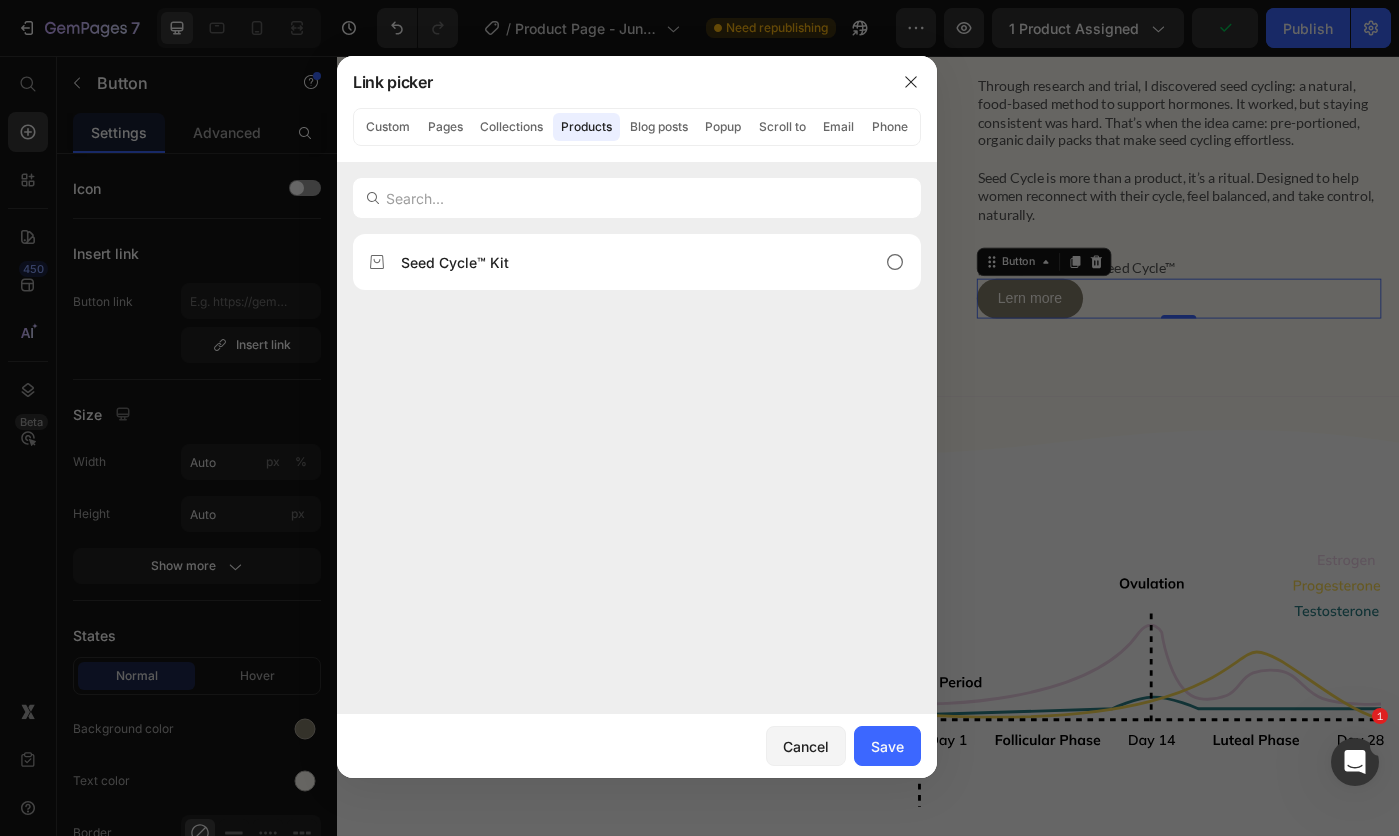 click on "Collections" 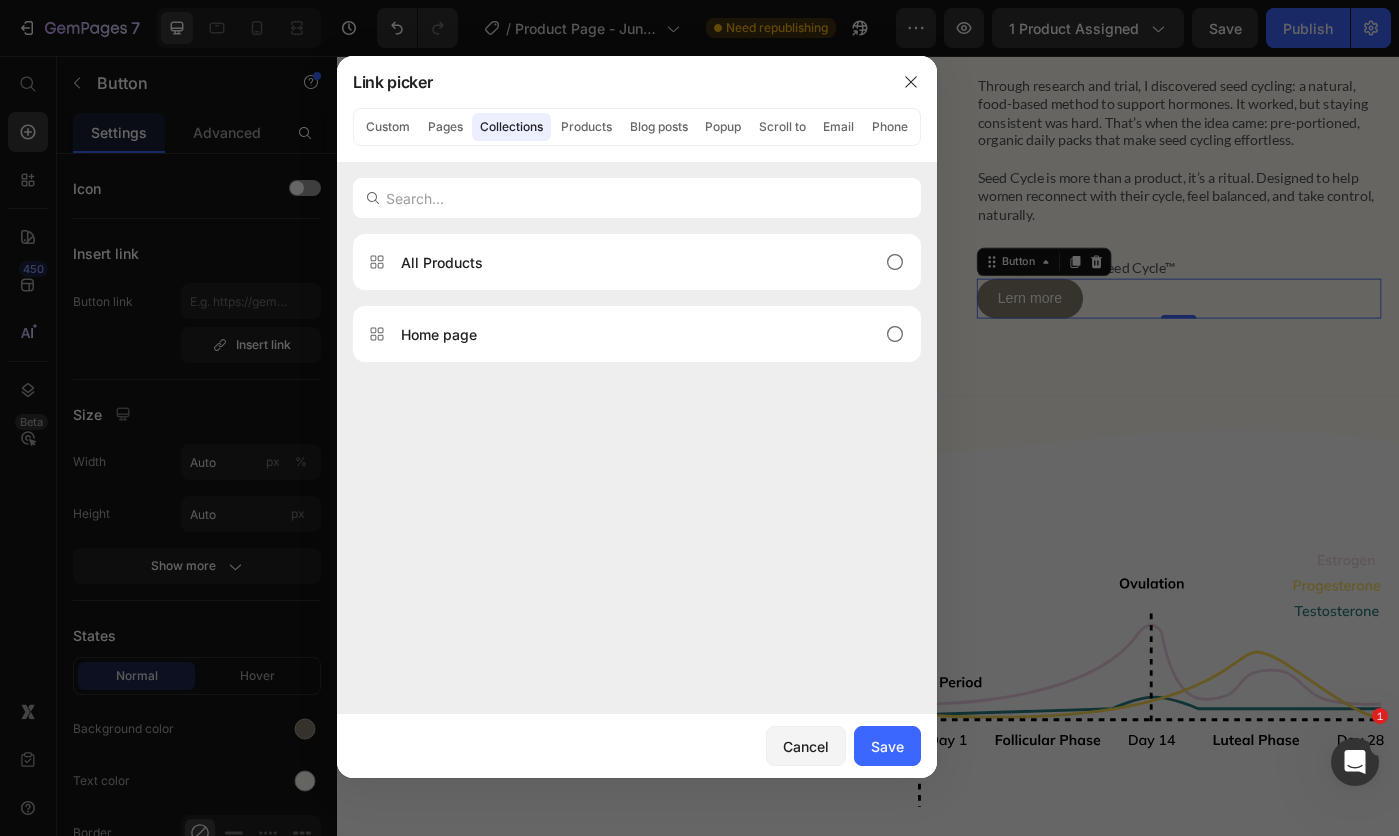 click on "Pages" 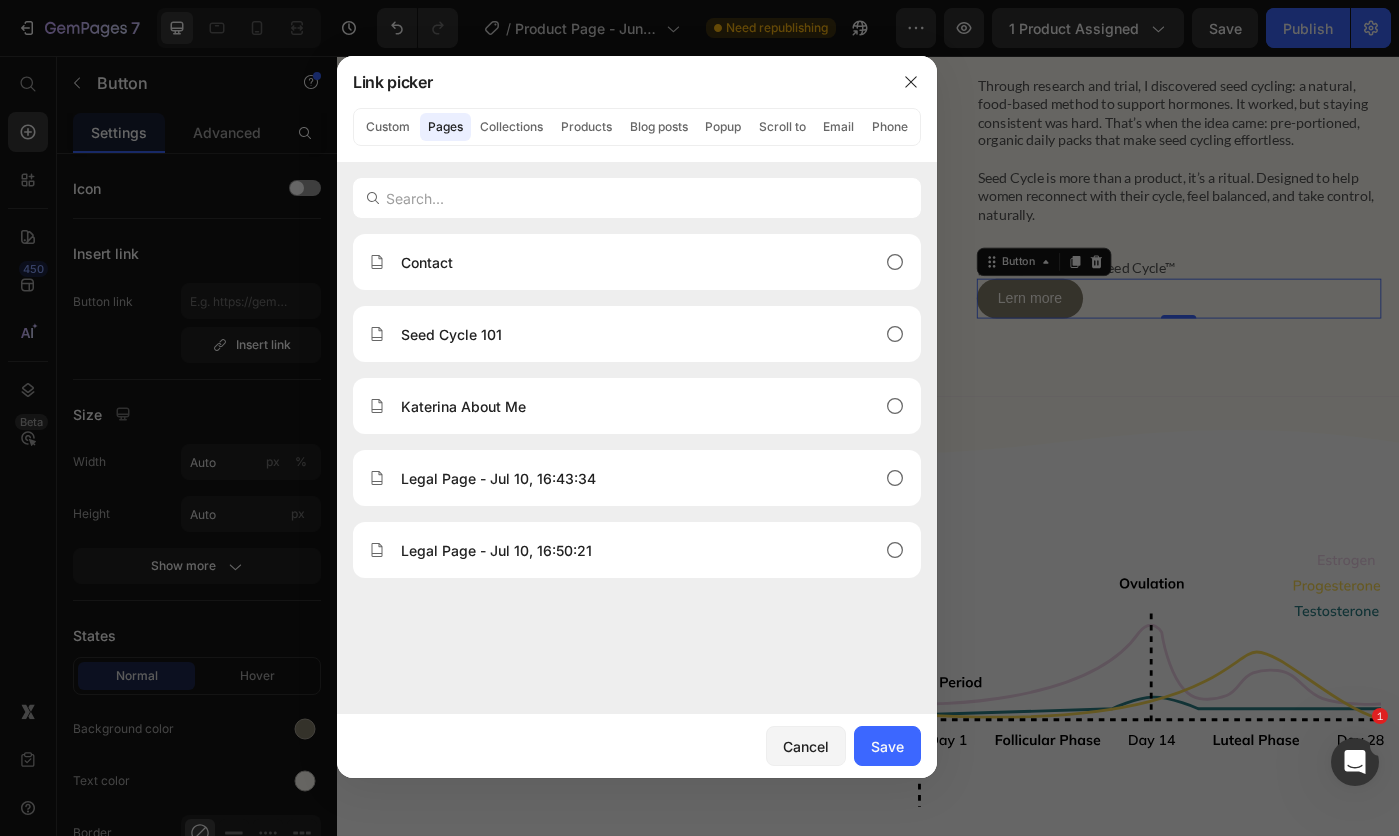 click on "Katerina About Me" 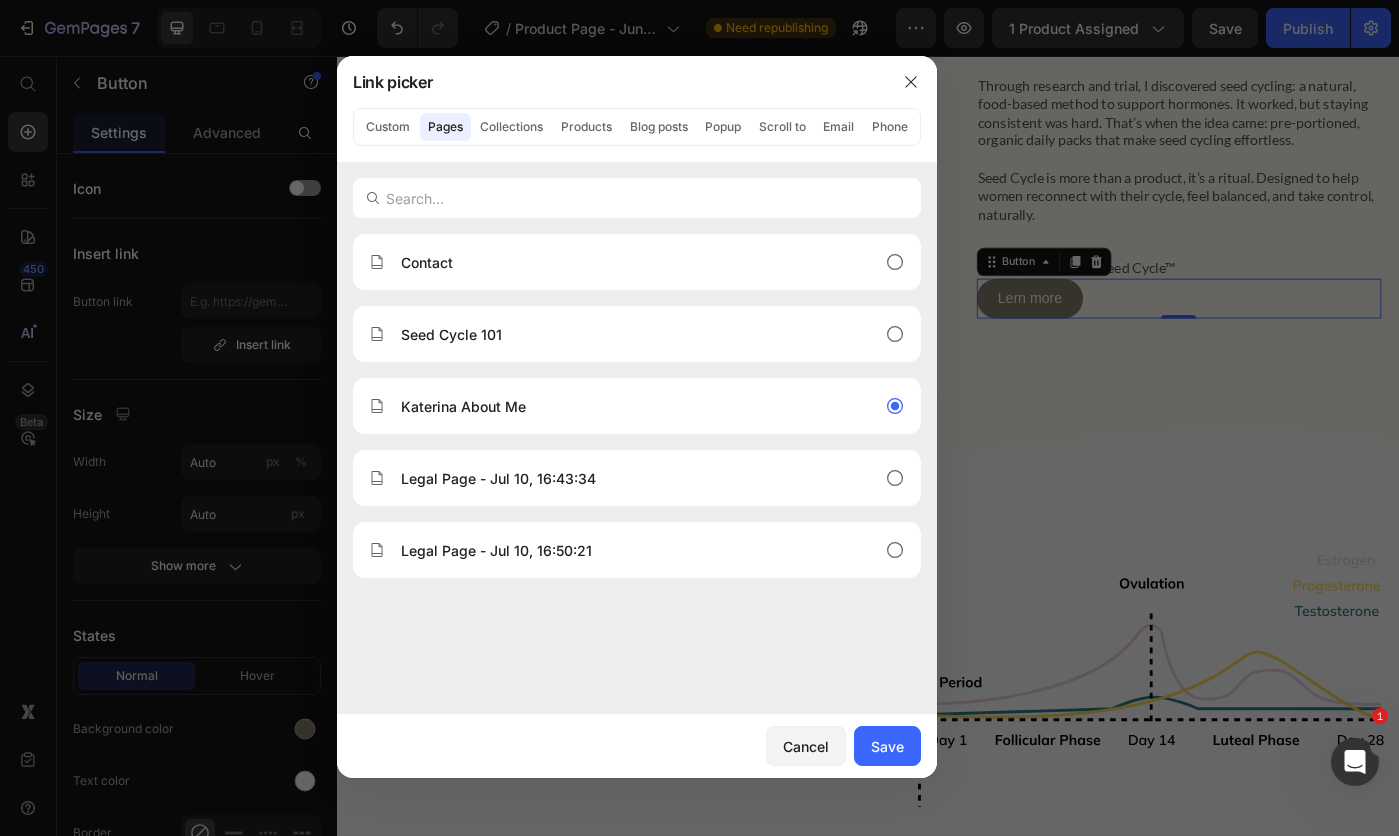 click on "Save" at bounding box center (887, 746) 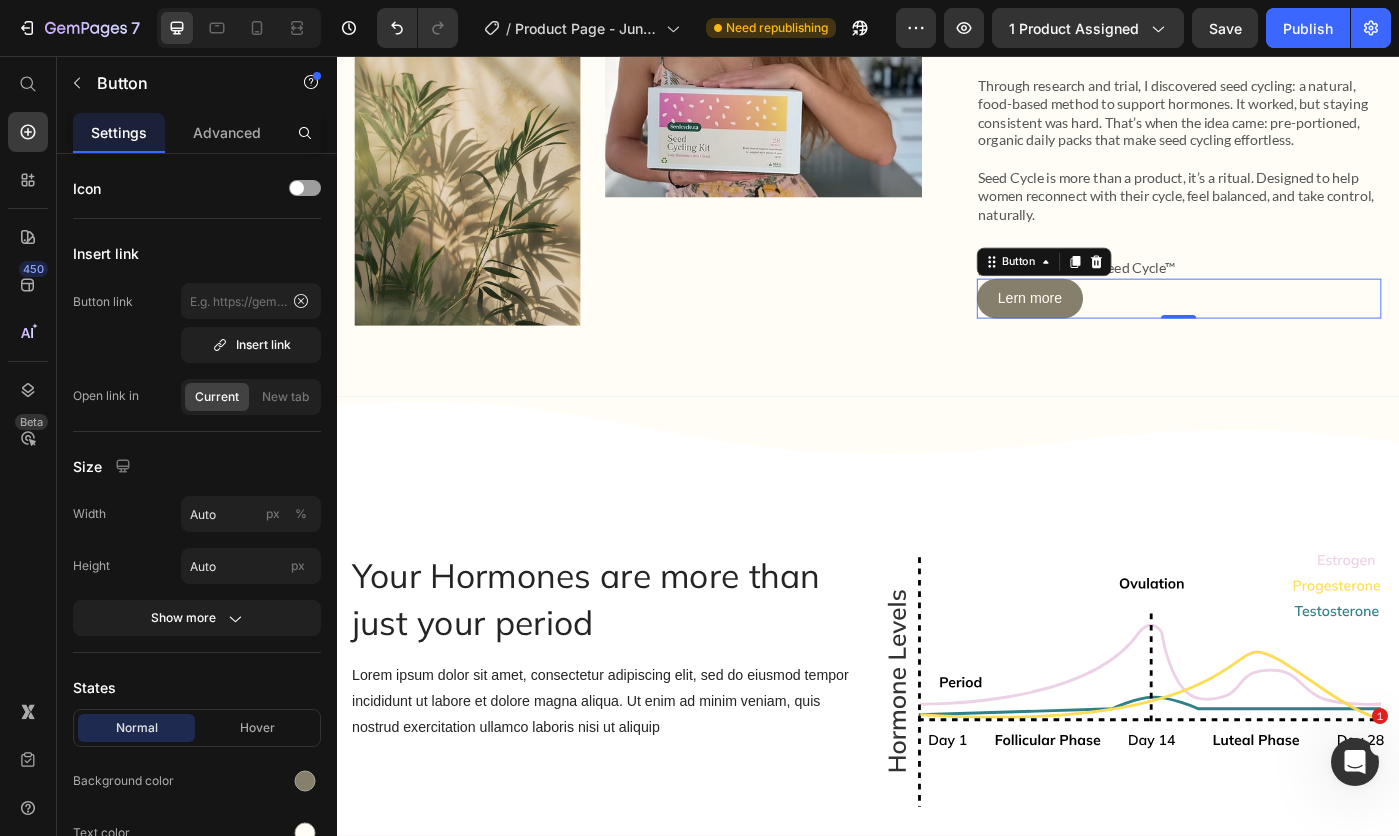 type on "/pages/about-me" 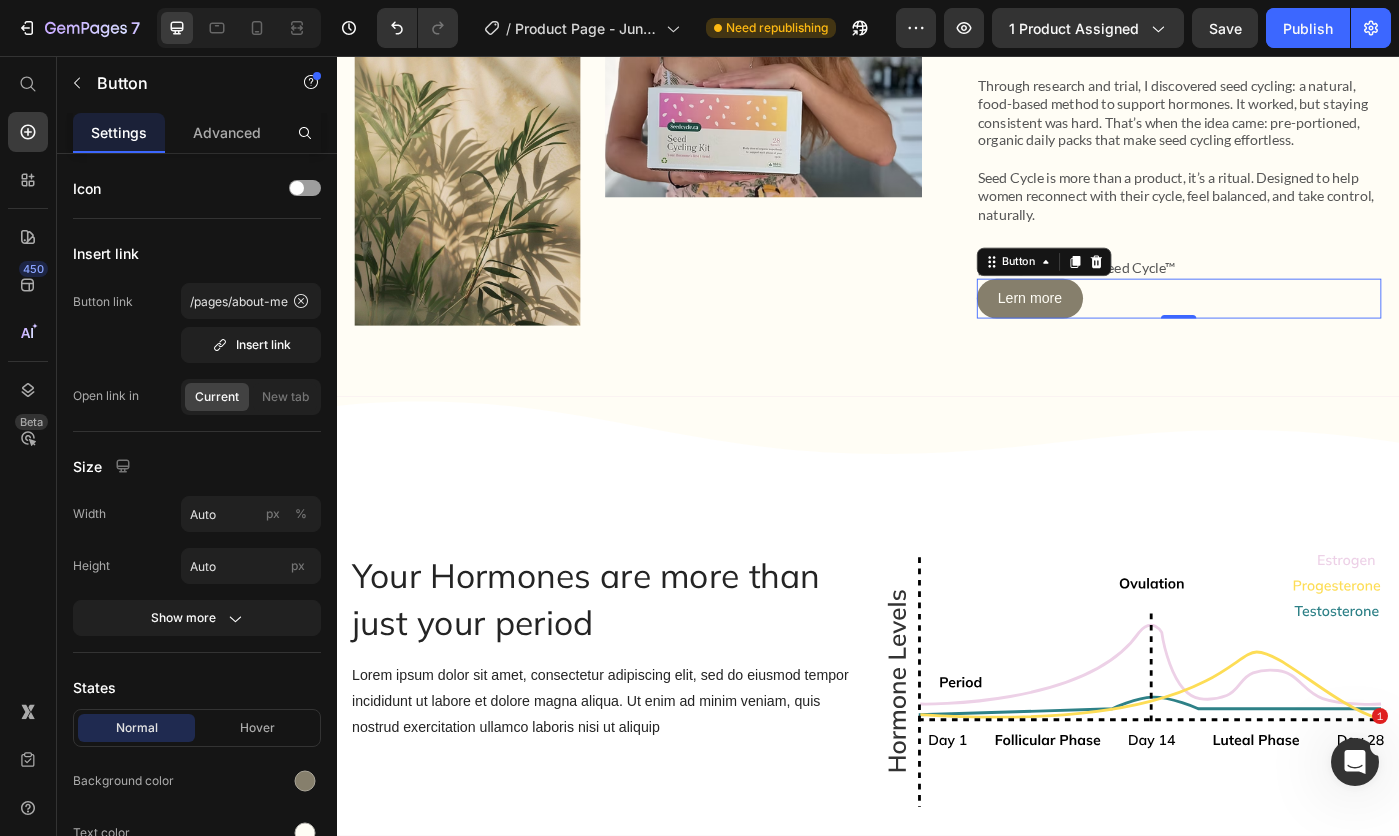 click on "Advanced" at bounding box center [227, 132] 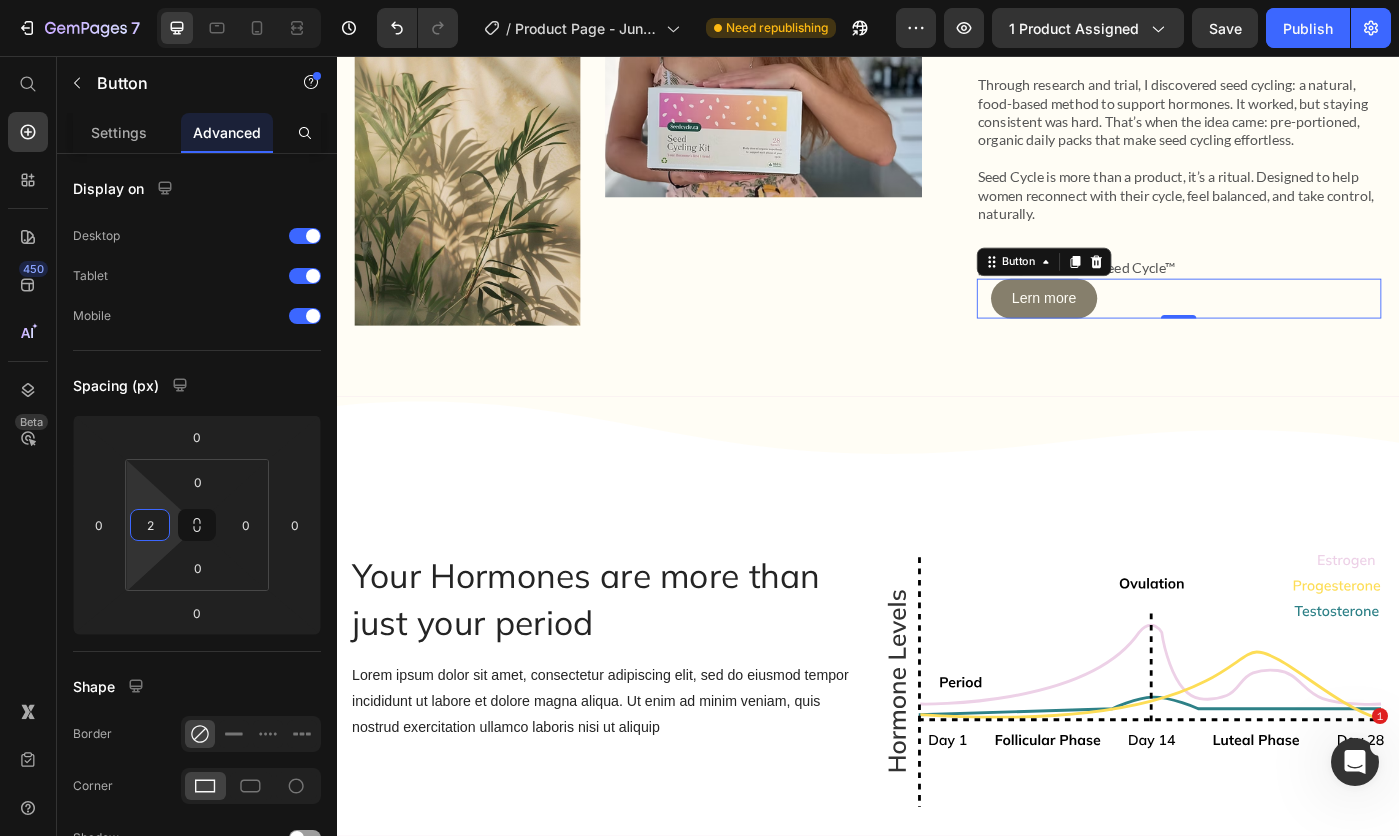 type on "0" 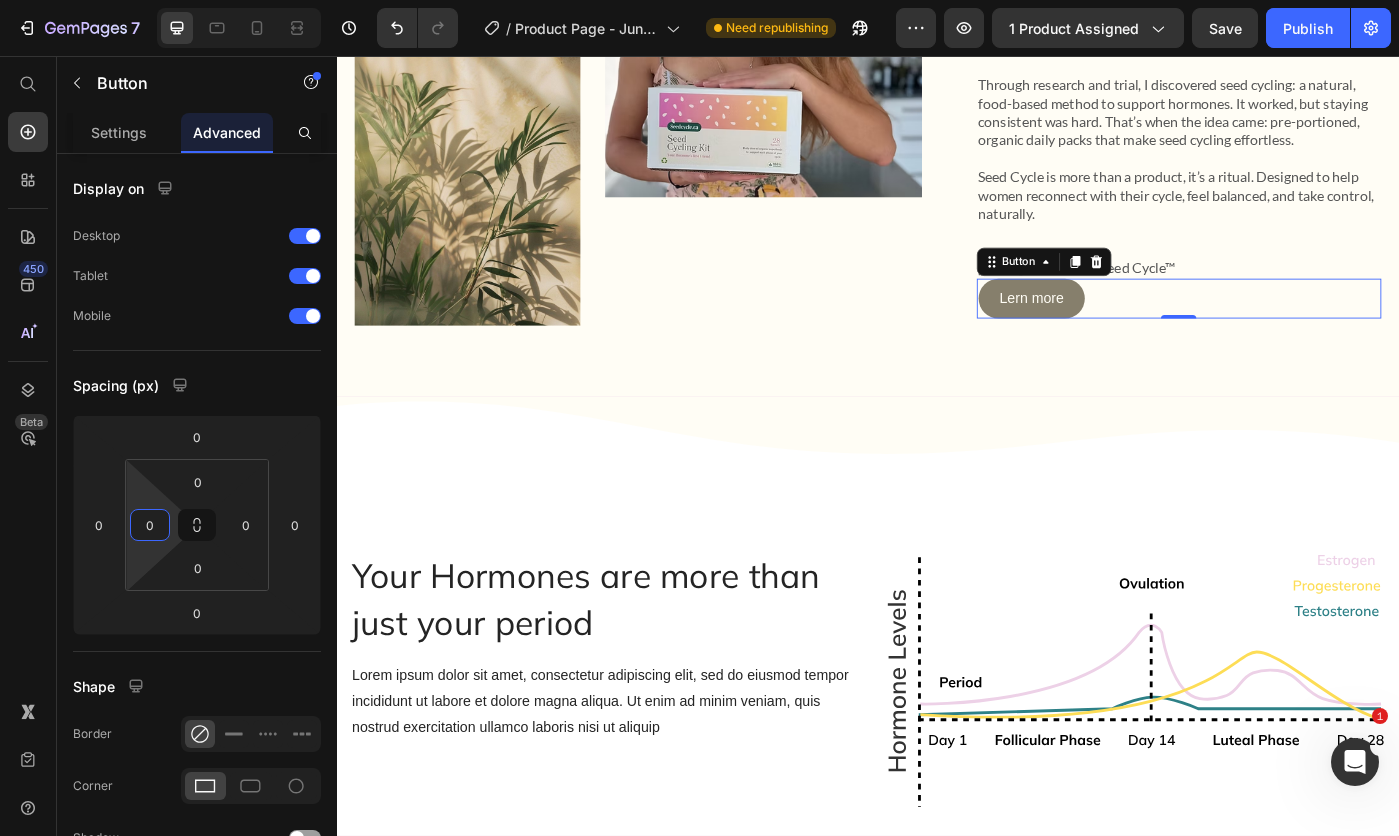 click on "7  Version history  /  Product Page - Jun 3, 16:50:05 Need republishing Preview 1 product assigned  Save   Publish  450 Beta Start with Sections Elements Hero Section Product Detail Brands Trusted Badges Guarantee Product Breakdown How to use Testimonials Compare Bundle FAQs Social Proof Brand Story Product List Collection Blog List Contact Sticky Add to Cart Custom Footer Browse Library 450 Layout
Row
Row
Row
Row Text
Heading
Text Block Button
Button
Button
Sticky Back to top Media" at bounding box center [699, 0] 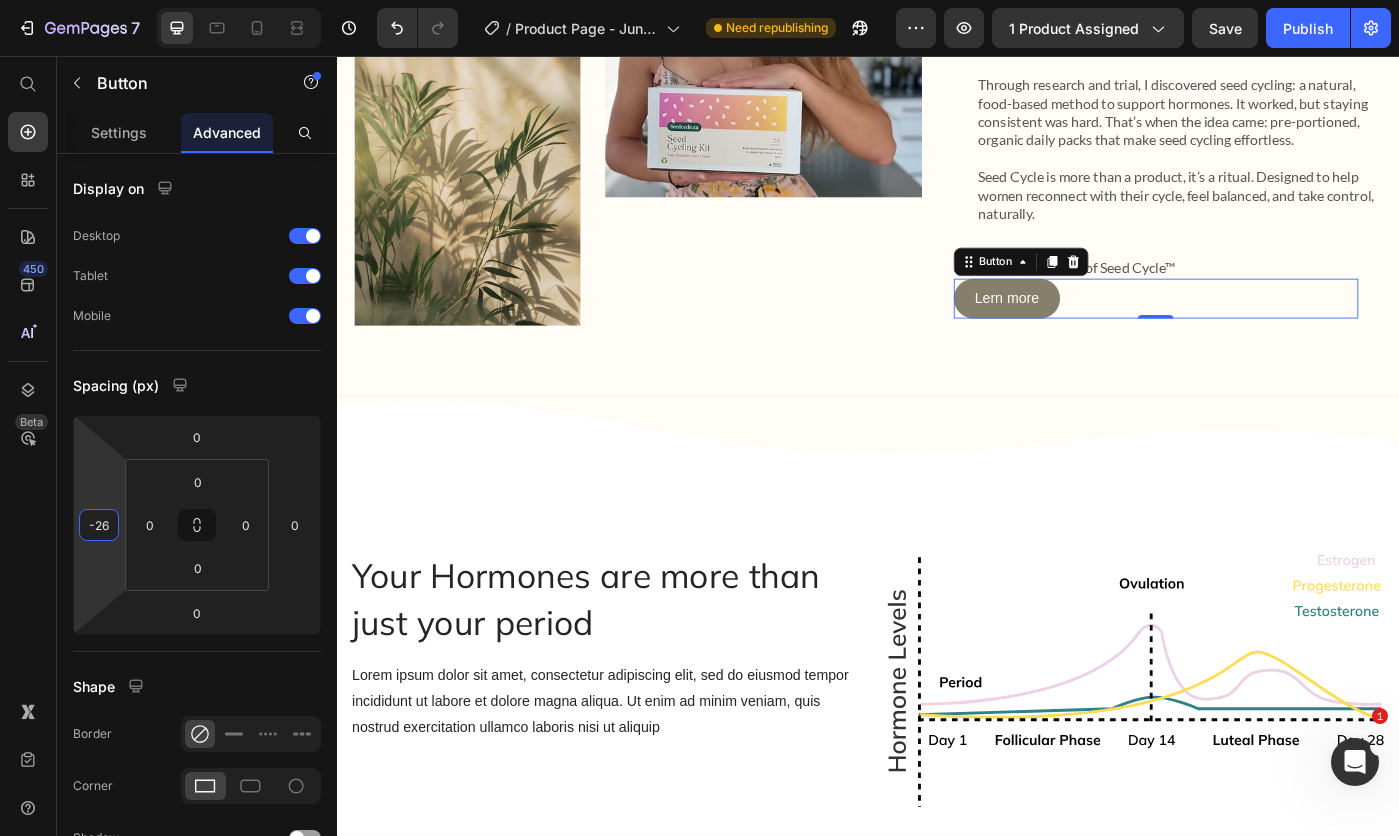 type on "-8" 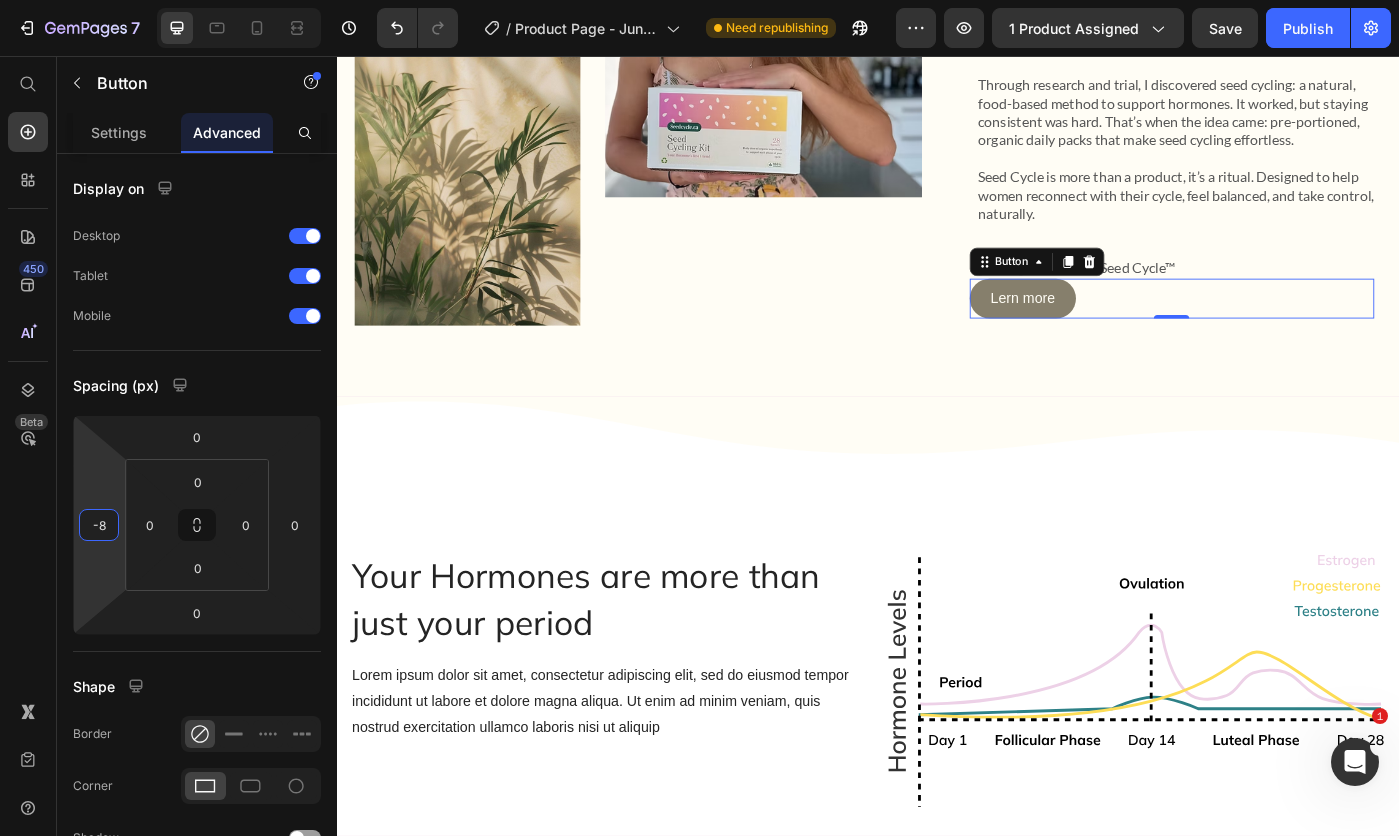 click on "7  Version history  /  Product Page - Jun 3, 16:50:05 Need republishing Preview 1 product assigned  Save   Publish  450 Beta Start with Sections Elements Hero Section Product Detail Brands Trusted Badges Guarantee Product Breakdown How to use Testimonials Compare Bundle FAQs Social Proof Brand Story Product List Collection Blog List Contact Sticky Add to Cart Custom Footer Browse Library 450 Layout
Row
Row
Row
Row Text
Heading
Text Block Button
Button
Button
Sticky Back to top Media" at bounding box center [699, 0] 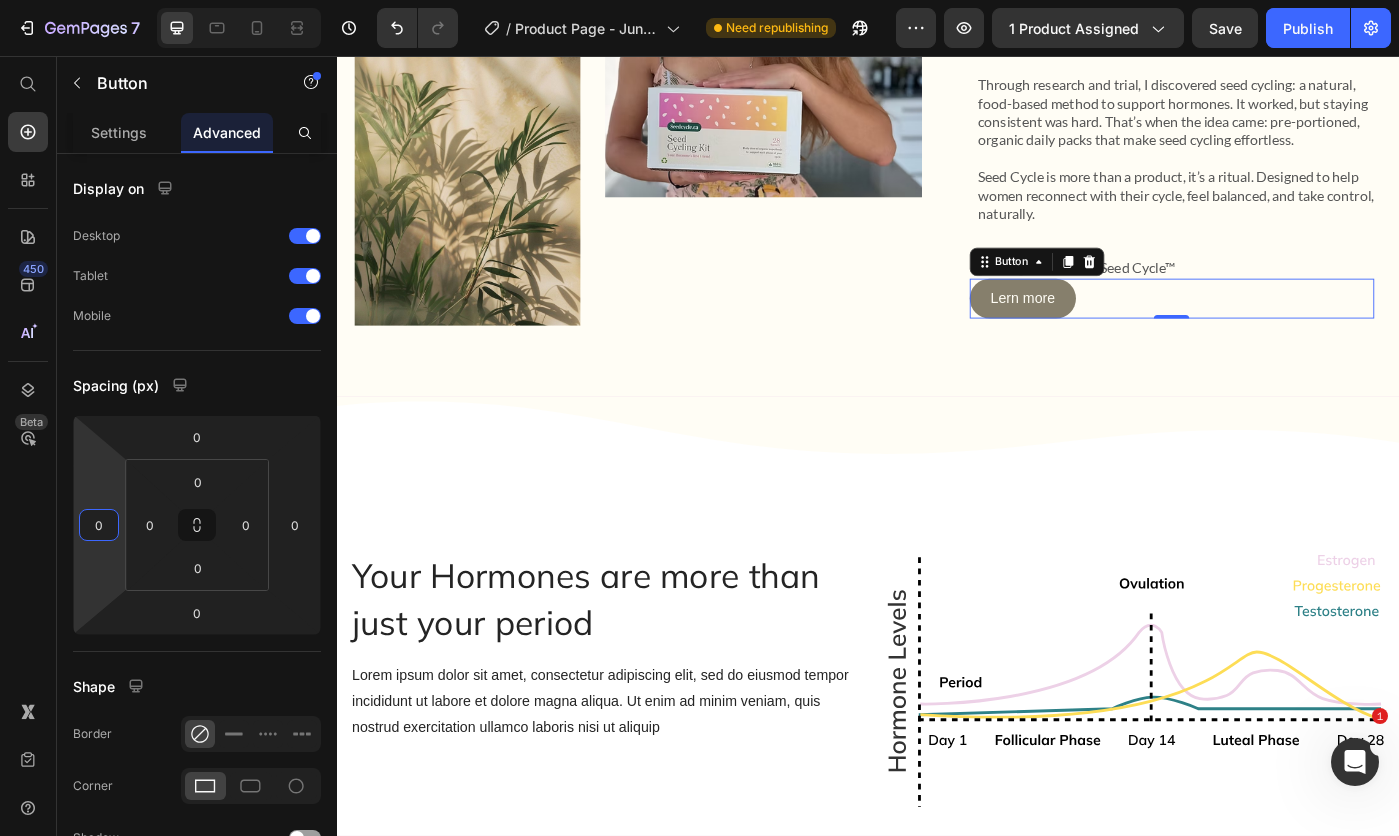 type on "0" 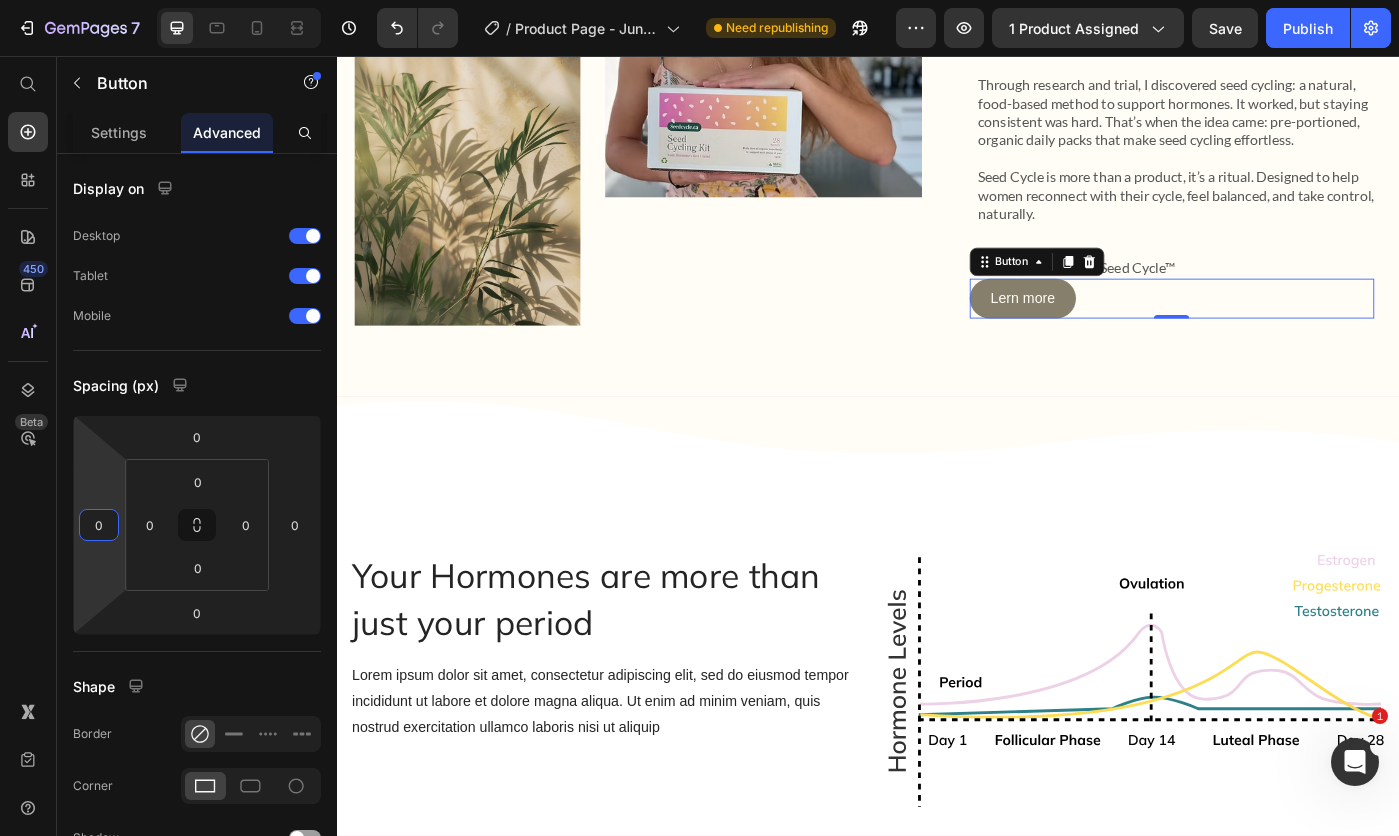 click on "Spacing (px)" at bounding box center [197, 385] 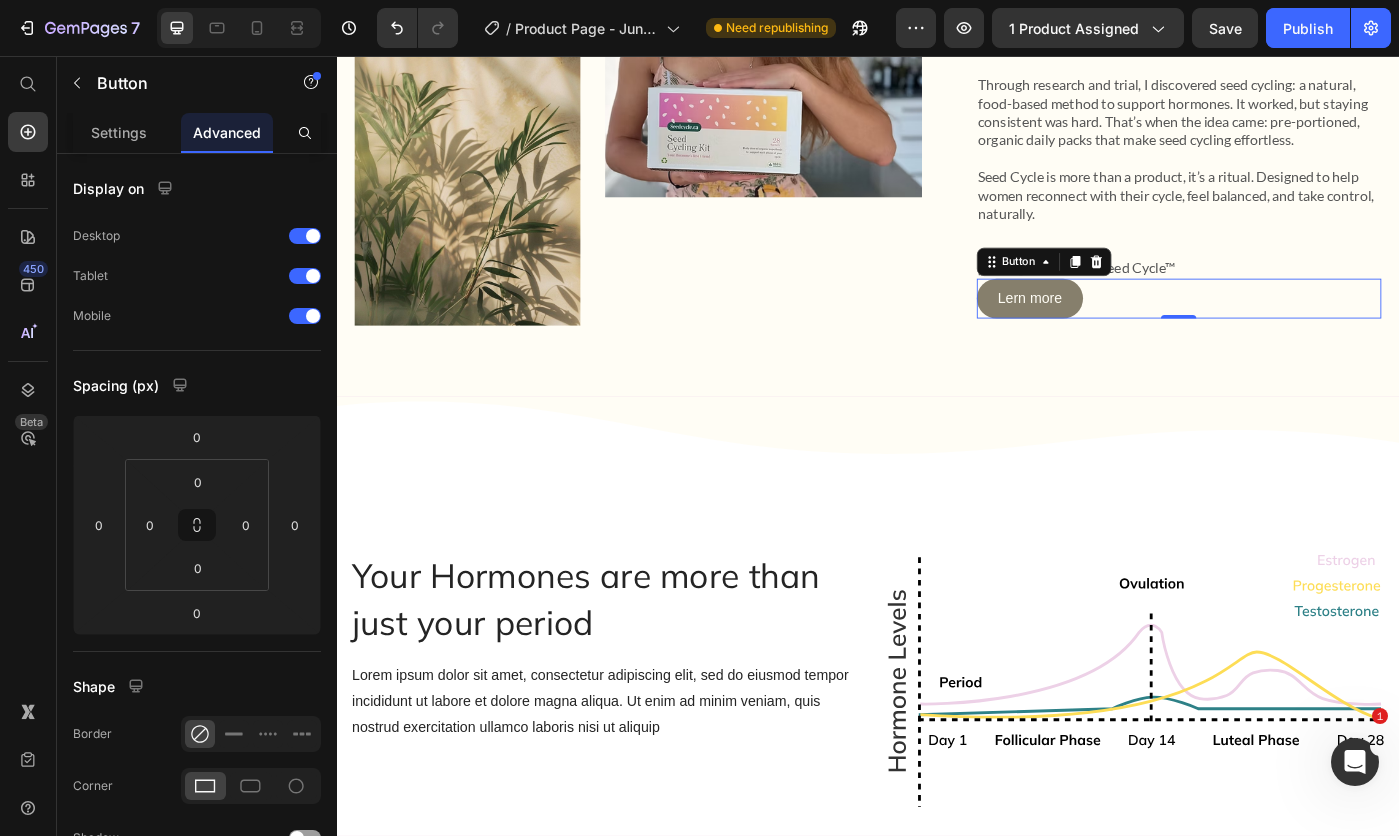 click on "Settings" at bounding box center (119, 132) 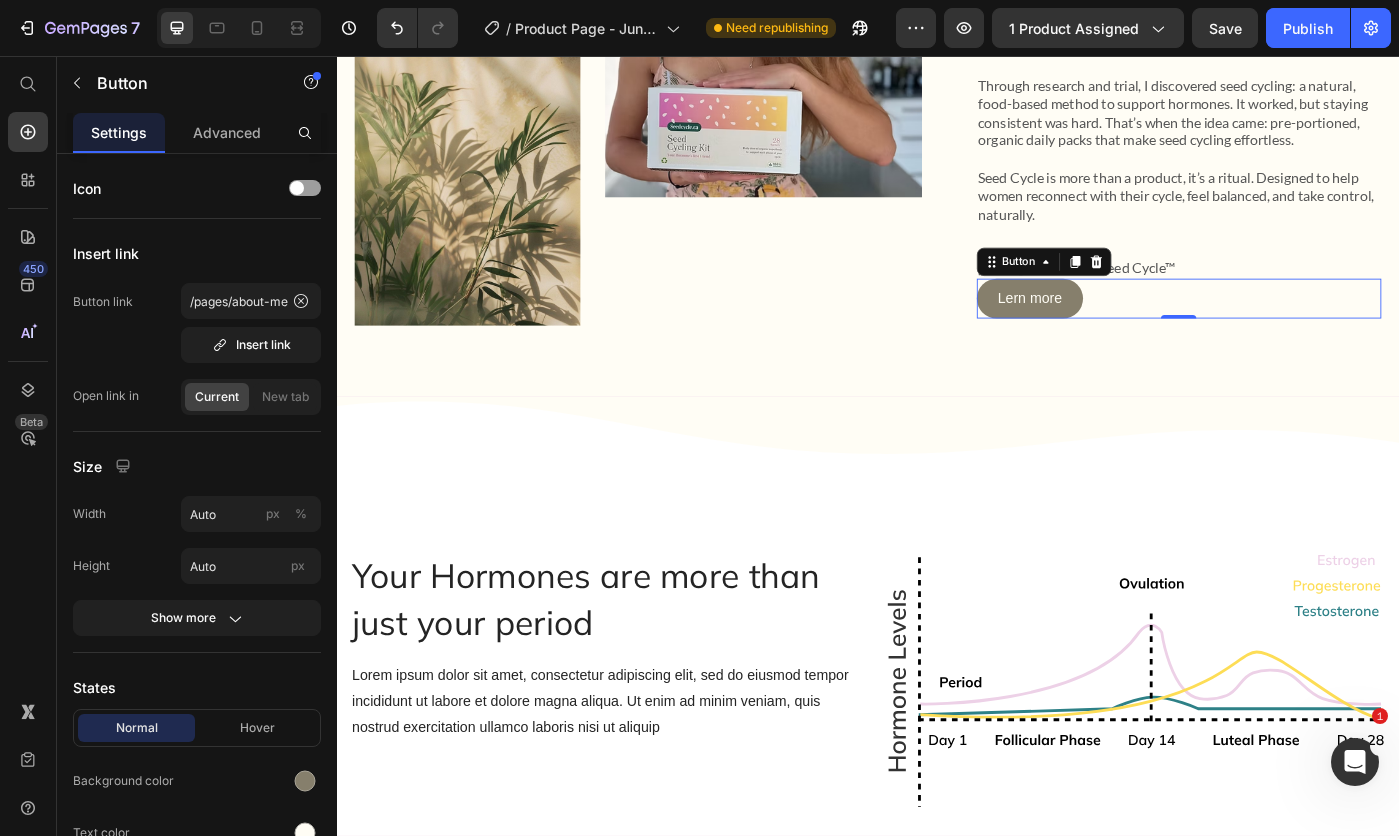 click at bounding box center (305, 781) 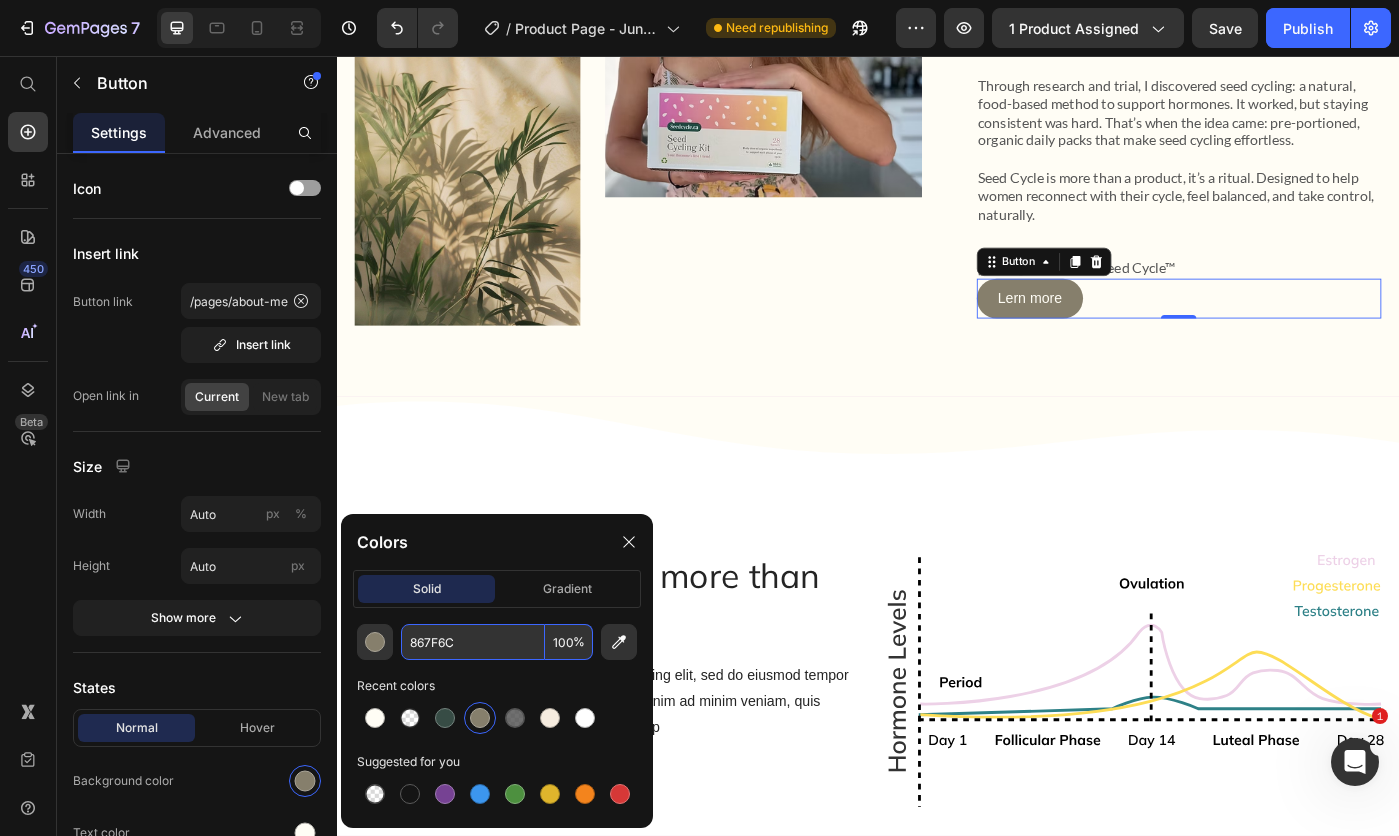 click on "100" at bounding box center (569, 642) 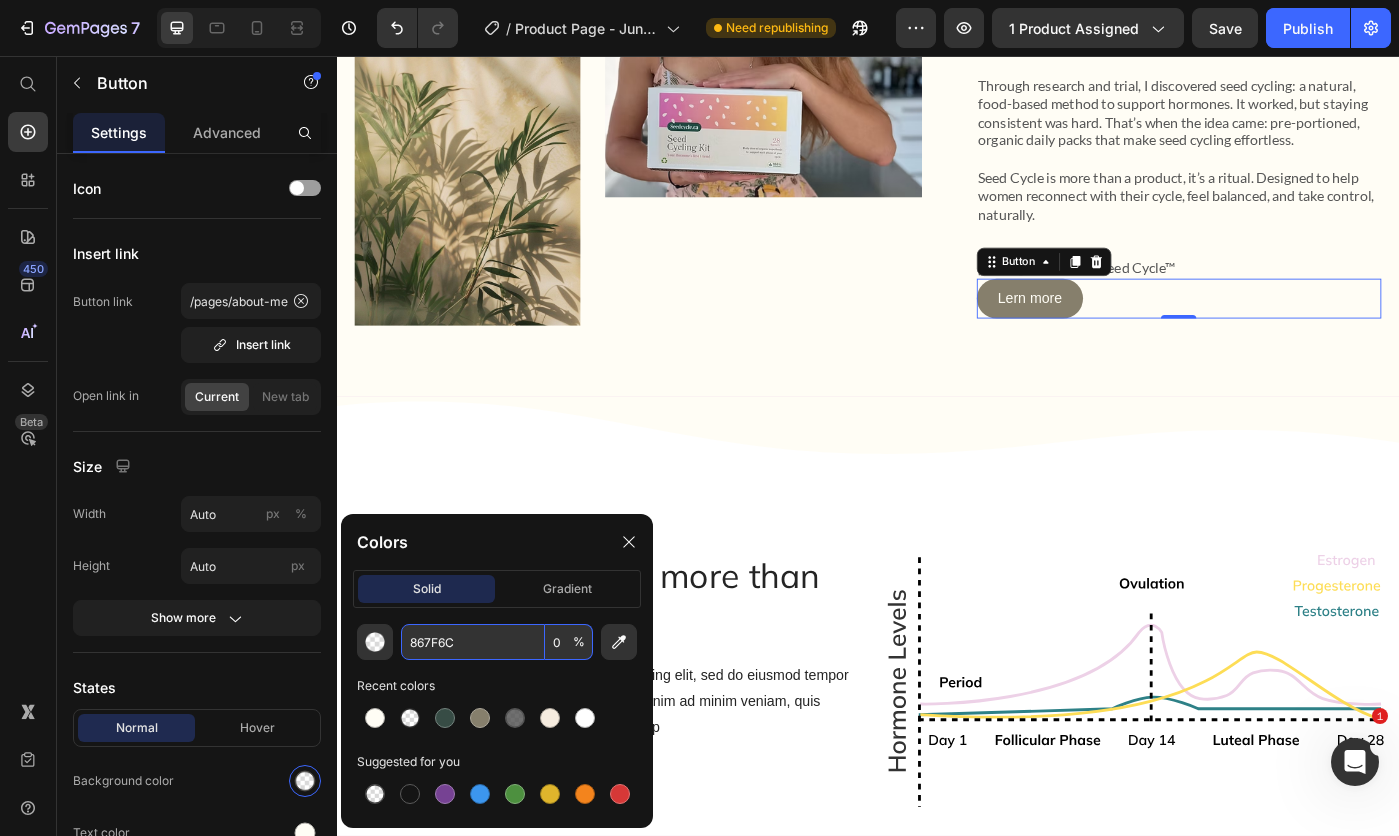type on "0" 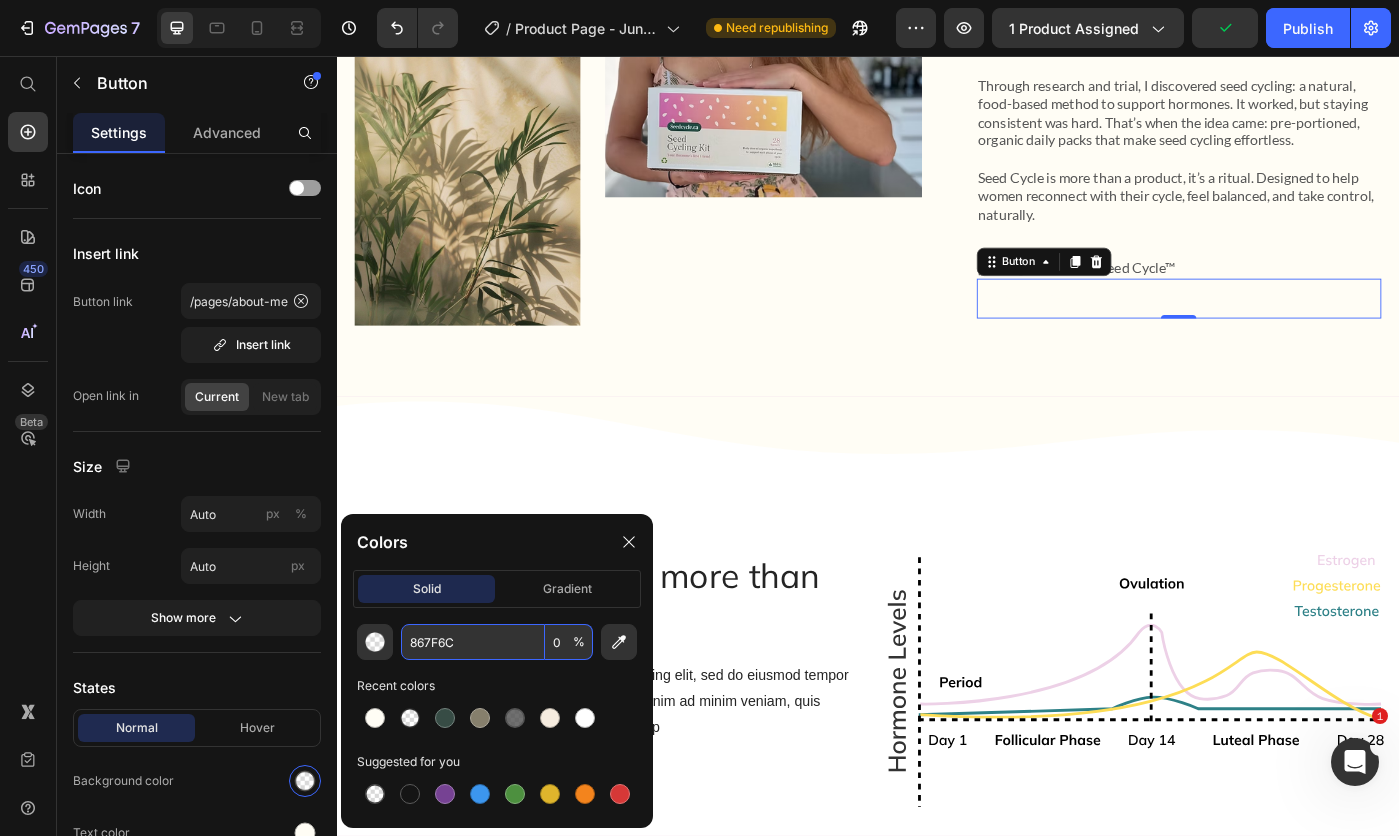 click at bounding box center (305, 833) 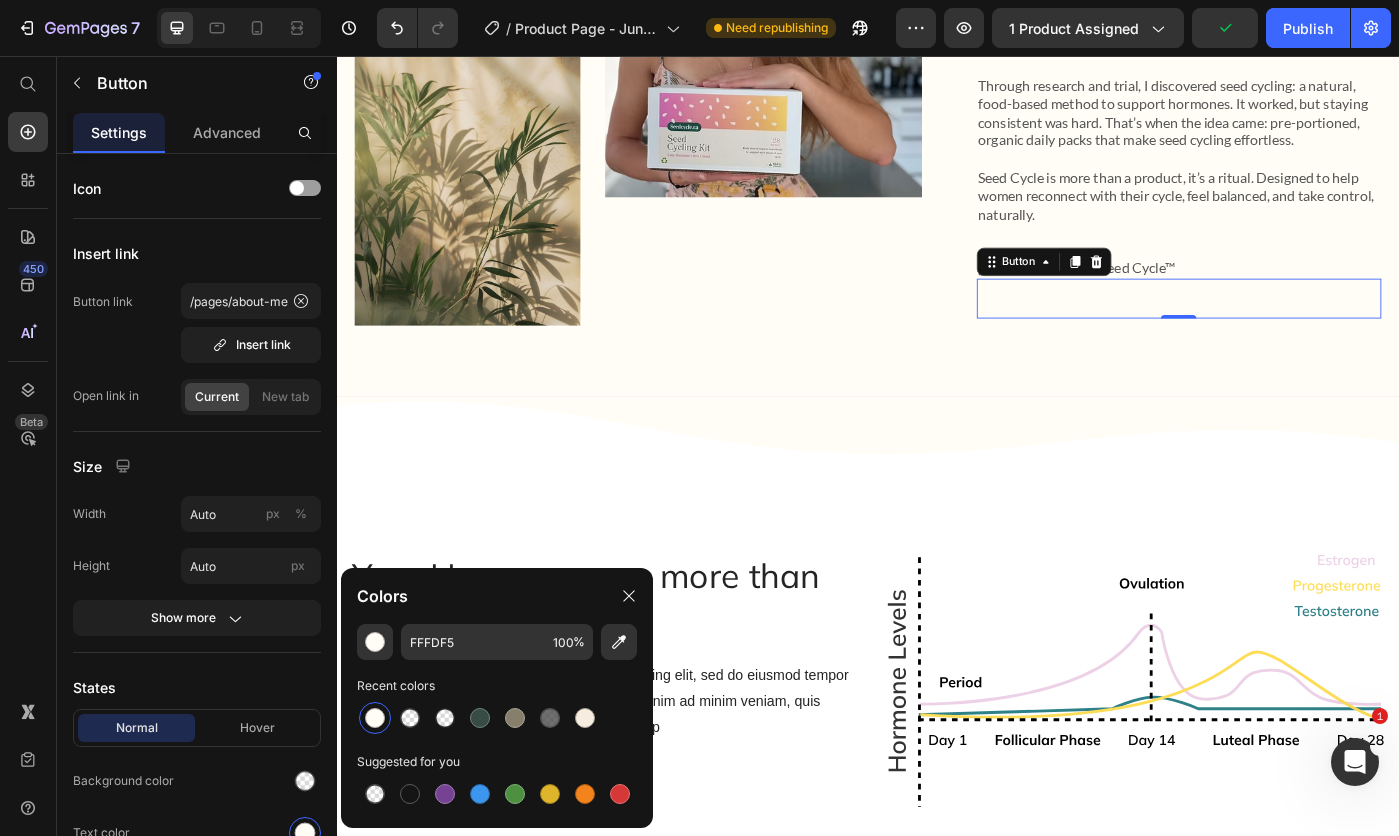 click at bounding box center [410, 794] 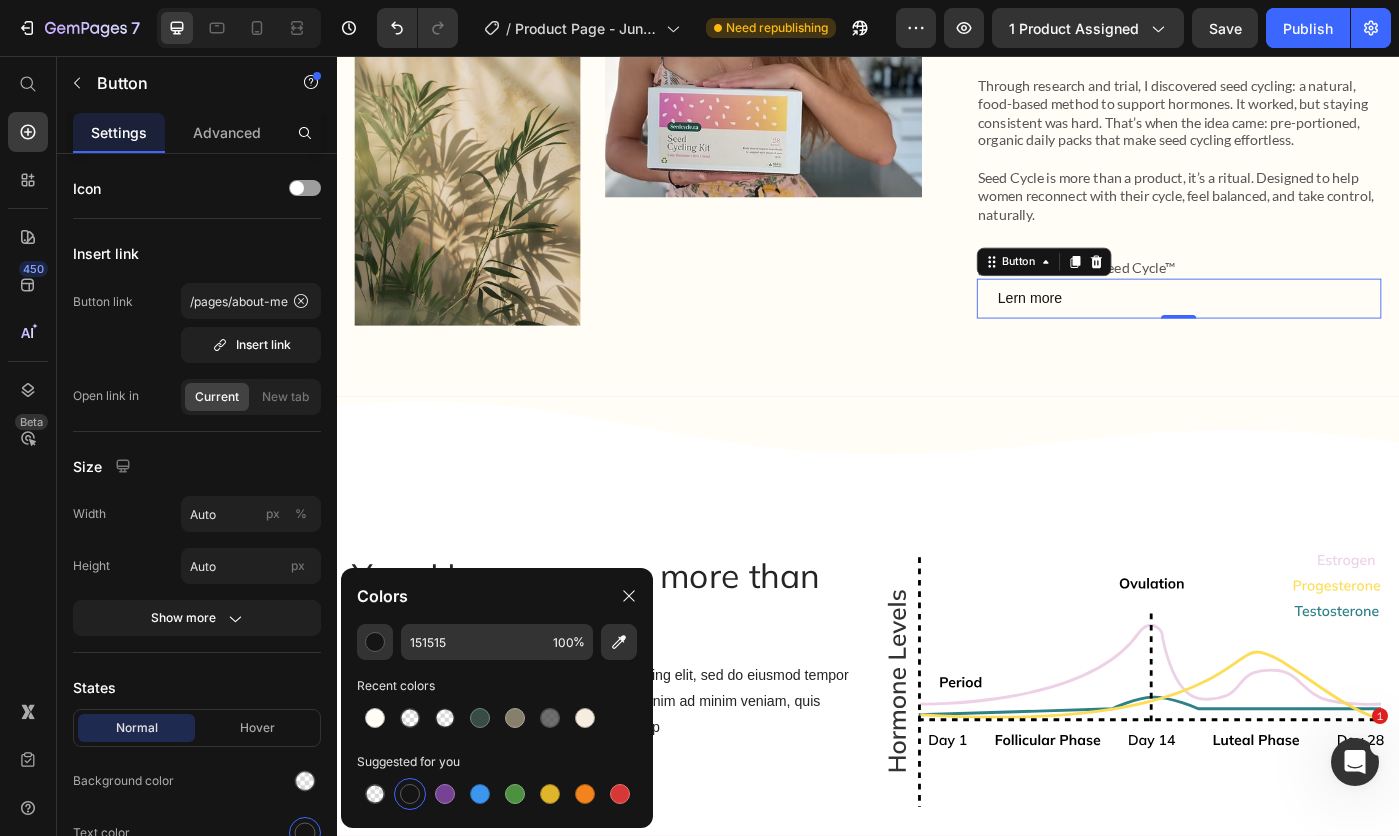 drag, startPoint x: 224, startPoint y: 124, endPoint x: 222, endPoint y: 135, distance: 11.18034 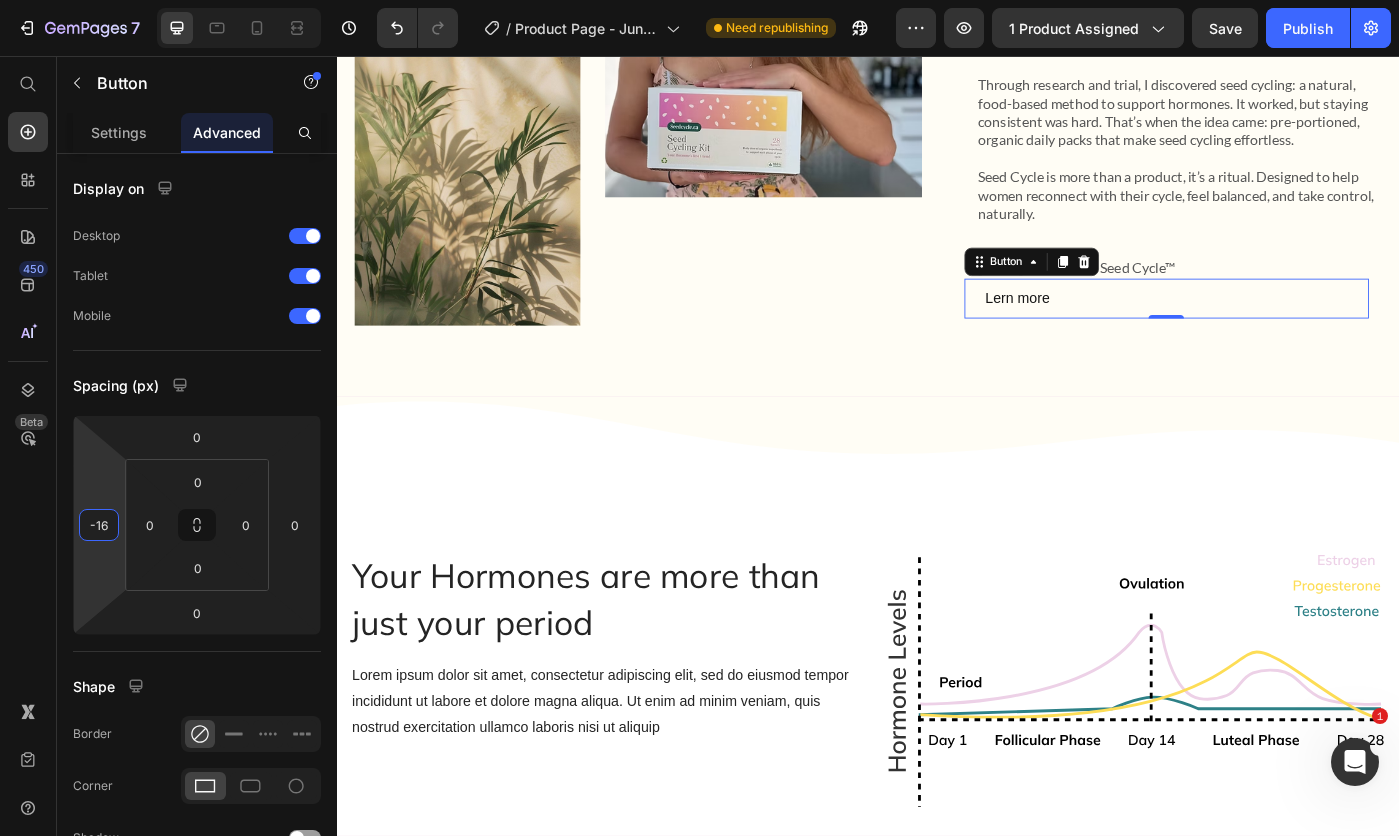 type on "-22" 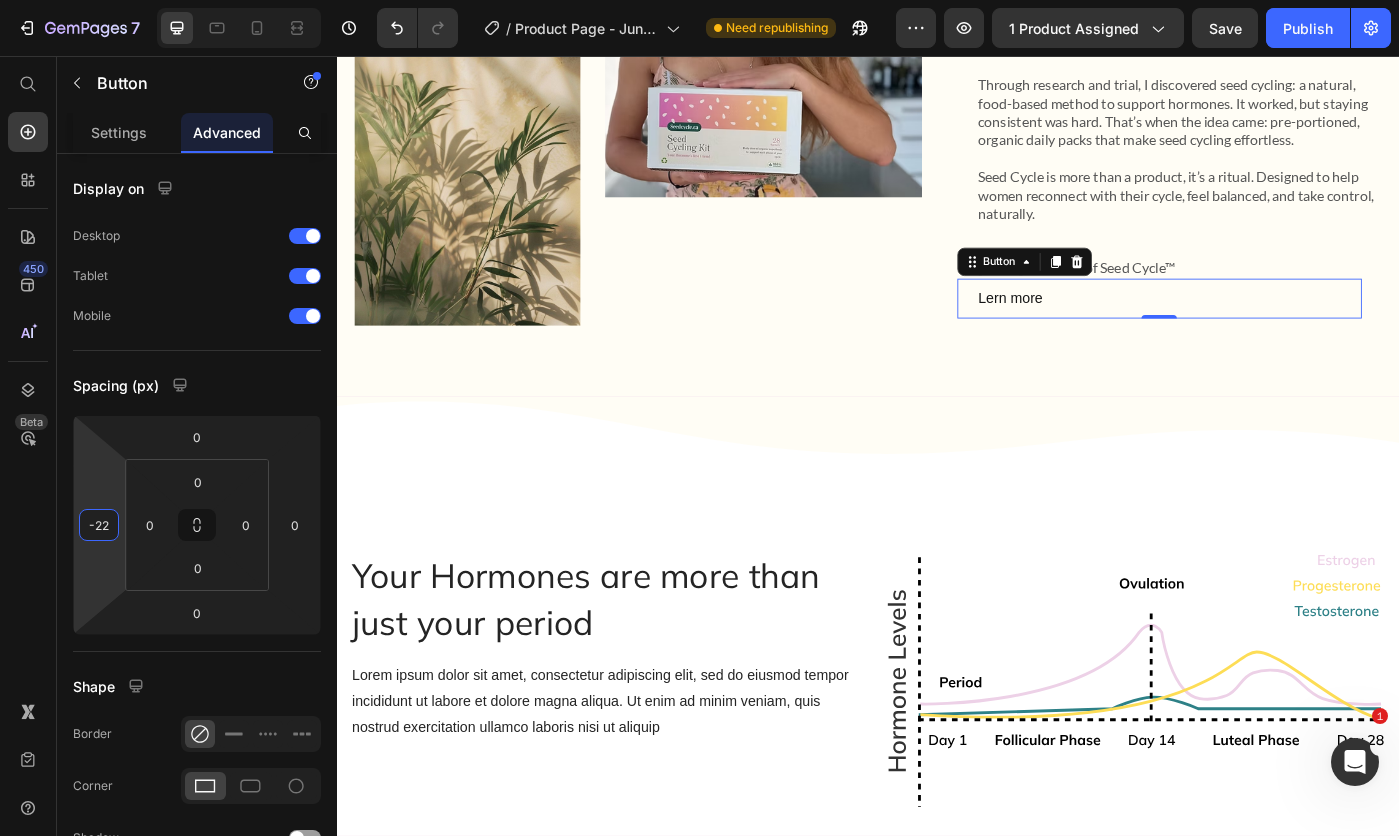 drag, startPoint x: 109, startPoint y: 543, endPoint x: 110, endPoint y: 554, distance: 11.045361 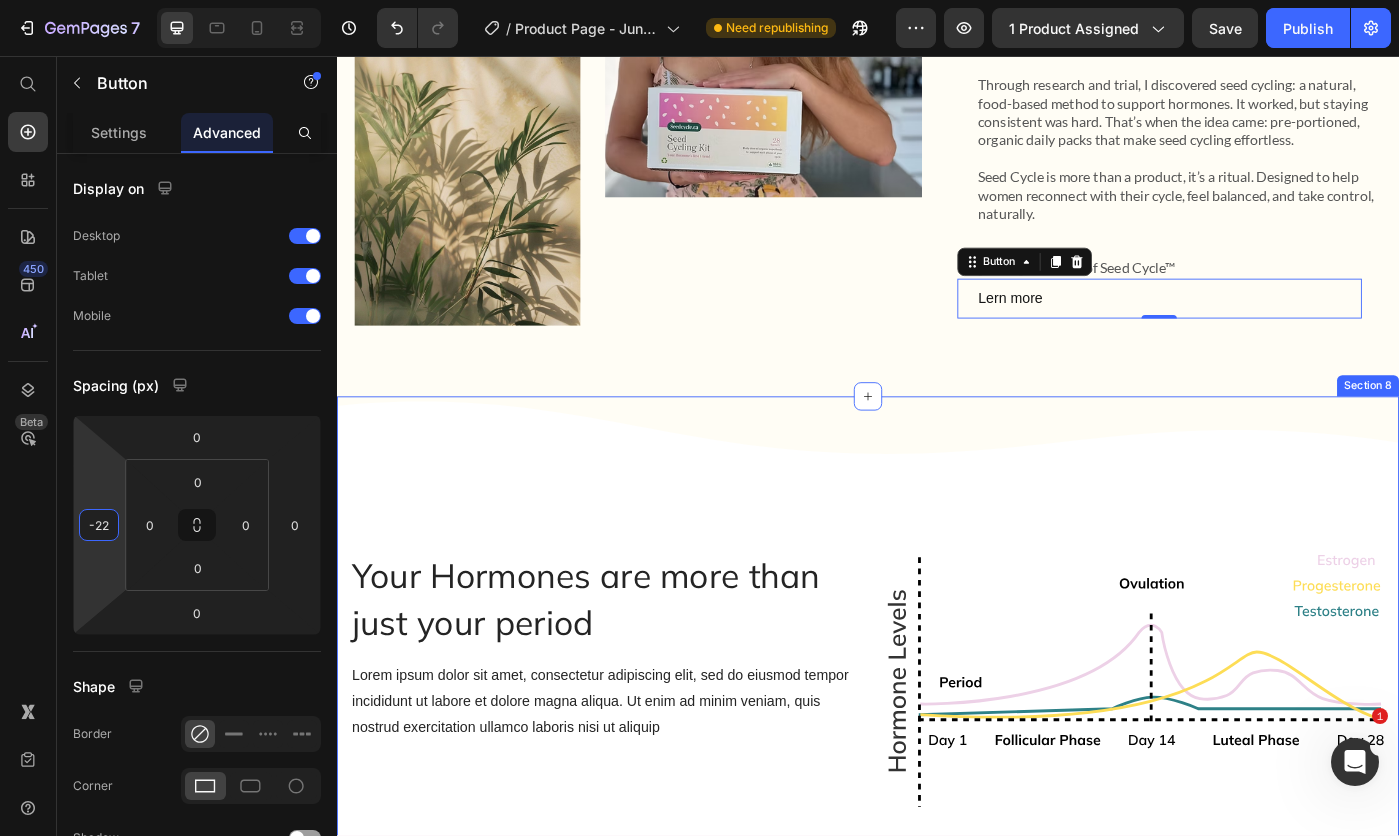 click on "Your Hormones are more than just your period Heading Lorem ipsum dolor sit amet, consectetur adipiscing elit, sed do eiusmod tempor incididunt ut labore et dolore magna aliqua. Ut enim ad minim veniam, quis nostrud exercitation ullamco laboris nisi ut aliquip Text Block Image Row Section 8" at bounding box center (937, 759) 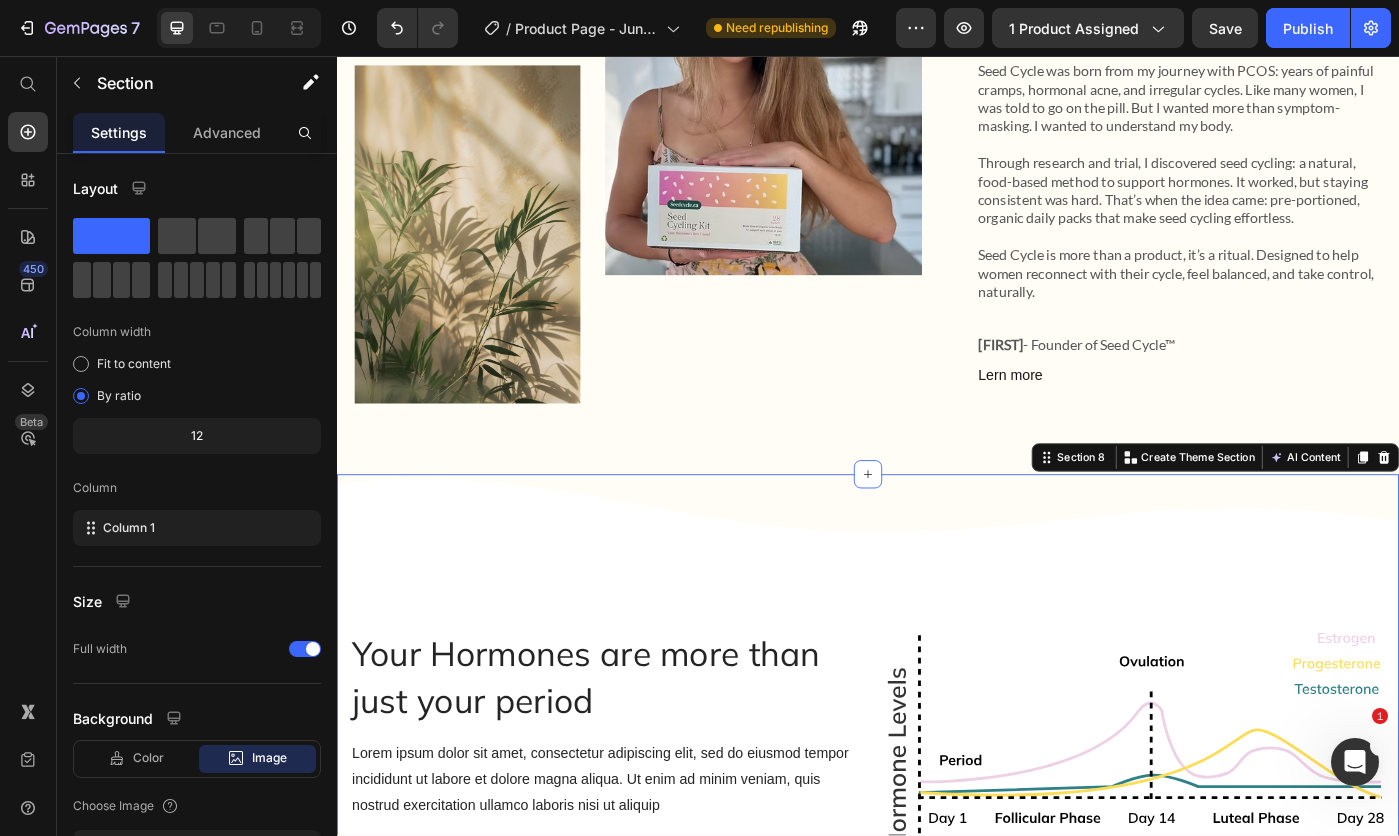 scroll, scrollTop: 4534, scrollLeft: 0, axis: vertical 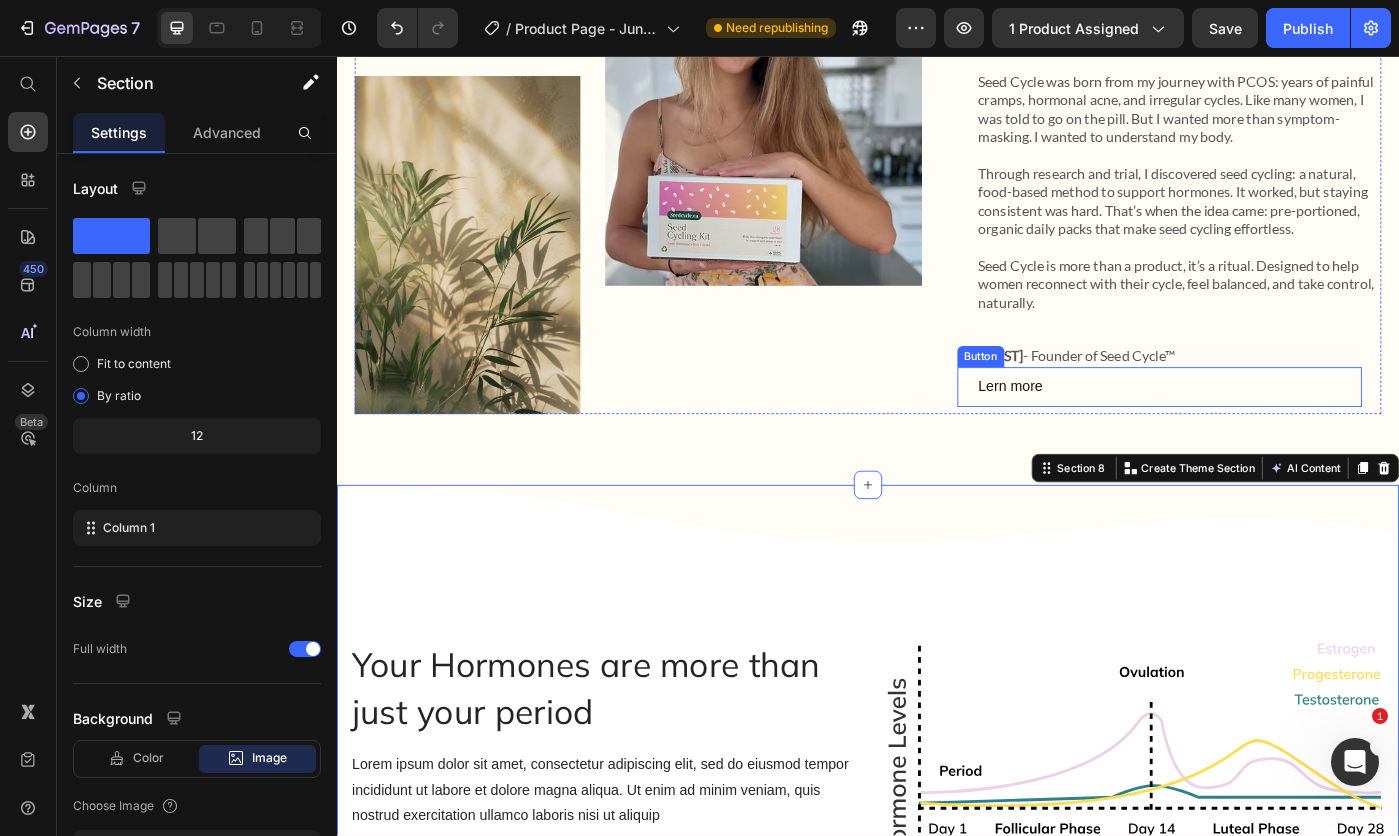 click on "Lern more Button" at bounding box center [1267, 430] 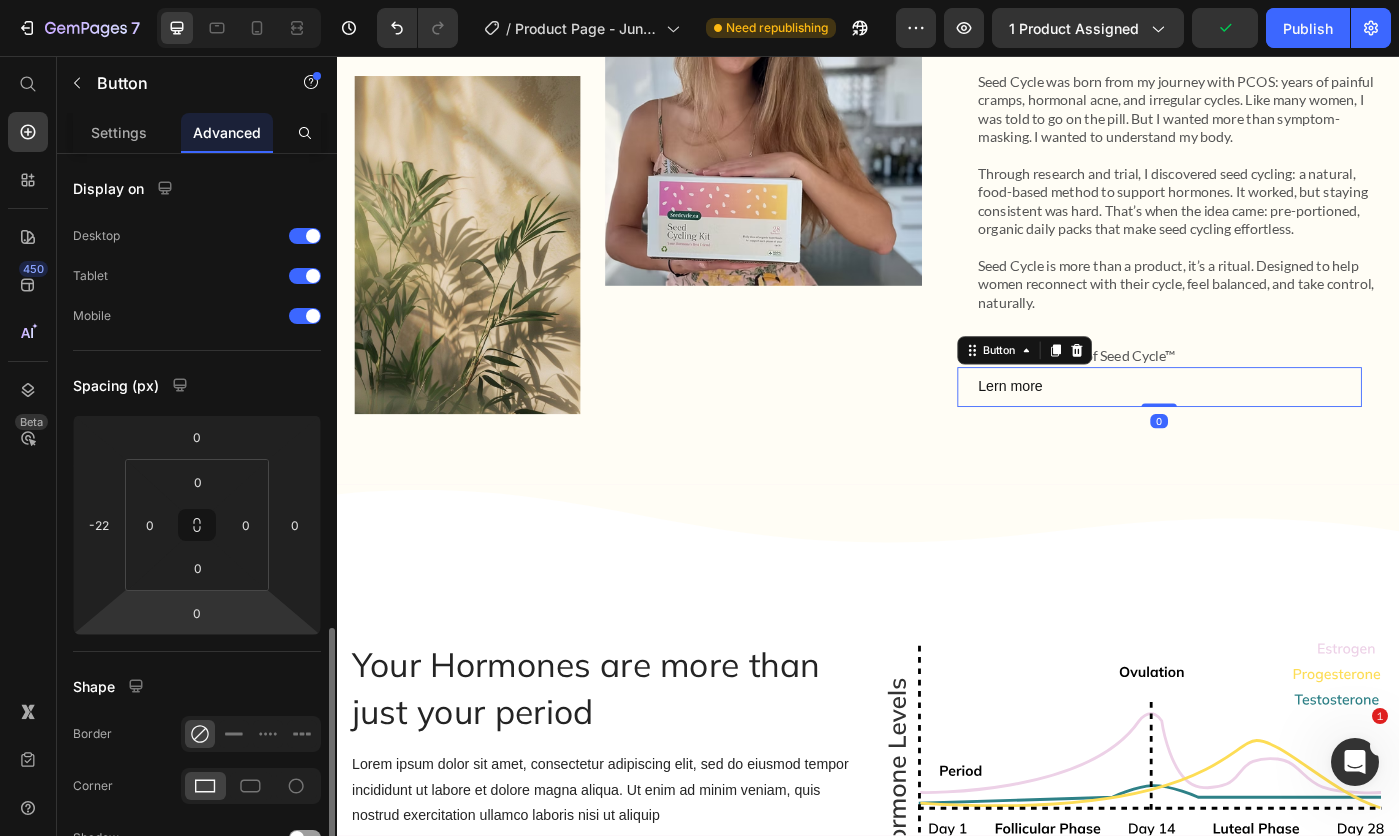 scroll, scrollTop: 300, scrollLeft: 0, axis: vertical 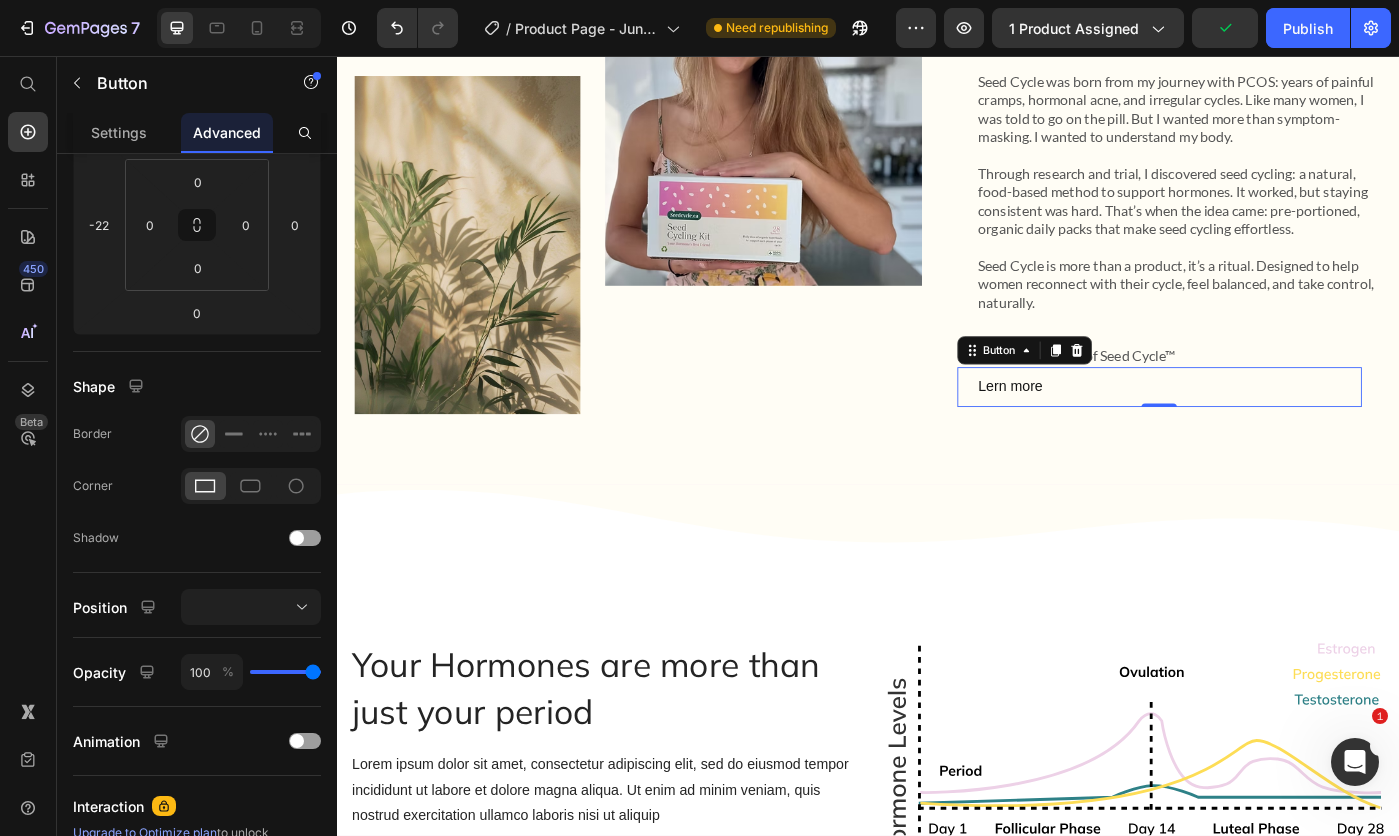click on "Settings" 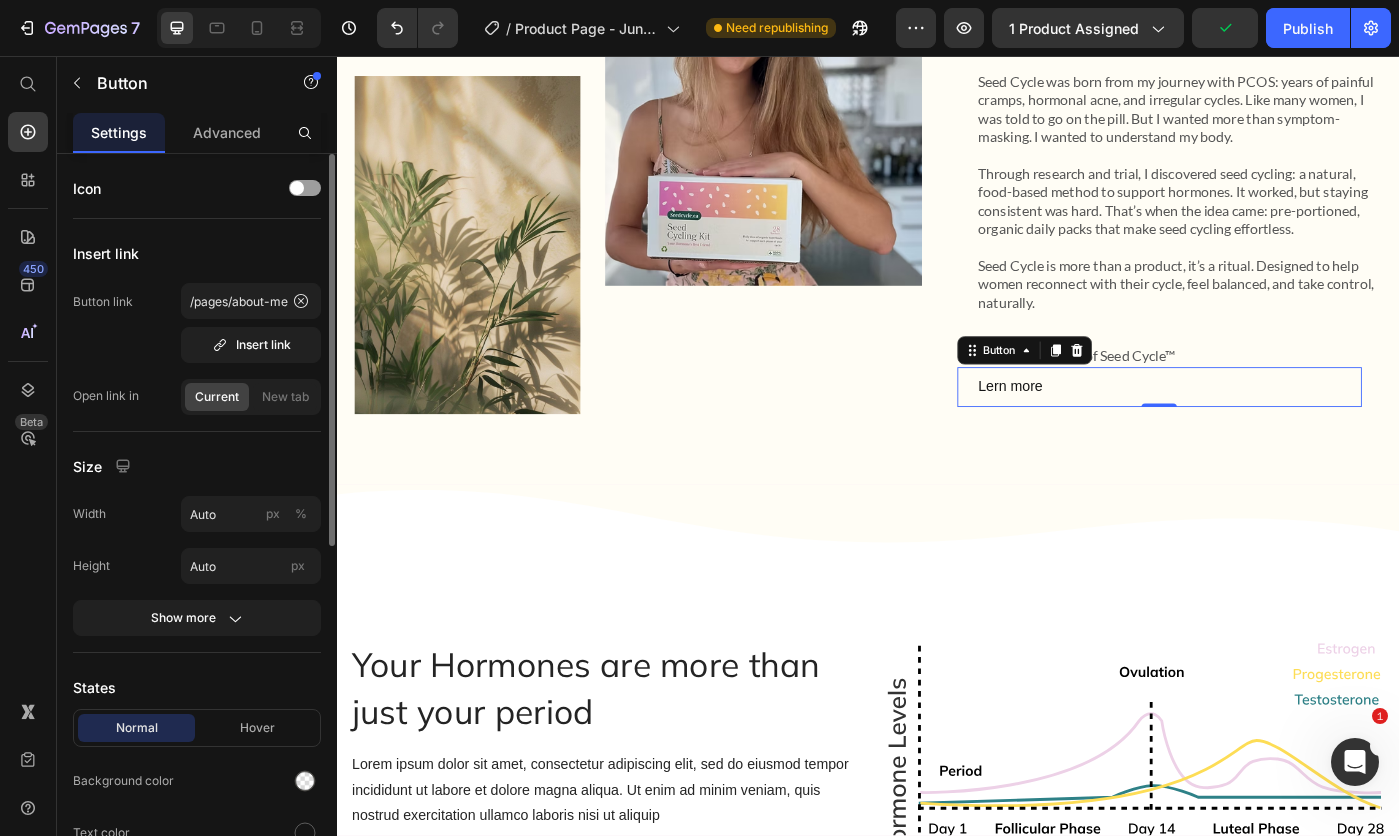 scroll, scrollTop: 100, scrollLeft: 0, axis: vertical 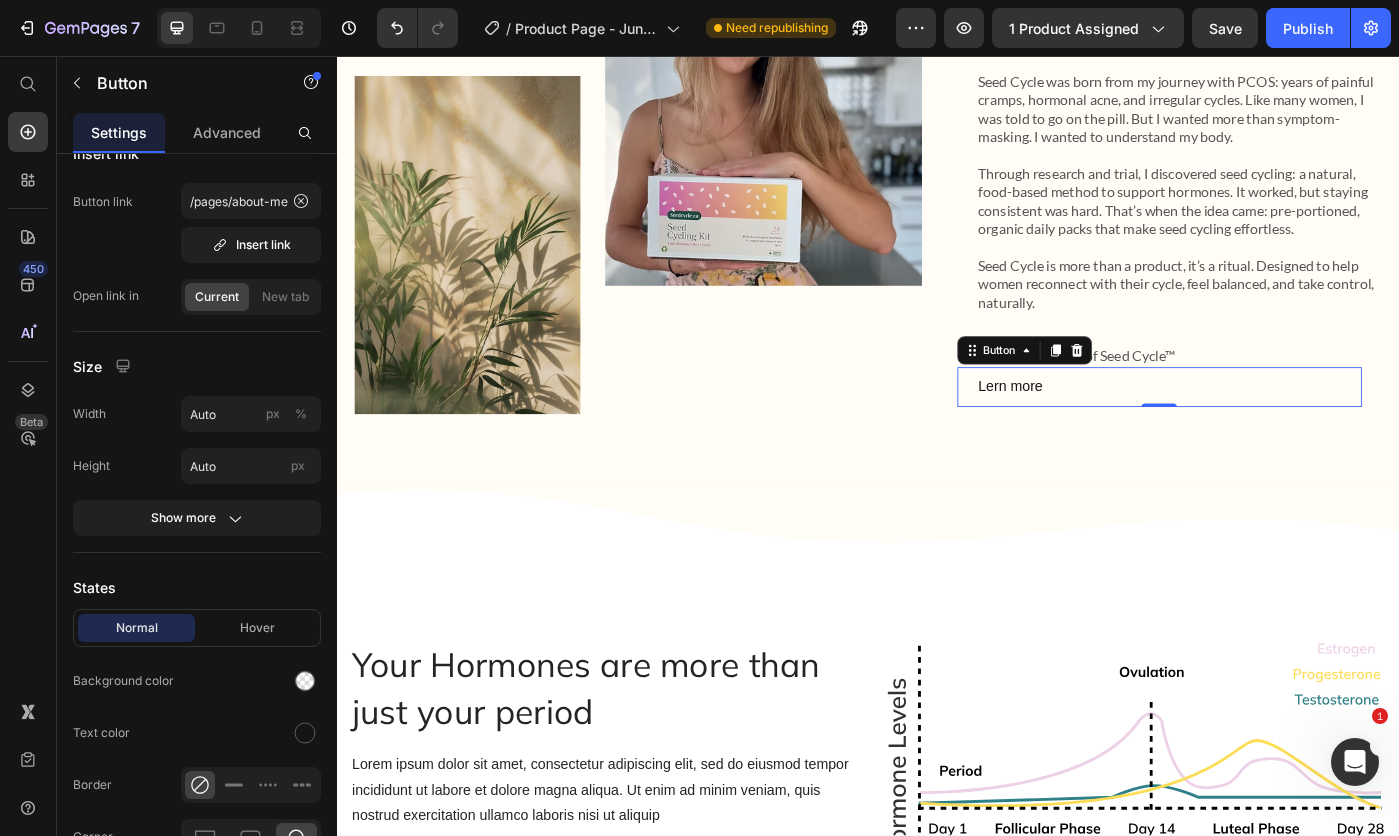 click at bounding box center (305, 733) 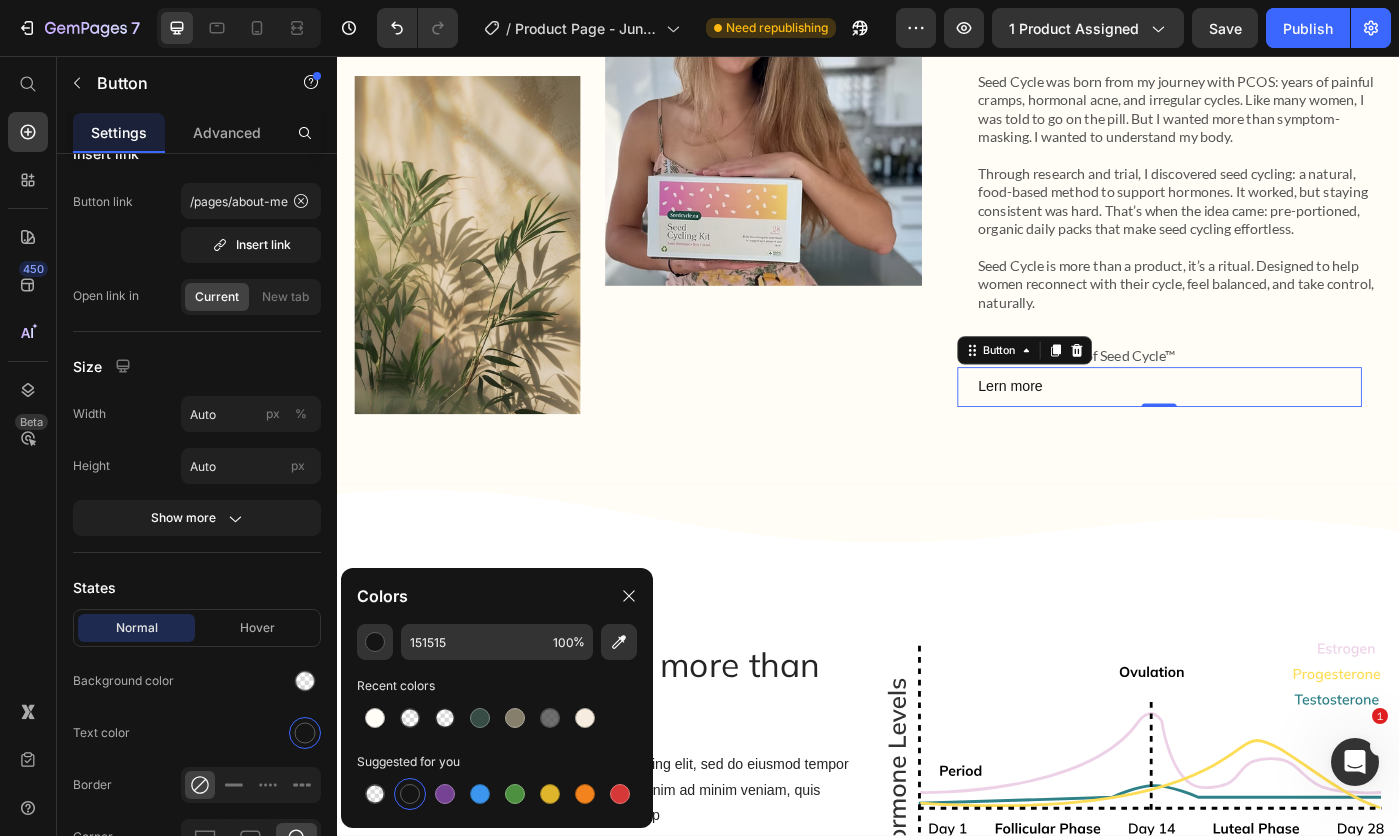 click on "Hover" at bounding box center (257, 628) 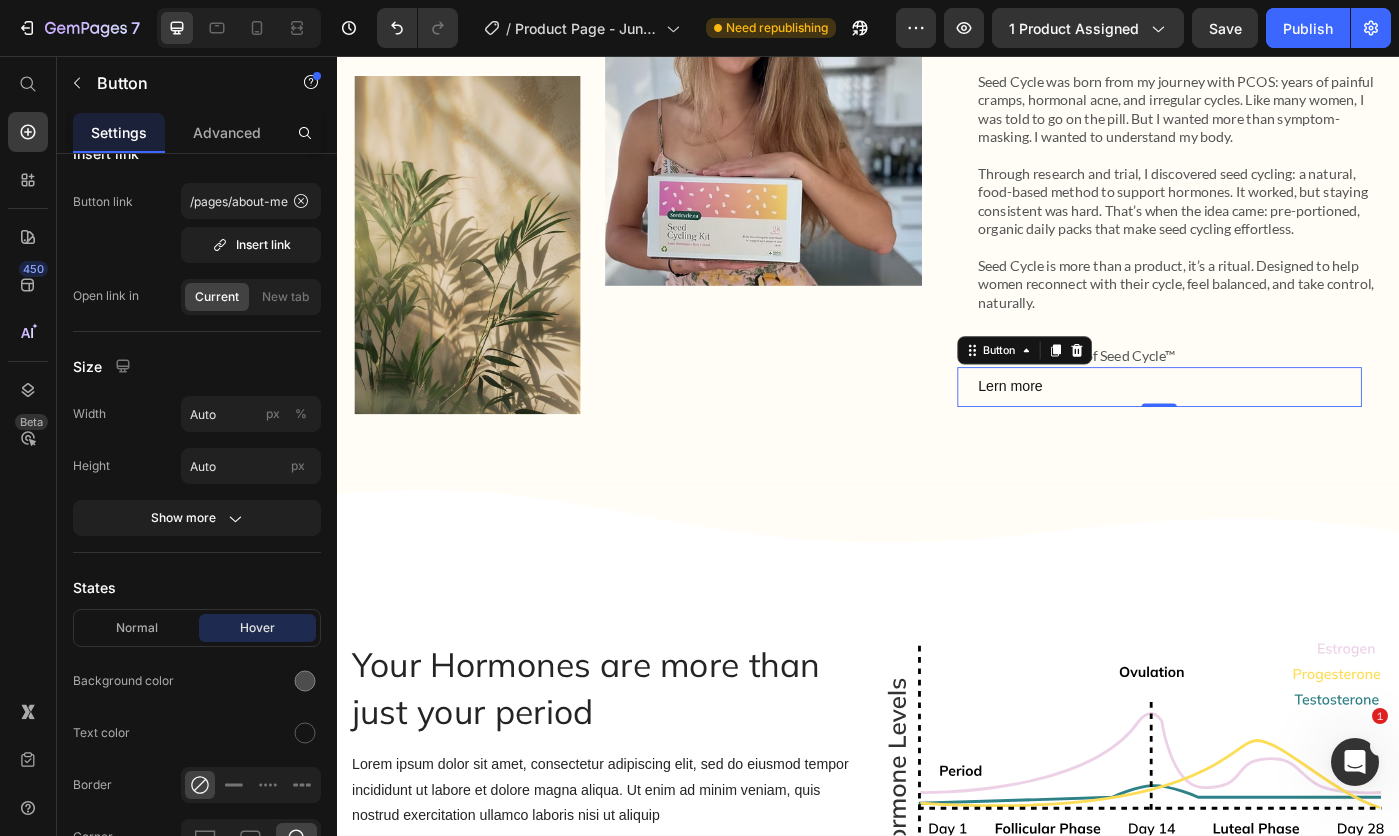 click at bounding box center [305, 681] 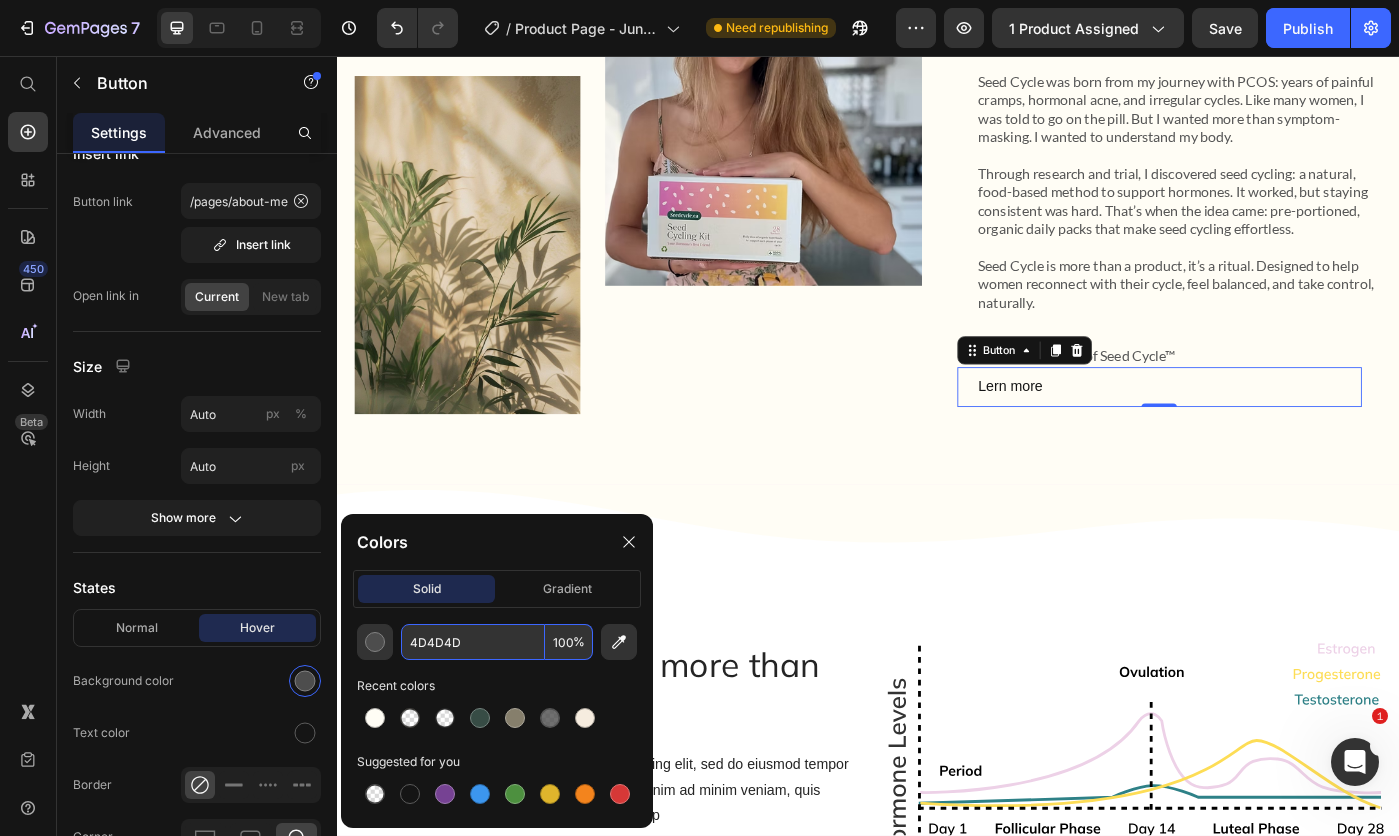 click on "100" at bounding box center (569, 642) 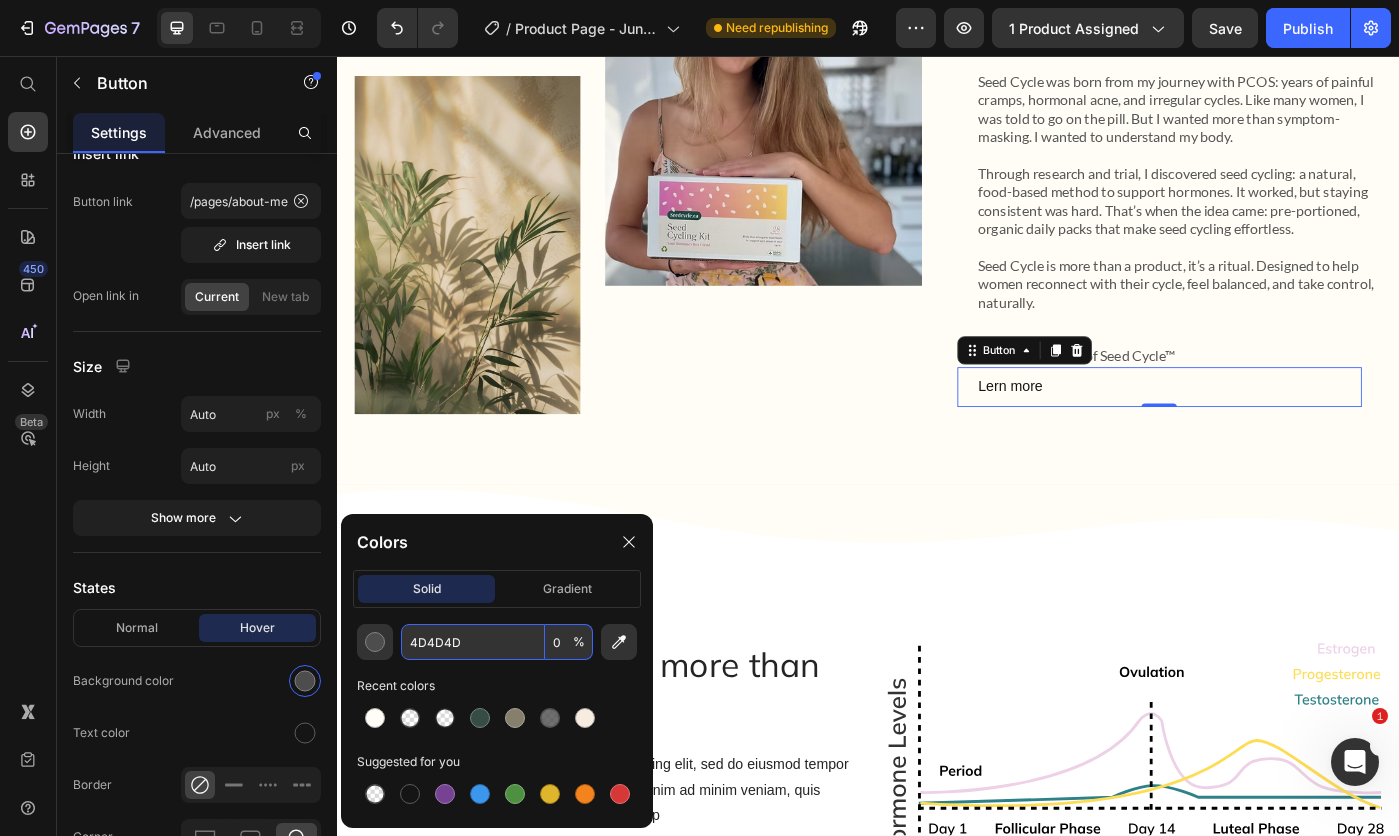 type on "0" 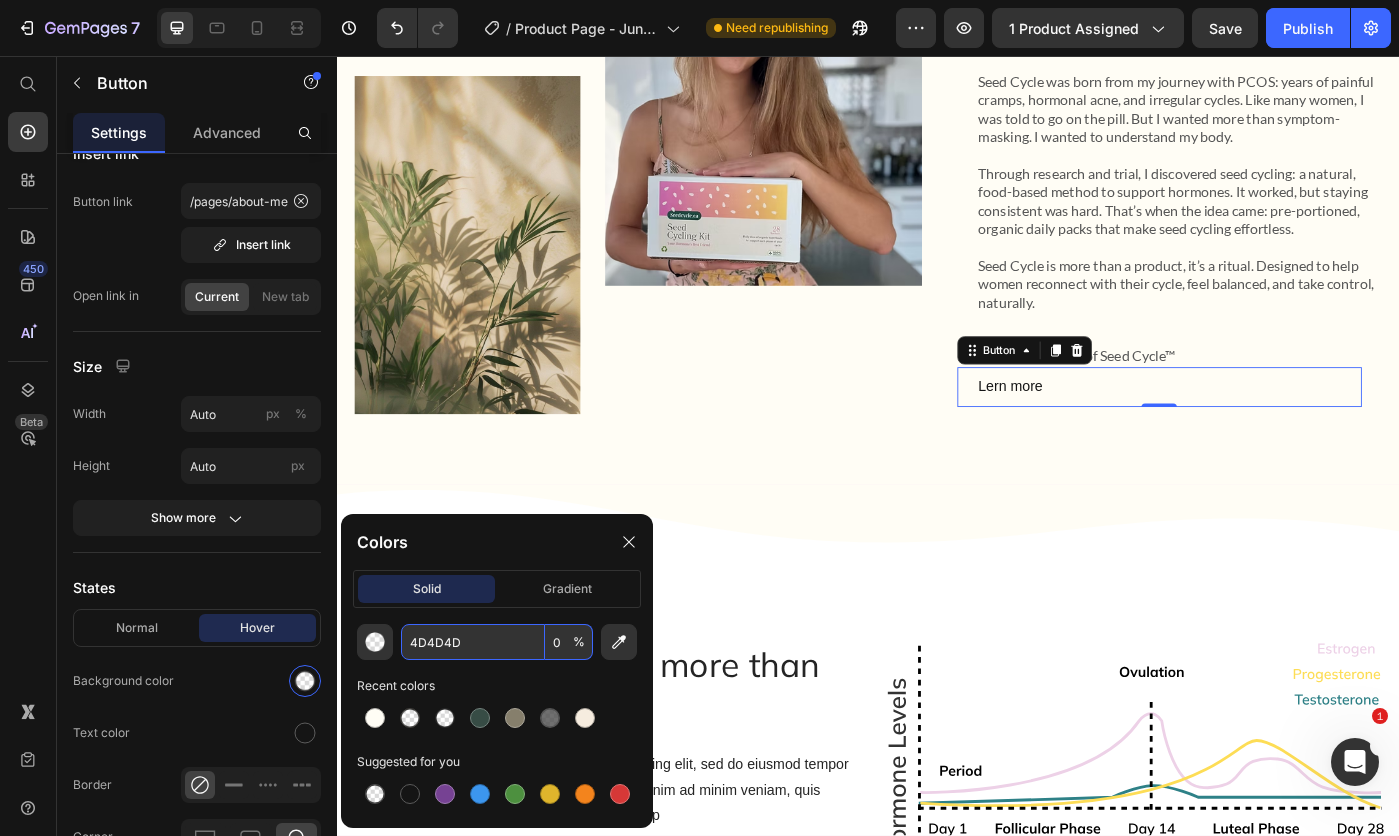 click at bounding box center [305, 733] 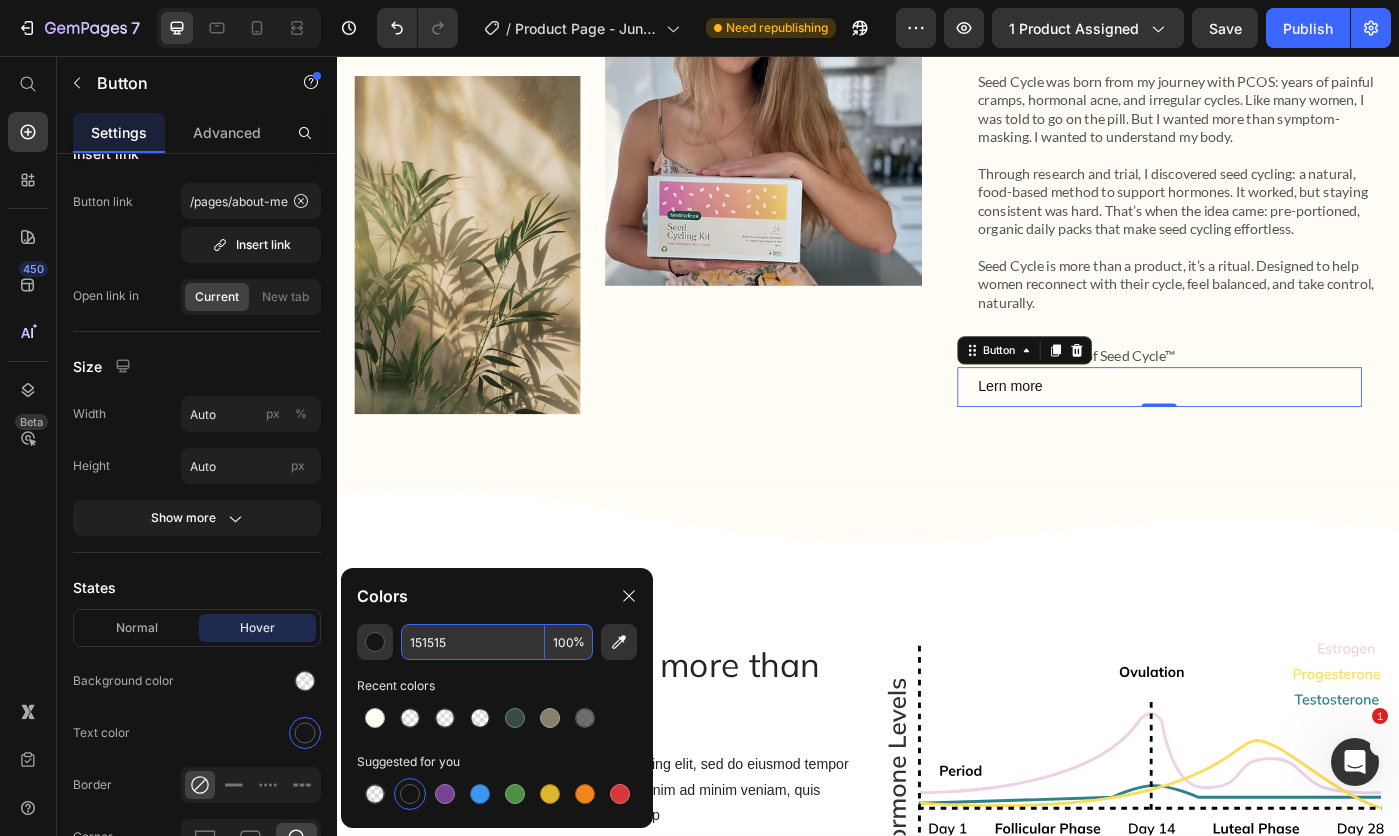 click on "100" at bounding box center [569, 642] 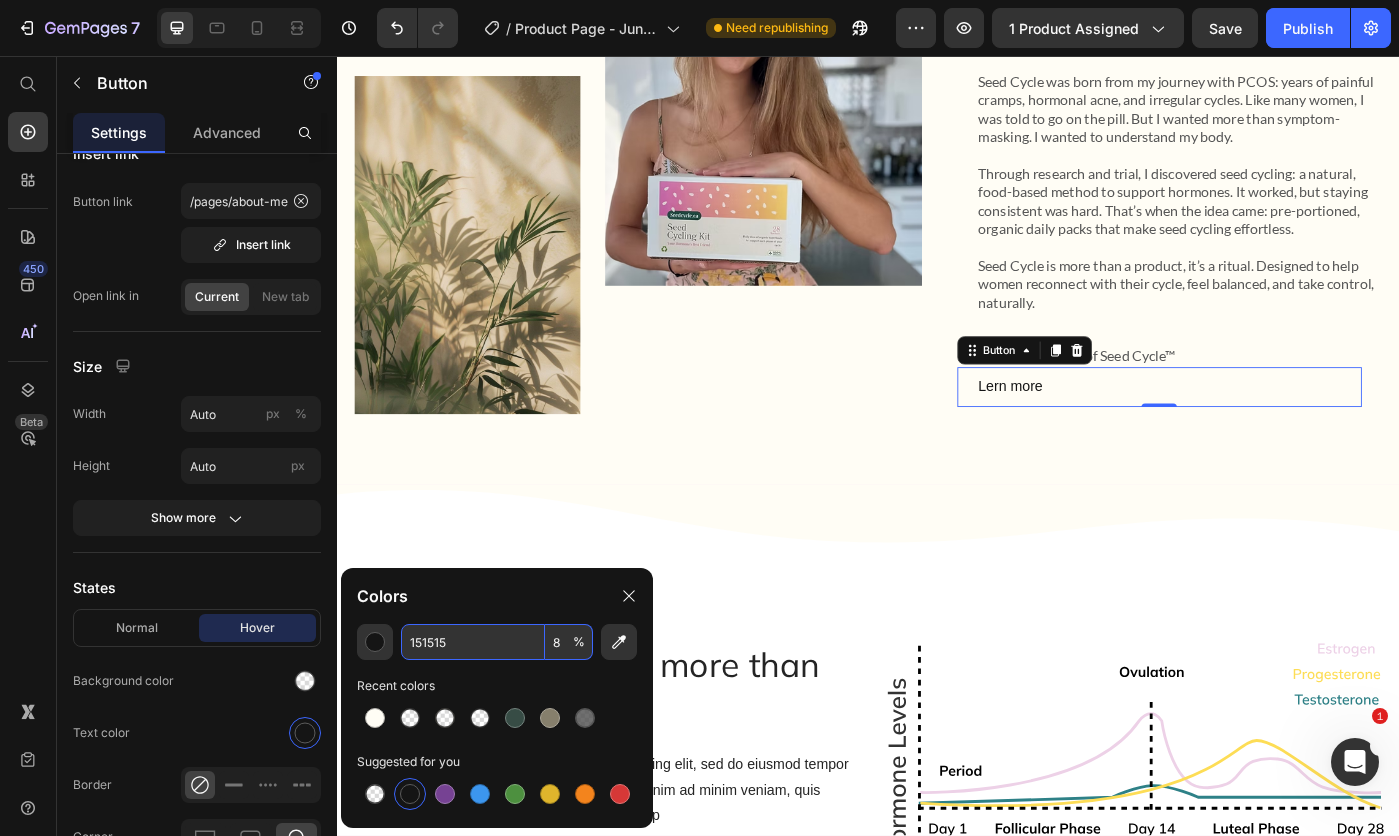 type on "80" 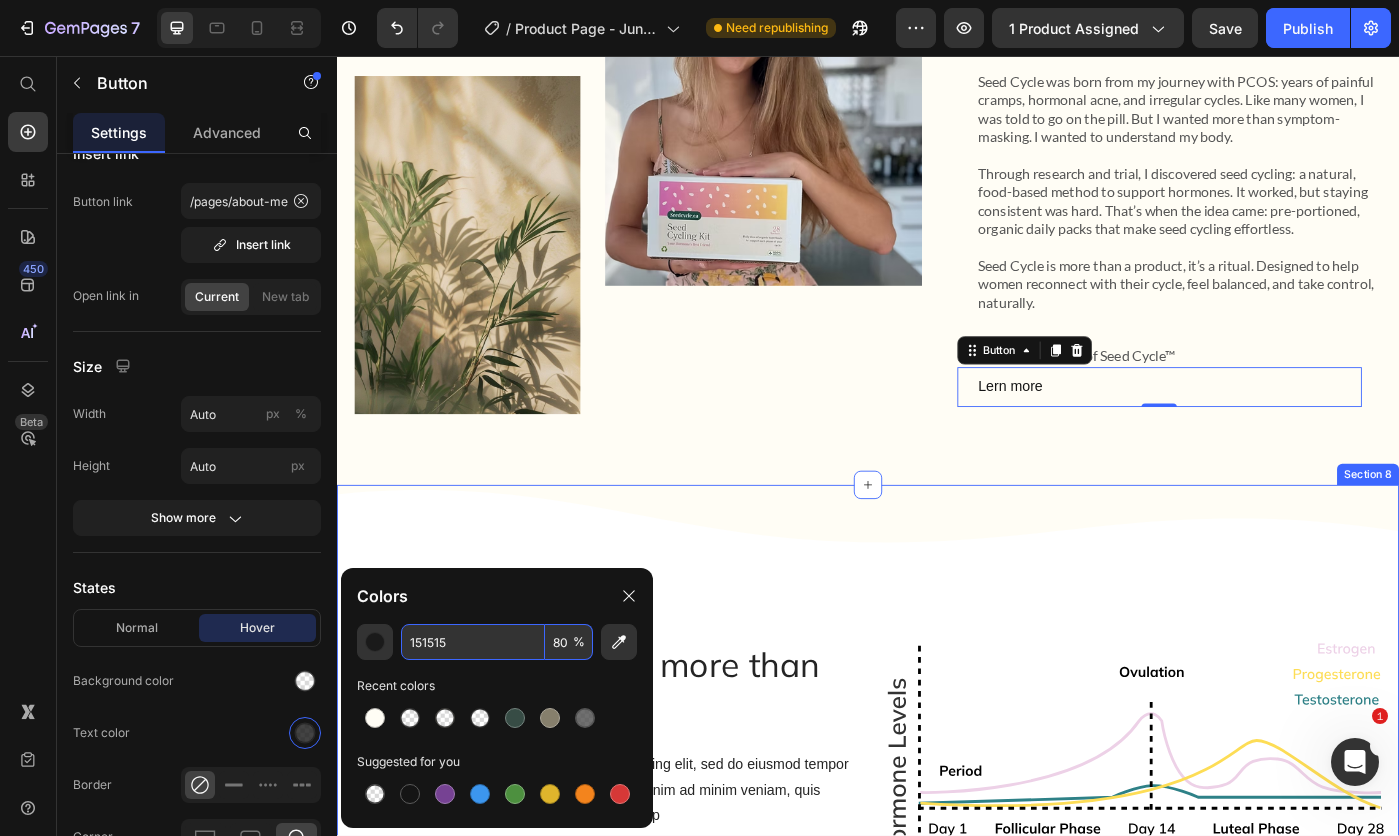 click on "Your Hormones are more than just your period Heading Lorem ipsum dolor sit amet, consectetur adipiscing elit, sed do eiusmod tempor incididunt ut labore et dolore magna aliqua. Ut enim ad minim veniam, quis nostrud exercitation ullamco laboris nisi ut aliquip Text Block Image Row Section 8" at bounding box center [937, 859] 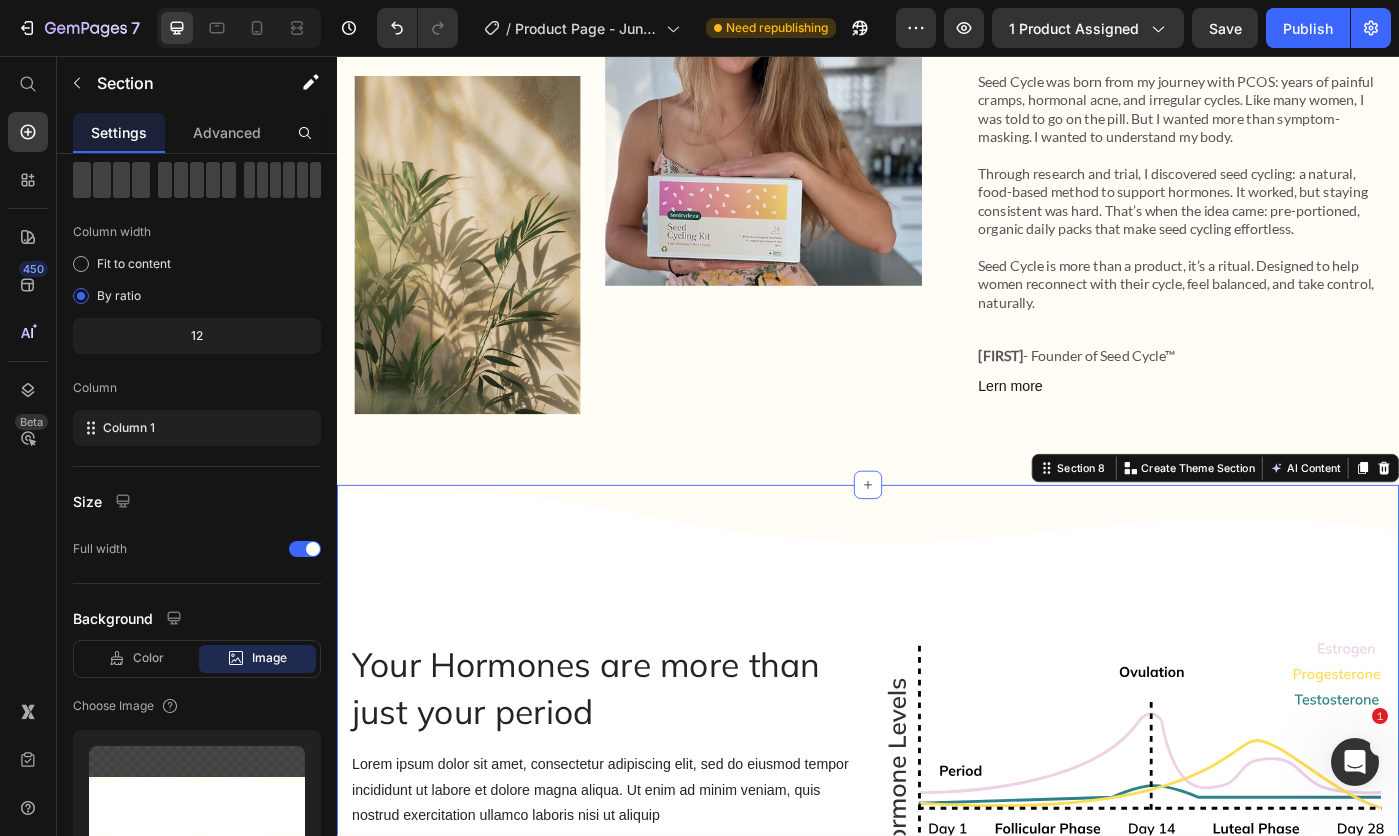 scroll, scrollTop: 0, scrollLeft: 0, axis: both 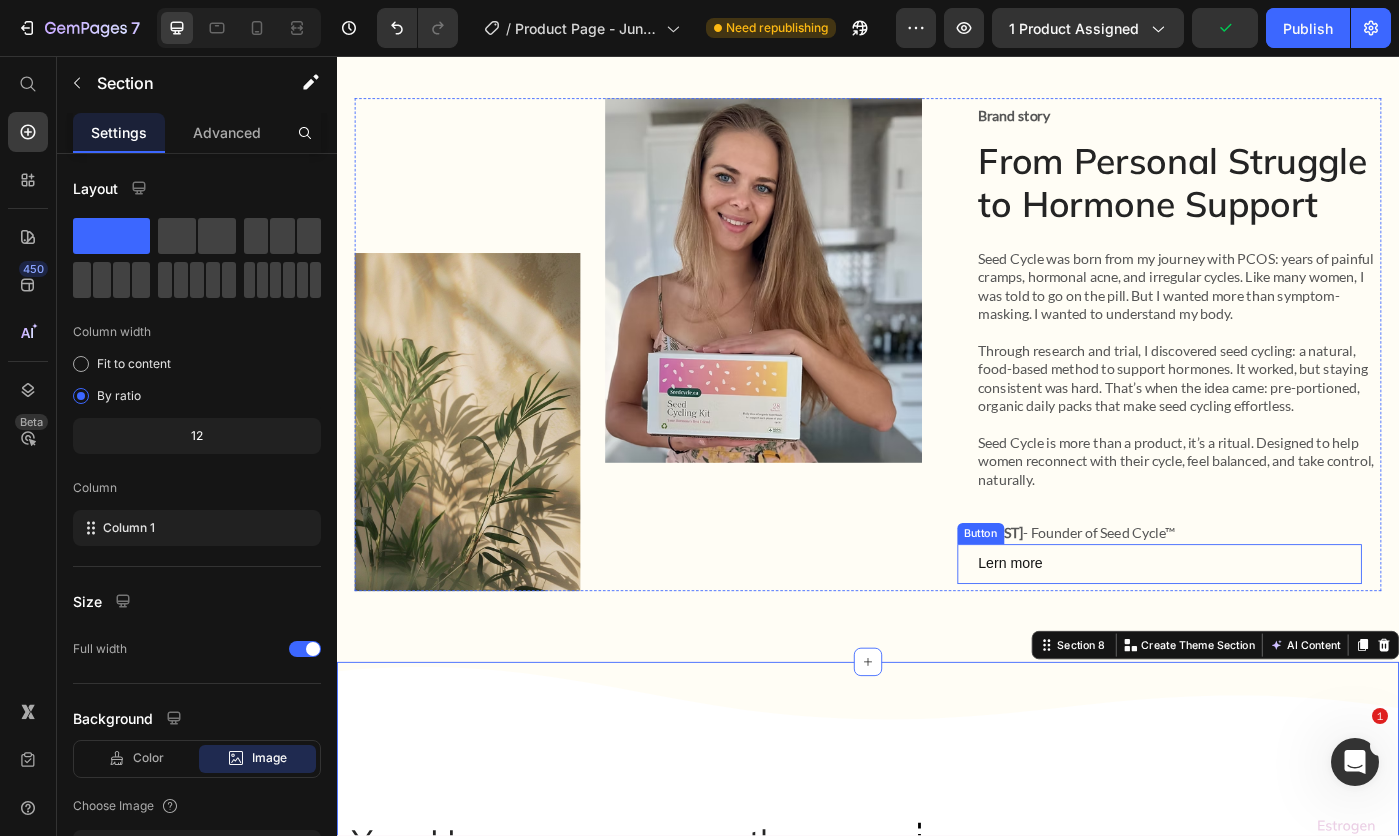 click on "Lern more" at bounding box center [1098, 630] 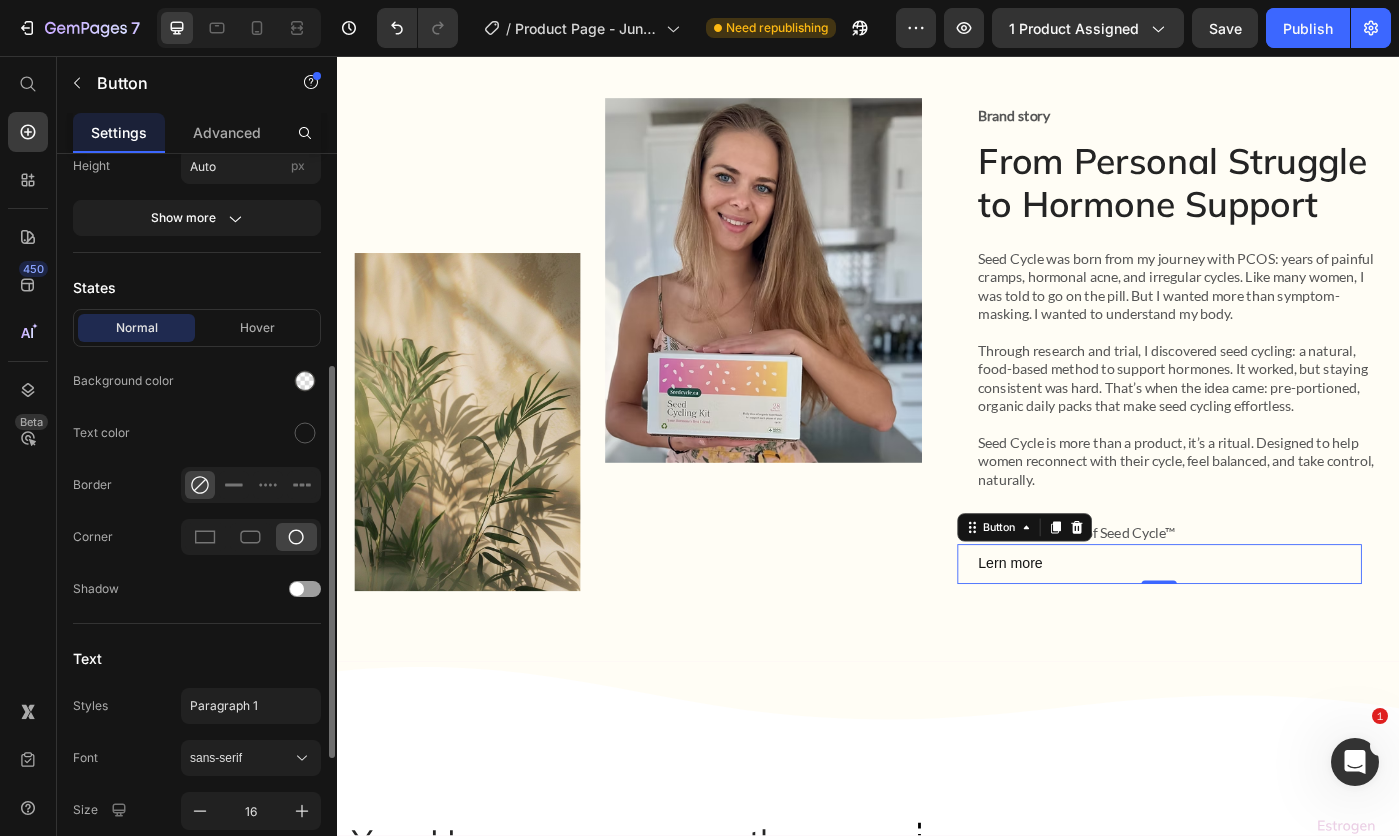 scroll, scrollTop: 600, scrollLeft: 0, axis: vertical 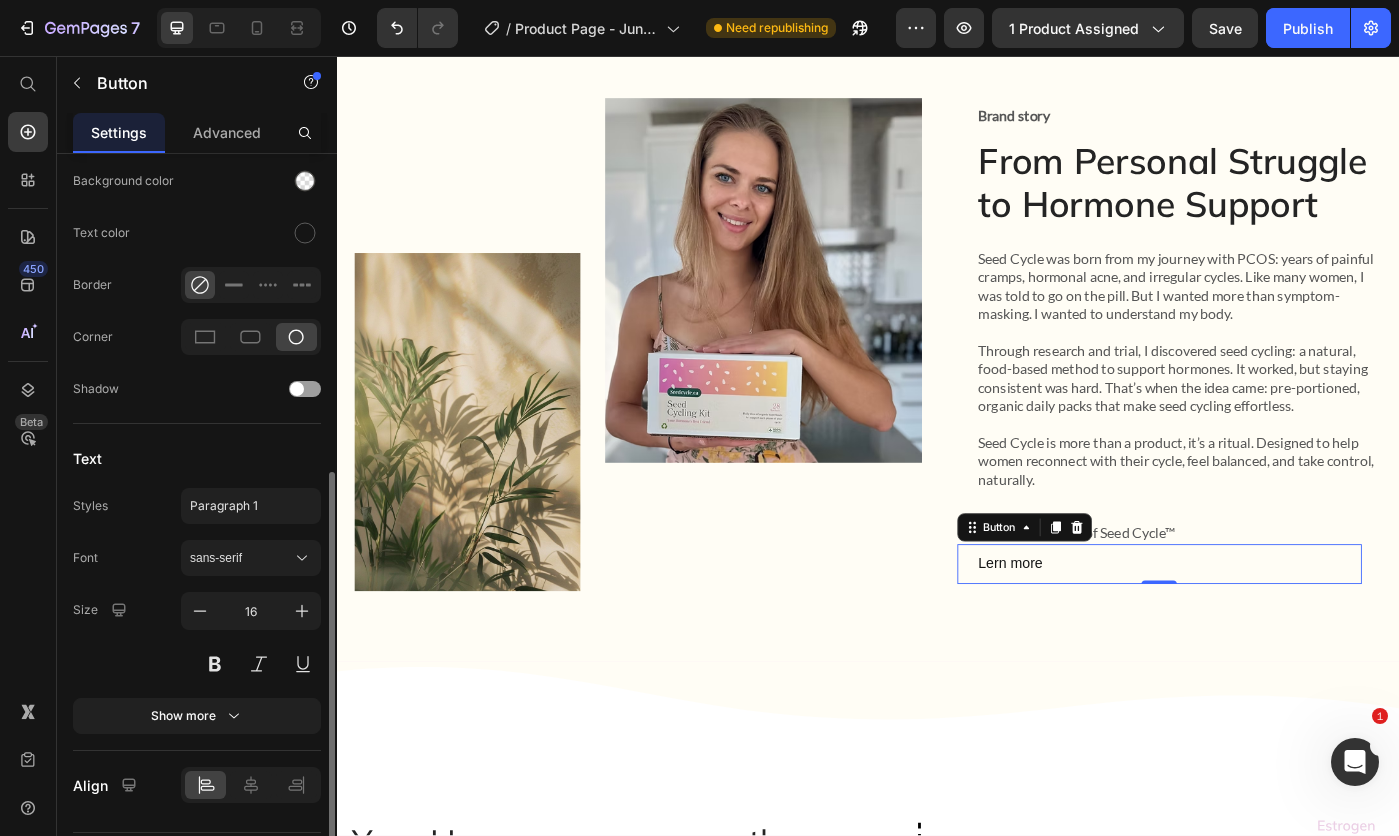 click on "sans-serif" at bounding box center (241, 558) 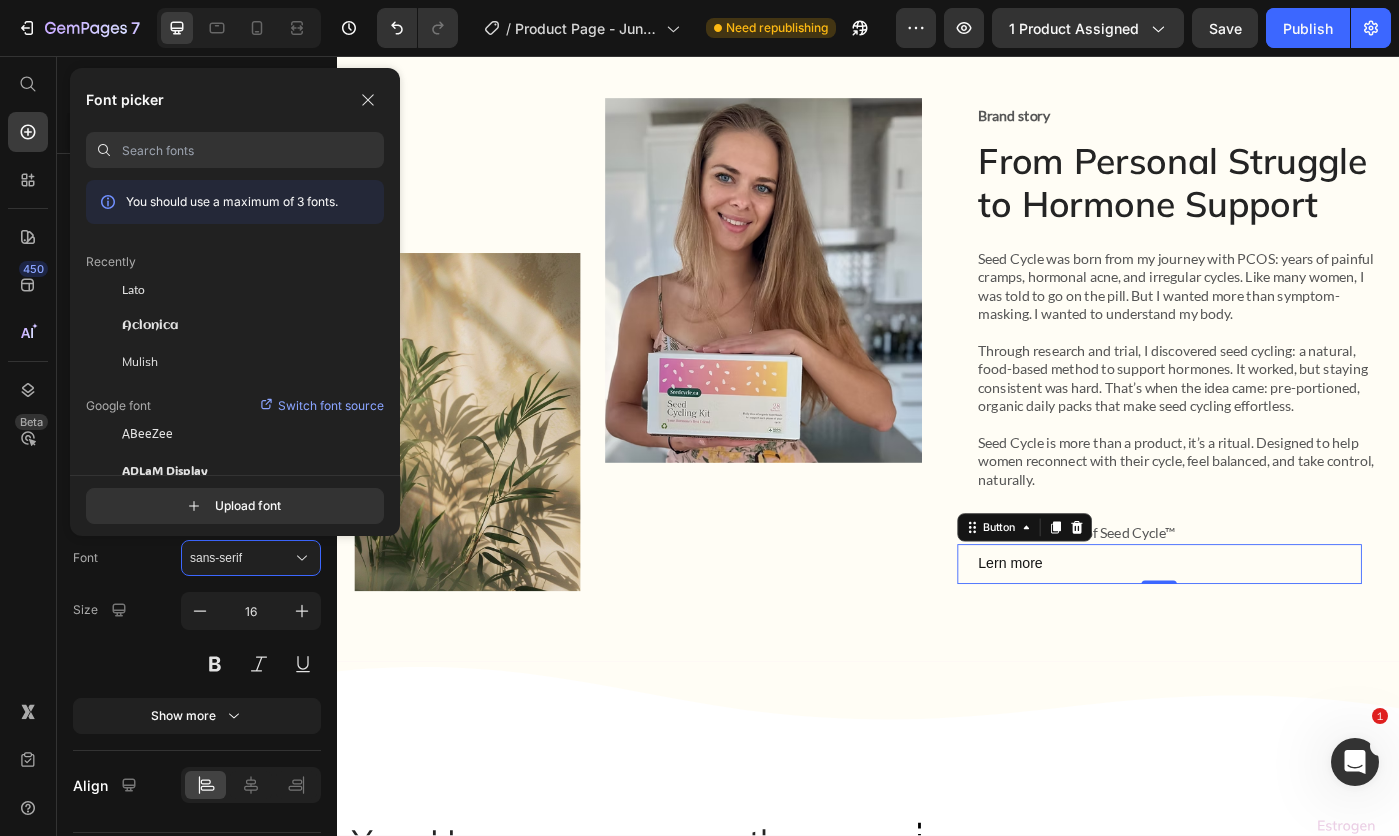 click on "Lato" 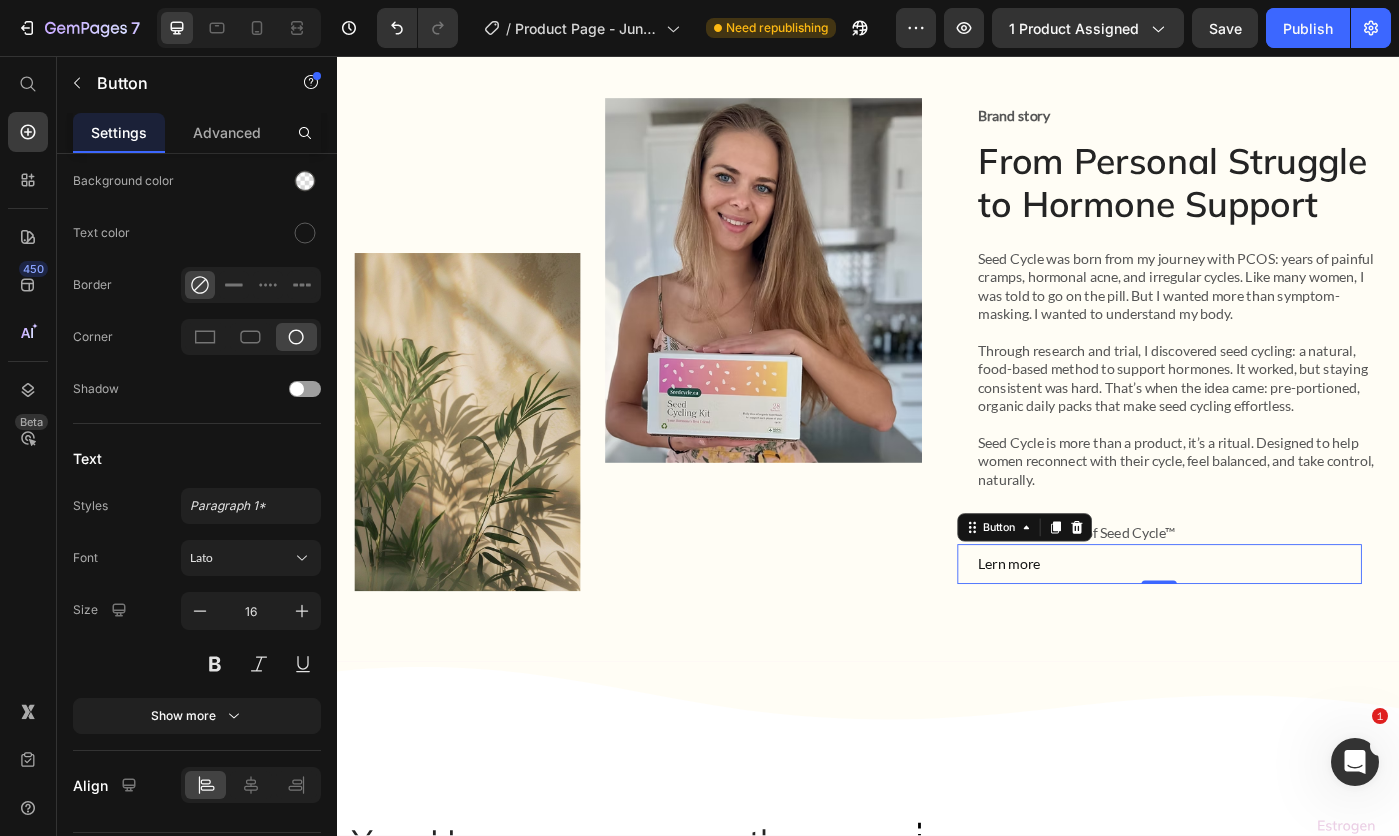 click at bounding box center (215, 664) 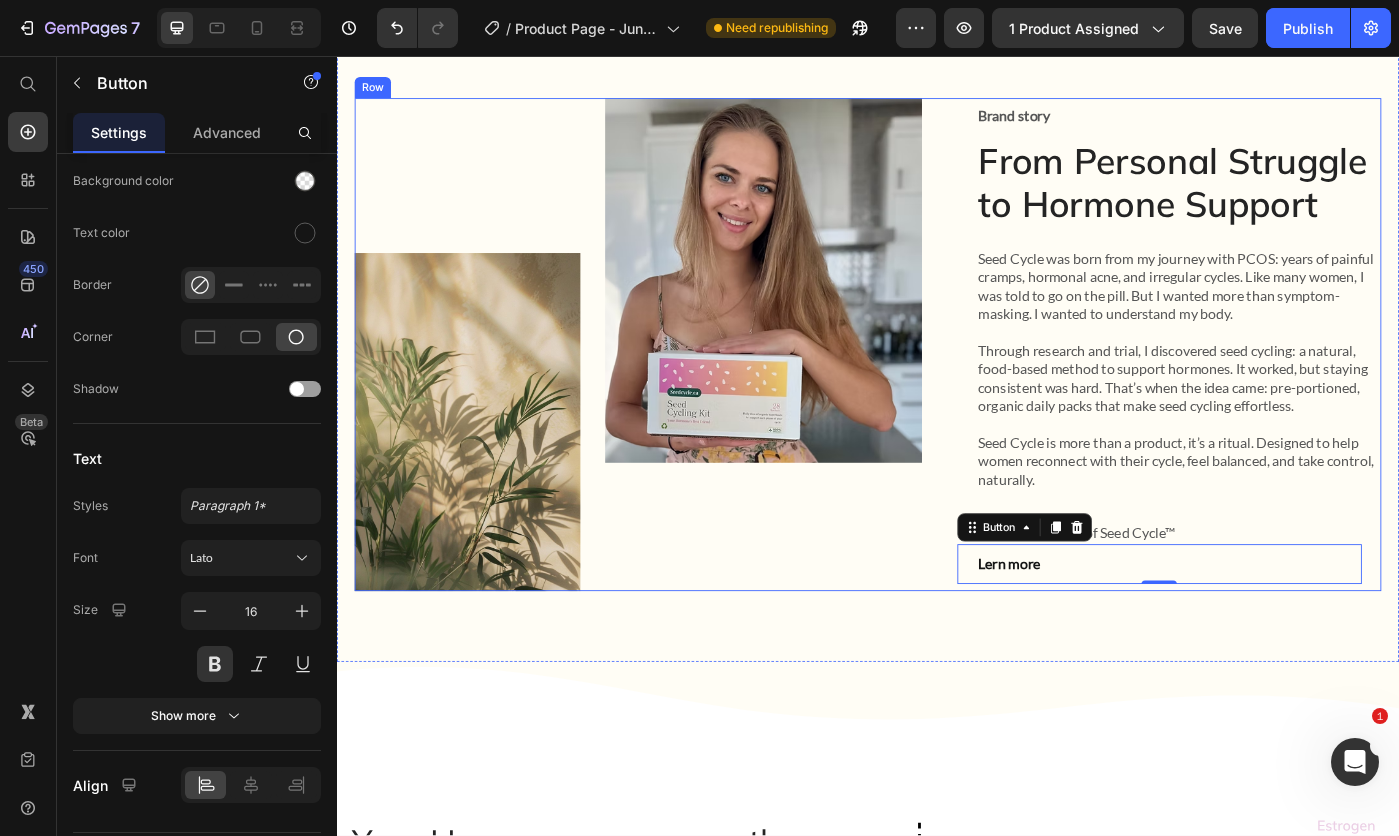 click on "Brand story Text Block From Personal Struggle to Hormone Support Heading Seed Cycle was born from my journey with PCOS: years of painful cramps, hormonal acne, and irregular cycles. Like many women, I was told to go on the pill. But I wanted more than symptom-masking. I wanted to understand my body.   Through research and trial, I discovered seed cycling: a natural, food-based method to support hormones. It worked, but staying consistent was hard. That’s when the idea came: pre-portioned, organic daily packs that make seed cycling effortless.   Seed Cycle is more than a product, it’s a ritual. Designed to help women reconnect with their cycle, feel balanced, and take control, naturally. Text Block Katerina  - Founder of Seed Cycle™ Text Block Lern more Button   0" at bounding box center [1289, 383] 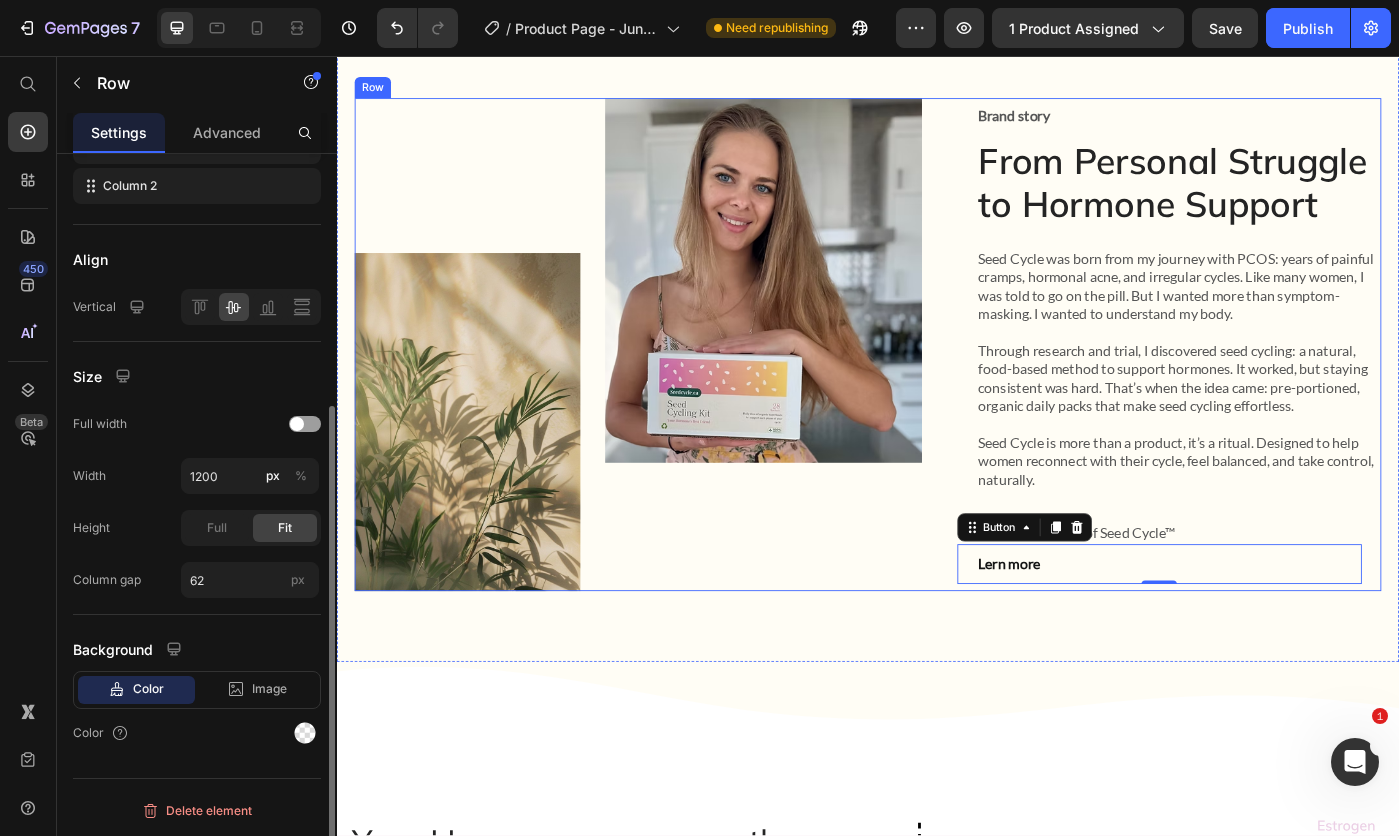 scroll, scrollTop: 0, scrollLeft: 0, axis: both 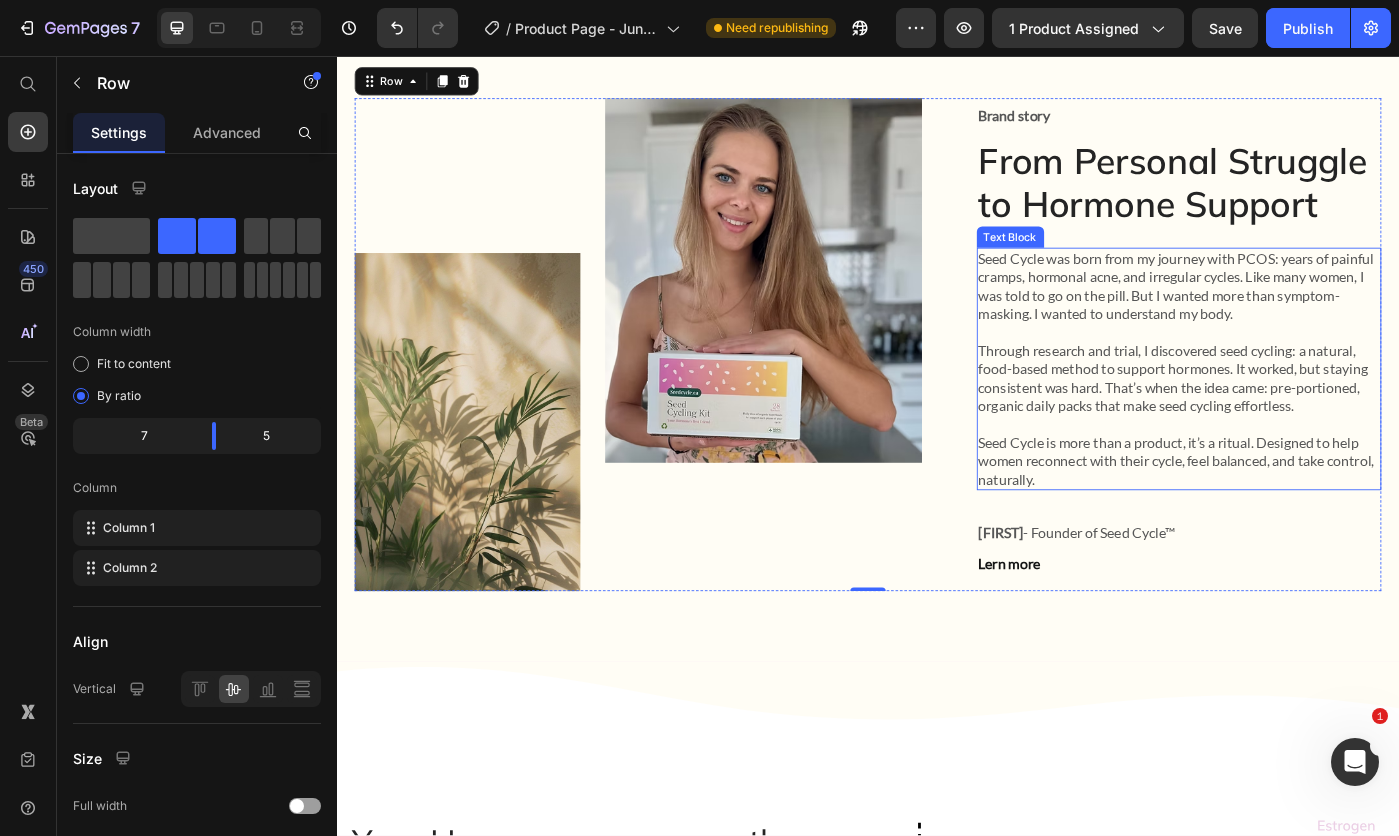 click on "Seed Cycle is more than a product, it’s a ritual. Designed to help women reconnect with their cycle, feel balanced, and take control, naturally." at bounding box center (1289, 514) 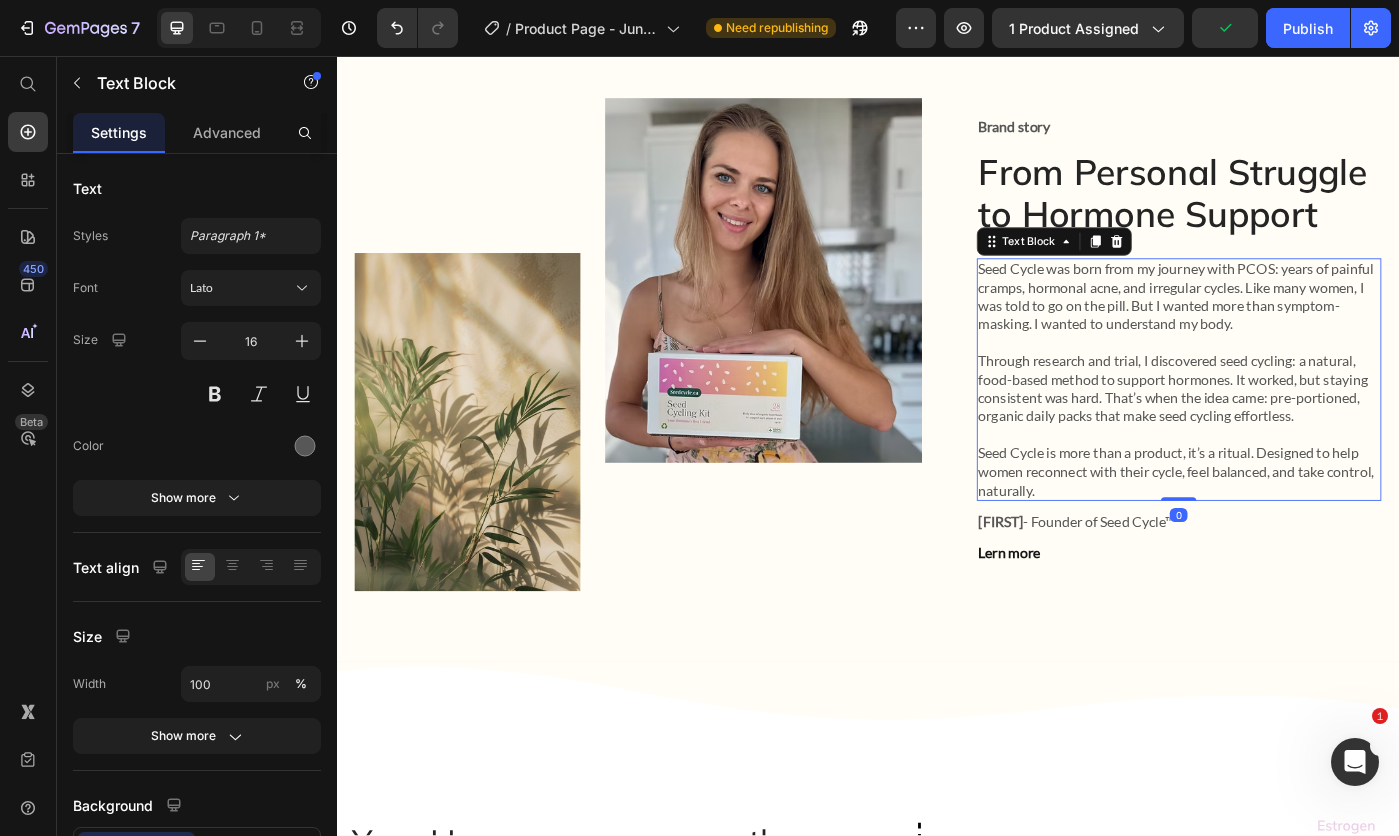 drag, startPoint x: 1284, startPoint y: 586, endPoint x: 1292, endPoint y: 553, distance: 33.955853 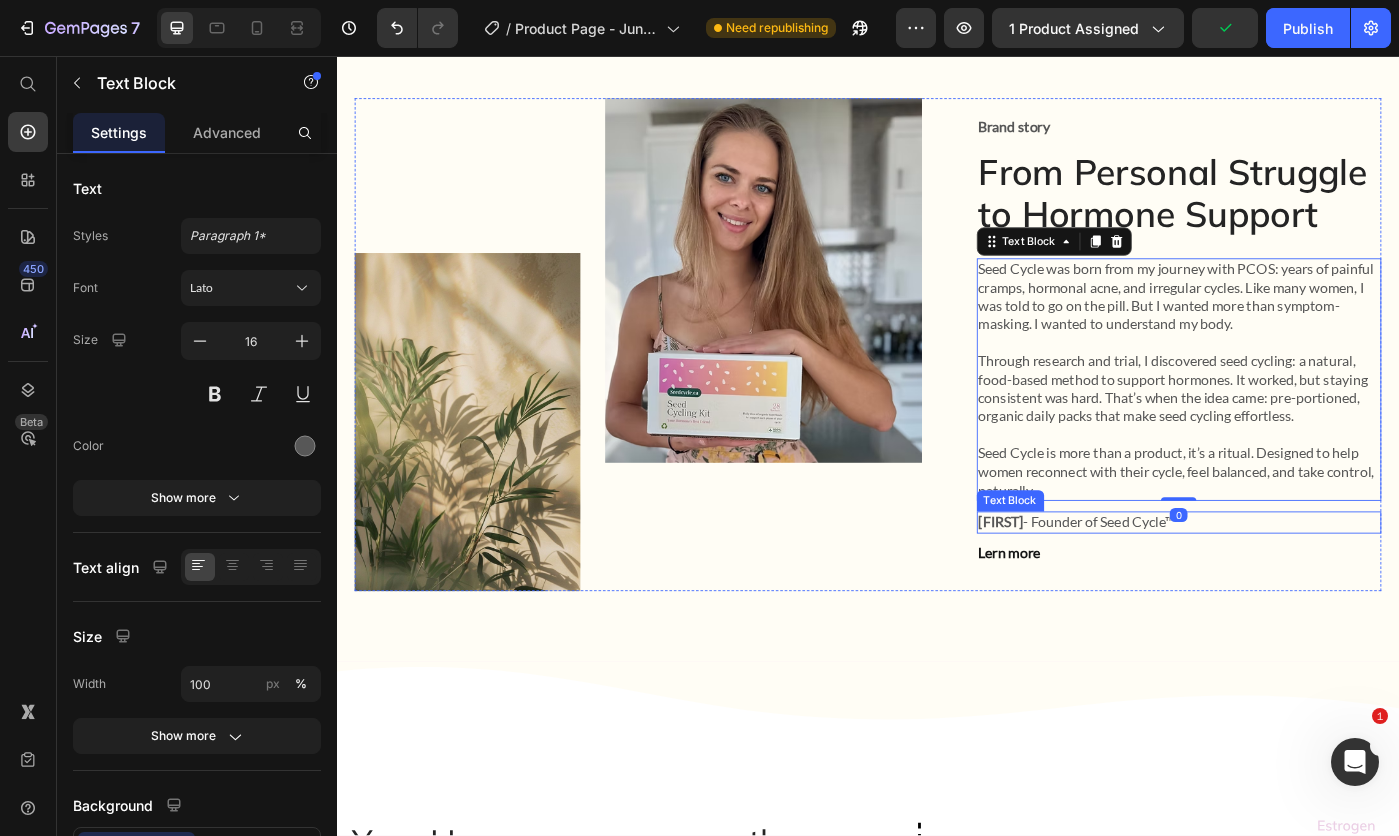 click on "Katerina  - Founder of Seed Cycle™" at bounding box center (1289, 583) 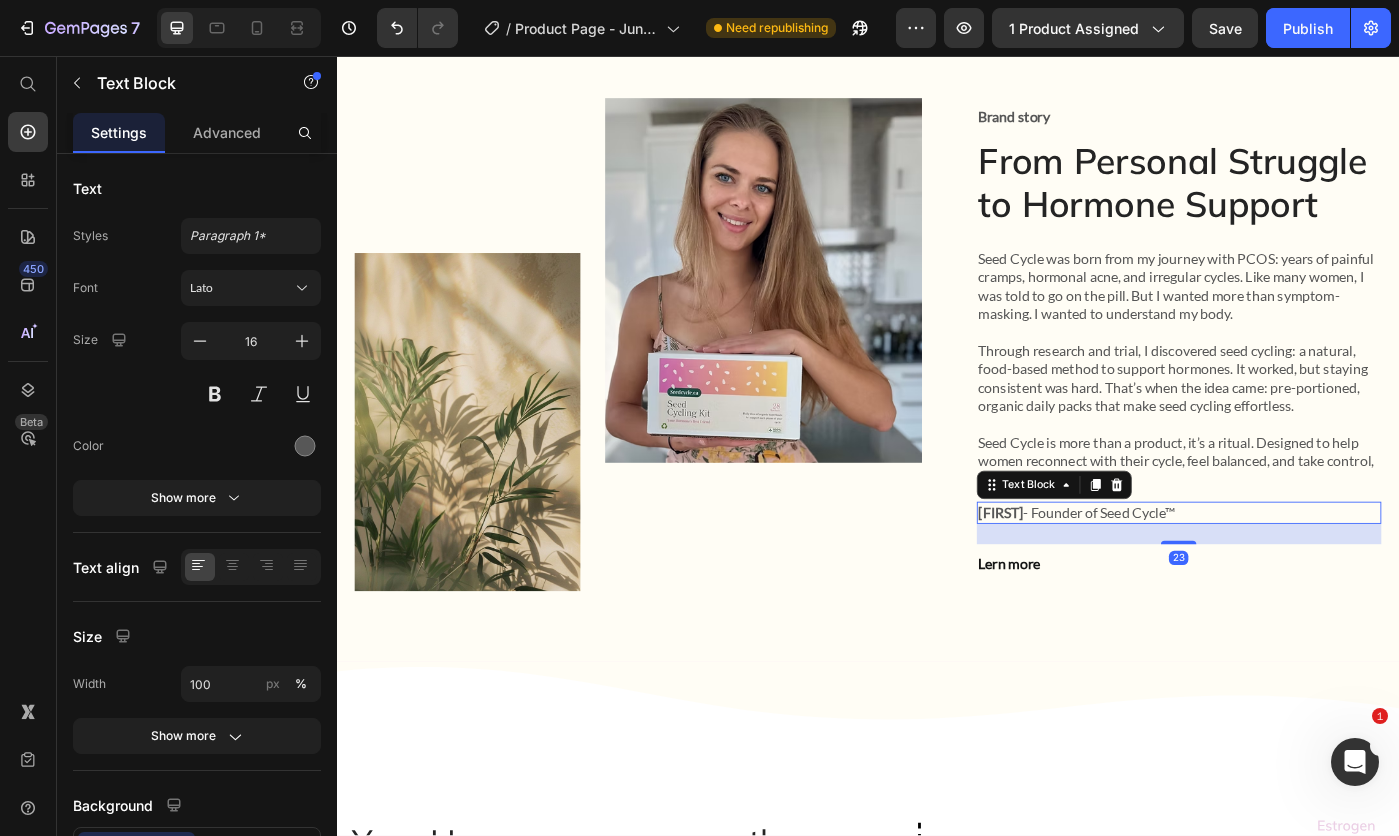 drag, startPoint x: 1285, startPoint y: 610, endPoint x: 1280, endPoint y: 633, distance: 23.537205 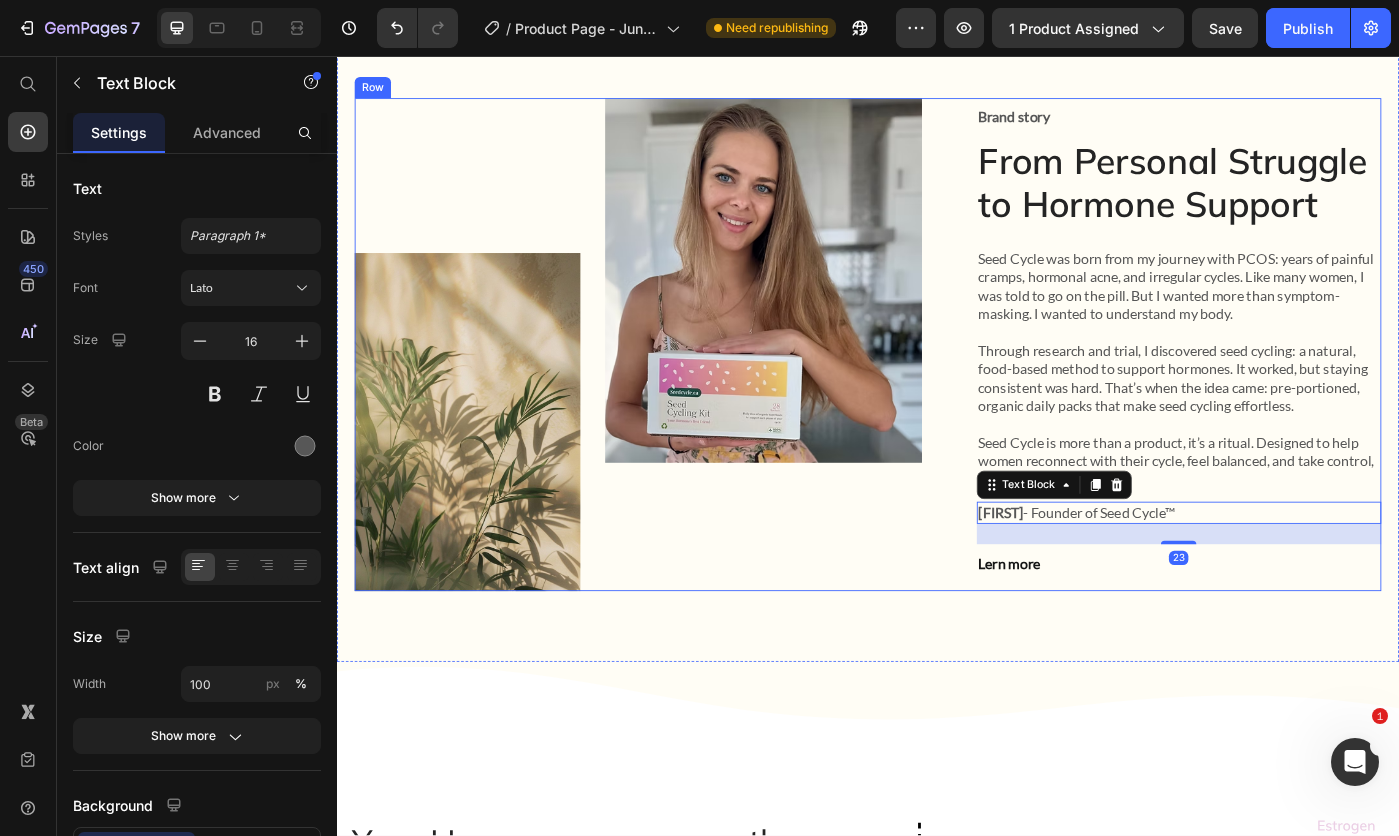 click on "Image Image Row Brand story Text Block From Personal Struggle to Hormone Support Heading Seed Cycle was born from my journey with PCOS: years of painful cramps, hormonal acne, and irregular cycles. Like many women, I was told to go on the pill. But I wanted more than symptom-masking. I wanted to understand my body.   Through research and trial, I discovered seed cycling: a natural, food-based method to support hormones. It worked, but staying consistent was hard. That’s when the idea came: pre-portioned, organic daily packs that make seed cycling effortless.   Seed Cycle is more than a product, it’s a ritual. Designed to help women reconnect with their cycle, feel balanced, and take control, naturally. Text Block Katerina  - Founder of Seed Cycle™ Text Block   23 Lern more Button Row" at bounding box center (937, 383) 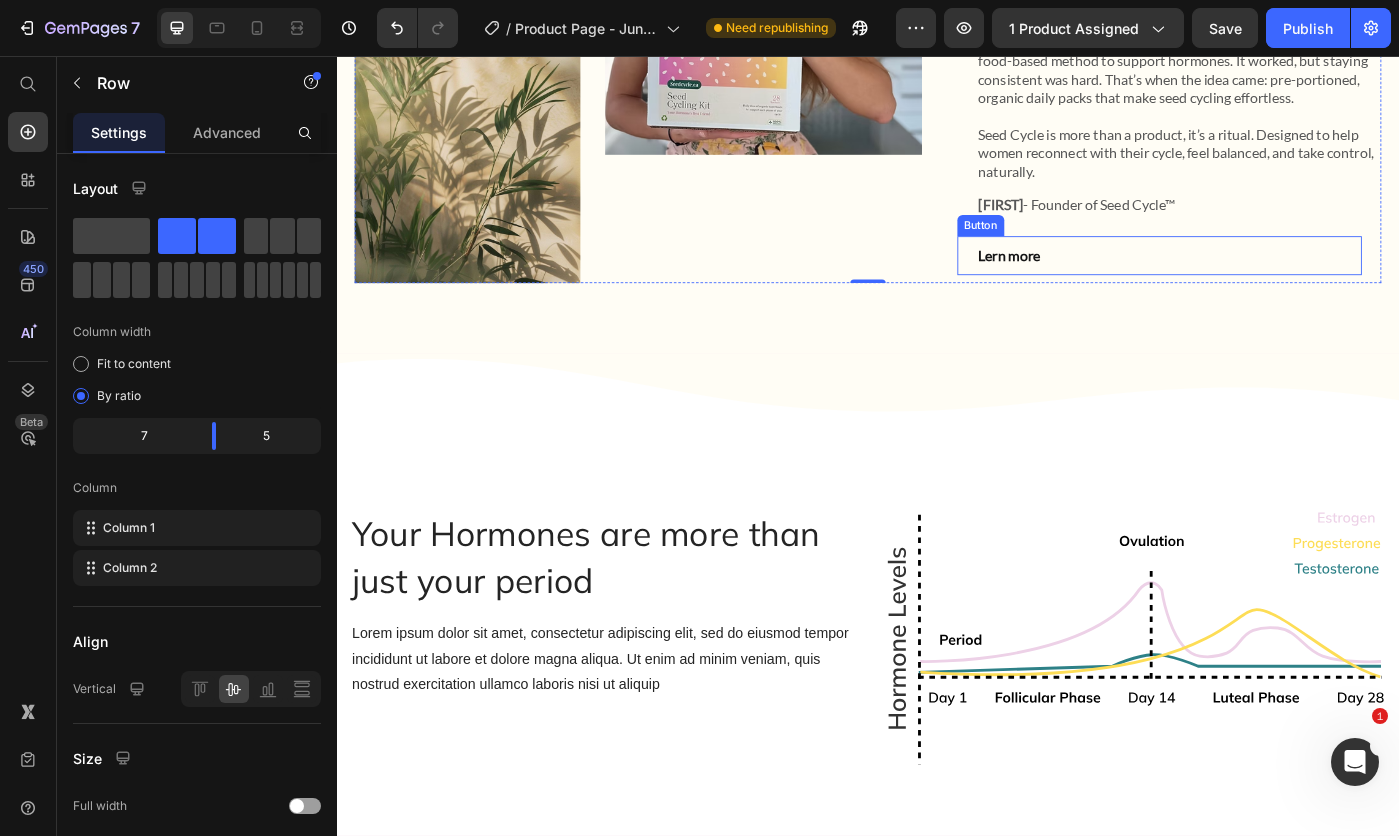 scroll, scrollTop: 4992, scrollLeft: 0, axis: vertical 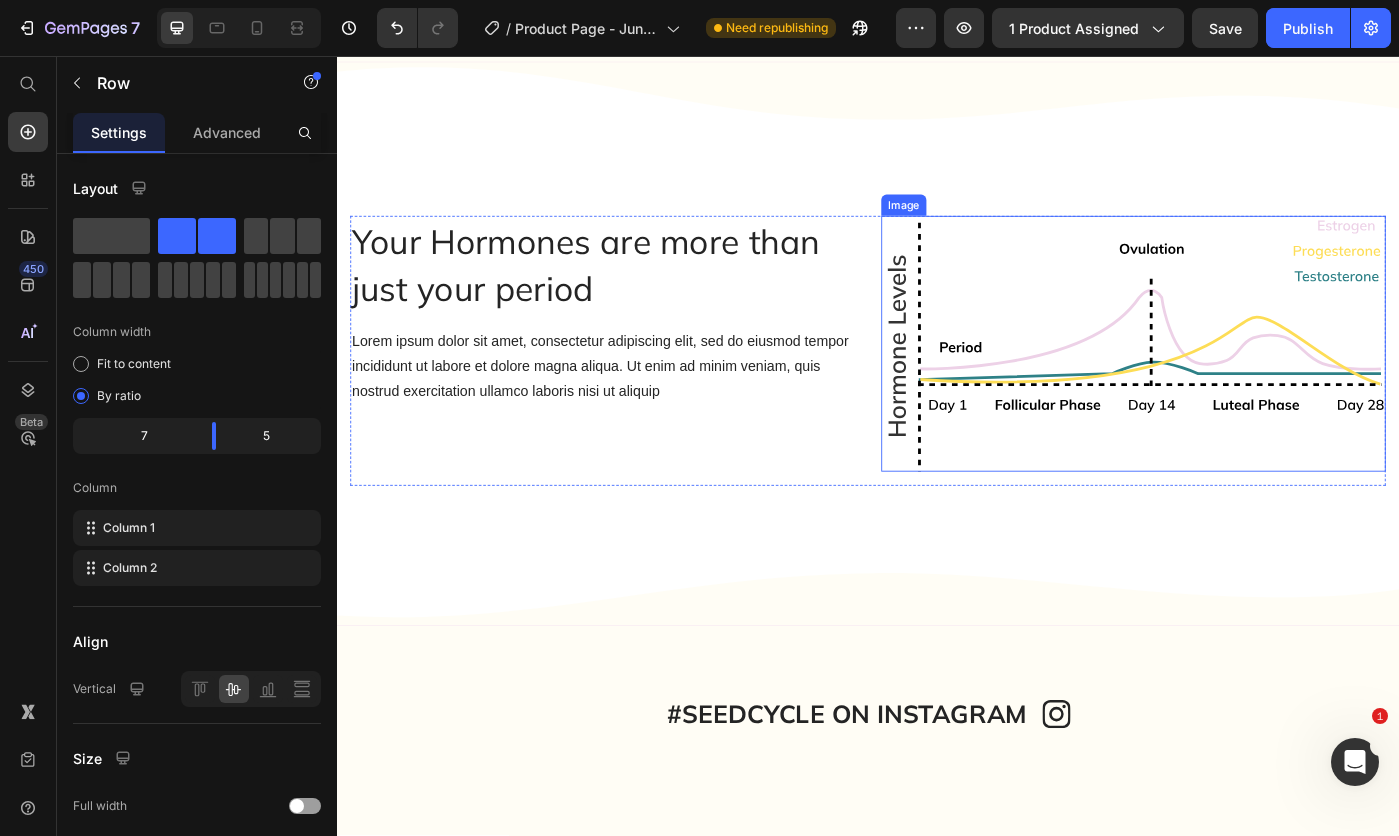 click at bounding box center [1237, 381] 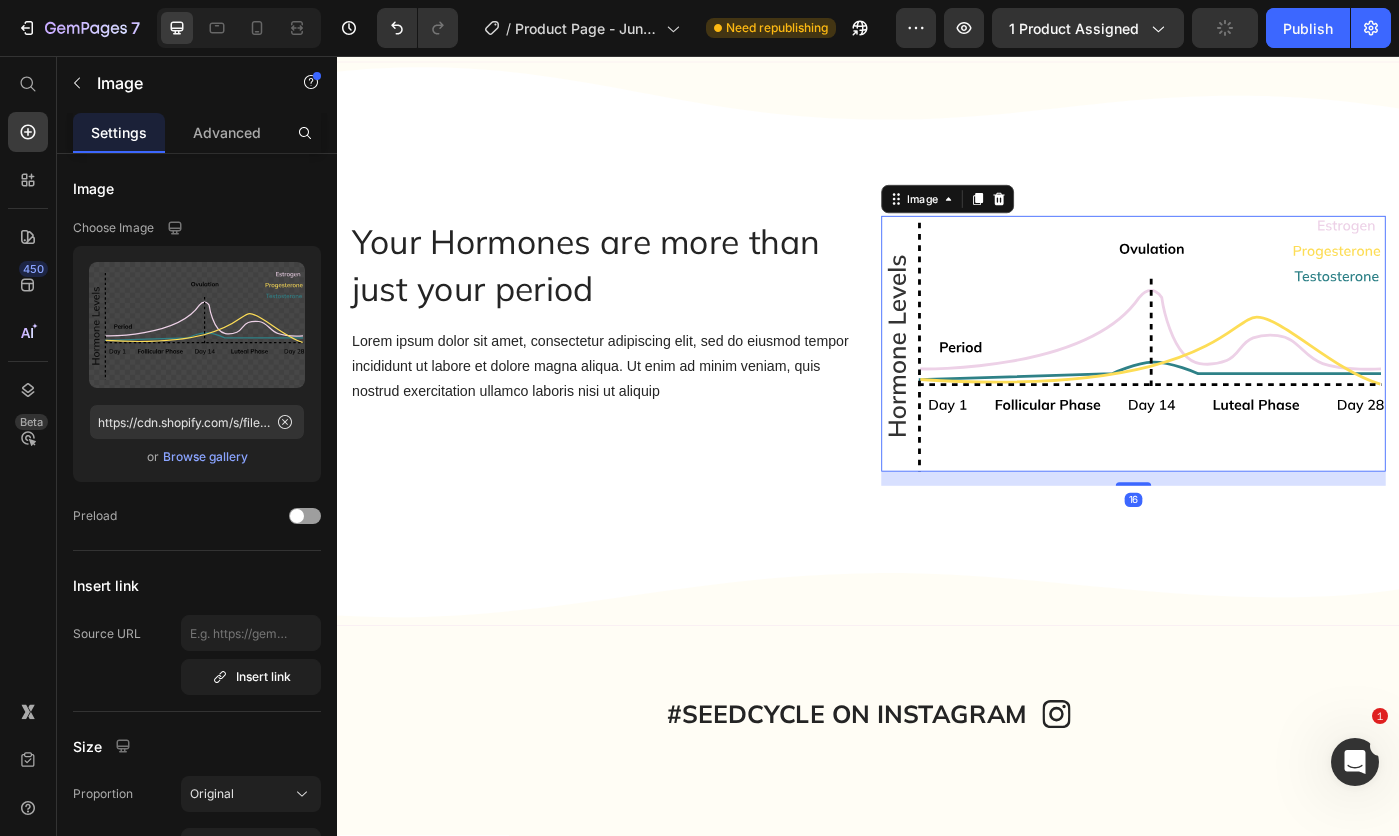 click at bounding box center (197, 325) 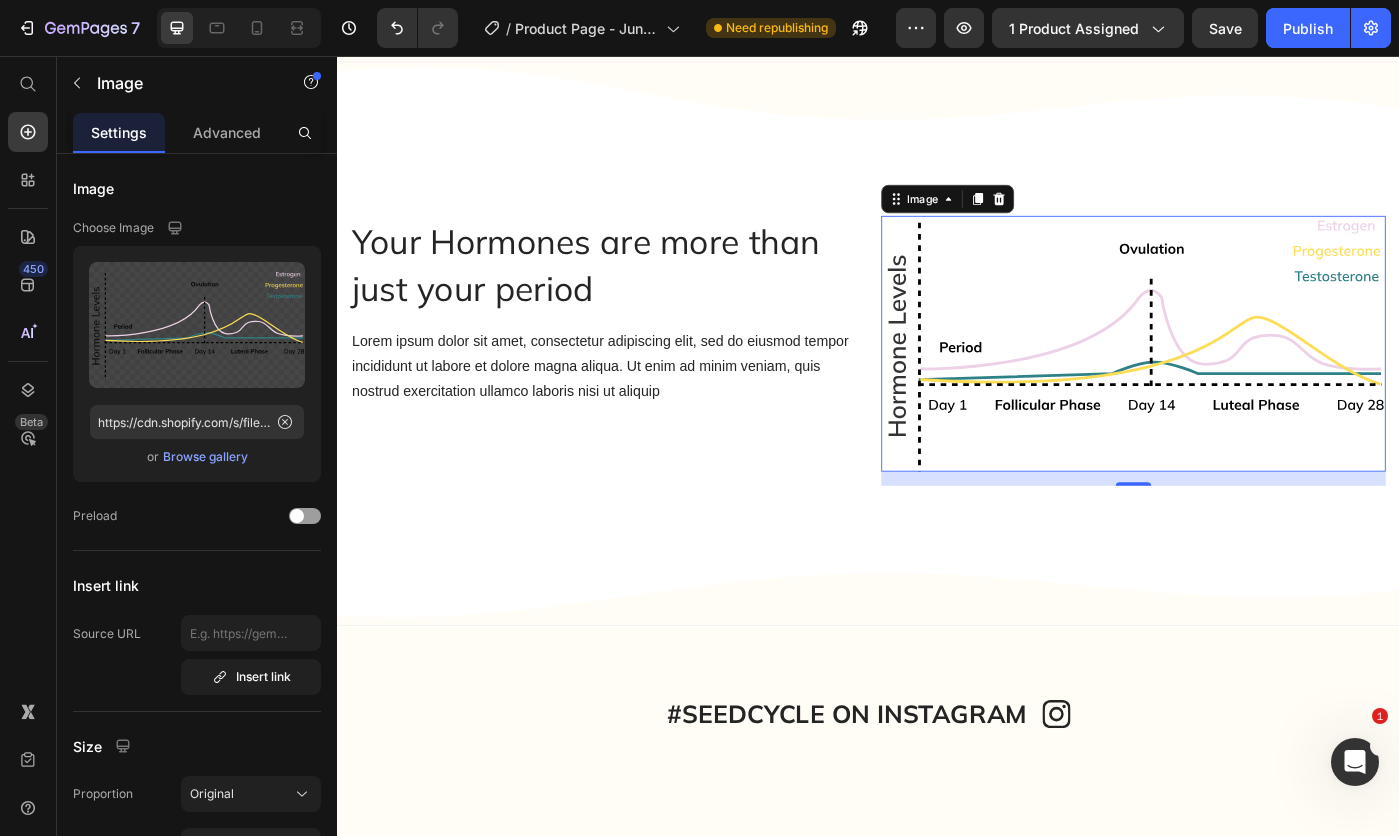 click on "Browse gallery" at bounding box center (205, 457) 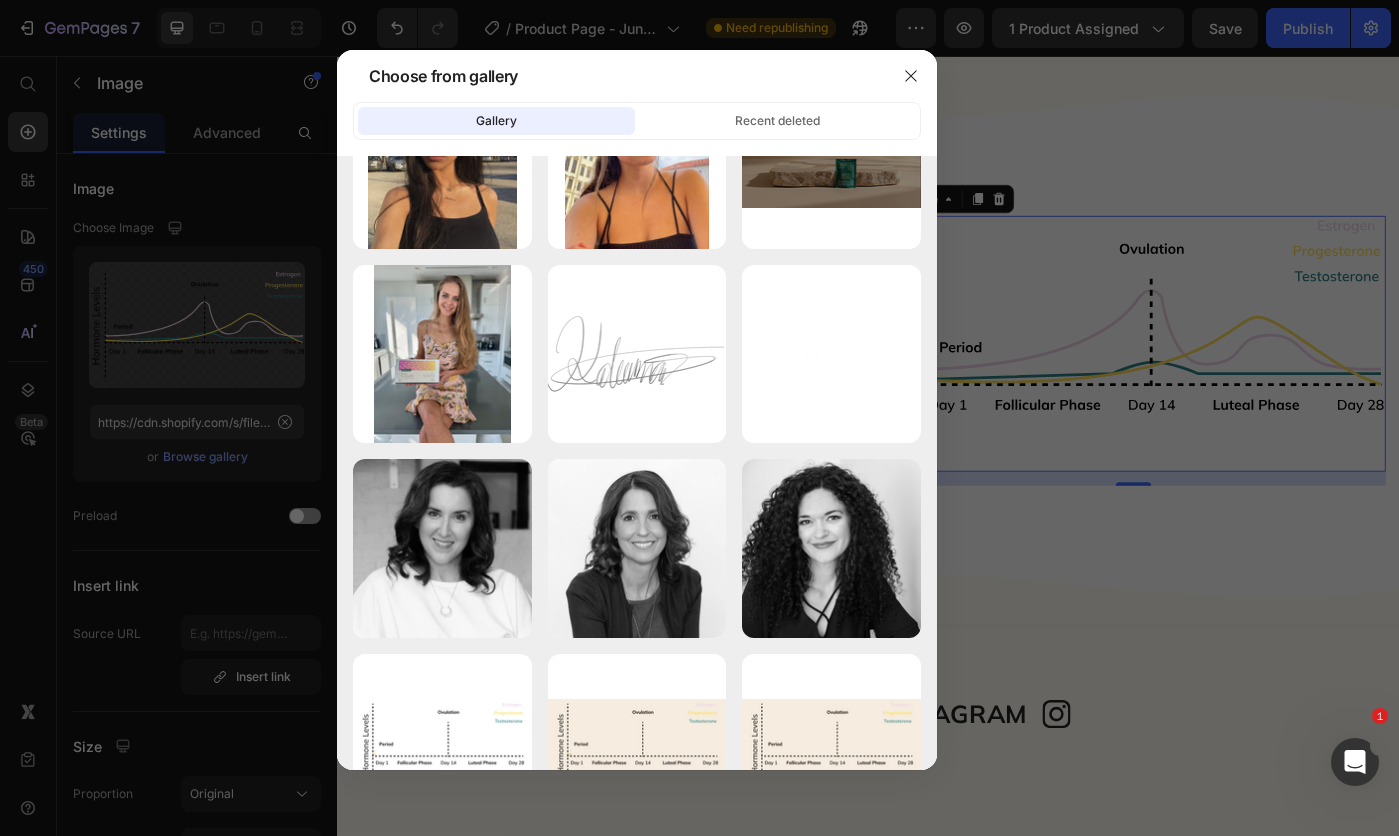 scroll, scrollTop: 1370, scrollLeft: 0, axis: vertical 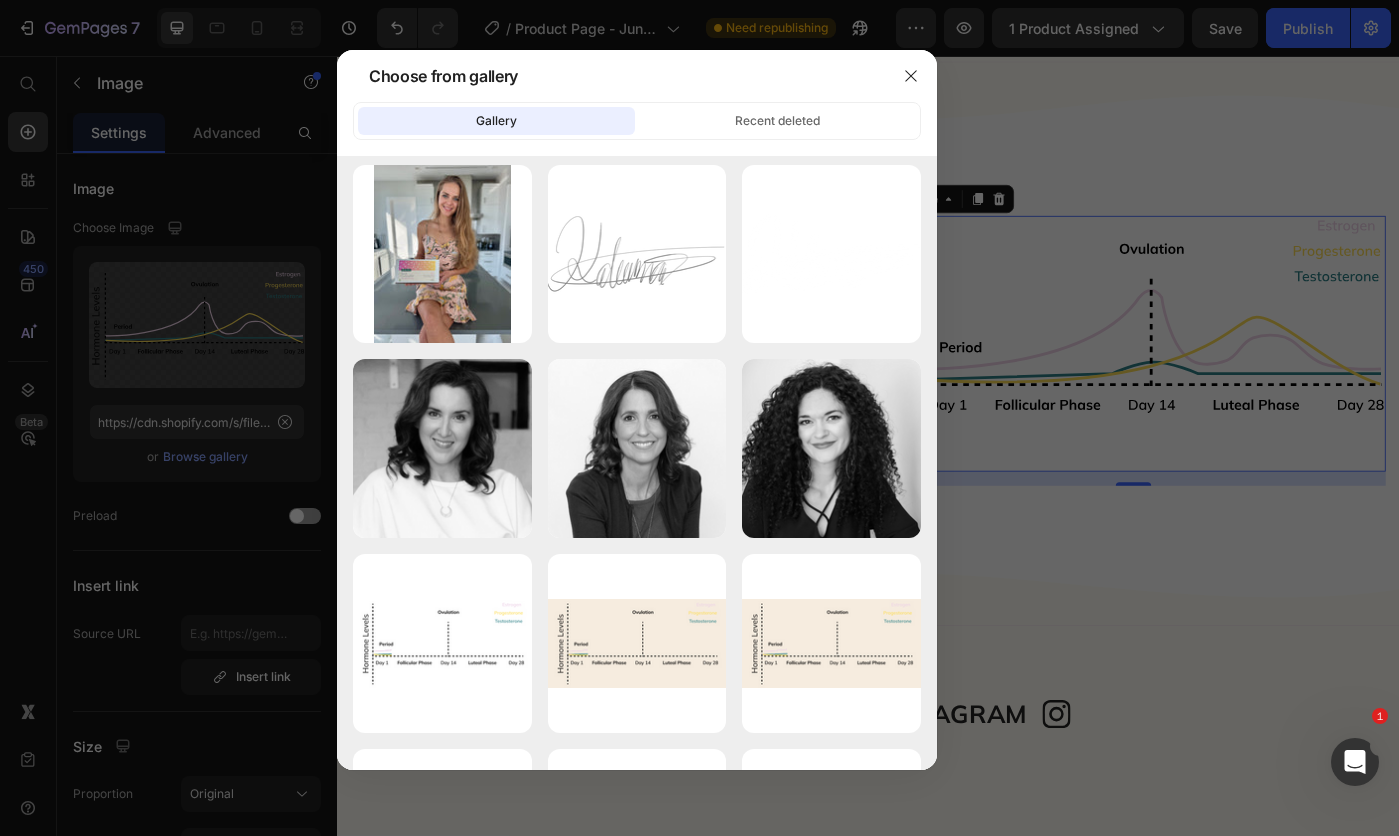 click on "Flow 1@1x-25fps.gif 103.60 kb" at bounding box center (0, 0) 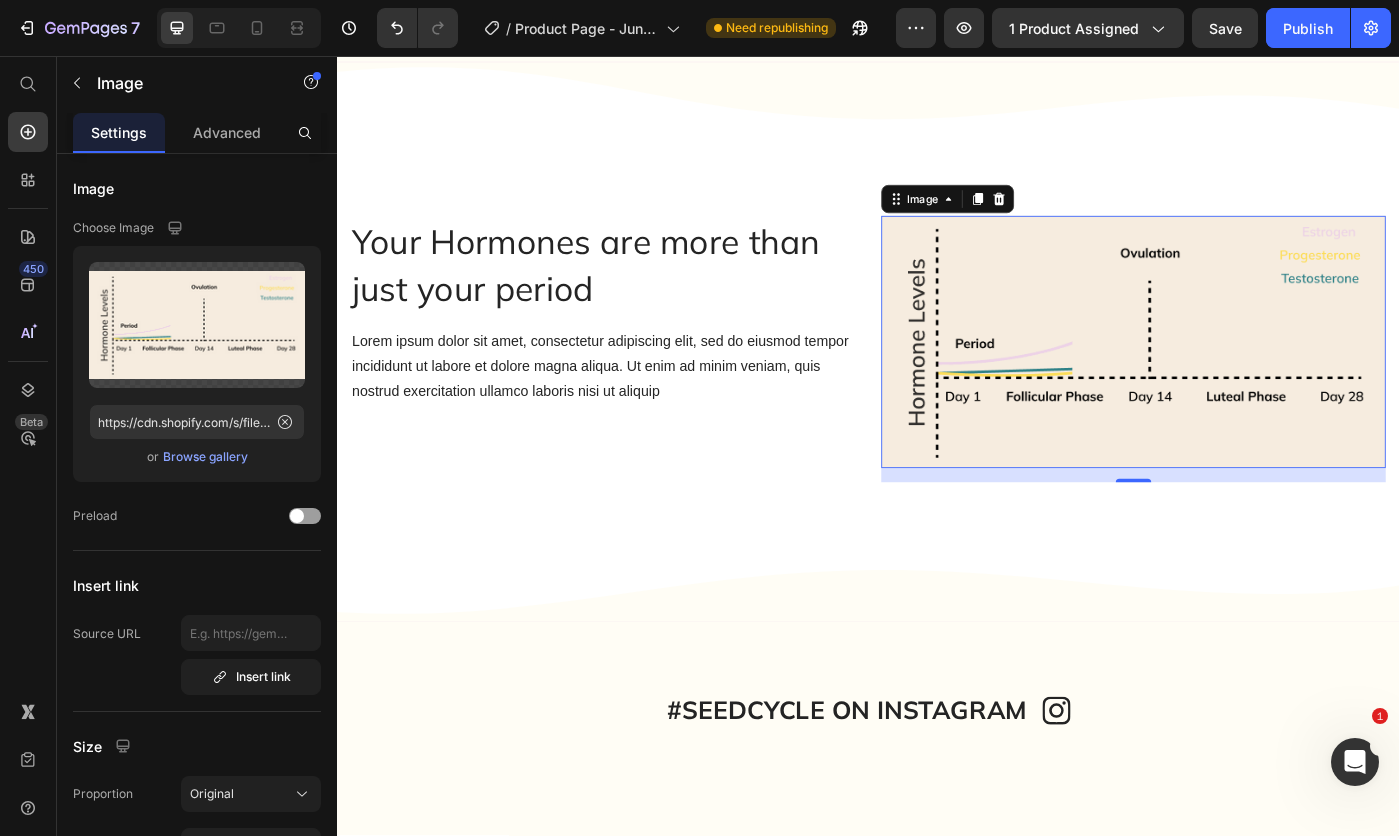 click at bounding box center [197, 325] 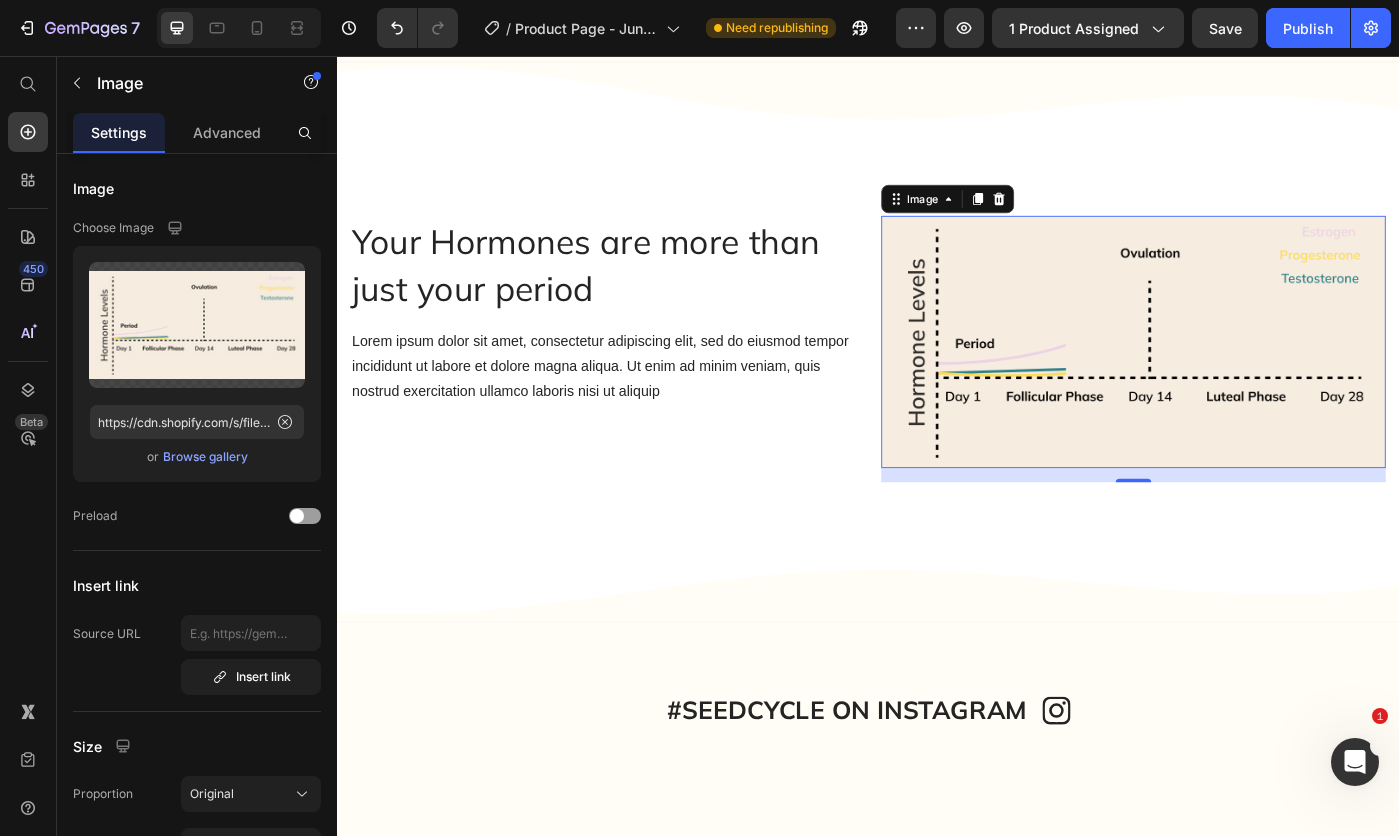 click 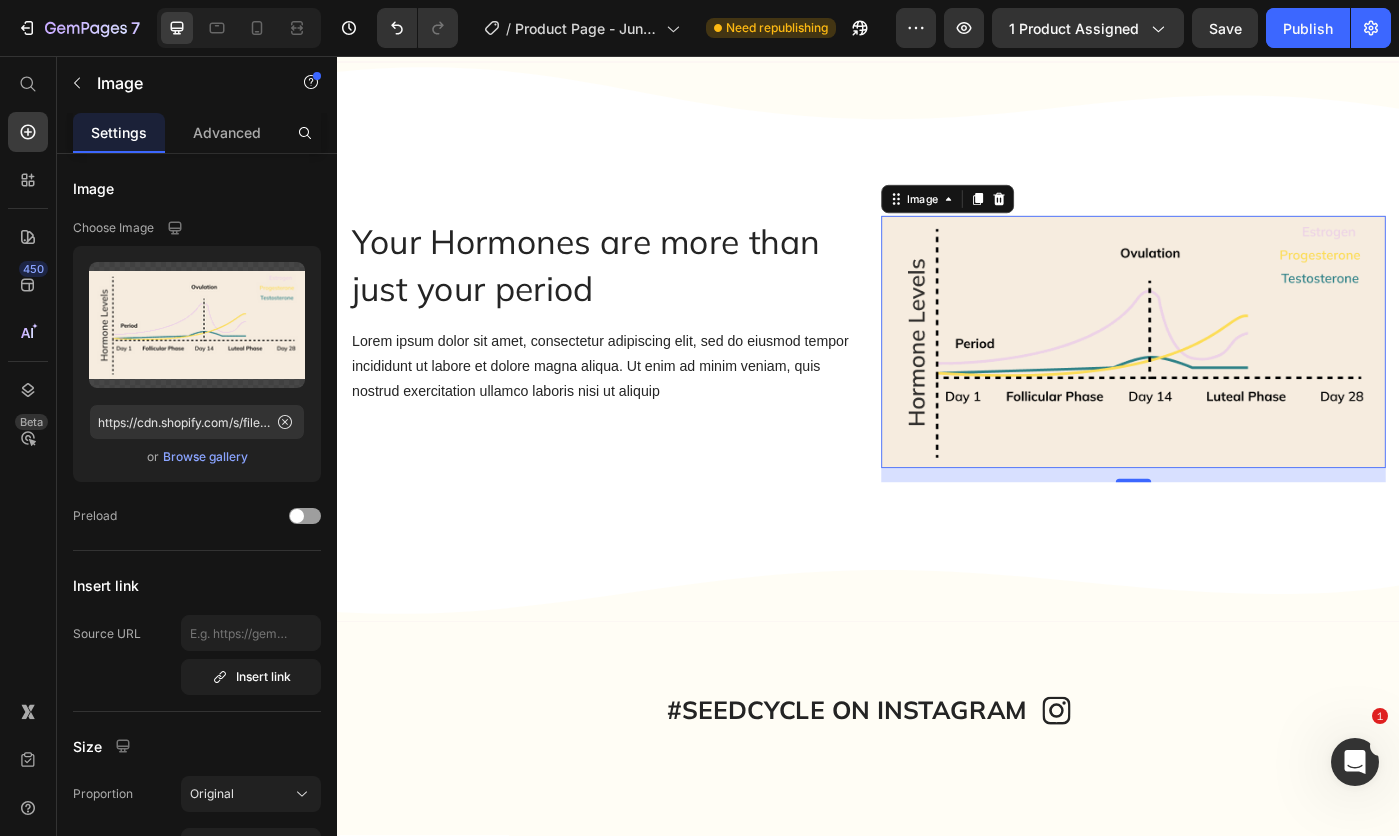 click 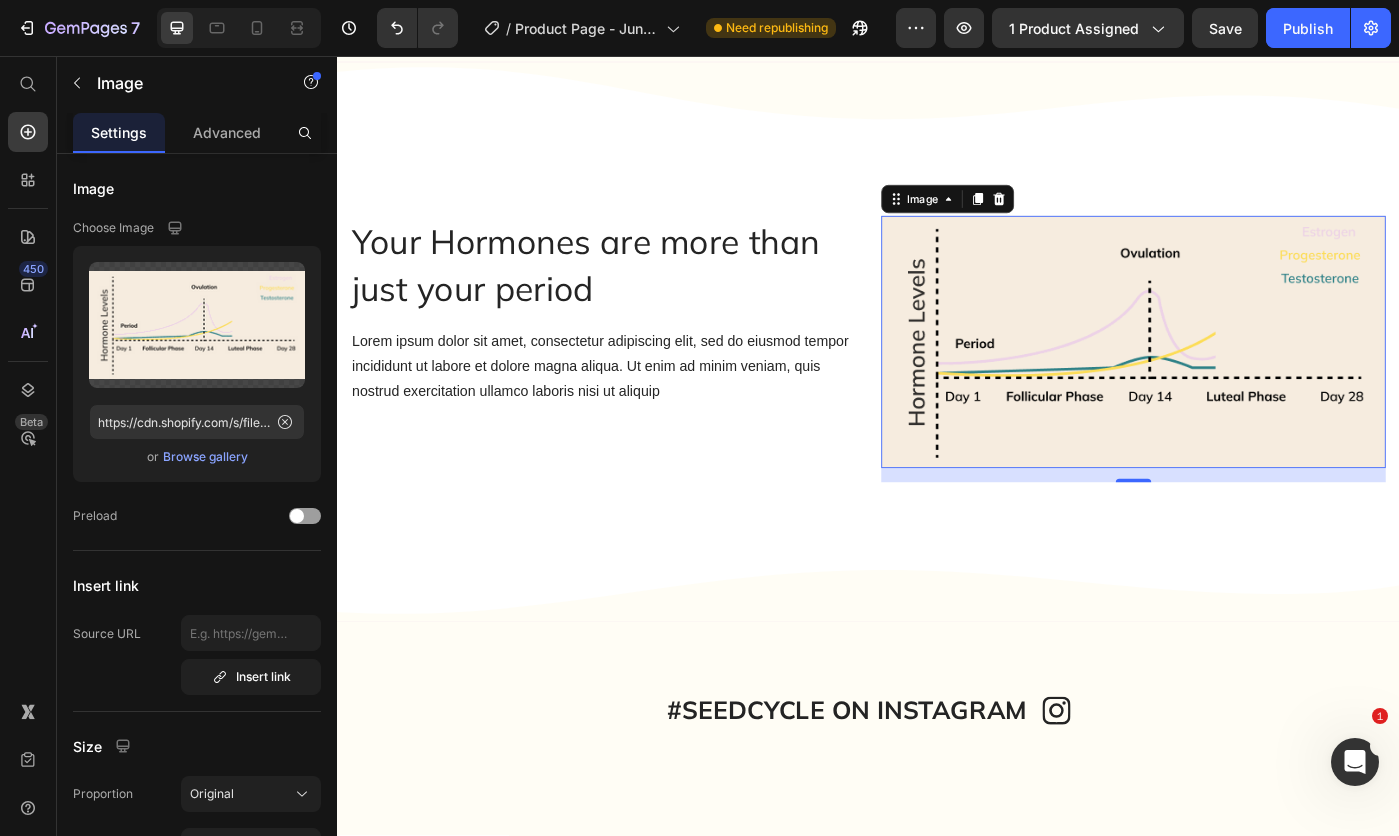 click on "Browse gallery" at bounding box center (205, 457) 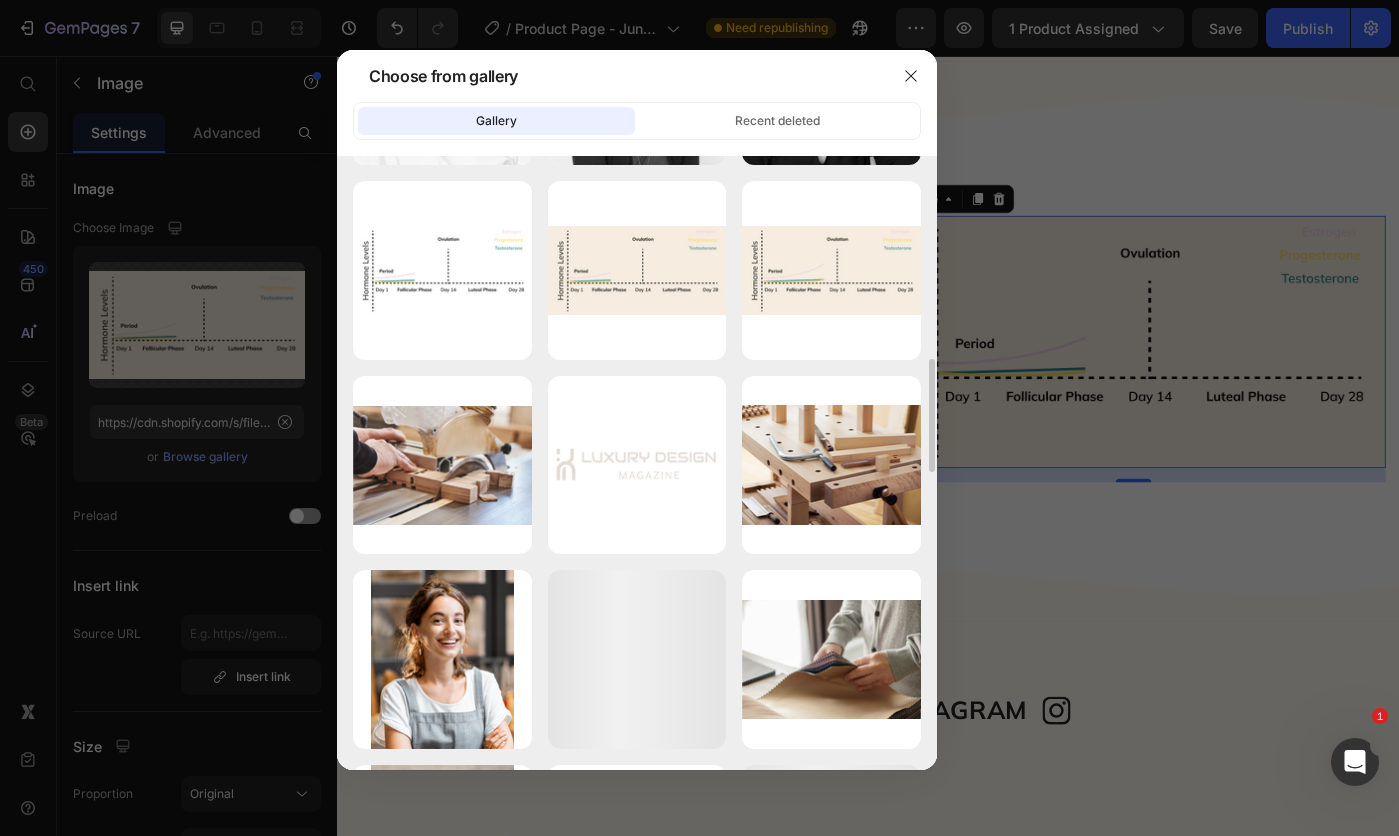 scroll, scrollTop: 1643, scrollLeft: 0, axis: vertical 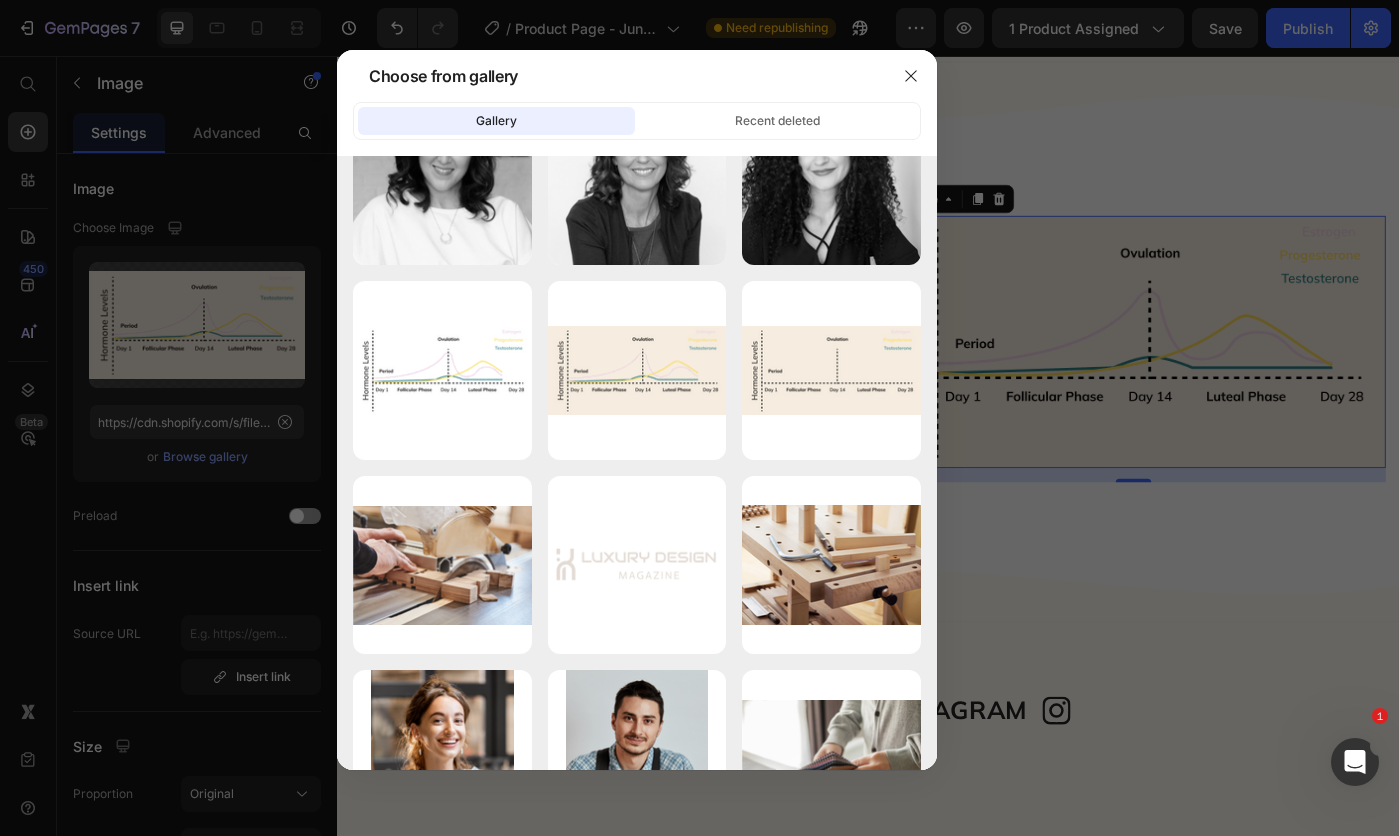 click on "Flow 1@1x-25fps787.gif 103.63 kb" at bounding box center [0, 0] 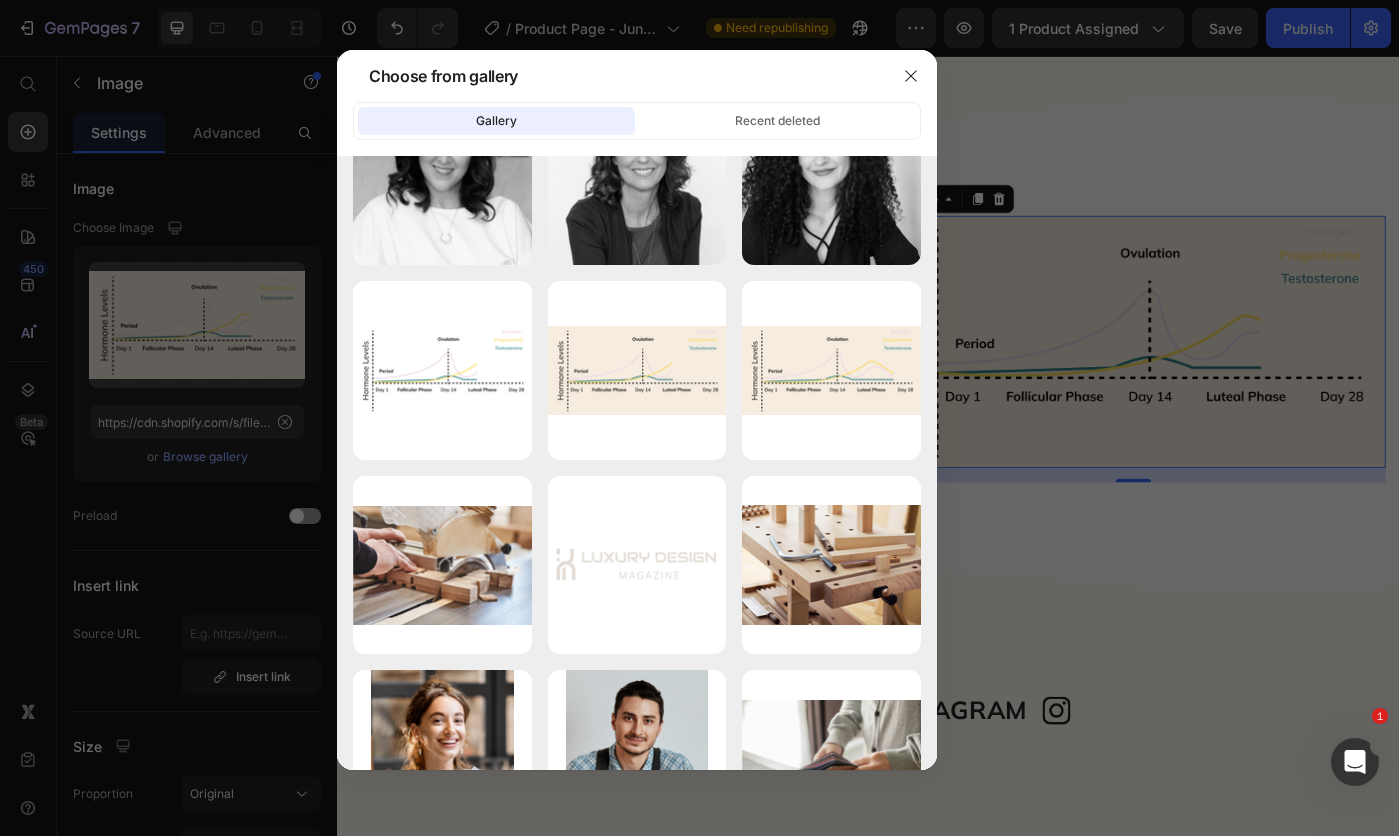 type on "https://cdn.shopify.com/s/files/1/0708/3769/8733/files/gempages_569487010398471148-2a71a560-94ae-4b41-a240-430d9816fefe.gif" 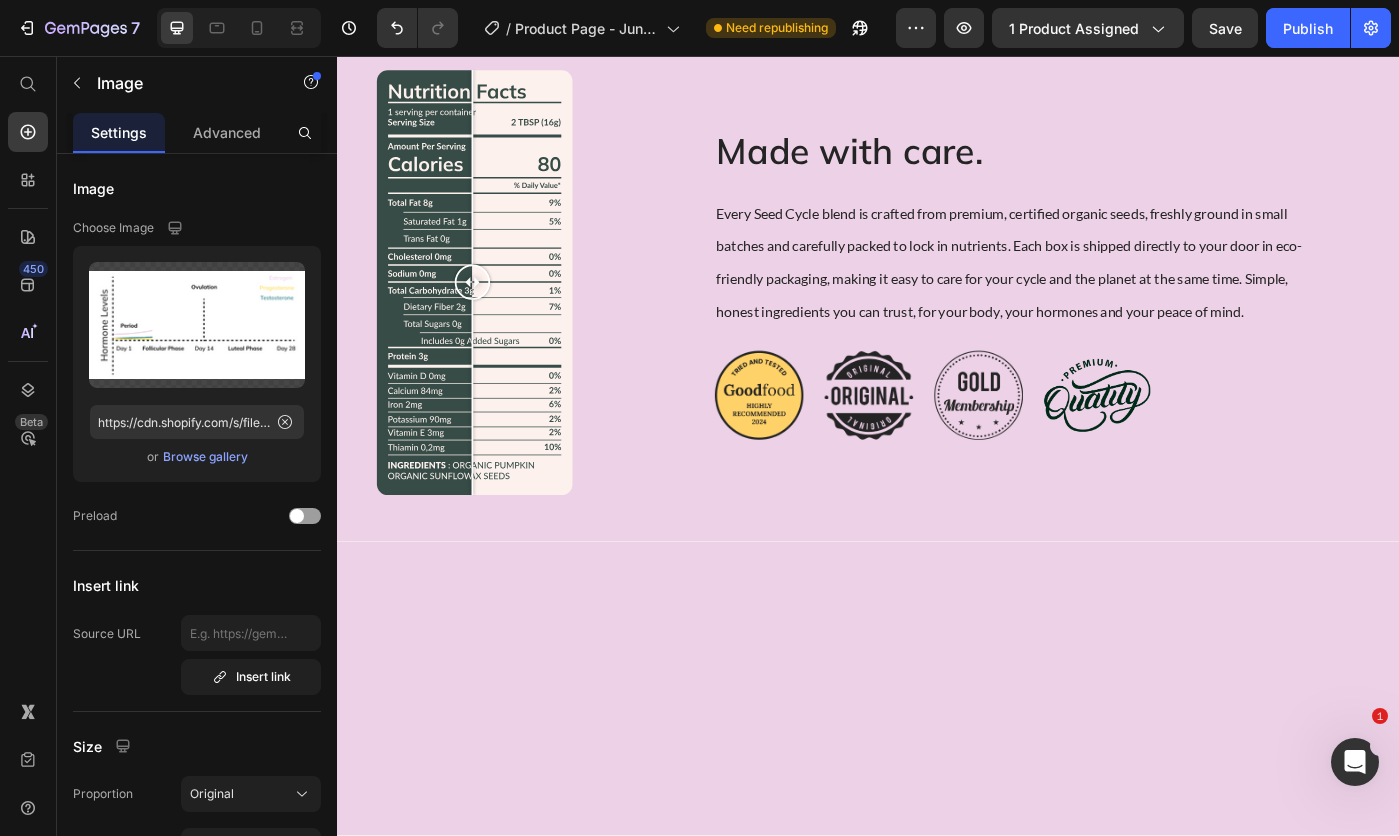 scroll, scrollTop: 0, scrollLeft: 0, axis: both 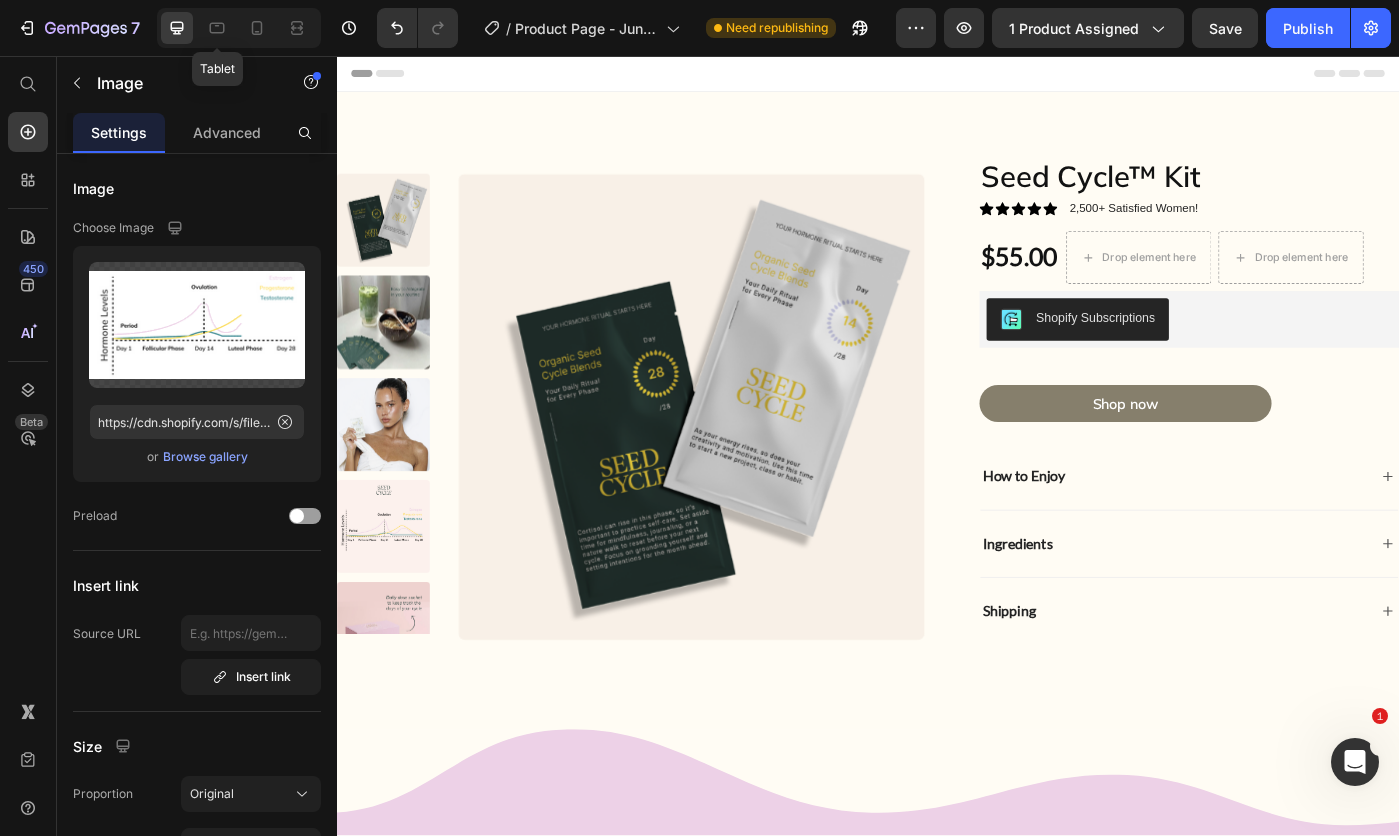 click 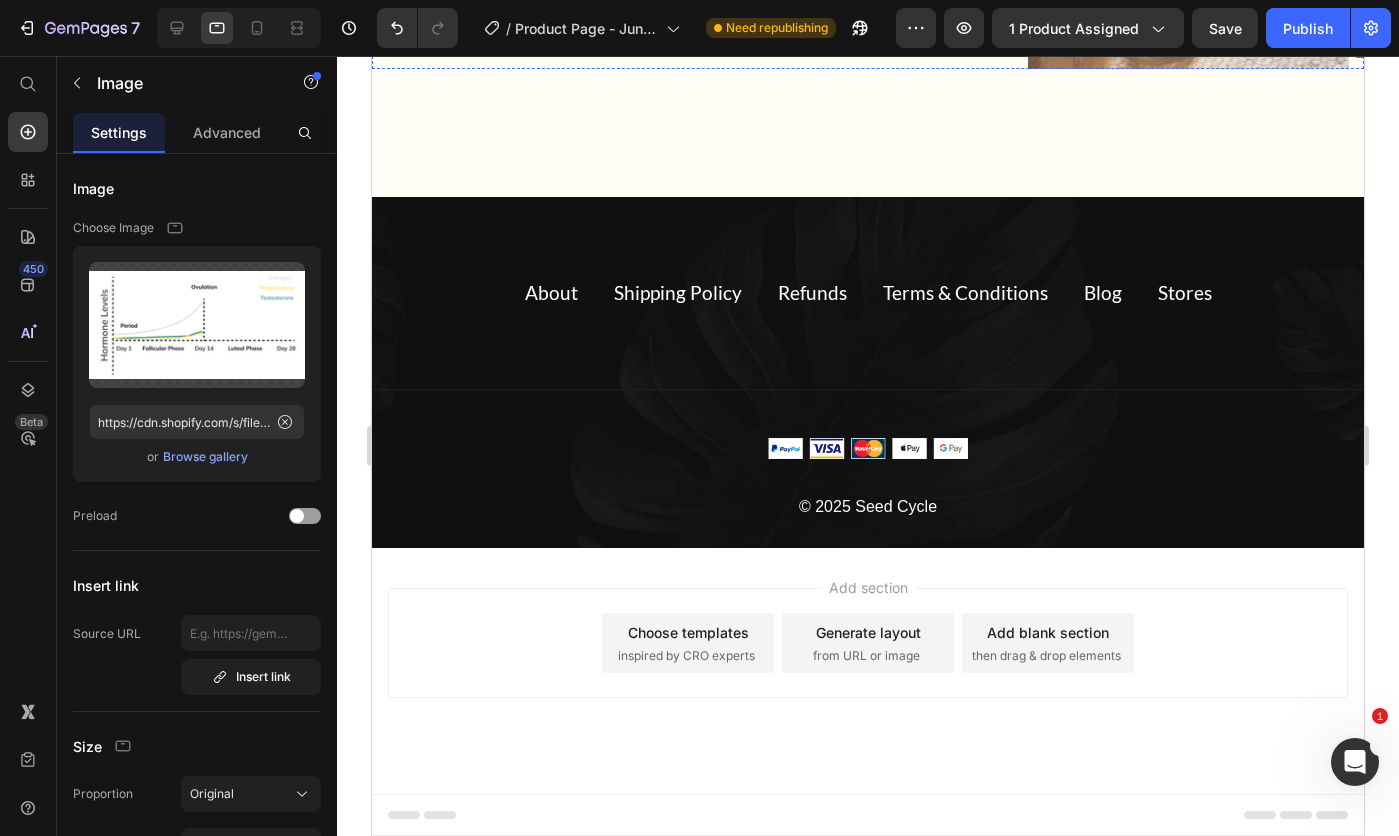 scroll, scrollTop: 6581, scrollLeft: 0, axis: vertical 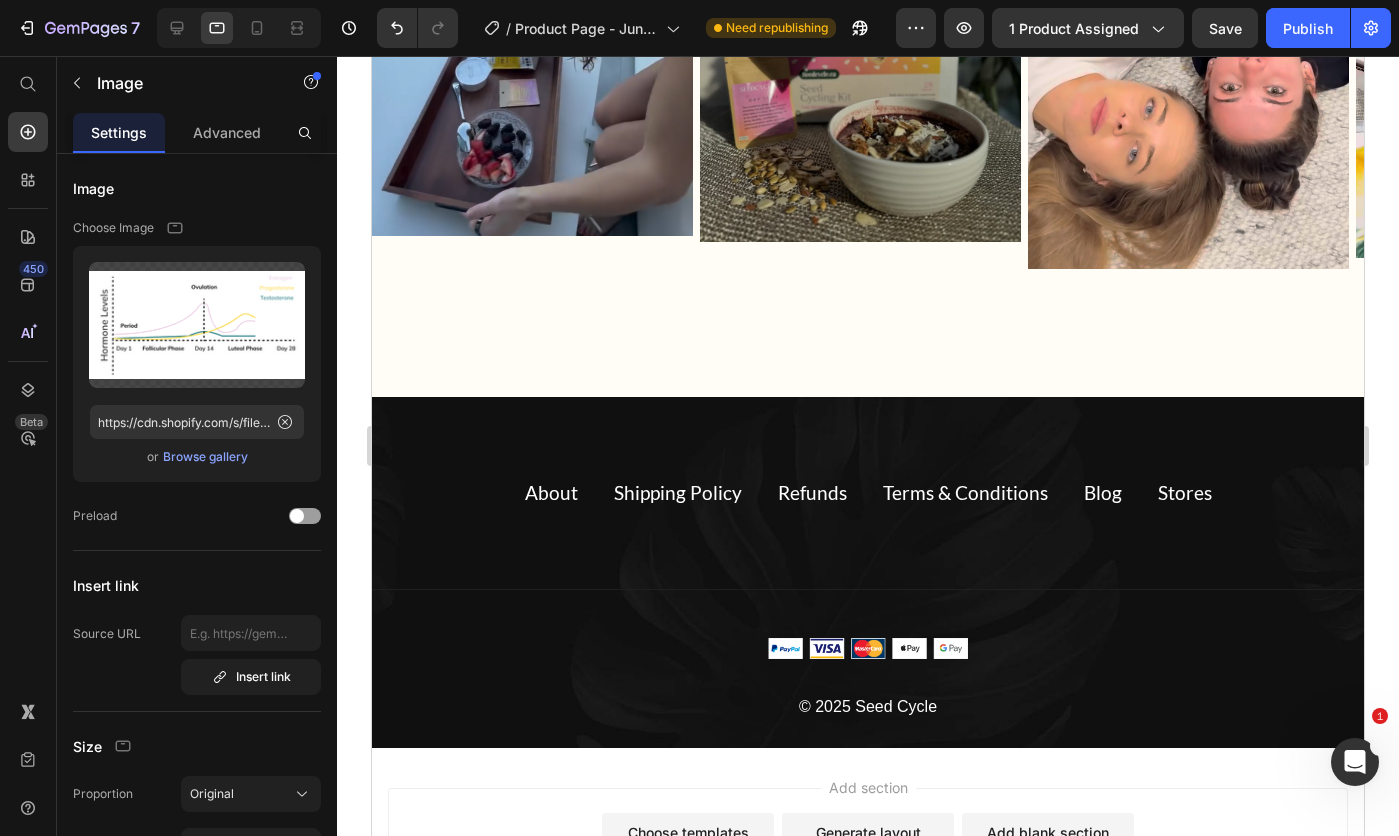 click 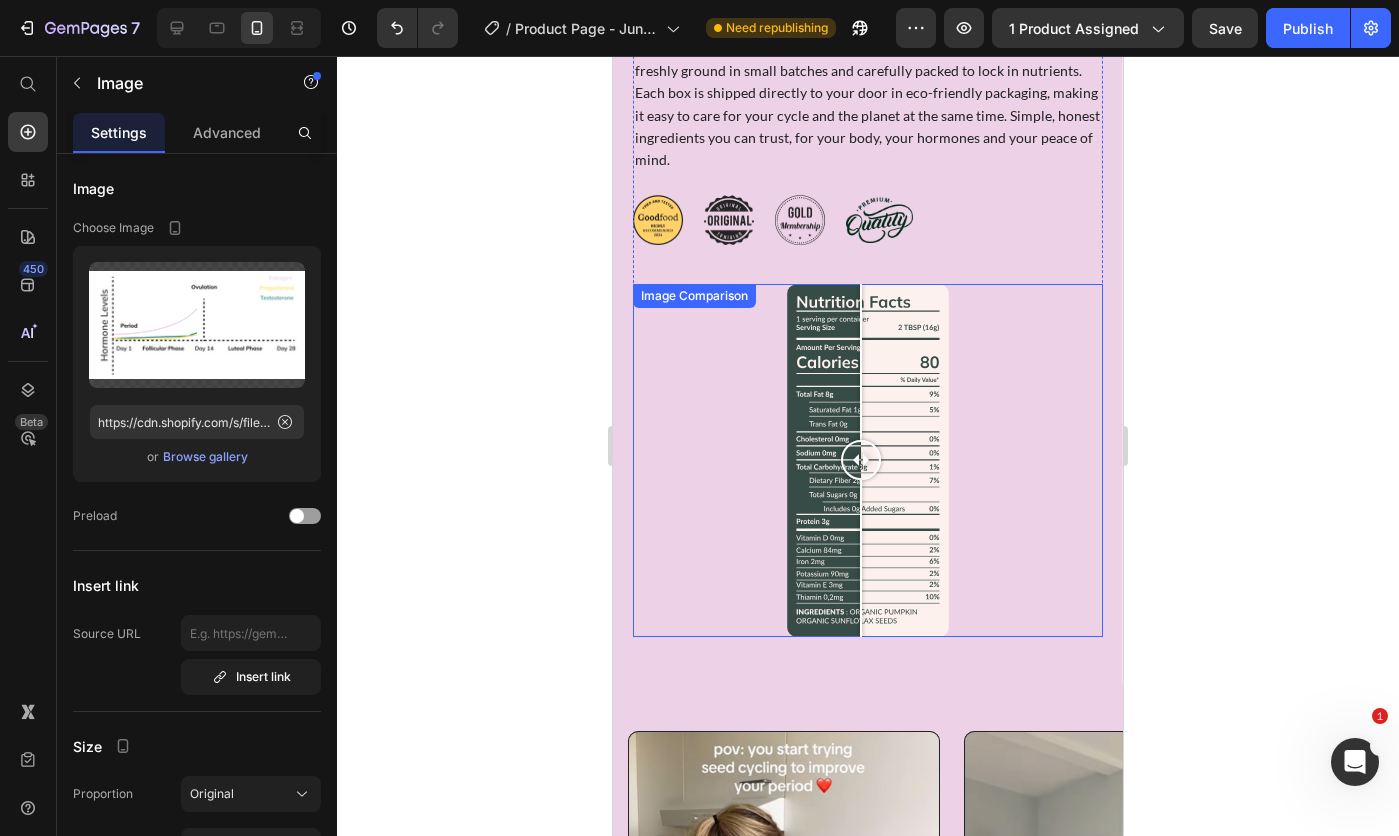 scroll, scrollTop: 1000, scrollLeft: 0, axis: vertical 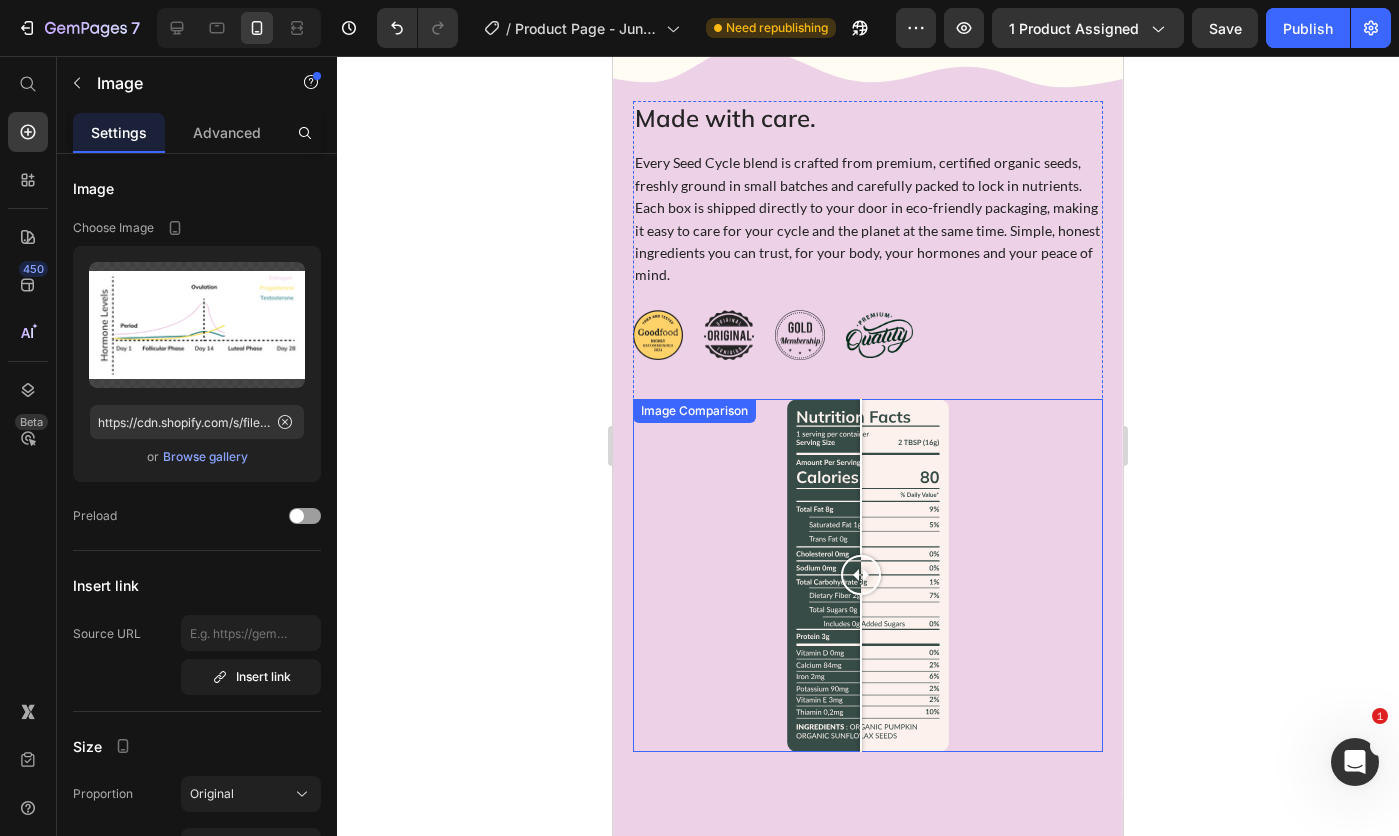 click at bounding box center [868, 575] 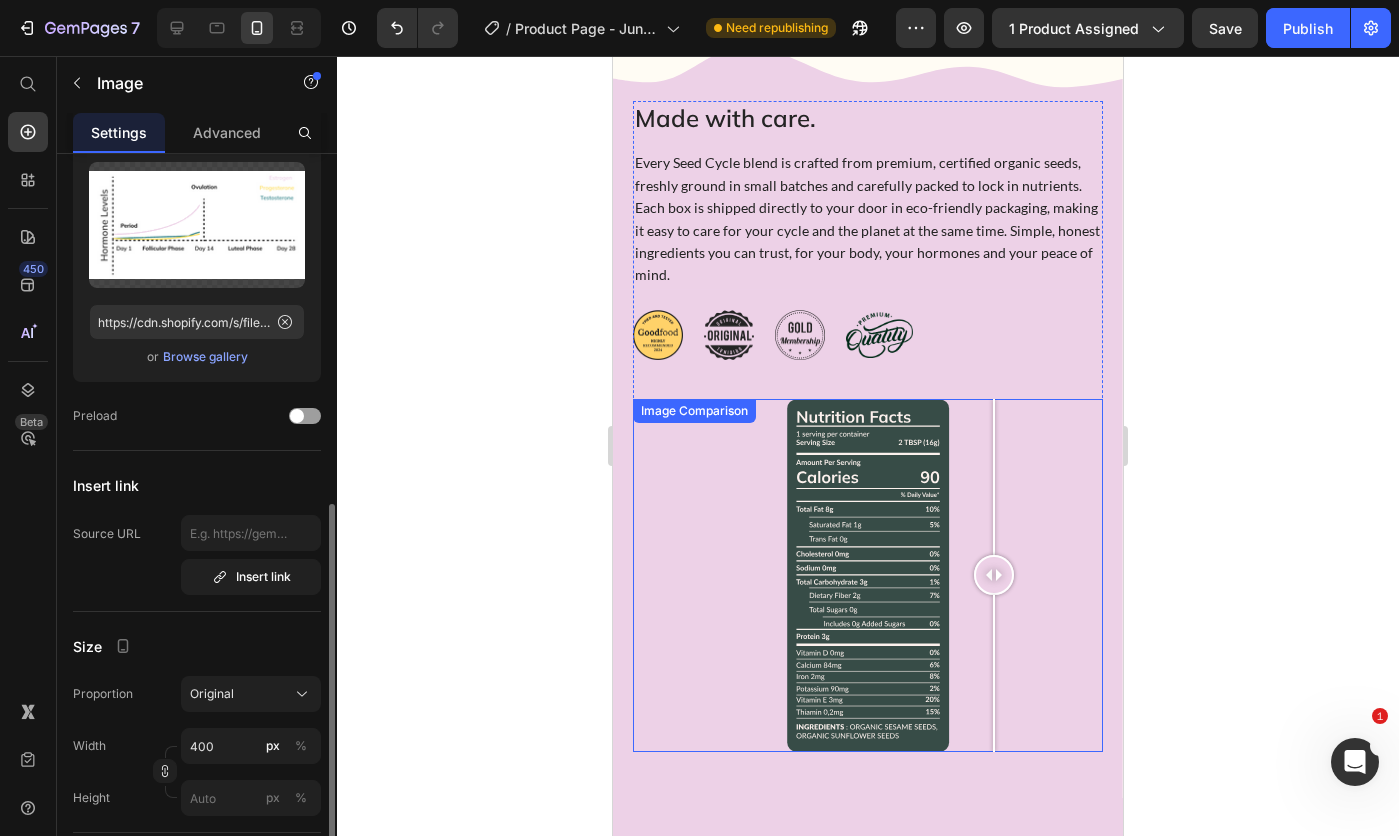 scroll, scrollTop: 300, scrollLeft: 0, axis: vertical 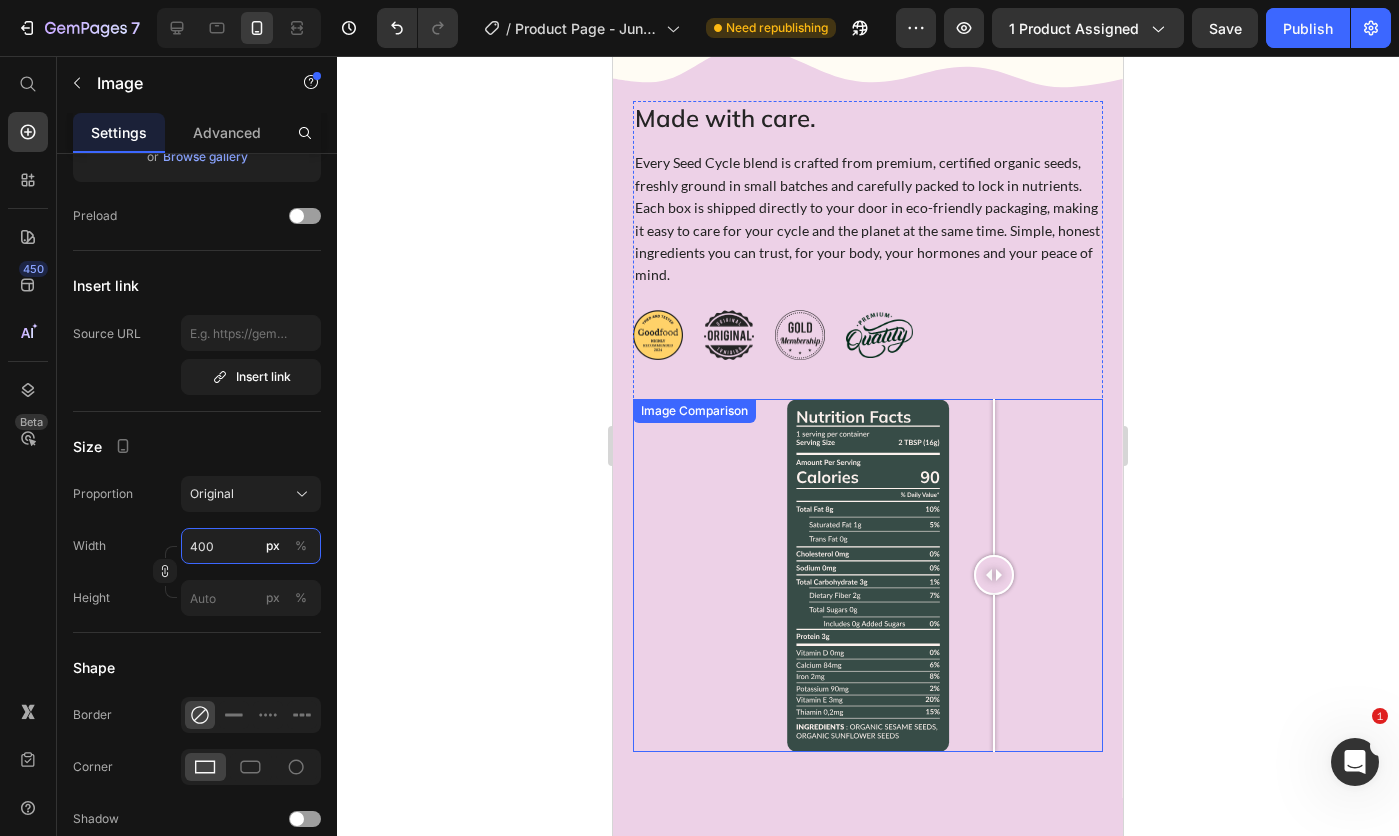 click on "400" at bounding box center [251, 546] 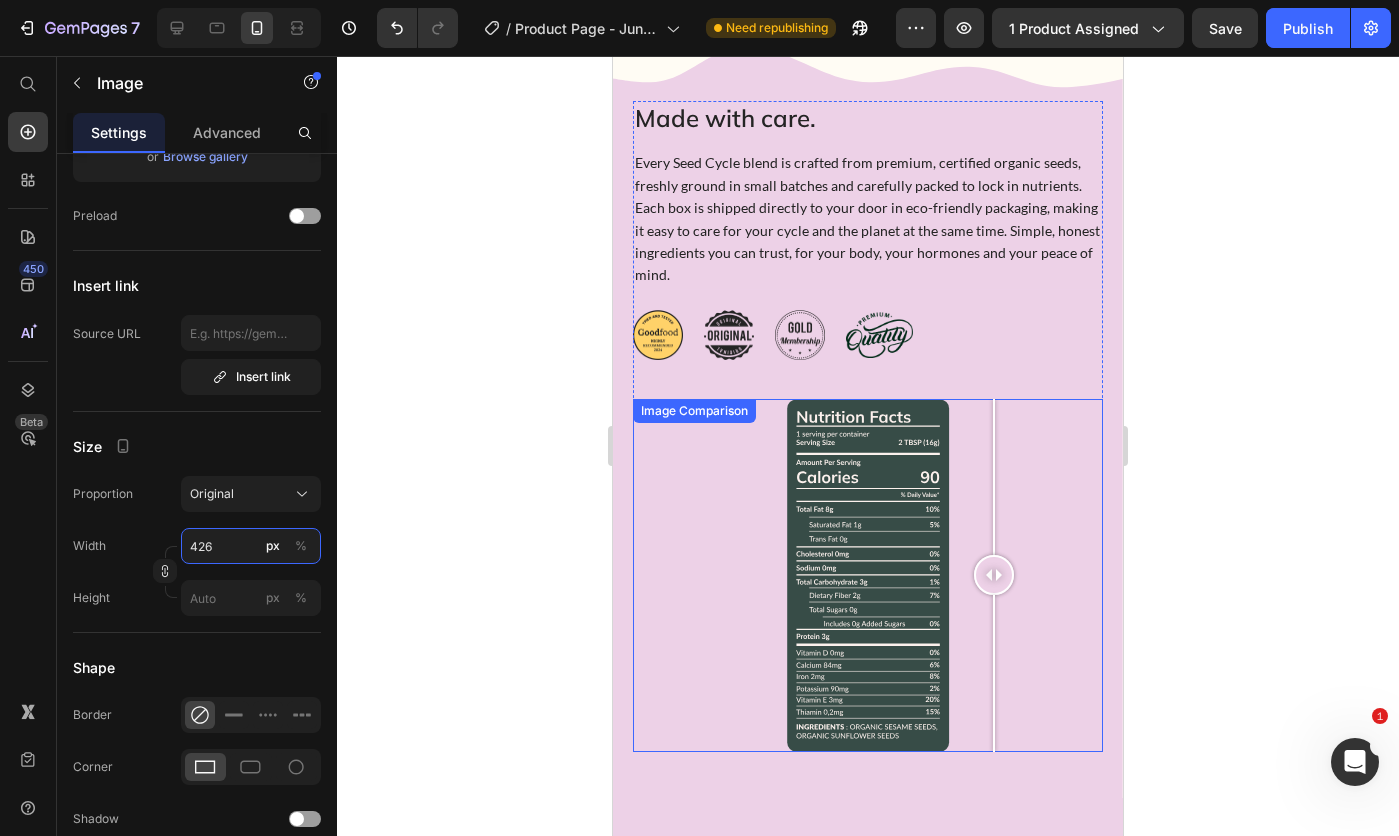 type on "425" 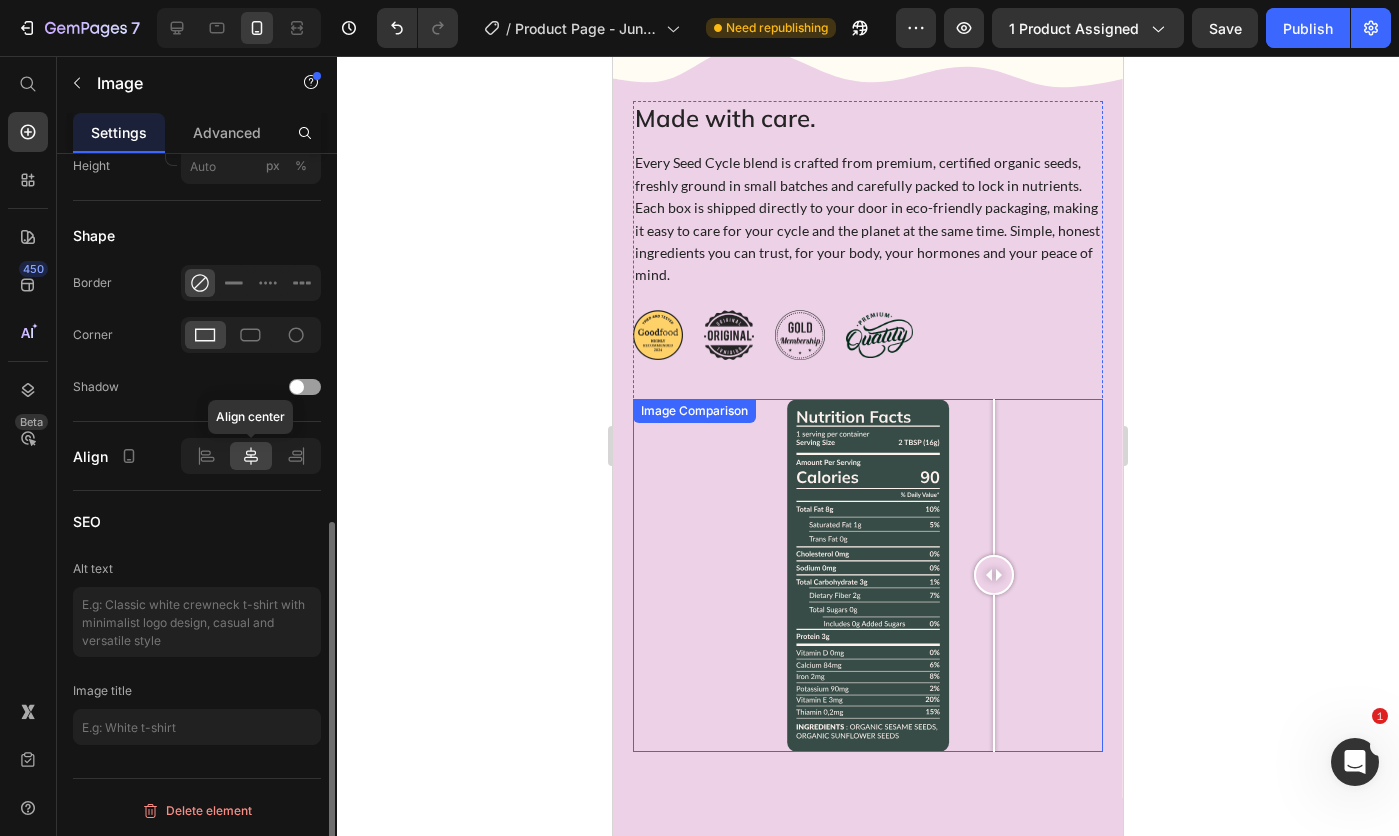scroll, scrollTop: 432, scrollLeft: 0, axis: vertical 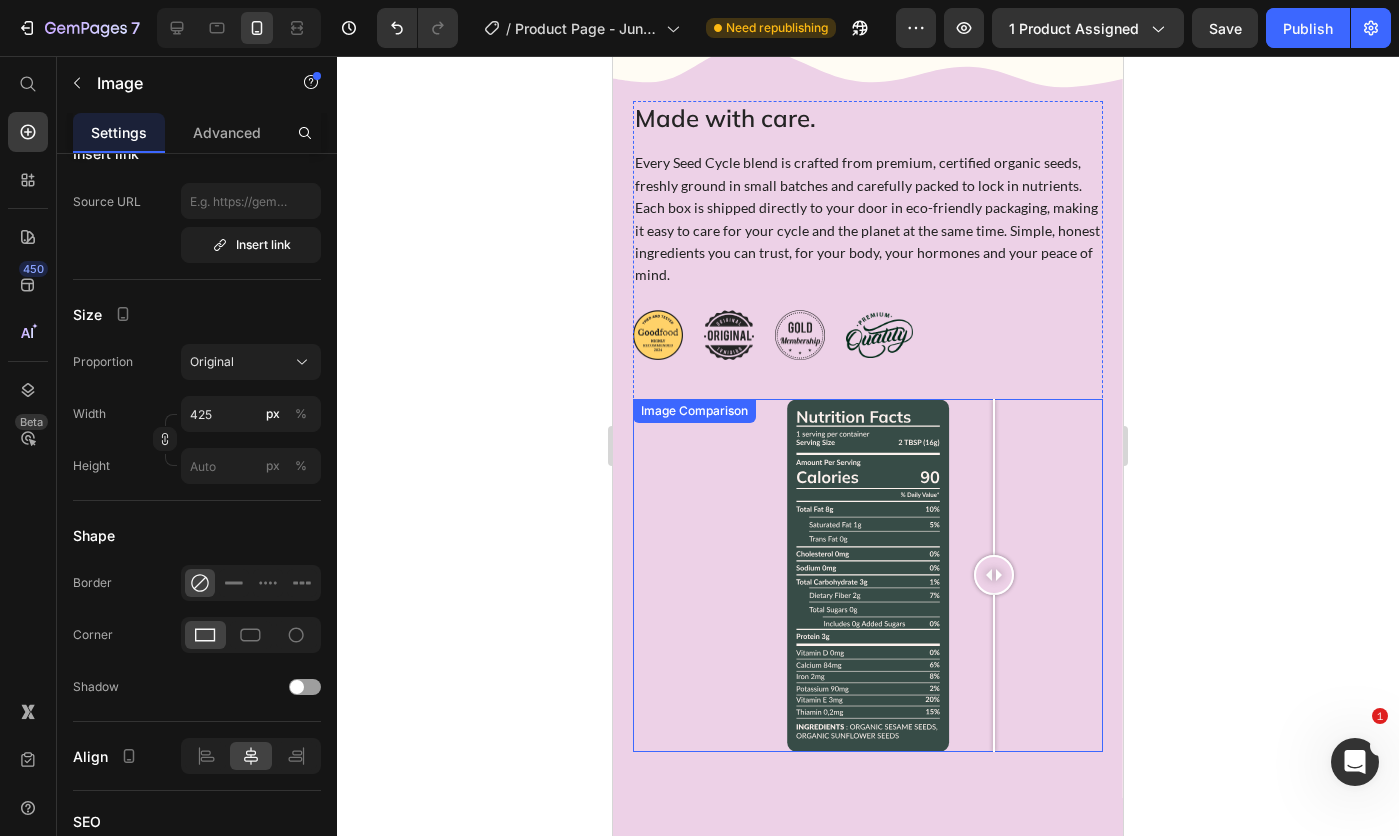 click on "Original" at bounding box center [251, 362] 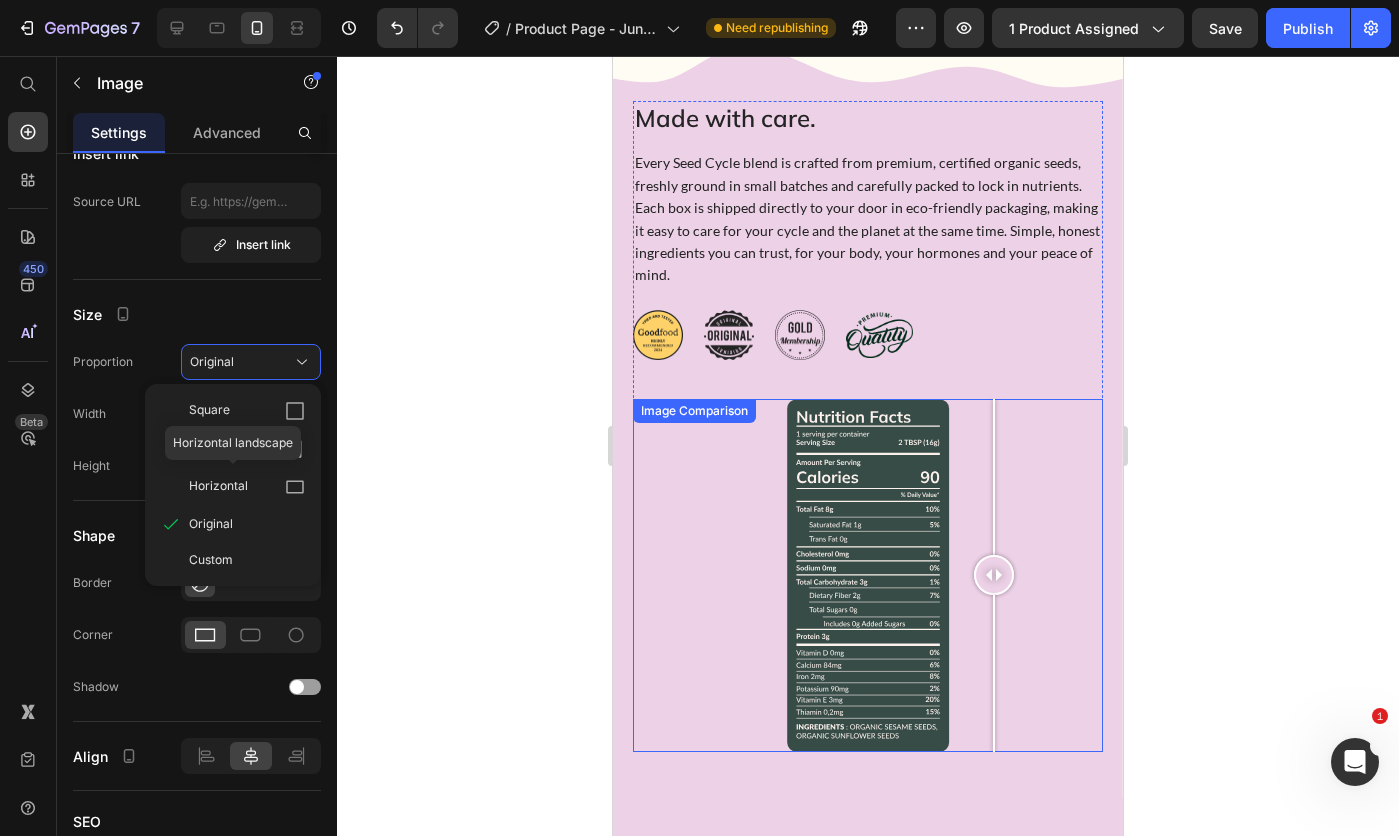 click on "Horizontal" 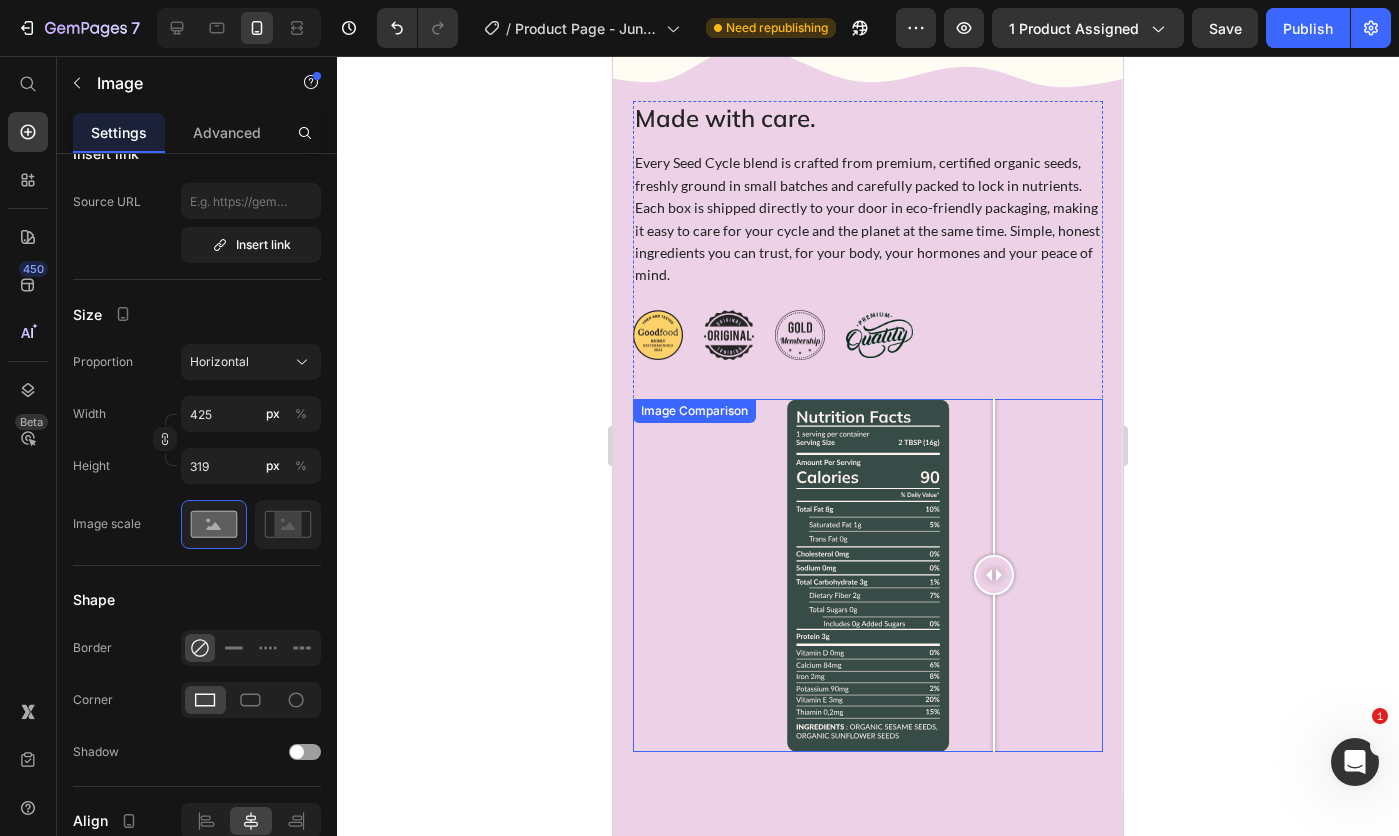 click on "Horizontal" at bounding box center [219, 362] 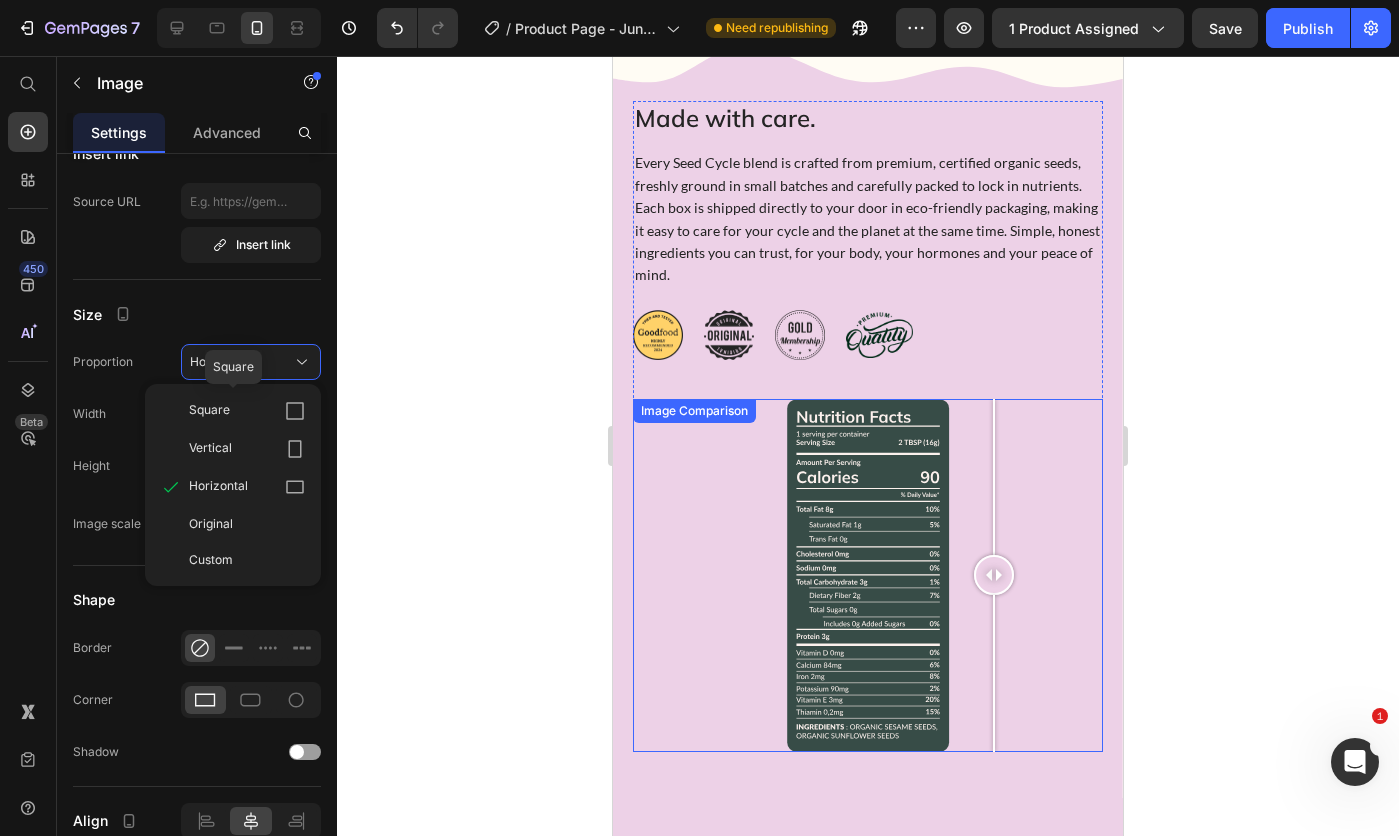 click on "Square" at bounding box center [247, 411] 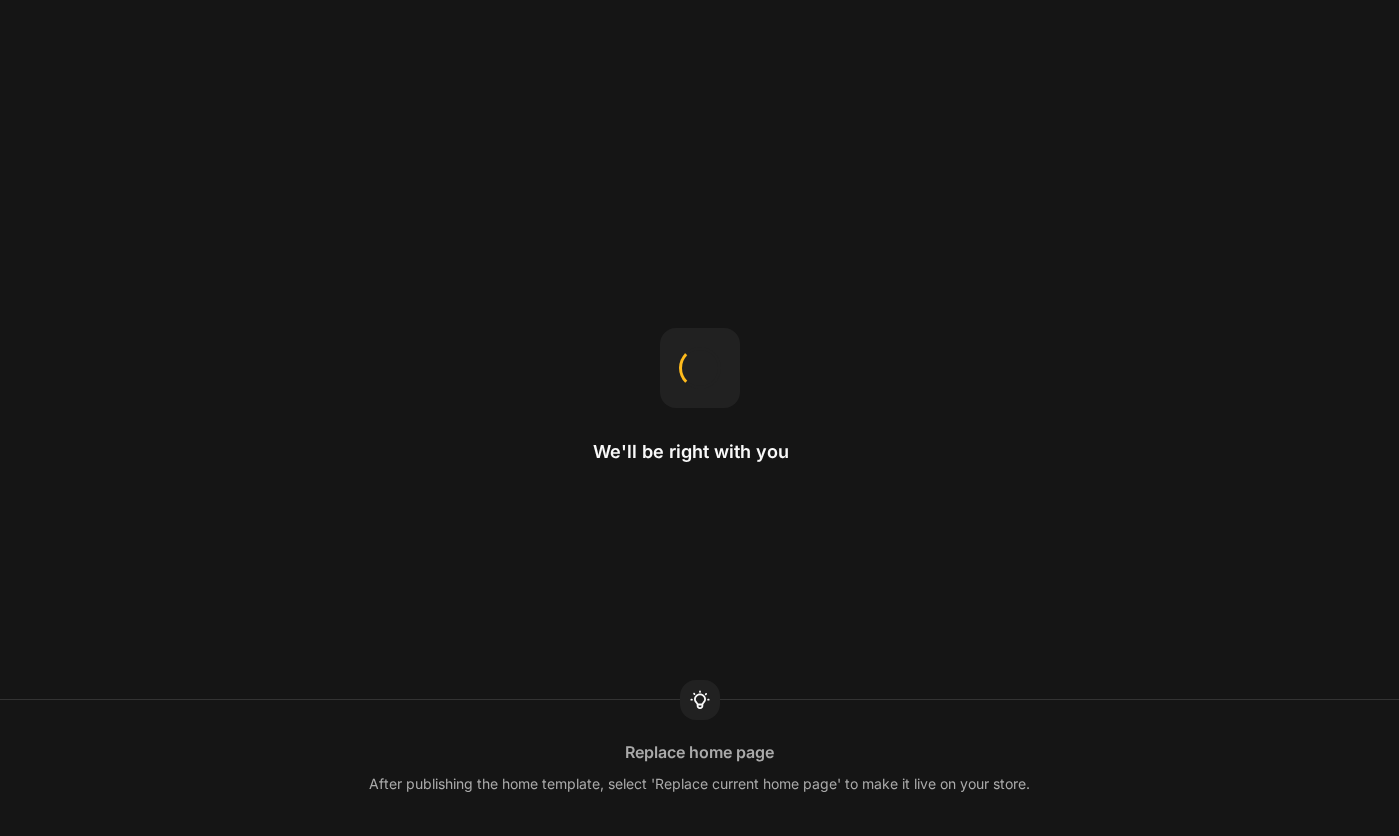 scroll, scrollTop: 0, scrollLeft: 0, axis: both 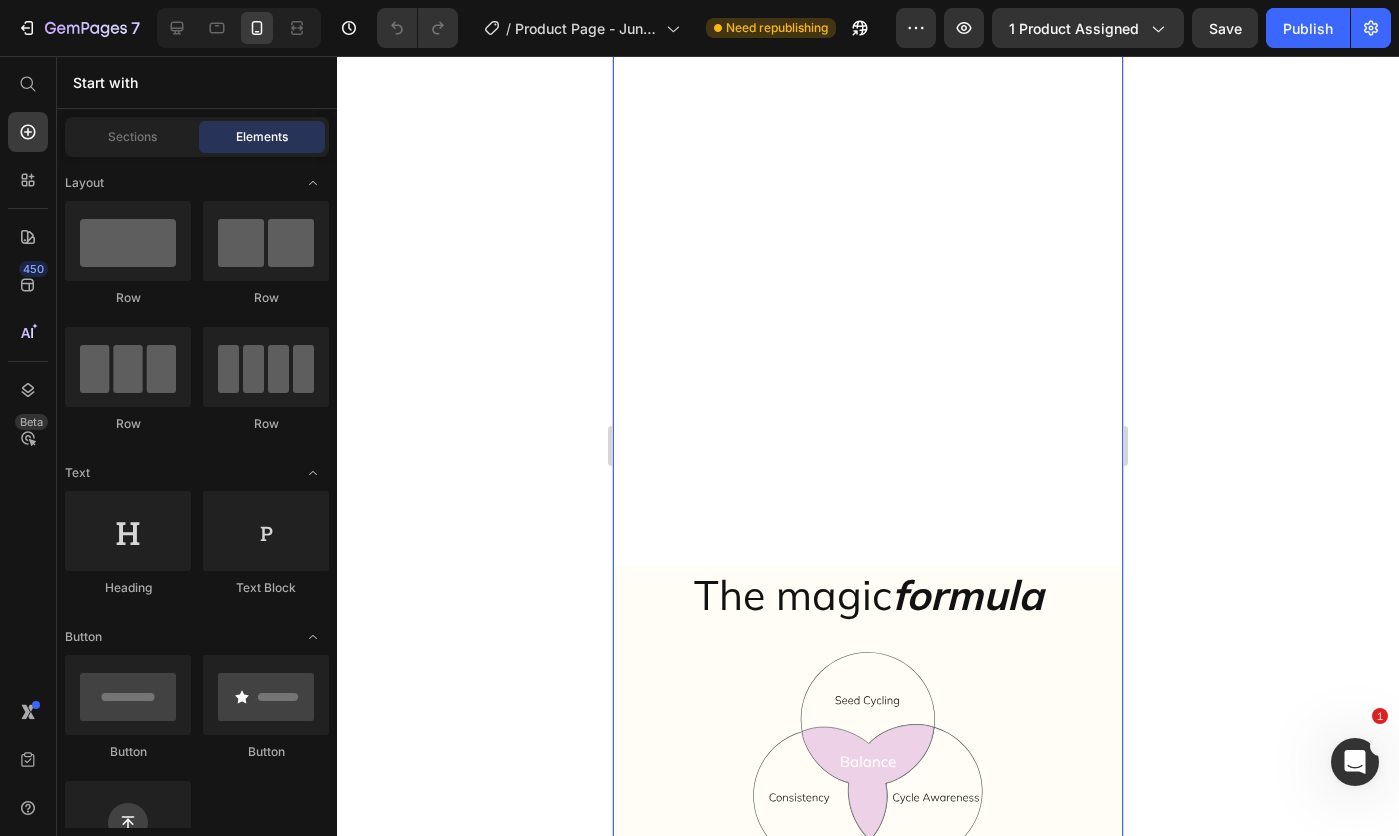 click on "The magic  formula Heading Image Row
01 .   How does Seed Cycling work? Seed cycling is a natural practice that supports hormonal balance by rotating specific seeds based on your menstrual cycle. Each phase provides nutrients and lignans that help support estrogen and progesterone levels. Text Block
02.   What’s inside each packet?
03.   When will I see results?
04.   Can I pause my subscription?
05.   Is this safe long-term? Accordion Row Hero Banner" at bounding box center (868, 709) 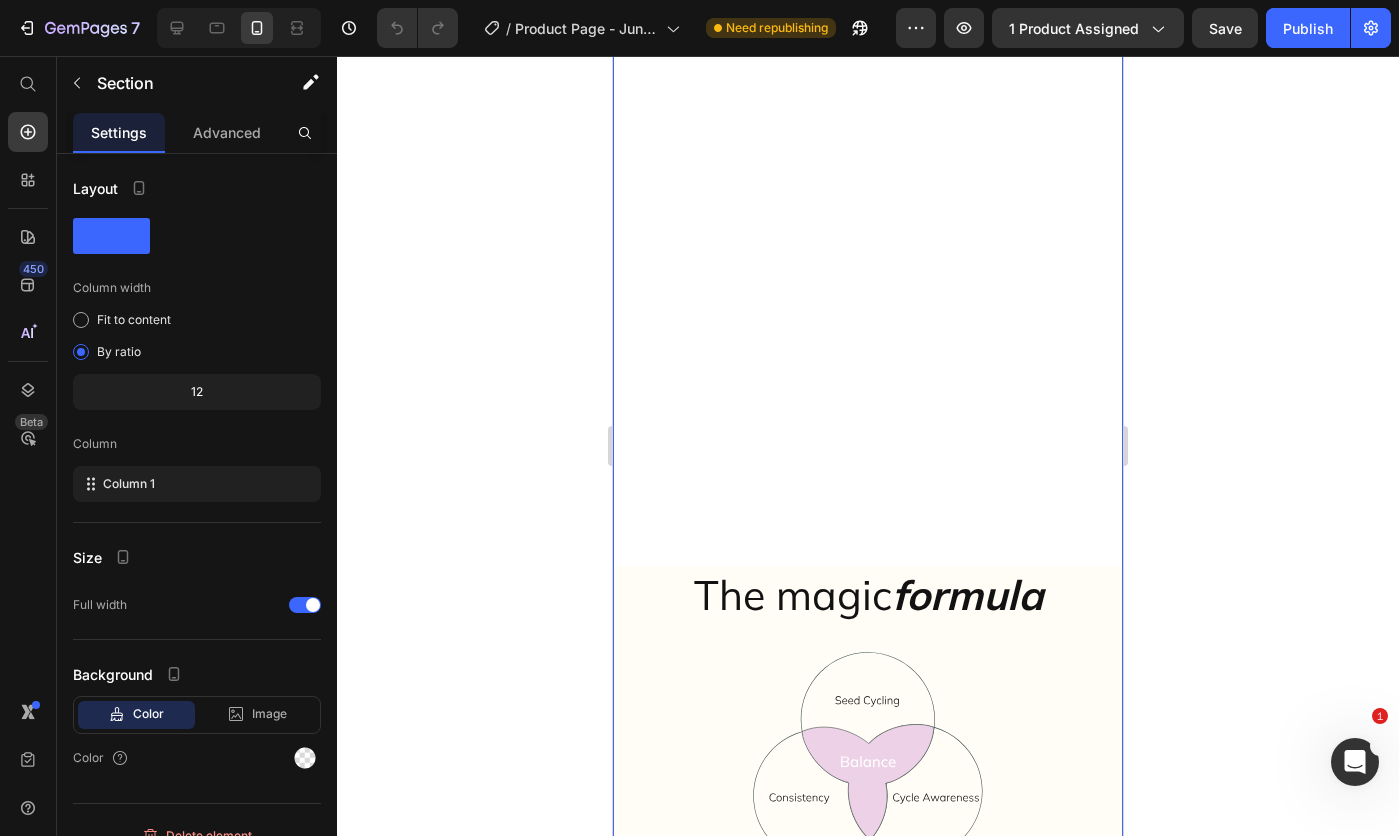 scroll, scrollTop: 4300, scrollLeft: 0, axis: vertical 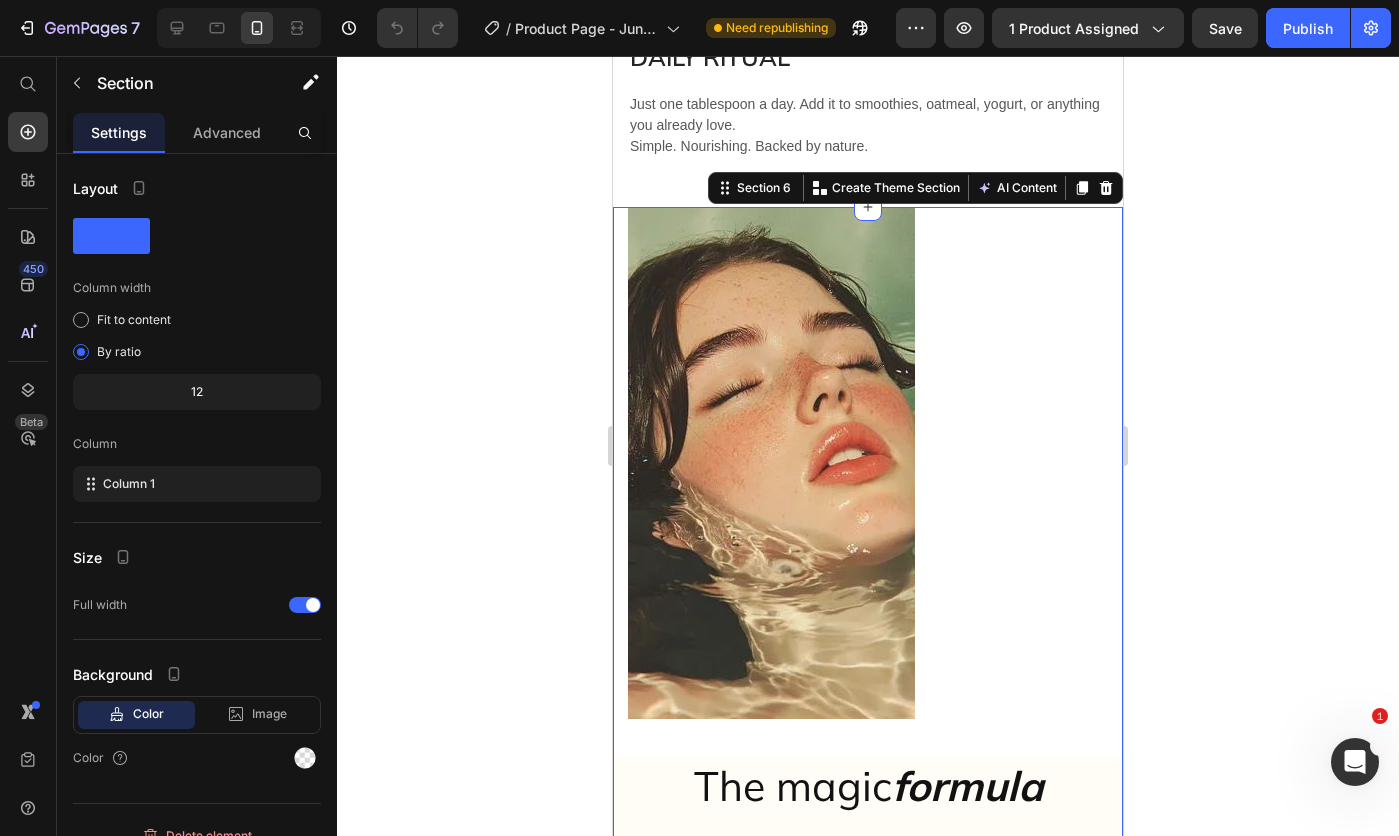 click on "The magic  formula Heading Image Row
01 .   How does Seed Cycling work? Seed cycling is a natural practice that supports hormonal balance by rotating specific seeds based on your menstrual cycle. Each phase provides nutrients and lignans that help support estrogen and progesterone levels. Text Block
02.   What’s inside each packet?
03.   When will I see results?
04.   Can I pause my subscription?
05.   Is this safe long-term? Accordion Row Hero Banner" at bounding box center (868, 900) 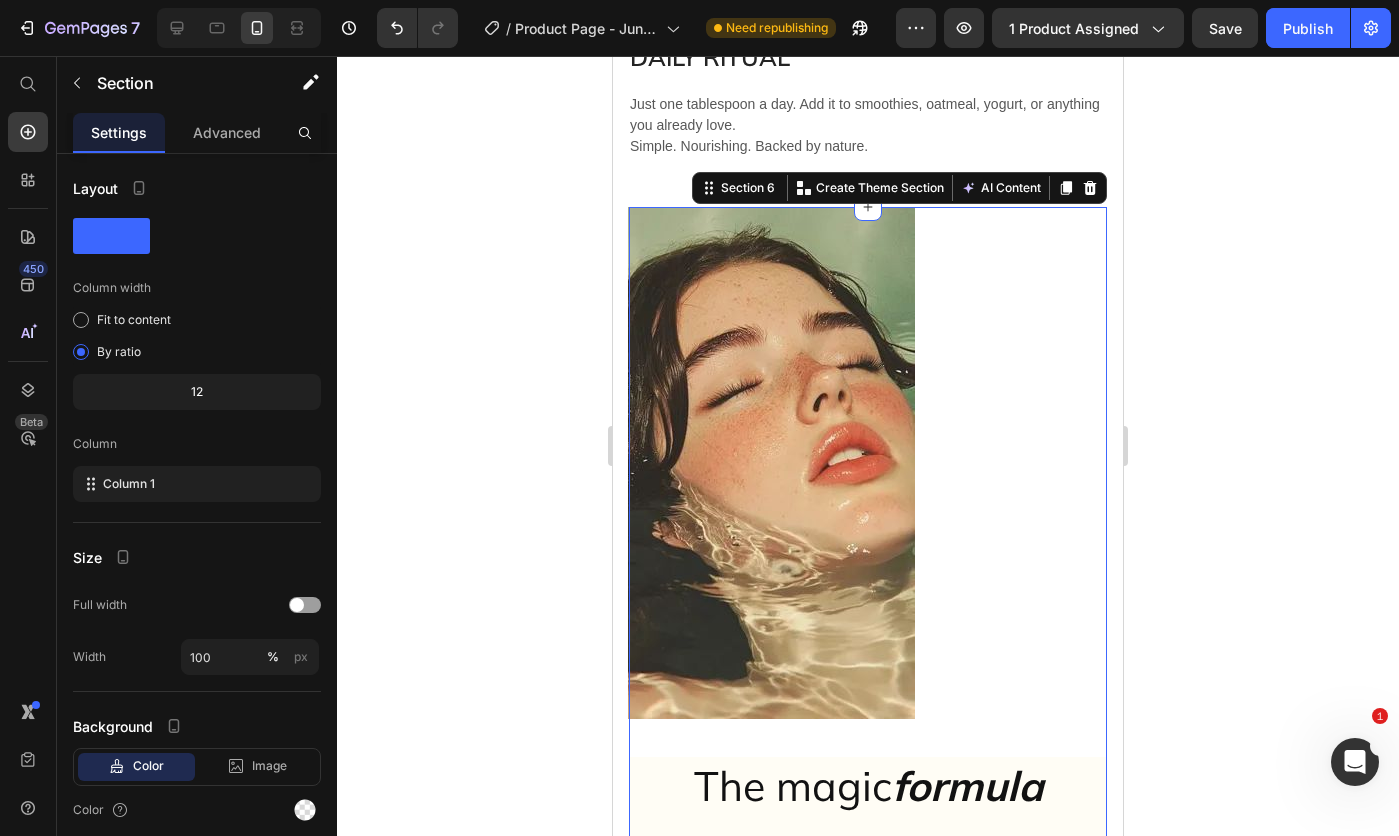 click at bounding box center [297, 605] 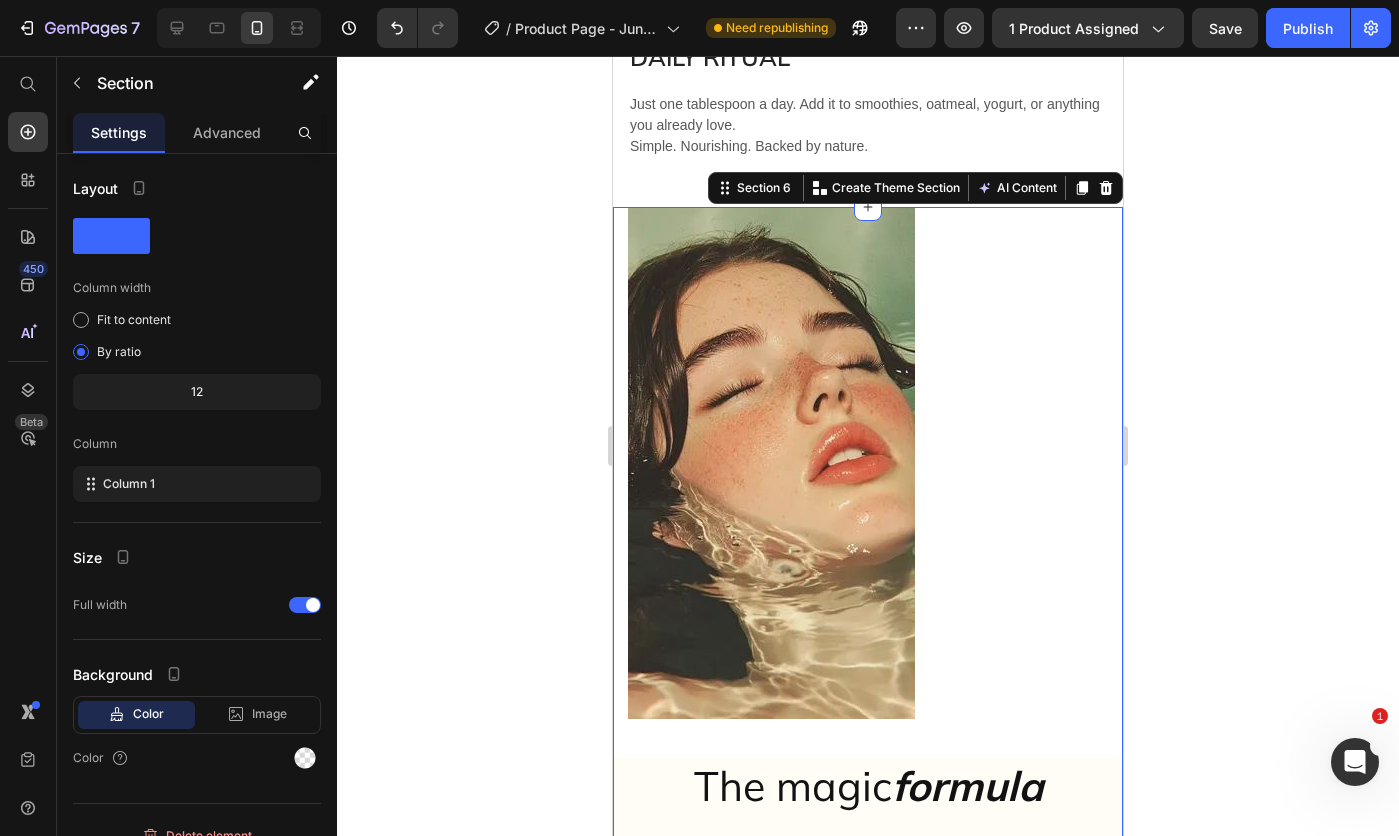 click on "The magic  formula Heading Image Row
01 .   How does Seed Cycling work? Seed cycling is a natural practice that supports hormonal balance by rotating specific seeds based on your menstrual cycle. Each phase provides nutrients and lignans that help support estrogen and progesterone levels. Text Block
02.   What’s inside each packet?
03.   When will I see results?
04.   Can I pause my subscription?
05.   Is this safe long-term? Accordion Row Hero Banner" at bounding box center [868, 900] 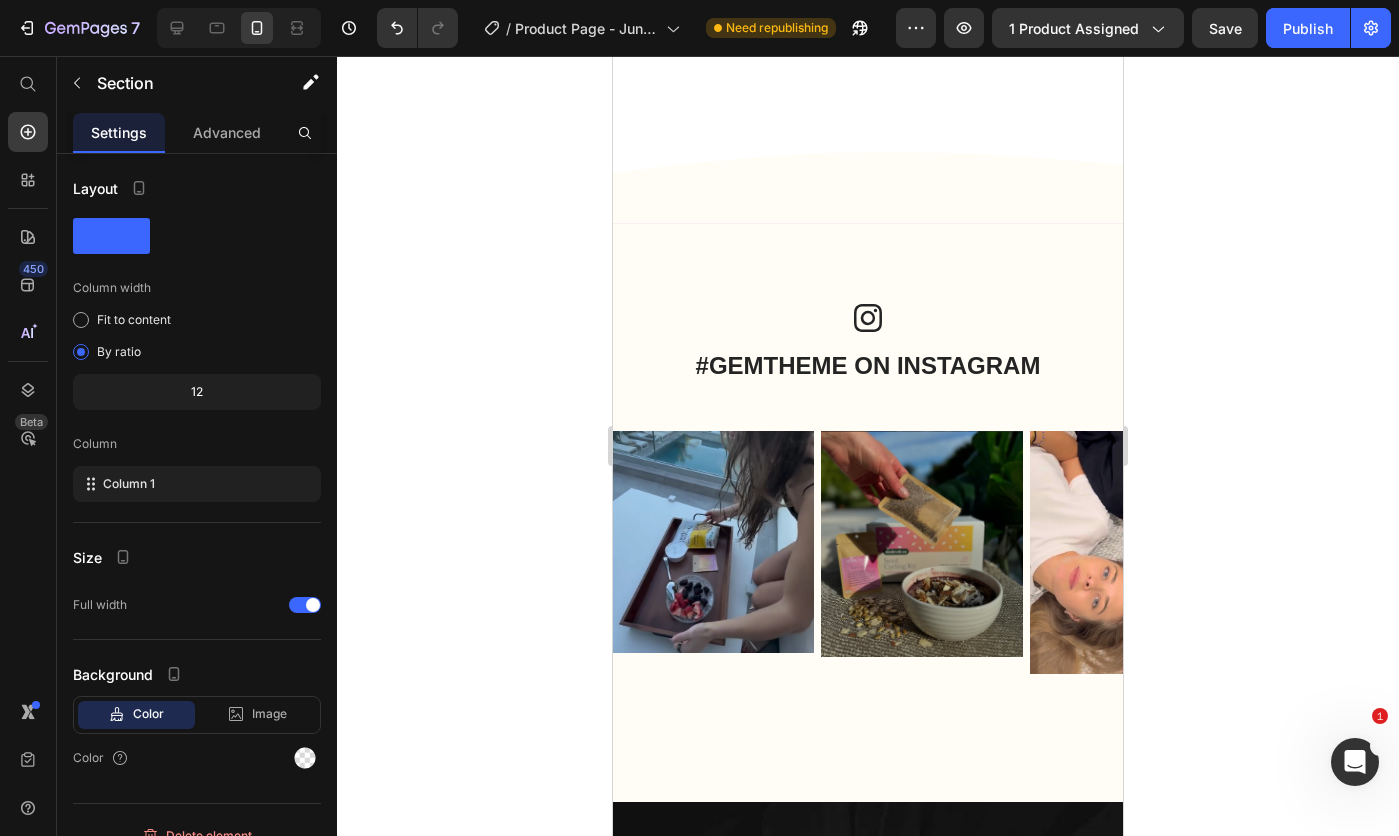 scroll, scrollTop: 6900, scrollLeft: 0, axis: vertical 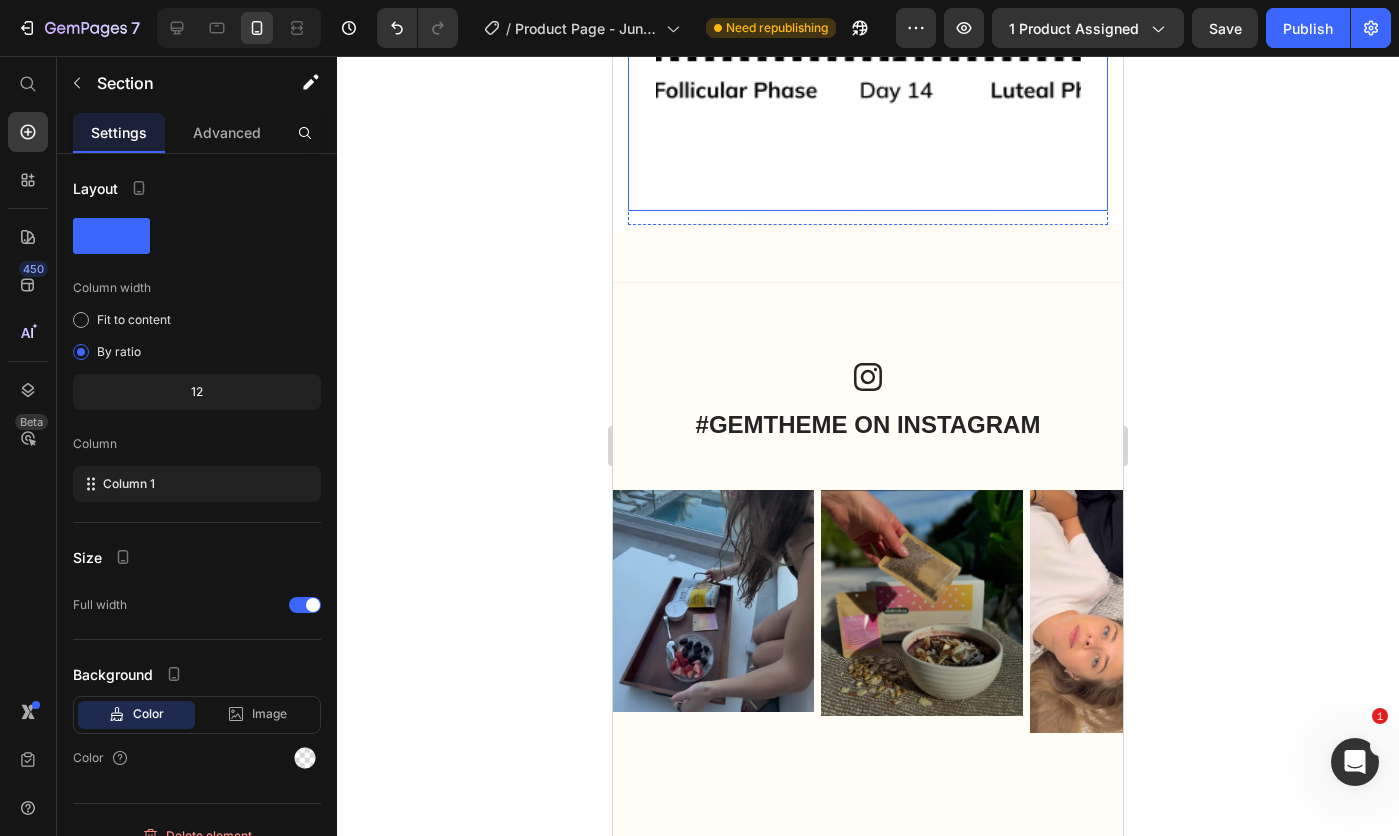 click at bounding box center [868, -2] 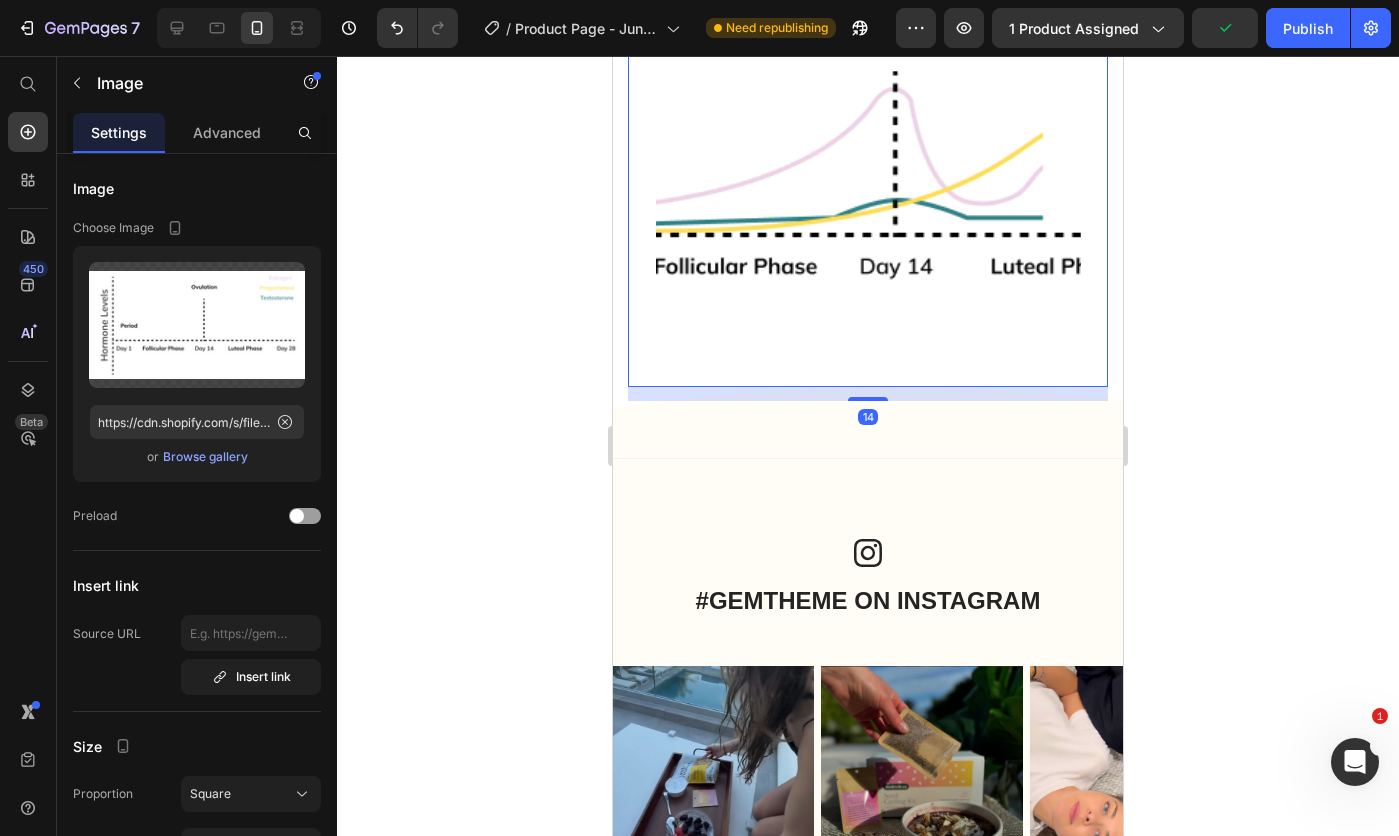 scroll, scrollTop: 6700, scrollLeft: 0, axis: vertical 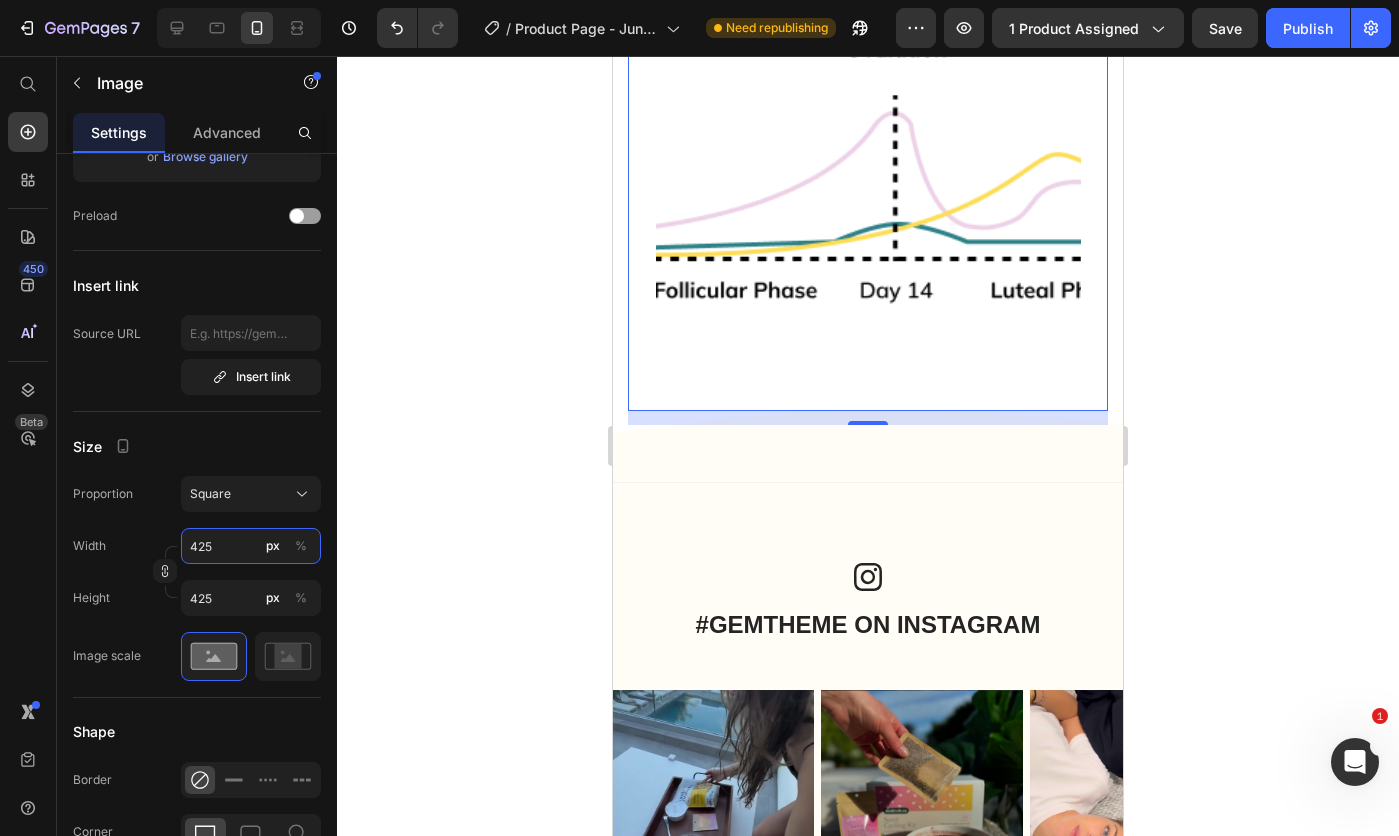 click on "425" at bounding box center (251, 546) 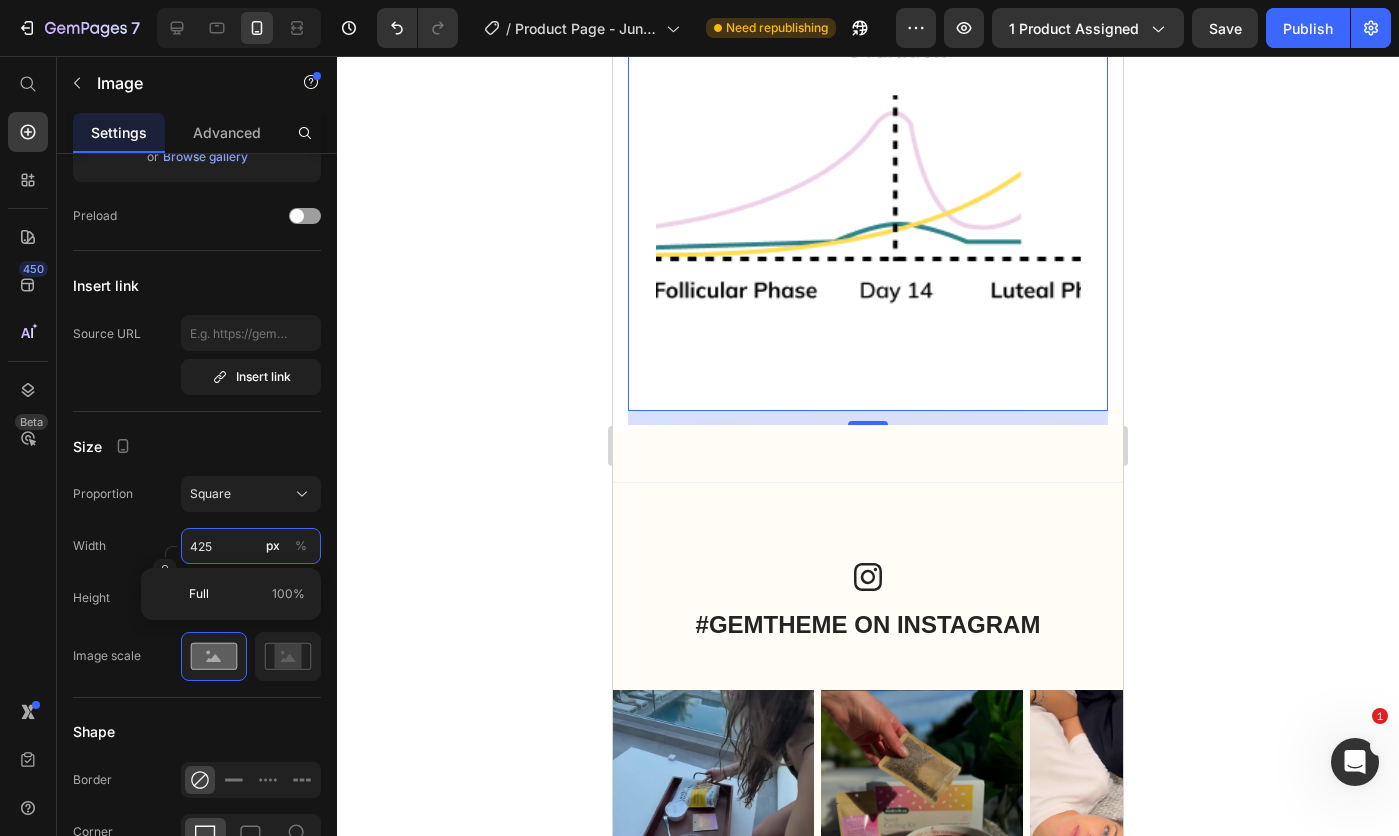 type on "424" 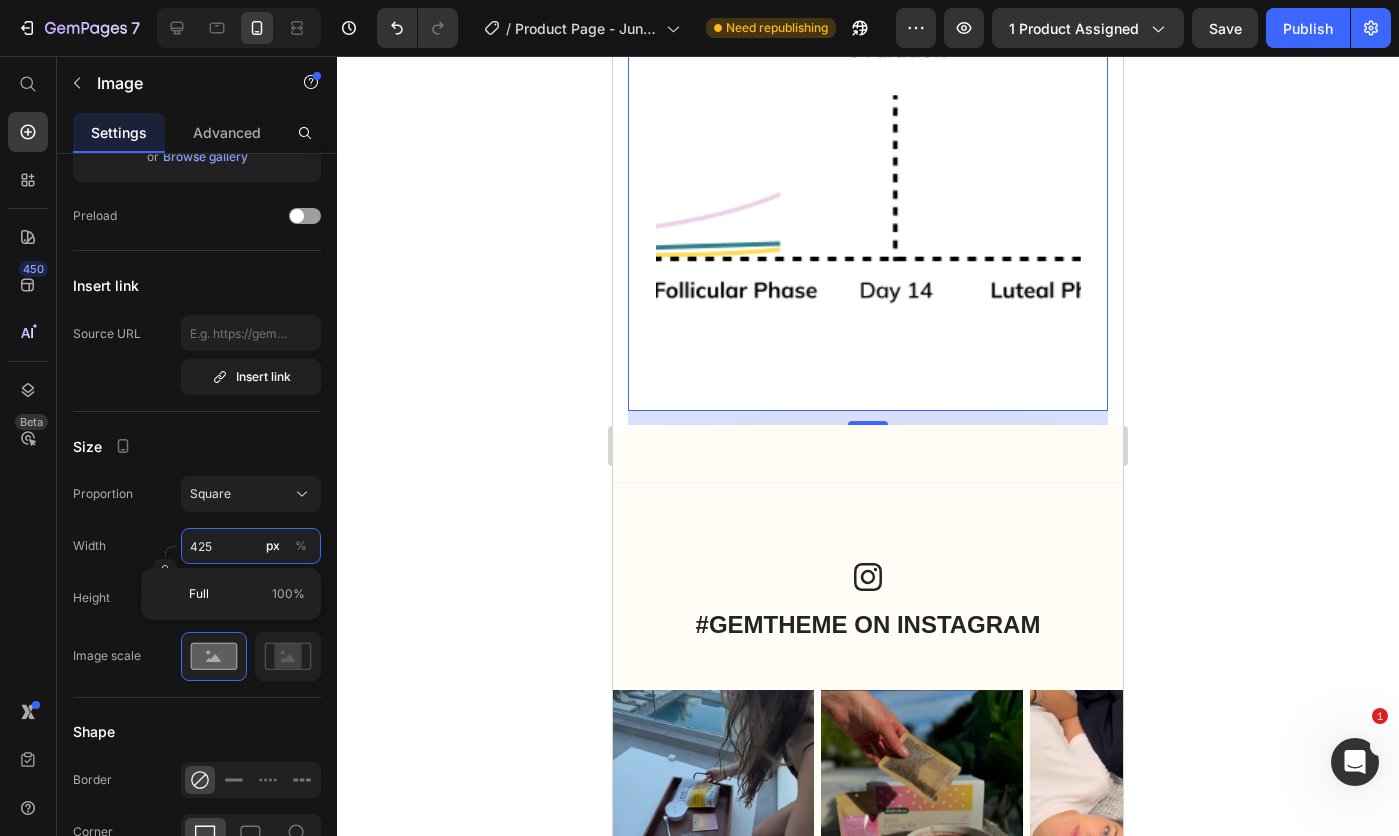 type on "424" 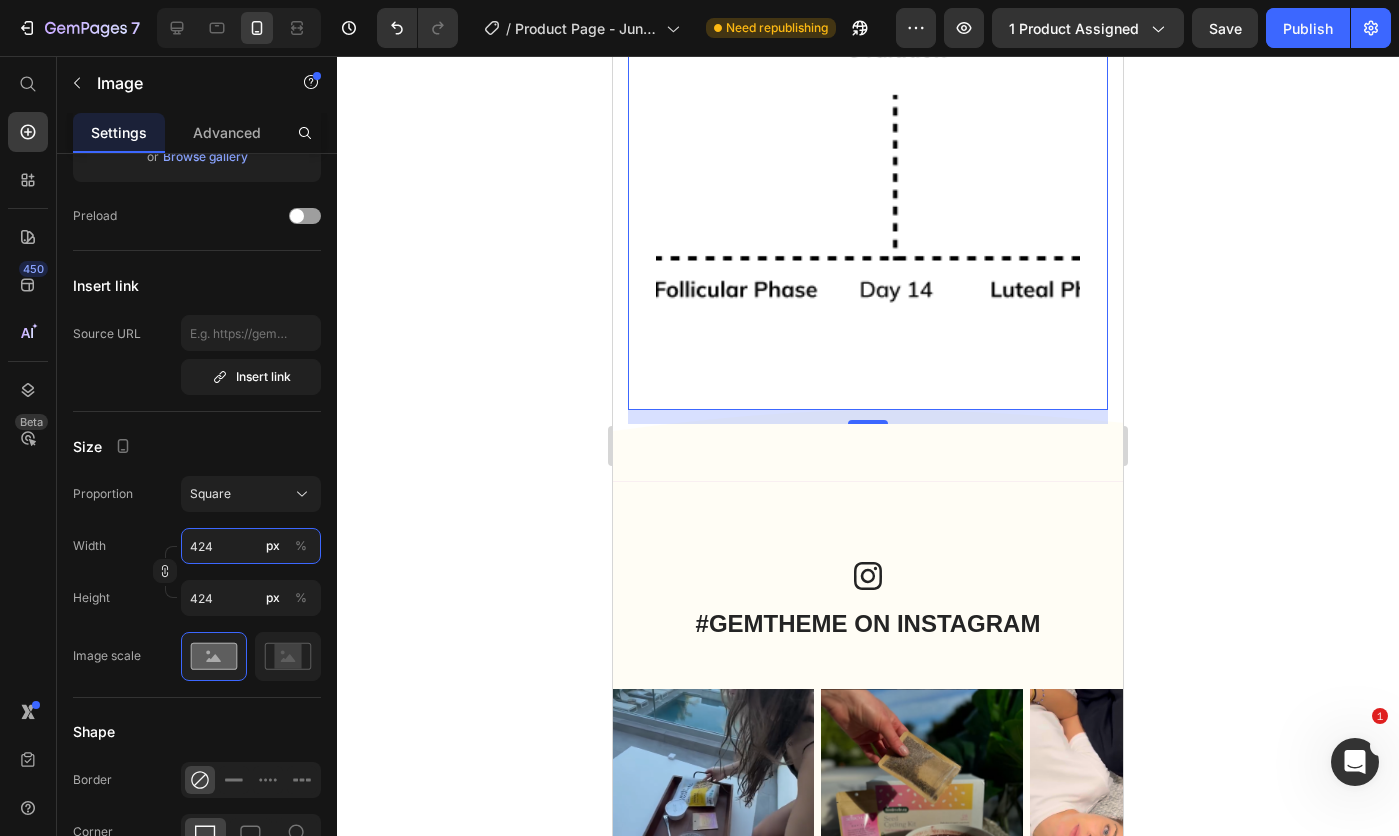 type on "423" 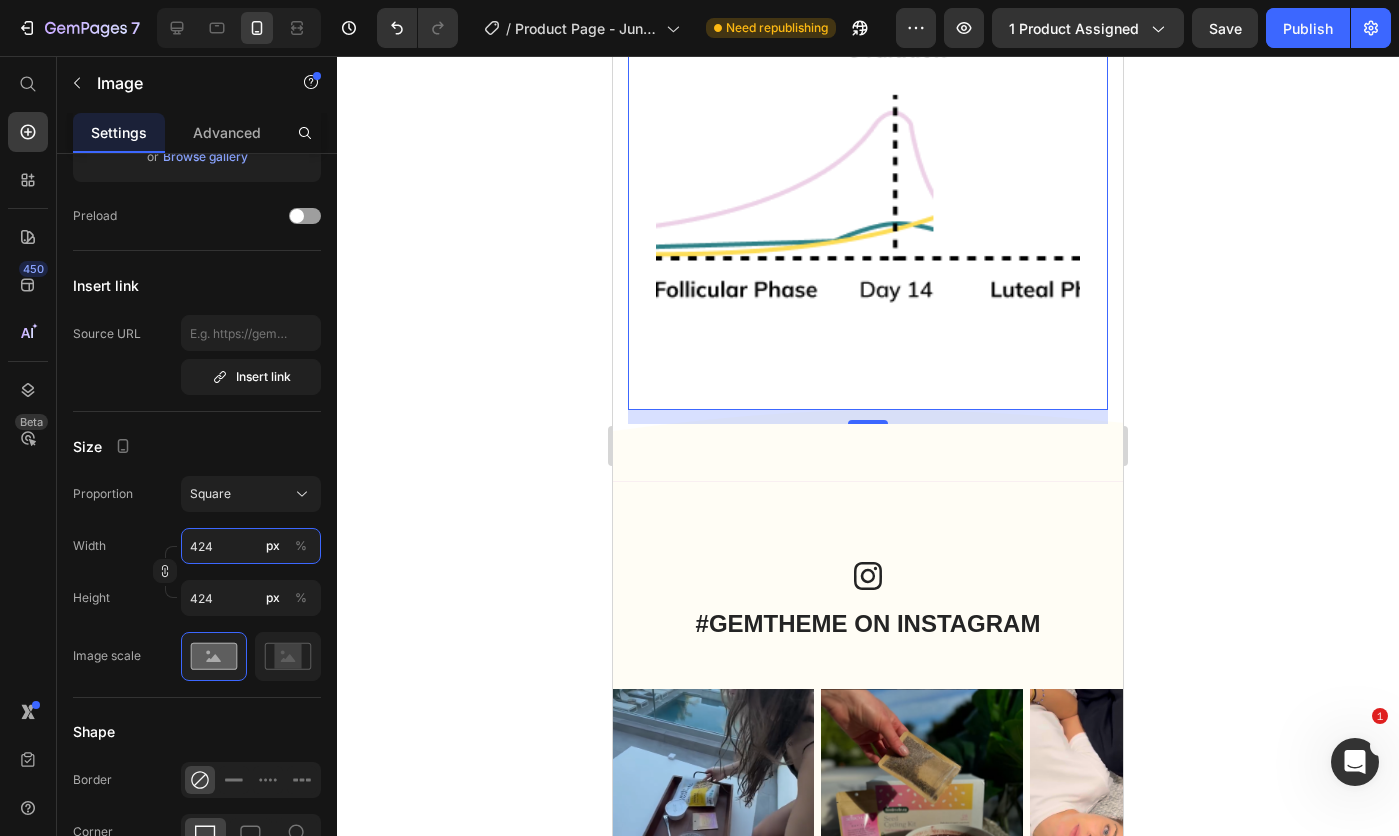 type on "423" 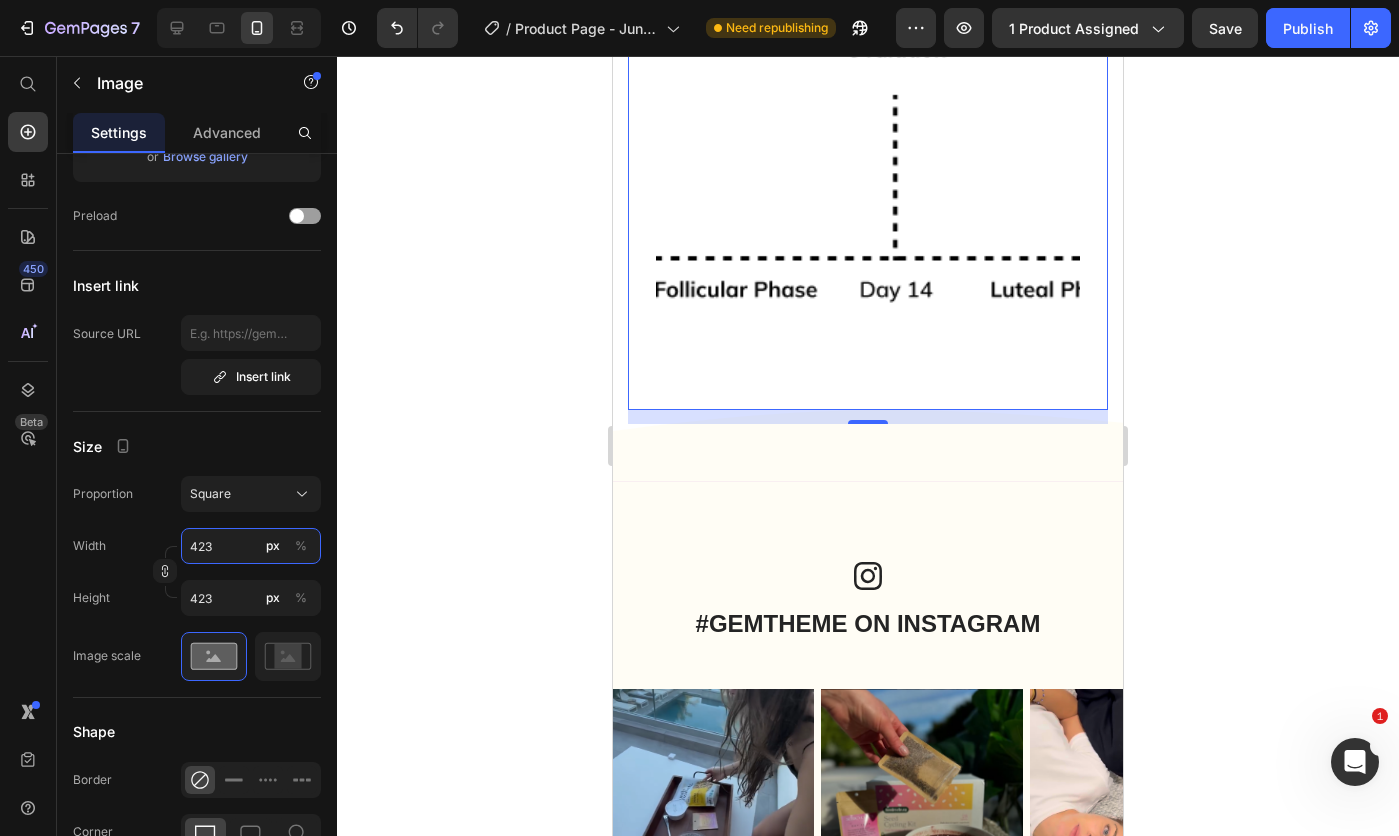type on "422" 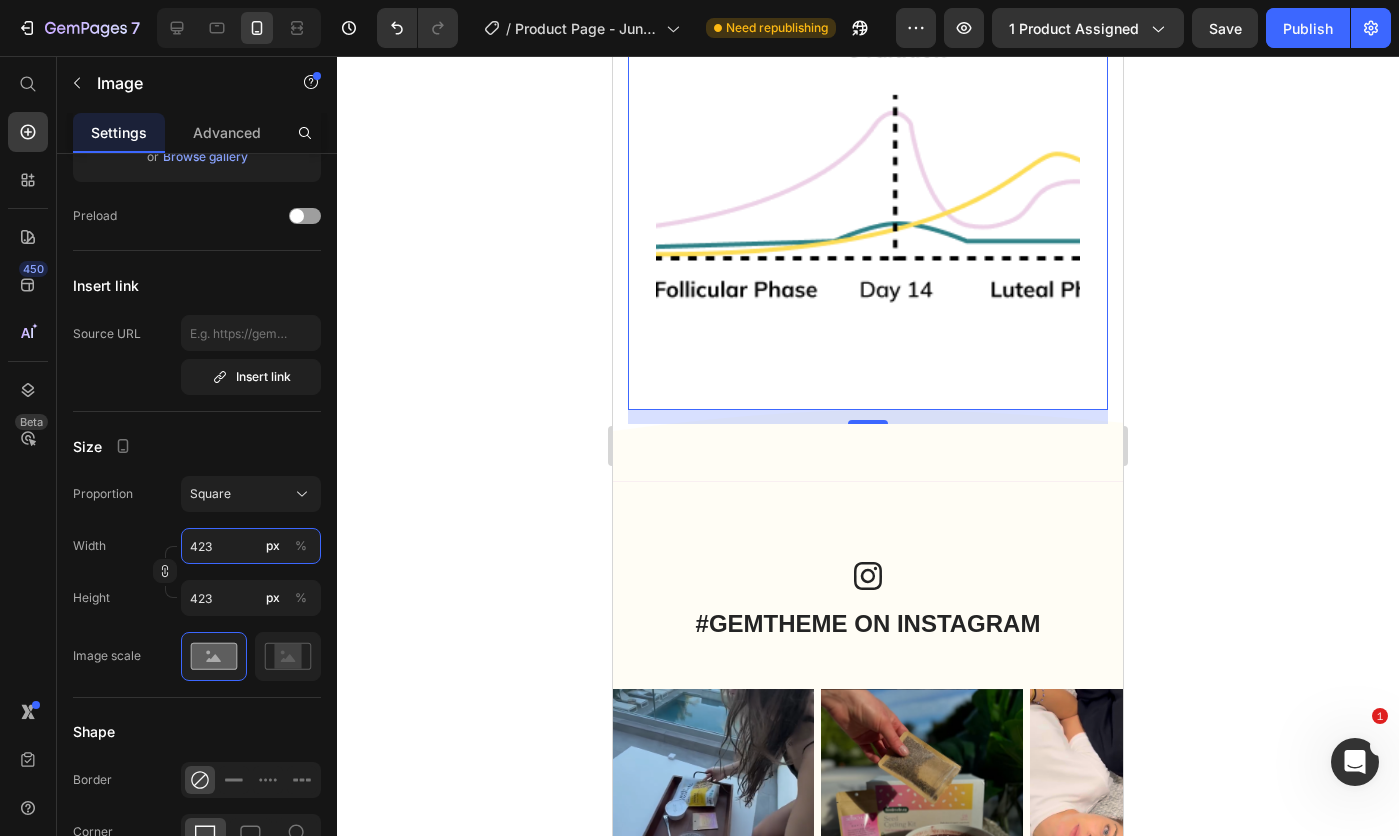 type on "422" 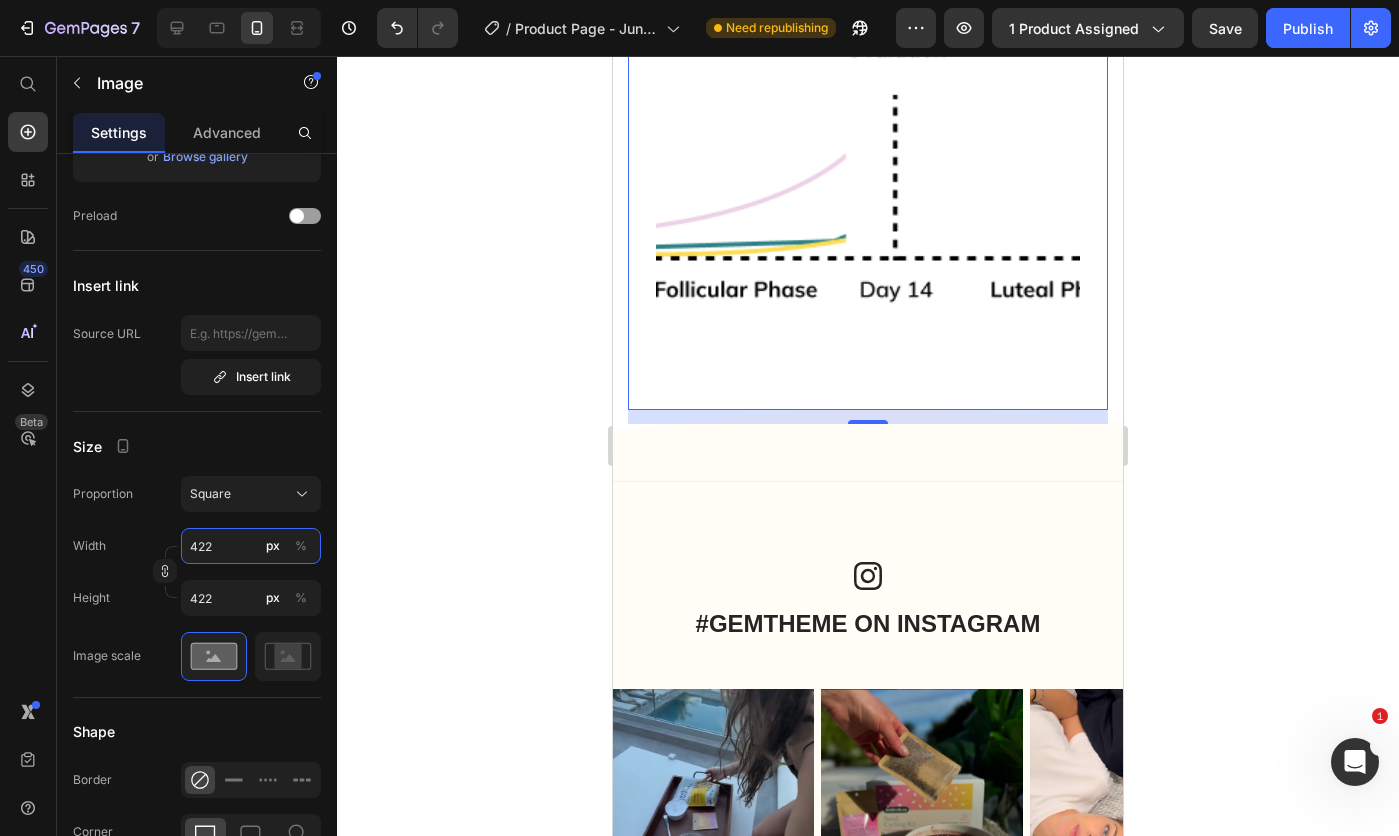 type on "421" 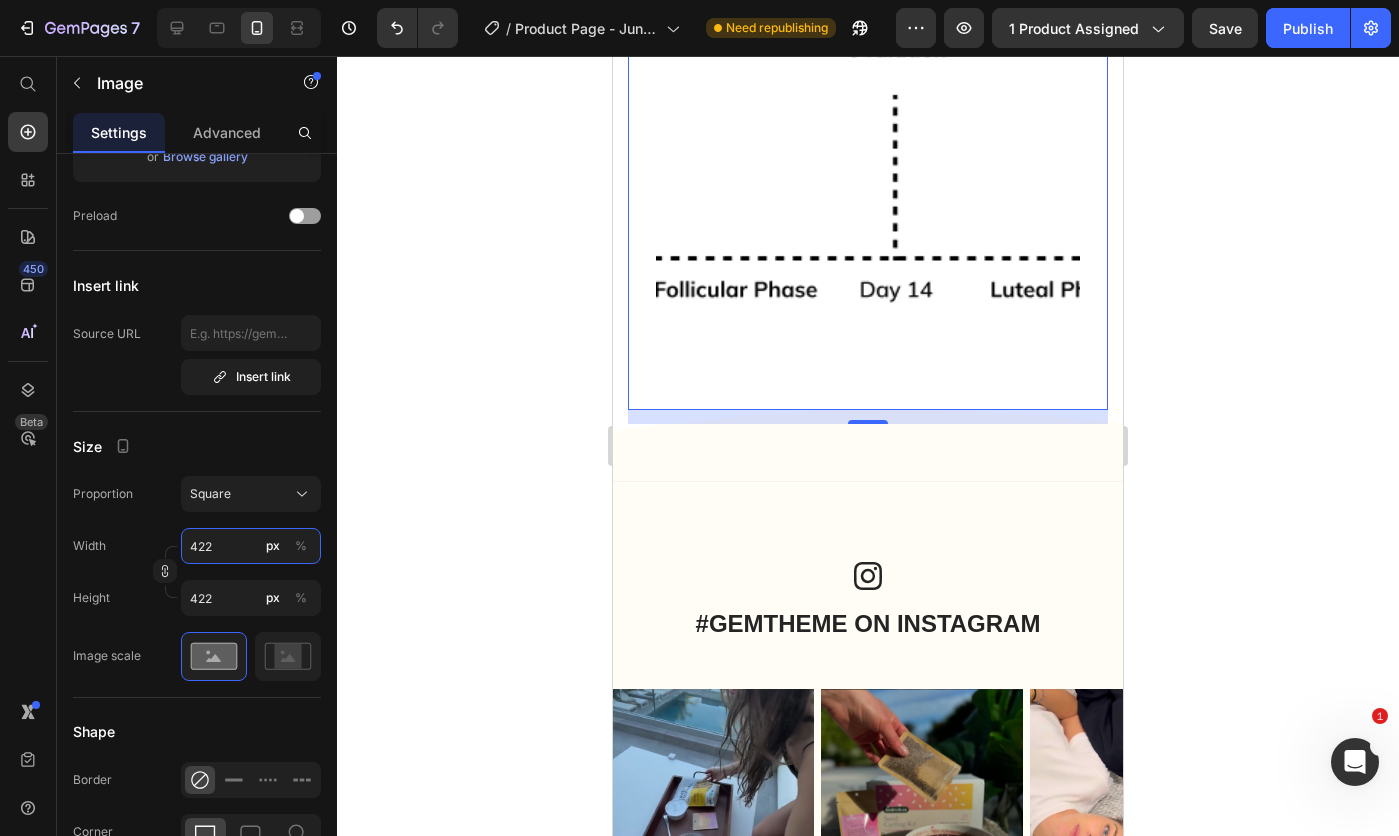 type on "421" 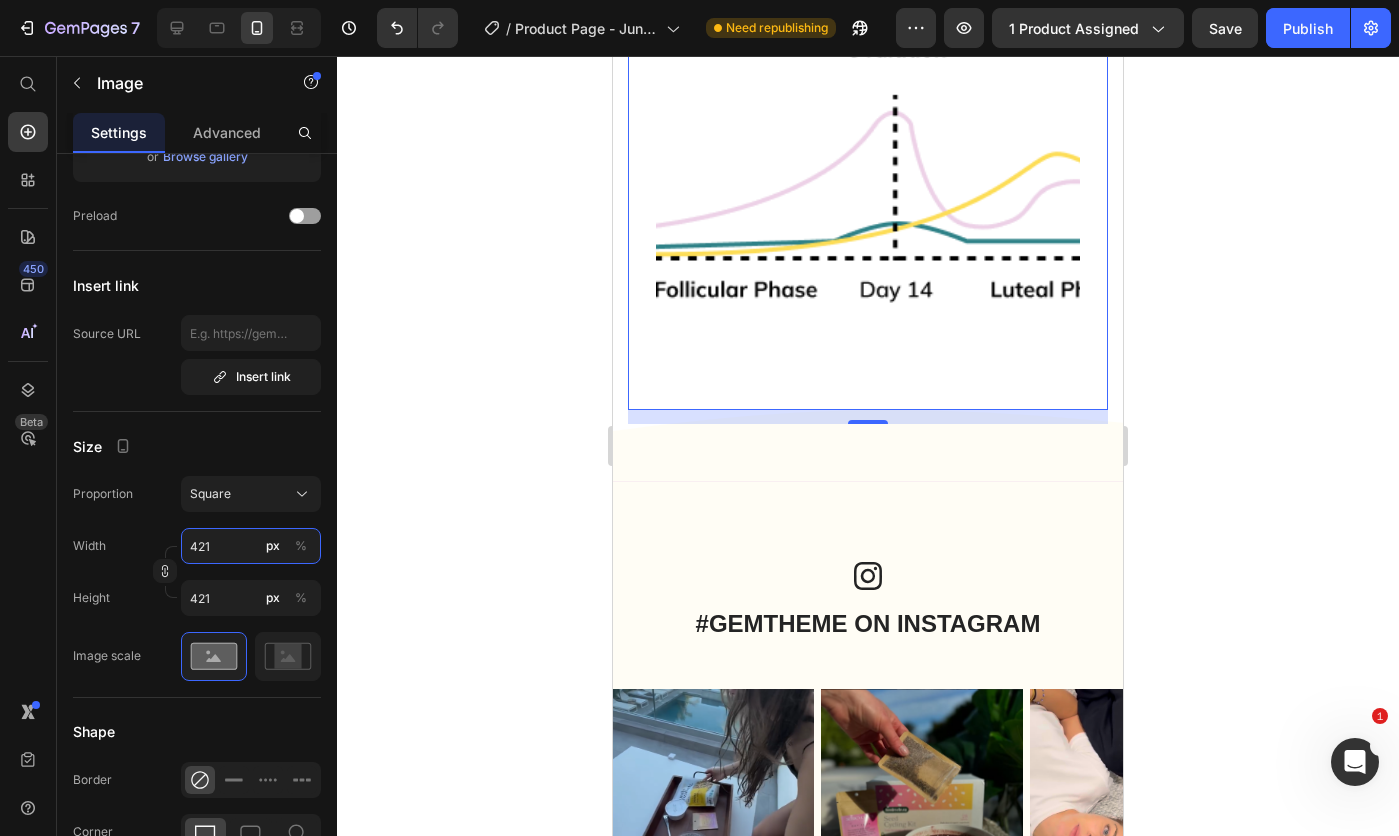 type on "420" 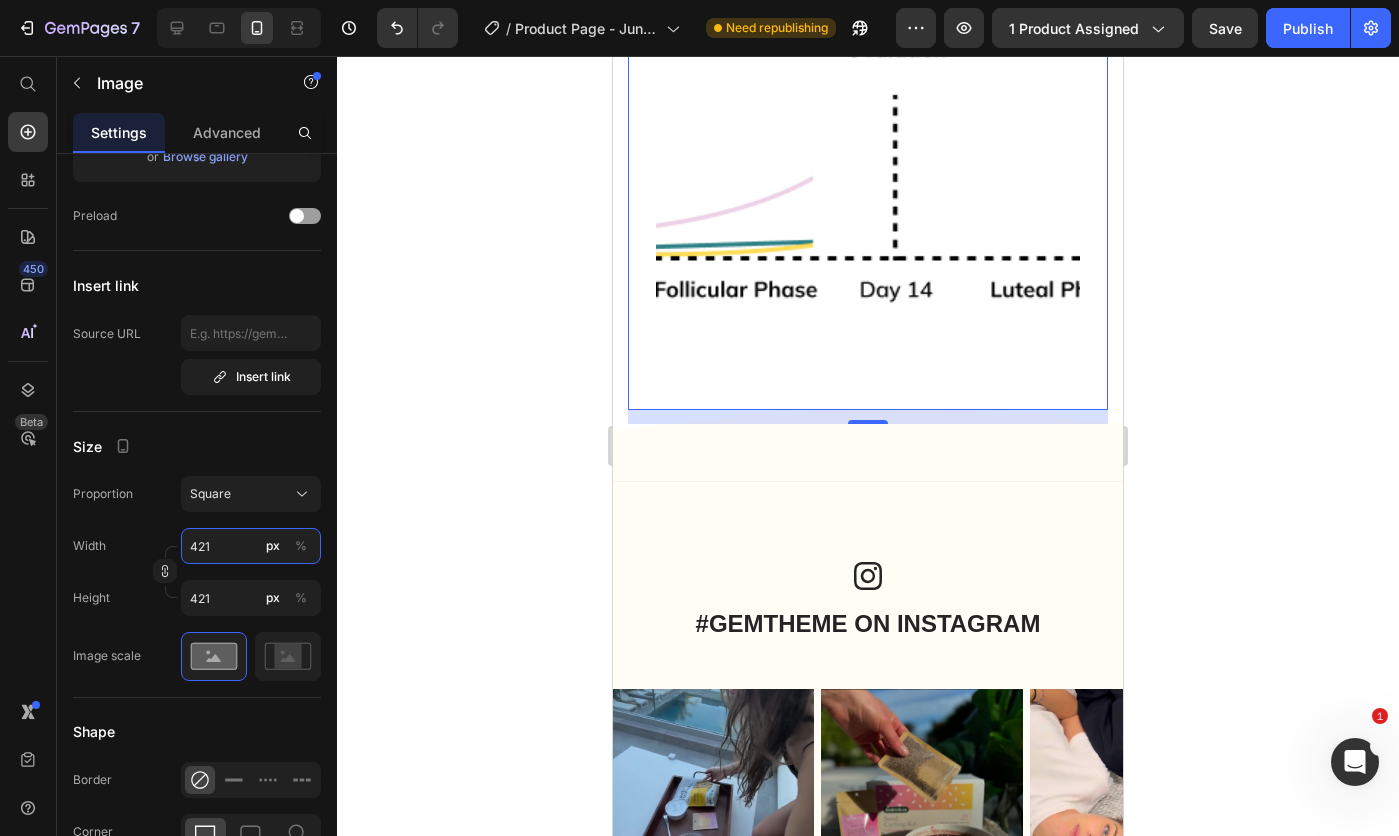type on "420" 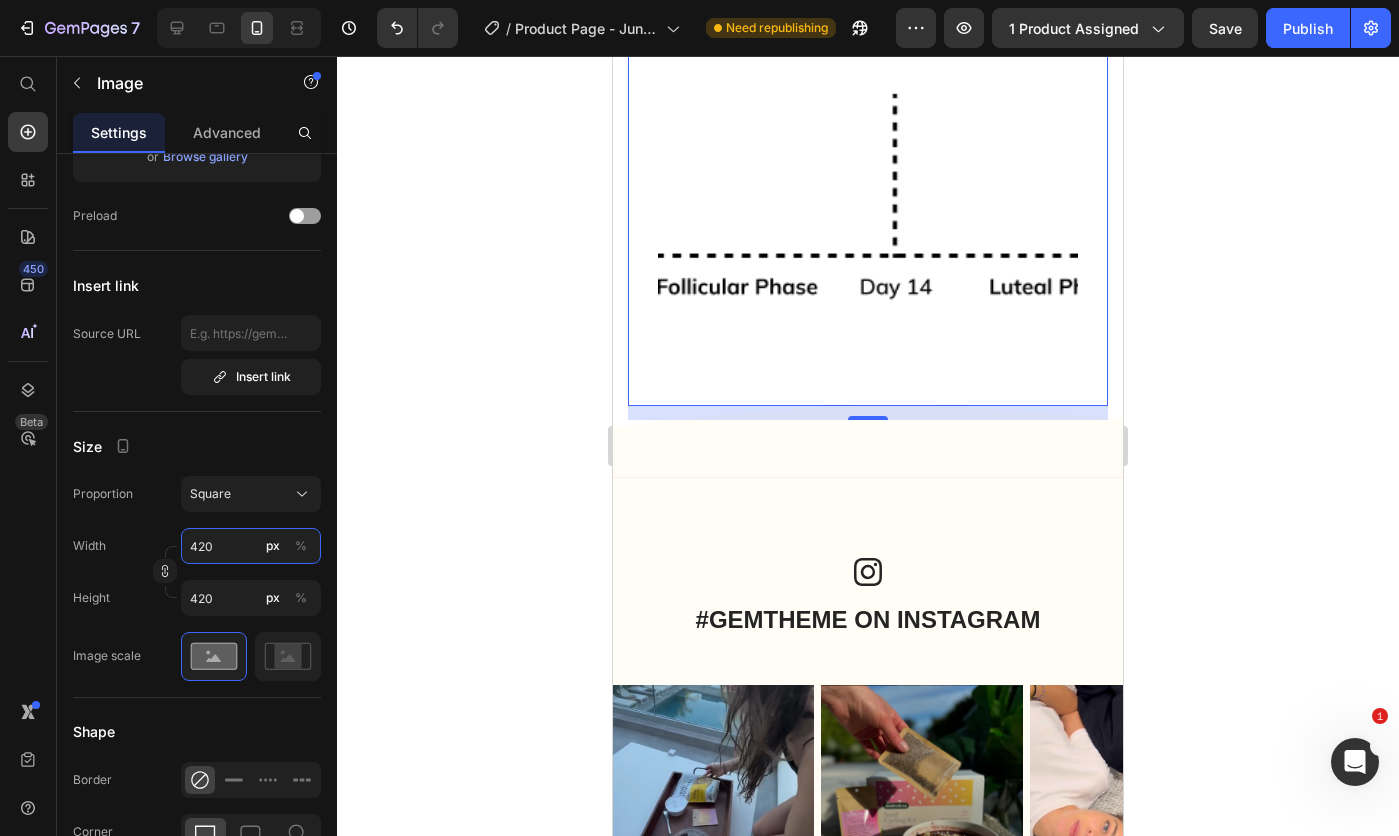 type on "419" 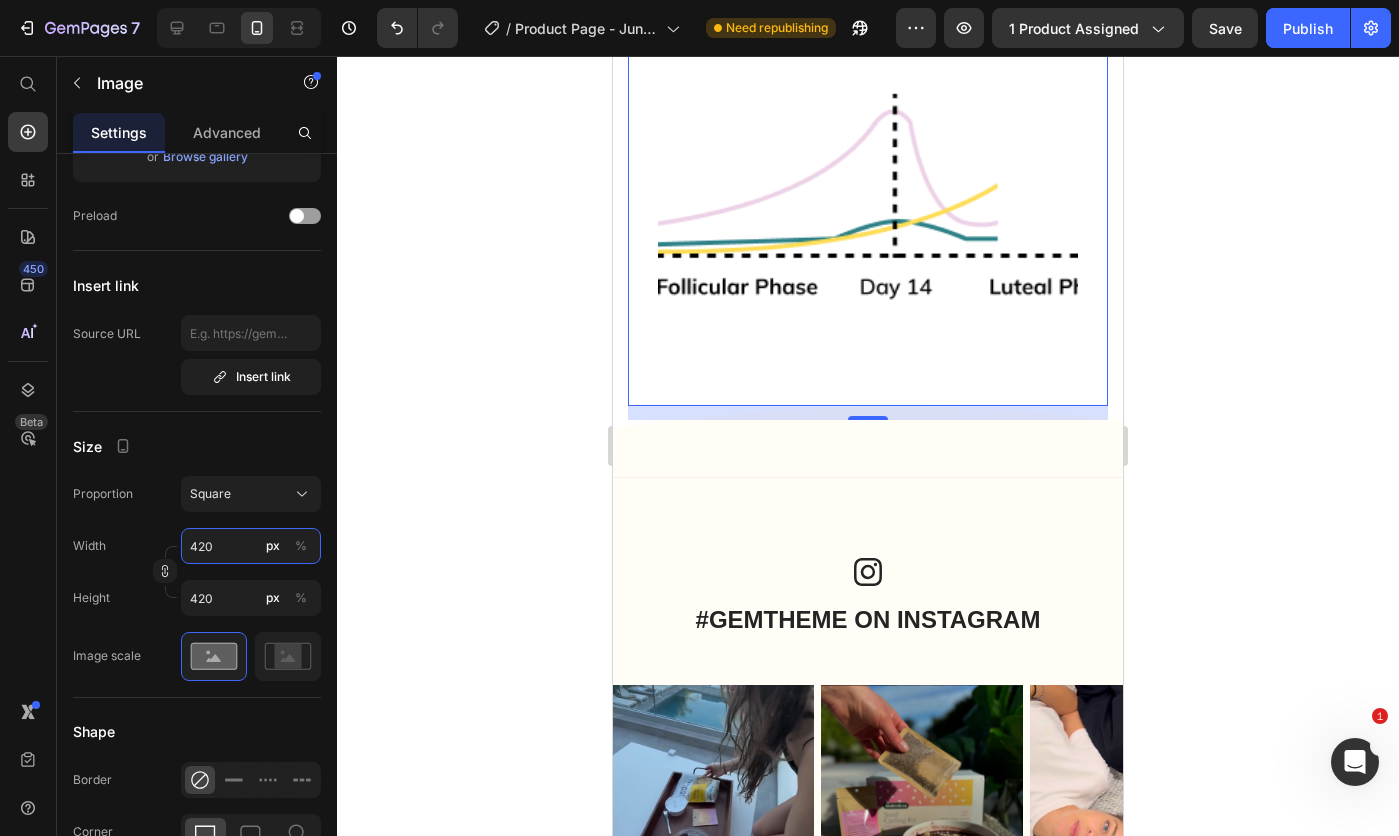 type on "419" 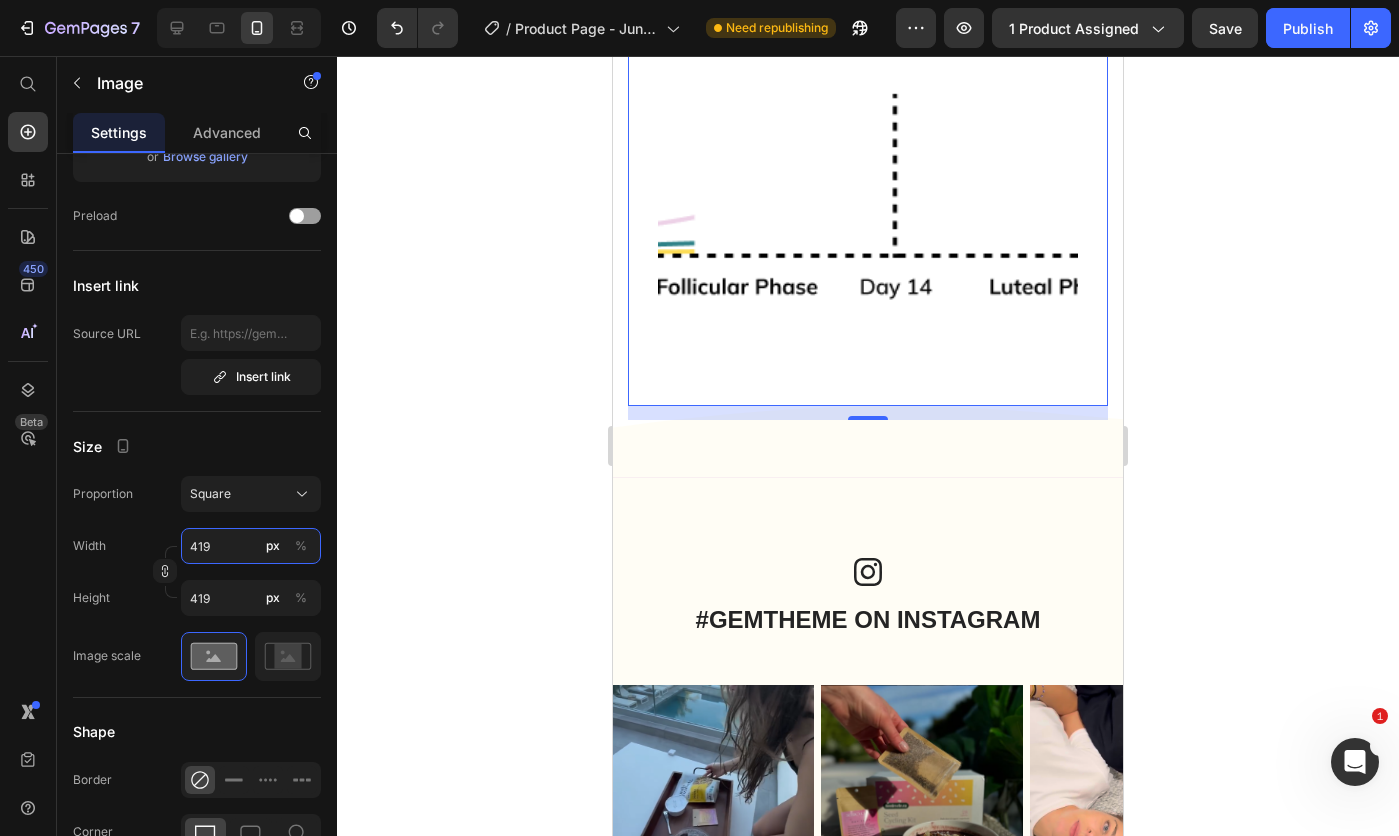 type on "418" 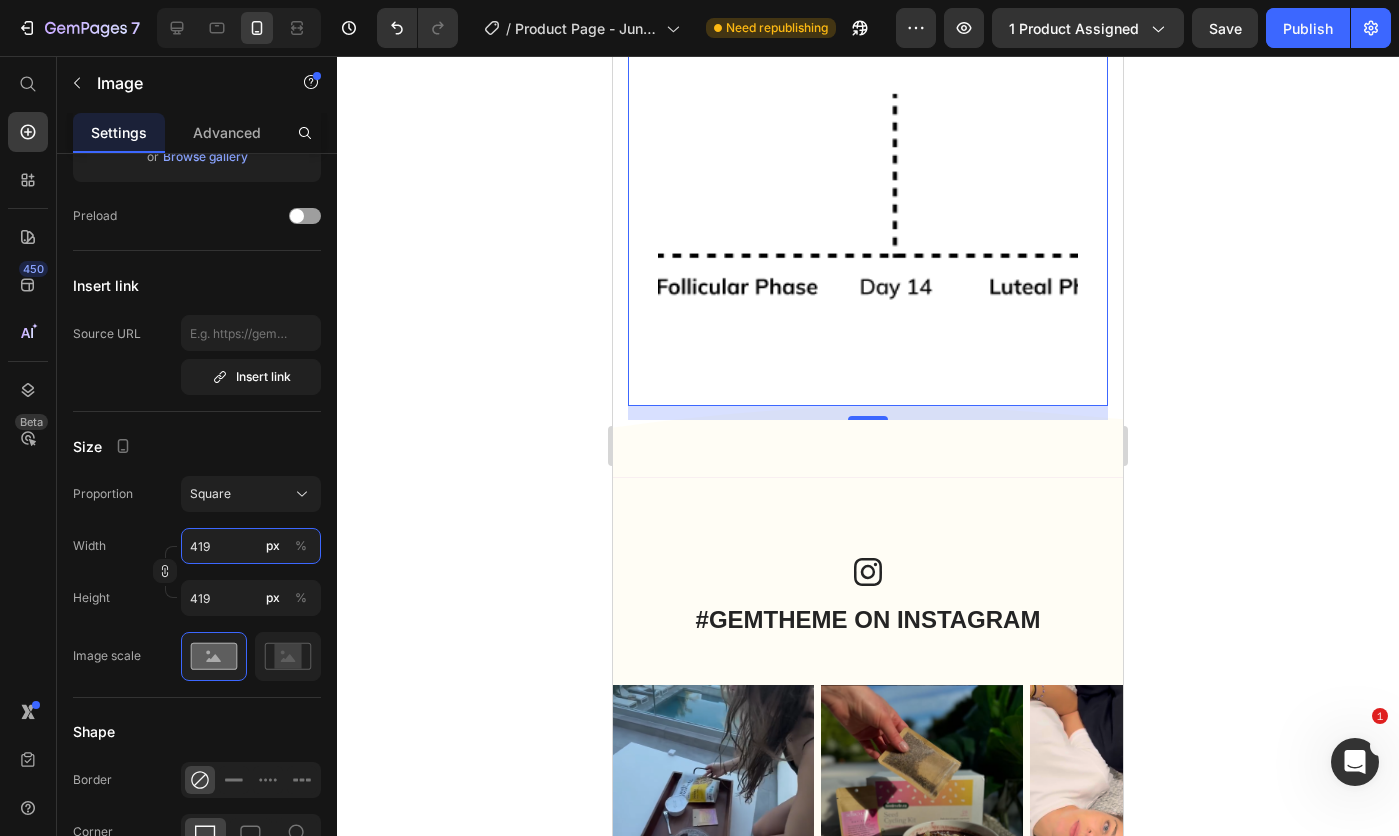 type on "418" 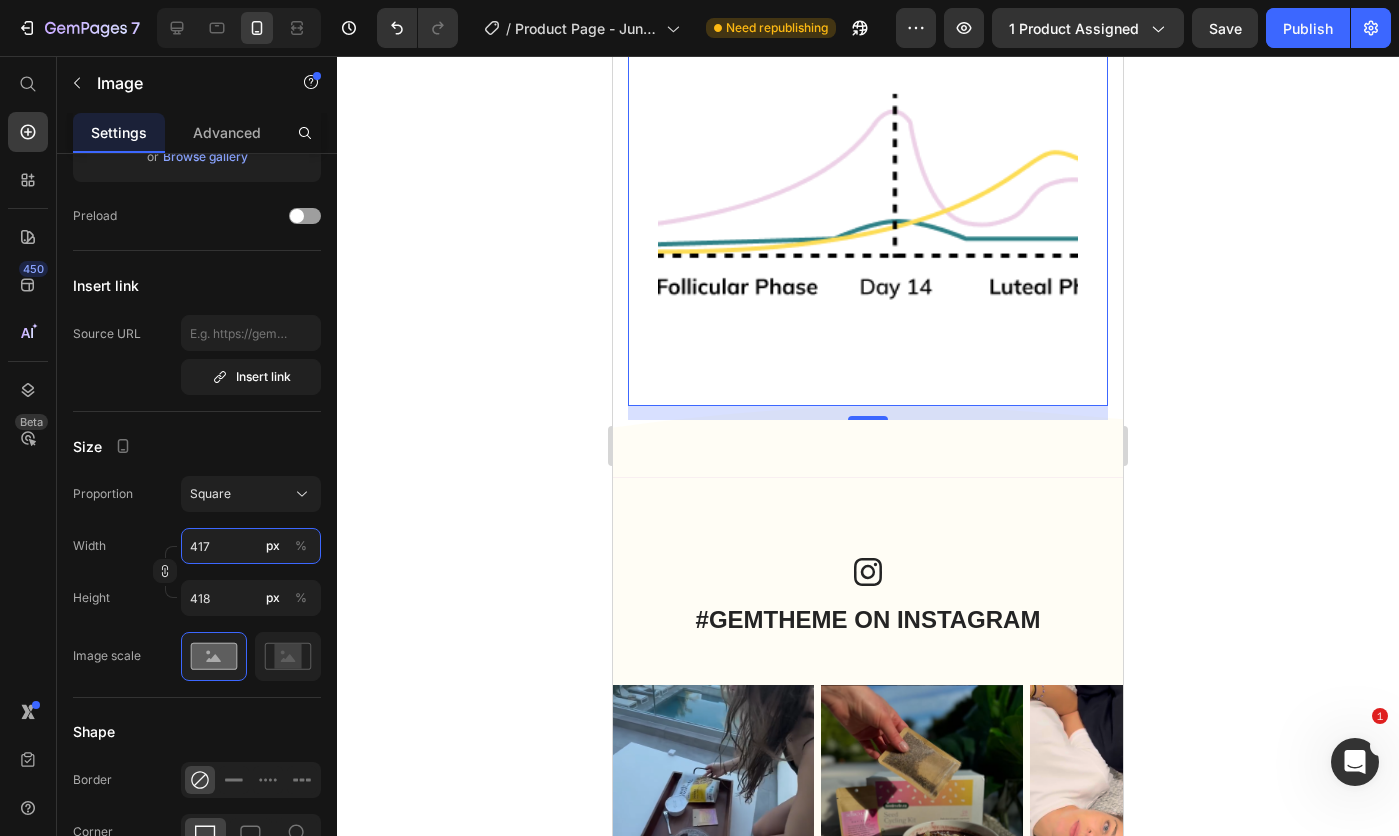 type on "416" 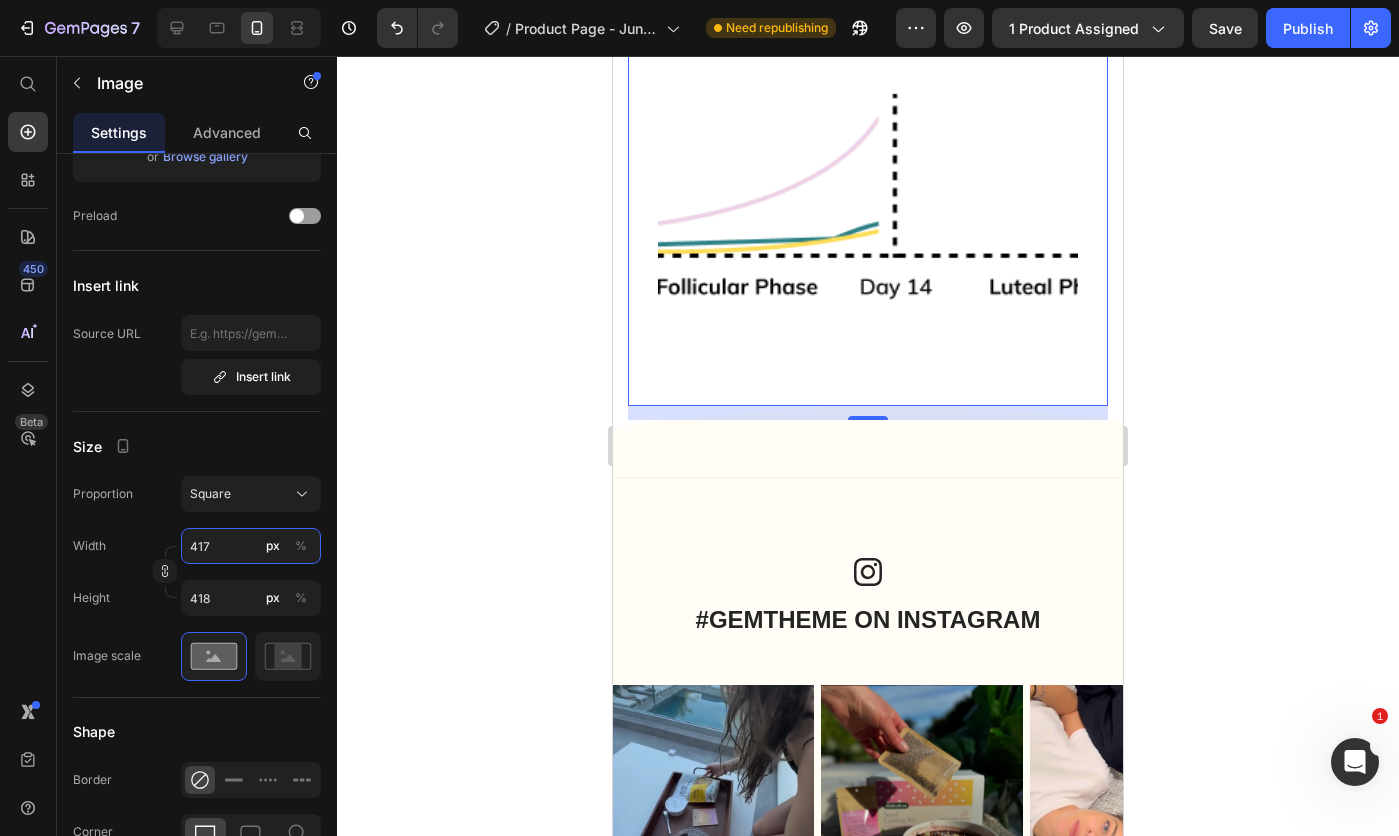 type on "416" 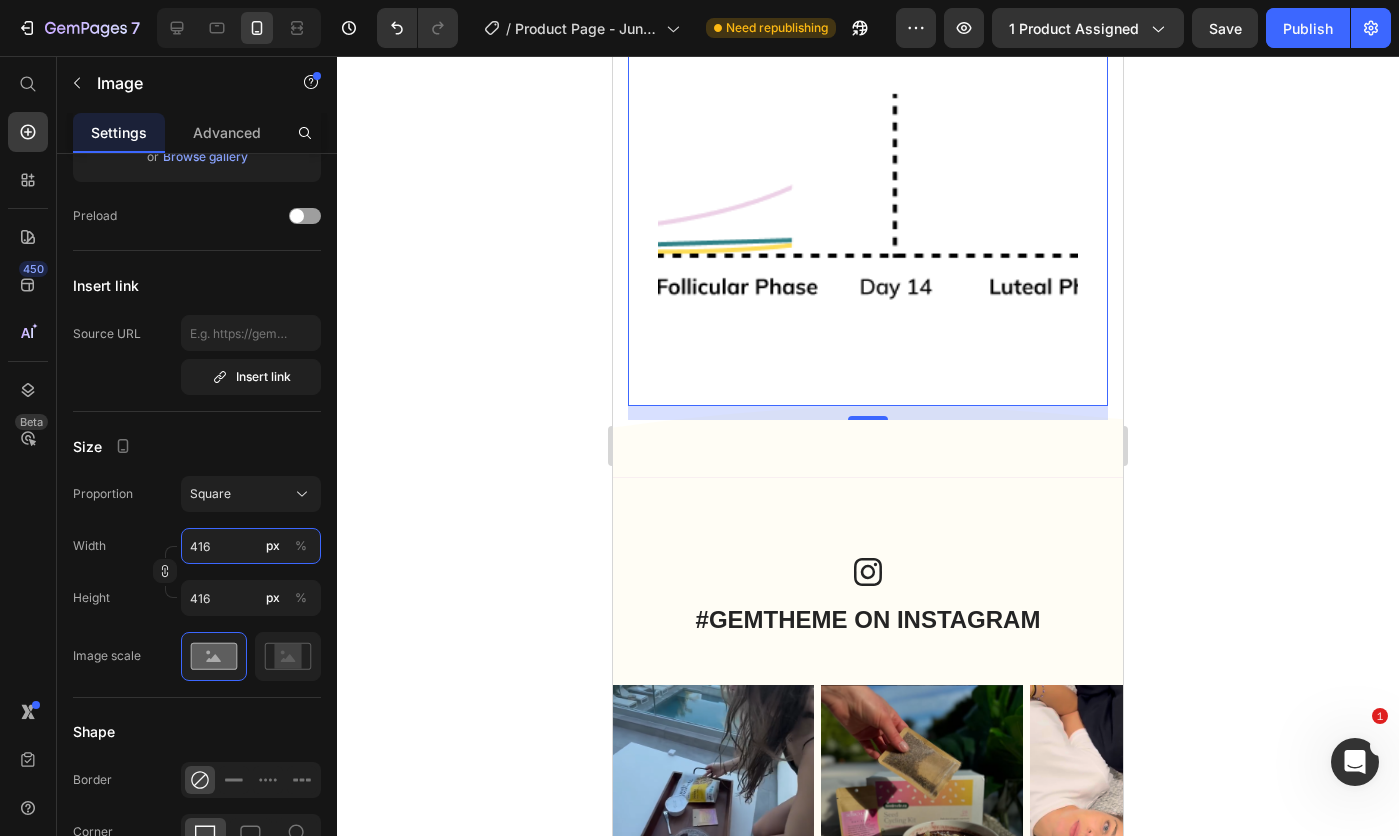 type on "415" 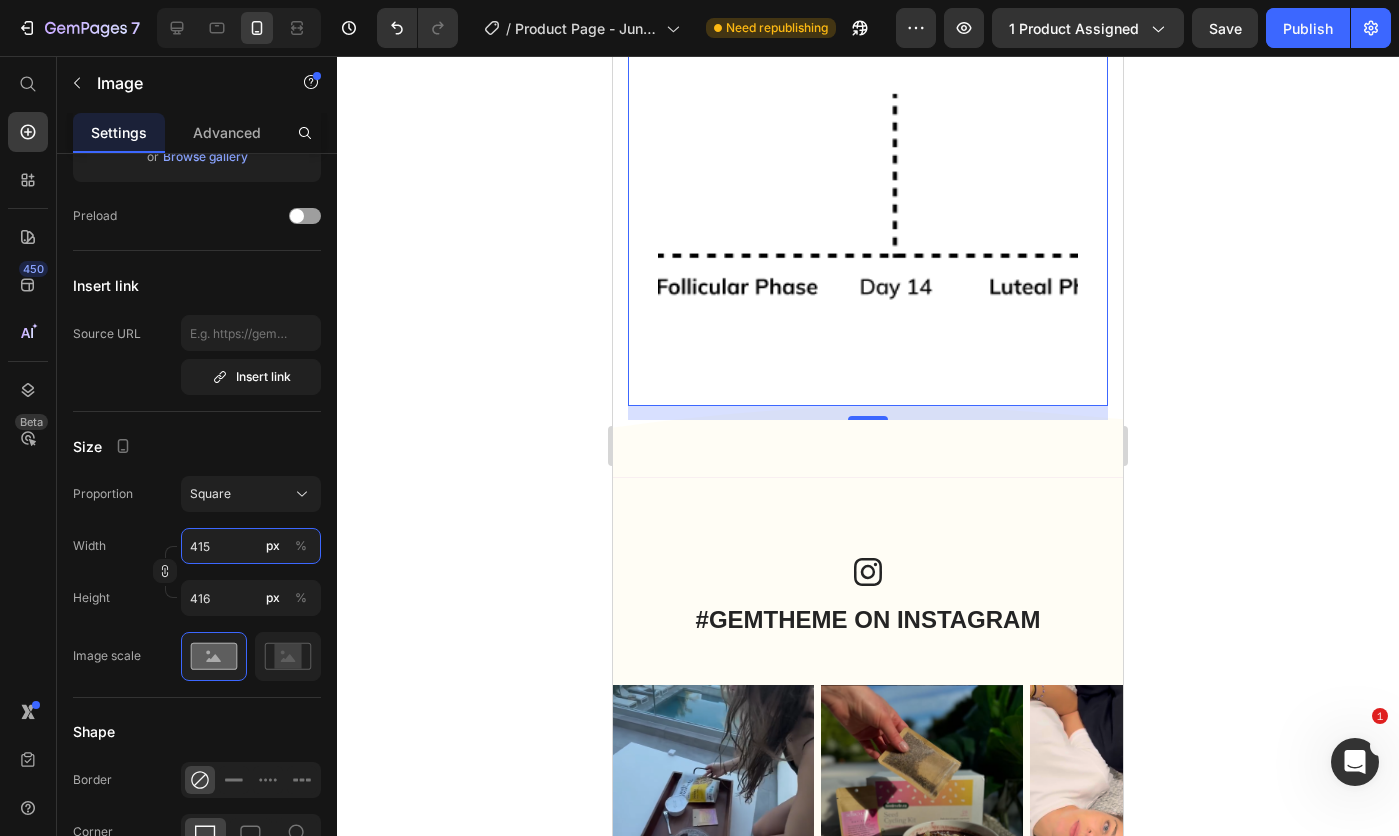 type on "415" 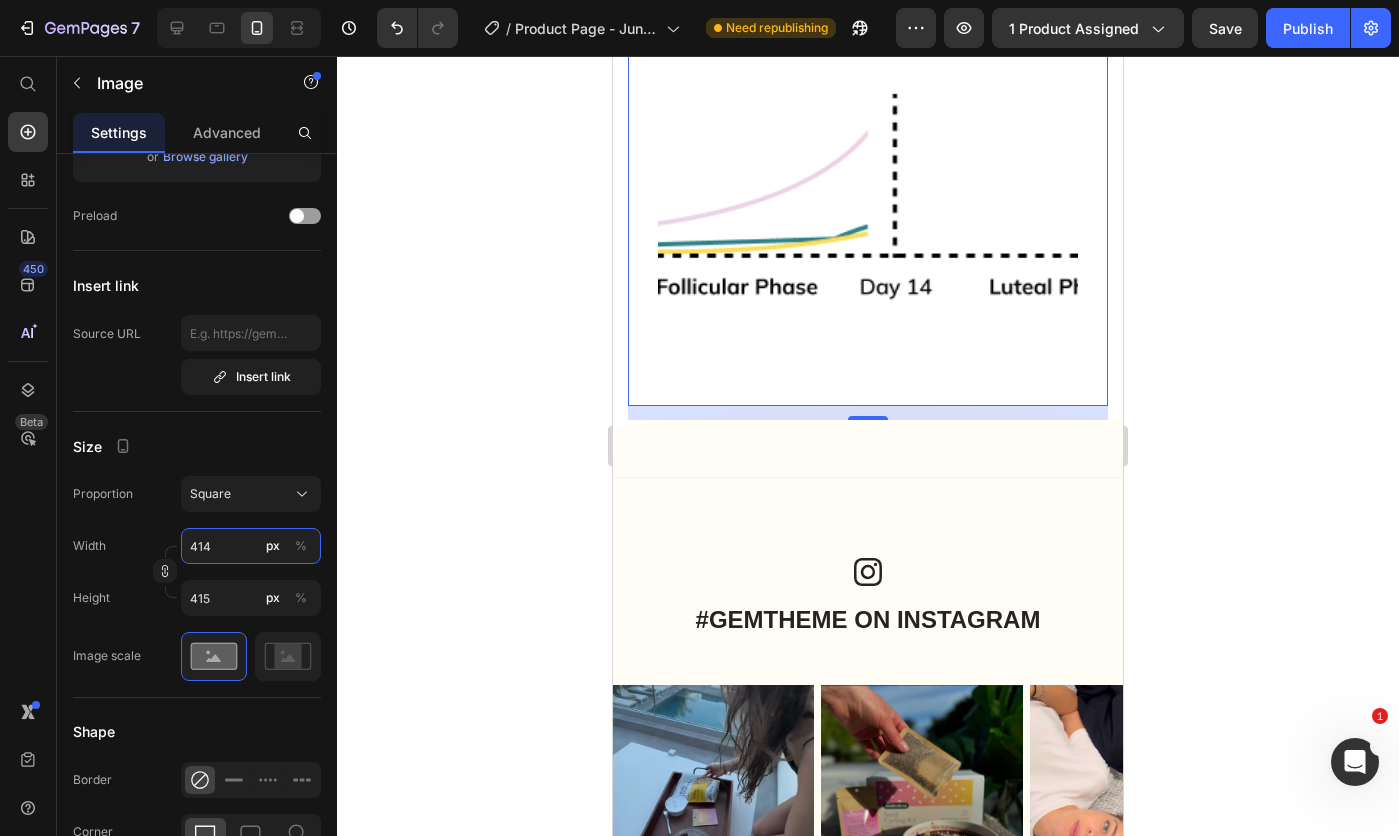 type on "413" 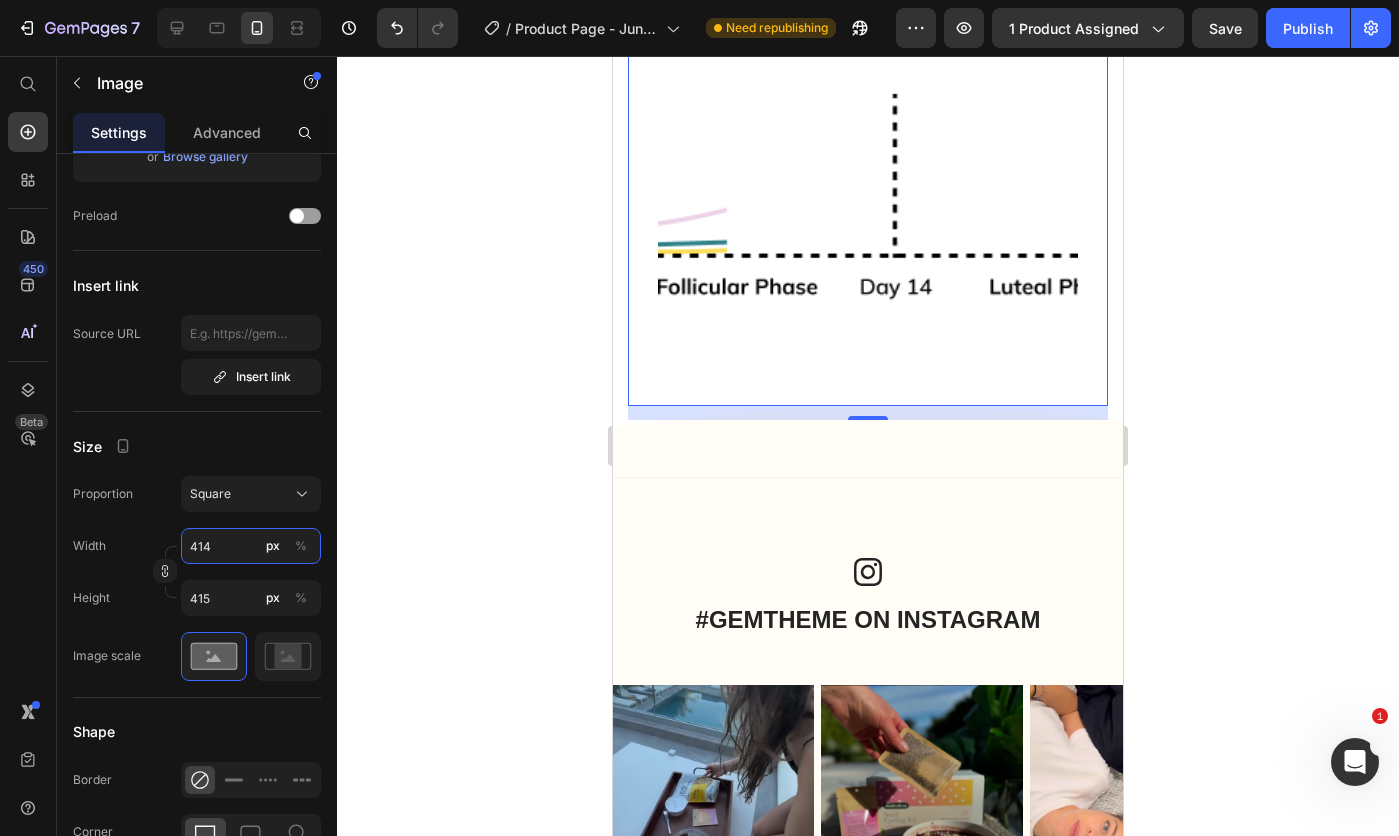 type on "413" 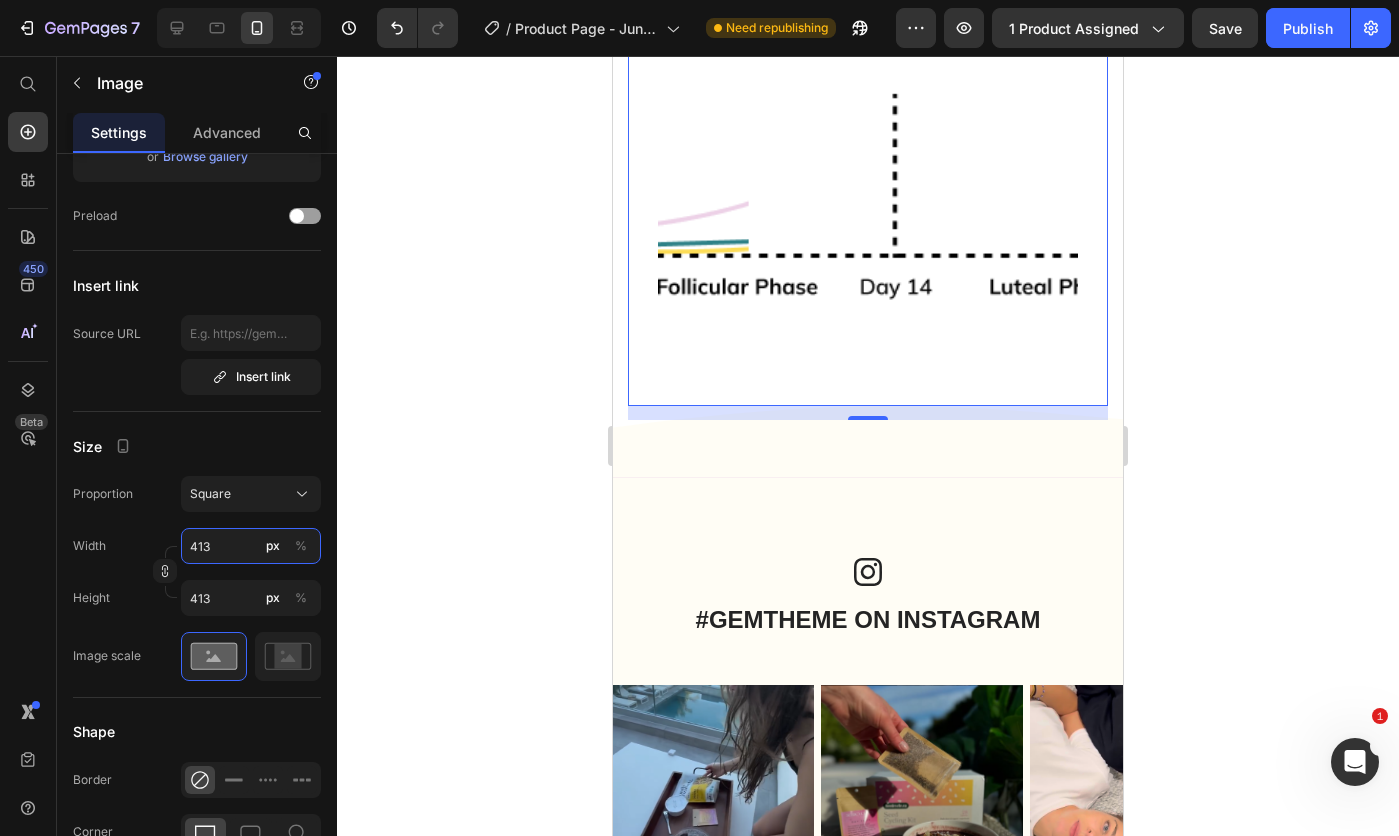 type on "412" 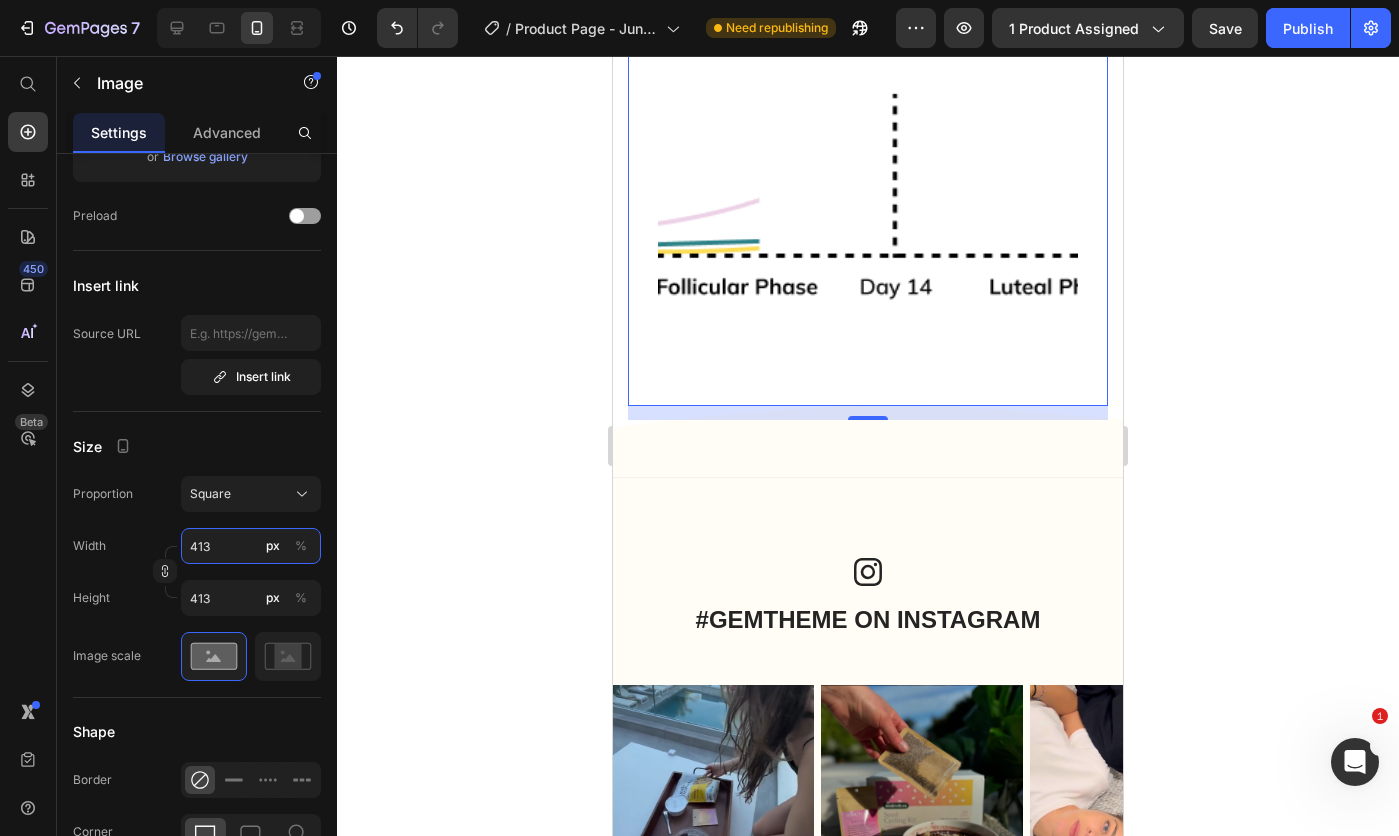 type on "412" 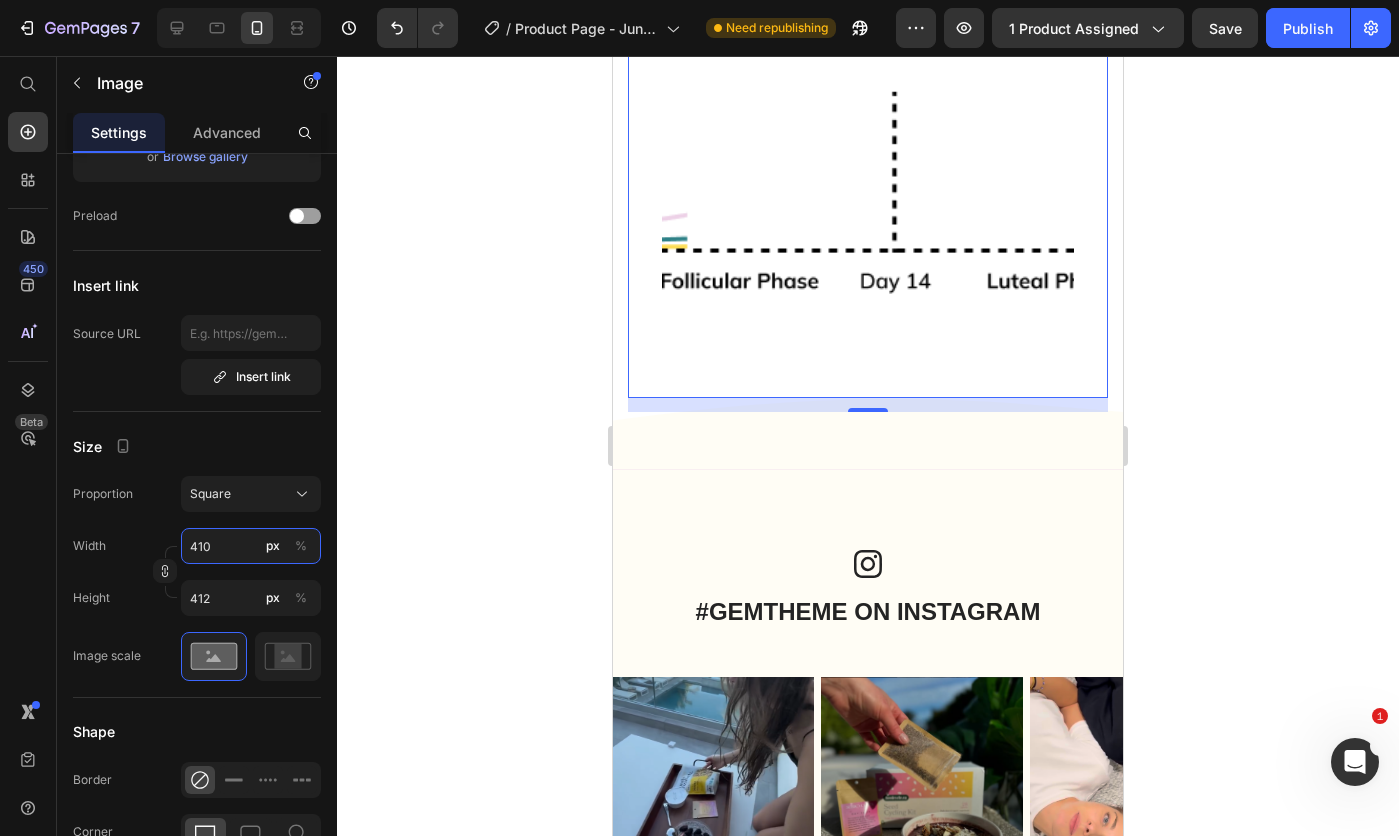 type on "409" 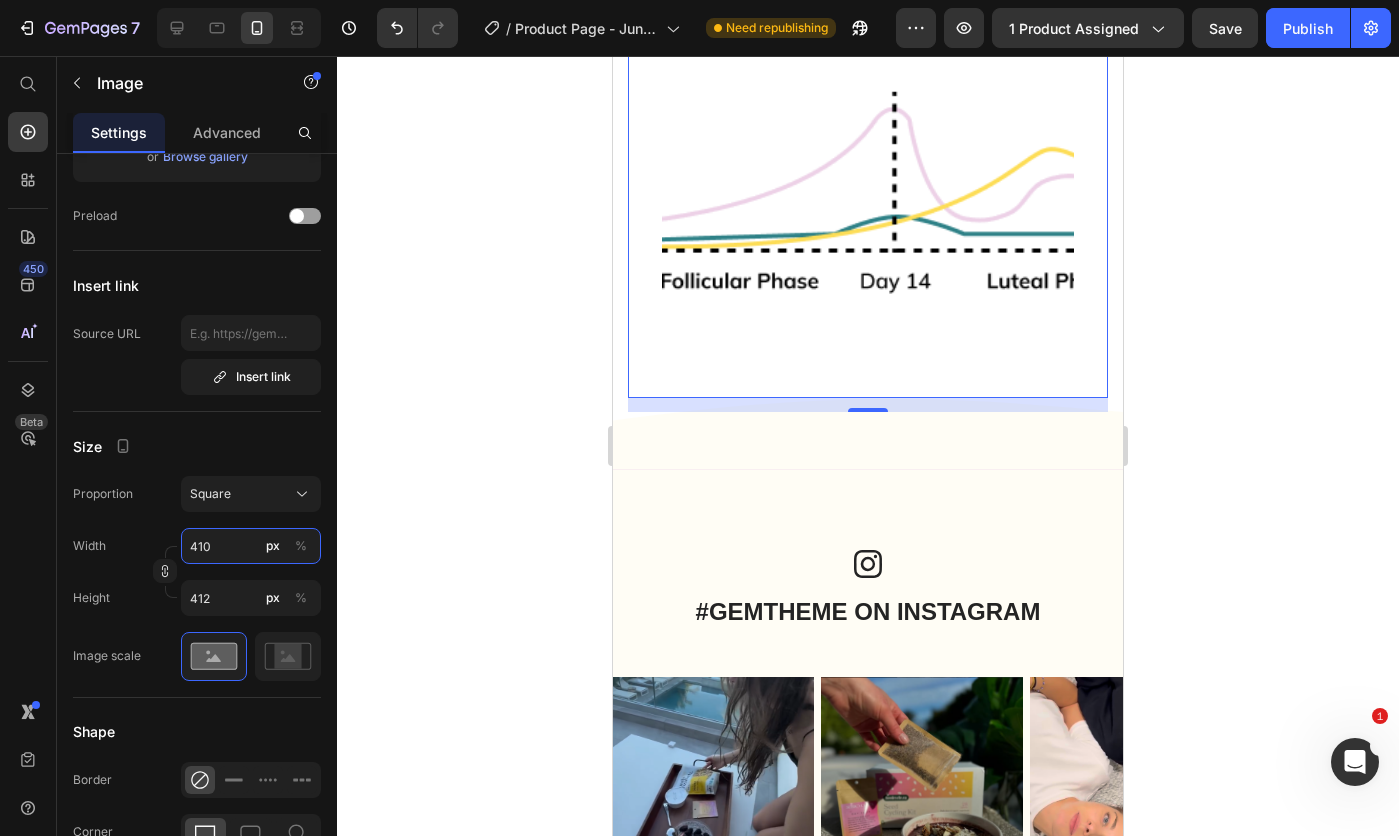 type on "409" 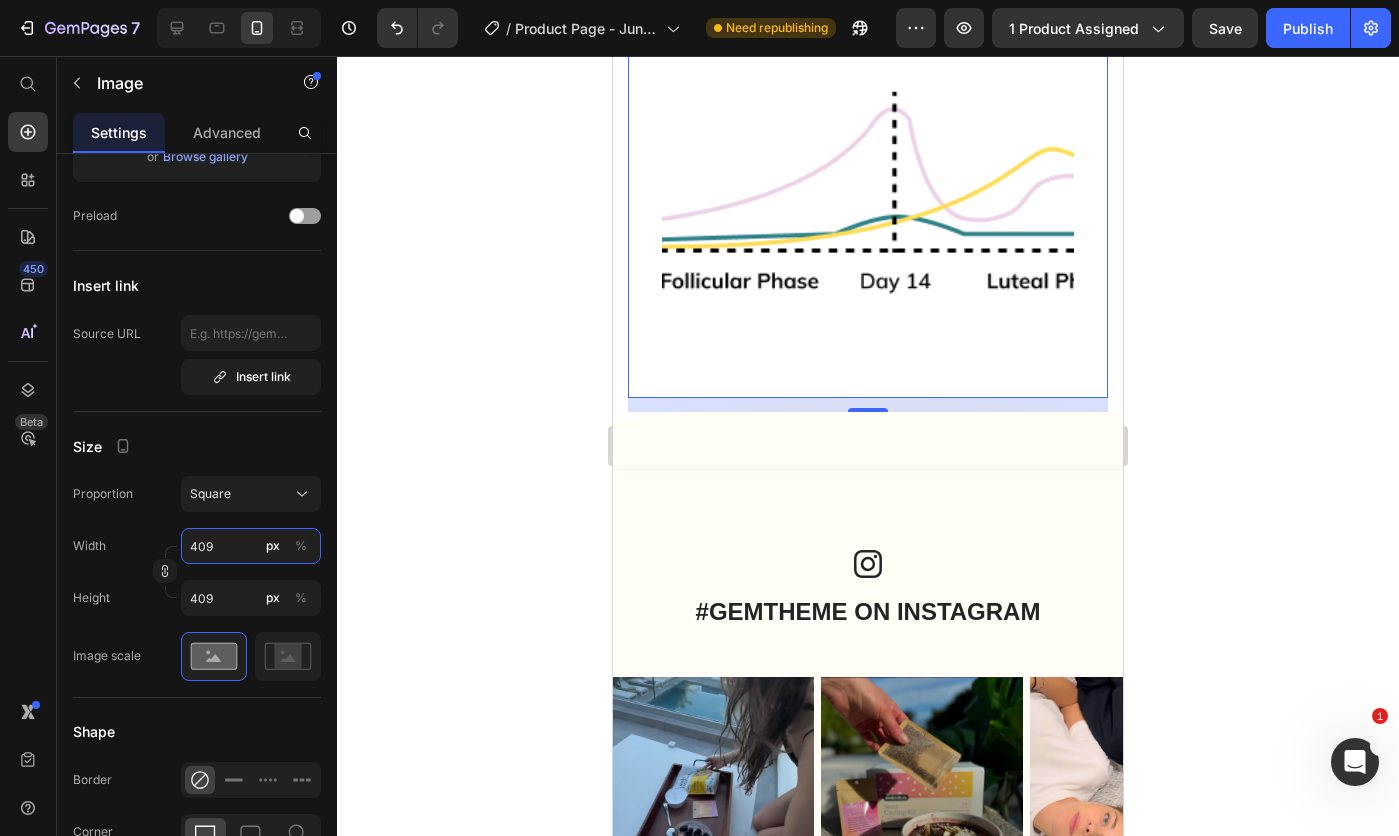 type on "408" 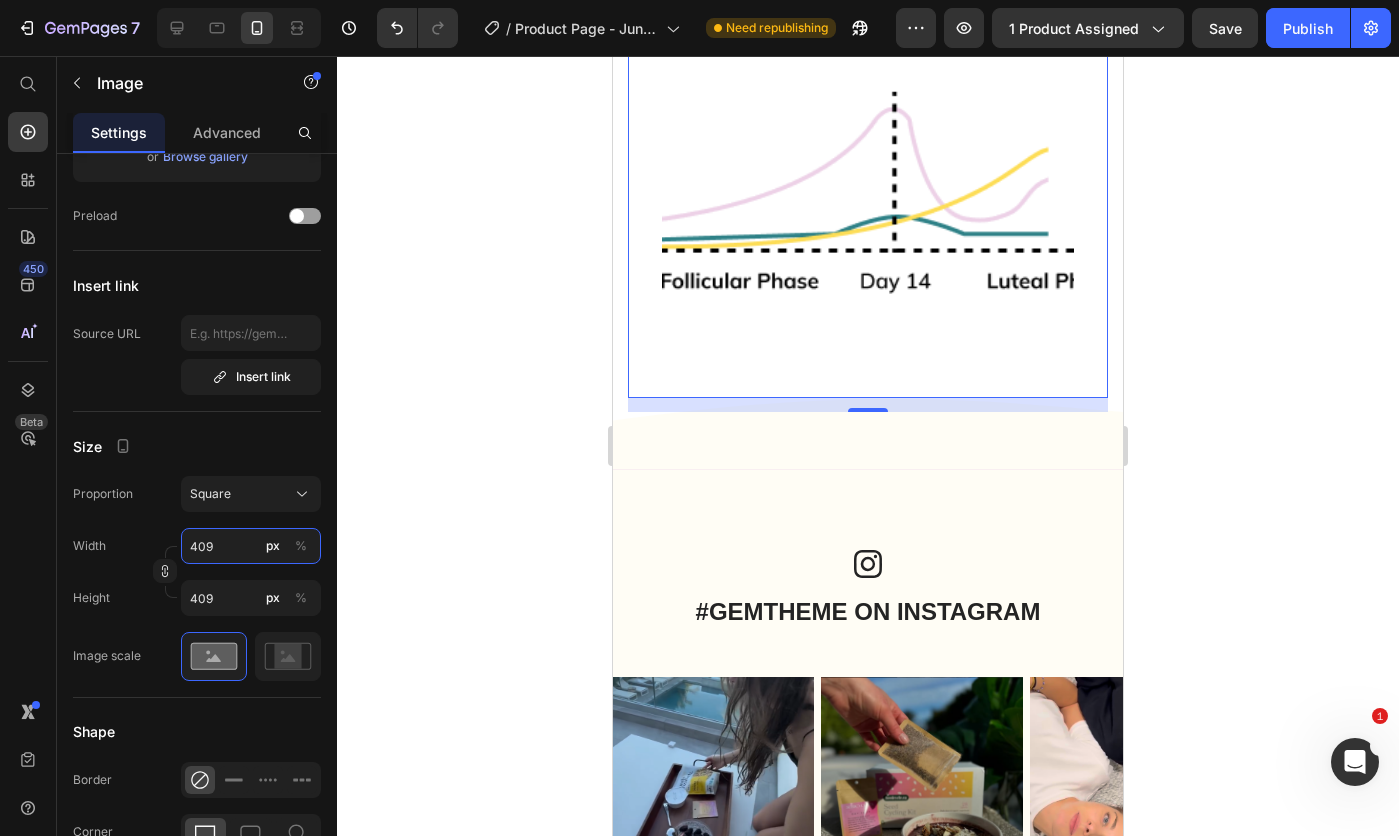 type on "408" 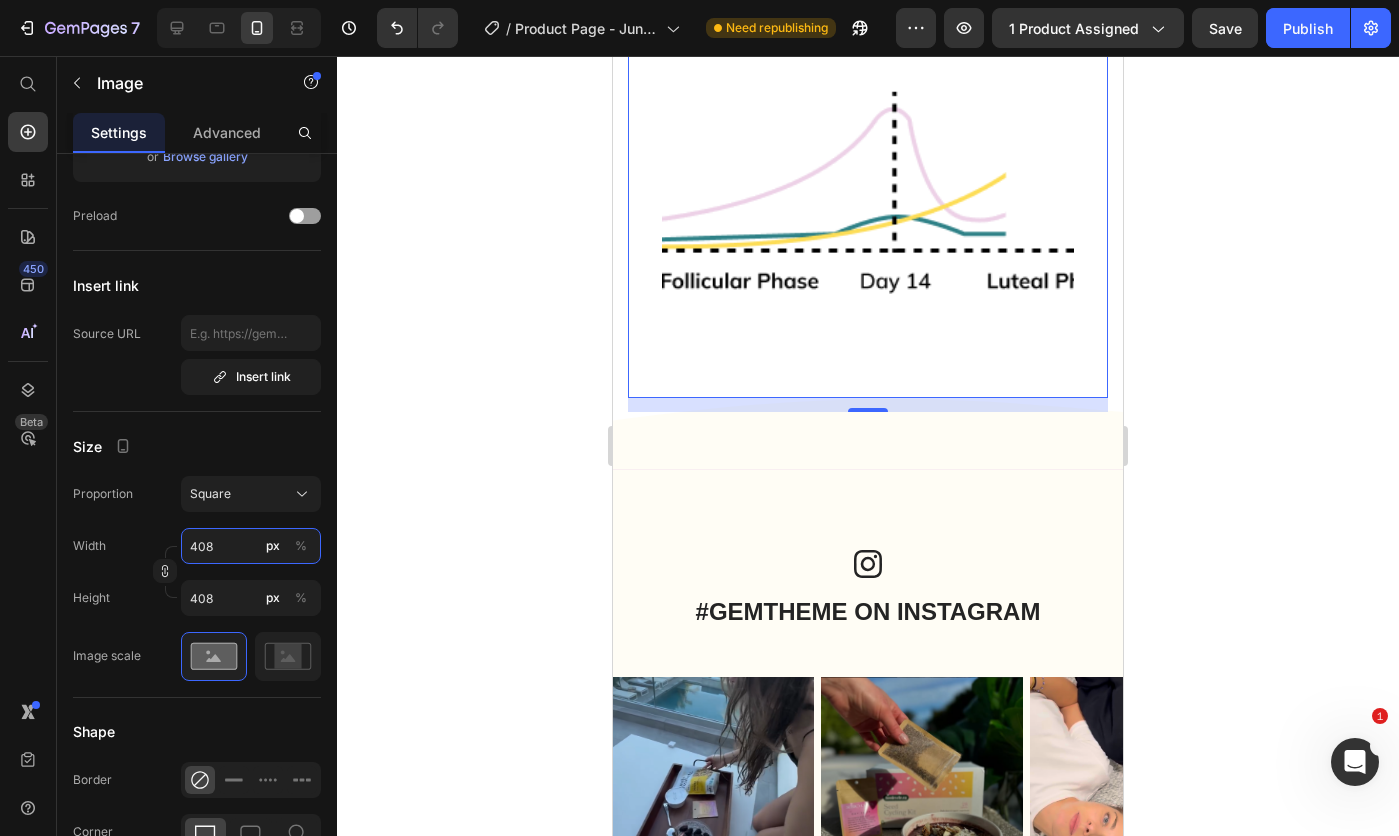 type on "407" 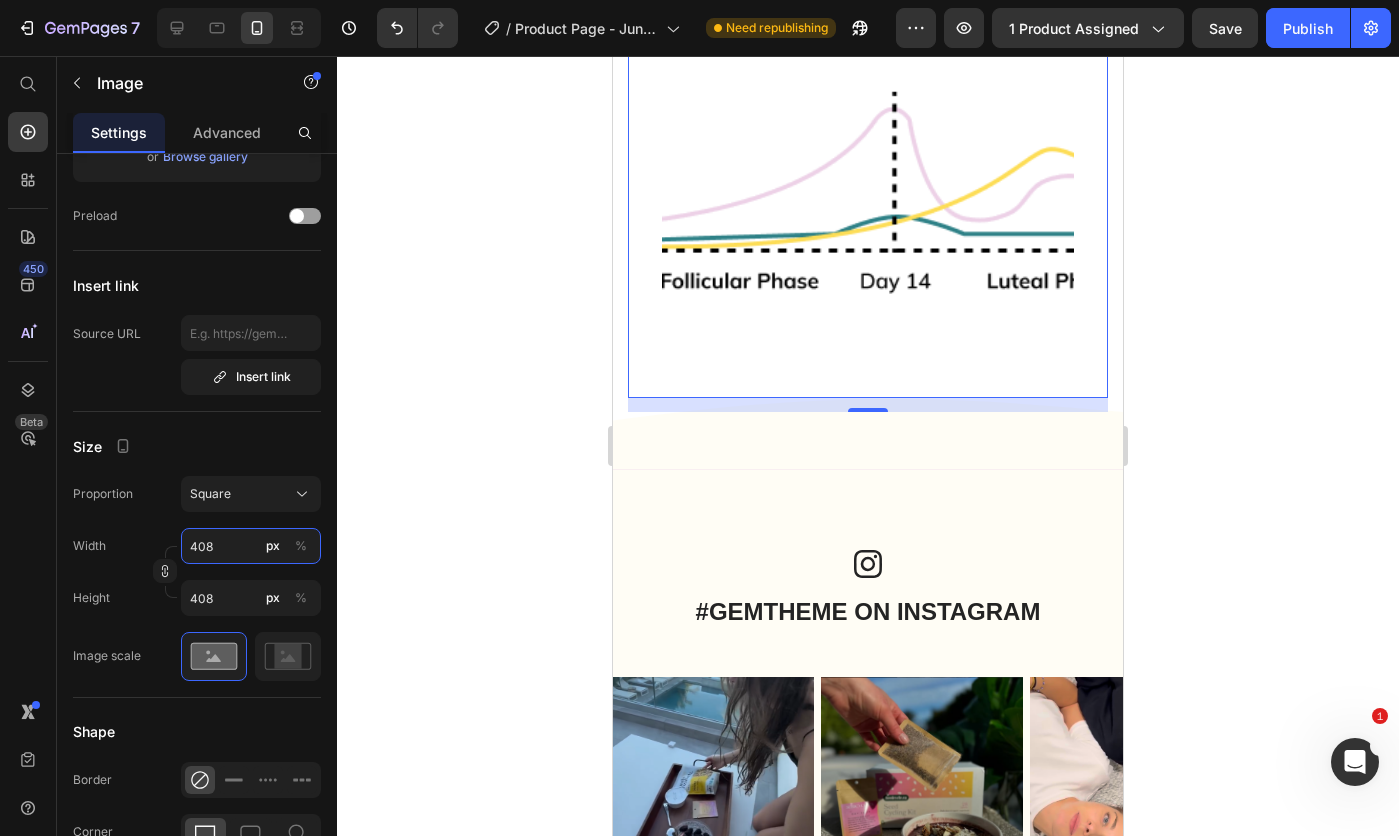 type on "407" 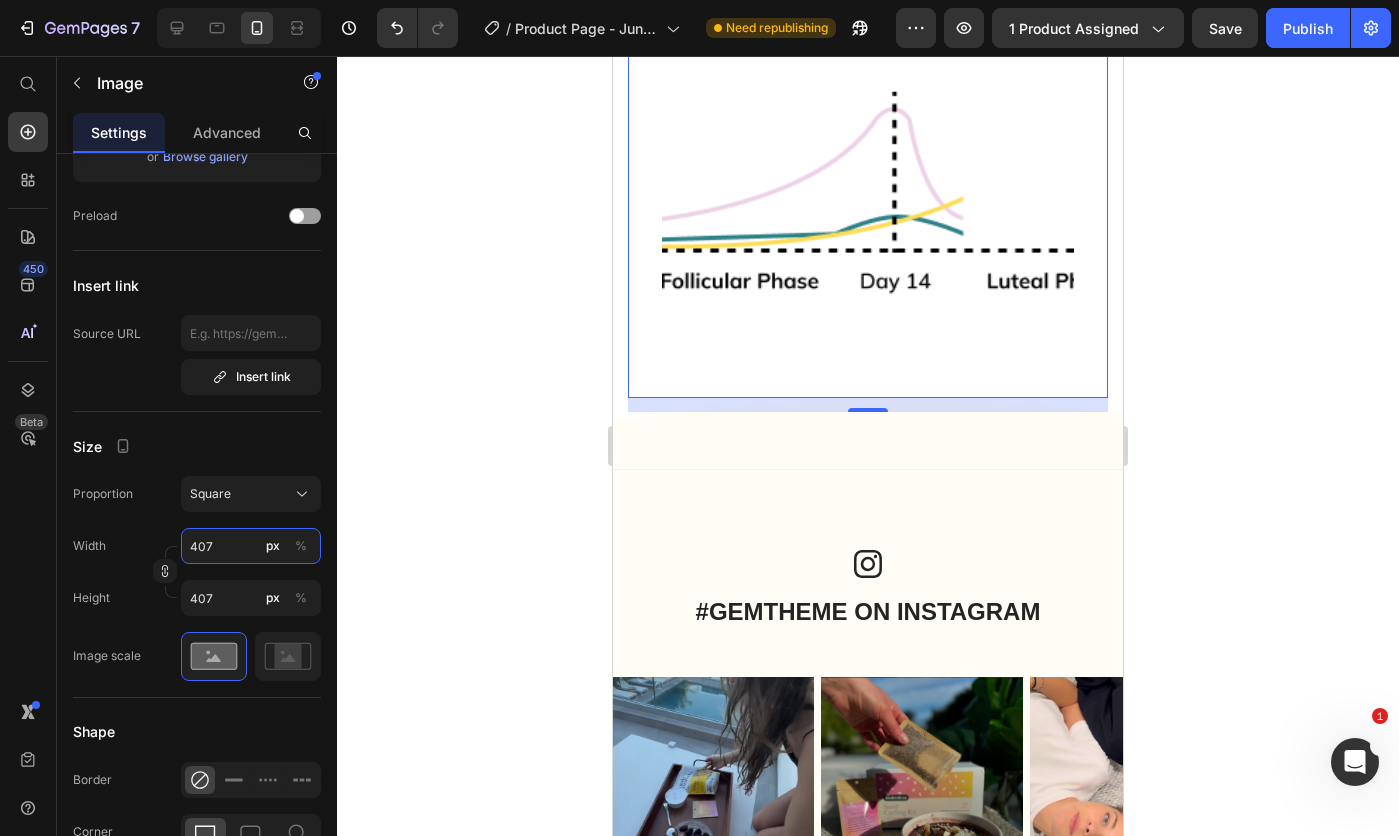 type on "406" 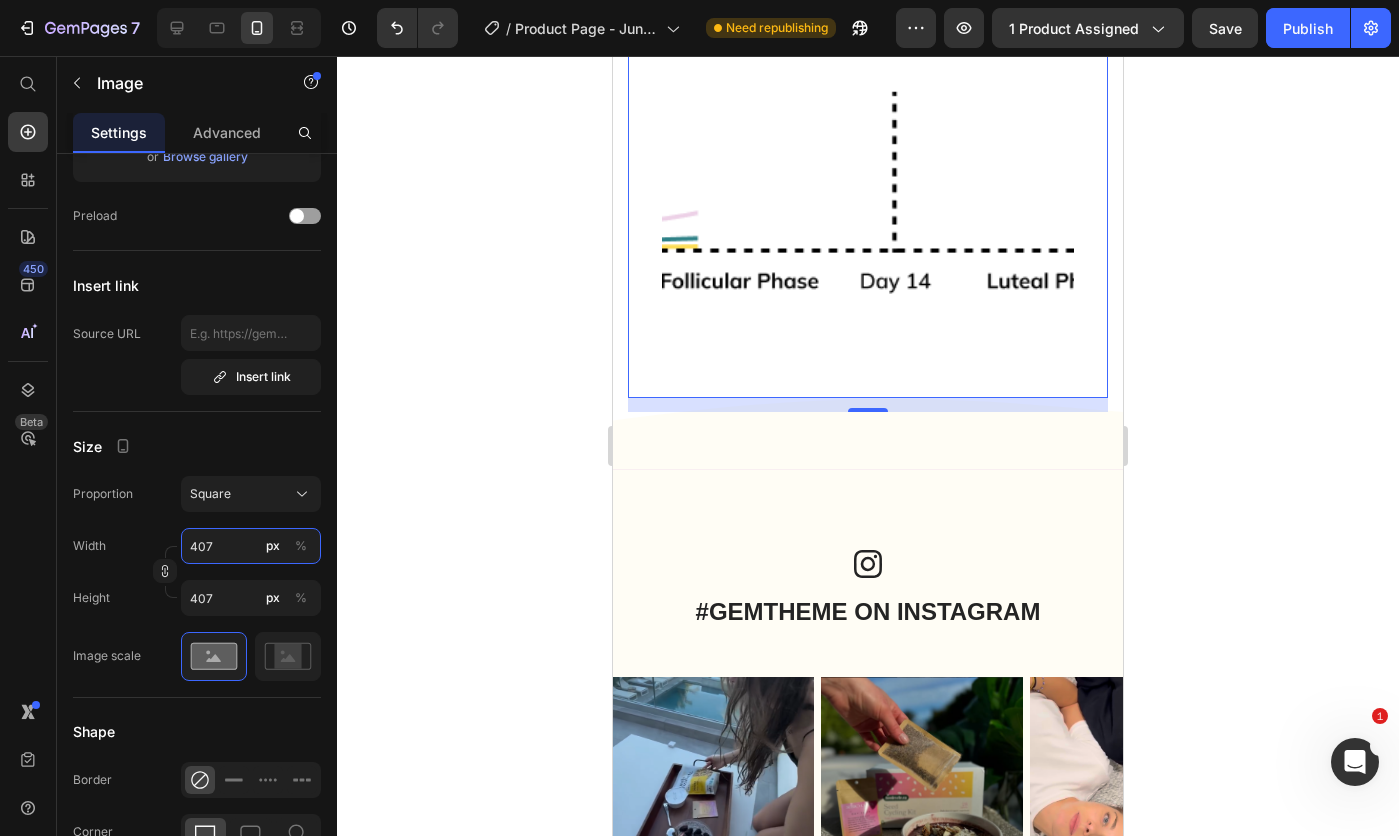 type on "406" 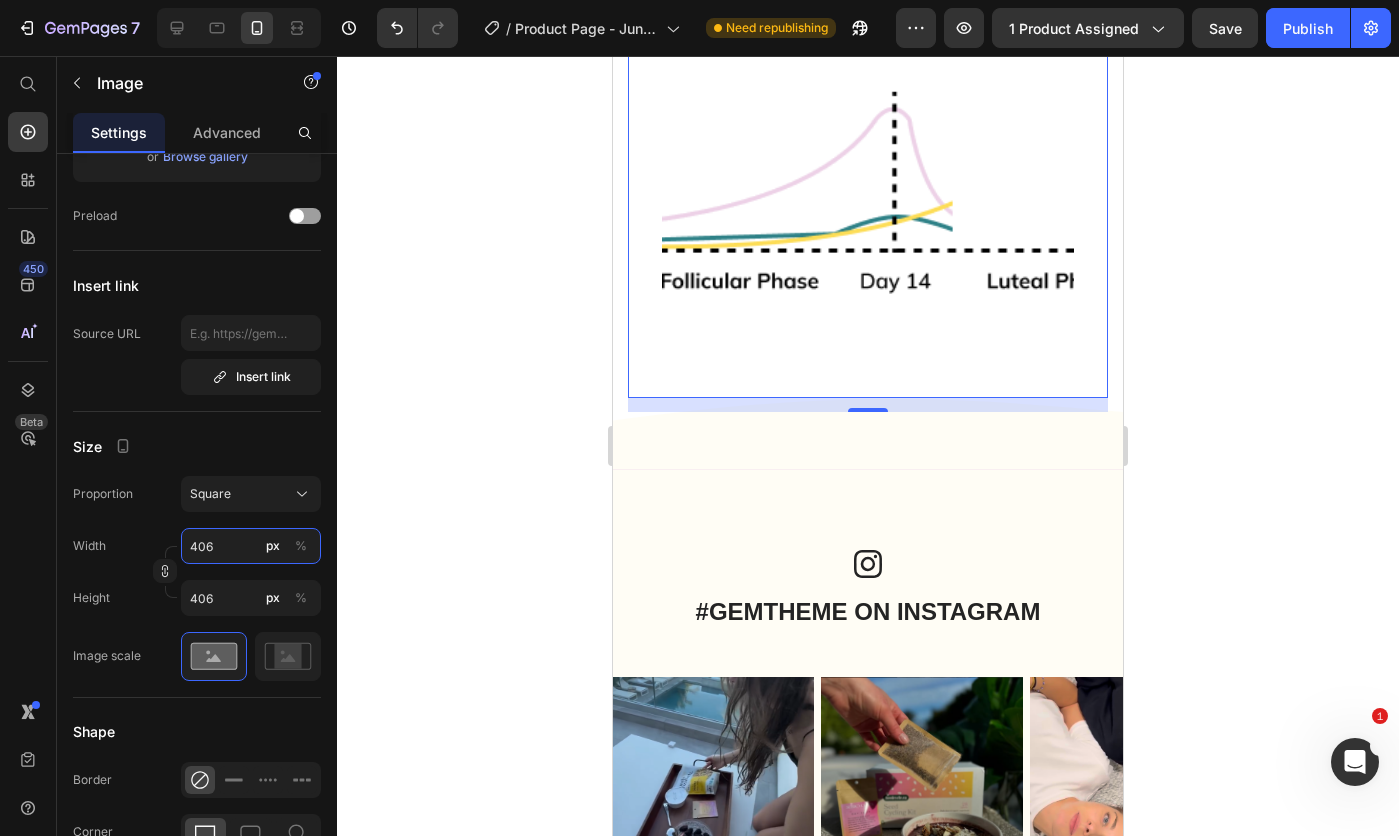 type on "405" 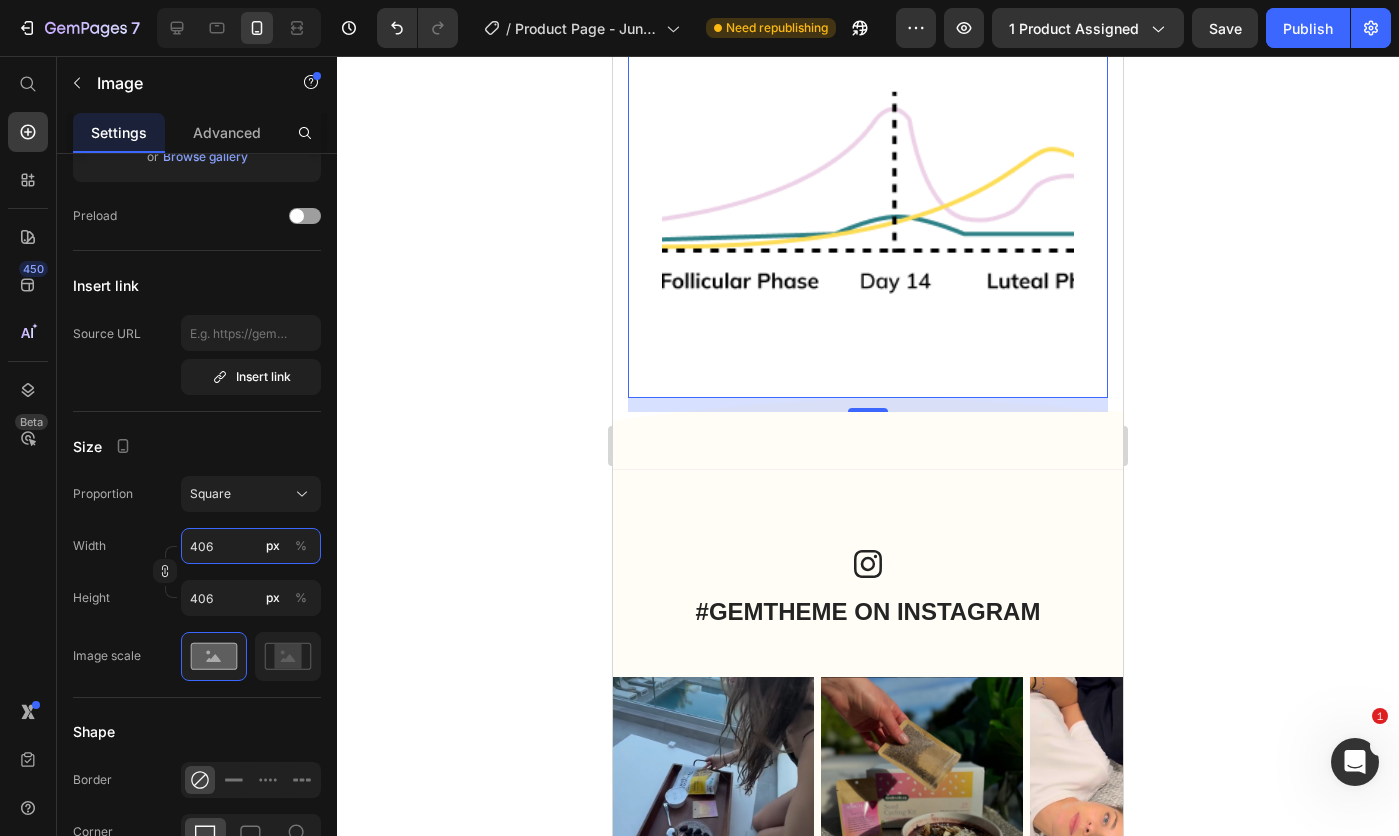 type on "405" 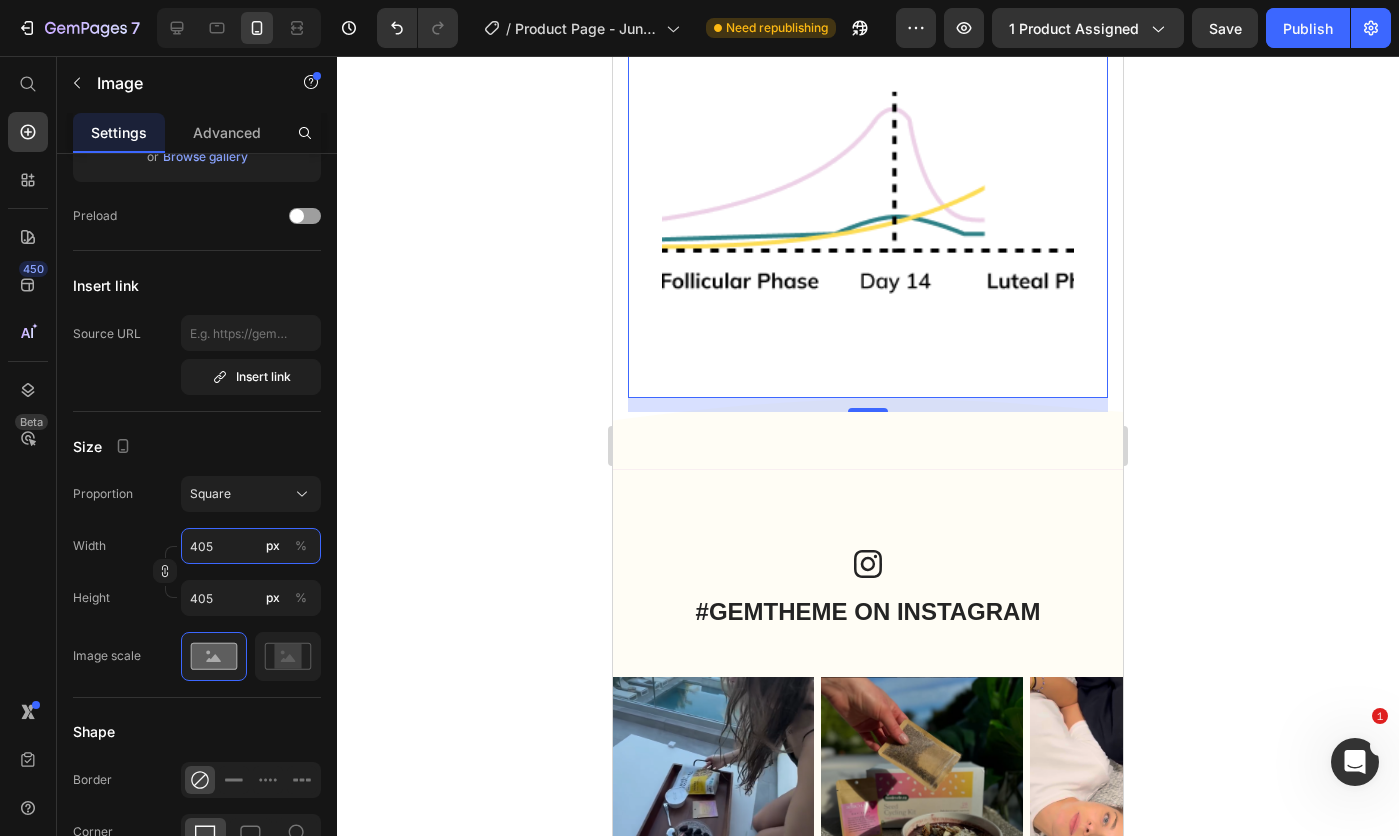 type on "404" 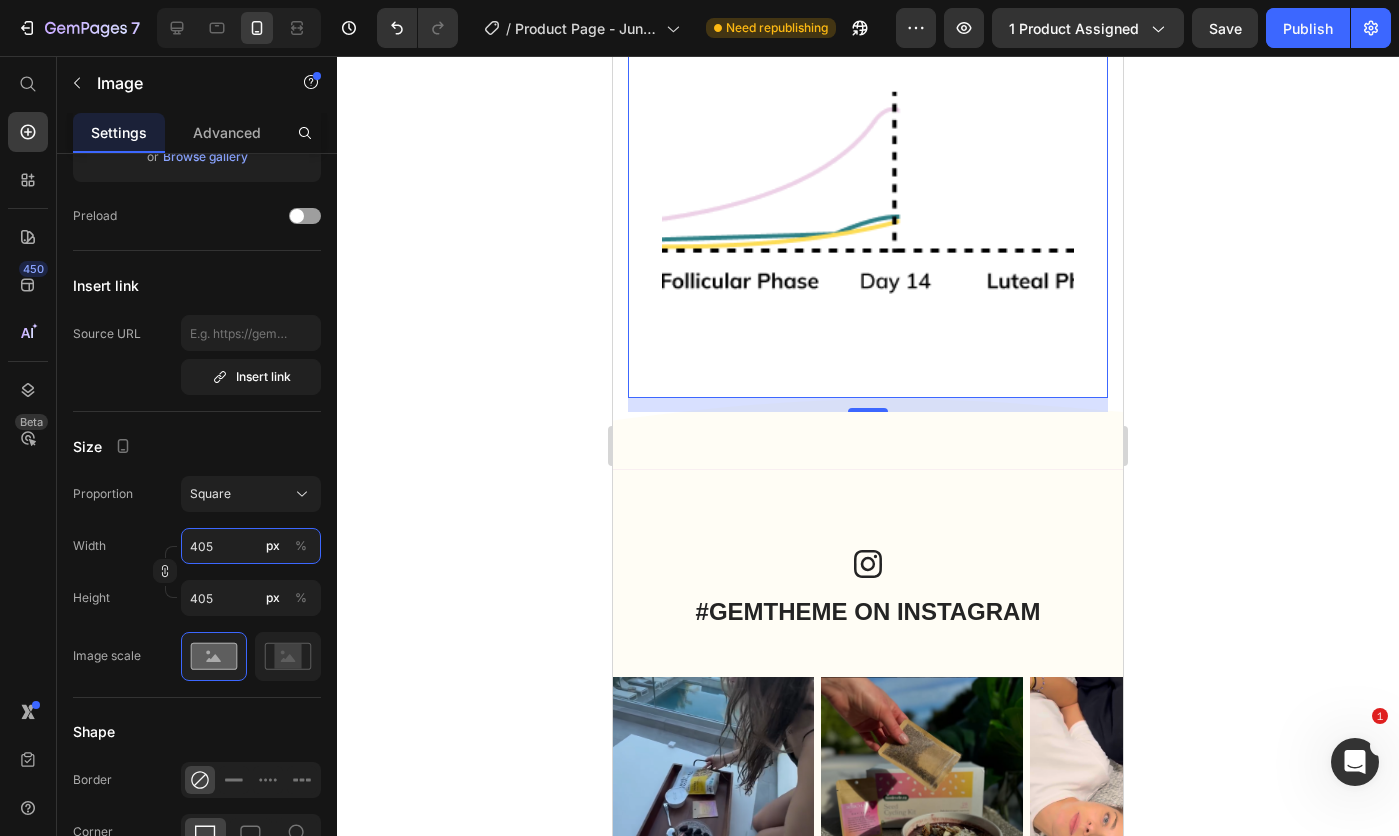 type on "404" 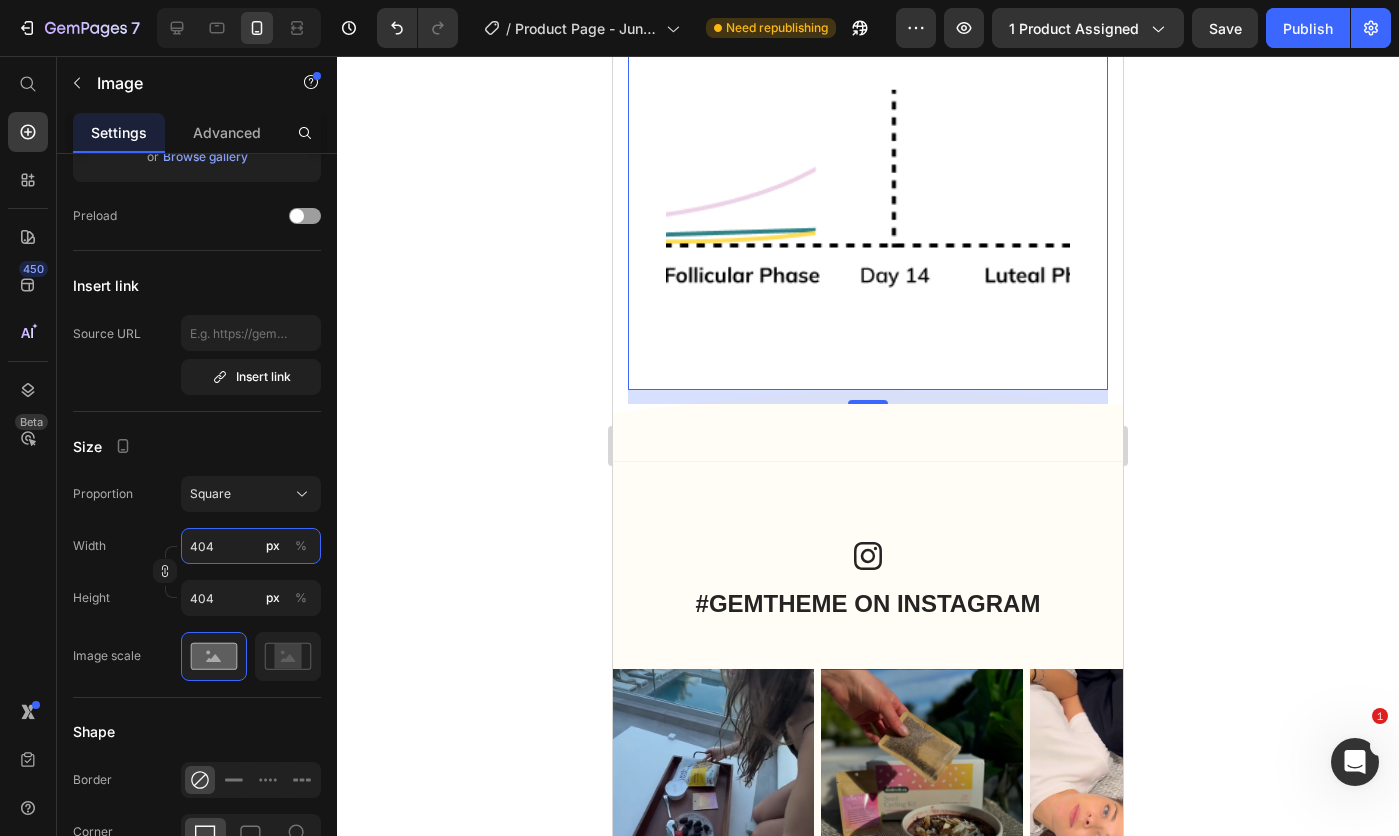 type on "403" 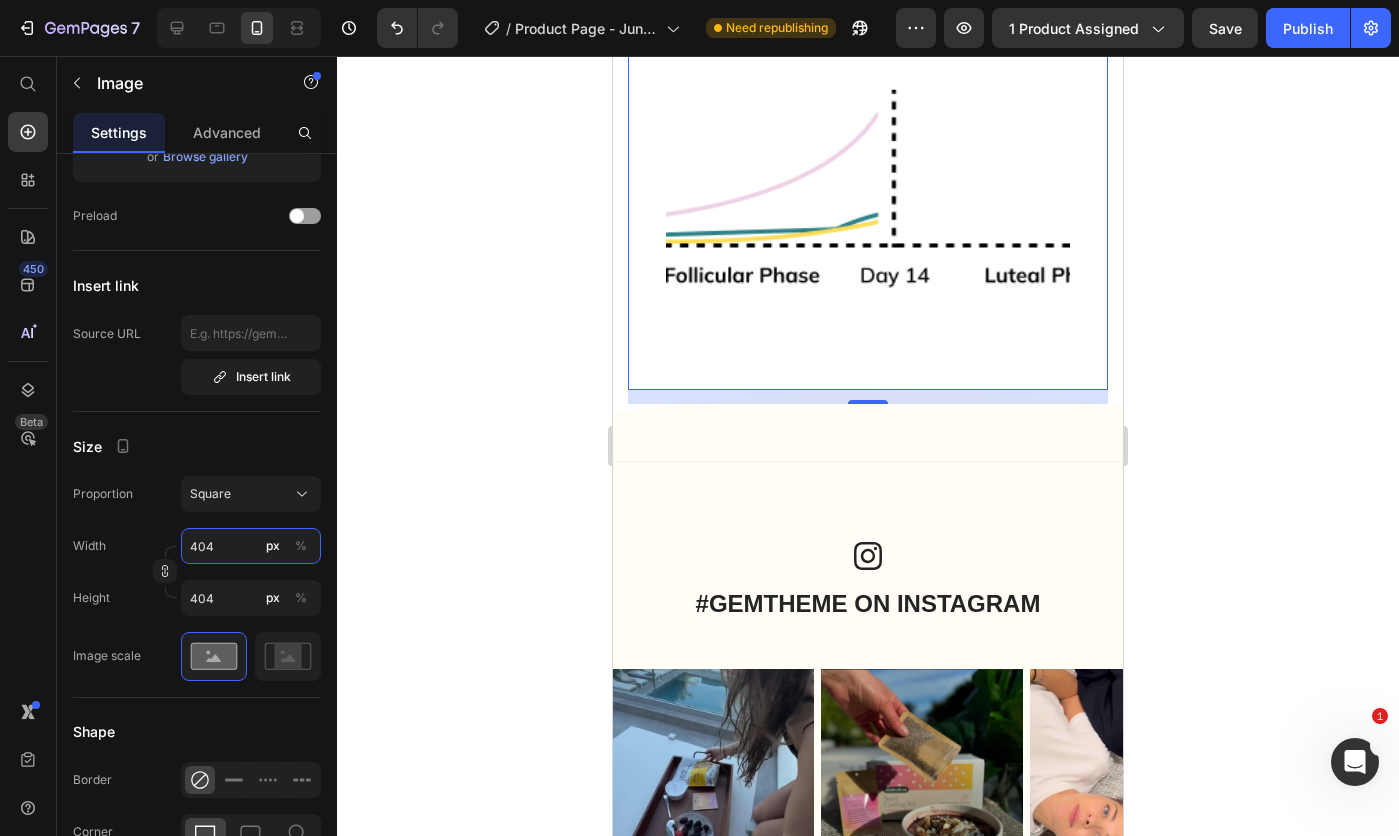 type on "403" 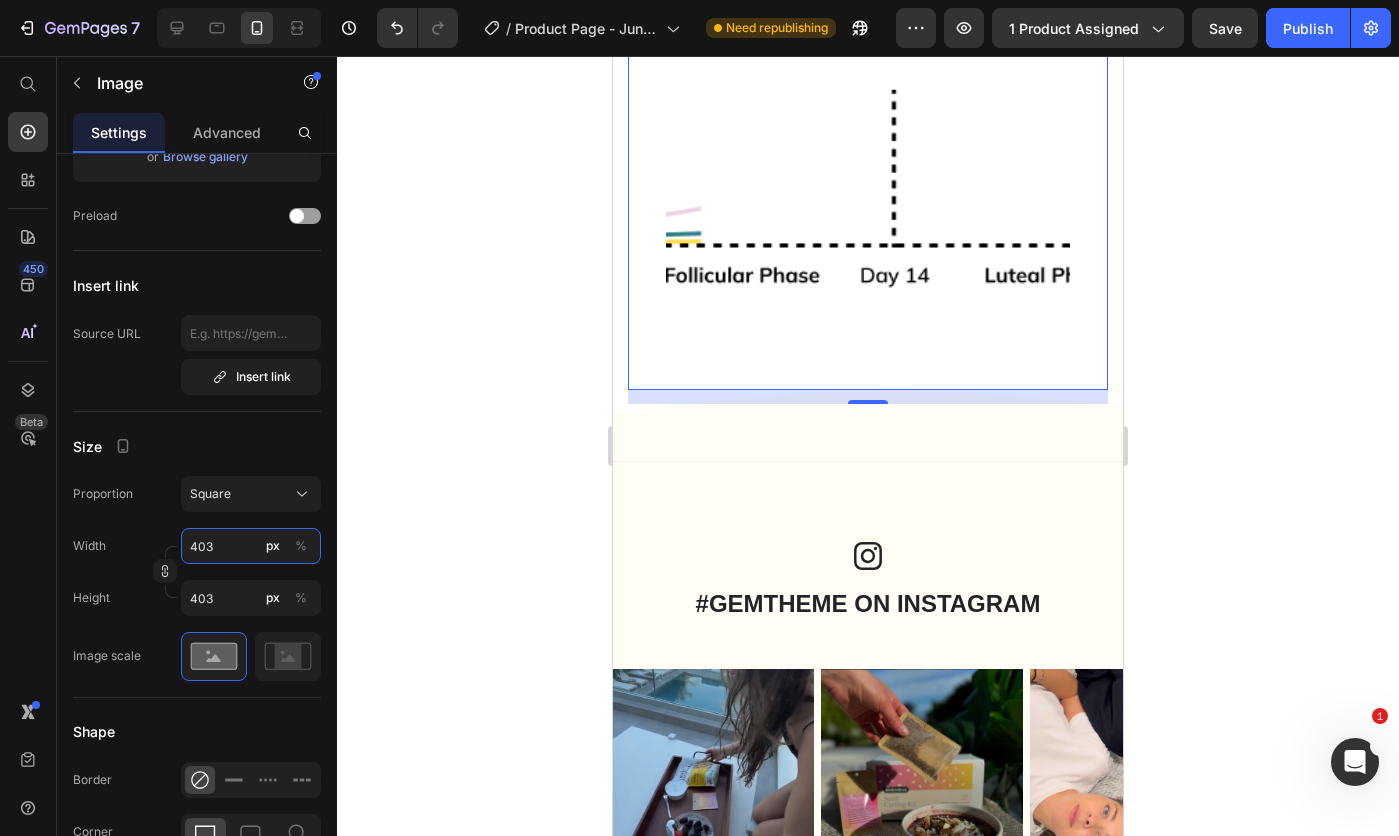 type on "402" 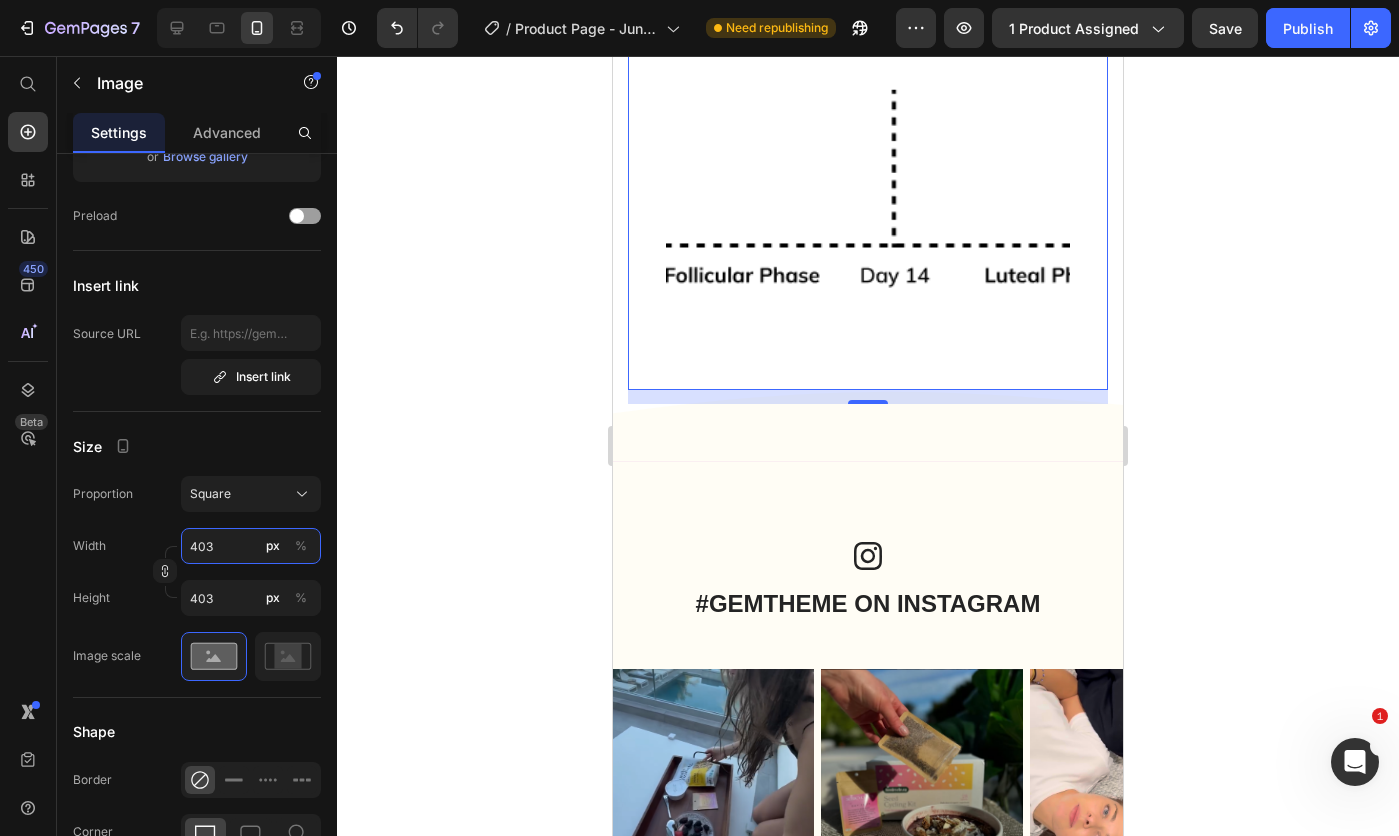 type on "402" 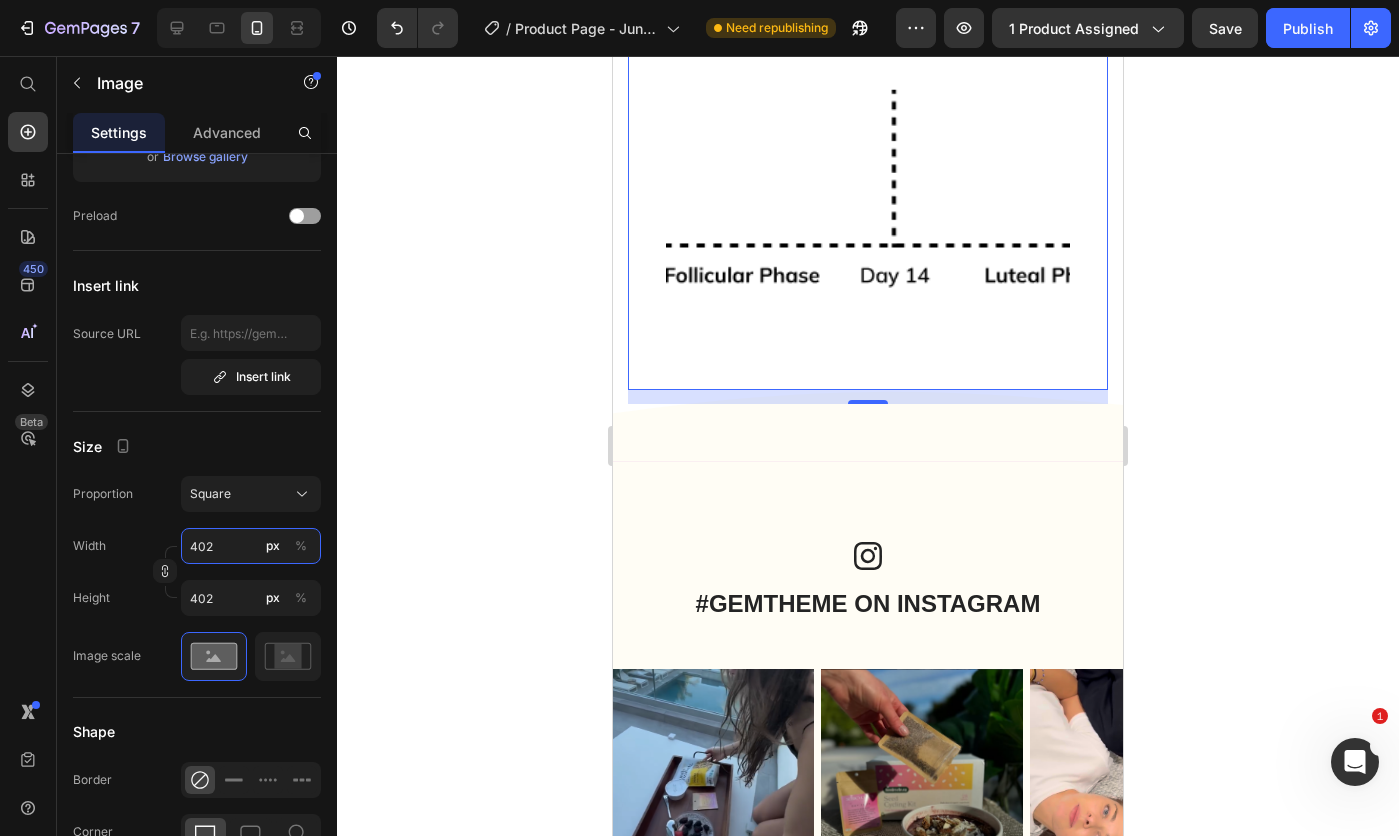 type on "401" 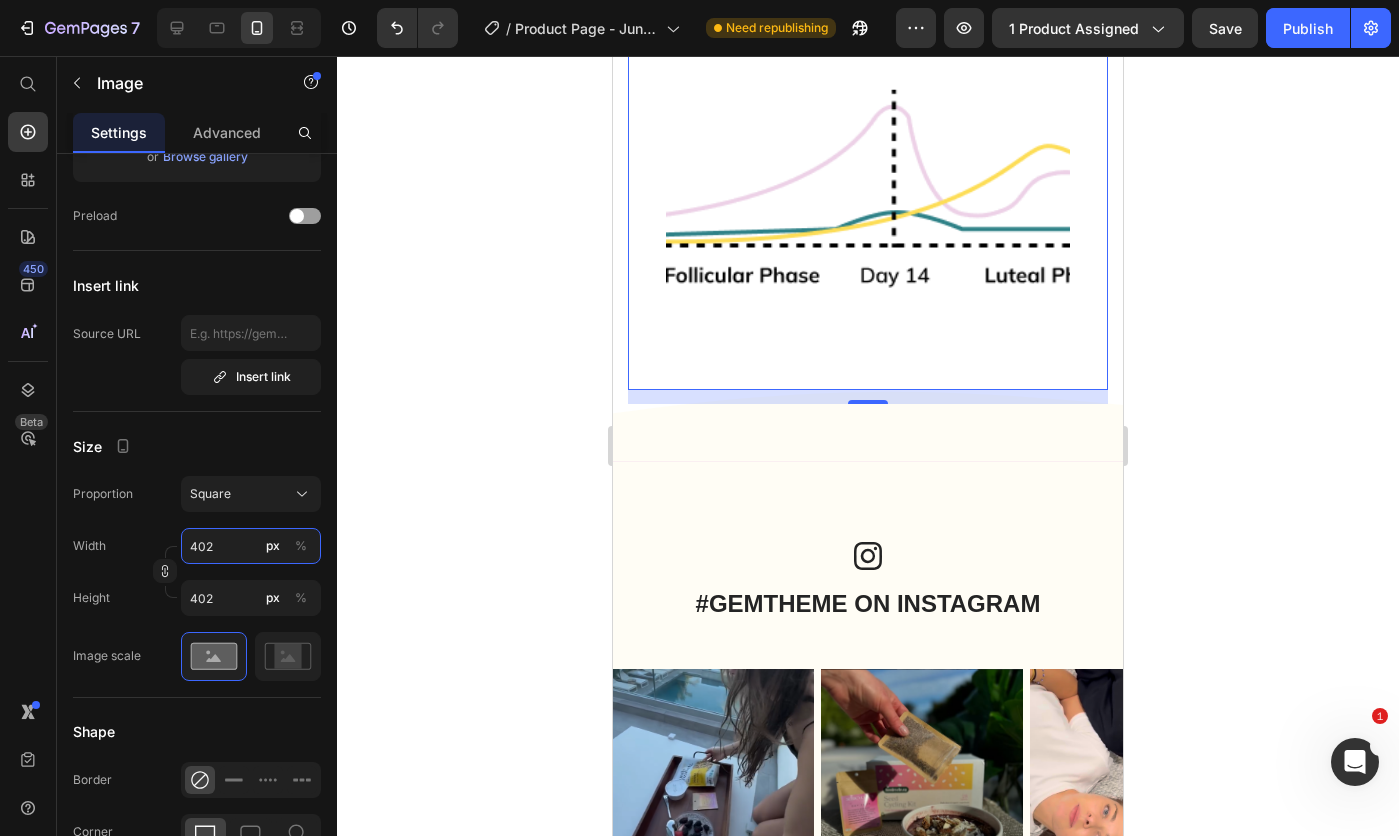 type on "401" 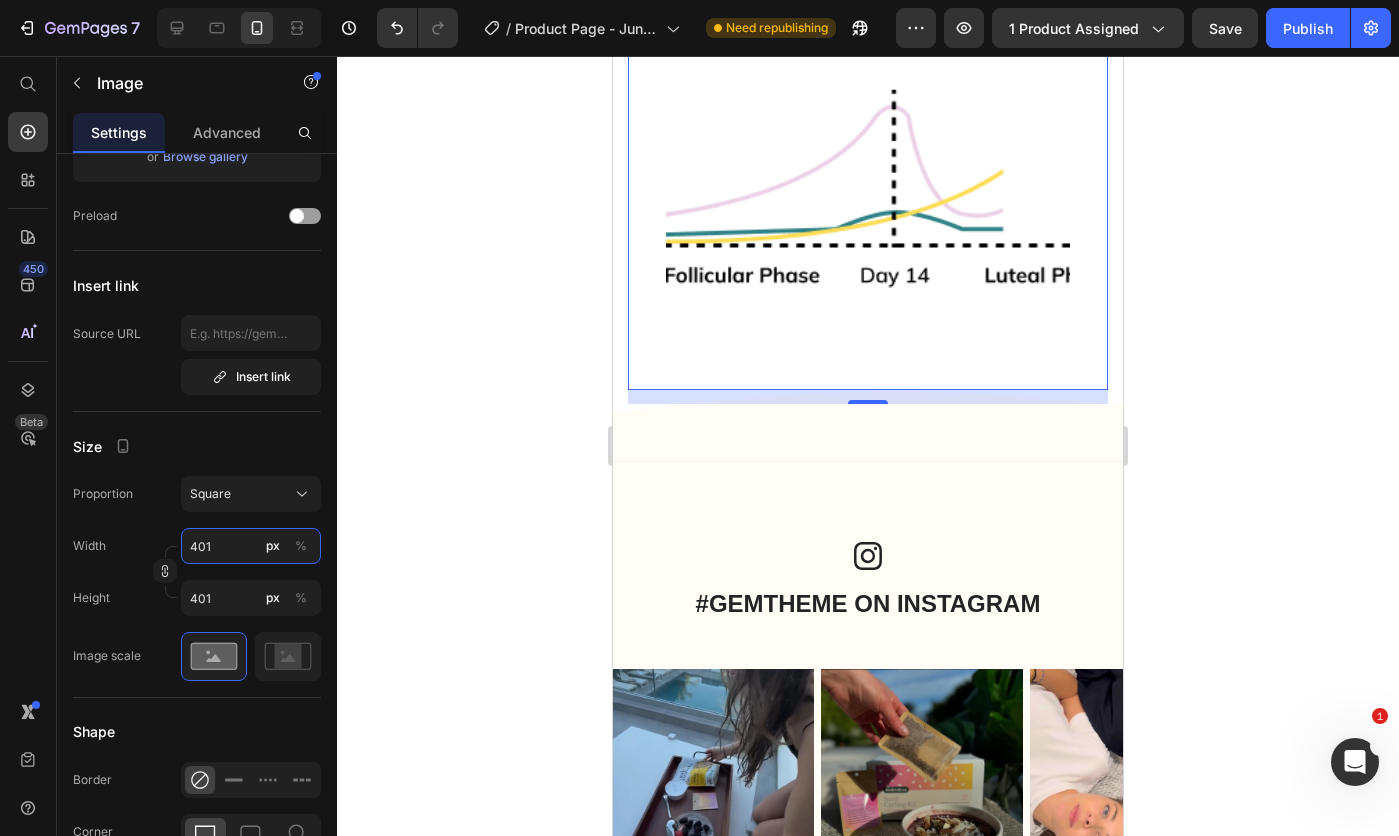 type on "400" 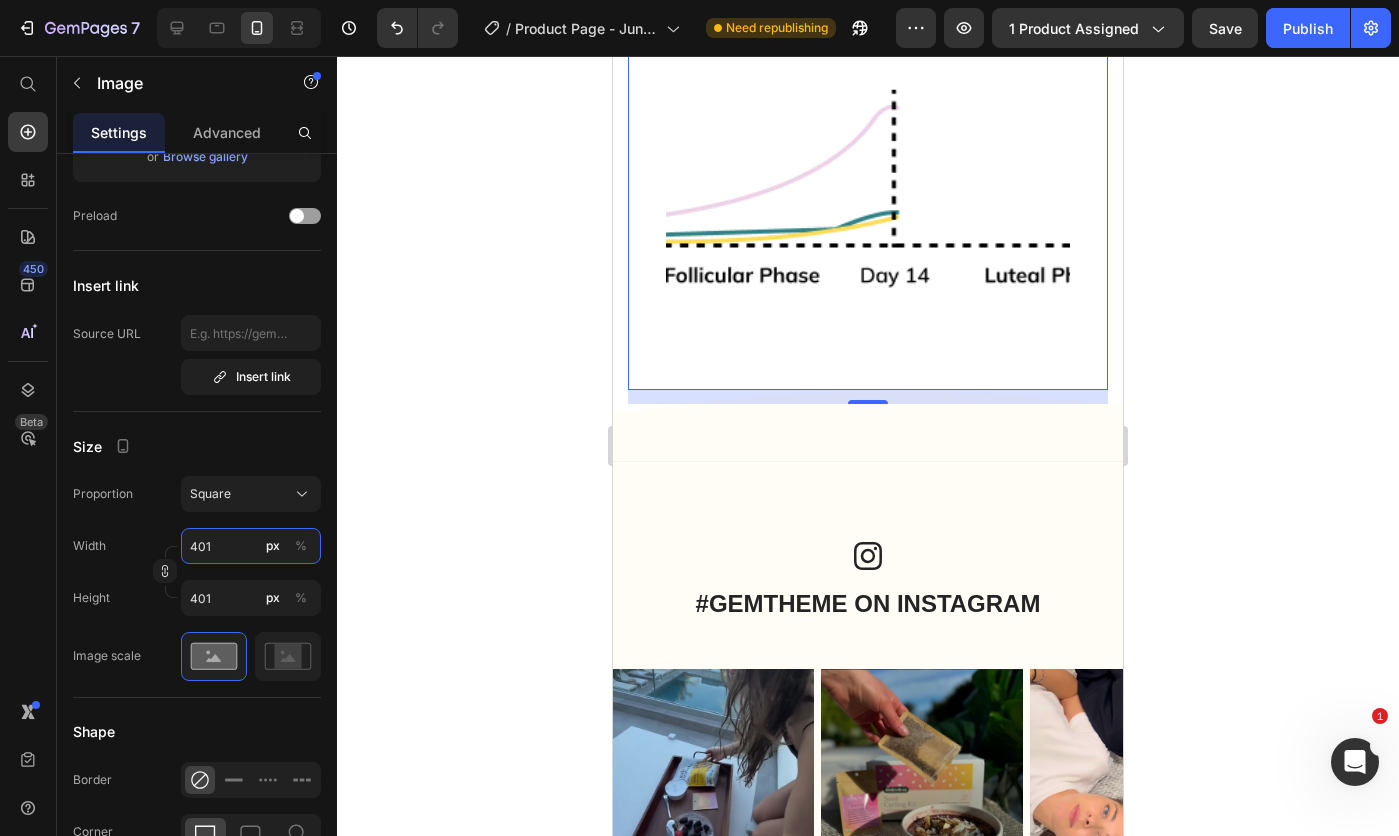 type on "400" 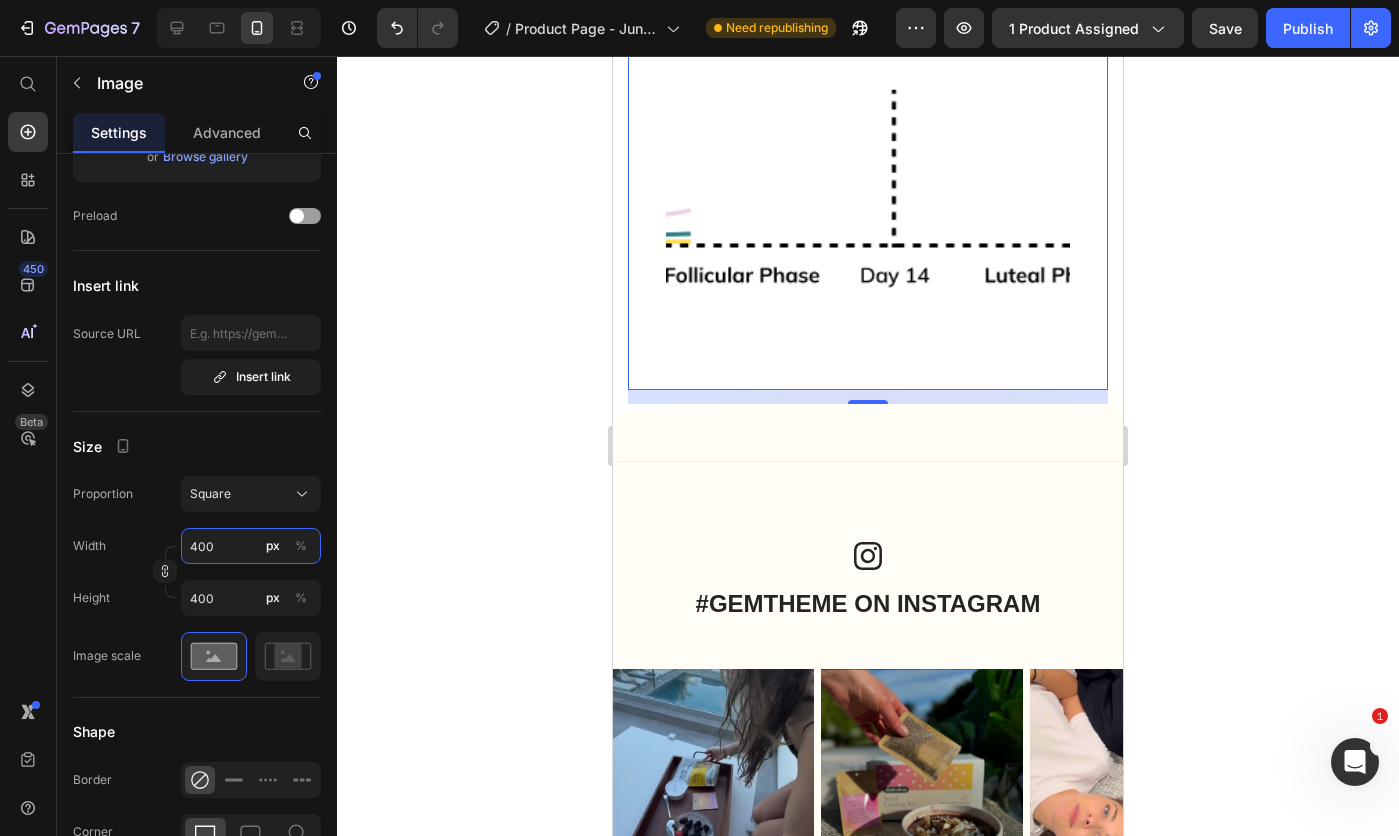 type on "399" 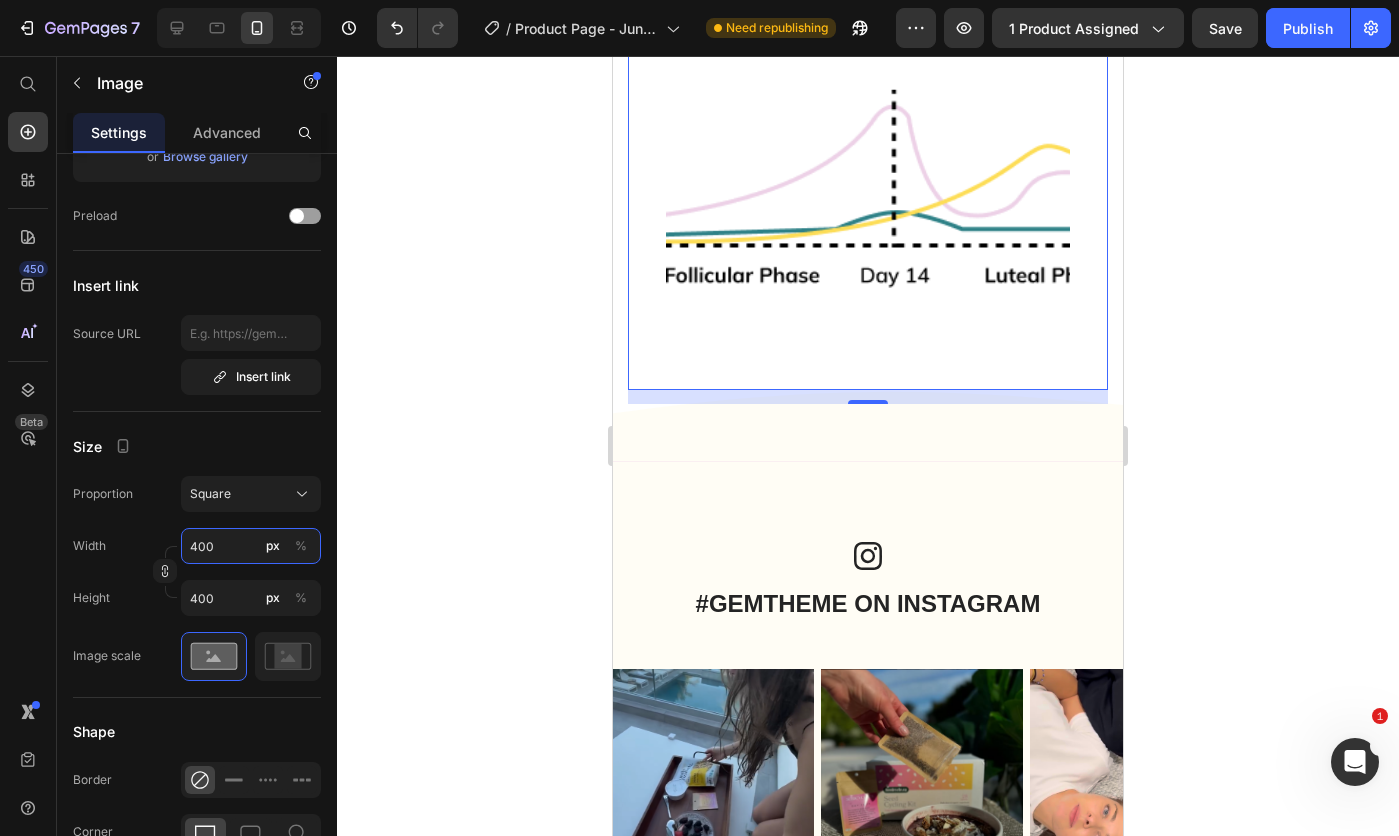 type on "399" 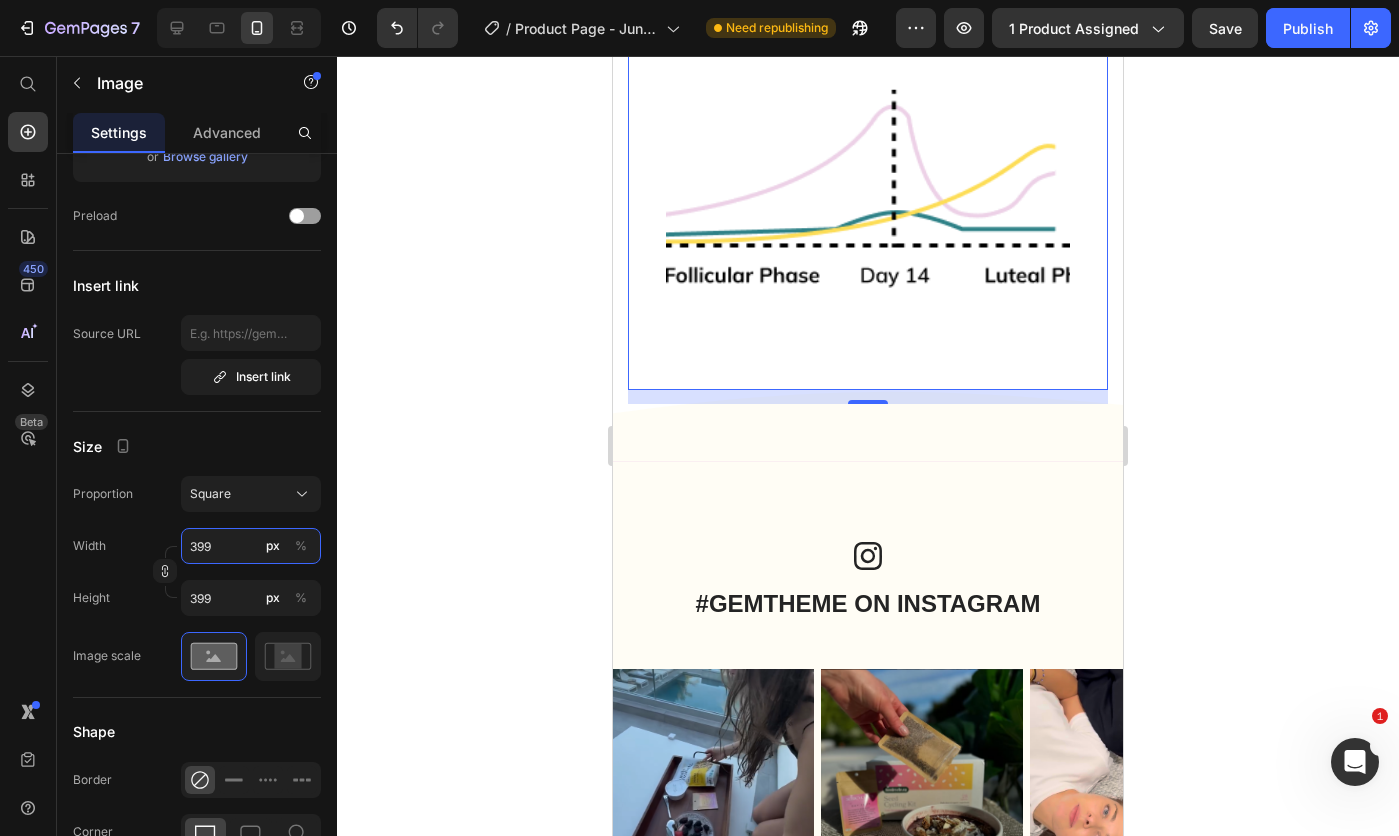 type on "398" 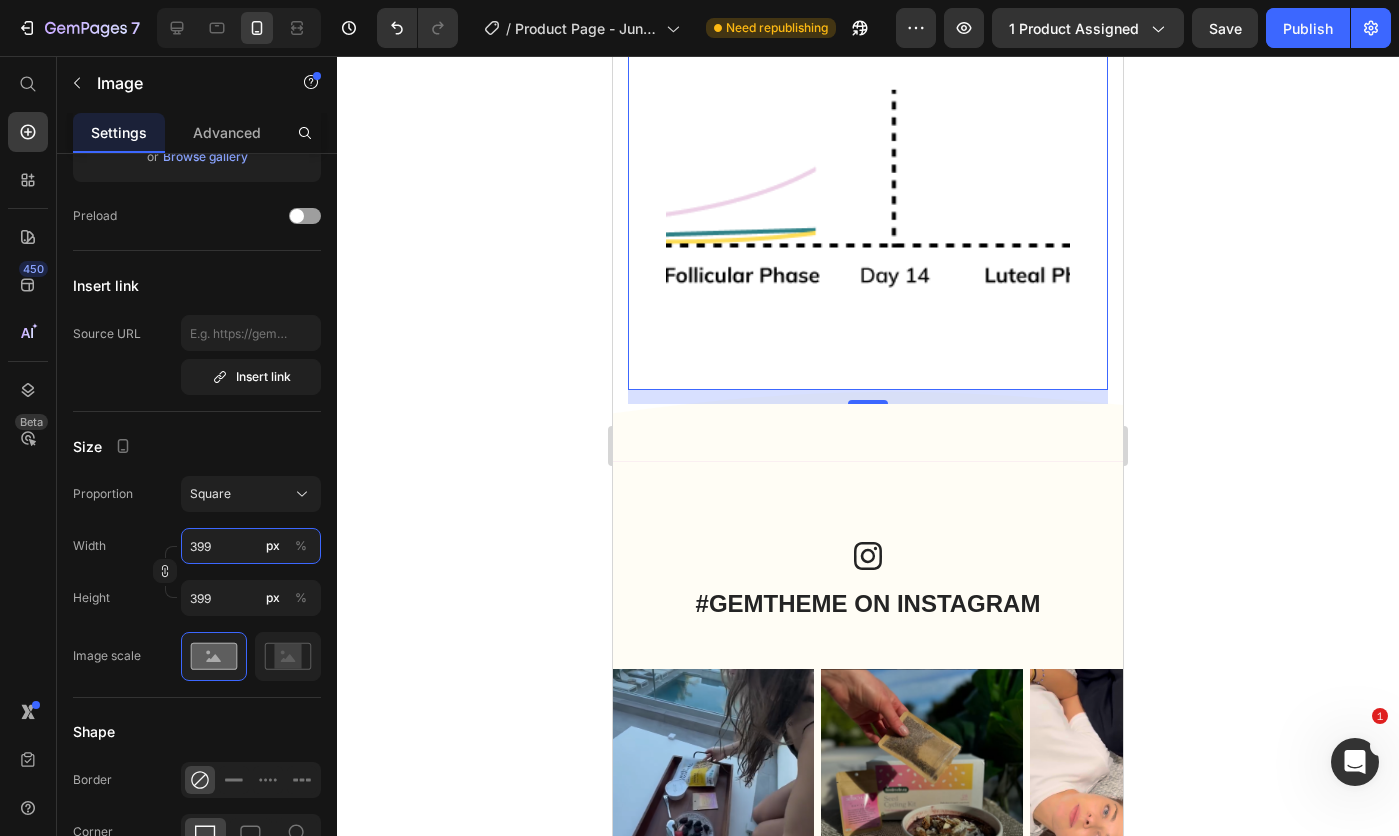 type on "398" 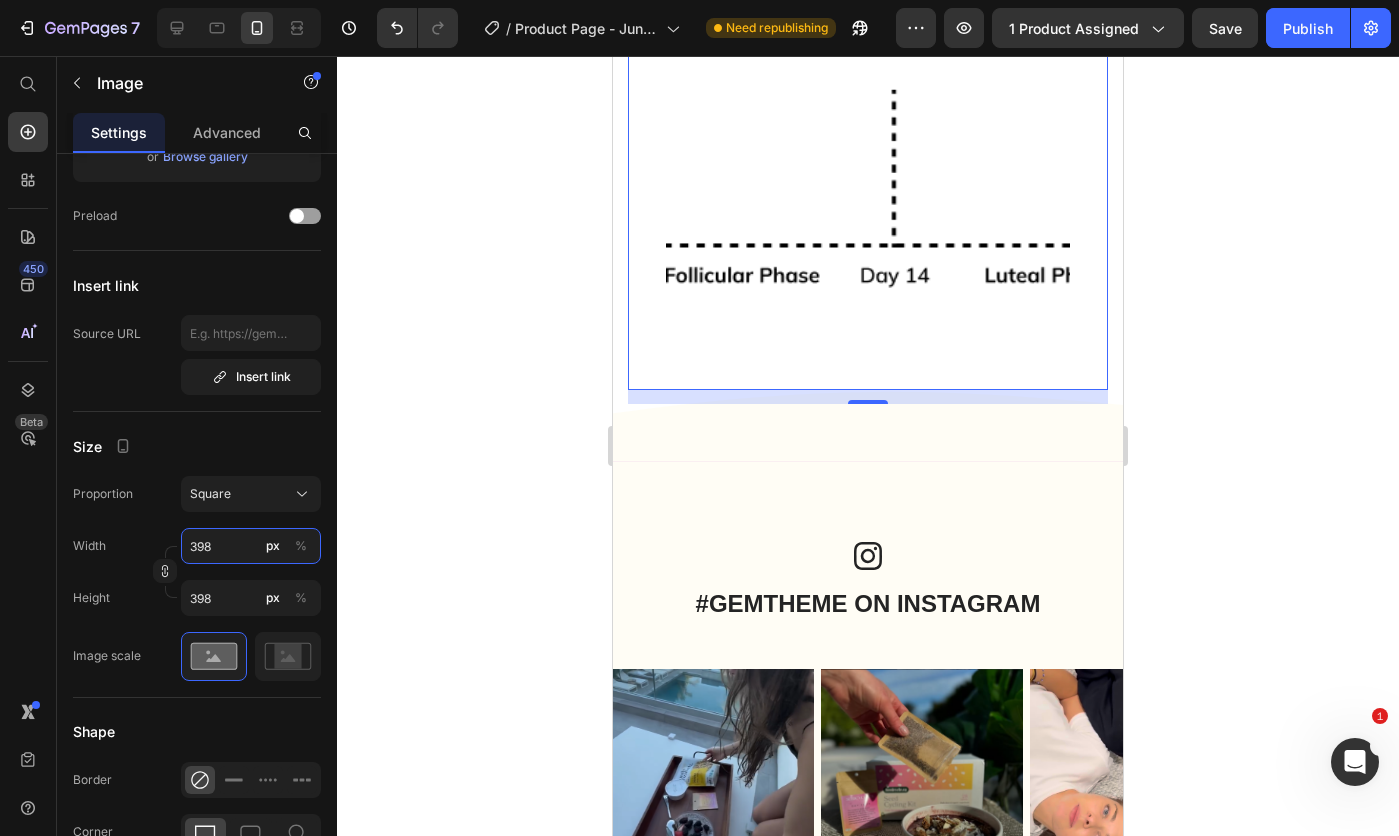type on "397" 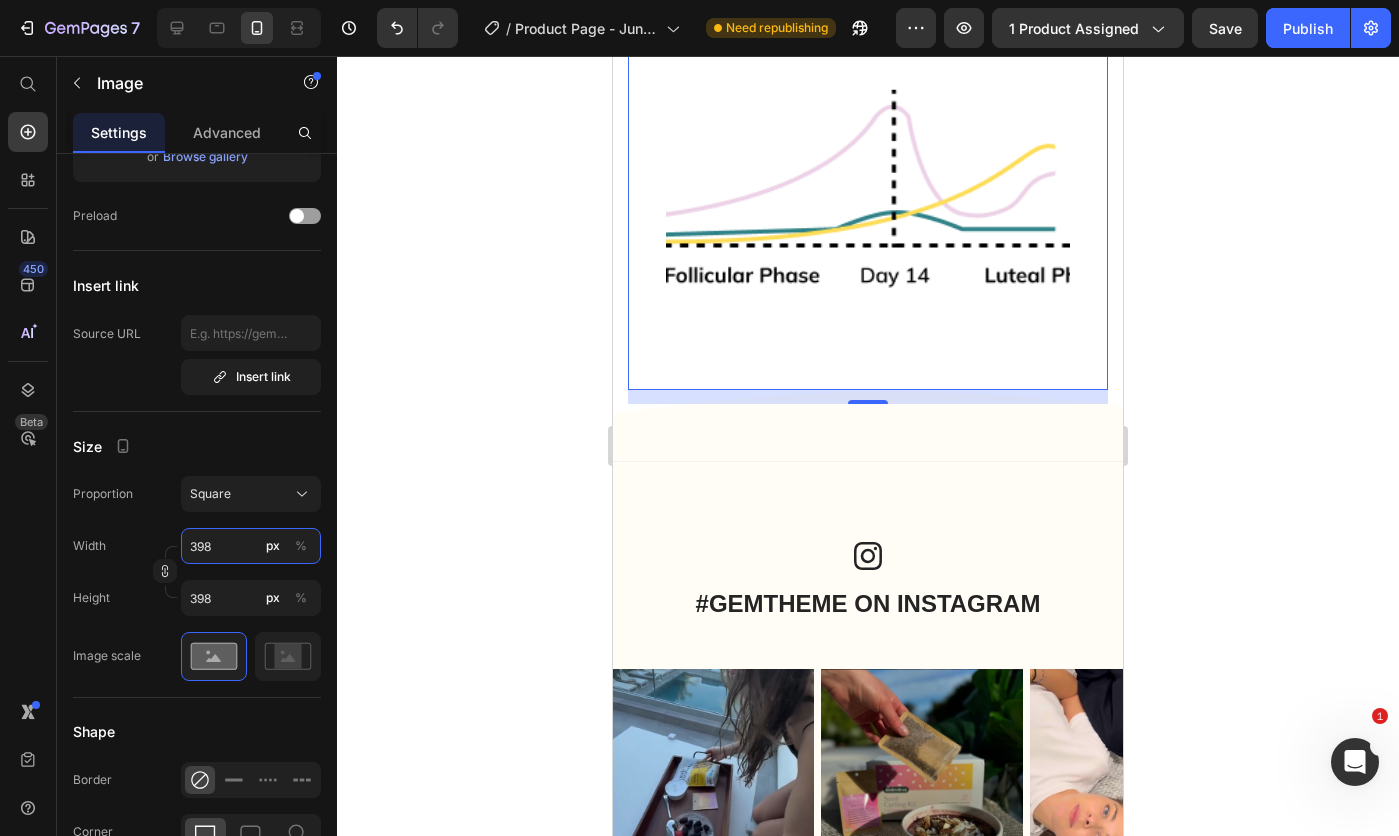 type on "397" 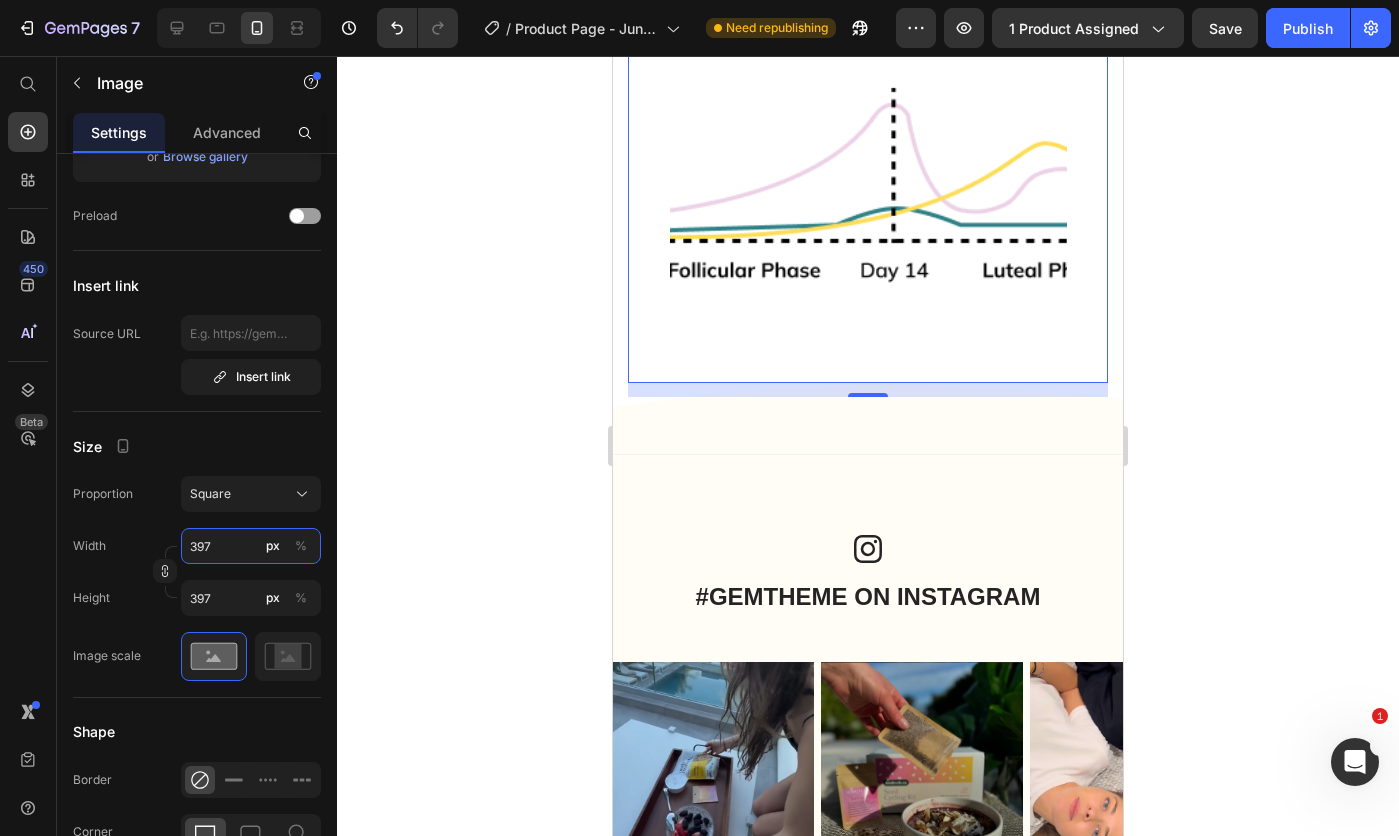 type on "396" 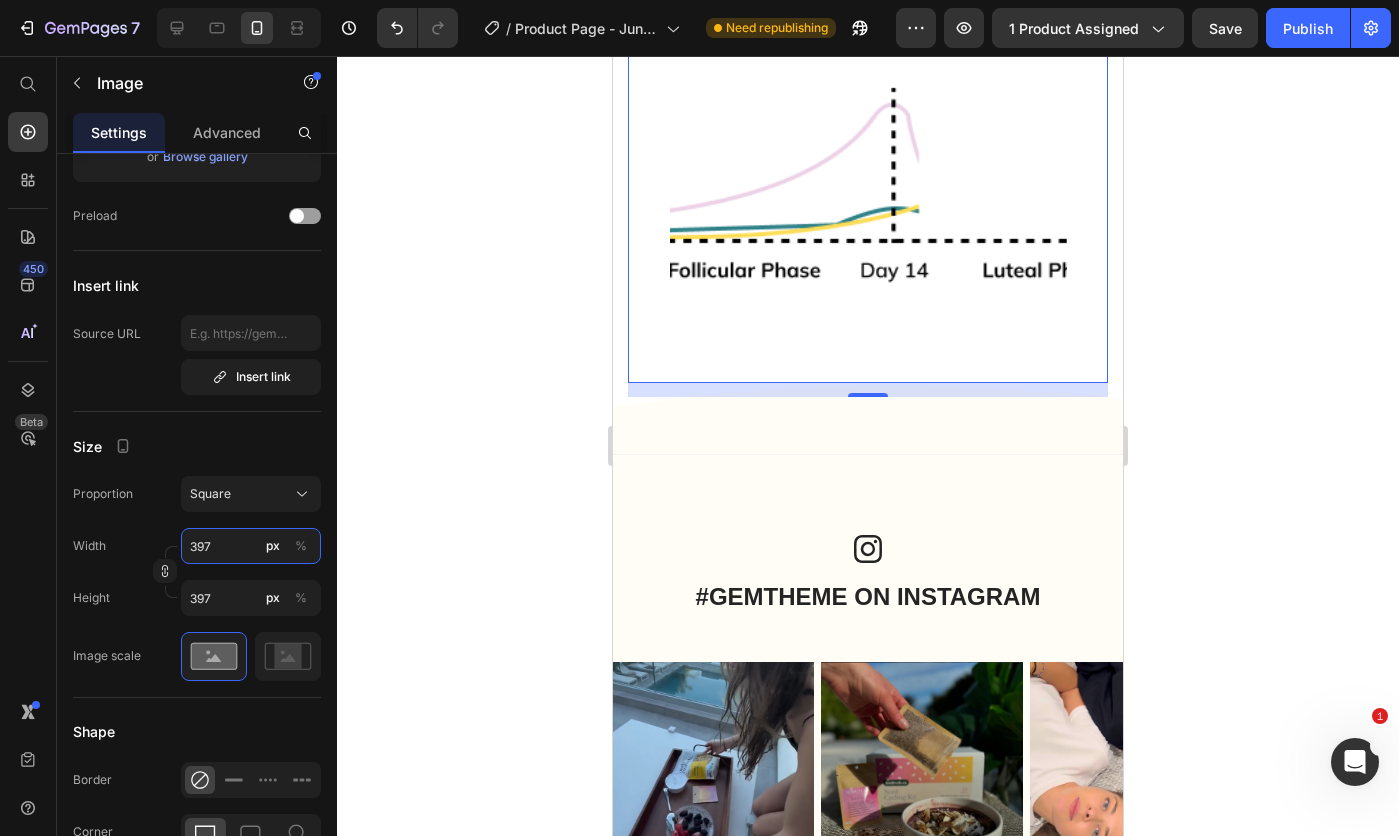 type on "396" 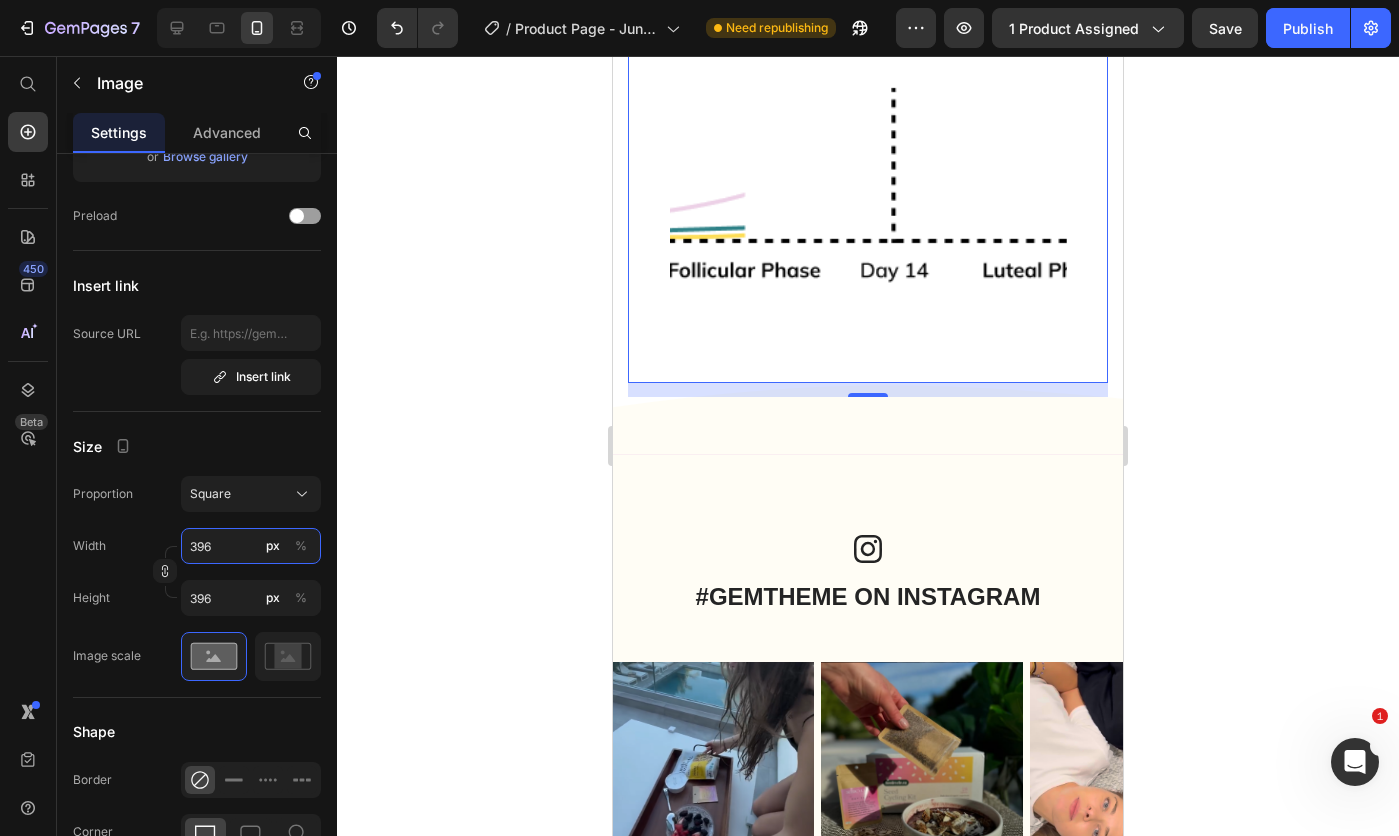 type on "395" 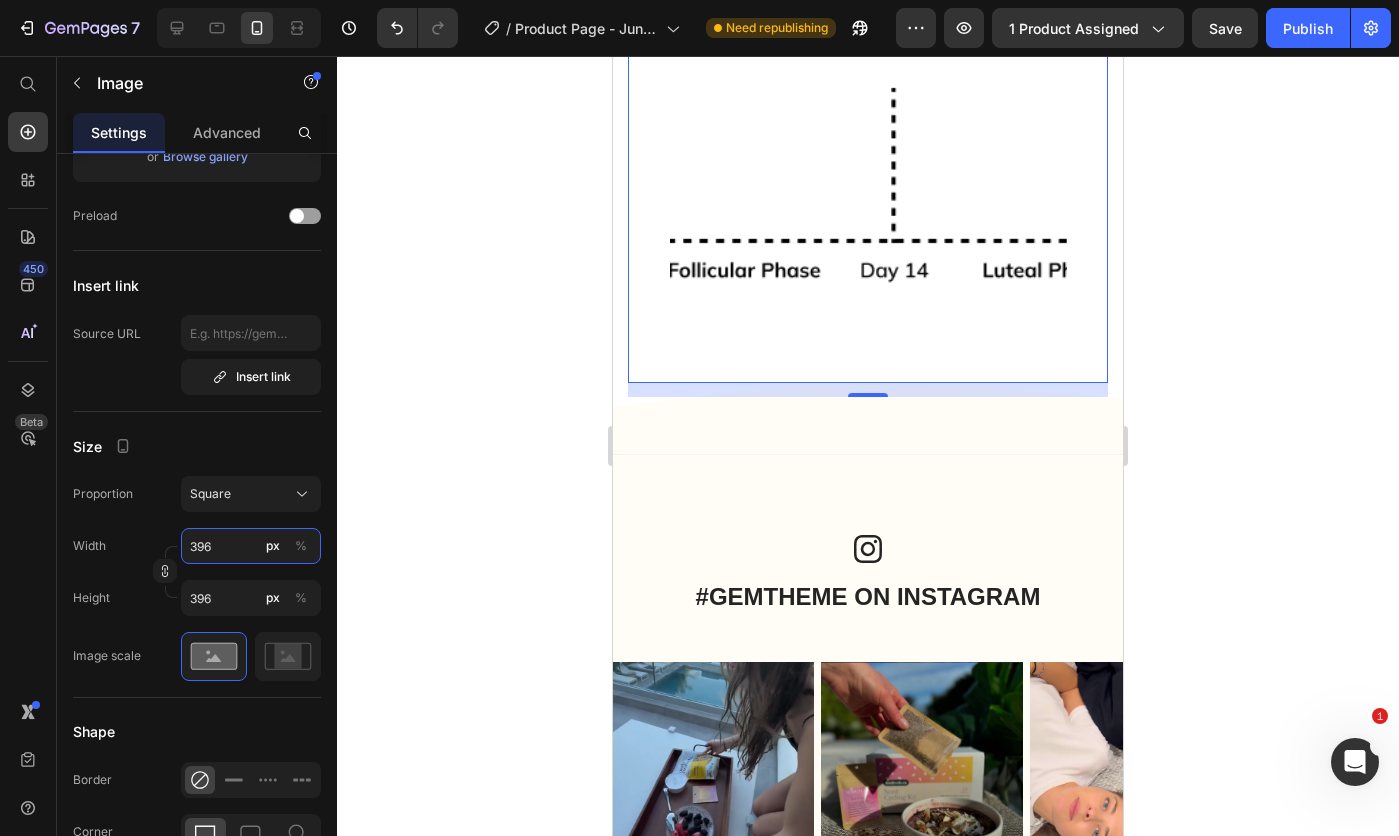 type on "395" 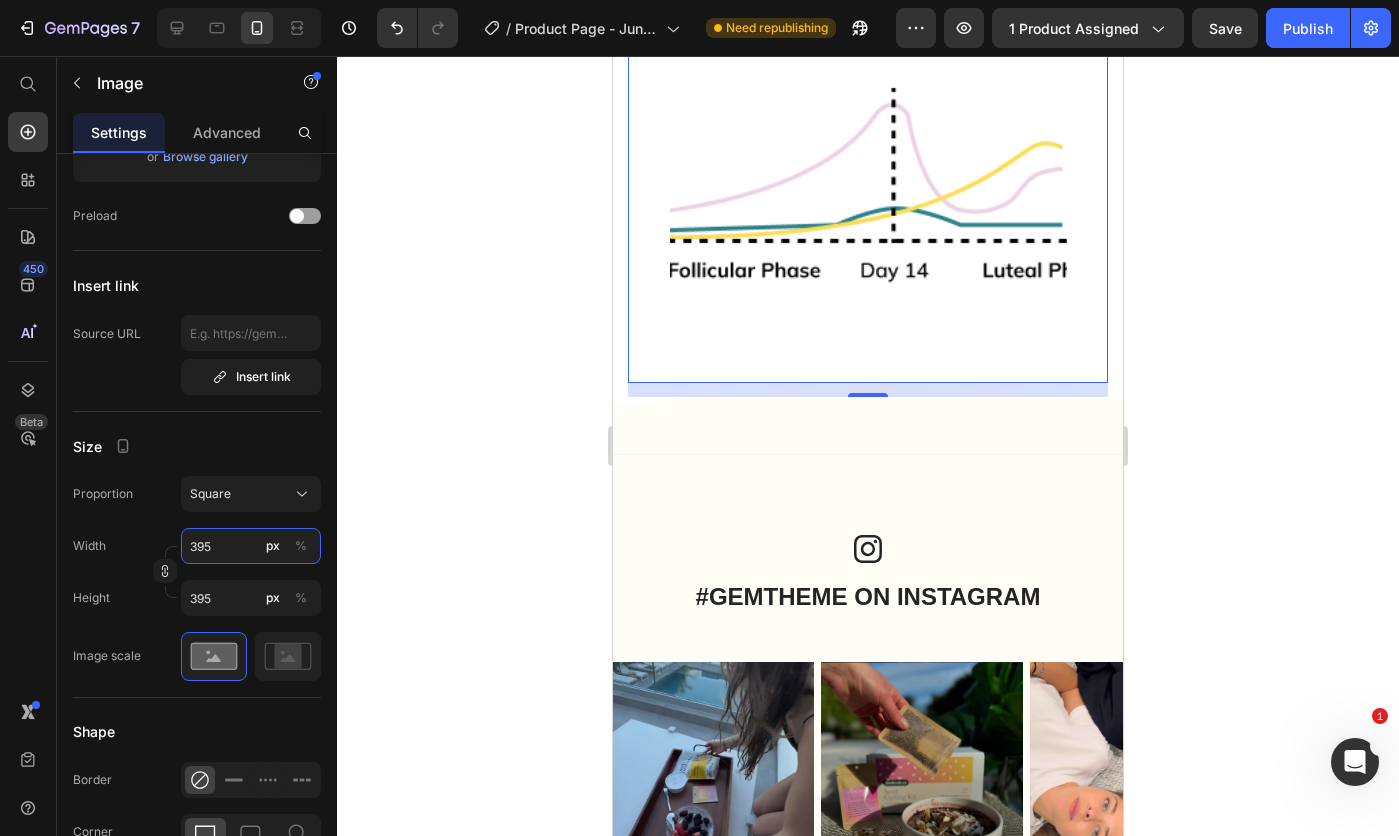 type on "394" 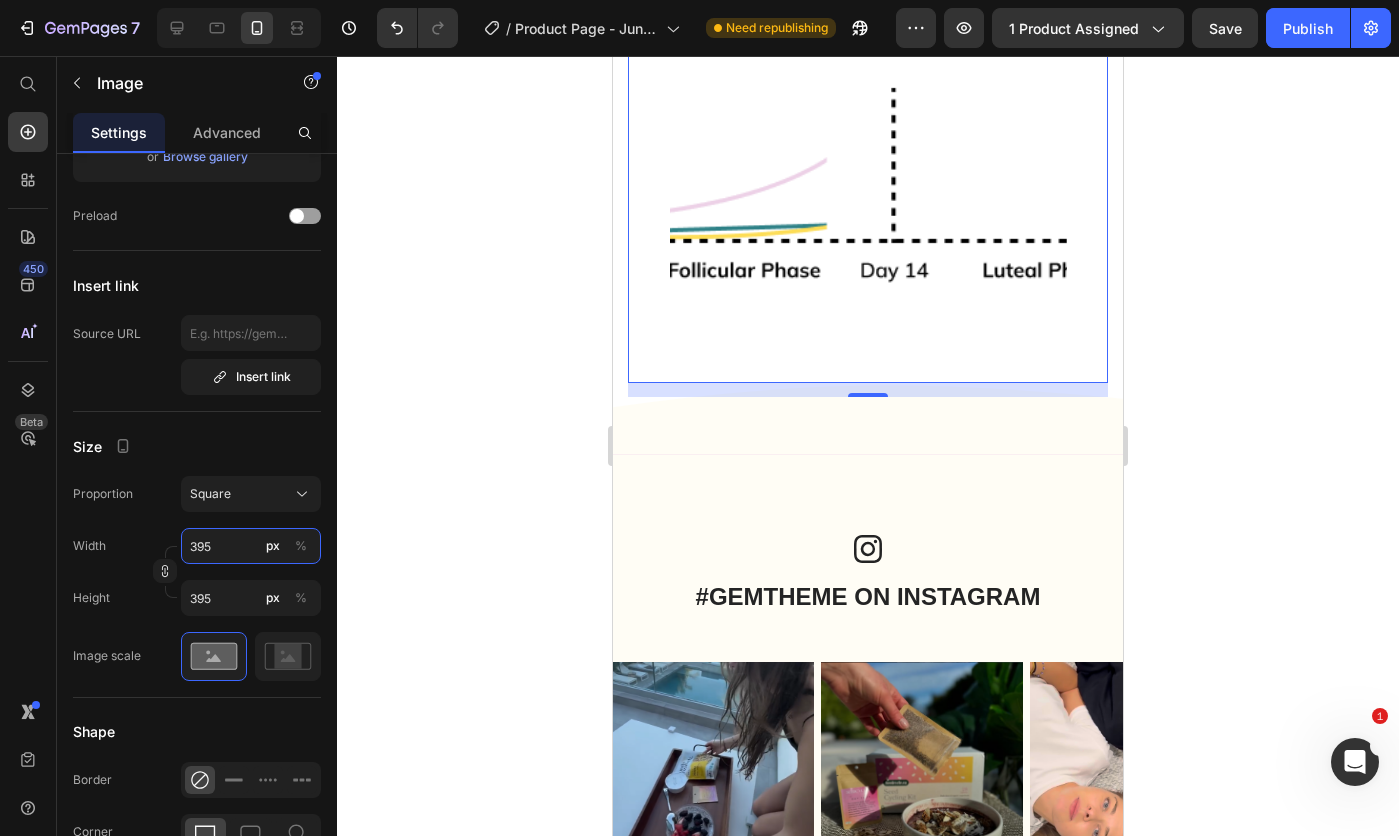 type on "394" 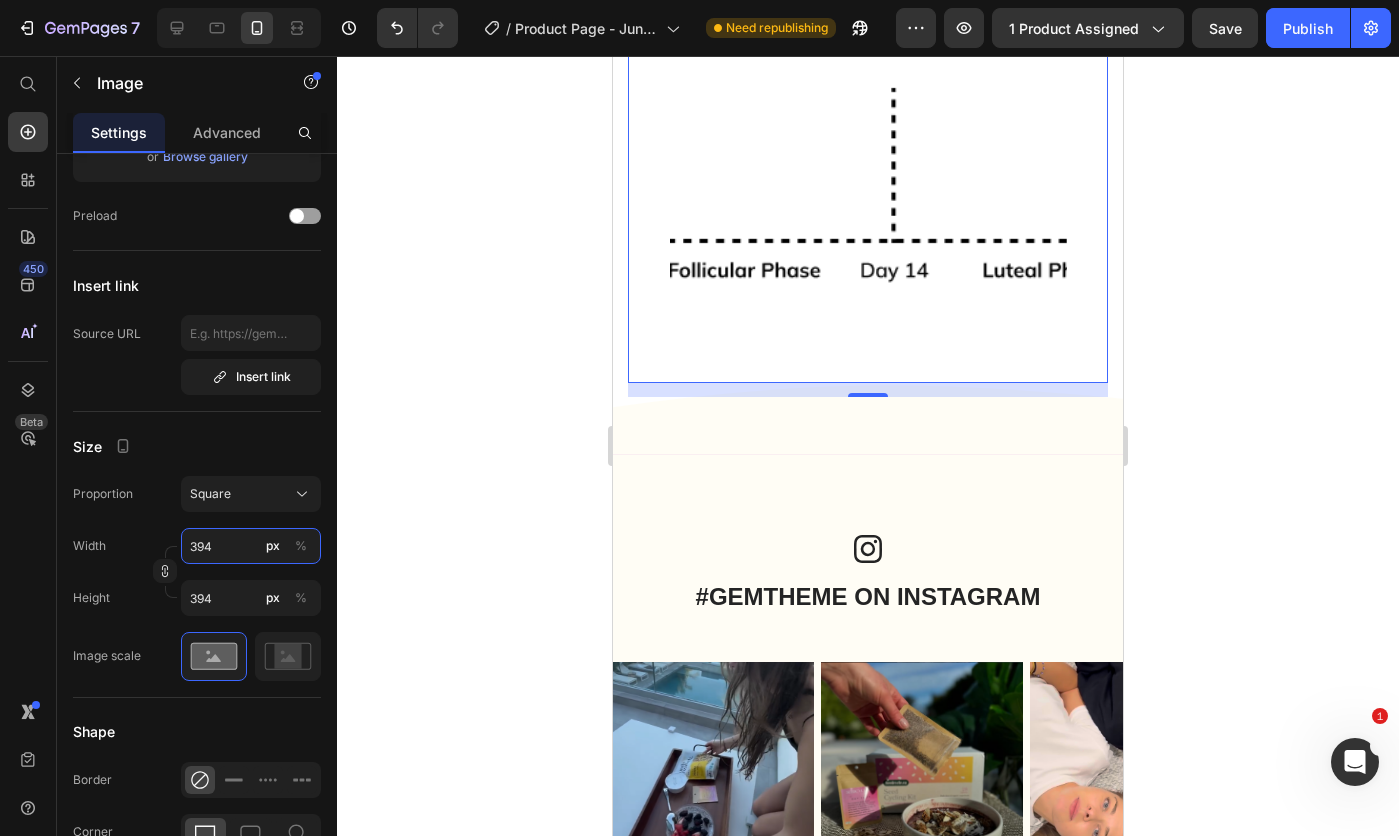 type on "393" 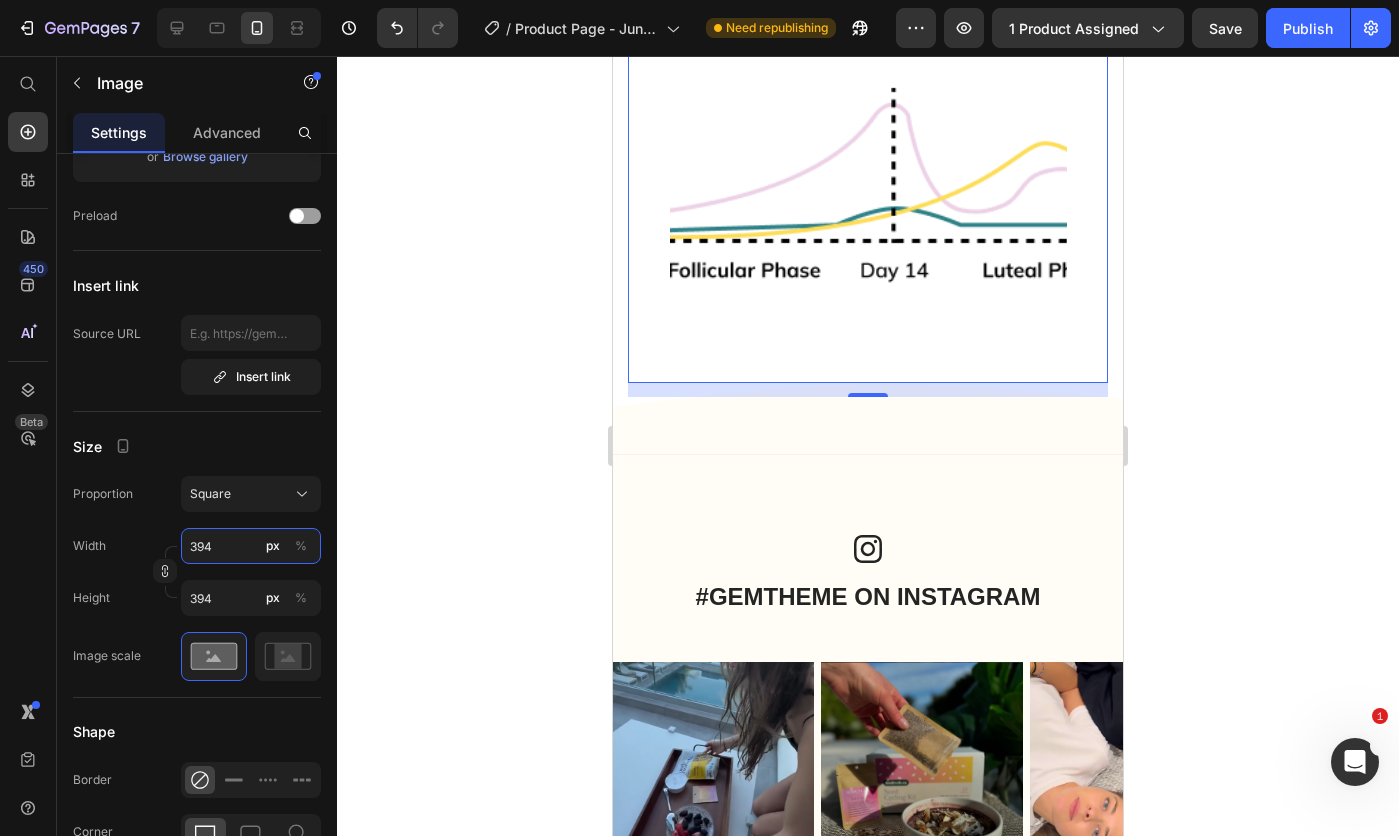 type on "393" 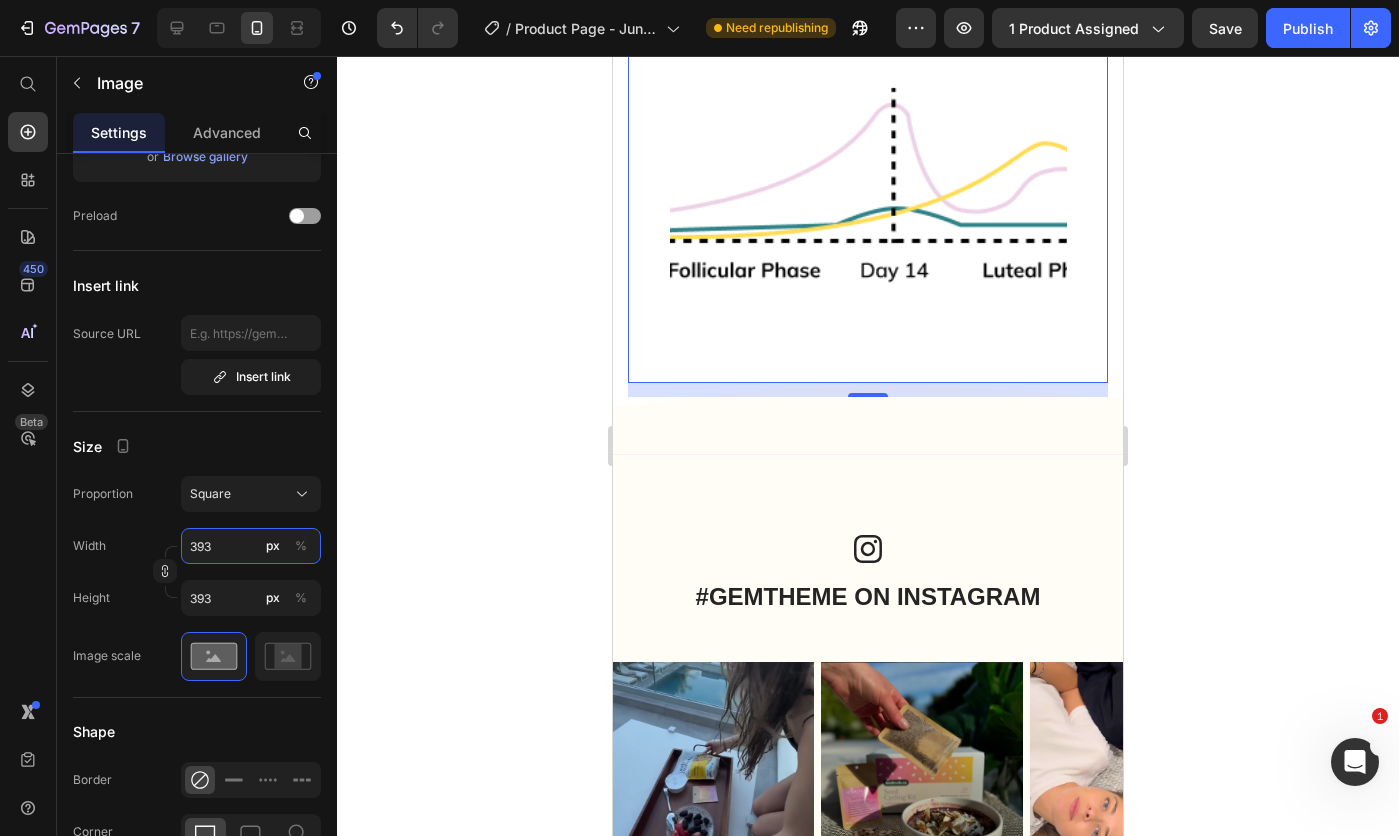 type on "392" 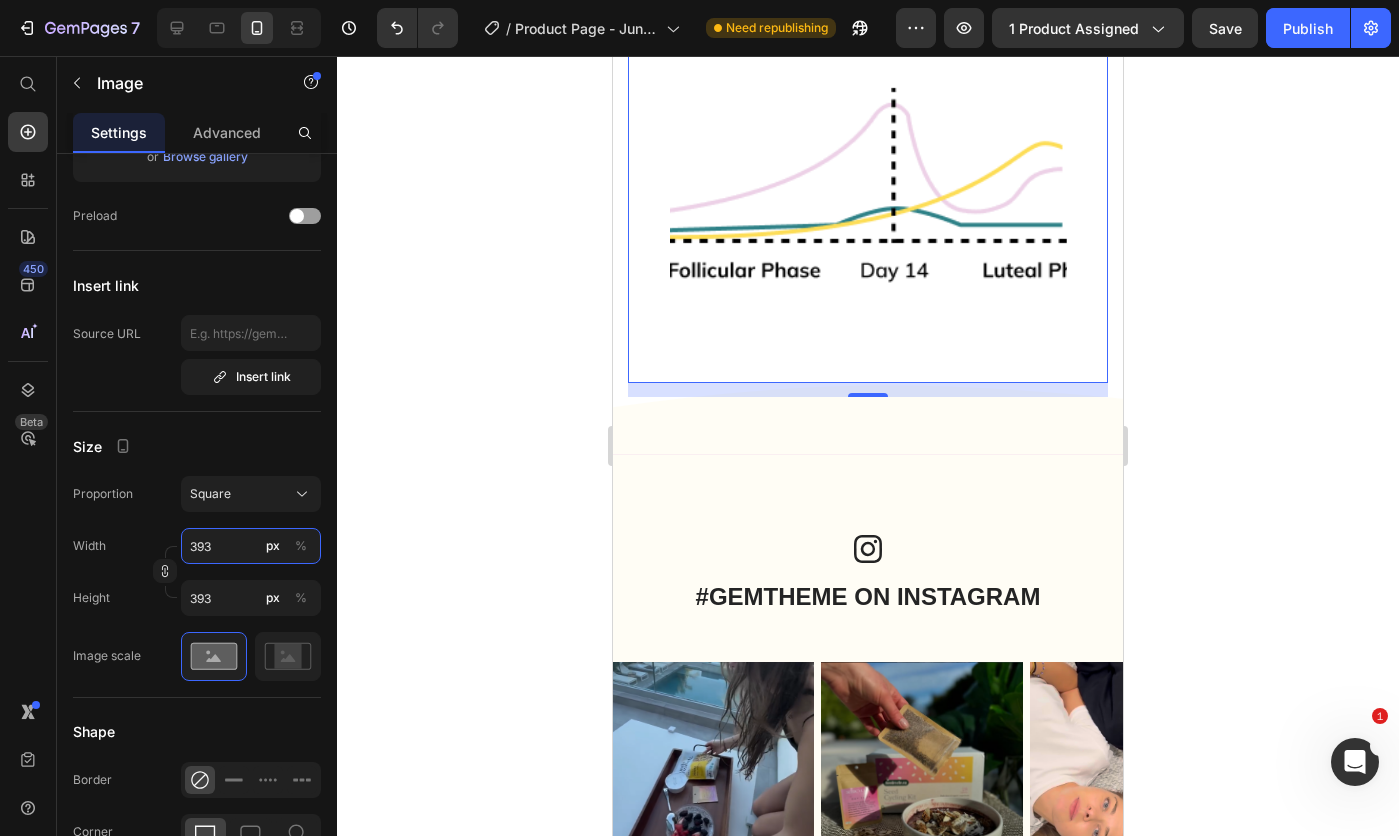 type on "392" 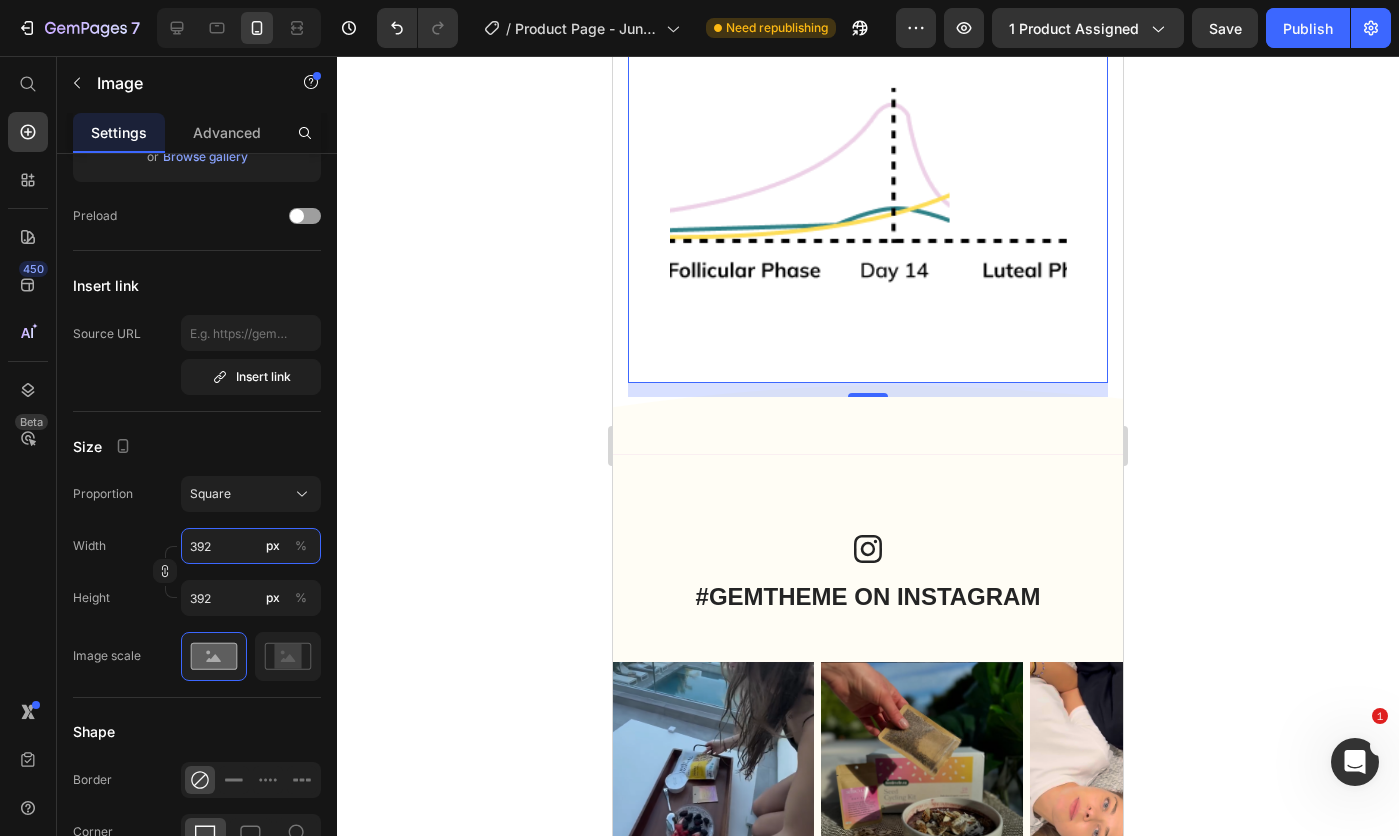 type on "391" 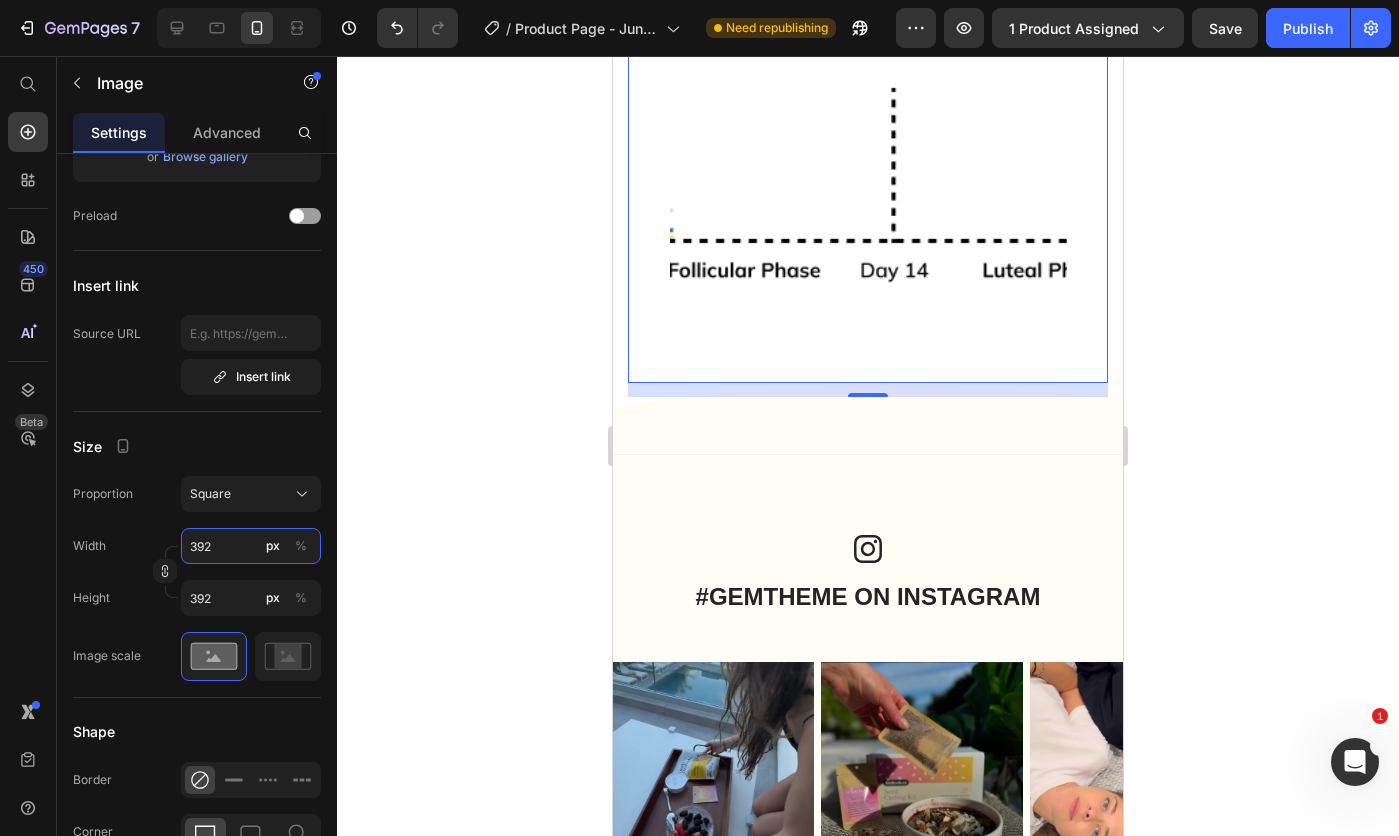 type on "391" 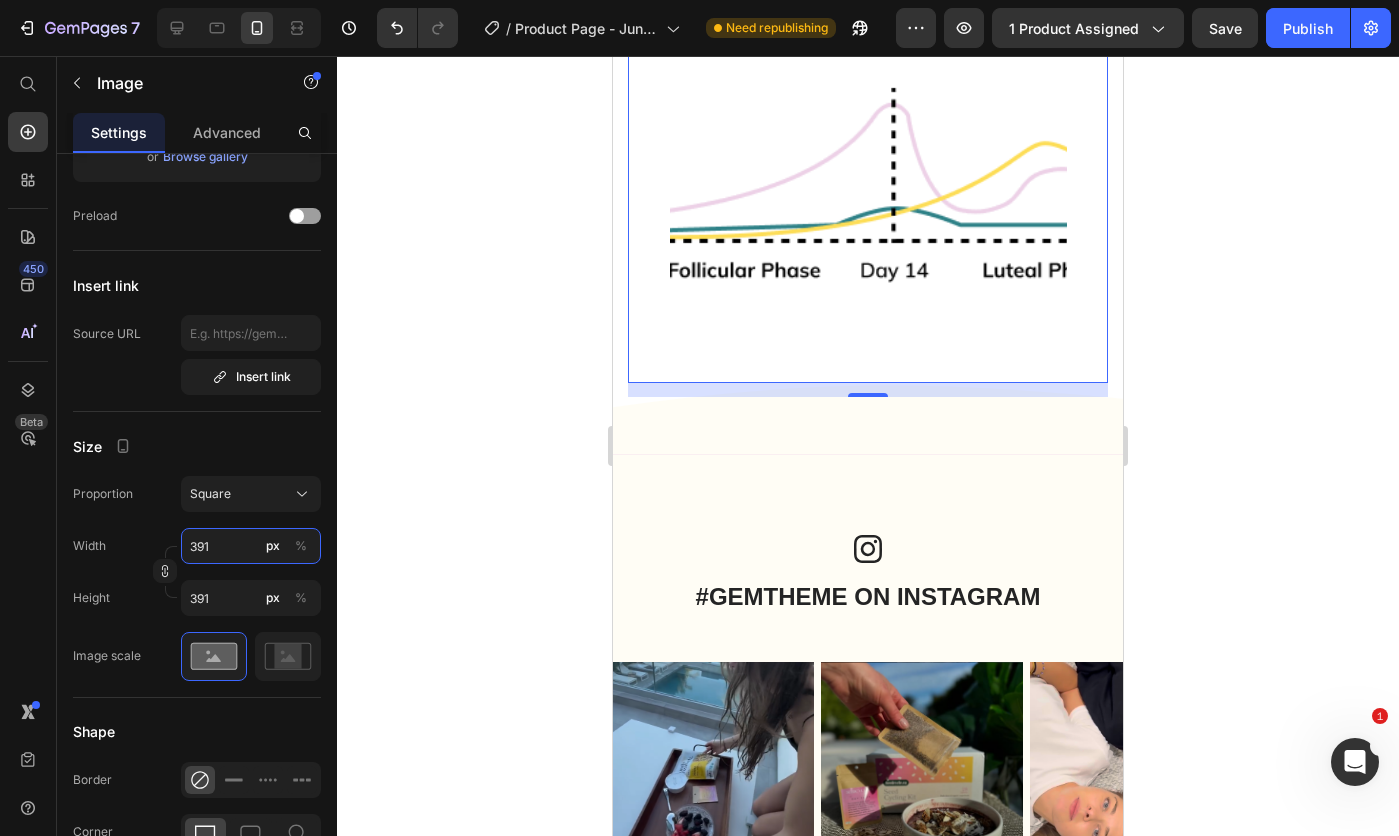 type on "390" 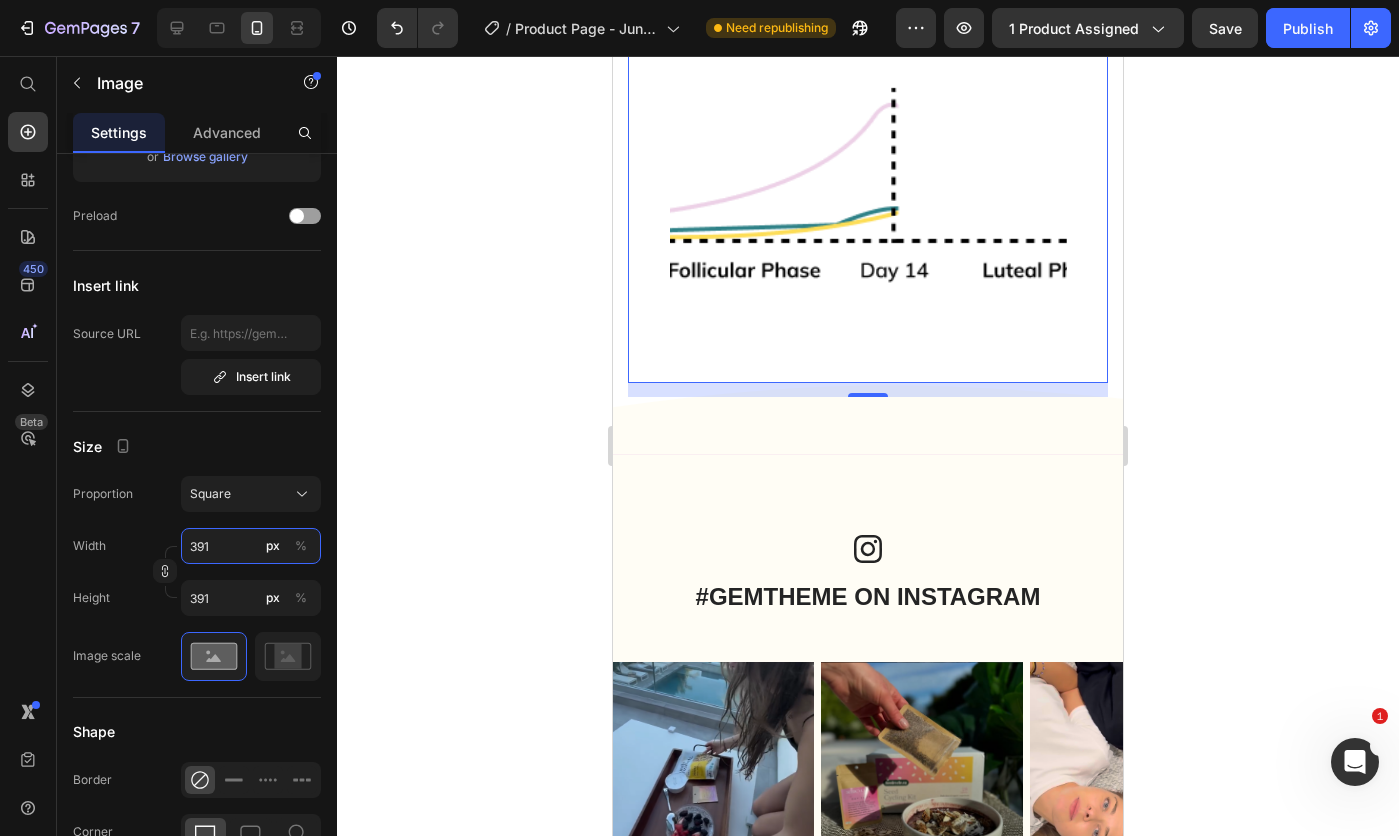 type on "390" 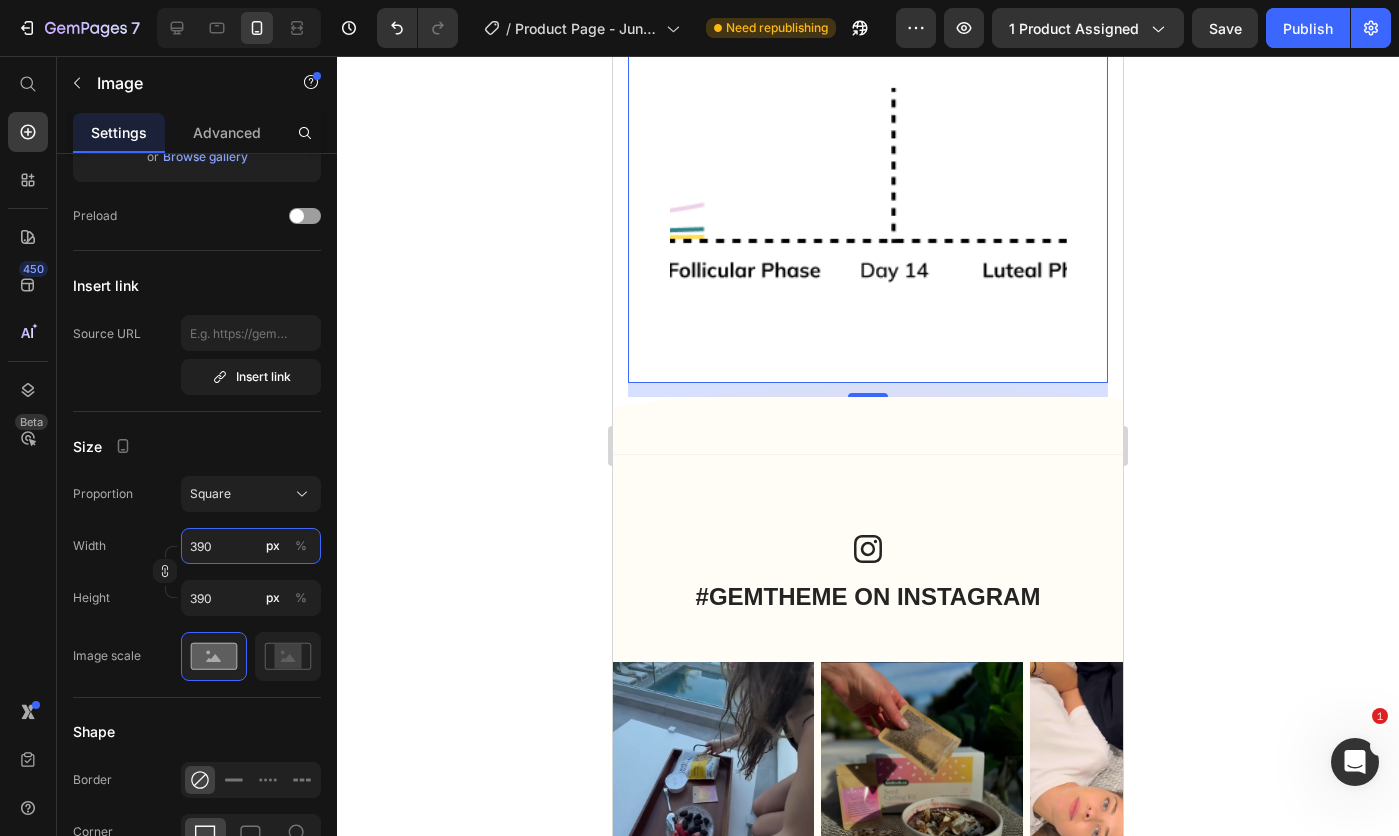 type on "389" 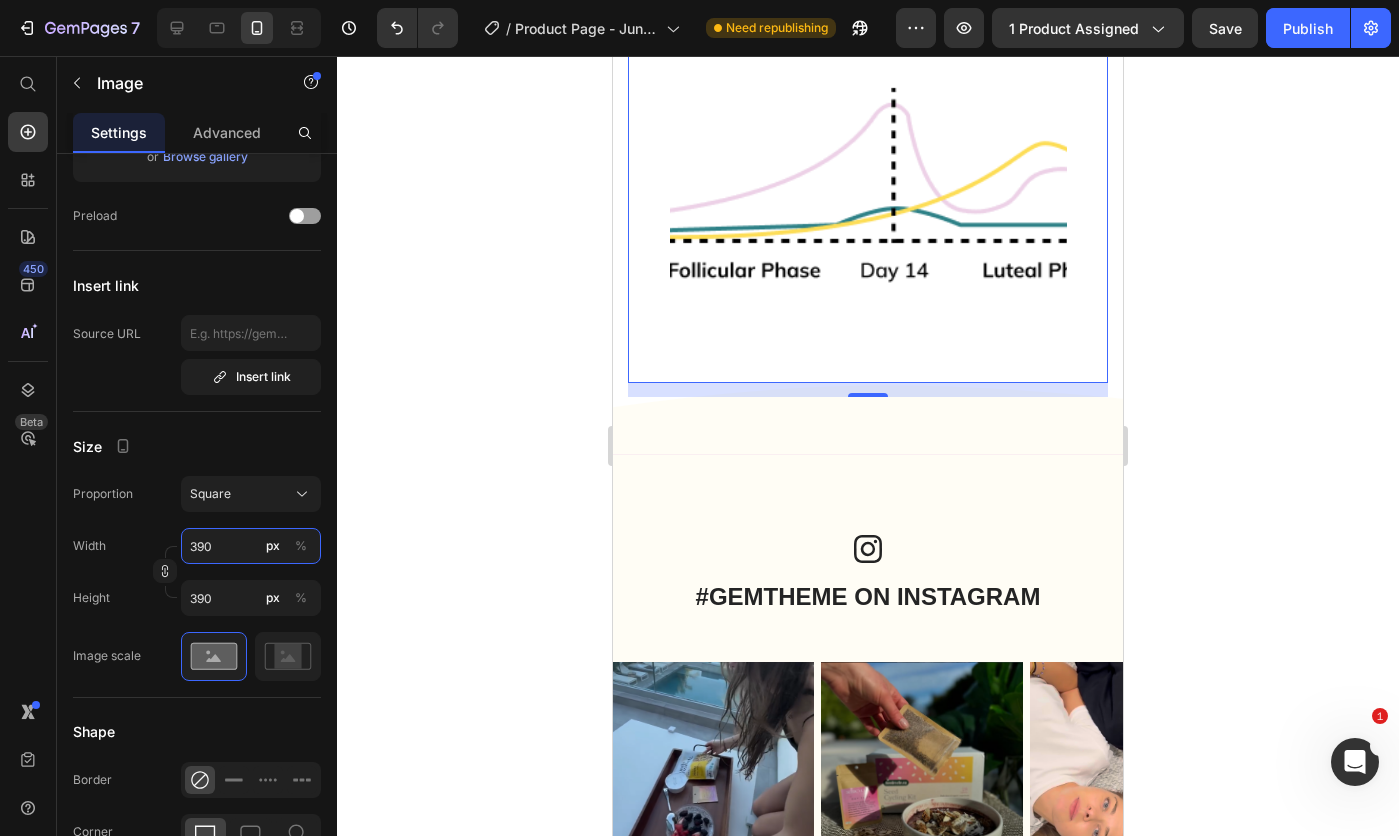 type on "389" 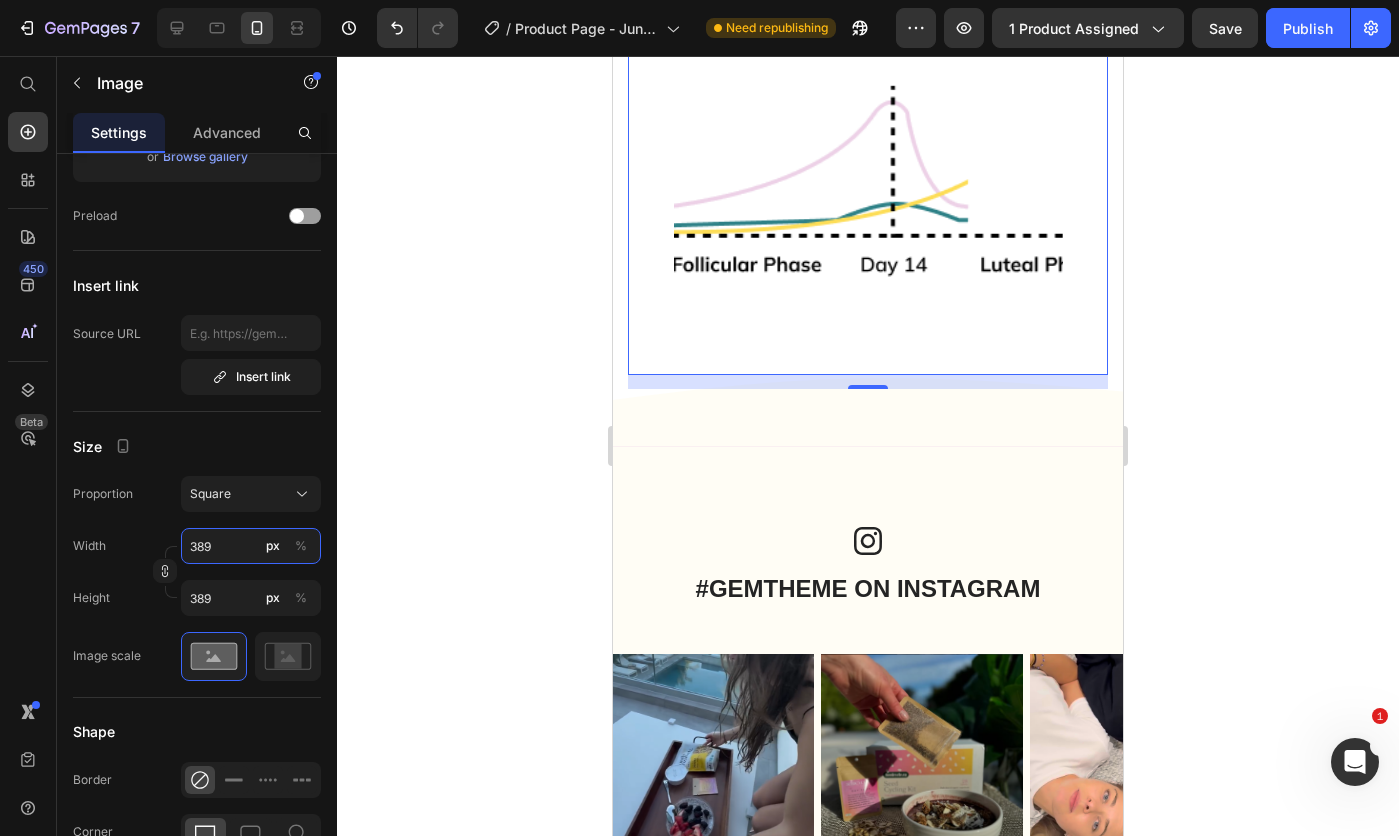 type on "388" 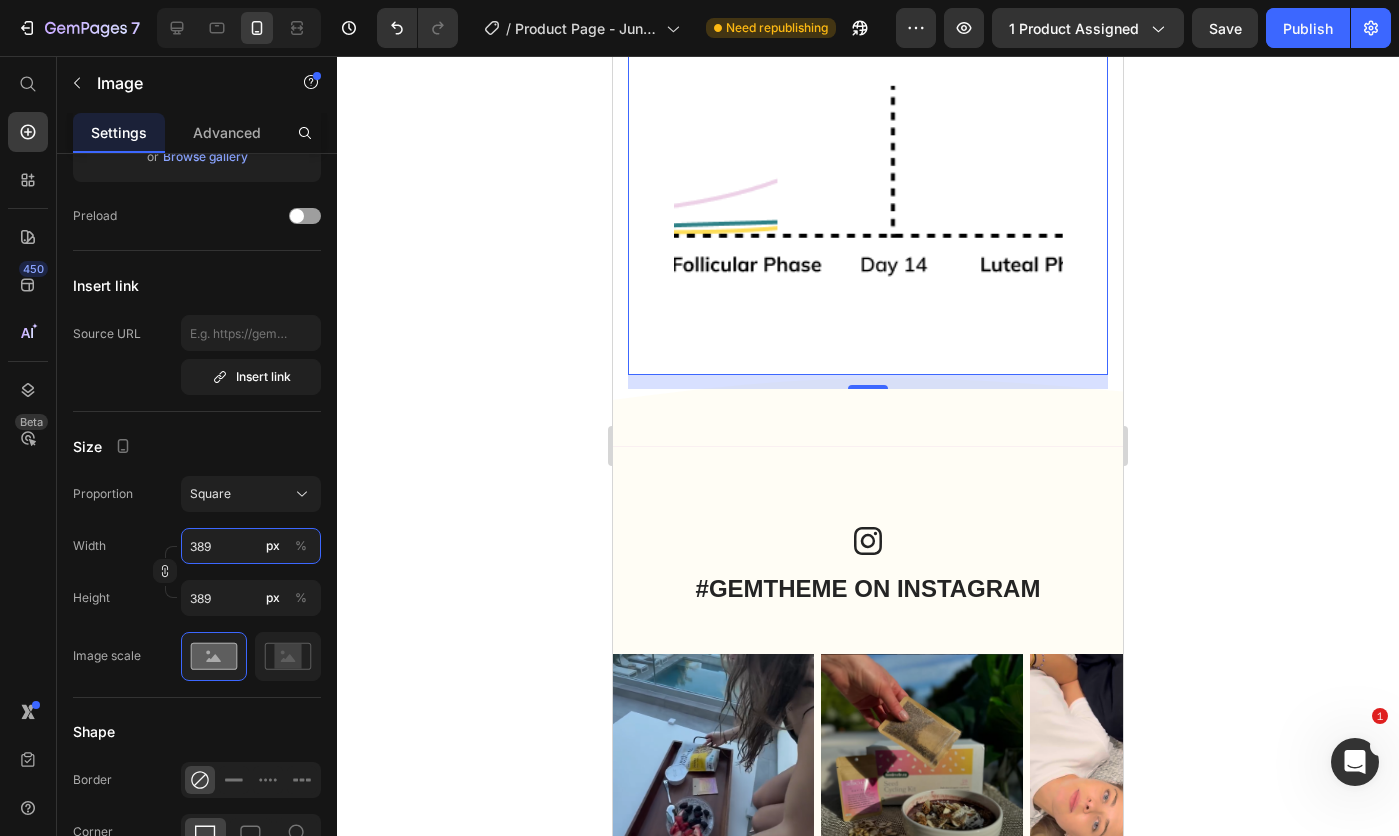 type on "388" 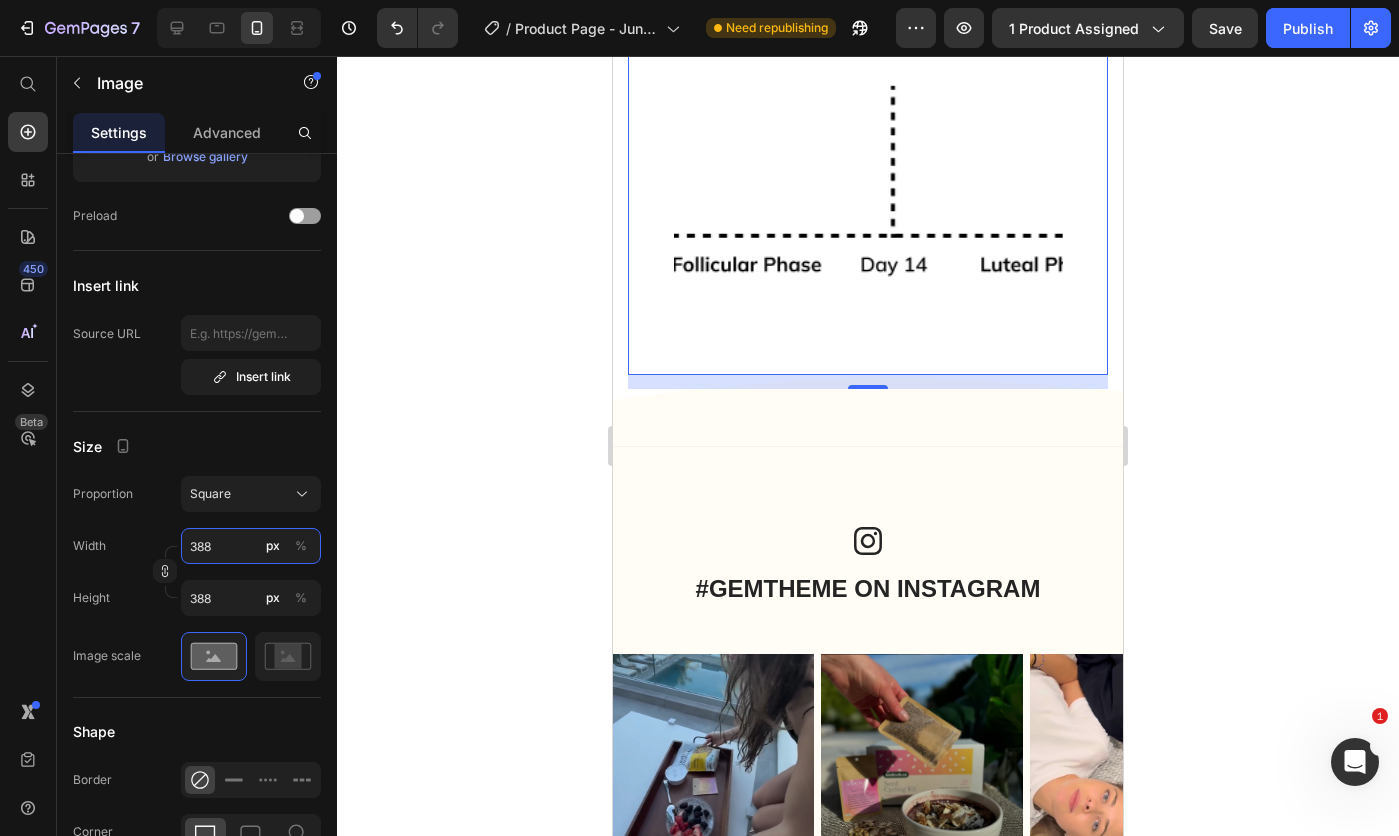 type on "387" 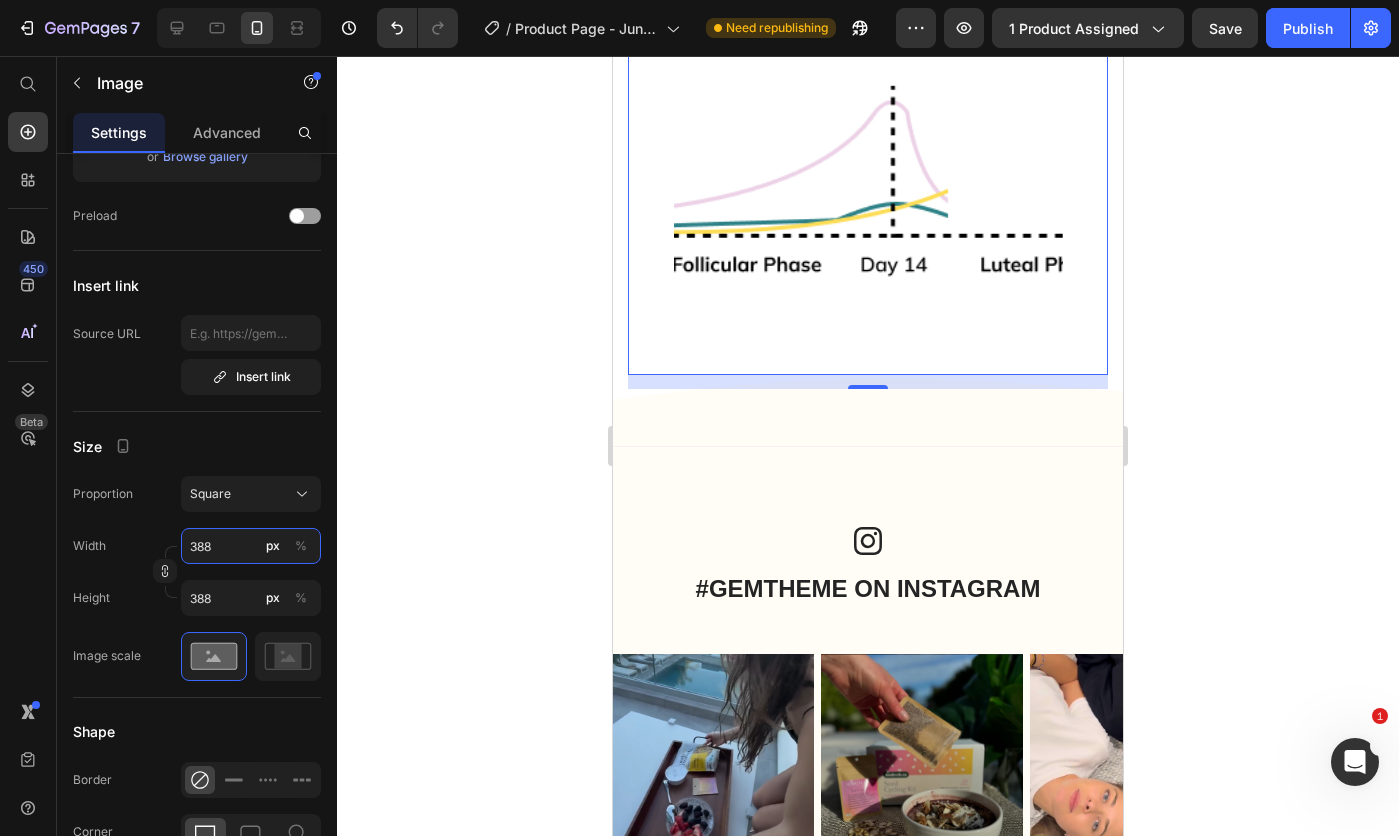 type on "387" 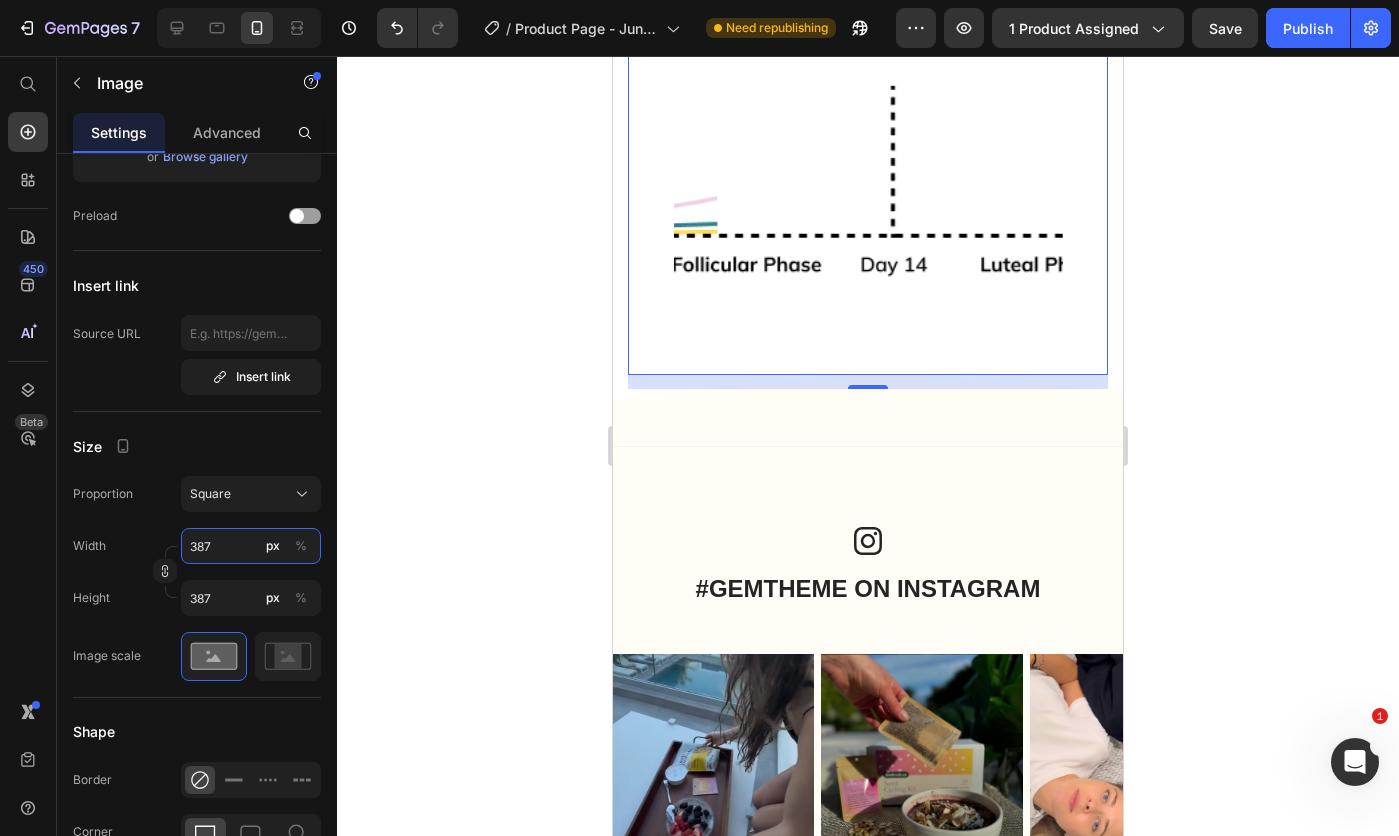 type on "386" 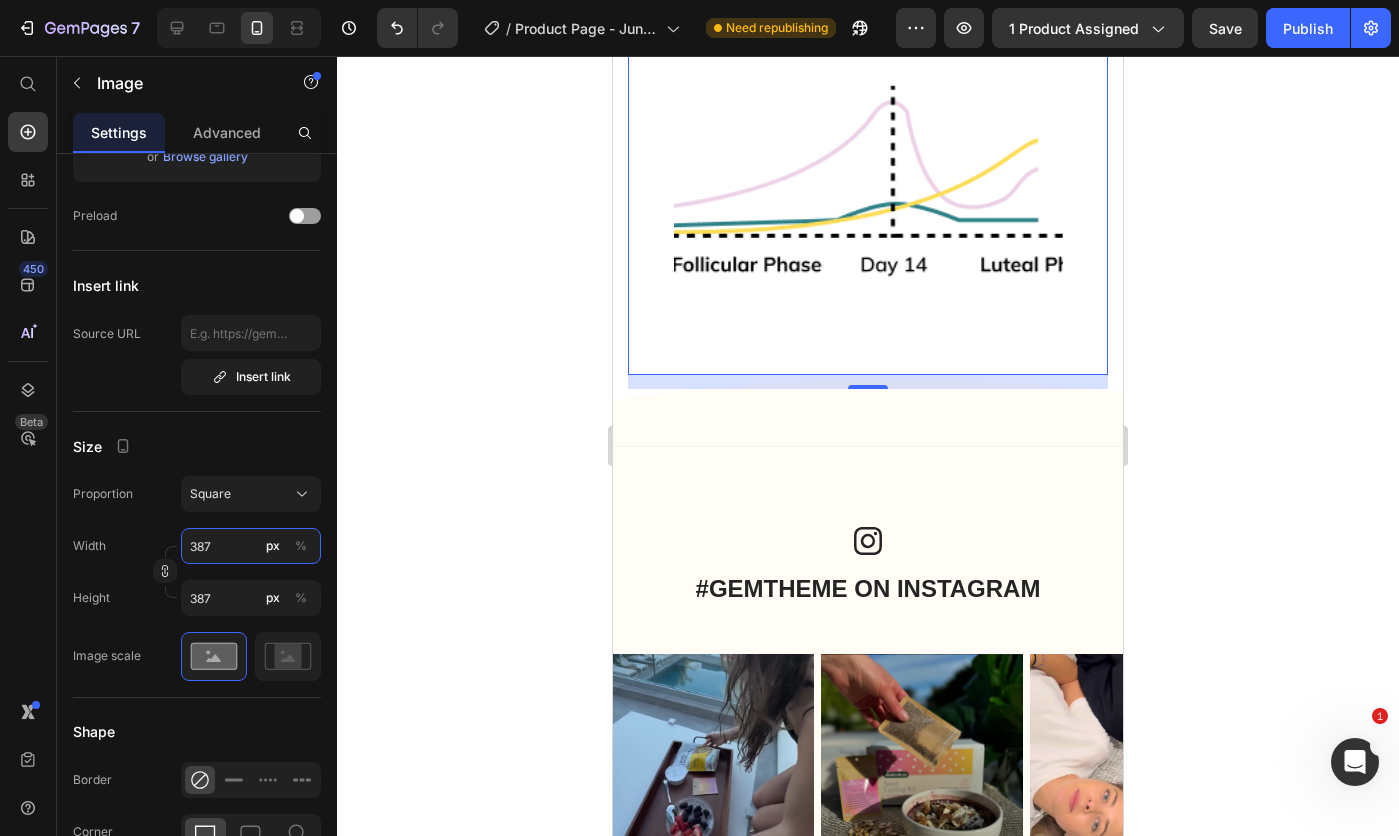 type on "386" 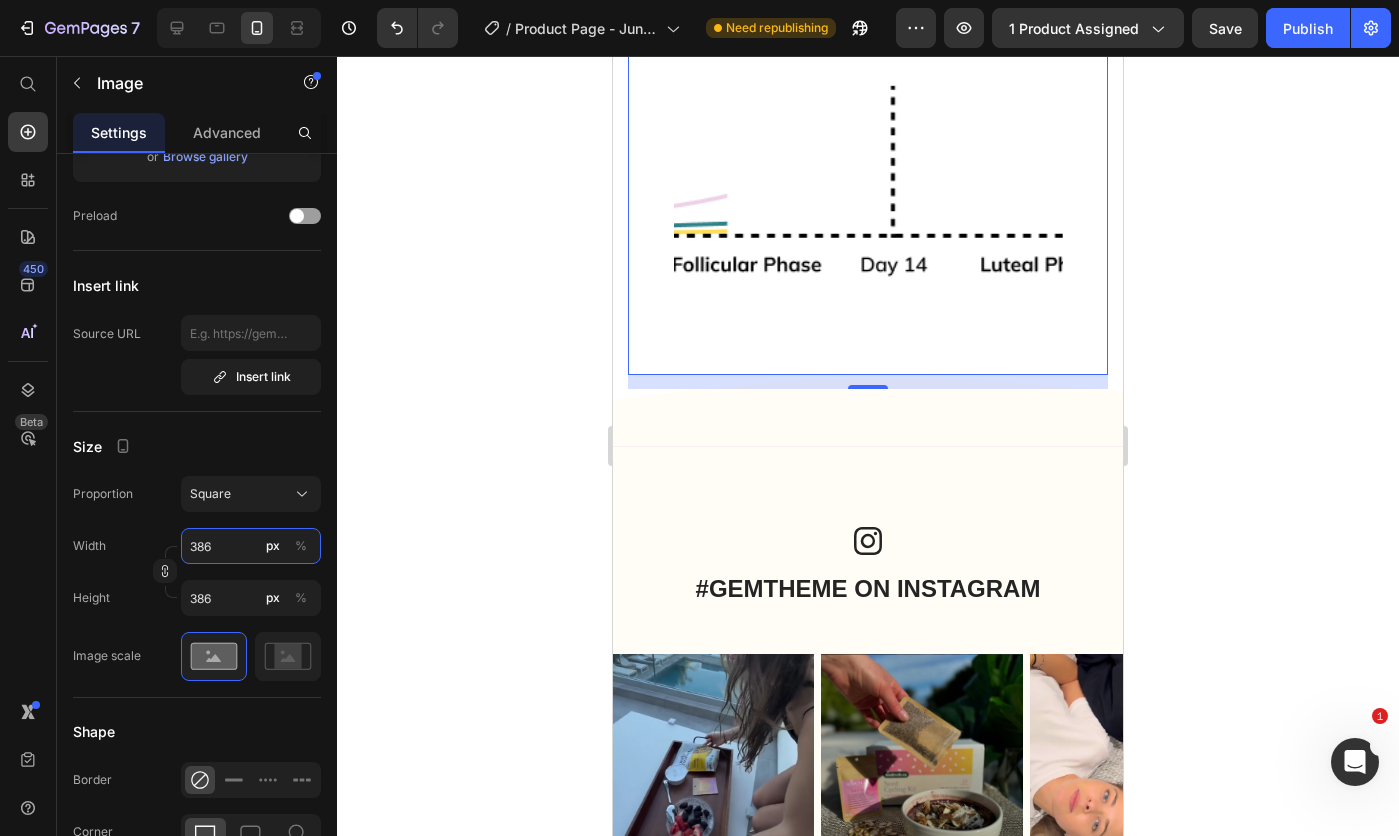 type on "385" 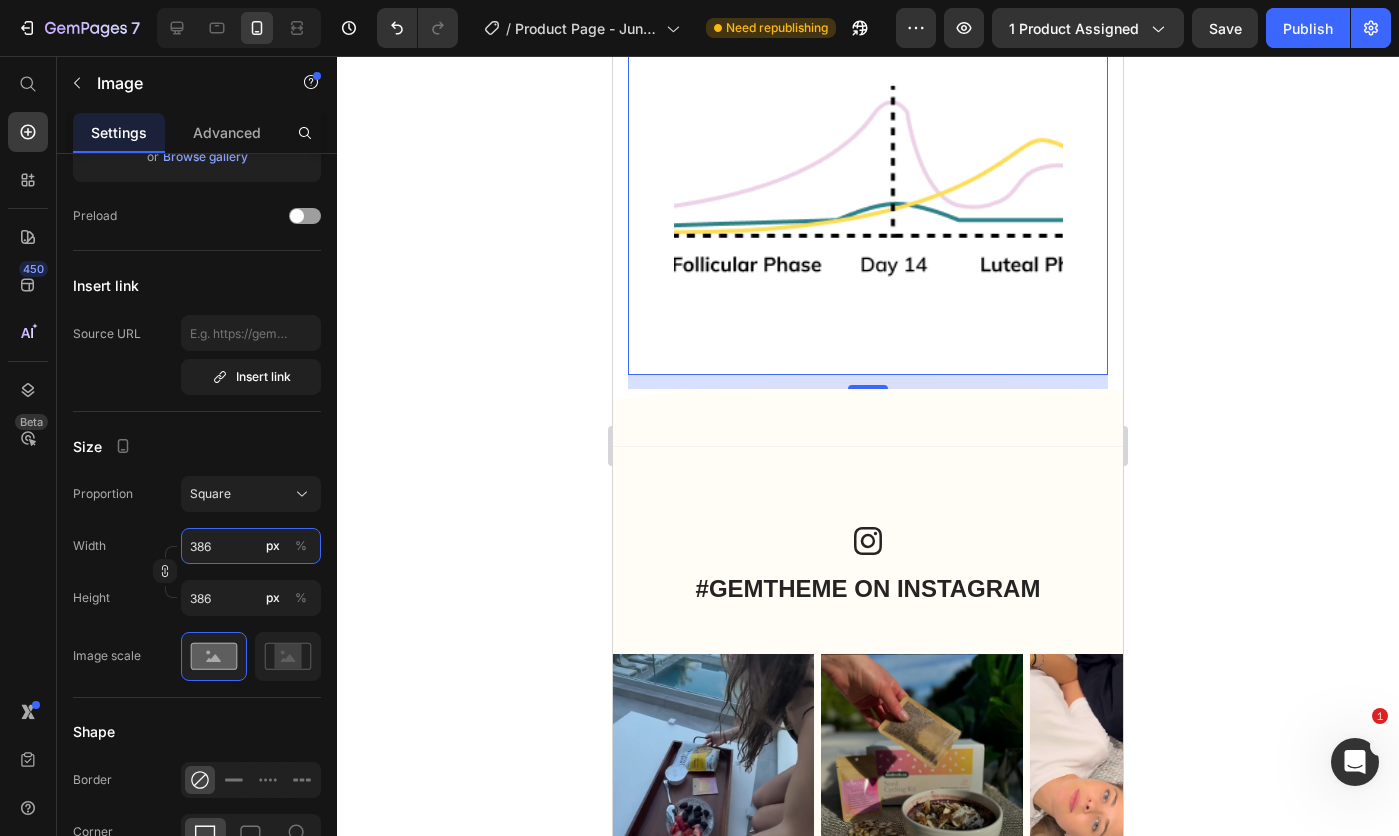 type on "385" 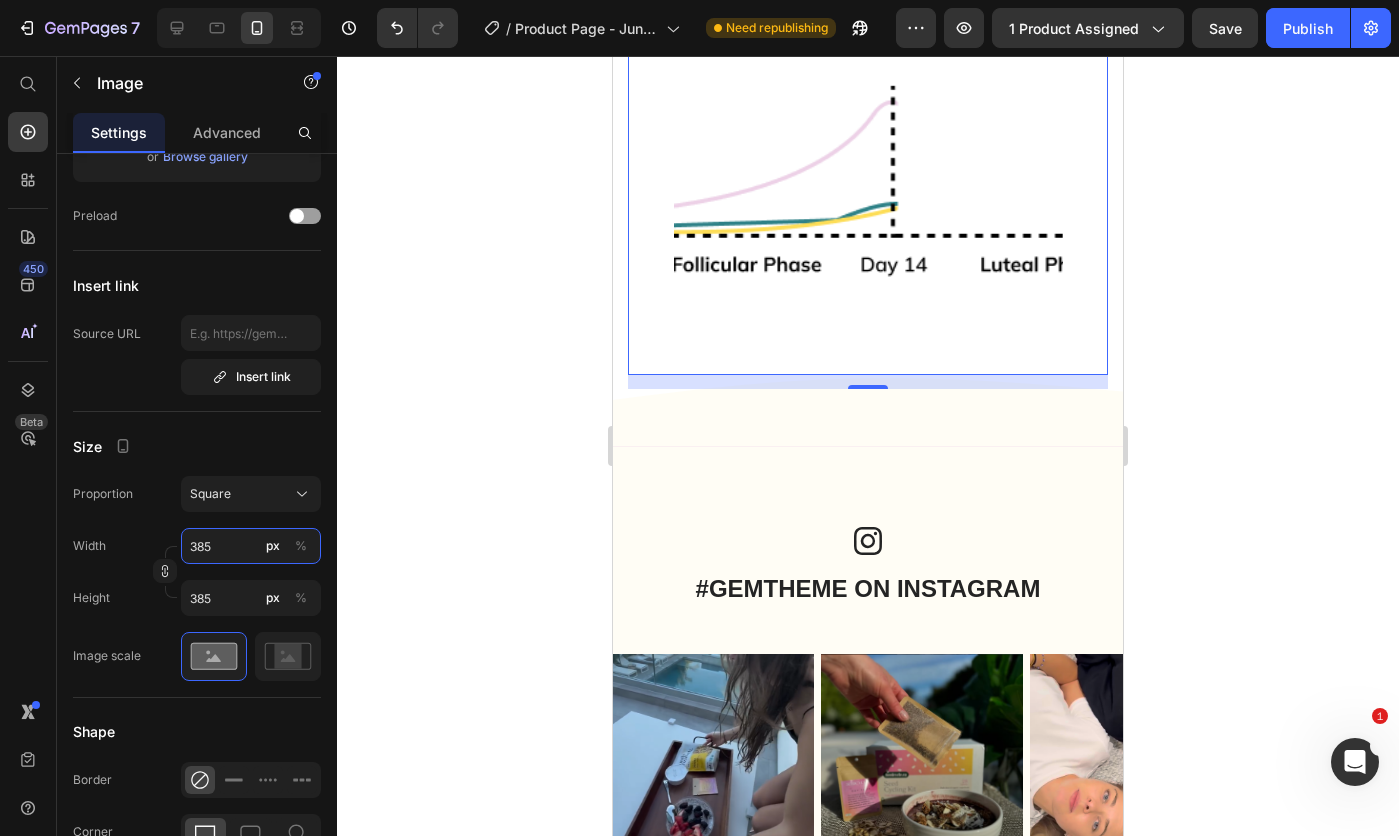type on "384" 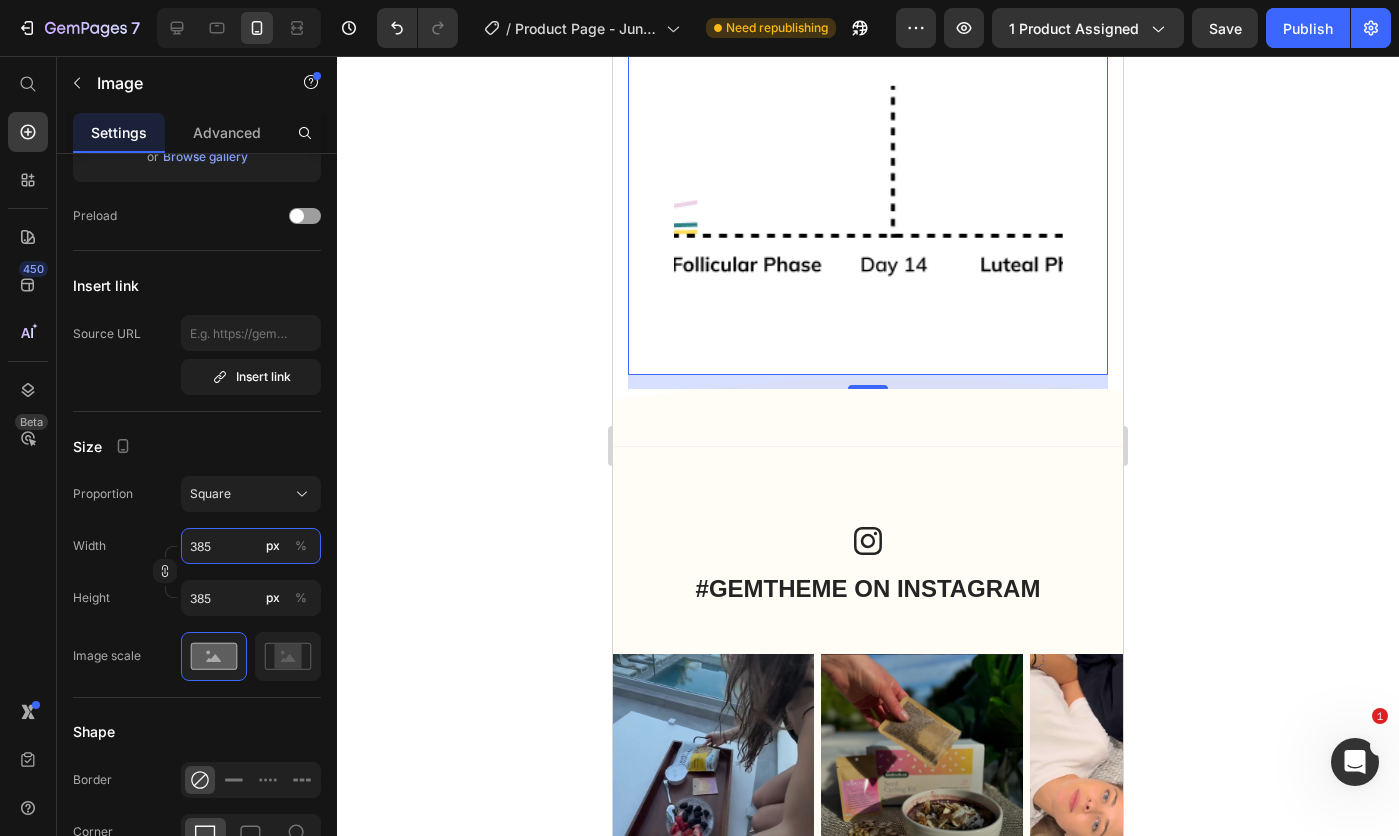 type on "384" 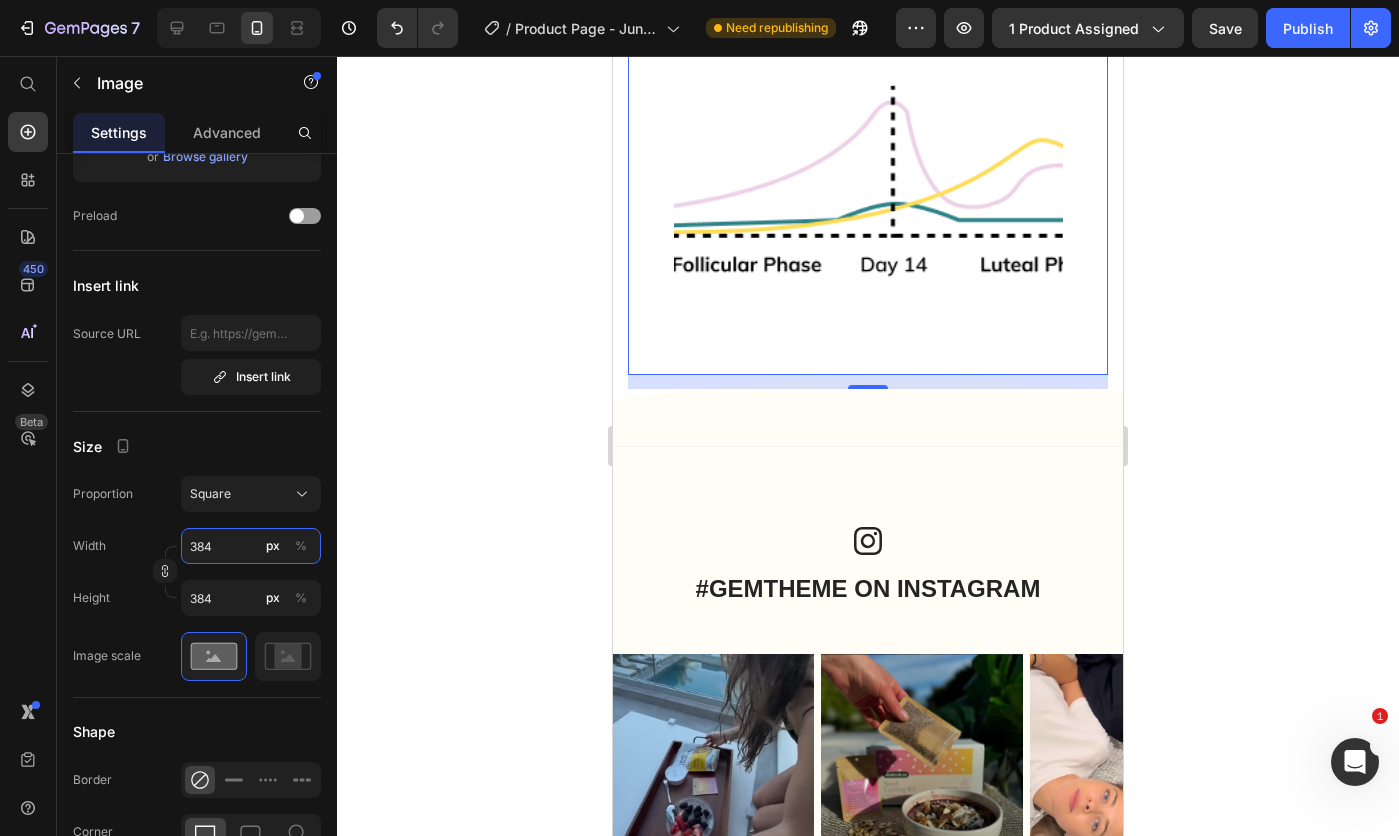 type on "383" 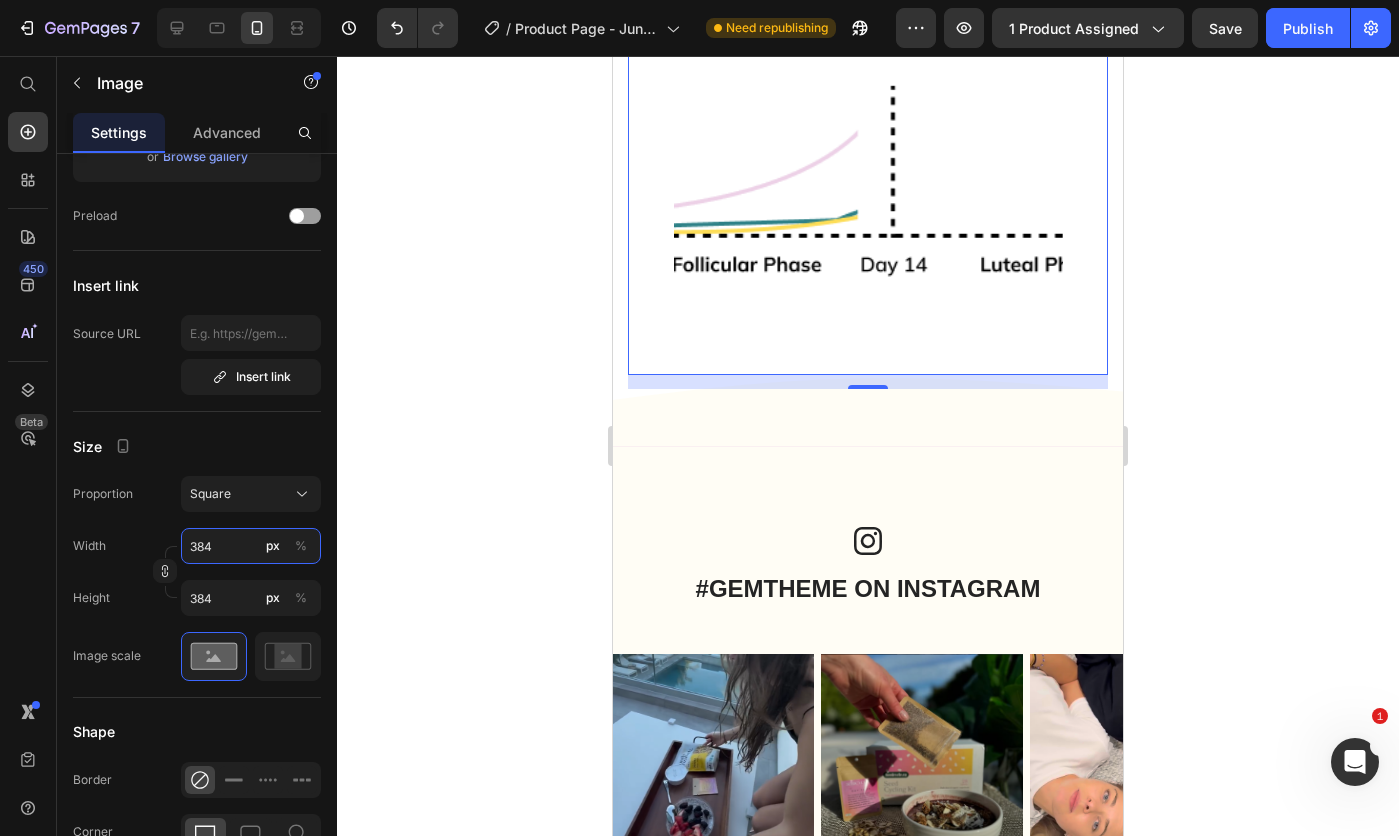 type on "383" 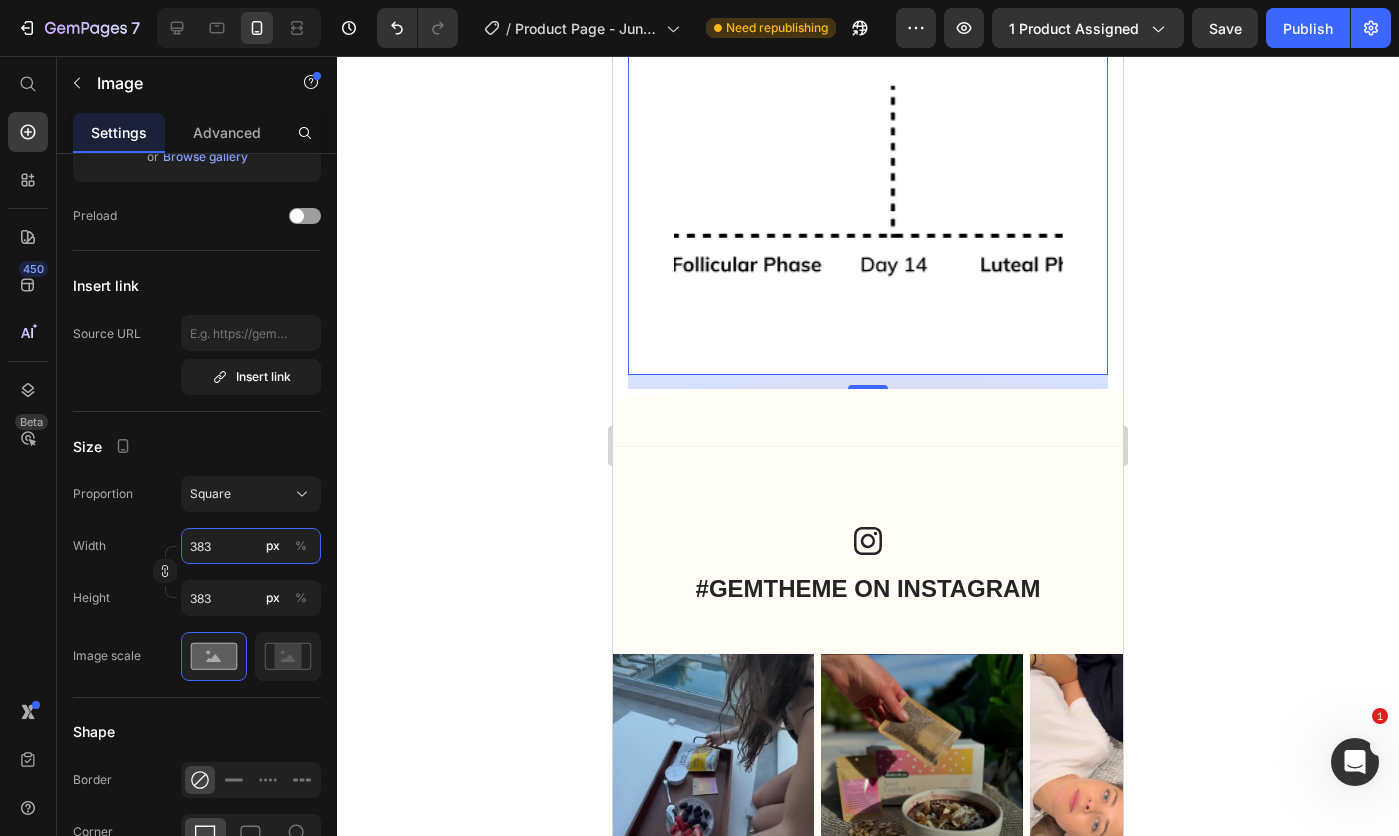 type on "382" 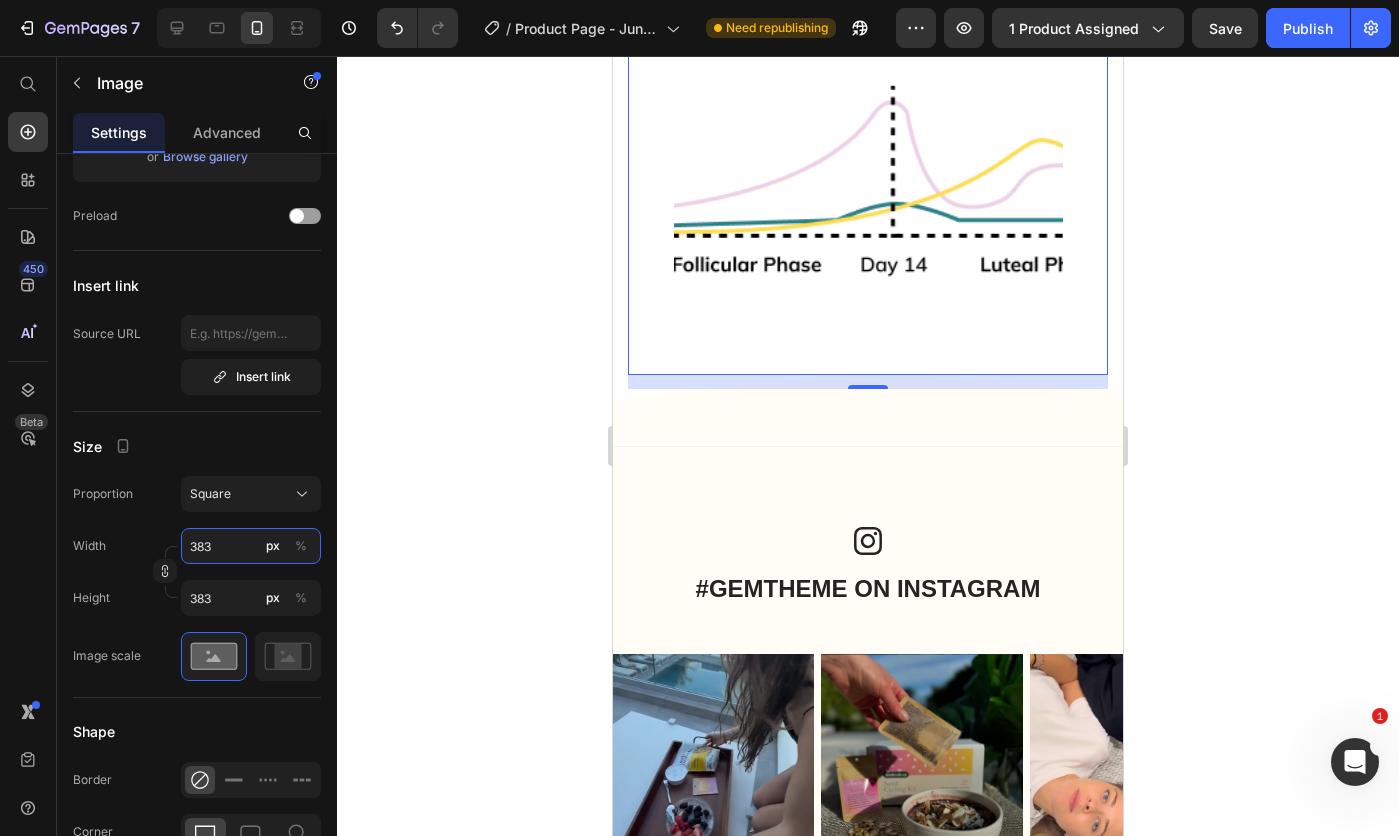 type on "382" 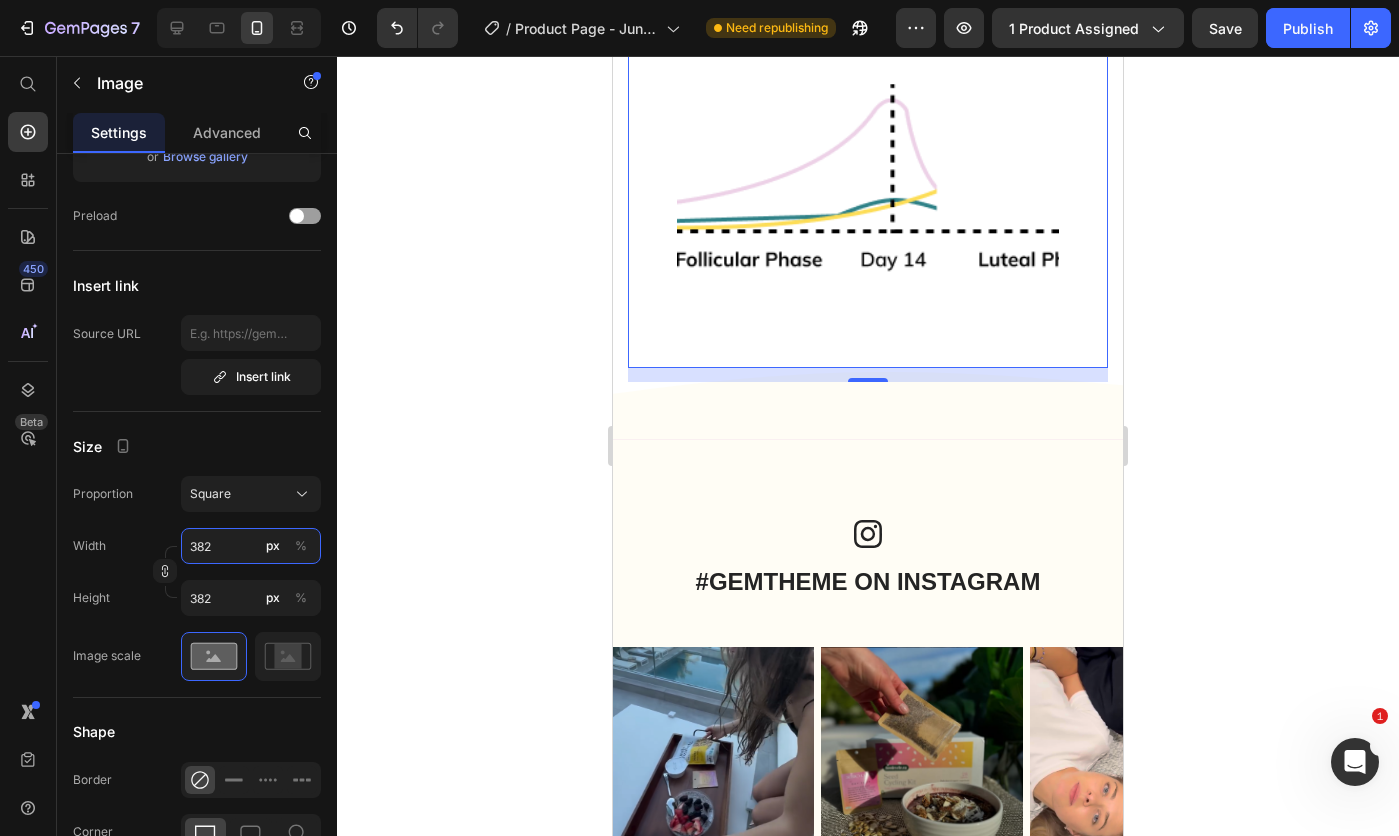 type on "381" 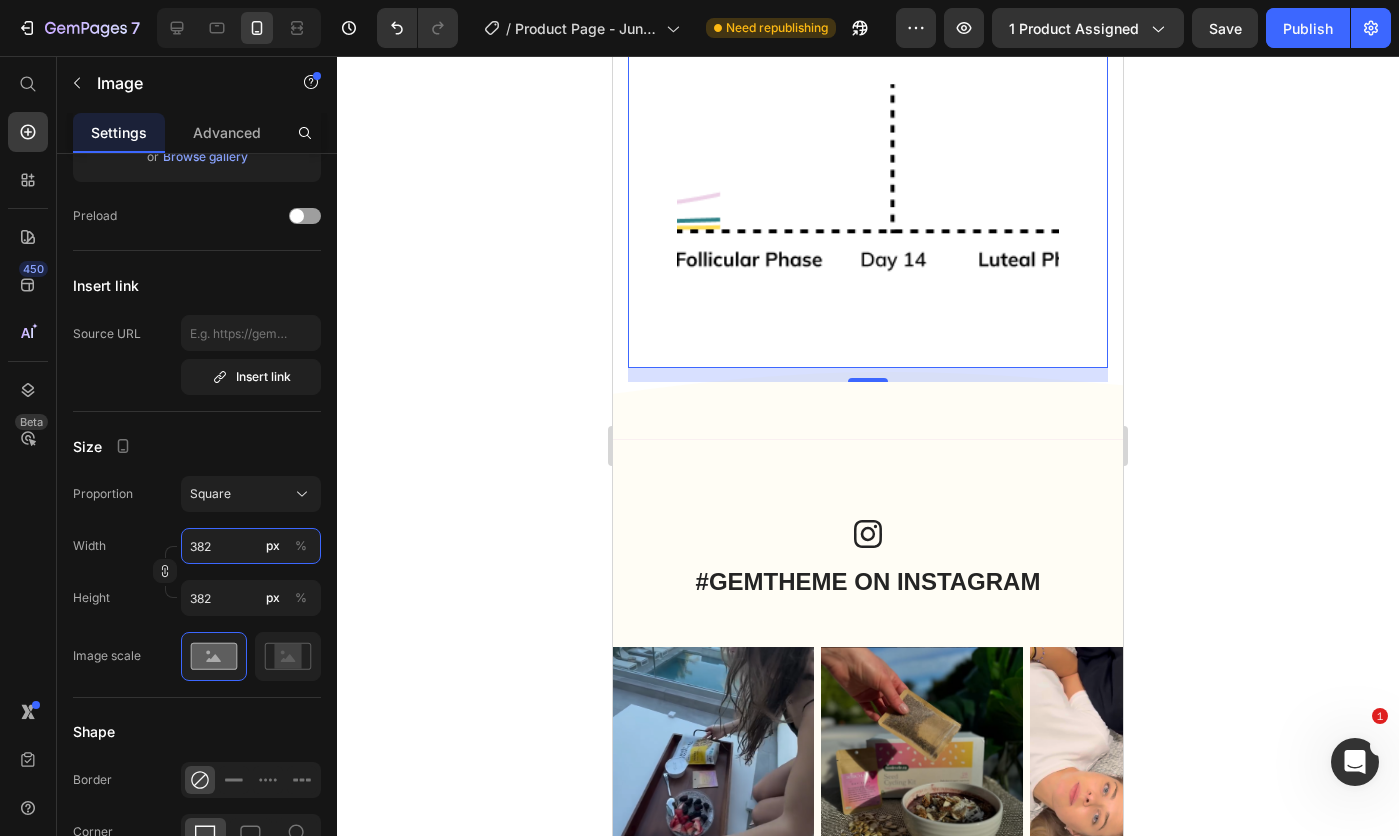 type on "381" 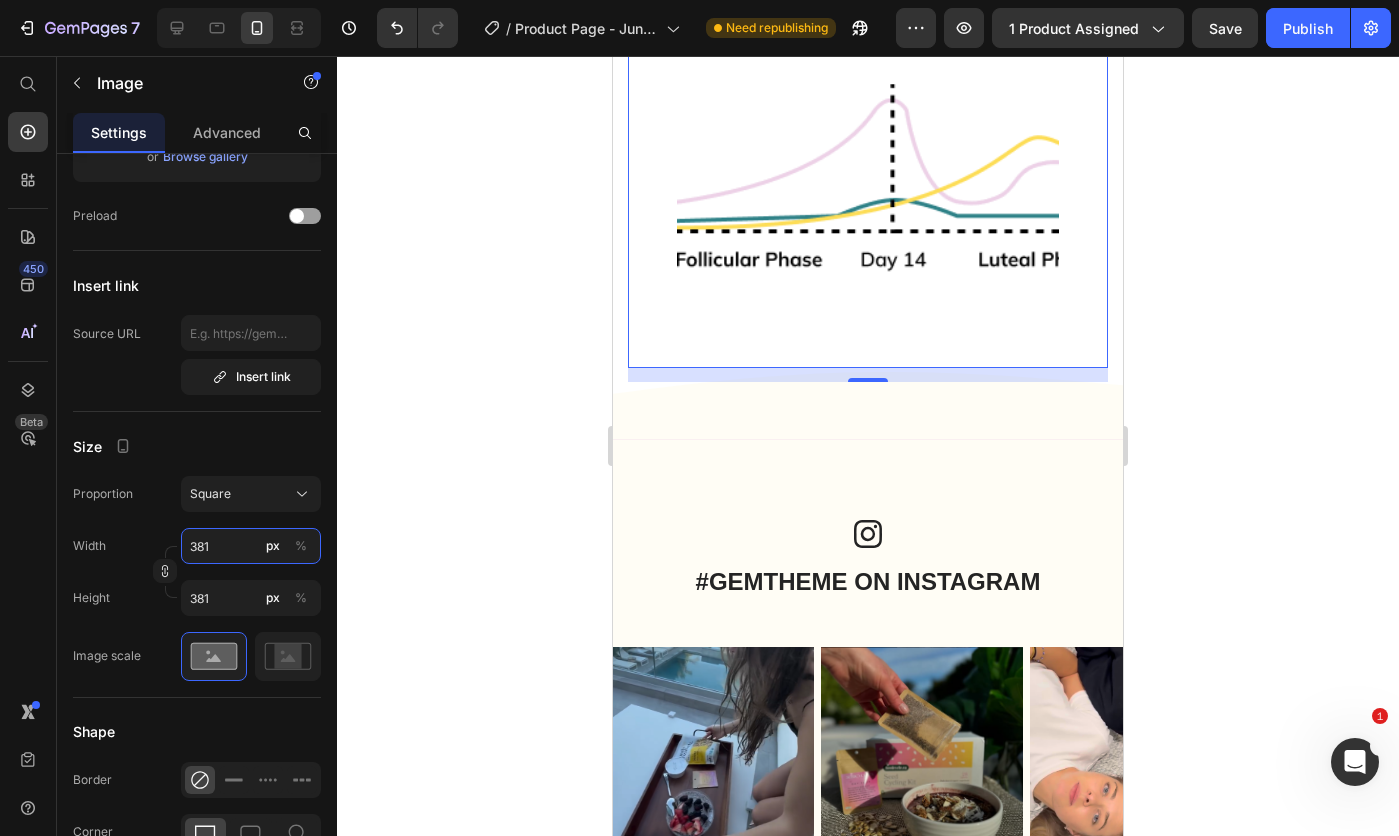 type on "380" 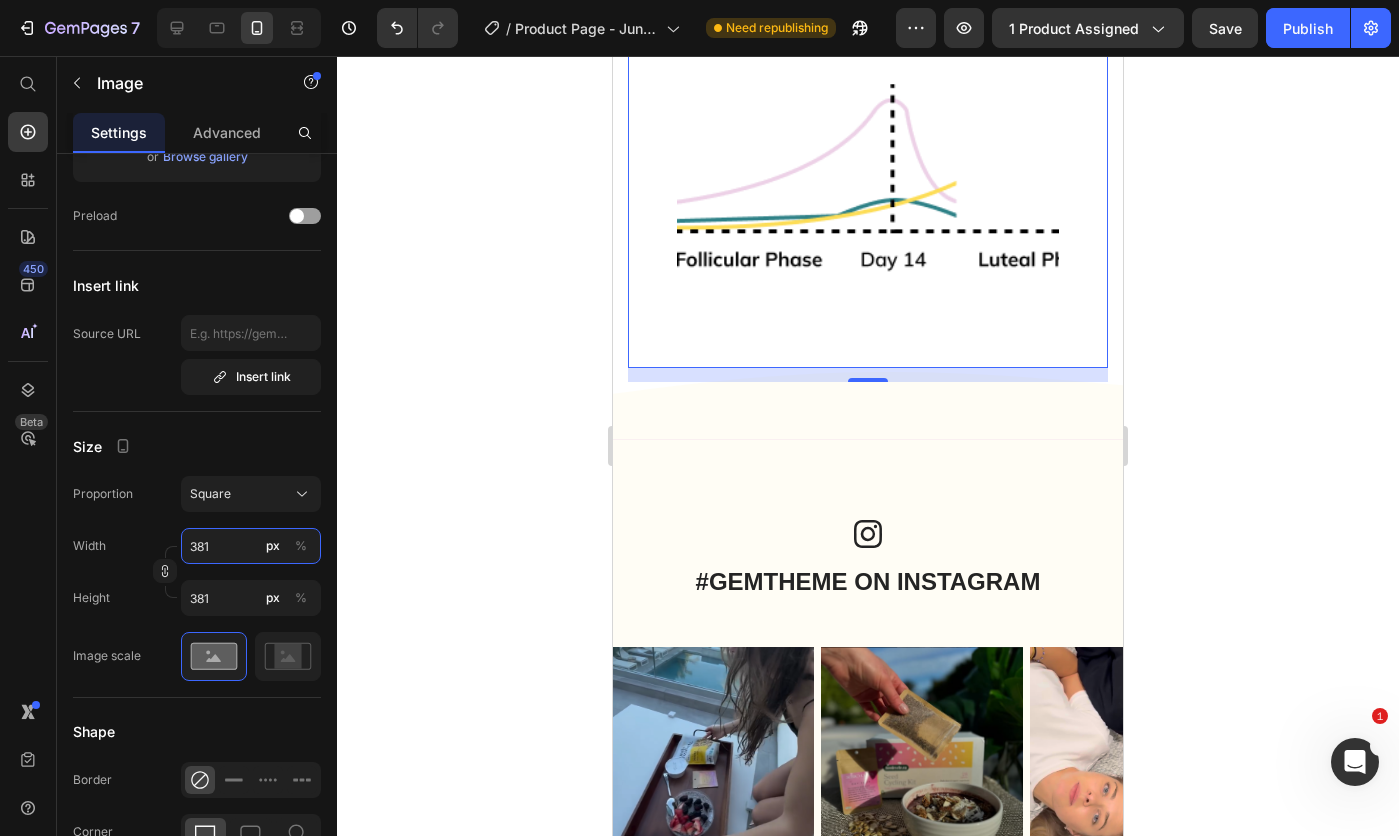 type on "380" 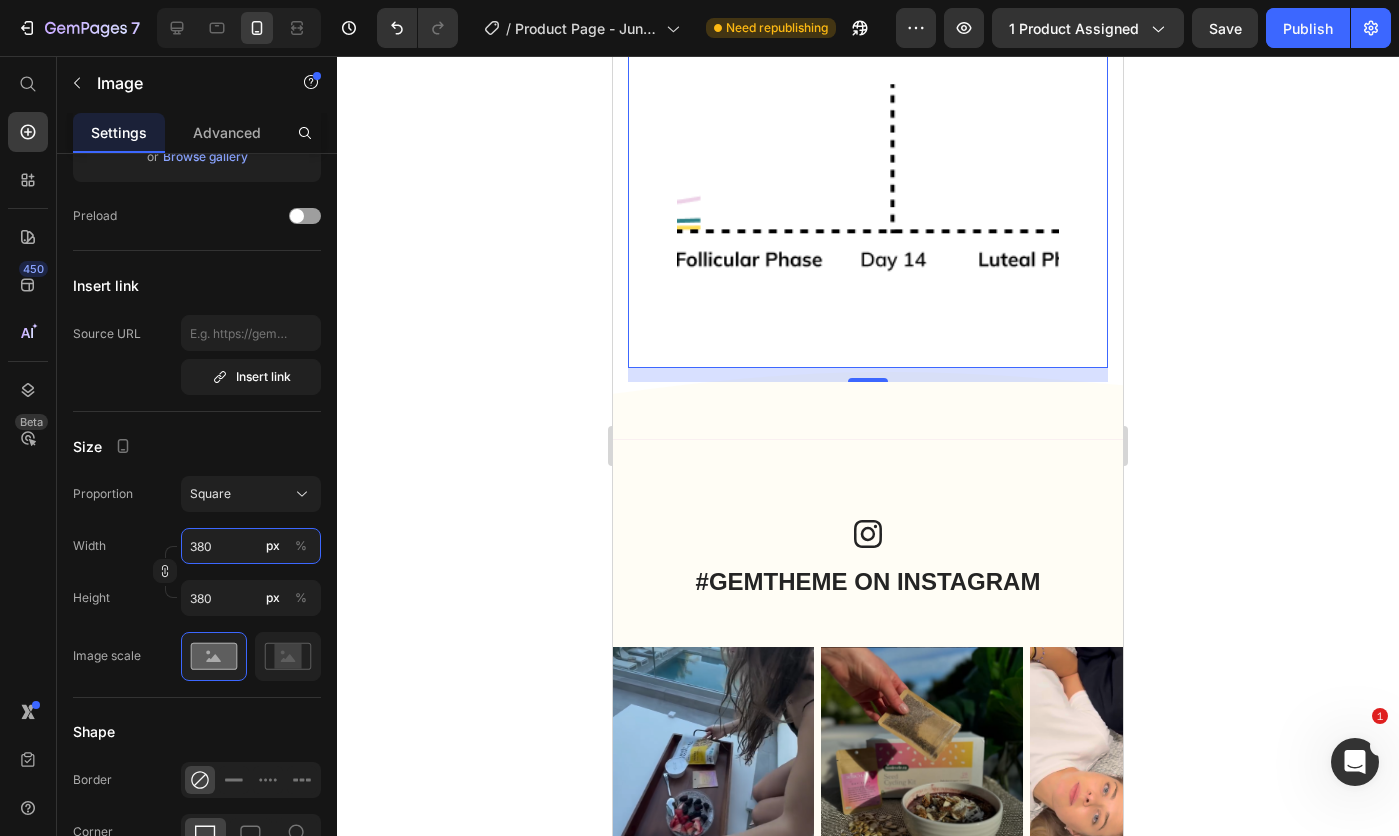 type on "379" 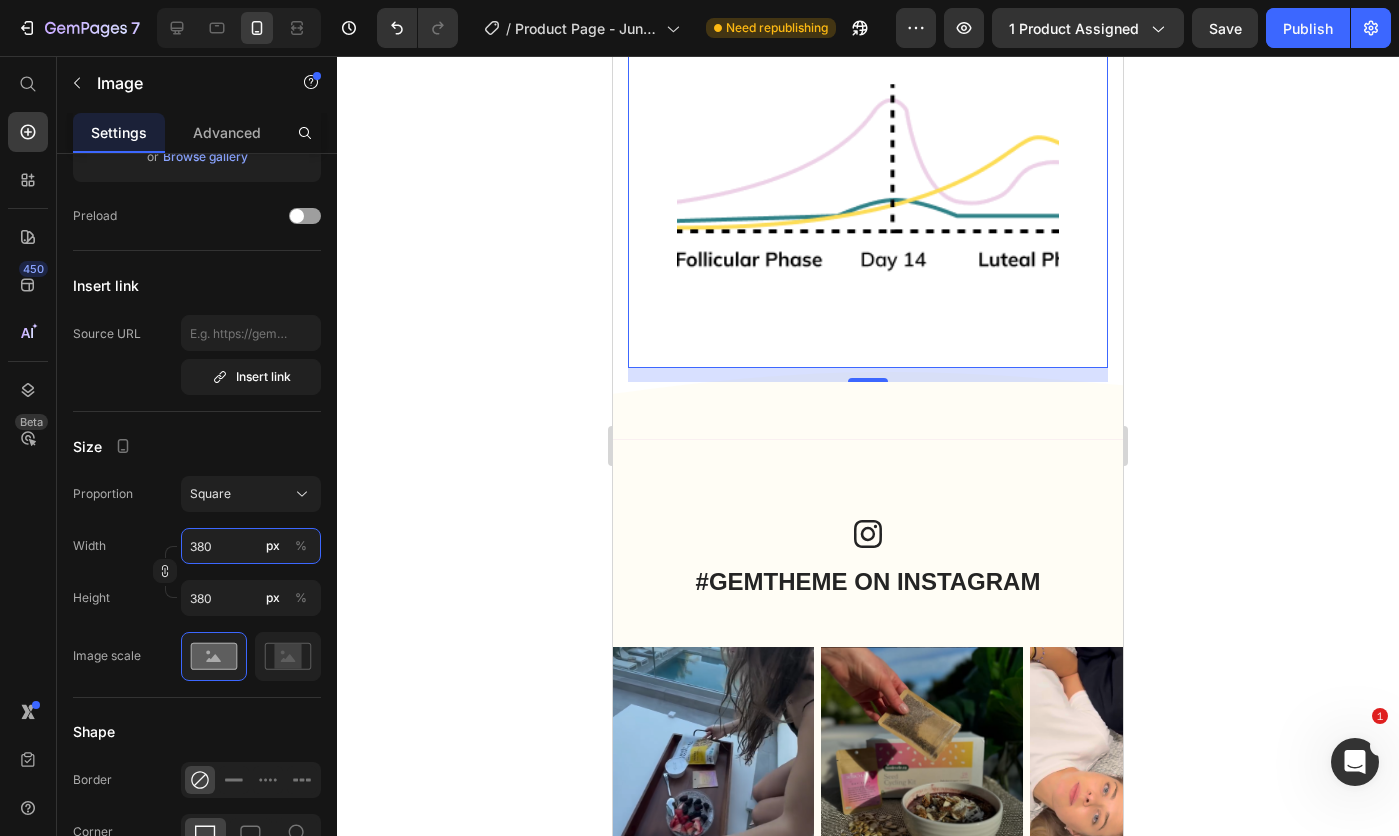 type on "379" 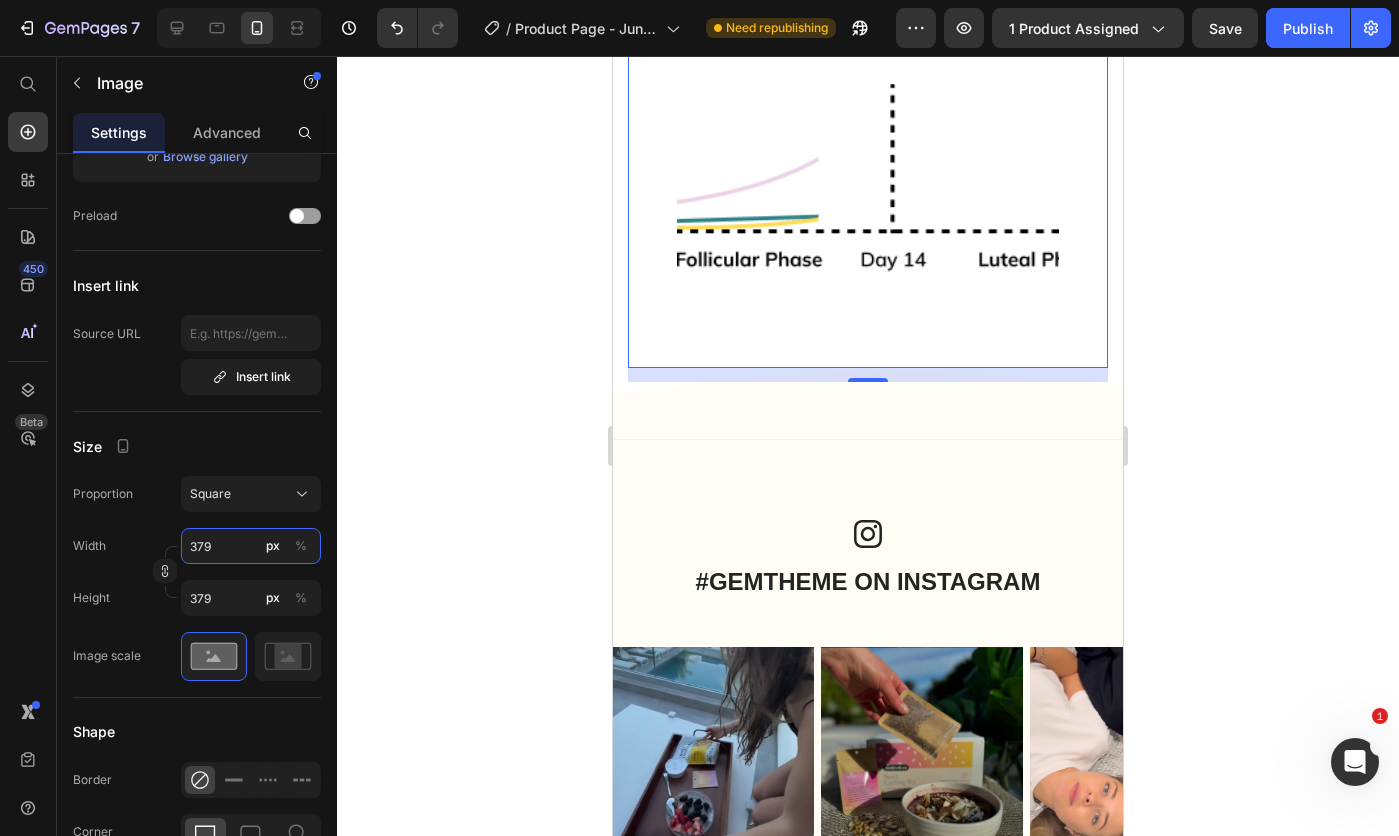 type on "378" 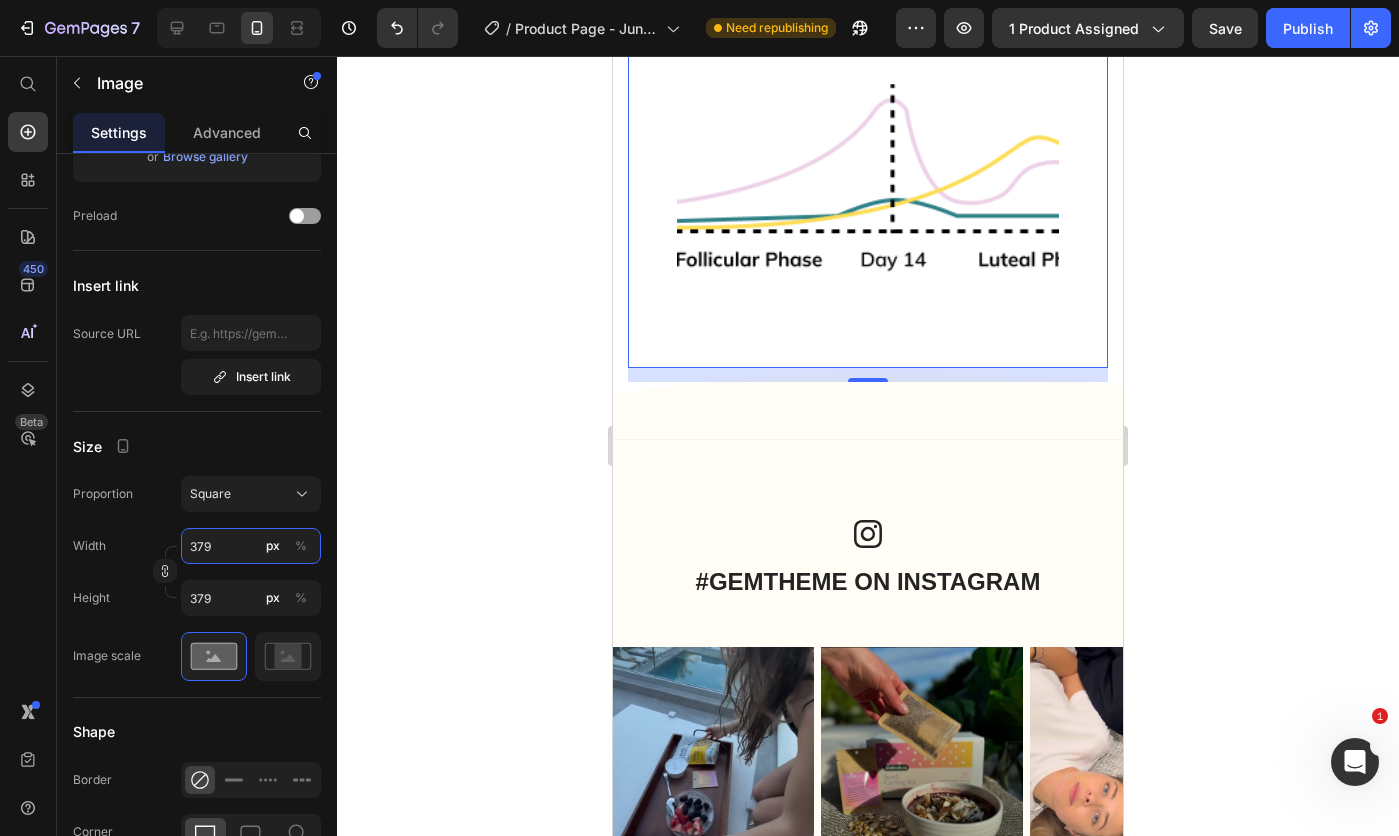 type on "378" 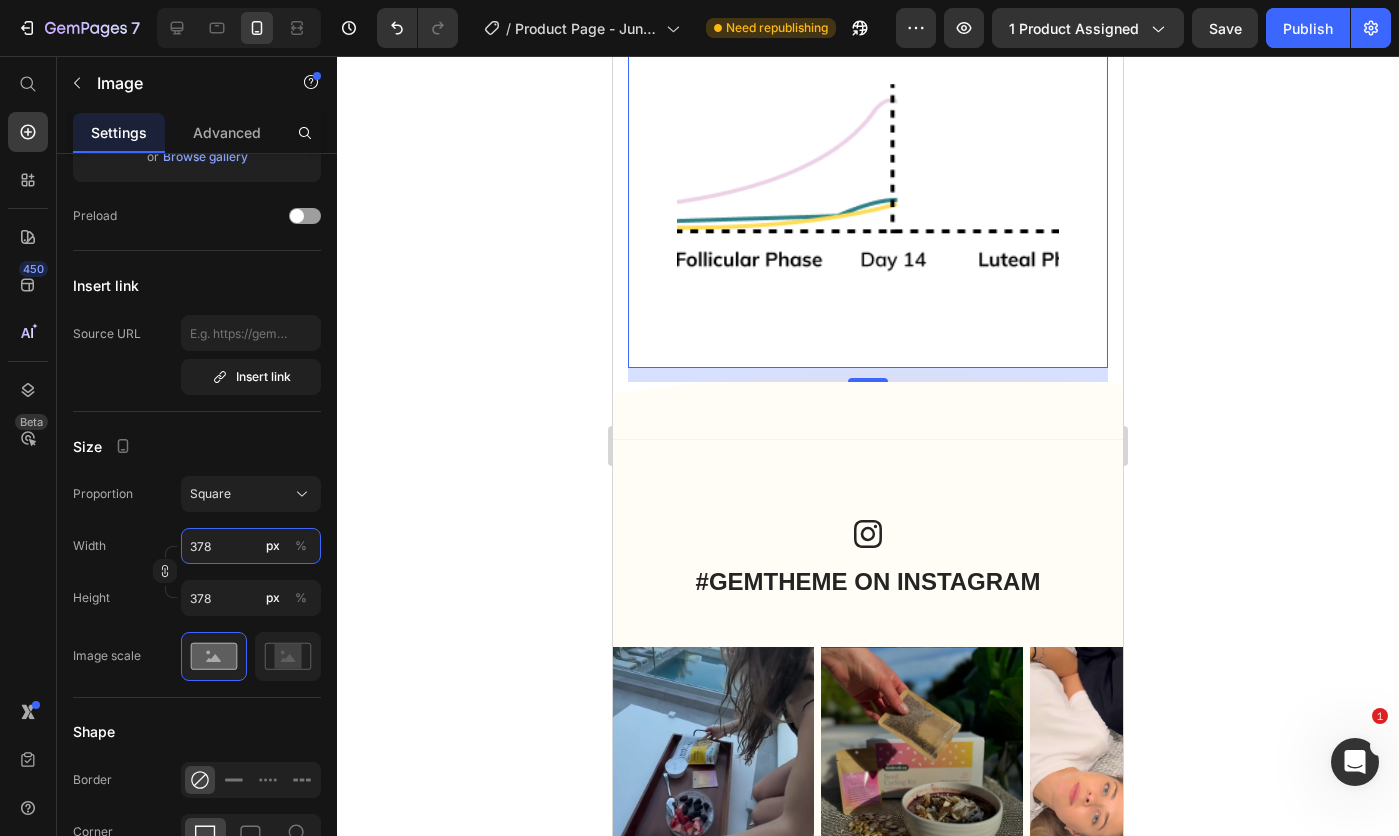 type on "377" 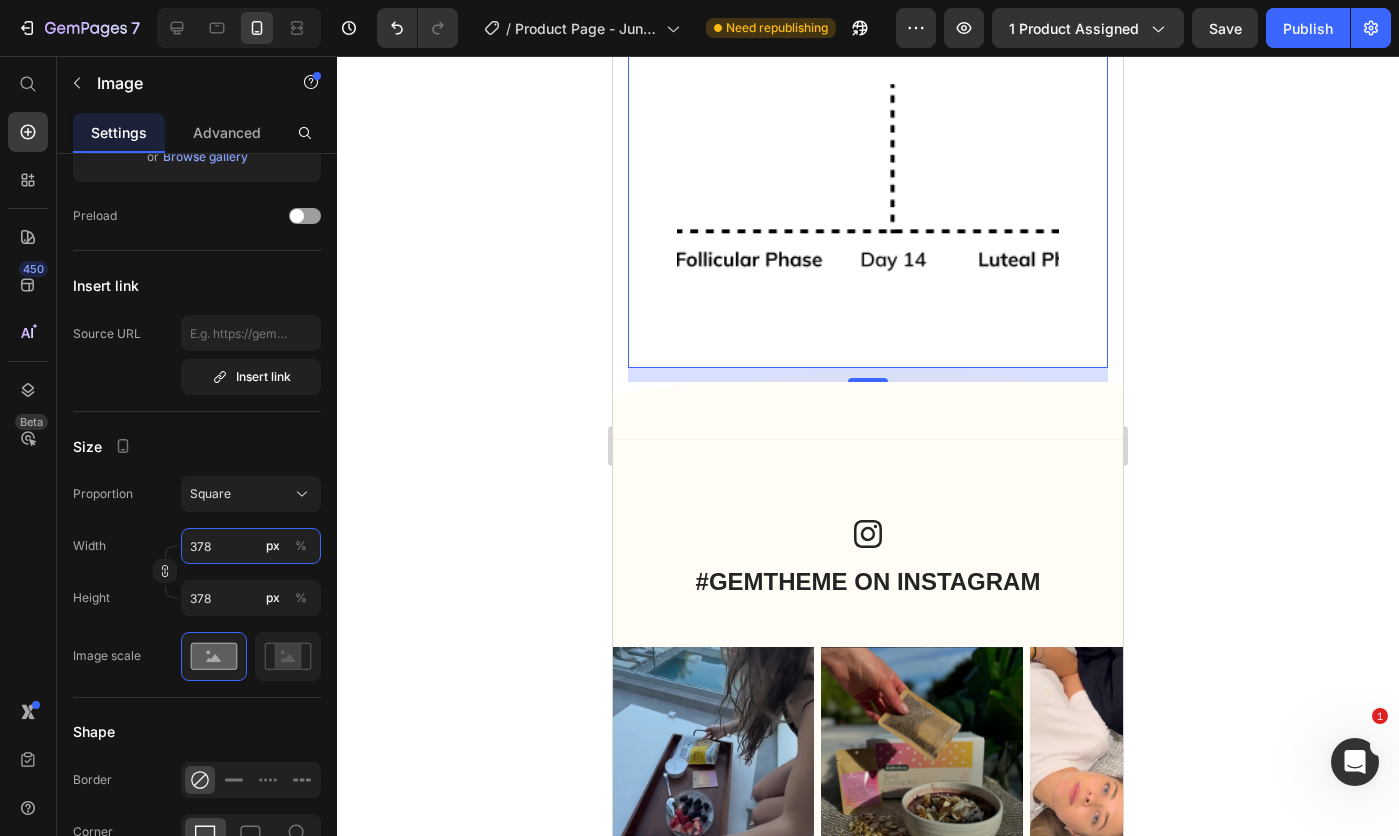 type on "377" 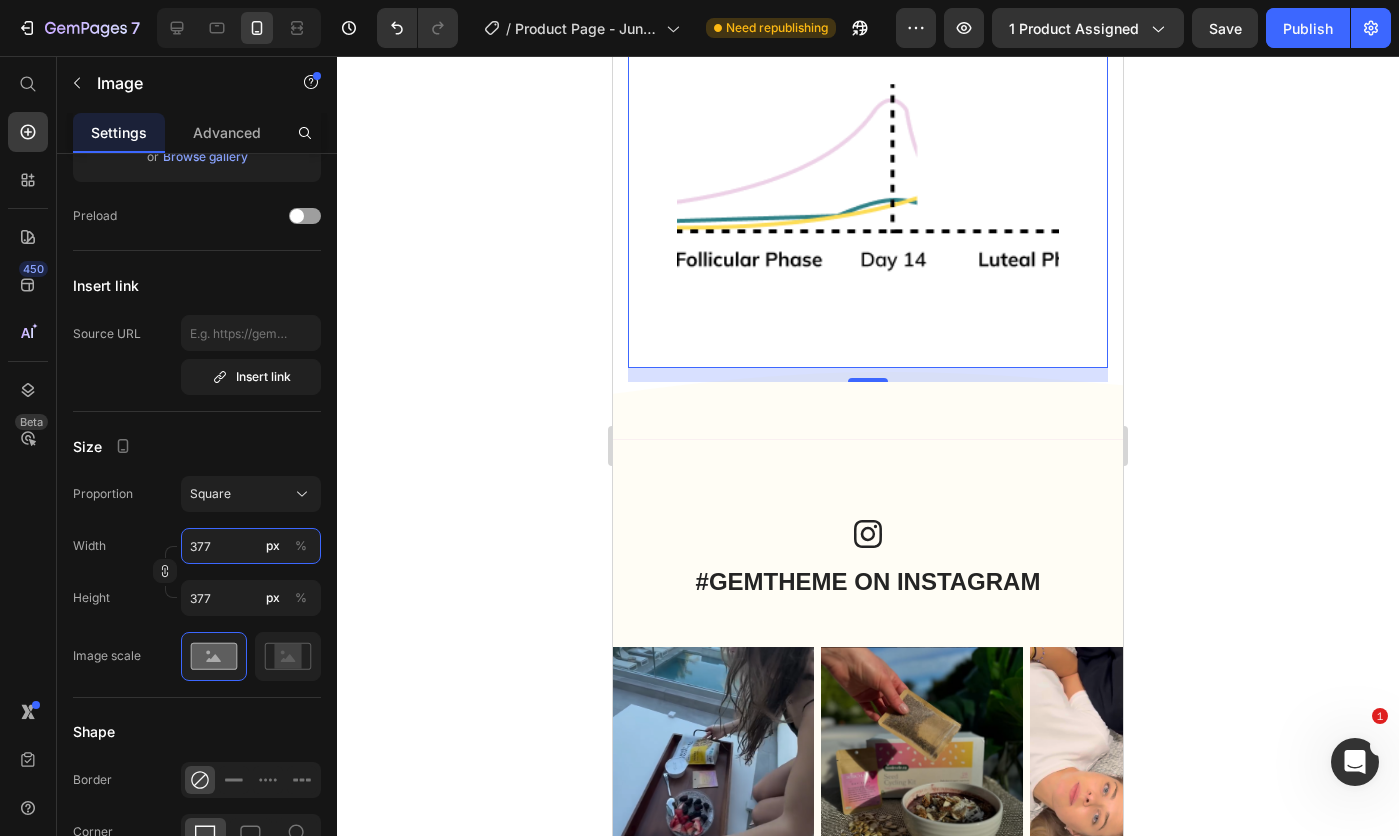 type on "376" 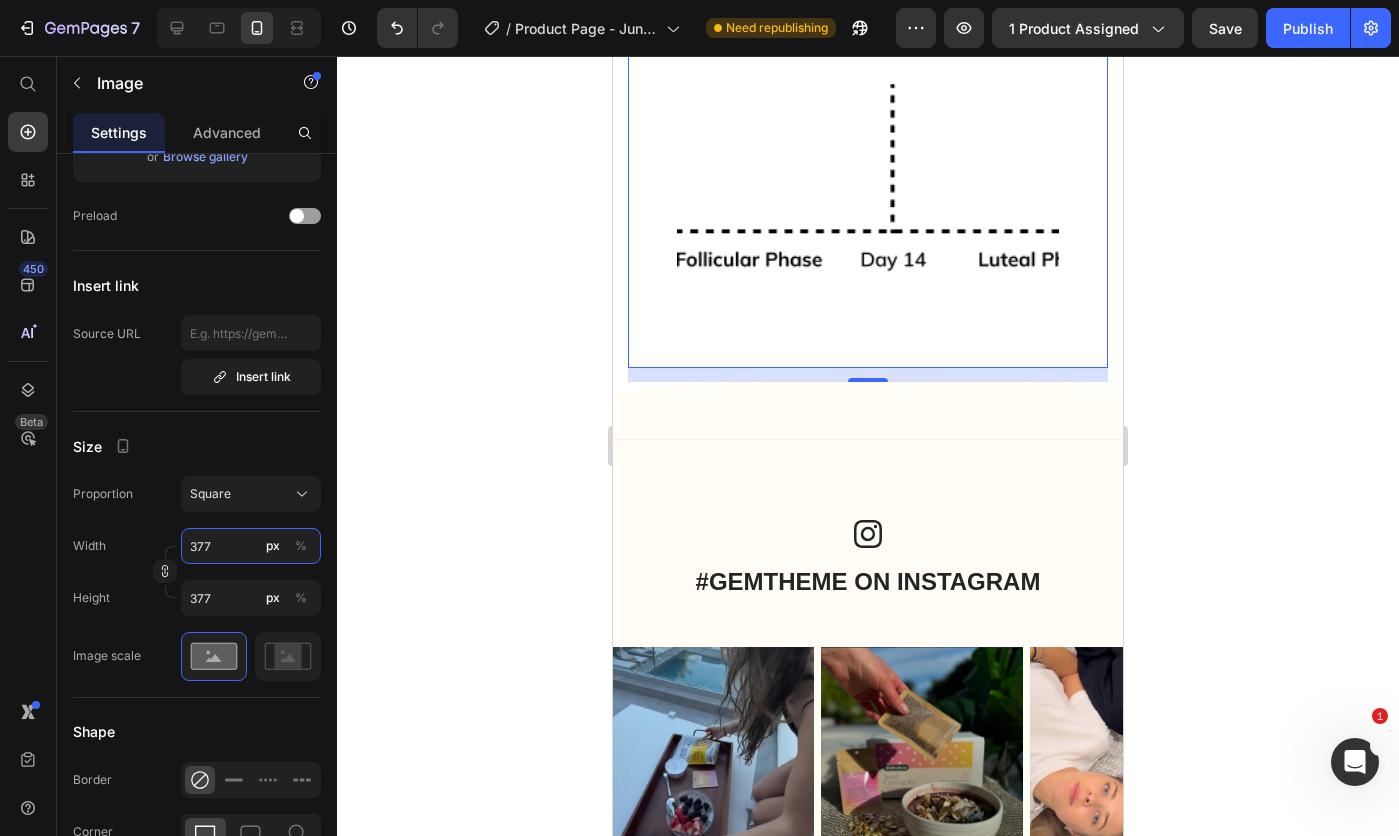 type on "376" 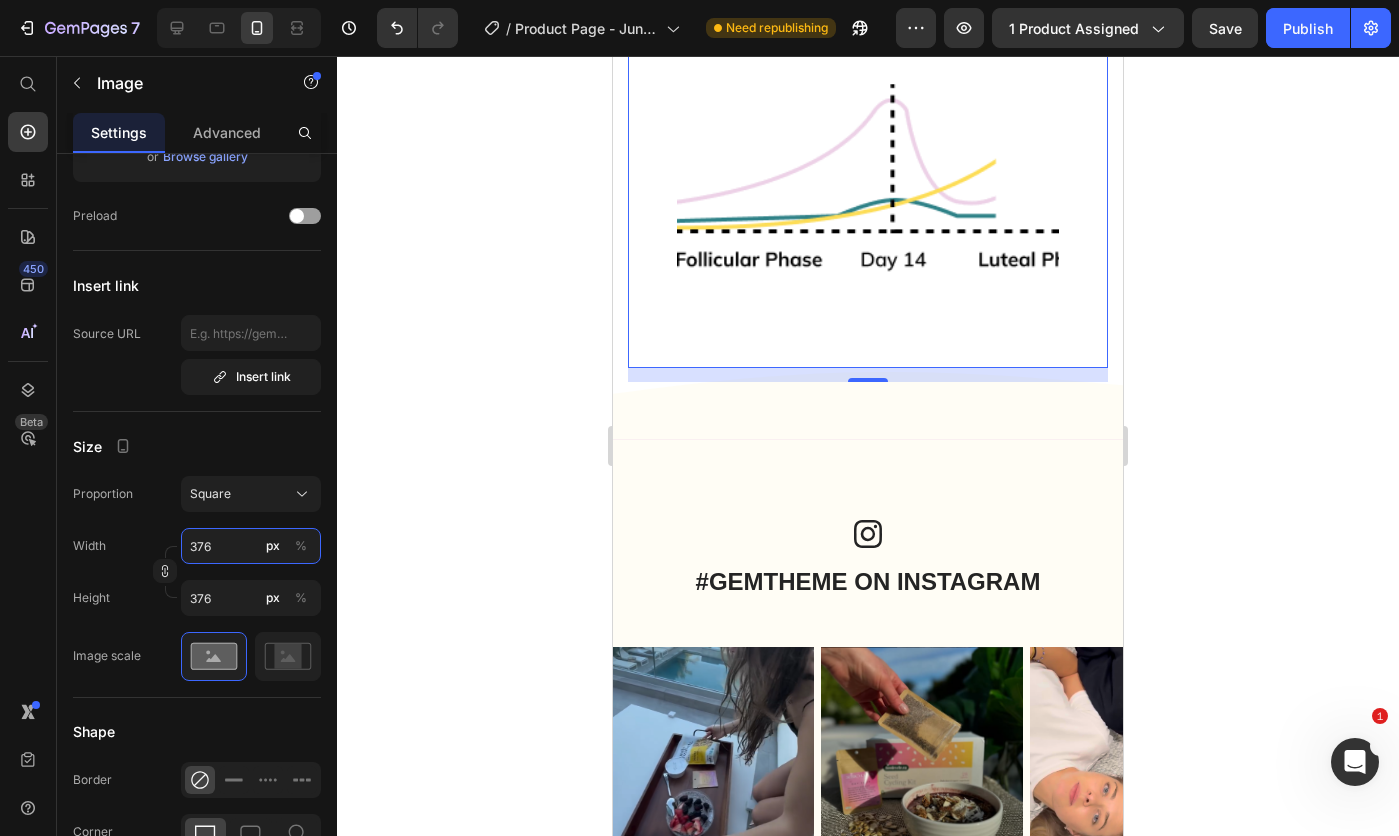 type on "375" 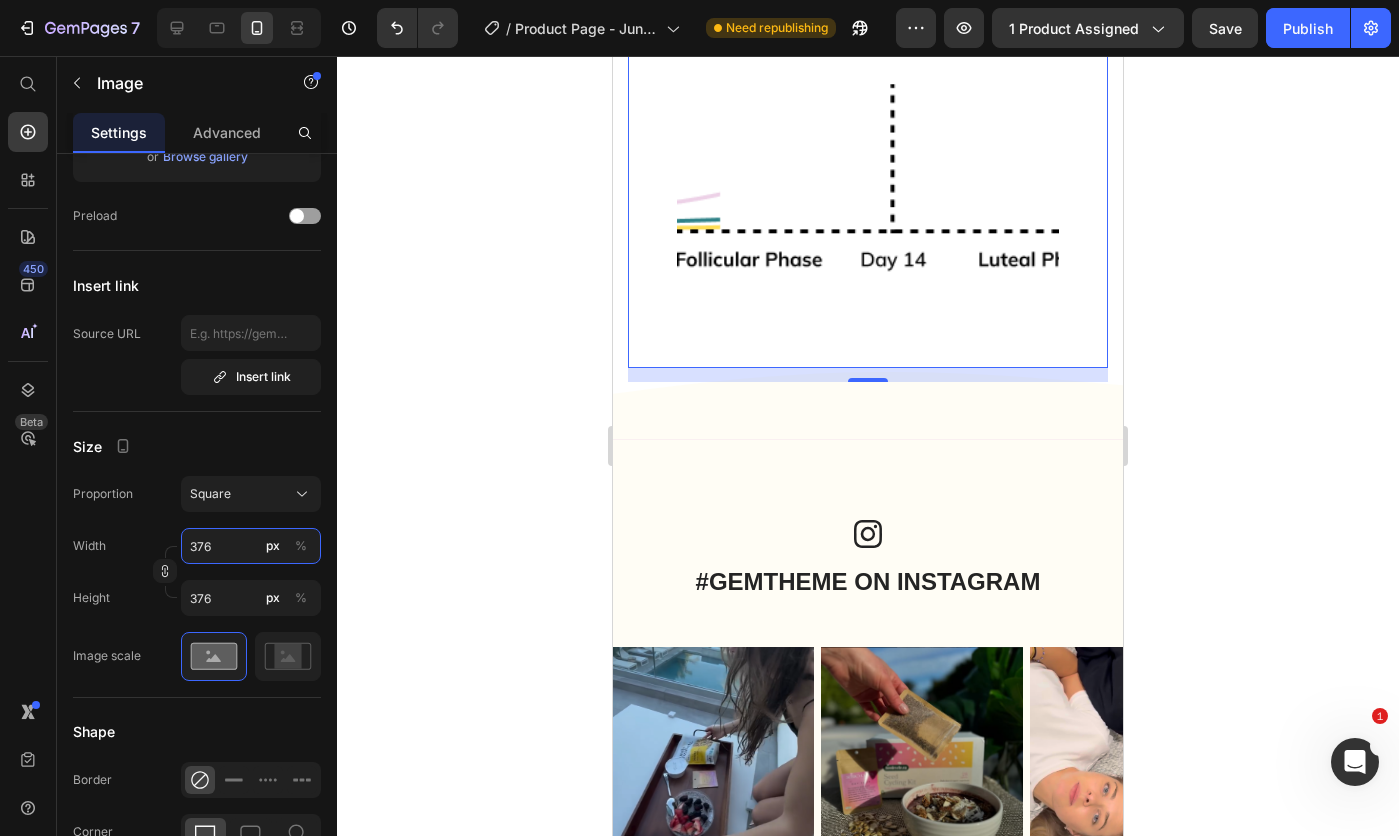 type on "375" 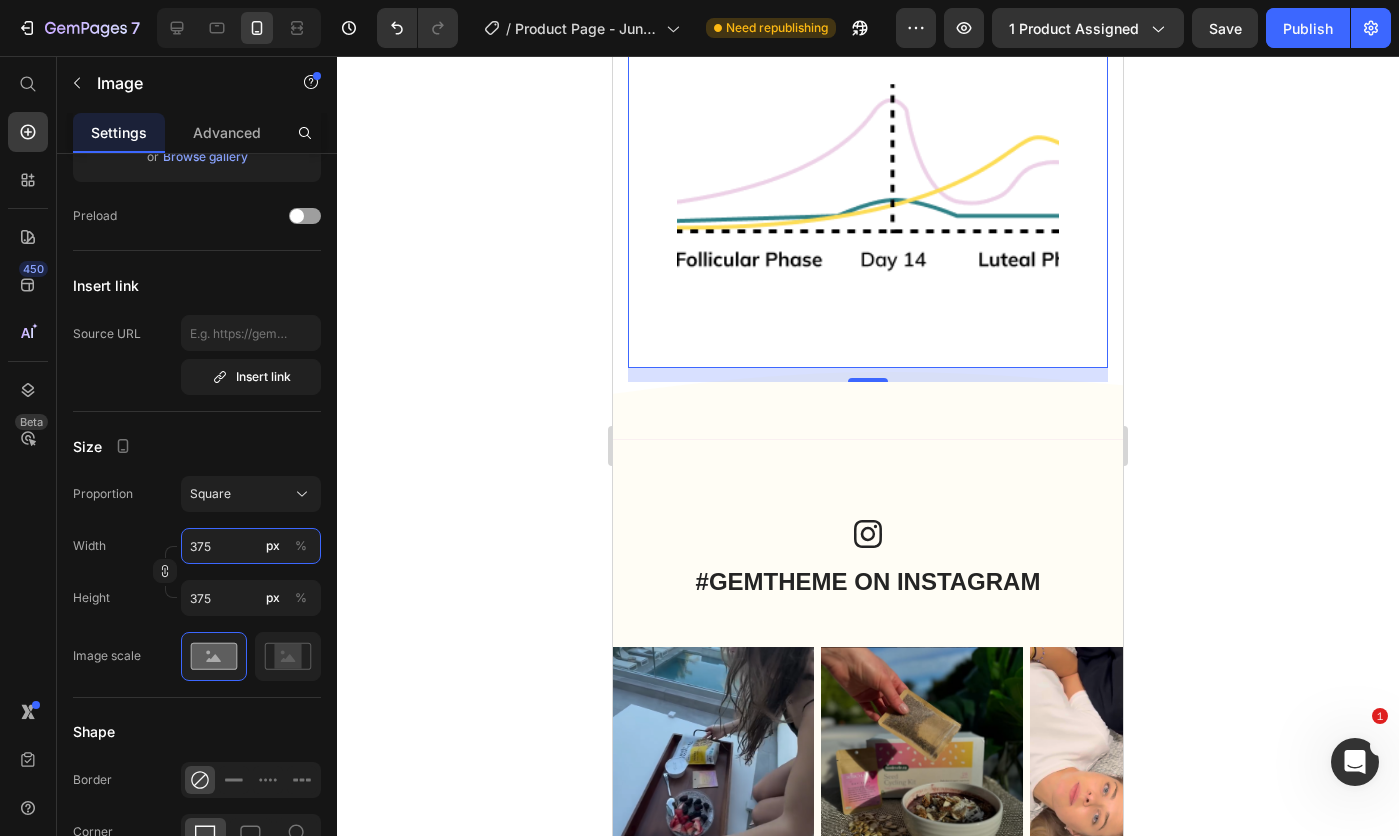 type on "374" 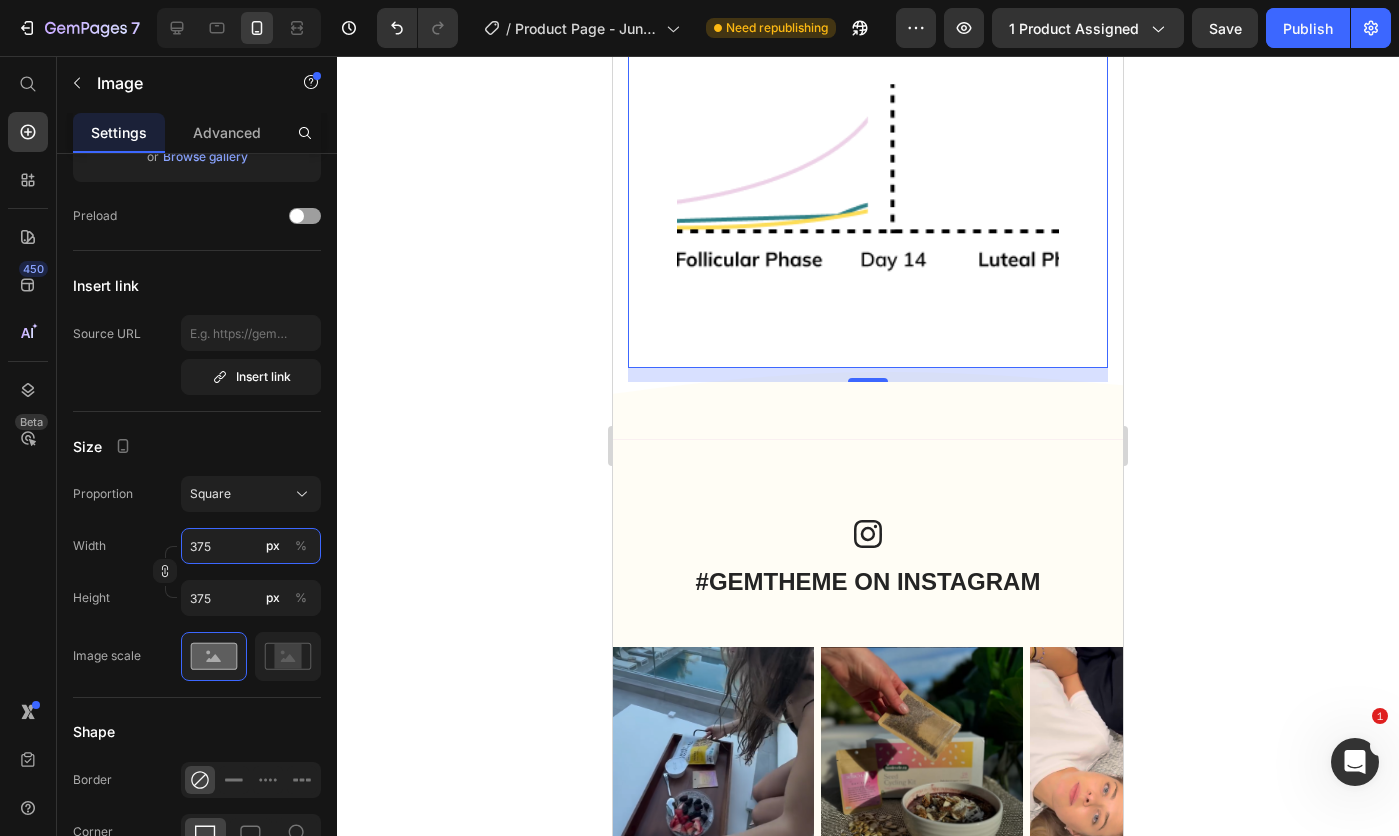 type on "374" 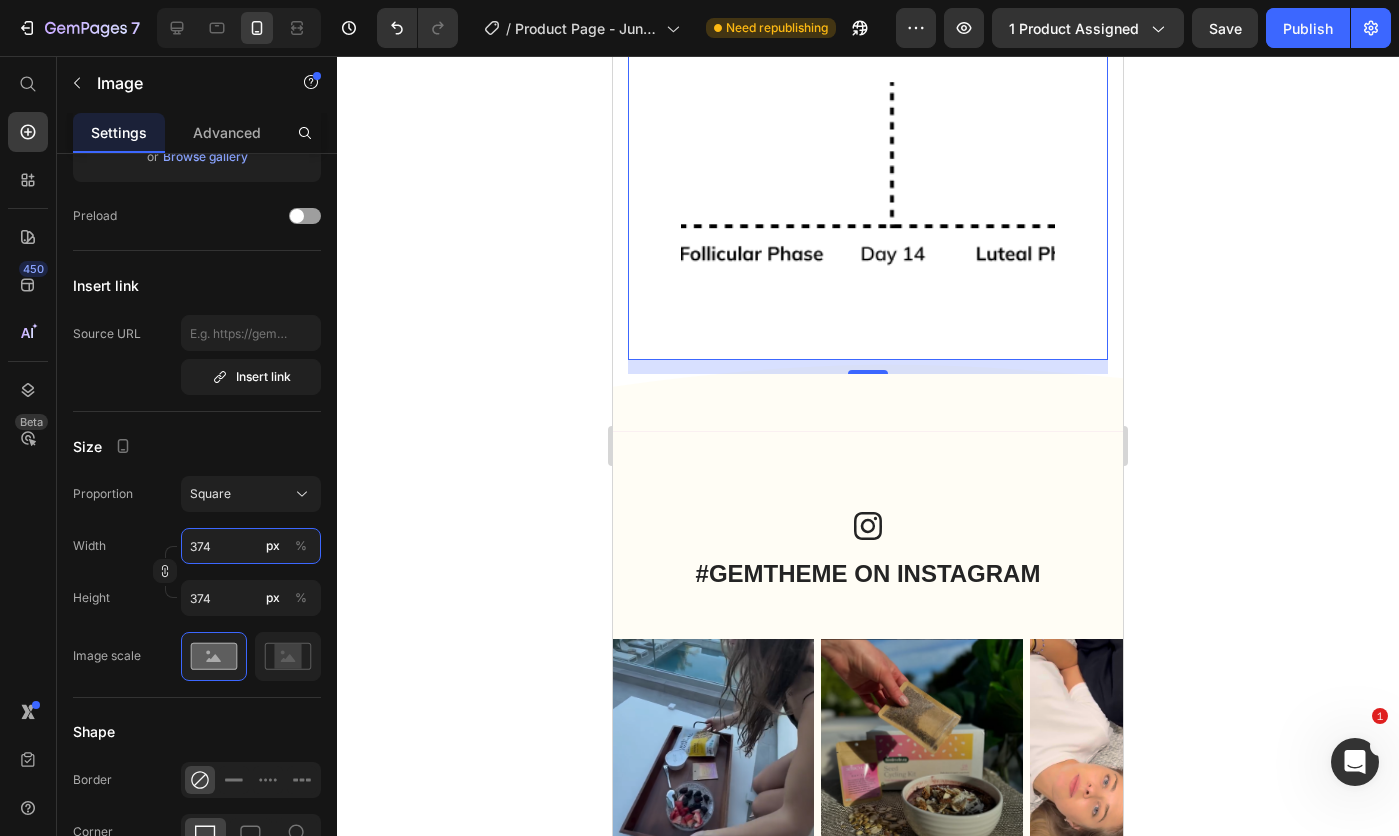 type on "373" 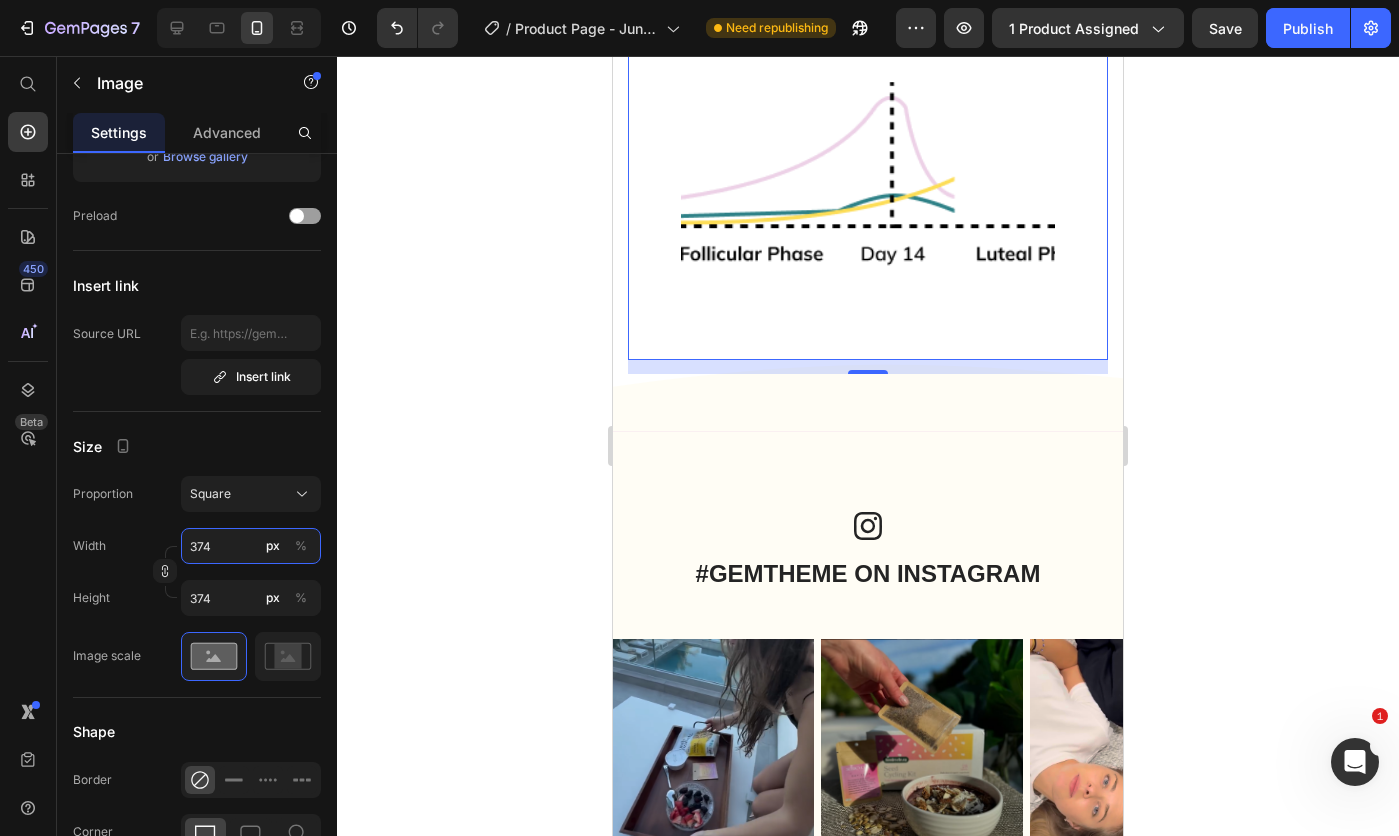 type on "373" 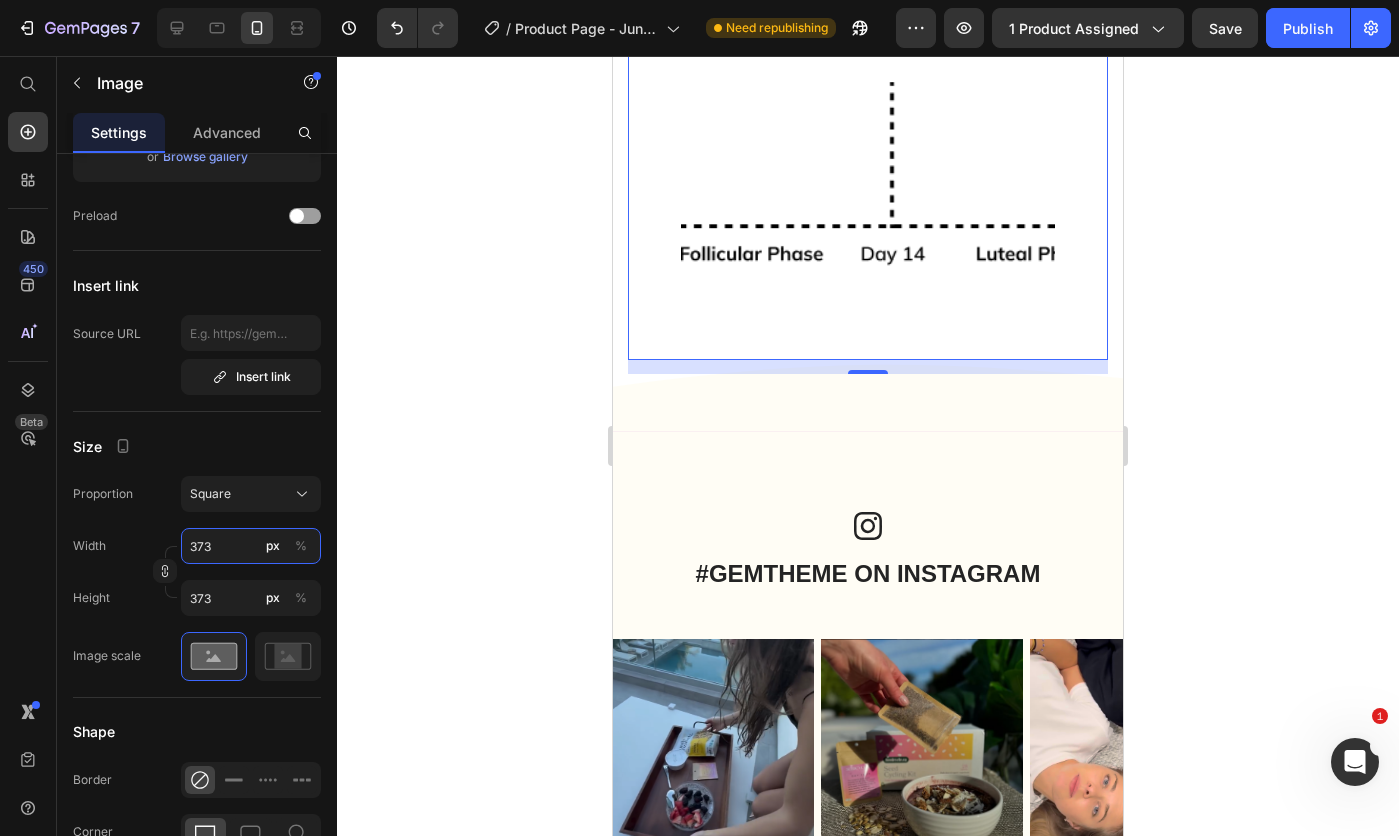 type on "372" 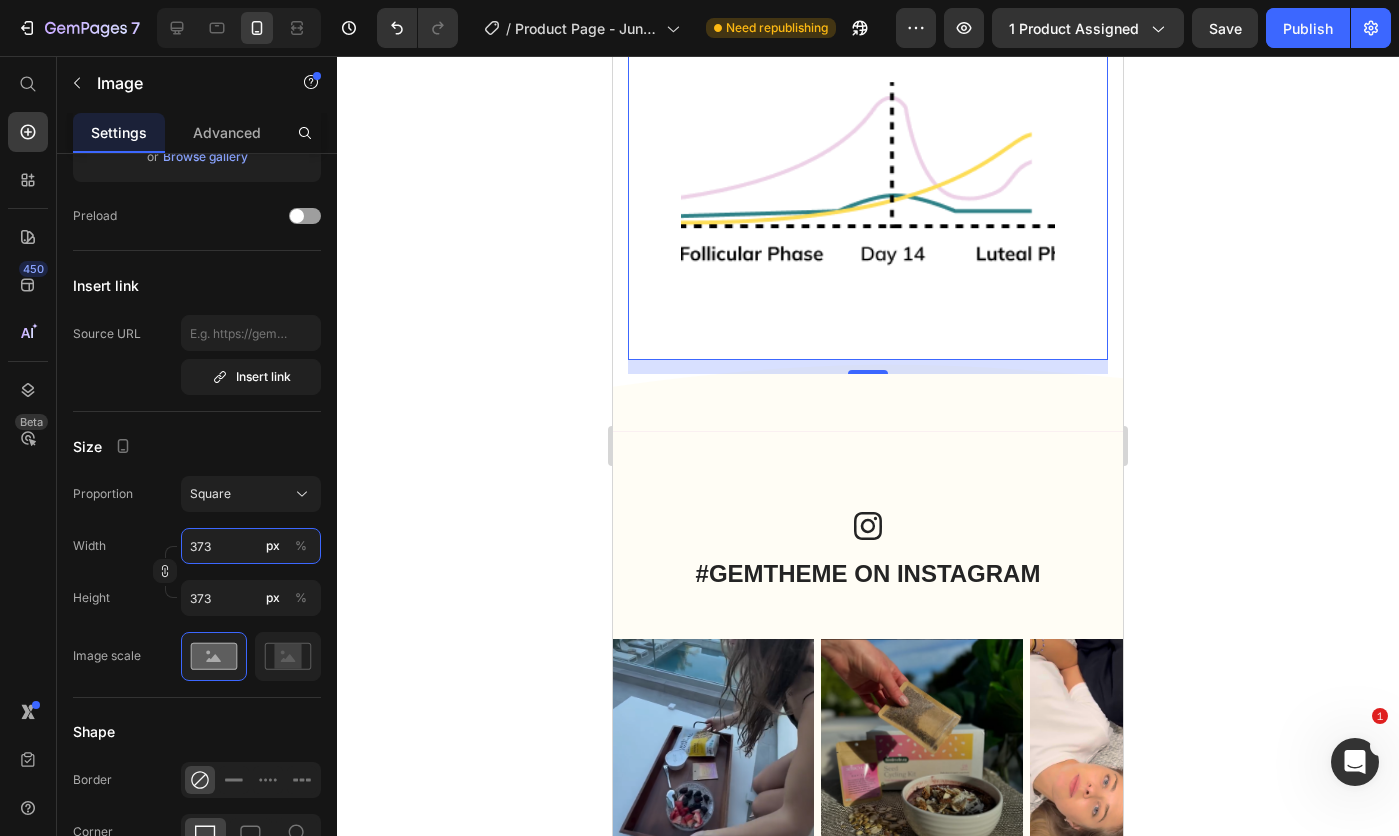 type on "372" 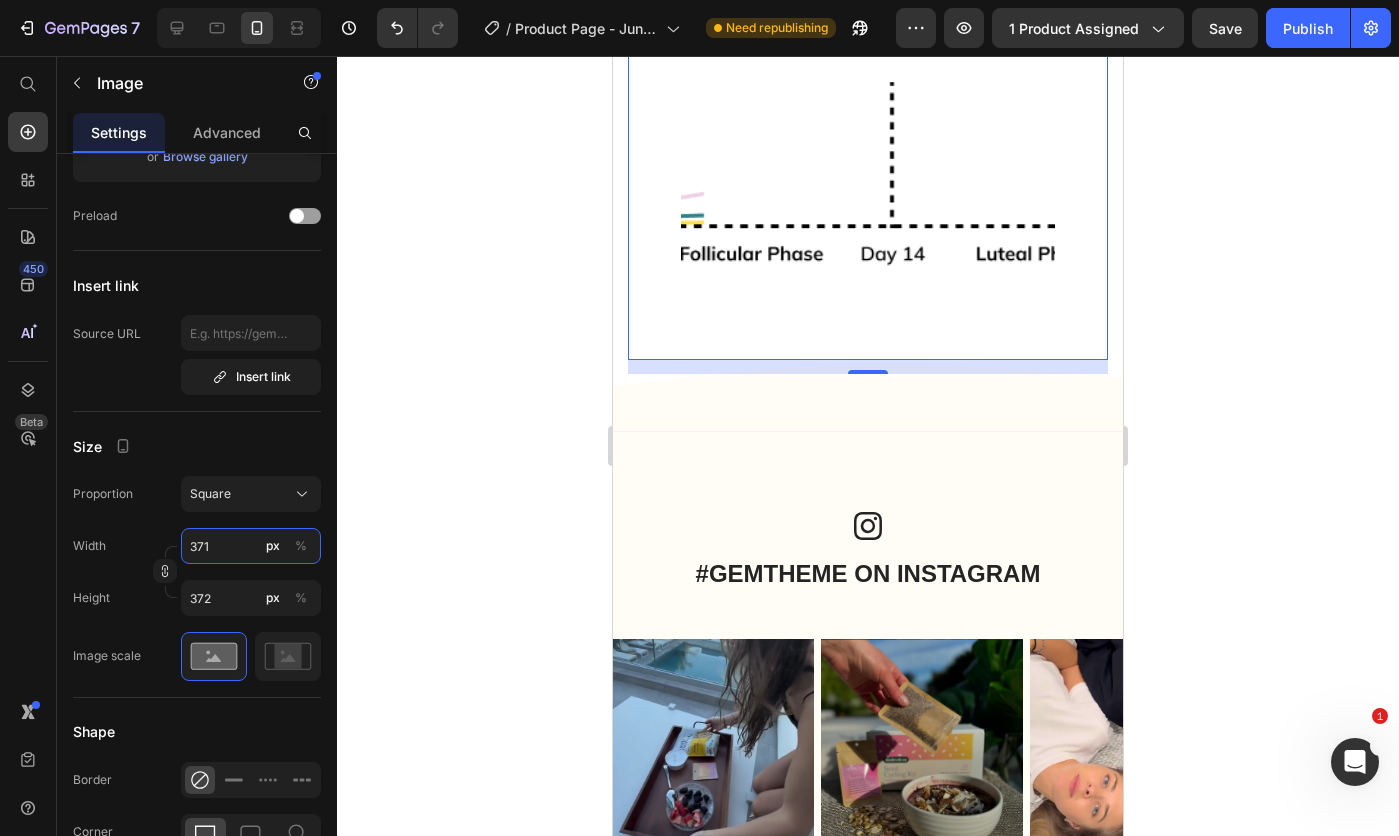 type on "370" 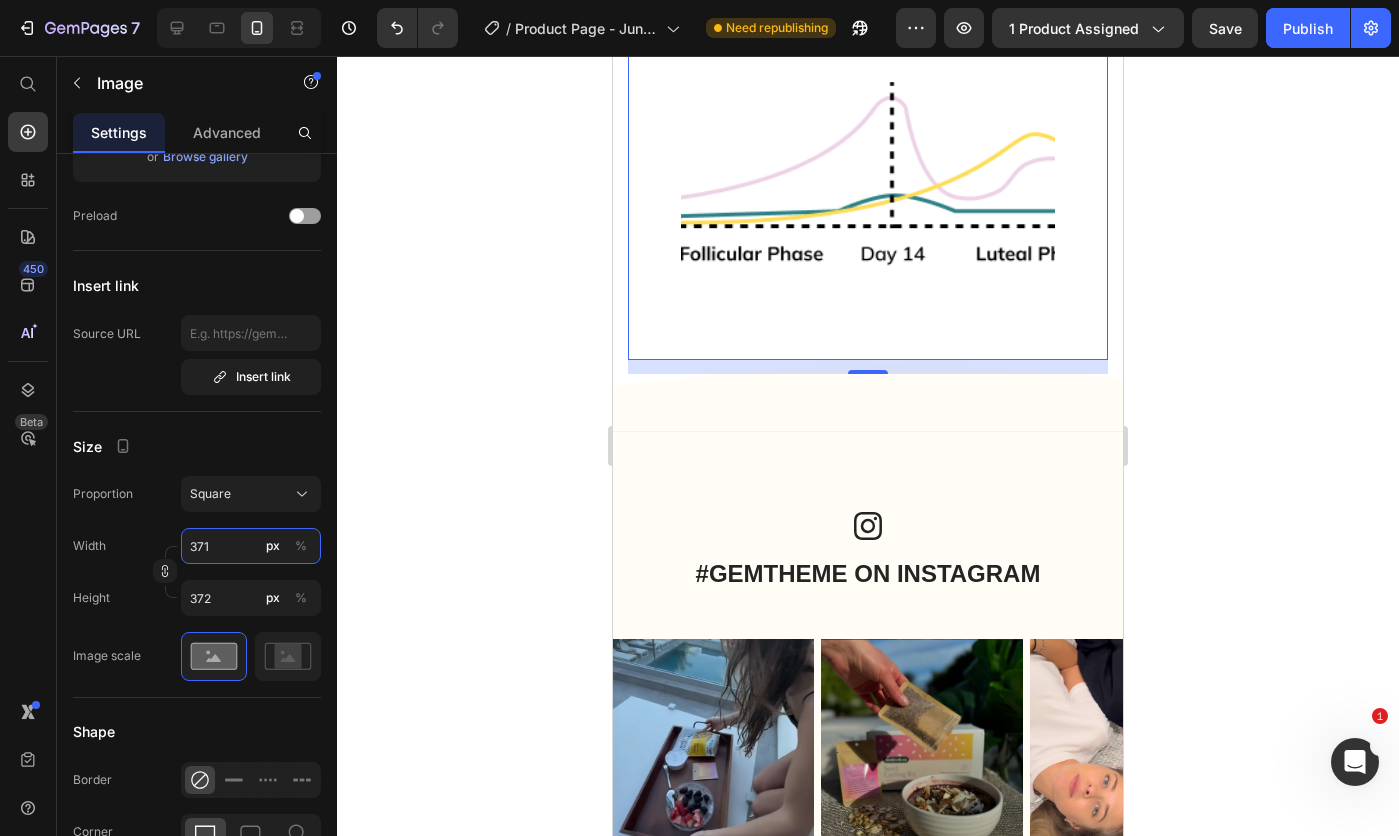type on "370" 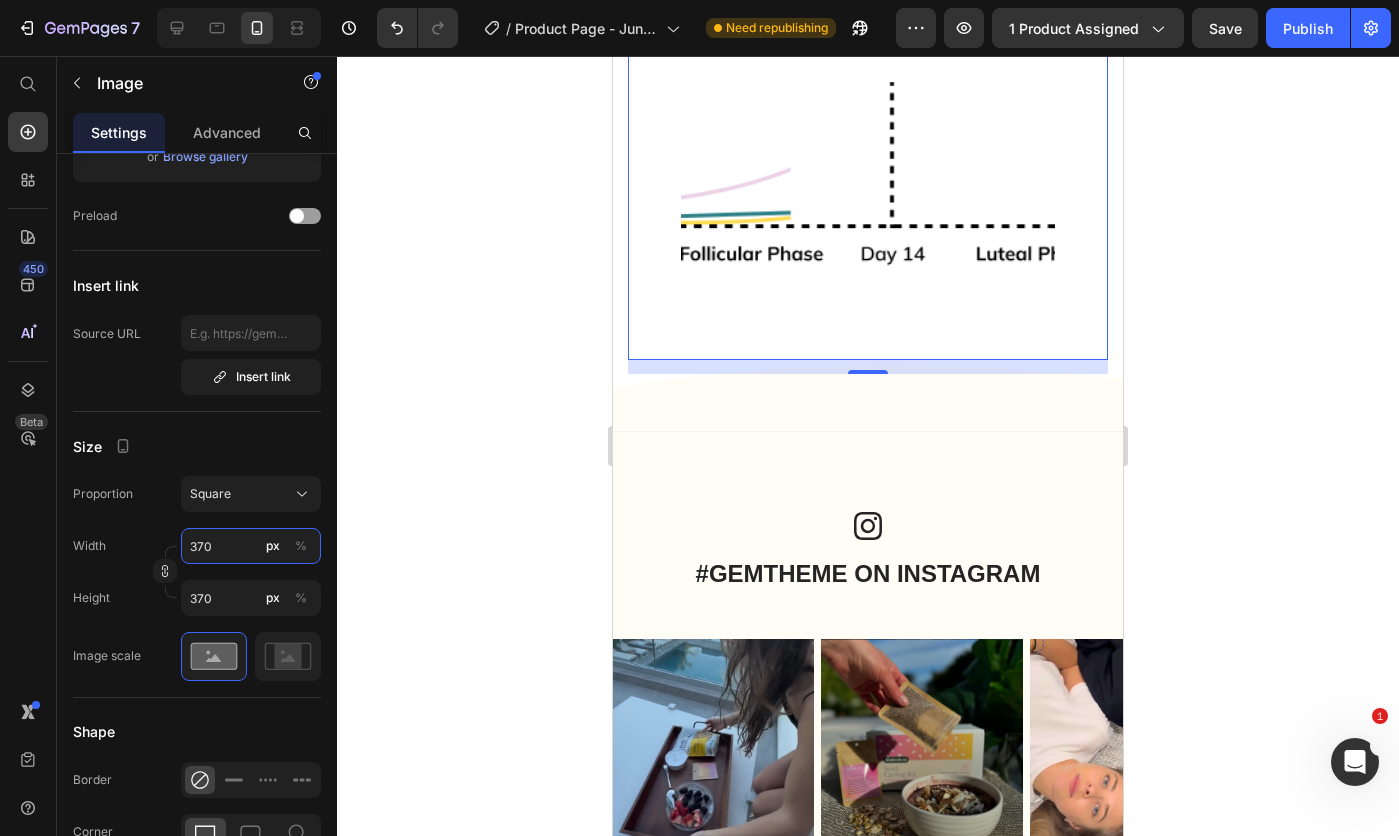 type on "369" 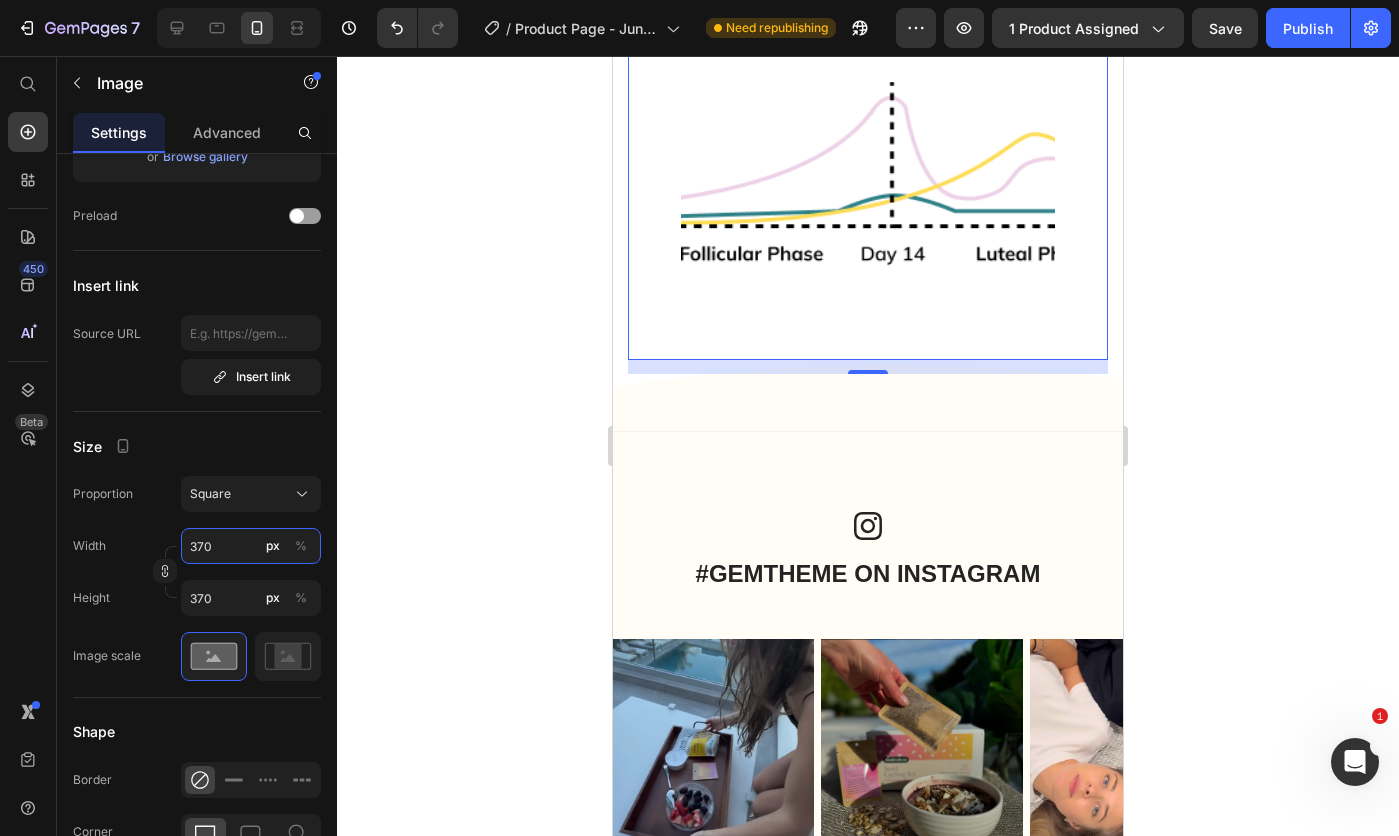 type on "369" 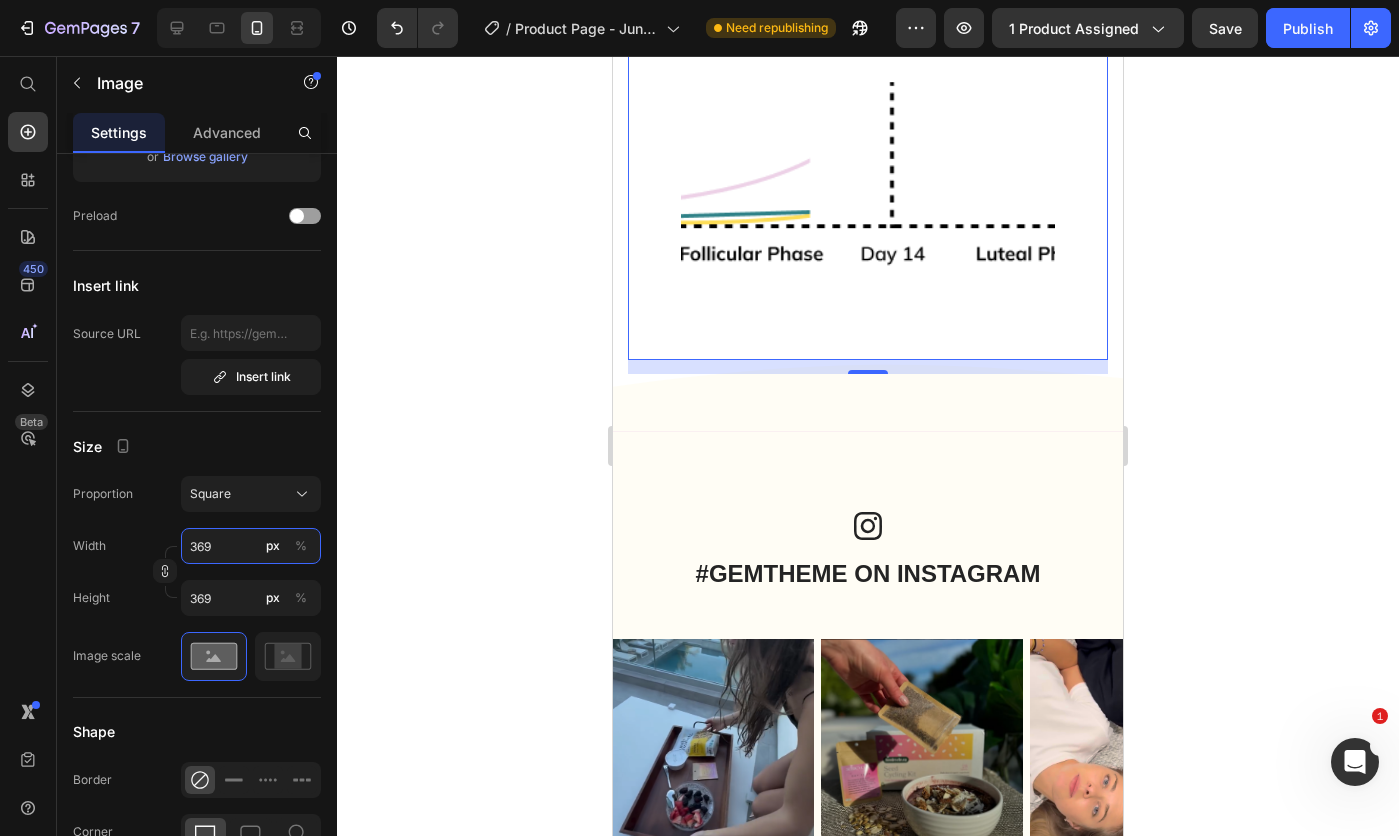 type on "368" 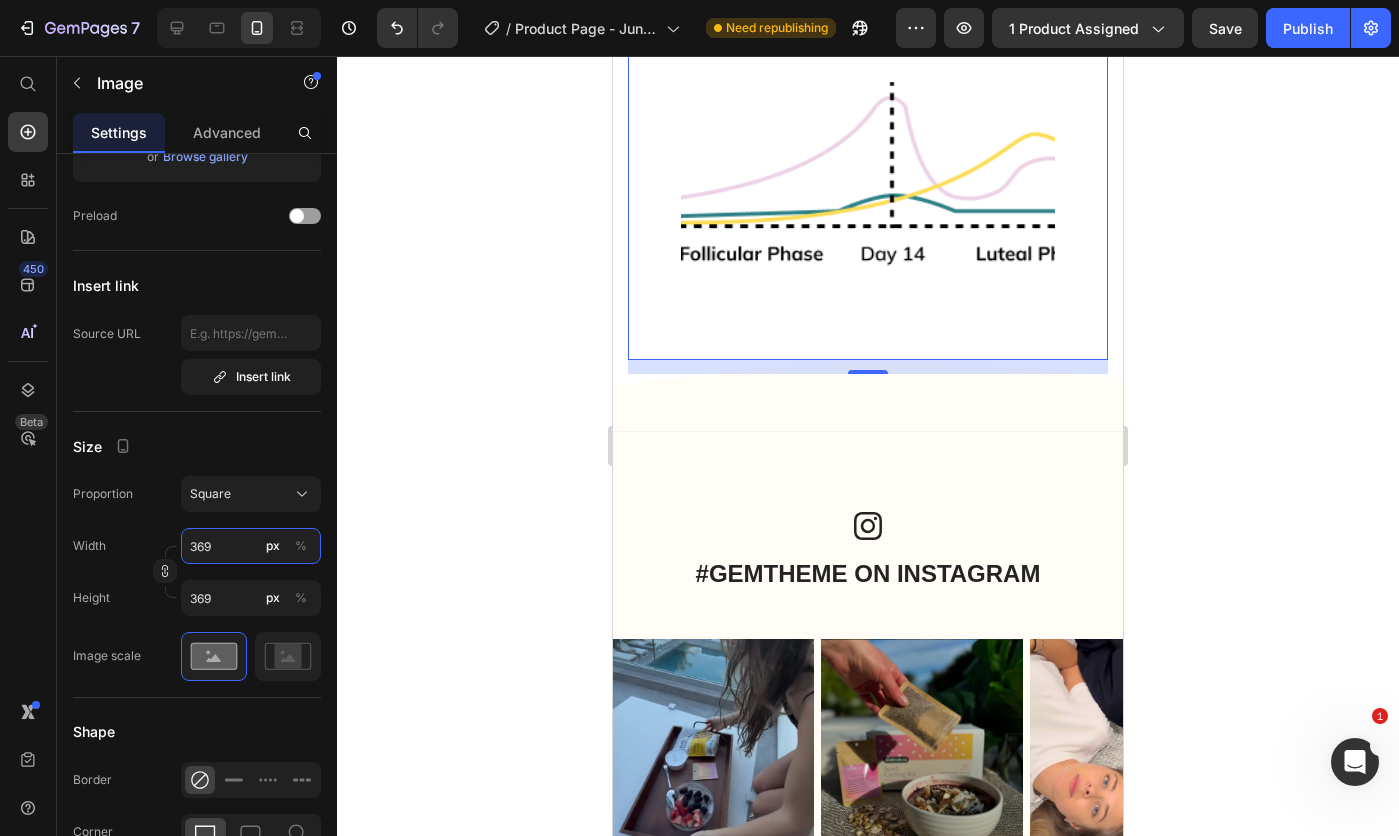 type on "368" 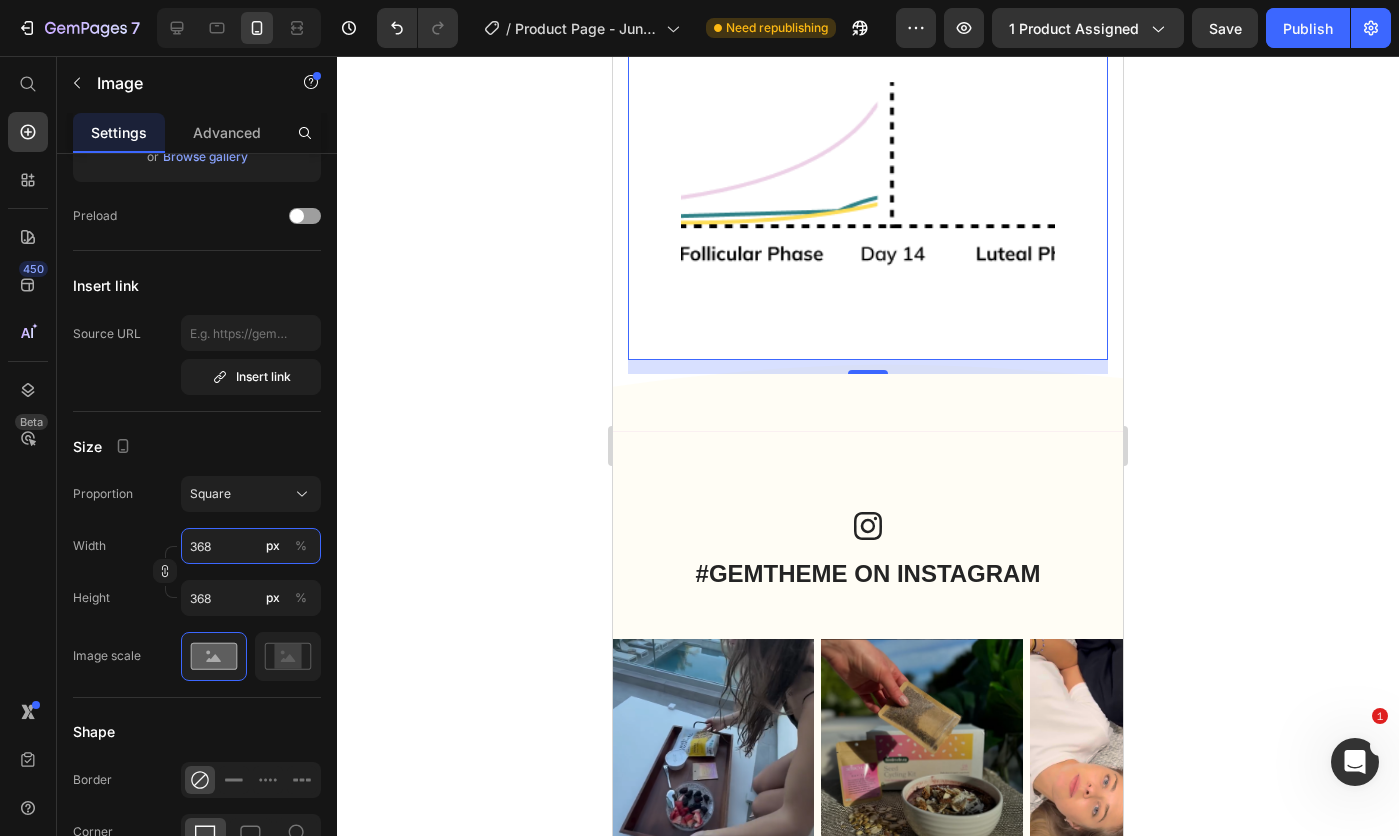 type on "367" 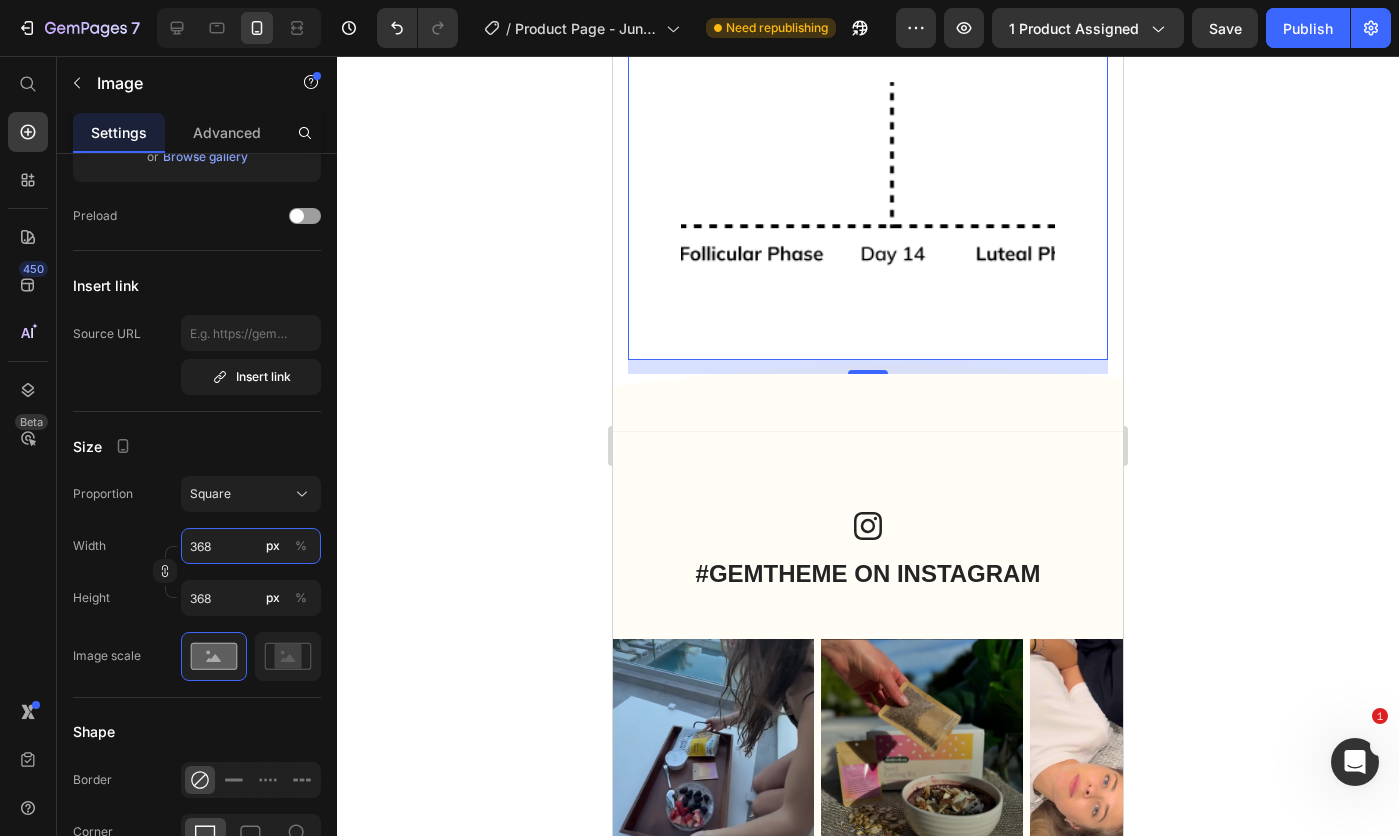 type on "367" 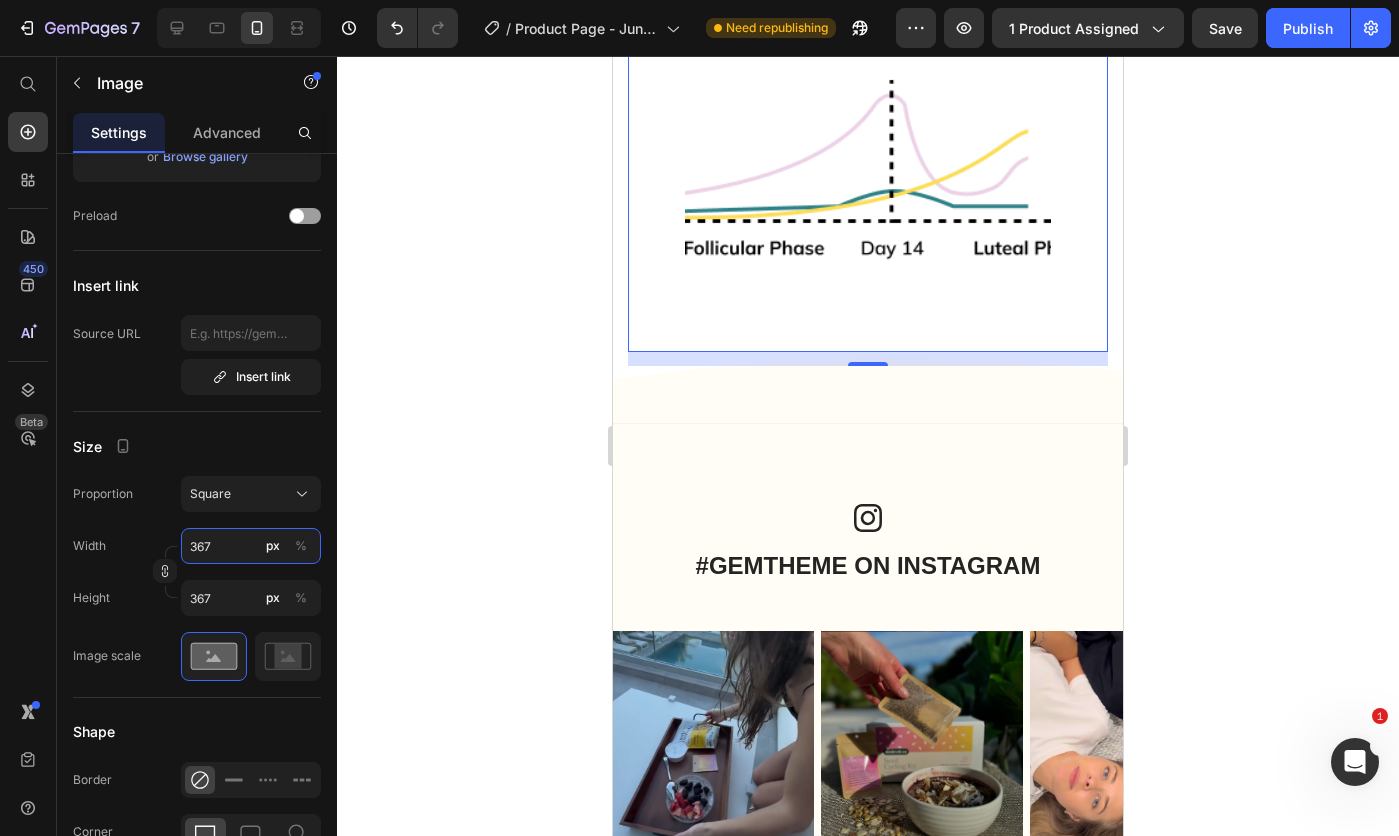 type on "366" 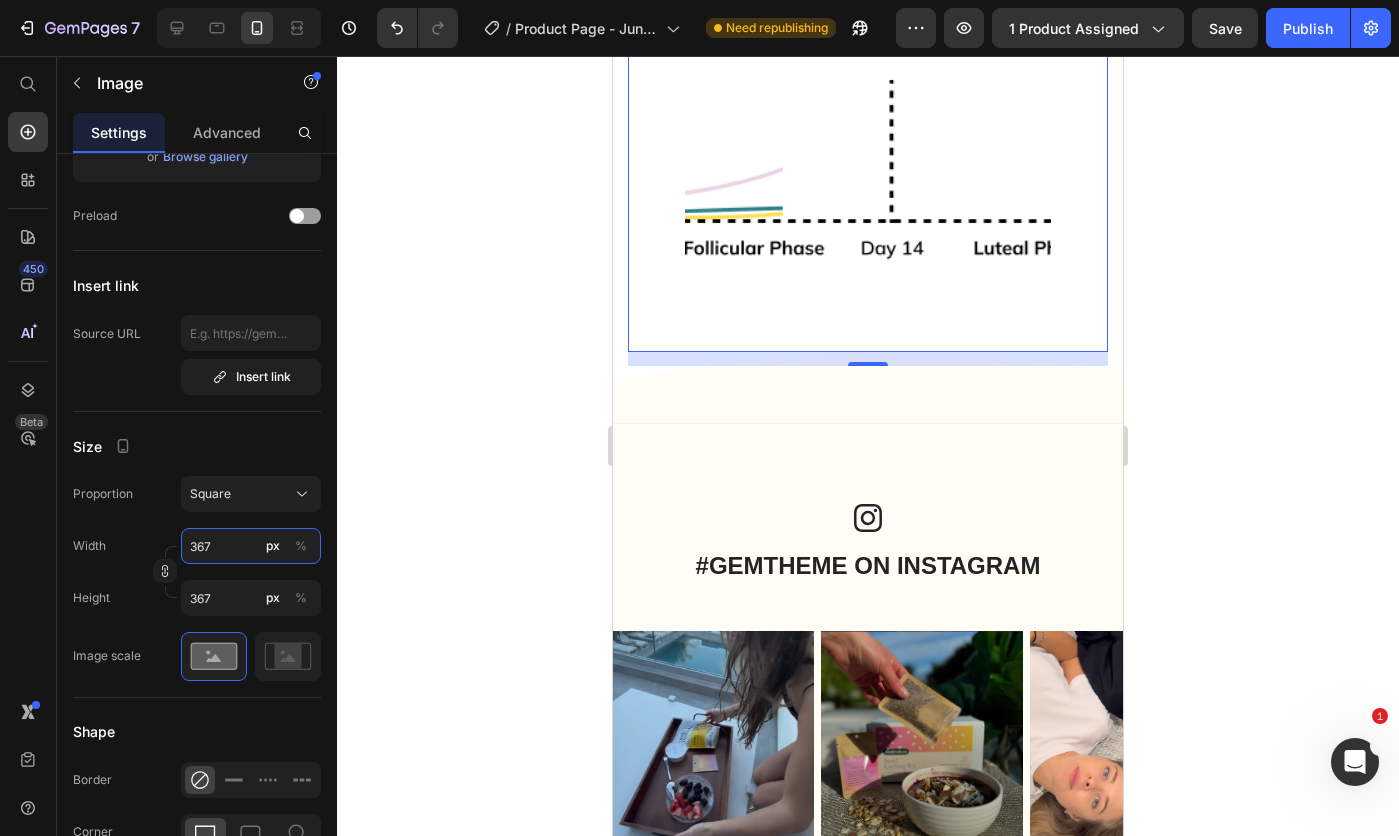 type on "366" 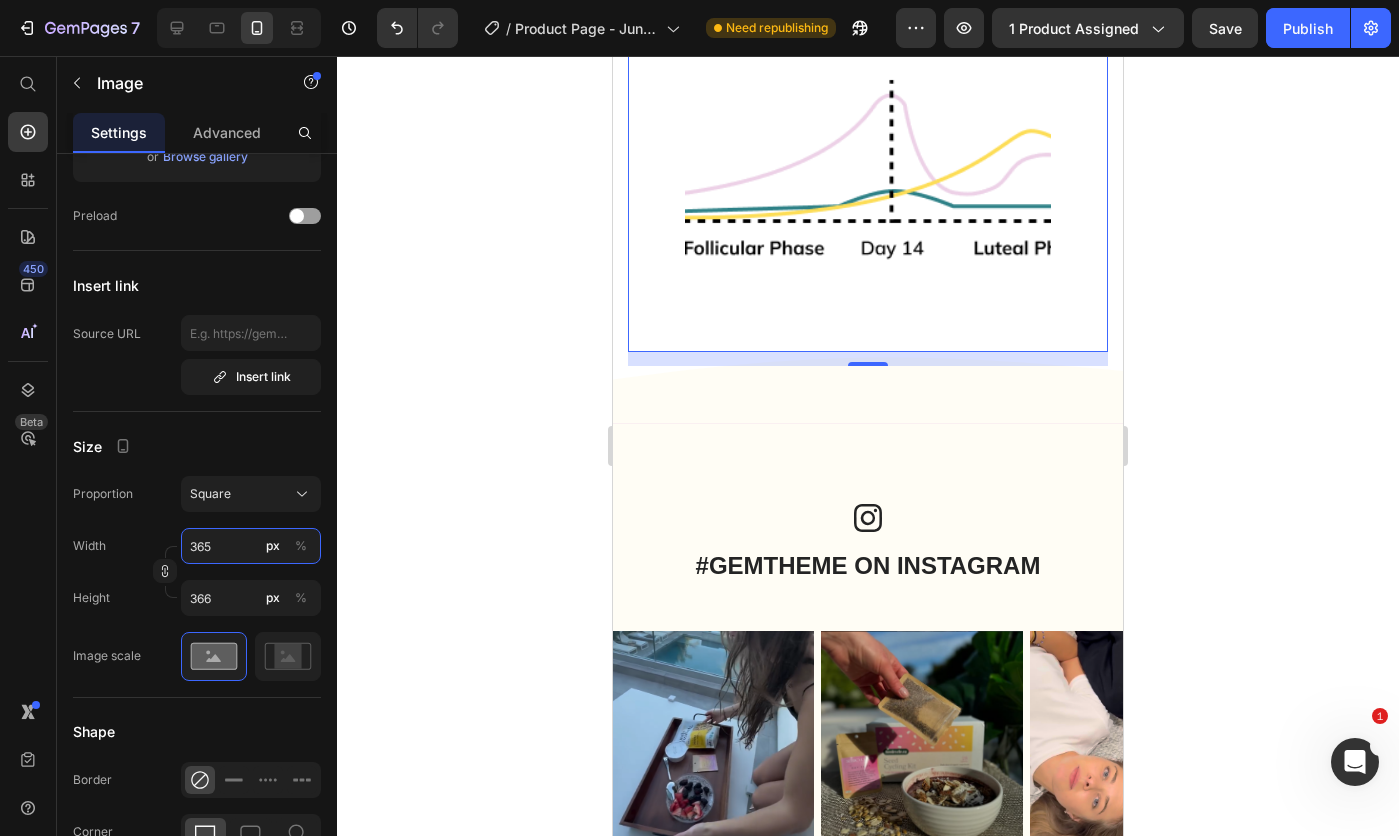type on "364" 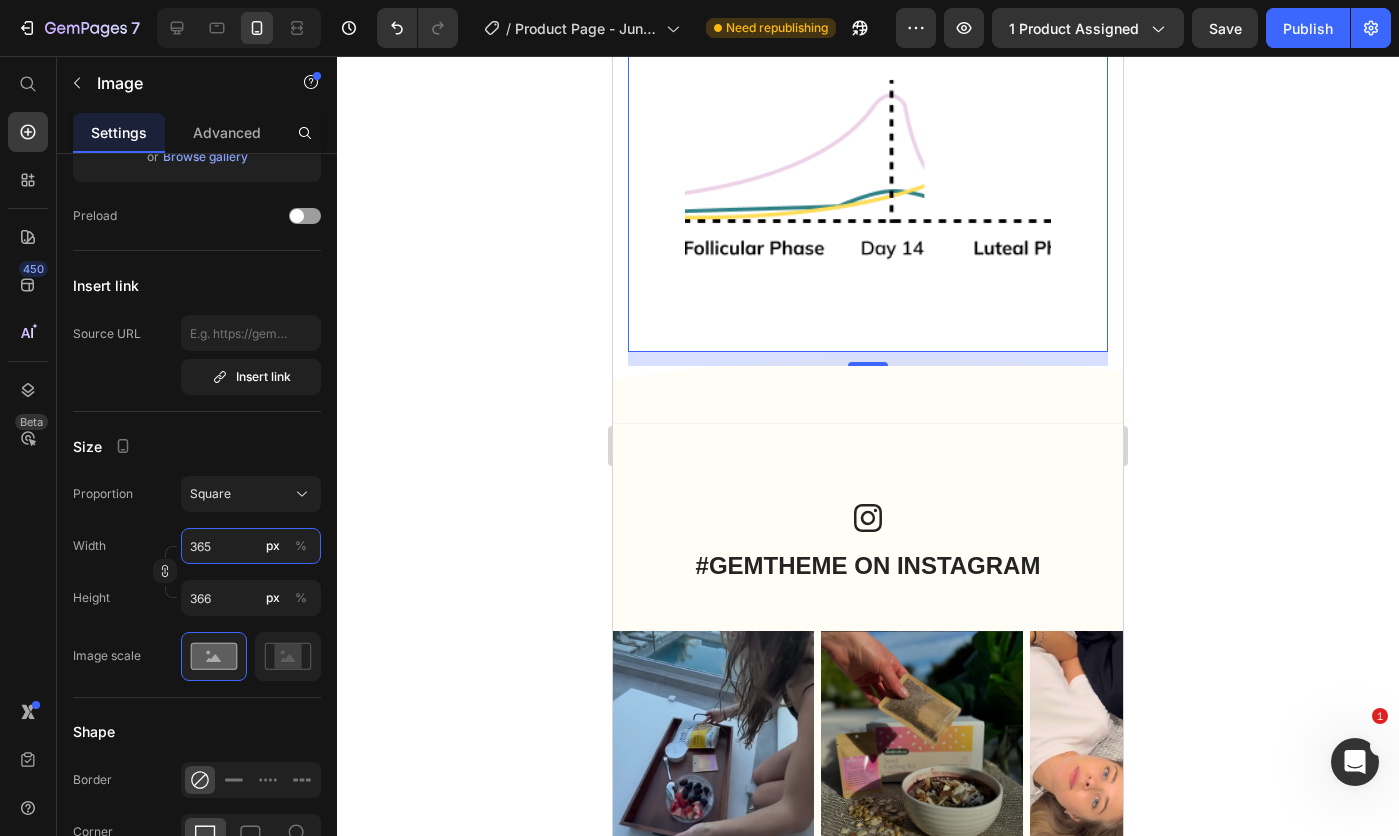 type on "364" 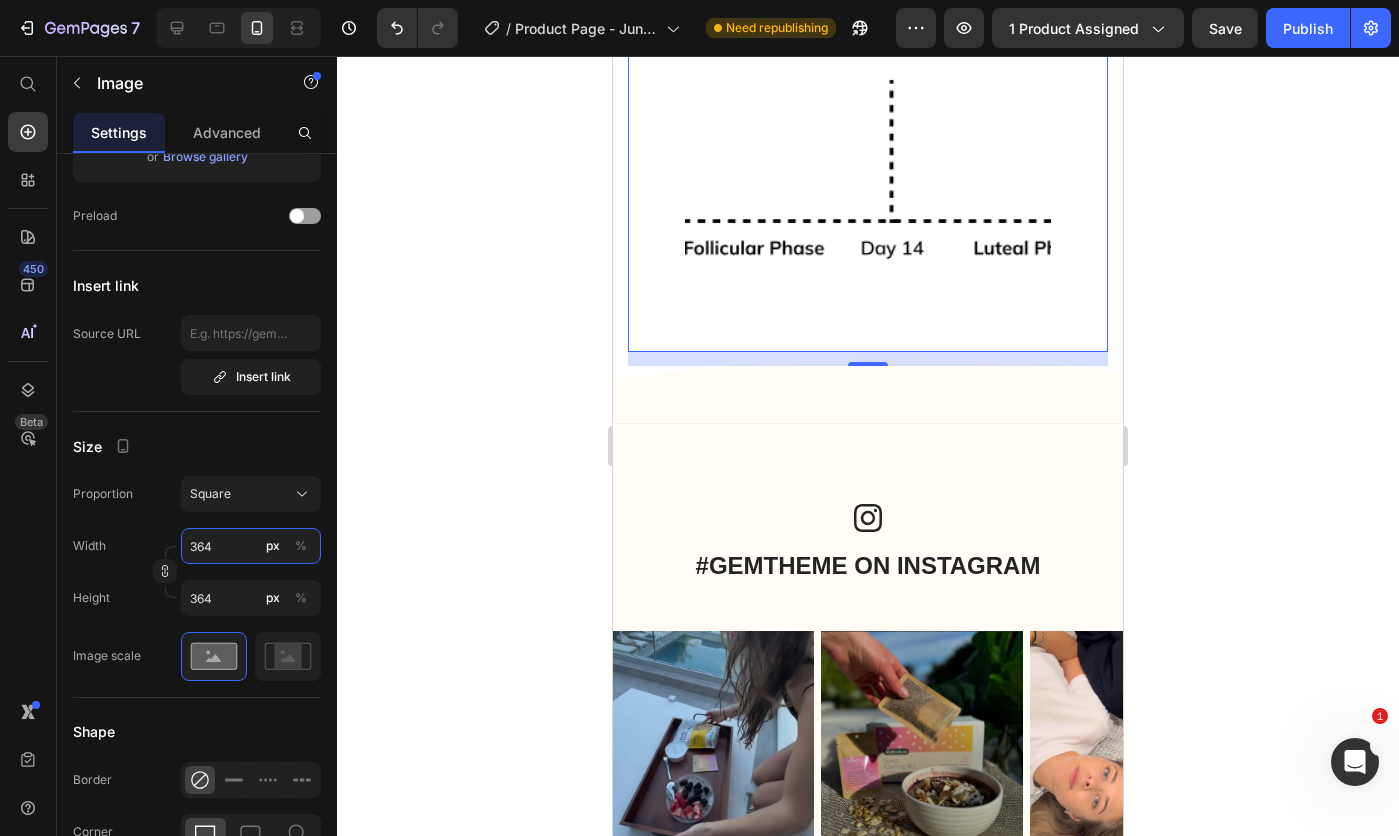 type on "363" 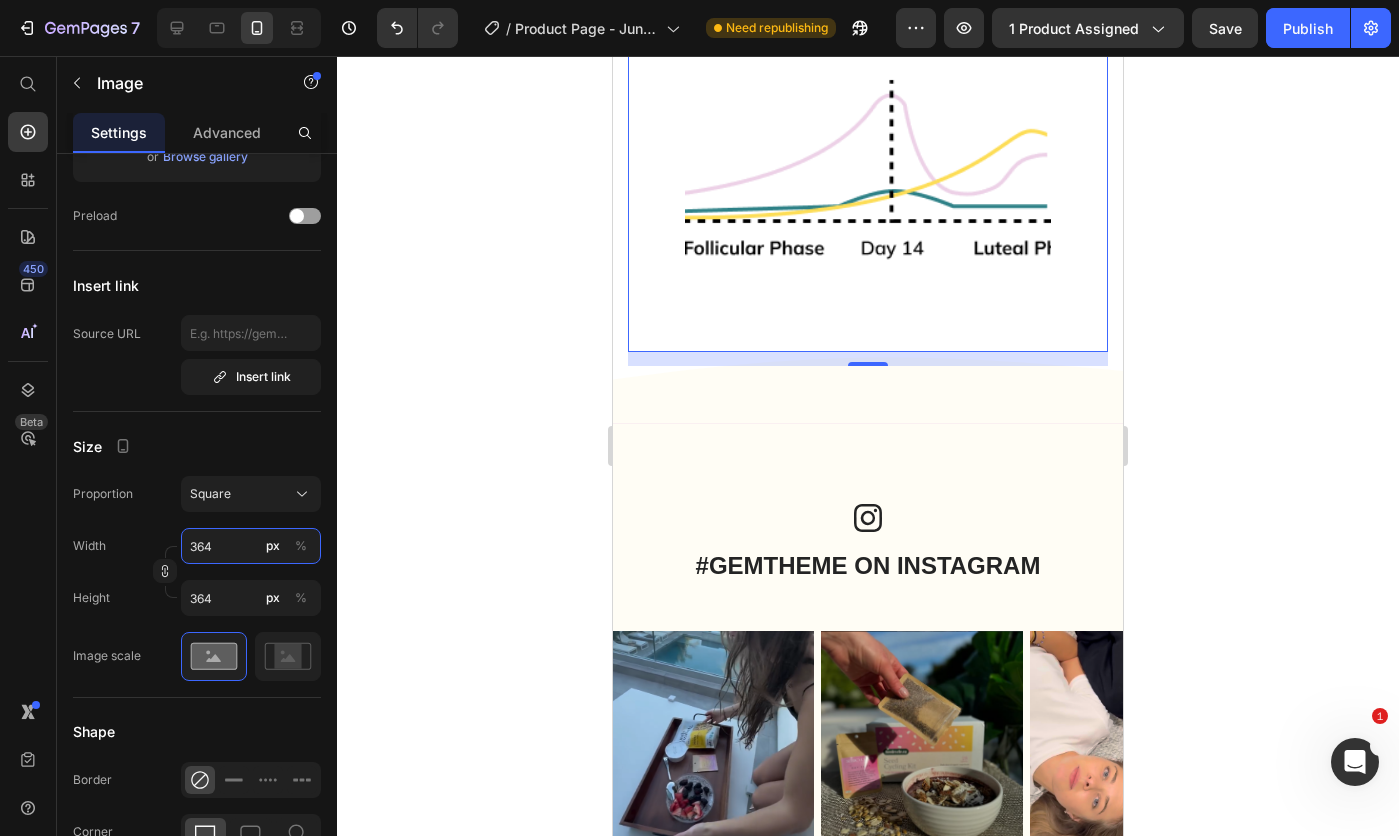 type on "363" 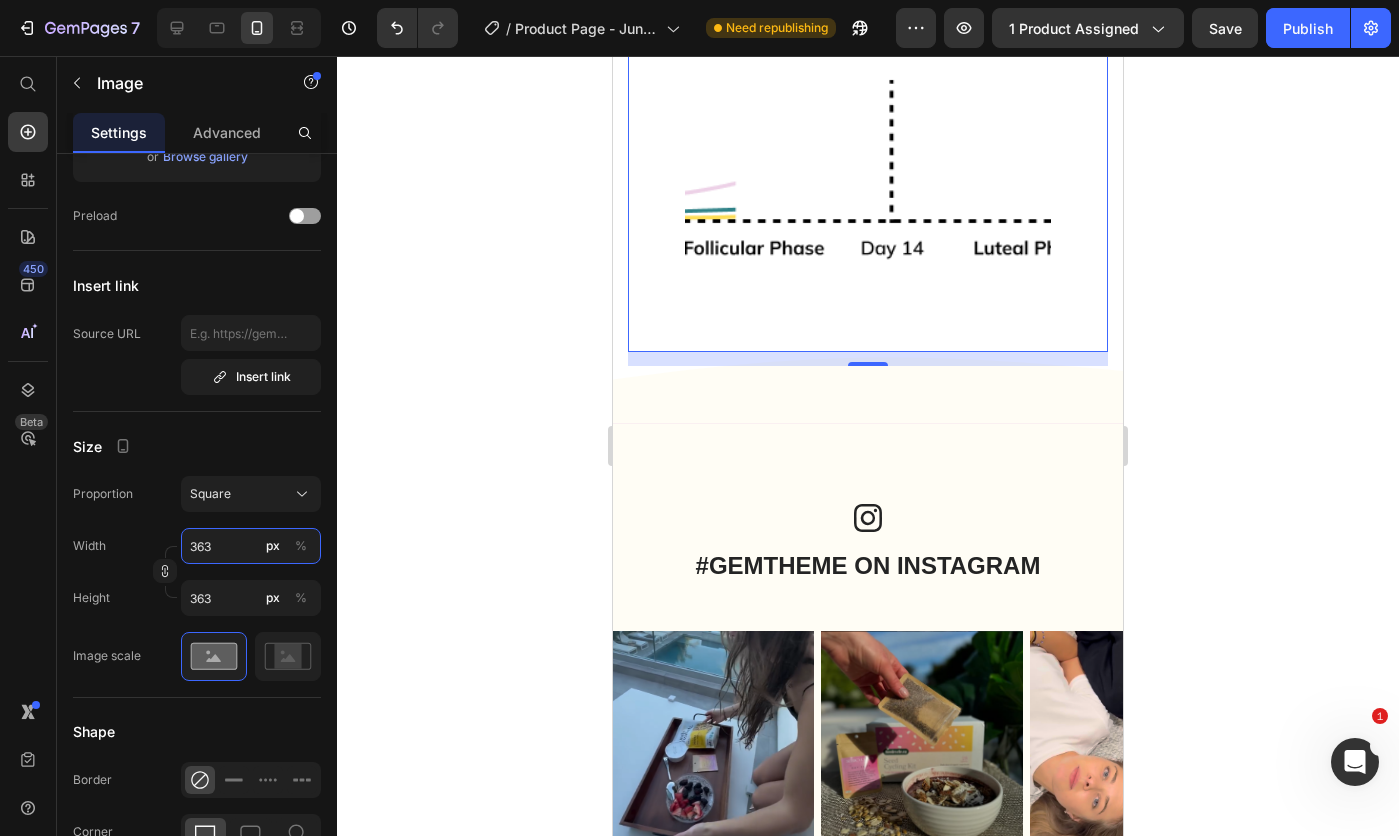 type on "362" 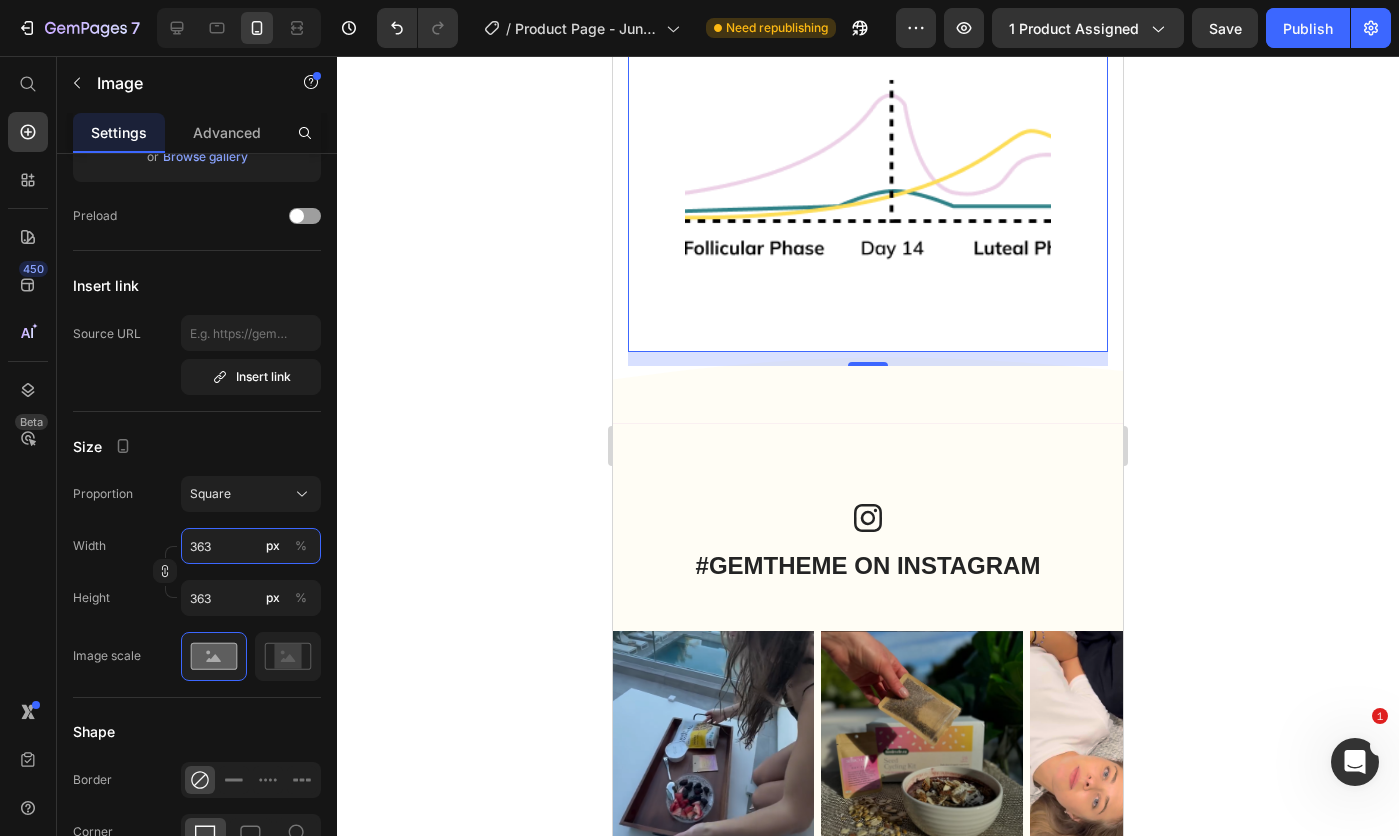 type on "362" 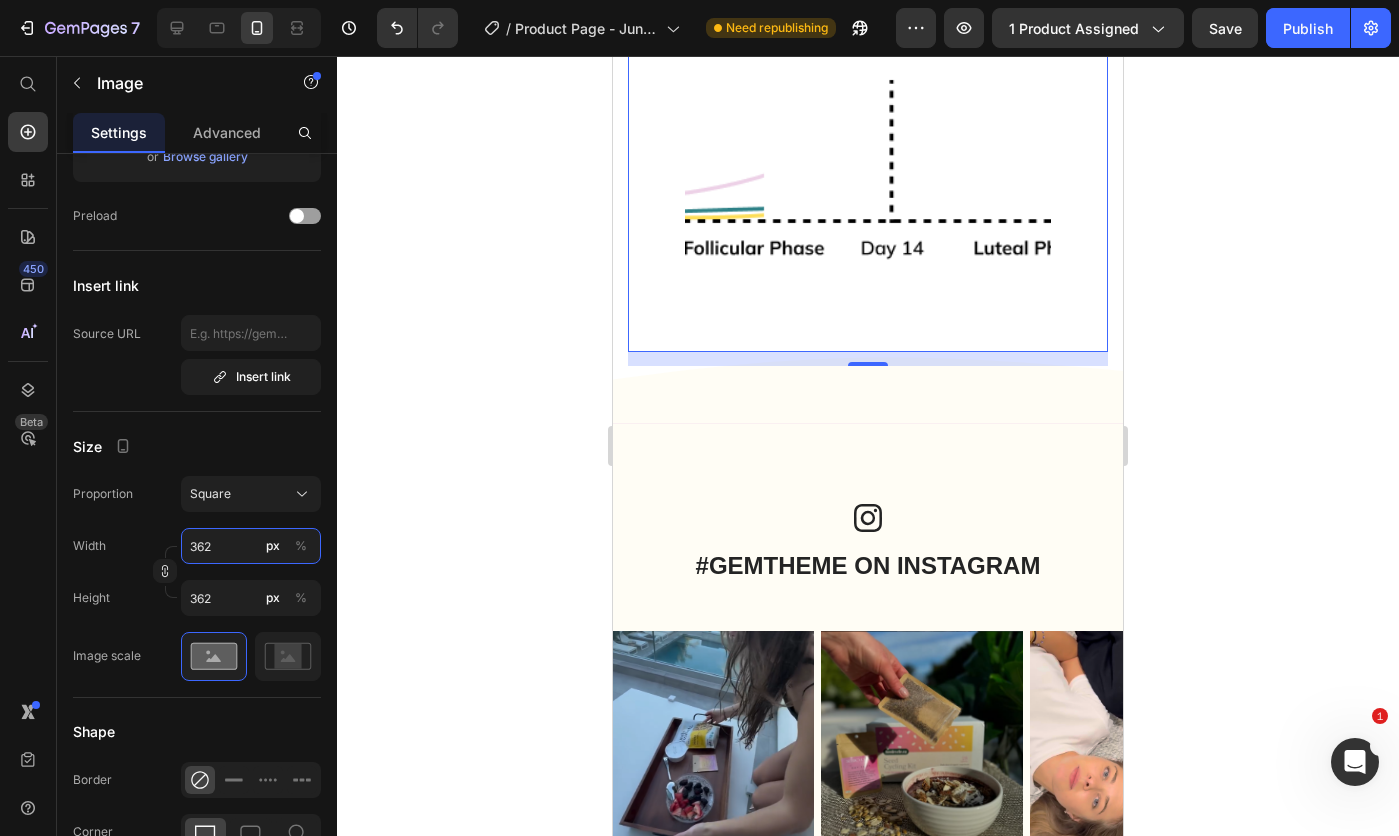 type on "361" 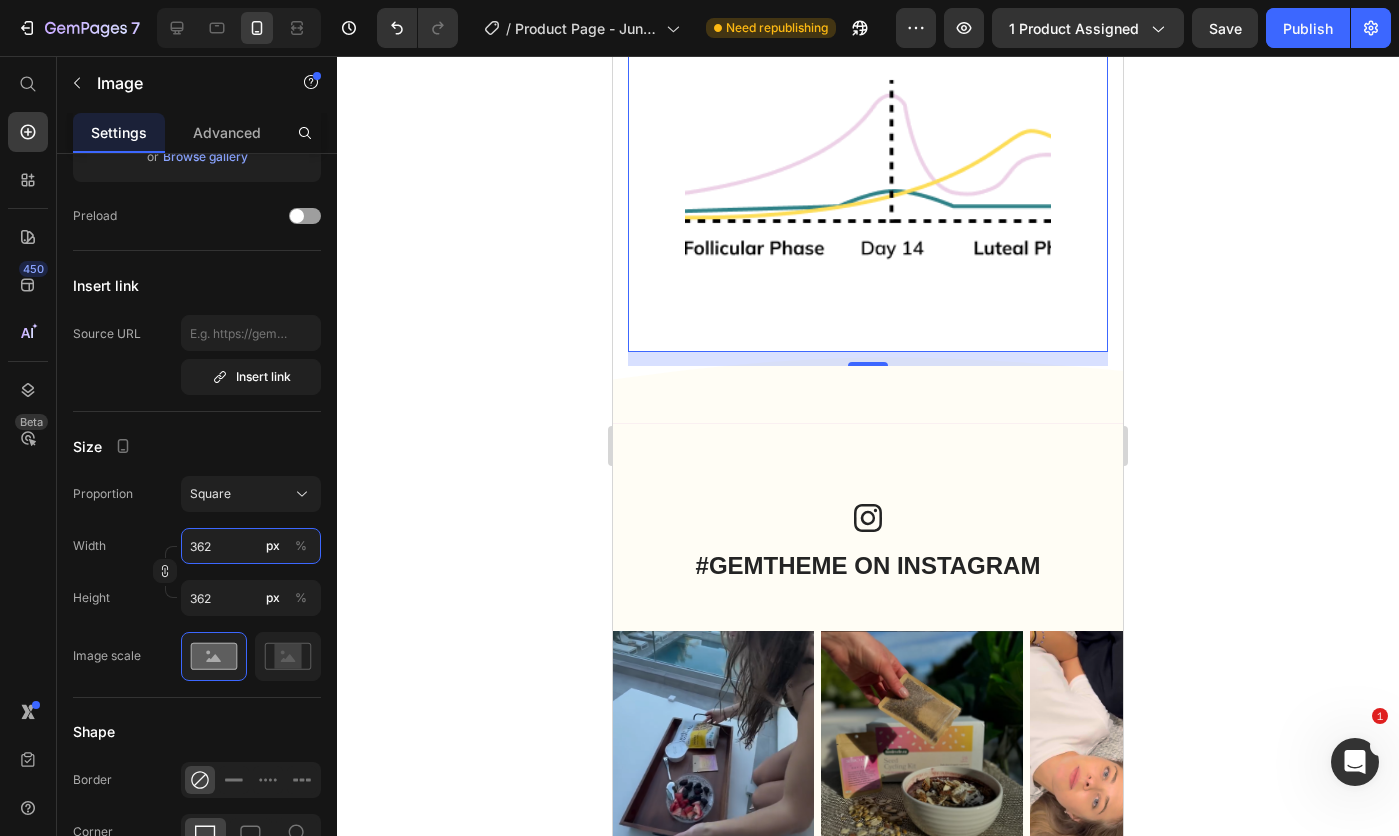 type on "361" 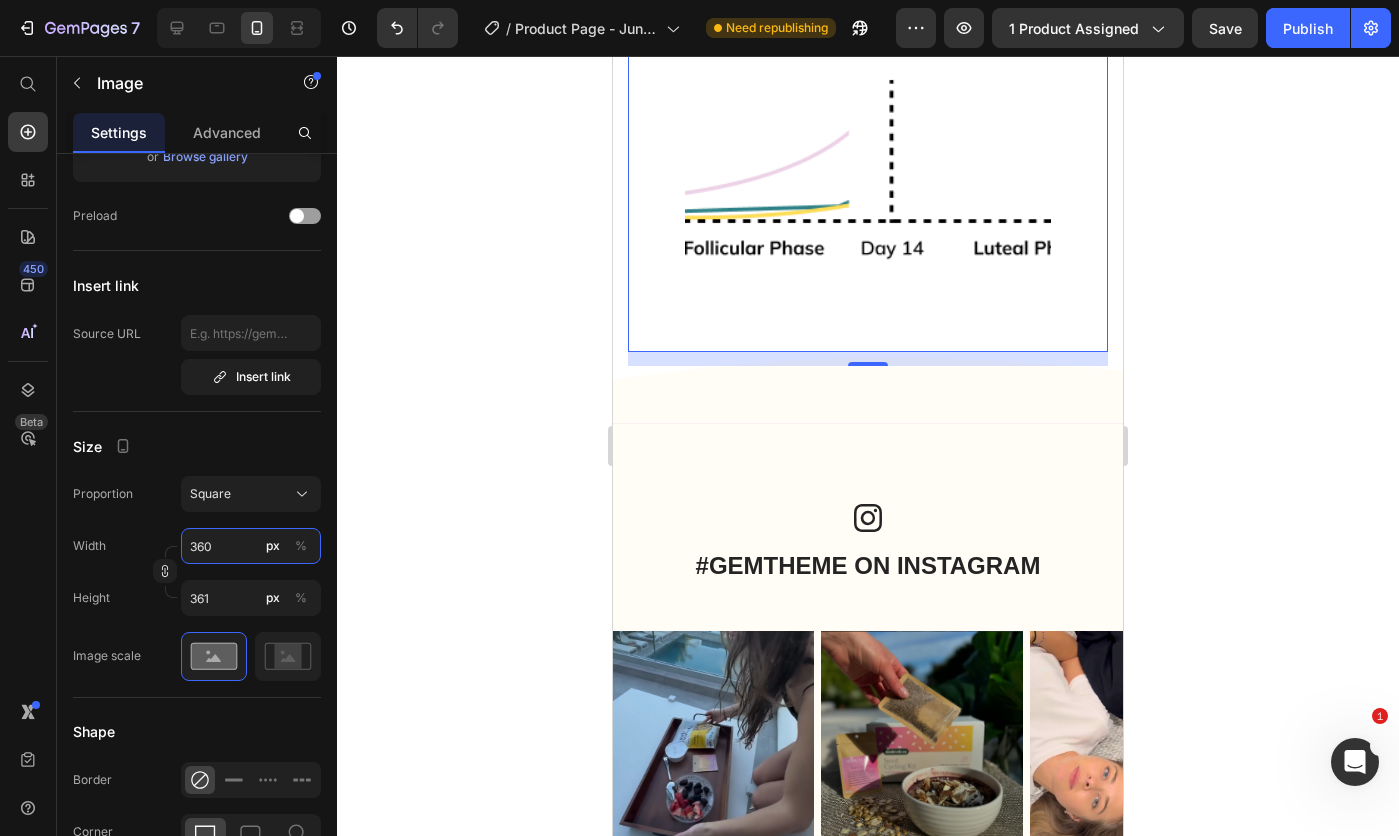 type on "359" 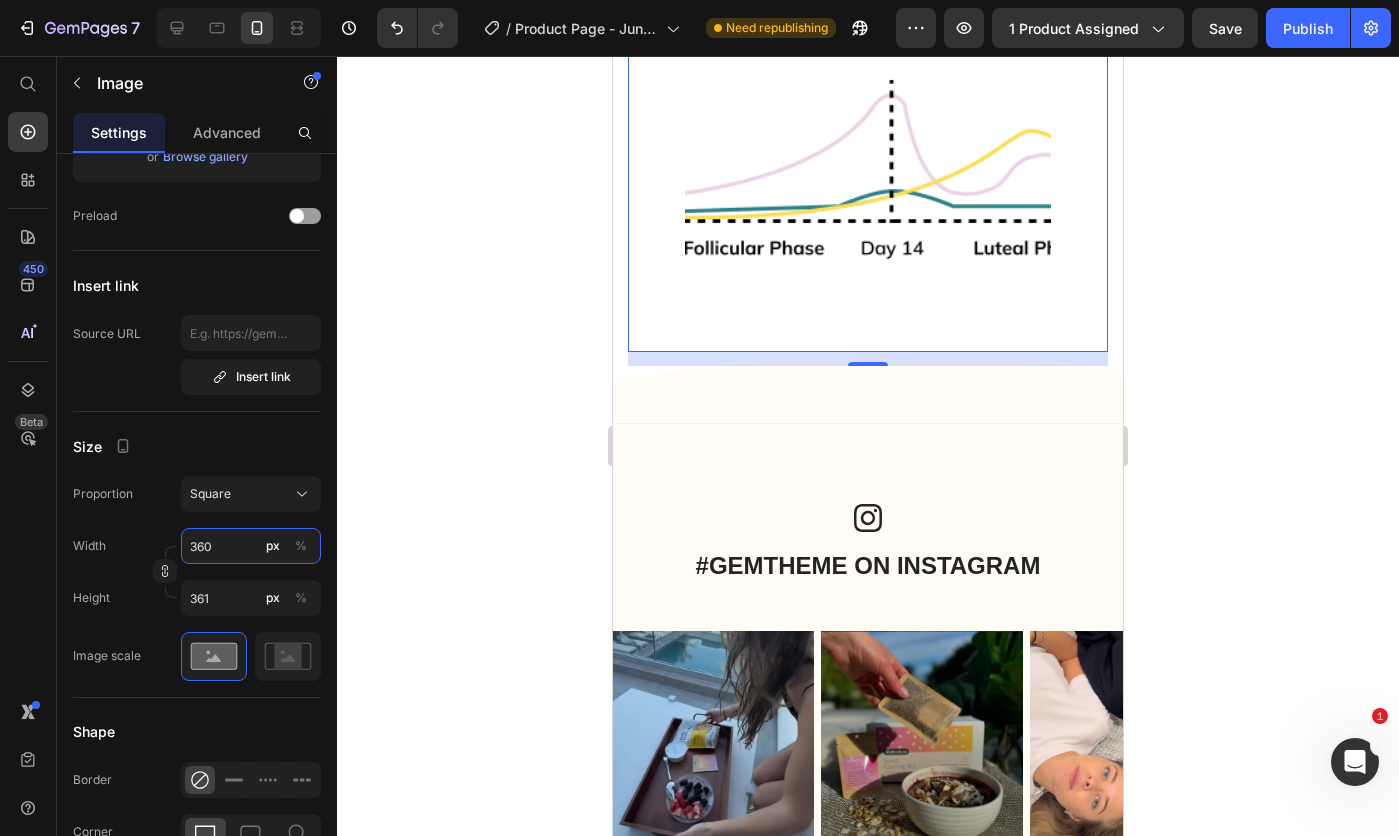 type on "359" 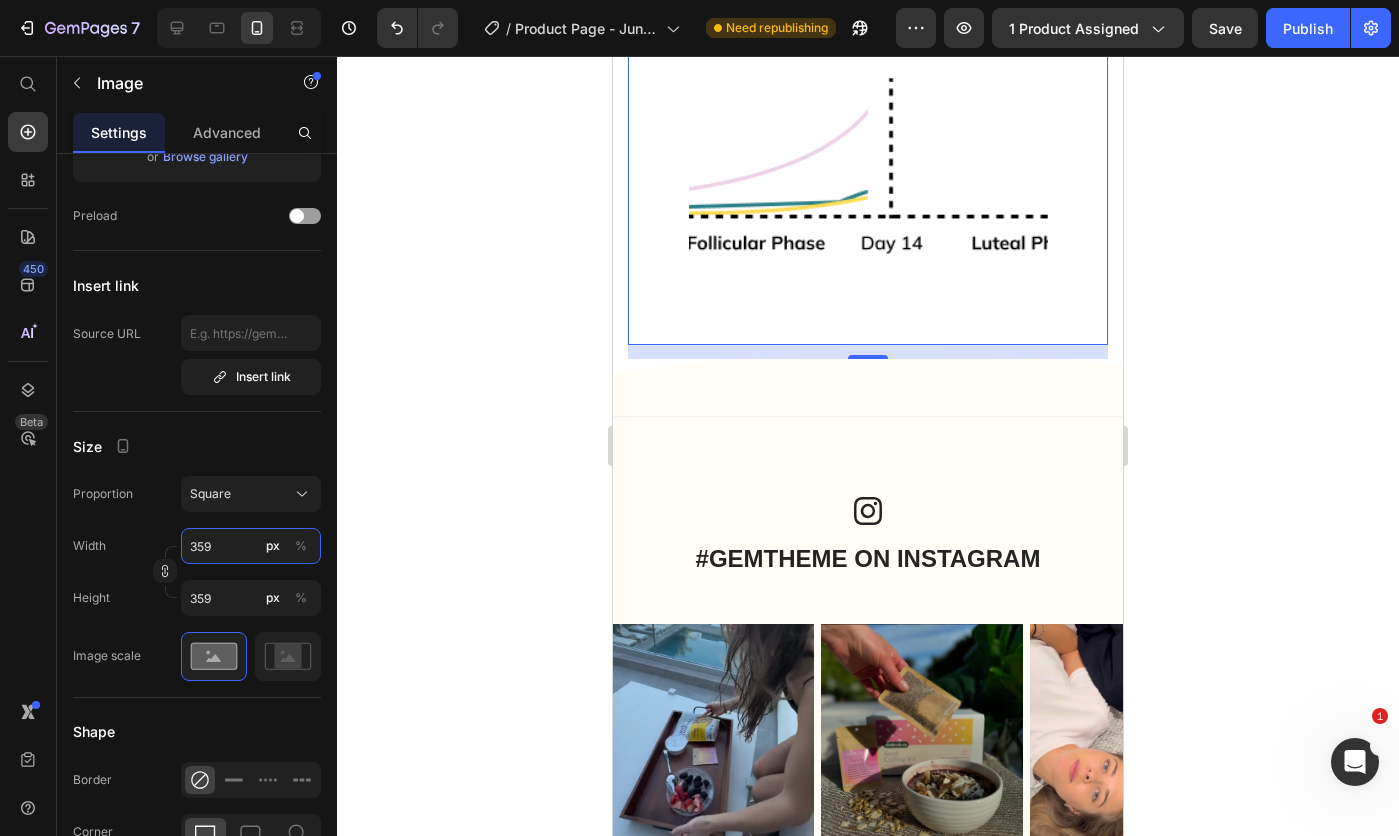 type on "358" 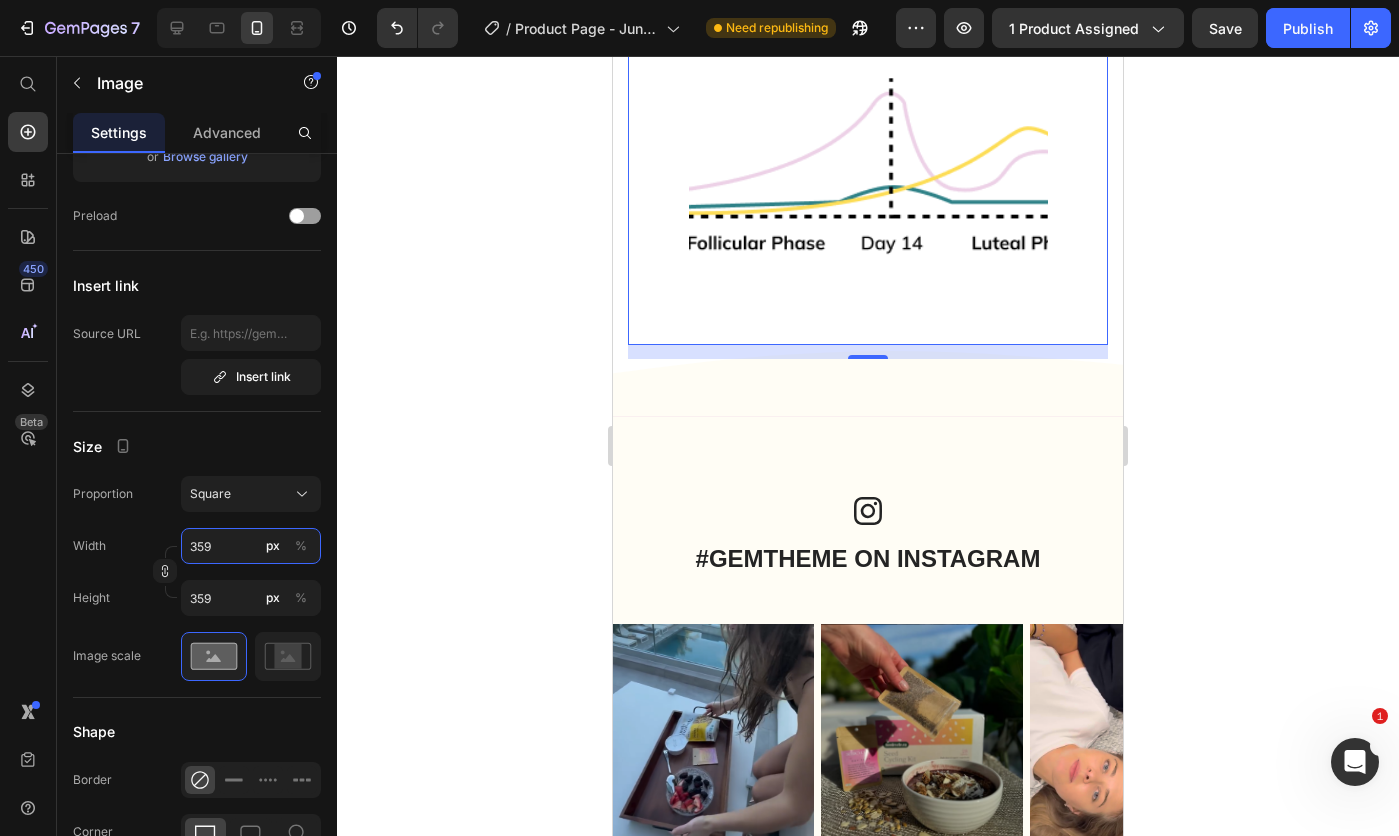 type on "358" 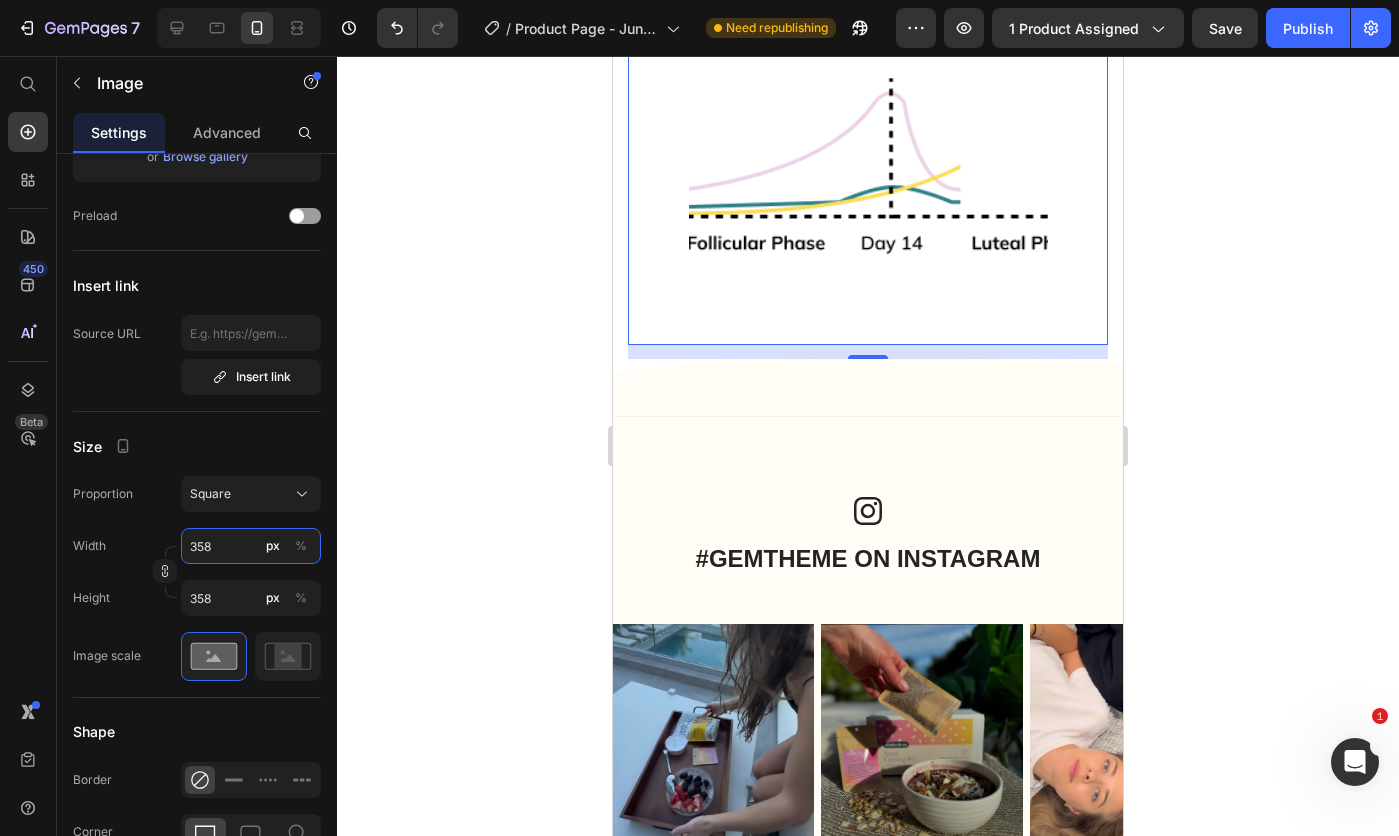 type on "357" 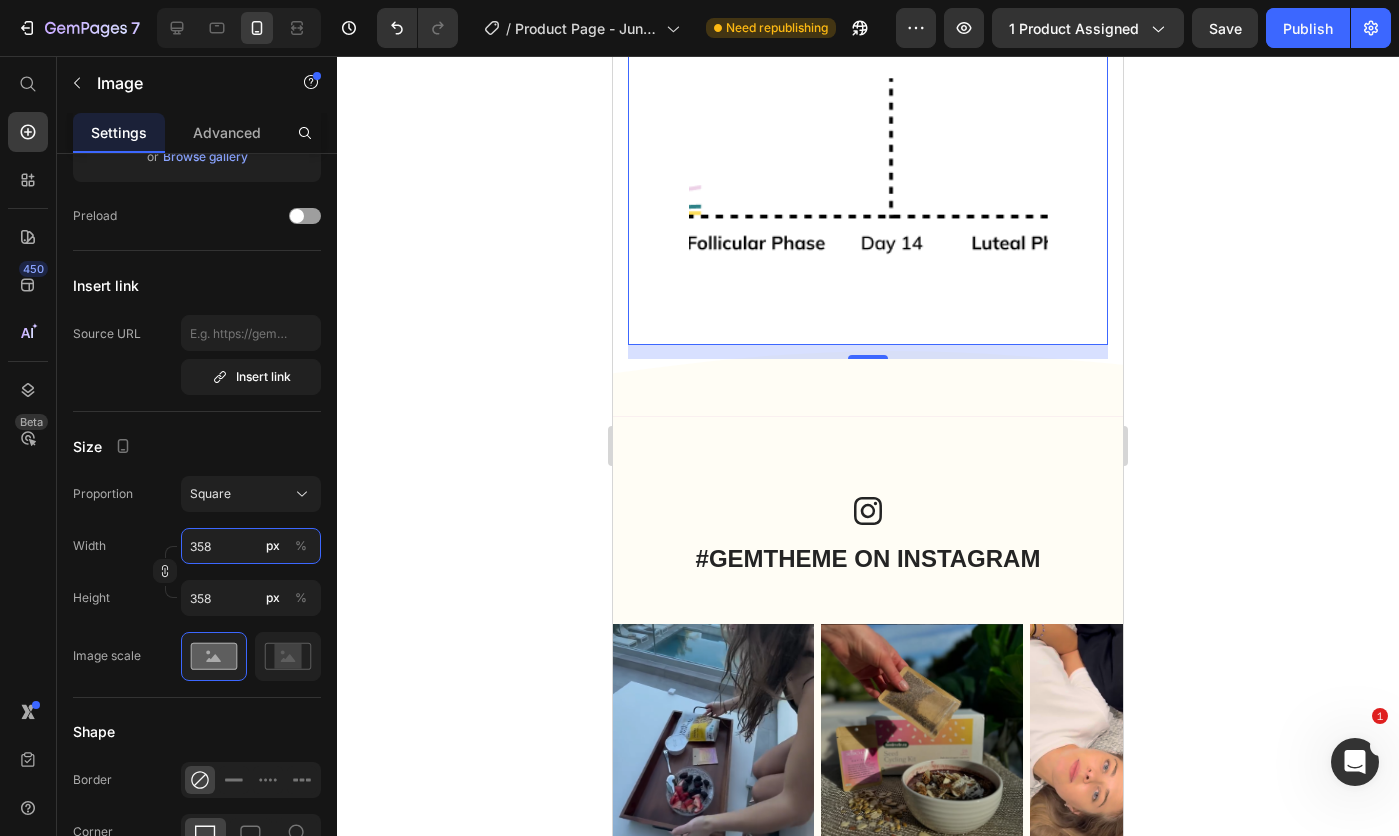 type on "357" 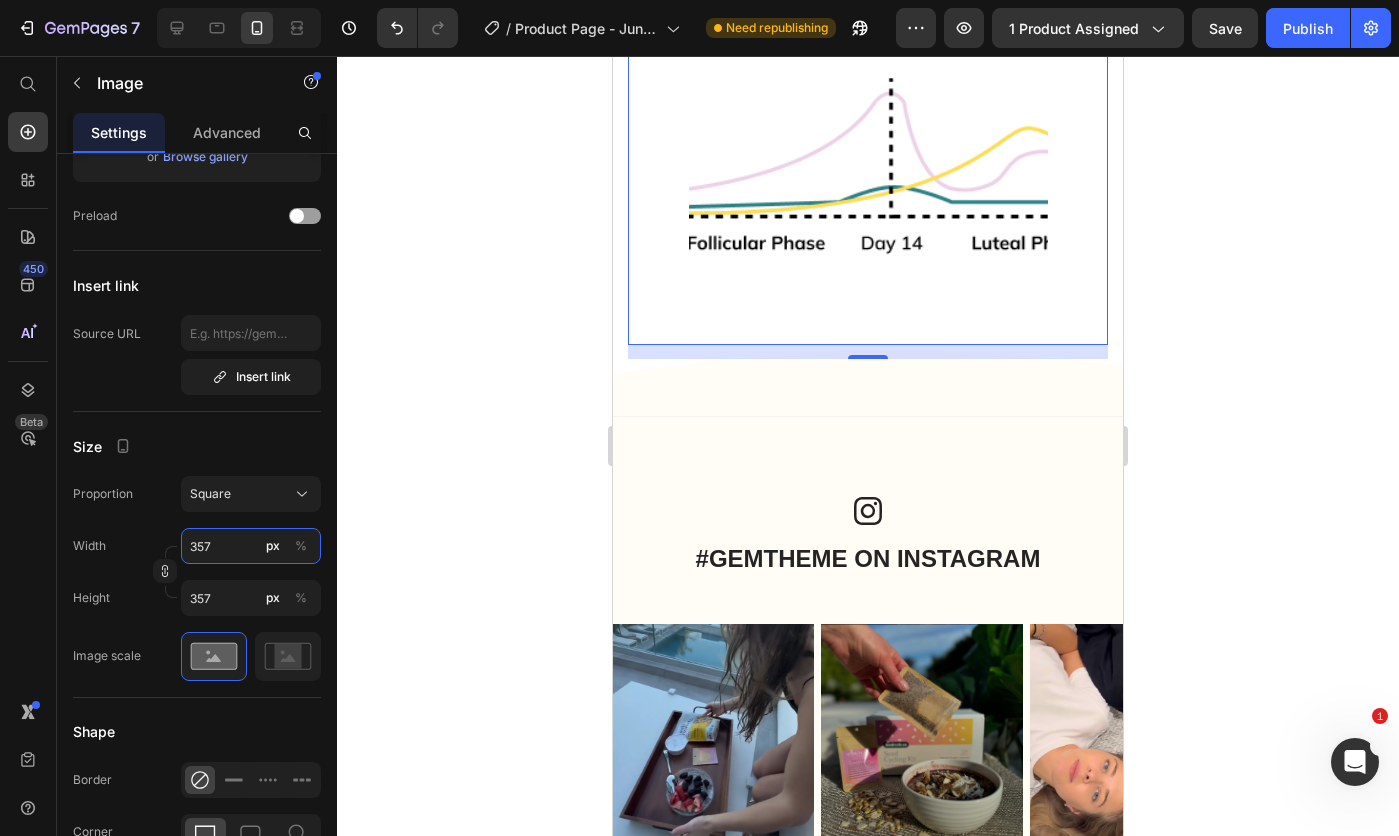 type on "356" 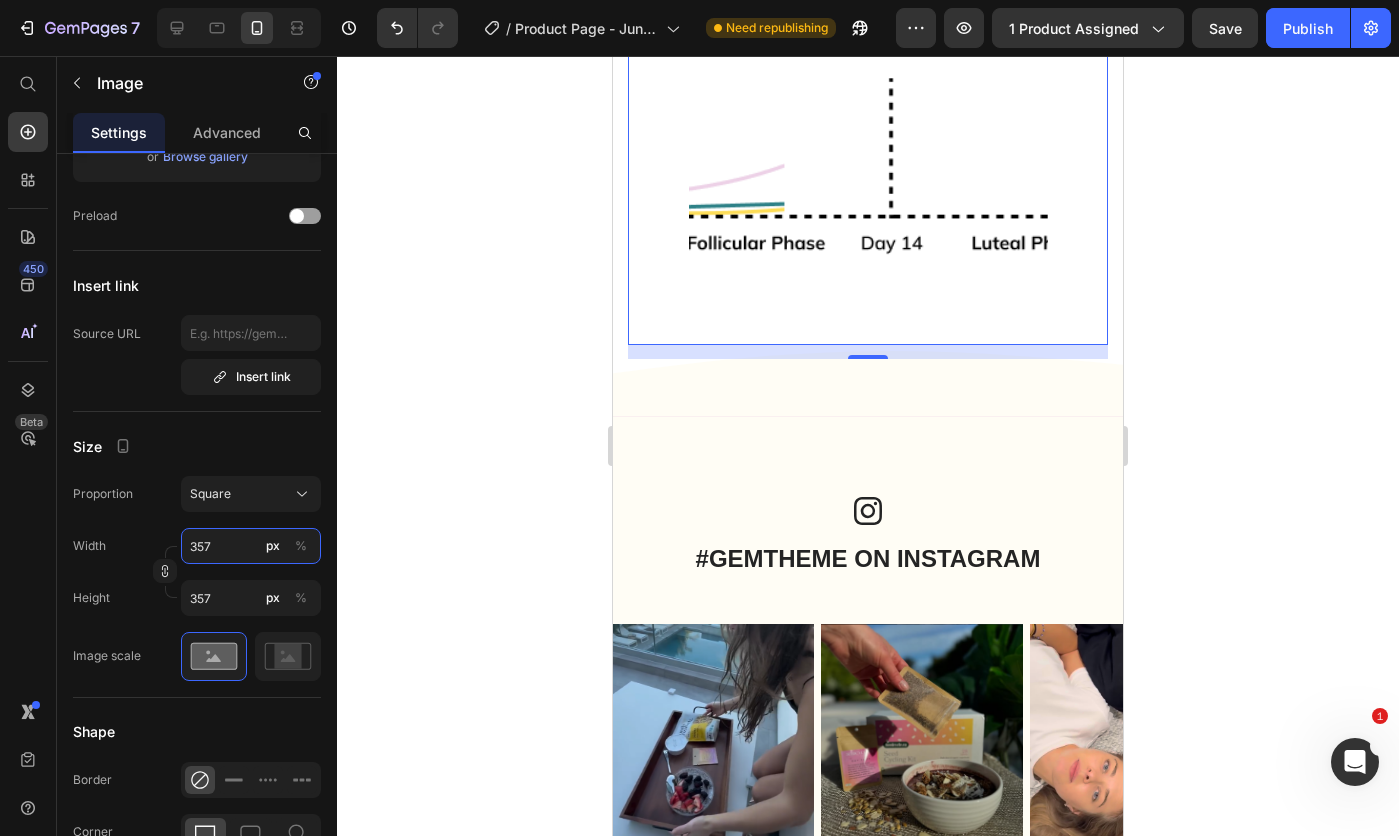 type on "356" 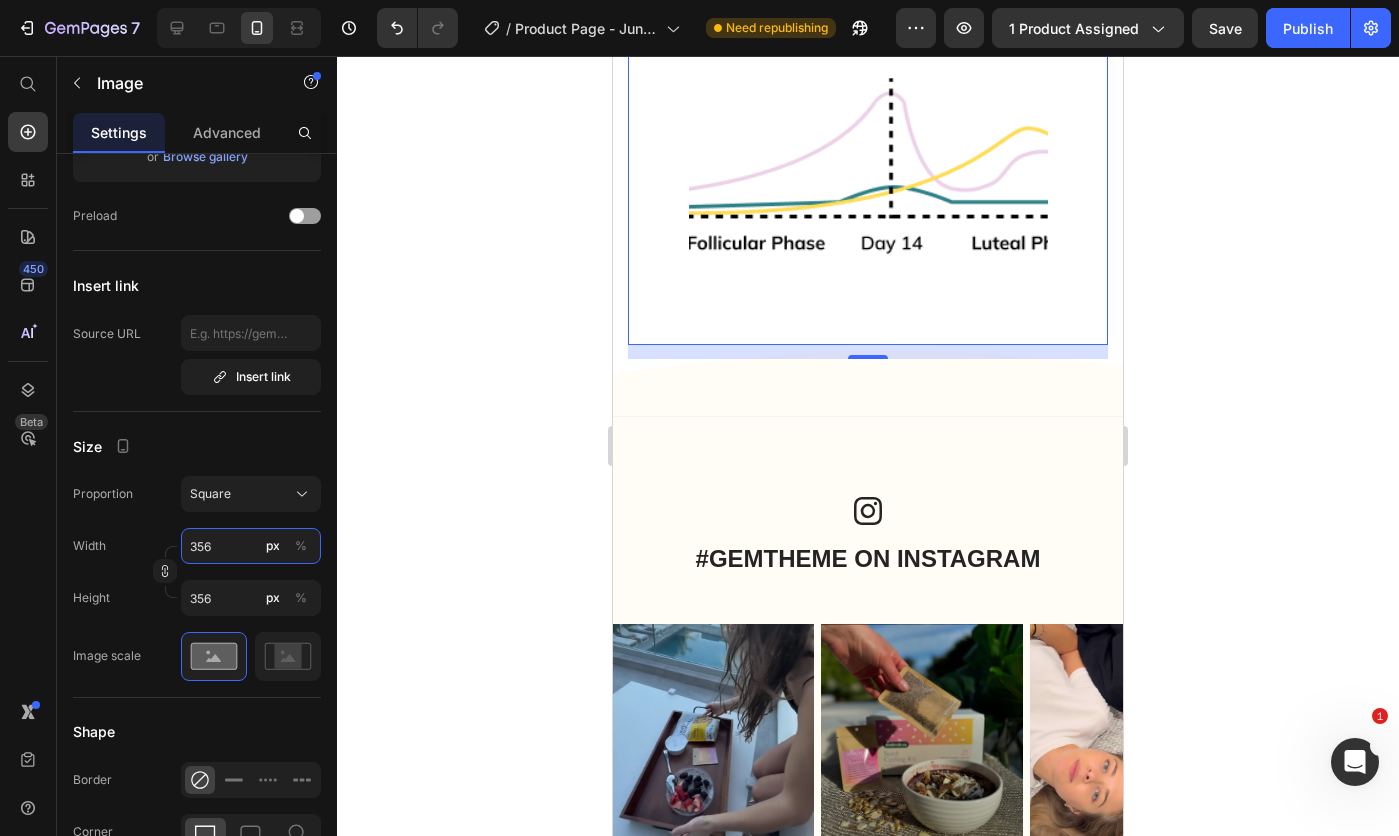 type on "355" 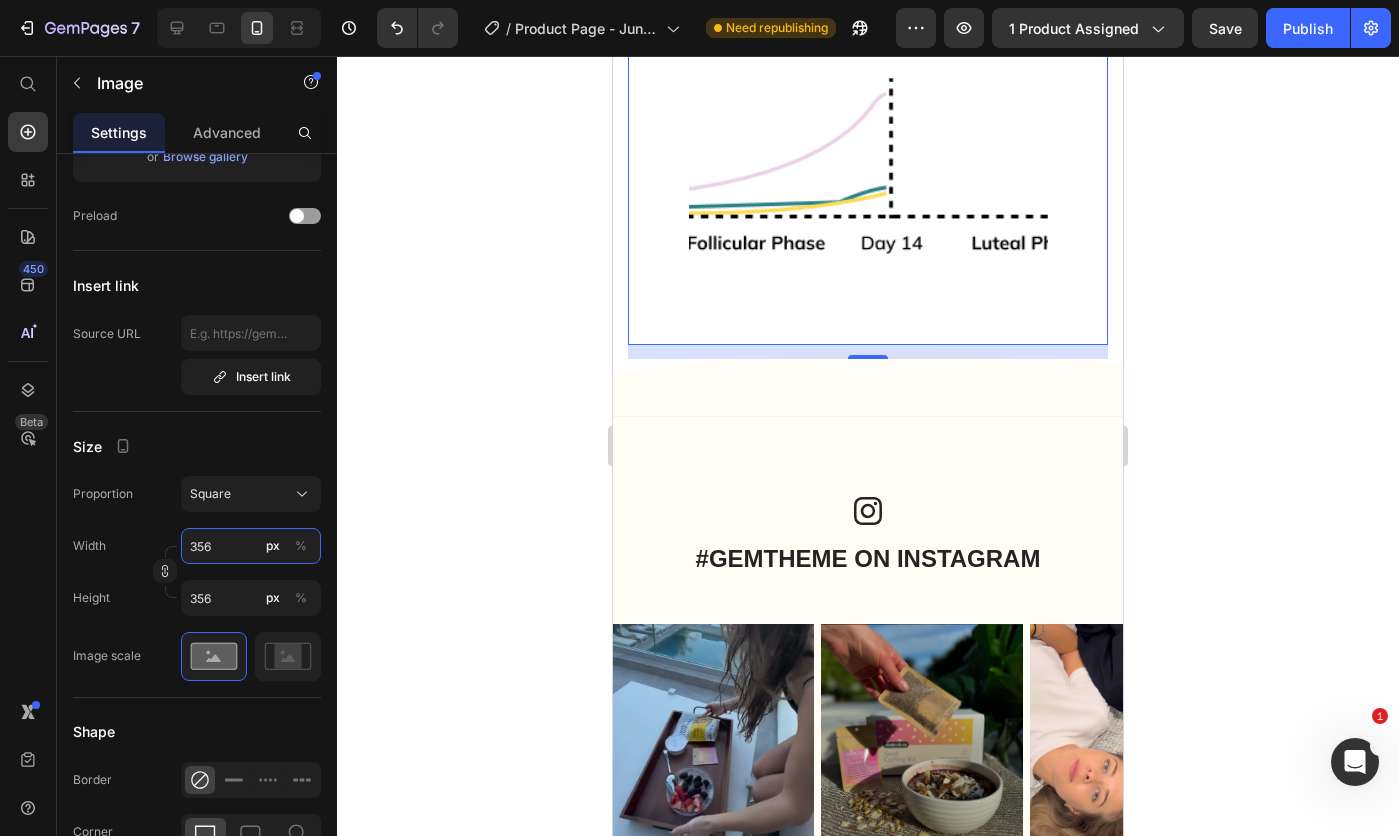 type on "355" 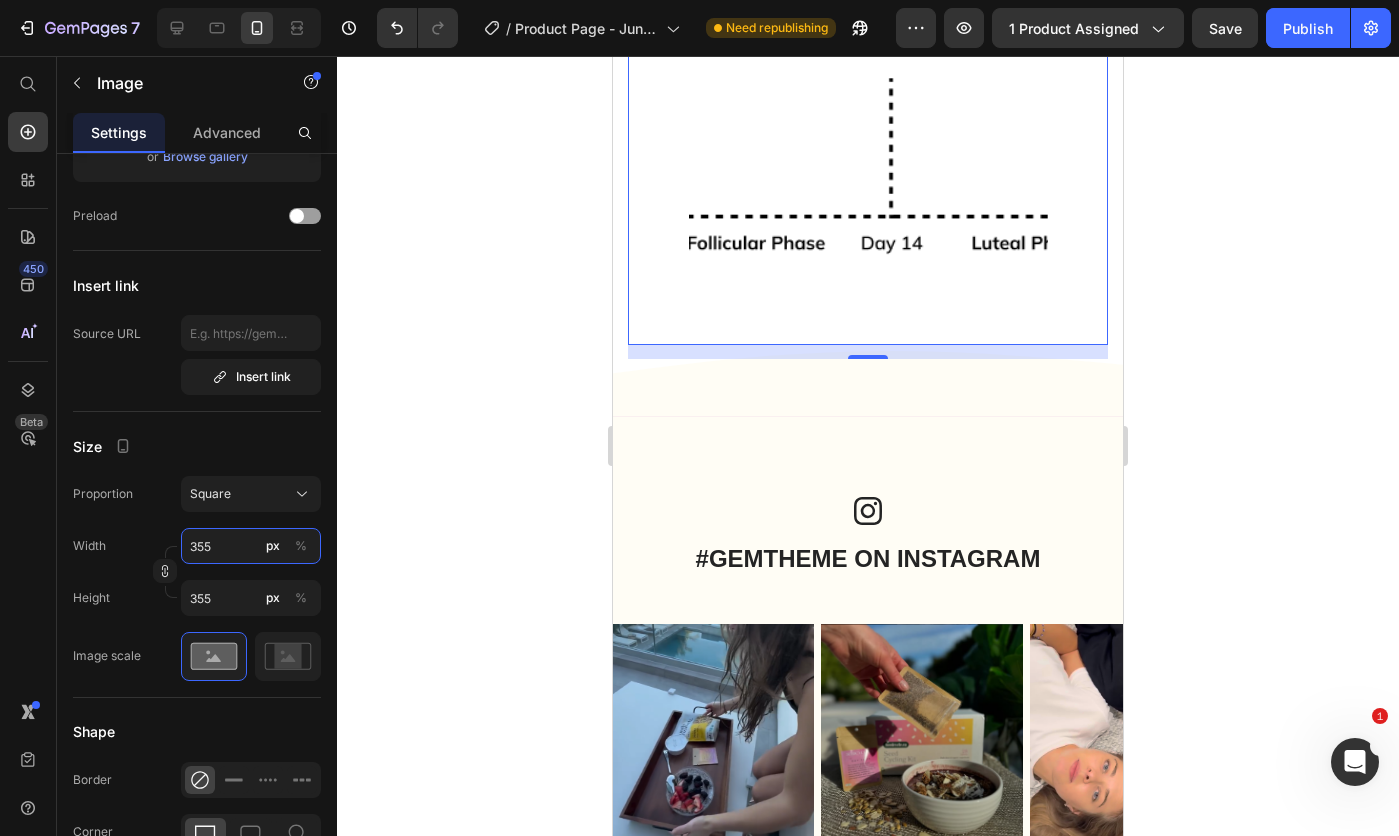 type on "354" 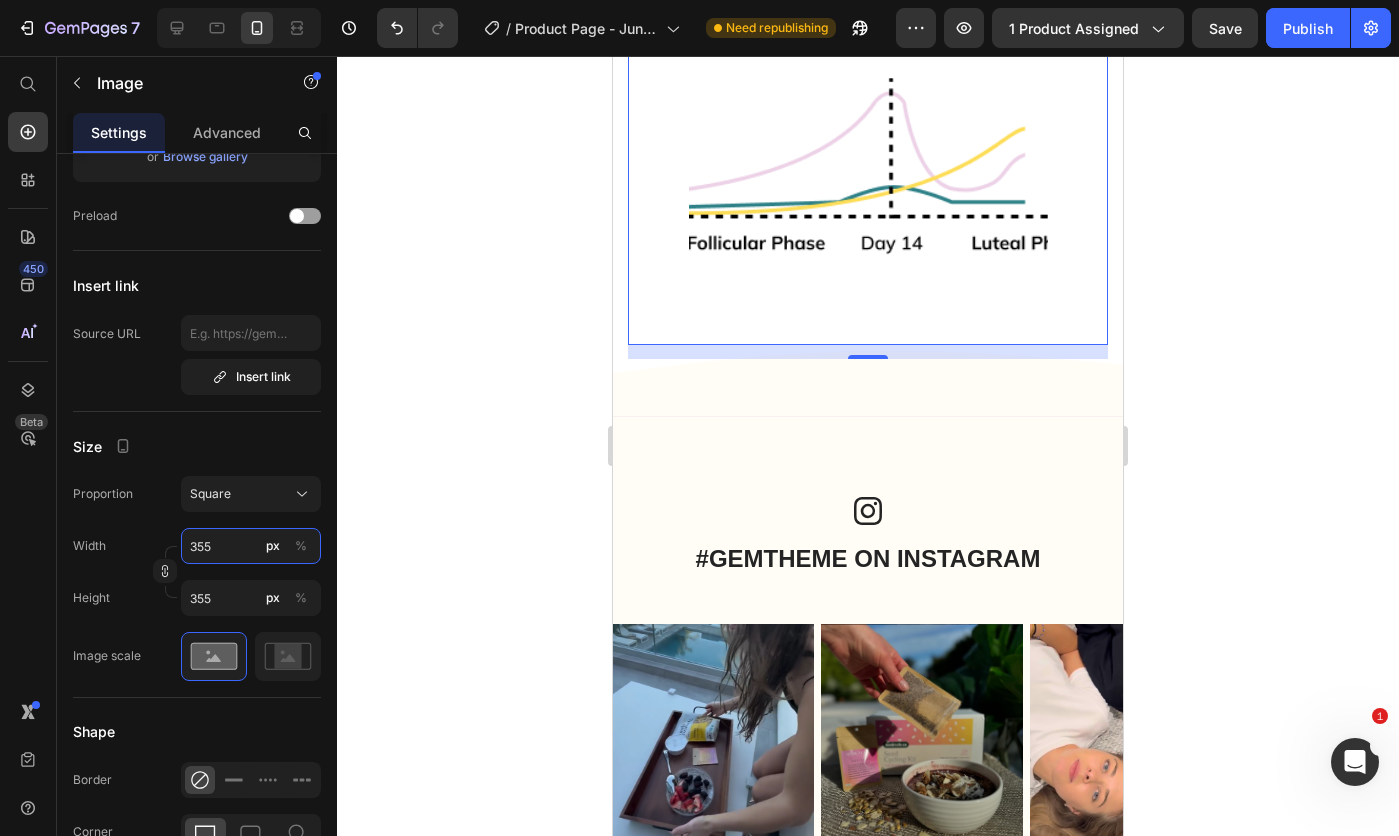 type on "354" 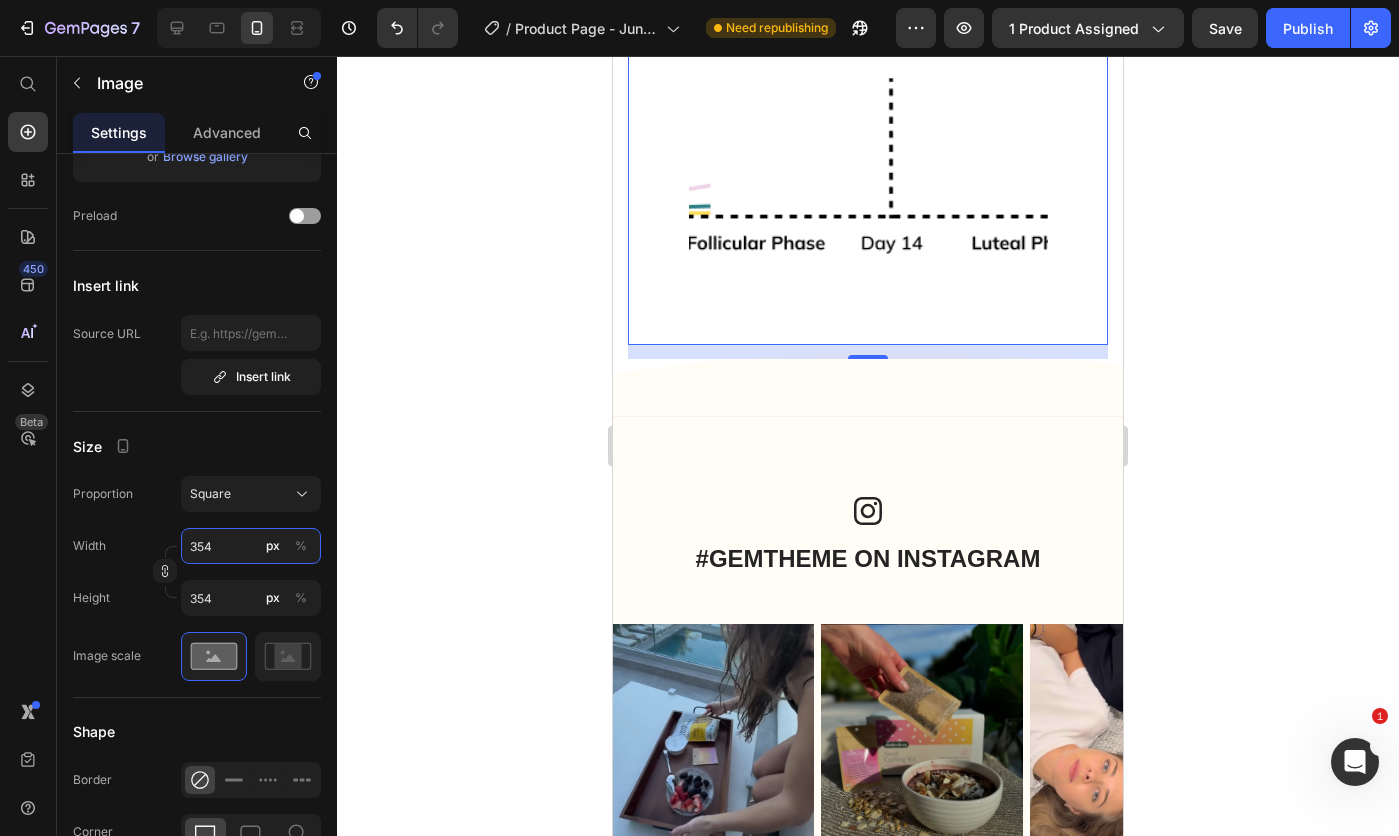 type on "353" 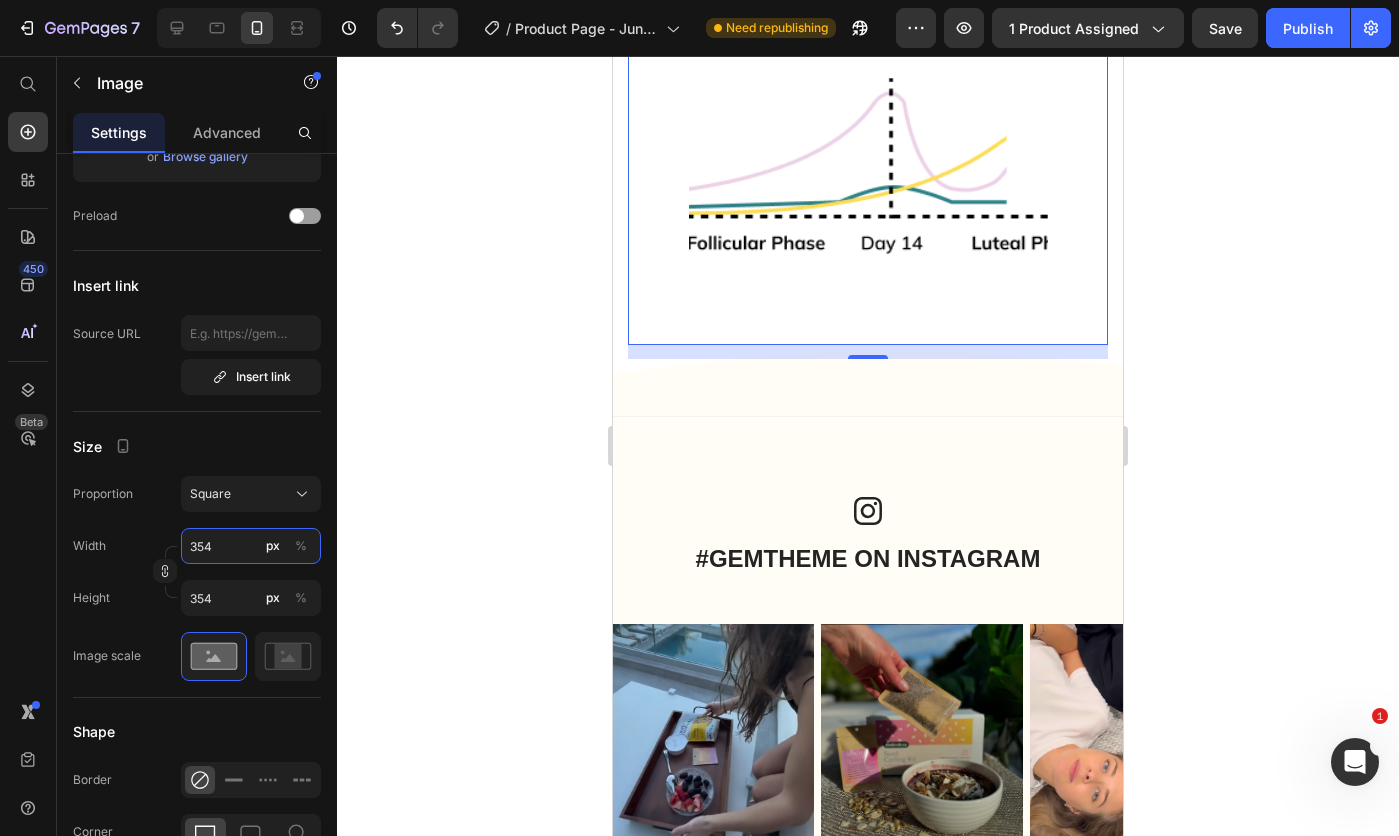 type on "353" 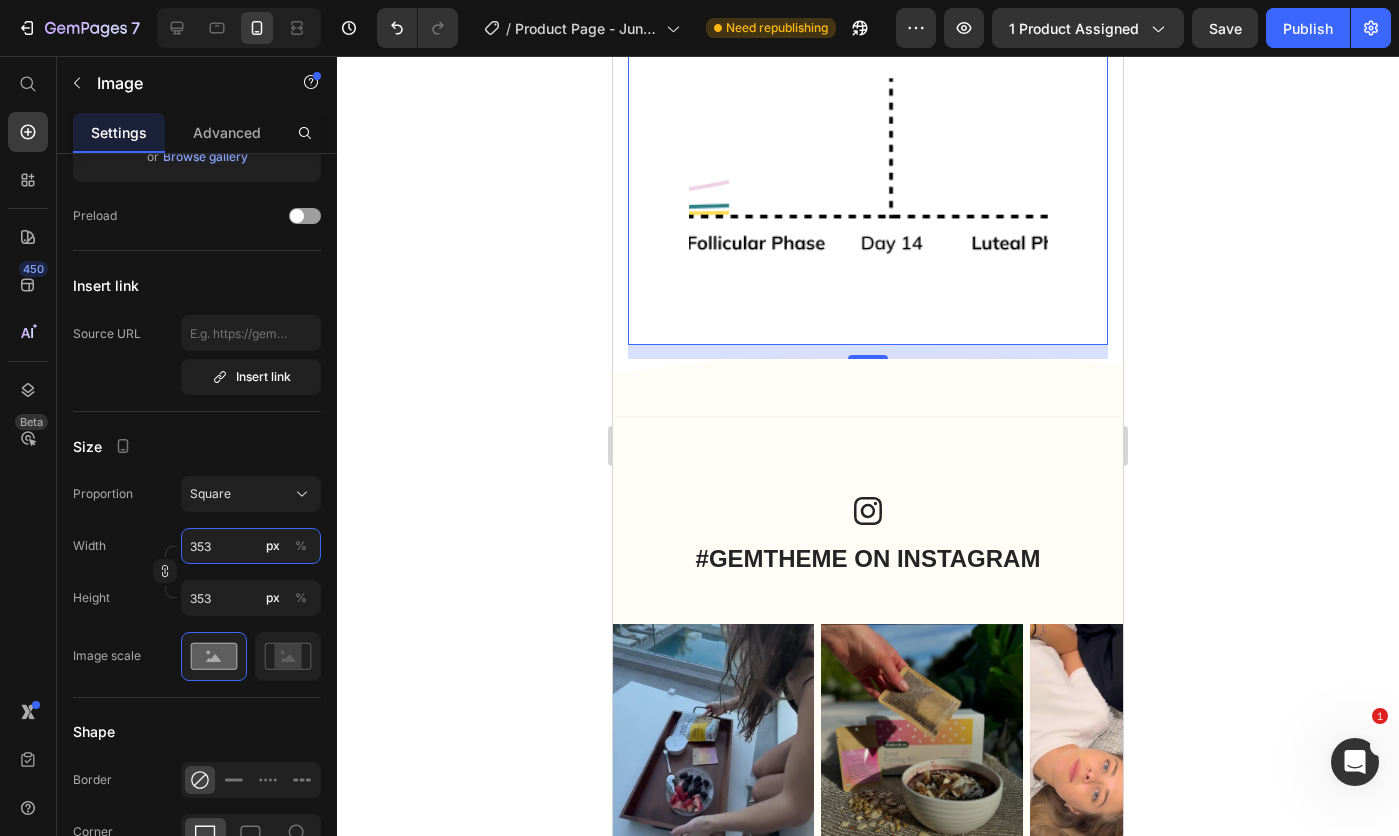 type on "352" 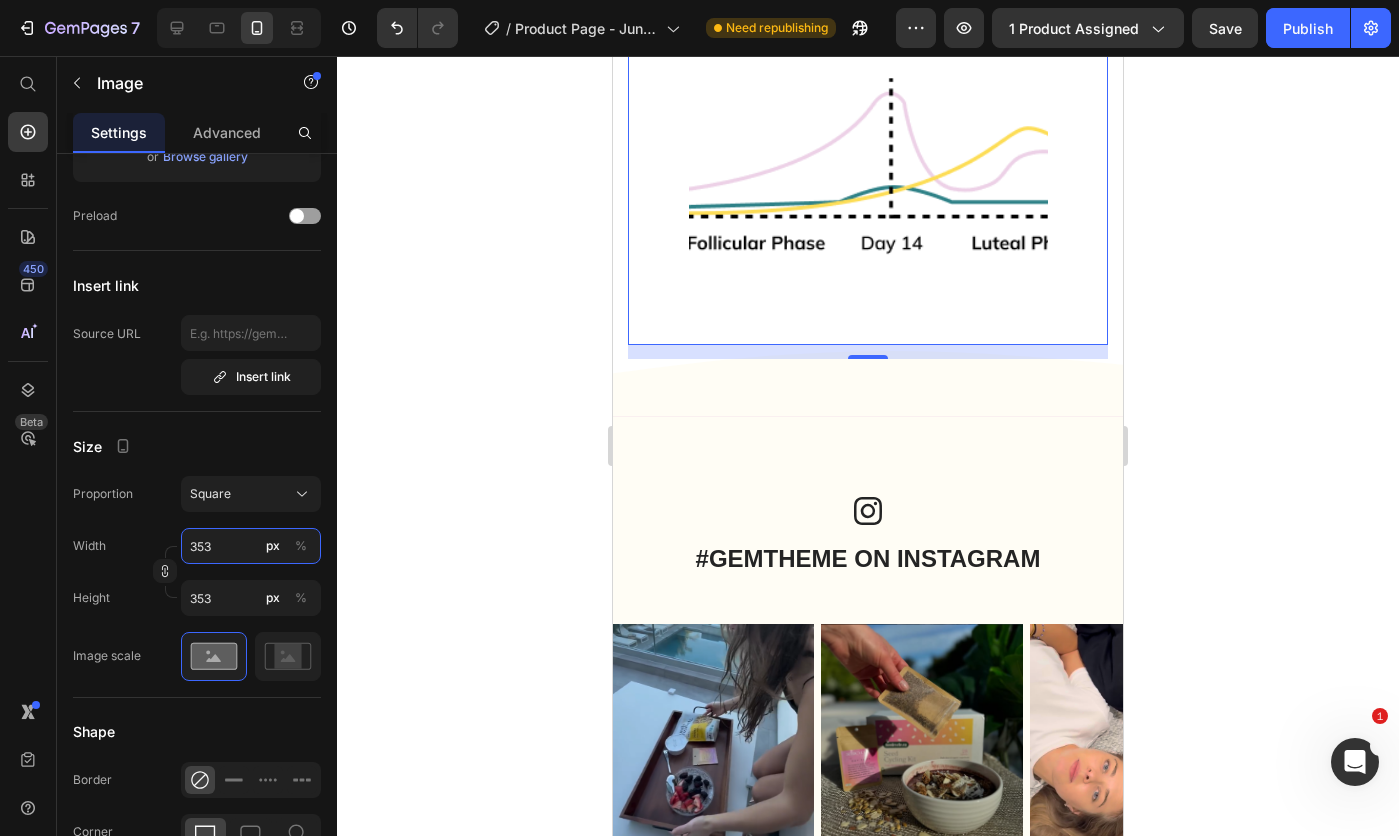 type on "352" 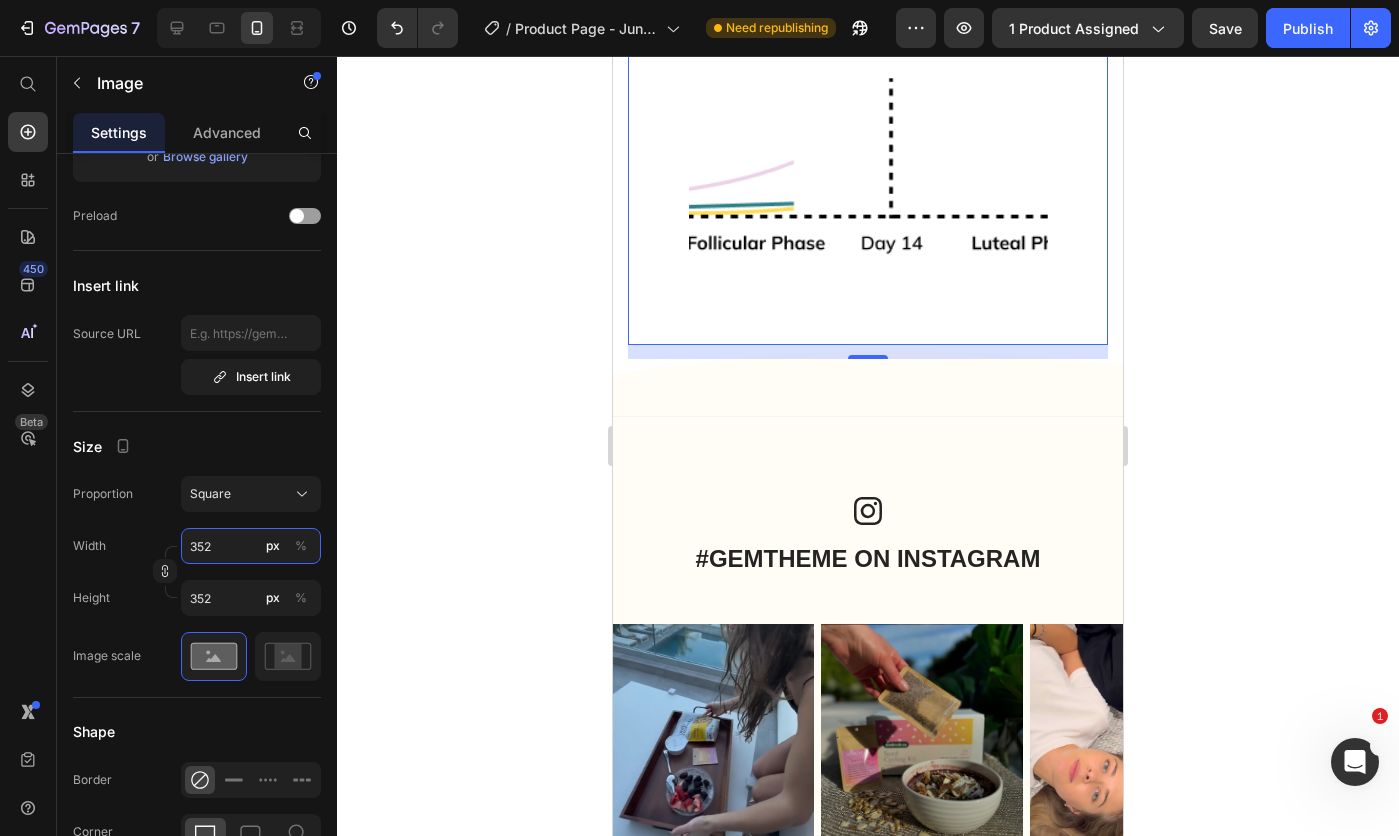 type on "351" 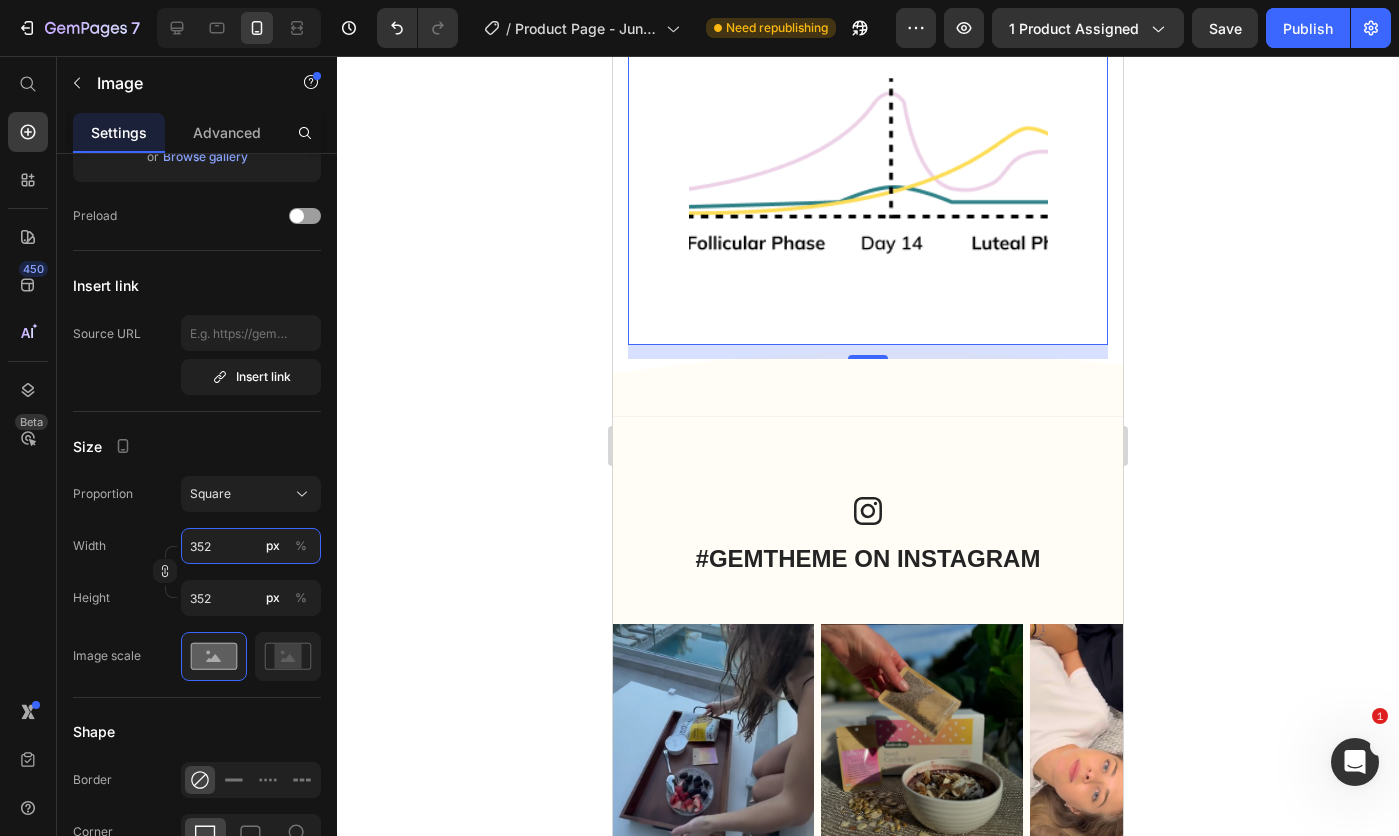 type on "351" 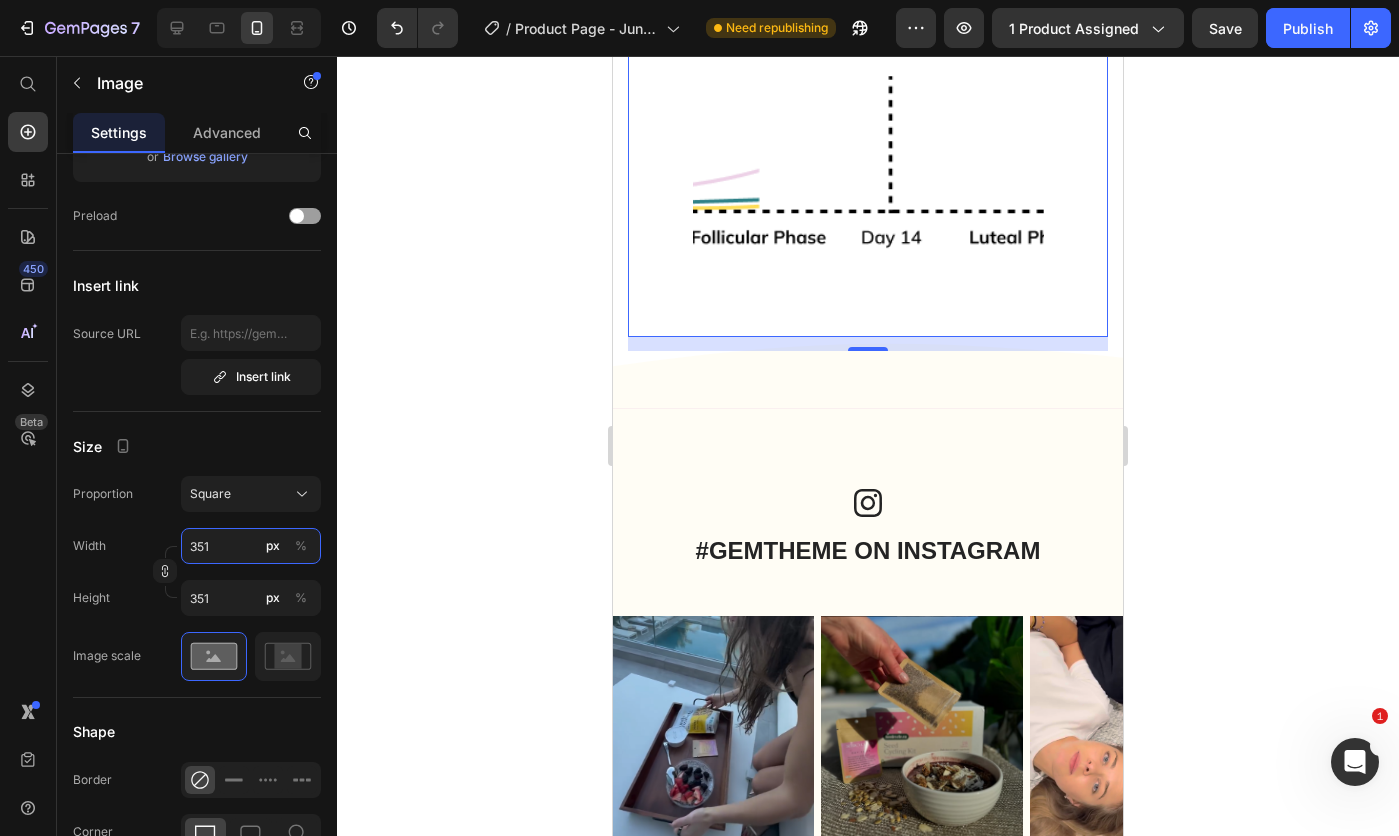 type on "350" 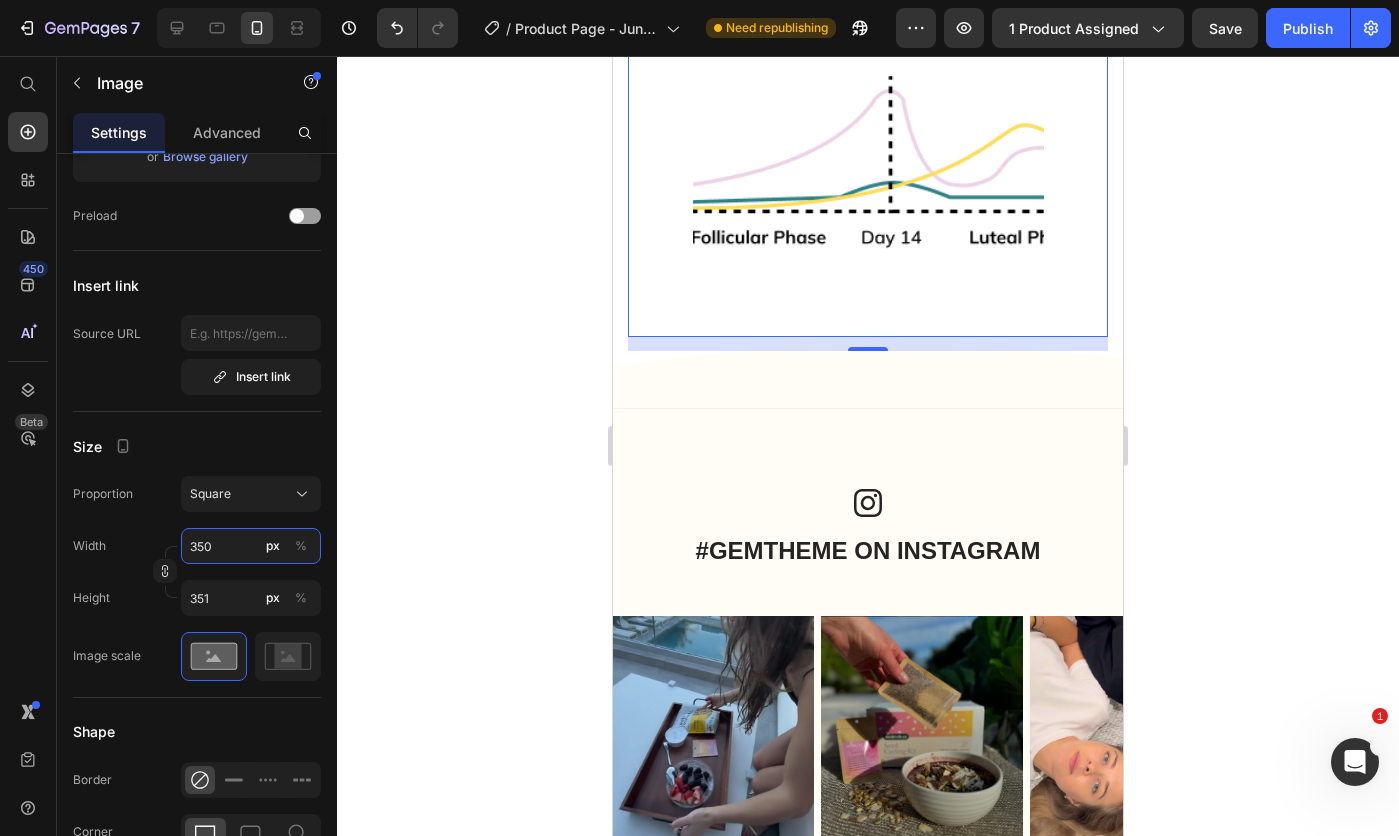 type on "350" 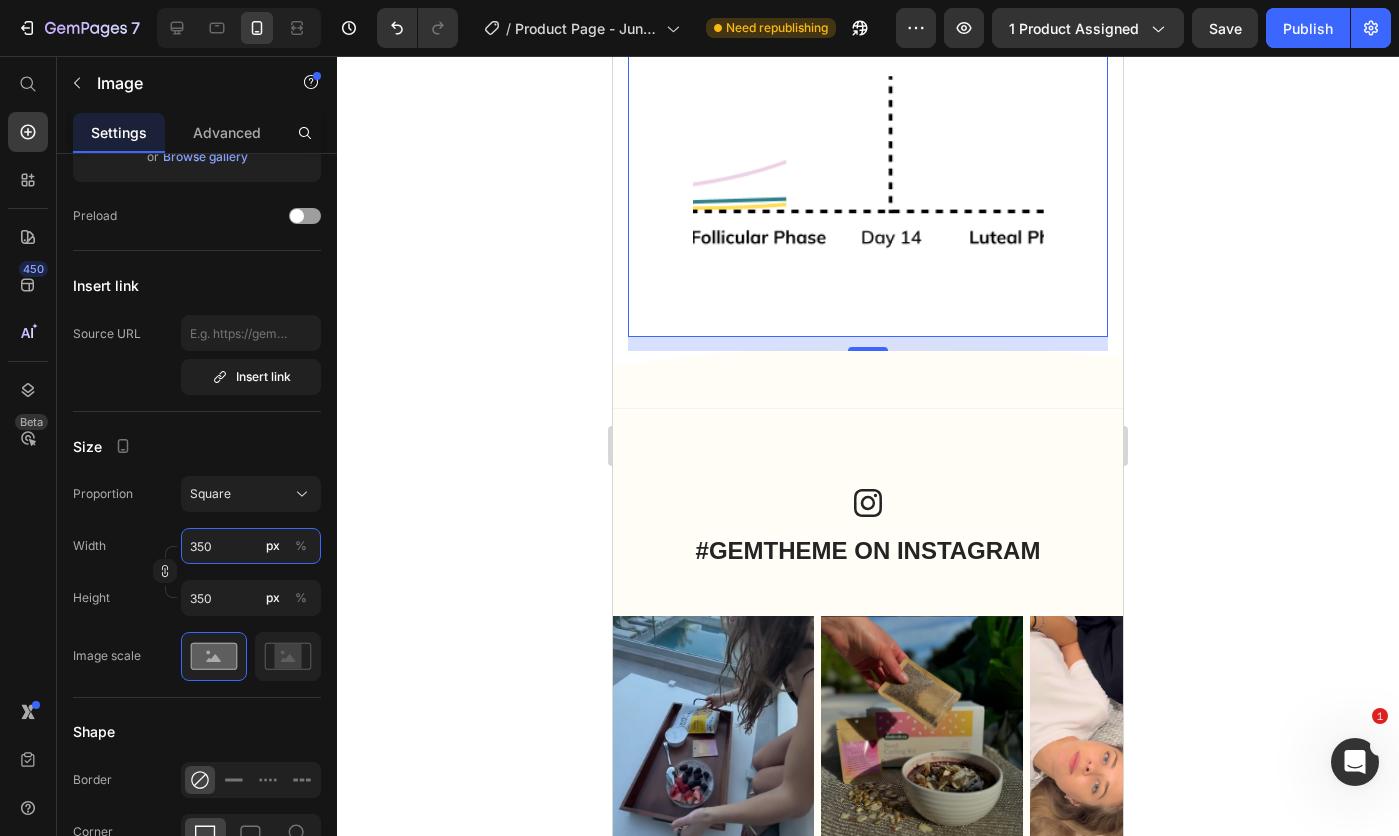 type on "349" 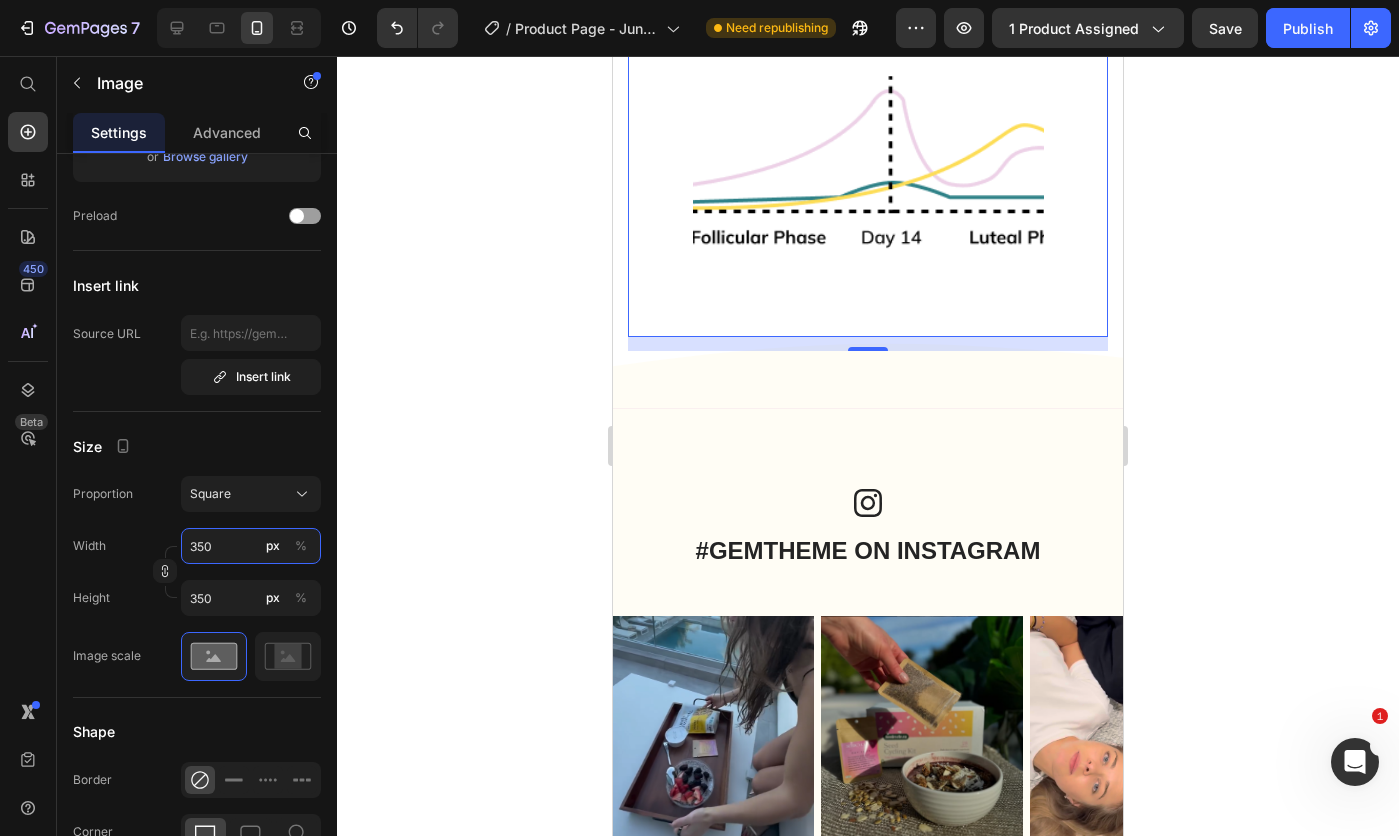 type on "349" 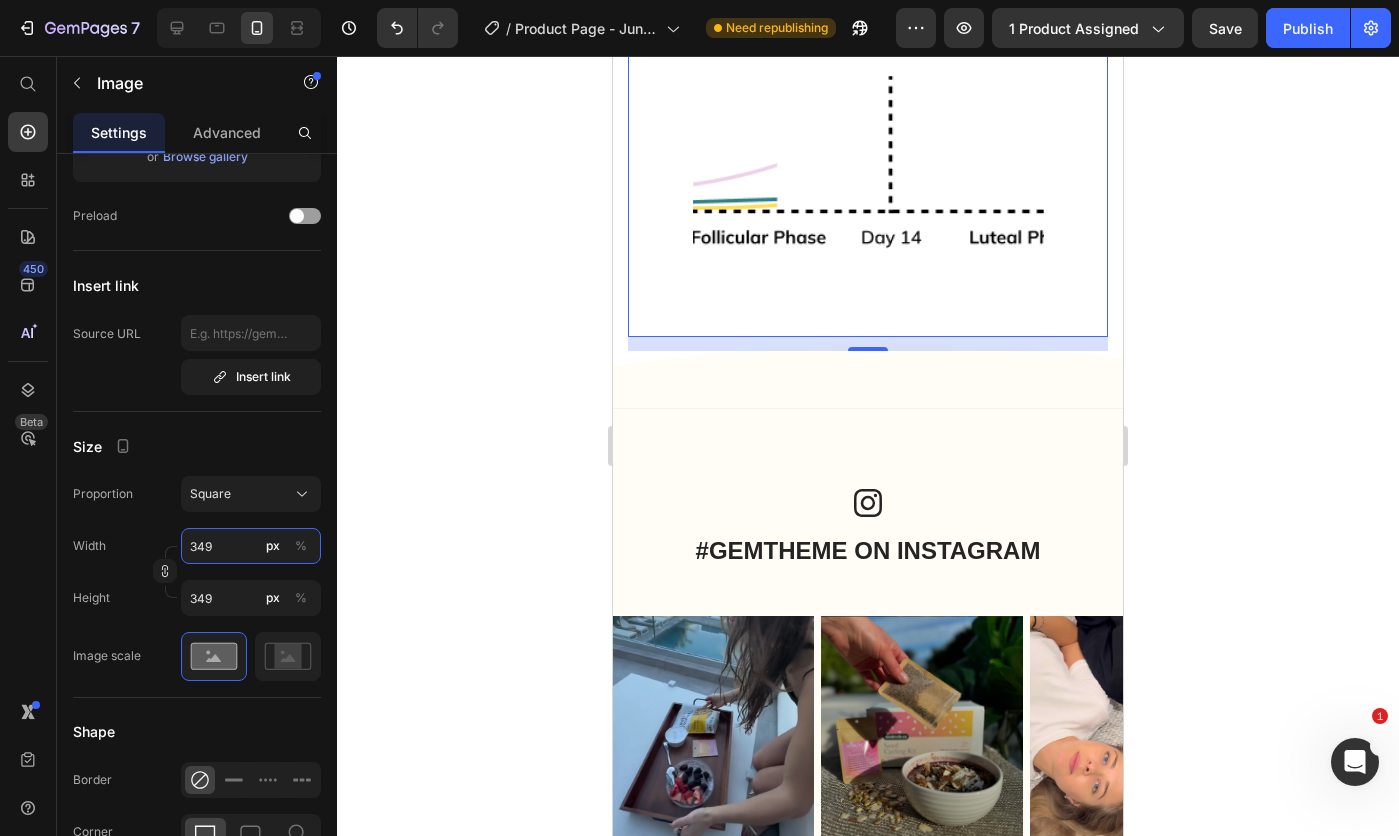 type on "348" 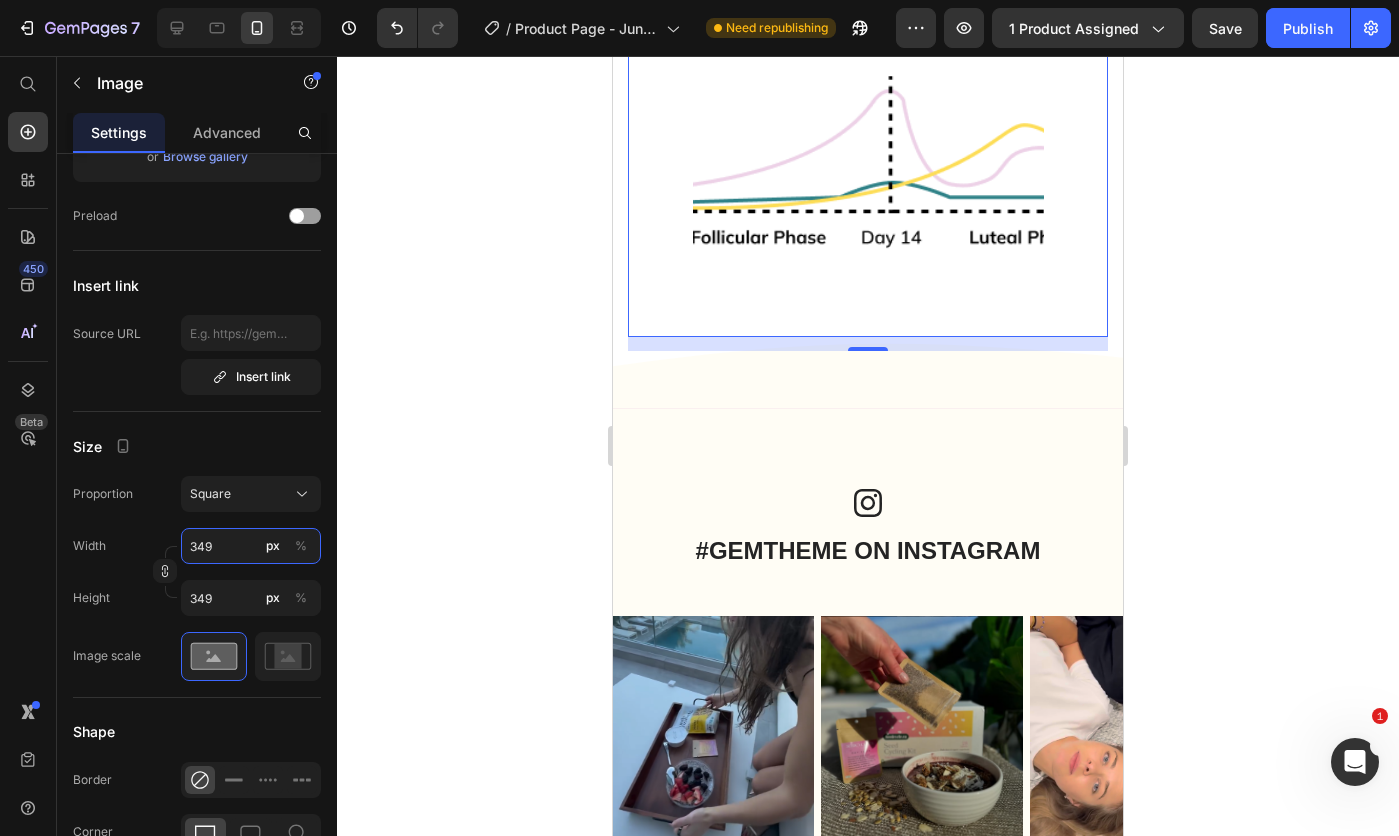 type on "348" 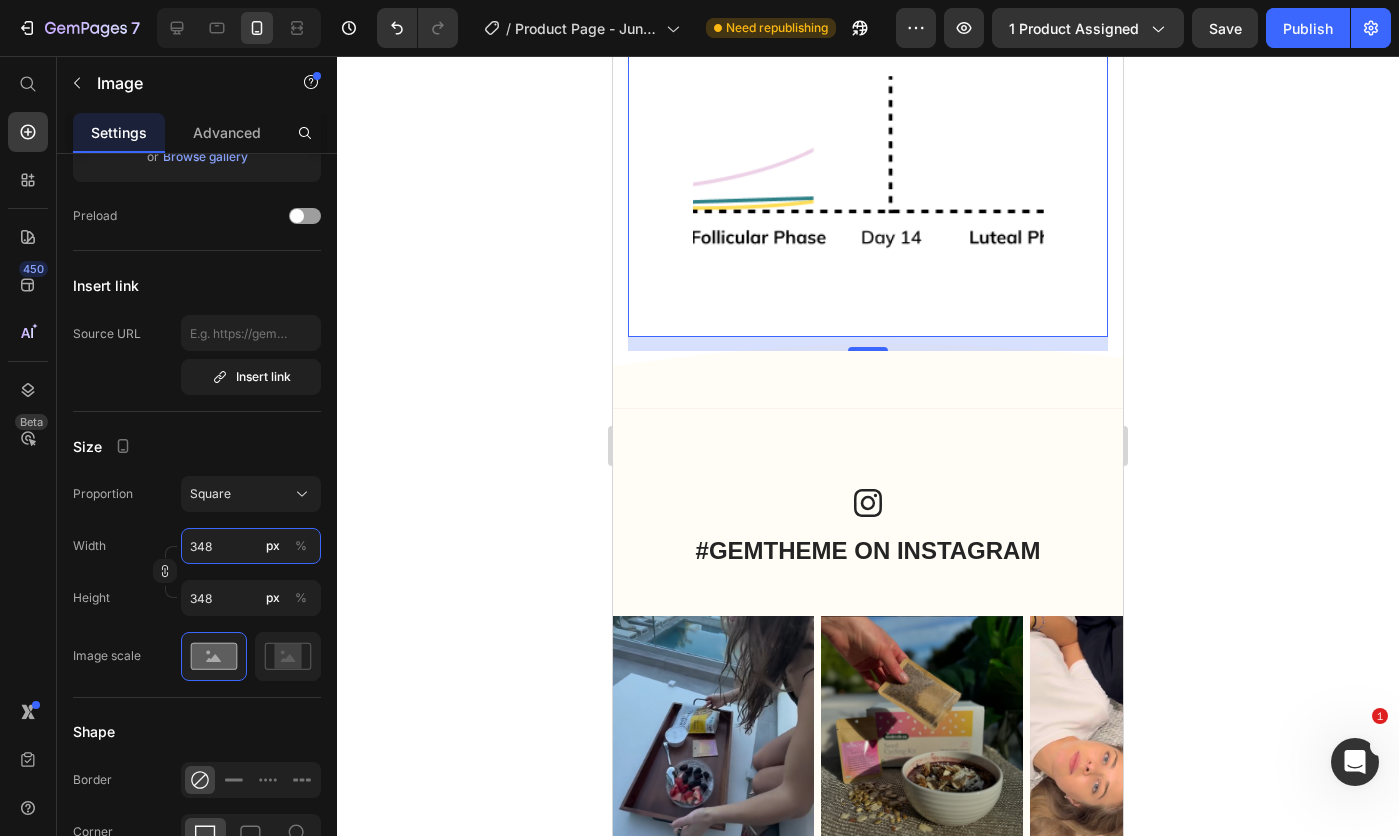 type on "347" 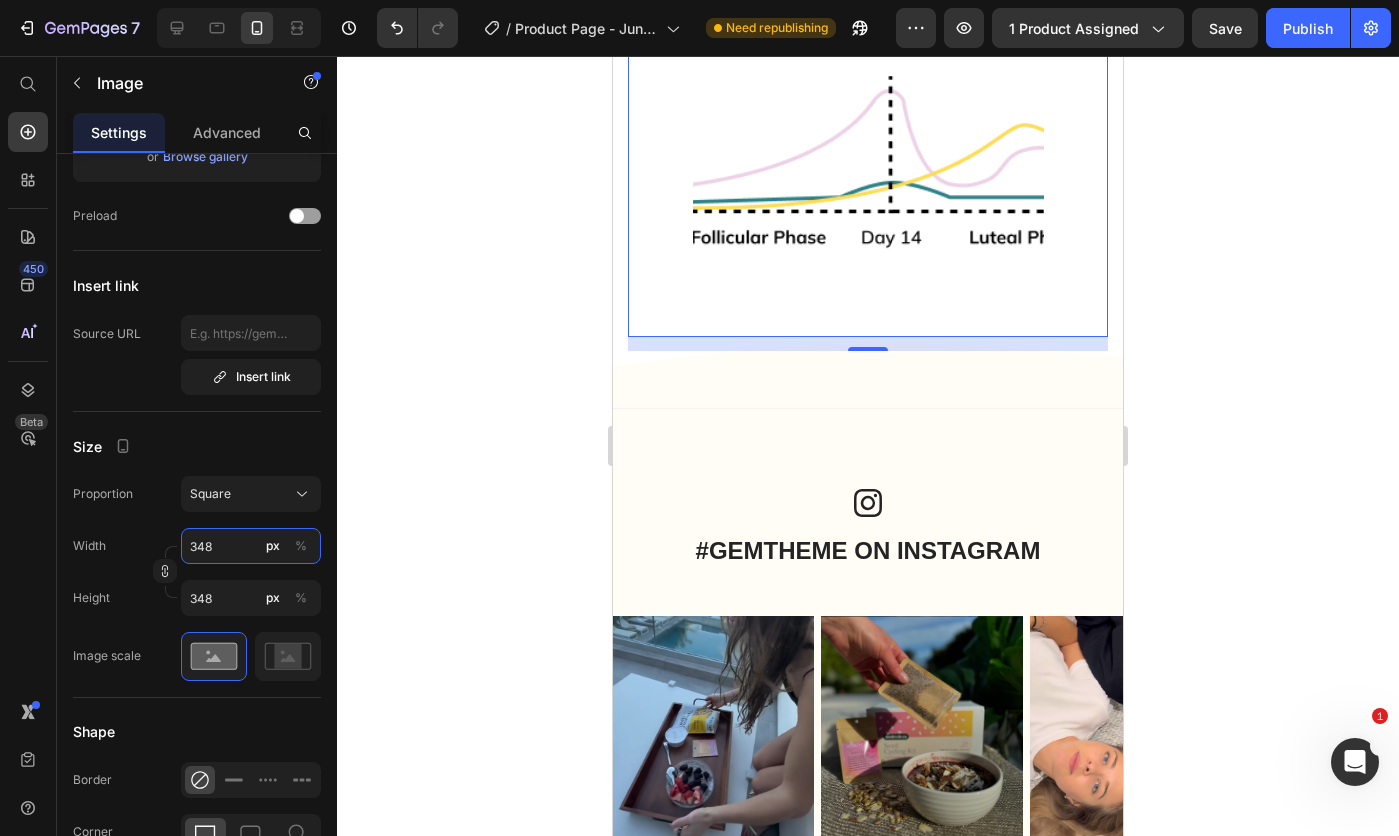 type on "347" 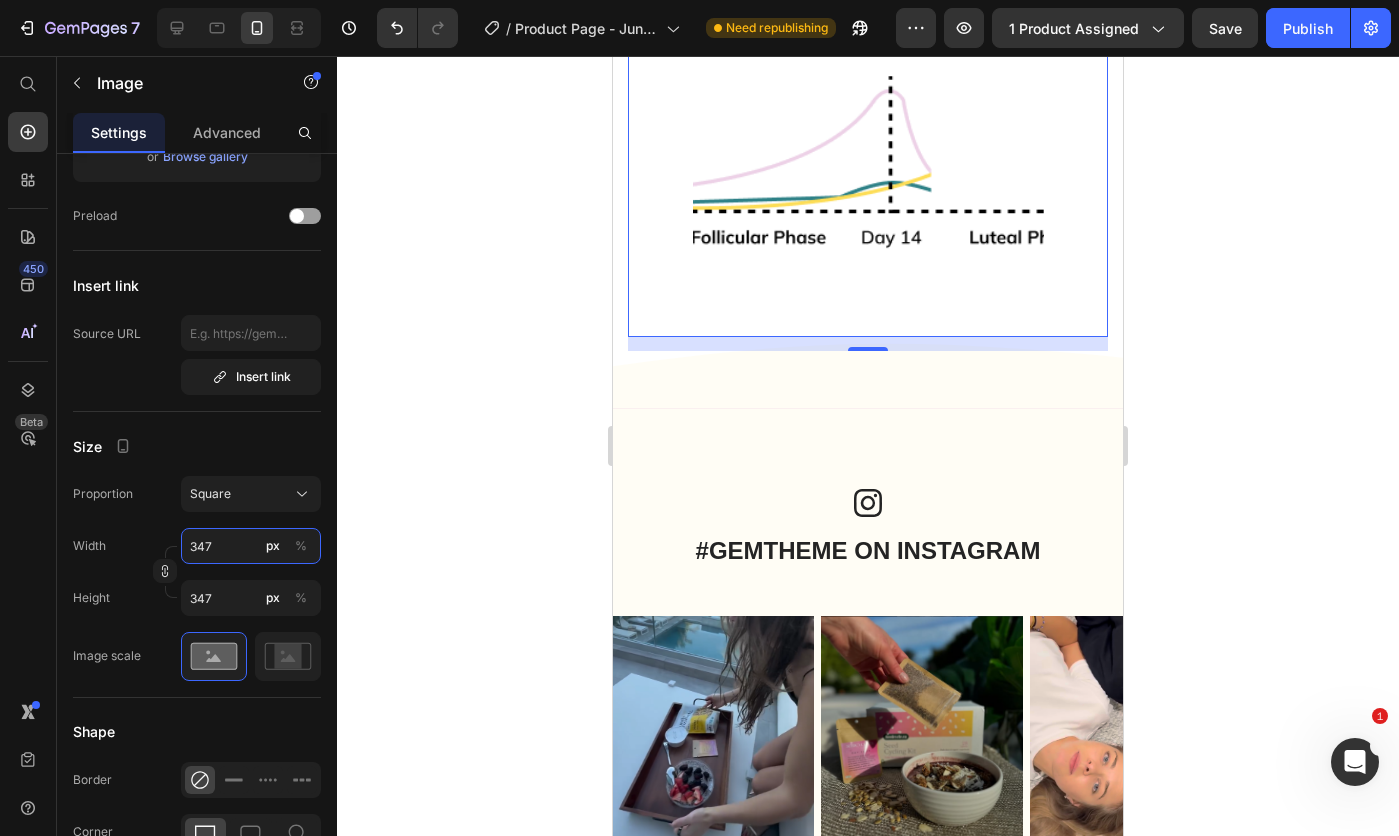 type on "346" 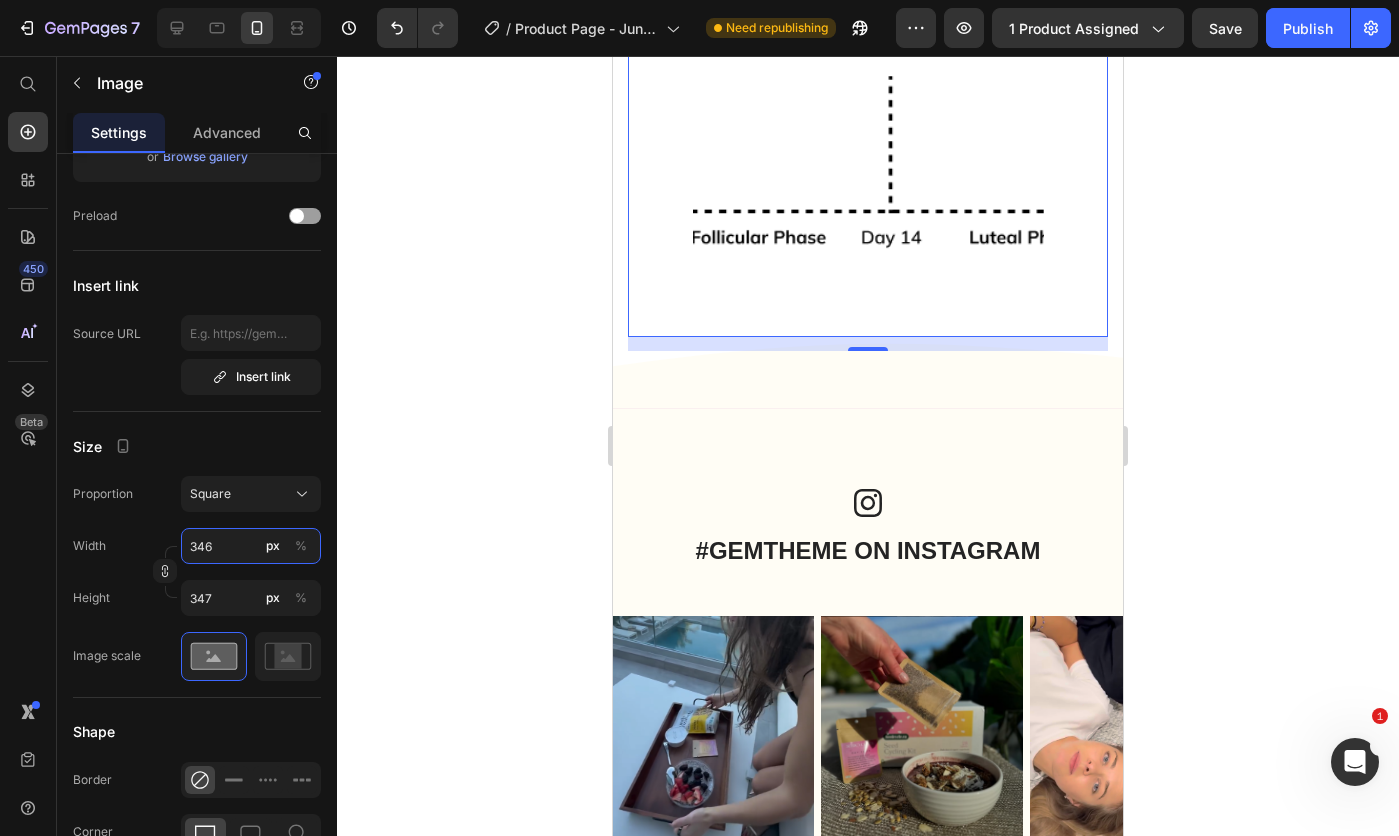type on "346" 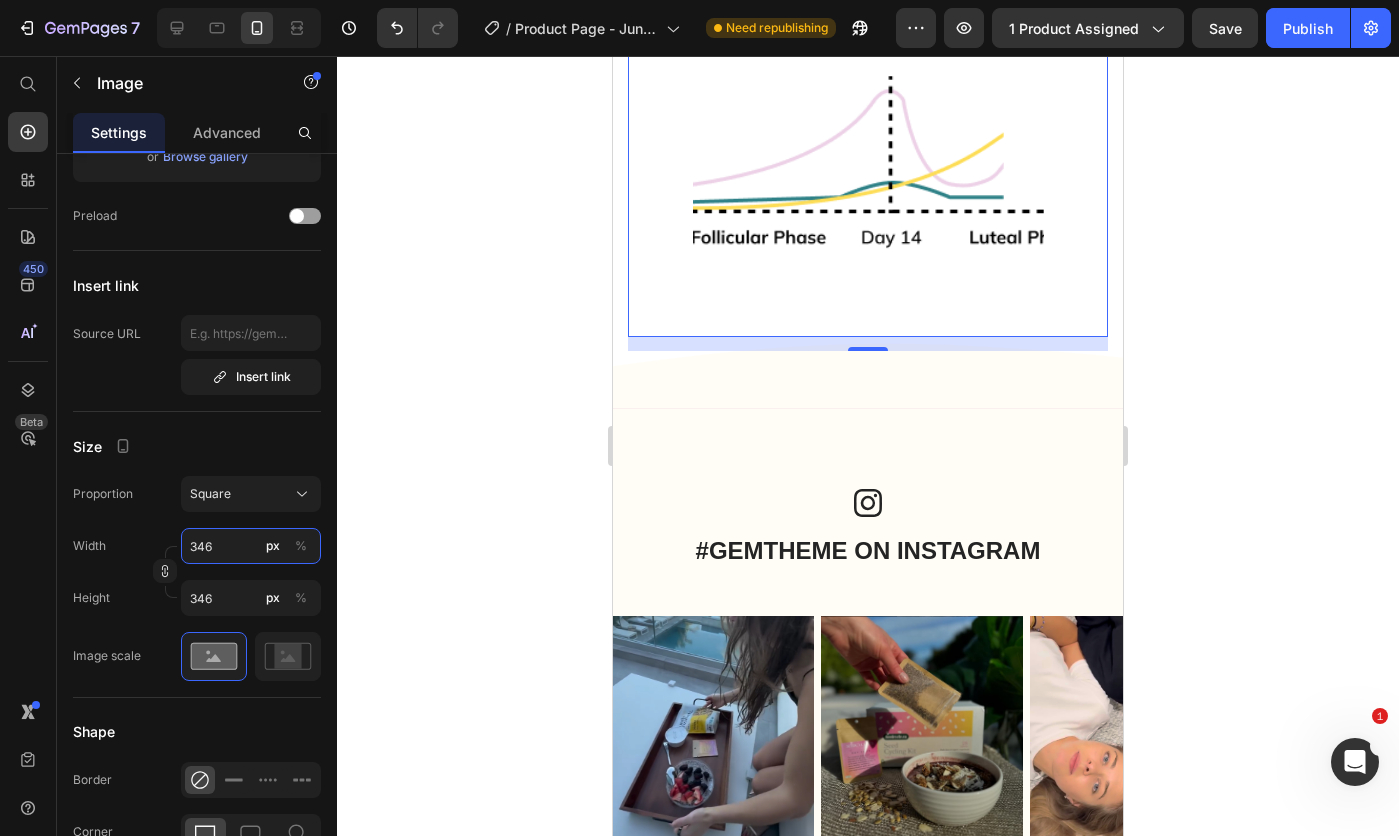 type on "345" 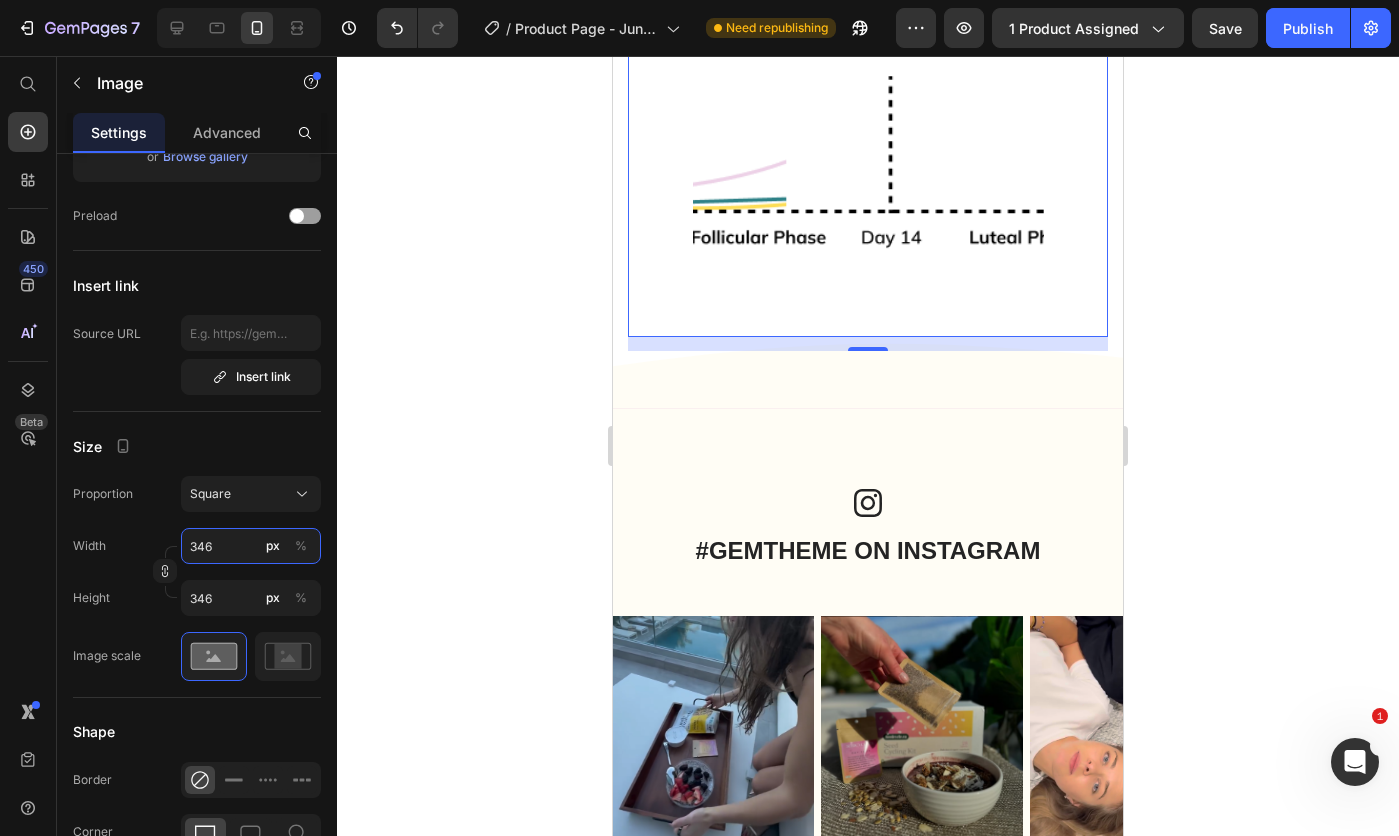 type on "345" 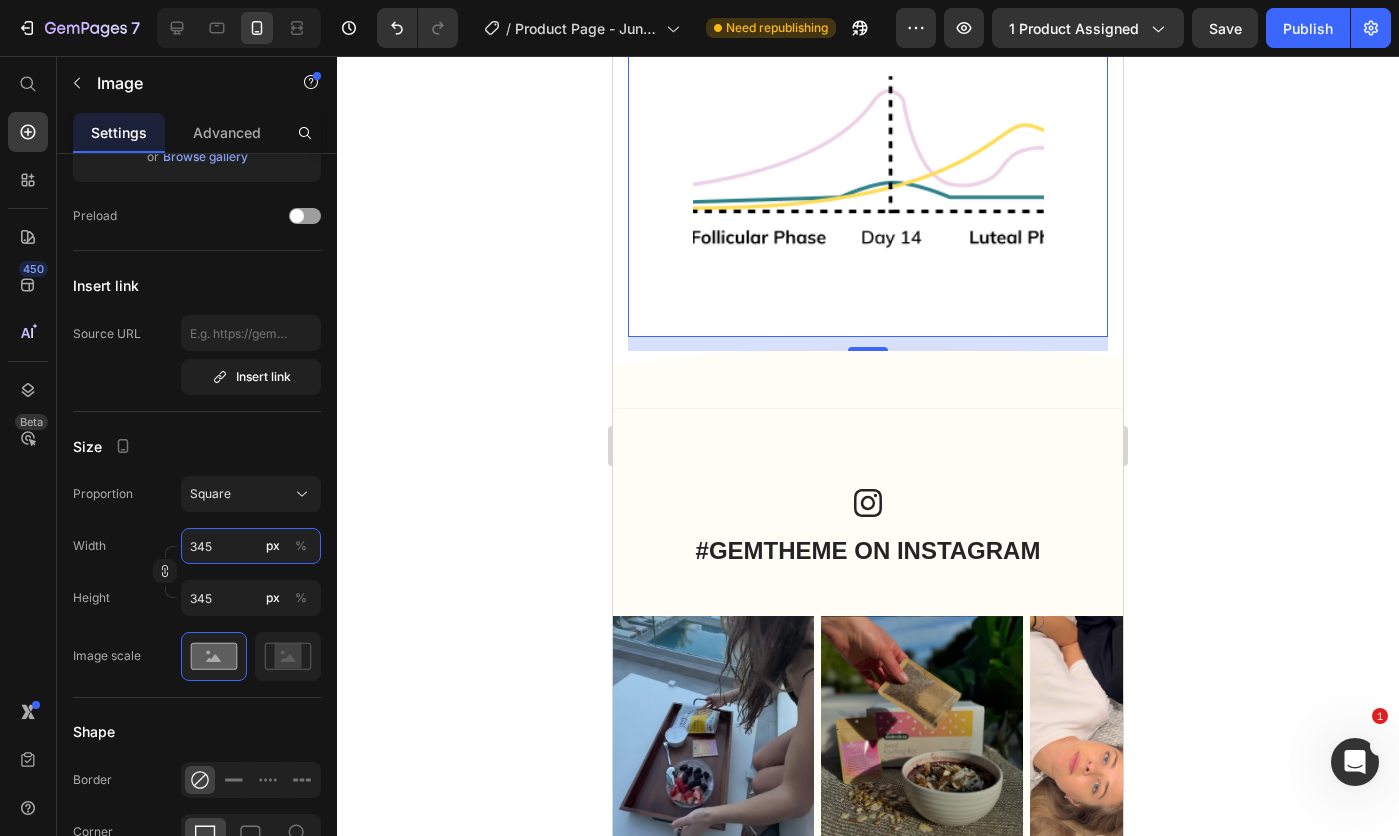 type on "344" 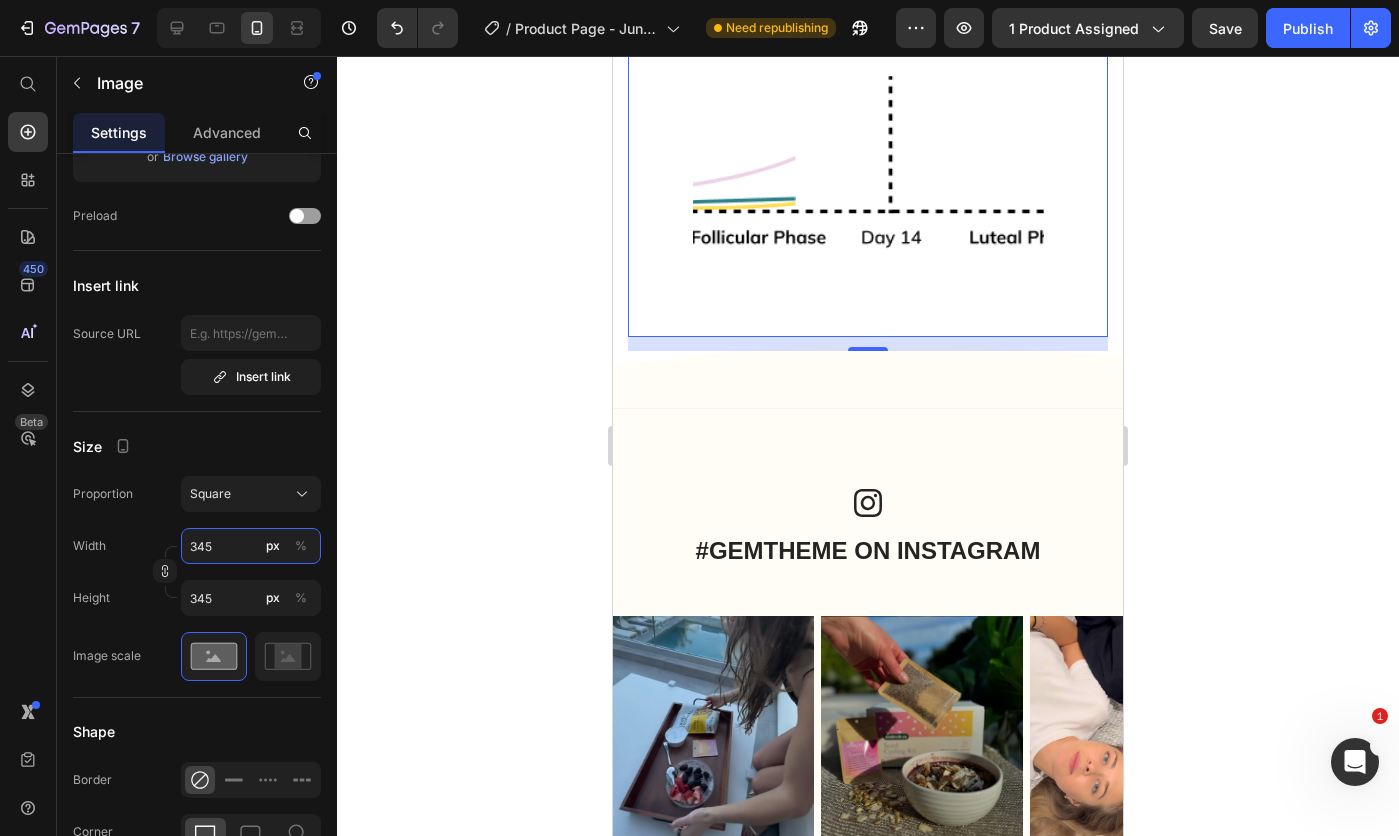 type on "344" 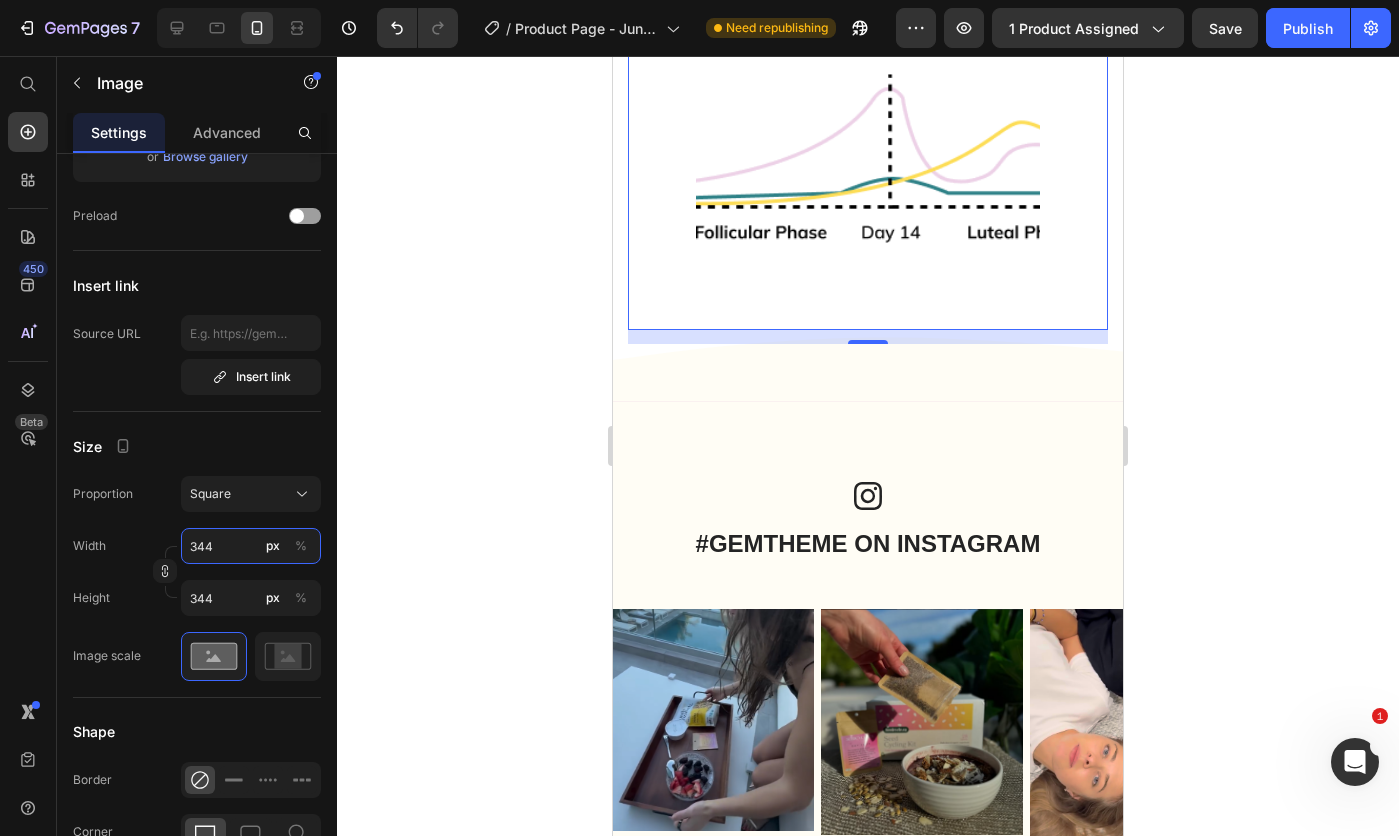 type on "343" 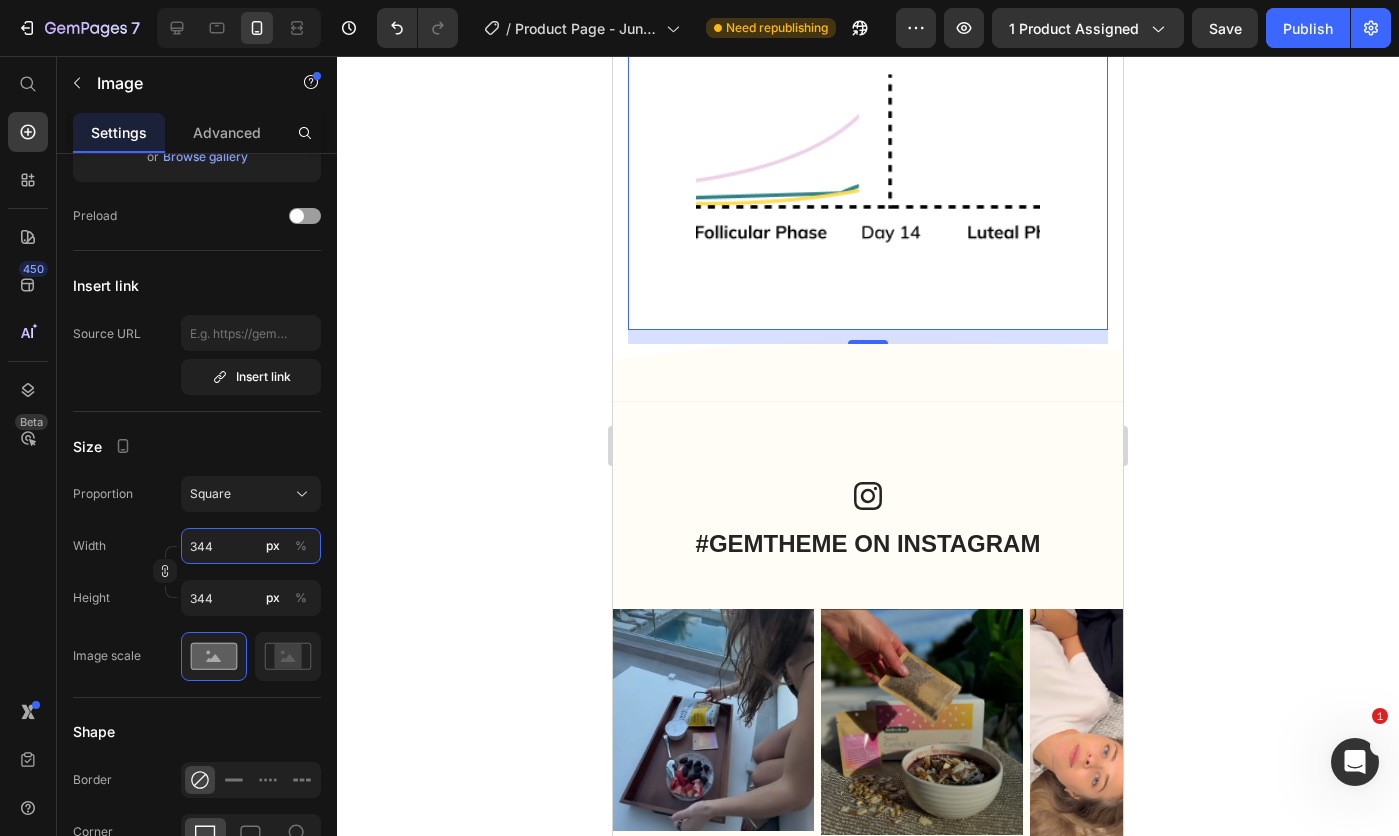 type on "343" 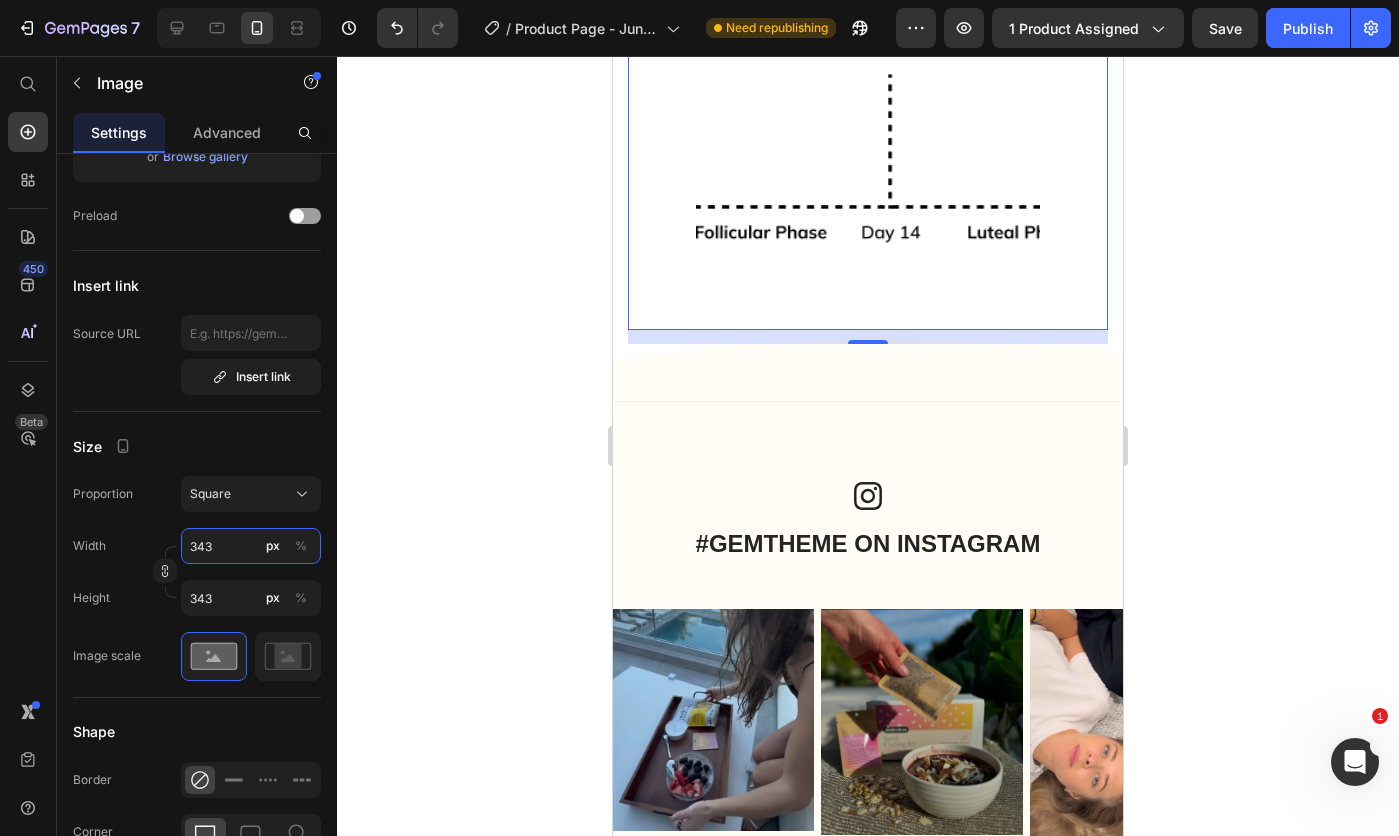 type on "342" 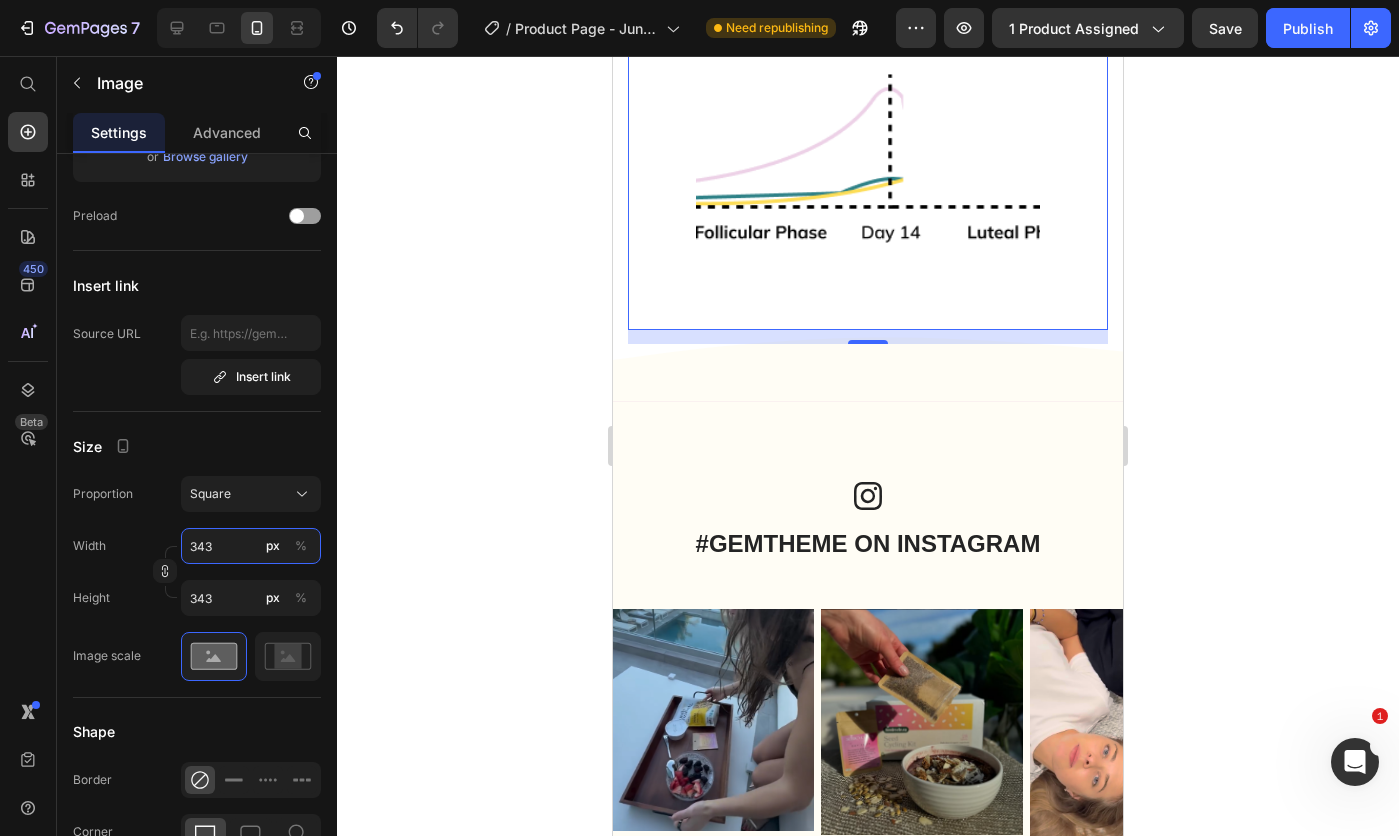 type on "342" 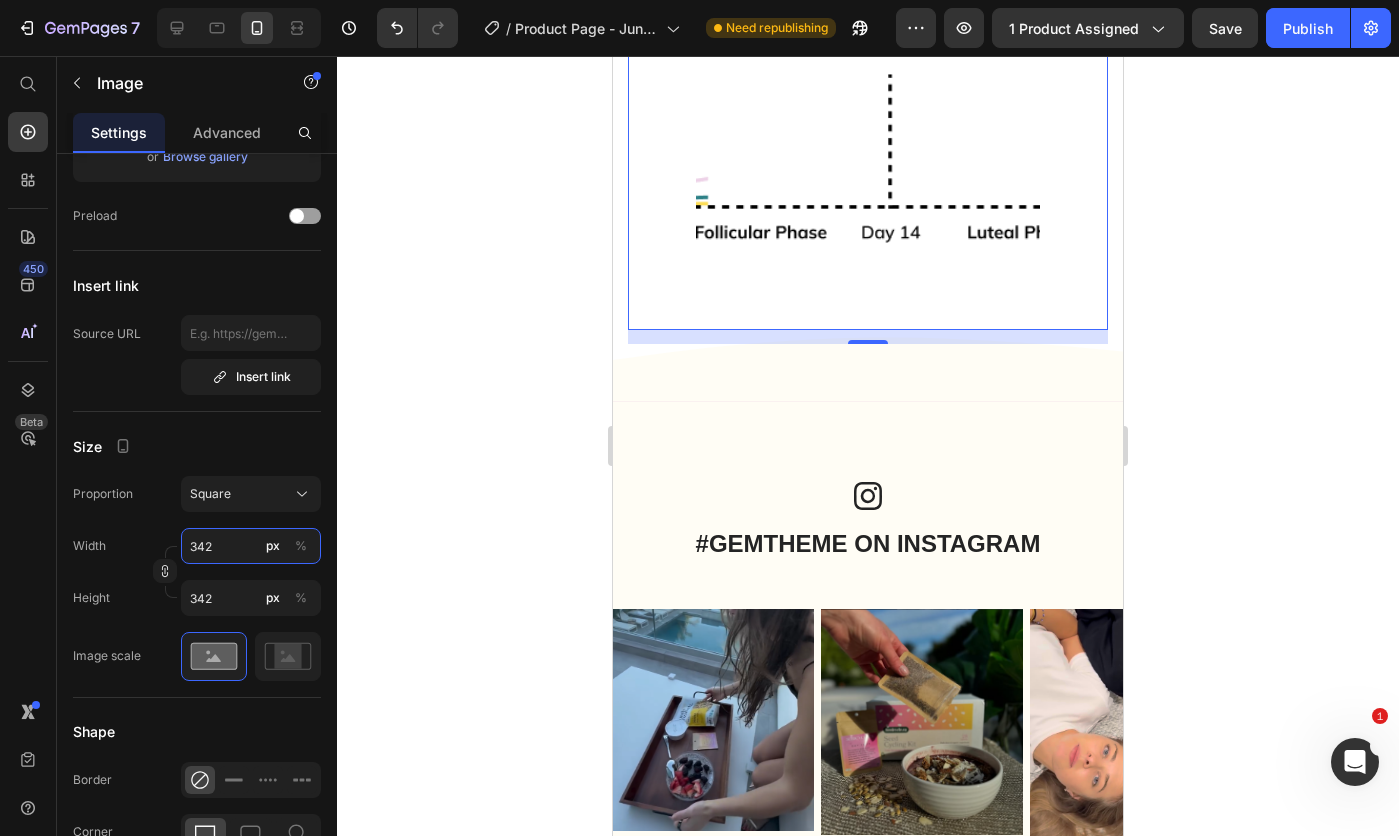 type on "341" 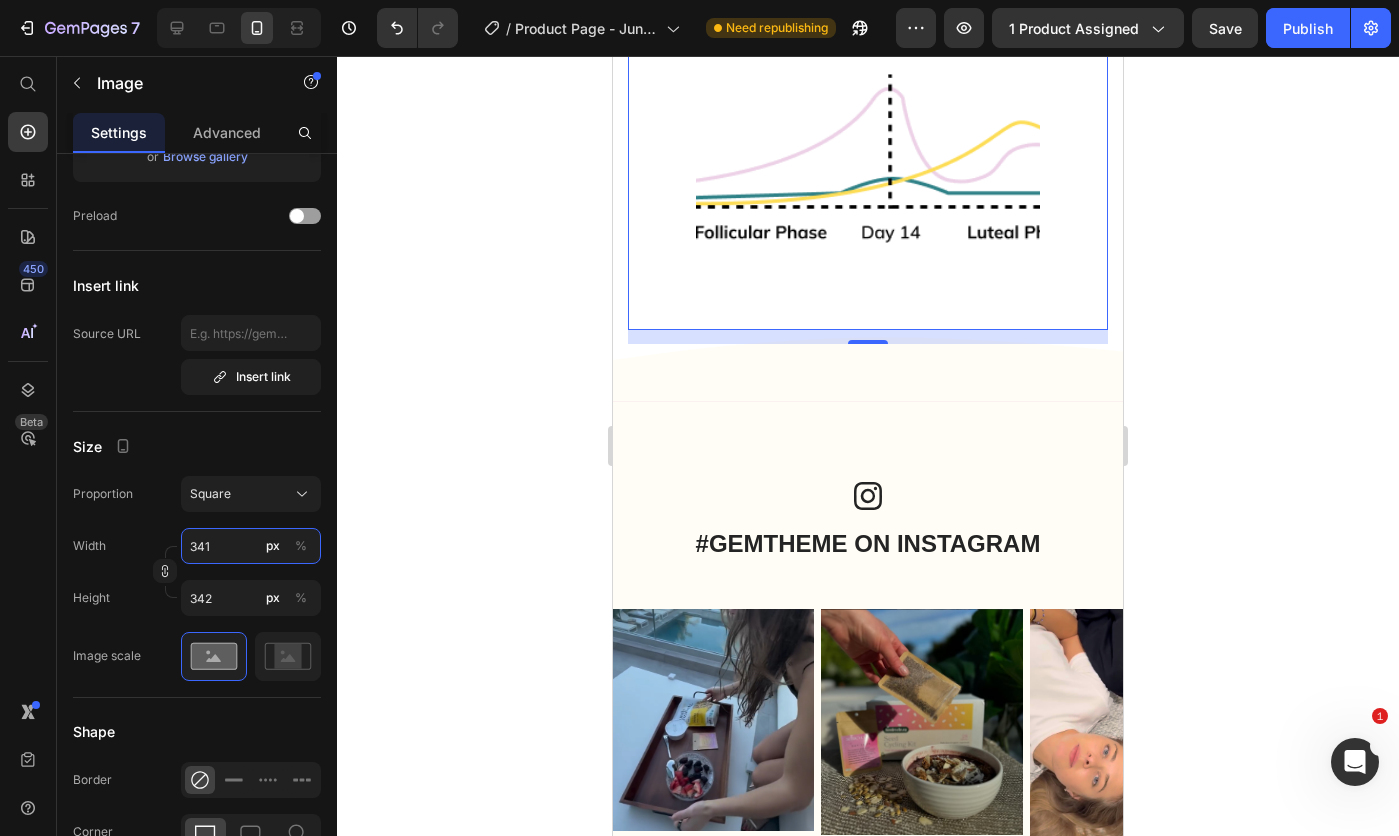type on "341" 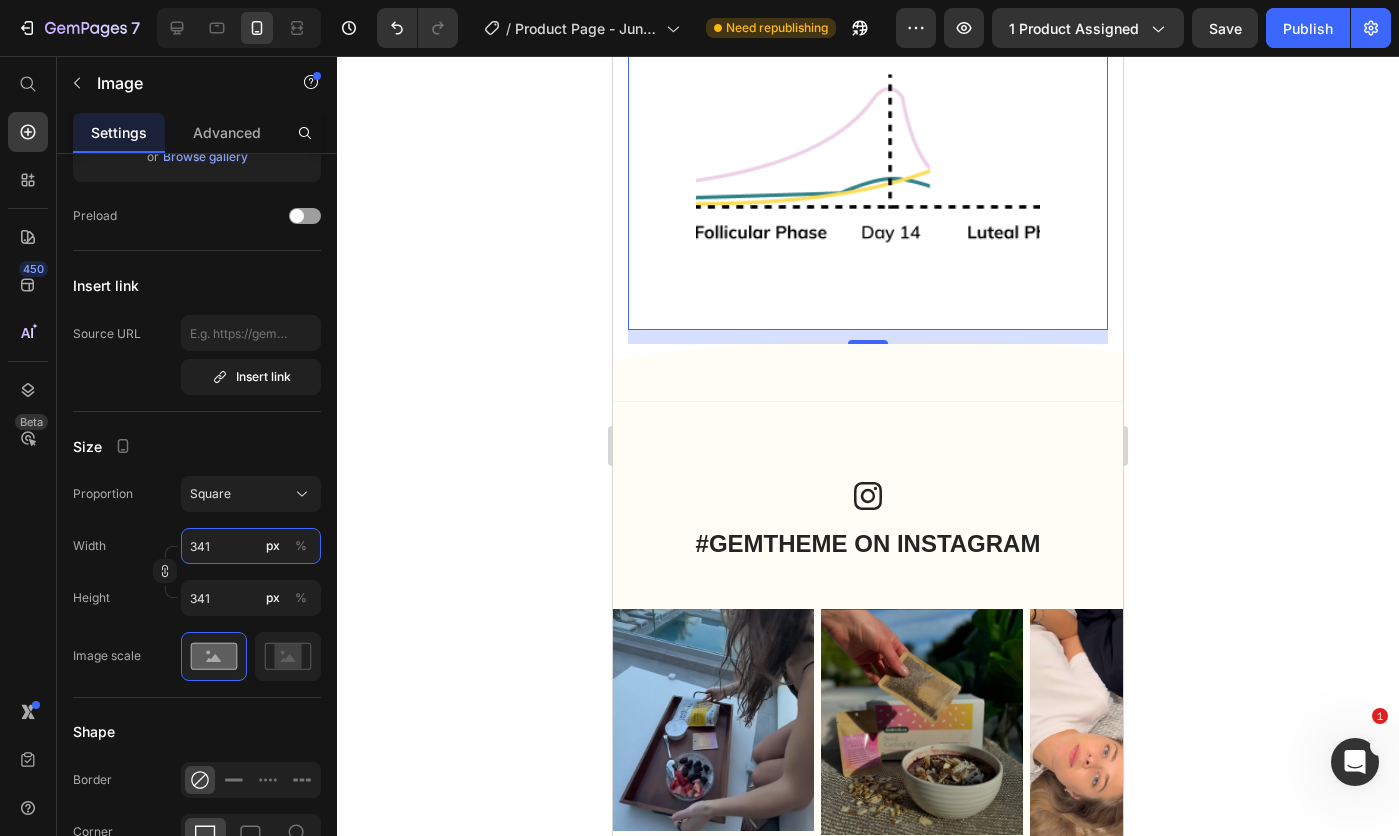 type on "340" 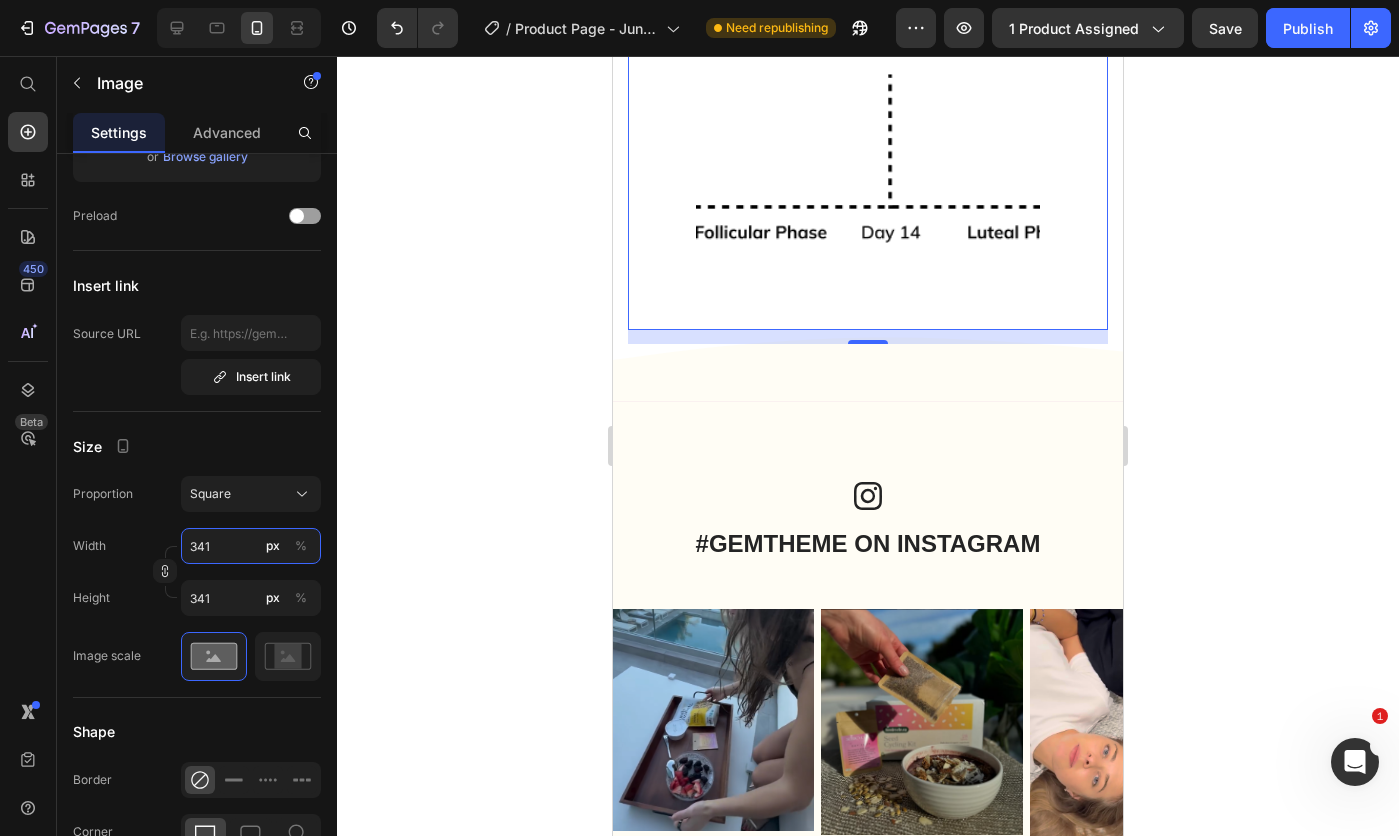 type on "340" 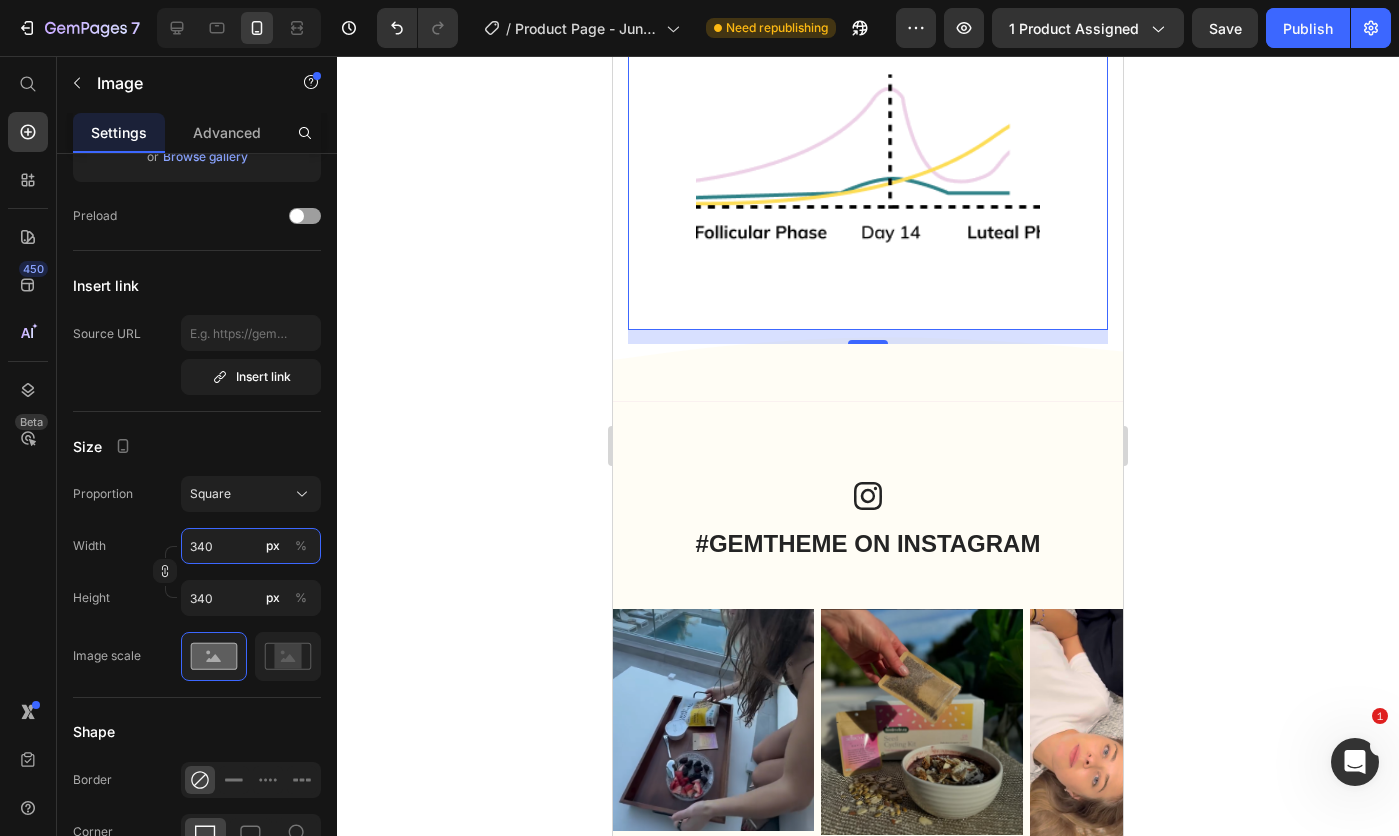 type on "339" 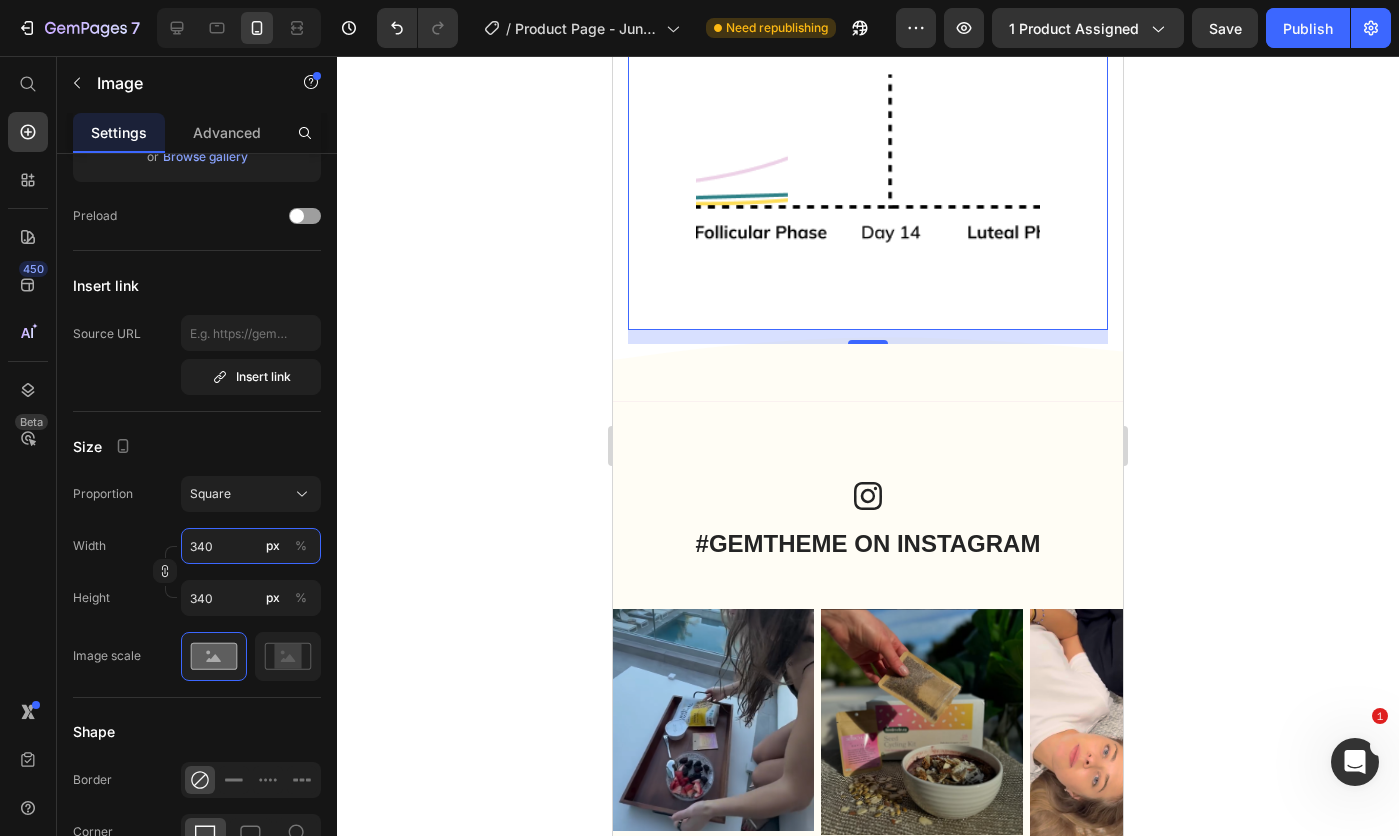 type on "339" 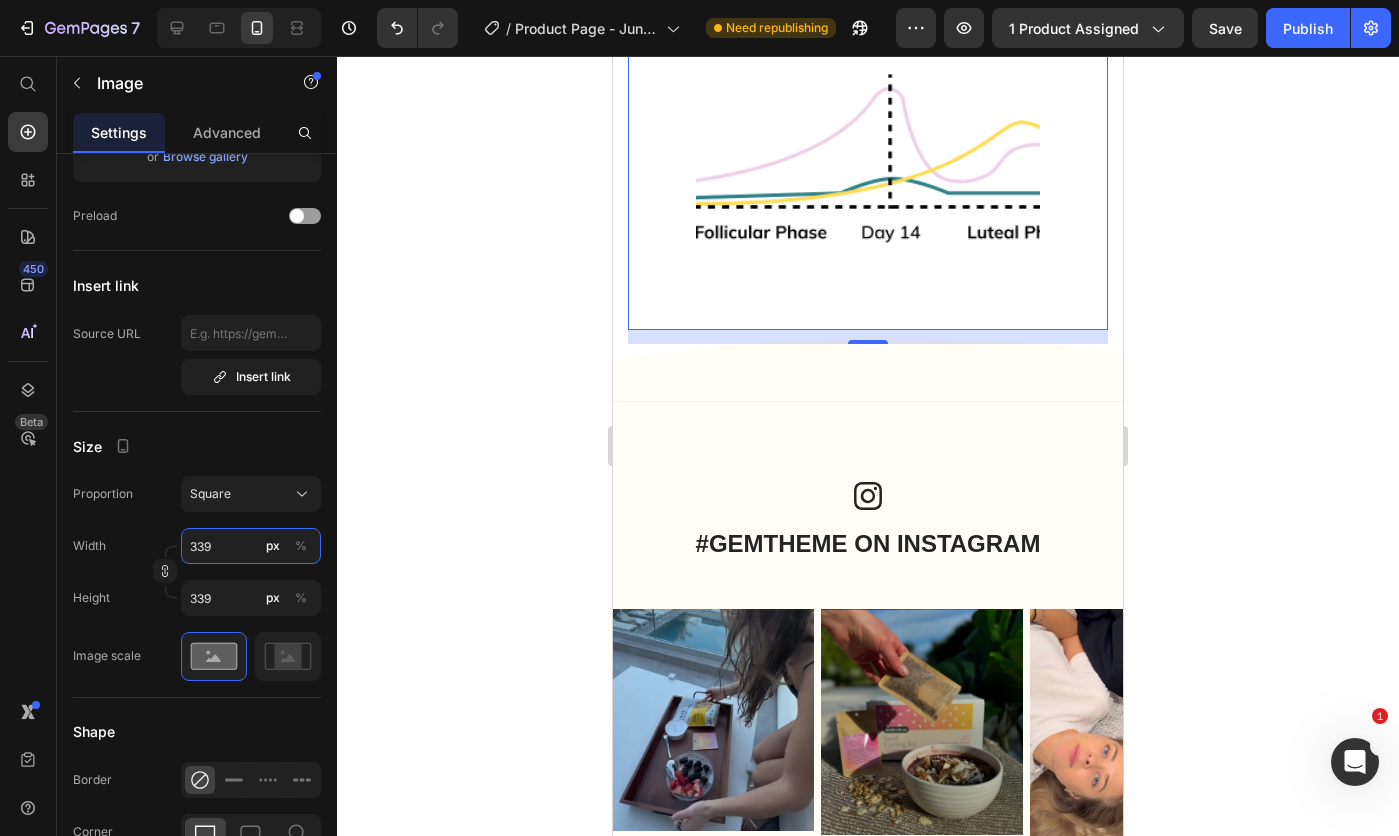 type on "338" 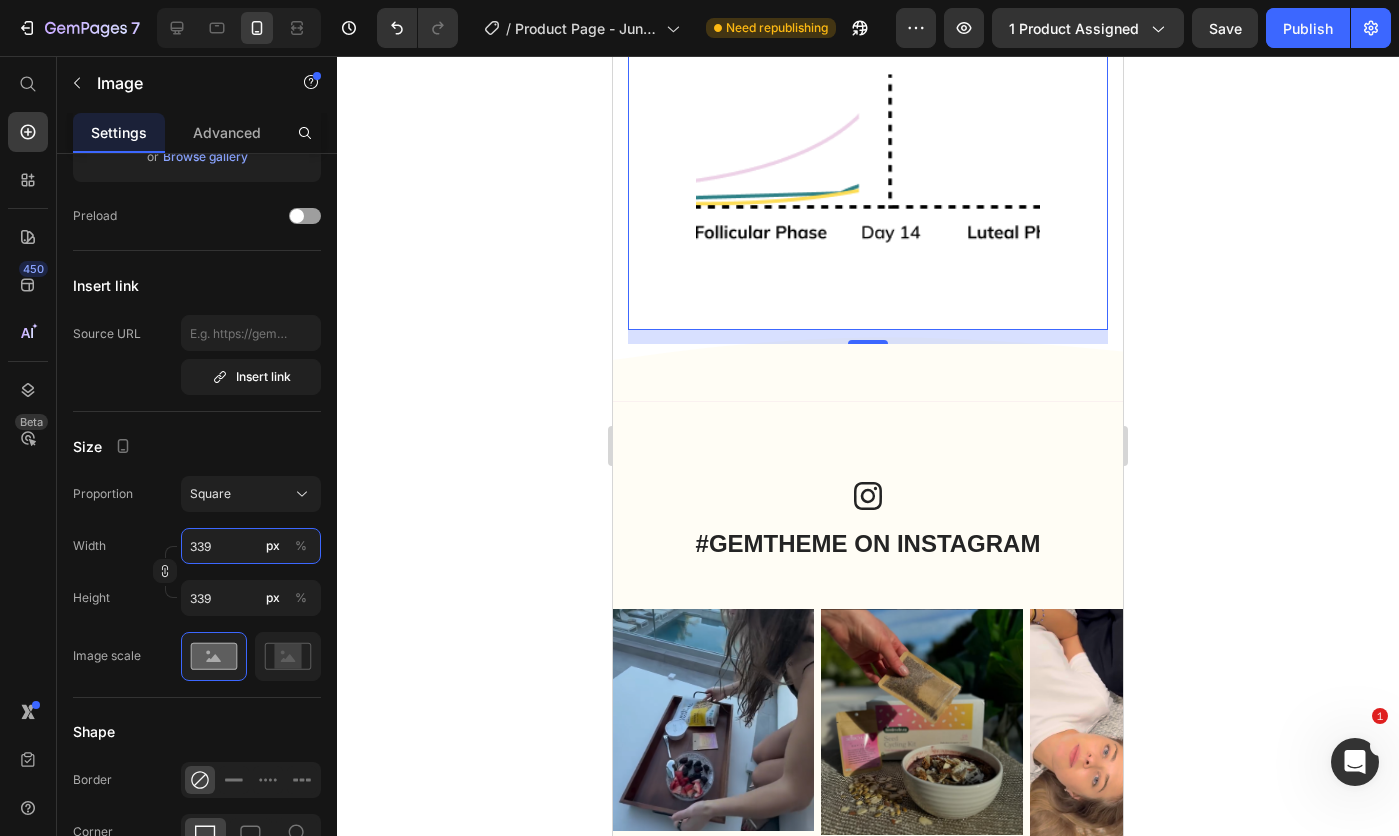 type on "338" 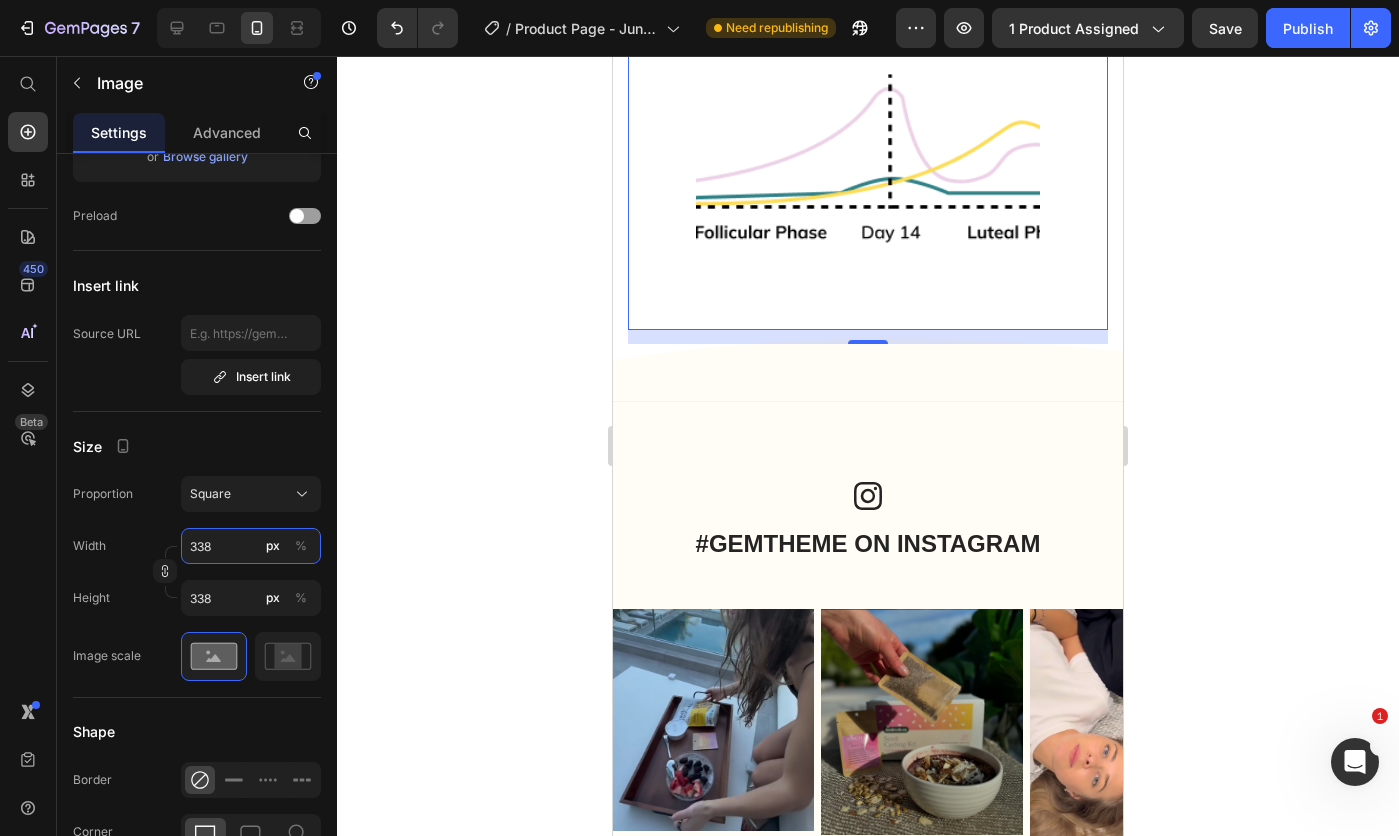 type on "337" 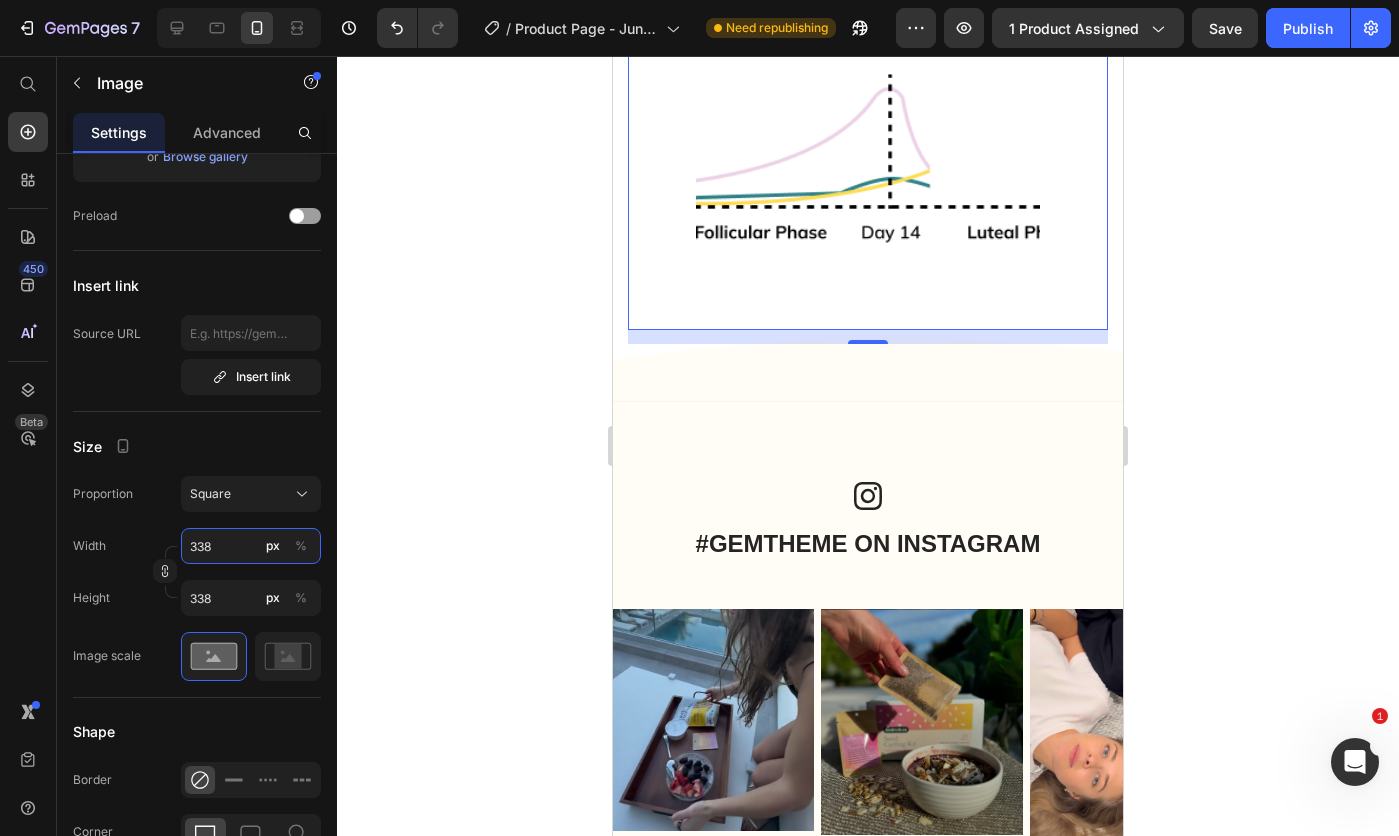 type on "337" 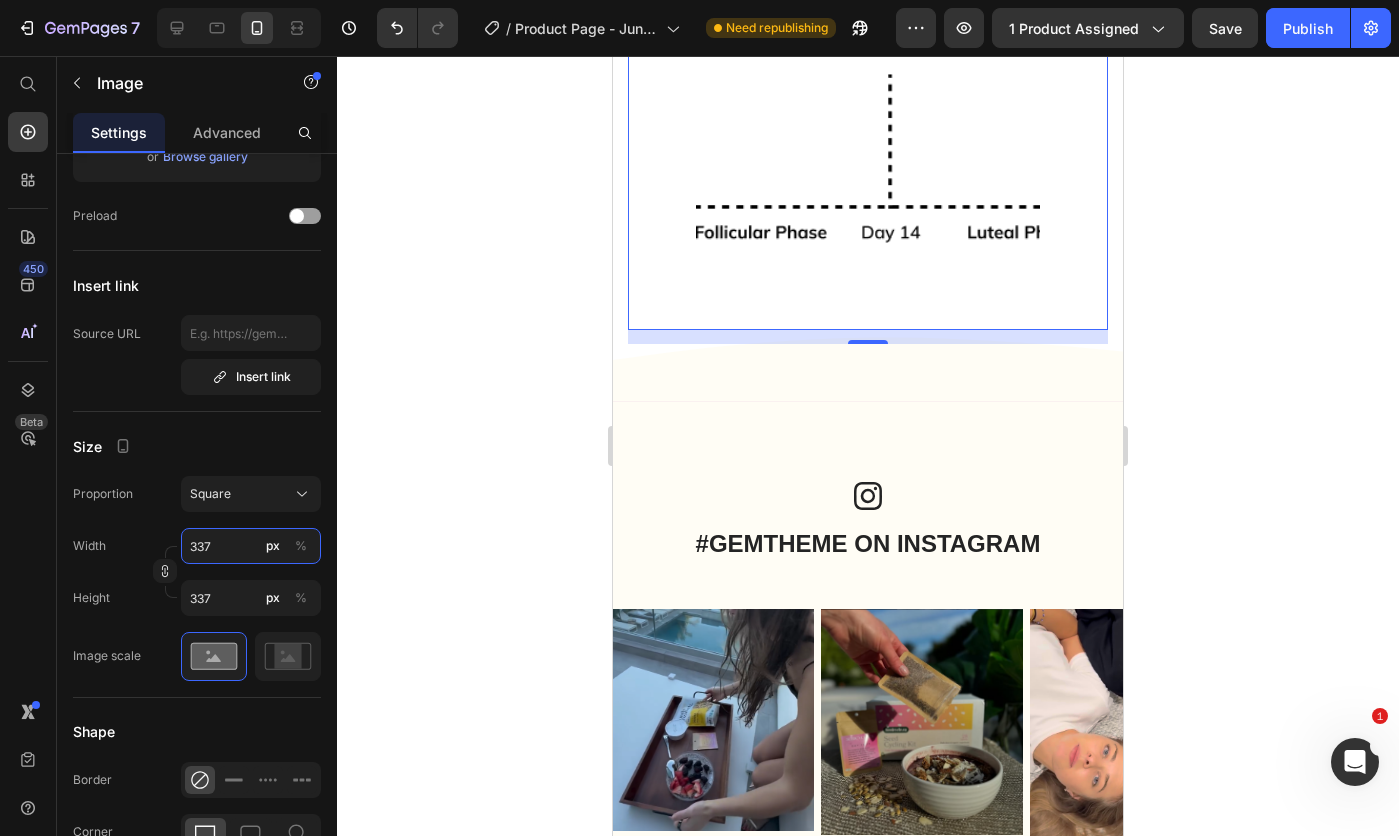 type on "336" 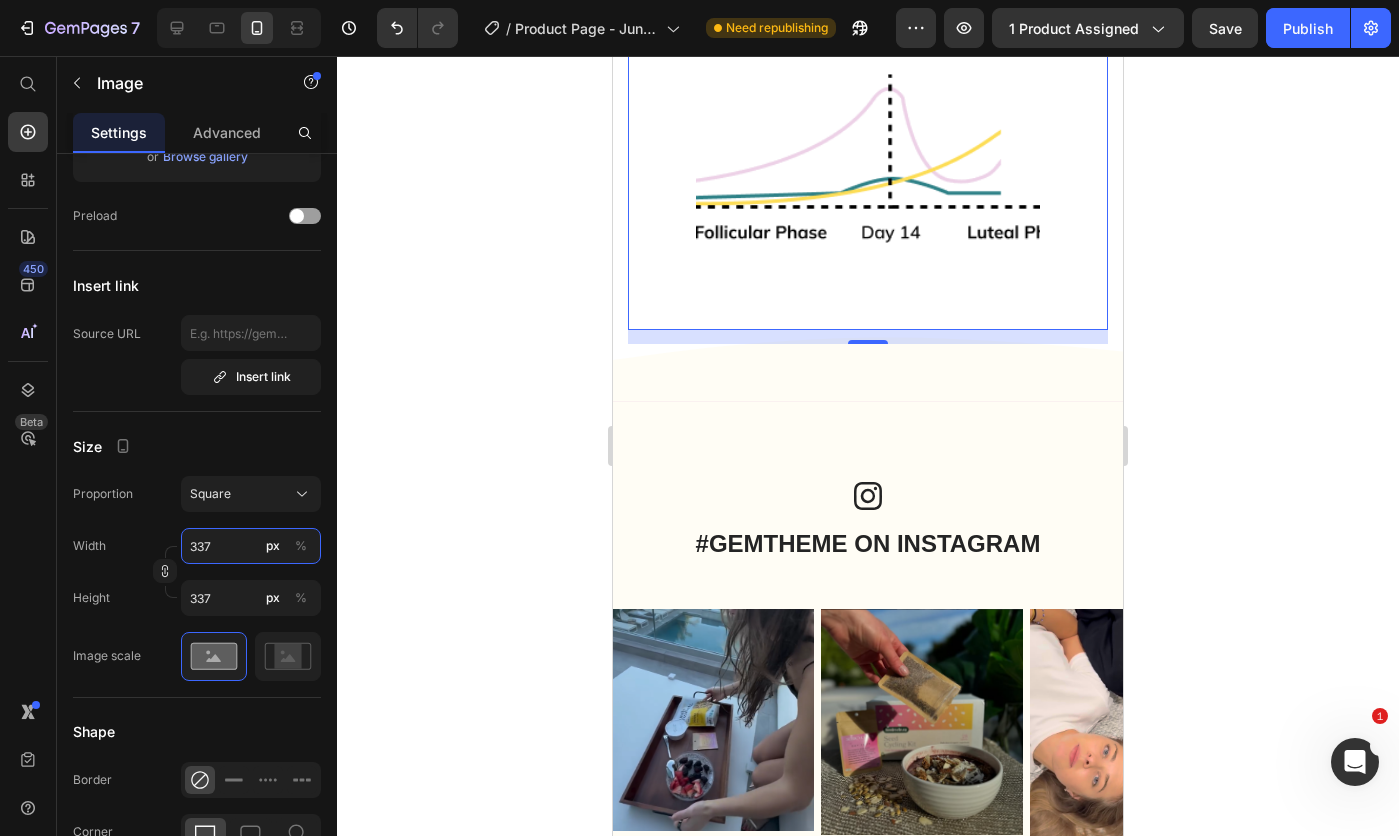 type on "336" 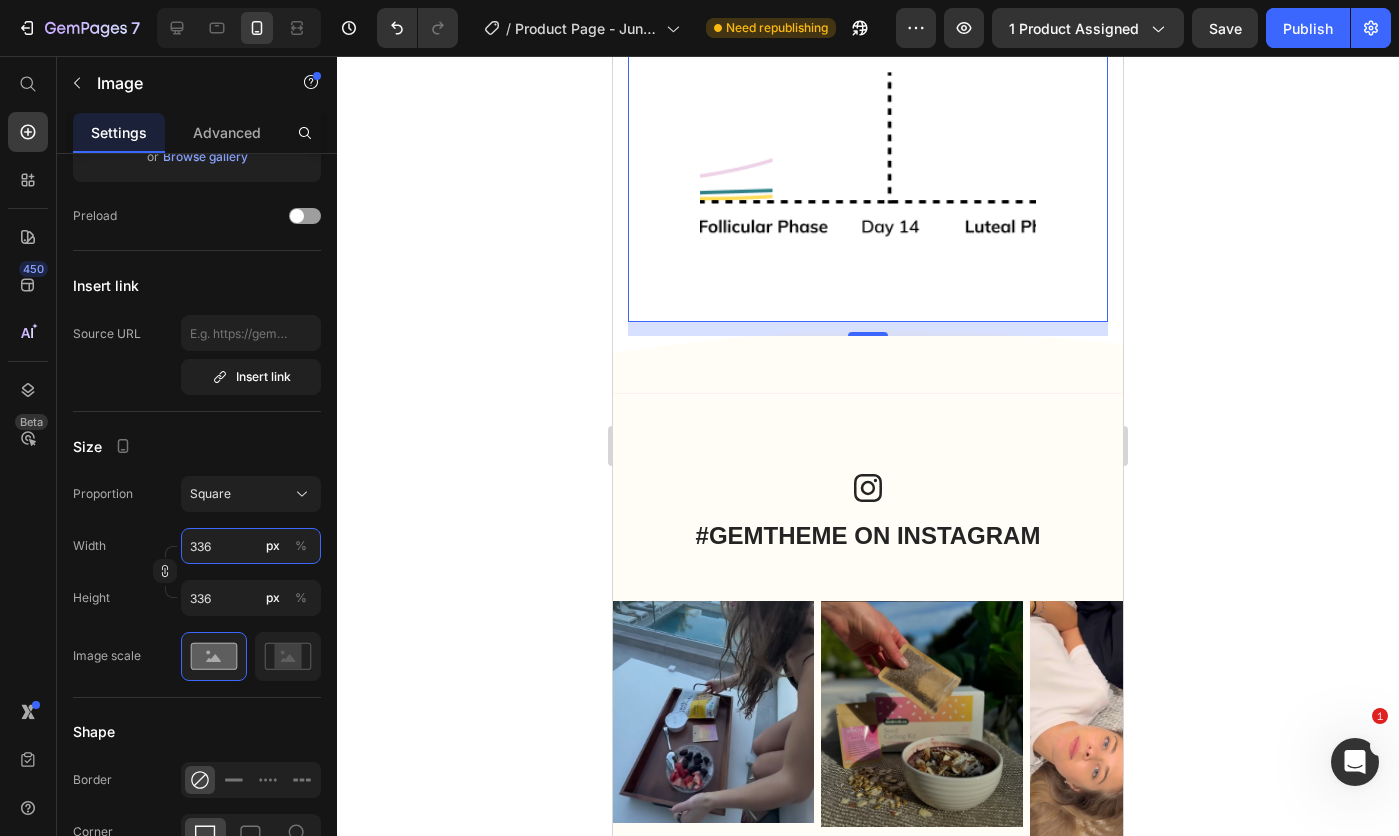 type on "335" 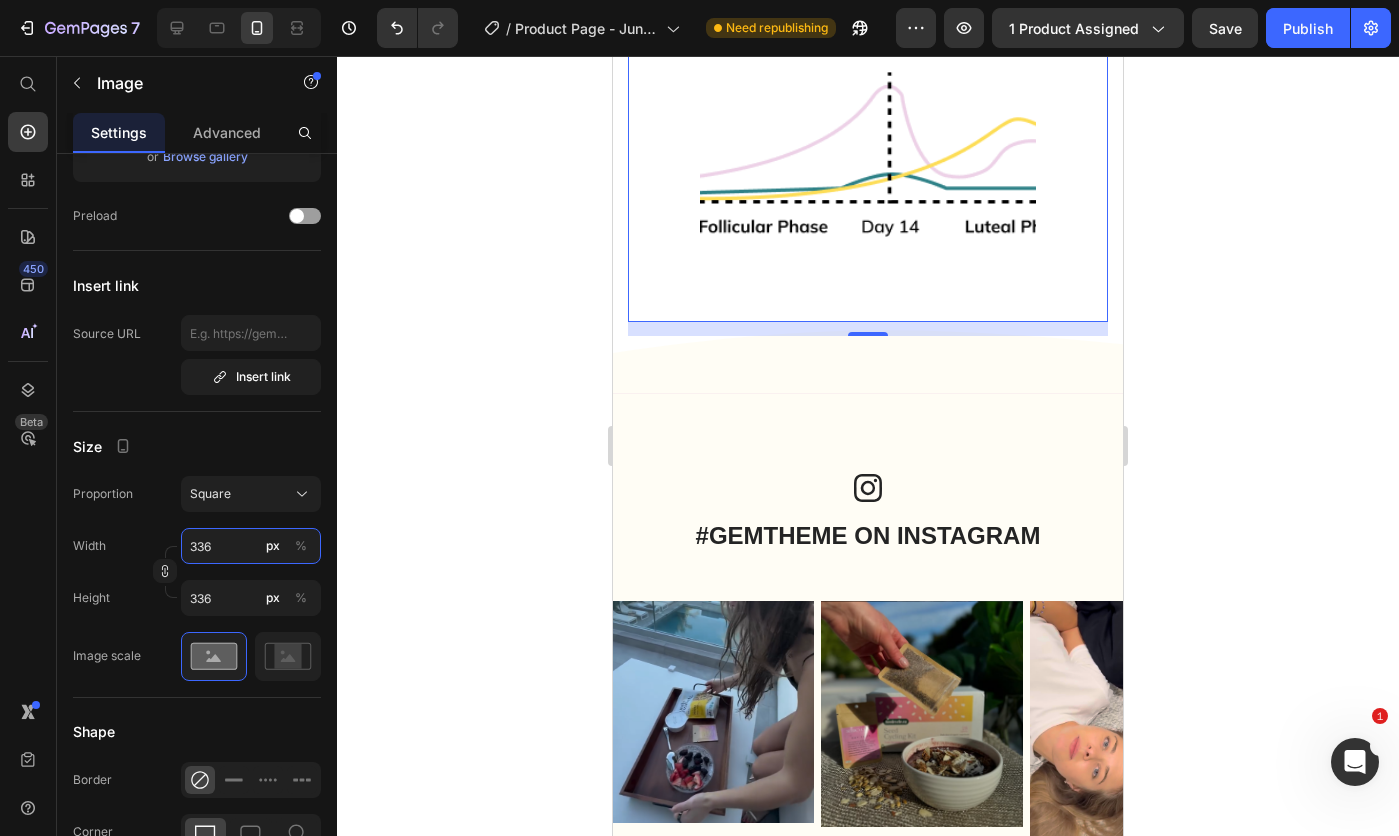 type on "335" 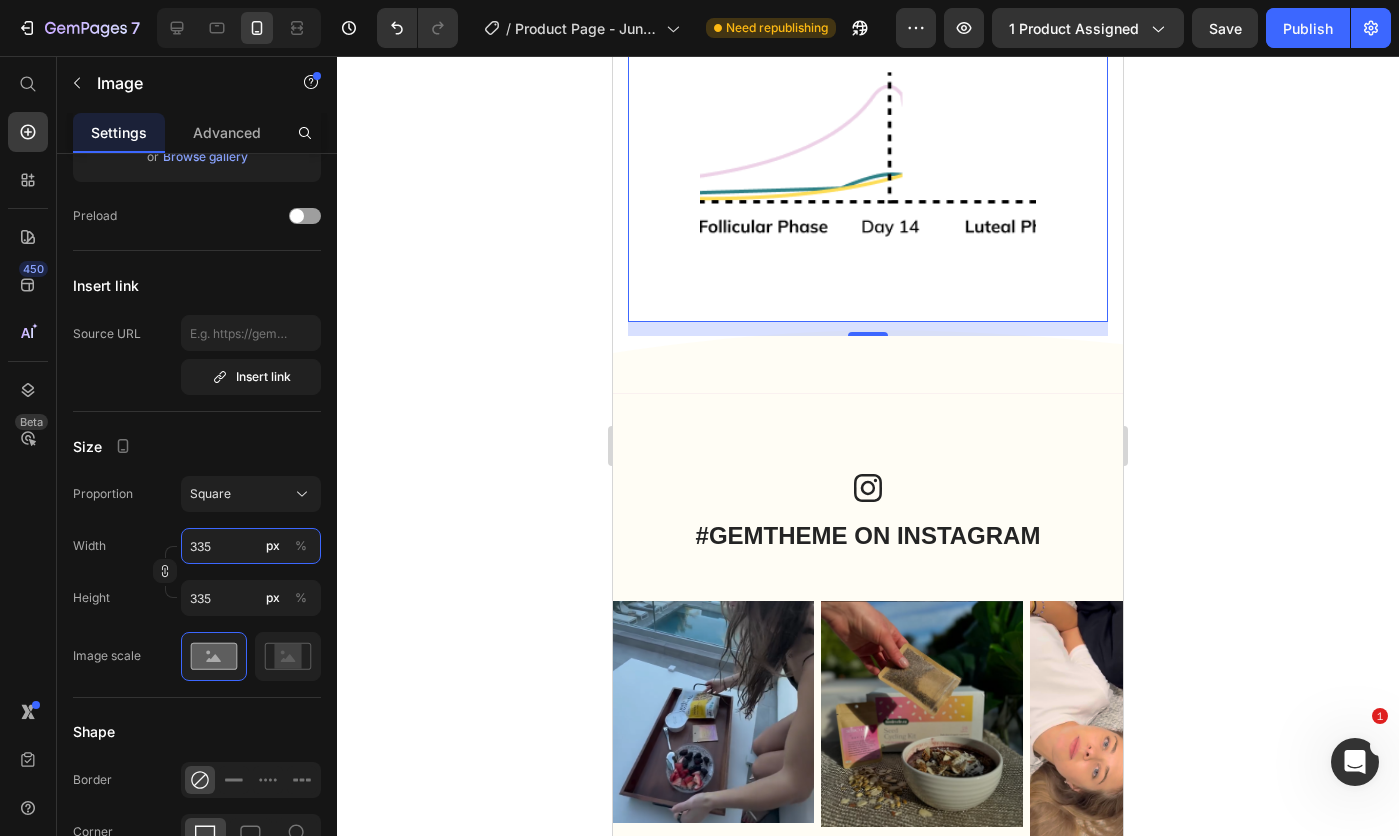 type on "334" 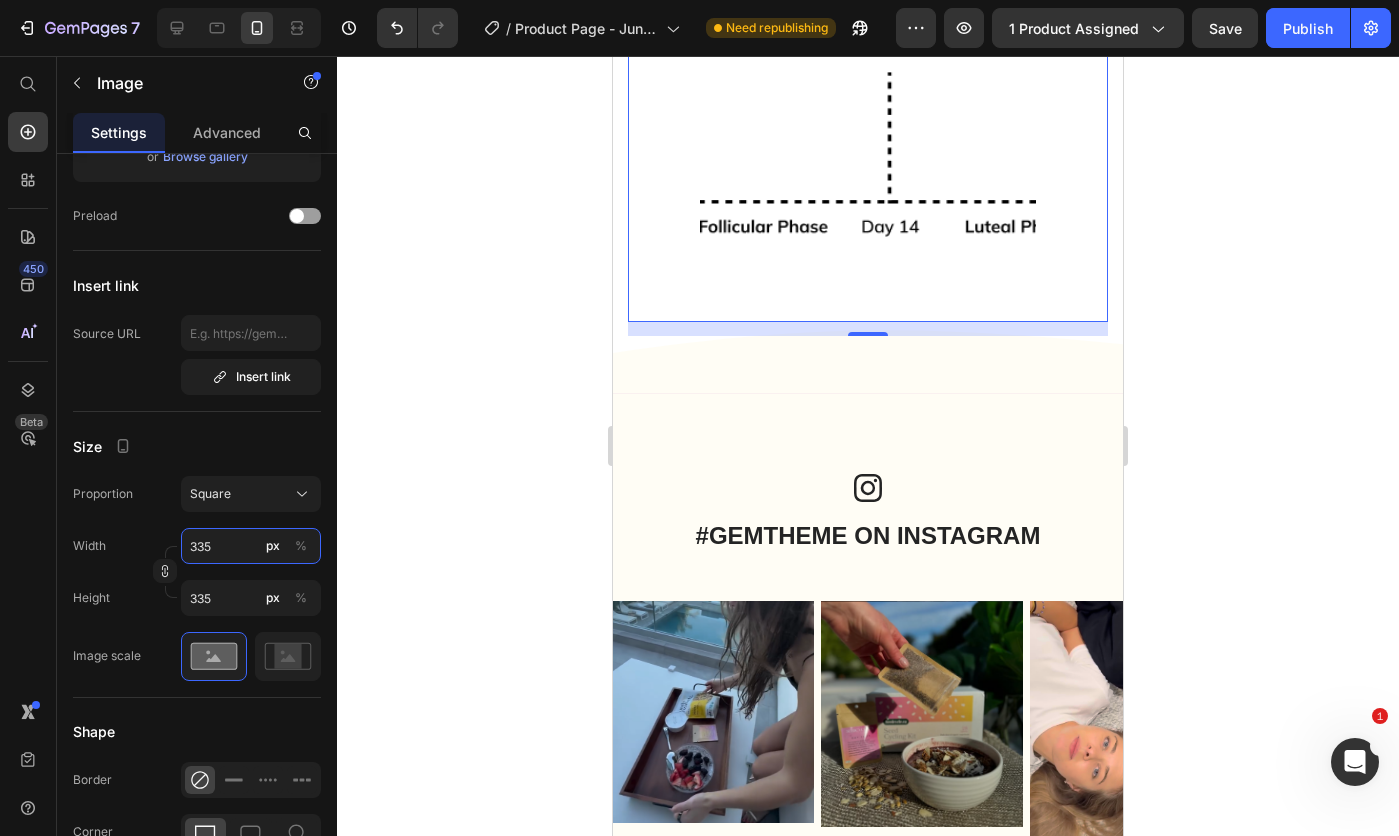type on "334" 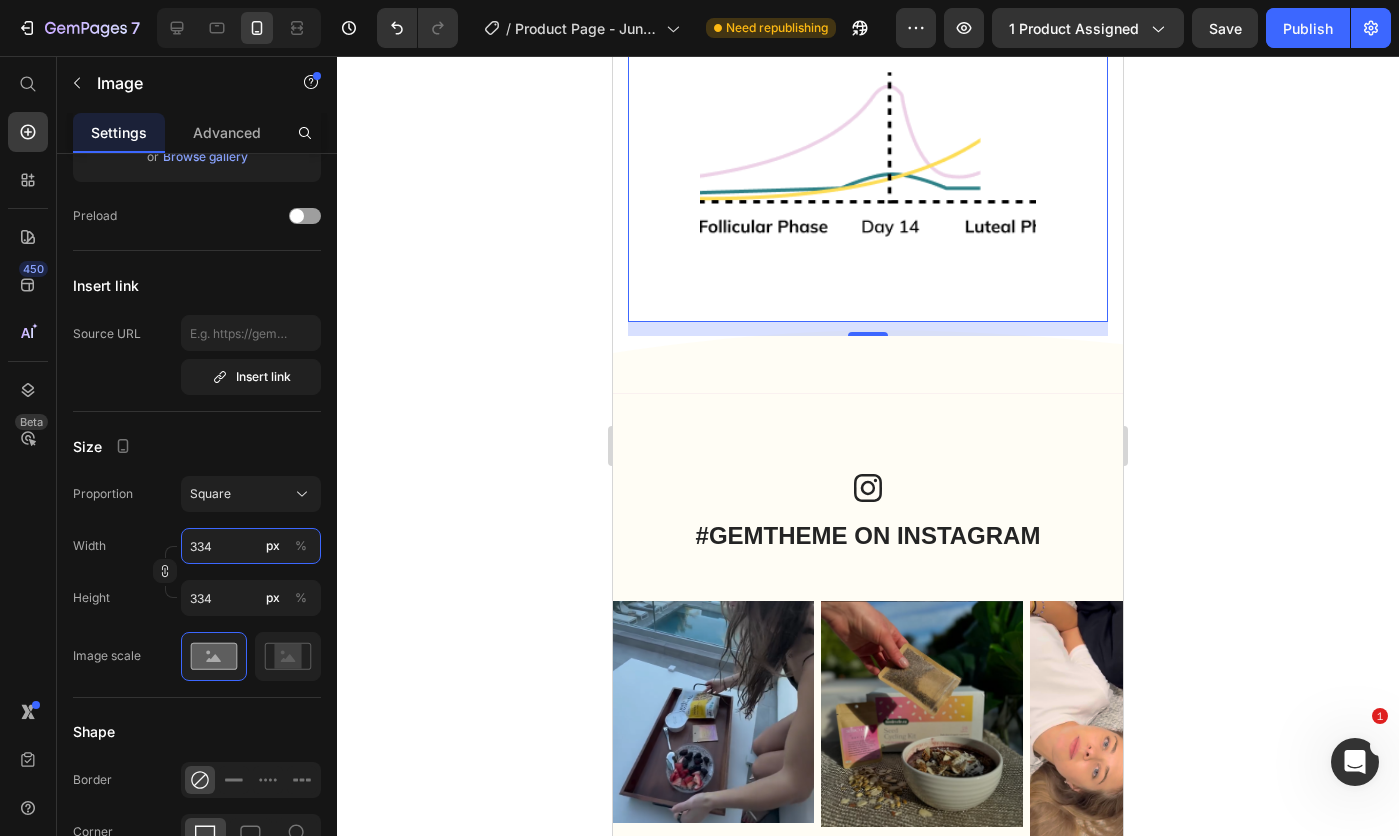 type on "333" 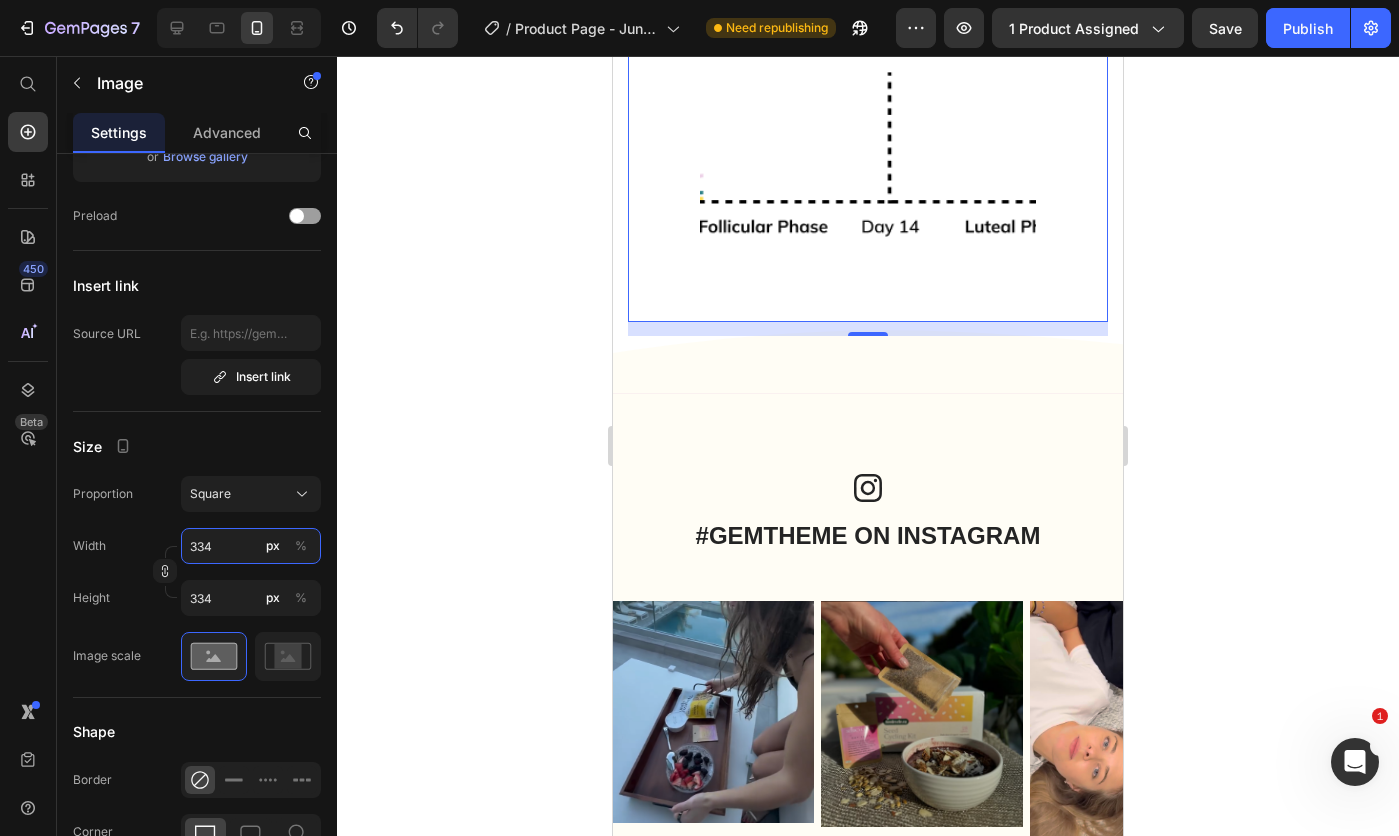 type on "333" 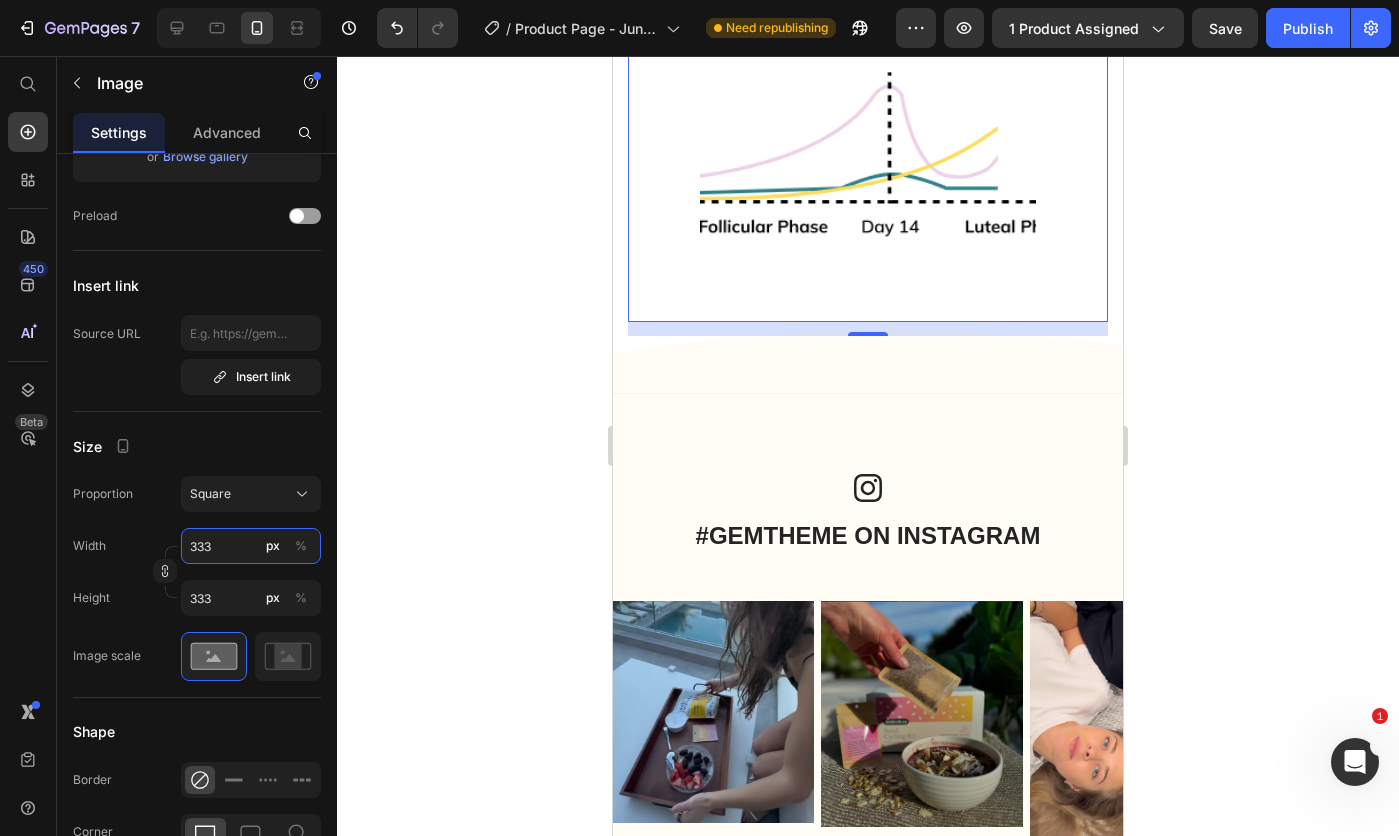 type on "332" 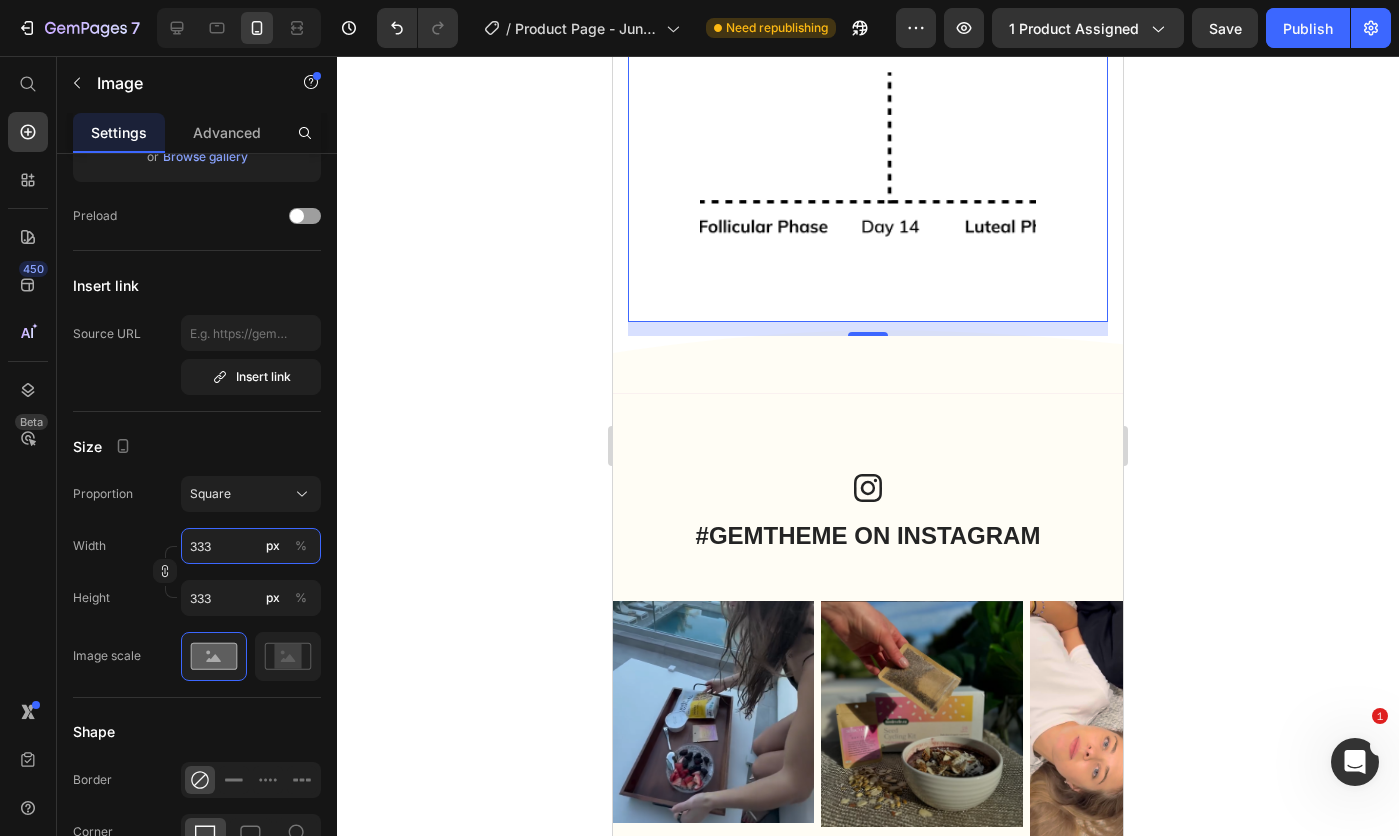 type on "332" 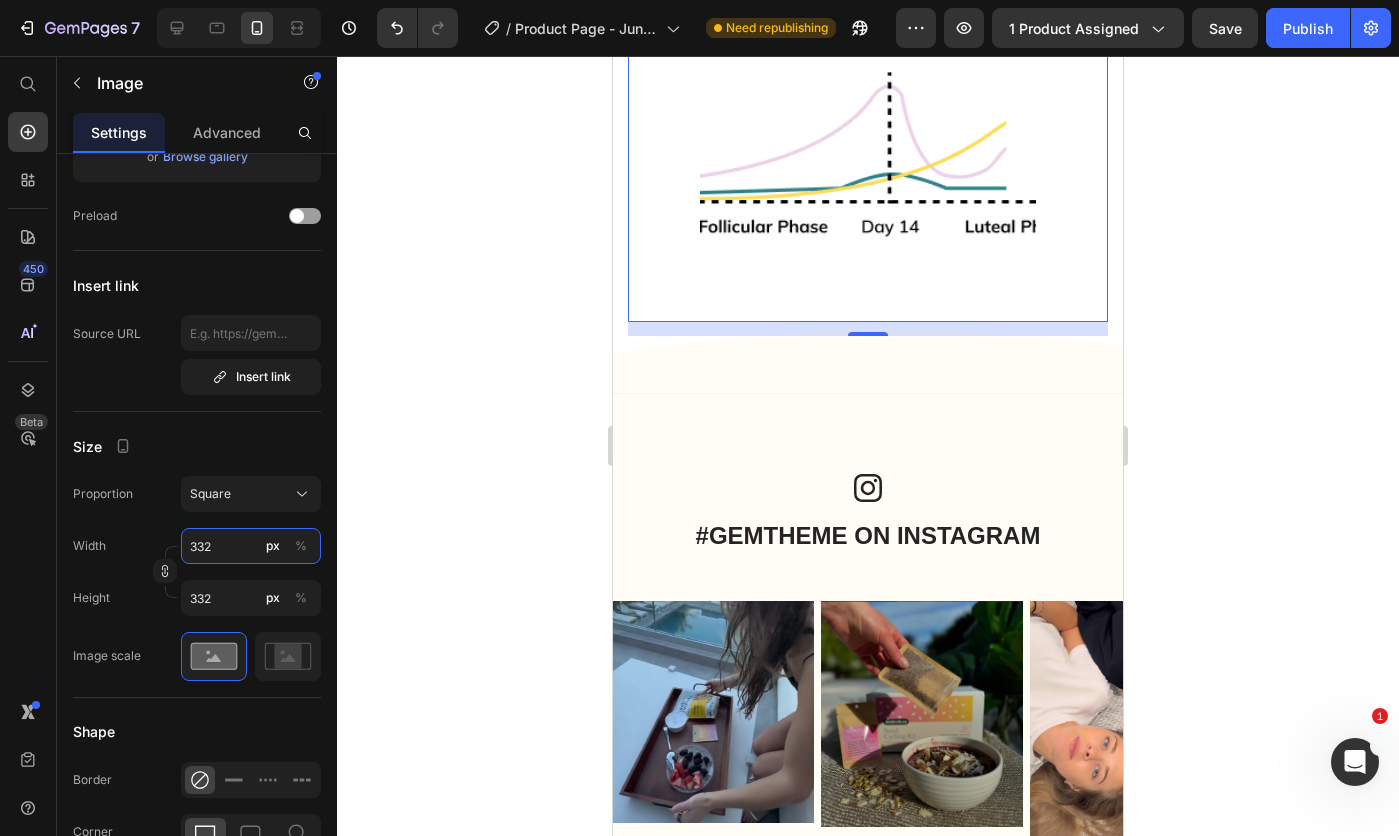 type on "331" 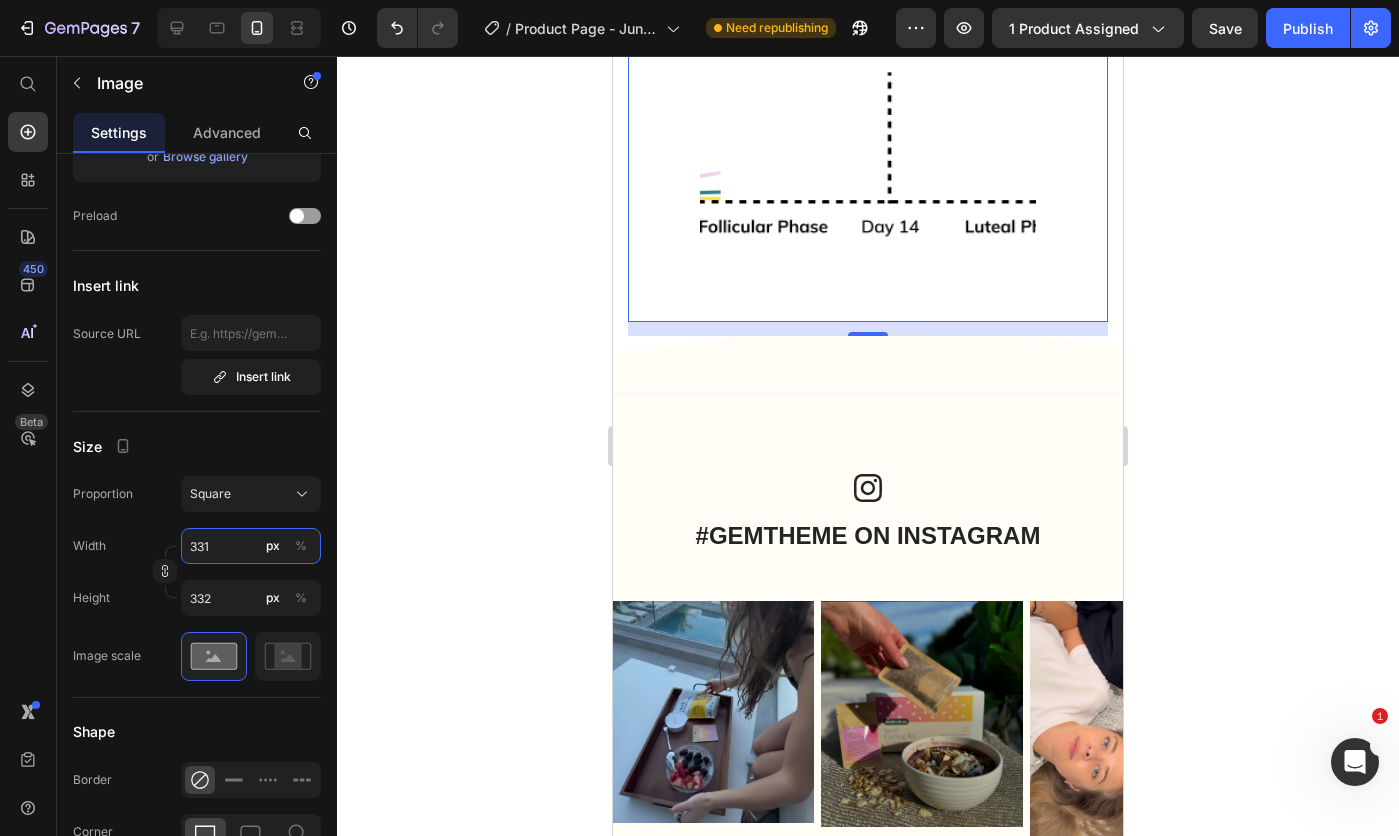 type on "331" 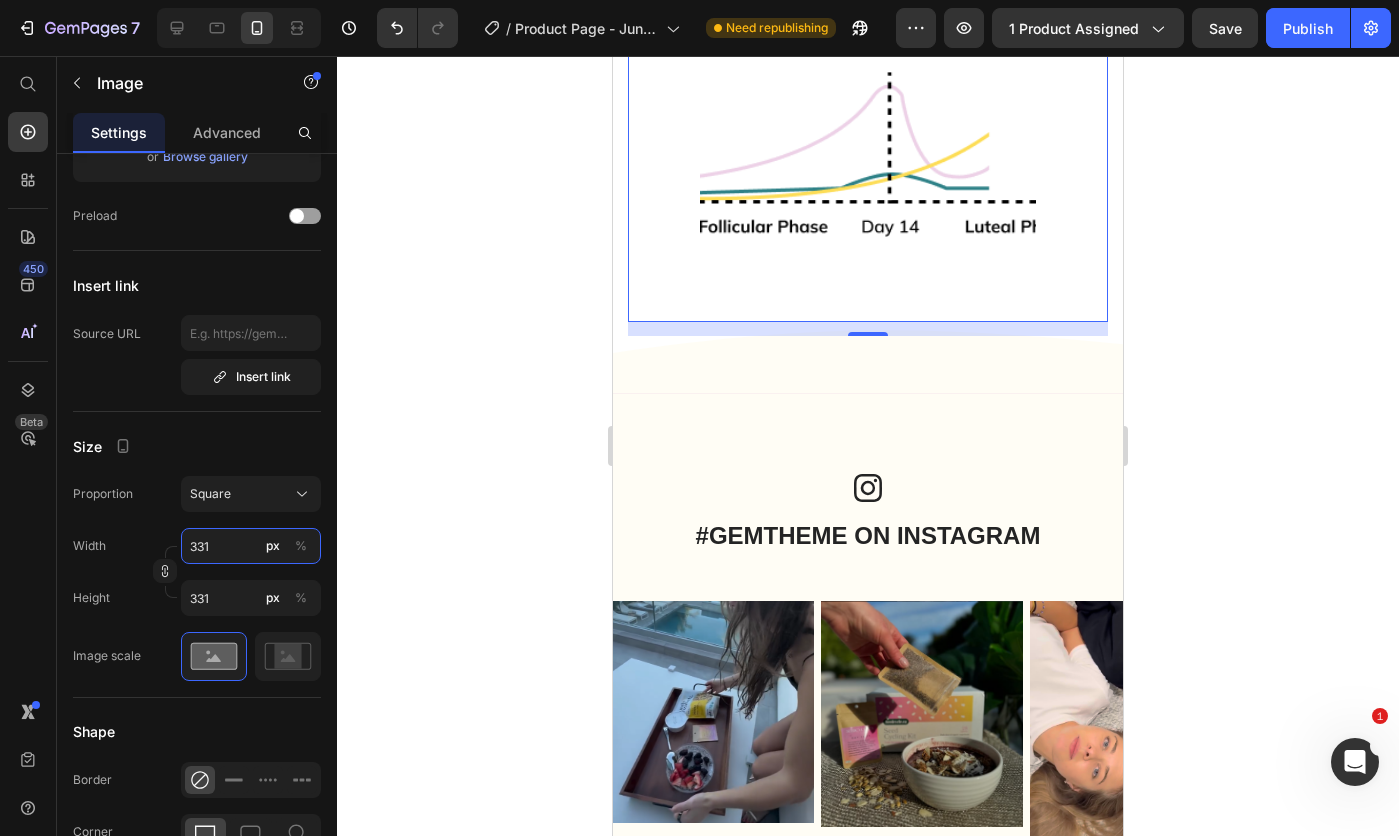 type on "330" 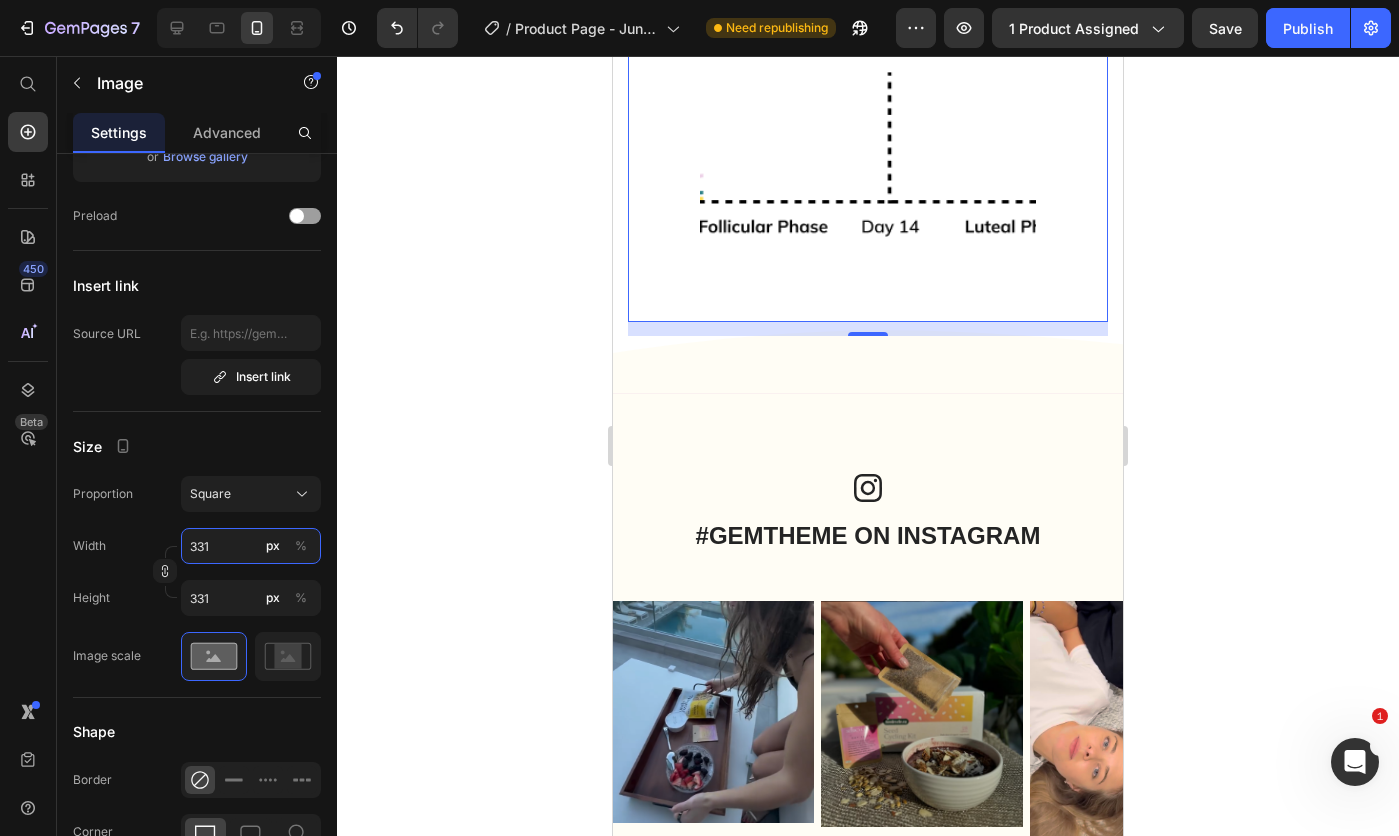 type on "330" 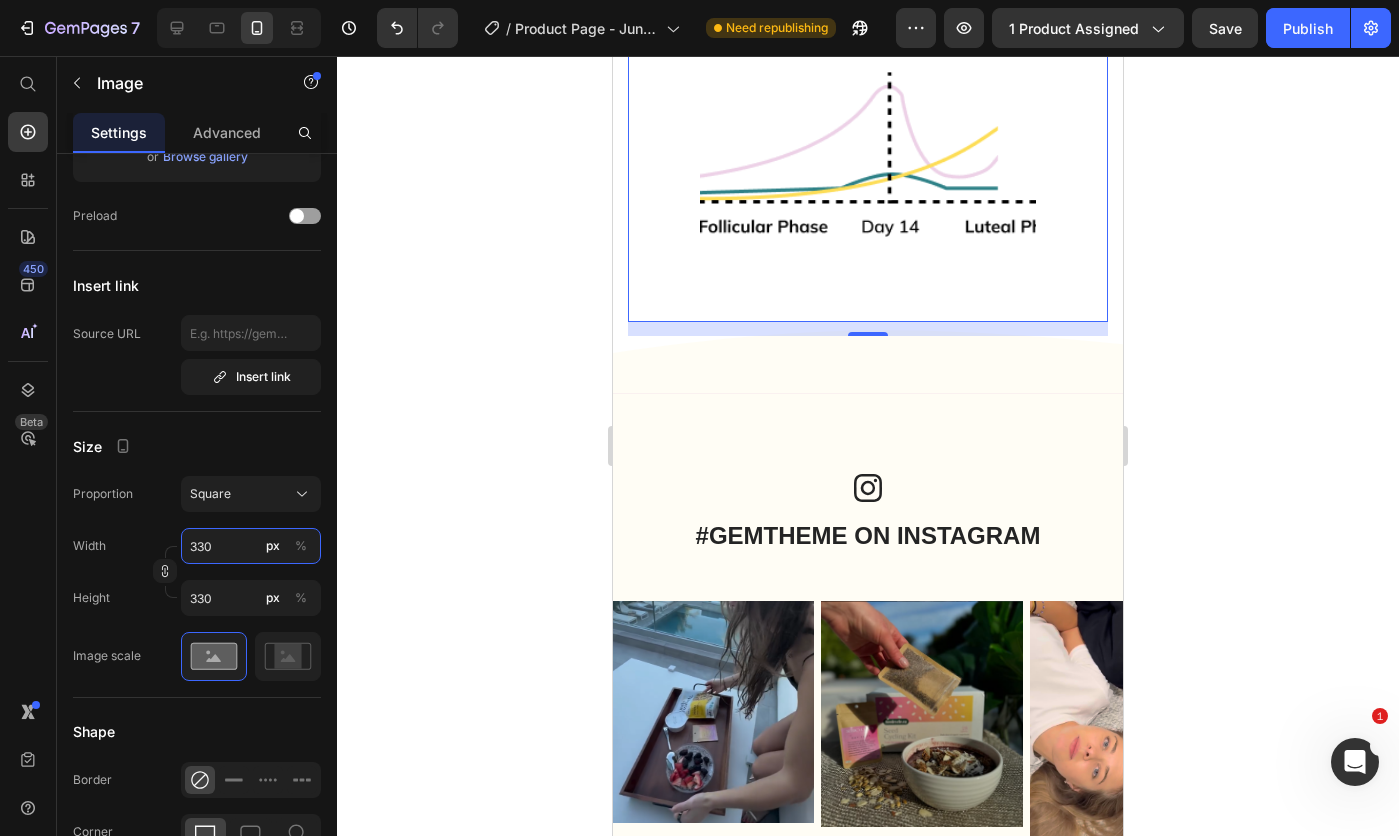 type on "329" 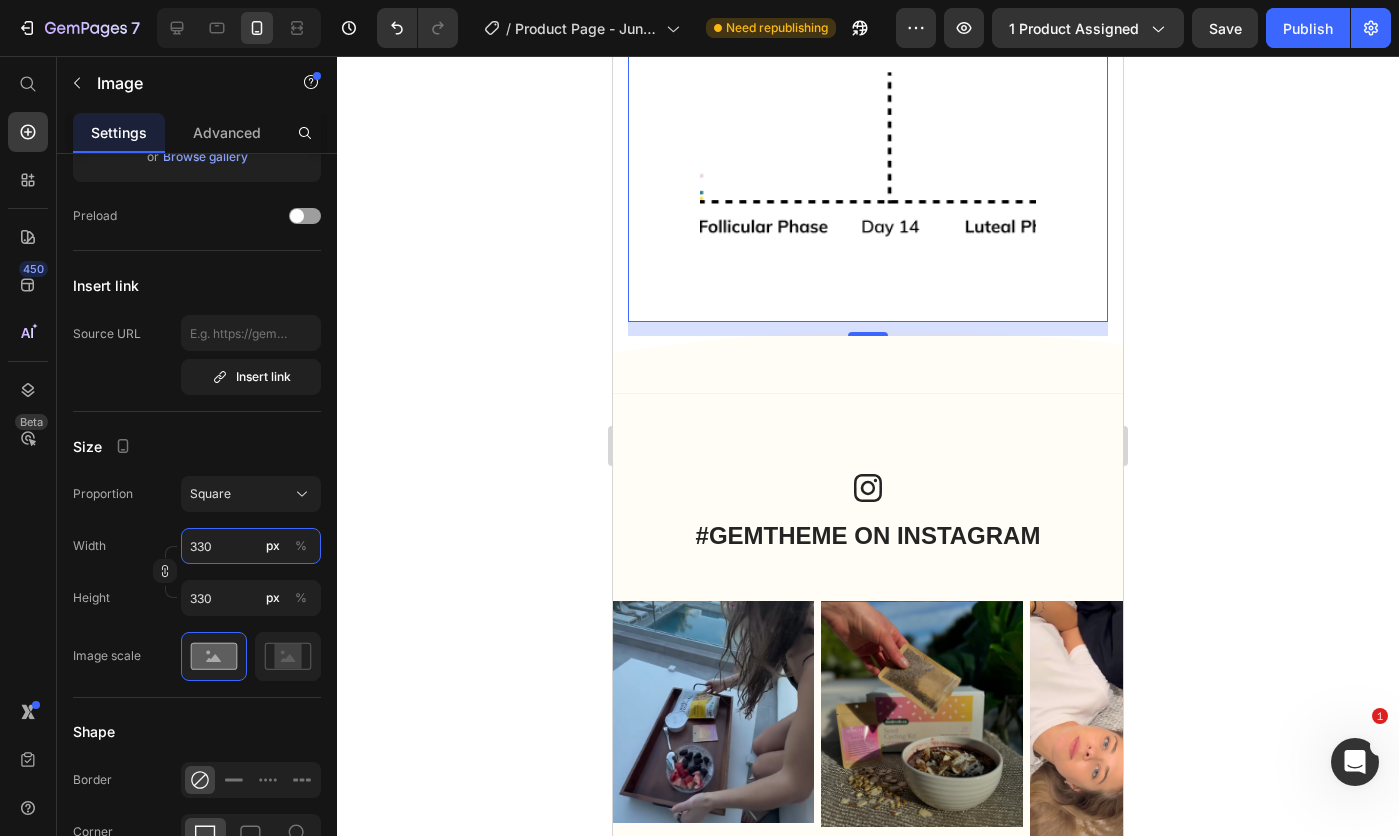 type on "329" 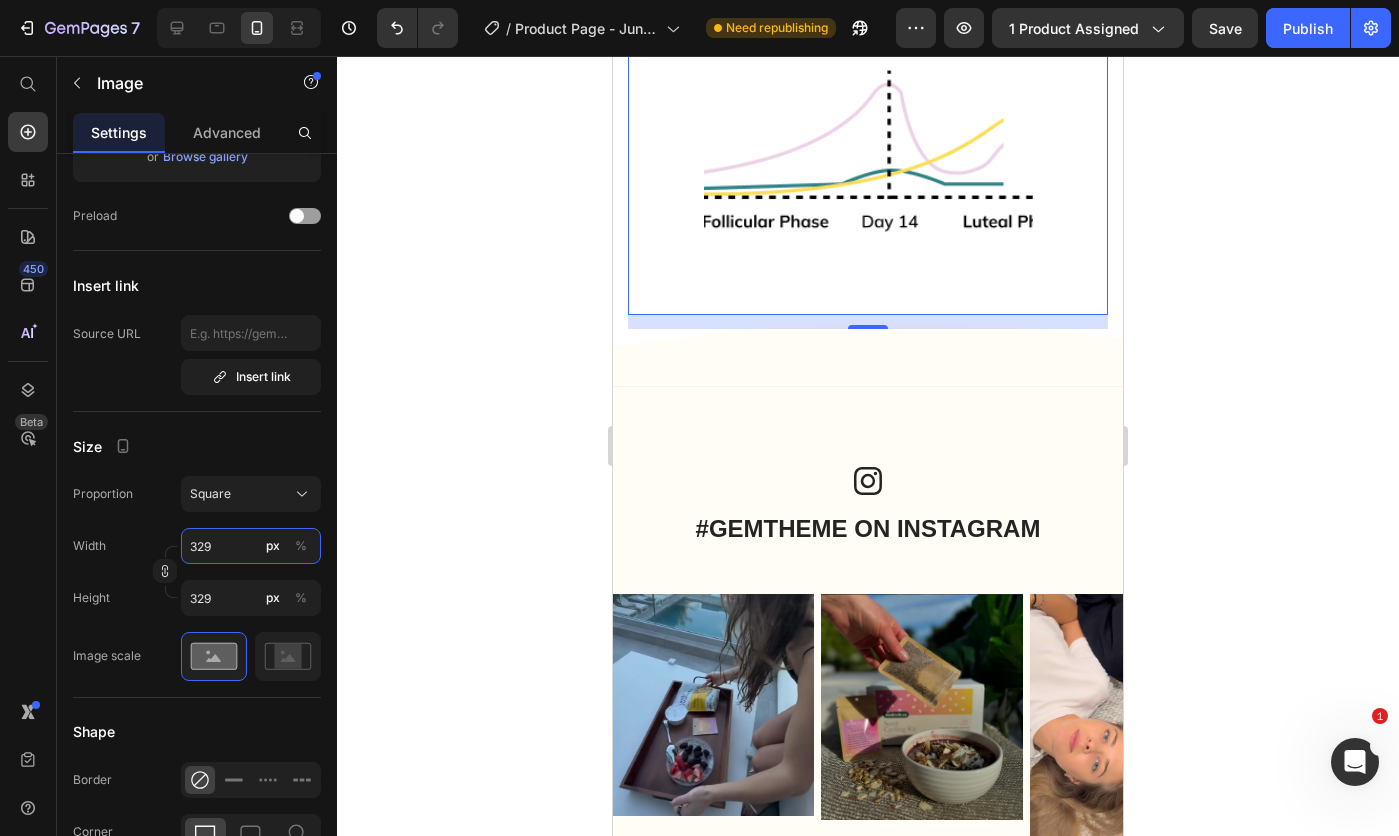 type on "328" 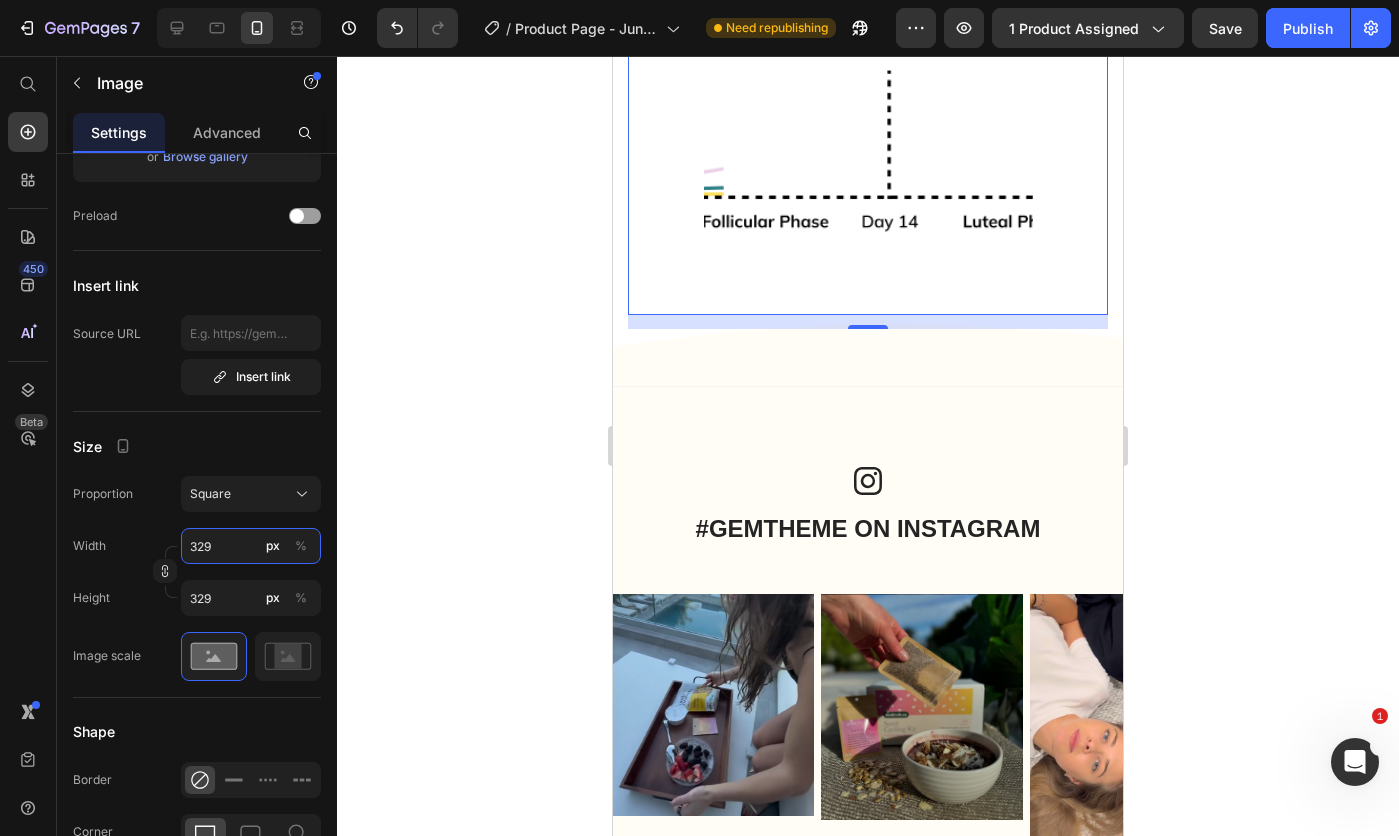 type on "328" 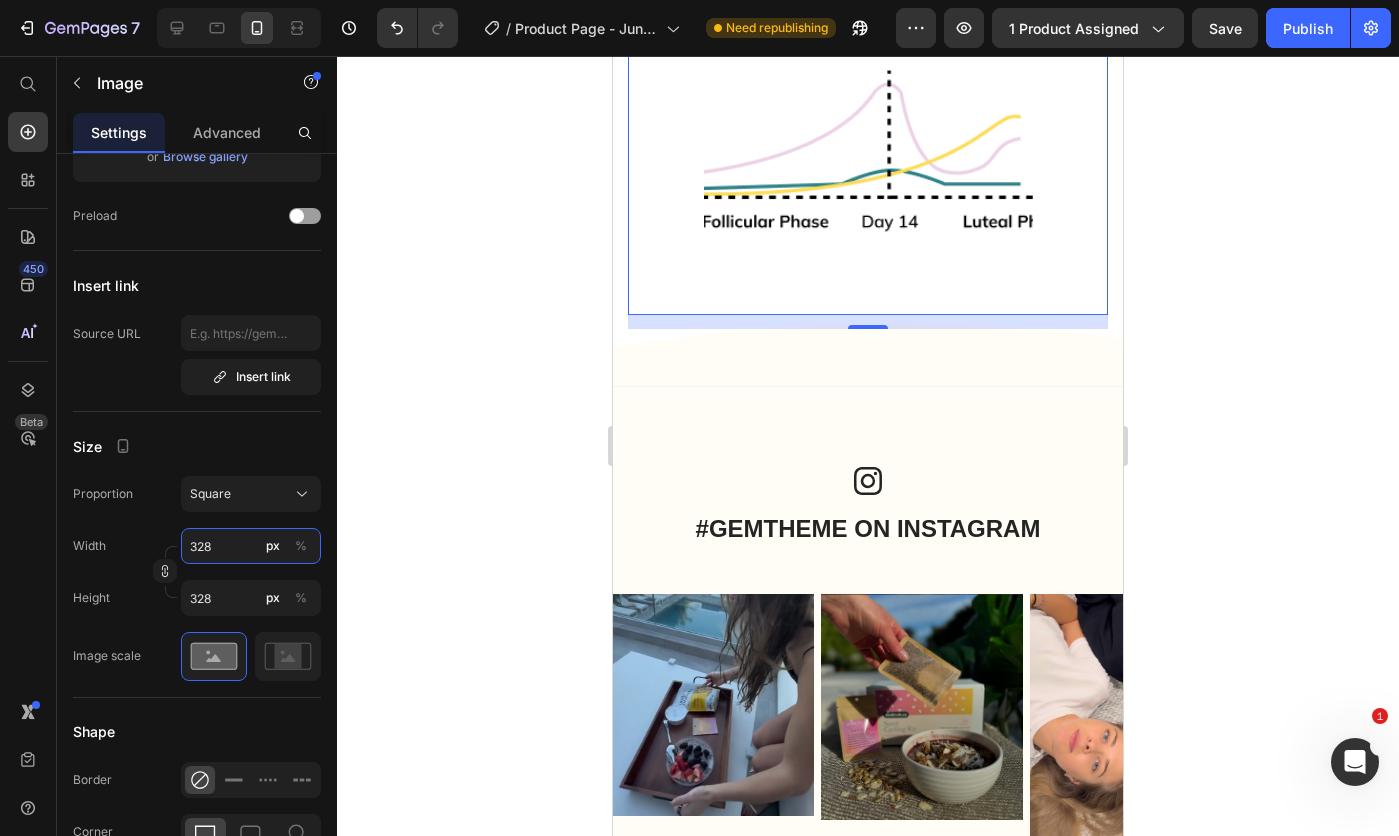 type on "327" 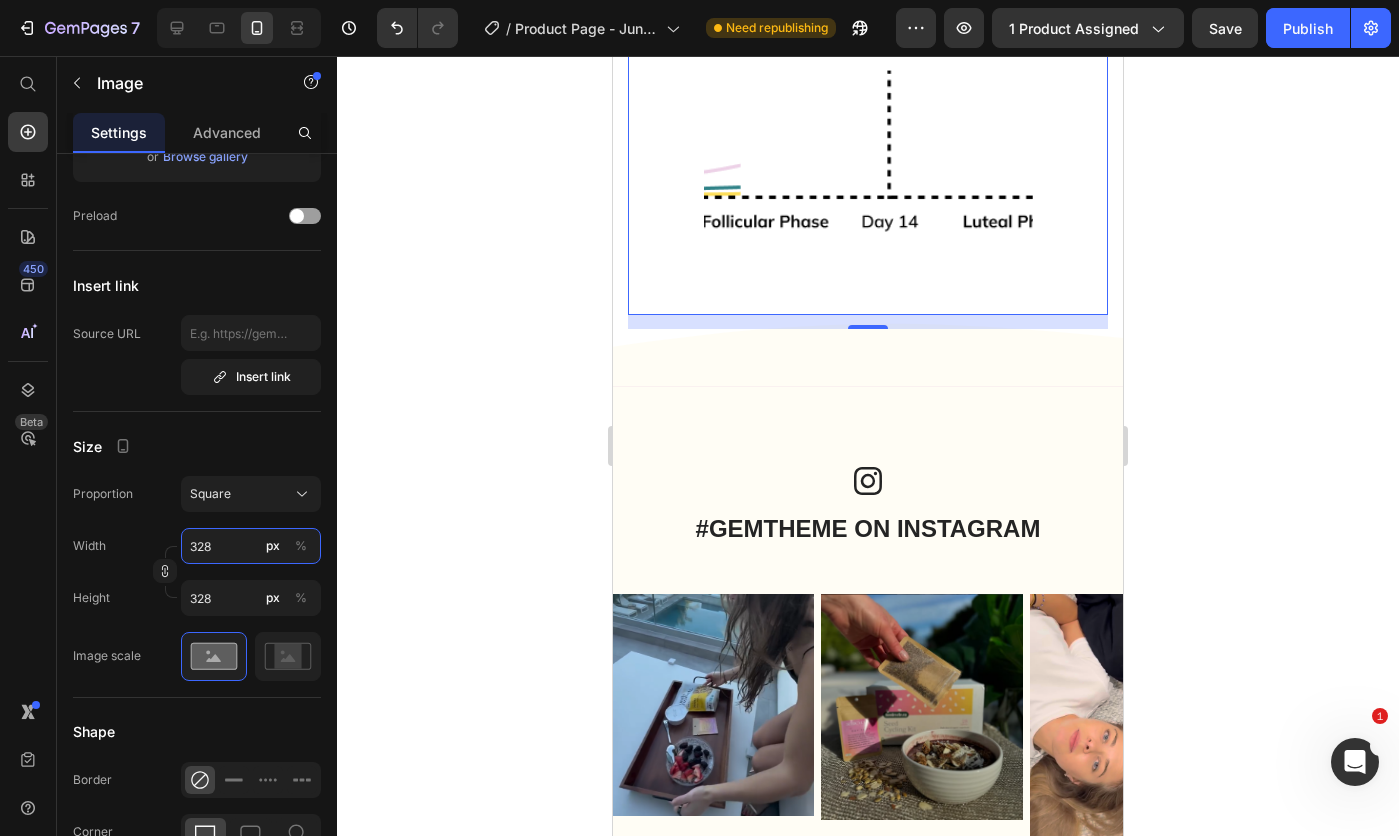 type on "327" 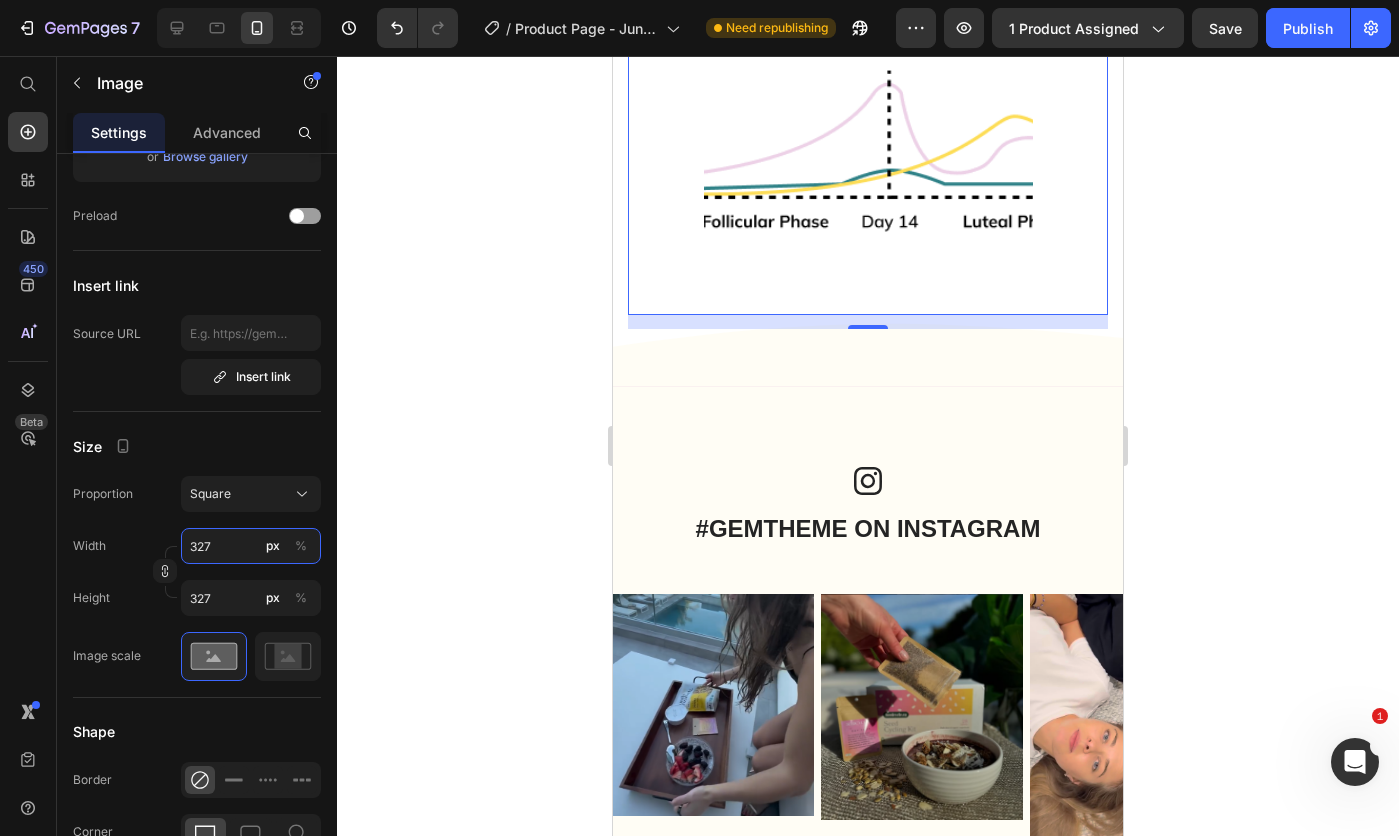 type on "326" 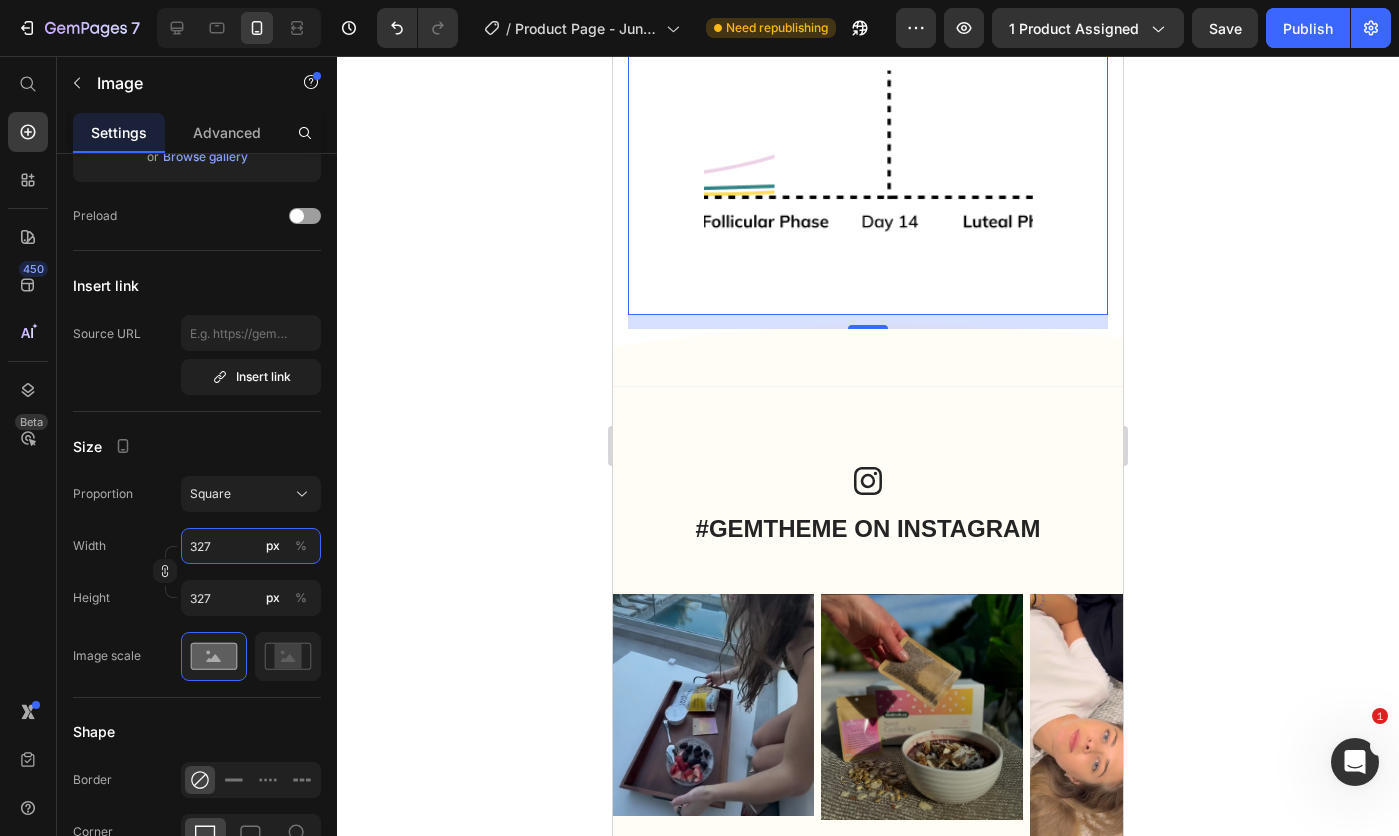 type on "326" 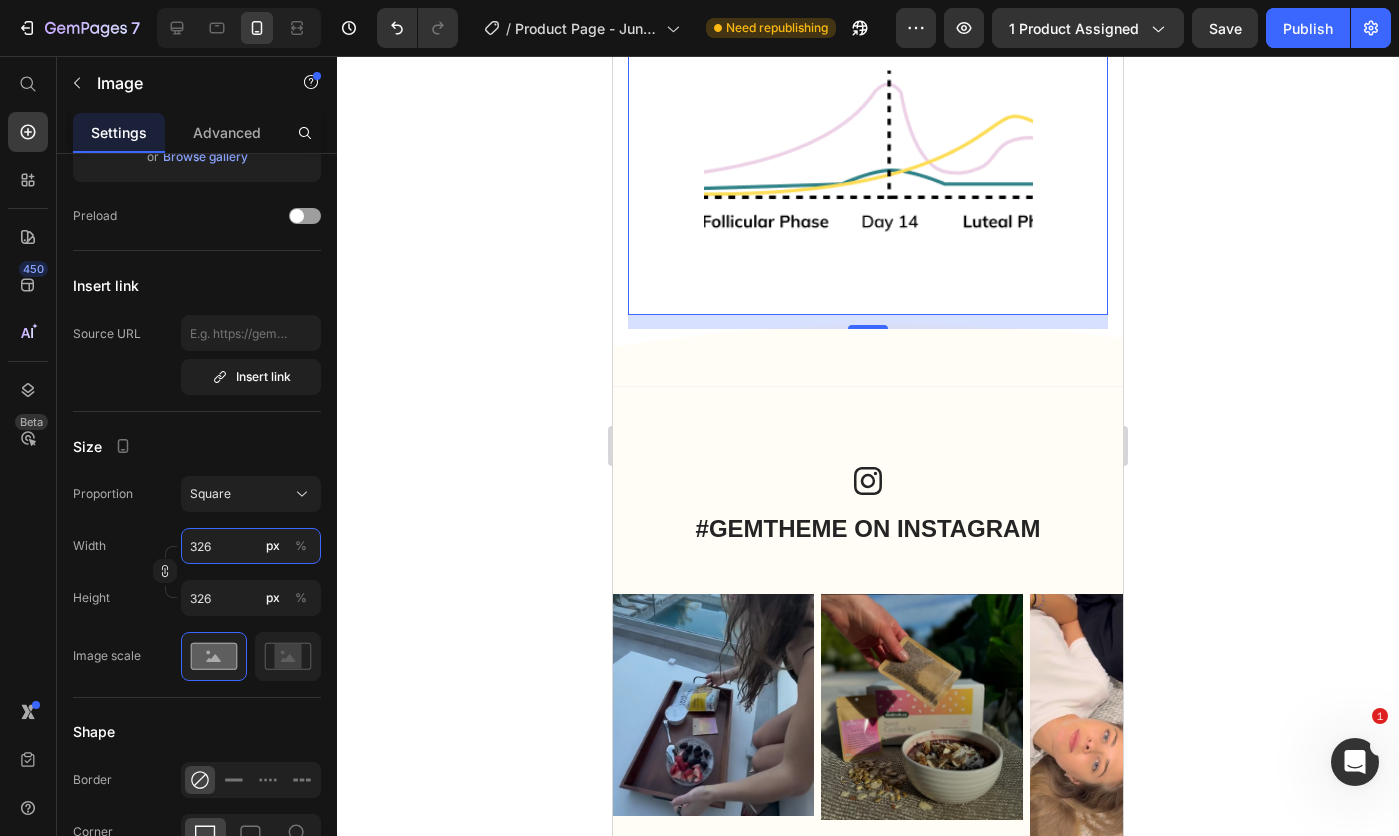 type on "325" 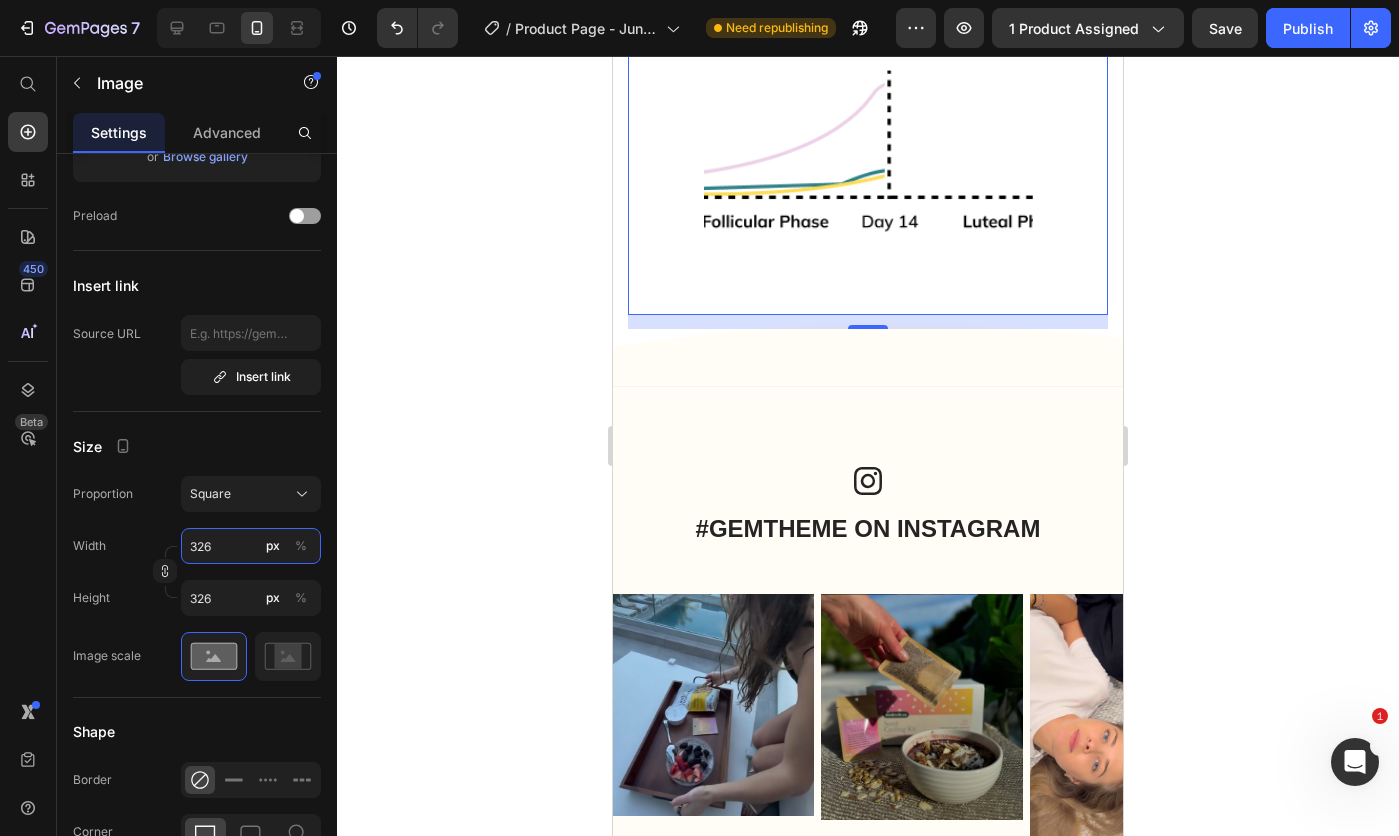 type on "325" 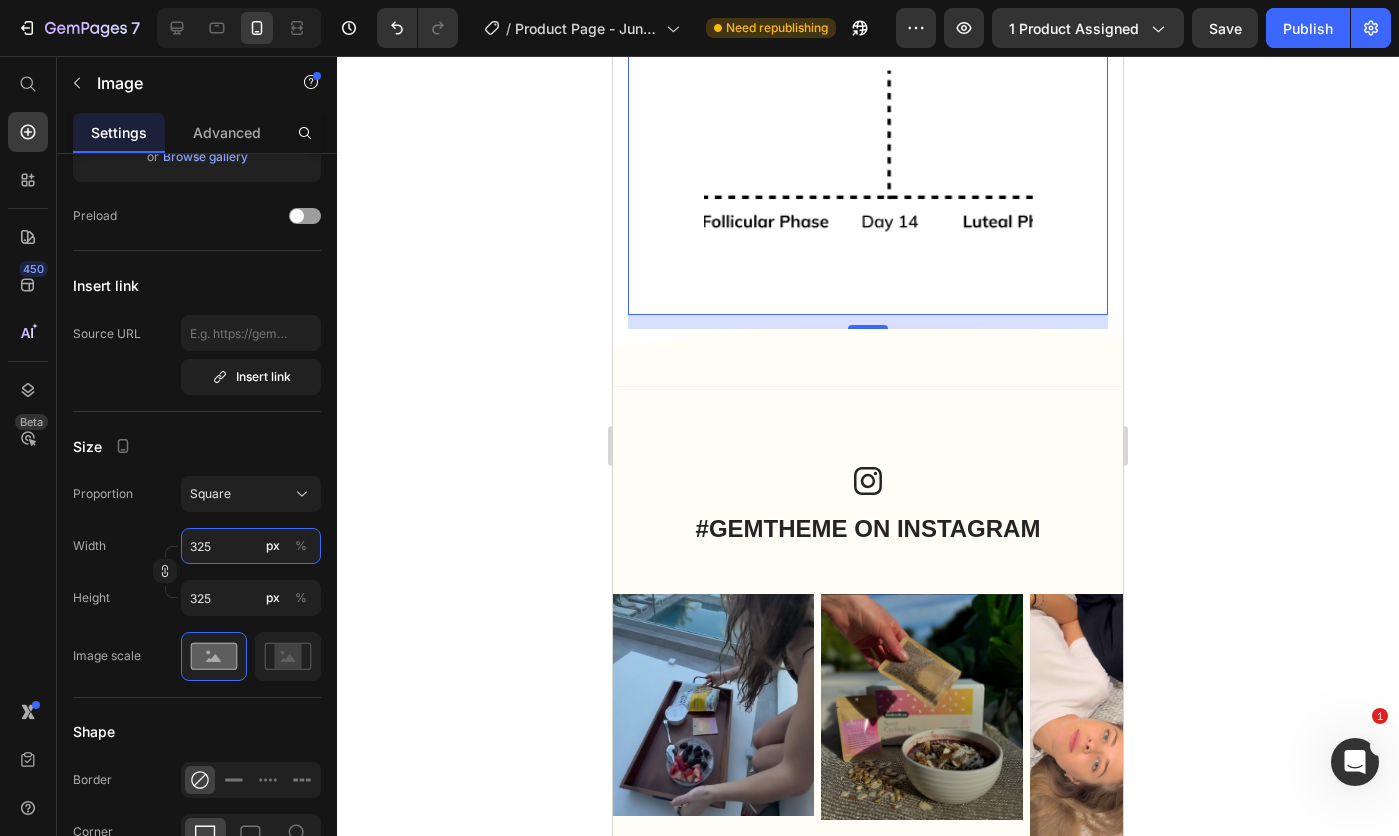 type on "324" 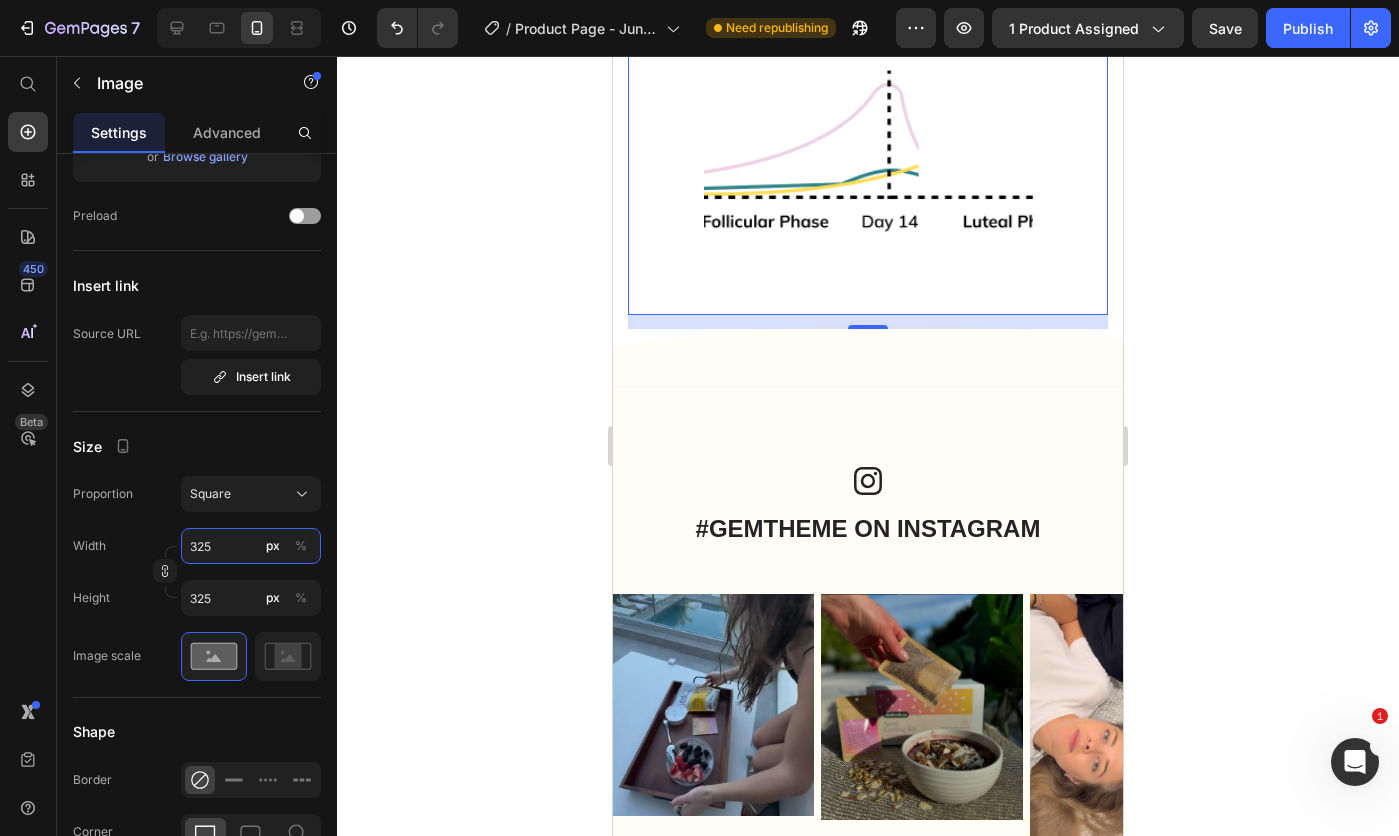 type on "324" 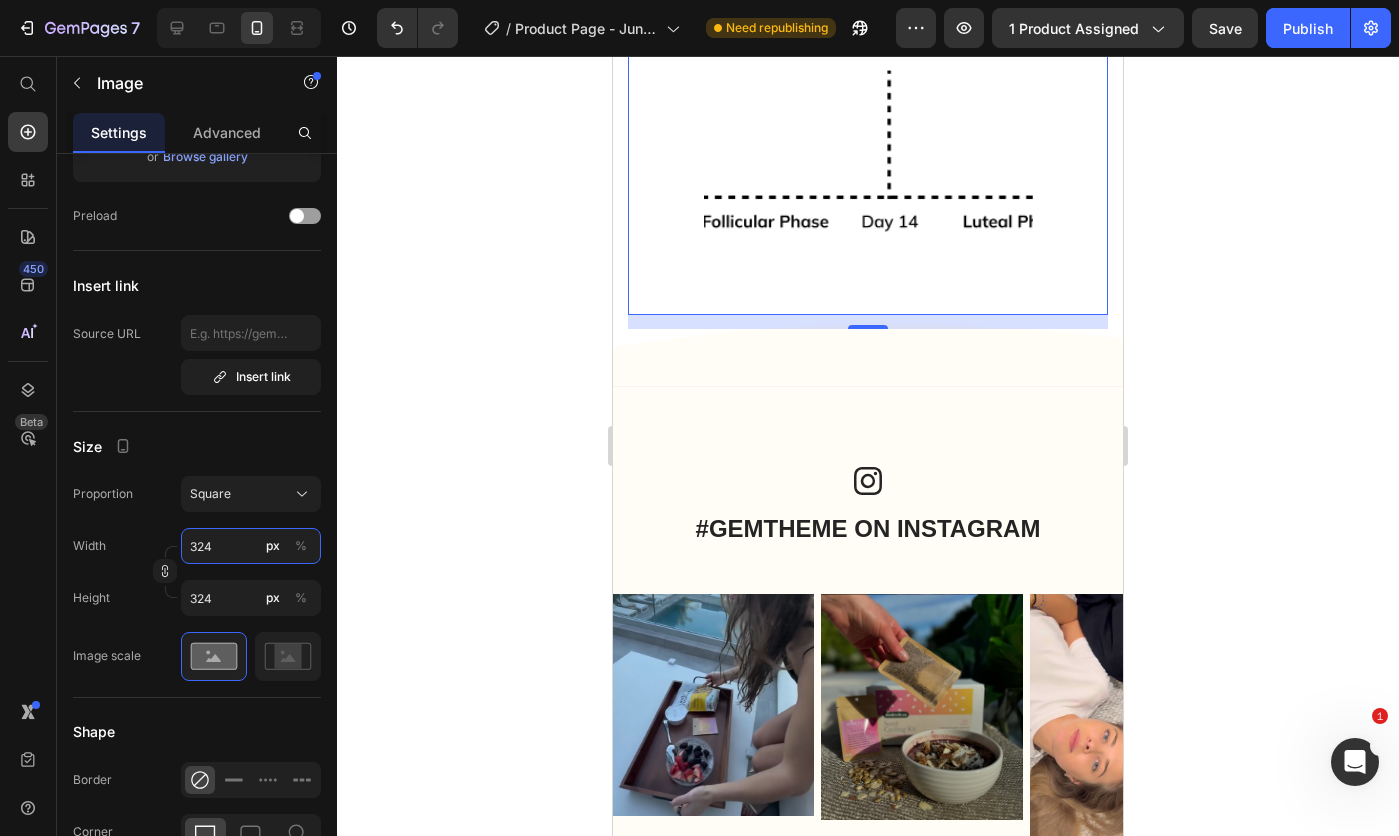 type on "323" 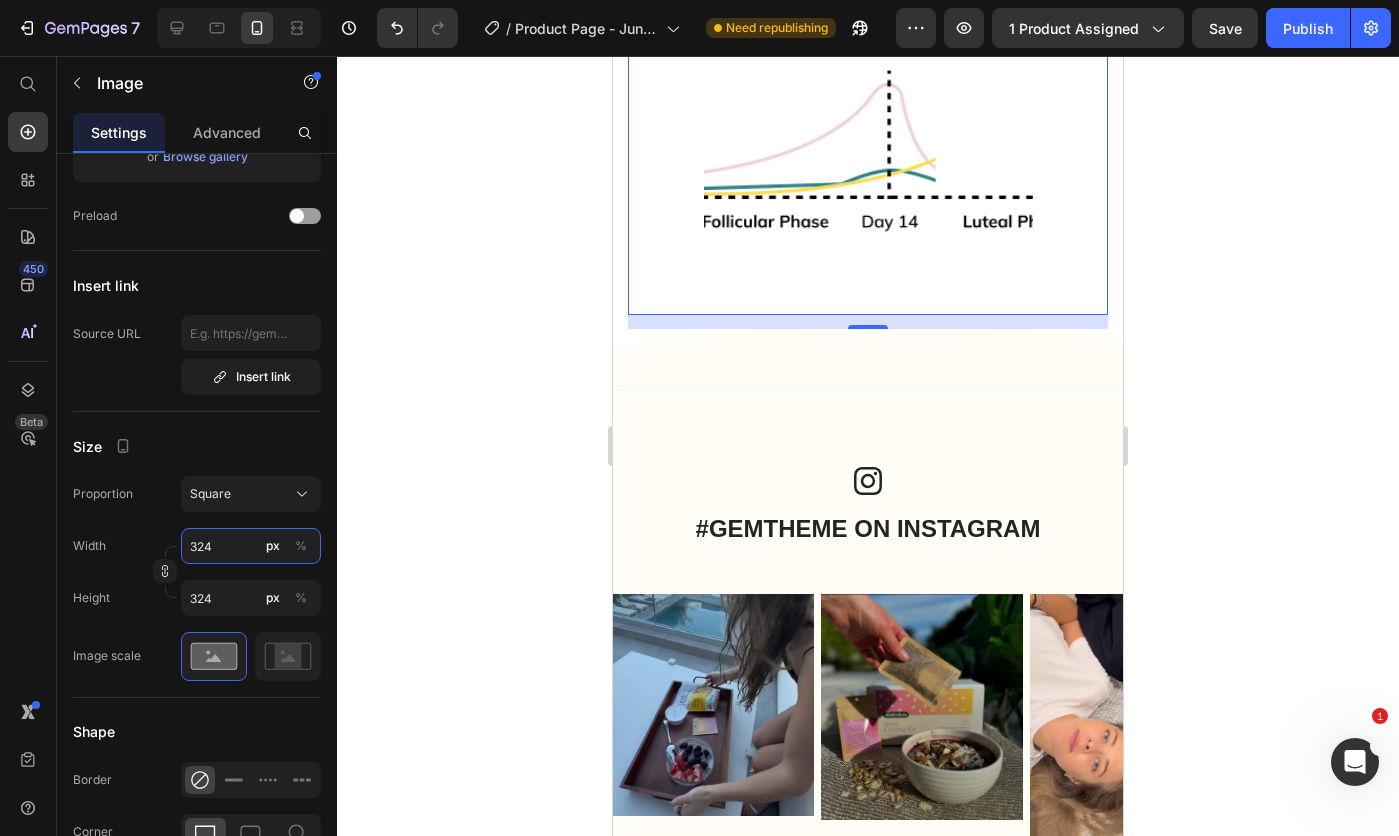 type on "323" 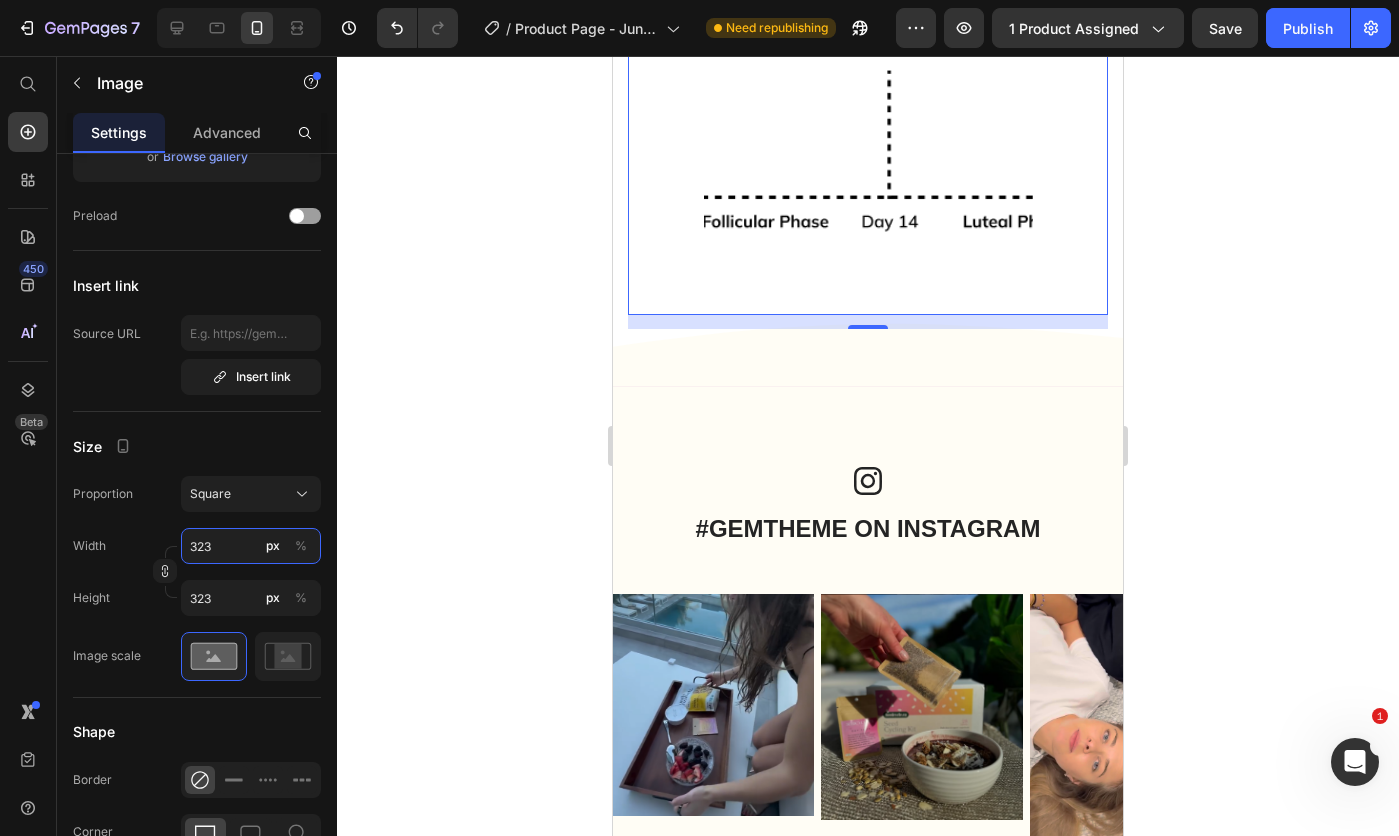 type on "322" 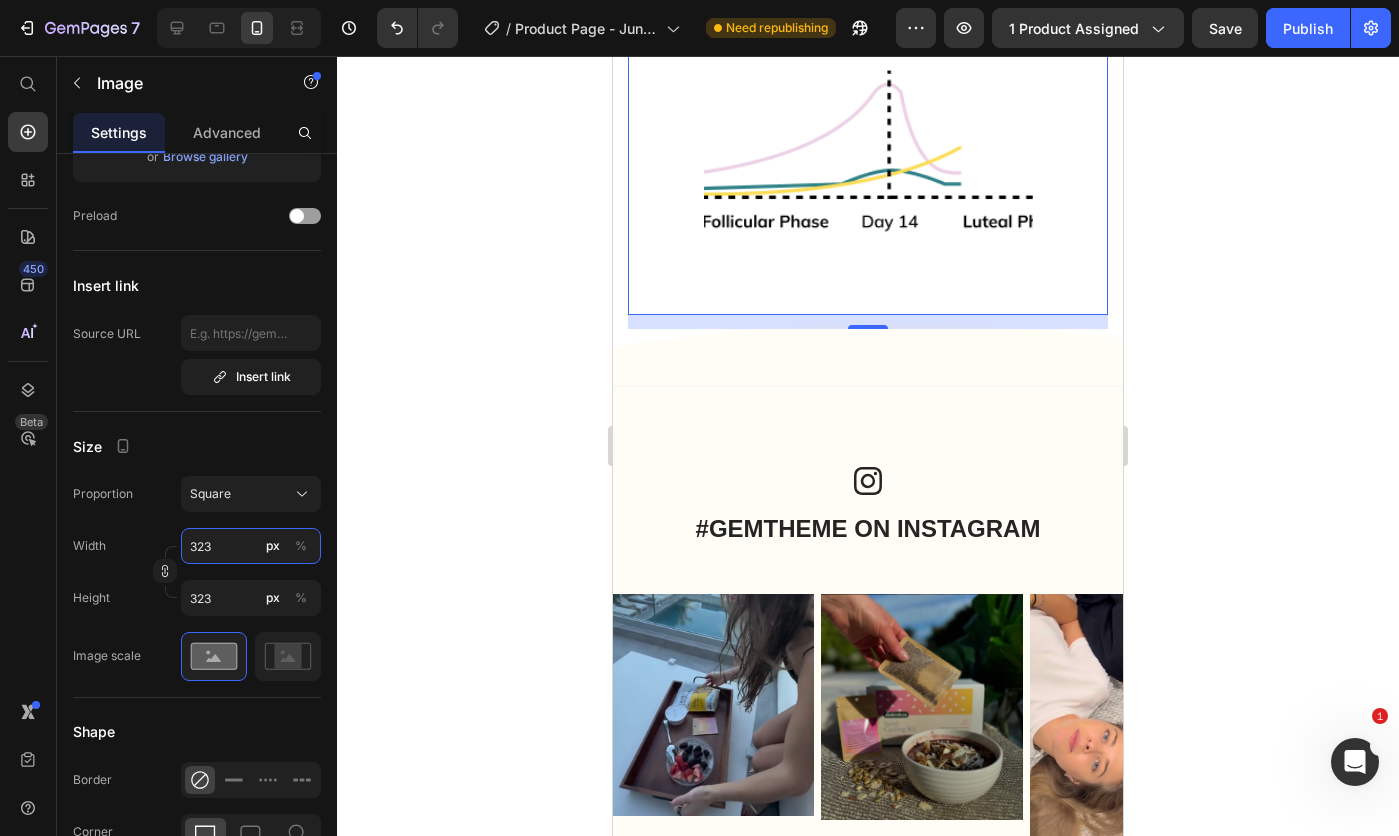 type on "322" 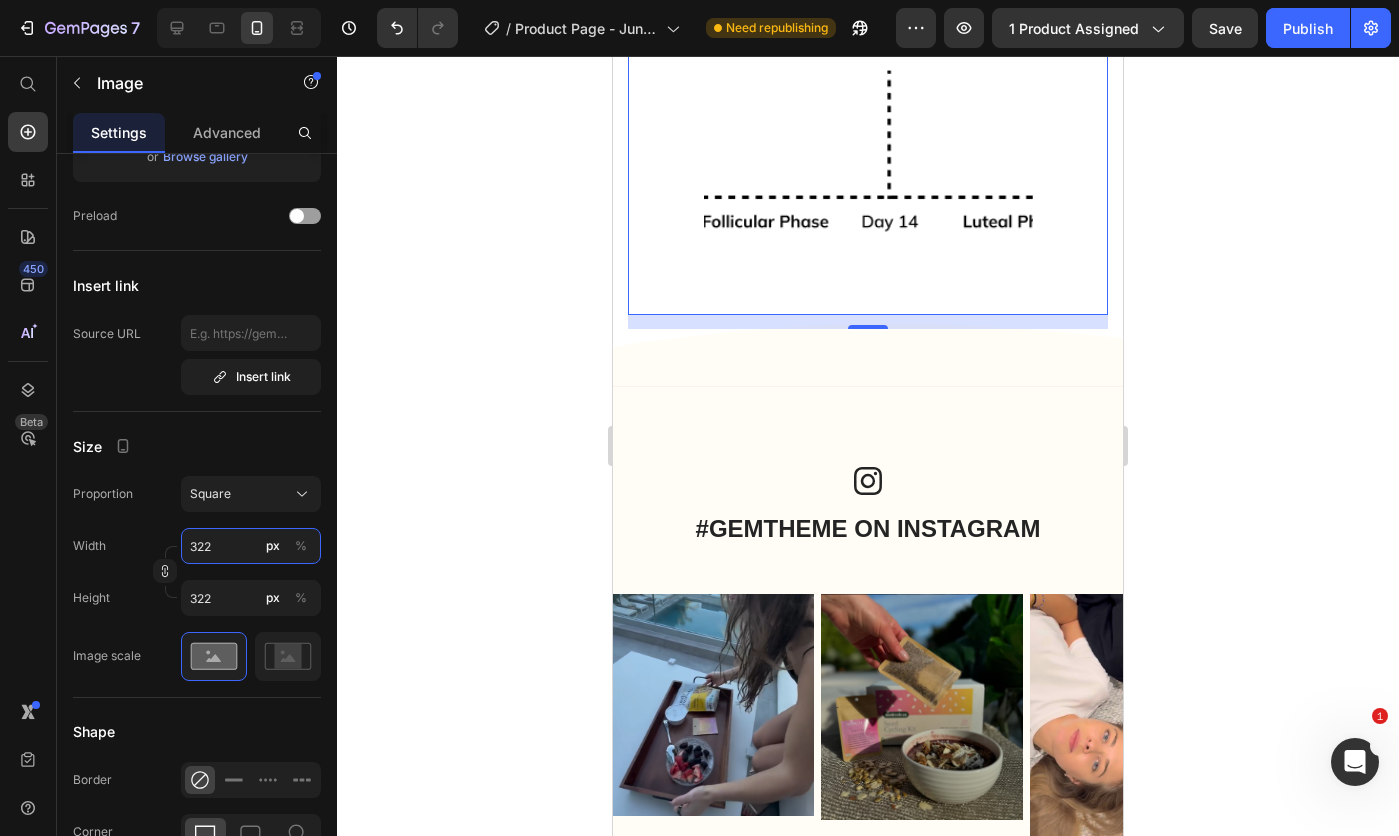 type on "321" 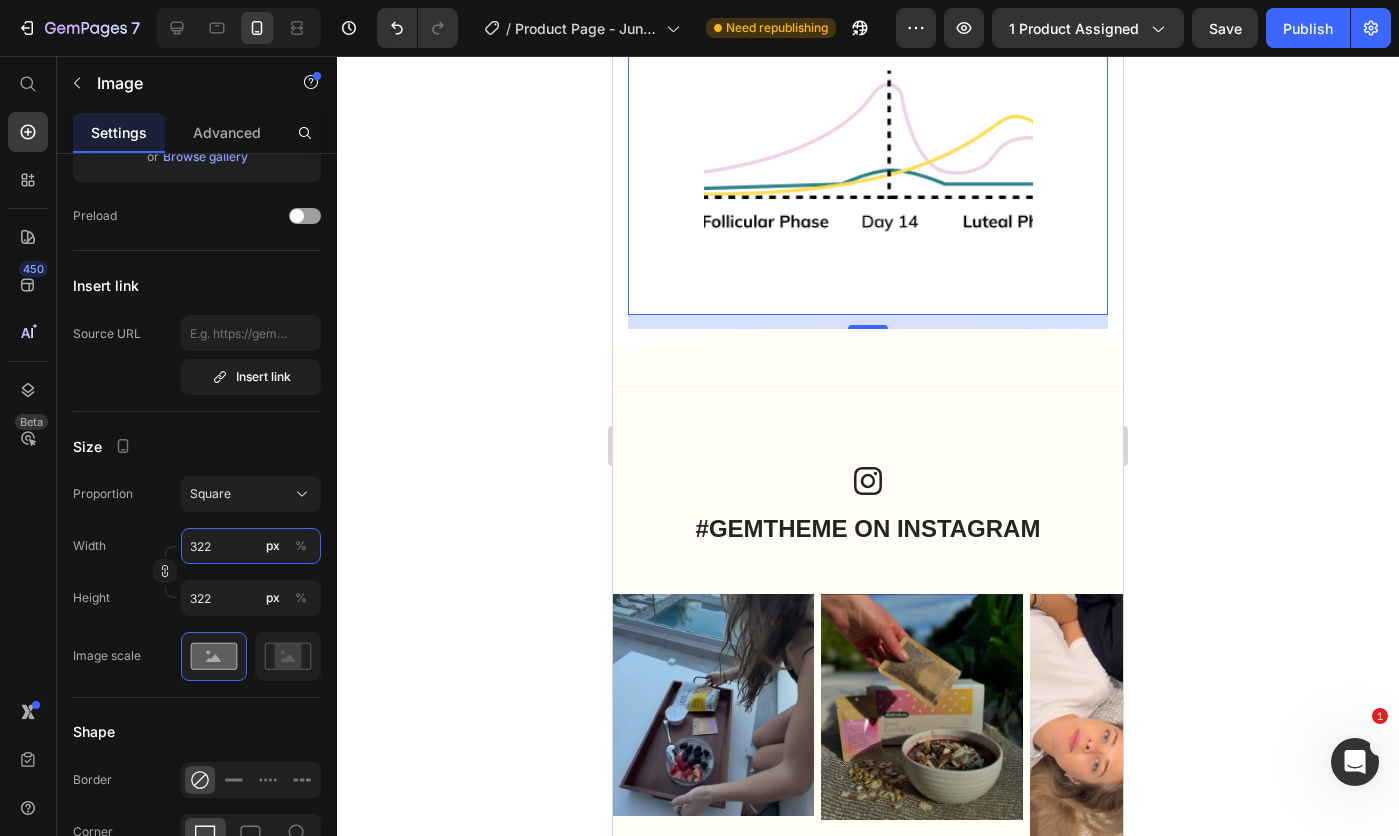 type on "321" 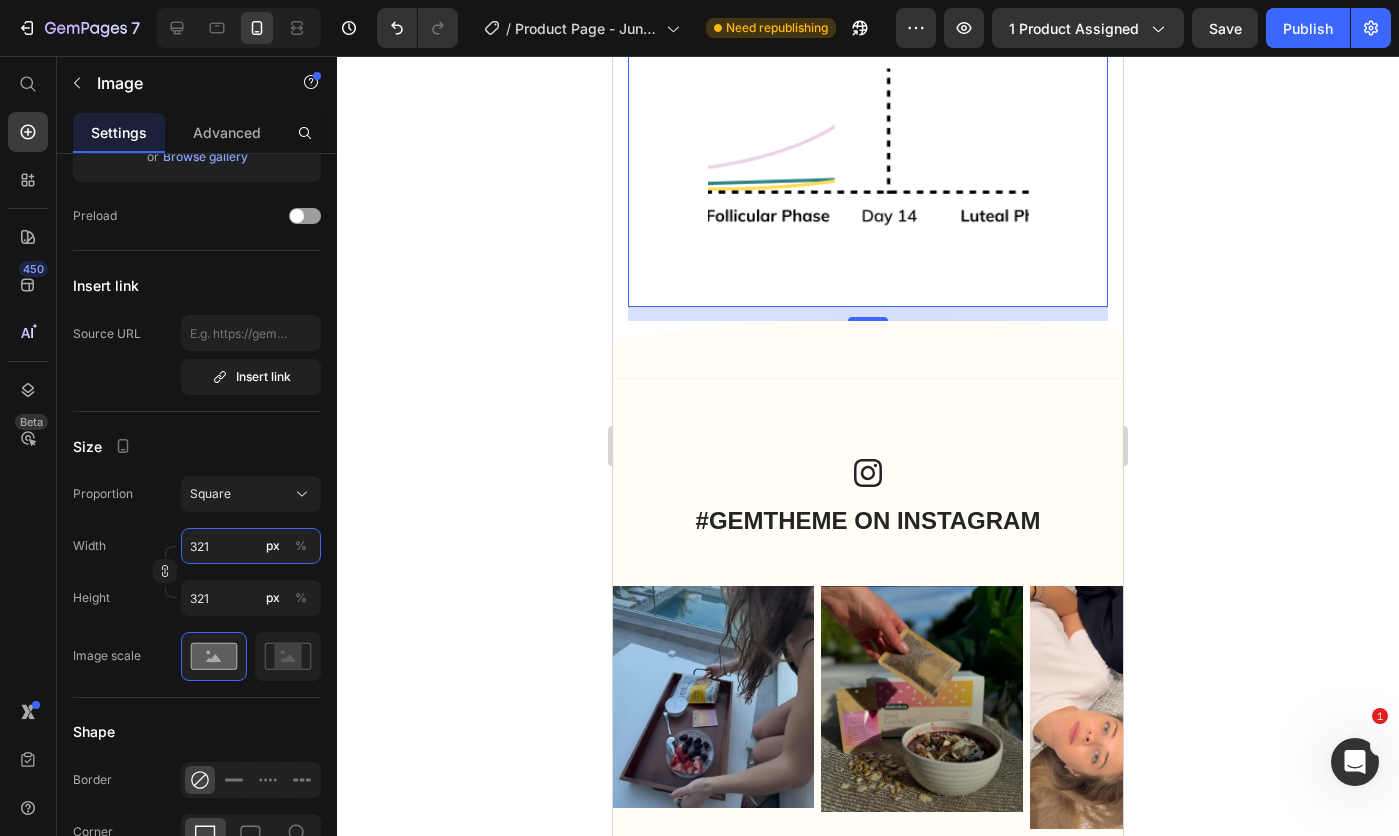 type on "320" 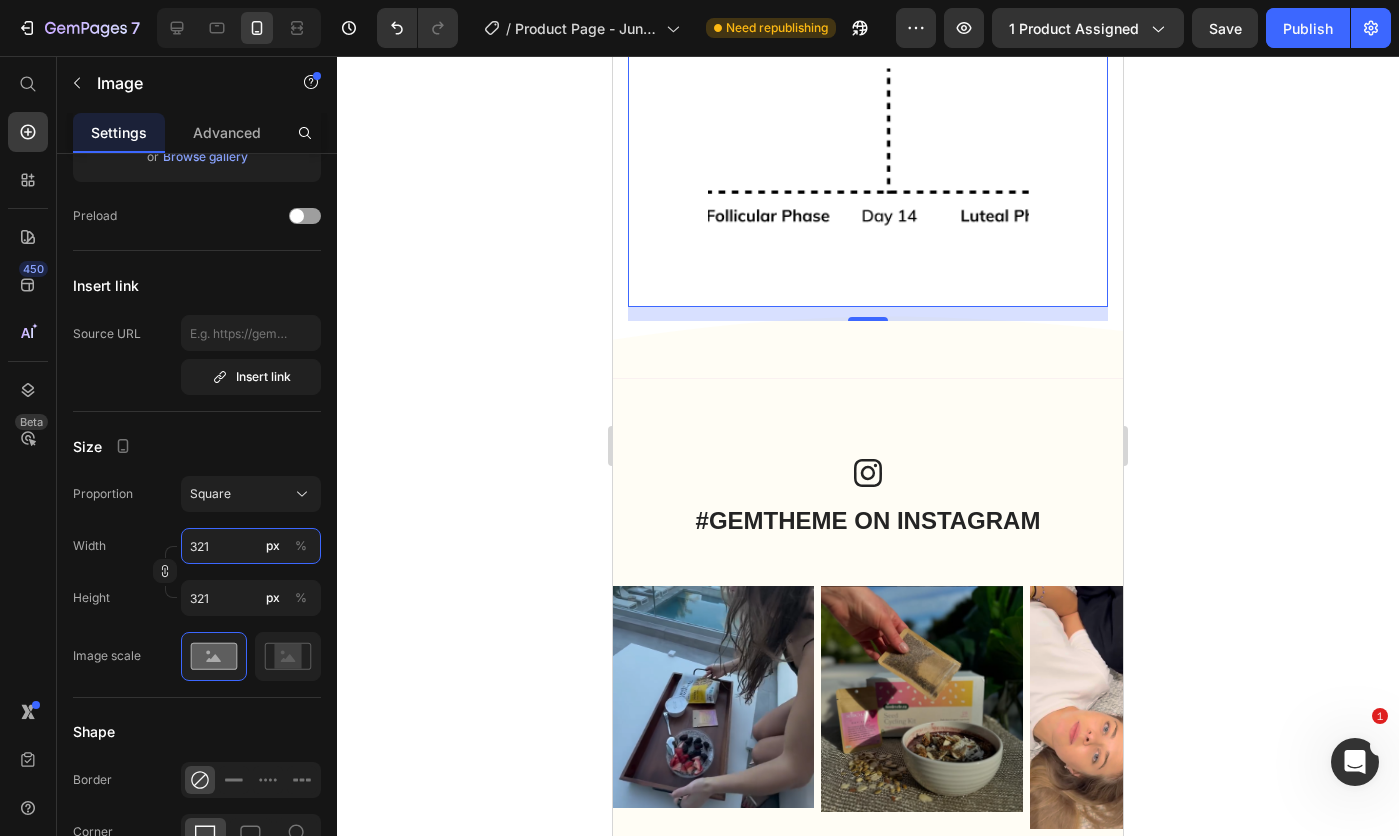 type on "320" 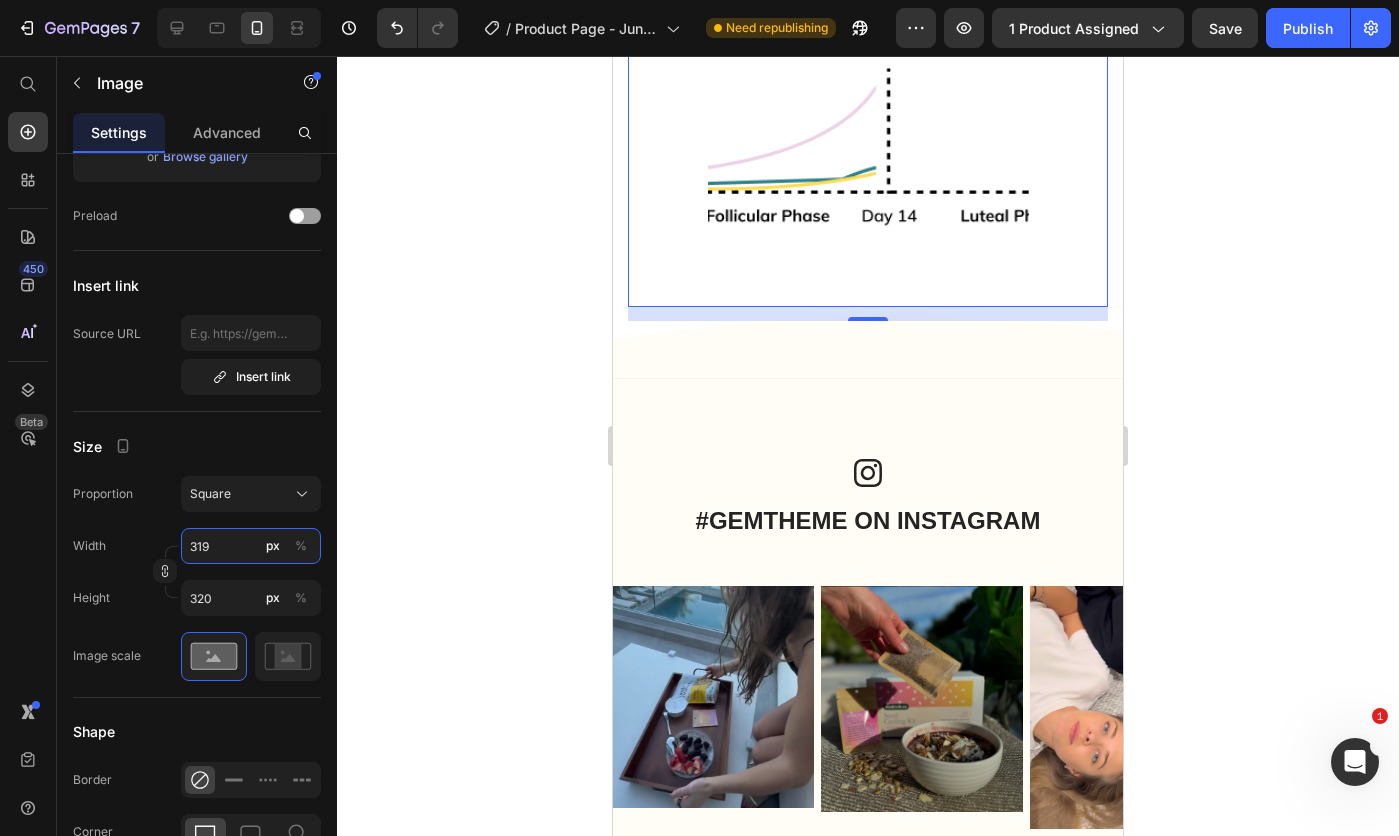 type on "318" 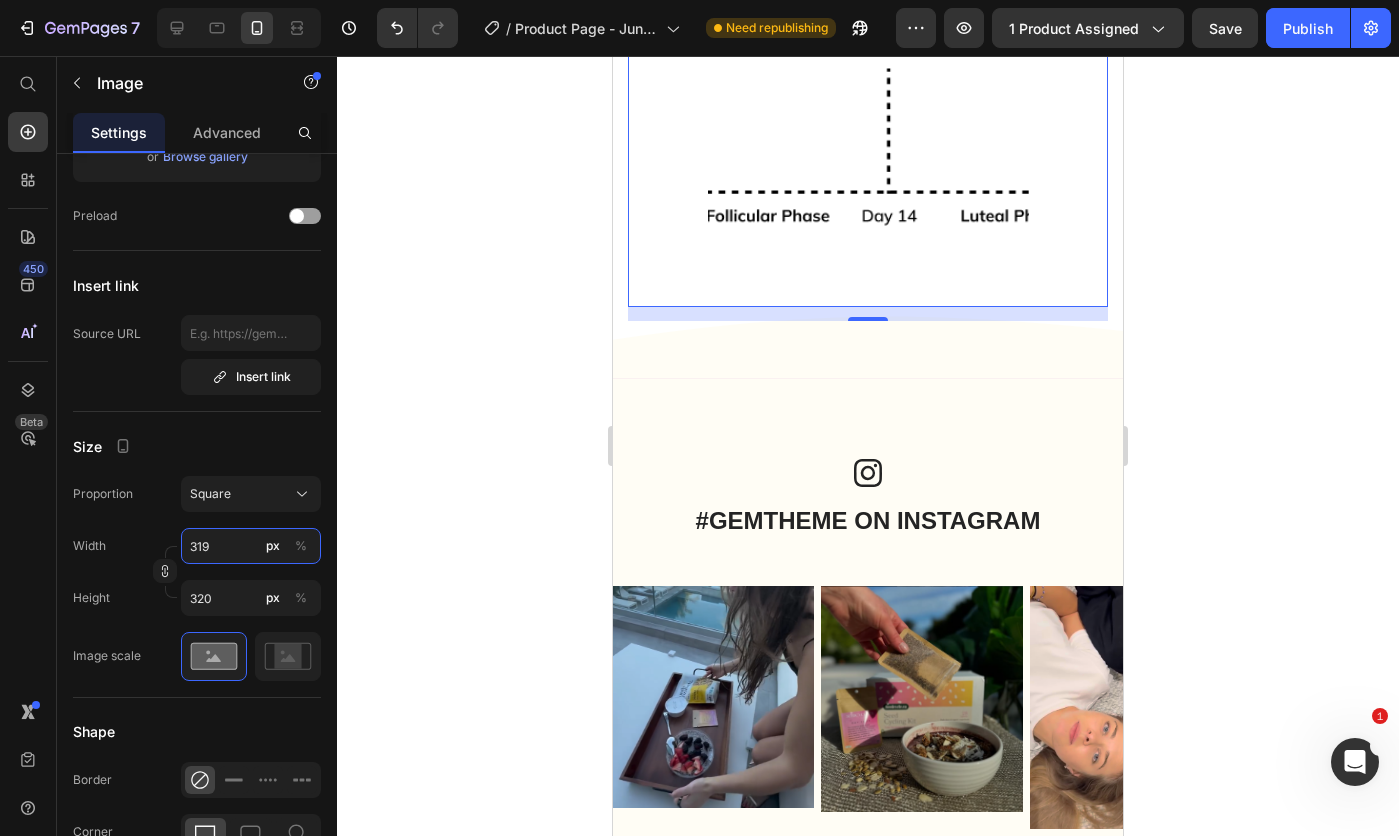 type on "318" 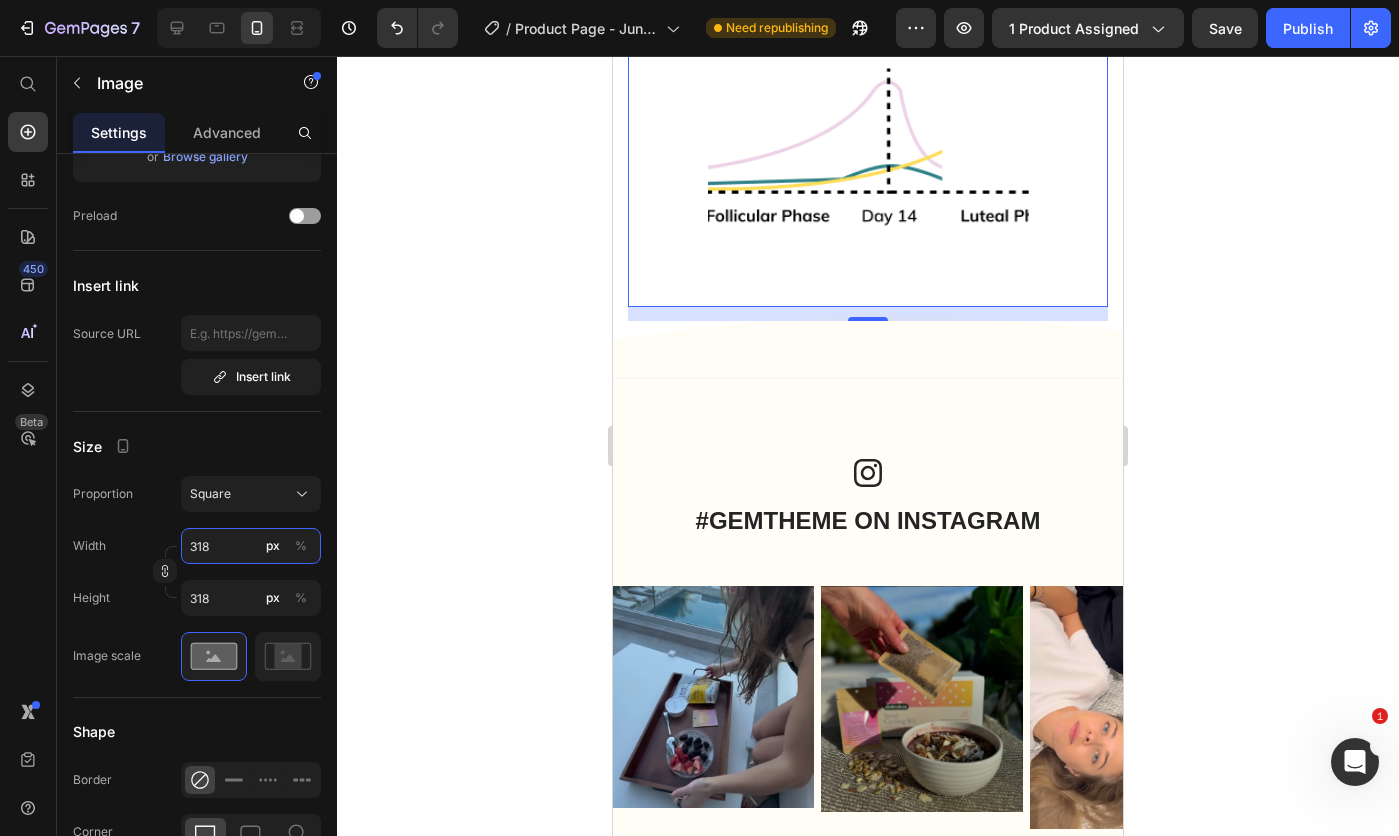 type on "317" 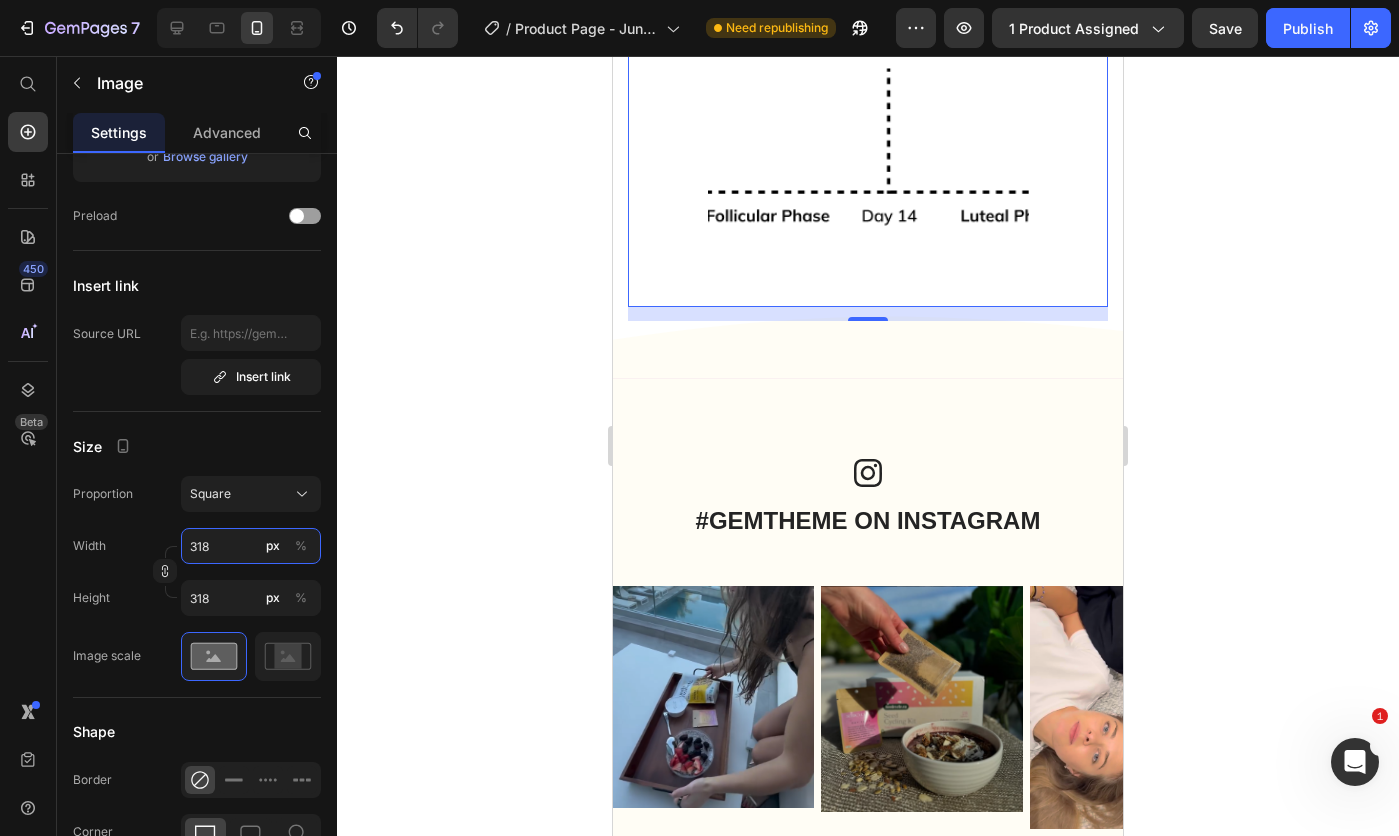 type on "317" 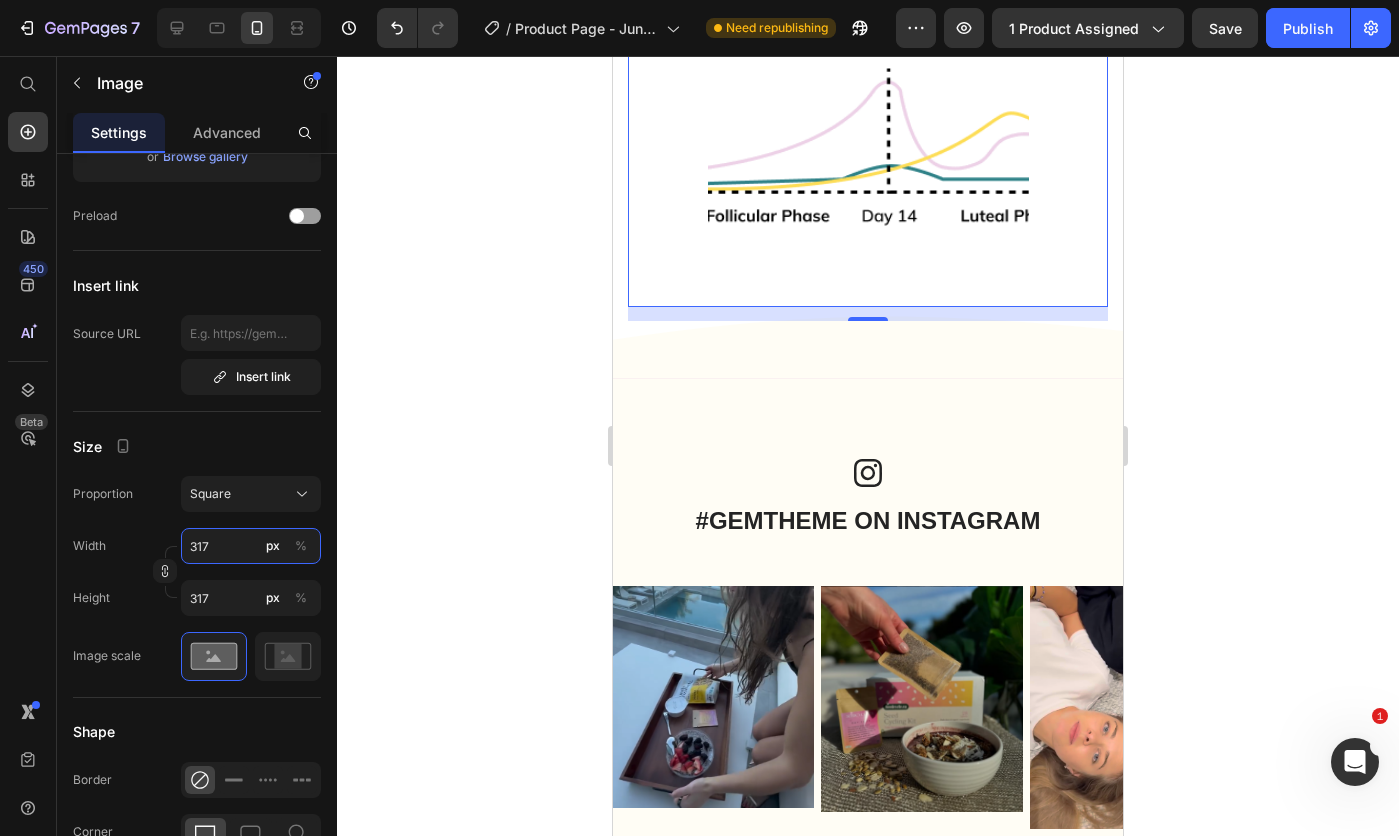 type 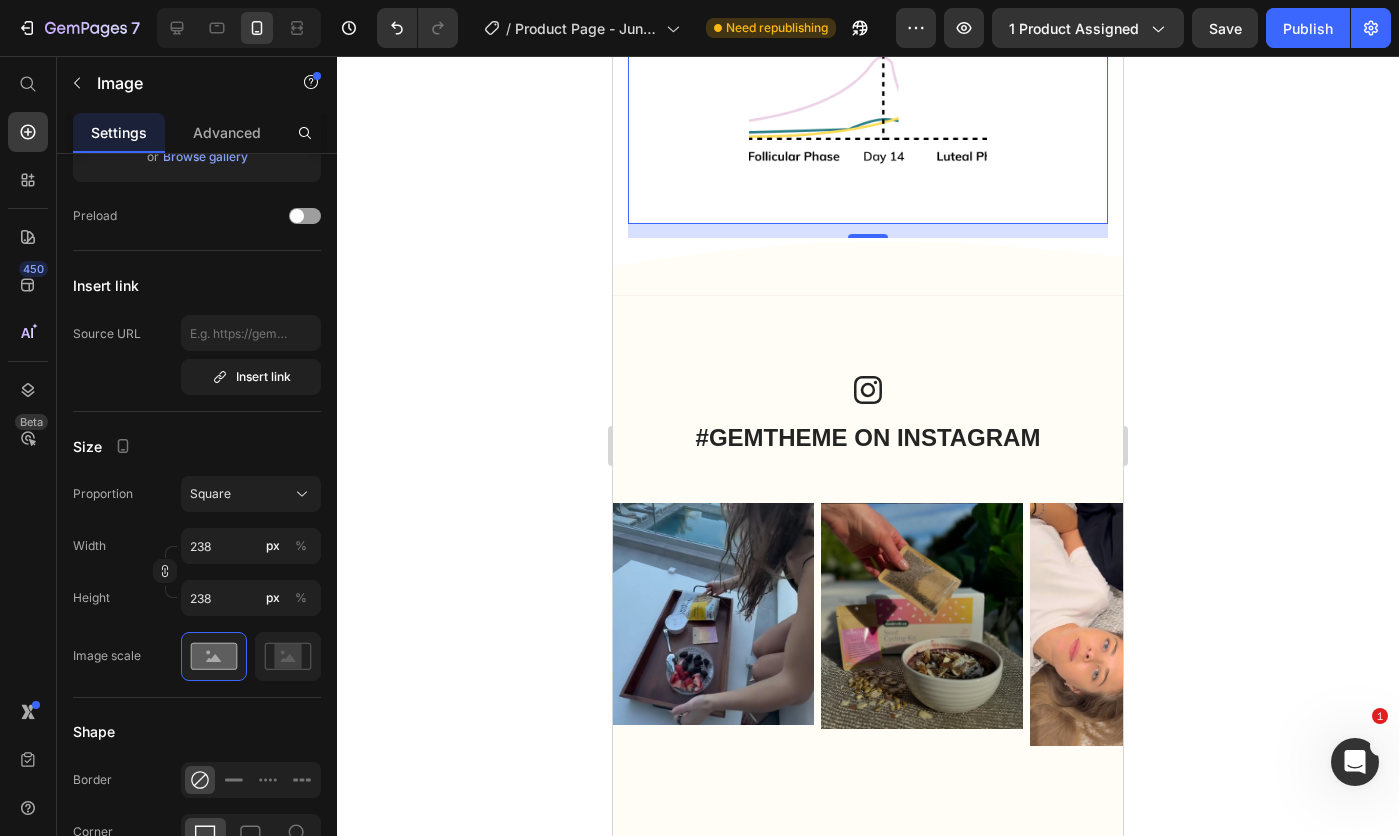 click on "Size Proportion Square Width 238 px % Height 238 px % Image scale" 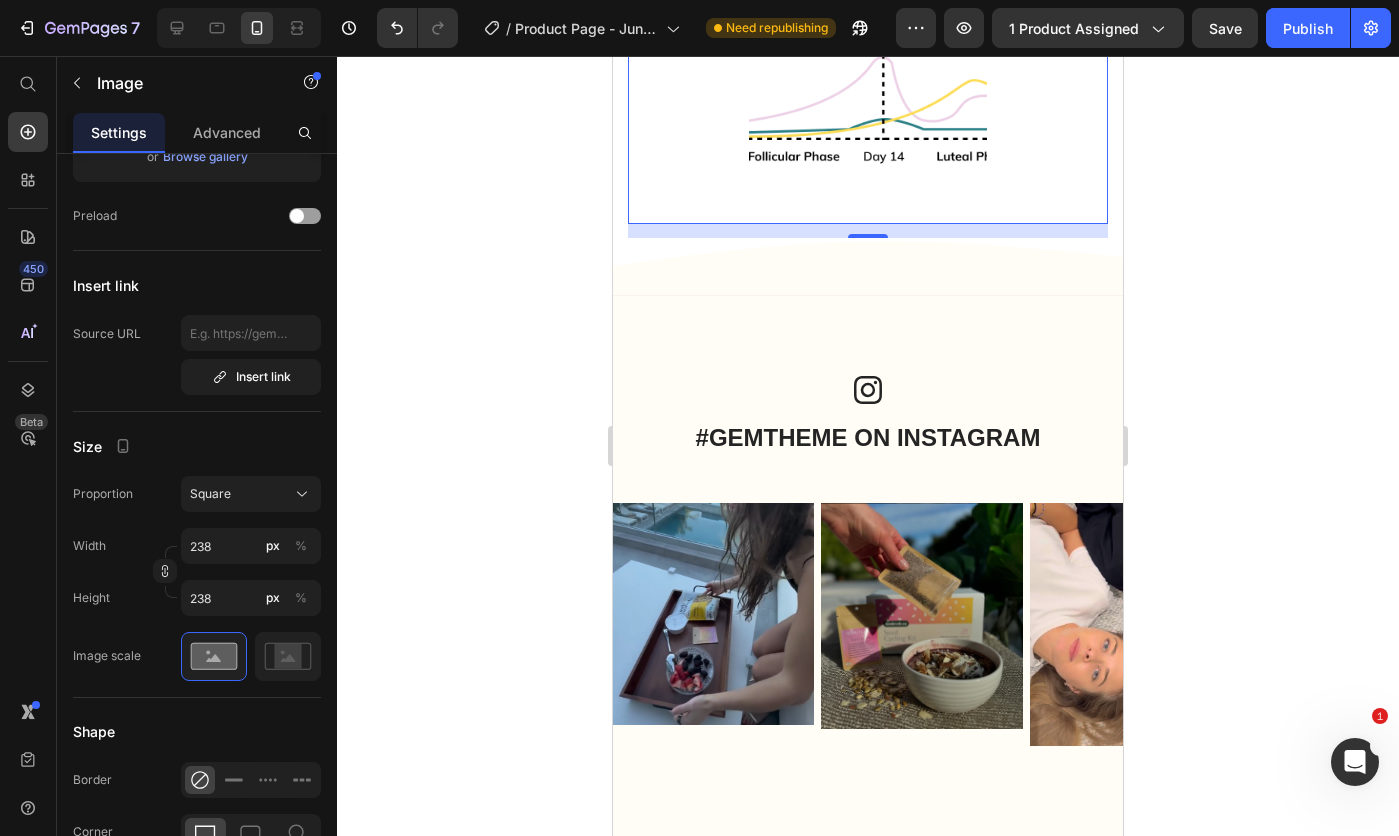 click on "Square" 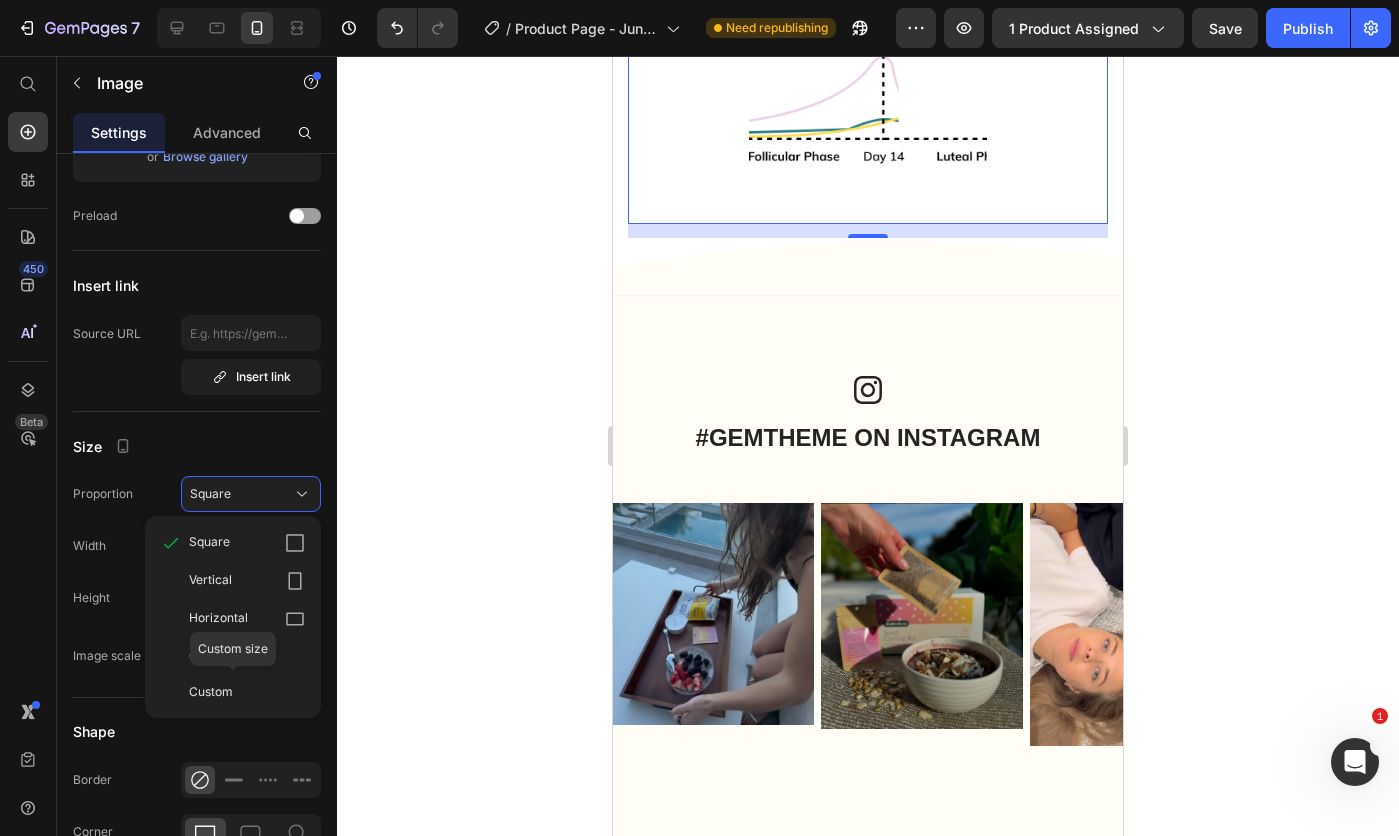 click on "Custom" 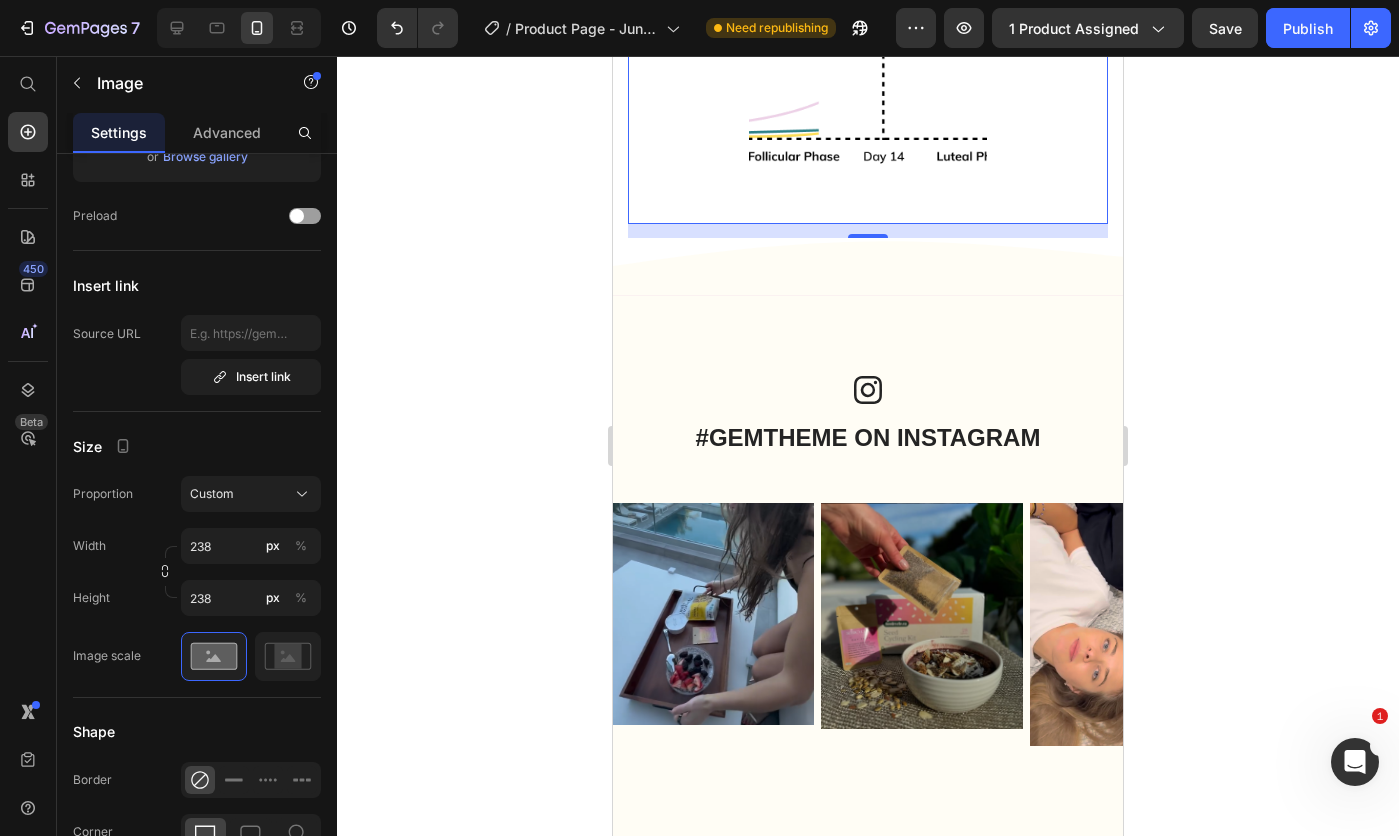 click on "Custom" 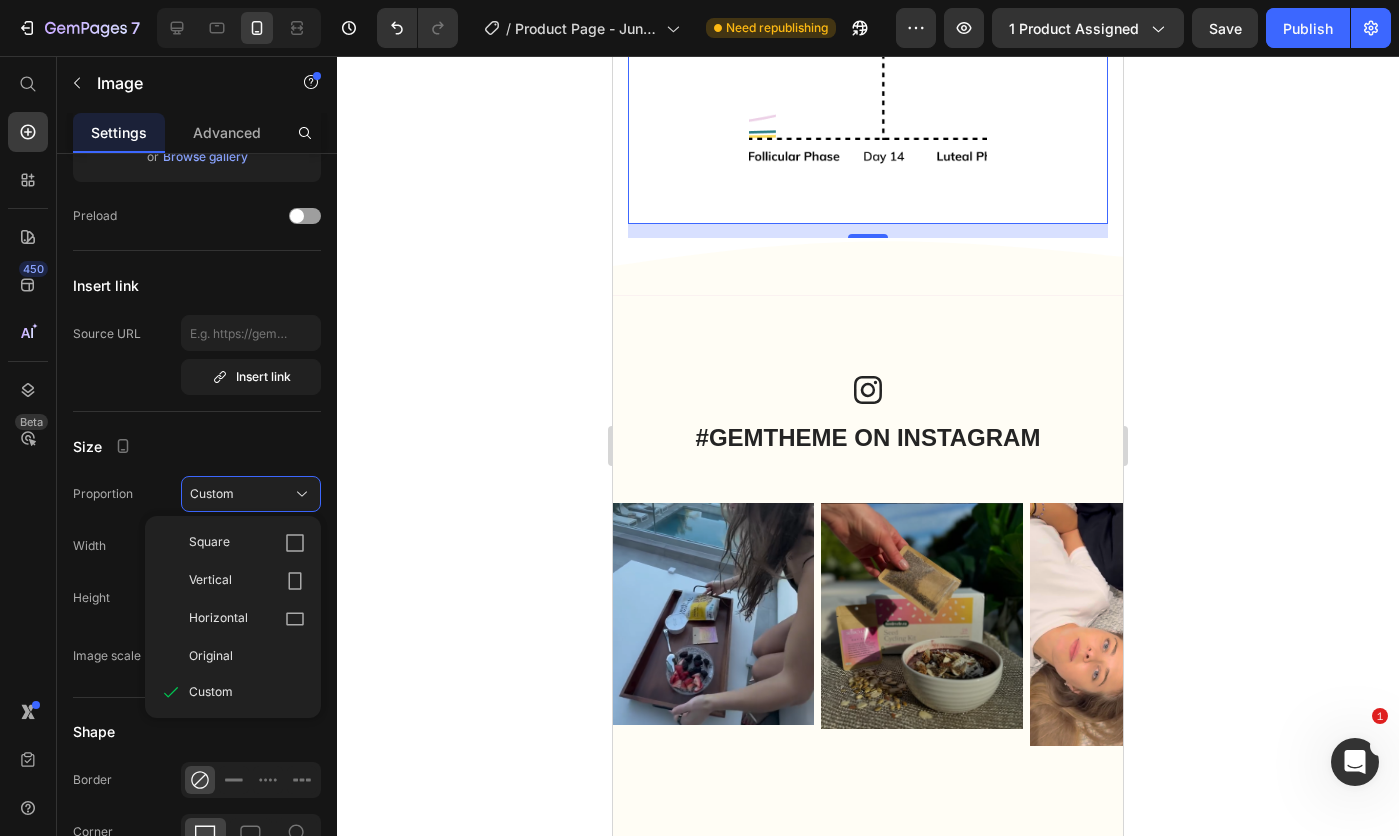 click on "Original" at bounding box center [247, 656] 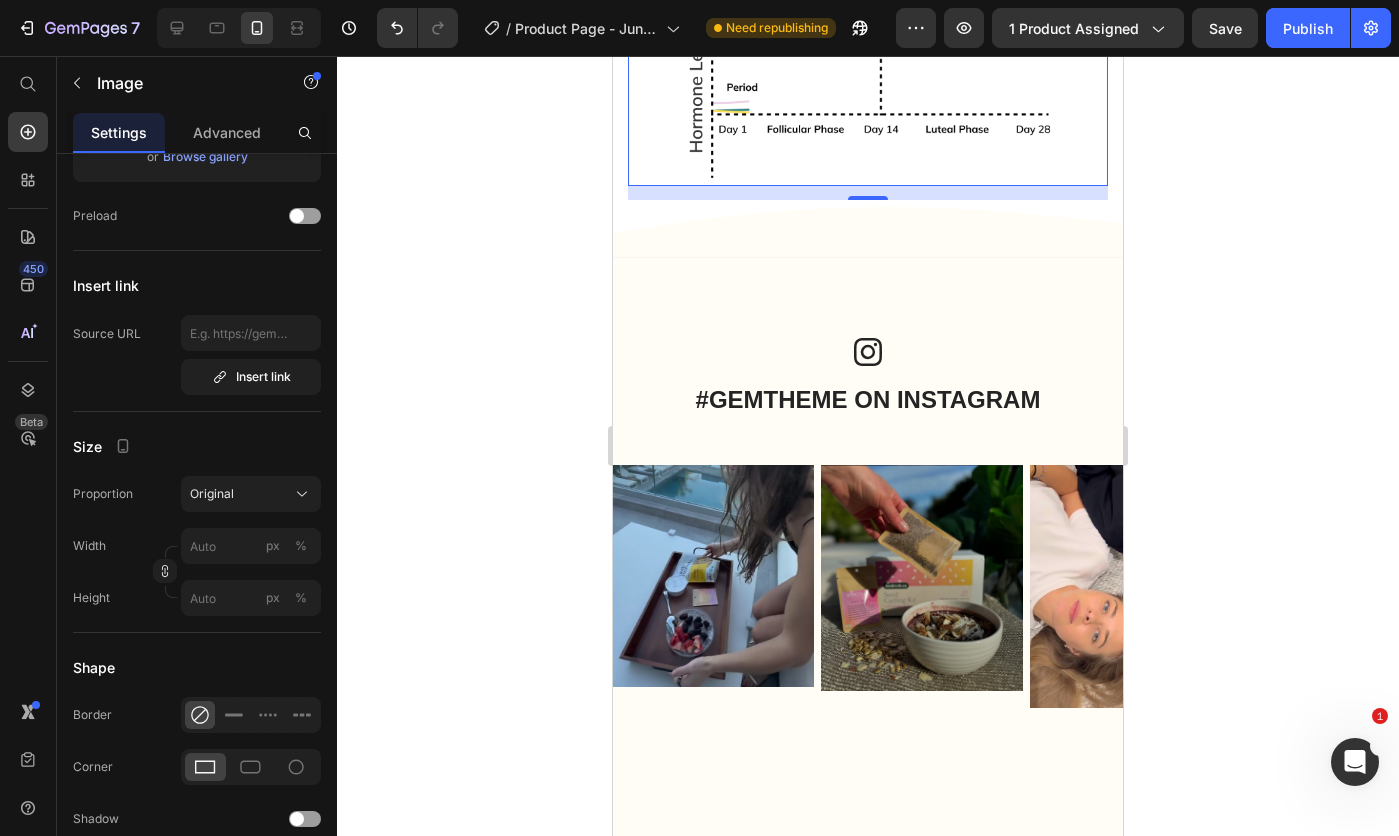 click 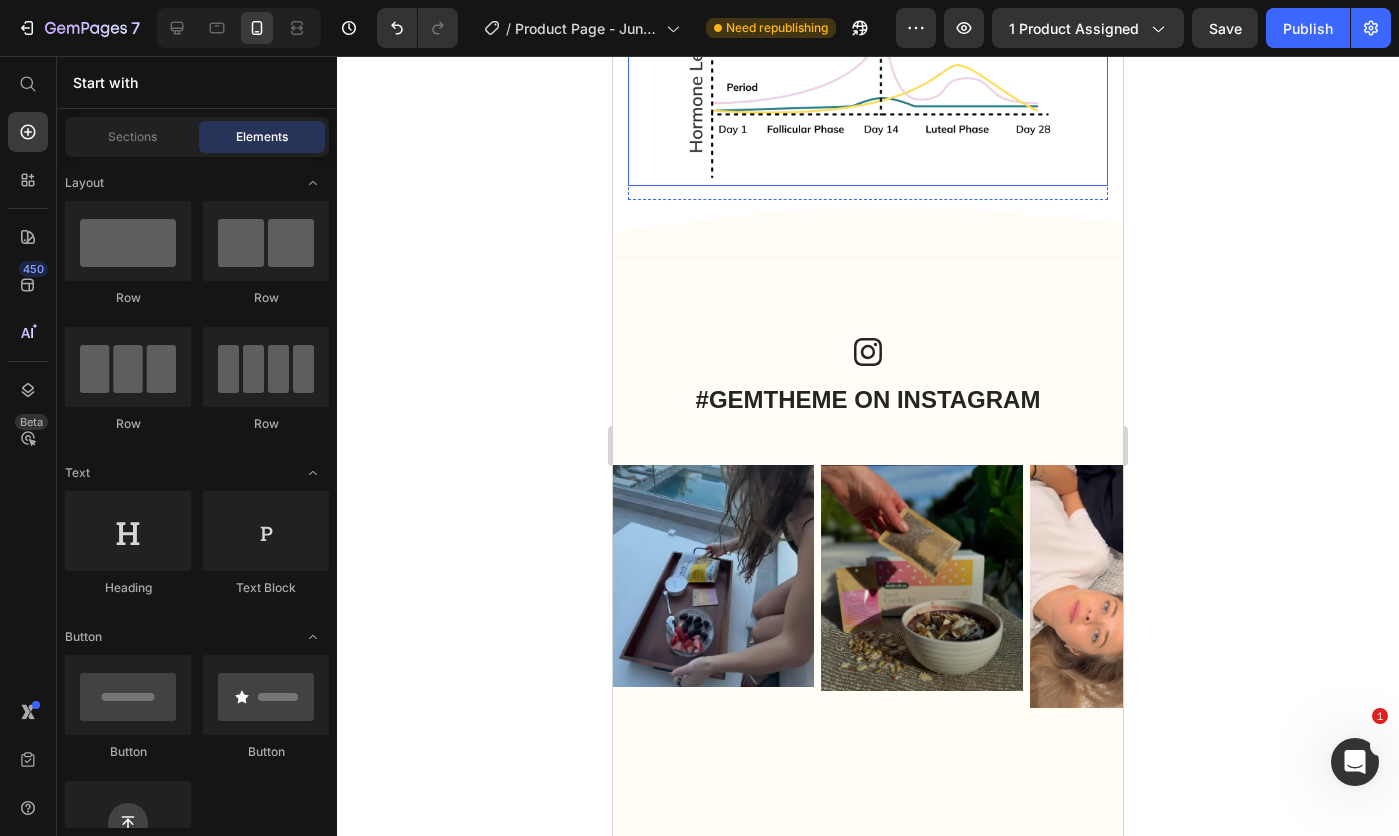 click at bounding box center (868, 86) 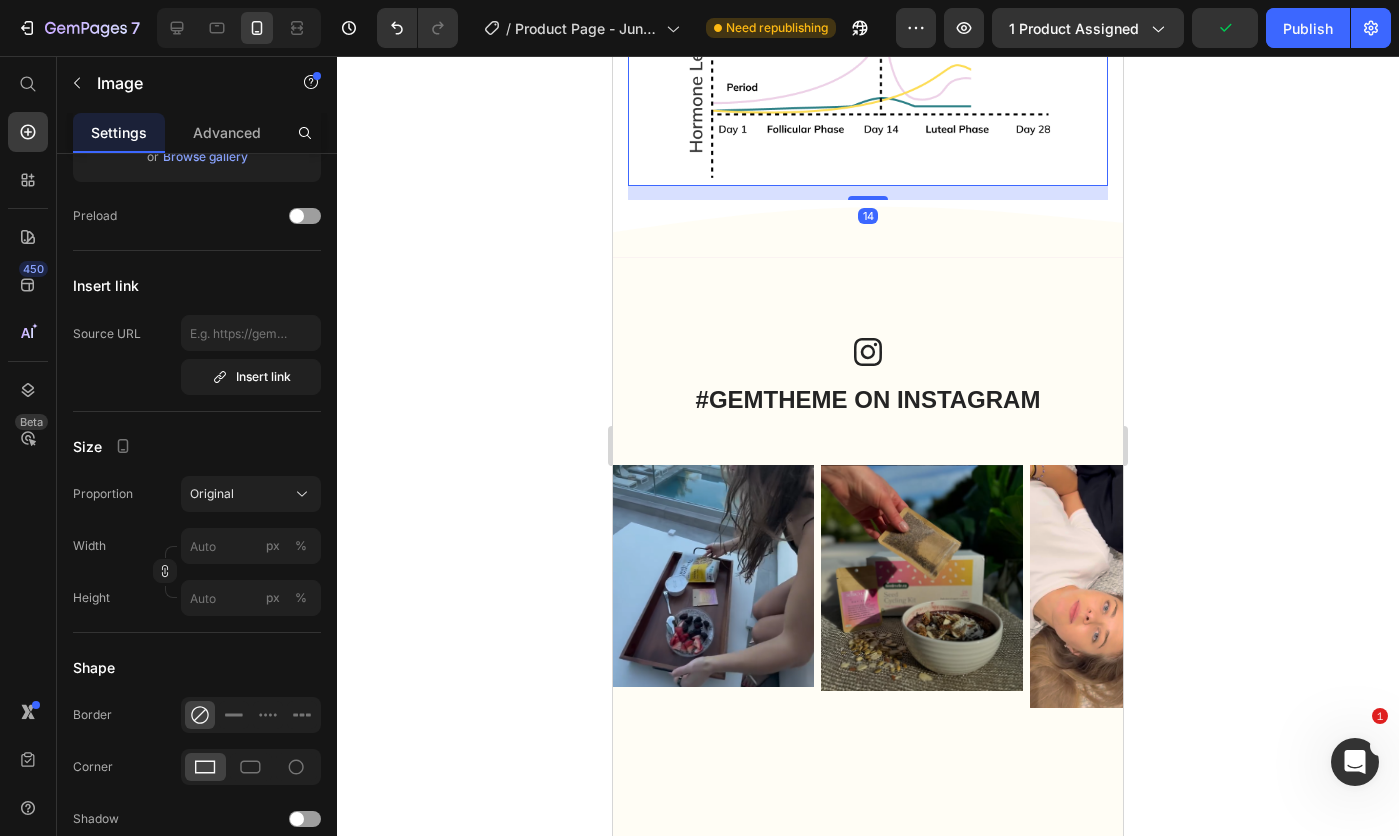 click on "Advanced" at bounding box center (227, 132) 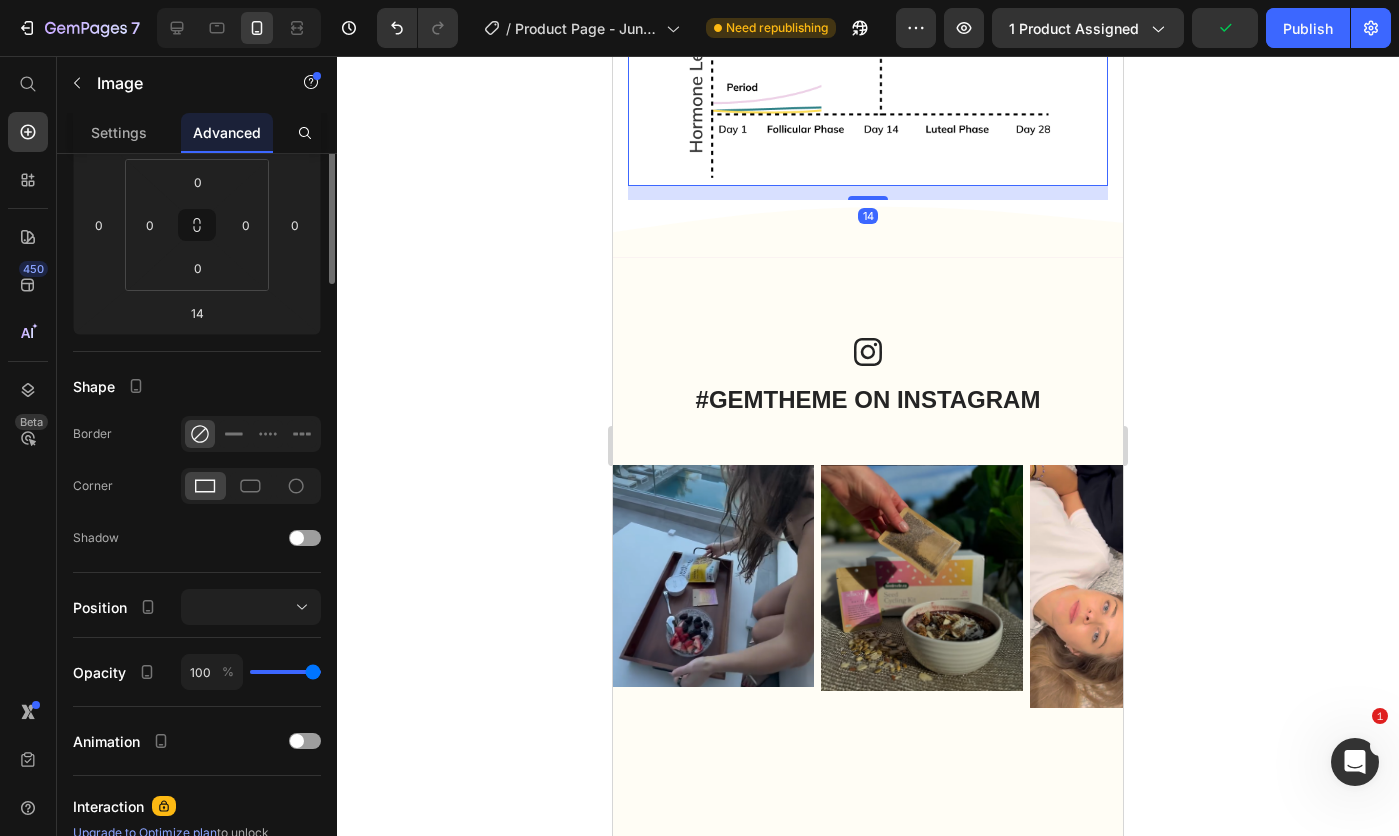 scroll, scrollTop: 0, scrollLeft: 0, axis: both 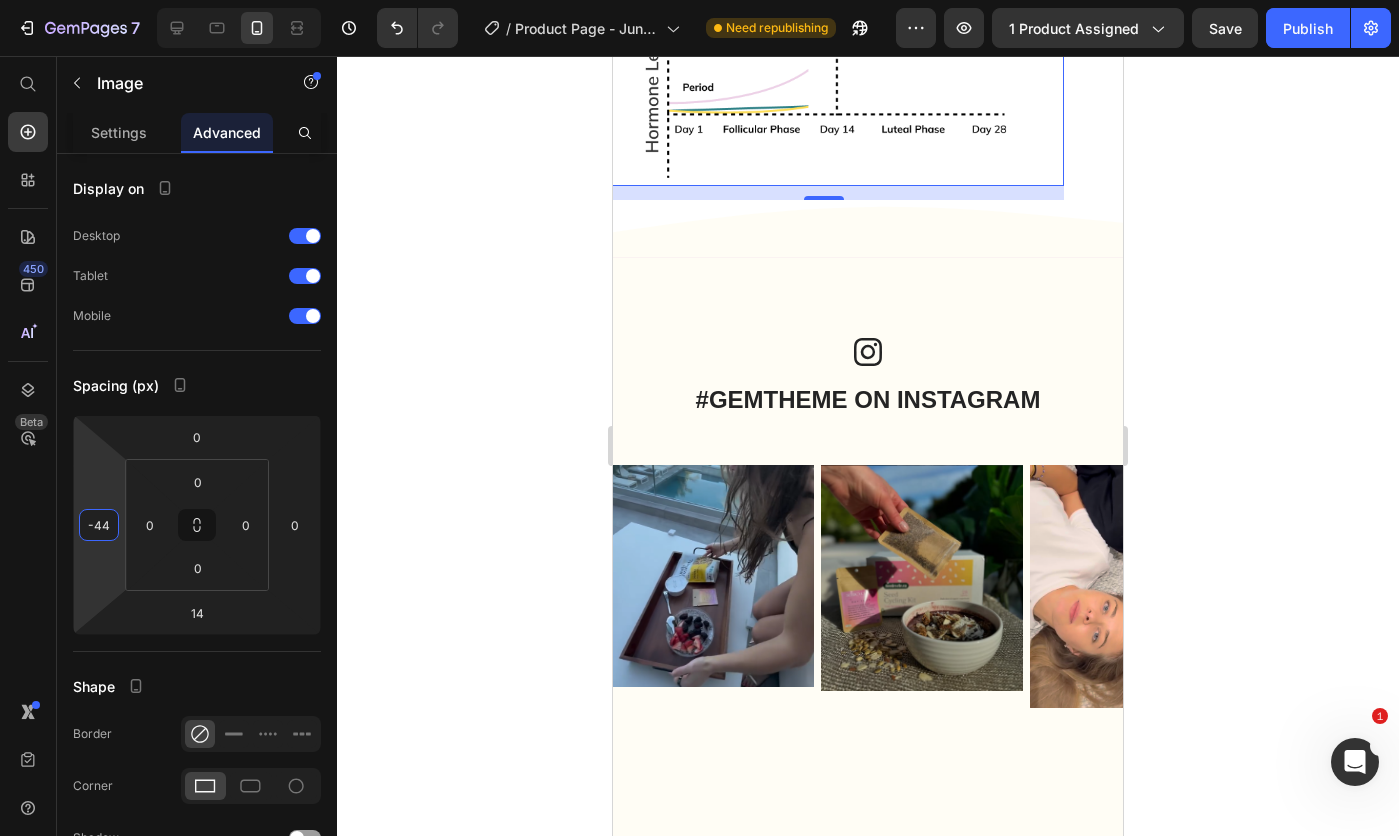 drag, startPoint x: 102, startPoint y: 541, endPoint x: 100, endPoint y: 563, distance: 22.090721 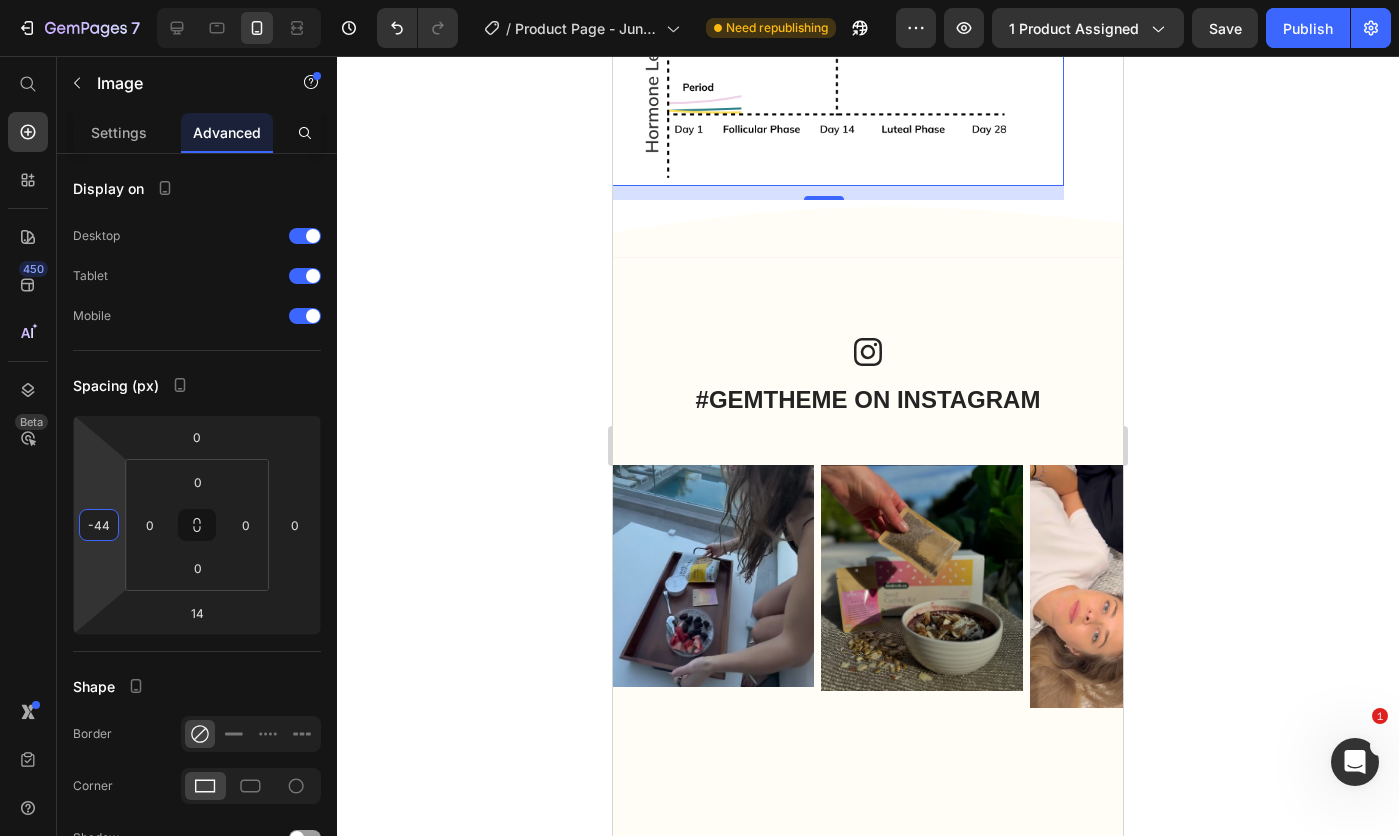 click on "7  Version history  /  Product Page - Jun 3, 16:50:05 Need republishing Preview 1 product assigned  Save   Publish  450 Beta Start with Sections Elements Hero Section Product Detail Brands Trusted Badges Guarantee Product Breakdown How to use Testimonials Compare Bundle FAQs Social Proof Brand Story Product List Collection Blog List Contact Sticky Add to Cart Custom Footer Browse Library 450 Layout
Row
Row
Row
Row Text
Heading
Text Block Button
Button
Button
Sticky Back to top Media" at bounding box center (699, 0) 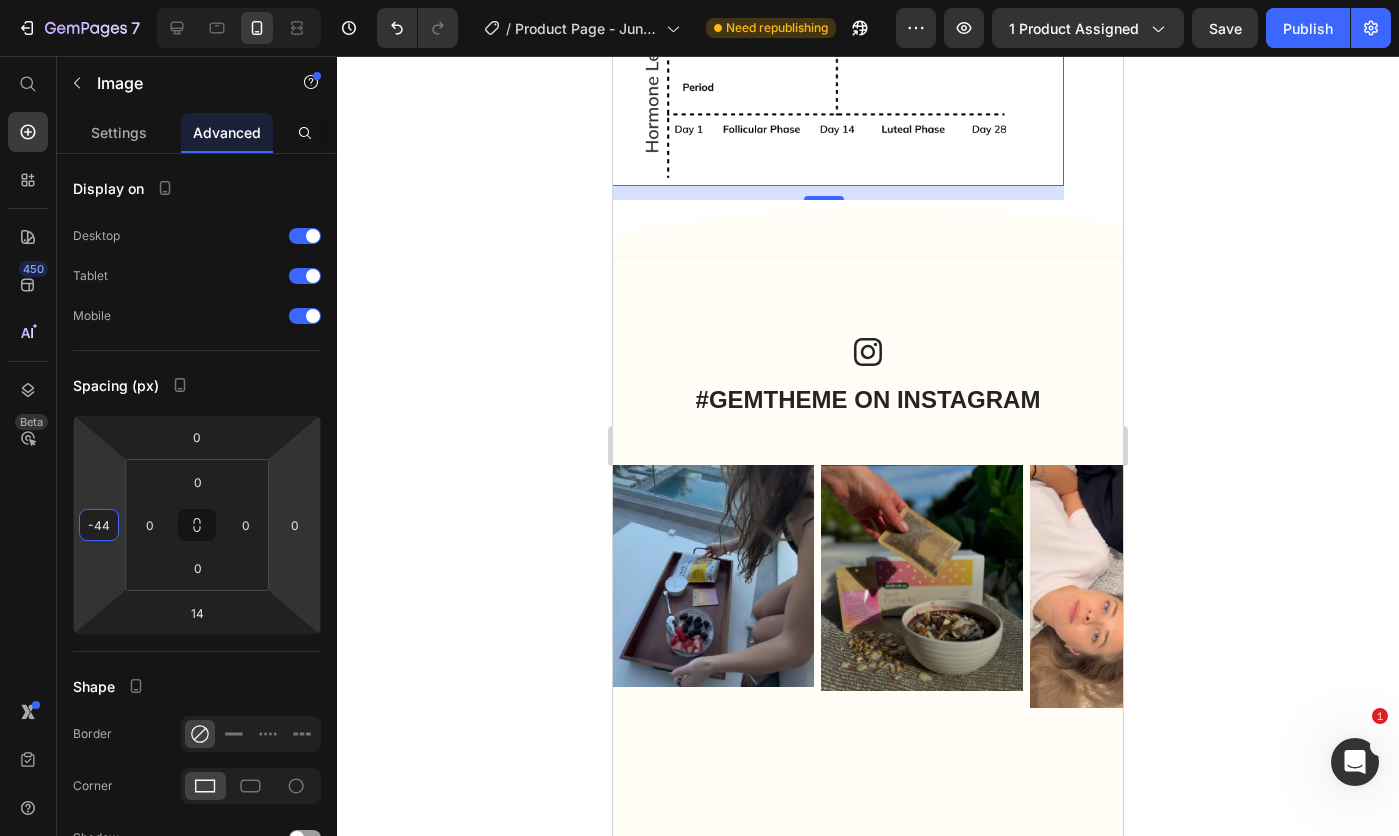 click 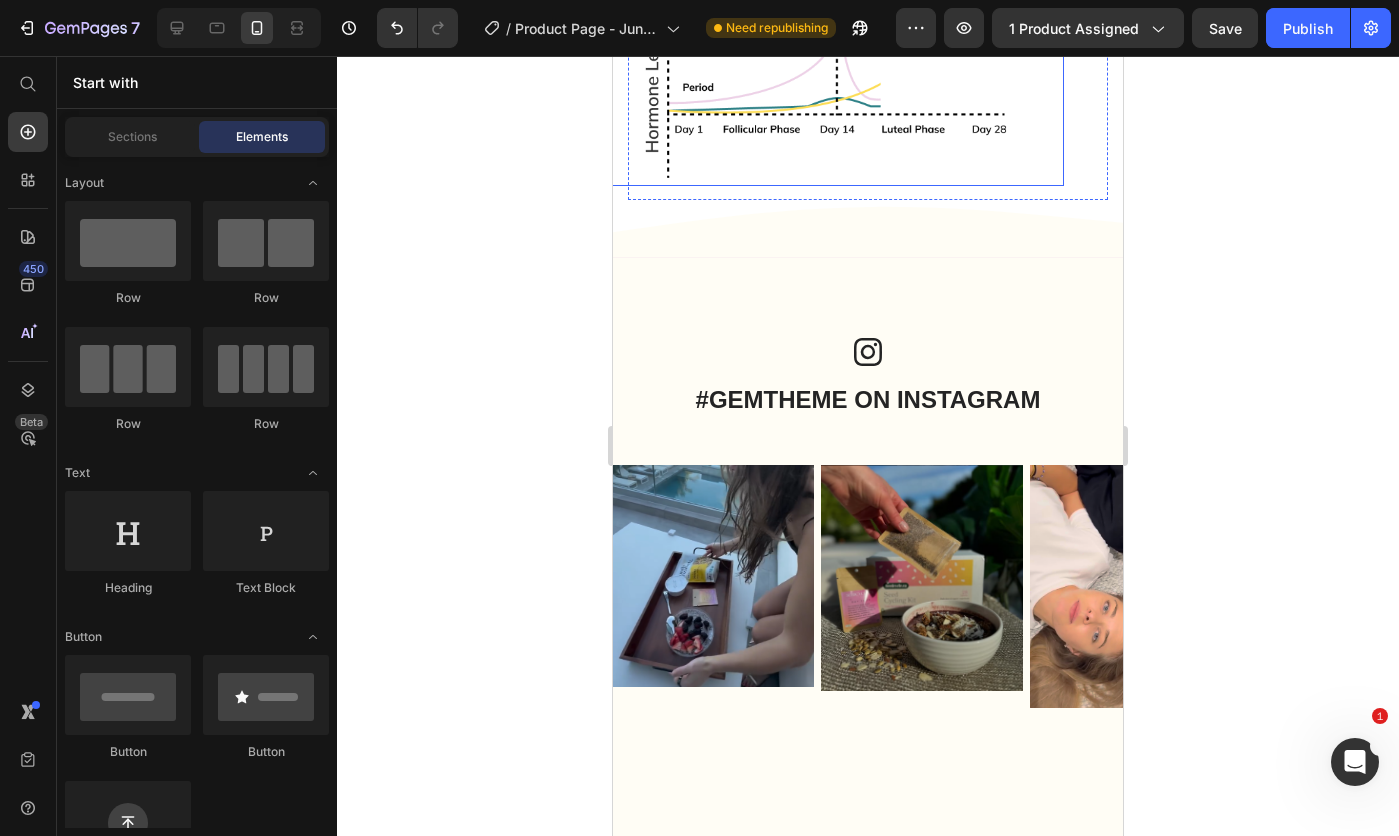 click at bounding box center (824, 86) 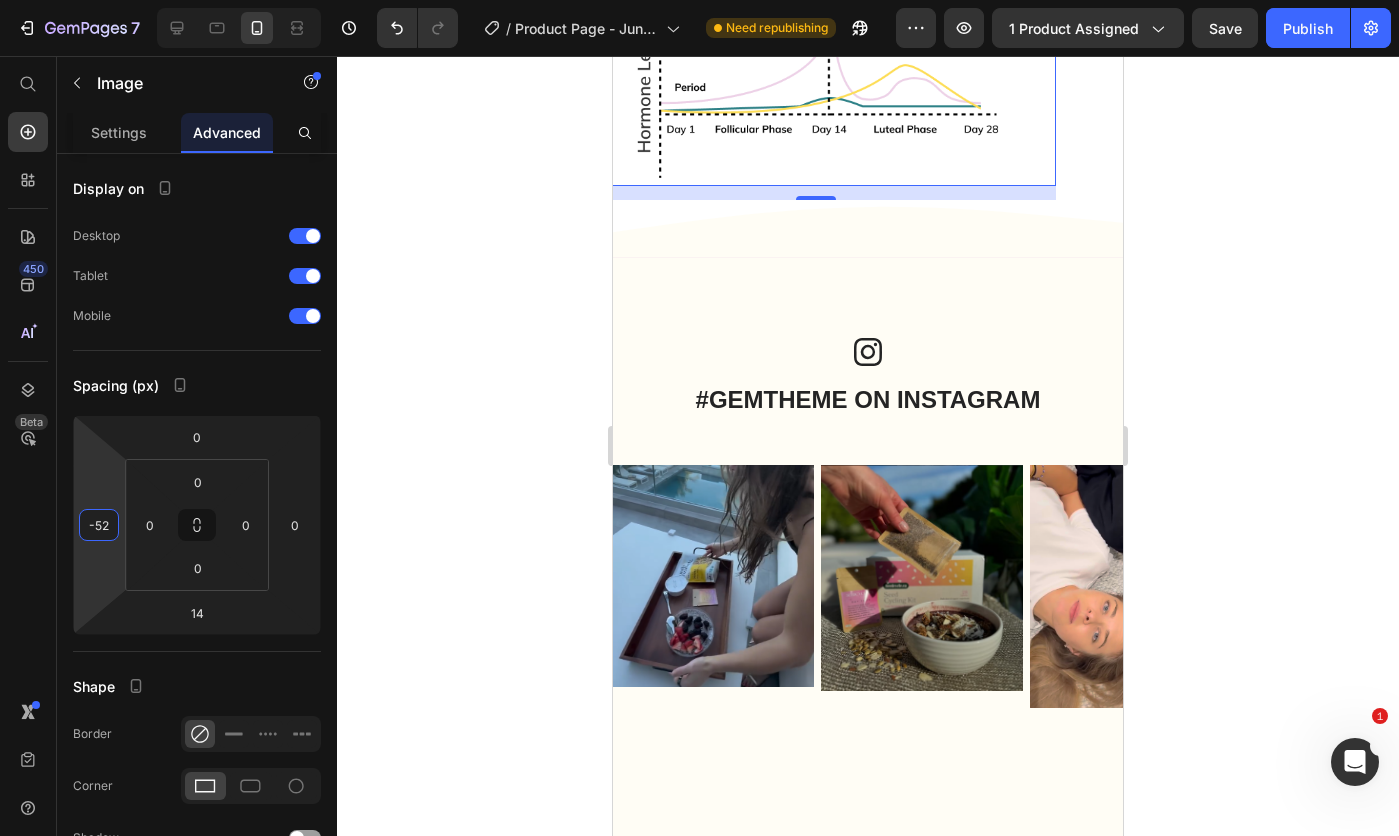 click on "7  Version history  /  Product Page - Jun 3, 16:50:05 Need republishing Preview 1 product assigned  Save   Publish  450 Beta Start with Sections Elements Hero Section Product Detail Brands Trusted Badges Guarantee Product Breakdown How to use Testimonials Compare Bundle FAQs Social Proof Brand Story Product List Collection Blog List Contact Sticky Add to Cart Custom Footer Browse Library 450 Layout
Row
Row
Row
Row Text
Heading
Text Block Button
Button
Button
Sticky Back to top Media" at bounding box center (699, 0) 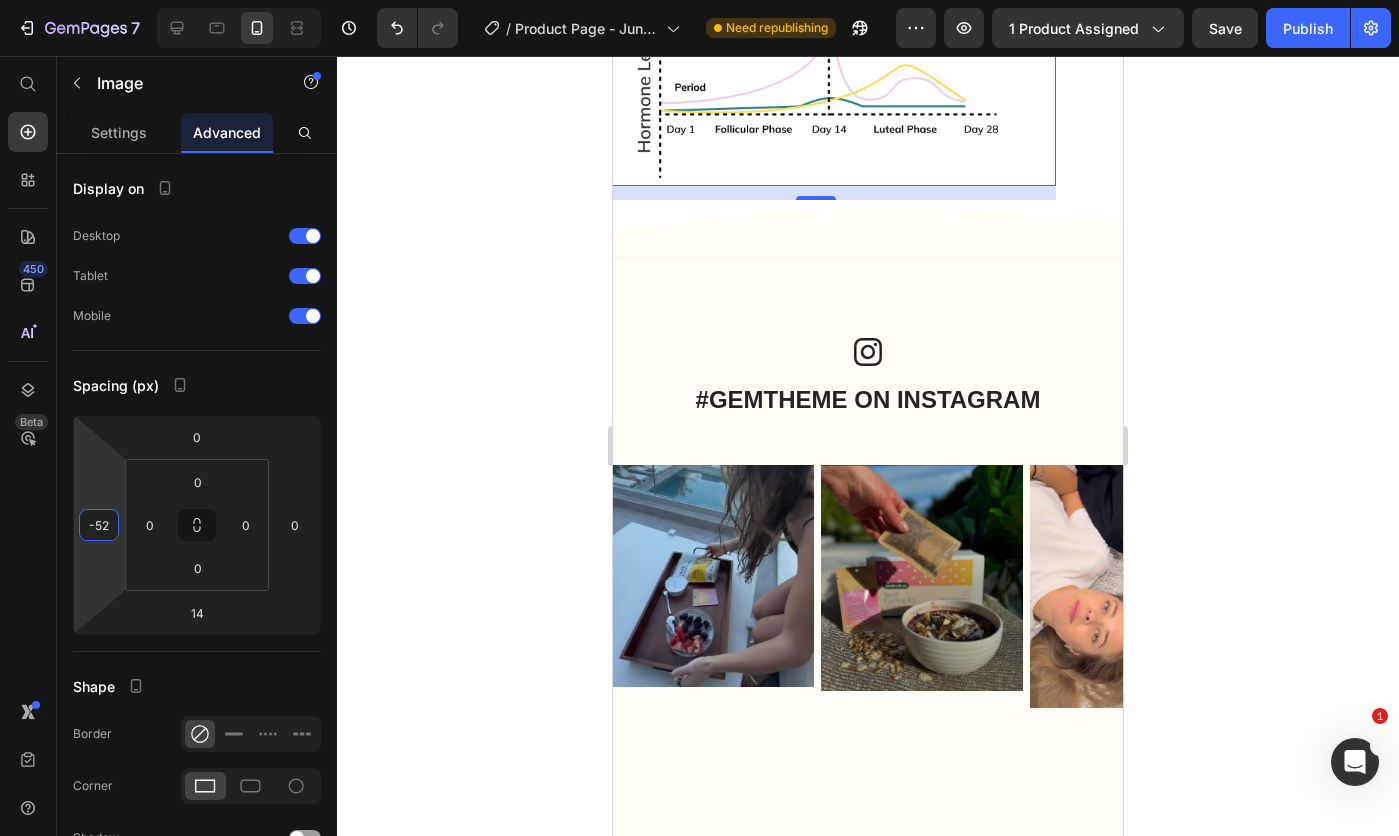 click 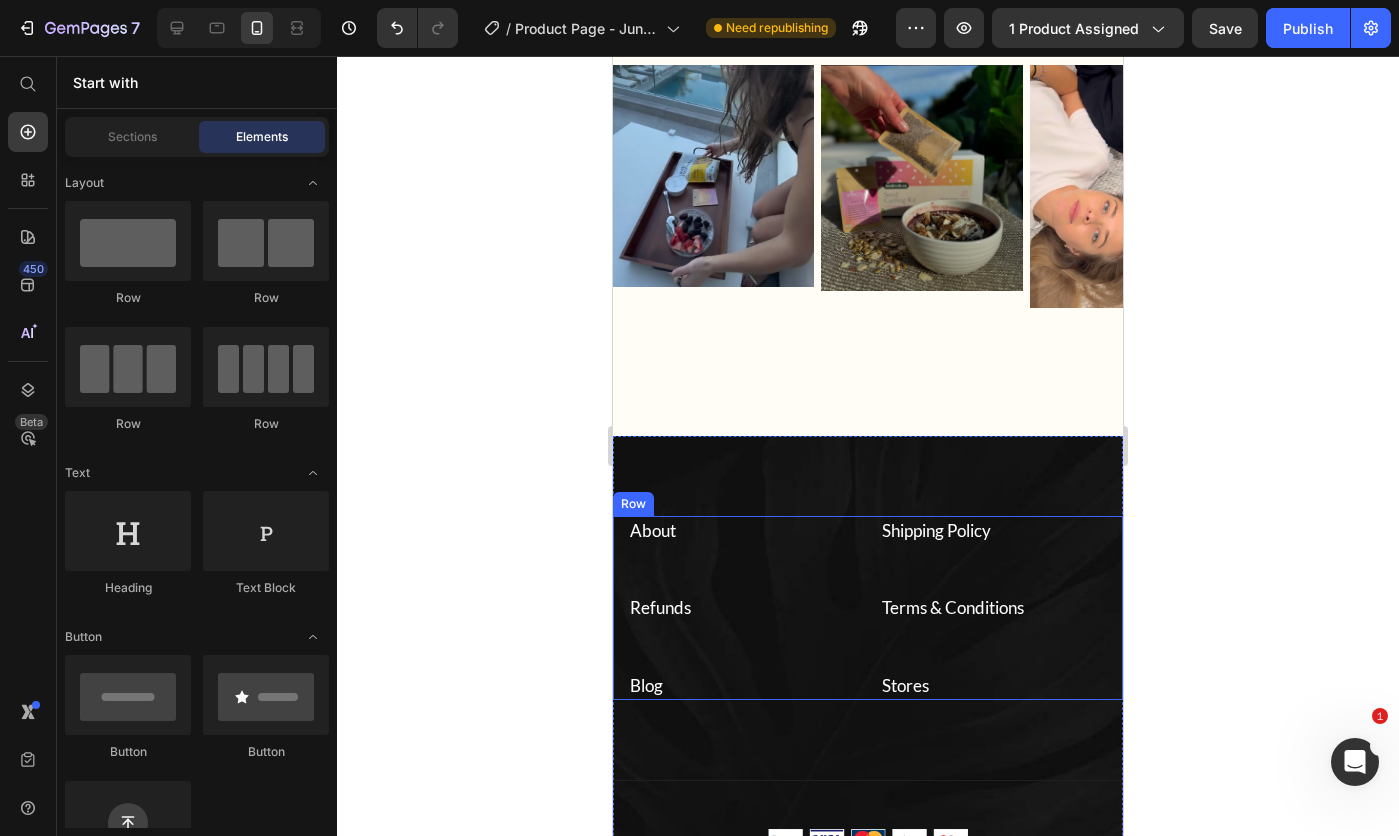 scroll, scrollTop: 6900, scrollLeft: 0, axis: vertical 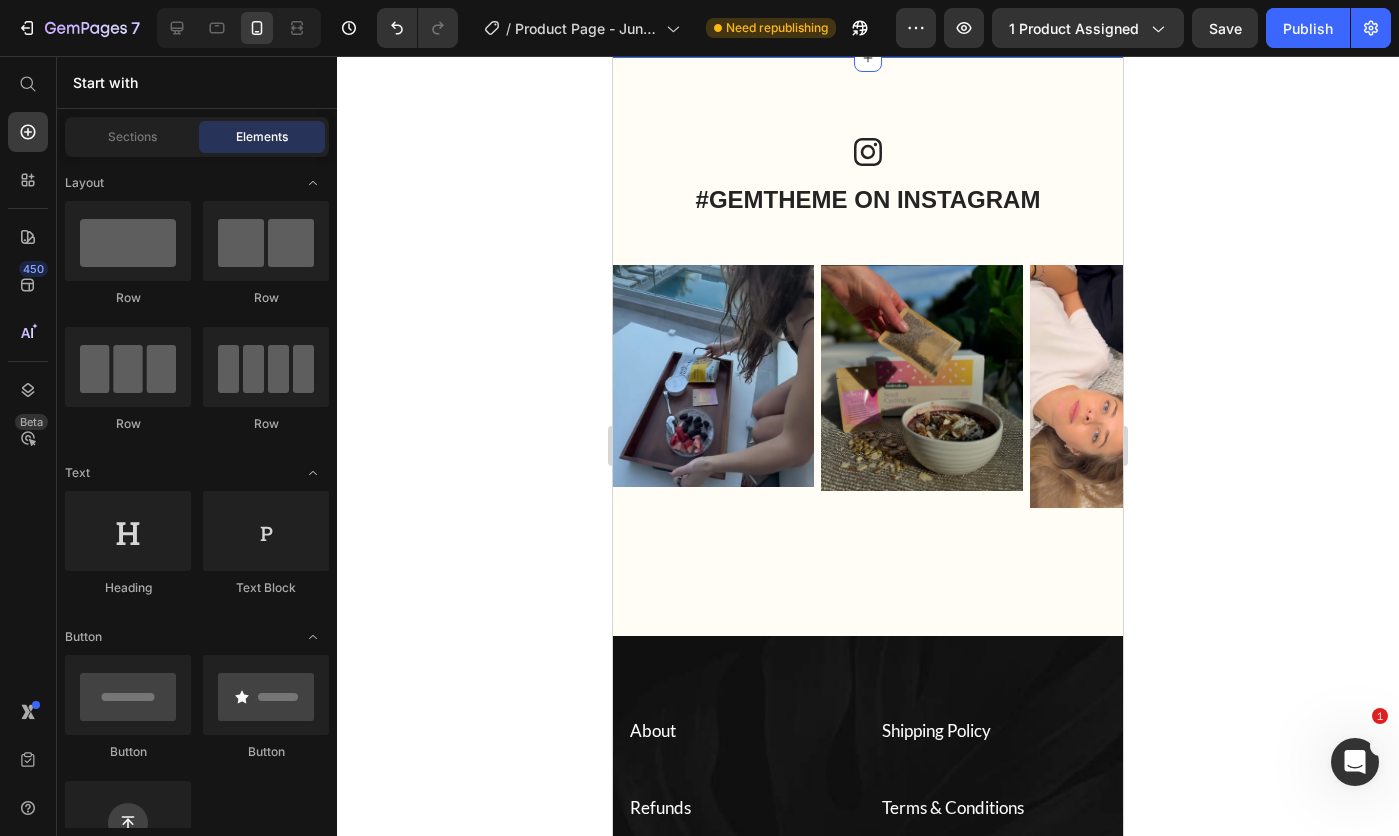 click on "Your Hormones are more than just your period Heading Lorem ipsum dolor sit amet, consectetur adipiscing elit, sed do eiusmod tempor incididunt ut labore et dolore magna aliqua. Ut enim ad minim veniam, quis nostrud exercitation ullamco laboris nisi ut aliquip Text Block Image Row Section 8" at bounding box center (868, -217) 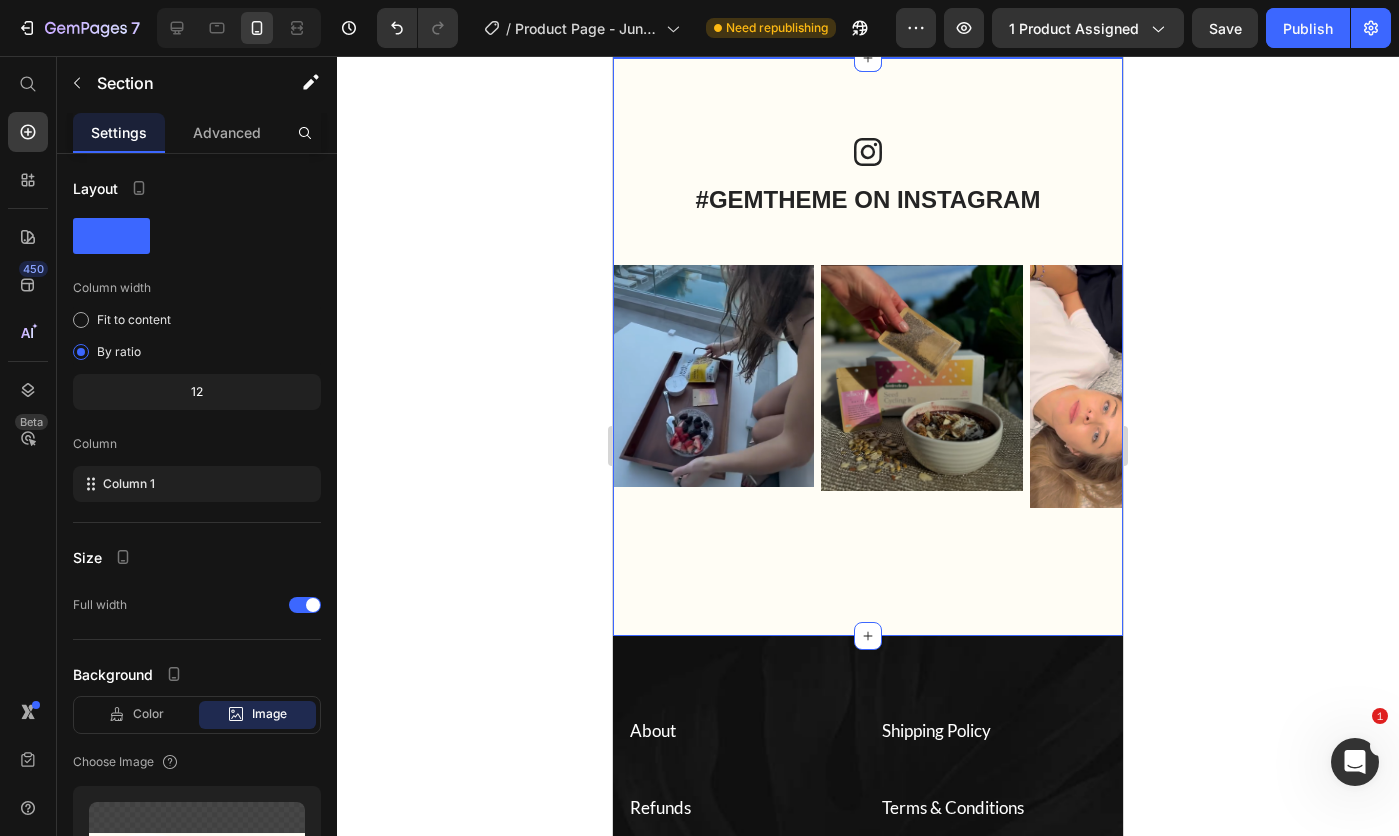 click on "#SEEDCYCLE ON INSTAGRAM Heading
Icon Row
Icon #GEMTHEME ON INSTAGRAM Heading Row Image Image Image Image Image Image Image Carousel Row Section 9" at bounding box center [868, 347] 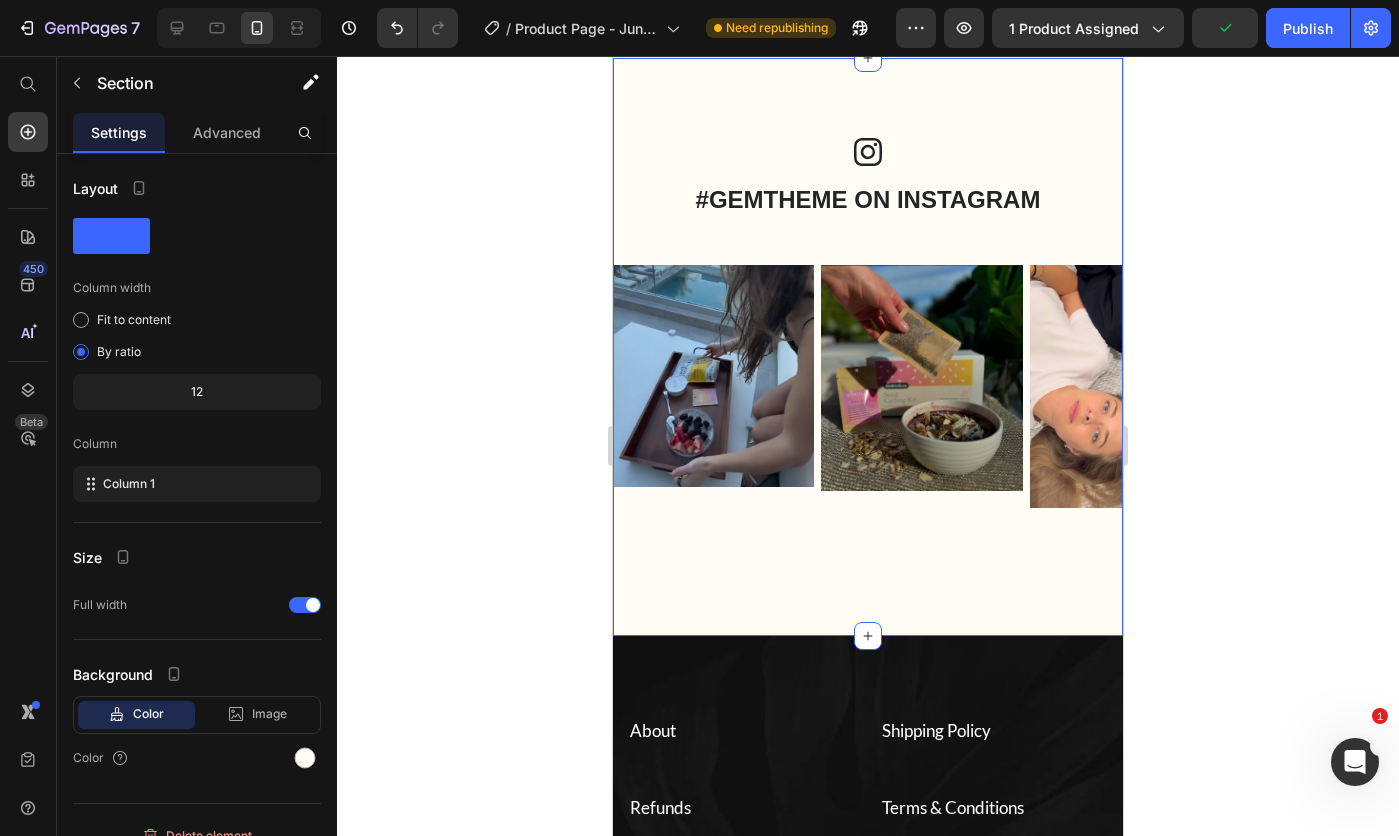 drag, startPoint x: 190, startPoint y: 119, endPoint x: 200, endPoint y: 149, distance: 31.622776 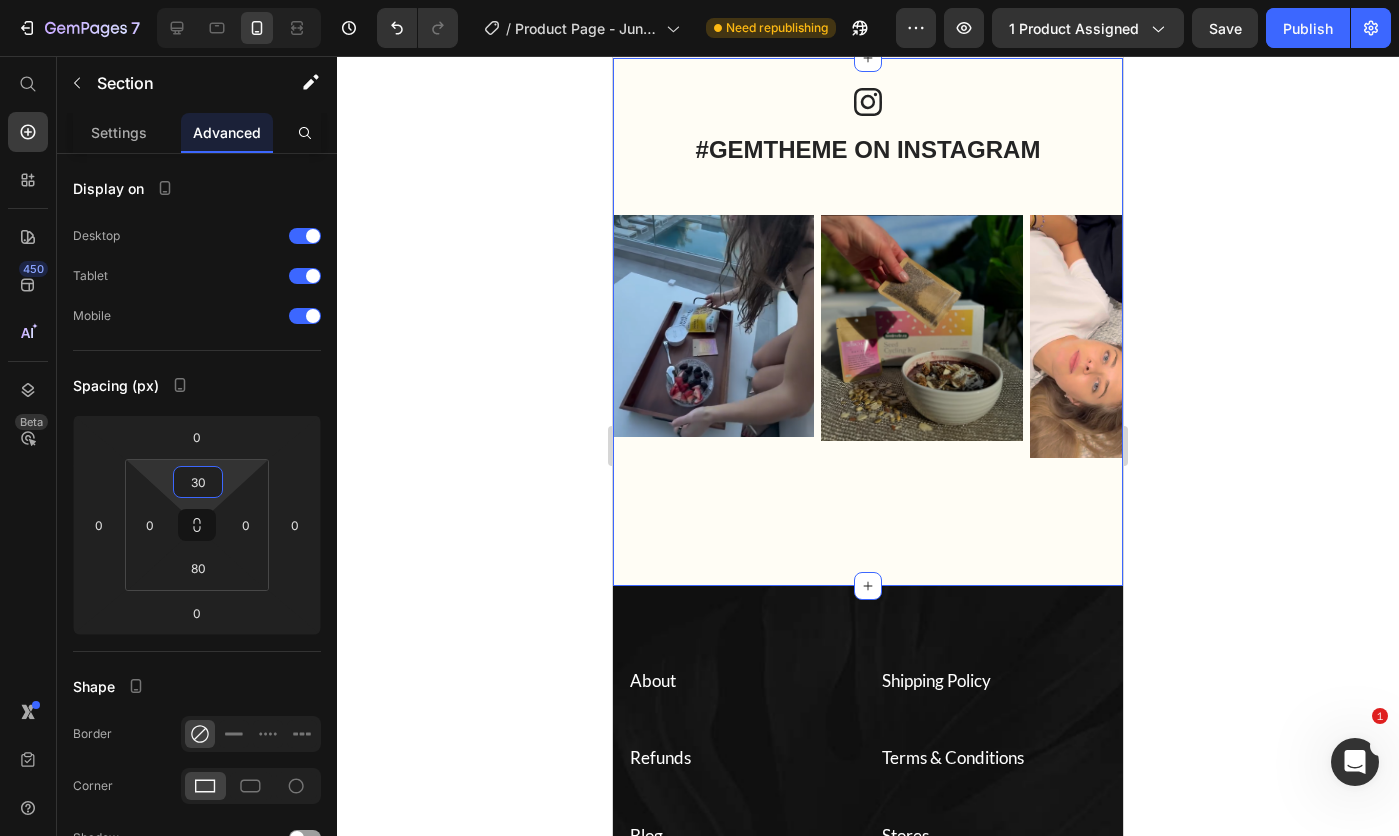 drag, startPoint x: 231, startPoint y: 477, endPoint x: 240, endPoint y: 464, distance: 15.811388 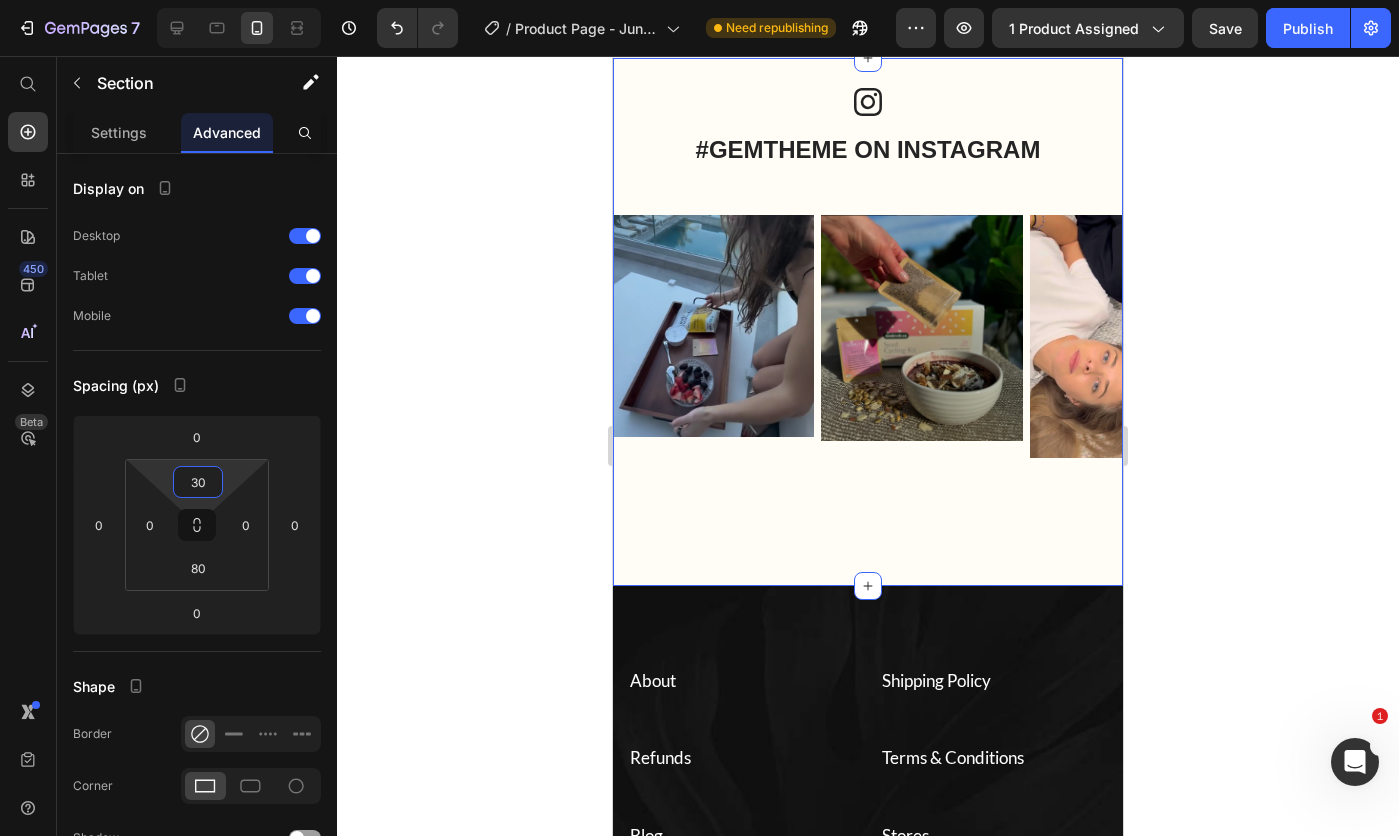 click on "7  Version history  /  Product Page - Jun 3, 16:50:05 Need republishing Preview 1 product assigned  Save   Publish  450 Beta Start with Sections Elements Hero Section Product Detail Brands Trusted Badges Guarantee Product Breakdown How to use Testimonials Compare Bundle FAQs Social Proof Brand Story Product List Collection Blog List Contact Sticky Add to Cart Custom Footer Browse Library 450 Layout
Row
Row
Row
Row Text
Heading
Text Block Button
Button
Button
Sticky Back to top Media" at bounding box center (699, 0) 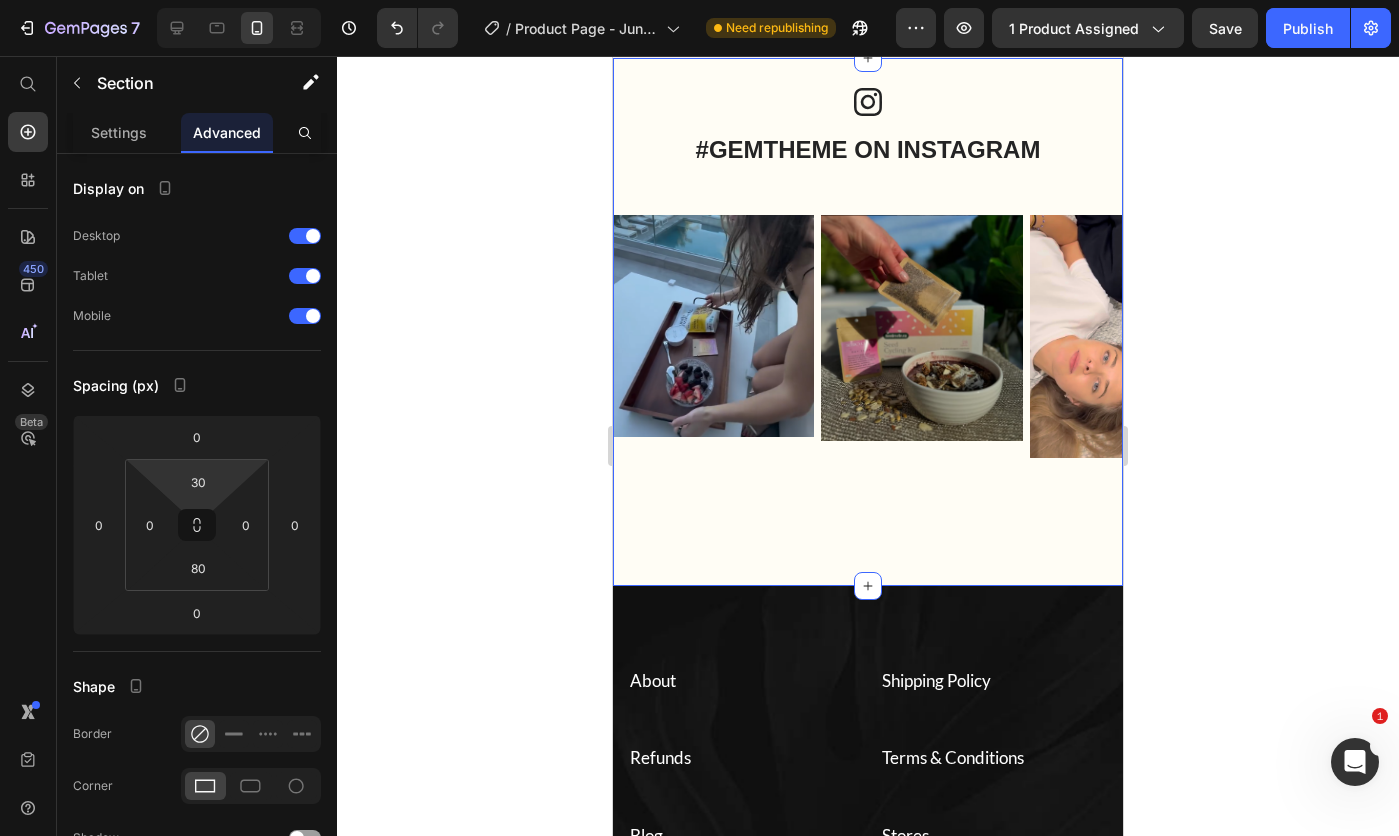 click 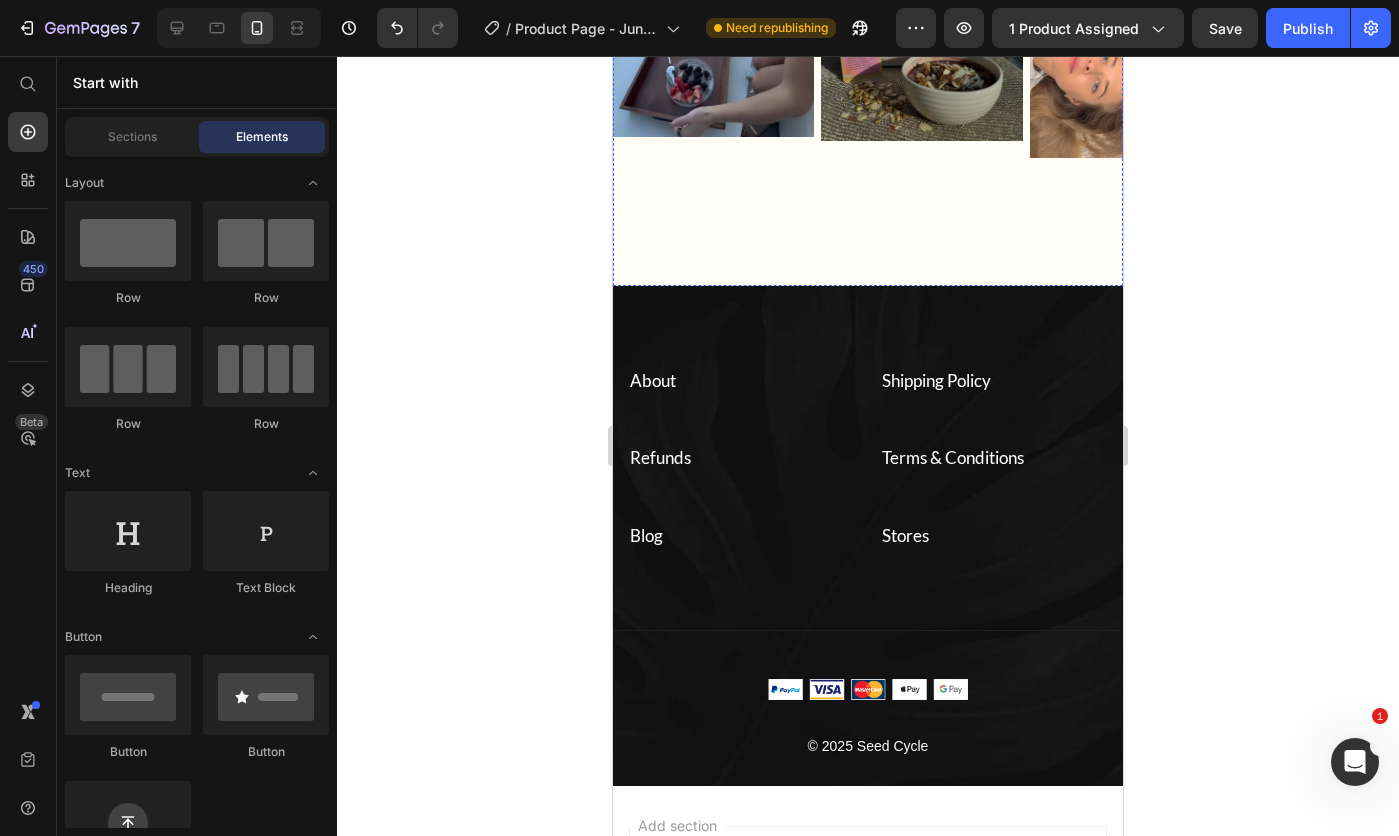scroll, scrollTop: 7500, scrollLeft: 0, axis: vertical 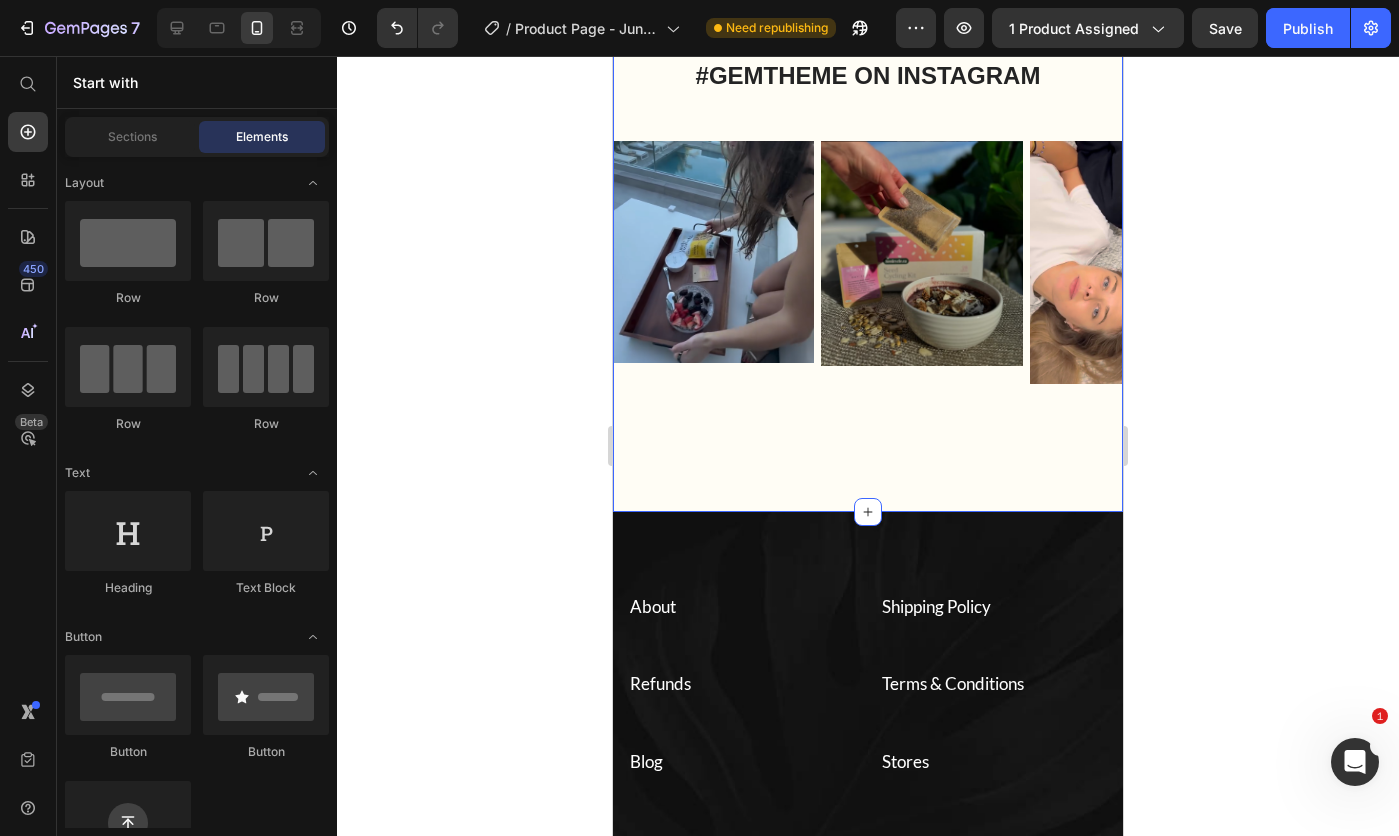 click on "#SEEDCYCLE ON INSTAGRAM Heading
Icon Row
Icon #GEMTHEME ON INSTAGRAM Heading Row Image Image Image Image Image Image Image Carousel Row Section 9" at bounding box center [868, 248] 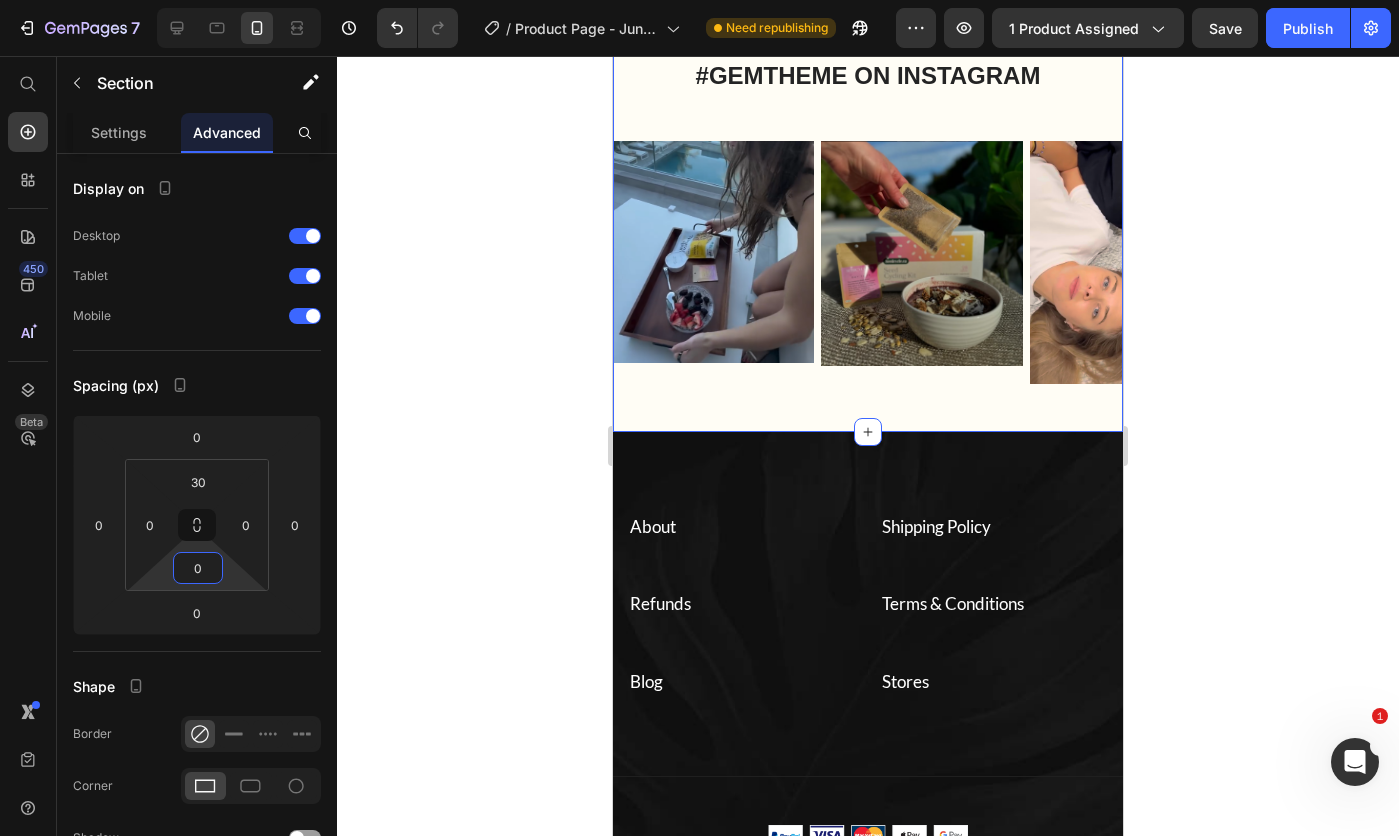 click on "7  Version history  /  Product Page - Jun 3, 16:50:05 Need republishing Preview 1 product assigned  Save   Publish  450 Beta Start with Sections Elements Hero Section Product Detail Brands Trusted Badges Guarantee Product Breakdown How to use Testimonials Compare Bundle FAQs Social Proof Brand Story Product List Collection Blog List Contact Sticky Add to Cart Custom Footer Browse Library 450 Layout
Row
Row
Row
Row Text
Heading
Text Block Button
Button
Button
Sticky Back to top Media" at bounding box center (699, 0) 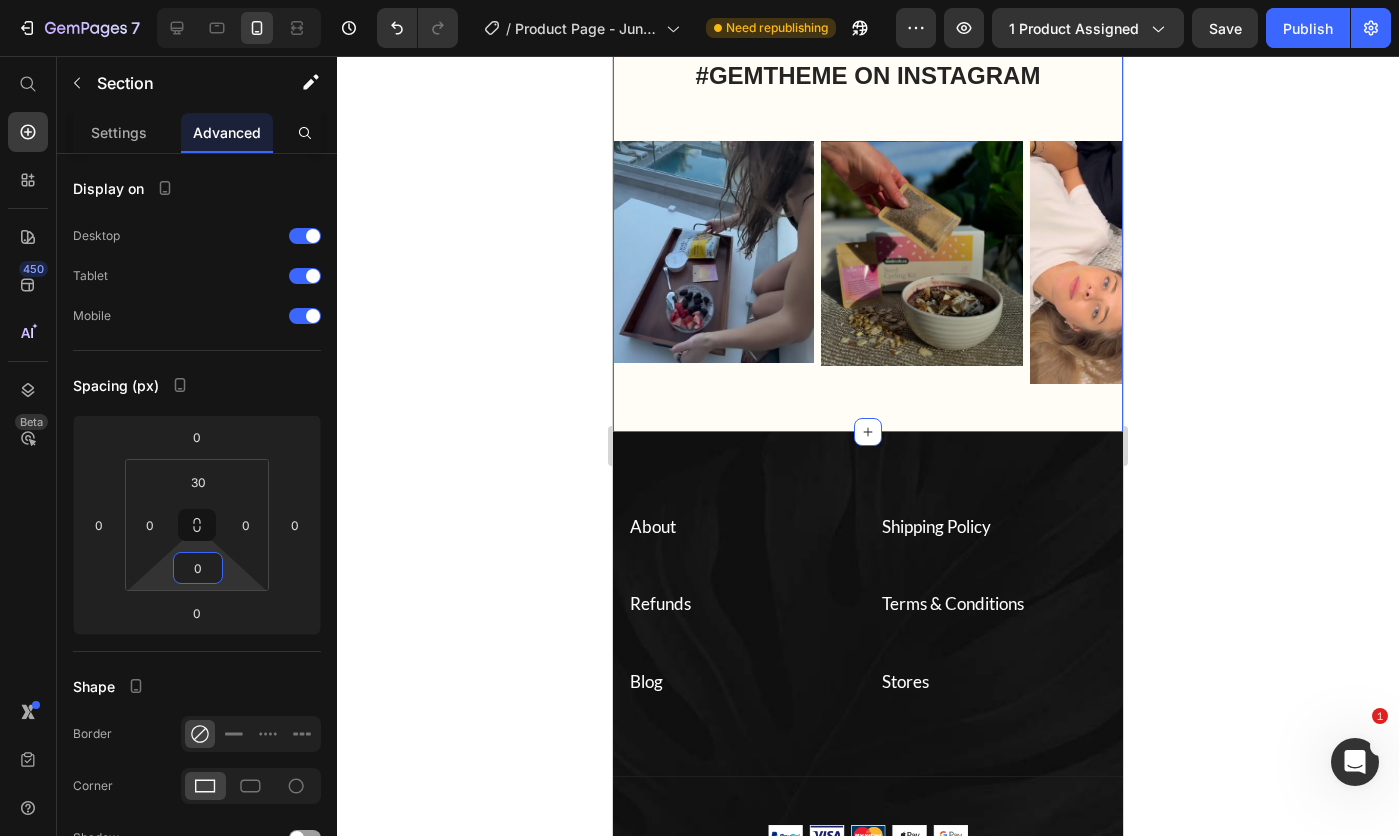 drag, startPoint x: 1398, startPoint y: 494, endPoint x: 1364, endPoint y: 492, distance: 34.058773 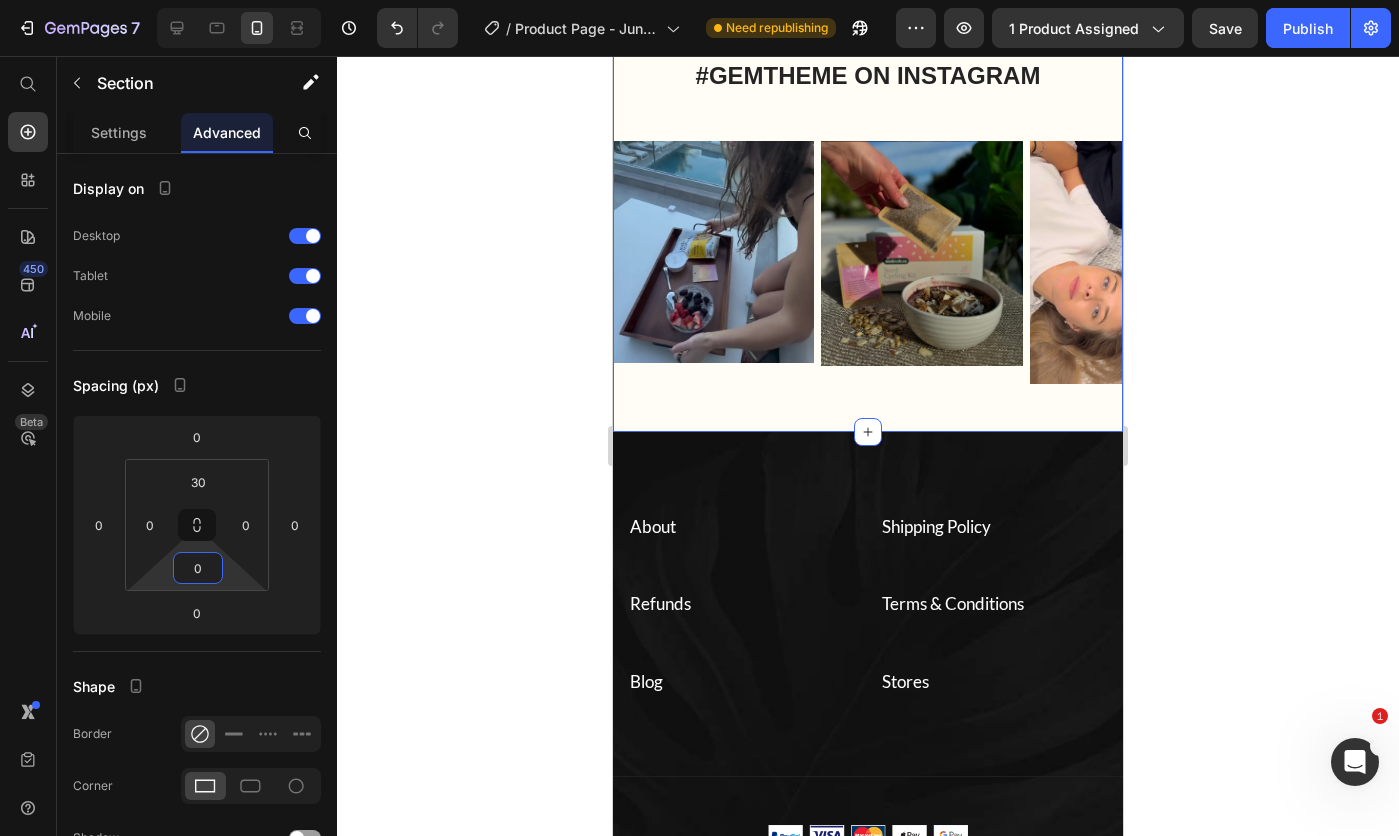 click 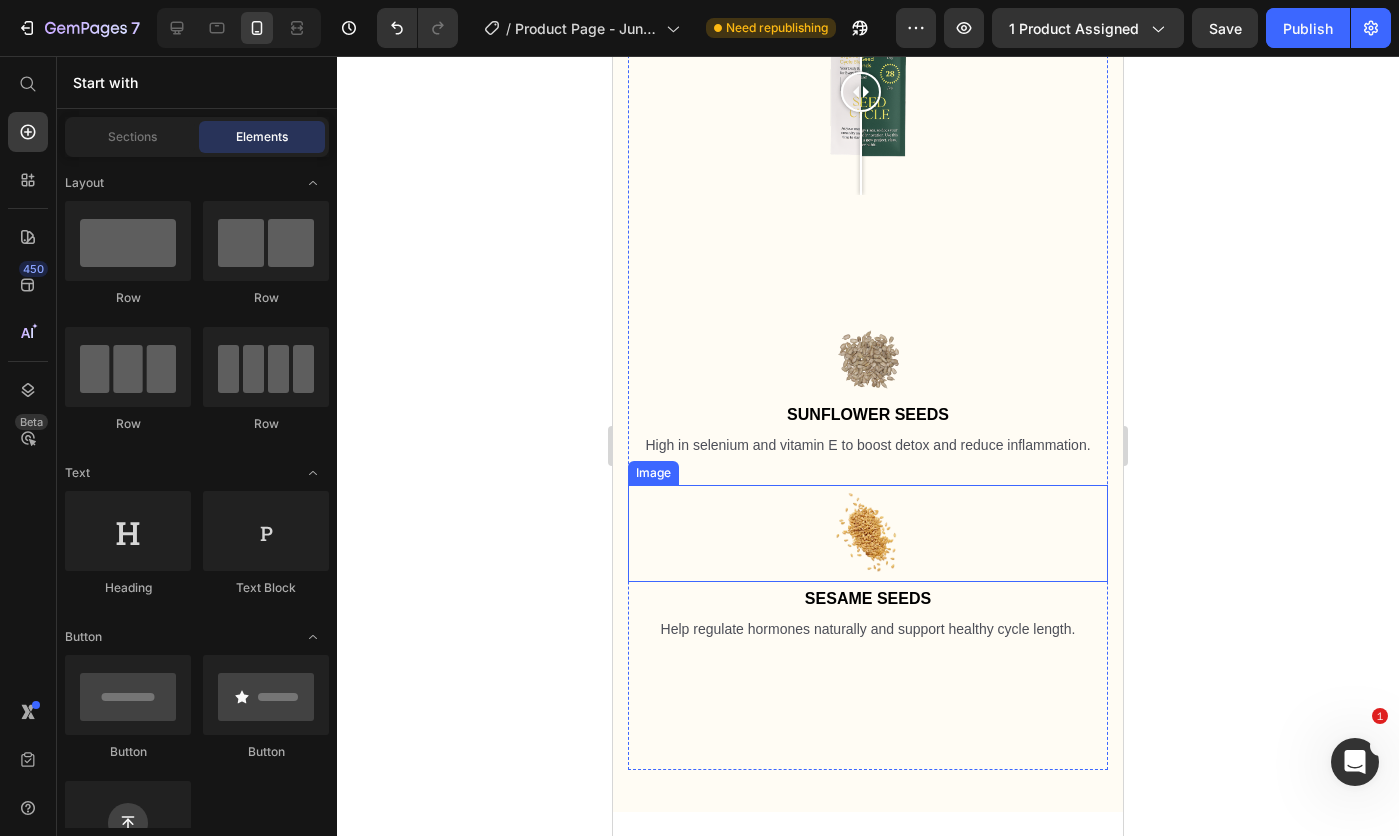 scroll, scrollTop: 2720, scrollLeft: 0, axis: vertical 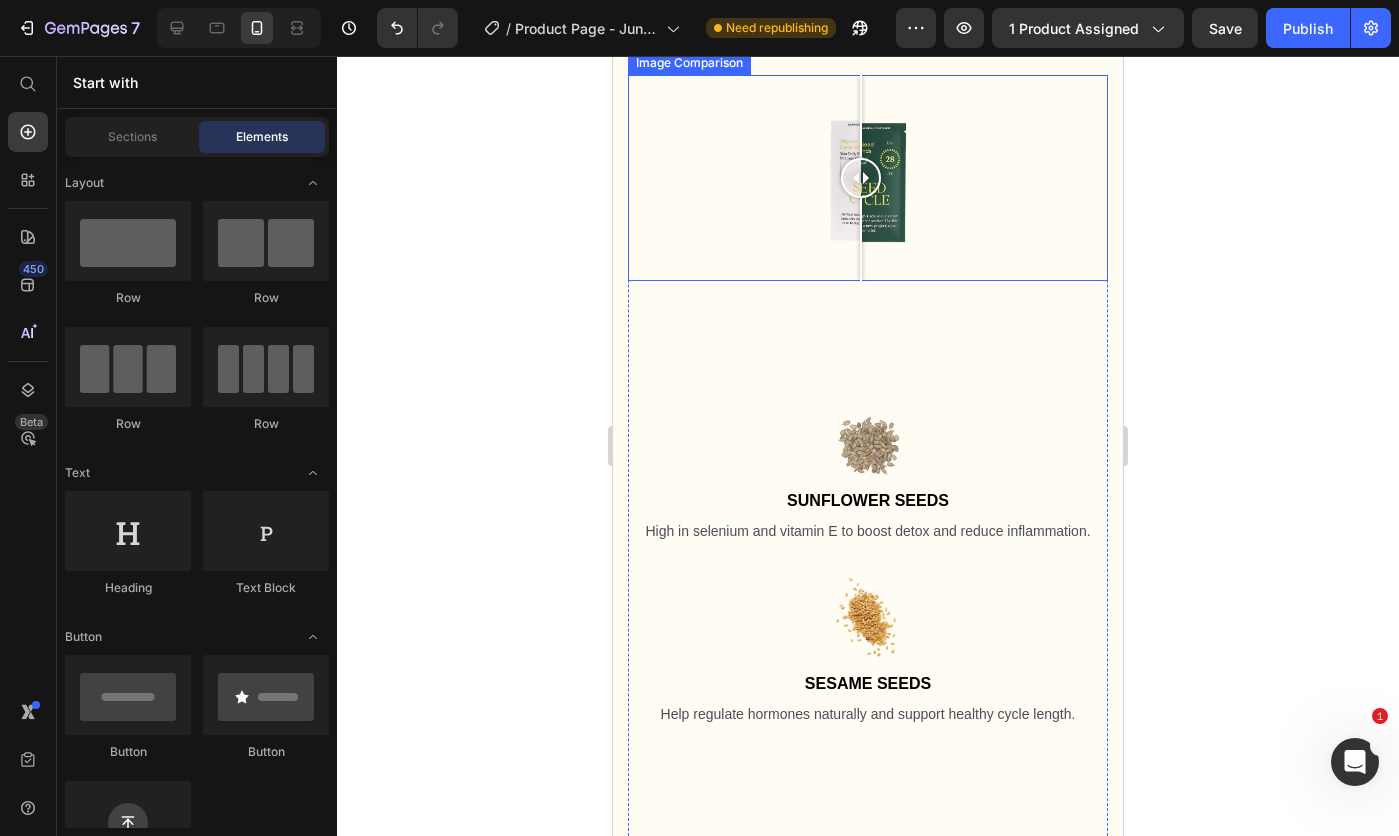 click at bounding box center [868, 178] 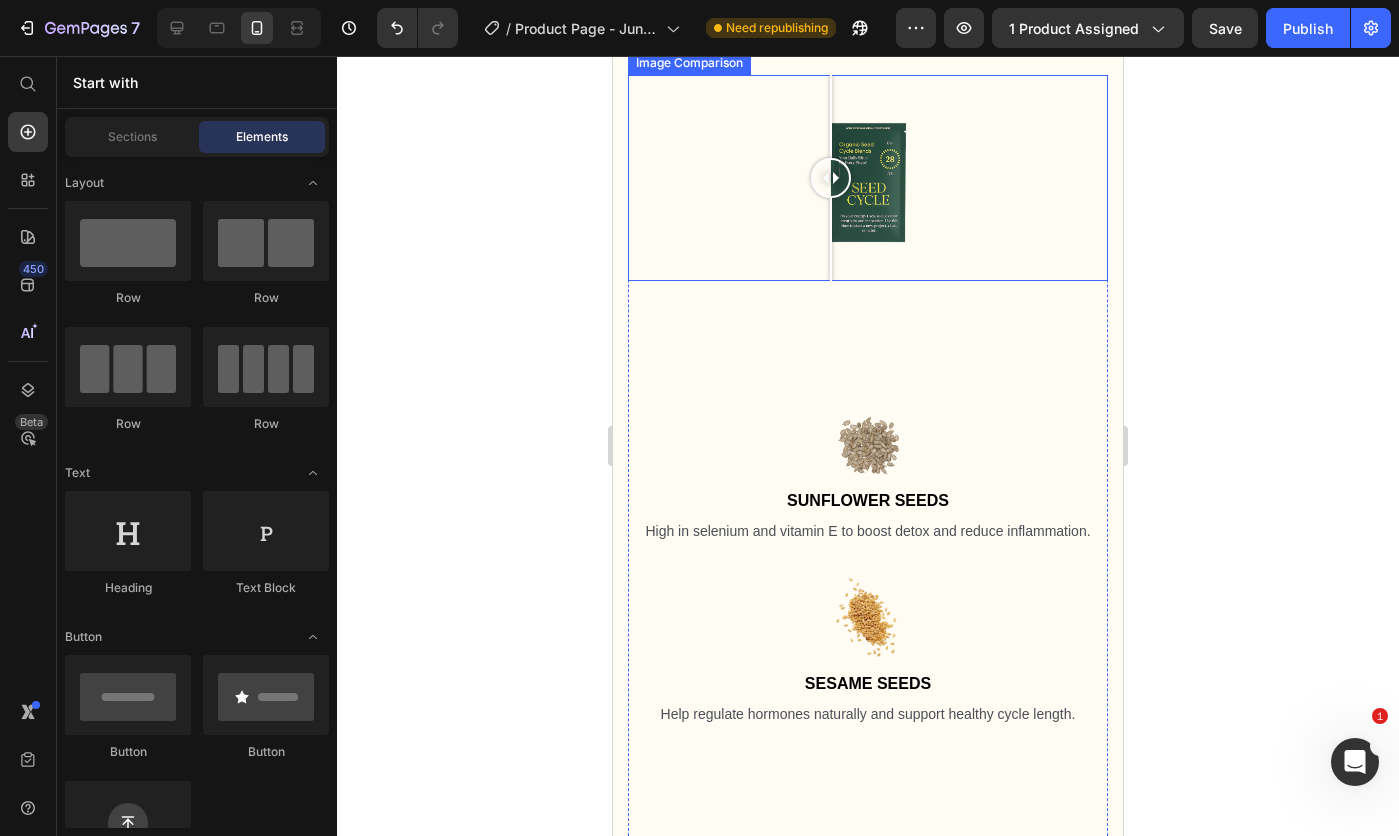 click at bounding box center (868, 178) 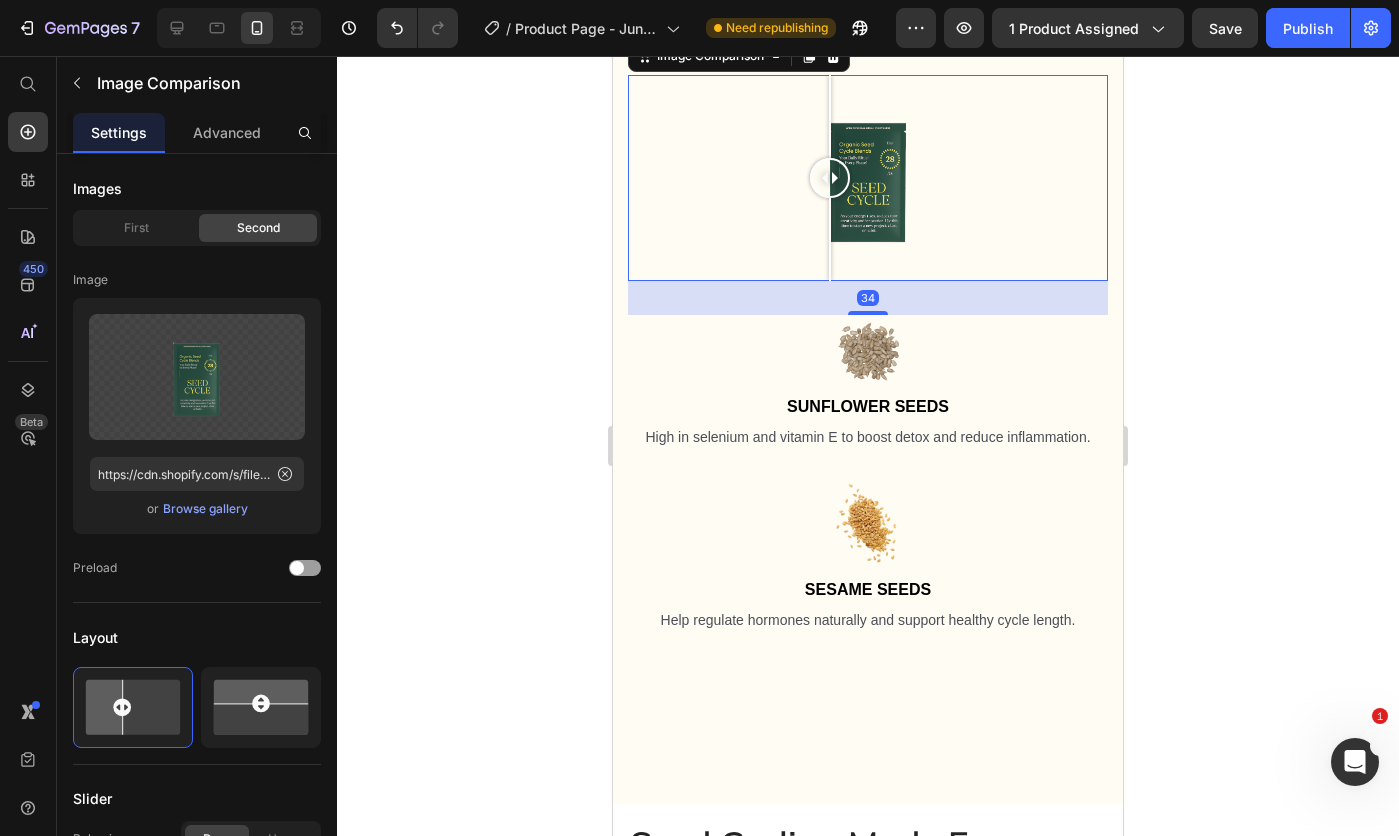 drag, startPoint x: 864, startPoint y: 624, endPoint x: 873, endPoint y: 533, distance: 91.44397 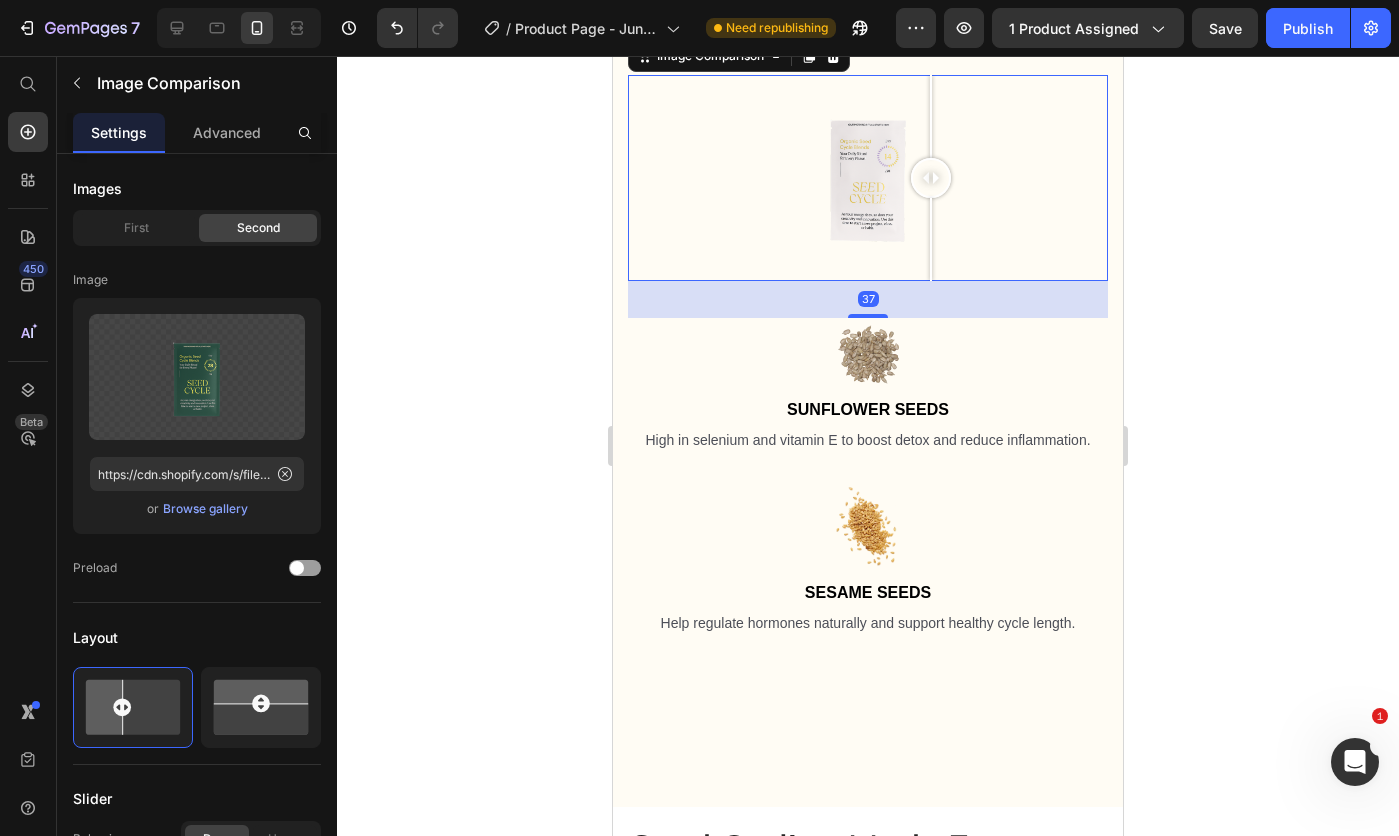 drag, startPoint x: 834, startPoint y: 413, endPoint x: 826, endPoint y: 429, distance: 17.888544 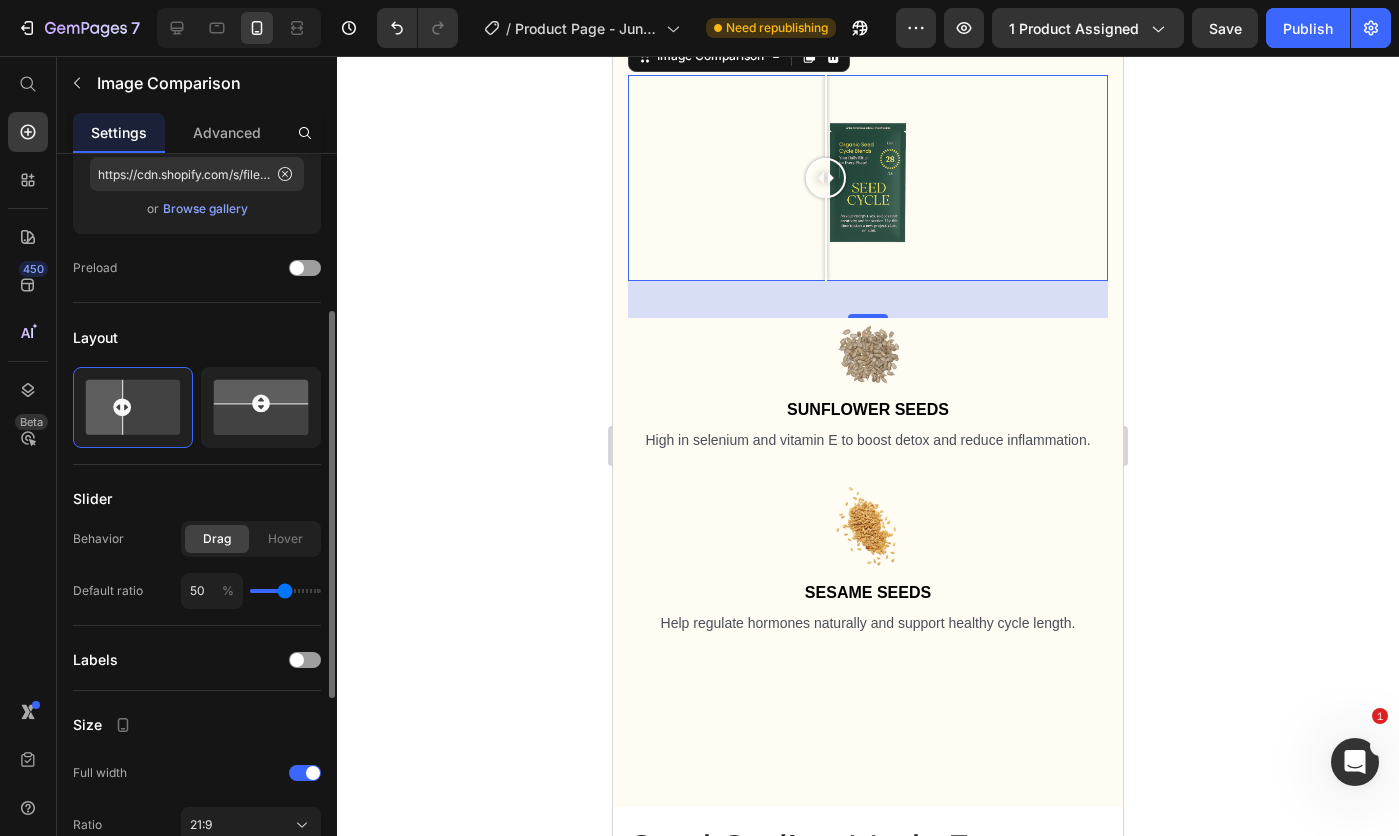 scroll, scrollTop: 400, scrollLeft: 0, axis: vertical 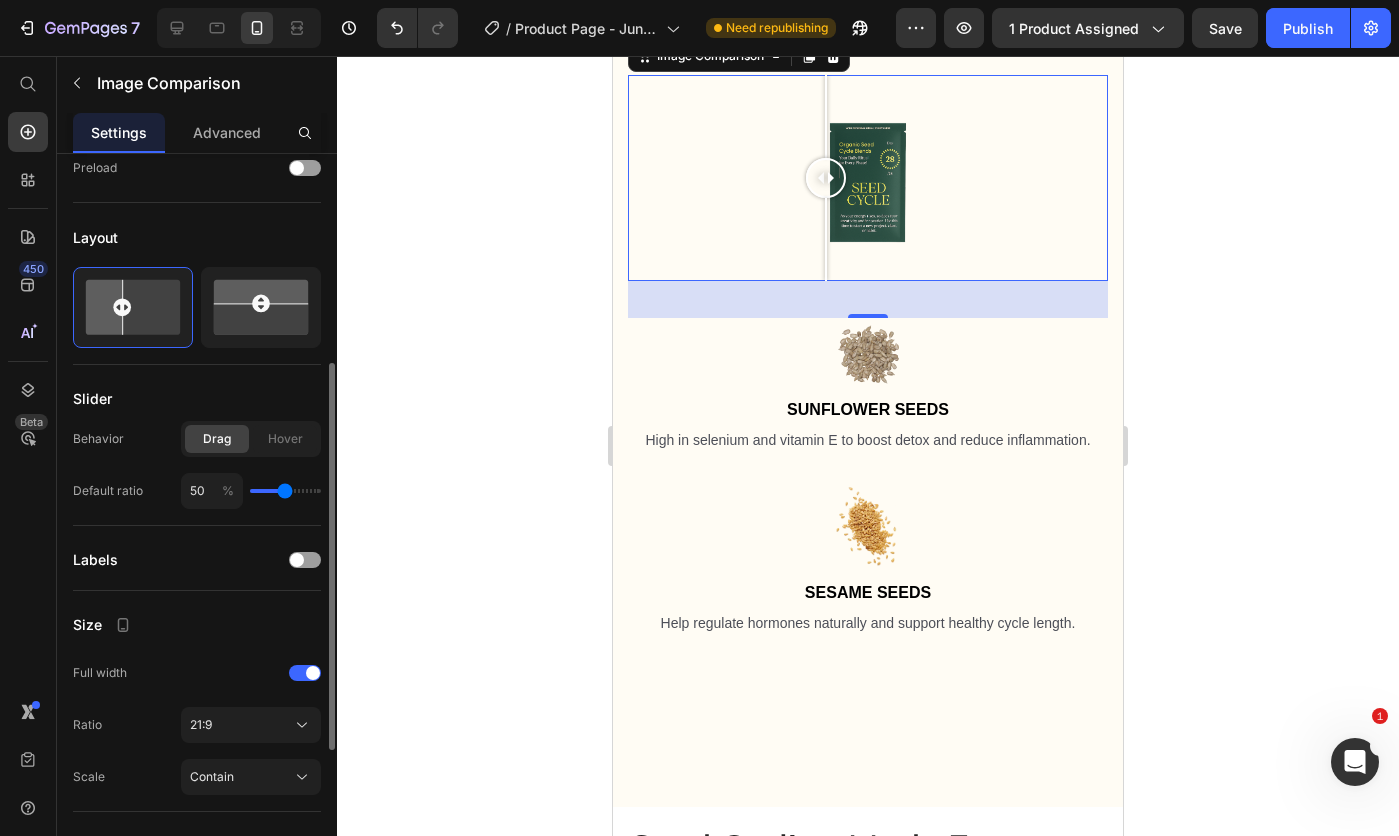 click on "21:9" 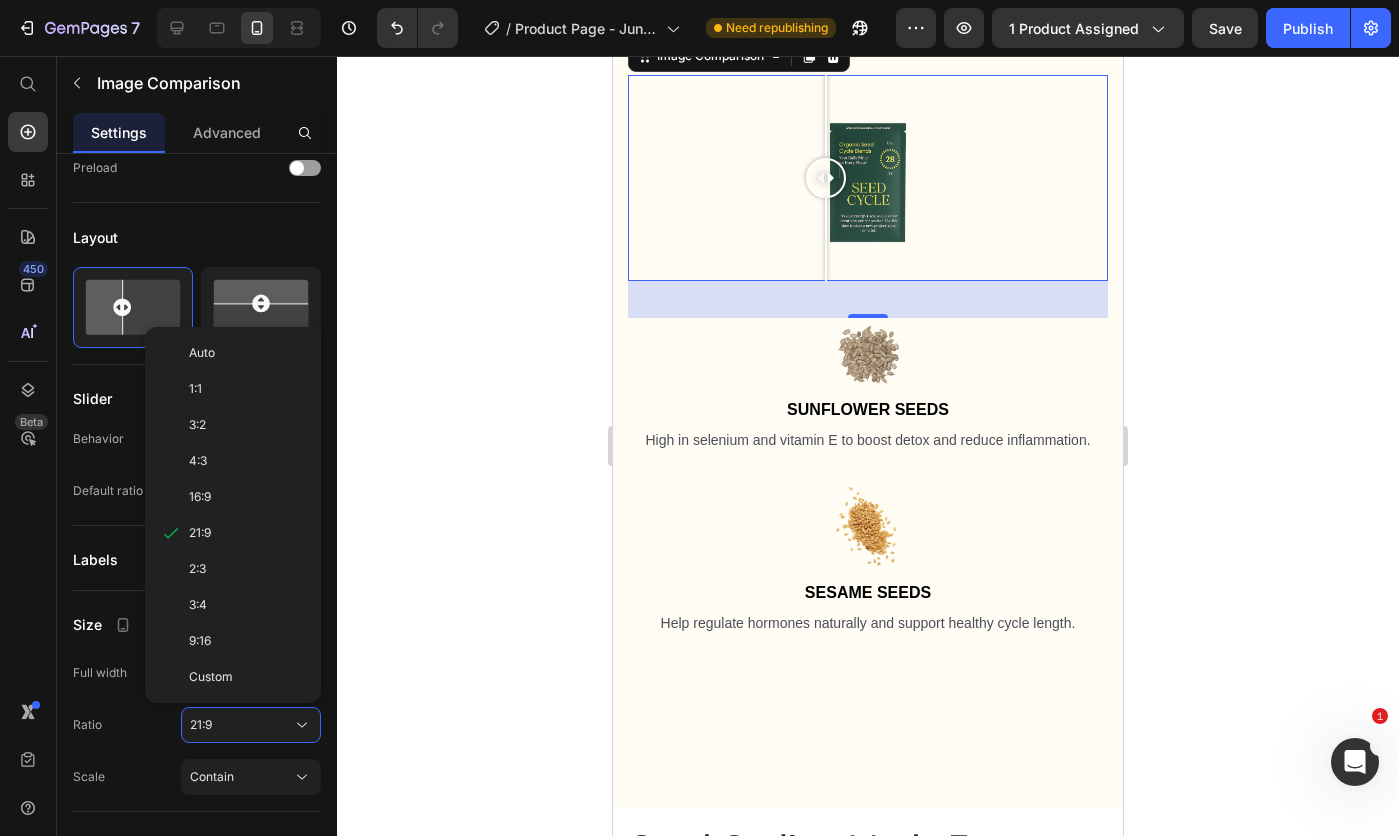 click on "16:9" at bounding box center [247, 497] 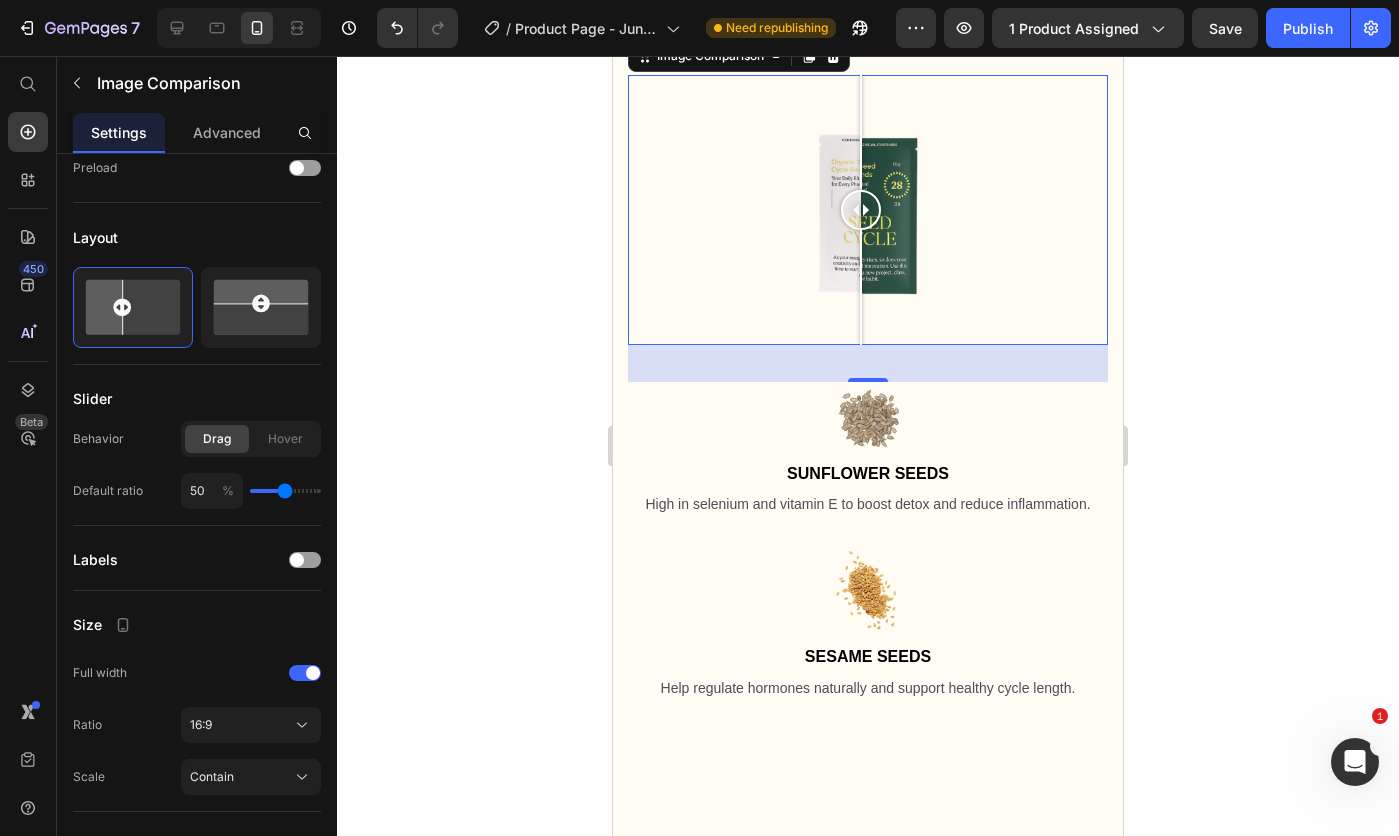 click on "16:9" at bounding box center (251, 725) 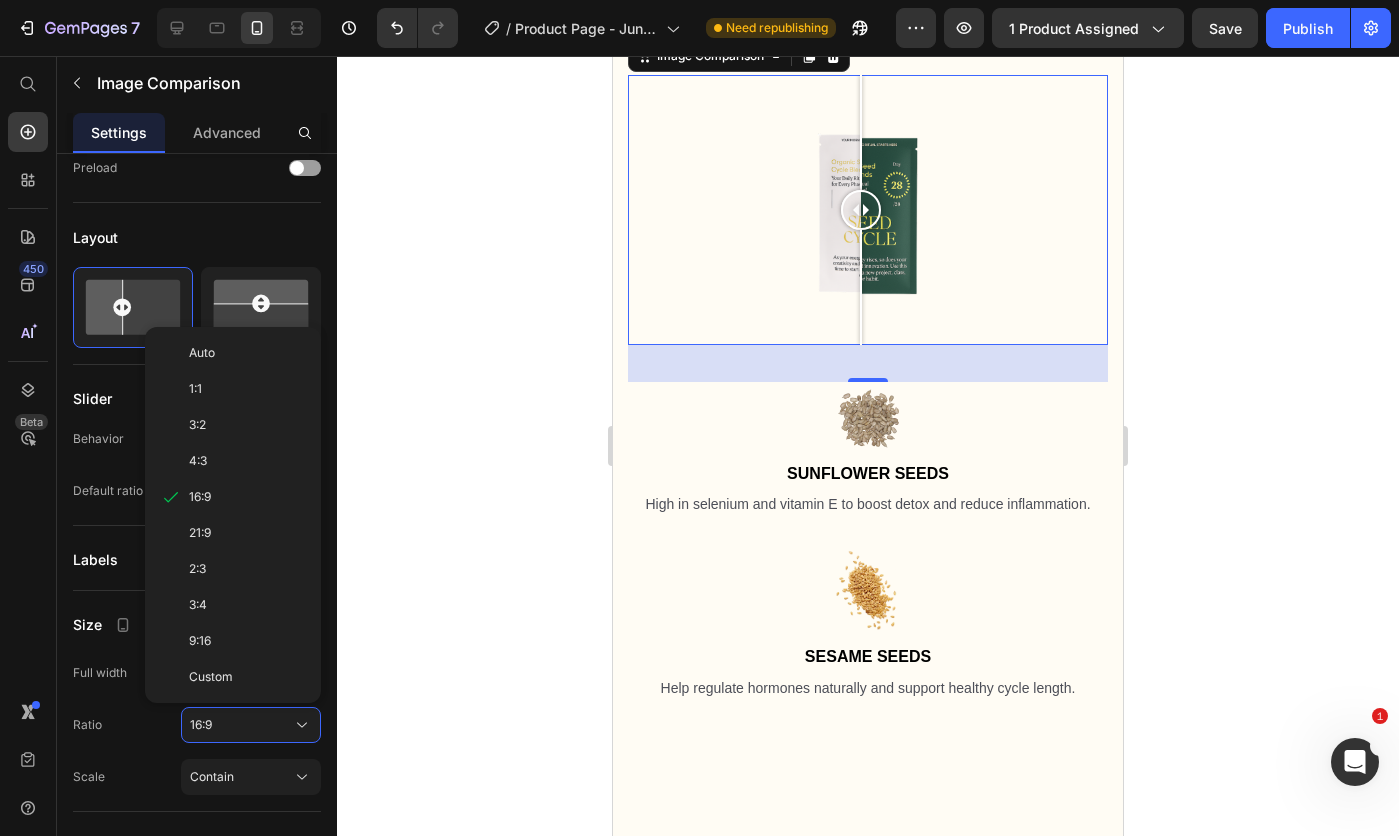 click on "21:9" at bounding box center [247, 533] 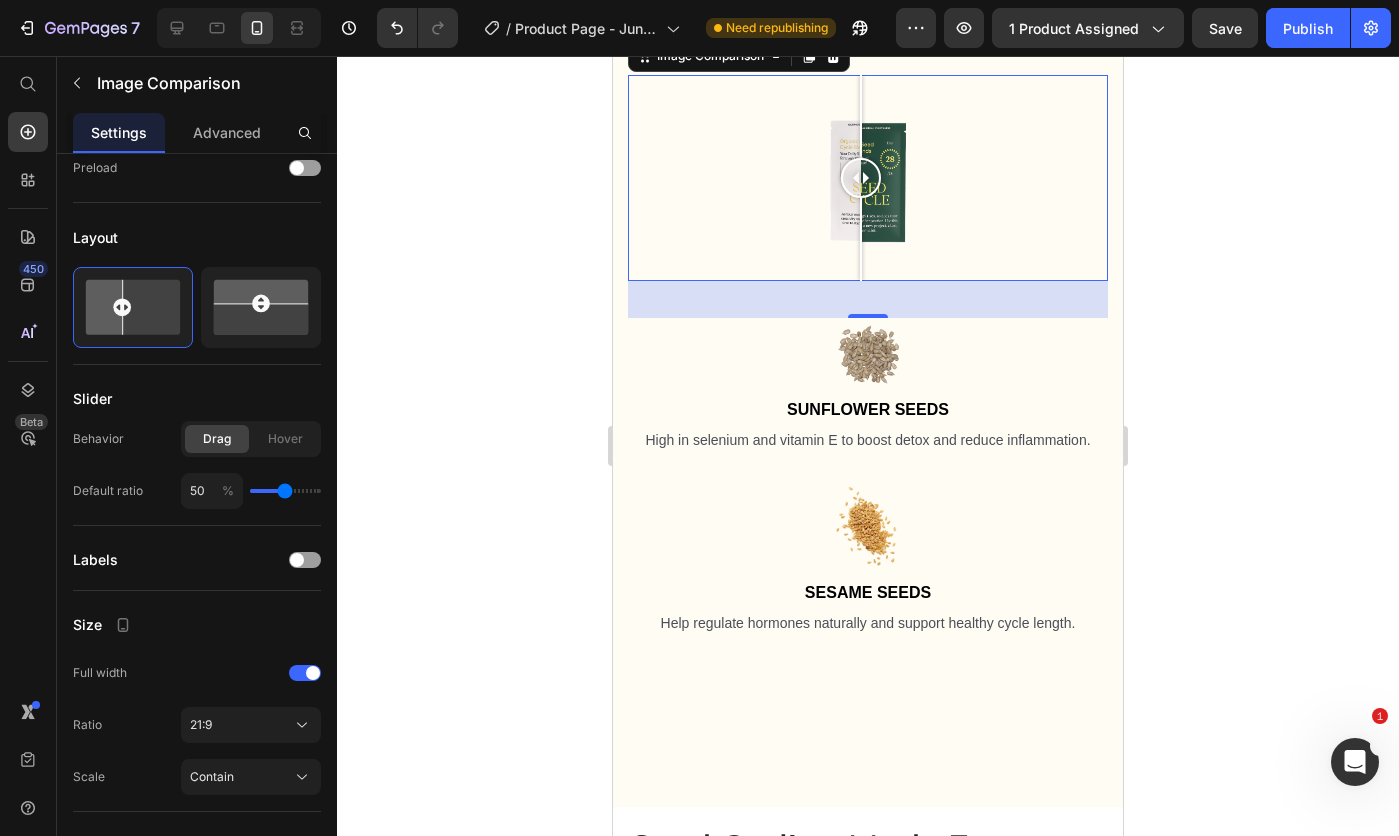 click on "21:9" 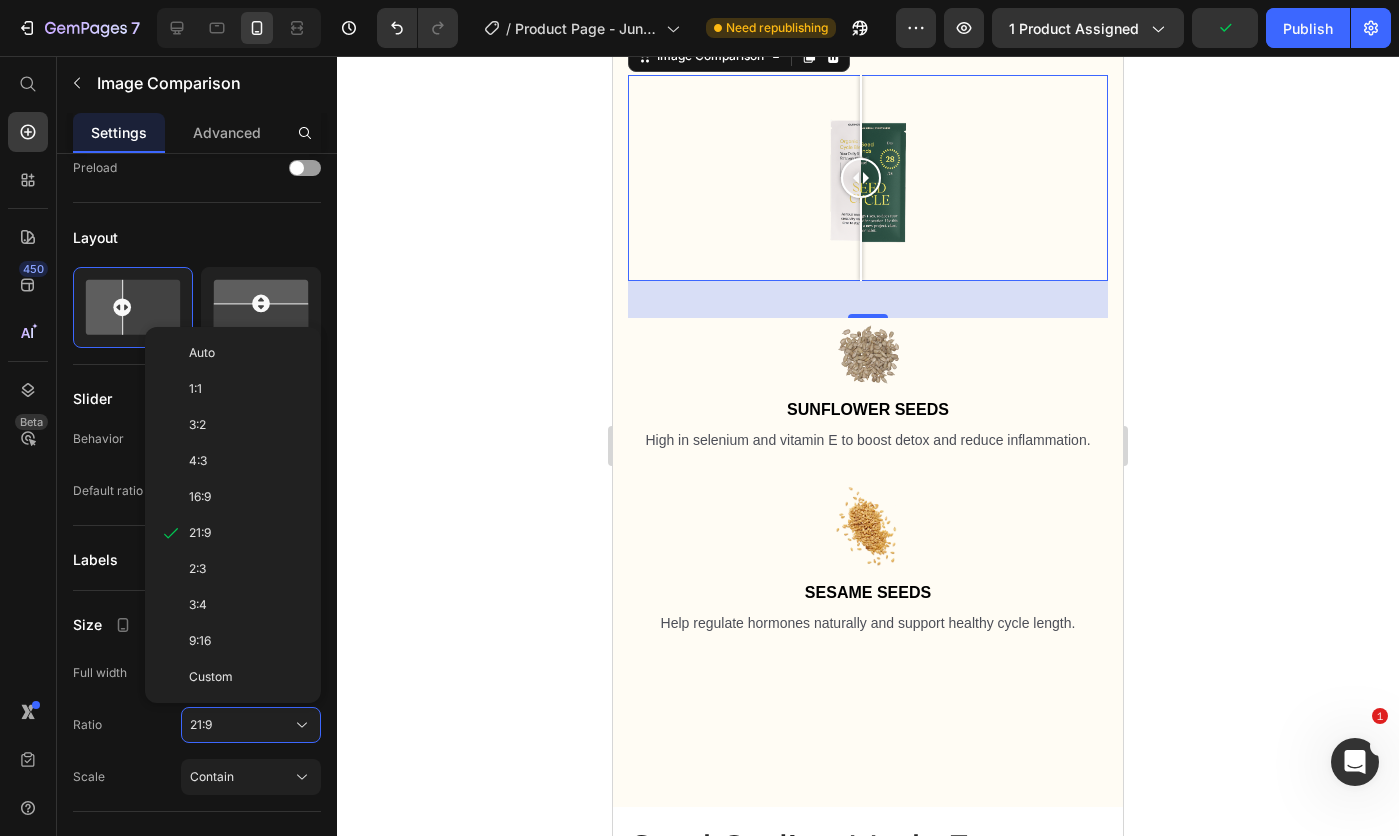 click on "16:9" at bounding box center [247, 497] 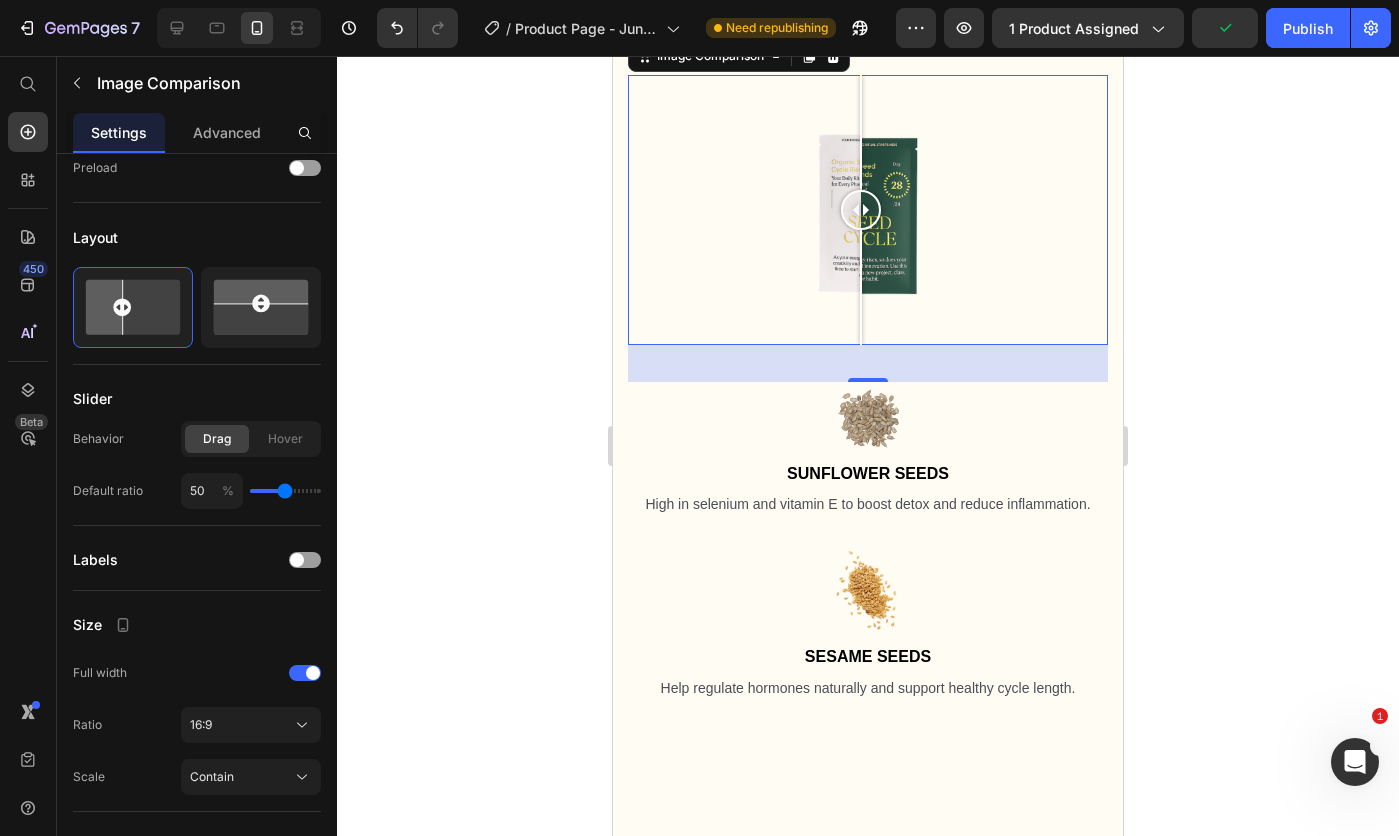 click on "16:9" at bounding box center (251, 725) 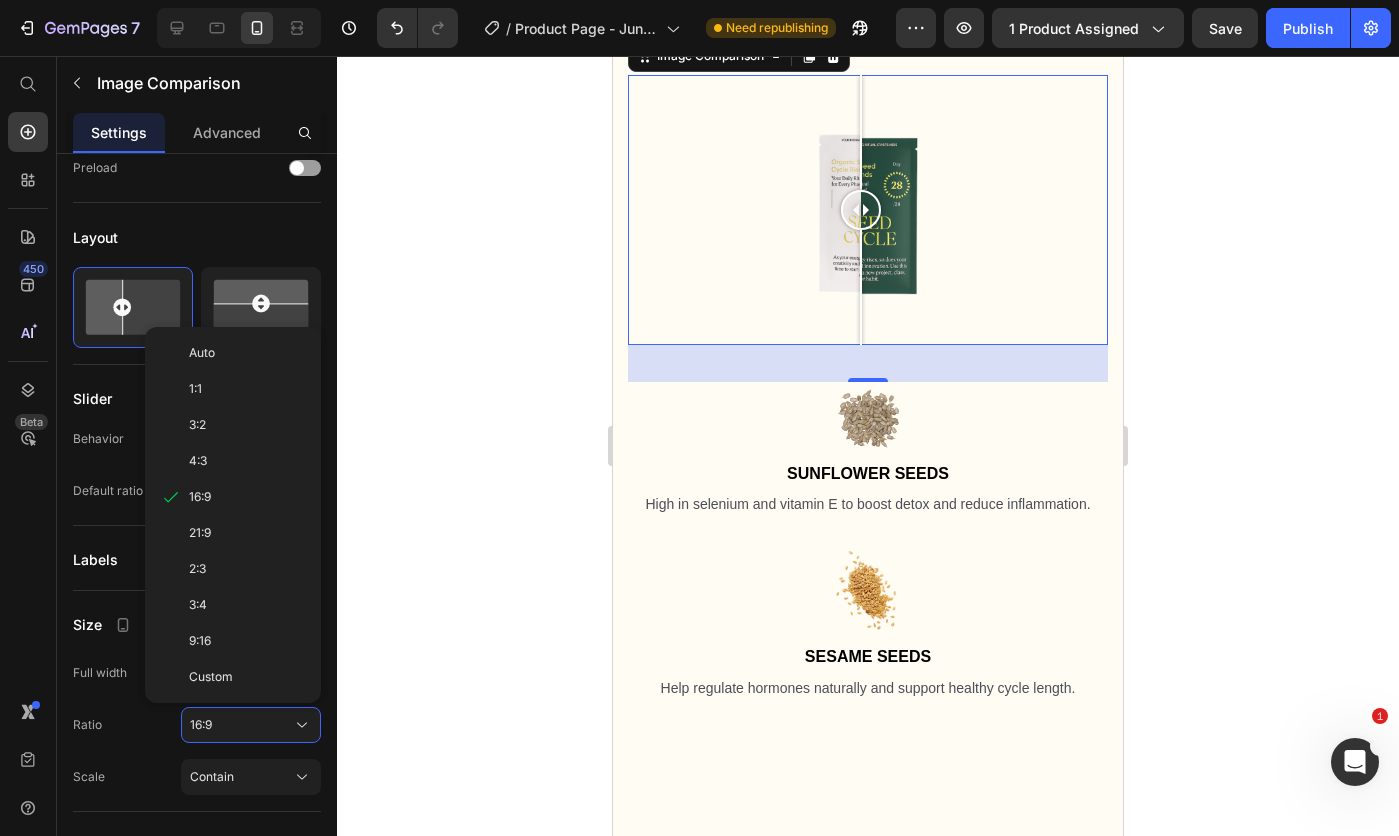 click on "4:3" 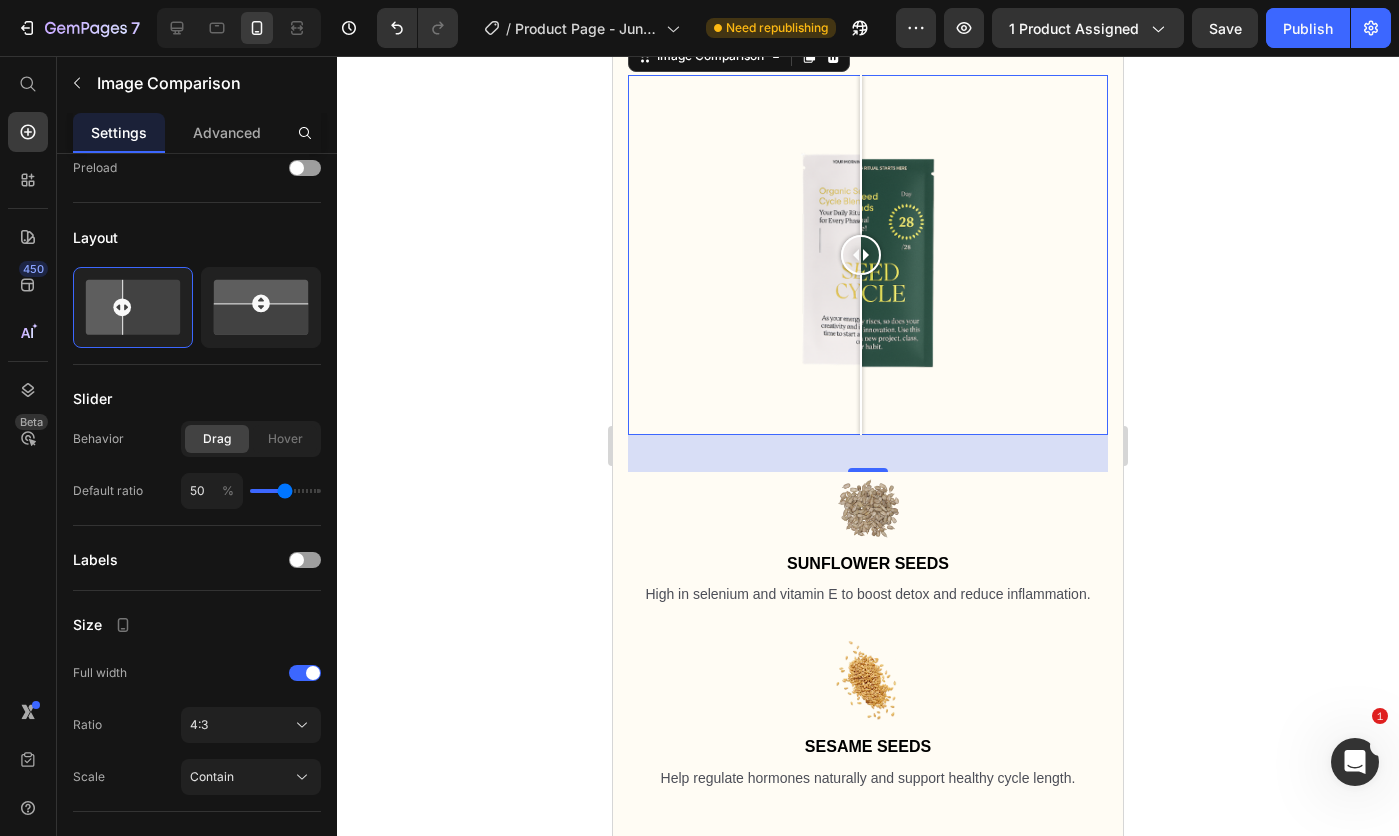 click 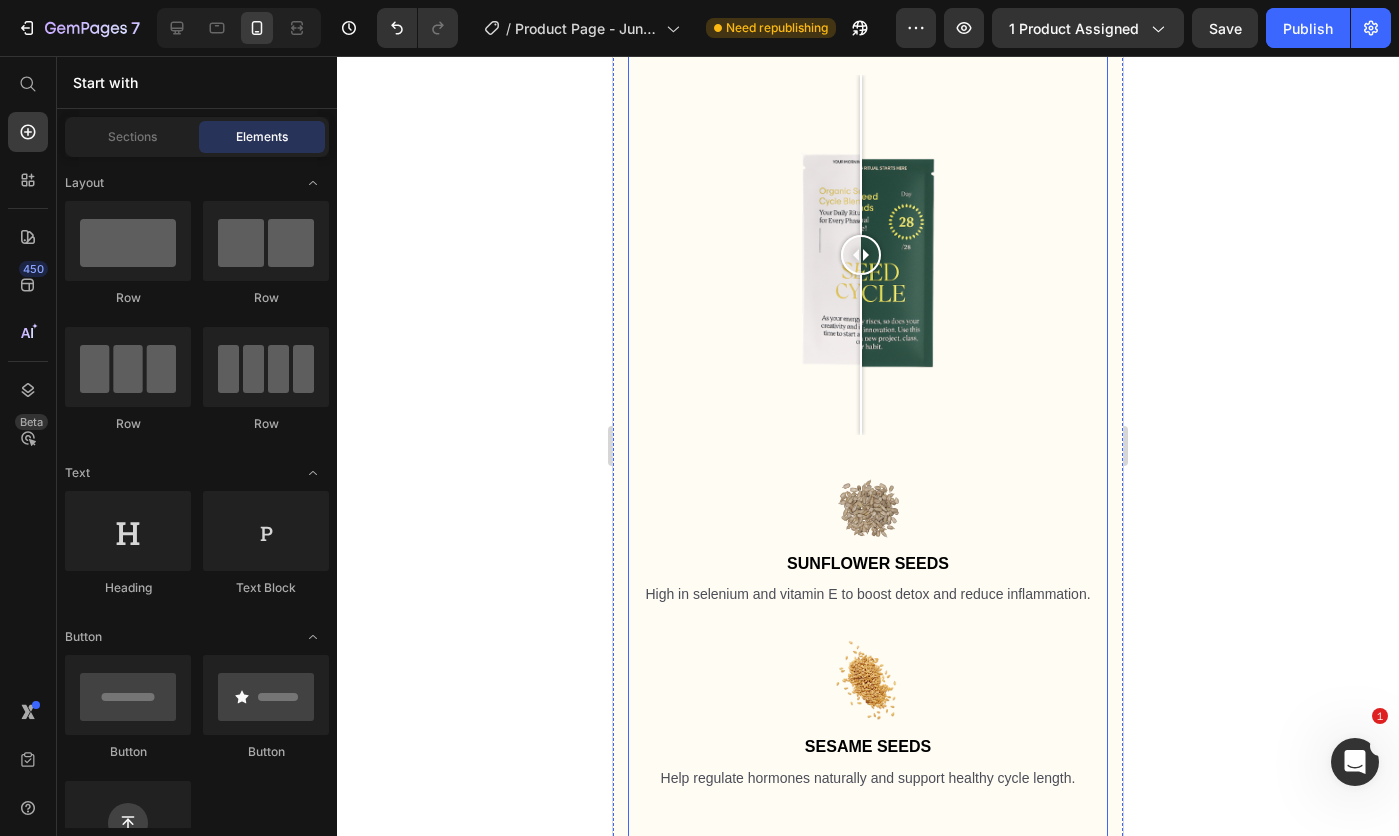 click on "Packed with zinc and magnesium to ease PMS and support progesterone." at bounding box center [868, 33] 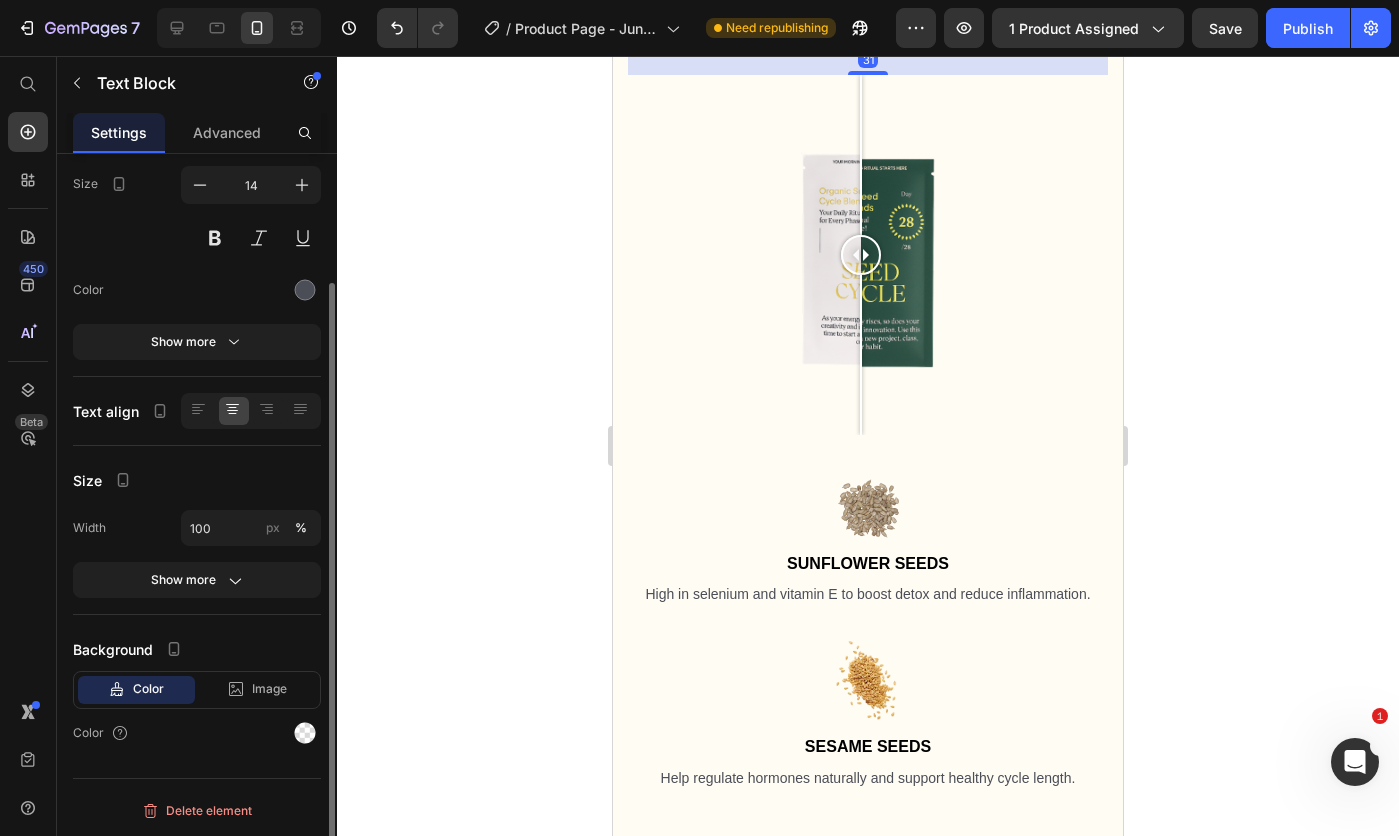 scroll, scrollTop: 0, scrollLeft: 0, axis: both 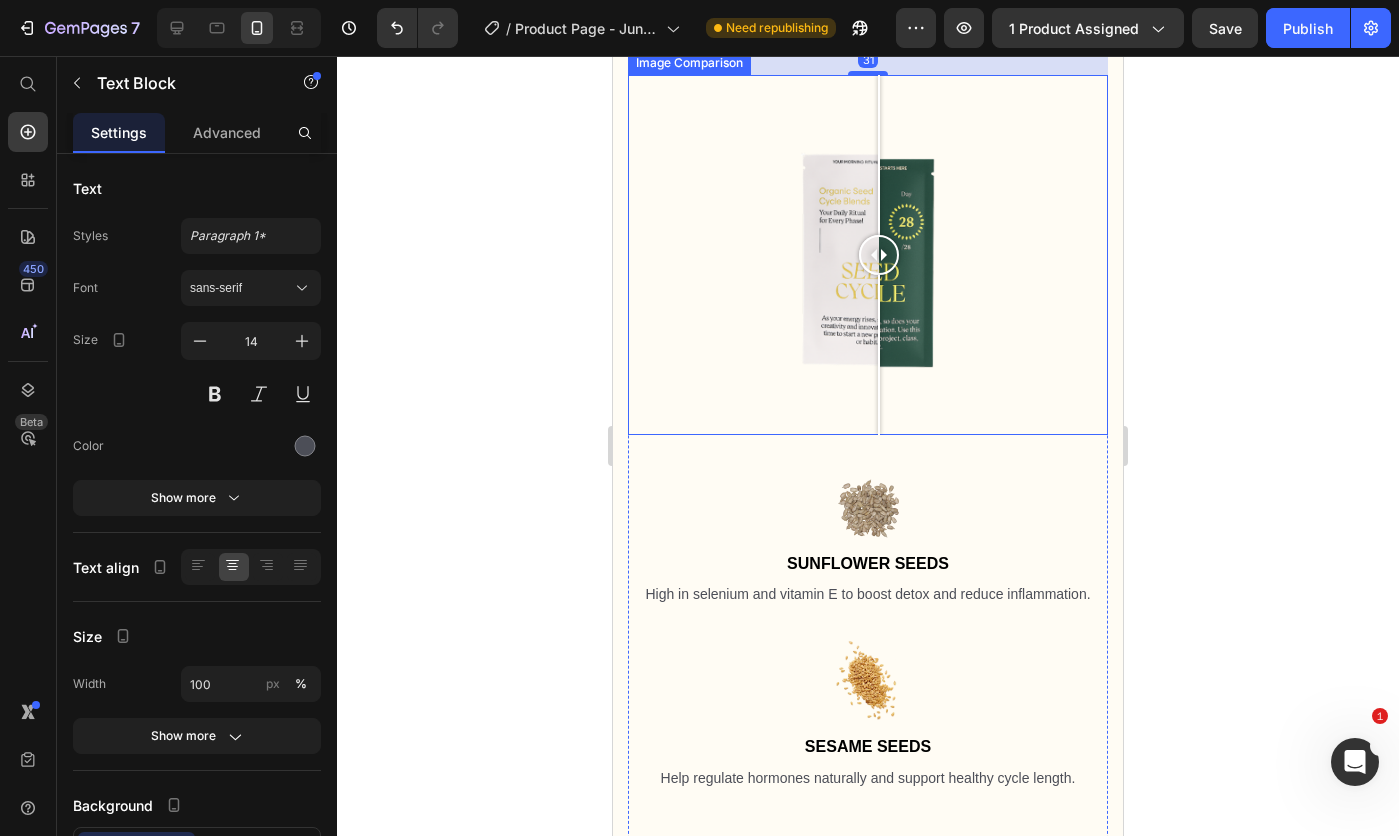 click at bounding box center (879, 255) 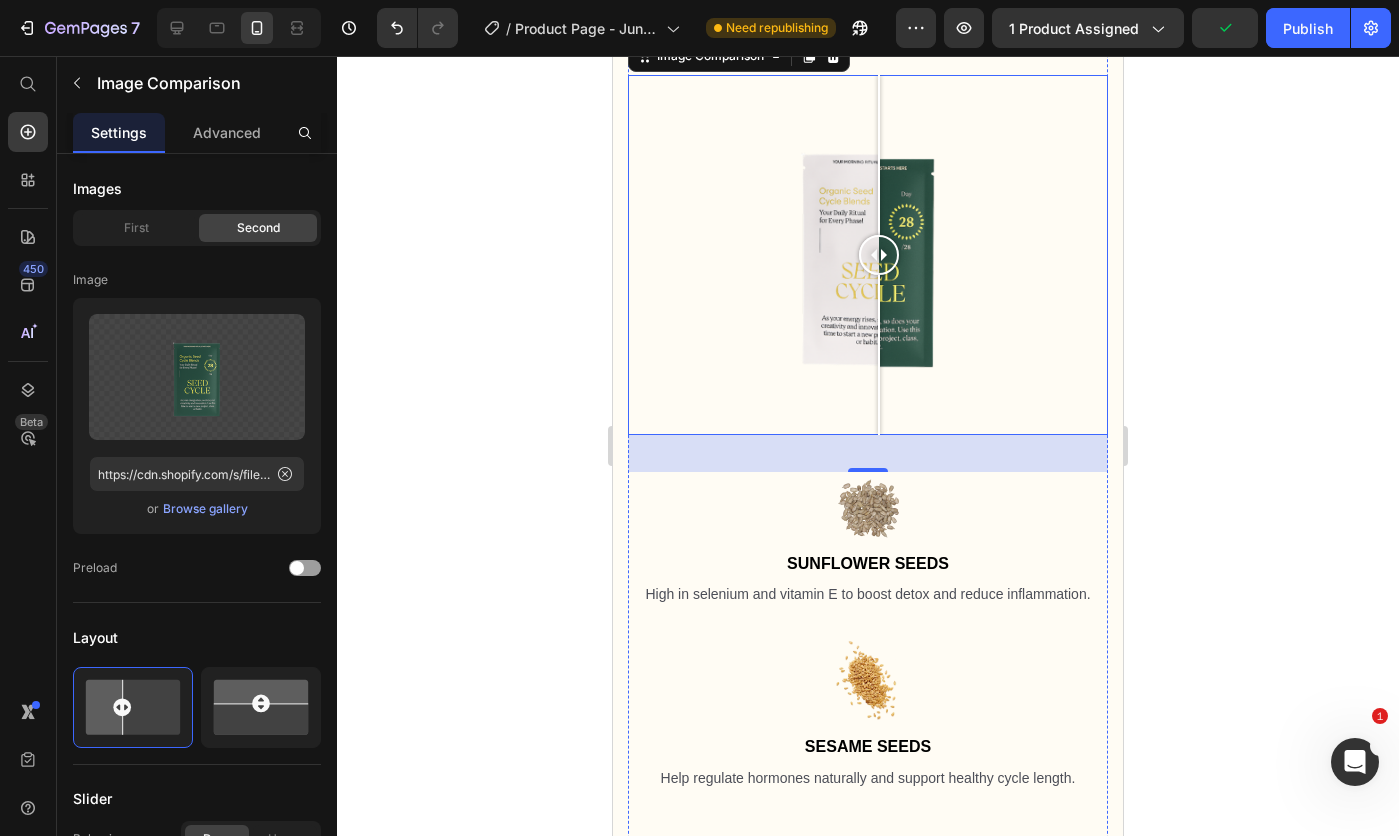 click on "Packed with zinc and magnesium to ease PMS and support progesterone." at bounding box center (868, 33) 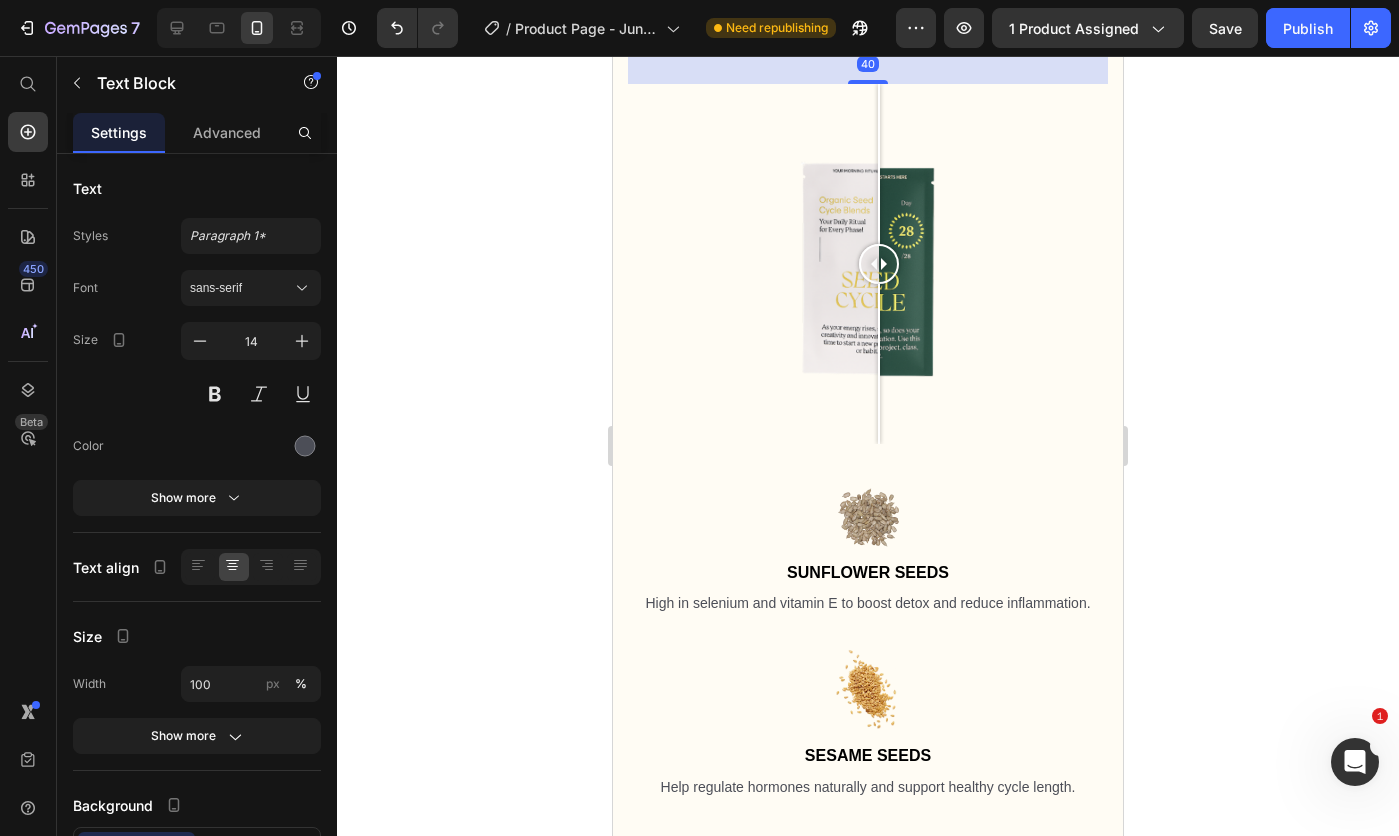 drag, startPoint x: 875, startPoint y: 298, endPoint x: 869, endPoint y: 307, distance: 10.816654 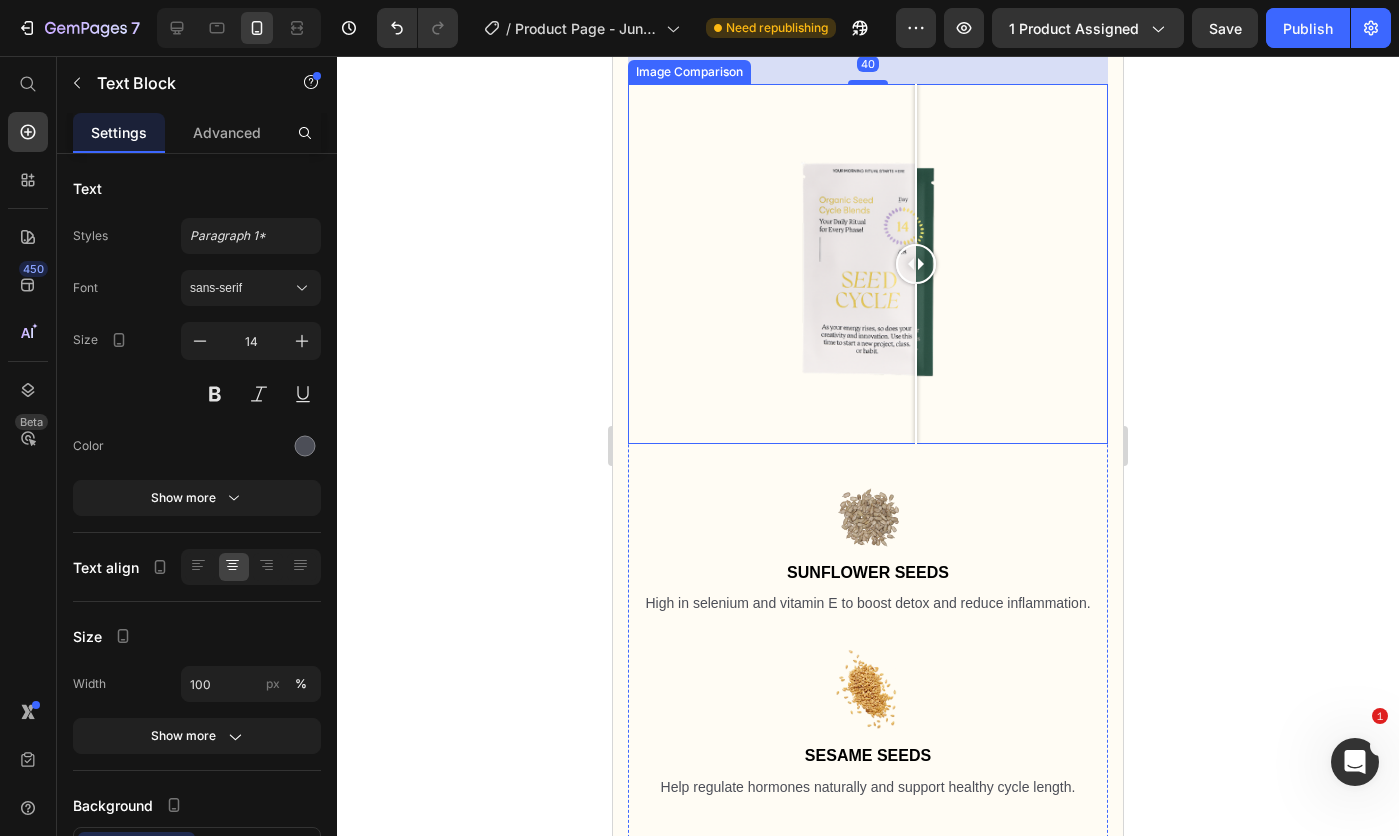 click at bounding box center [868, 264] 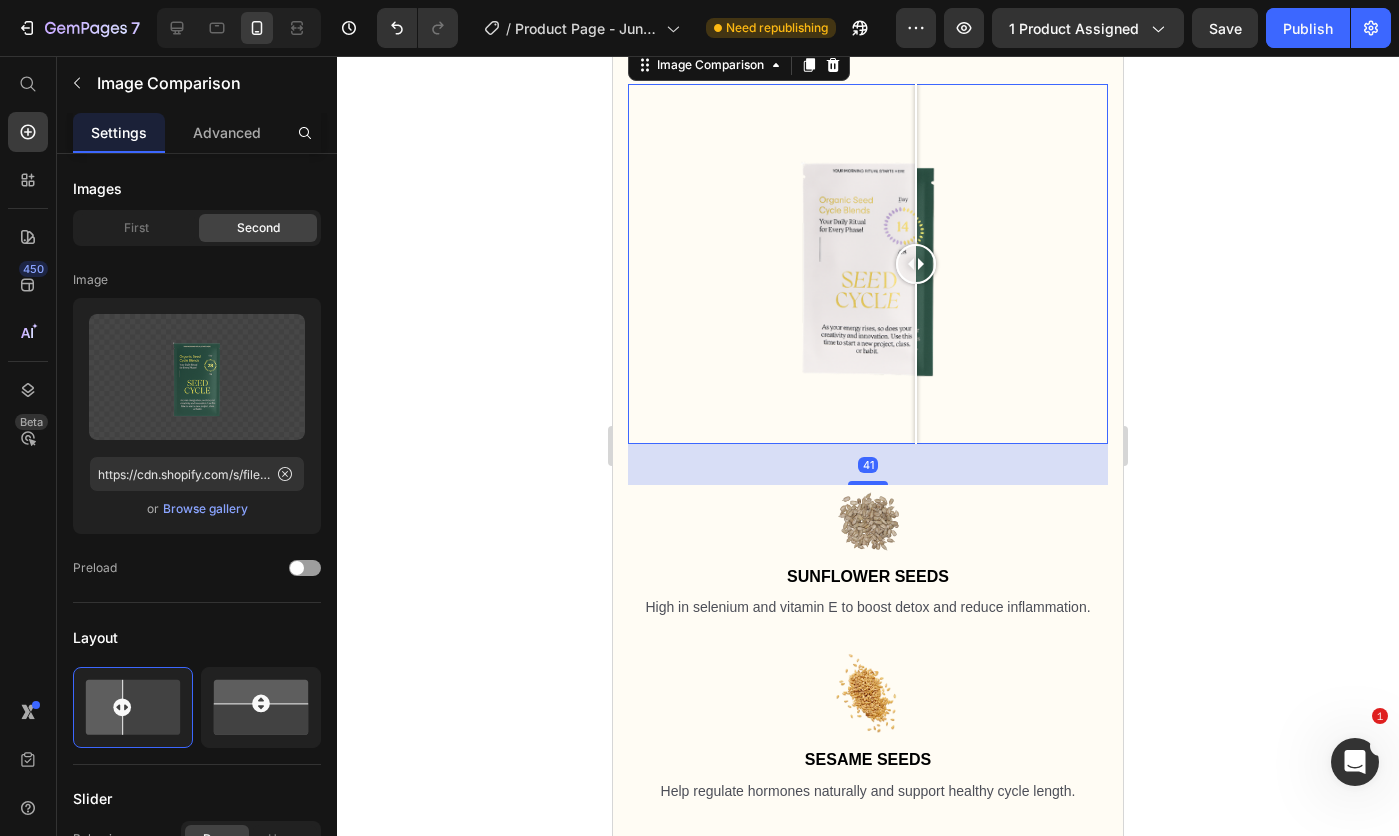 click at bounding box center (868, 483) 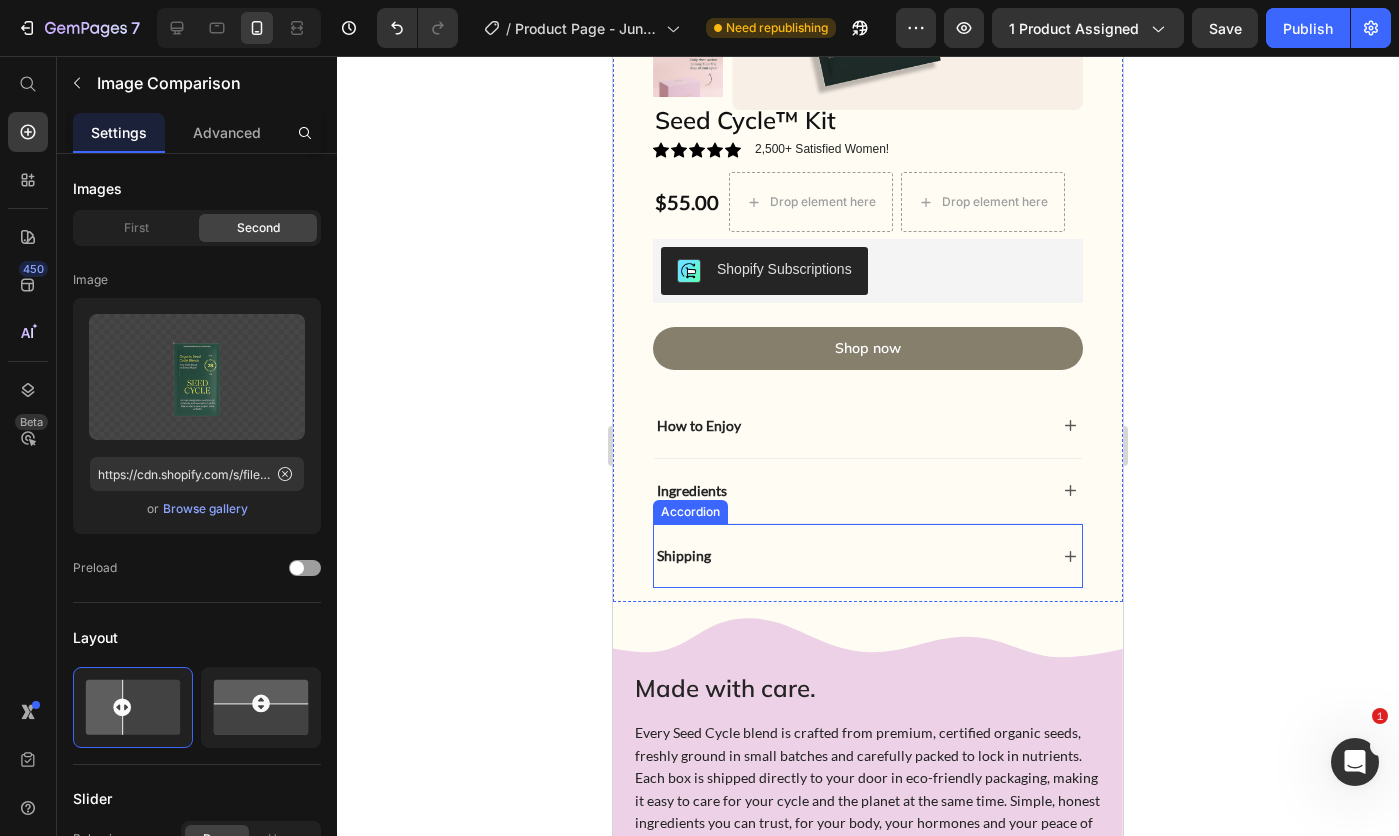 scroll, scrollTop: 500, scrollLeft: 0, axis: vertical 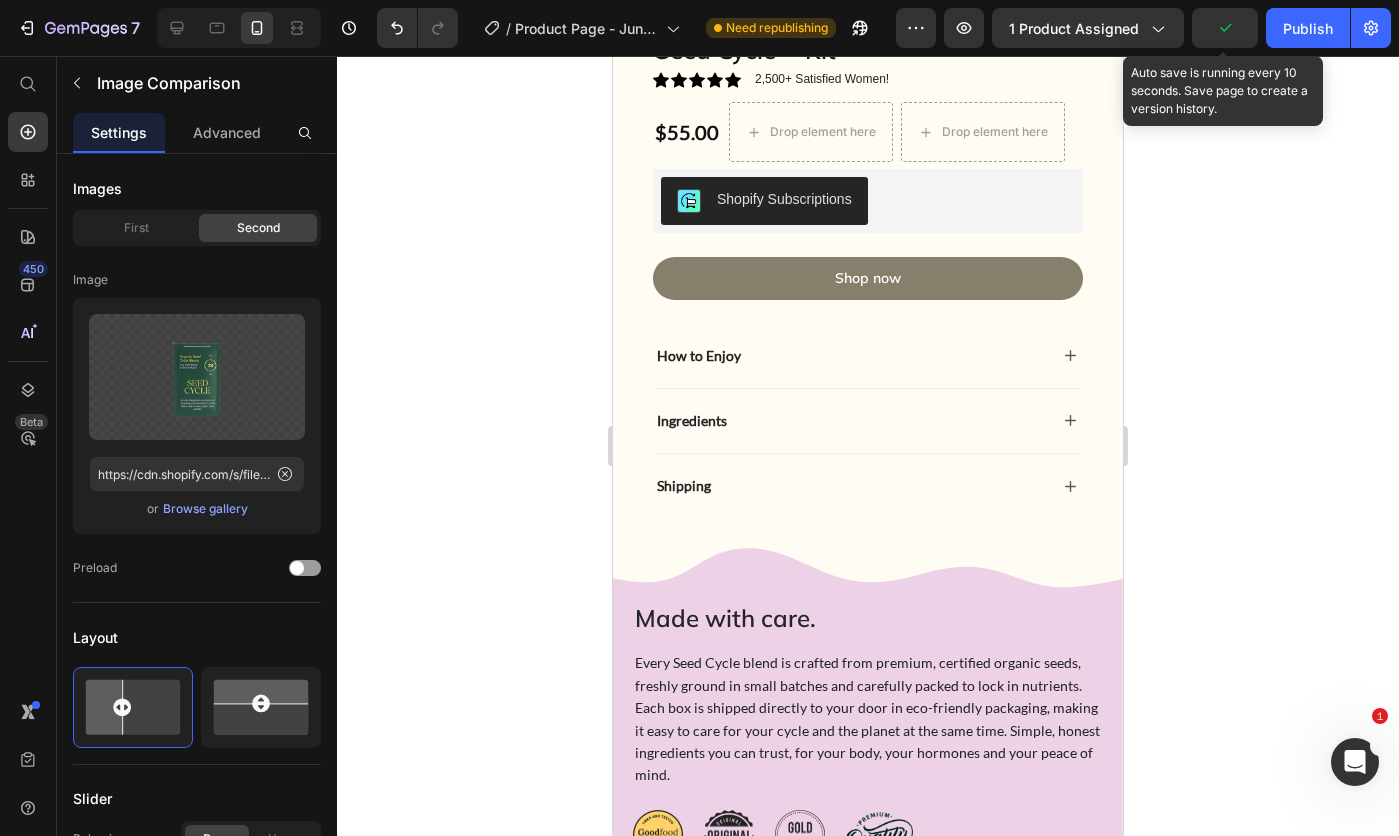 click 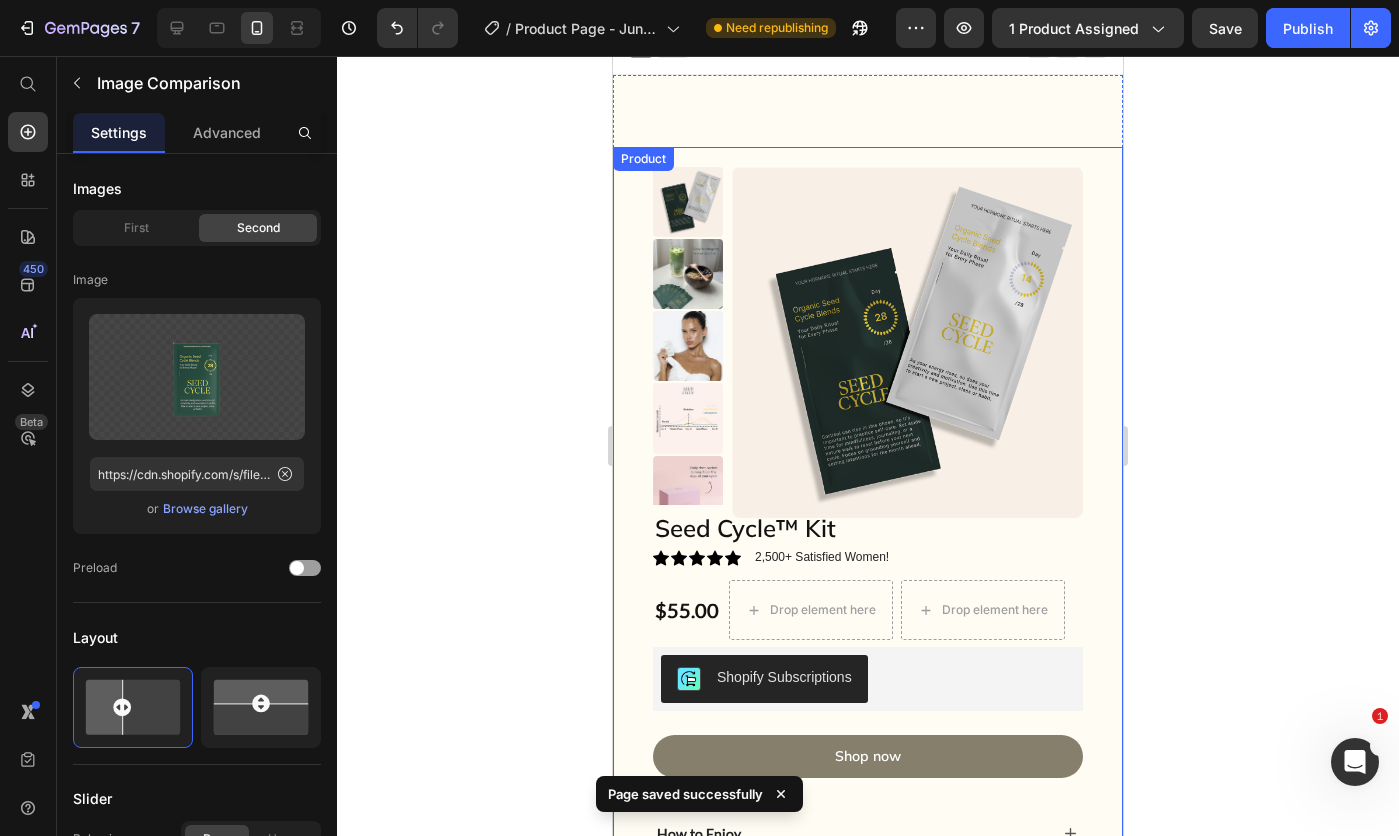 scroll, scrollTop: 0, scrollLeft: 0, axis: both 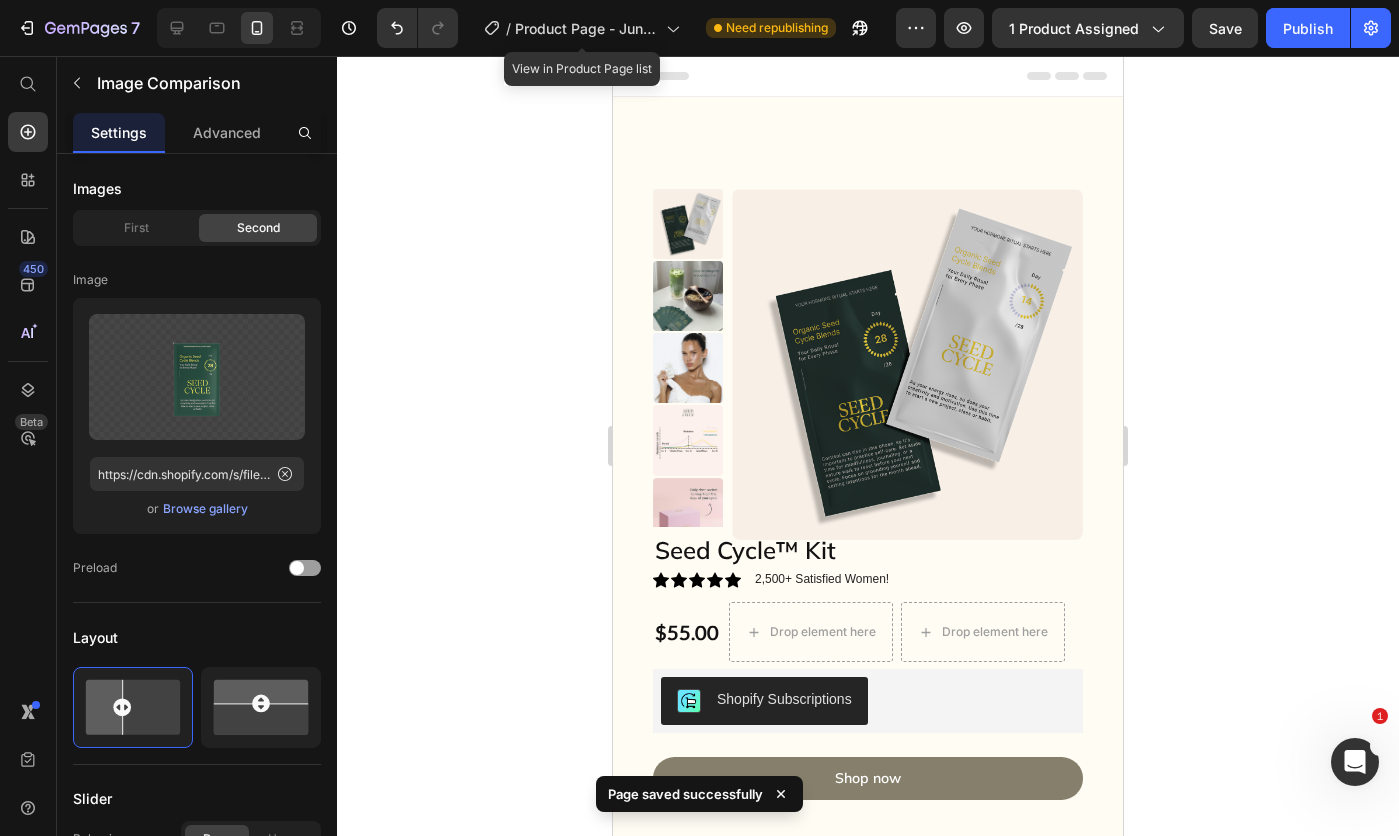 click 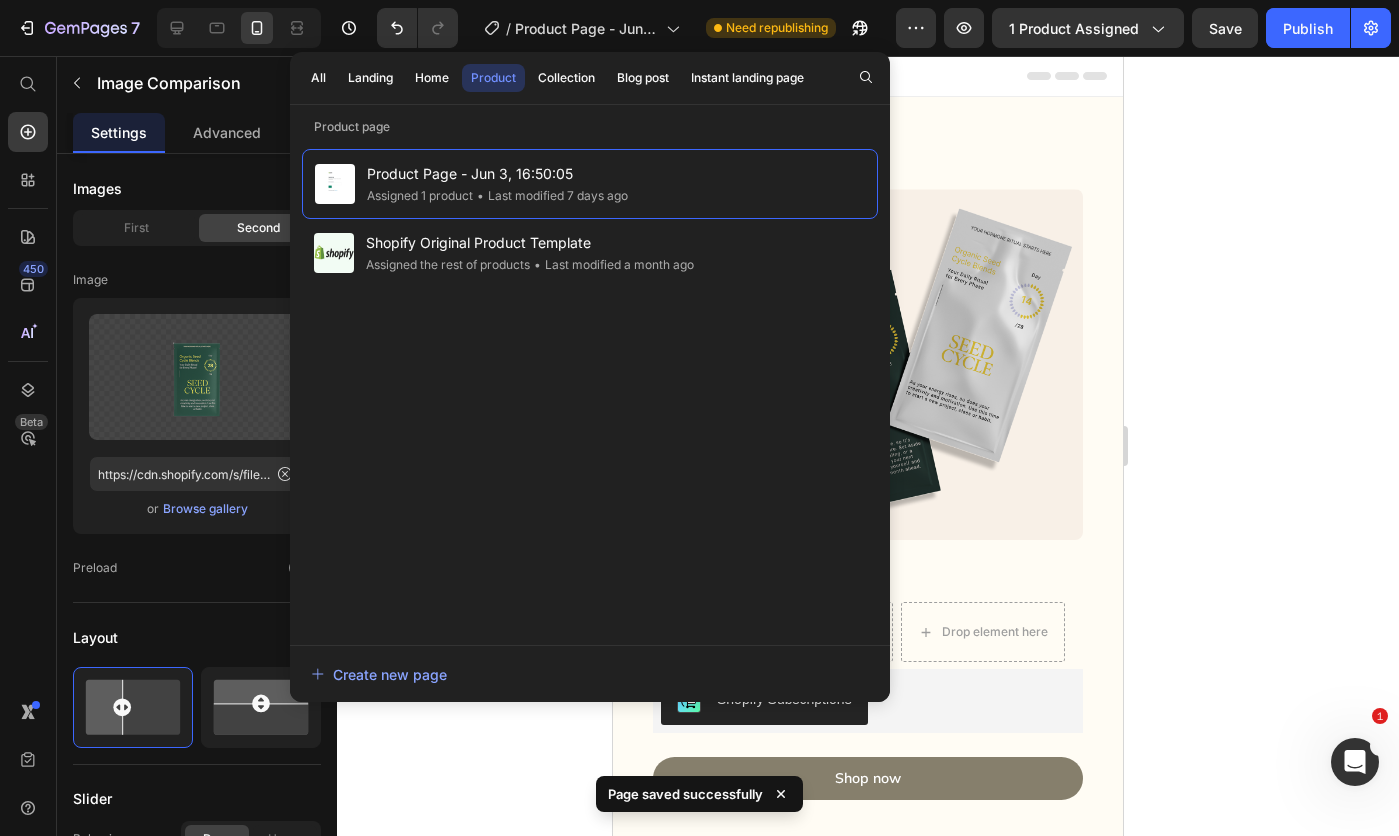 click on "All" 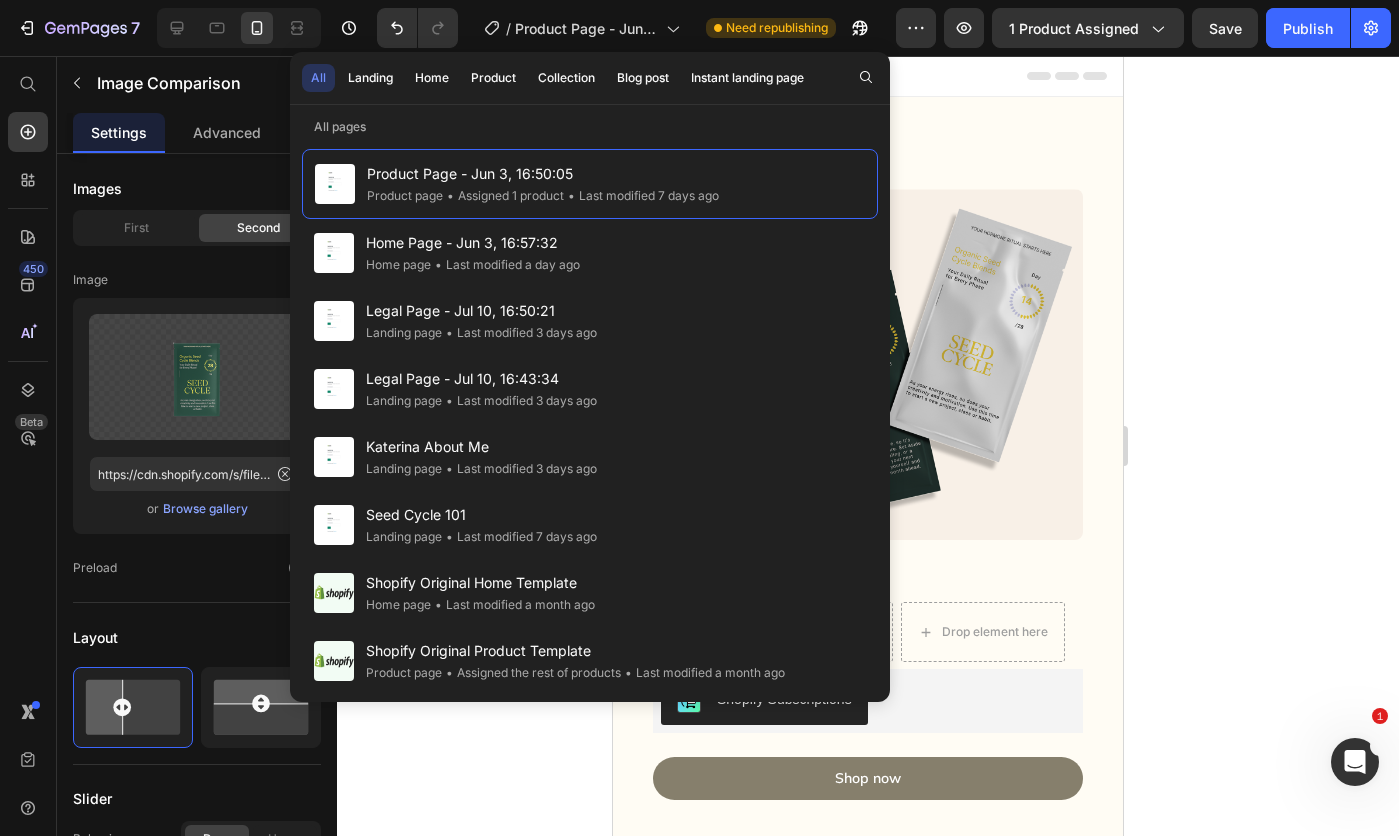 click on "Legal Page - Jul 10, 16:50:21" at bounding box center (481, 311) 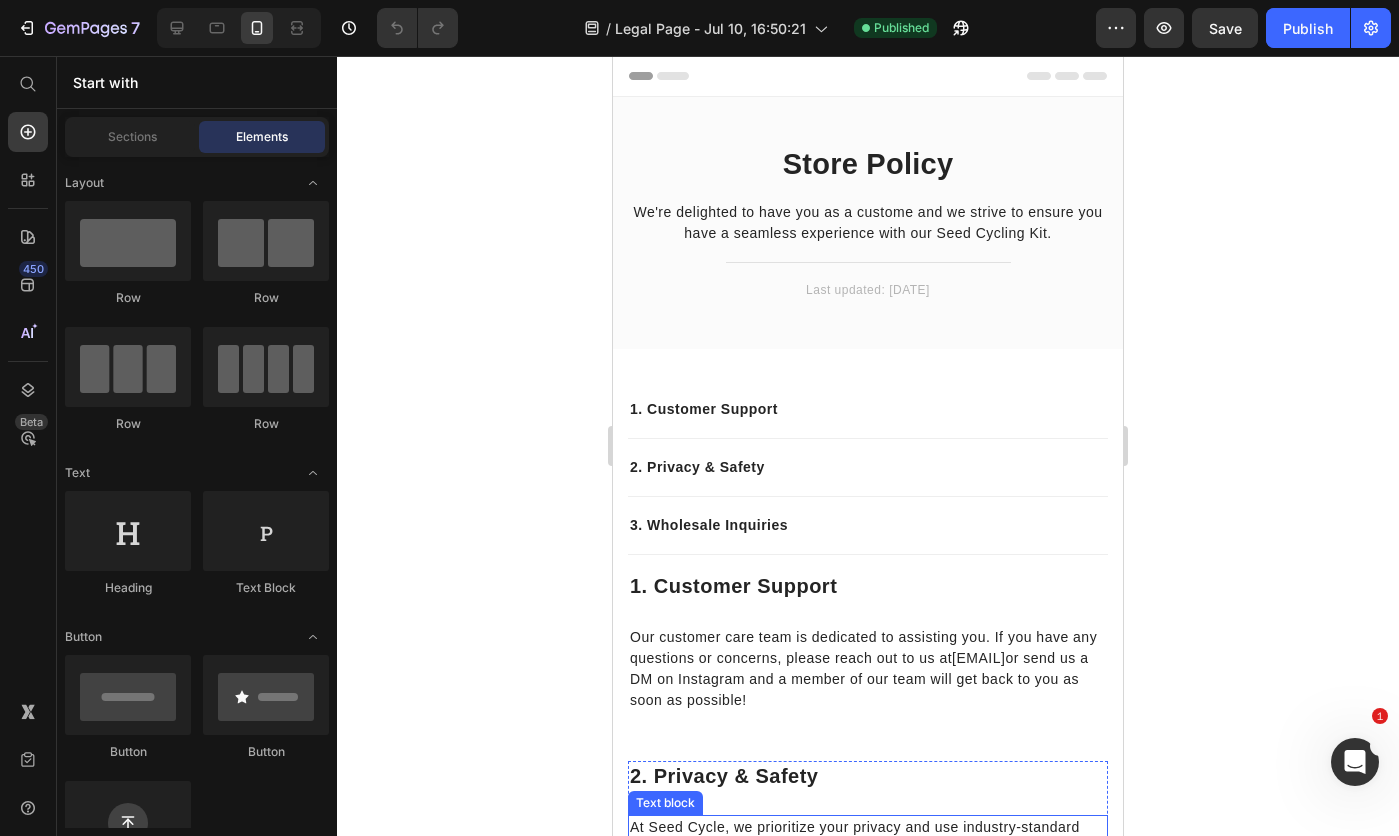 scroll, scrollTop: 0, scrollLeft: 0, axis: both 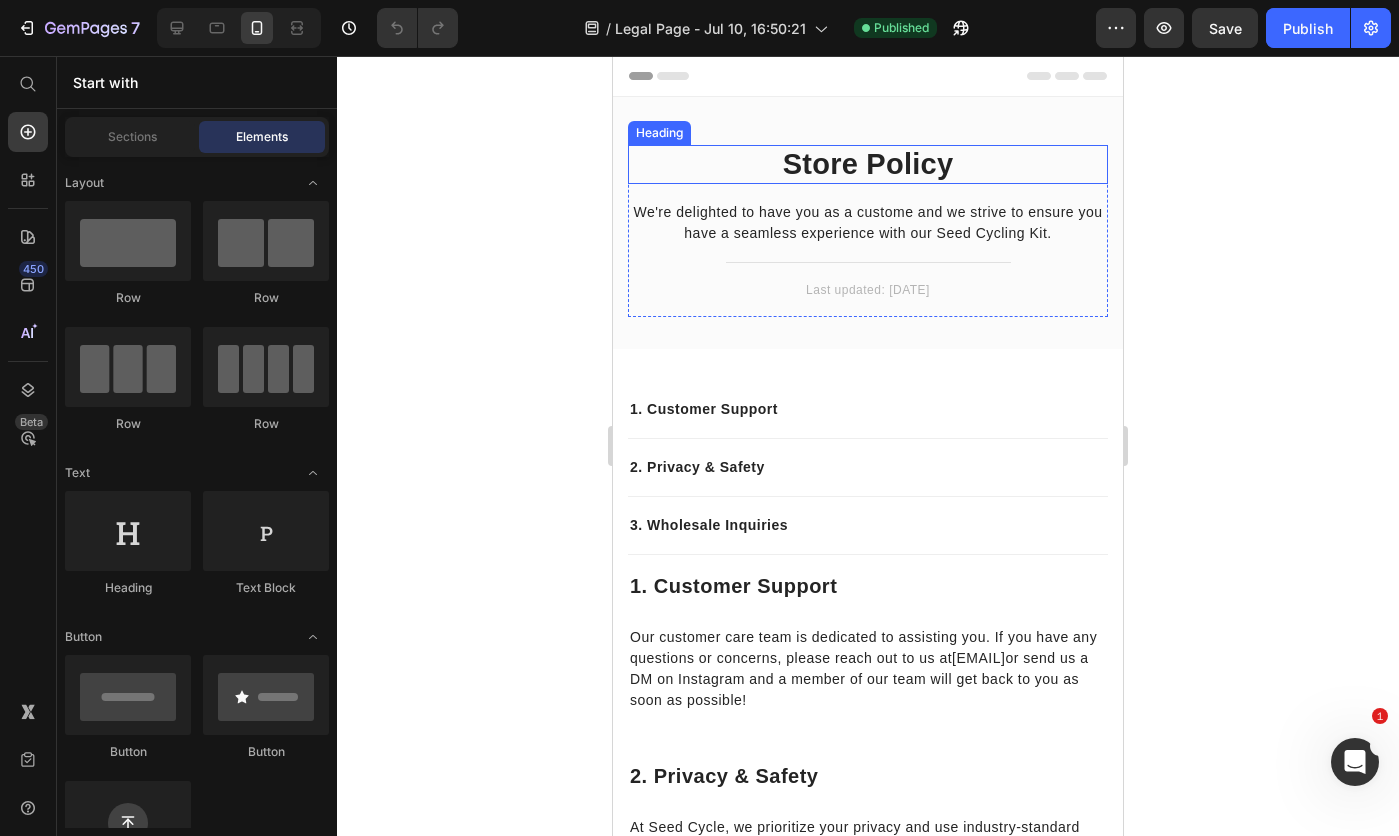 click on "Store Policy" at bounding box center (868, 164) 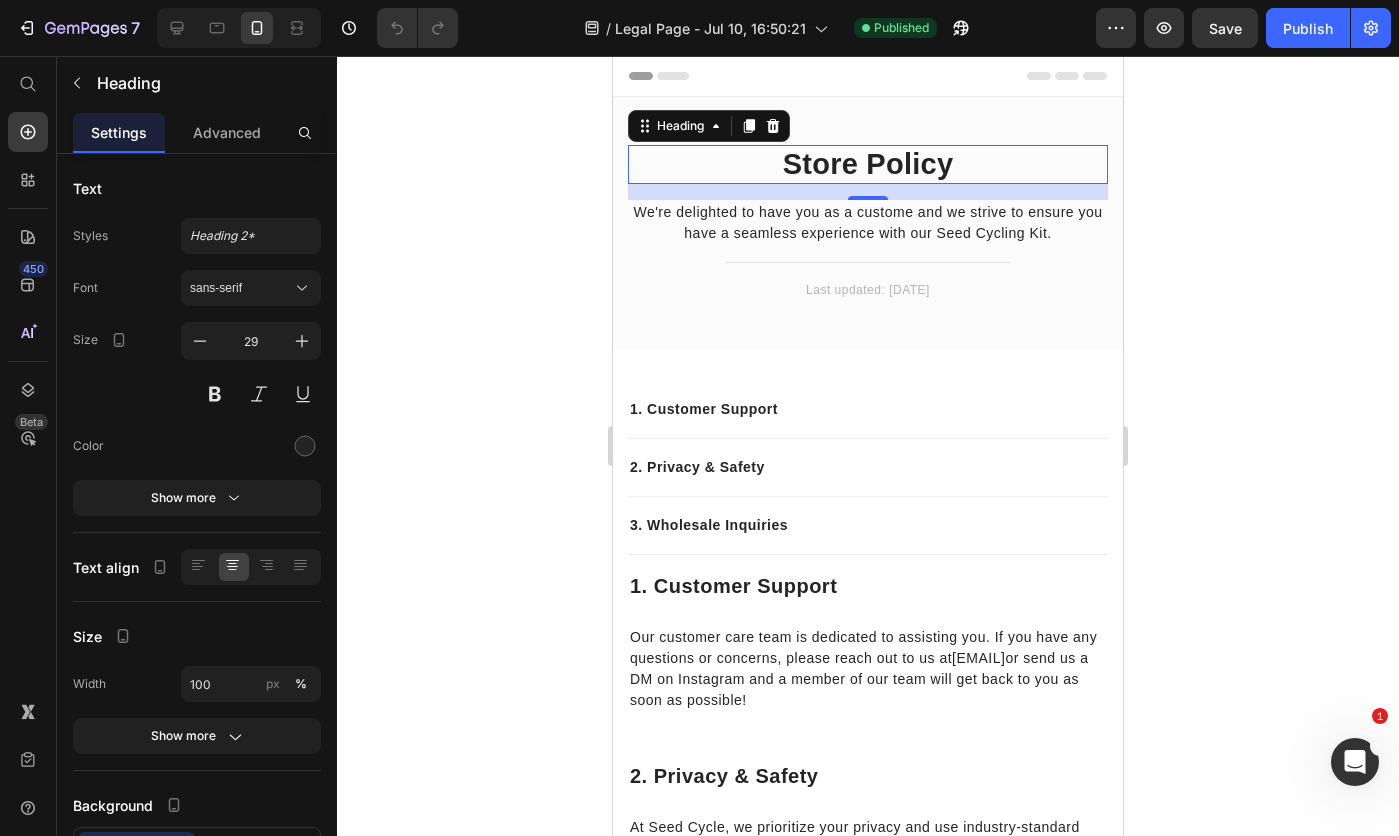 click on "sans-serif" at bounding box center (251, 288) 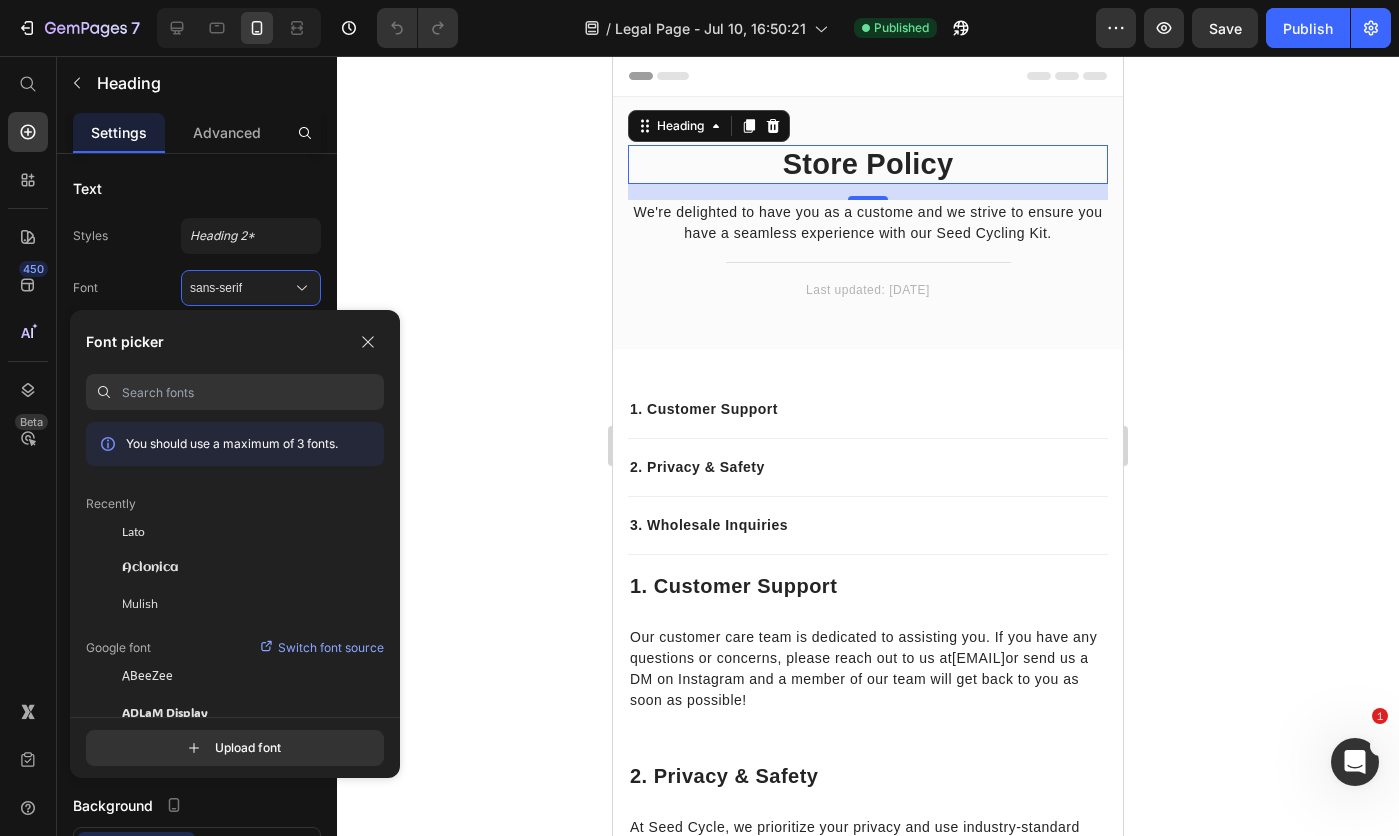 click on "Mulish" 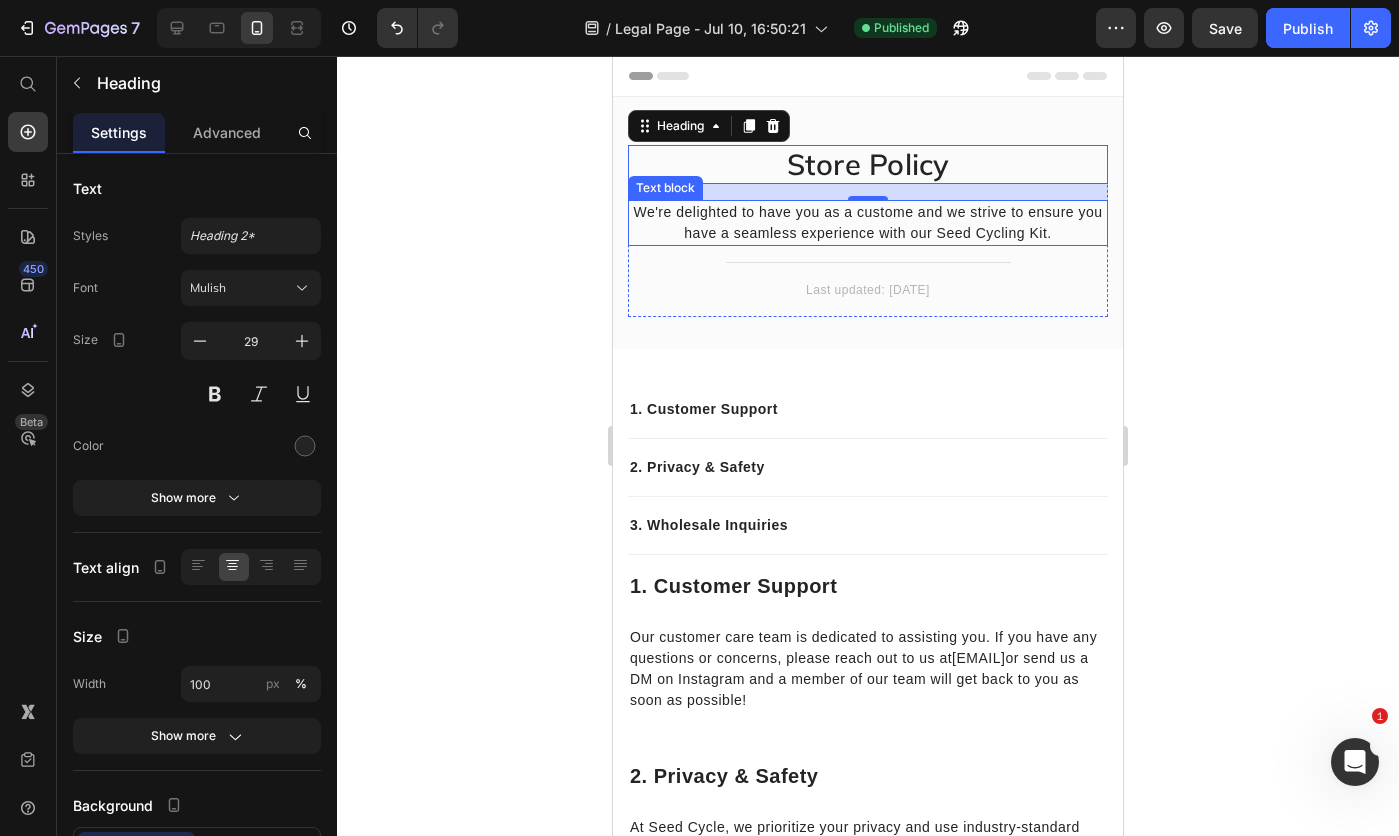 click on "We're delighted to have you as a custome and we strive to ensure you have a seamless experience with our Seed Cycling Kit." at bounding box center [867, 222] 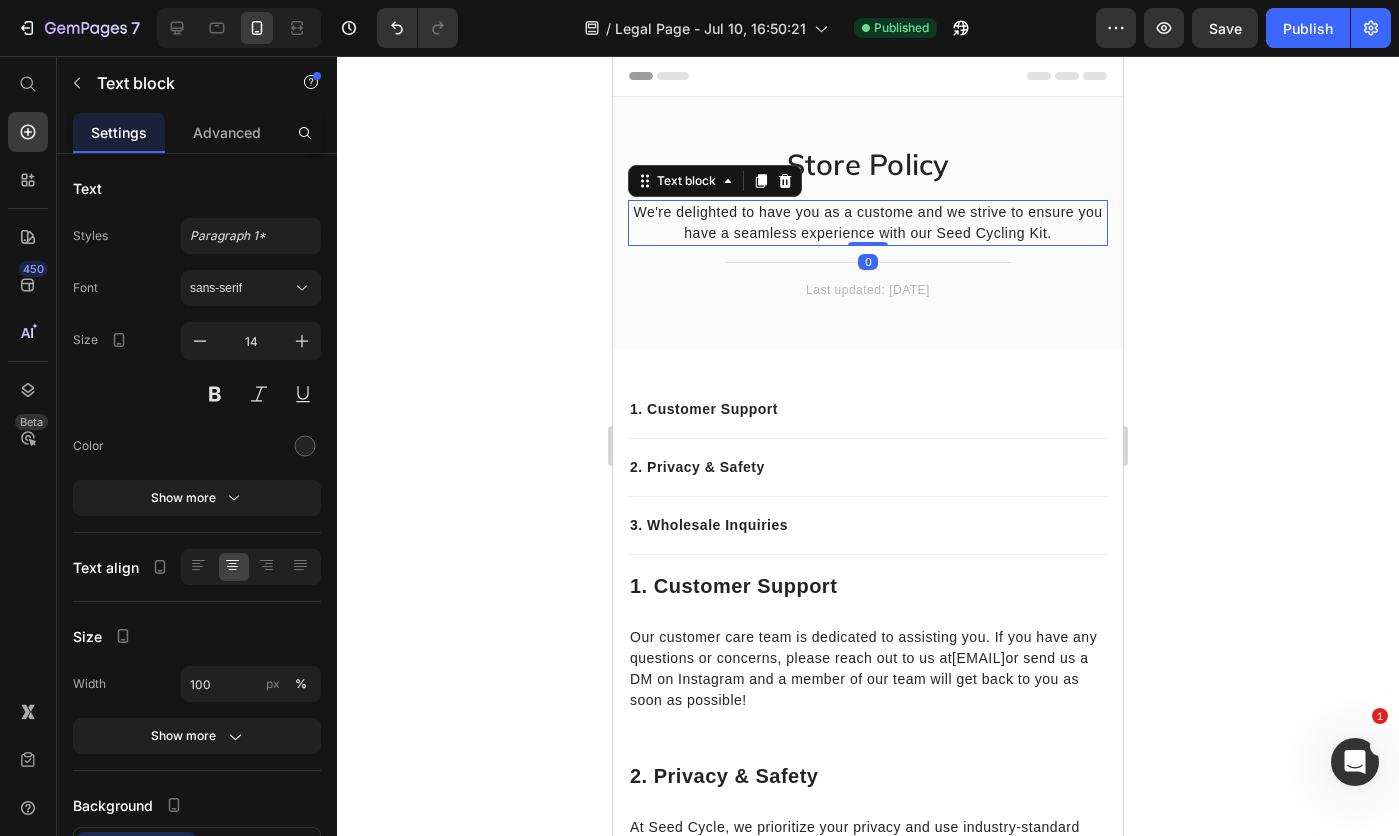 click on "sans-serif" at bounding box center (251, 288) 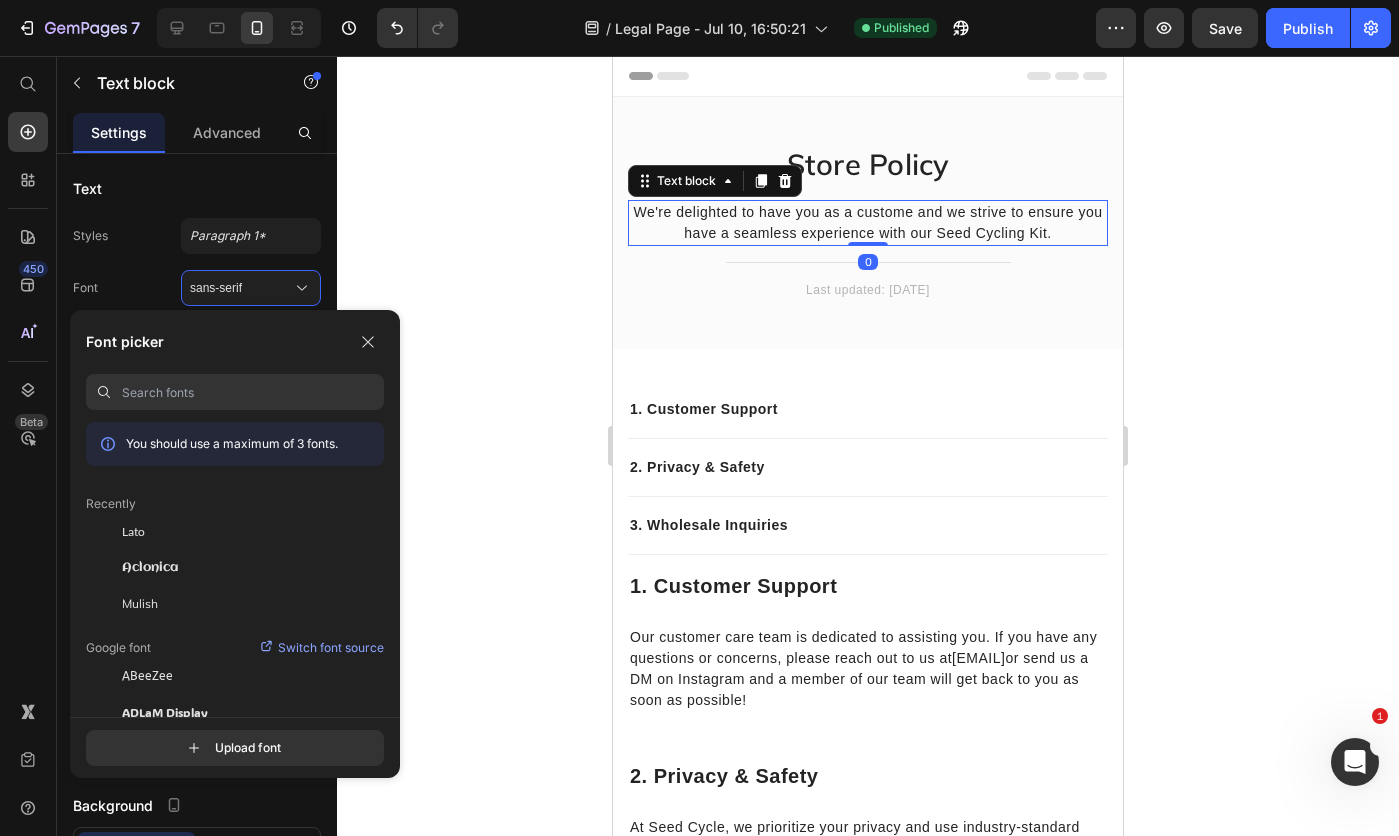 click on "Lato" 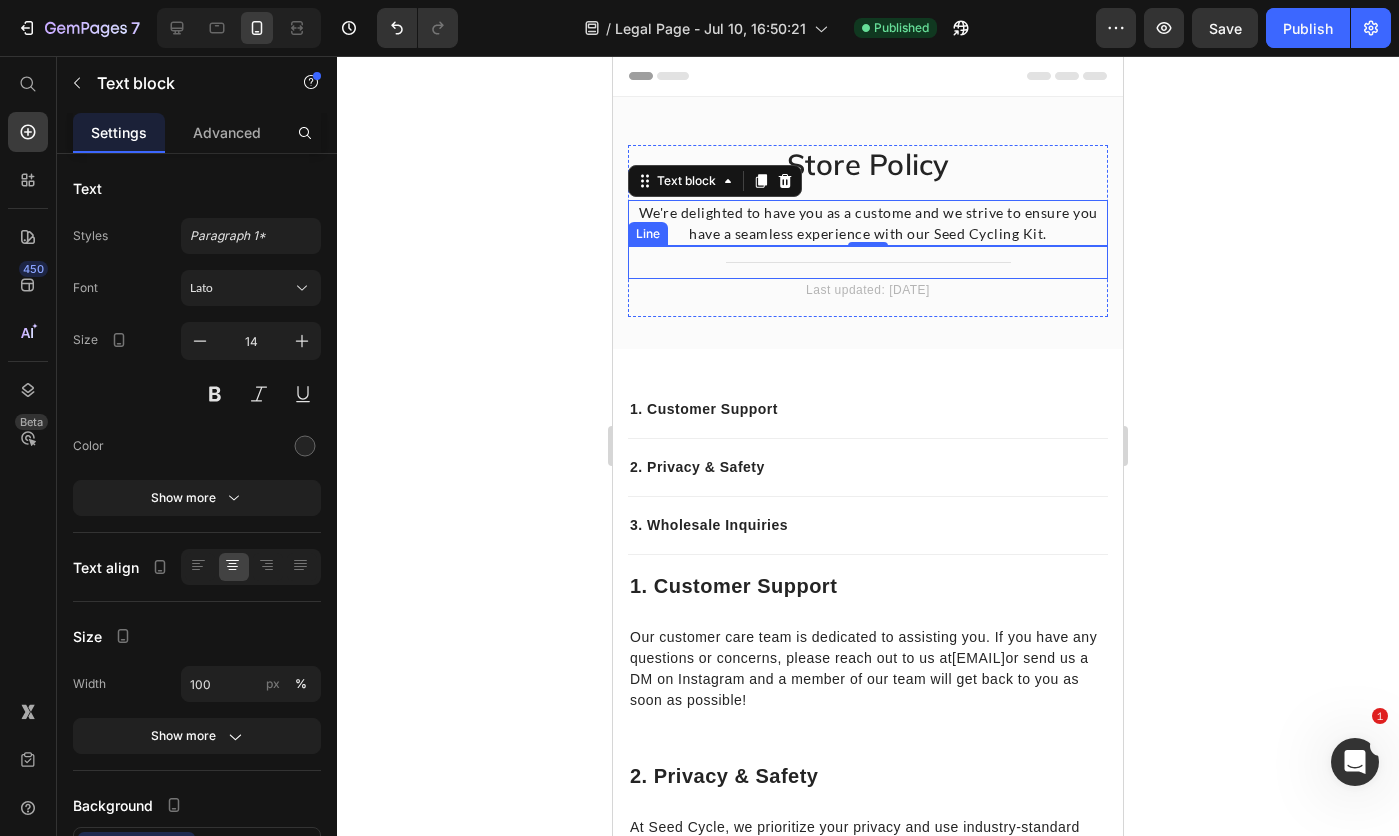 click on "Last updated: [DATE]" at bounding box center [868, 290] 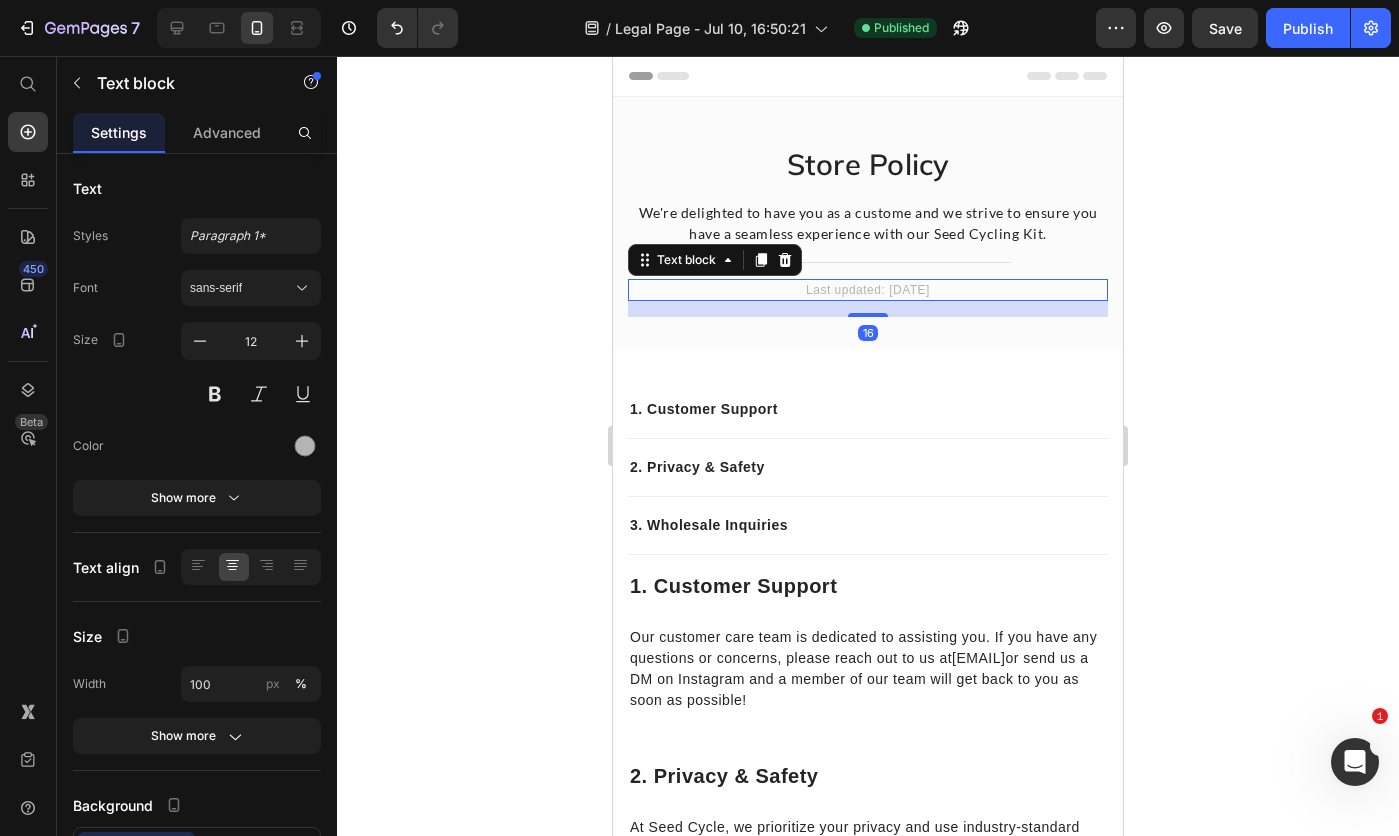 click on "sans-serif" at bounding box center [241, 288] 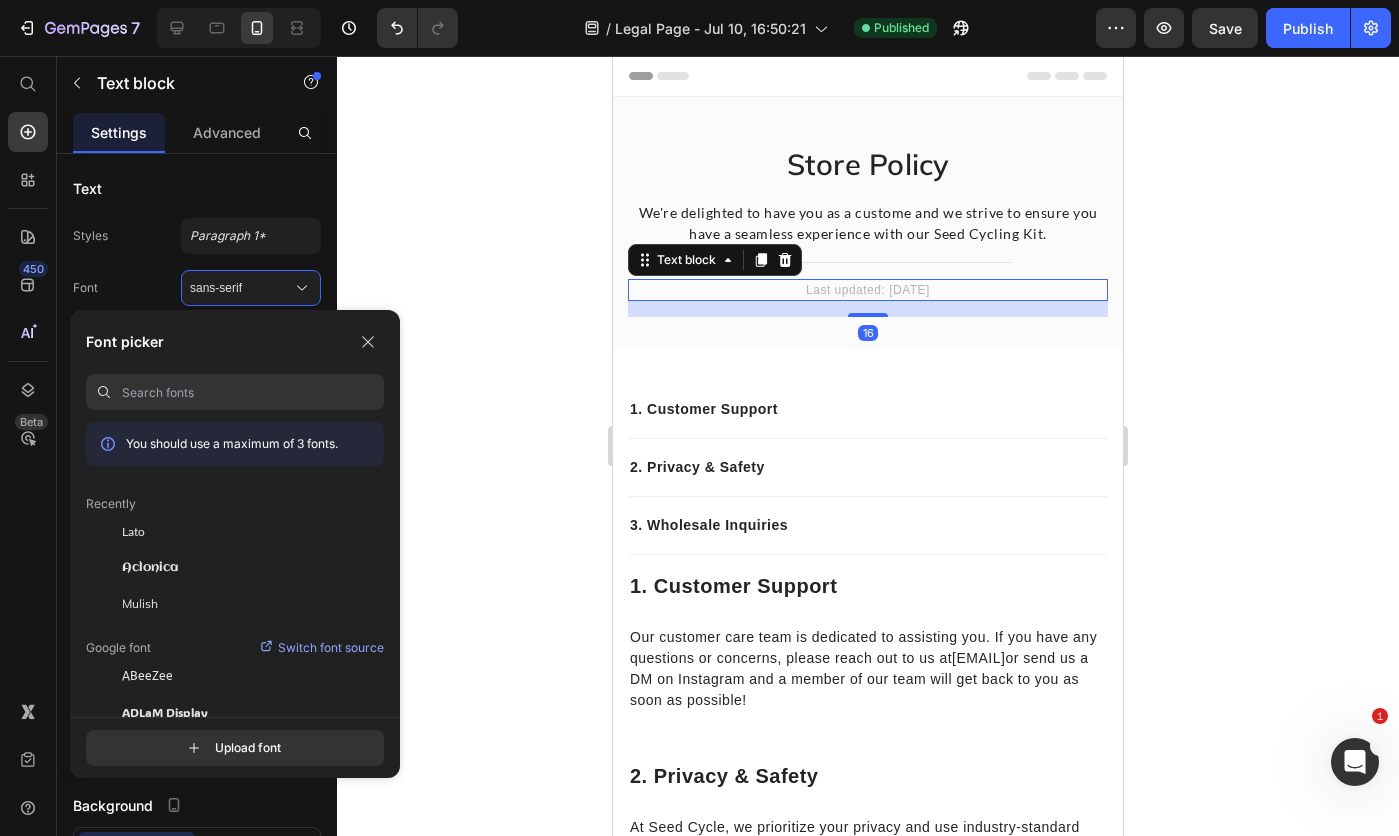 click on "Lato" 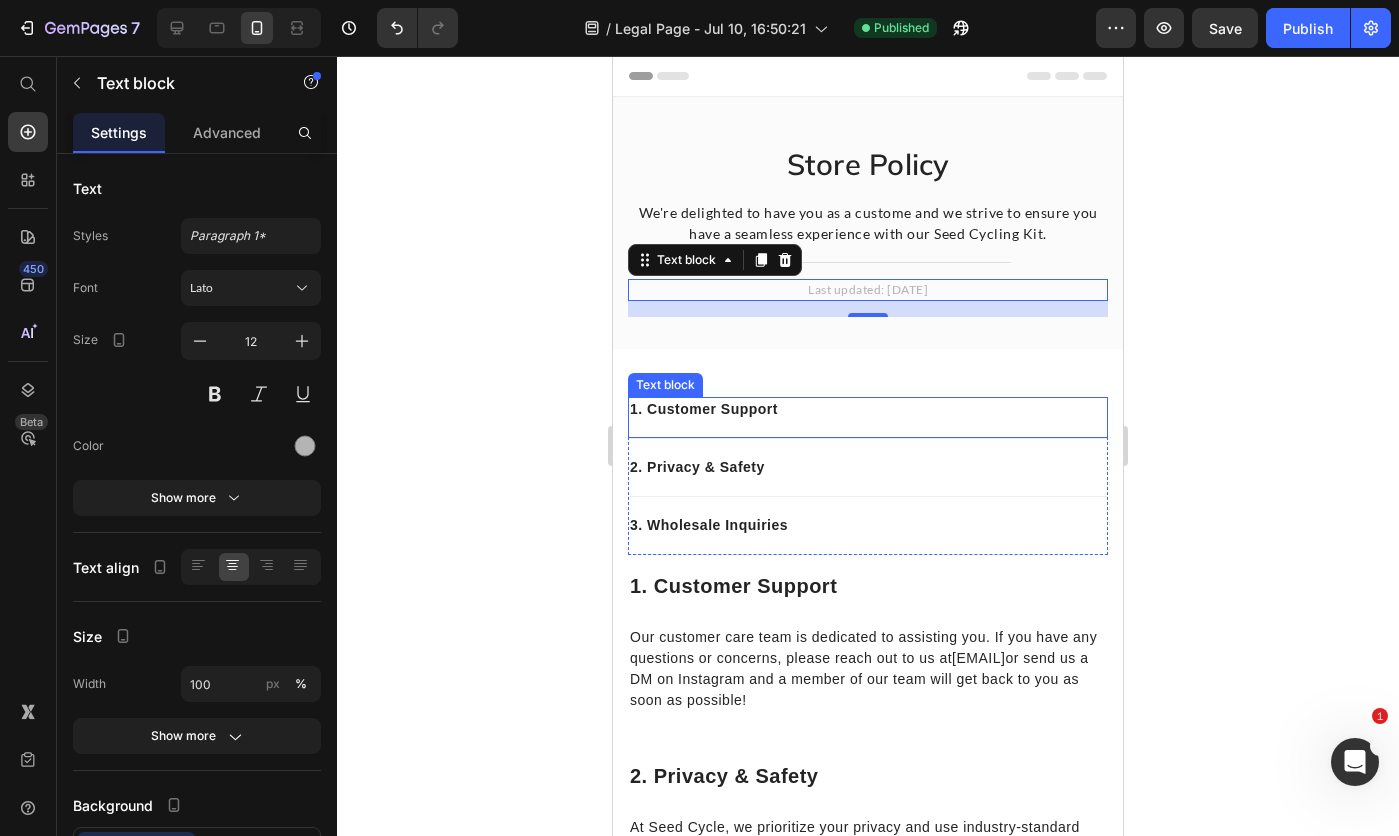 click on "1. Customer Support" at bounding box center [868, 409] 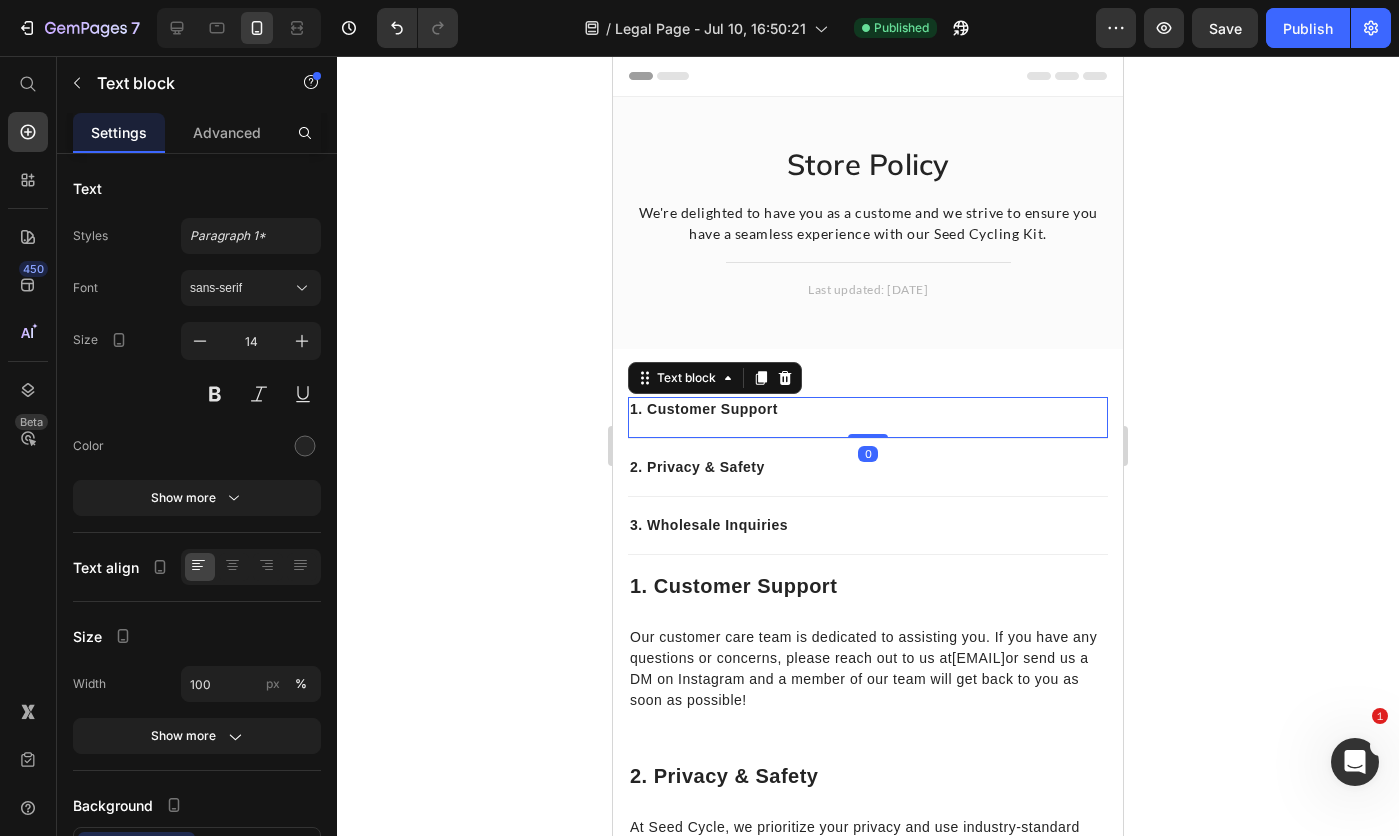 click on "sans-serif" at bounding box center (251, 288) 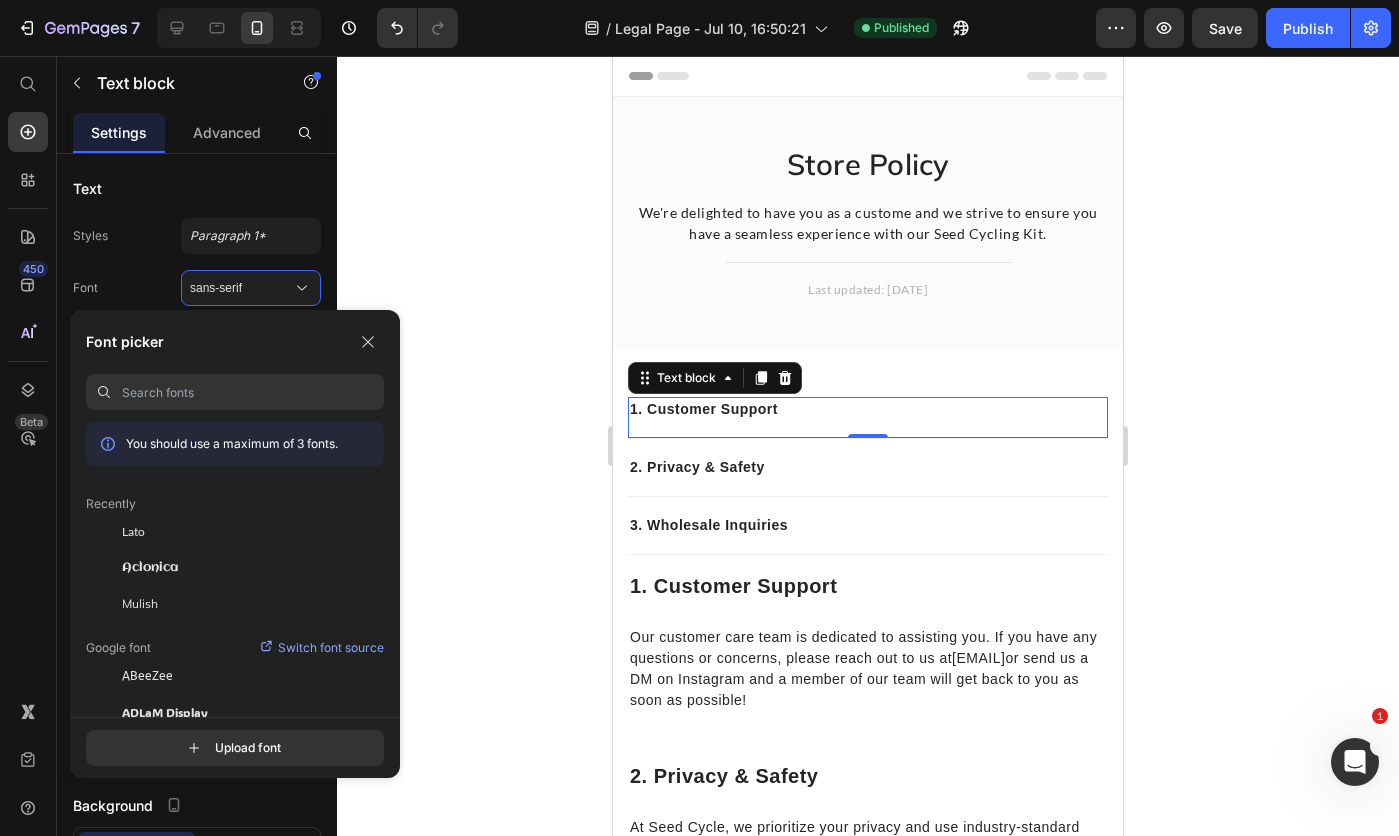 click on "Lato" 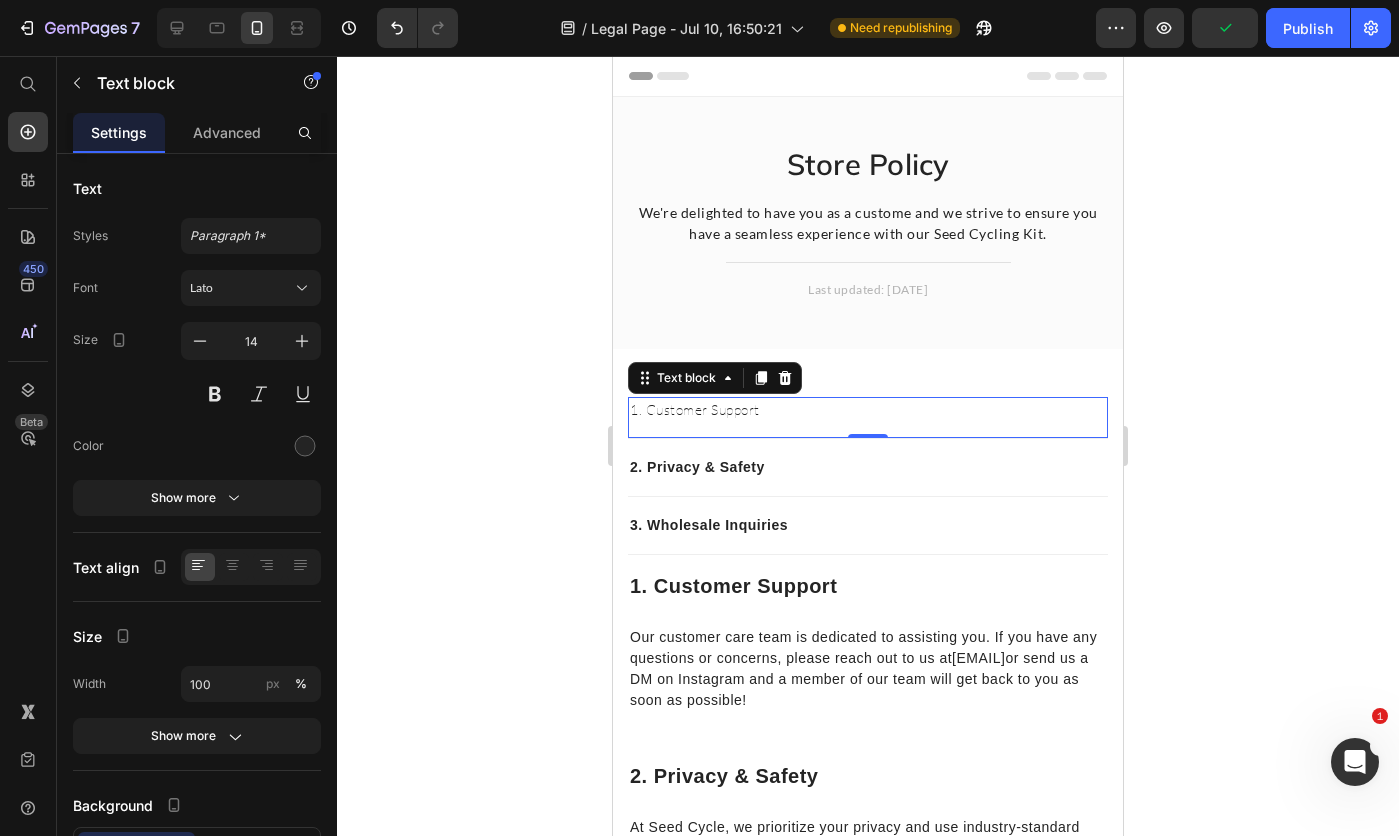 click at bounding box center (215, 394) 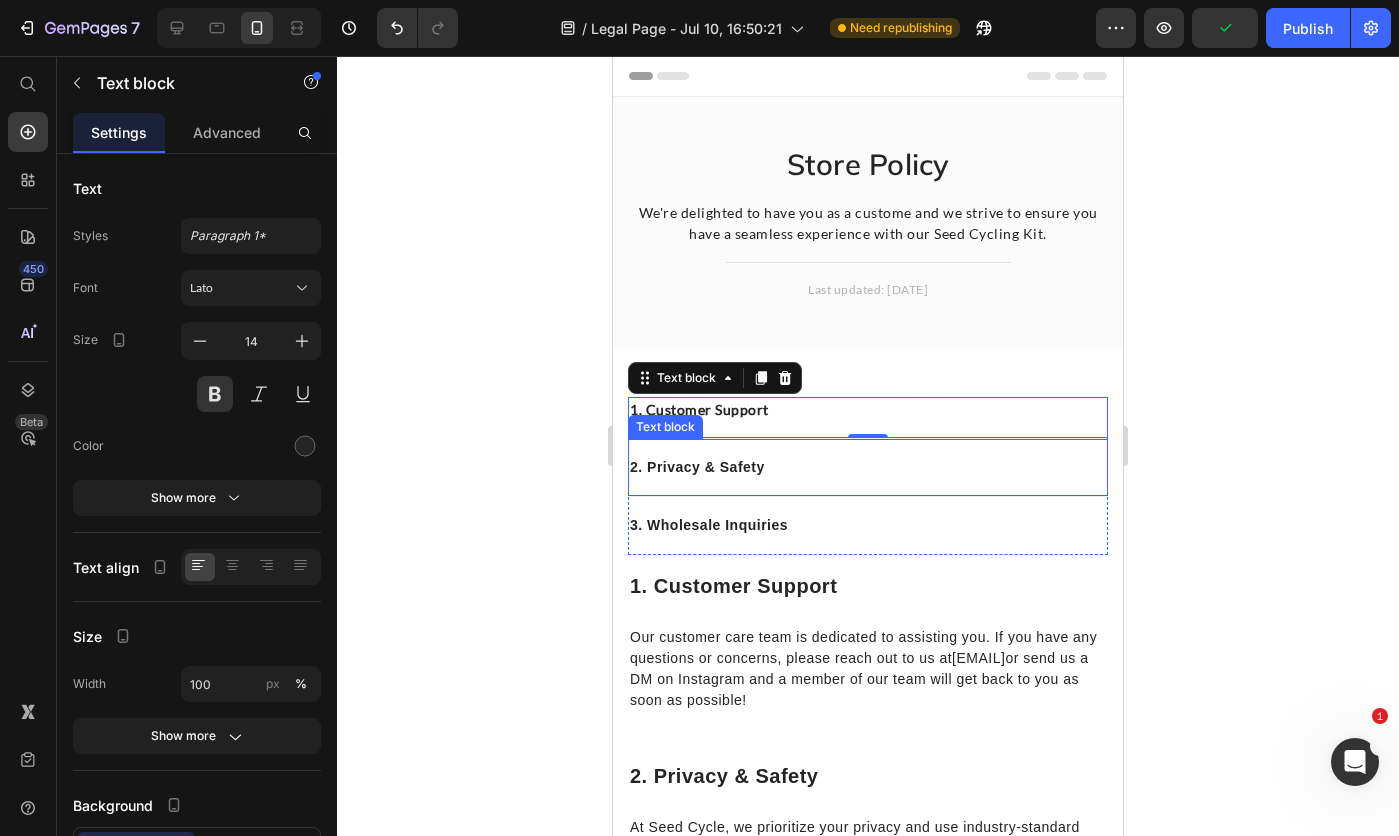 click on "2. Privacy & Safety" at bounding box center (868, 467) 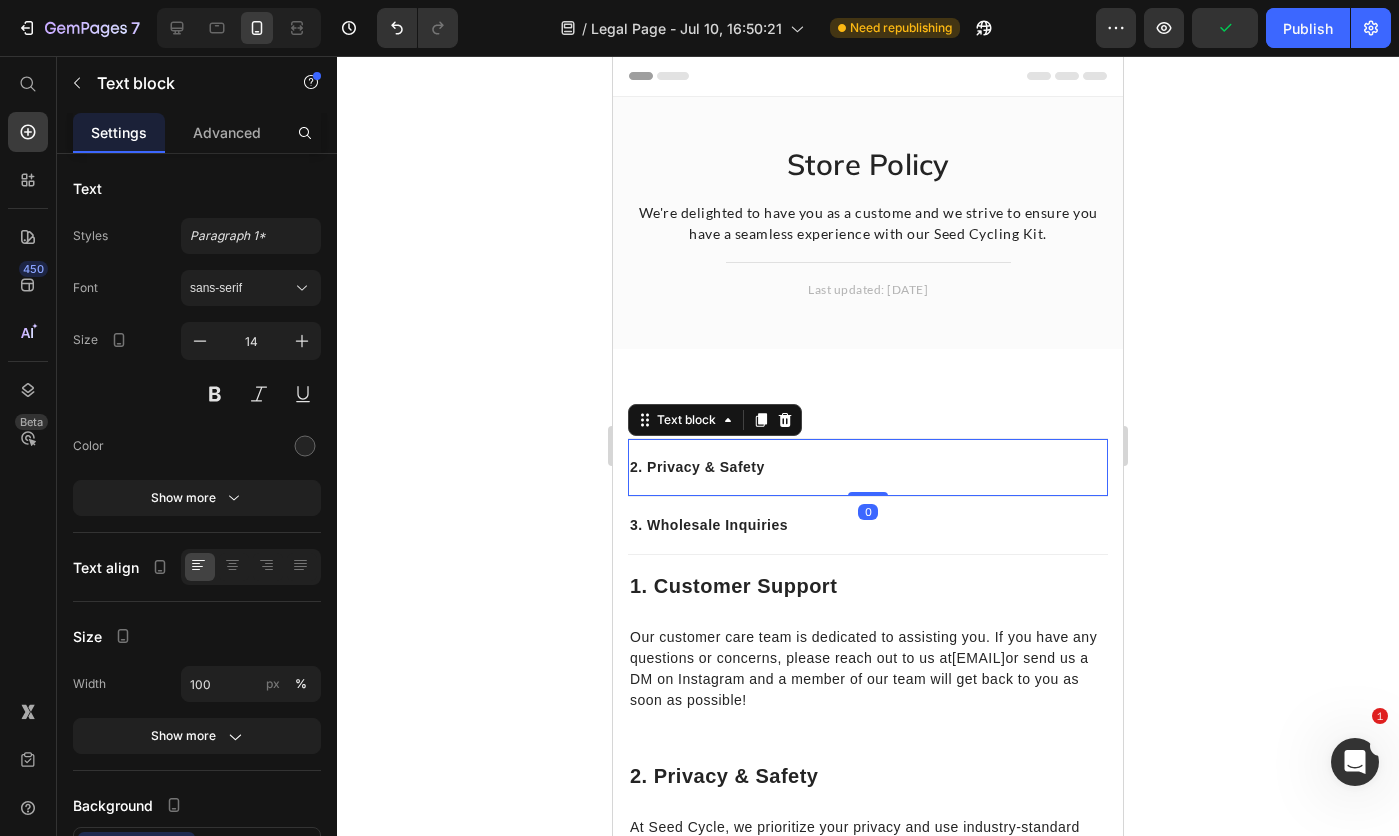 click on "sans-serif" at bounding box center (241, 288) 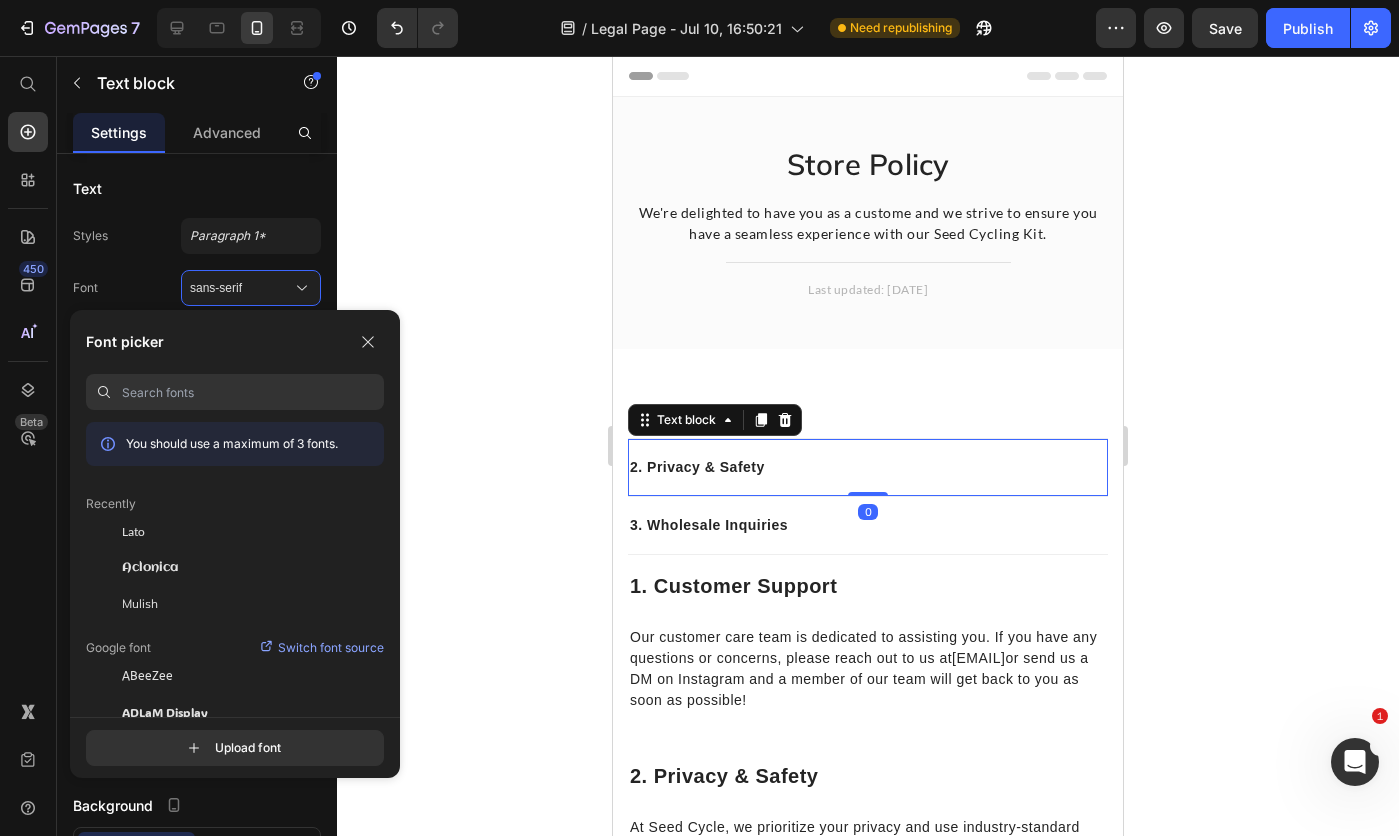 drag, startPoint x: 105, startPoint y: 526, endPoint x: 115, endPoint y: 505, distance: 23.259407 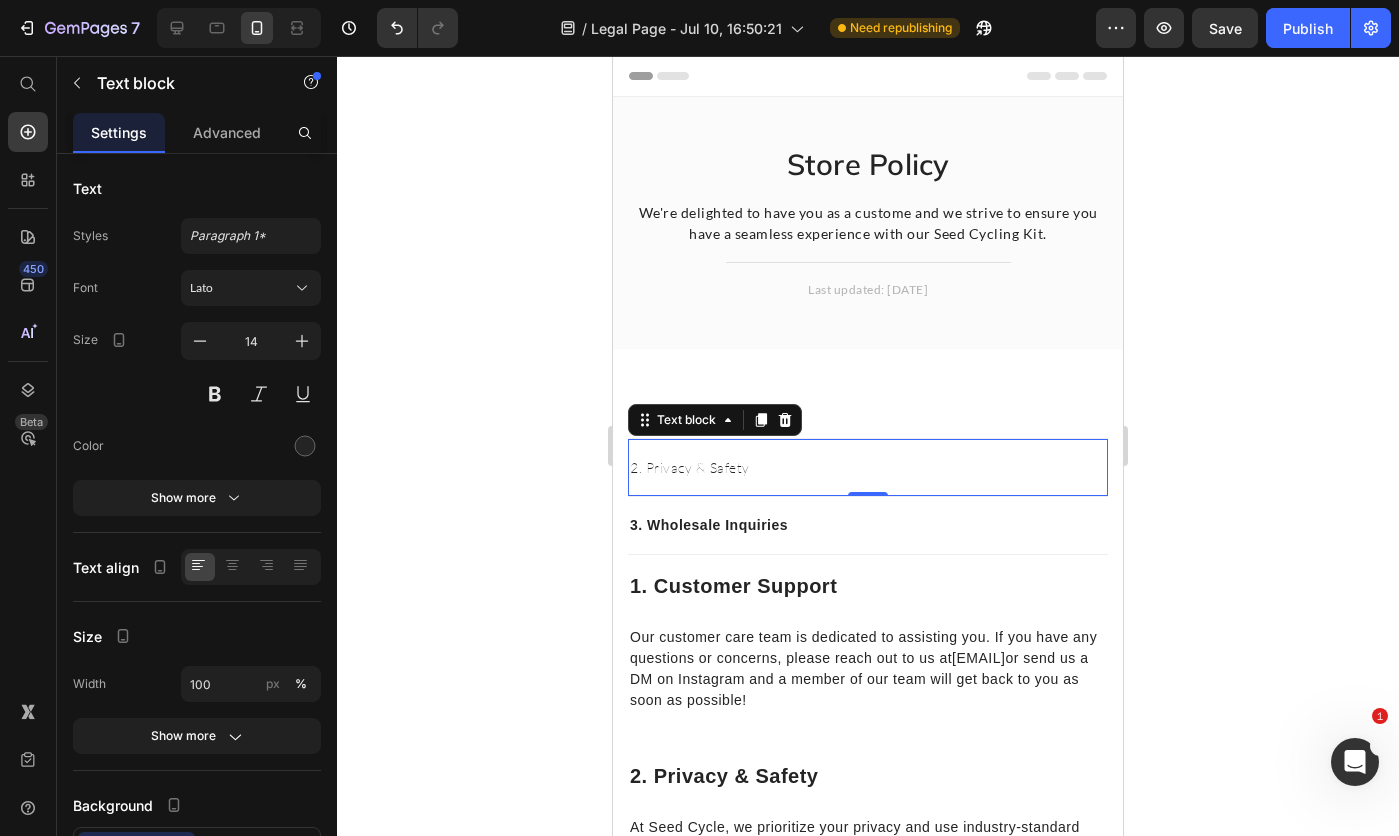 click at bounding box center (215, 394) 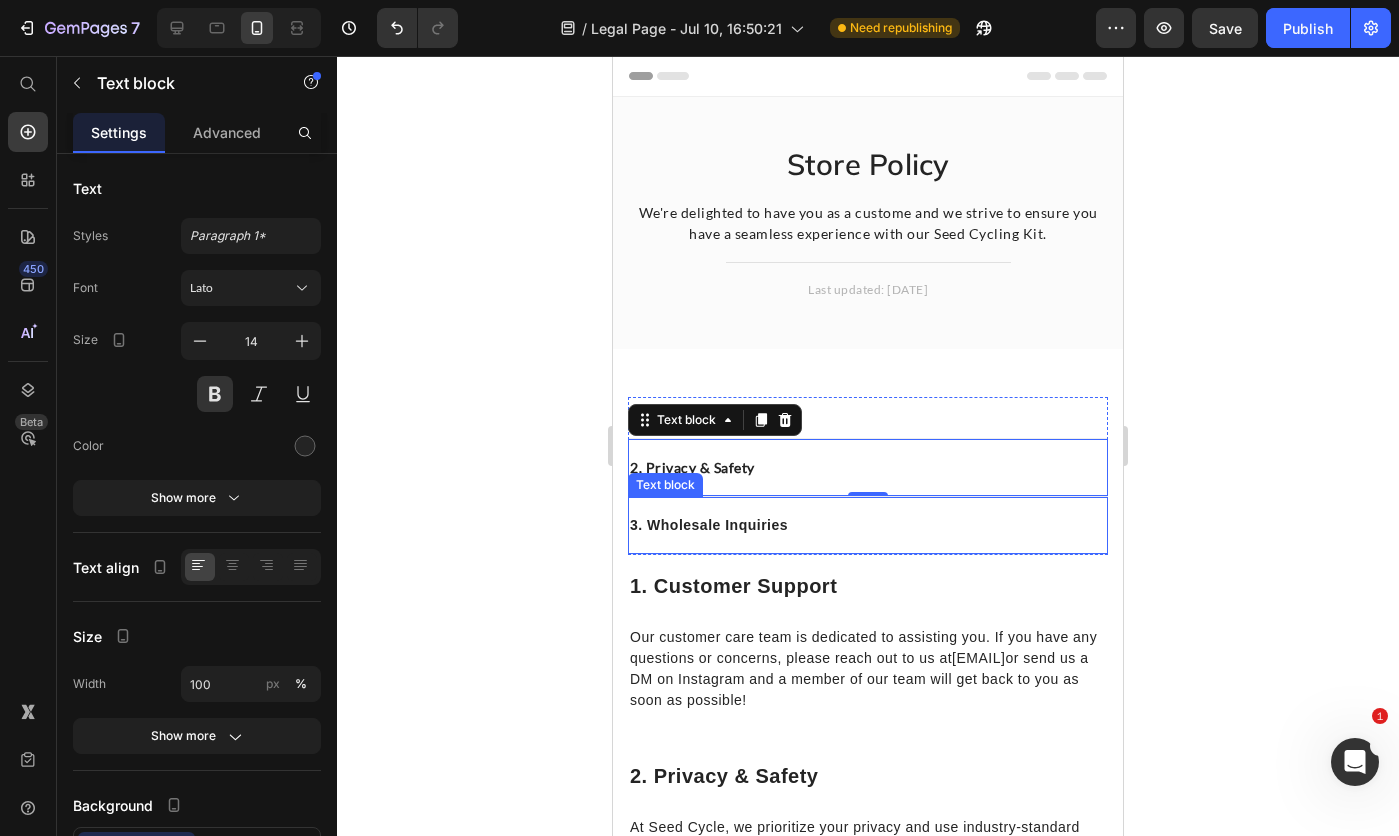 click on "3. Wholesale Inquiries" at bounding box center (868, 525) 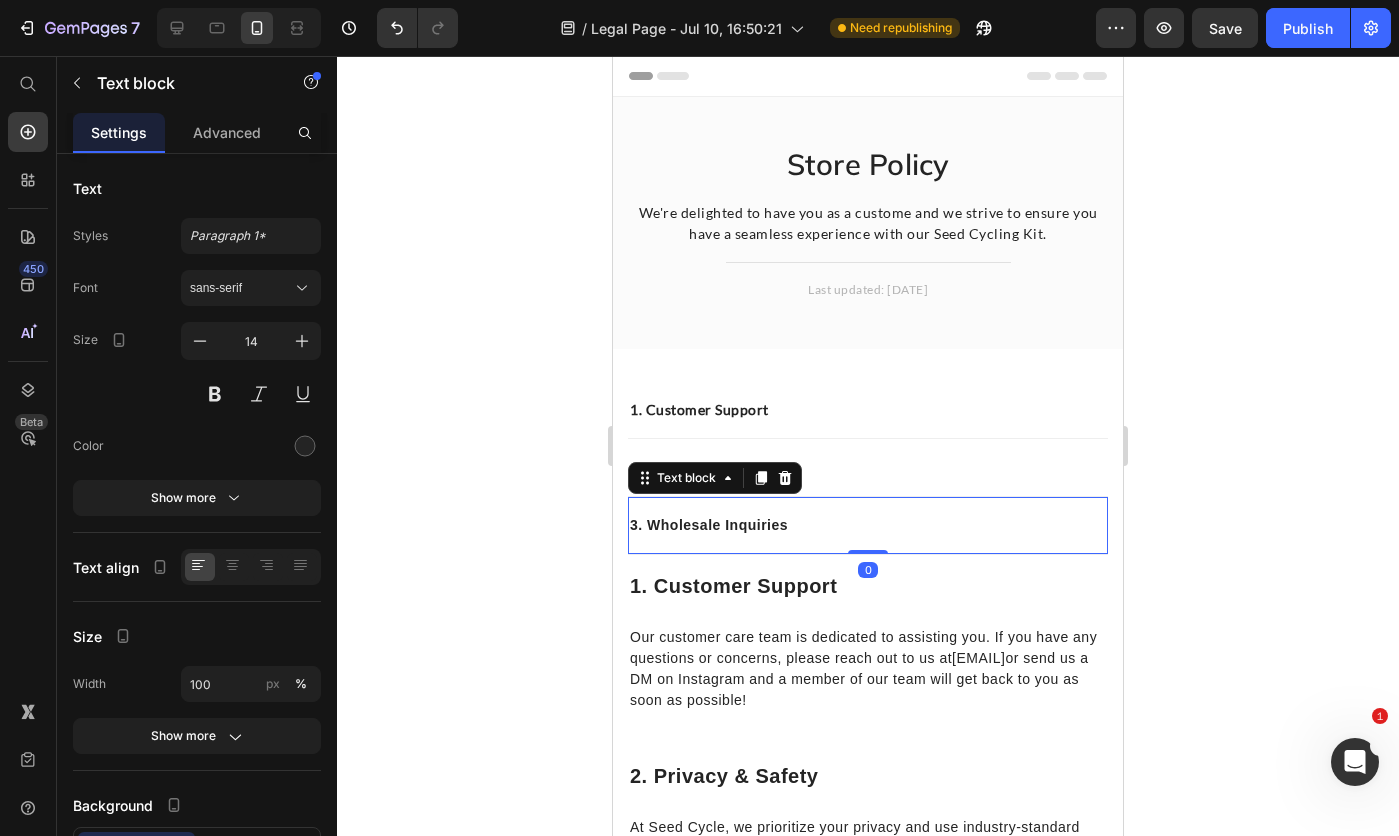 click on "sans-serif" at bounding box center (251, 288) 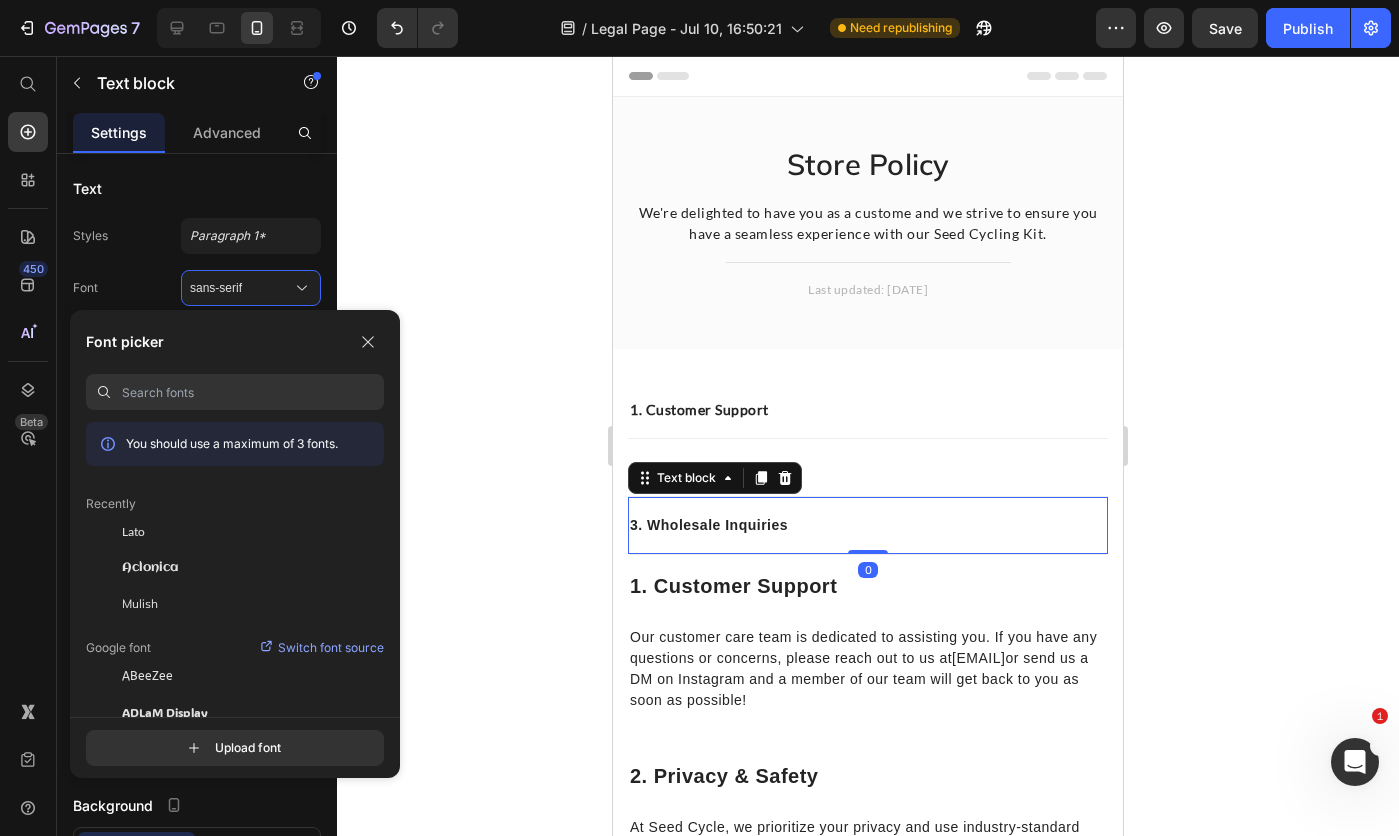click on "Lato" at bounding box center (133, 532) 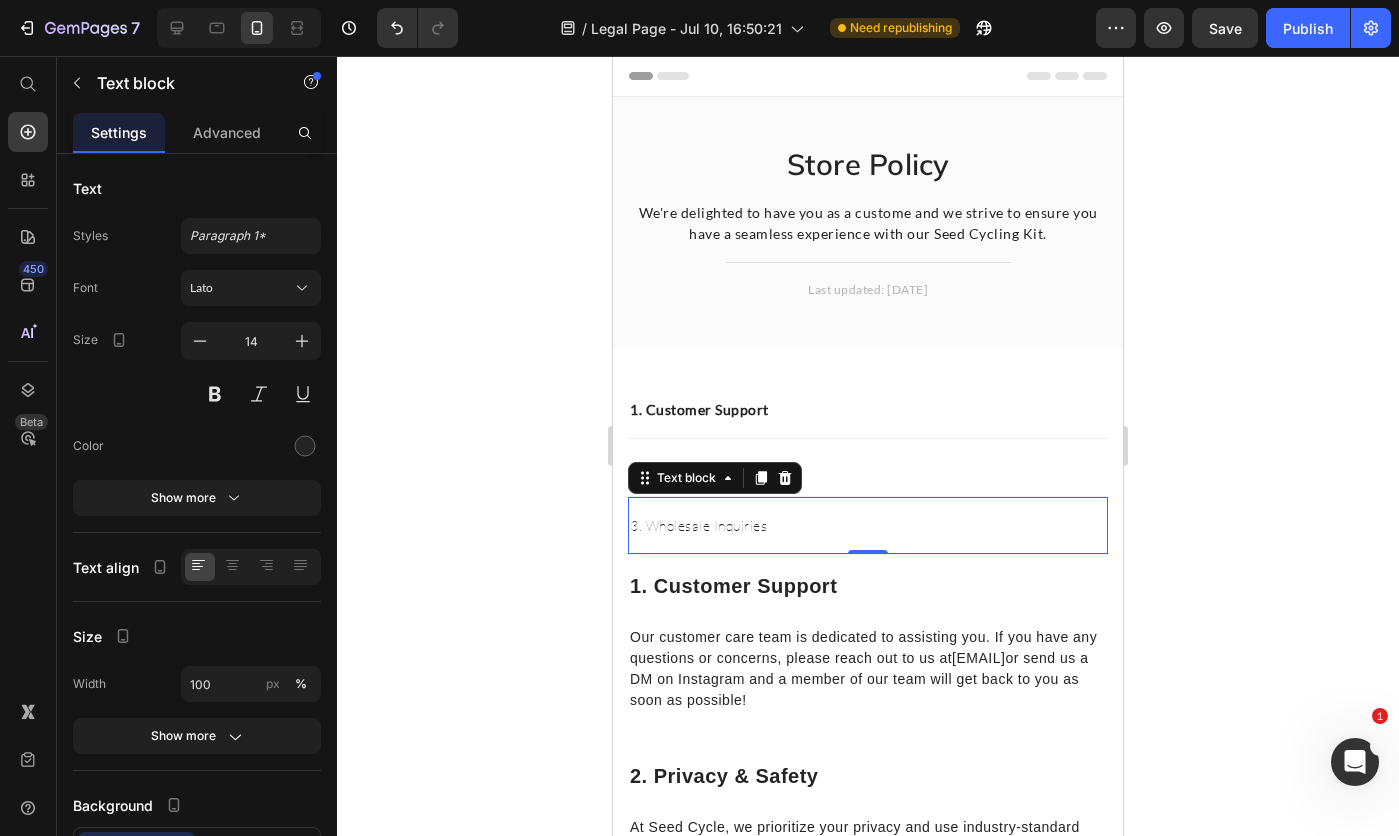 click at bounding box center [215, 394] 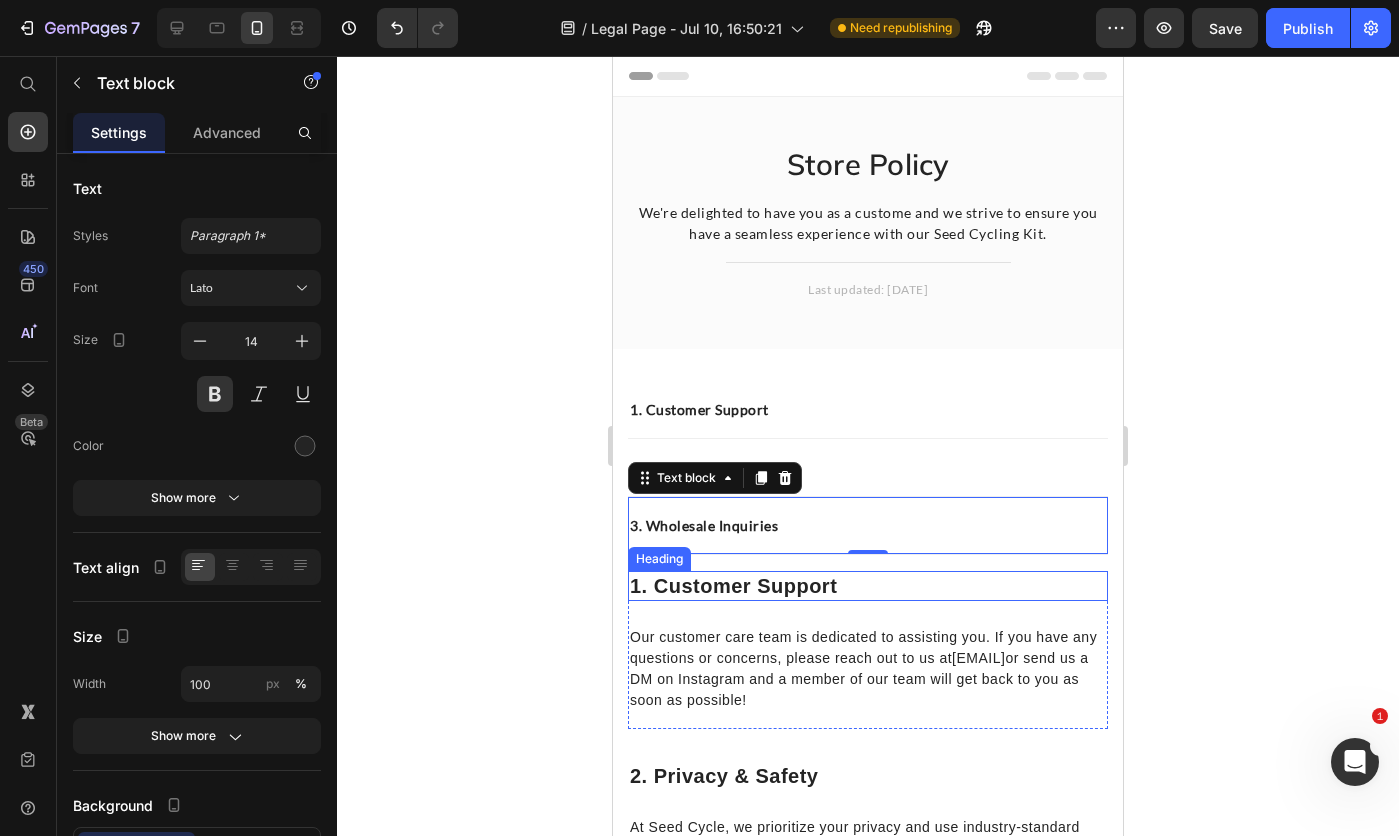 click on "1. Customer Support" at bounding box center [868, 586] 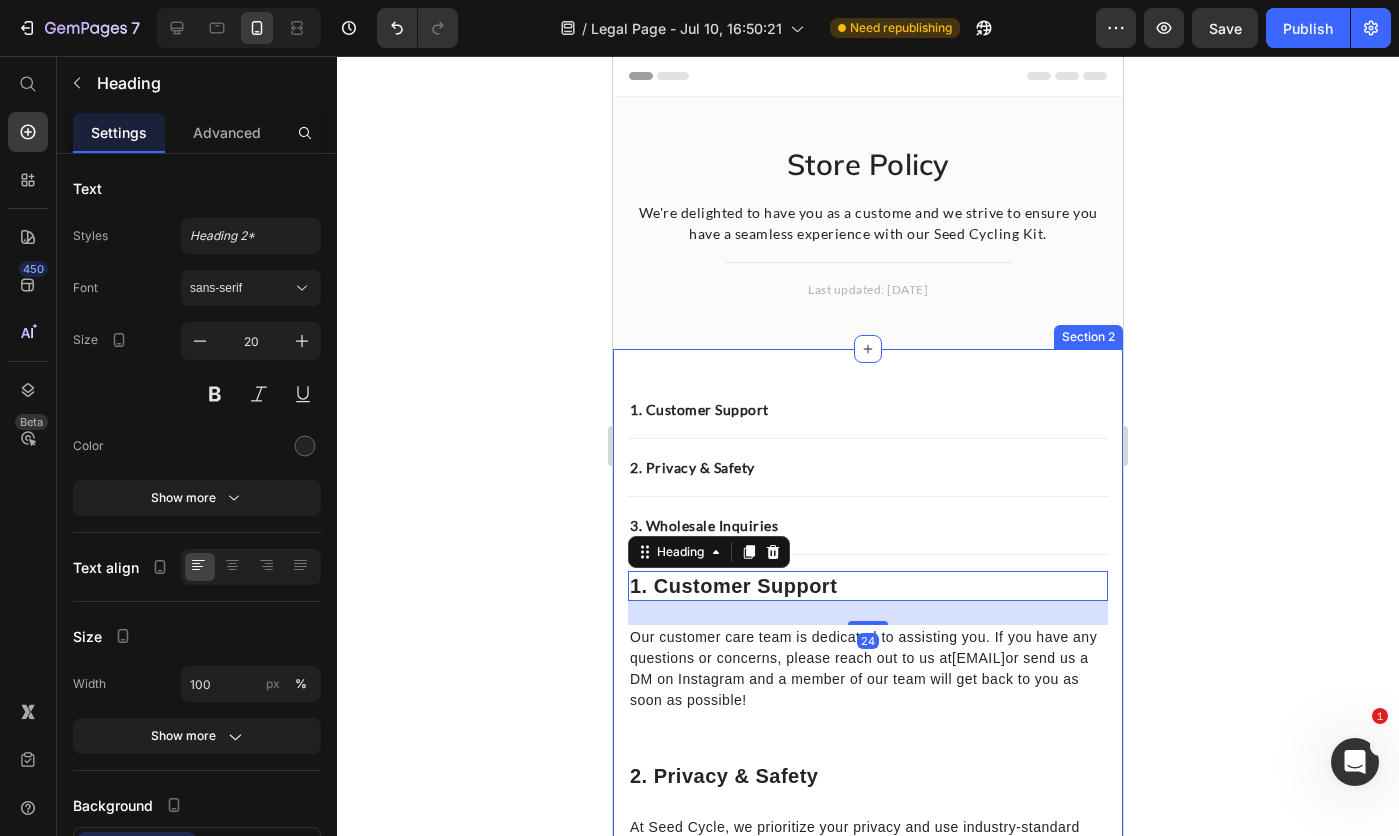 click on "sans-serif" at bounding box center [241, 288] 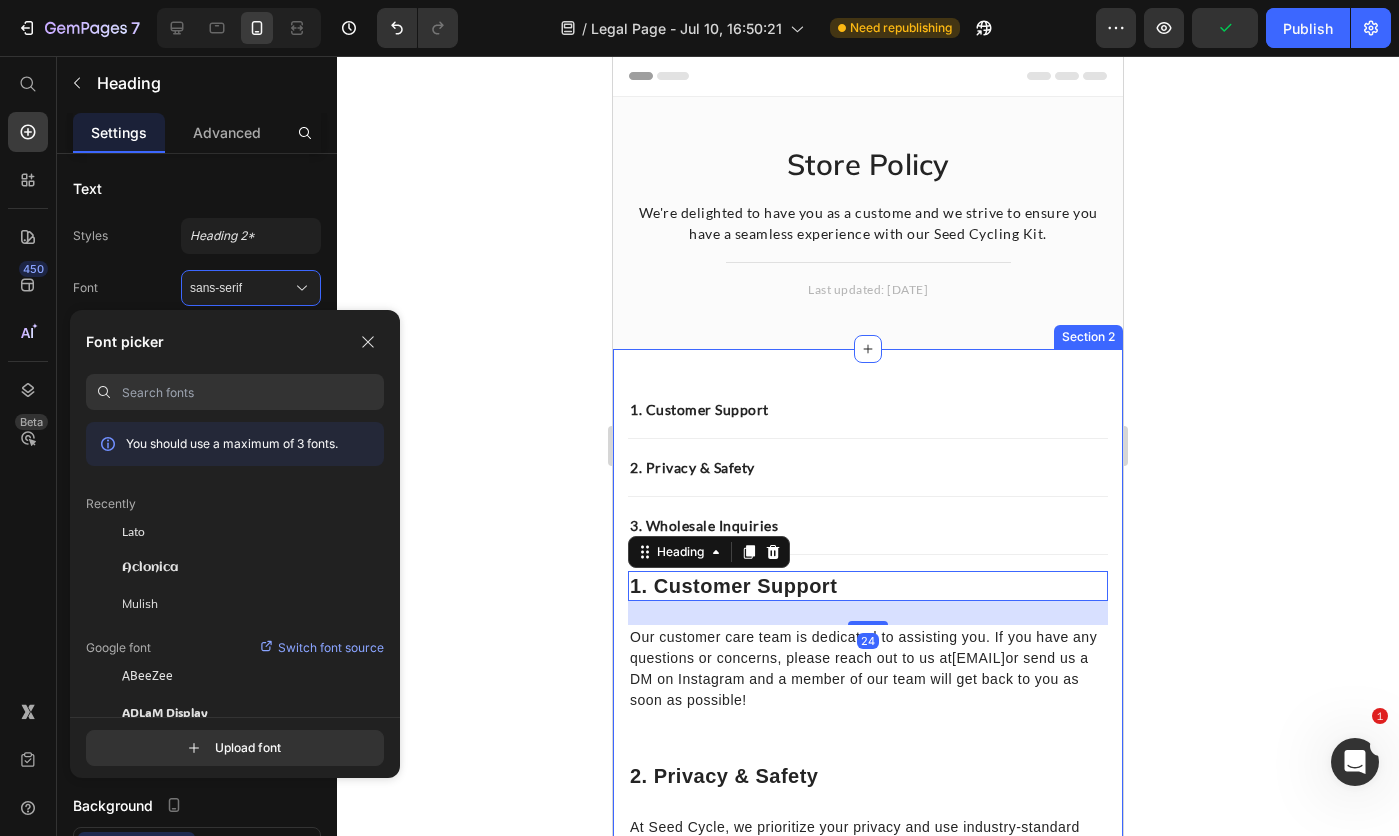 click on "Mulish" 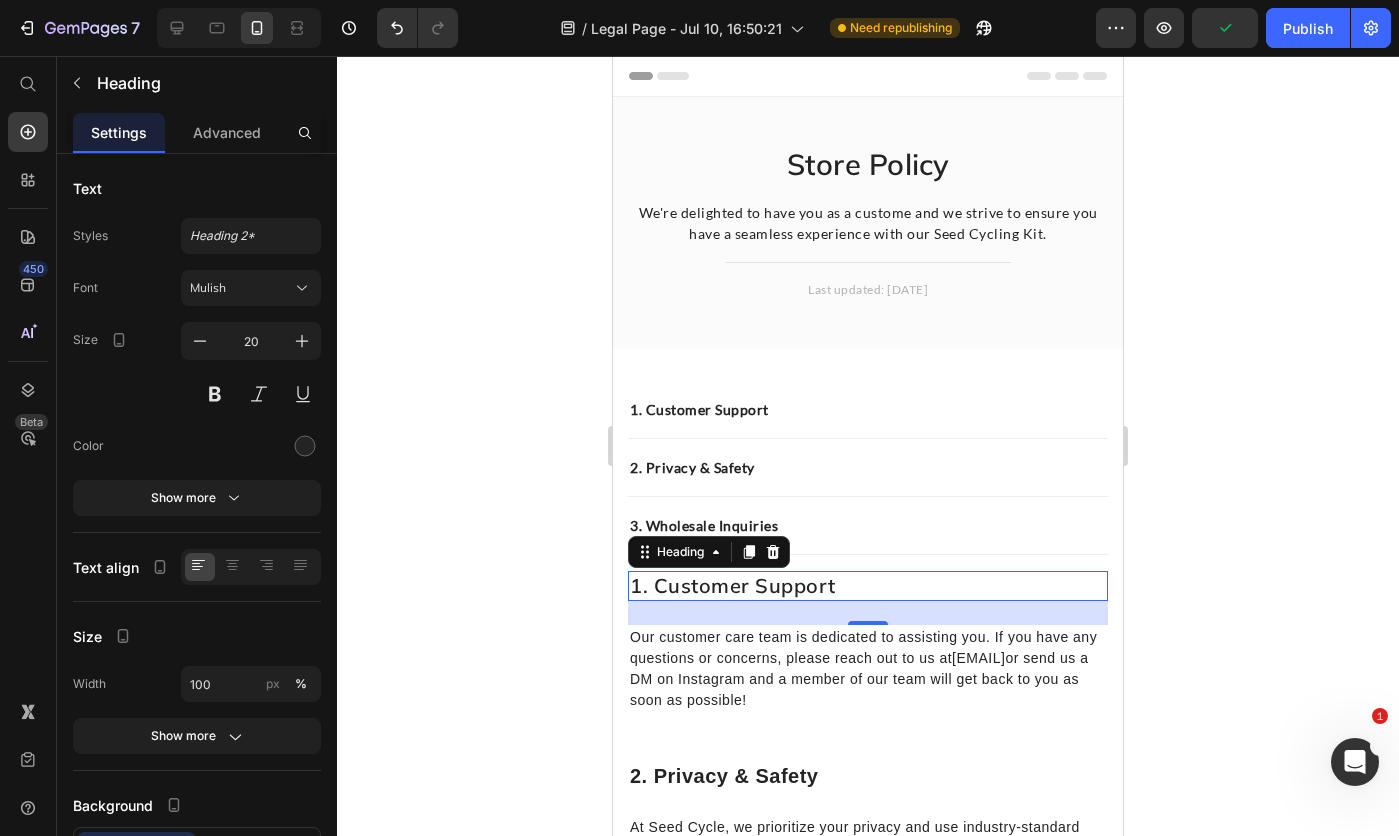 scroll, scrollTop: 200, scrollLeft: 0, axis: vertical 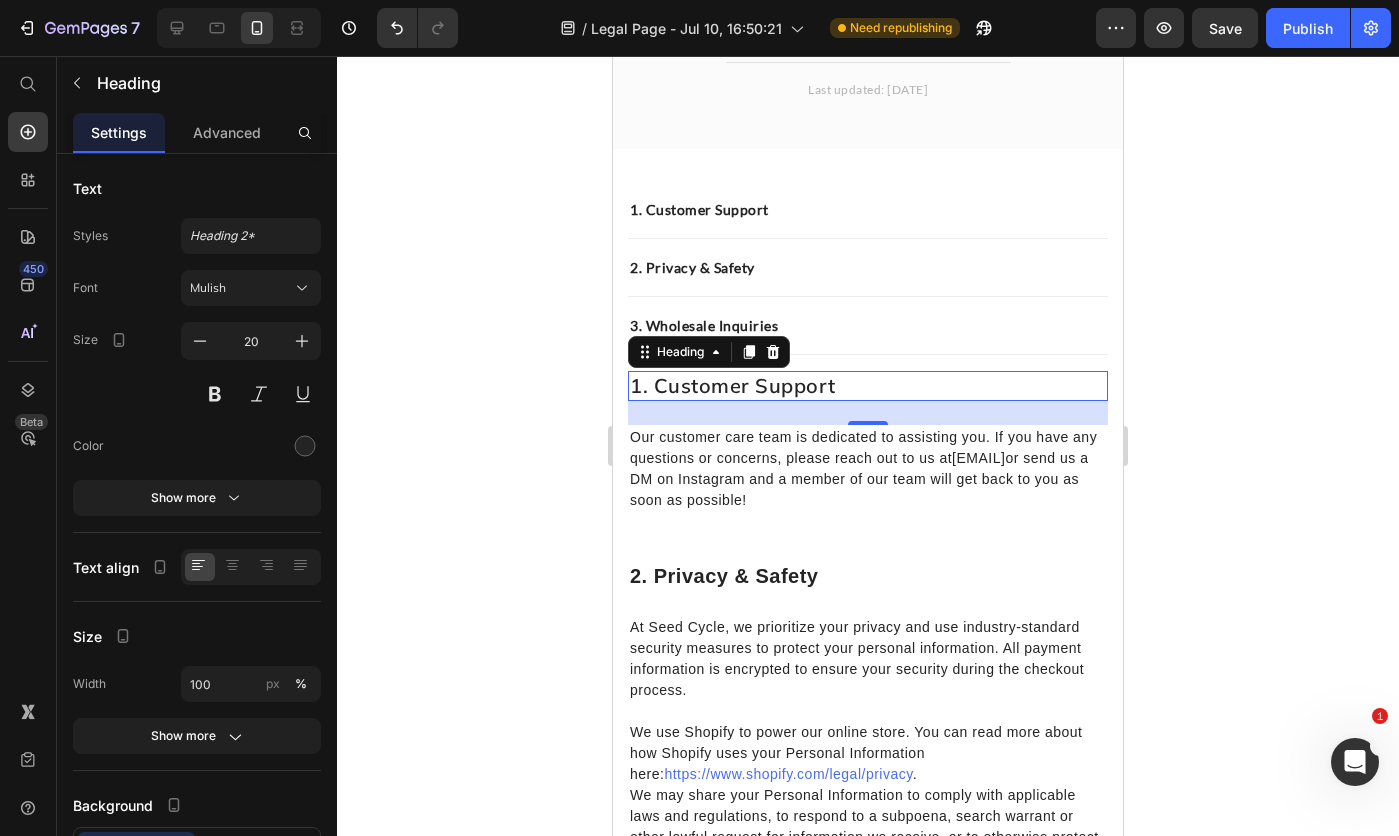 click at bounding box center (215, 394) 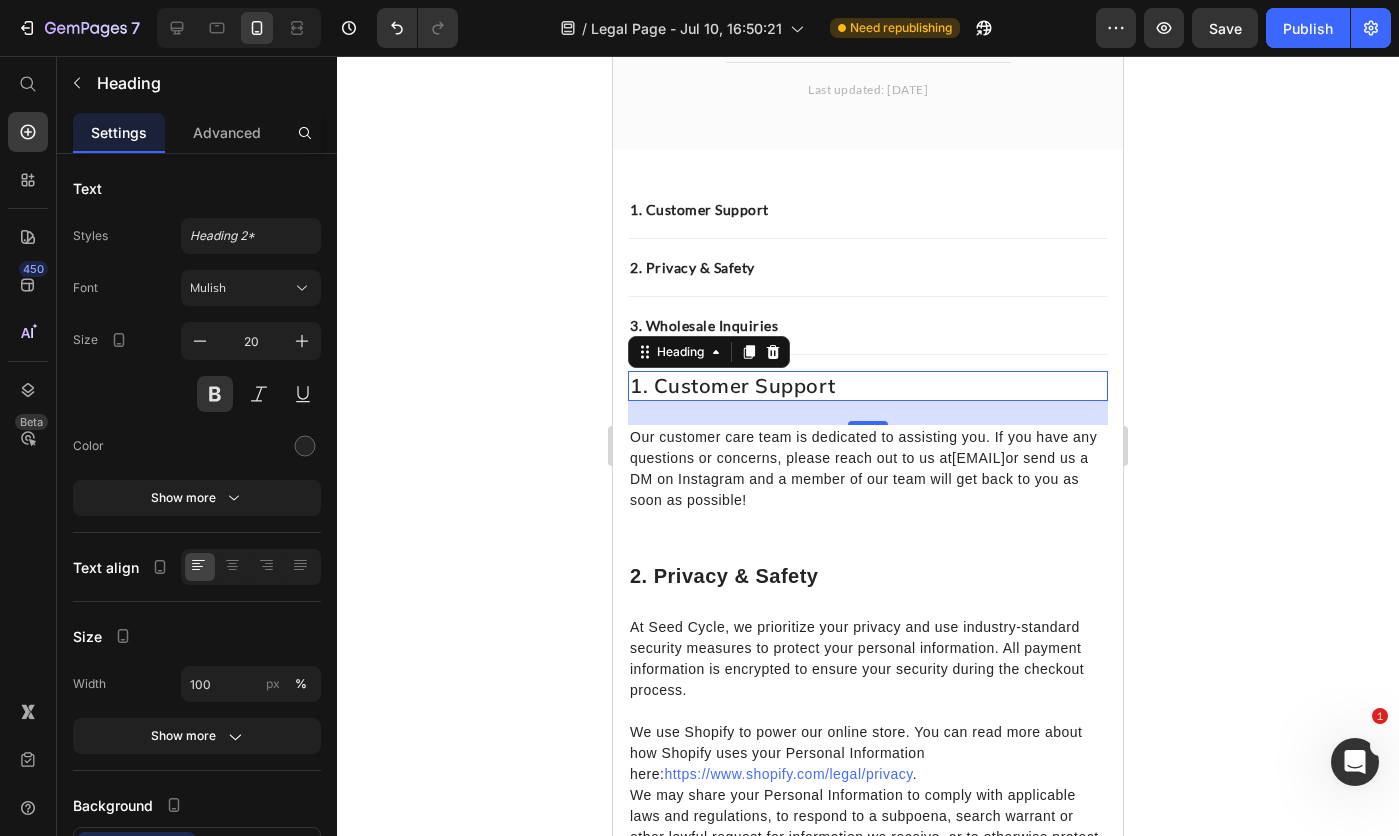 click at bounding box center [215, 394] 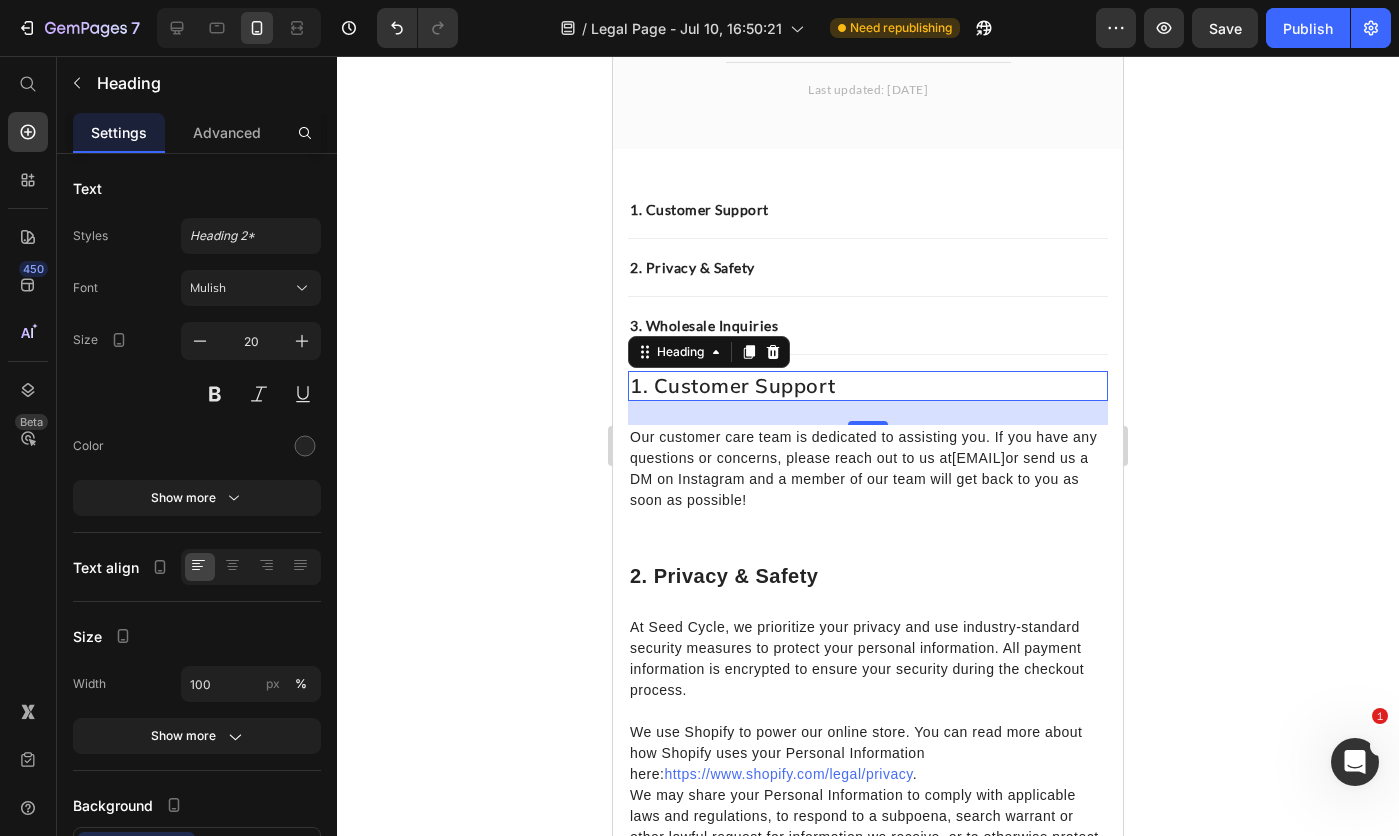 click at bounding box center (215, 394) 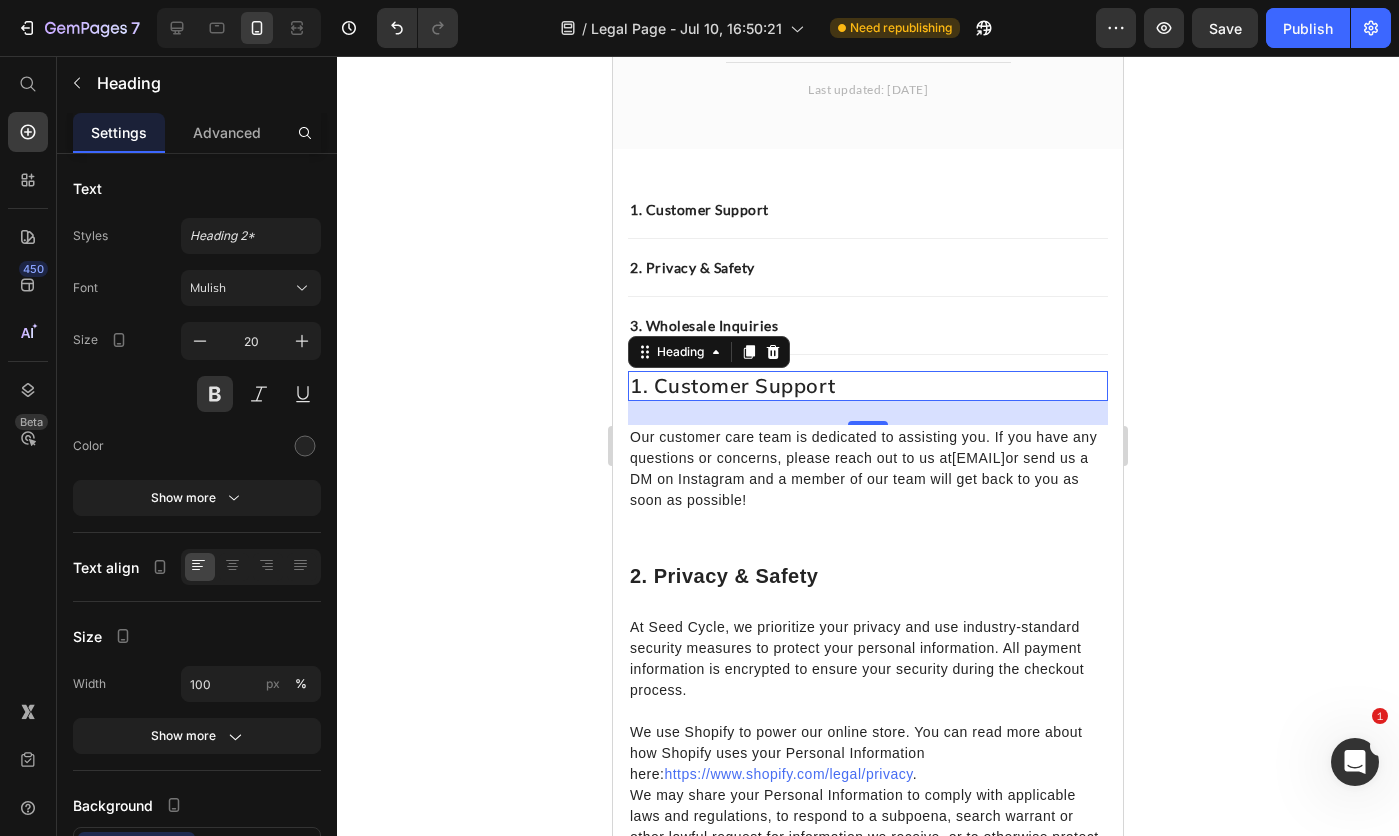 drag, startPoint x: 209, startPoint y: 387, endPoint x: 206, endPoint y: 414, distance: 27.166155 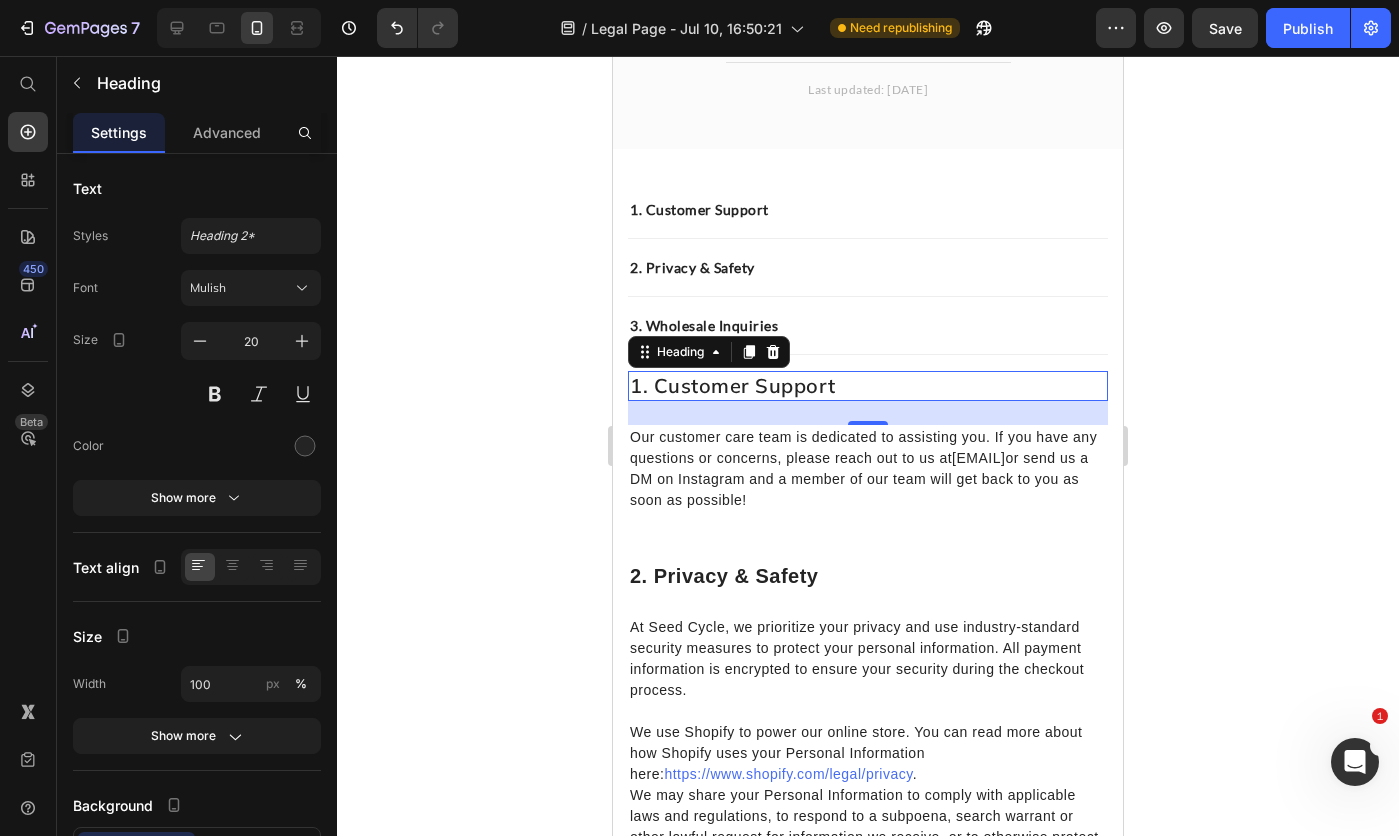 click on "Mulish" at bounding box center (241, 288) 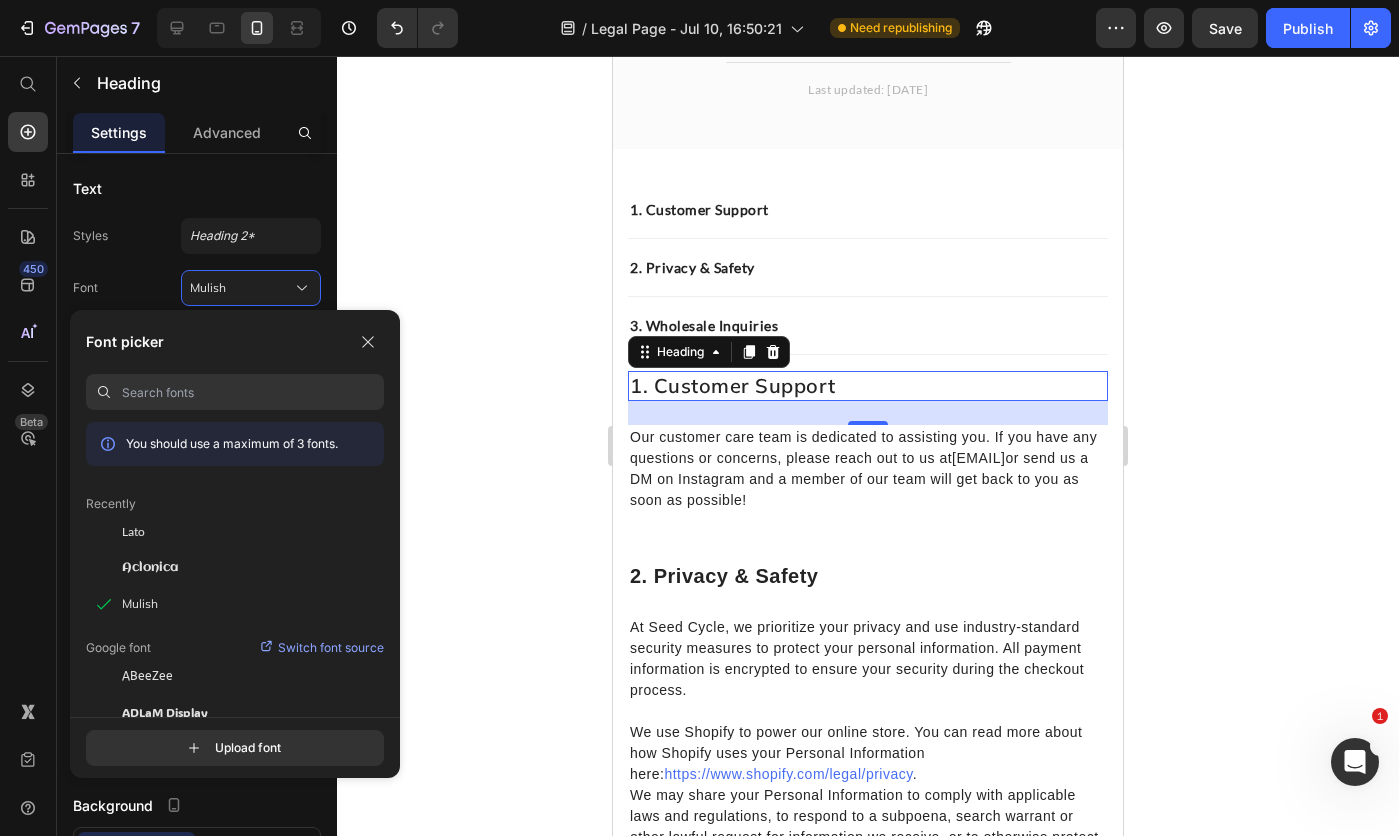 click on "Lato" at bounding box center [133, 532] 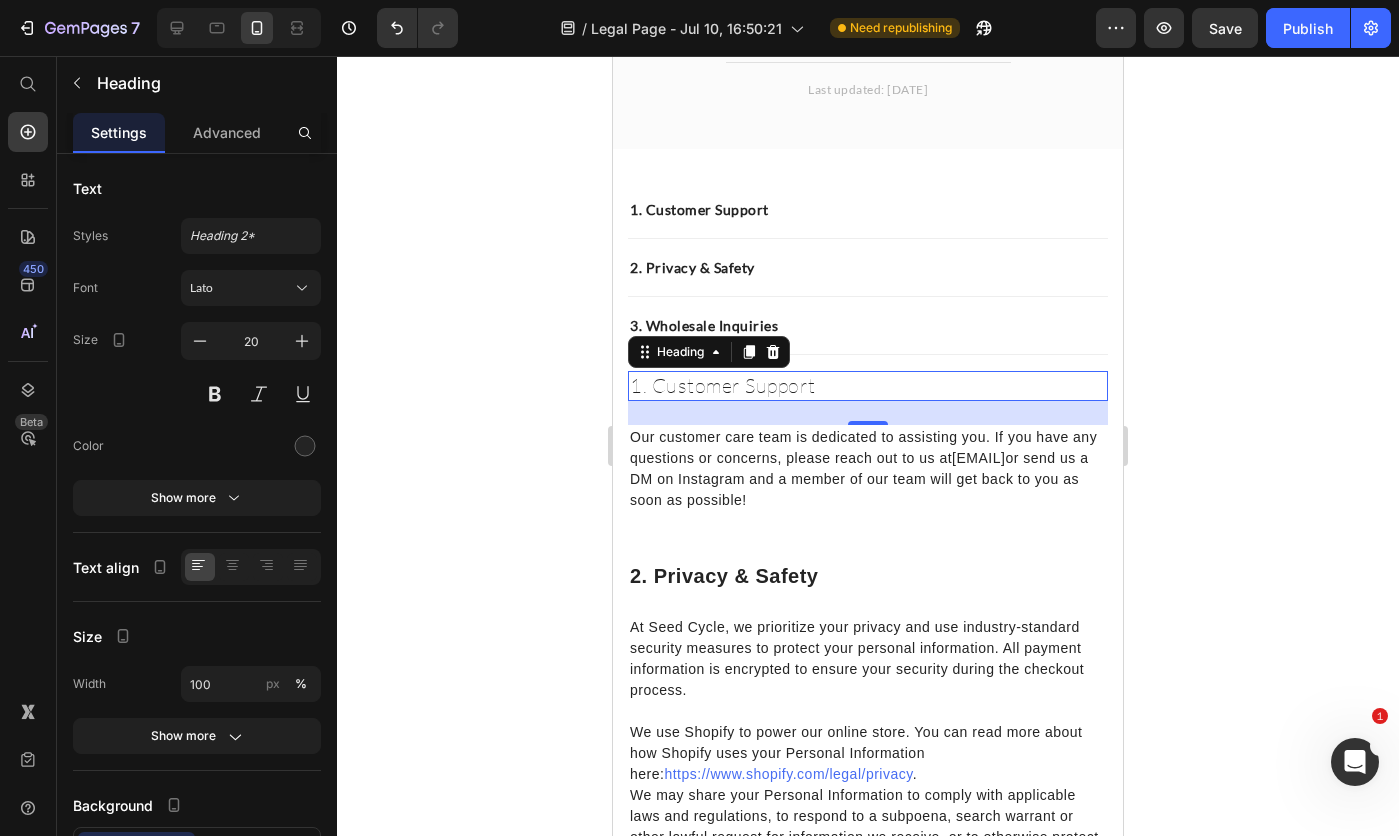 click at bounding box center (215, 394) 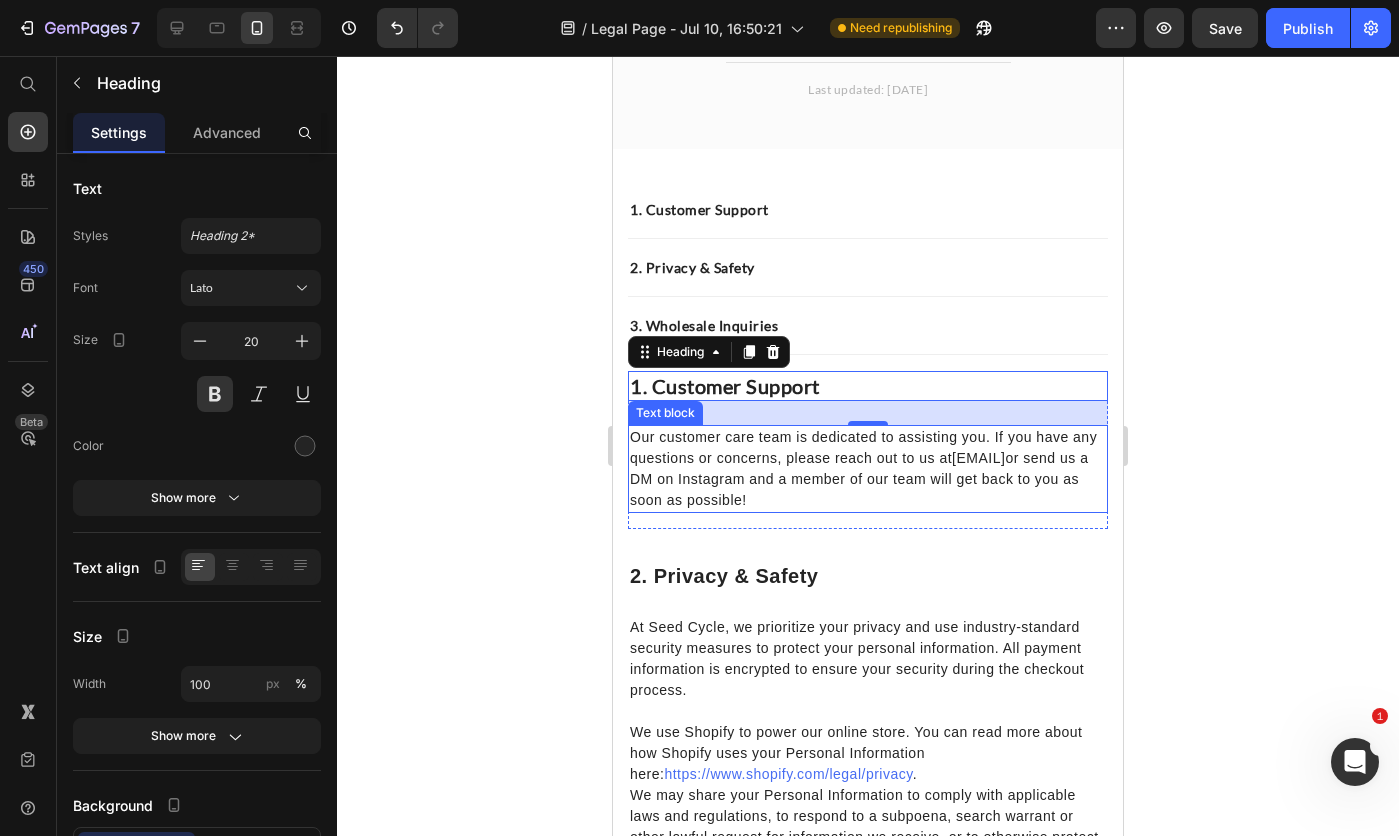 click on "[EMAIL]" at bounding box center (978, 458) 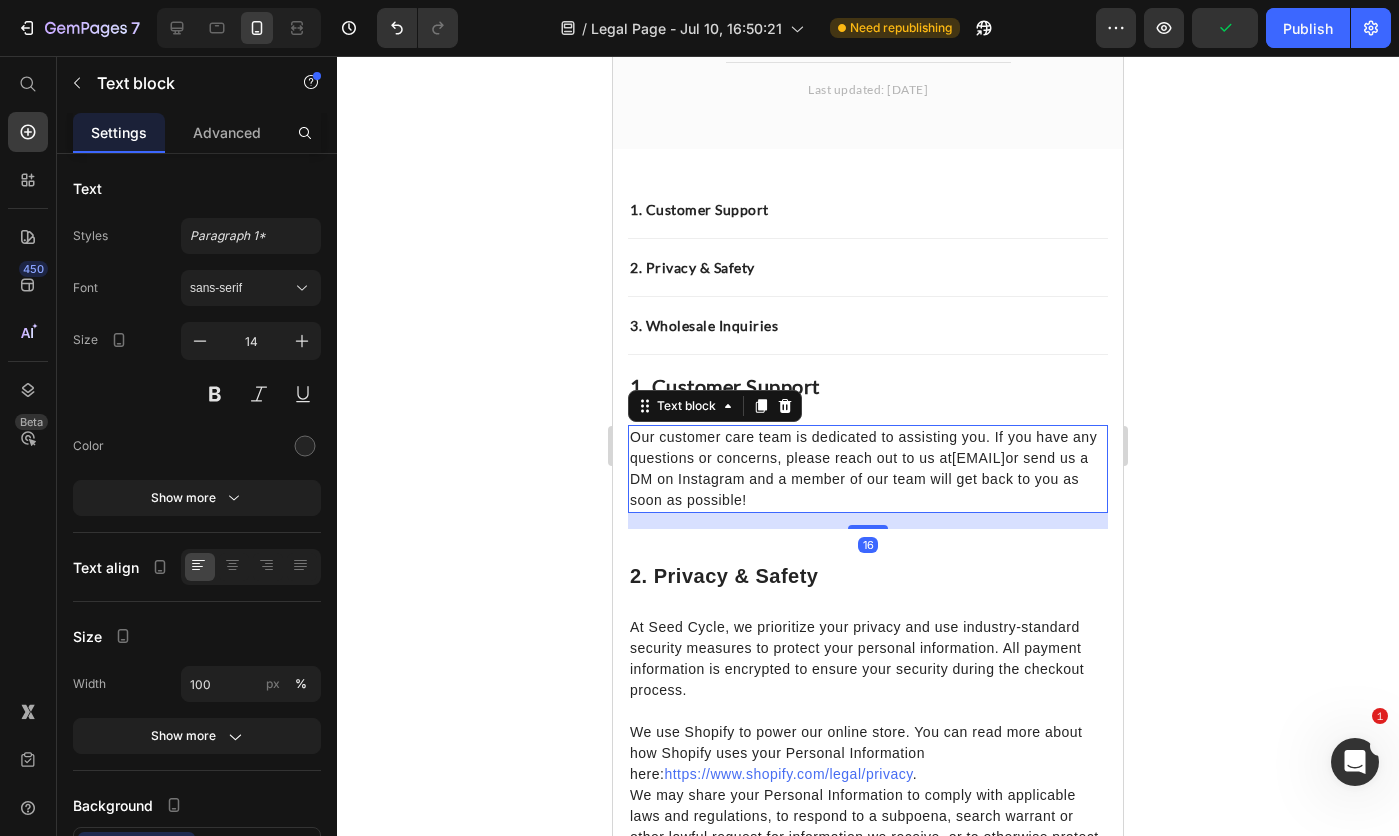 click on "sans-serif" at bounding box center (241, 288) 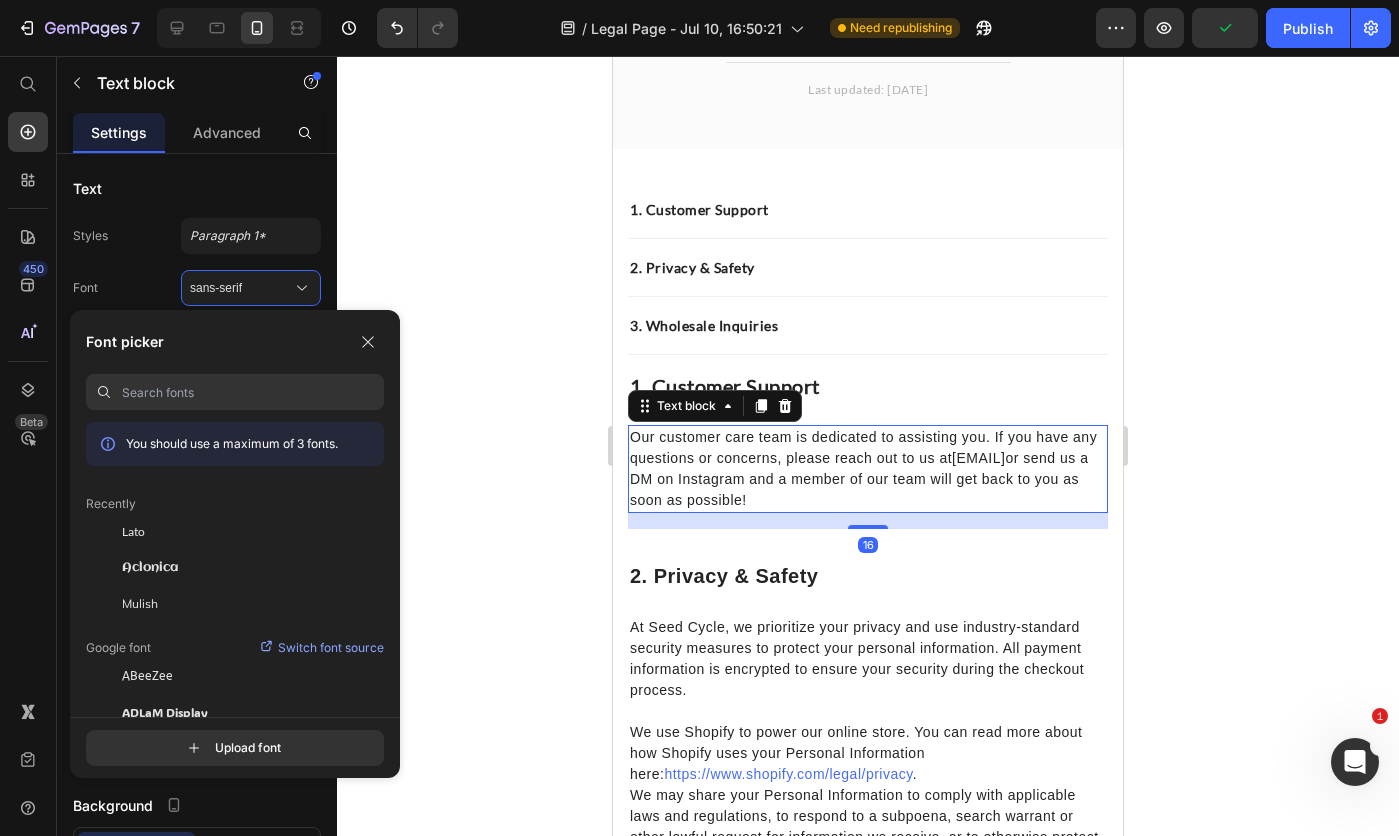 click on "Lato" 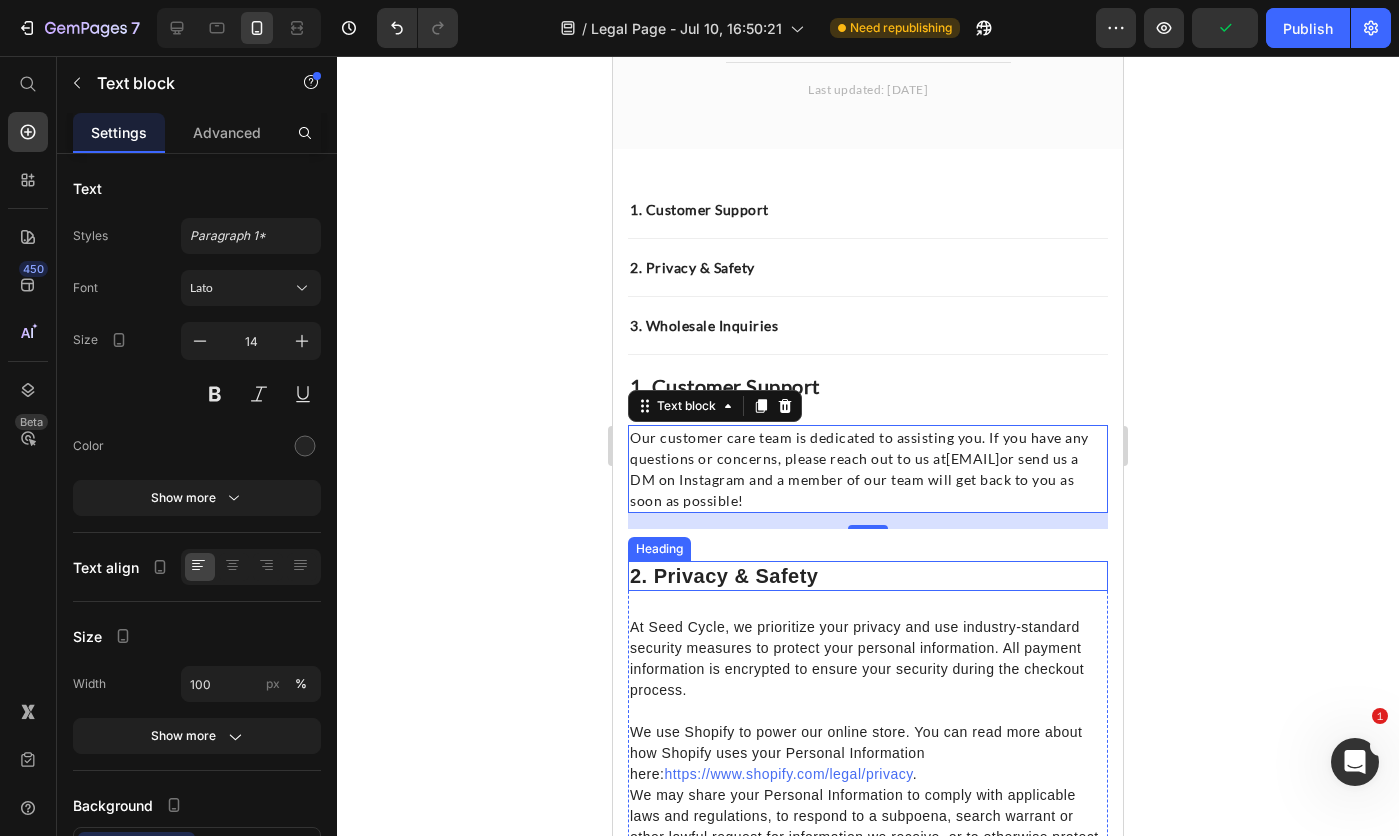 click on "2. Privacy & safety" at bounding box center [868, 576] 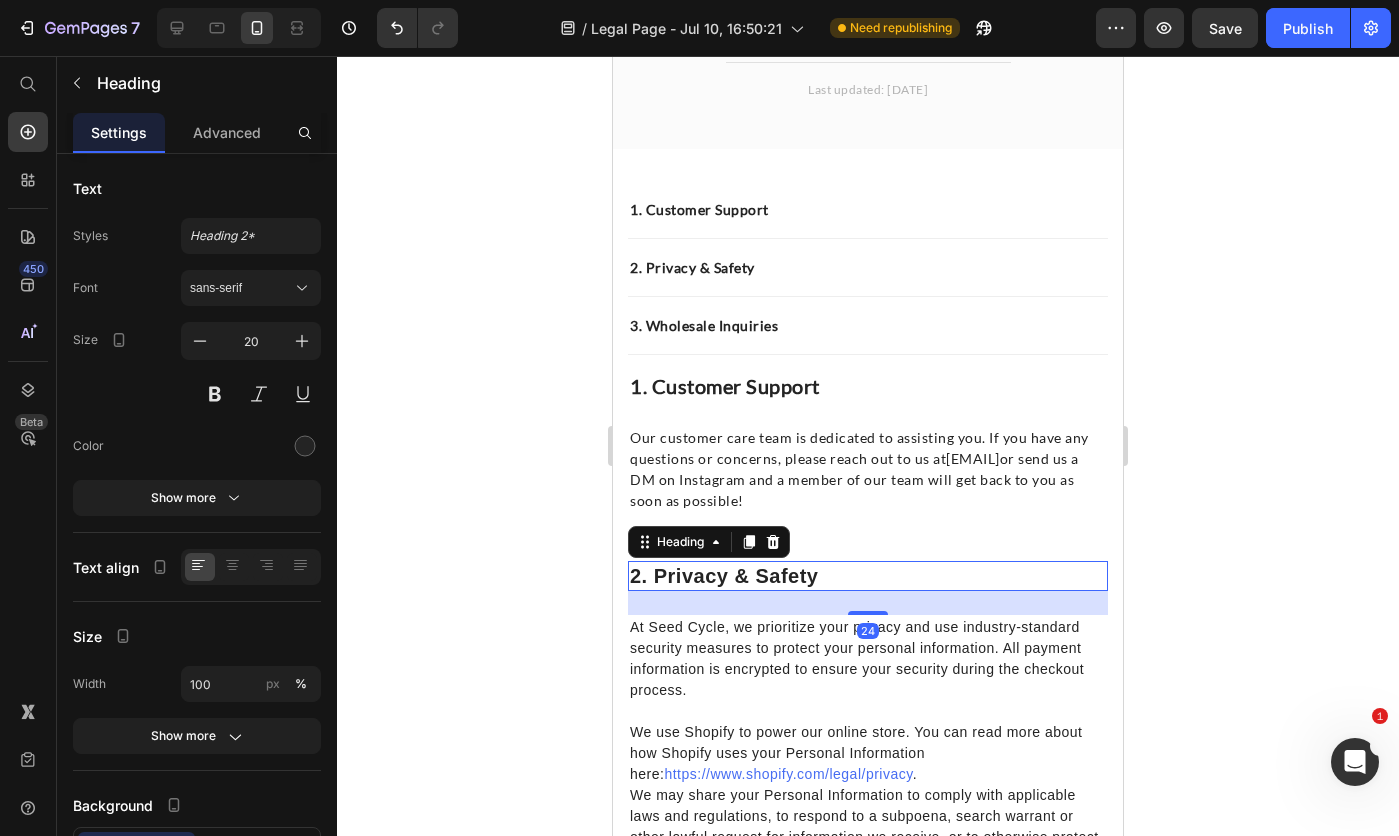 click on "sans-serif" at bounding box center (251, 288) 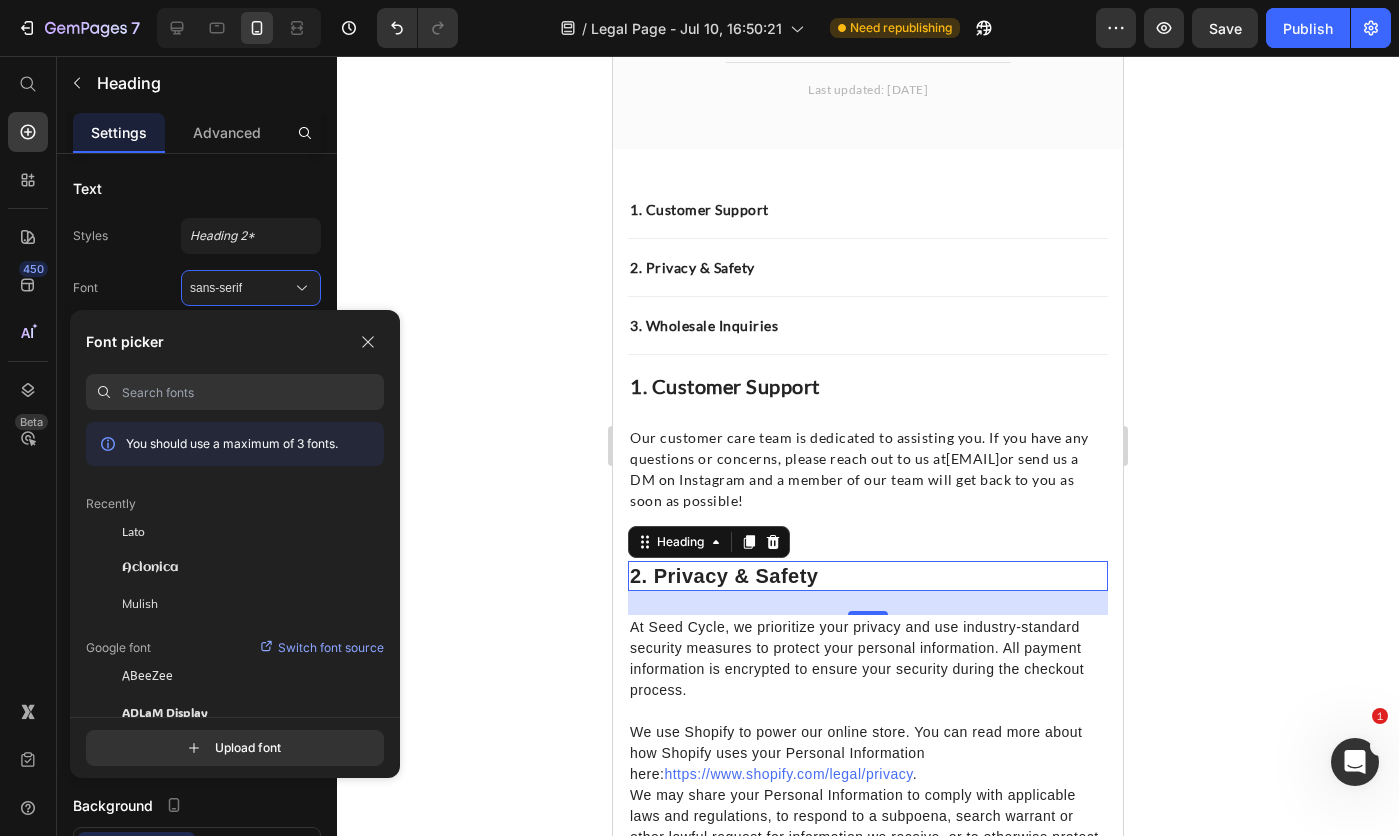 click on "Lato" at bounding box center (133, 532) 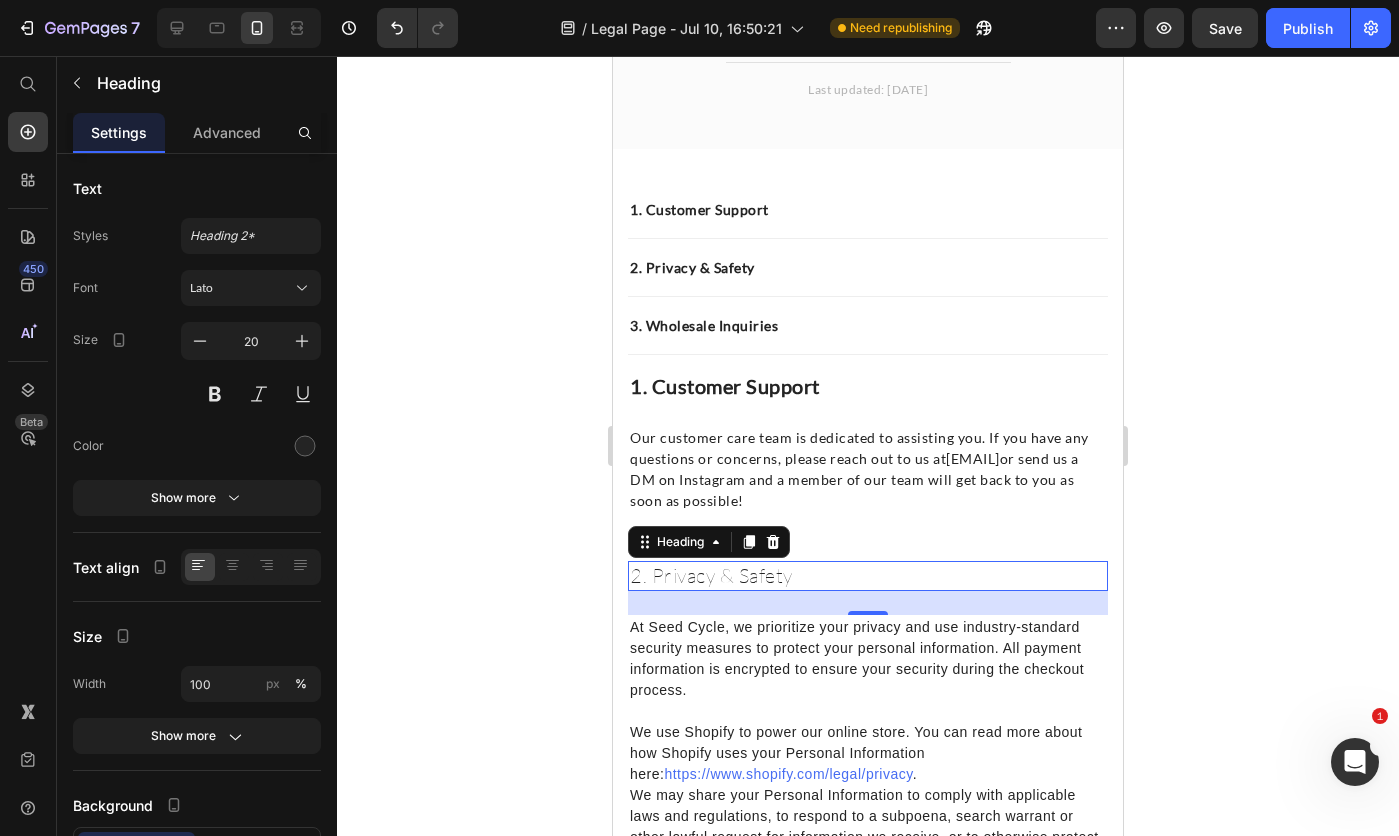 click at bounding box center [215, 394] 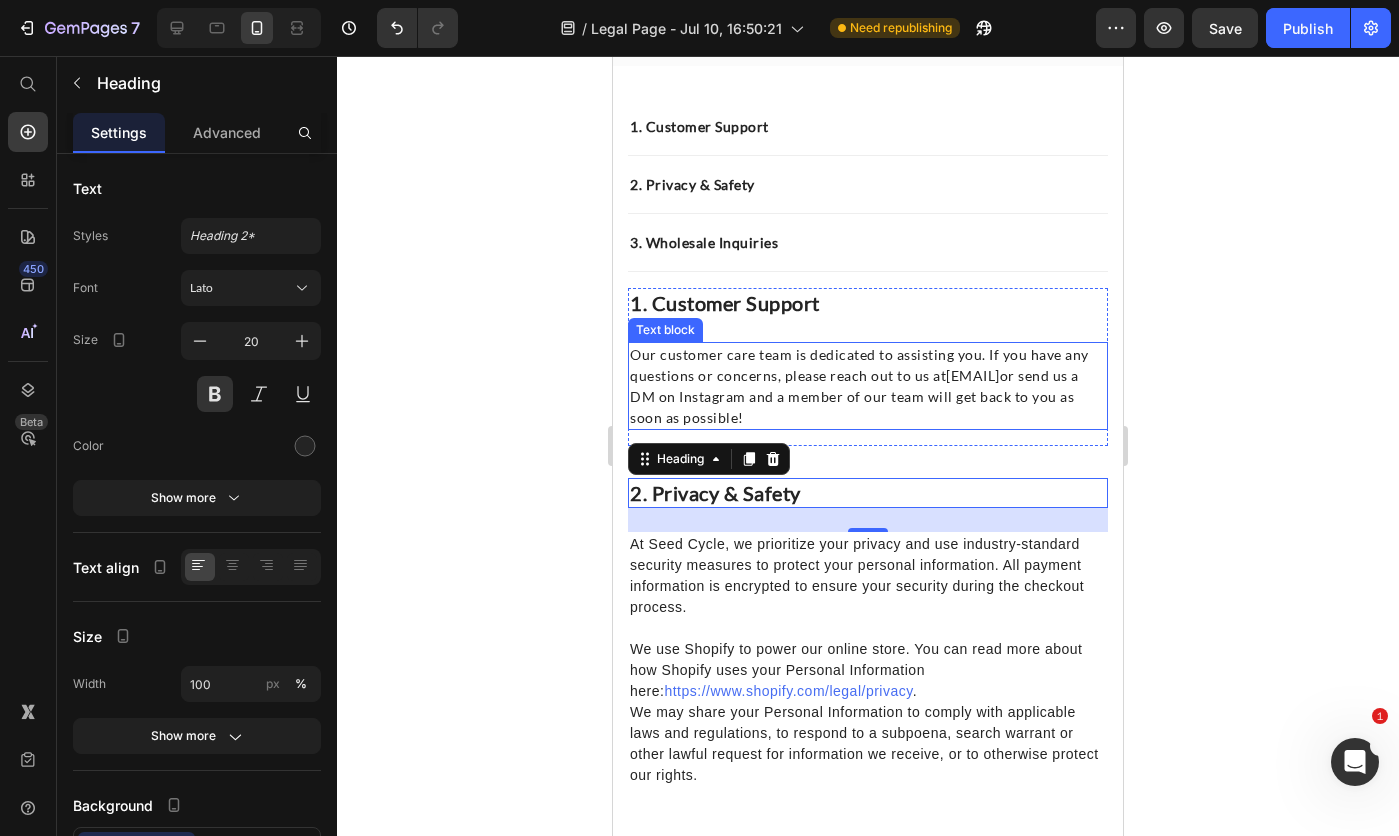 scroll, scrollTop: 400, scrollLeft: 0, axis: vertical 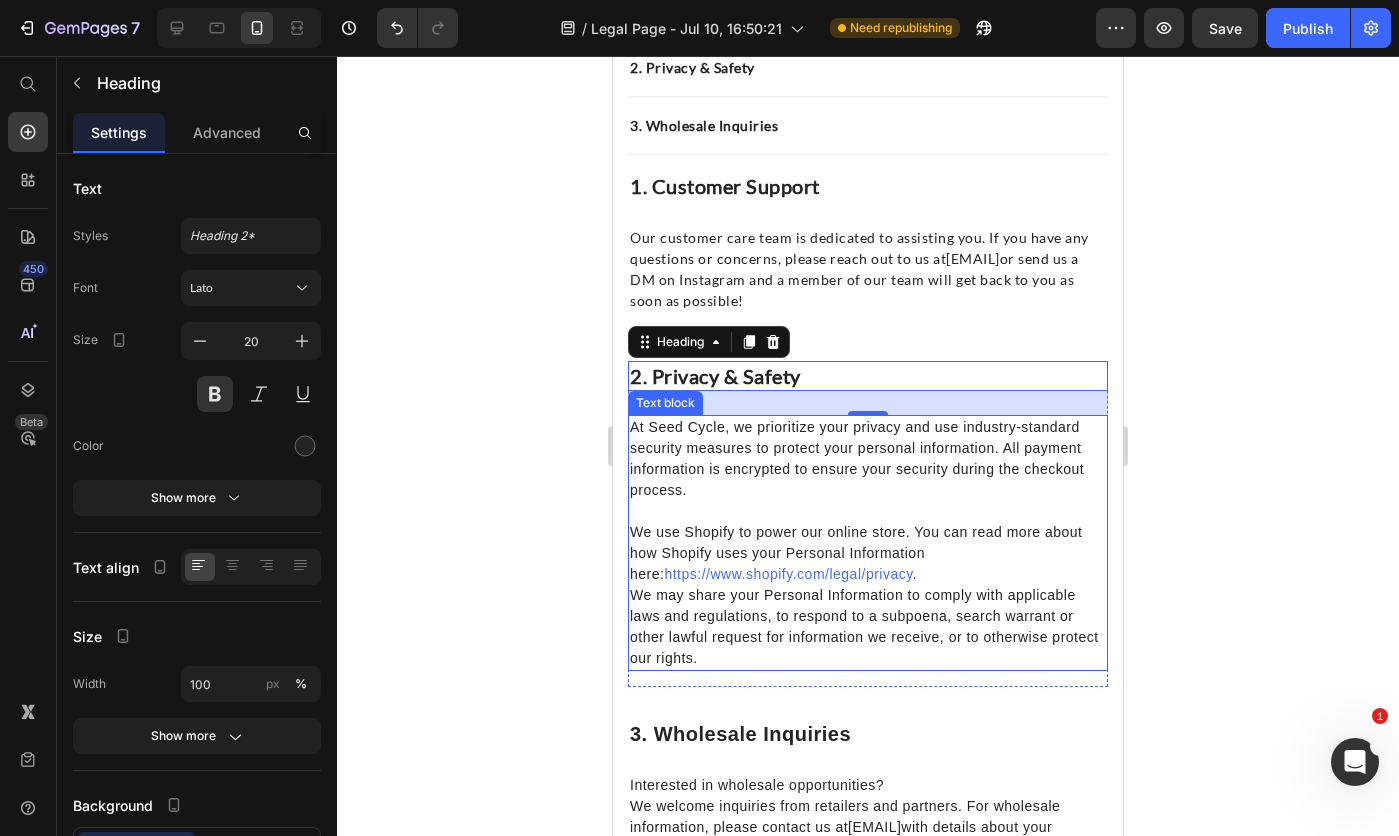 click on "At Seed Cycle, we prioritize your privacy and use industry-standard security measures to protect your personal information. All payment information is encrypted to ensure your security during the checkout process." at bounding box center [868, 459] 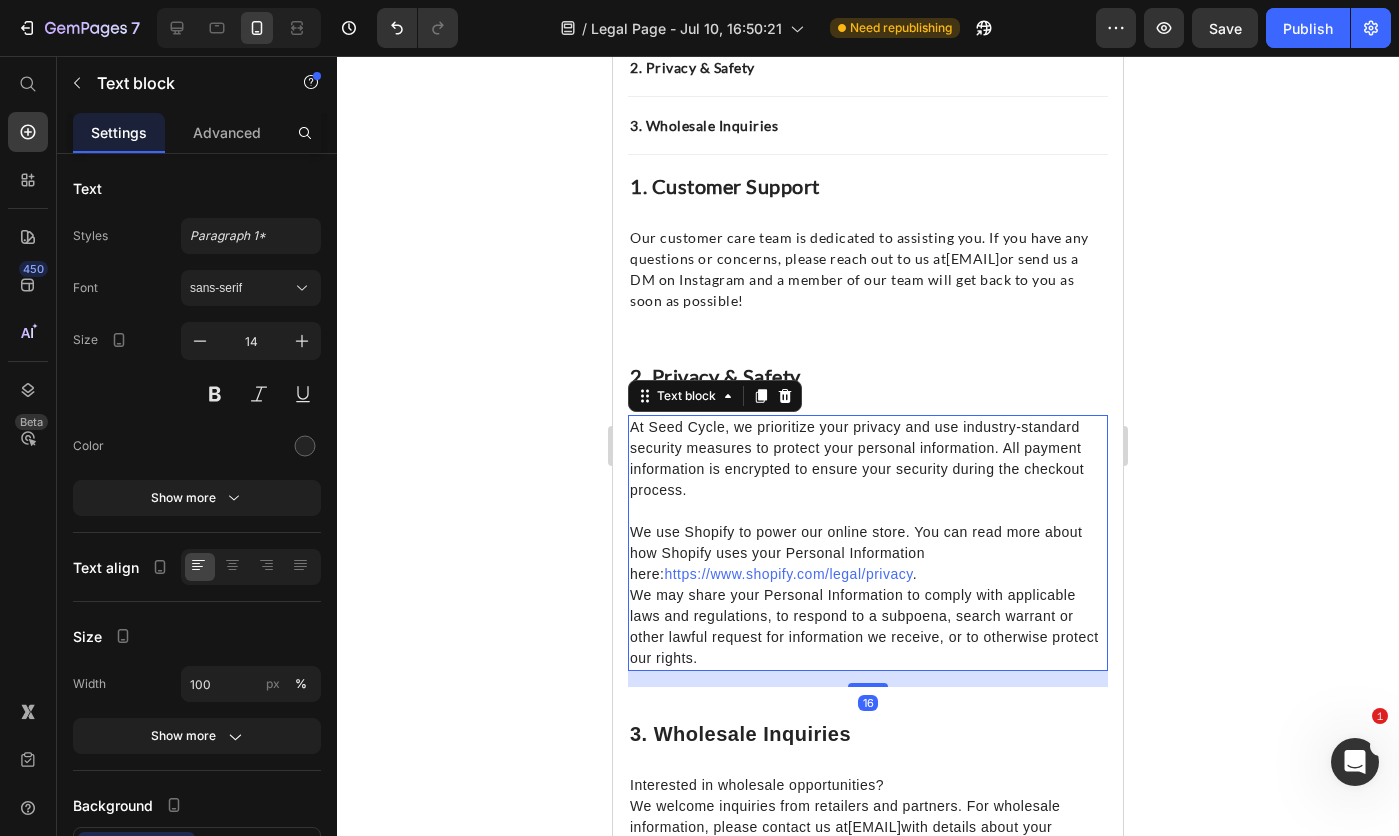 click on "sans-serif" at bounding box center [241, 288] 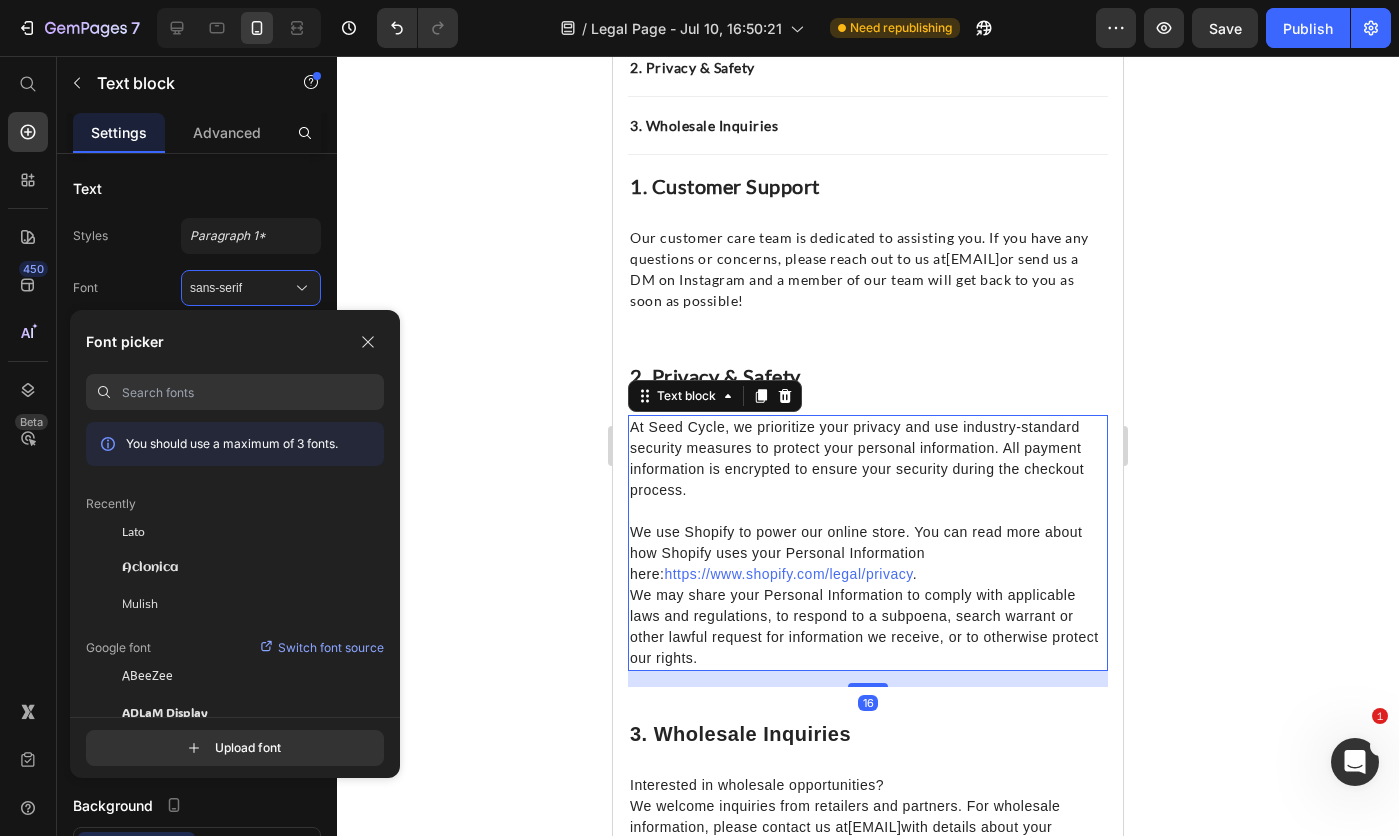 click on "Lato" 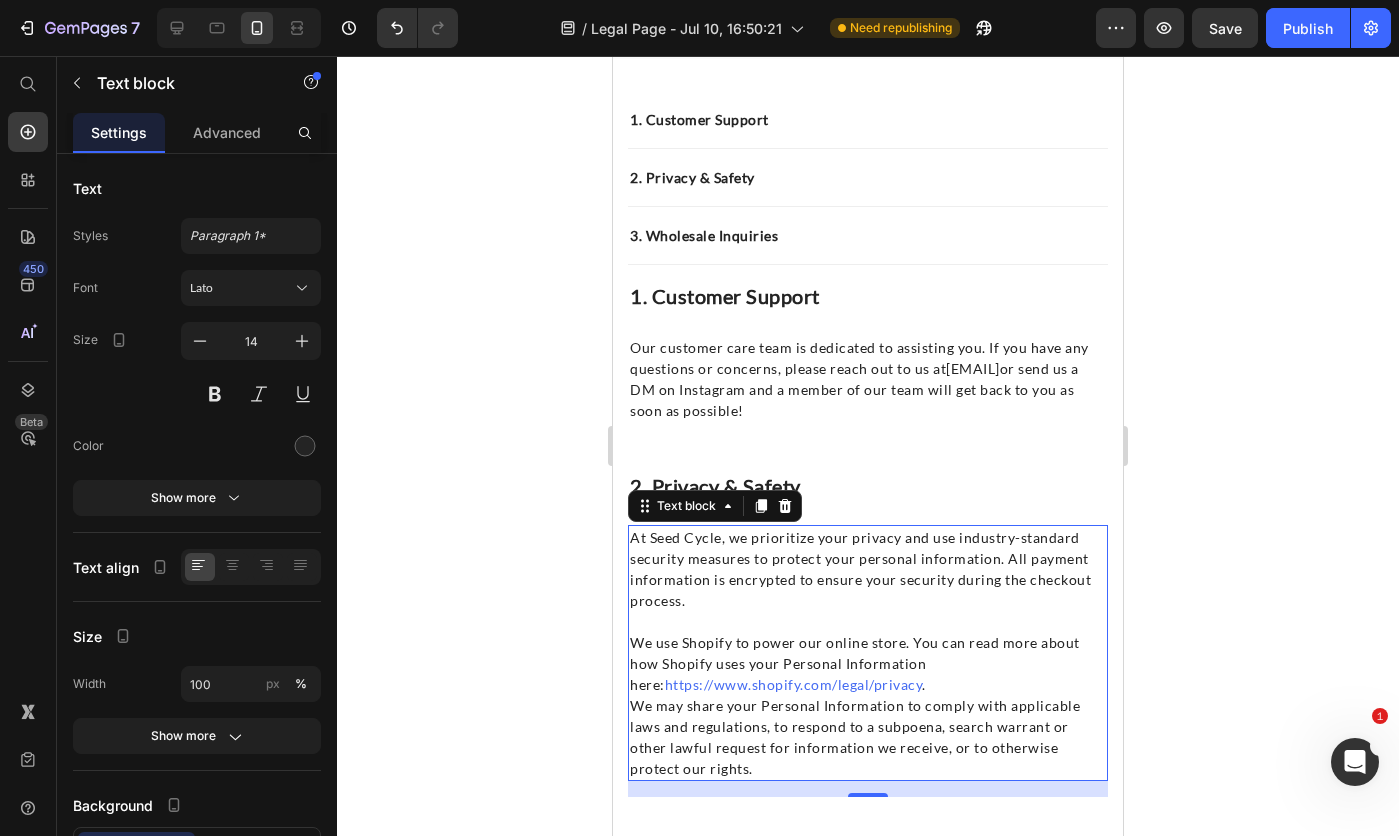 scroll, scrollTop: 200, scrollLeft: 0, axis: vertical 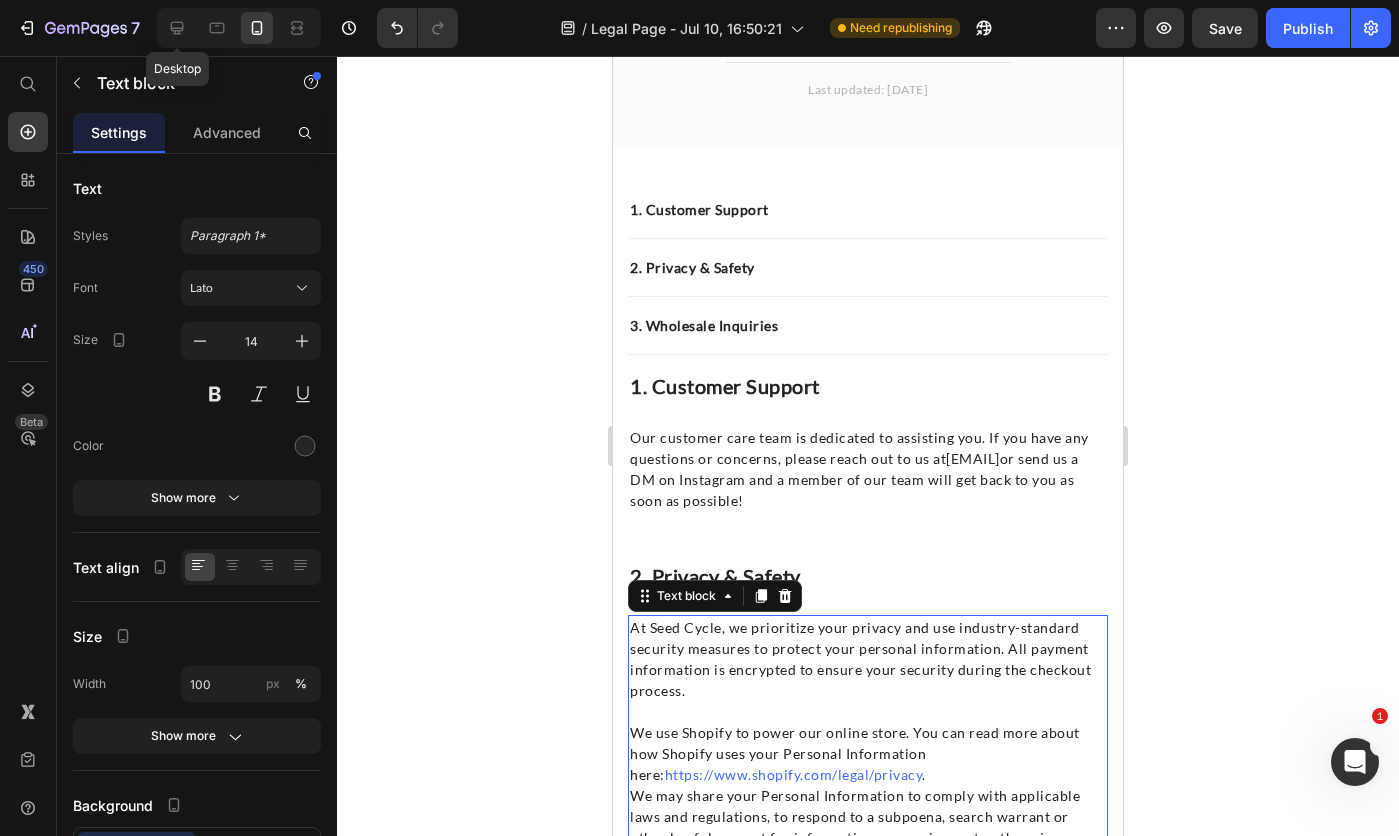 click 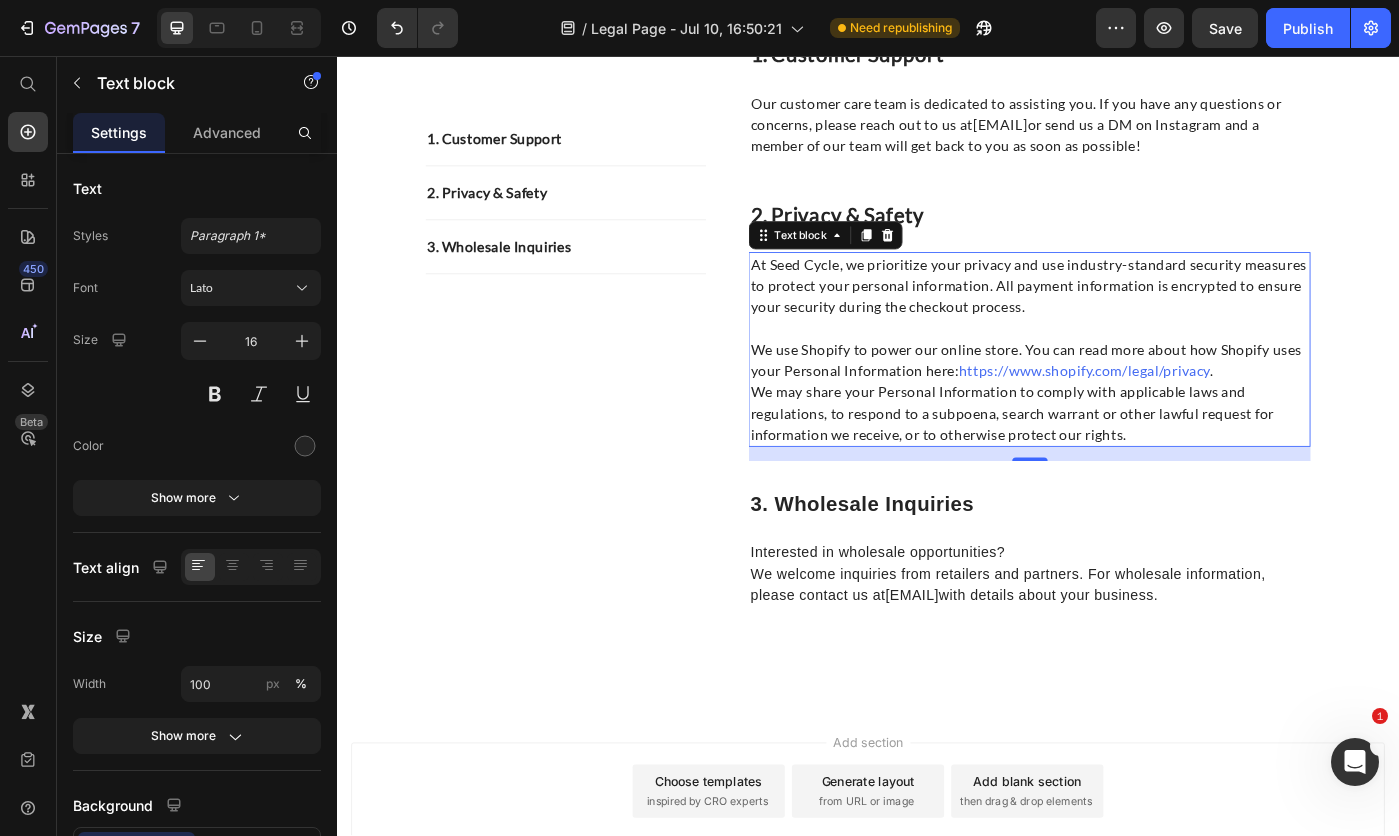 scroll, scrollTop: 145, scrollLeft: 0, axis: vertical 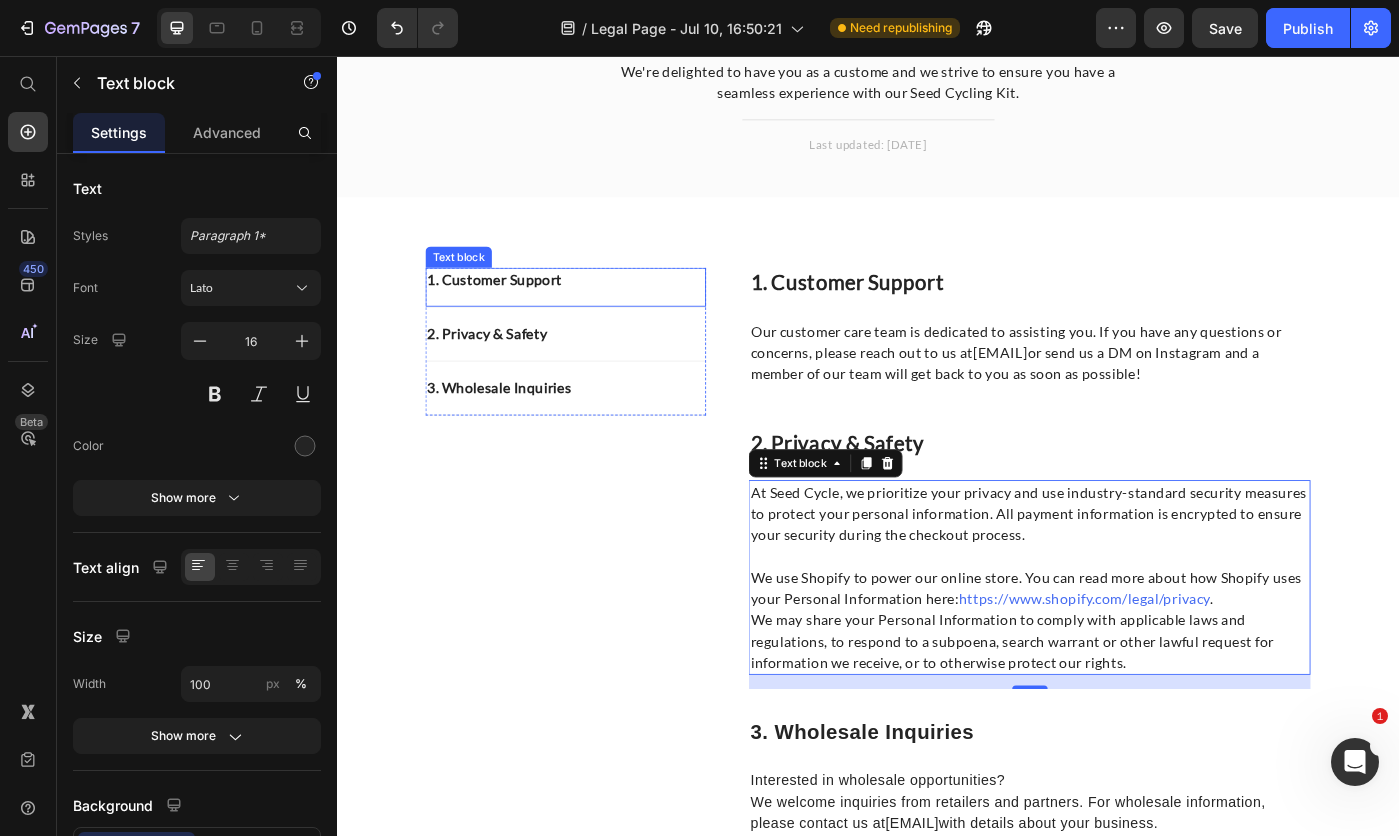 click on "1. Customer Support" at bounding box center [595, 310] 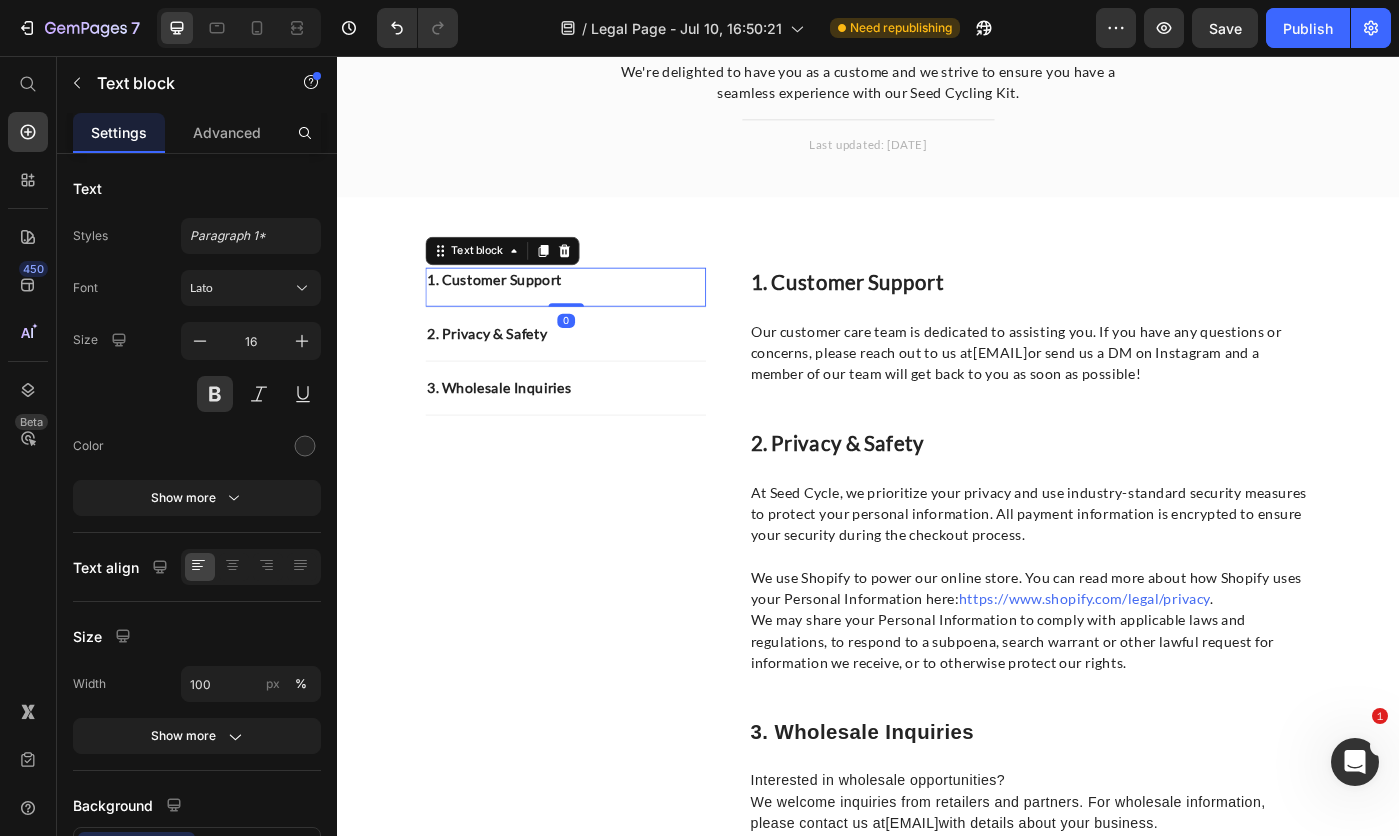 click on "2. Privacy & Safety" at bounding box center (595, 371) 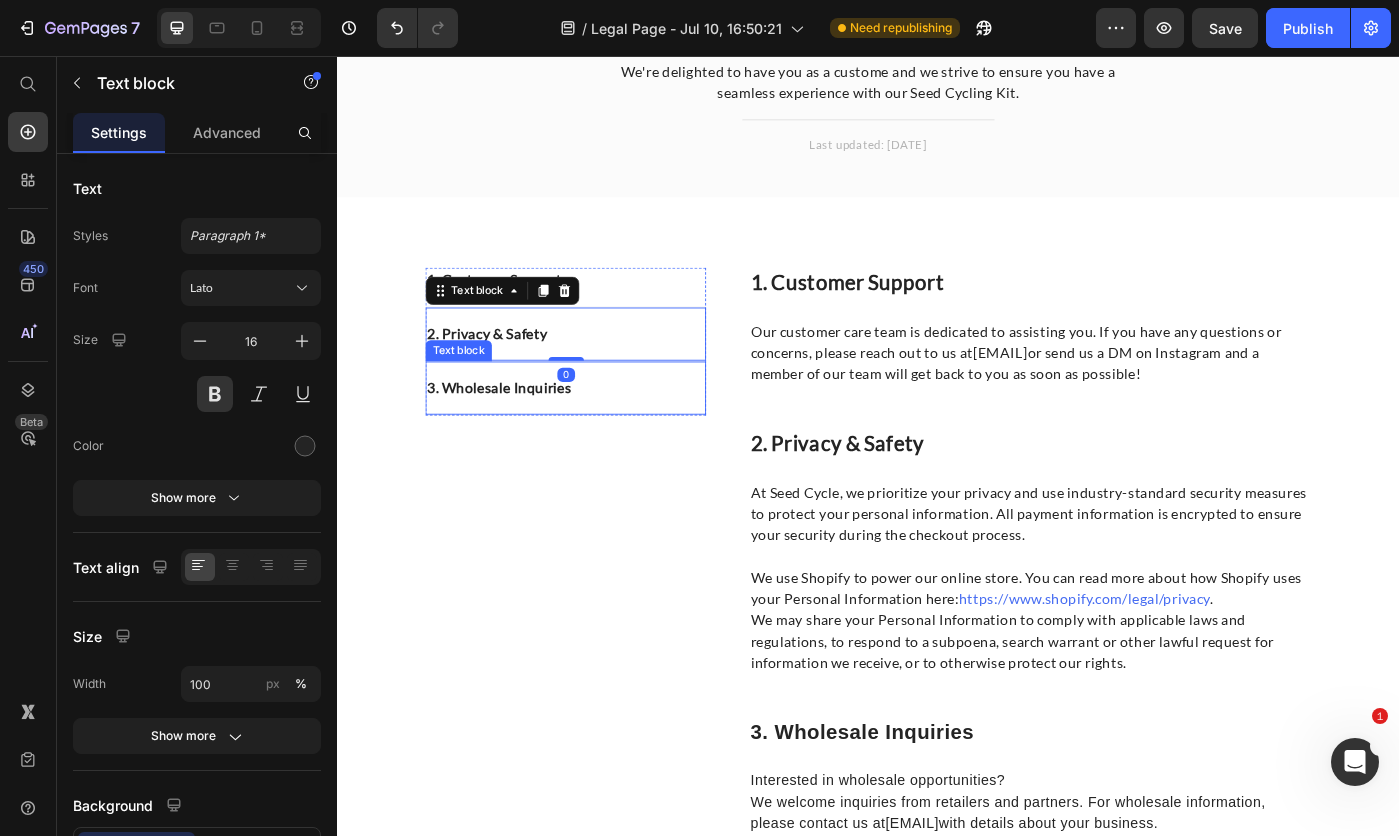 click on "3. Wholesale Inquiries Text block" at bounding box center [595, 432] 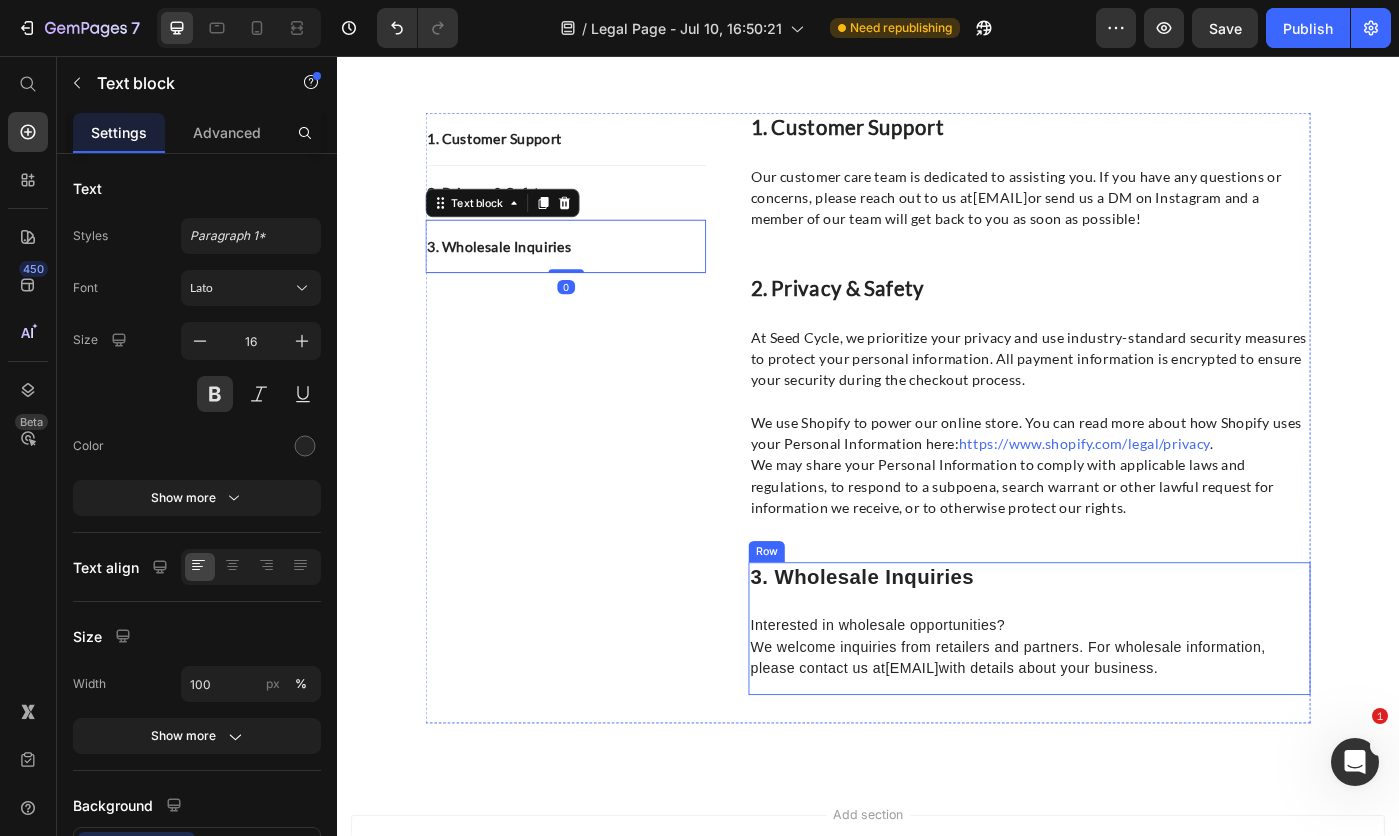 scroll, scrollTop: 345, scrollLeft: 0, axis: vertical 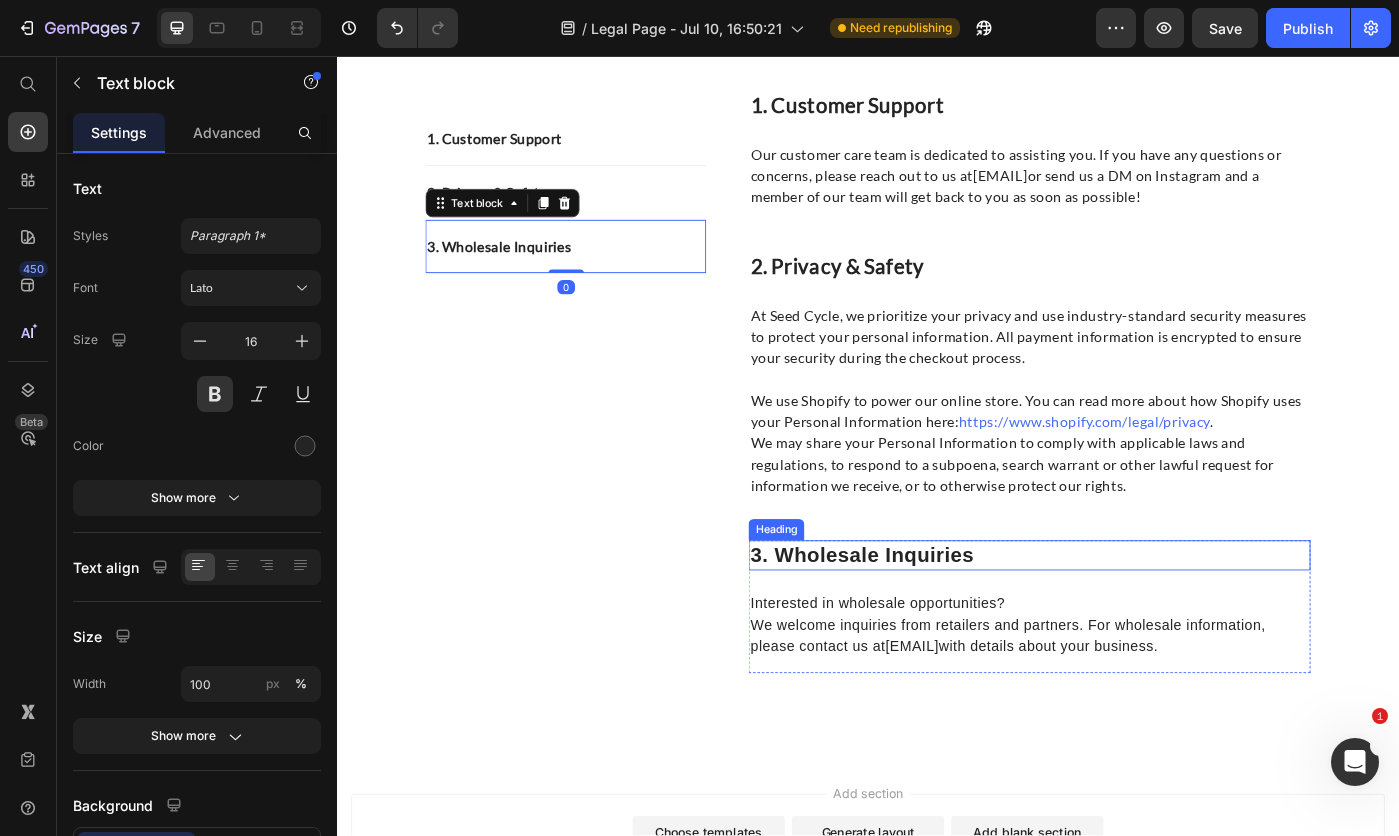 click on "3. Wholesale Inquiries" at bounding box center [1119, 621] 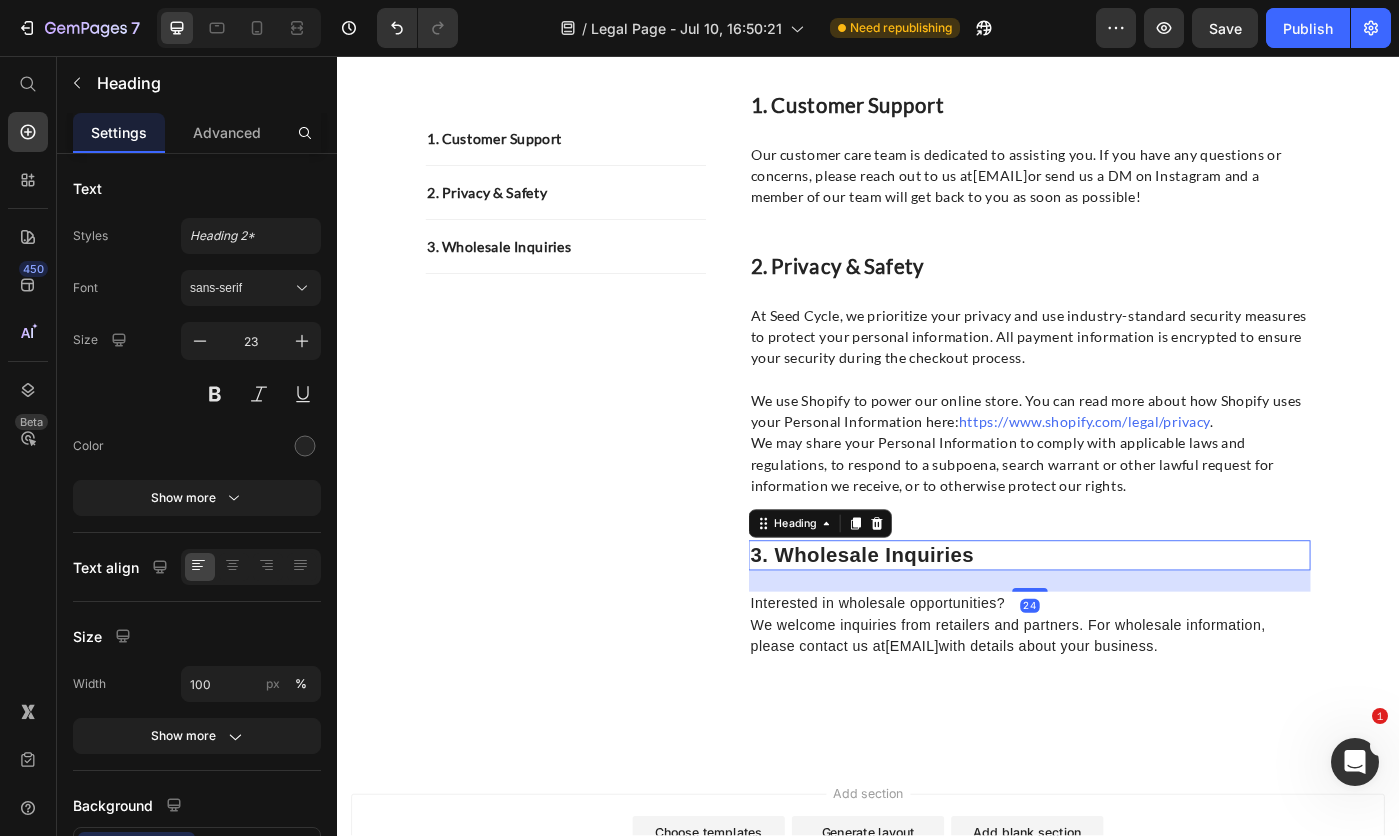click on "sans-serif" at bounding box center (241, 288) 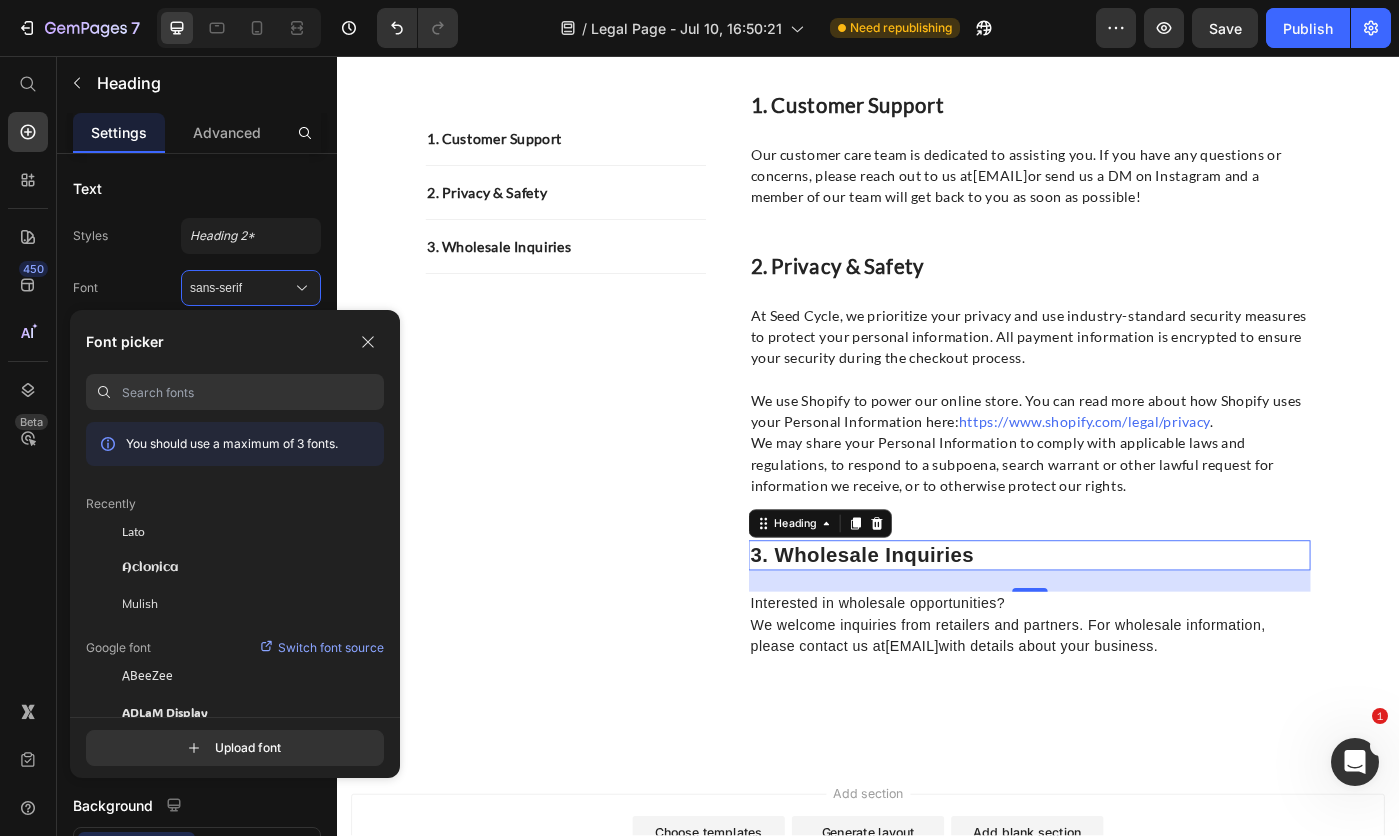 click on "Lato" 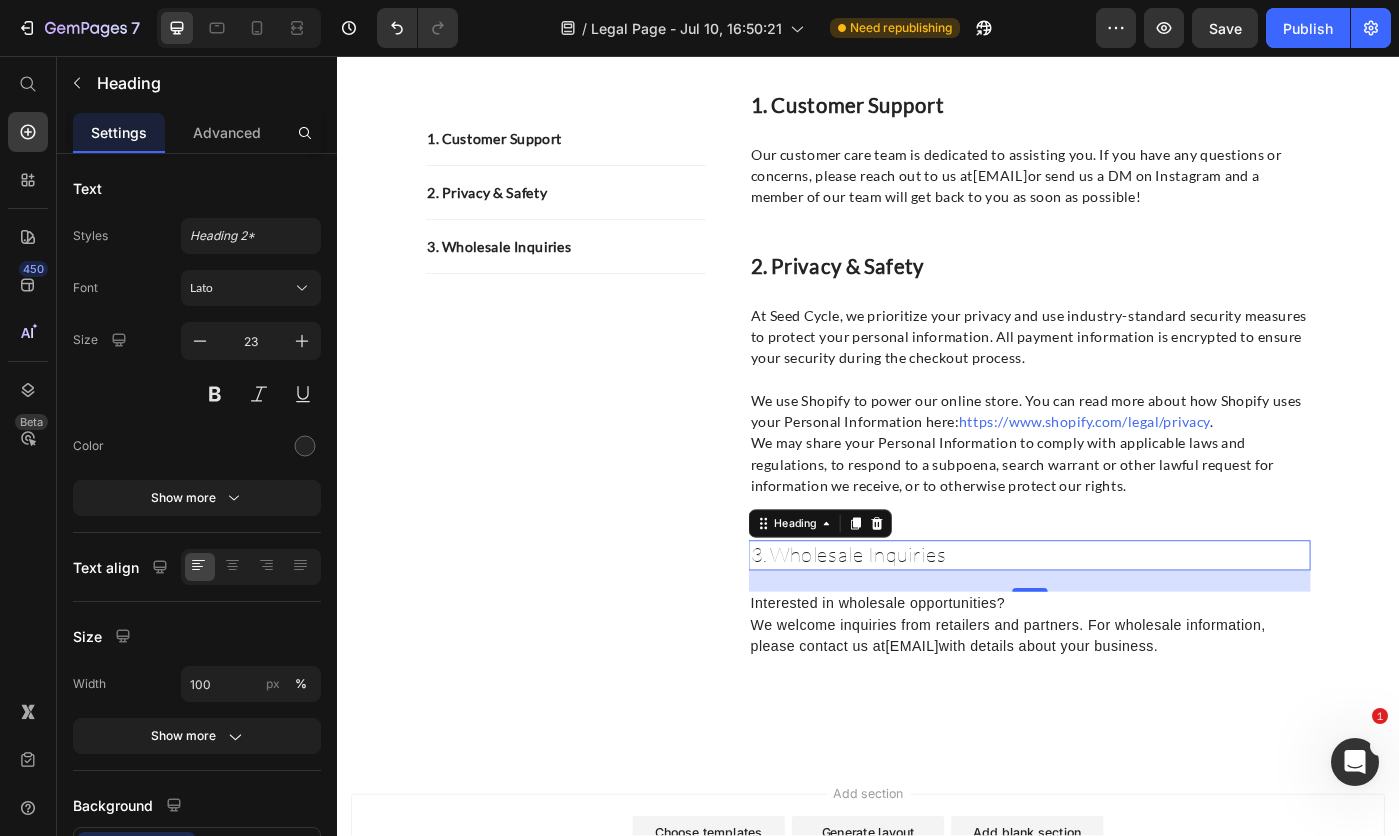 click at bounding box center (215, 394) 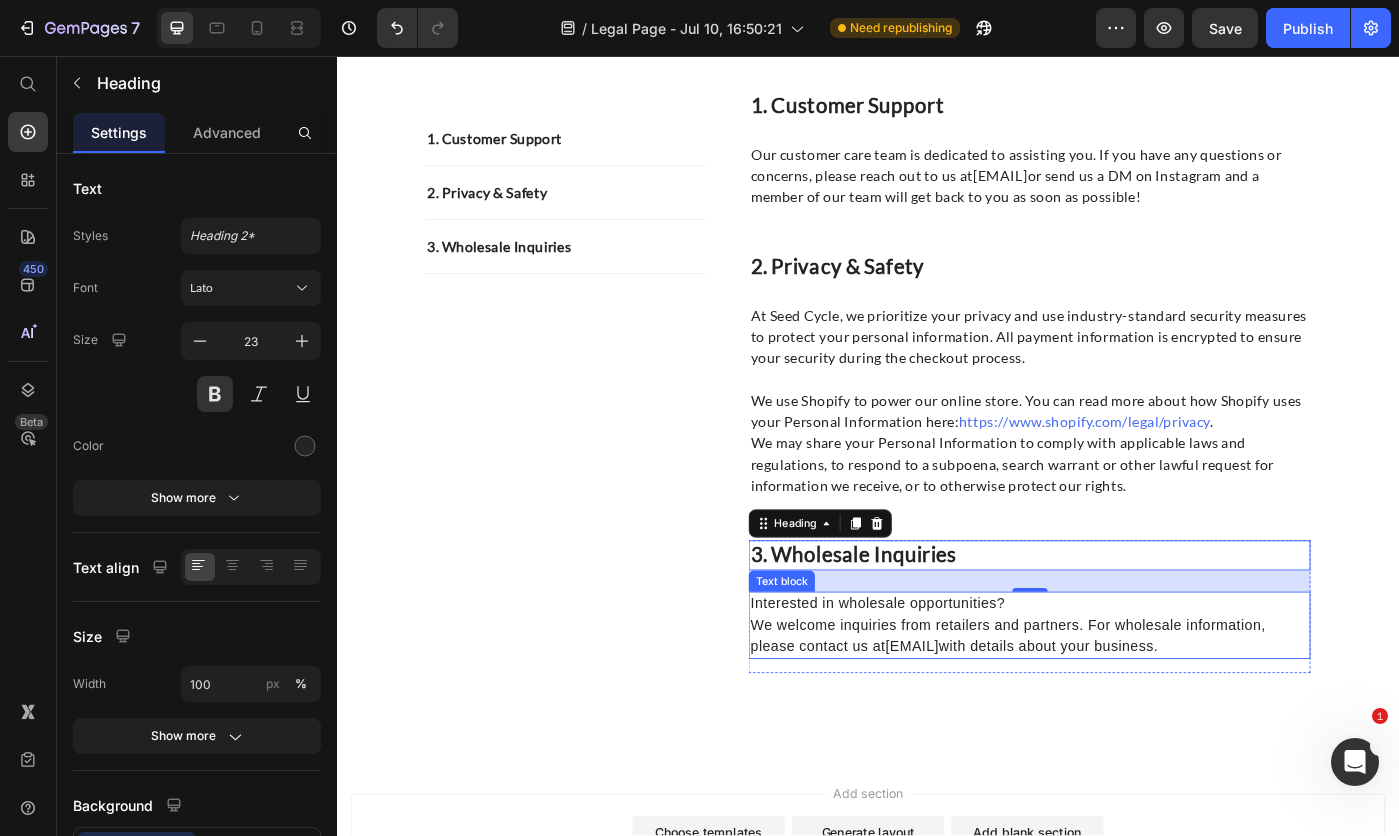 click on "We welcome inquiries from retailers and partners. For wholesale information, please contact us at" at bounding box center (1095, 711) 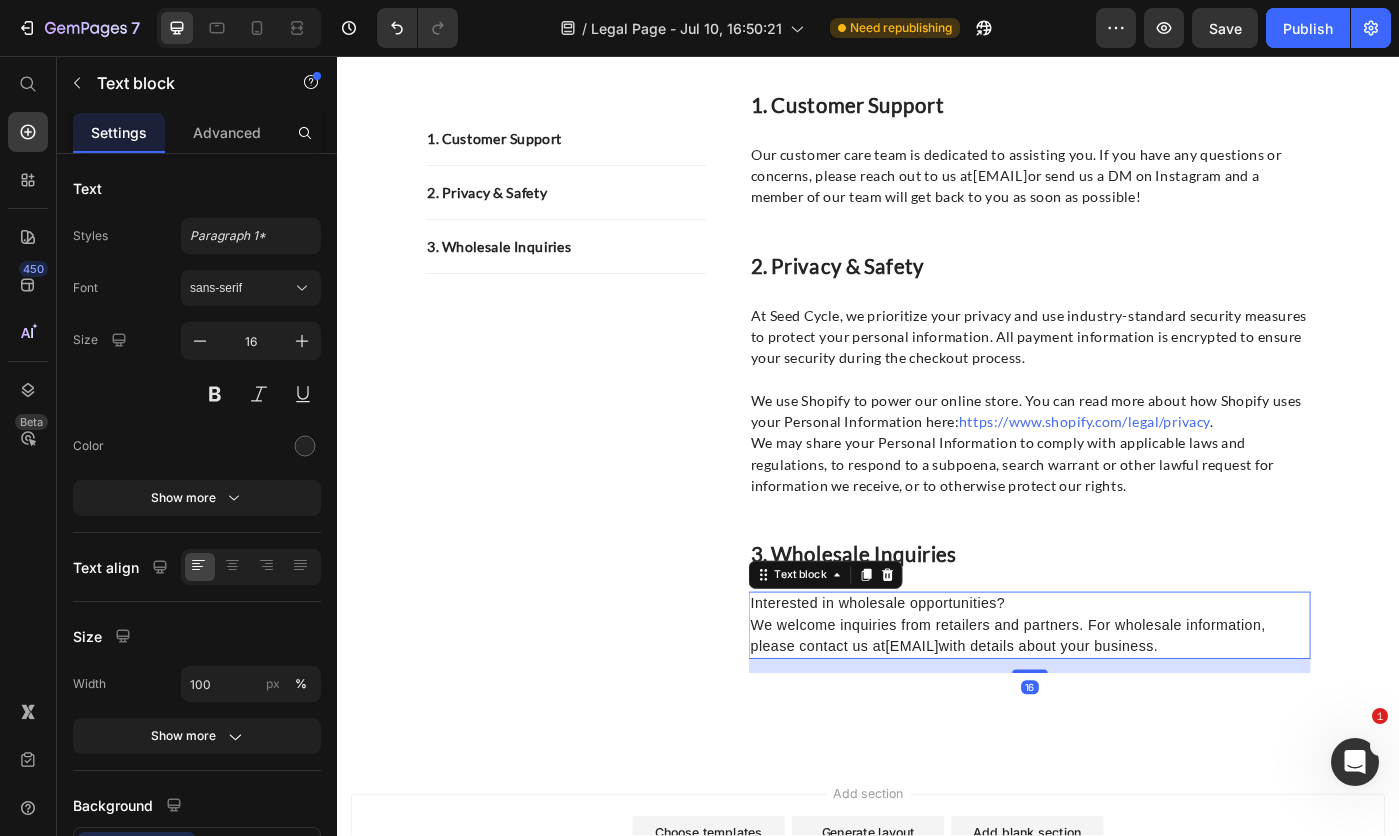 click on "sans-serif" at bounding box center [241, 288] 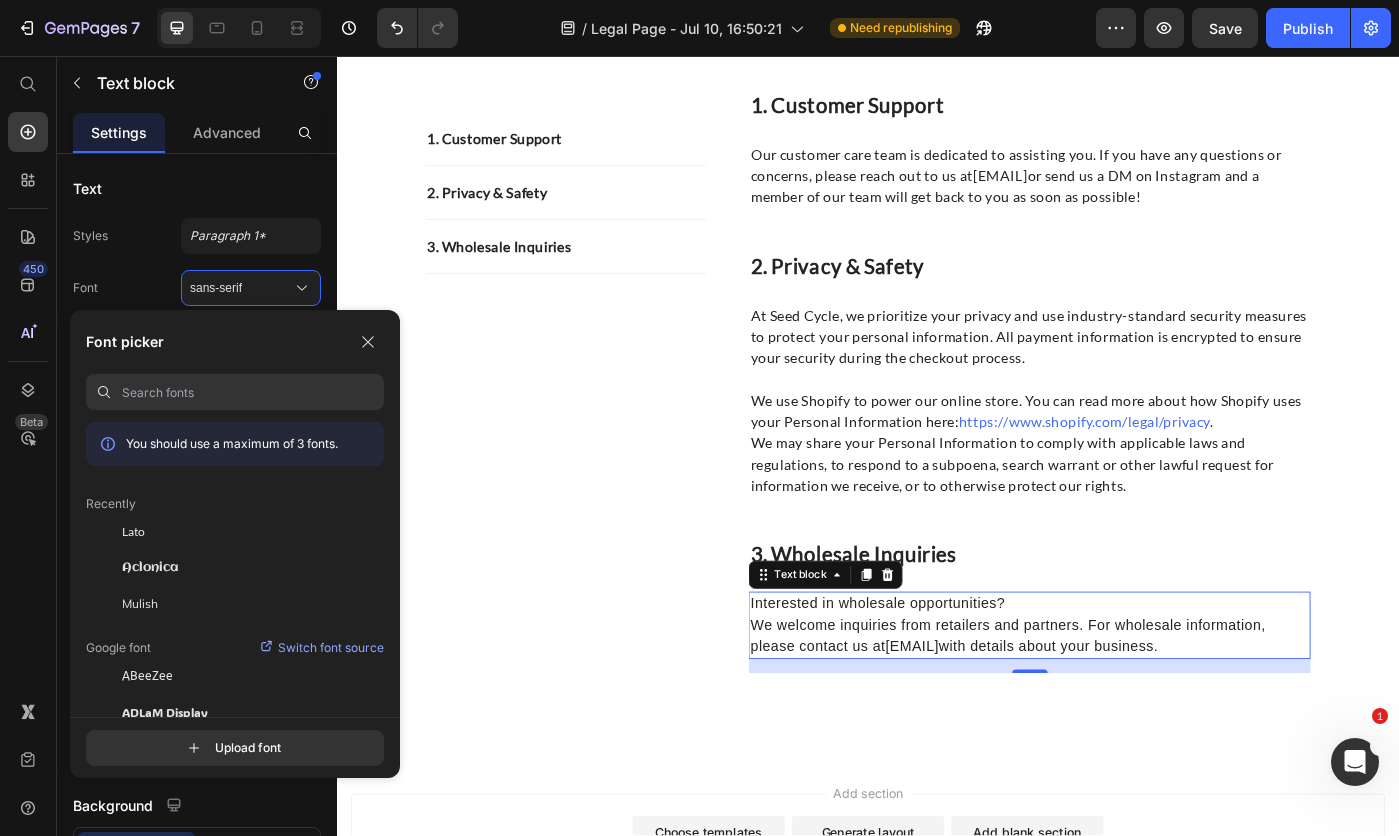 click on "Lato" 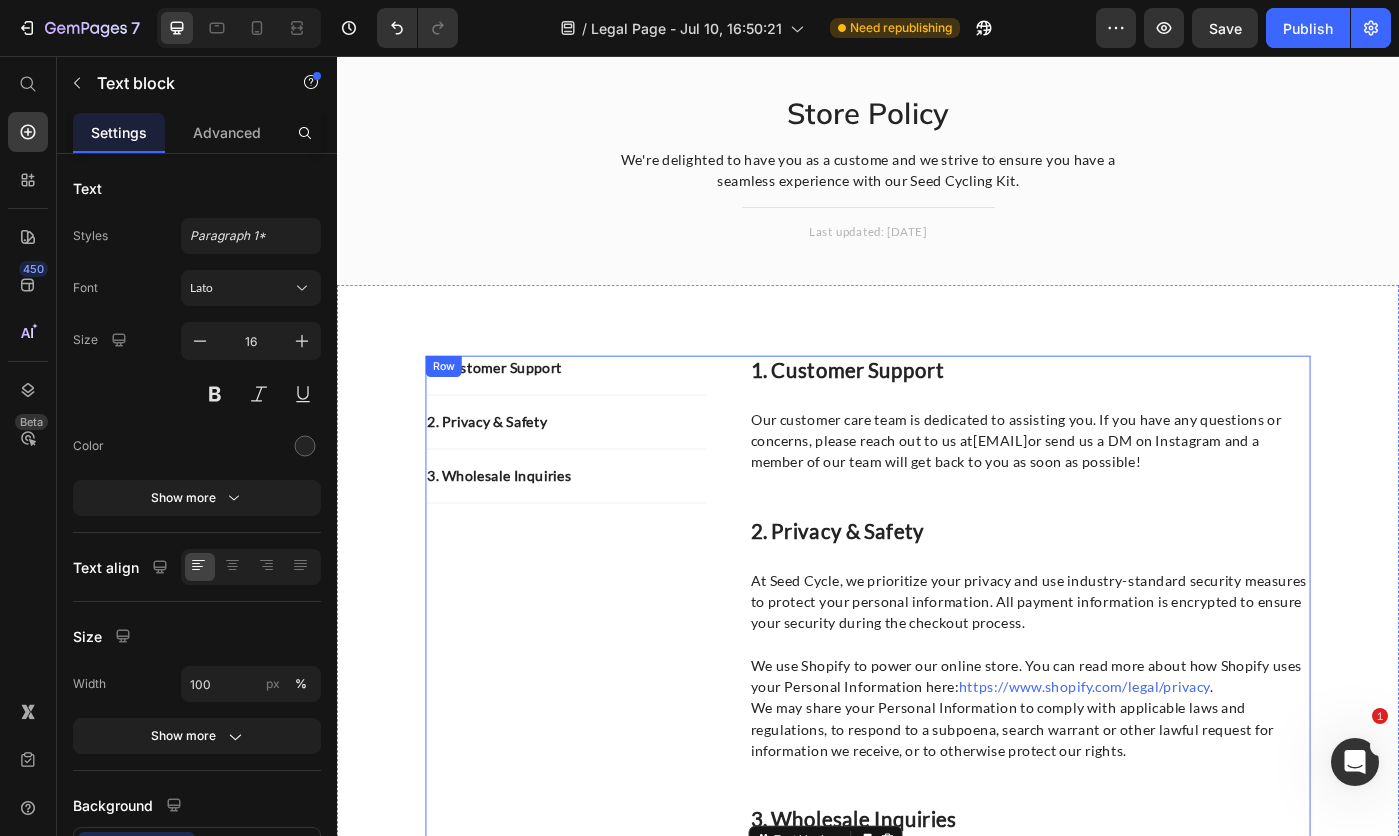 scroll, scrollTop: 0, scrollLeft: 0, axis: both 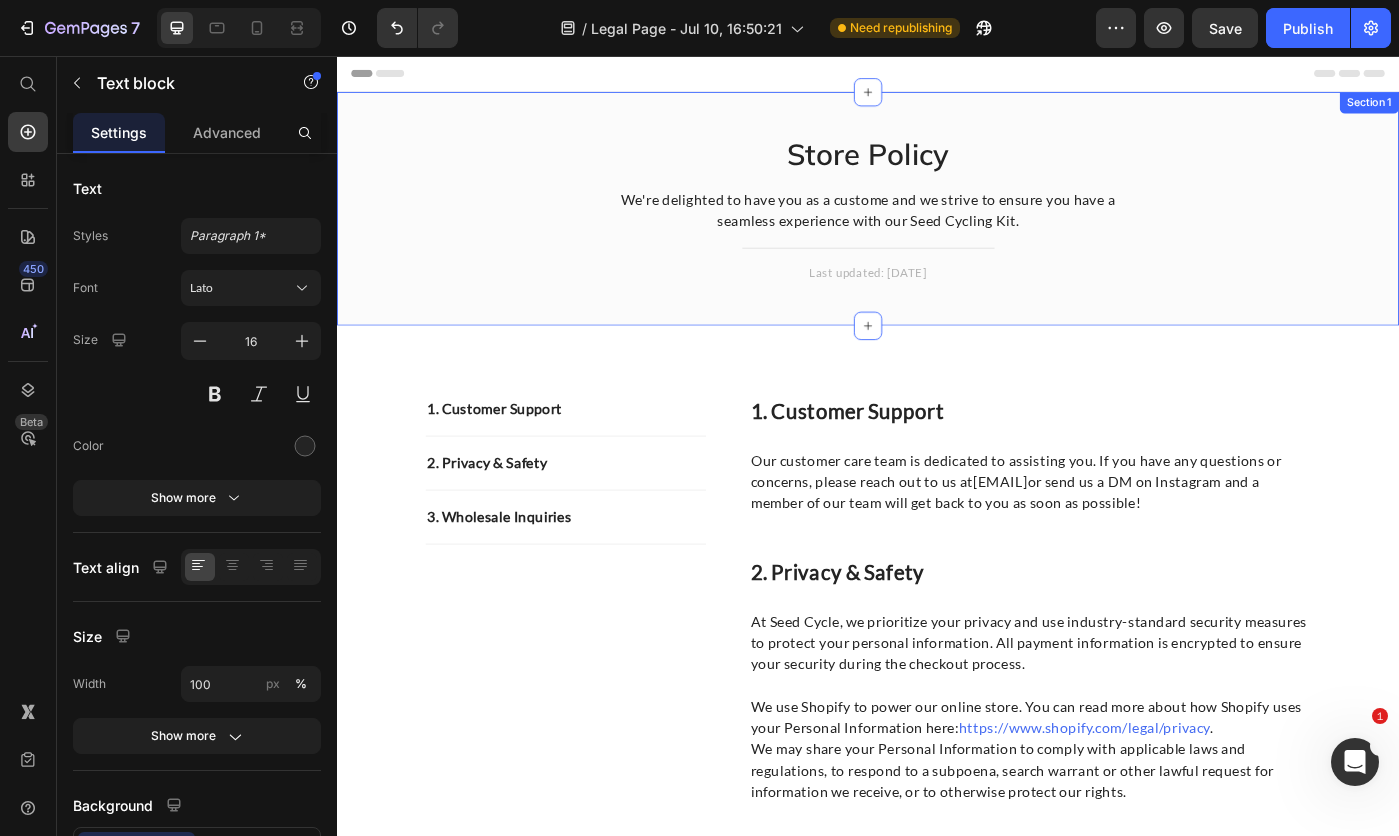 click on "Store Policy Heading We're delighted to have you as a custome and we strive to ensure you have a seamless experience with our Seed Cycling Kit. Text block                Title Line Last updated: July 2025 Text block Row" at bounding box center [937, 245] 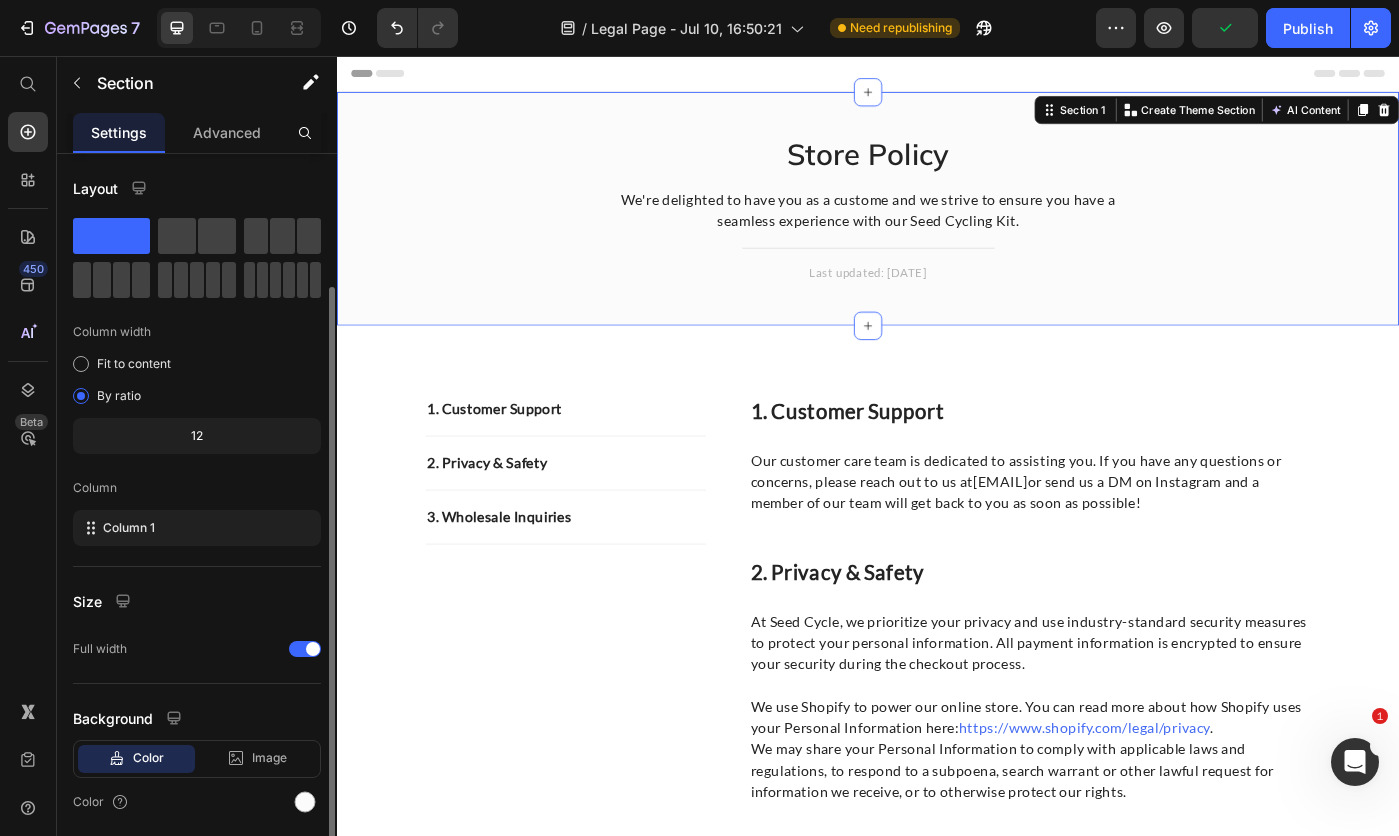 scroll, scrollTop: 69, scrollLeft: 0, axis: vertical 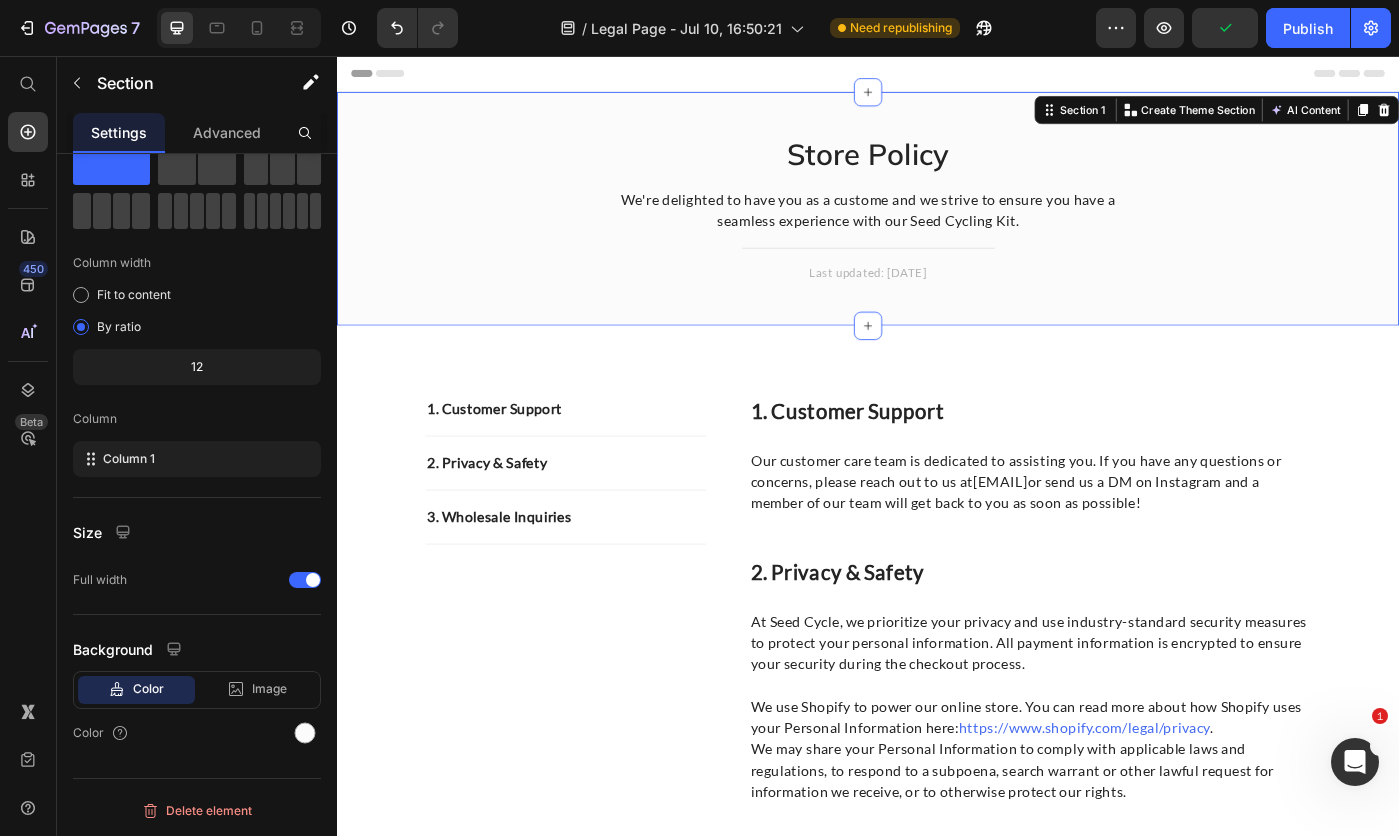 click at bounding box center (305, 733) 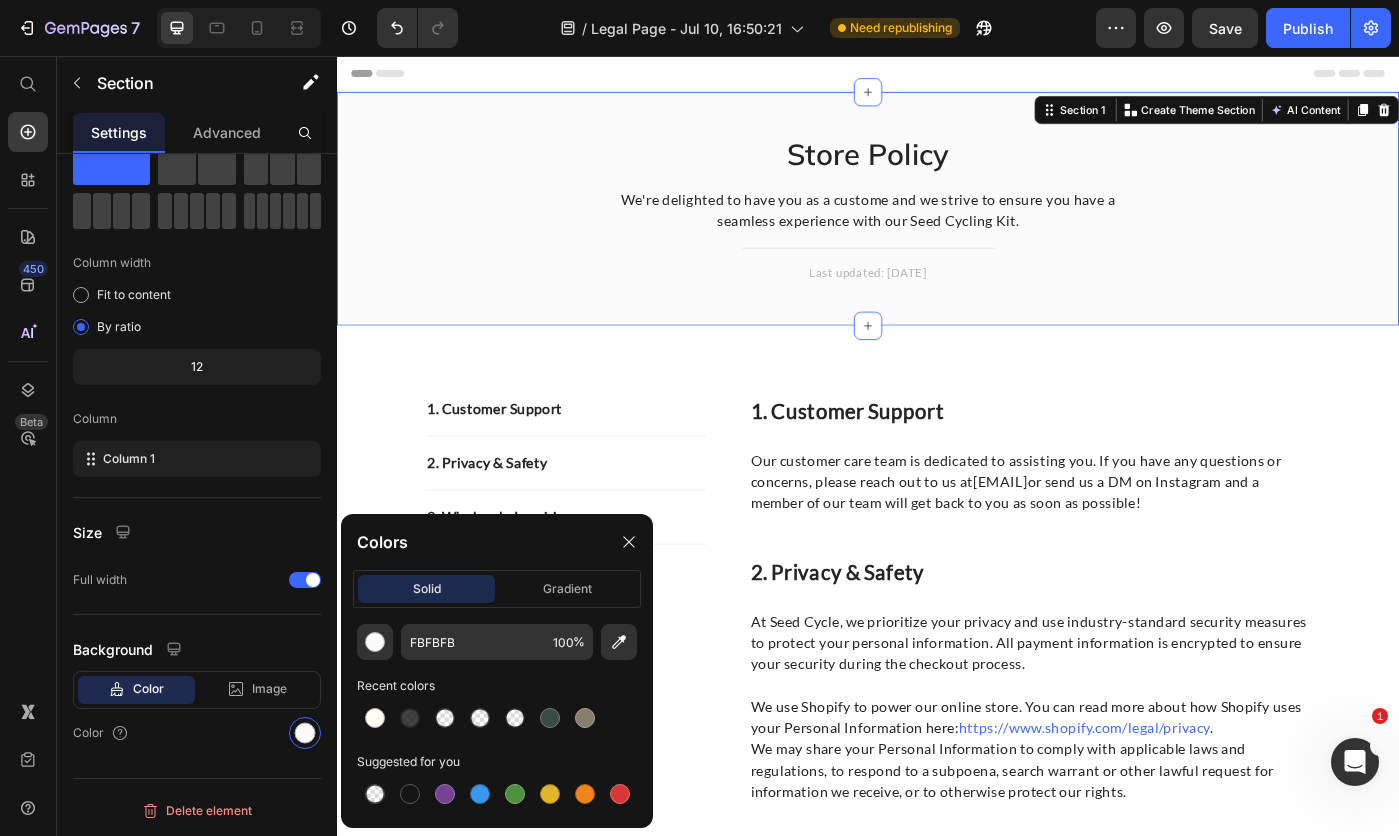 click at bounding box center (375, 718) 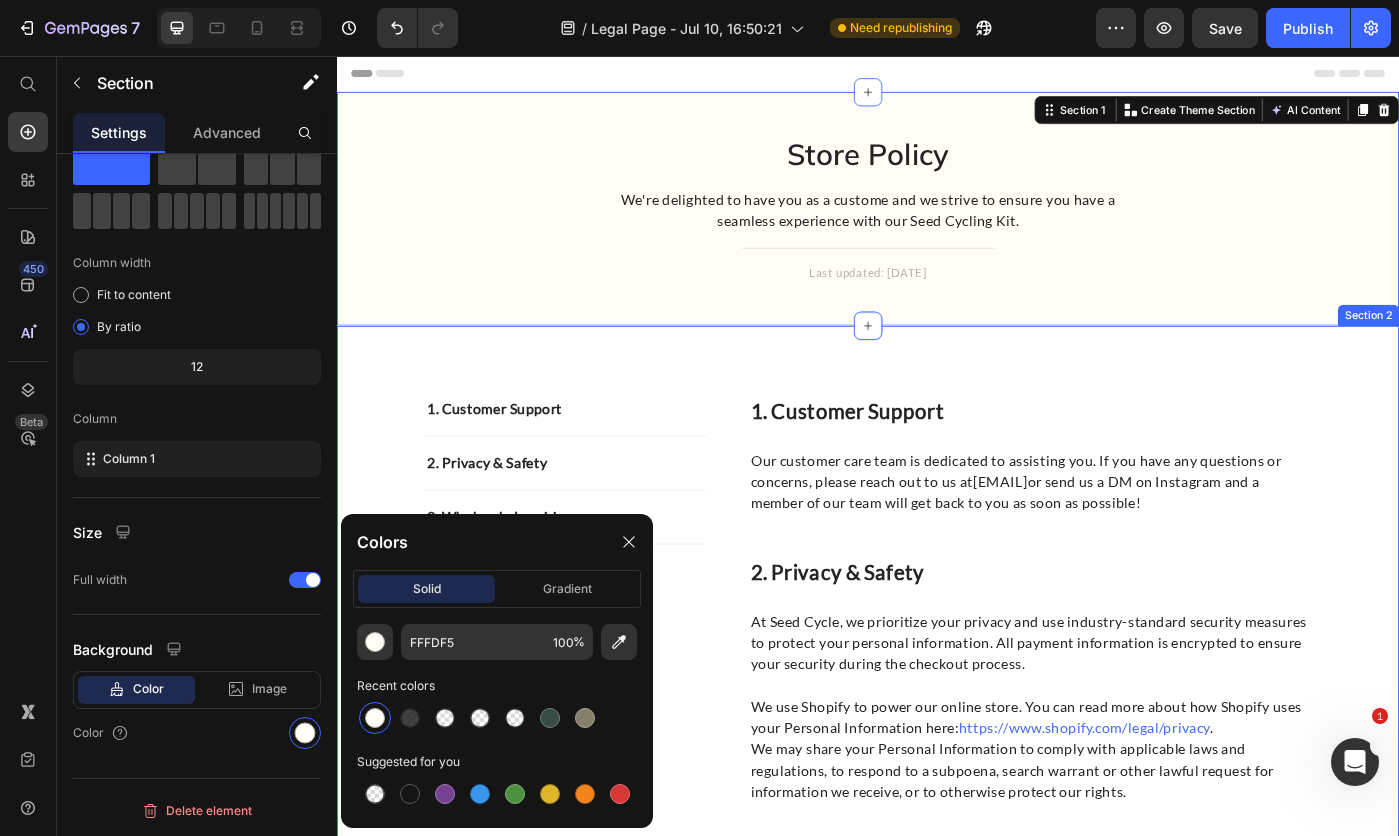 click on "1. Customer Support Text block 2. Privacy & Safety Text block 3. Wholesale Inquiries Text block Row 1. Customer Support Heading Our customer care team is dedicated to assisting you. If you have any questions or concerns, please reach out to us at  seedcycleca@gmail.com  or send us a DM on Instagram and a member of our team will get back to you as soon as possible! Text block Row 2. Privacy & safety Heading At Seed Cycle, we prioritize your privacy and use industry-standard security measures to protect your personal information. All payment information is encrypted to ensure your security during the checkout process.   We use Shopify to power our online store. You can read more about how Shopify uses your Personal Information here:  https://www.shopify.com/legal/privacy . We may share your Personal Information to comply with applicable laws and regulations, to respond to a subpoena, search warrant or other lawful request for information we receive, or to otherwise protect our rights. Text block Row Heading" at bounding box center (937, 778) 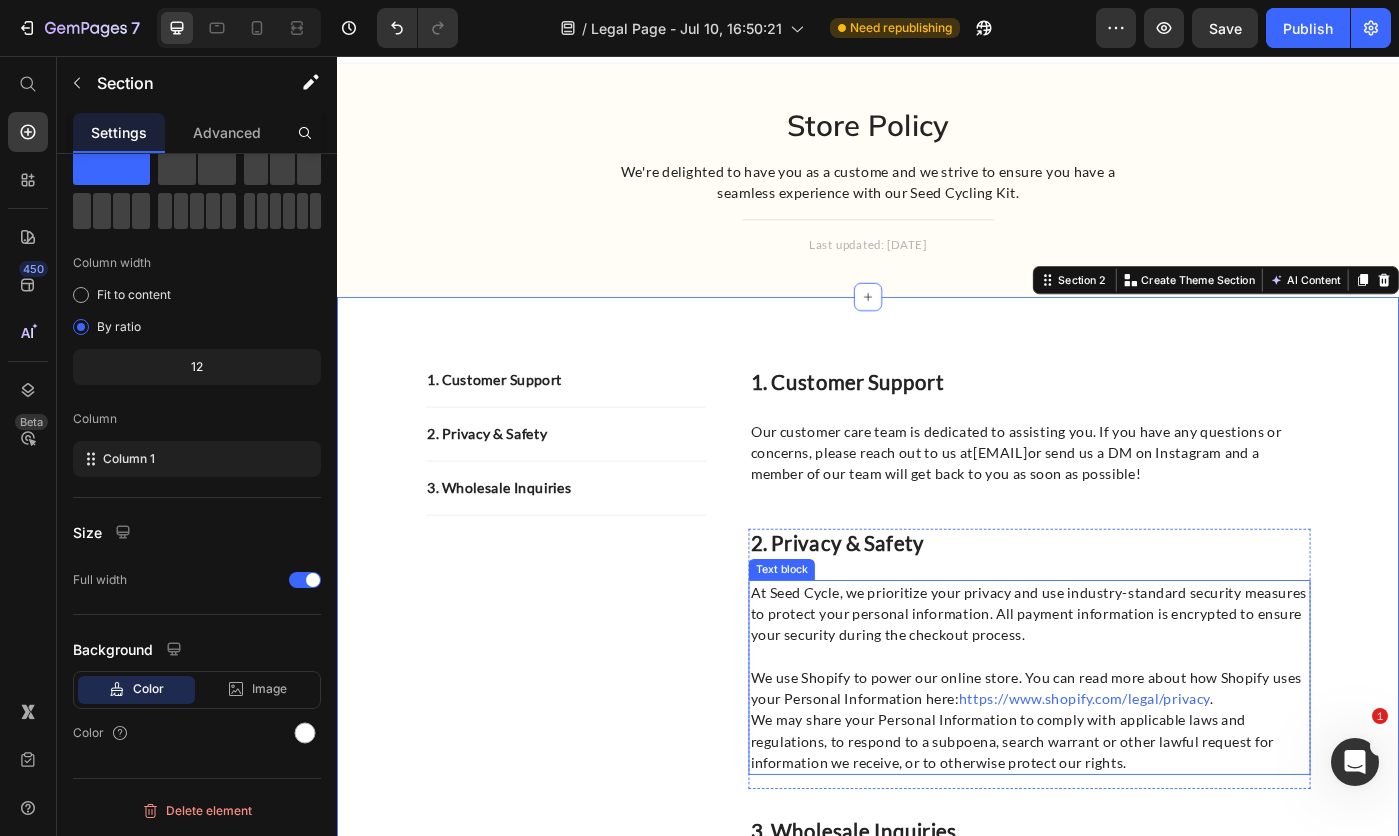 scroll, scrollTop: 0, scrollLeft: 0, axis: both 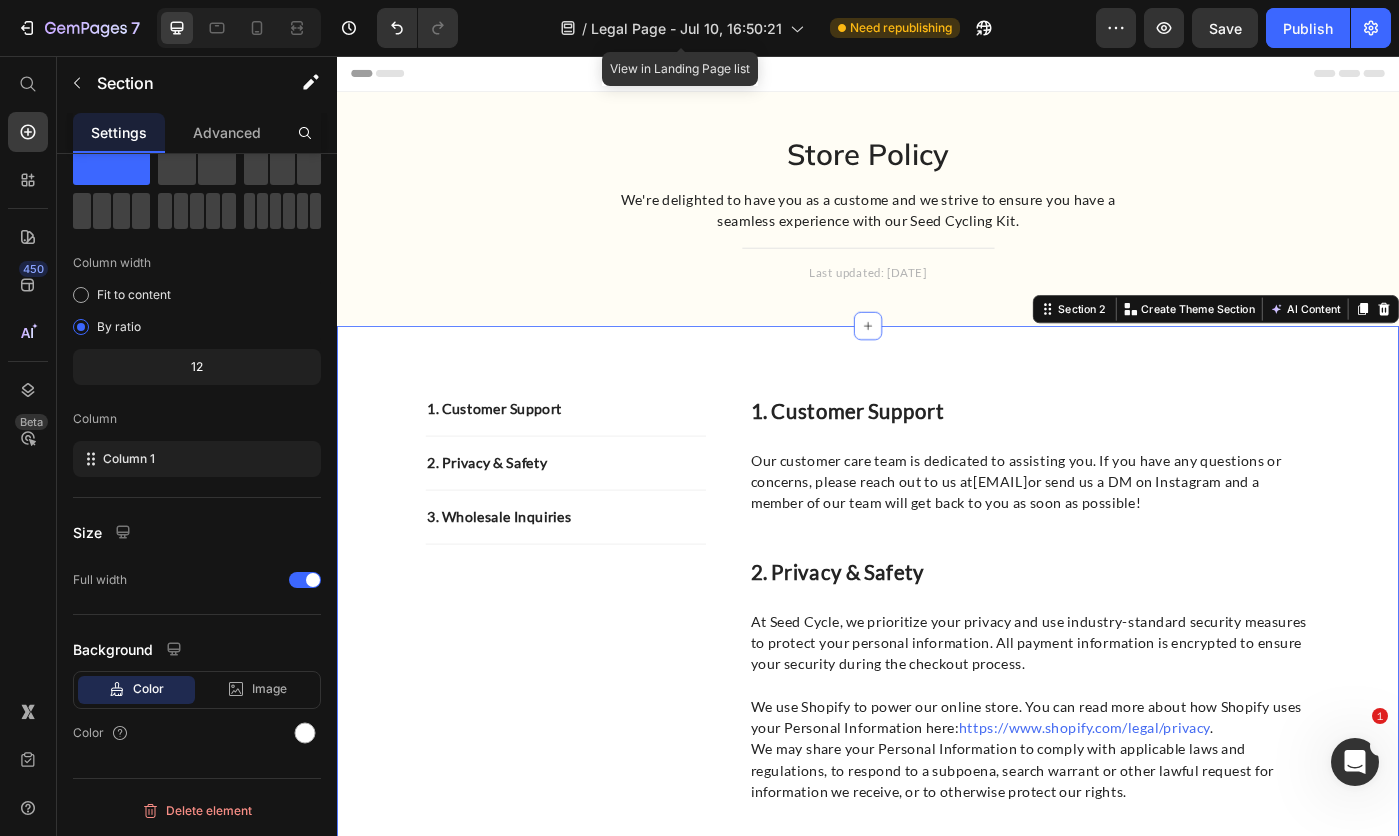 click on "Legal Page - Jul 10, 16:50:21" at bounding box center (686, 28) 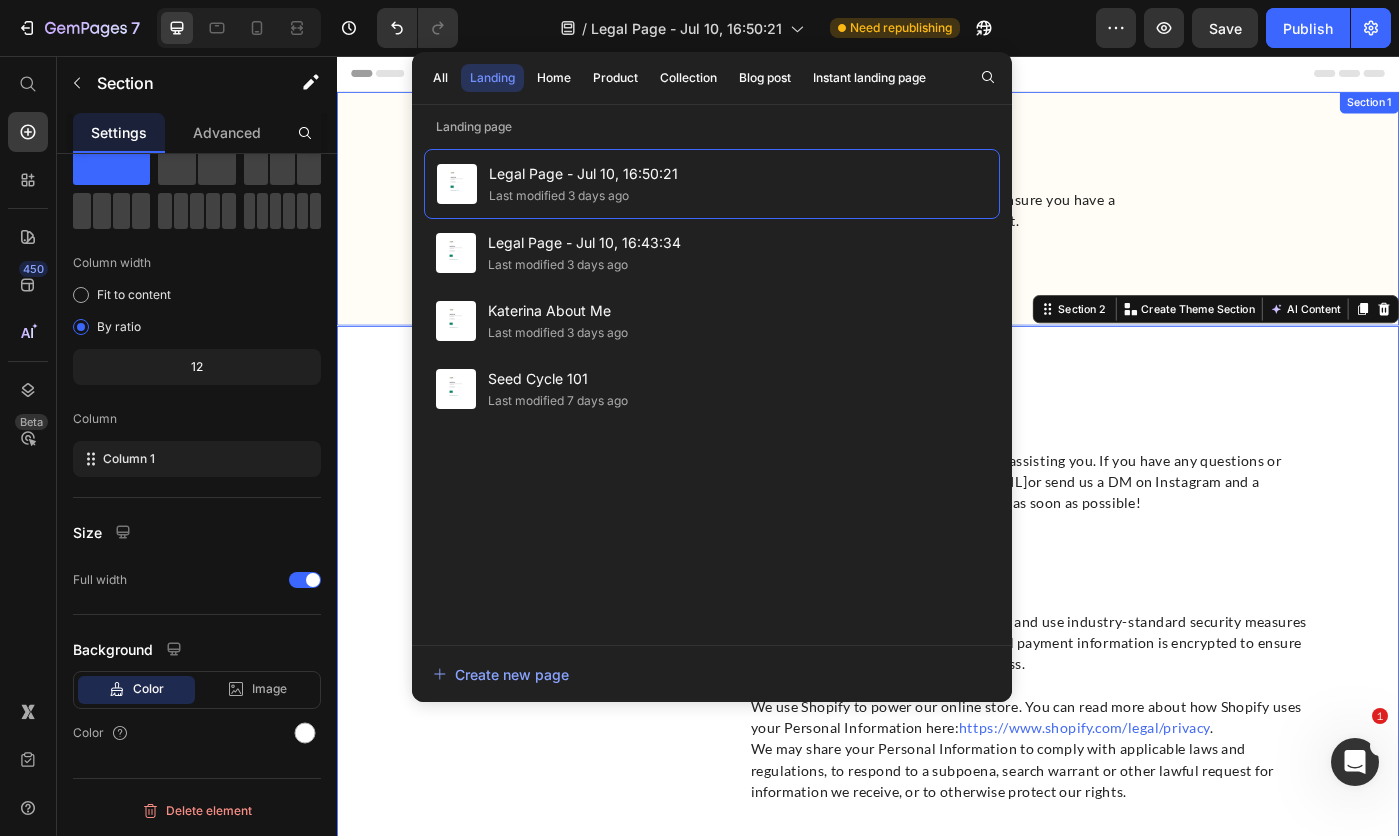 click on "Store Policy Heading We're delighted to have you as a custome and we strive to ensure you have a seamless experience with our Seed Cycling Kit. Text block                Title Line Last updated: July 2025 Text block Row" at bounding box center (937, 245) 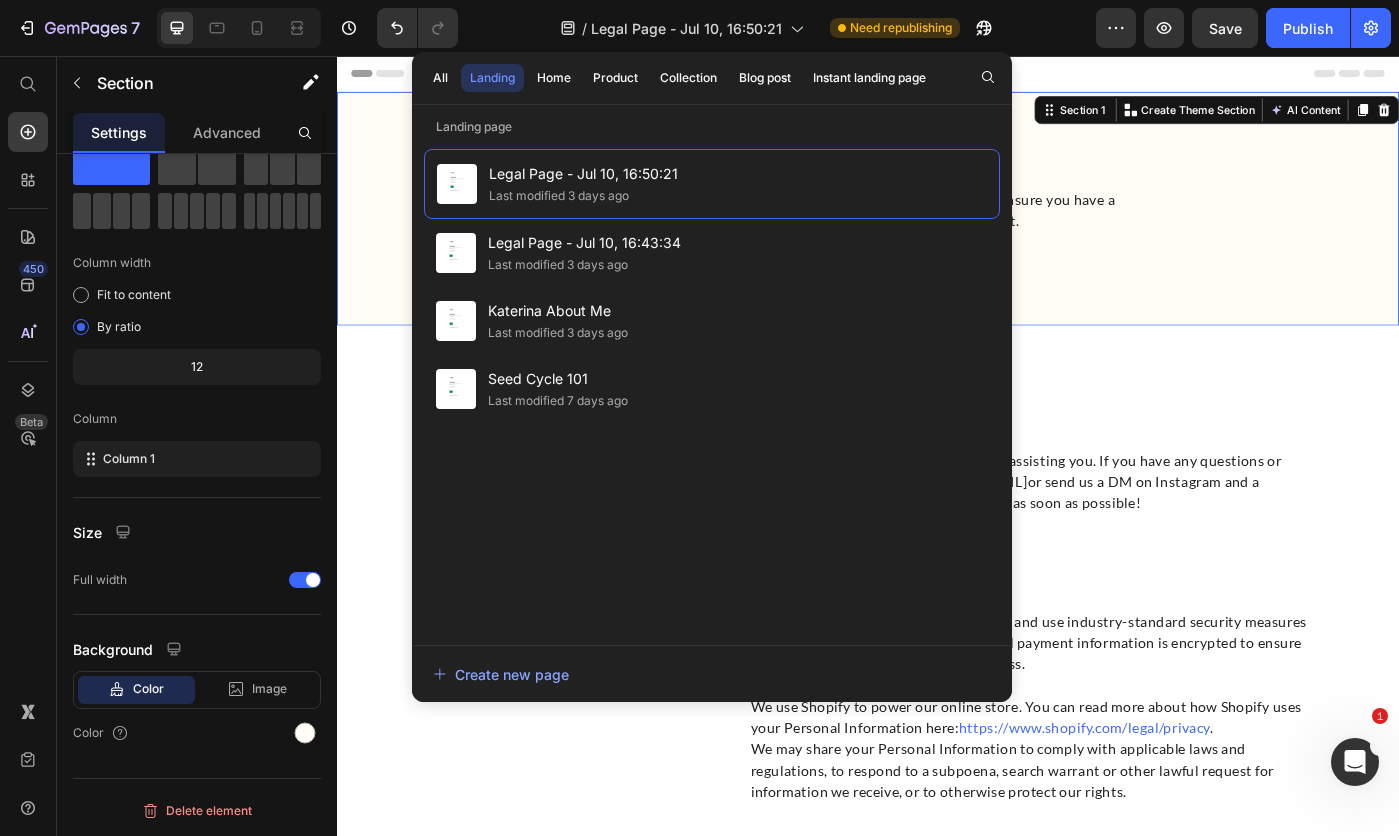 click on "1. Customer Support Text block 2. Privacy & Safety Text block 3. Wholesale Inquiries Text block Row 1. Customer Support Heading Our customer care team is dedicated to assisting you. If you have any questions or concerns, please reach out to us at  seedcycleca@gmail.com  or send us a DM on Instagram and a member of our team will get back to you as soon as possible! Text block Row 2. Privacy & safety Heading At Seed Cycle, we prioritize your privacy and use industry-standard security measures to protect your personal information. All payment information is encrypted to ensure your security during the checkout process.   We use Shopify to power our online store. You can read more about how Shopify uses your Personal Information here:  https://www.shopify.com/legal/privacy . We may share your Personal Information to comply with applicable laws and regulations, to respond to a subpoena, search warrant or other lawful request for information we receive, or to otherwise protect our rights. Text block Row Heading" at bounding box center (937, 778) 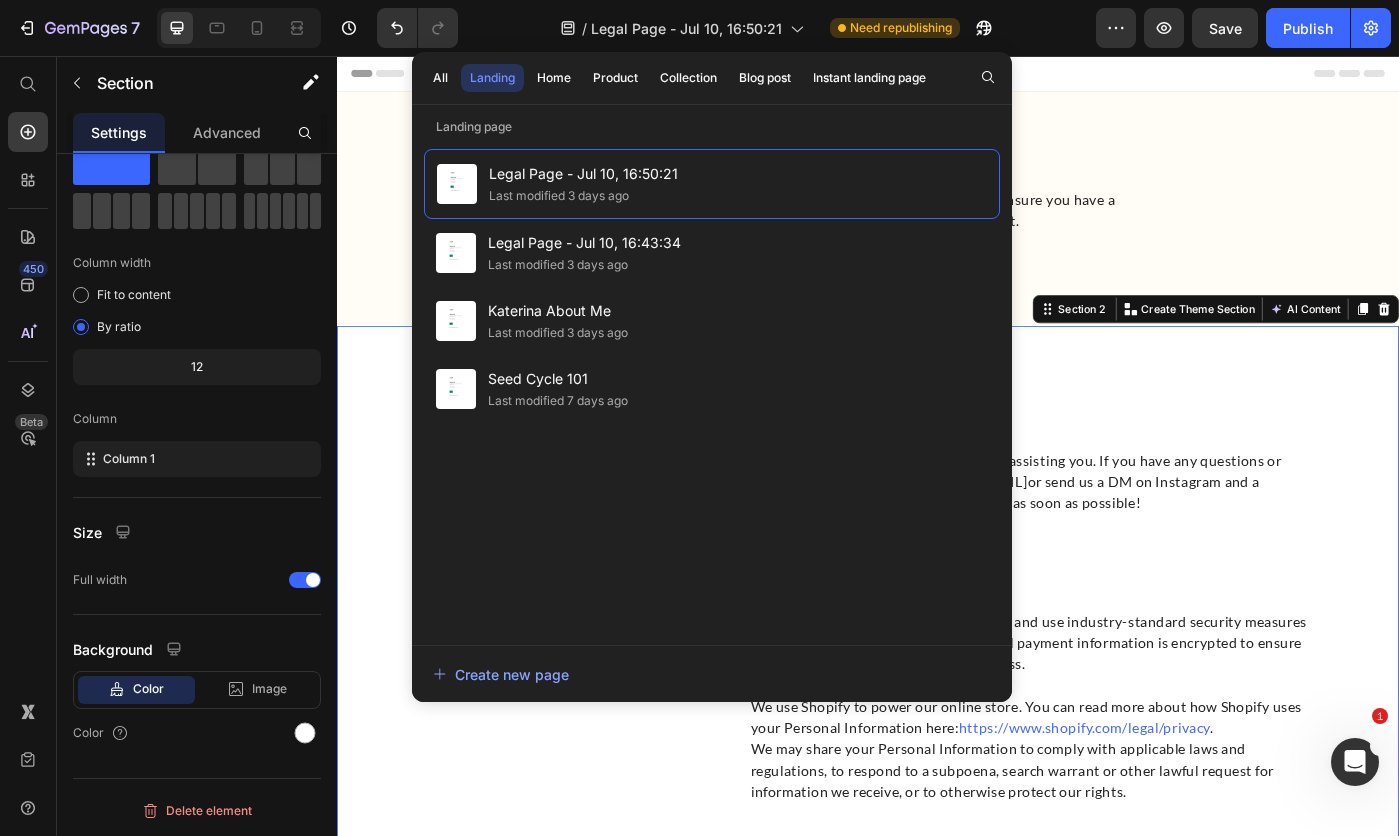 click on "All Landing Home Product Collection Blog post Instant landing page Landing page Legal Page - Jul 10, 16:50:21 Last modified 3 days ago Legal Page - Jul 10, 16:43:34 Last modified 3 days ago Katerina About Me Last modified 3 days ago Seed Cycle 101 Last modified 7 days ago Create new page" at bounding box center [712, 377] 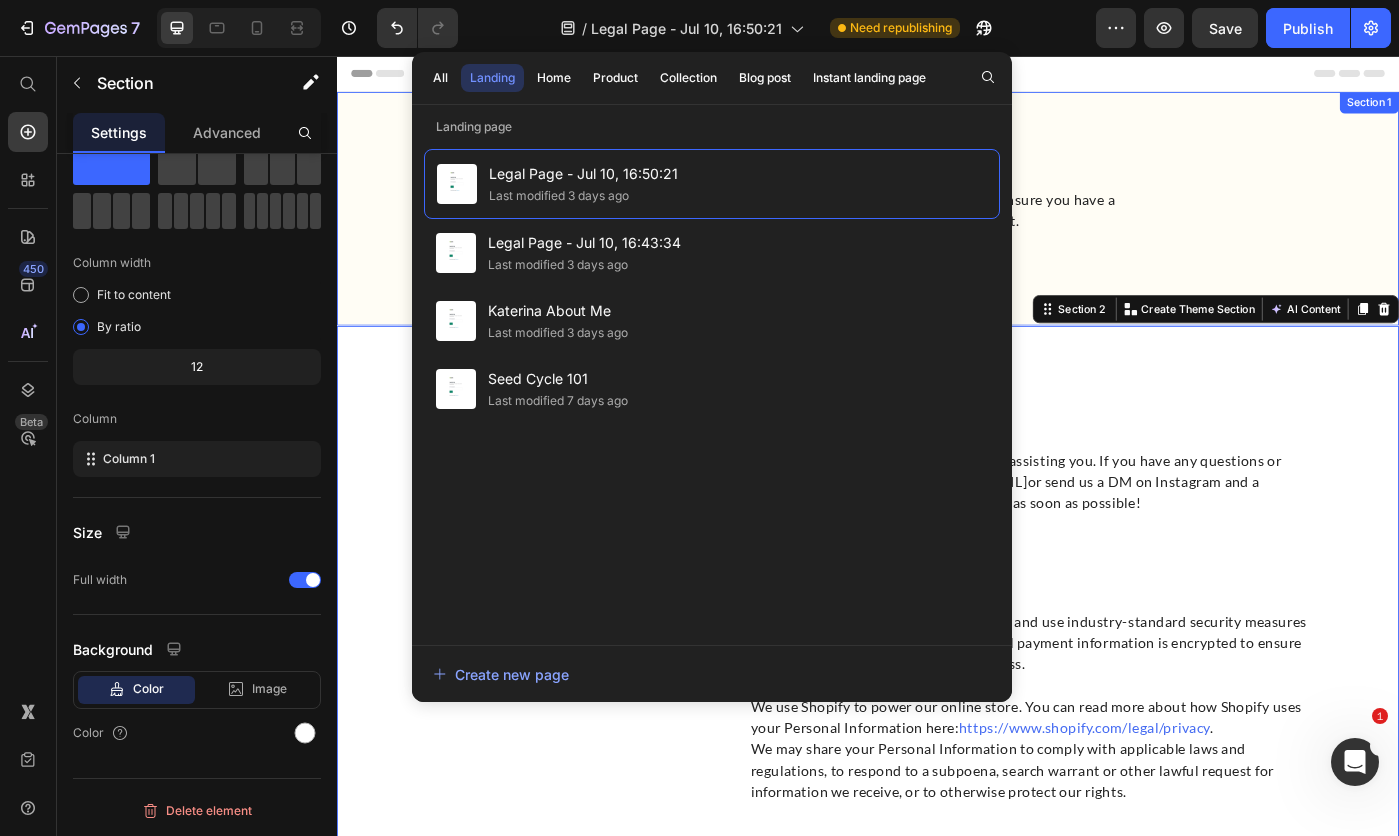 click on "Store Policy Heading We're delighted to have you as a custome and we strive to ensure you have a seamless experience with our Seed Cycling Kit. Text block                Title Line Last updated: July 2025 Text block Row Section 1" at bounding box center [937, 229] 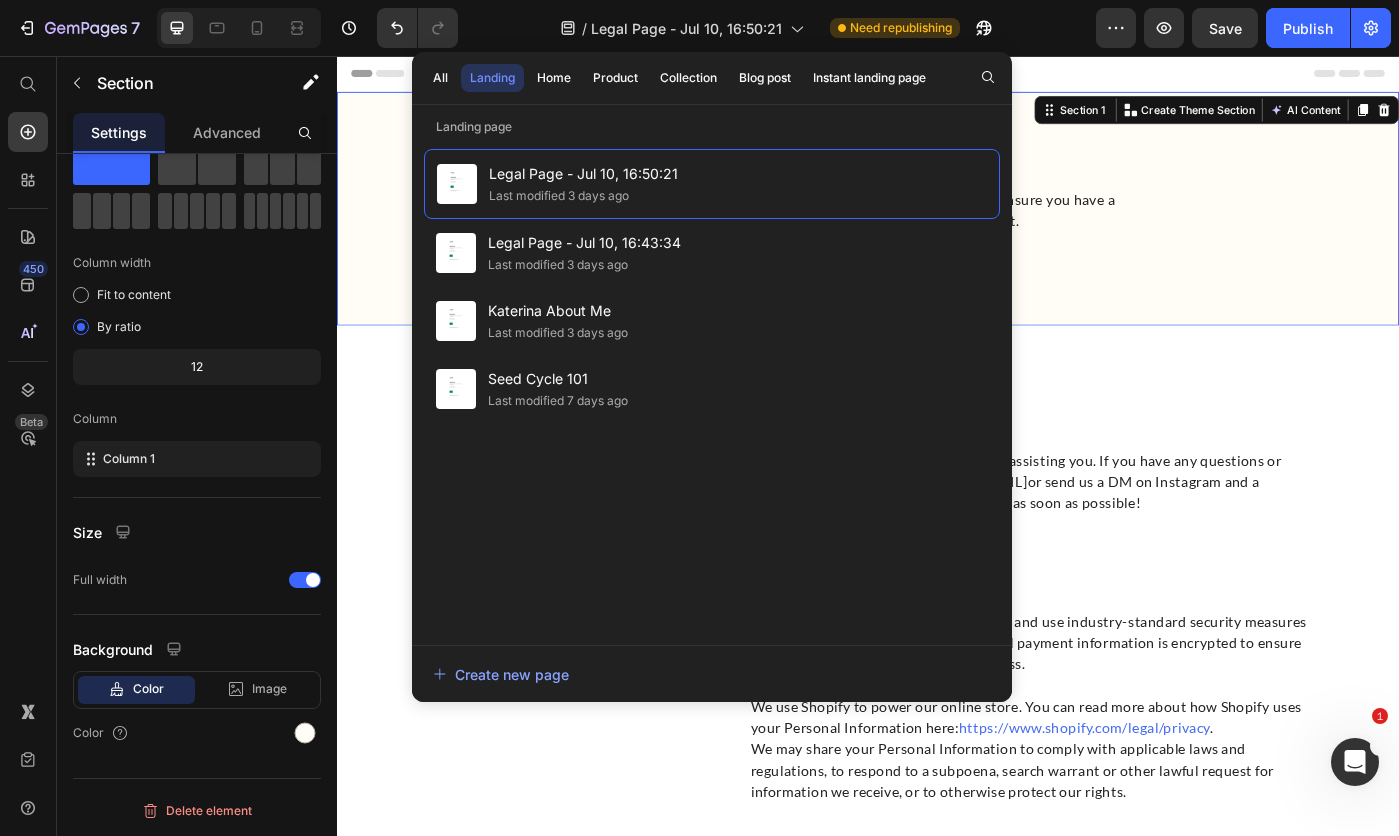 click on "All" 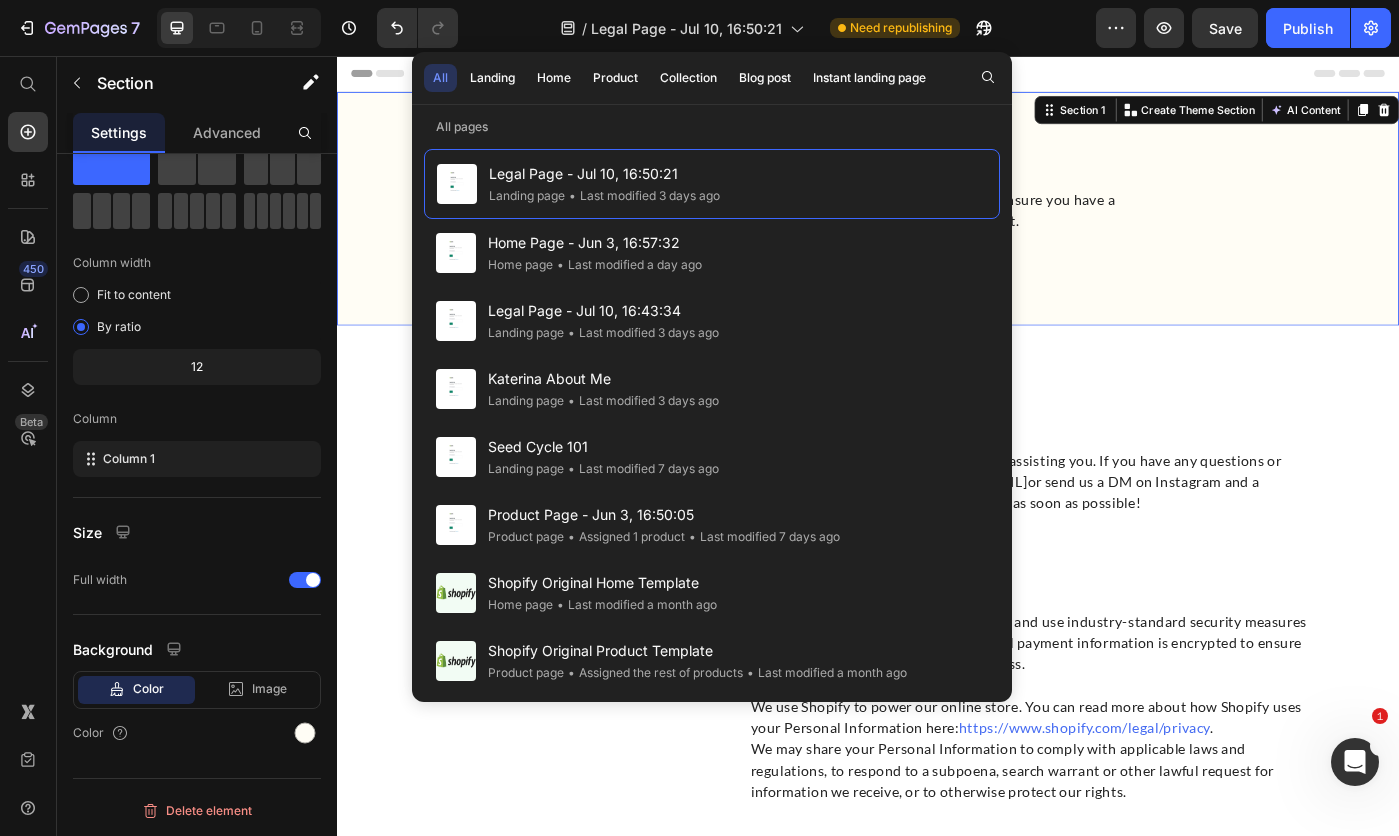 click on "Store Policy Heading We're delighted to have you as a custome and we strive to ensure you have a seamless experience with our Seed Cycling Kit. Text block                Title Line Last updated: July 2025 Text block Row Section 1   You can create reusable sections Create Theme Section AI Content Write with GemAI What would you like to describe here? Tone and Voice Persuasive Product Seed Cycle™ Kit Show more Generate" at bounding box center (937, 229) 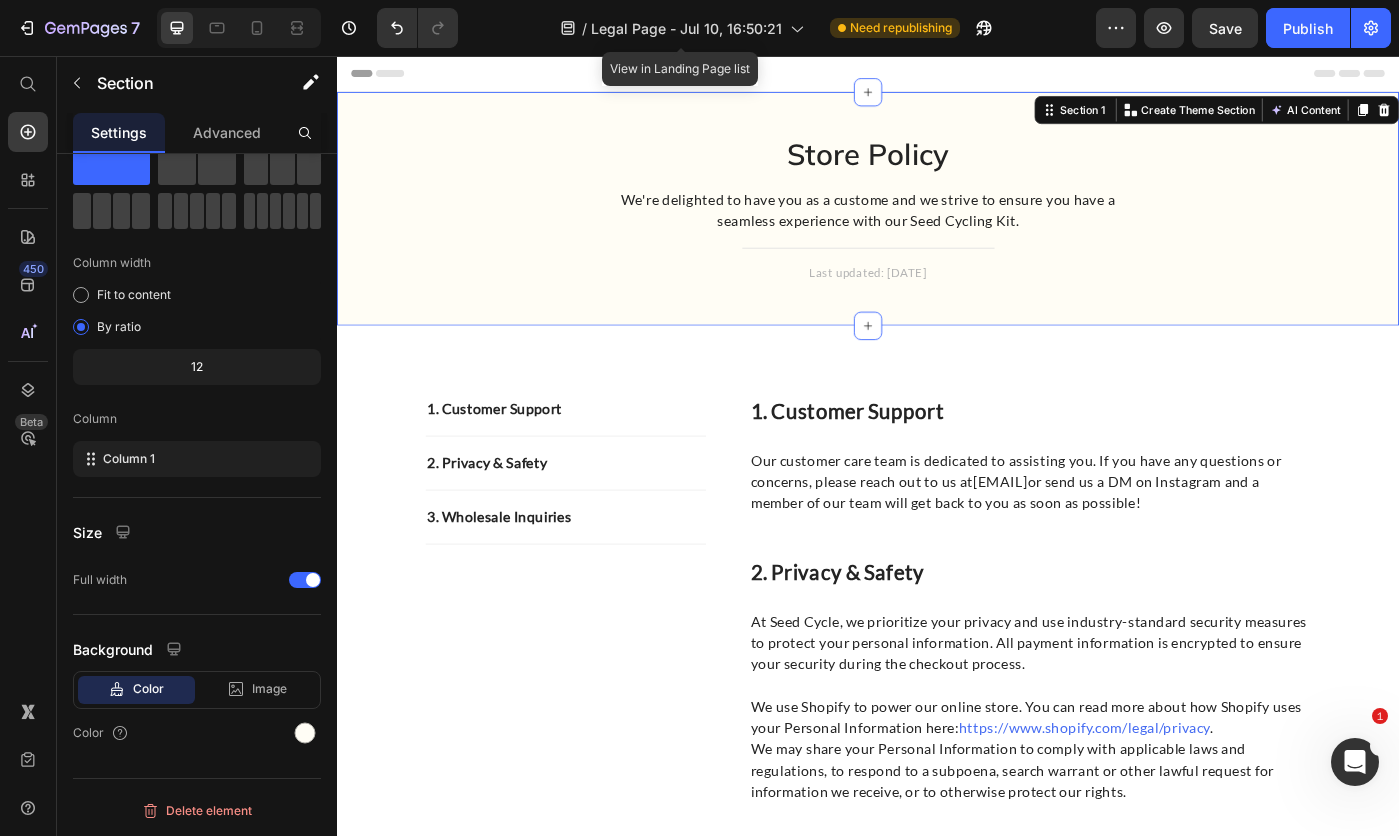 click on "Legal Page - Jul 10, 16:50:21" at bounding box center [686, 28] 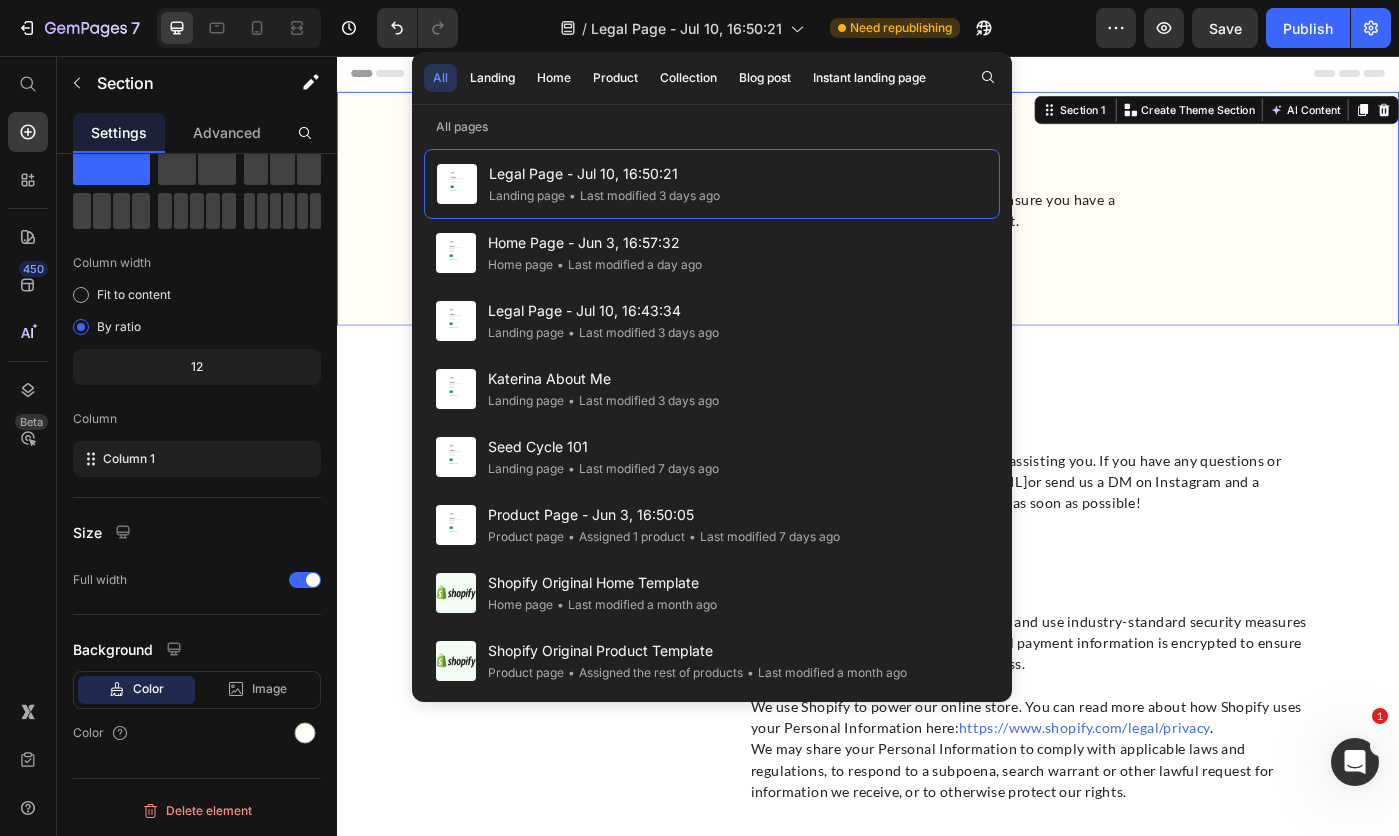 drag, startPoint x: 975, startPoint y: 229, endPoint x: 404, endPoint y: 169, distance: 574.14374 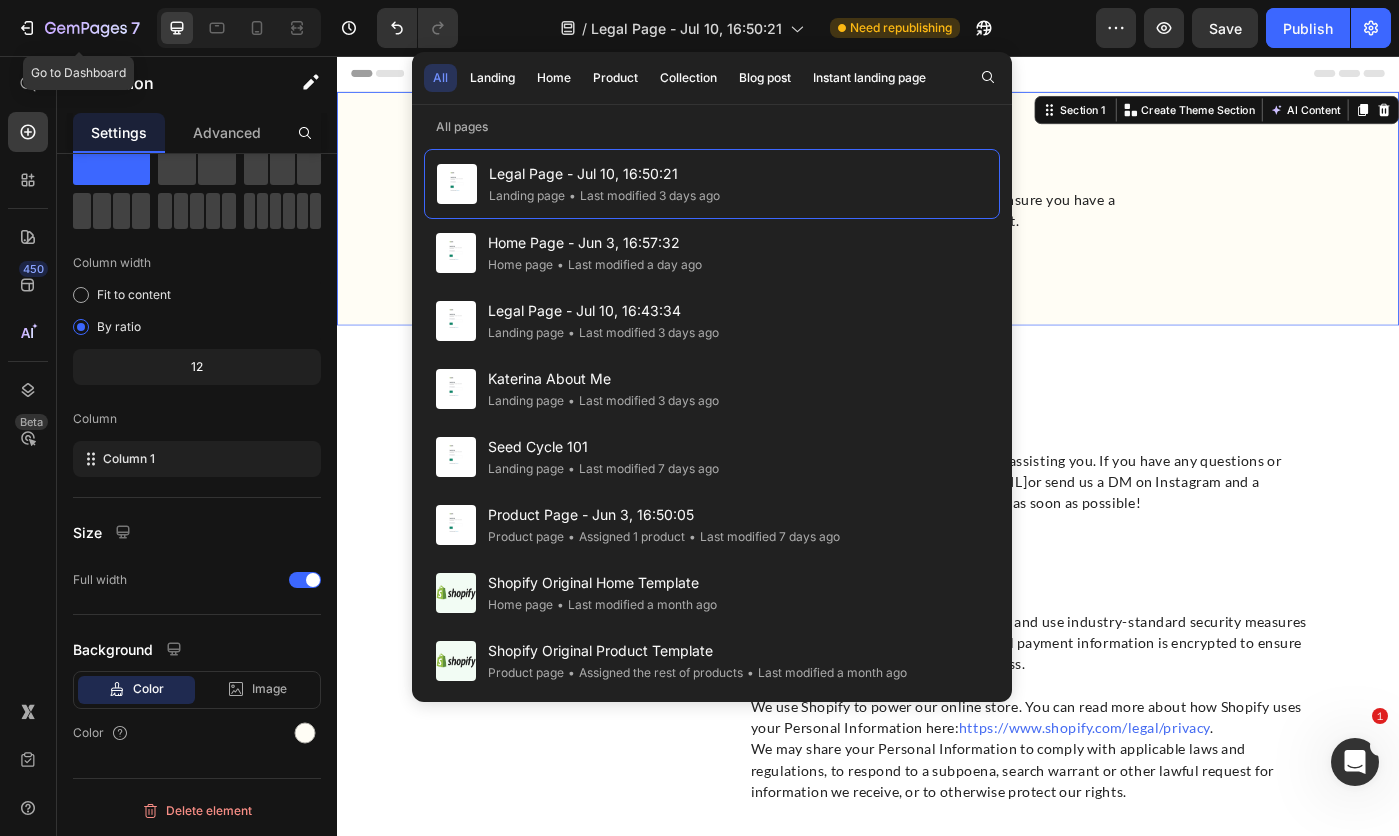 click 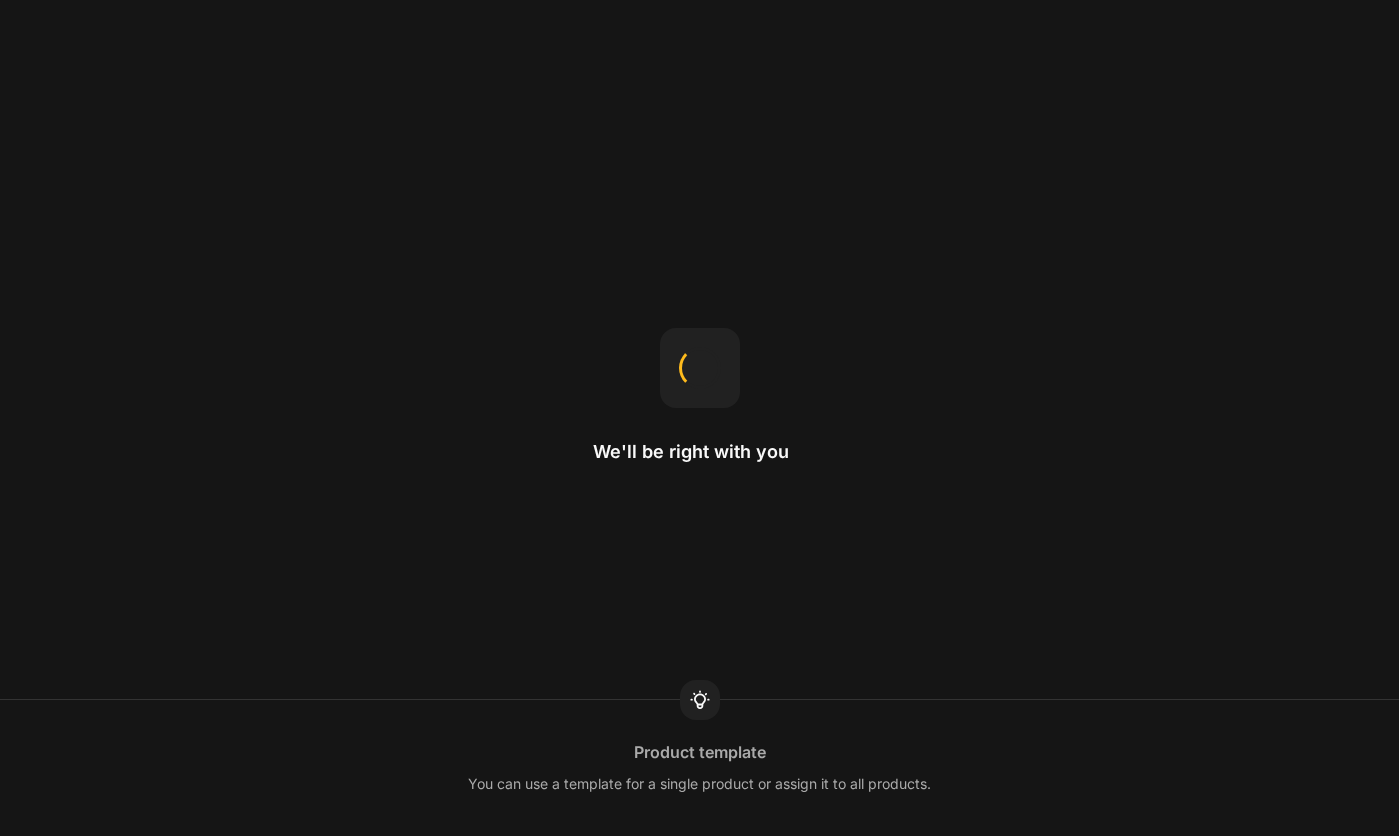 scroll, scrollTop: 0, scrollLeft: 0, axis: both 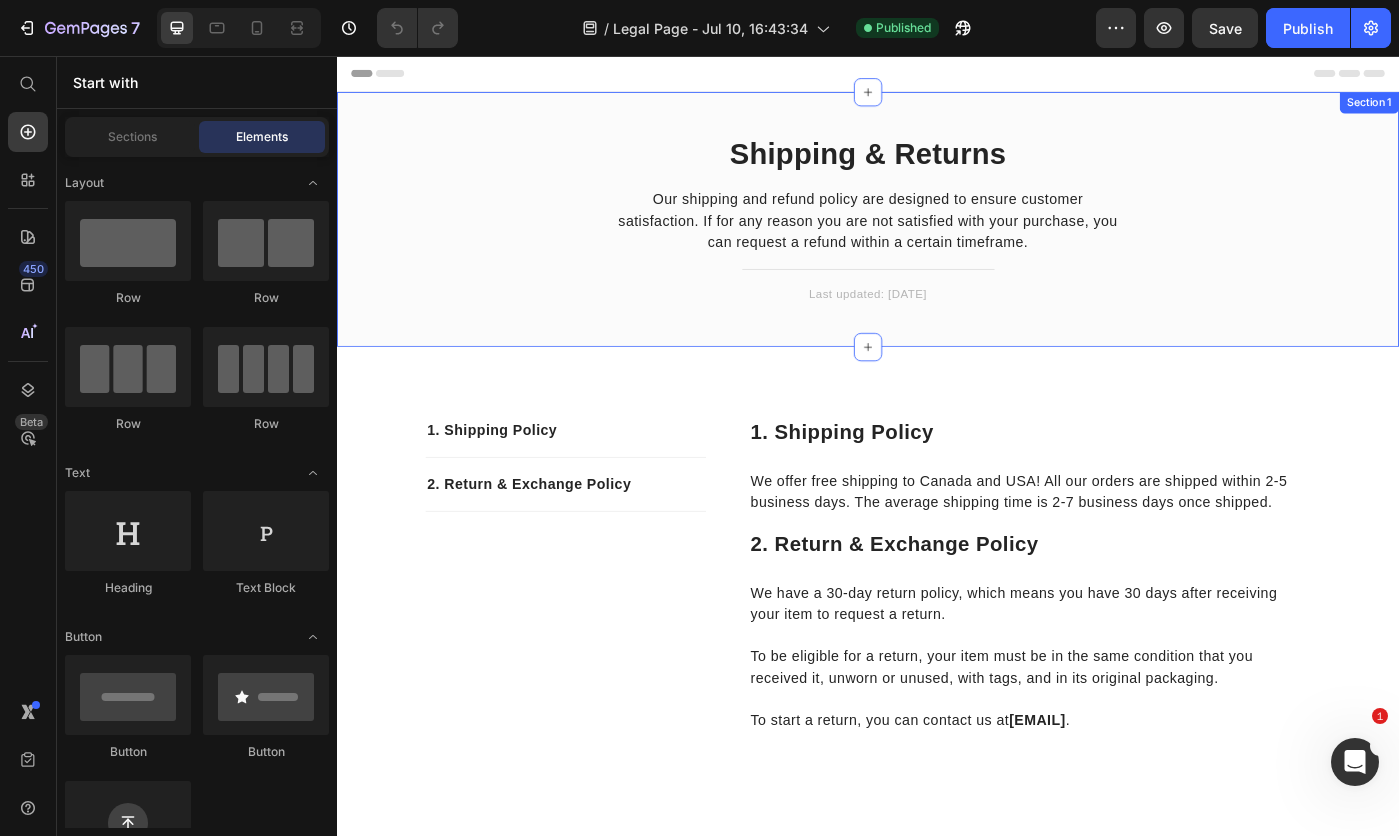 click on "Shipping & Returns Heading Our shipping and refund policy are designed to ensure customer satisfaction. If for any reason you are not satisfied with your purchase, you can request a refund within a certain timeframe.  Text block                Title Line Last updated: July 2025 Text block Row" at bounding box center [937, 257] 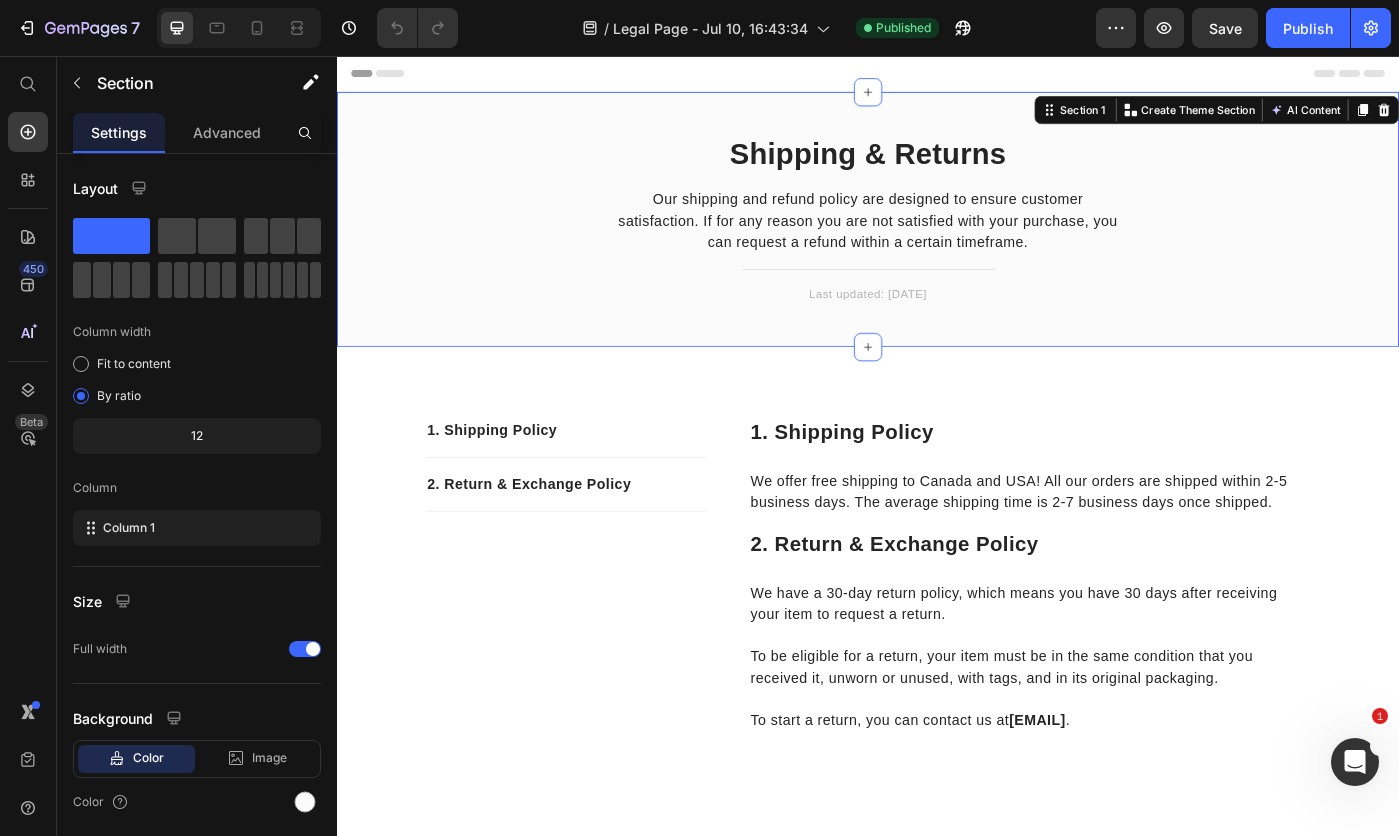 click at bounding box center [305, 802] 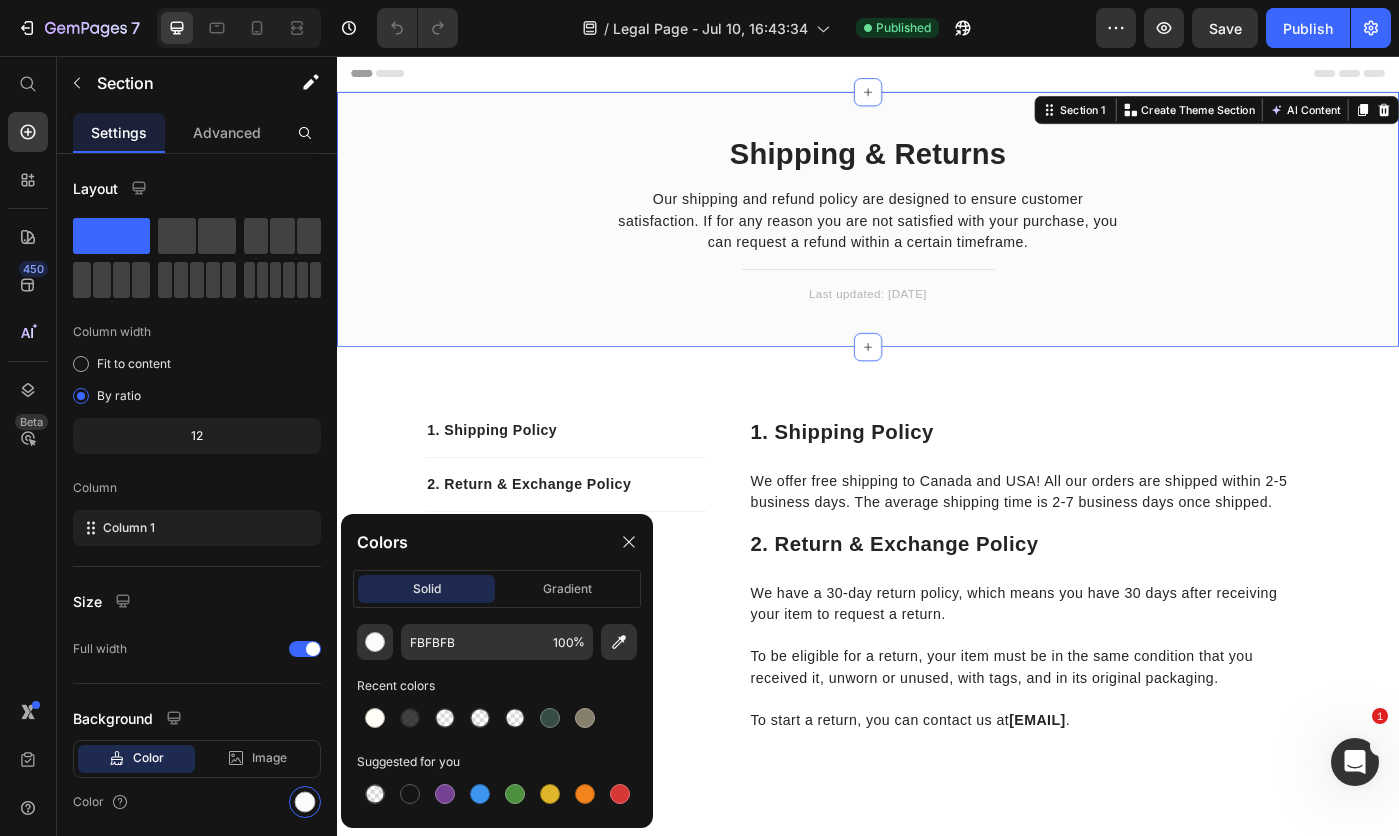 click at bounding box center [375, 718] 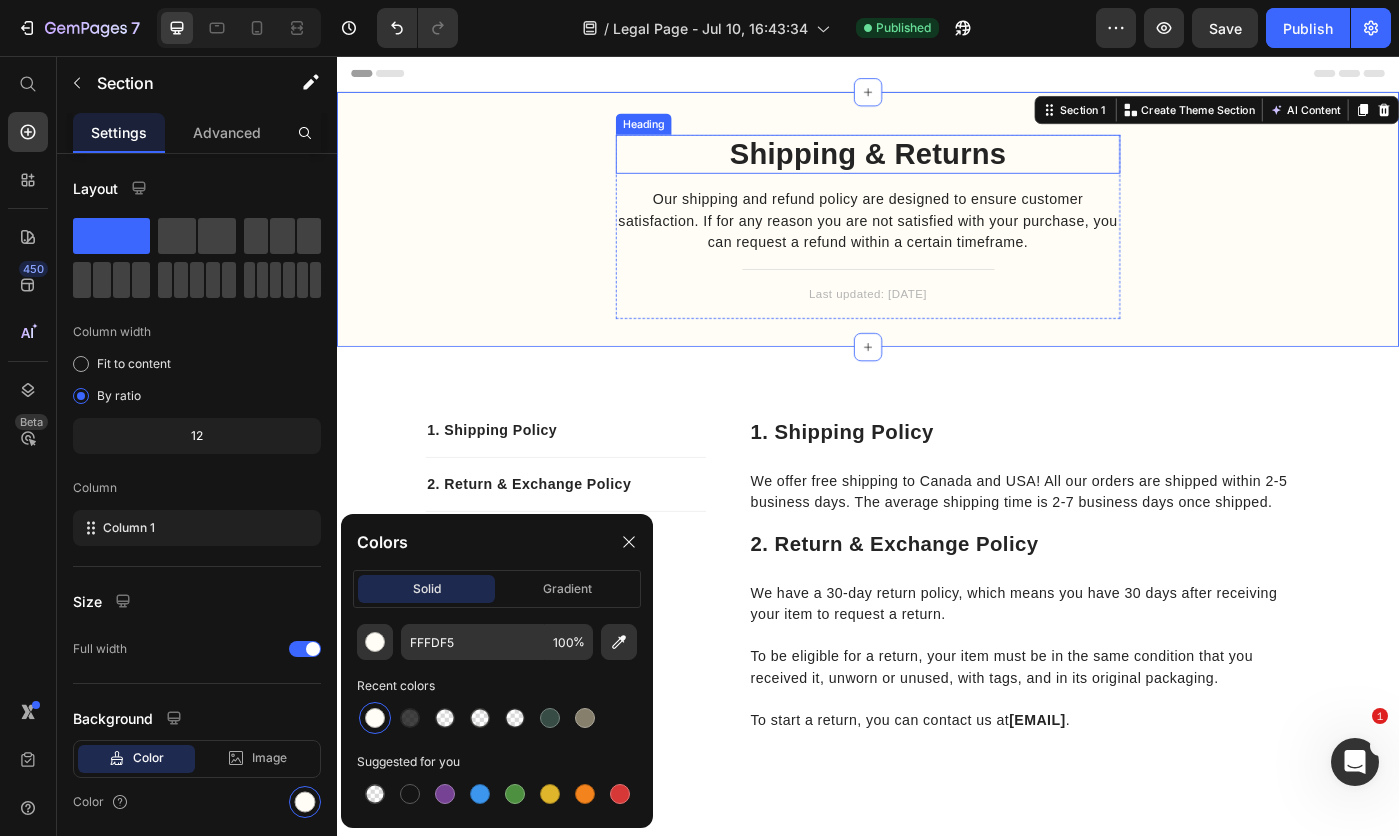 click on "Shipping & Returns" at bounding box center [937, 167] 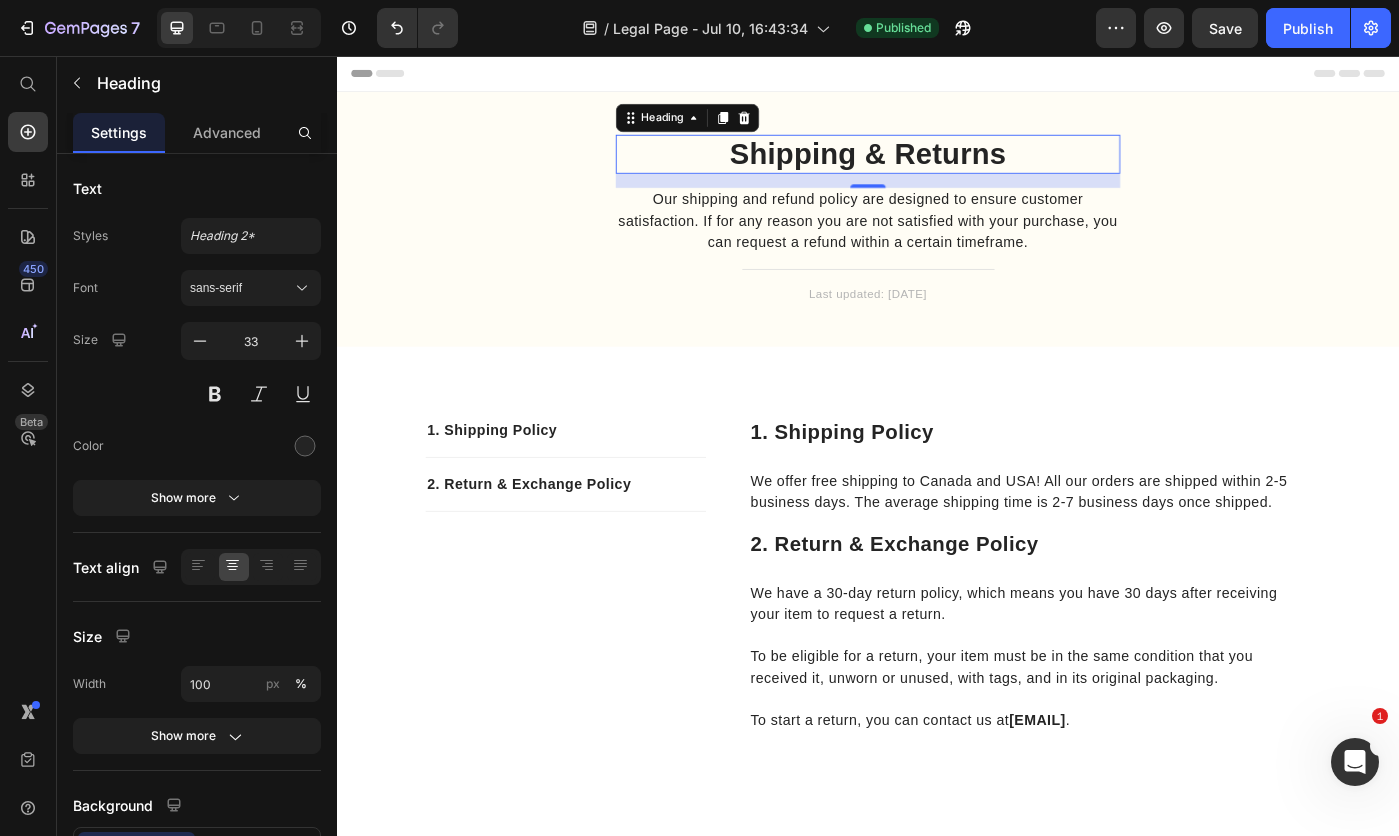 click on "sans-serif" at bounding box center (241, 288) 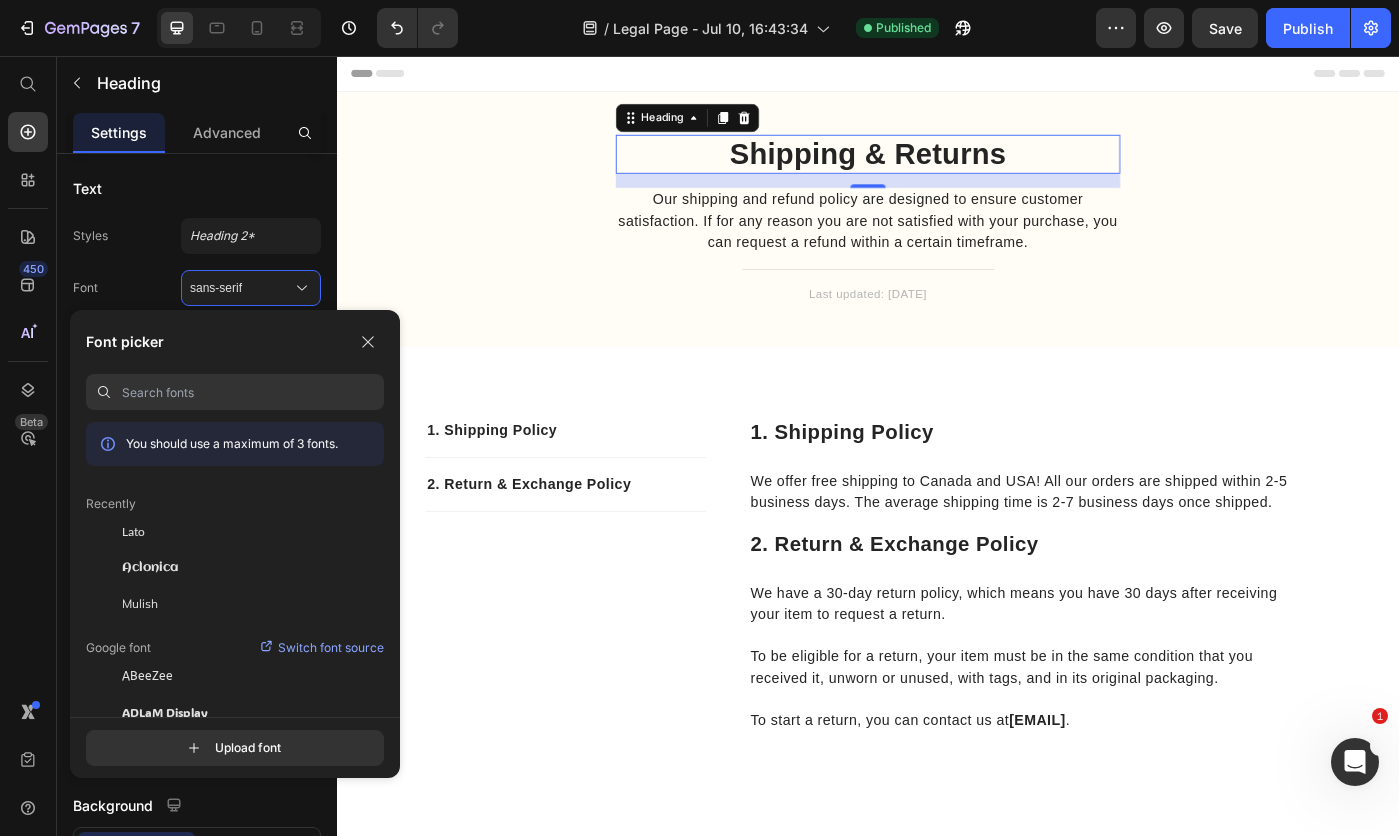 click on "Mulish" 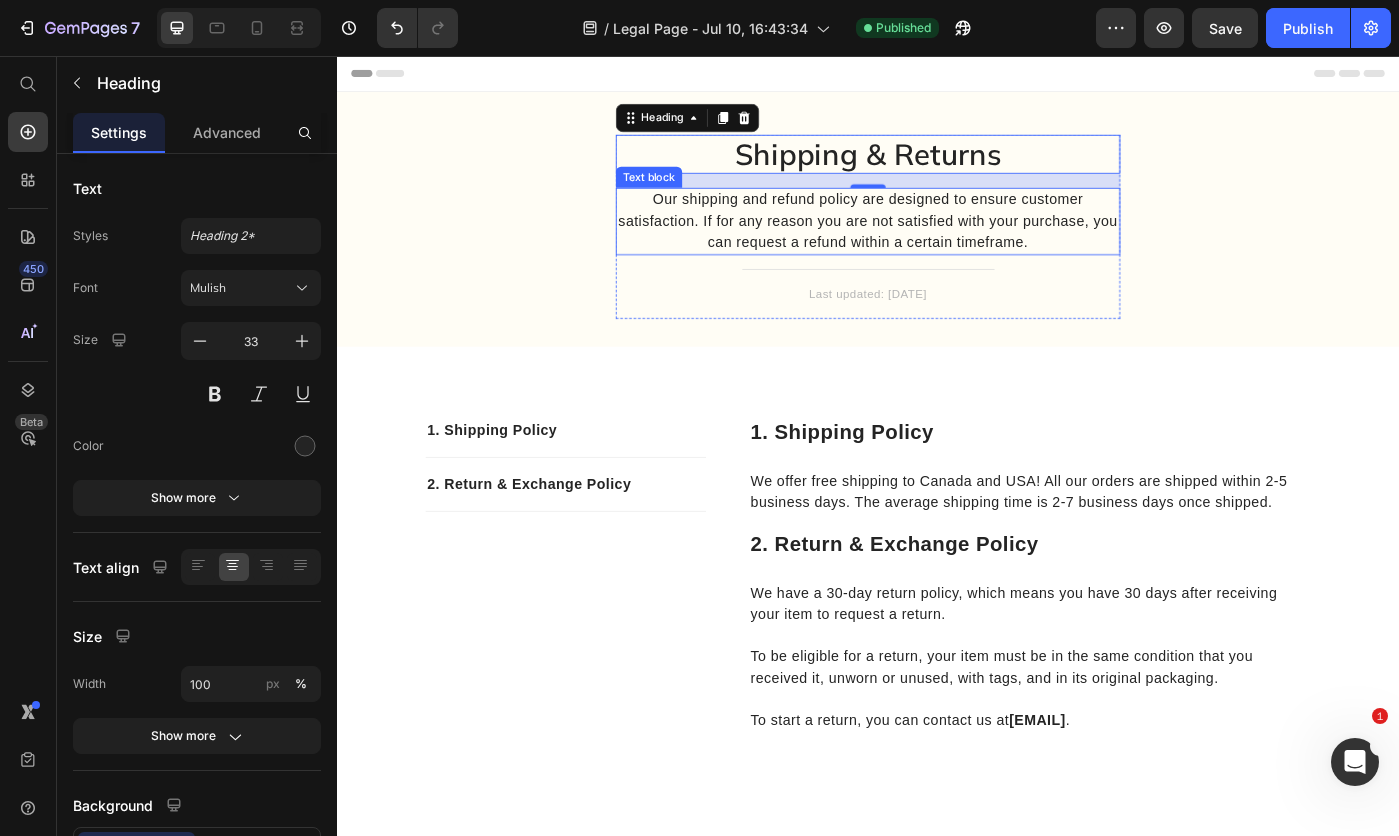 click on "16" at bounding box center (937, 197) 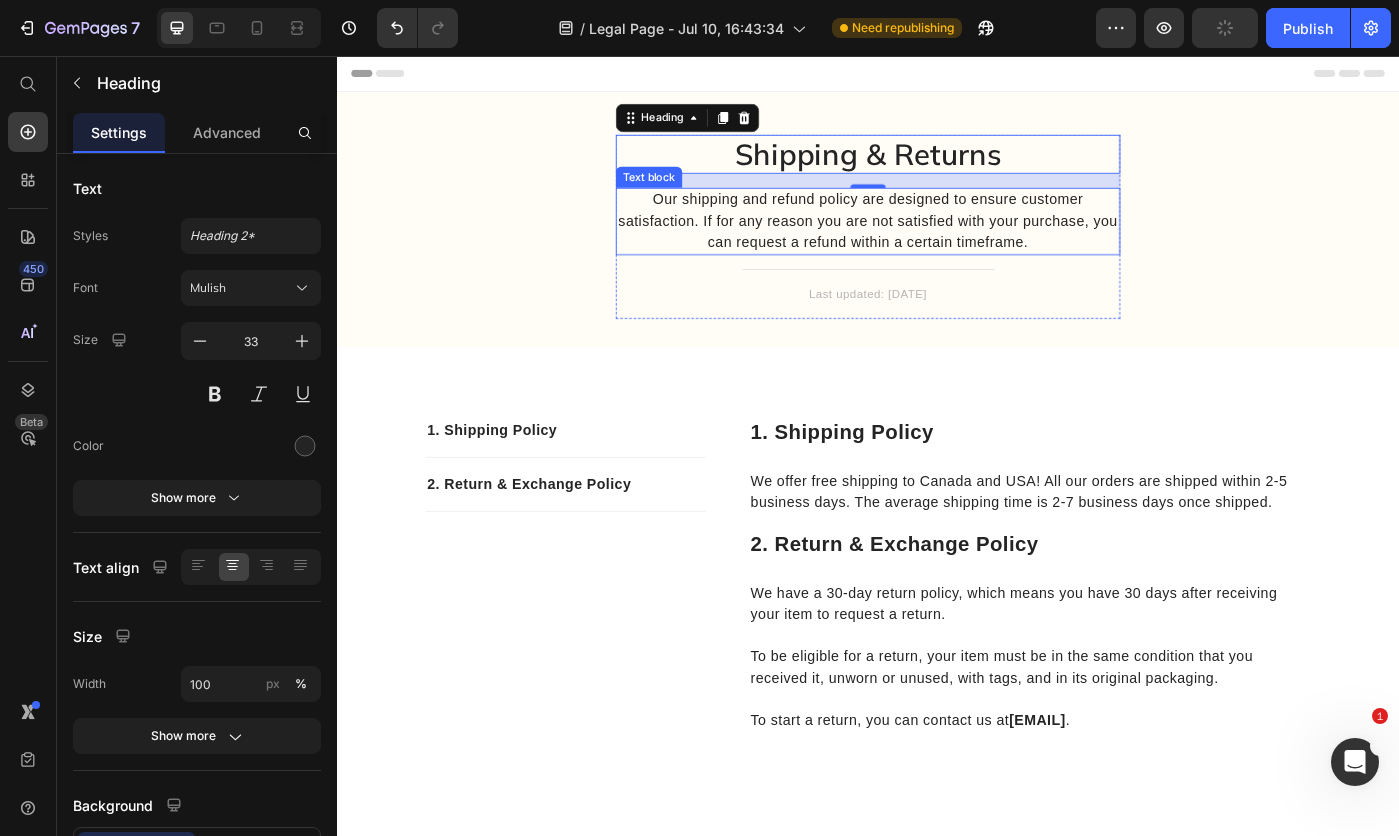 click on "Our shipping and refund policy are designed to ensure customer satisfaction. If for any reason you are not satisfied with your purchase, you can request a refund within a certain timeframe." at bounding box center (937, 243) 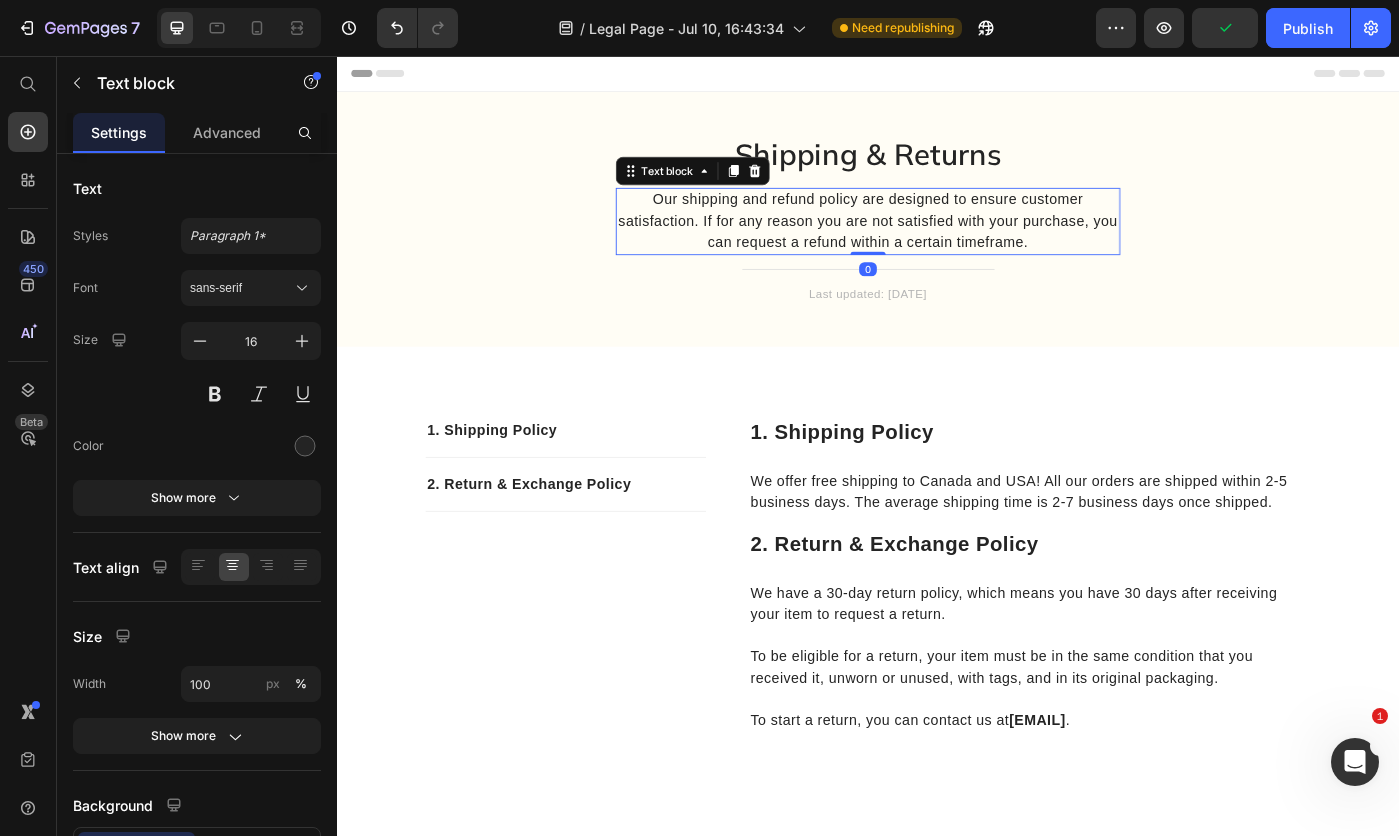 click on "sans-serif" at bounding box center (241, 288) 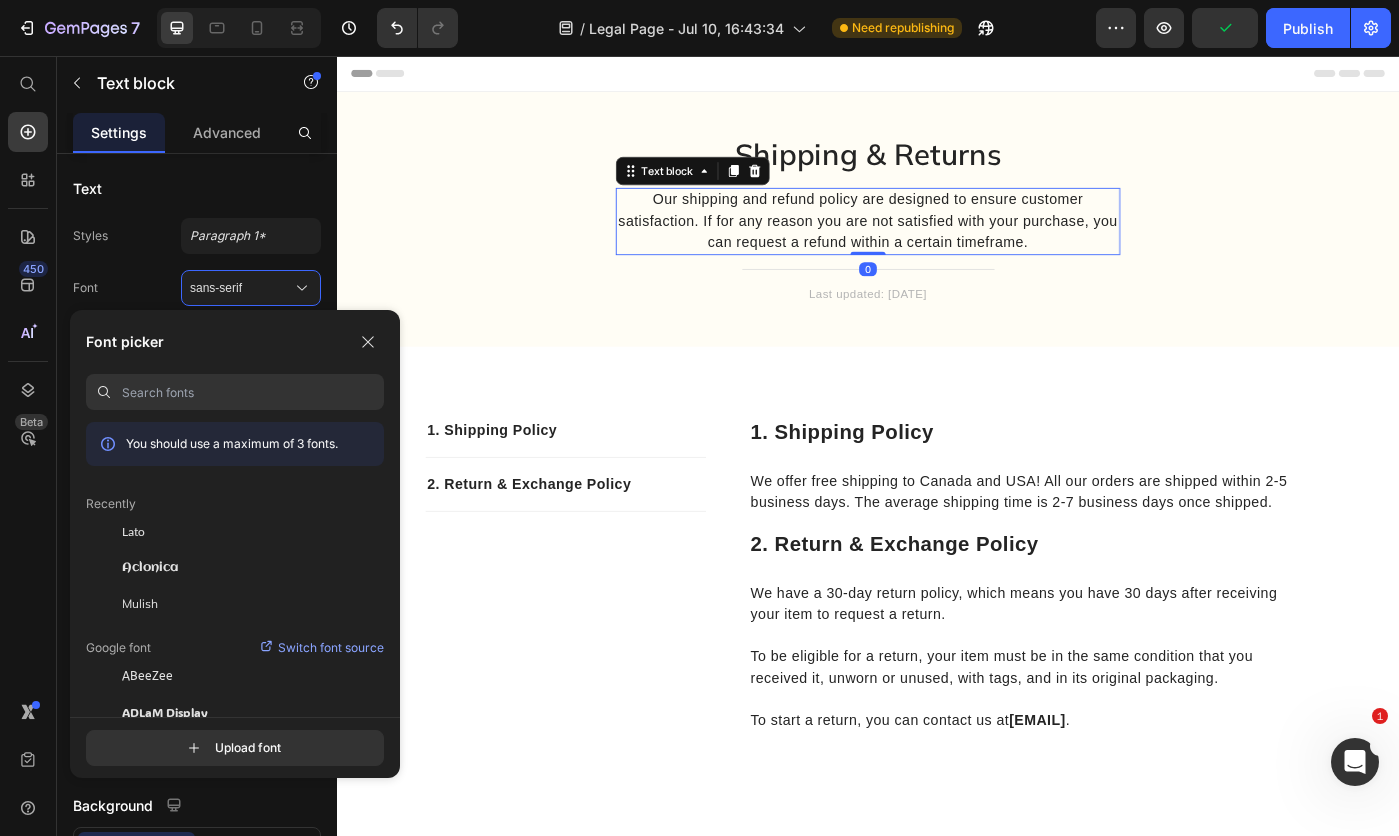 click on "Lato" 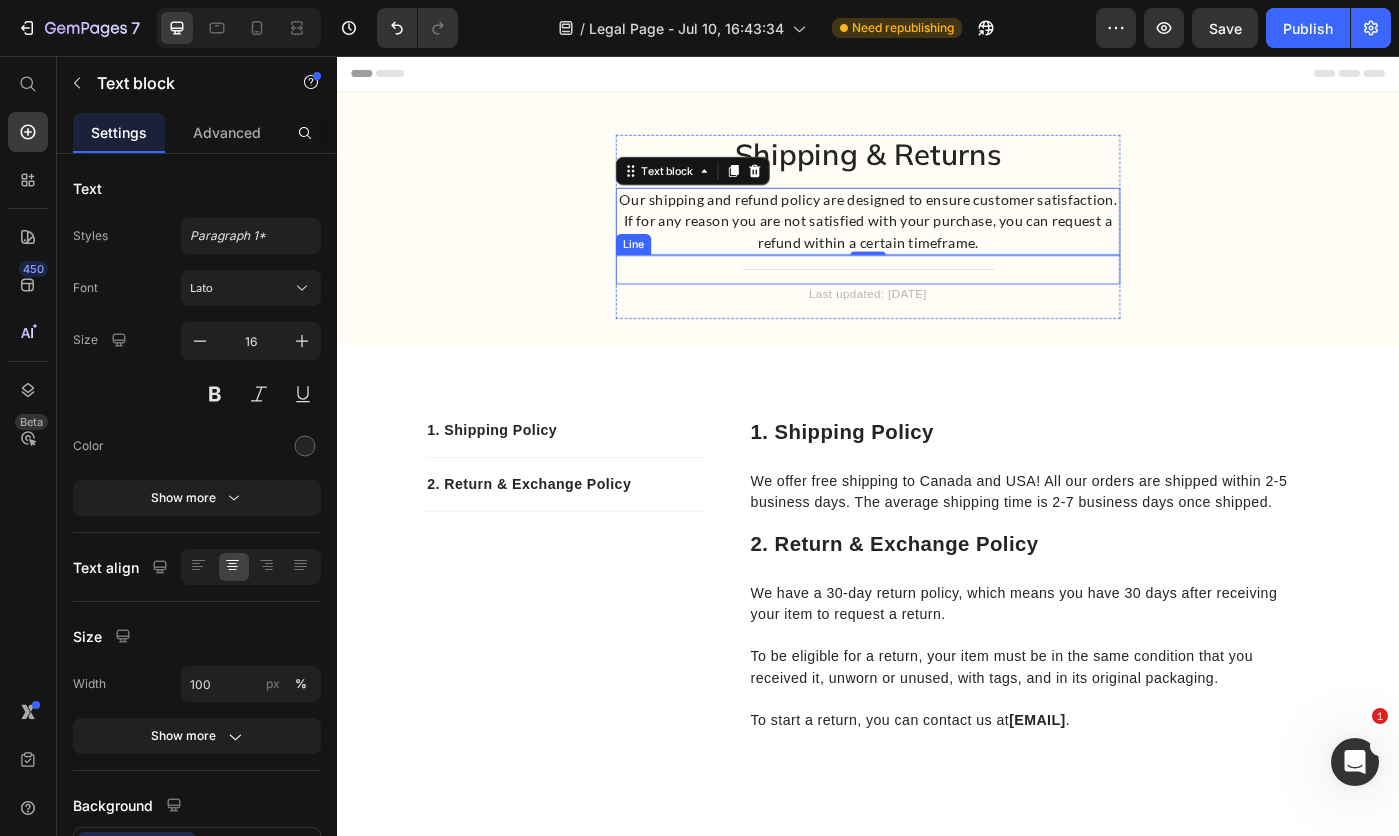 click on "Last updated: [MONTH] [YEAR]" at bounding box center (937, 326) 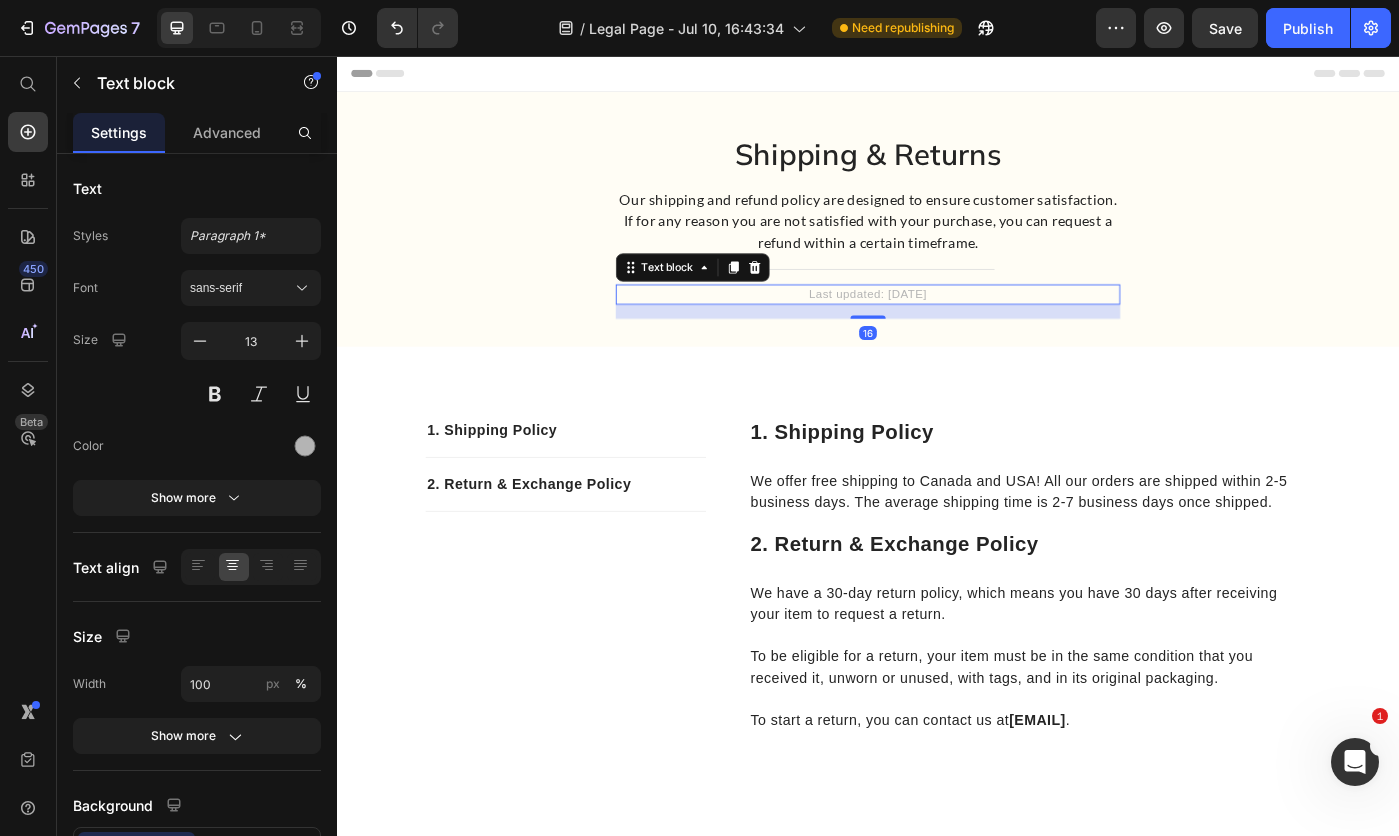 click on "sans-serif" at bounding box center (241, 288) 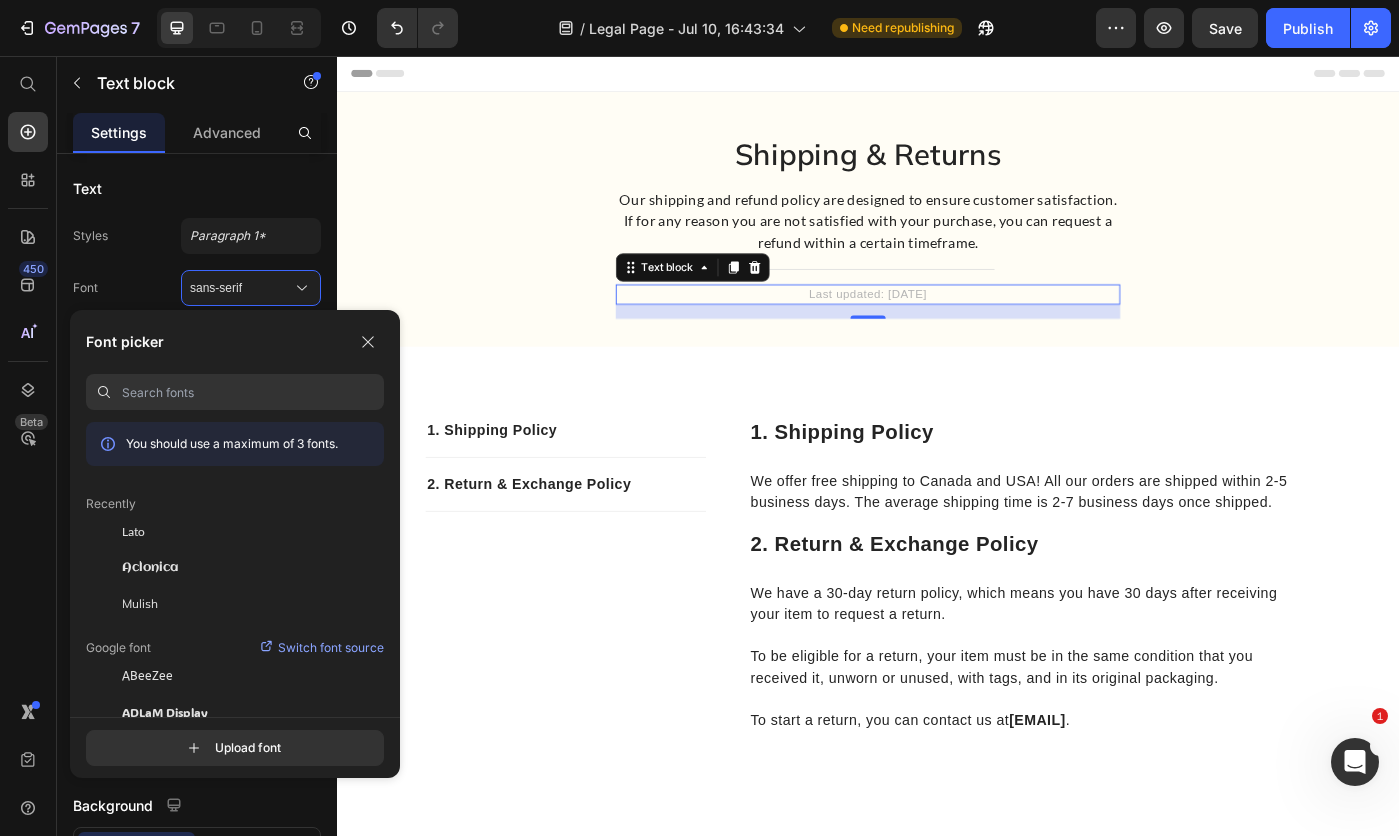 click on "Lato" 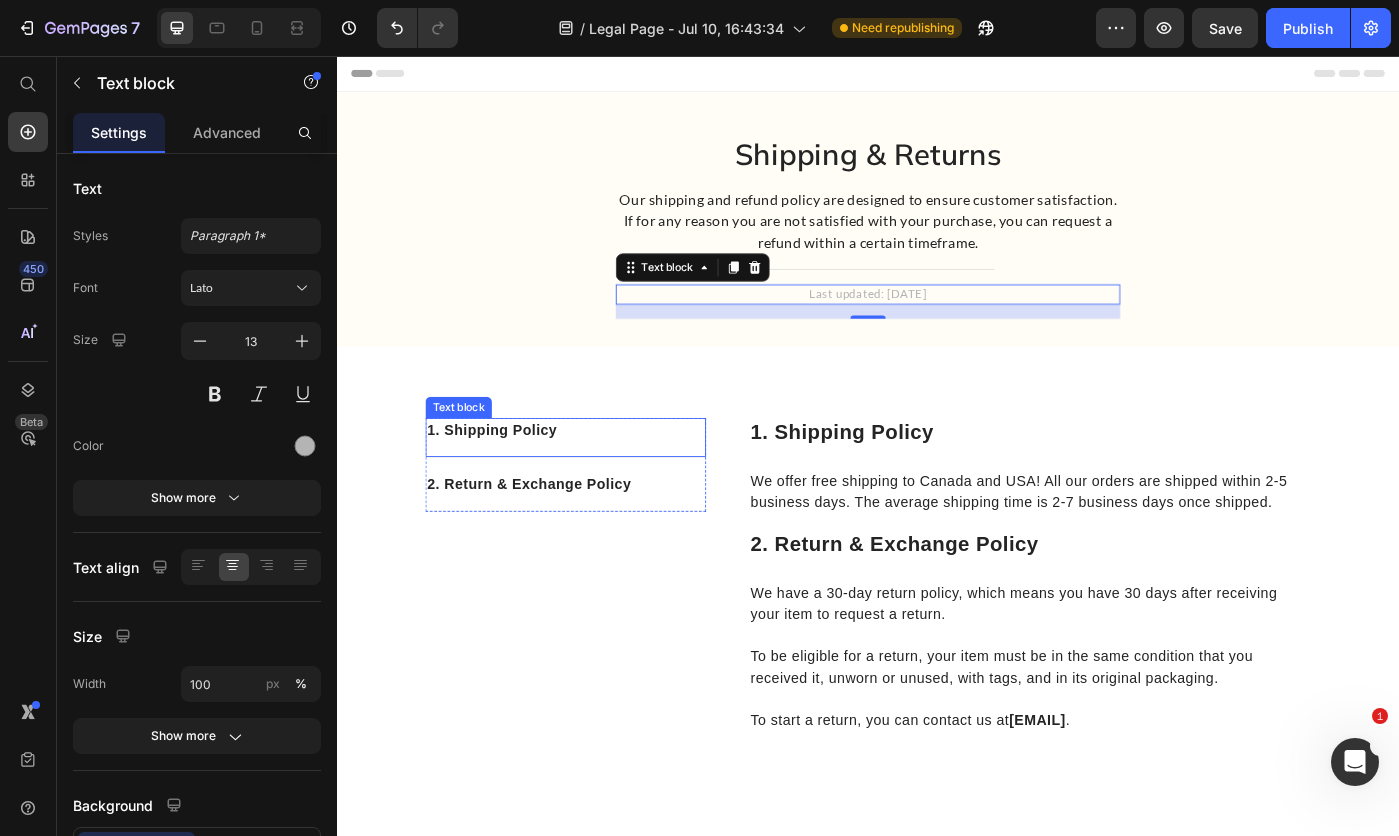 click on "1. Shipping Policy" at bounding box center (595, 479) 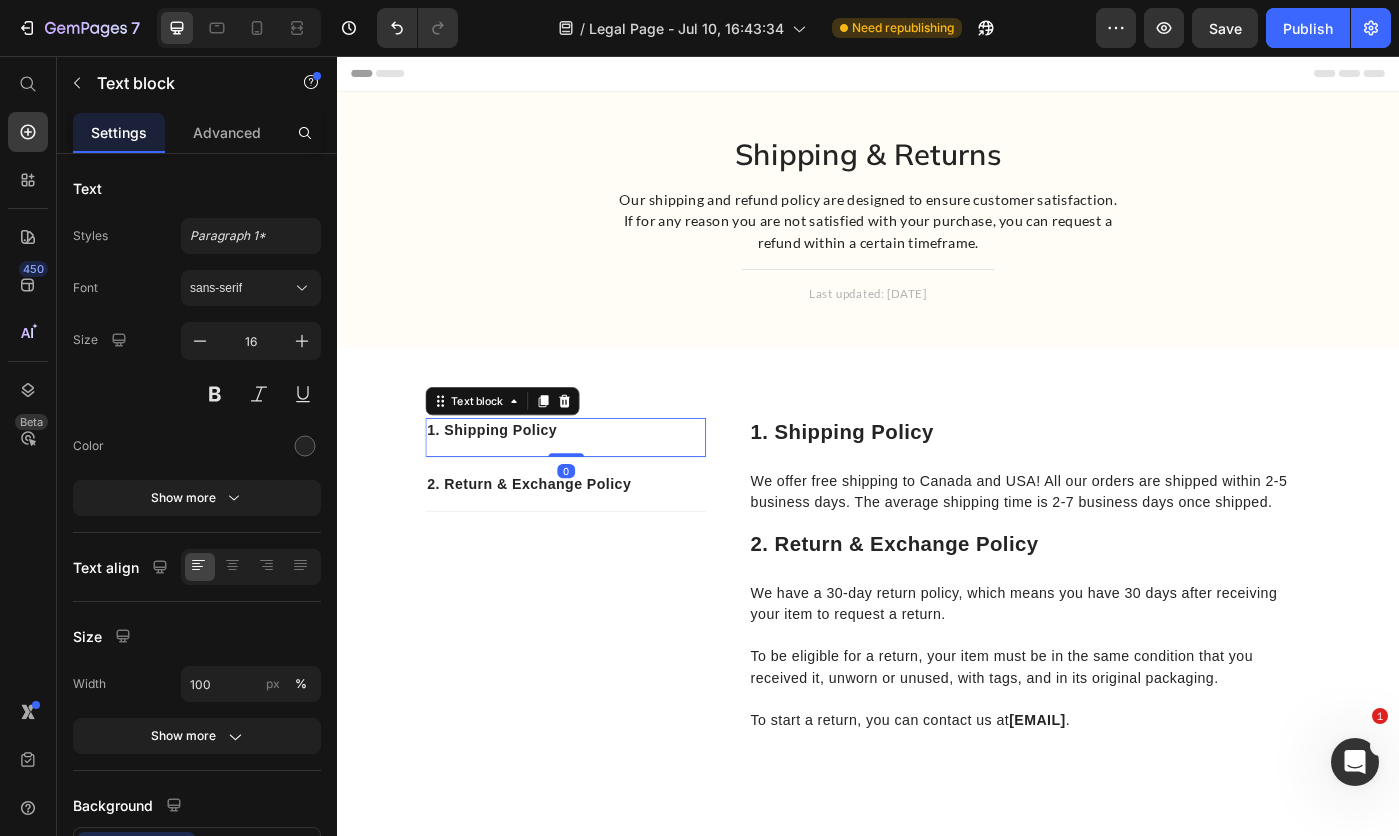 click on "sans-serif" at bounding box center [241, 288] 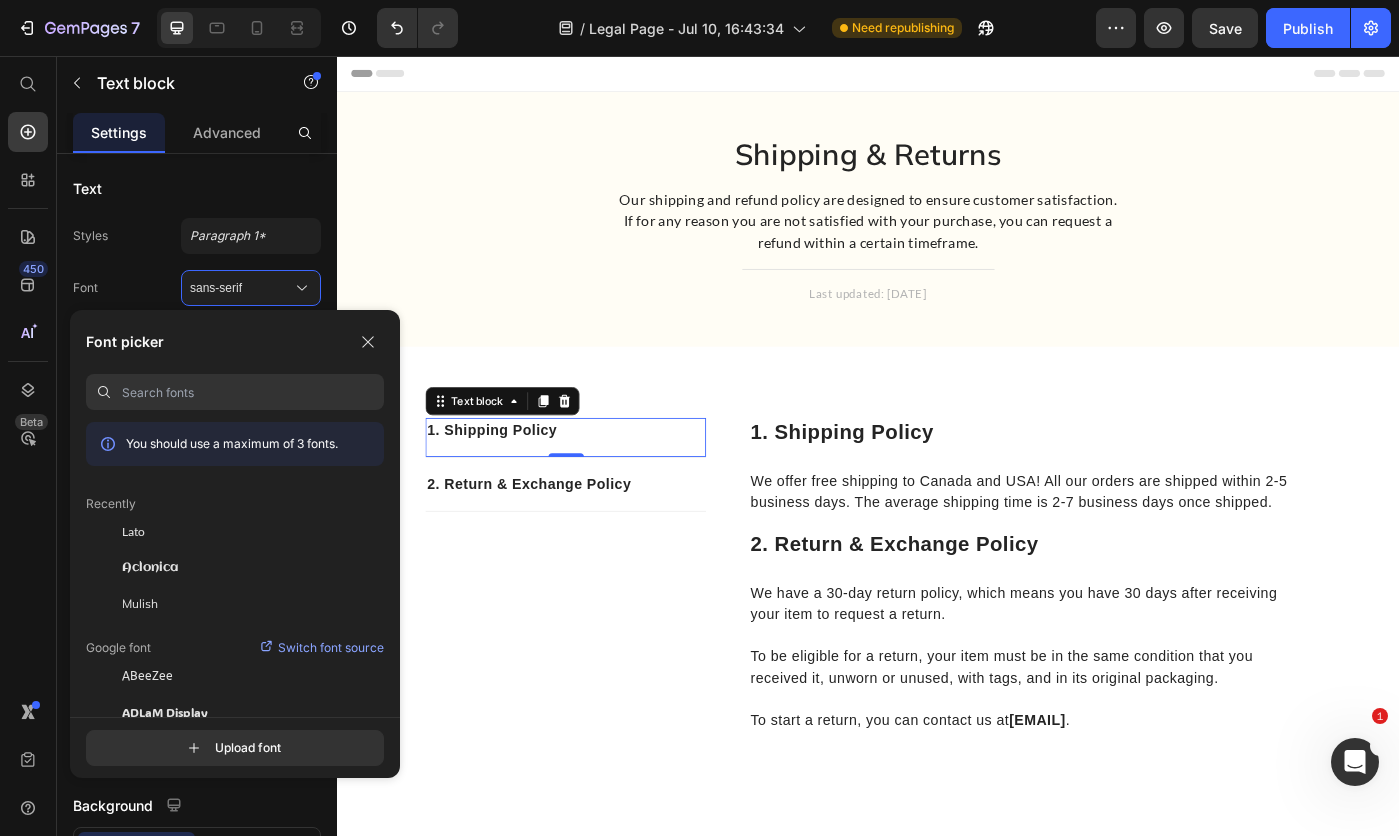 click on "Lato" 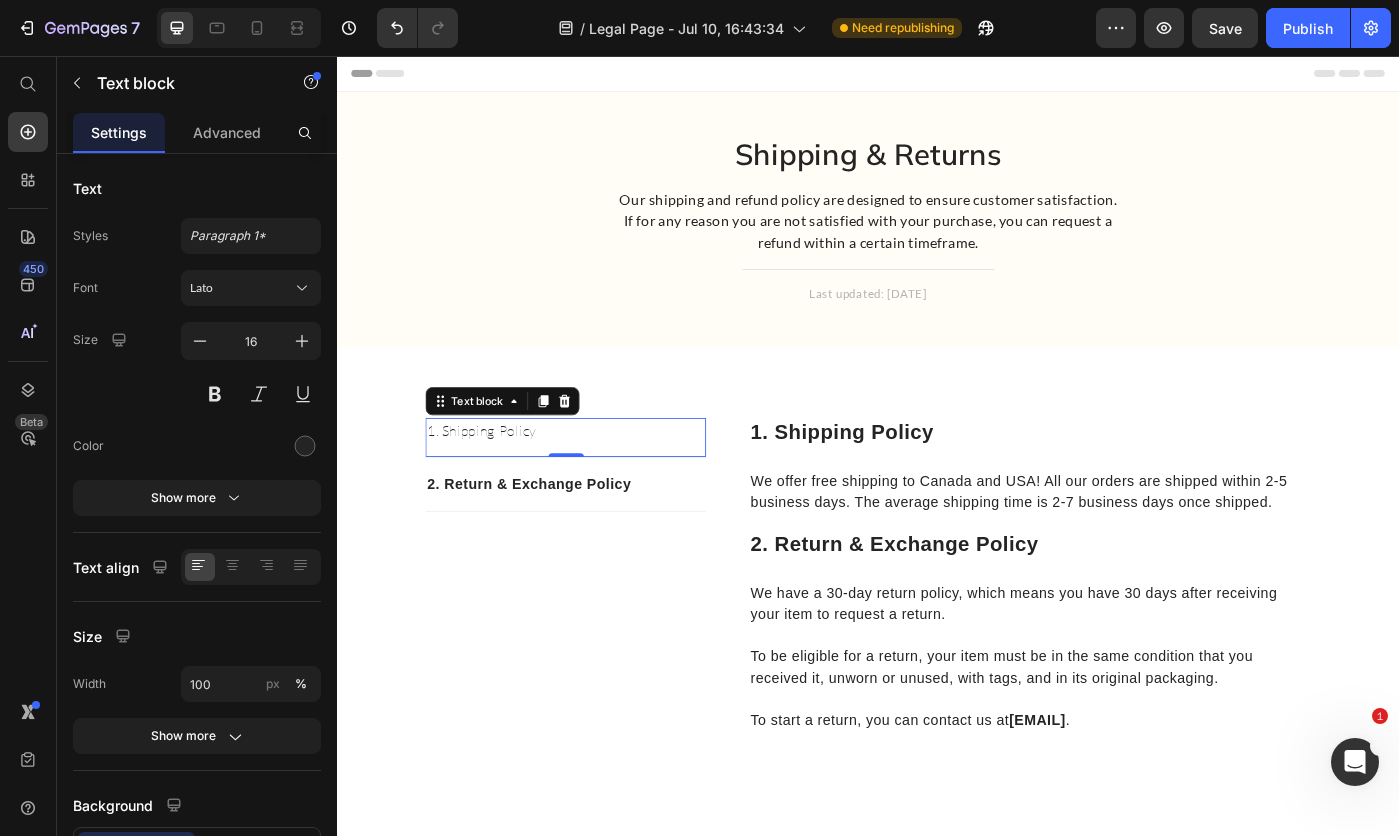 click at bounding box center [215, 394] 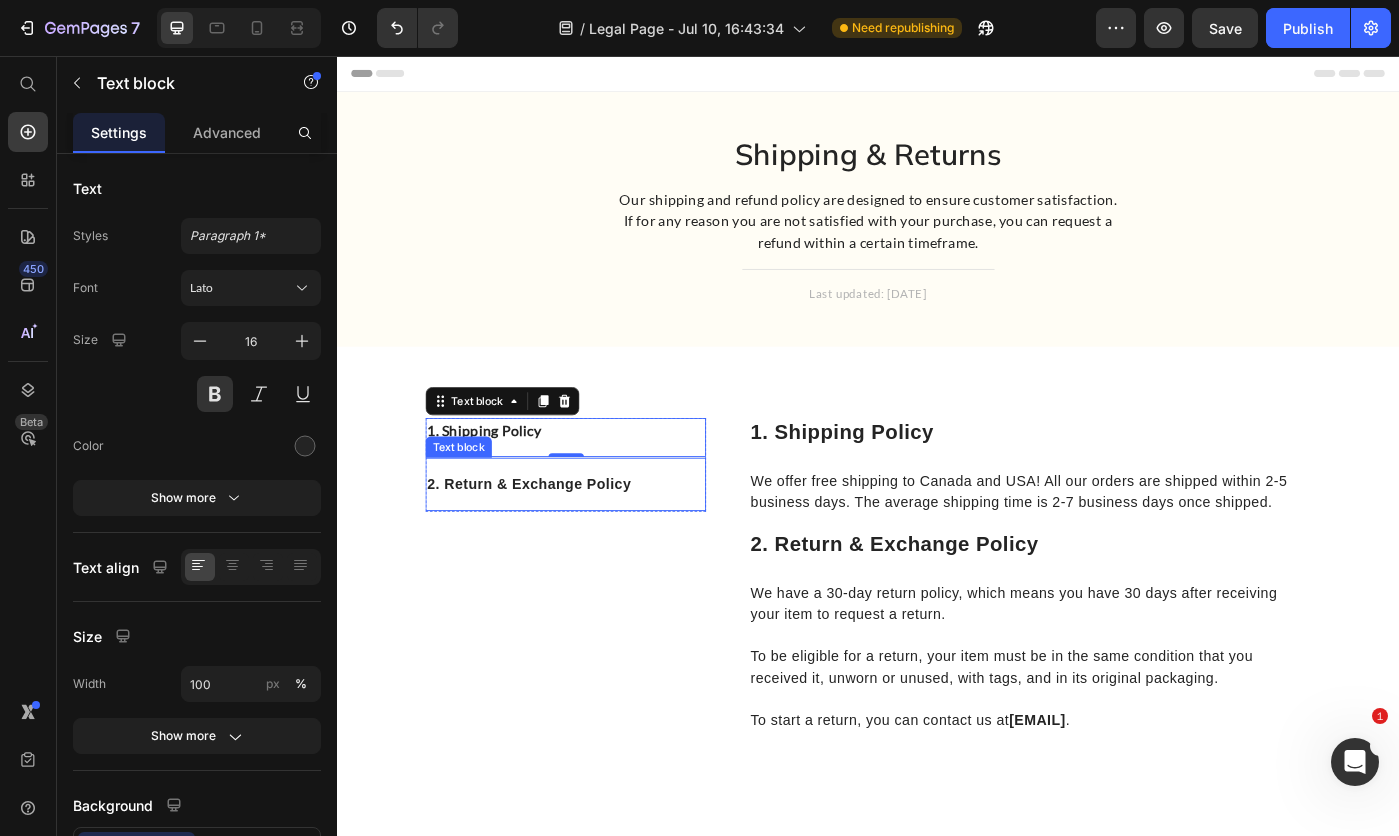 click on "2. Return & Exchange Policy" at bounding box center [595, 540] 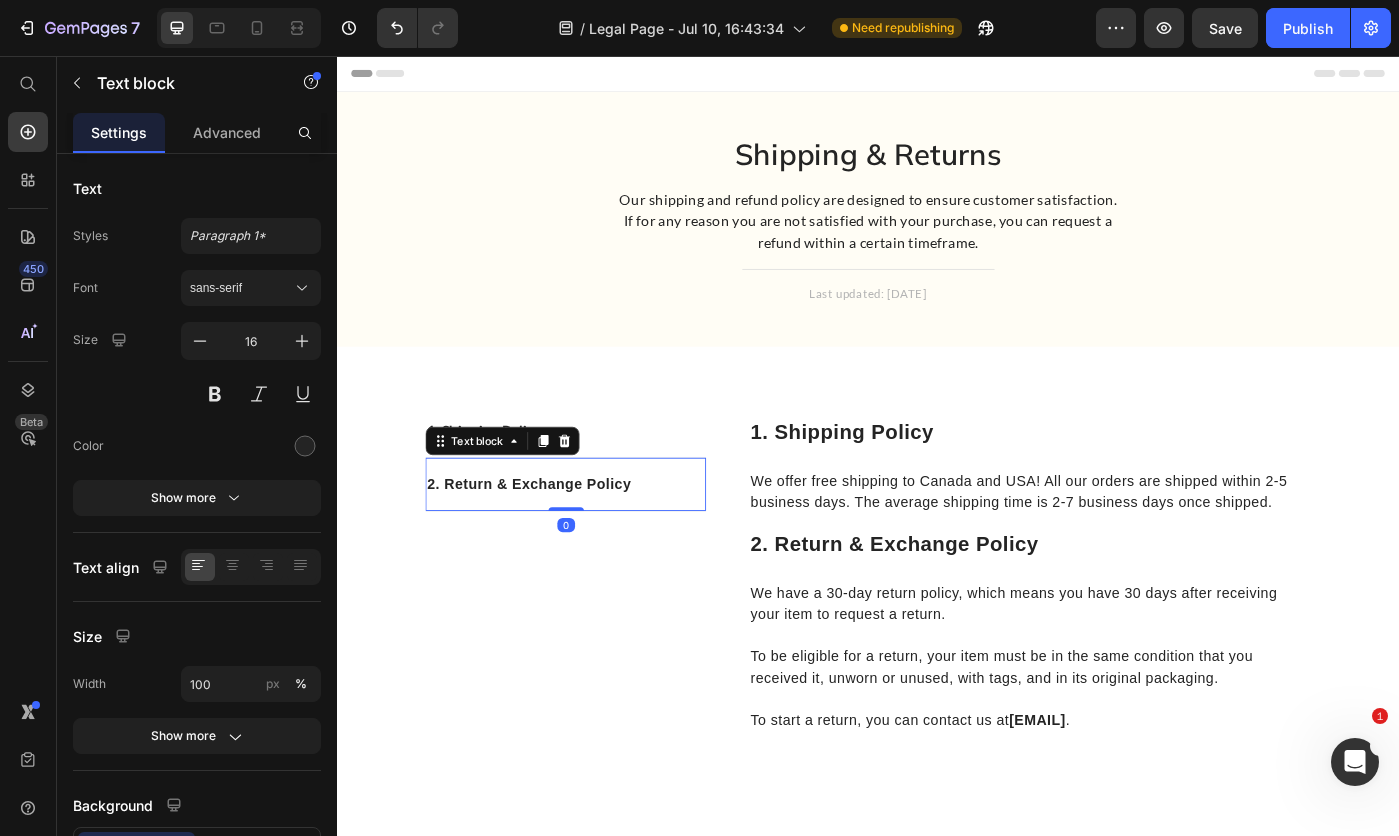 click on "Font sans-serif Size 16 Color Show more" at bounding box center [197, 393] 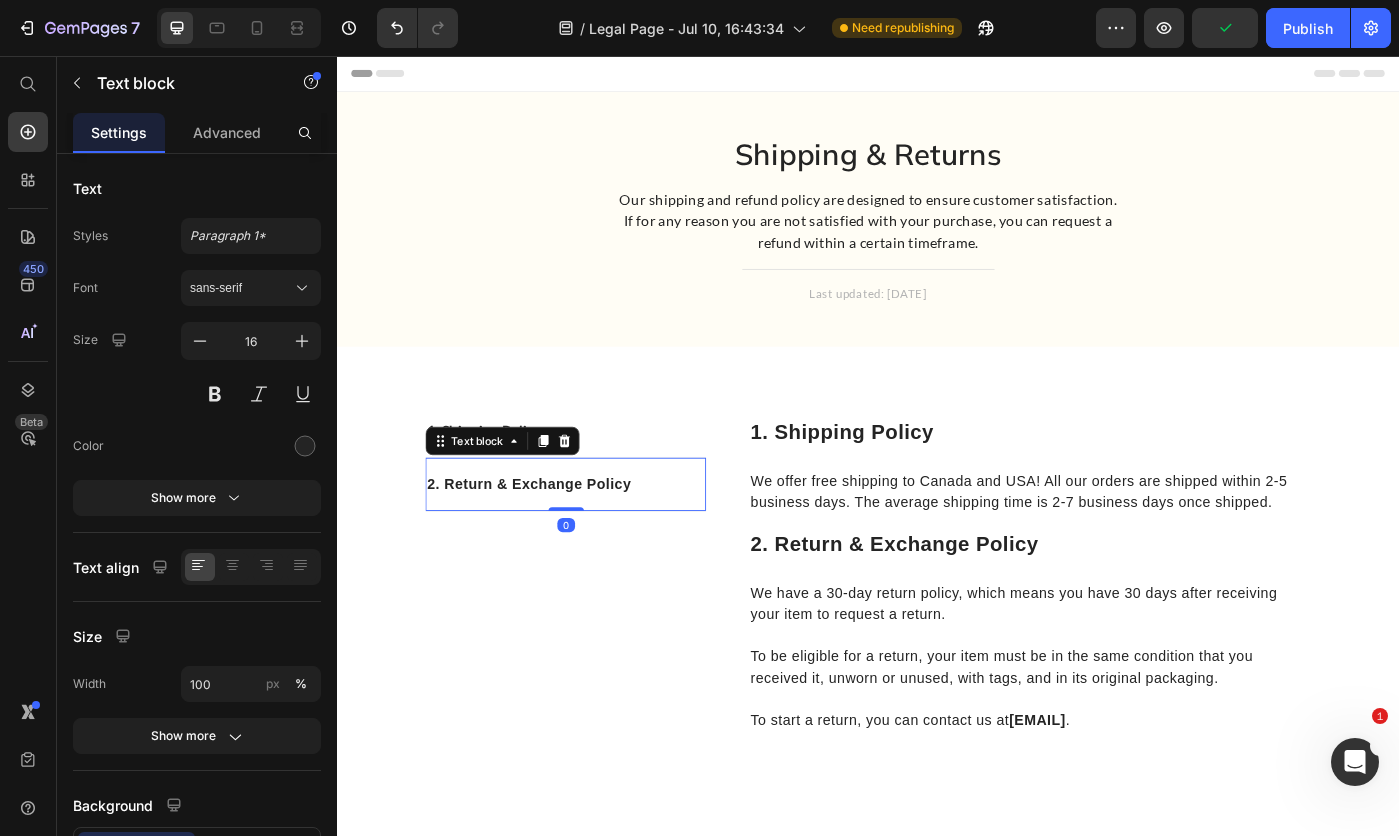 drag, startPoint x: 260, startPoint y: 292, endPoint x: 260, endPoint y: 312, distance: 20 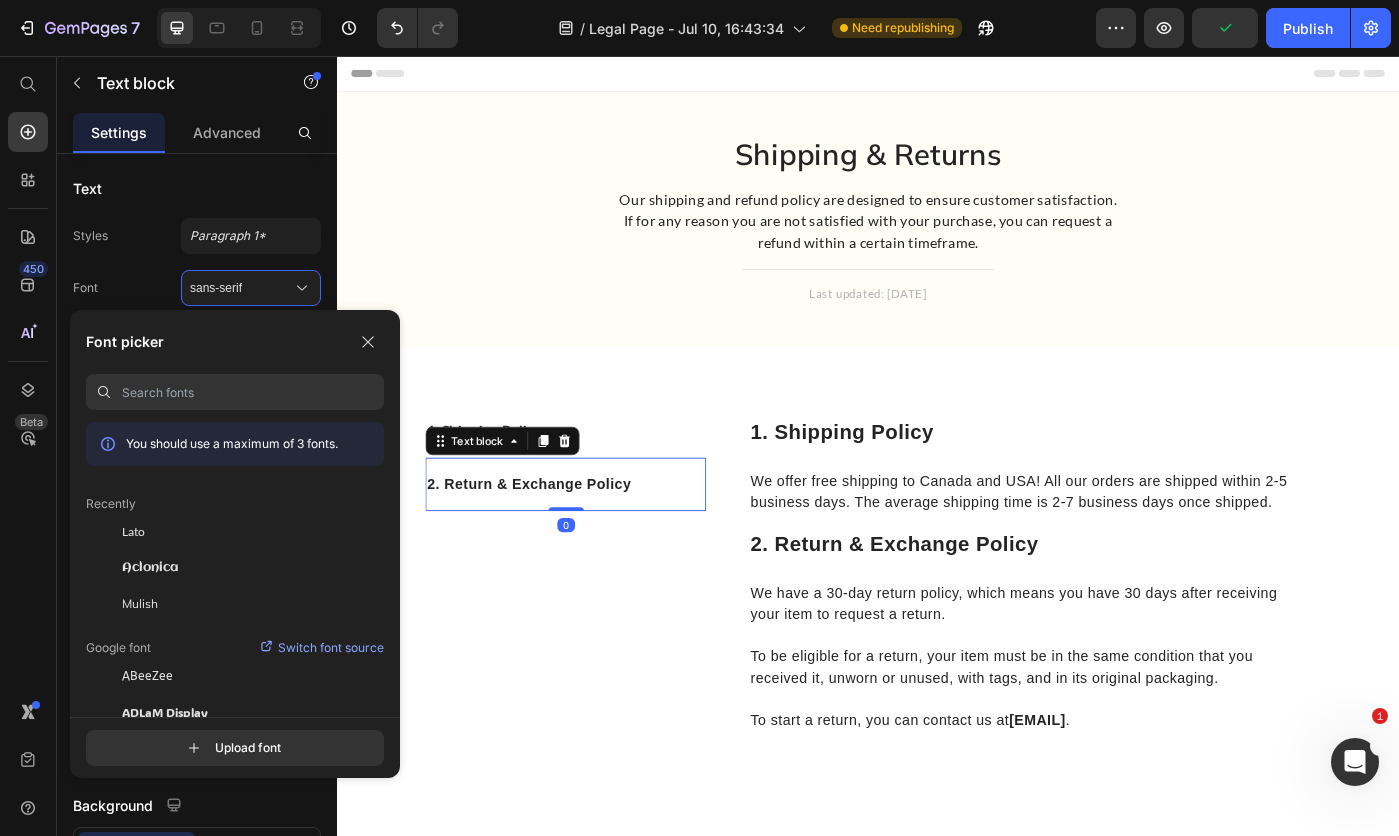 click on "Lato" 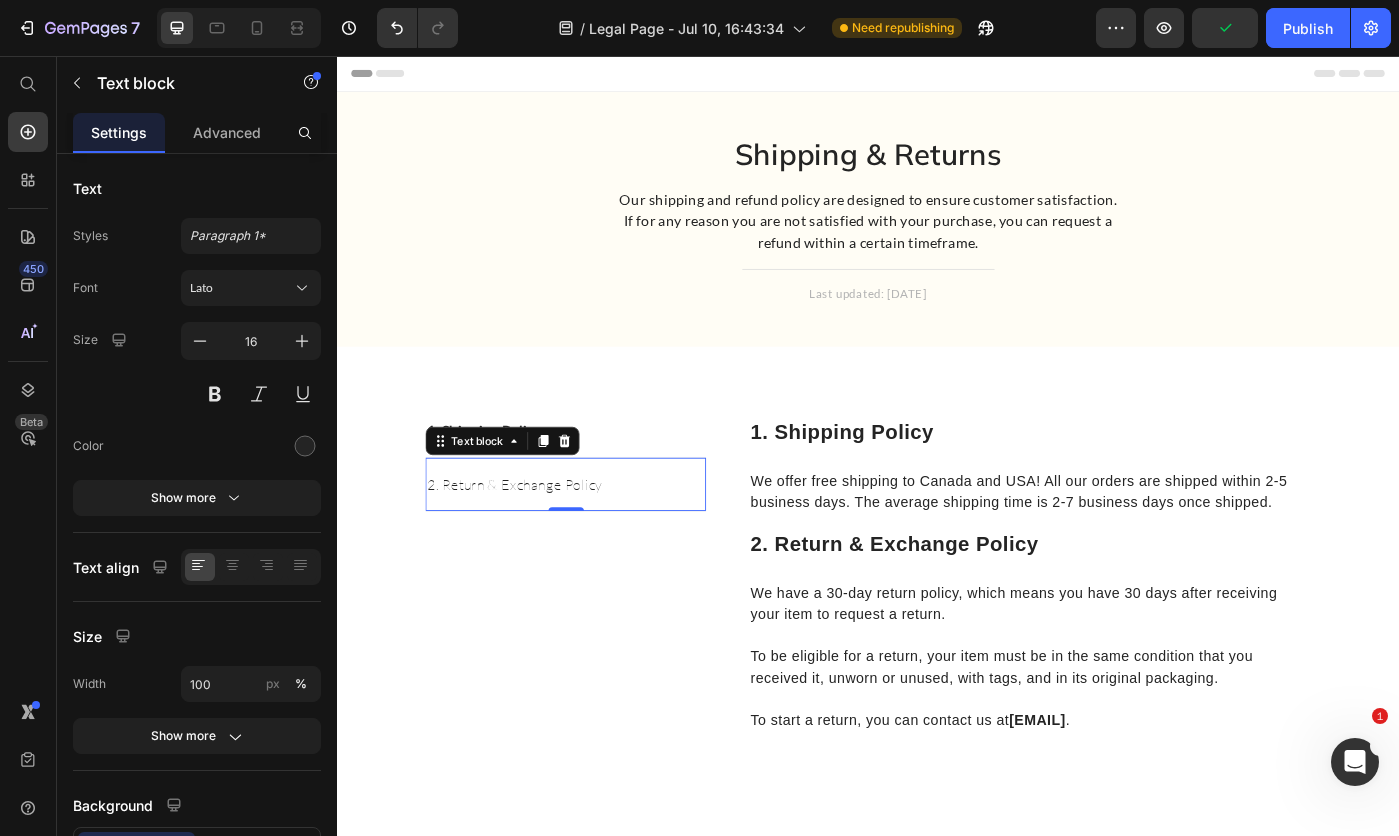 click at bounding box center (215, 394) 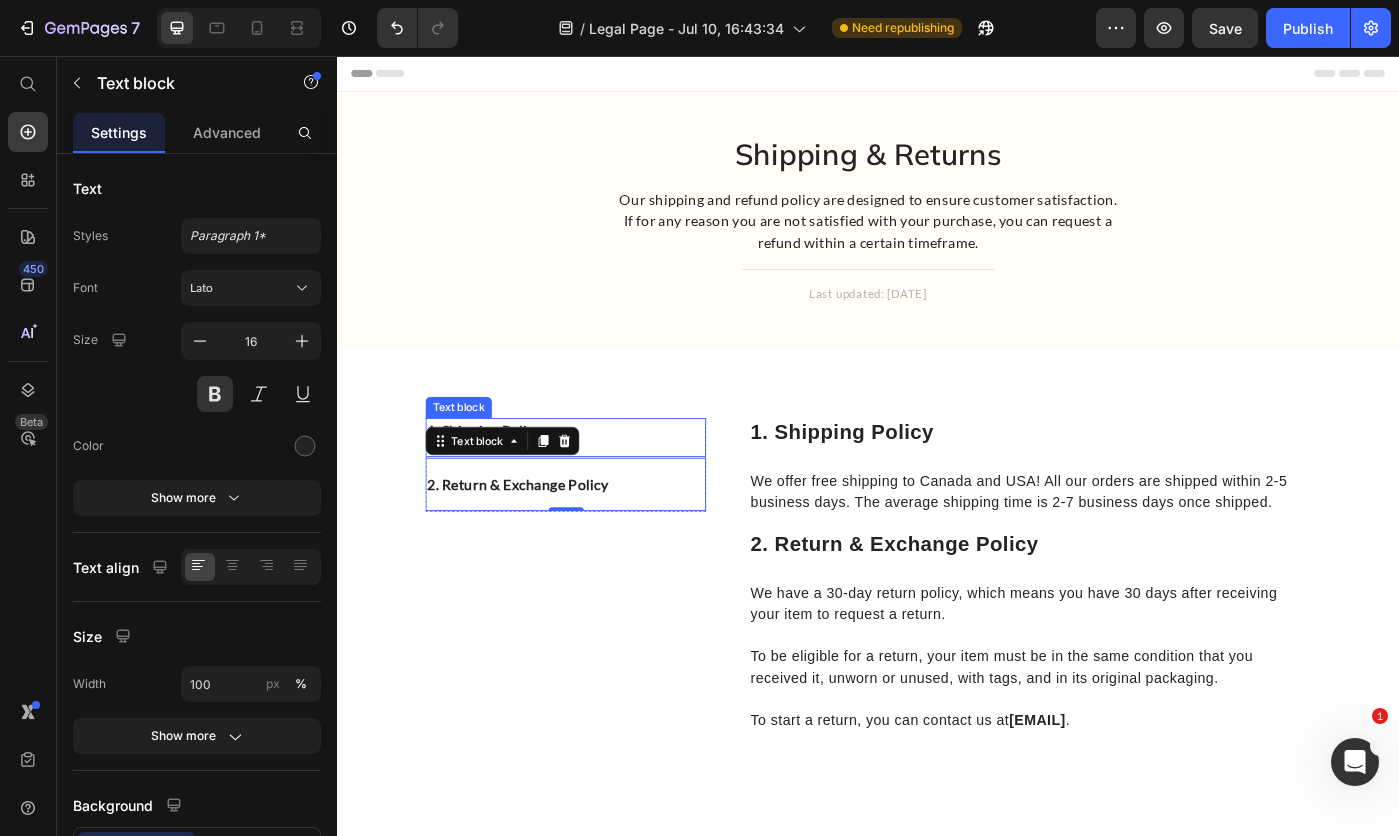 click on "1. Shipping Policy Text block 2. Return & Exchange Policy Text block   0 Row 1. Shipping Policy Heading We offer free shipping to Canada and USA! All our orders are shipped within 2-5 business days. The average shipping time is 2-7 business days once shipped. Text block 2. Return & Exchange Policy Heading We have a 30-day return policy, which means you have 30 days after receiving your item to request a return. To be eligible for a return, your item must be in the same condition that you received it, unworn or unused, with tags, and in its original packaging. To start a return, you can contact us at  seedcycleca@gmail.com .  Text block Row Row Row Section 2" at bounding box center [937, 675] 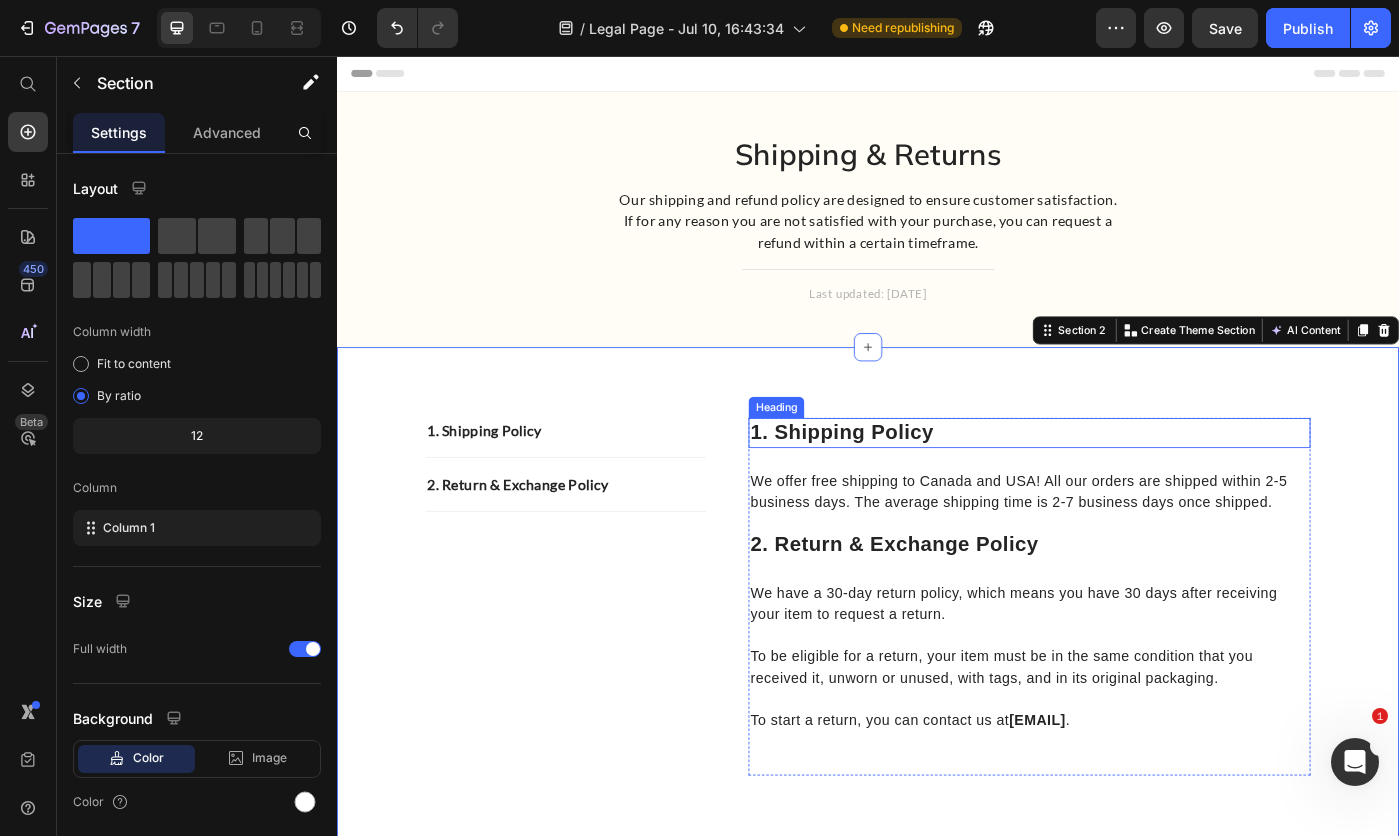 click on "1. Shipping Policy" at bounding box center [1119, 482] 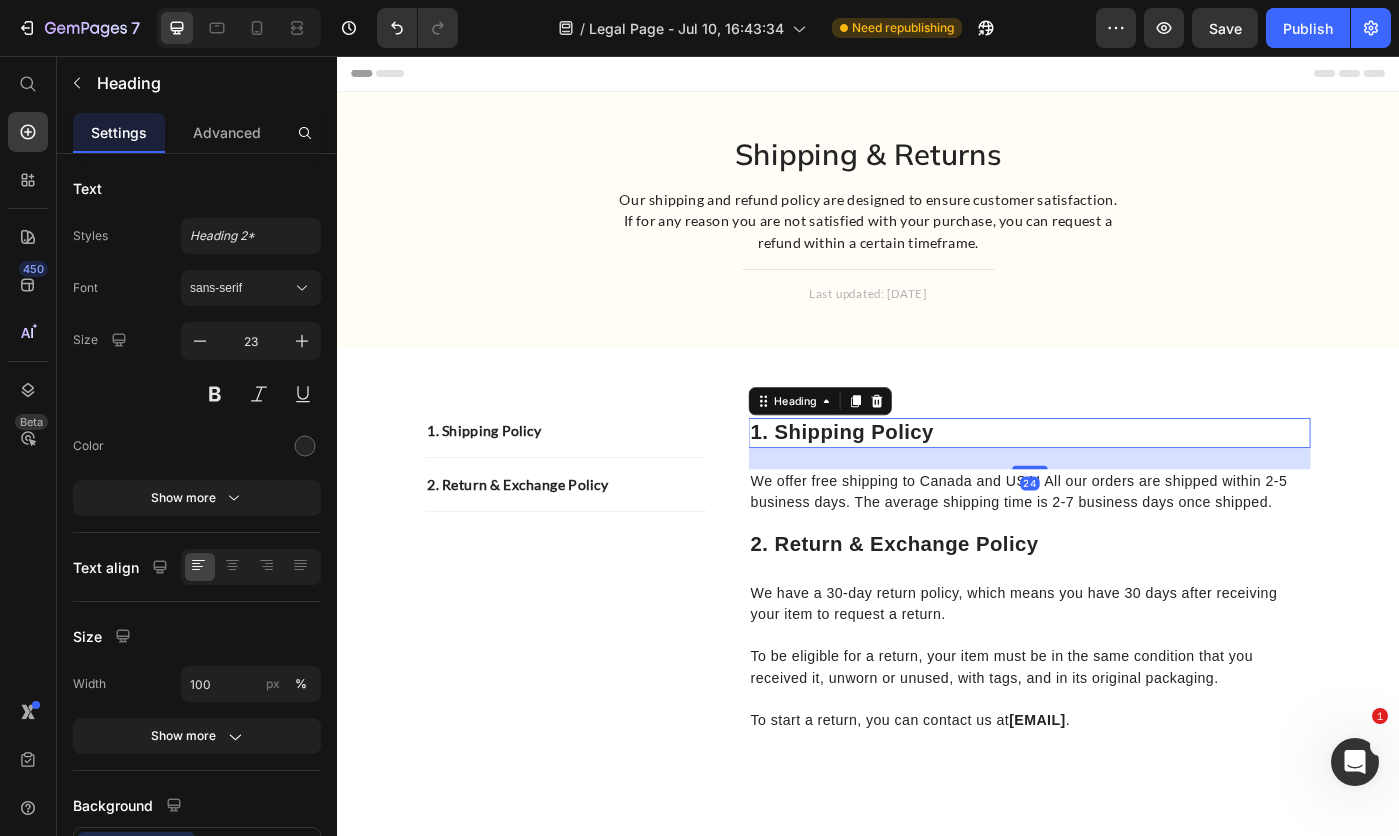 click on "sans-serif" at bounding box center (251, 288) 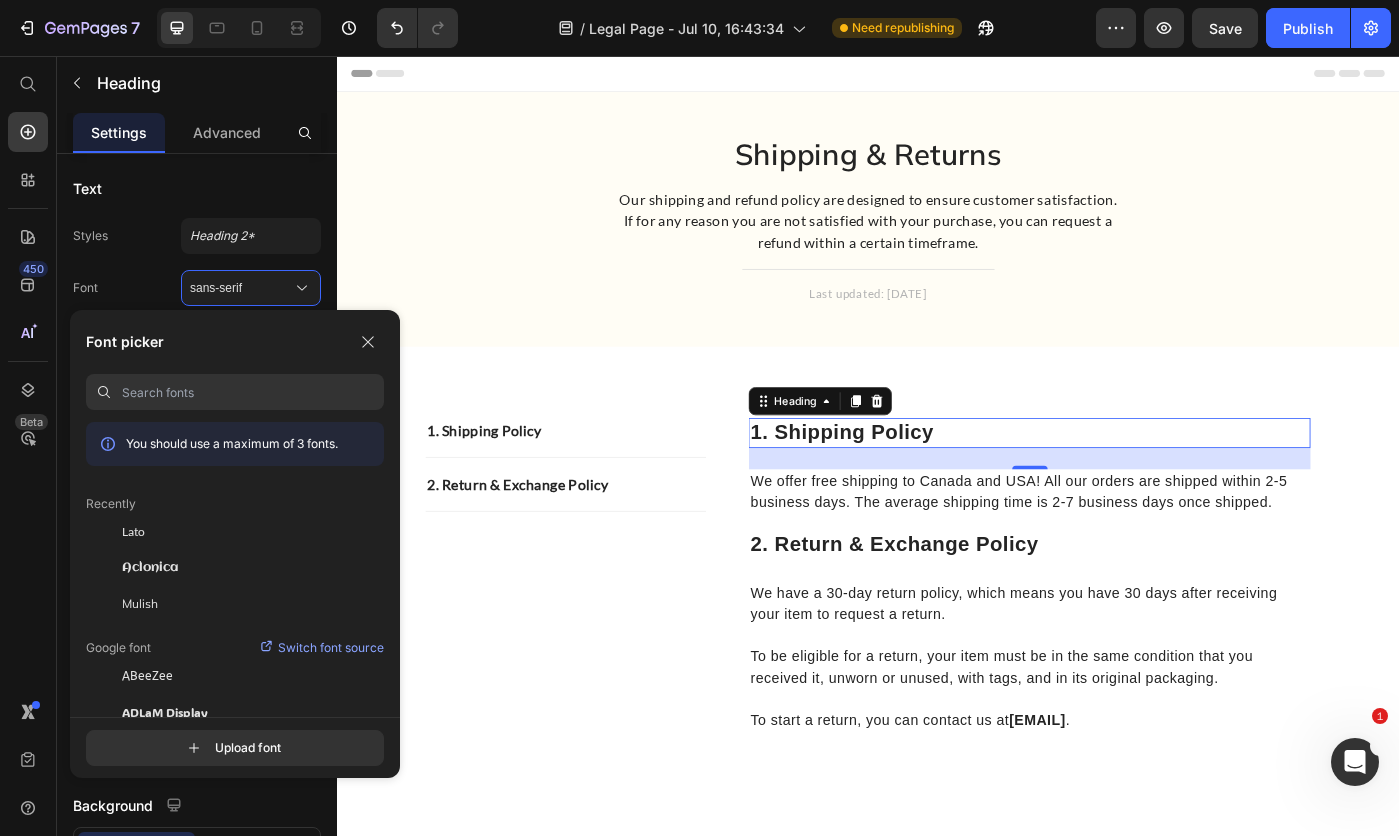 click on "Lato" at bounding box center [133, 532] 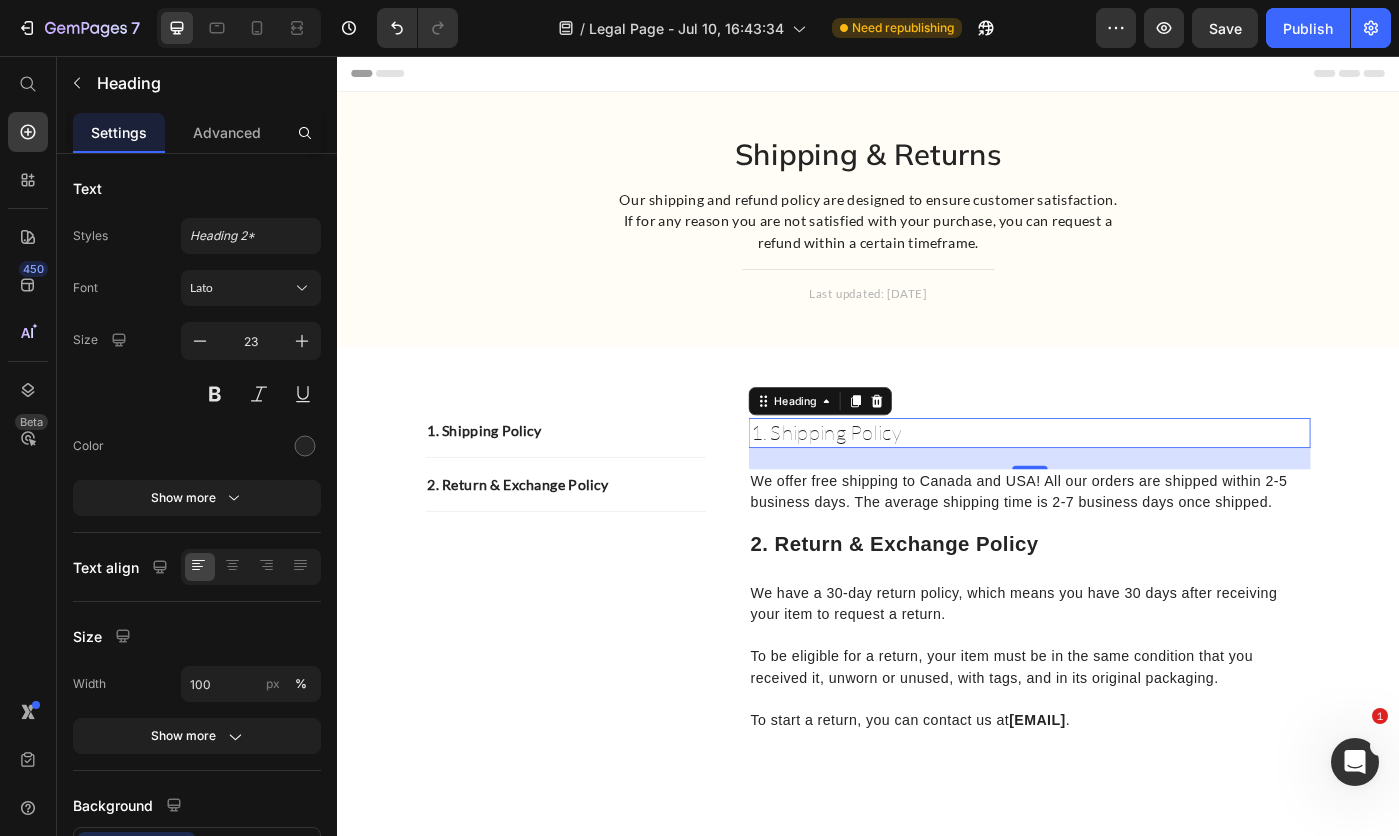 click at bounding box center (215, 394) 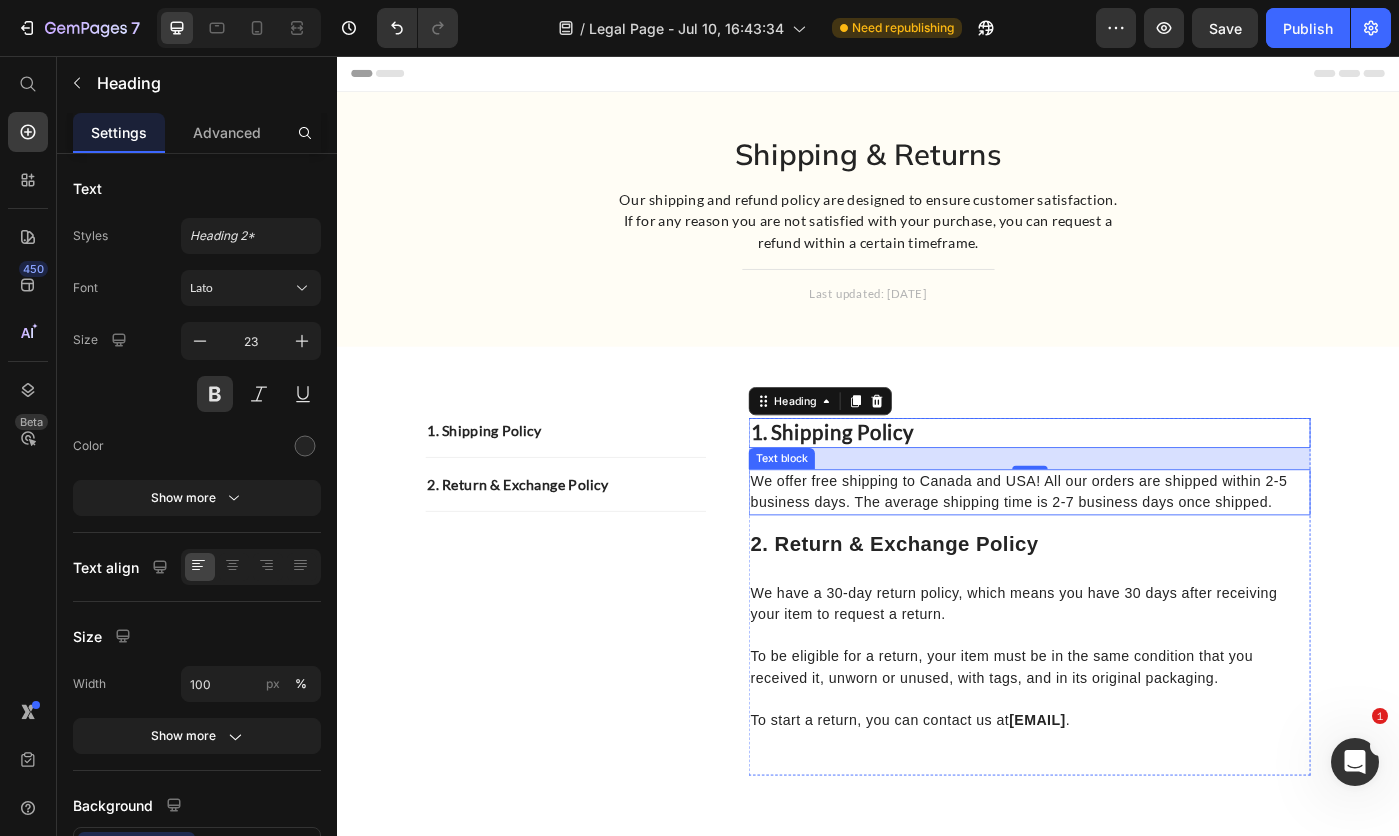 click on "We offer free shipping to Canada and USA! All our orders are shipped within 2-5 business days. The average shipping time is 2-7 business days once shipped." at bounding box center (1119, 549) 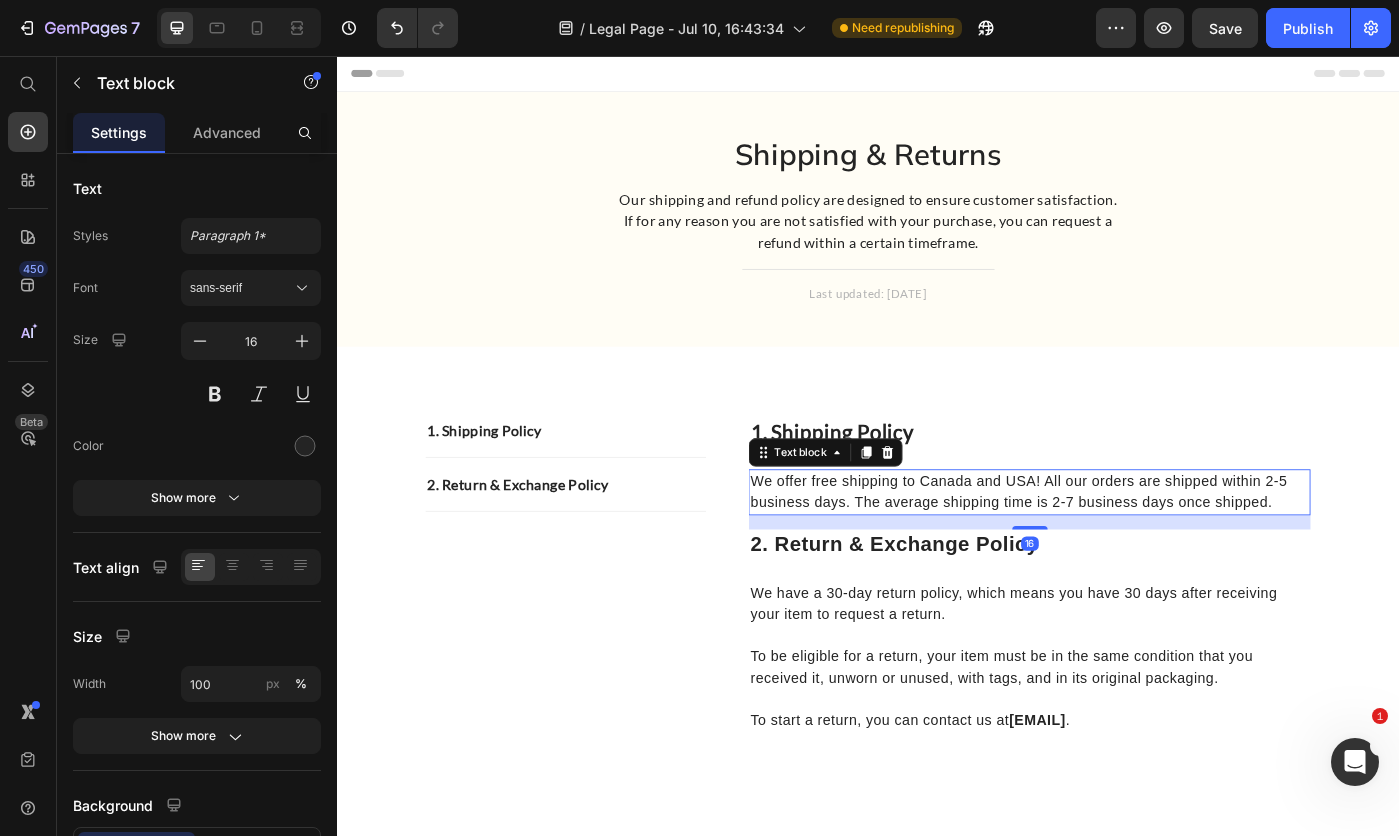 click on "sans-serif" at bounding box center [241, 288] 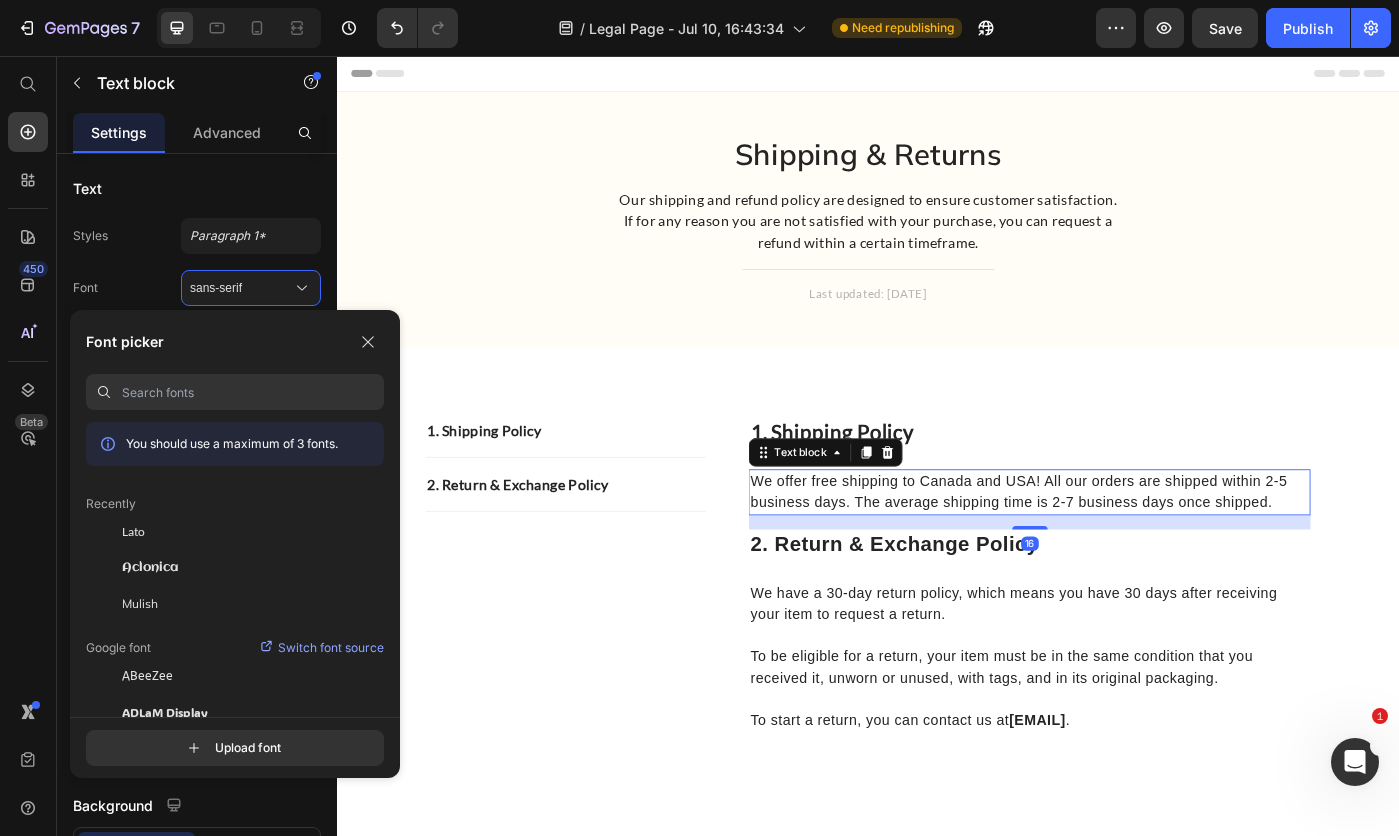 click on "Lato" at bounding box center (133, 532) 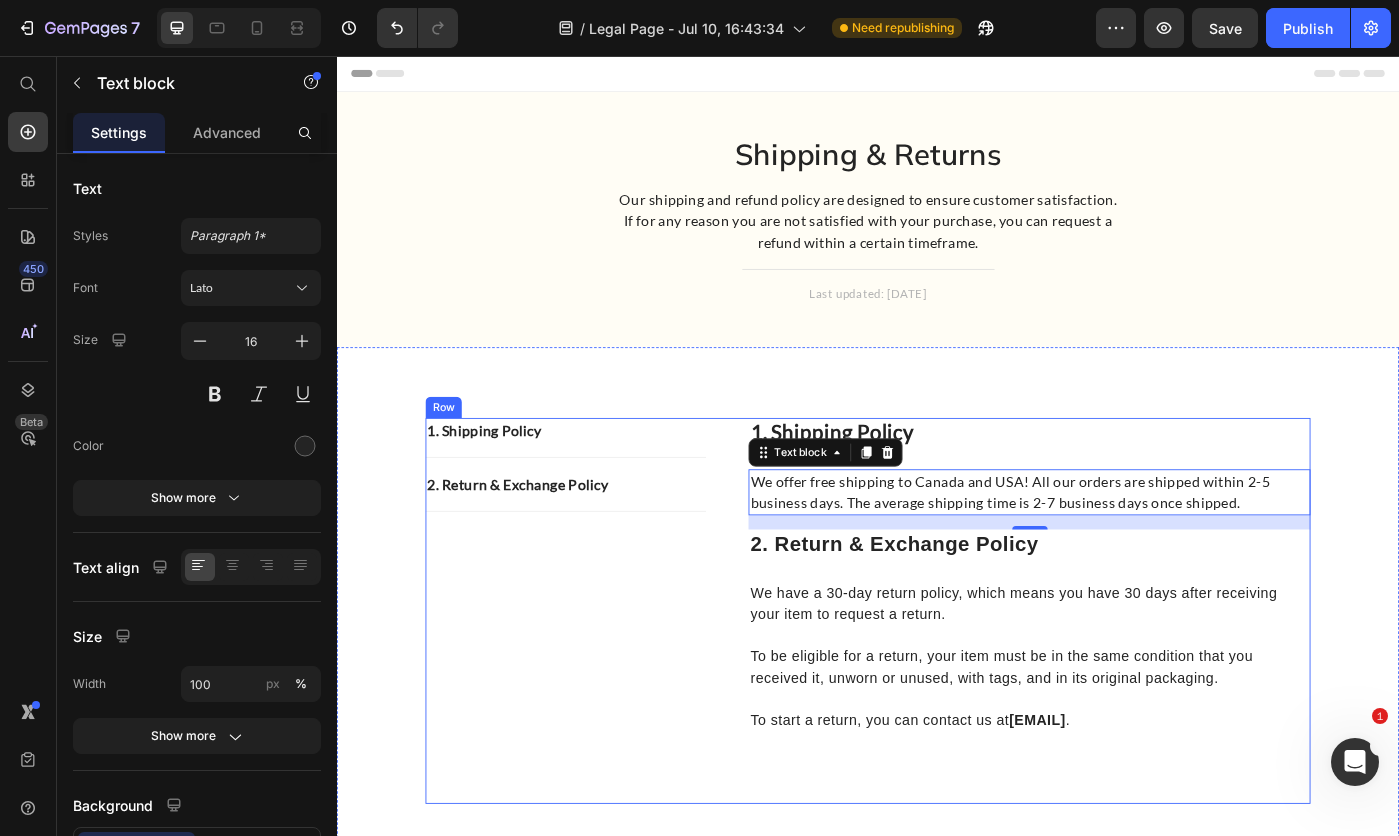 click on "2. Return & Exchange Policy" at bounding box center (1119, 608) 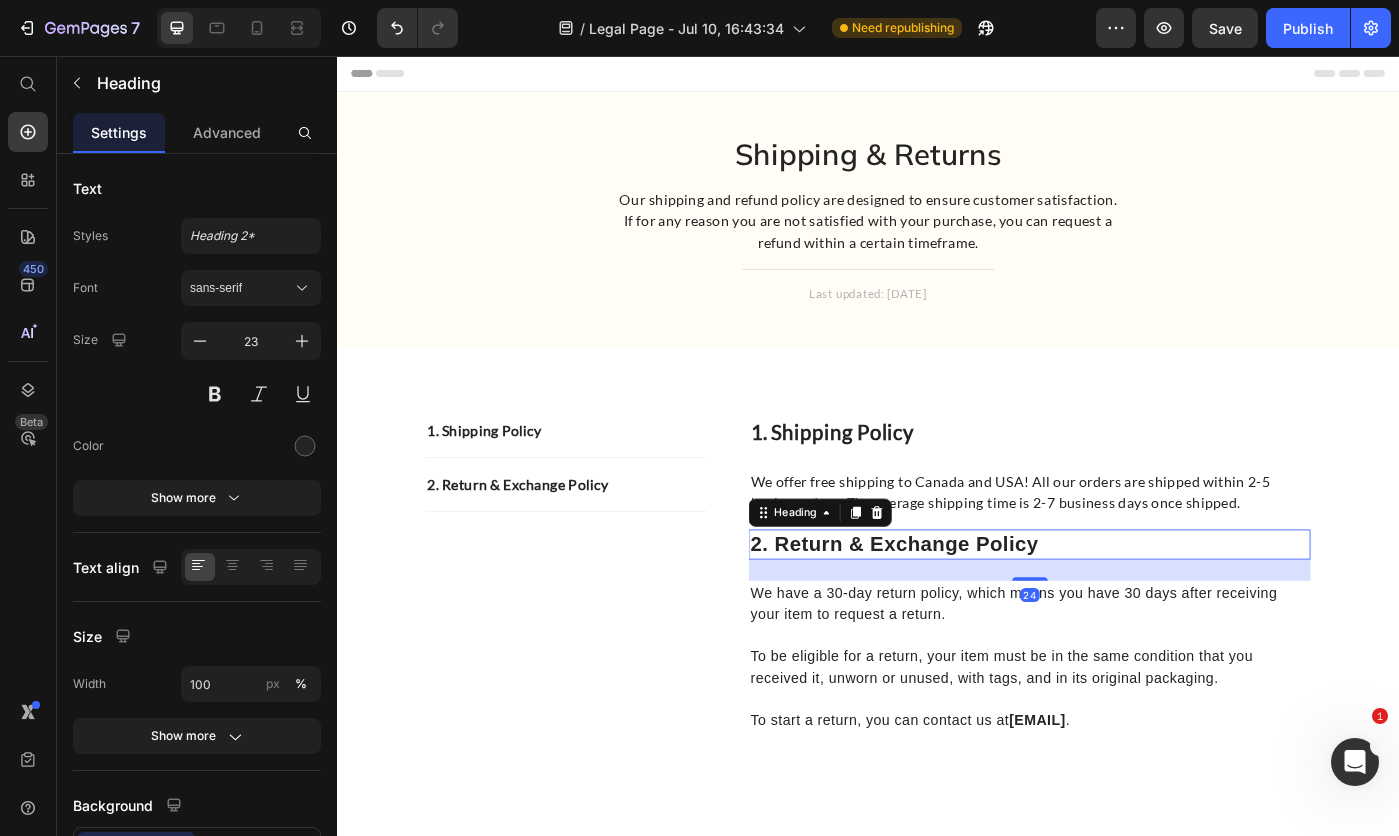 click on "sans-serif" at bounding box center [241, 288] 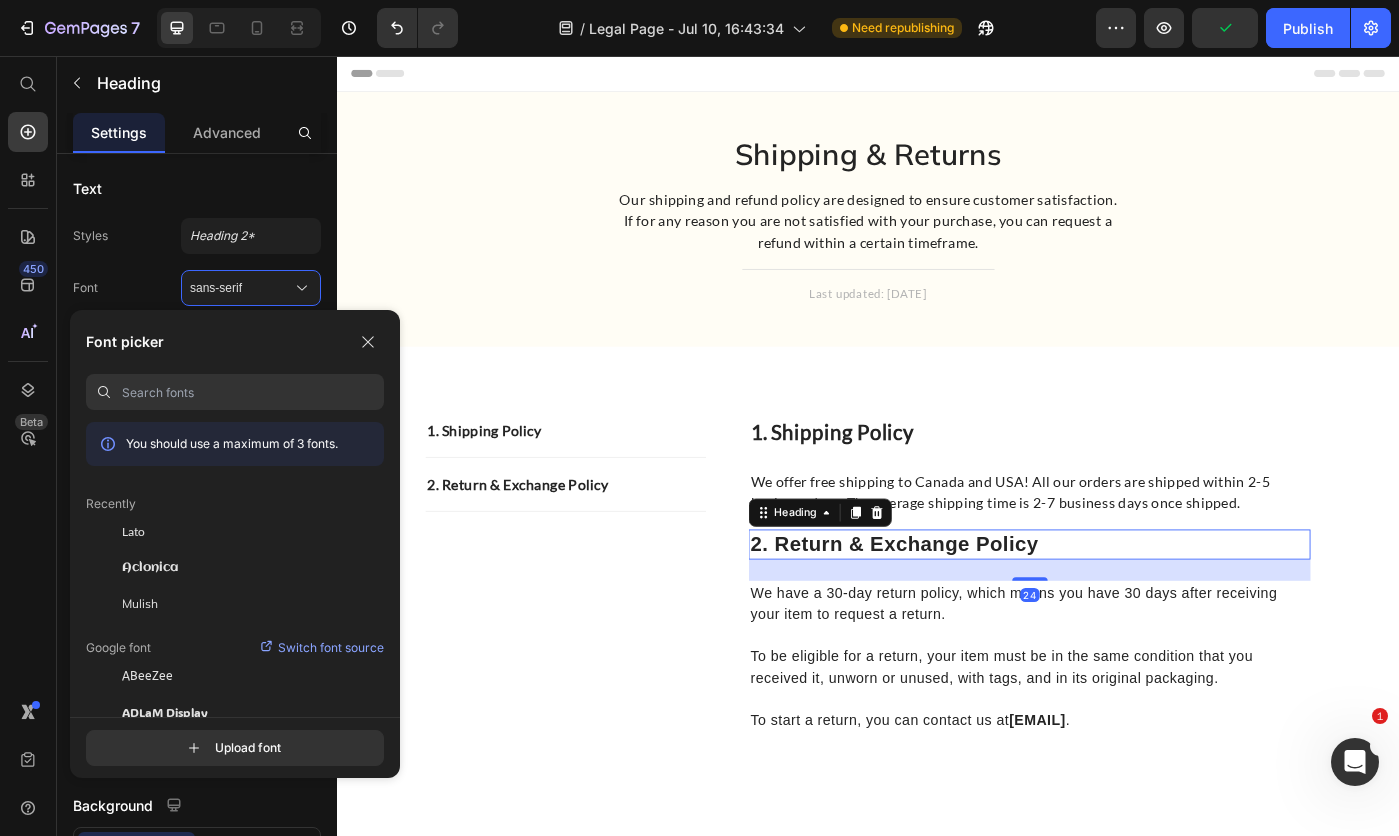 drag, startPoint x: 117, startPoint y: 533, endPoint x: 125, endPoint y: 523, distance: 12.806249 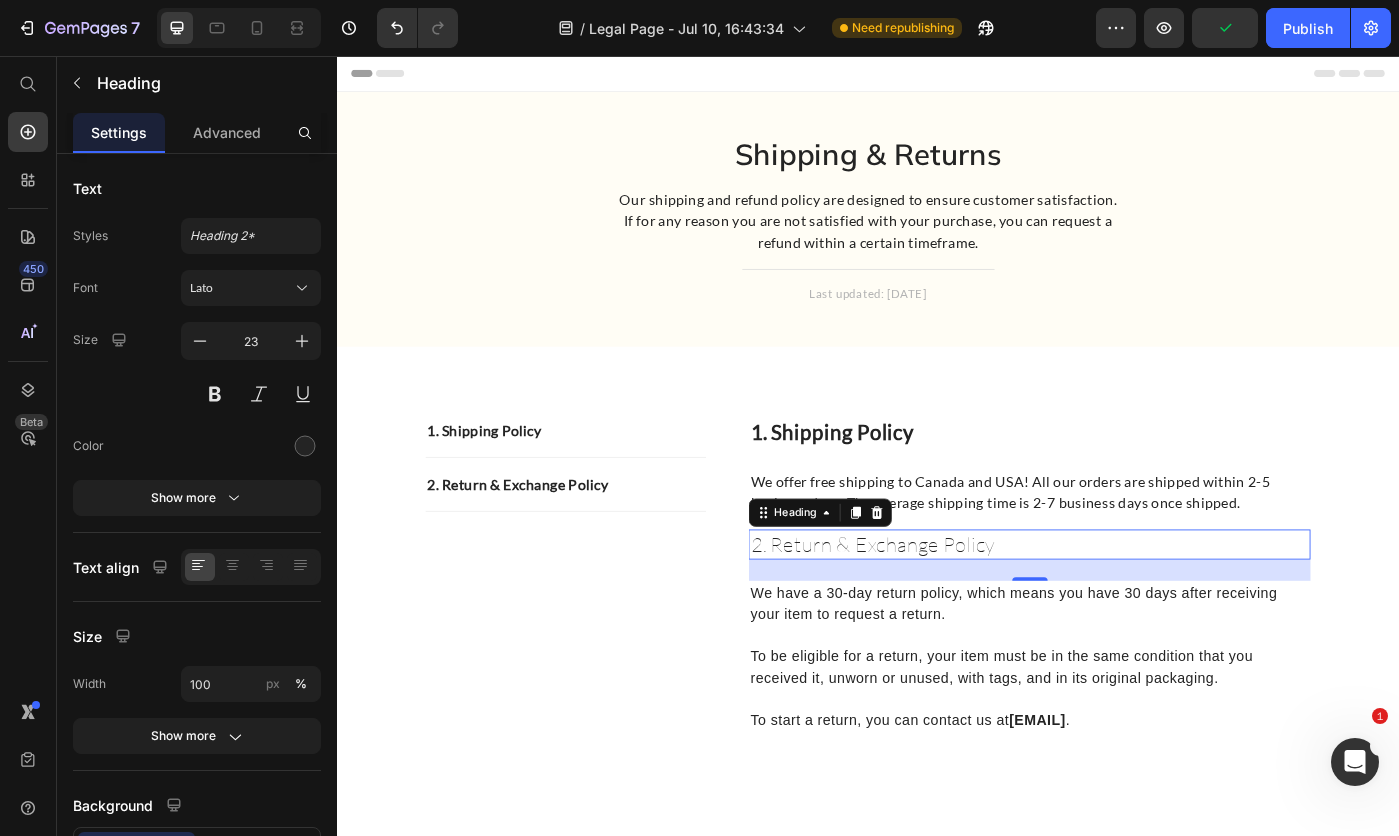 click at bounding box center (215, 394) 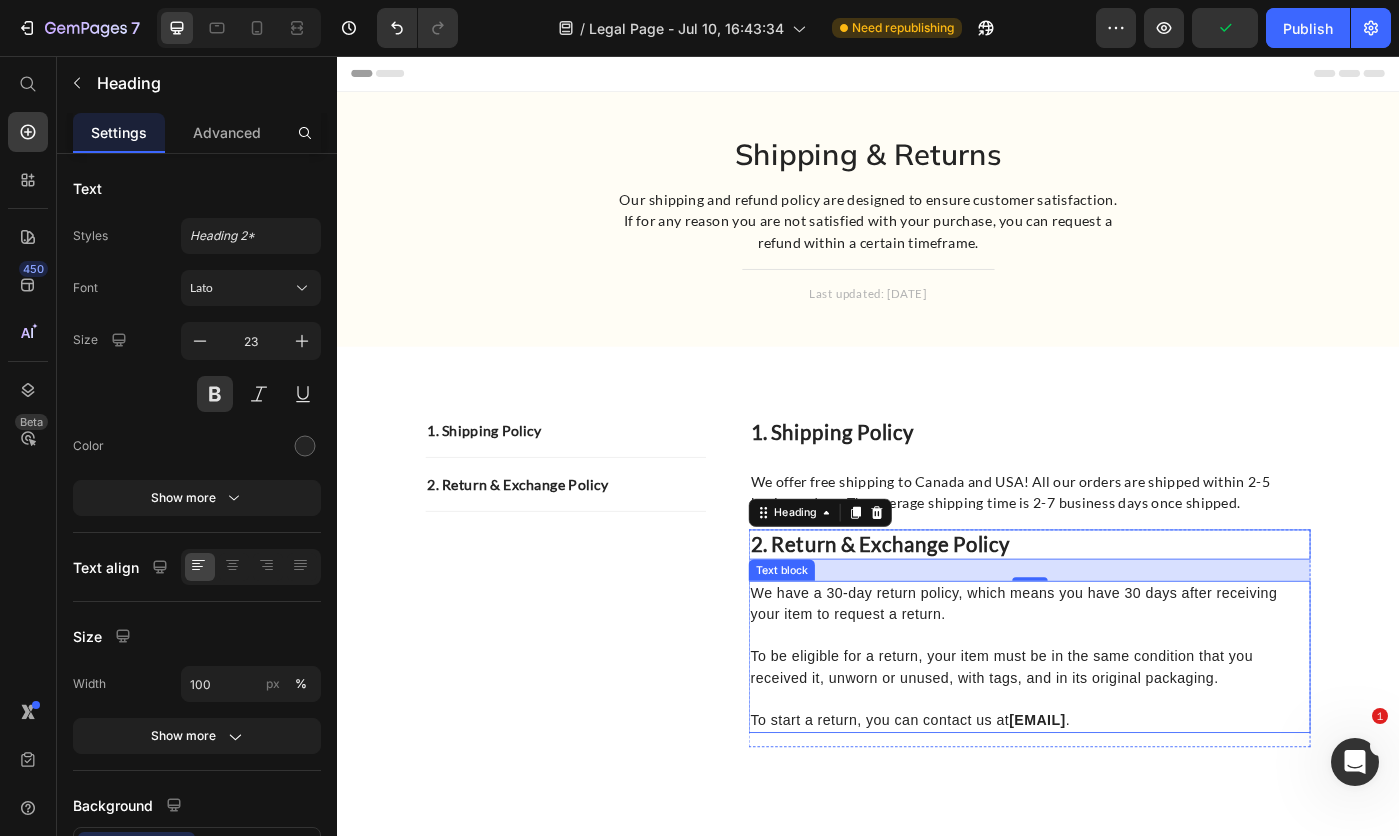 click on "We have a 30-day return policy, which means you have 30 days after receiving your item to request a return." at bounding box center [1119, 675] 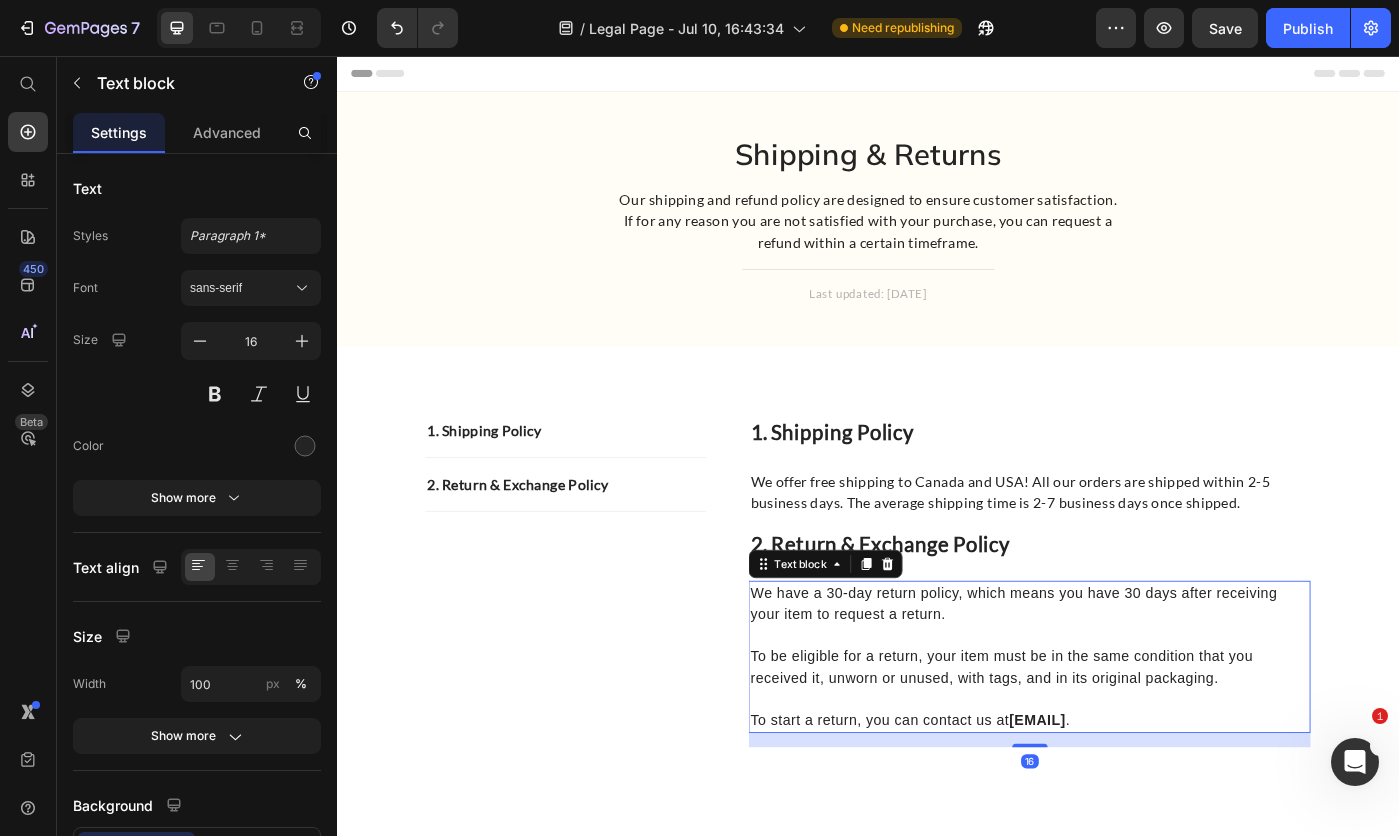 click on "sans-serif" at bounding box center [251, 288] 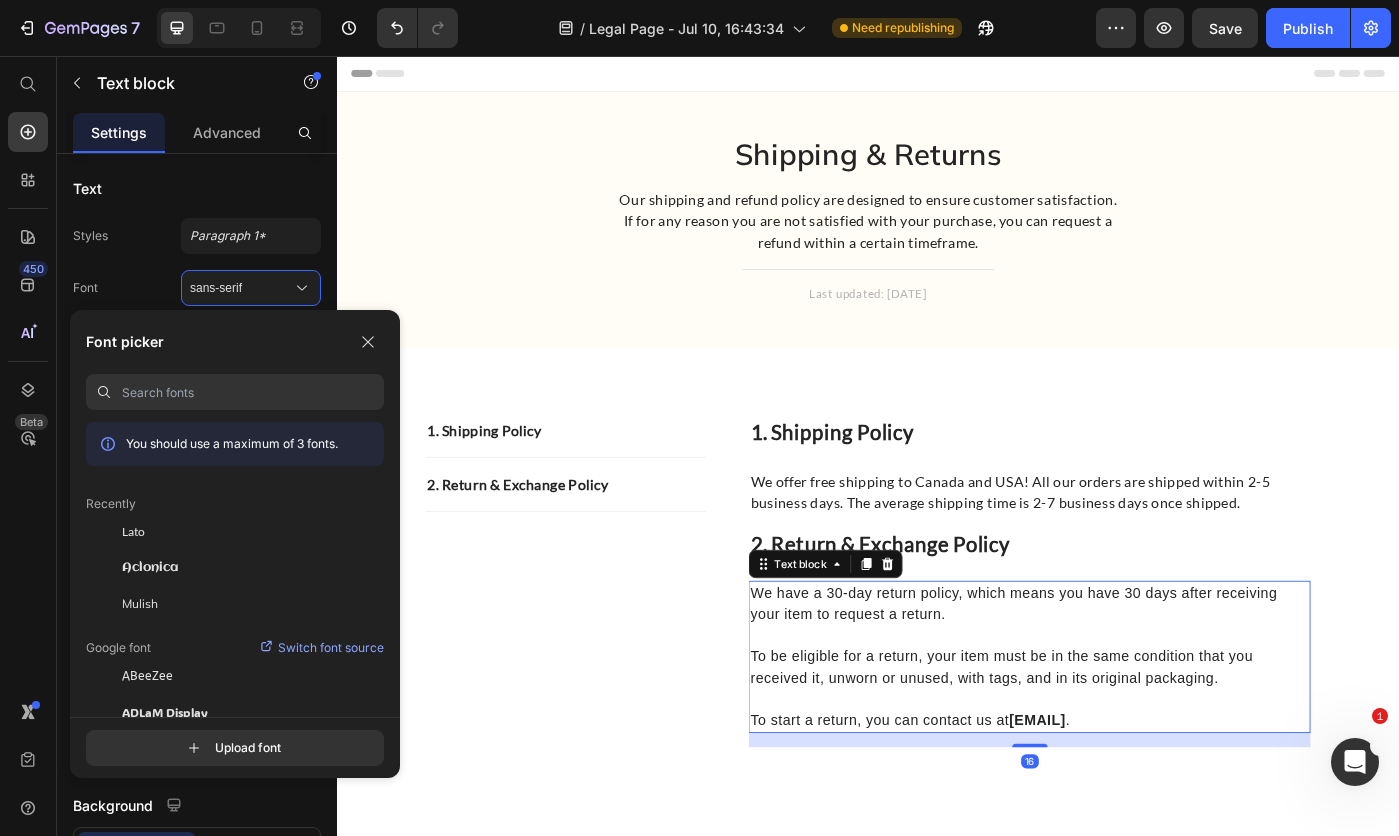 drag, startPoint x: 176, startPoint y: 533, endPoint x: 208, endPoint y: 534, distance: 32.01562 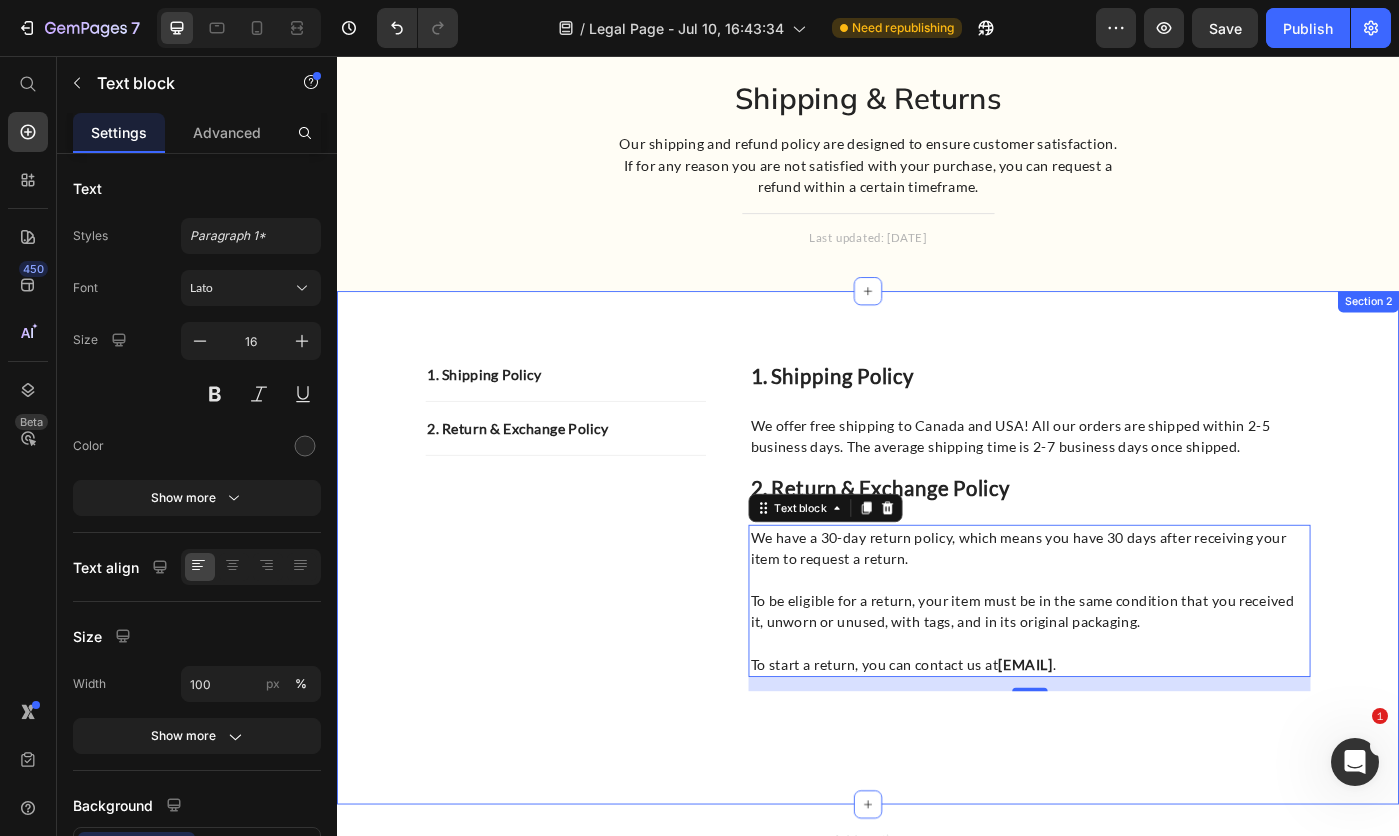 scroll, scrollTop: 0, scrollLeft: 0, axis: both 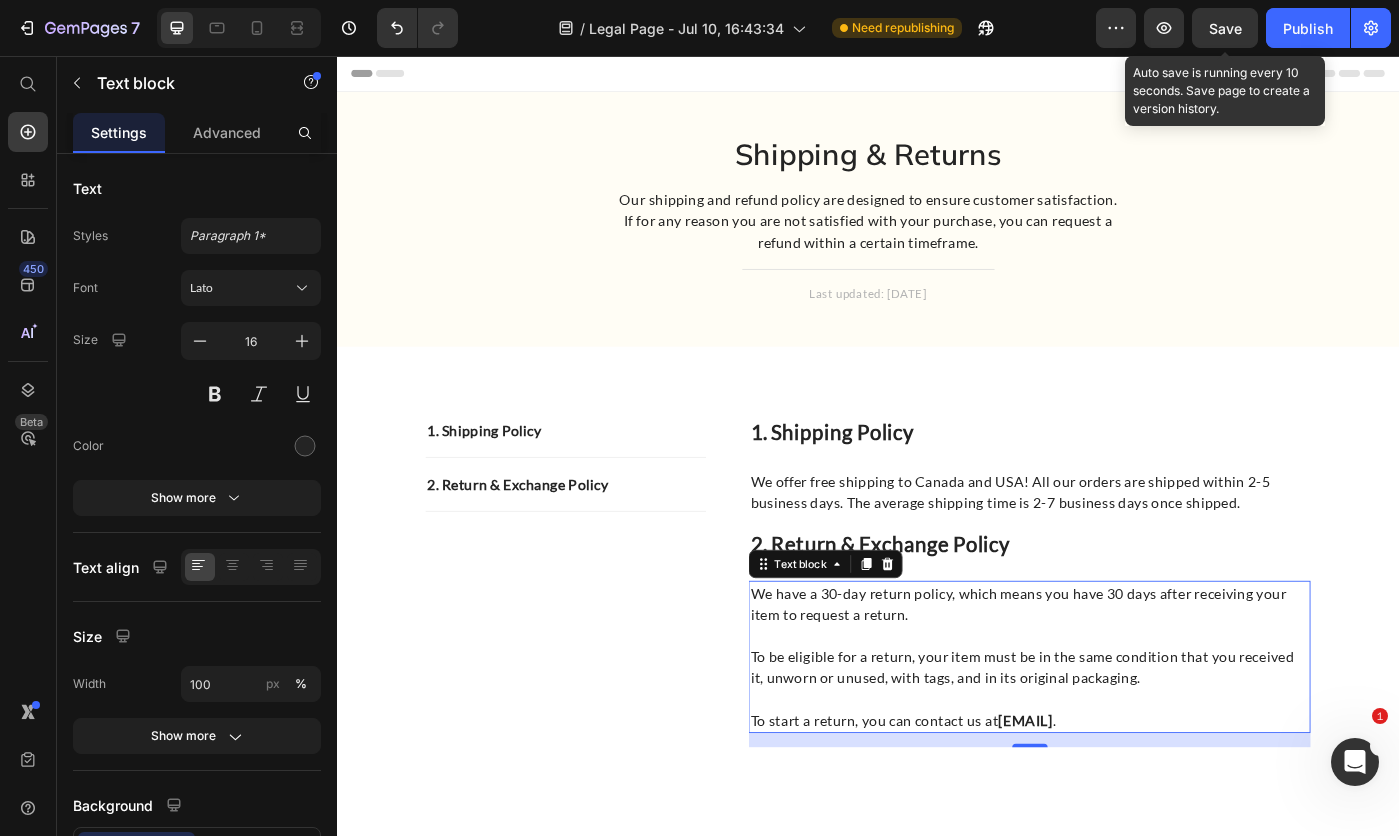click on "Save" at bounding box center (1225, 28) 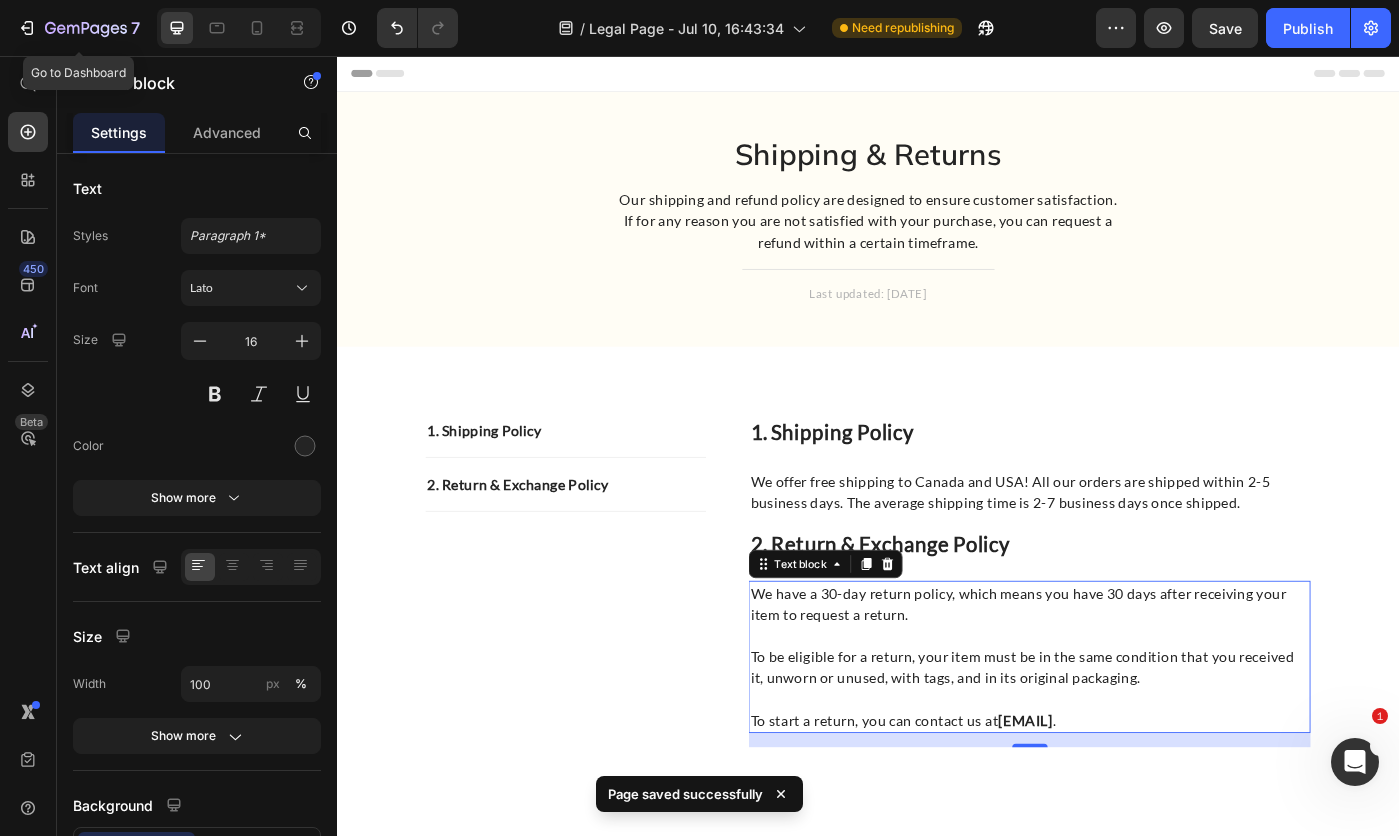 click on "7" 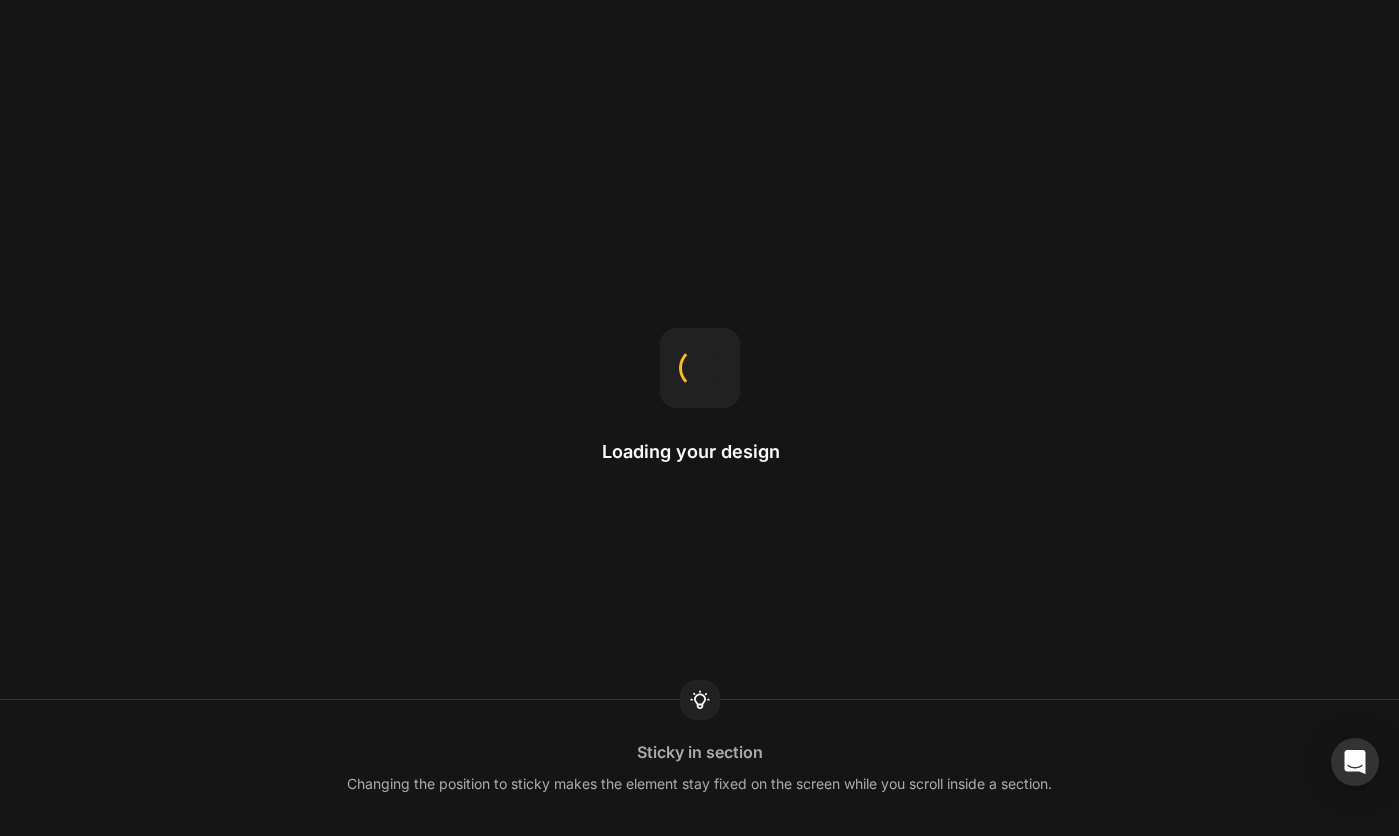 scroll, scrollTop: 0, scrollLeft: 0, axis: both 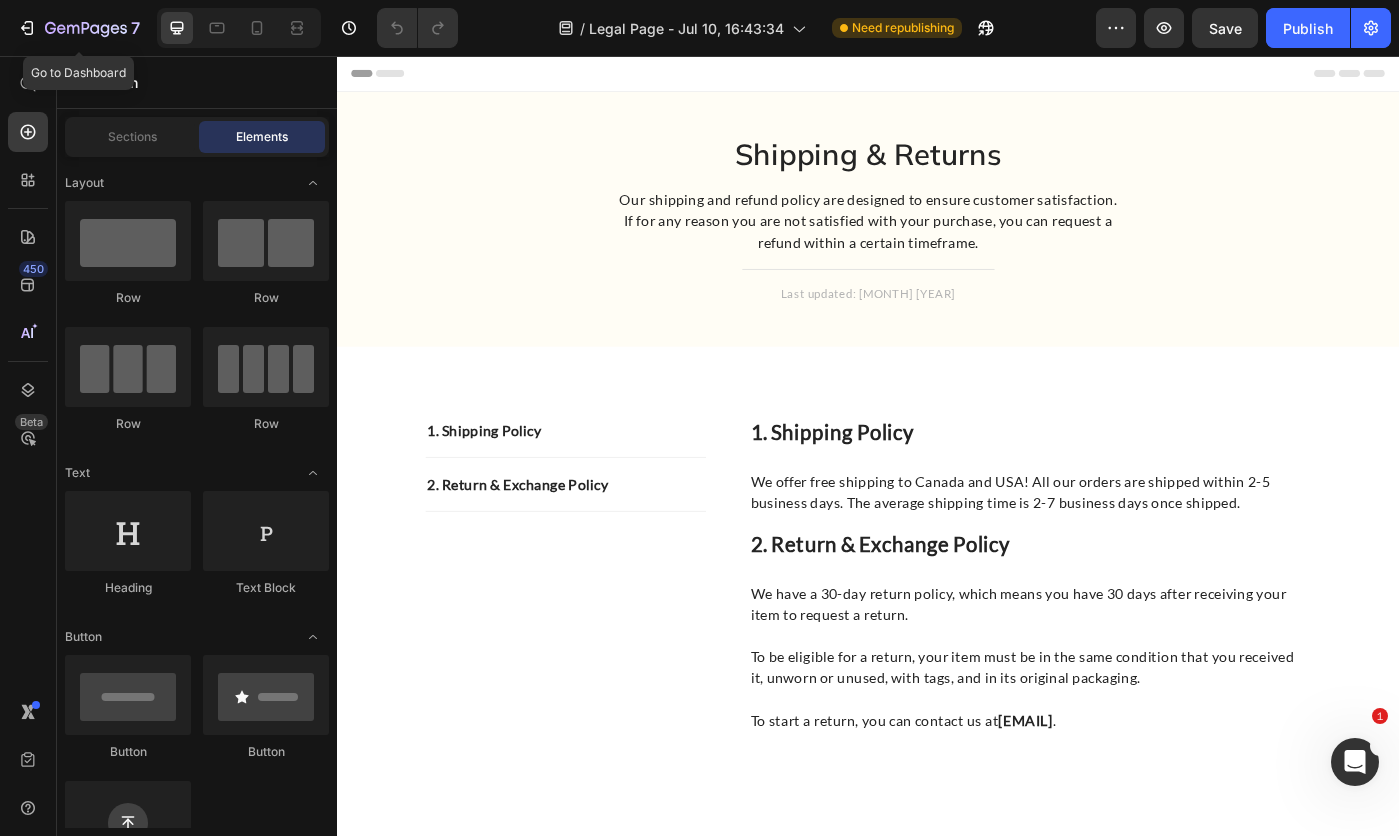 click 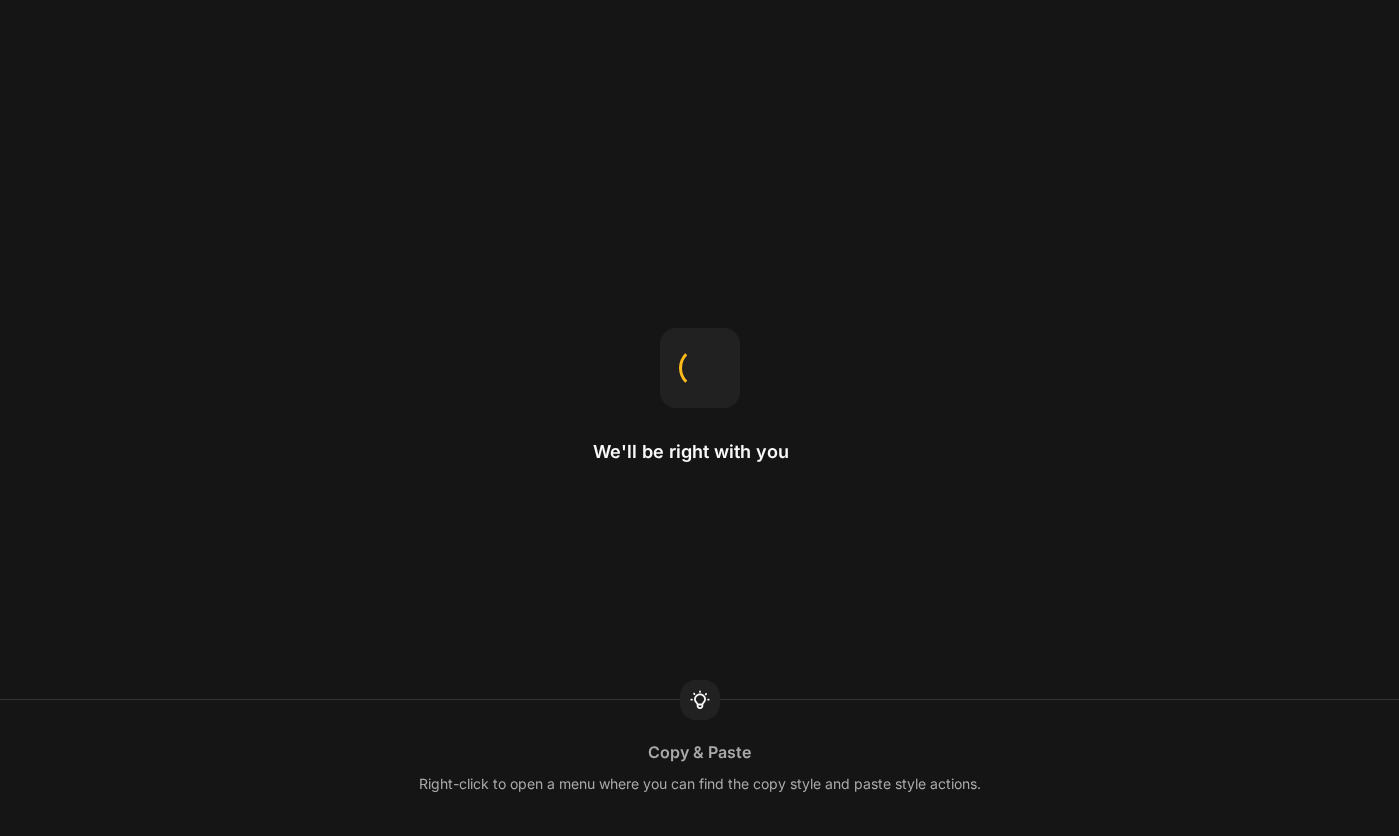 scroll, scrollTop: 0, scrollLeft: 0, axis: both 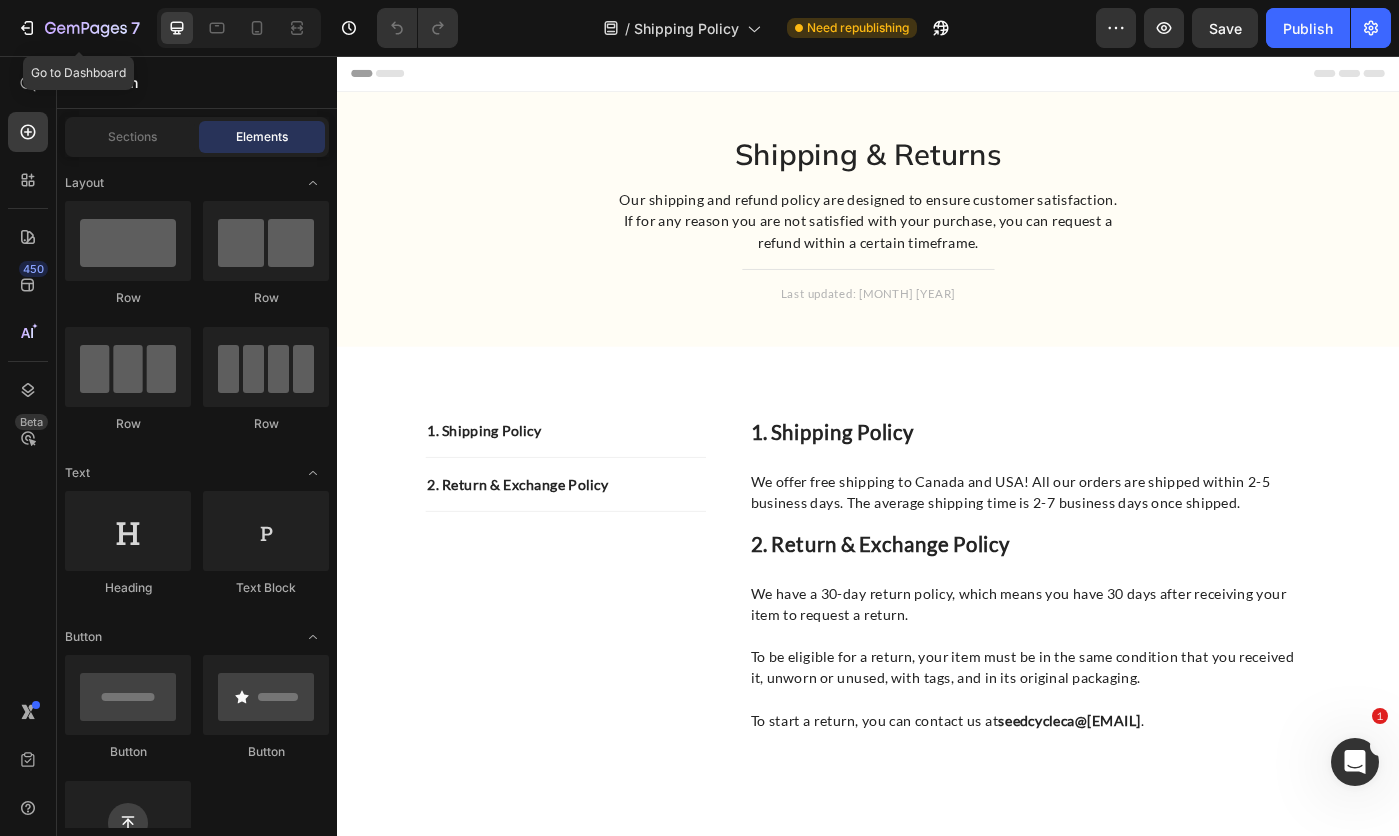 click on "7" 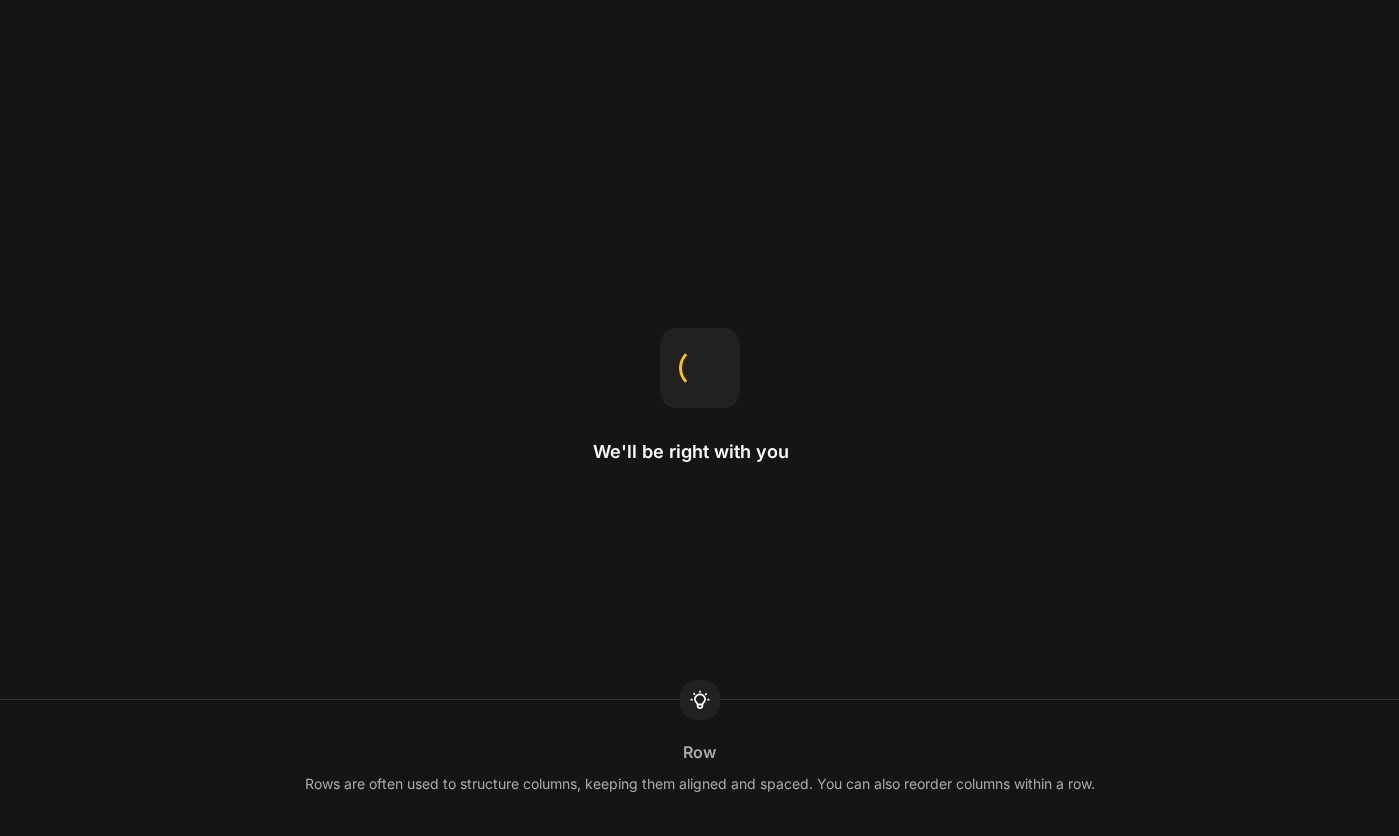 scroll, scrollTop: 0, scrollLeft: 0, axis: both 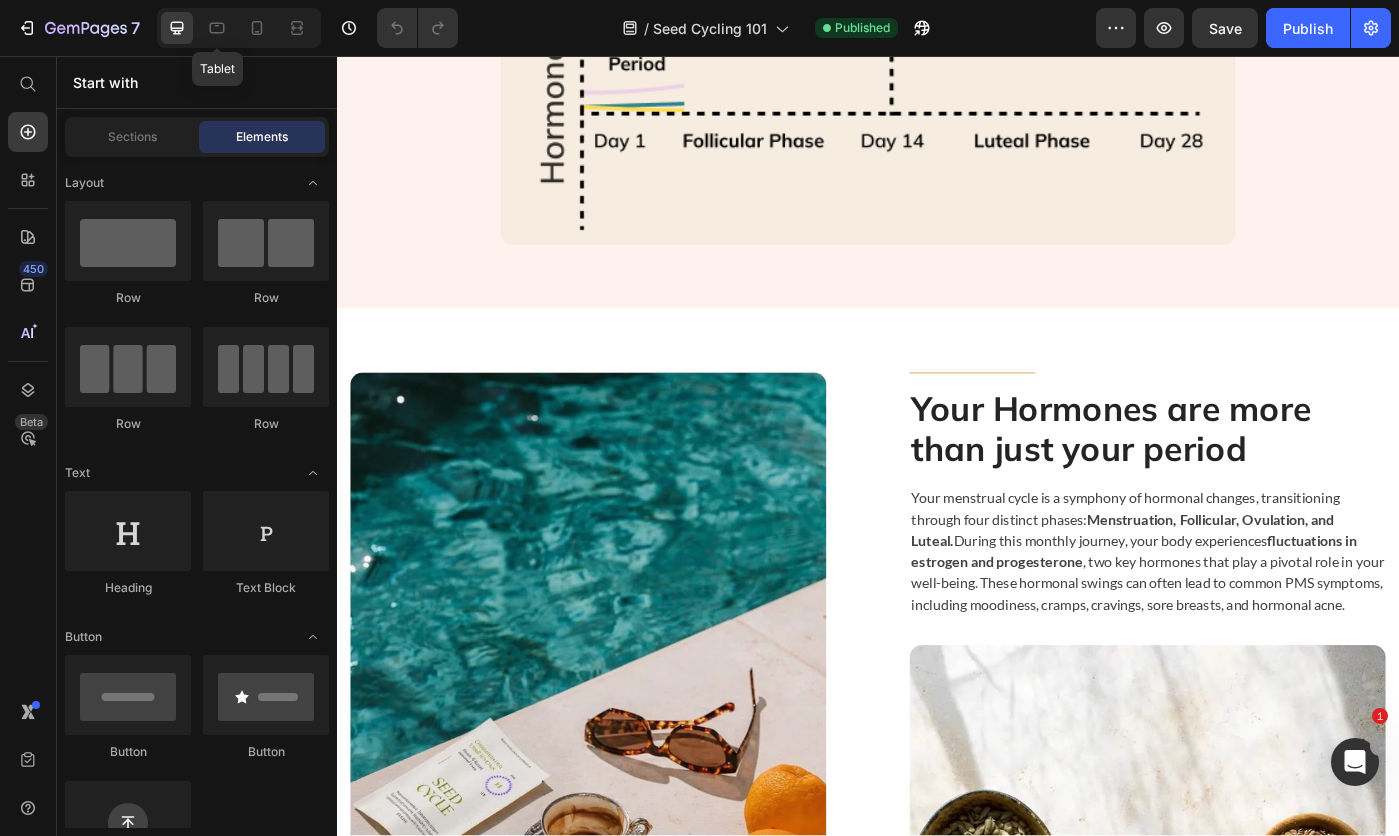 click 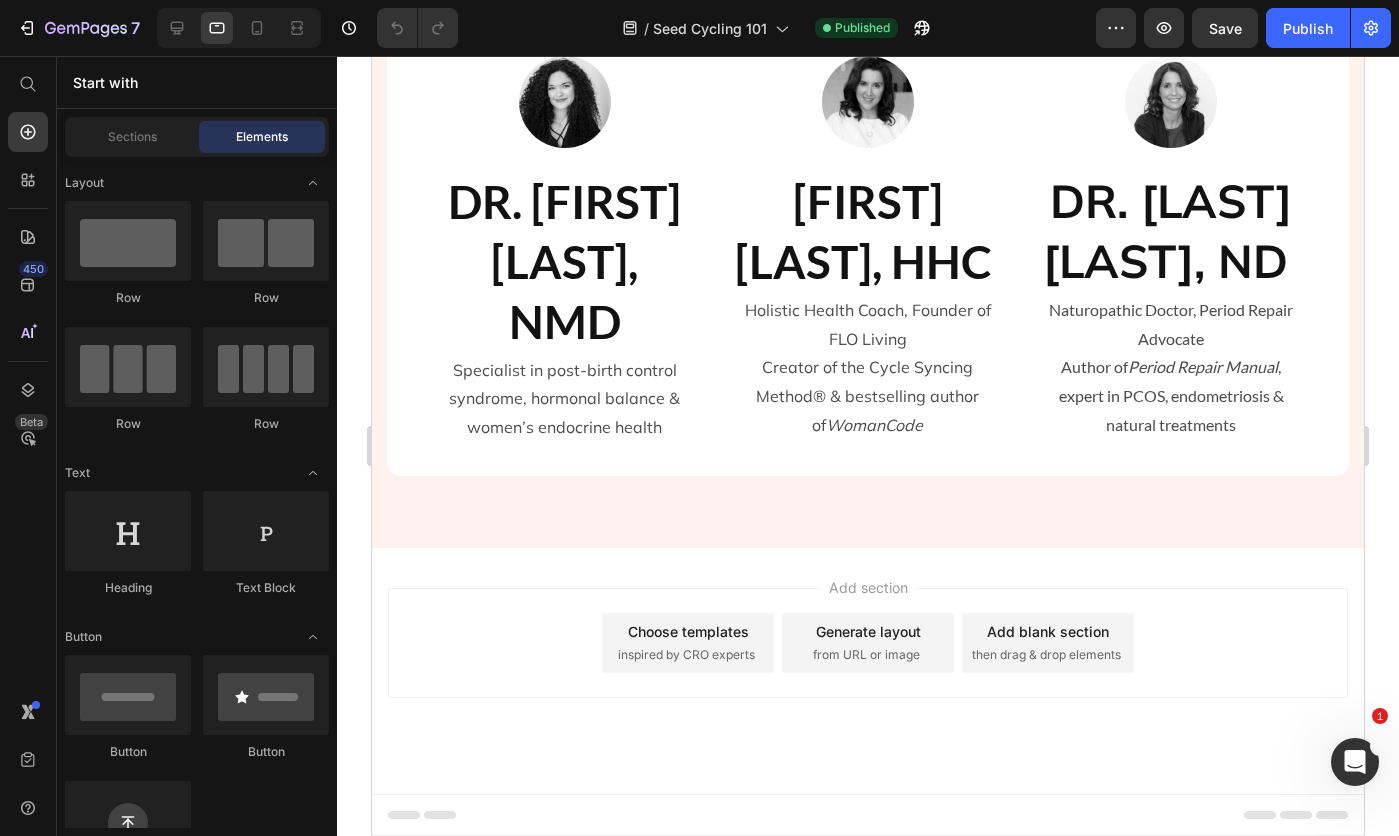 scroll, scrollTop: 2425, scrollLeft: 0, axis: vertical 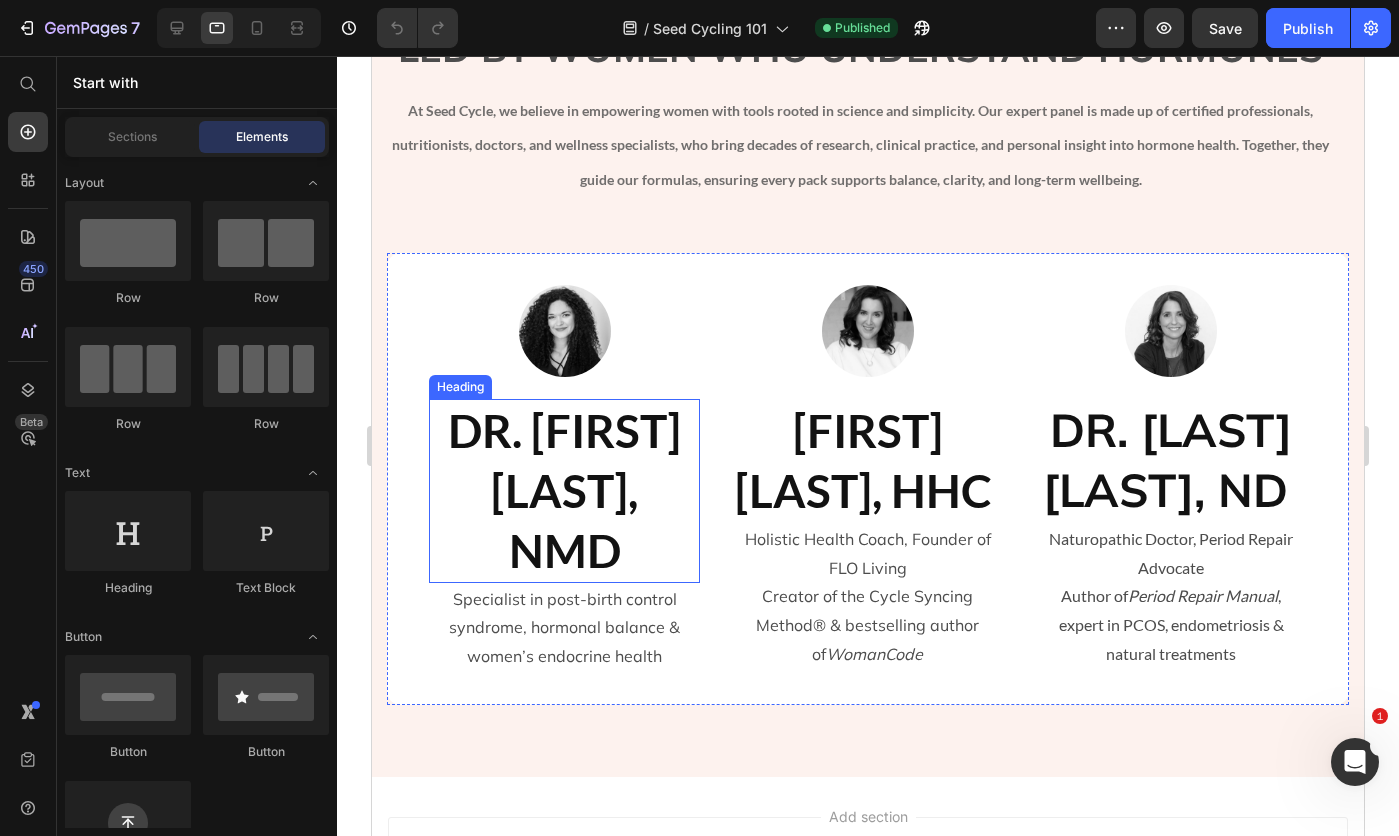 click on "DR. [FIRST] [LAST], NMD" at bounding box center (564, 490) 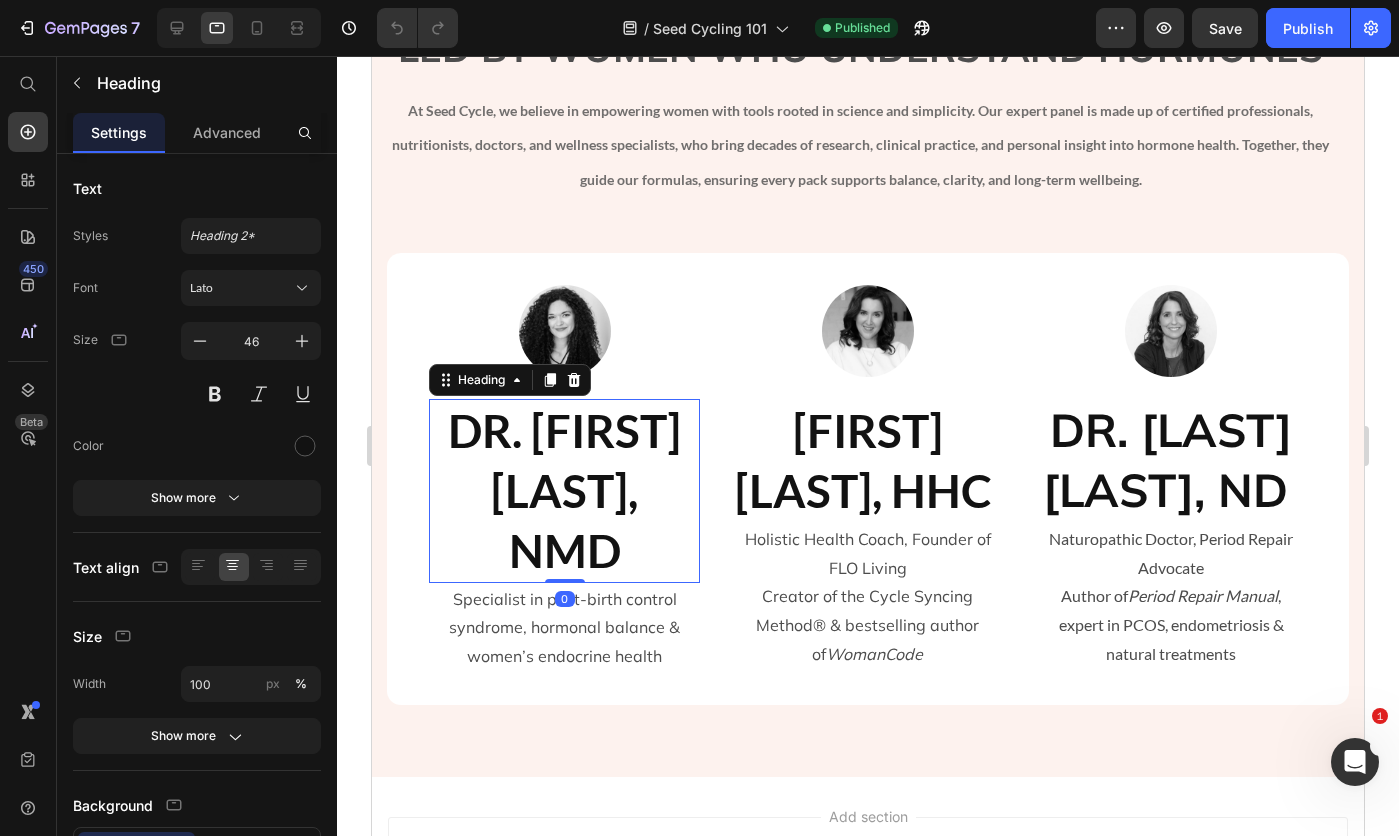 click 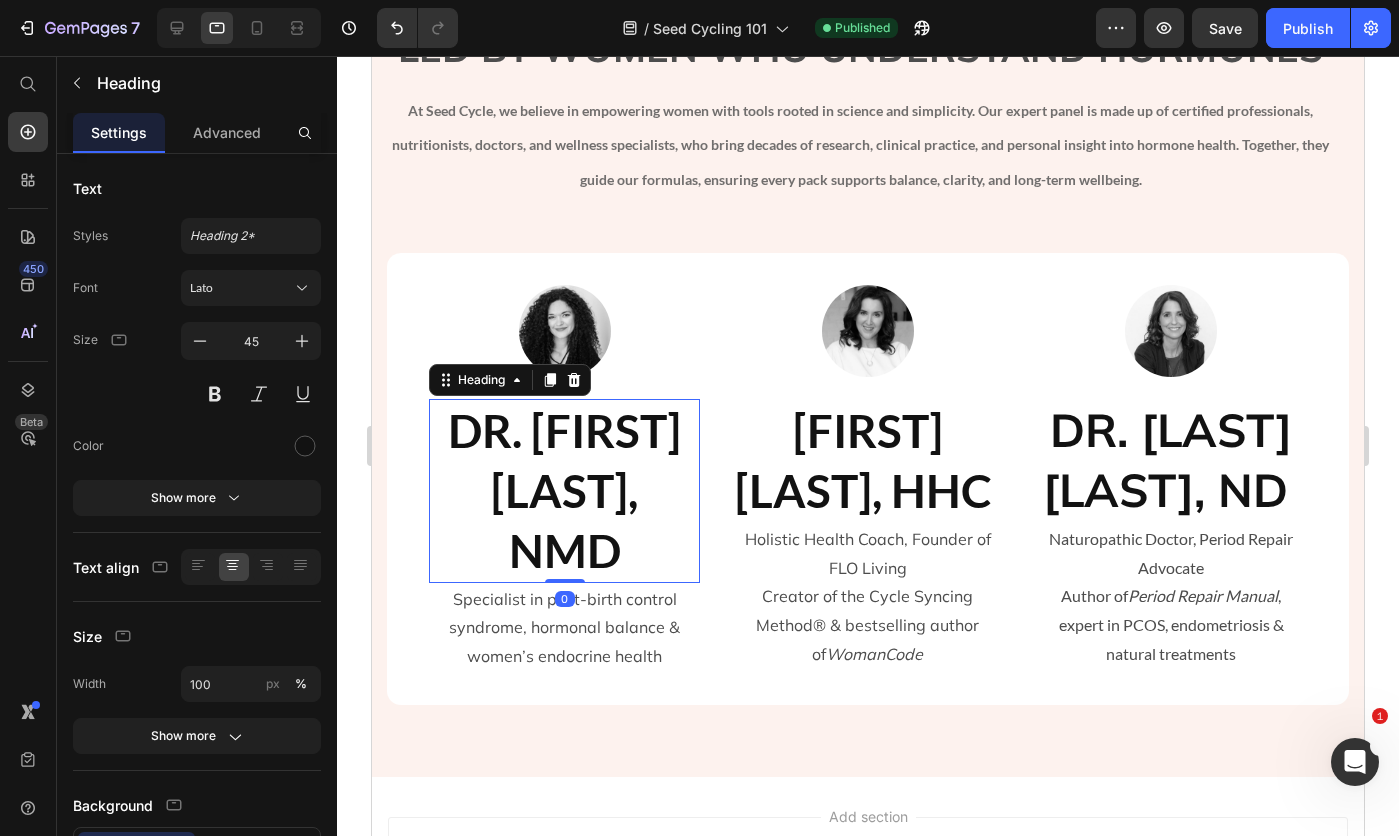 click 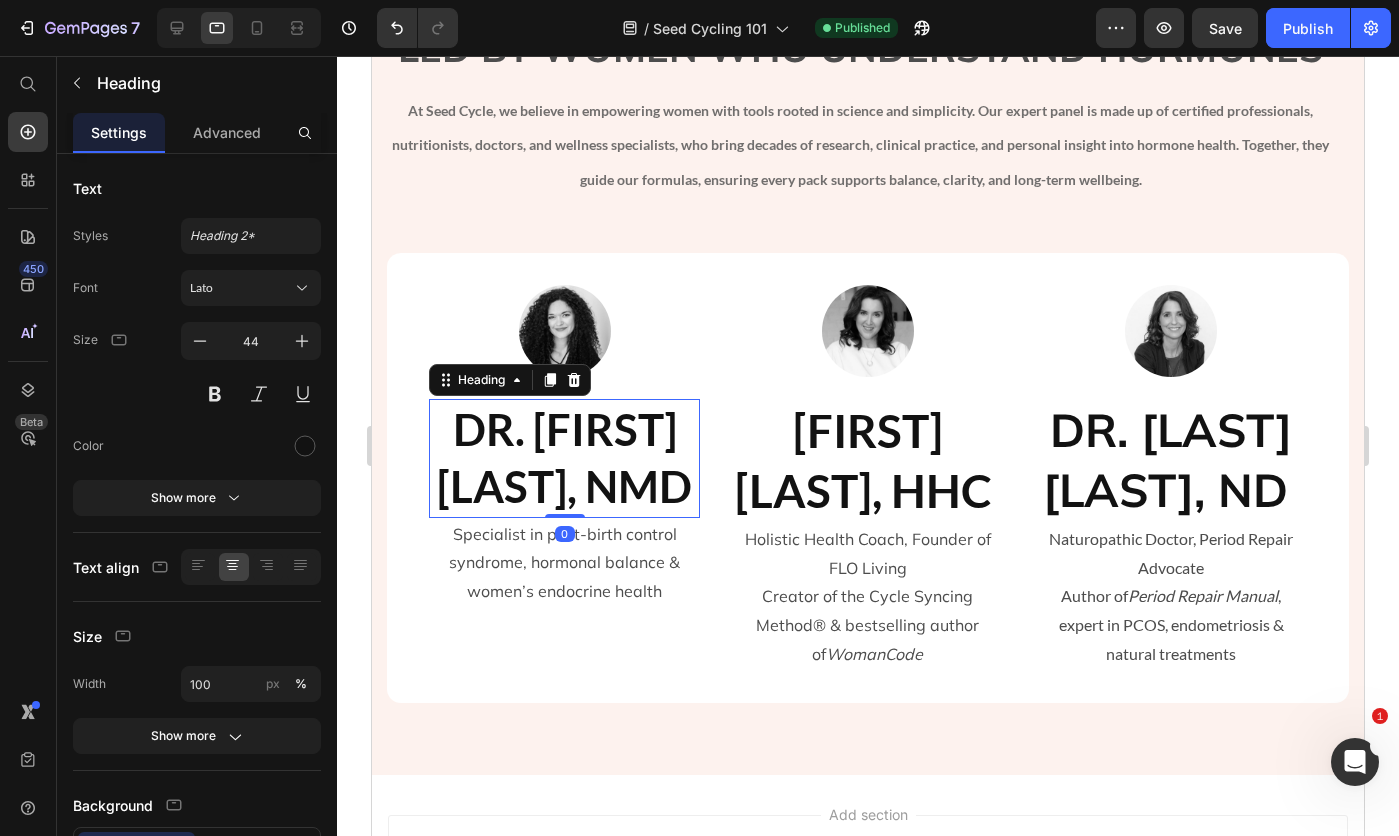 click 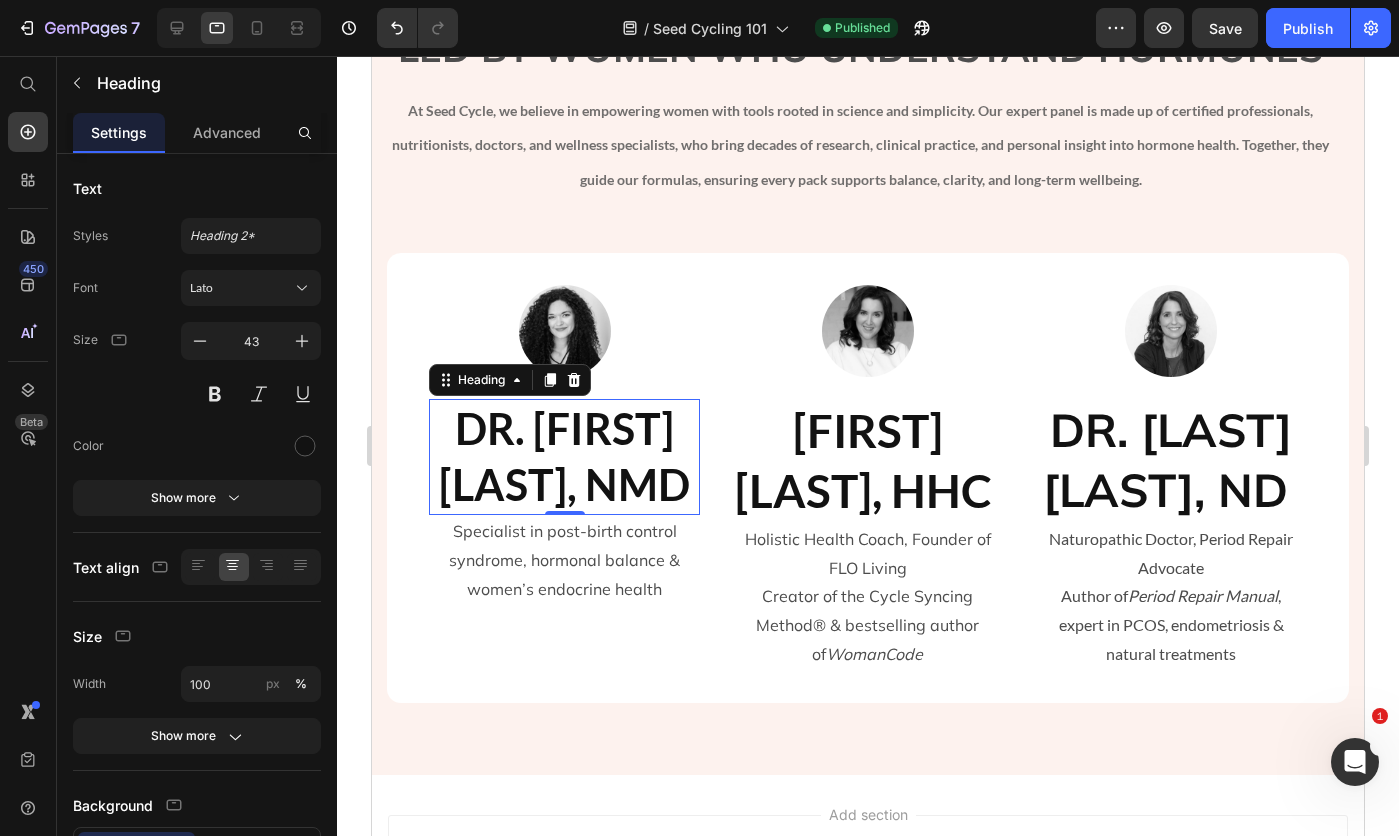 click 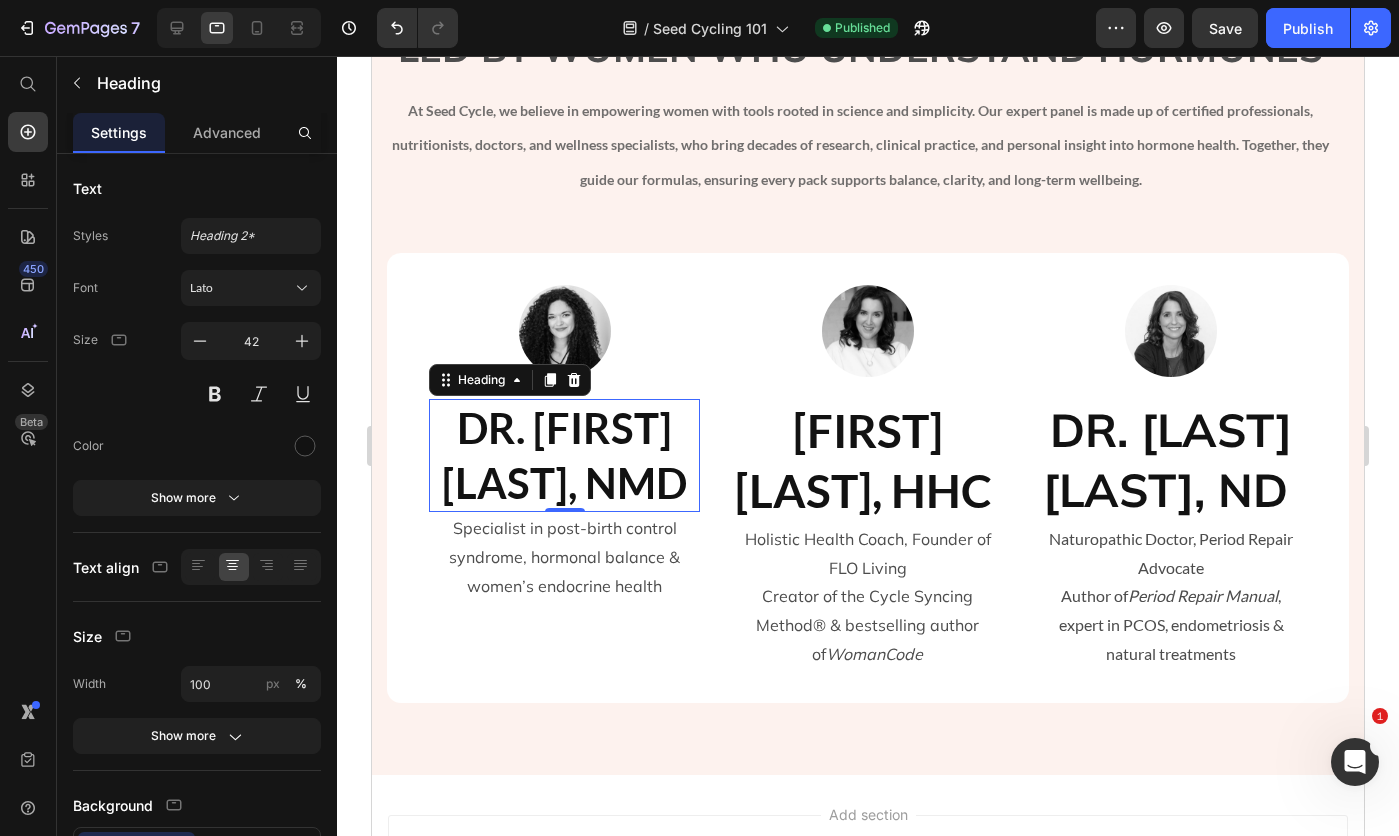 click 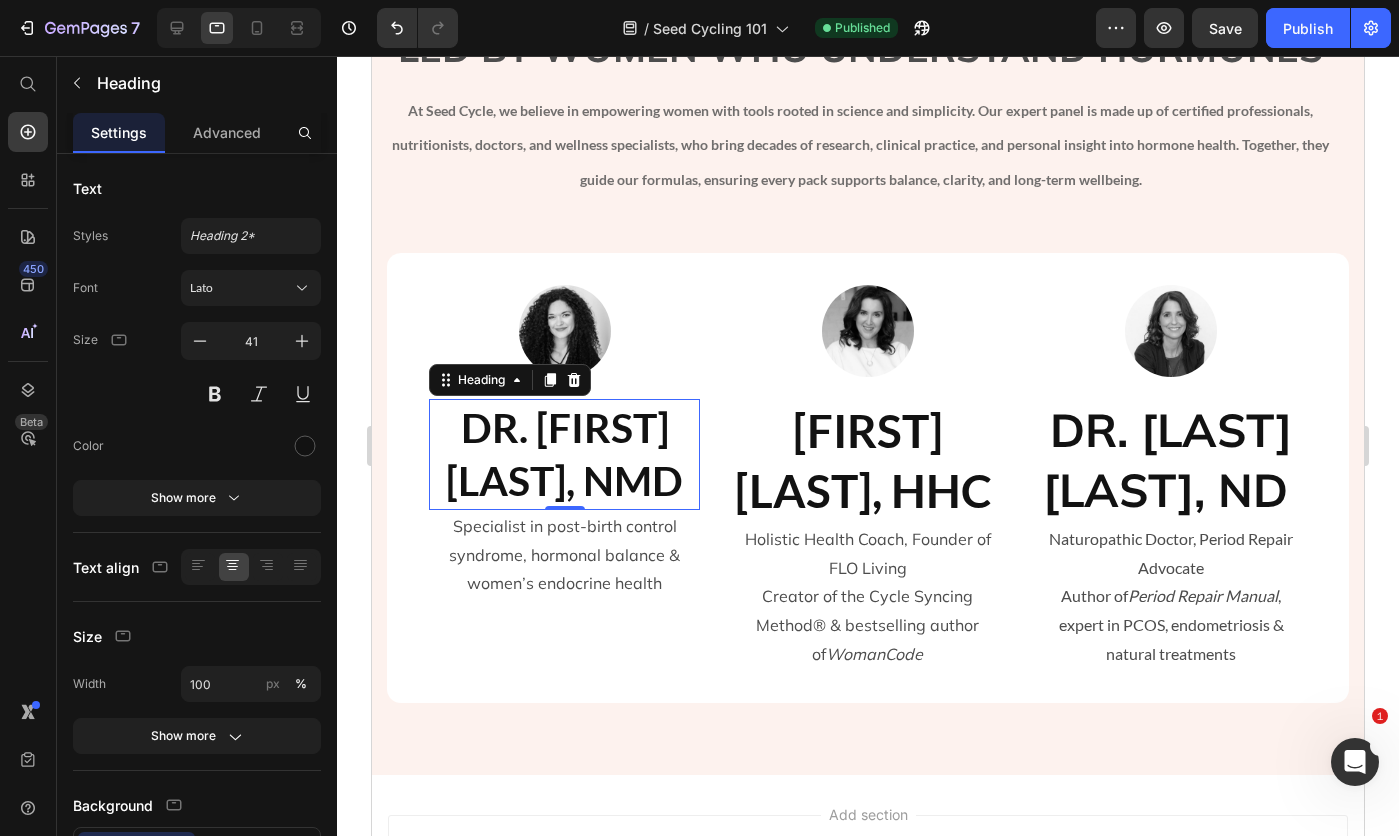 click 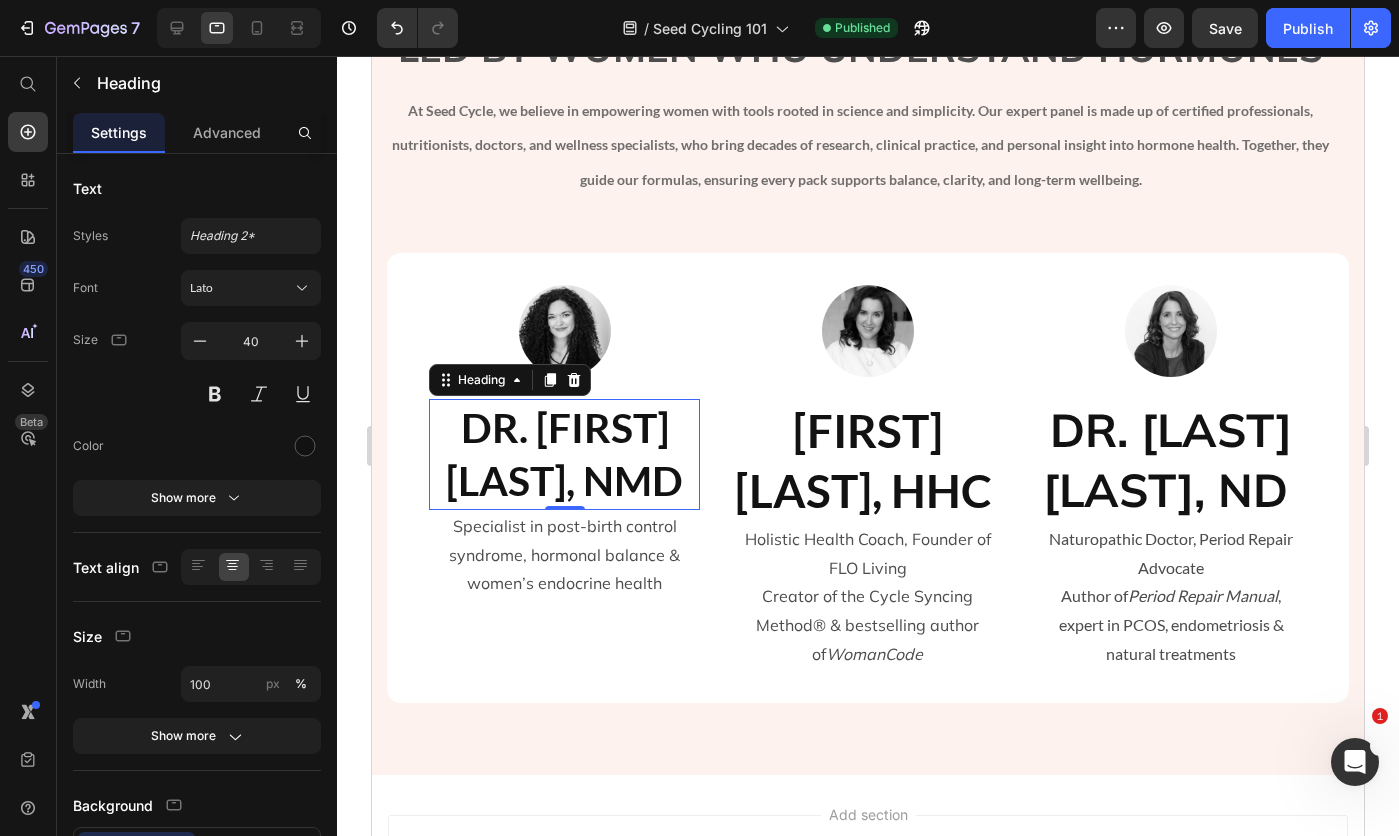 click 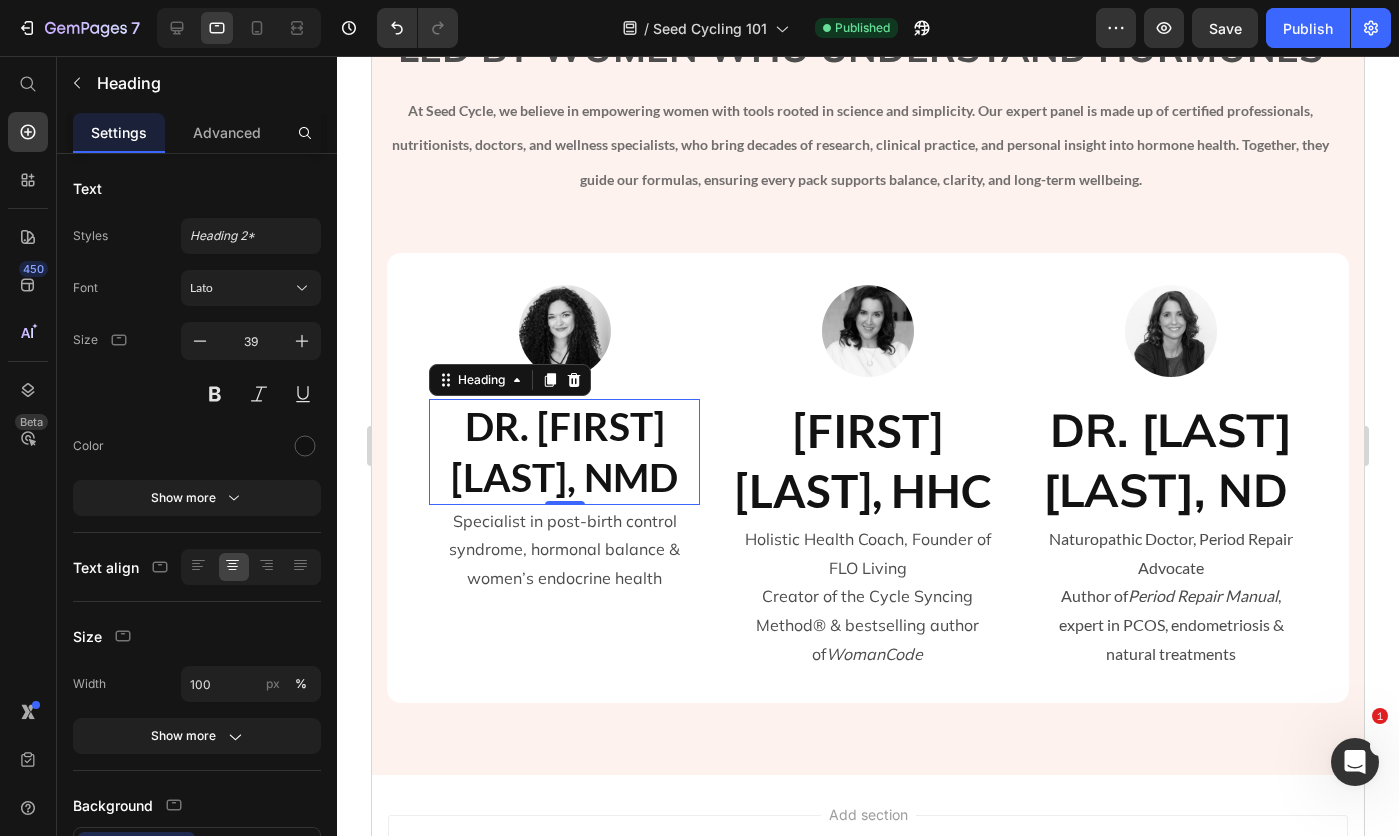 click 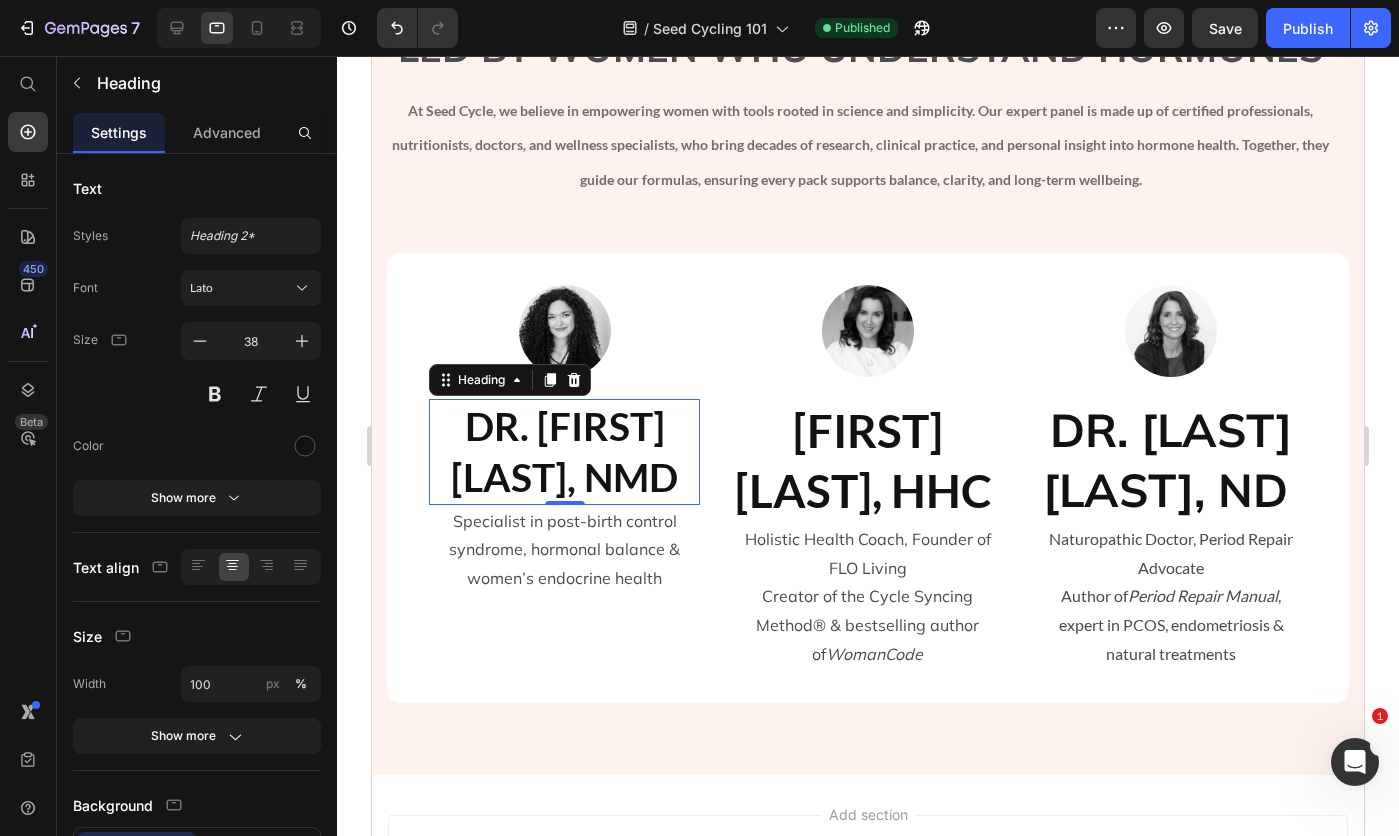 click 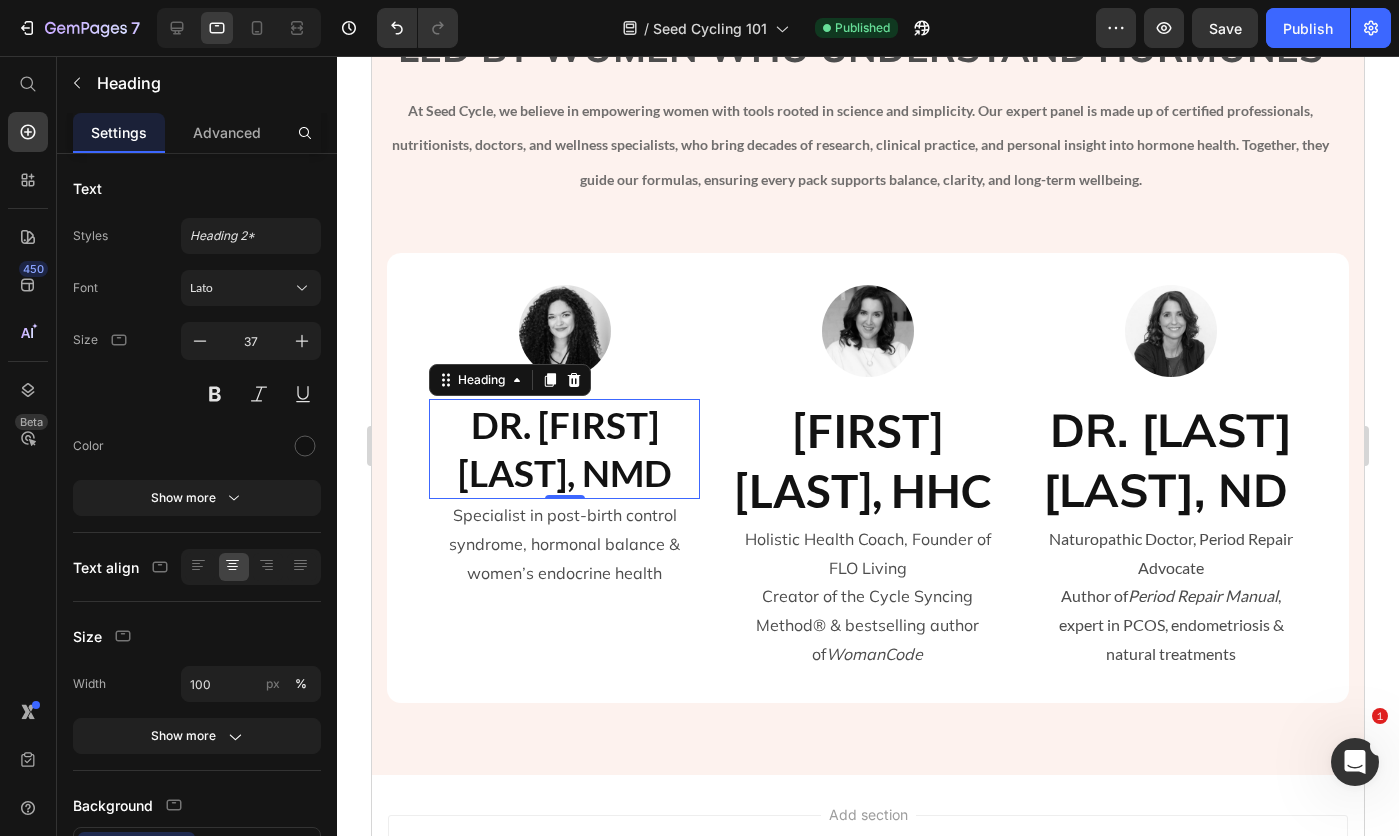 click at bounding box center [200, 341] 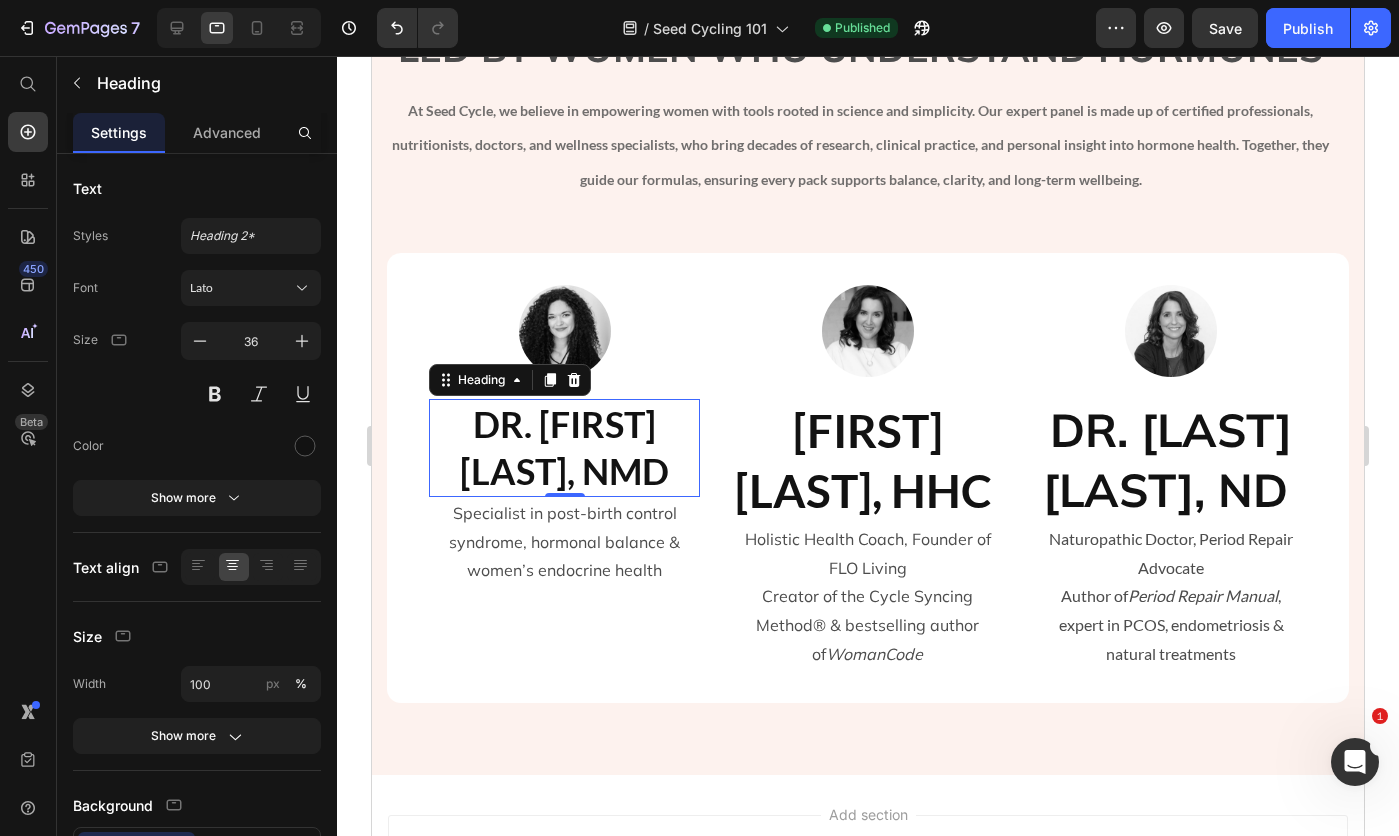 click at bounding box center [200, 341] 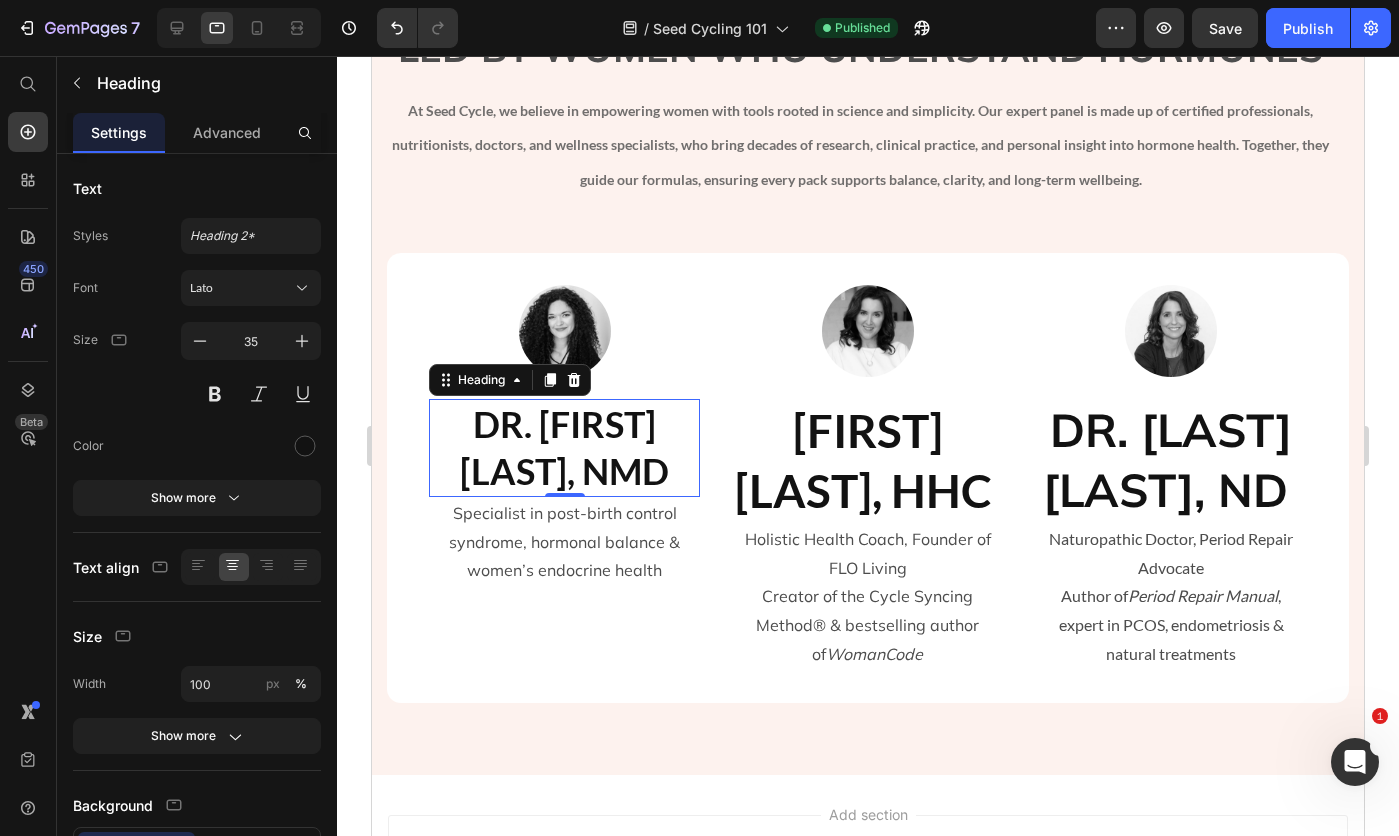 click at bounding box center [200, 341] 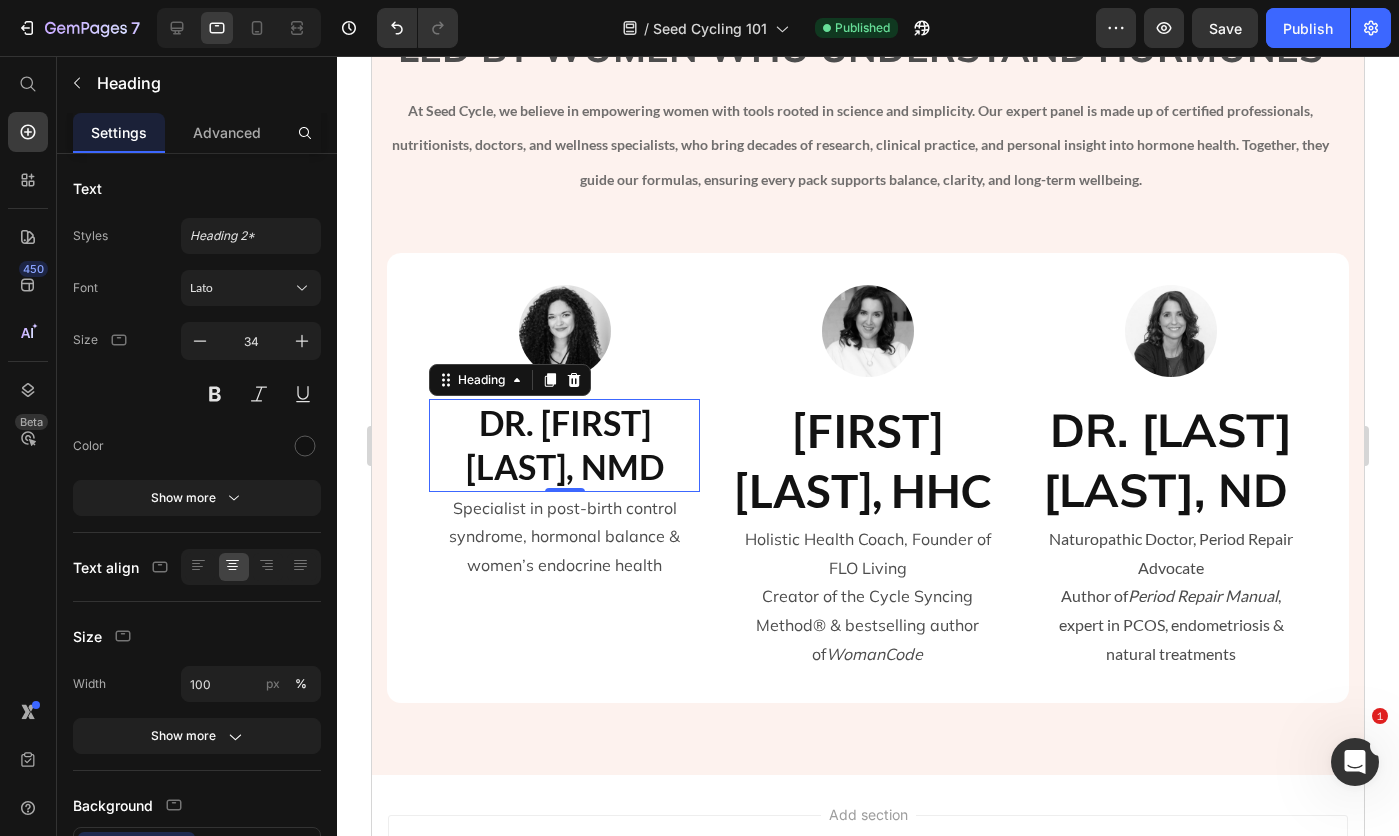 click at bounding box center (200, 341) 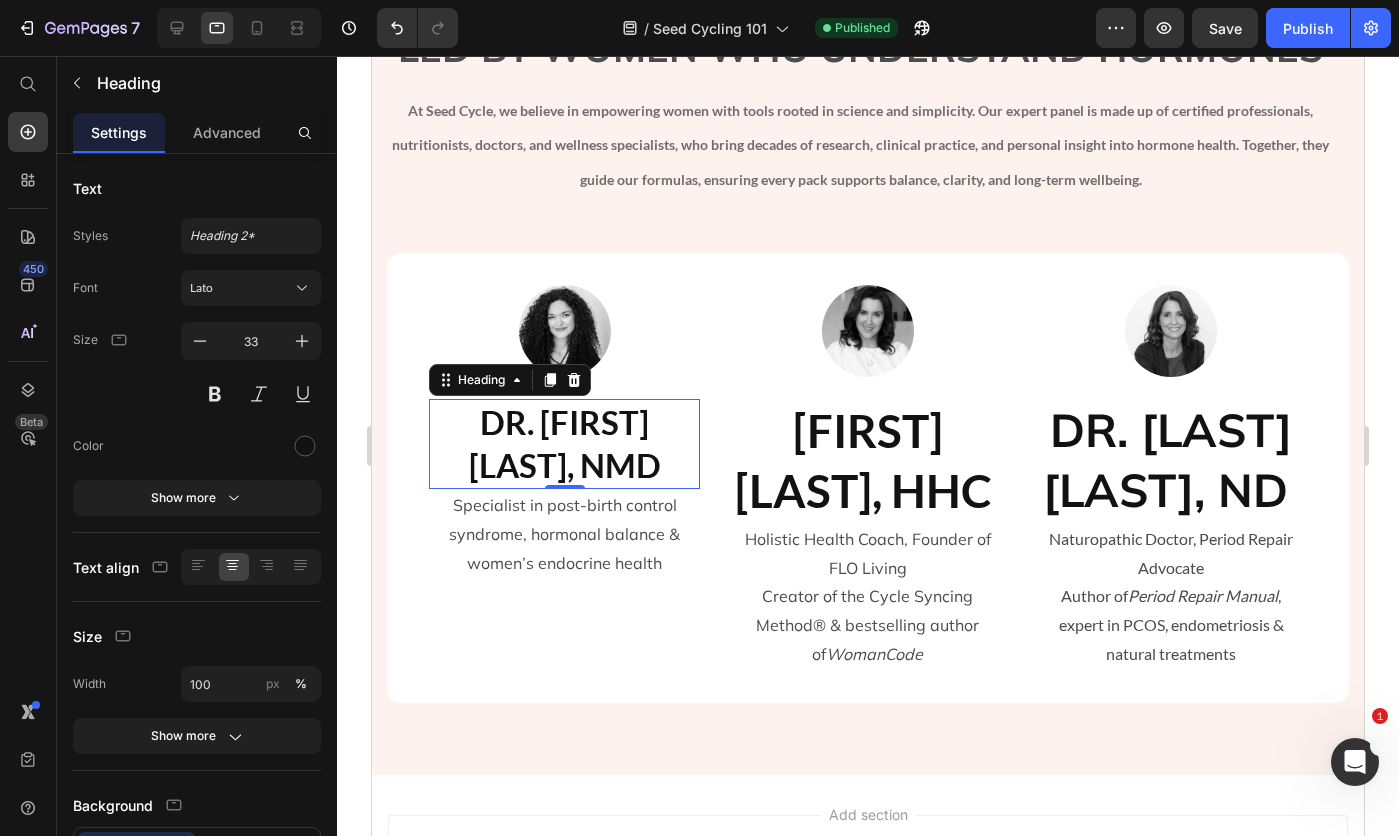 click 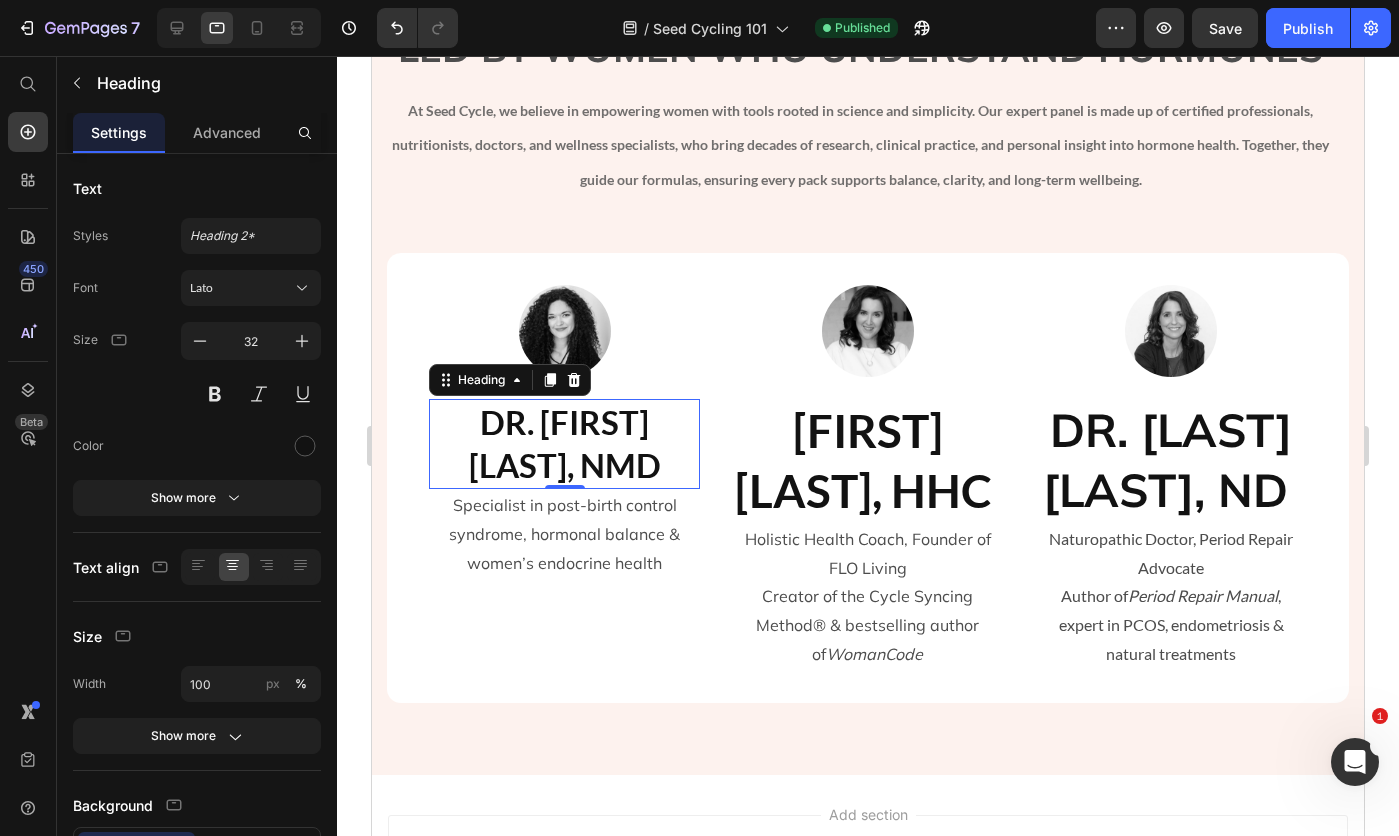 click 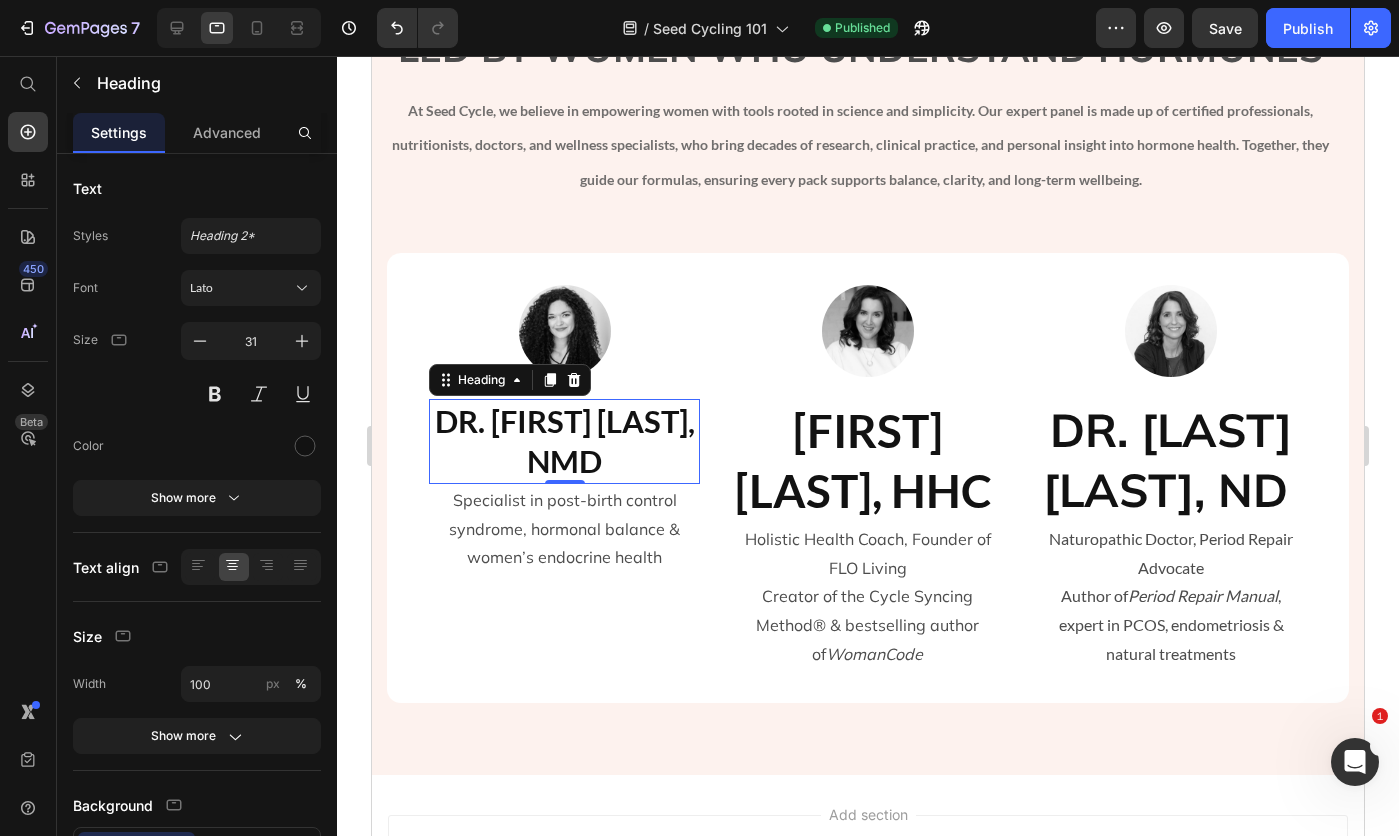 click 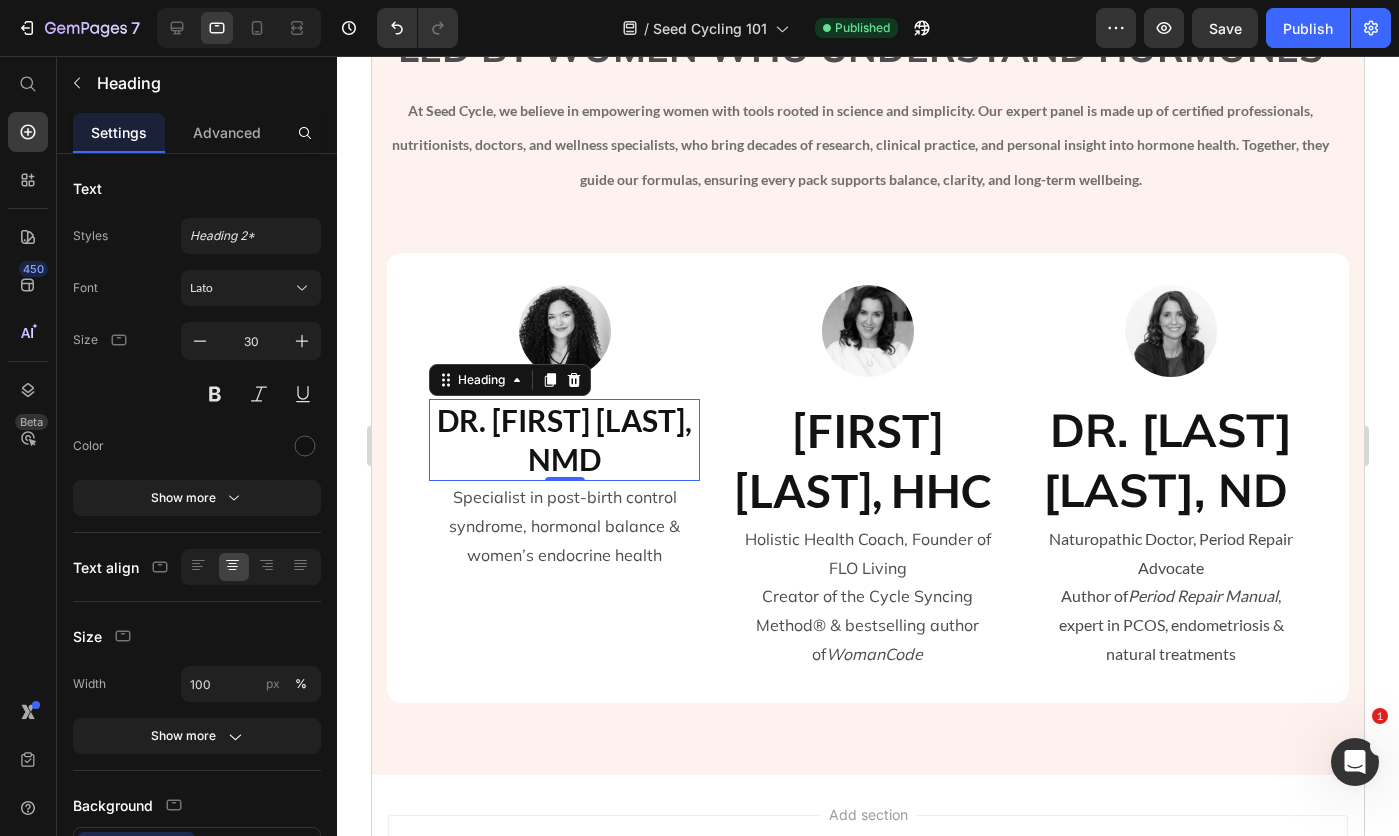 click 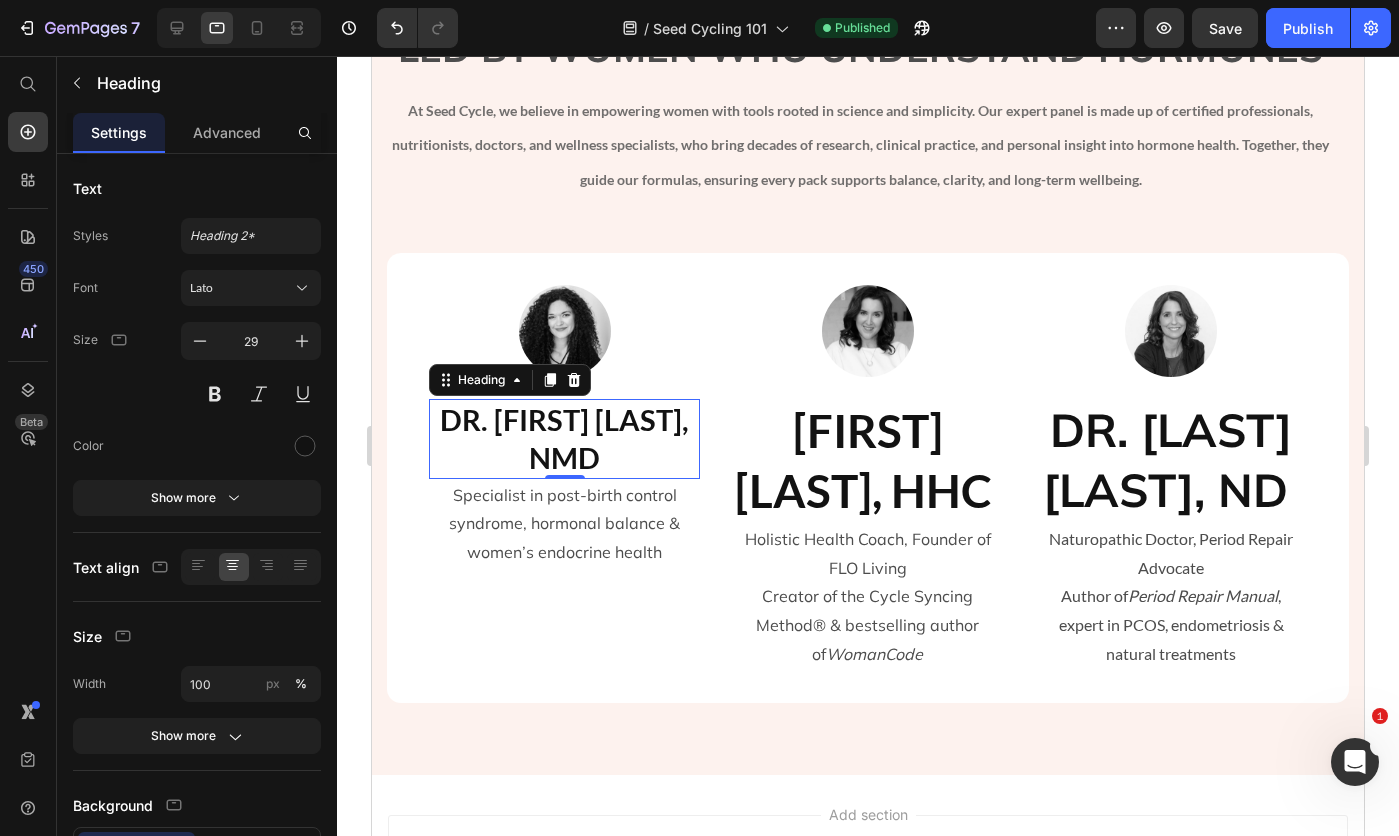 click 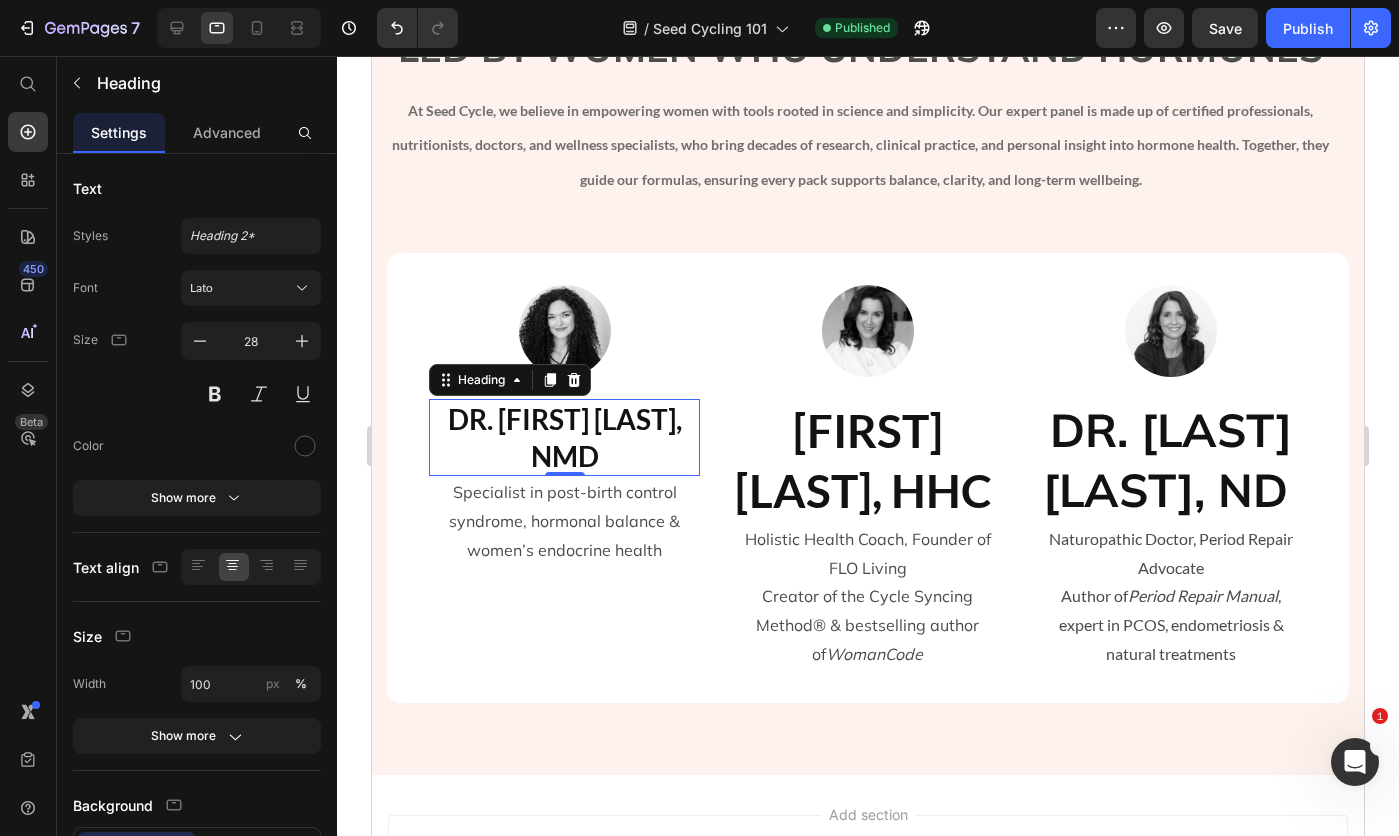 click 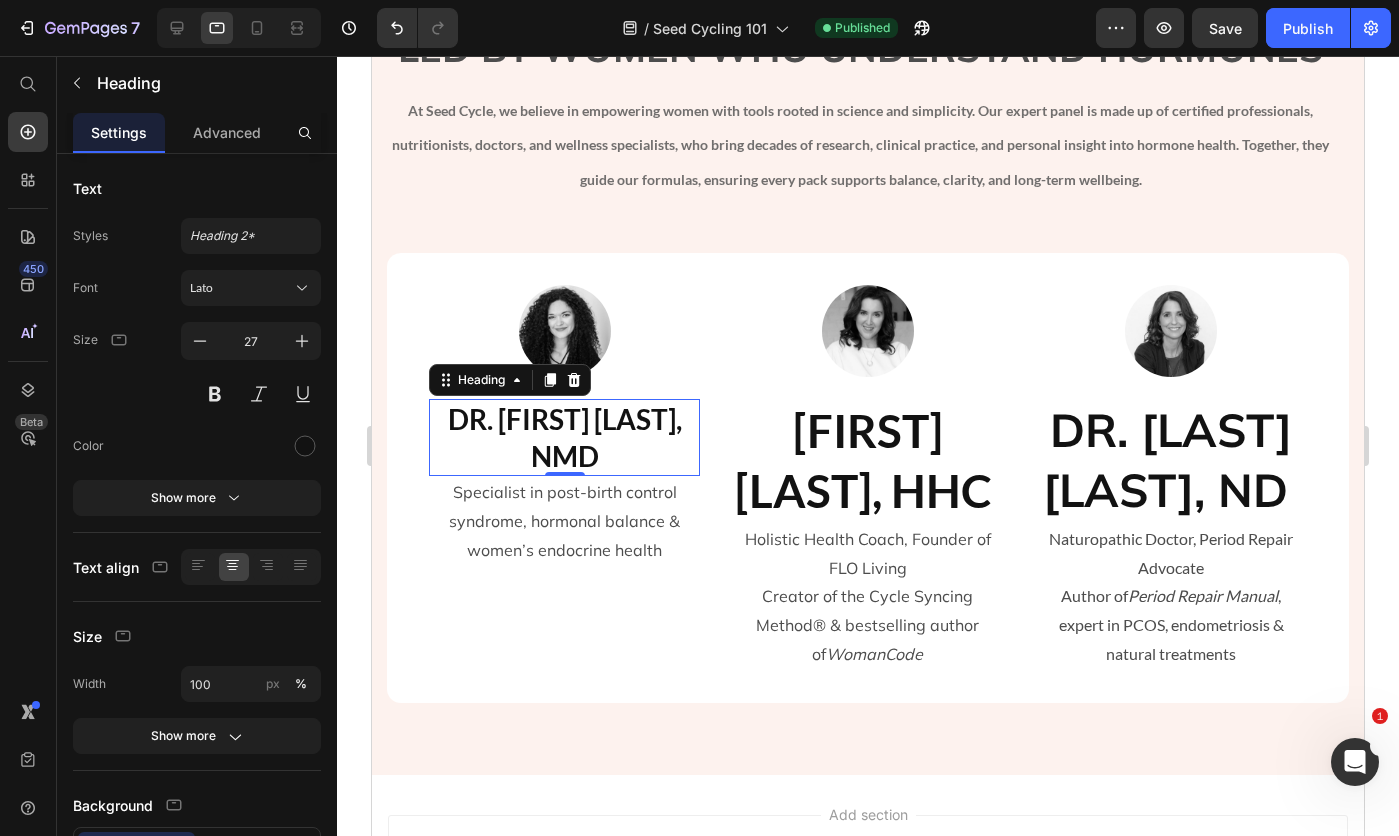 click 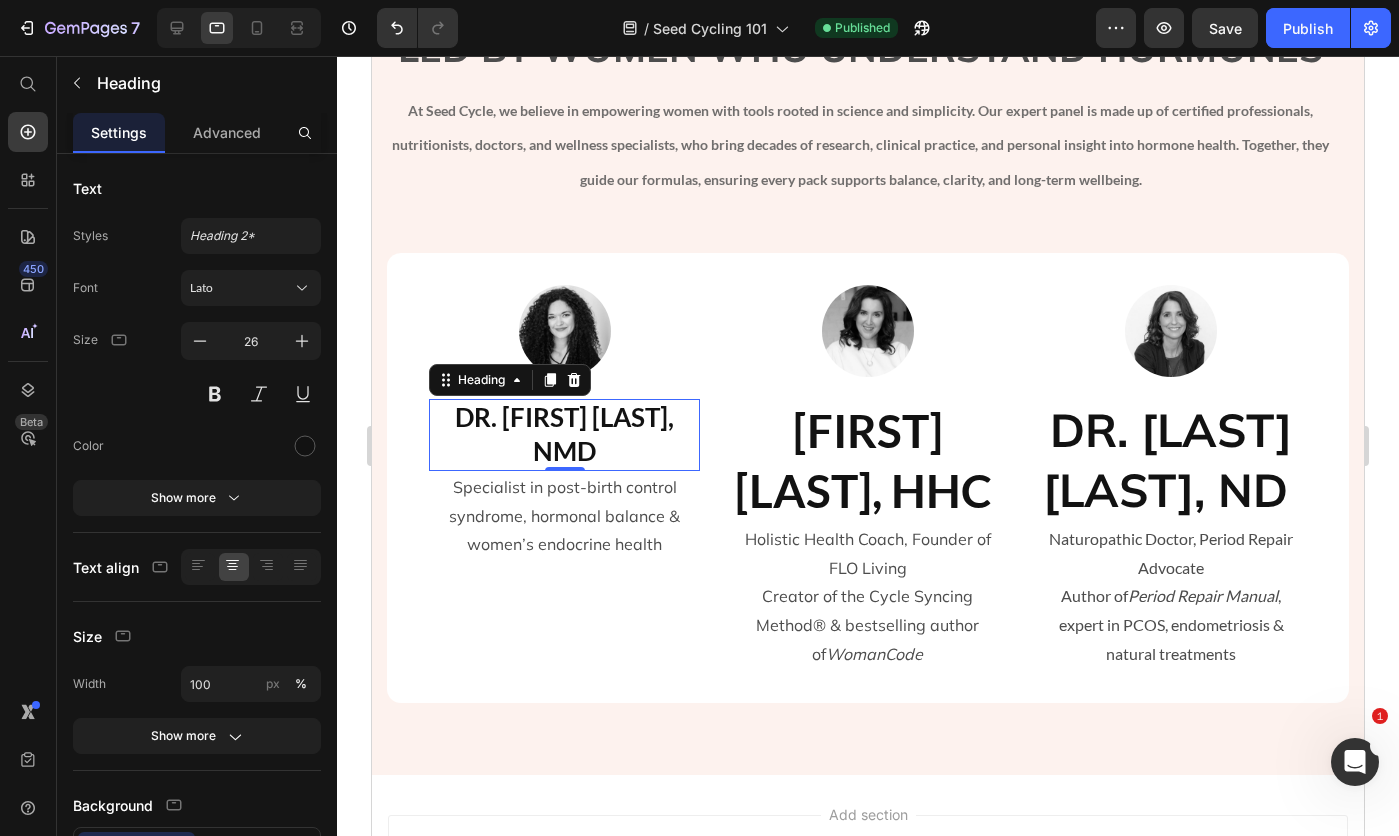 click 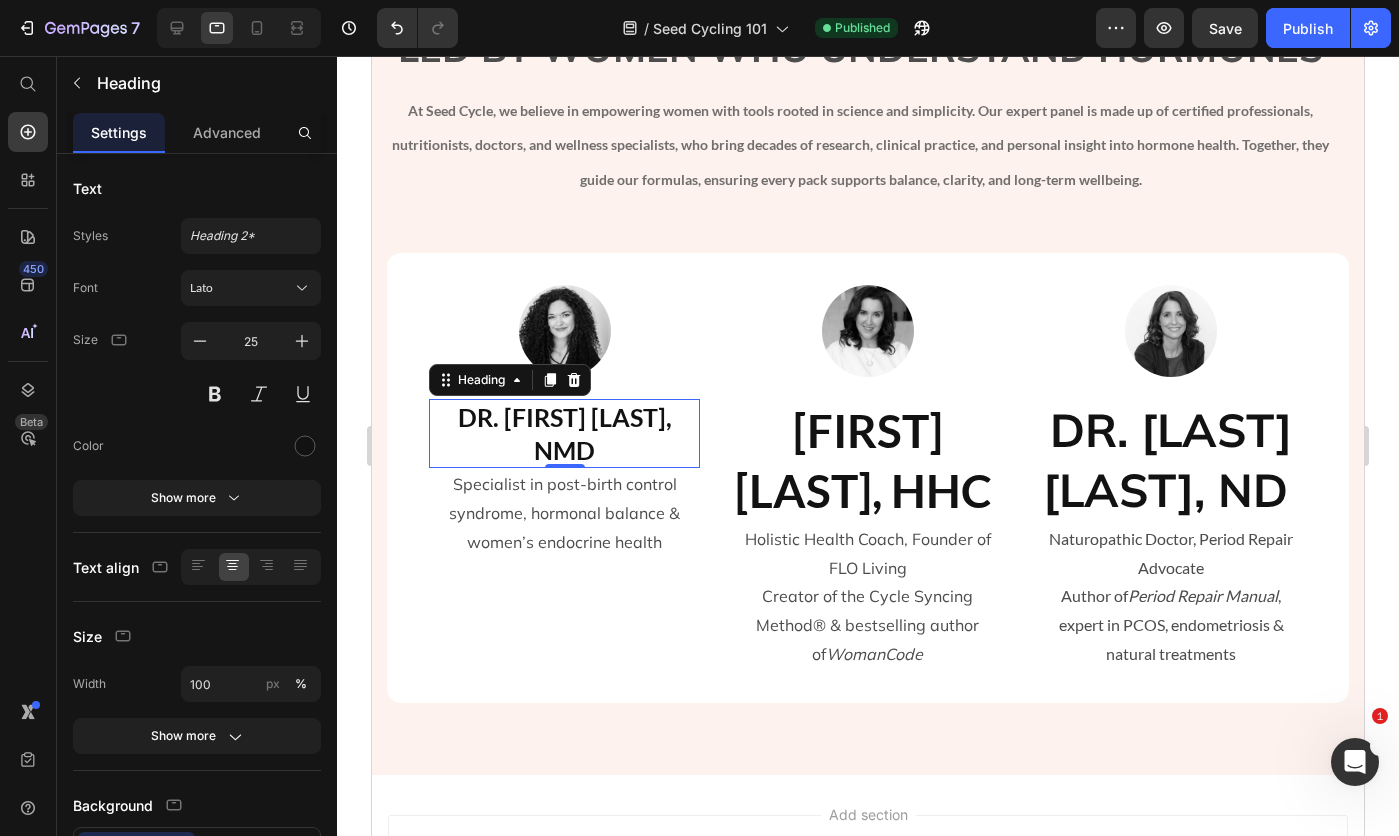 click 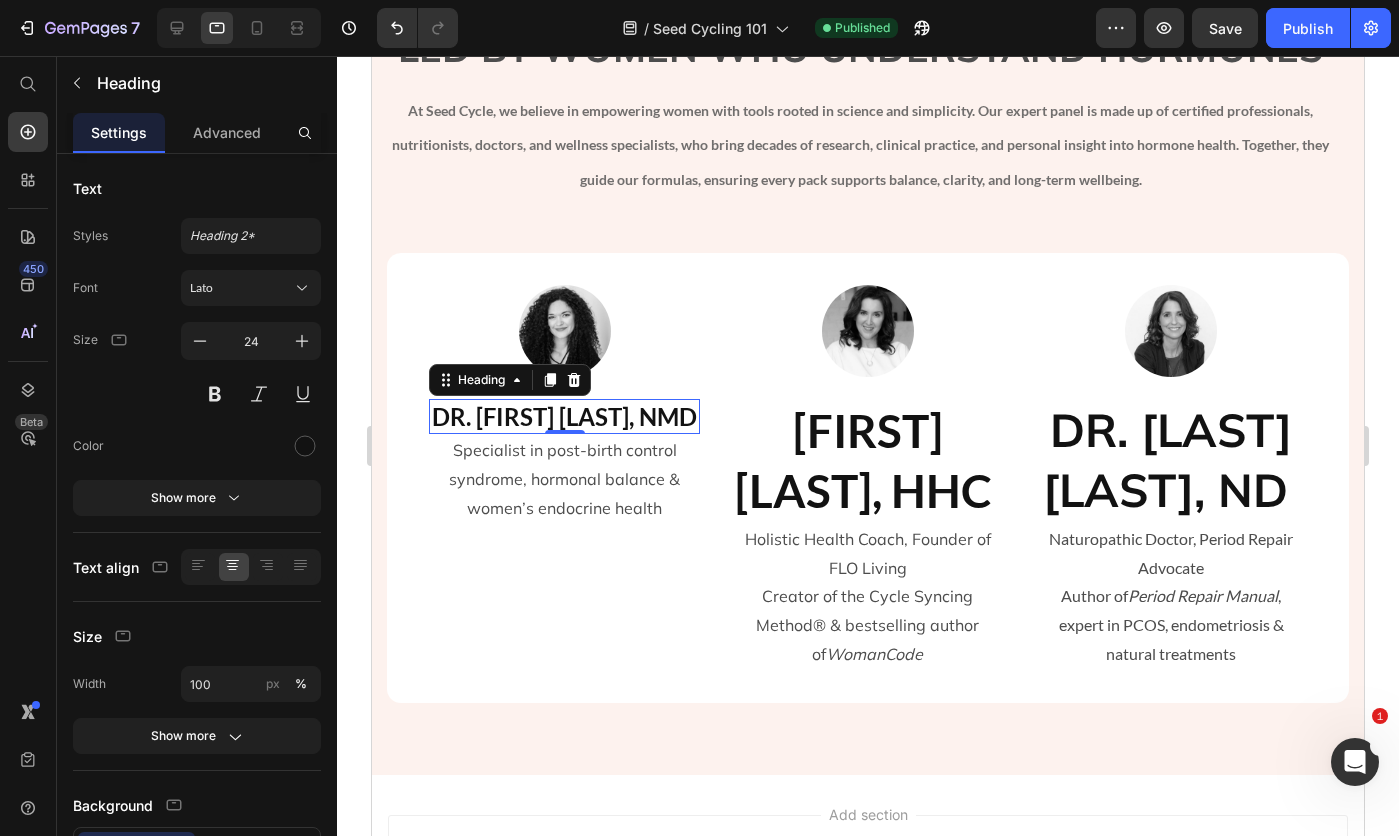 click 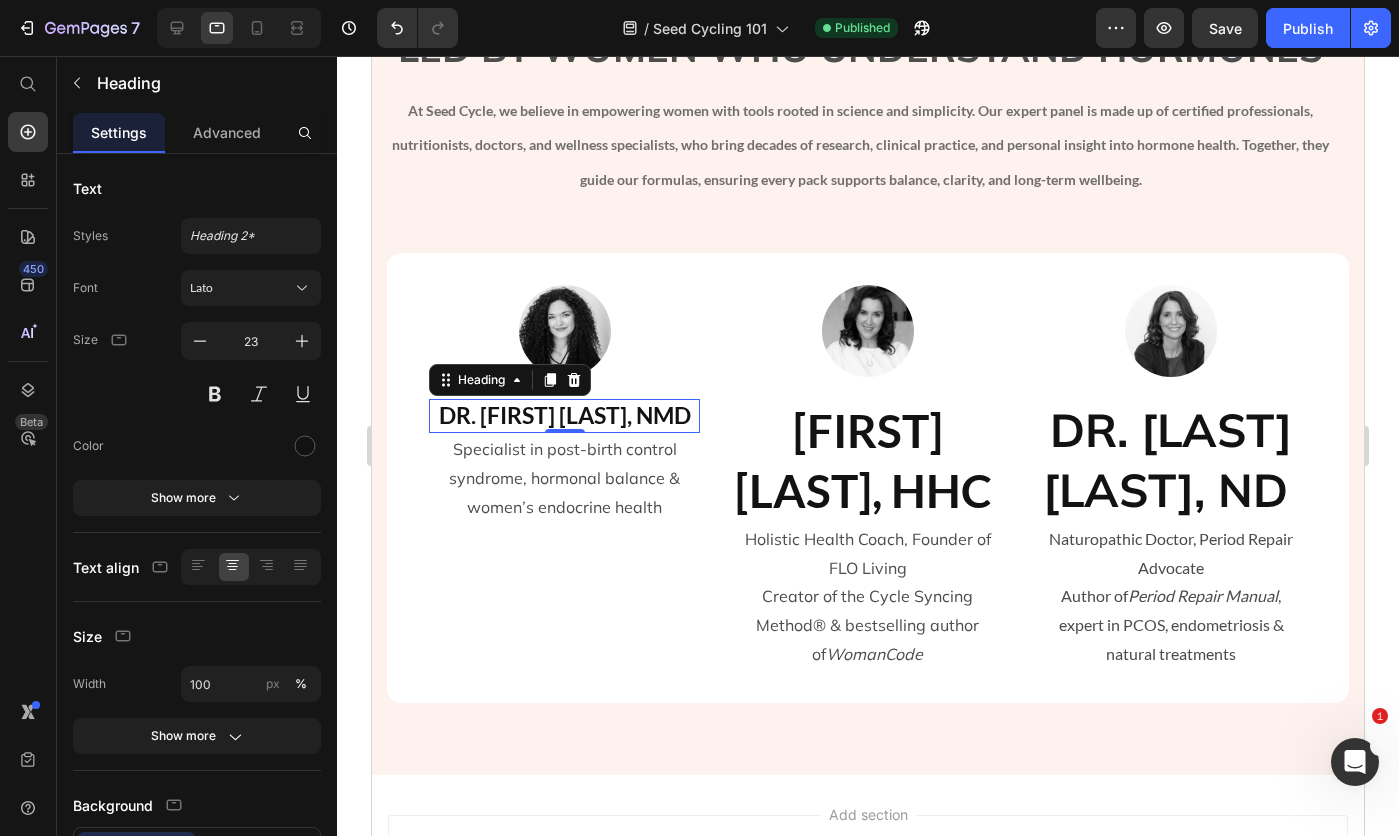 click 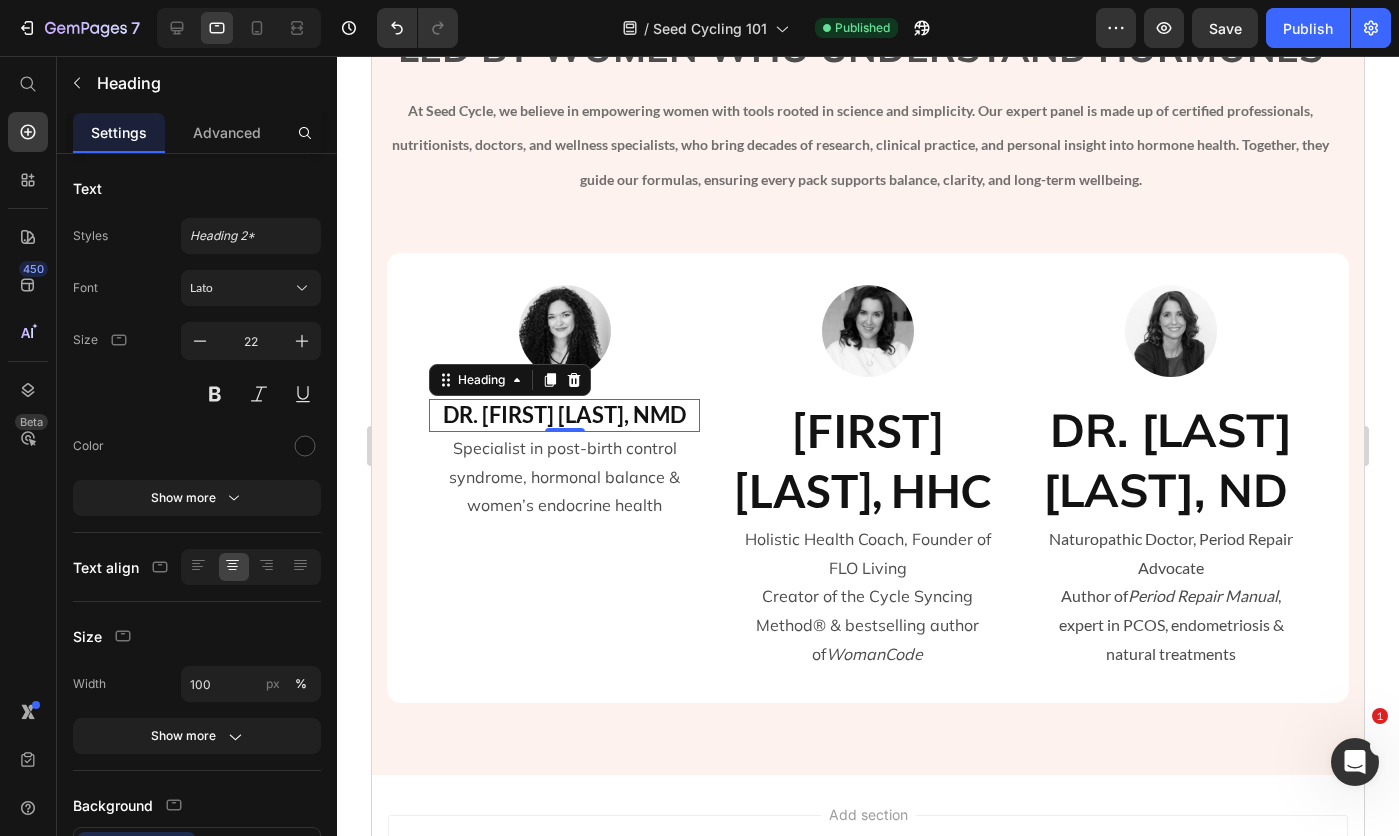 click 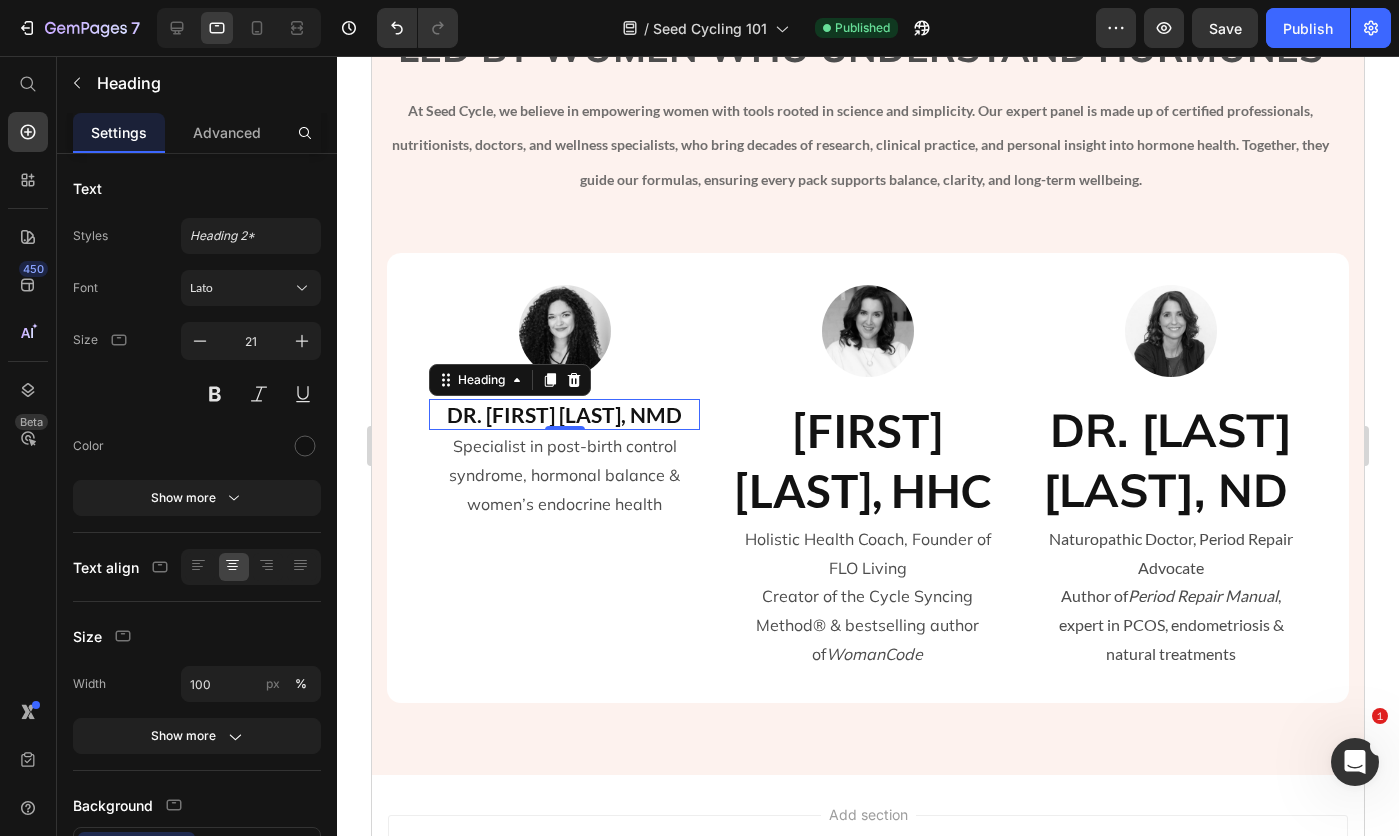 click 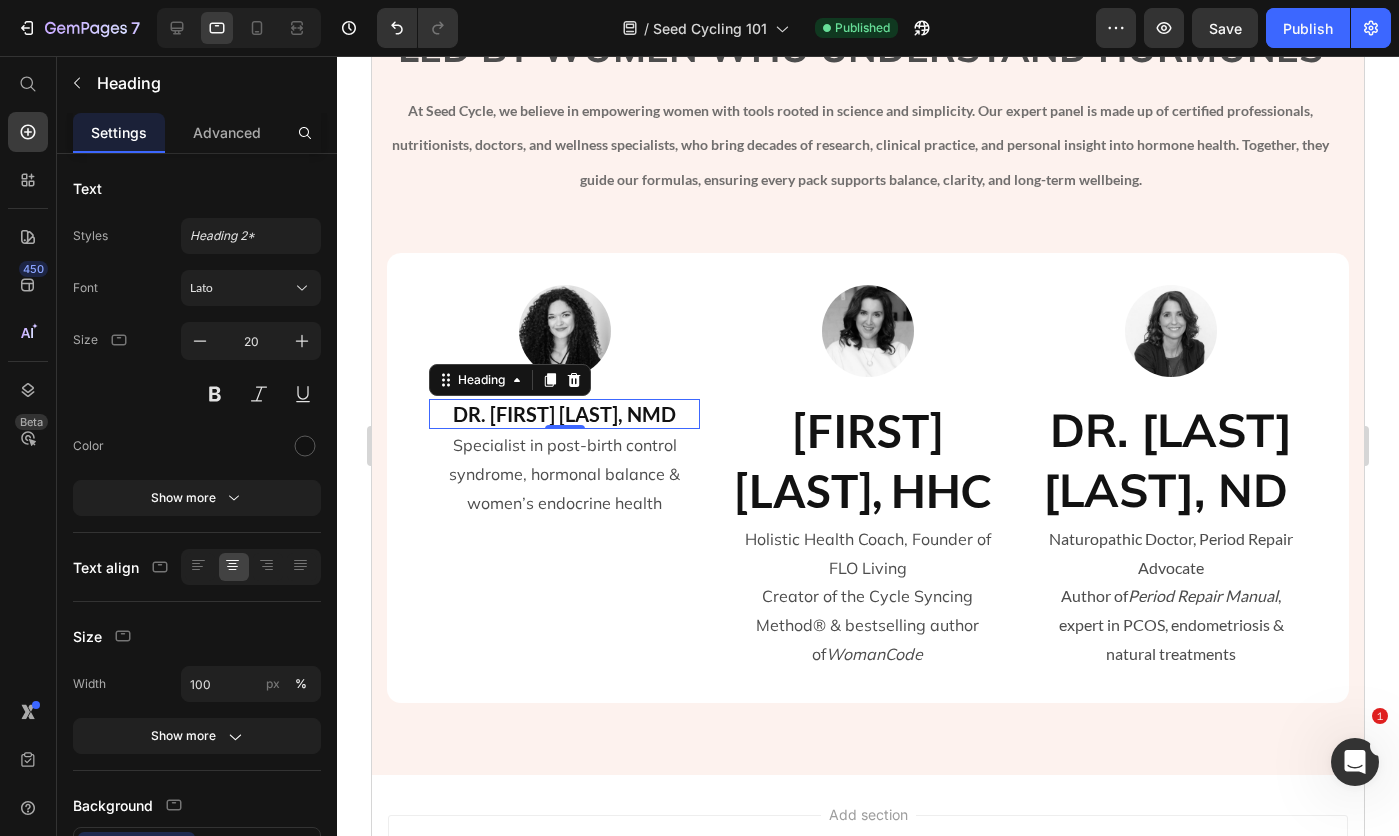 click 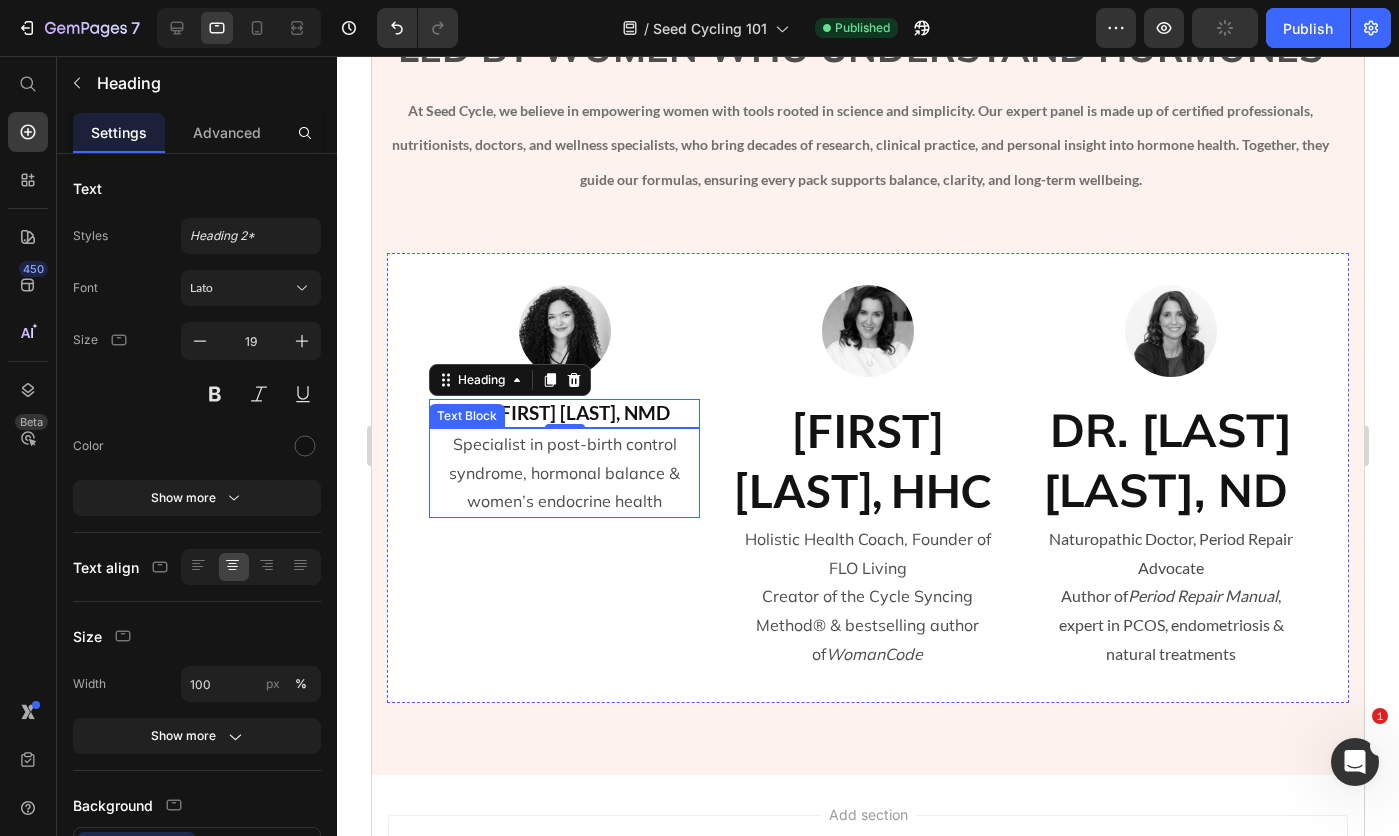 click on "Specialist in post-birth control syndrome, hormonal balance & women’s endocrine health" at bounding box center (564, 473) 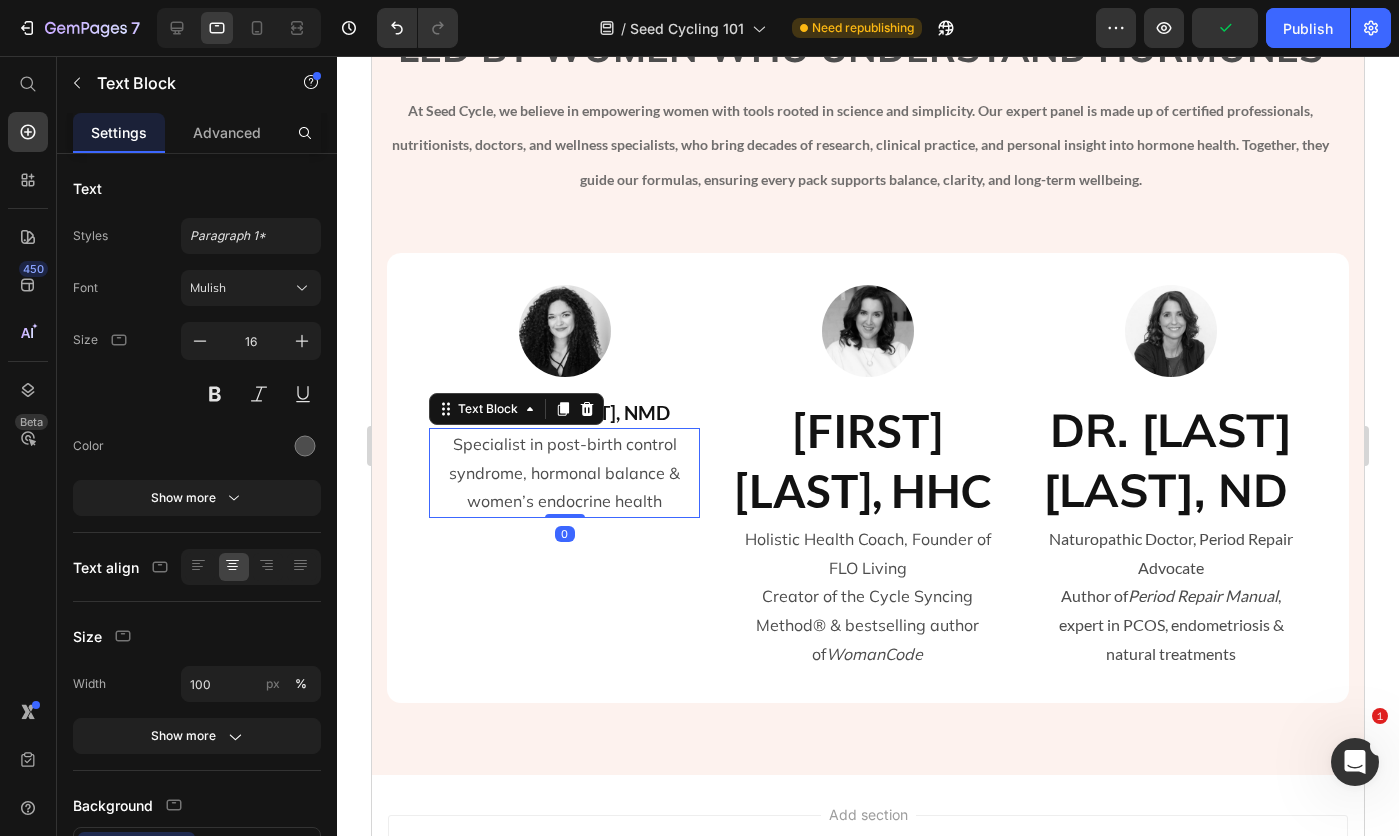 click 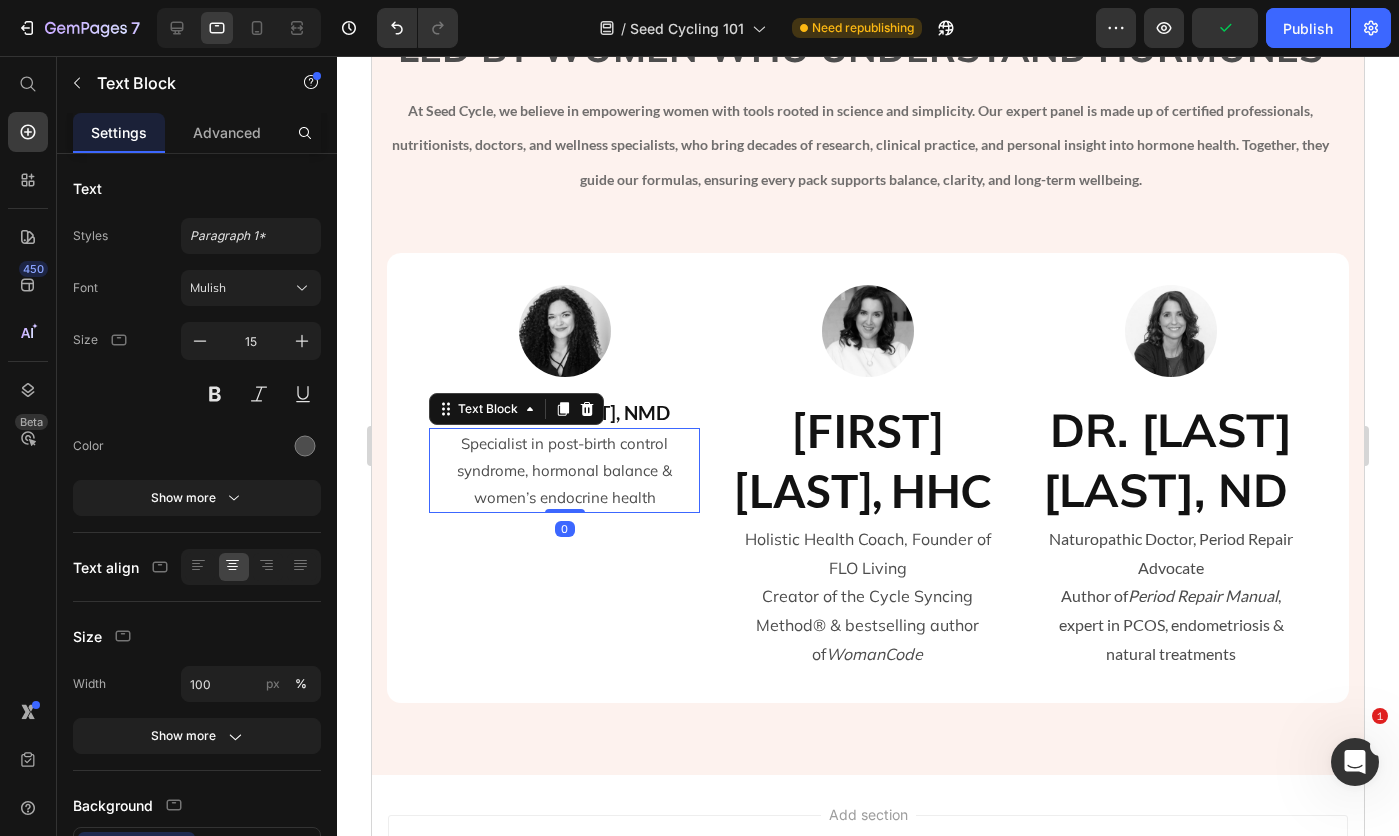 click 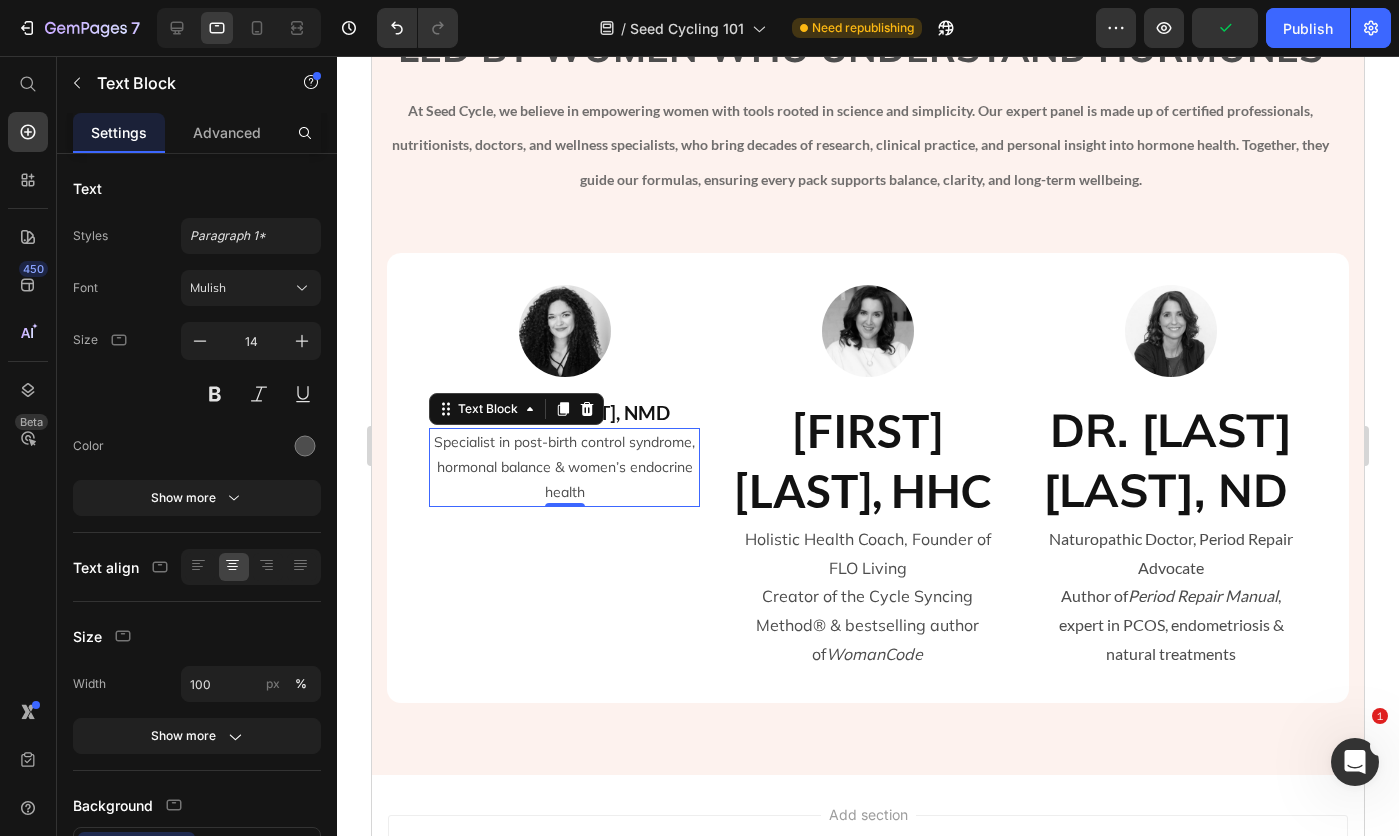 click 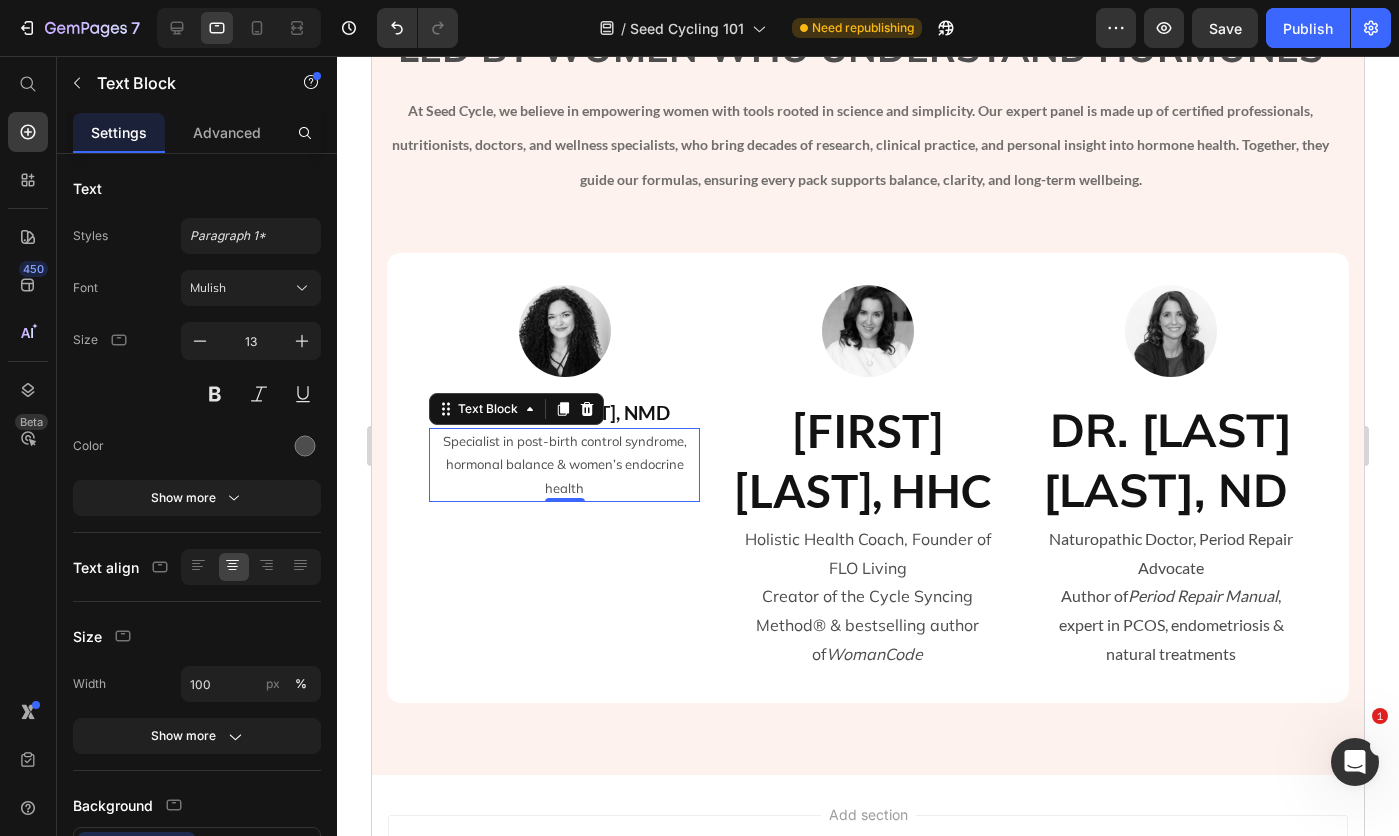 click 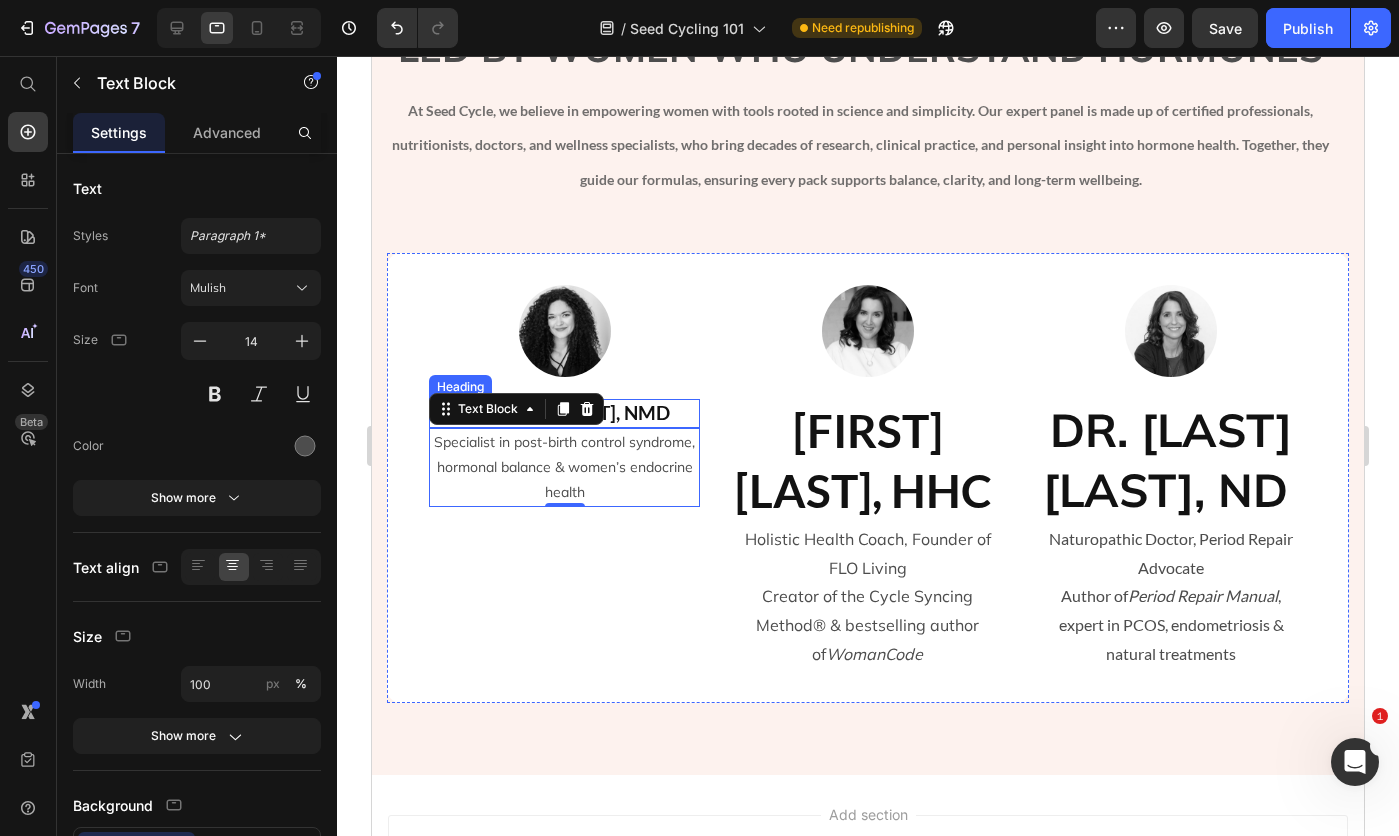 click on "DR. [FIRST] [LAST], NMD" at bounding box center [565, 412] 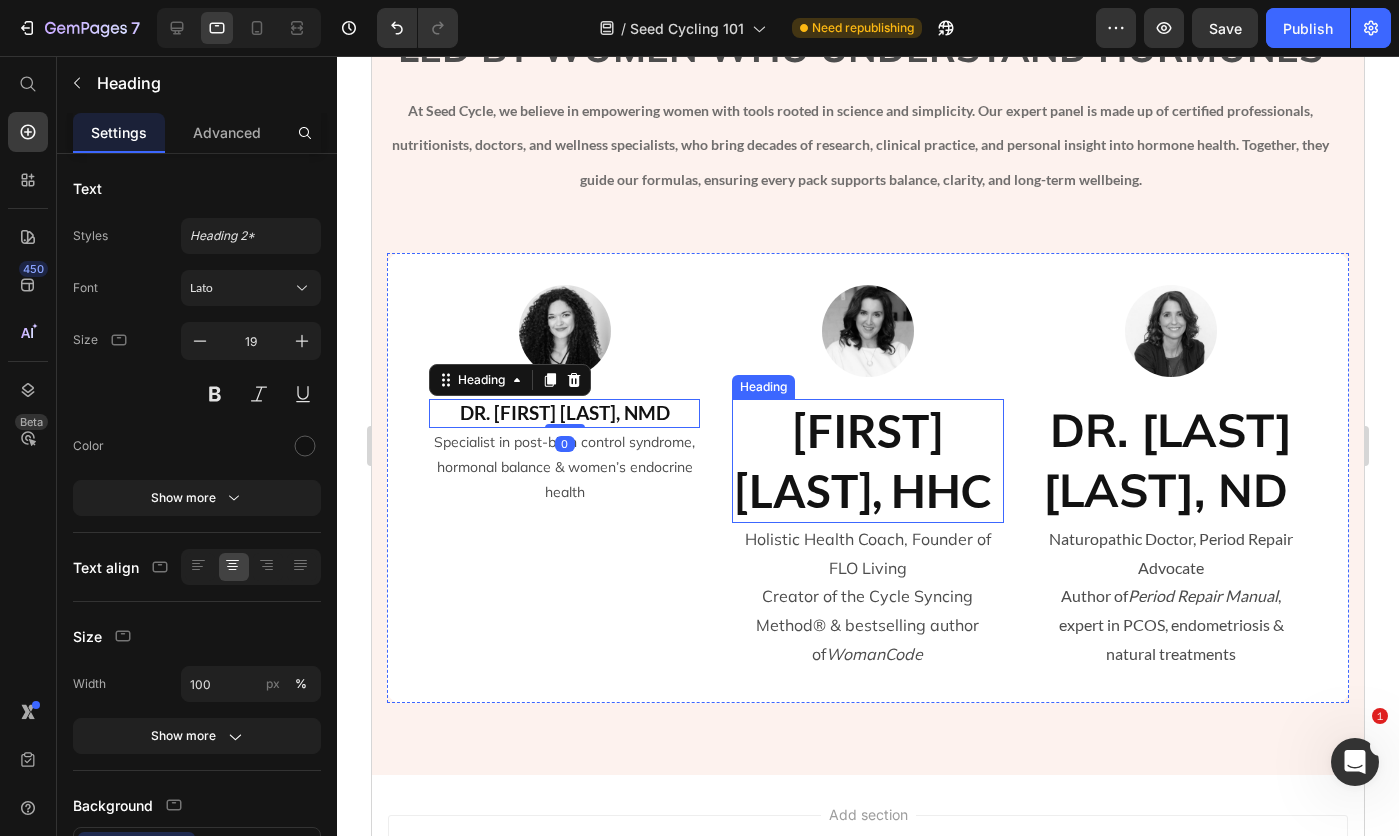 click on "[FIRST] [LAST], HHC" at bounding box center (863, 460) 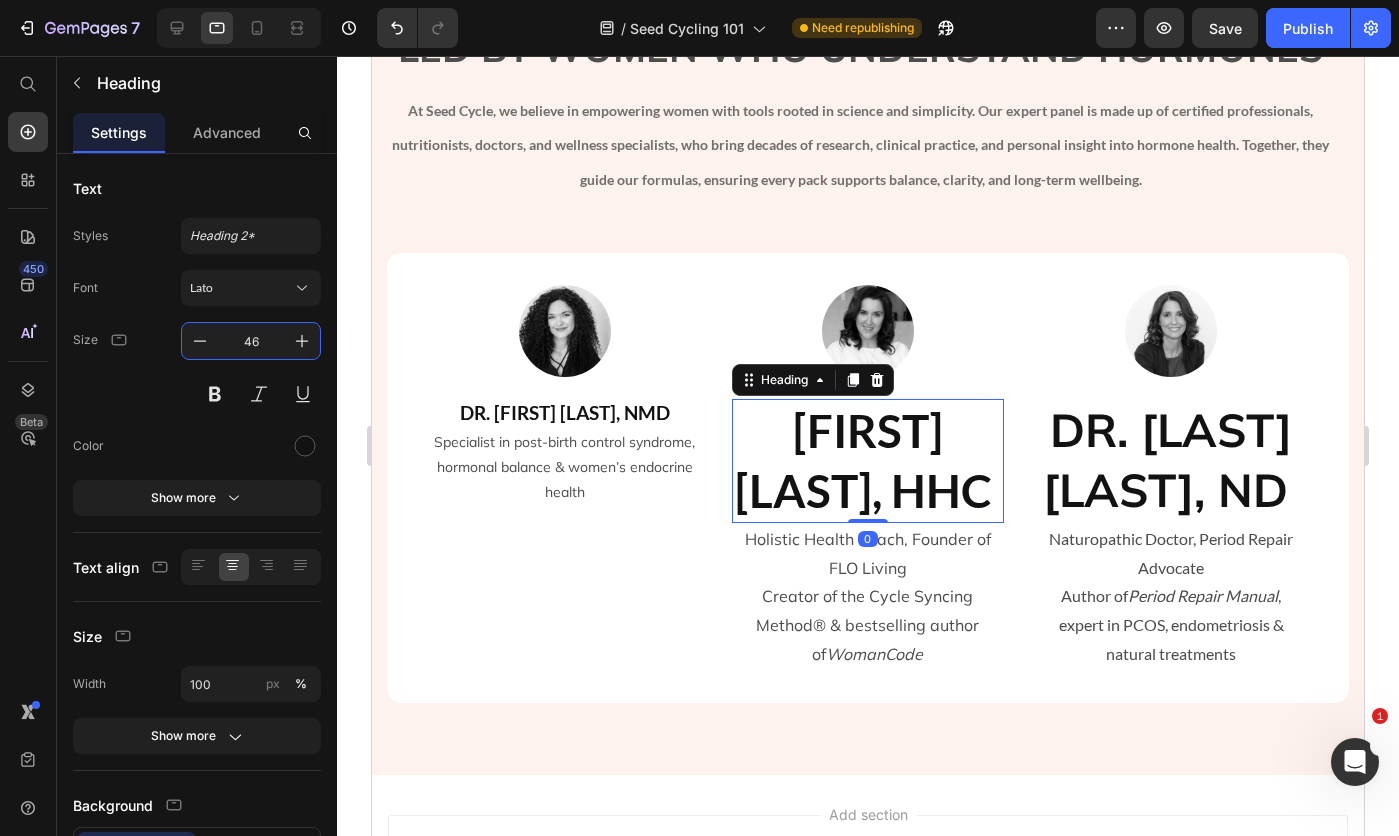 click on "46" at bounding box center (251, 341) 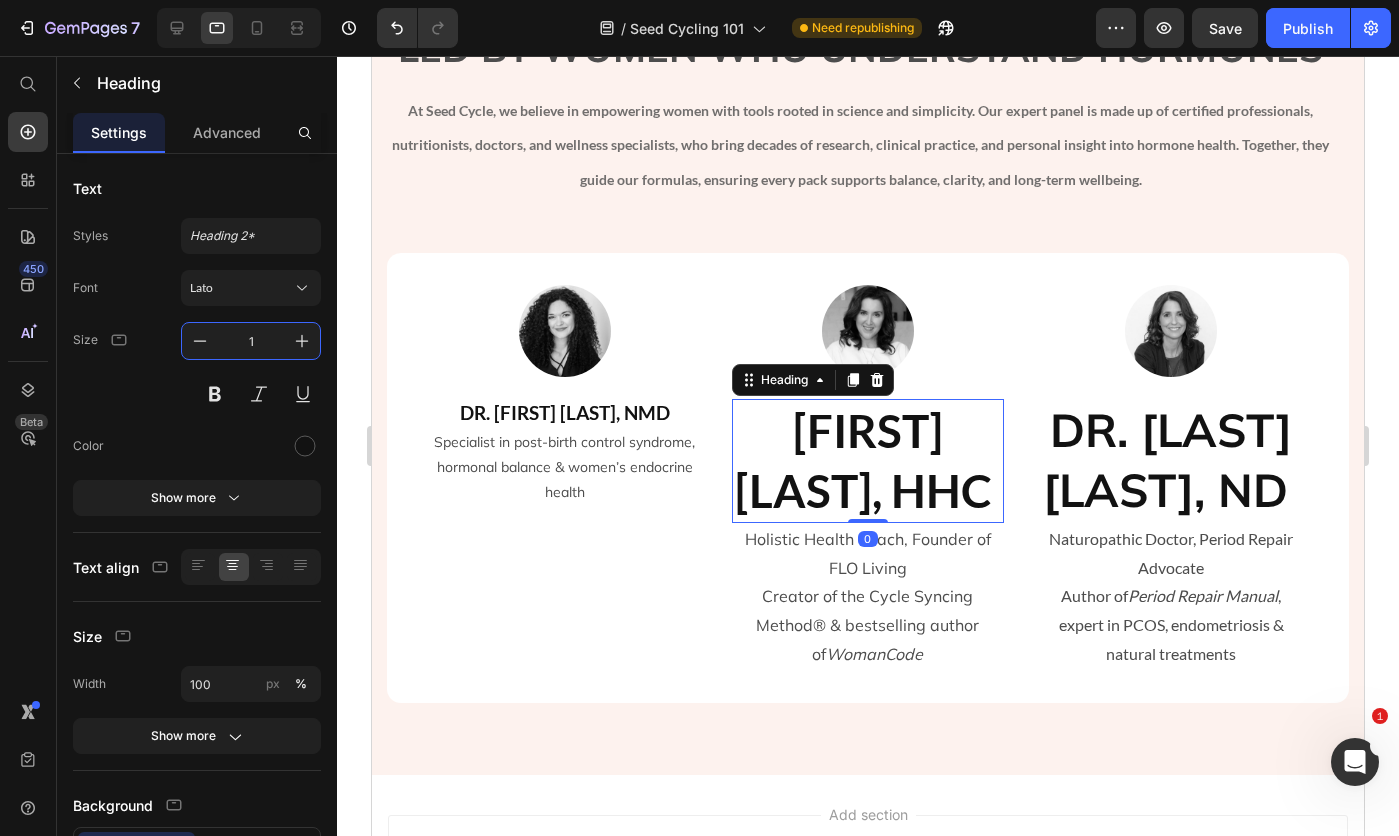 type on "19" 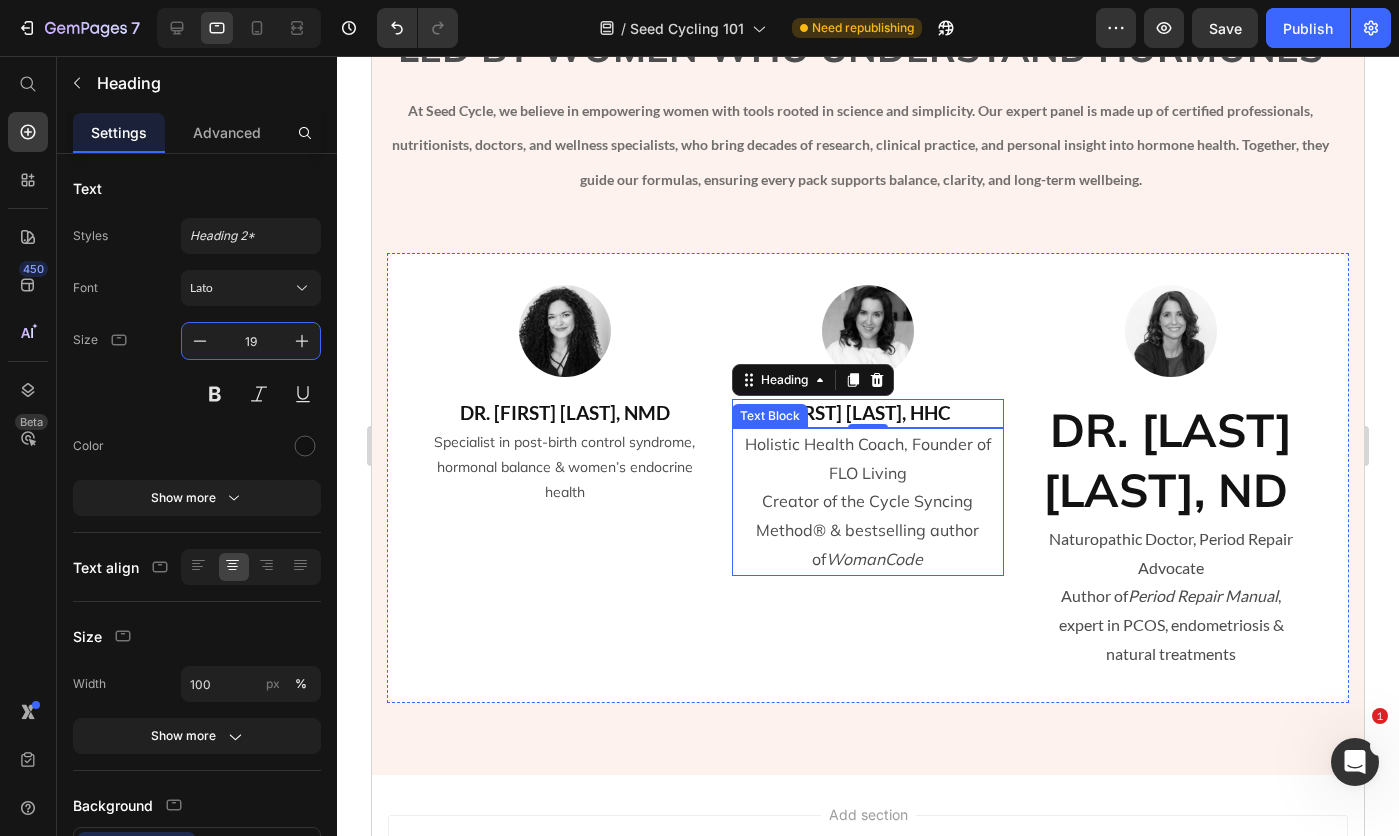 drag, startPoint x: 855, startPoint y: 535, endPoint x: 799, endPoint y: 514, distance: 59.808025 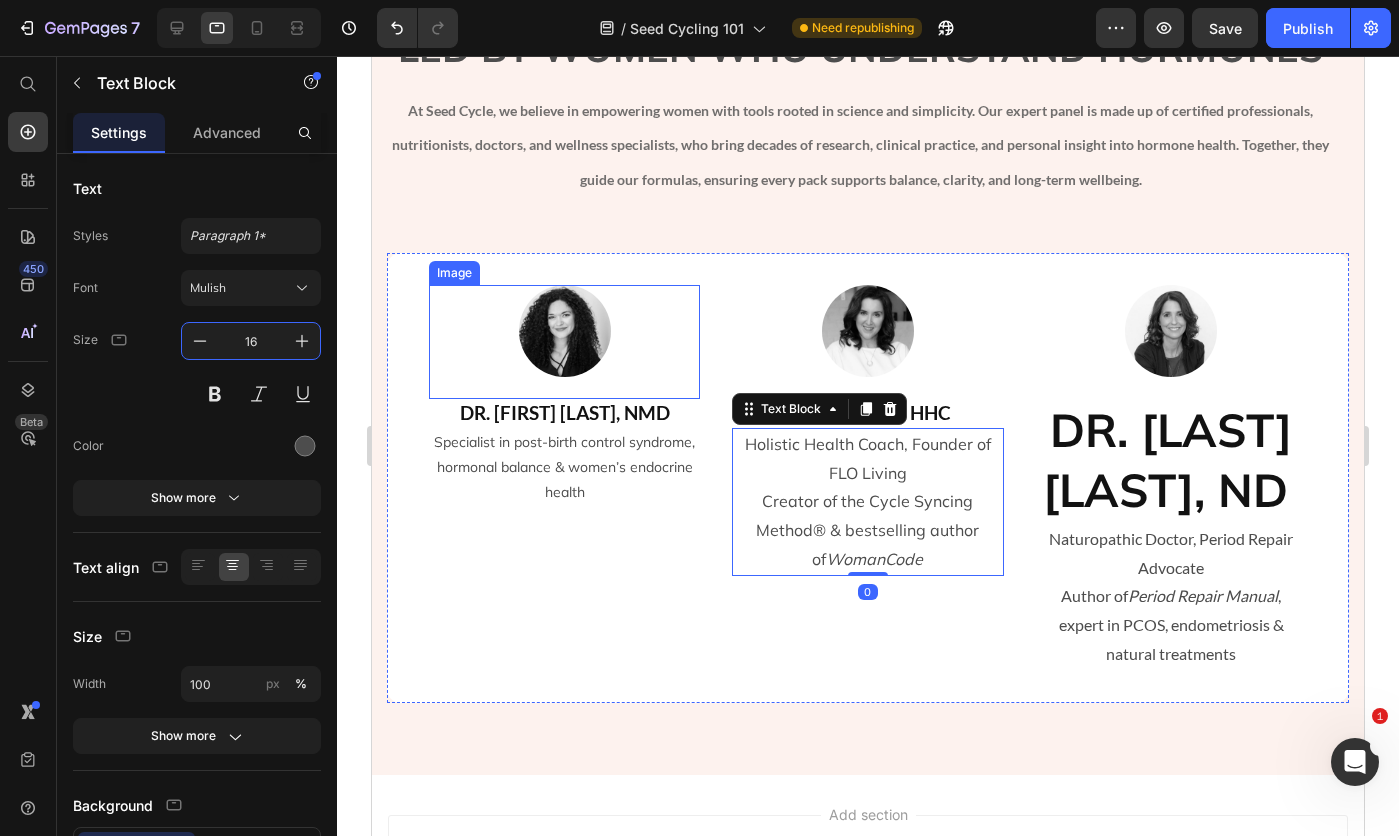 click on "16" at bounding box center (251, 341) 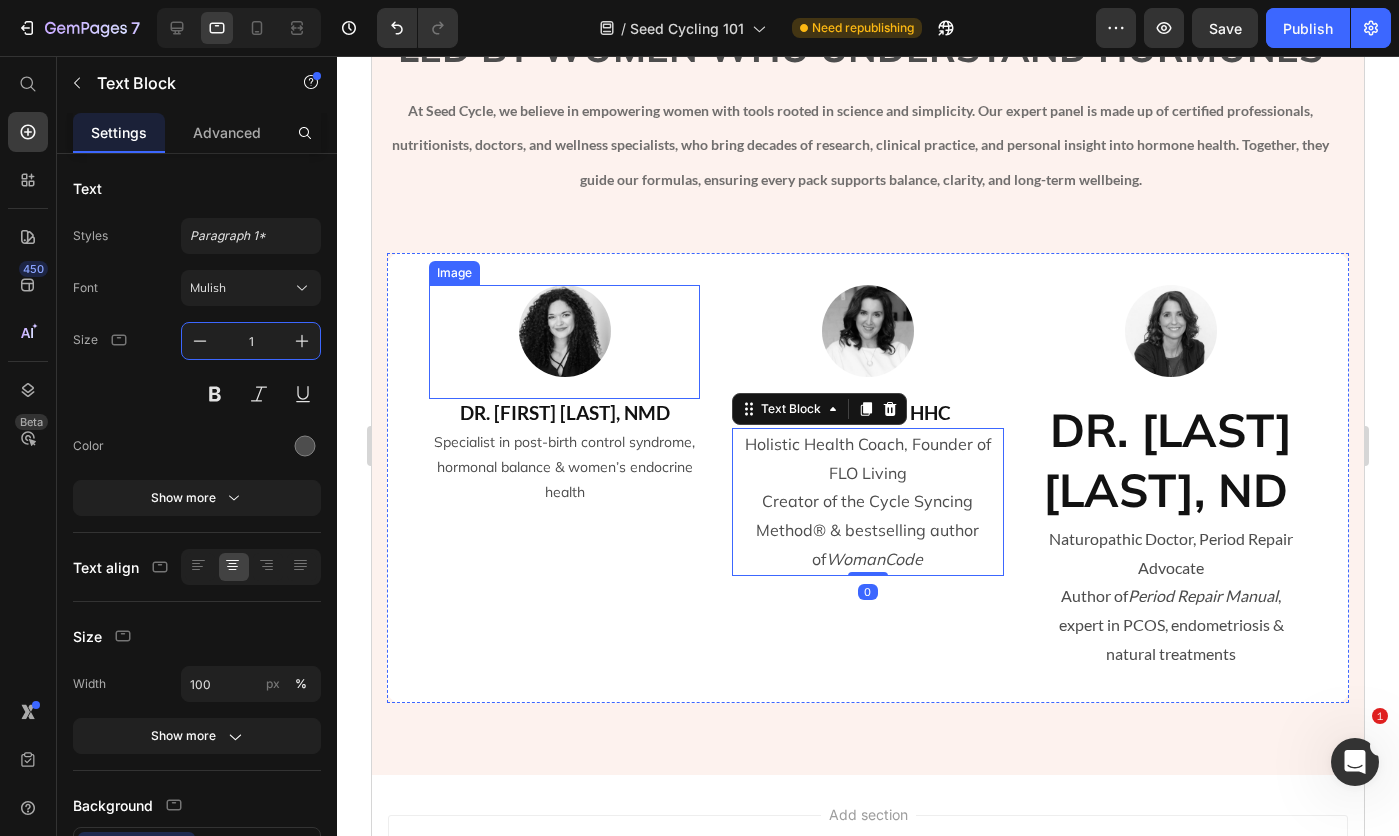 type on "14" 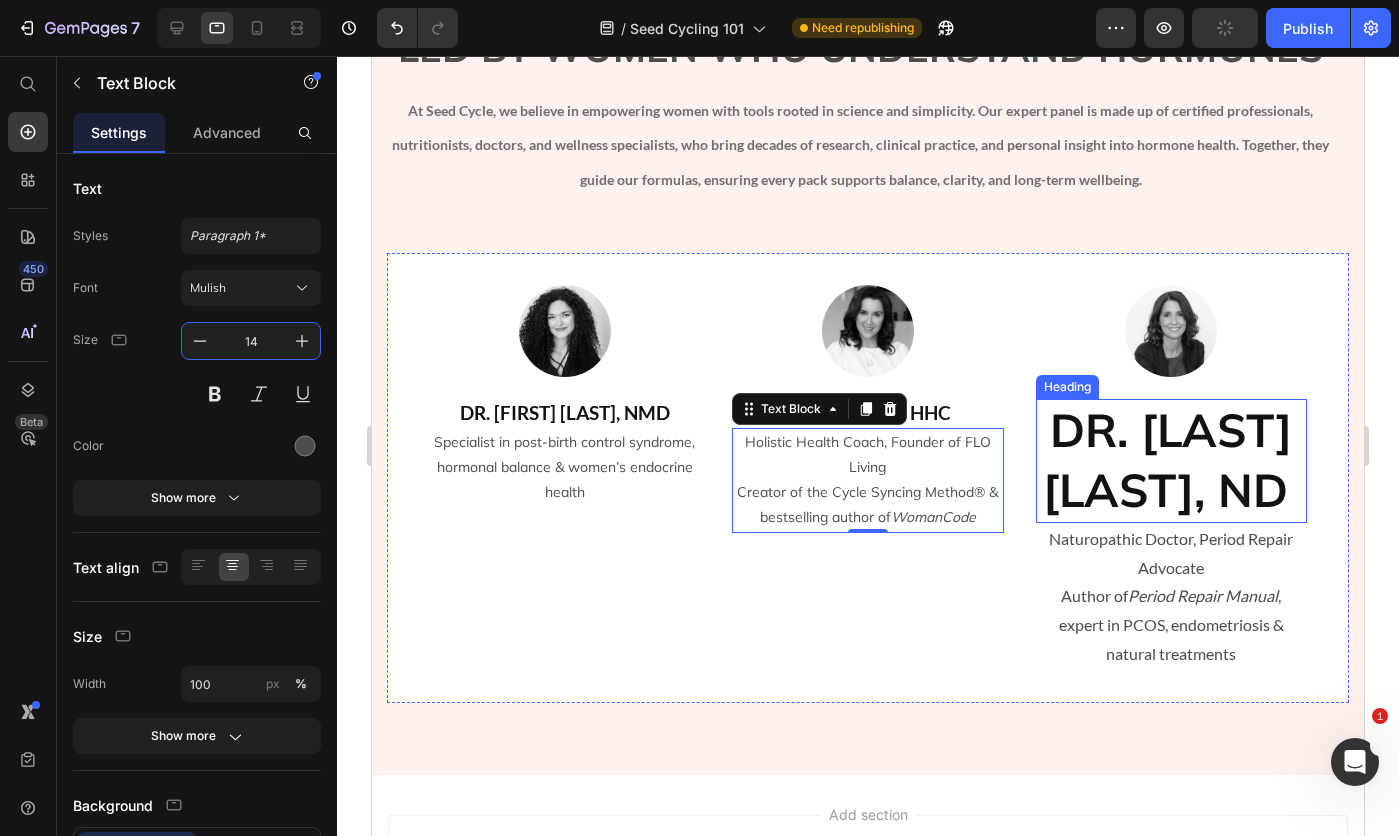 click on "DR. LARA BRIDEN, ND" at bounding box center [1168, 460] 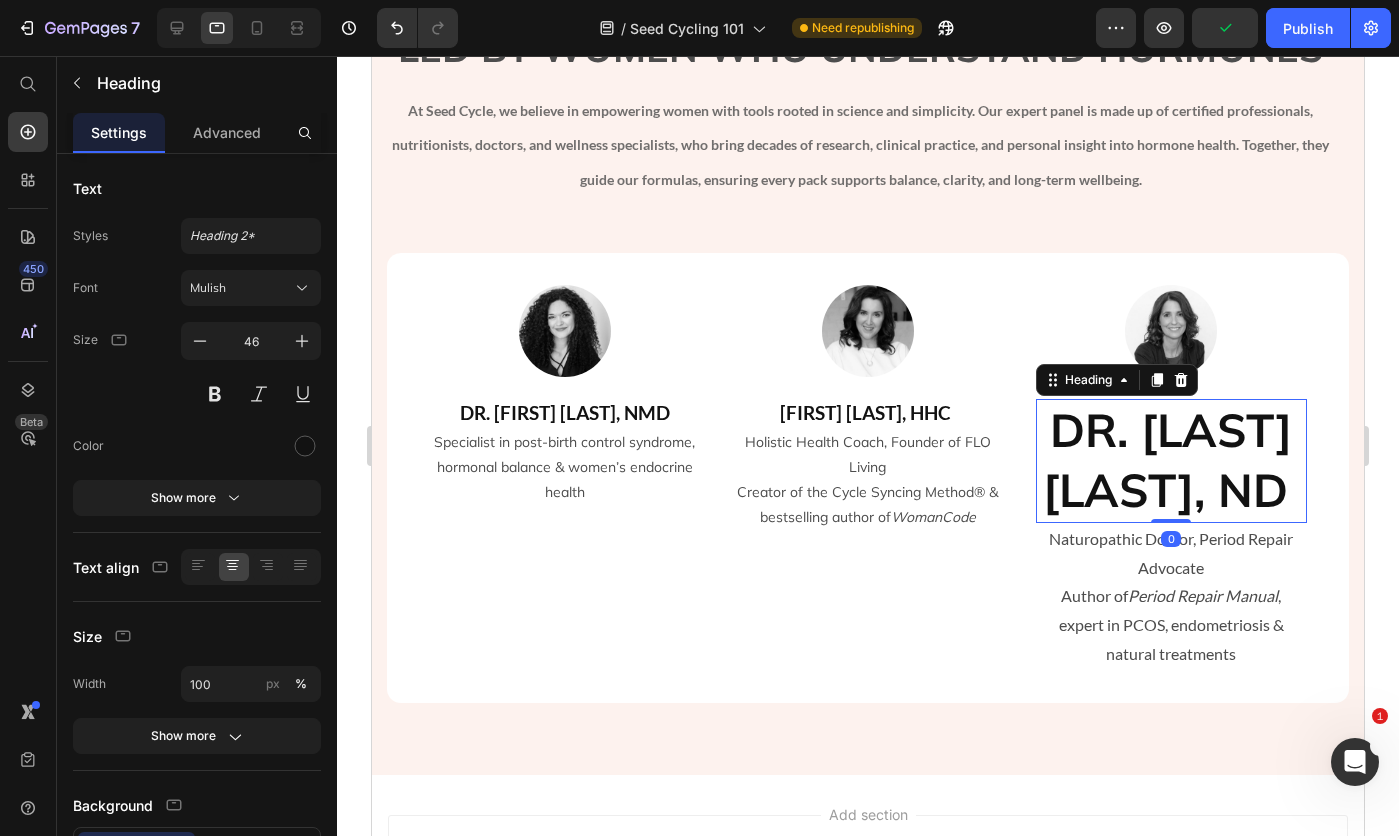 click on "46" at bounding box center [251, 341] 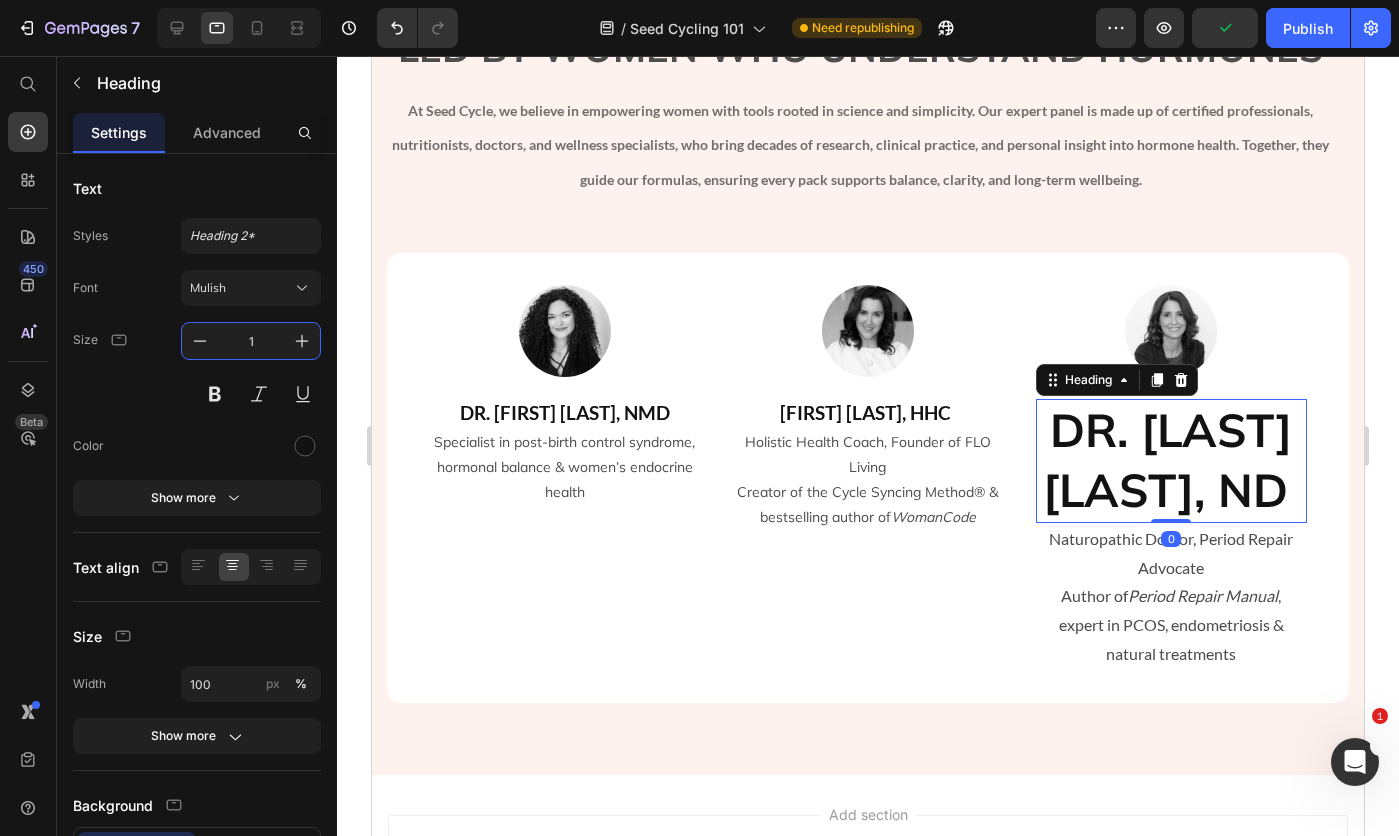 type on "19" 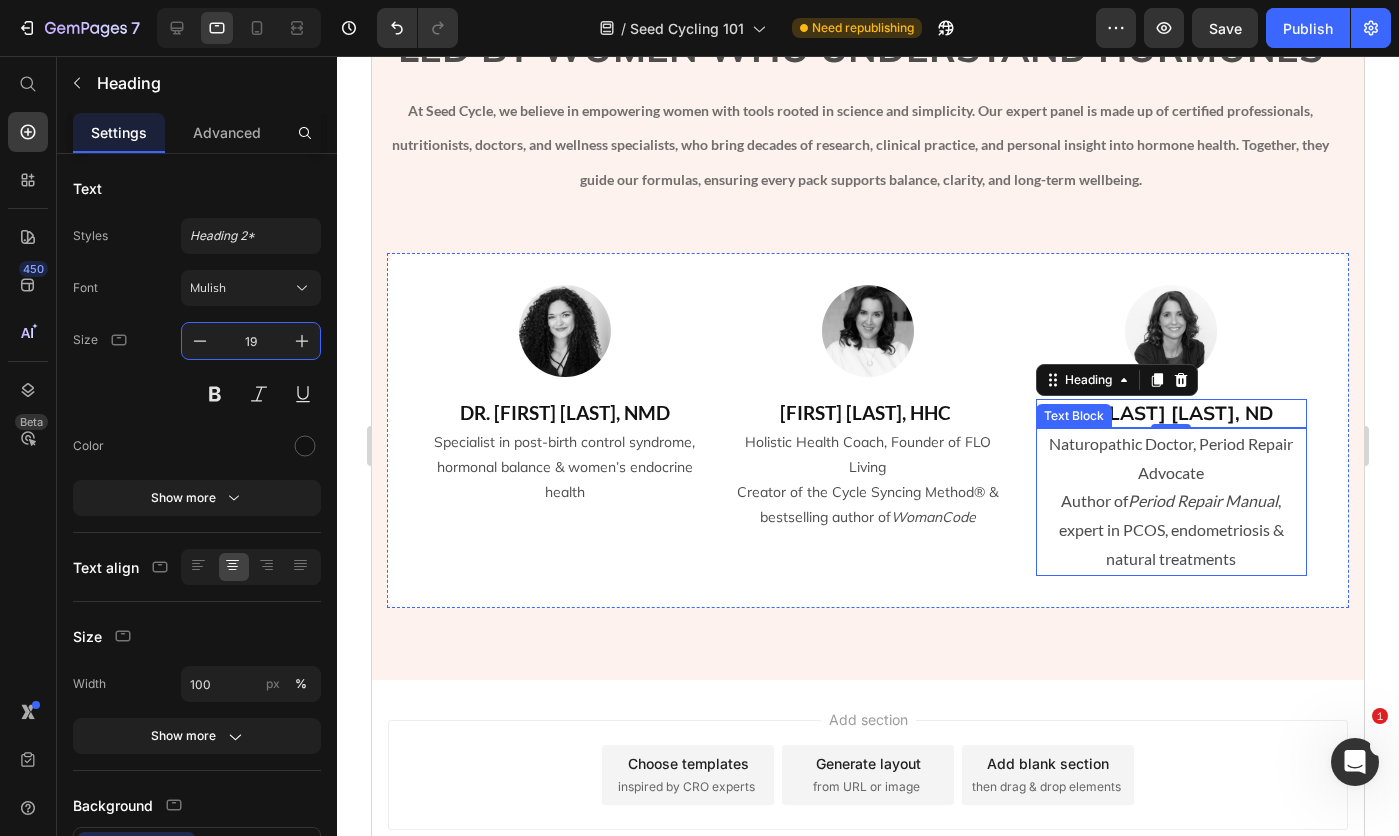 click on "Naturopathic Doctor, Period Repair Advocate Author of  Period Repair Manual , expert in PCOS, endometriosis & natural treatments" at bounding box center [1171, 502] 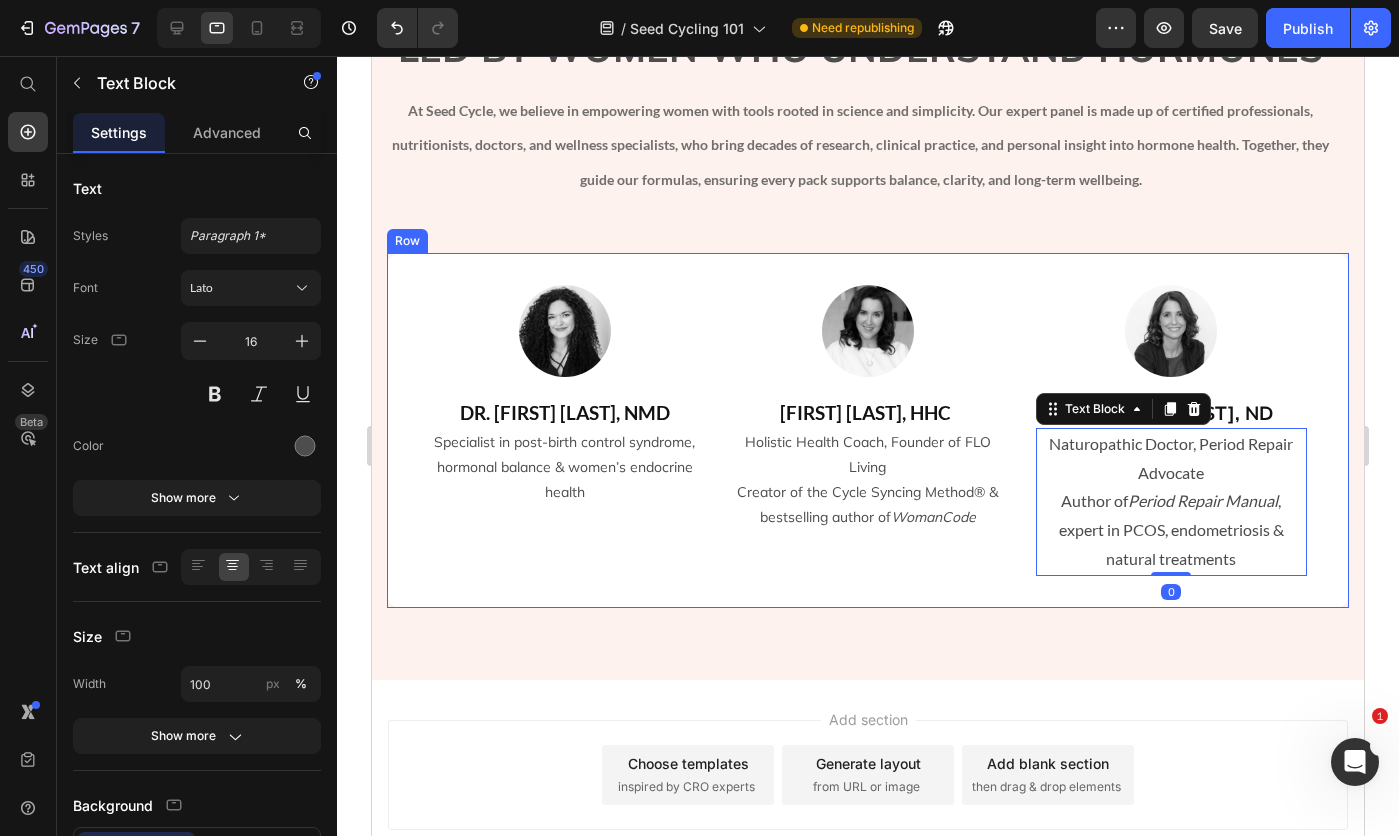 click on "16" at bounding box center (251, 341) 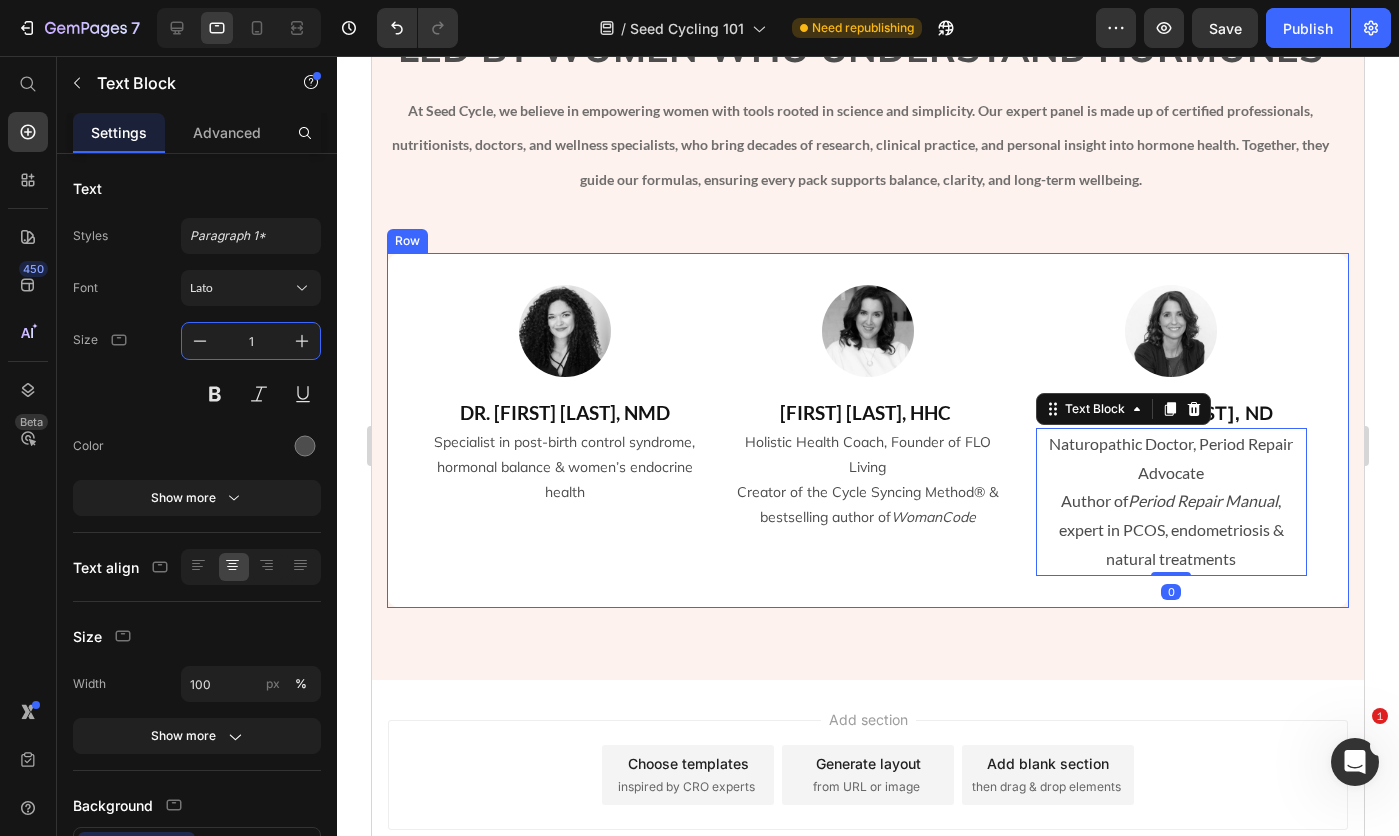 type on "14" 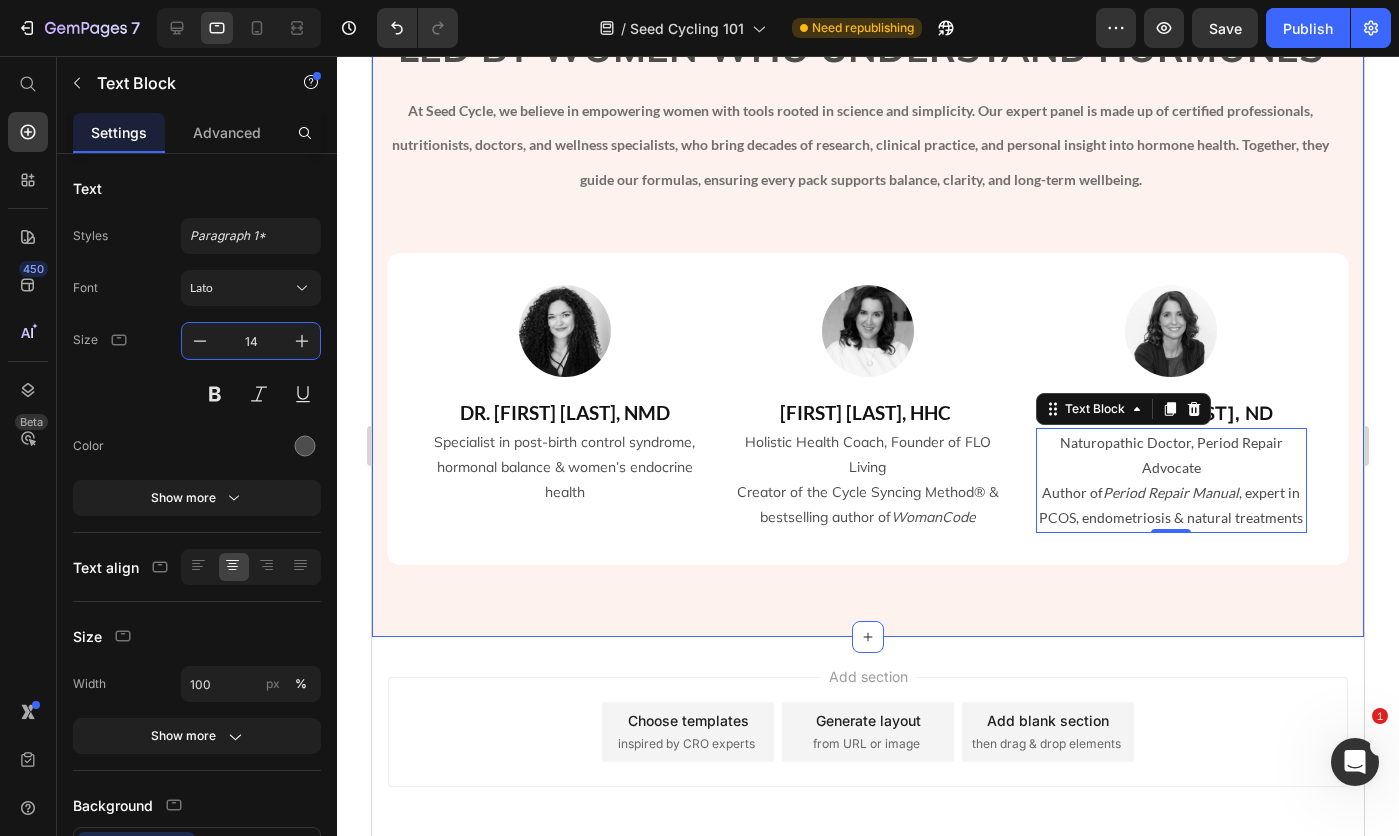 click on "SCIENTIFIC PANEL Text block                Title Line LED BY WOMEN WHO UNDERSTAND HORMONES Text block Row At Seed Cycle, we believe in empowering women with tools rooted in science and simplicity. Our expert panel is made up of certified professionals, nutritionists, doctors, and wellness specialists, who bring decades of research, clinical practice, and personal insight into hormone health. Together, they guide our formulas, ensuring every pack supports balance, clarity, and long-term wellbeing. Text block Carousel Row Image DR. JOLENE BRIGHTEN, NMD Heading Specialist in post-birth control syndrome, hormonal balance & women’s endocrine health Text Block Image ALISA VITTI, HHC   Heading Holistic Health Coach, Founder of FLO Living Creator of the Cycle Syncing Method® & bestselling author of  WomanCode Text Block Image DR. LARA BRIDEN, ND   Heading Naturopathic Doctor, Period Repair Advocate Author of  Period Repair Manual , expert in PCOS, endometriosis & natural treatments Text Block   0 Row Row" at bounding box center [868, 268] 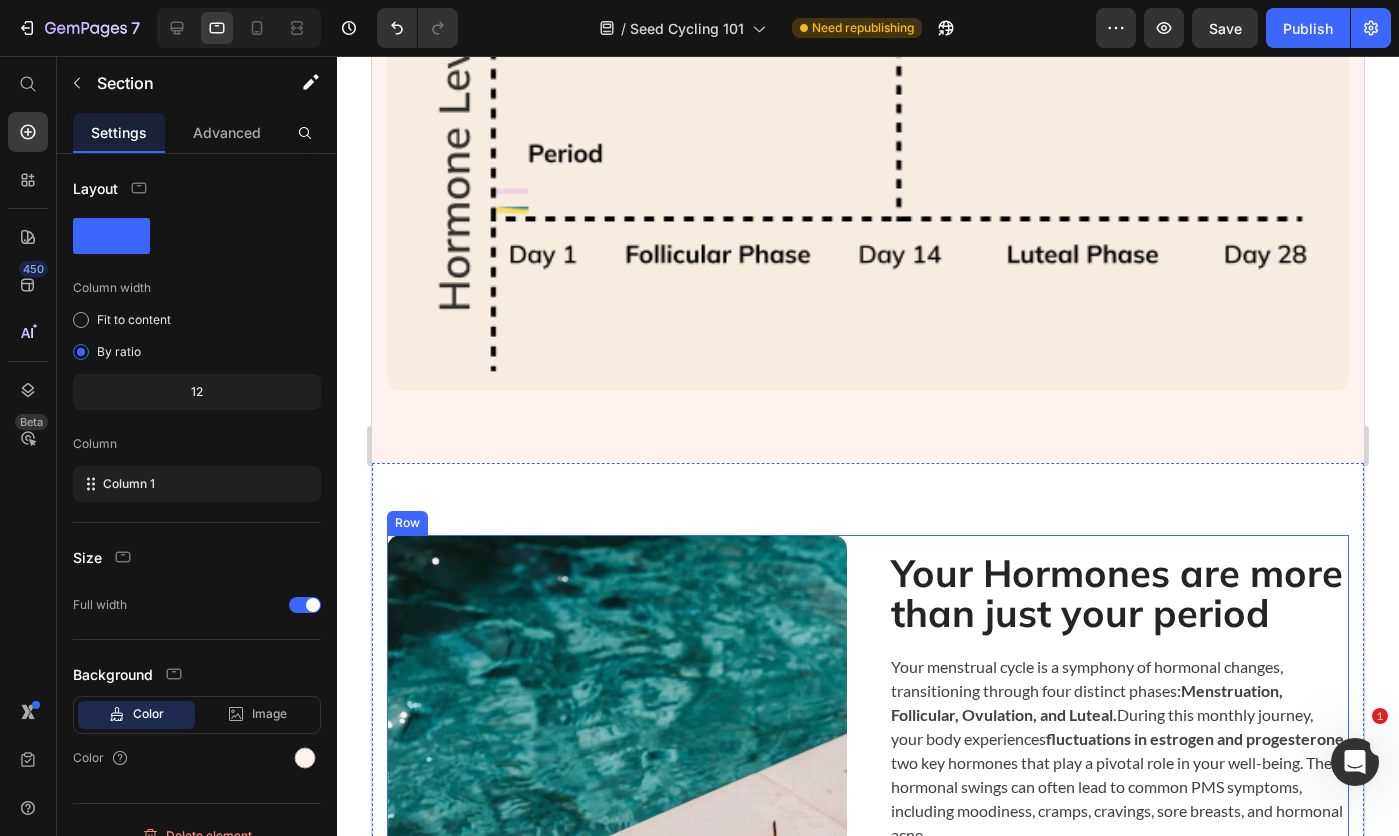 scroll, scrollTop: 433, scrollLeft: 0, axis: vertical 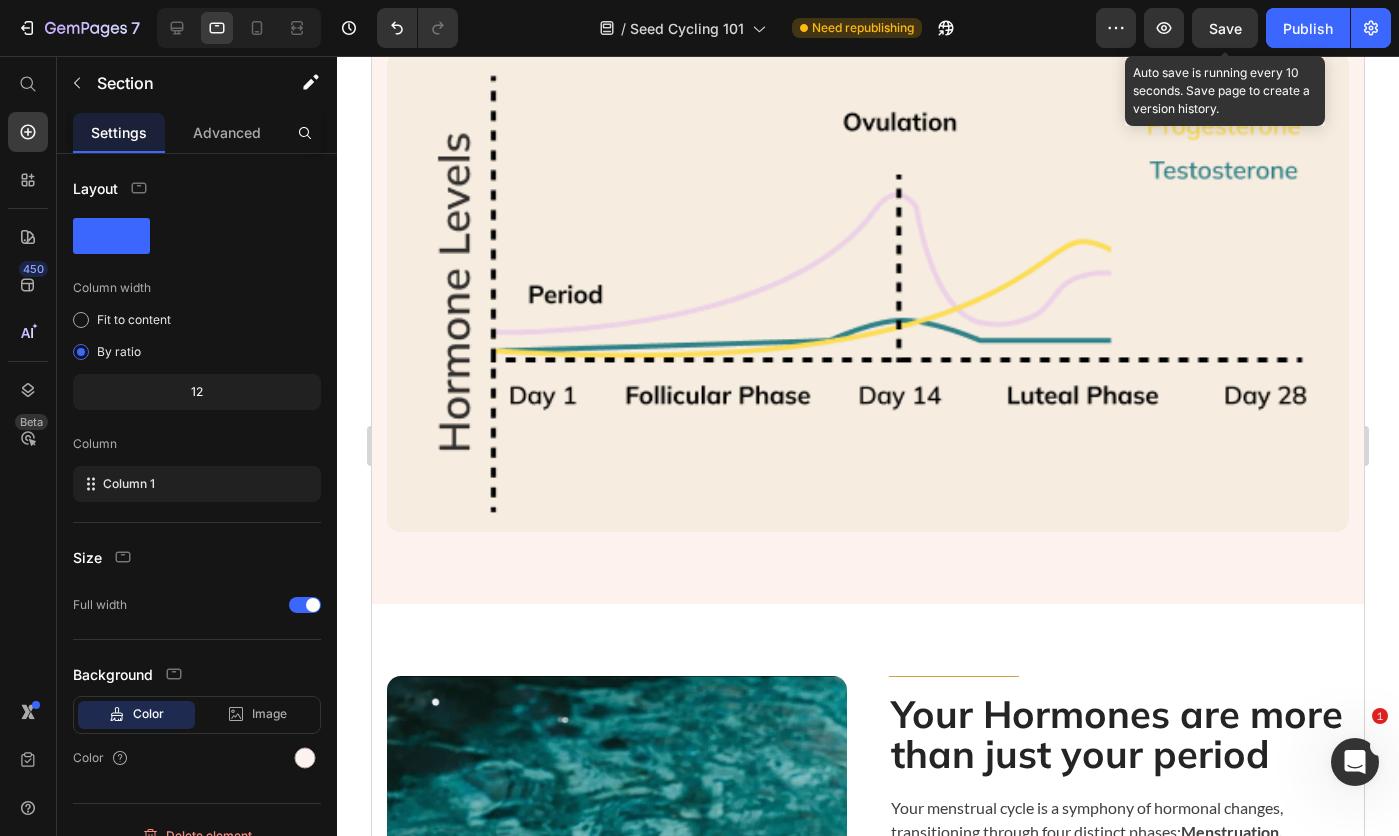 click on "Save" at bounding box center [1225, 28] 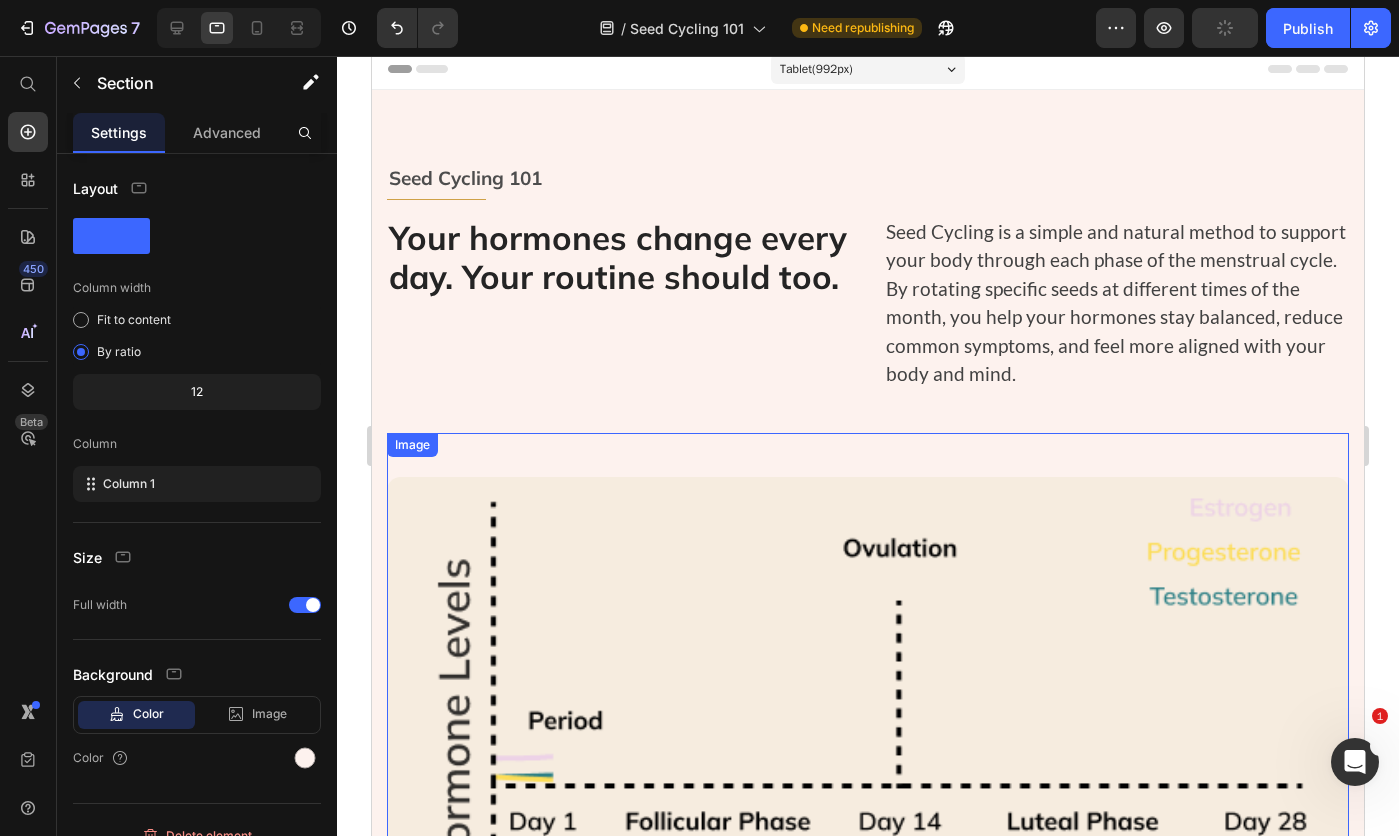 scroll, scrollTop: 0, scrollLeft: 0, axis: both 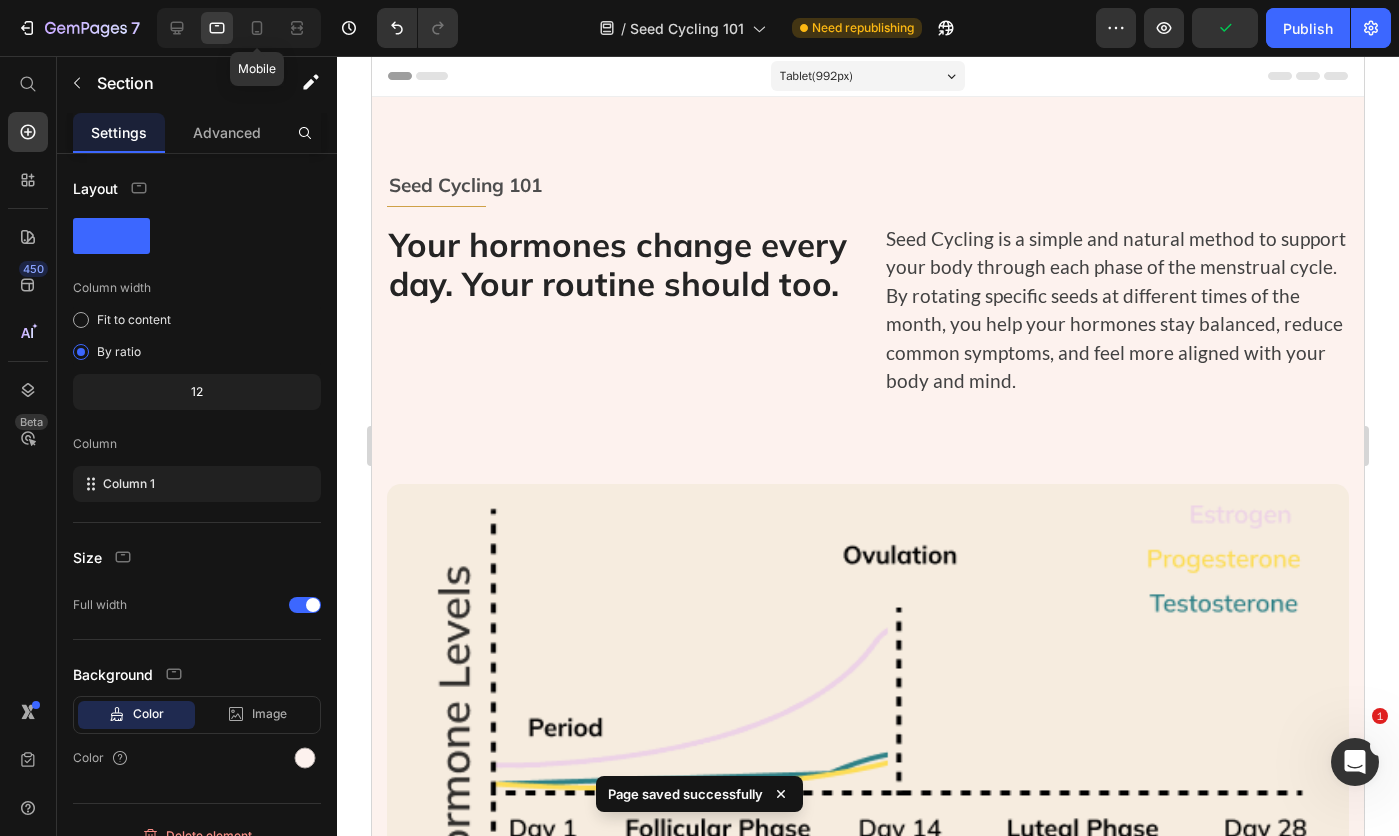 click 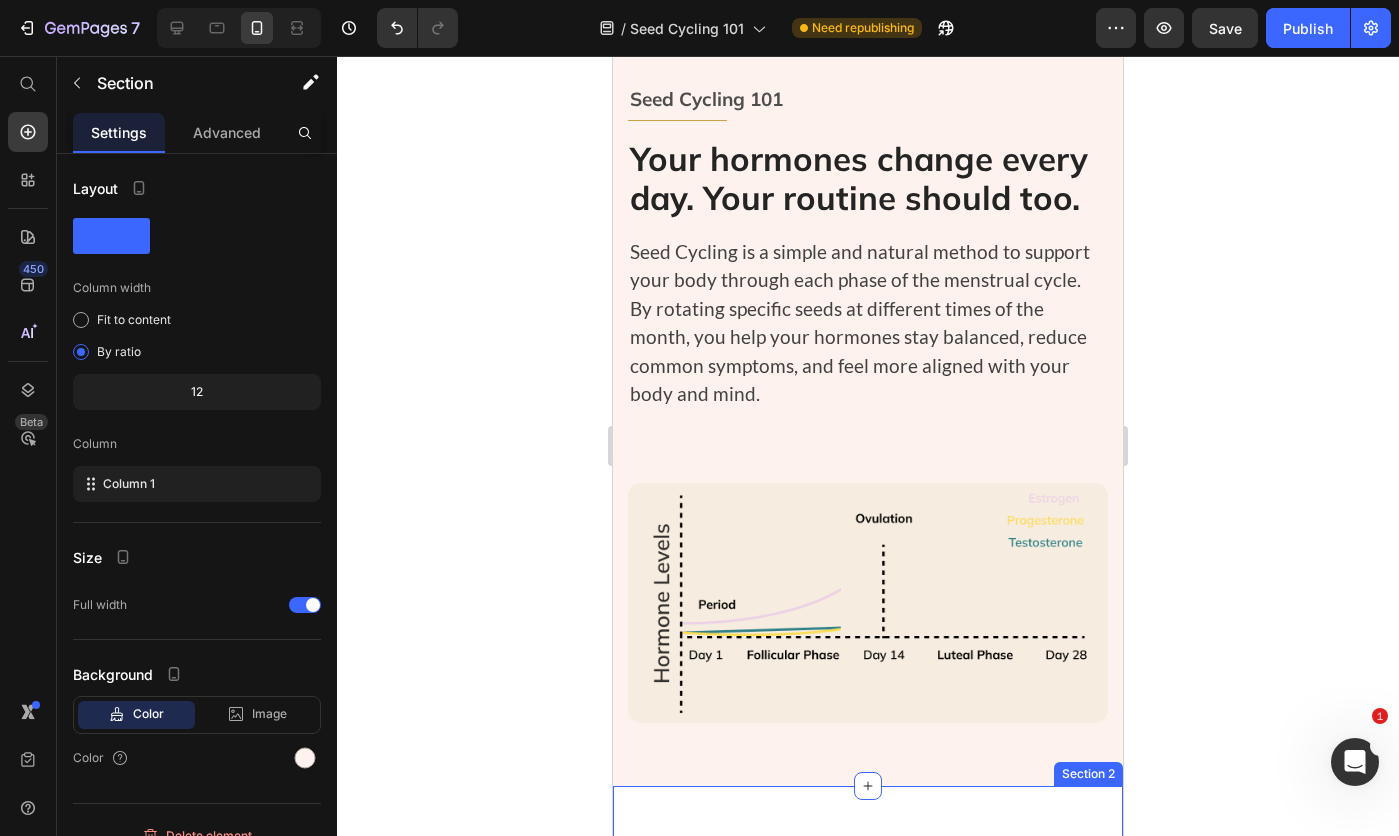 scroll, scrollTop: 0, scrollLeft: 0, axis: both 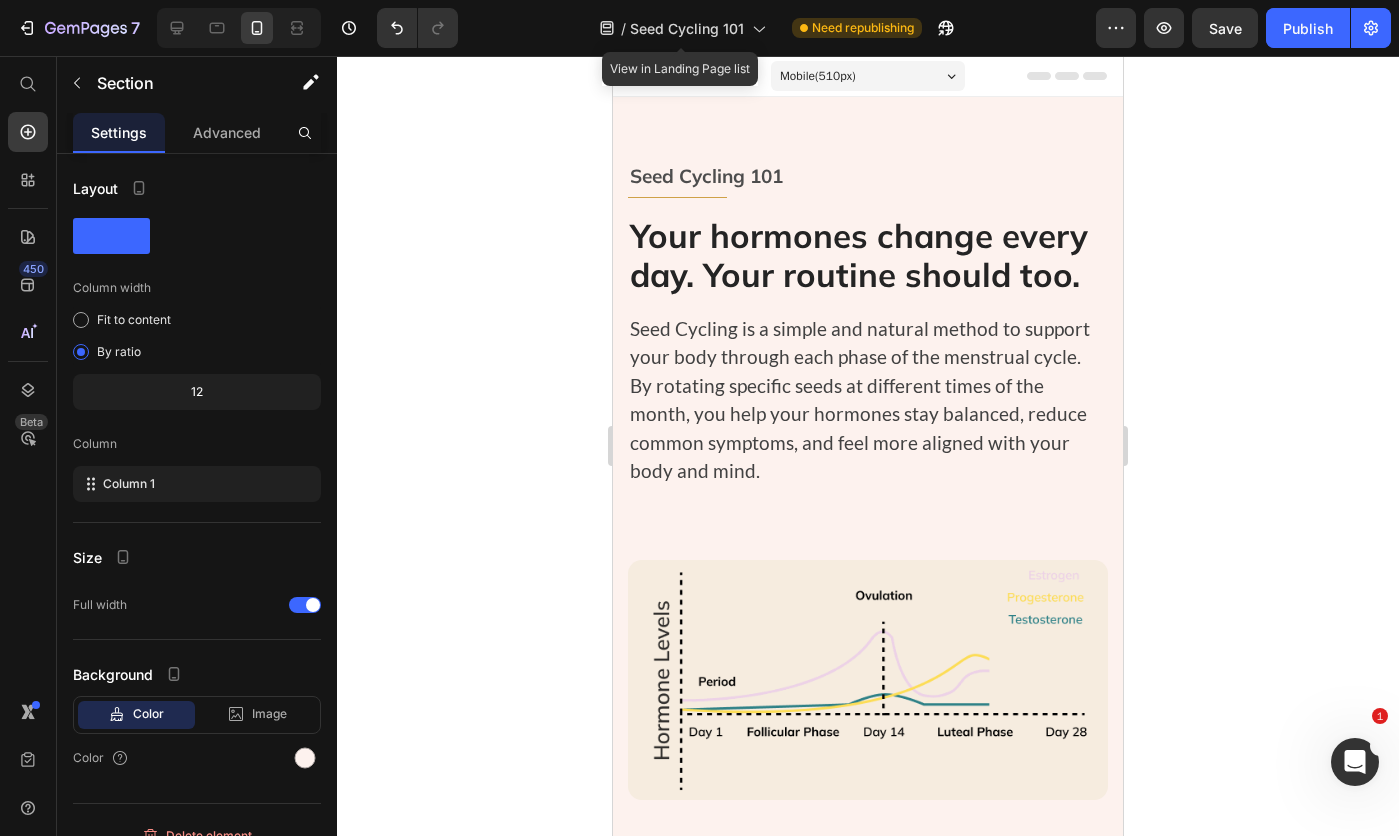 click on "Seed Cycling 101" at bounding box center (687, 28) 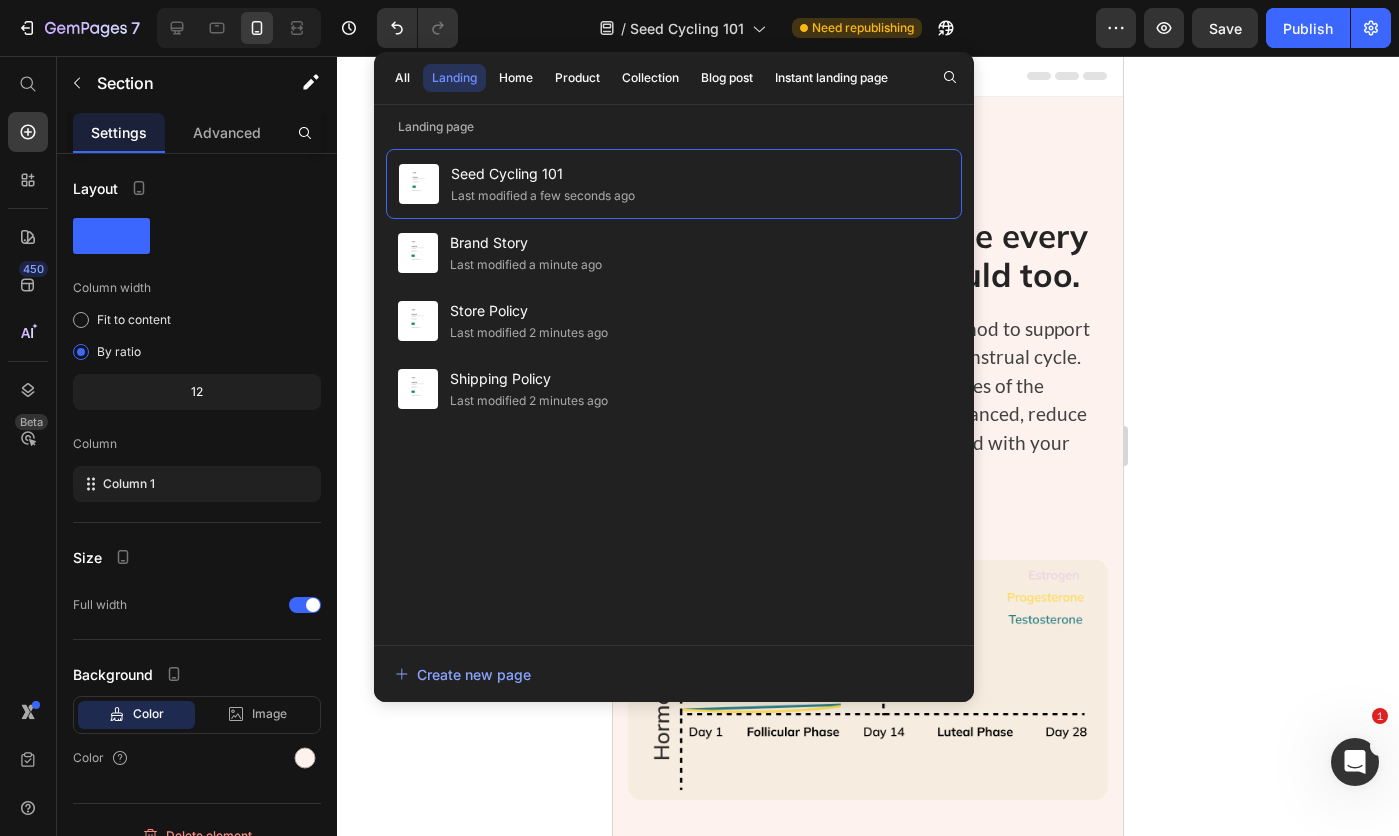 click on "All" 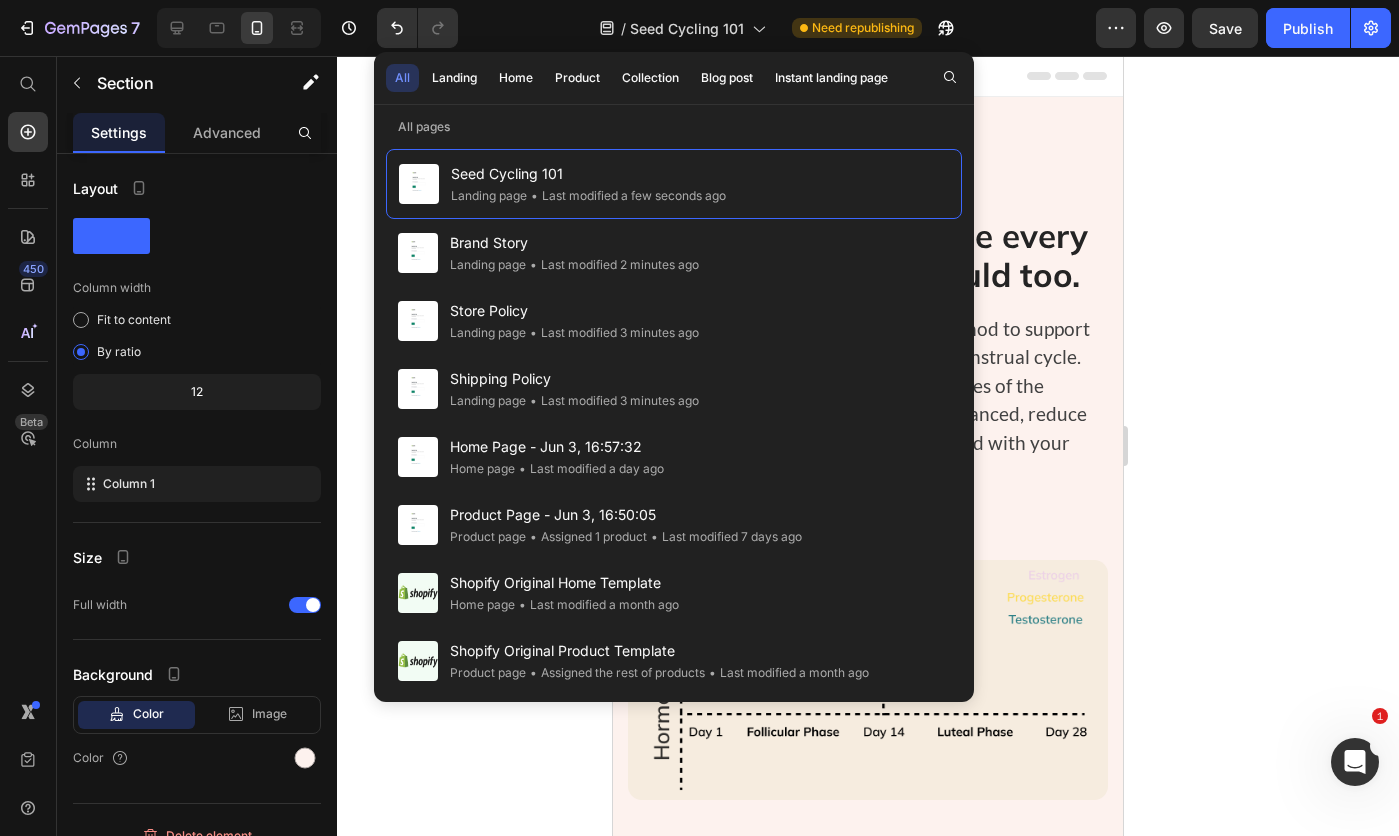 click on "Save" 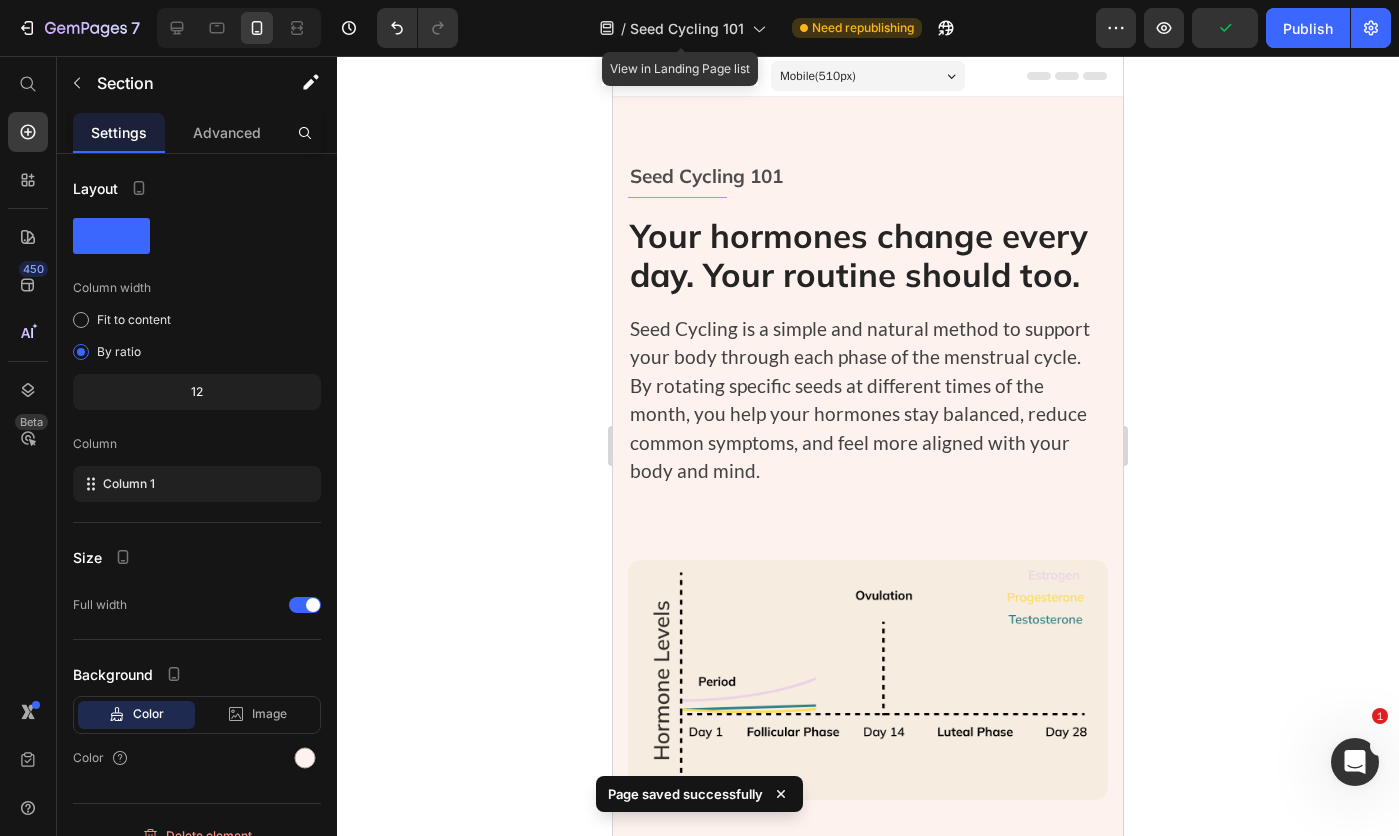 click on "Seed Cycling 101" at bounding box center (687, 28) 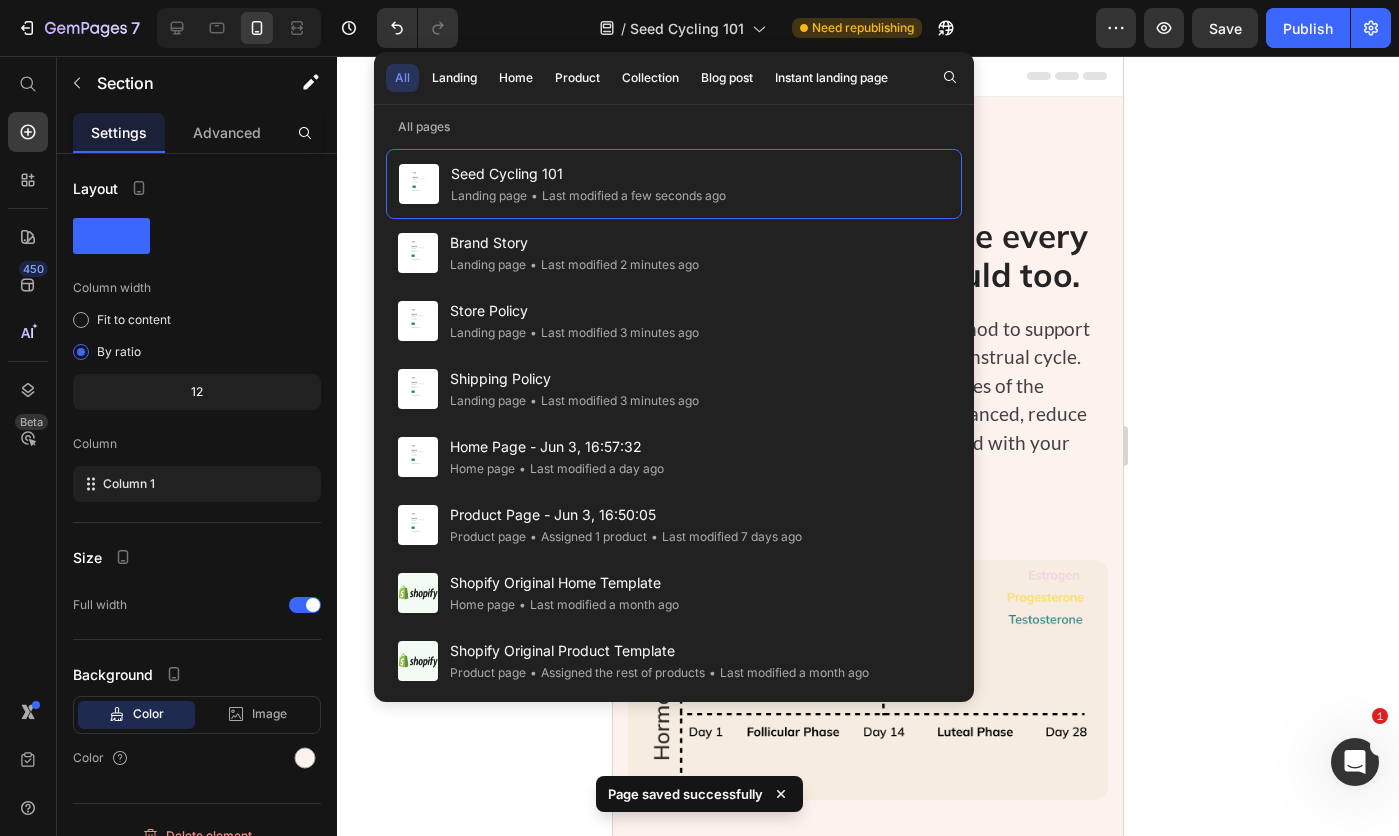 click on "Home" at bounding box center (516, 78) 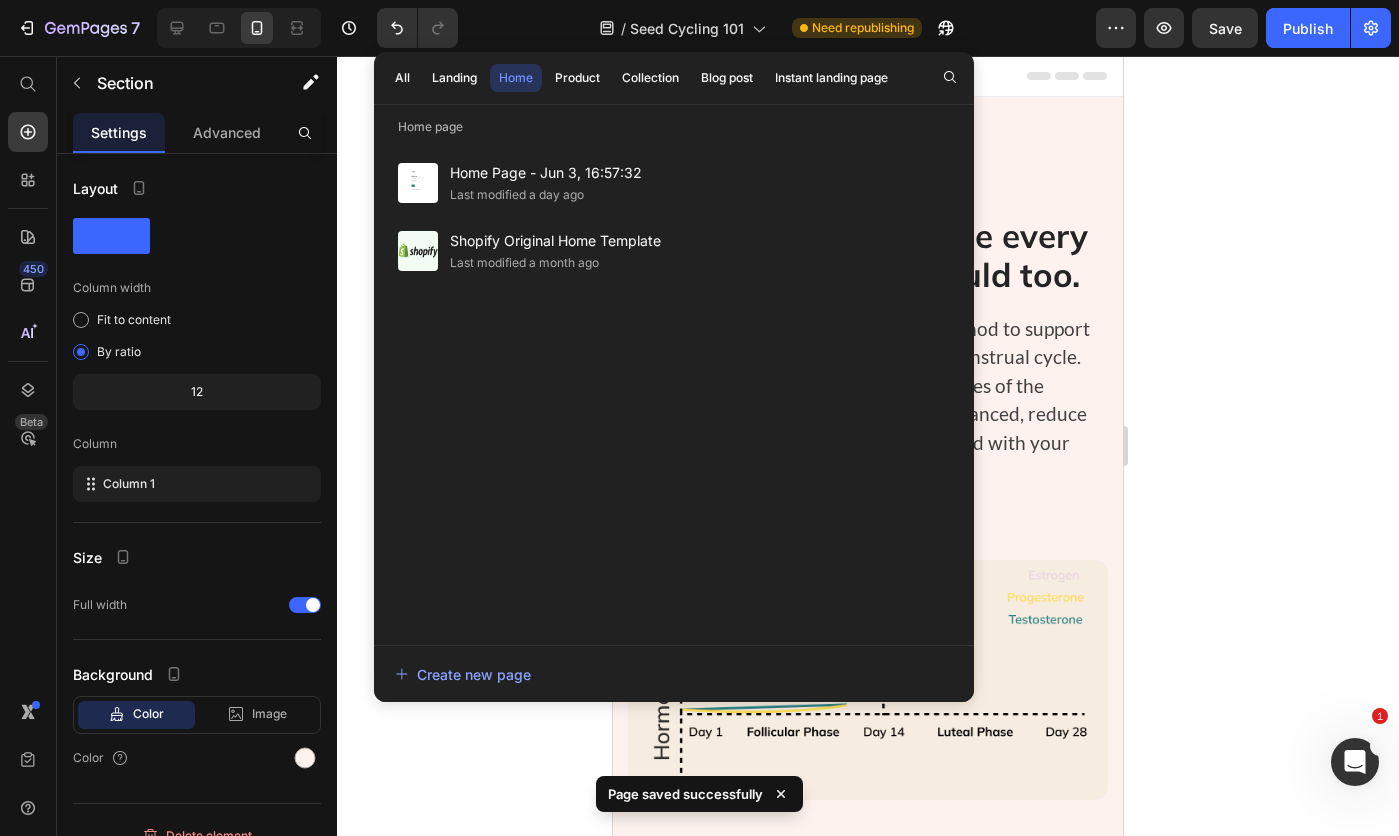 click on "Home Page - Jun 3, 16:57:32" at bounding box center (546, 173) 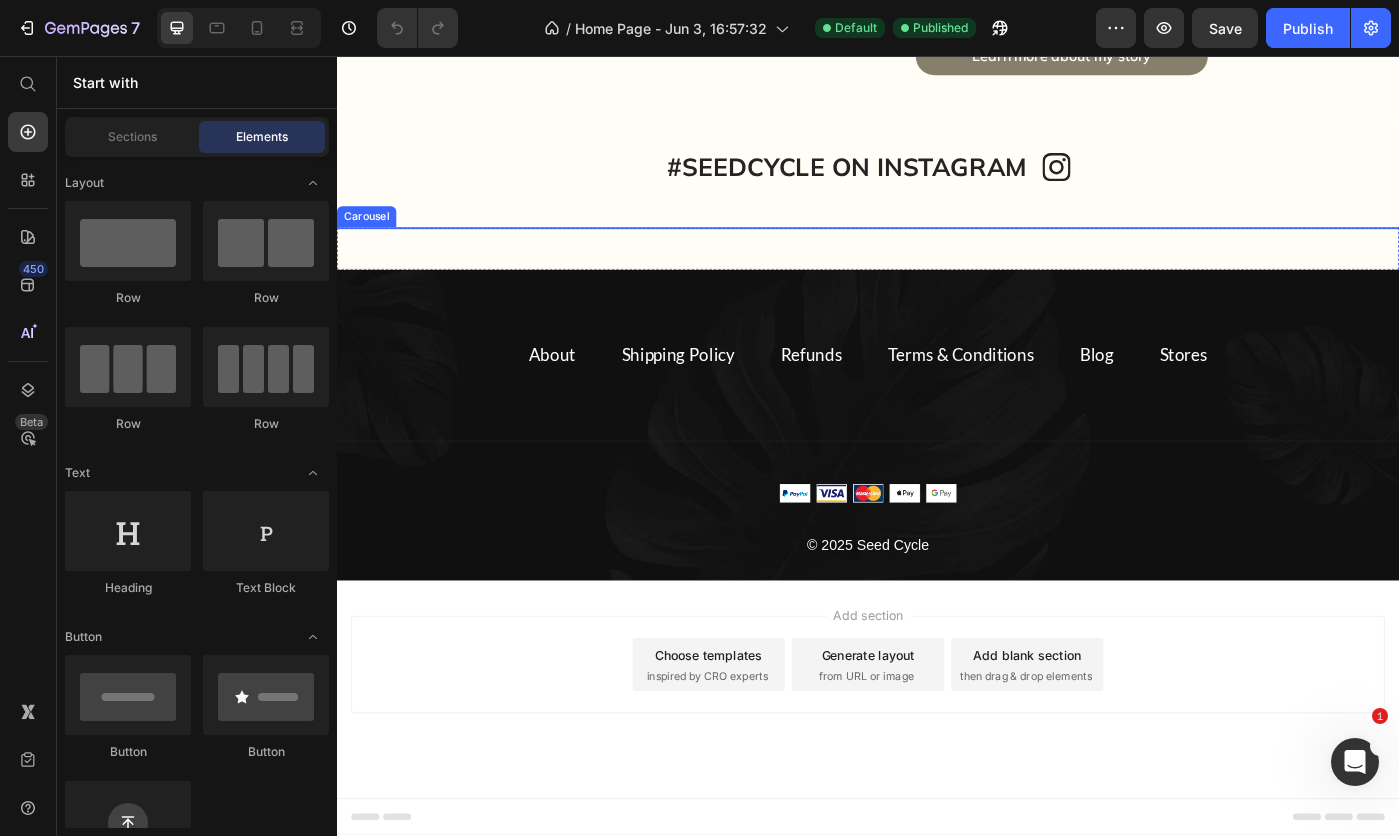 scroll, scrollTop: 7834, scrollLeft: 0, axis: vertical 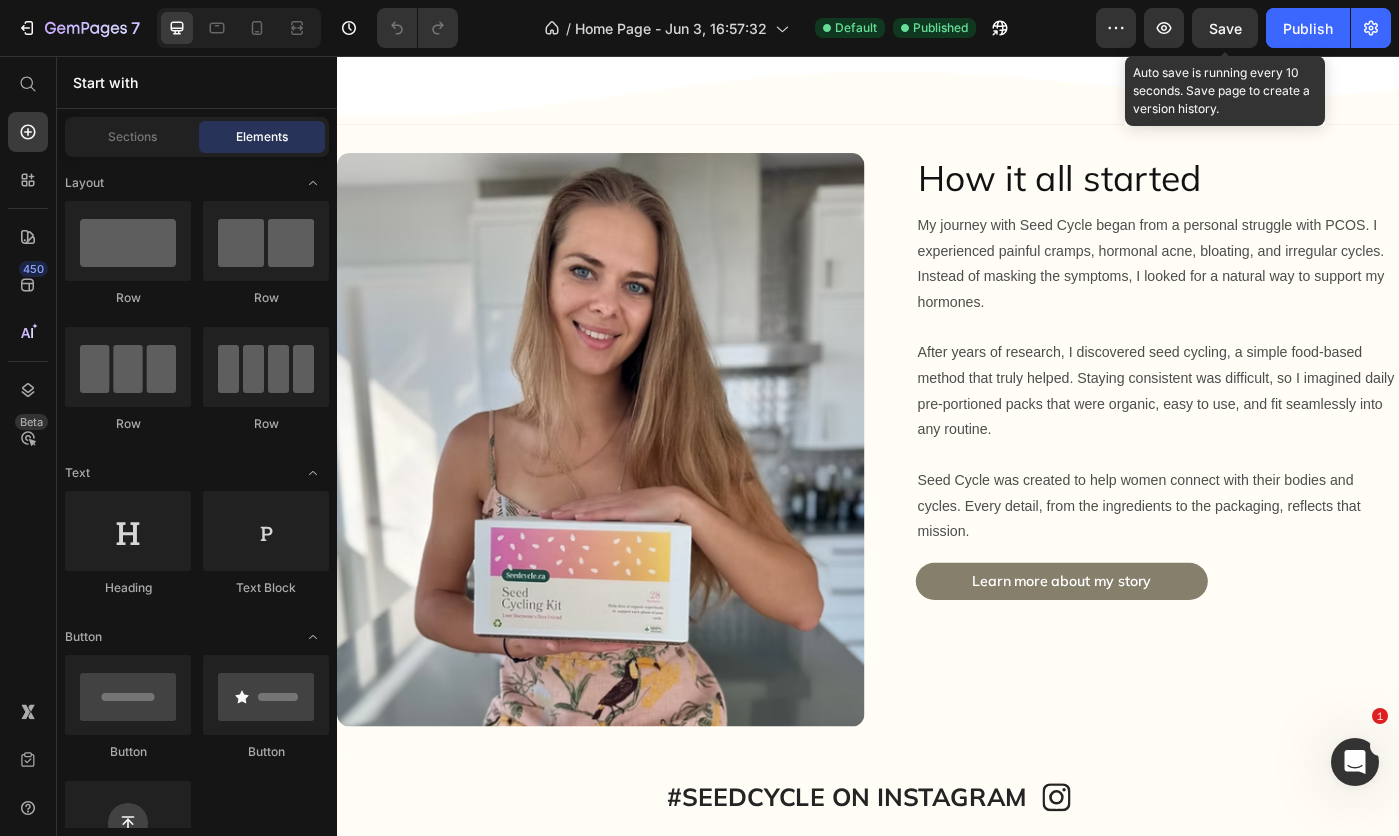 click on "Save" 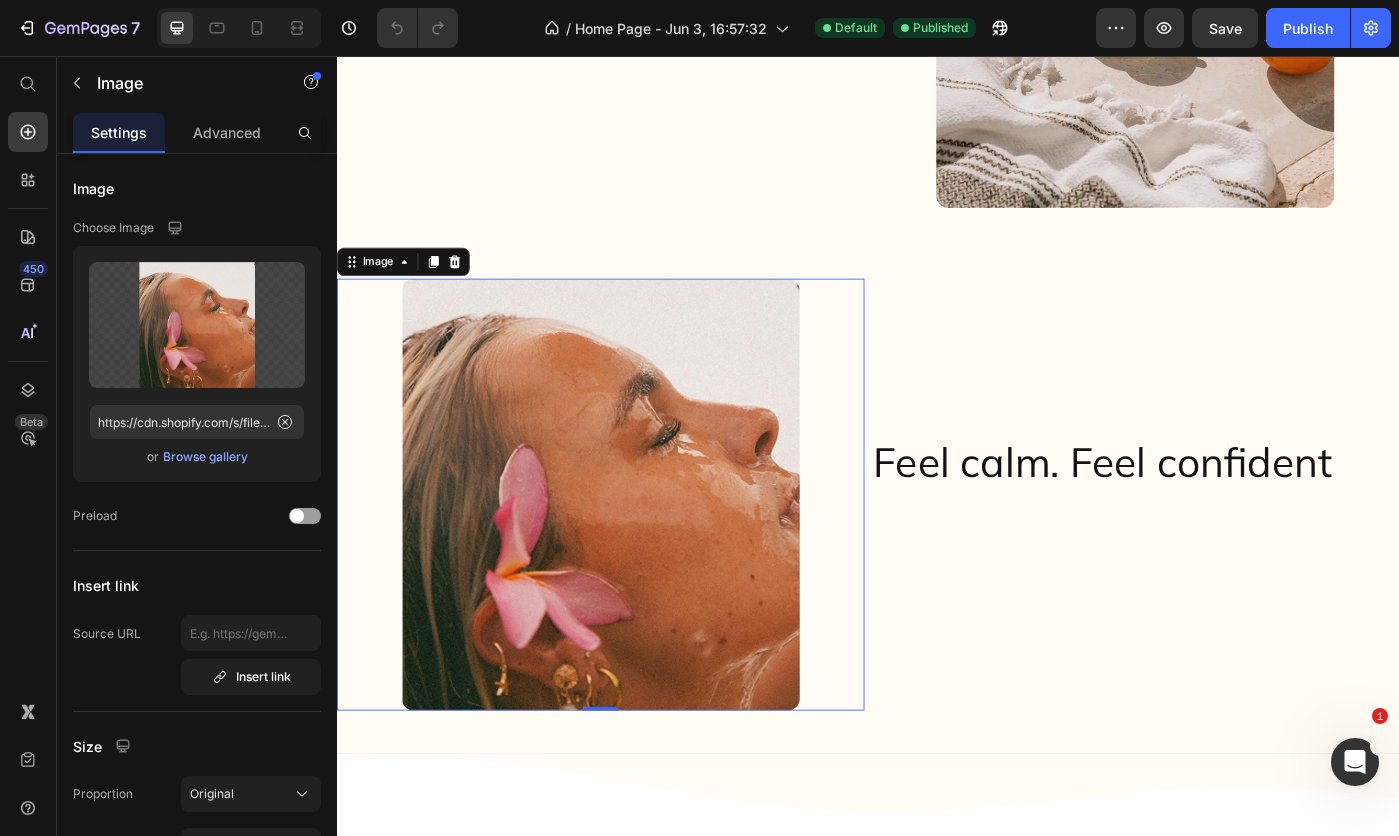 scroll, scrollTop: 6061, scrollLeft: 0, axis: vertical 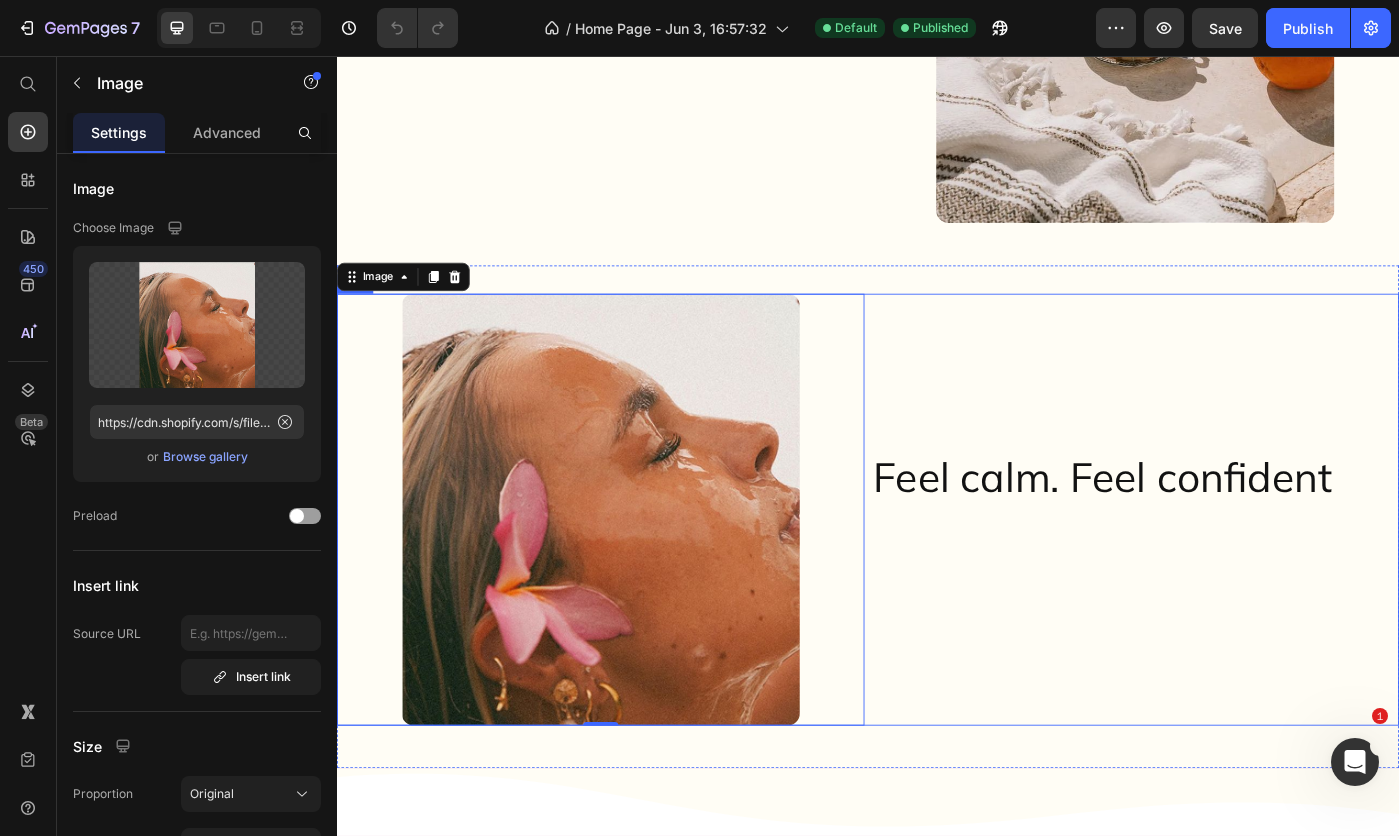 click on "Feel calm. Feel confident Heading" at bounding box center (1239, 569) 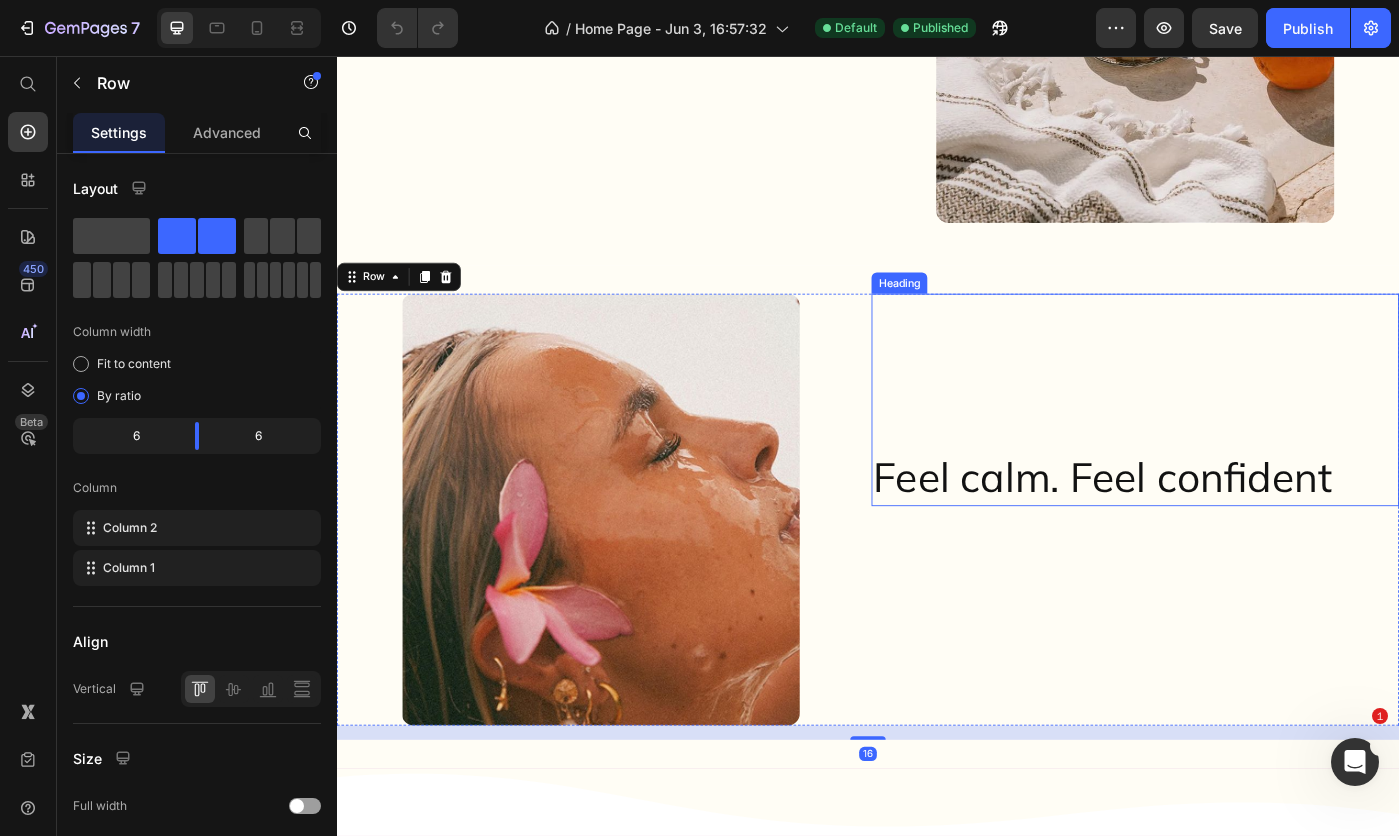 click on "Feel calm. Feel confident" at bounding box center [1239, 533] 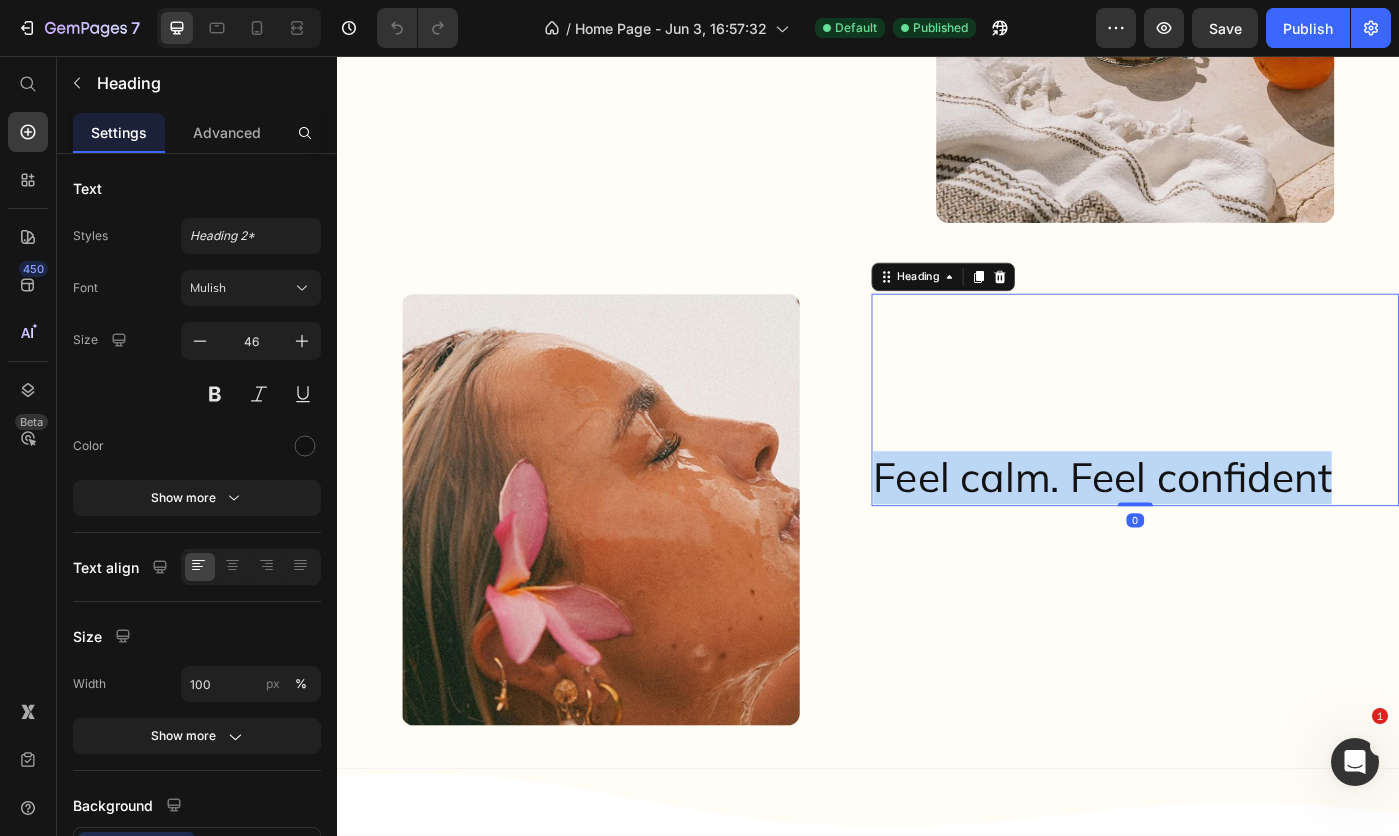 click on "Feel calm. Feel confident" at bounding box center [1239, 533] 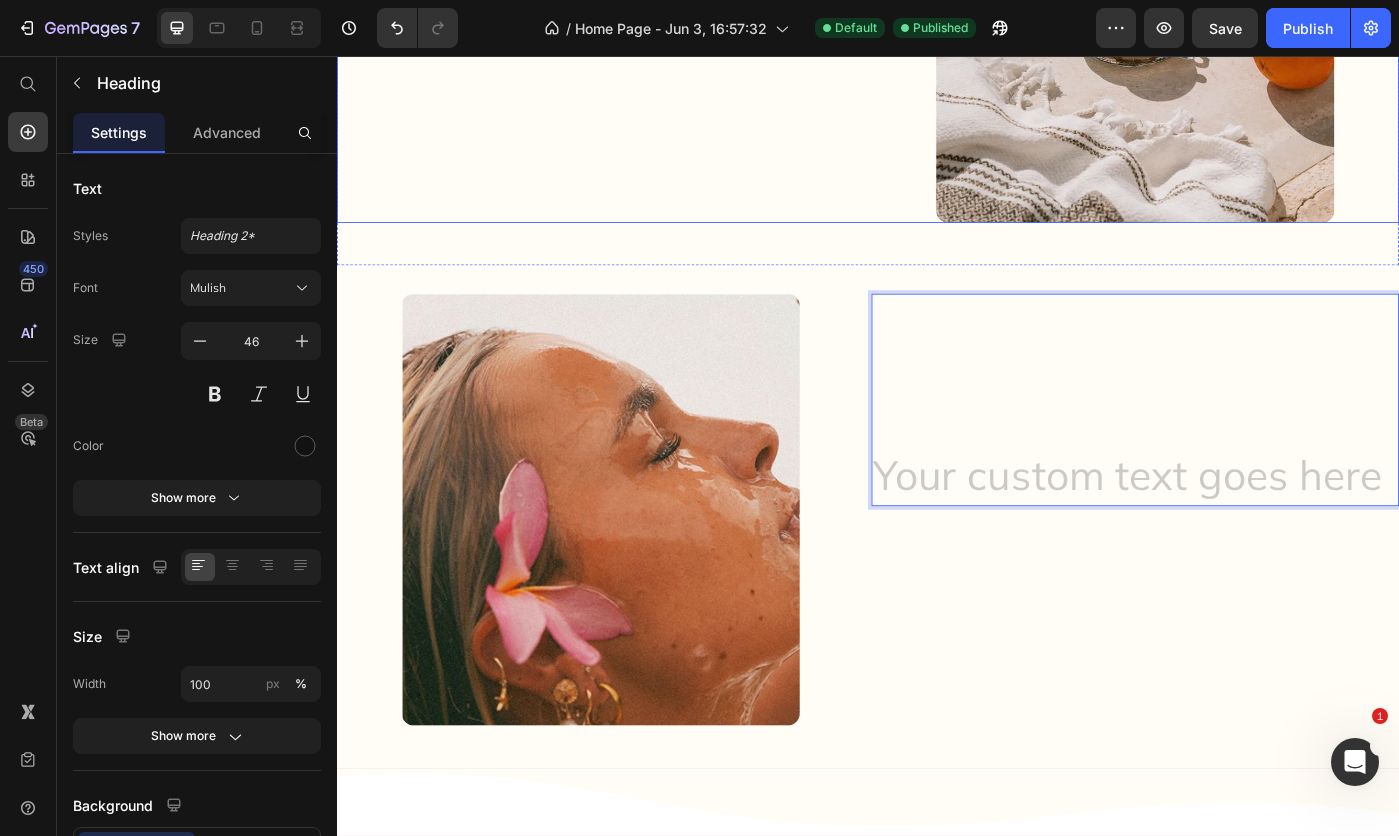 click on "The daily ritual your cycle deserves Heading" at bounding box center [635, -92] 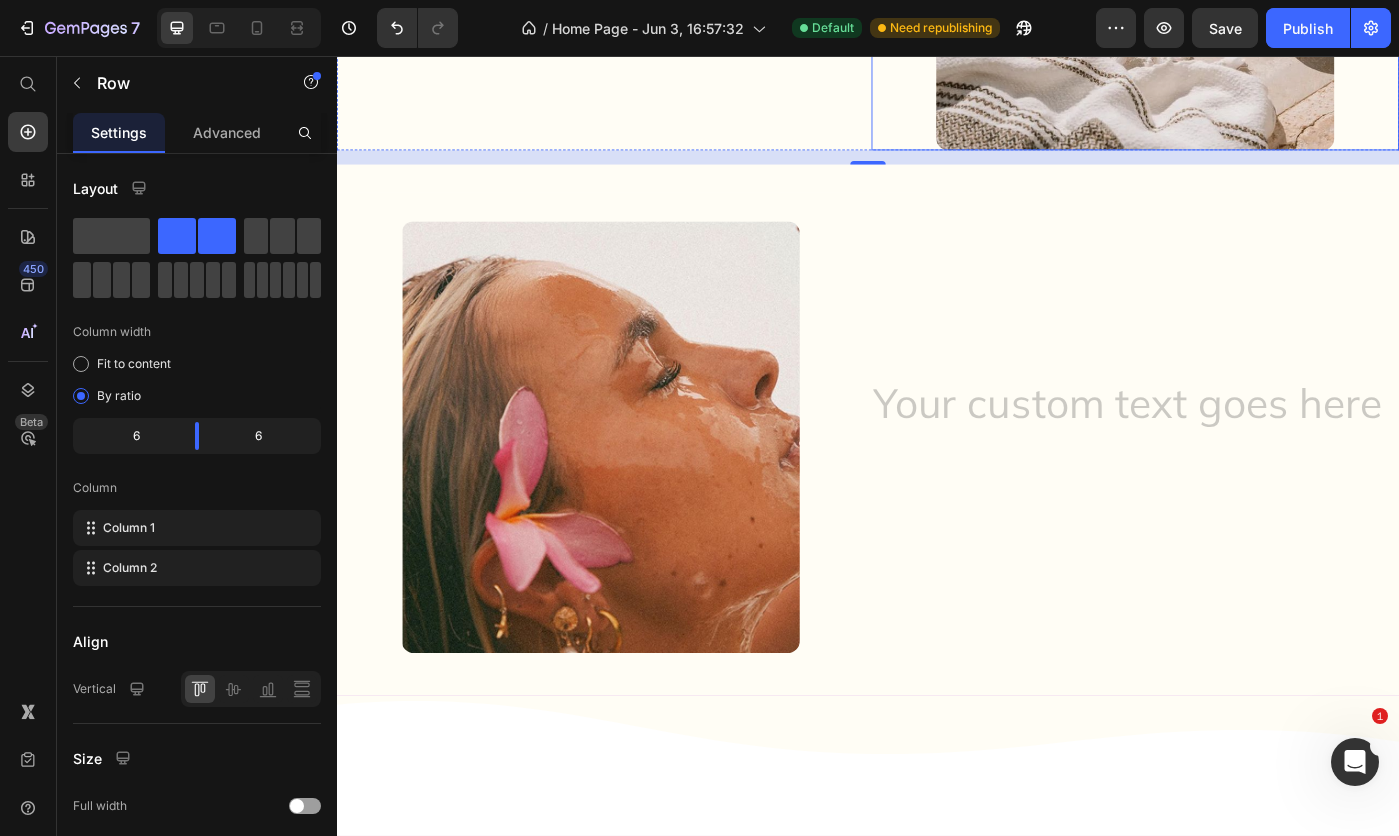 scroll, scrollTop: 6261, scrollLeft: 0, axis: vertical 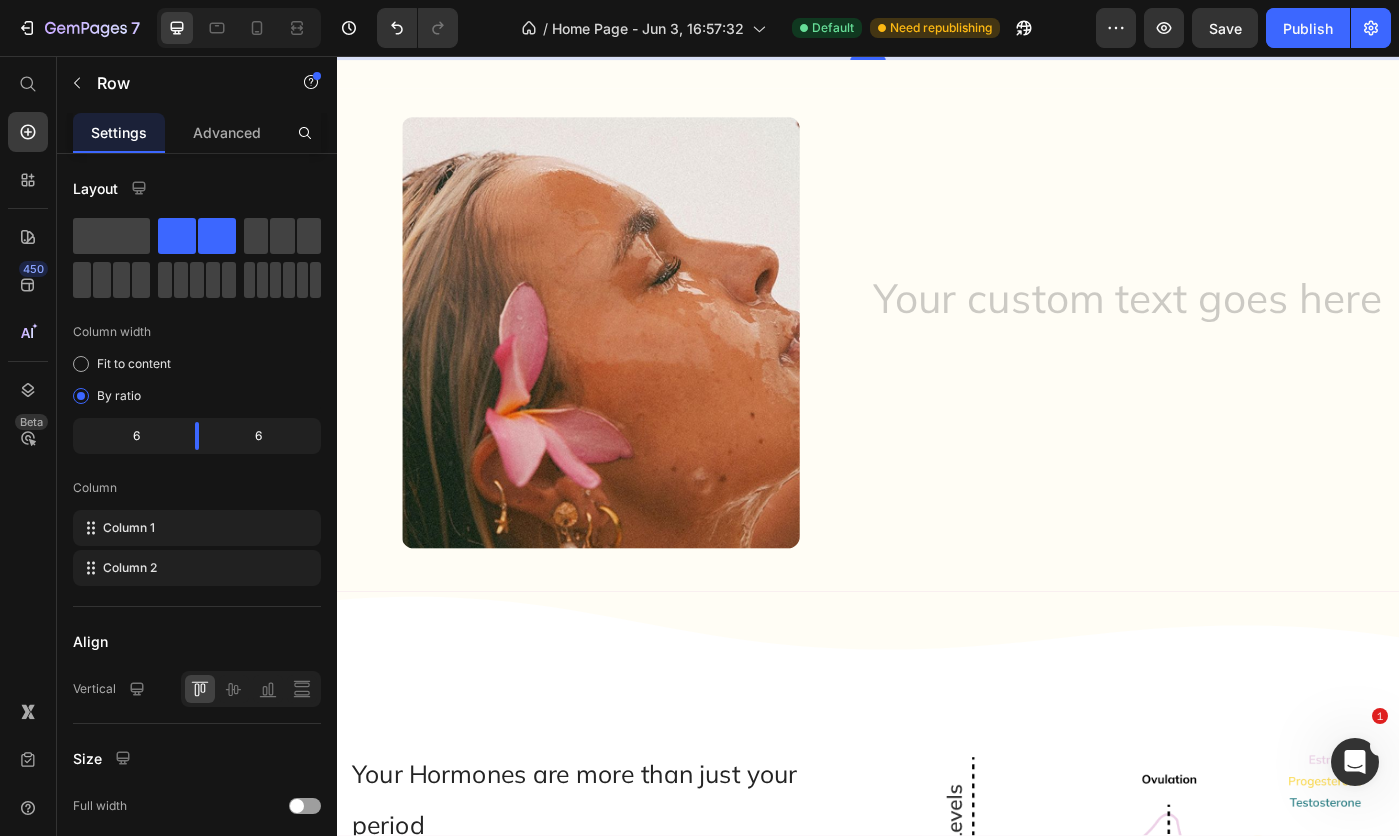 click at bounding box center (1239, 333) 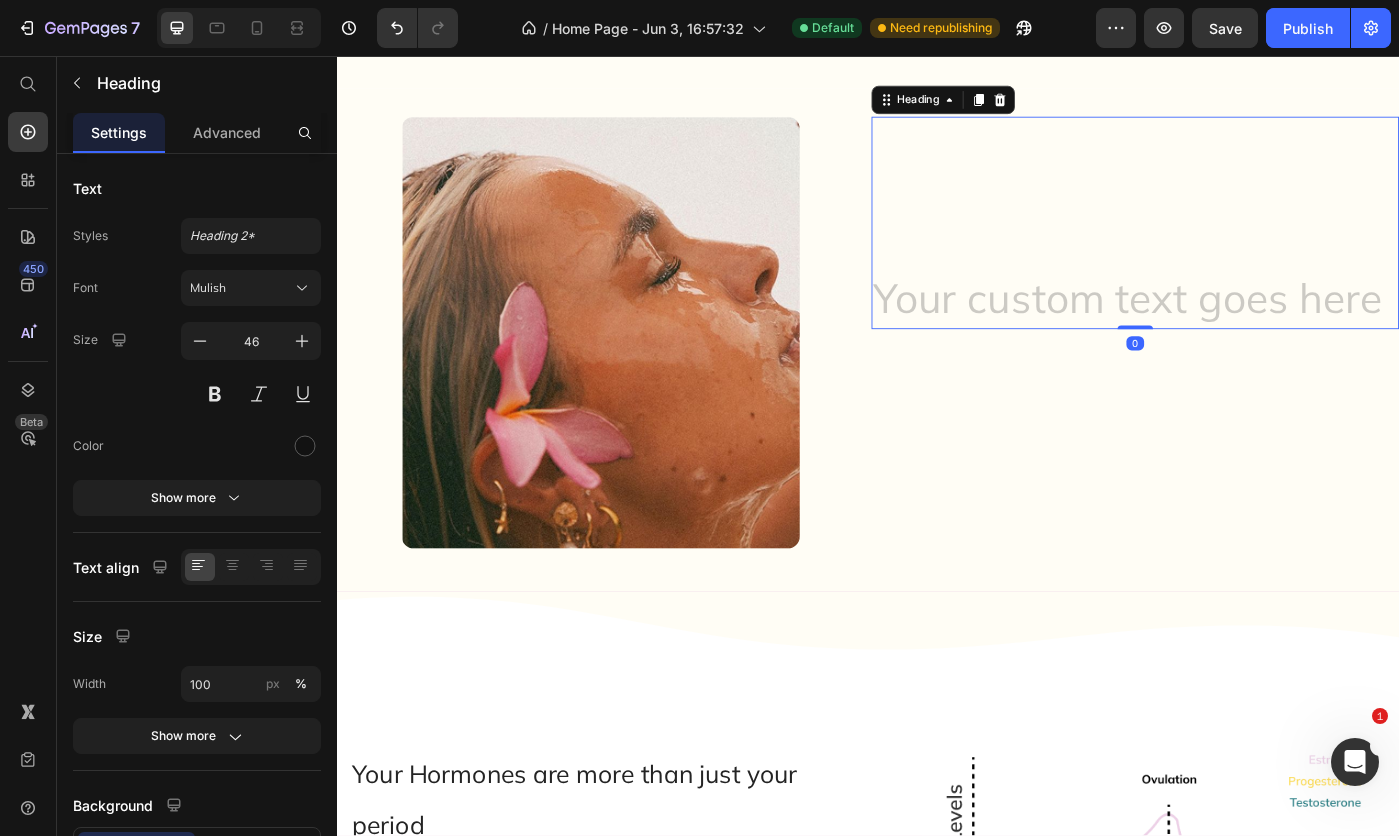 click at bounding box center [1239, 333] 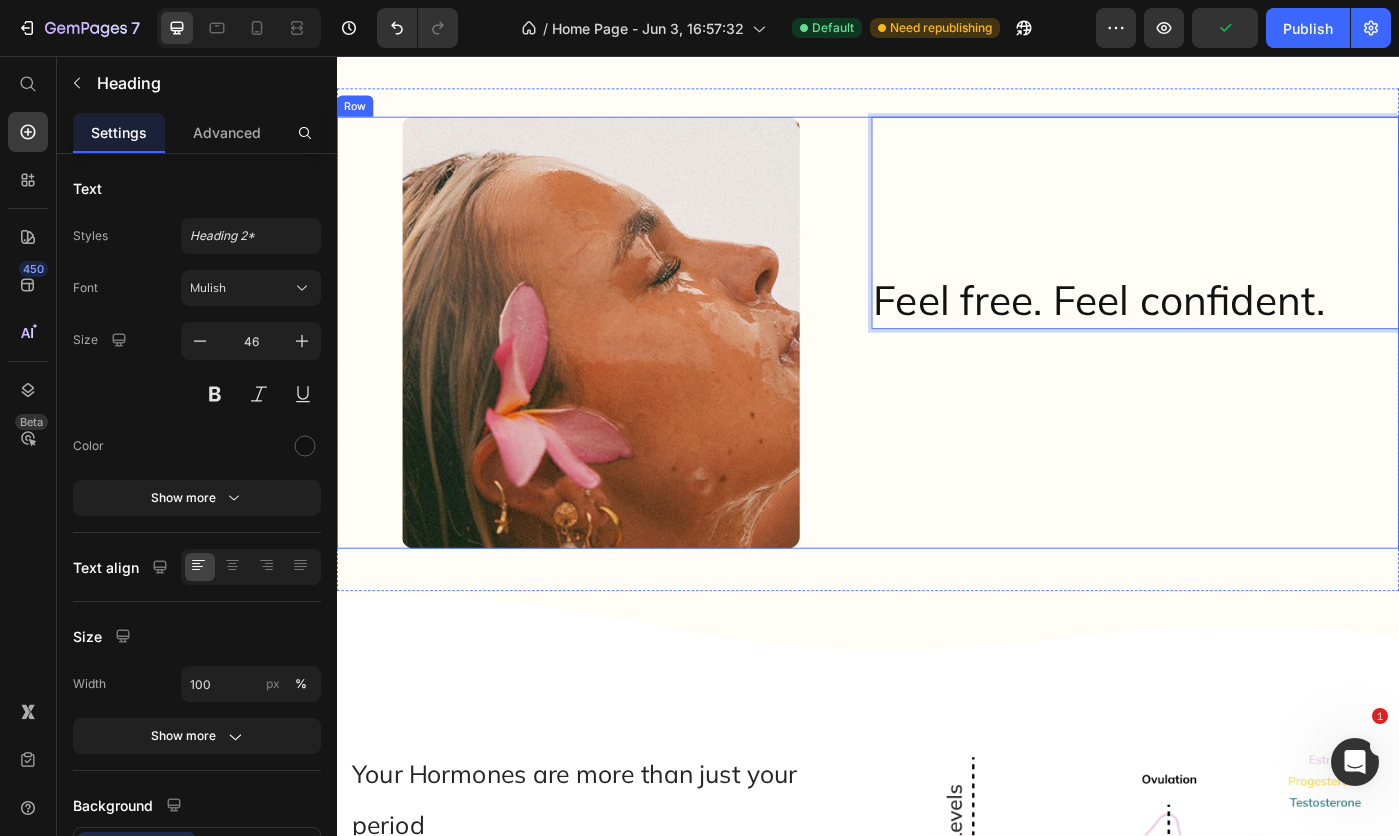 click on "Feel free. Feel confident. Heading   0" at bounding box center [1239, 369] 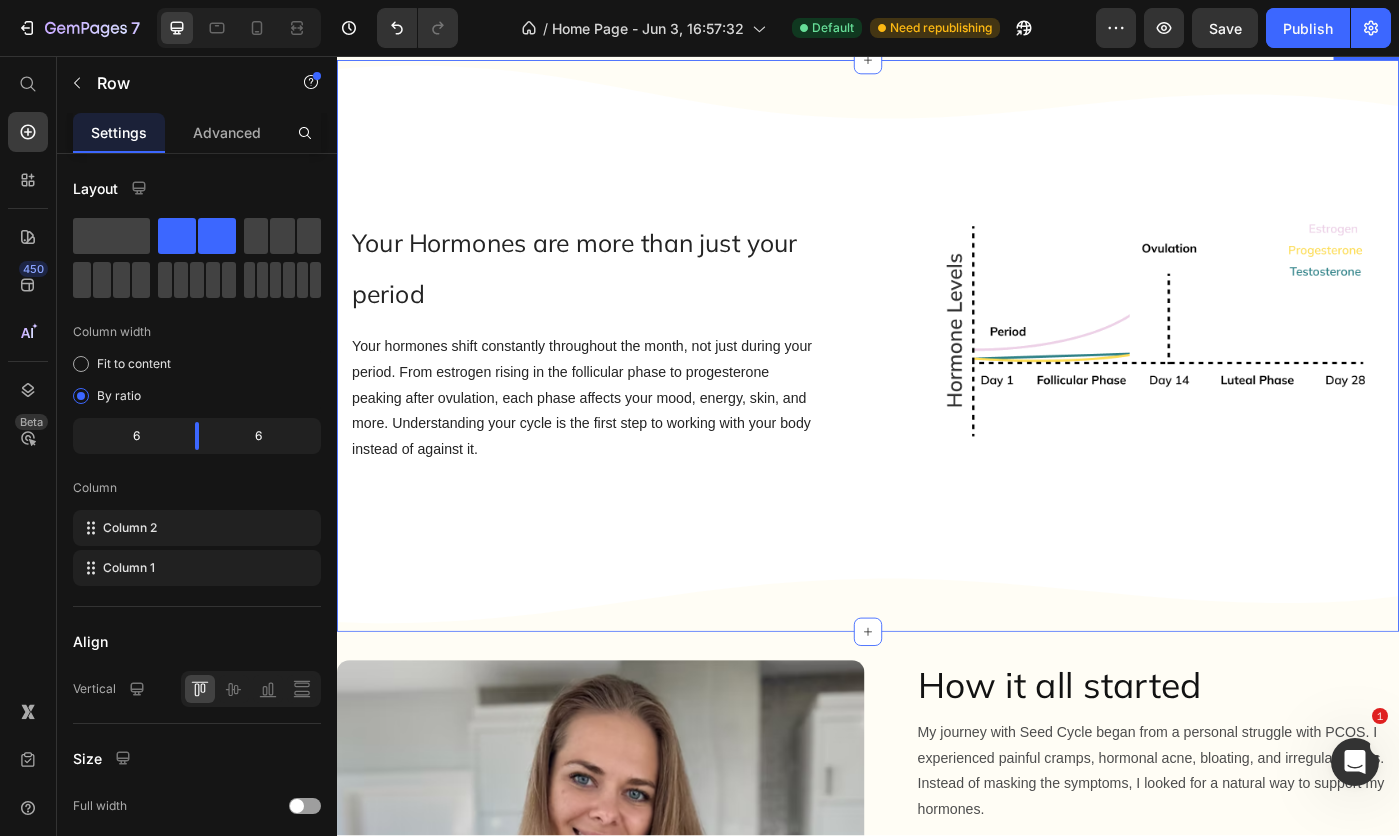 scroll, scrollTop: 6461, scrollLeft: 0, axis: vertical 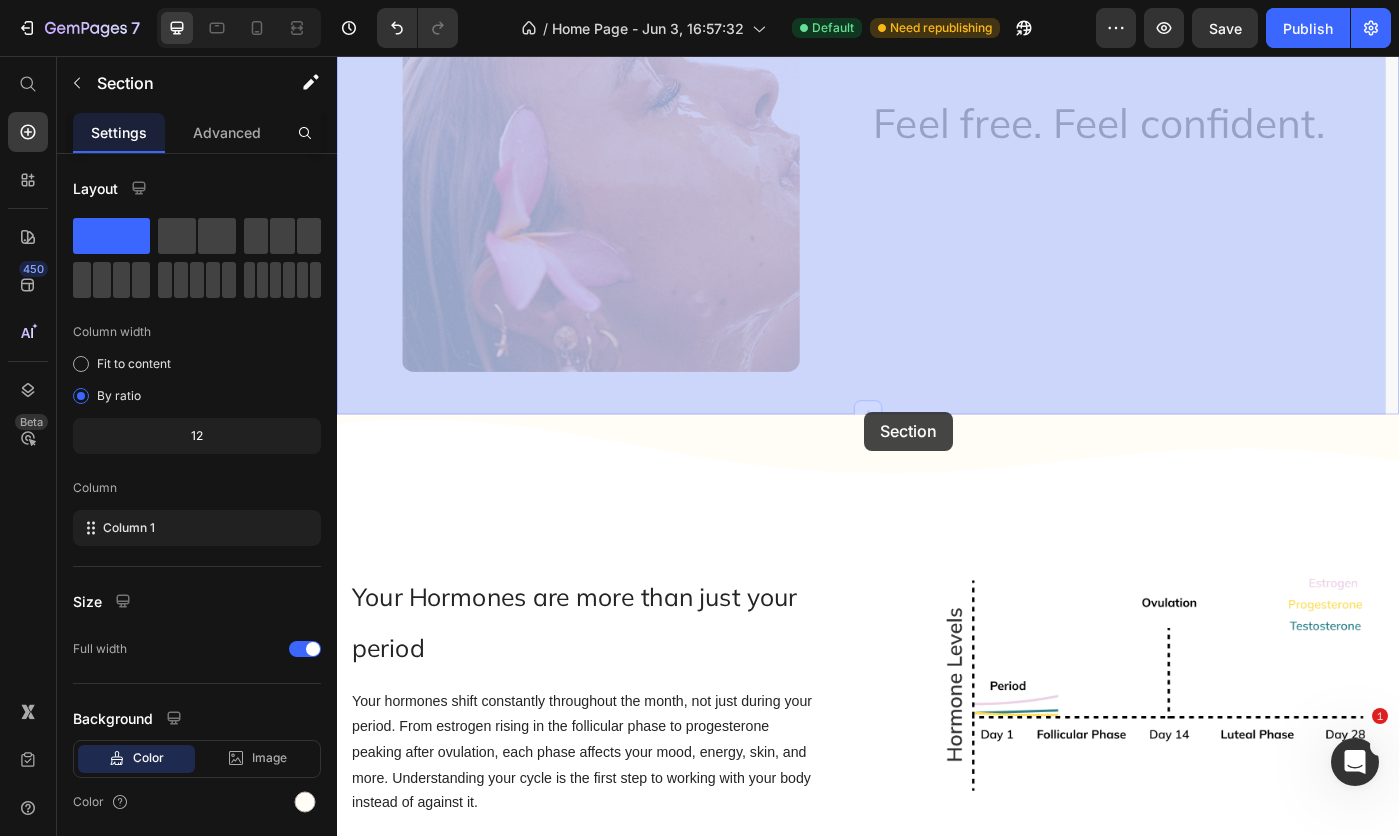 drag, startPoint x: 933, startPoint y: 428, endPoint x: 933, endPoint y: 458, distance: 30 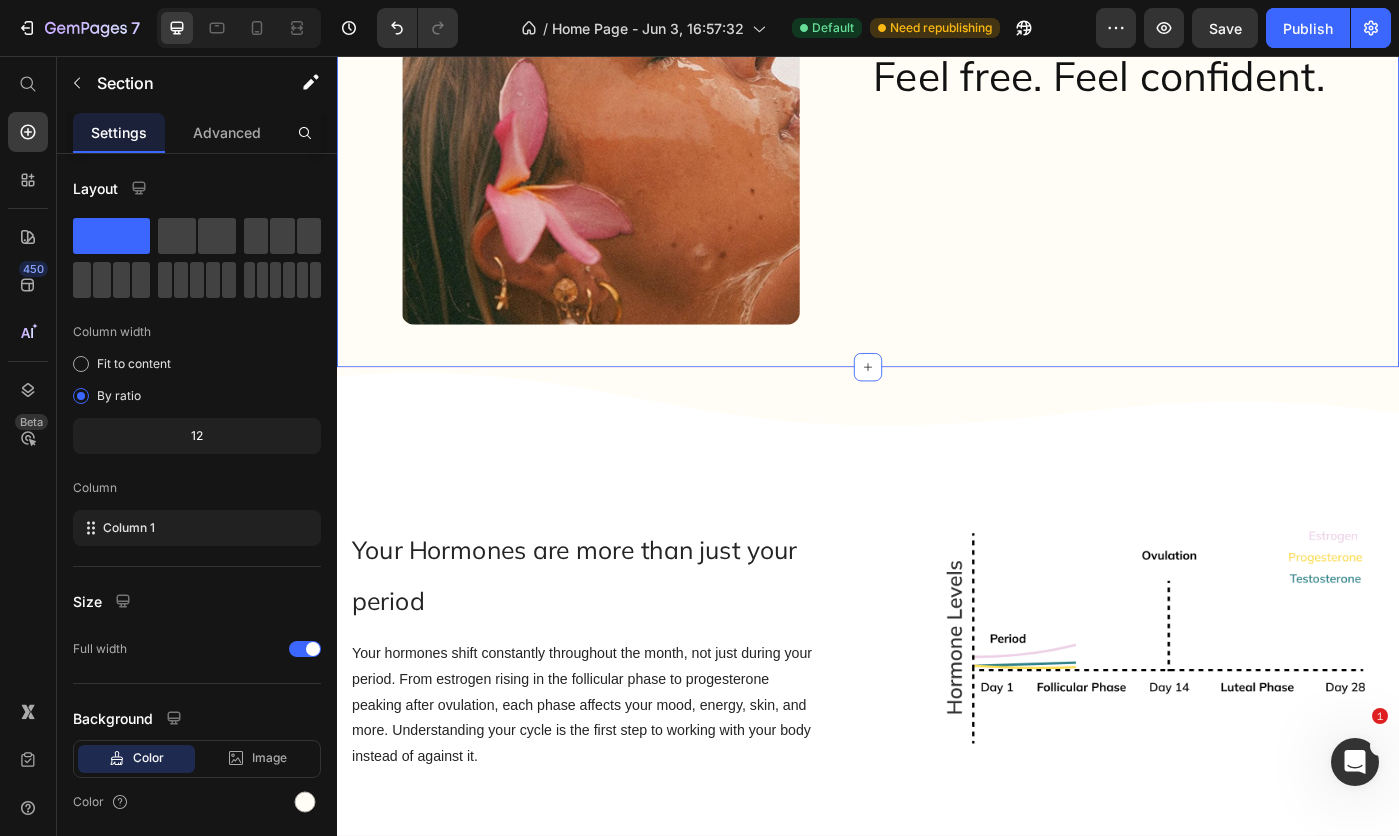 scroll, scrollTop: 6408, scrollLeft: 0, axis: vertical 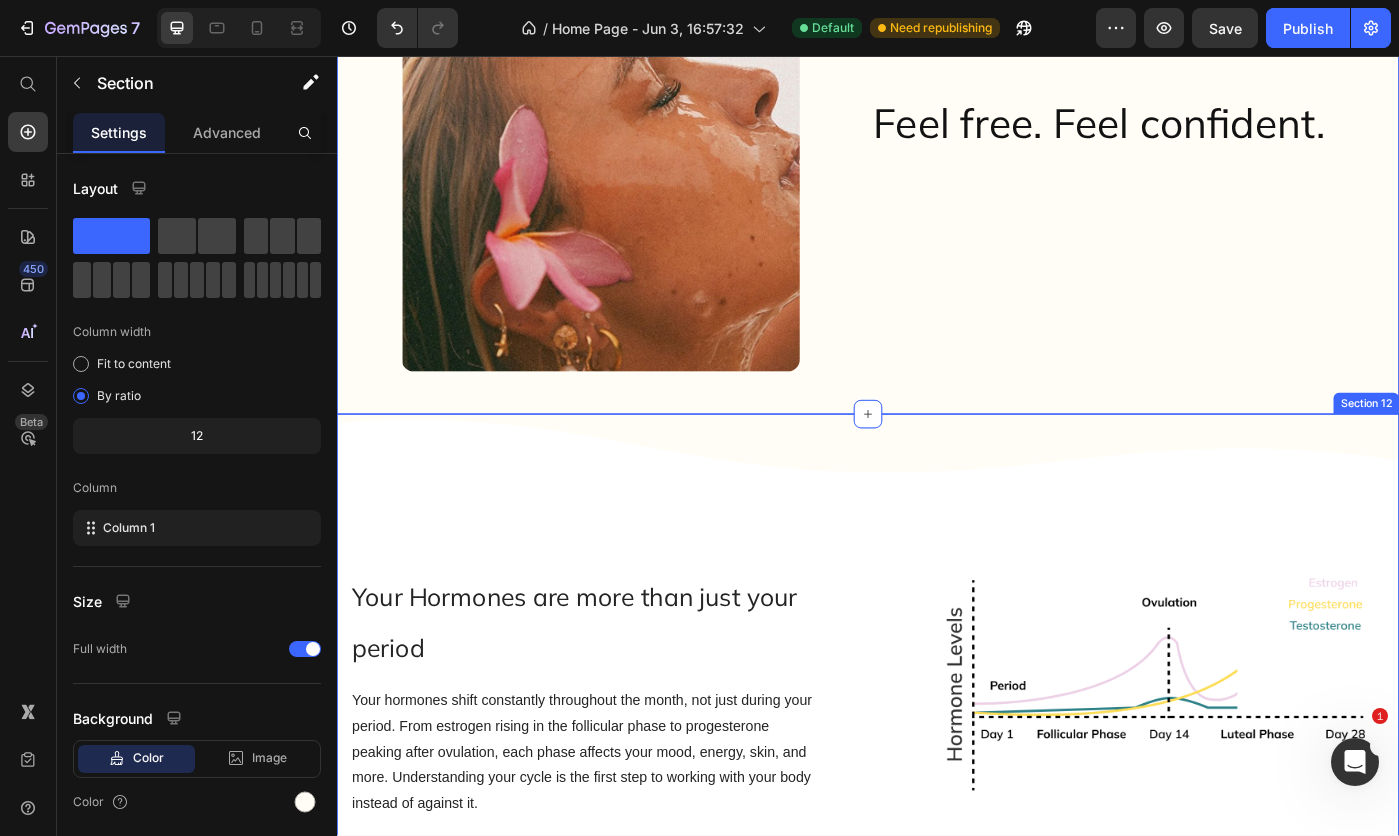 click on "Your Hormones are more than just your period Heading Your hormones shift constantly throughout the month, not just during your period. From estrogen rising in the follicular phase to progesterone peaking after ovulation, each phase affects your mood, energy, skin, and more. Understanding your cycle is the first step to working with your body instead of against it. Text Block Image Row Section 12" at bounding box center (937, 784) 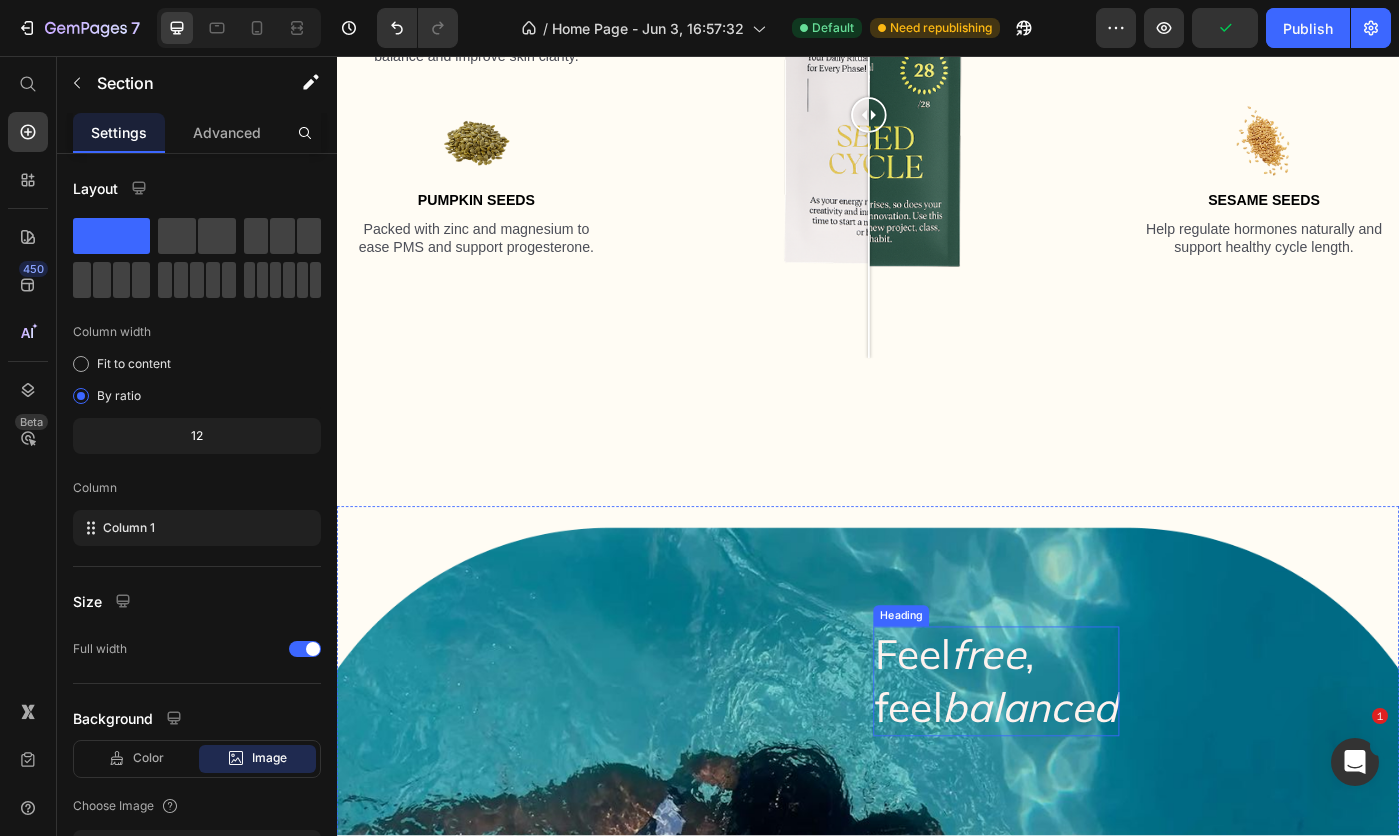 scroll, scrollTop: 3858, scrollLeft: 0, axis: vertical 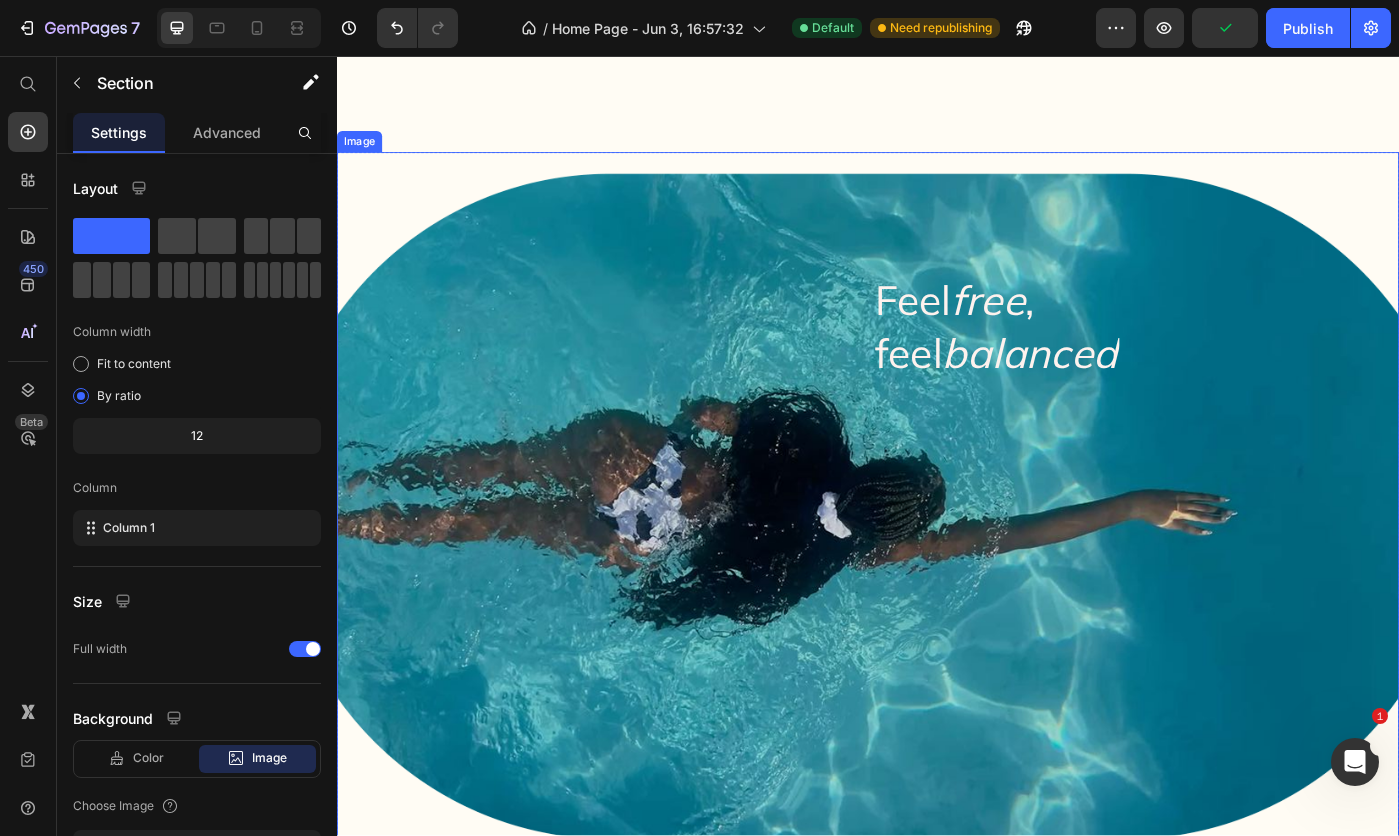 click at bounding box center (937, 565) 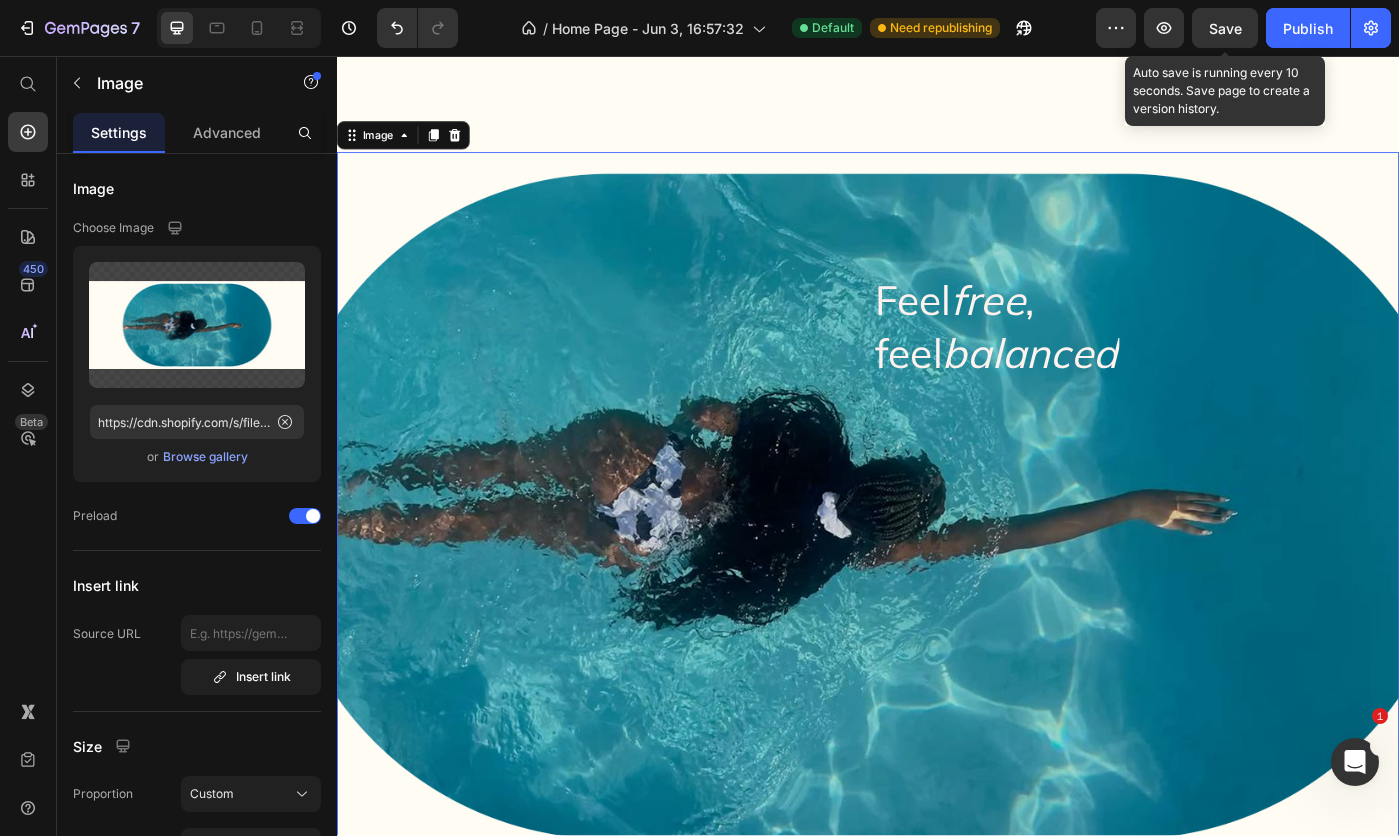 click on "Save" at bounding box center (1225, 28) 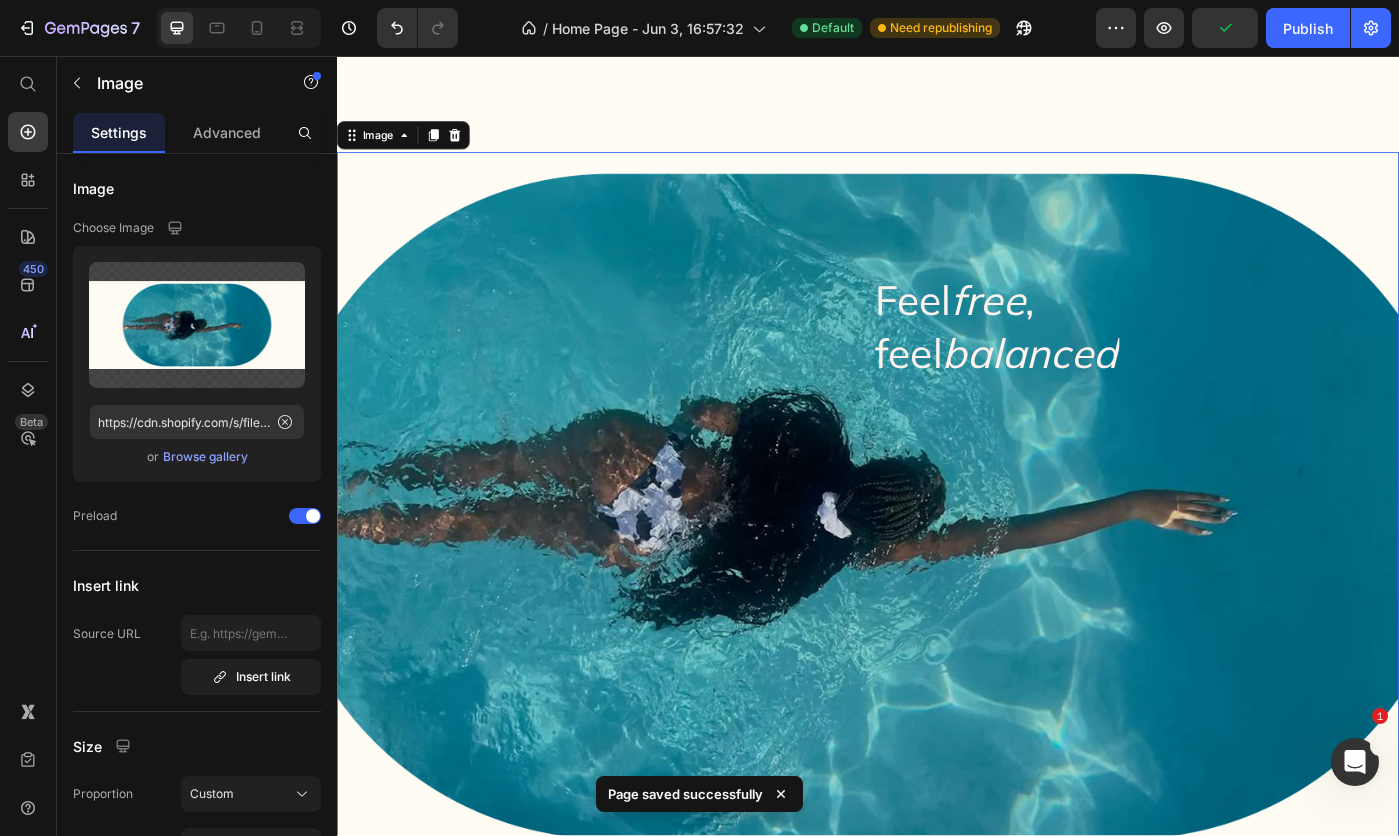 click on "Publish" at bounding box center [1308, 28] 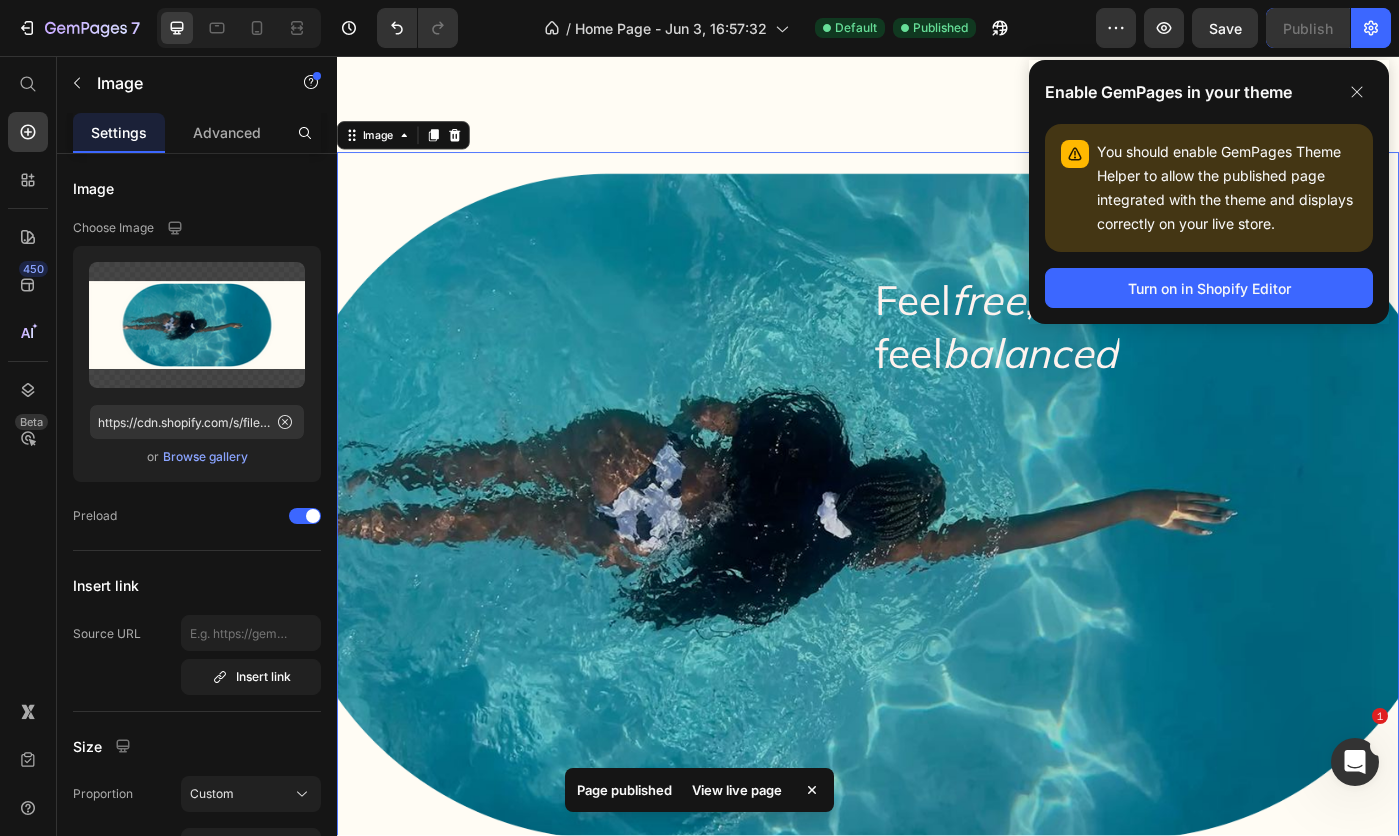 drag, startPoint x: 103, startPoint y: 1, endPoint x: 1168, endPoint y: 287, distance: 1102.7334 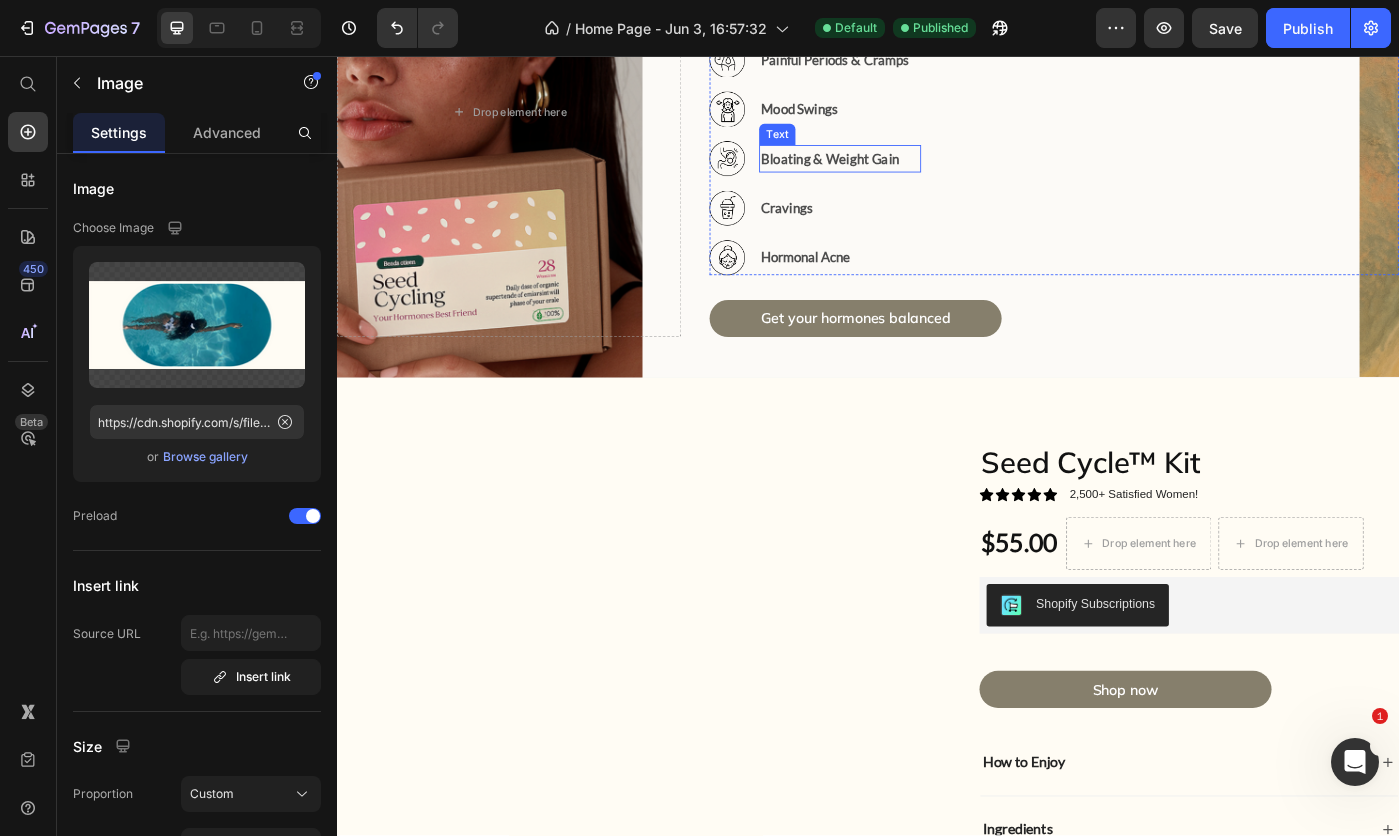 scroll, scrollTop: 0, scrollLeft: 0, axis: both 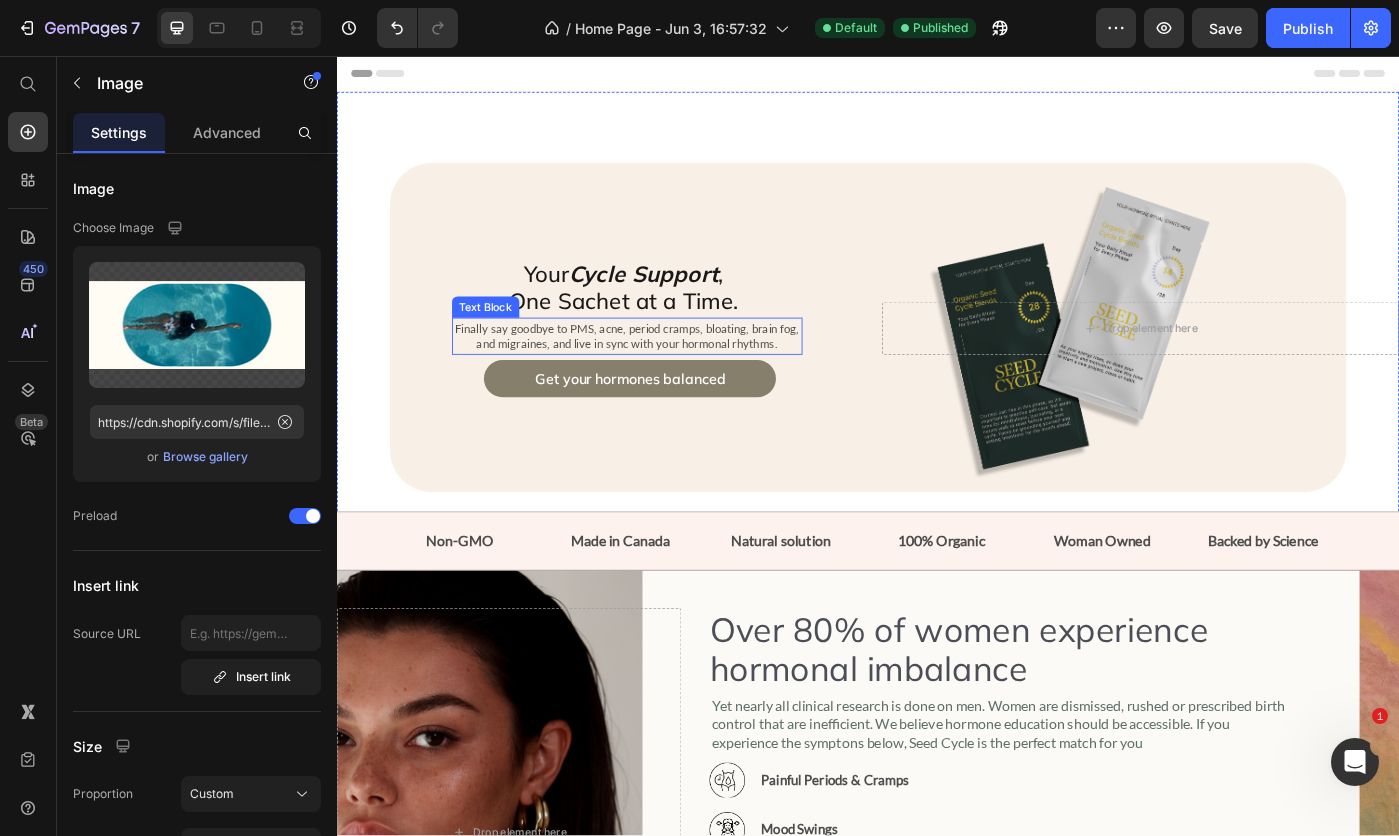 click on "Cycle Support" at bounding box center (683, 302) 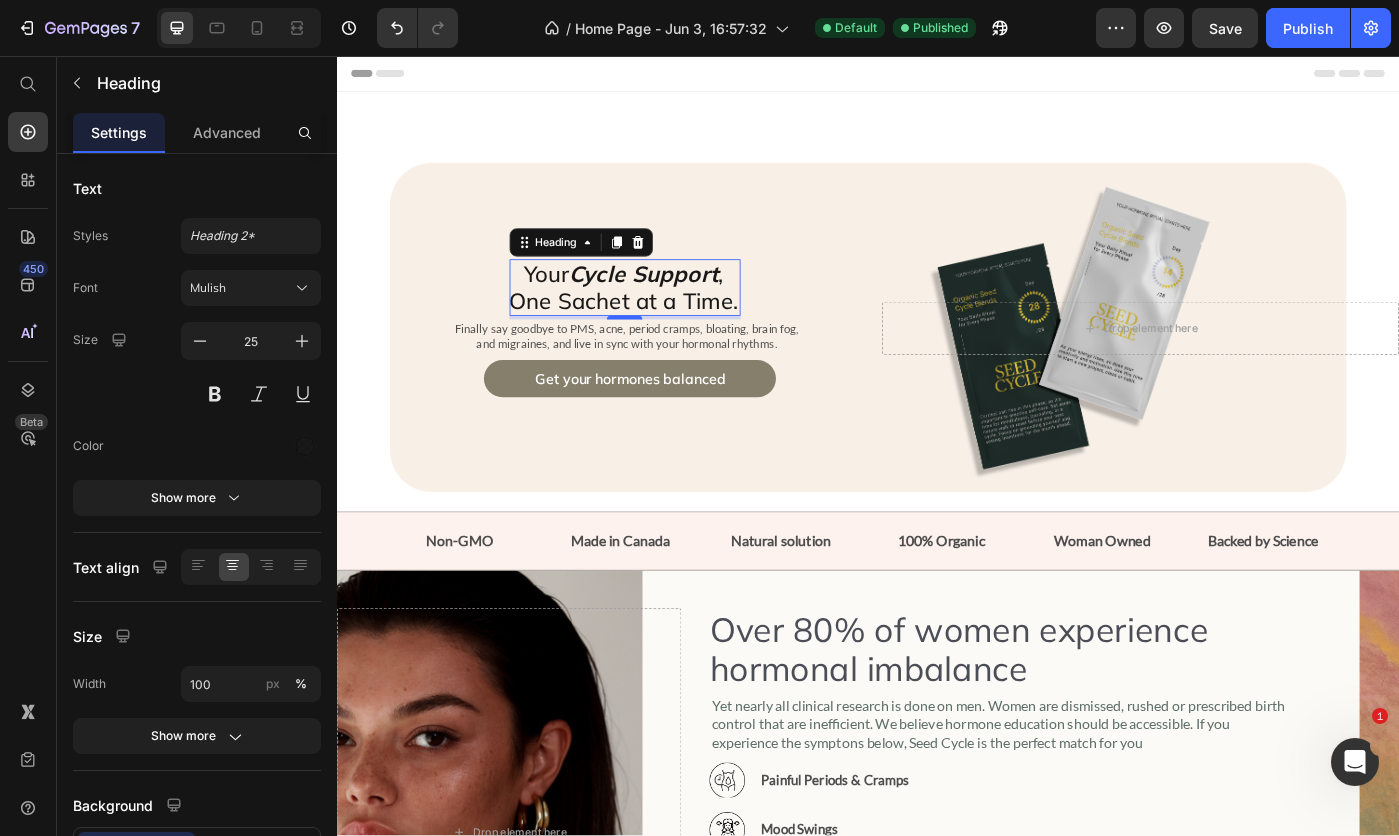 click on "Publish" at bounding box center [1308, 28] 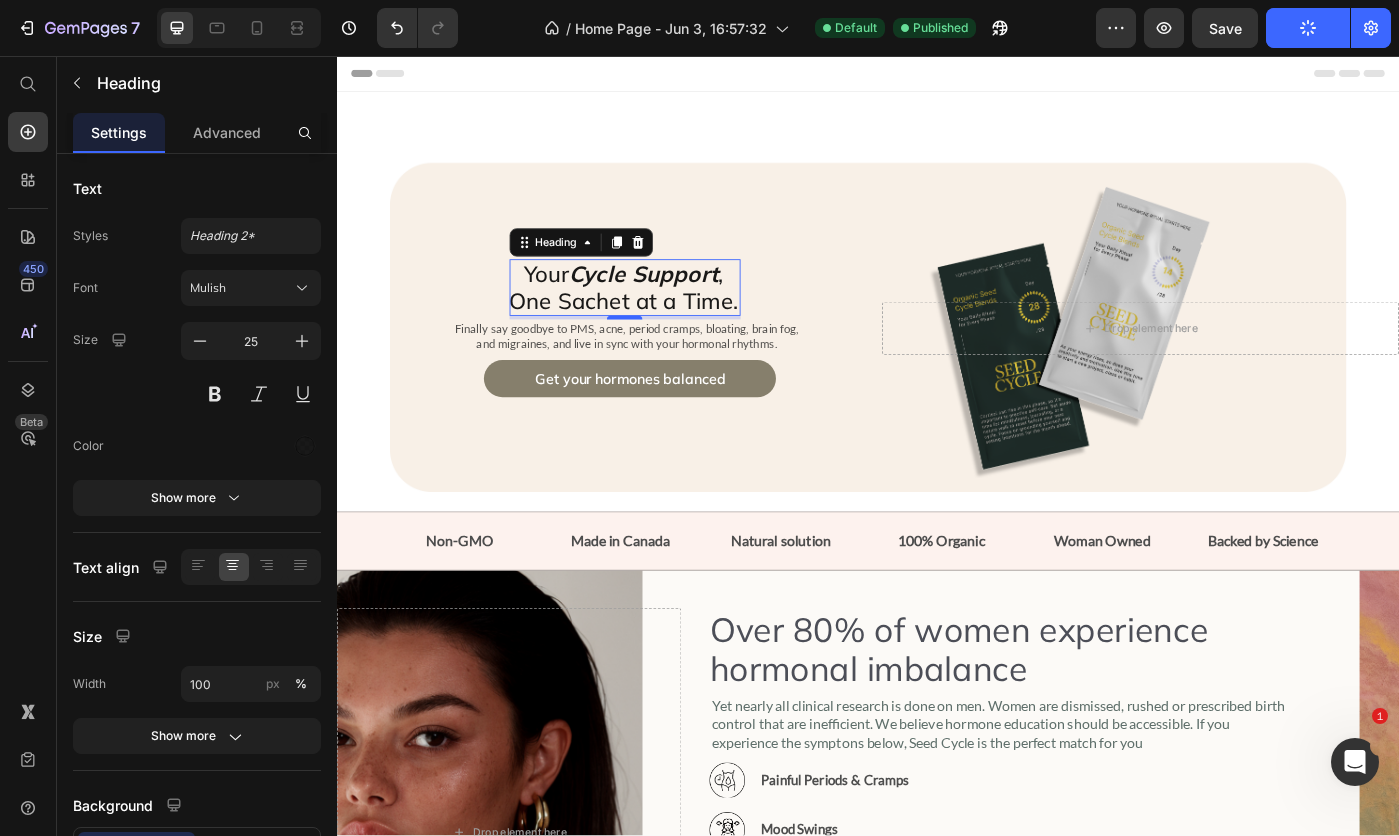 click 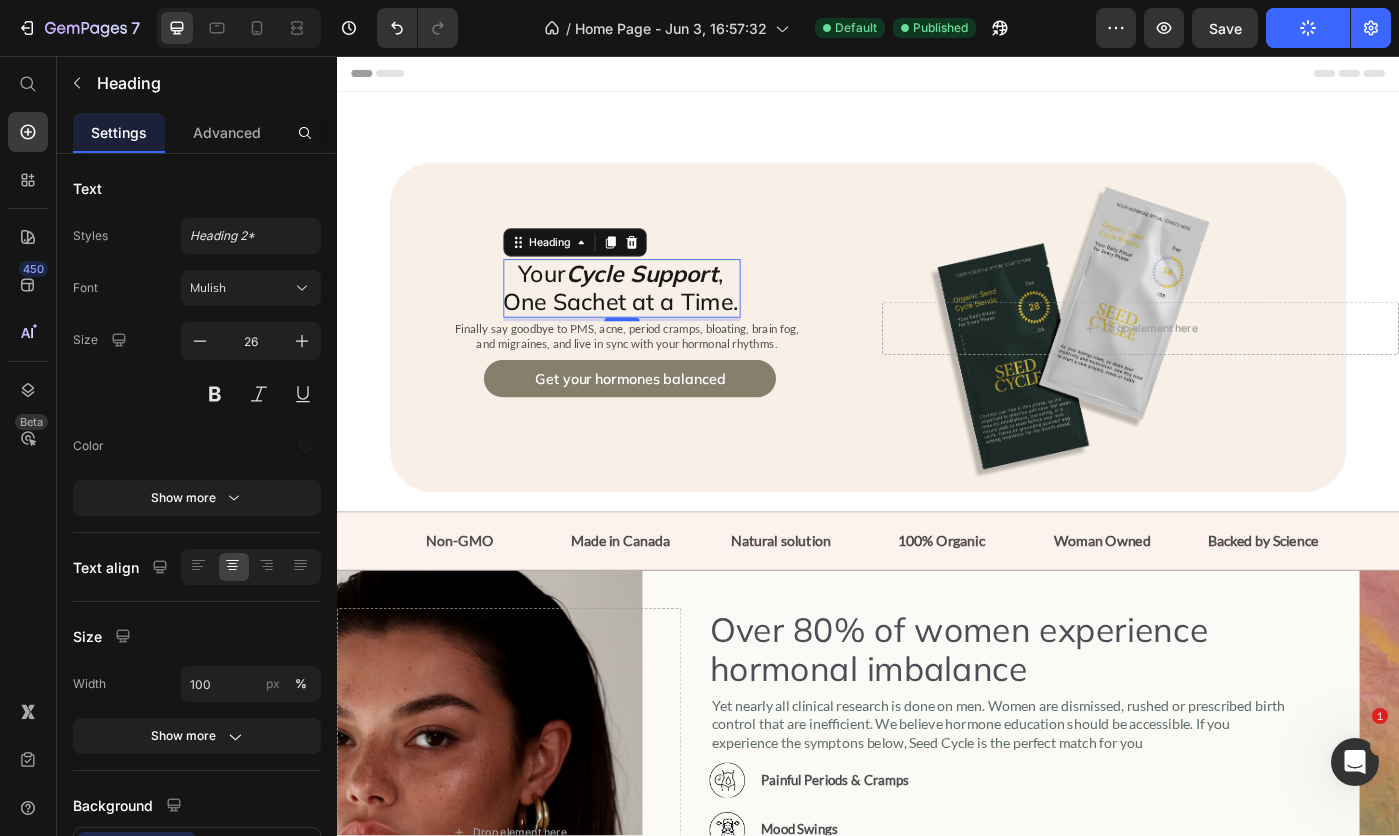 click 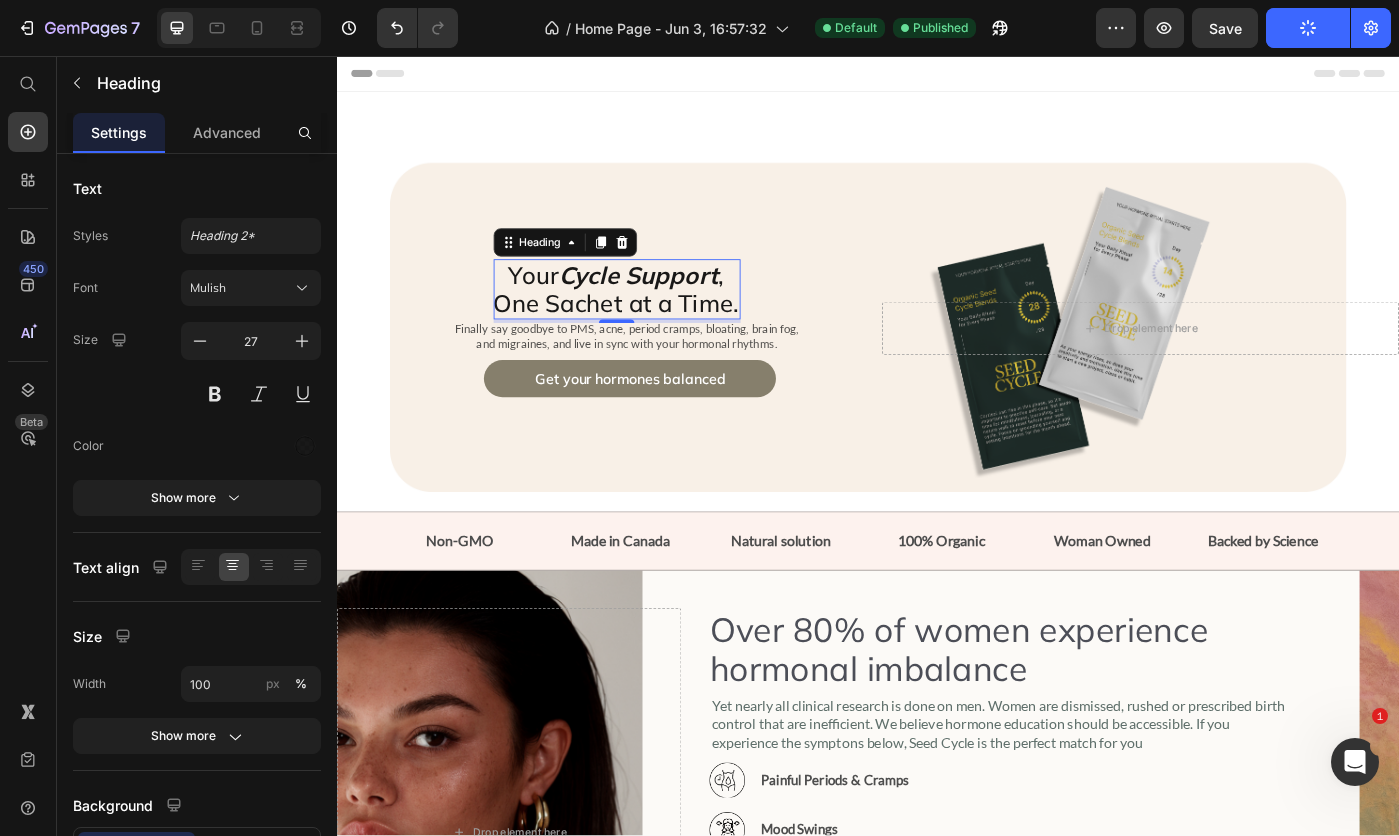 click 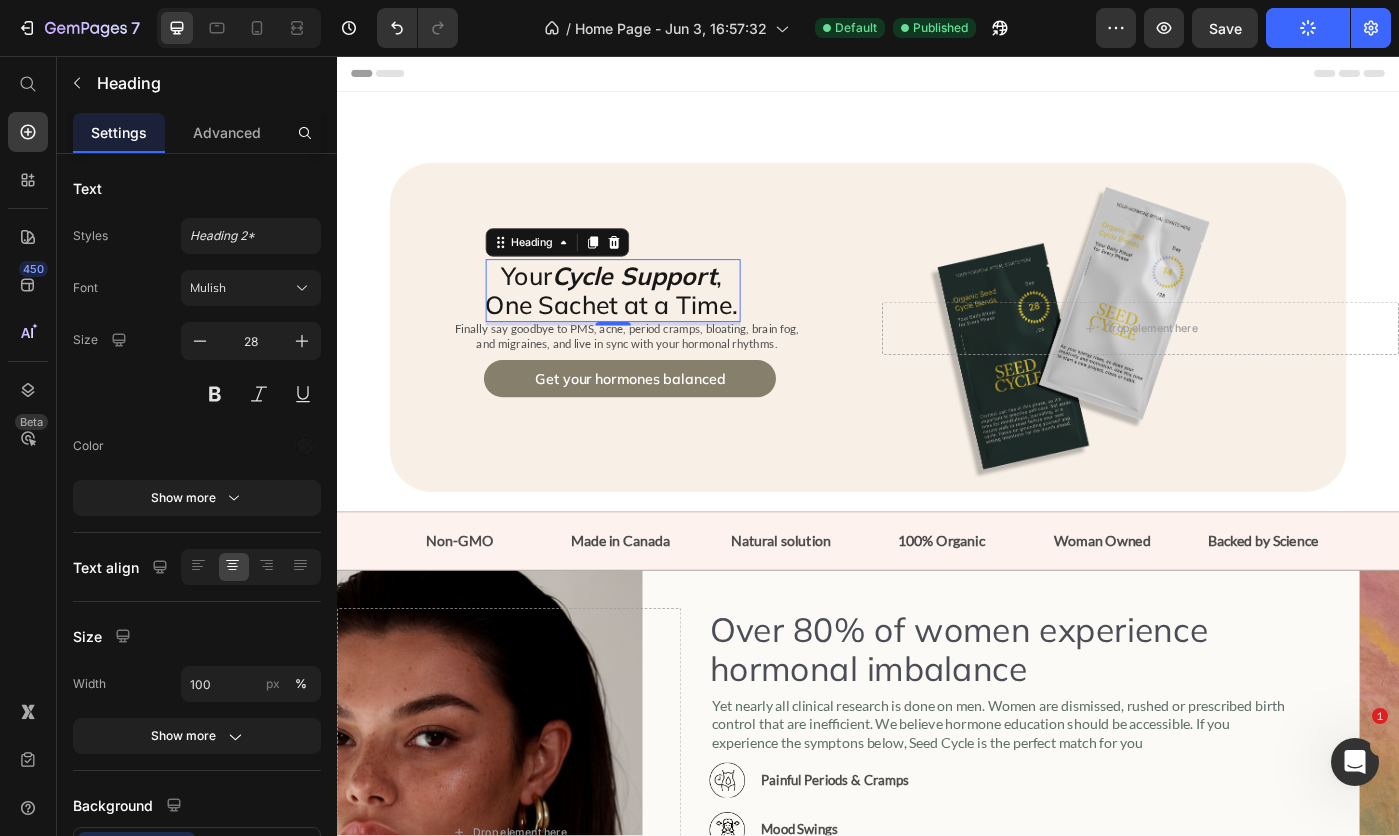 click 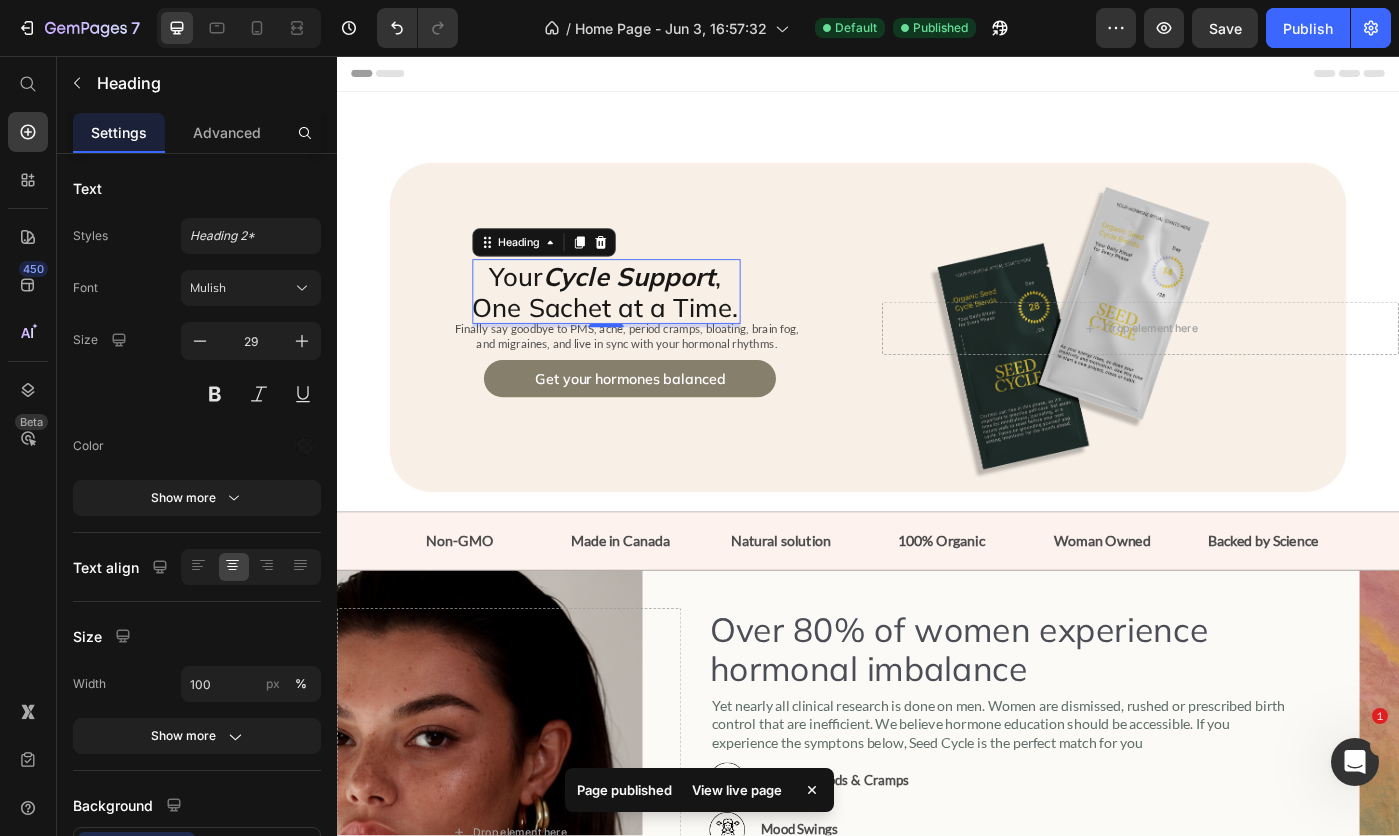 click on "Advanced" 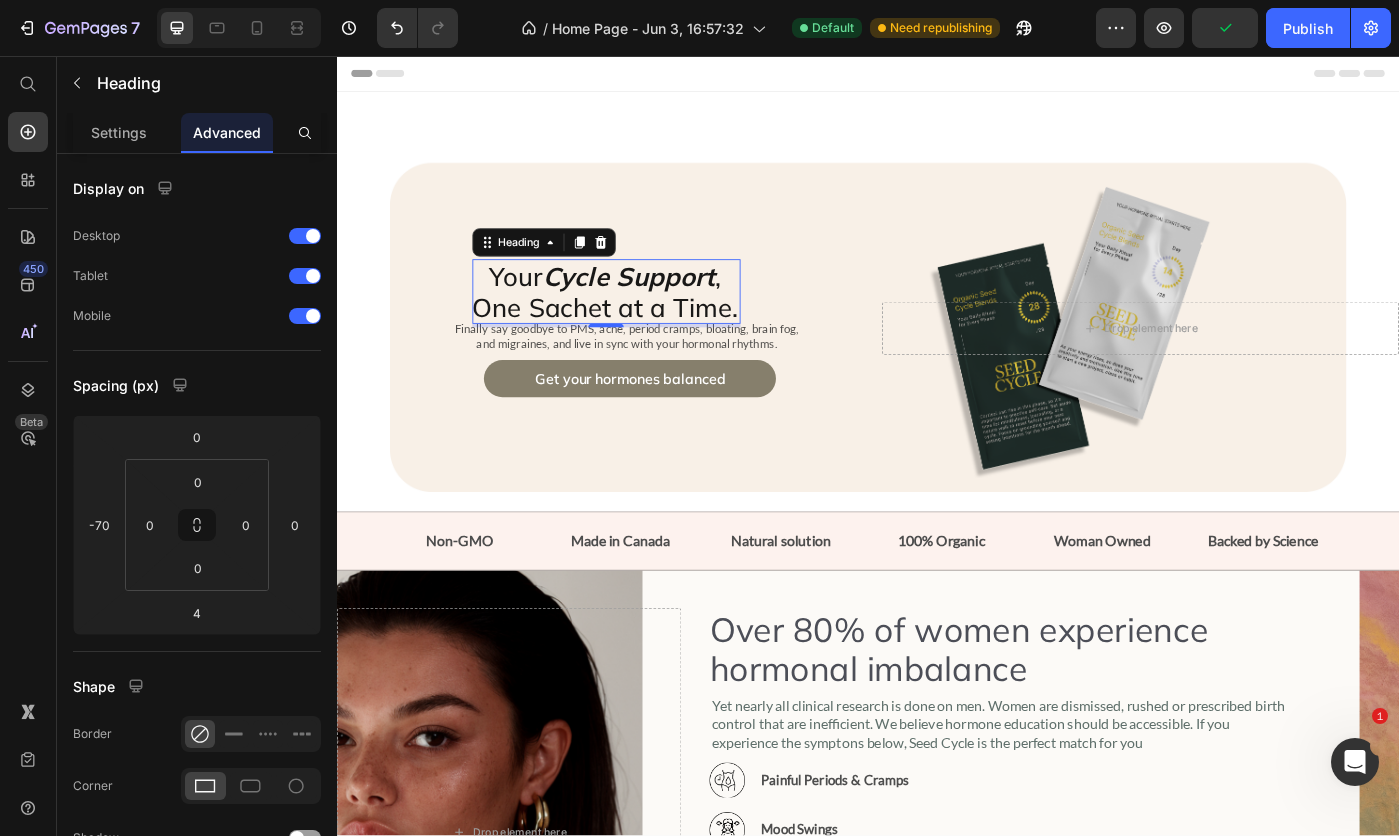 scroll, scrollTop: 400, scrollLeft: 0, axis: vertical 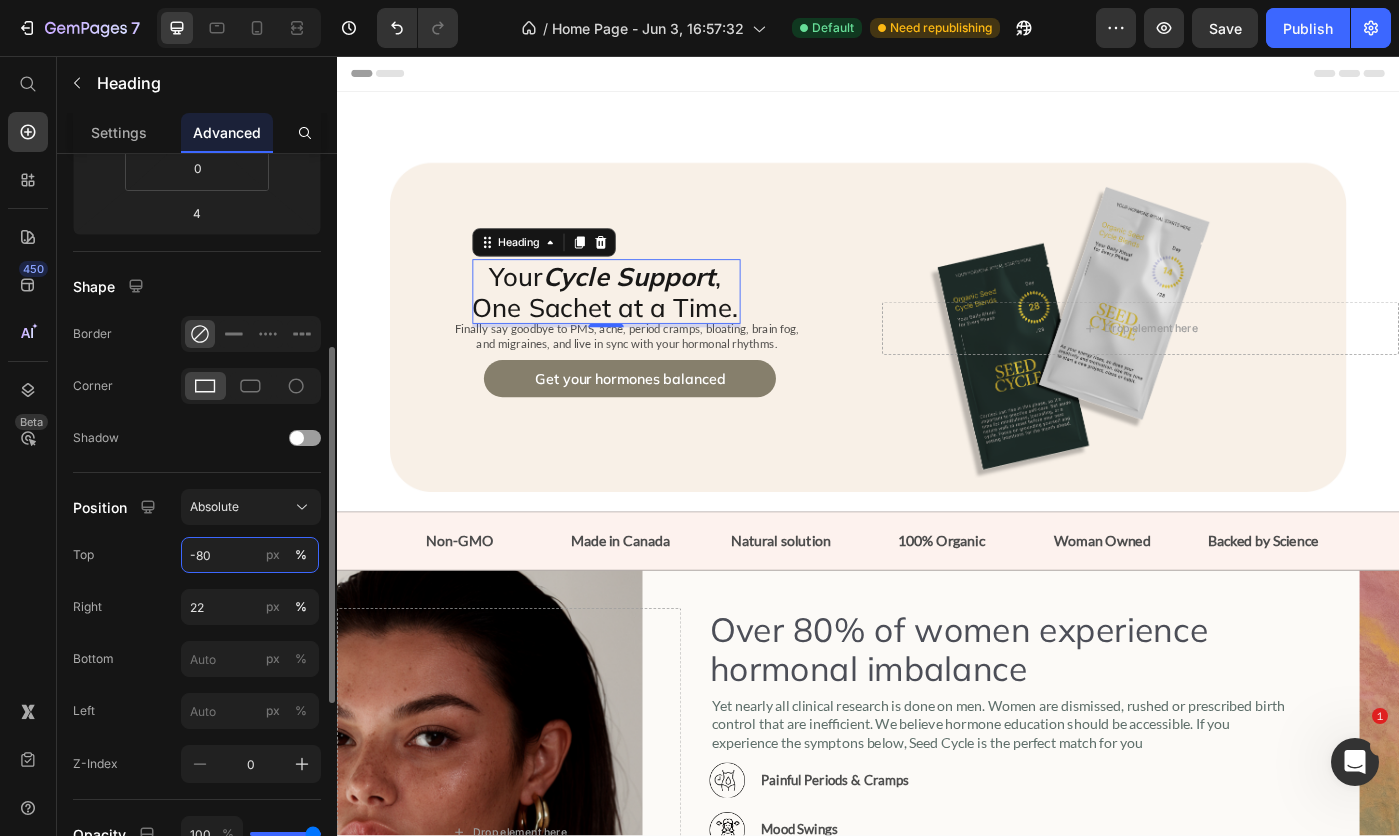 click on "-80" at bounding box center (250, 555) 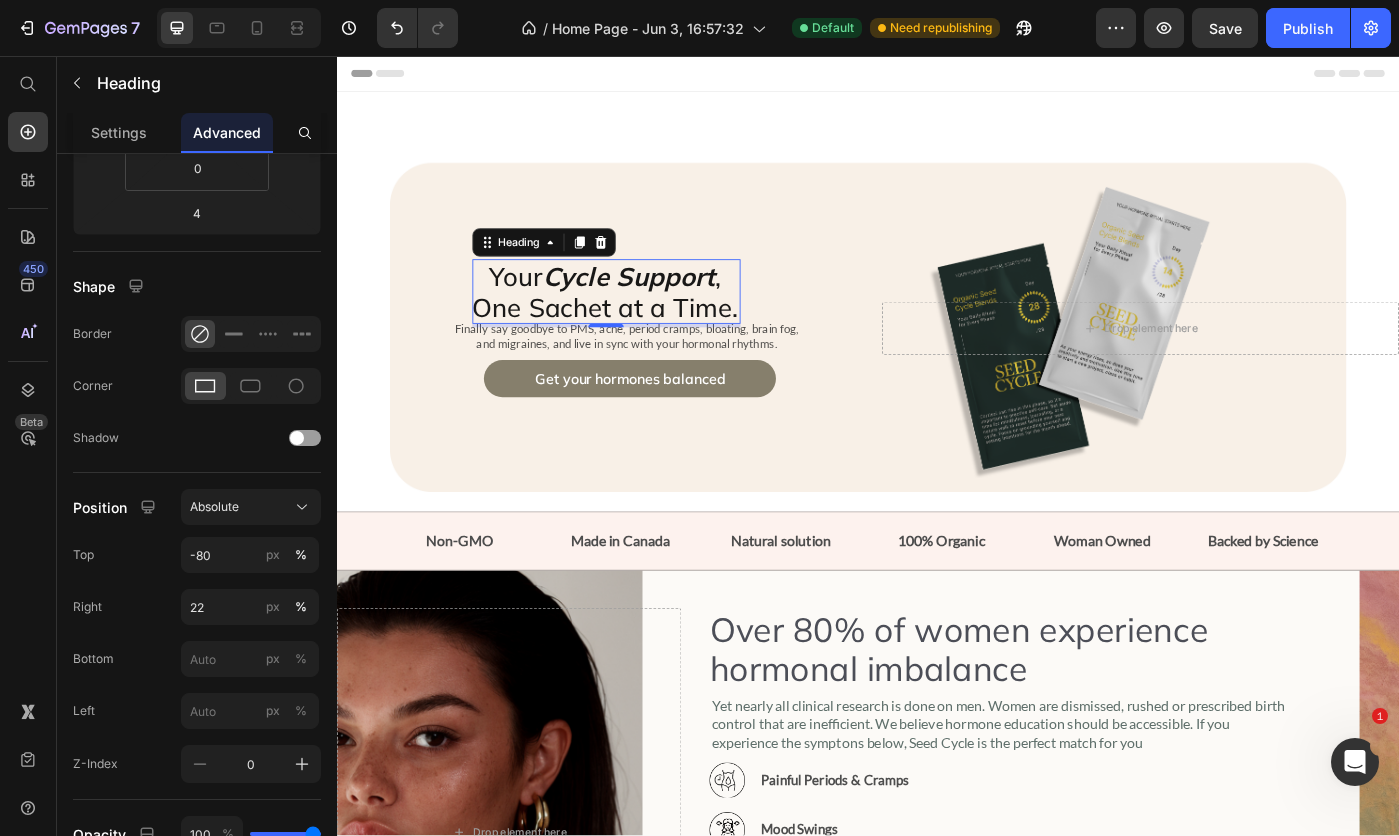 click at bounding box center (937, 364) 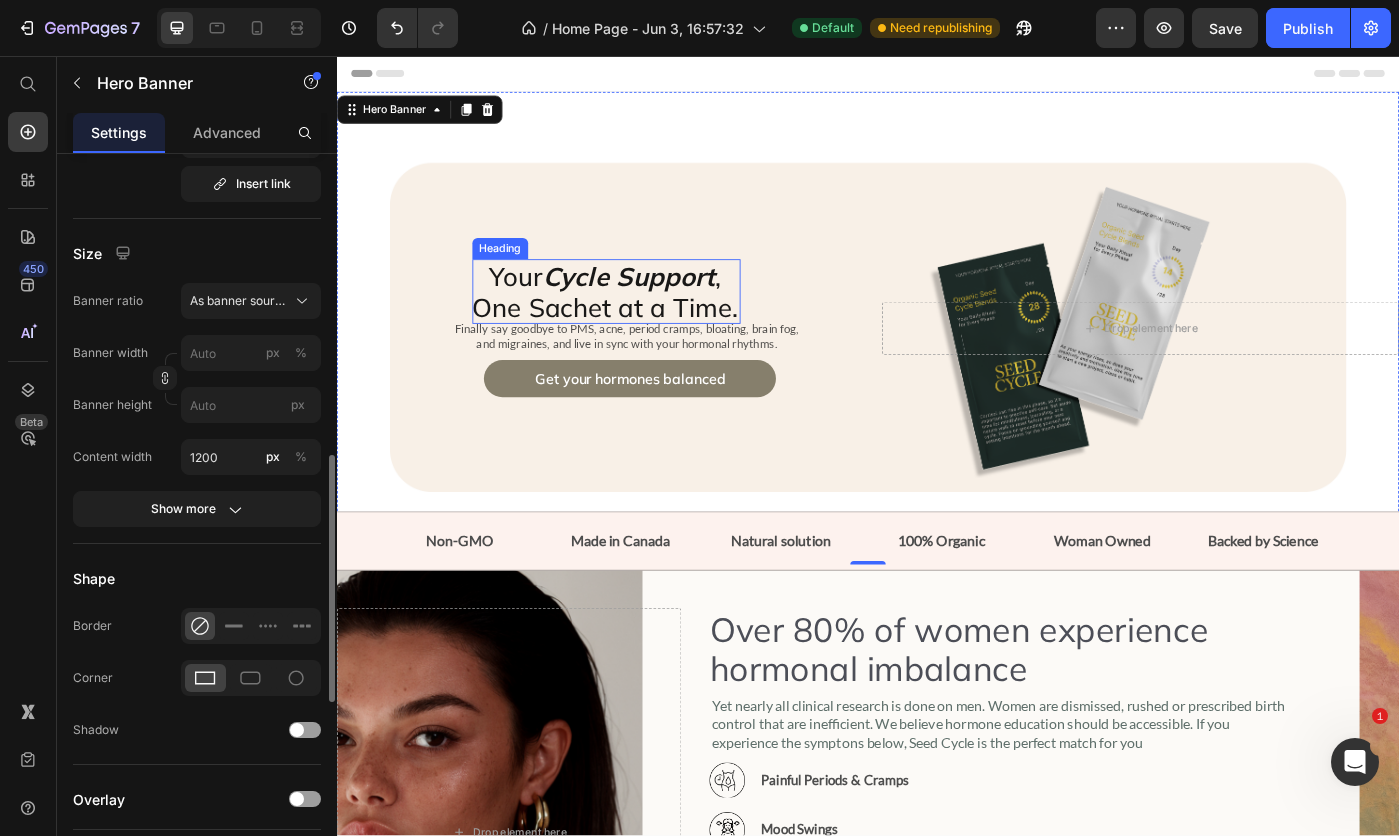 scroll, scrollTop: 916, scrollLeft: 0, axis: vertical 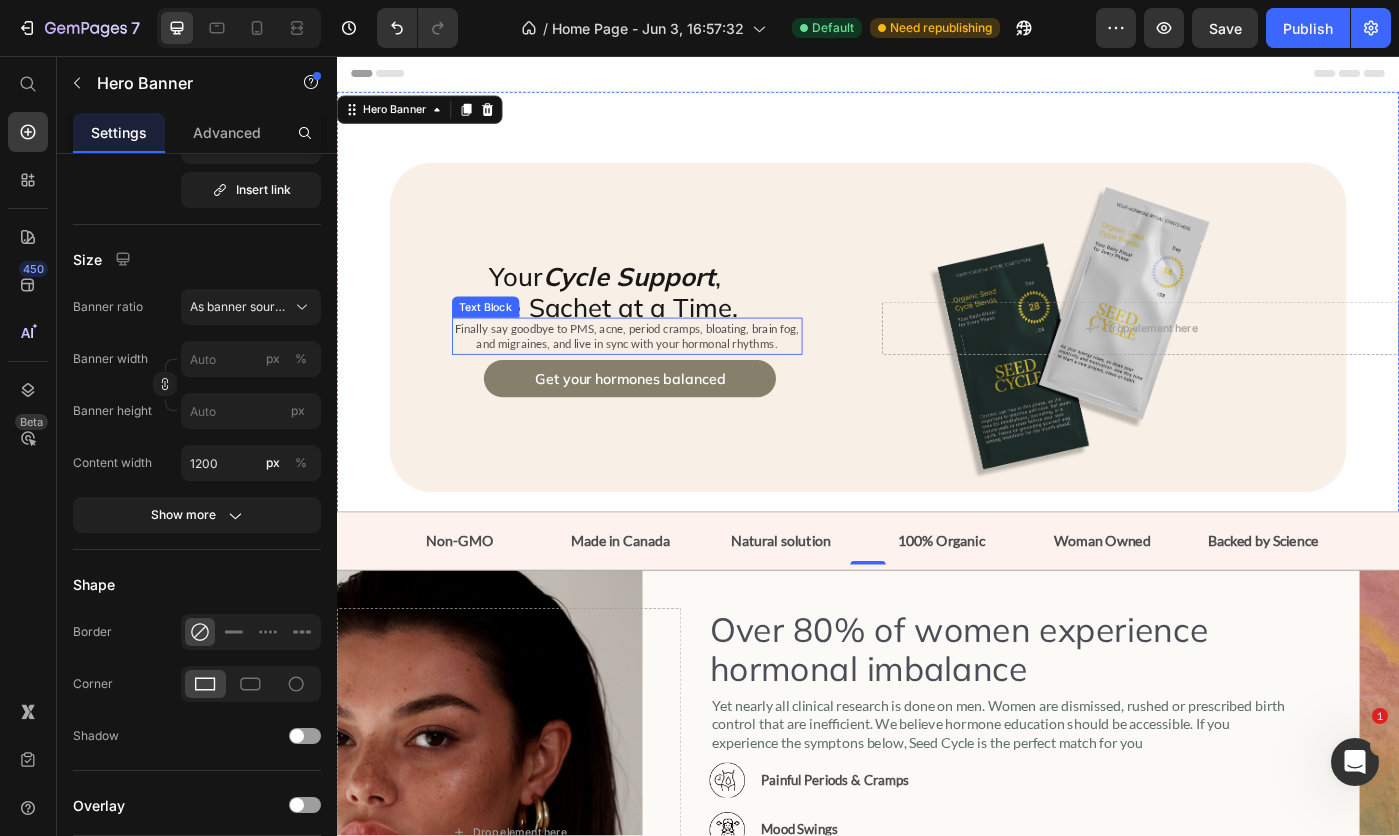 click on "Show more" at bounding box center [197, 515] 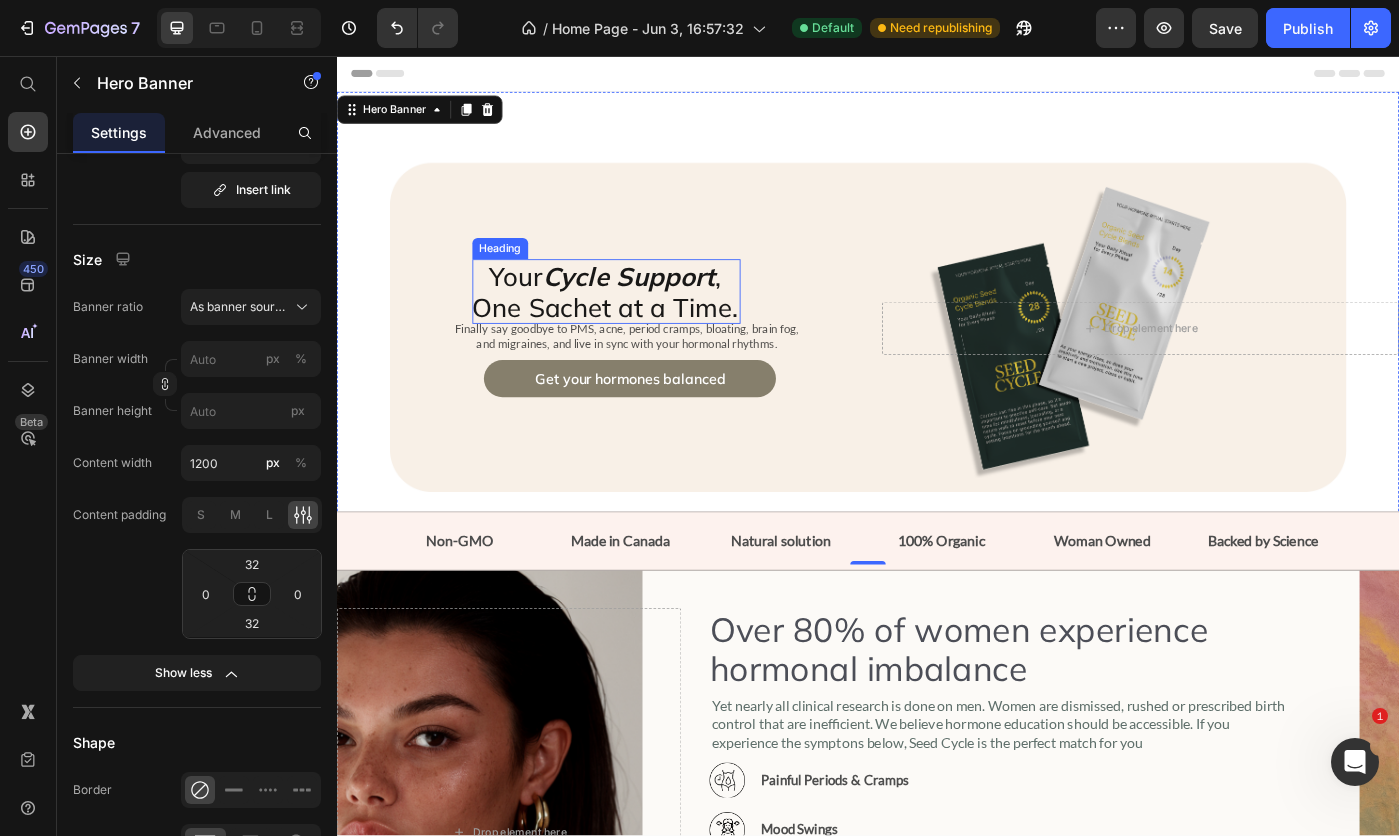 click on "Your  Cycle Support ,  One Sachet at a Time." at bounding box center [640, 322] 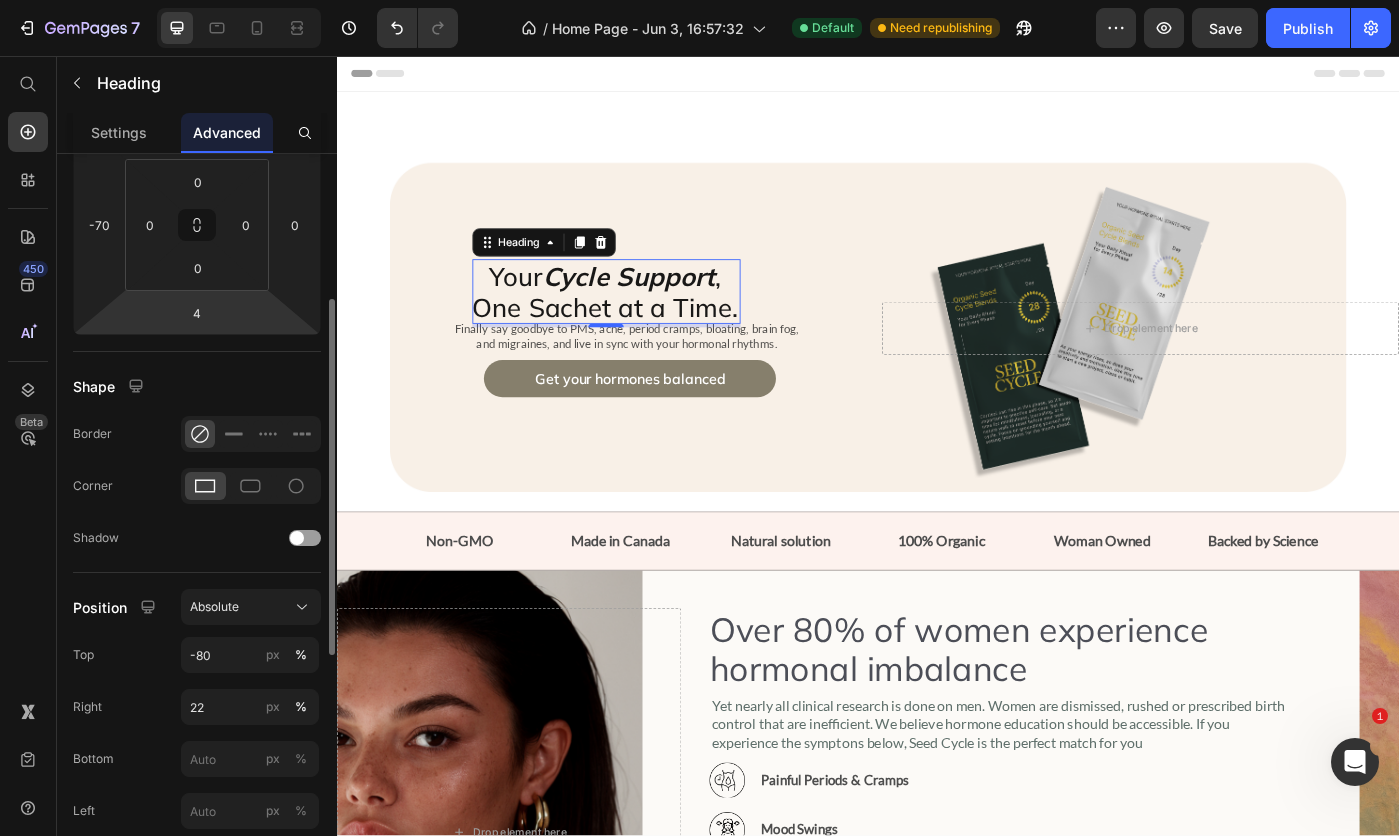 scroll, scrollTop: 400, scrollLeft: 0, axis: vertical 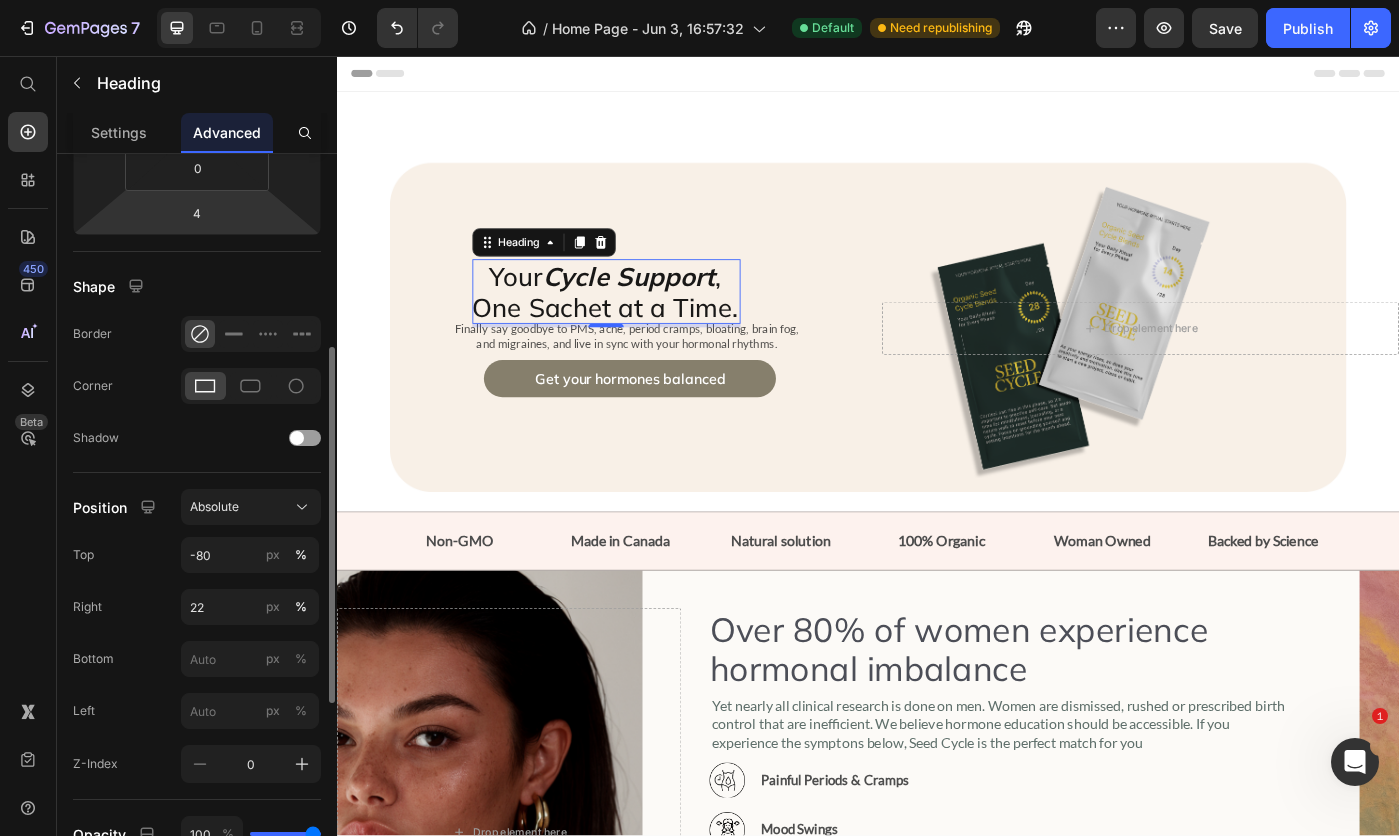 click on "Absolute" at bounding box center (214, 507) 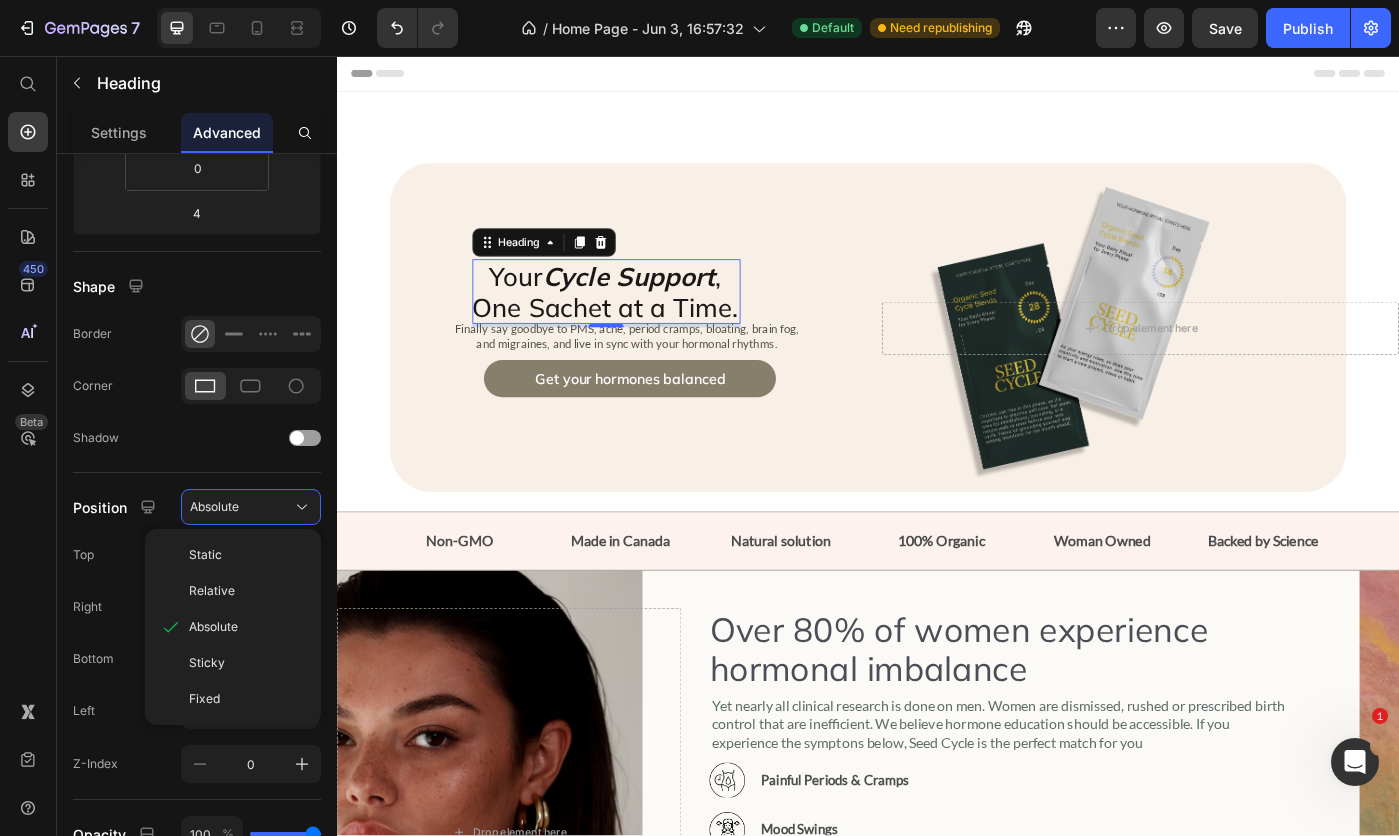 click on "Relative" 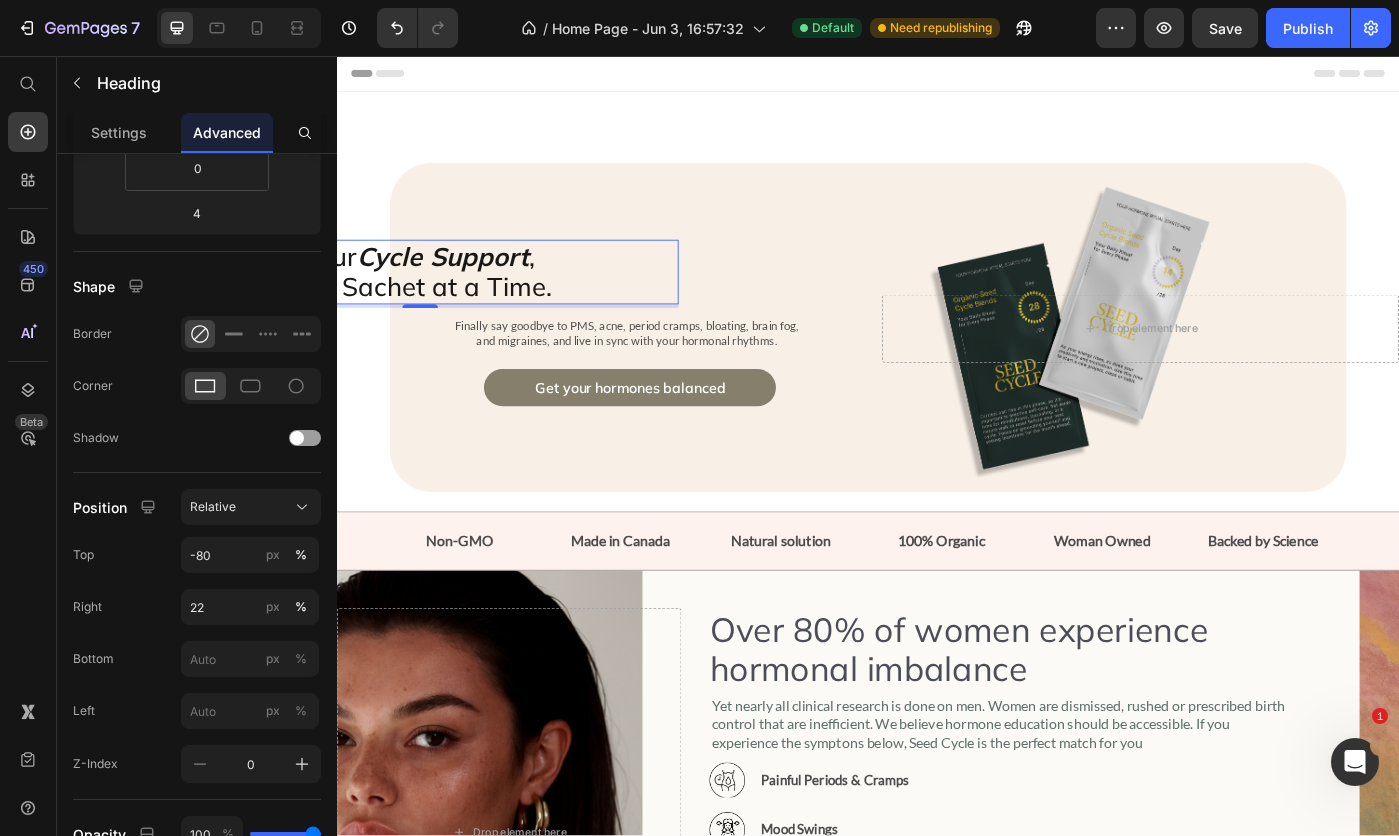 click on "Relative" 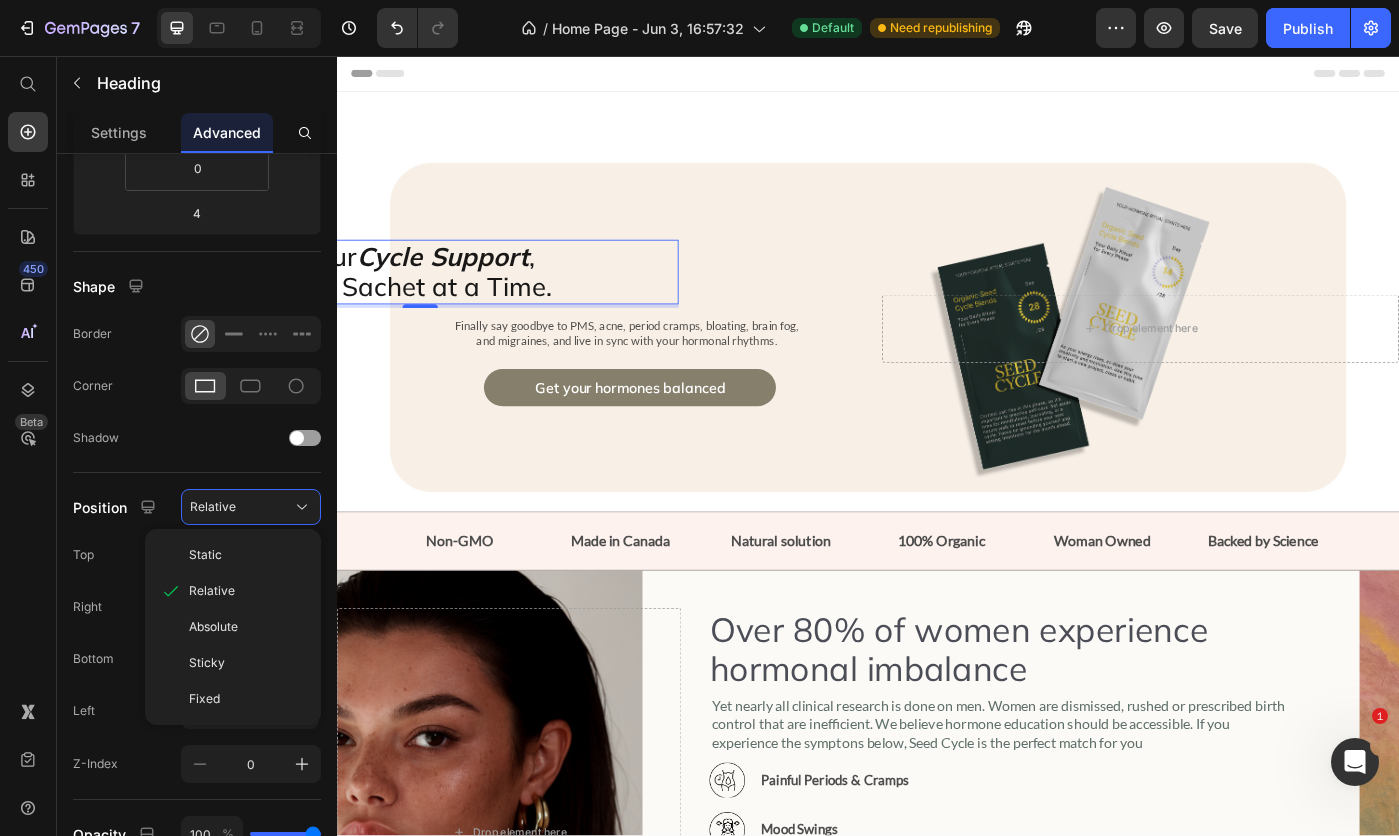 click on "Static" 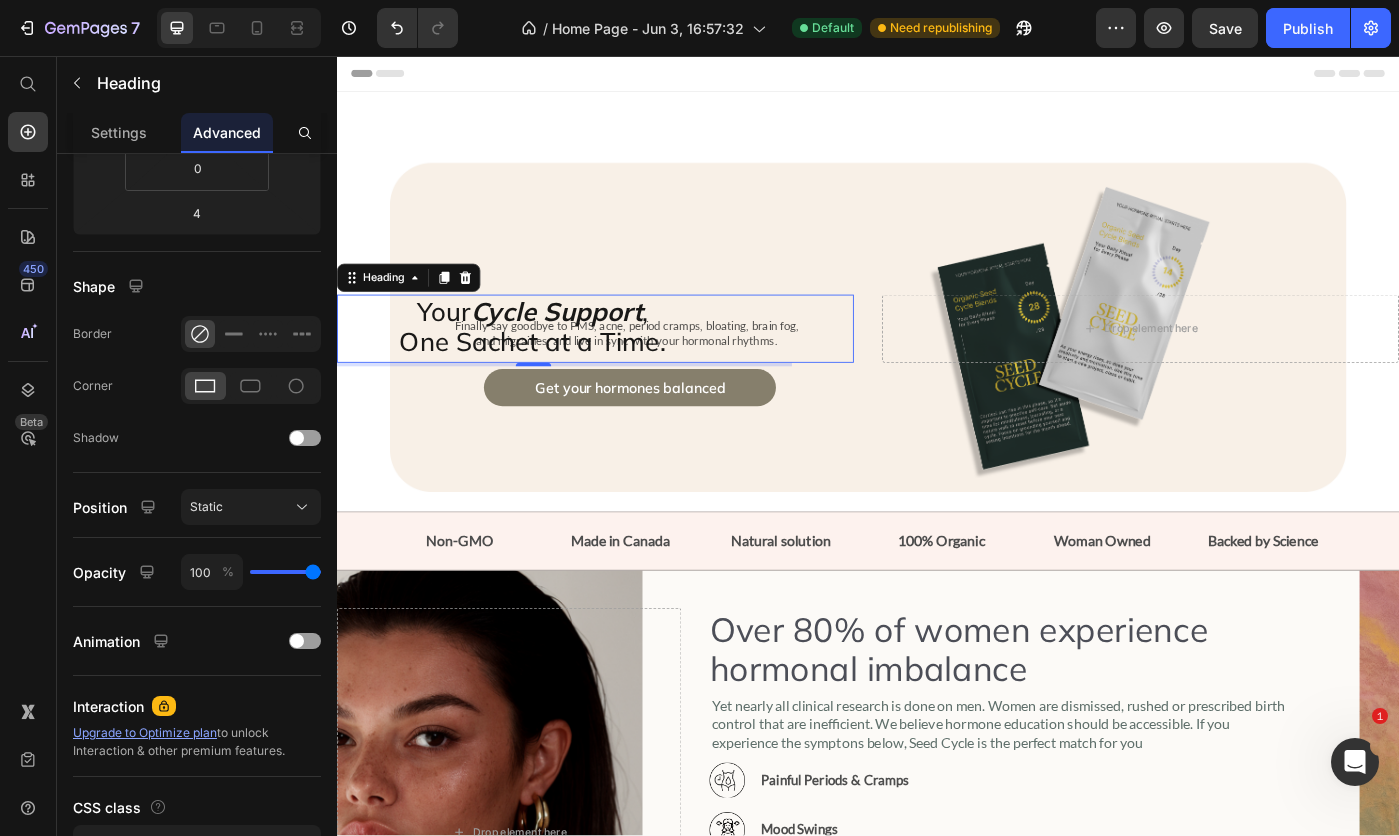 scroll, scrollTop: 300, scrollLeft: 0, axis: vertical 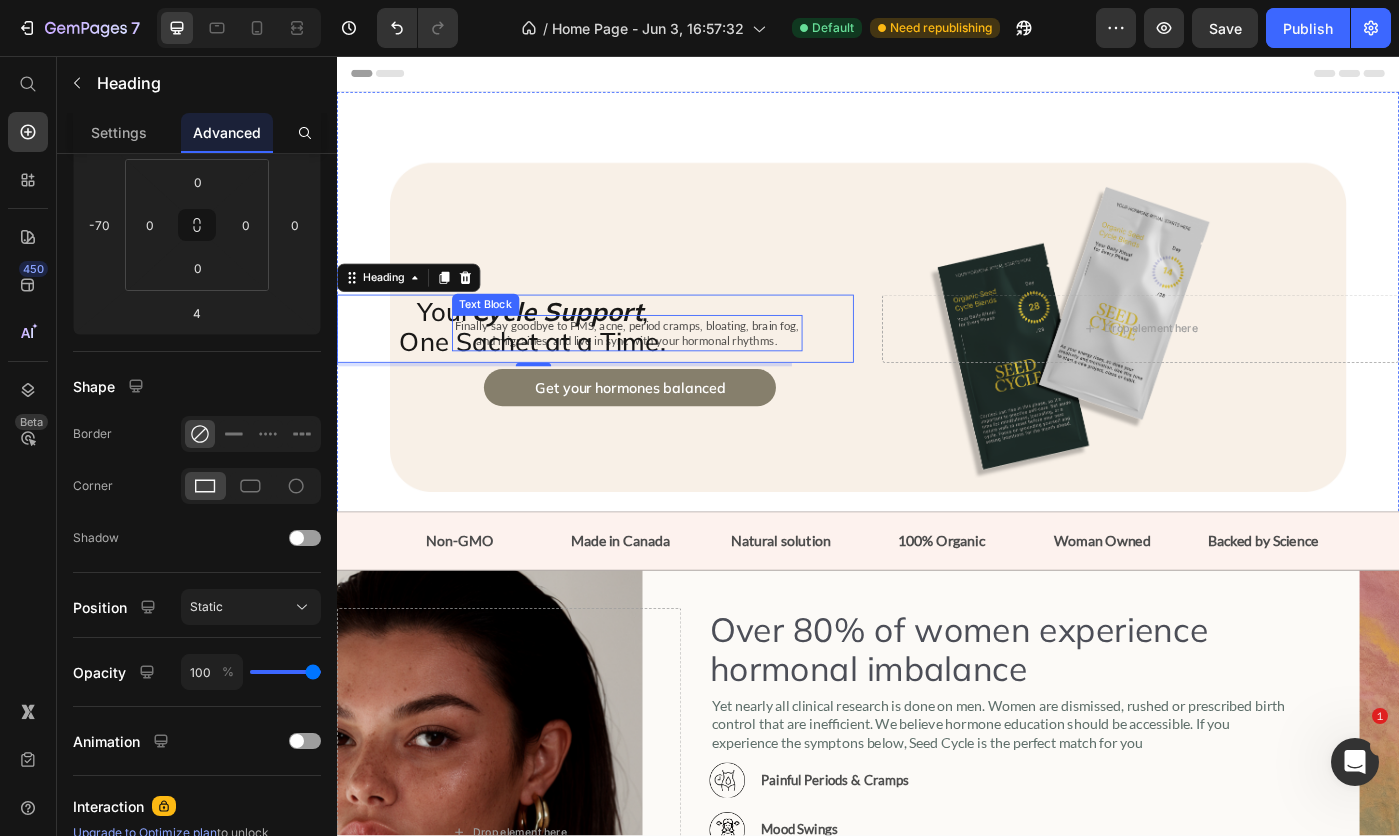 click on "Finally say goodbye to PMS, acne, period cramps, bloating, brain fog," at bounding box center [665, 361] 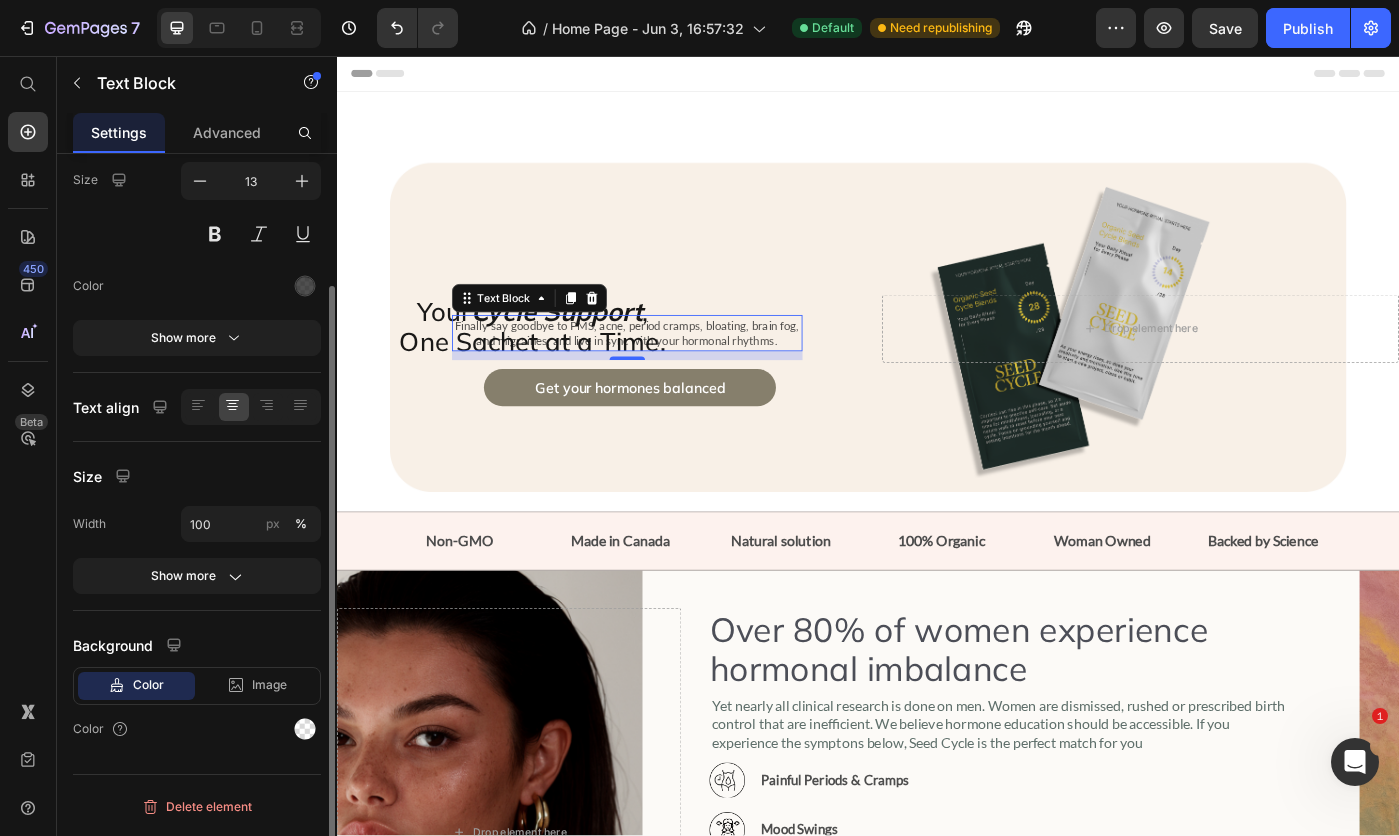 scroll, scrollTop: 0, scrollLeft: 0, axis: both 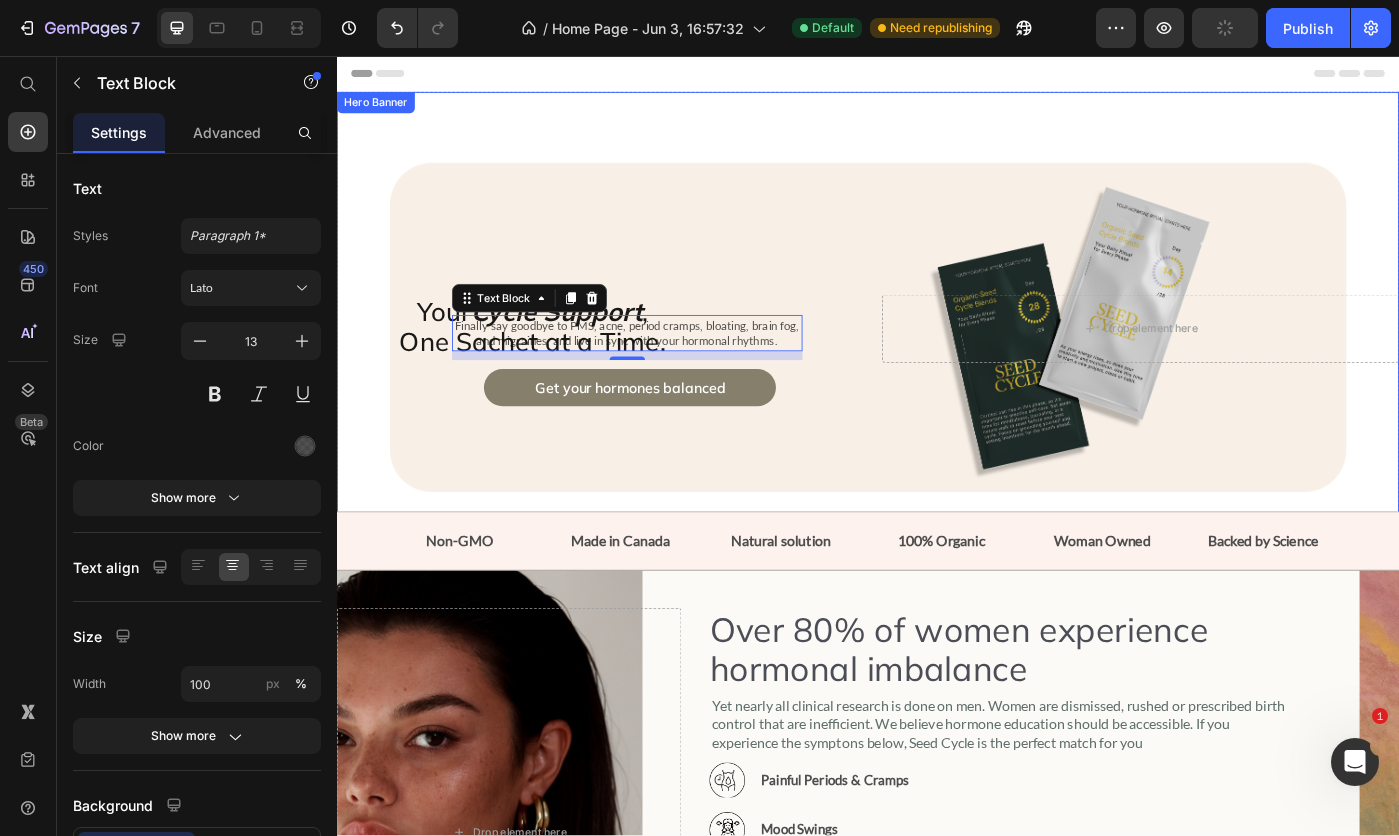 click at bounding box center (937, 364) 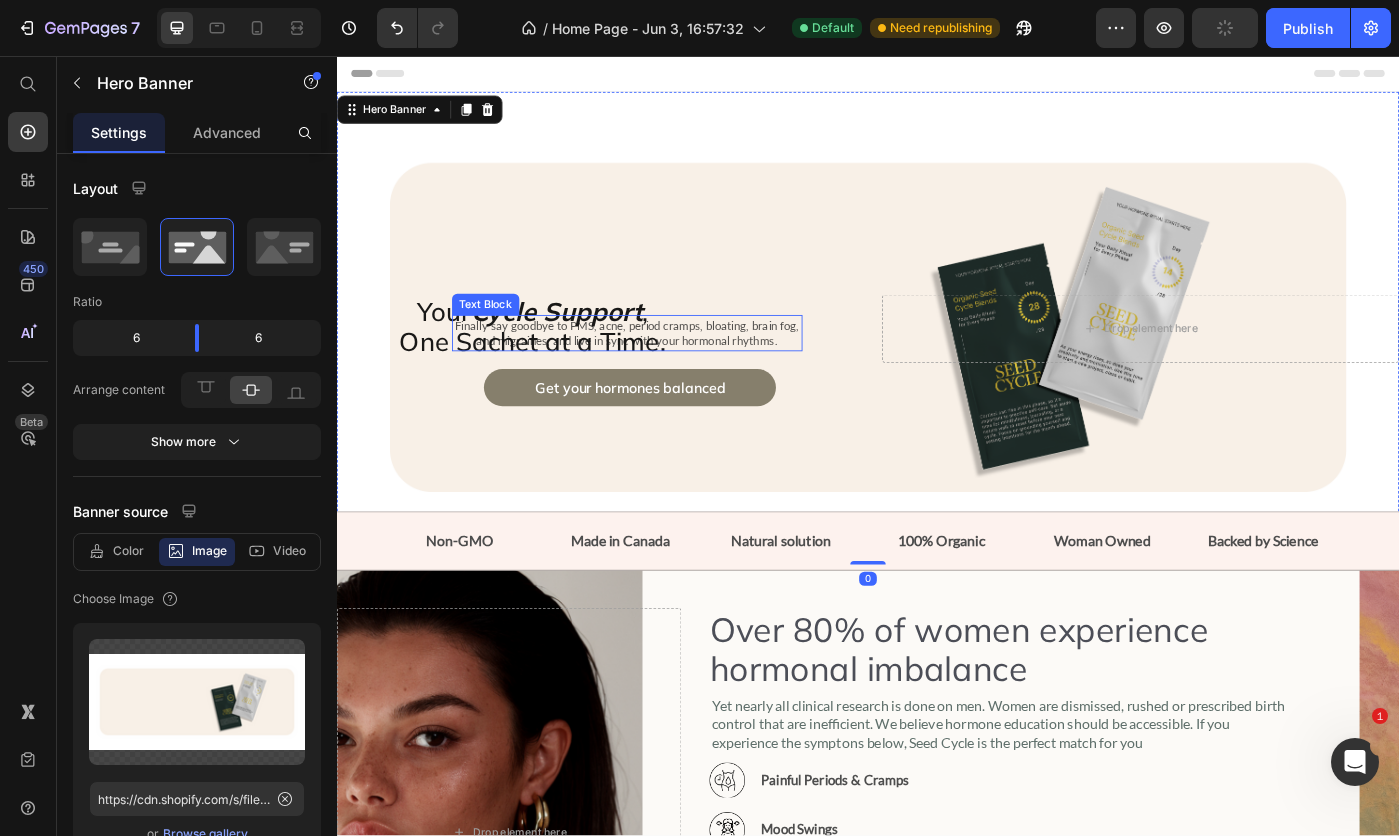 click on "Finally say goodbye to PMS, acne, period cramps, bloating, brain fog," at bounding box center (665, 361) 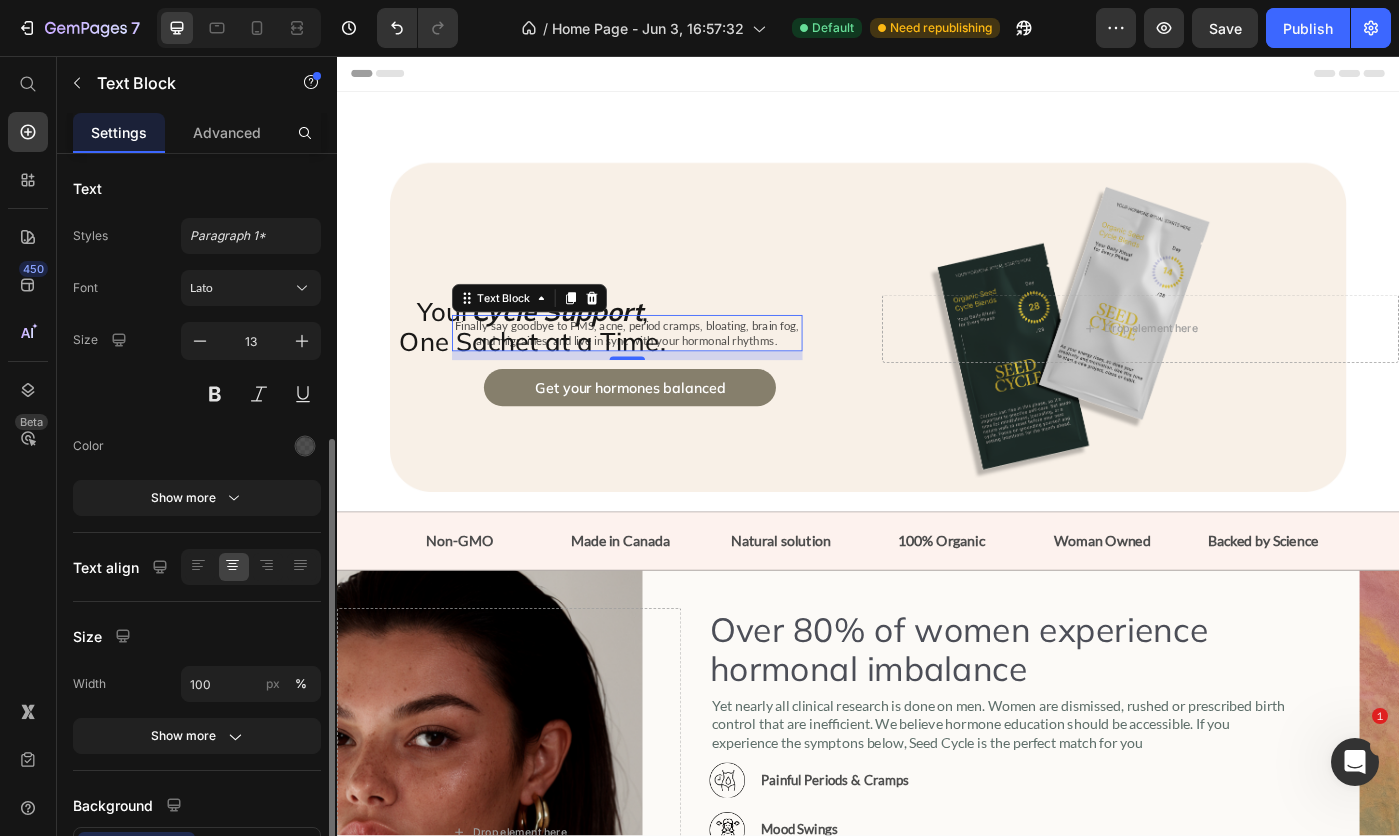 scroll, scrollTop: 156, scrollLeft: 0, axis: vertical 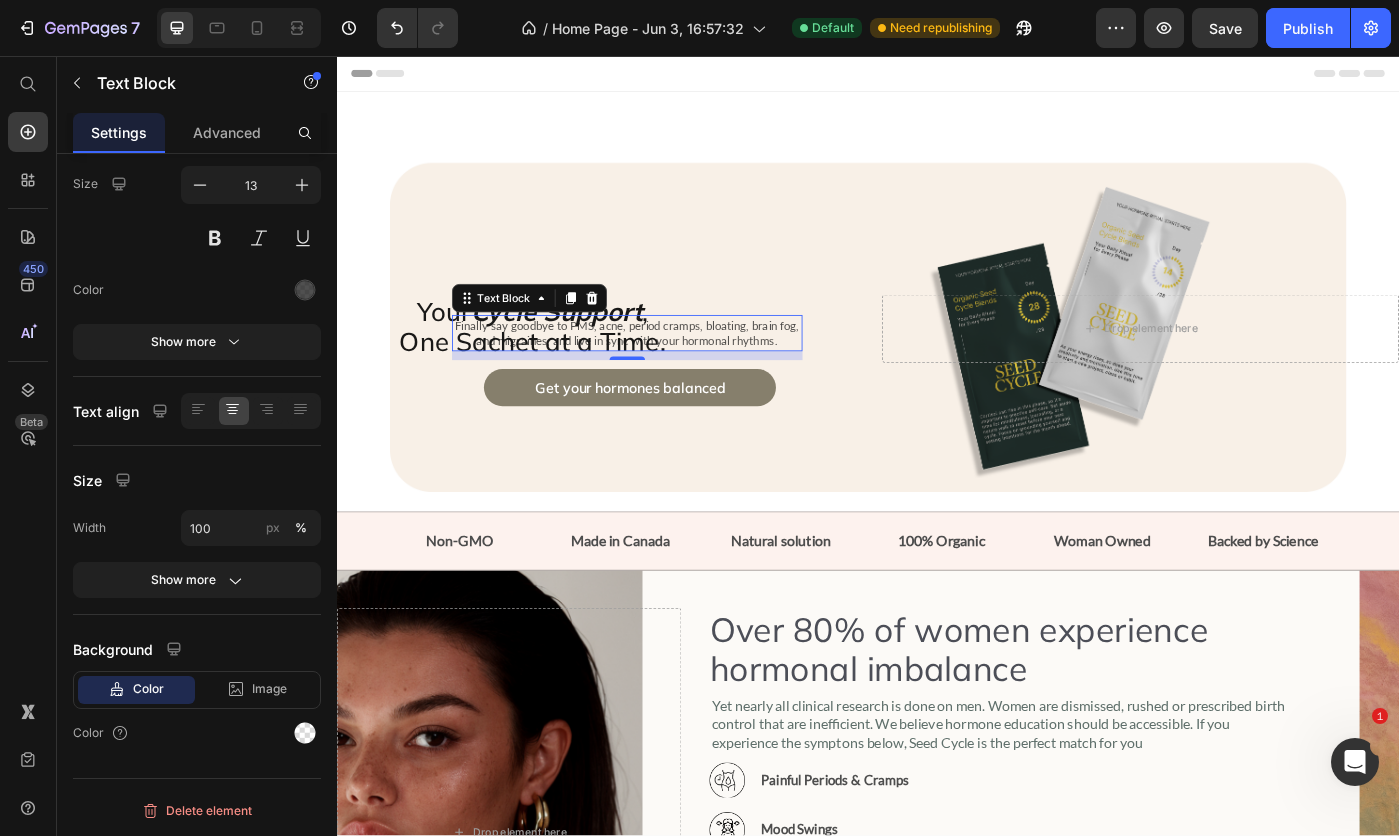click on "Advanced" 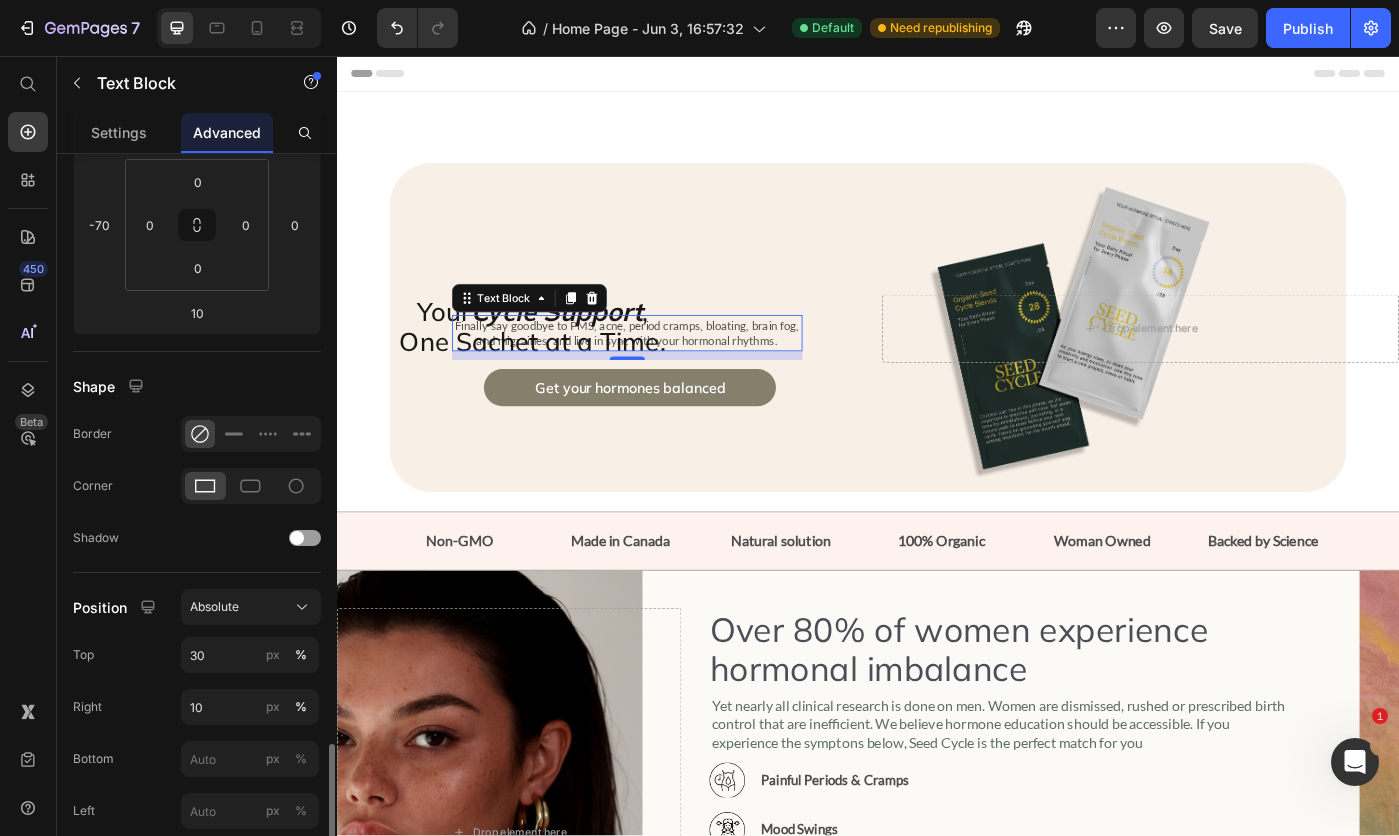 scroll, scrollTop: 600, scrollLeft: 0, axis: vertical 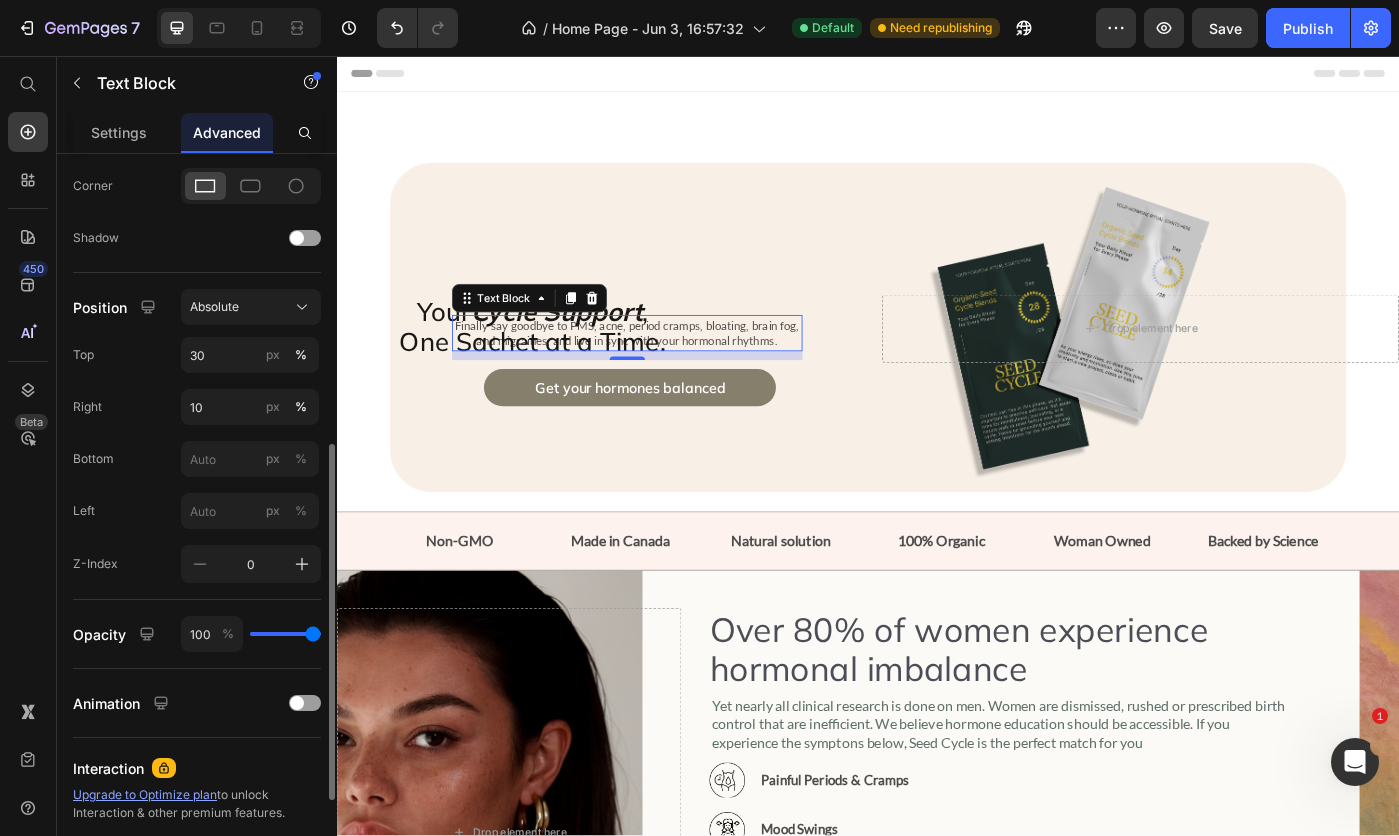 click on "Absolute" 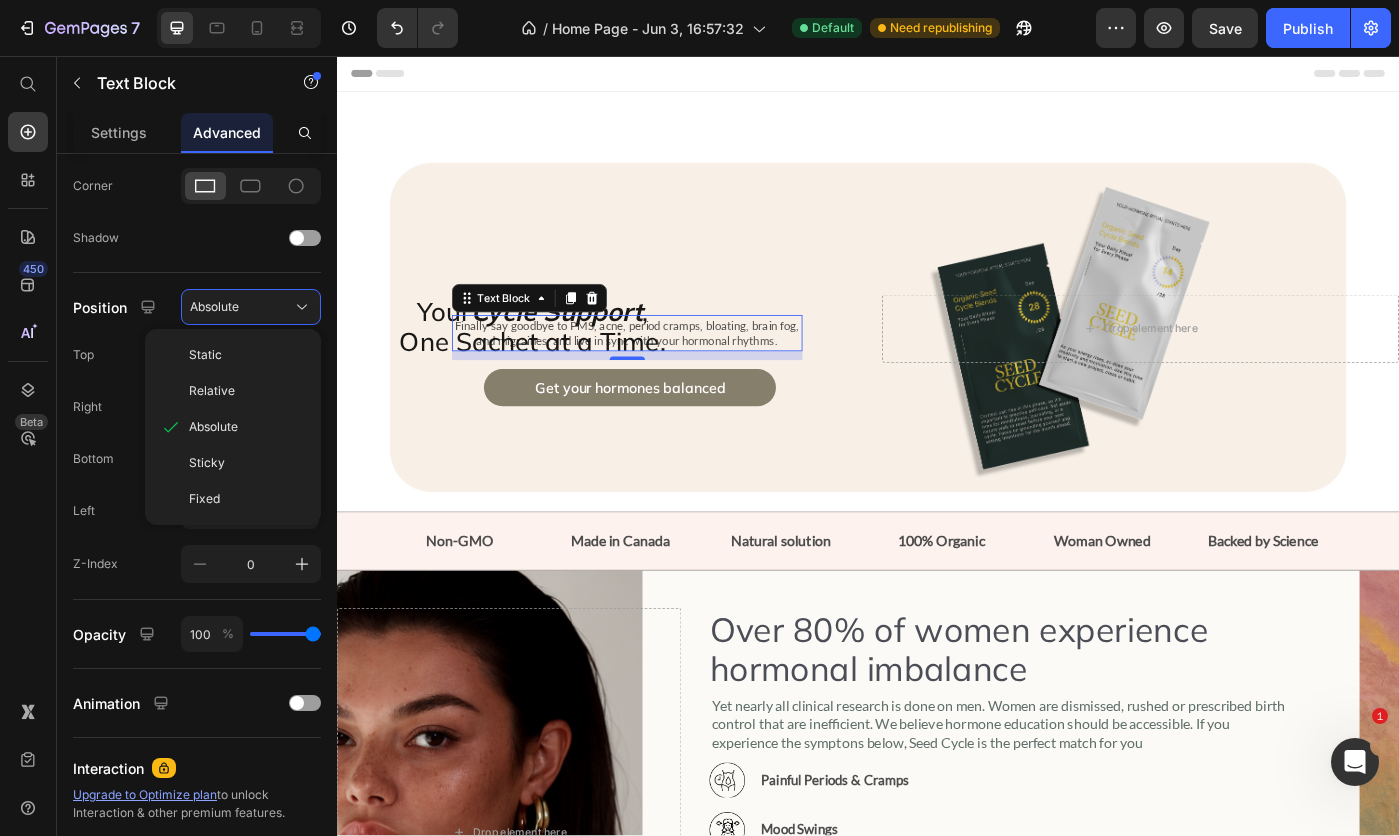 click on "Static" at bounding box center (247, 355) 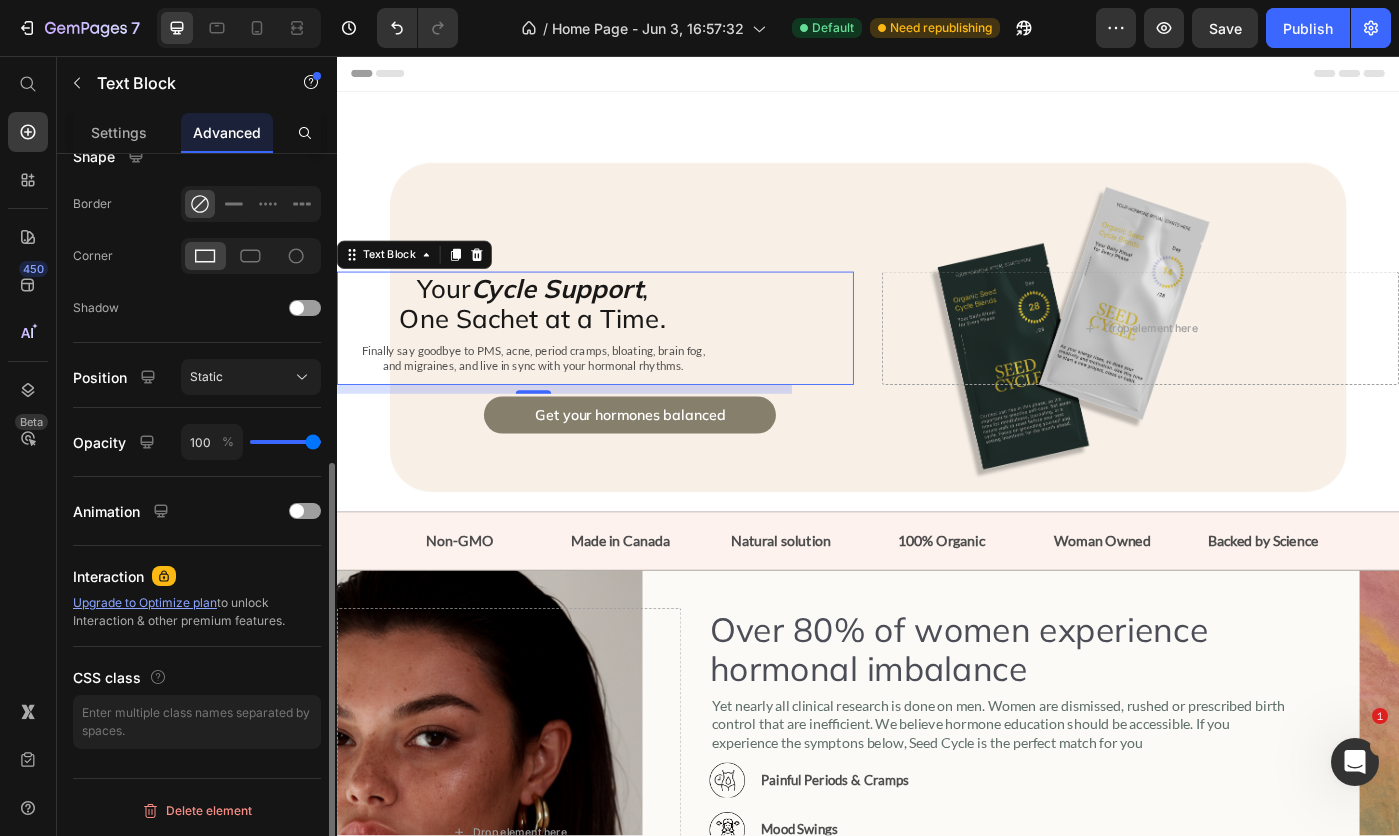 scroll, scrollTop: 530, scrollLeft: 0, axis: vertical 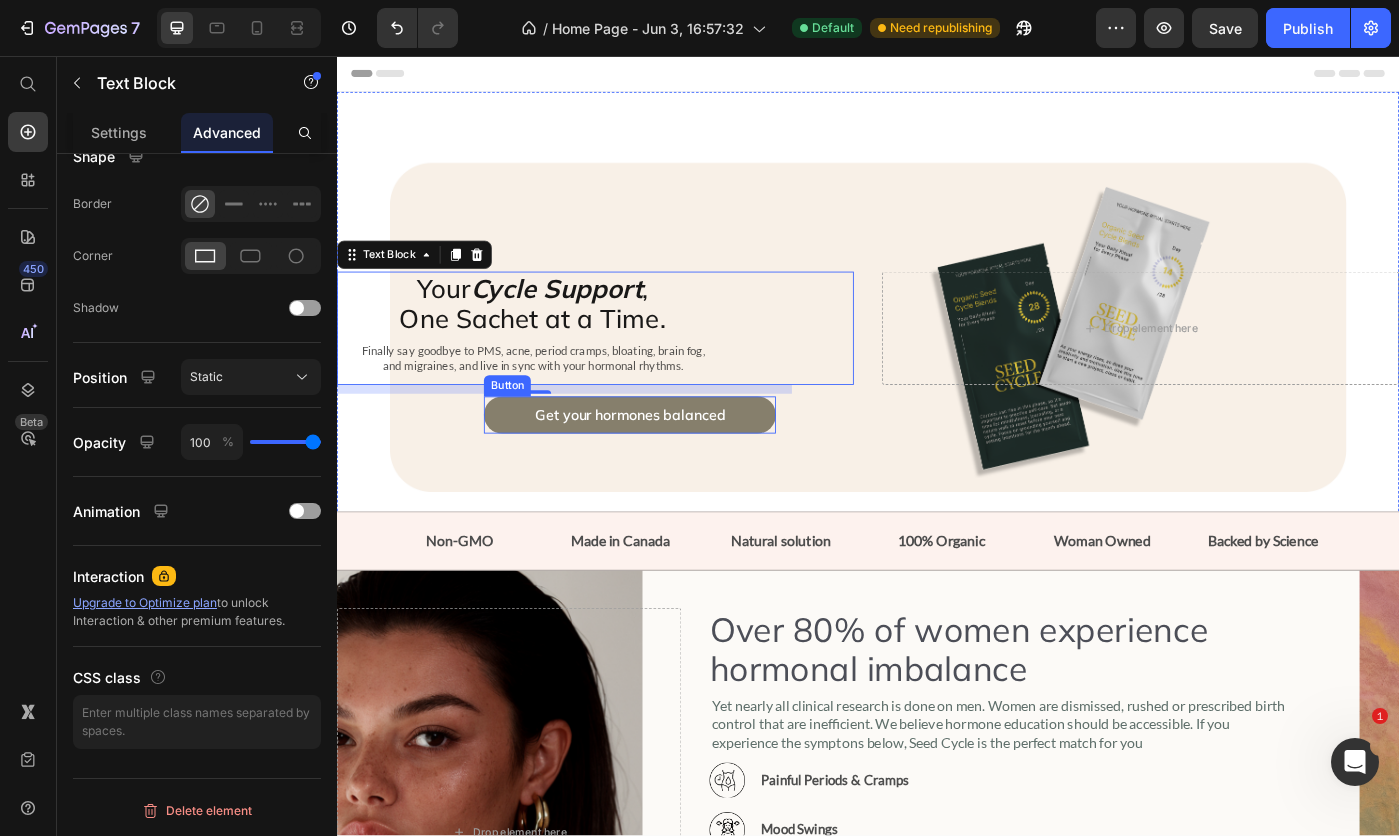 click on "Get your hormones balanced" at bounding box center [668, 462] 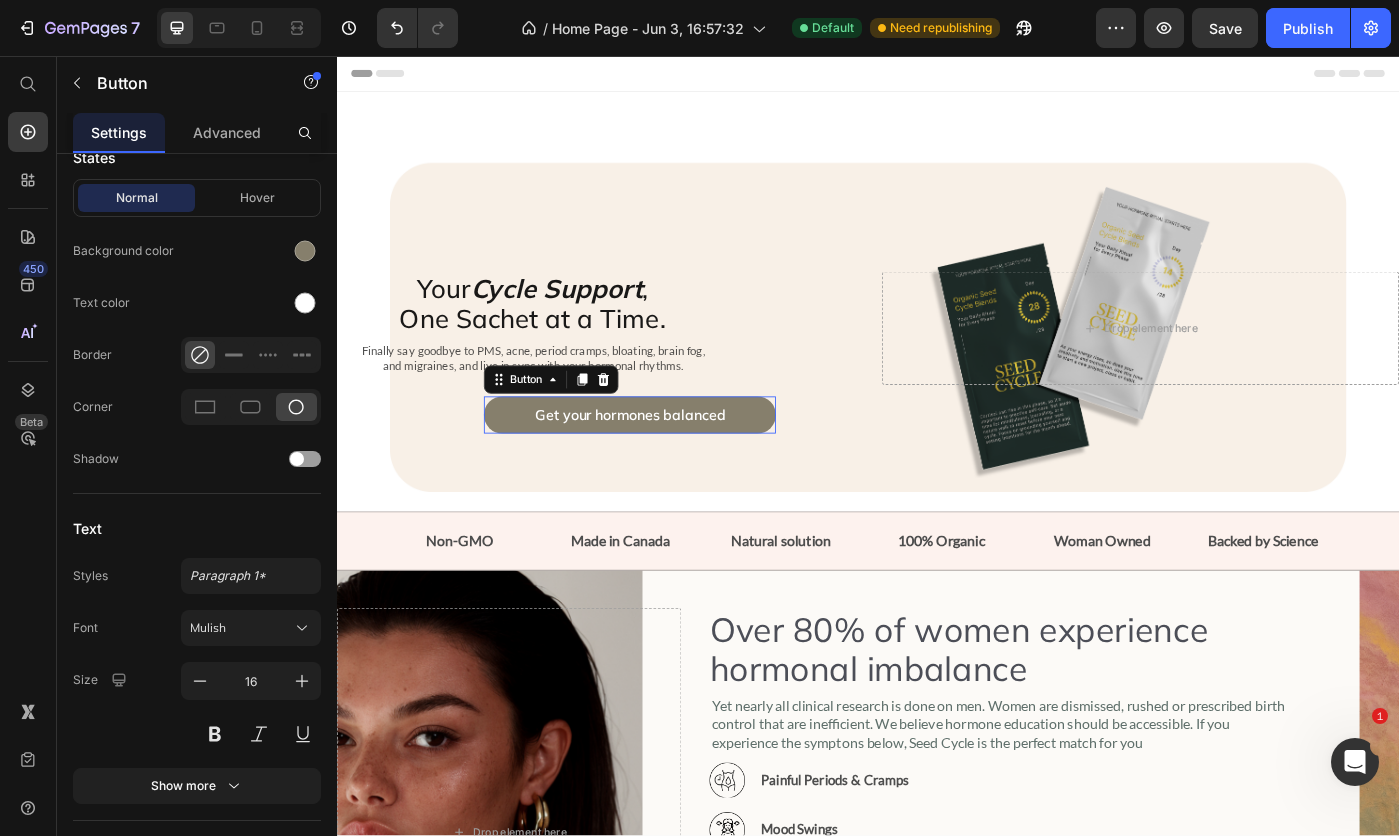 scroll, scrollTop: 0, scrollLeft: 0, axis: both 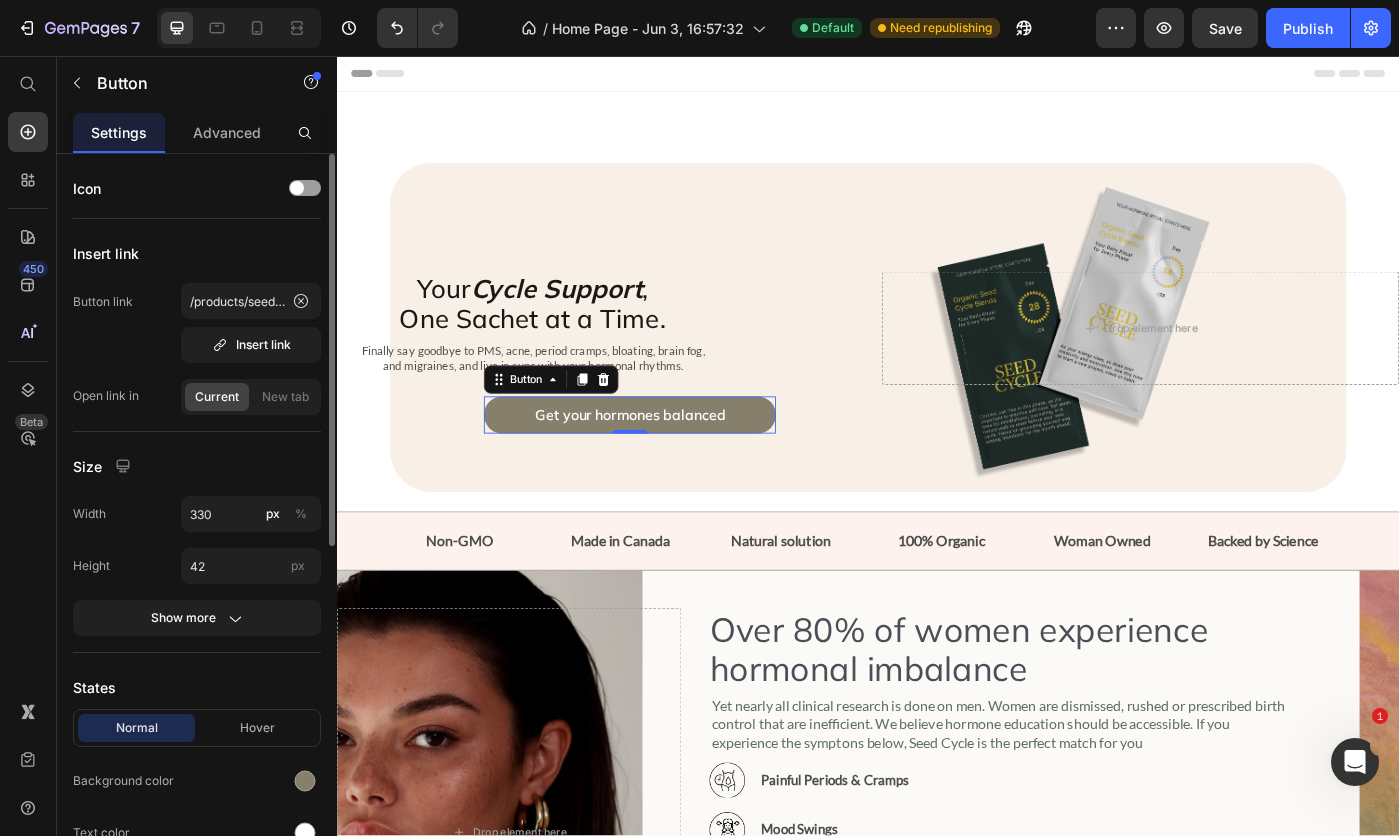 click on "Advanced" at bounding box center [227, 132] 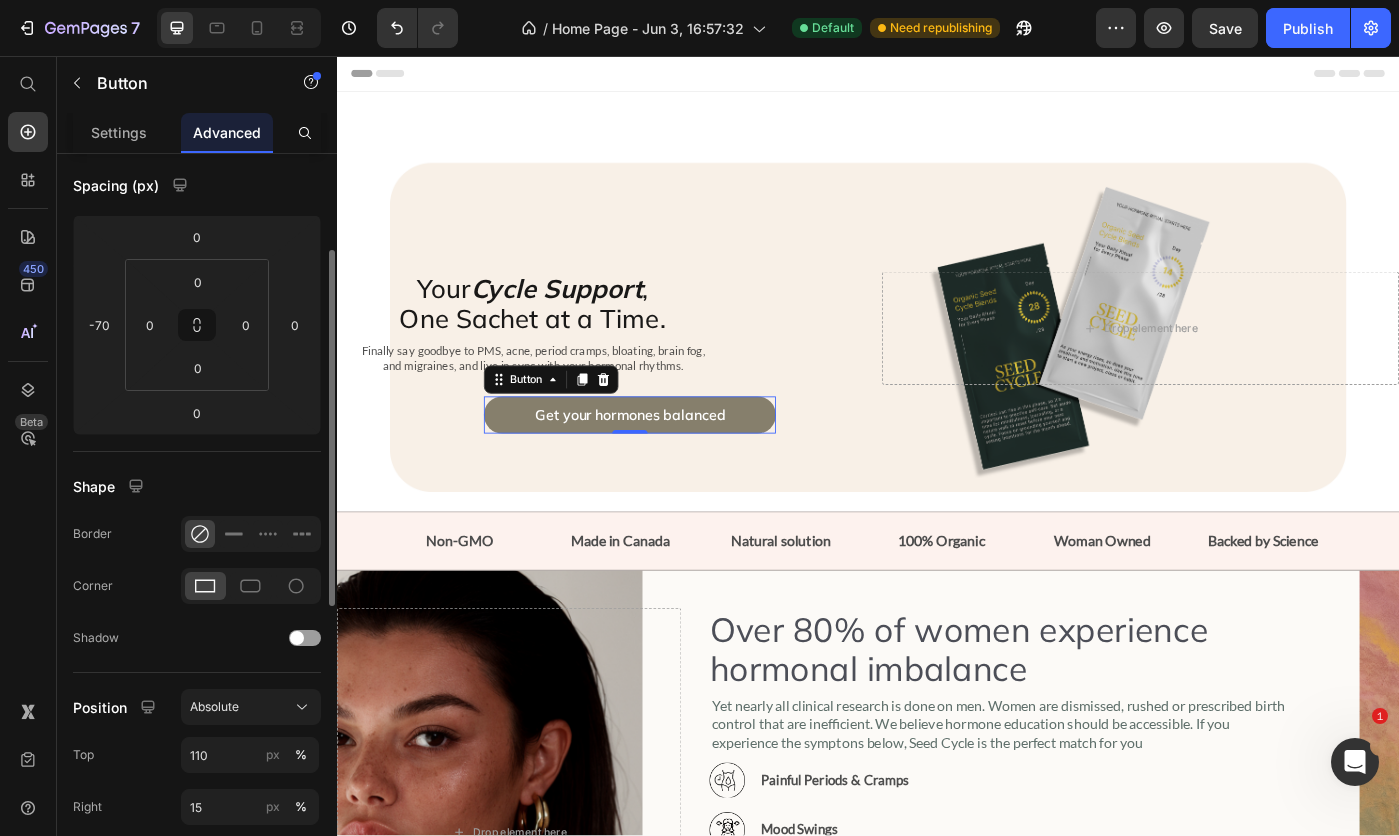 scroll, scrollTop: 400, scrollLeft: 0, axis: vertical 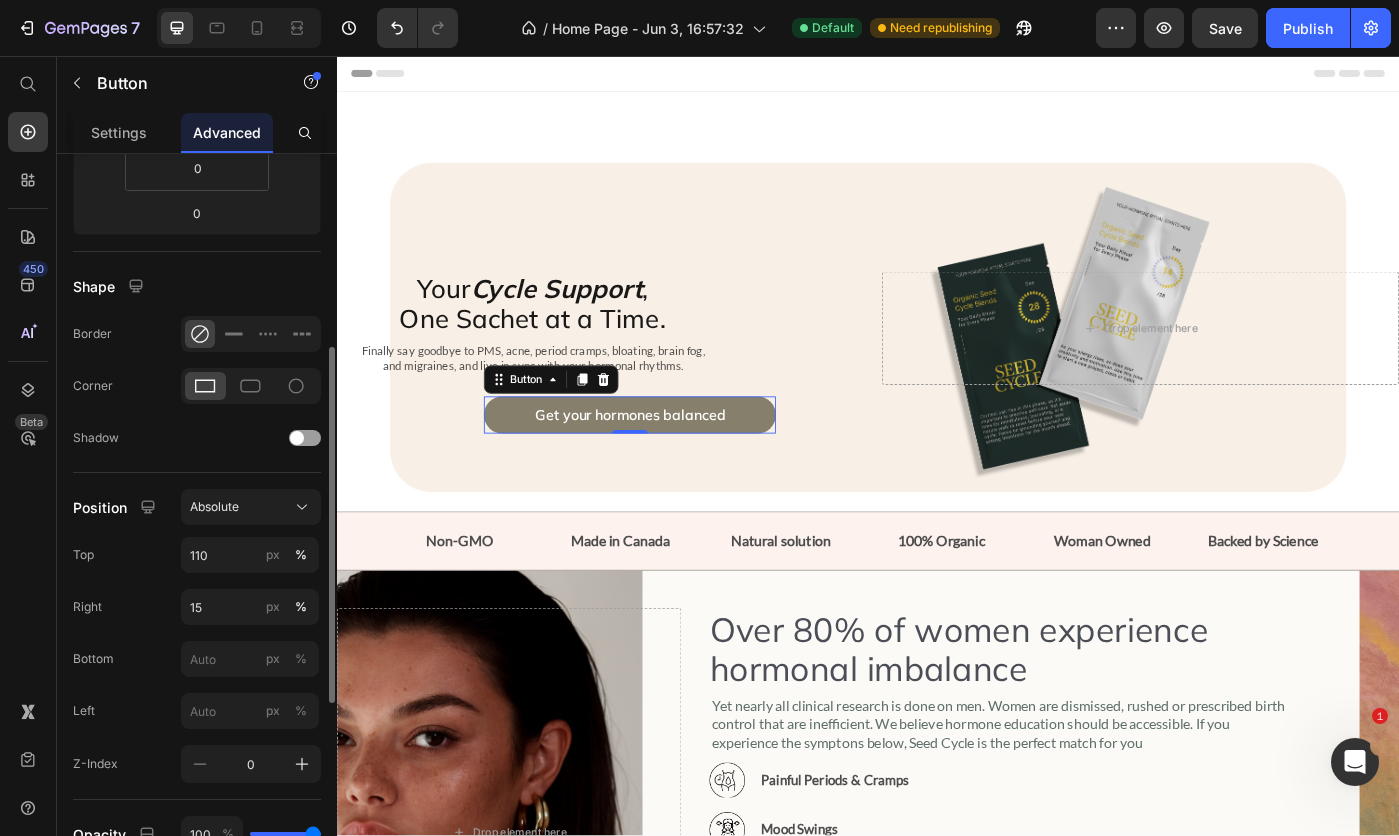 click on "Absolute" at bounding box center (214, 507) 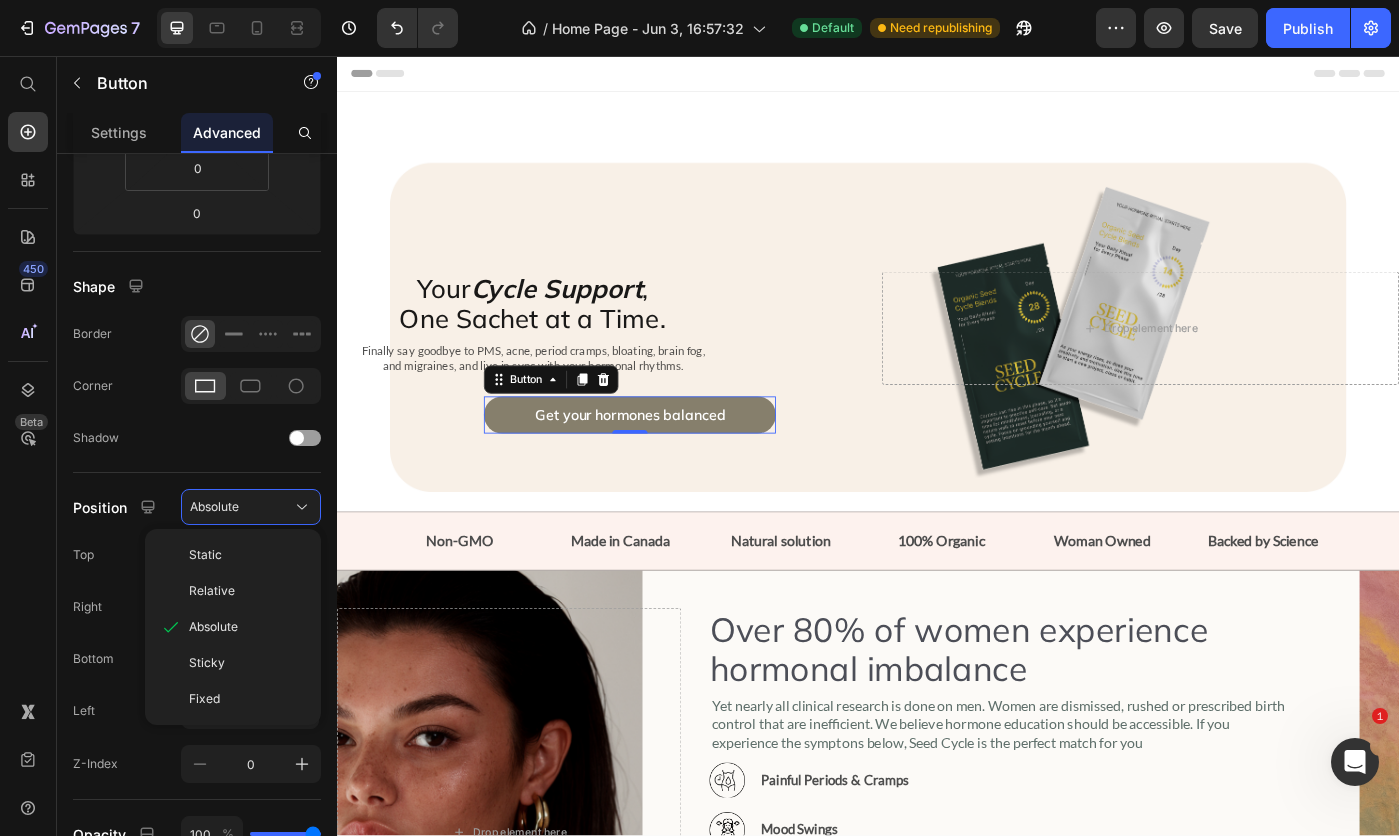 click on "Static" at bounding box center [205, 555] 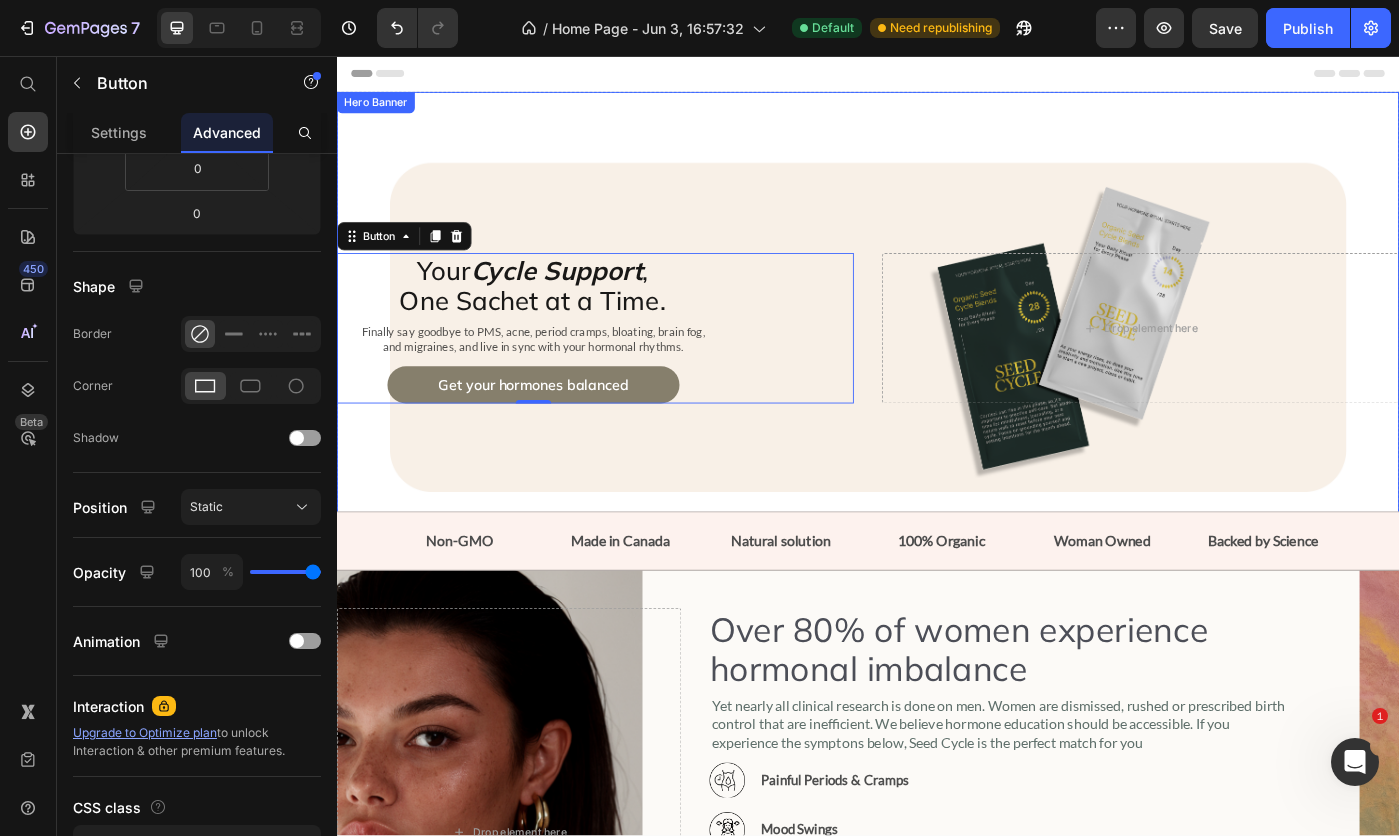 click at bounding box center [937, 364] 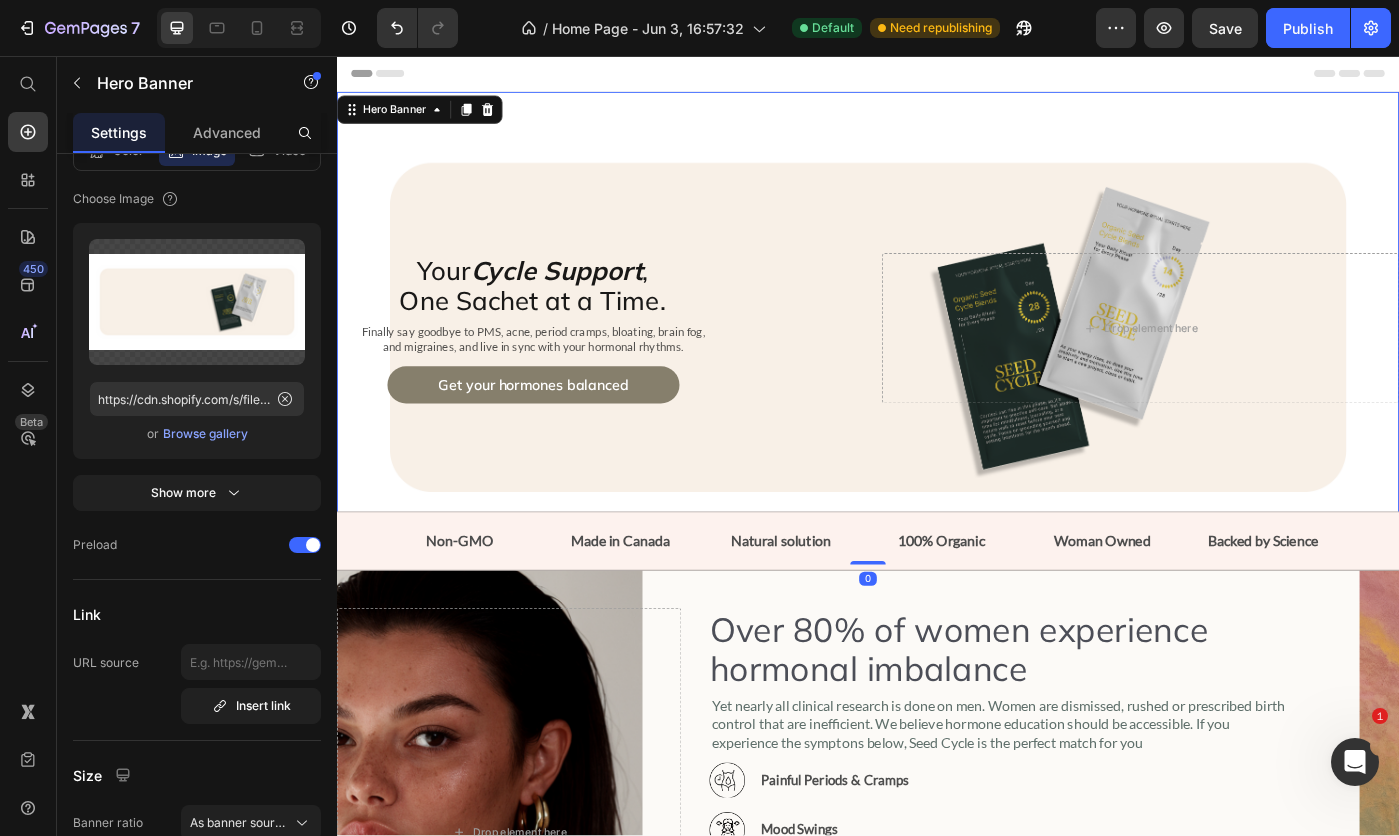 scroll, scrollTop: 0, scrollLeft: 0, axis: both 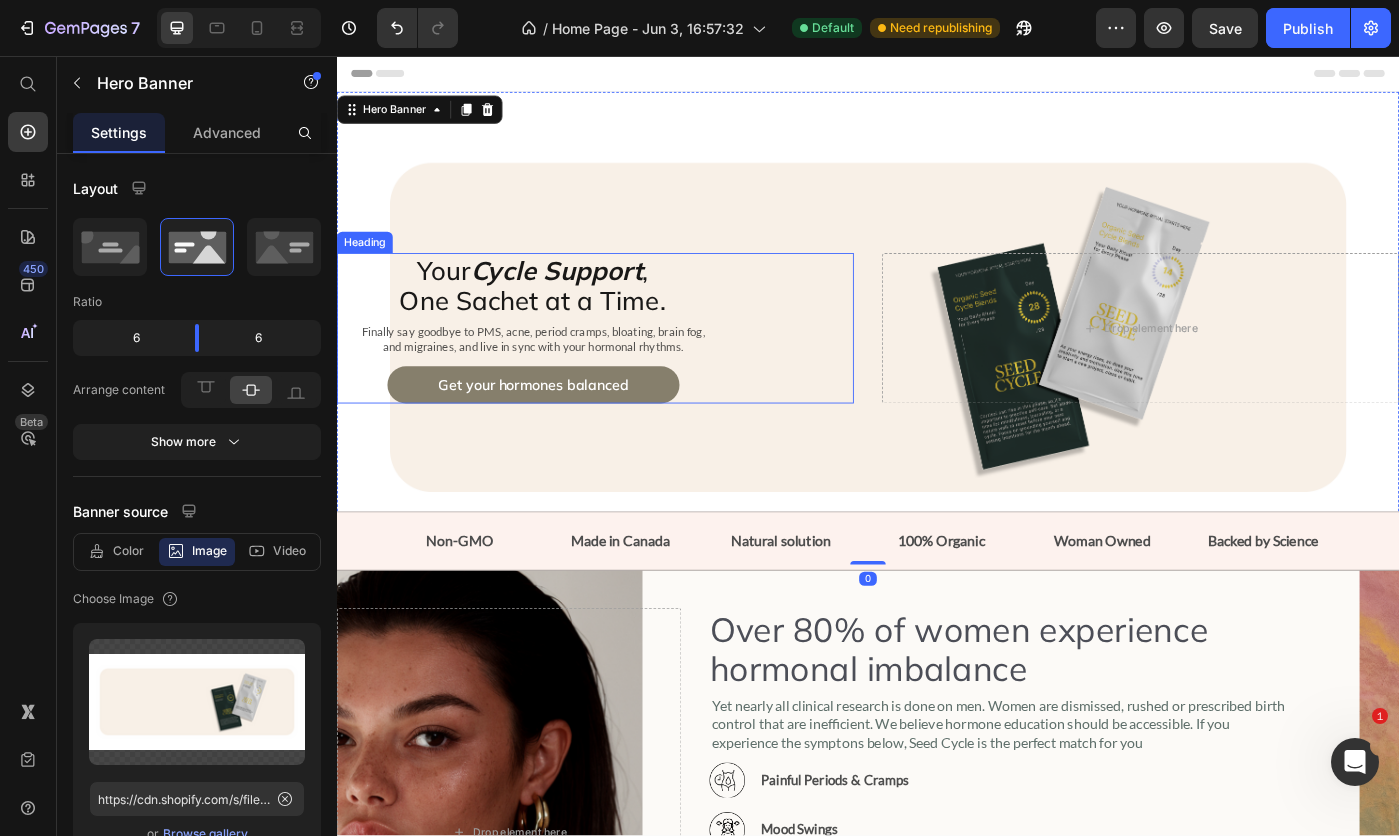 click on "Your  Cycle Support ,  One Sachet at a Time." at bounding box center [558, 315] 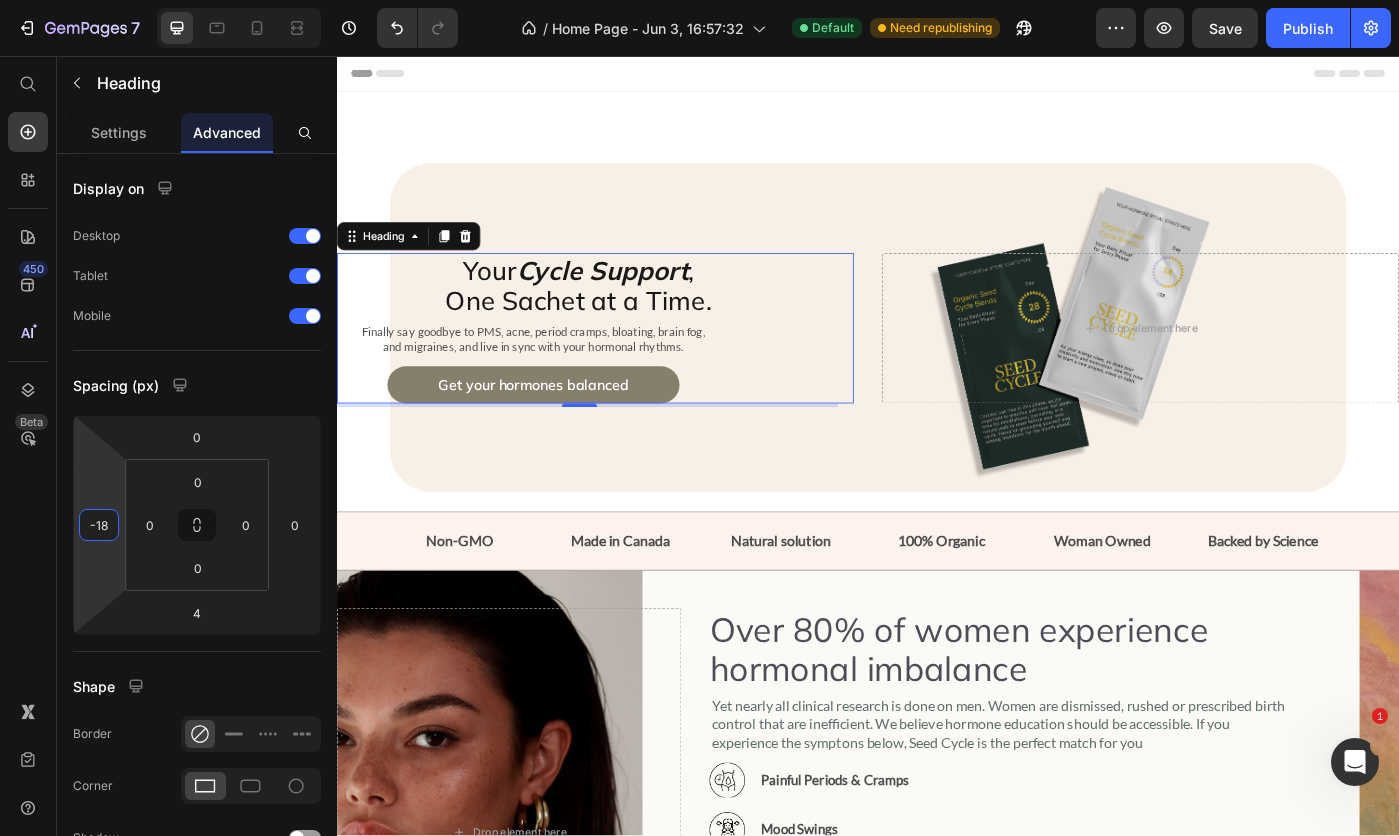 type on "-20" 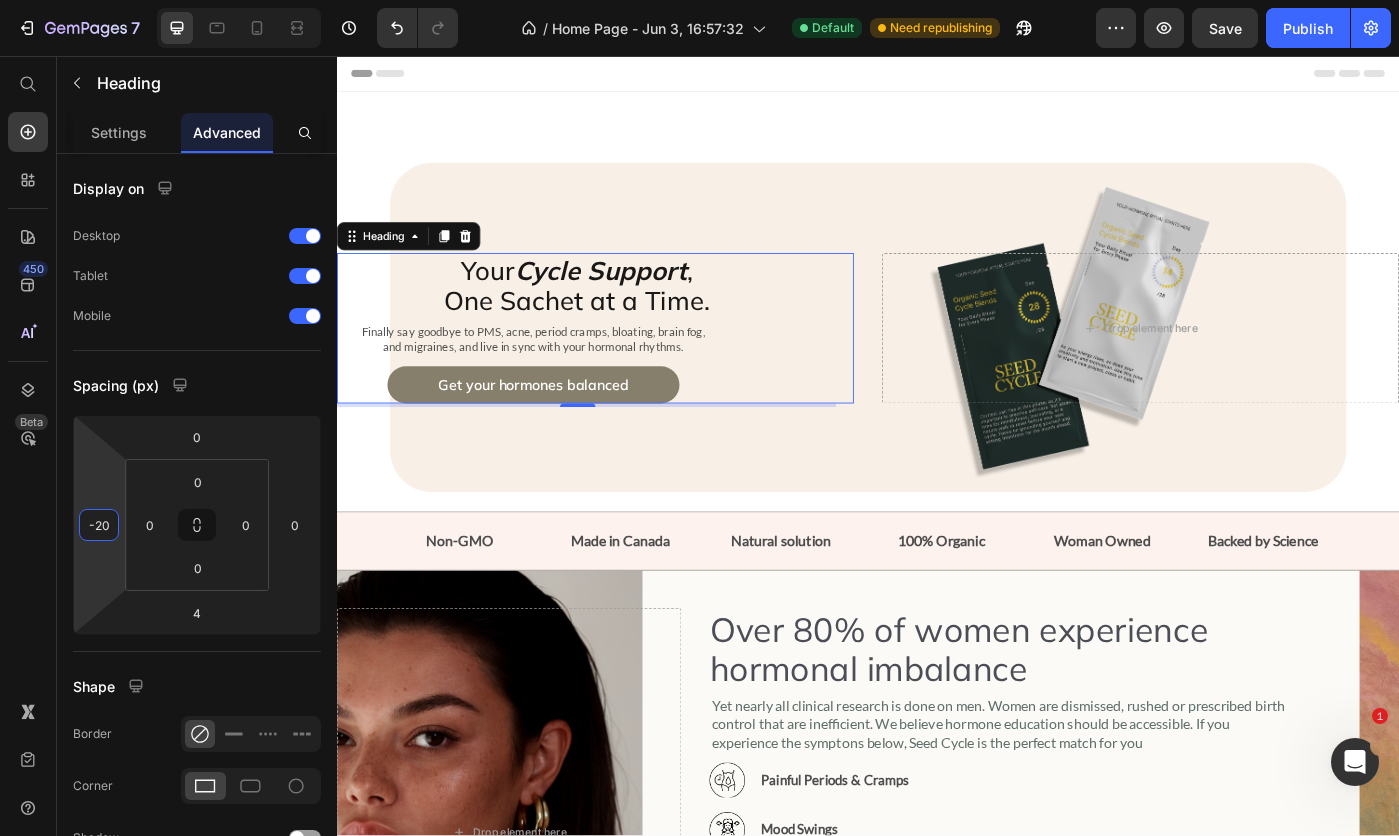 drag, startPoint x: 109, startPoint y: 546, endPoint x: 114, endPoint y: 521, distance: 25.495098 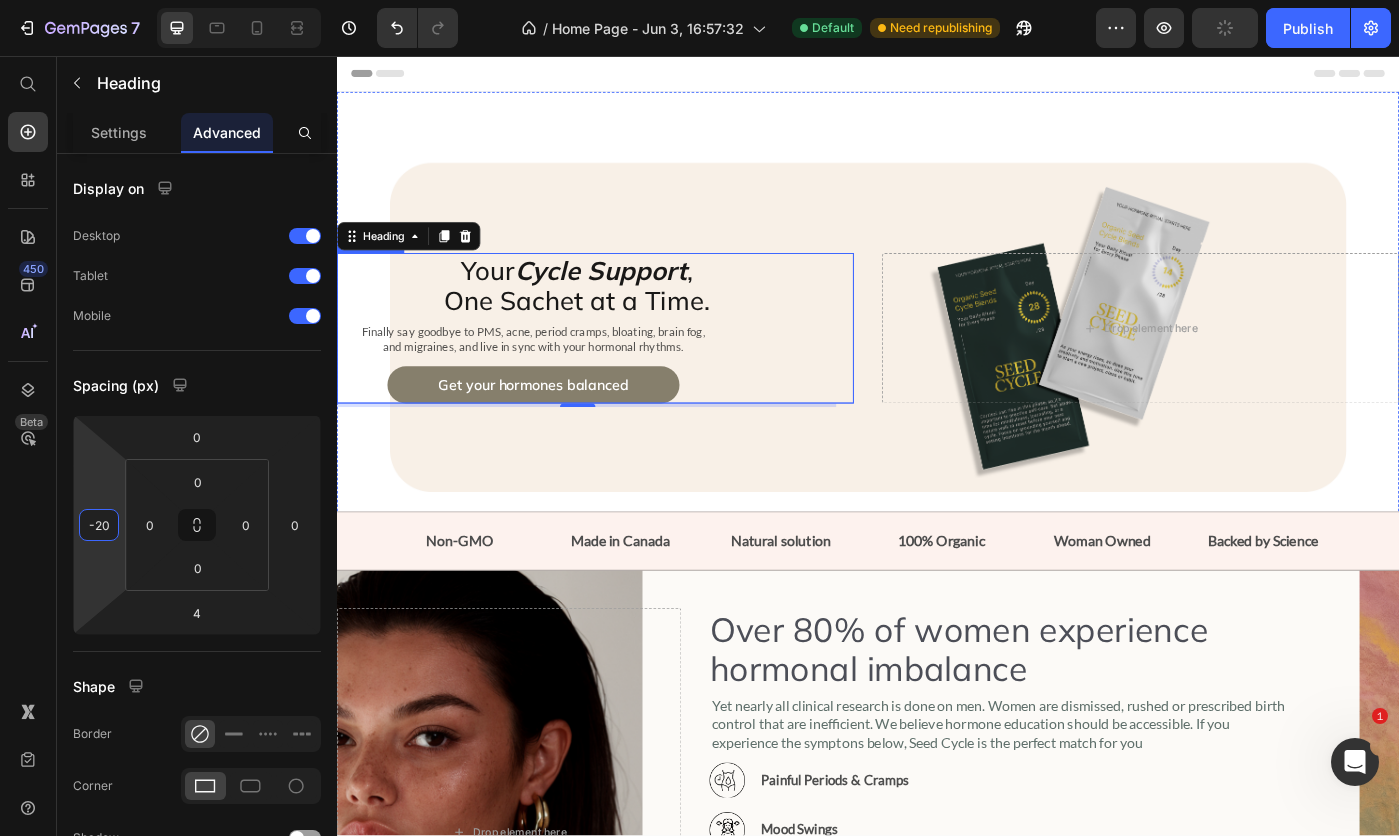click on "Finally say goodbye to PMS, acne, period cramps, bloating, brain fog," at bounding box center (559, 368) 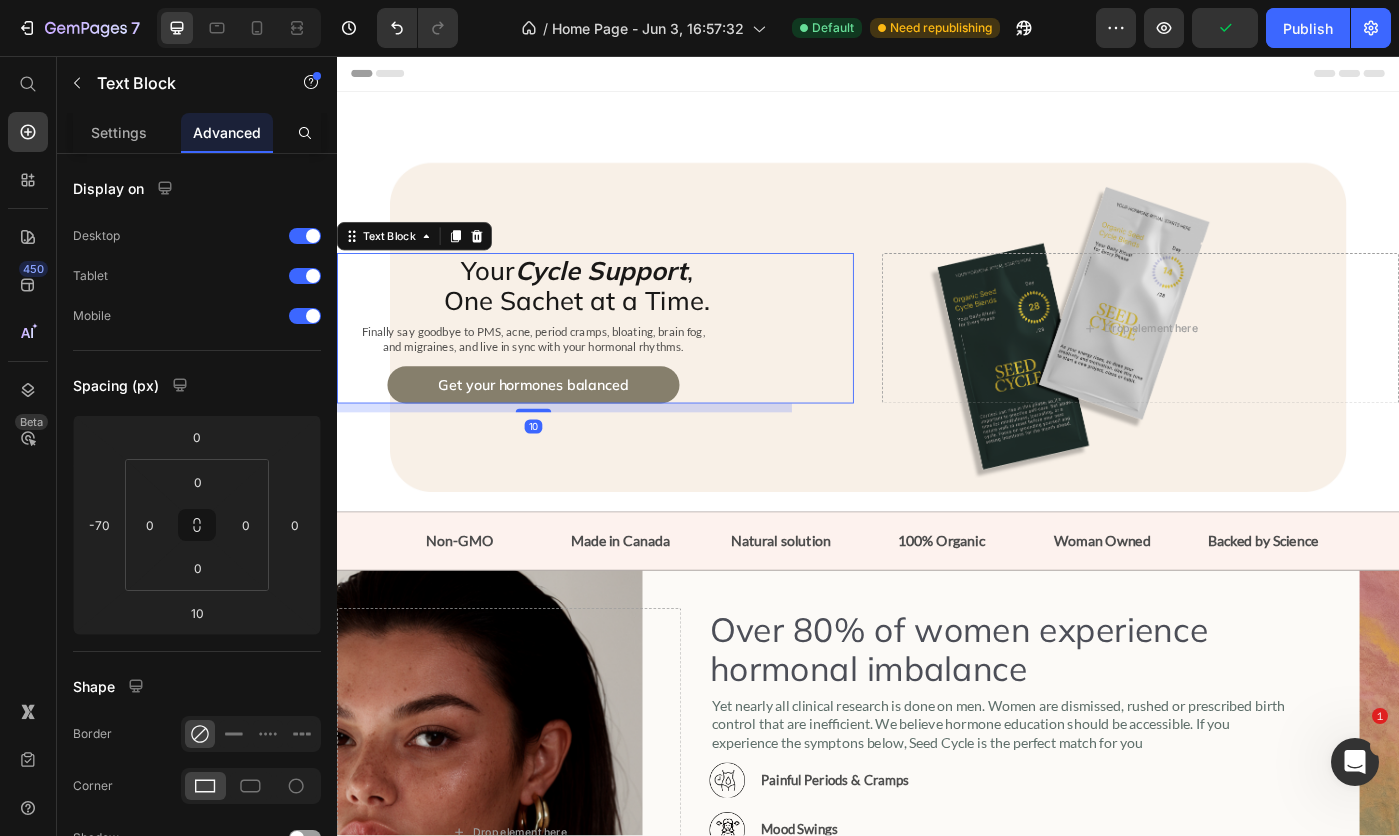 click on "Finally say goodbye to PMS, acne, period cramps, bloating, brain fog," at bounding box center (559, 368) 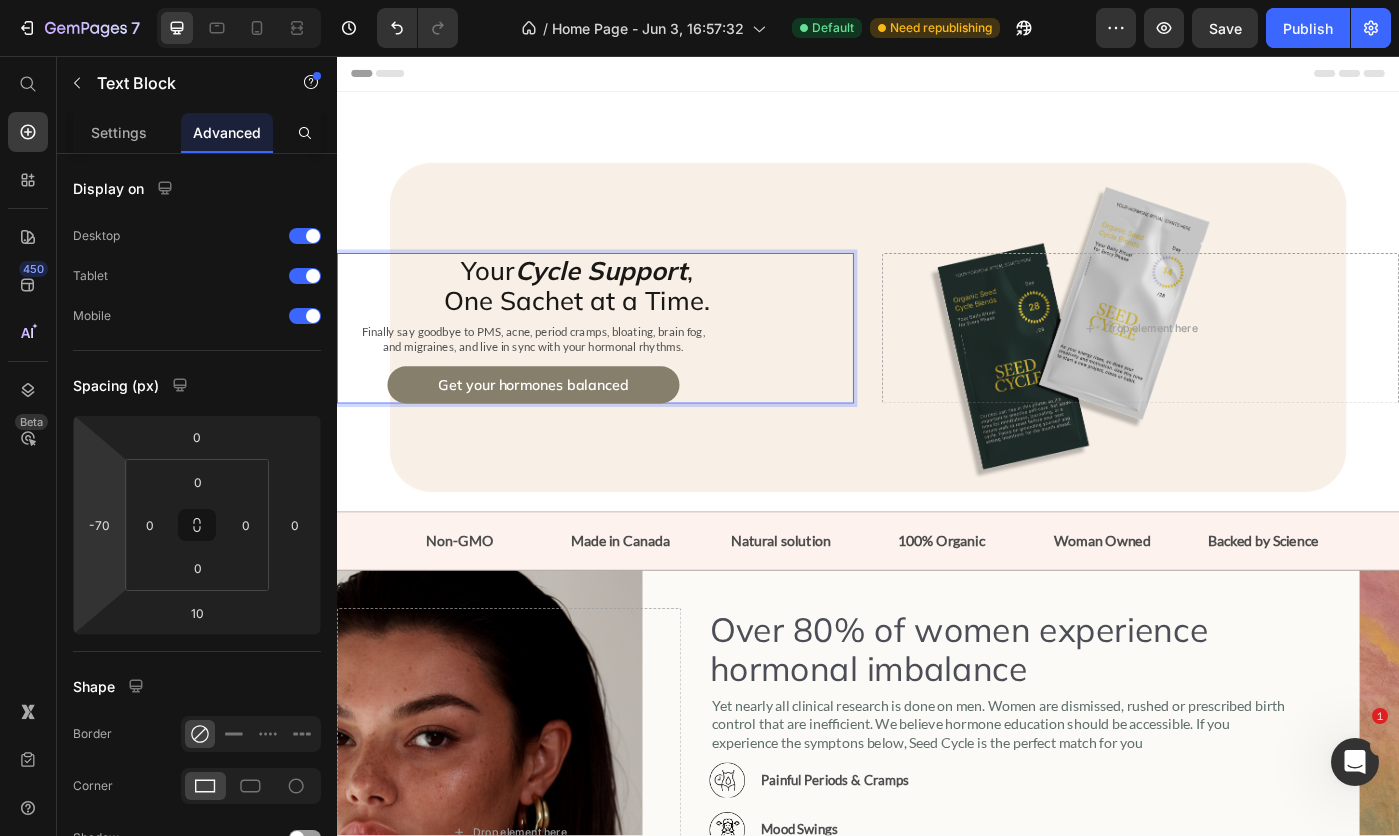 click on "-70" at bounding box center (99, 525) 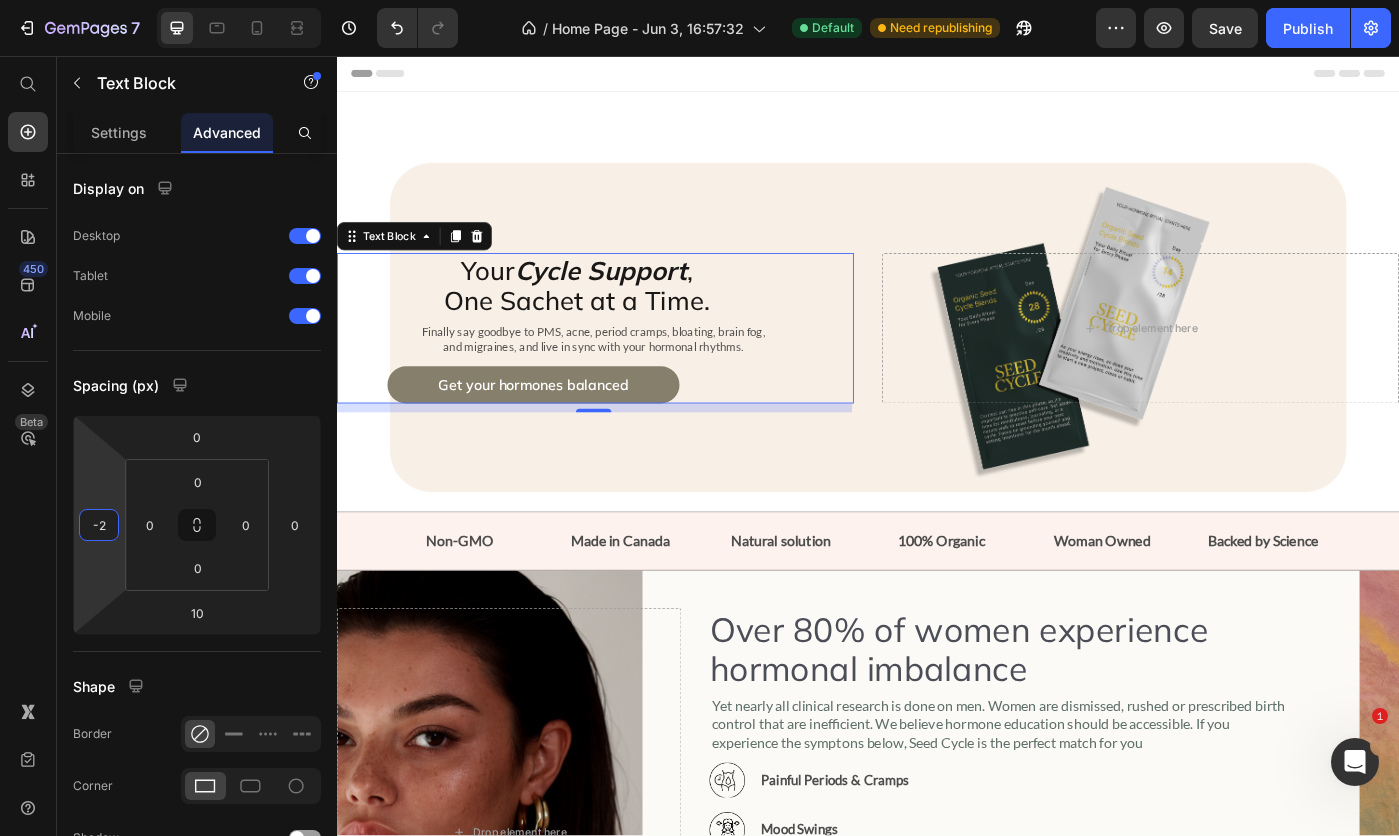 type on "-20" 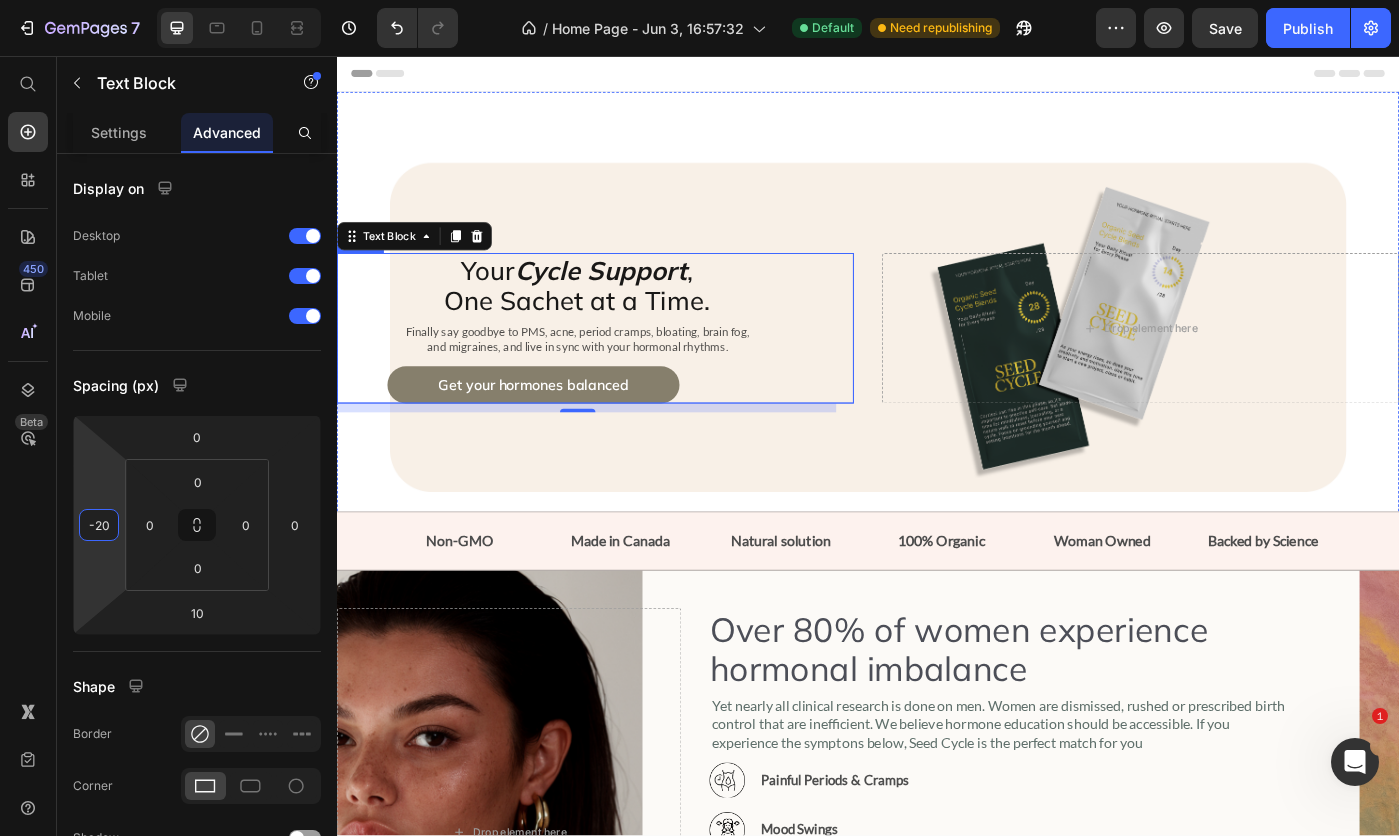 click on "Get your hormones balanced" at bounding box center [559, 428] 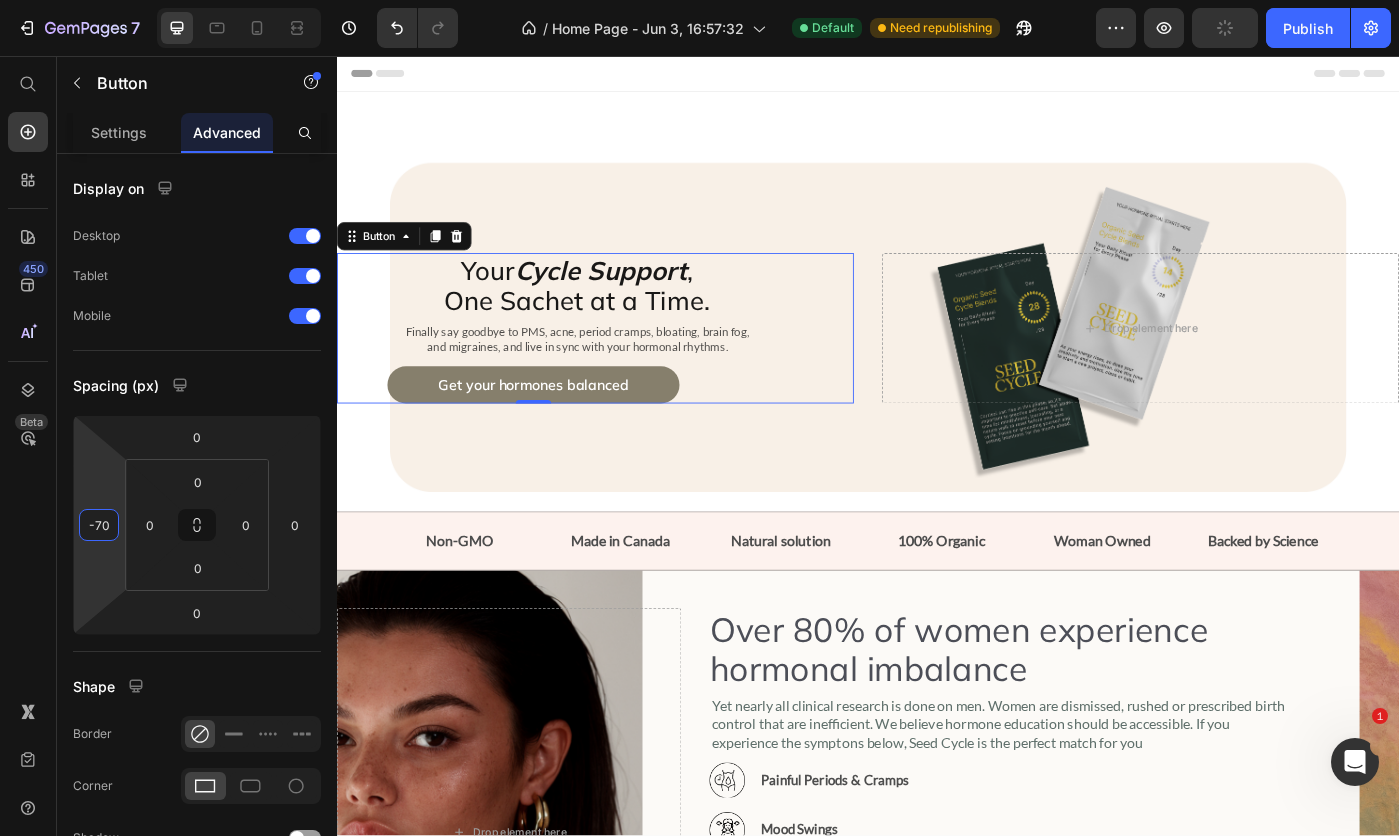 click on "-70" at bounding box center [99, 525] 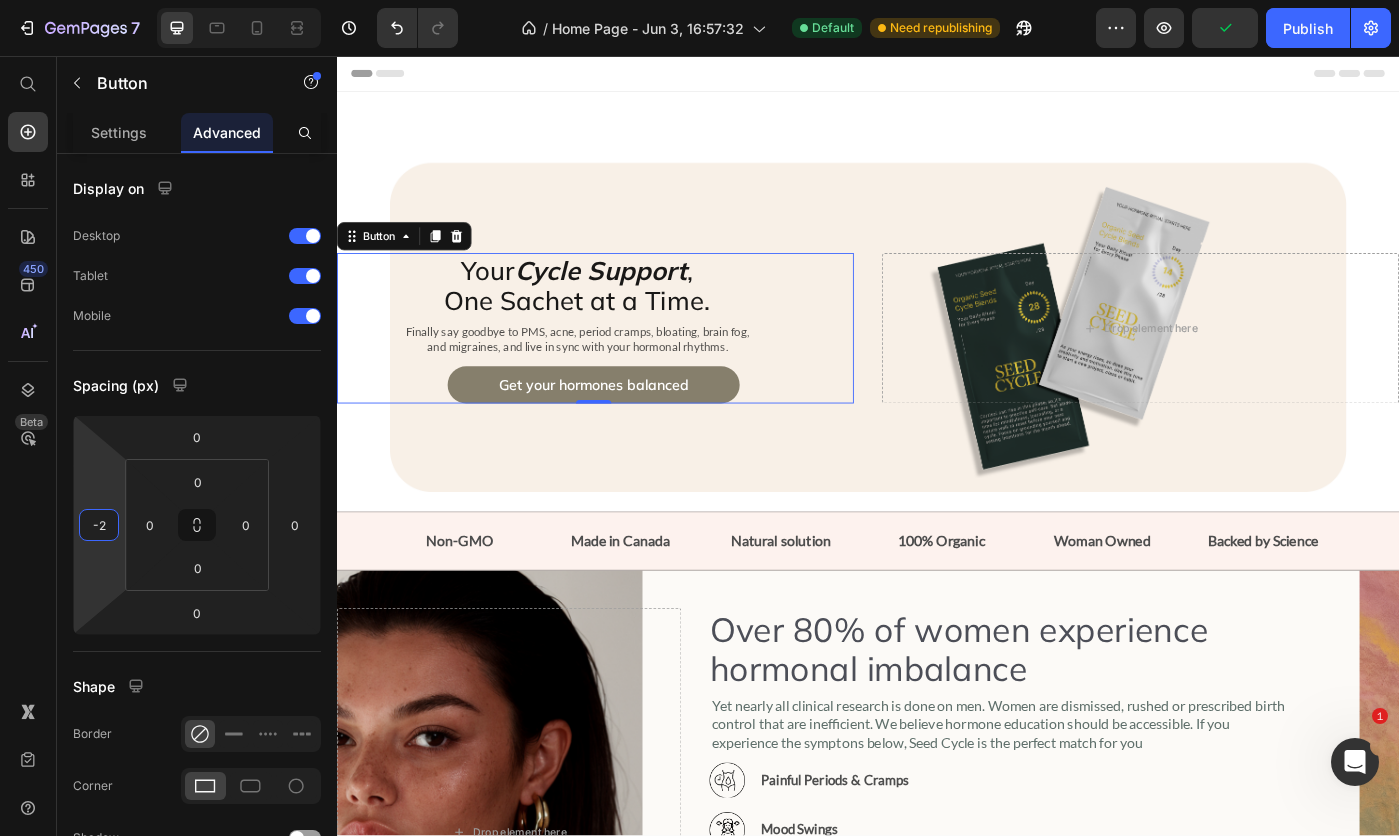 type on "-20" 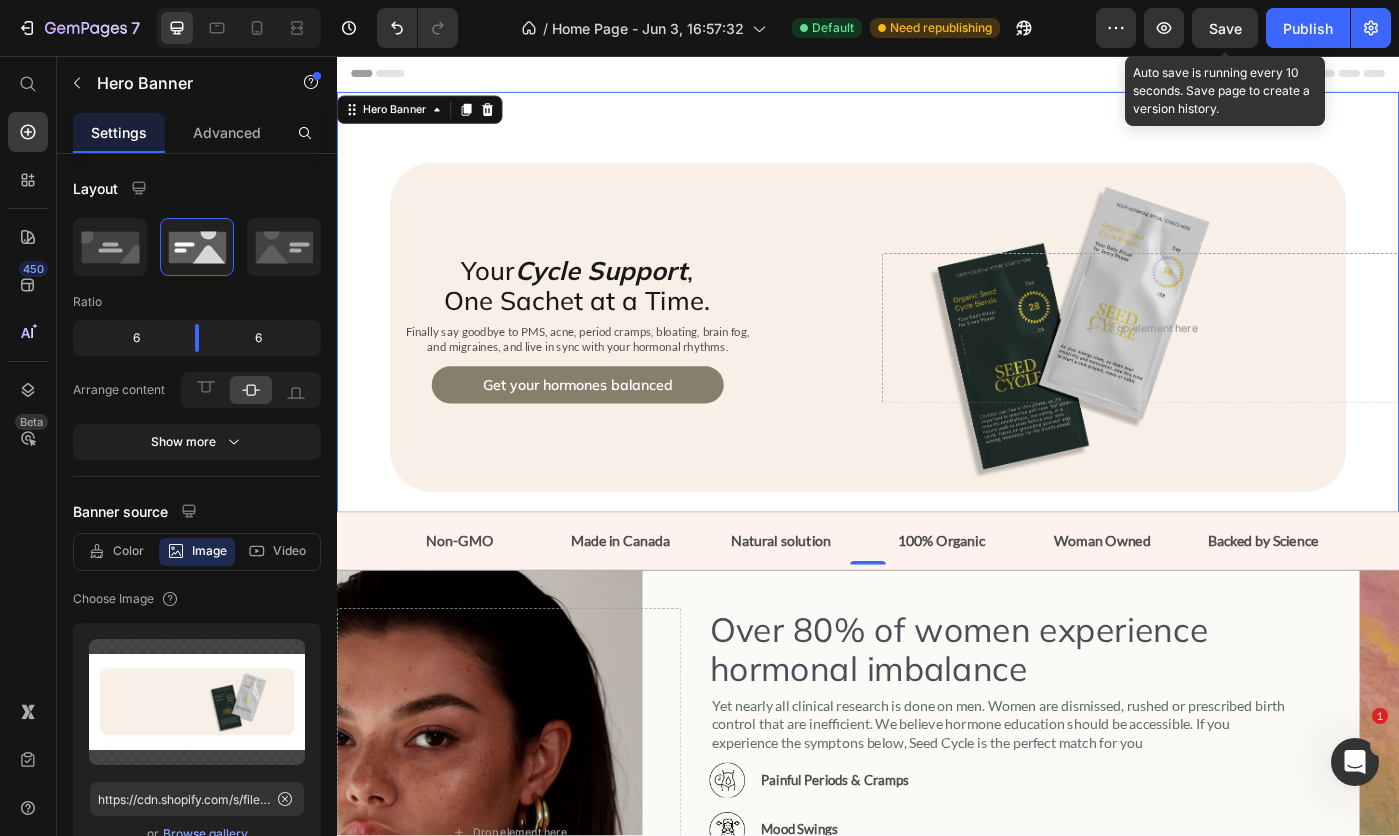 click on "Save" at bounding box center [1225, 28] 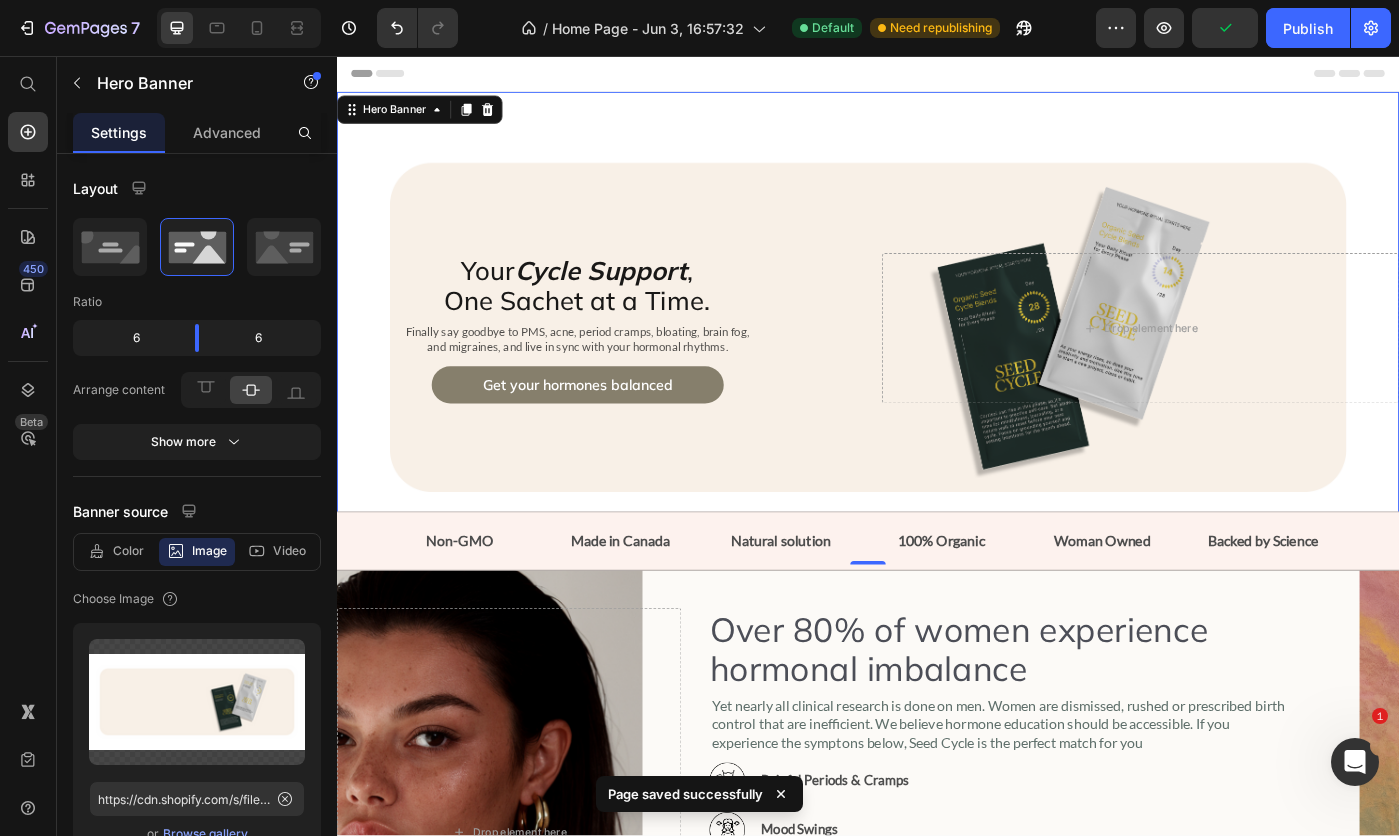 click on "Publish" at bounding box center [1308, 28] 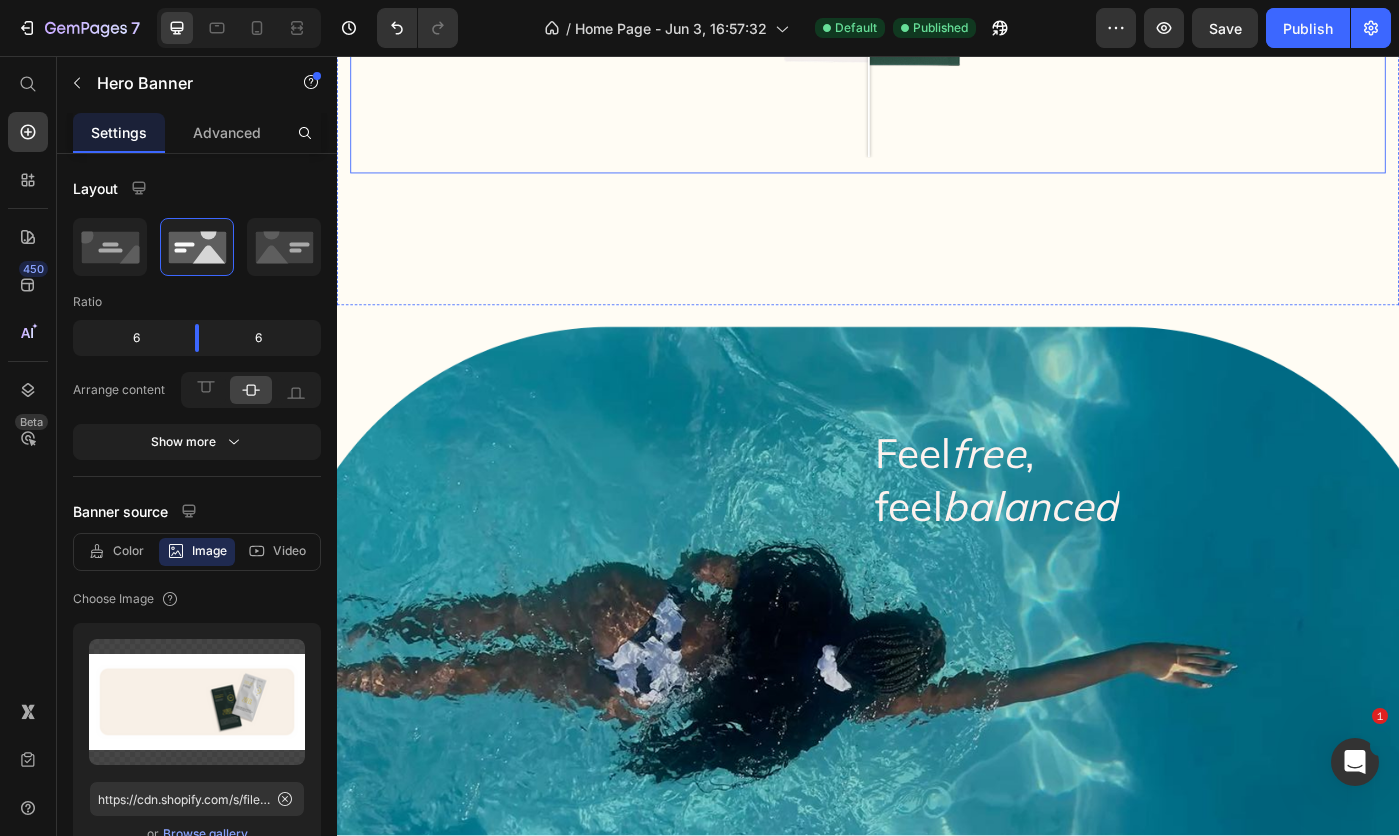 scroll, scrollTop: 3702, scrollLeft: 0, axis: vertical 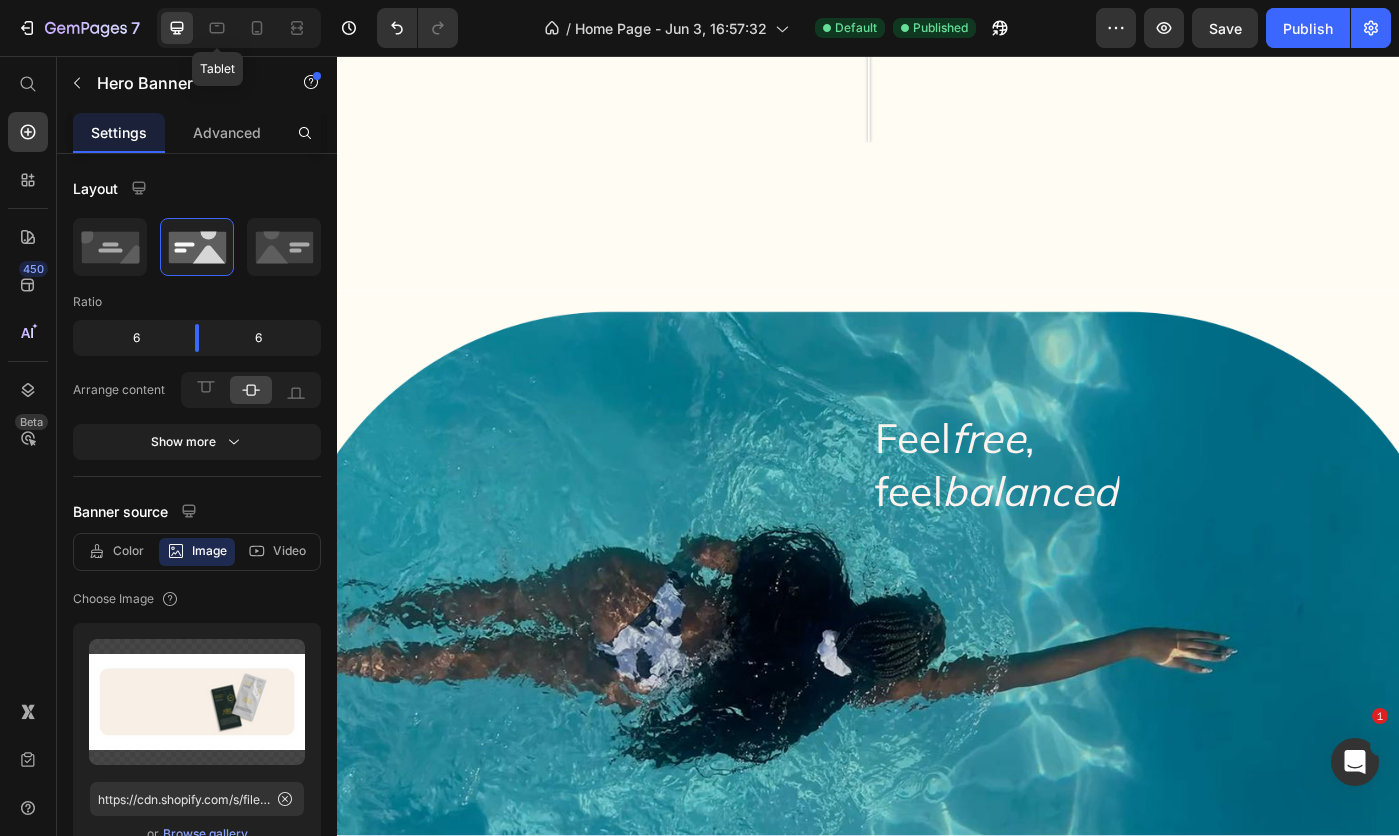 click 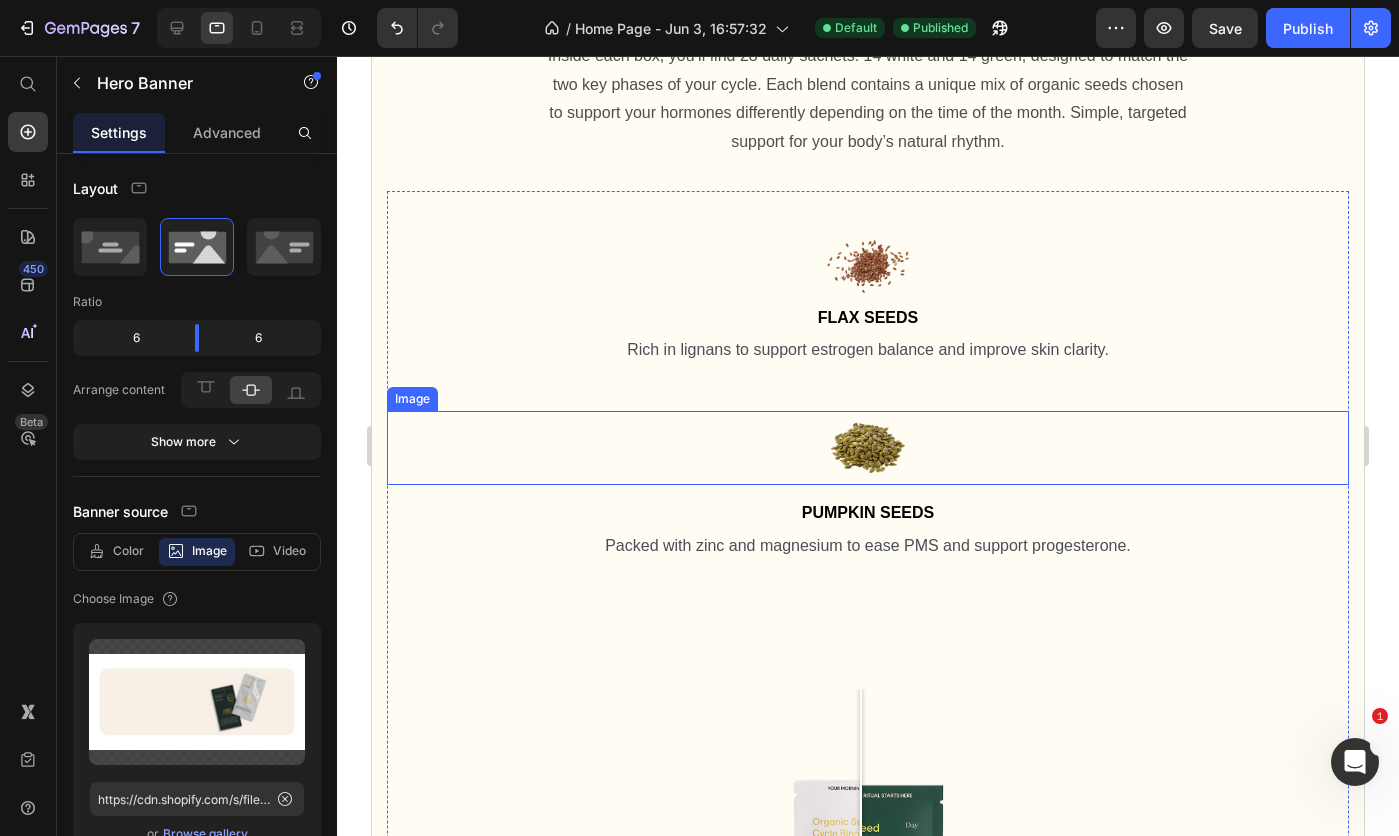 scroll, scrollTop: 3406, scrollLeft: 0, axis: vertical 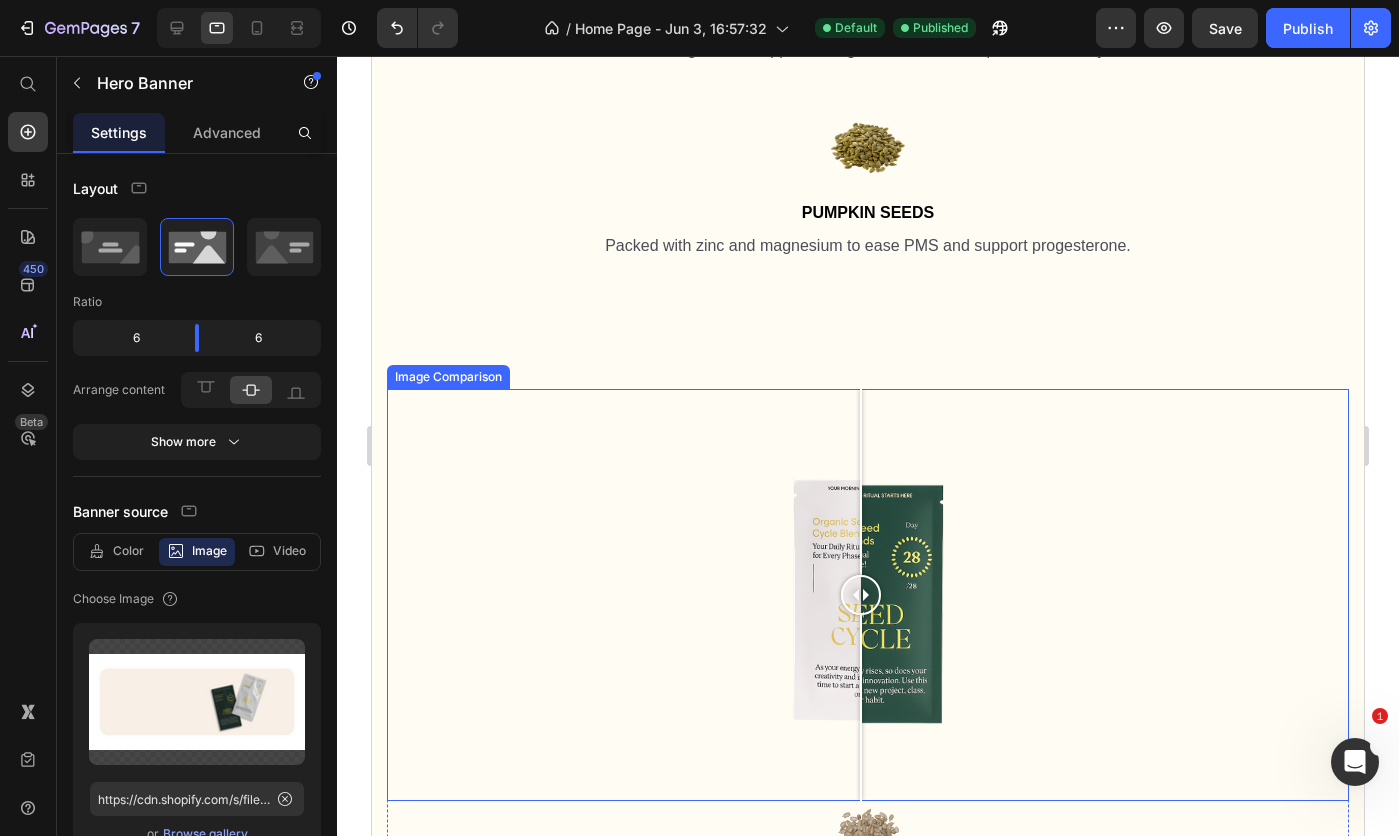 click at bounding box center [868, 595] 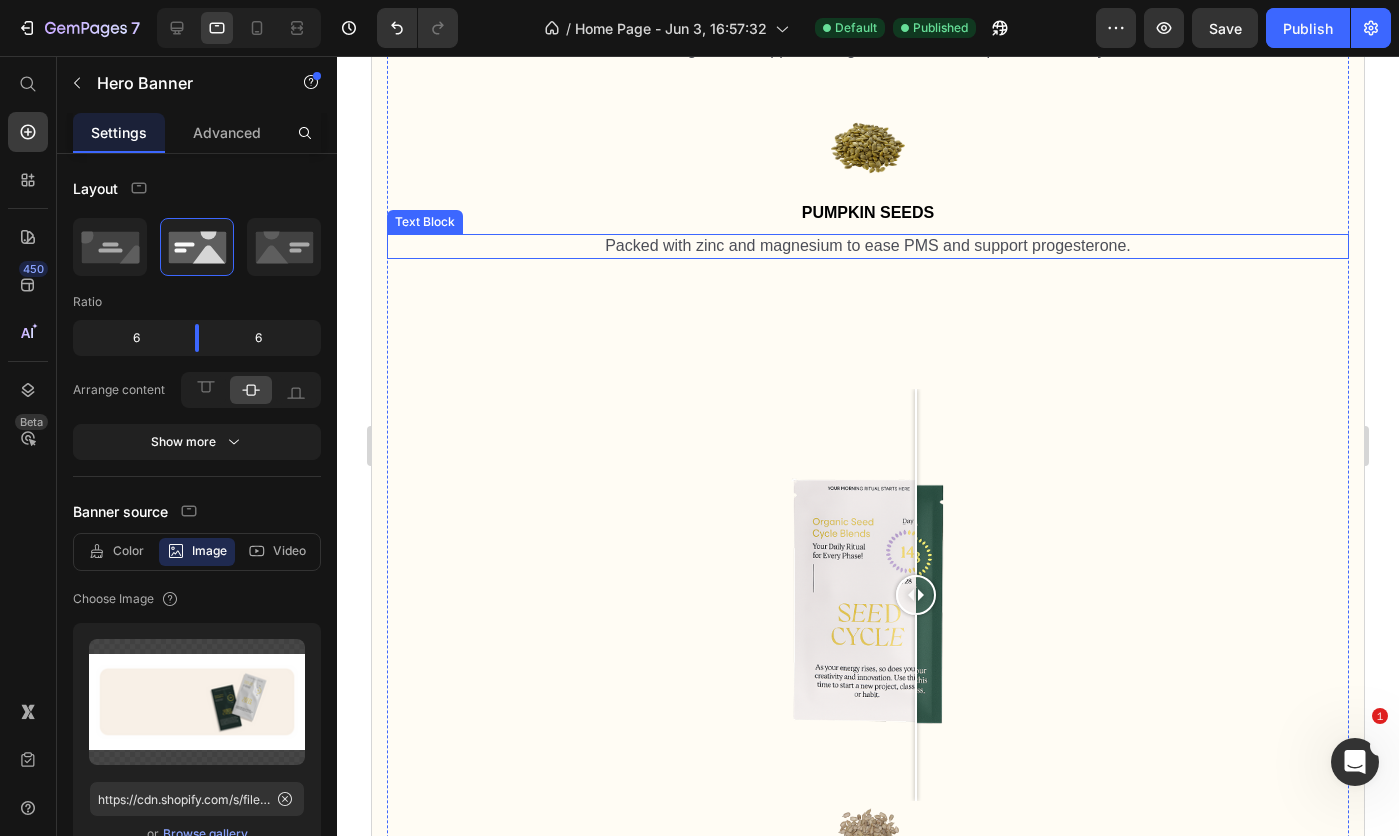 click on "Packed with zinc and magnesium to ease PMS and support progesterone." at bounding box center [868, 246] 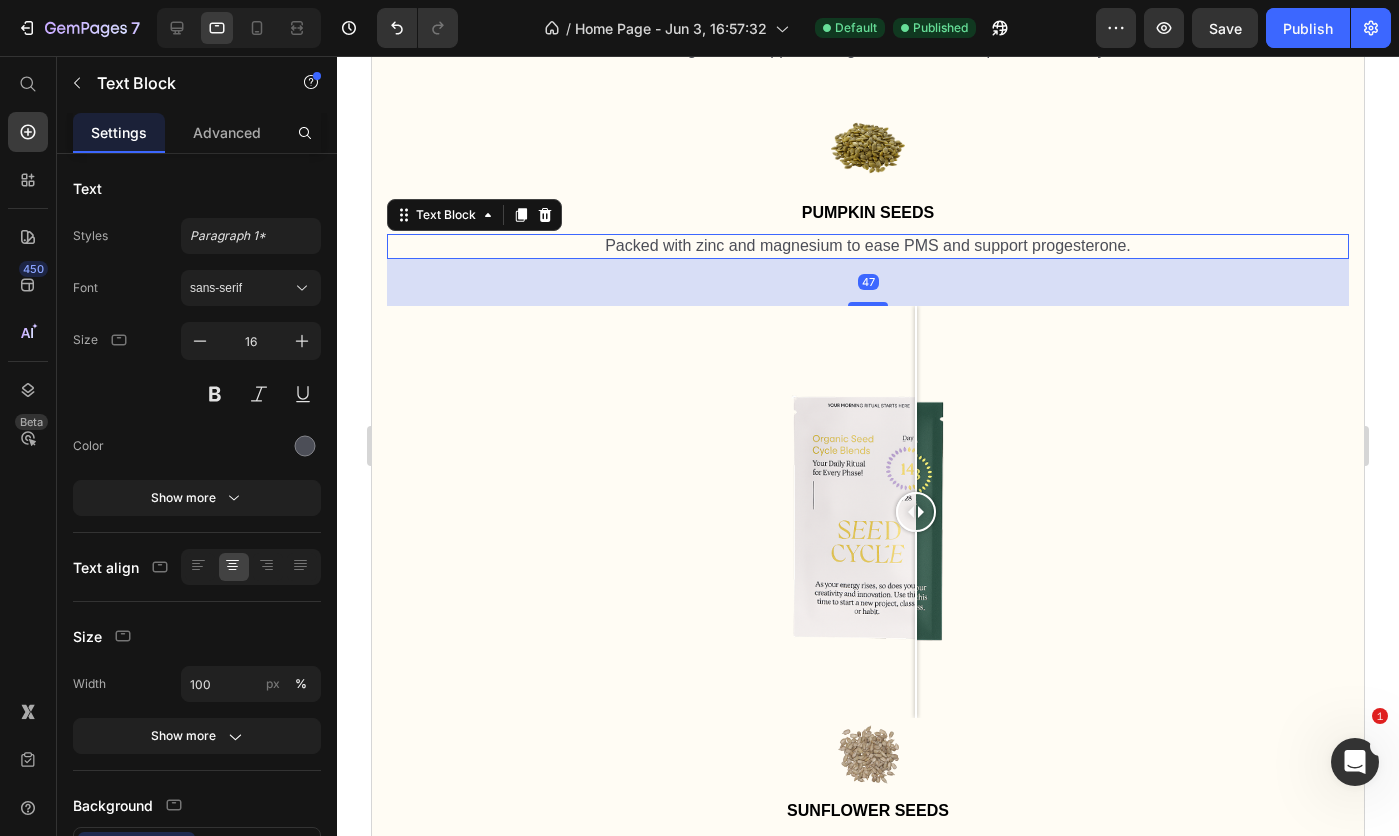 drag, startPoint x: 874, startPoint y: 386, endPoint x: 878, endPoint y: 303, distance: 83.09633 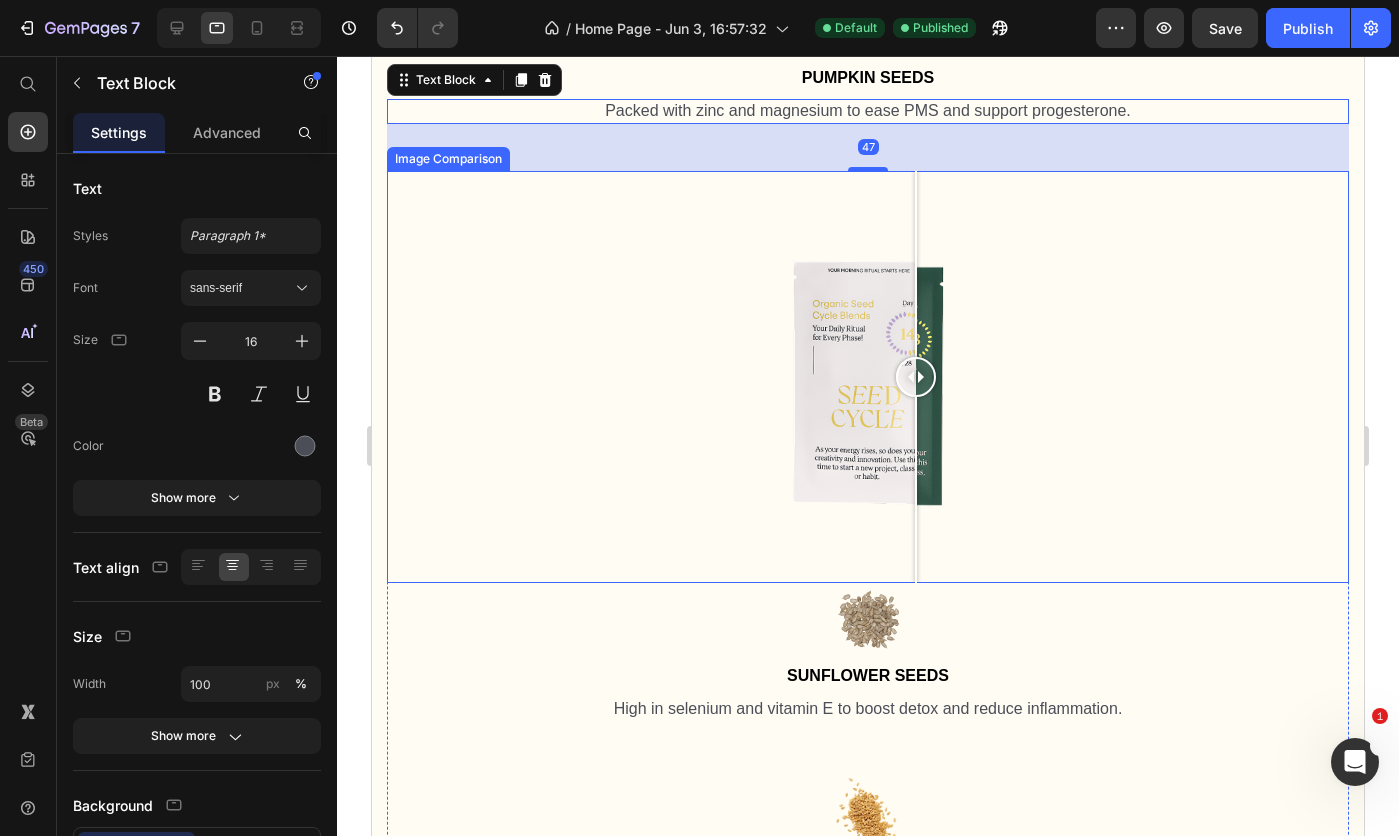 scroll, scrollTop: 3606, scrollLeft: 0, axis: vertical 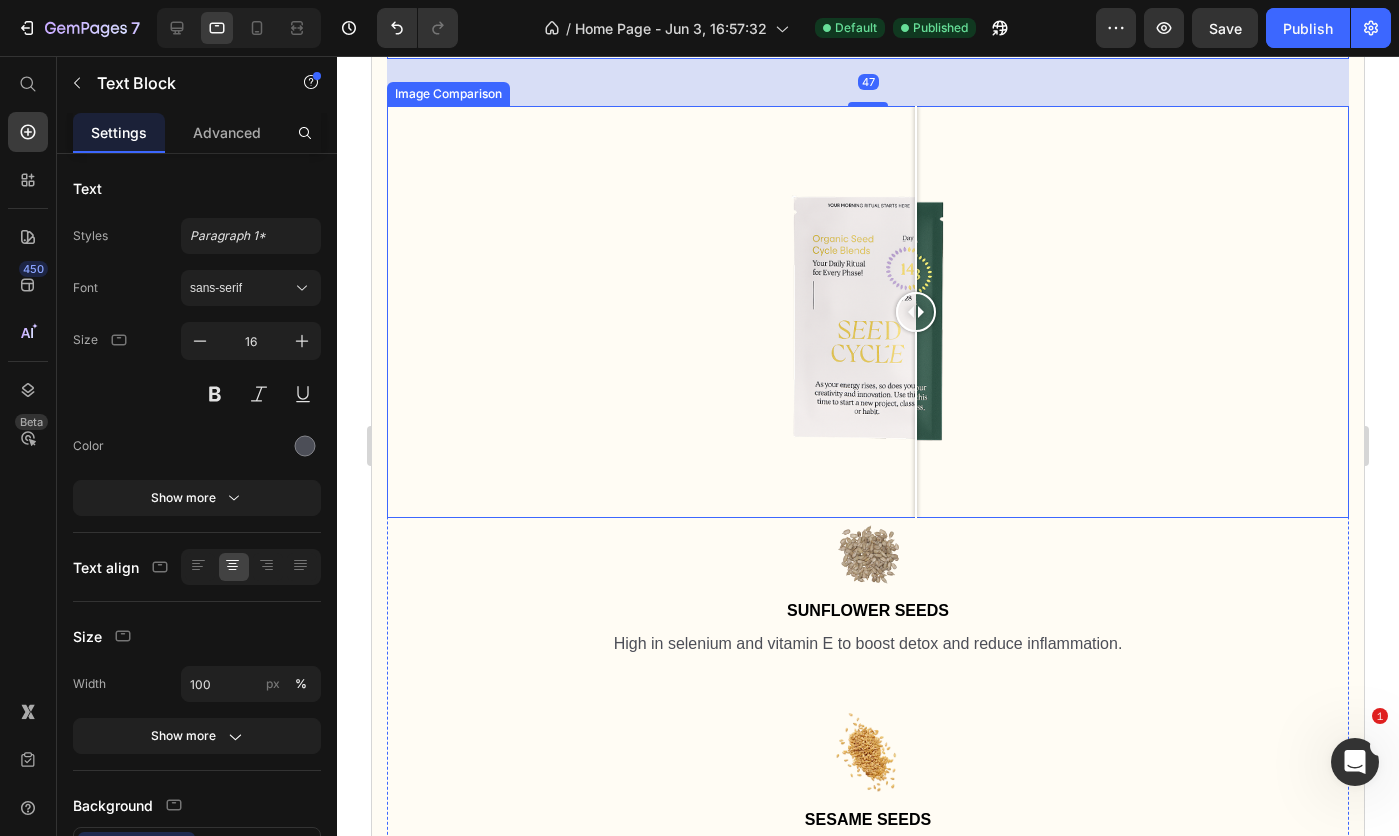 click at bounding box center (868, 312) 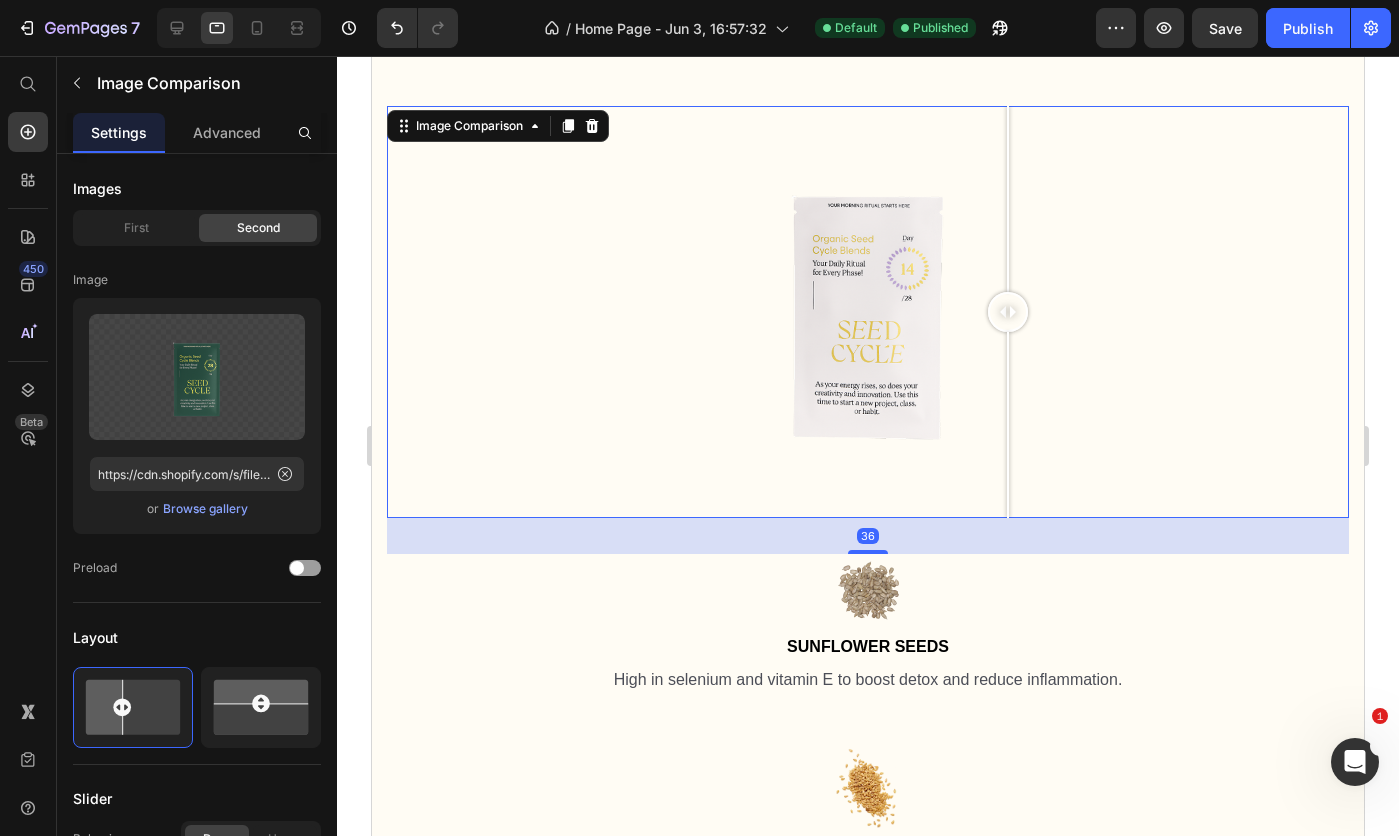 drag, startPoint x: 876, startPoint y: 509, endPoint x: 873, endPoint y: 545, distance: 36.124783 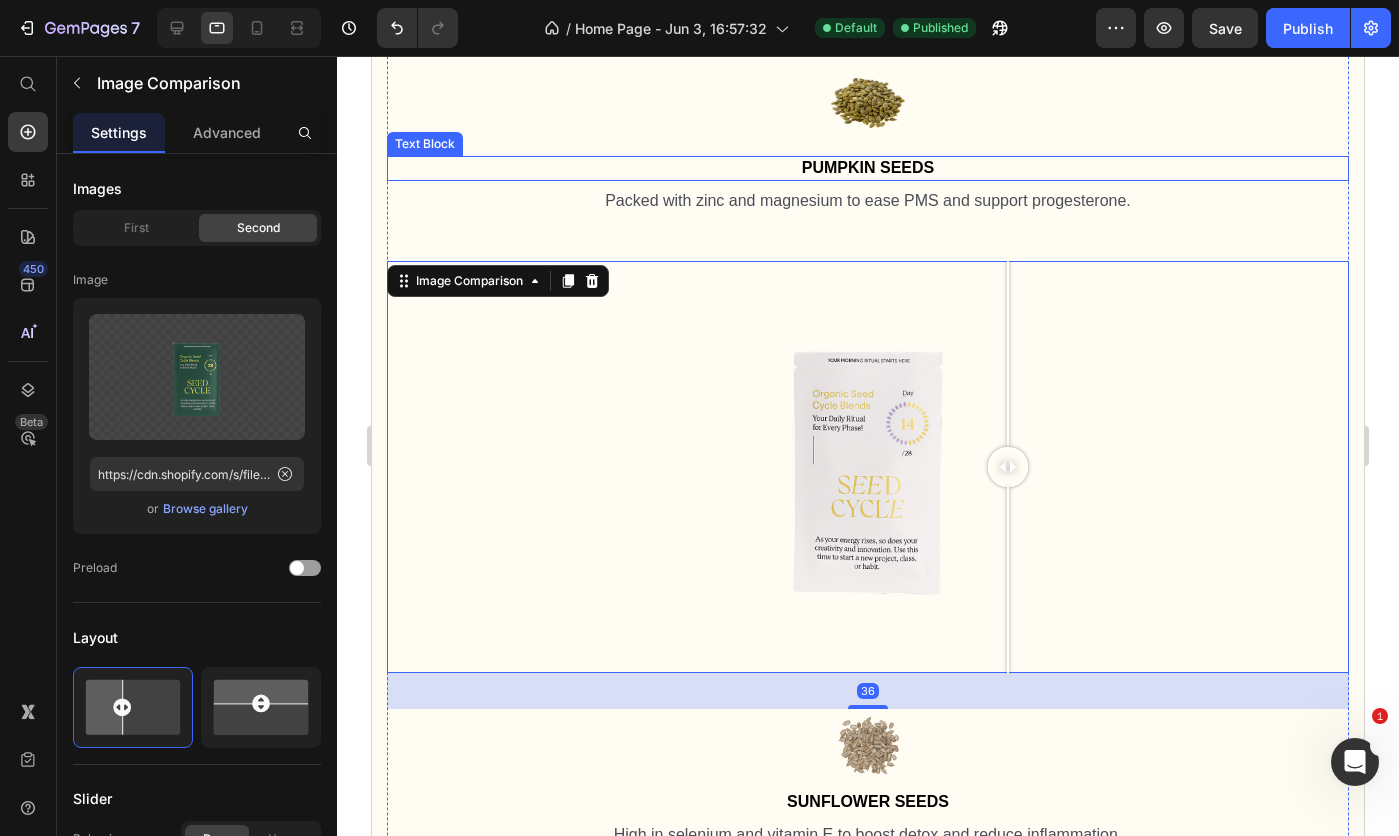 scroll, scrollTop: 3306, scrollLeft: 0, axis: vertical 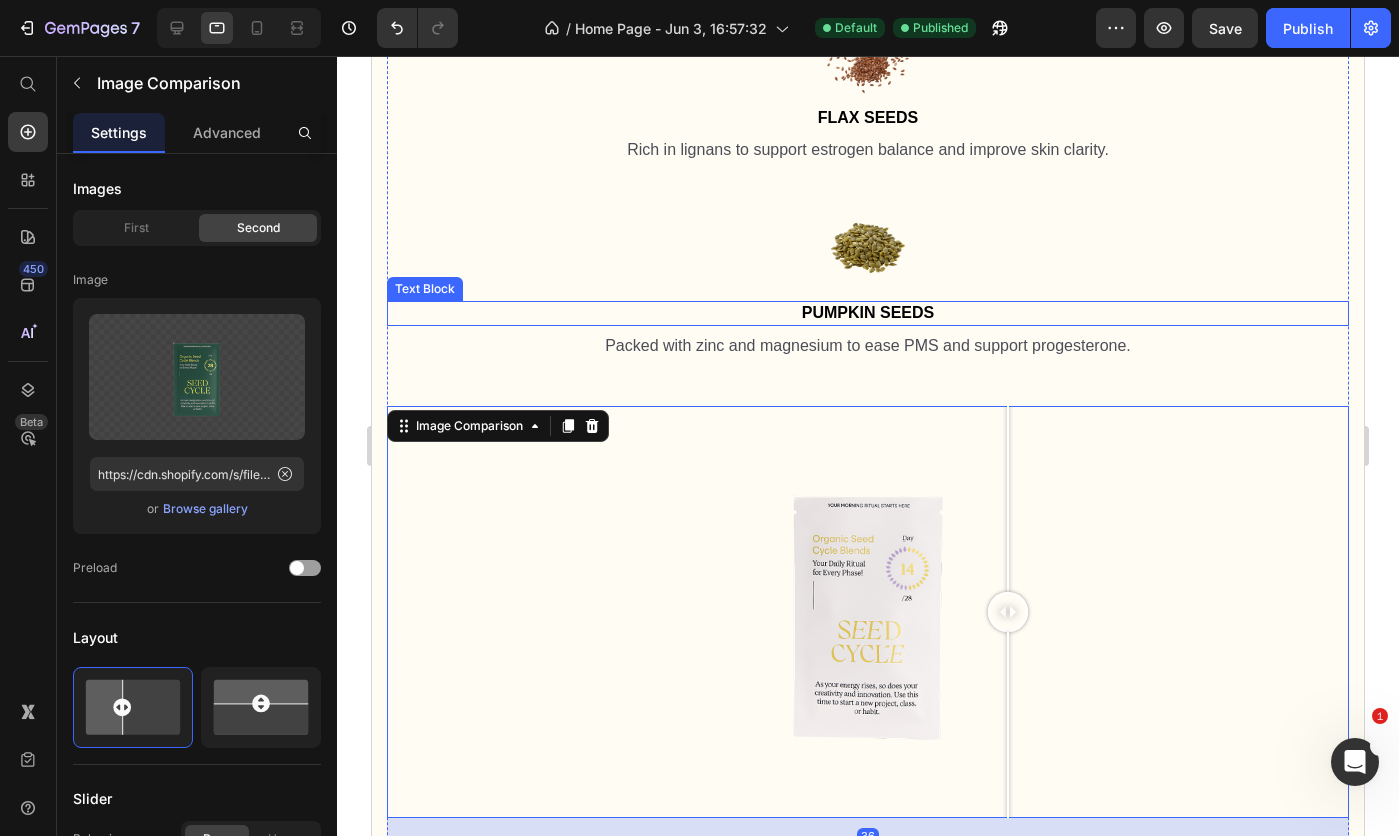 click on "Packed with zinc and magnesium to ease PMS and support progesterone." at bounding box center [868, 346] 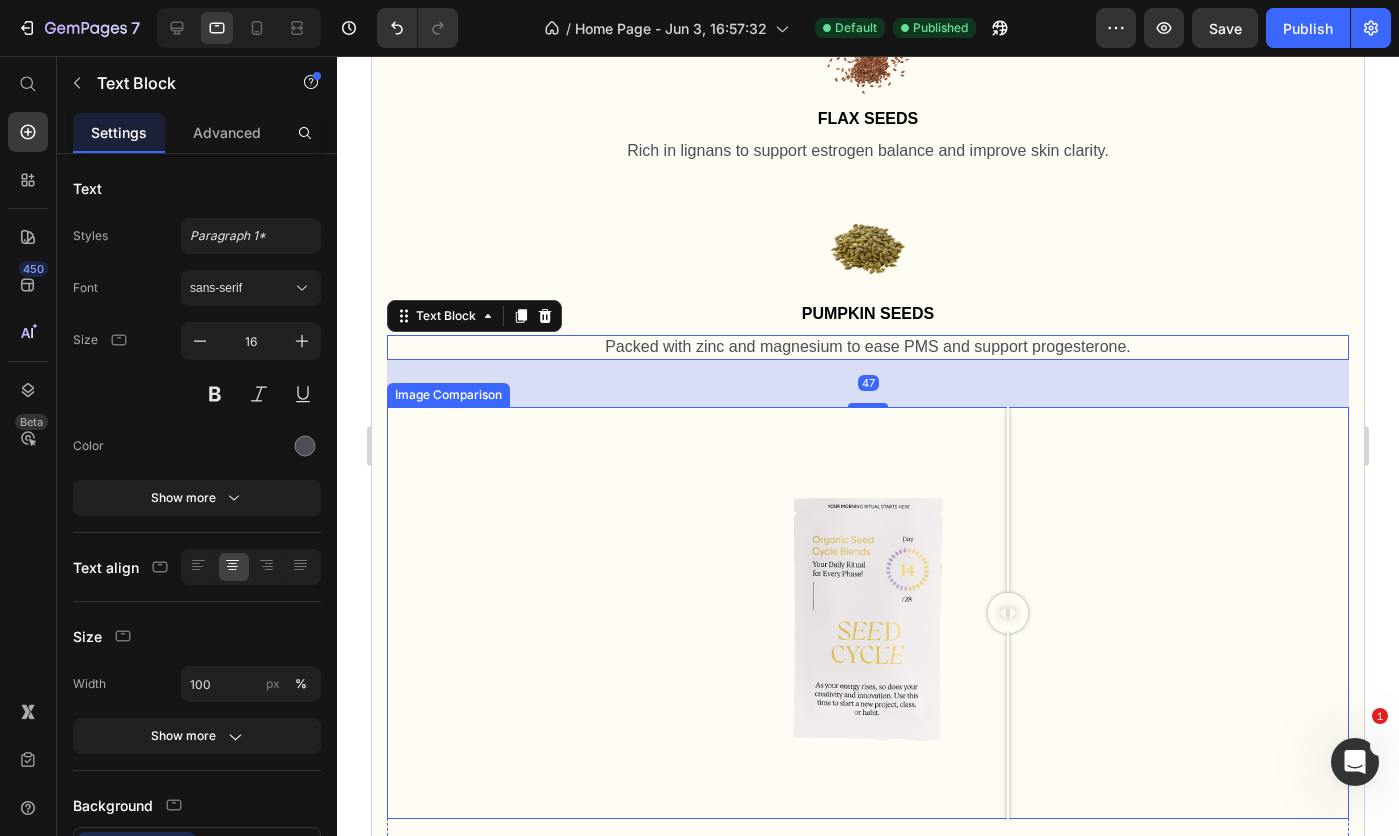scroll, scrollTop: 3605, scrollLeft: 0, axis: vertical 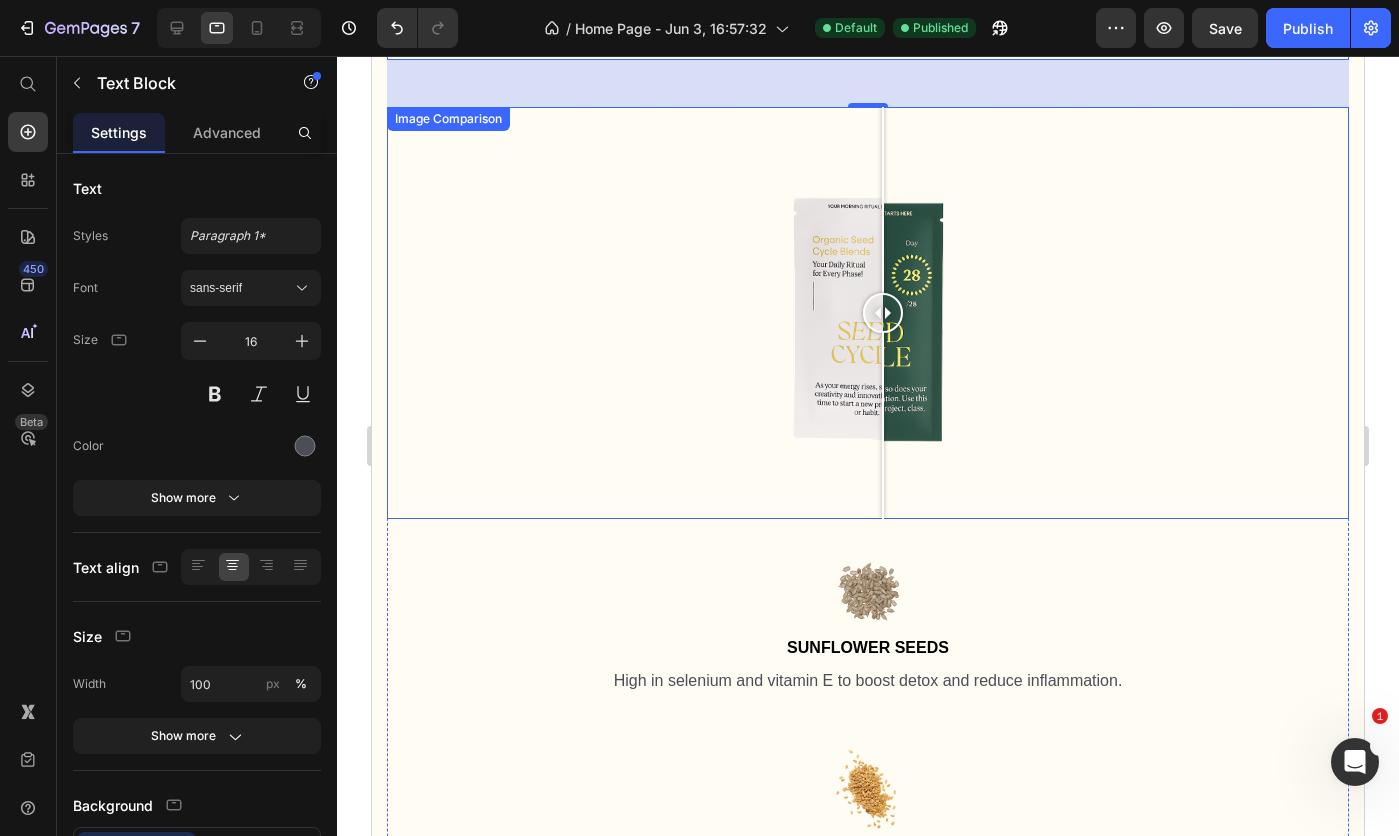 click at bounding box center (868, 313) 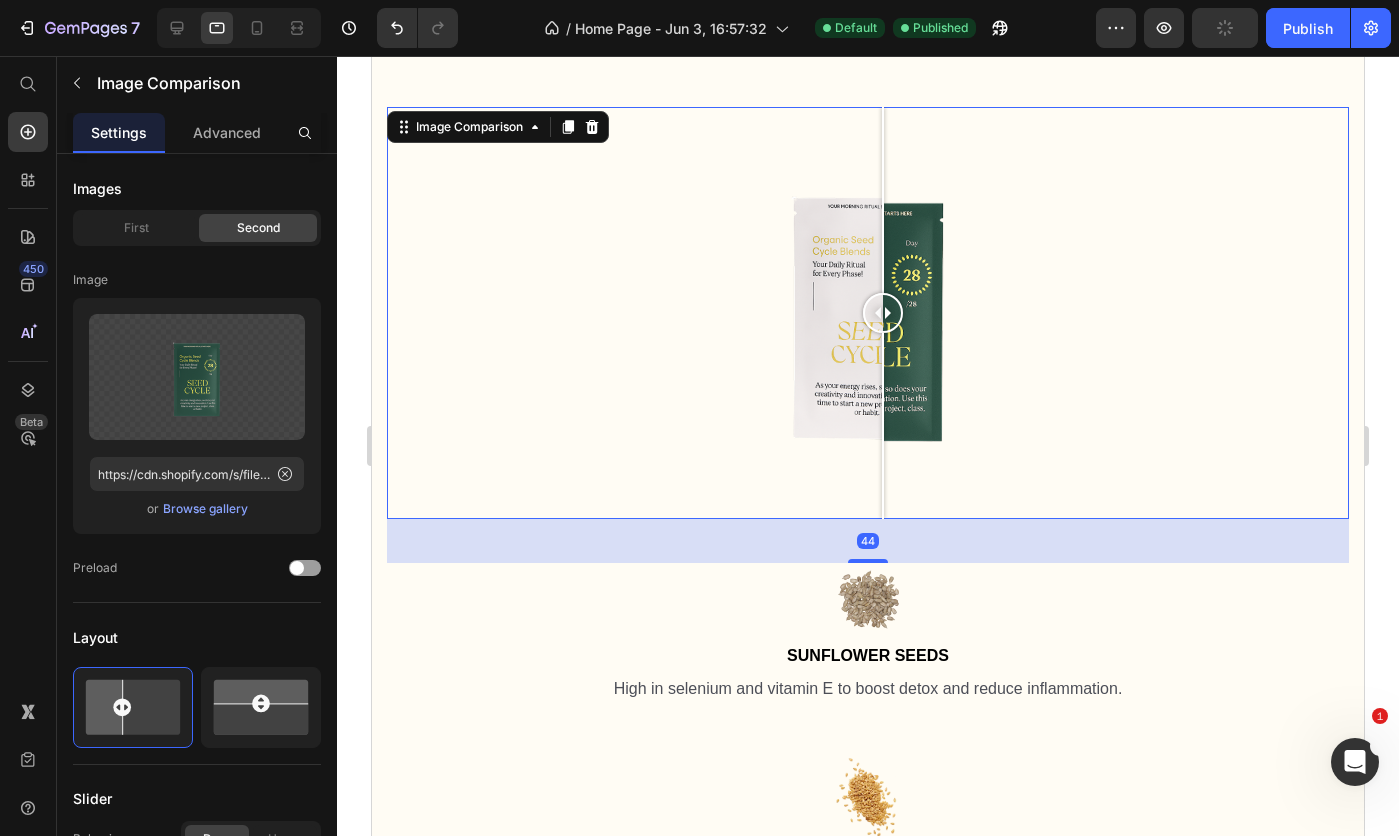 click at bounding box center [868, 561] 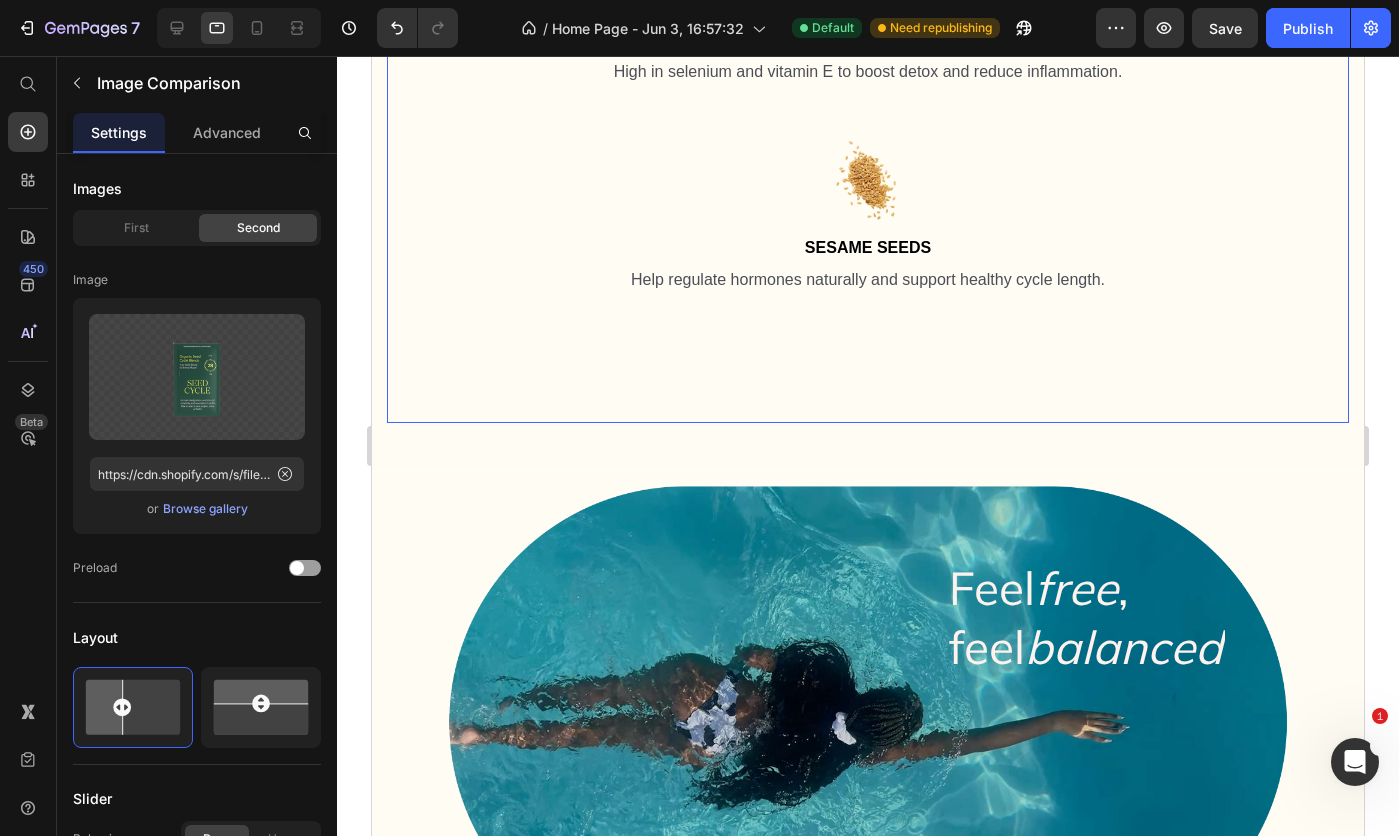 scroll, scrollTop: 4315, scrollLeft: 0, axis: vertical 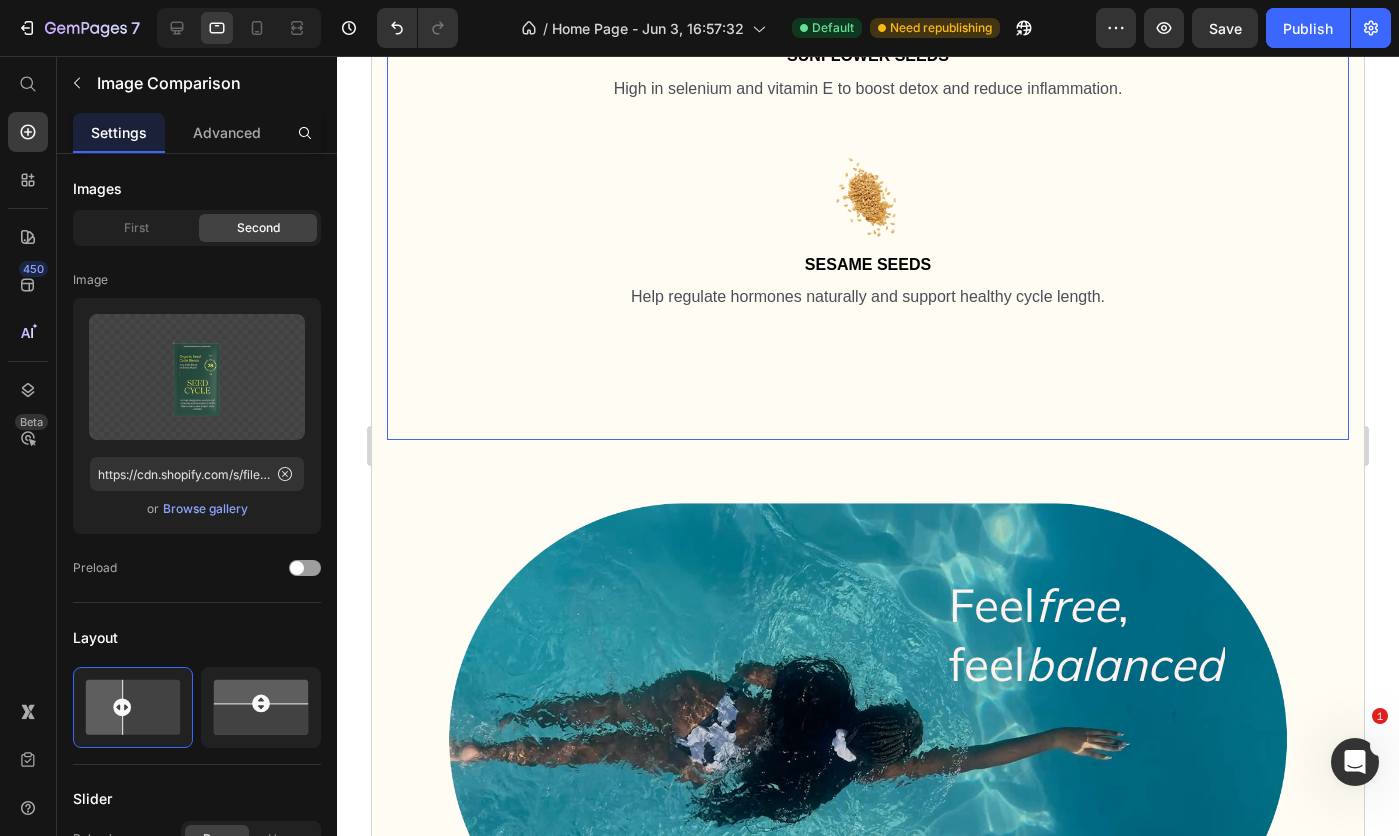 click on "Image Sunflower Seeds Text Block High in selenium and vitamin E to boost detox and reduce inflammation. Text Block Image Sesame Seeds Text Block Help regulate hormones naturally and support healthy cycle length. Text Block" at bounding box center (868, 201) 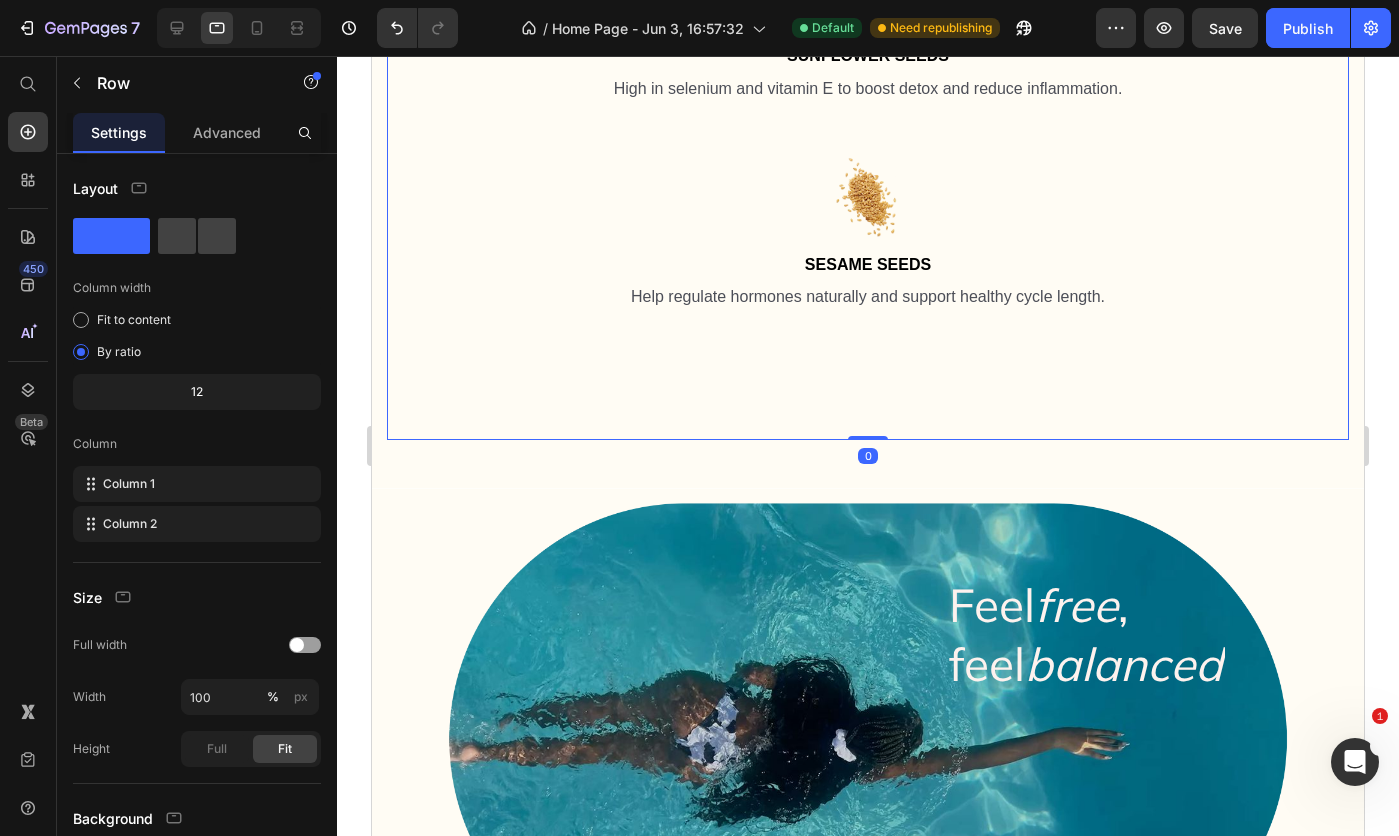 click on "Help regulate hormones naturally and support healthy cycle length." at bounding box center [868, 297] 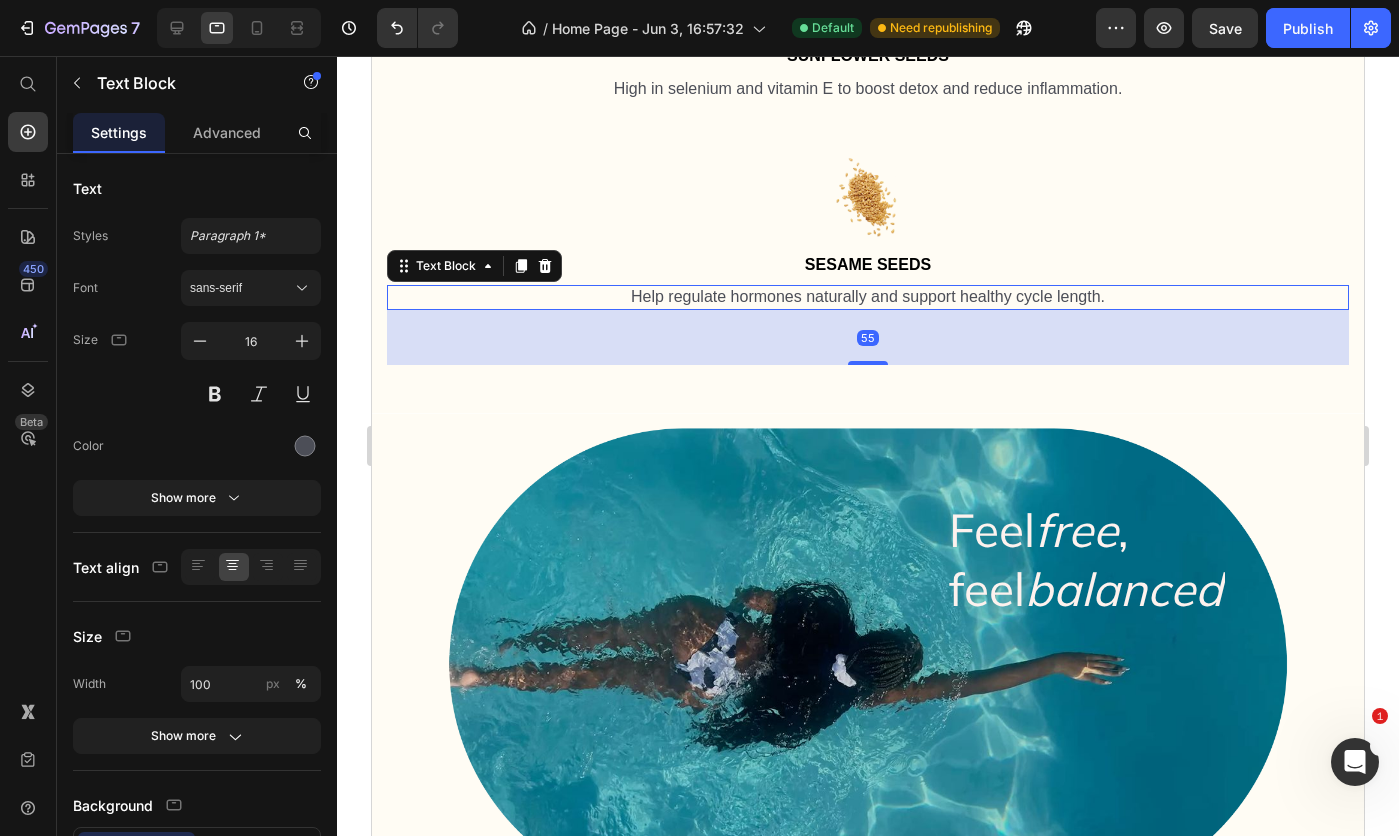drag, startPoint x: 869, startPoint y: 430, endPoint x: 873, endPoint y: 355, distance: 75.10659 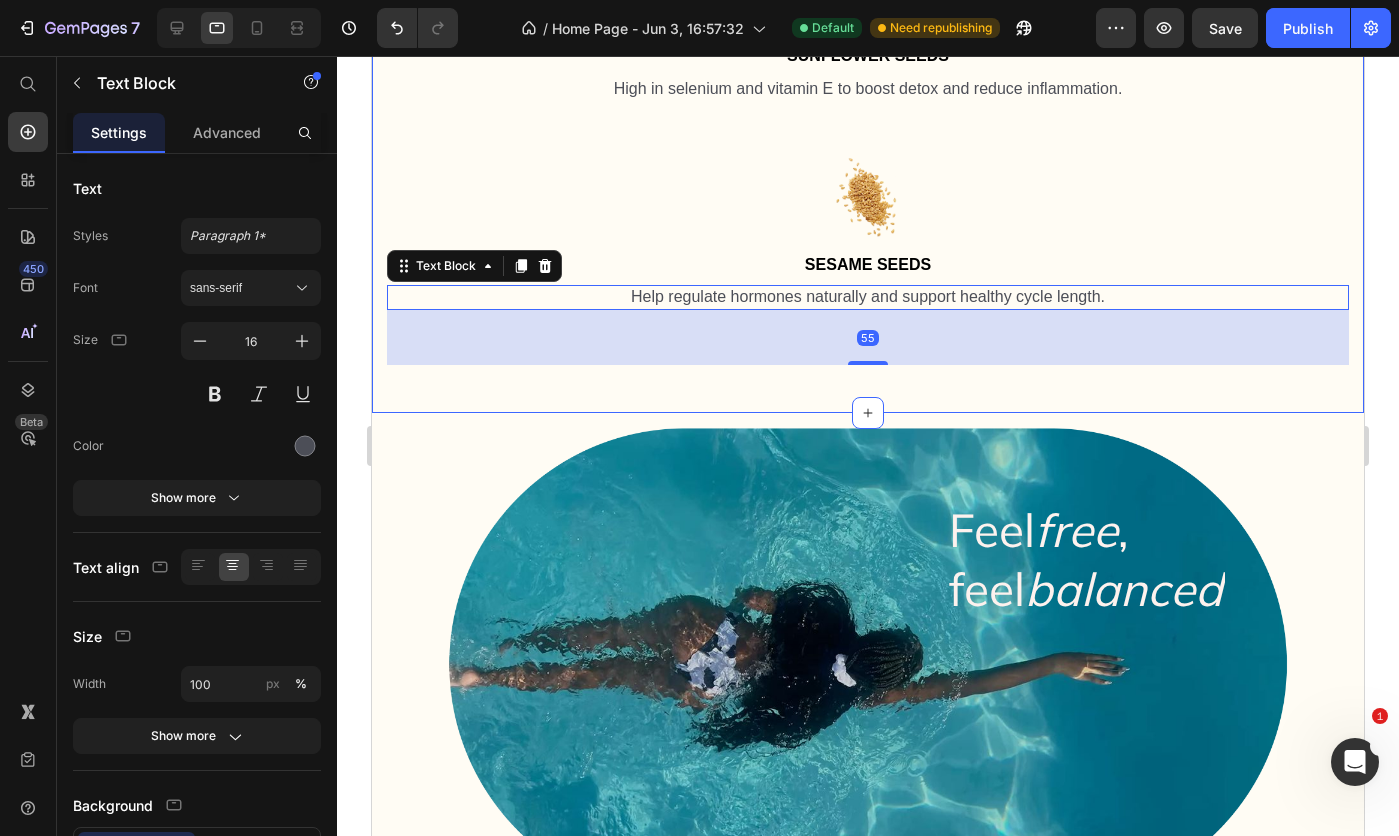 click on "Only simple ingredients Heading Inside each box, you’ll find 28 daily sachets: 14 white and 14 green, designed to match the two key phases of your cycle. Each blend contains a unique mix of organic seeds chosen to support your hormones differently depending on the time of the month. Simple, targeted support for your body’s natural rhythm. Text Block Row Image Flax Seeds Text Block Rich in lignans to support estrogen balance and improve skin clarity. Text Block Image Pumpkin Seeds Text Block Packed with zinc and magnesium to ease PMS and support progesterone. Text Block Image Comparison Image Sunflower Seeds Text Block High in selenium and vitamin E to boost detox and reduce inflammation. Text Block Image Sesame Seeds Text Block Help regulate hormones naturally and support healthy cycle length. Text Block   55 Row Row" at bounding box center (868, -359) 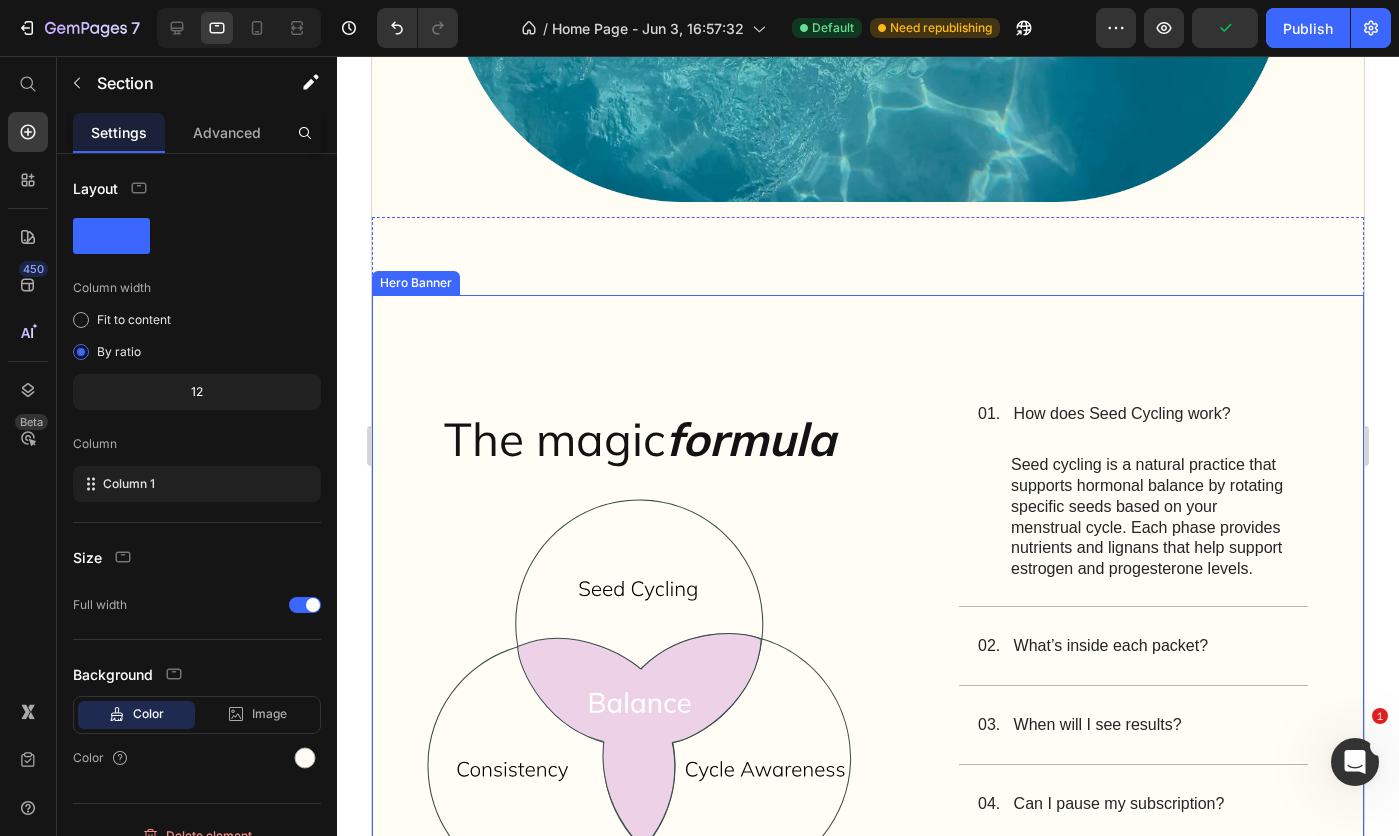 scroll, scrollTop: 4815, scrollLeft: 0, axis: vertical 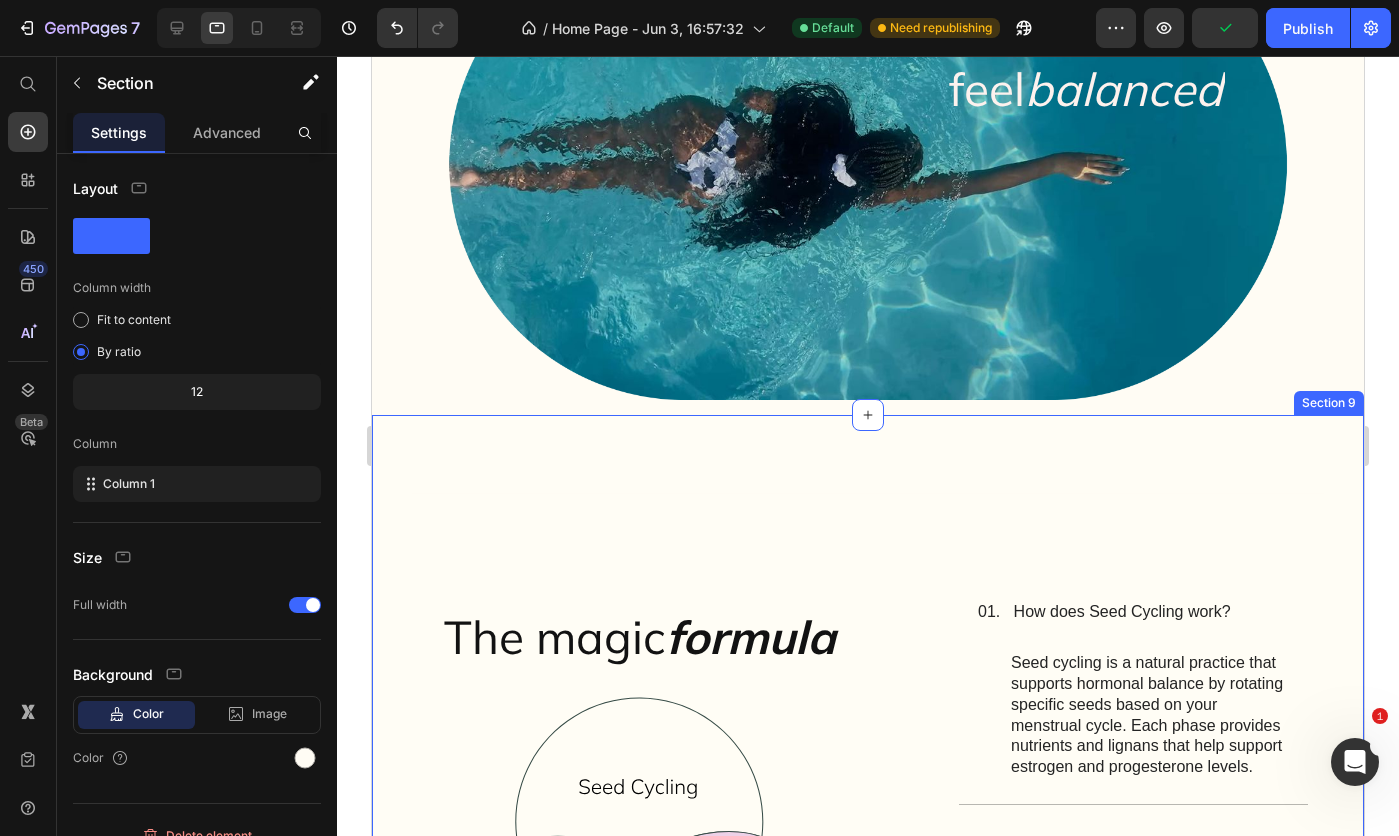 click on "The magic  formula Heading Image Row
01 .   How does Seed Cycling work? Seed cycling is a natural practice that supports hormonal balance by rotating specific seeds based on your menstrual cycle. Each phase provides nutrients and lignans that help support estrogen and progesterone levels. Text Block
02.   What’s inside each packet?
03.   When will I see results?
04.   Can I pause my subscription?
05.   Is this safe long-term? Accordion Row Hero Banner" at bounding box center (868, 795) 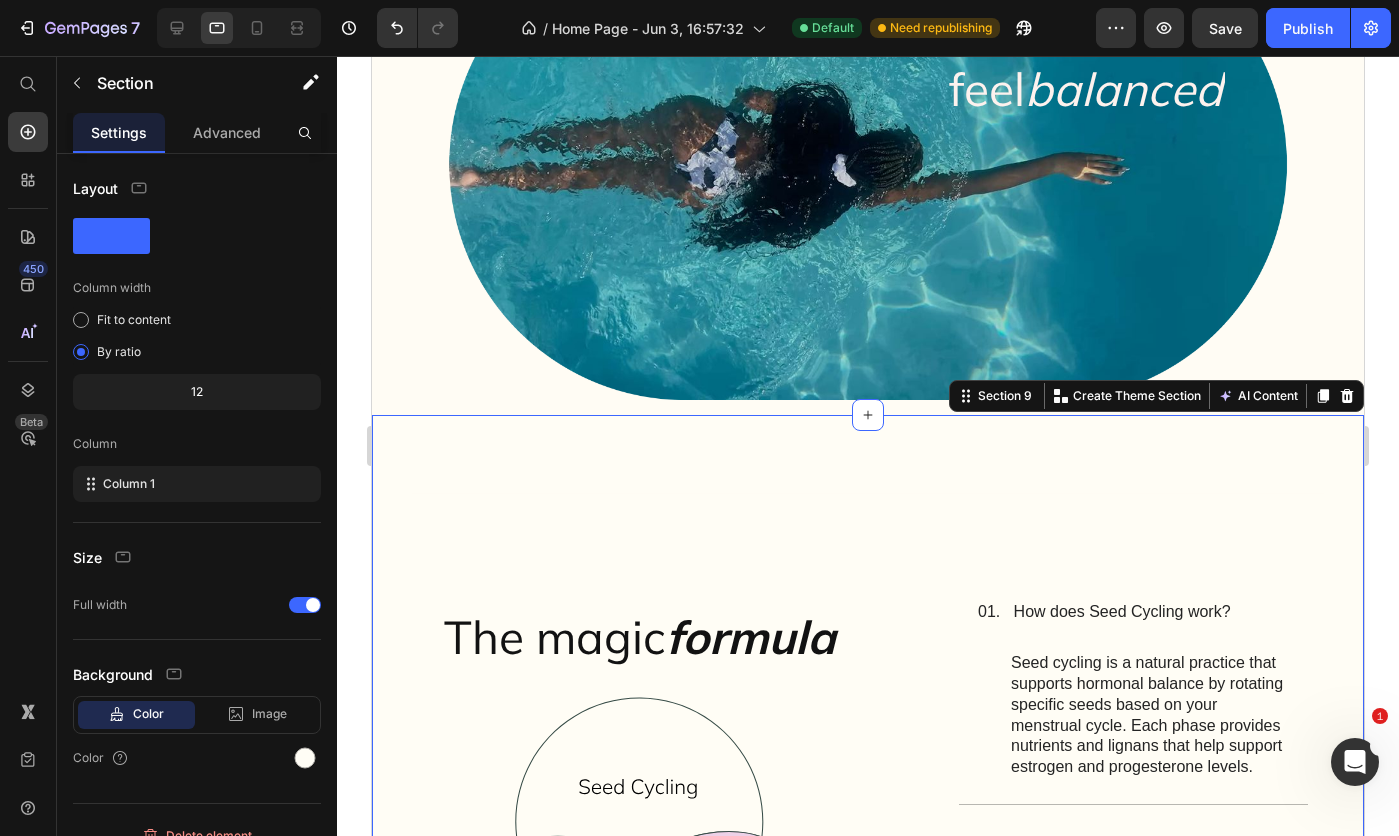 click on "Advanced" at bounding box center [227, 132] 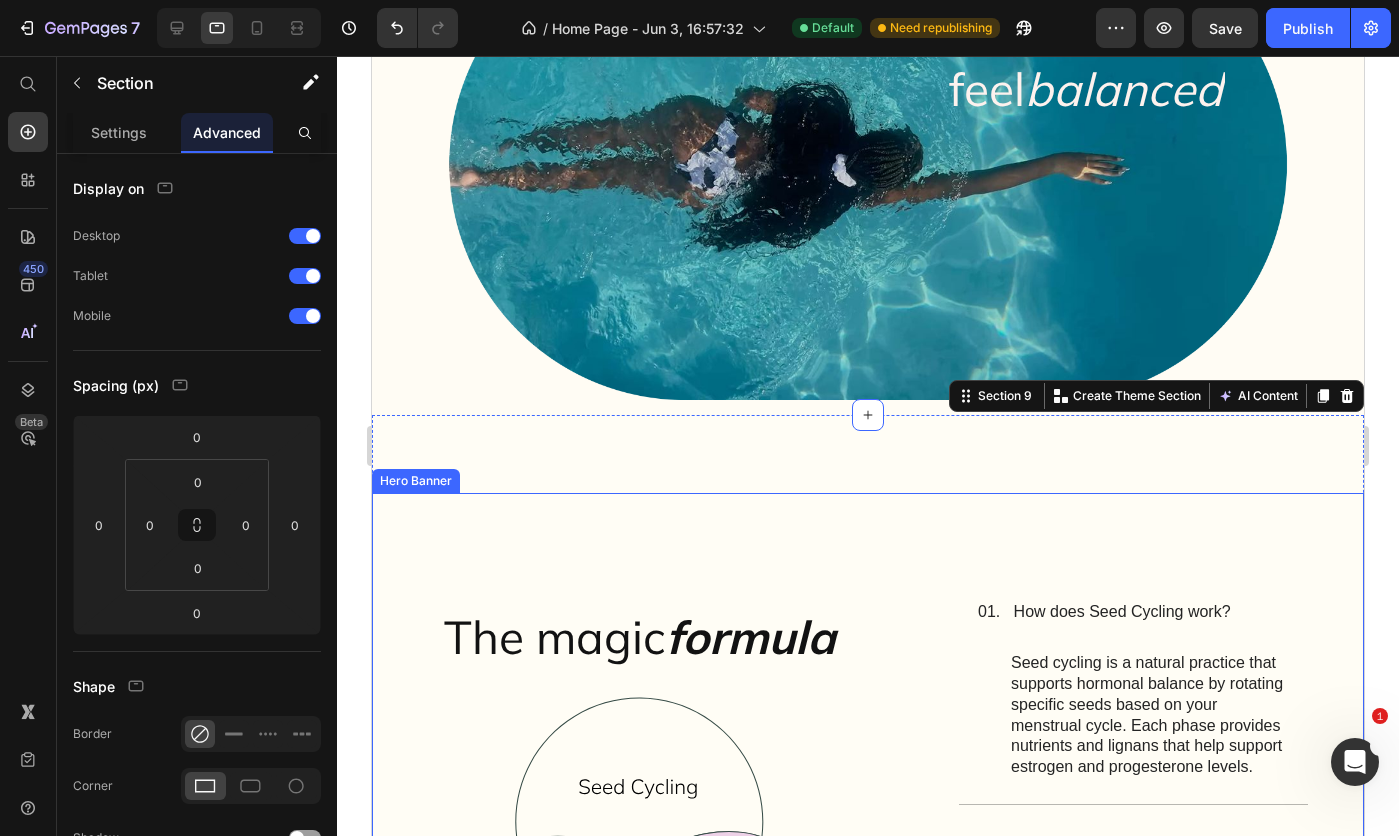 click on "The magic  formula Heading Image Row
01 .   How does Seed Cycling work? Seed cycling is a natural practice that supports hormonal balance by rotating specific seeds based on your menstrual cycle. Each phase provides nutrients and lignans that help support estrogen and progesterone levels. Text Block
02.   What’s inside each packet?
03.   When will I see results?
04.   Can I pause my subscription?
05.   Is this safe long-term? Accordion Row" at bounding box center [868, 834] 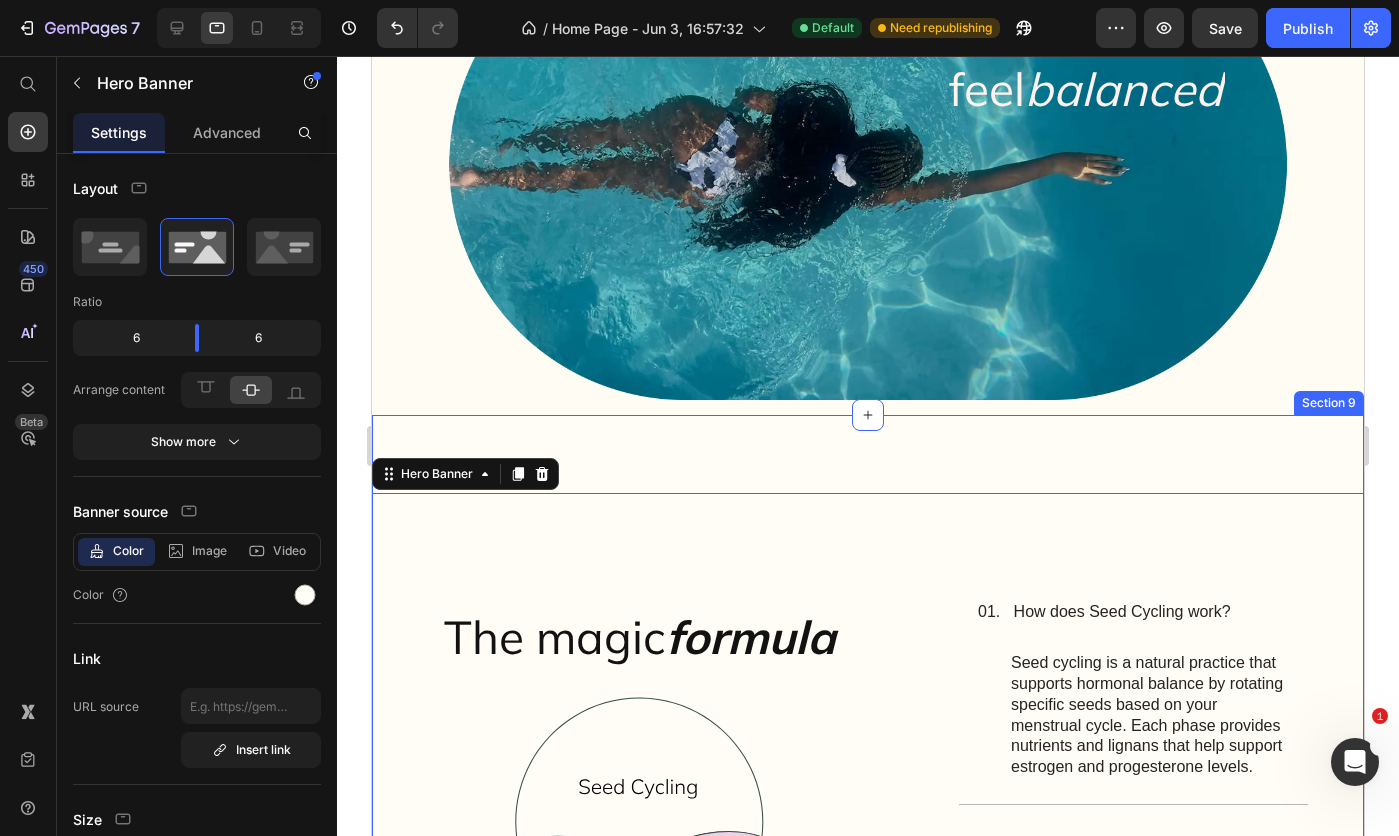 click on "Advanced" 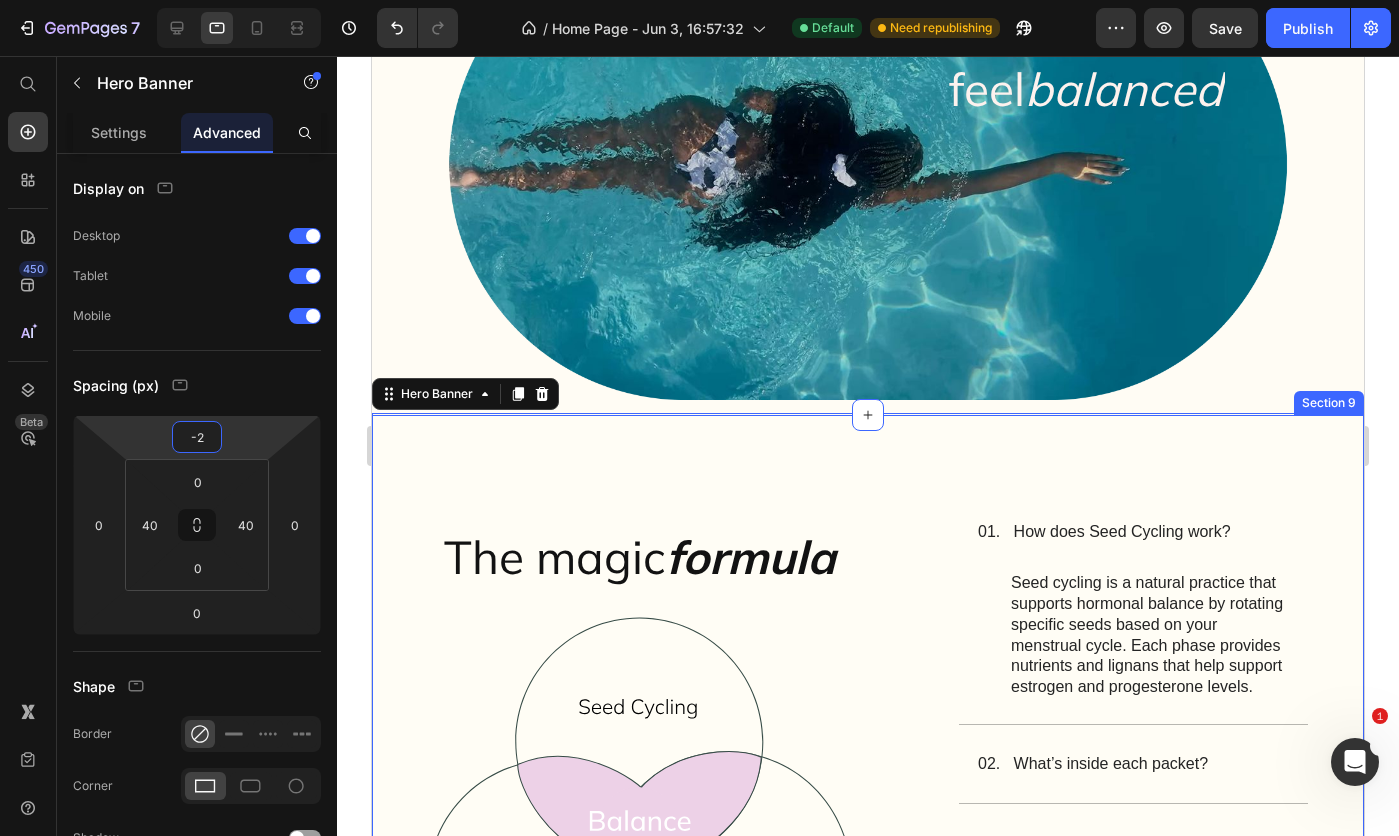 type on "6" 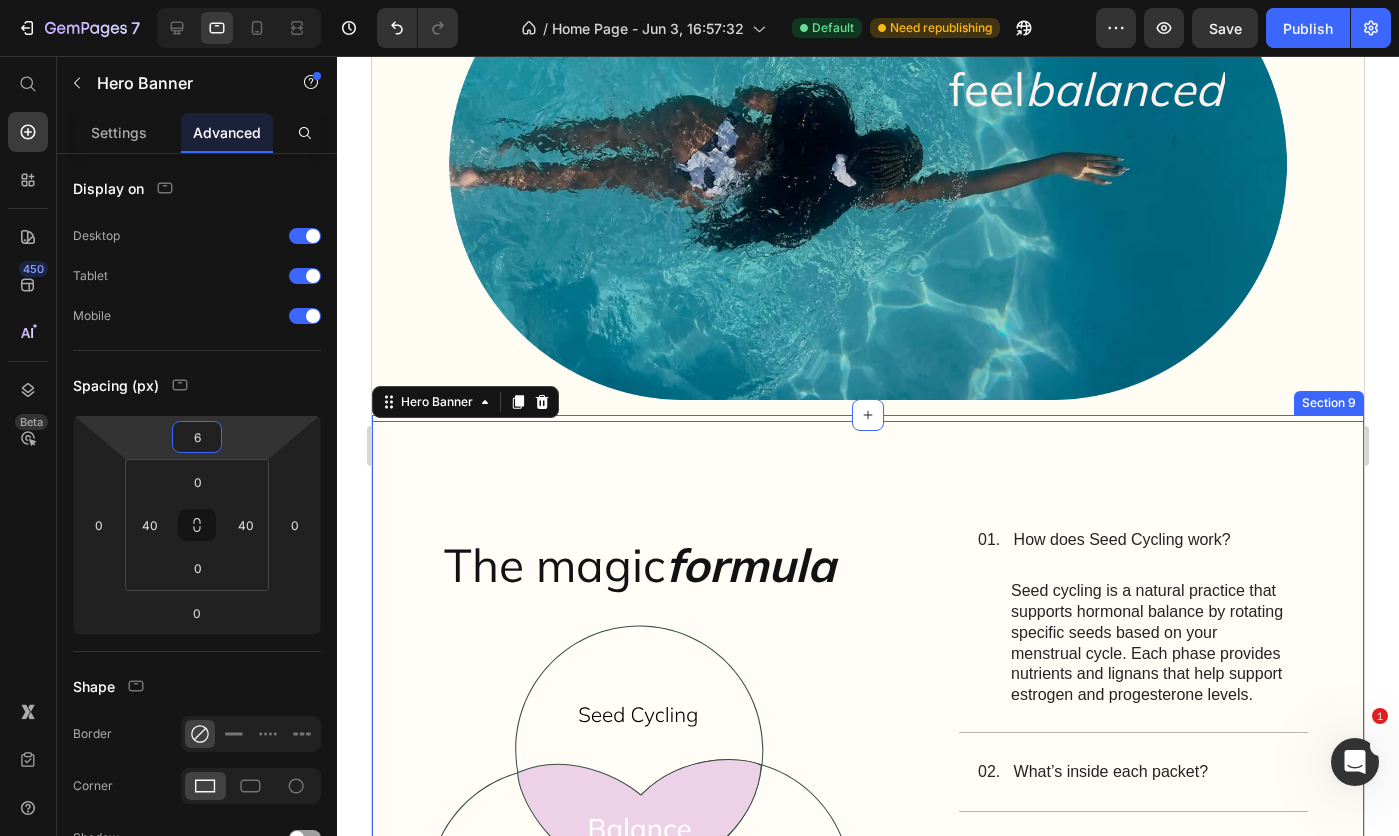 drag, startPoint x: 235, startPoint y: 450, endPoint x: 230, endPoint y: 486, distance: 36.345562 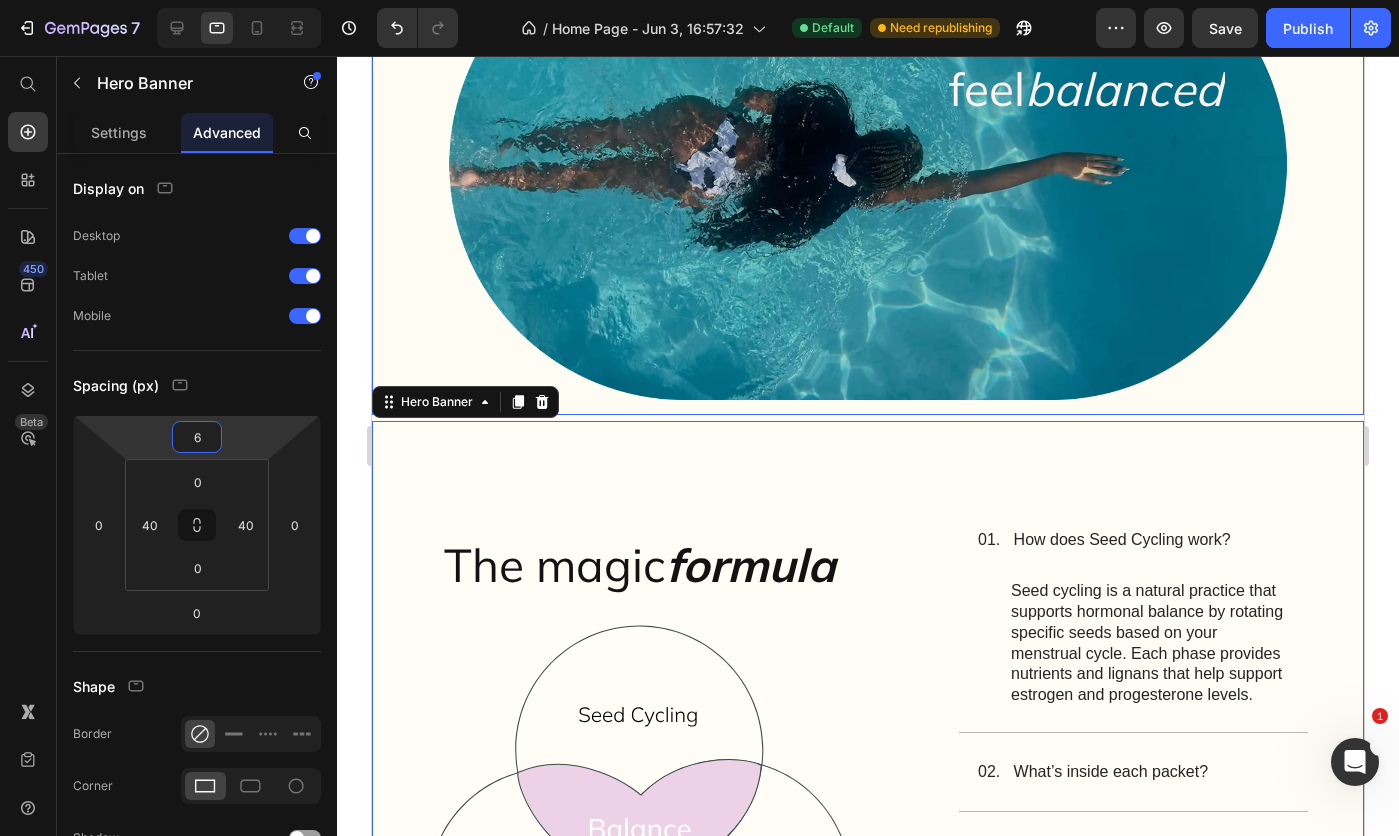 click at bounding box center [868, 164] 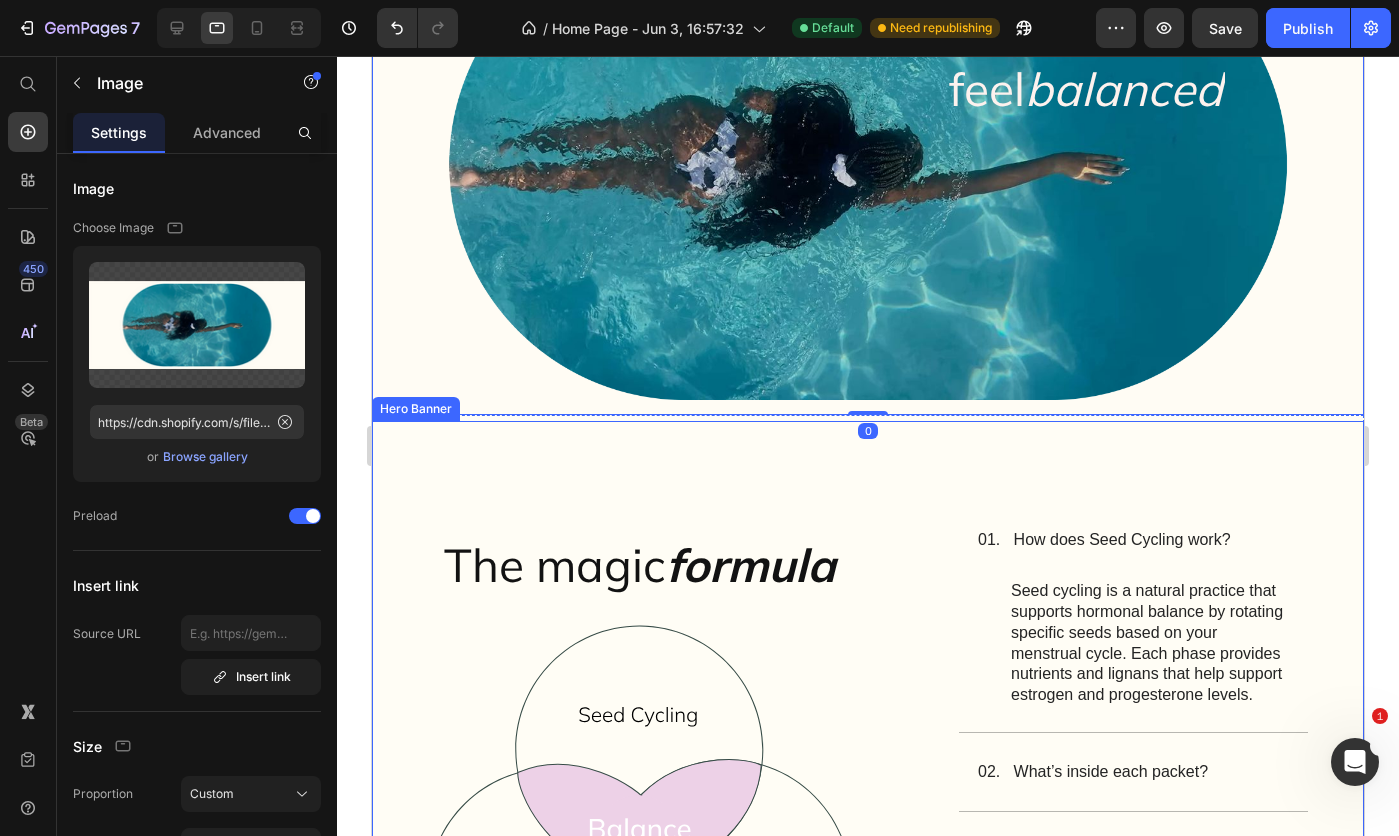 click on "The magic  formula Heading Image Row
01 .   How does Seed Cycling work? Seed cycling is a natural practice that supports hormonal balance by rotating specific seeds based on your menstrual cycle. Each phase provides nutrients and lignans that help support estrogen and progesterone levels. Text Block
02.   What’s inside each packet?
03.   When will I see results?
04.   Can I pause my subscription?
05.   Is this safe long-term? Accordion Row" at bounding box center (868, 762) 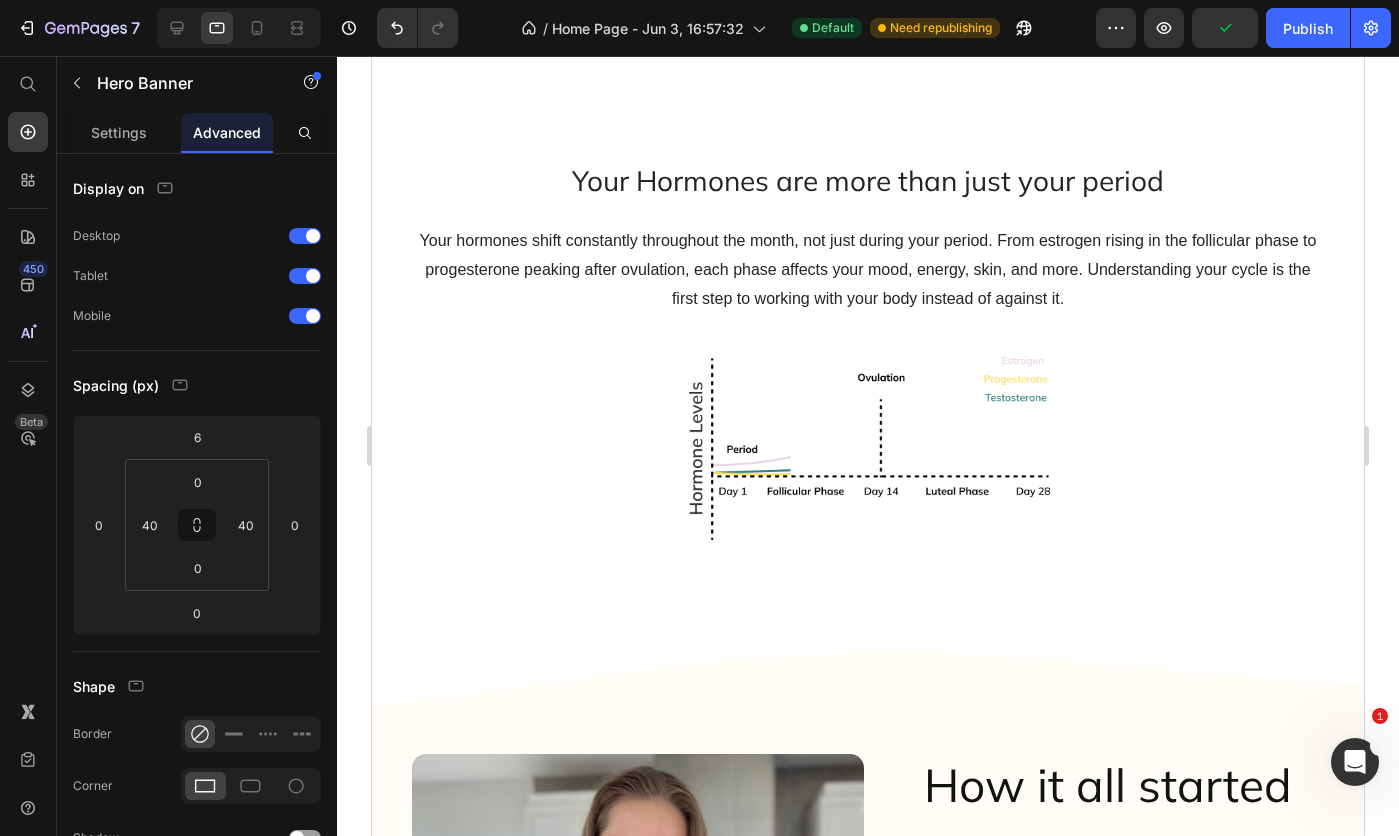 scroll, scrollTop: 7315, scrollLeft: 0, axis: vertical 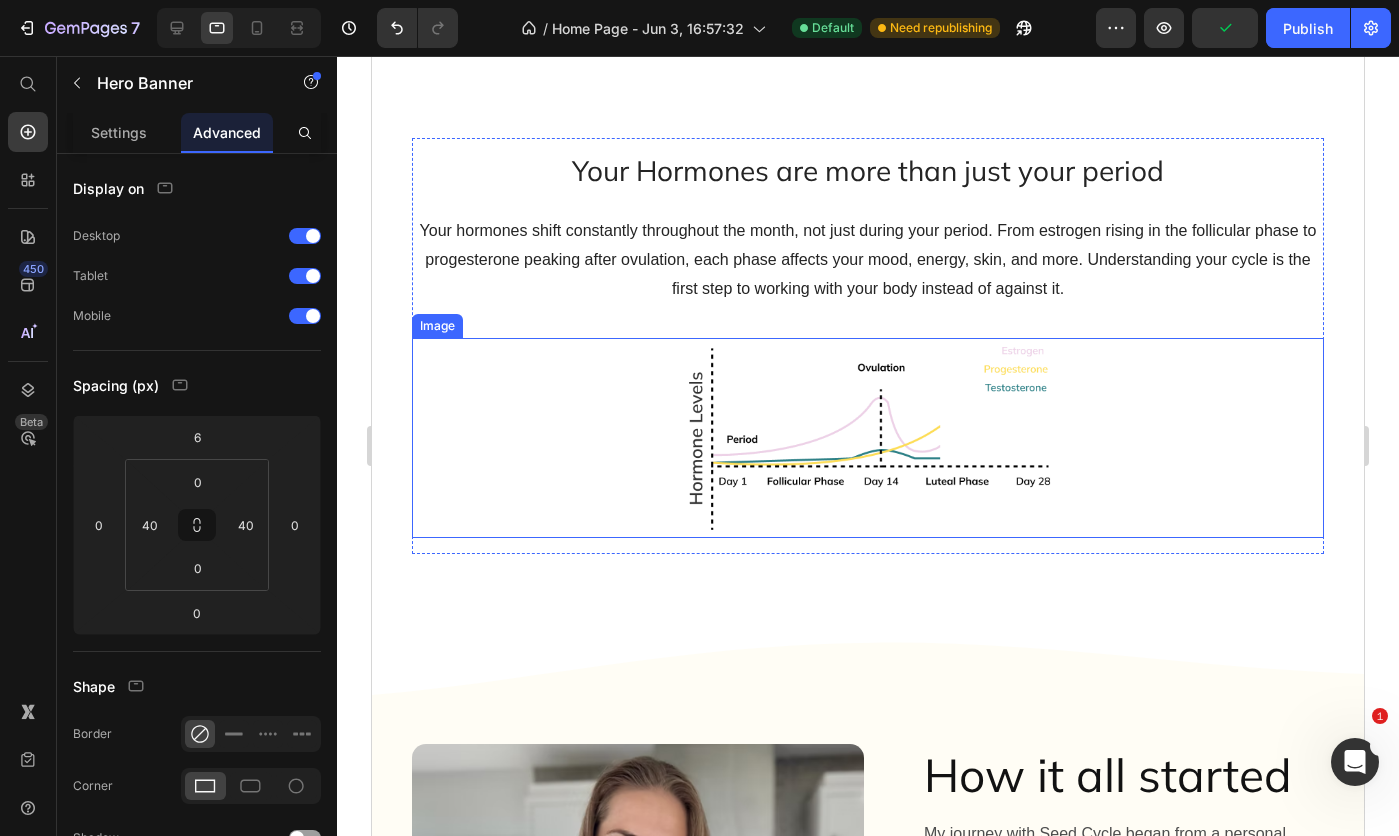click at bounding box center [868, 438] 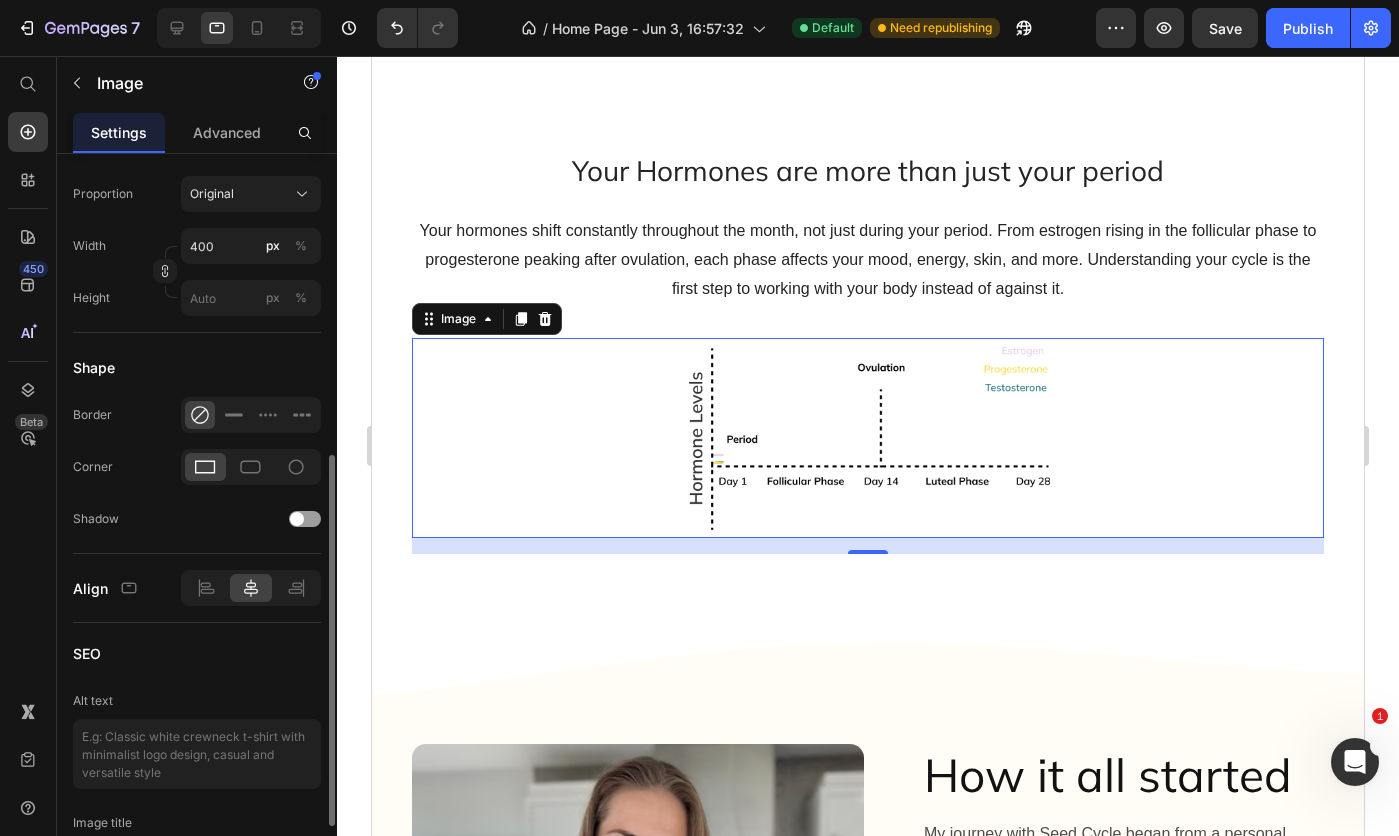 scroll, scrollTop: 300, scrollLeft: 0, axis: vertical 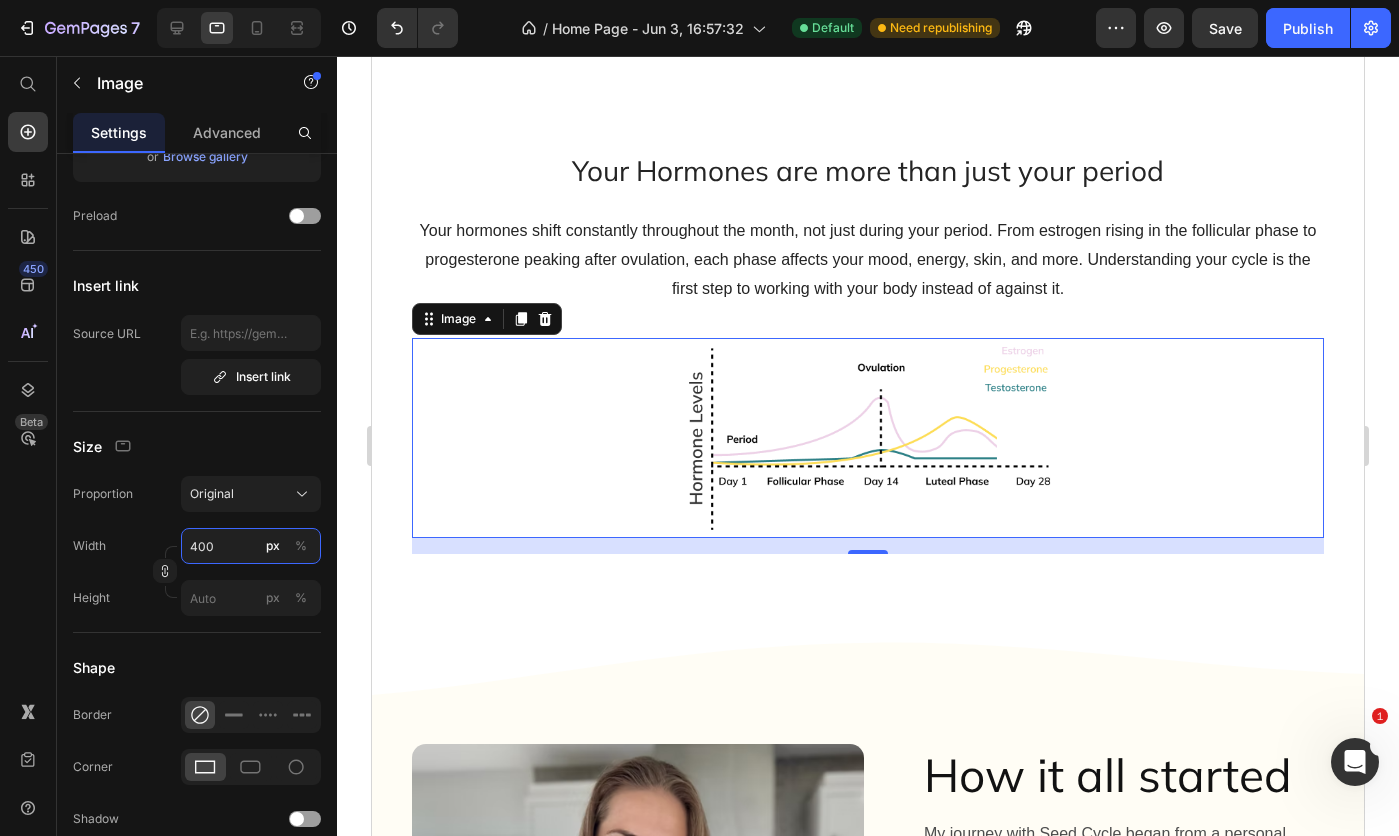 click on "400" at bounding box center [251, 546] 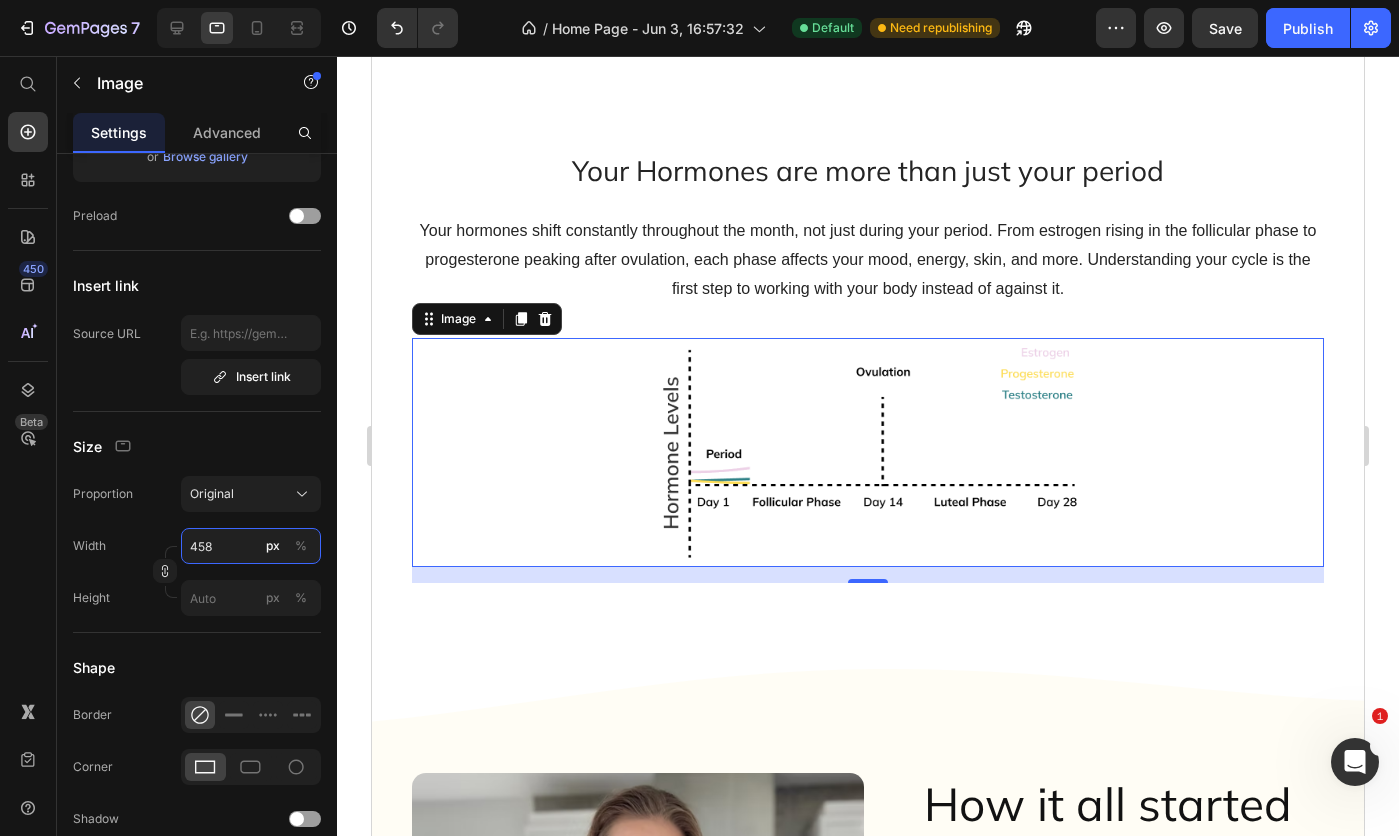 type on "459" 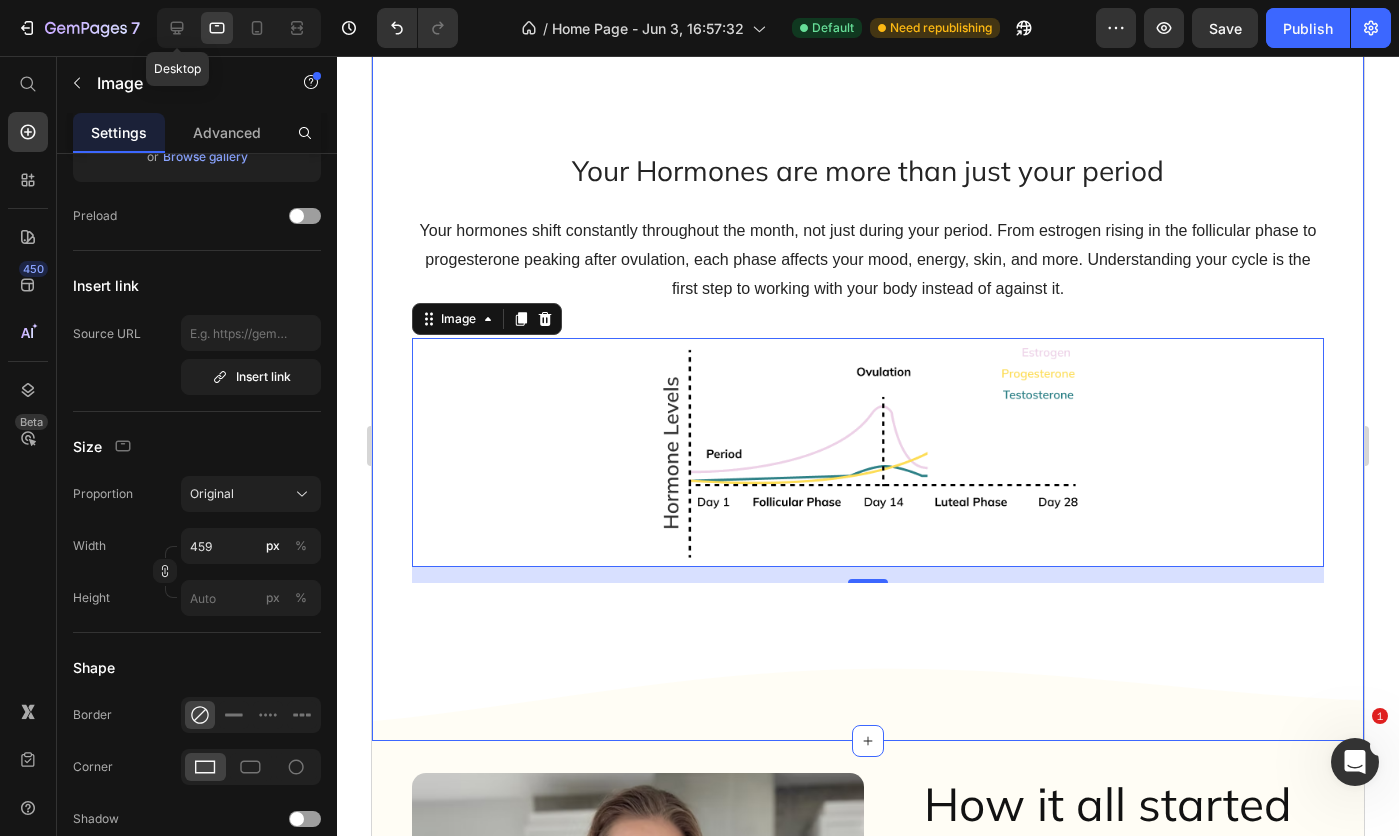click 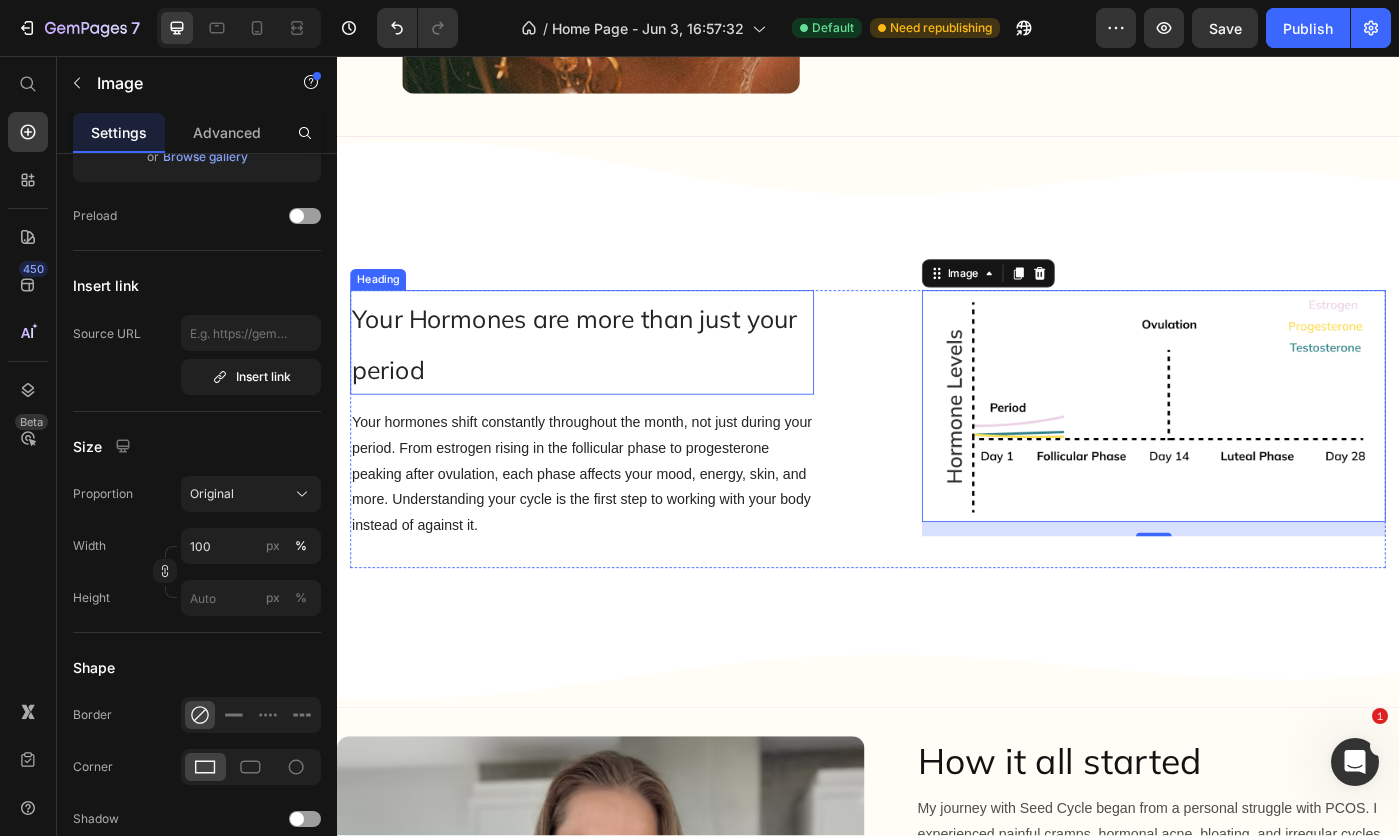 scroll, scrollTop: 7318, scrollLeft: 0, axis: vertical 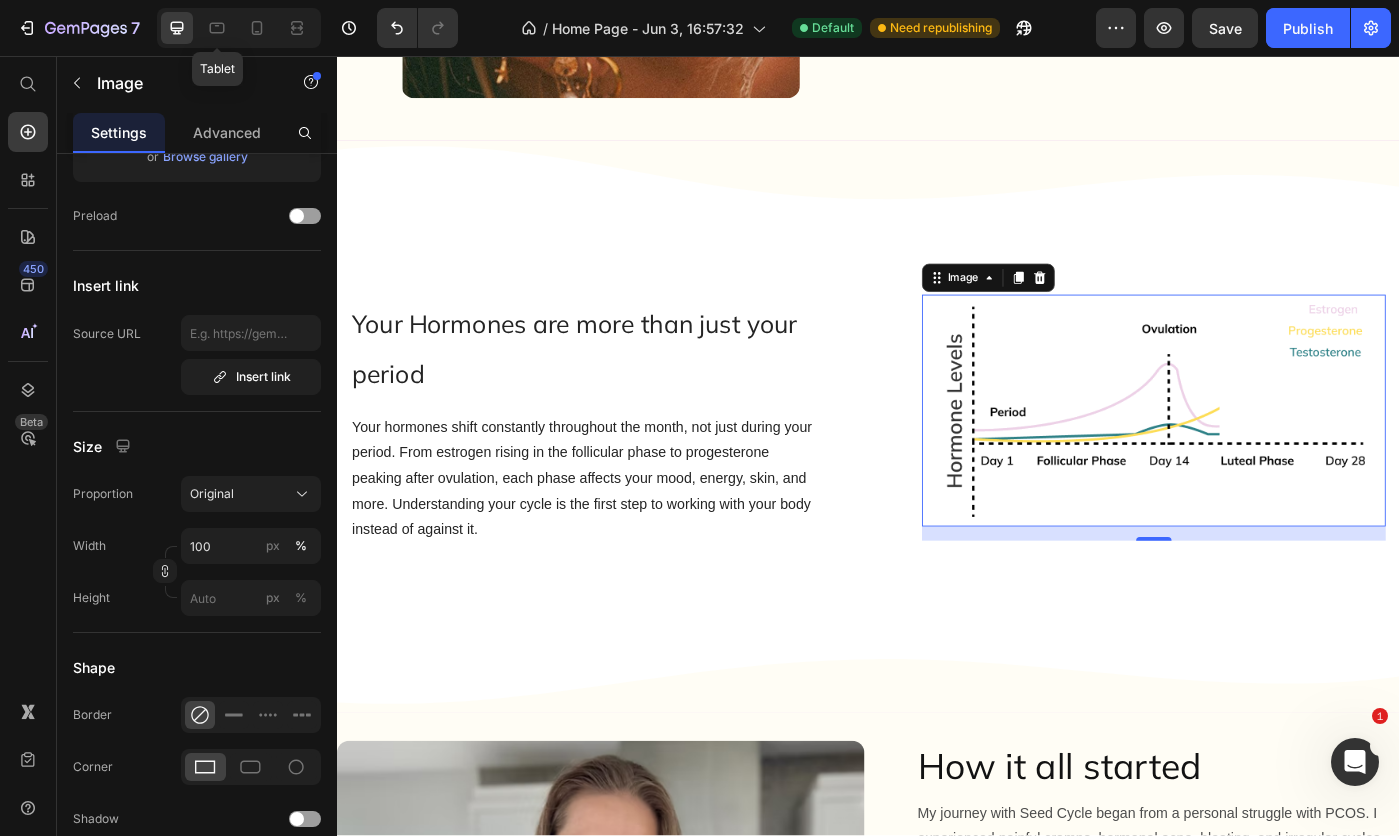 click 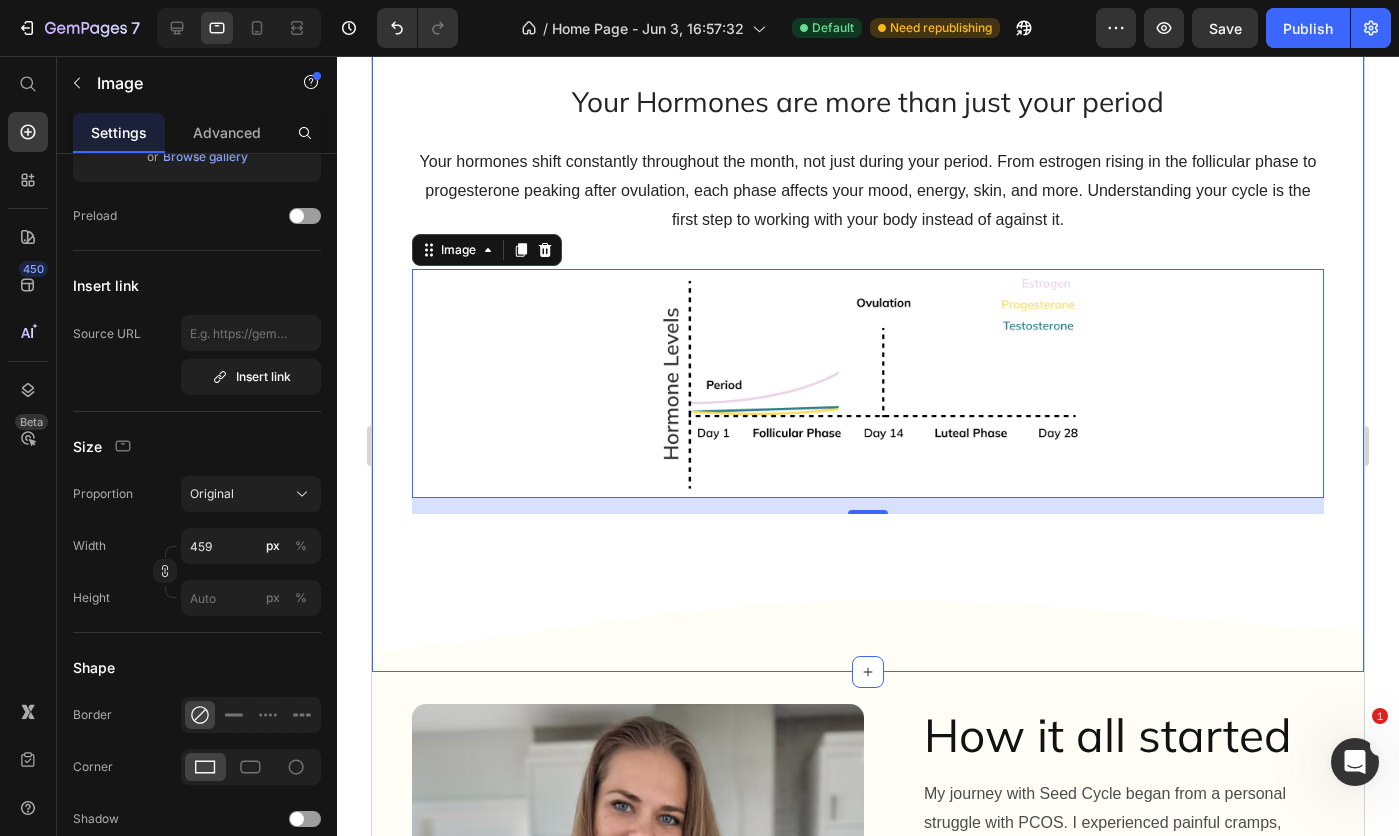 scroll, scrollTop: 7526, scrollLeft: 0, axis: vertical 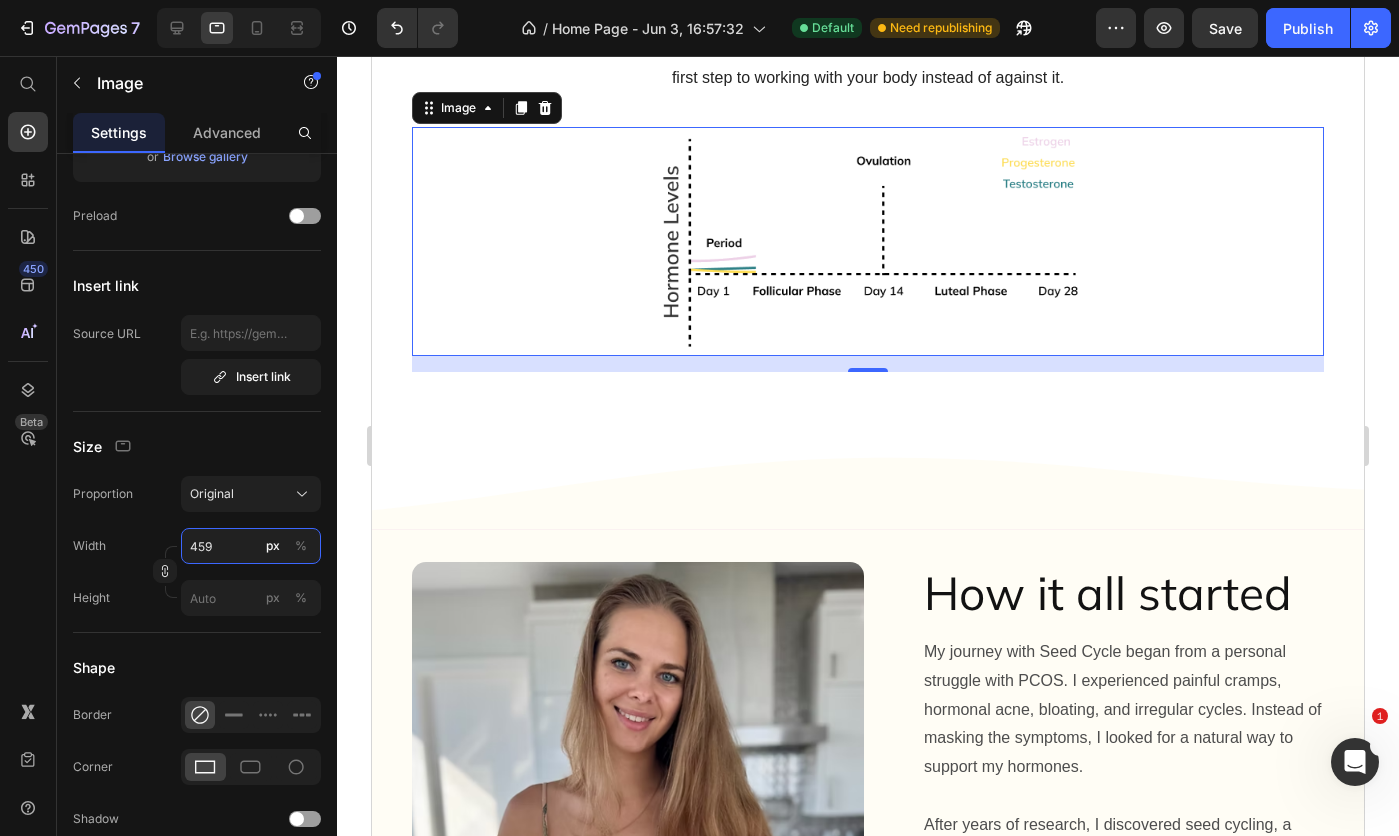 click on "459" at bounding box center [251, 546] 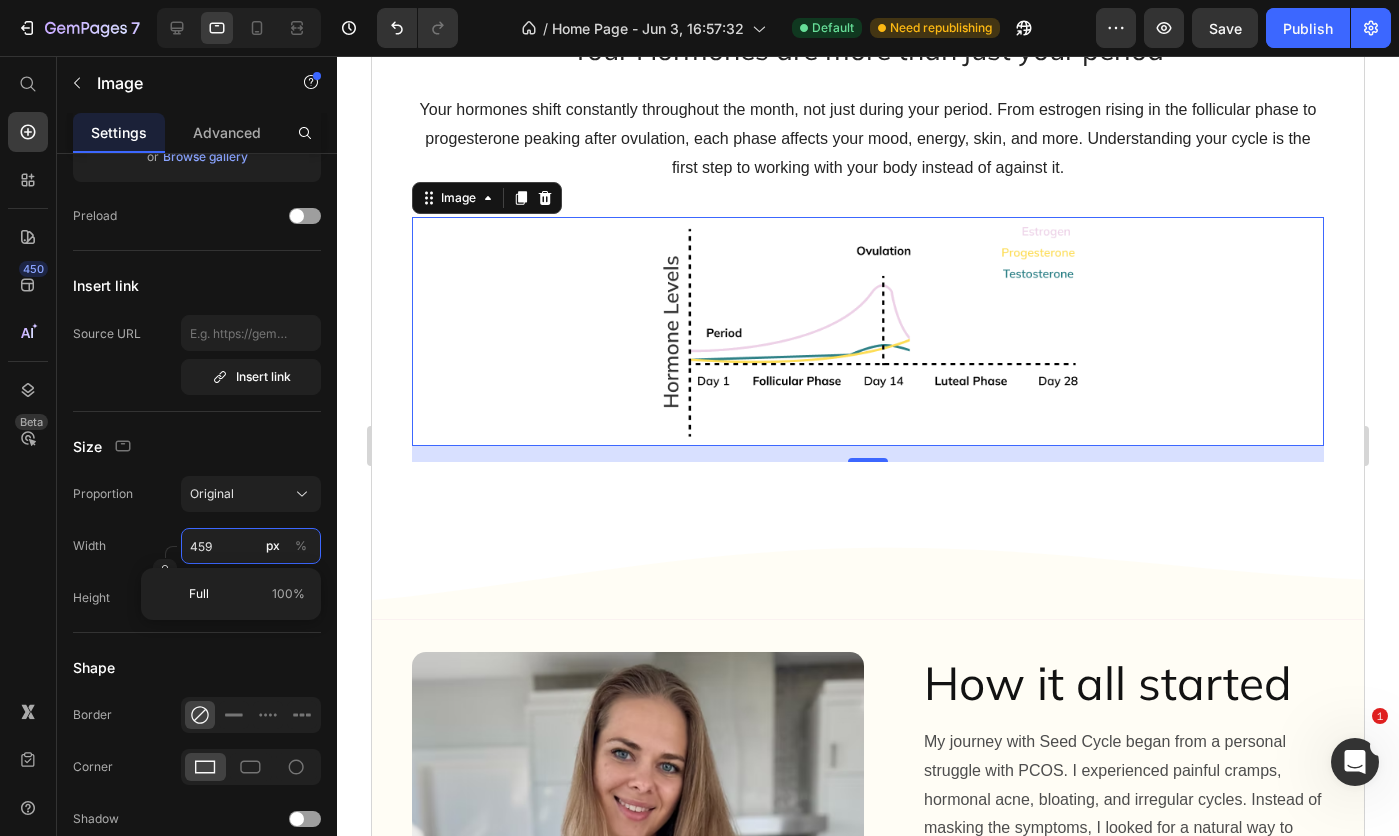 scroll, scrollTop: 7126, scrollLeft: 0, axis: vertical 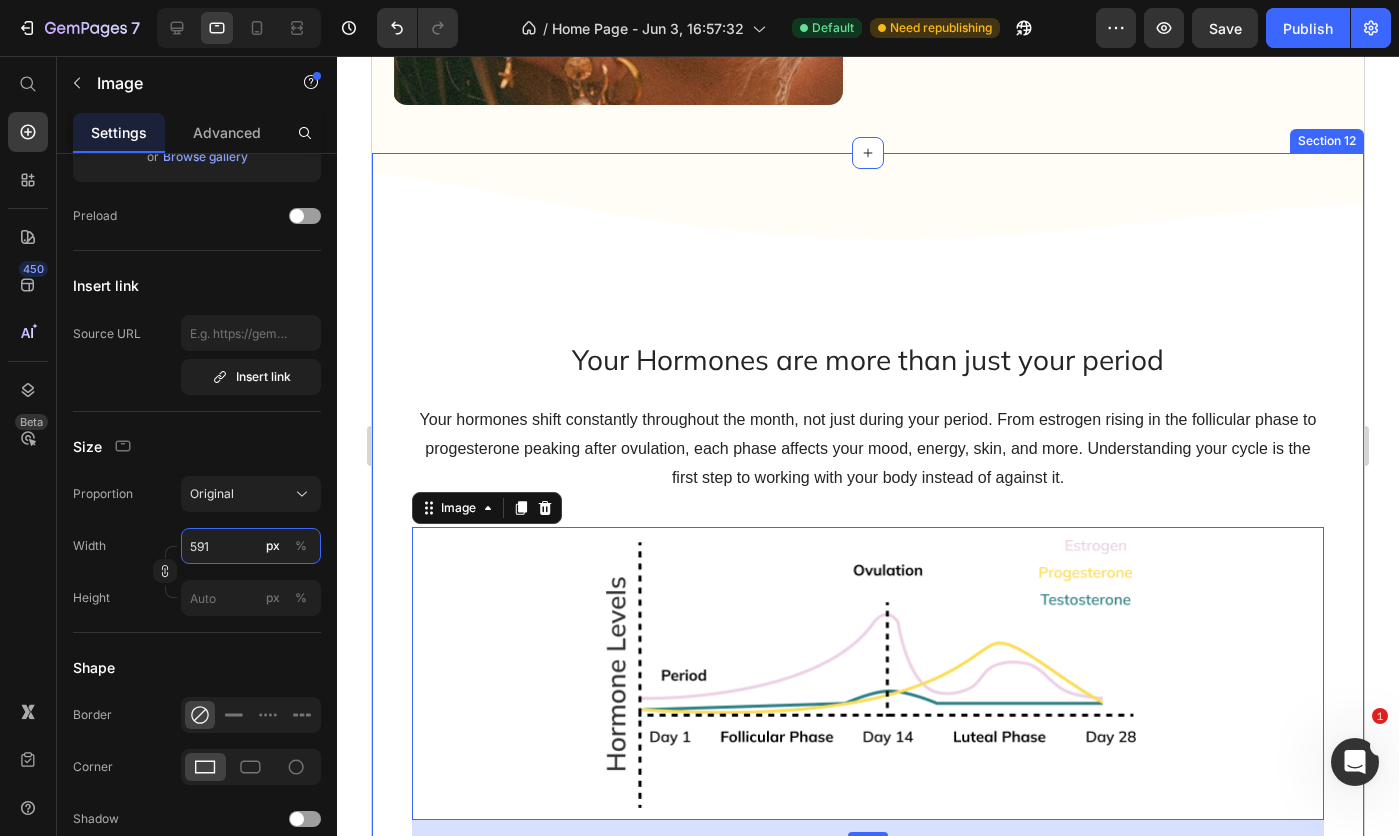 type on "592" 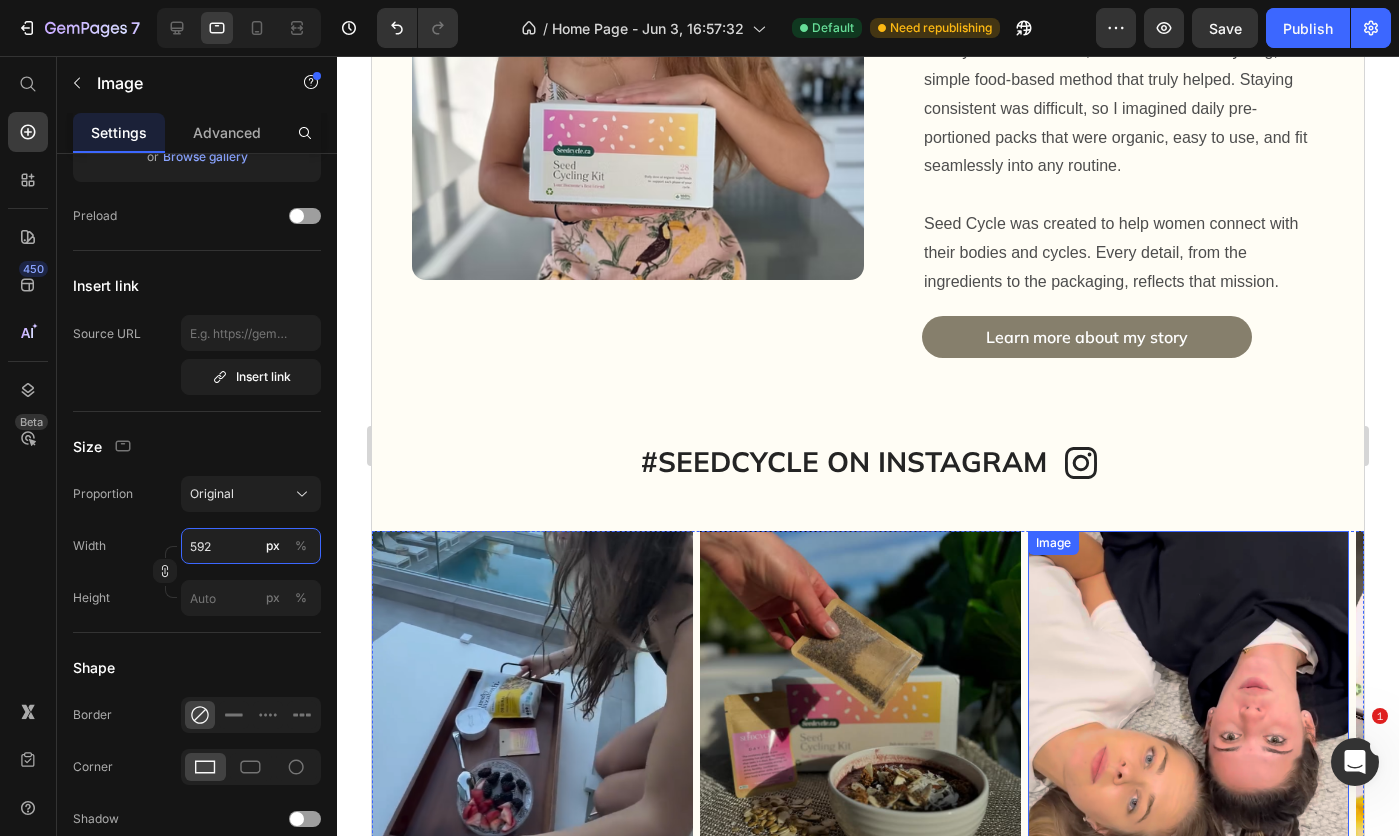 scroll, scrollTop: 8326, scrollLeft: 0, axis: vertical 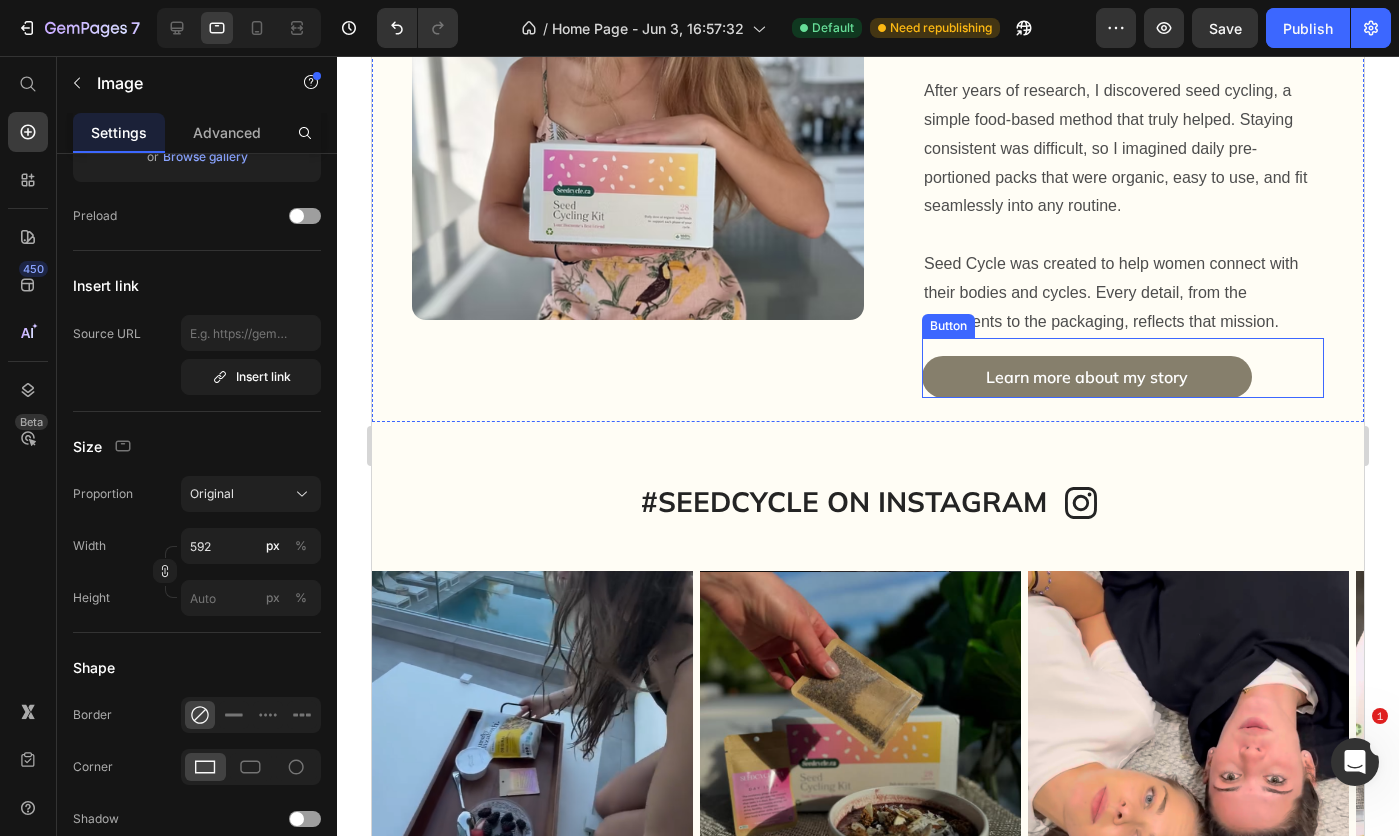 click on "Learn more about my story" at bounding box center (1087, 377) 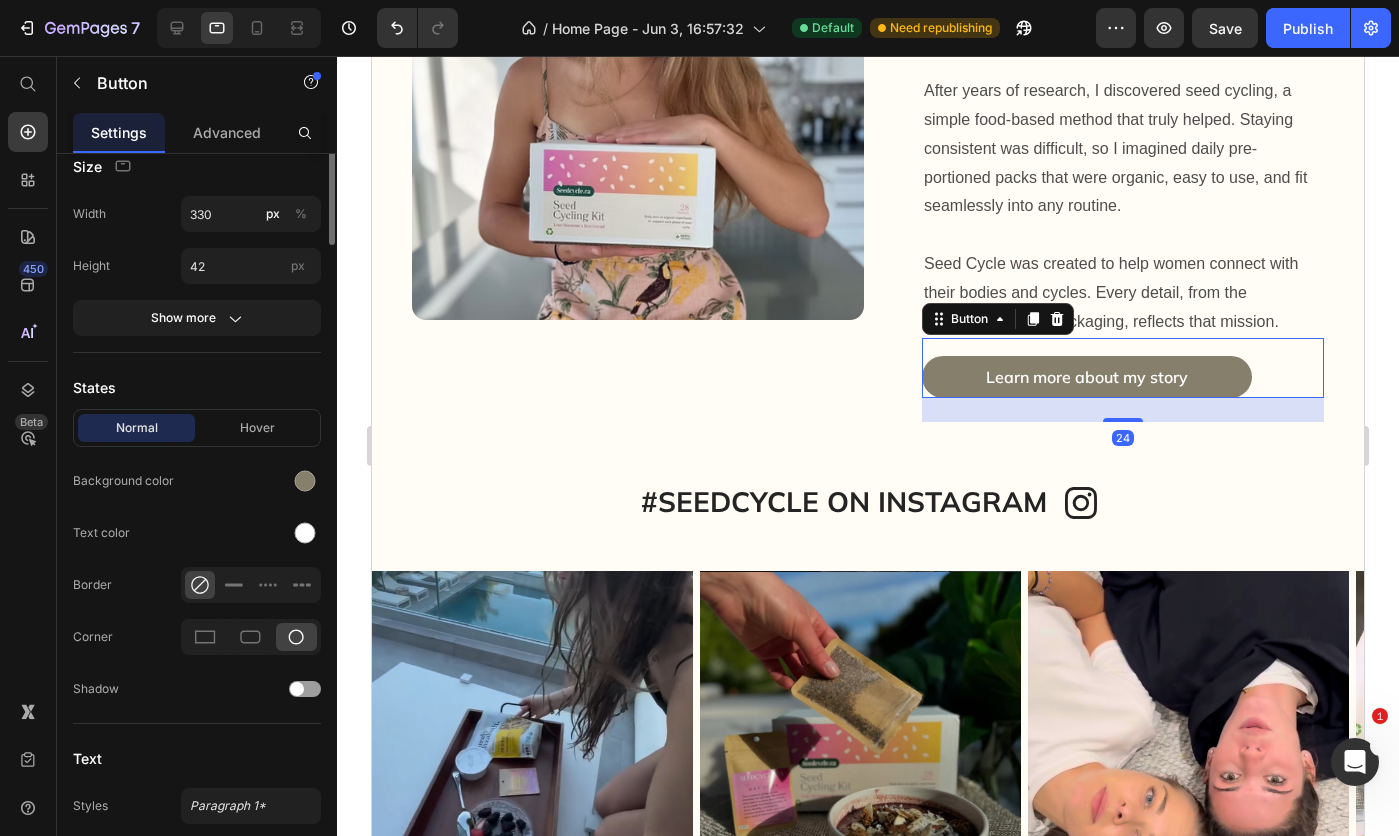 scroll, scrollTop: 0, scrollLeft: 0, axis: both 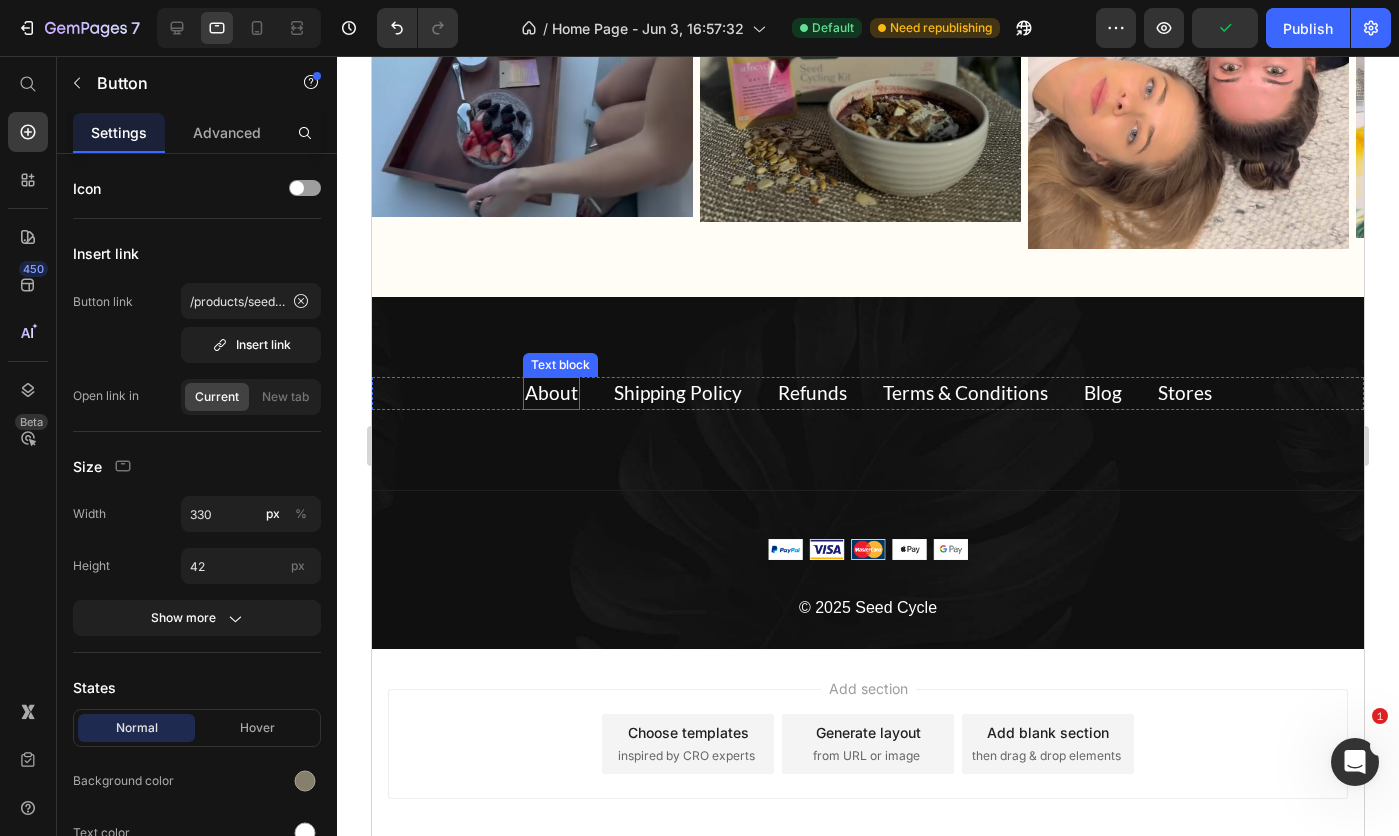 click on "About" at bounding box center [551, 392] 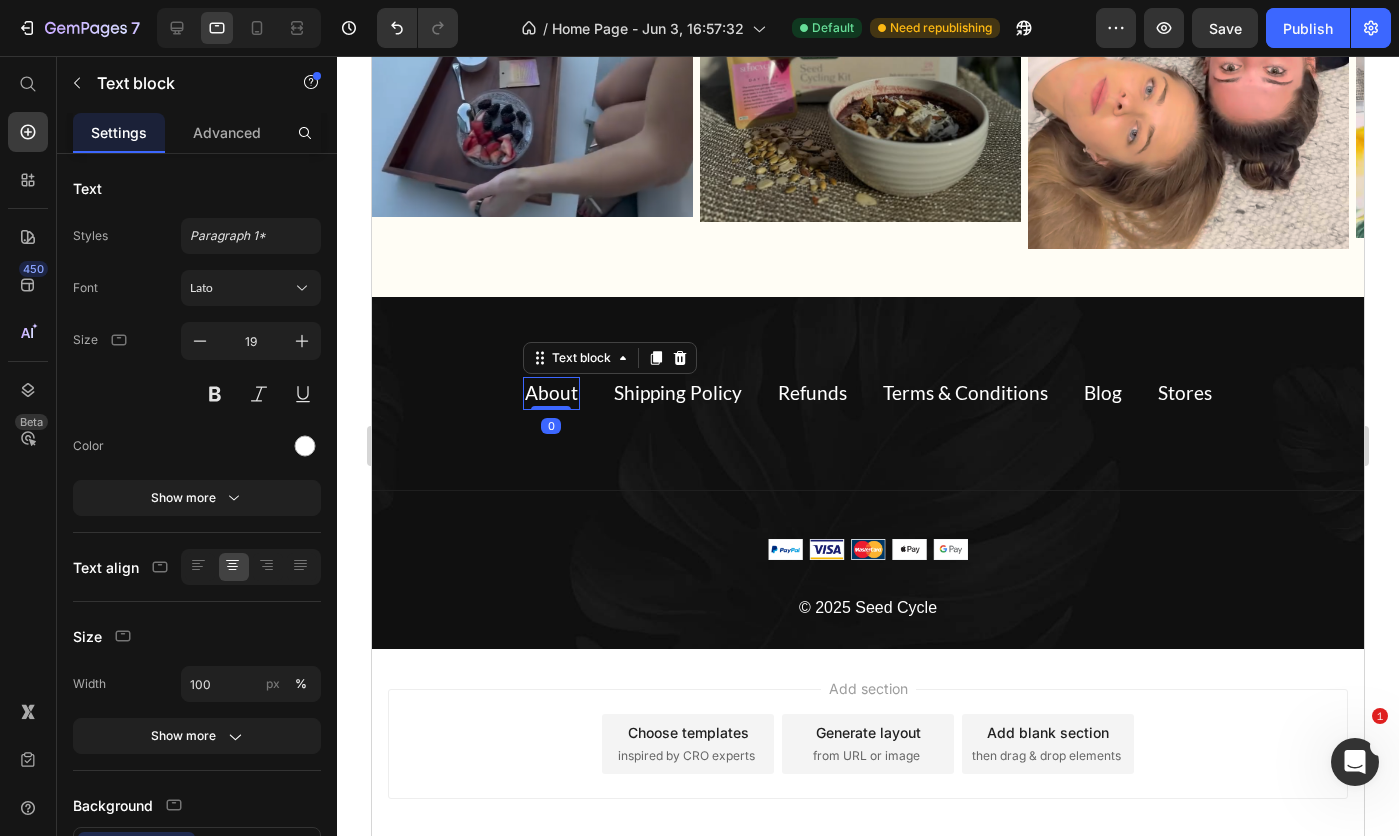 click on "About" at bounding box center [551, 392] 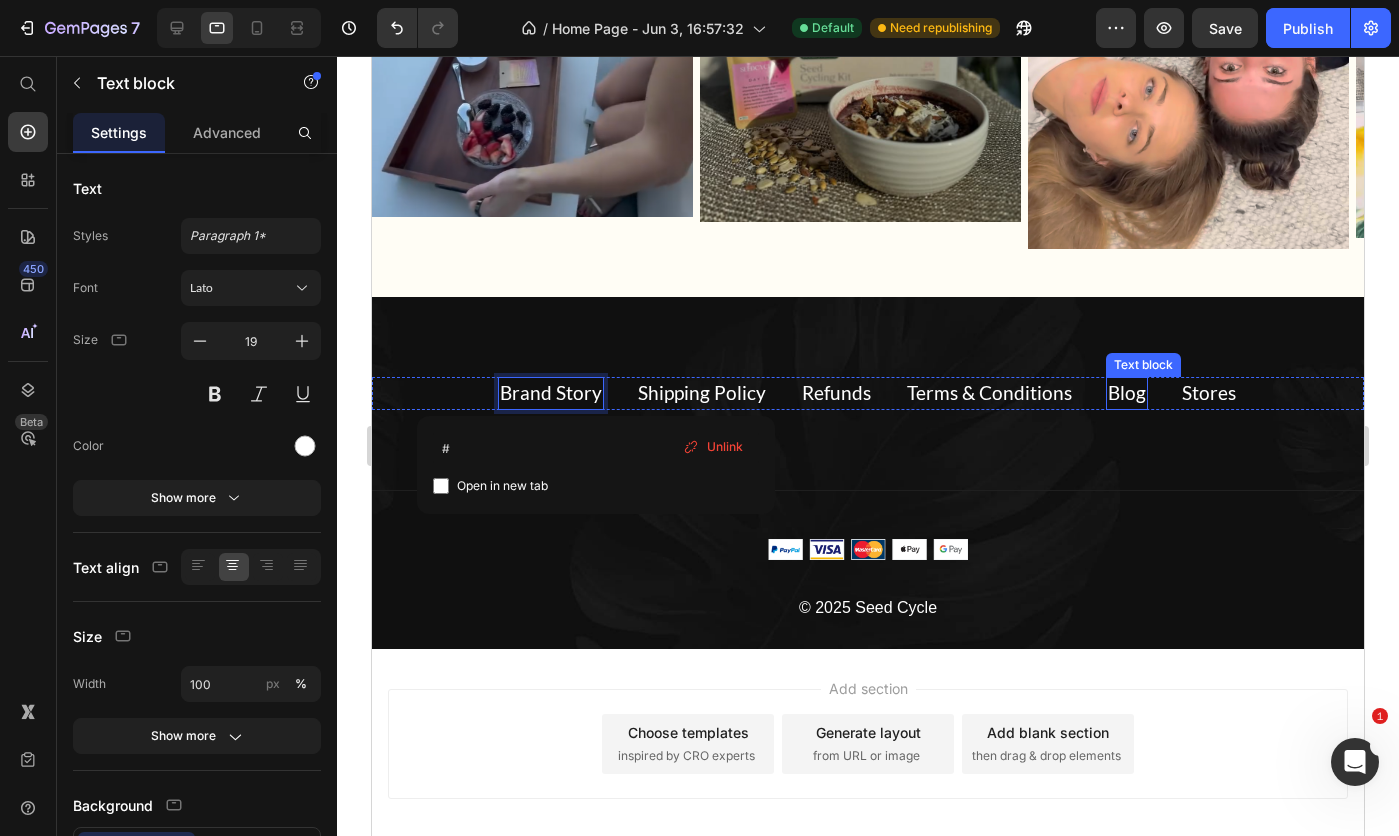 click on "Blog" at bounding box center (1127, 392) 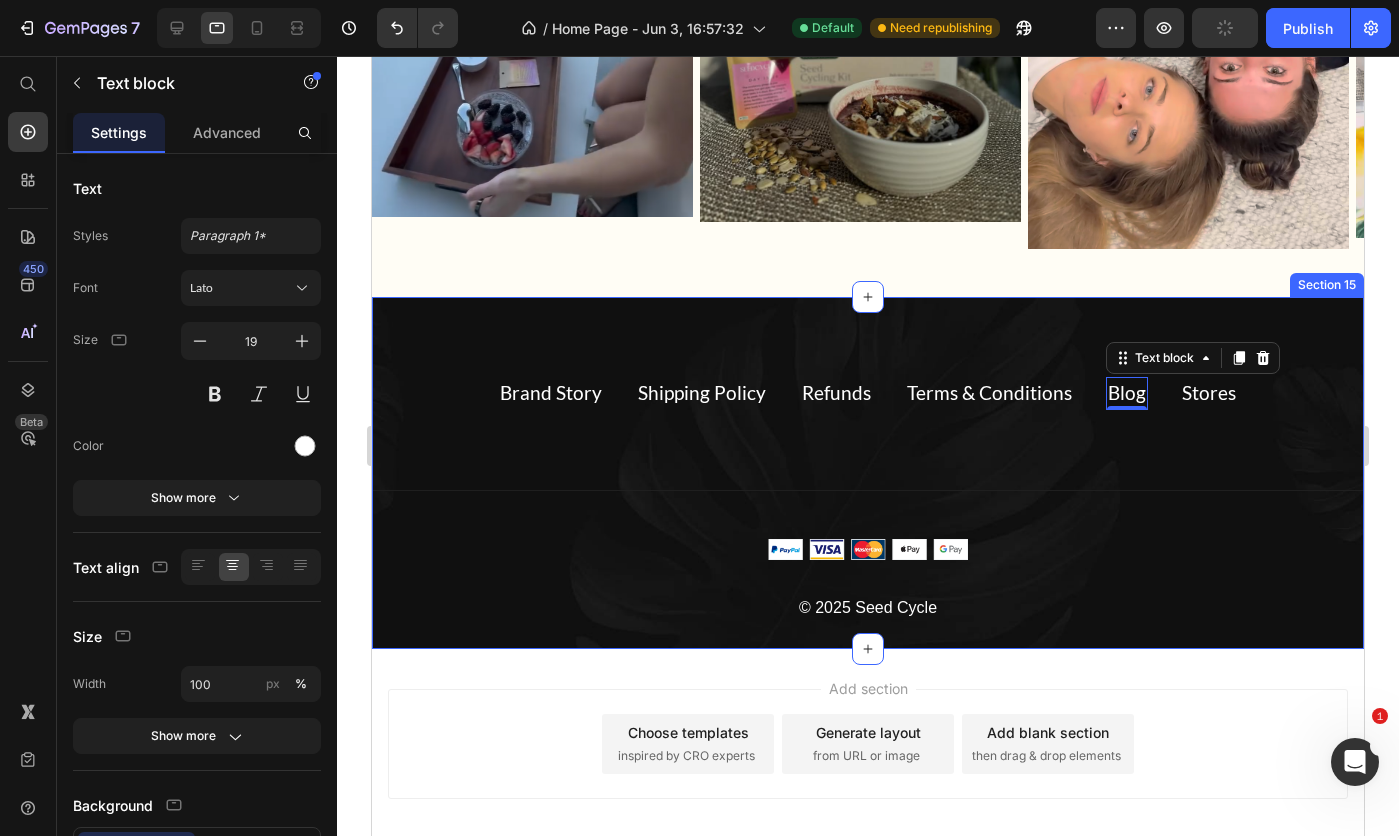 click 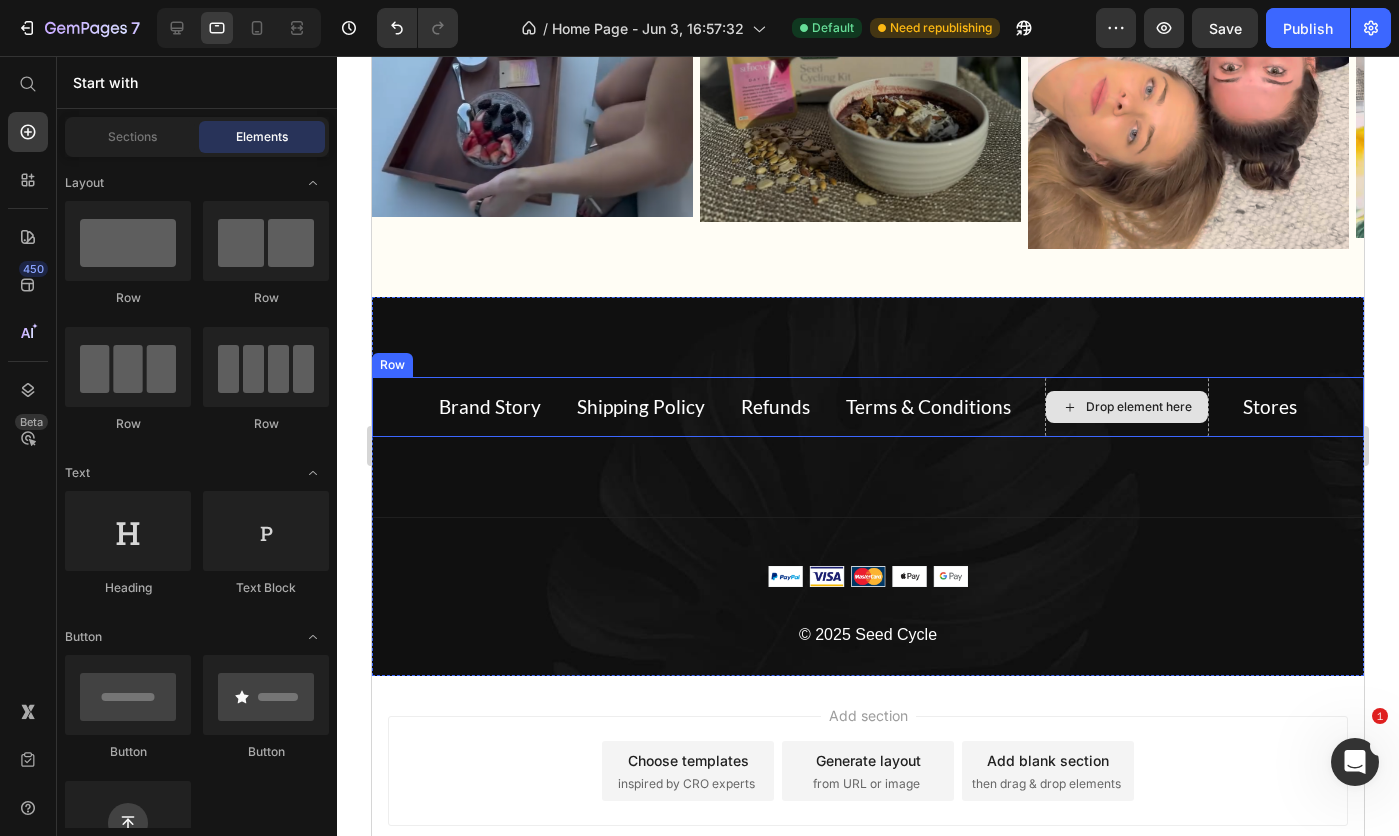 click on "Drop element here" at bounding box center (1127, 407) 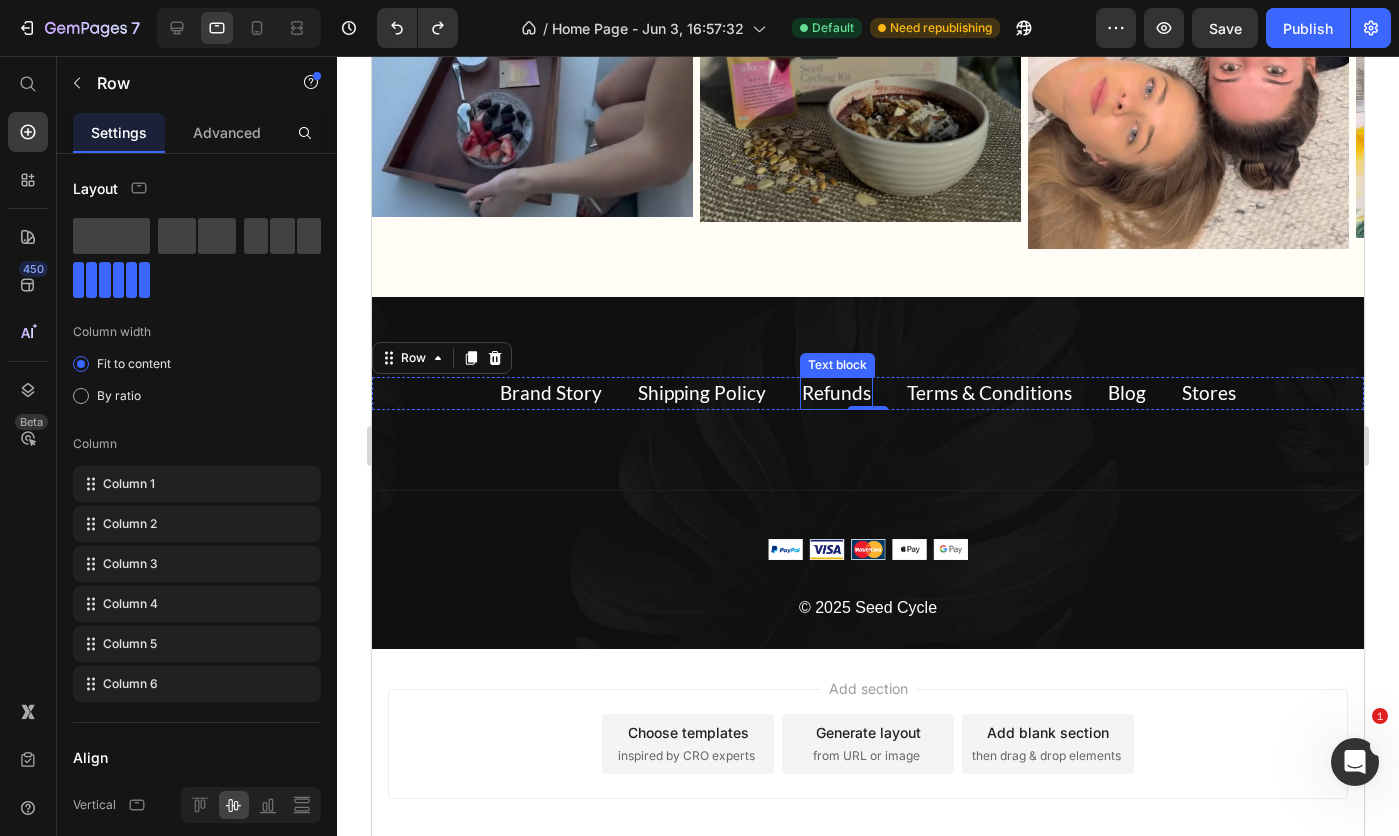 click on "Refunds" at bounding box center (836, 392) 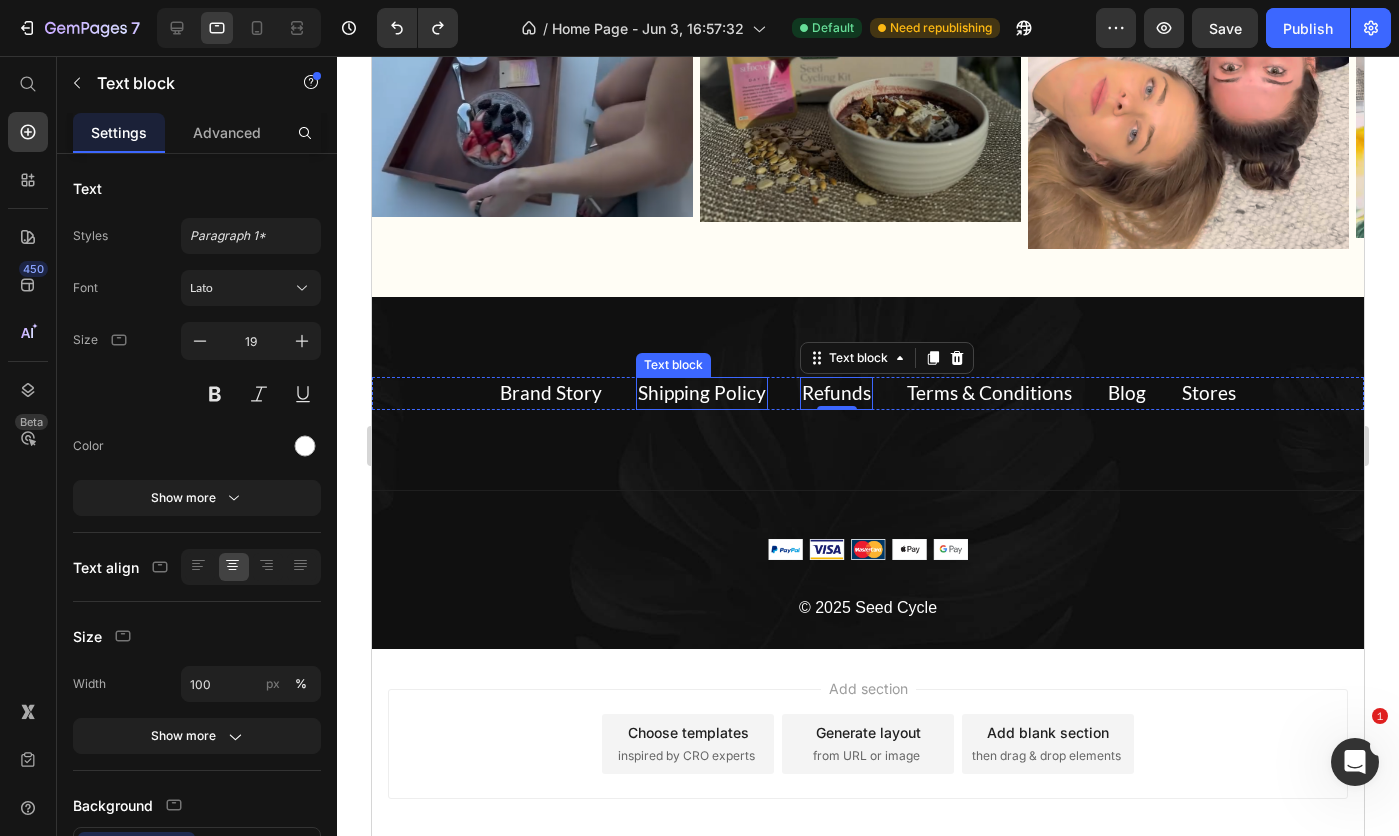 click on "Refunds" at bounding box center [836, 392] 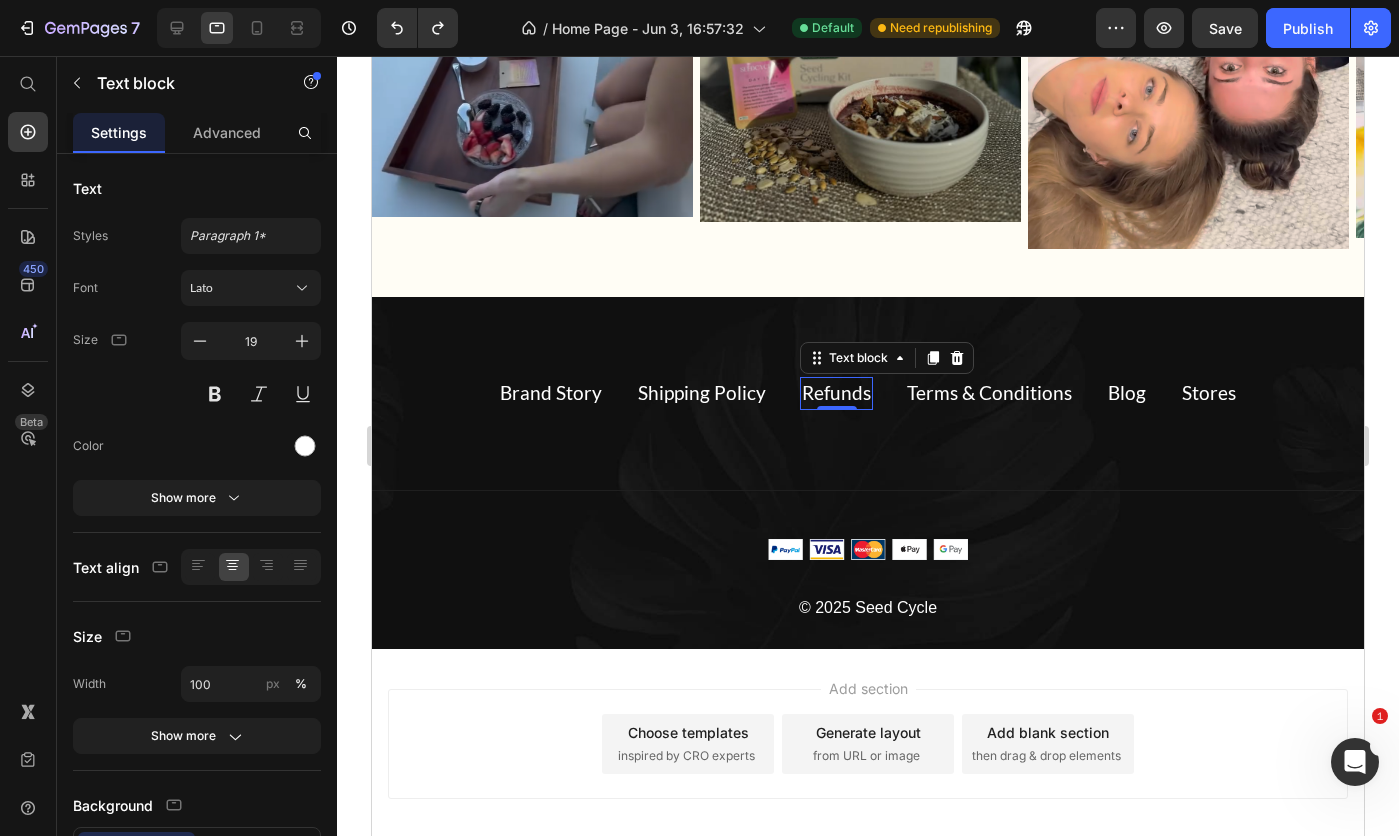 click on "Refunds" at bounding box center [836, 392] 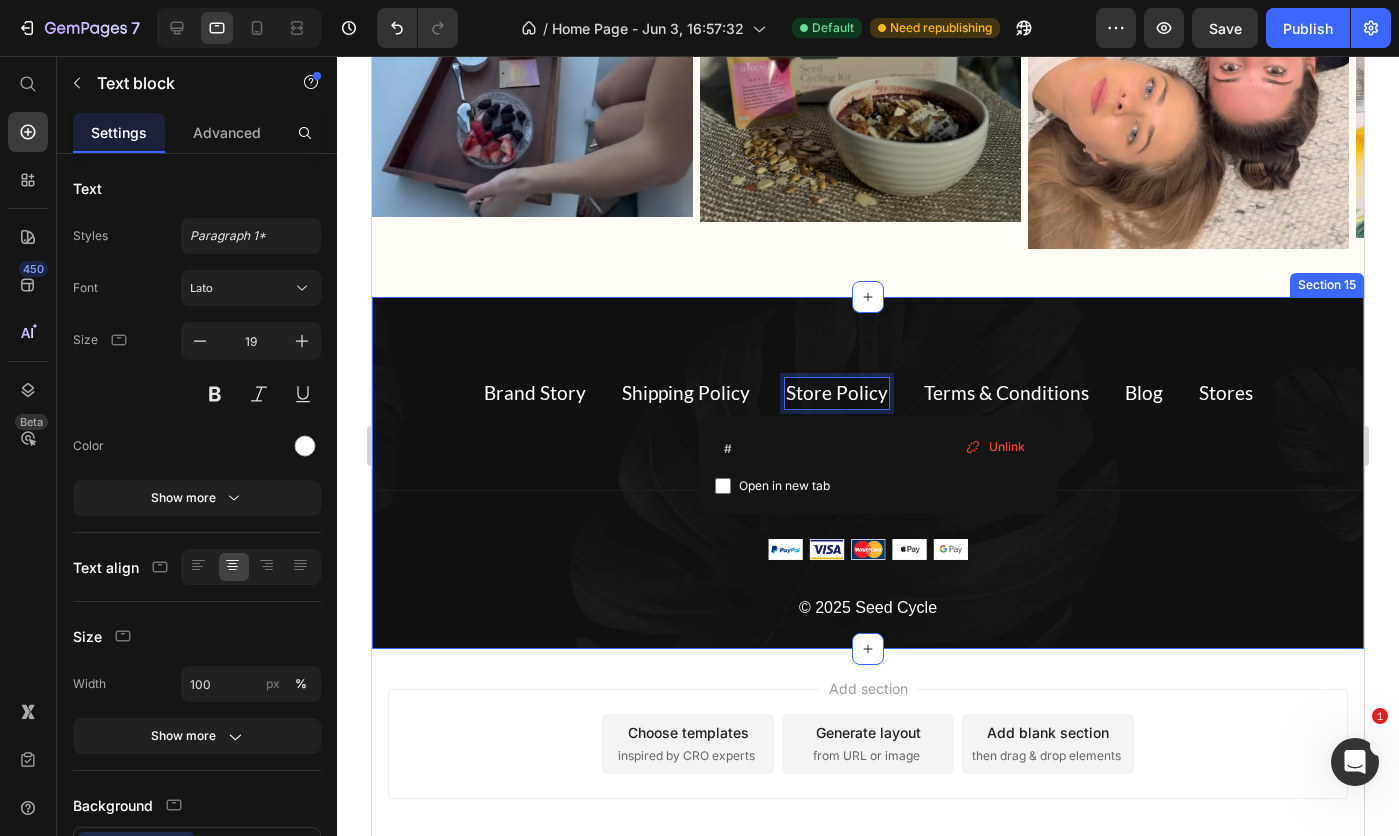 click on "Terms & Conditions" at bounding box center [1006, 393] 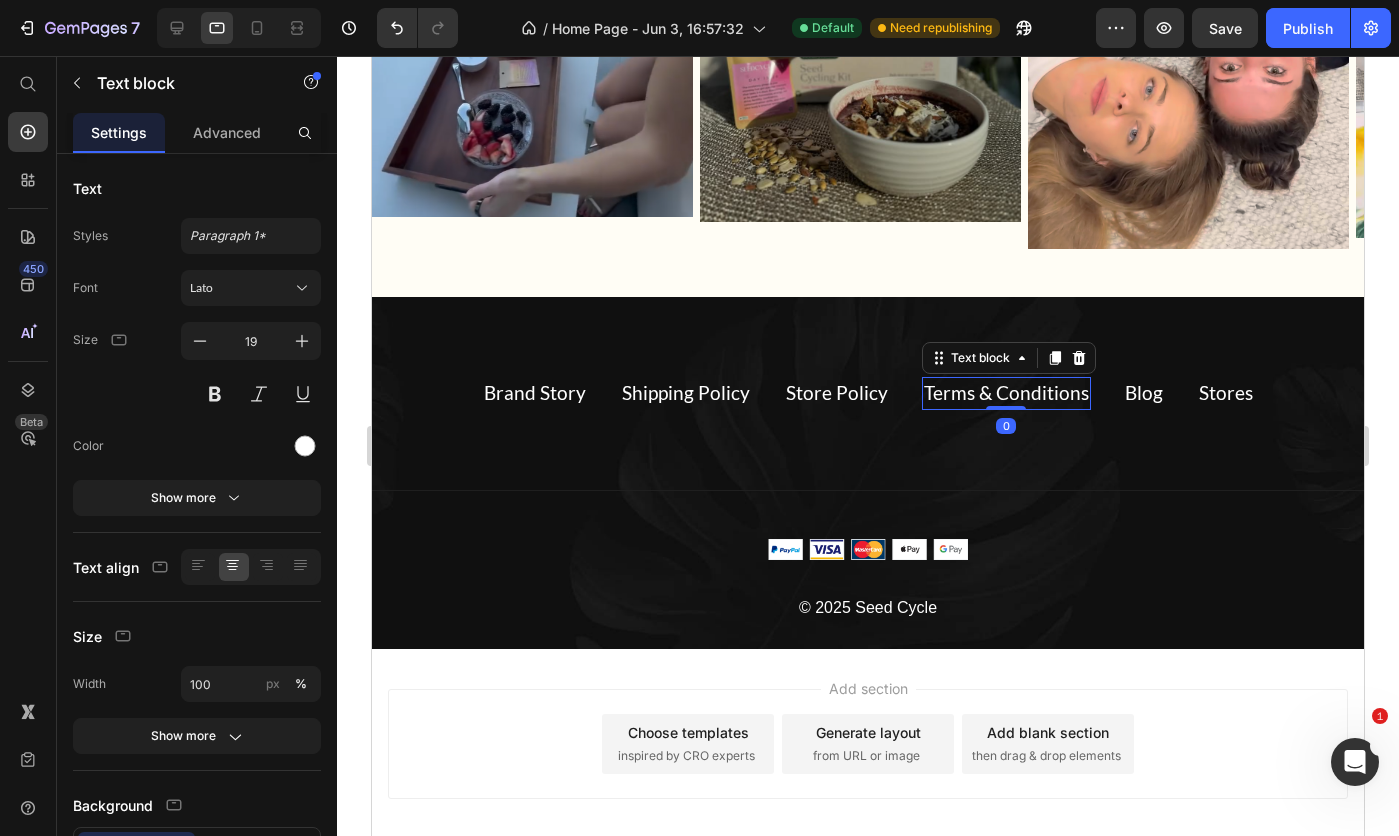 click 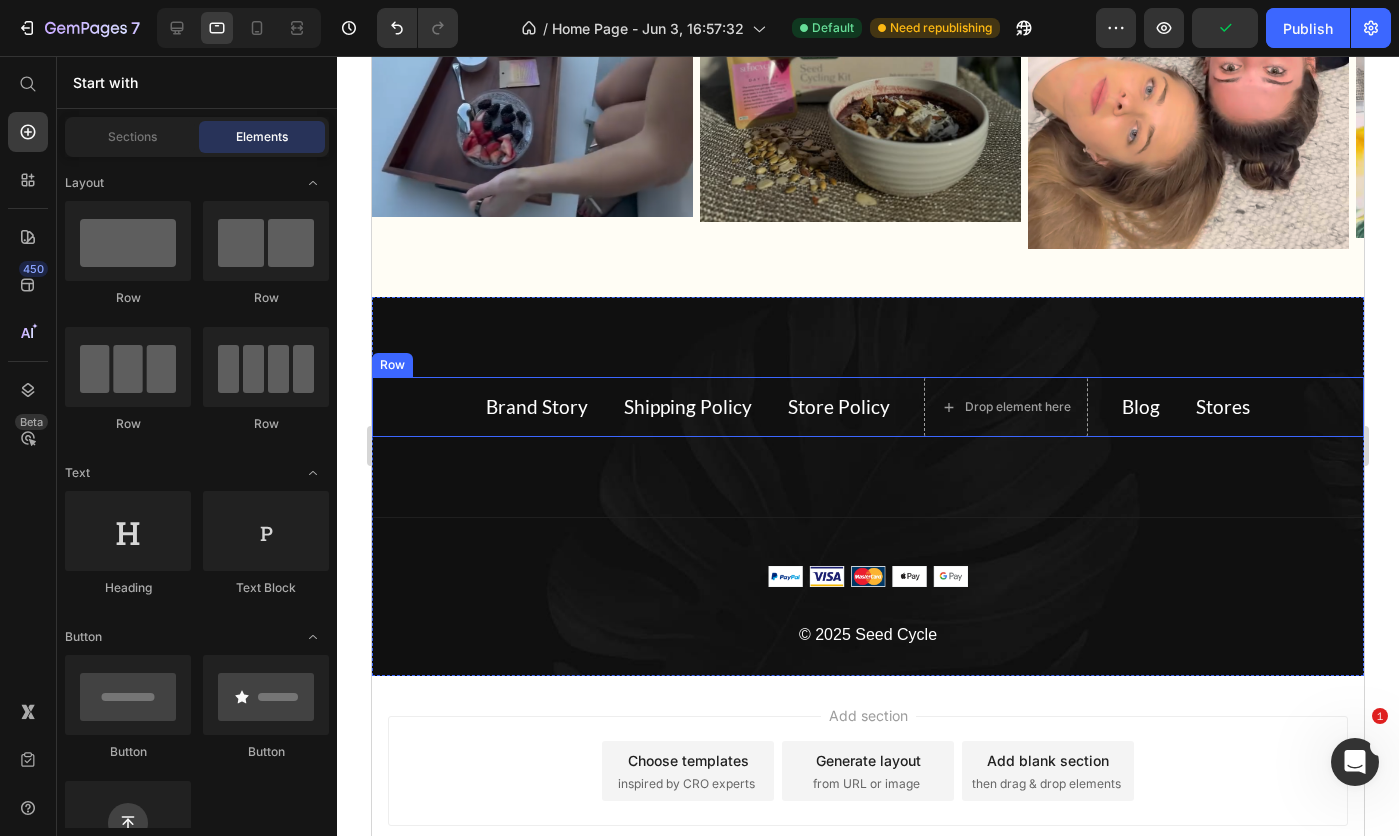 click on "Brand Story Text block Shipping Policy Text block Store Policy Text block
Drop element here Blog Text block Stores Text block Row" at bounding box center [868, 407] 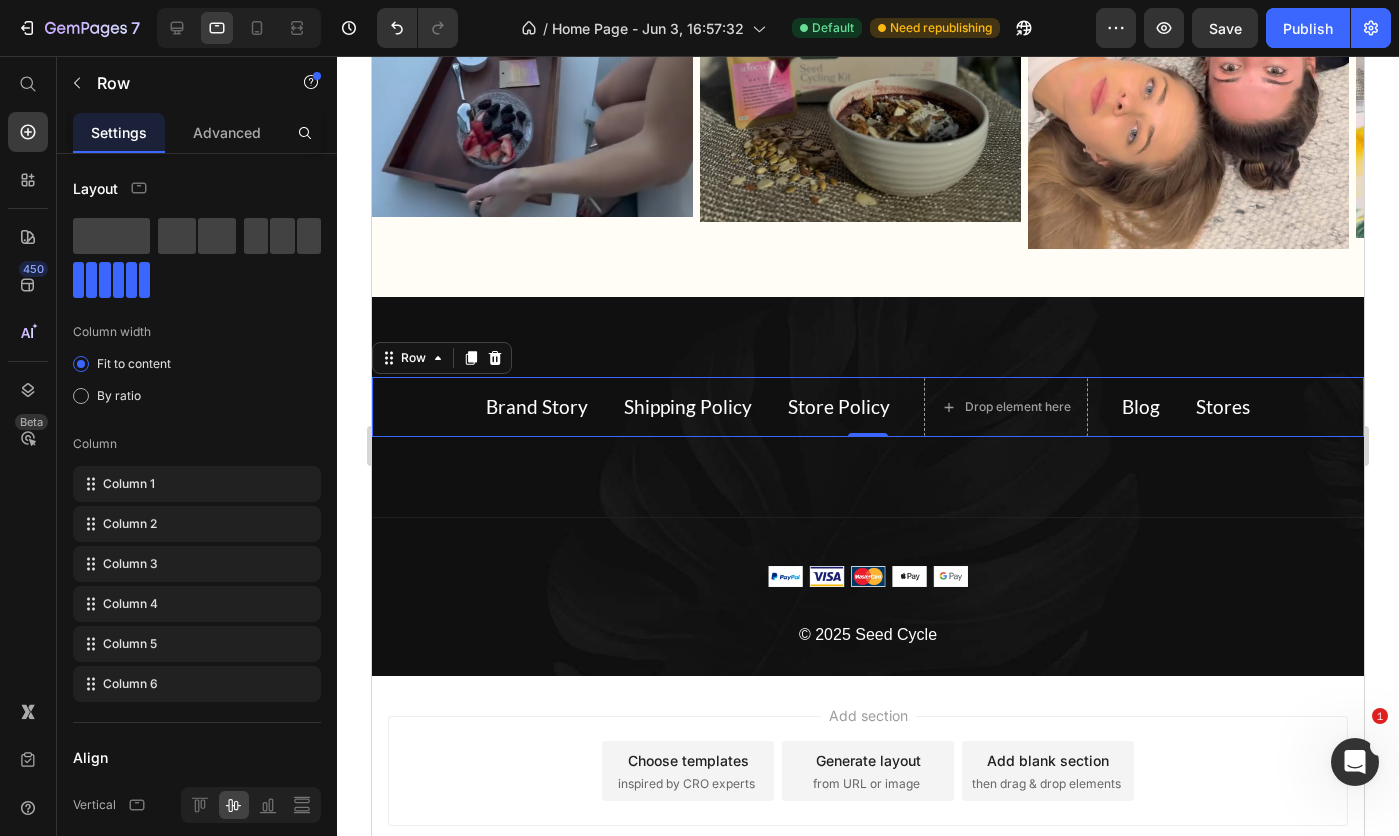 click on "Column 5" at bounding box center (130, 644) 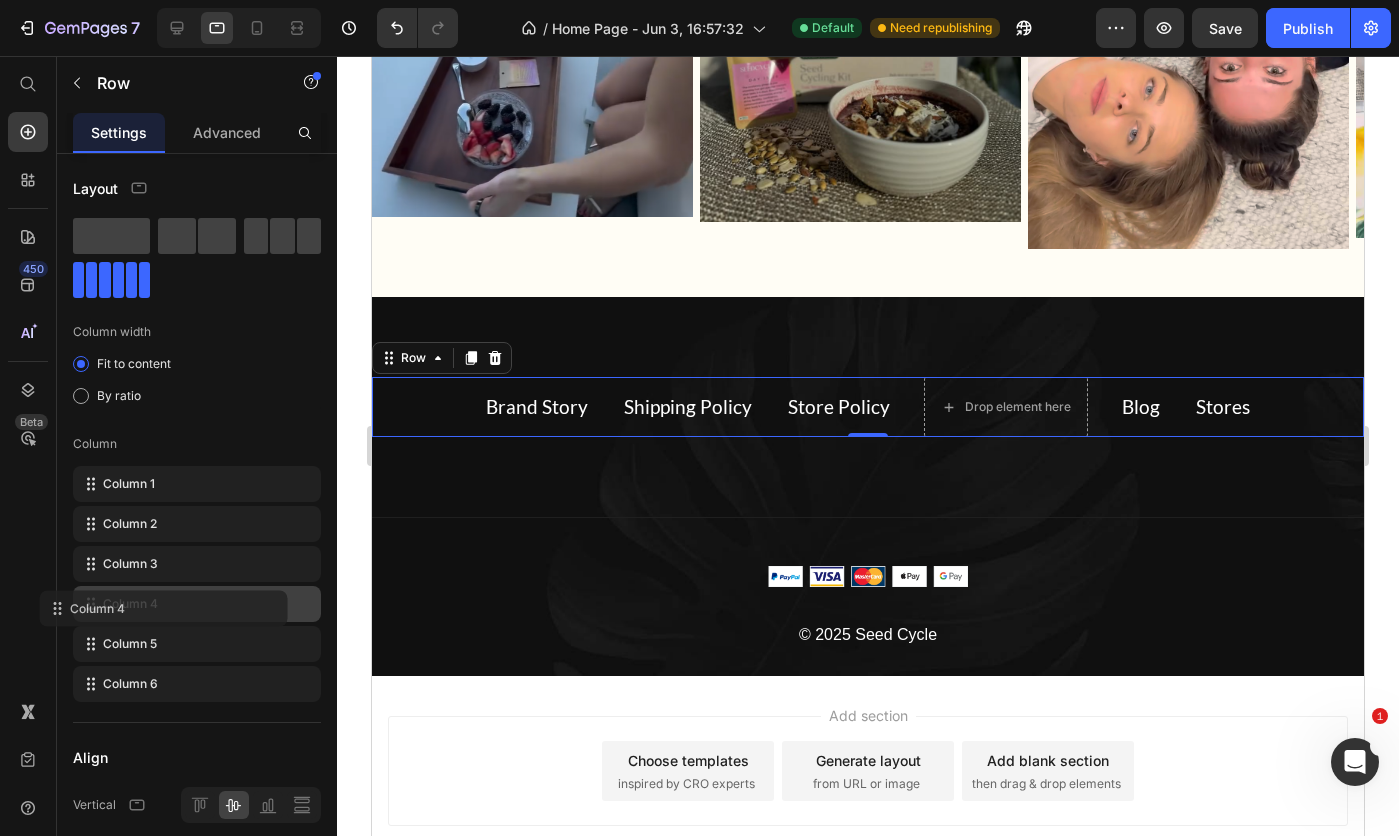 click on "Column 4" 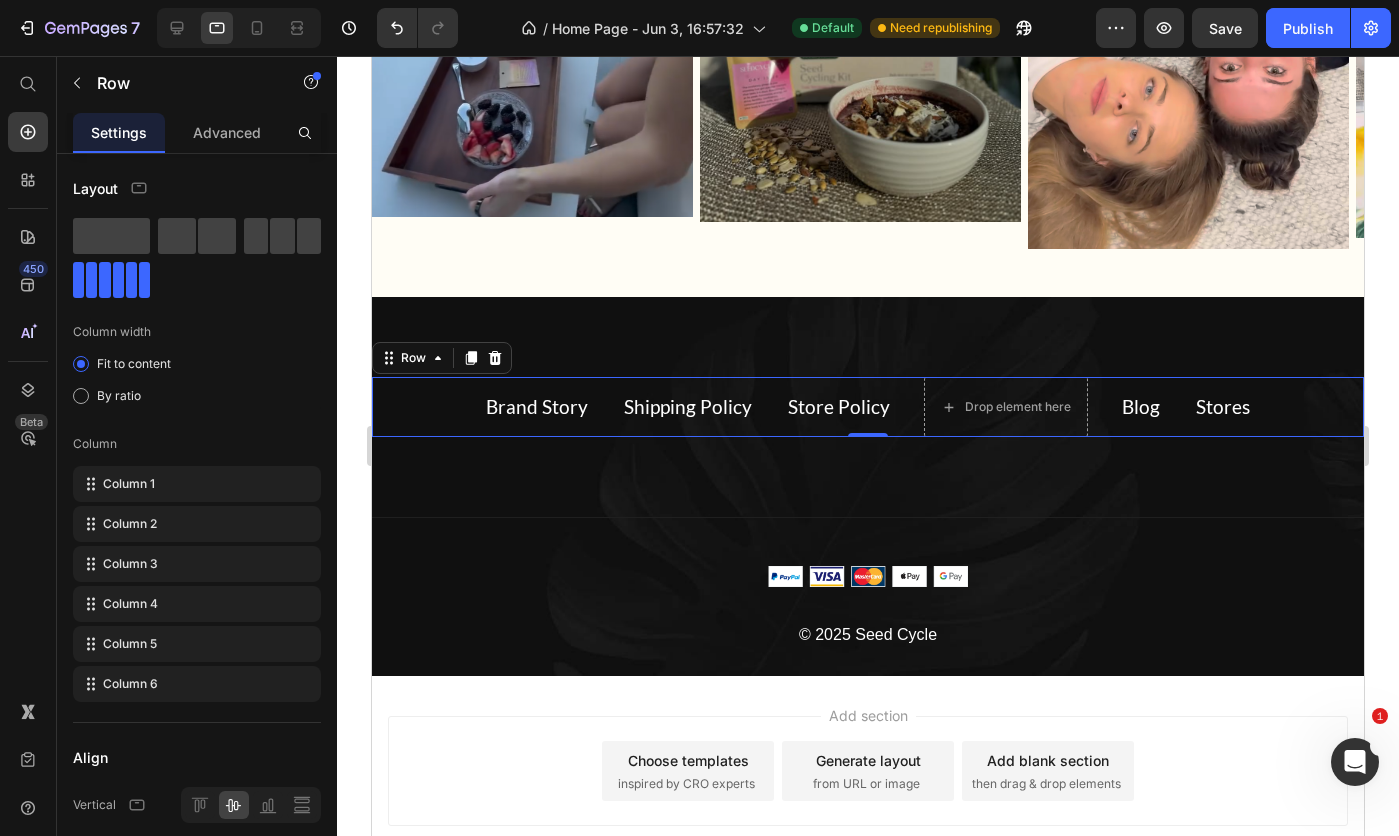 type 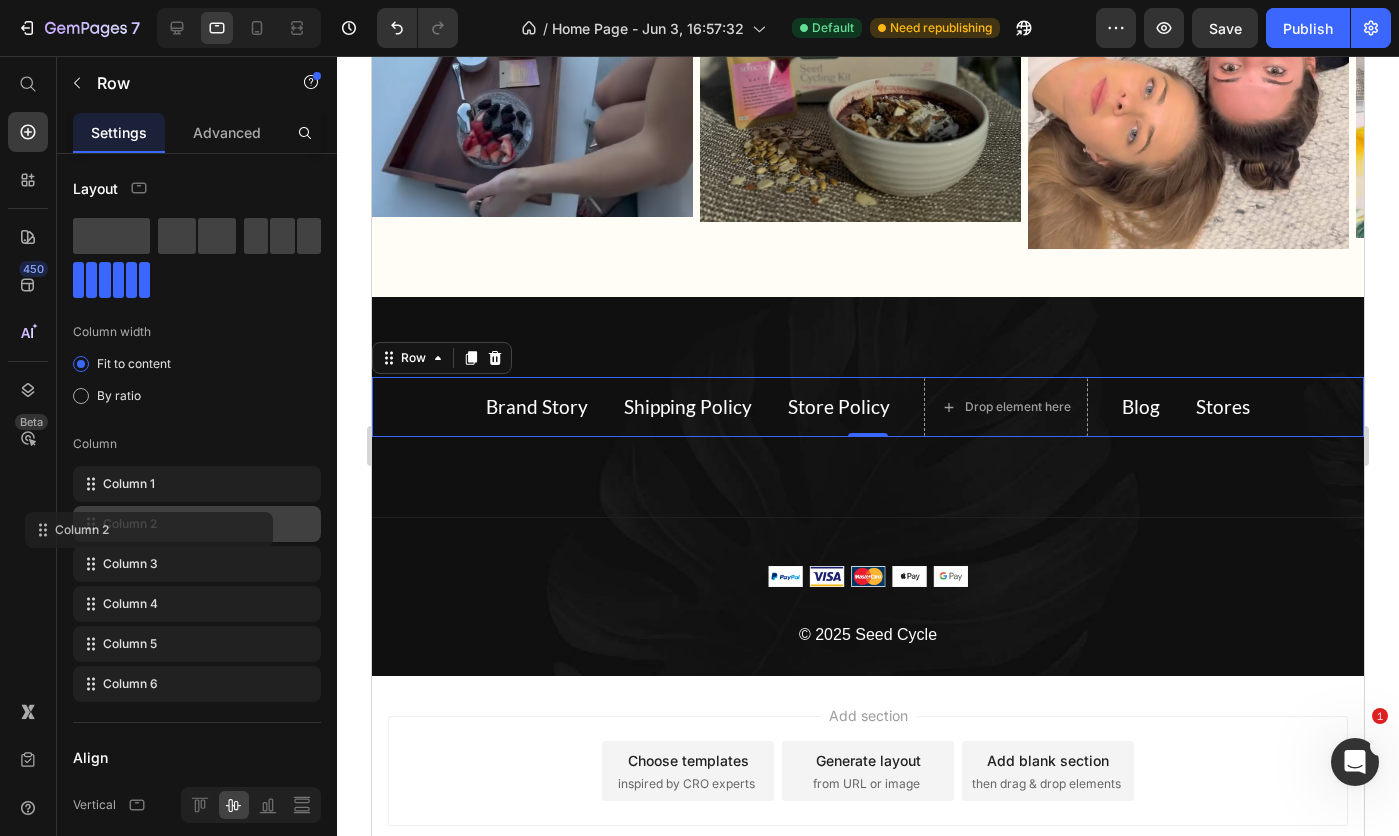 click on "Column 2" 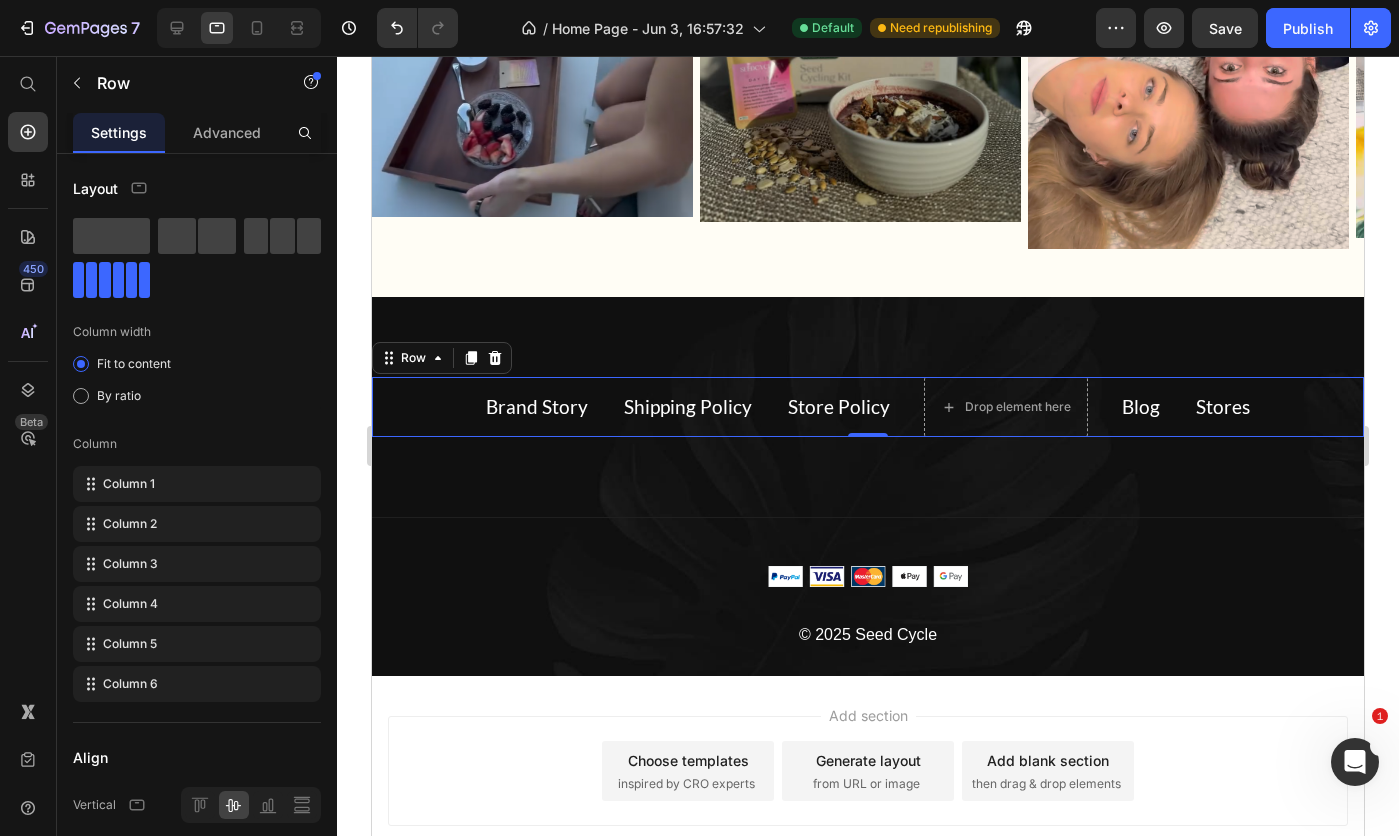 click 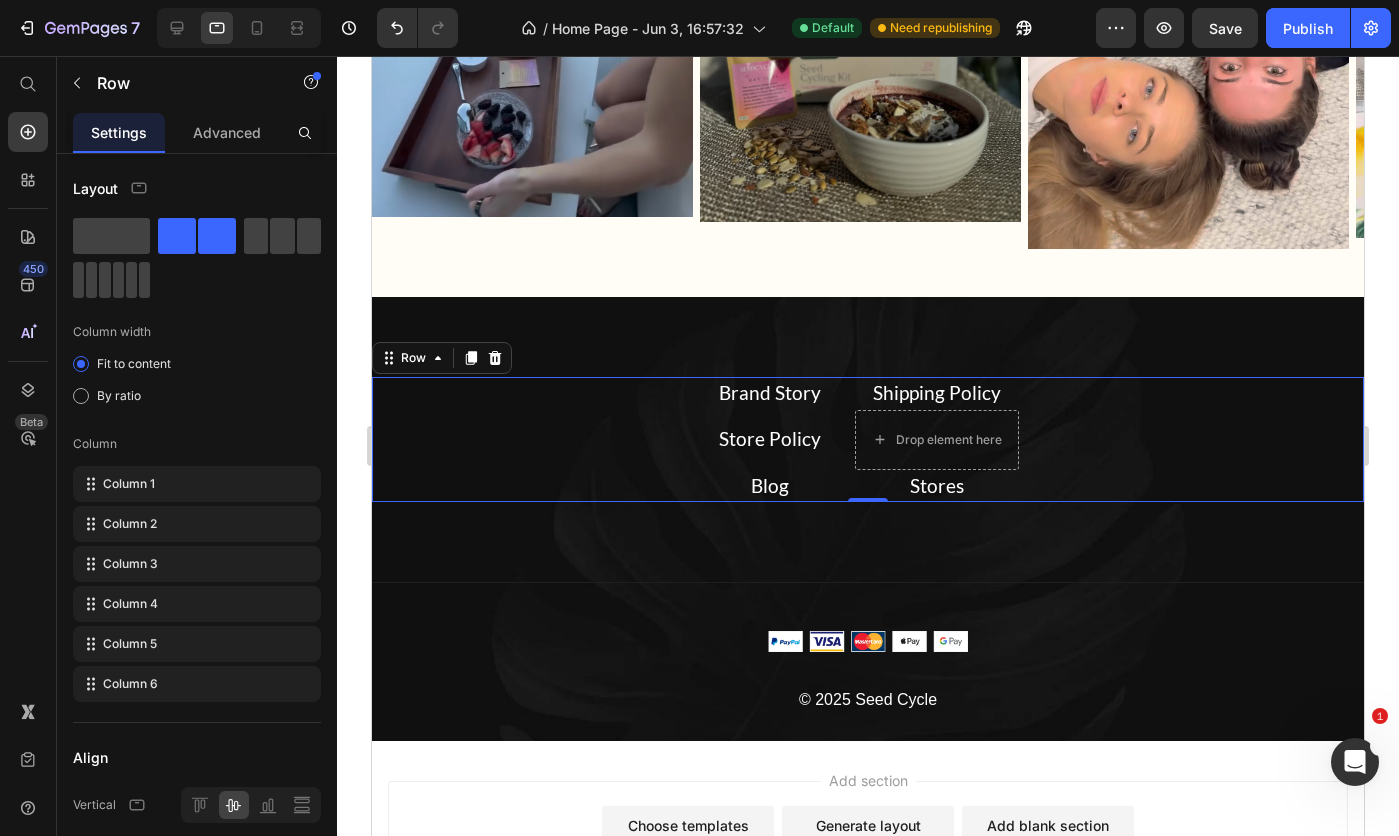 click 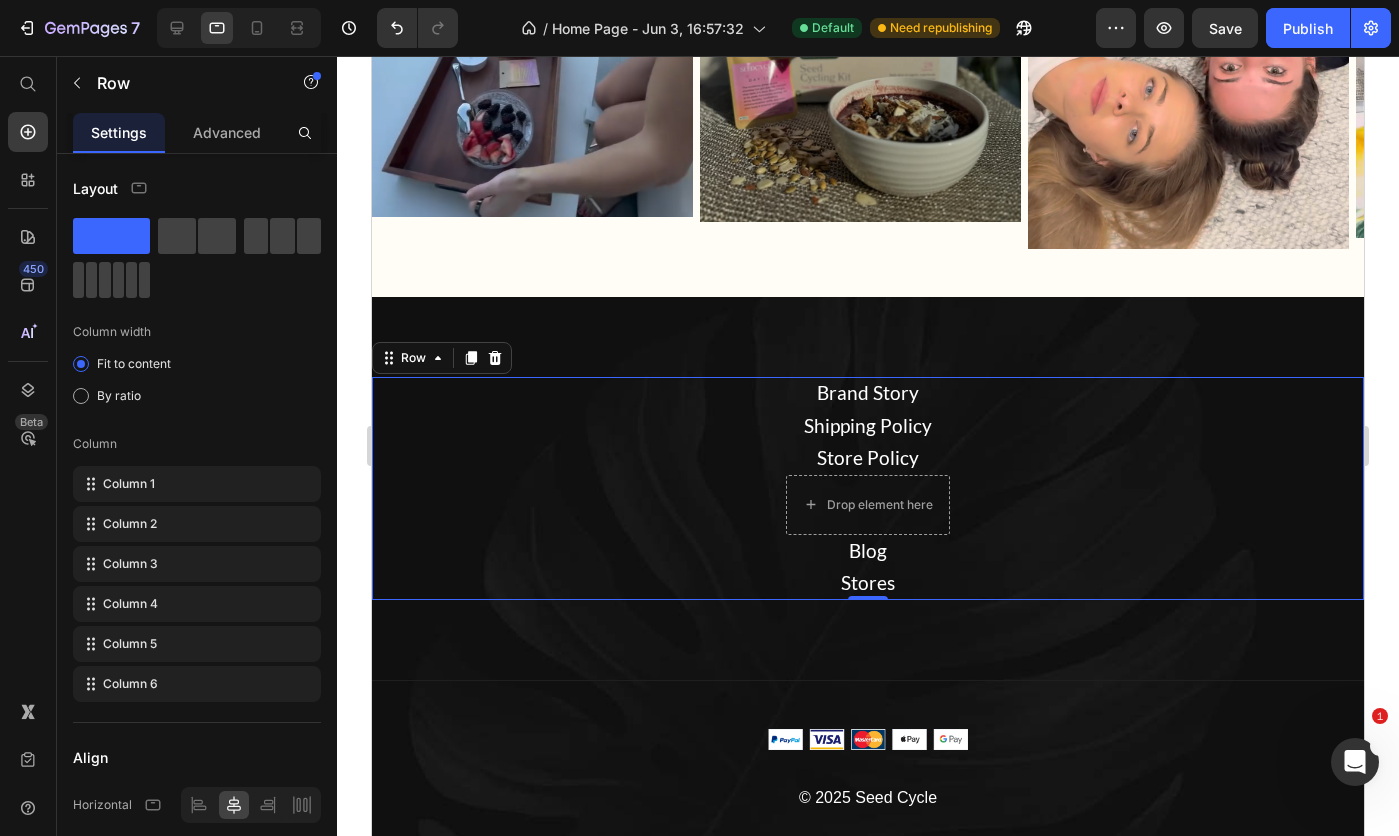 click 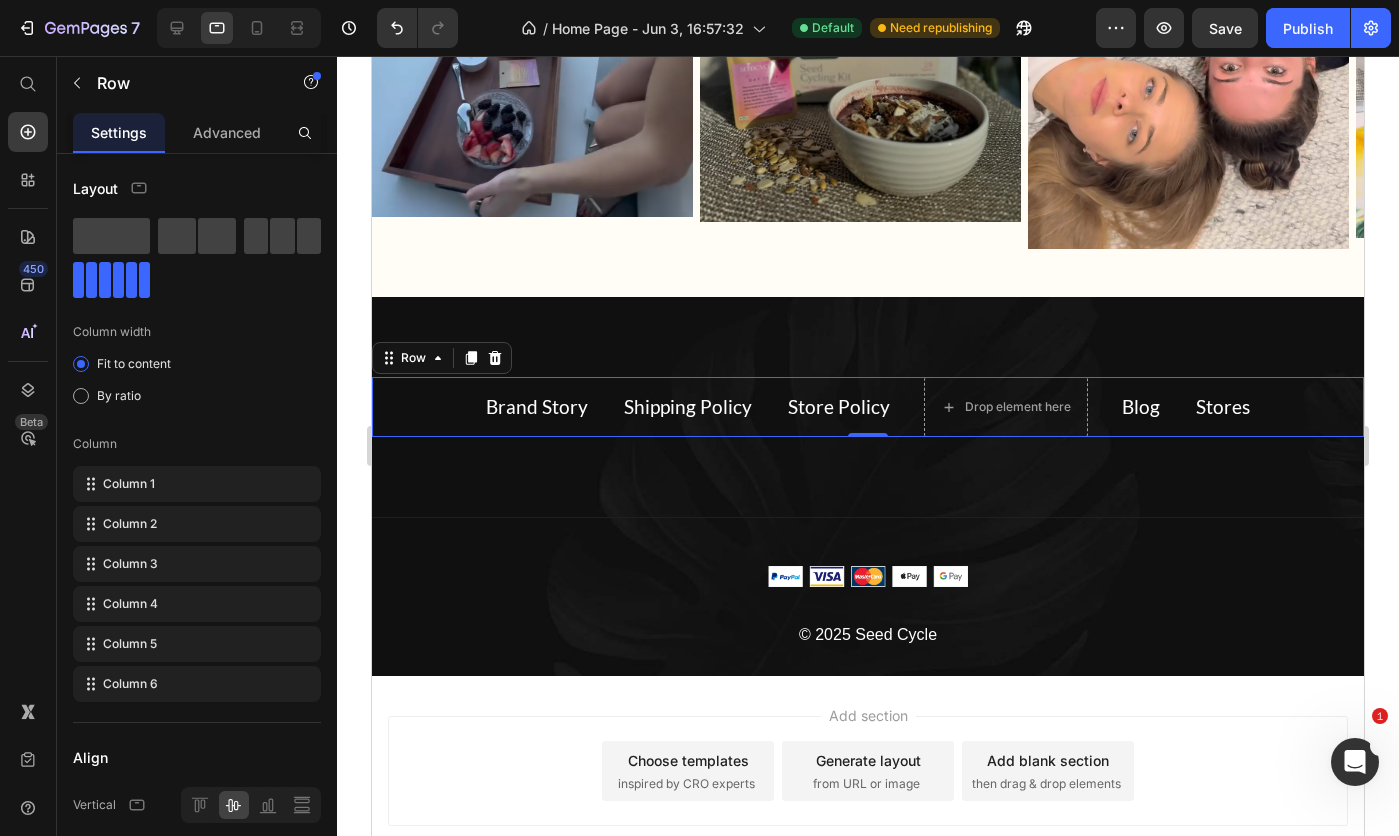 scroll, scrollTop: 100, scrollLeft: 0, axis: vertical 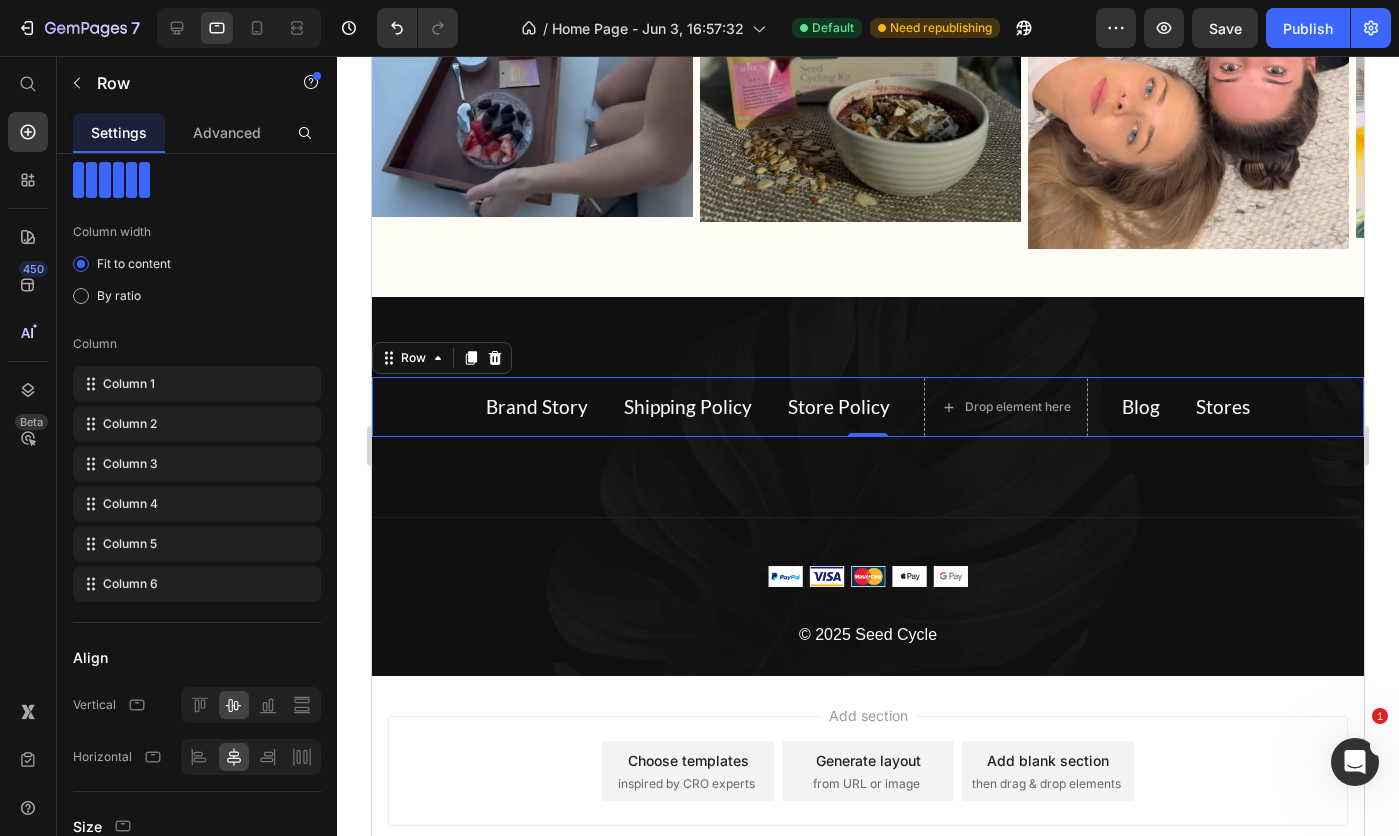 click on "Column 4" 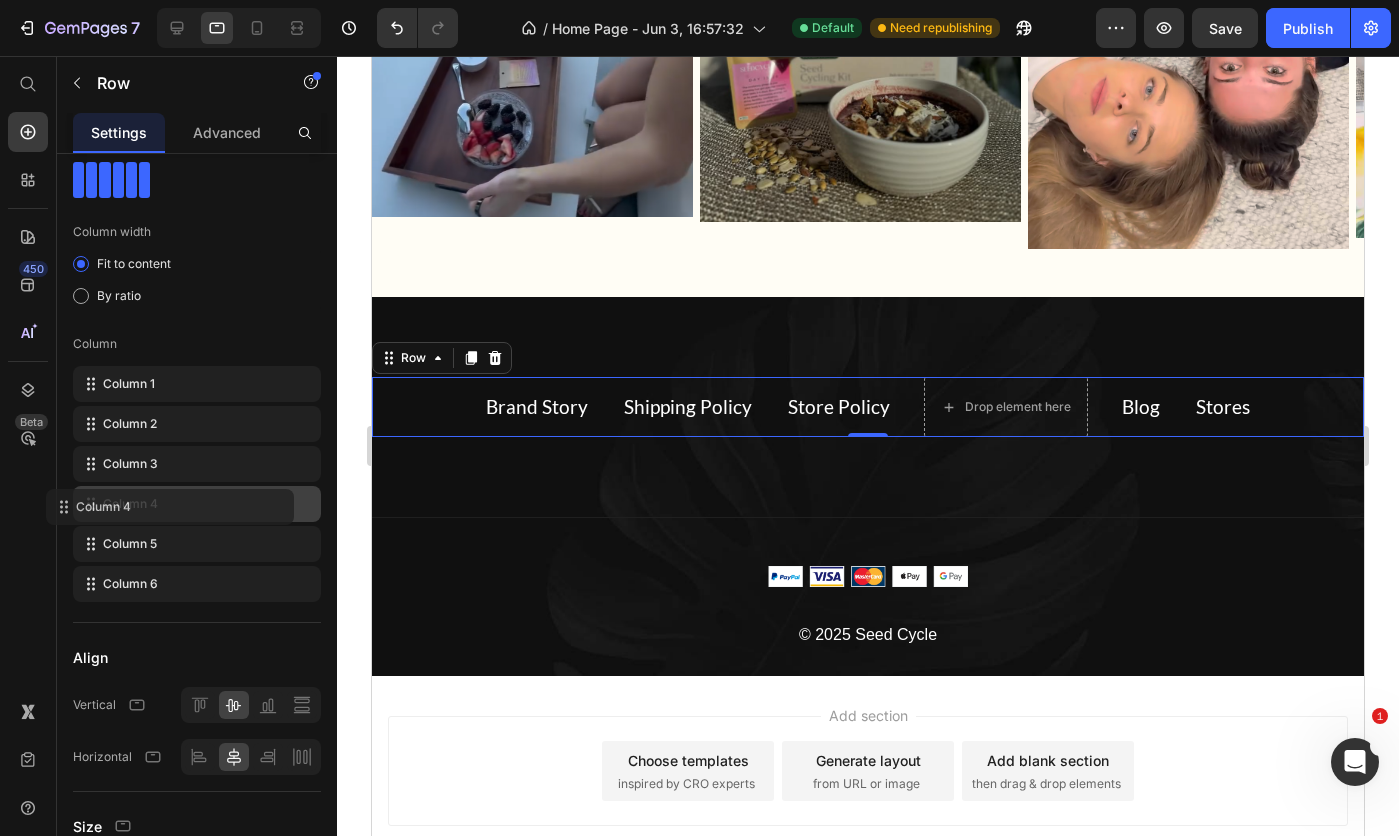 click on "Column 4" 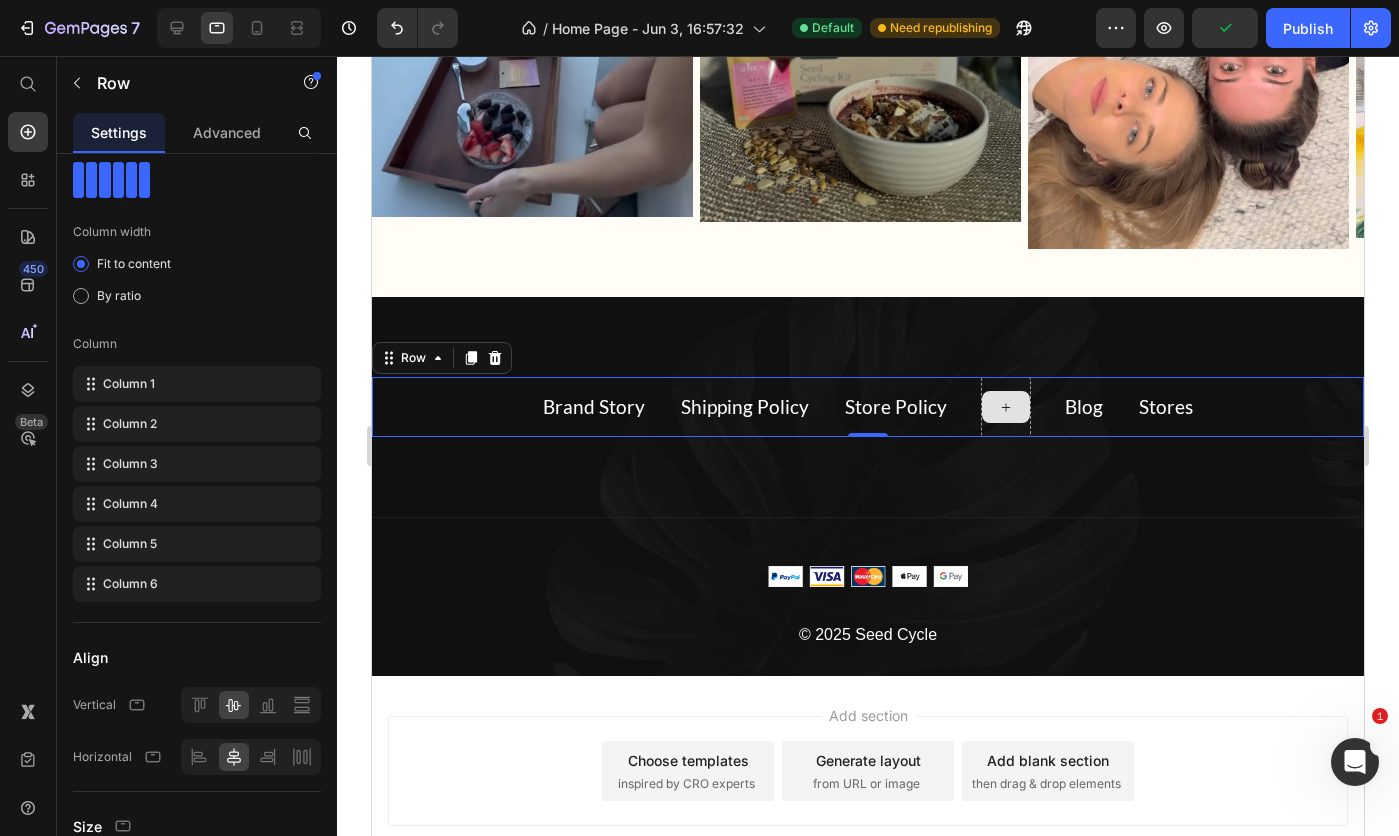 click at bounding box center (1006, 407) 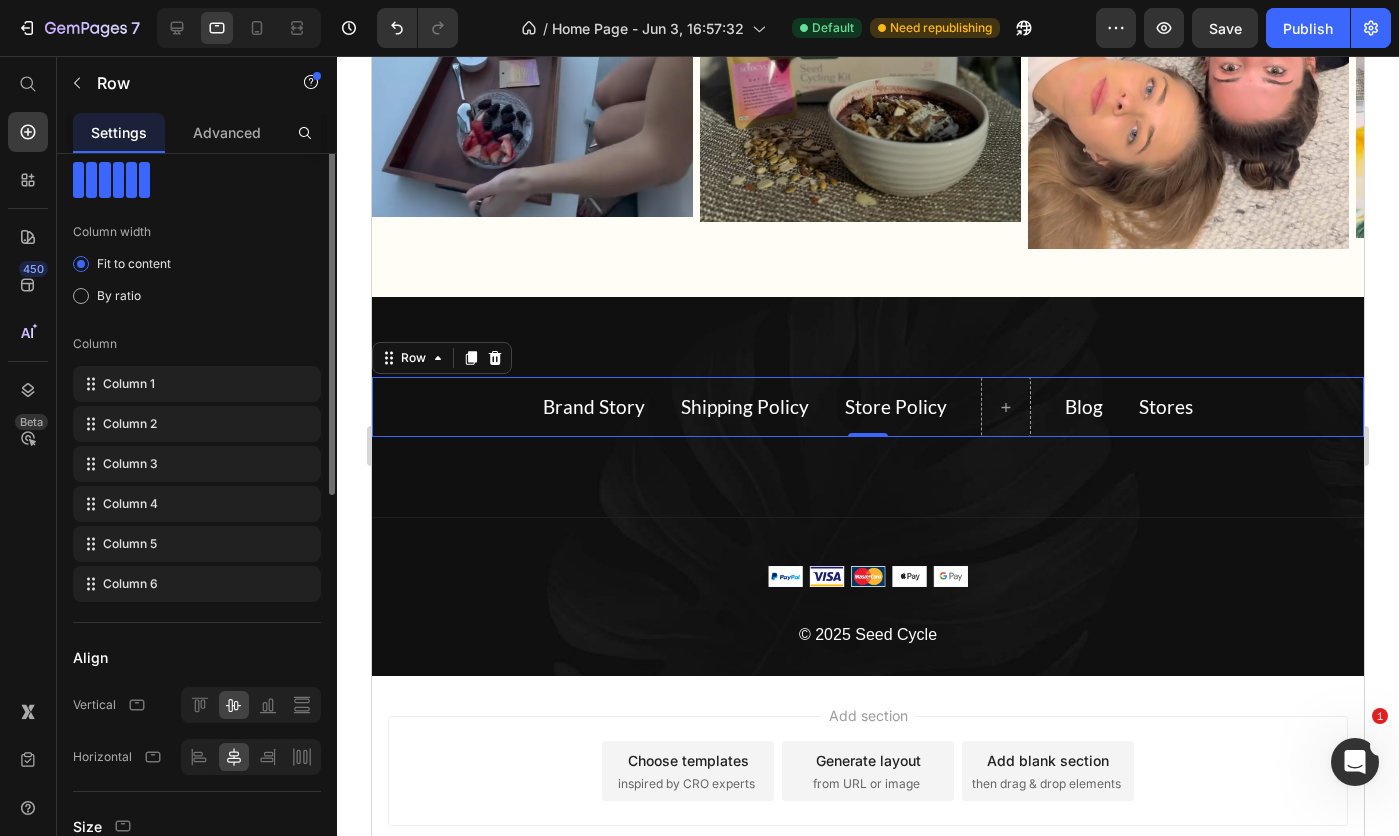 scroll, scrollTop: 0, scrollLeft: 0, axis: both 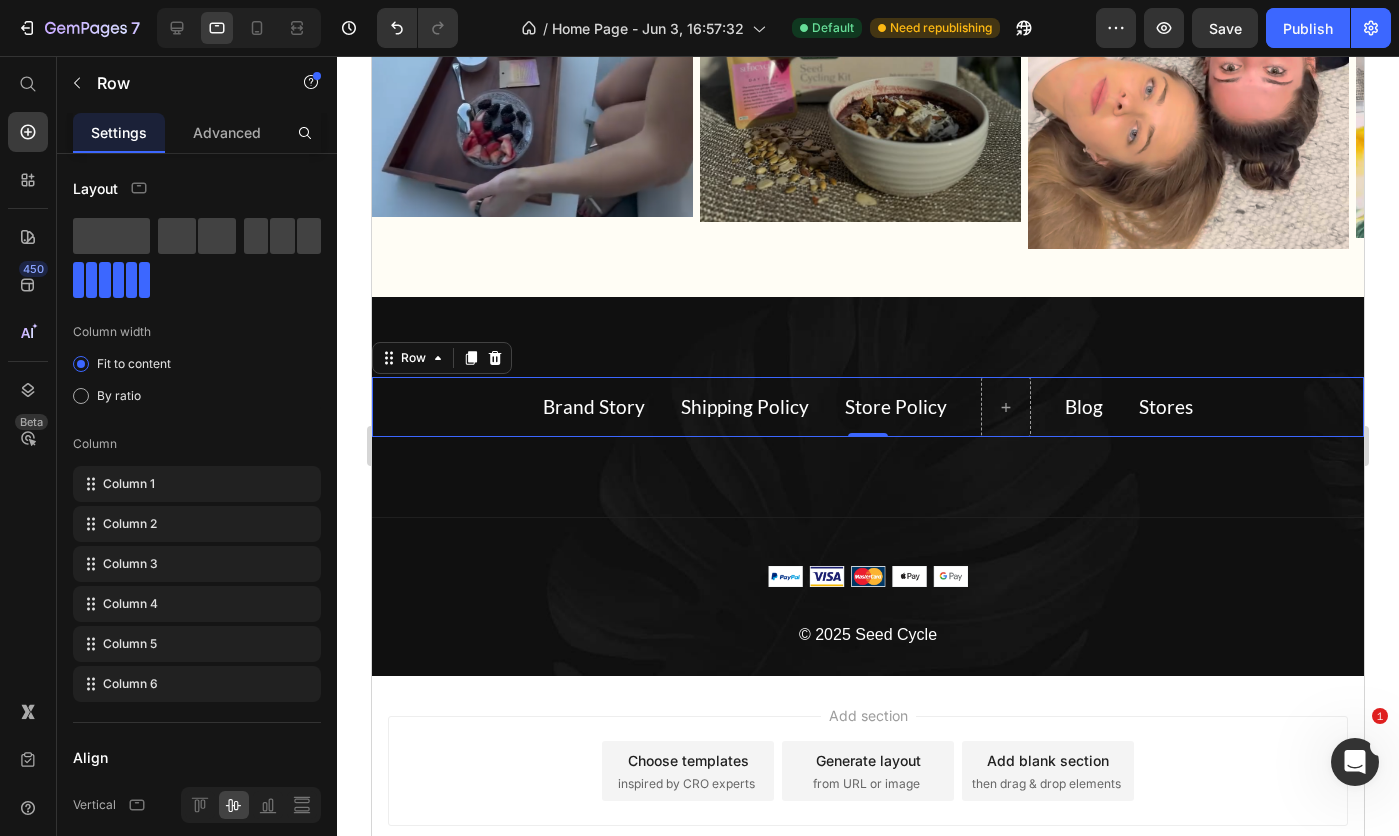 click at bounding box center [81, 396] 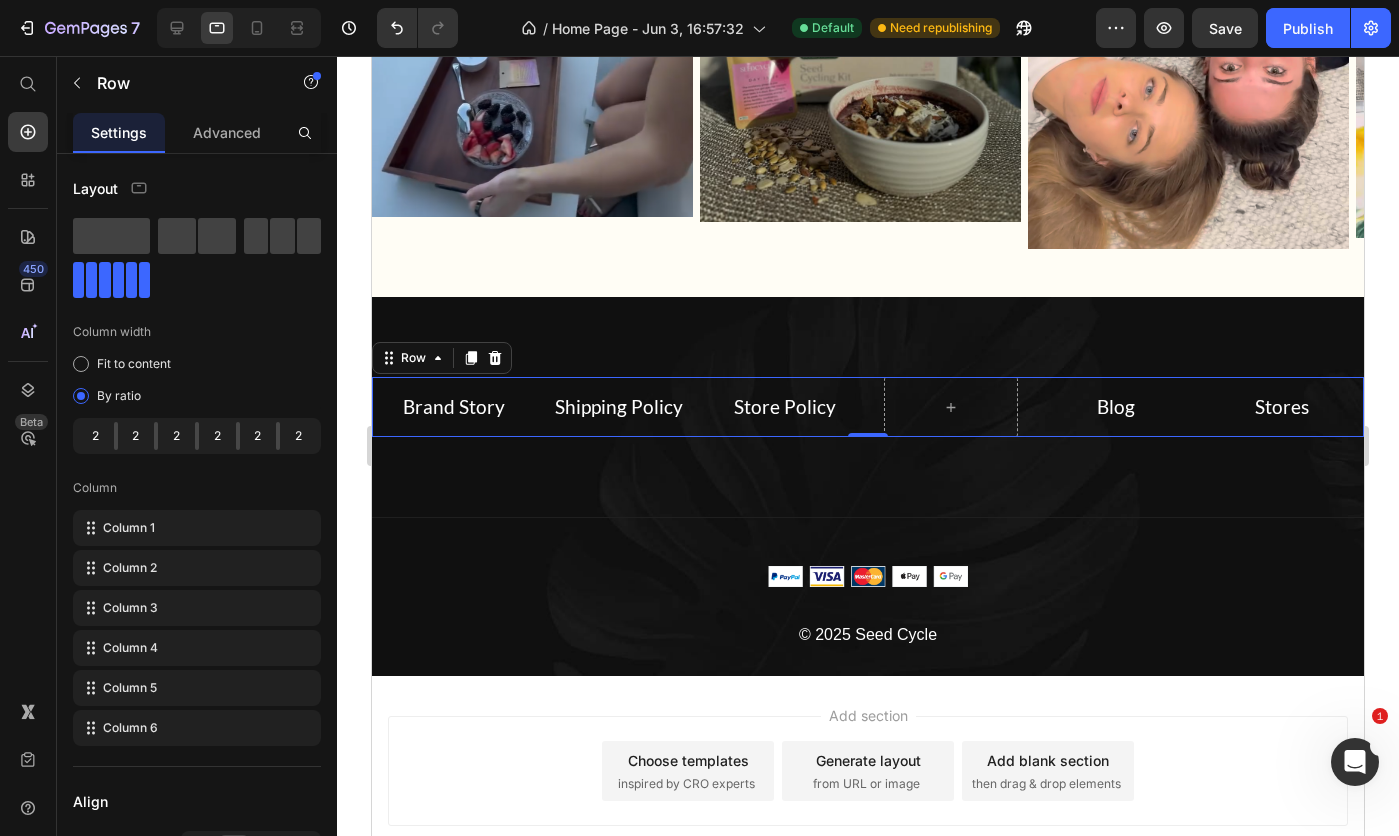 click on "Fit to content" 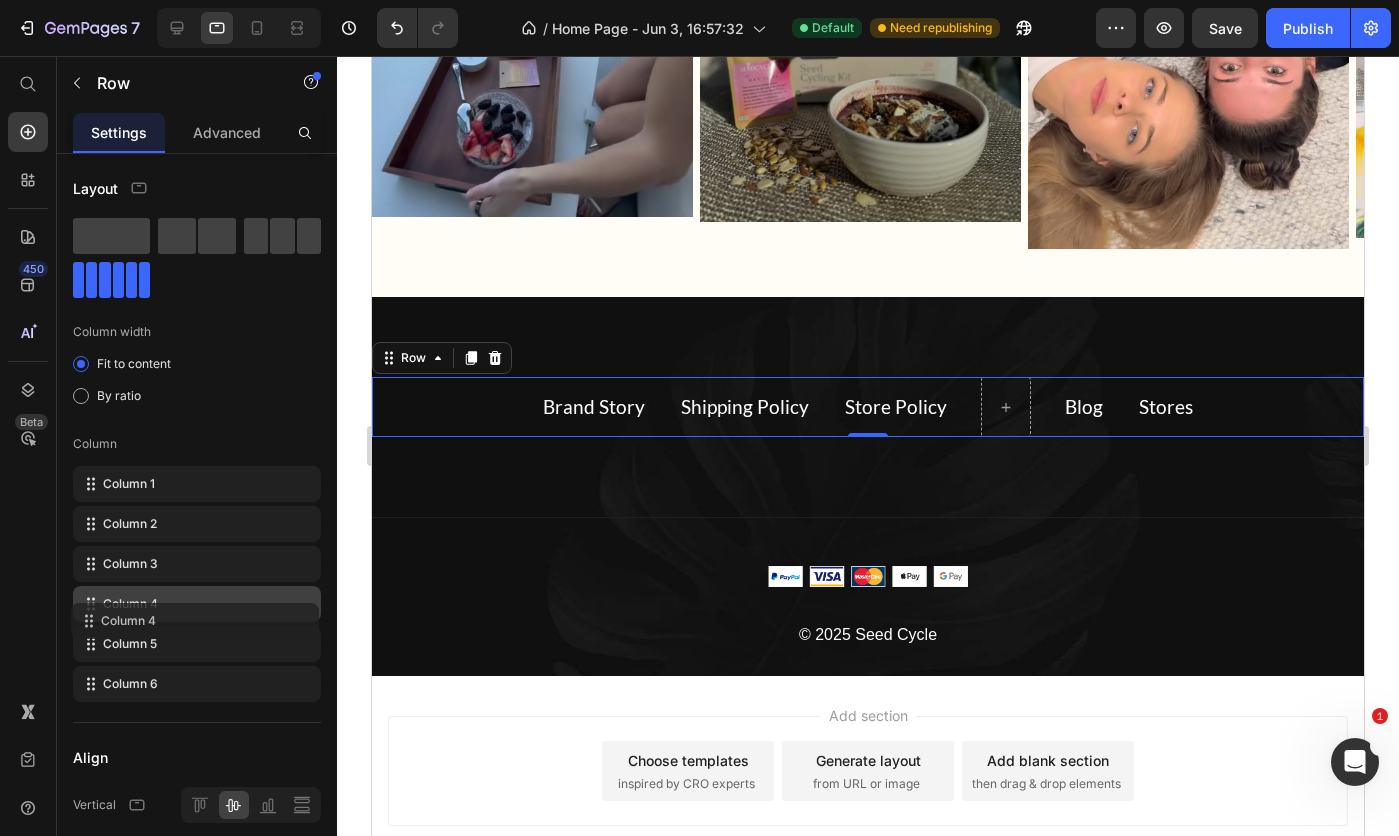 type 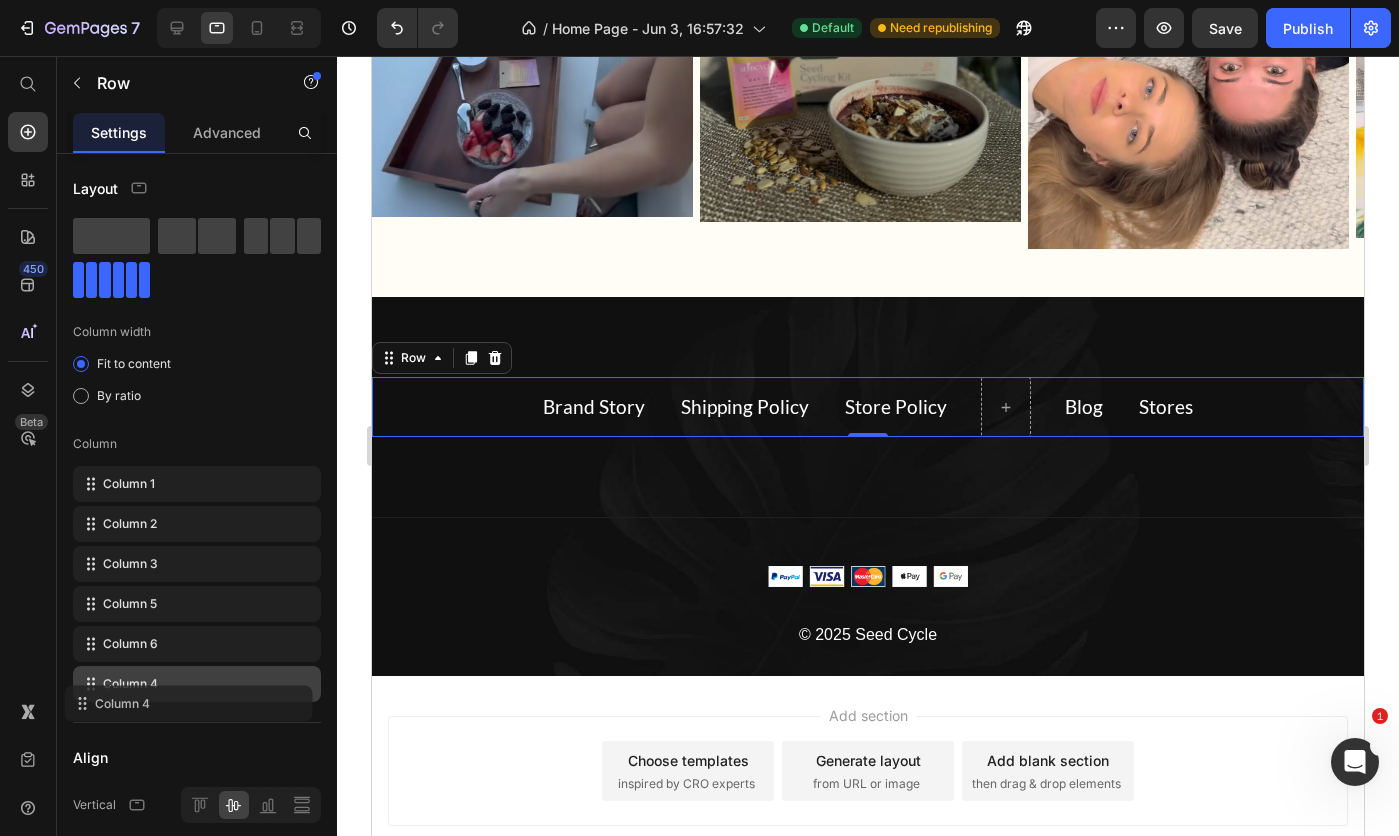 drag, startPoint x: 82, startPoint y: 611, endPoint x: 74, endPoint y: 706, distance: 95.33625 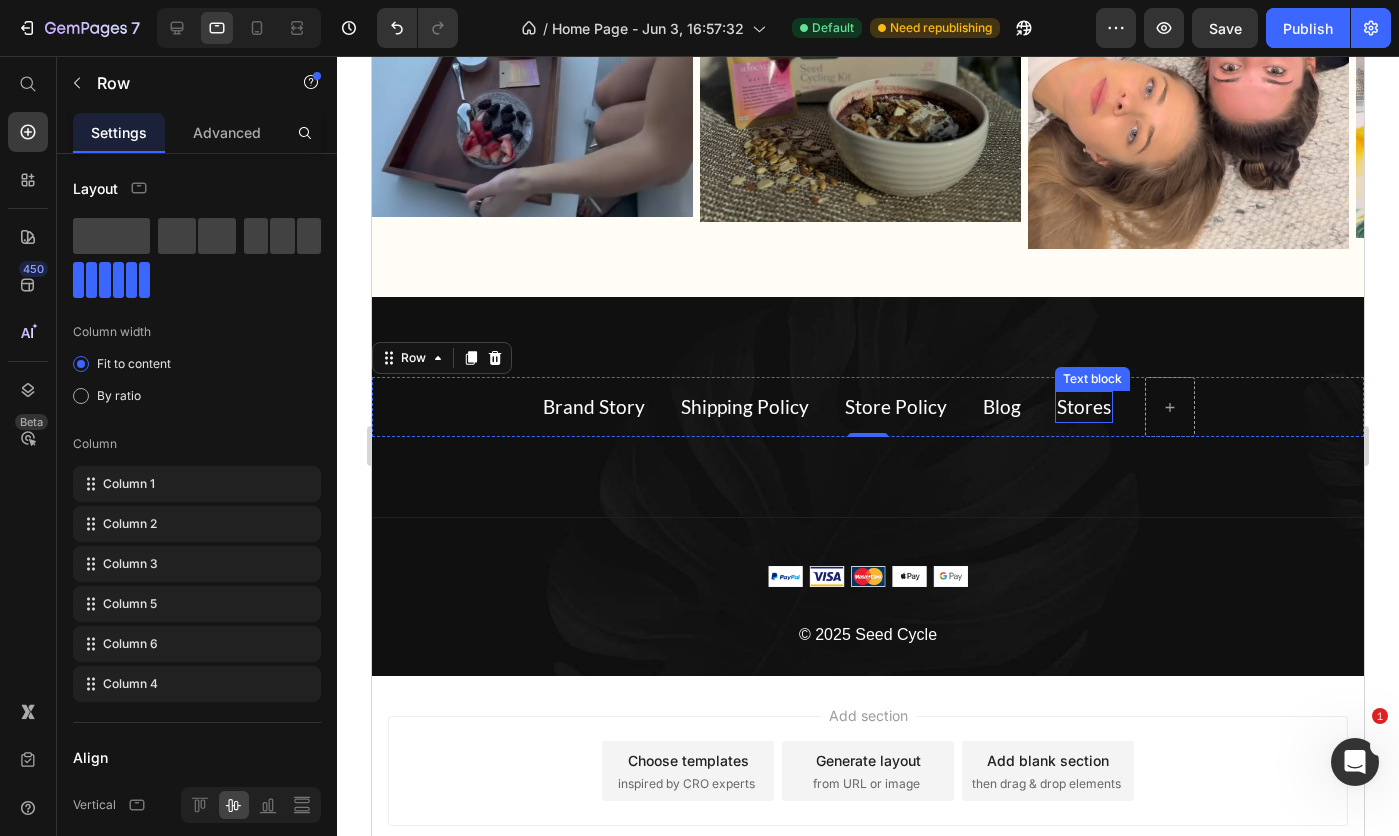 click on "Stores" at bounding box center [1084, 406] 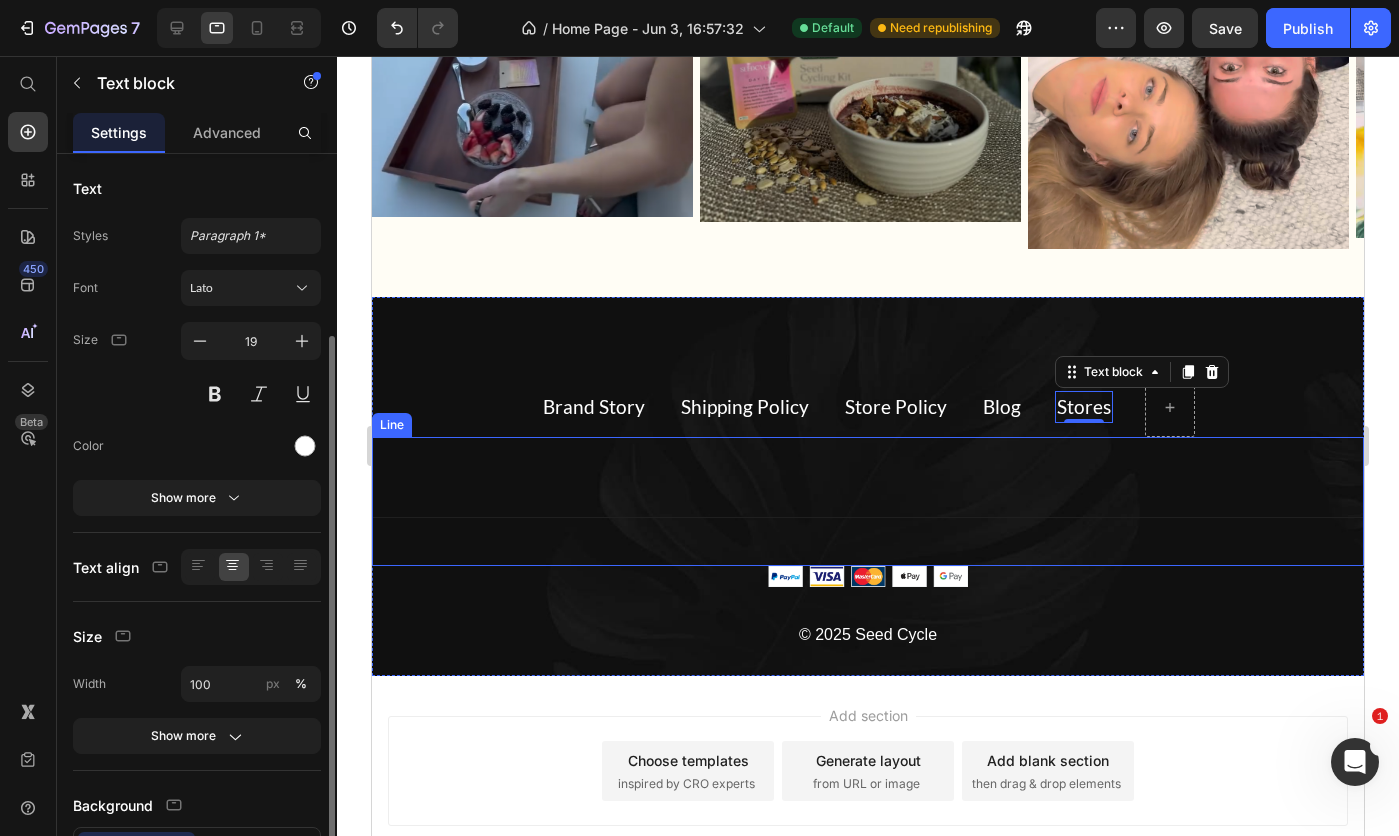 scroll, scrollTop: 100, scrollLeft: 0, axis: vertical 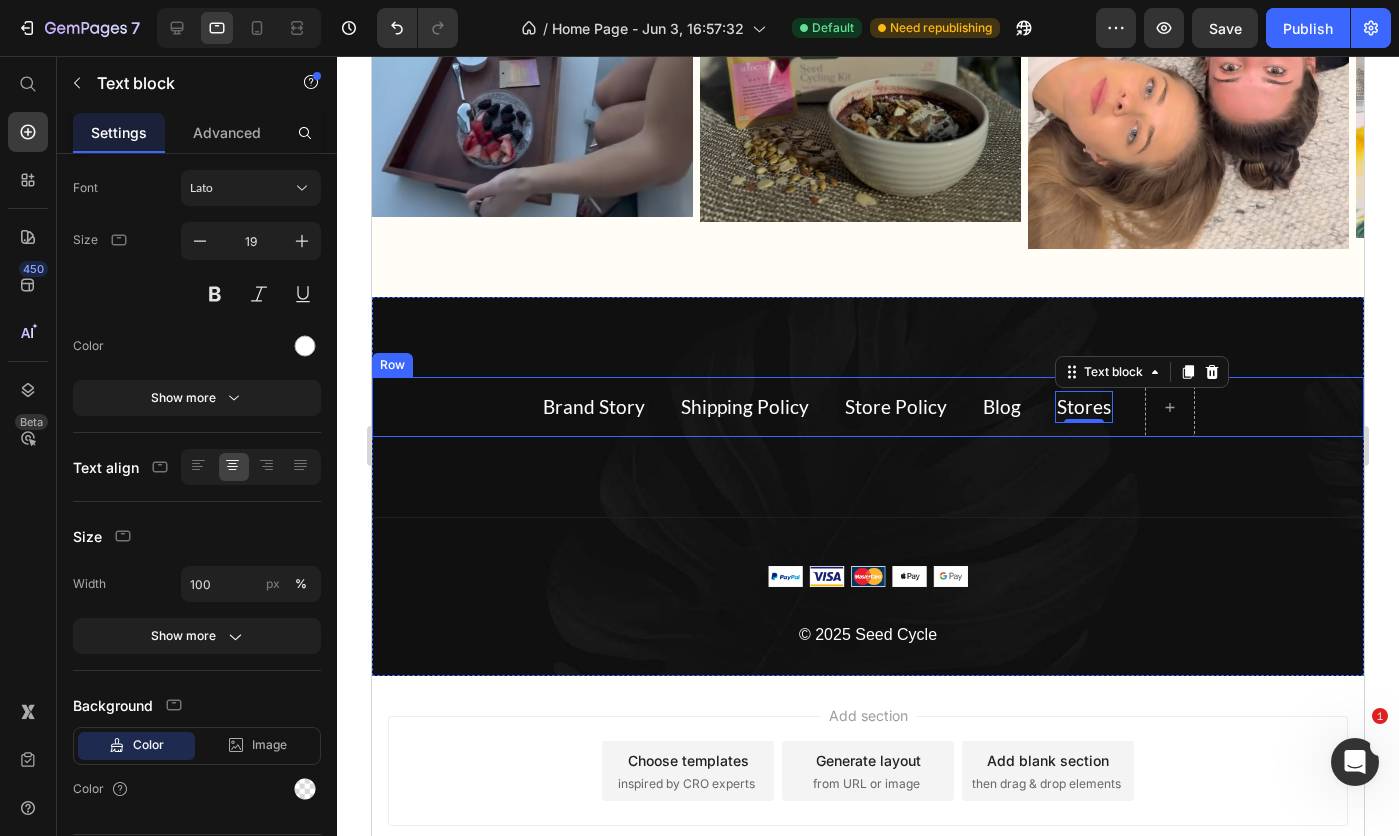 click on "Brand Story Text block Shipping Policy Text block Store Policy Text block
Blog Text block Stores Text block   0 Row" at bounding box center (868, 407) 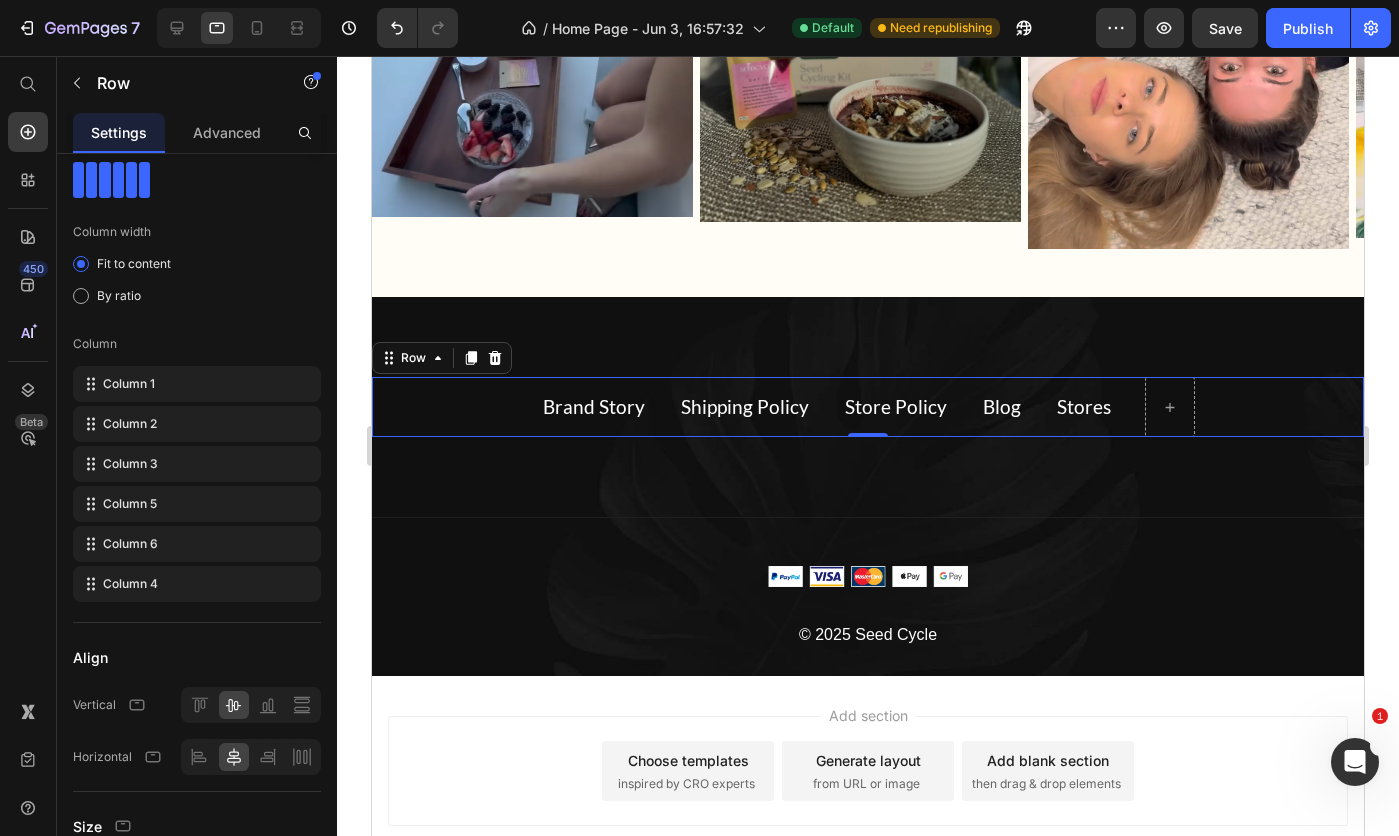 scroll, scrollTop: 0, scrollLeft: 0, axis: both 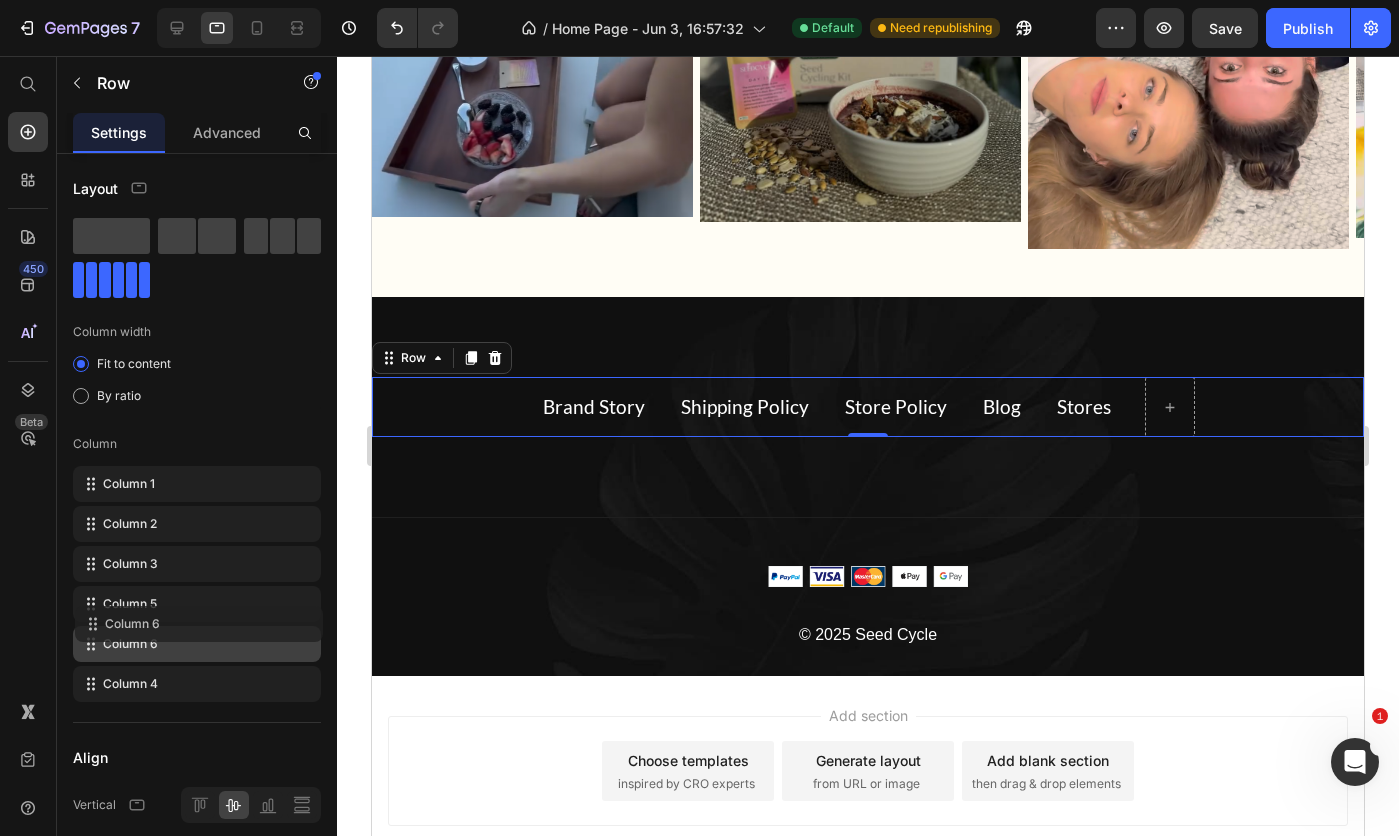 type 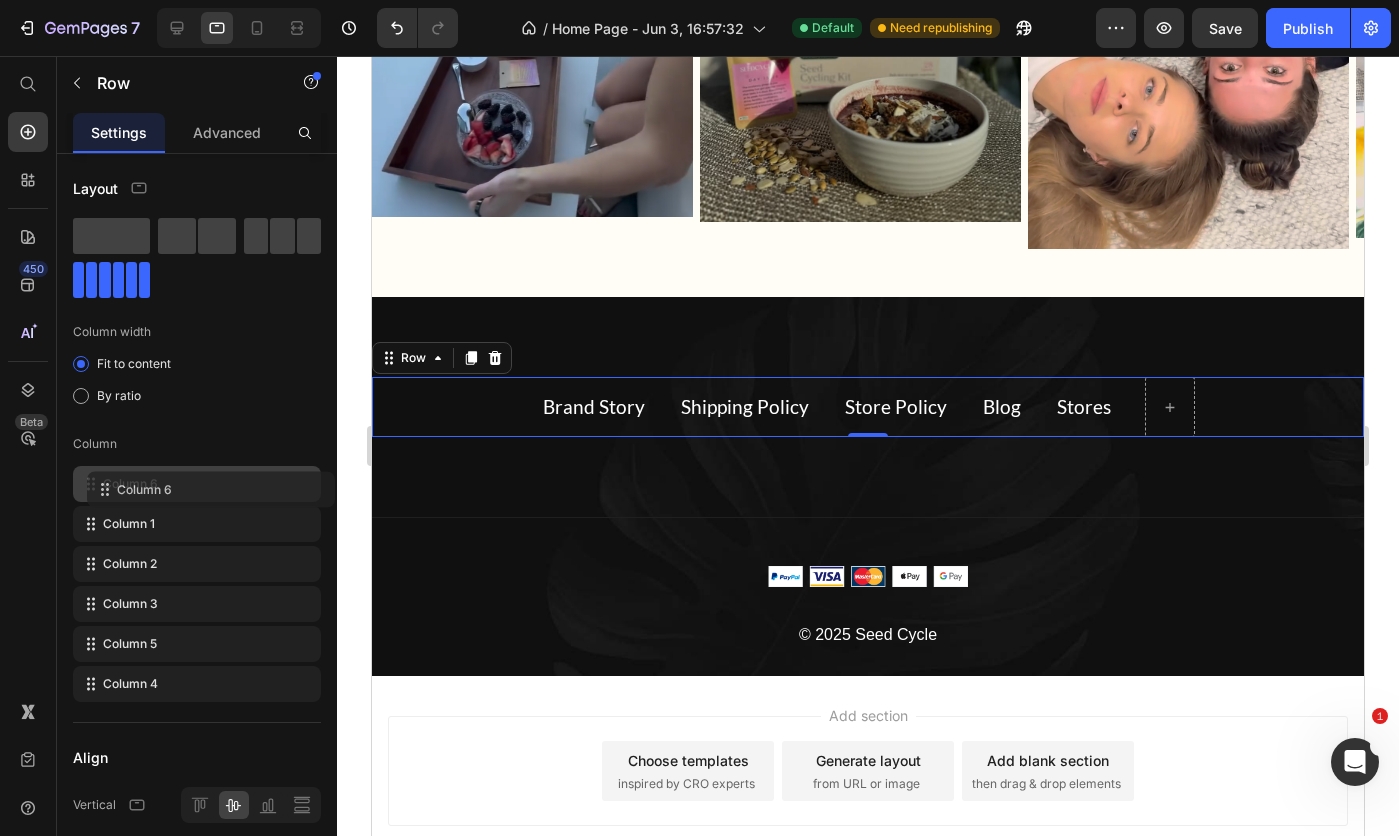 drag, startPoint x: 90, startPoint y: 643, endPoint x: 104, endPoint y: 485, distance: 158.61903 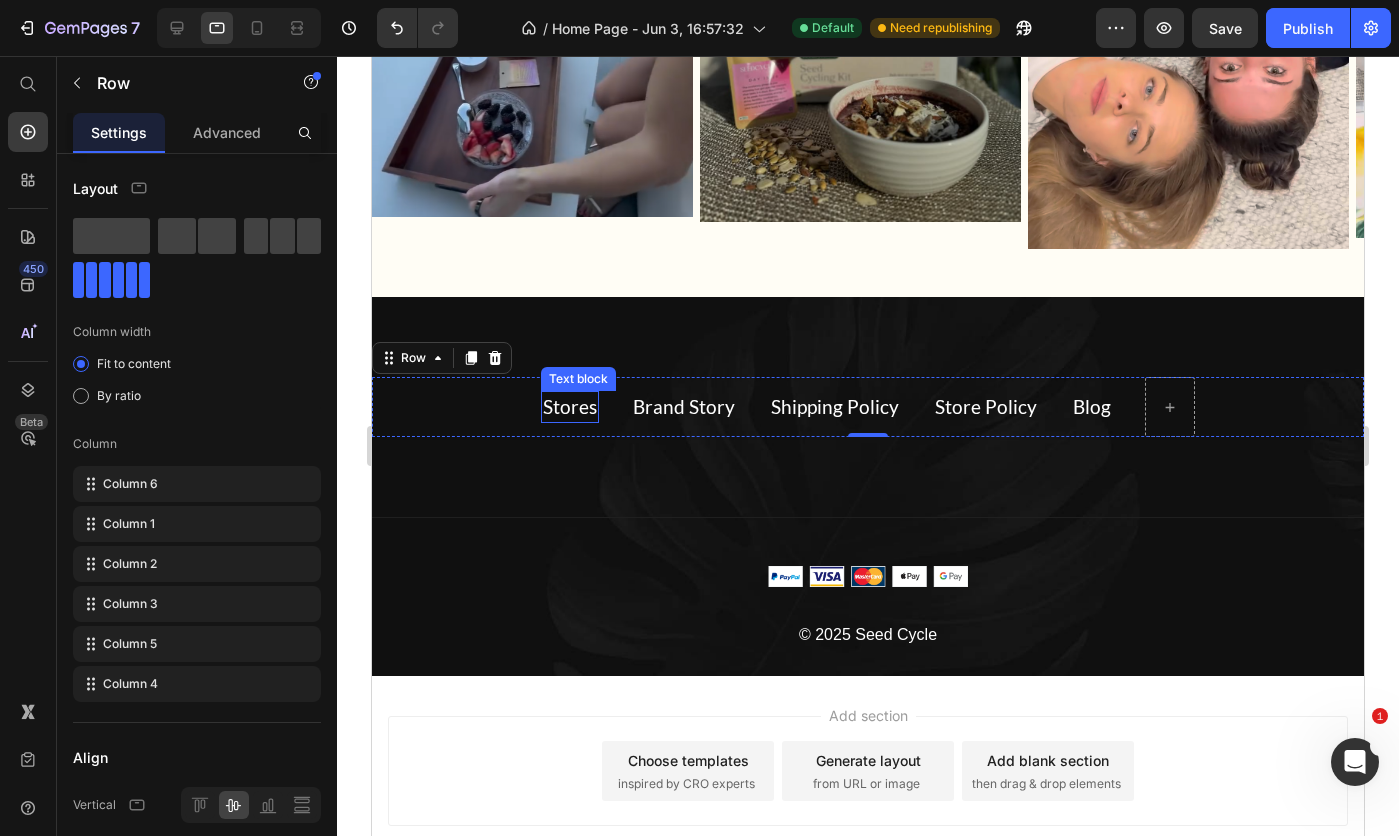 click on "Stores" at bounding box center [570, 406] 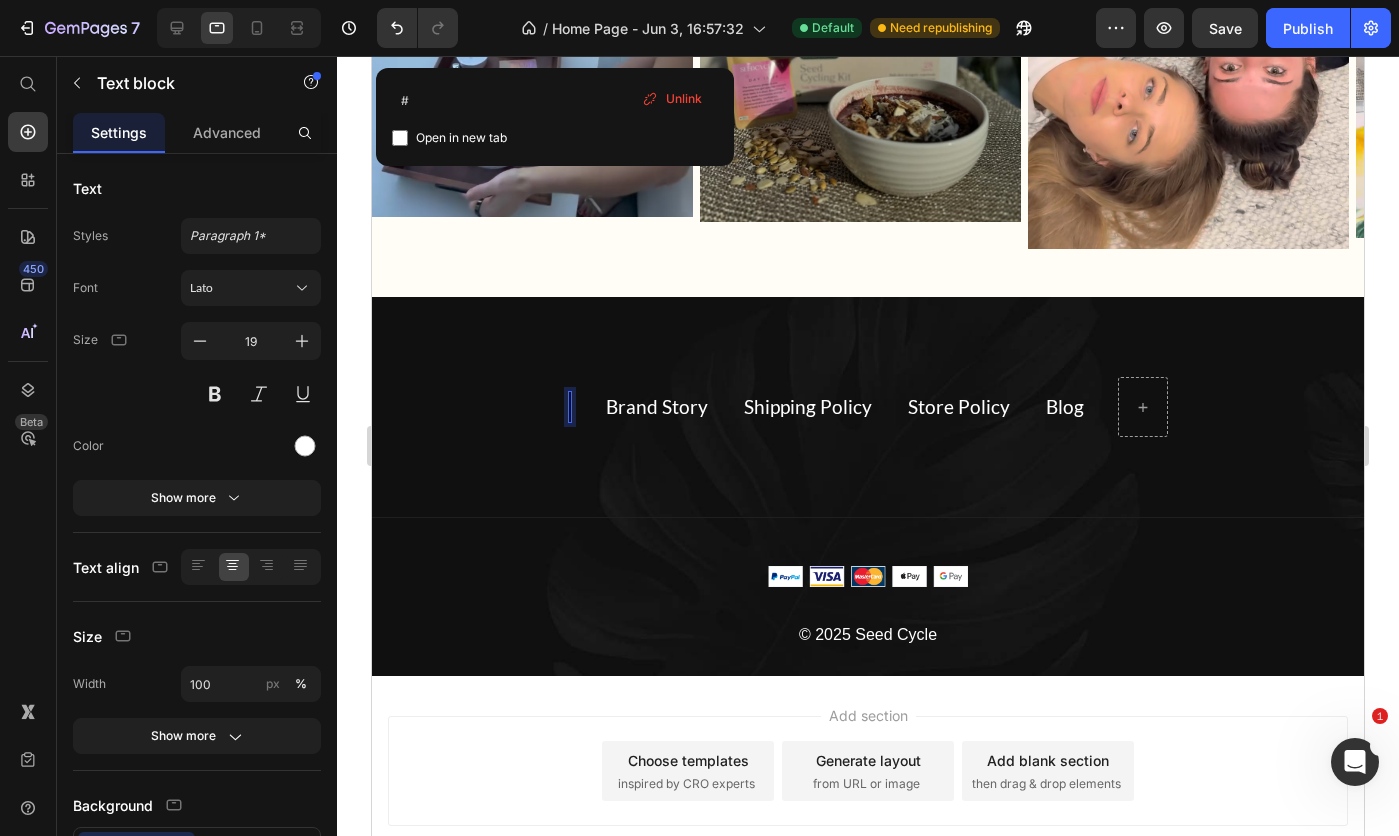 scroll, scrollTop: 9020, scrollLeft: 0, axis: vertical 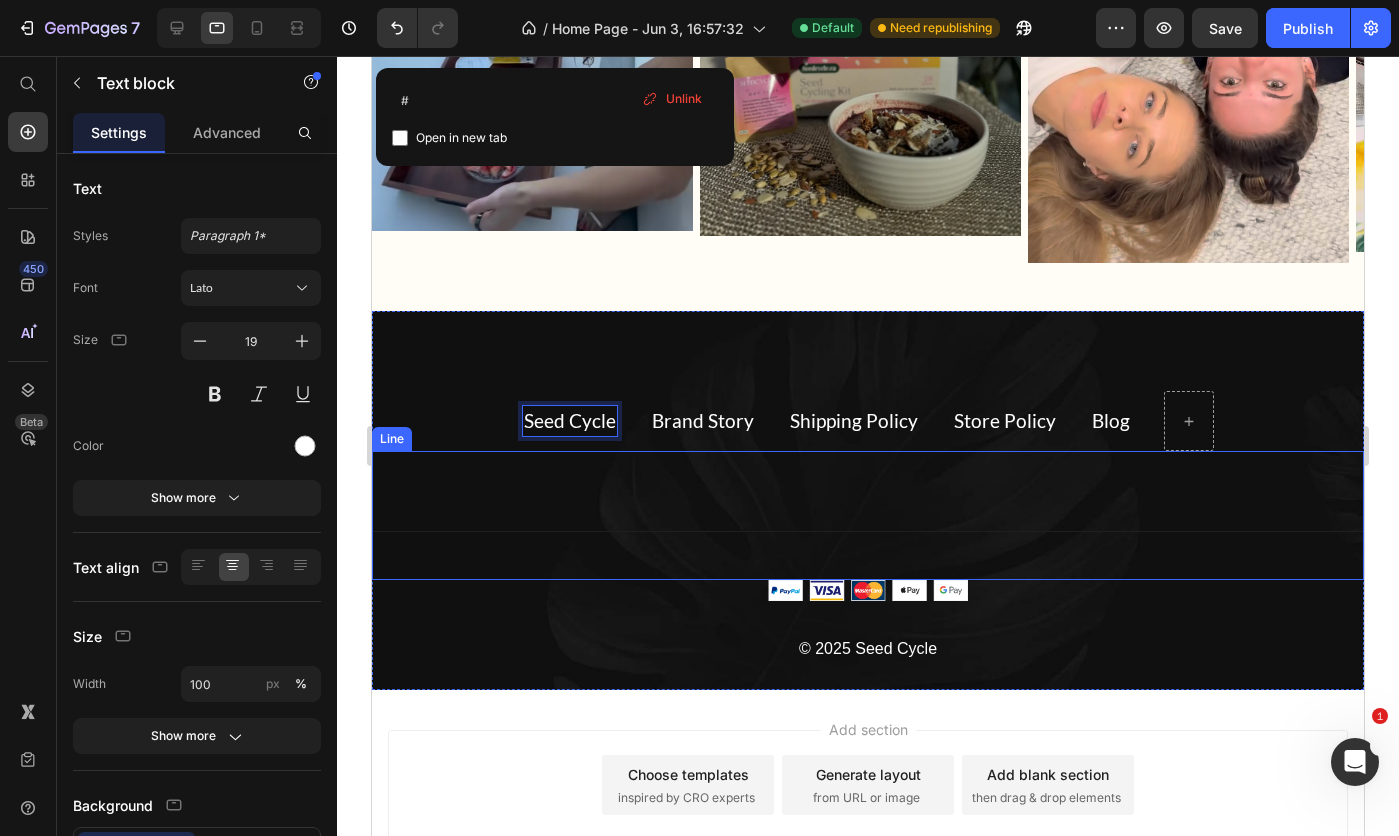 click on "Title Line" at bounding box center [868, 515] 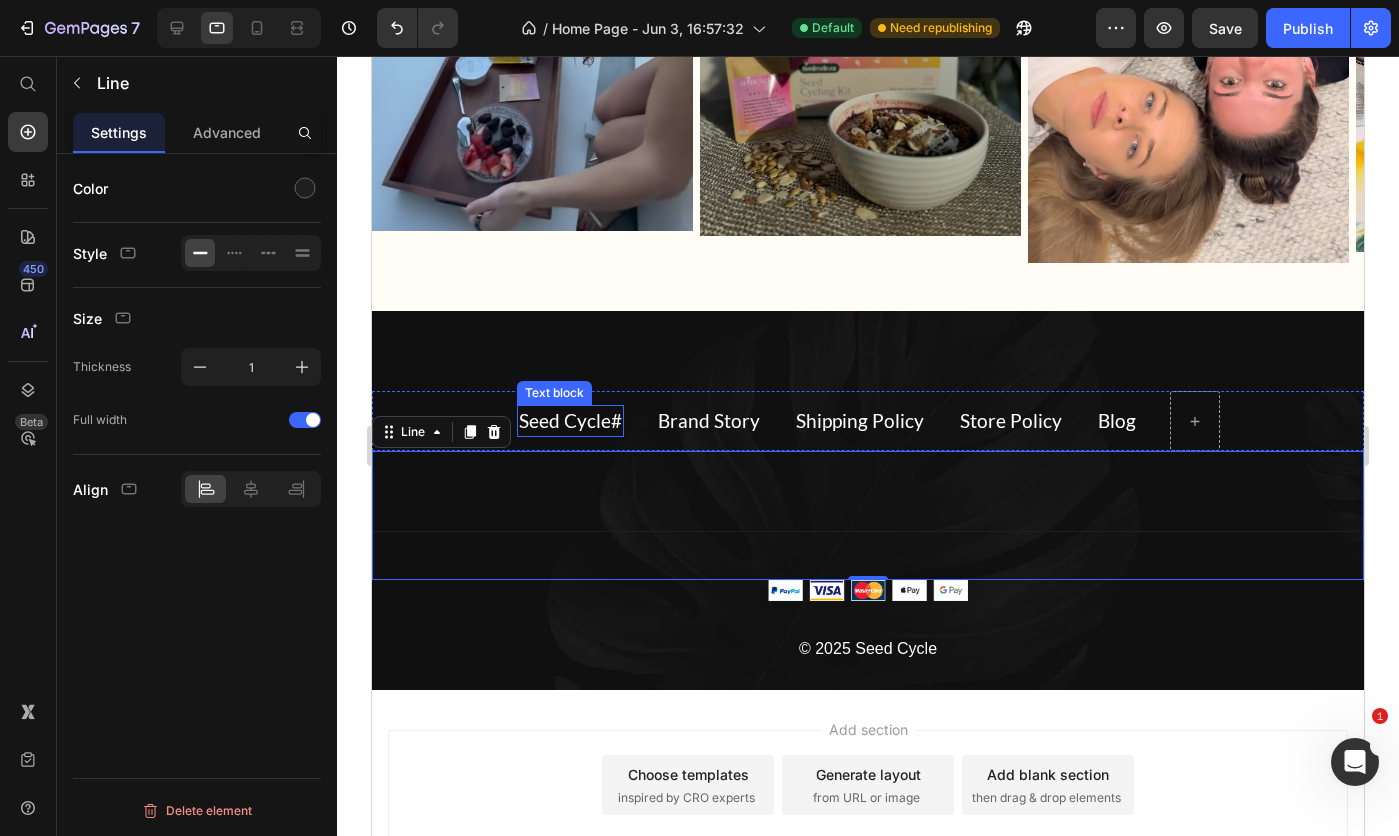 click on "#" at bounding box center [616, 420] 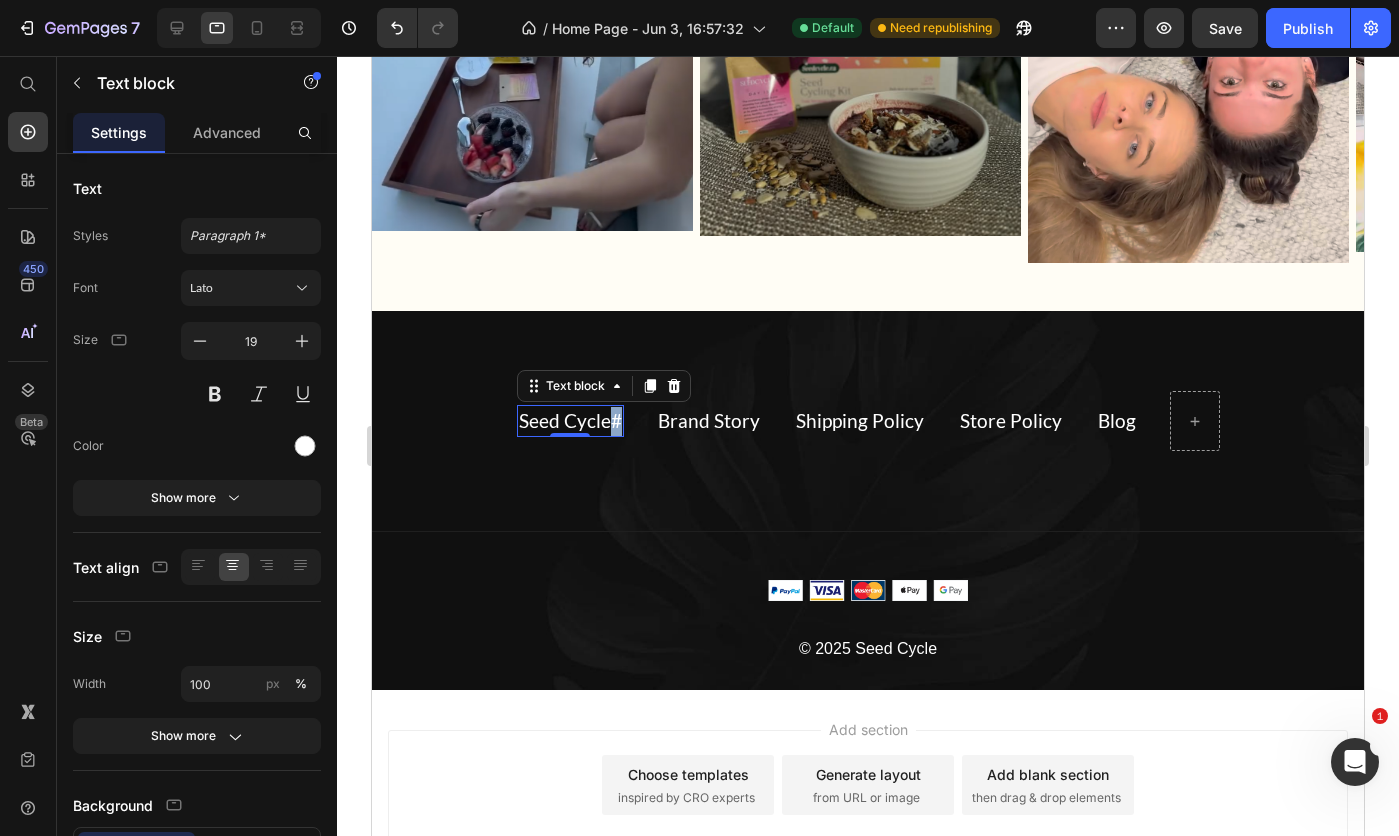 click on "#" at bounding box center (616, 420) 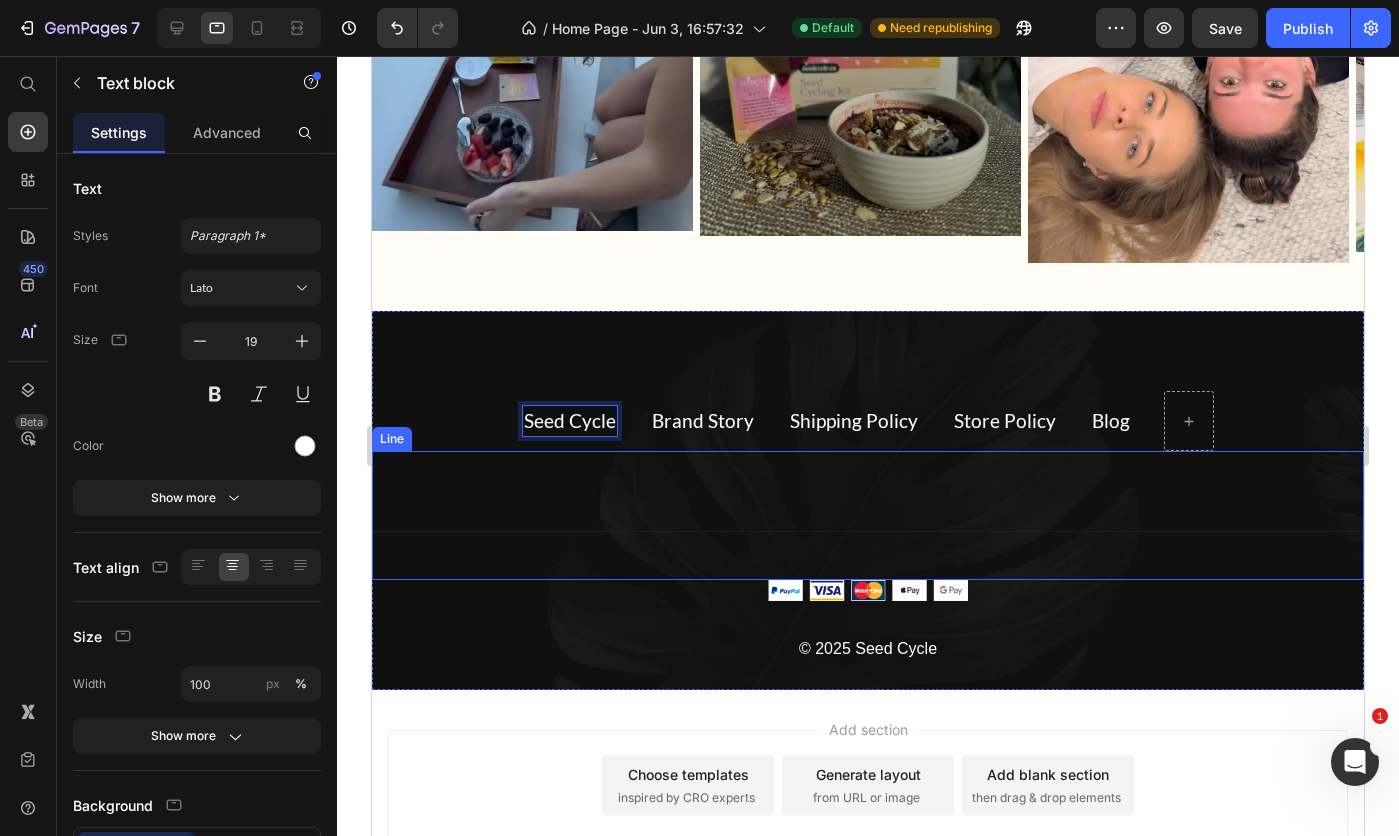click at bounding box center (868, 590) 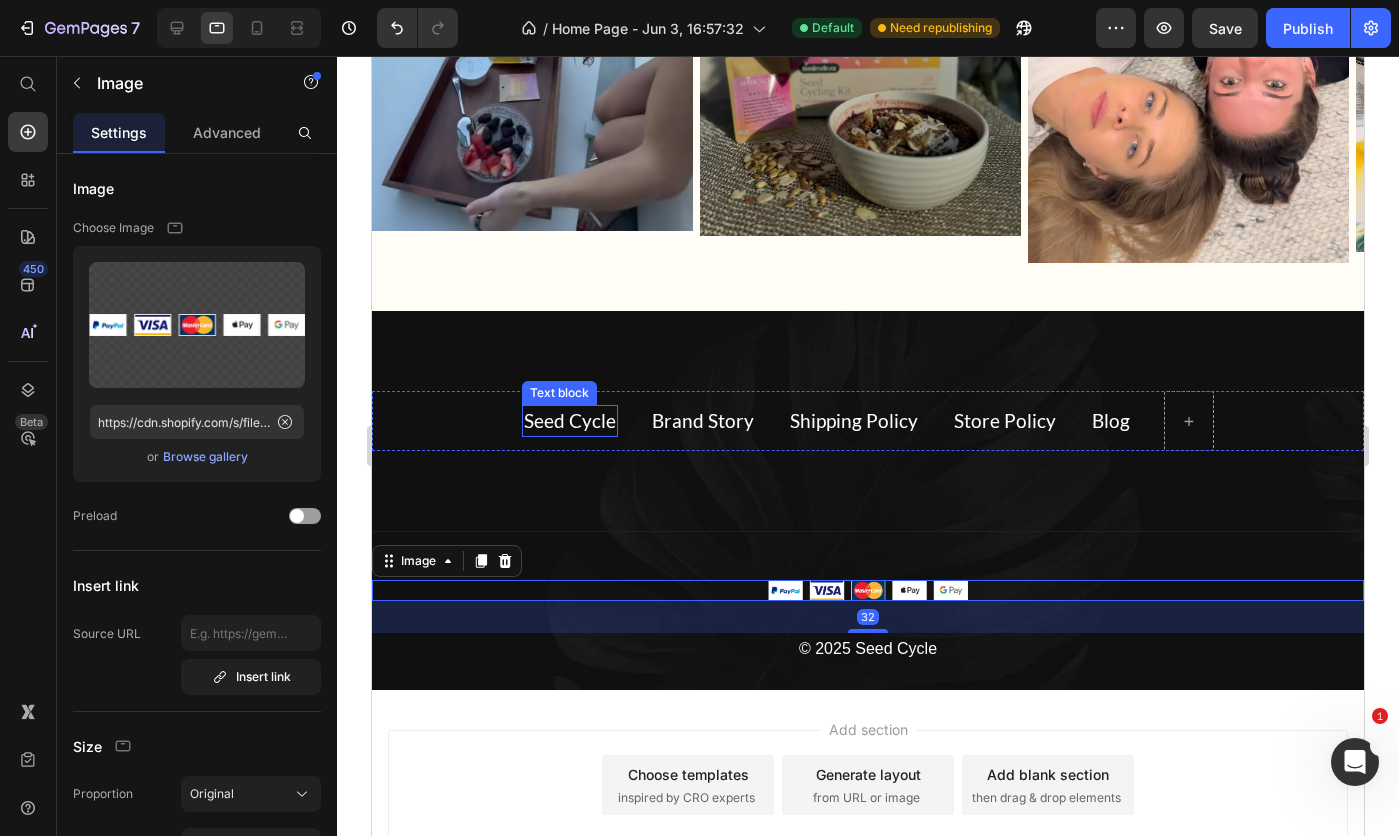 click on "Seed Cycle" at bounding box center (570, 421) 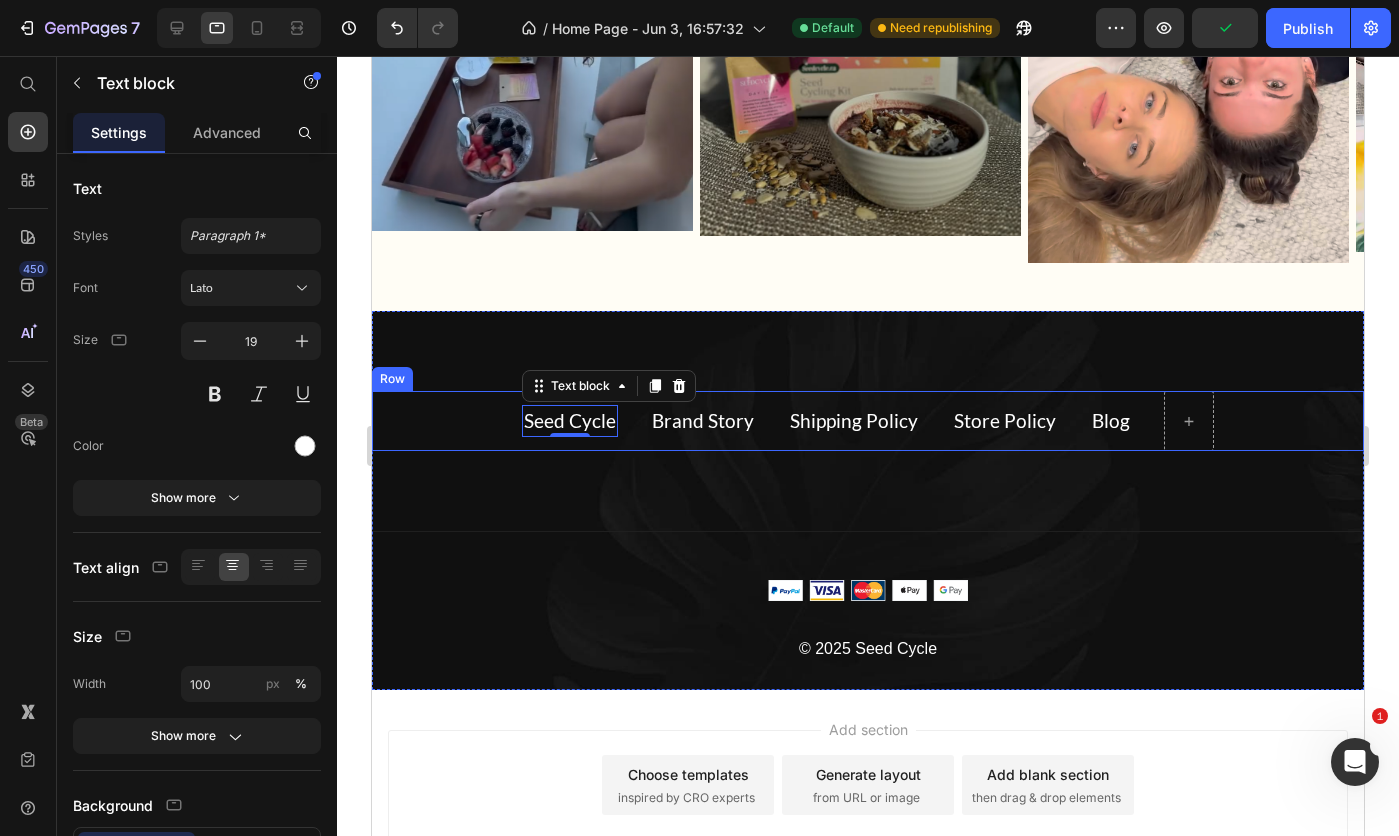 click on "Brand Story Text block Shipping Policy Text block Store Policy Text block
Blog Text block Seed Cycle Text block   0 Row" at bounding box center (868, 421) 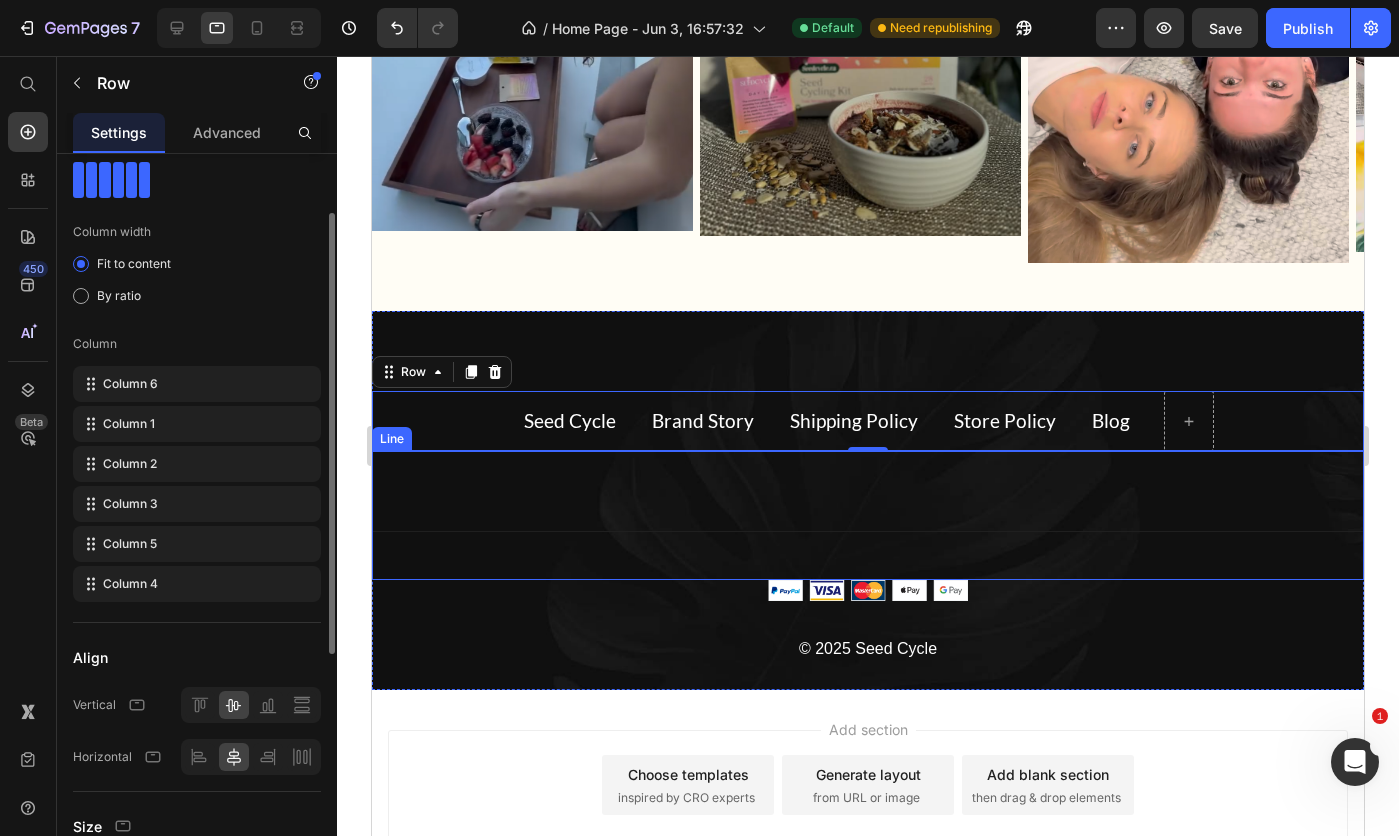 scroll, scrollTop: 400, scrollLeft: 0, axis: vertical 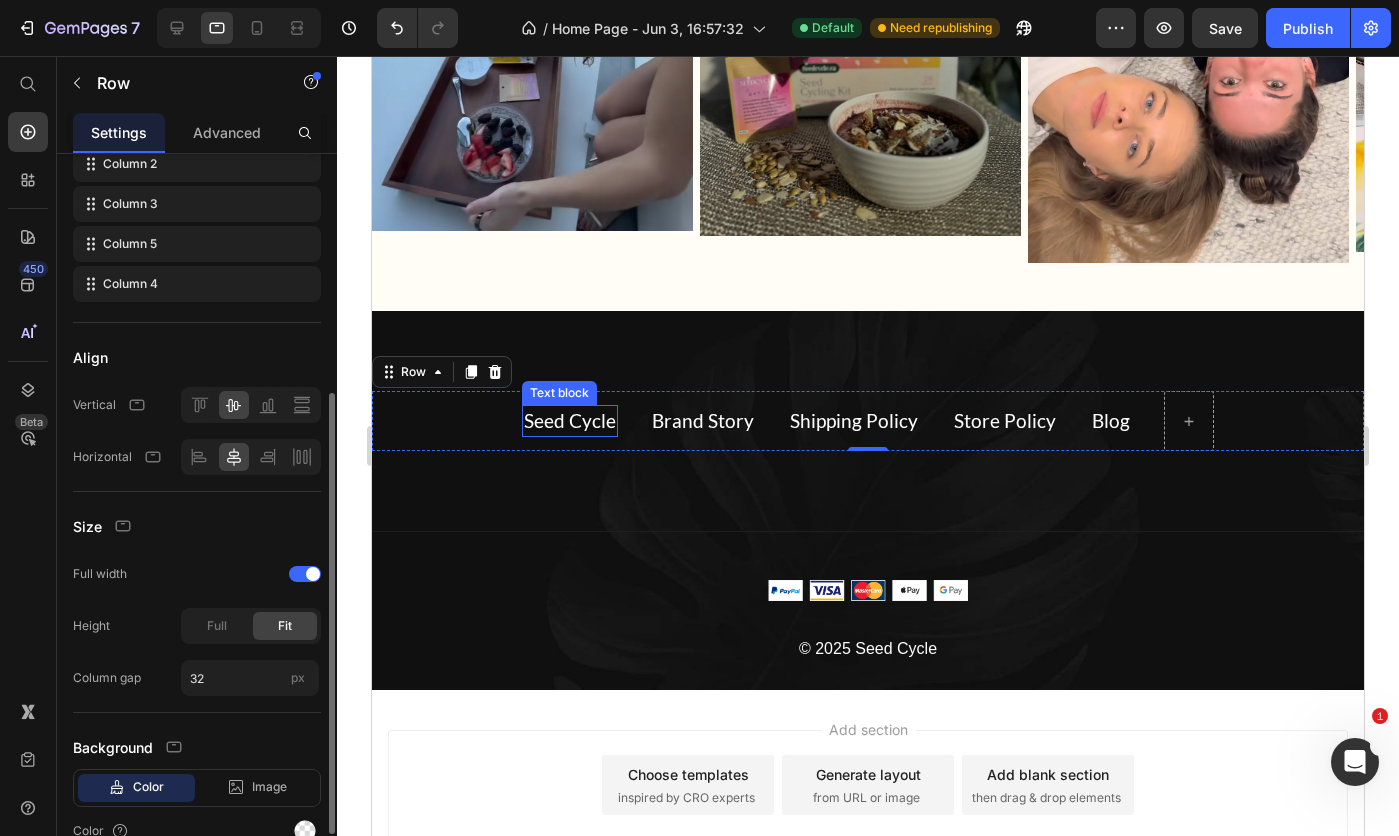 click on "Seed Cycle" at bounding box center (570, 421) 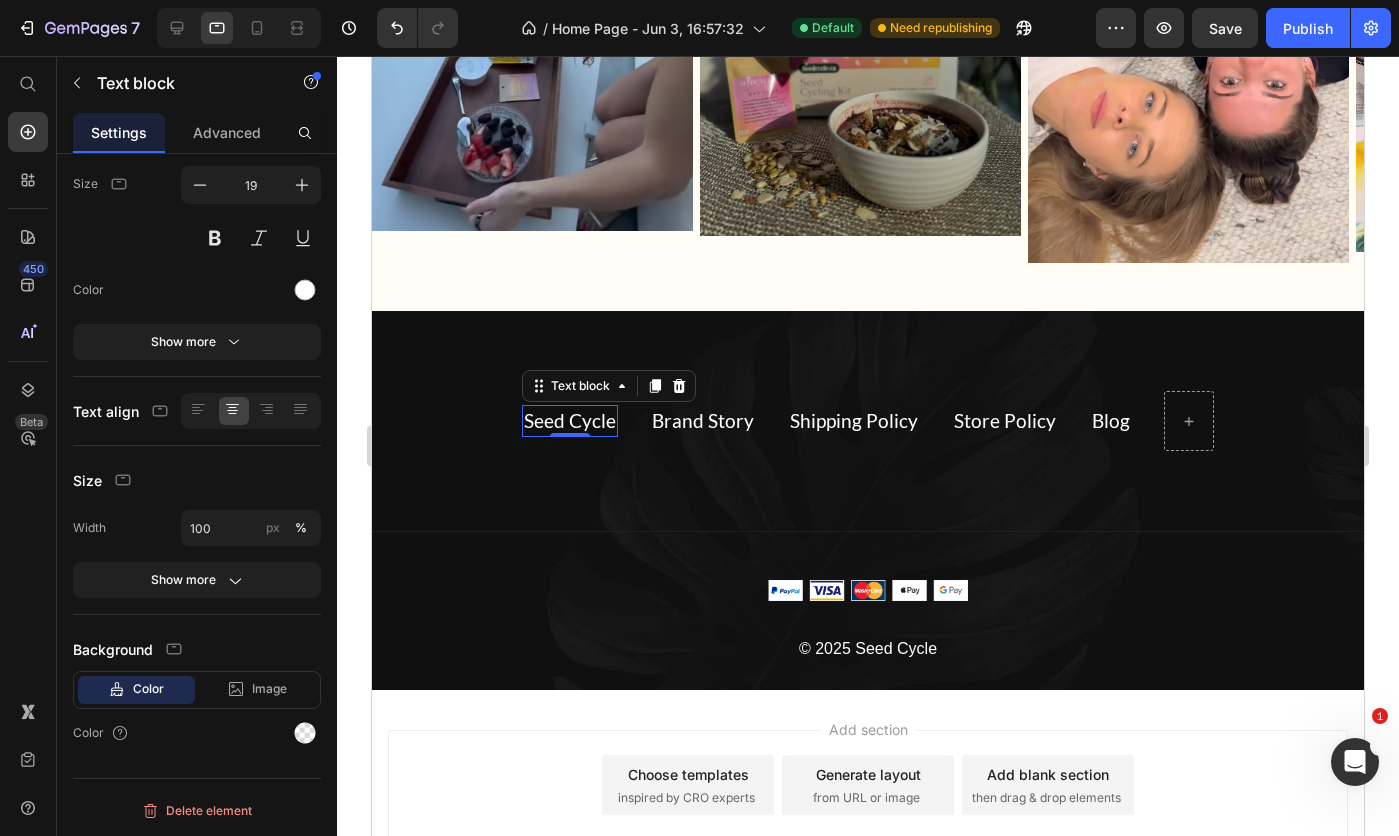 scroll, scrollTop: 0, scrollLeft: 0, axis: both 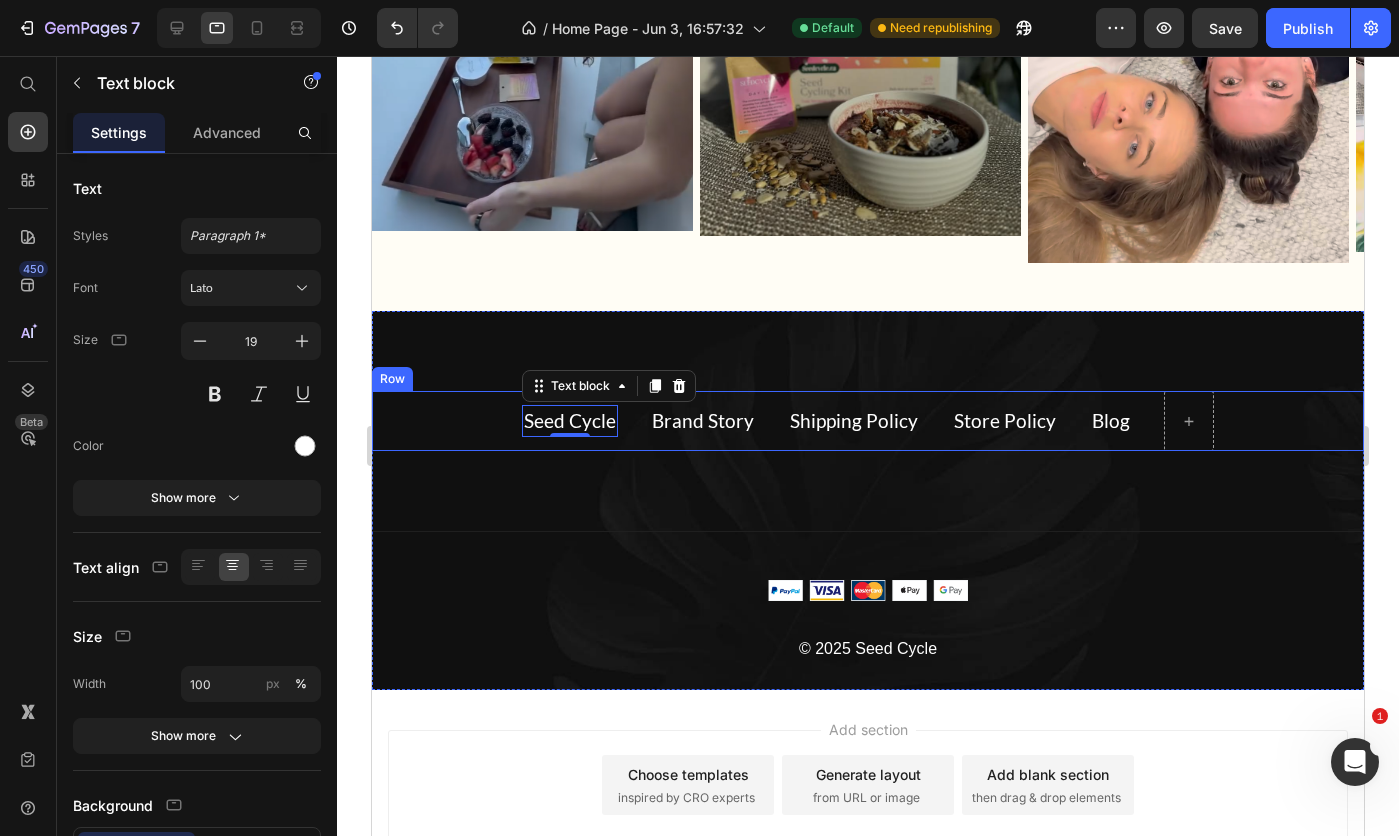 click on "Brand Story" at bounding box center (703, 420) 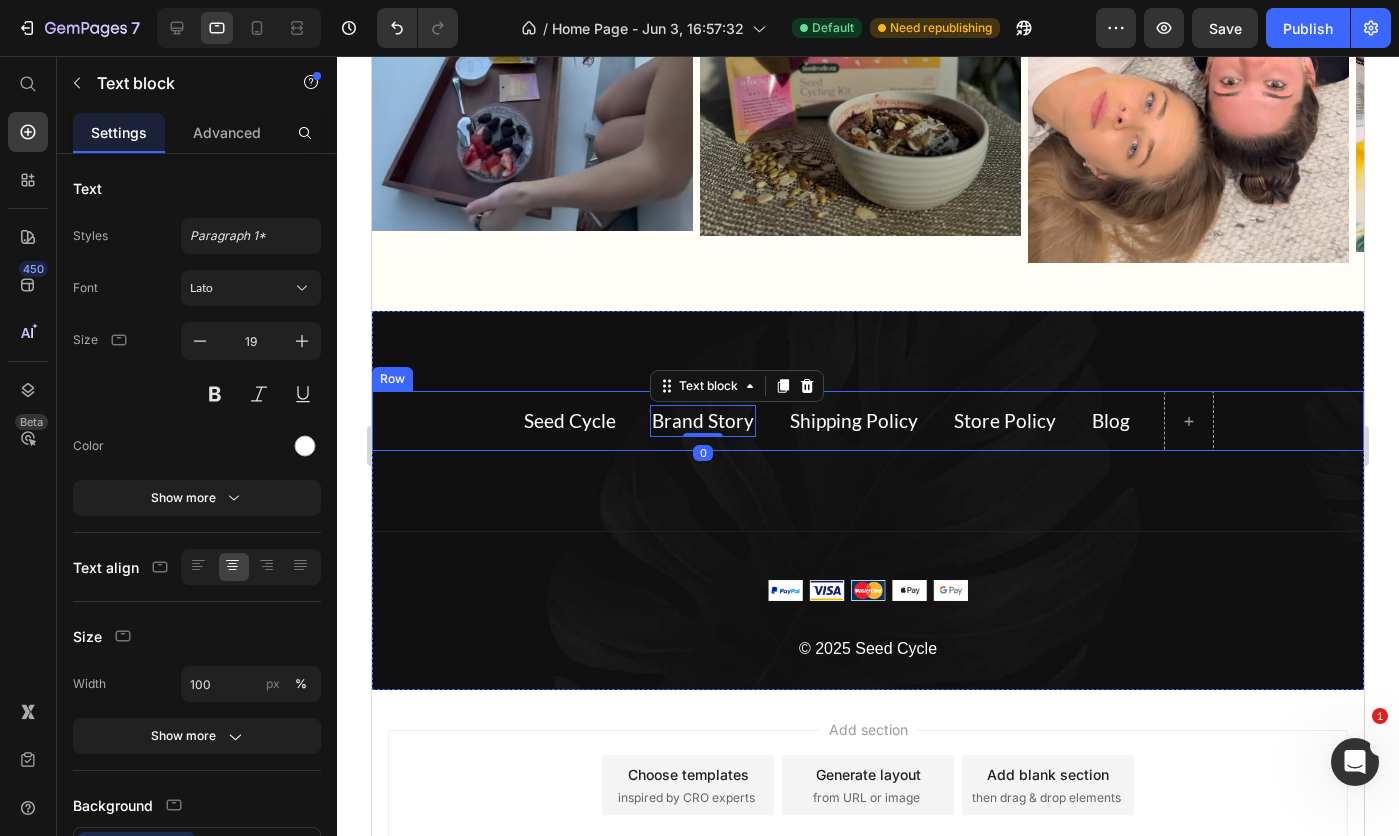 click on "Brand Story Text block   0 Shipping Policy Text block Store Policy Text block
Blog Text block Seed Cycle Text block Row                Title Line Image © 2025 Seed Cycle Text block Row Section 15" at bounding box center [868, 500] 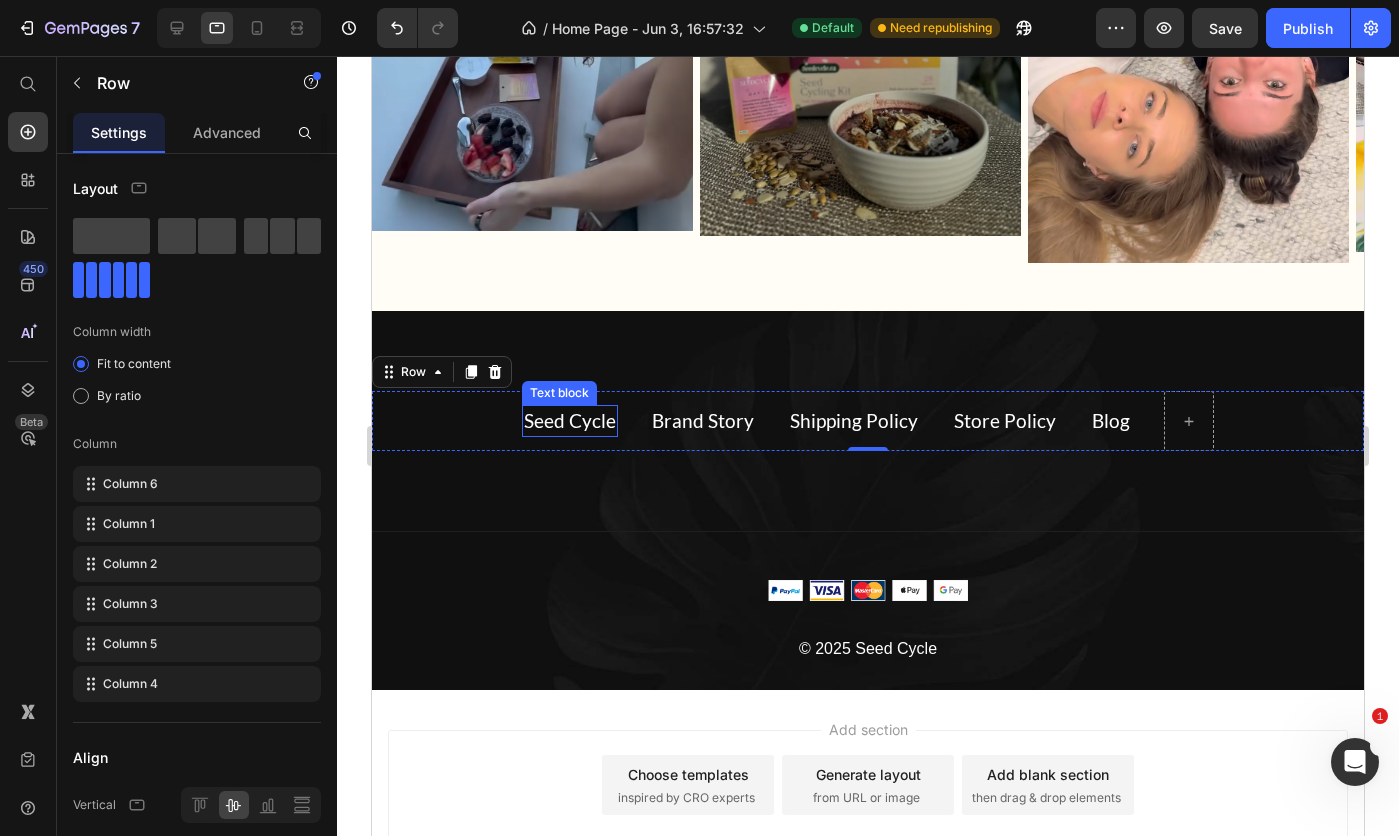 click on "Seed Cycle" at bounding box center [570, 421] 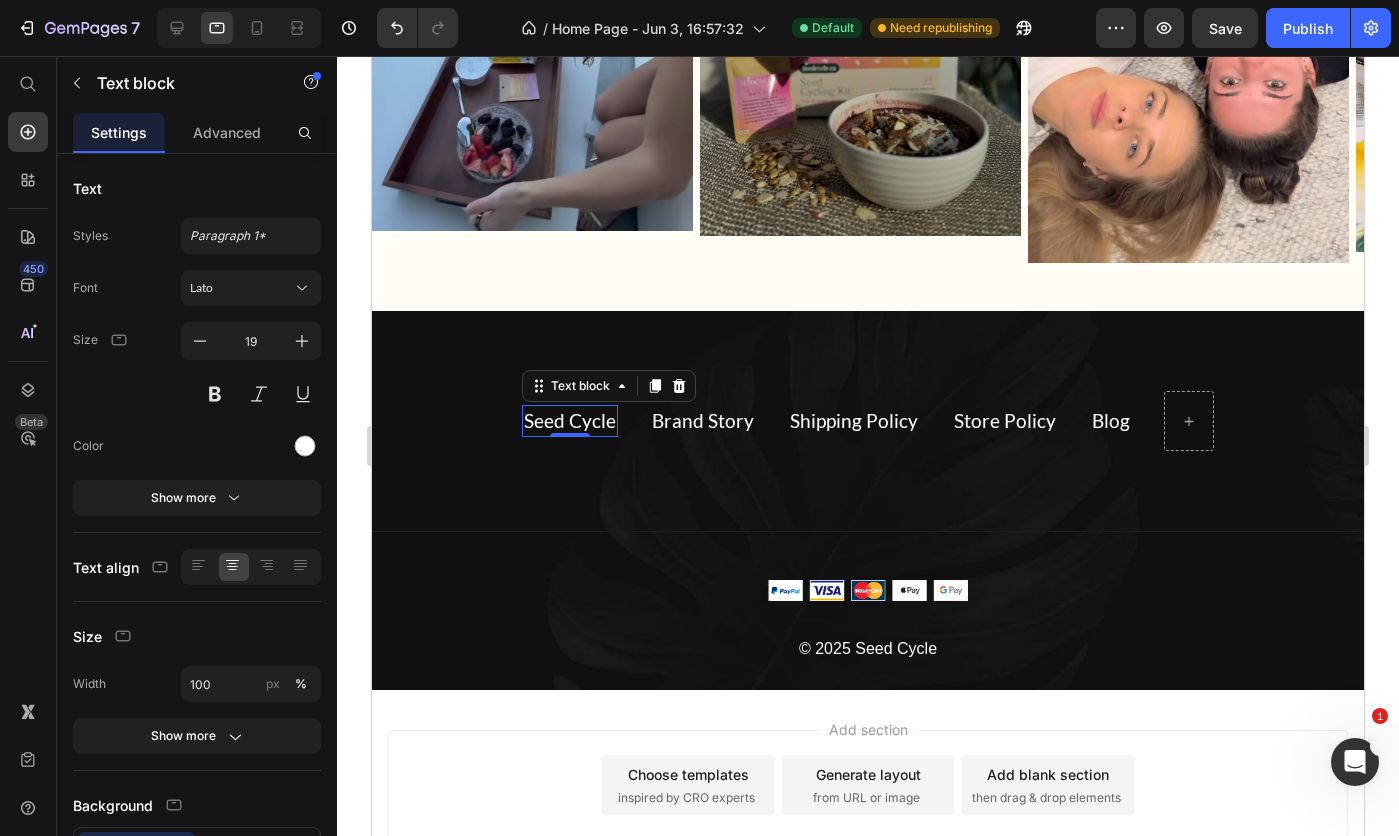 click on "Text block" at bounding box center [580, 386] 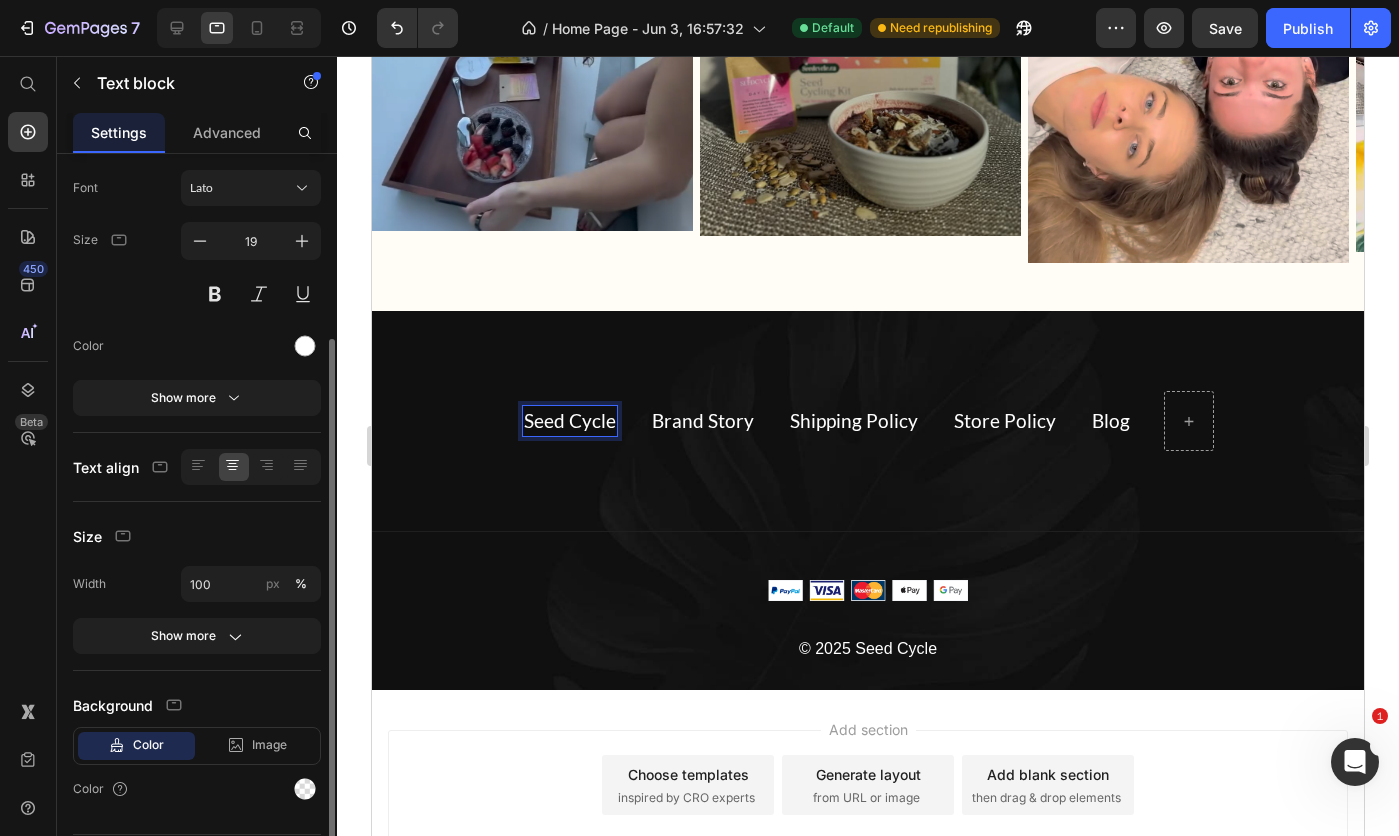 scroll, scrollTop: 156, scrollLeft: 0, axis: vertical 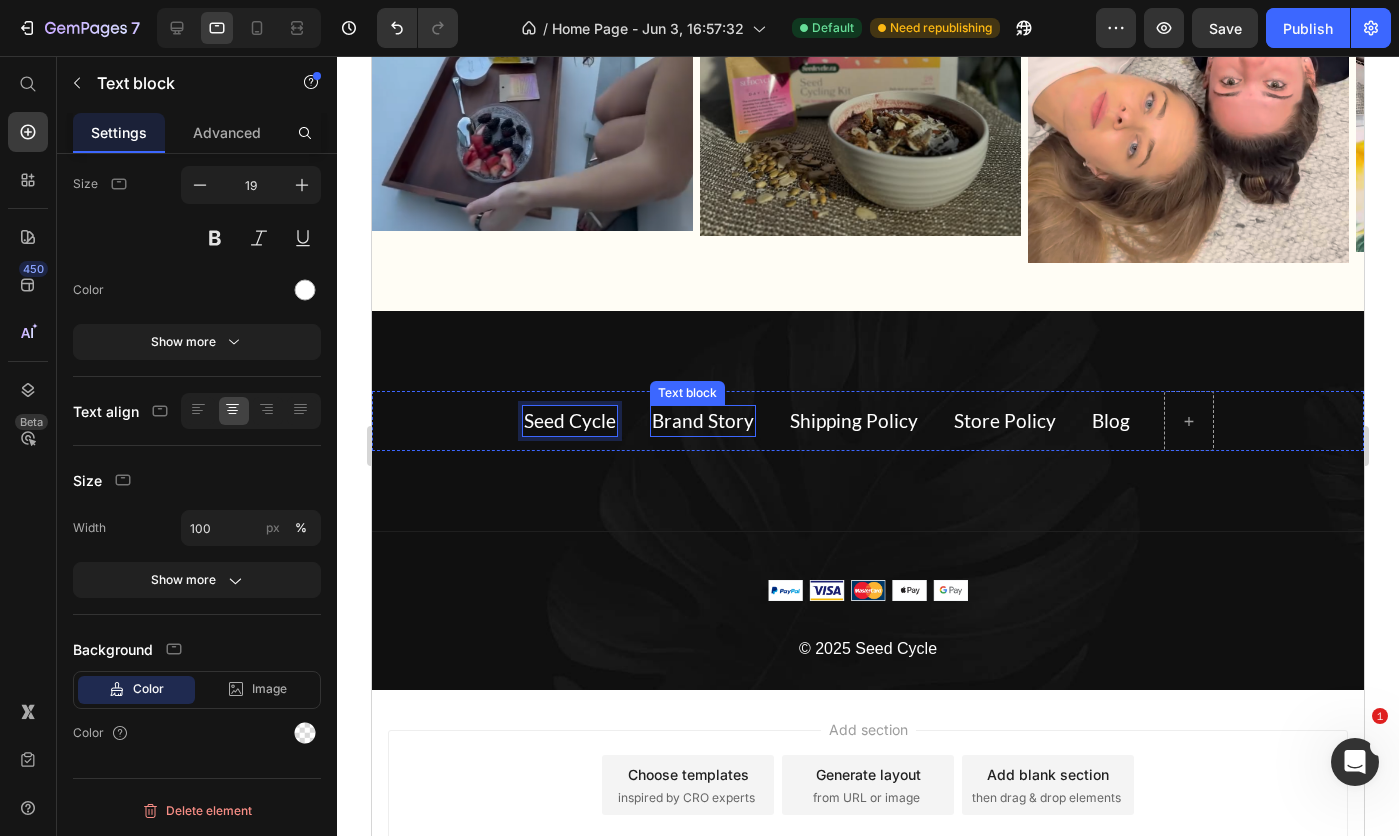 click on "Brand Story" at bounding box center [703, 420] 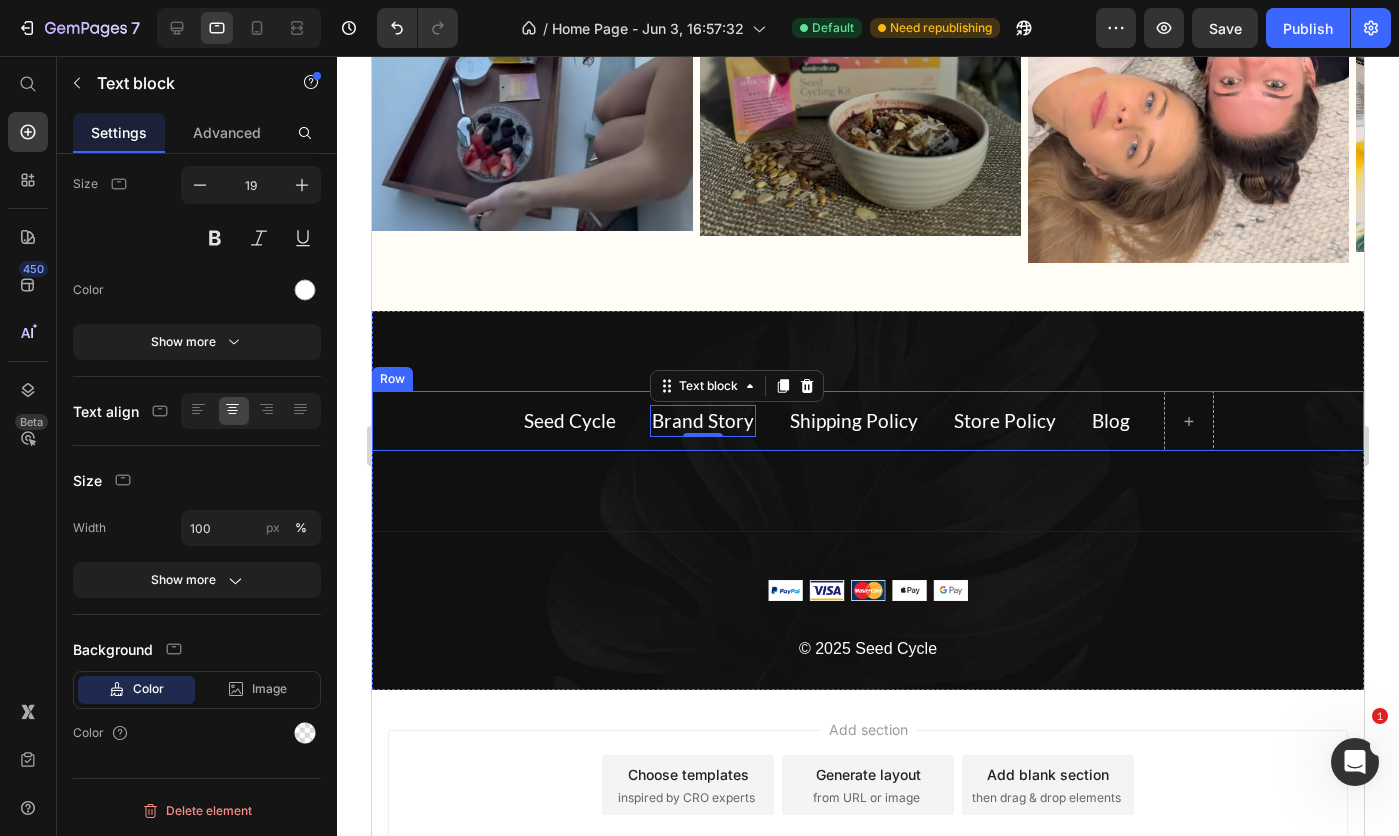 click on "Brand Story Text block   0 Shipping Policy Text block Store Policy Text block
Blog Text block Seed Cycle Text block Row" at bounding box center (868, 421) 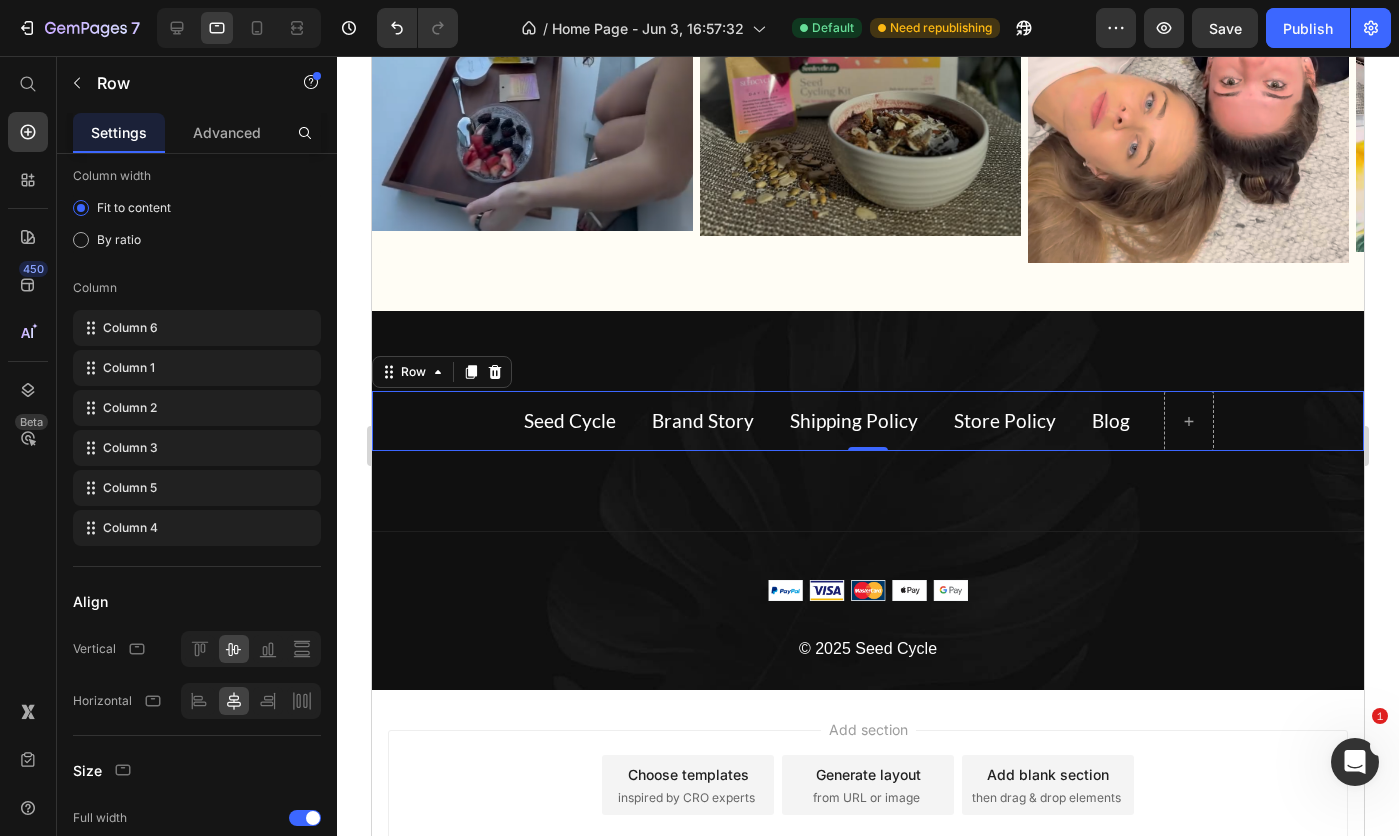 scroll, scrollTop: 0, scrollLeft: 0, axis: both 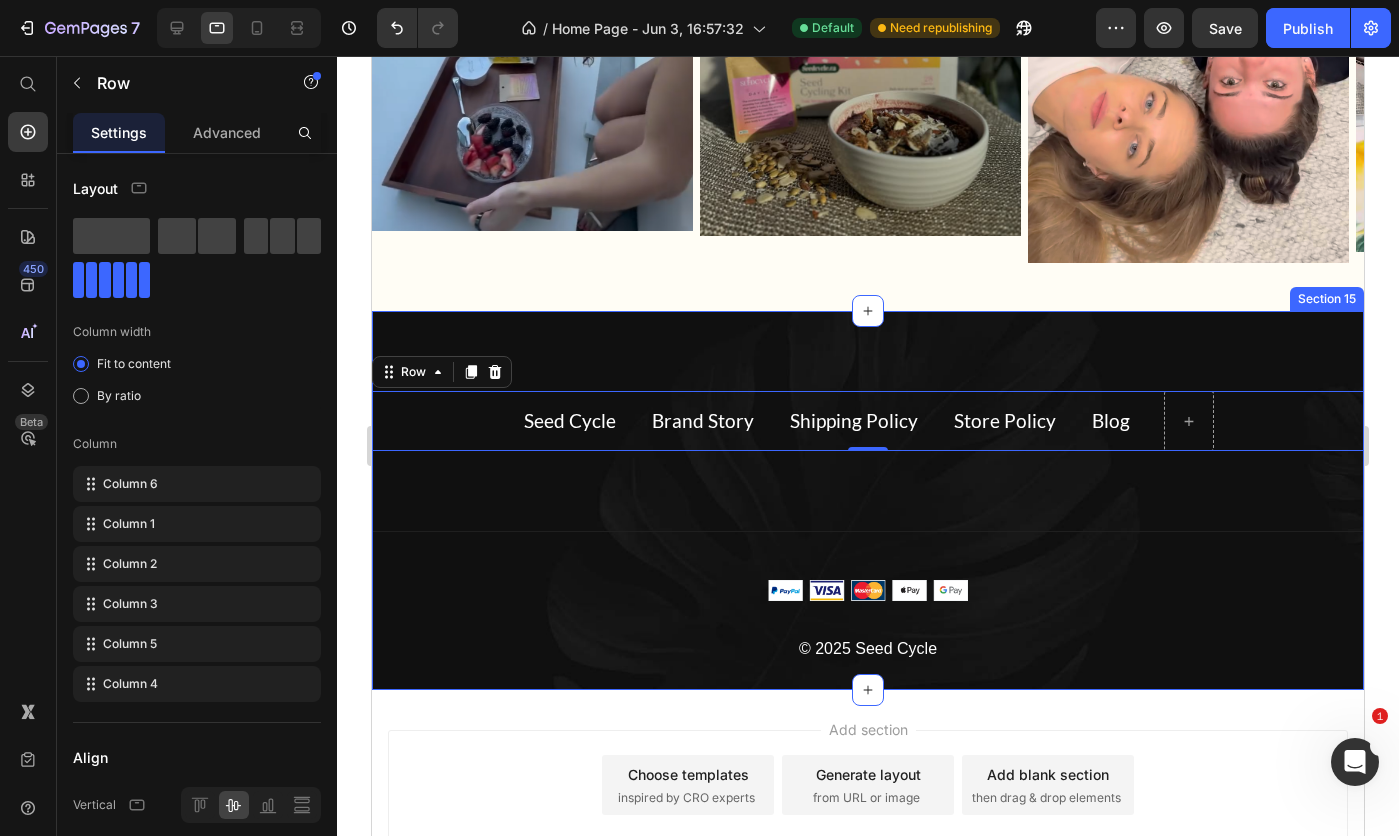 click on "Brand Story Text block Shipping Policy Text block Store Policy Text block
Blog Text block Seed Cycle Text block Row   0                Title Line Image © 2025 Seed Cycle Text block Row Section 15" at bounding box center [868, 500] 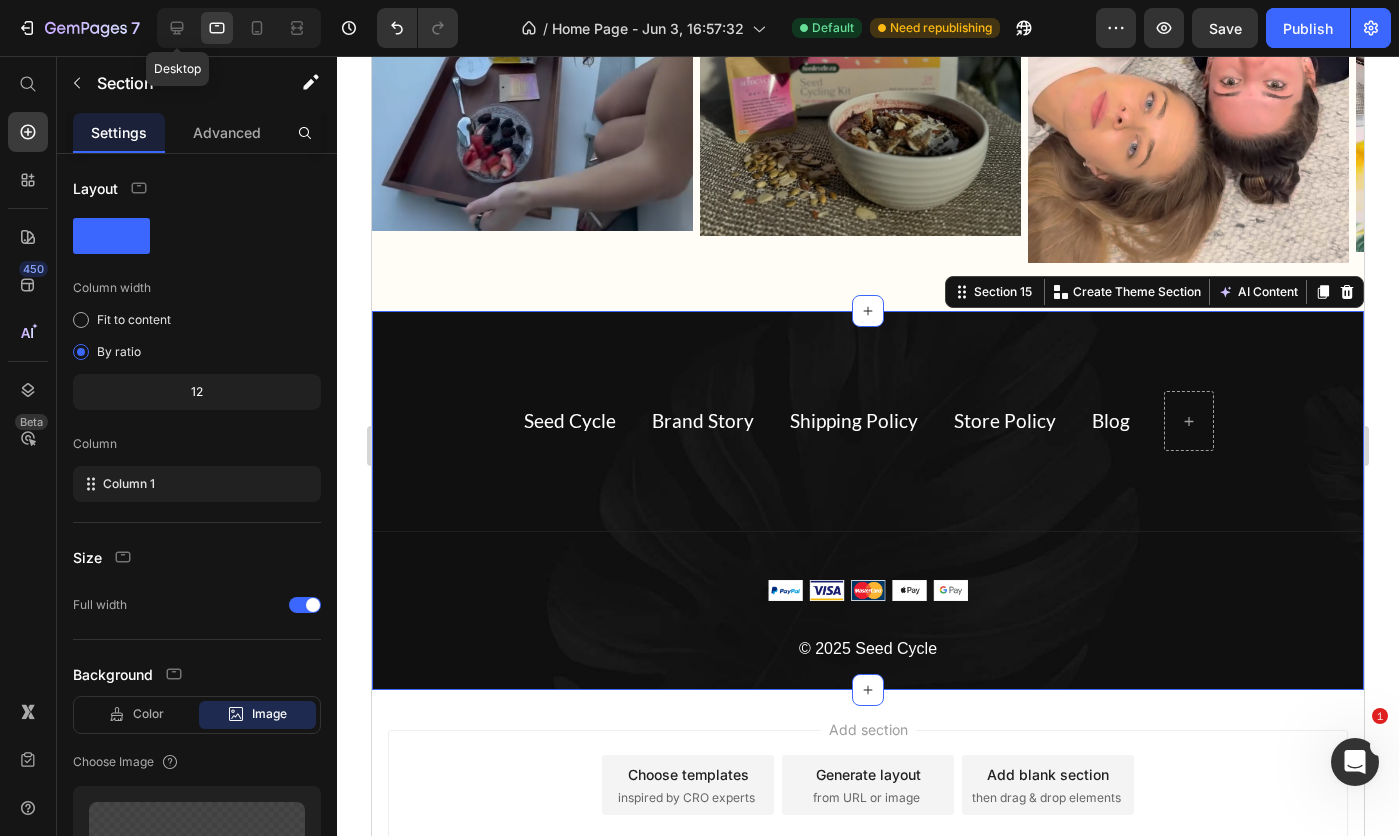 click 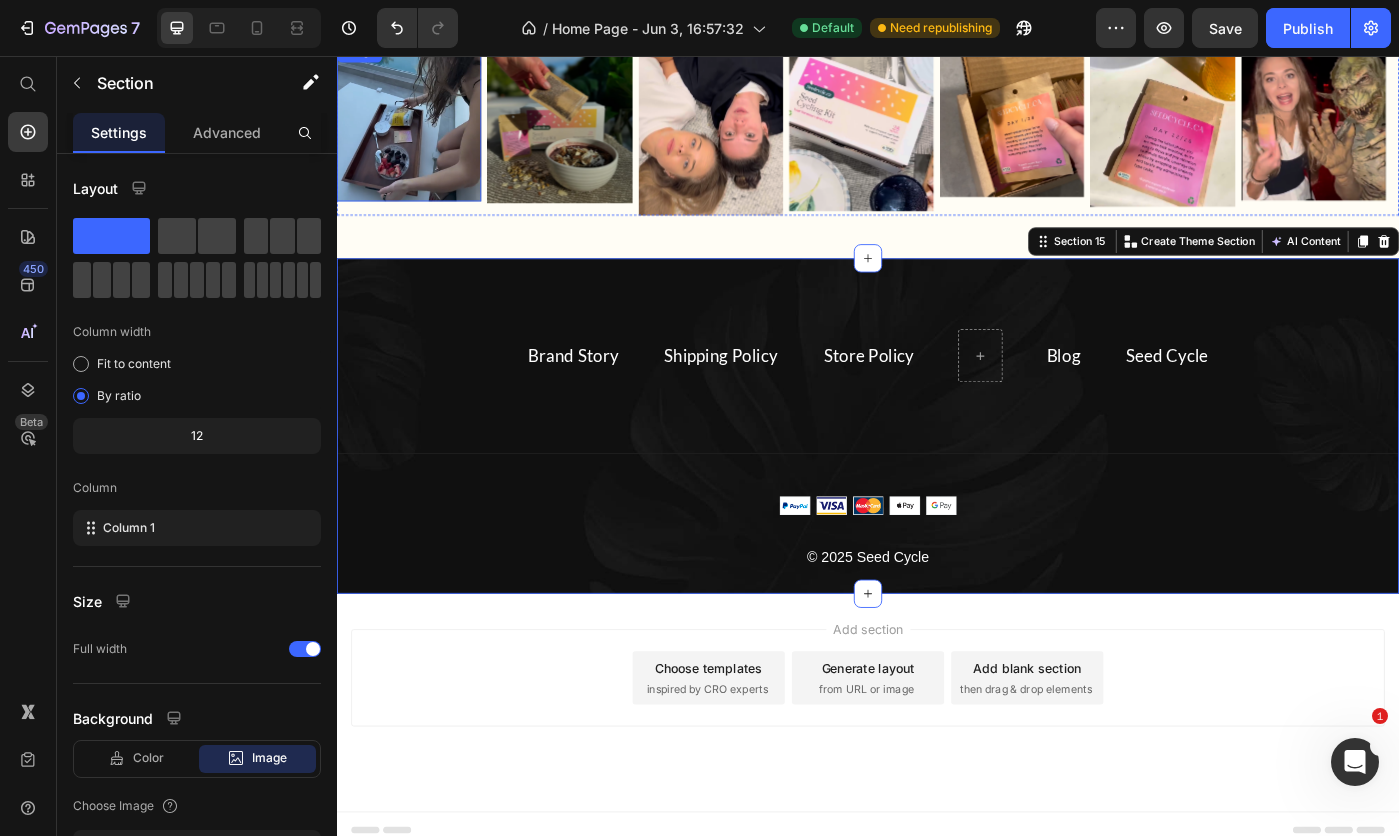 scroll, scrollTop: 9107, scrollLeft: 0, axis: vertical 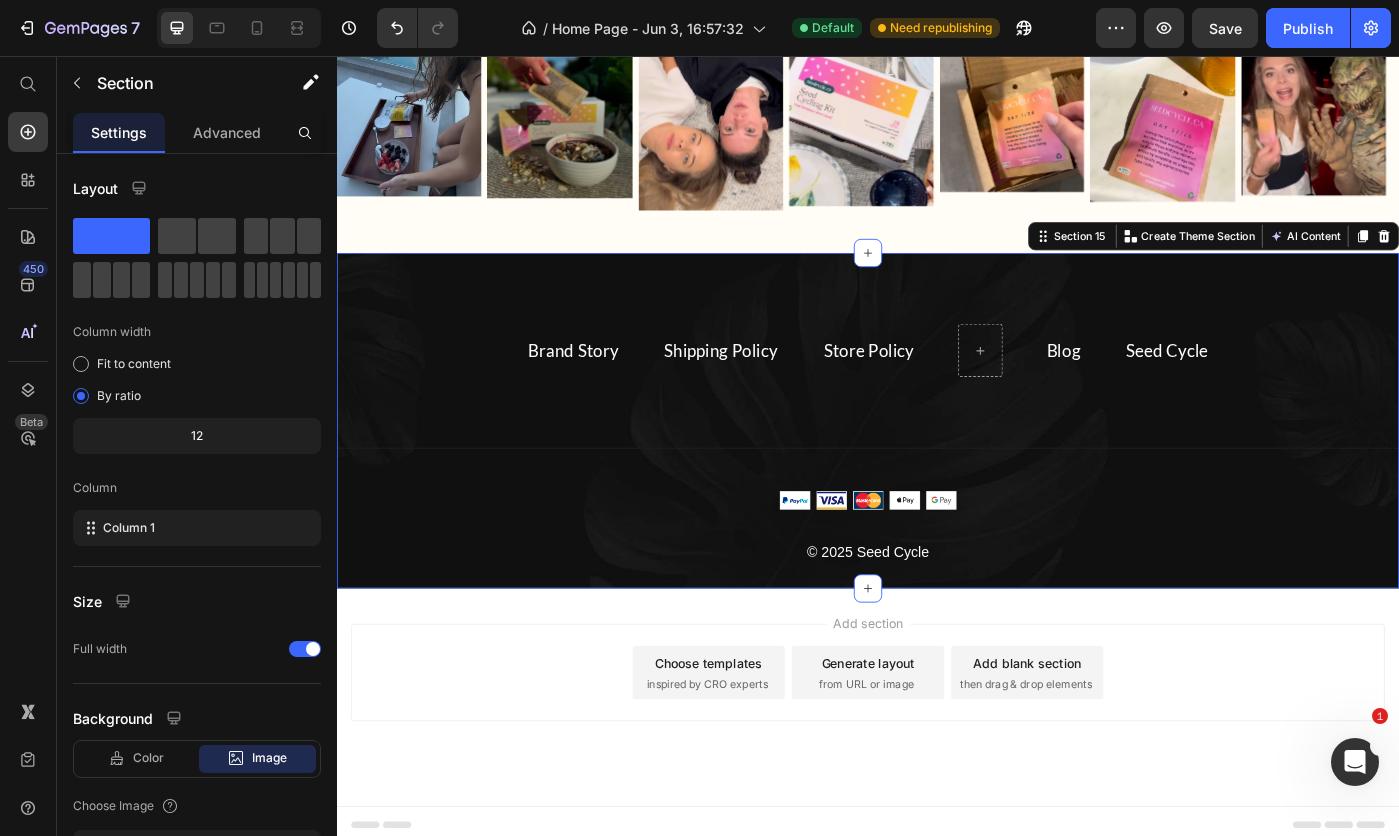 click 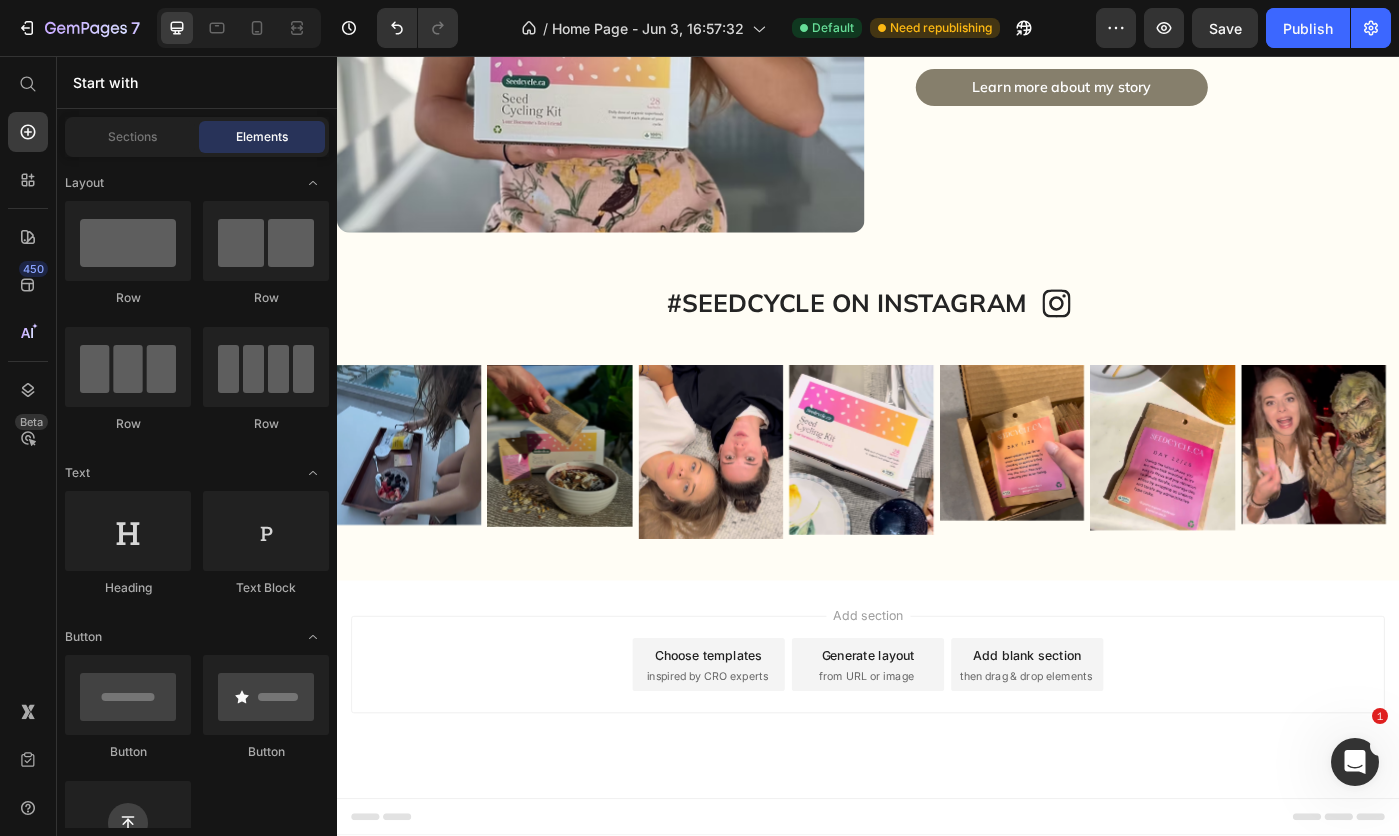scroll, scrollTop: 8531, scrollLeft: 0, axis: vertical 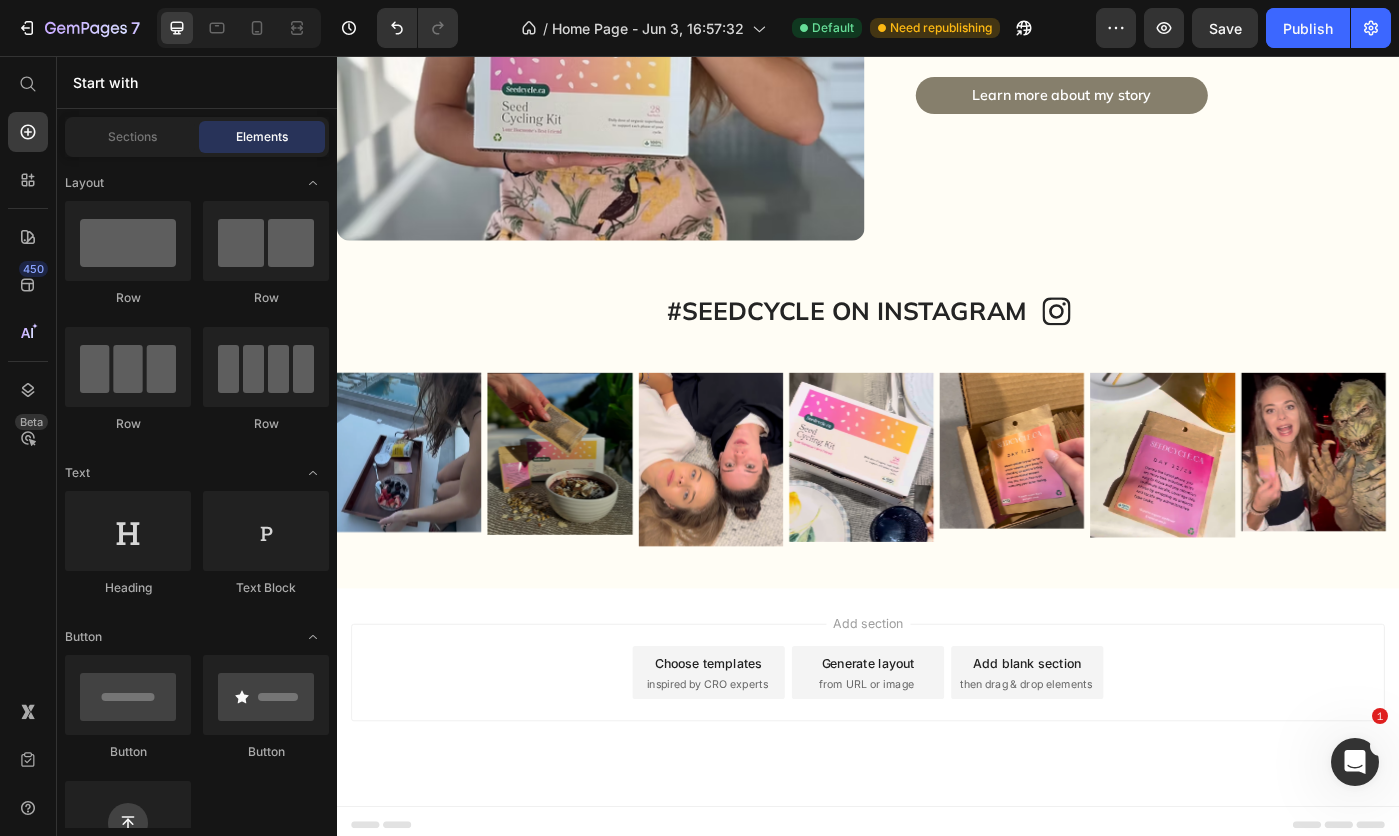 click on "Choose templates" at bounding box center [757, 742] 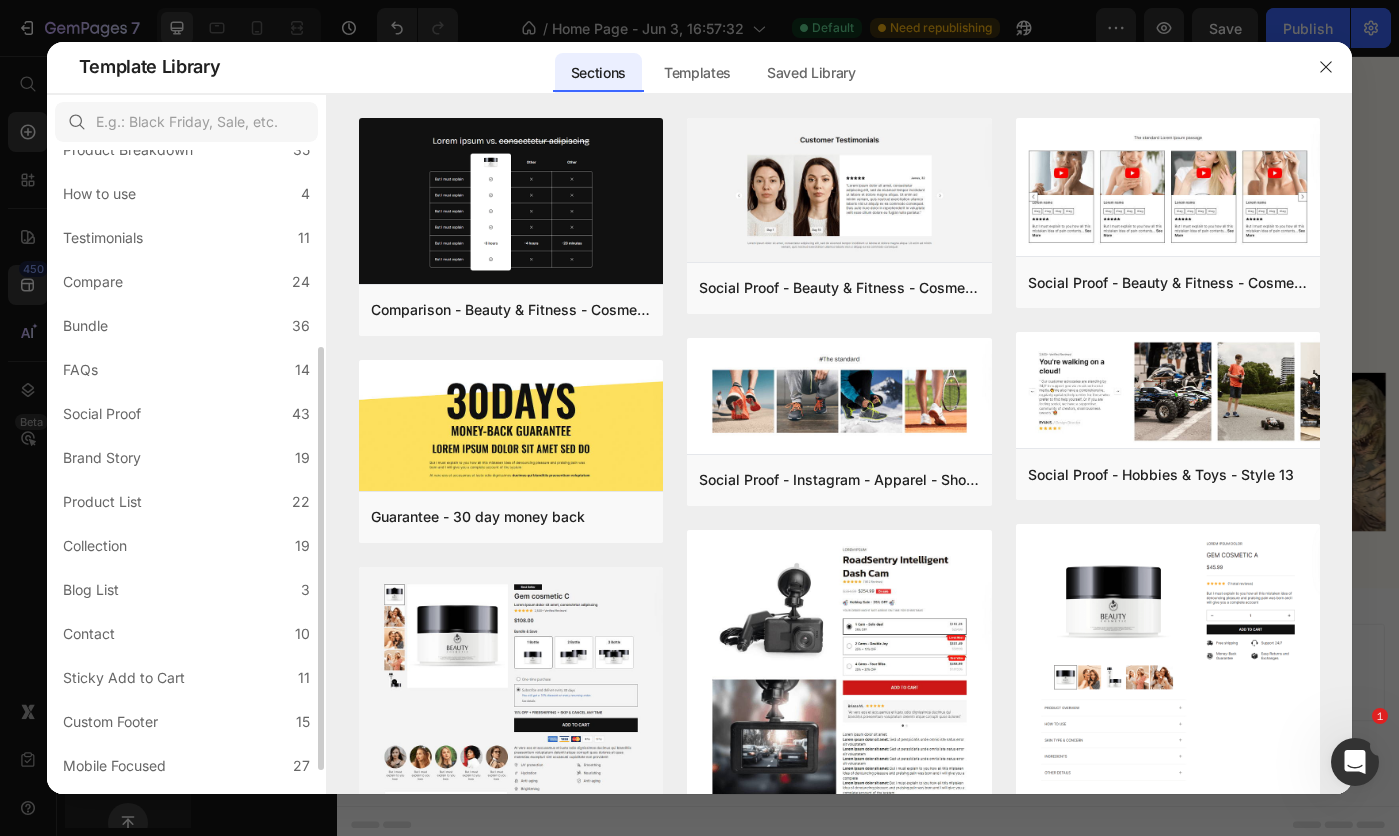 scroll, scrollTop: 335, scrollLeft: 0, axis: vertical 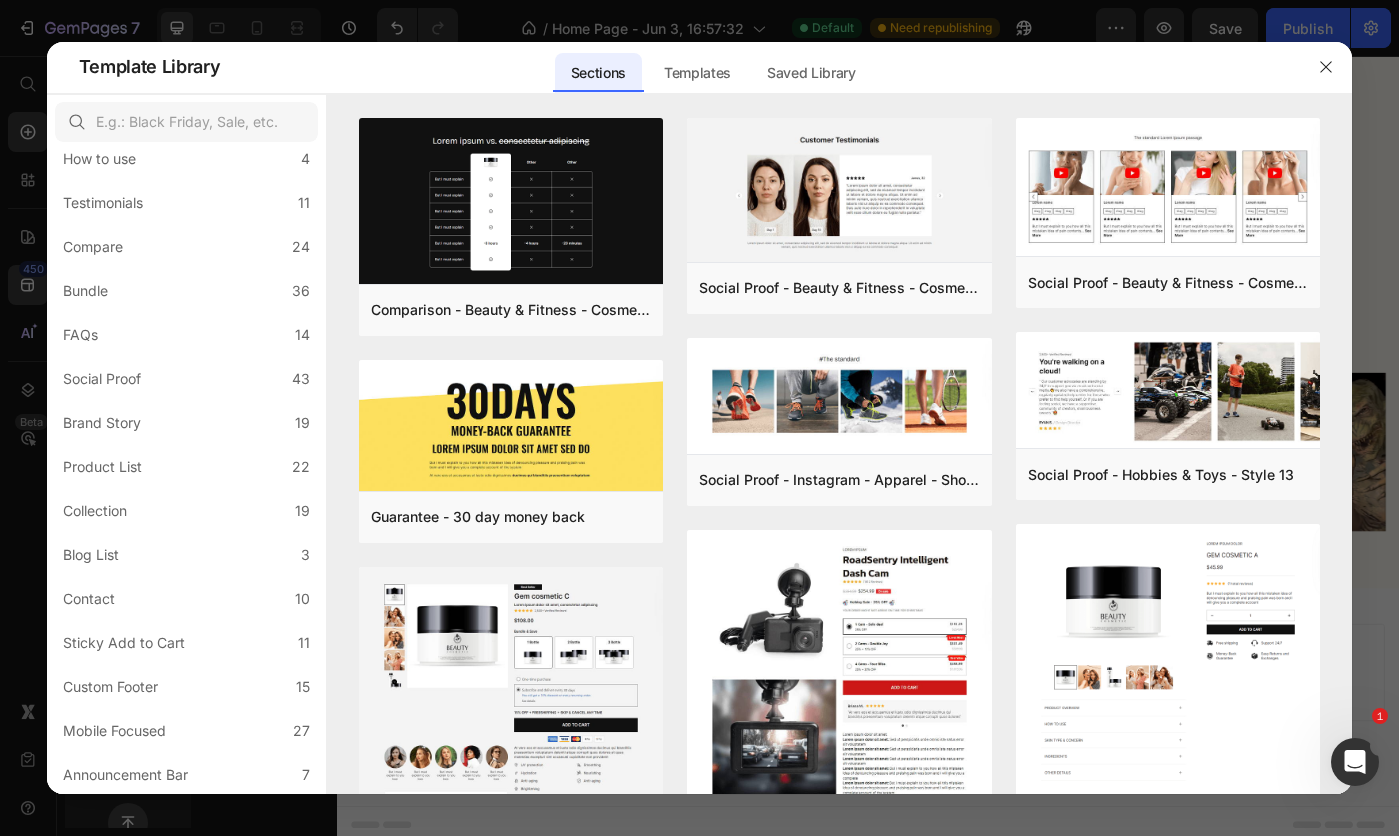 click 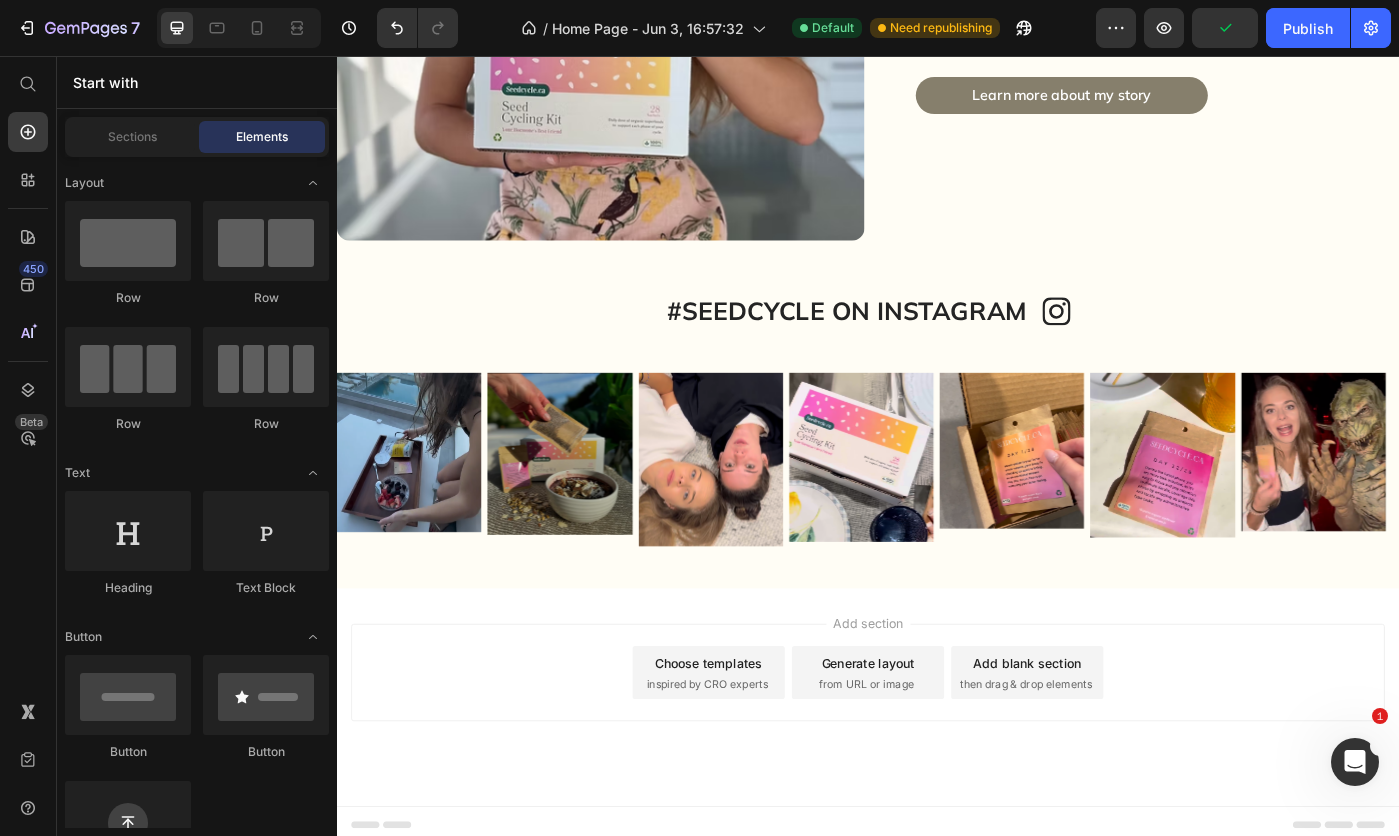 click on "Publish" at bounding box center (1308, 28) 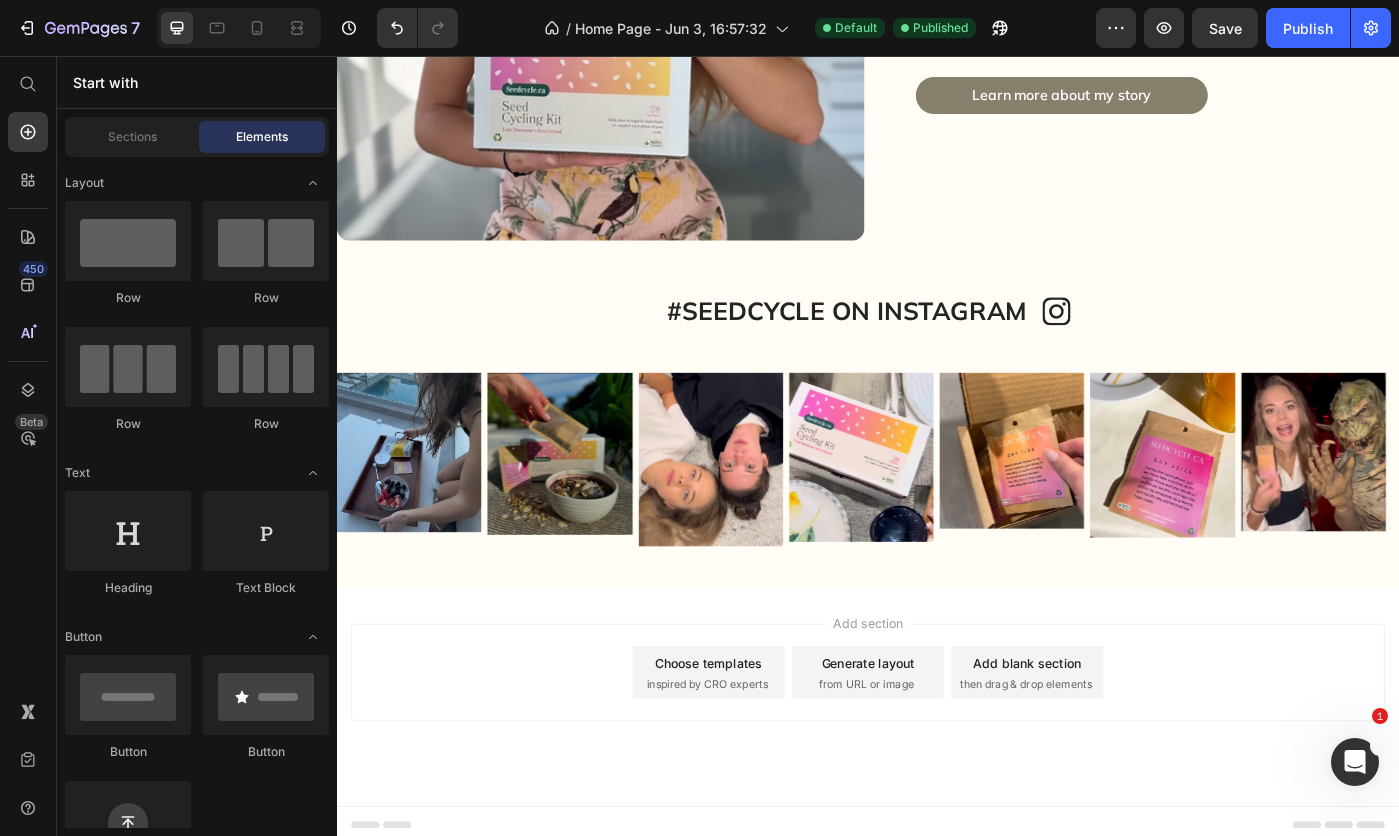click on "Choose templates inspired by CRO experts" at bounding box center [757, 753] 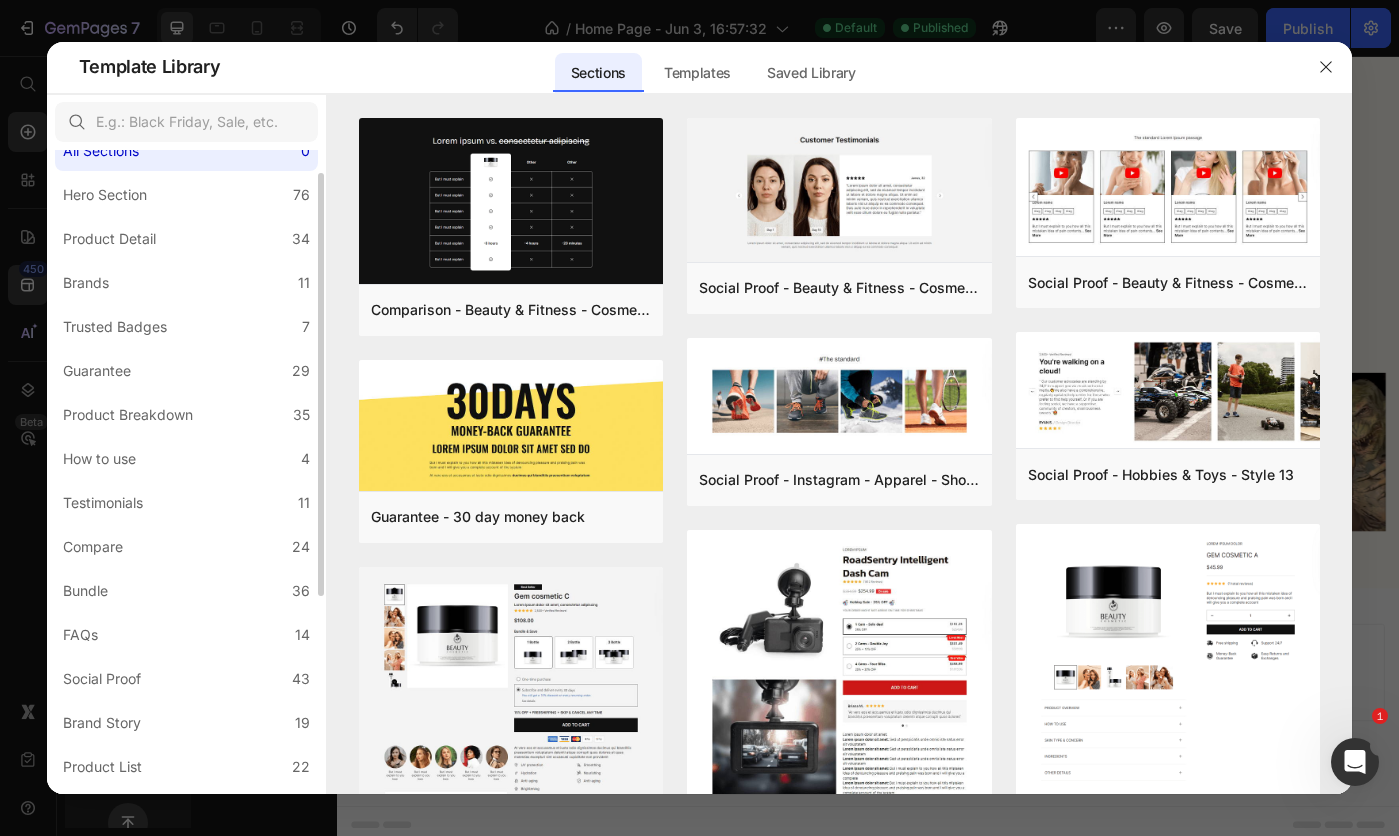 scroll, scrollTop: 0, scrollLeft: 0, axis: both 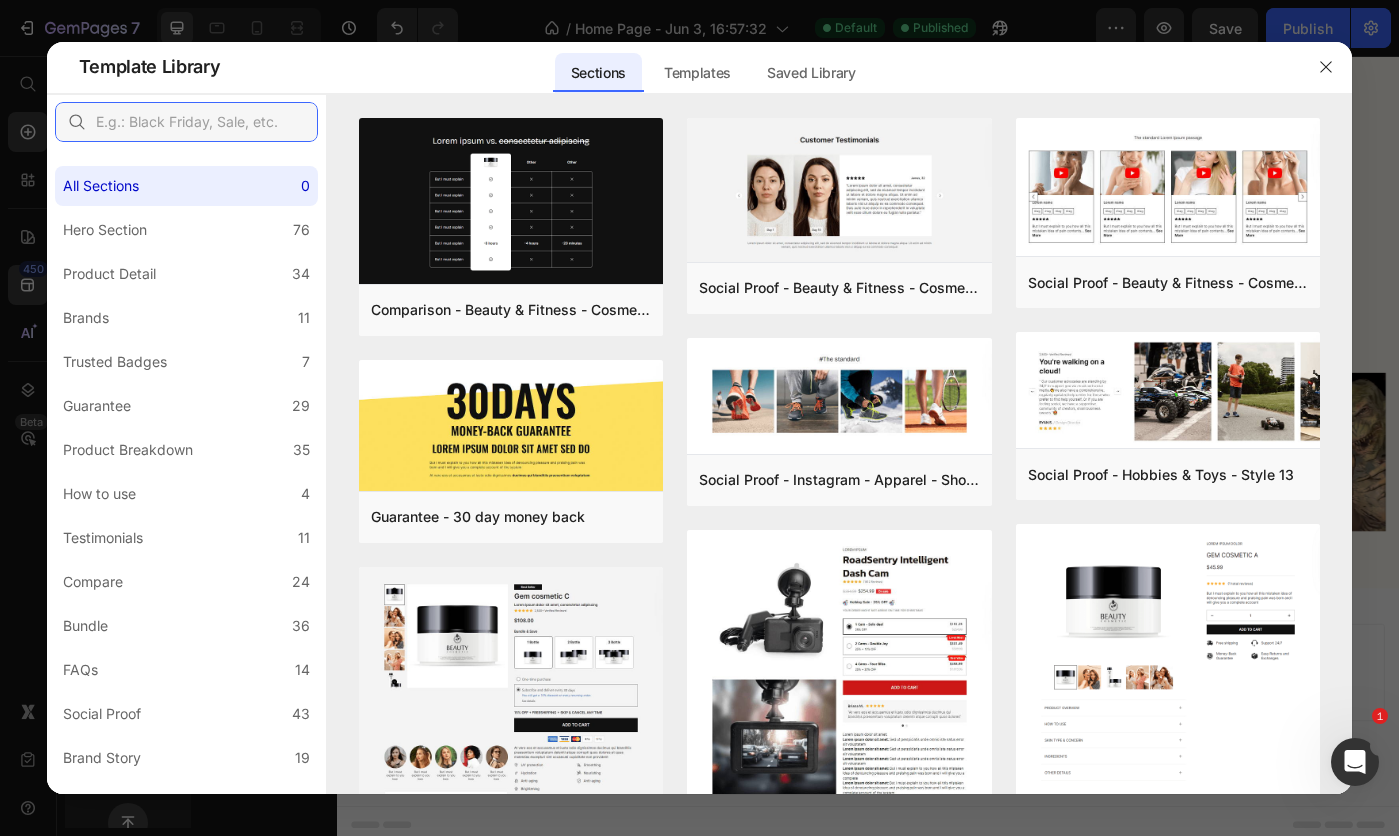 click at bounding box center (186, 122) 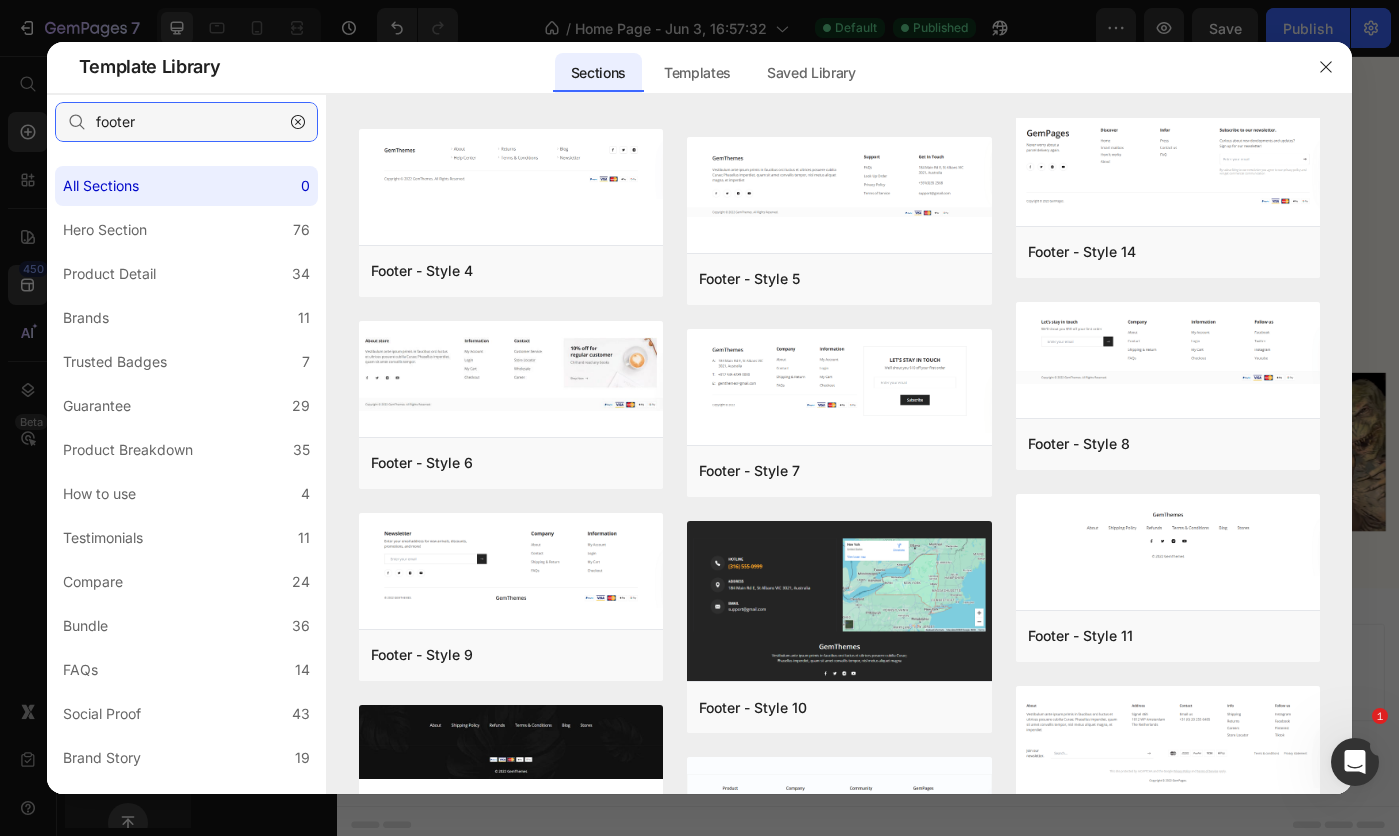 scroll, scrollTop: 354, scrollLeft: 0, axis: vertical 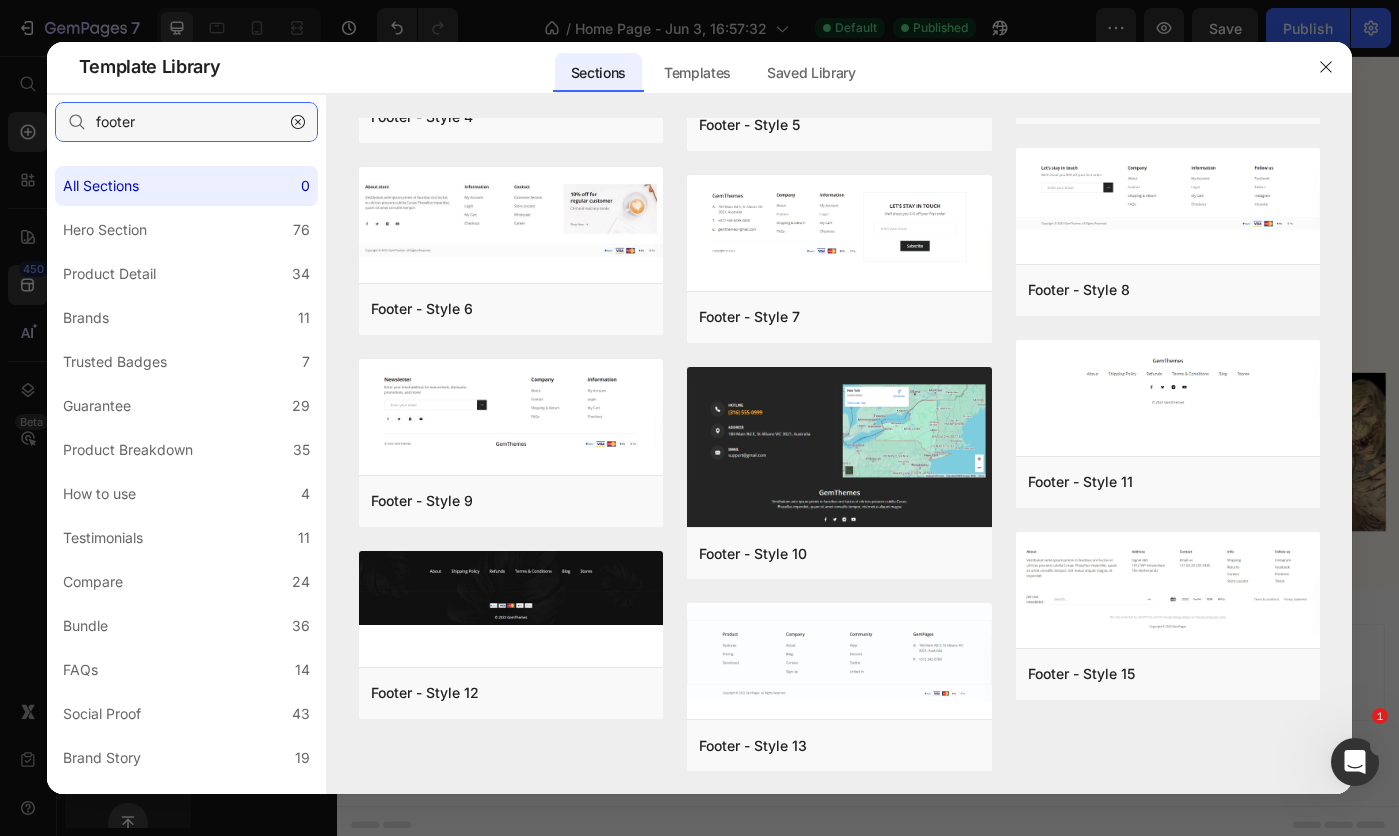 type on "footer" 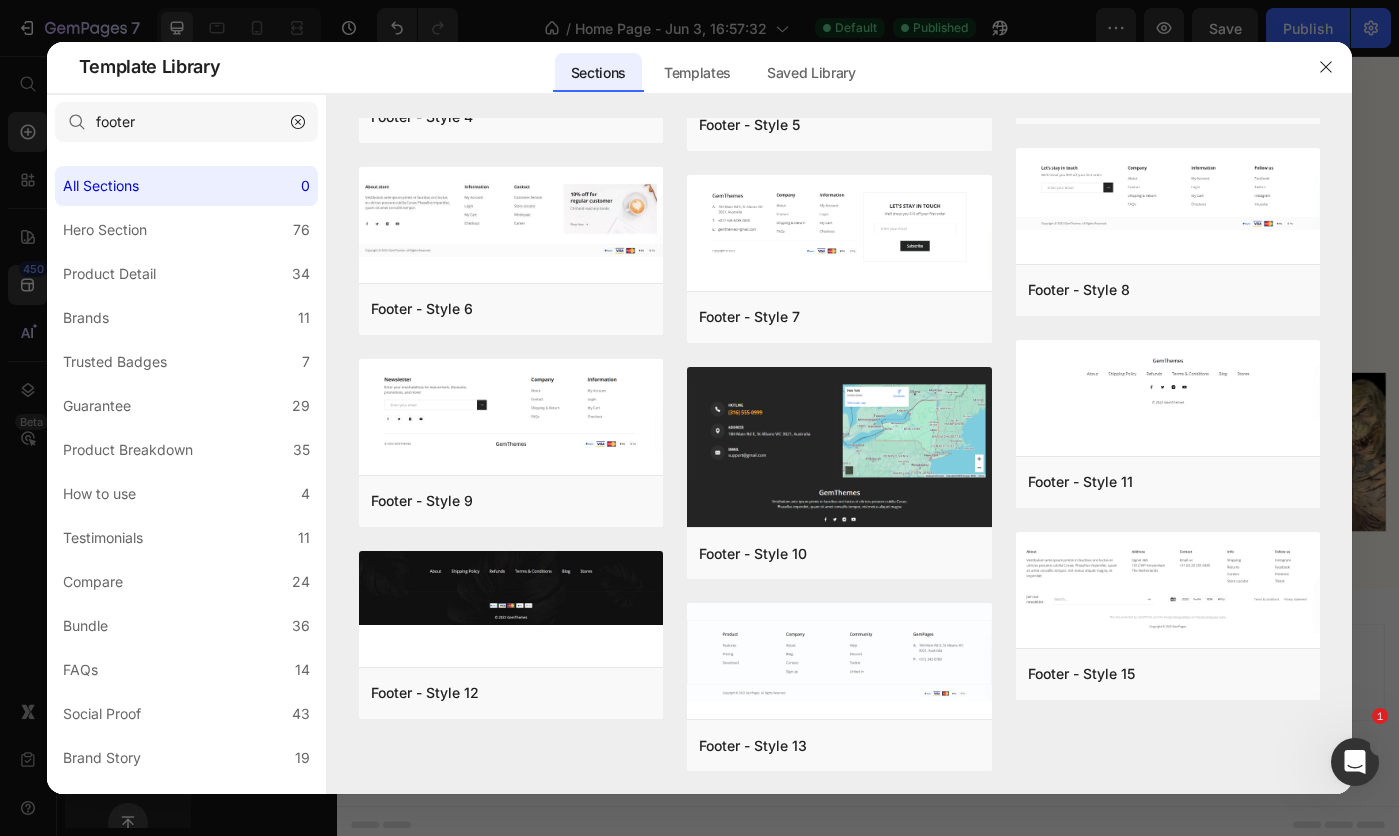drag, startPoint x: 365, startPoint y: 438, endPoint x: 676, endPoint y: 351, distance: 322.93964 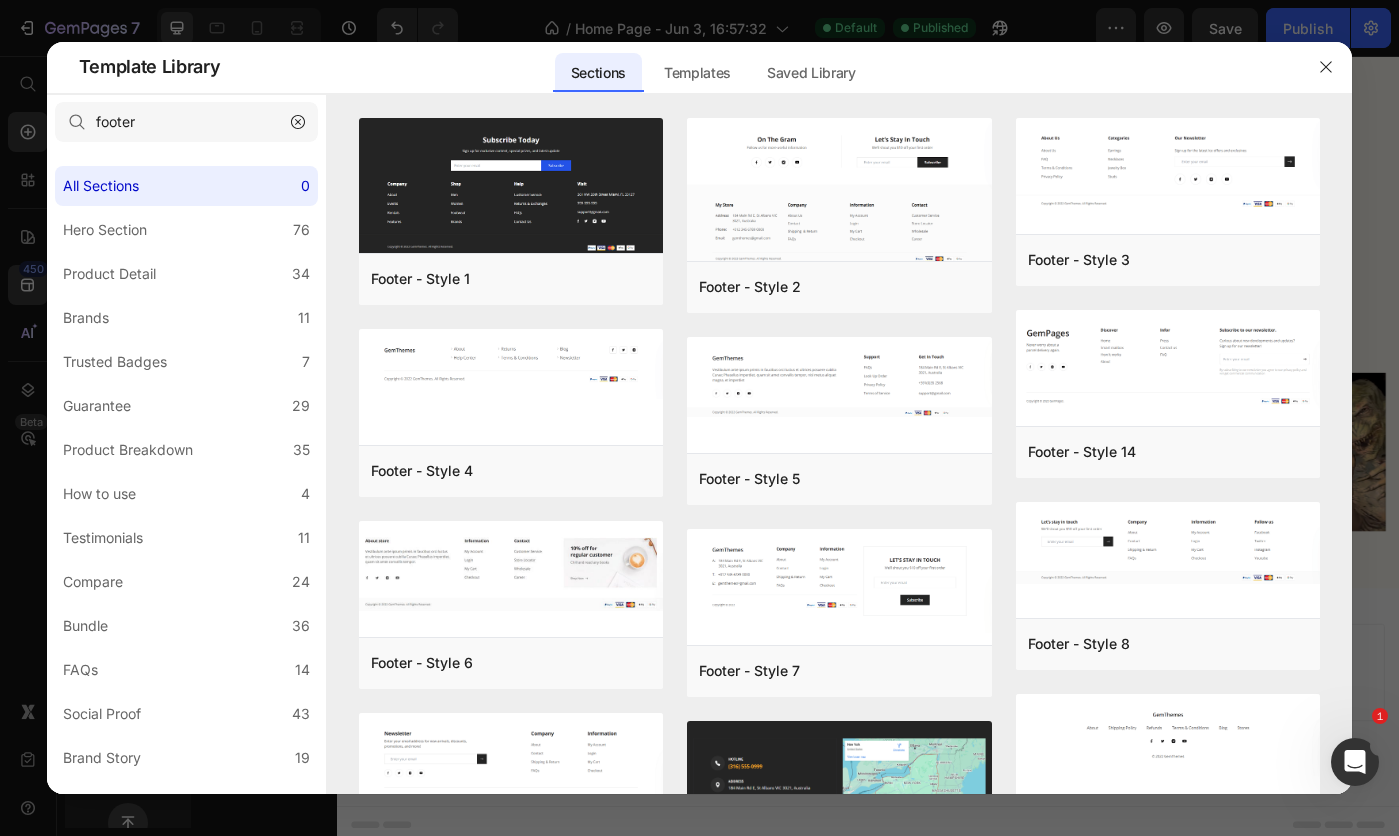 scroll, scrollTop: 354, scrollLeft: 0, axis: vertical 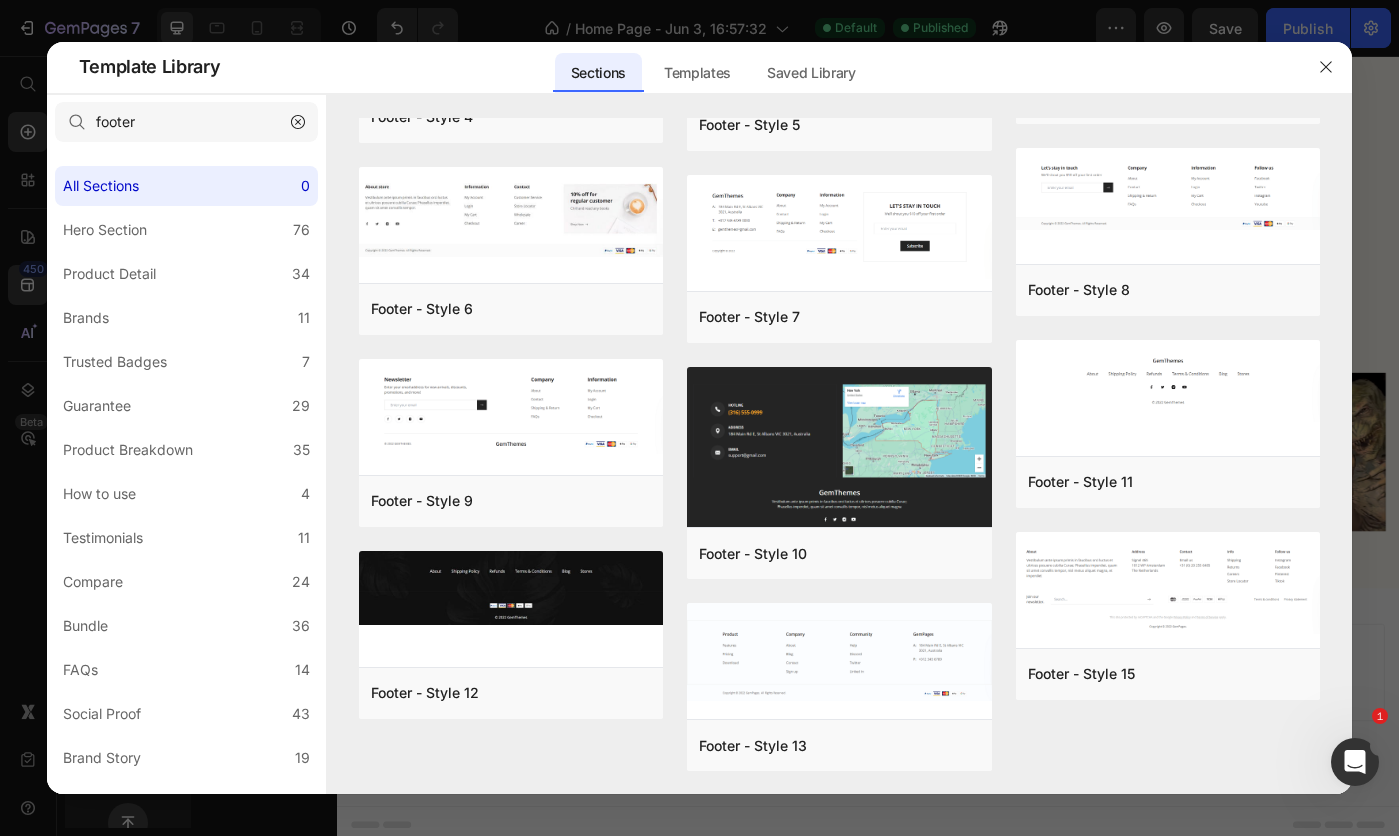 click on "Add to page" at bounding box center [0, 0] 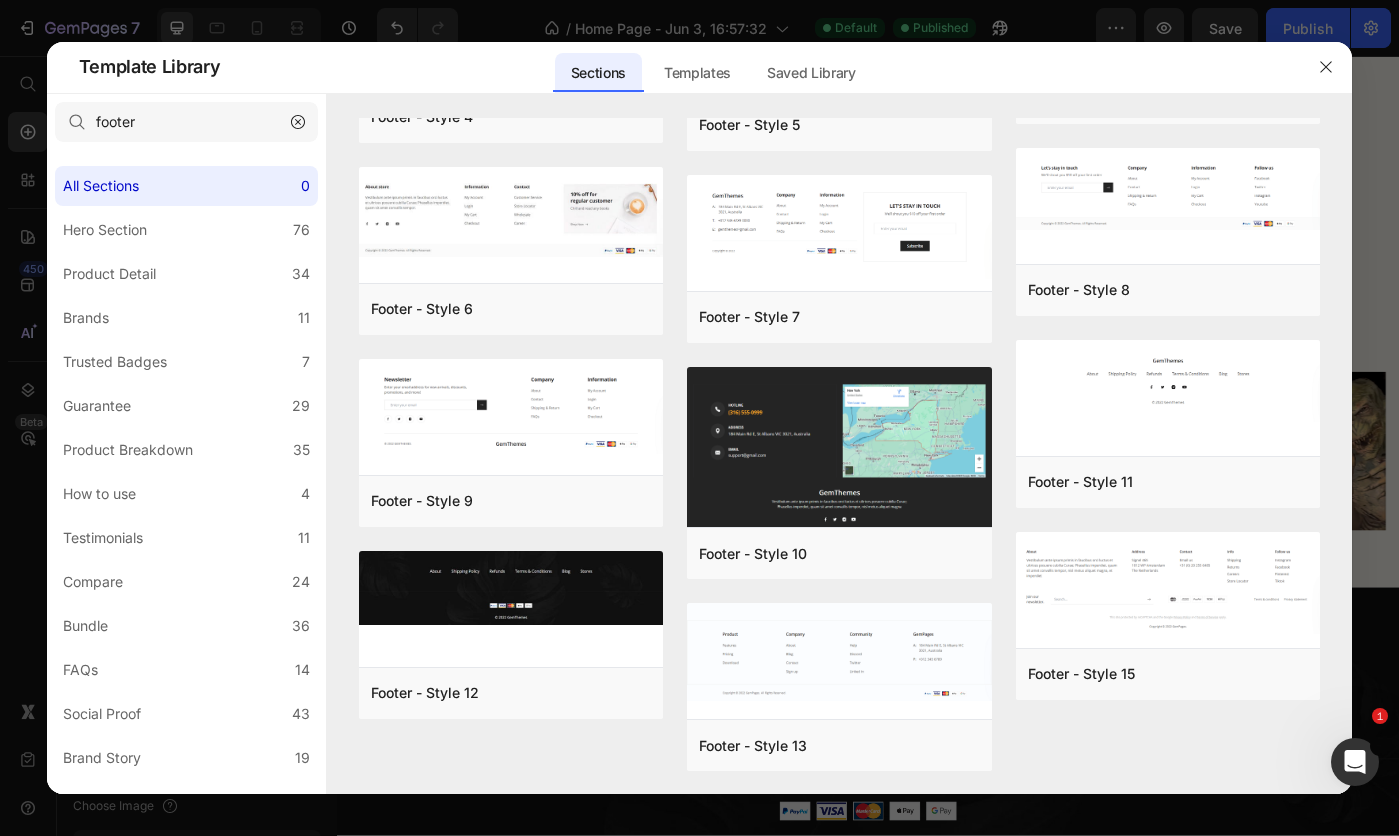 scroll, scrollTop: 8882, scrollLeft: 0, axis: vertical 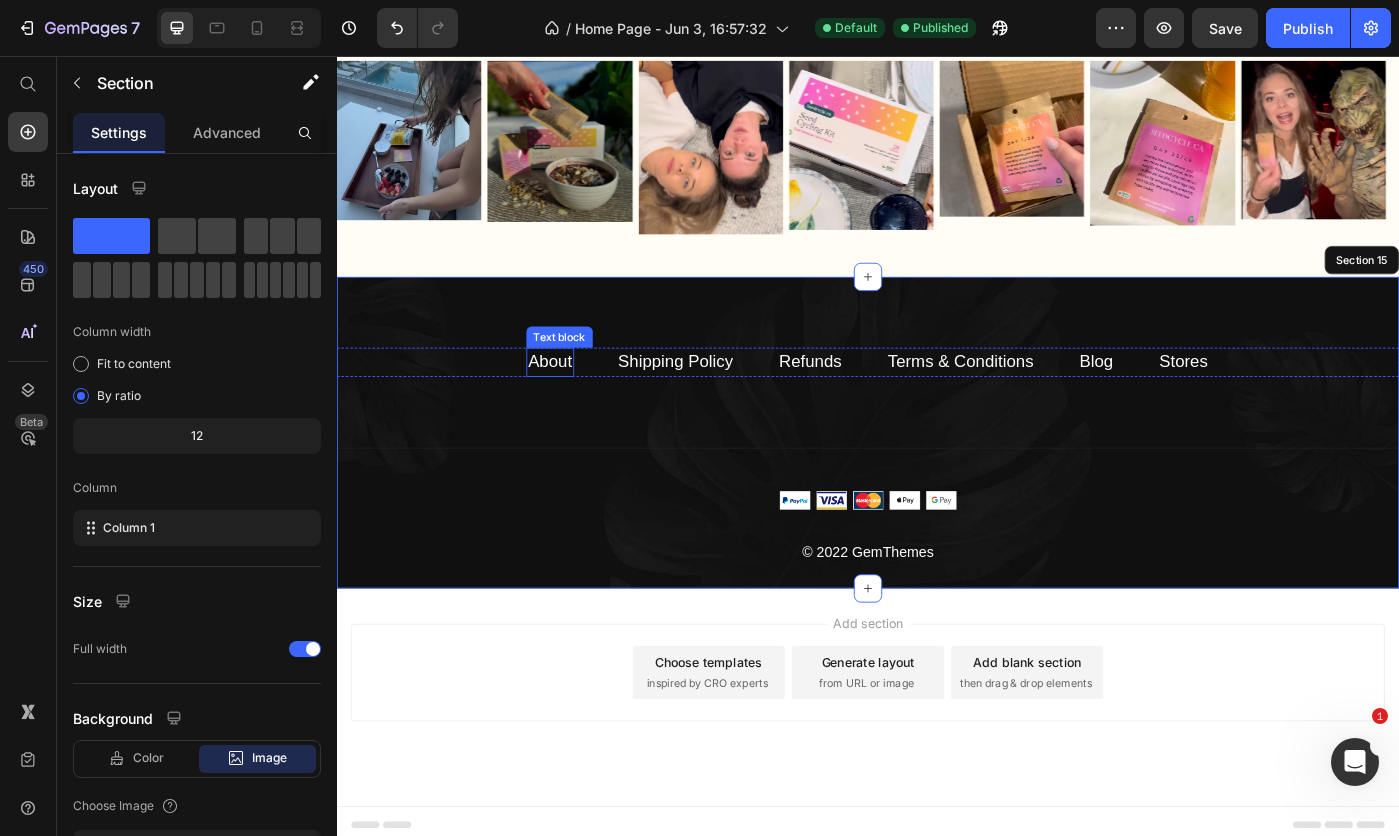 click on "About" at bounding box center (578, 401) 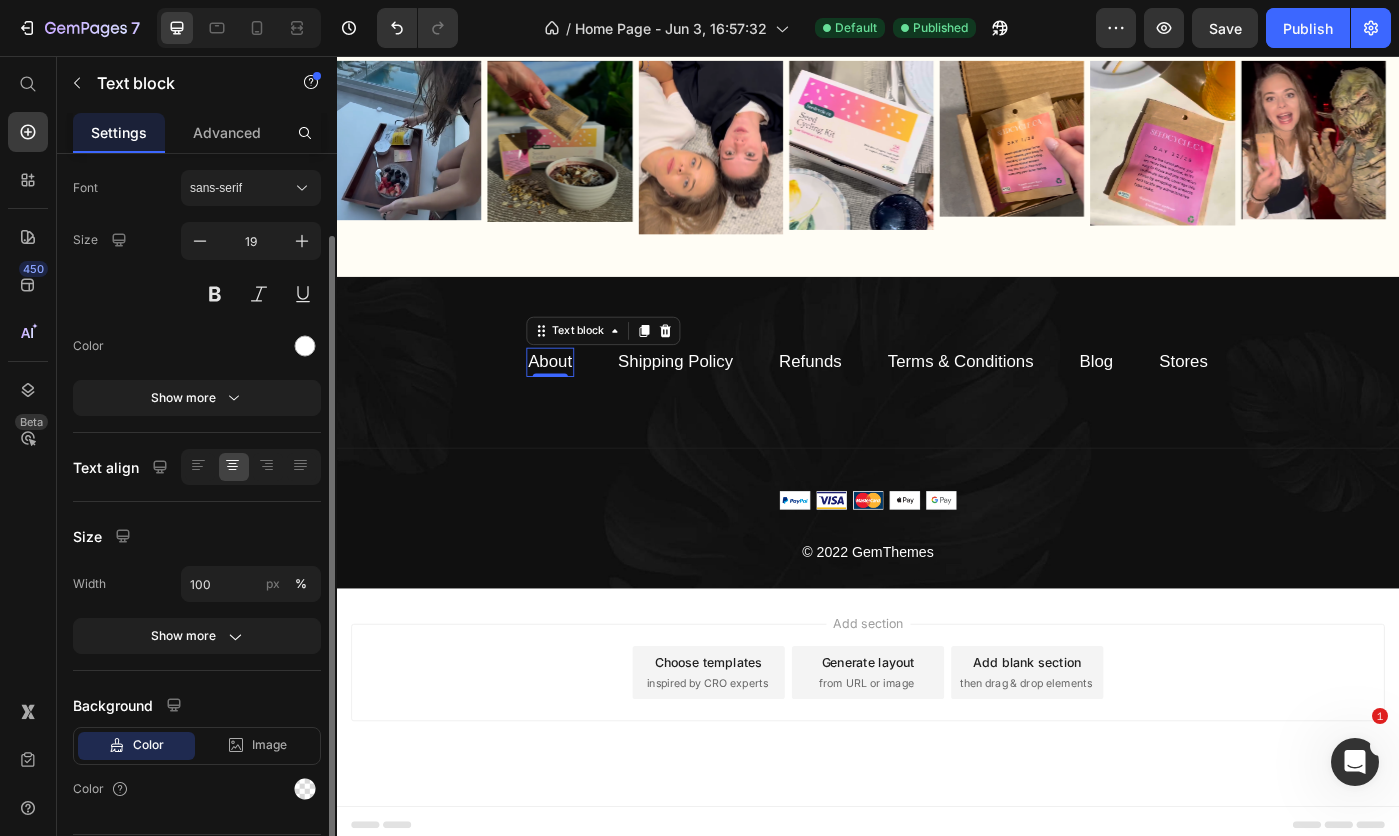 scroll, scrollTop: 0, scrollLeft: 0, axis: both 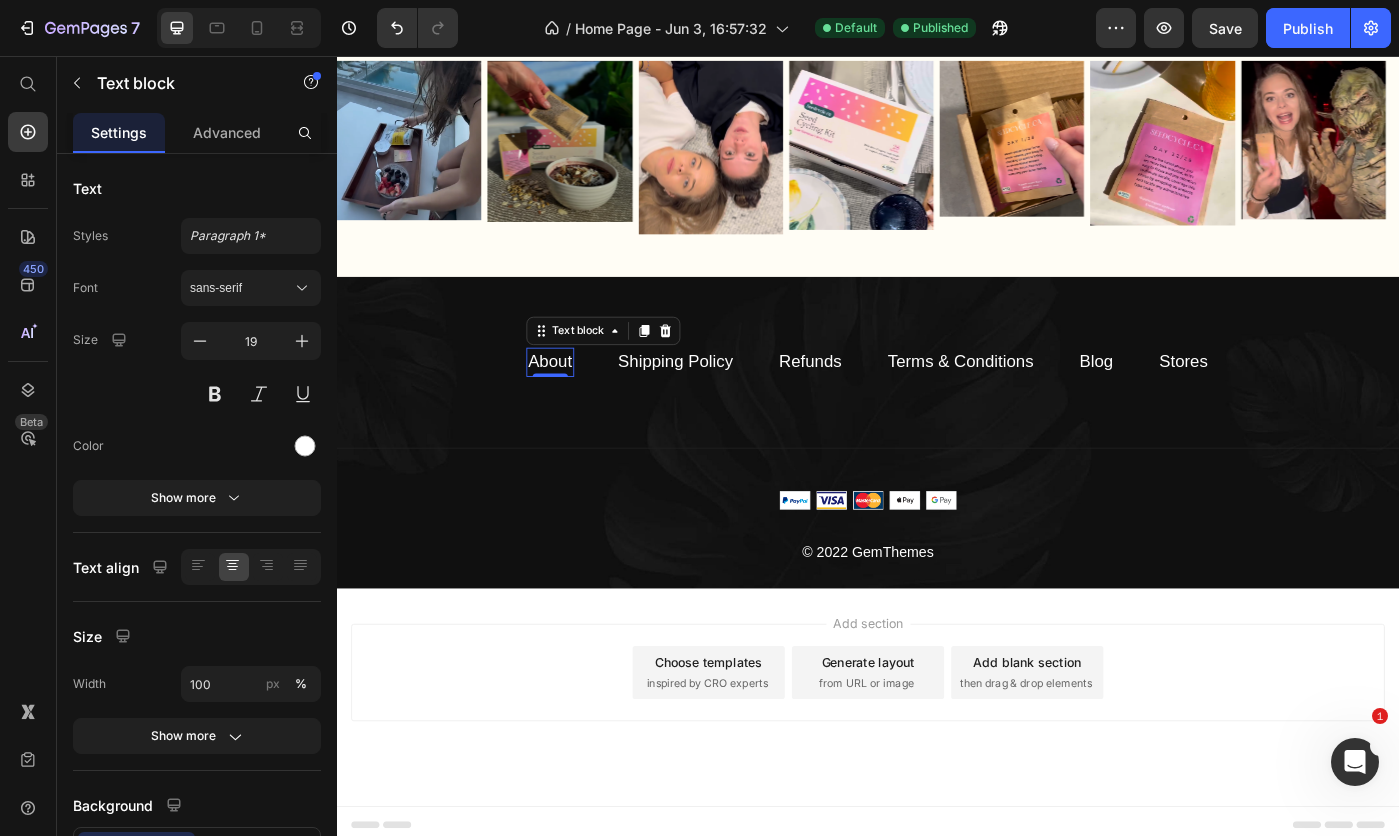 click 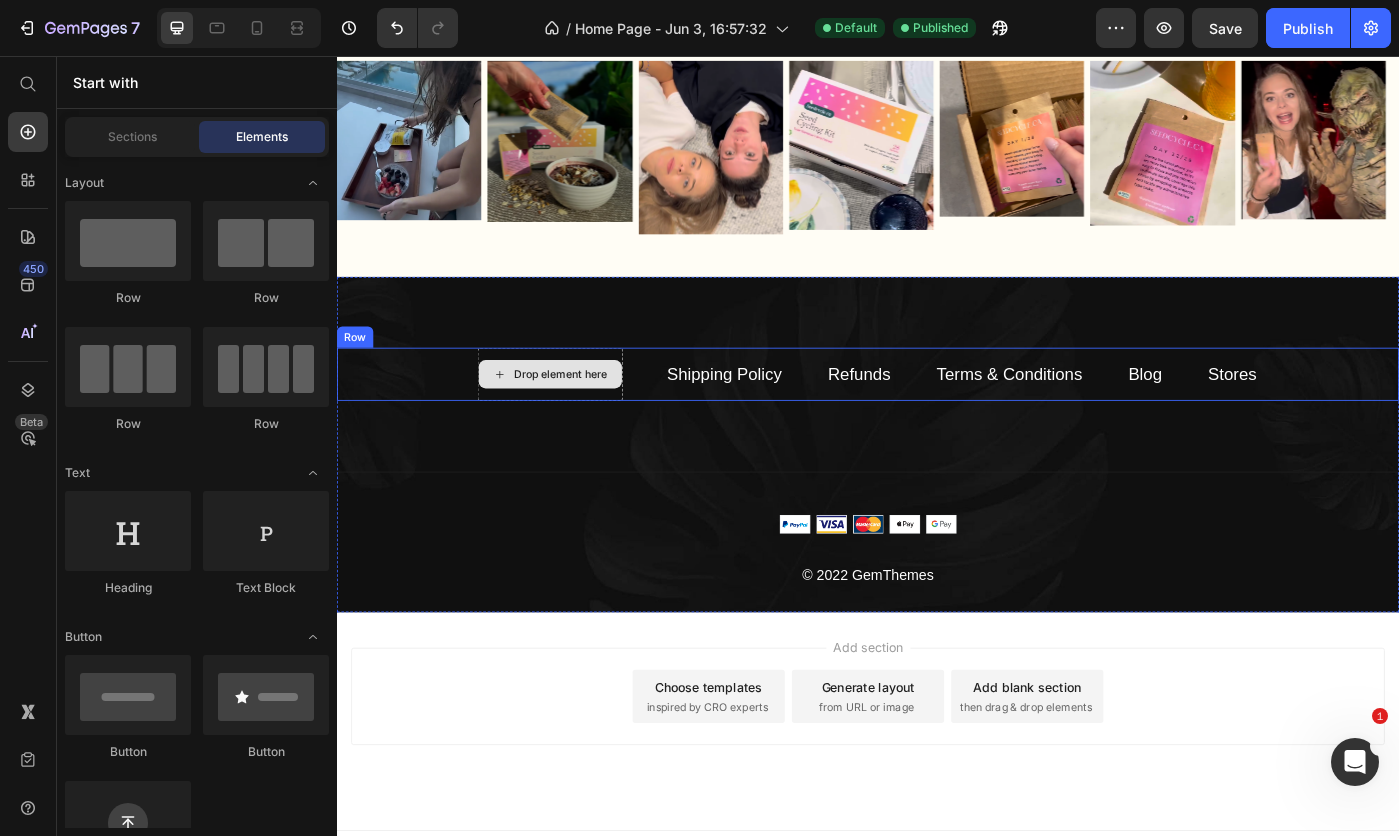 click on "Drop element here" at bounding box center (590, 416) 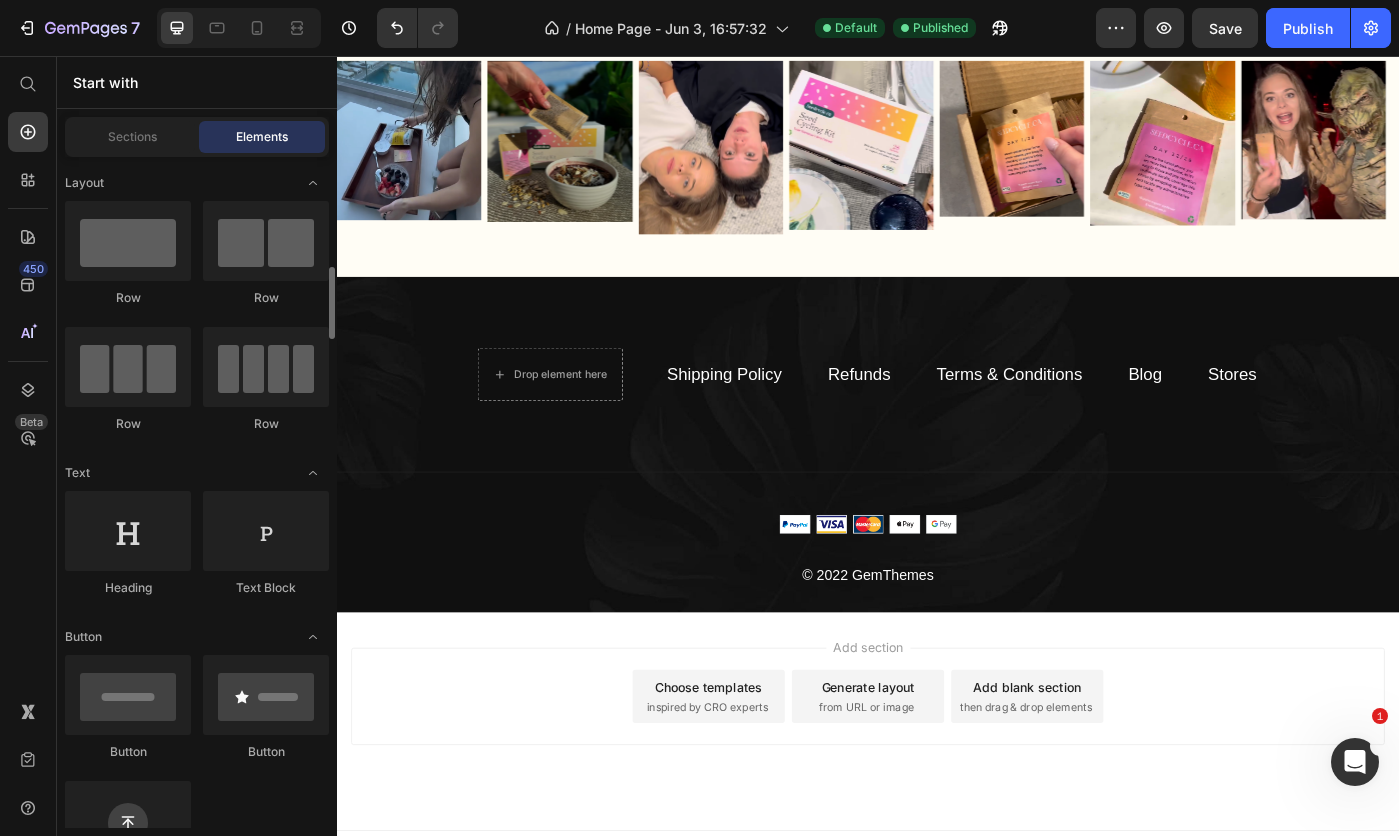 scroll, scrollTop: 200, scrollLeft: 0, axis: vertical 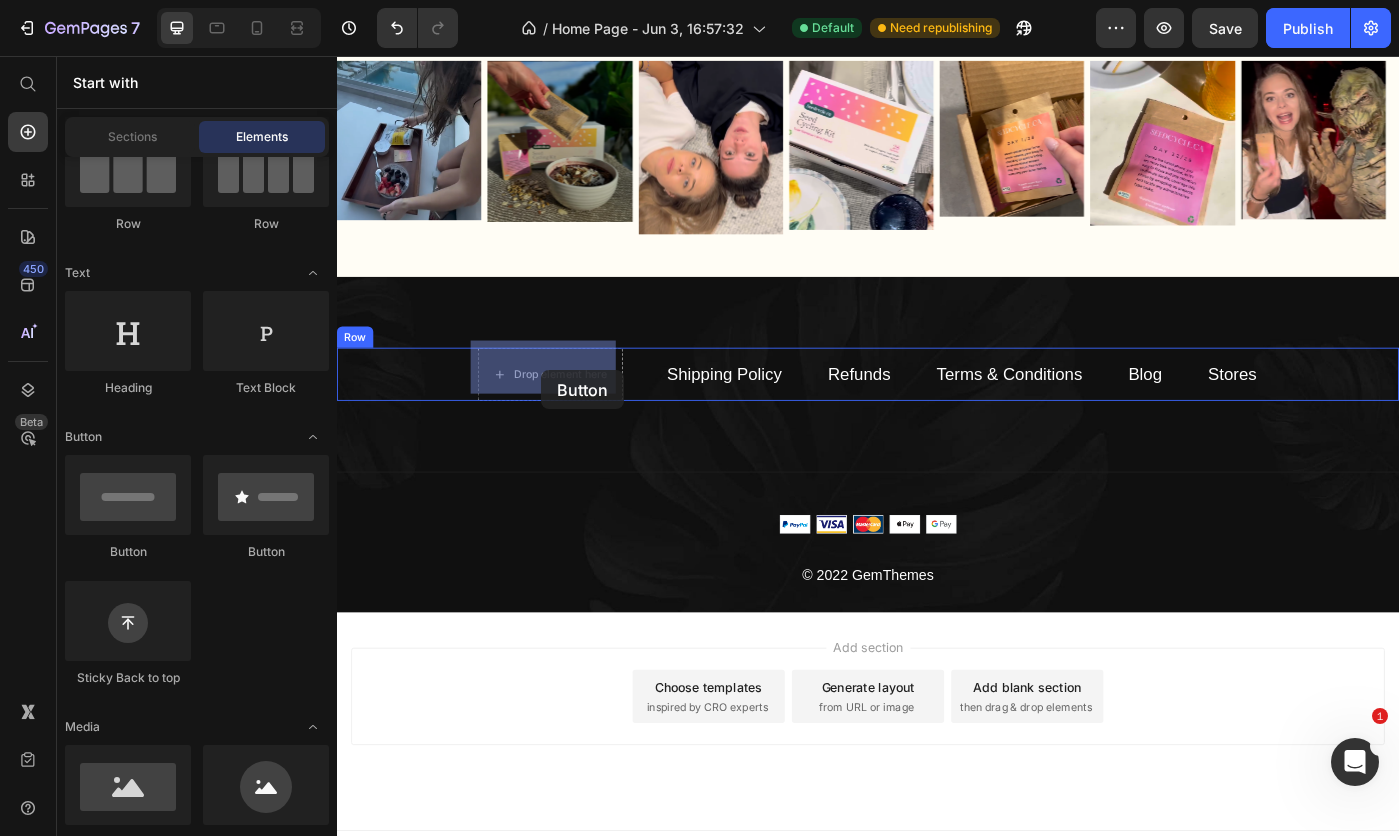 drag, startPoint x: 466, startPoint y: 557, endPoint x: 568, endPoint y: 411, distance: 178.10109 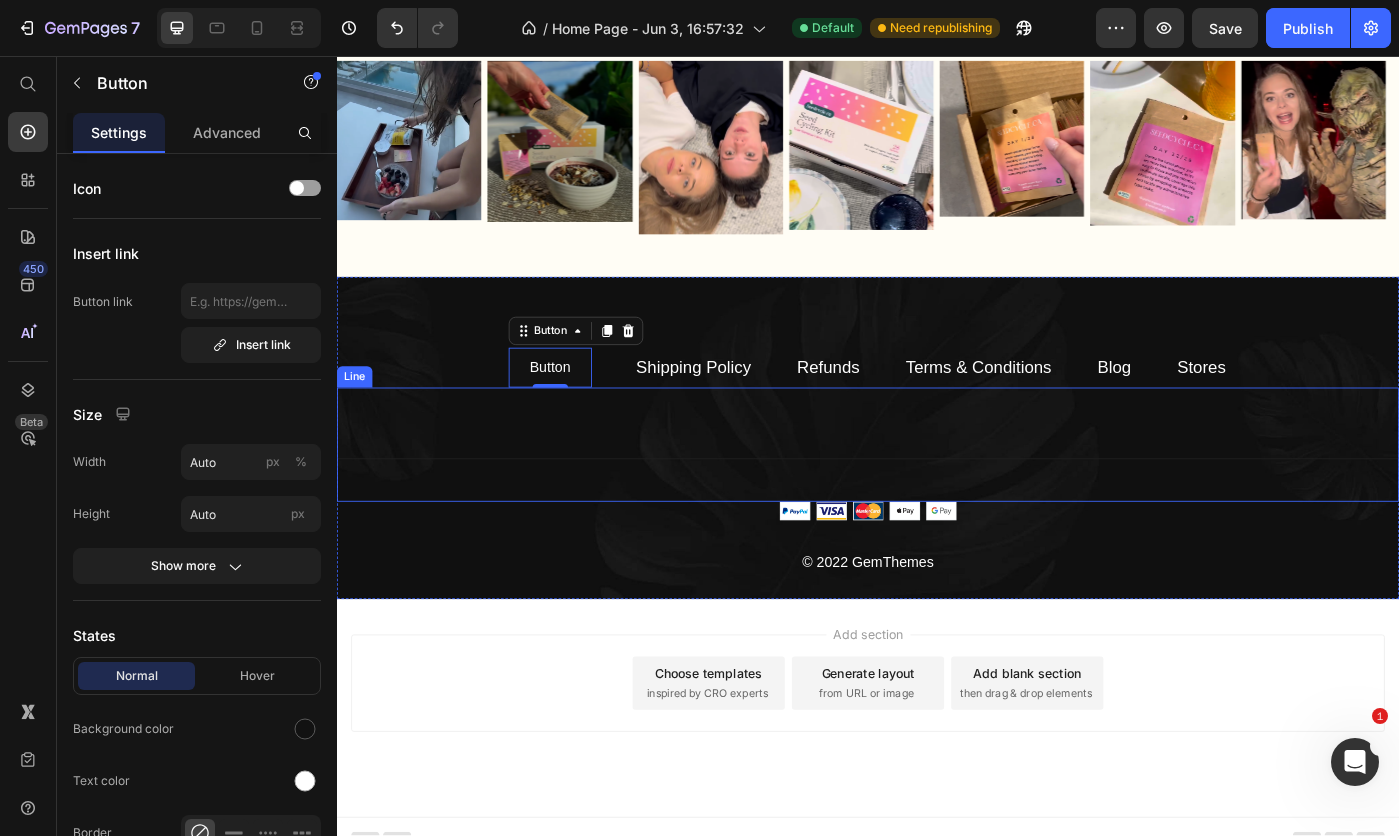 click on "Title Line" at bounding box center (937, 495) 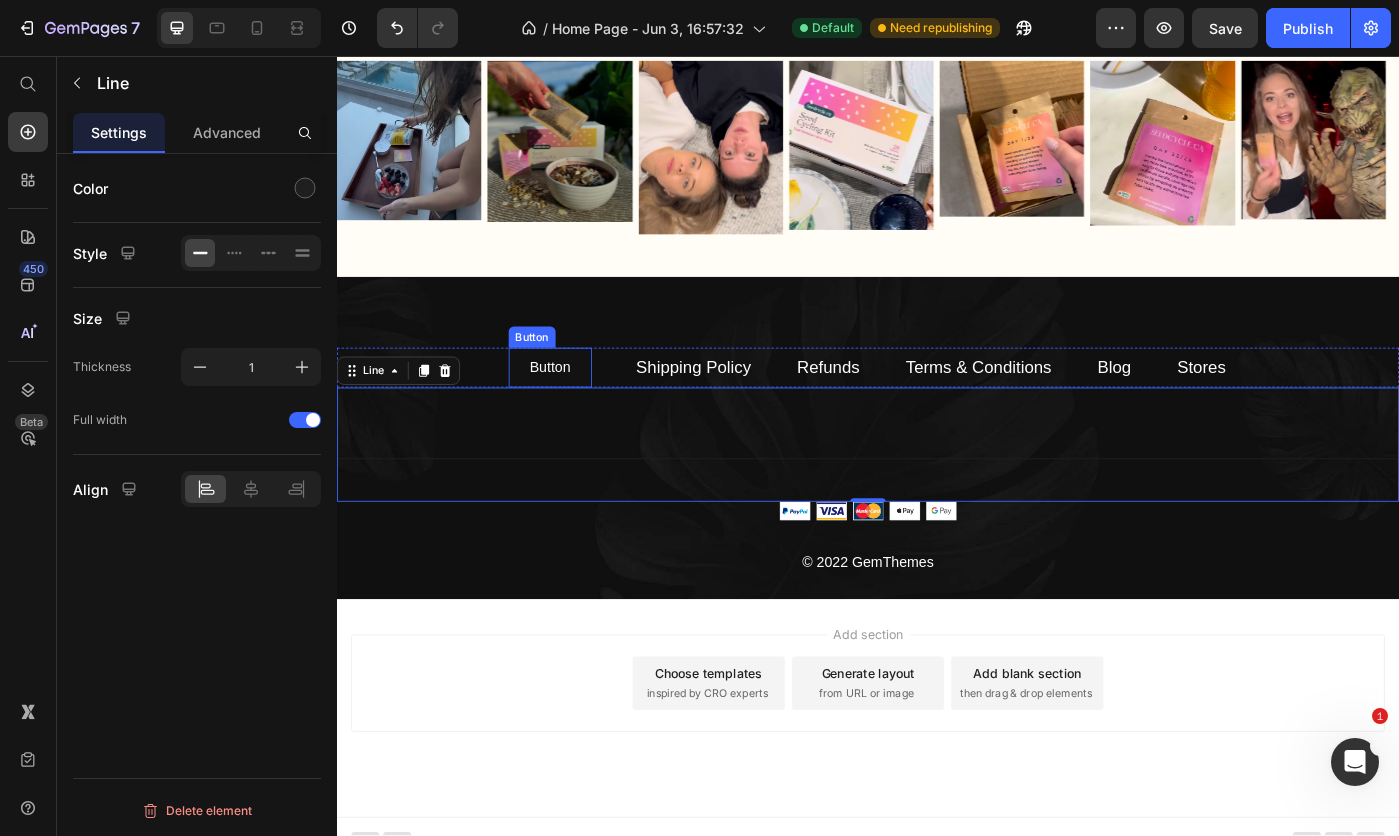 click on "Button" at bounding box center [578, 408] 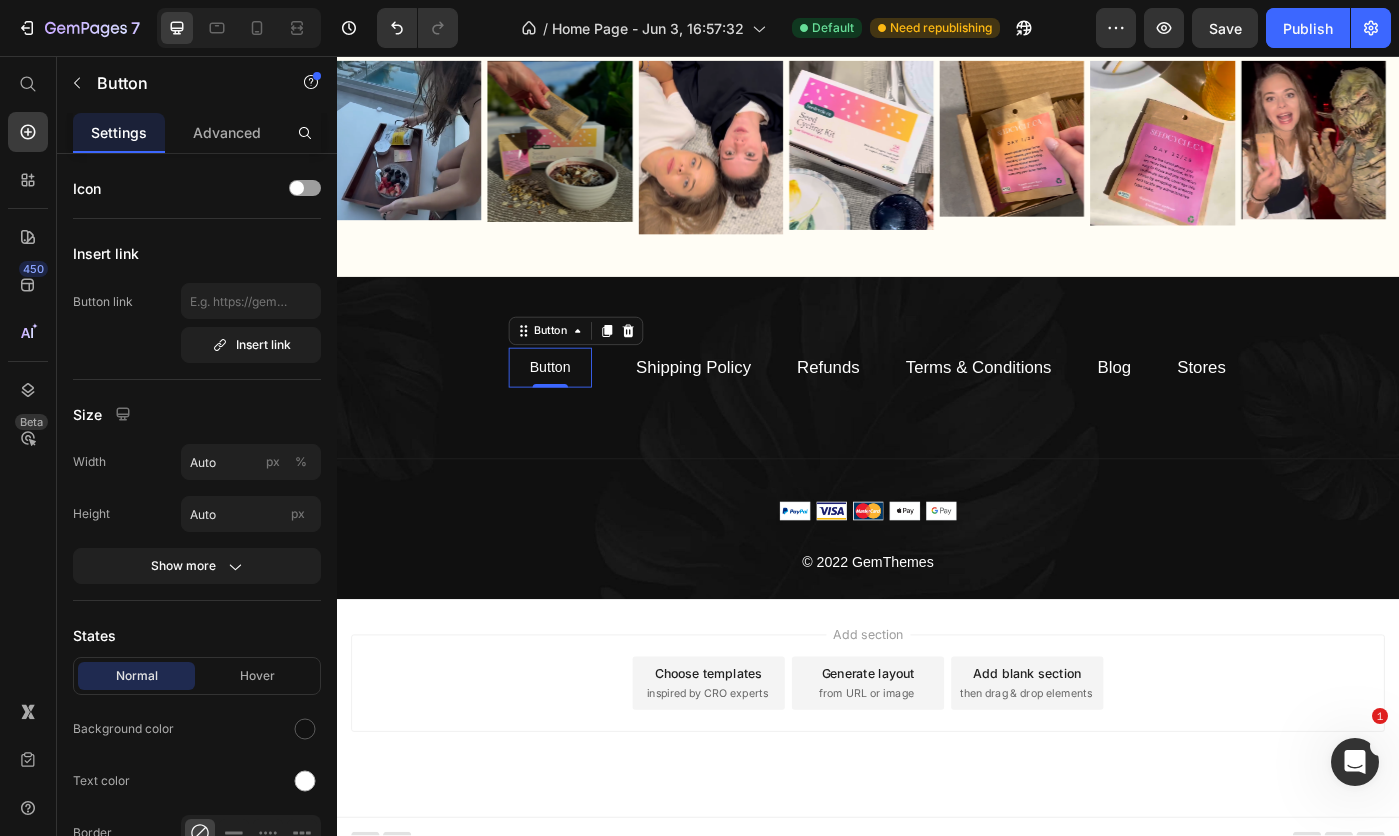 scroll, scrollTop: 100, scrollLeft: 0, axis: vertical 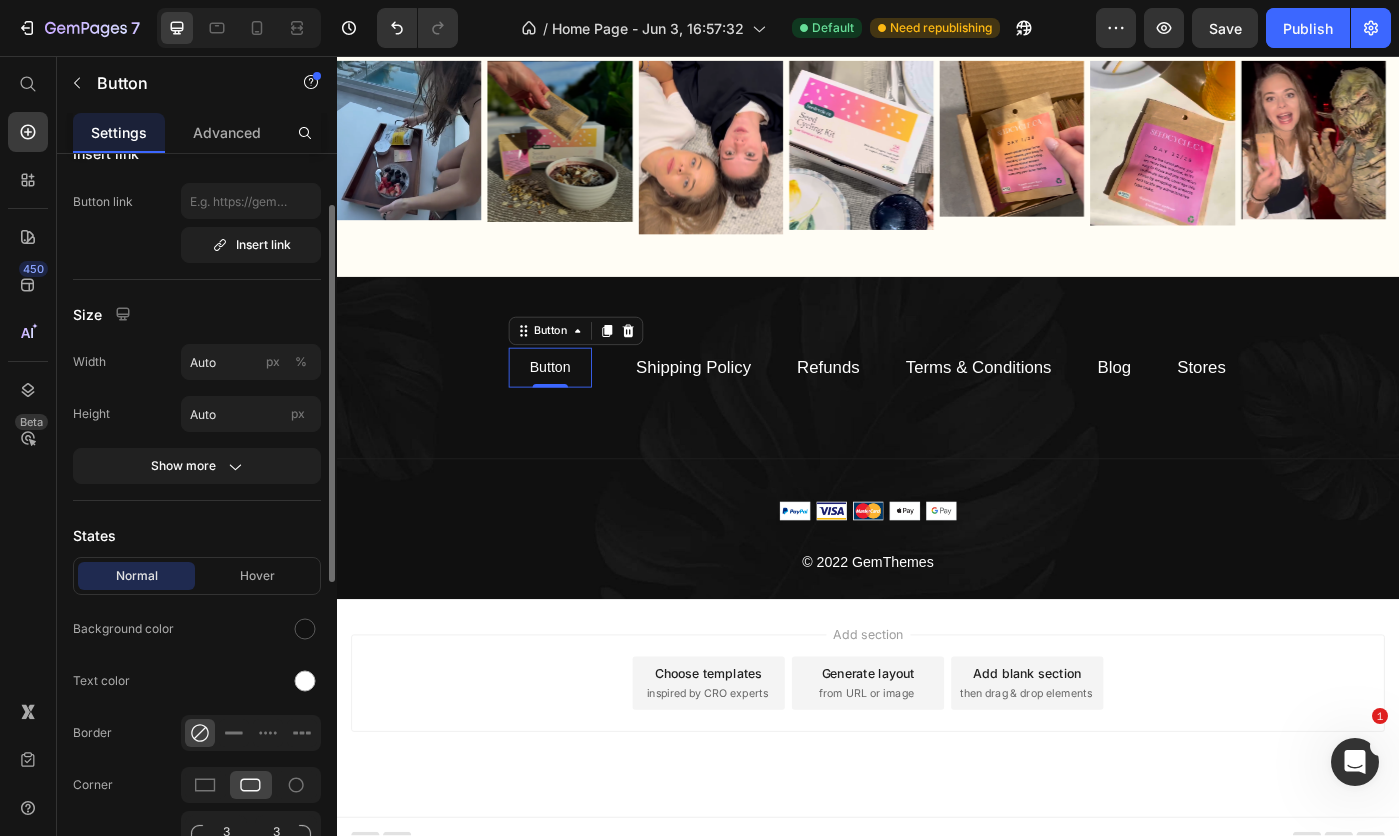 drag, startPoint x: 283, startPoint y: 781, endPoint x: 291, endPoint y: 774, distance: 10.630146 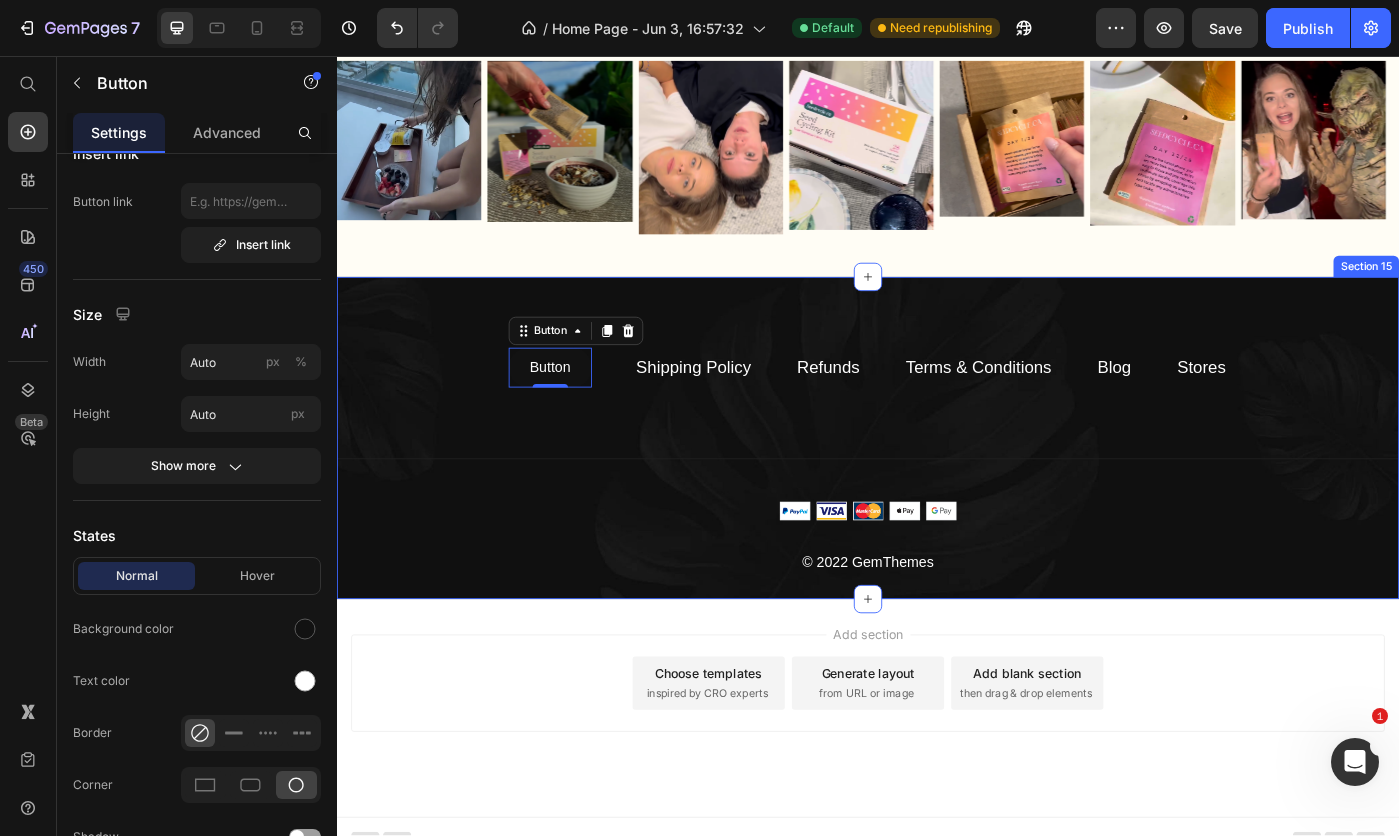click on "Button Button   0 Shipping Policy Text block Refunds Text block Terms & Conditions Text block Blog Text block Stores Text block Row                Title Line Image © 2022 GemThemes Text block Row Section 15" at bounding box center [937, 488] 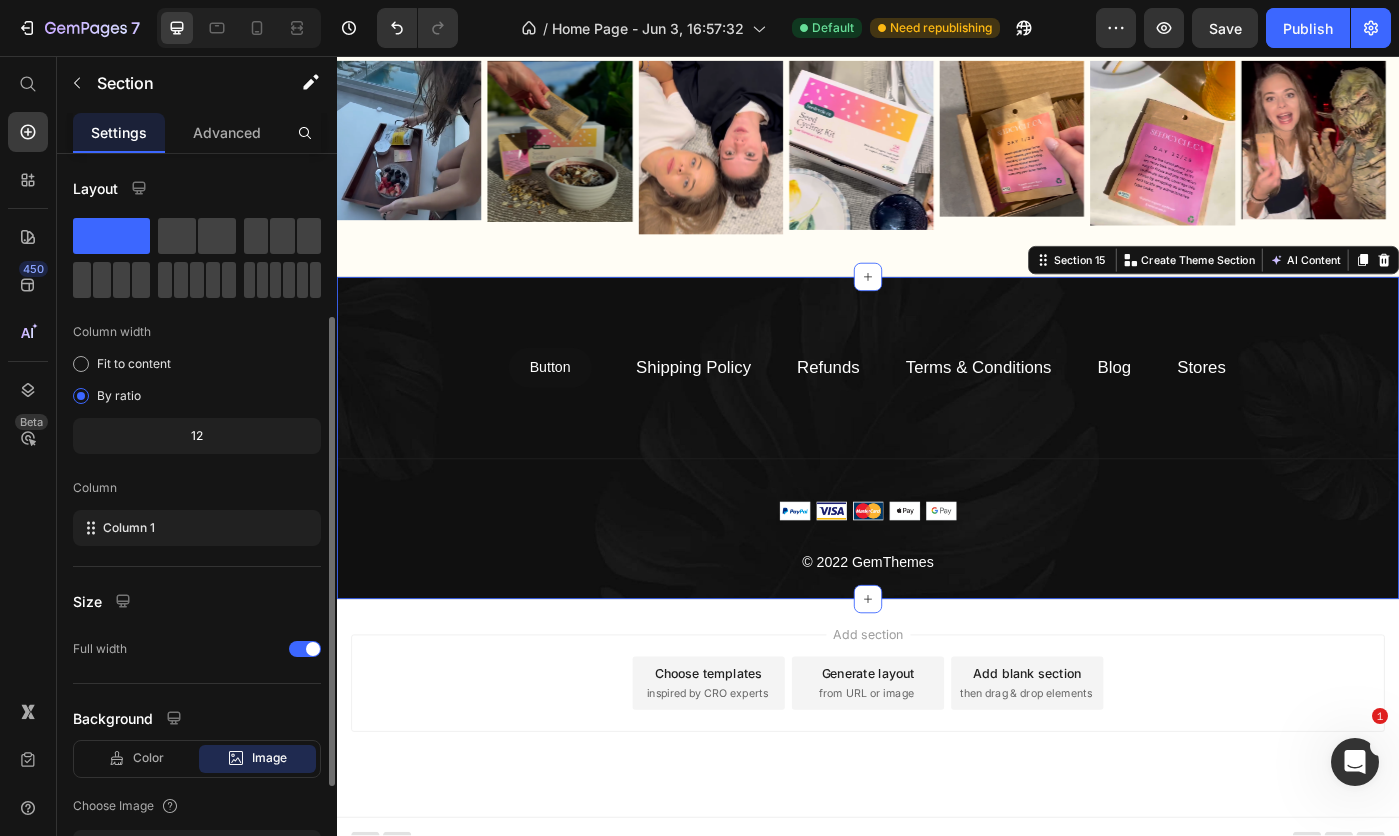 scroll, scrollTop: 300, scrollLeft: 0, axis: vertical 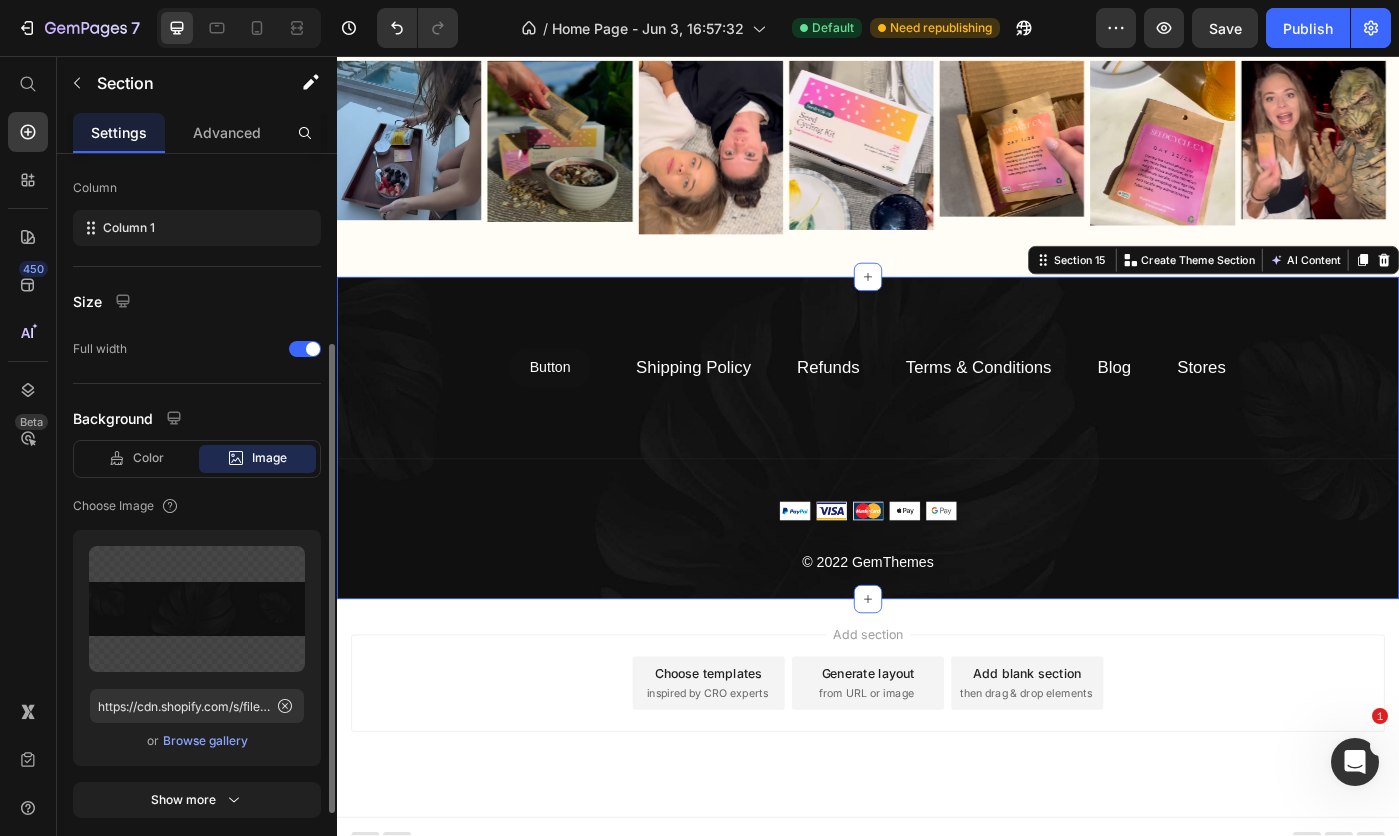 click on "Color" at bounding box center (148, 458) 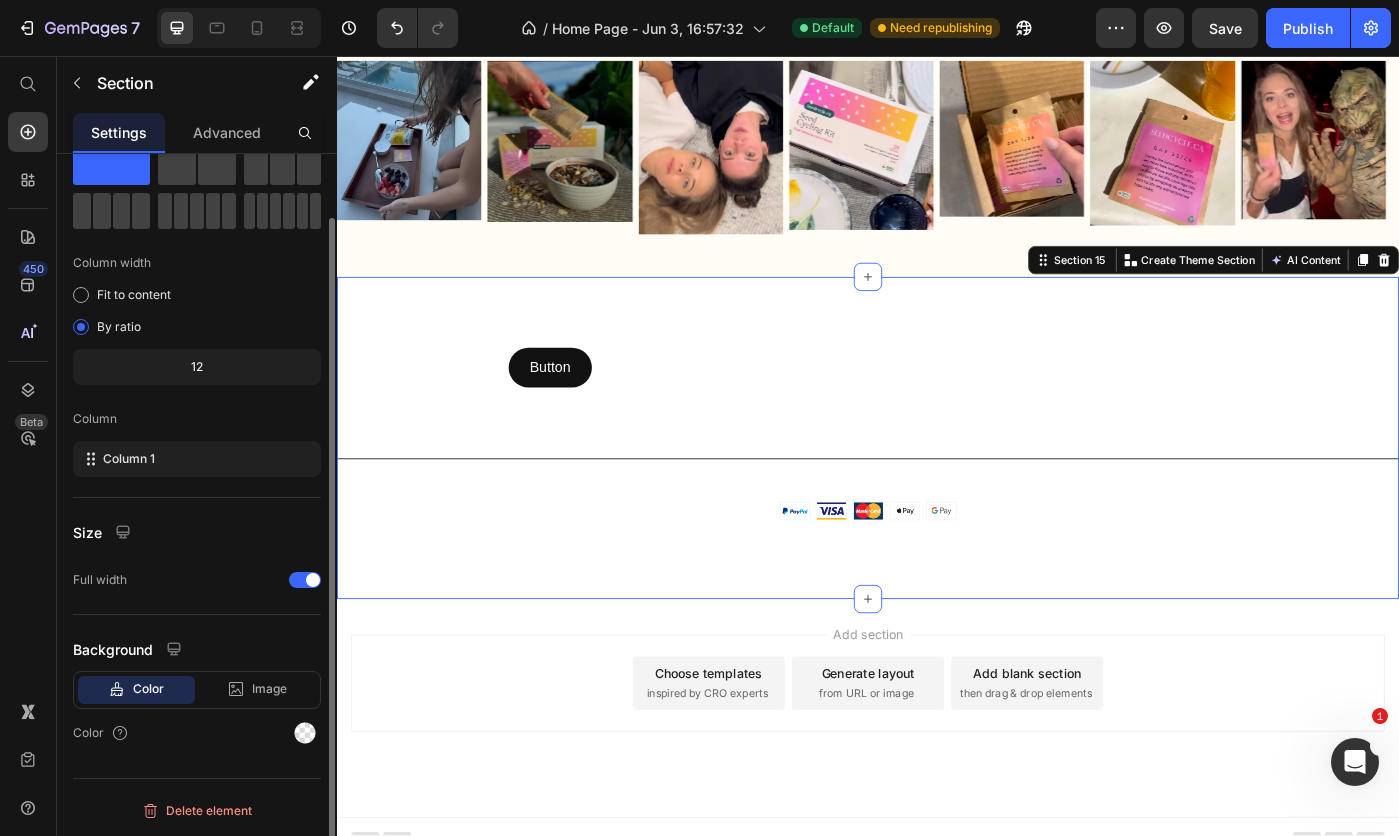 scroll, scrollTop: 69, scrollLeft: 0, axis: vertical 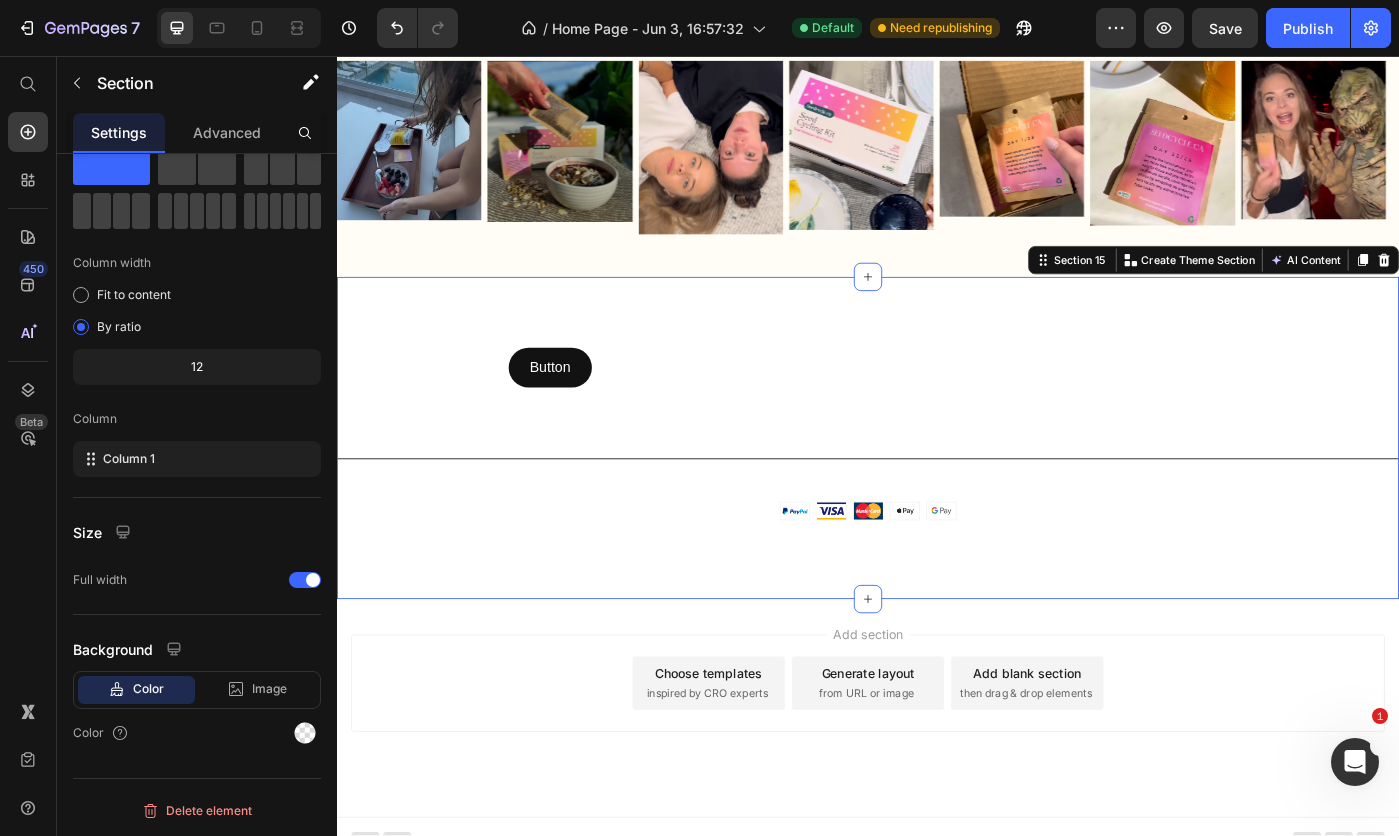 click at bounding box center [305, 733] 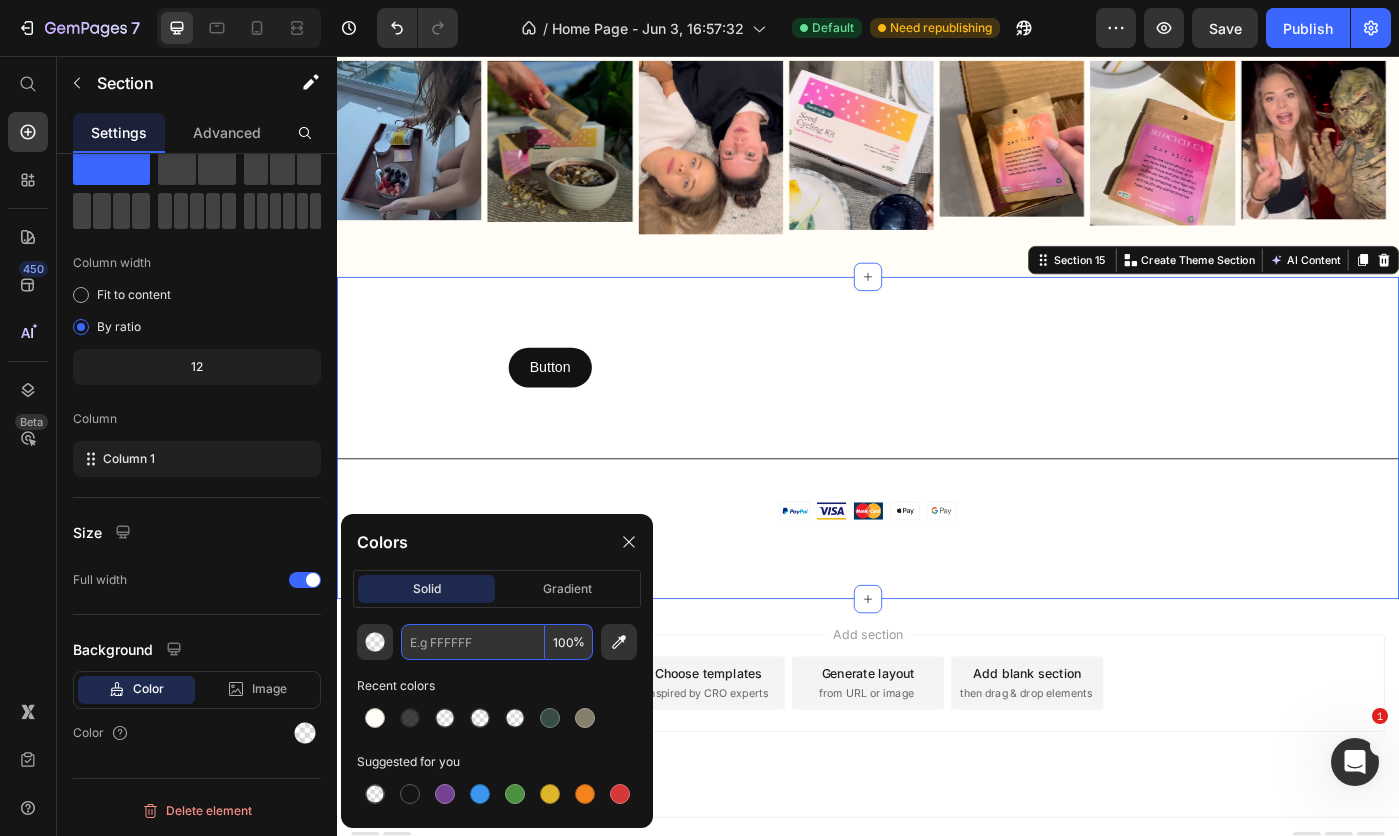 click at bounding box center (473, 642) 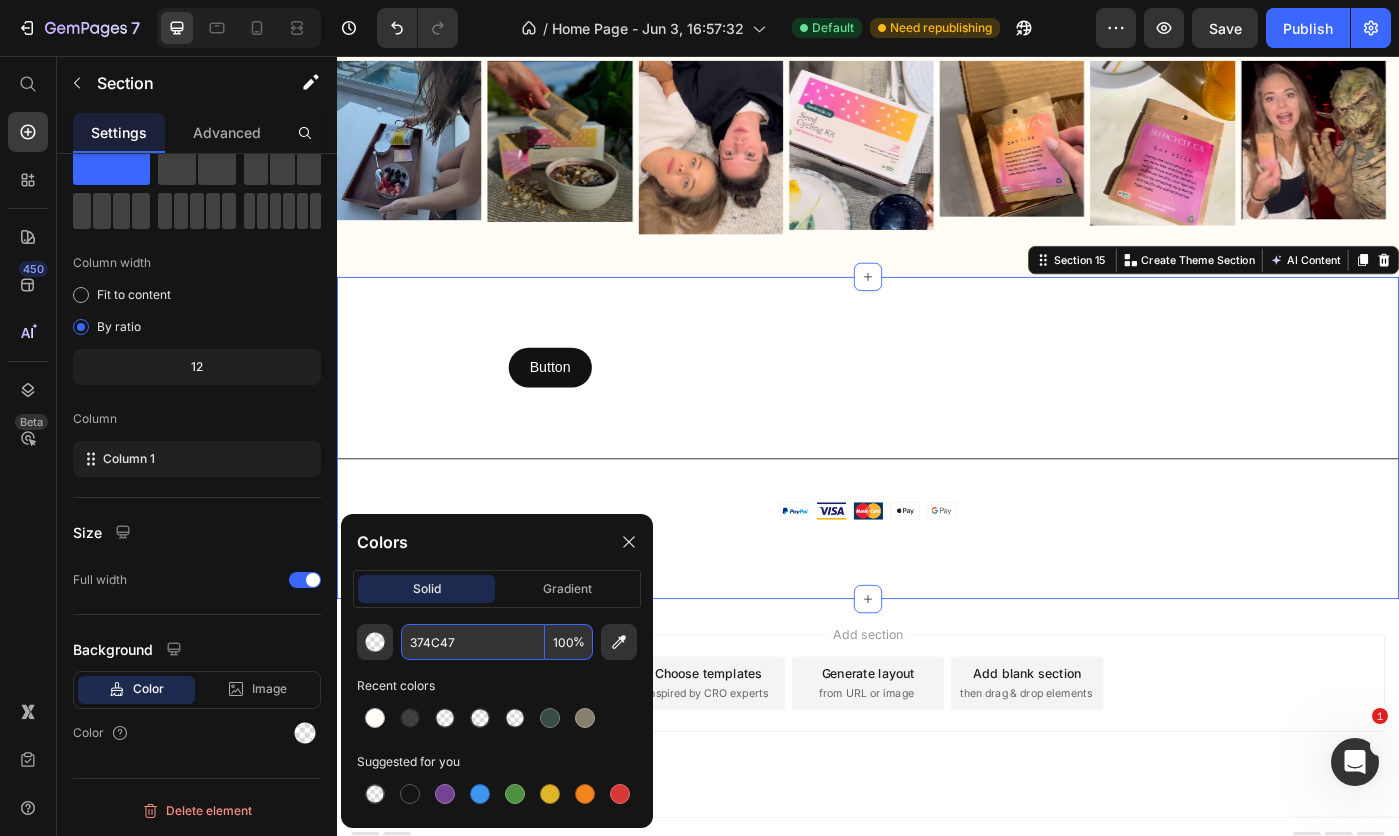 click on "Add section Choose templates inspired by CRO experts Generate layout from URL or image Add blank section then drag & drop elements" at bounding box center (937, 765) 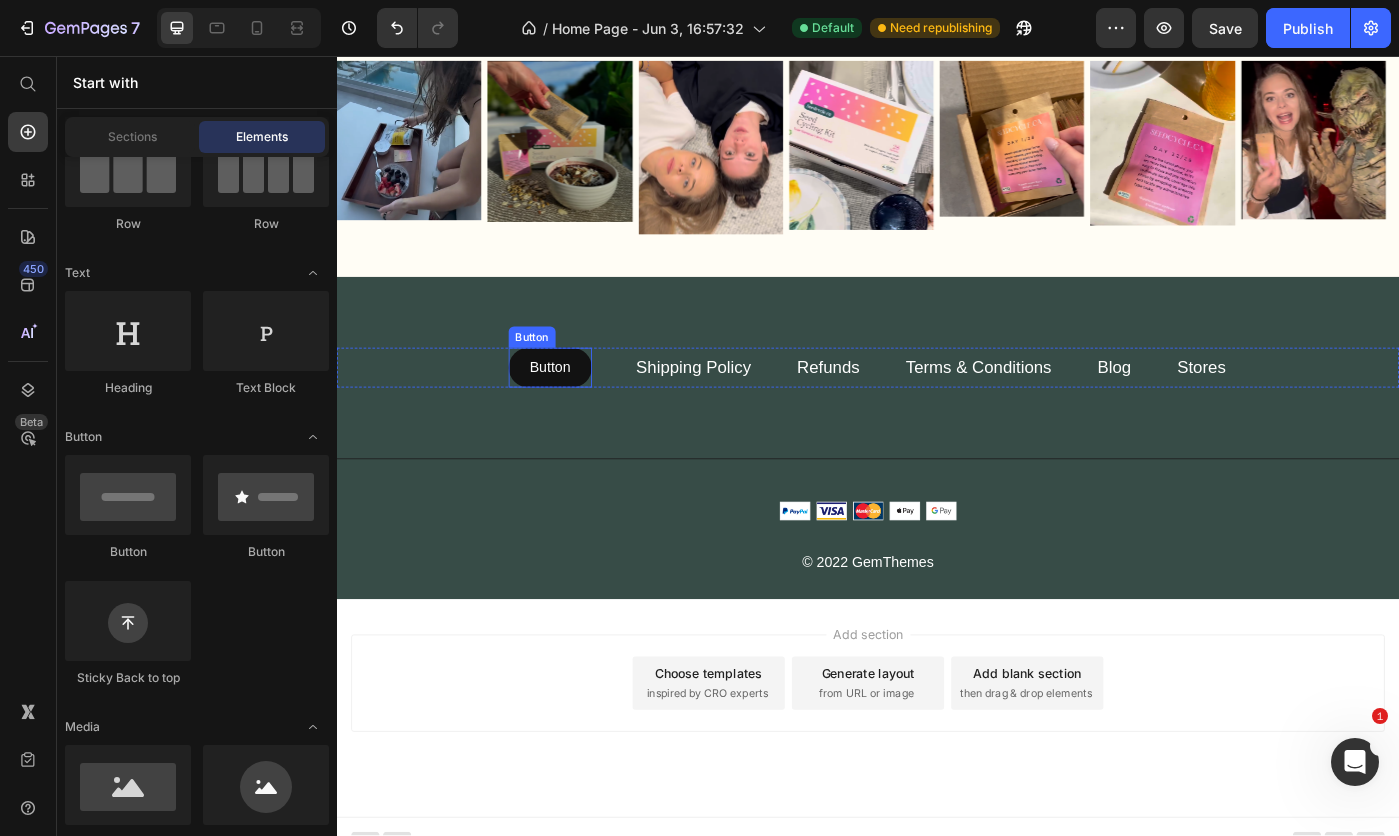 click on "Button" at bounding box center (578, 408) 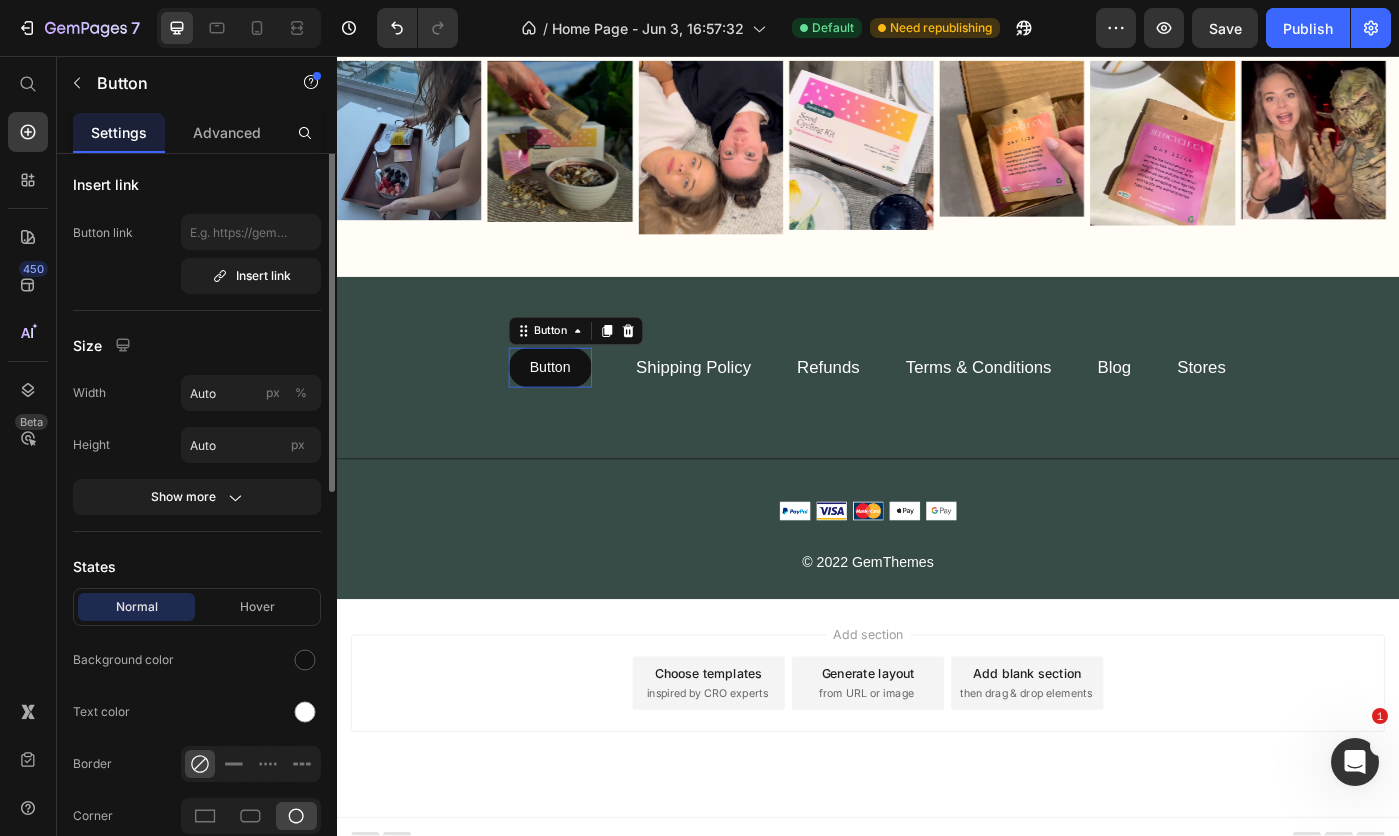 scroll, scrollTop: 0, scrollLeft: 0, axis: both 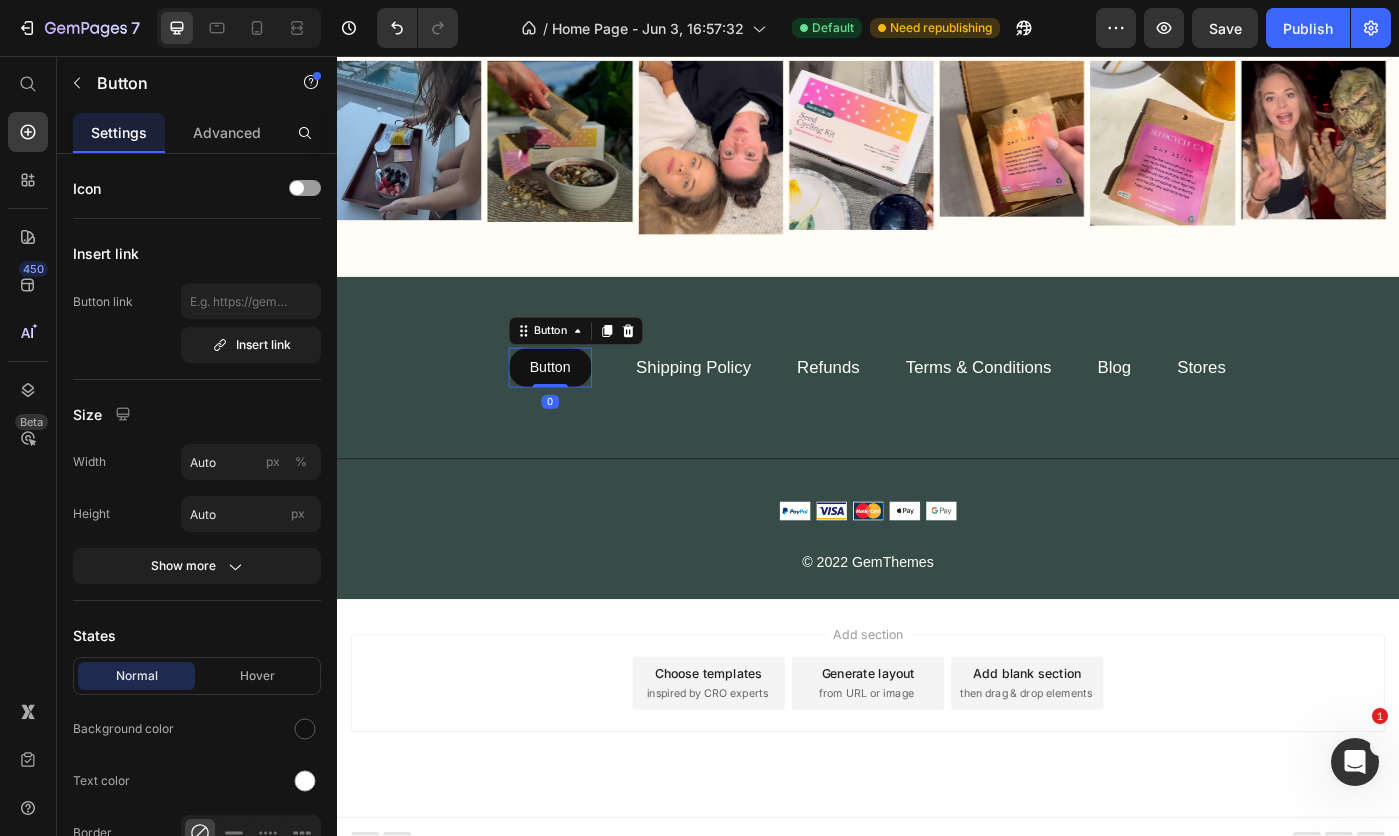 click at bounding box center [305, 729] 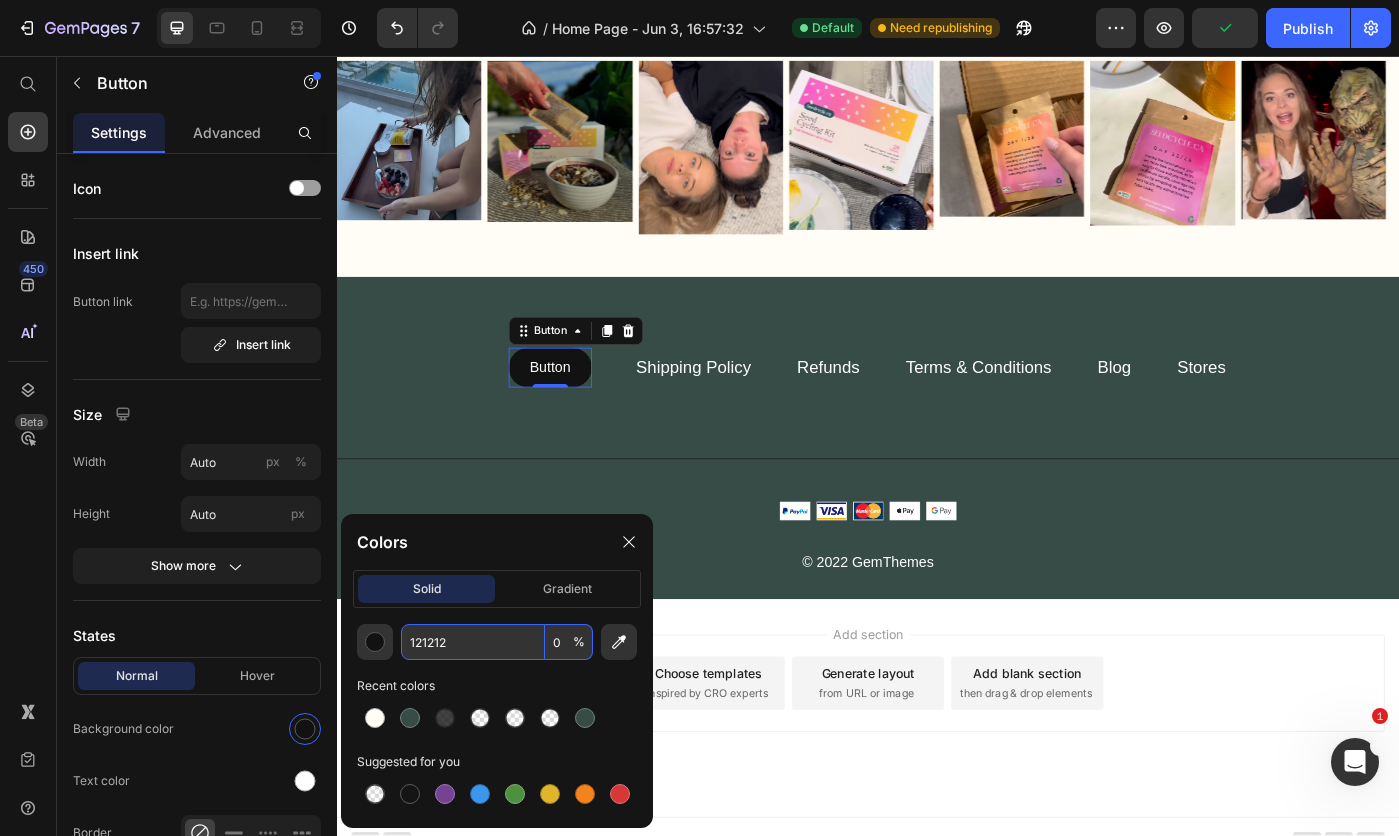 type on "0" 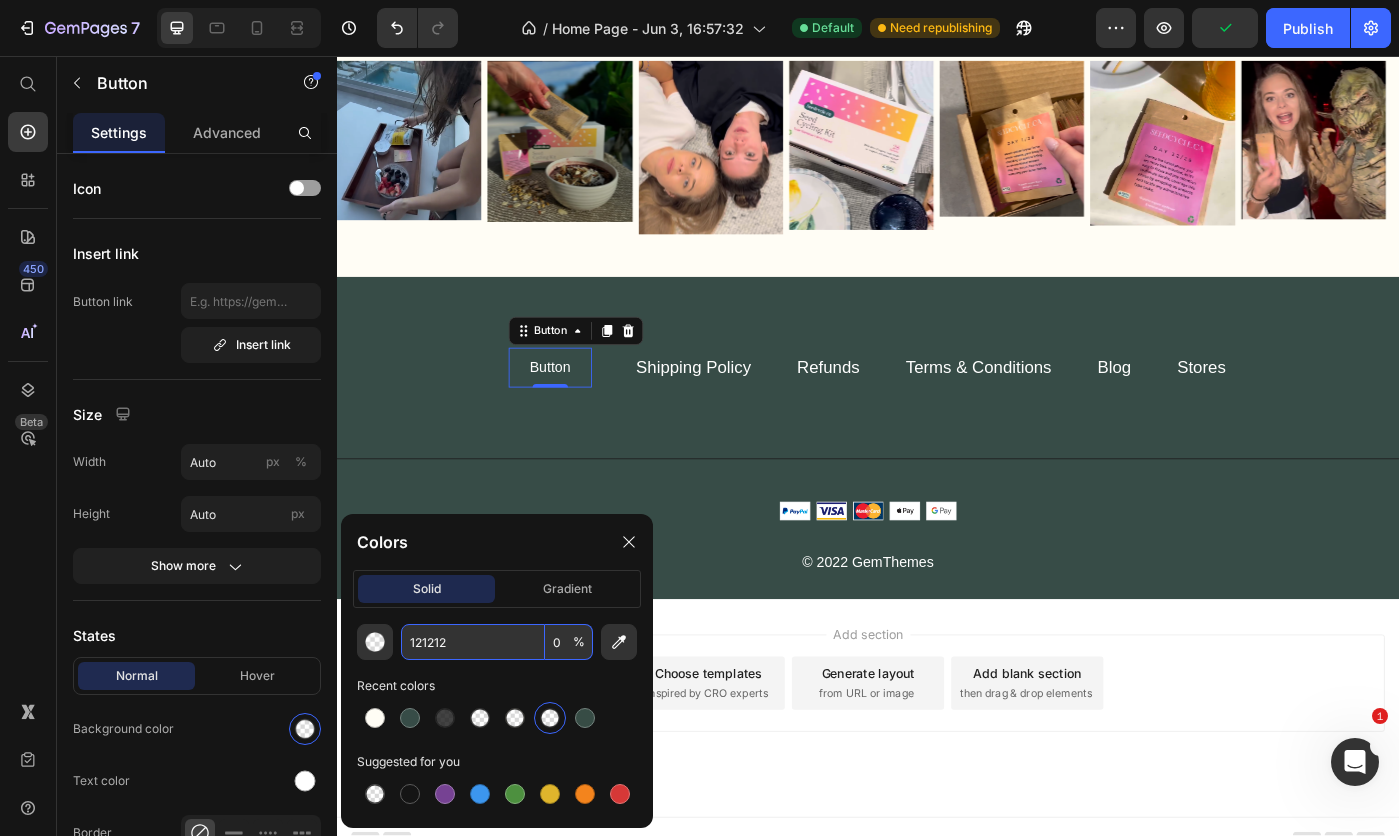 click on "Title Line" at bounding box center (937, 495) 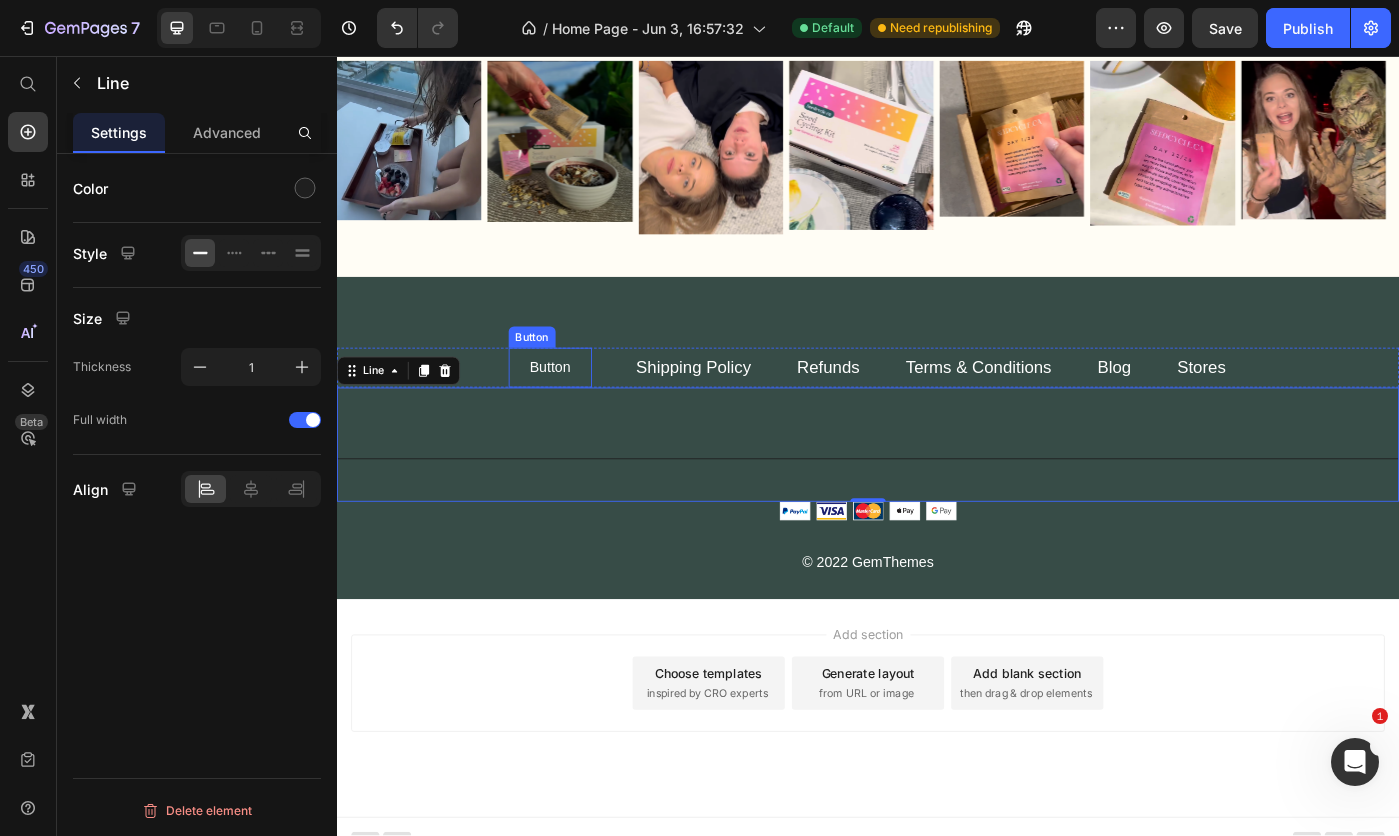 click on "Button" at bounding box center [578, 408] 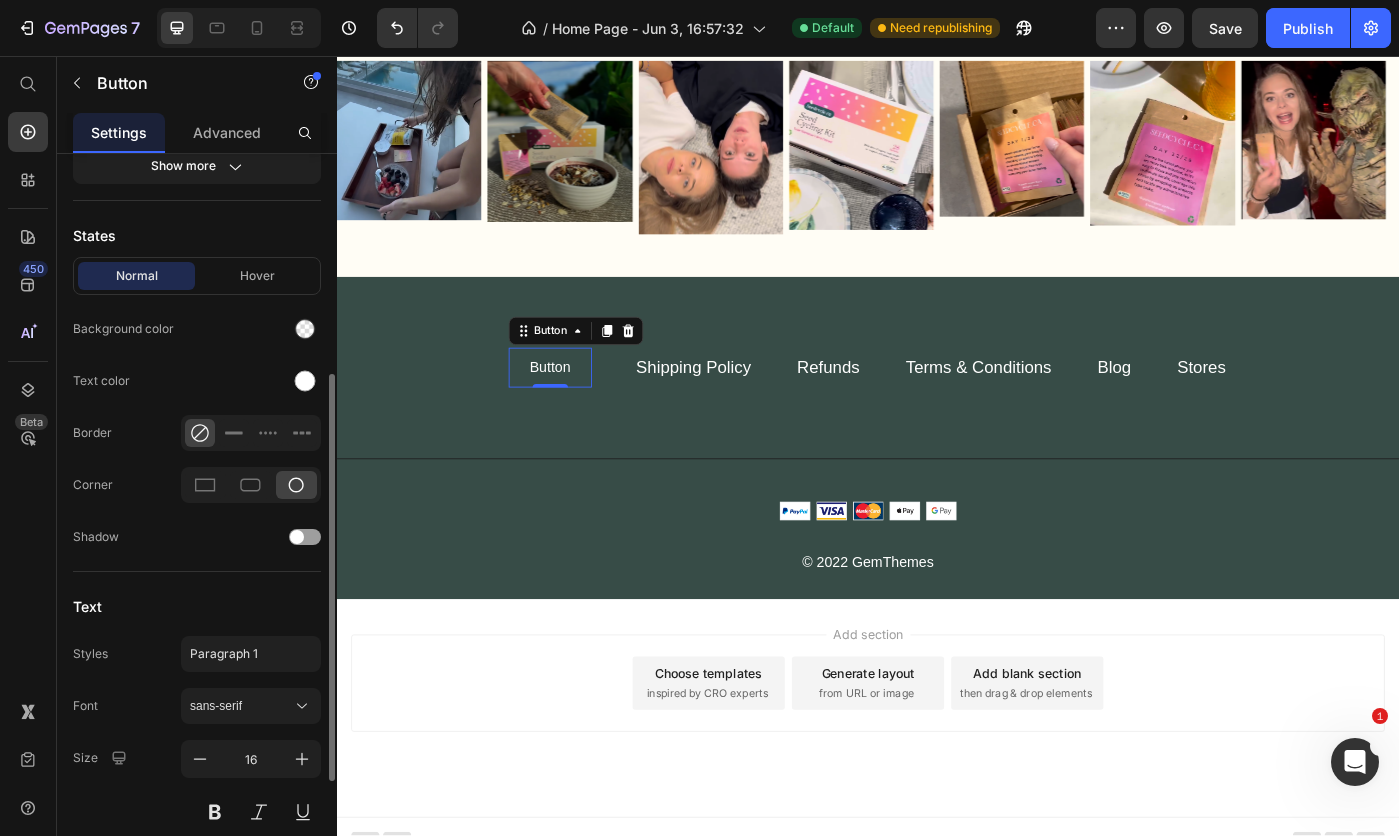 scroll, scrollTop: 600, scrollLeft: 0, axis: vertical 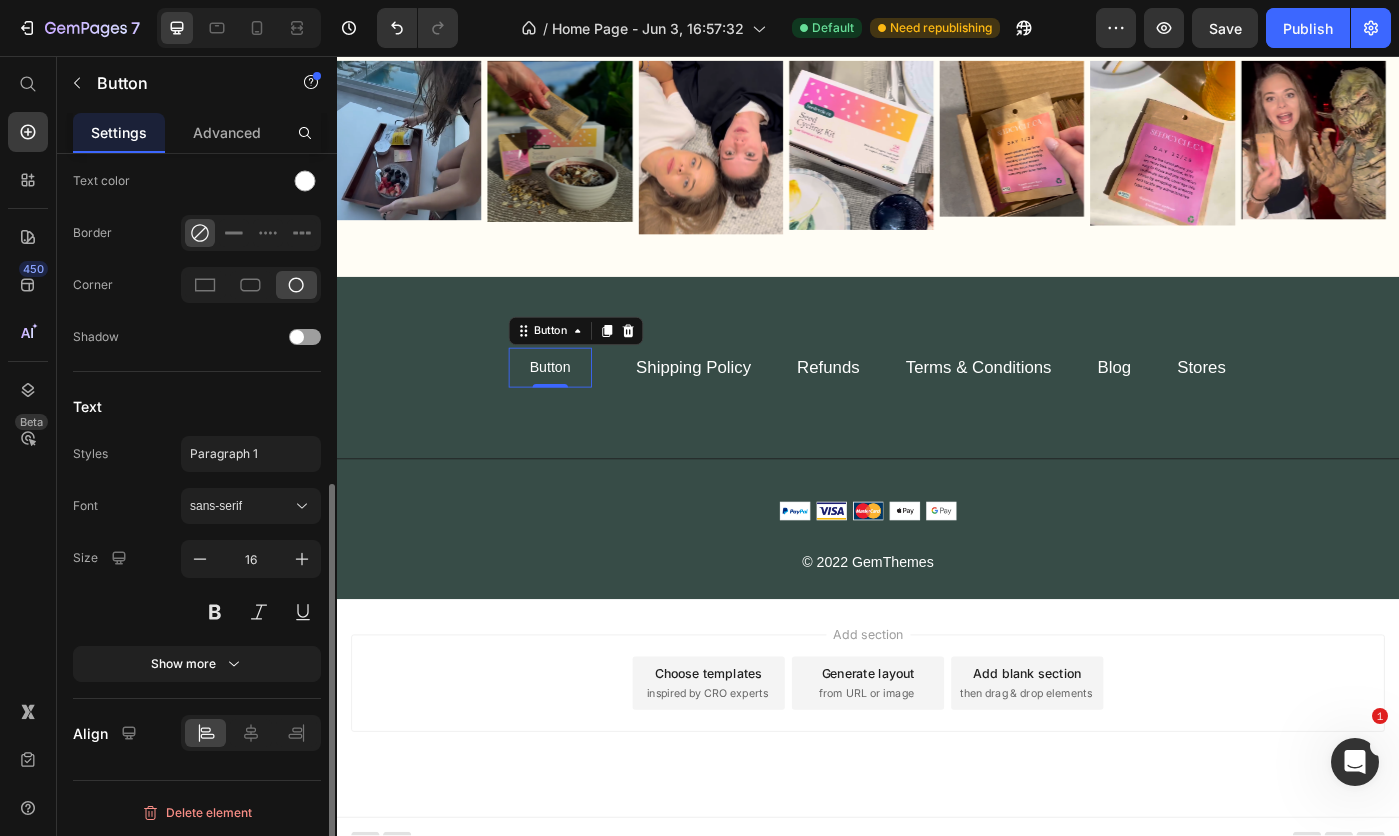 click on "sans-serif" at bounding box center (251, 506) 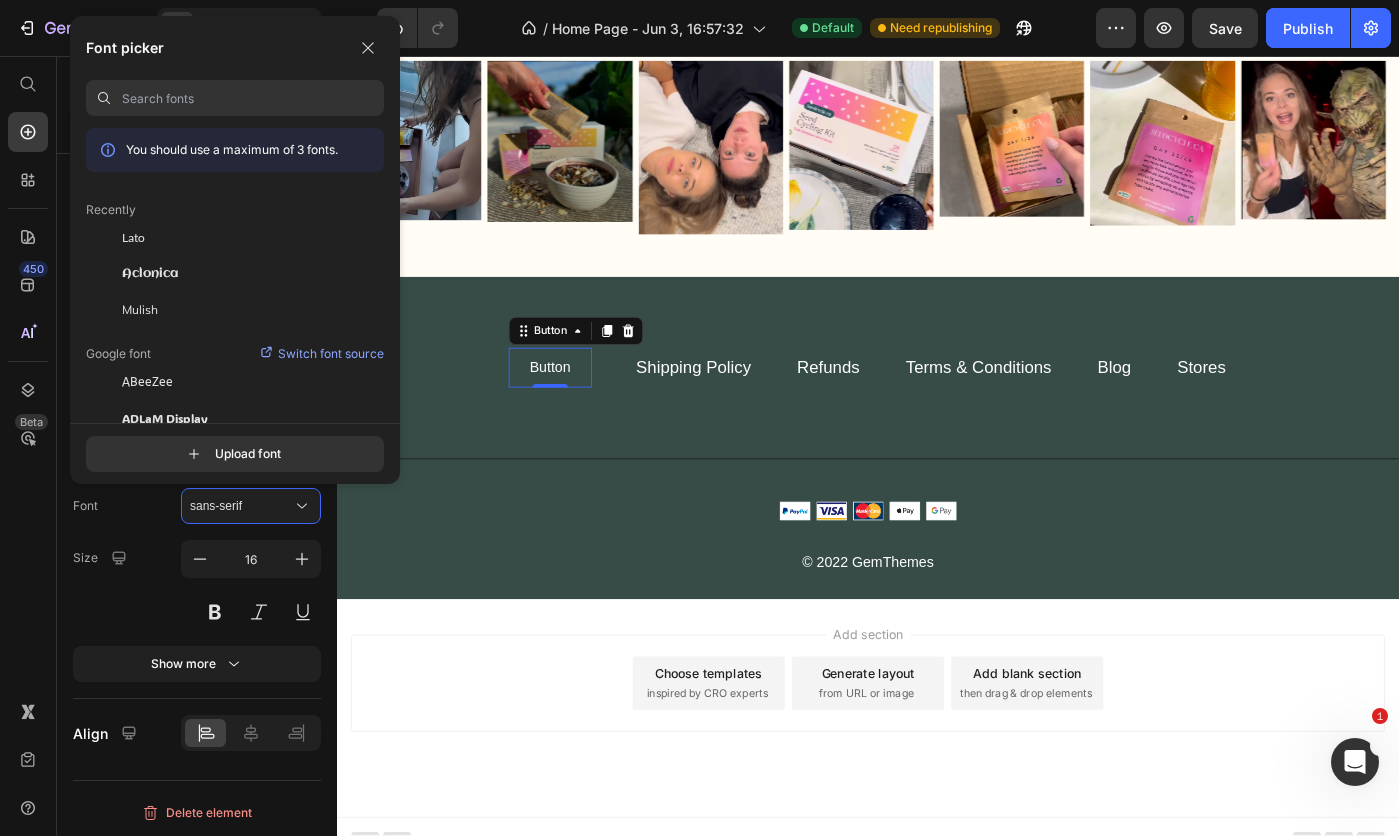 click on "Lato" 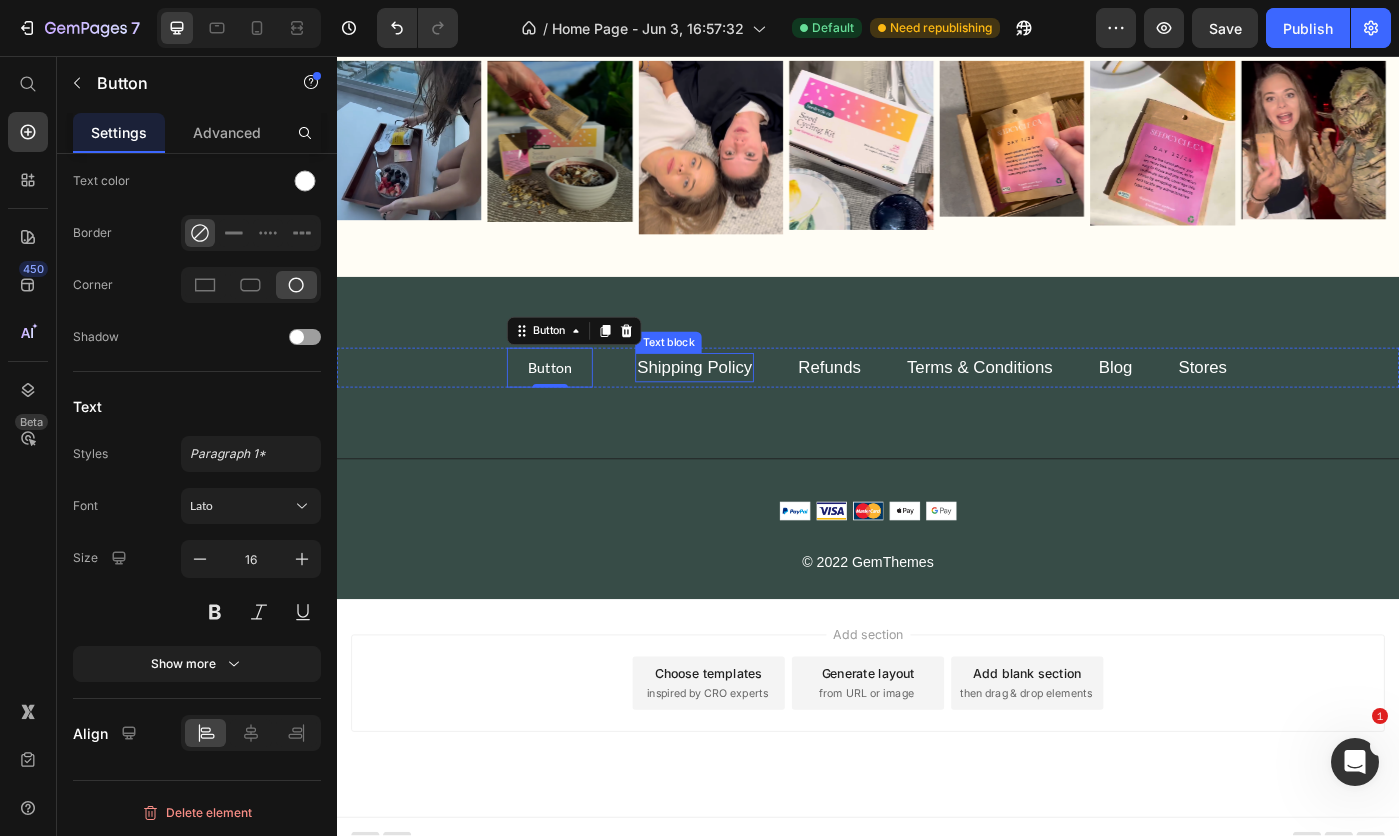 click on "Shipping Policy" at bounding box center (741, 407) 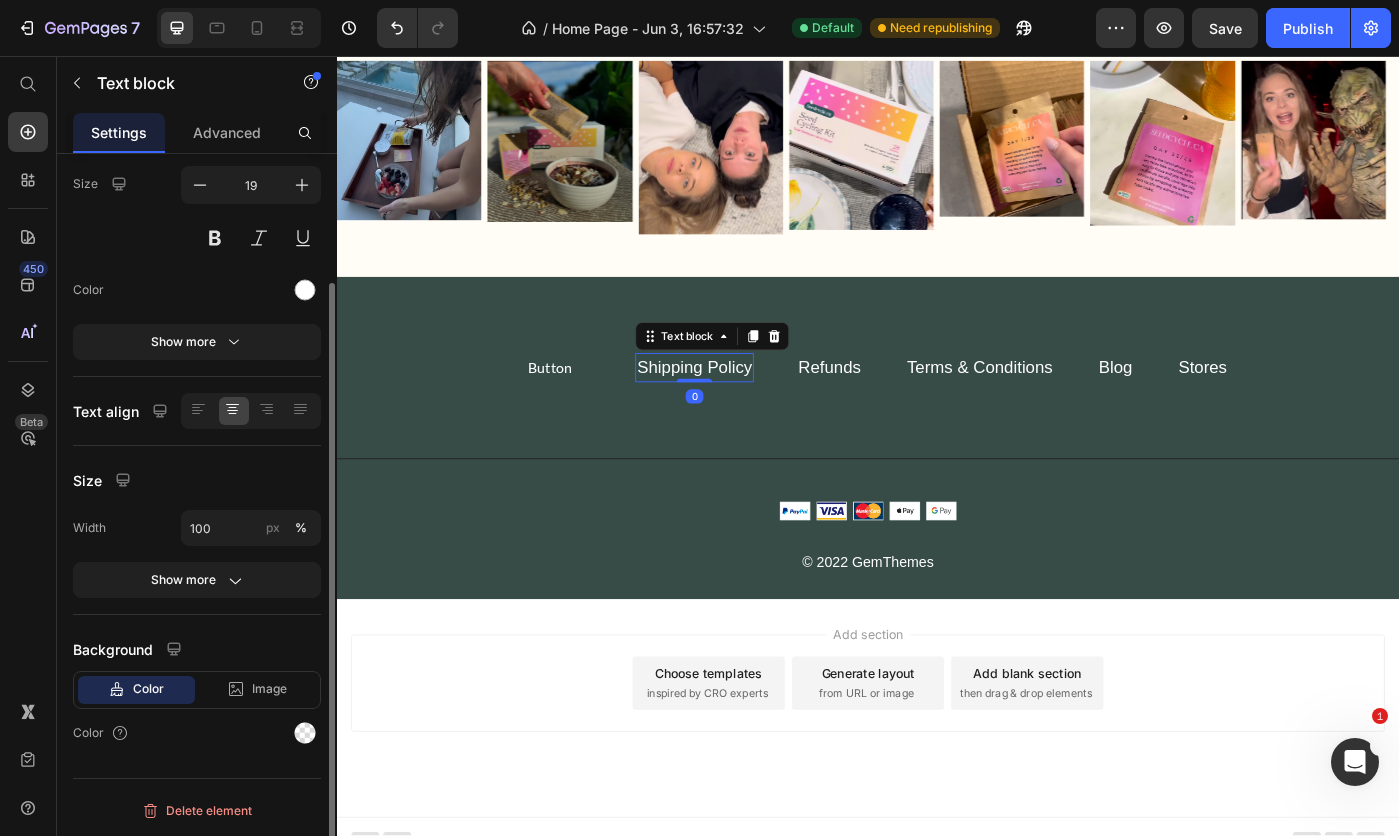 scroll, scrollTop: 0, scrollLeft: 0, axis: both 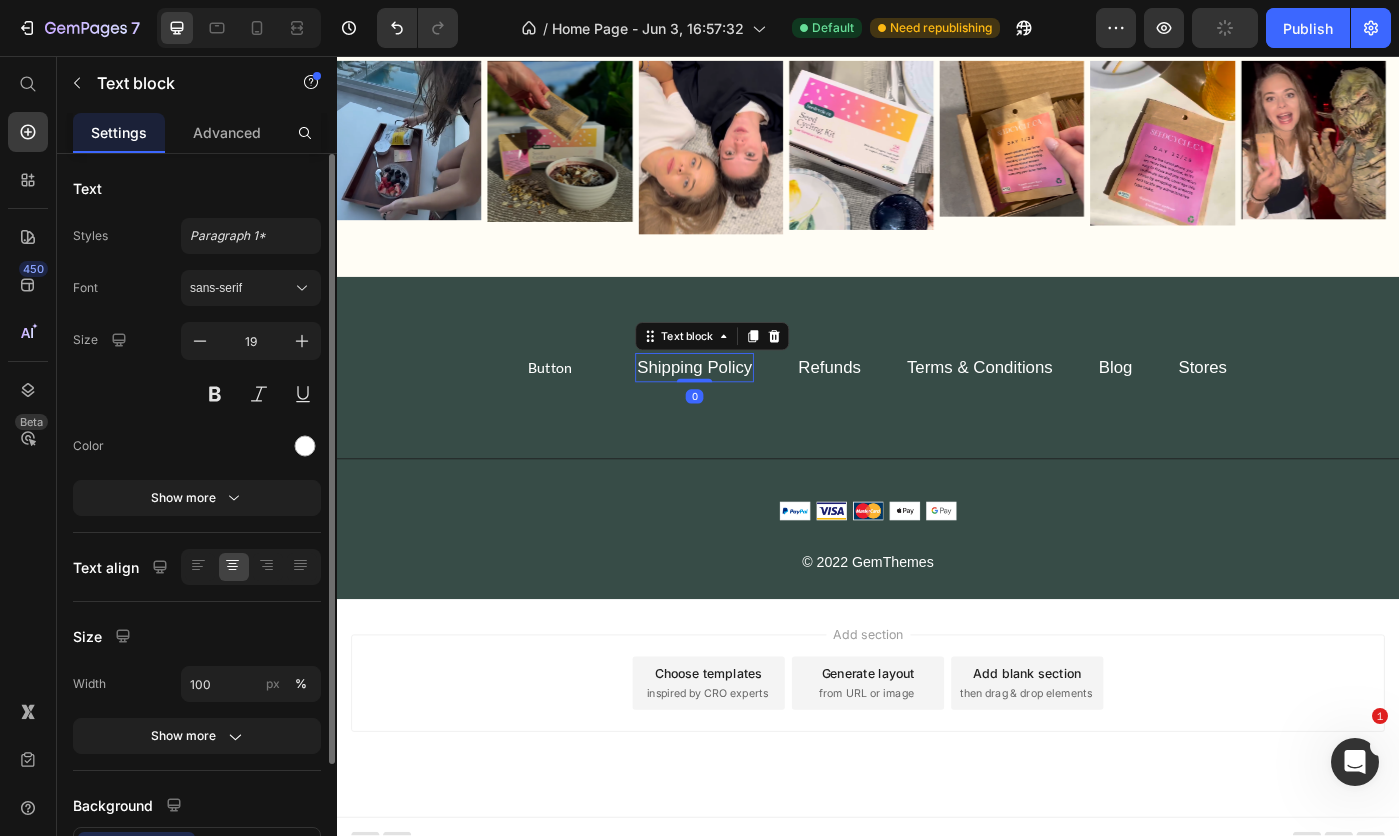 click 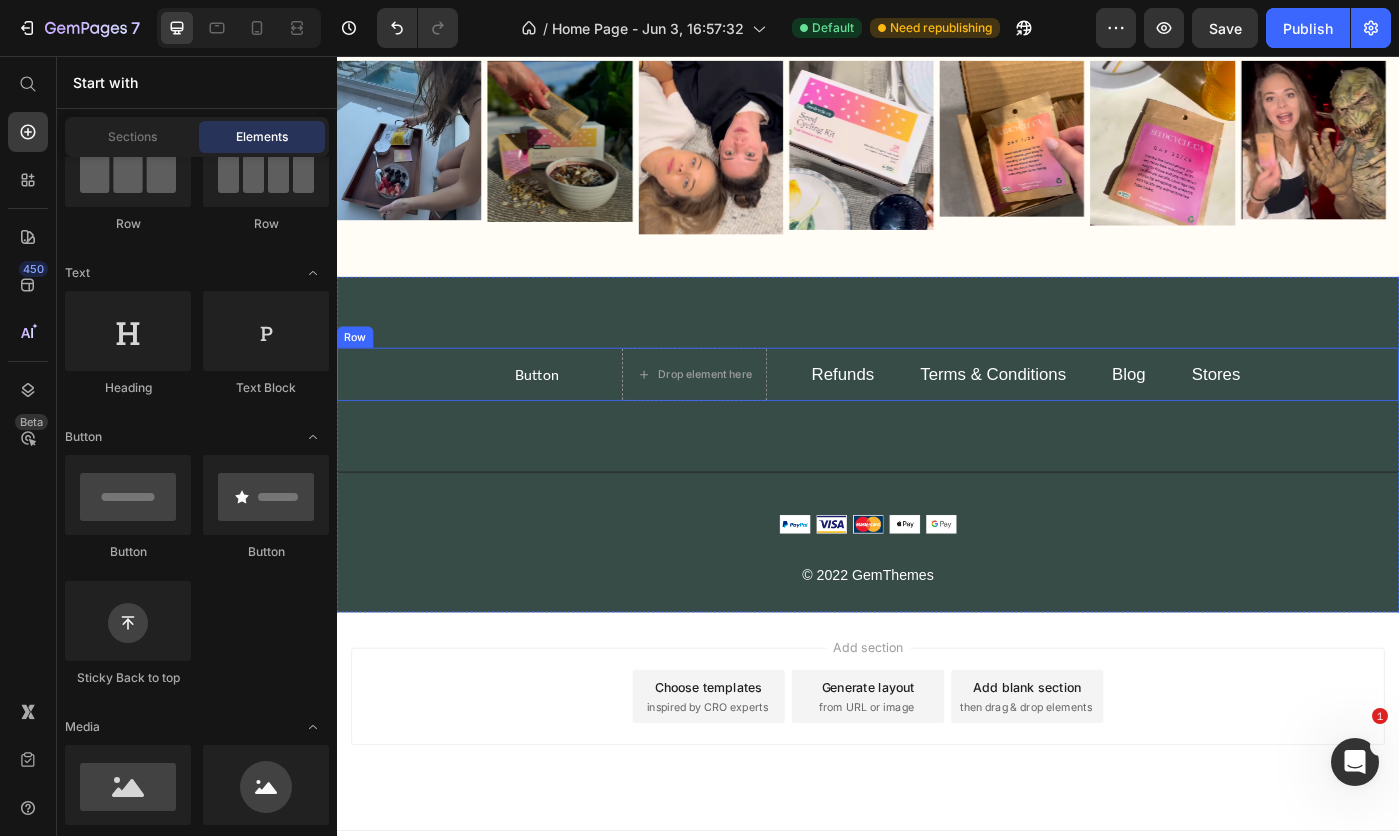click on "Button Button
Drop element here Refunds Text block Terms & Conditions Text block Blog Text block Stores Text block Row" at bounding box center [937, 416] 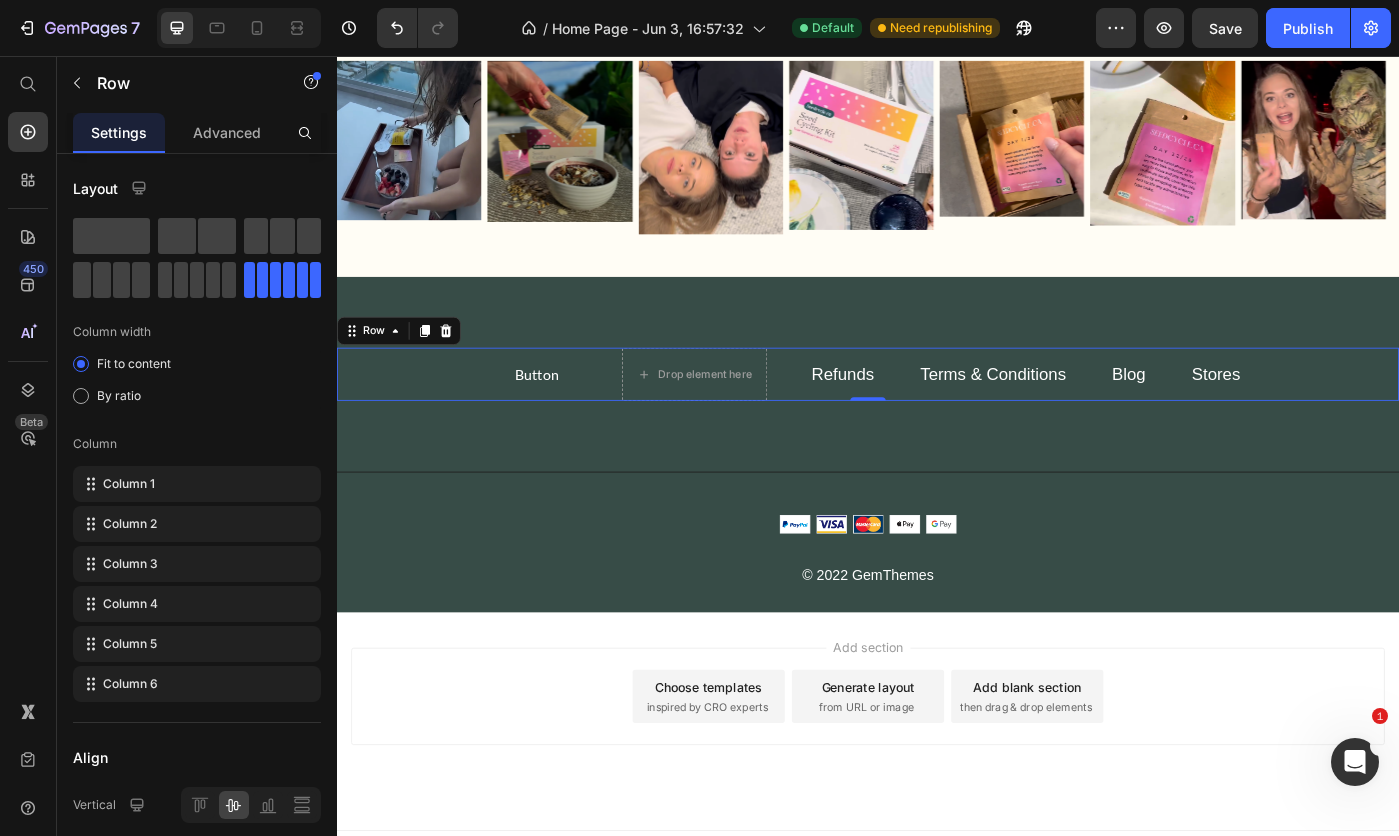 click on "Refunds" at bounding box center (908, 415) 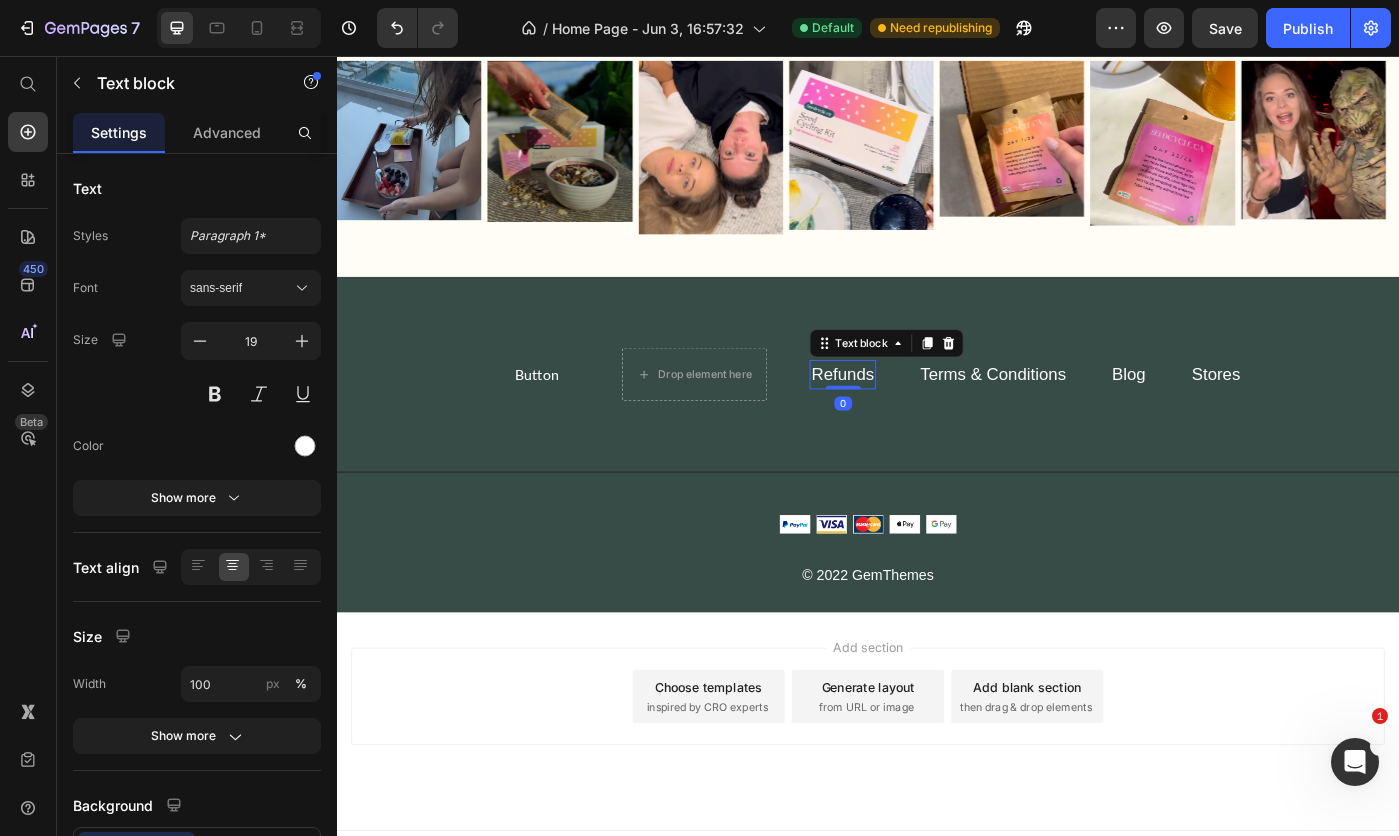 click 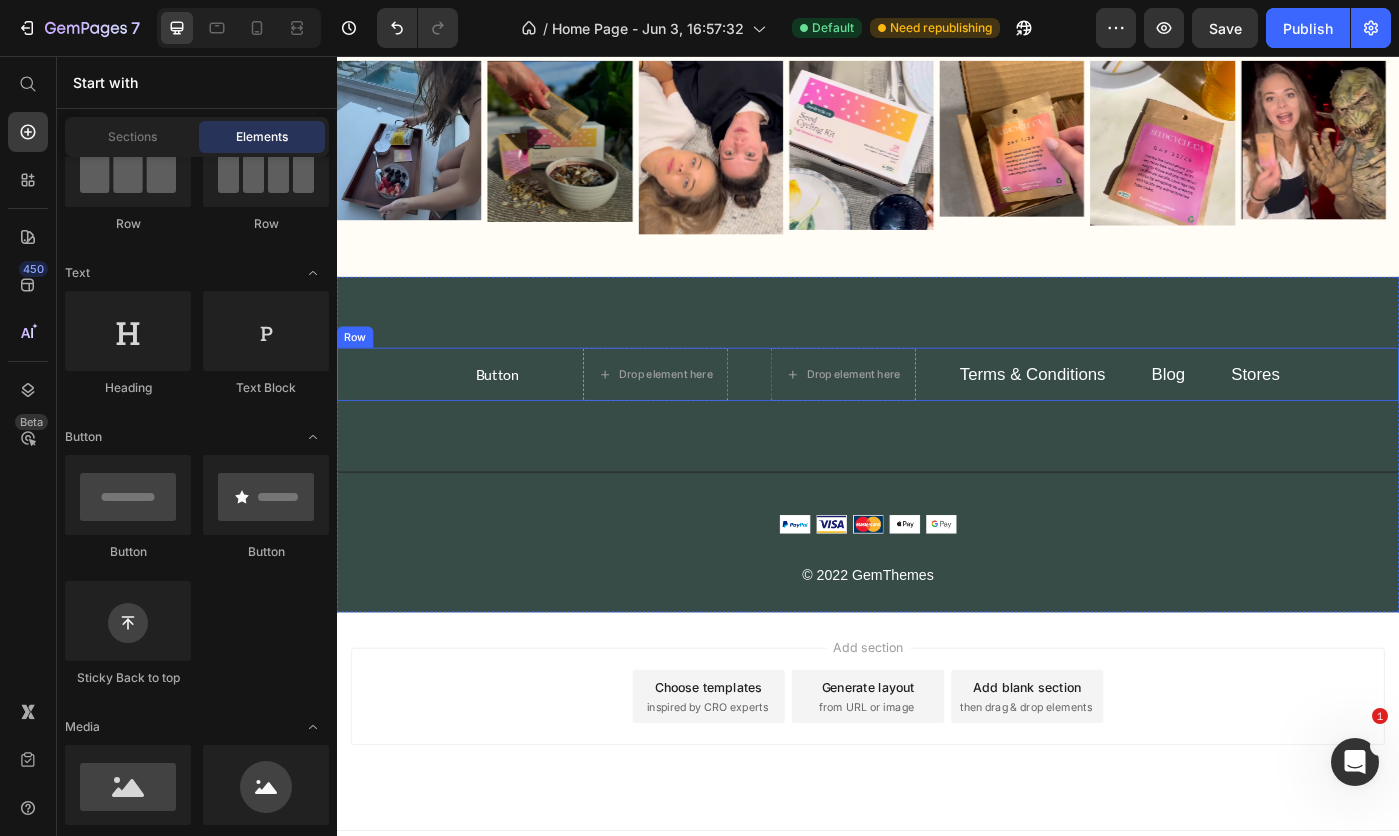 click on "Terms & Conditions" at bounding box center (1123, 415) 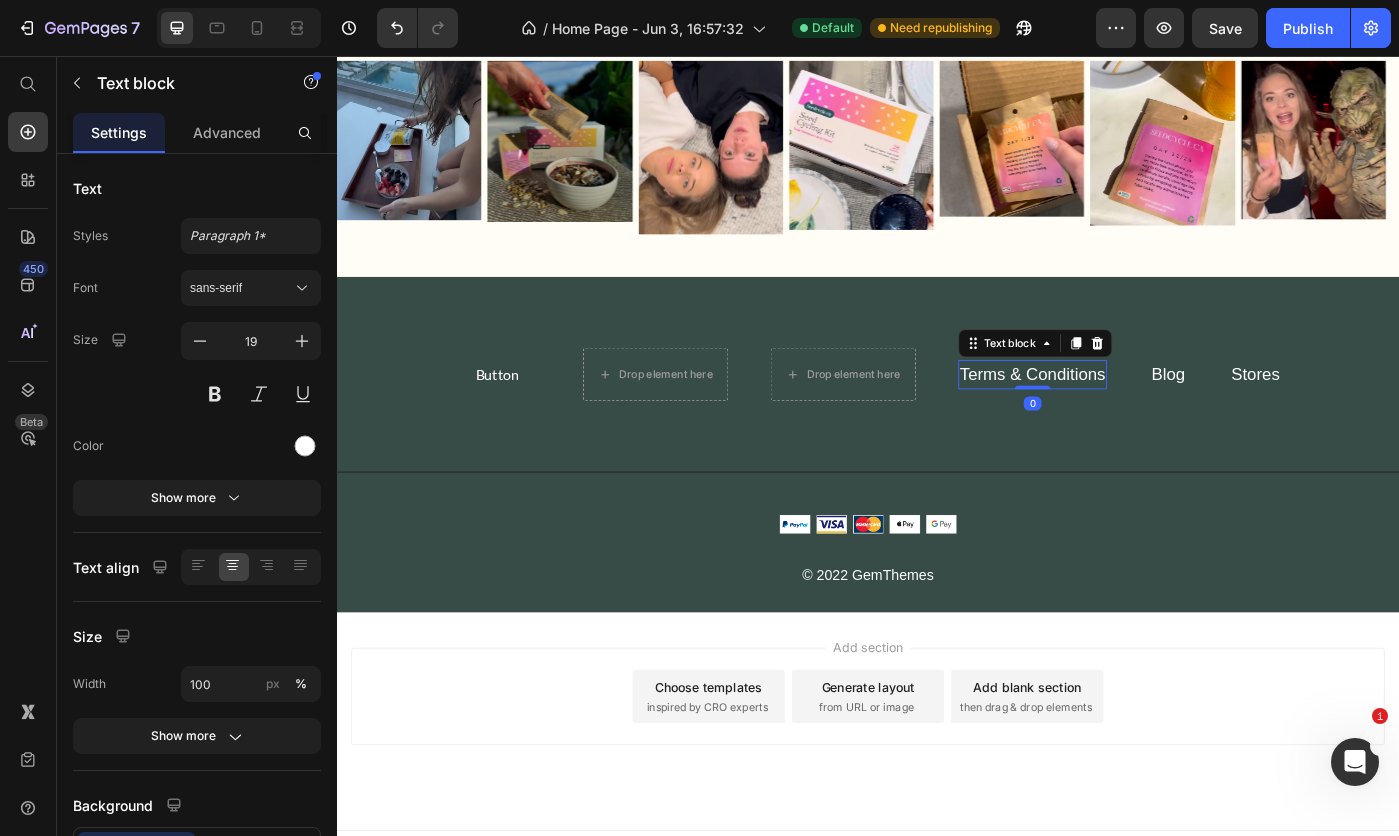 click 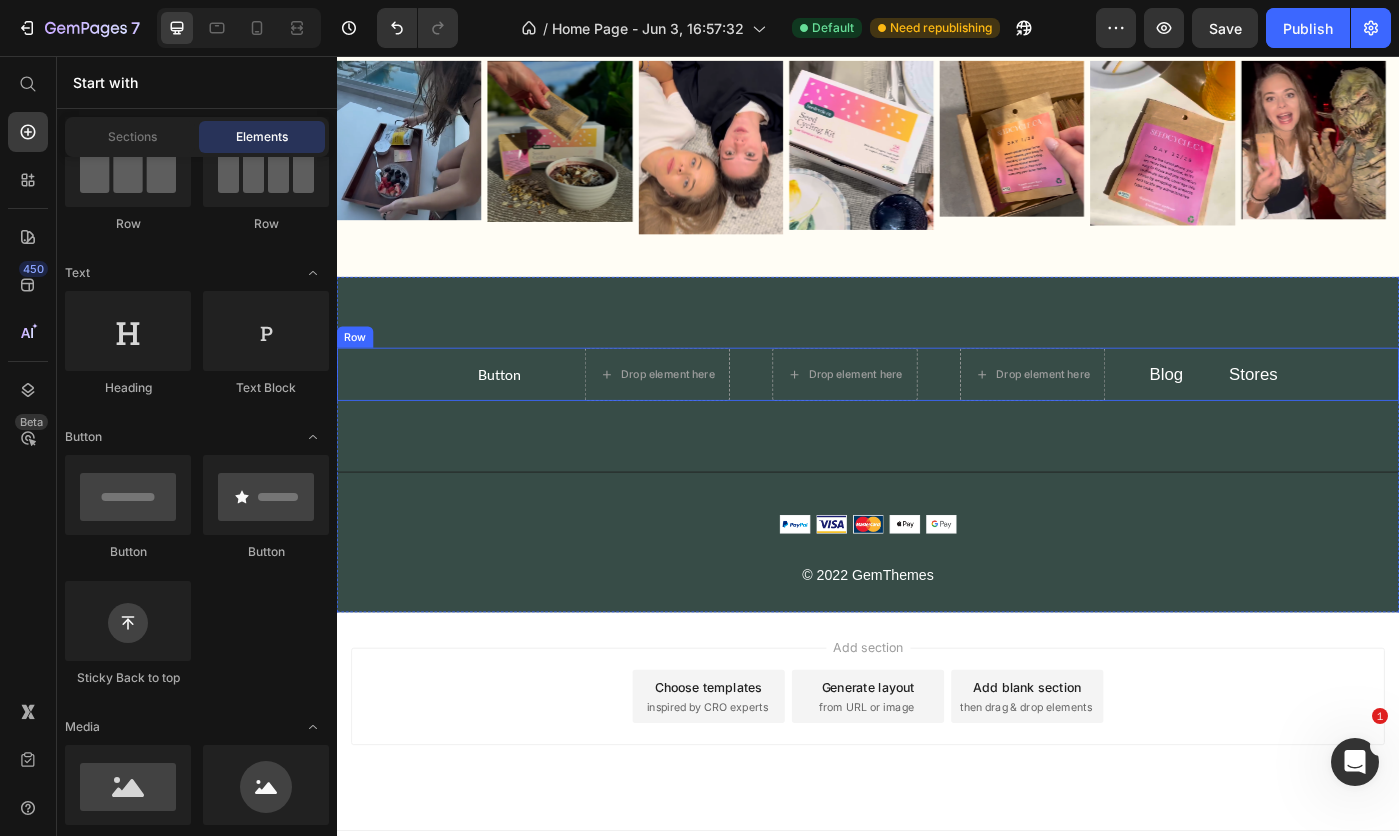 click on "Blog" at bounding box center (1274, 415) 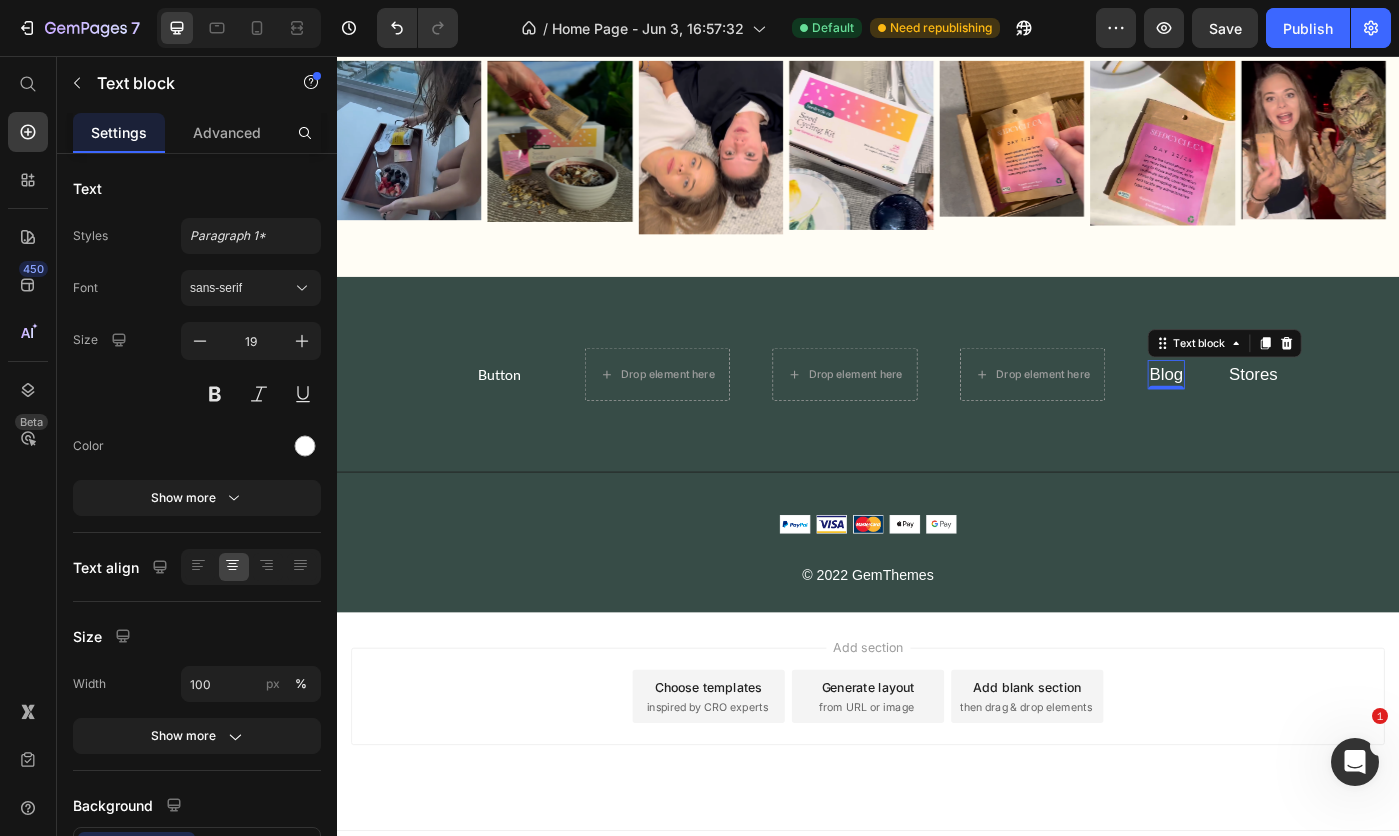 click 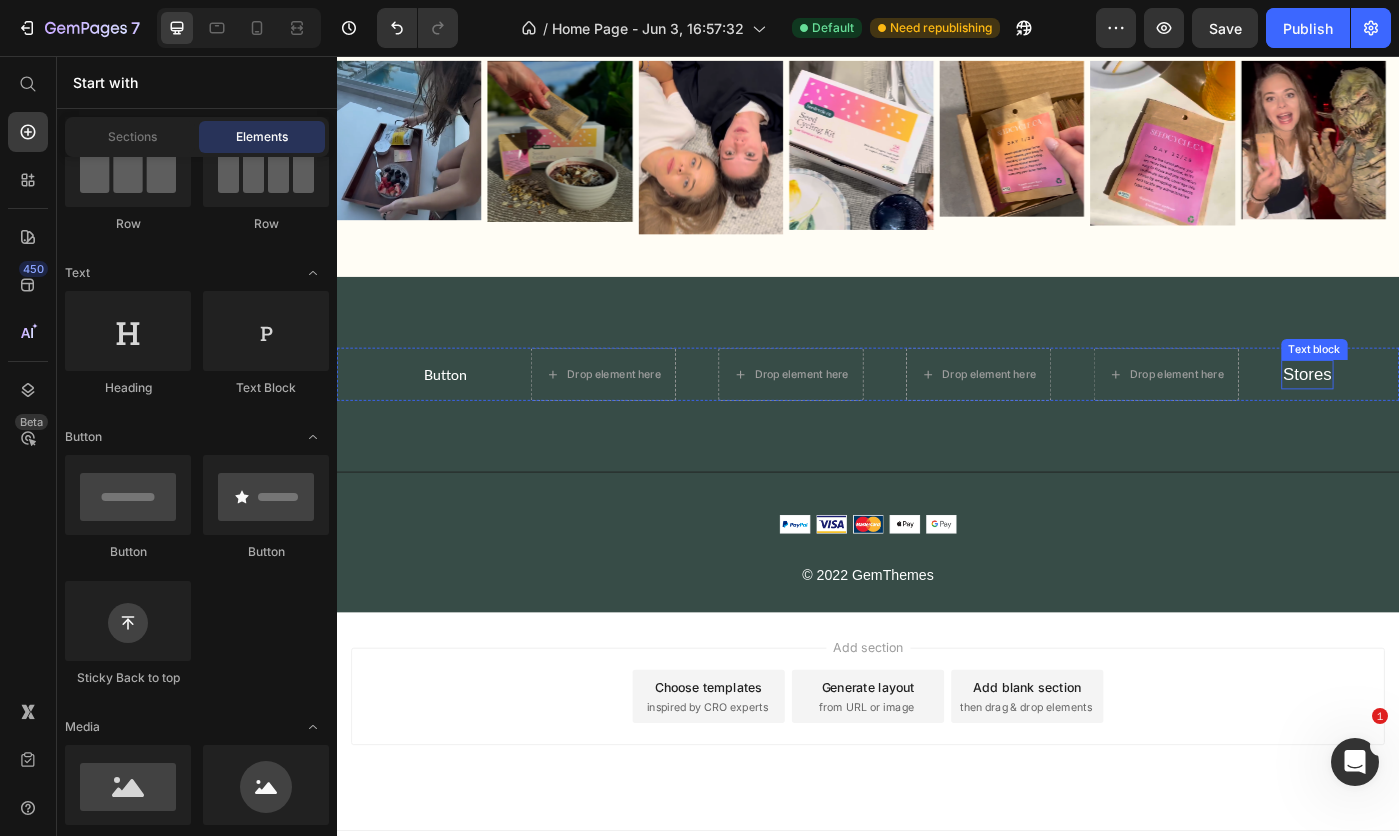 click on "Stores" at bounding box center (1433, 415) 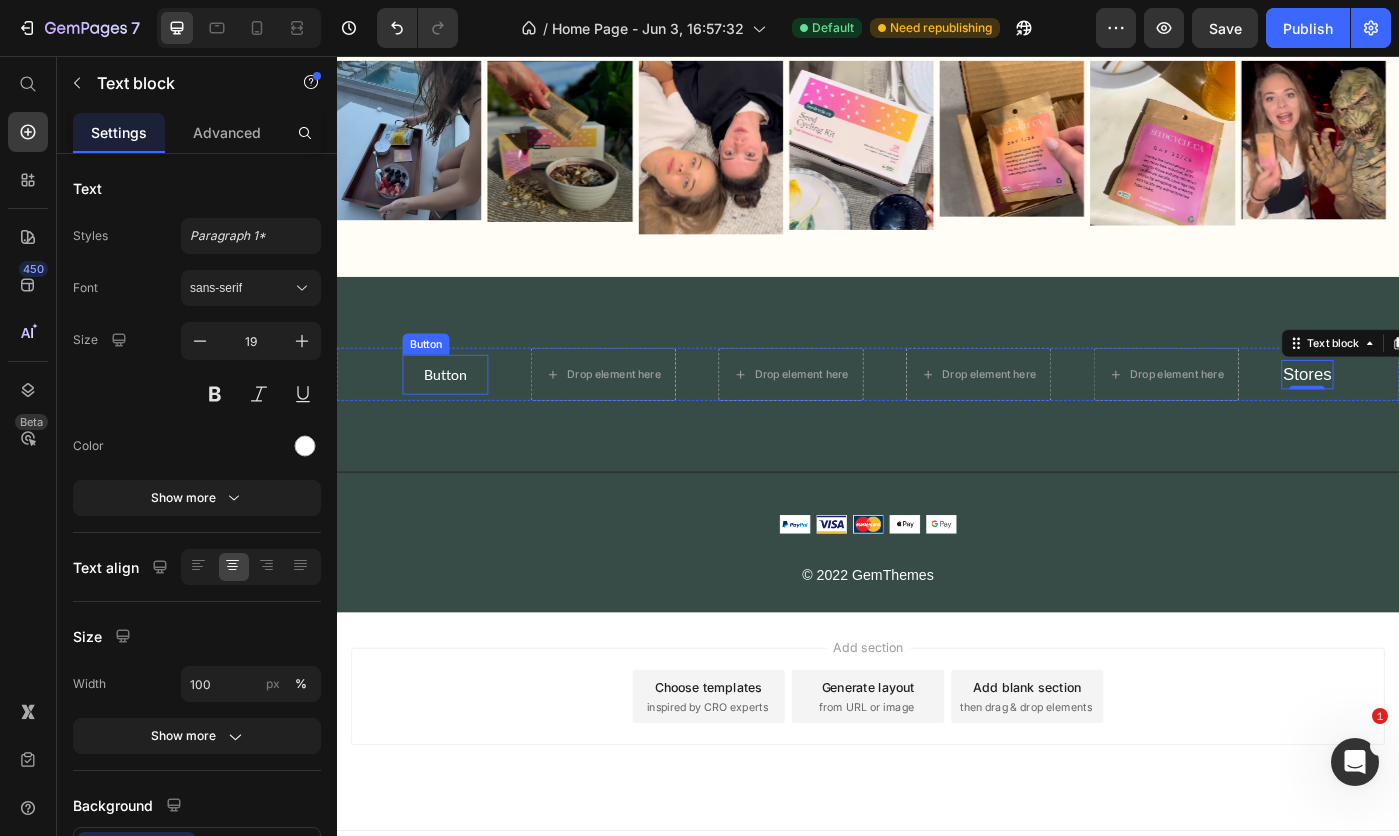 click on "Button" at bounding box center [459, 416] 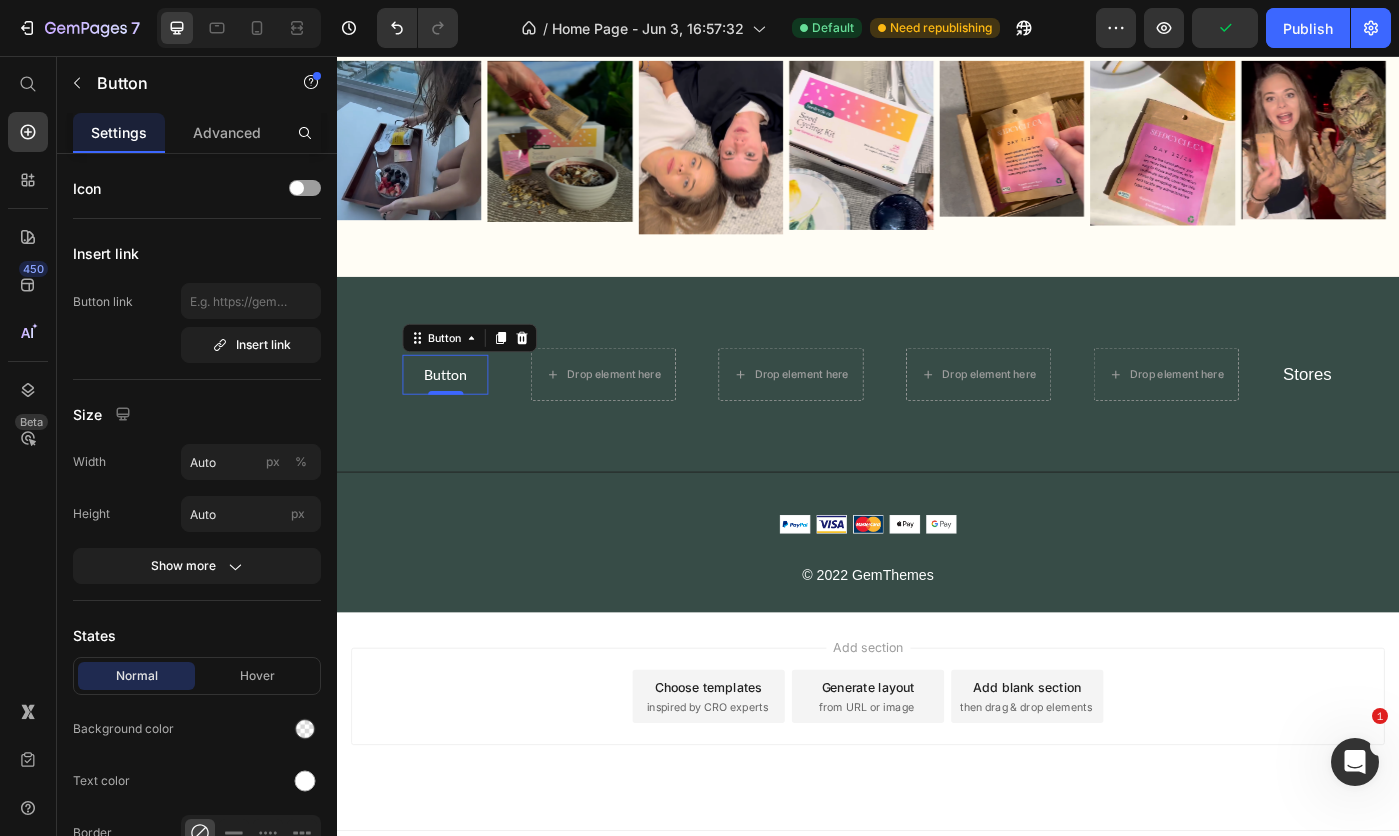 click 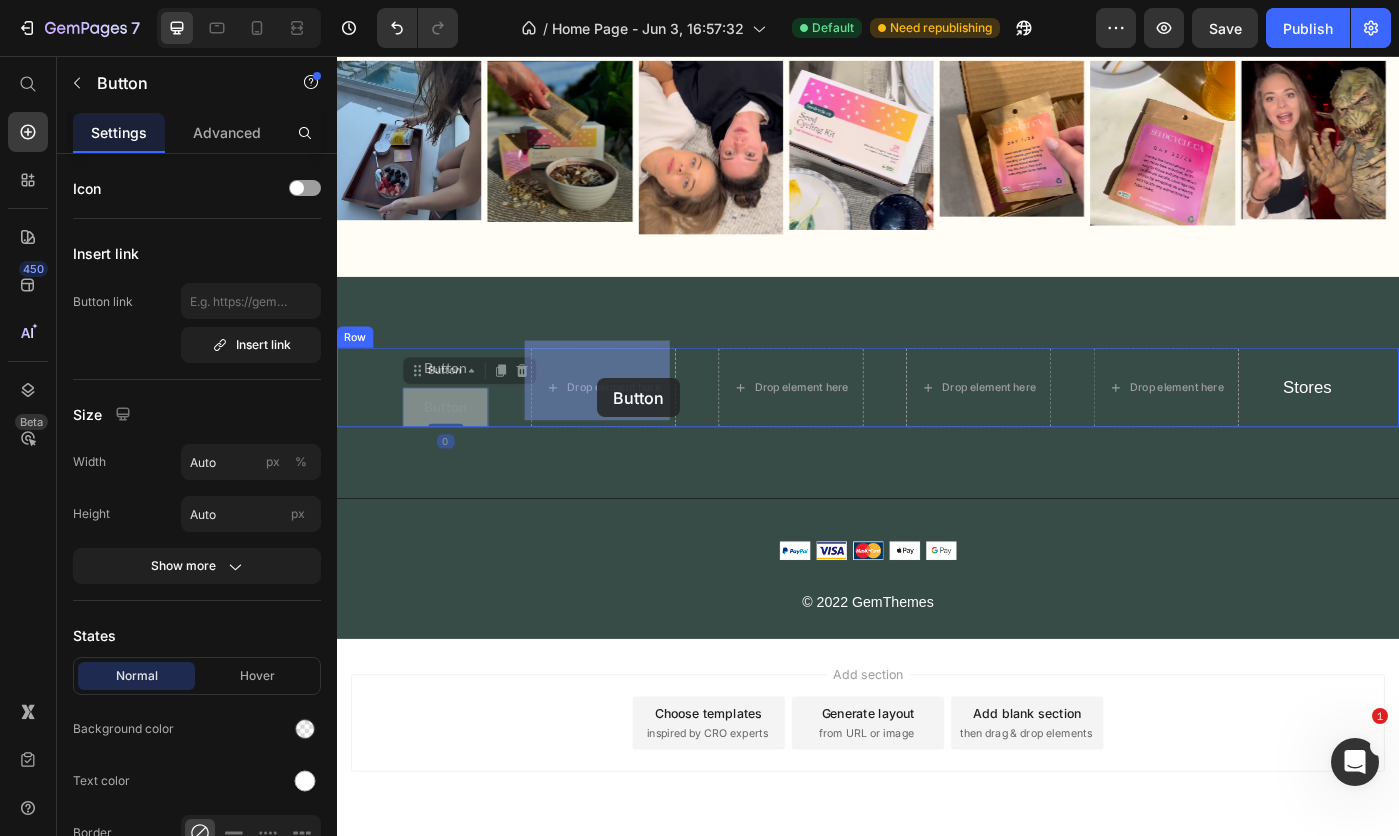 drag, startPoint x: 479, startPoint y: 442, endPoint x: 631, endPoint y: 427, distance: 152.73834 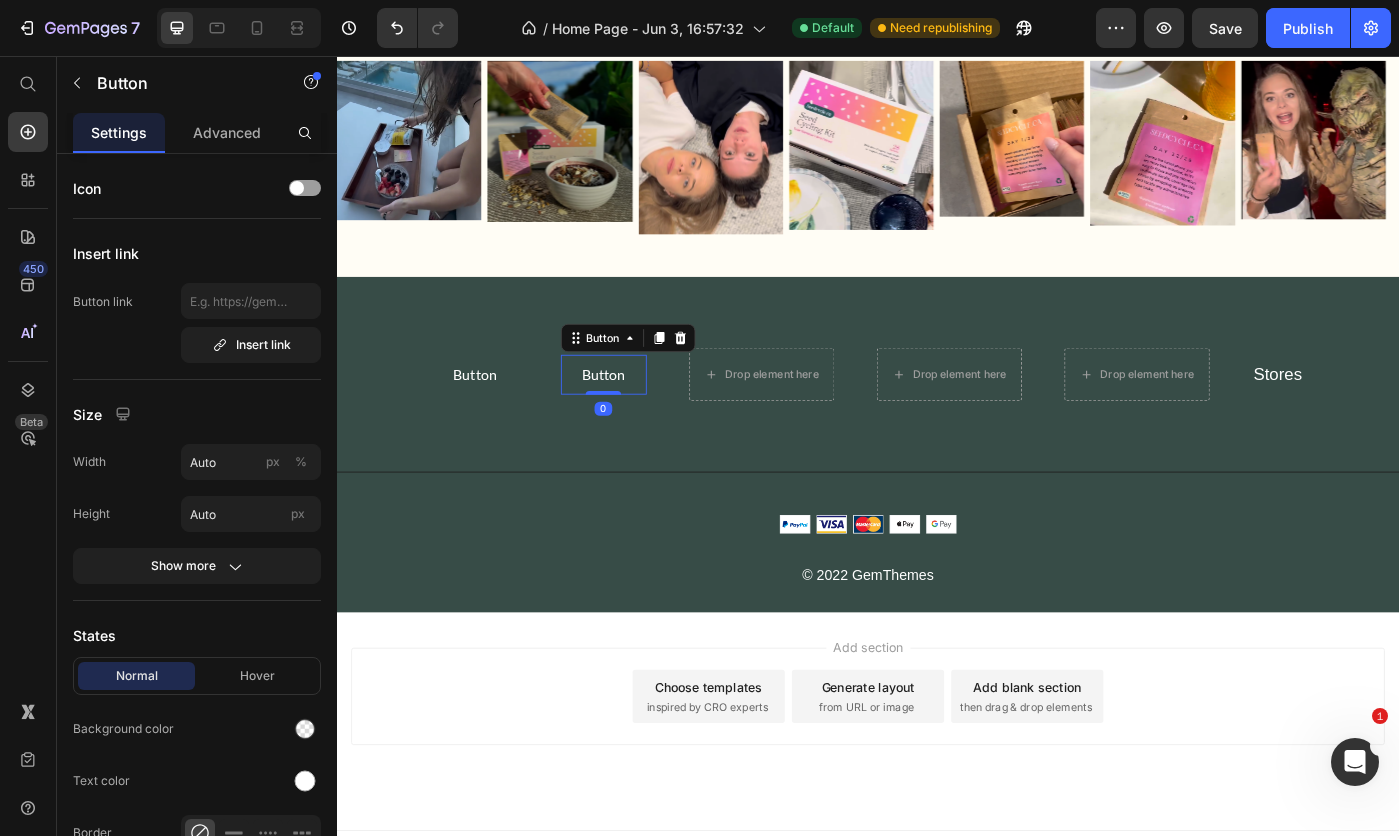 click 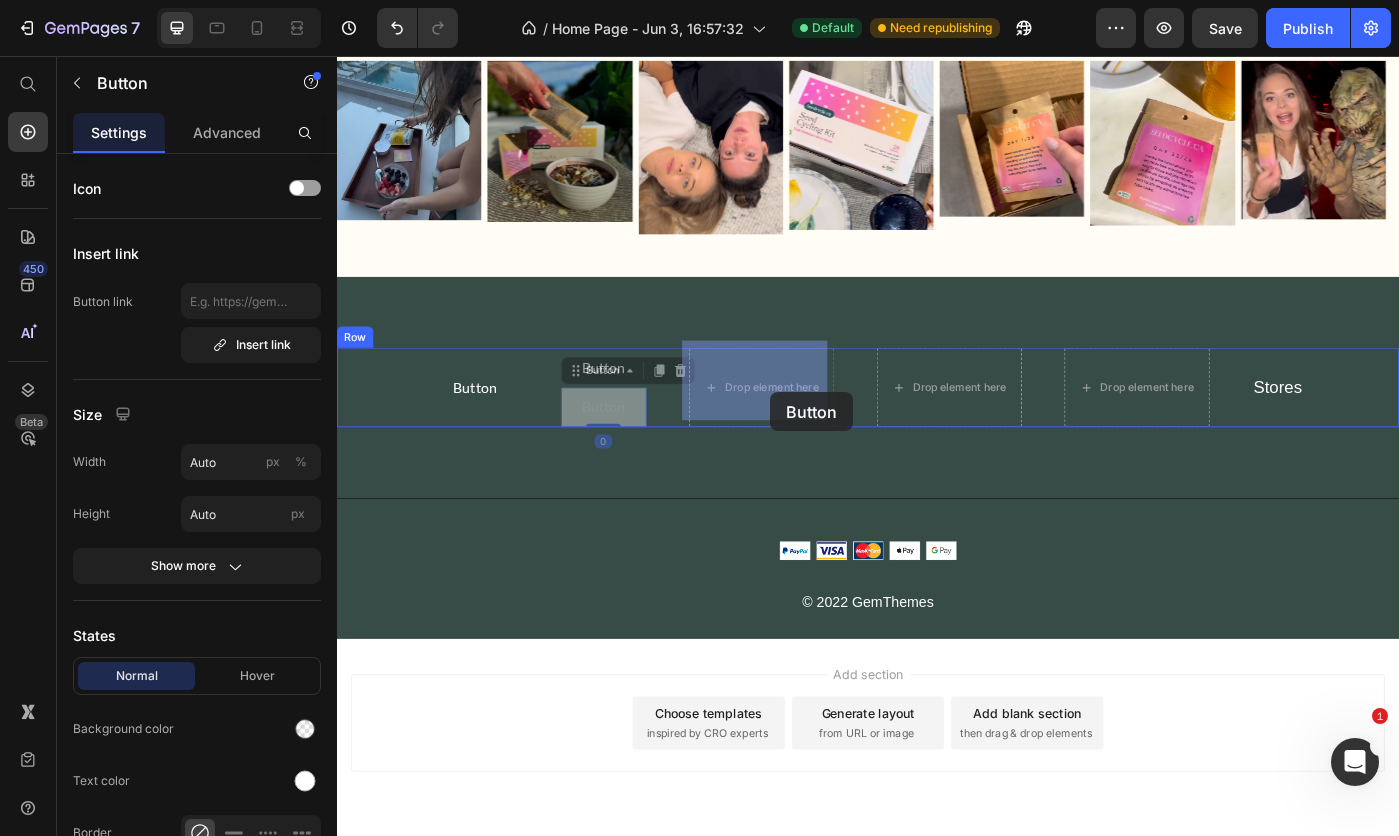 drag, startPoint x: 659, startPoint y: 442, endPoint x: 826, endPoint y: 436, distance: 167.10774 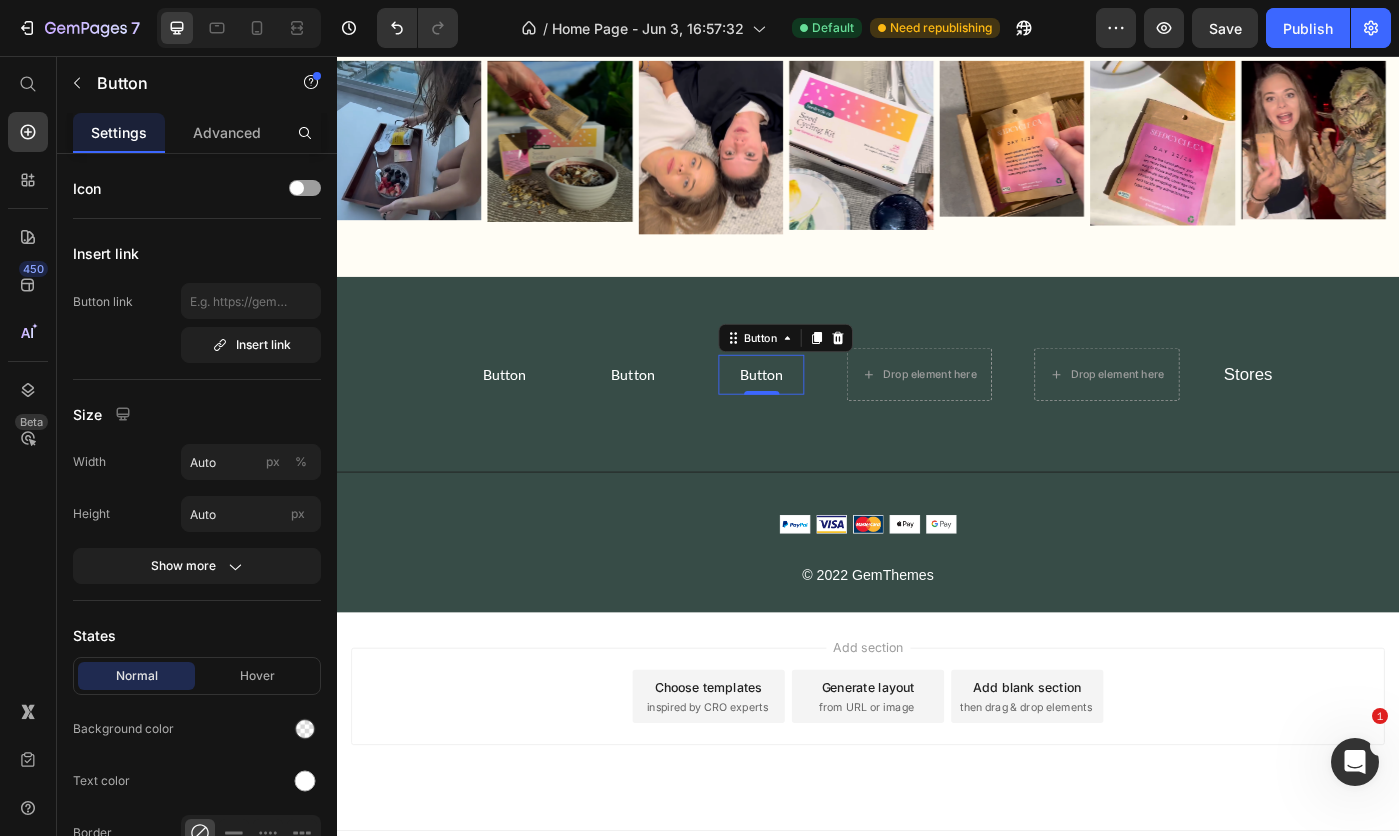 click 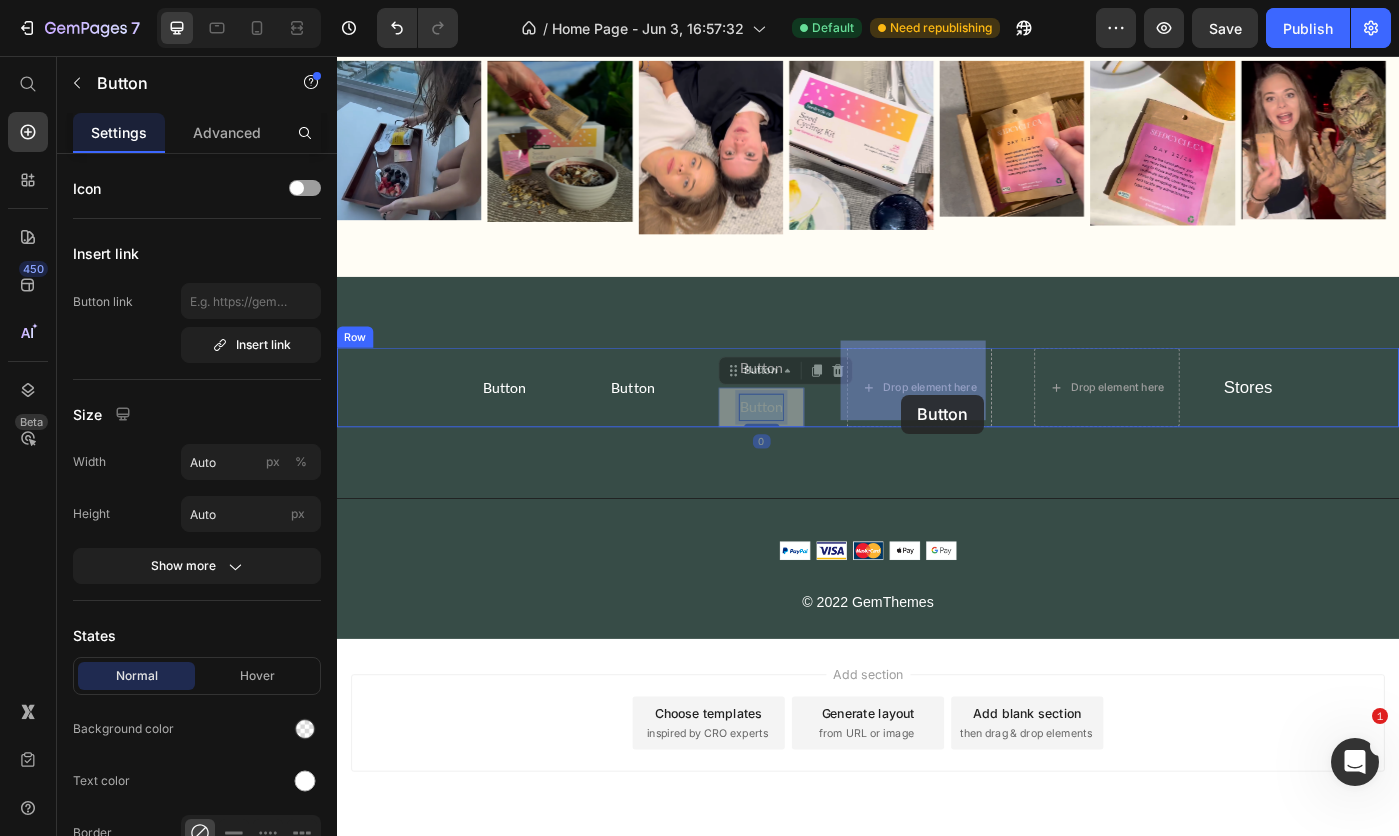 drag, startPoint x: 818, startPoint y: 434, endPoint x: 974, endPoint y: 439, distance: 156.08011 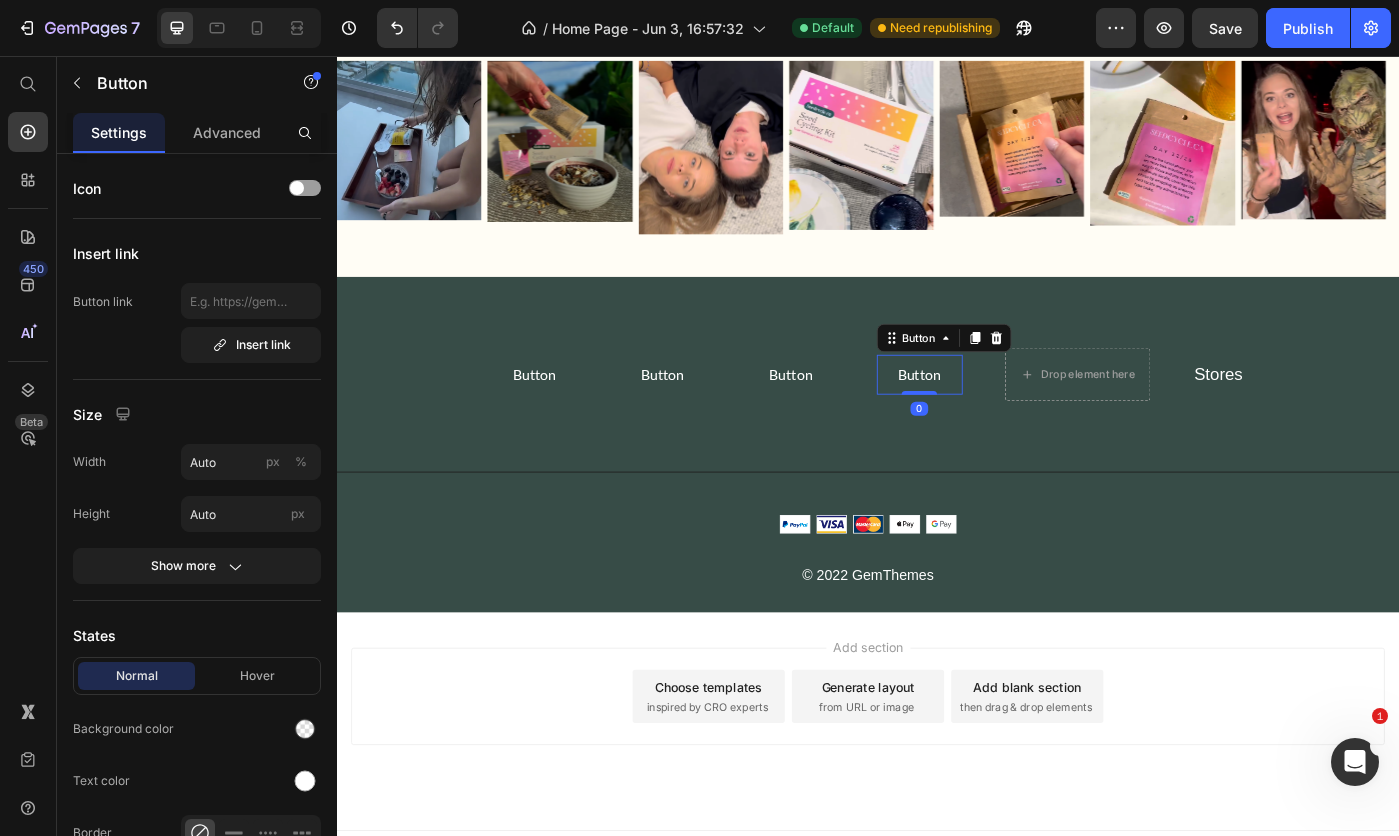 click 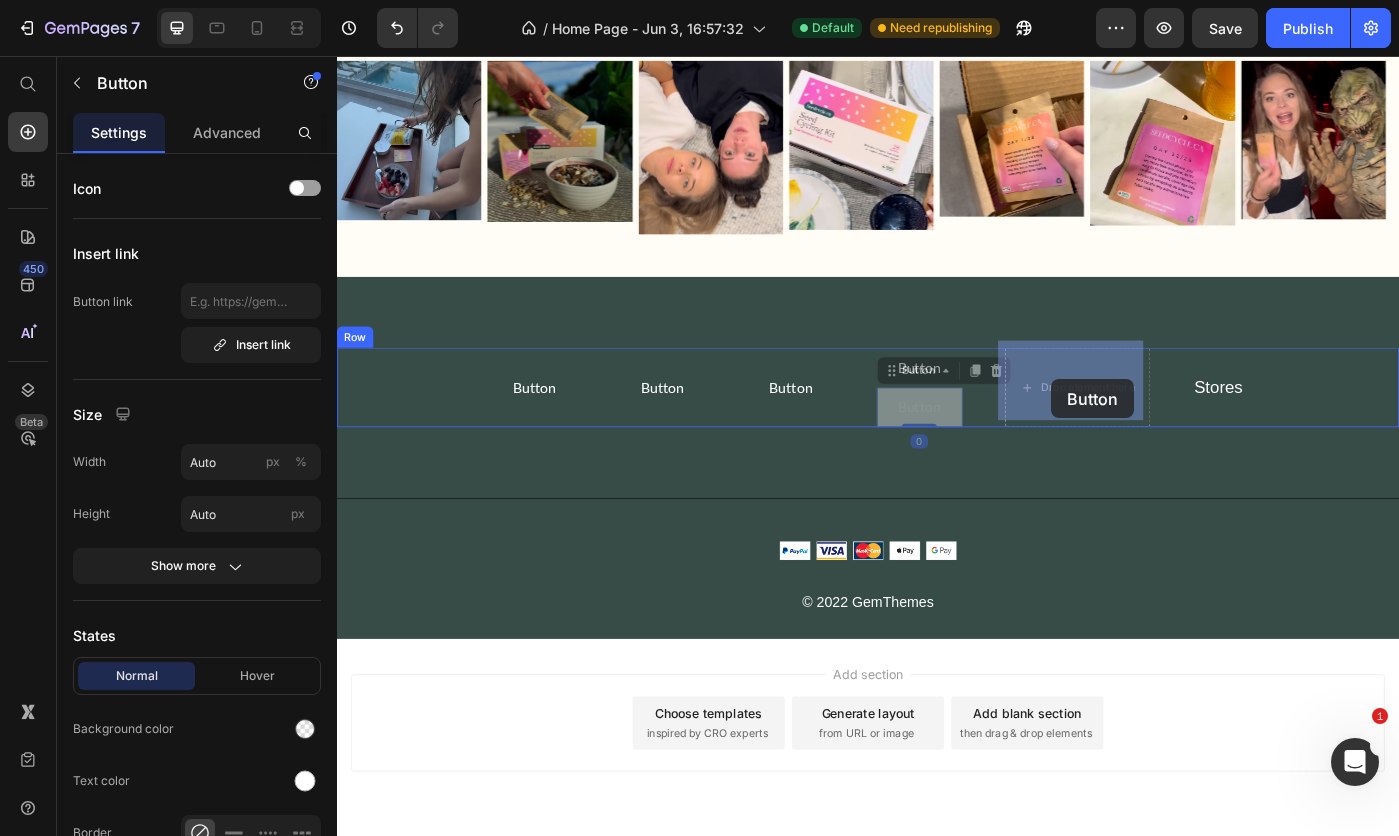 drag, startPoint x: 1020, startPoint y: 443, endPoint x: 1144, endPoint y: 421, distance: 125.93649 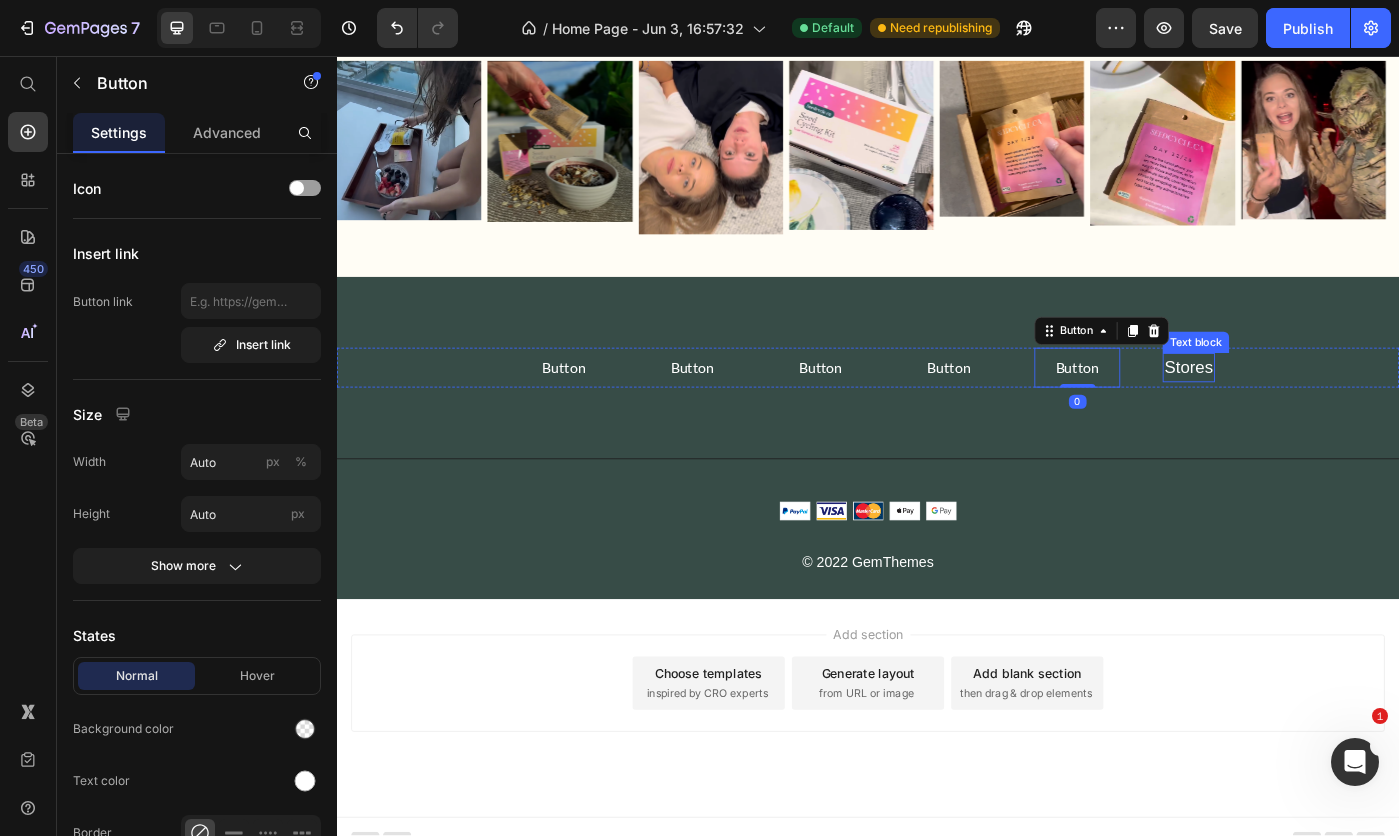 click on "Stores Text block" at bounding box center (1299, 408) 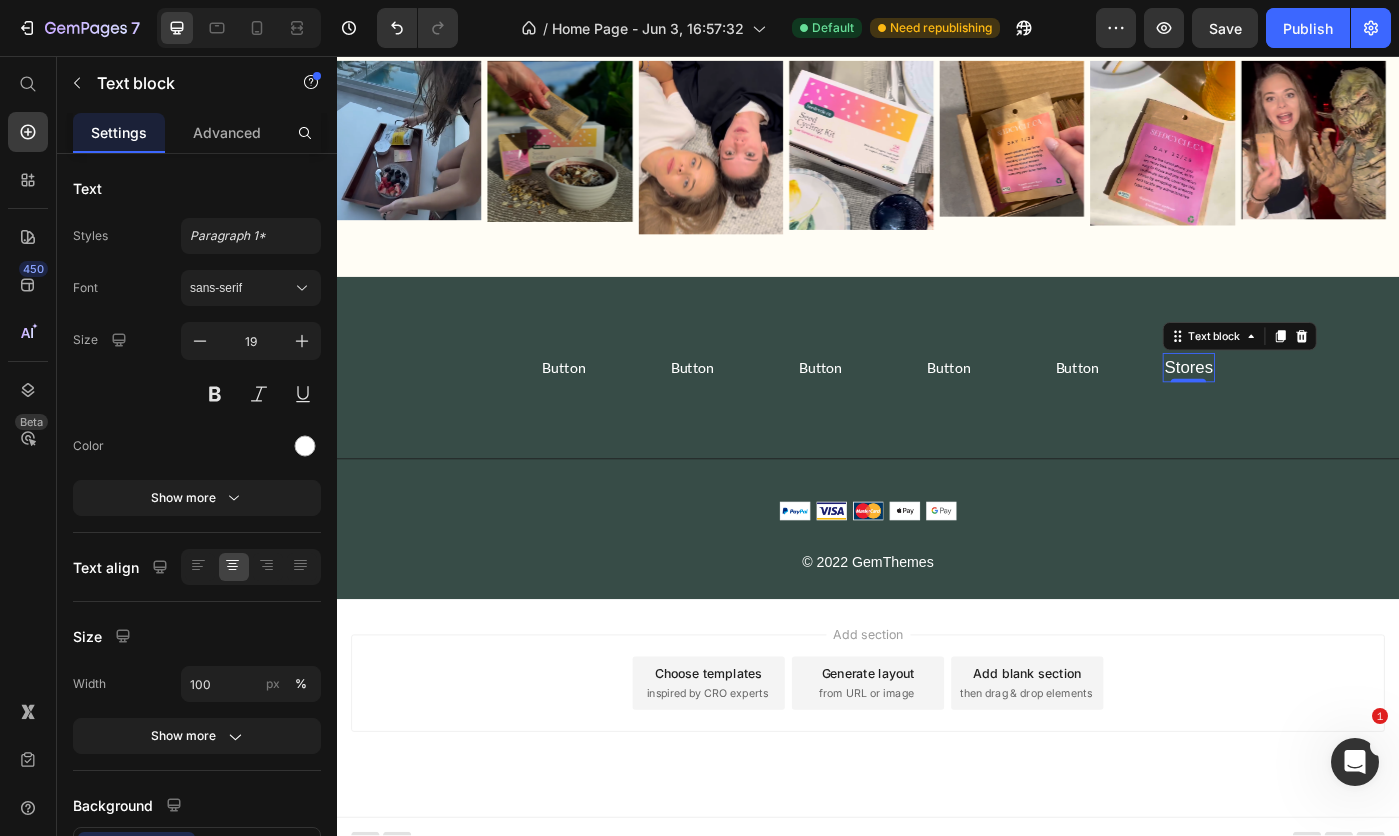 click 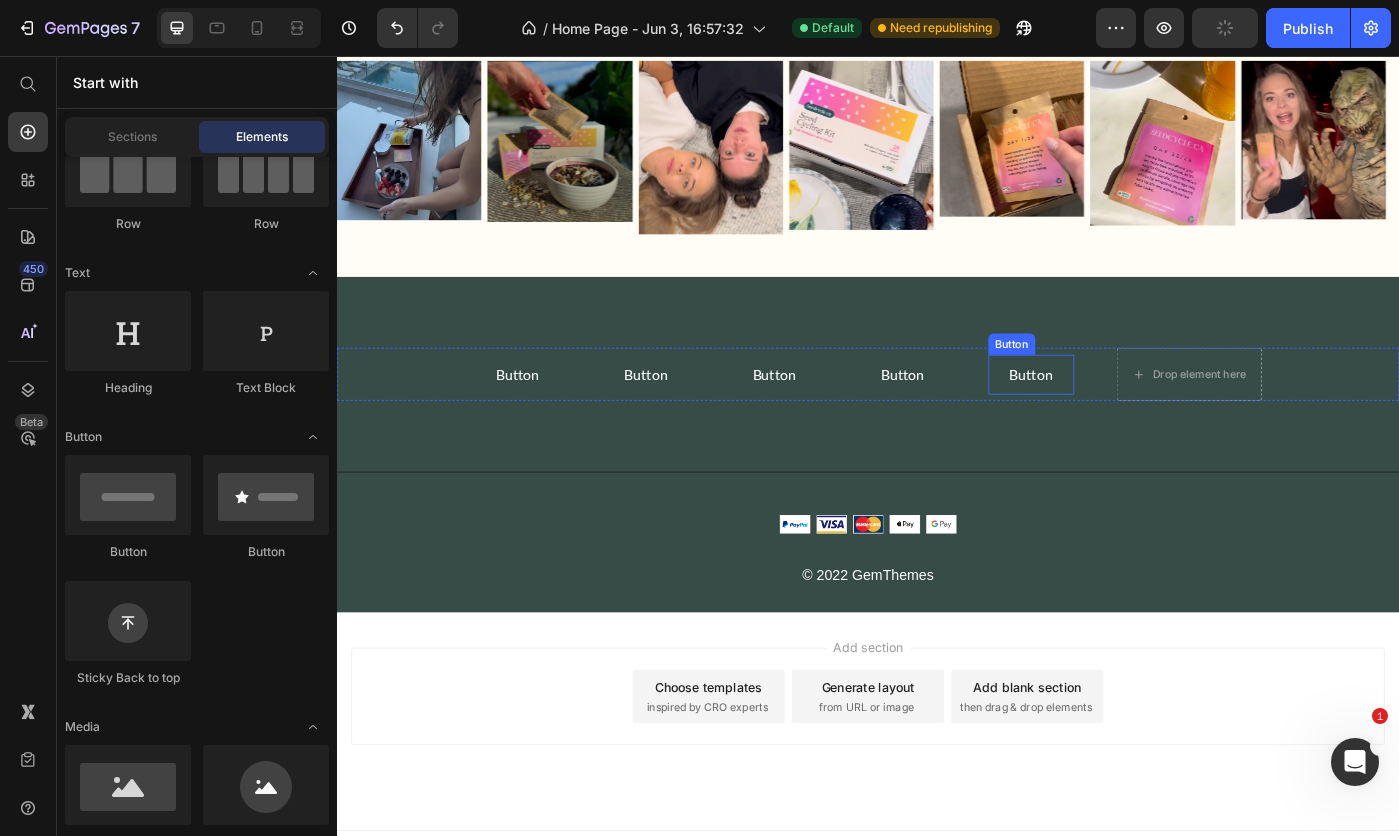 click on "Button" at bounding box center (1121, 416) 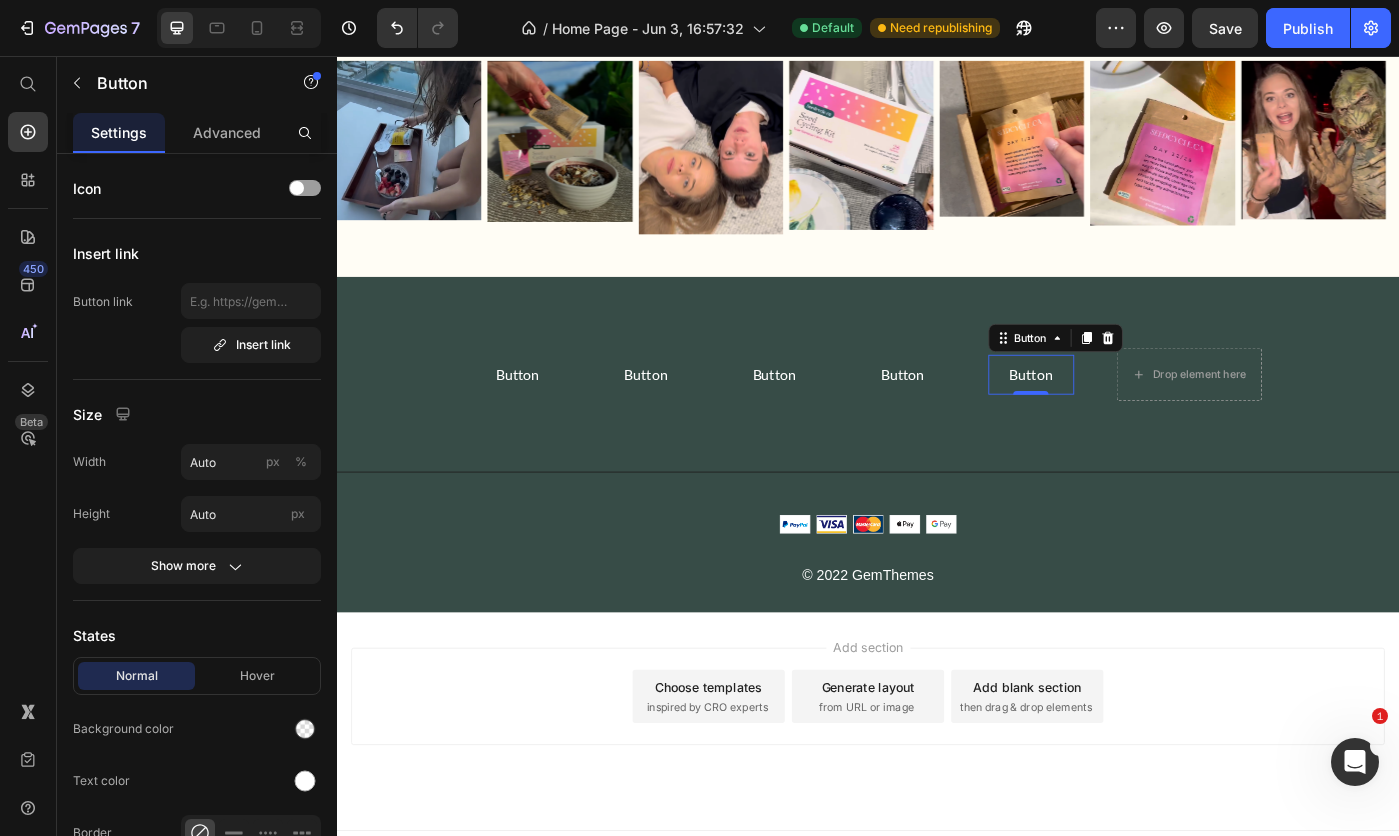 drag, startPoint x: 1169, startPoint y: 369, endPoint x: 1122, endPoint y: 434, distance: 80.21222 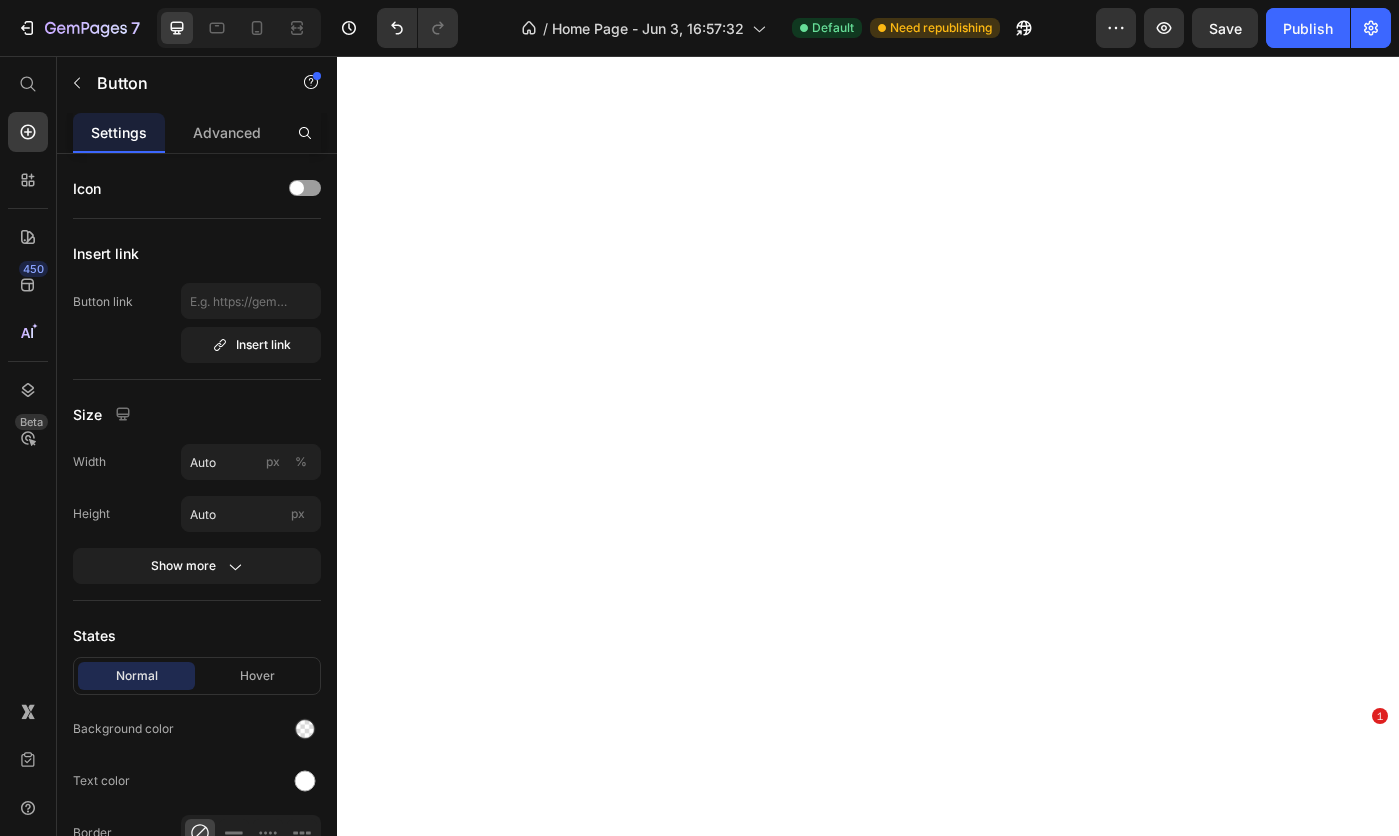 scroll, scrollTop: 0, scrollLeft: 0, axis: both 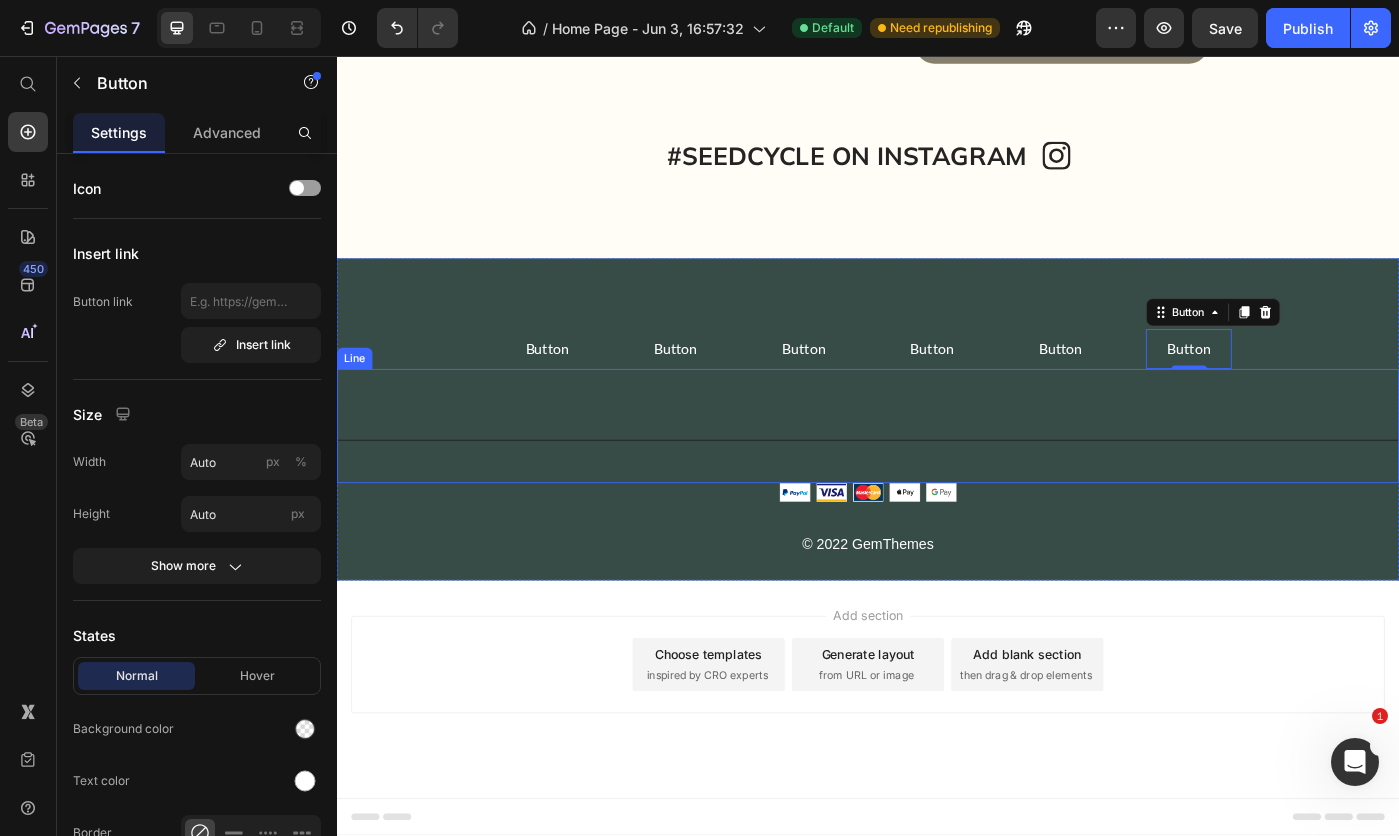 click on "Title Line" at bounding box center [937, 474] 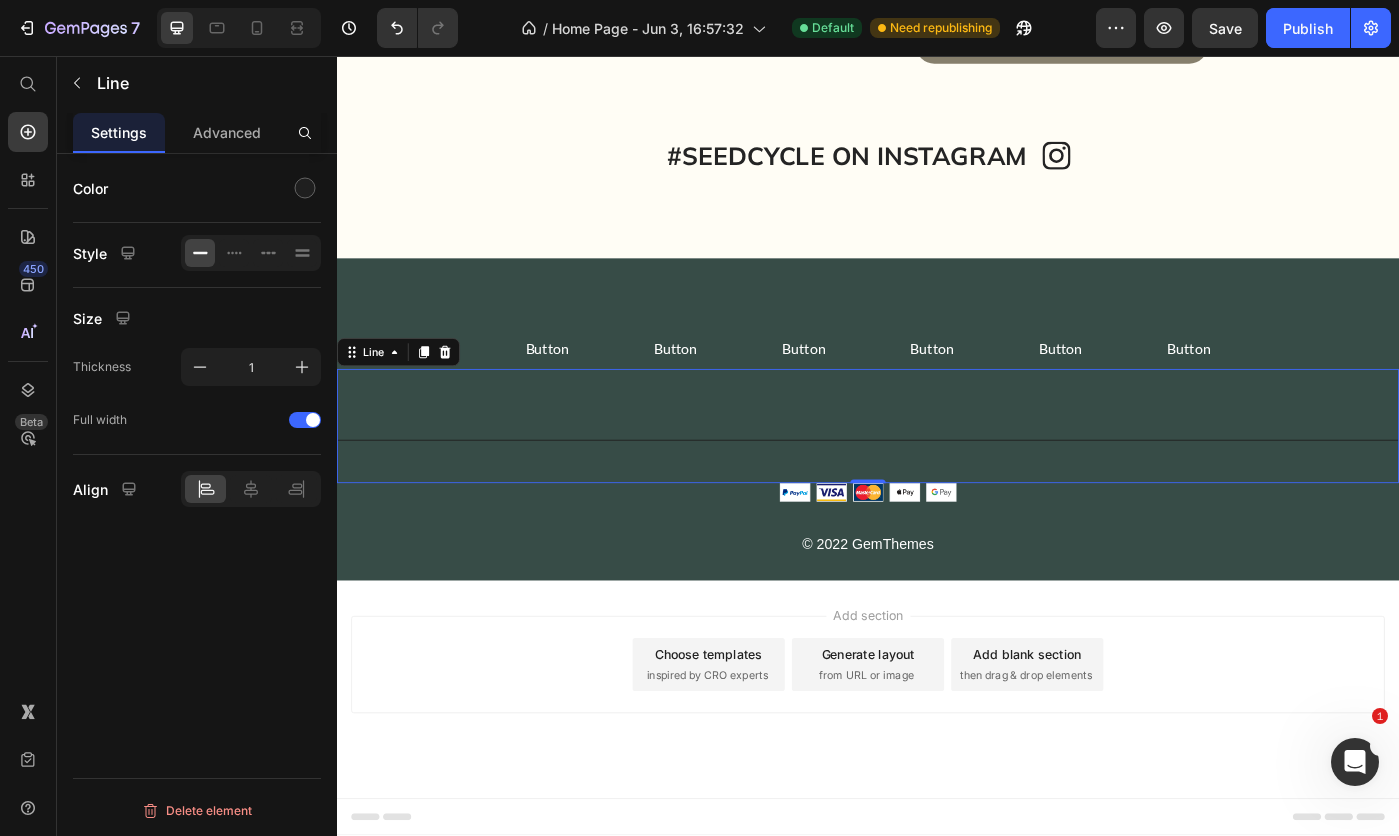 click 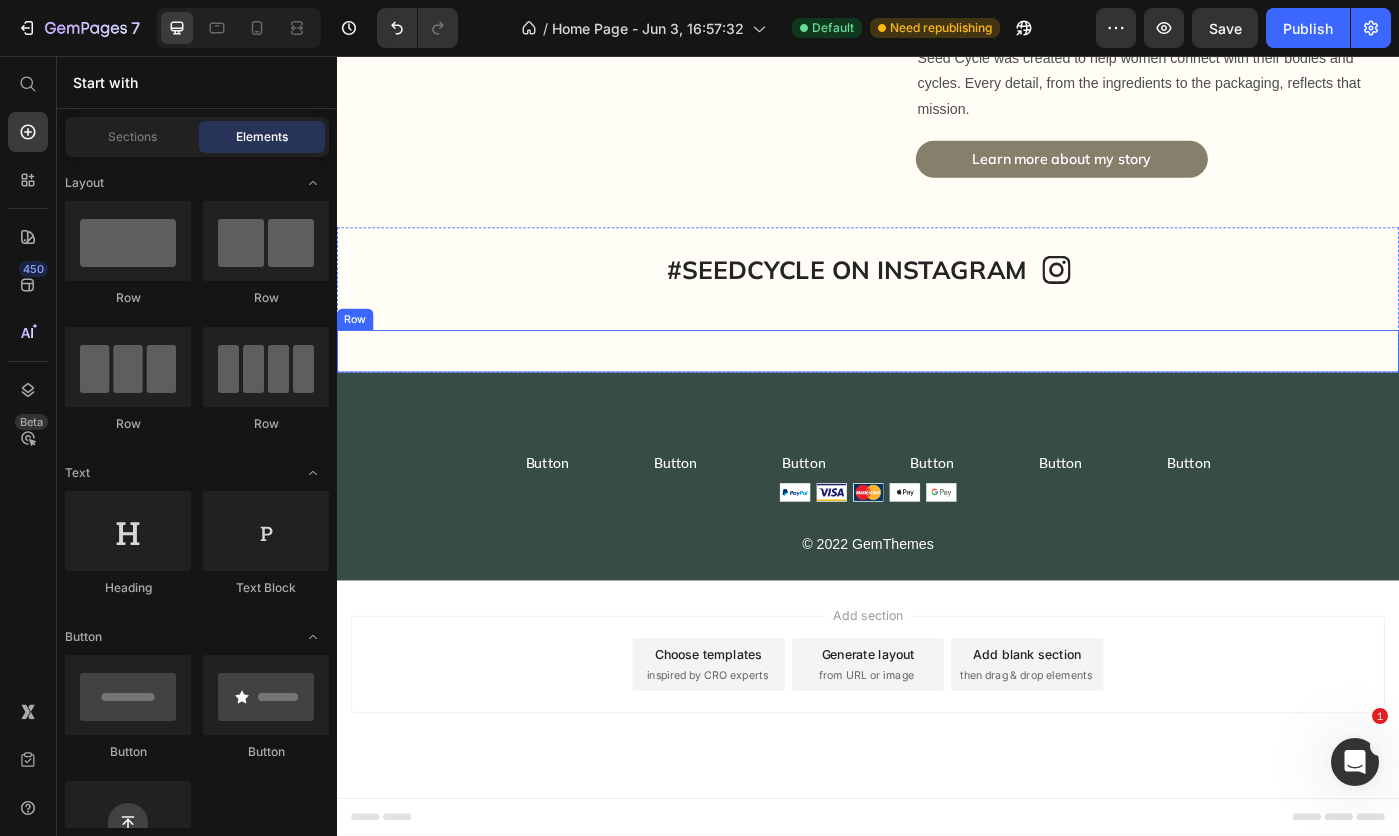 scroll, scrollTop: 8765, scrollLeft: 0, axis: vertical 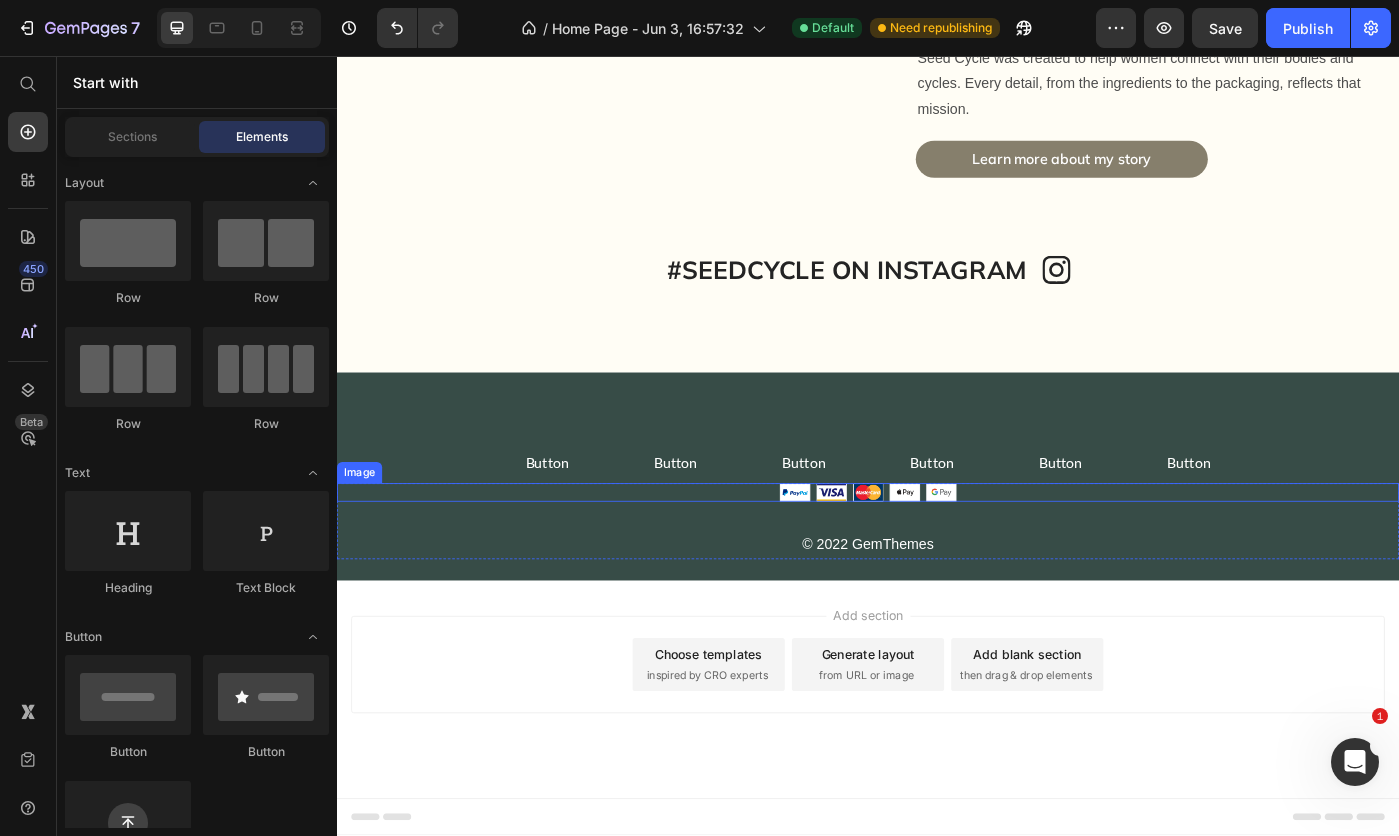 click at bounding box center [937, 549] 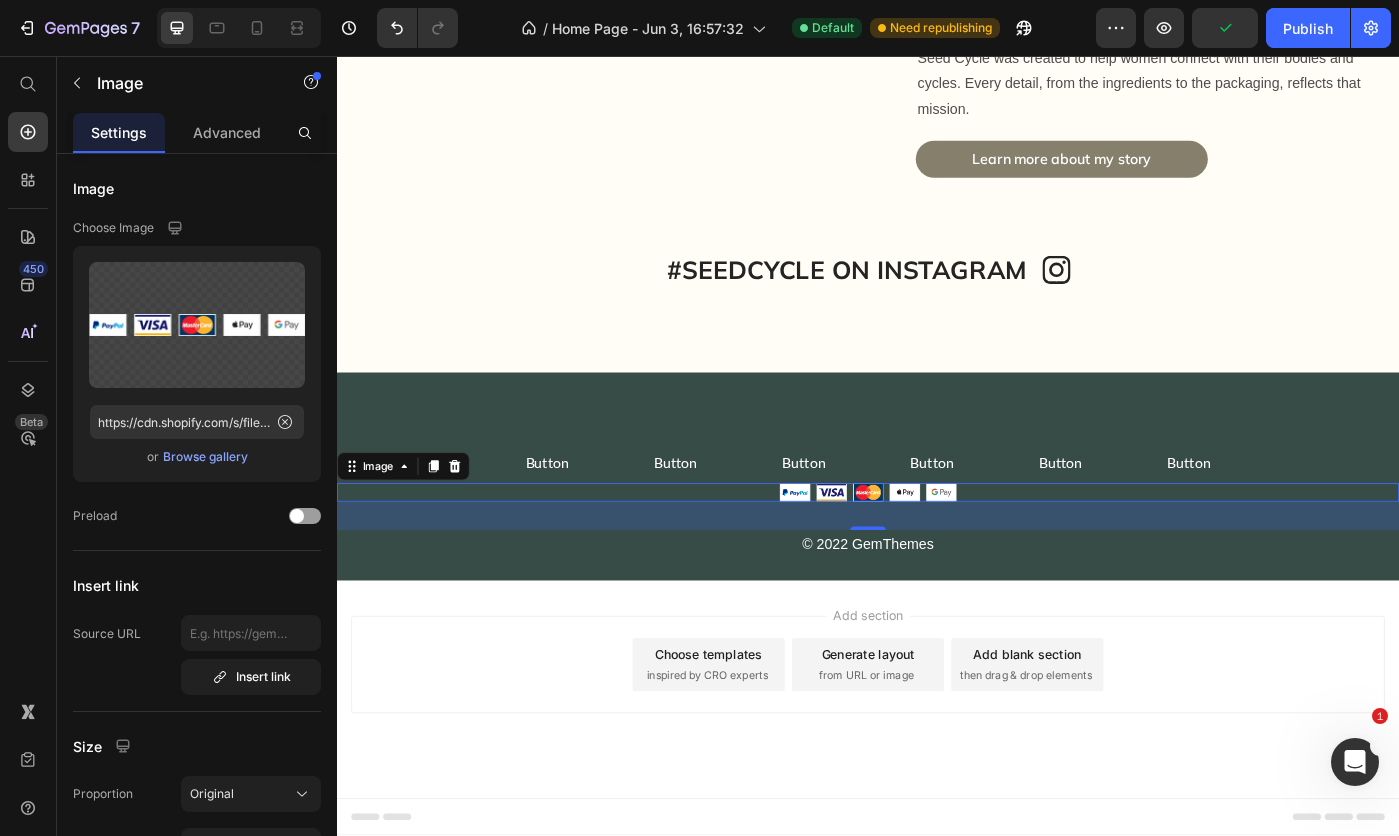click 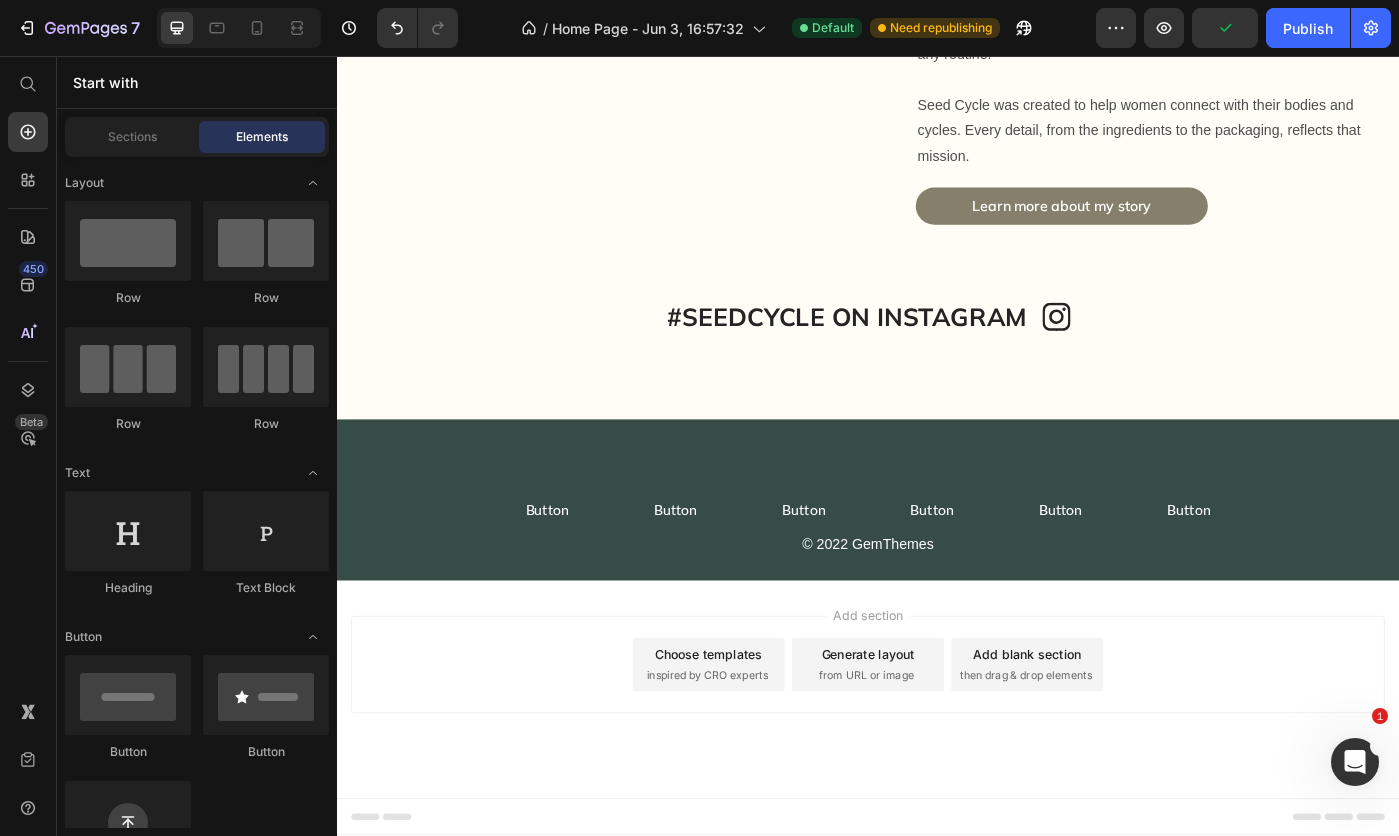 scroll, scrollTop: 8712, scrollLeft: 0, axis: vertical 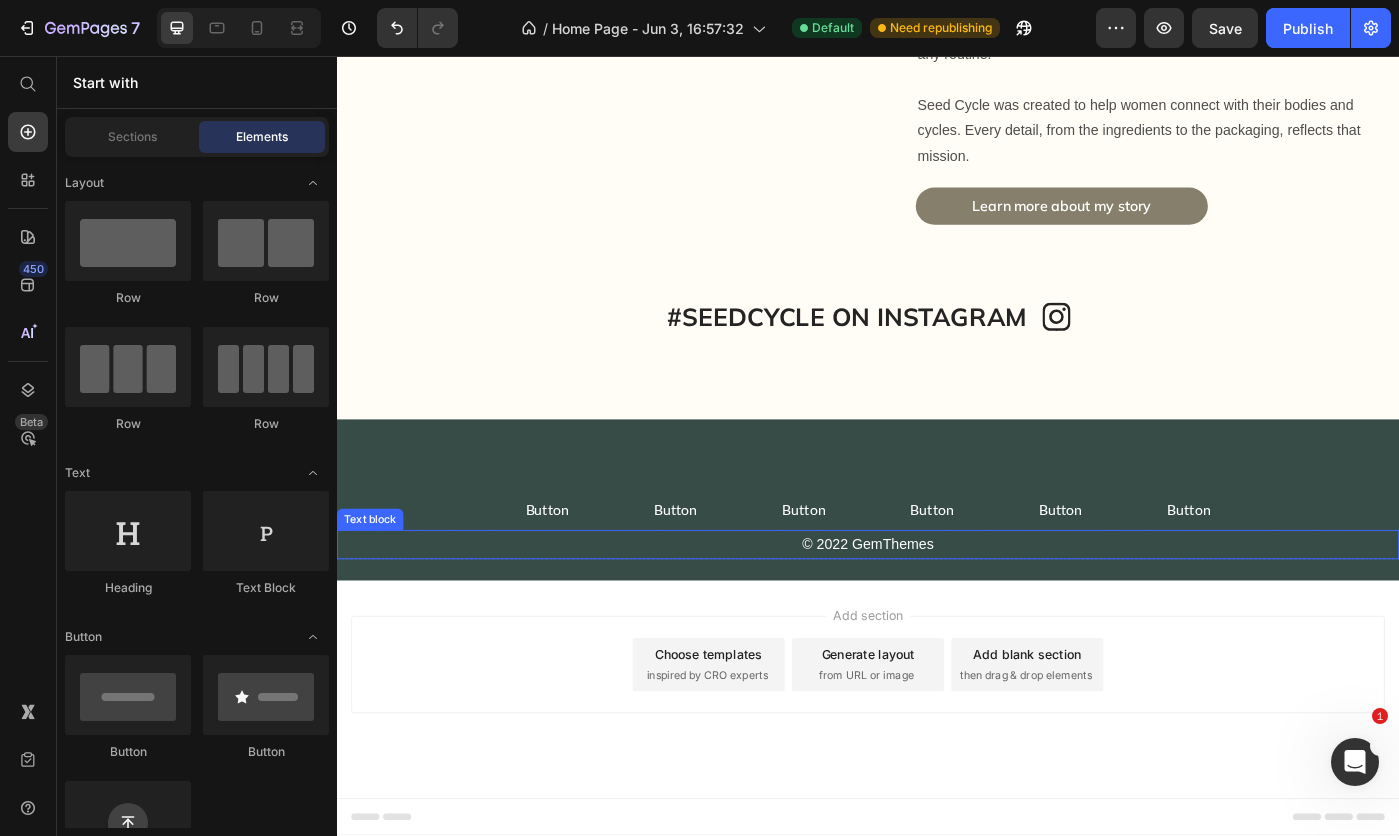 click on "© 2022 GemThemes" at bounding box center [937, 608] 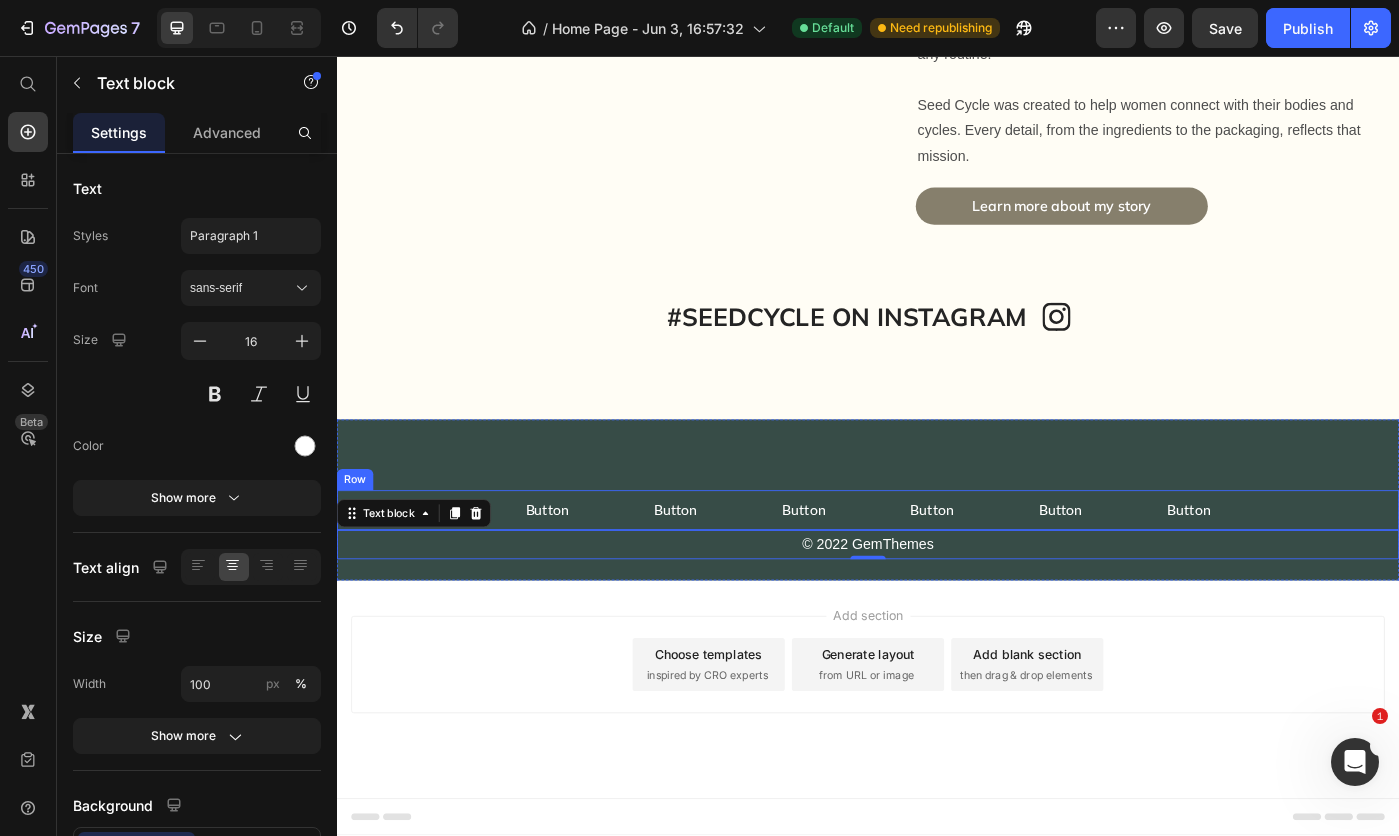 click on "Button Button Button Button Button Button Button Button Button Button Button Button Row" at bounding box center [937, 569] 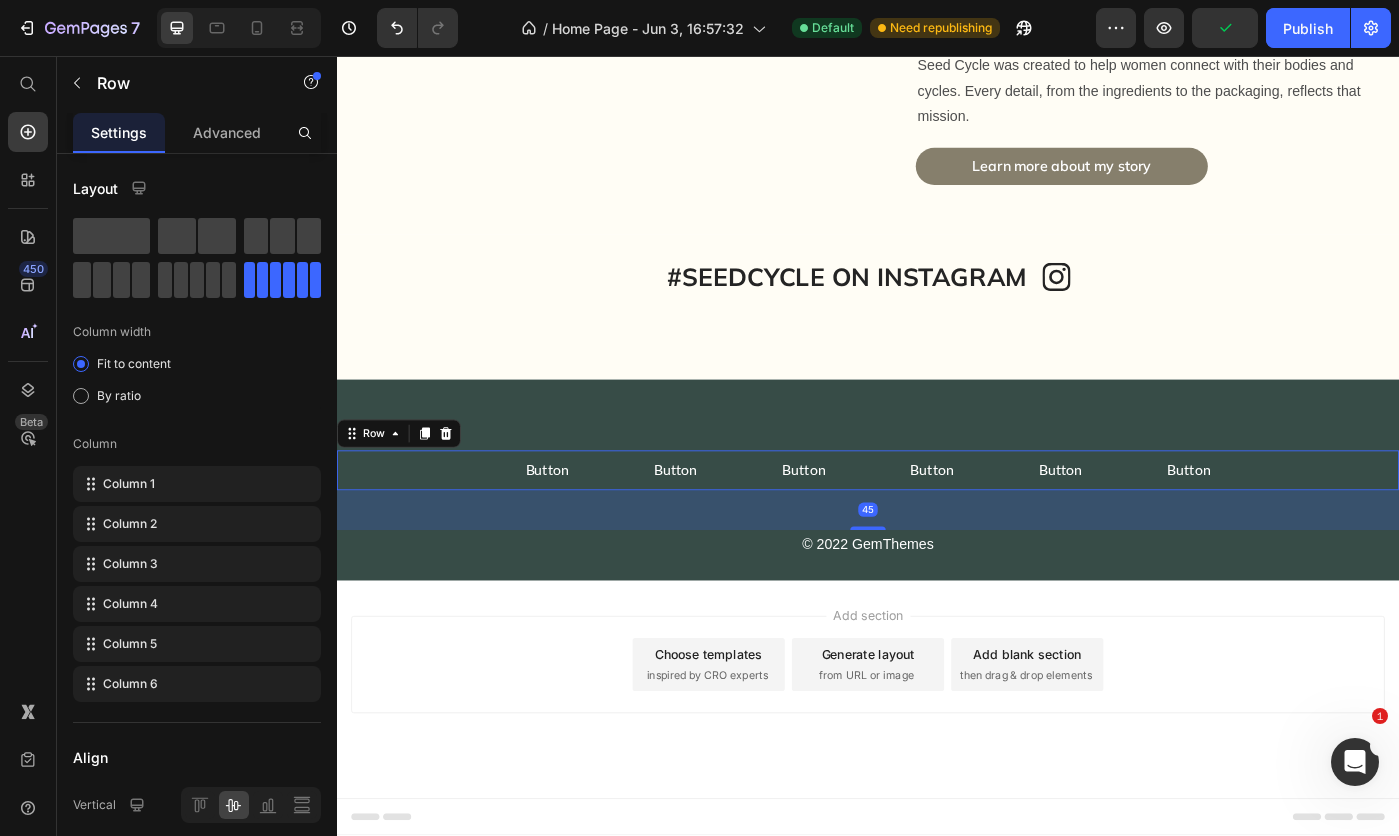 scroll, scrollTop: 8757, scrollLeft: 0, axis: vertical 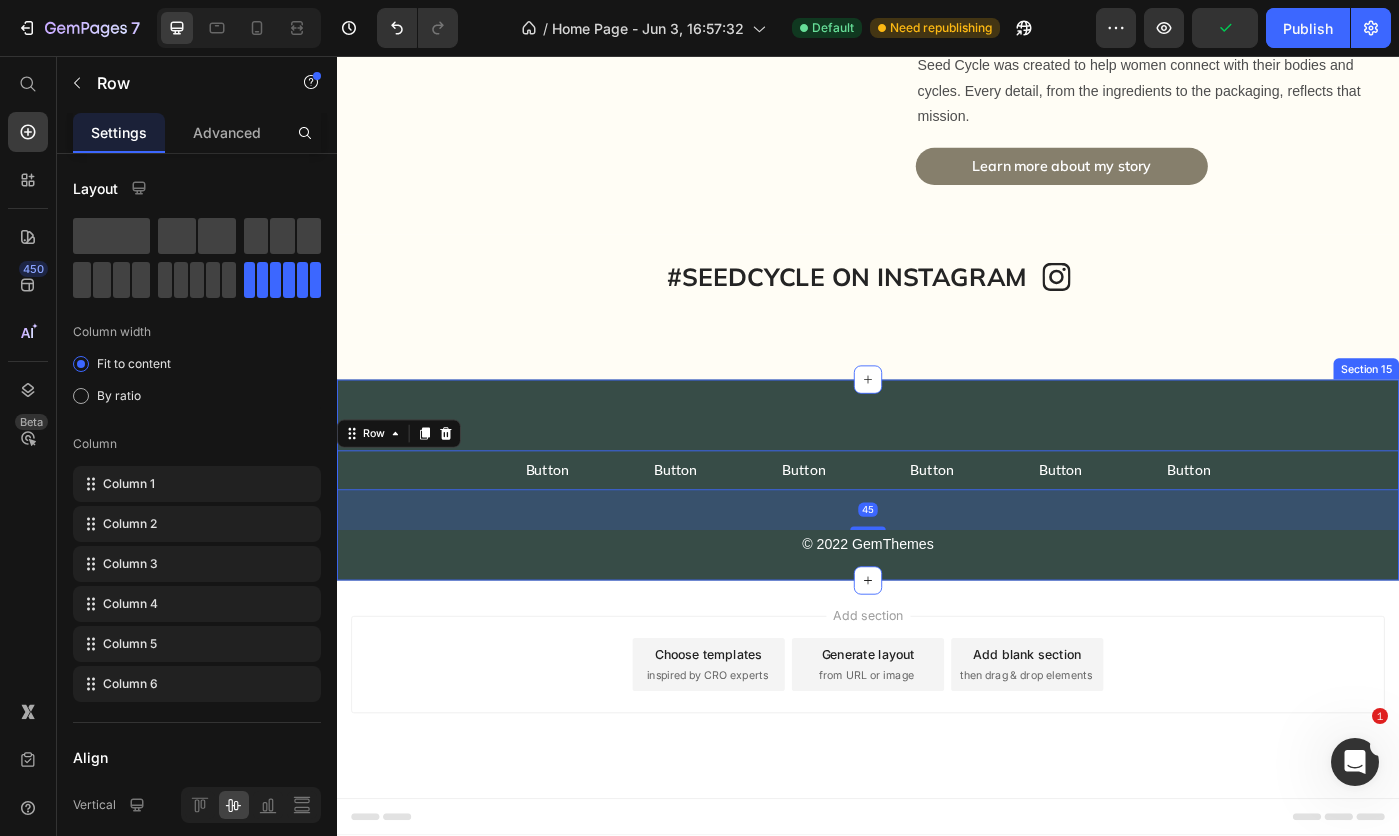 click on "Button Button Button Button Button Button Button Button Button Button Button Button Row   45 © 2022 GemThemes Text block Row Section 15" at bounding box center [937, 535] 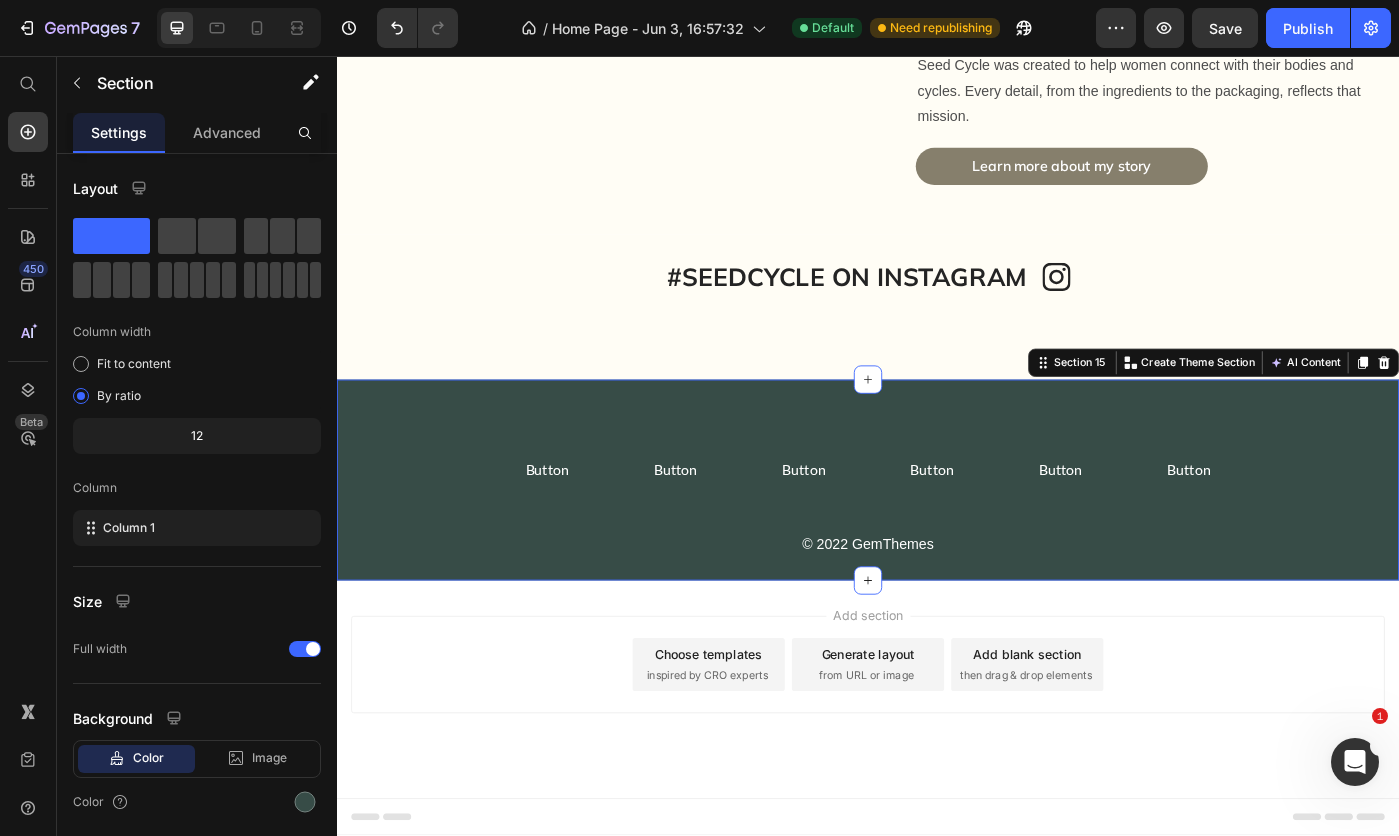click on "Button Button Button Button Button Button Button Button Button Button Button Button Row © 2022 GemThemes Text block Row" at bounding box center (937, 563) 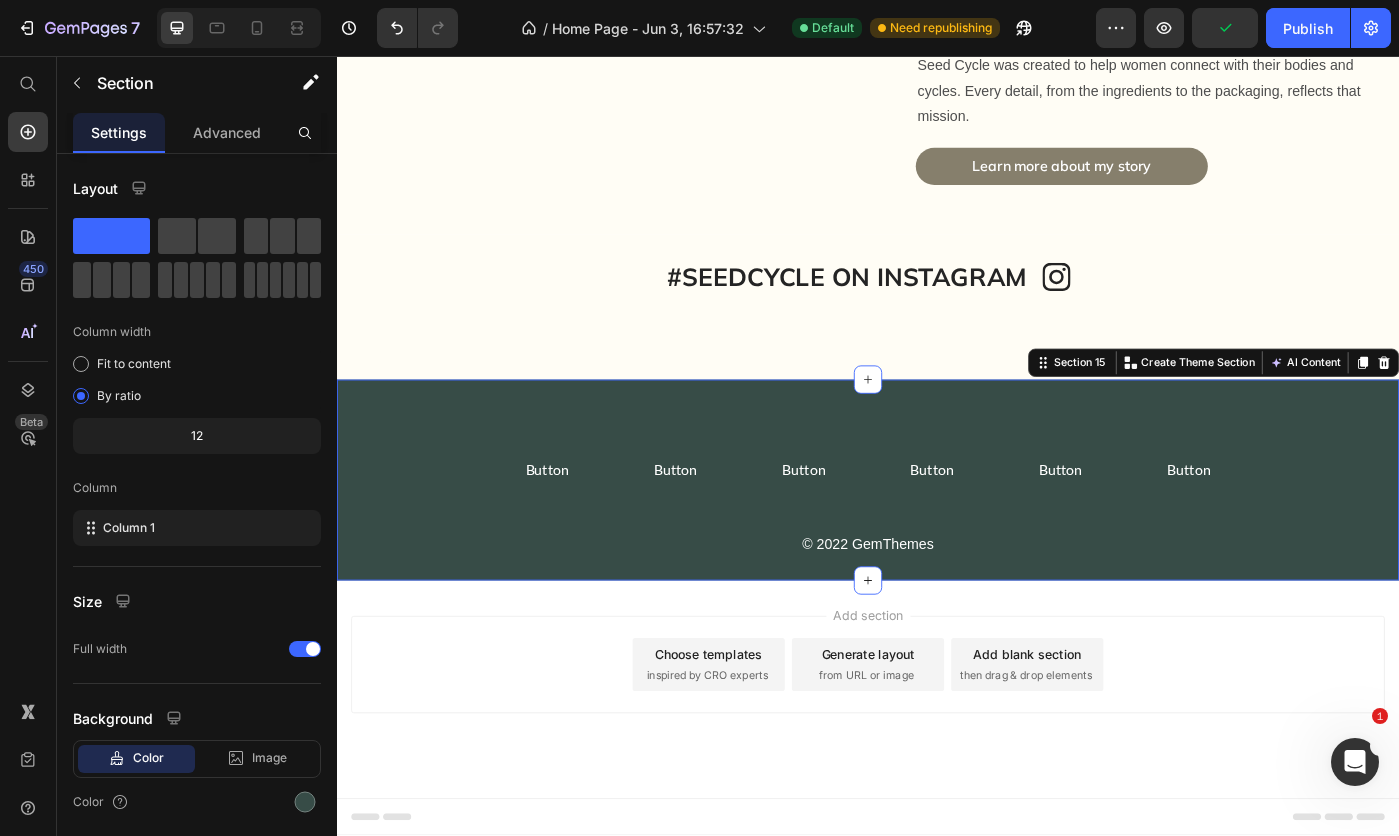 click 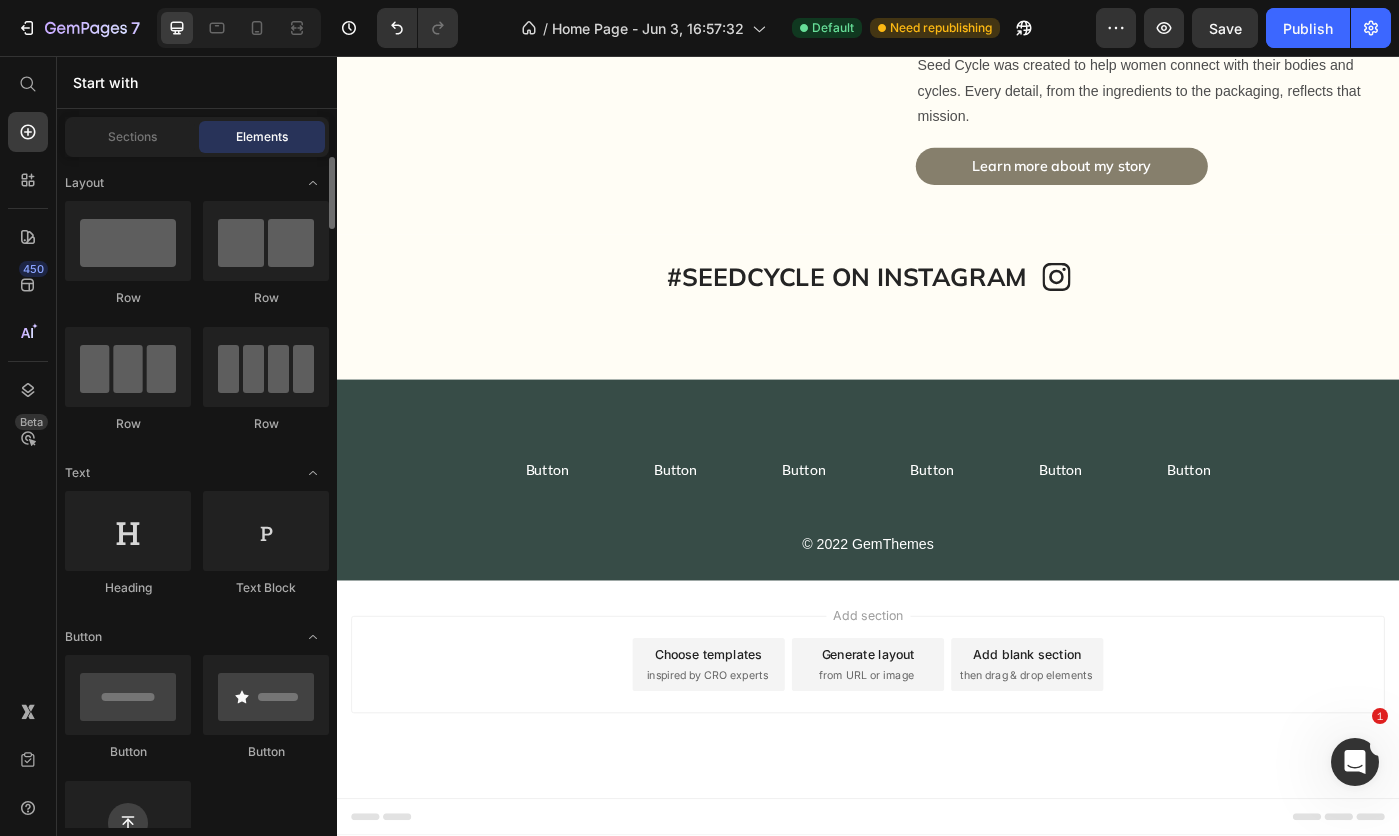 scroll, scrollTop: 0, scrollLeft: 0, axis: both 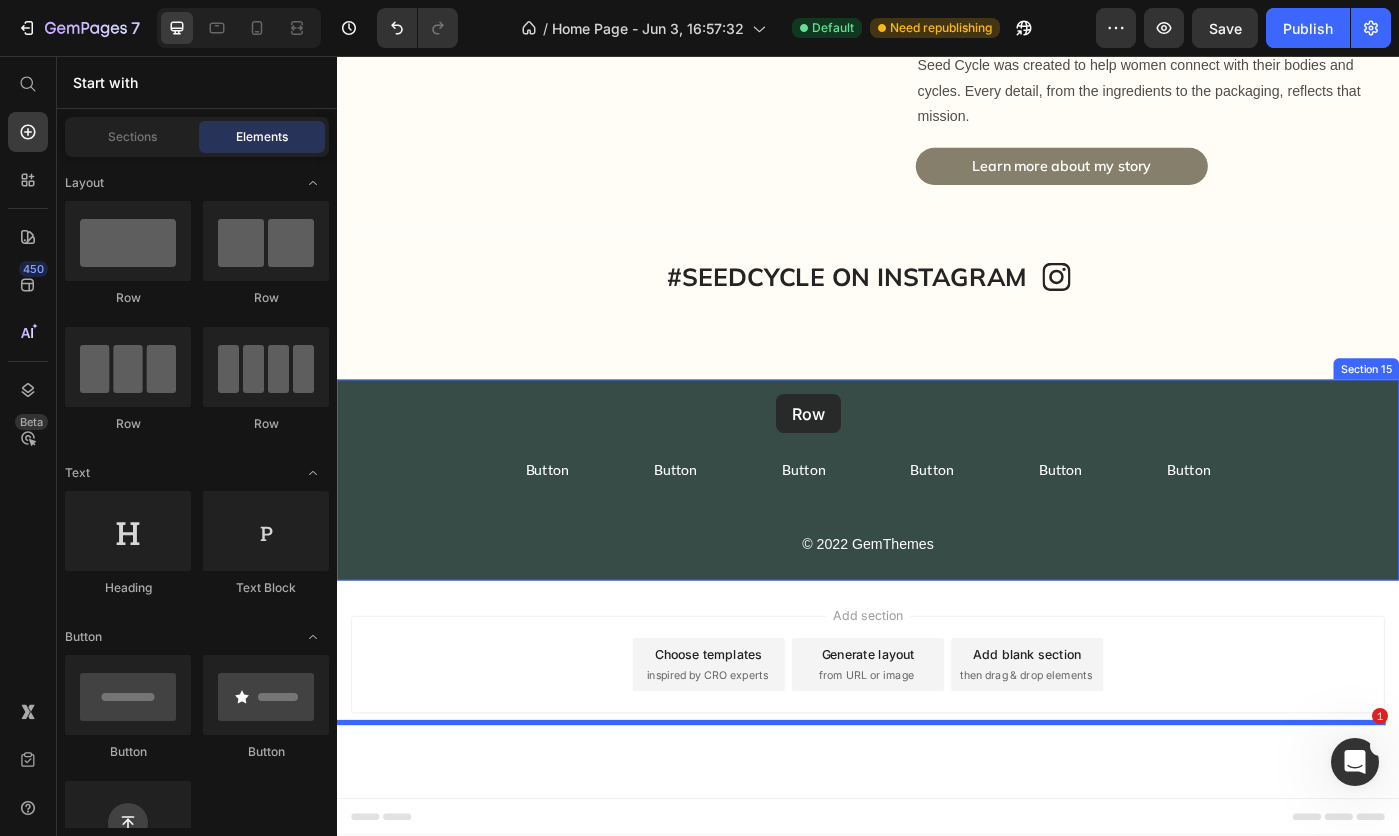 drag, startPoint x: 501, startPoint y: 332, endPoint x: 833, endPoint y: 439, distance: 348.81656 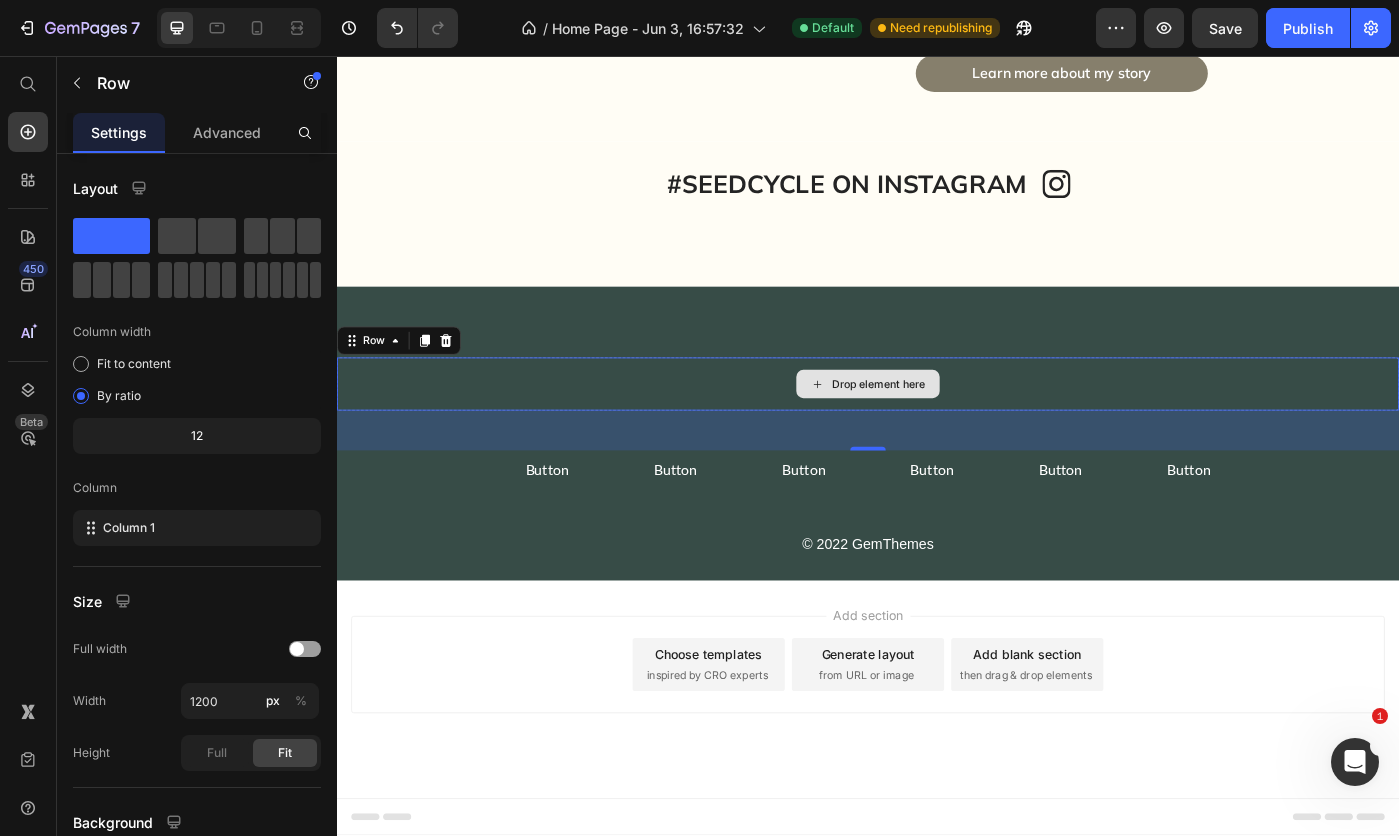 scroll, scrollTop: 8862, scrollLeft: 0, axis: vertical 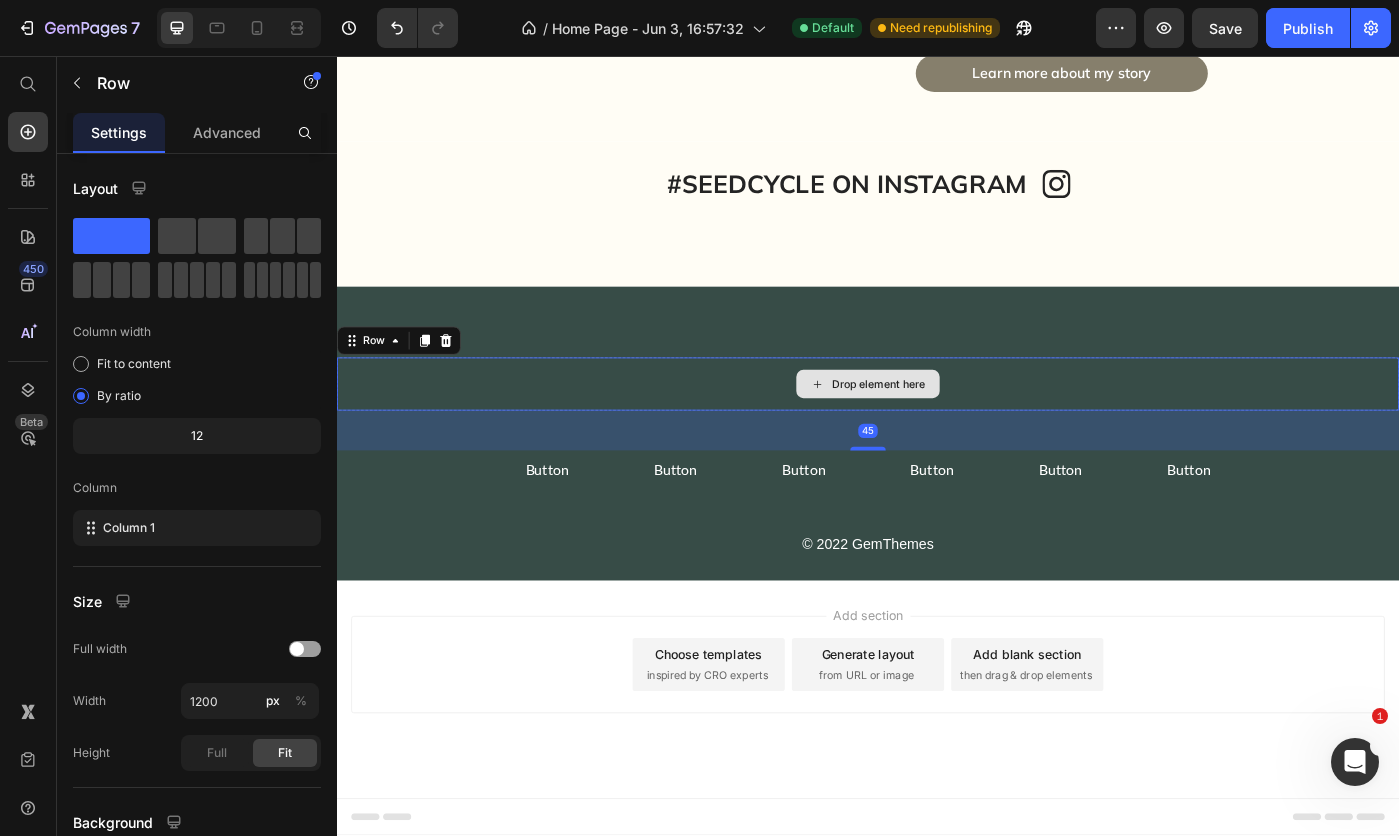 click on "Drop element here" at bounding box center (937, 427) 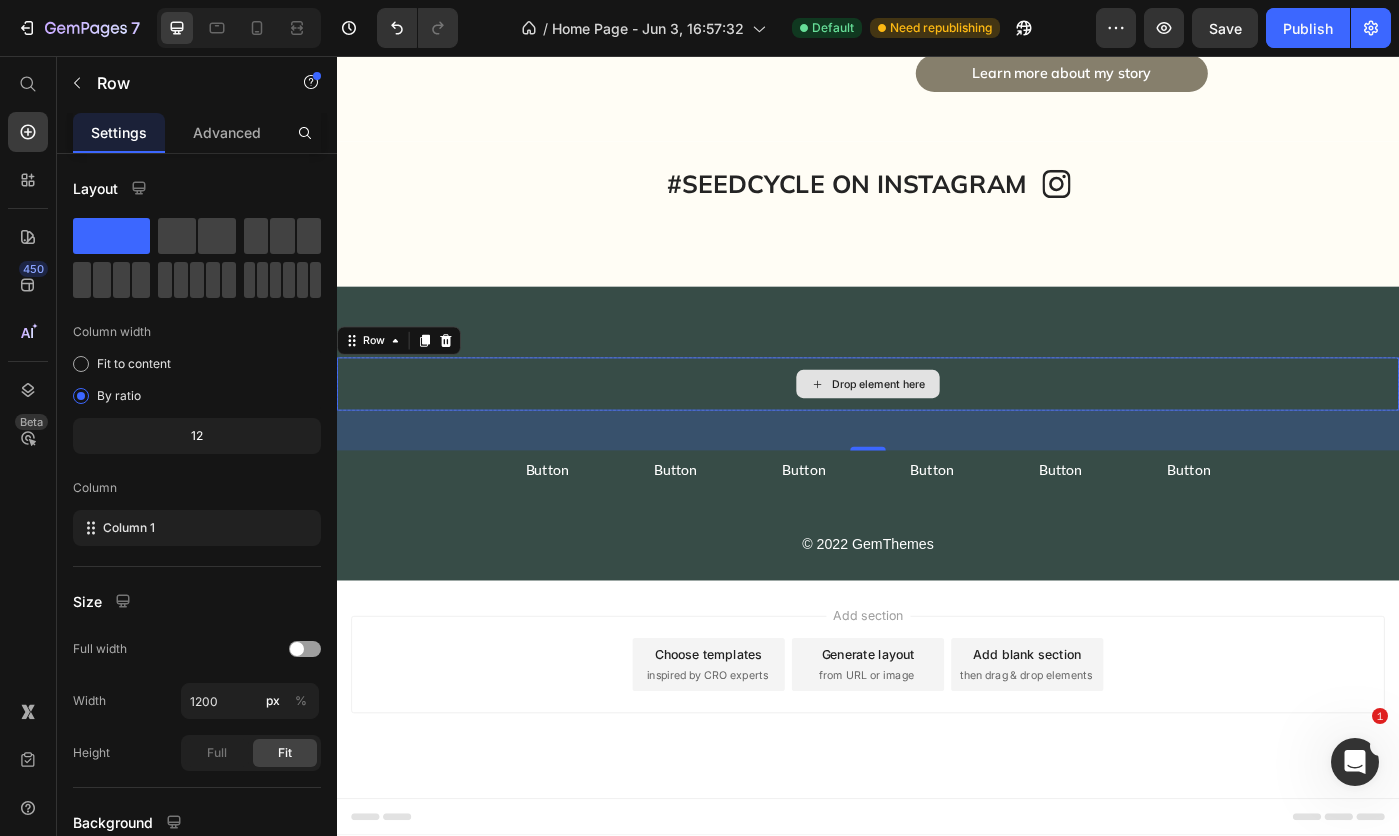 click on "Drop element here" at bounding box center (937, 427) 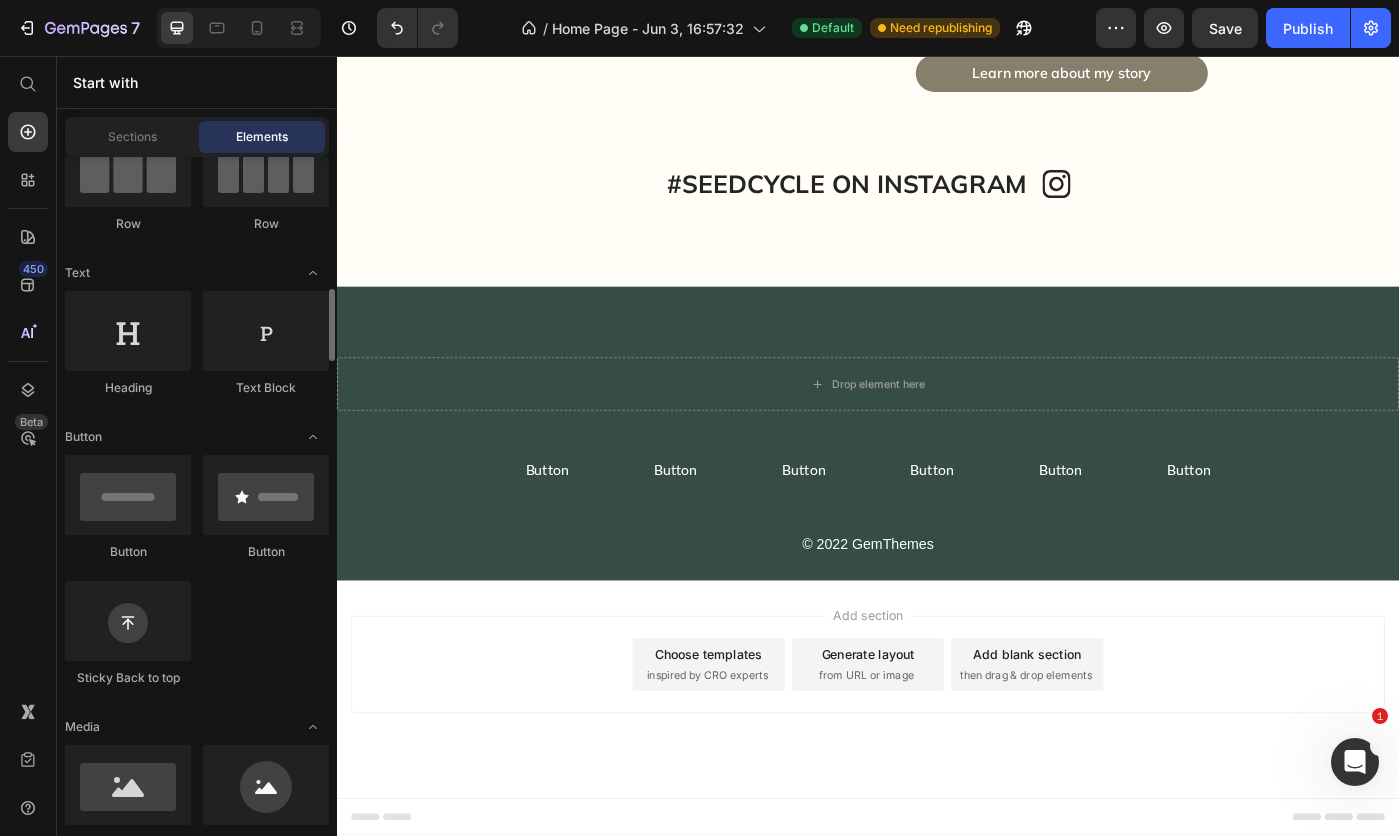 scroll, scrollTop: 400, scrollLeft: 0, axis: vertical 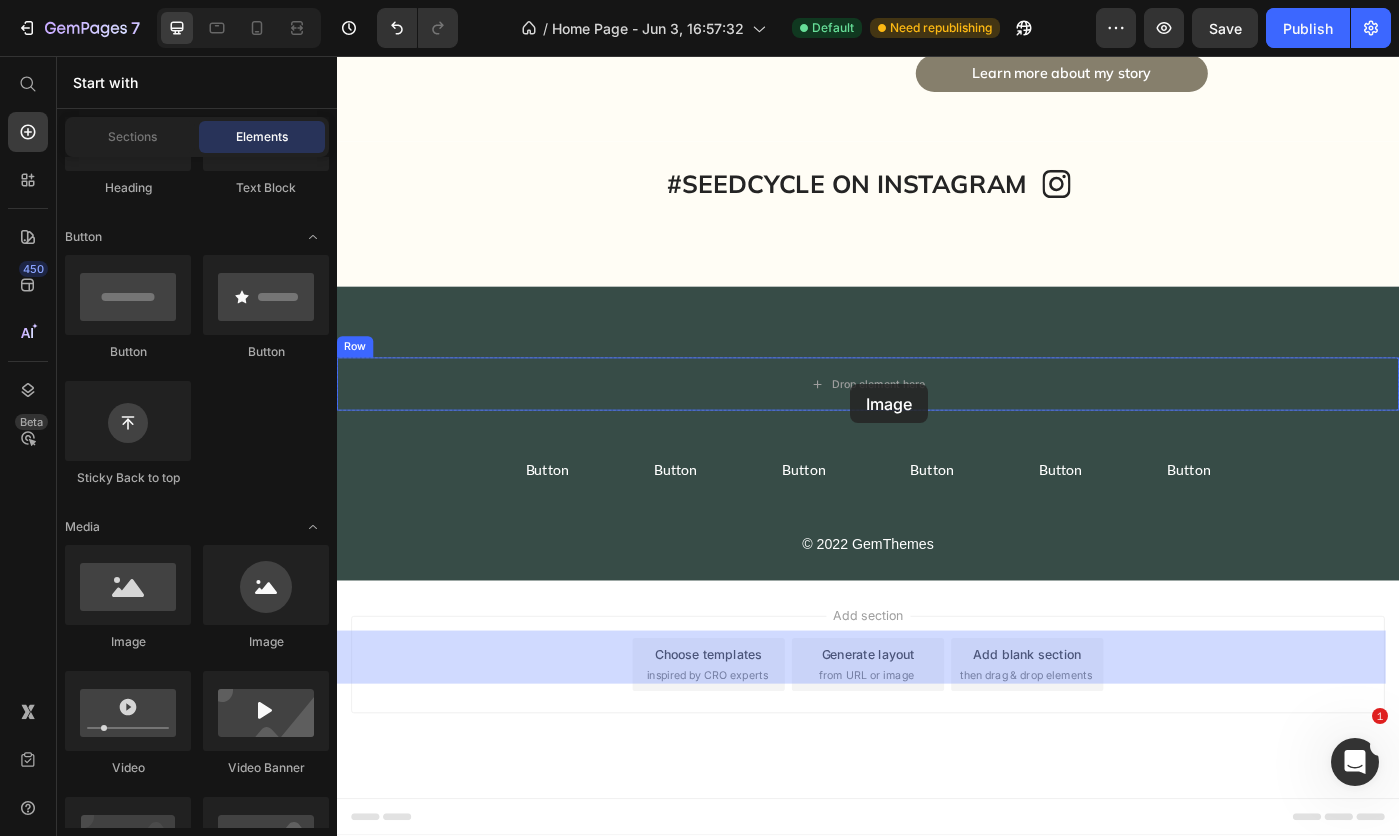 drag, startPoint x: 473, startPoint y: 645, endPoint x: 917, endPoint y: 427, distance: 494.63116 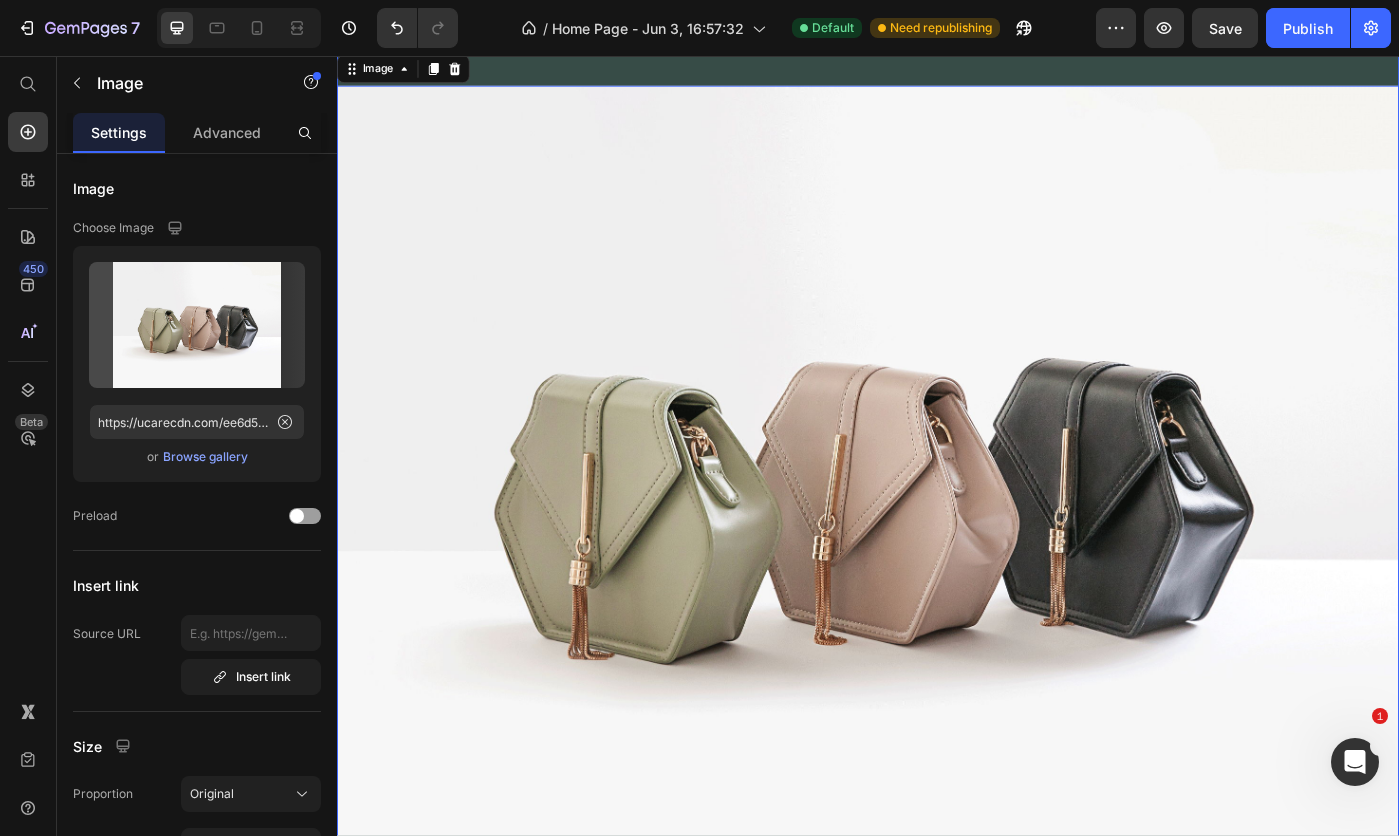 scroll, scrollTop: 8882, scrollLeft: 0, axis: vertical 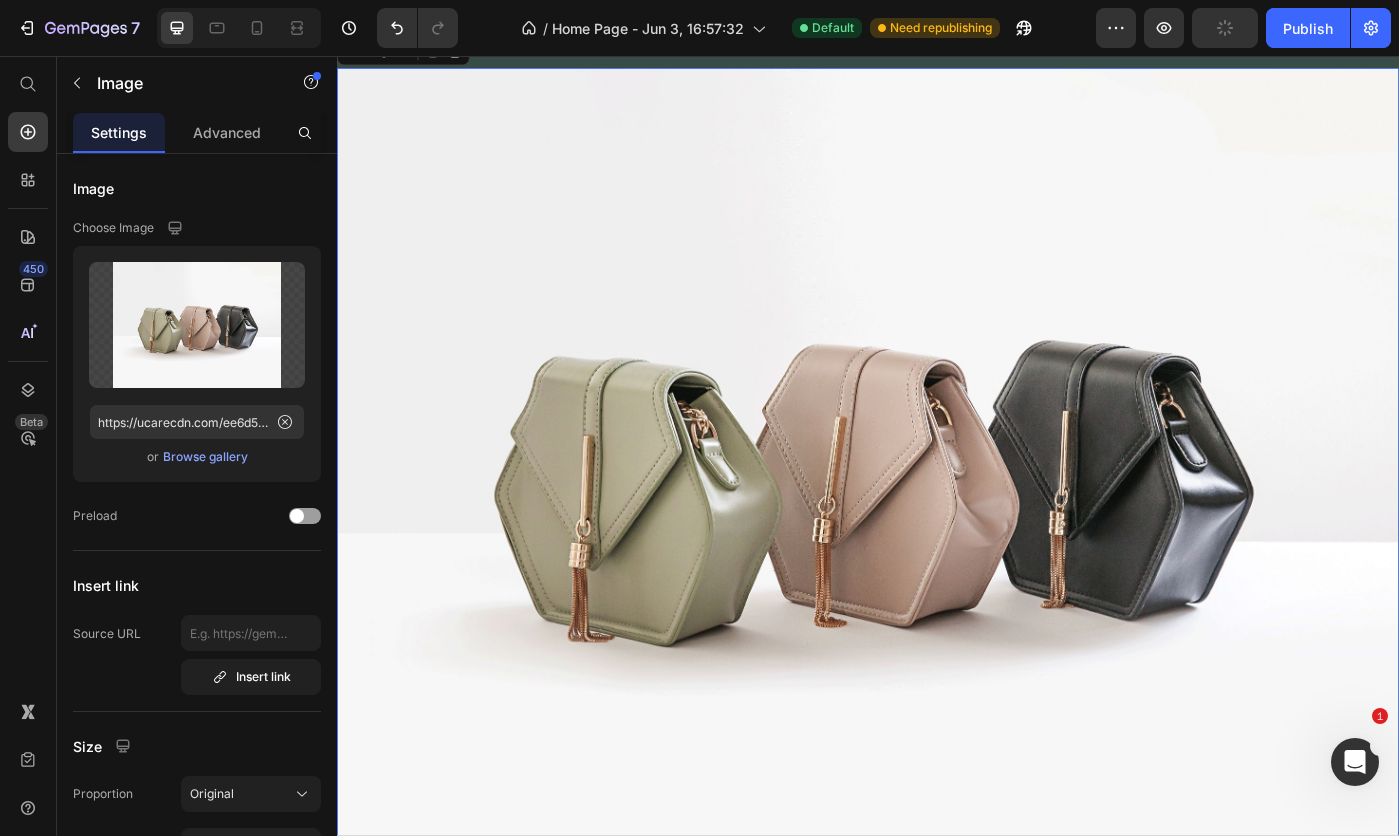 click at bounding box center (197, 325) 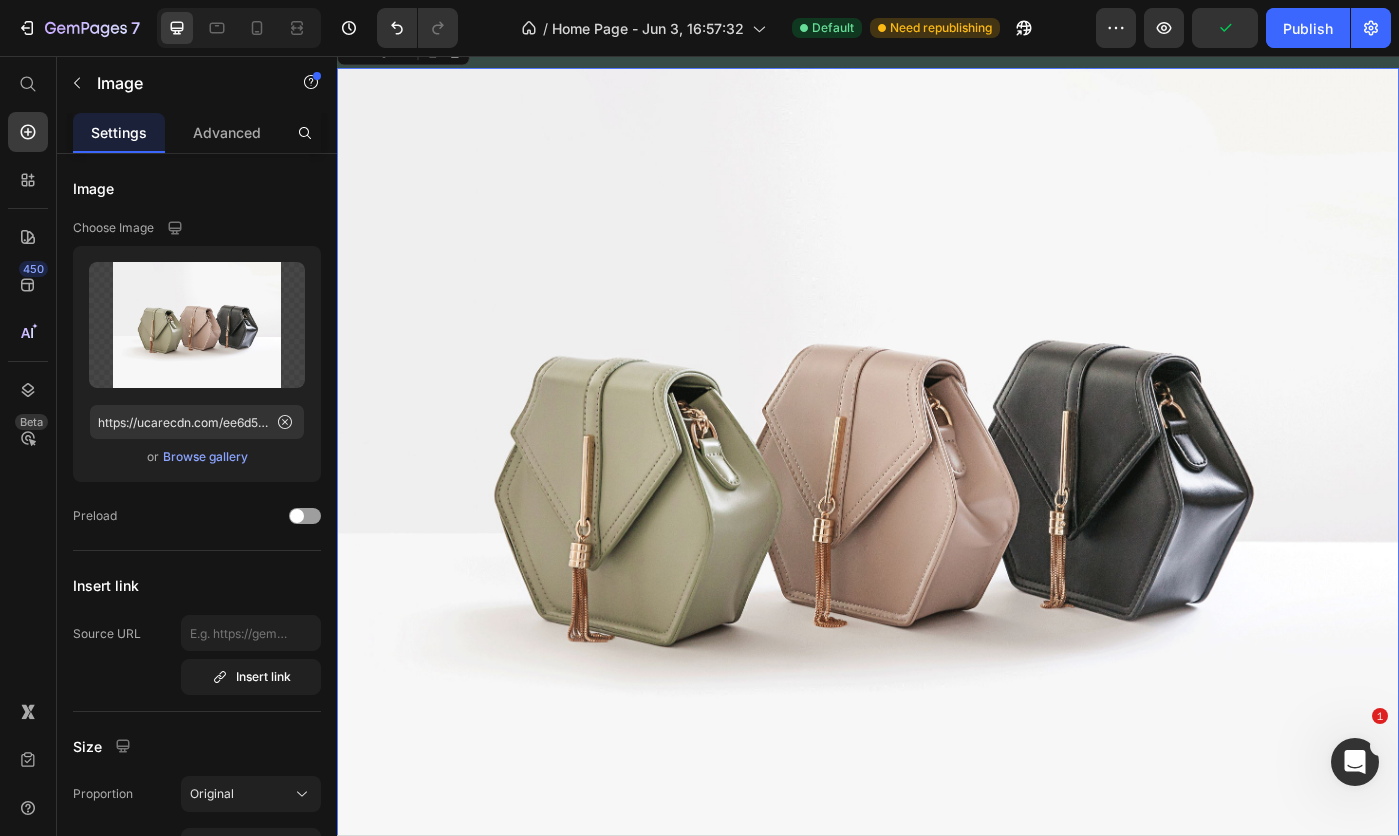 click on "Browse gallery" at bounding box center (205, 457) 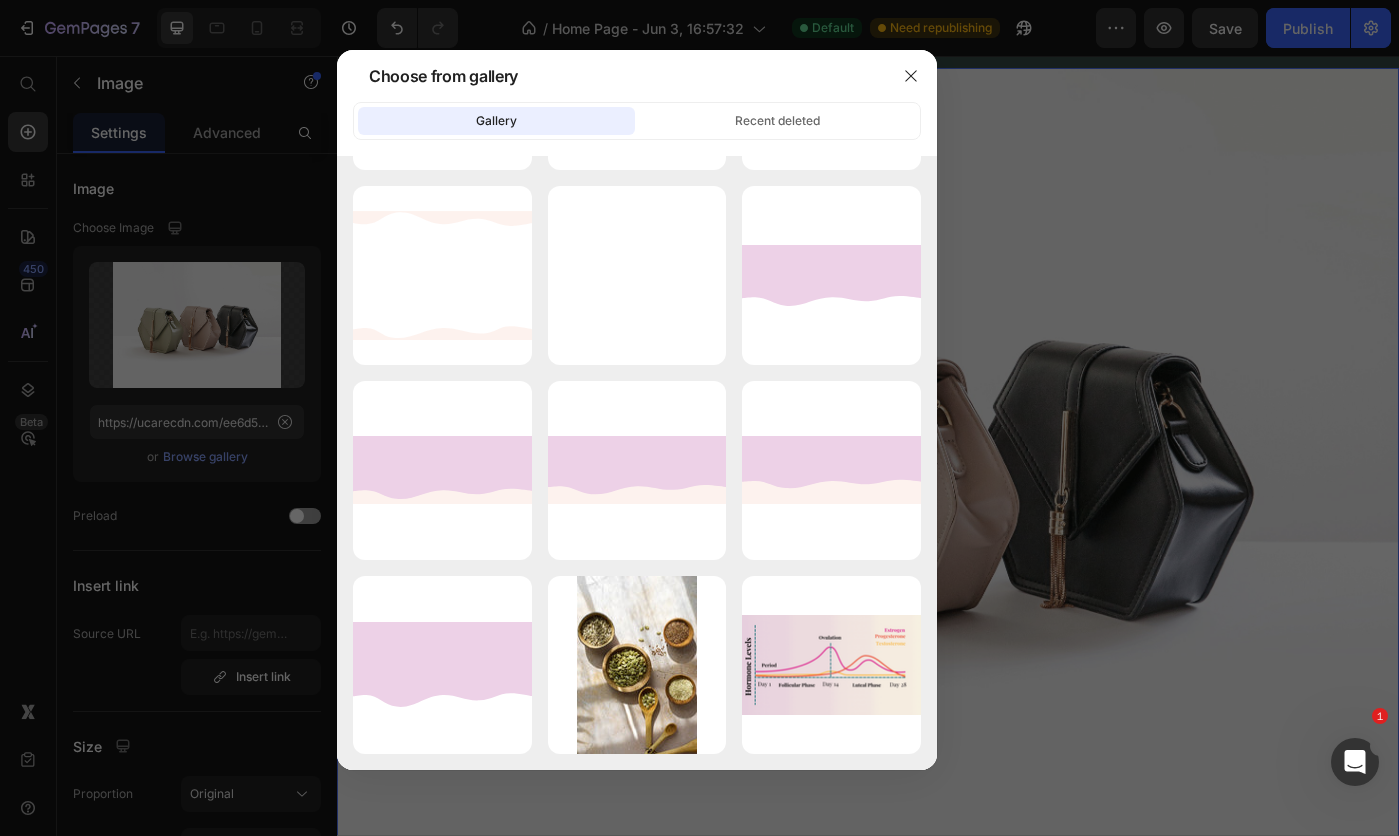 scroll, scrollTop: 6026, scrollLeft: 0, axis: vertical 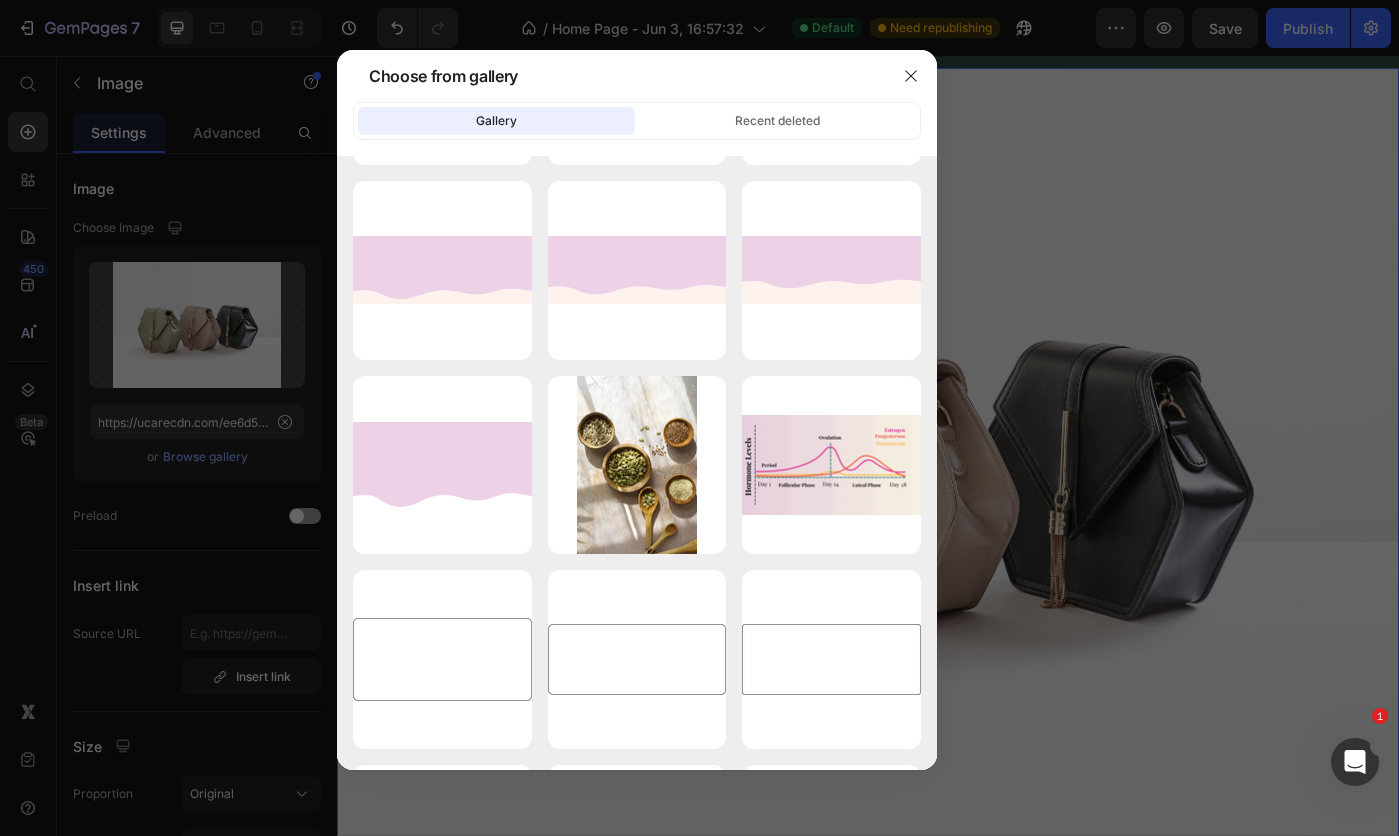 click 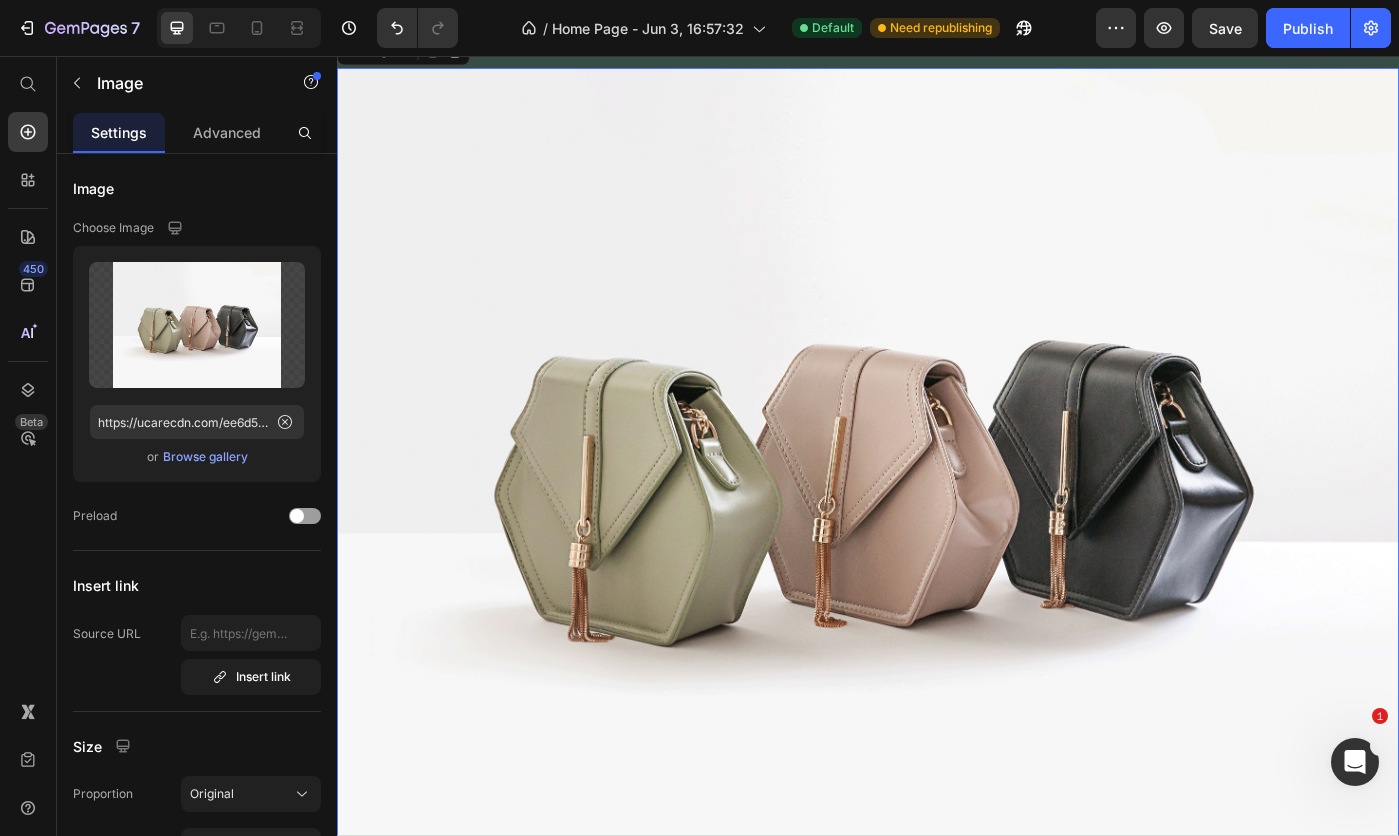 click at bounding box center (197, 325) 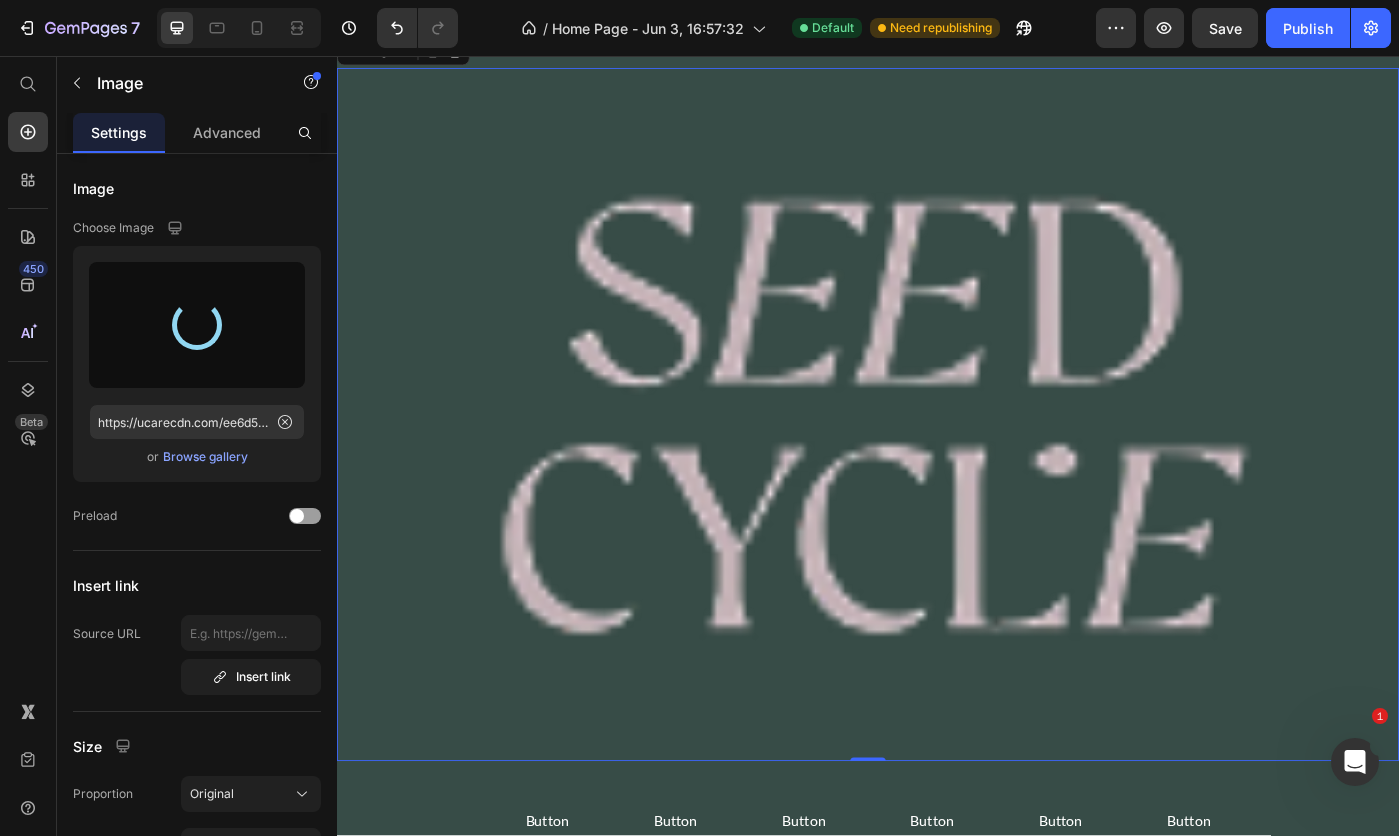 type on "https://cdn.shopify.com/s/files/1/0708/3769/8733/files/gempages_569487010398471148-5363b405-9b2f-4637-9bec-1e2151286c41.png" 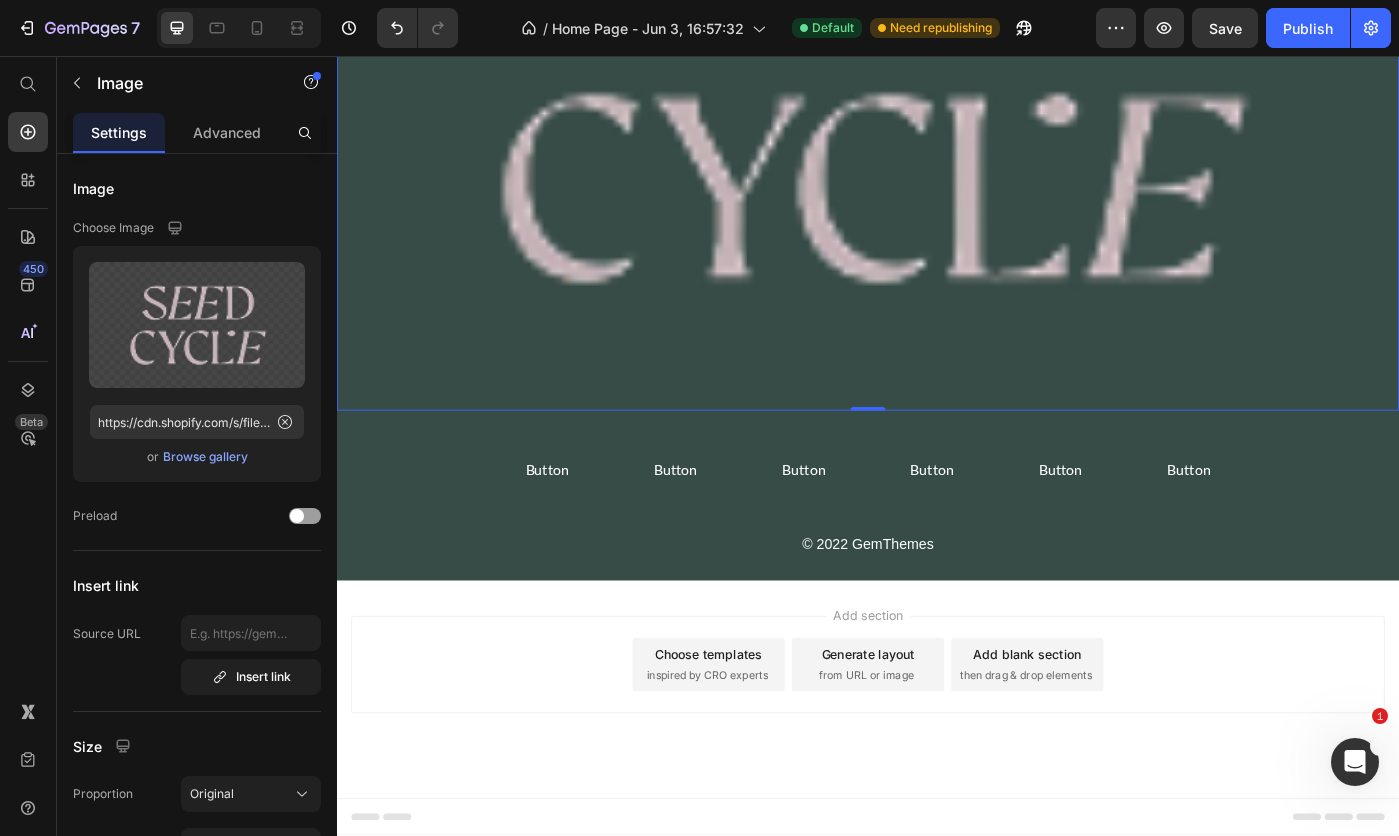 scroll, scrollTop: 9275, scrollLeft: 0, axis: vertical 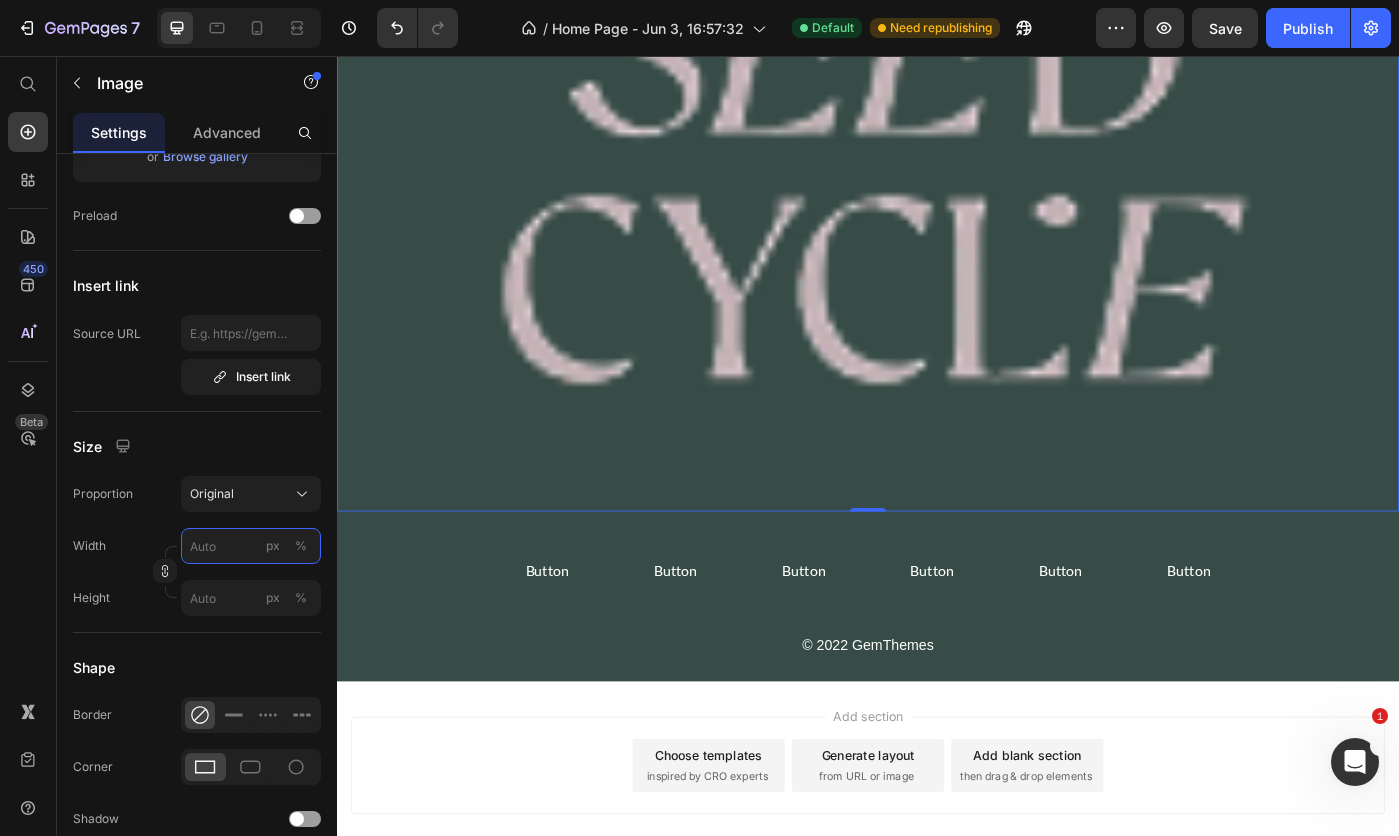 click on "px %" at bounding box center (251, 546) 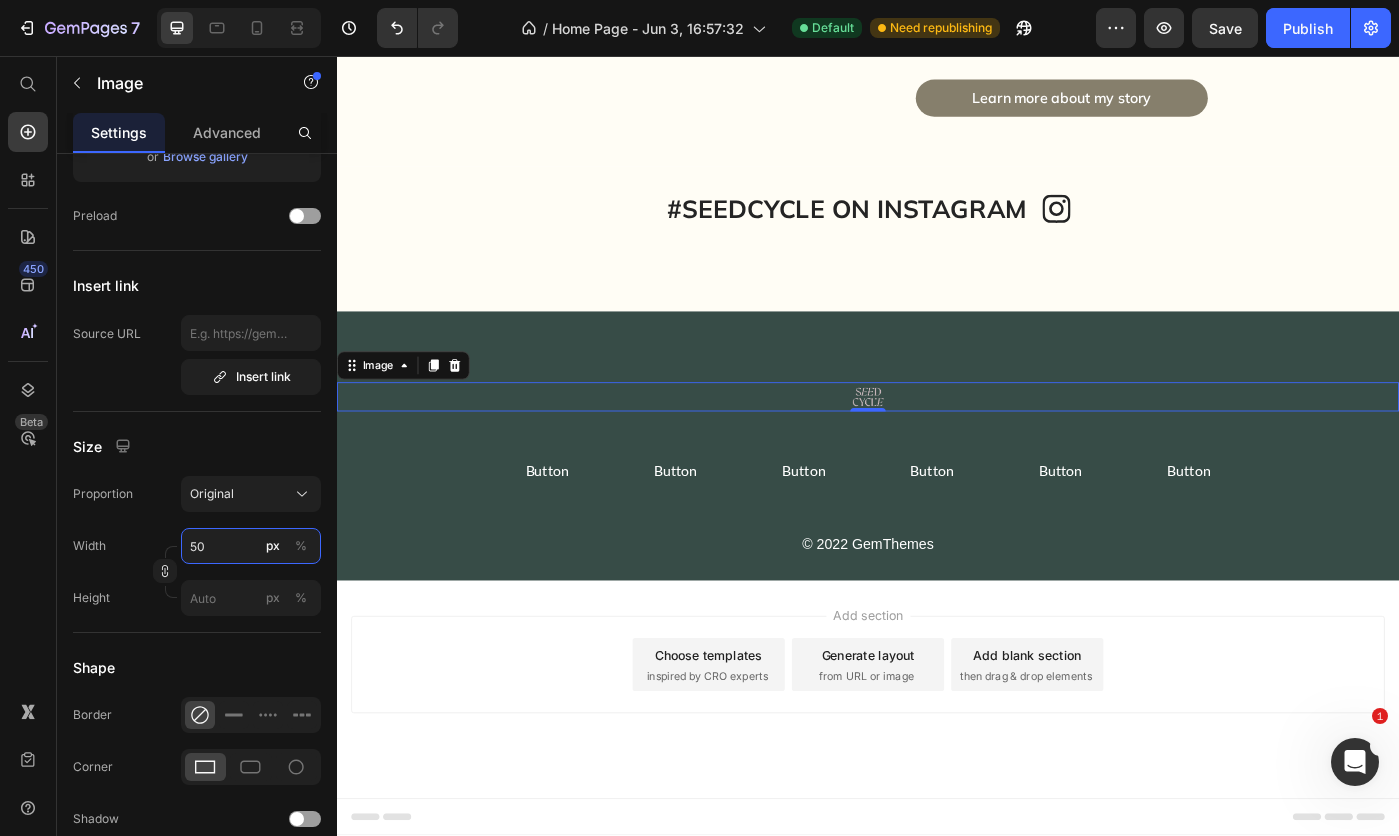 scroll, scrollTop: 8805, scrollLeft: 0, axis: vertical 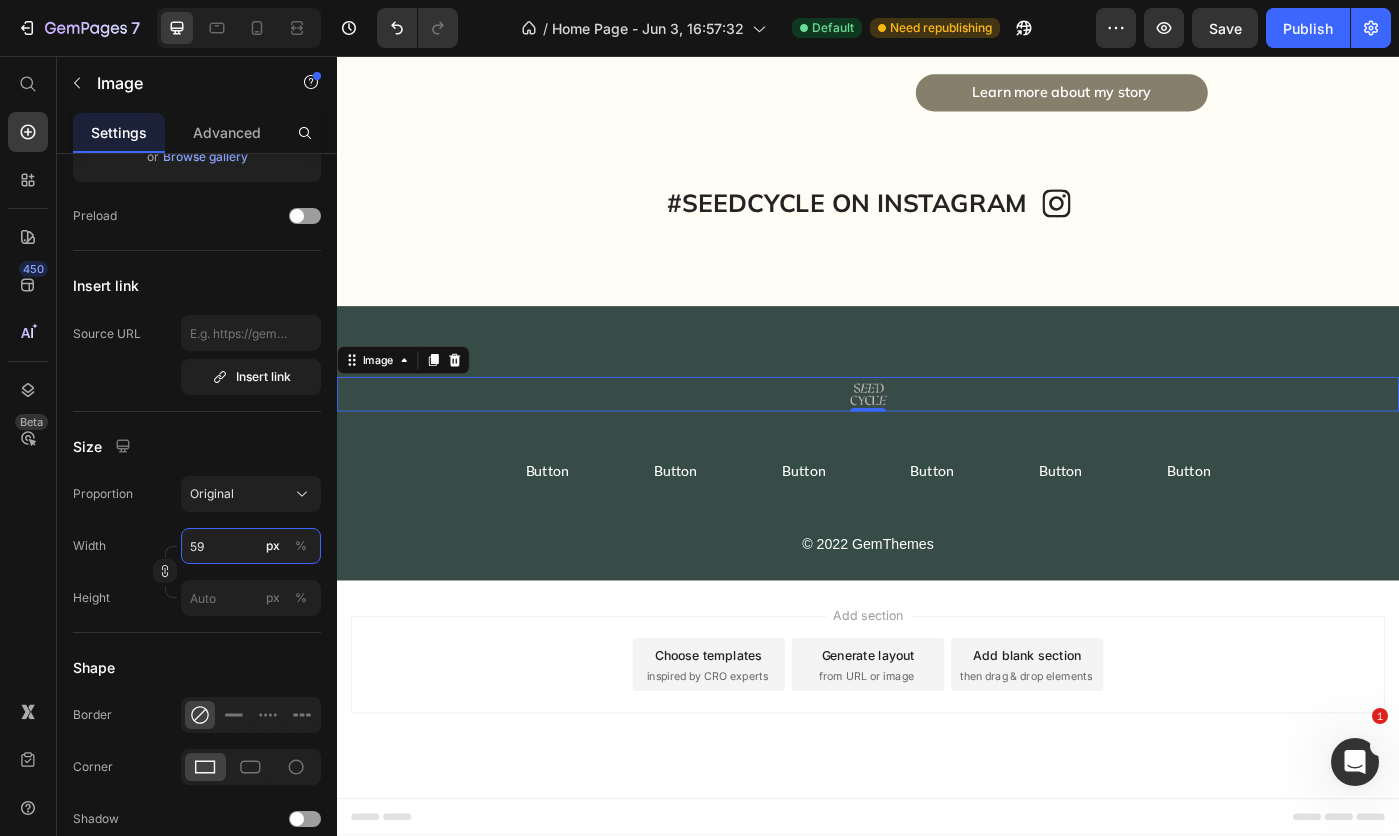type on "5" 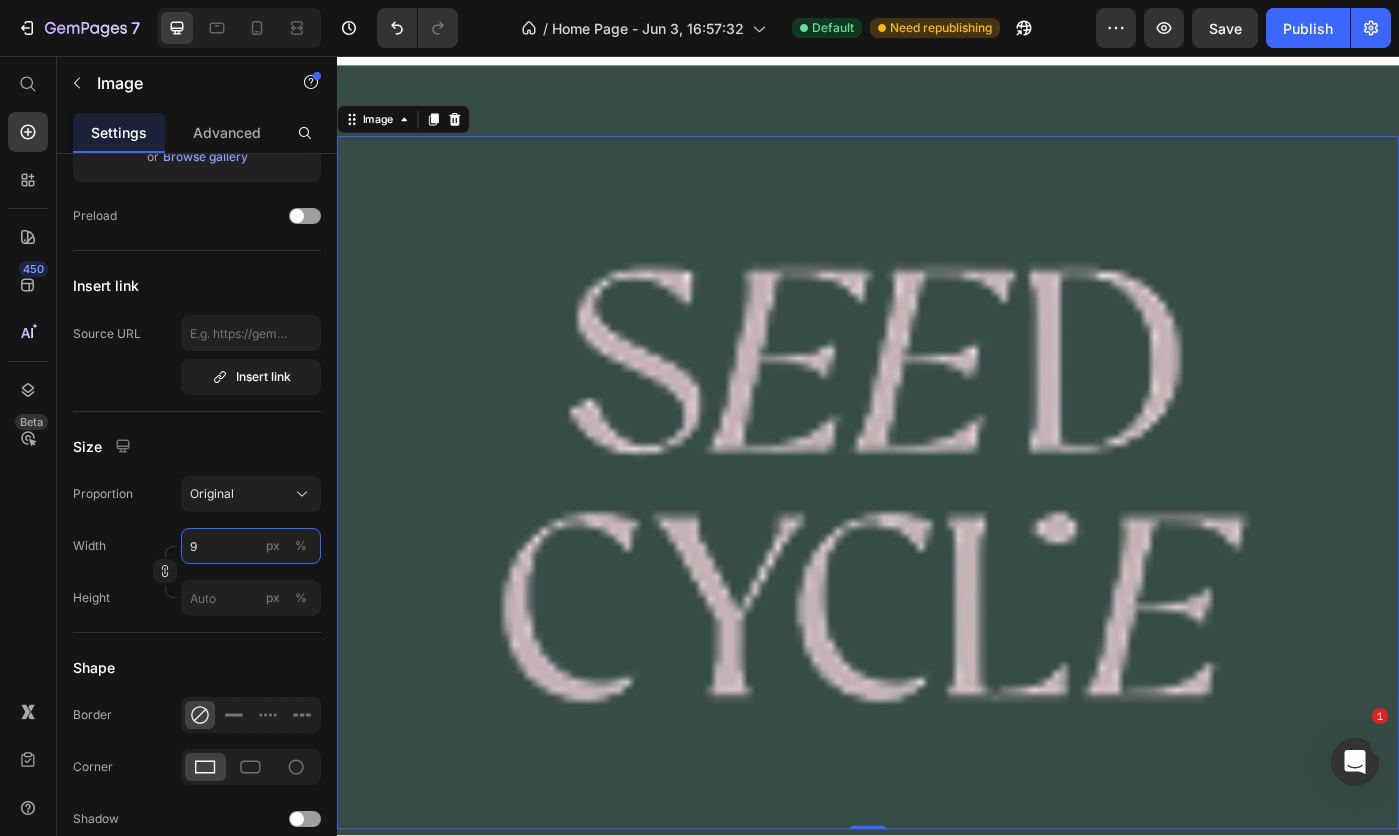 type on "90" 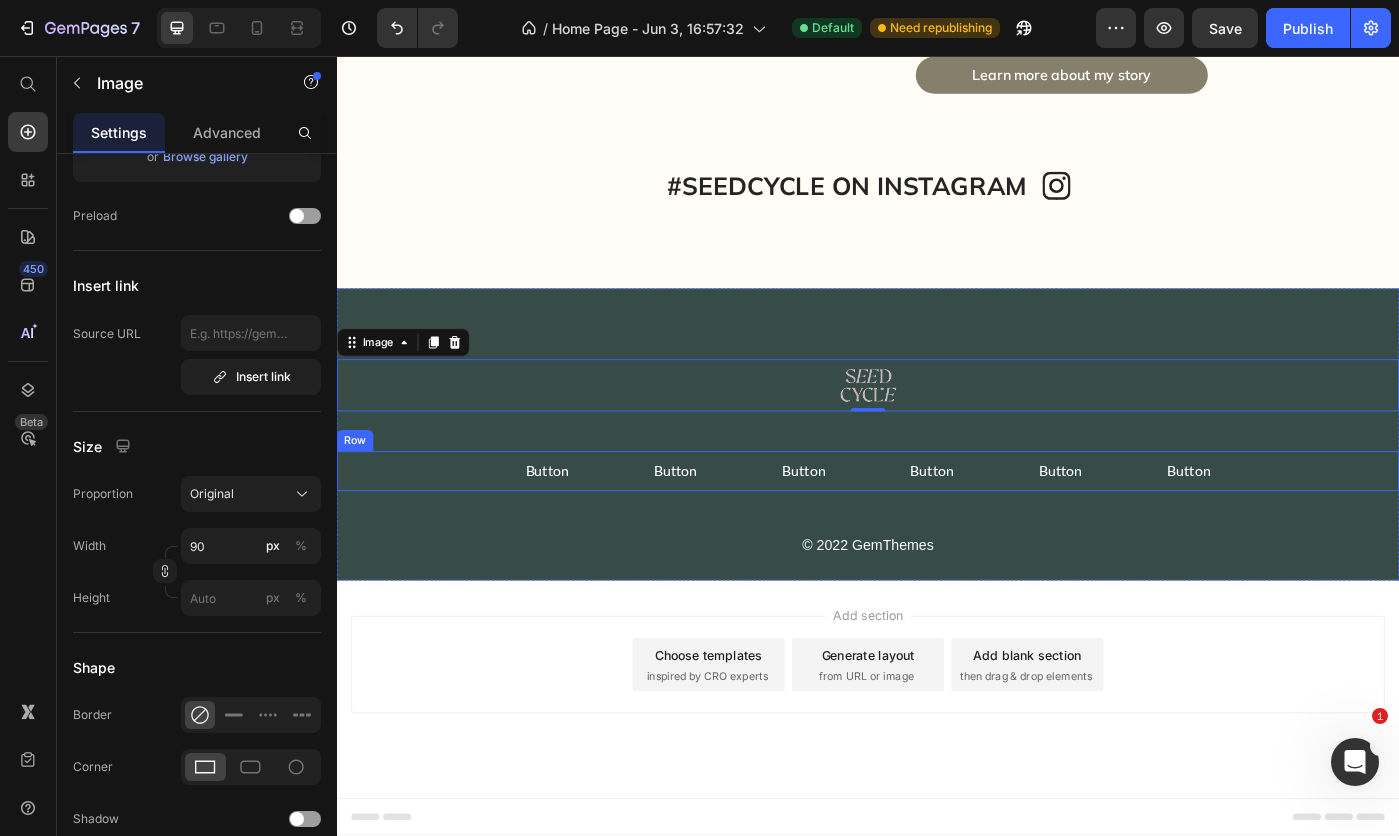drag, startPoint x: 1429, startPoint y: 563, endPoint x: 1407, endPoint y: 587, distance: 32.55764 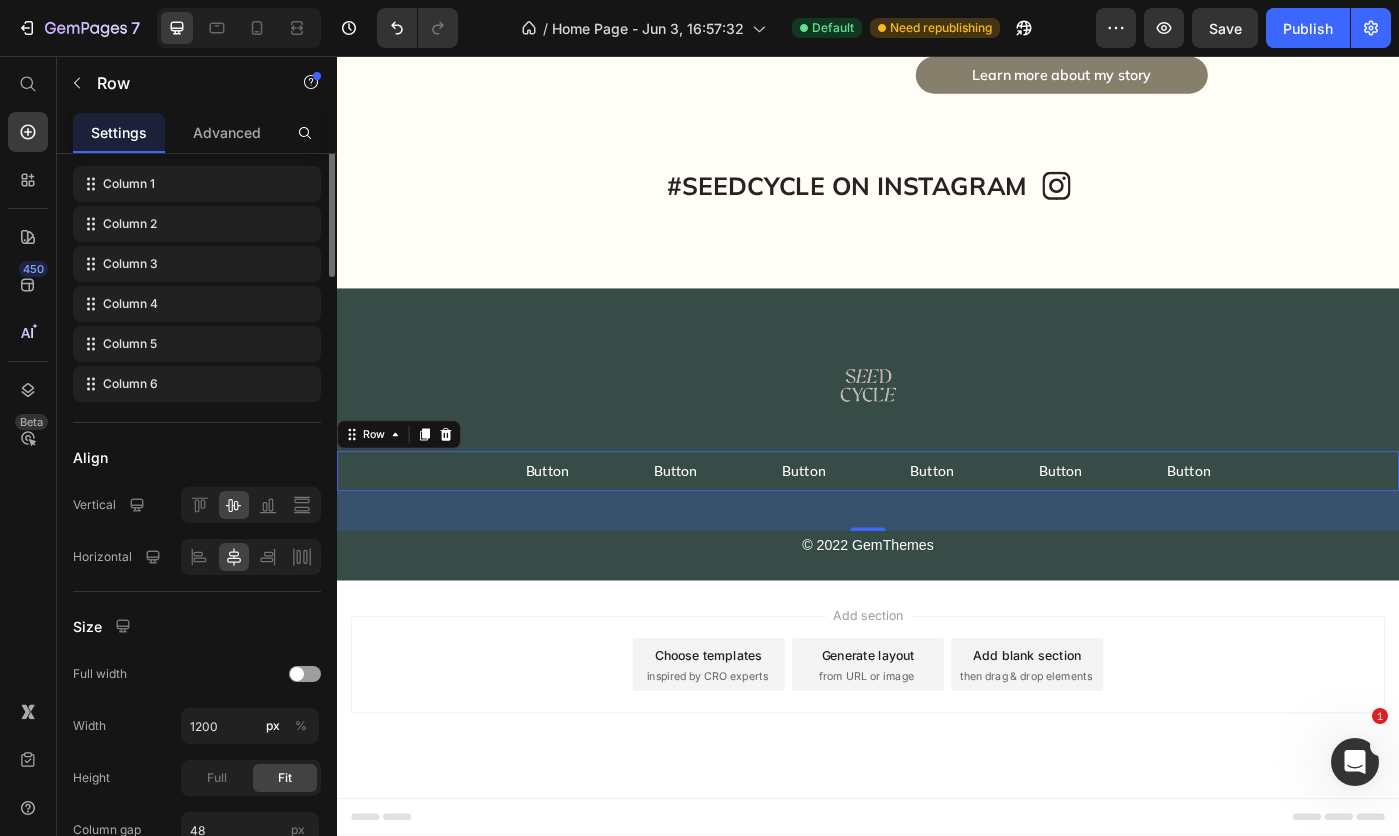 scroll, scrollTop: 0, scrollLeft: 0, axis: both 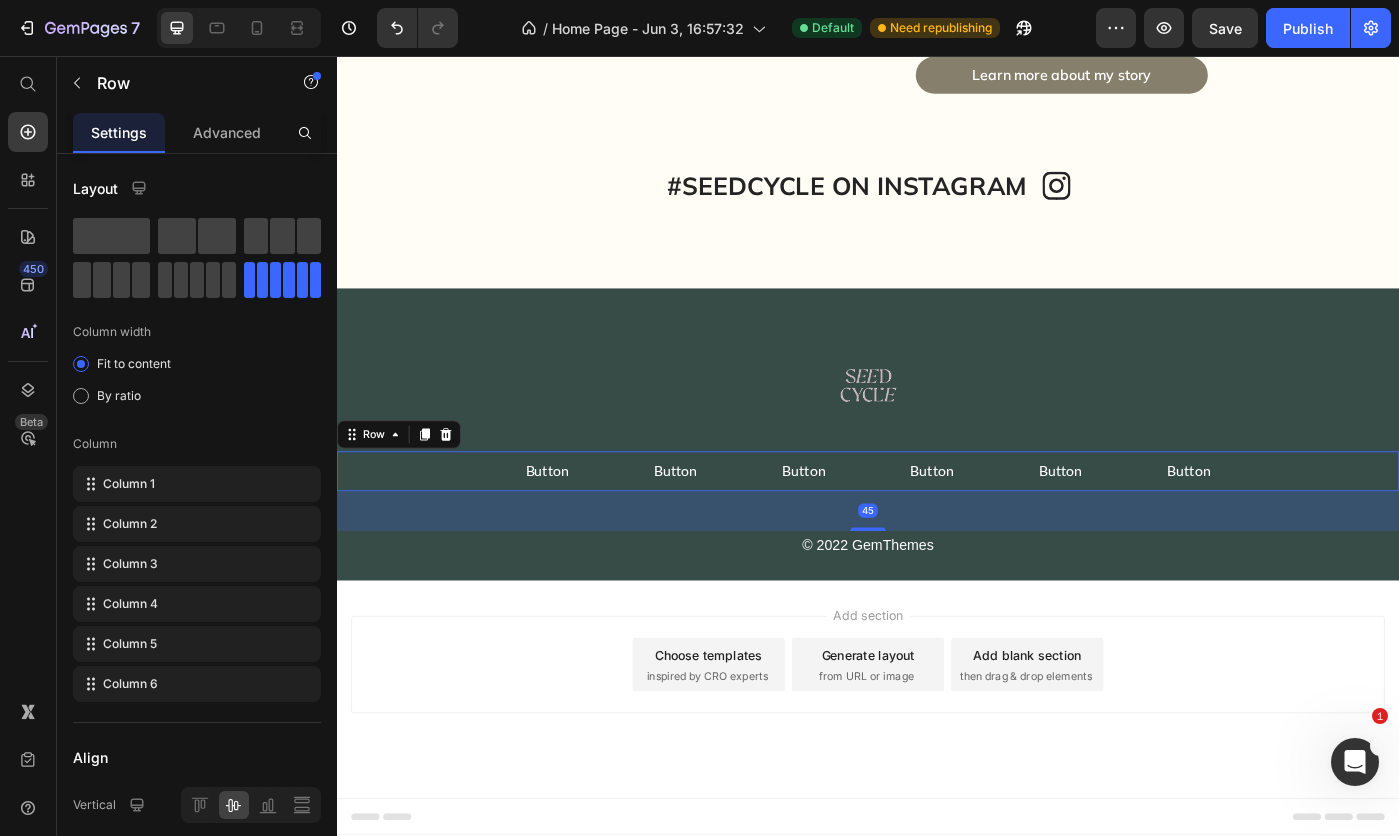 click on "Button Button Button Button Button Button Button Button Button Button Button Button Row   45" at bounding box center (937, 525) 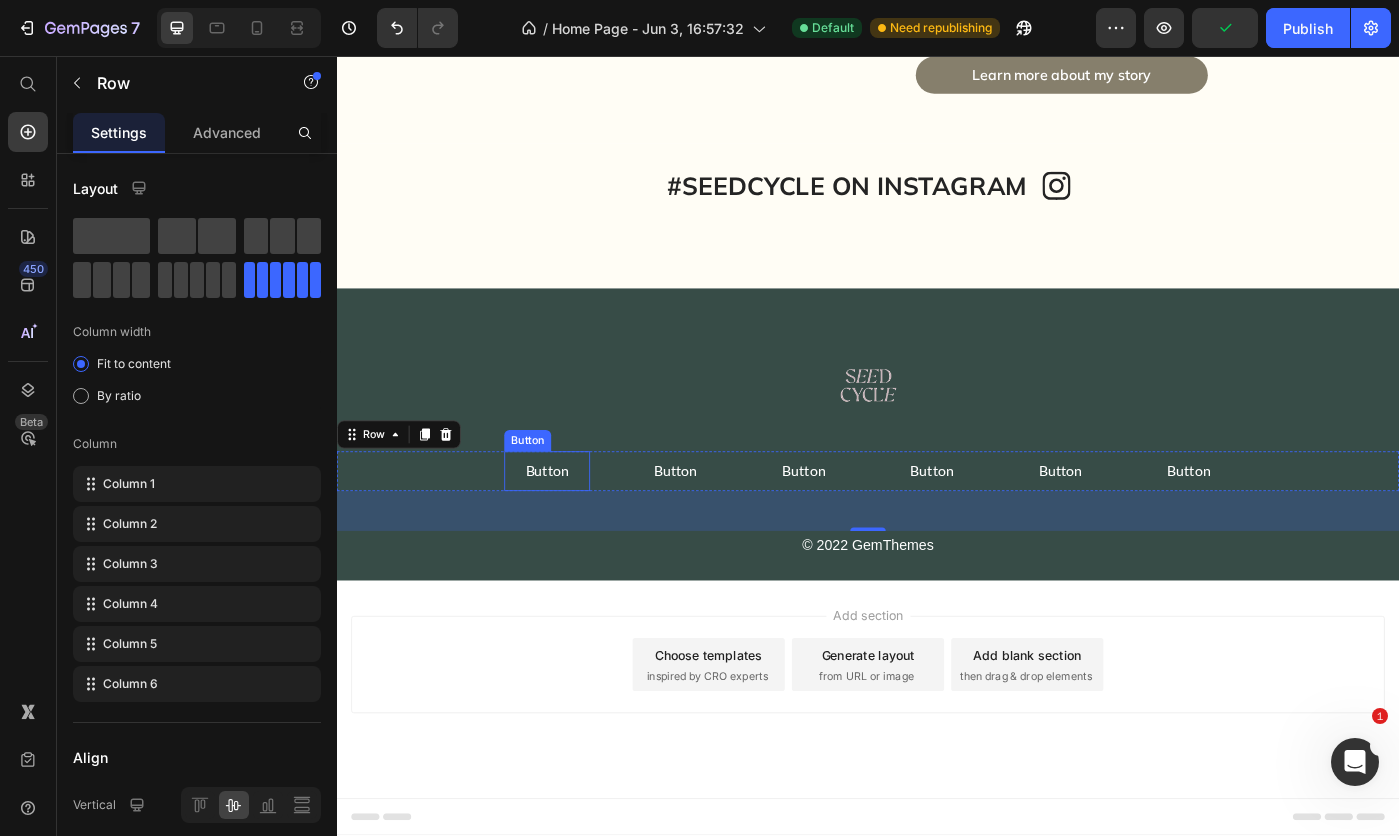 click on "Button" at bounding box center (574, 525) 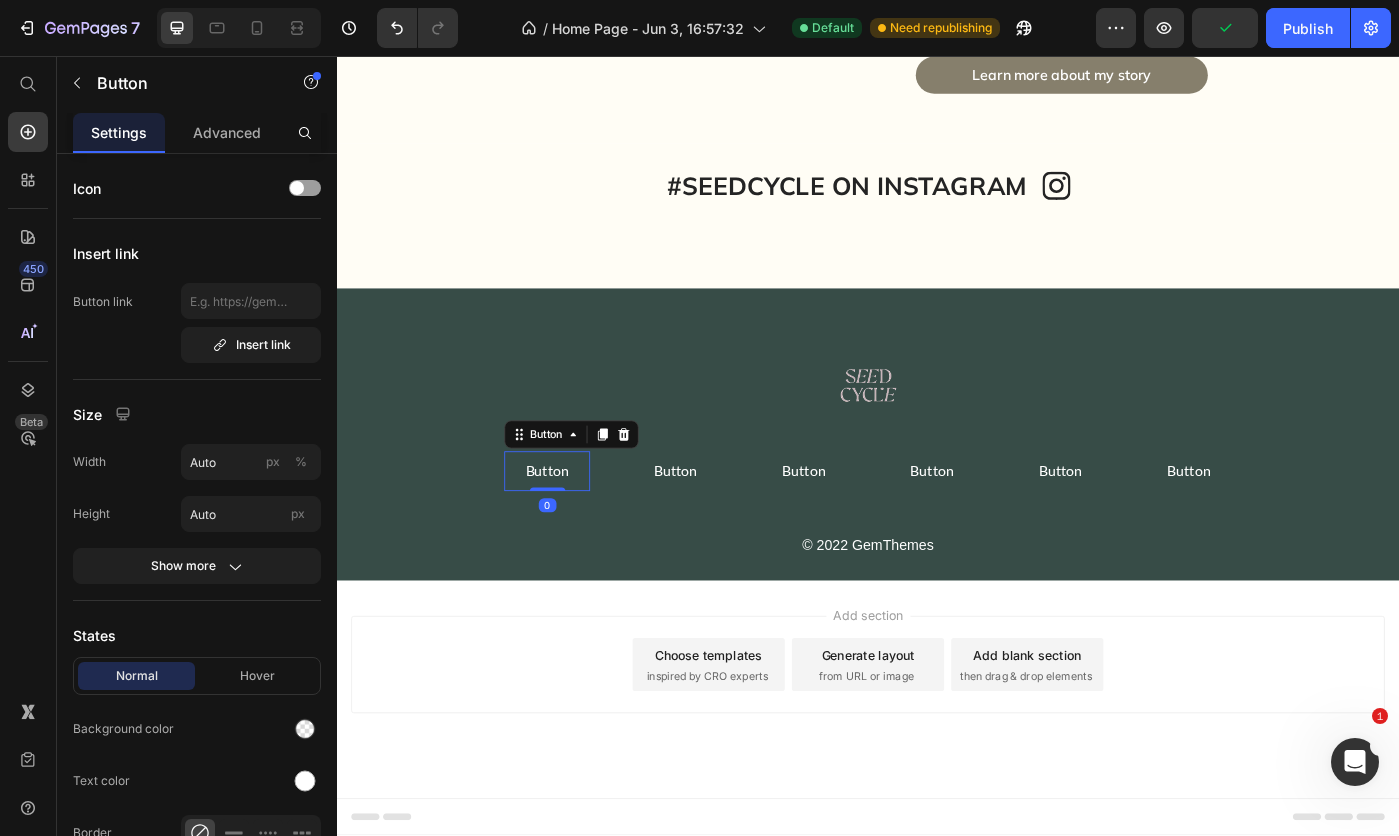 click on "Button" at bounding box center (574, 525) 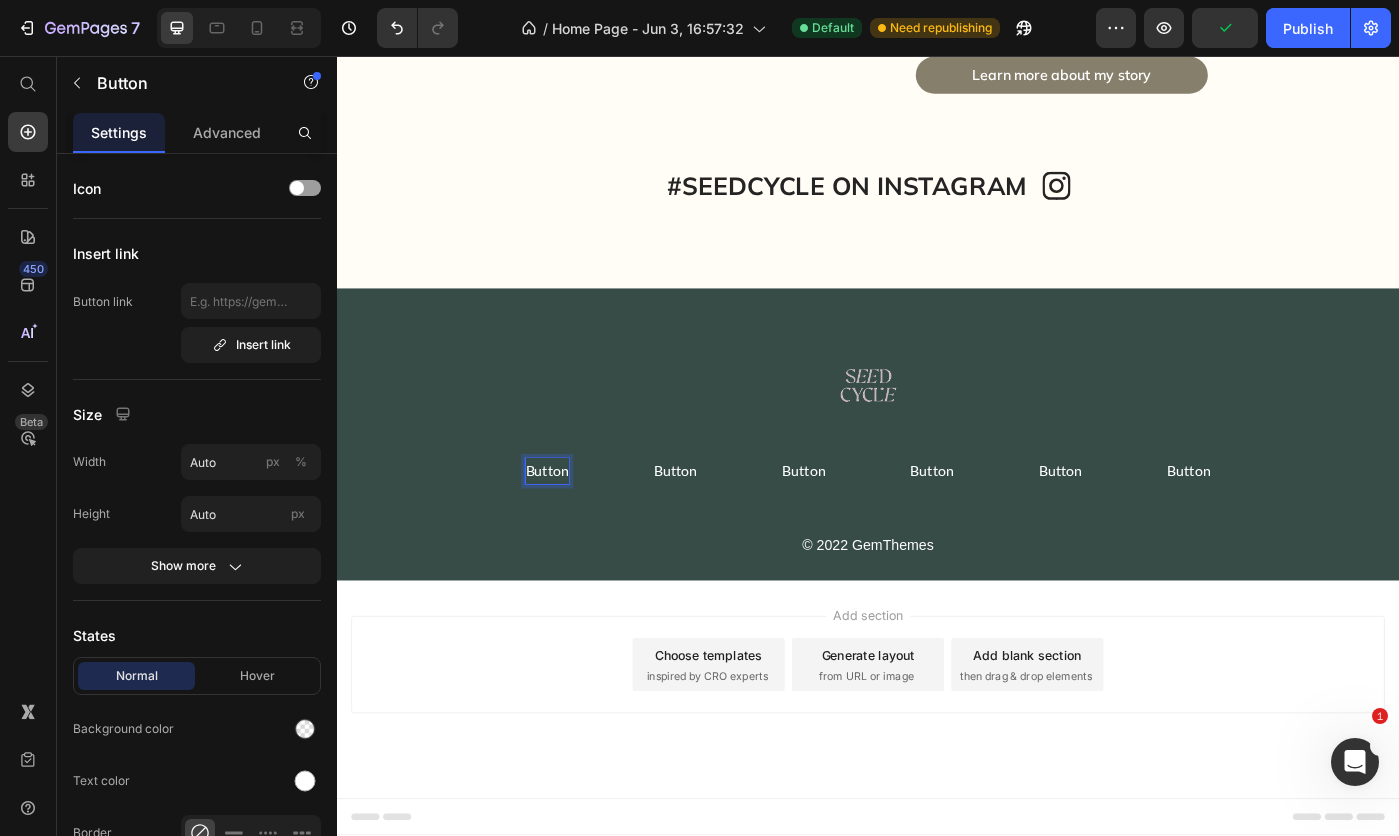 click on "Button" at bounding box center (574, 525) 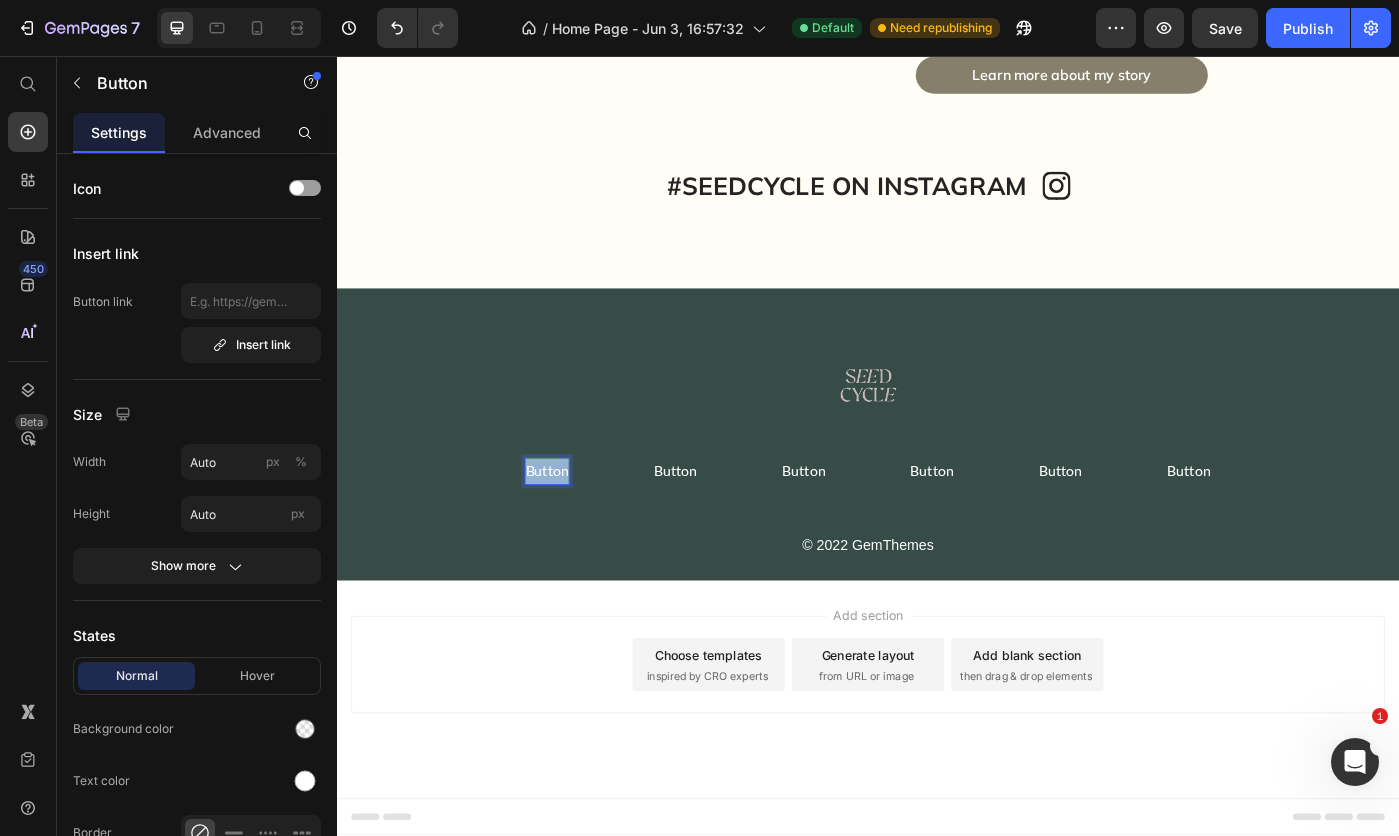 drag, startPoint x: 589, startPoint y: 578, endPoint x: 529, endPoint y: 578, distance: 60 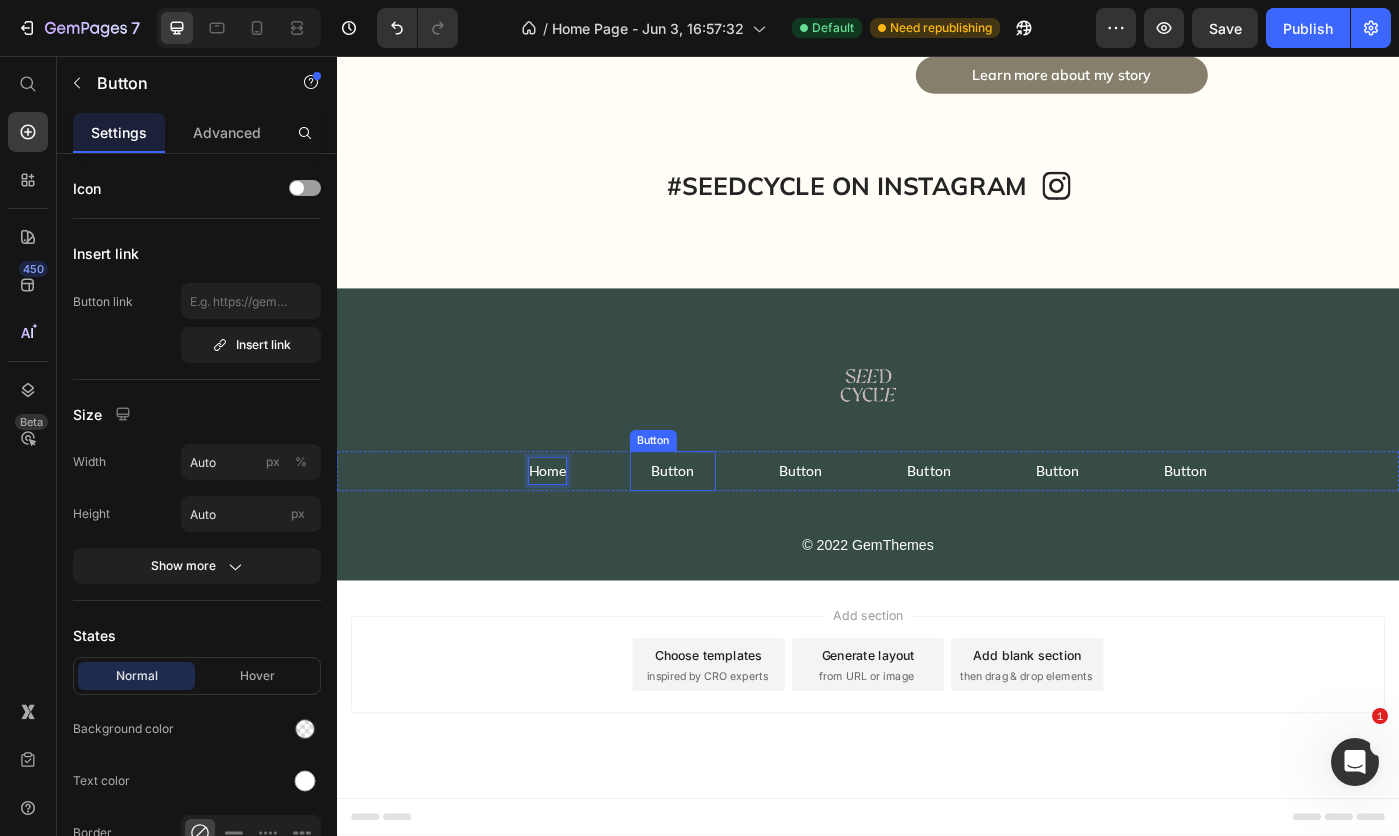 click on "Button" at bounding box center (716, 525) 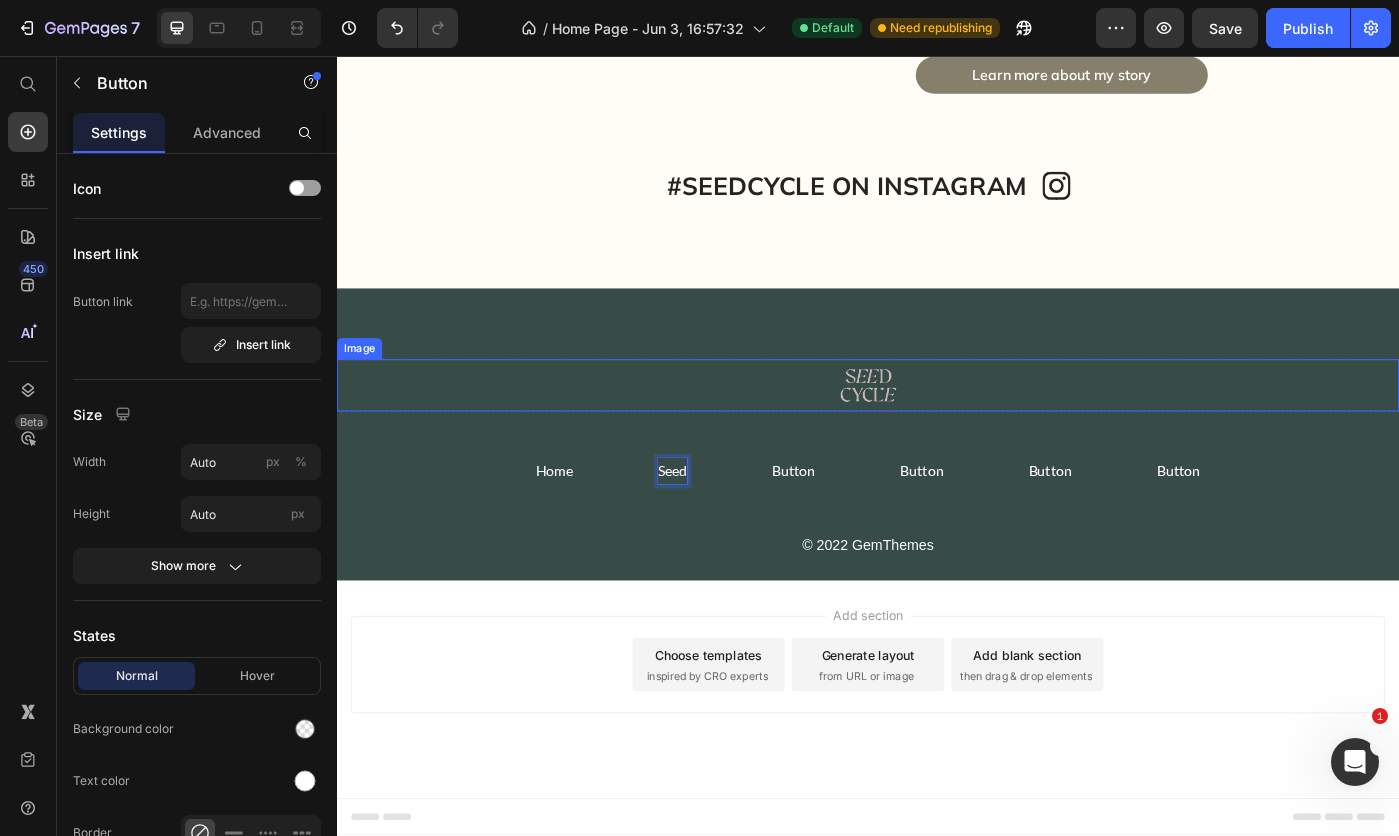 click on "Seed" at bounding box center [716, 525] 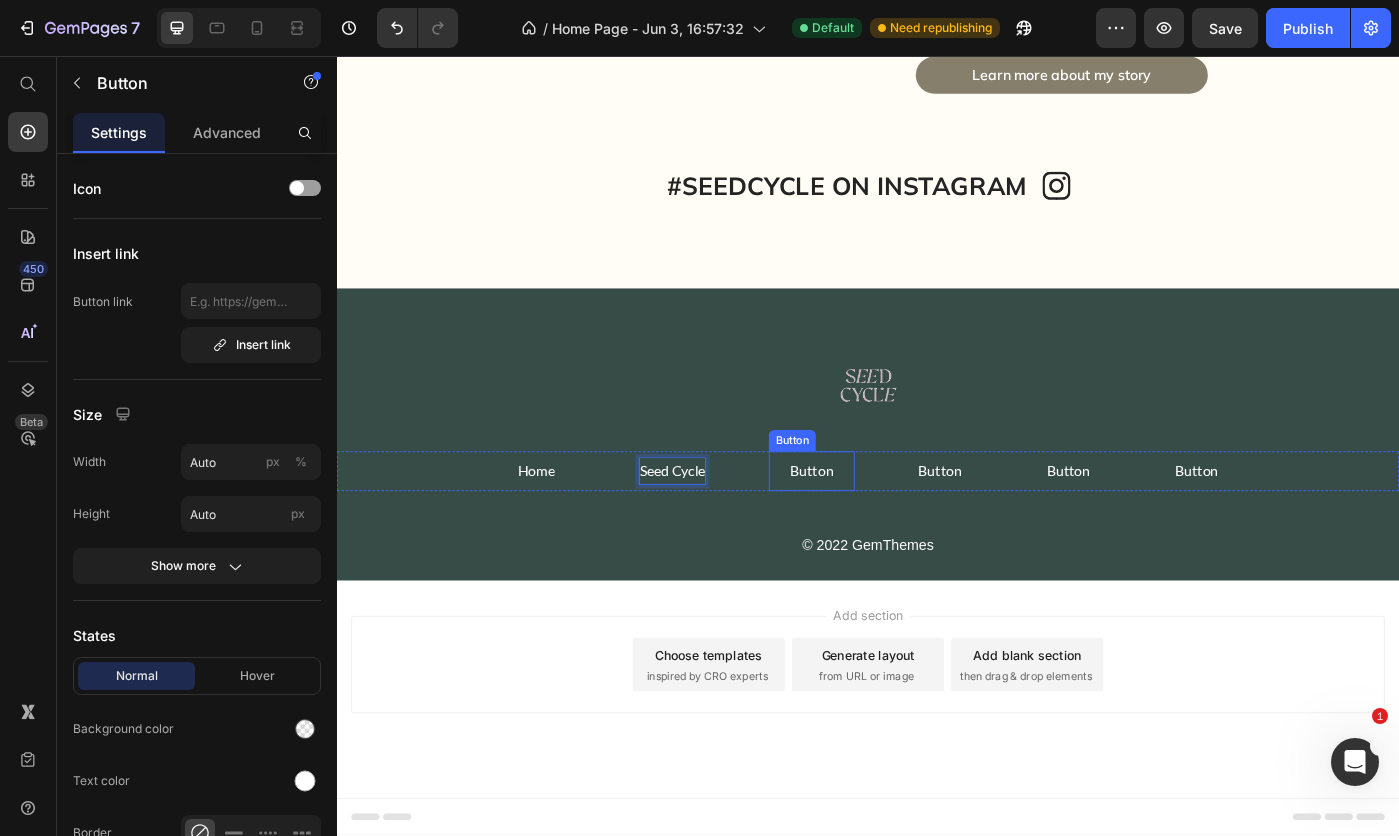 click on "Button" at bounding box center [873, 525] 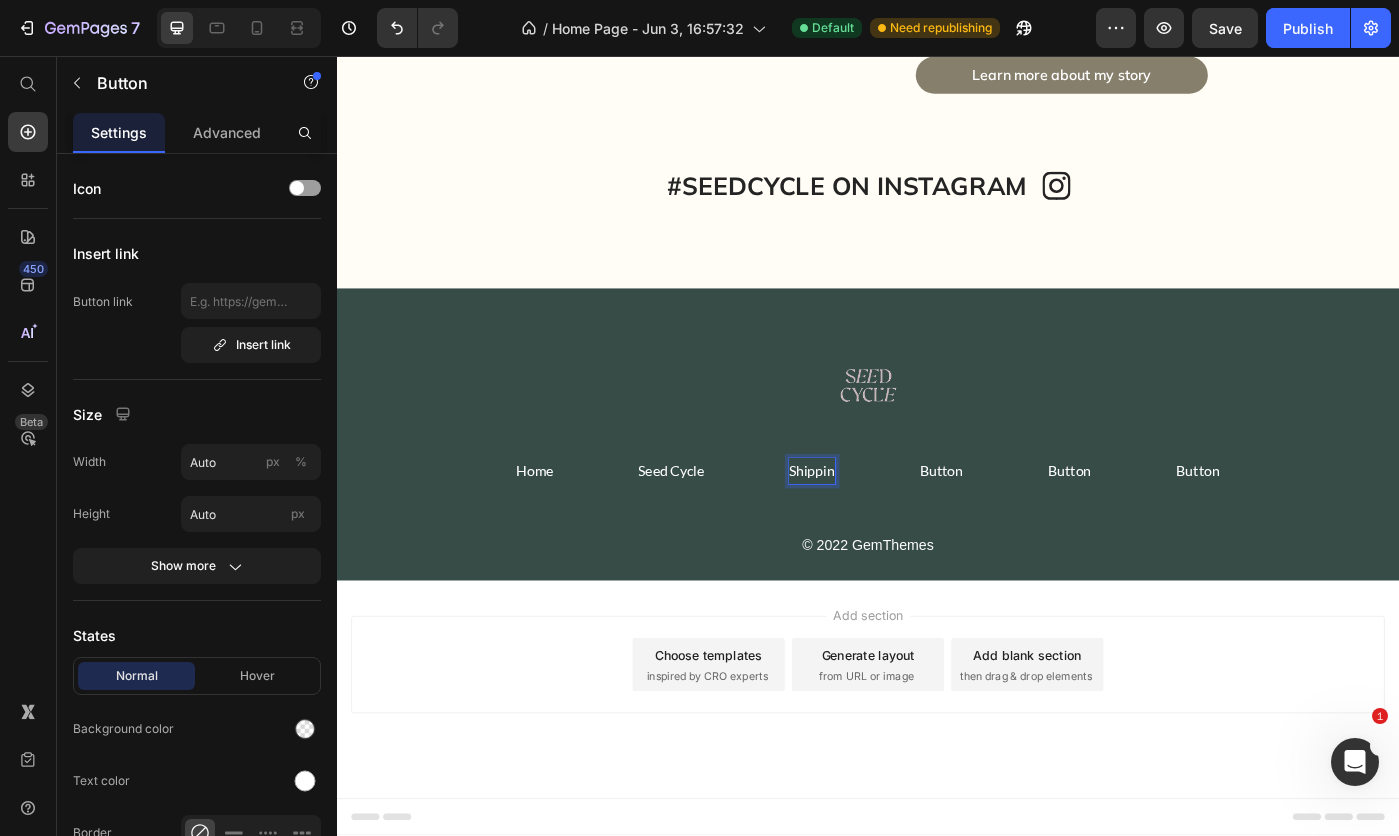 click on "Shippin" at bounding box center [874, 525] 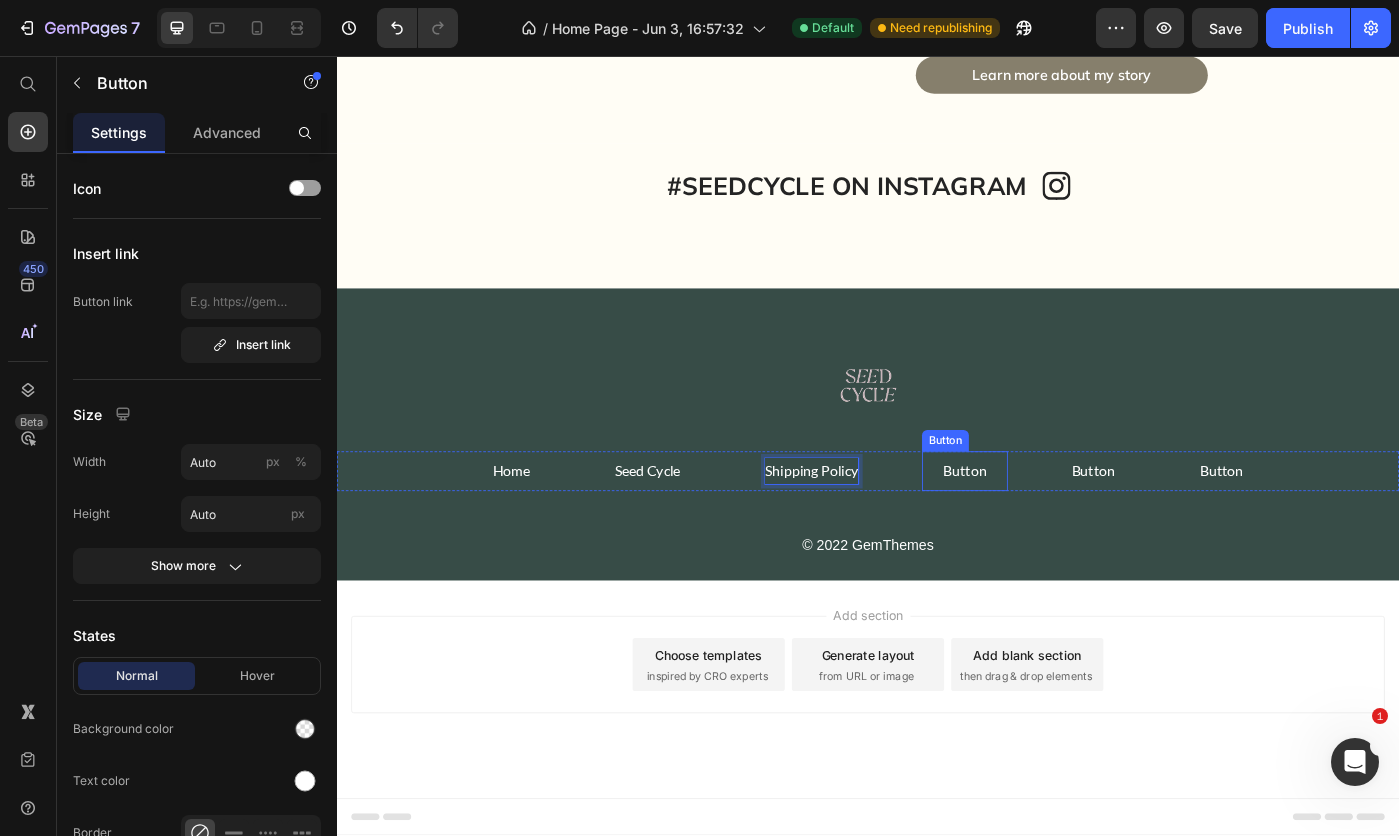click on "Button" at bounding box center (1046, 525) 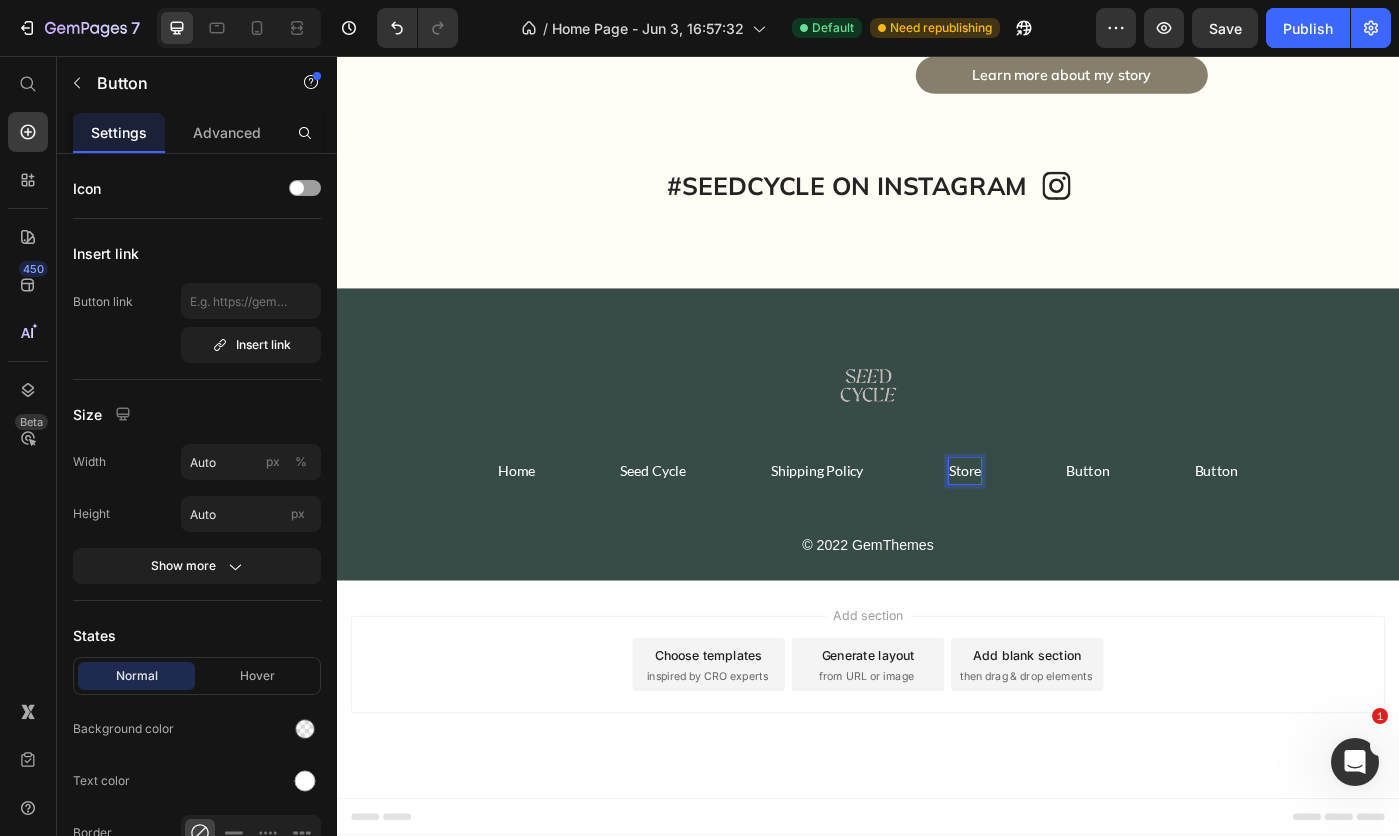 click on "Store" at bounding box center (1046, 525) 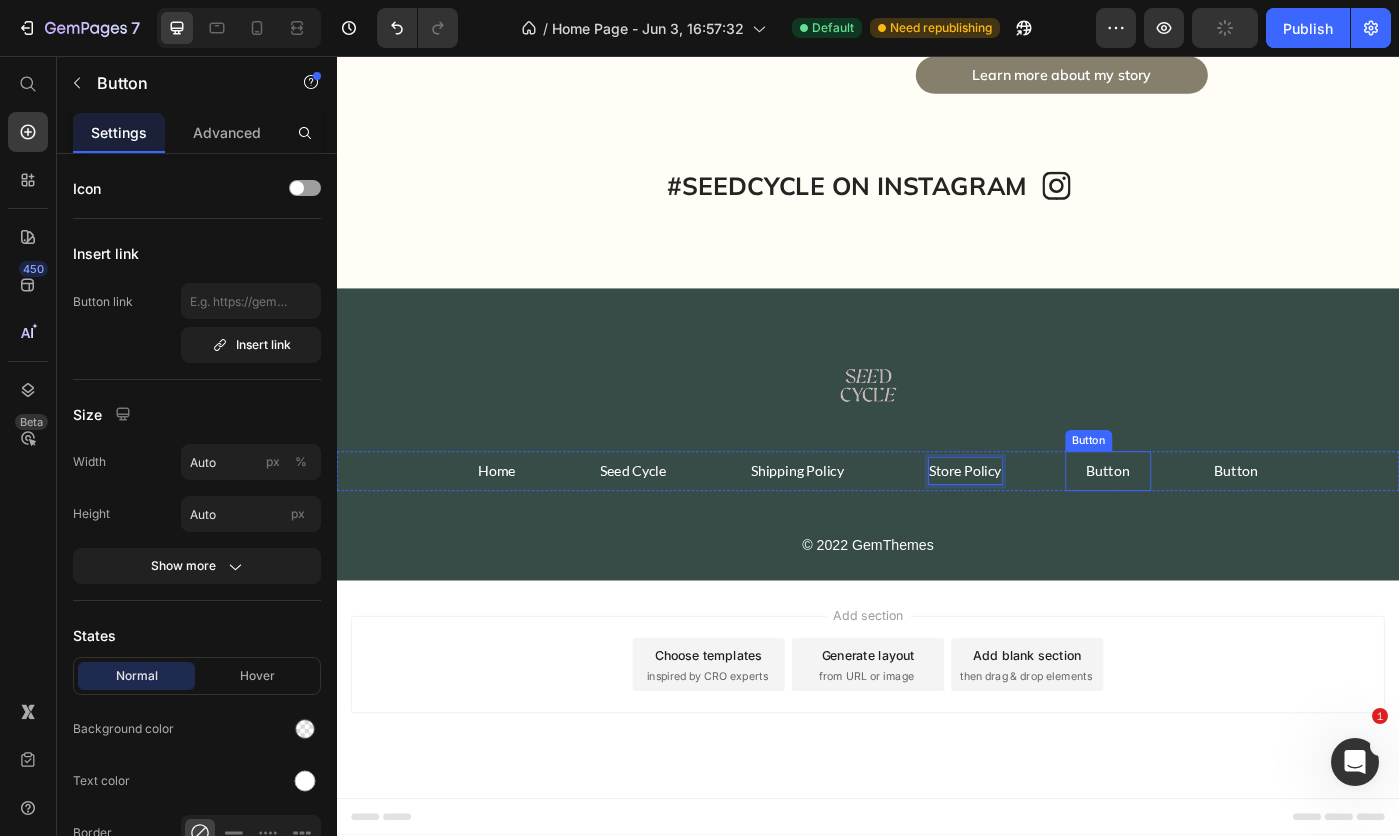 click on "Button" at bounding box center [1208, 525] 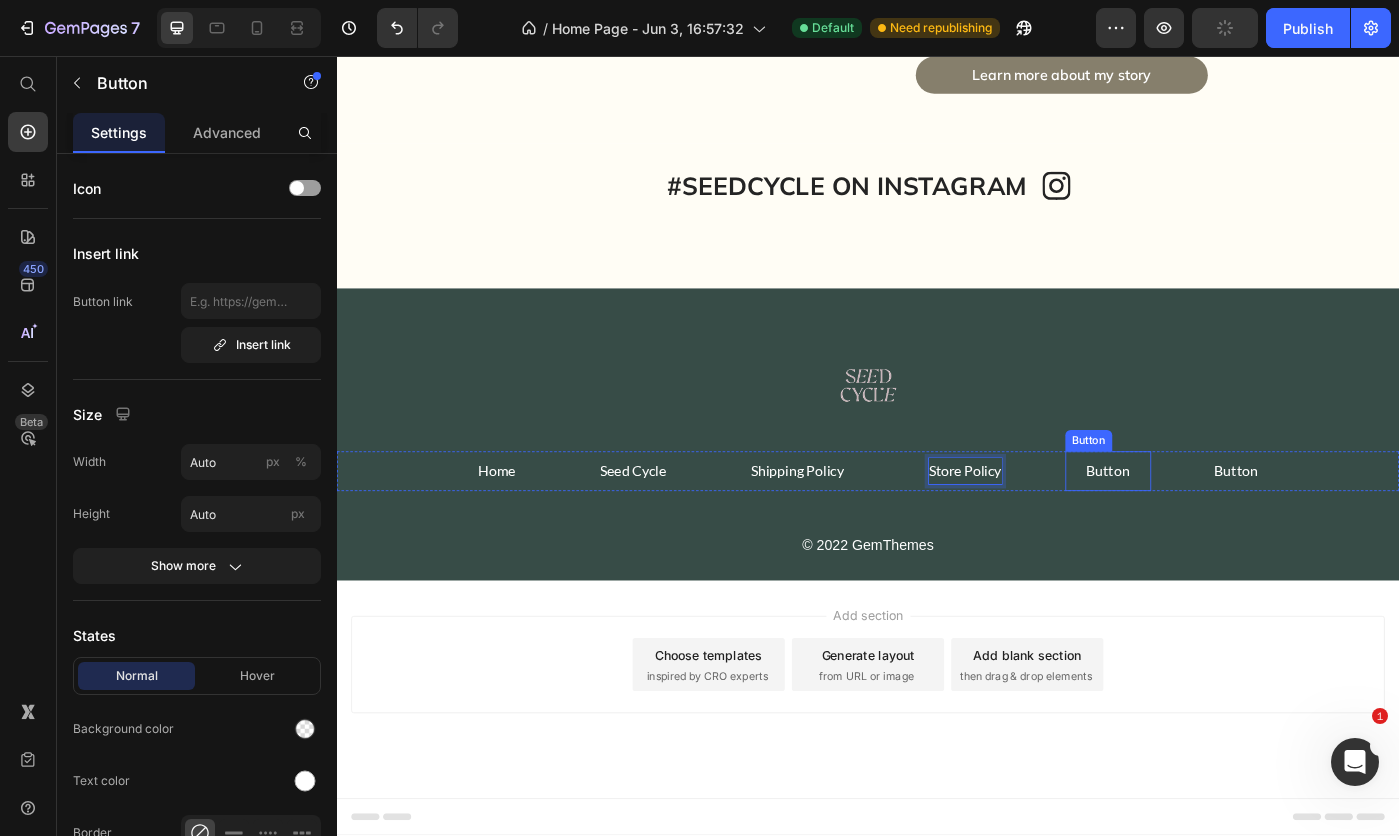 click on "Button" at bounding box center (1208, 525) 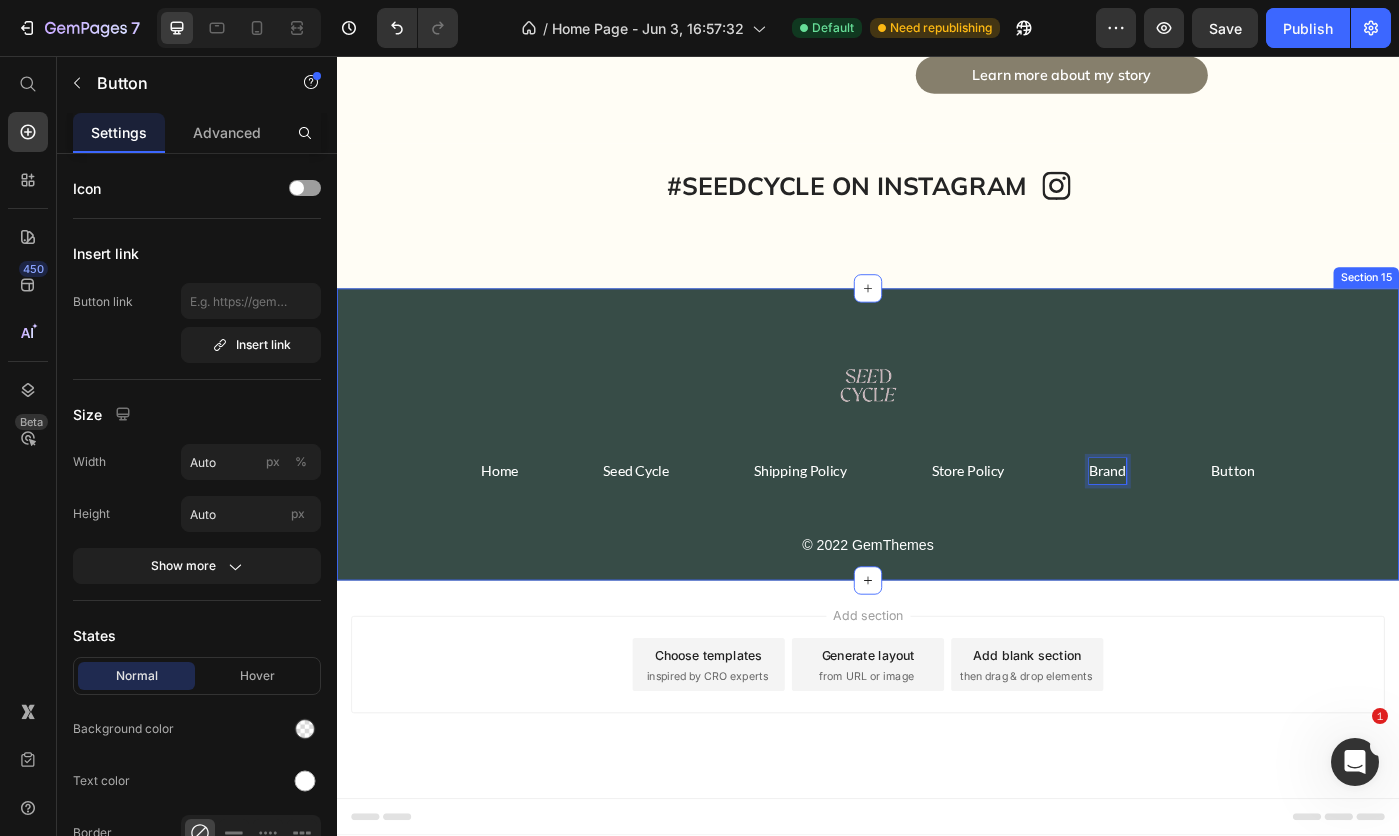 click on "Brand" at bounding box center (1208, 525) 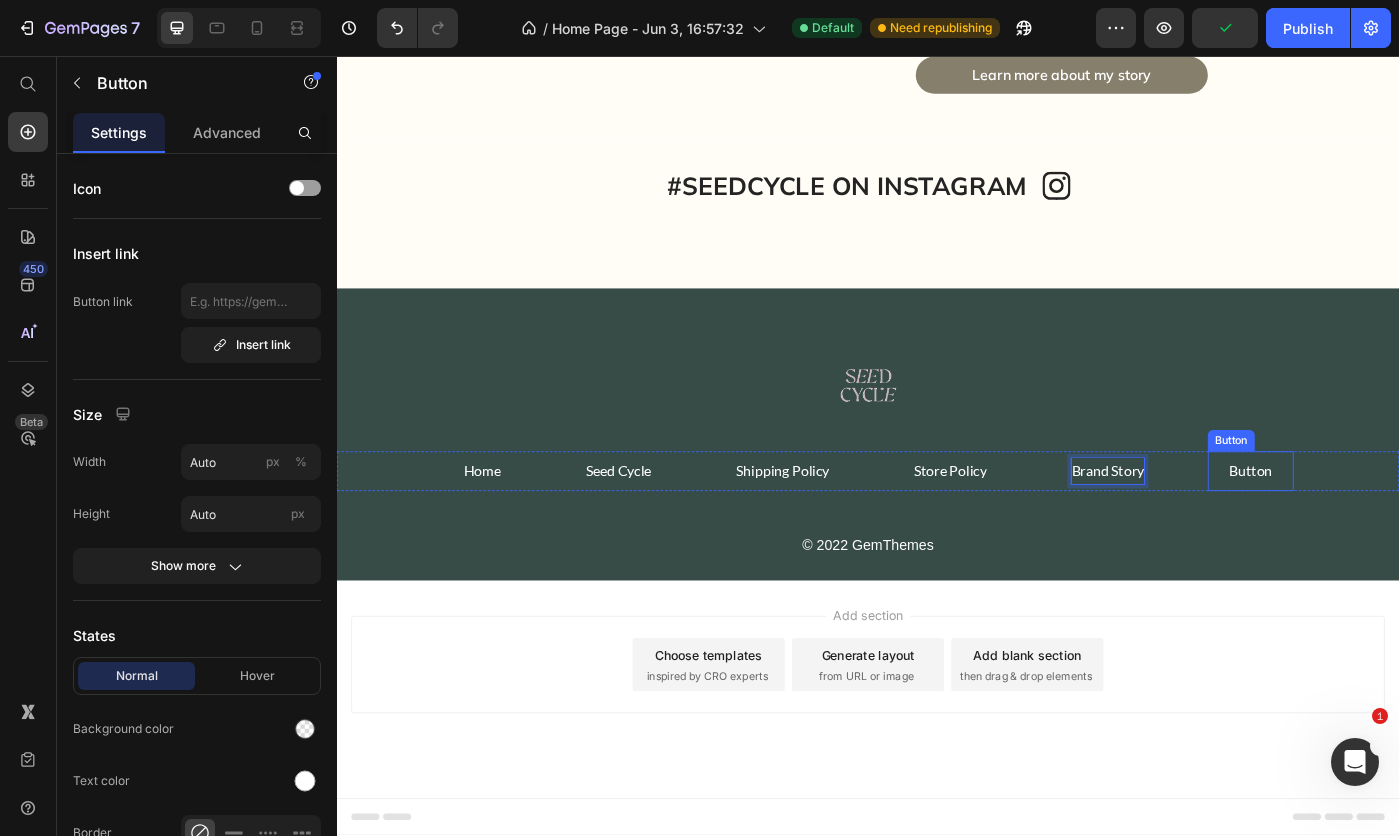 click on "Button" at bounding box center (1369, 525) 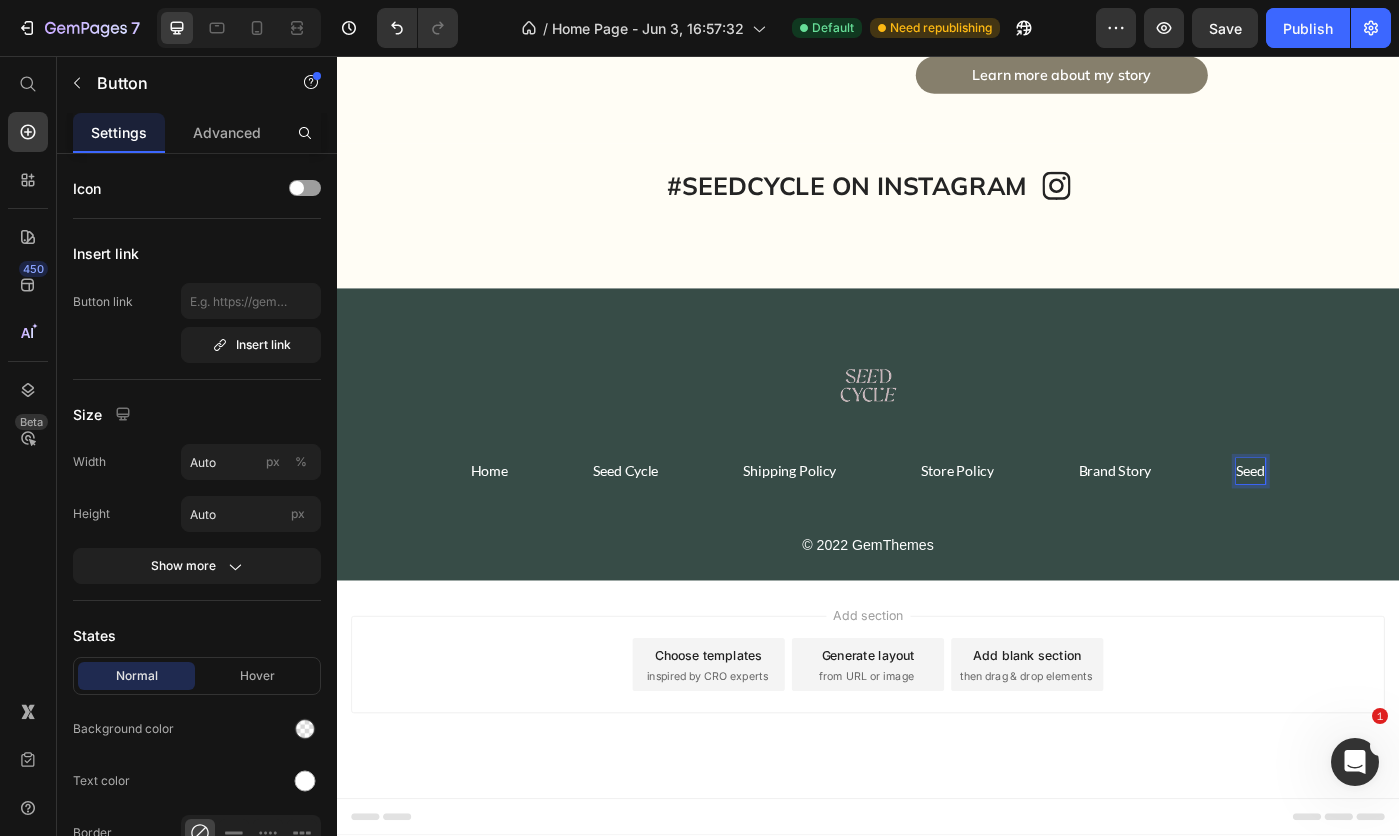 click on "Seed" at bounding box center [1369, 525] 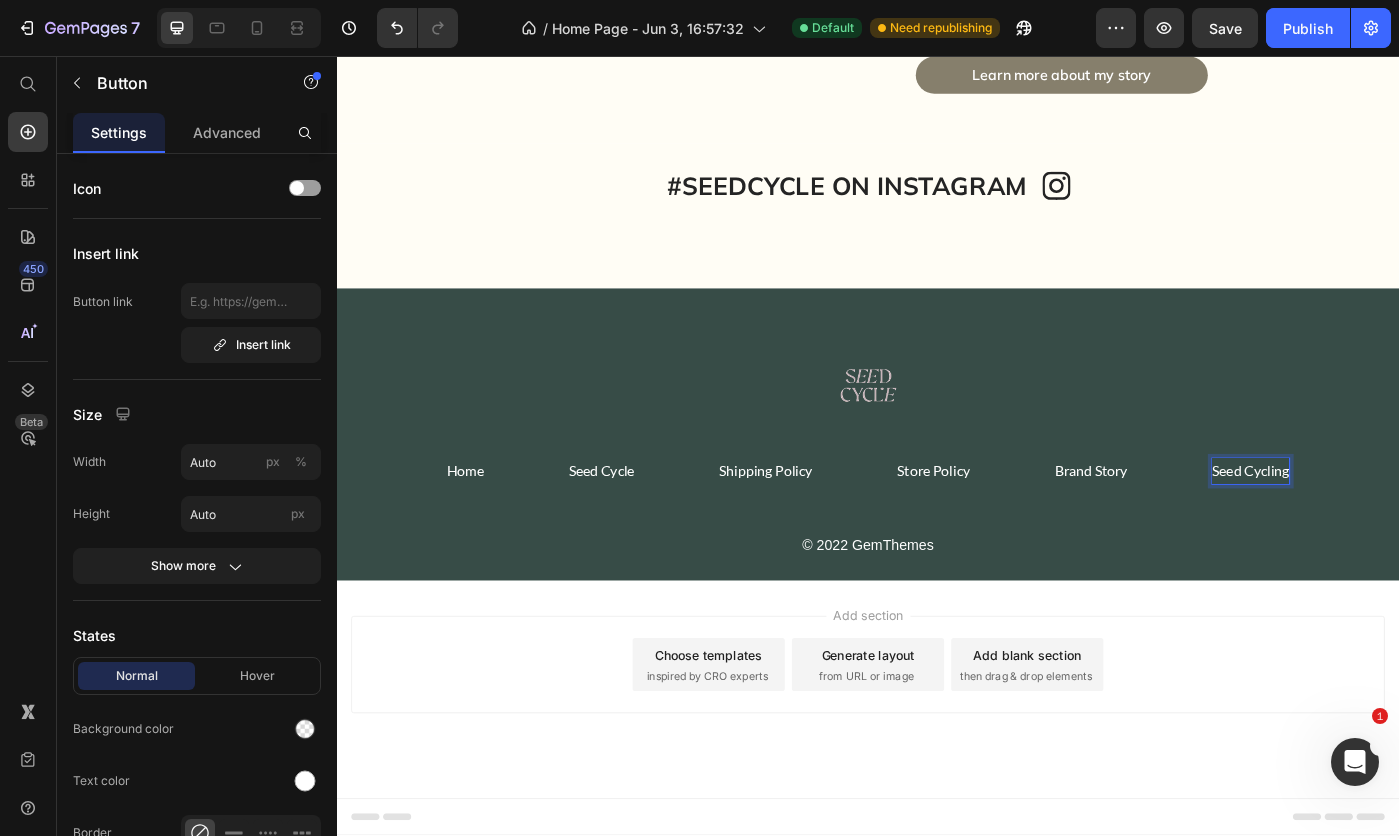 click on "Seed Cycling" at bounding box center [1369, 525] 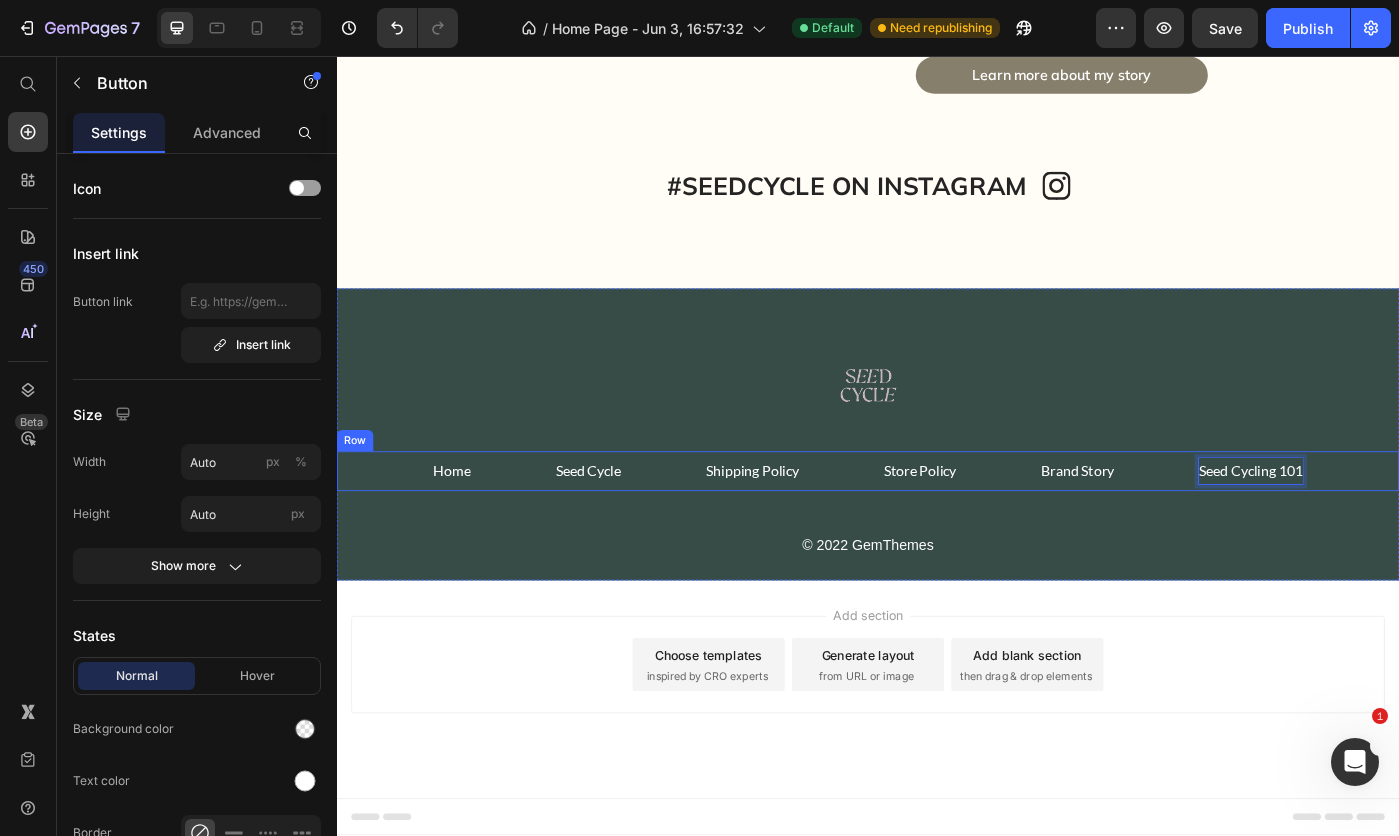 click on "Home Button Seed Cycle Button Shipping Policy Button Store Policy Button Brand Story Button Seed Cycling 101 Button   0 Row" at bounding box center (937, 525) 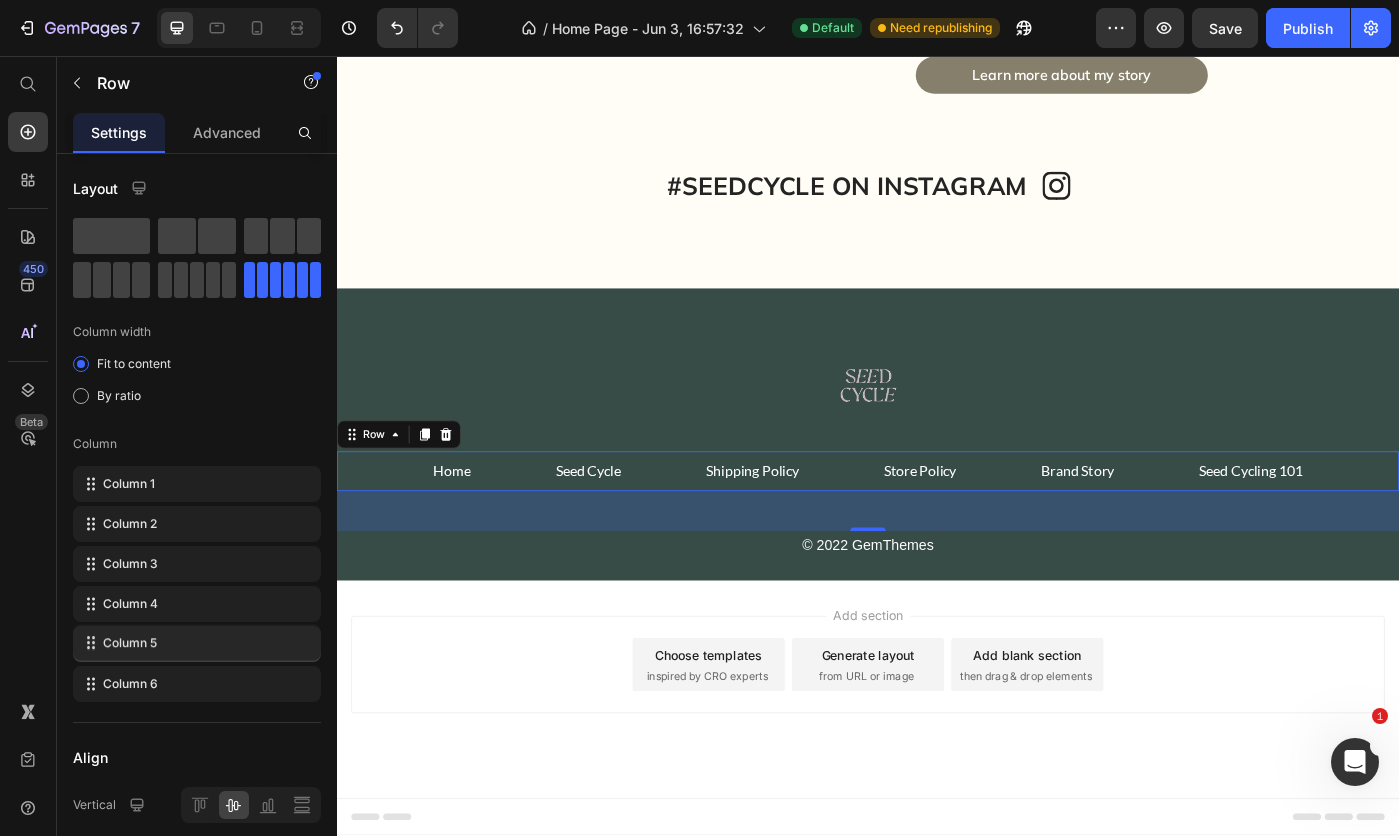 type 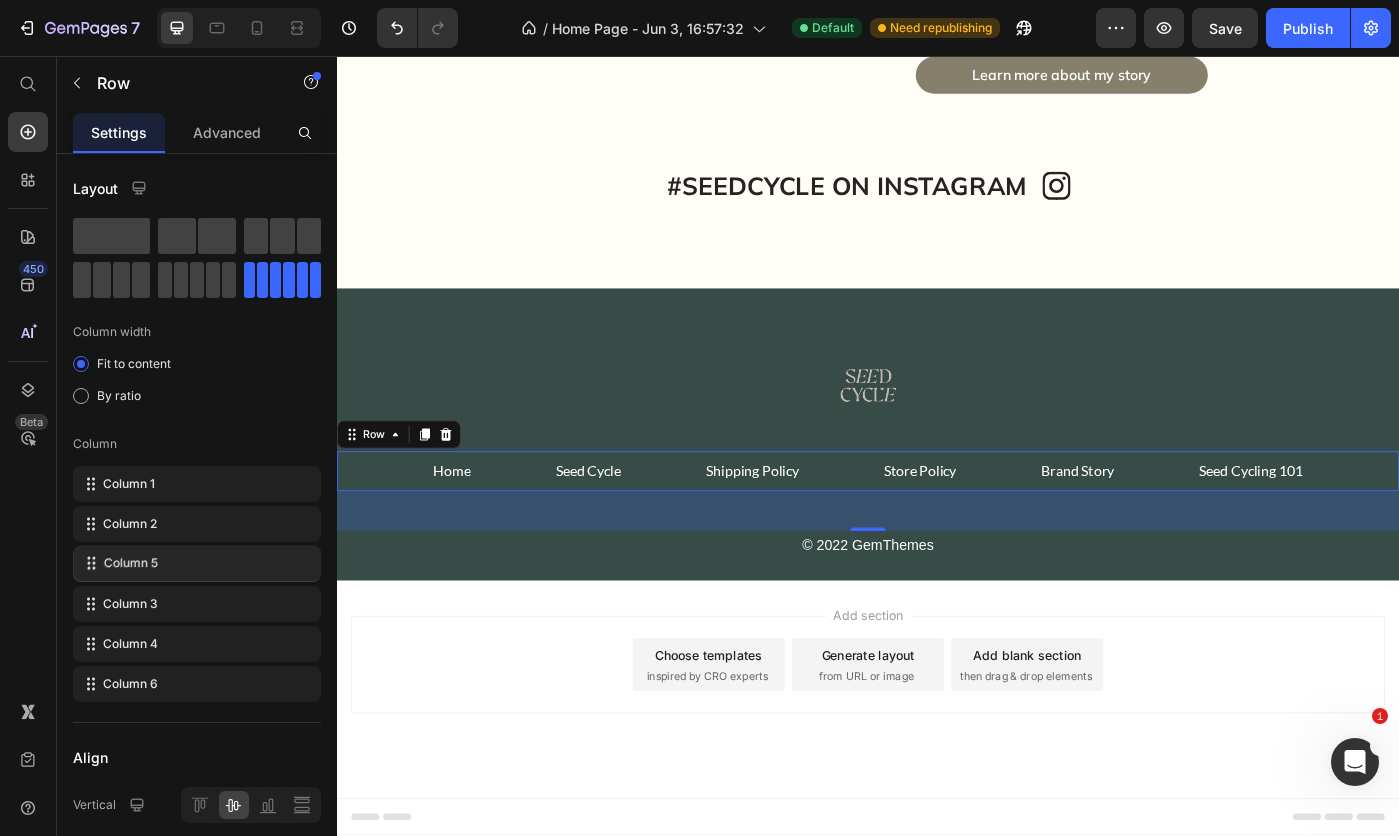 drag, startPoint x: 93, startPoint y: 648, endPoint x: 93, endPoint y: 563, distance: 85 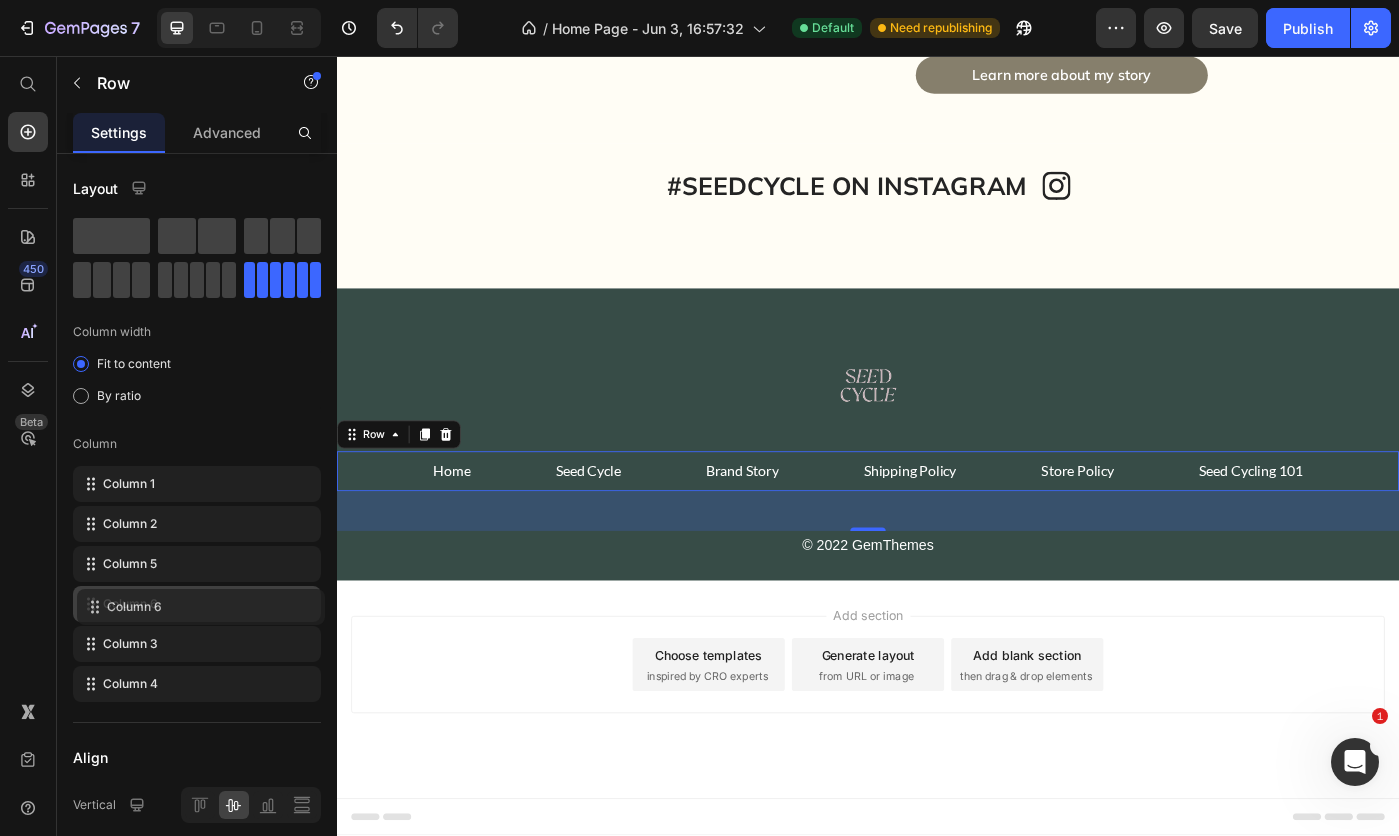 drag, startPoint x: 94, startPoint y: 685, endPoint x: 98, endPoint y: 604, distance: 81.09871 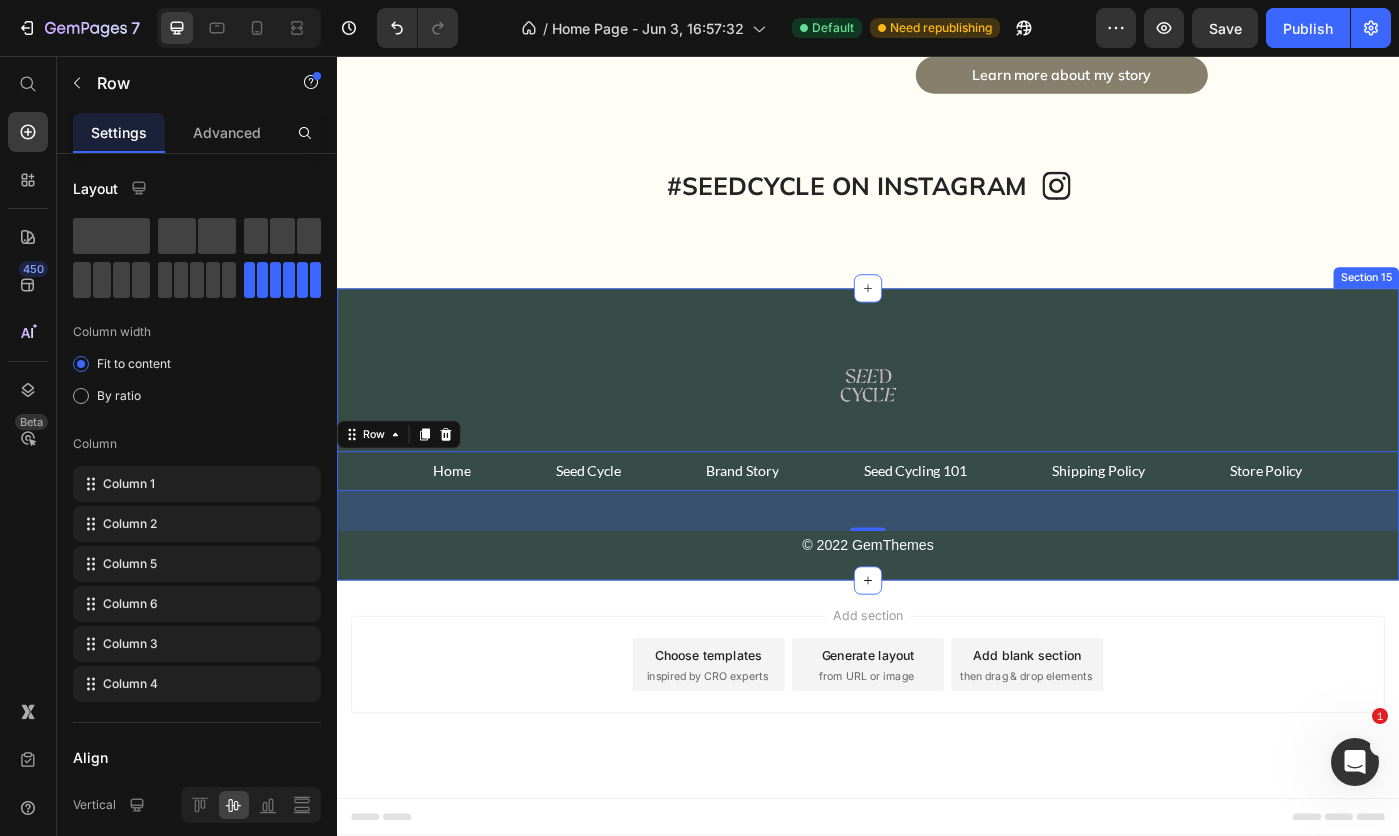 click on "Image Row Home Button Seed Cycle Button Shipping Policy Button Store Policy Button Brand Story Button Seed Cycling 101 Button Row   45 © 2022 GemThemes Text block Row Section 15" at bounding box center (937, 484) 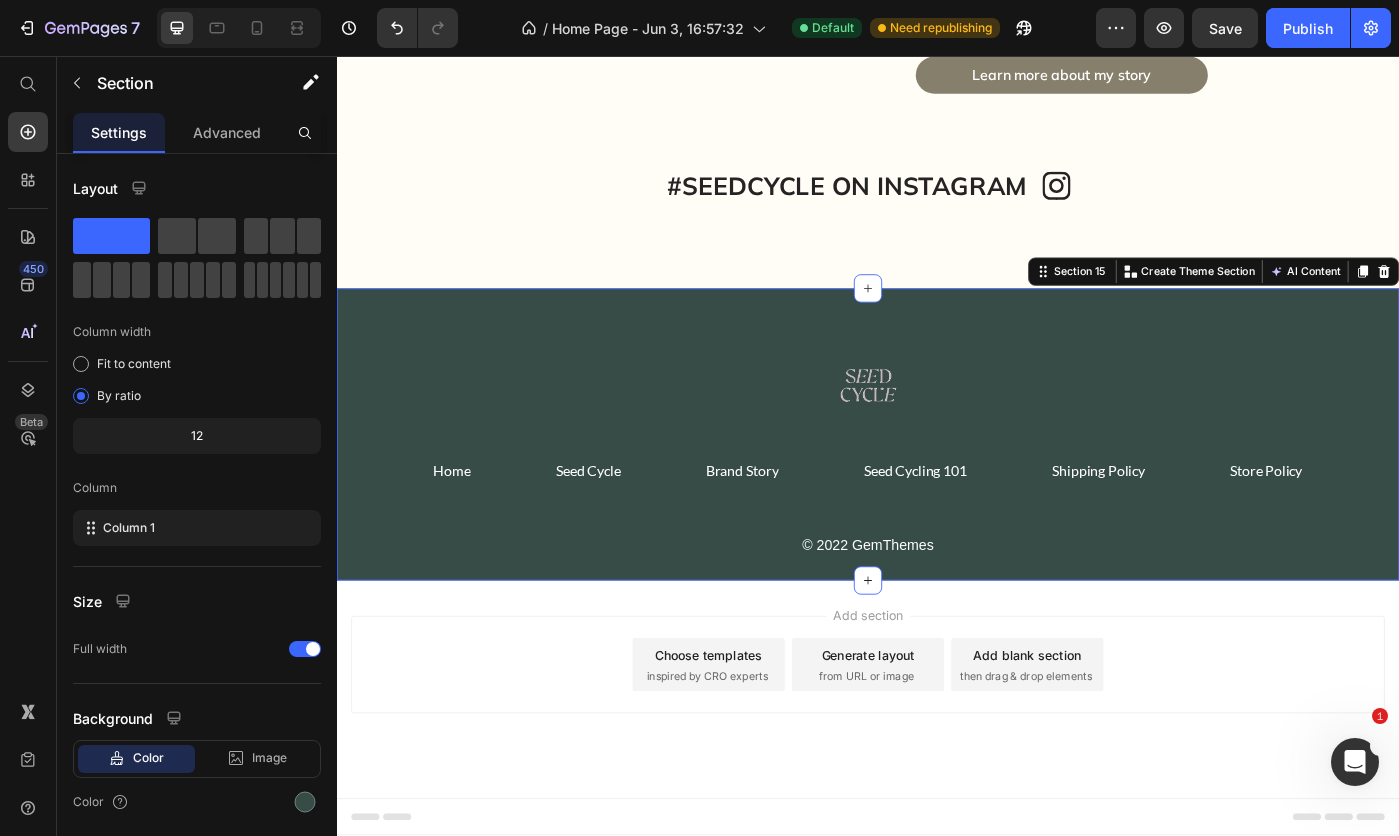click on "Advanced" at bounding box center [227, 132] 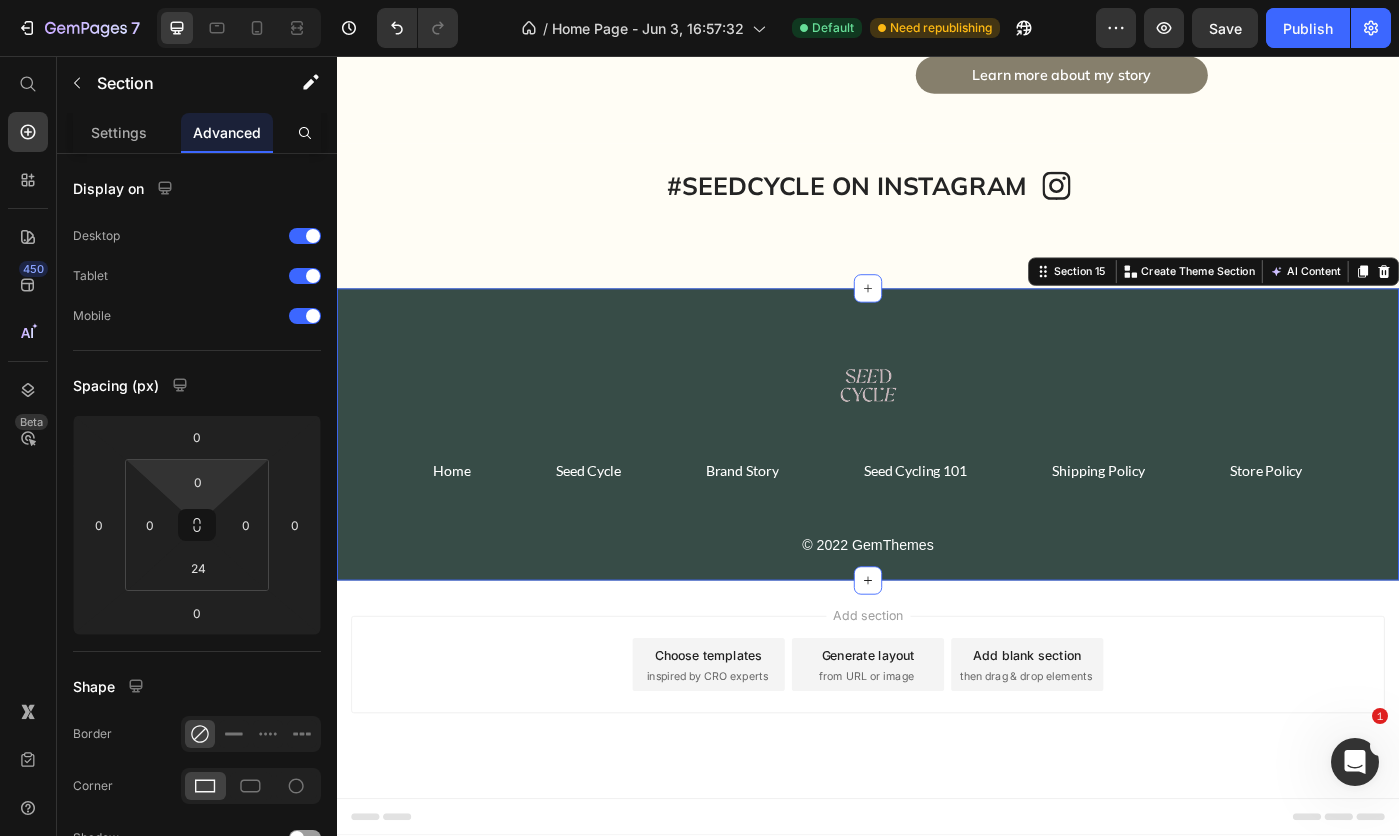 scroll, scrollTop: 8781, scrollLeft: 0, axis: vertical 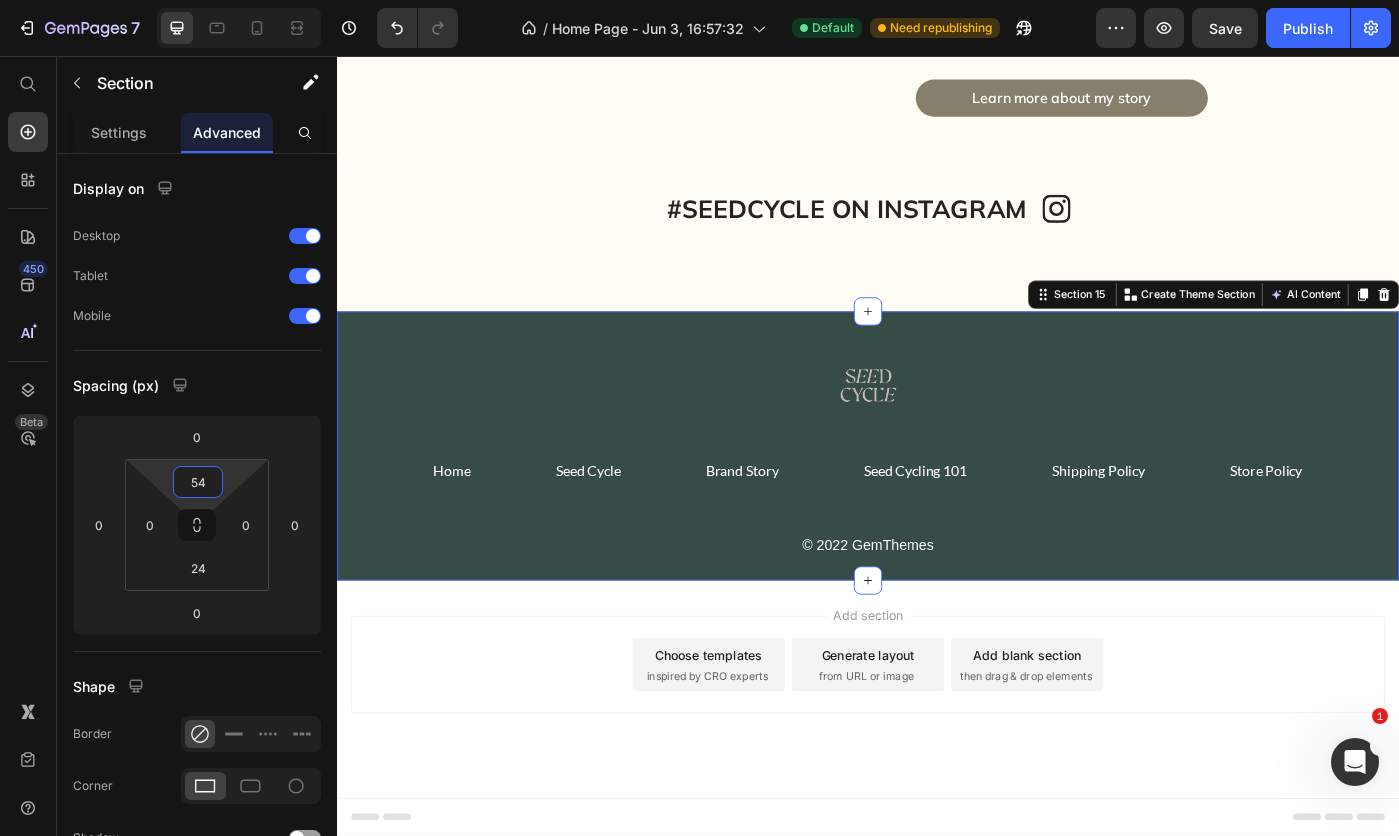 drag, startPoint x: 228, startPoint y: 484, endPoint x: 240, endPoint y: 459, distance: 27.730848 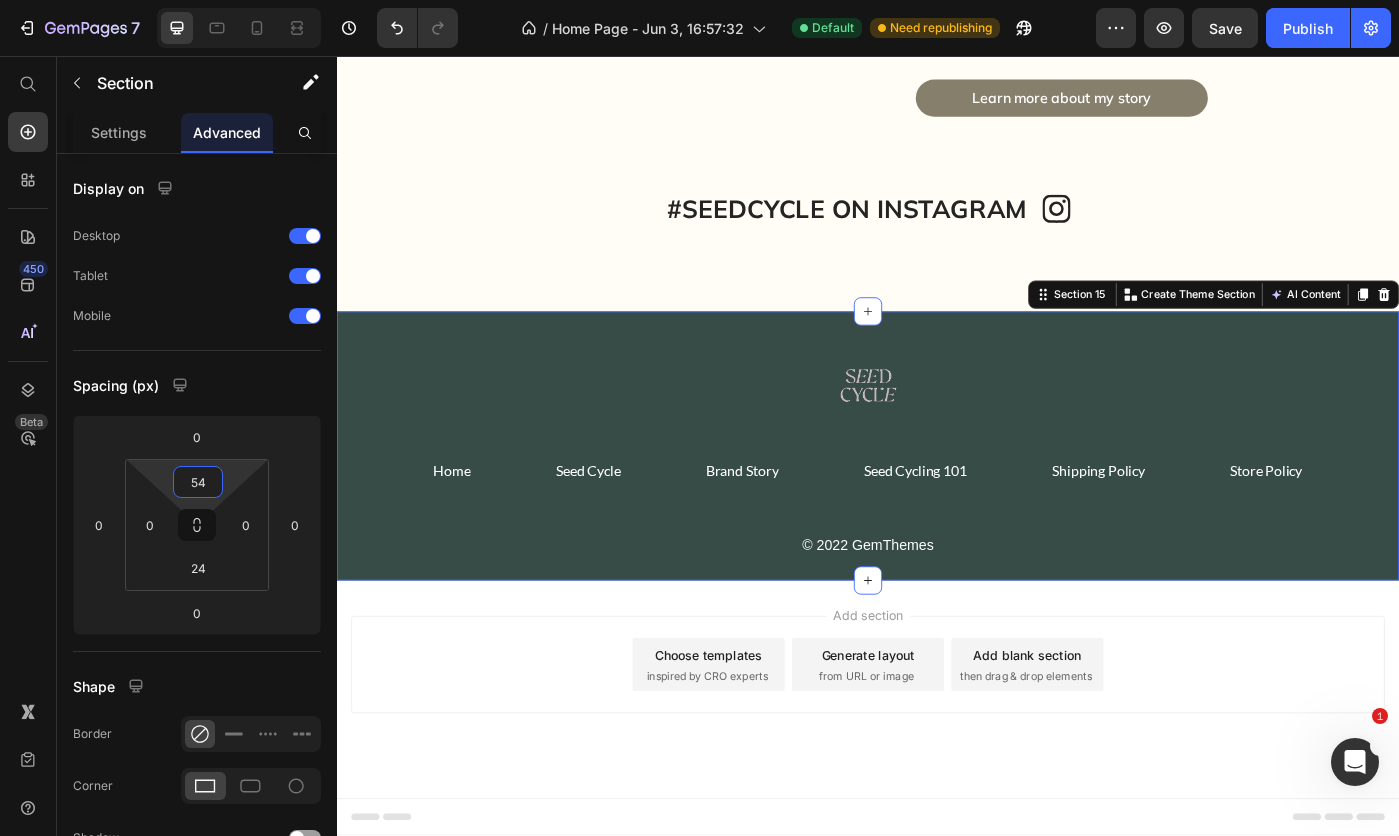 click on "7  Version history  /  Home Page - Jun 3, 16:57:32 Default Need republishing Preview  Save   Publish  450 Beta Start with Sections Elements Hero Section Product Detail Brands Trusted Badges Guarantee Product Breakdown How to use Testimonials Compare Bundle FAQs Social Proof Brand Story Product List Collection Blog List Contact Sticky Add to Cart Custom Footer Browse Library 450 Layout
Row
Row
Row
Row Text
Heading
Text Block Button
Button
Button
Sticky Back to top Media
Image" at bounding box center [699, 0] 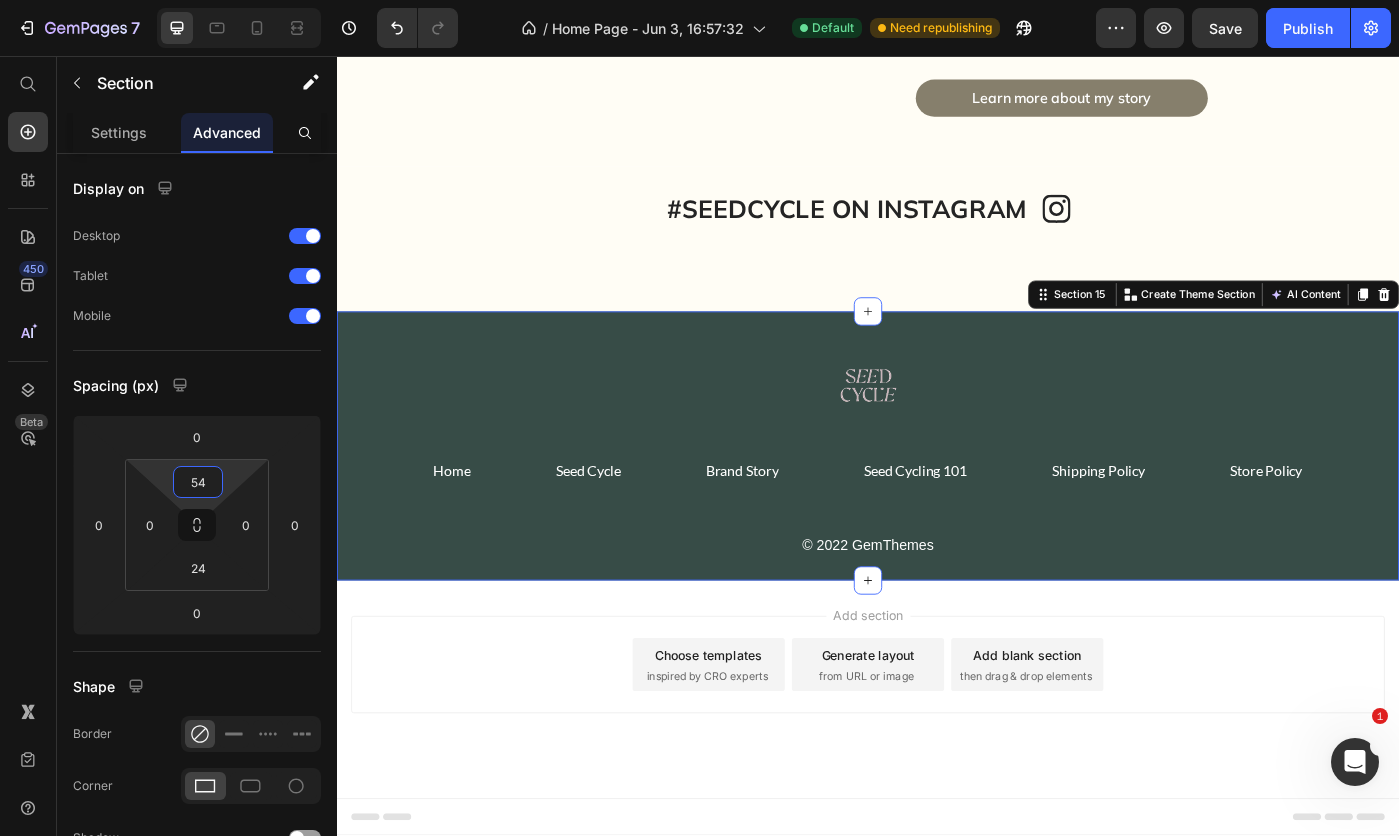 type on "5" 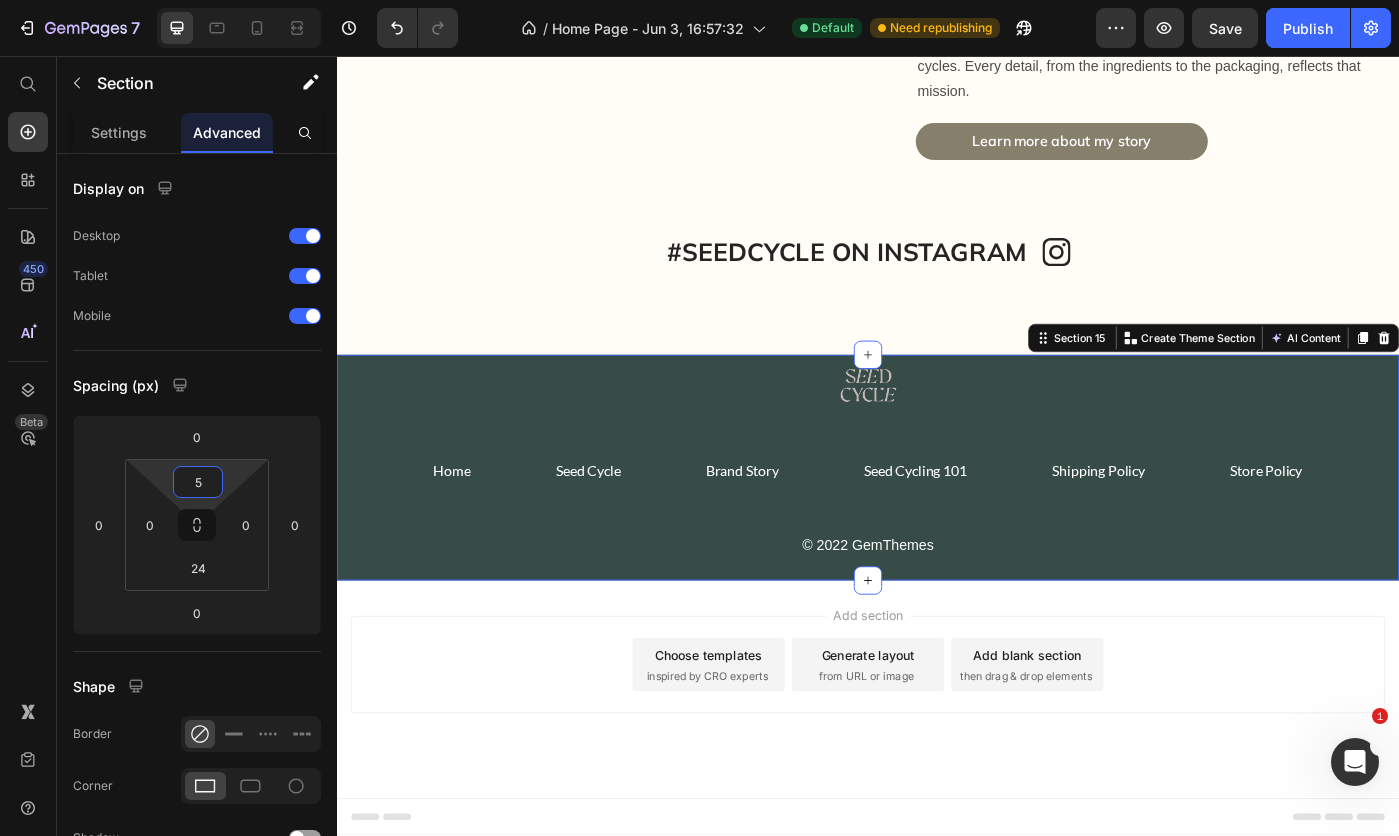 scroll, scrollTop: 8805, scrollLeft: 0, axis: vertical 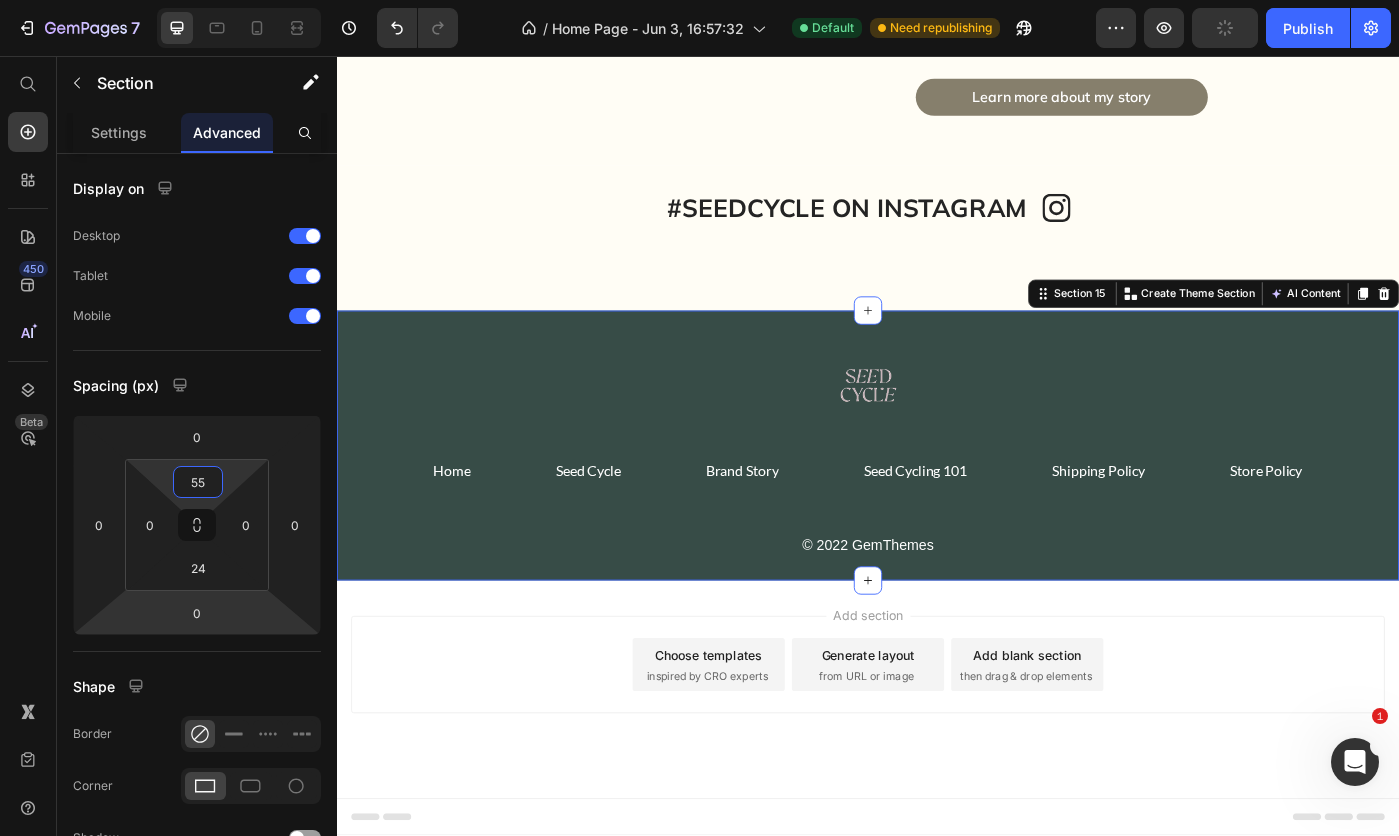 type on "55" 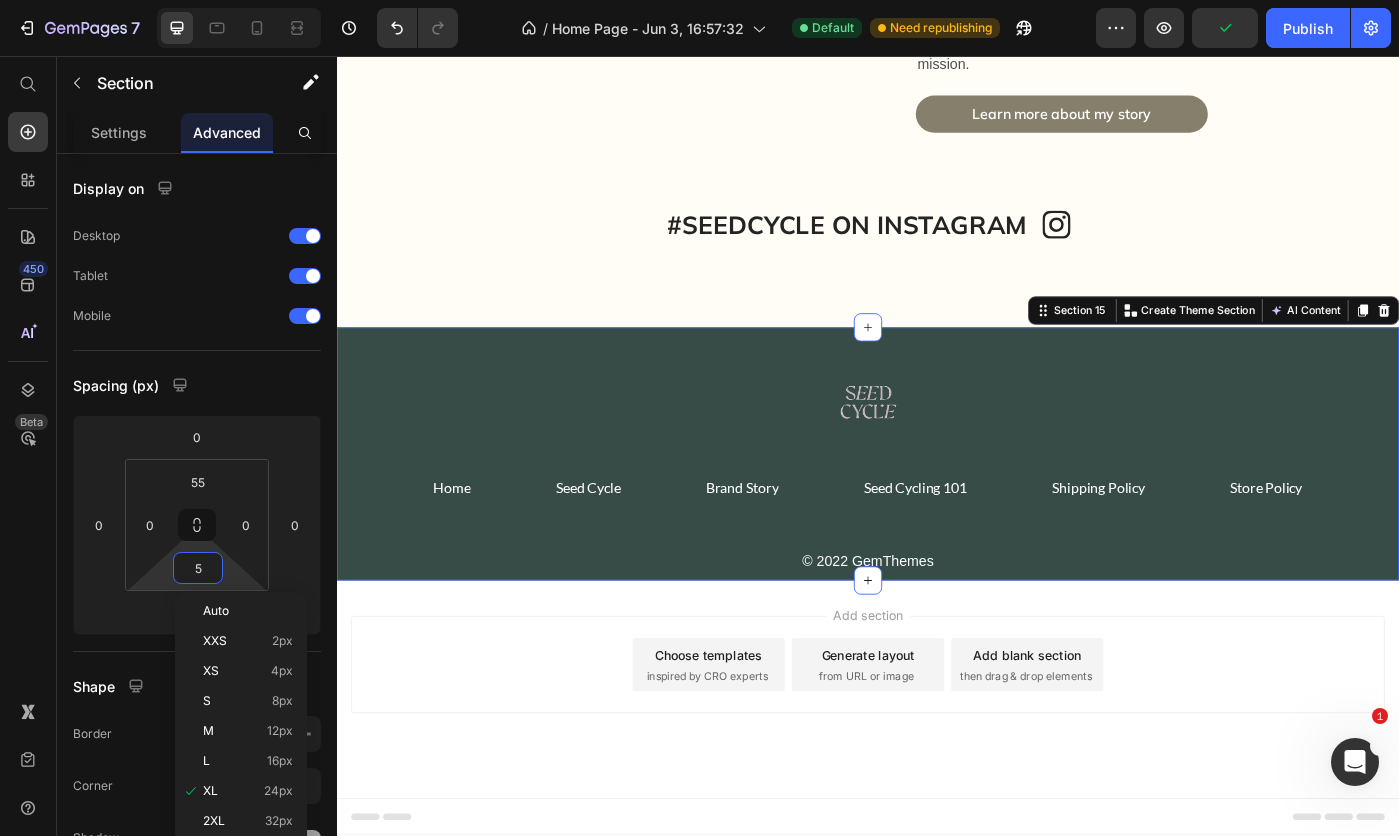 type on "55" 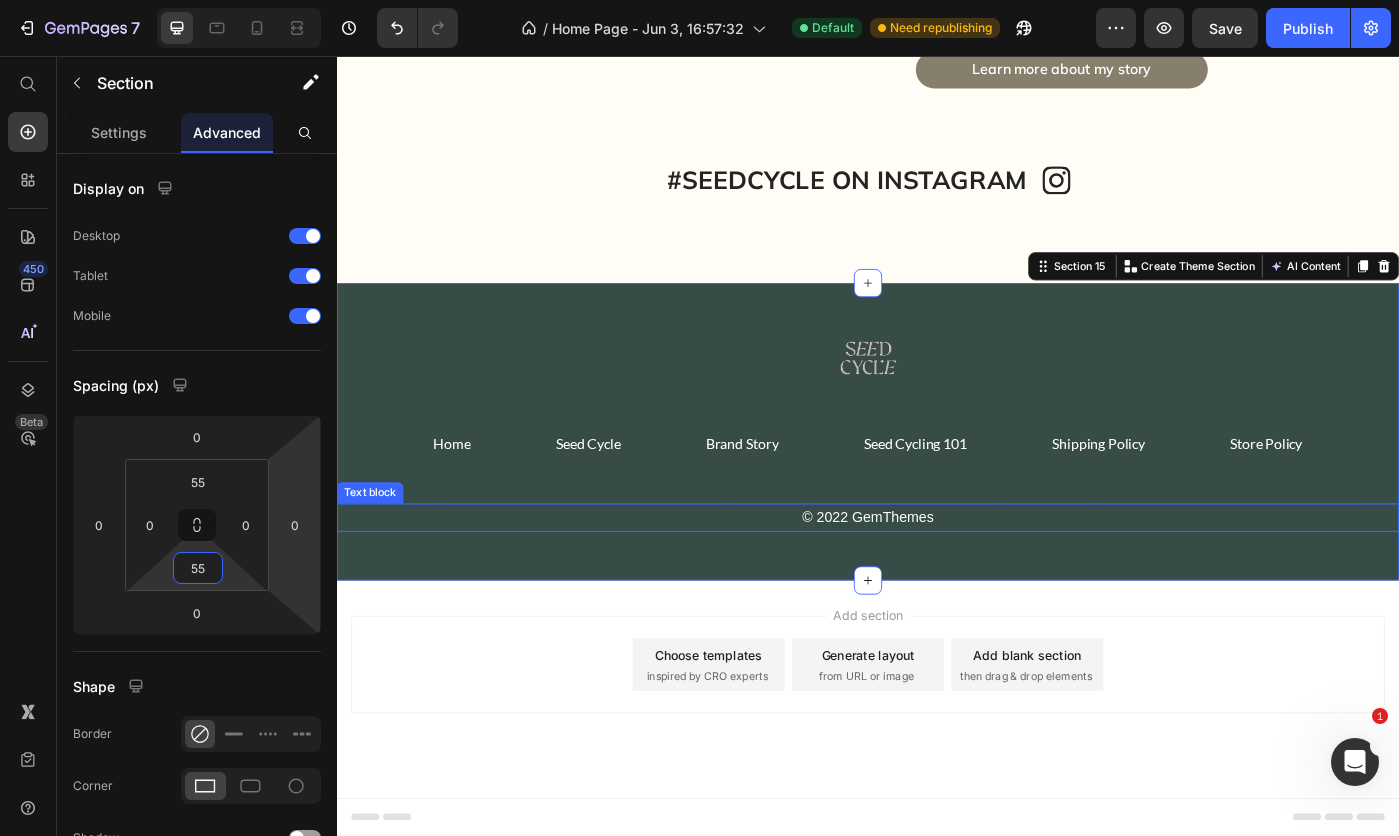 click on "© 2022 GemThemes" at bounding box center [937, 578] 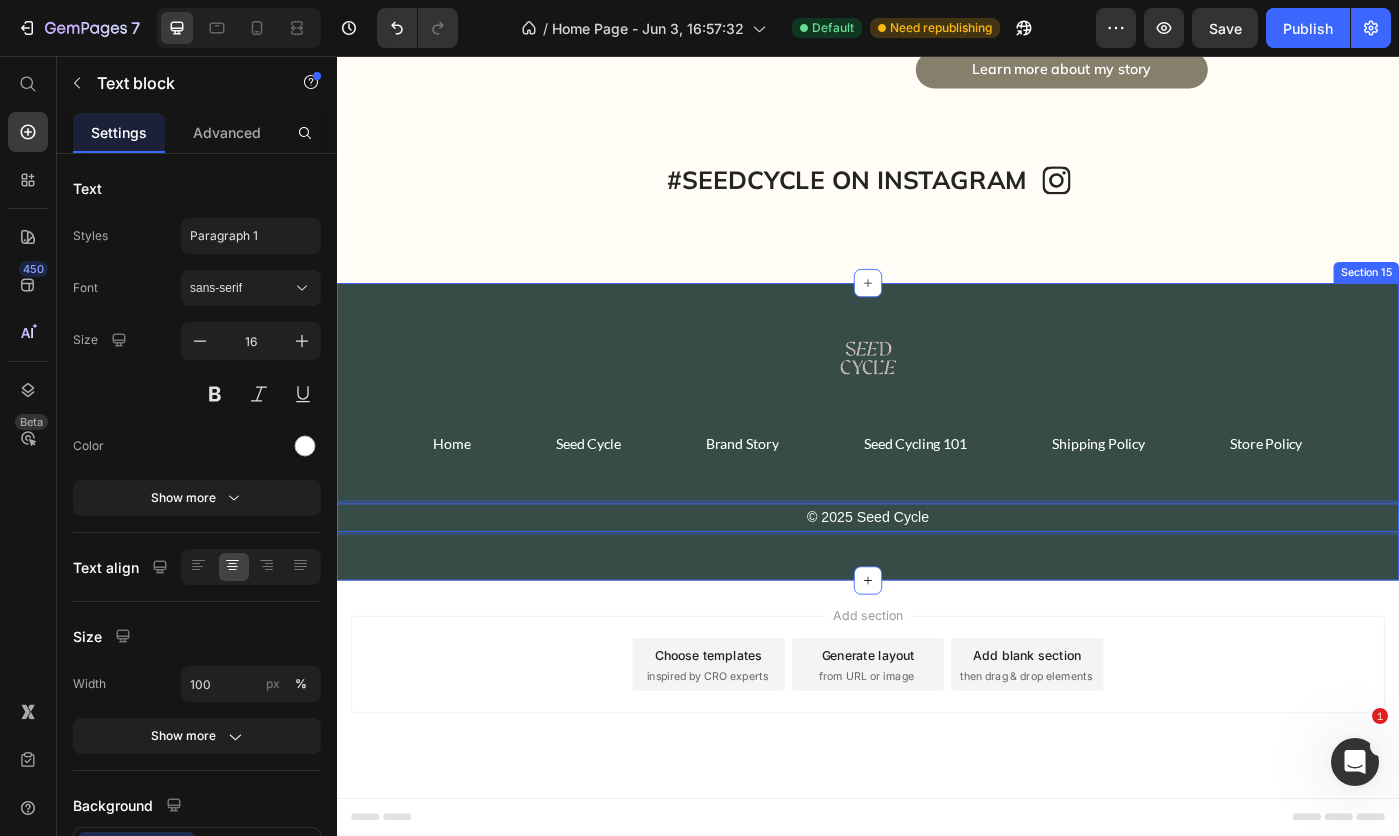 drag, startPoint x: 1326, startPoint y: 467, endPoint x: 1320, endPoint y: 476, distance: 10.816654 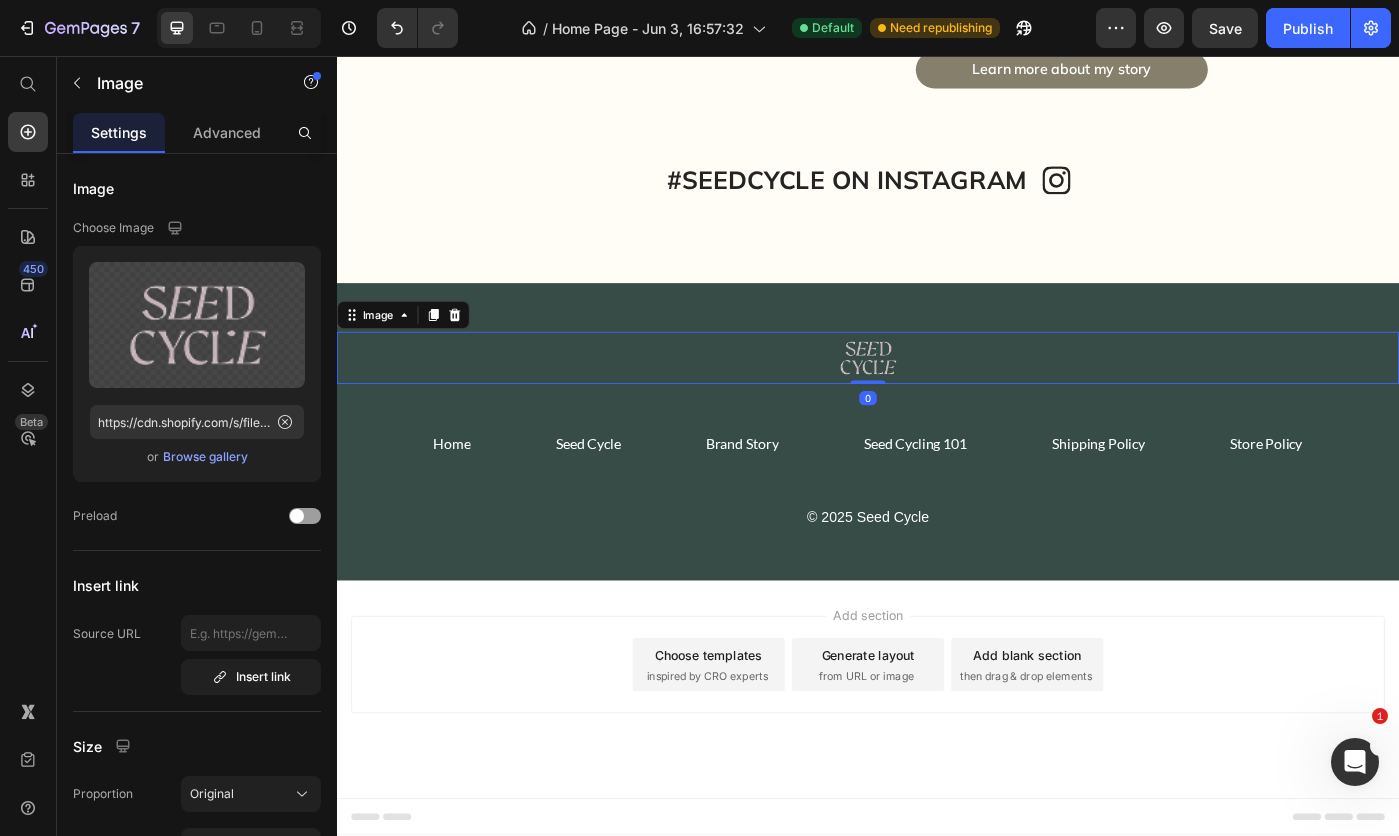 click on "Add section Choose templates inspired by CRO experts Generate layout from URL or image Add blank section then drag & drop elements" at bounding box center (937, 744) 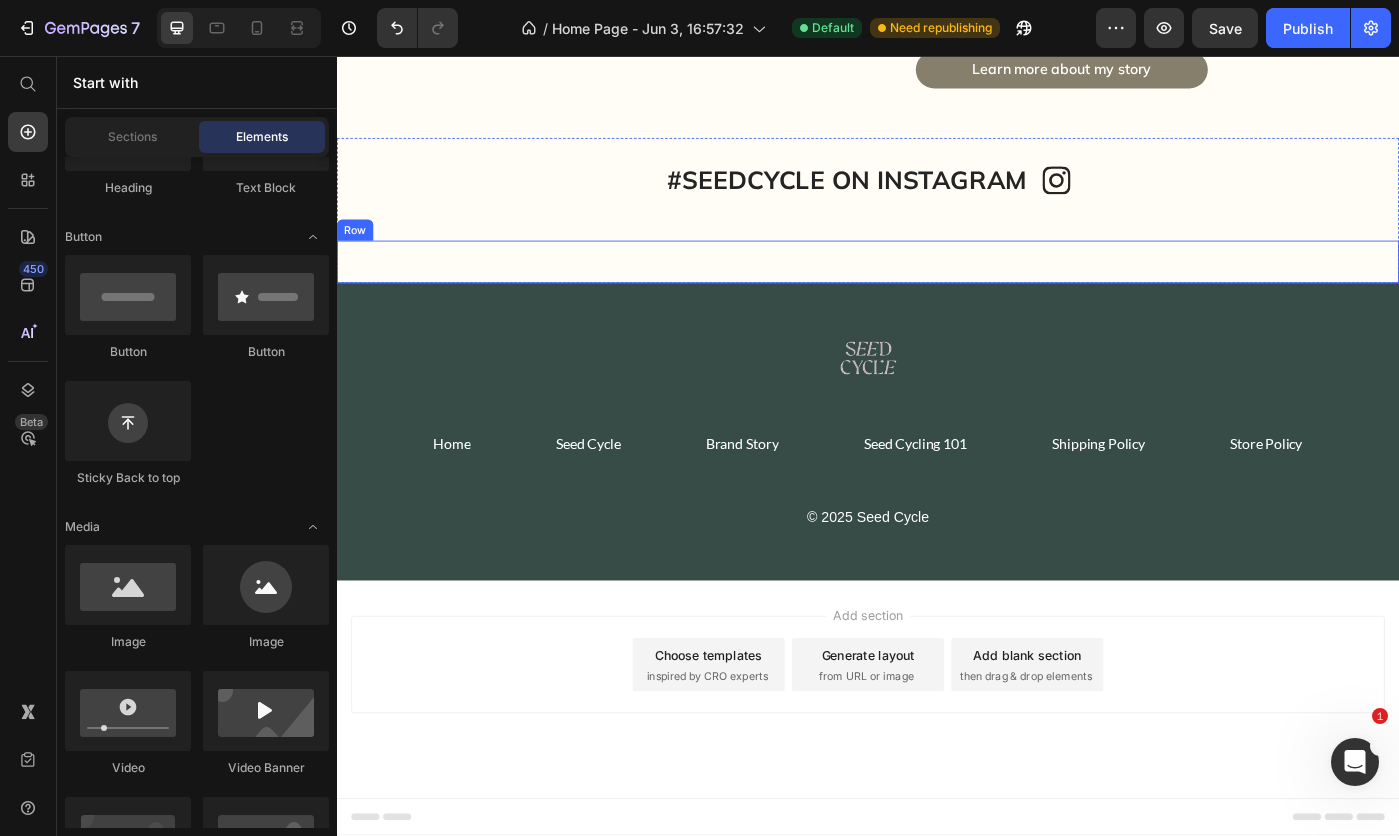 scroll, scrollTop: 8705, scrollLeft: 0, axis: vertical 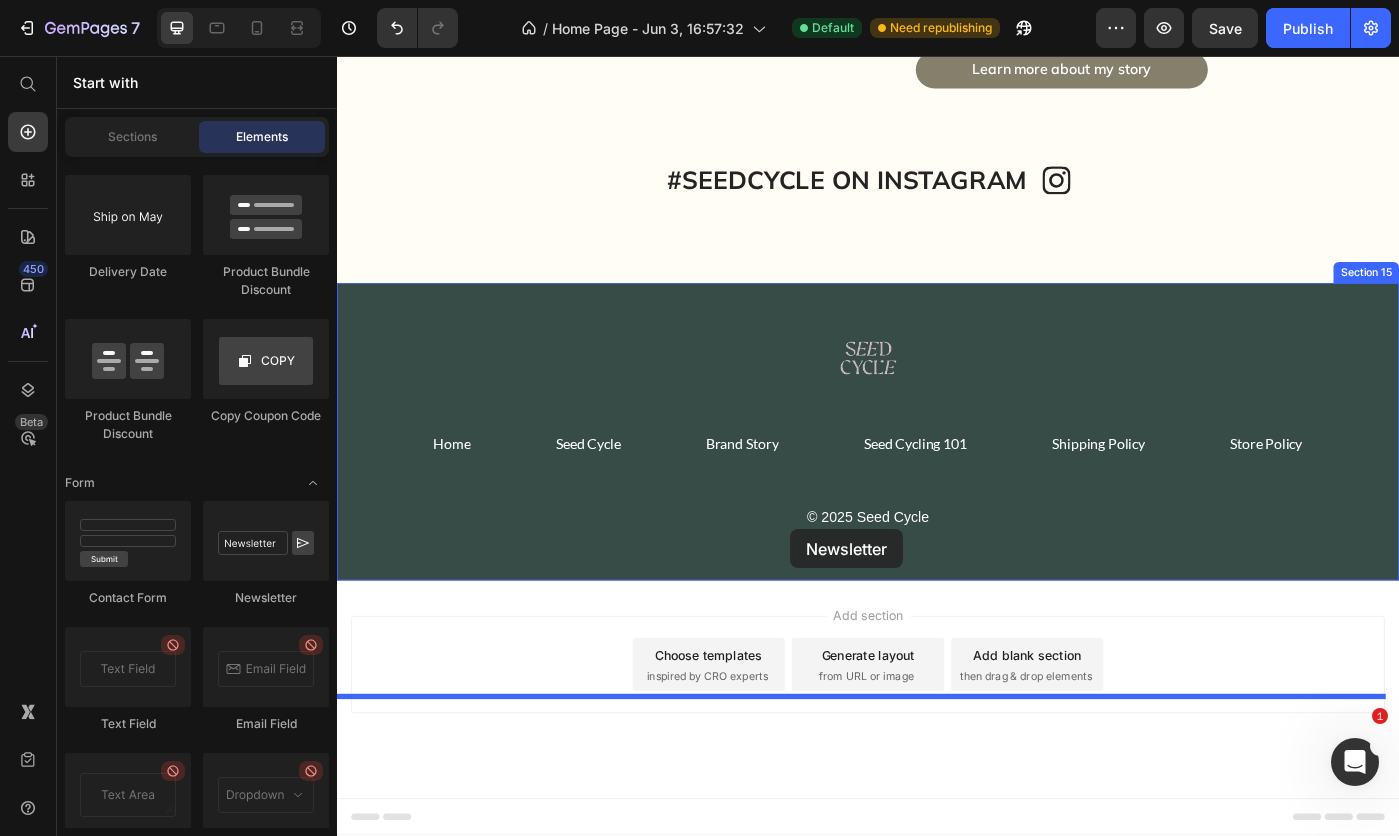 drag, startPoint x: 569, startPoint y: 610, endPoint x: 849, endPoint y: 591, distance: 280.6439 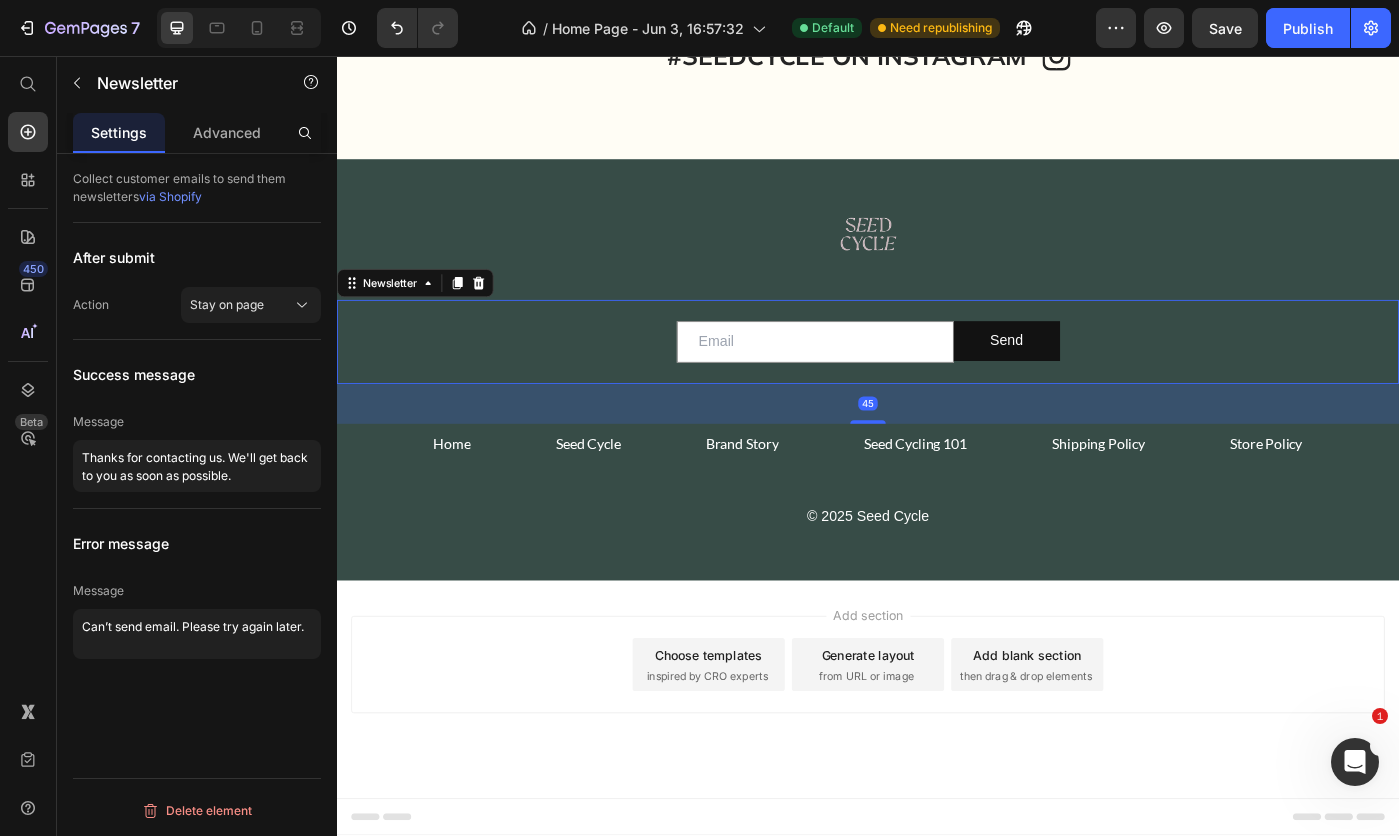 scroll, scrollTop: 8805, scrollLeft: 0, axis: vertical 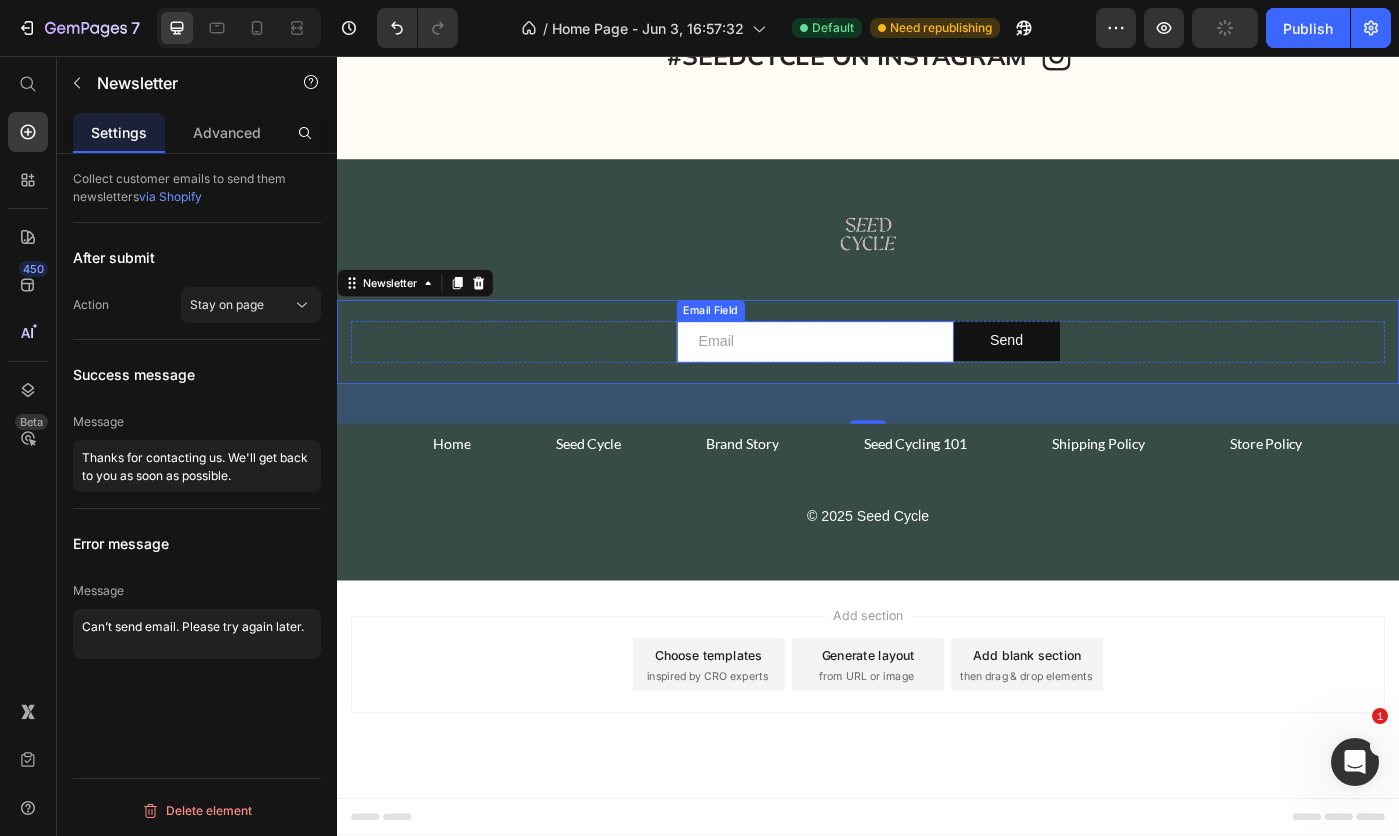 click at bounding box center [877, 379] 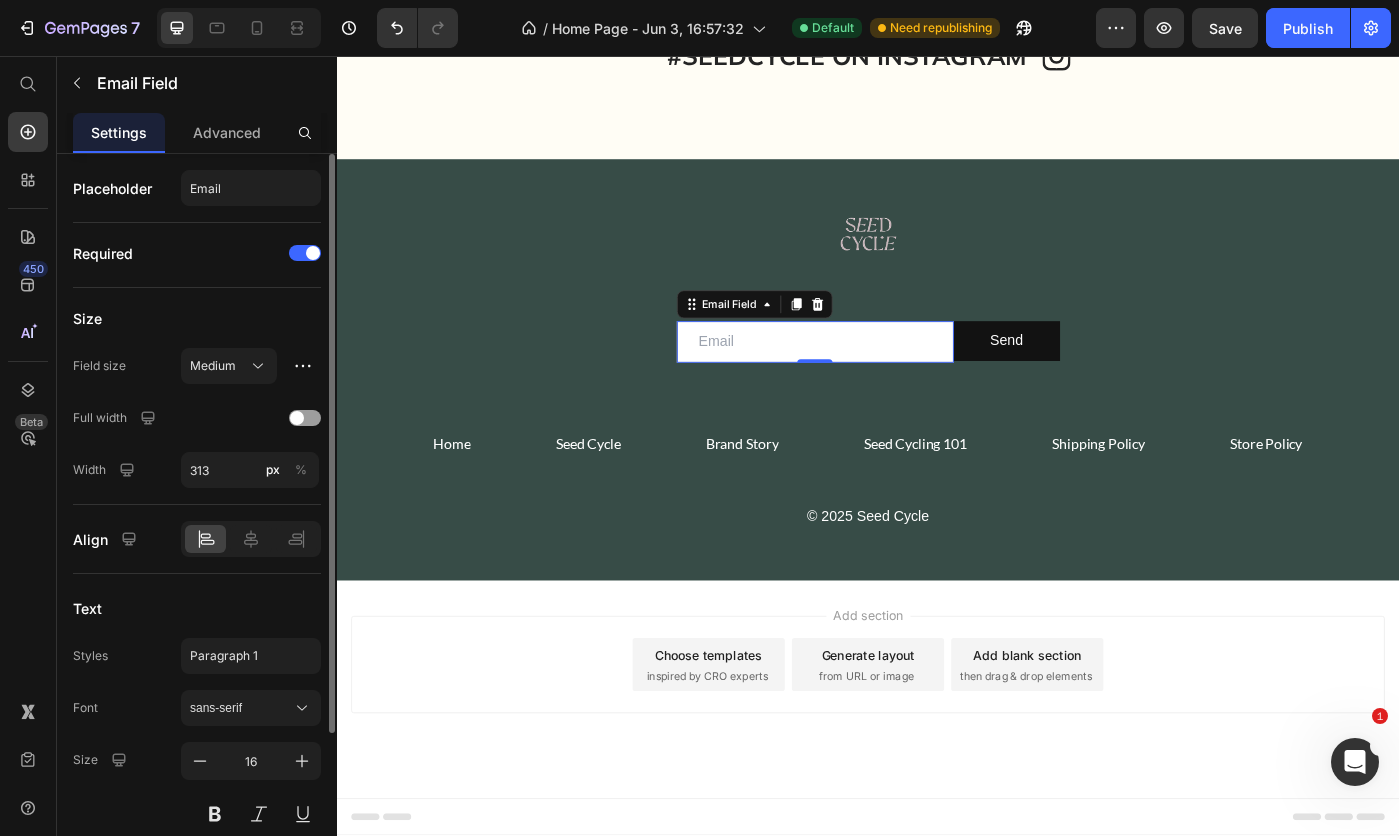 scroll, scrollTop: 204, scrollLeft: 0, axis: vertical 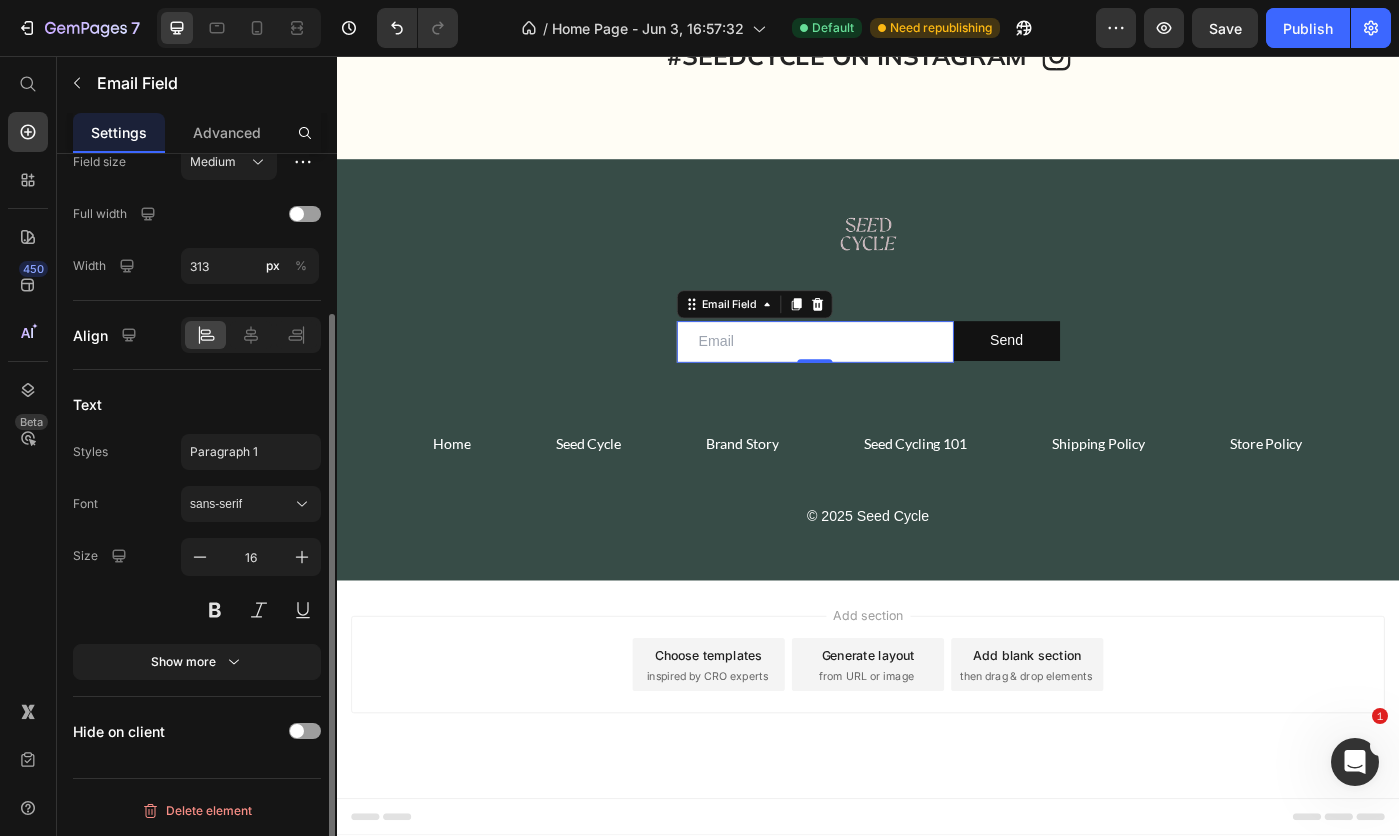 click on "Show more" at bounding box center [197, 662] 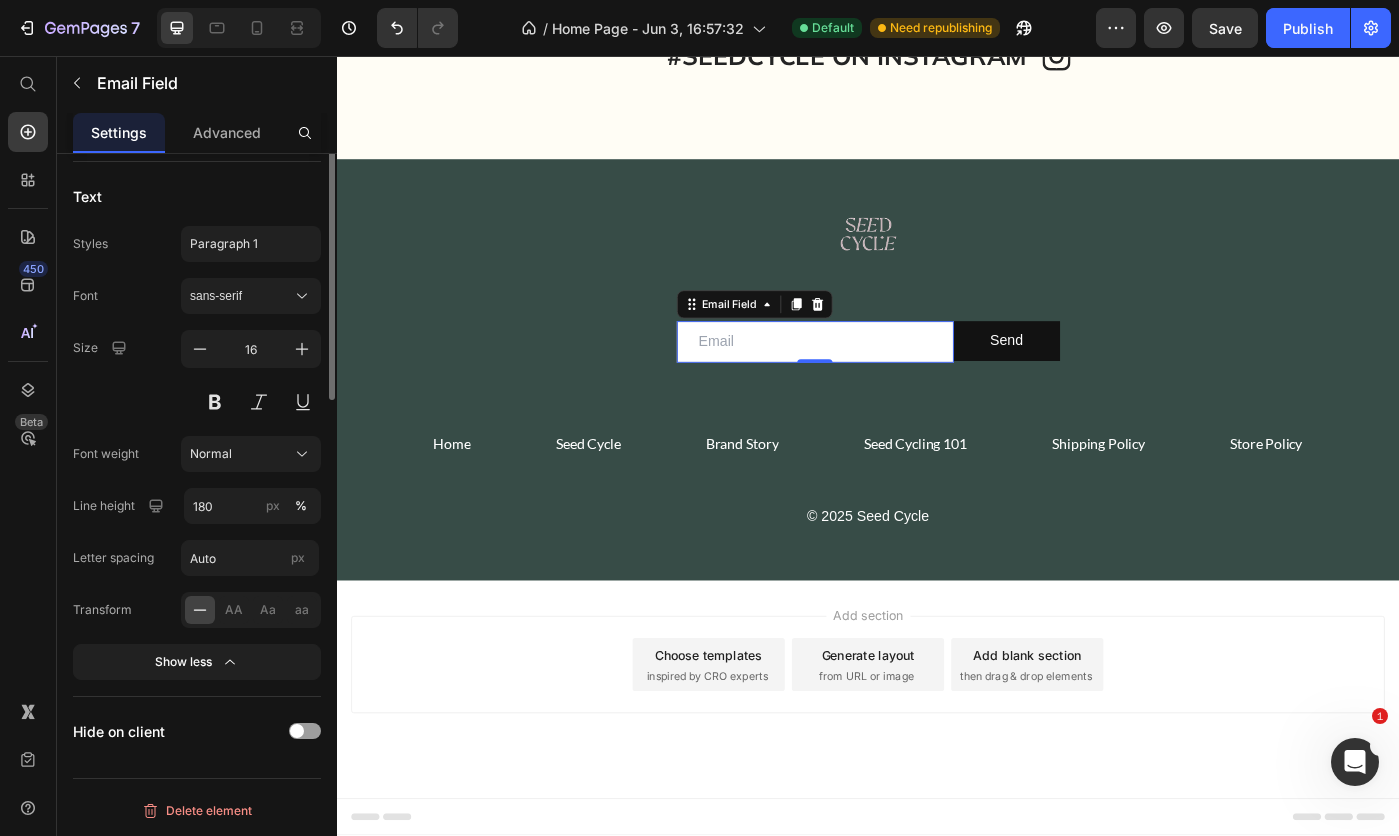 scroll, scrollTop: 112, scrollLeft: 0, axis: vertical 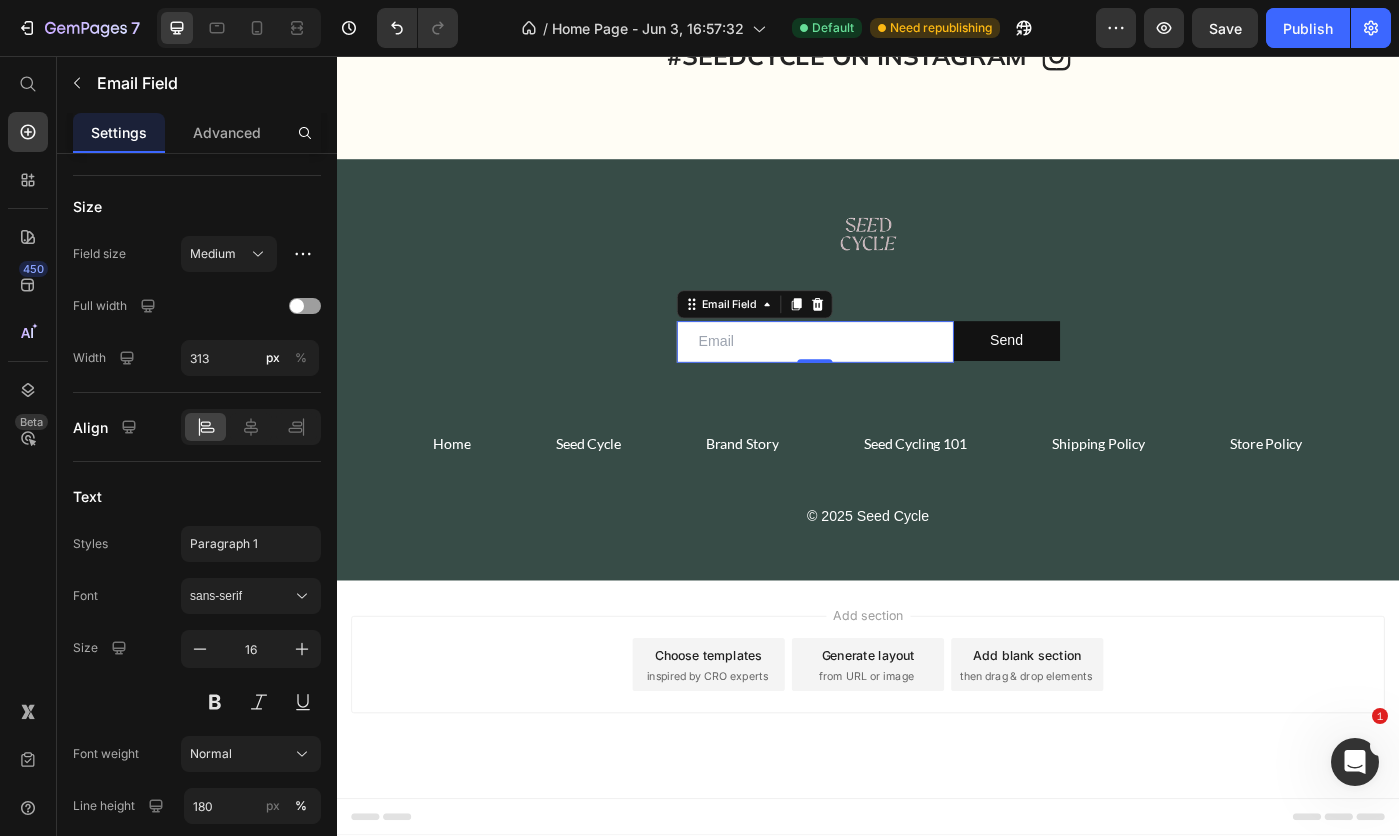click on "Advanced" at bounding box center (227, 132) 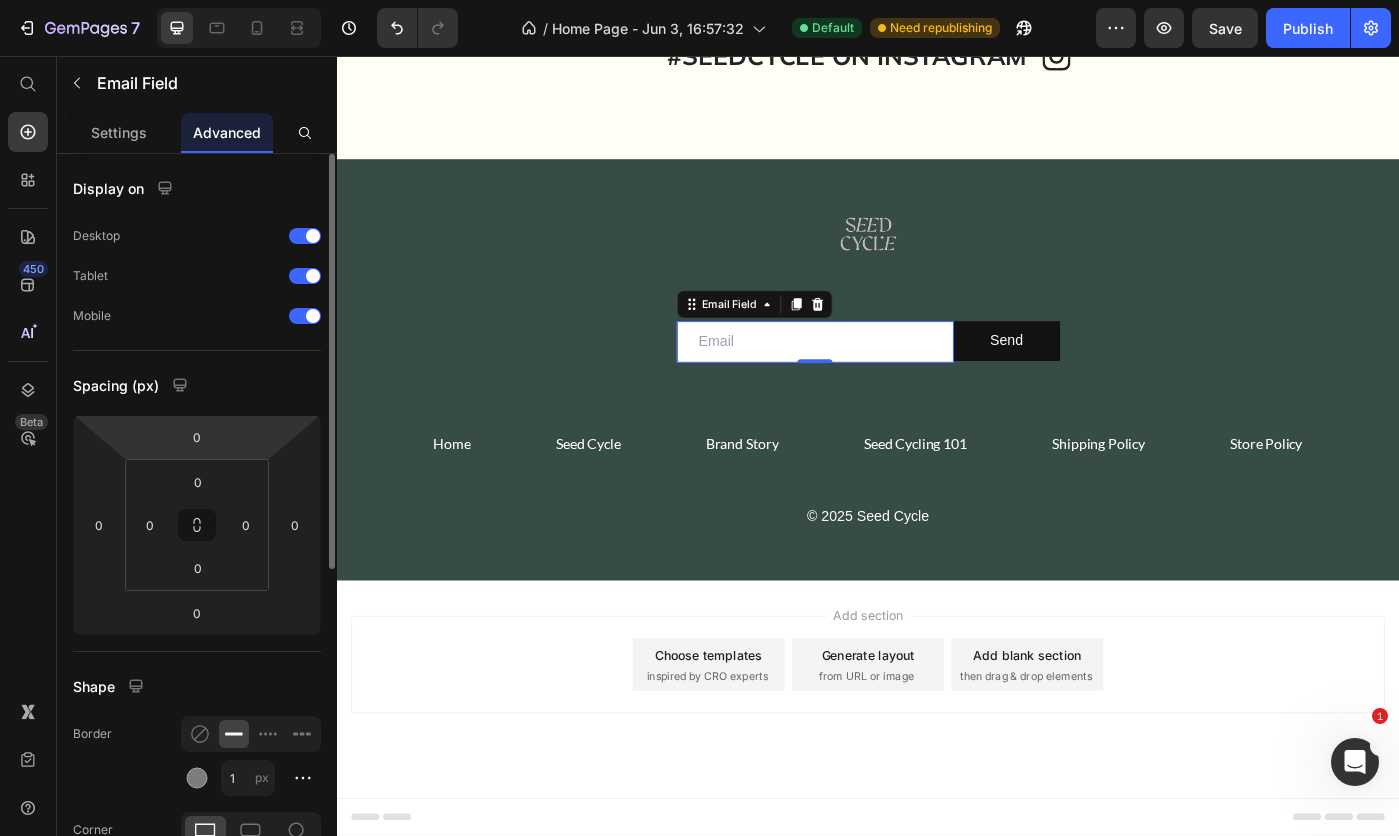 scroll, scrollTop: 300, scrollLeft: 0, axis: vertical 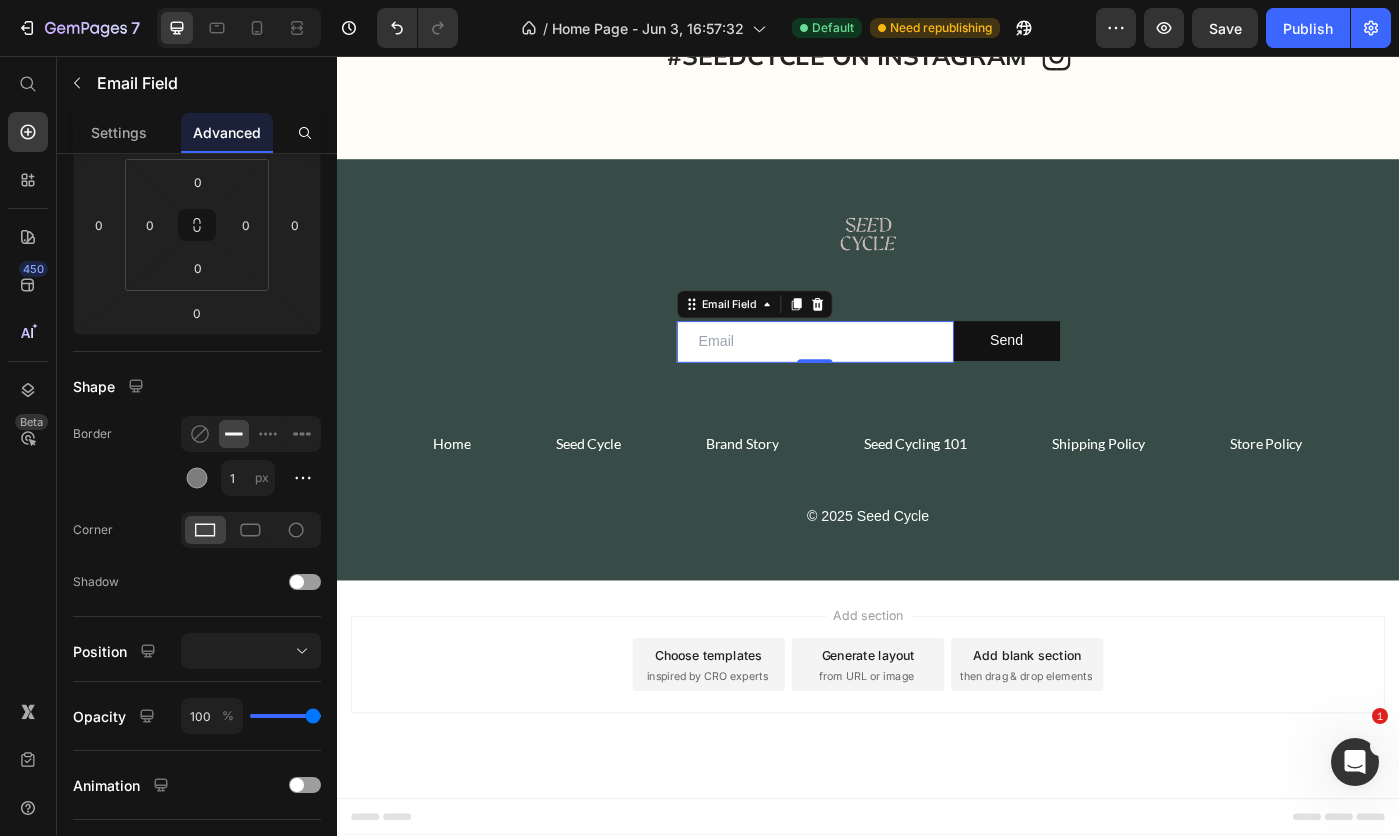 click 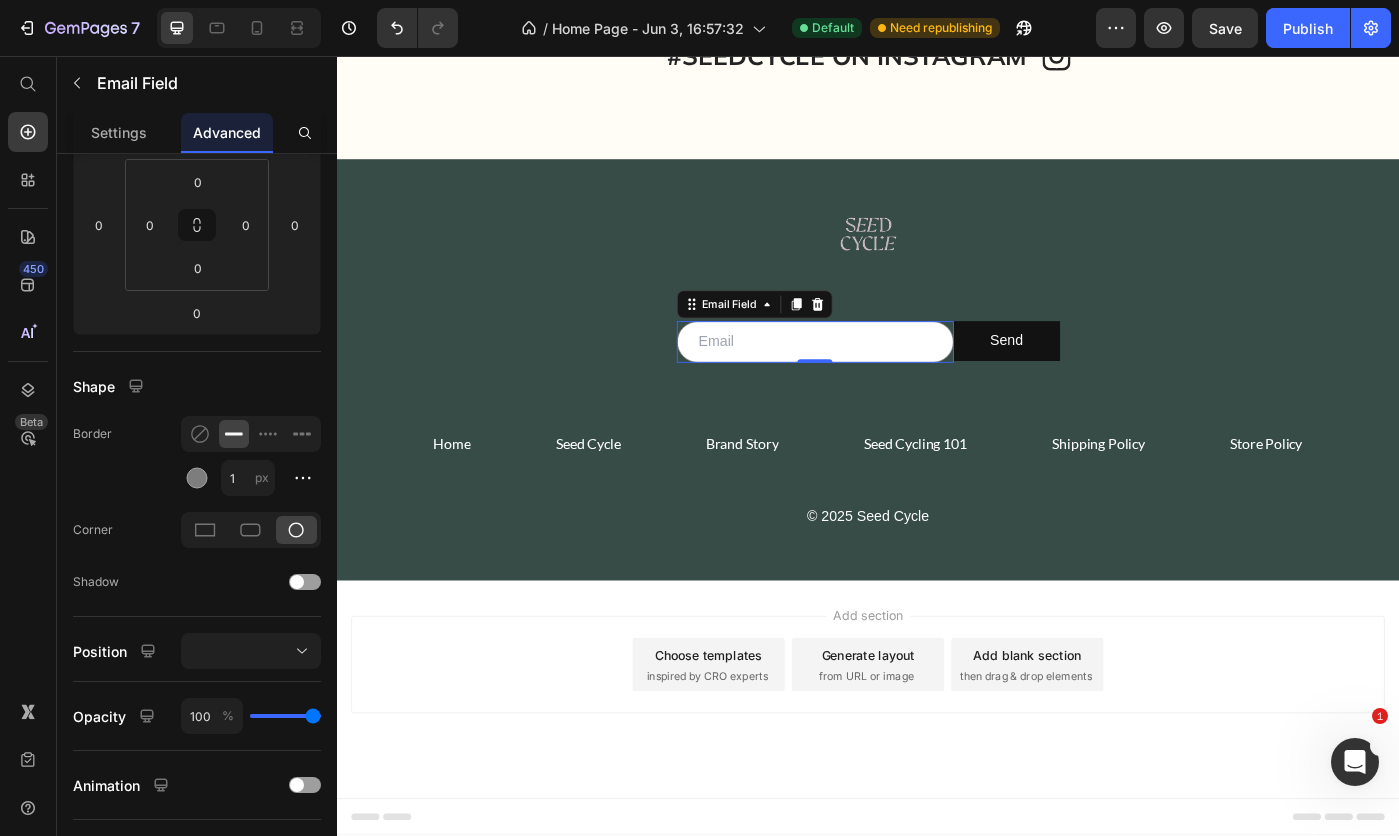 click 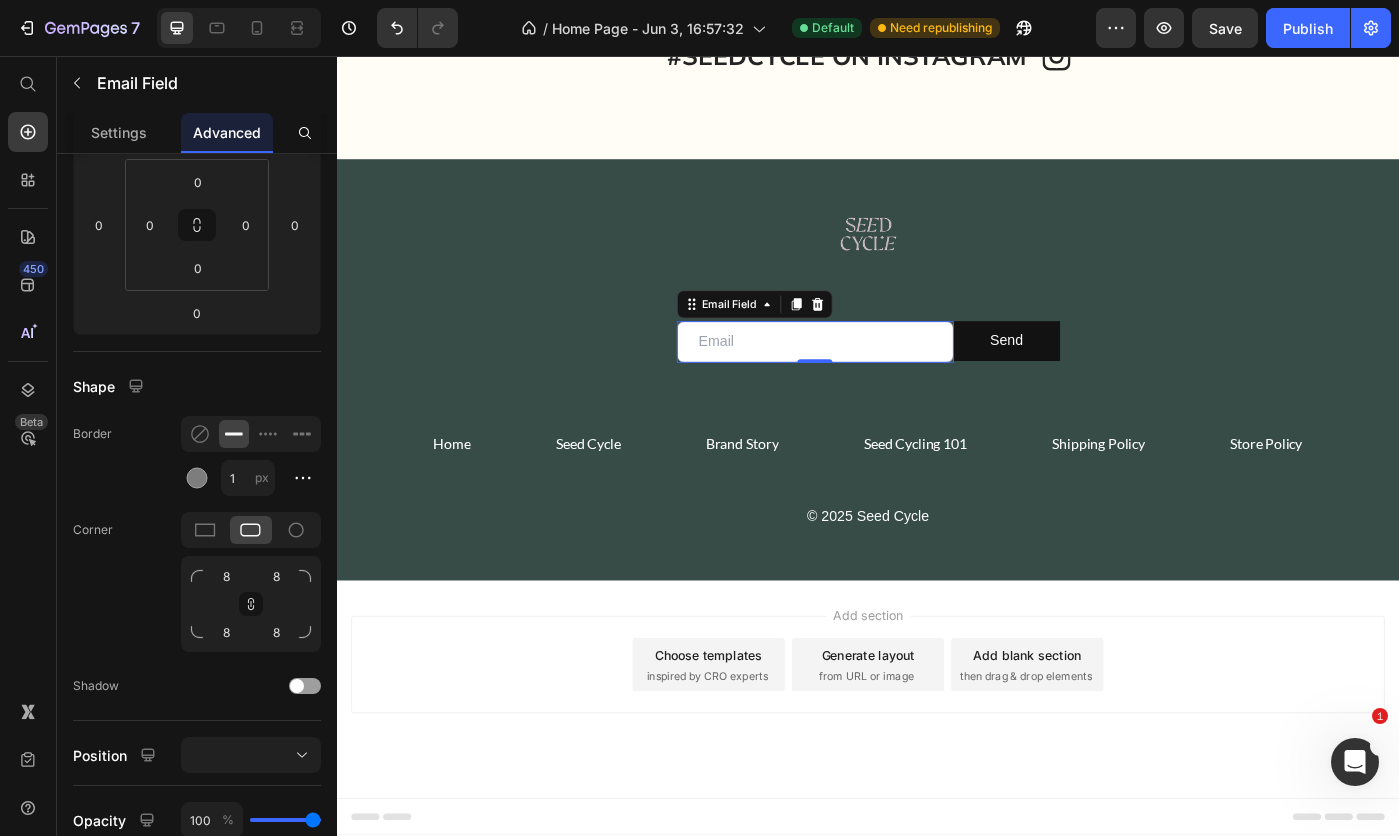 click 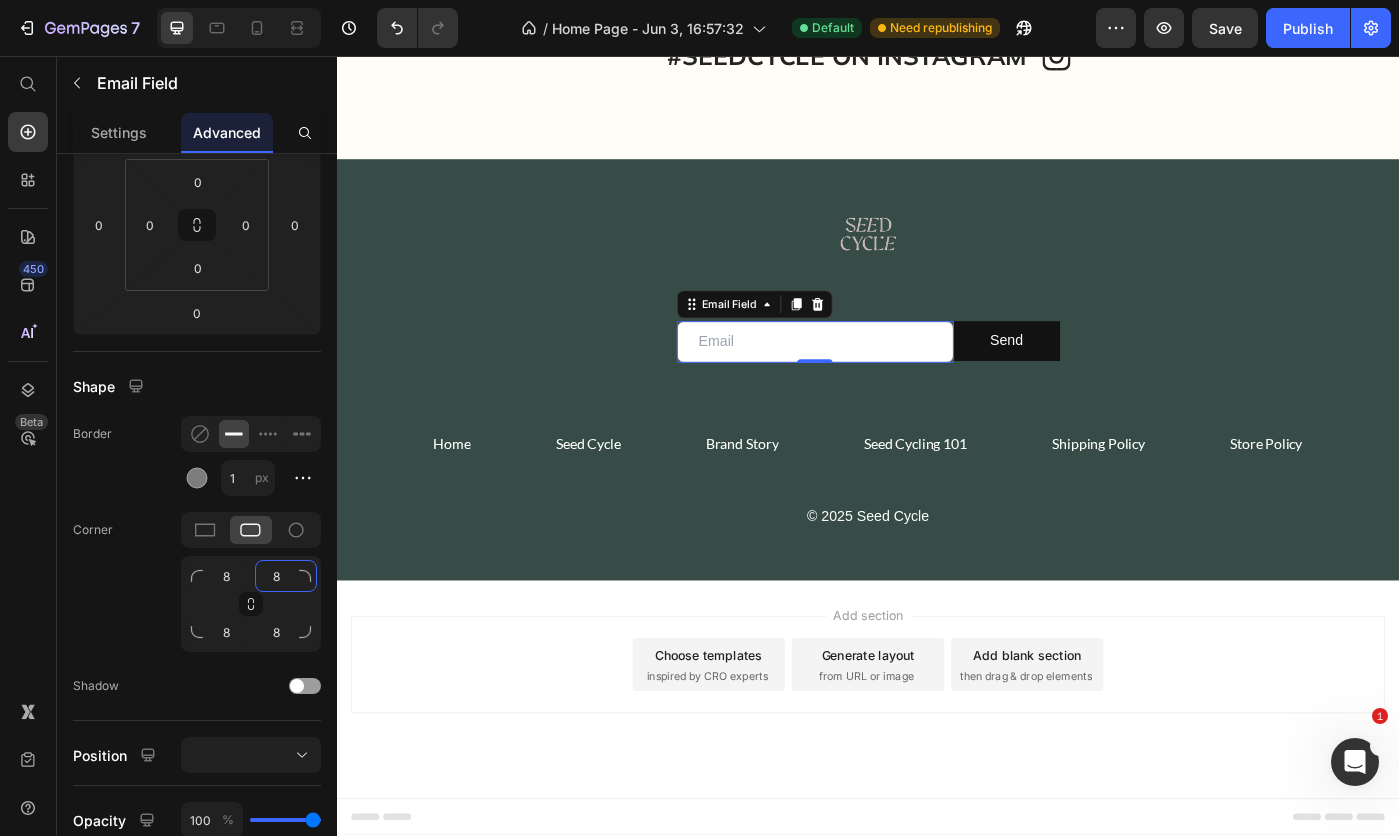 click on "8" 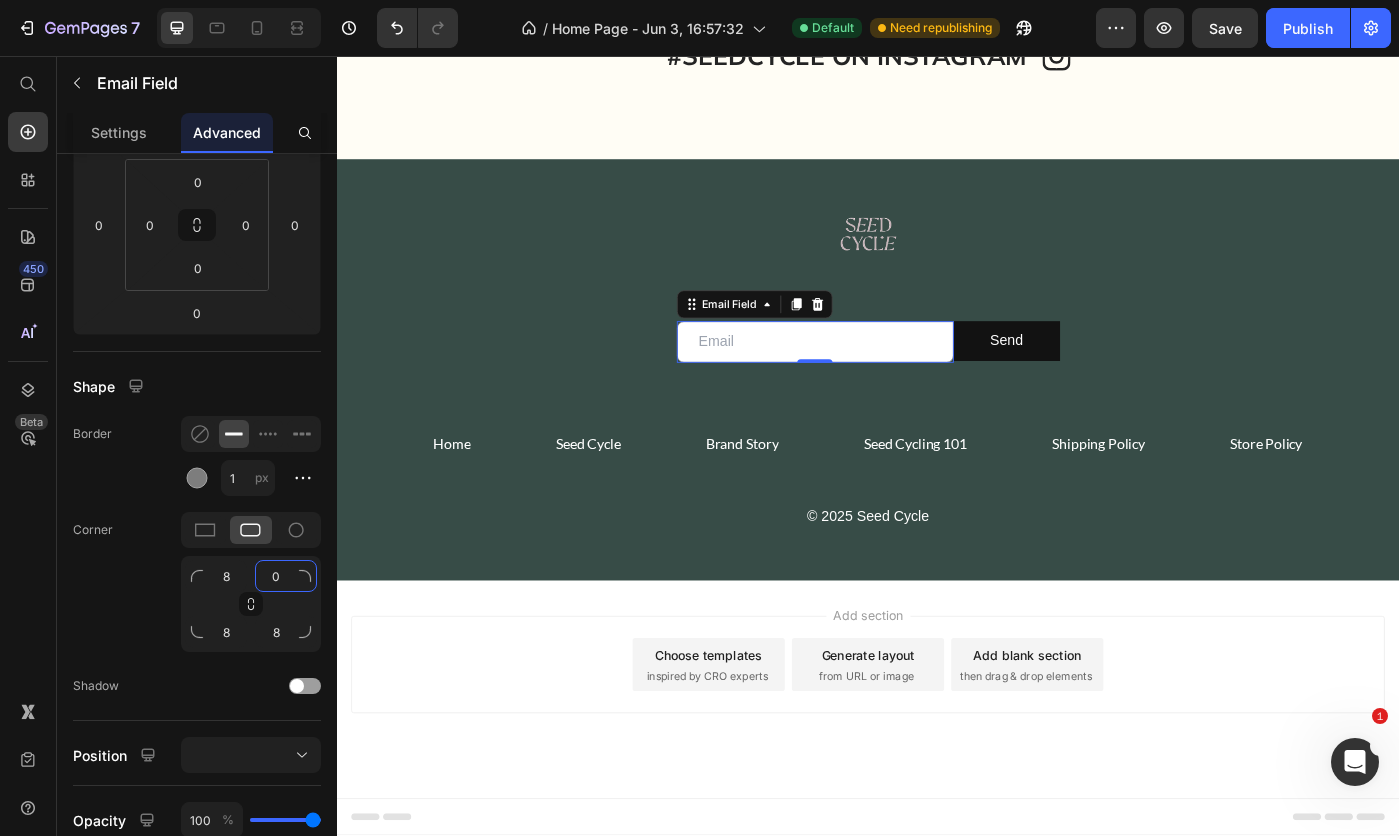 type on "0" 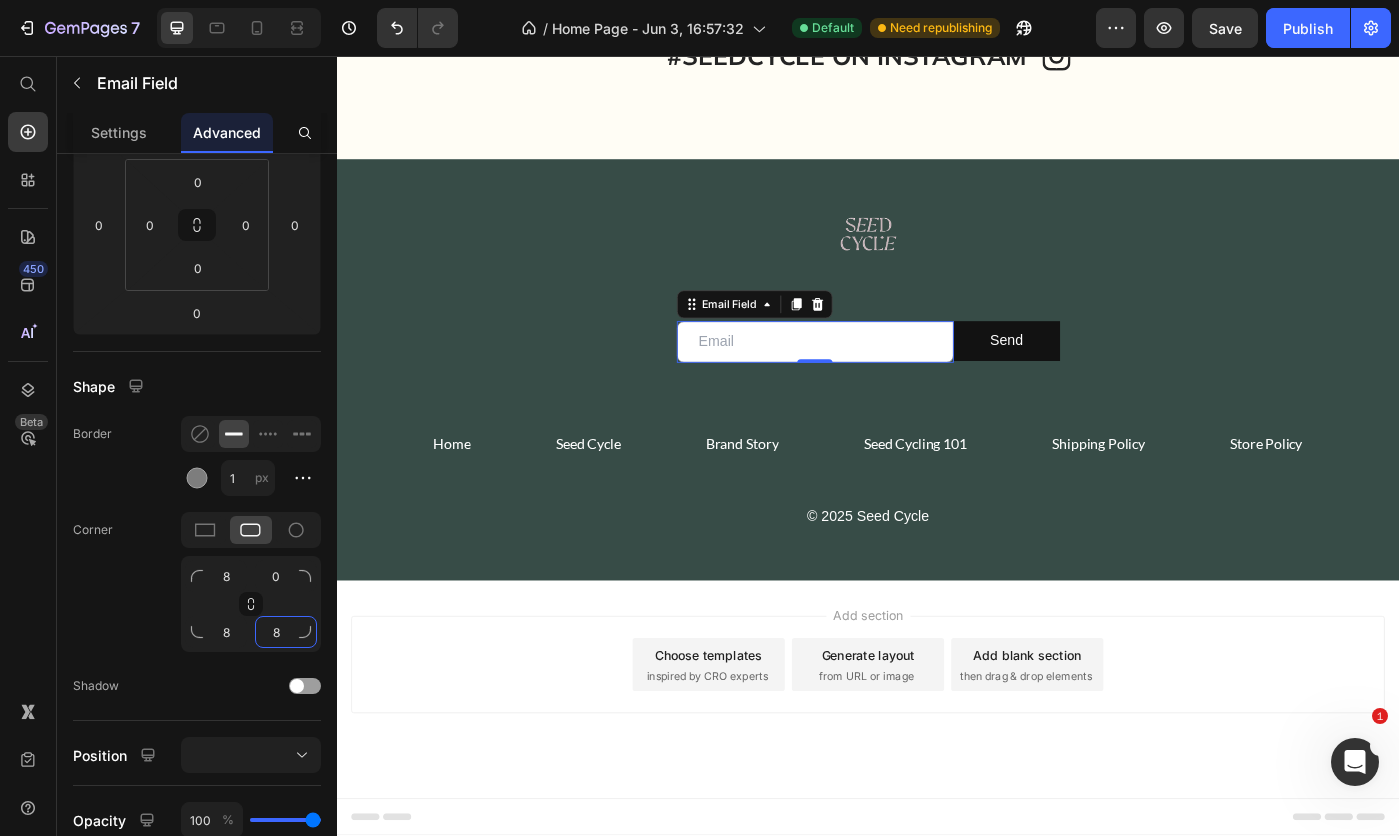 click on "8" 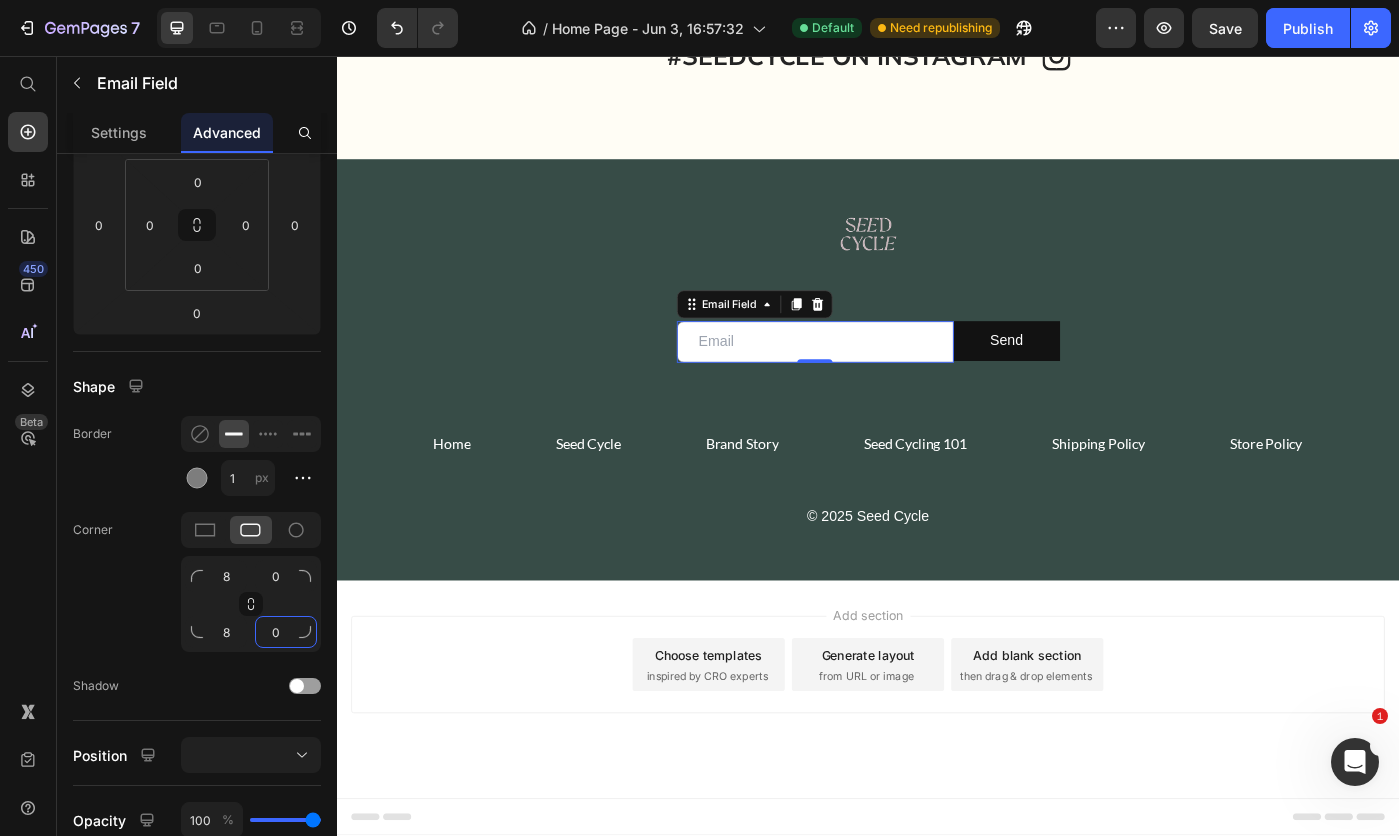 type on "0" 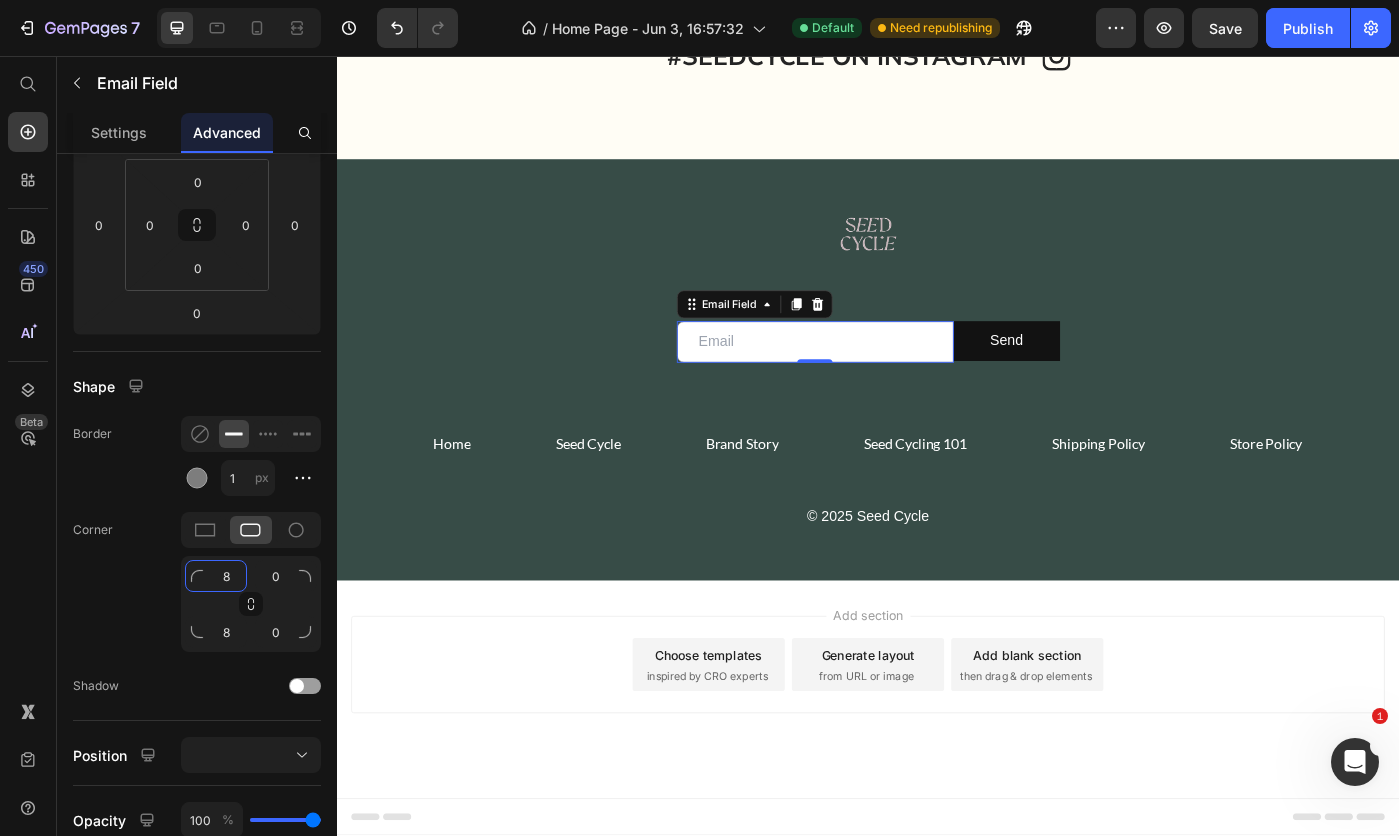 click on "8" 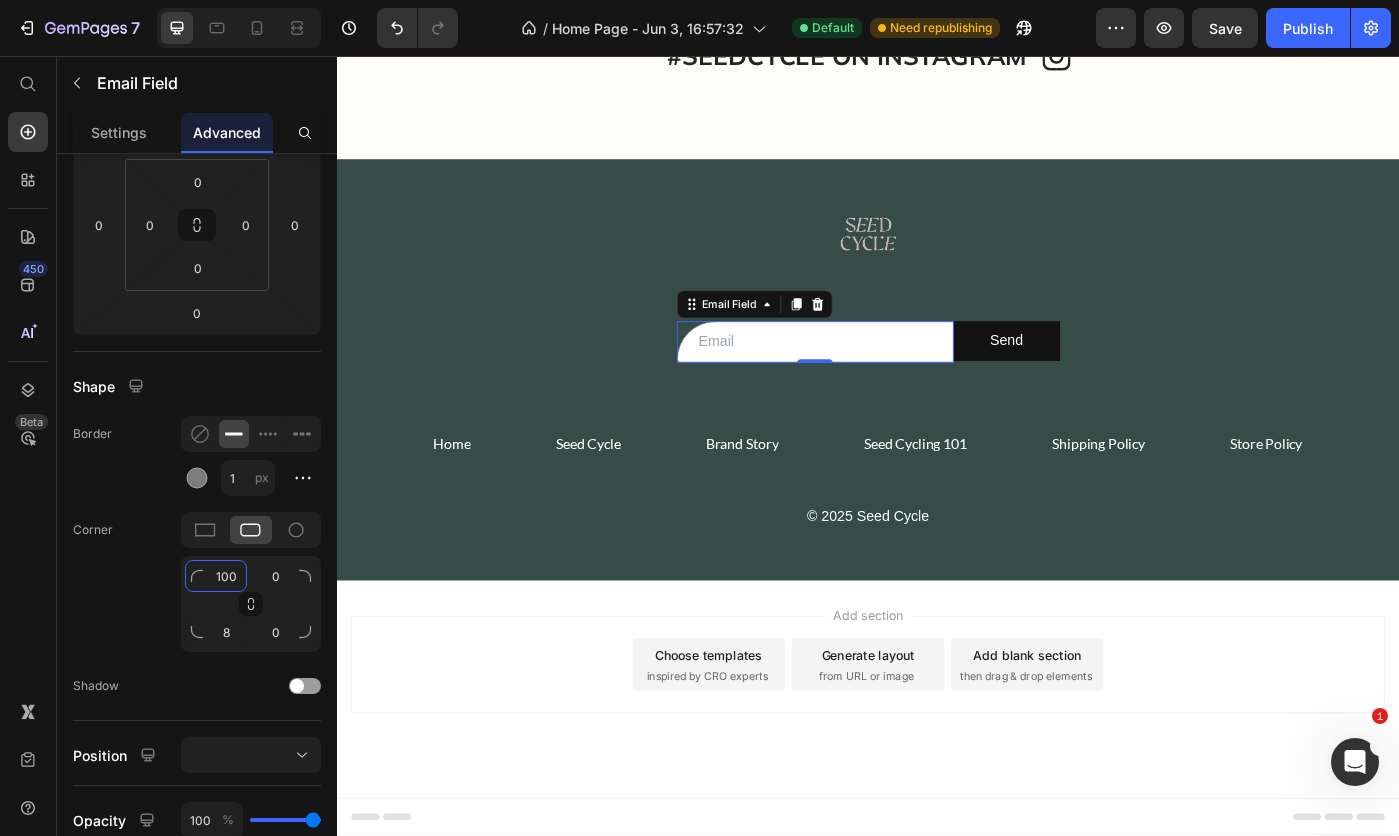 type on "100" 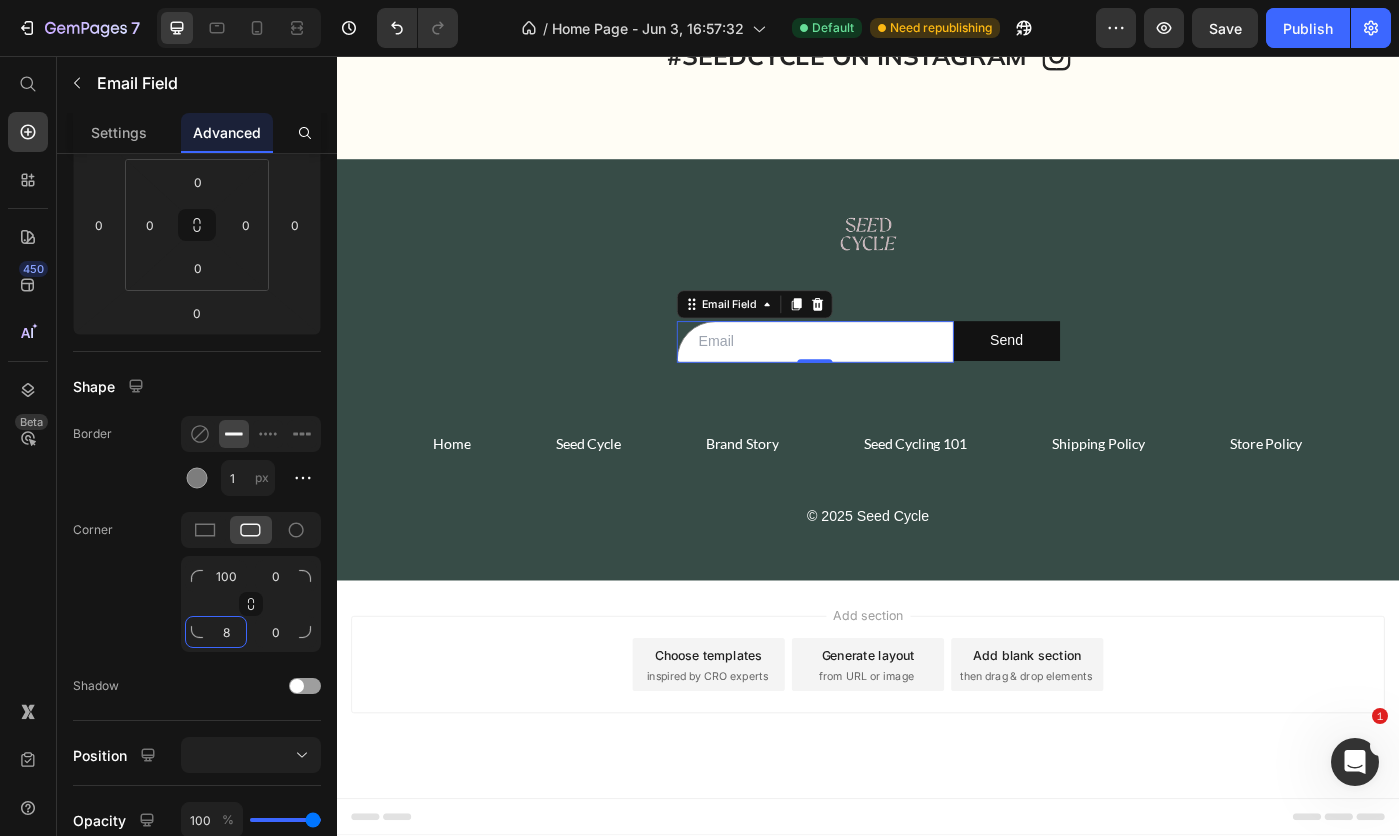 click on "8" 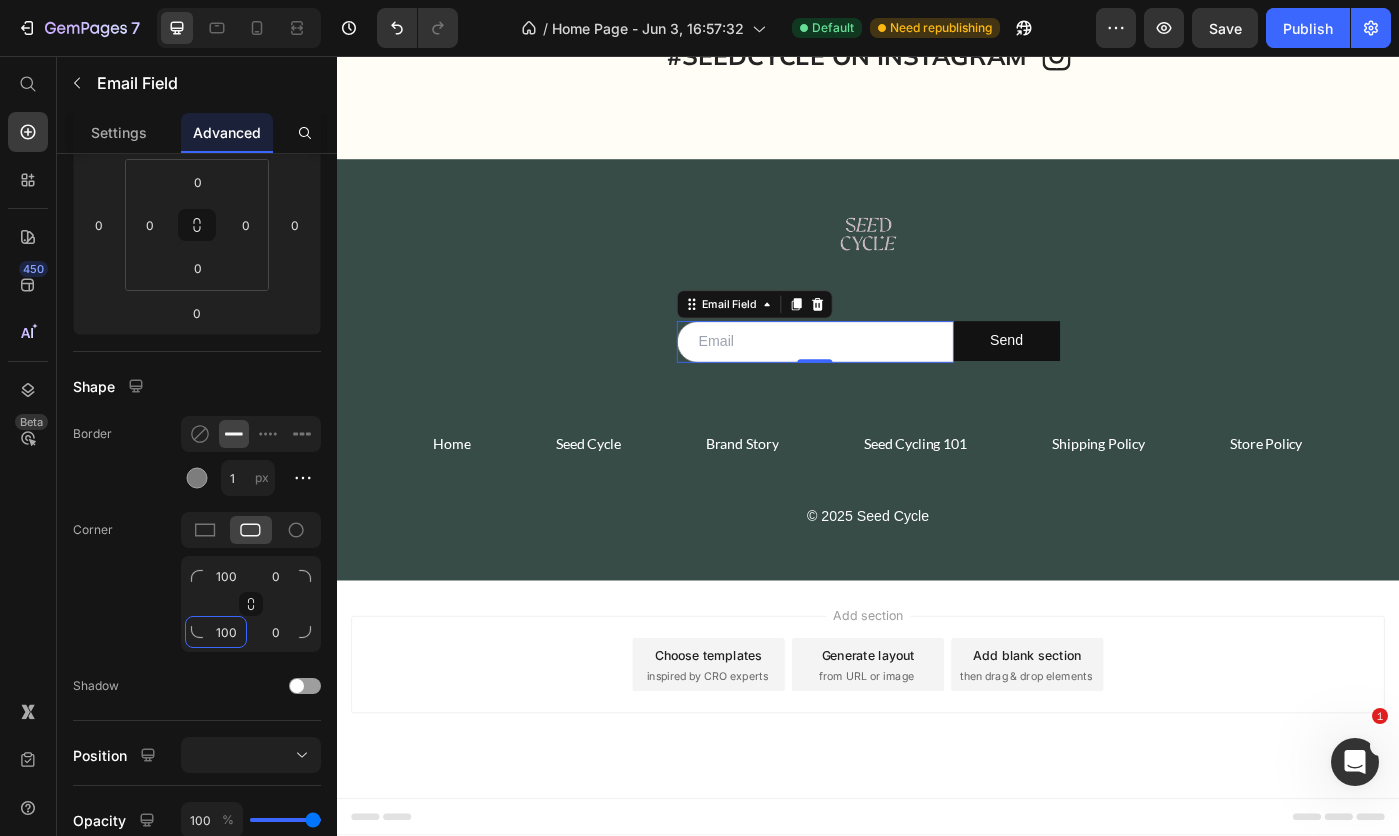 type on "100" 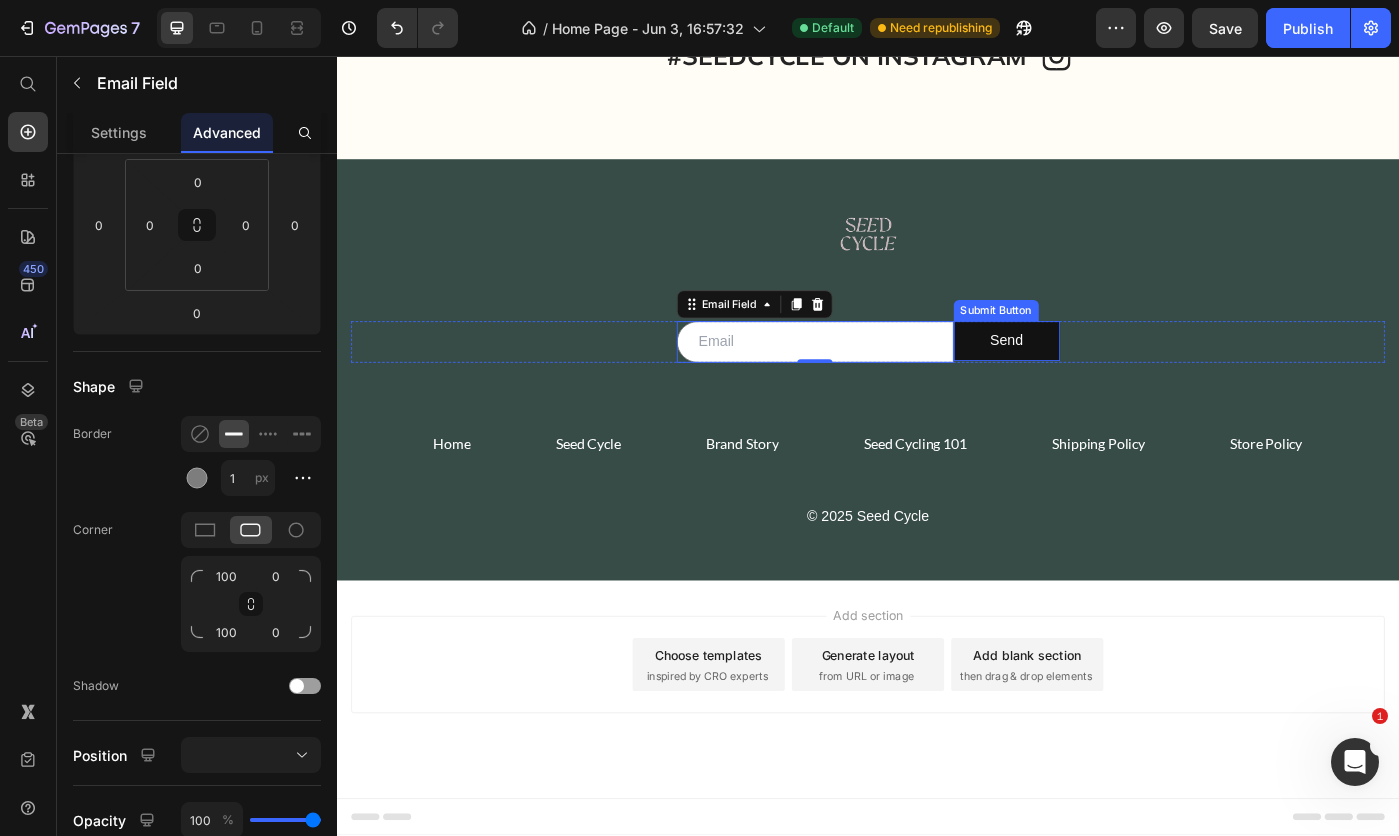 click on "Send" at bounding box center (1094, 378) 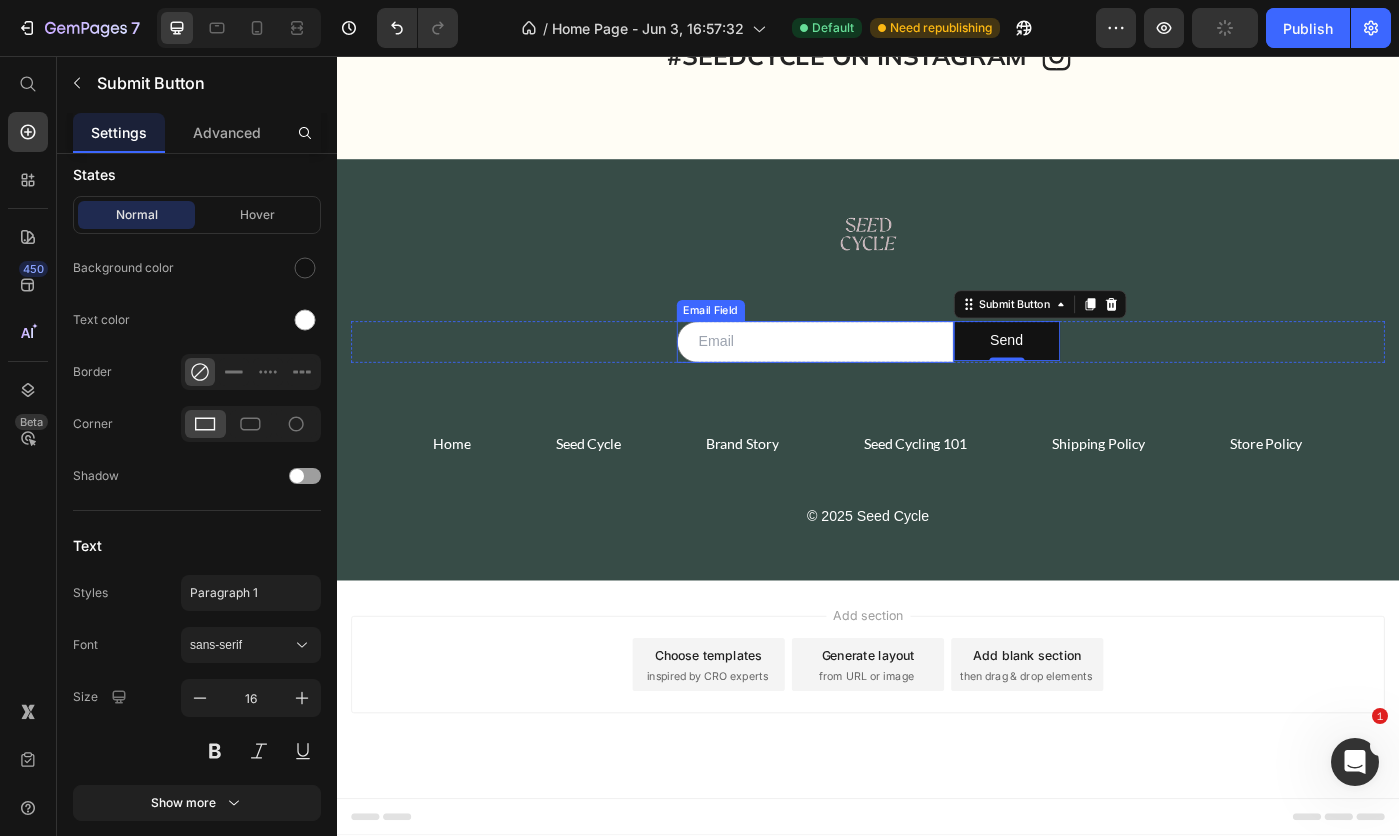 scroll, scrollTop: 0, scrollLeft: 0, axis: both 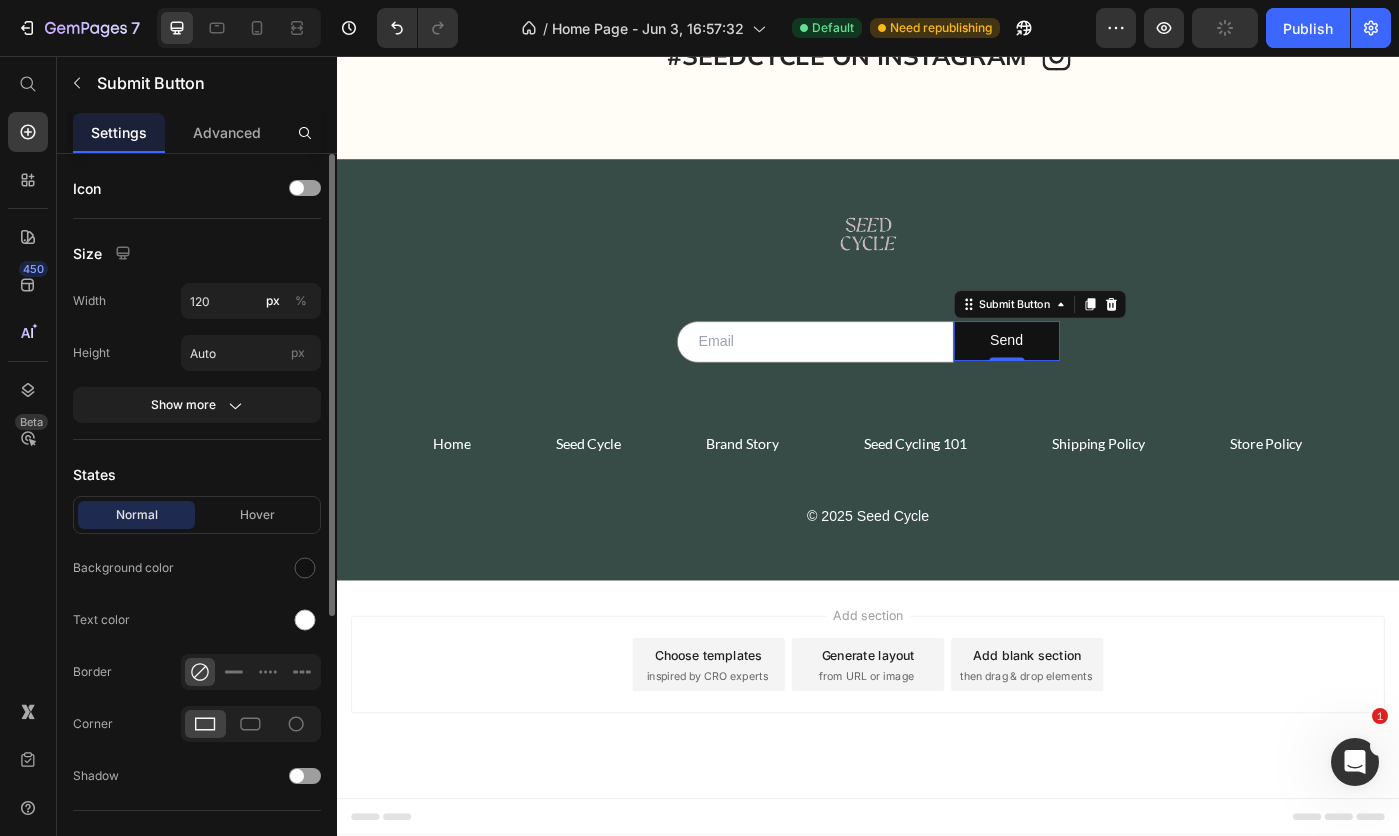 click 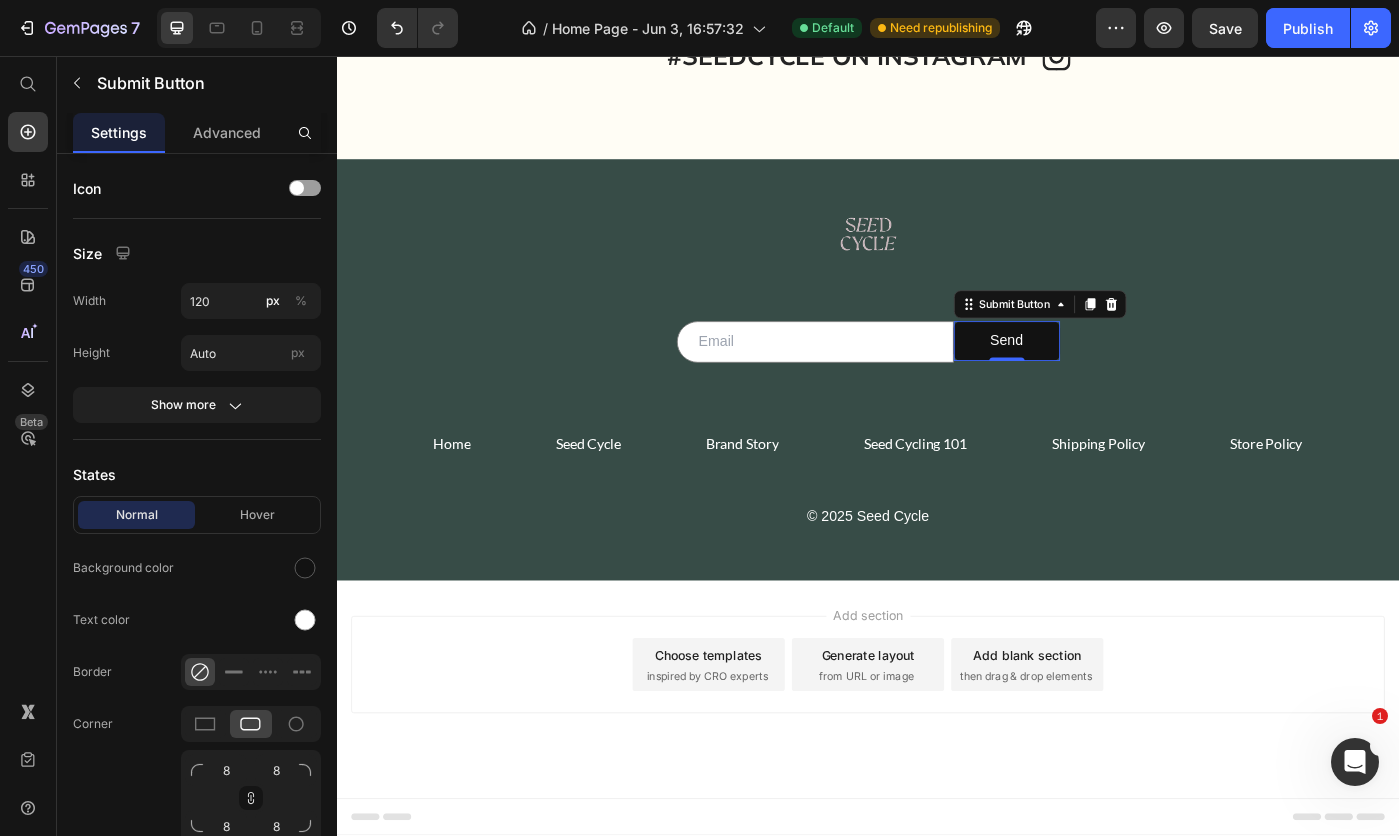 click 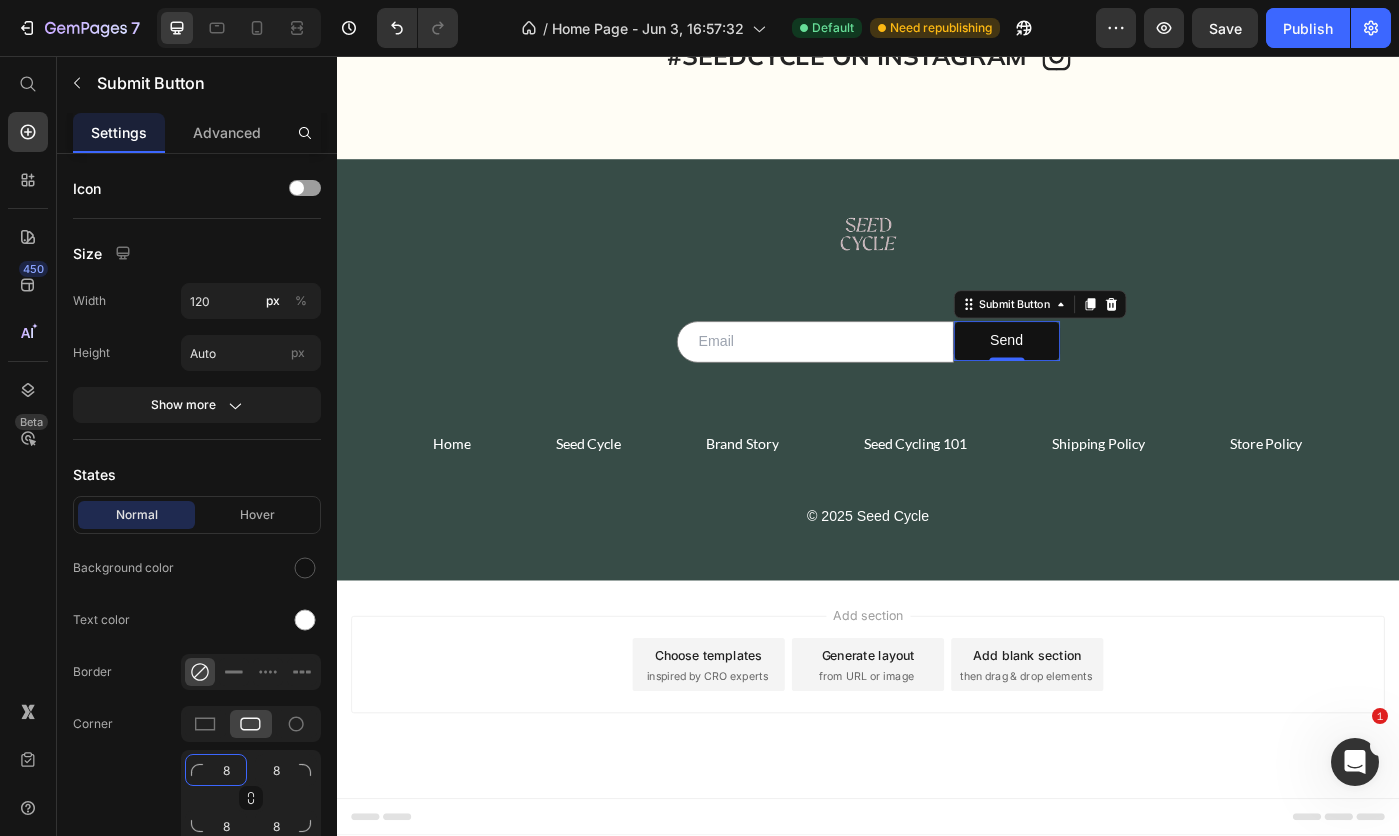 click on "8" 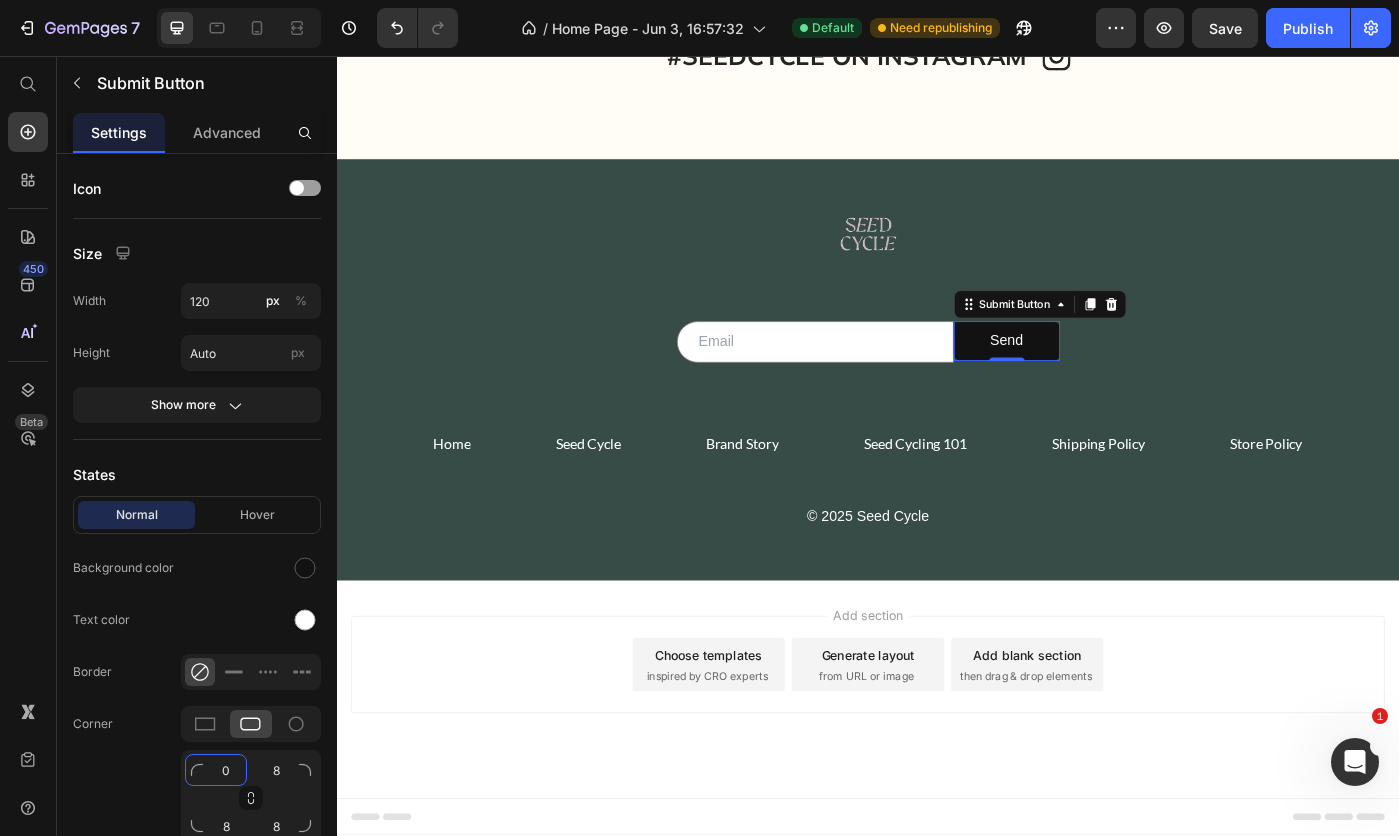 type on "0" 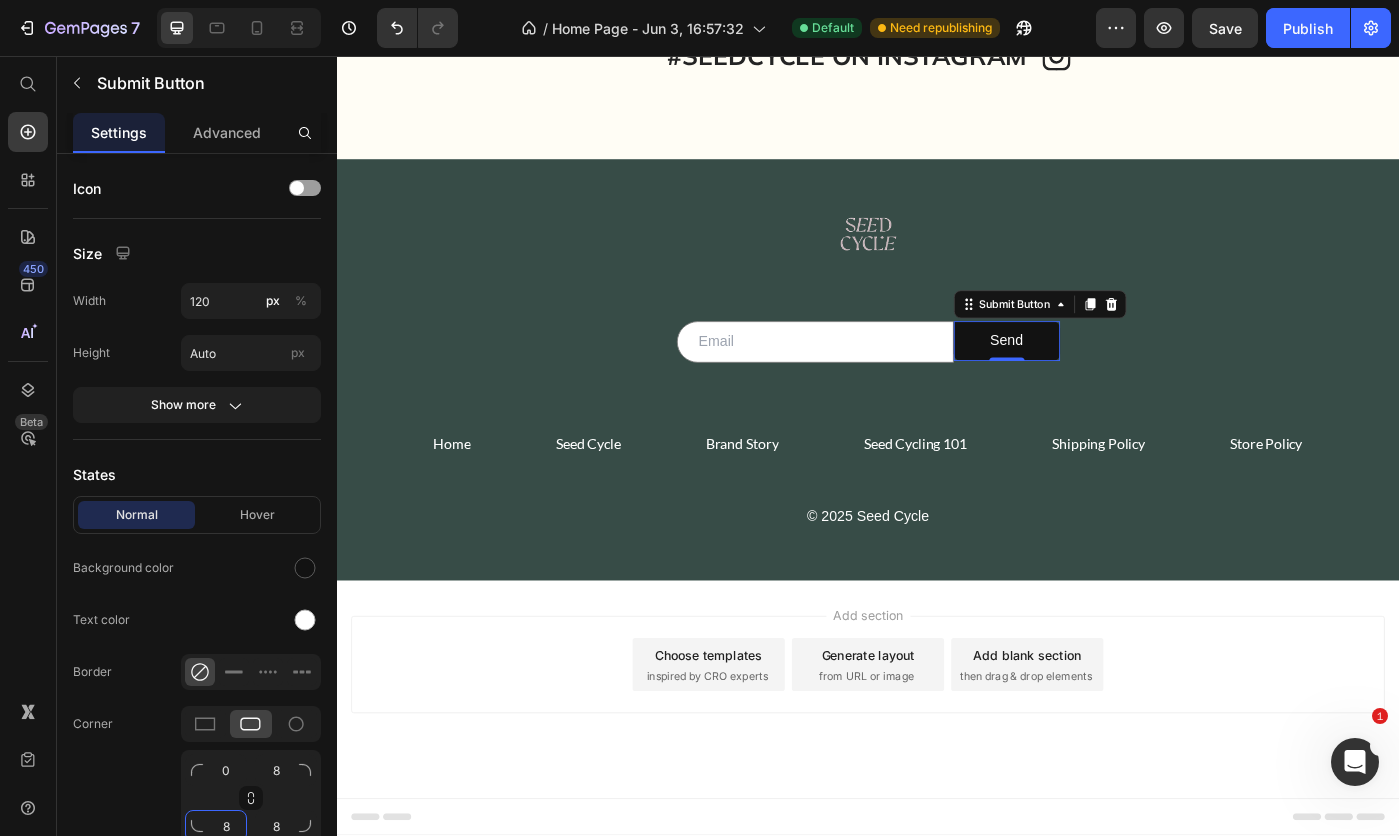 click on "8" 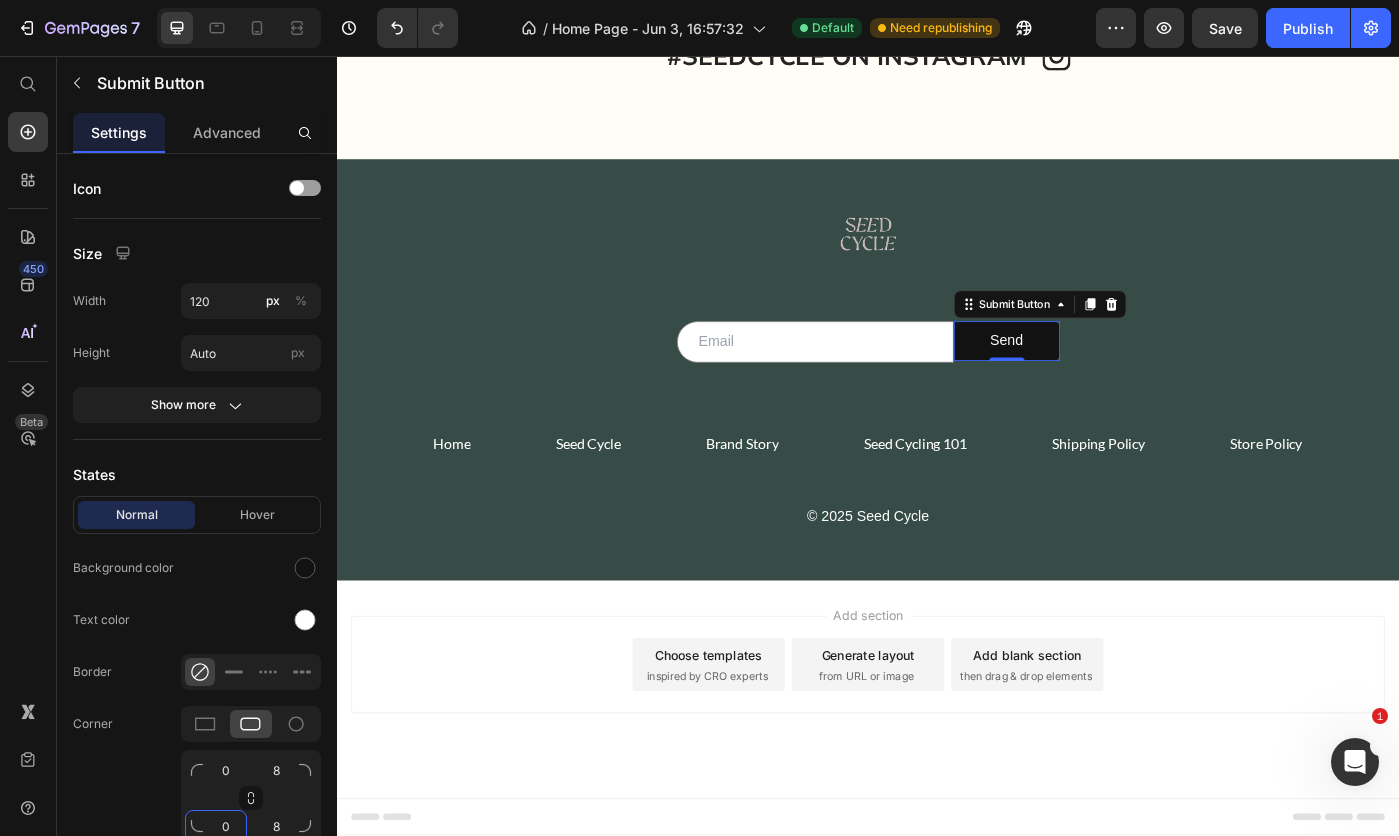 type on "0" 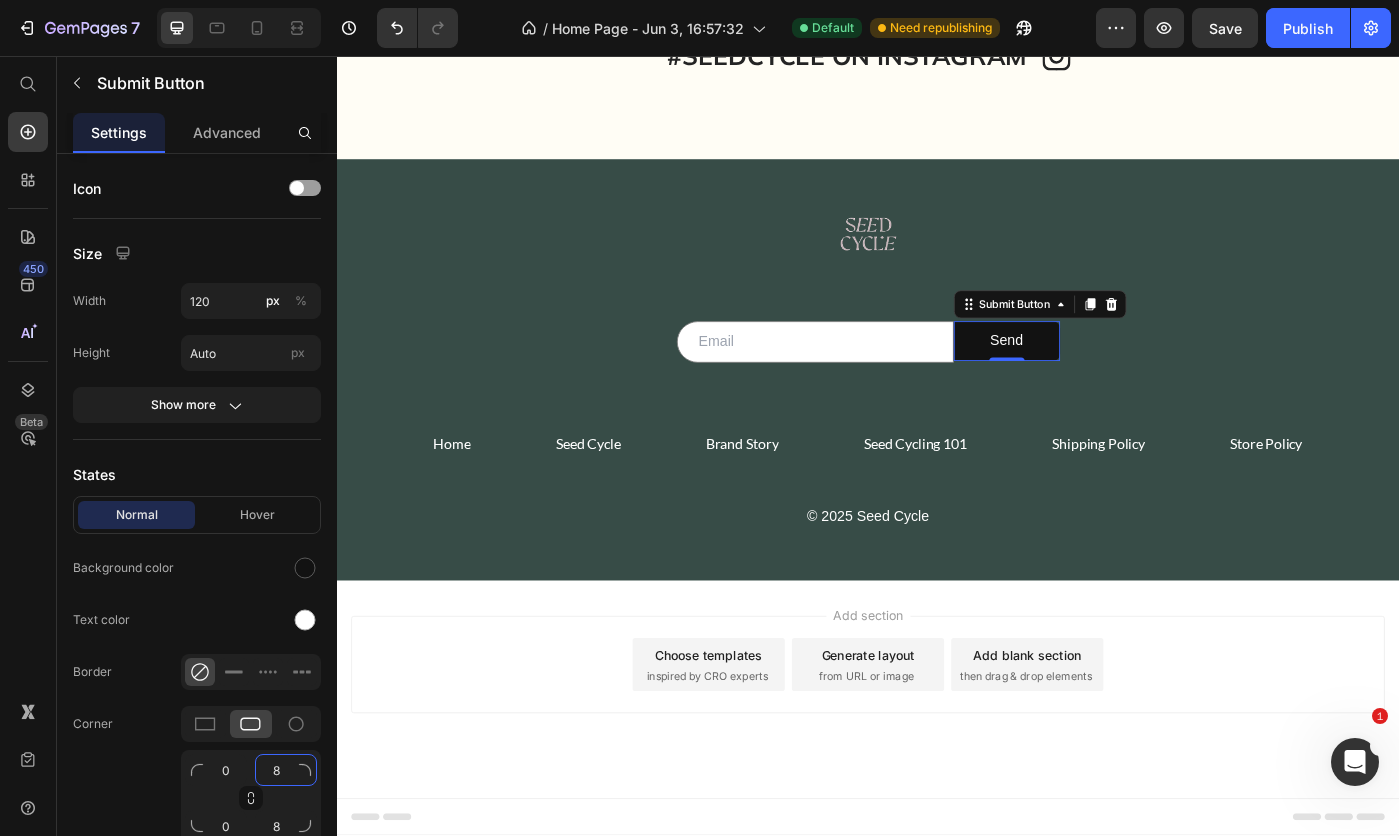 click on "8" 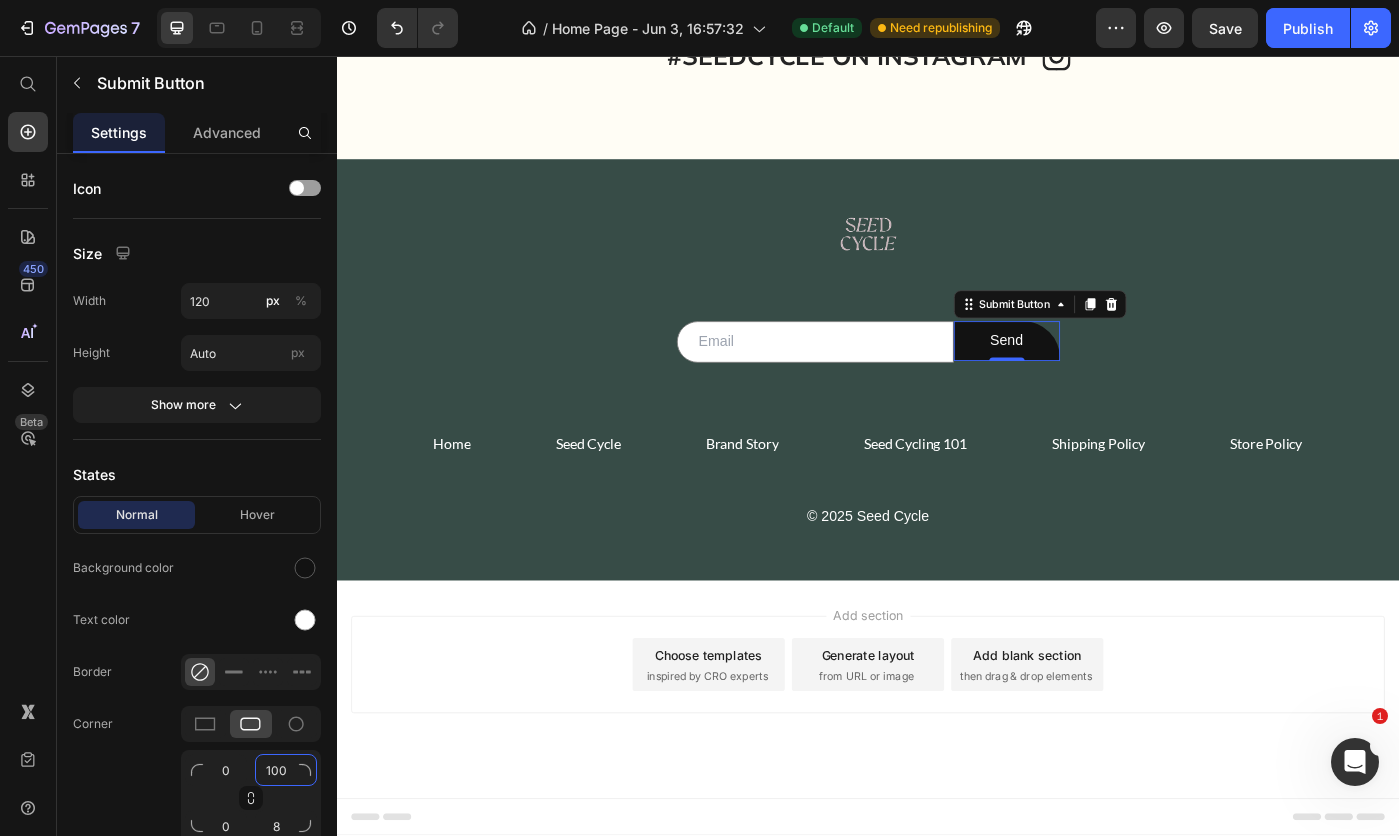 type on "100" 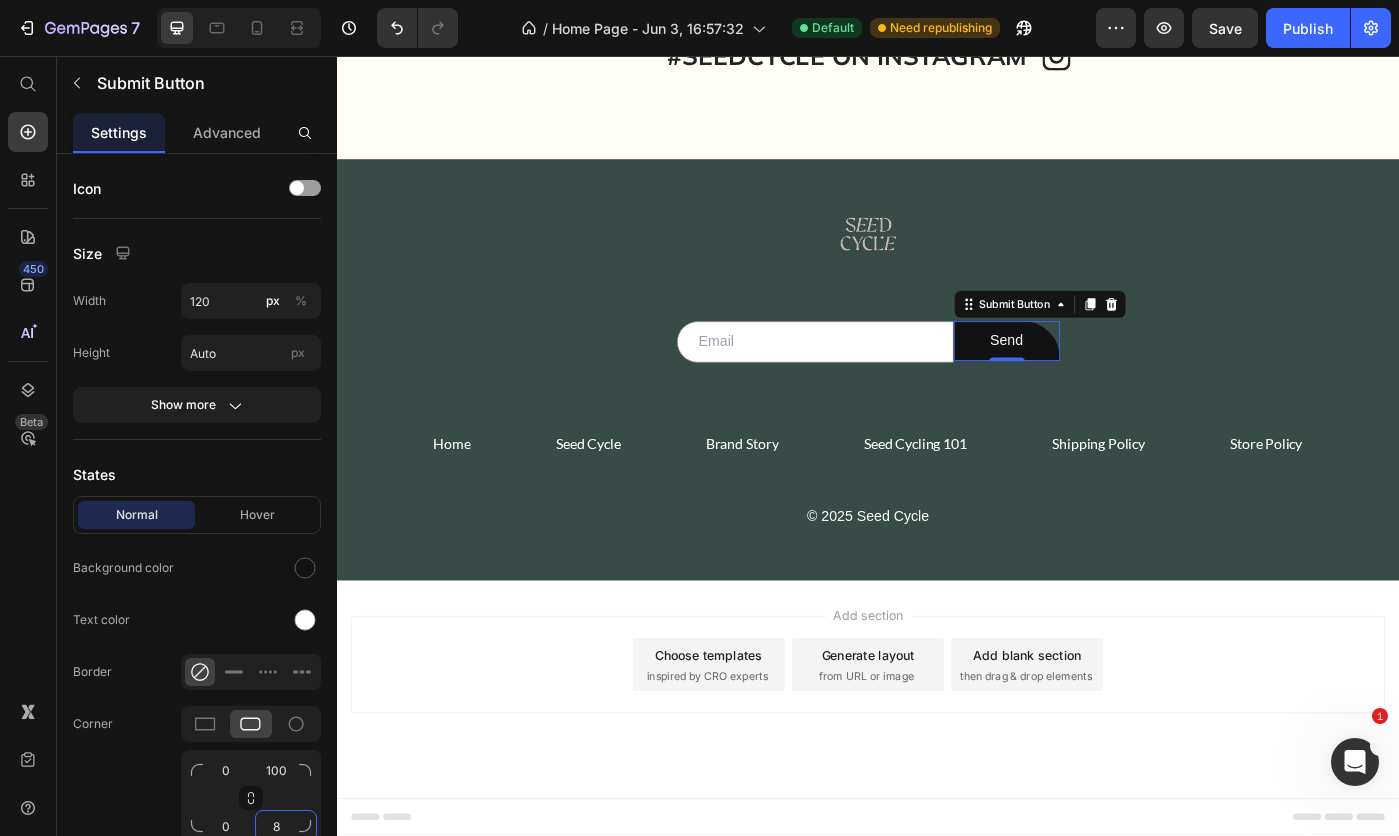 click on "8" 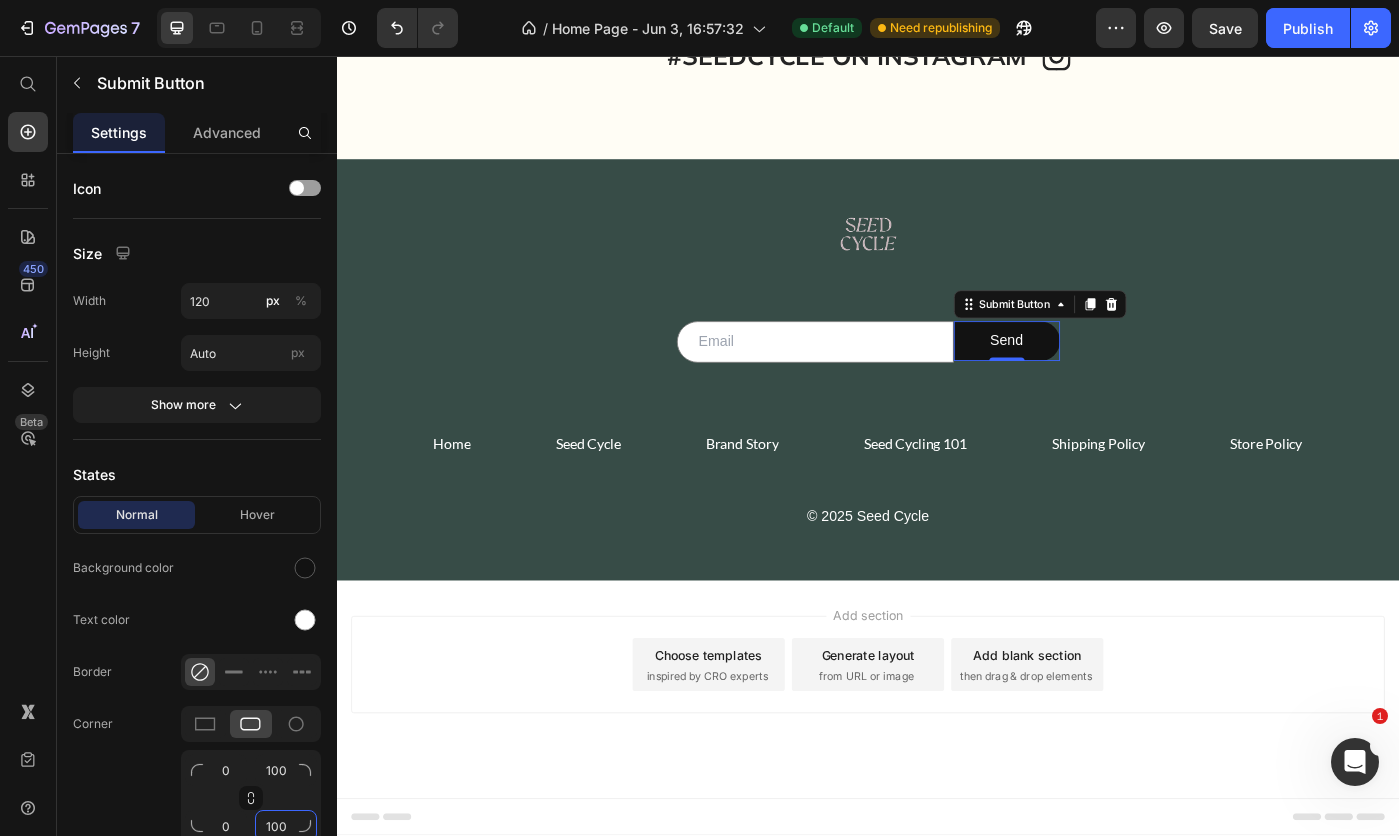 type on "100" 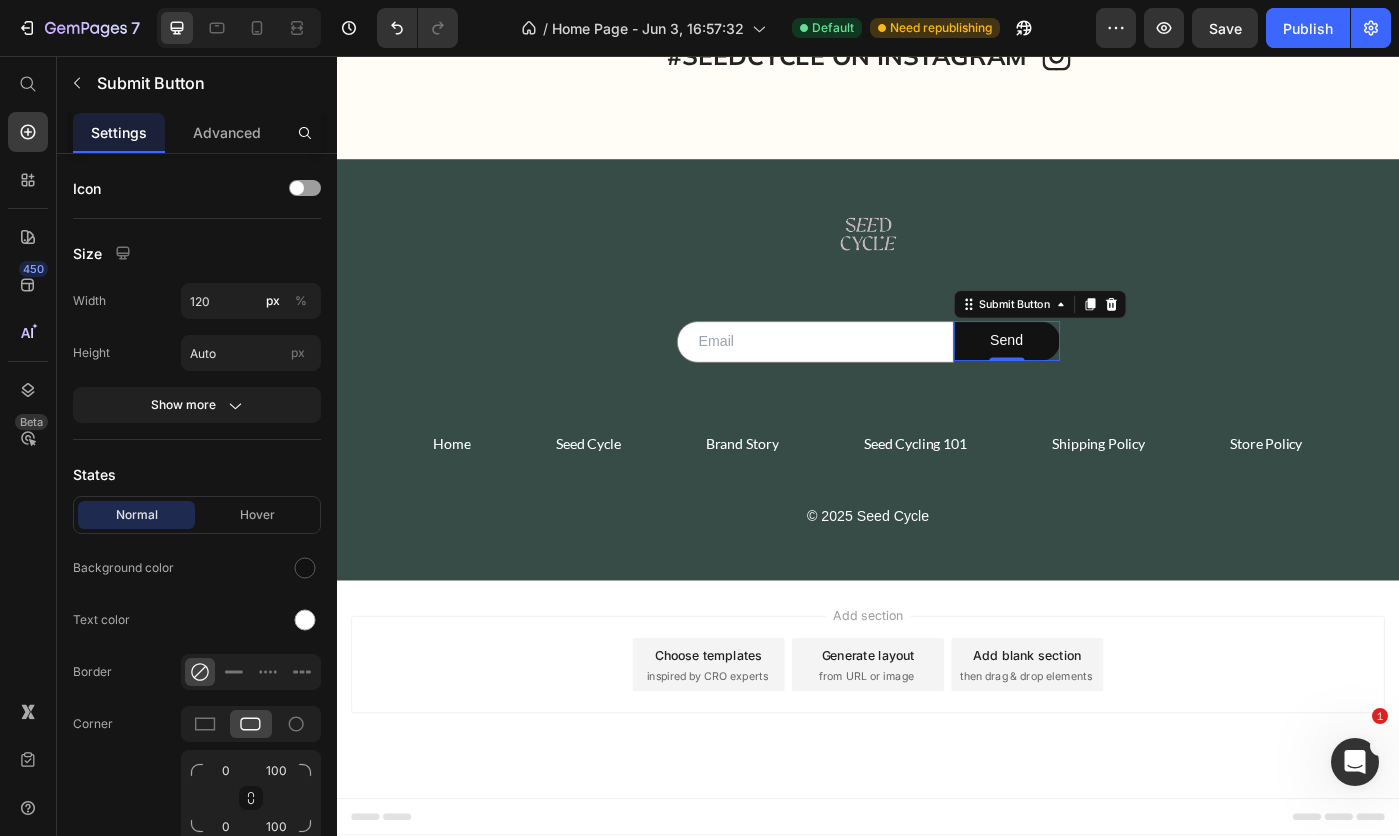 click at bounding box center [305, 568] 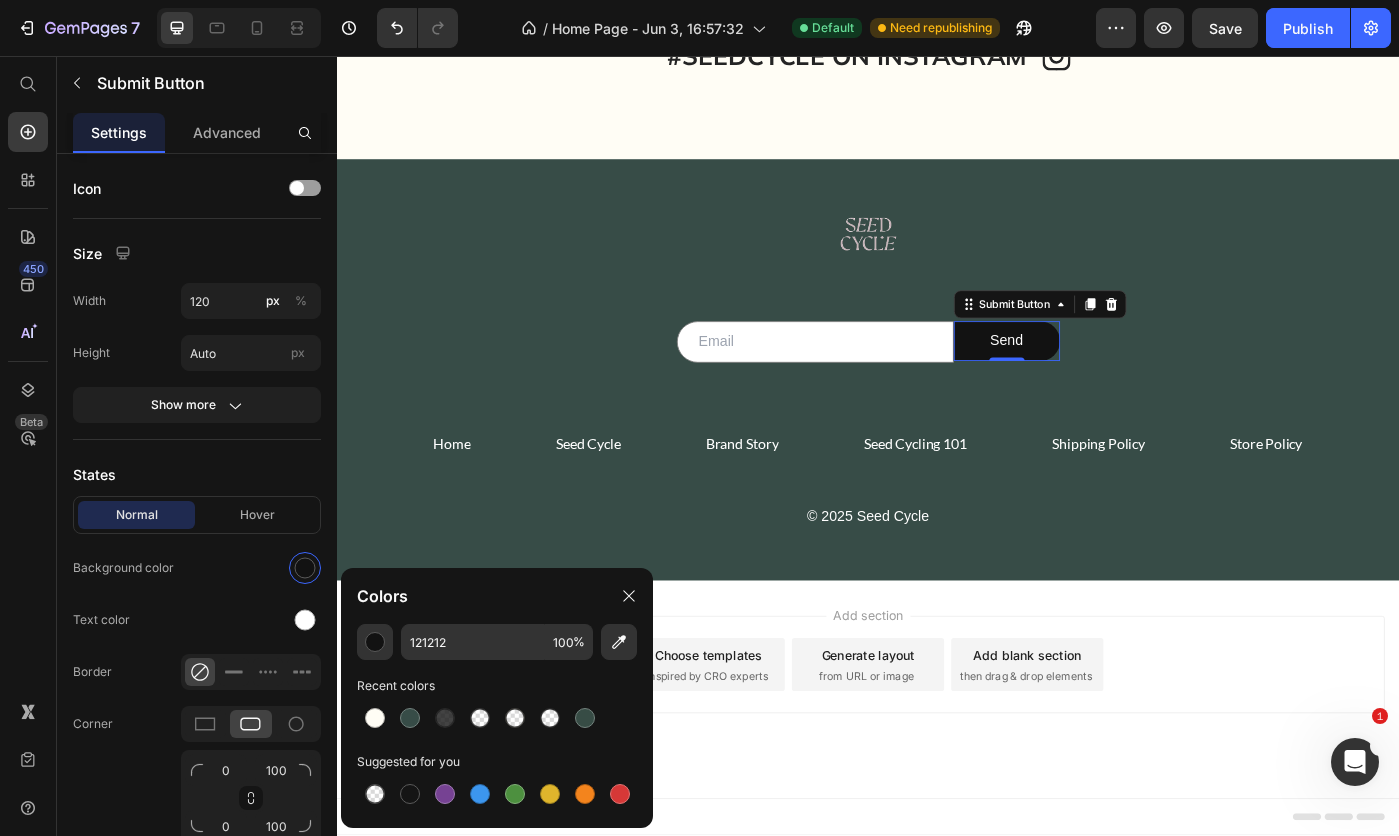 click at bounding box center [375, 718] 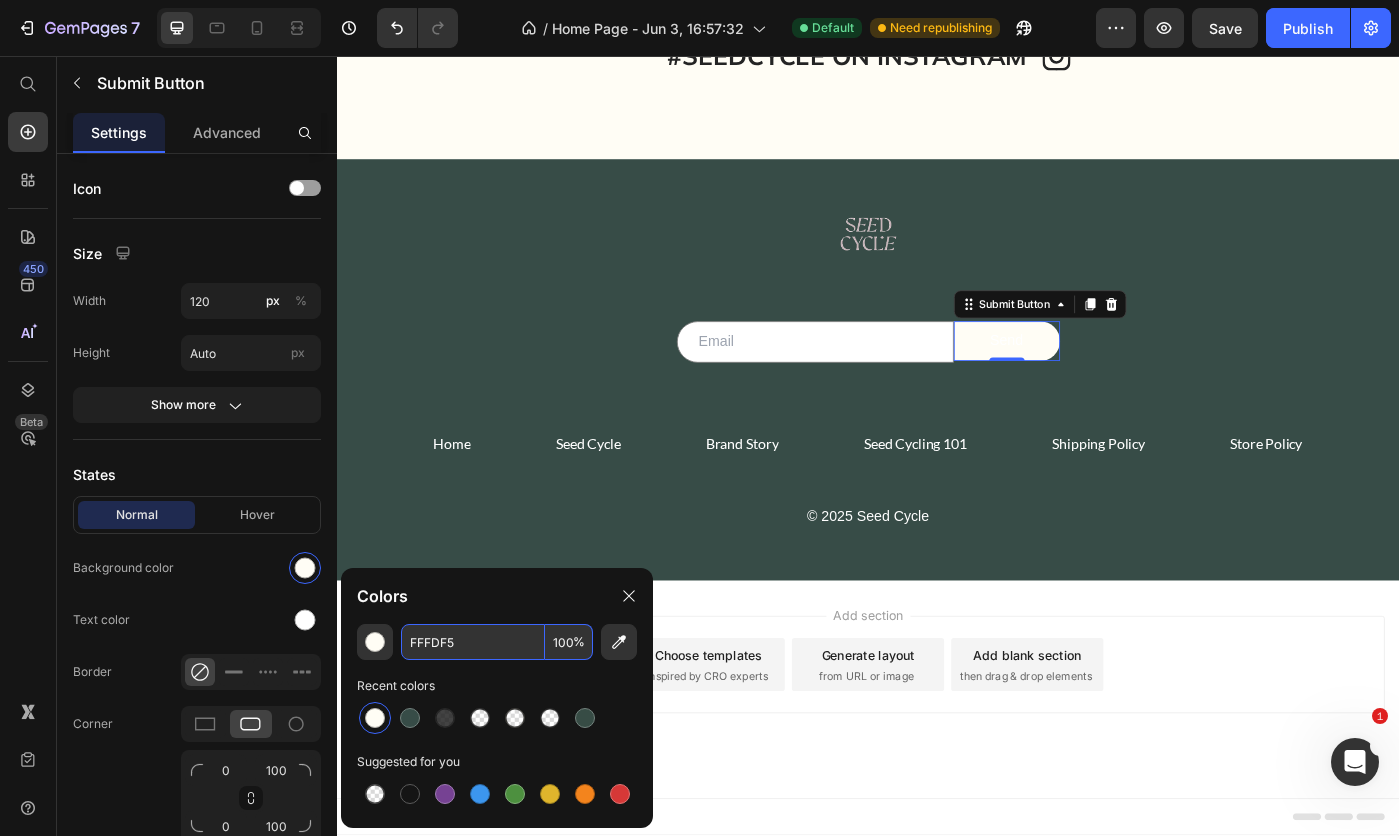 click on "FFFDF5" at bounding box center [473, 642] 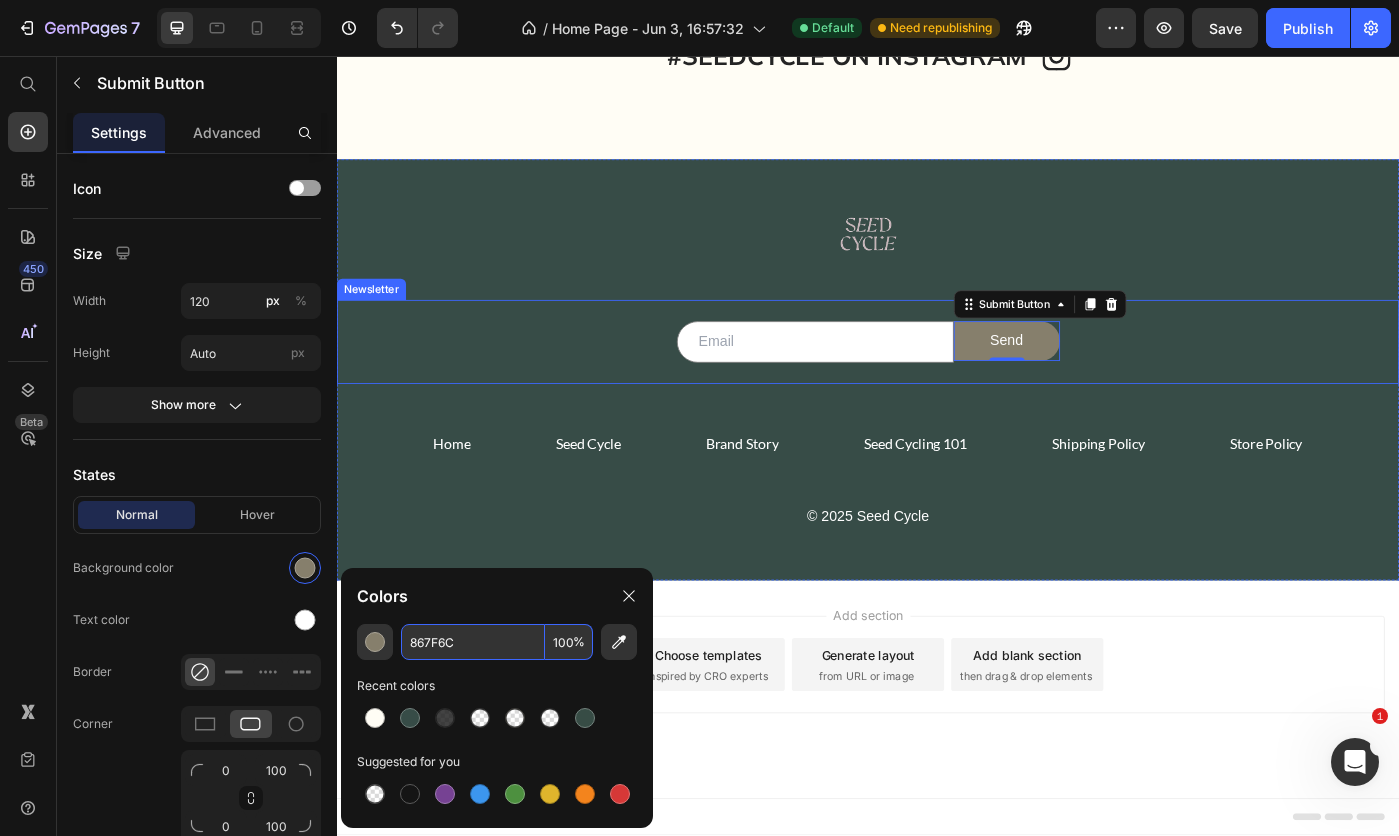 click on "Image Row Email Field Send Submit Button   0 Row Newsletter Home Button Seed Cycle Button Shipping Policy Button Store Policy Button Brand Story Button Seed Cycling 101 Button Row © 2025 Seed Cycle Text block Row" at bounding box center (937, 411) 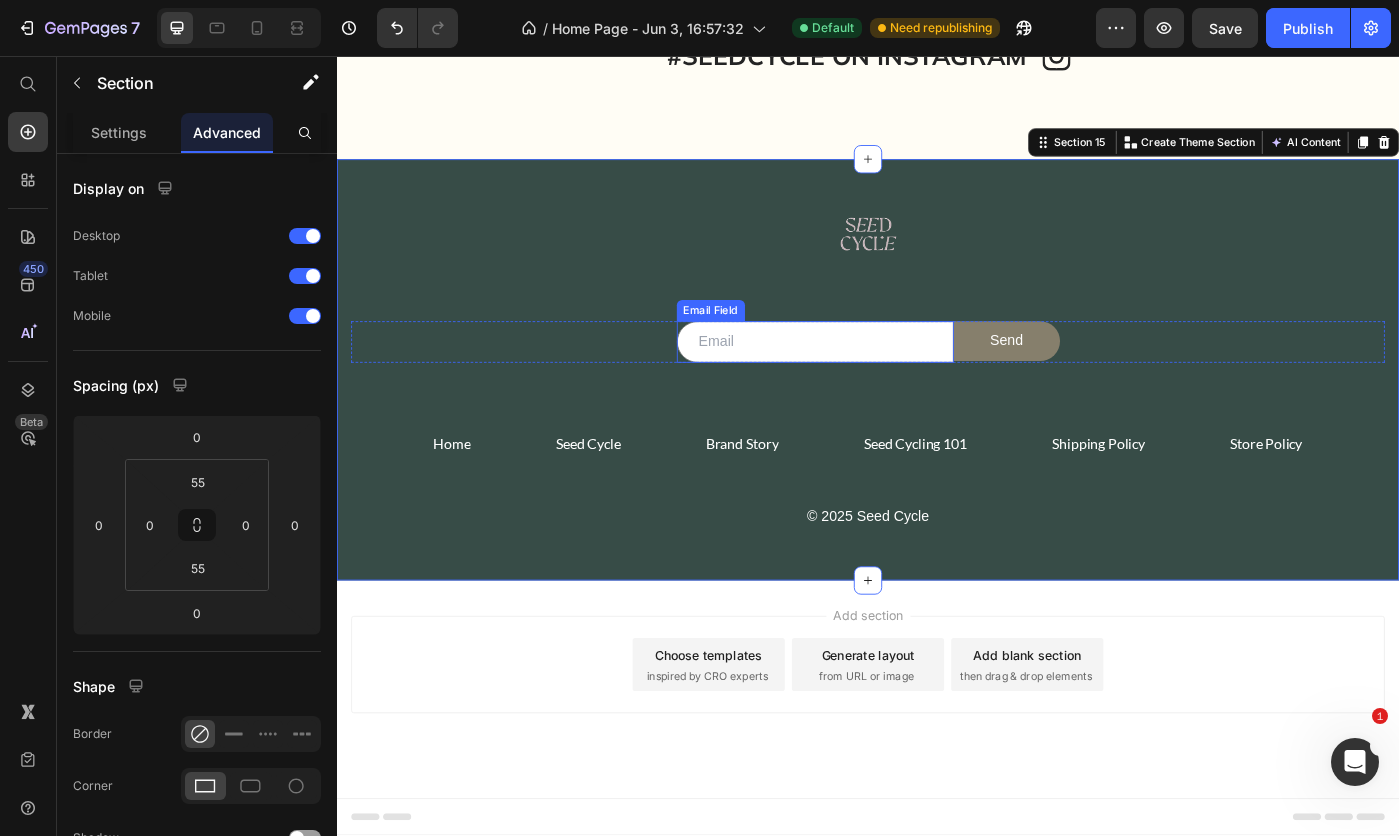click at bounding box center [877, 379] 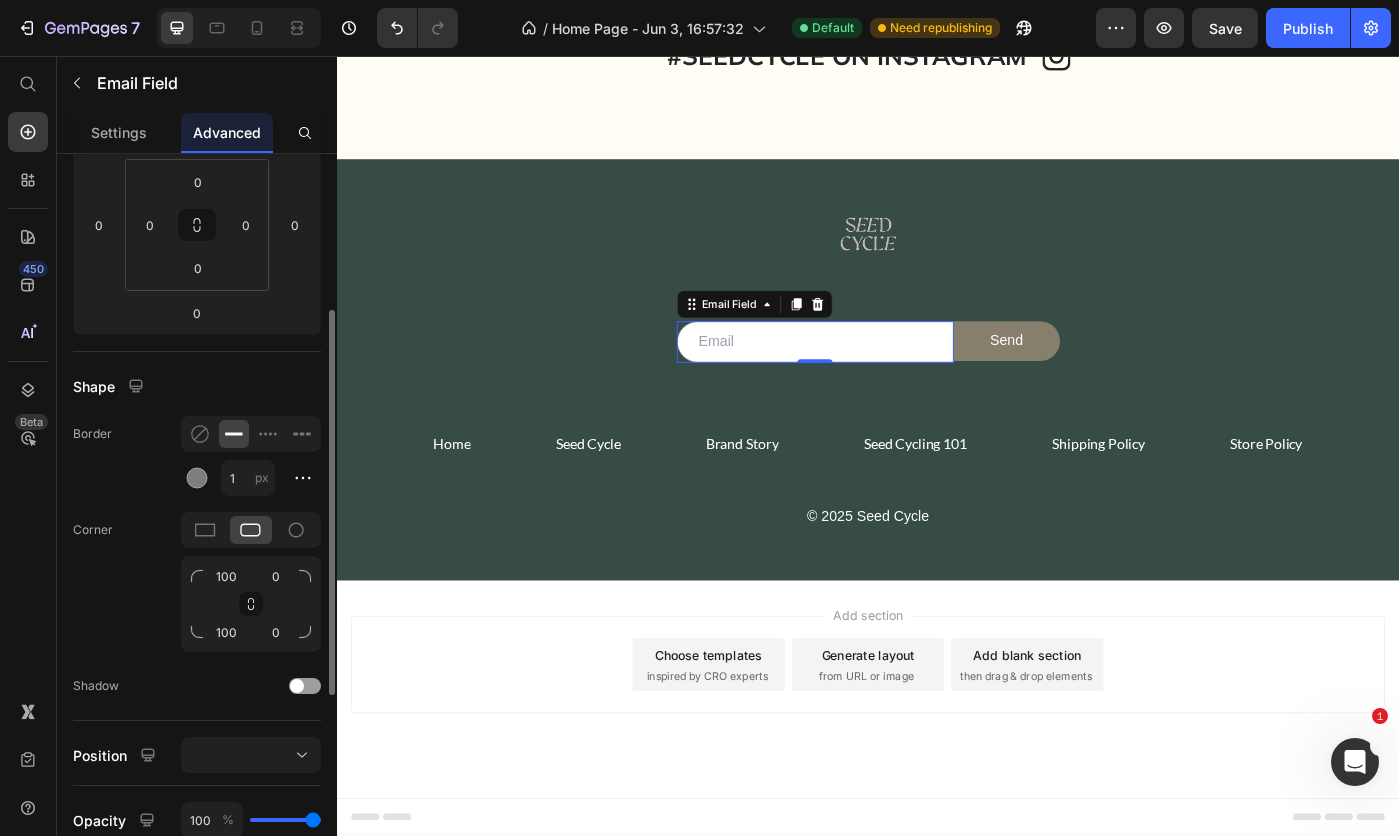 scroll, scrollTop: 600, scrollLeft: 0, axis: vertical 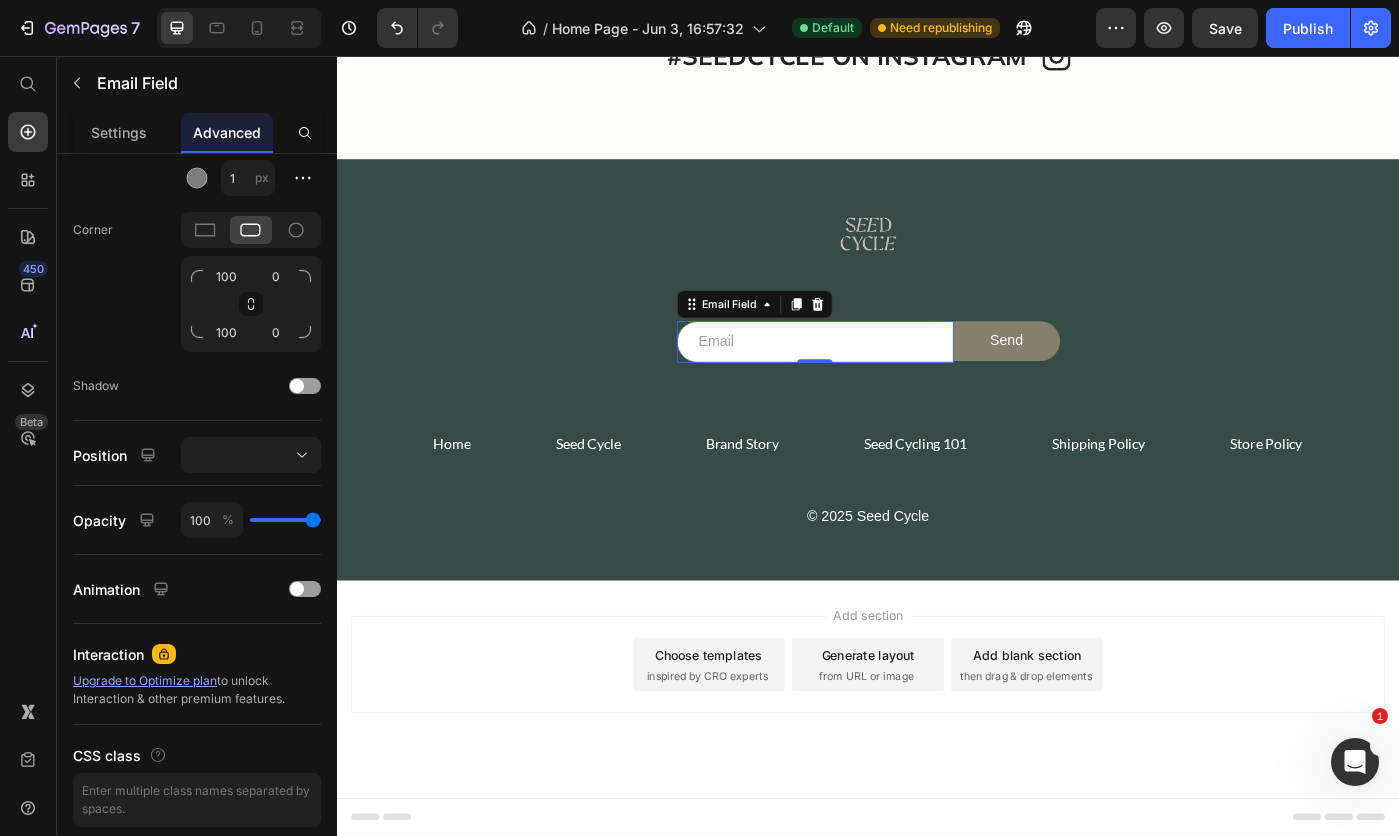 click on "Settings" at bounding box center (119, 132) 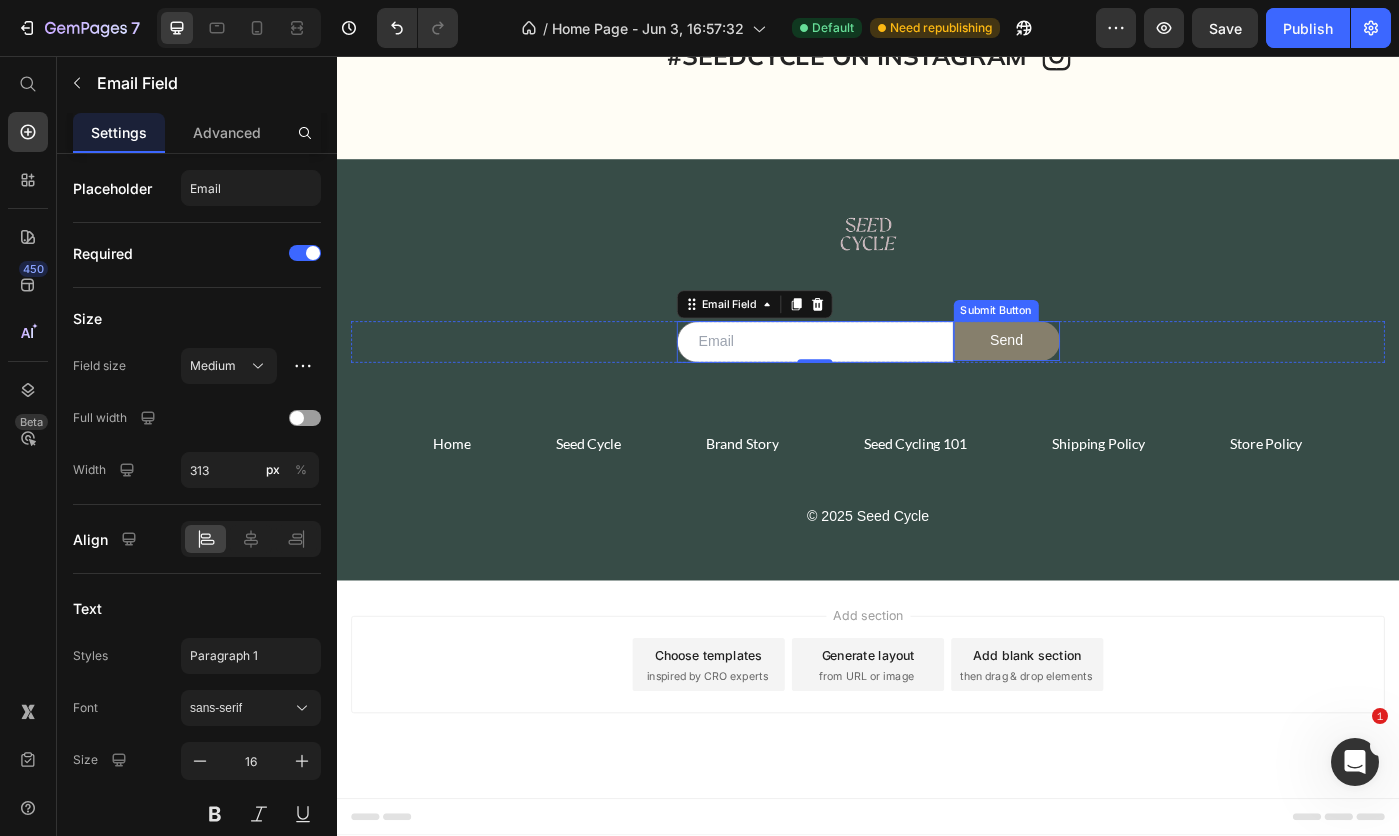 click on "Send" at bounding box center (1093, 378) 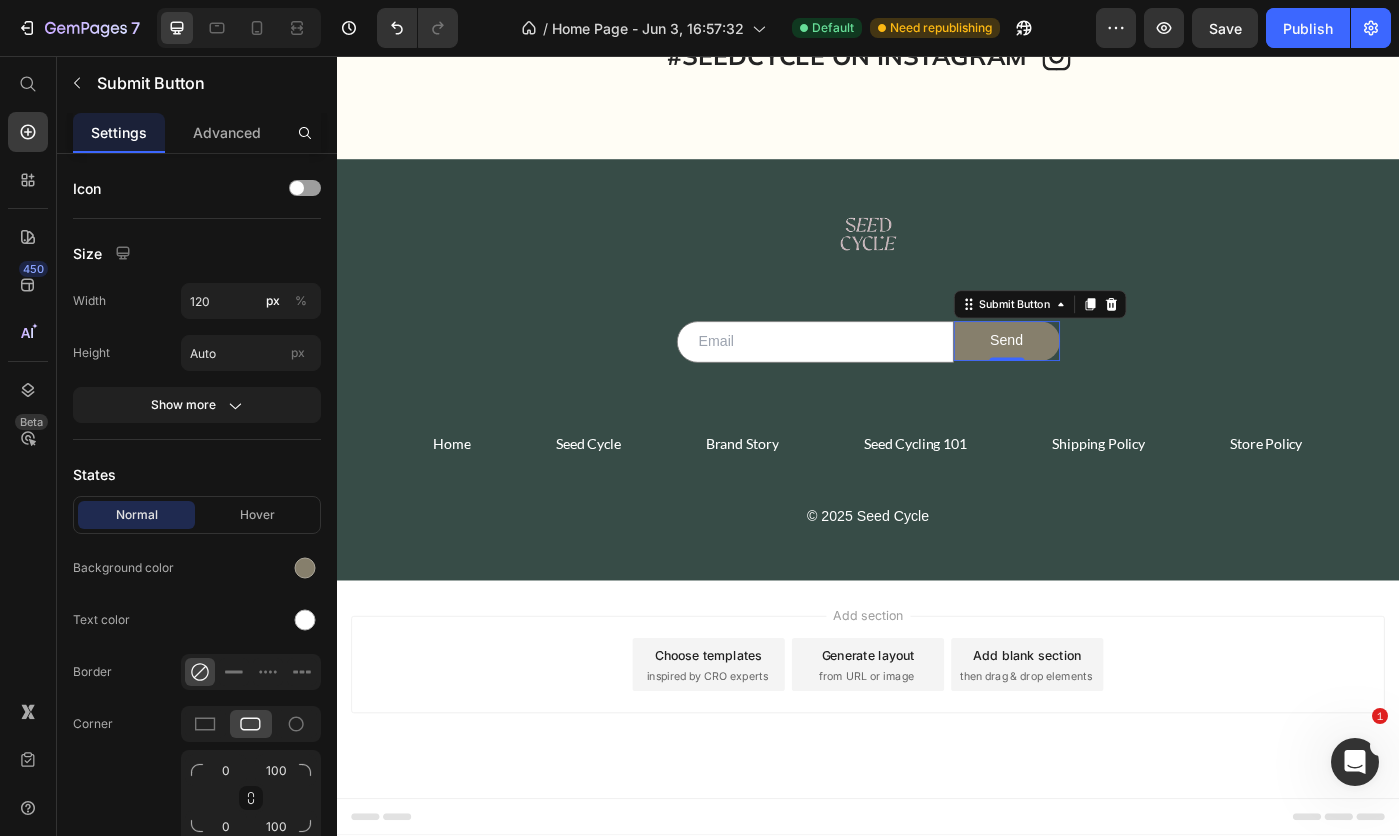 click on "Send" at bounding box center [1093, 378] 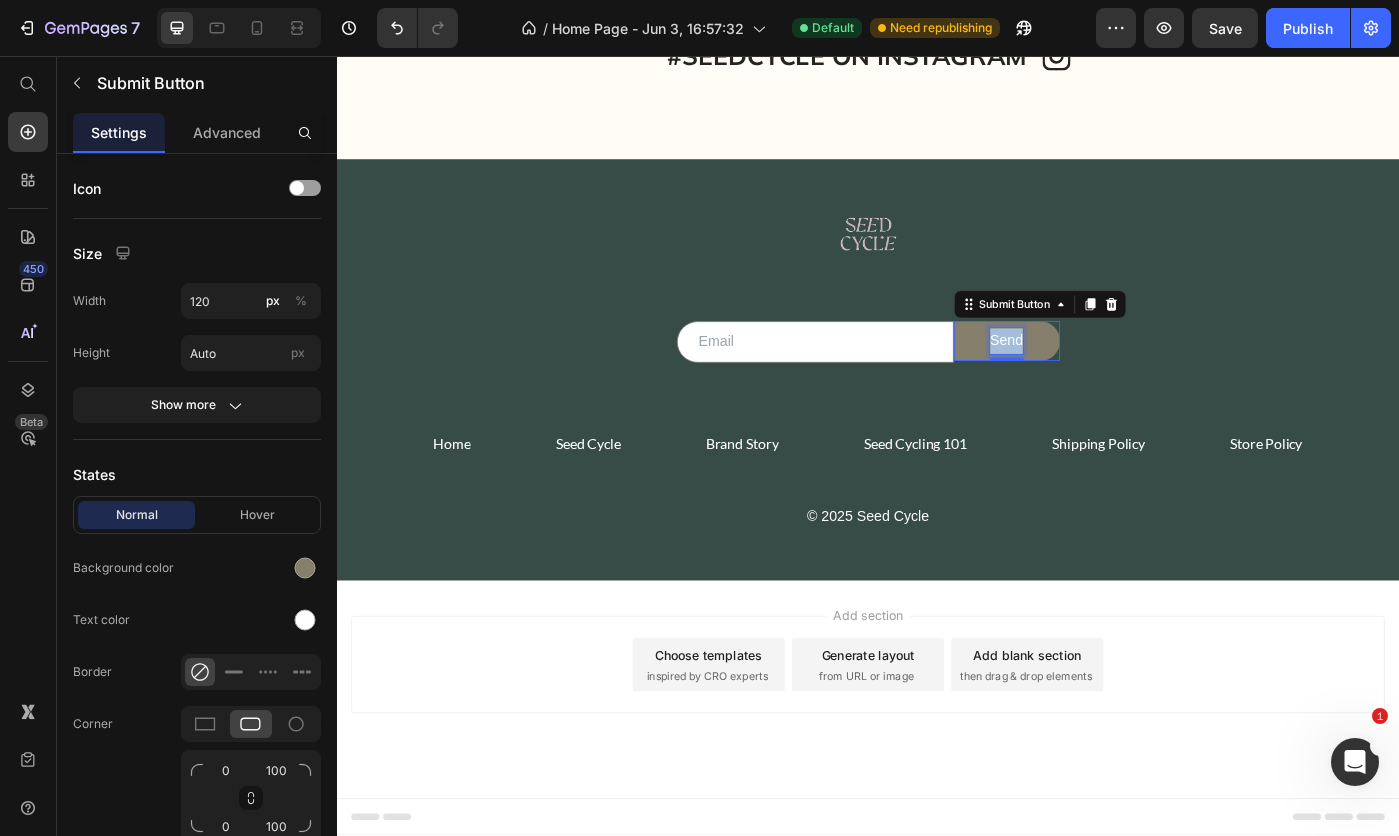 click on "Send" at bounding box center (1093, 378) 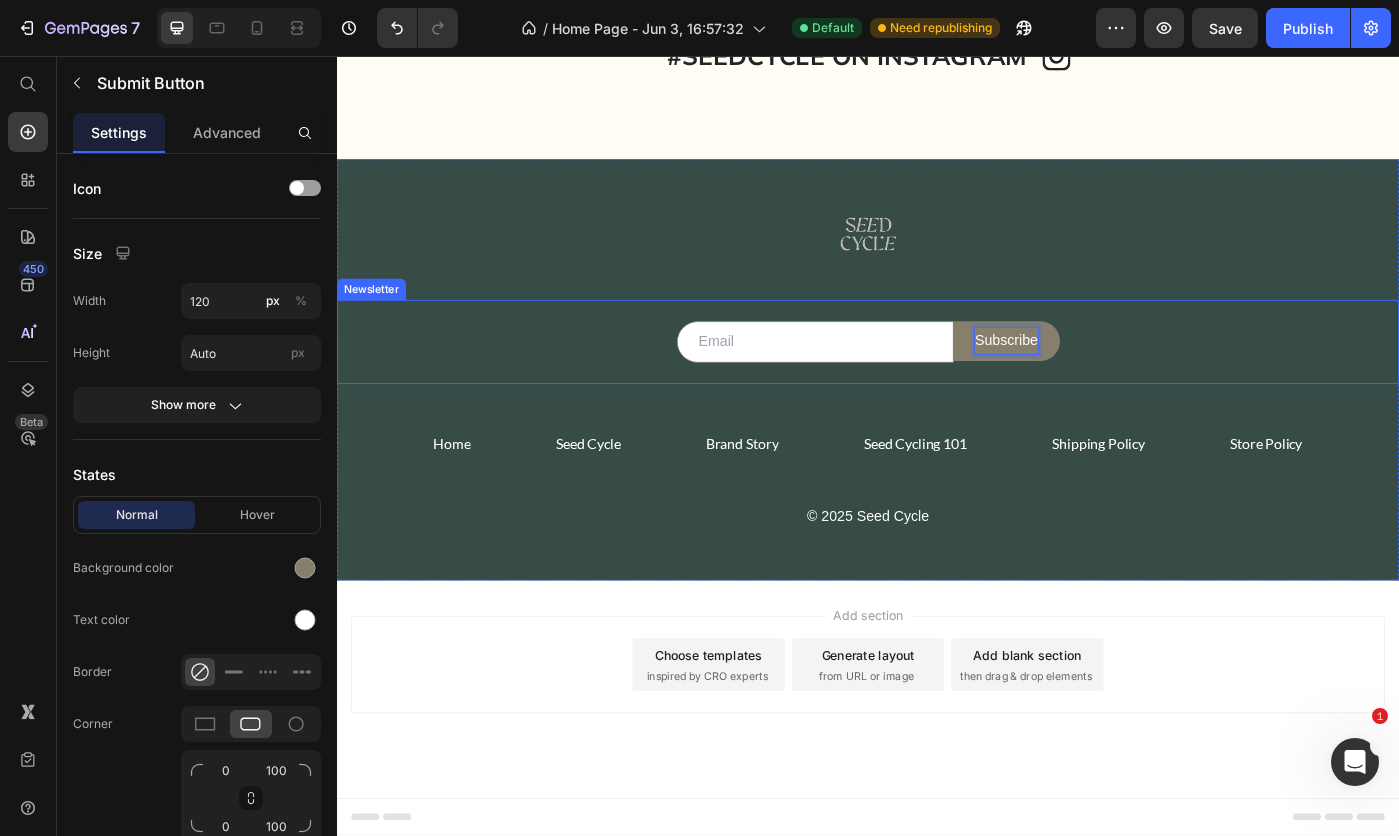 click on "Email Field Subscribe Submit Button   0 Row Newsletter" at bounding box center [937, 379] 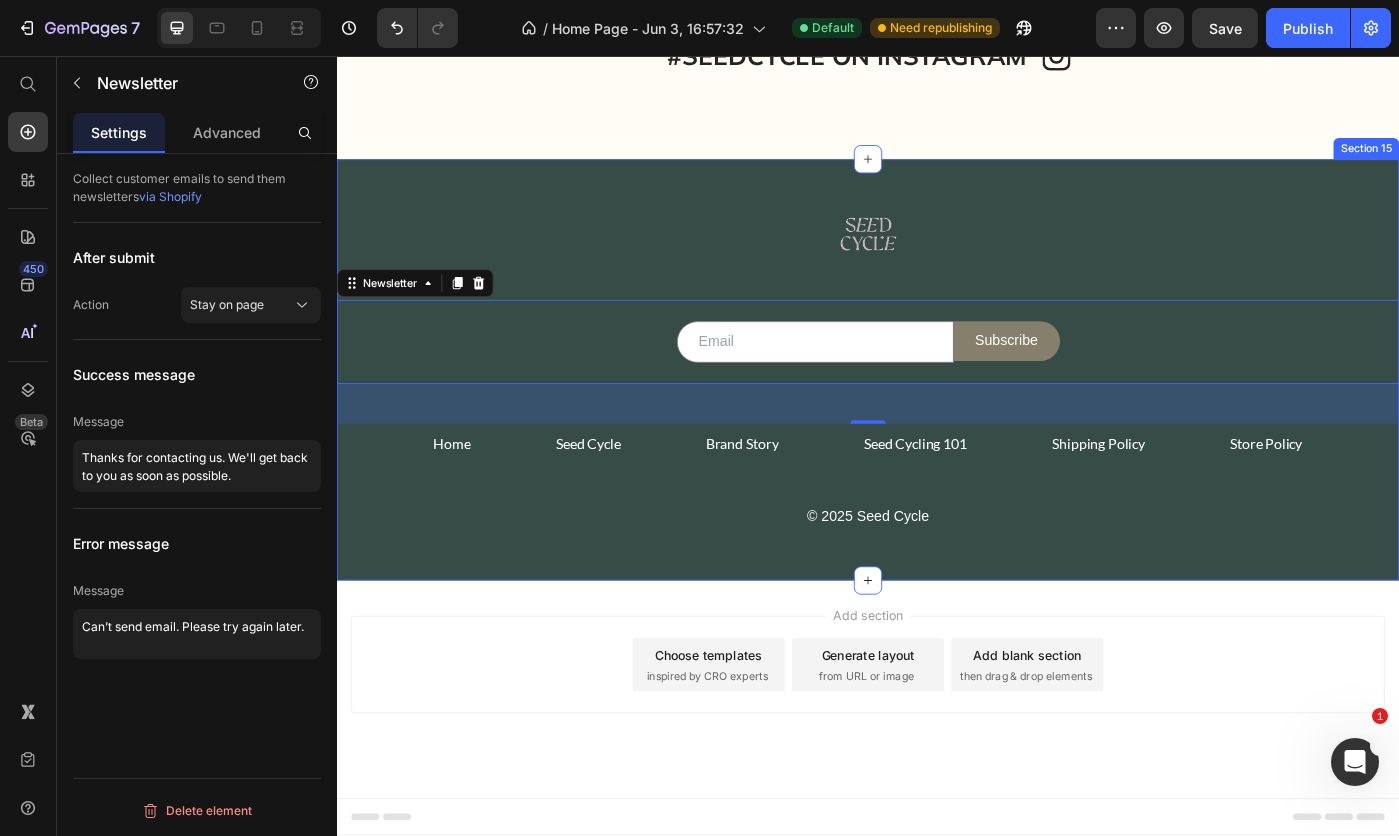 click at bounding box center (937, 257) 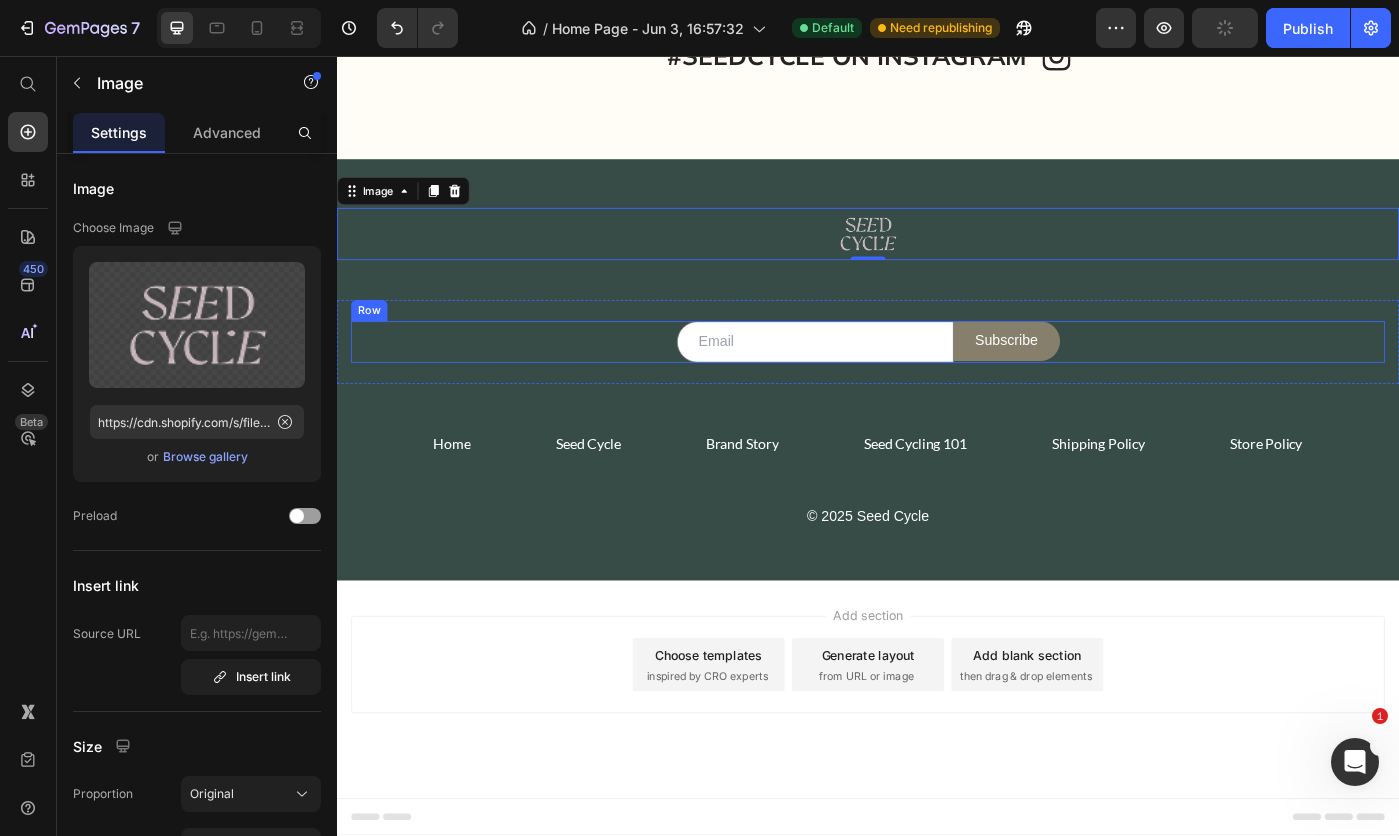 click on "Image   0 Row Email Field Subscribe Submit Button Row Newsletter Home Button Seed Cycle Button Shipping Policy Button Store Policy Button Brand Story Button Seed Cycling 101 Button Row © 2025 Seed Cycle Text block Row" at bounding box center [937, 411] 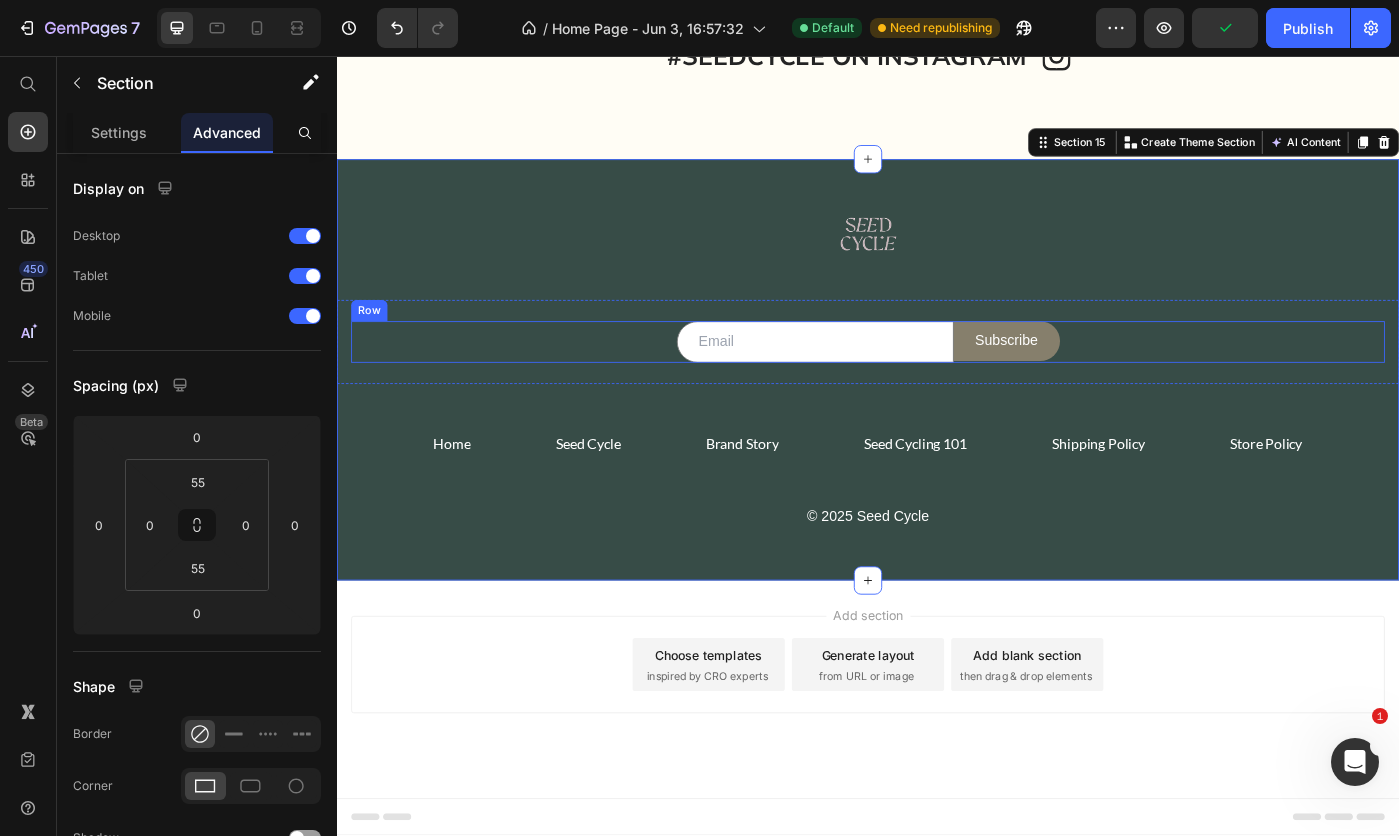 click on "Email Field Subscribe Submit Button Row" at bounding box center (937, 379) 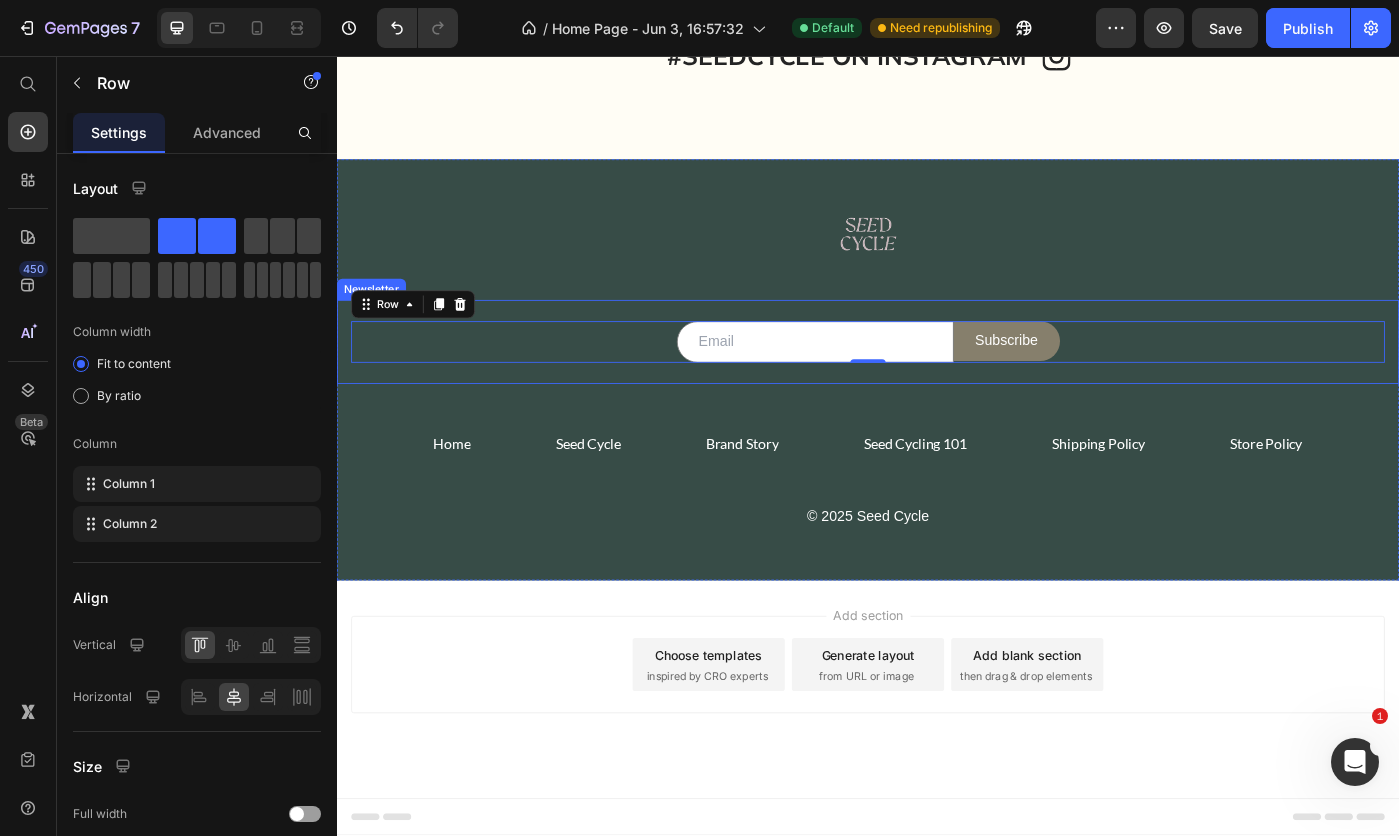 click on "Email Field Subscribe Submit Button Row   0 Newsletter" at bounding box center [937, 379] 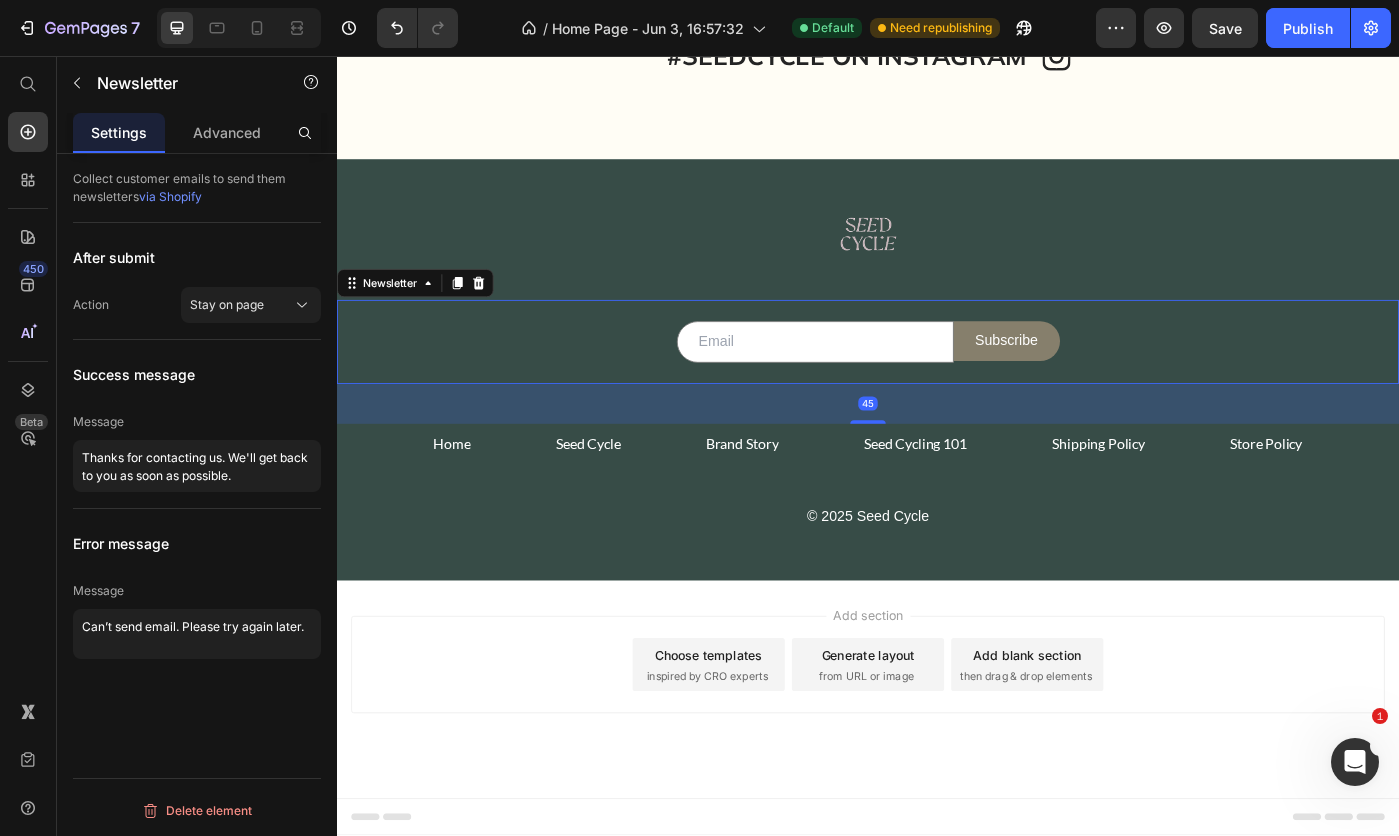 click on "Advanced" 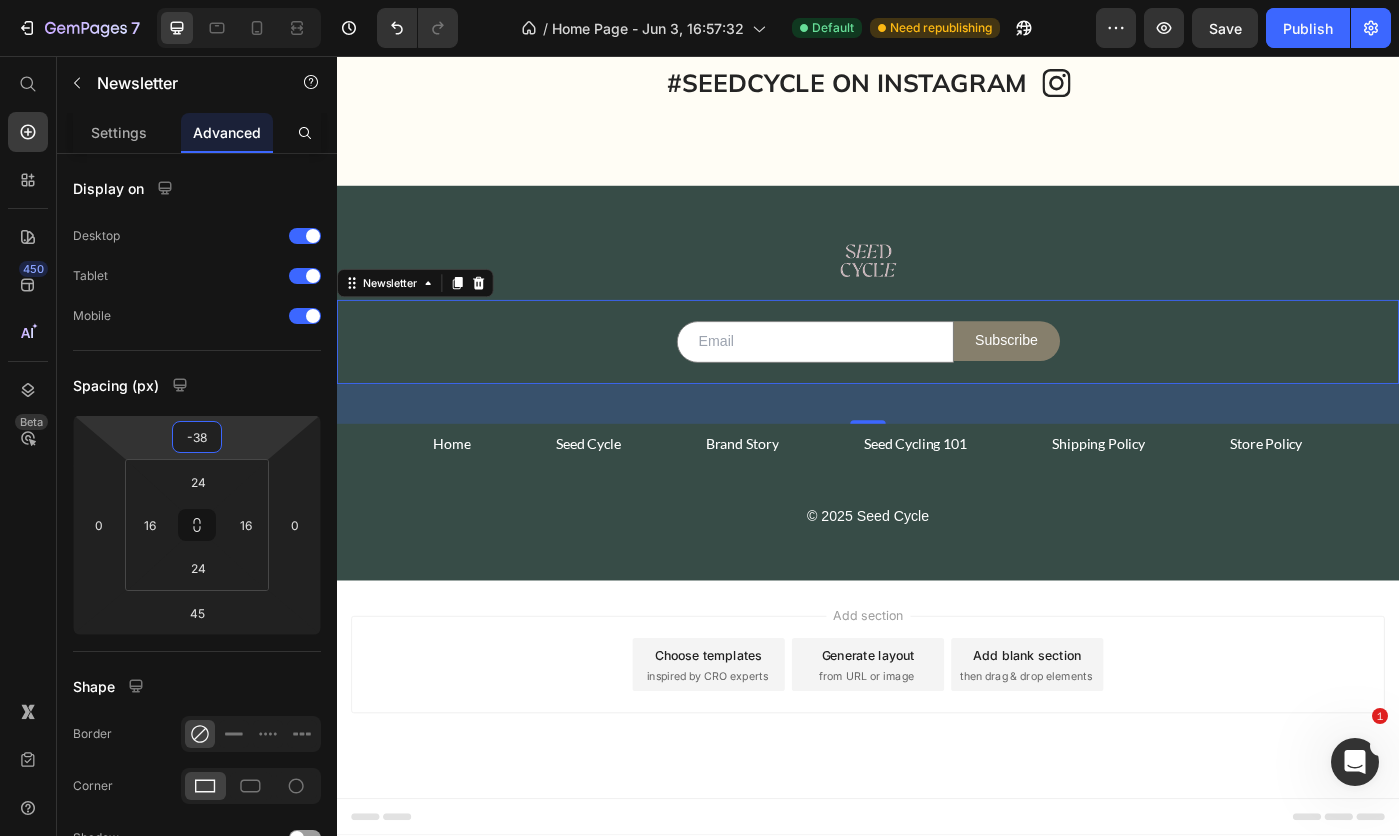 type on "-40" 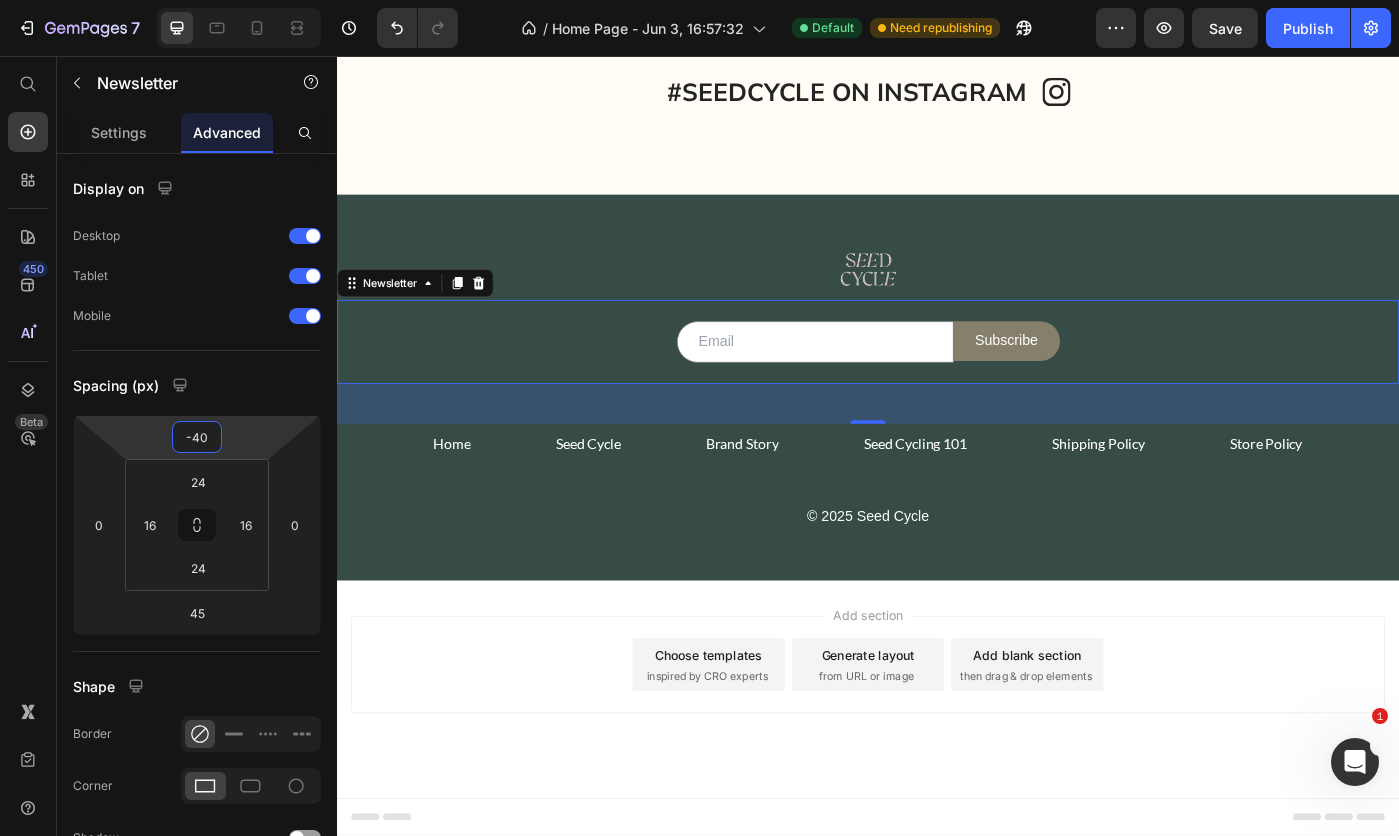 drag, startPoint x: 235, startPoint y: 446, endPoint x: 233, endPoint y: 466, distance: 20.09975 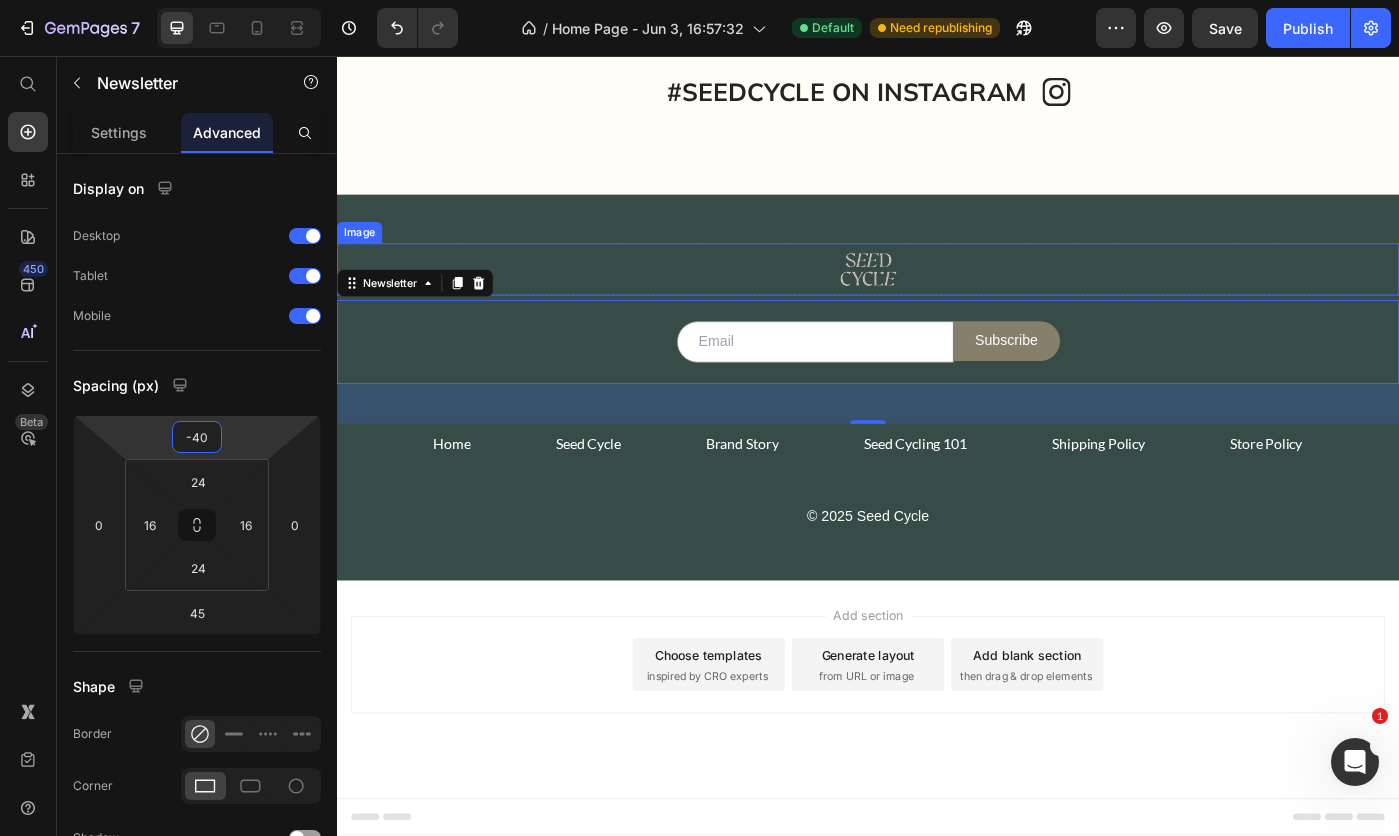 click at bounding box center [937, 297] 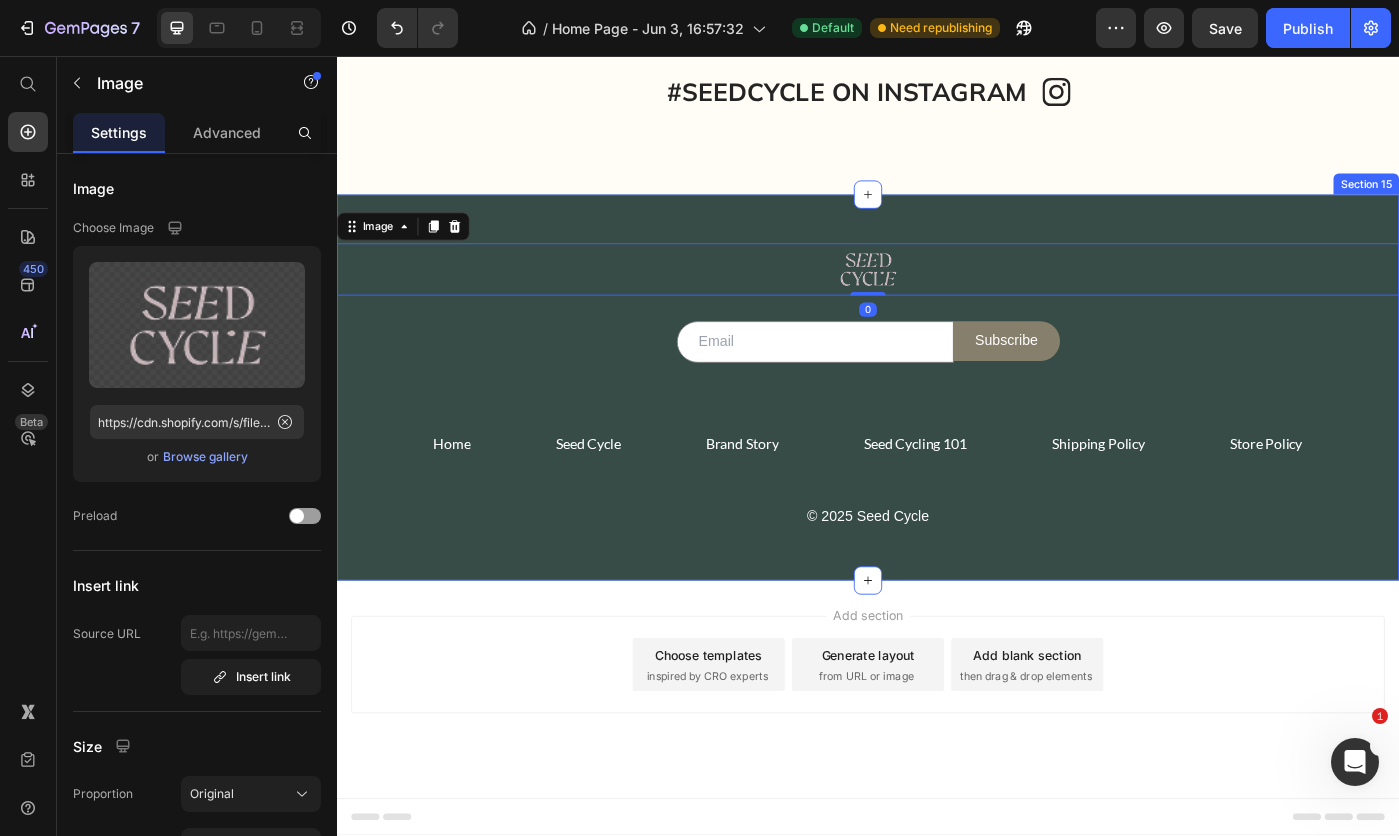 click on "© 2025 Seed Cycle" at bounding box center [937, 577] 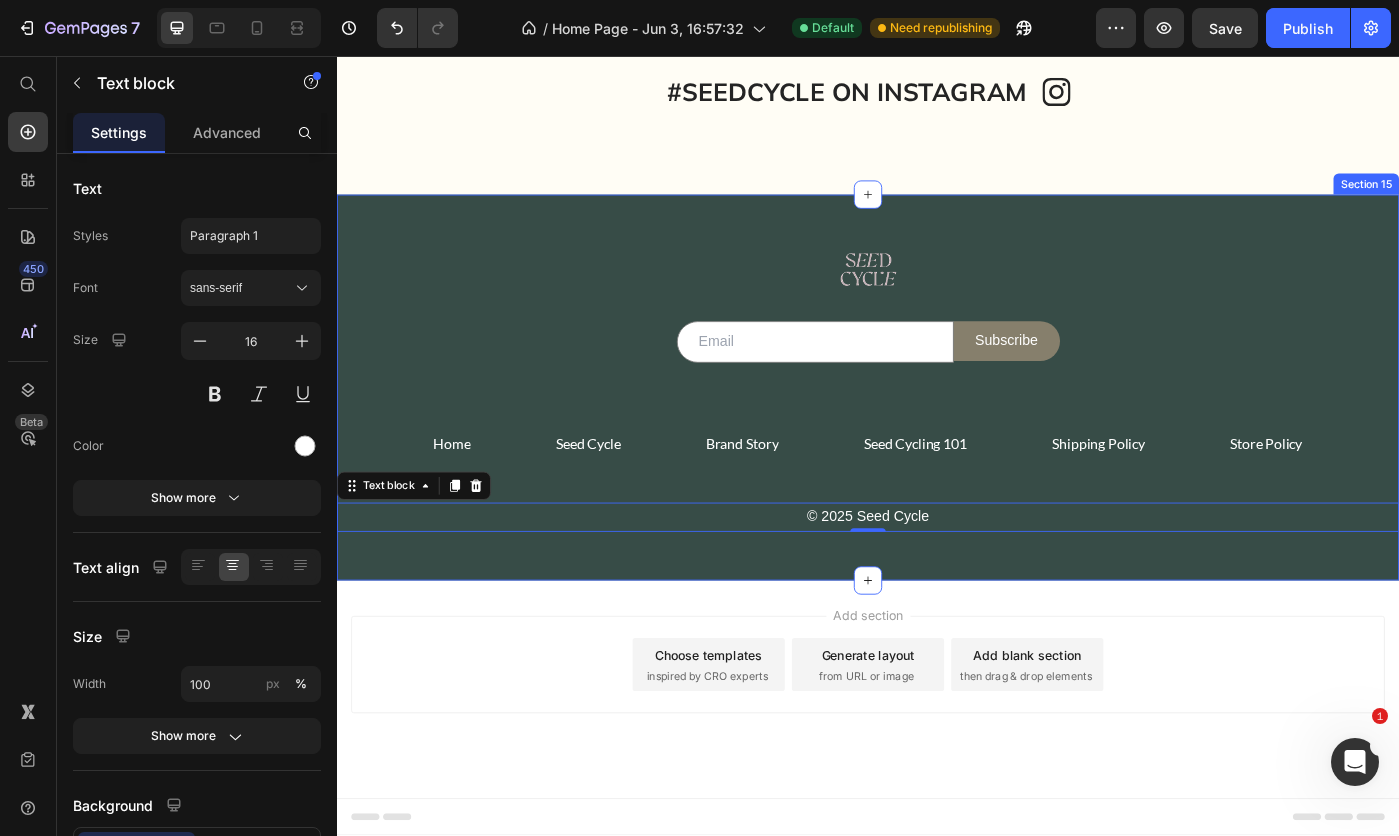 click on "Image Row Email Field Subscribe Submit Button Row Newsletter Home Button Seed Cycle Button Shipping Policy Button Store Policy Button Brand Story Button Seed Cycling 101 Button Row © 2025 Seed Cycle Text block   0 Row Section 15" at bounding box center (937, 431) 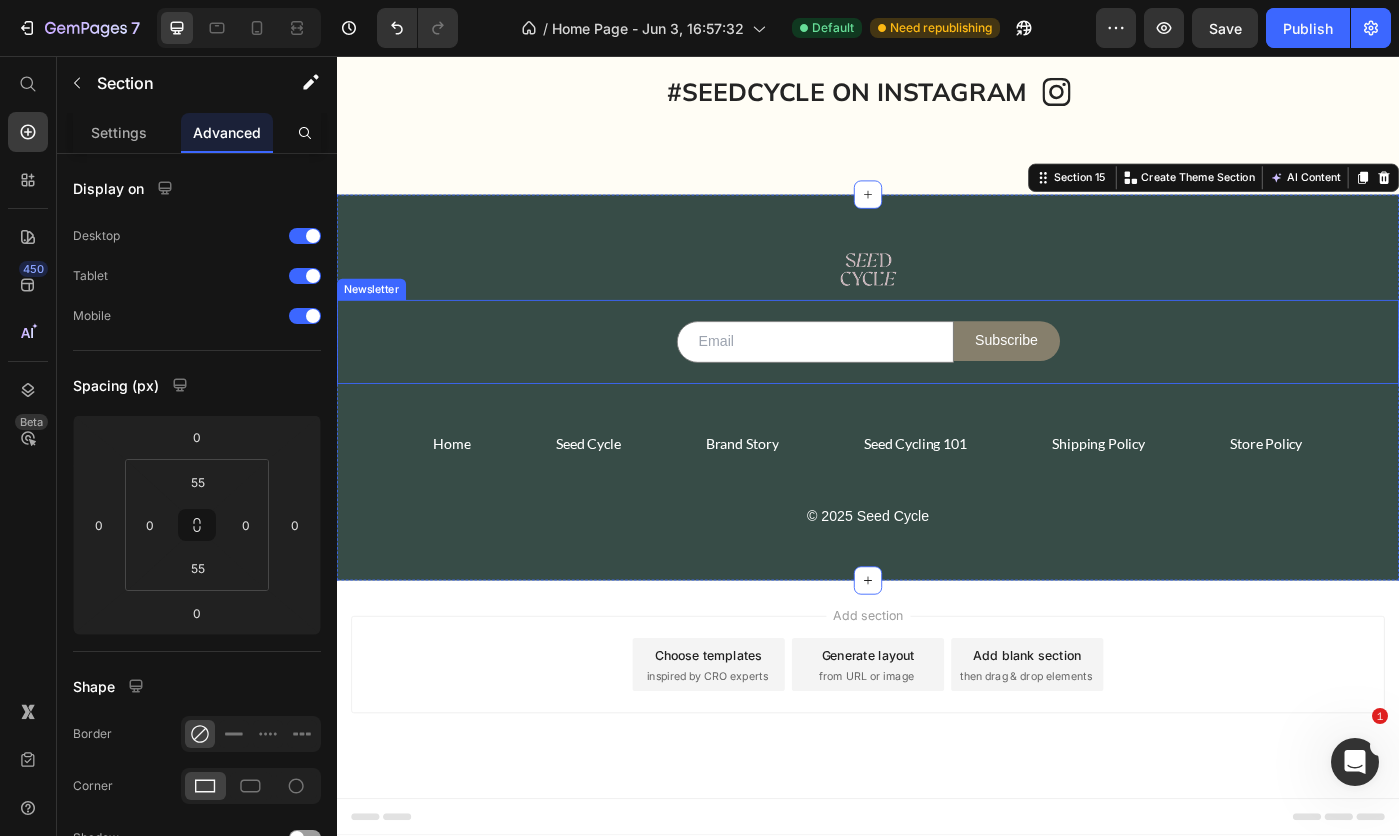 click on "Email Field Subscribe Submit Button Row Newsletter" at bounding box center [937, 379] 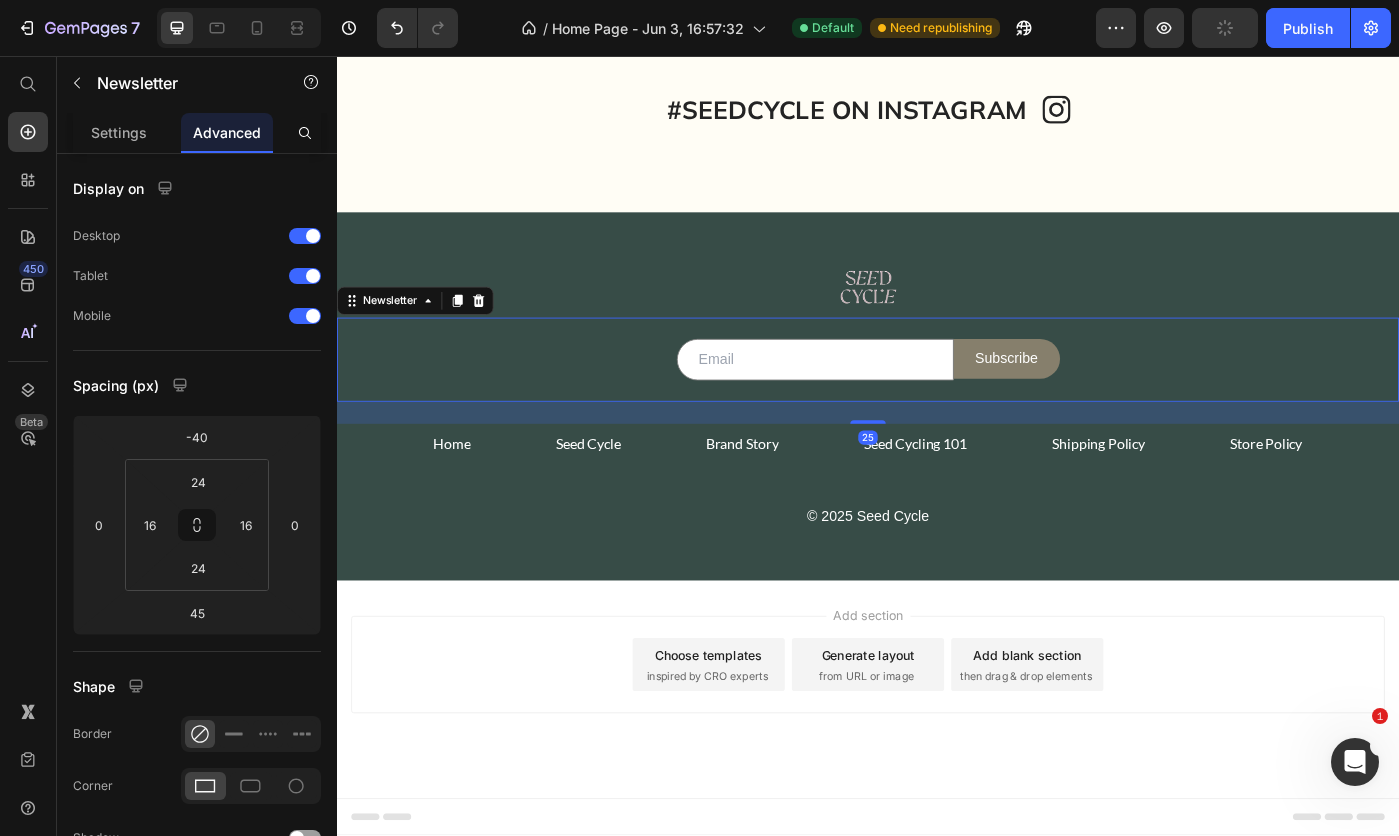 drag, startPoint x: 914, startPoint y: 631, endPoint x: 925, endPoint y: 611, distance: 22.825424 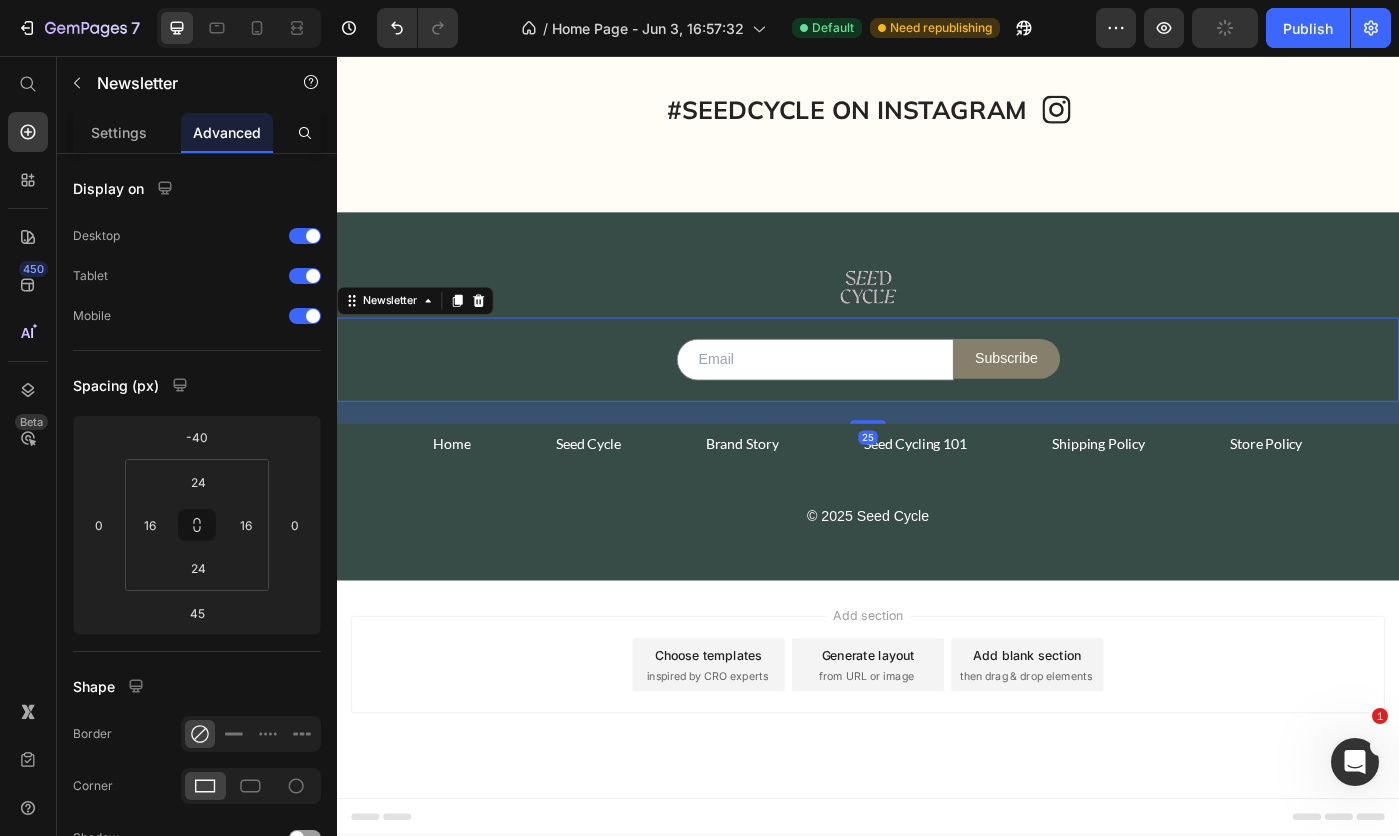 click at bounding box center [937, 470] 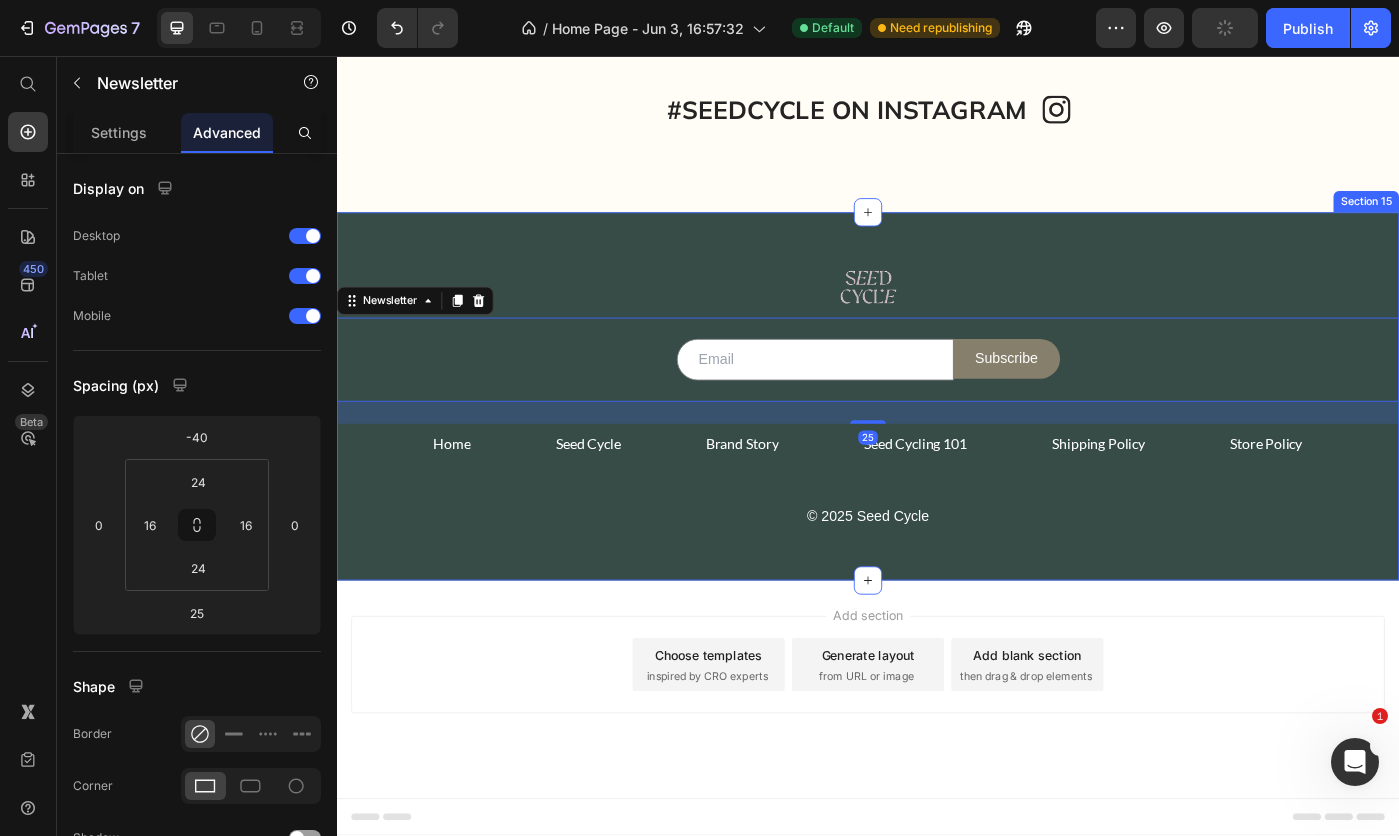 click on "Image Row Email Field Subscribe Submit Button Row Newsletter   25 Home Button Seed Cycle Button Shipping Policy Button Store Policy Button Brand Story Button Seed Cycling 101 Button Row © 2025 Seed Cycle Text block Row" at bounding box center (937, 441) 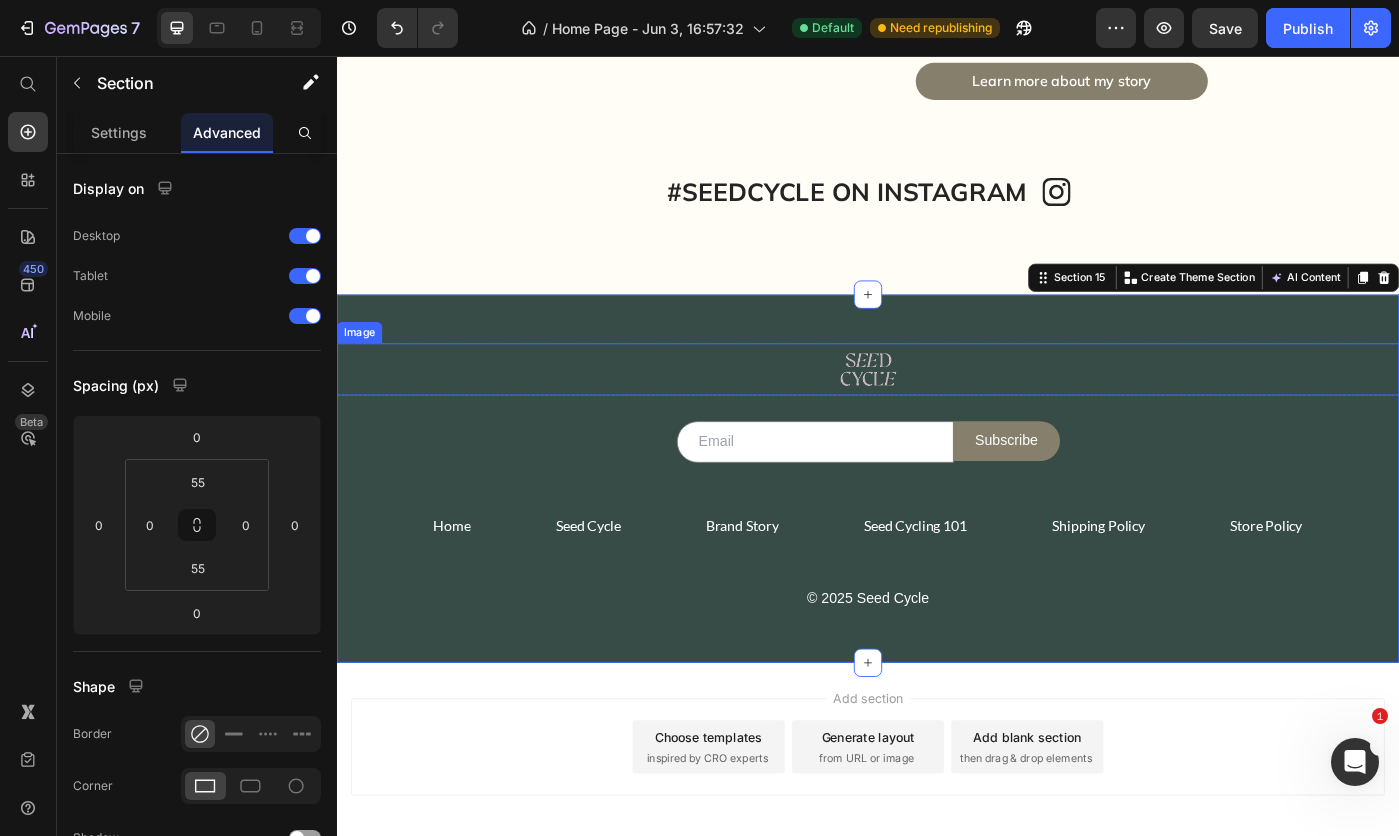 scroll, scrollTop: 8747, scrollLeft: 0, axis: vertical 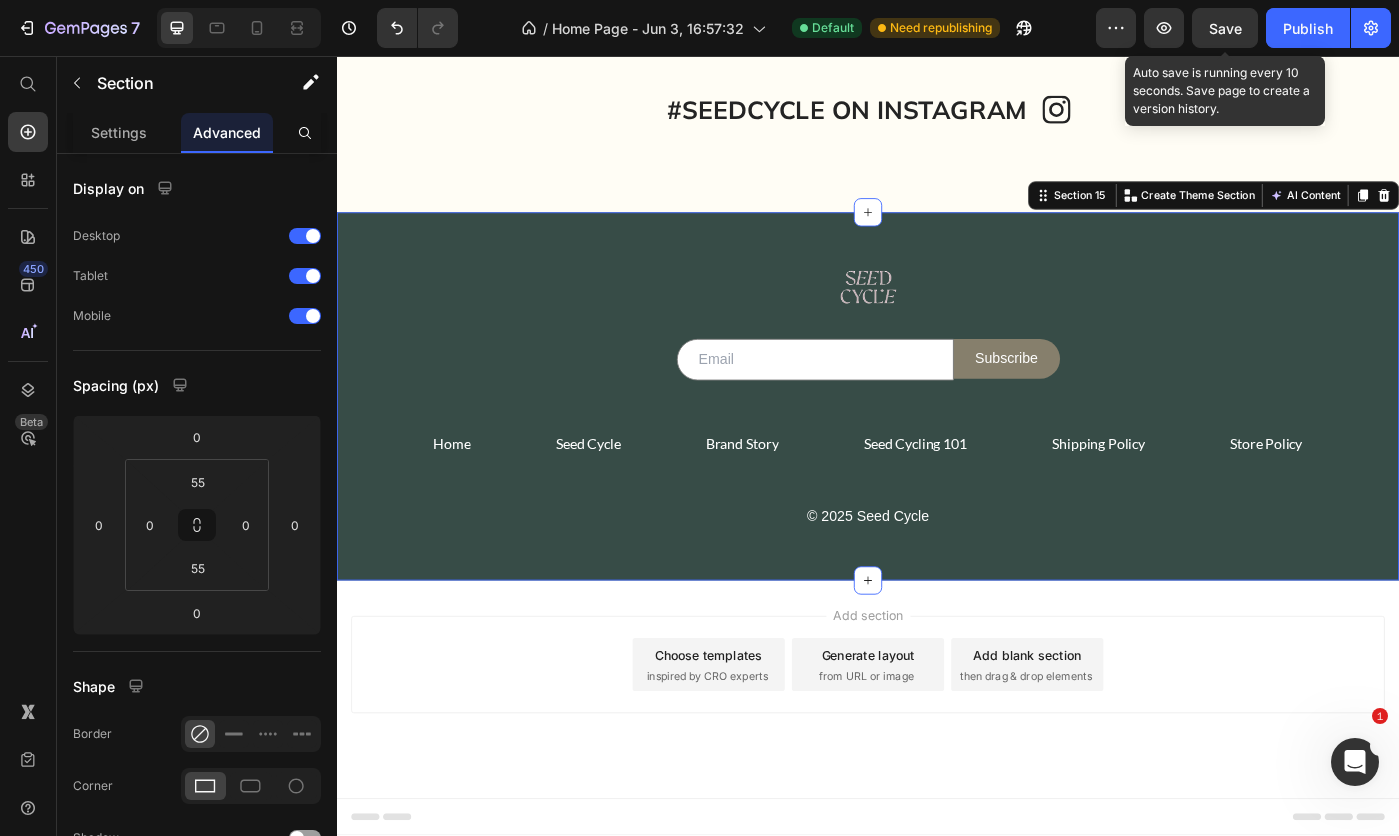 click on "Save" 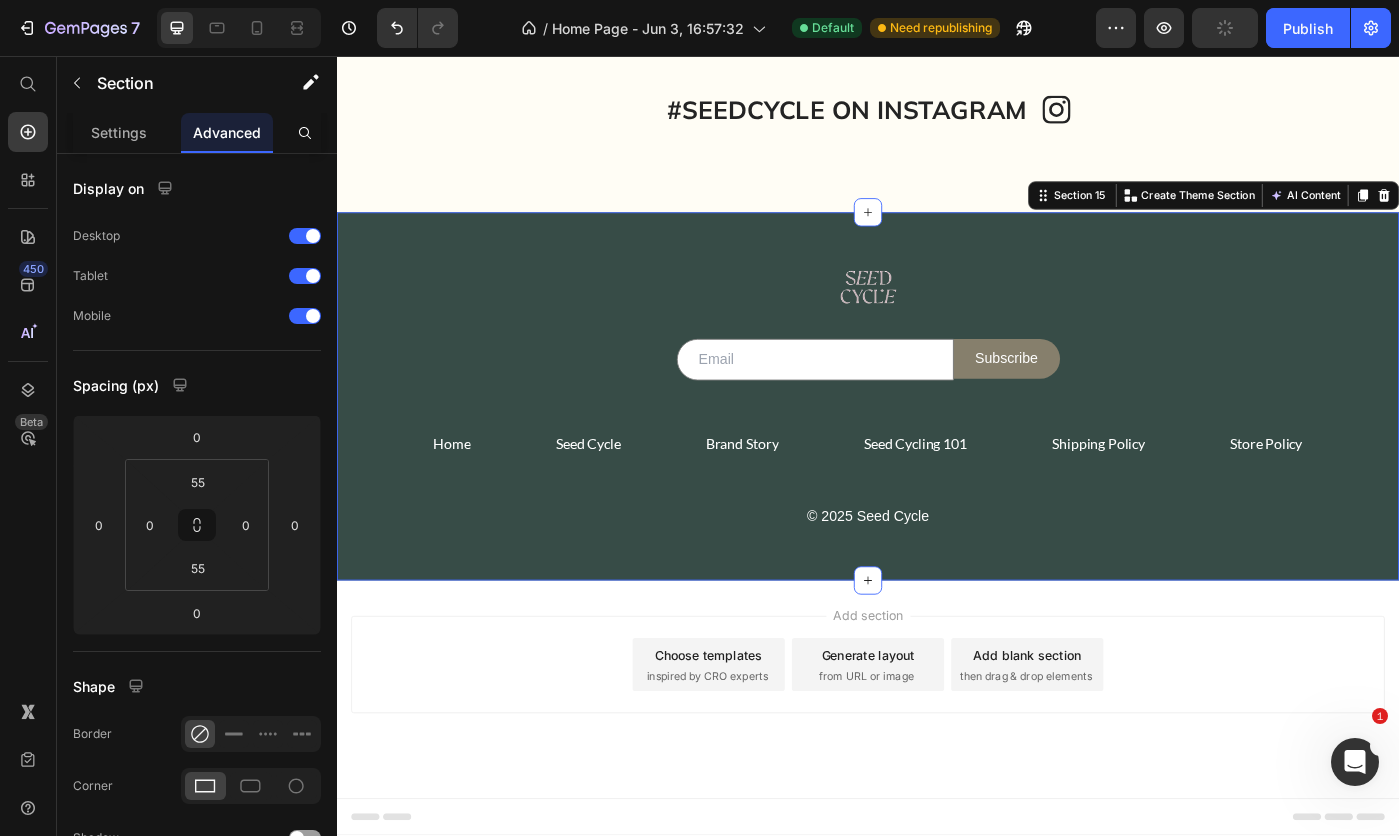 scroll, scrollTop: 8947, scrollLeft: 0, axis: vertical 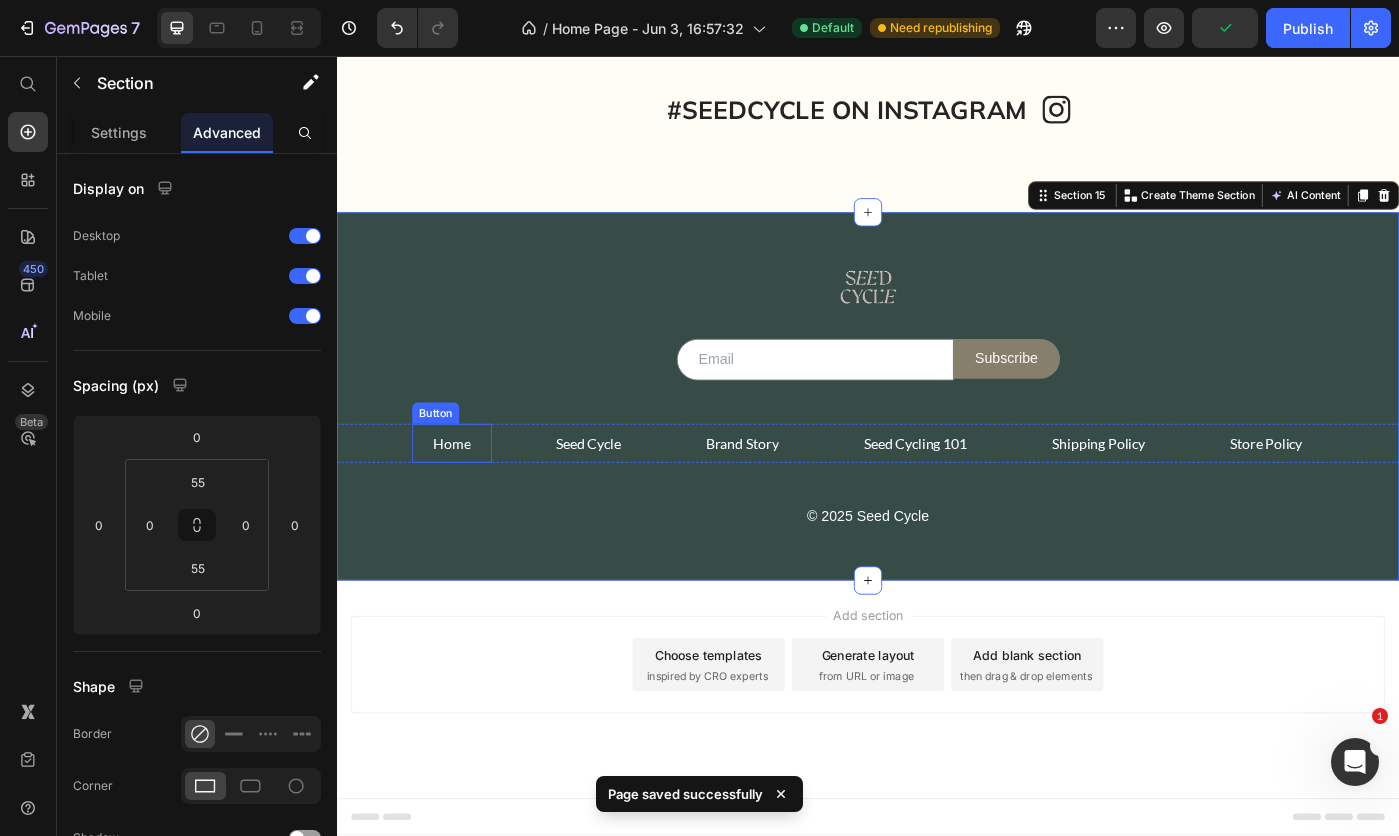 click on "Home" at bounding box center (467, 494) 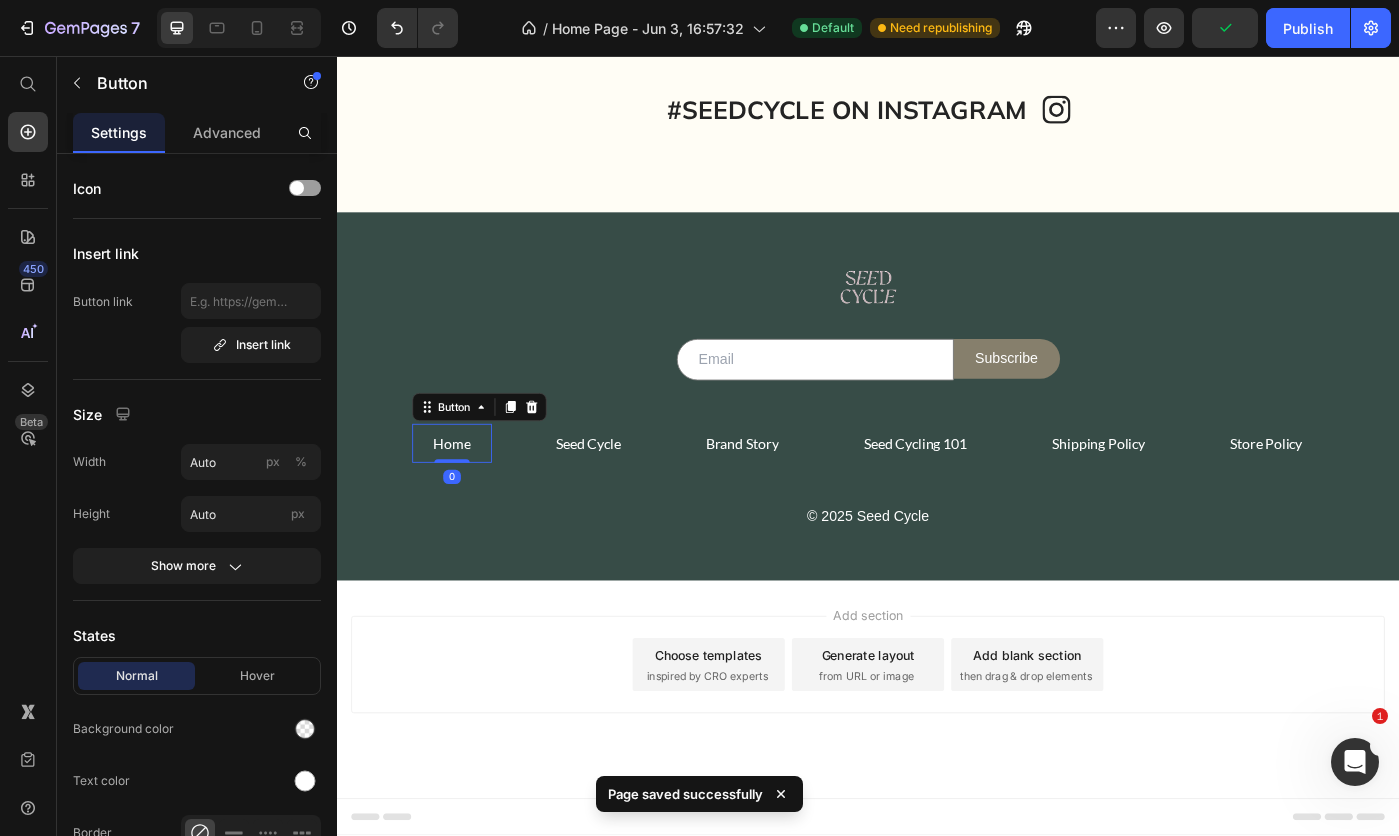 click on "Insert link" at bounding box center (251, 345) 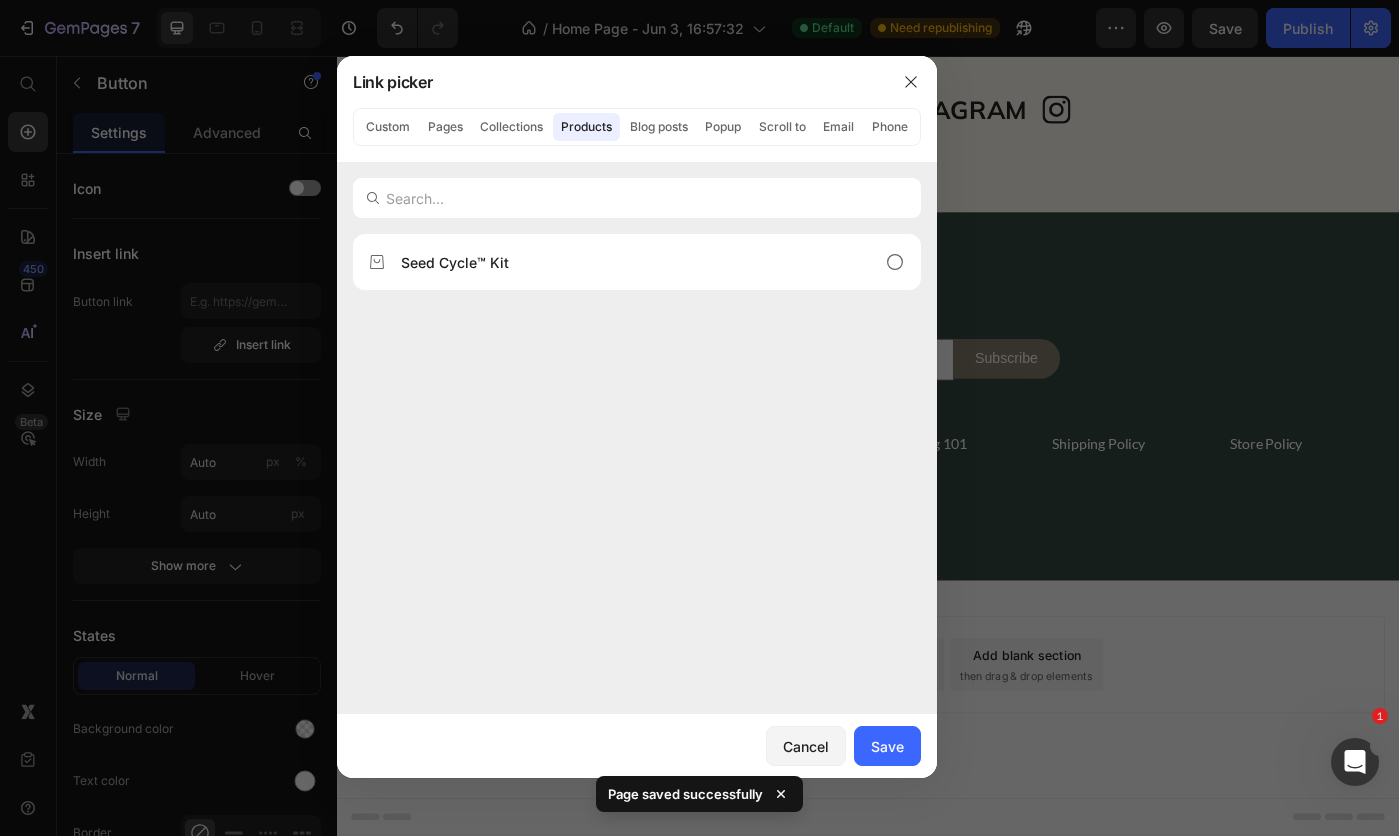 click on "Pages" 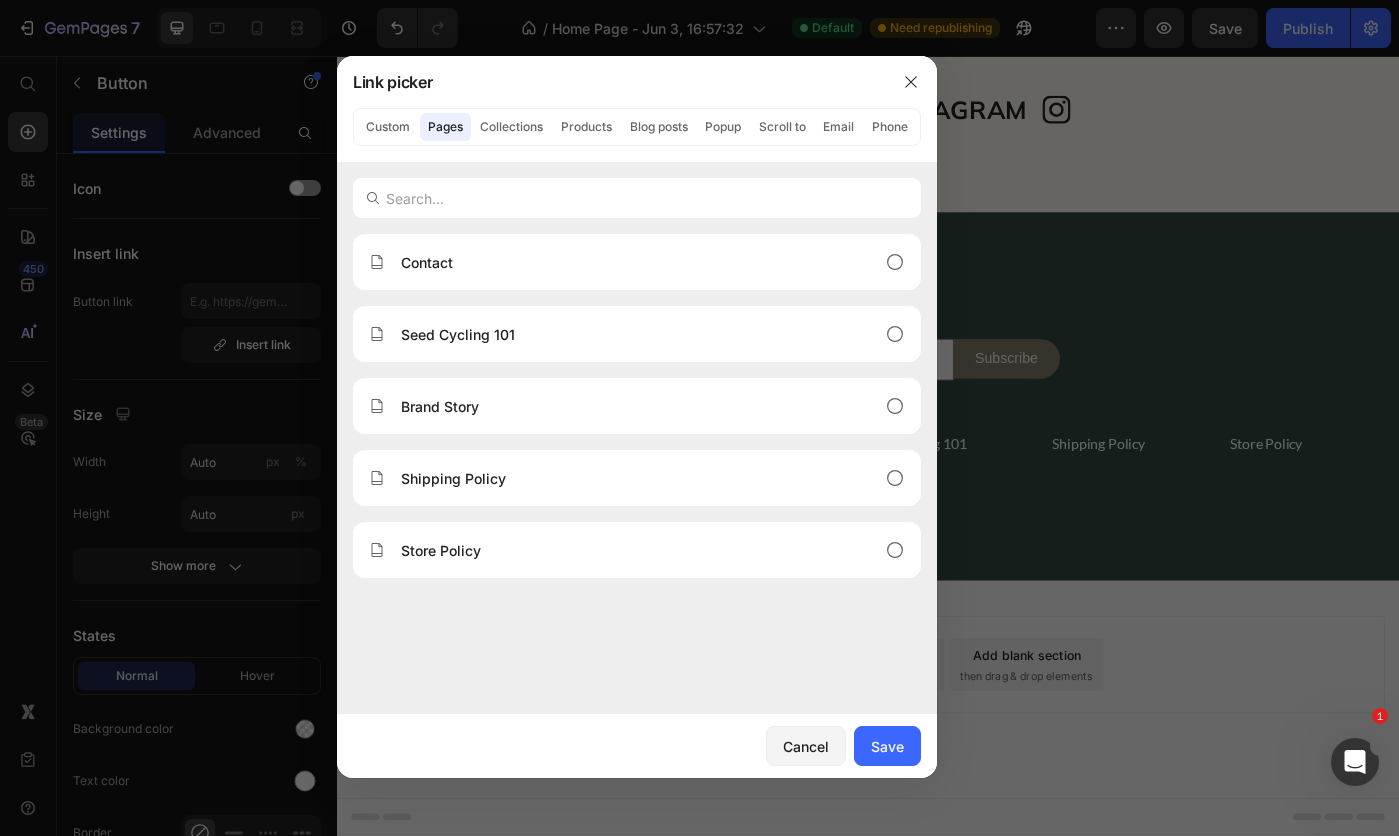 click on "Pages" 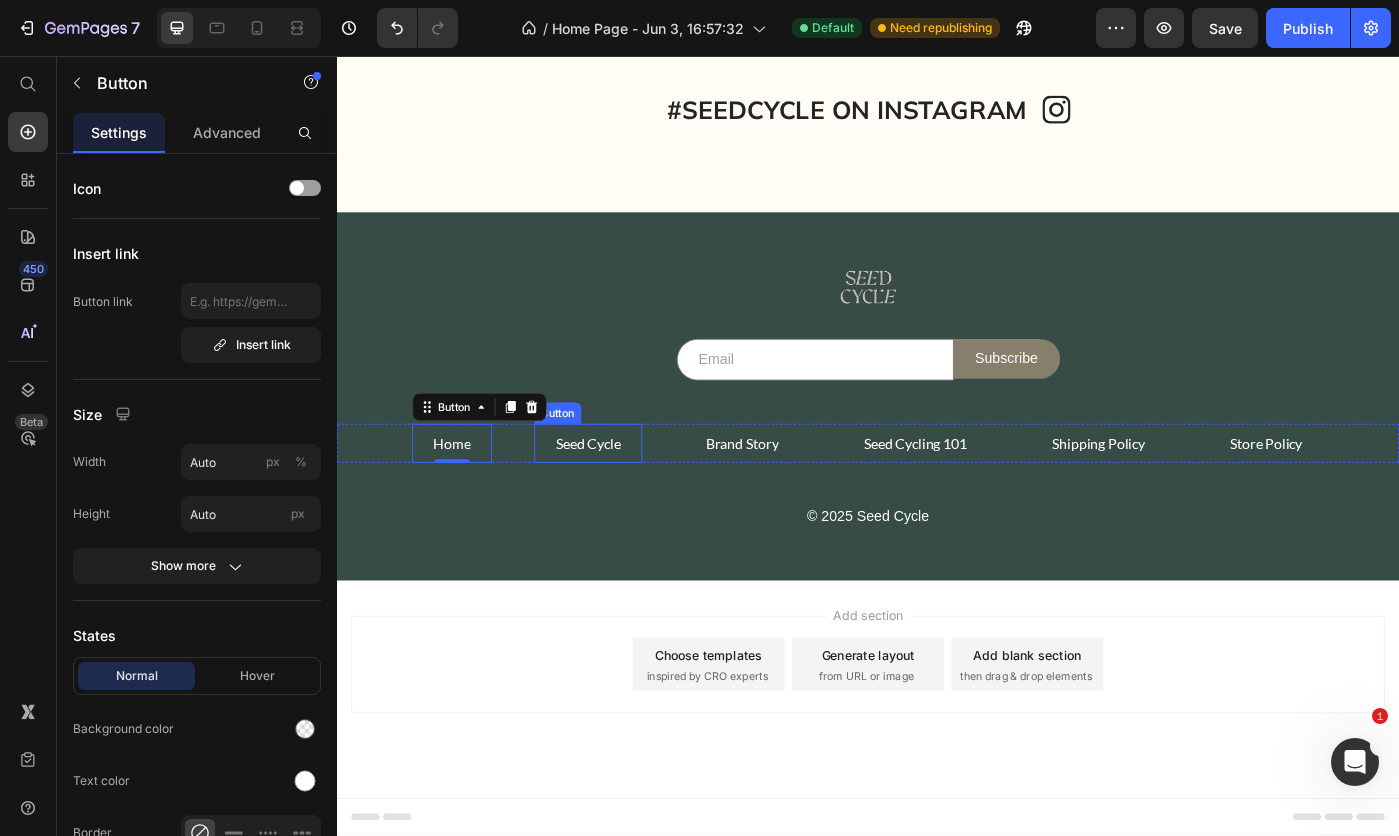 click on "Seed Cycle" at bounding box center [621, 494] 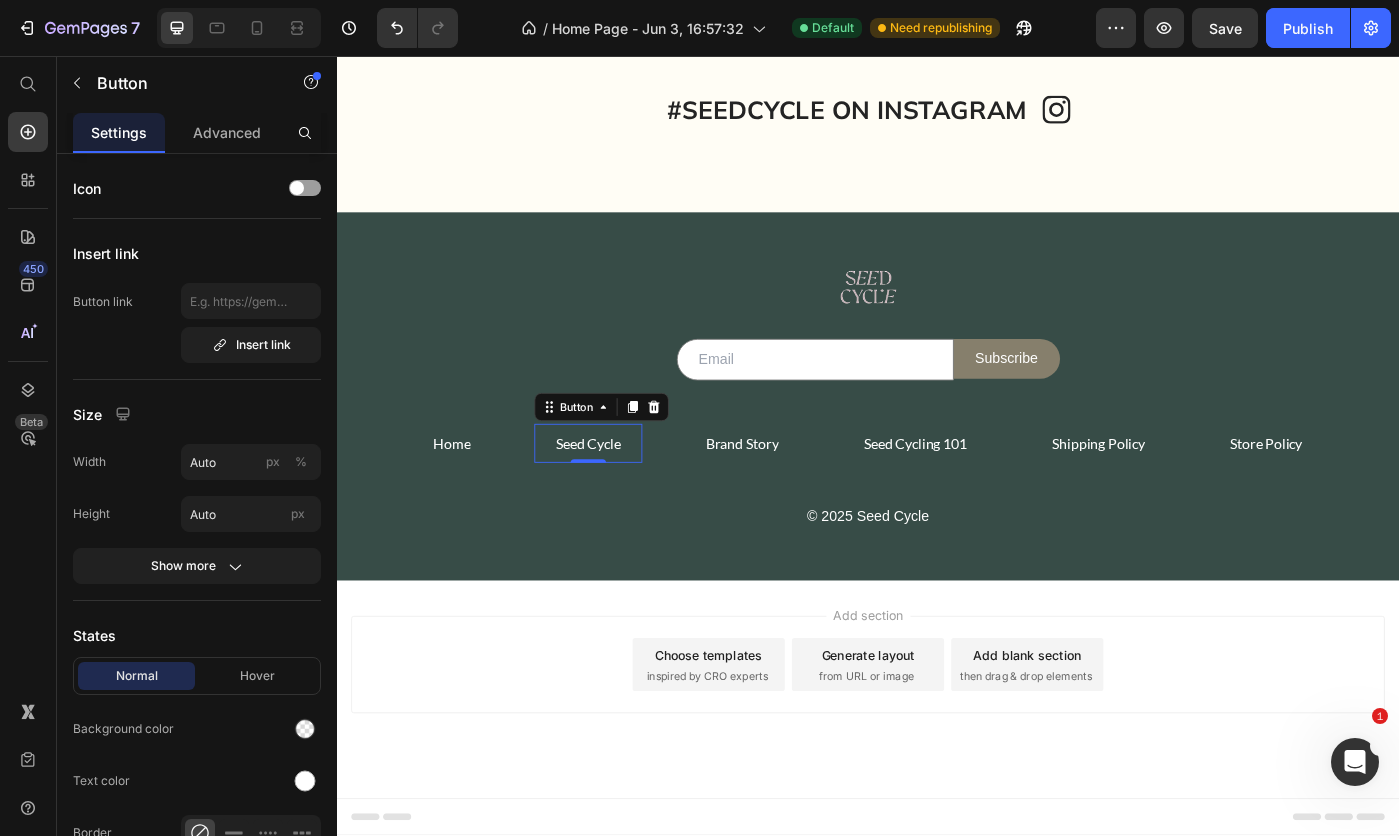 click on "Insert link" at bounding box center [251, 345] 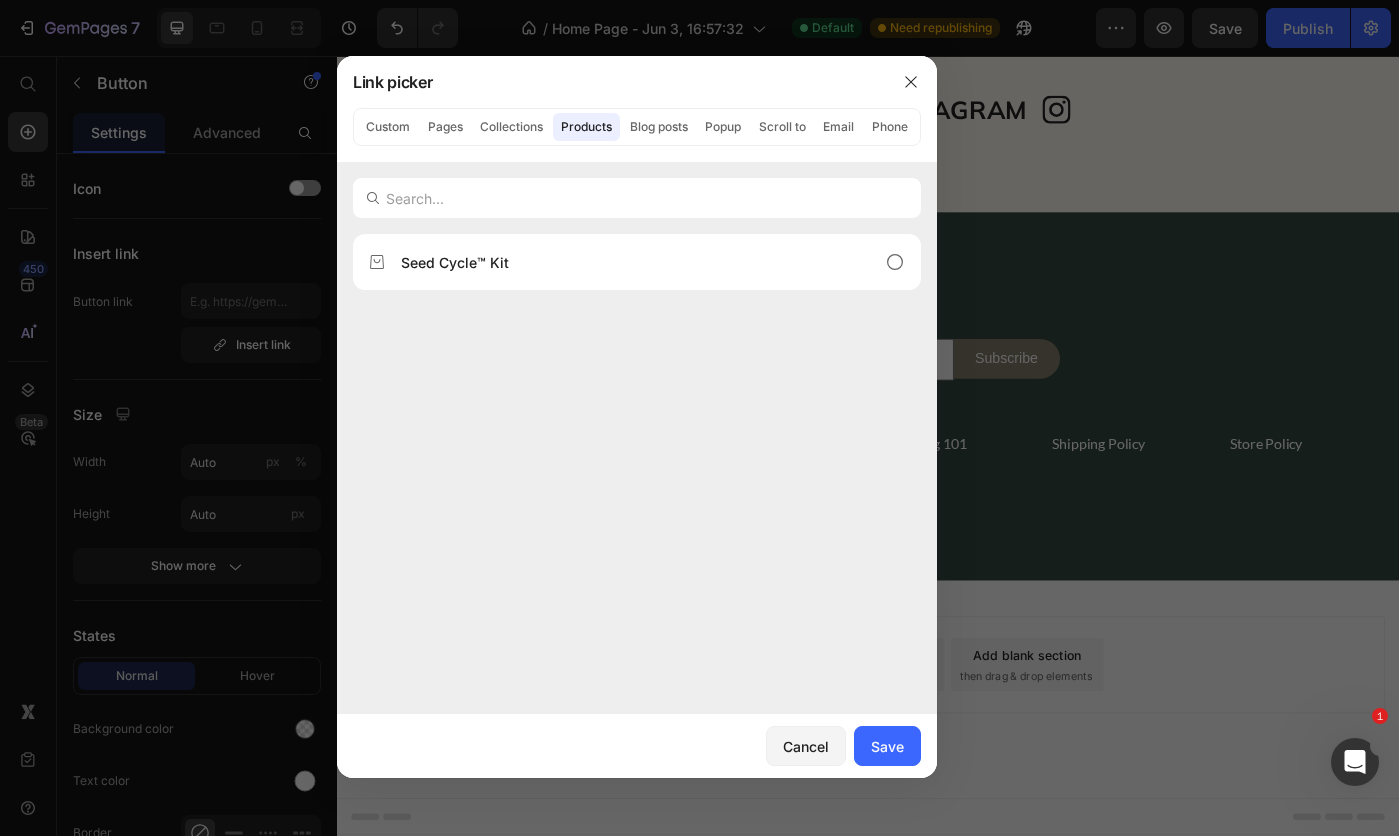 click on "Seed Cycle™ Kit" at bounding box center [455, 262] 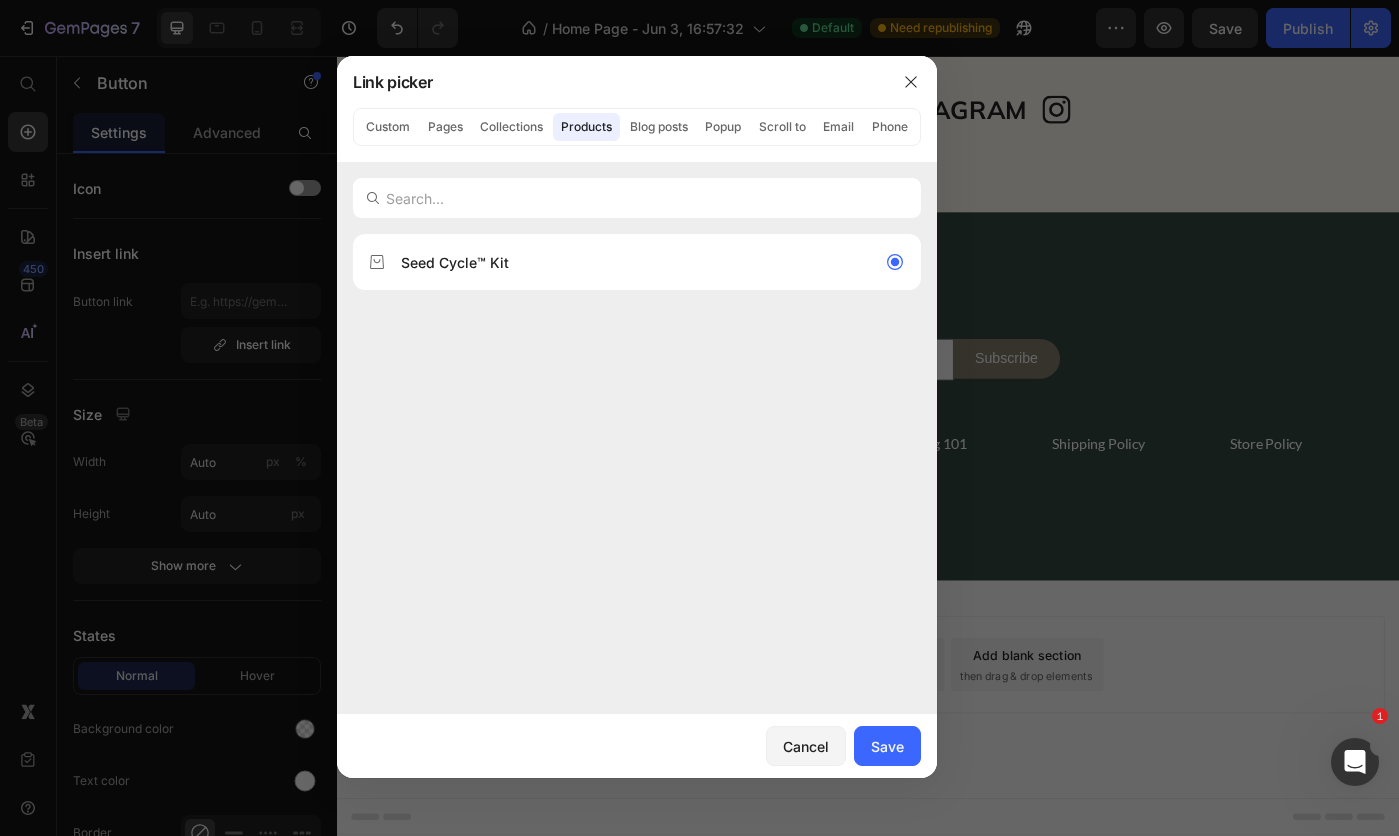 click on "Save" at bounding box center (887, 746) 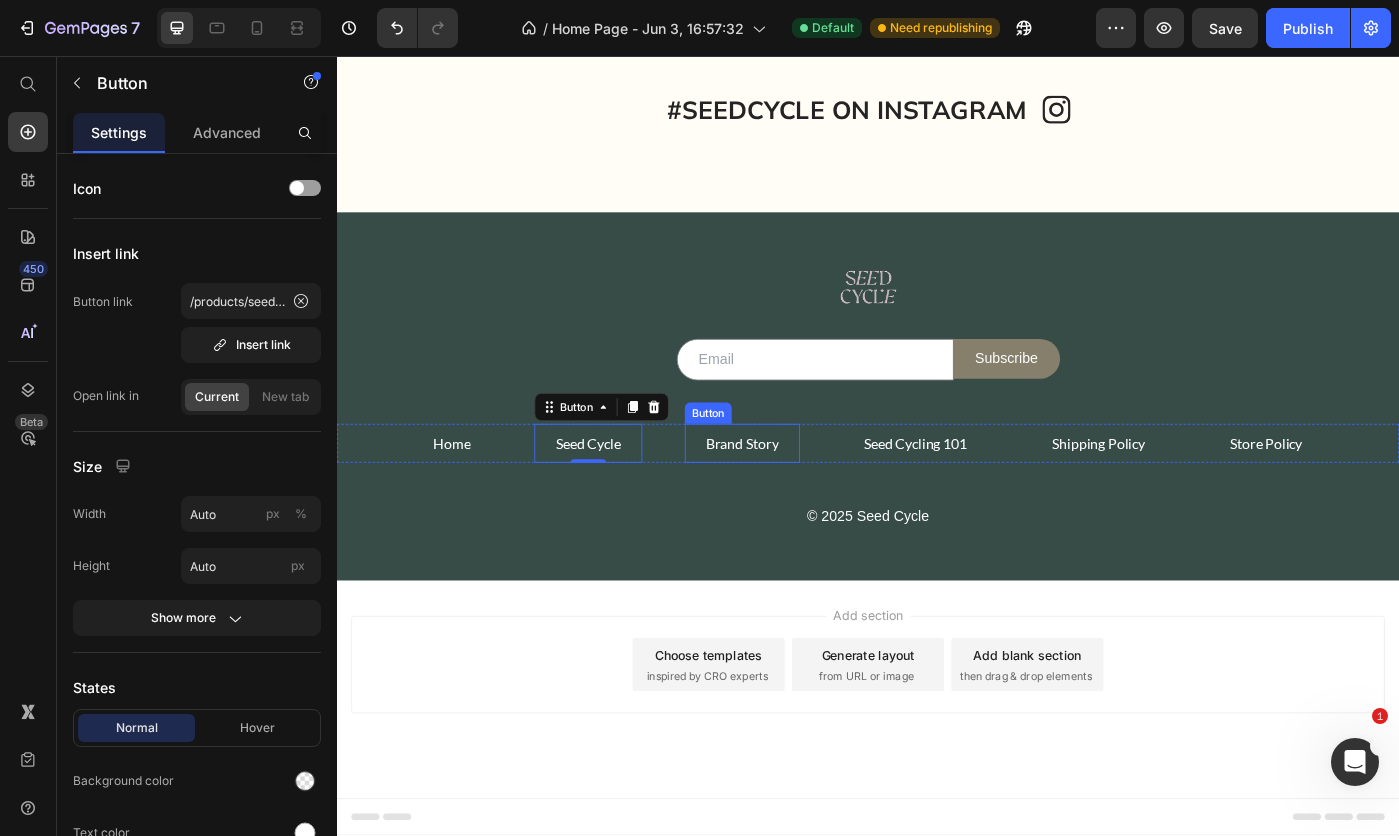 click on "Brand Story" at bounding box center (795, 494) 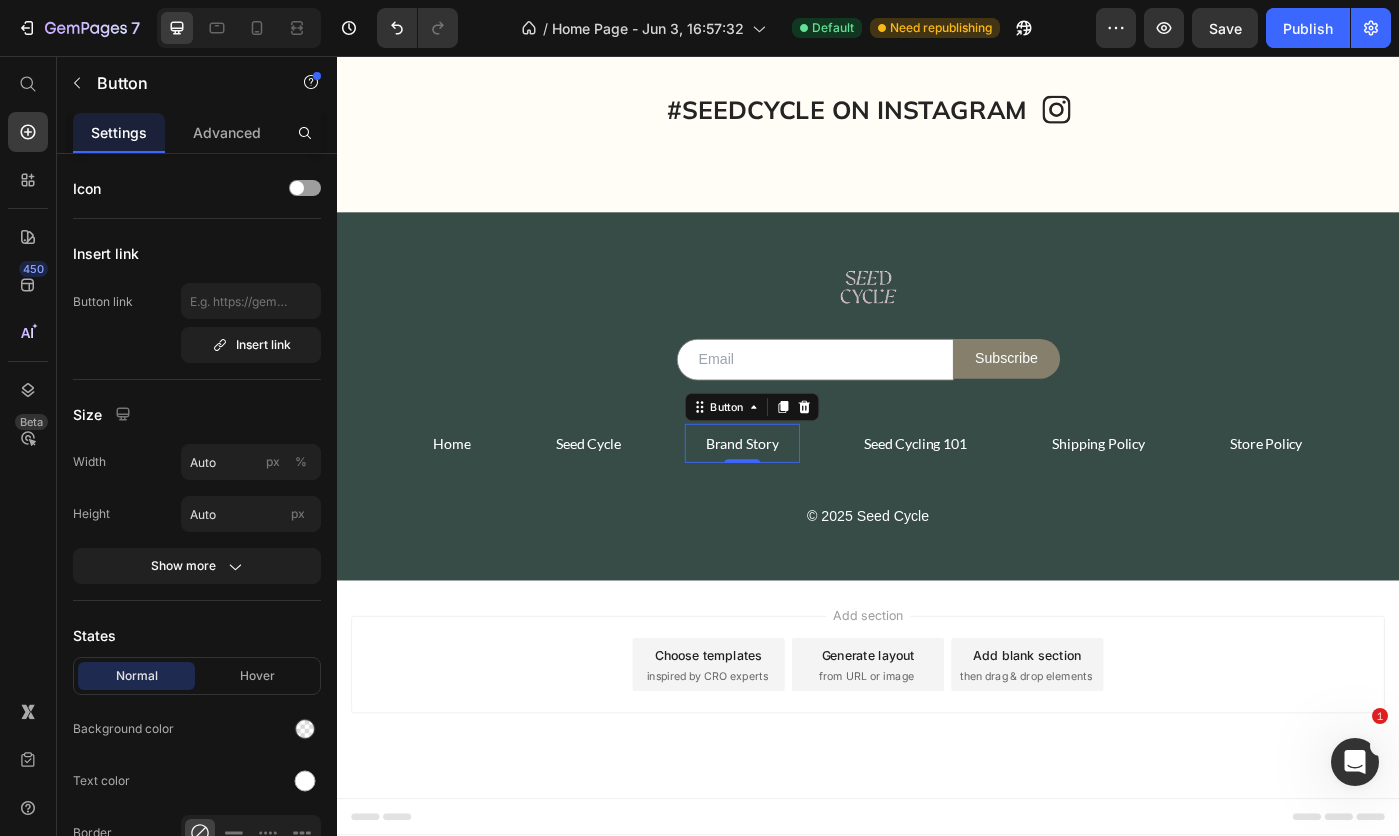 click on "Insert link" at bounding box center (251, 345) 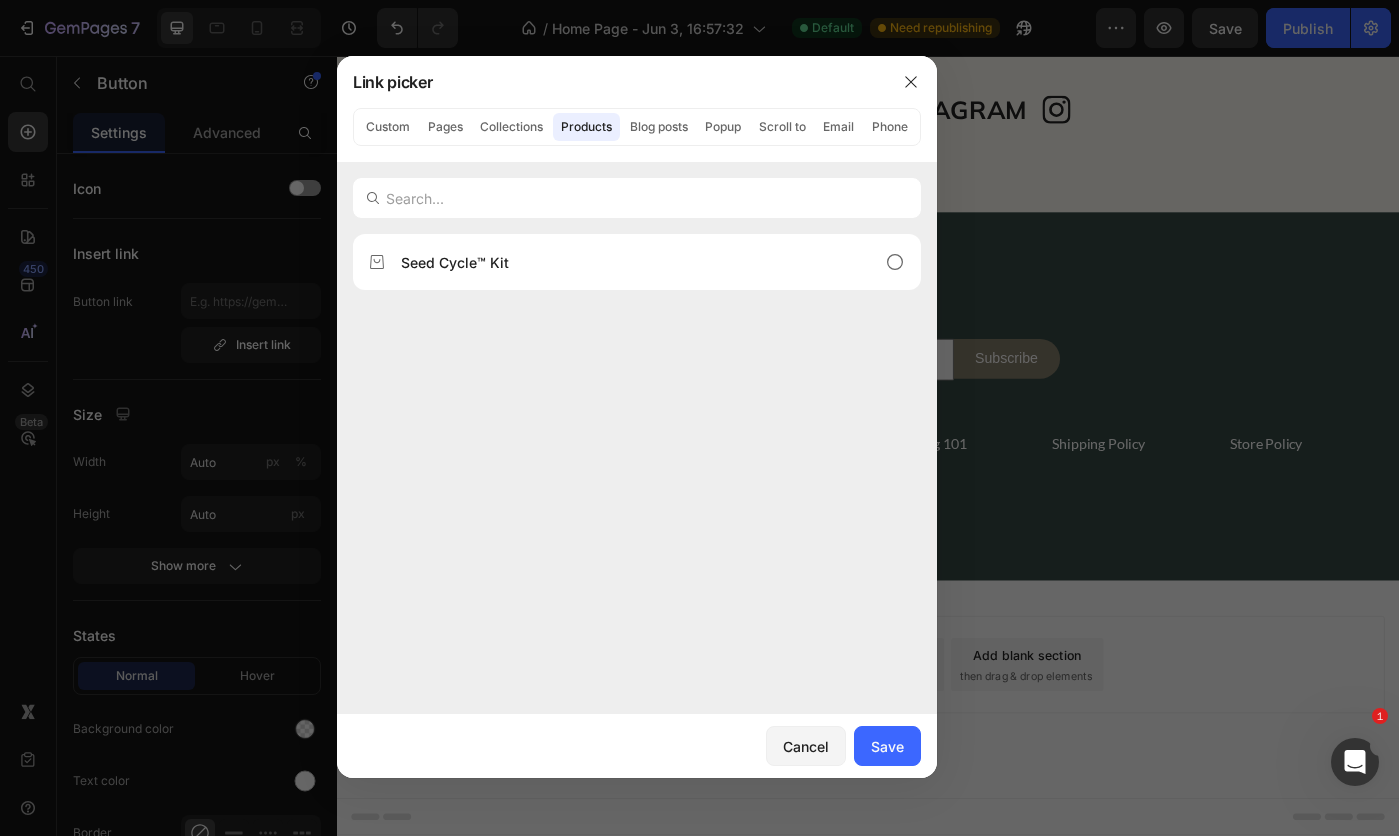 click on "Link picker" at bounding box center [611, 82] 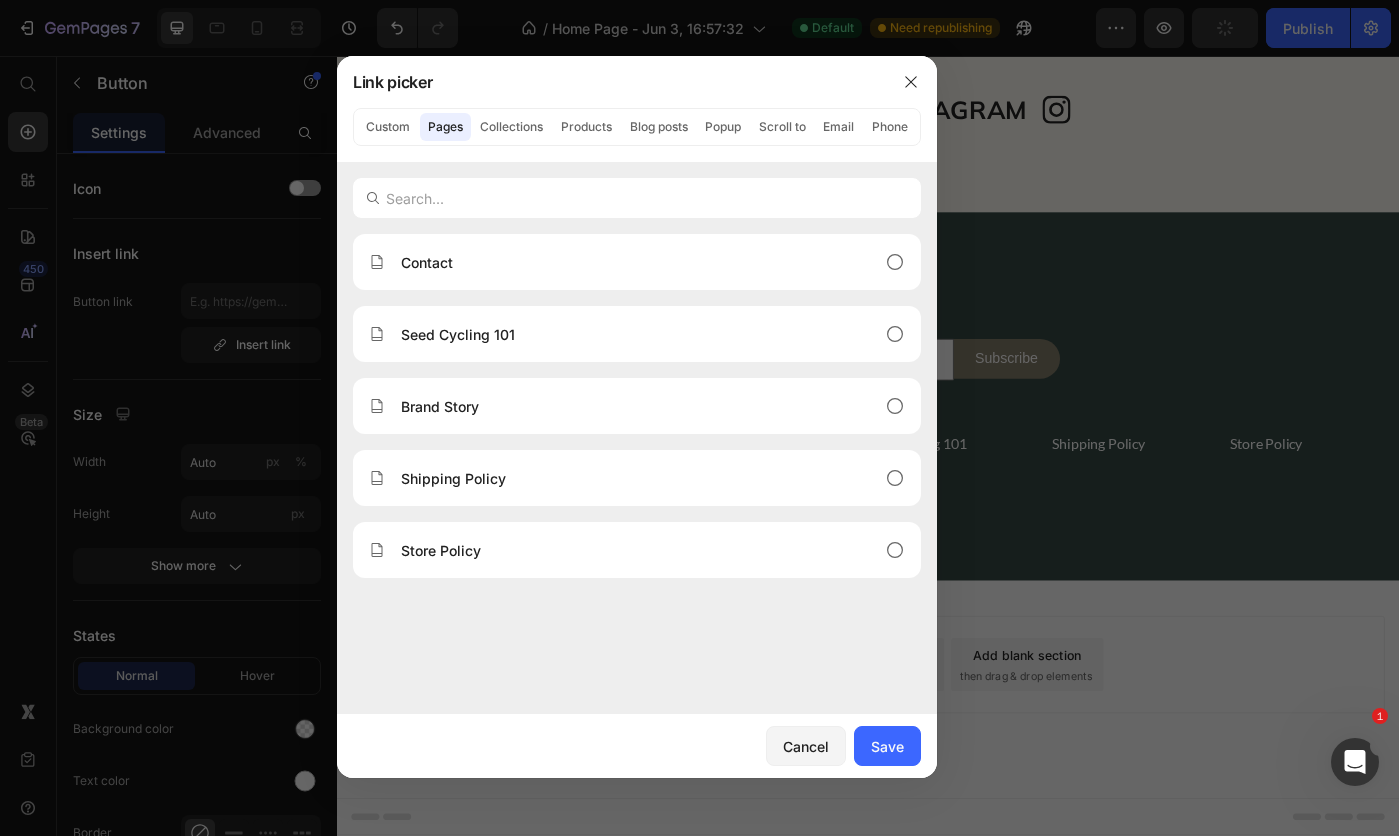click on "Brand Story" 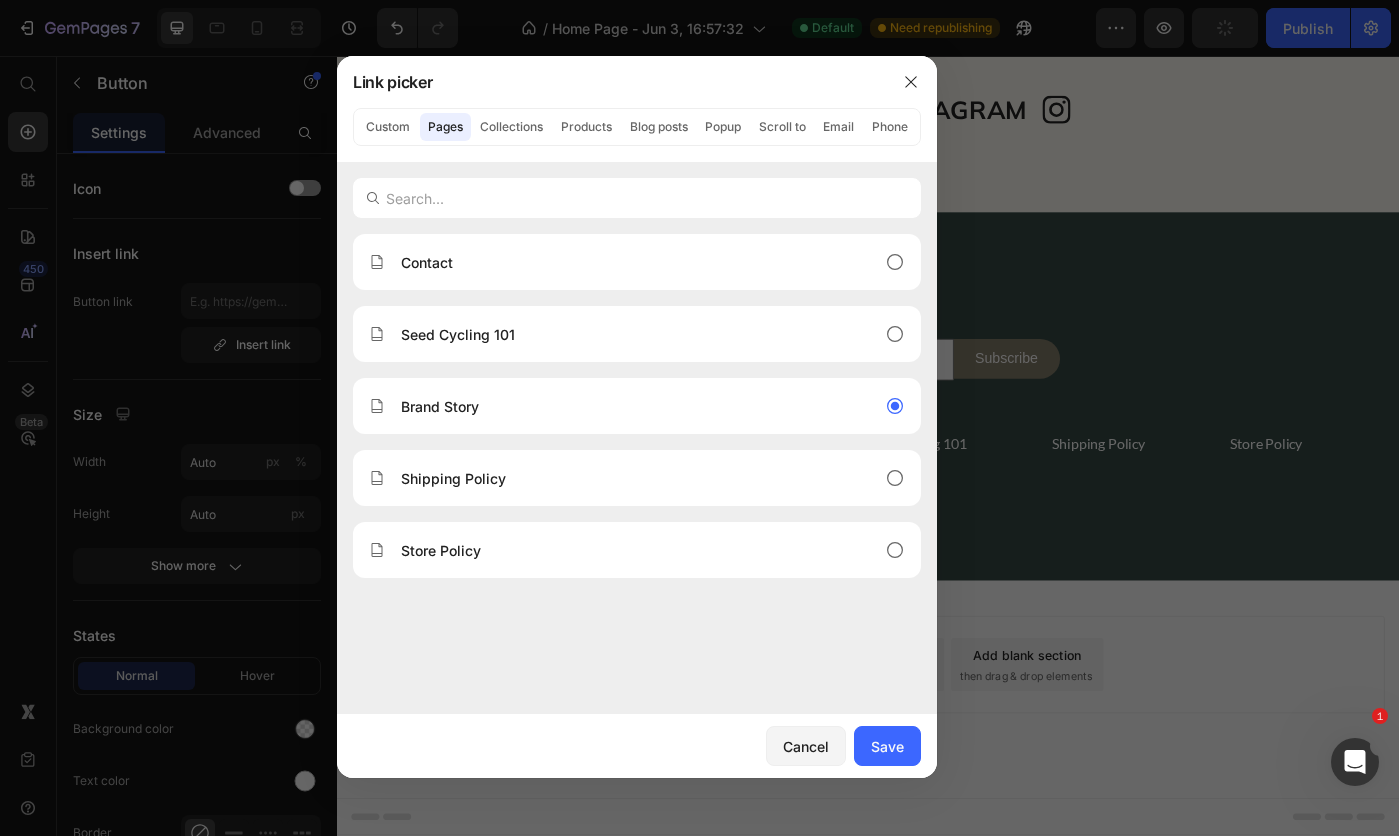 drag, startPoint x: 899, startPoint y: 755, endPoint x: 633, endPoint y: 786, distance: 267.8003 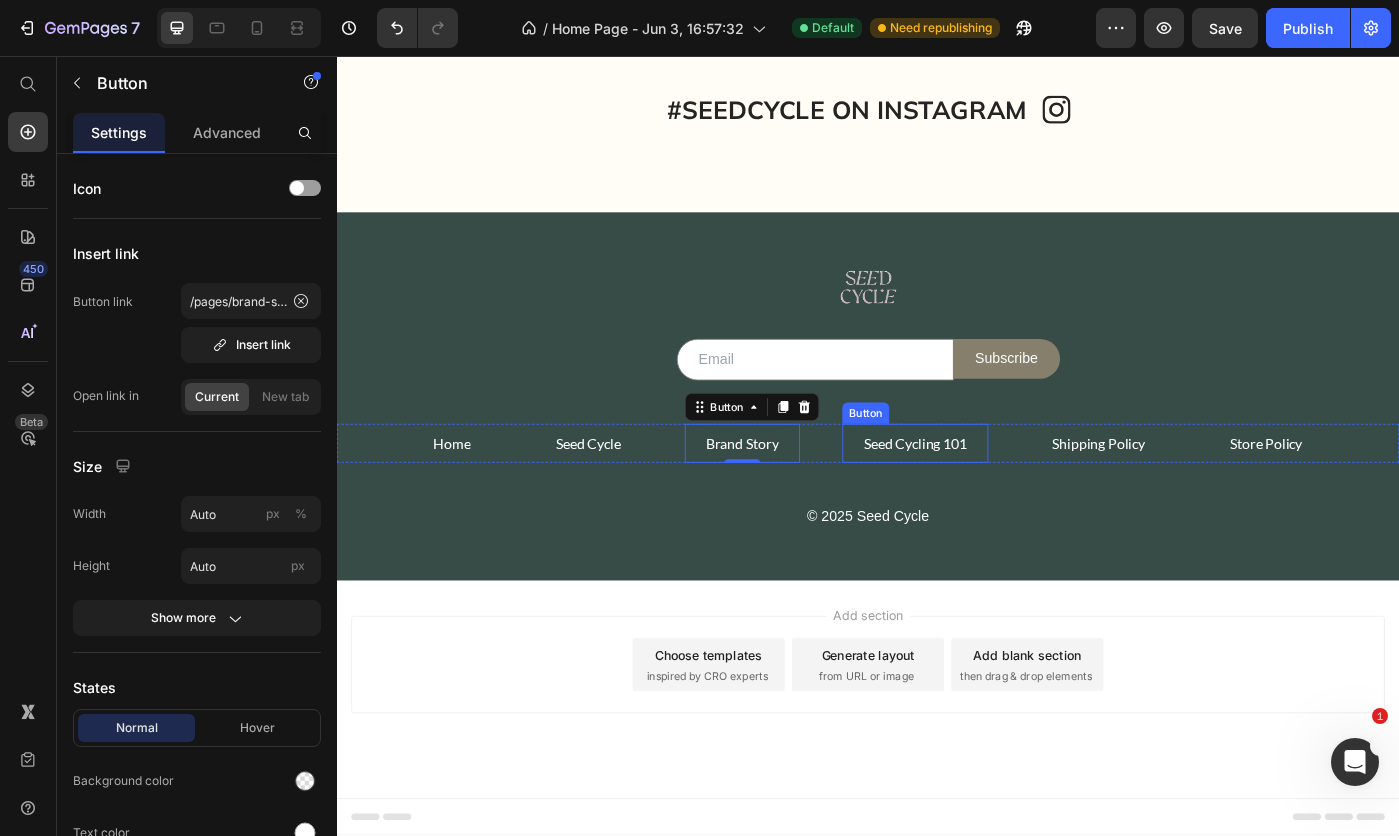 click on "Seed Cycling 101" at bounding box center [990, 494] 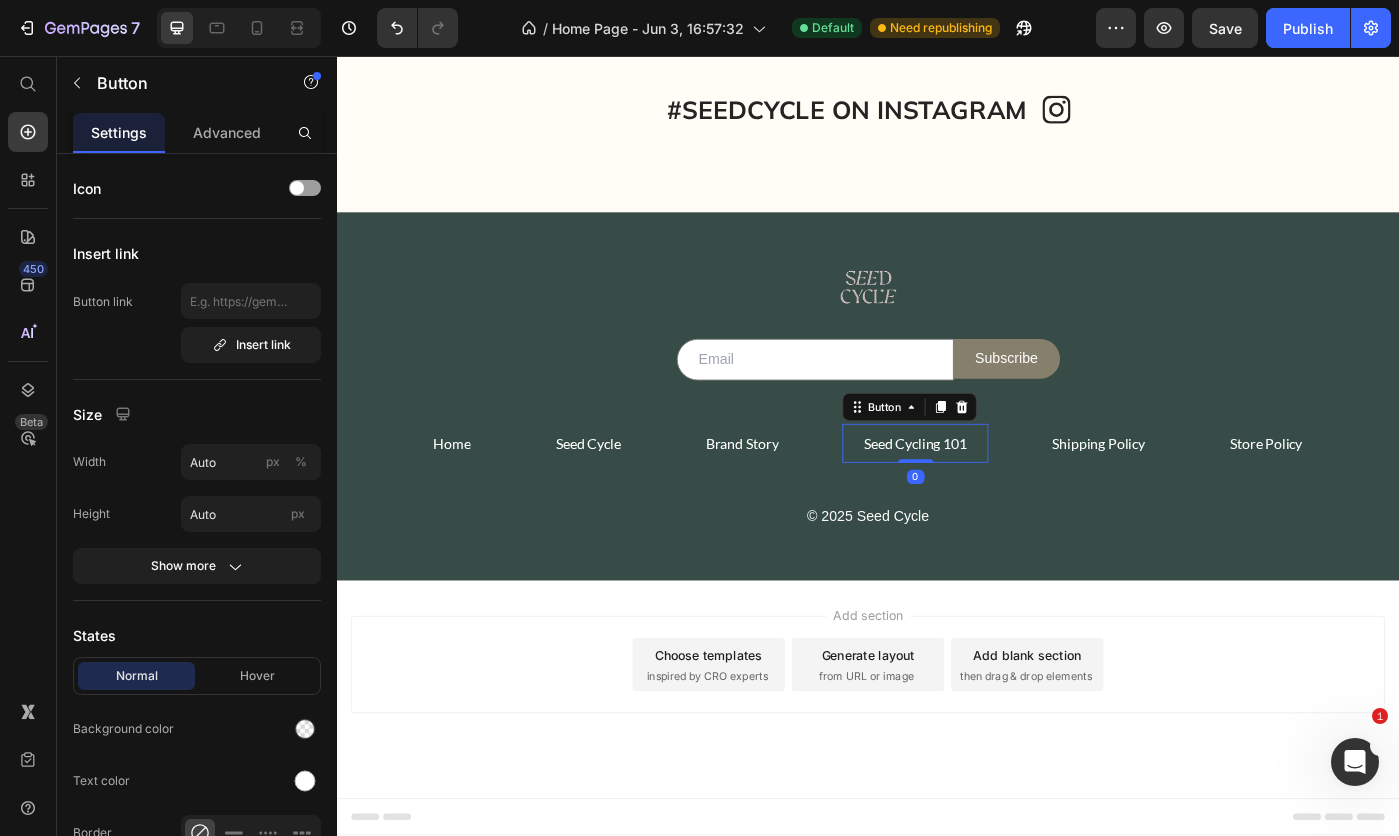 click on "Insert link" at bounding box center [251, 345] 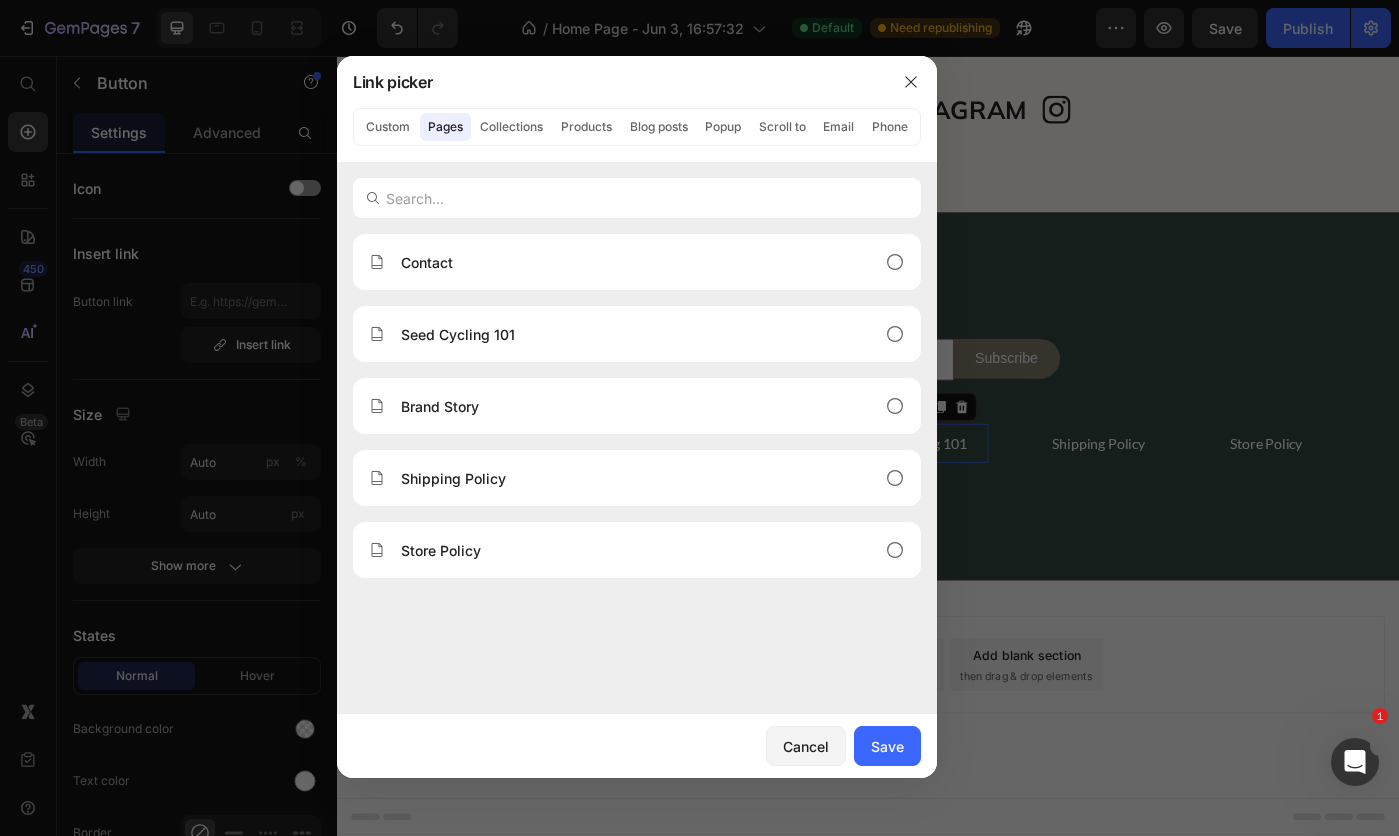 click on "Seed Cycling 101" at bounding box center (458, 334) 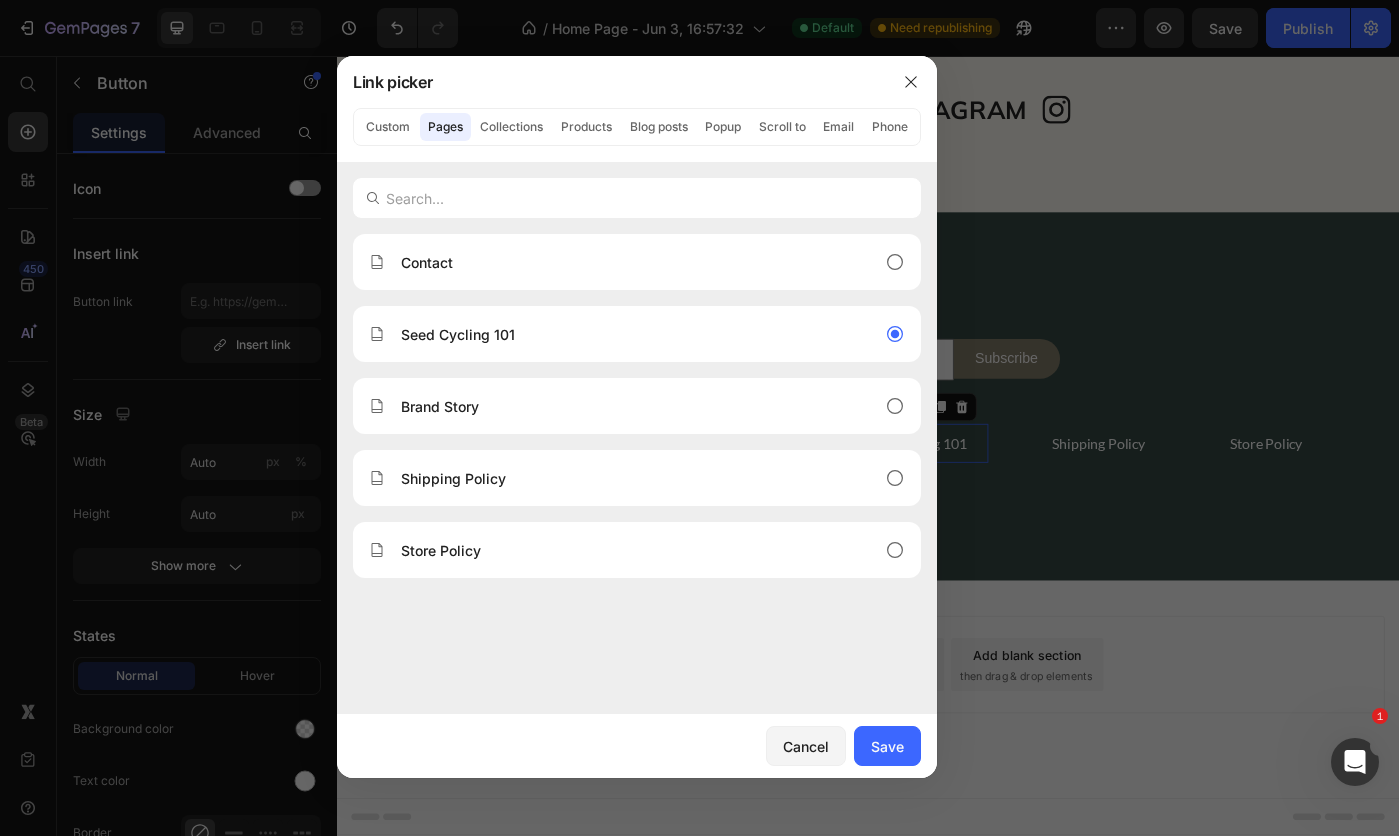 click on "Save" at bounding box center [887, 746] 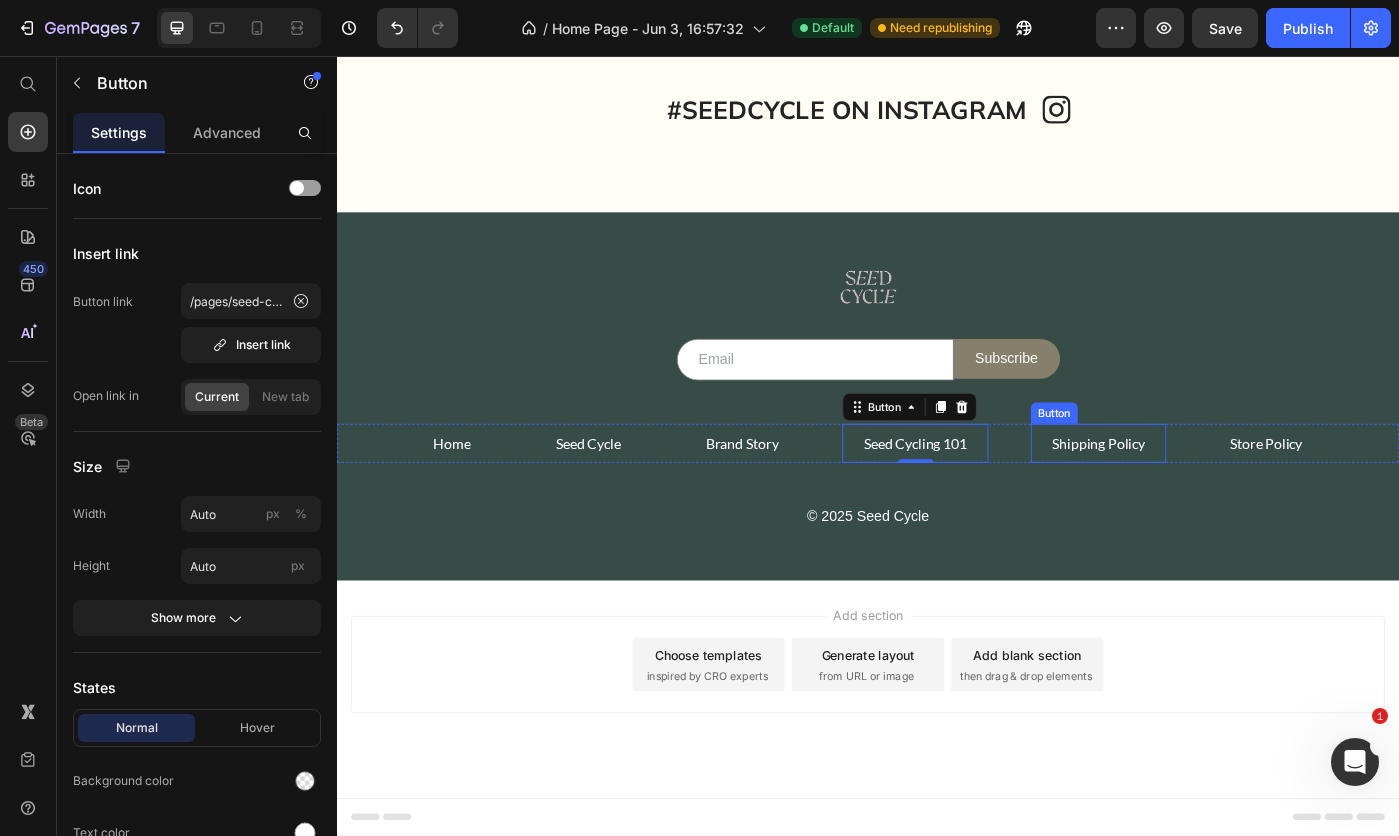 click on "Shipping Policy" at bounding box center [1197, 494] 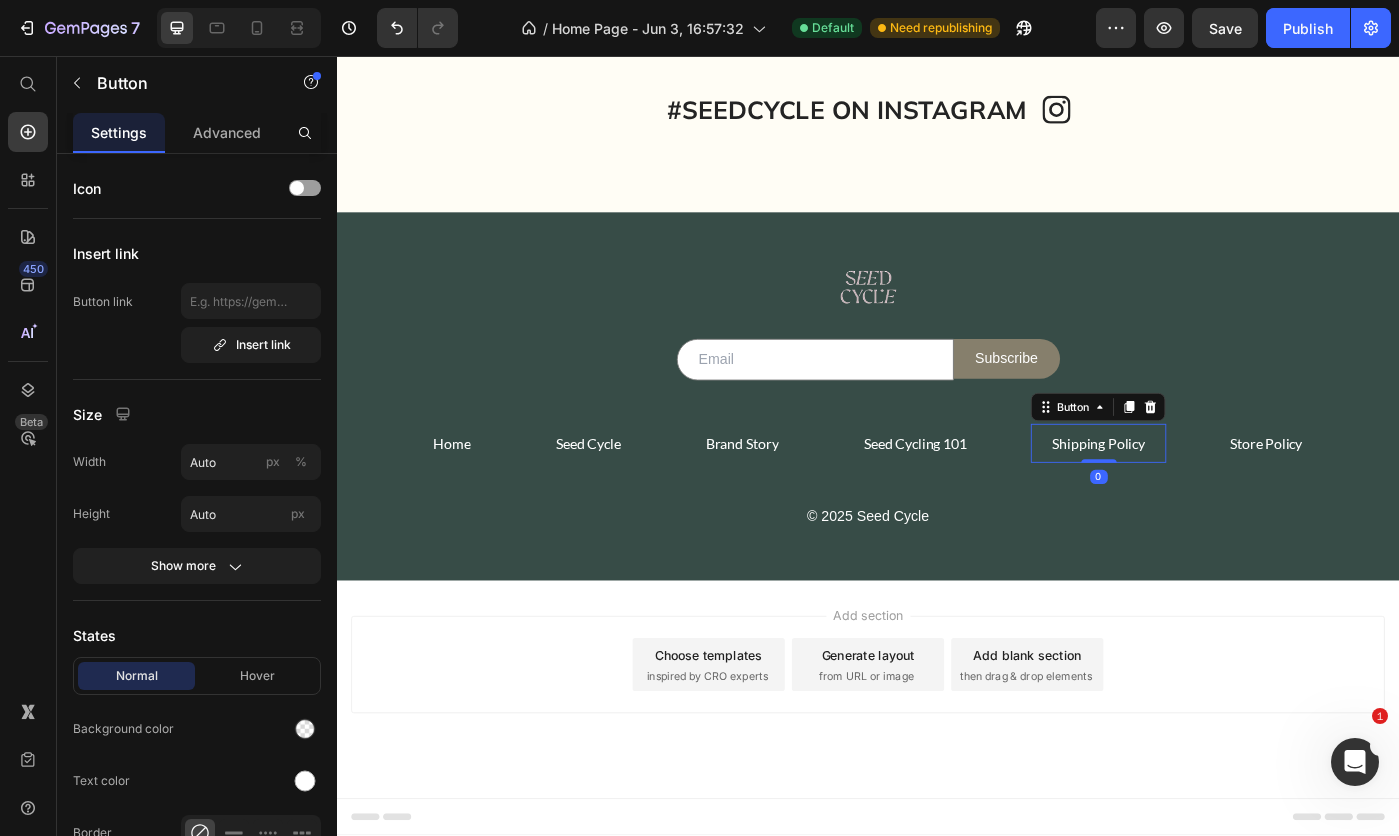 click on "Insert link" at bounding box center [251, 345] 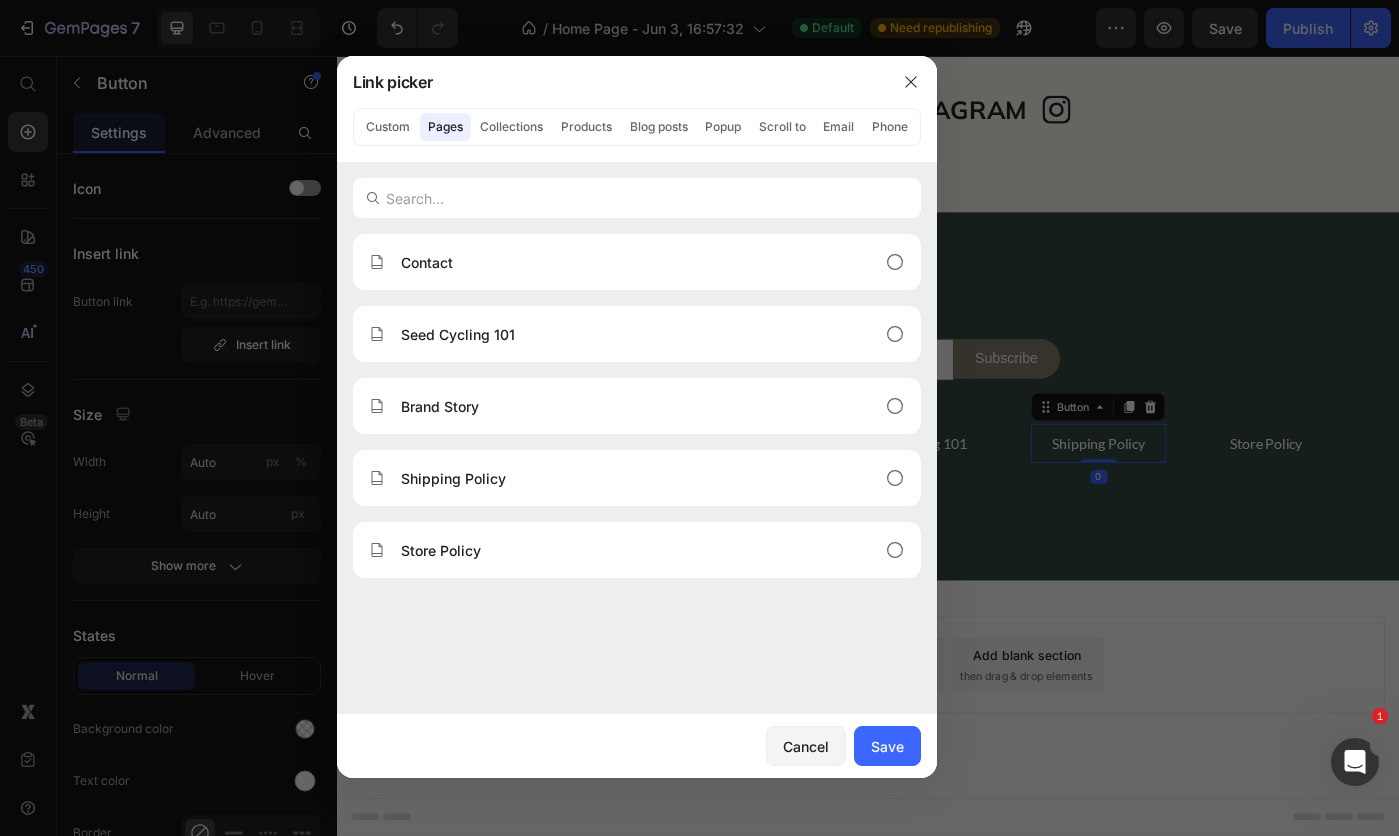 click on "Shipping Policy" at bounding box center (453, 478) 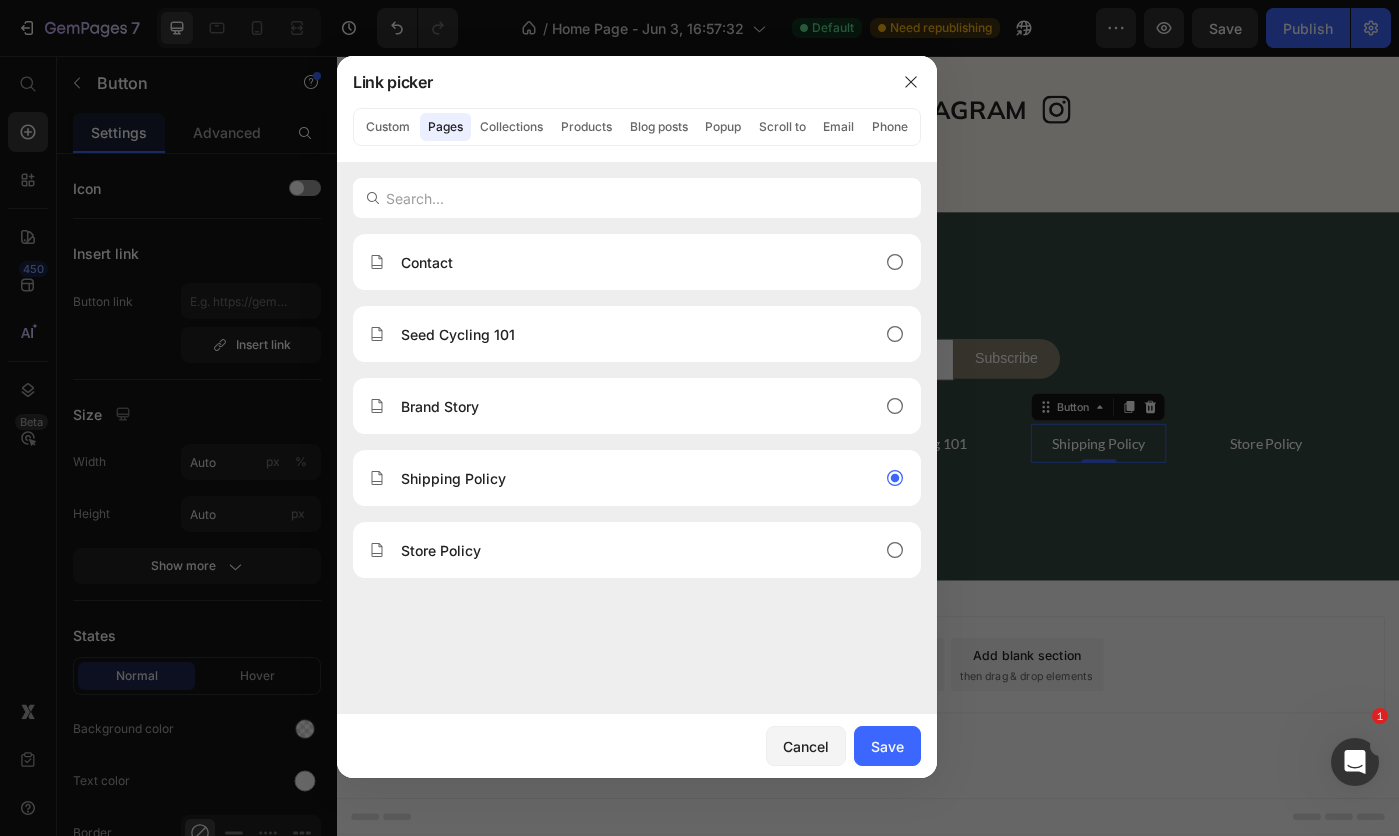 click on "Save" at bounding box center [887, 746] 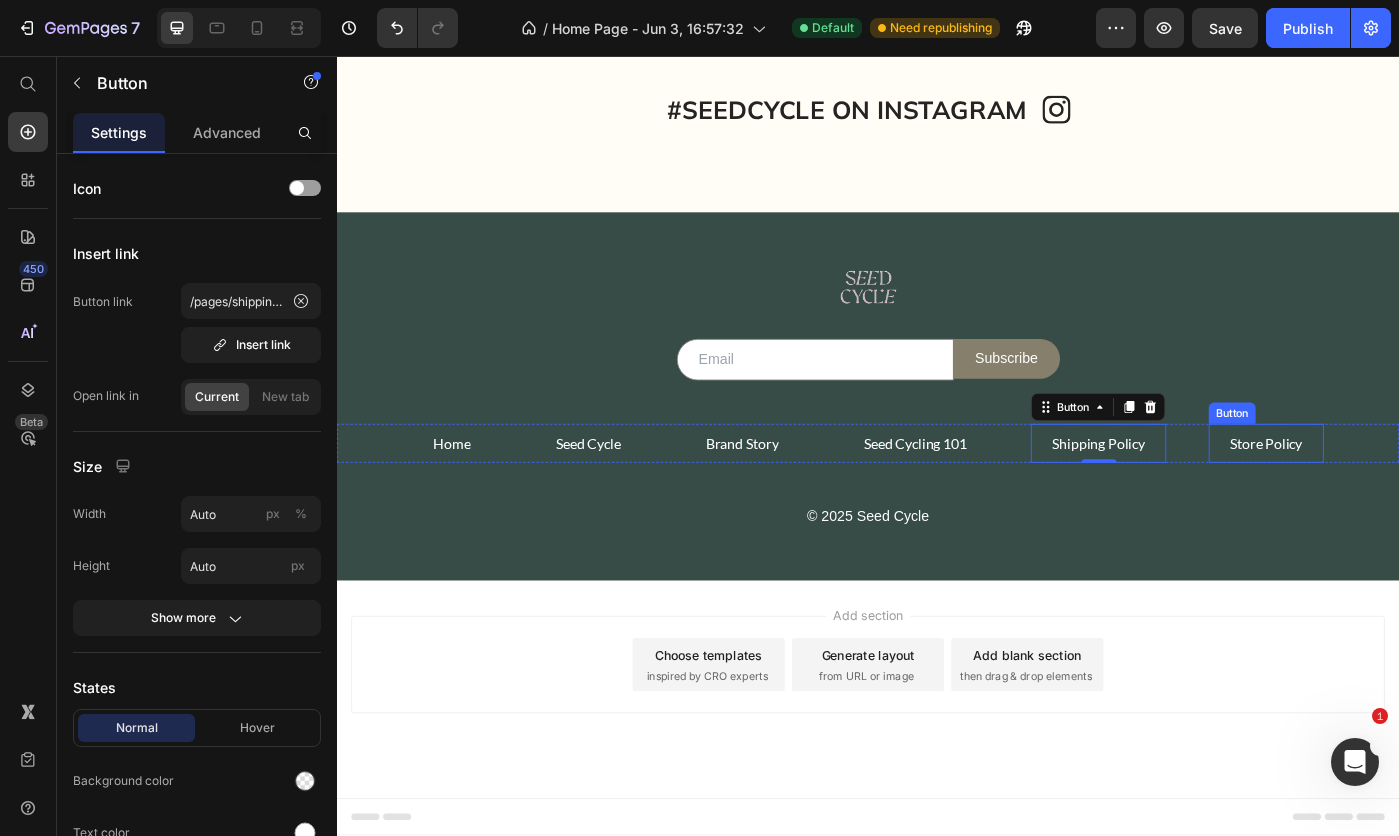 click on "Store Policy" at bounding box center (1387, 494) 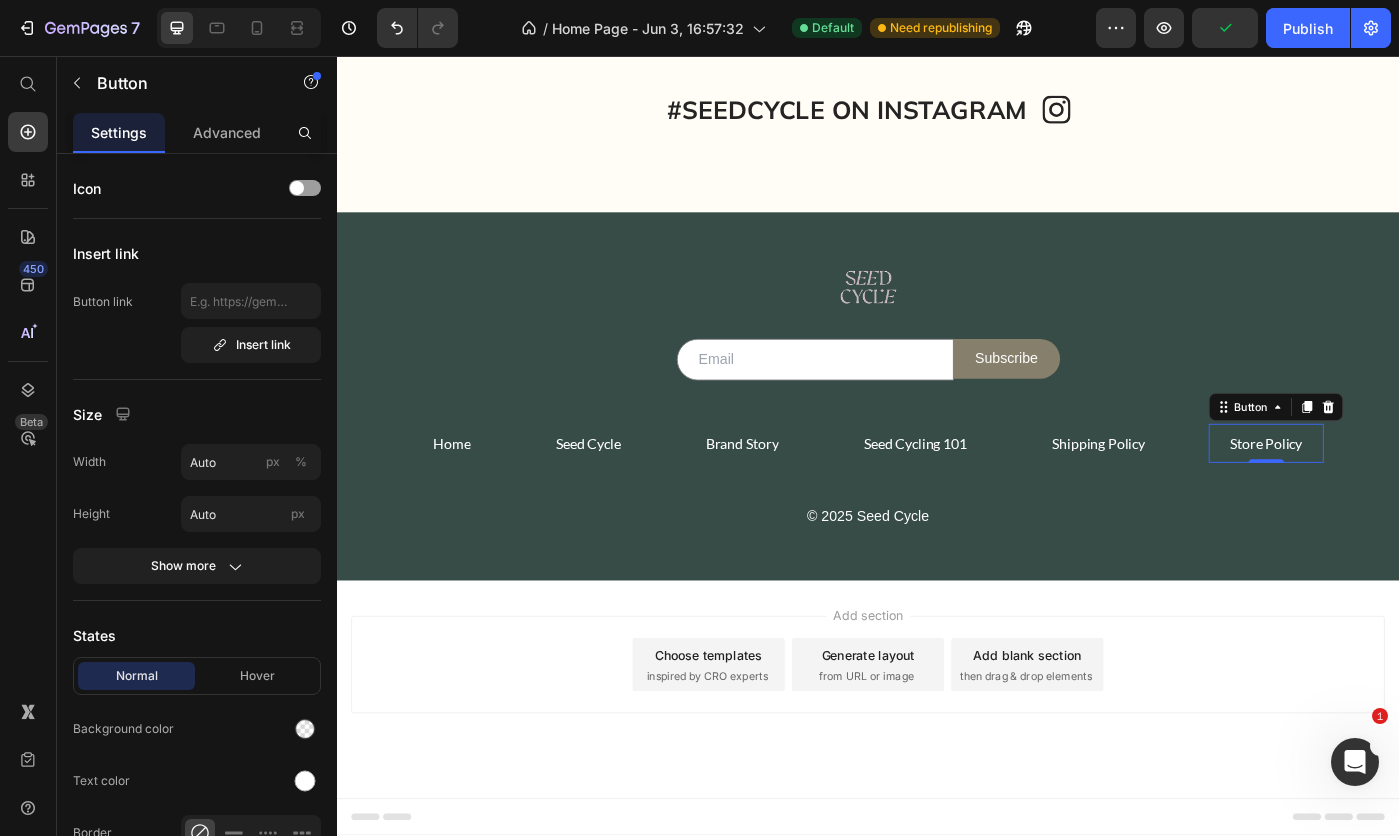 click on "Insert link" at bounding box center [251, 345] 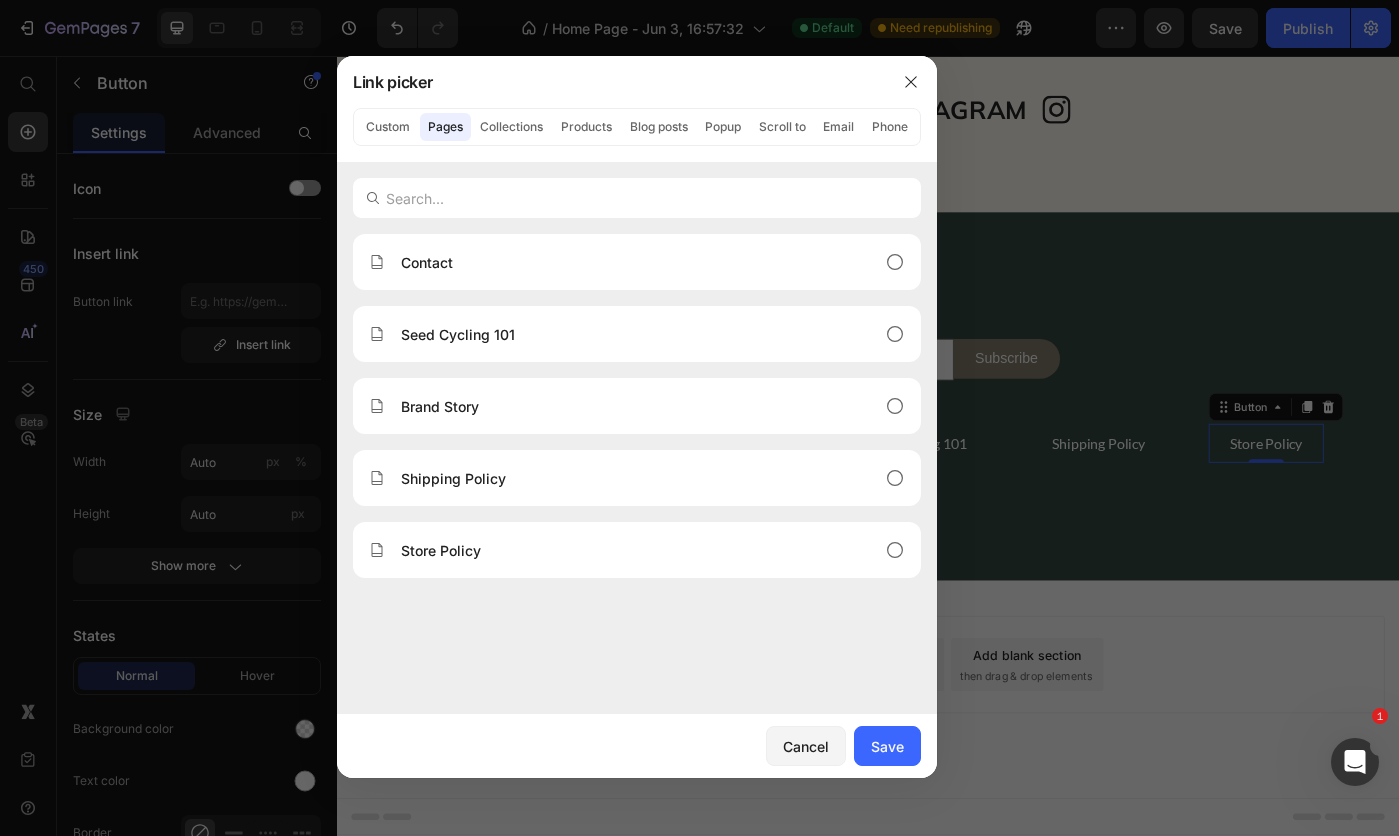 click on "Store Policy" at bounding box center (441, 550) 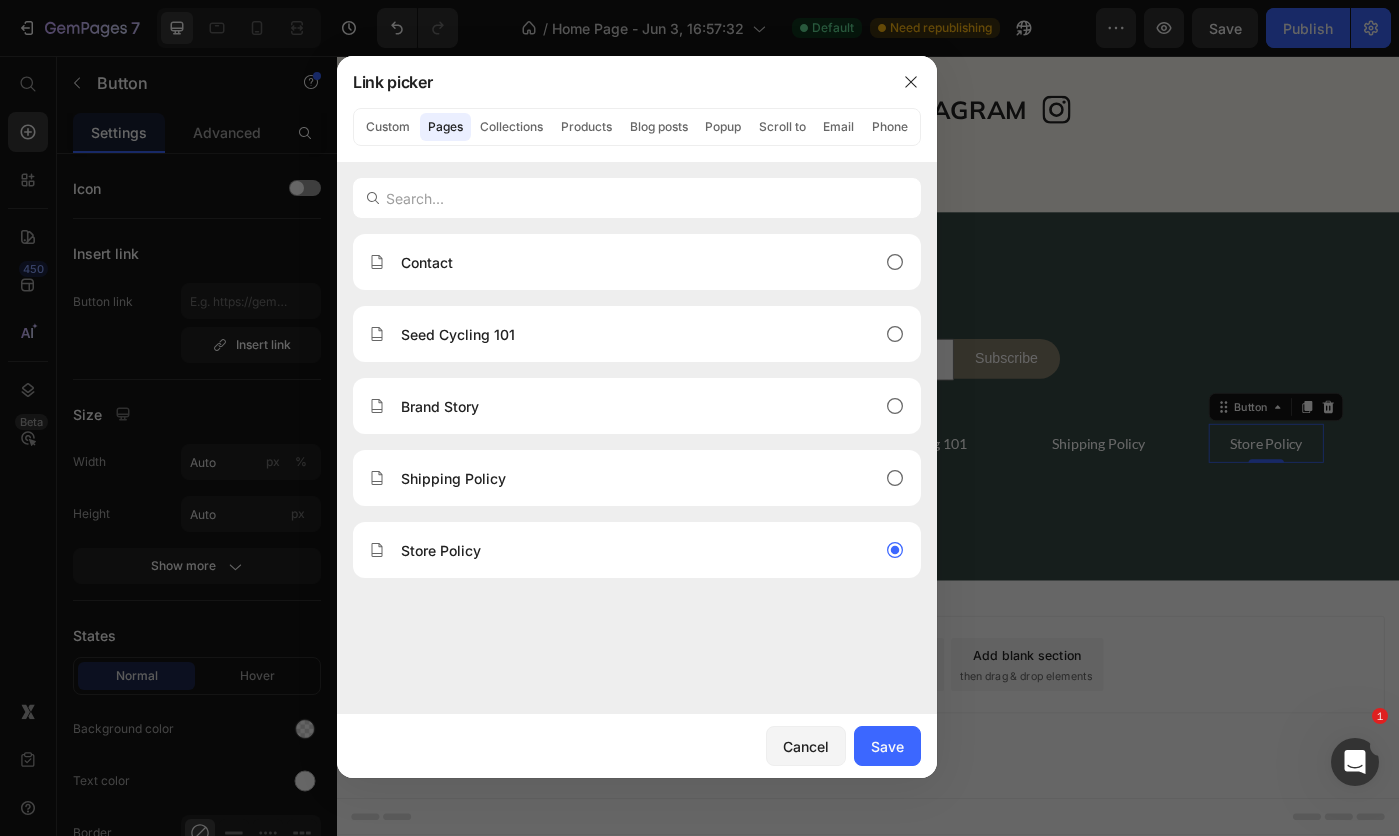 click on "Save" at bounding box center (887, 746) 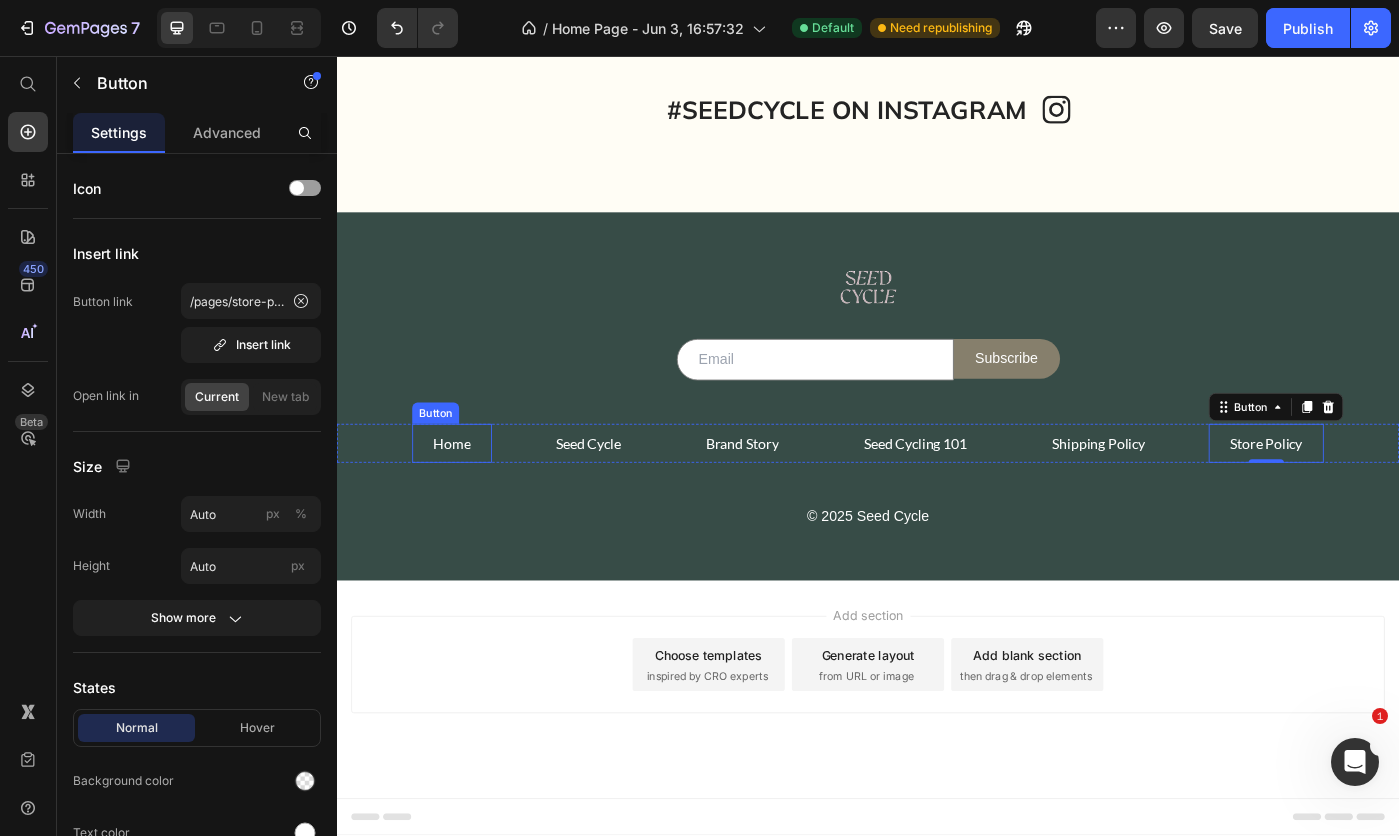 click on "Home" at bounding box center [467, 494] 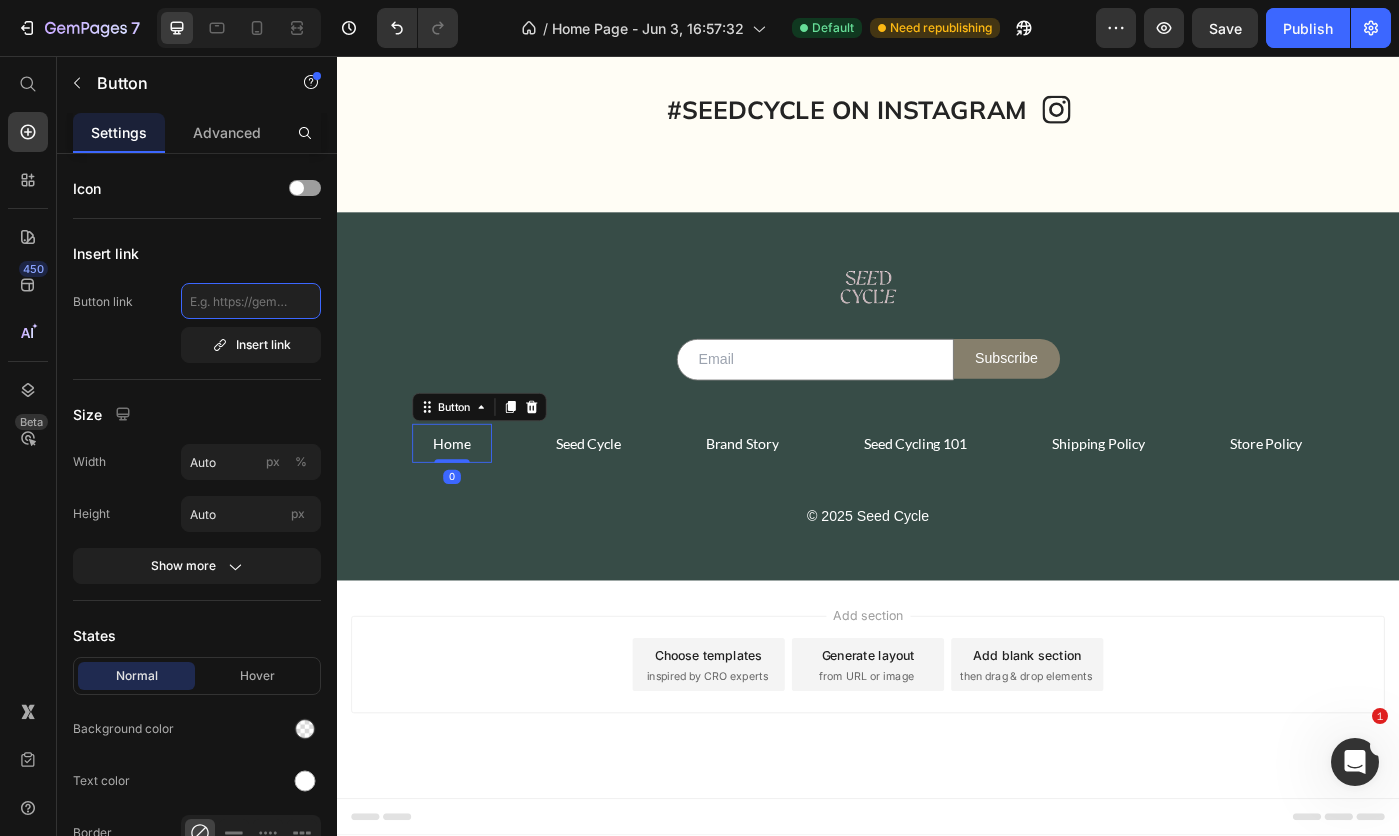 click 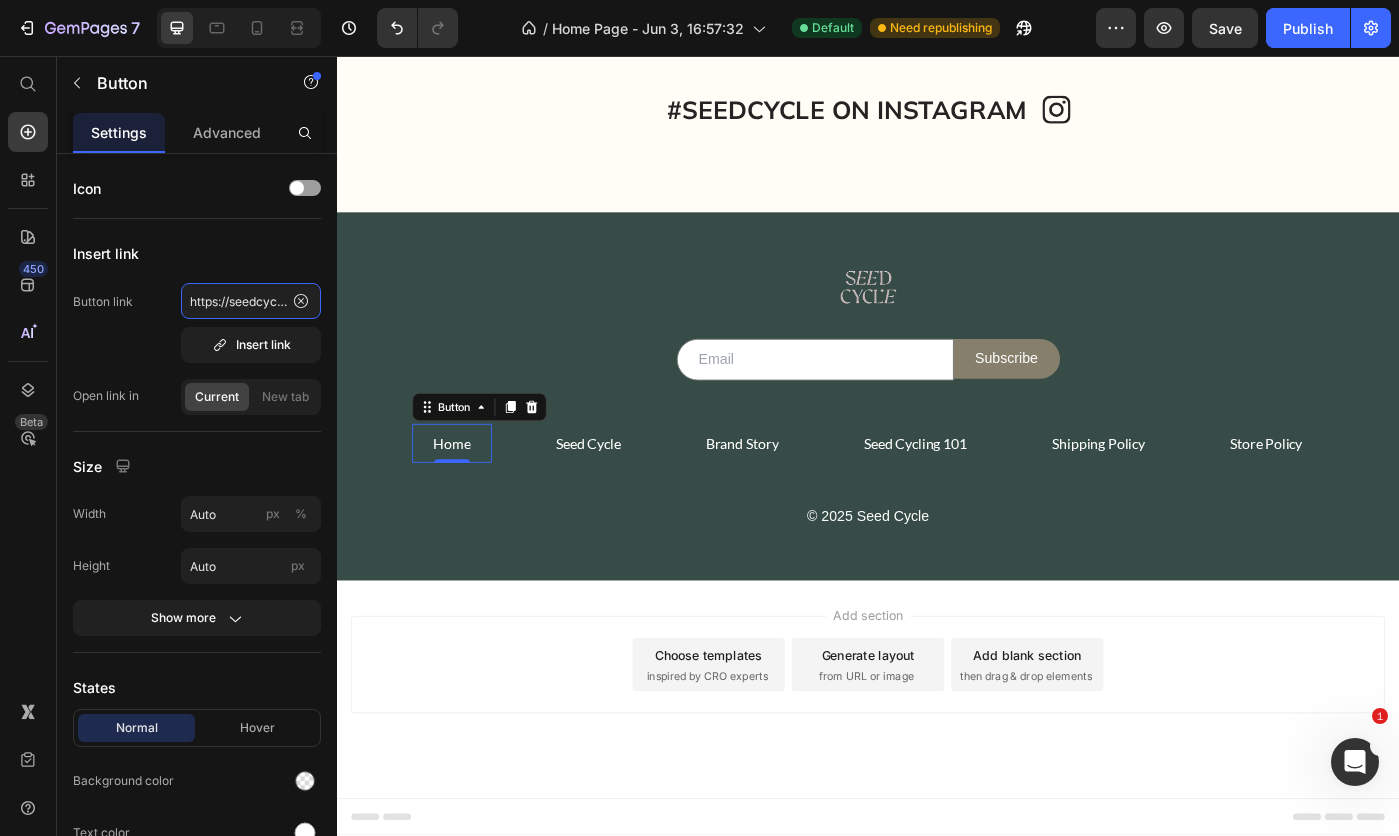 scroll, scrollTop: 0, scrollLeft: 94, axis: horizontal 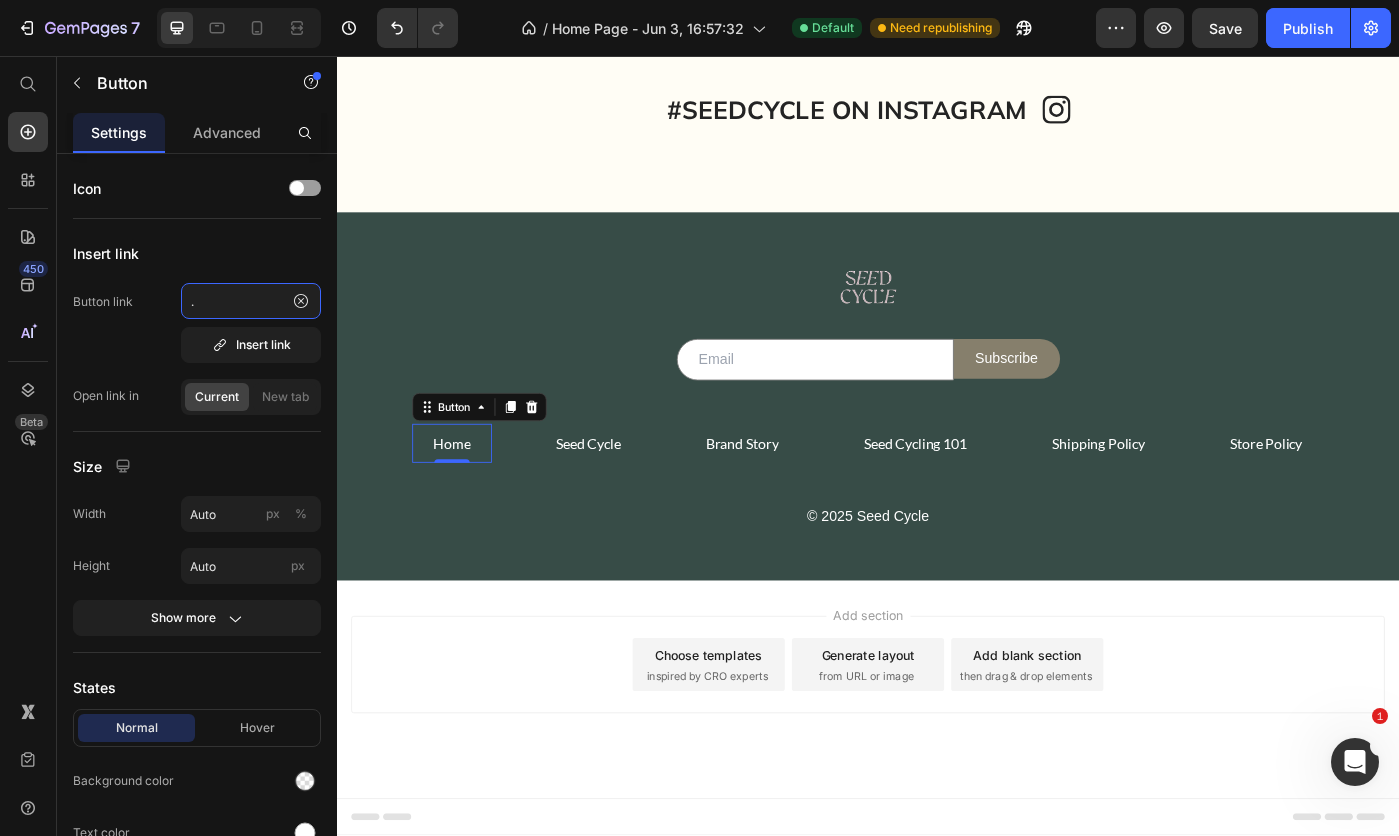 type on "https://seedcycle1.myshopify.com" 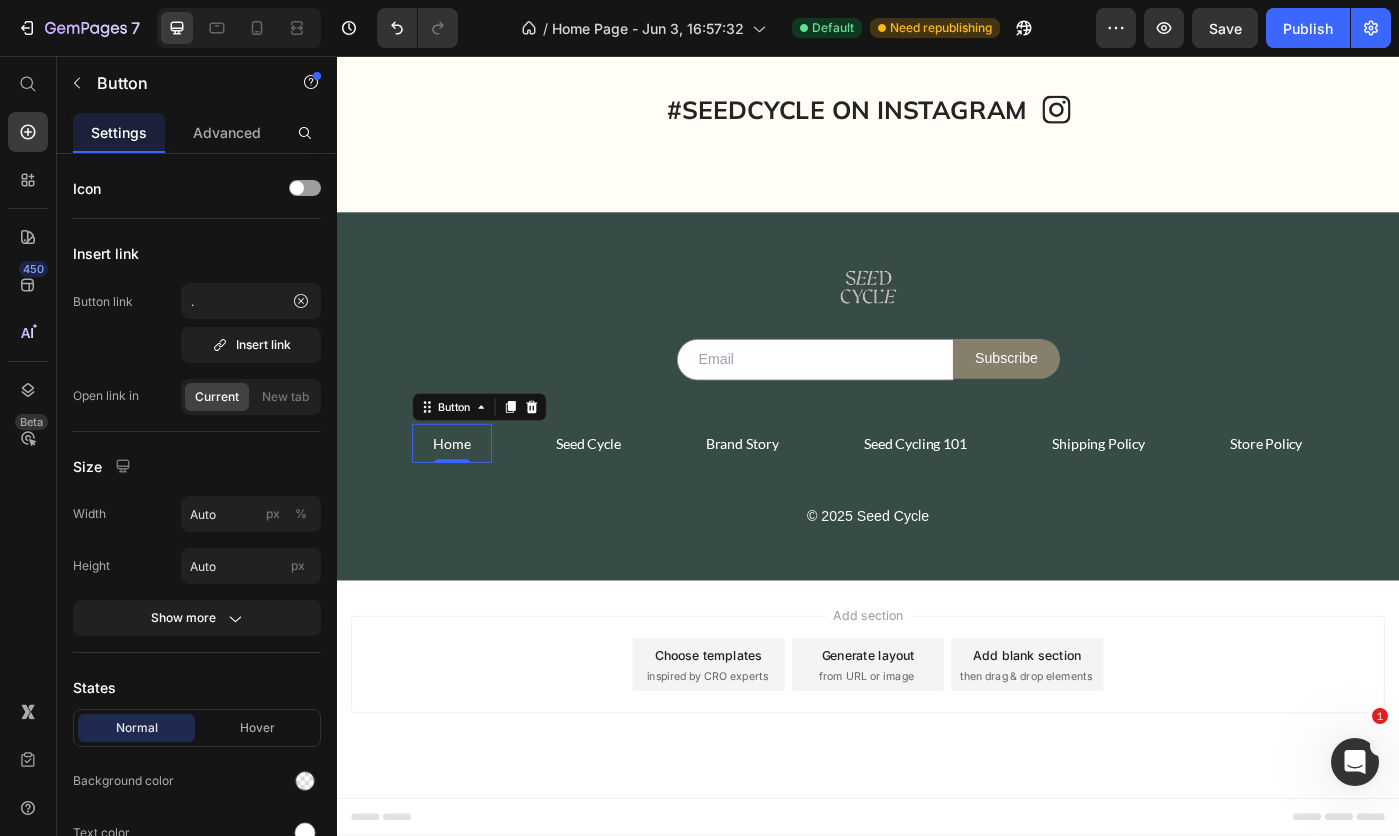 scroll, scrollTop: 0, scrollLeft: 0, axis: both 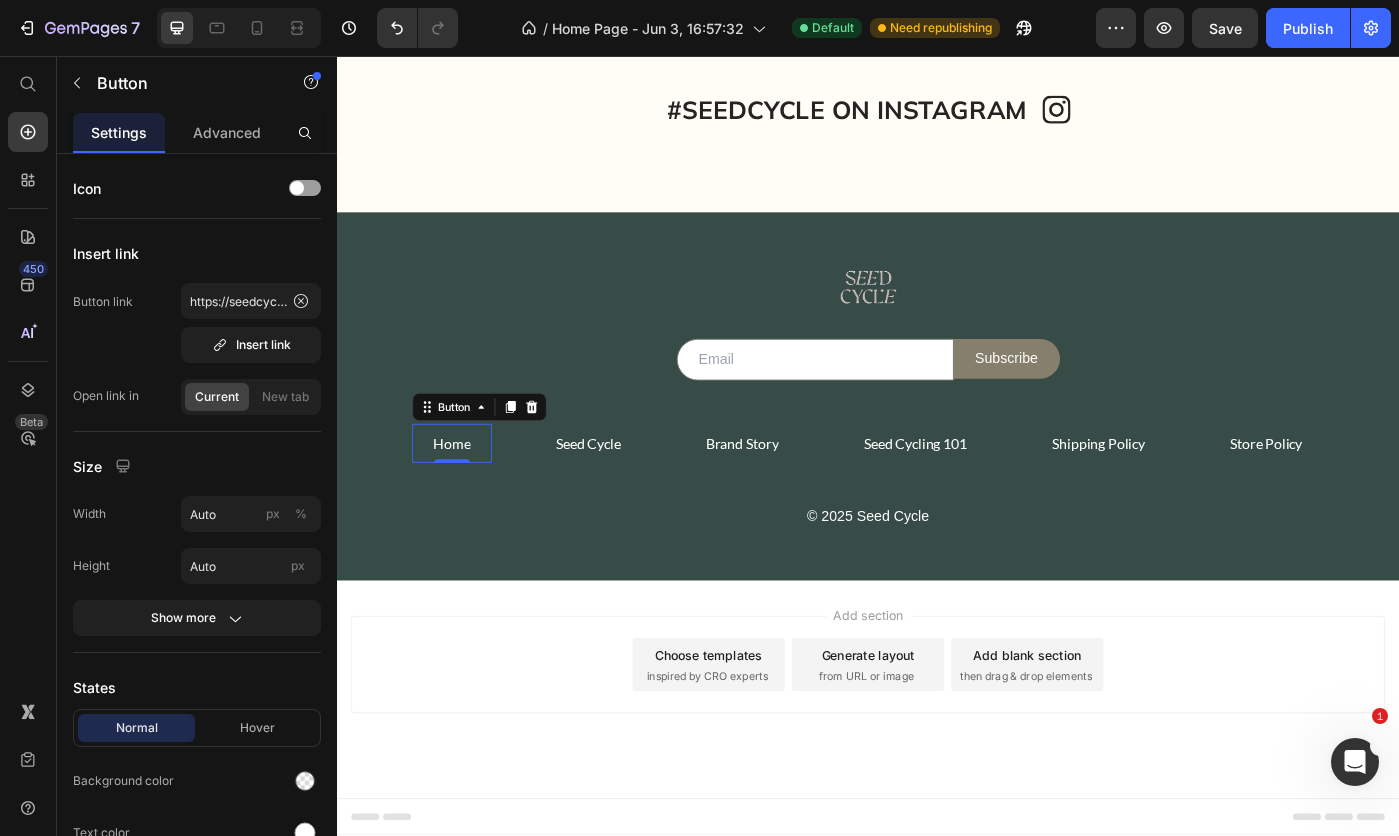 click on "Button link https://seedcycle1.myshopify.com  Insert link" at bounding box center (197, 323) 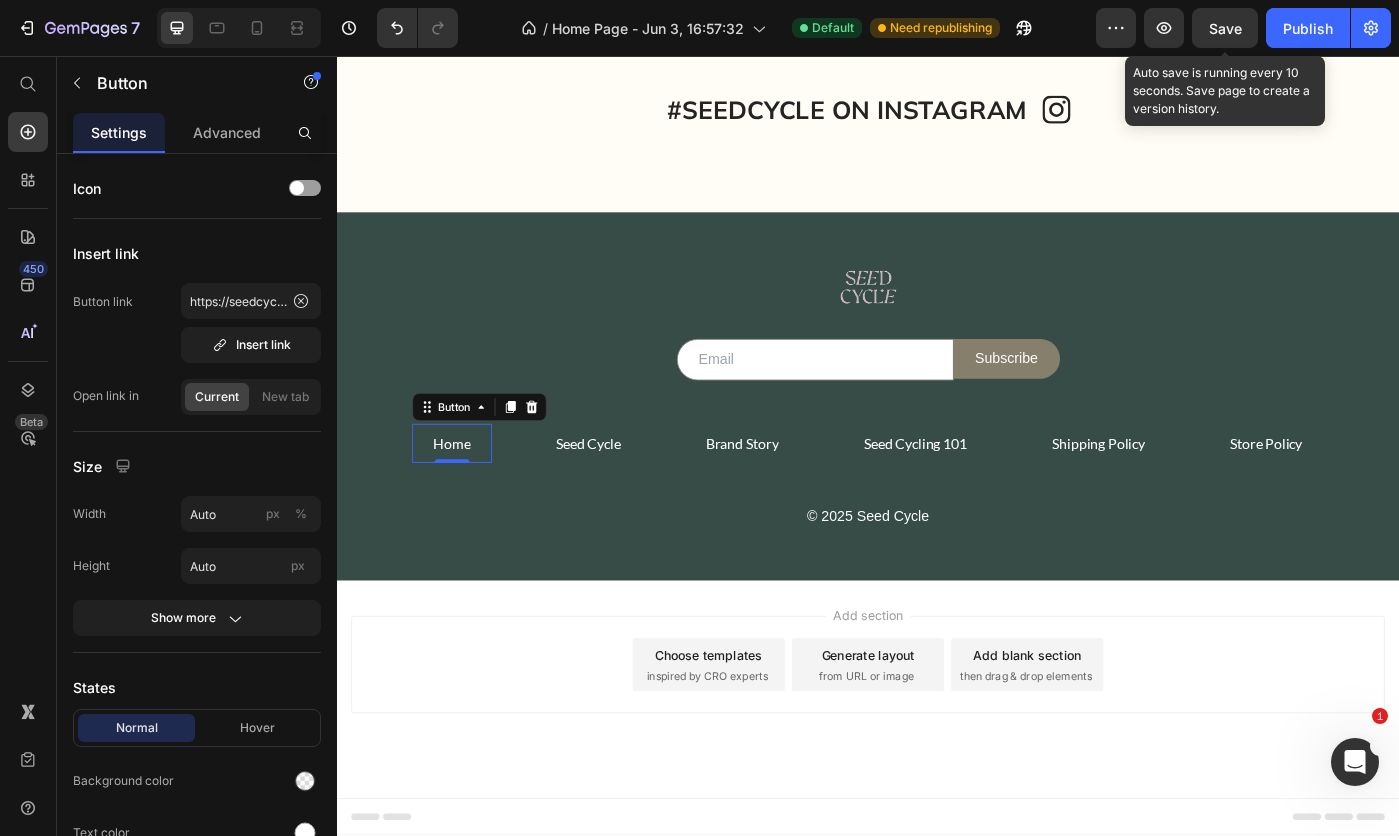 click on "Save" 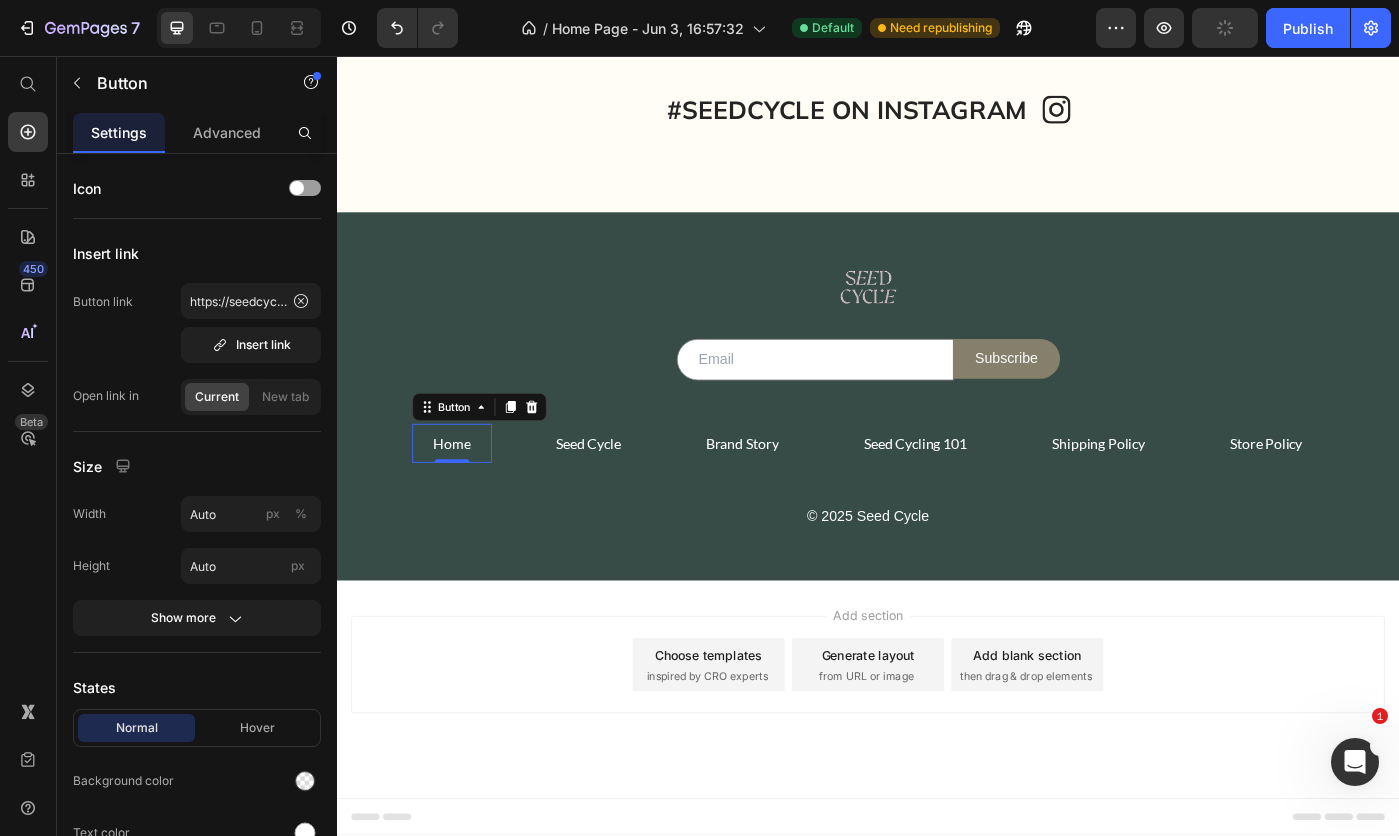 click on "Publish" at bounding box center [1308, 28] 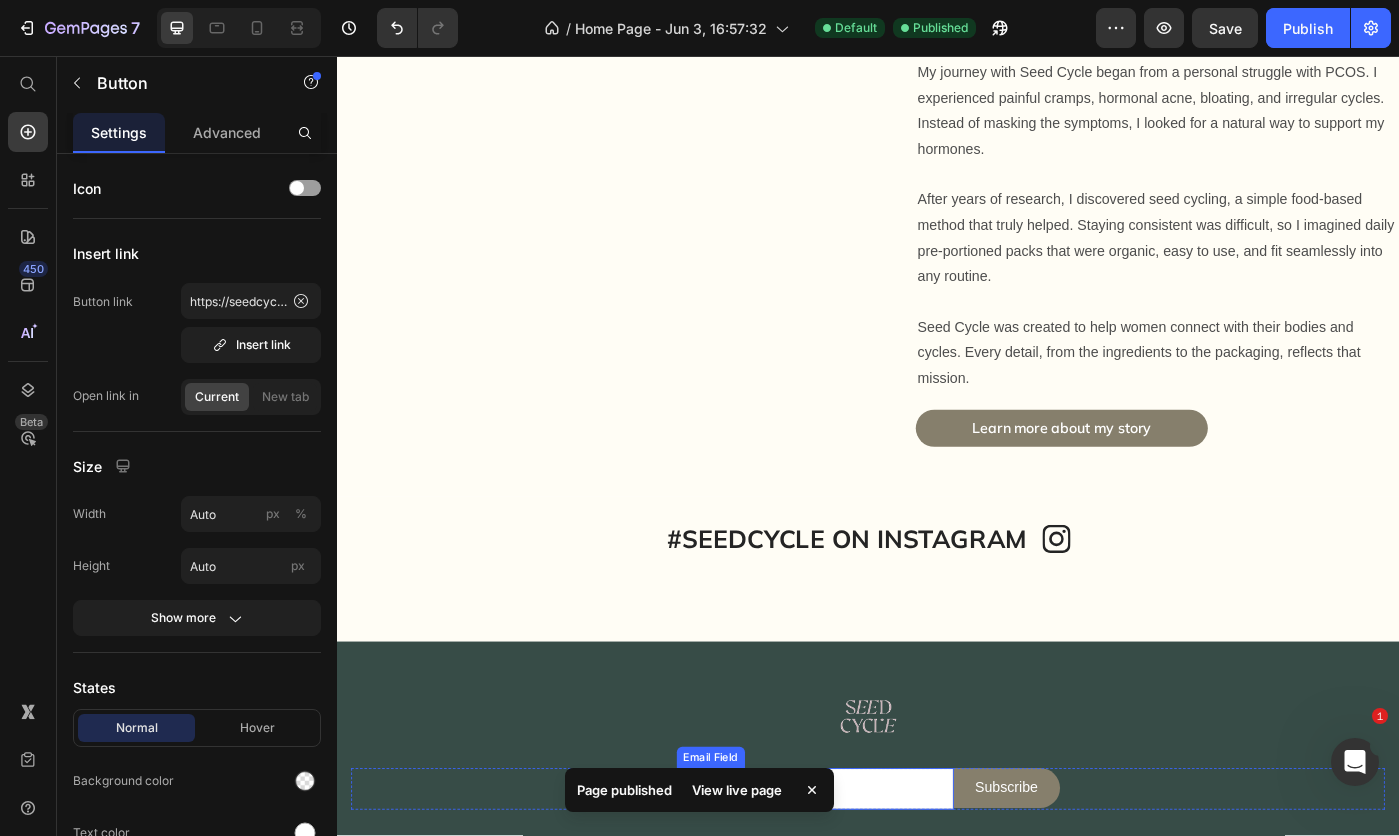 scroll, scrollTop: 8316, scrollLeft: 0, axis: vertical 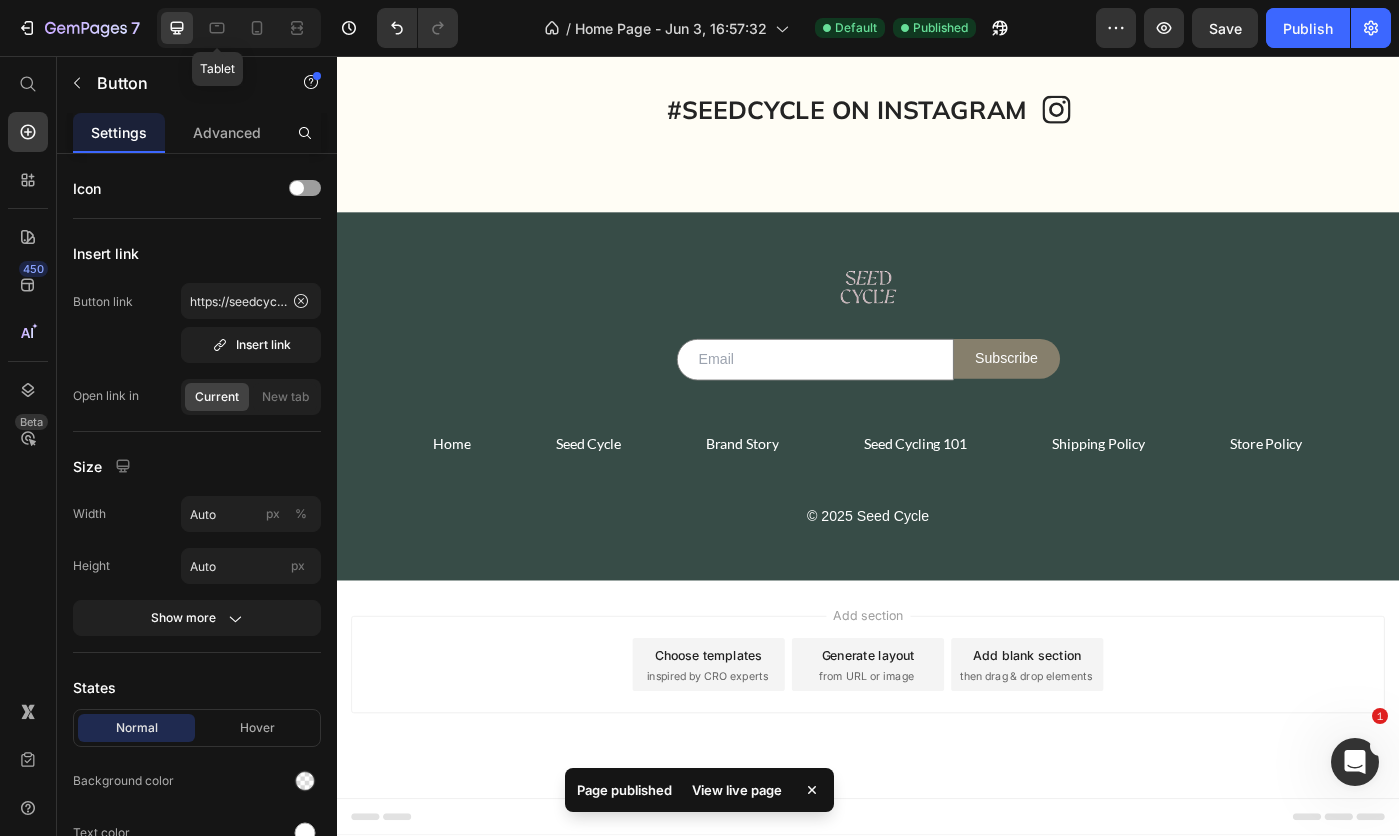 drag, startPoint x: 217, startPoint y: 20, endPoint x: 392, endPoint y: 36, distance: 175.7299 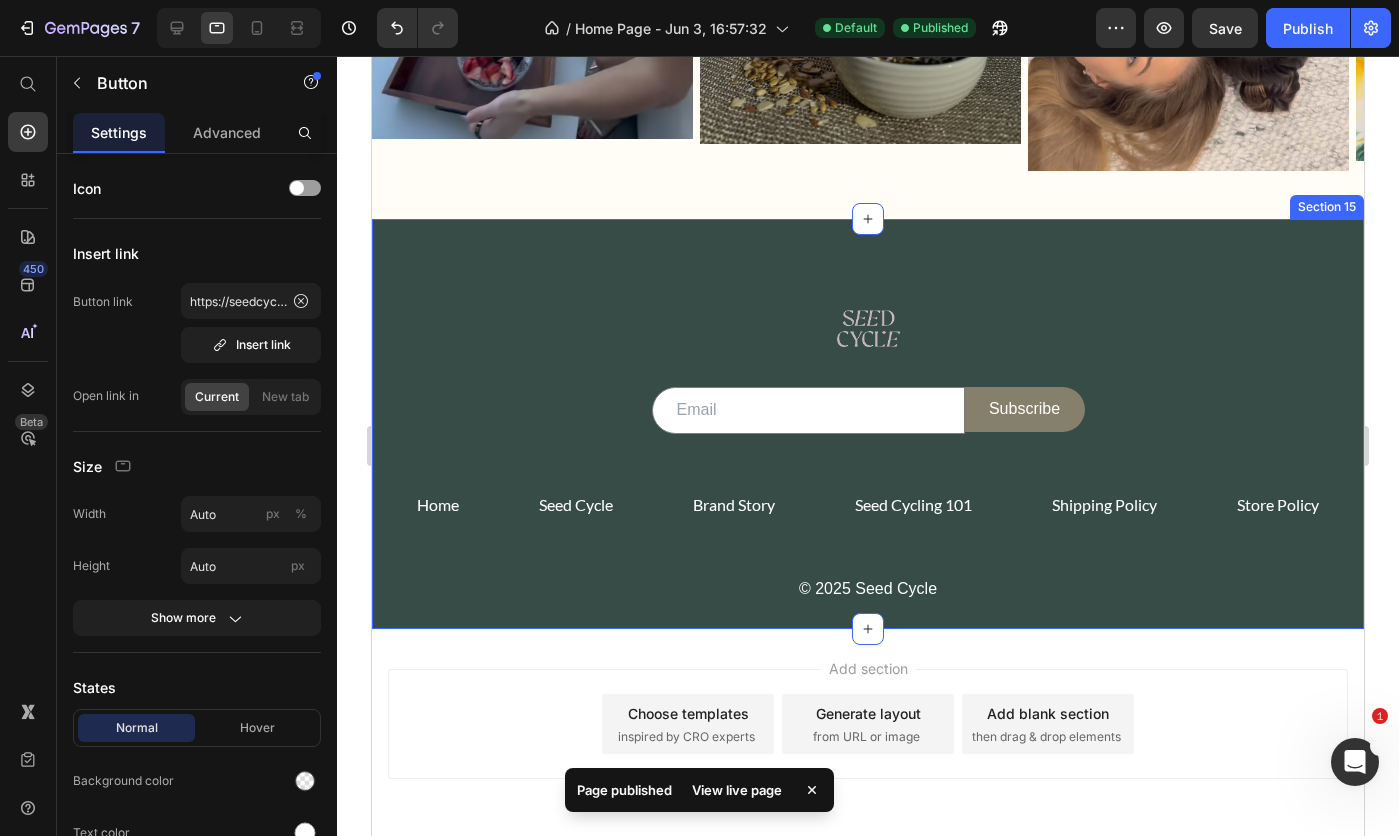scroll, scrollTop: 8390, scrollLeft: 0, axis: vertical 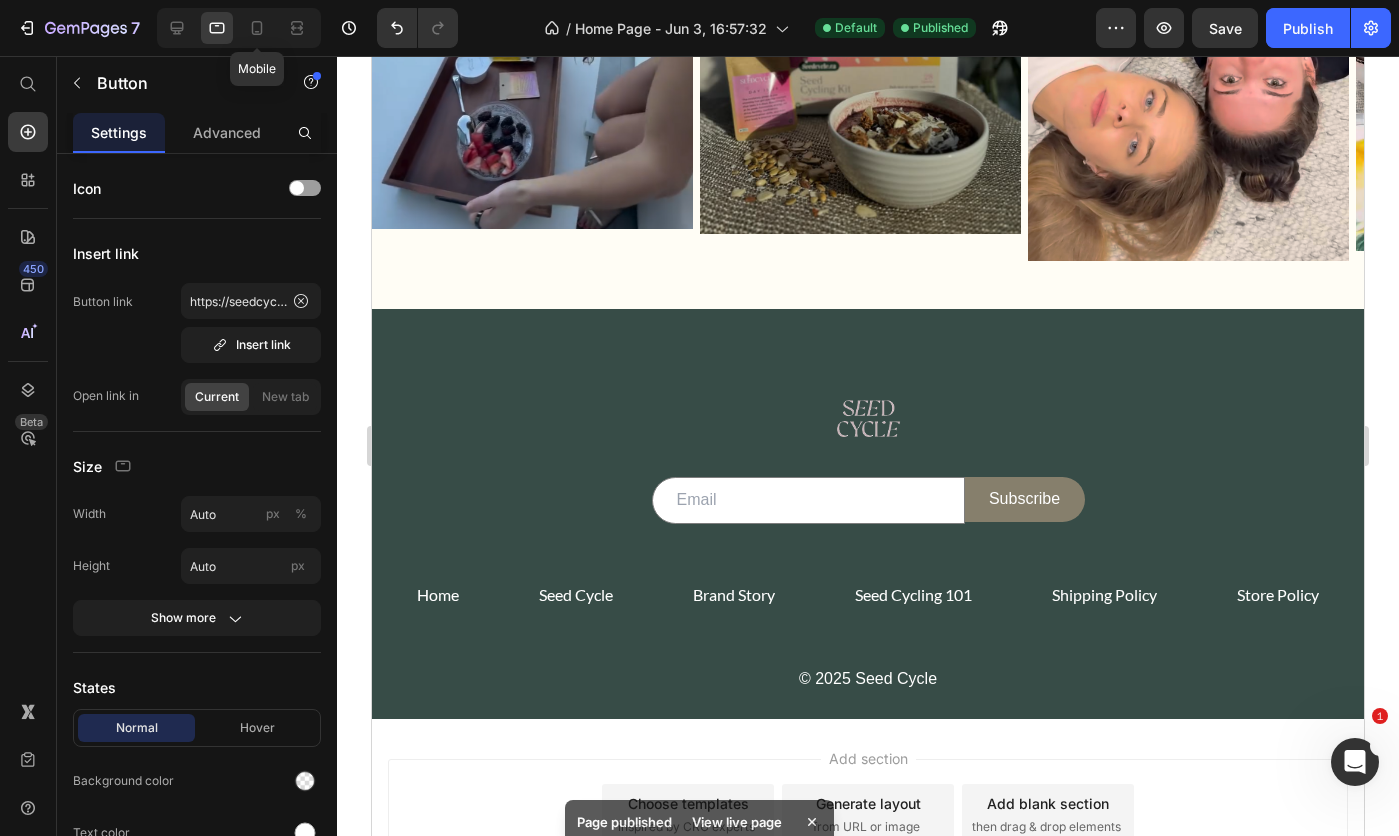 click 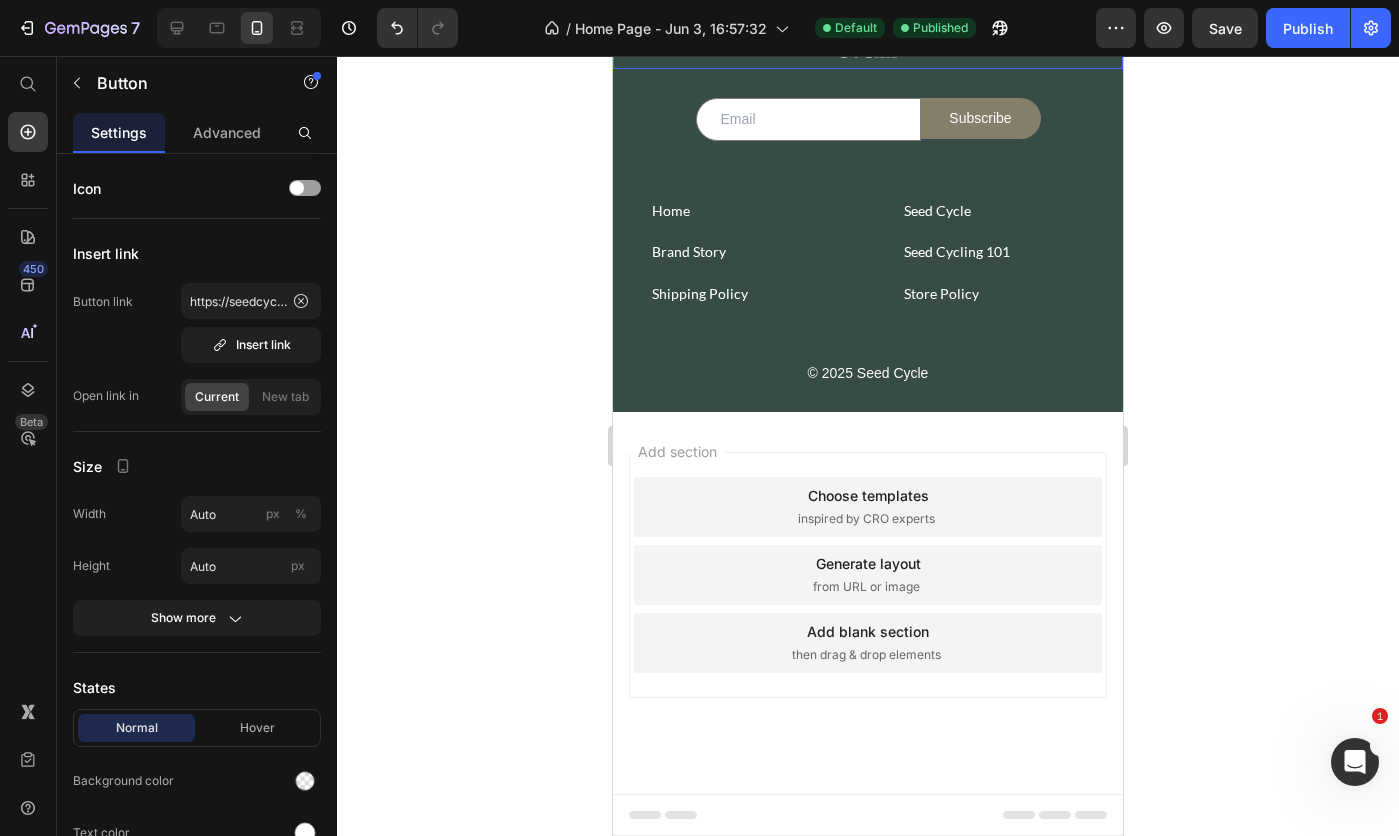 scroll, scrollTop: 8412, scrollLeft: 0, axis: vertical 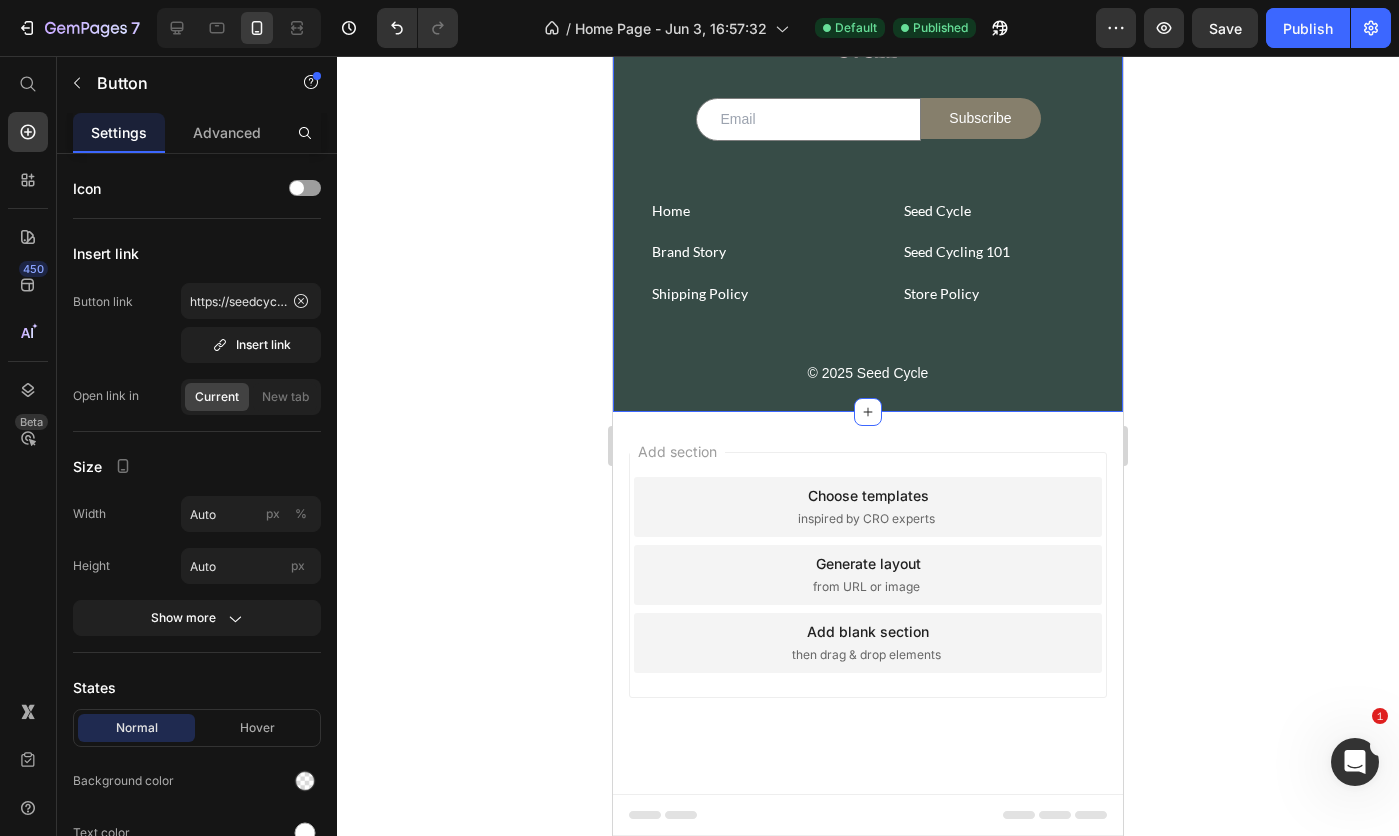 click on "Image Row Email Field Subscribe Submit Button Row Newsletter Home Button Seed Cycle Button Shipping Policy Button Store Policy Button Brand Story Button Seed Cycling 101 Button Row © 2025 Seed Cycle Text block Row Section 15" at bounding box center [868, 171] 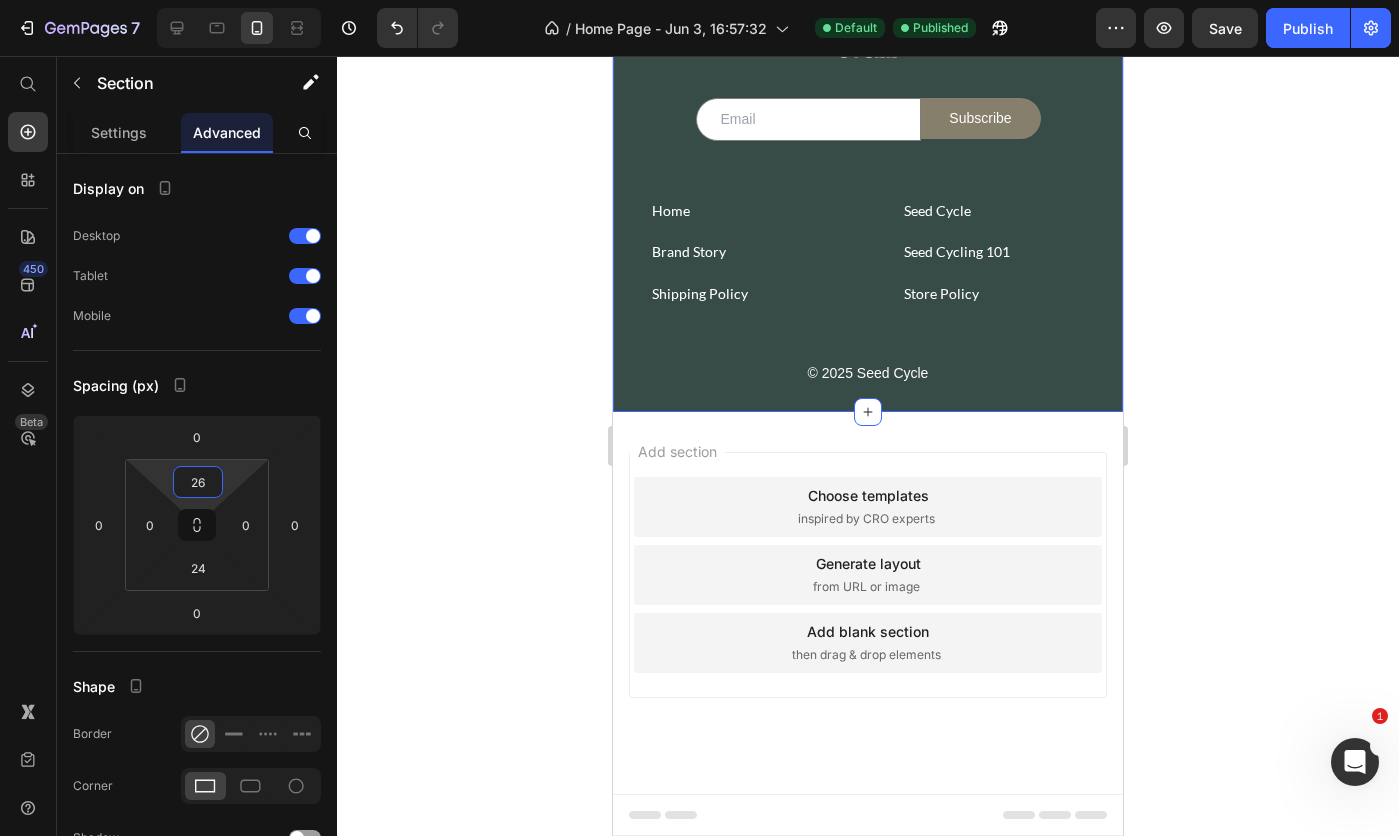 type on "24" 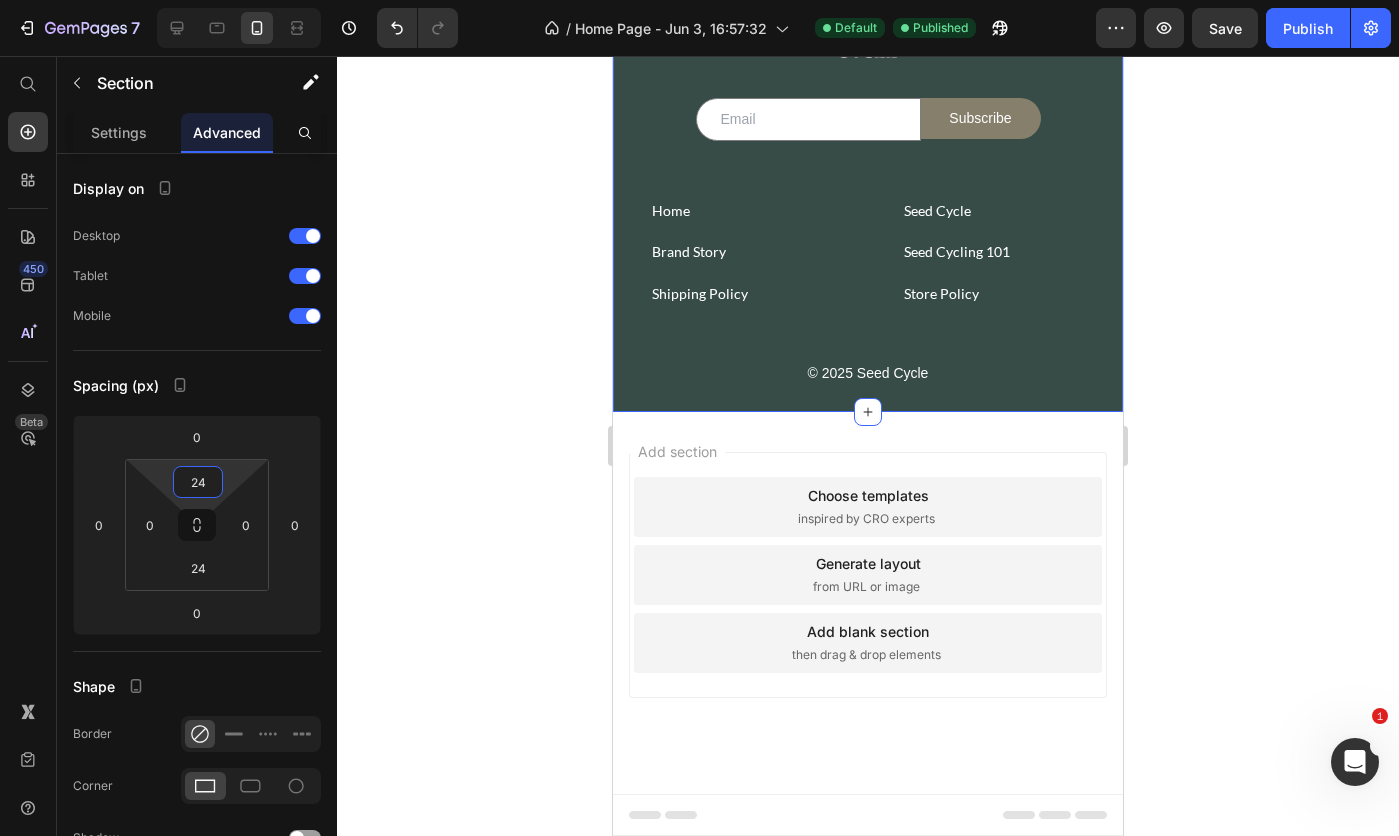drag, startPoint x: 233, startPoint y: 485, endPoint x: 236, endPoint y: 475, distance: 10.440307 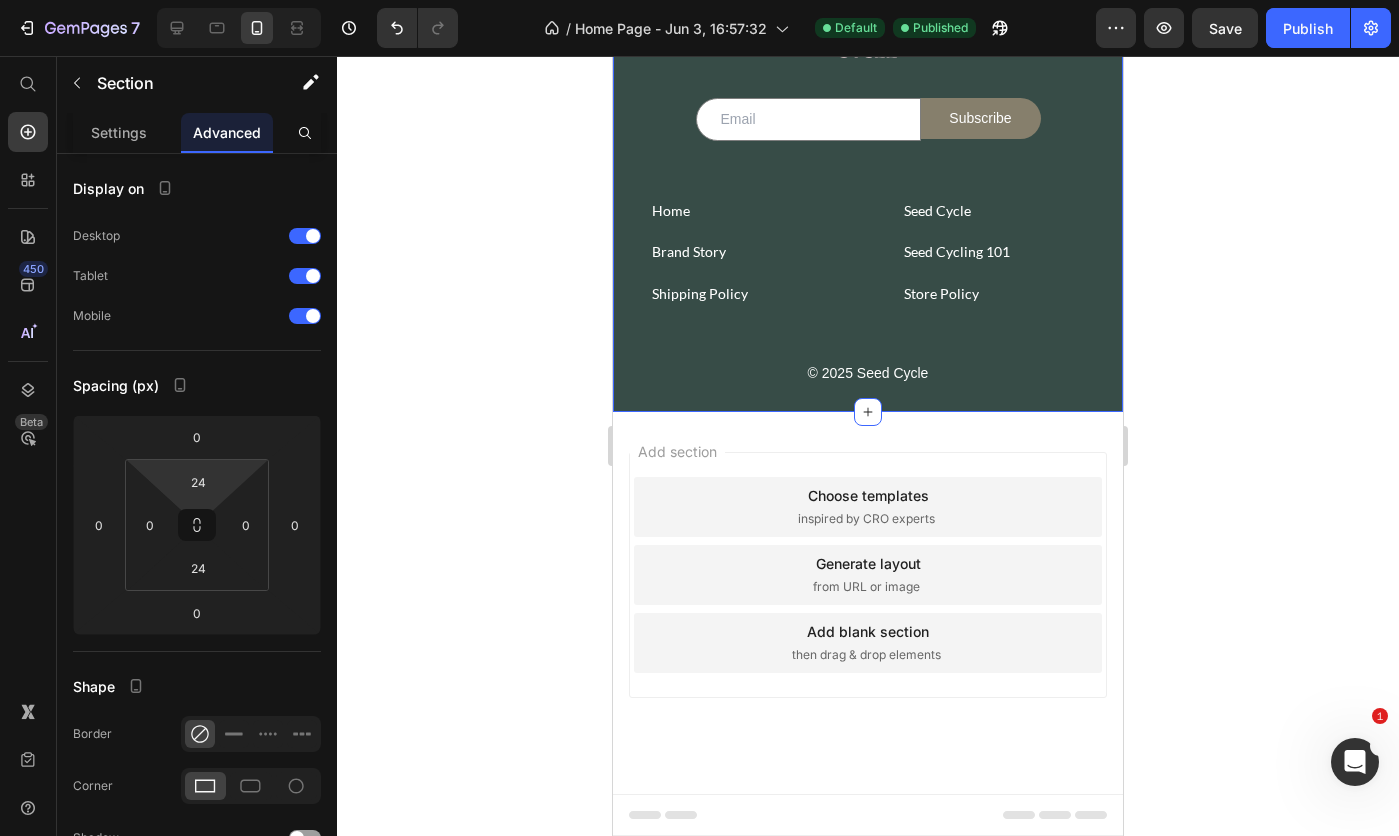 click 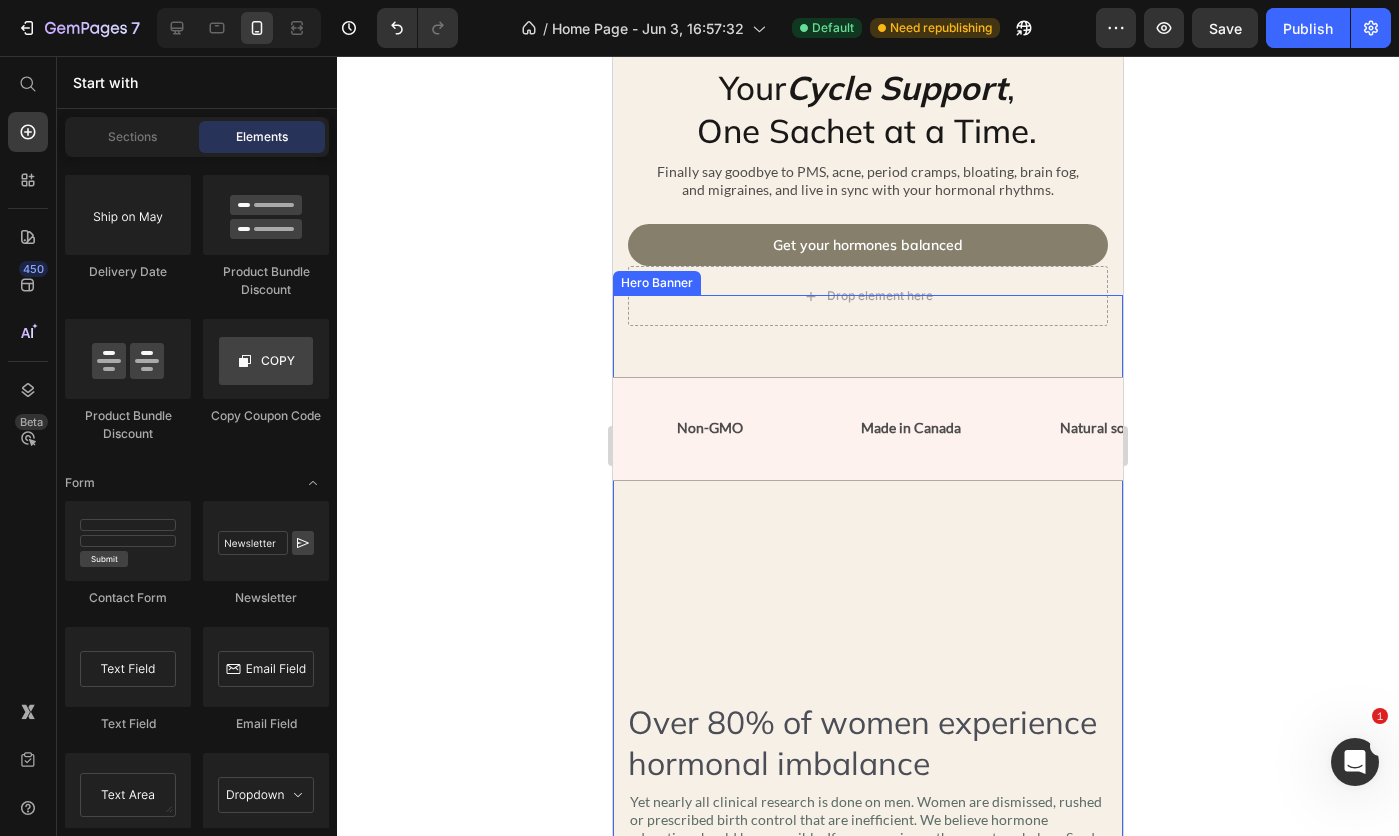 scroll, scrollTop: 400, scrollLeft: 0, axis: vertical 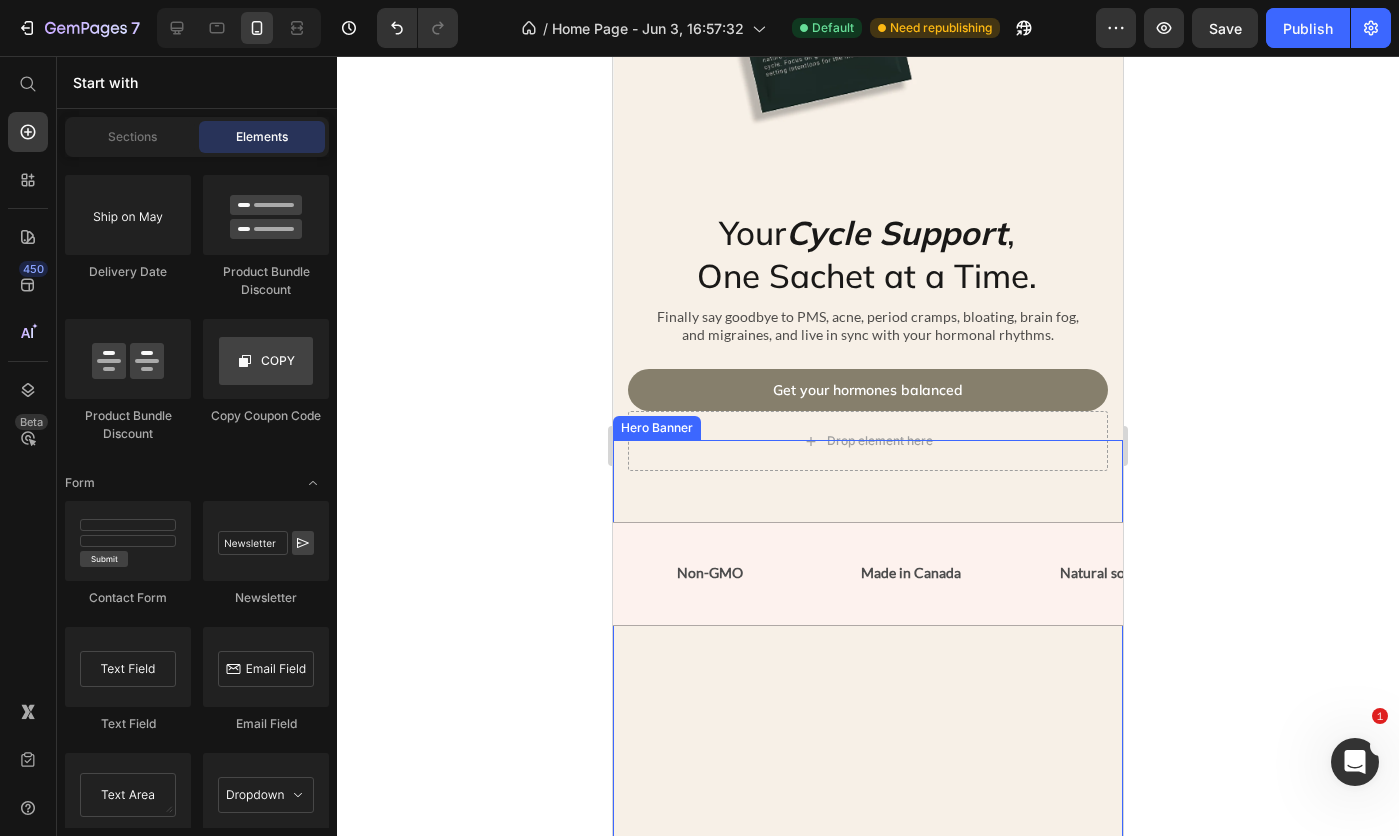 click at bounding box center (868, 982) 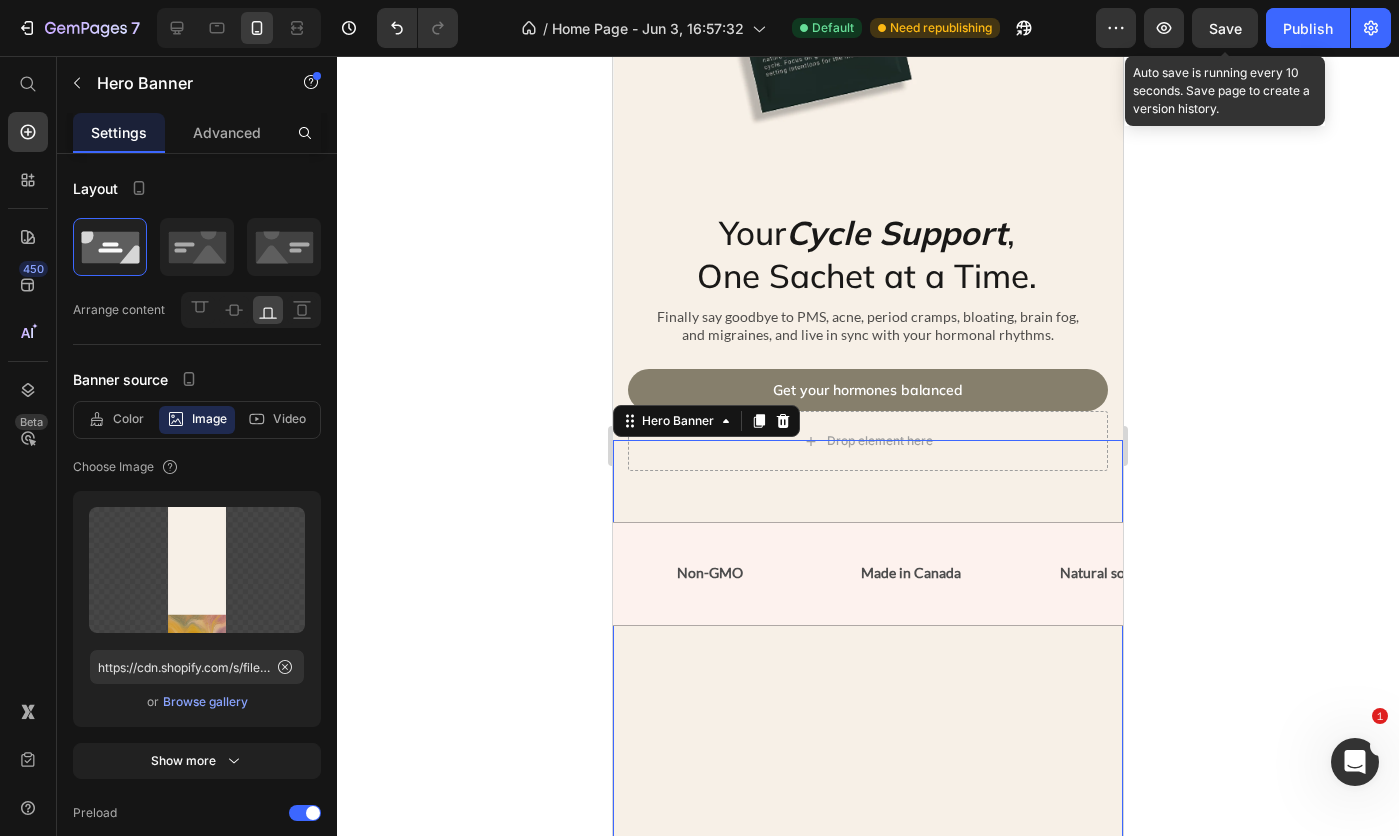 click on "Save" at bounding box center [1225, 28] 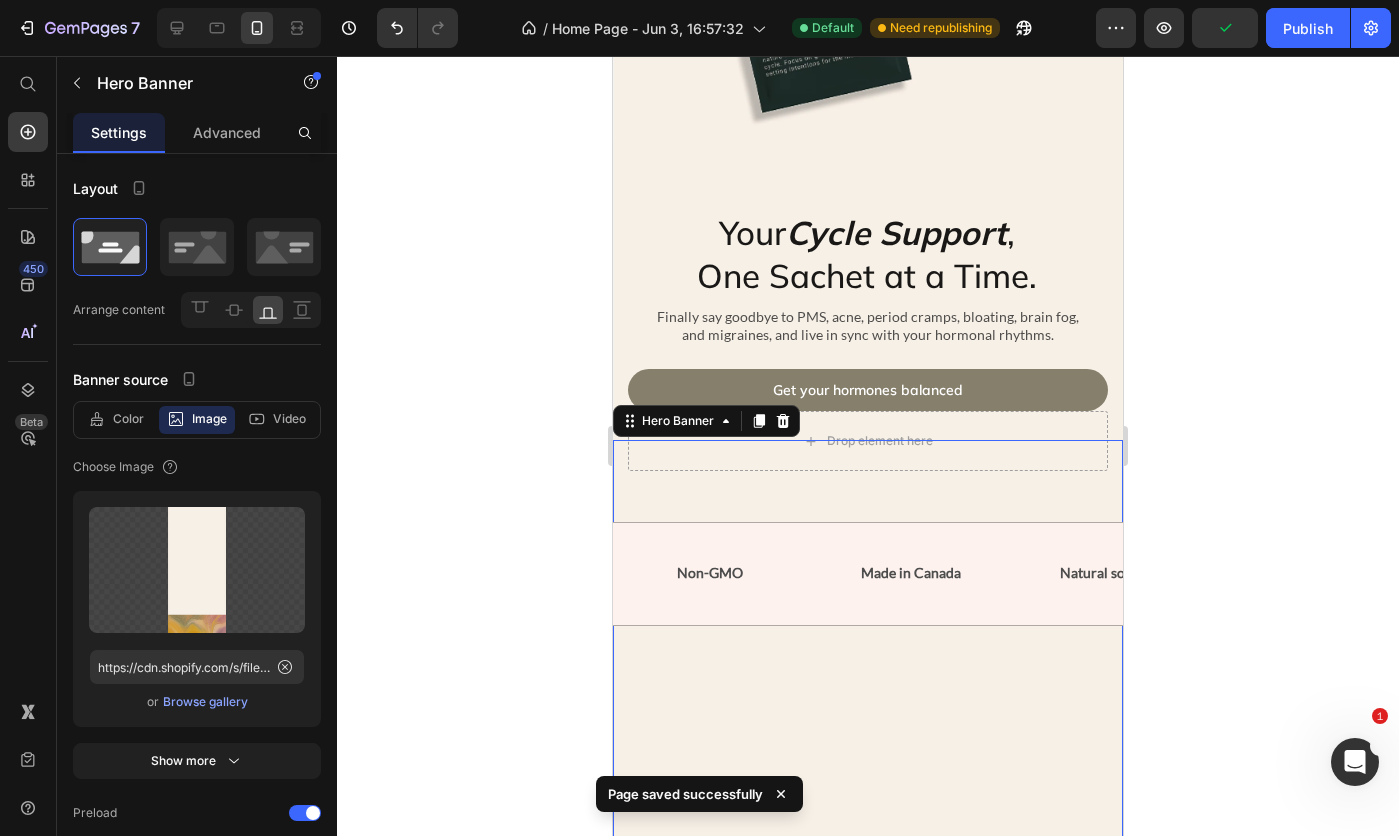click on "Publish" at bounding box center [1308, 28] 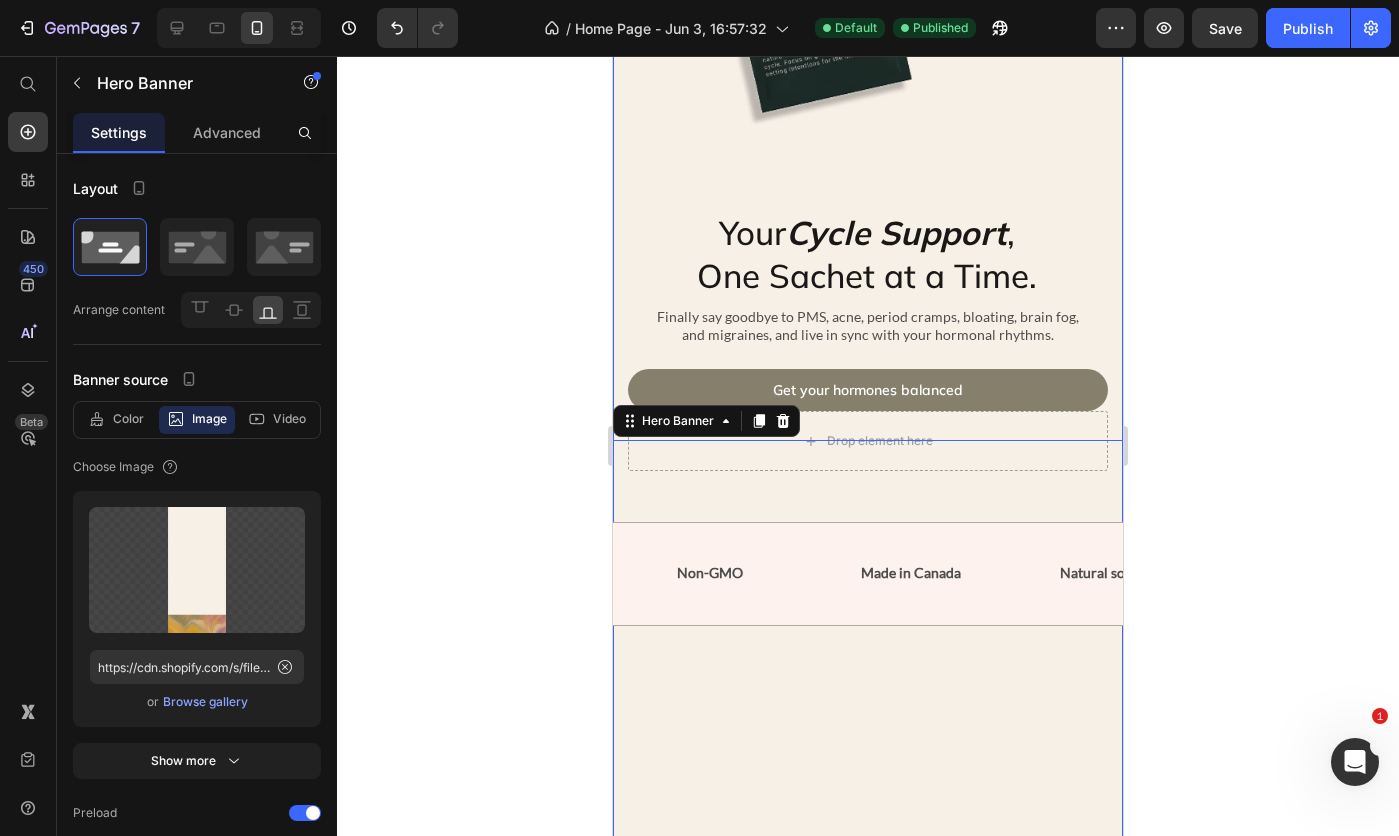 scroll, scrollTop: 0, scrollLeft: 0, axis: both 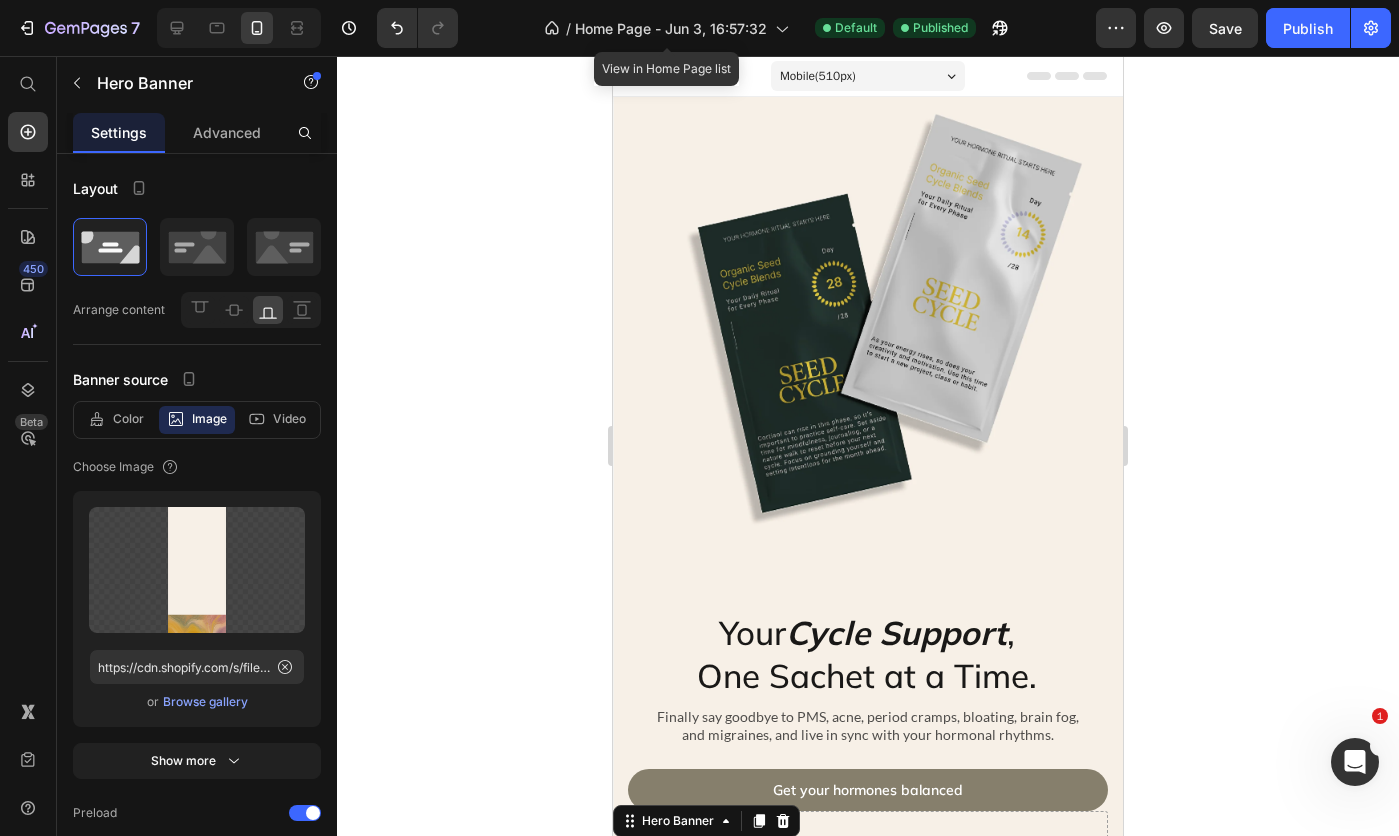 click on "Home Page - Jun 3, 16:57:32" at bounding box center (671, 28) 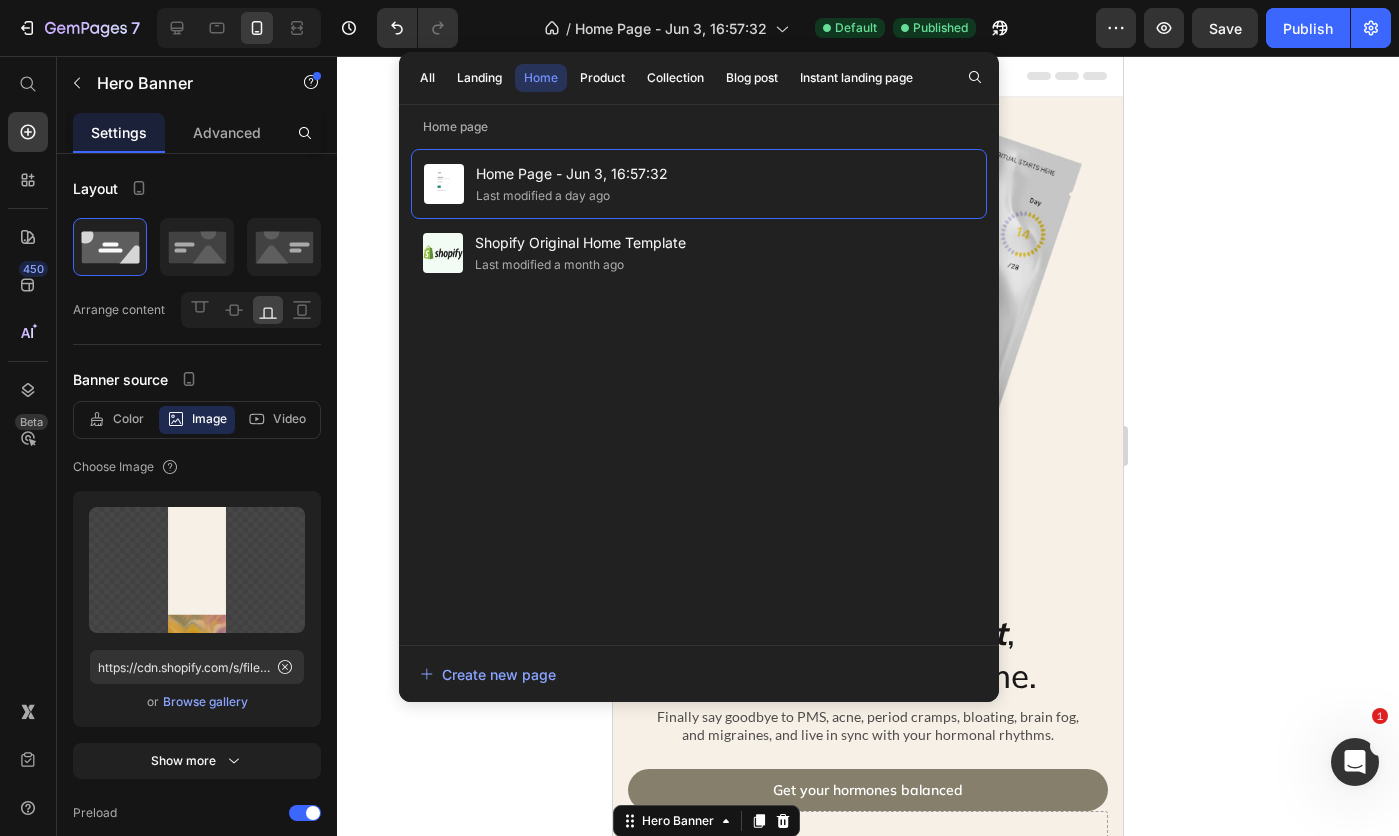 click on "All" at bounding box center (427, 78) 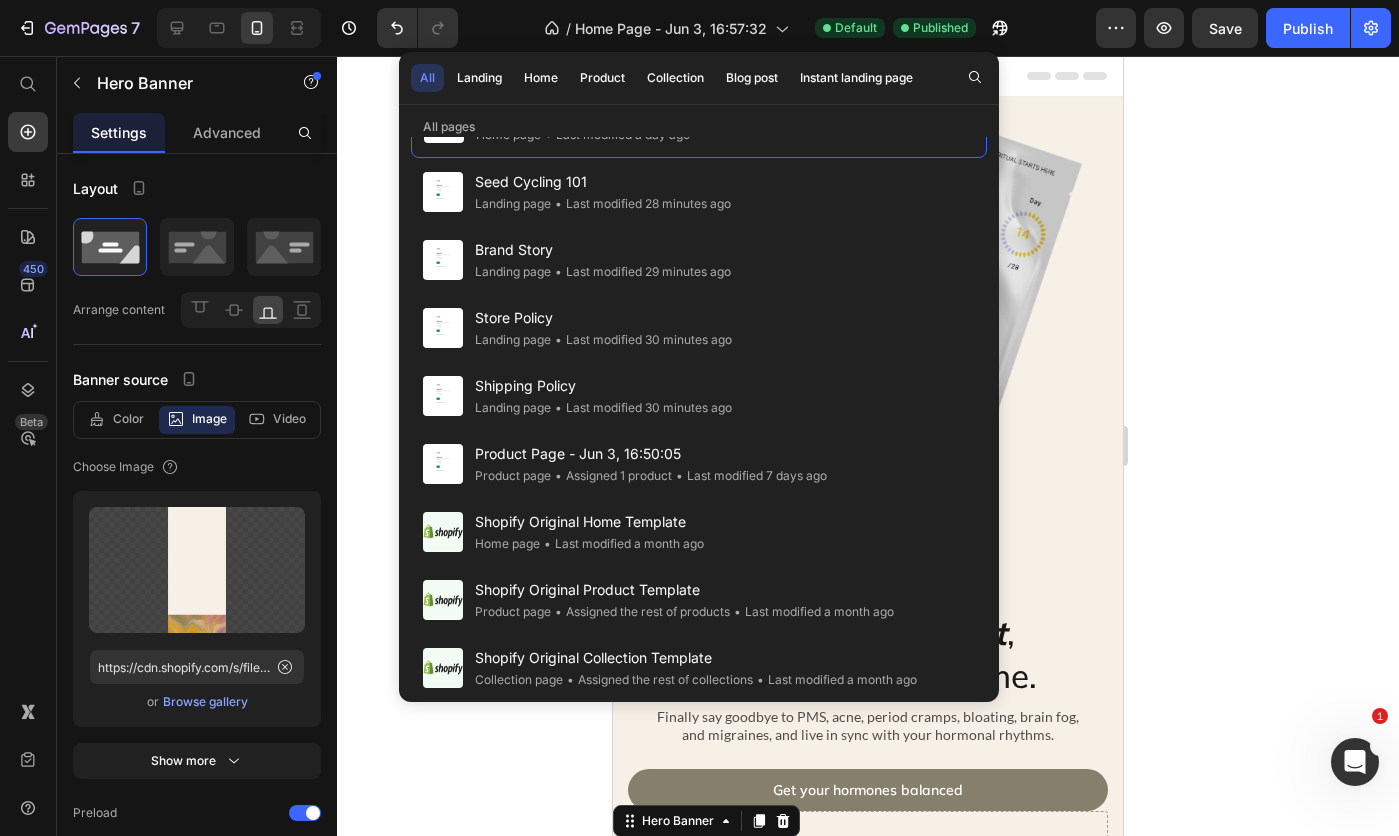 scroll, scrollTop: 0, scrollLeft: 0, axis: both 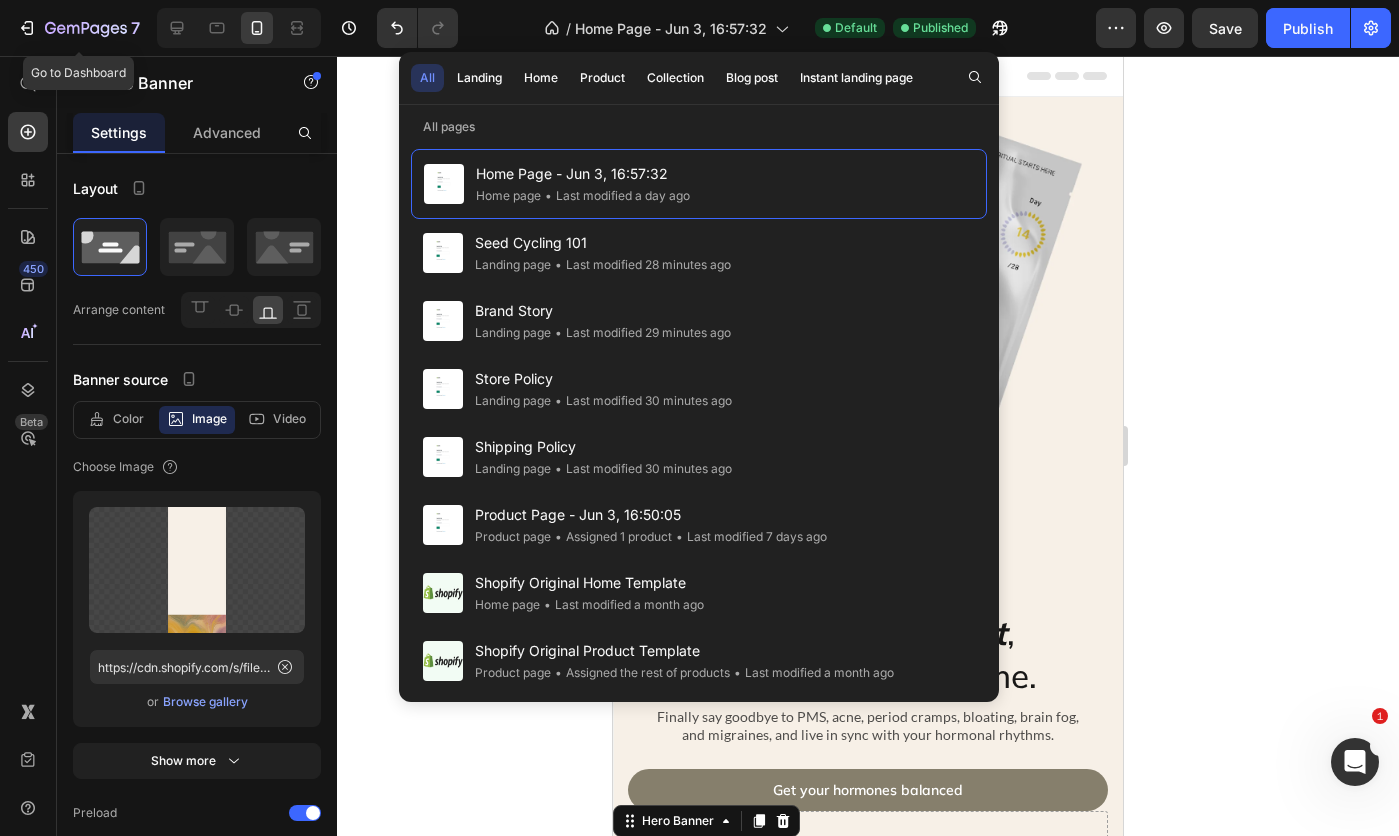 click 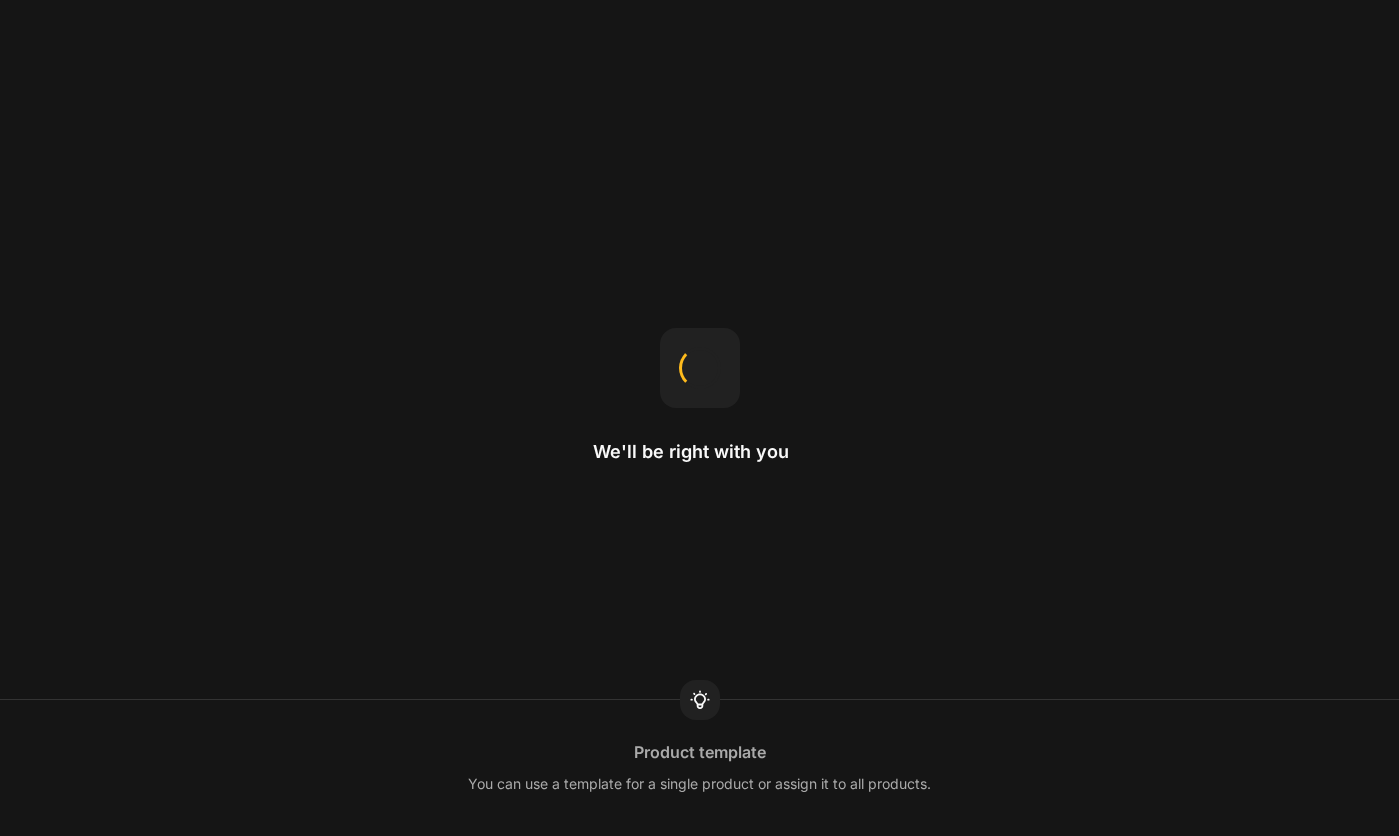 scroll, scrollTop: 0, scrollLeft: 0, axis: both 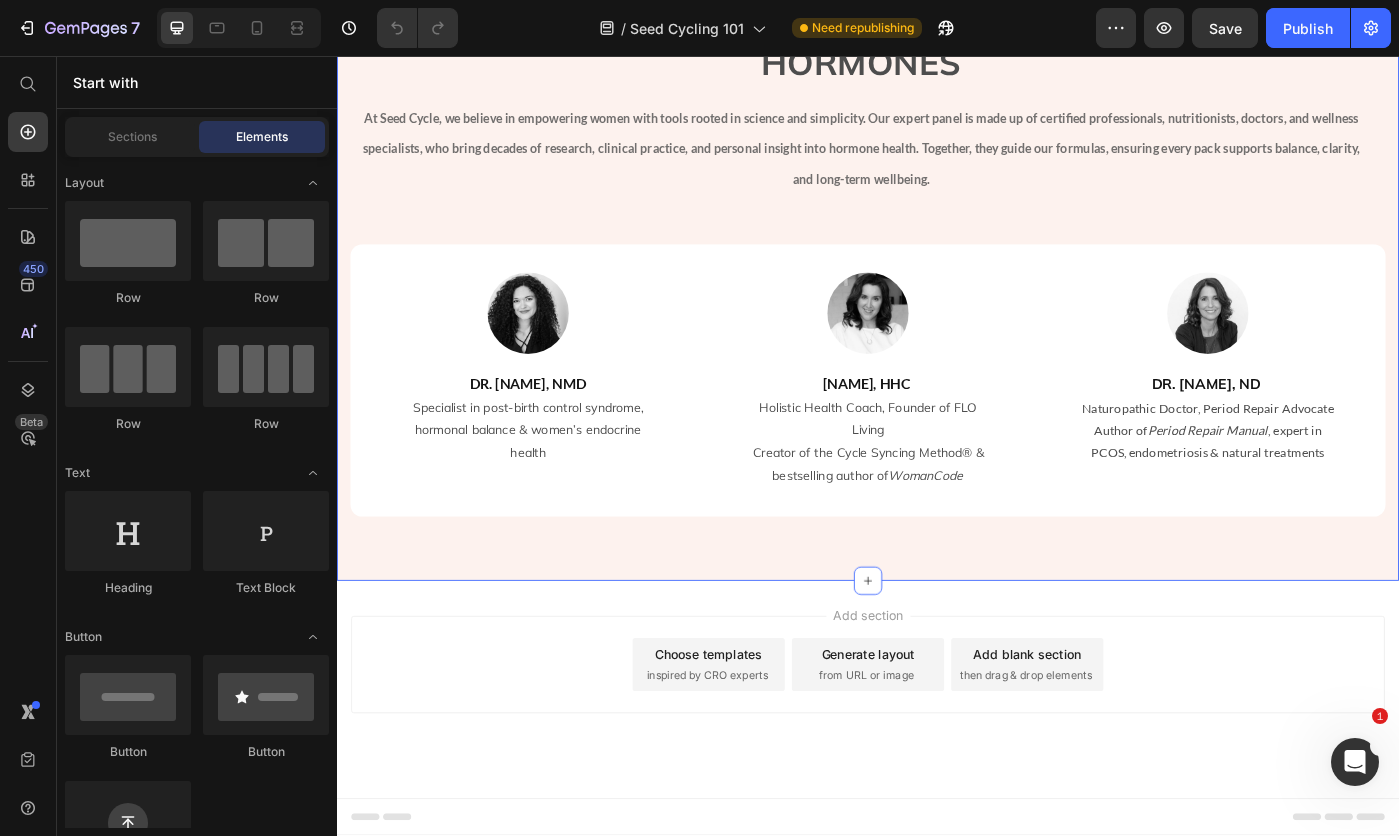 click on "DR. [NAME], NMD Heading Specialist in post-birth control syndrome, hormonal balance & women’s endocrine health Text Block Image [NAME], HHC Heading Holistic Health Coach, Founder of FLO Living Creator of the Cycle Syncing Method® & bestselling author of WomanCode Text Block Image DR. [NAME], ND Heading Naturopathic Doctor, Period Repair Advocate Author of Period Repair Manual , expert in PCOS, endometriosis & natural treatments Text Block Row Row Section 3" at bounding box center (937, 257) 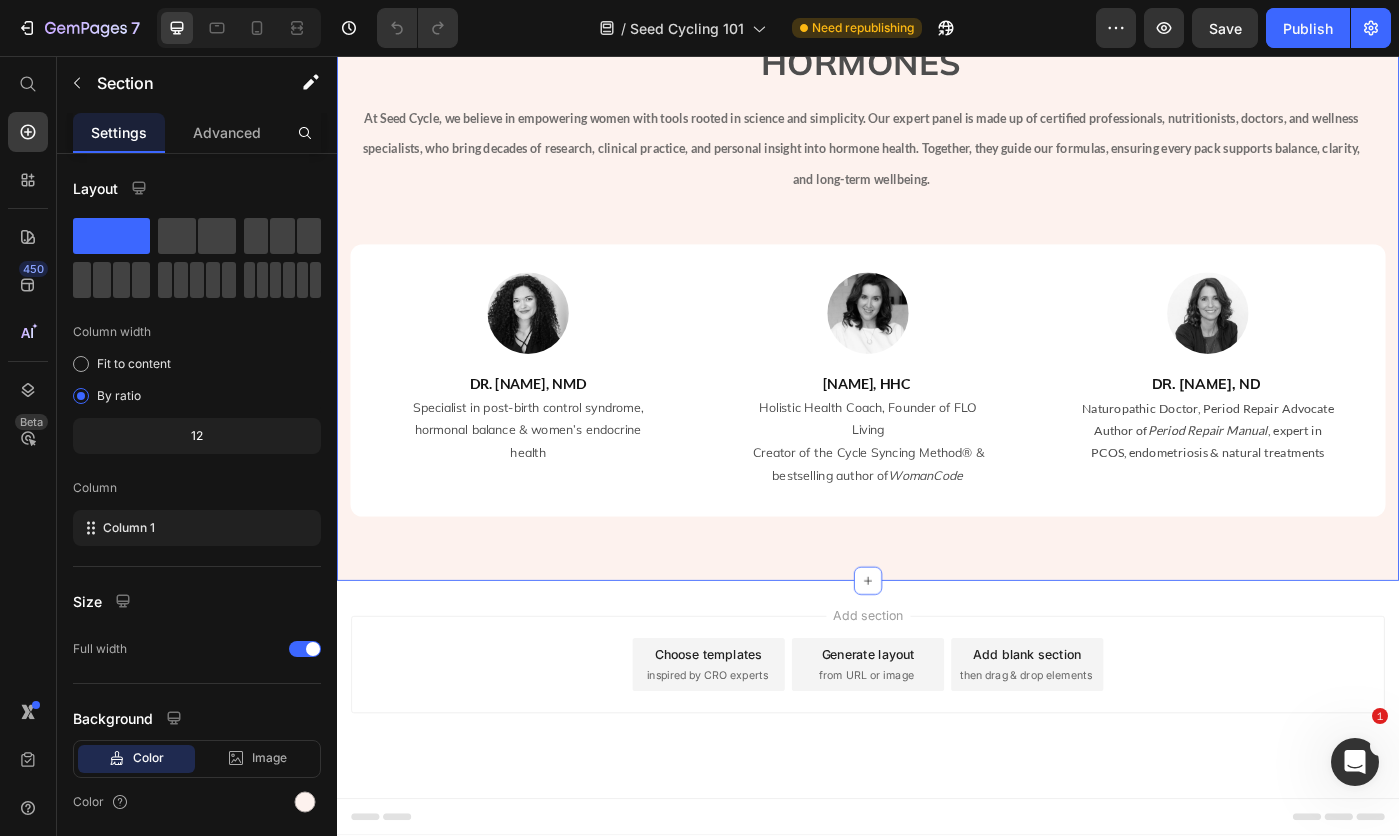 click on "Add section Choose templates inspired by CRO experts Generate layout from URL or image Add blank section then drag & drop elements" at bounding box center (937, 772) 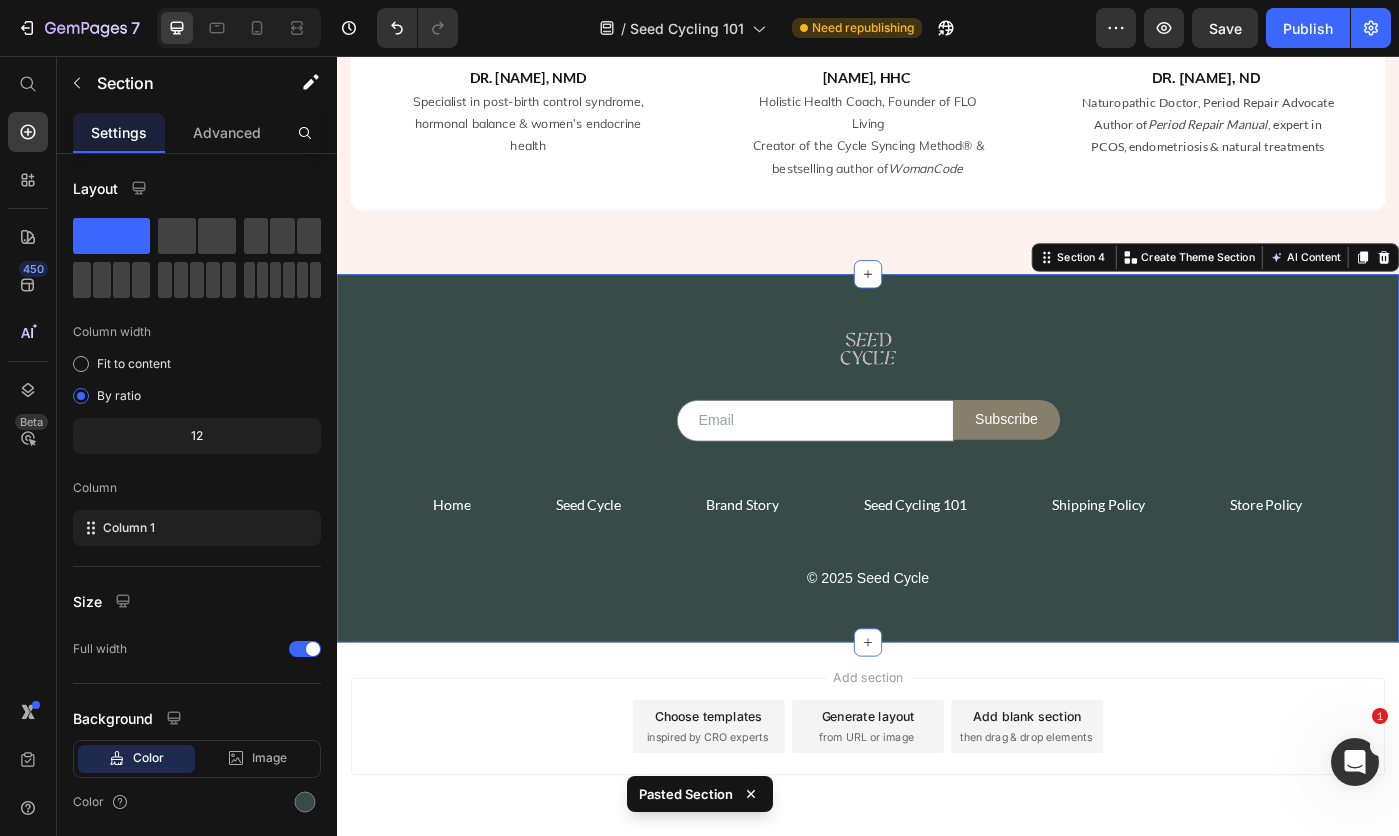 scroll, scrollTop: 2687, scrollLeft: 0, axis: vertical 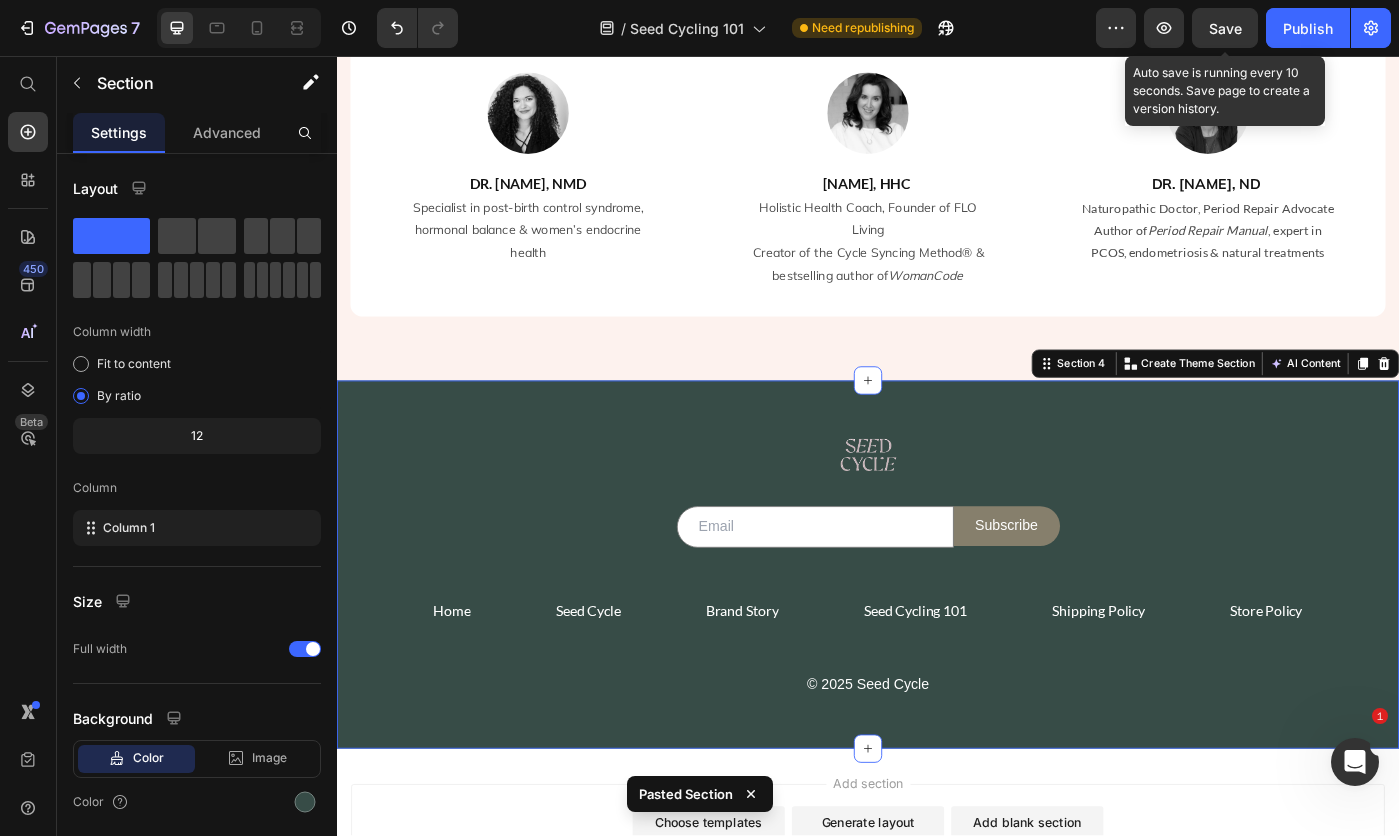 click on "Save" at bounding box center [1225, 28] 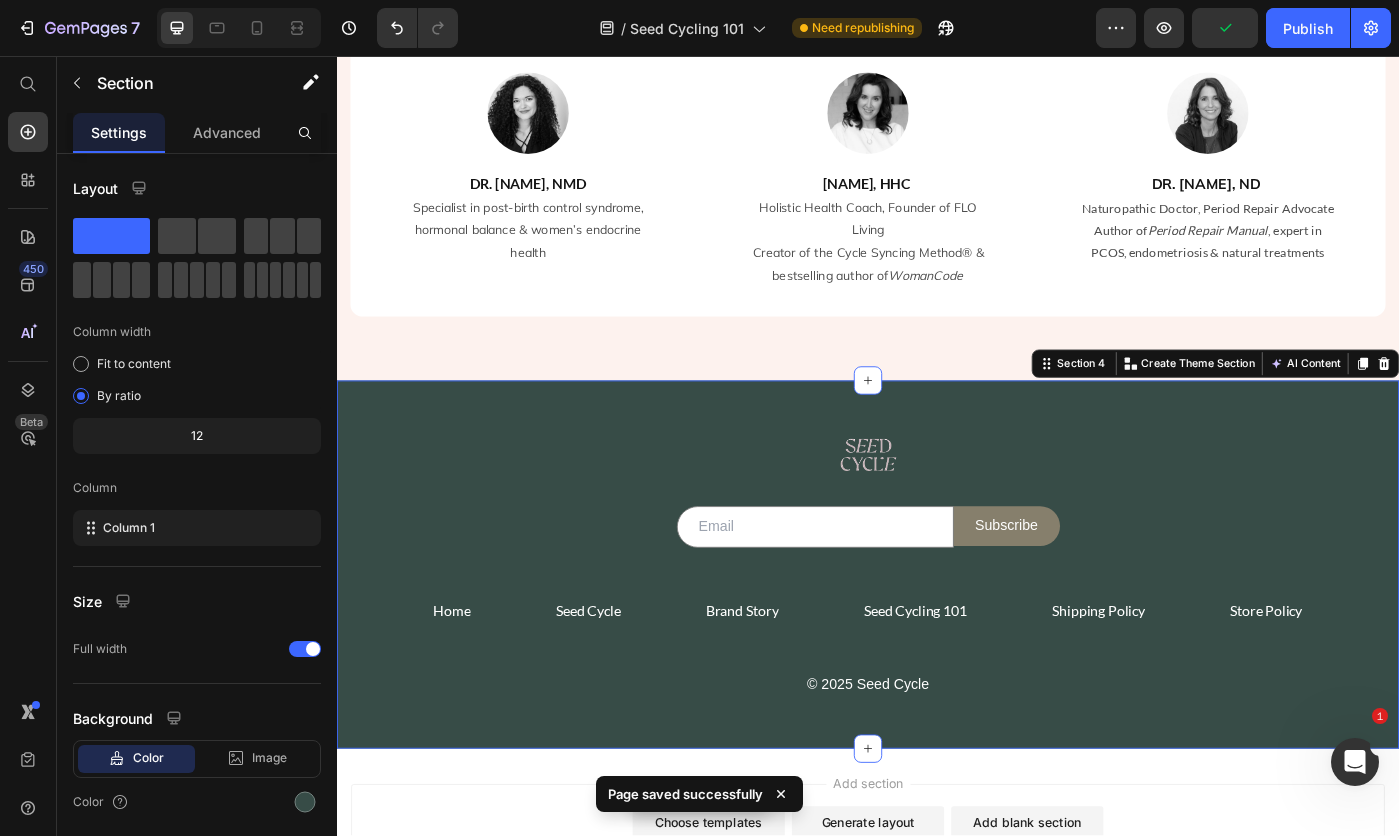 click on "Publish" at bounding box center [1308, 28] 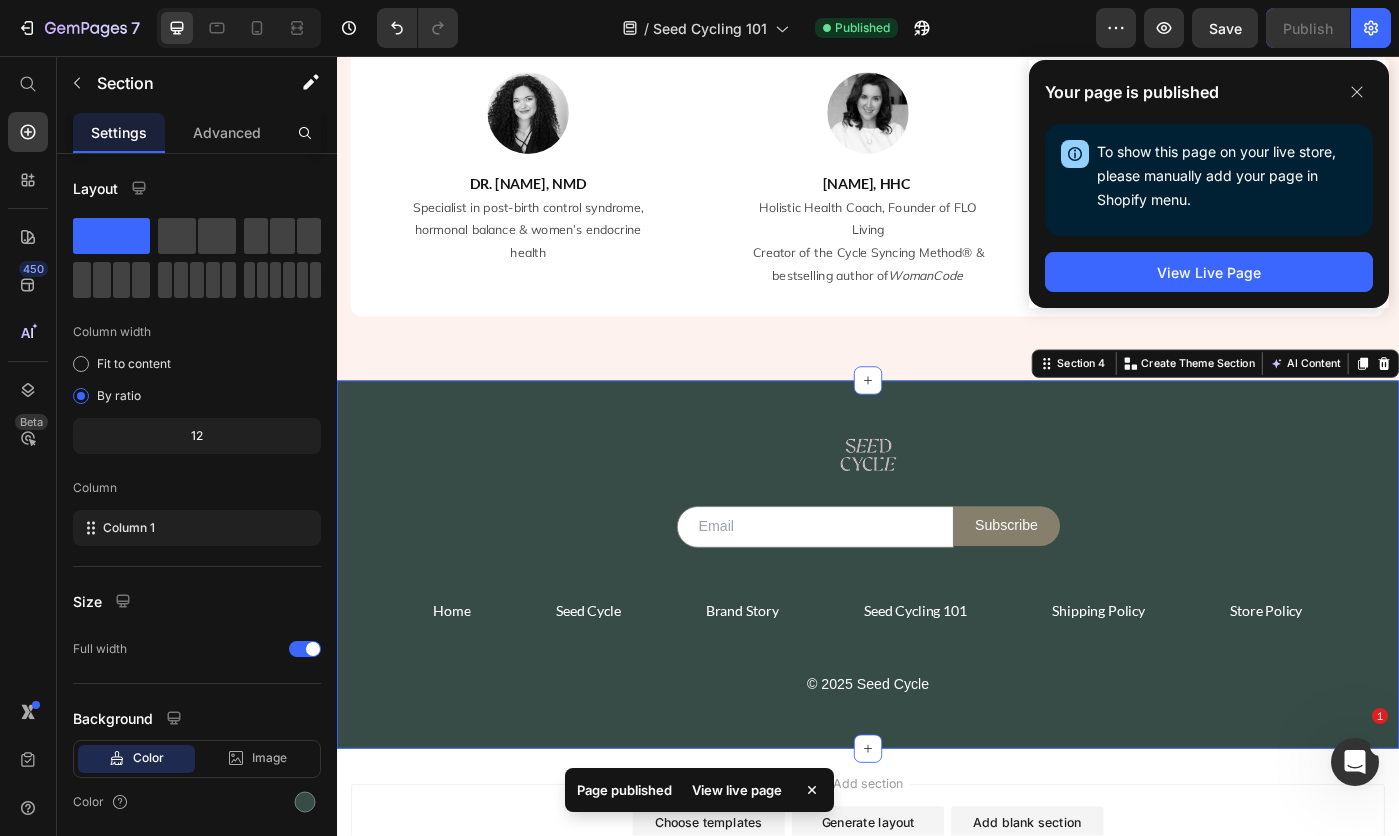 click 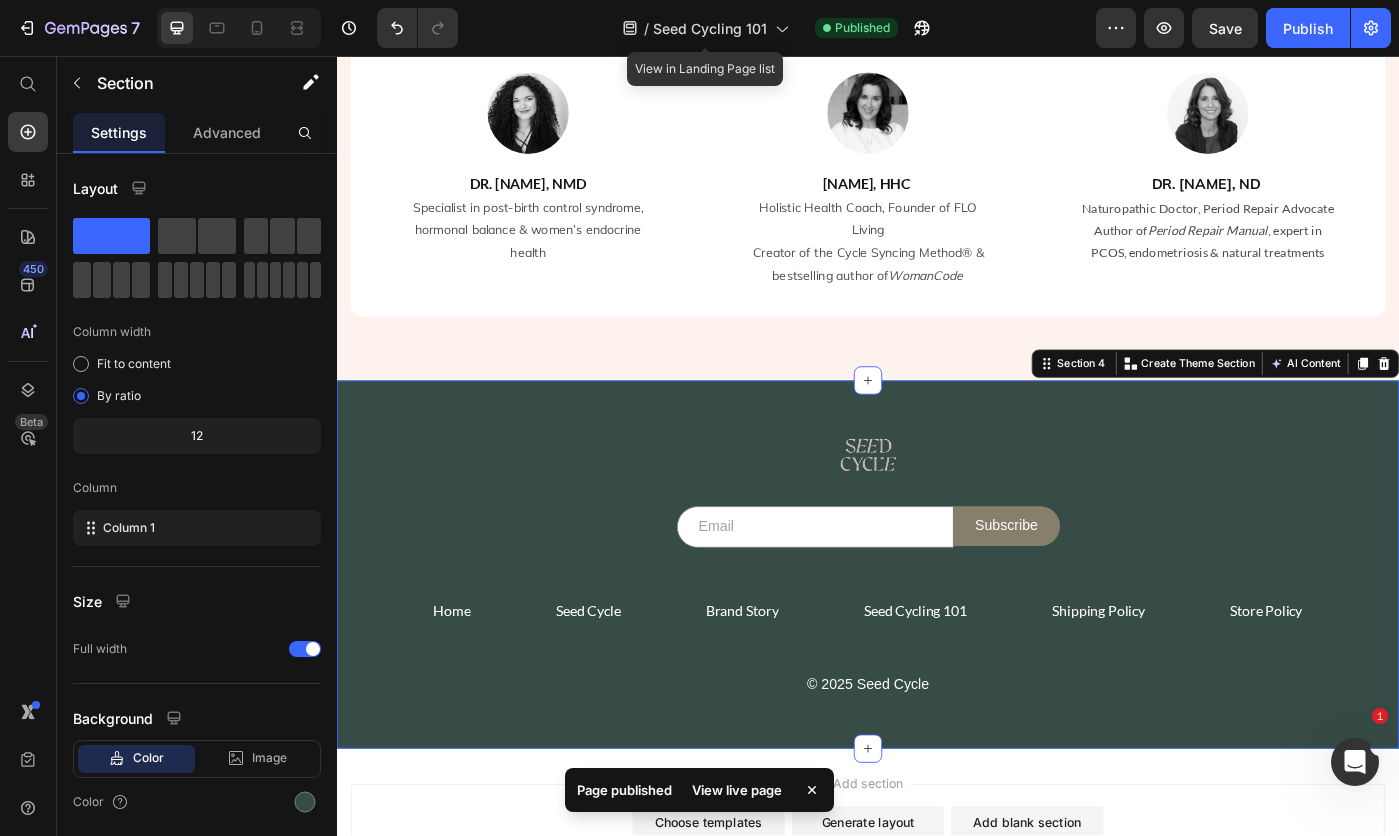 click on "/  Seed Cycling 101" 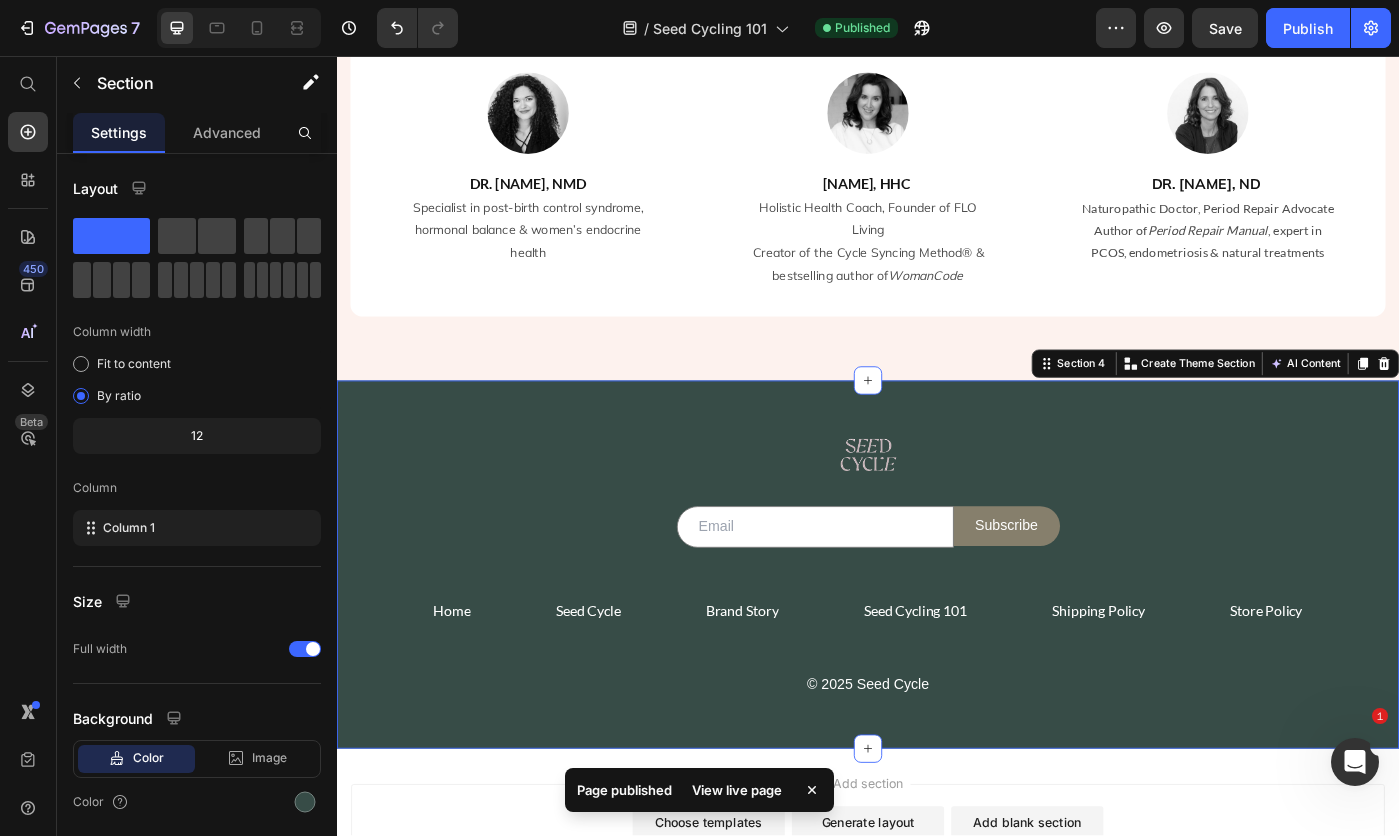 click 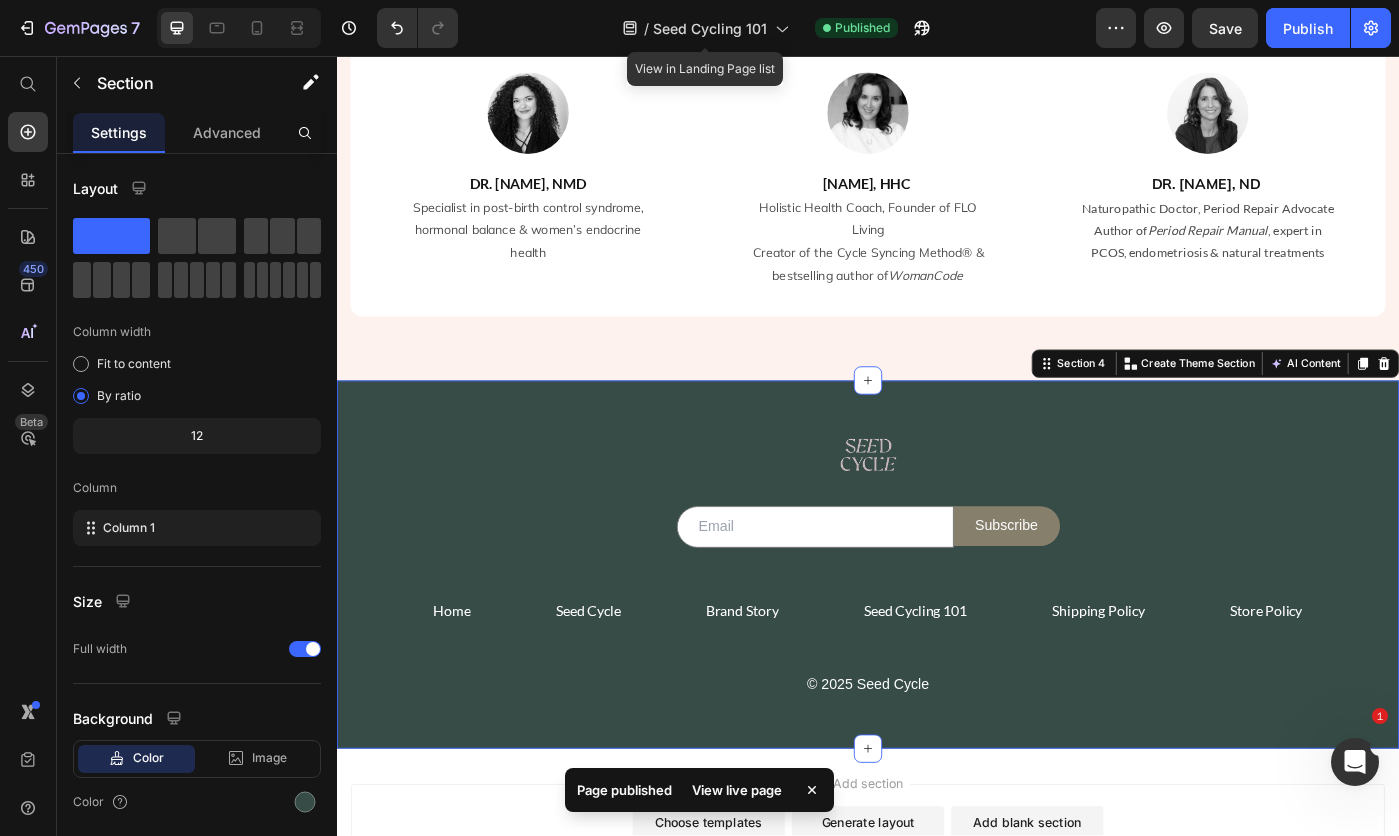 click on "Seed Cycling 101" at bounding box center (710, 28) 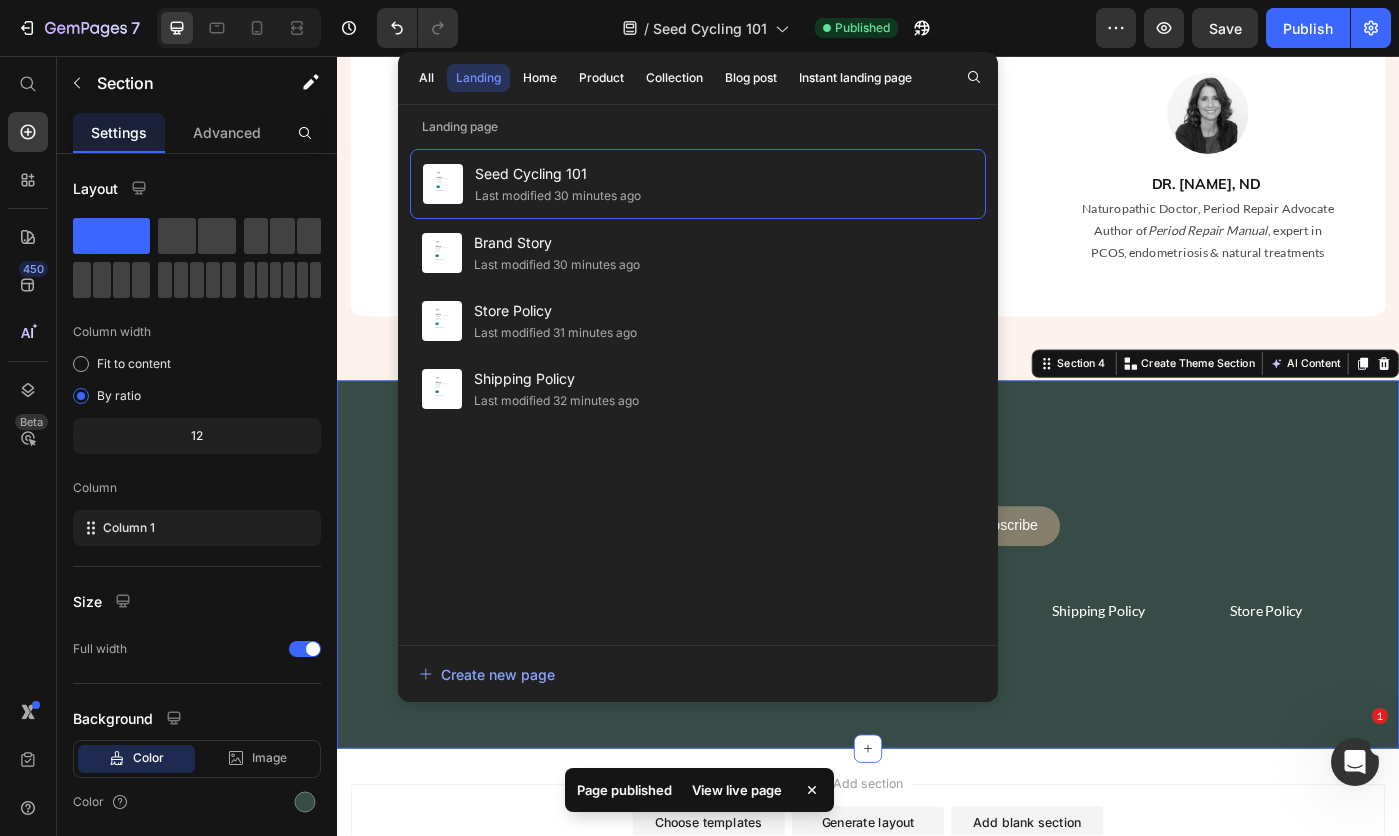 click on "All" 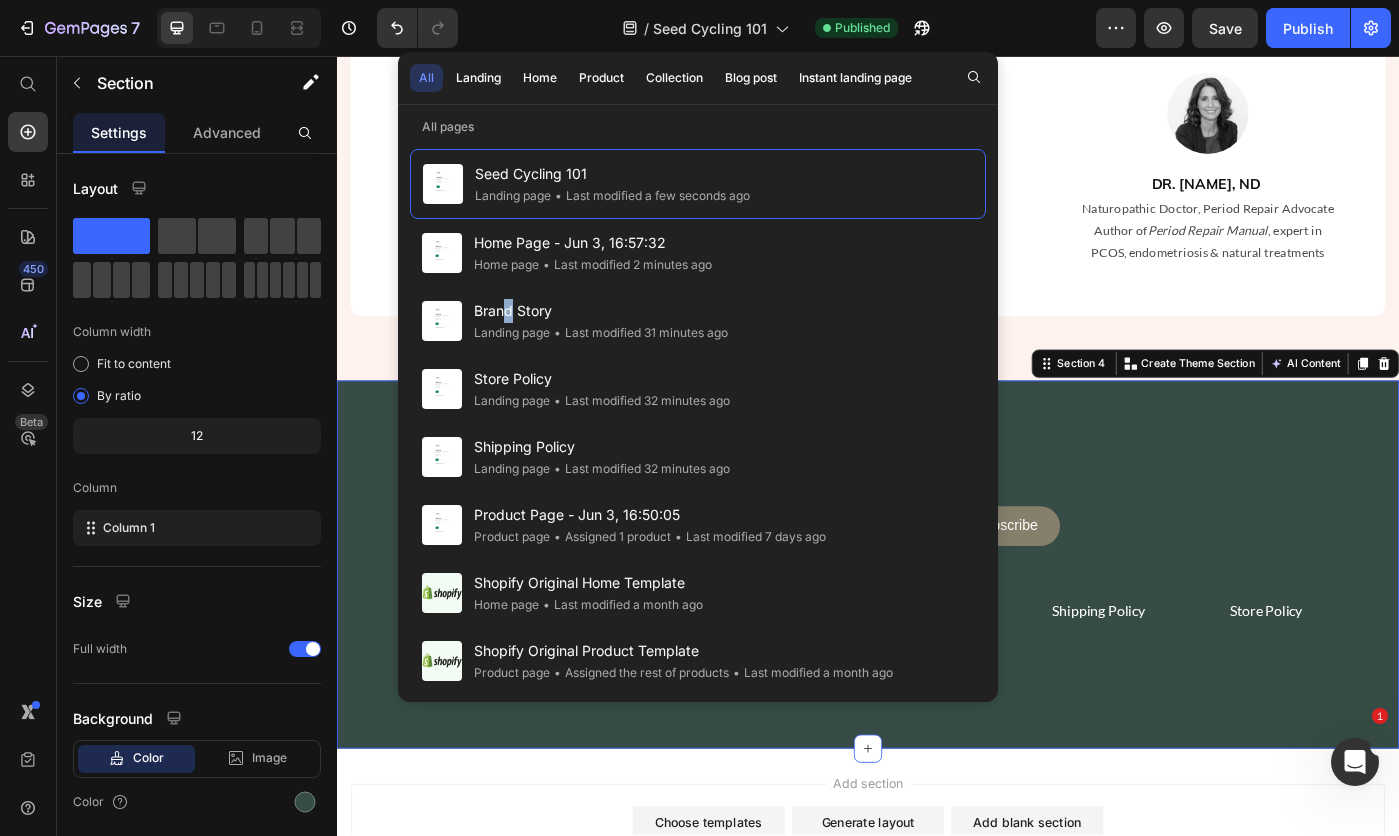 click on "Brand Story" at bounding box center [601, 311] 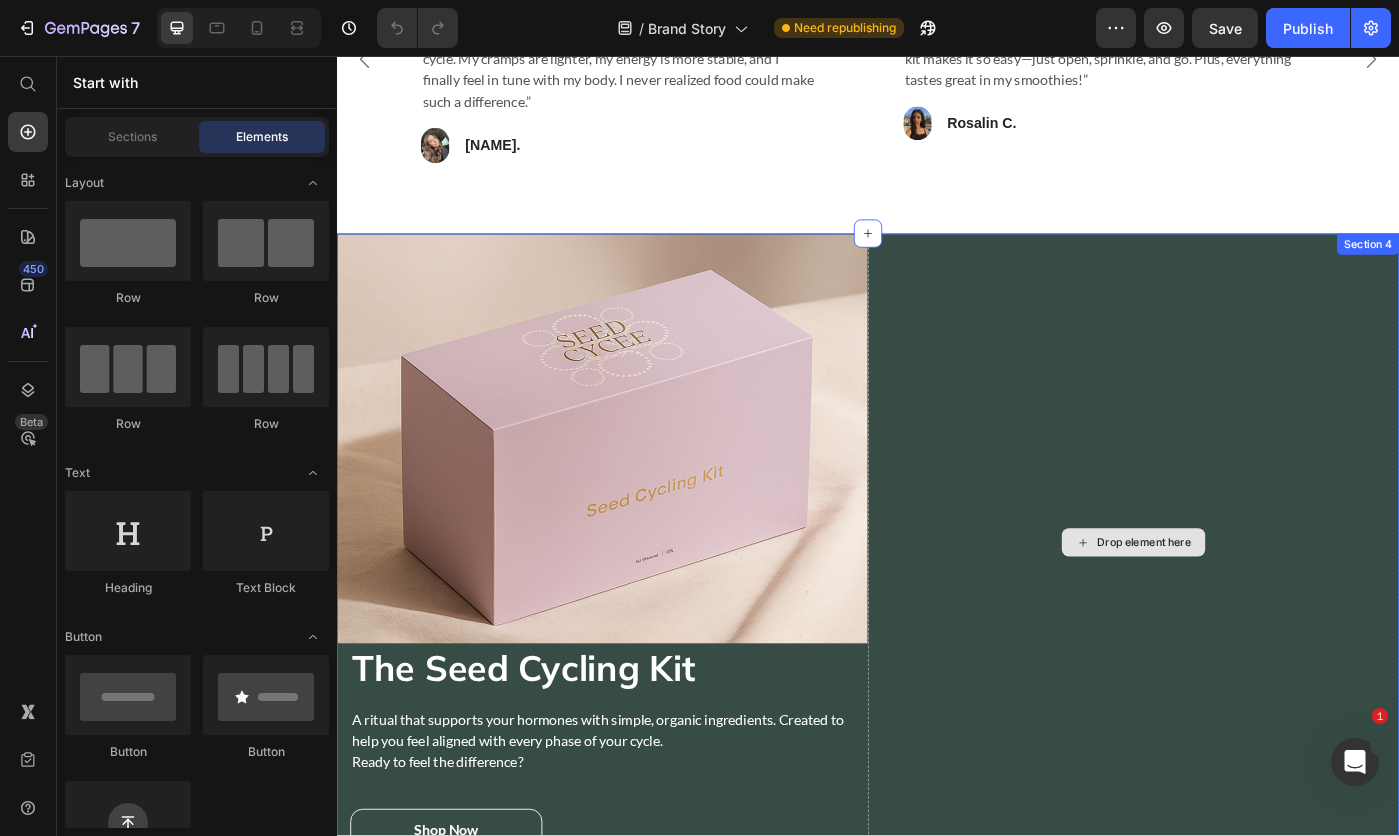 scroll, scrollTop: 2082, scrollLeft: 0, axis: vertical 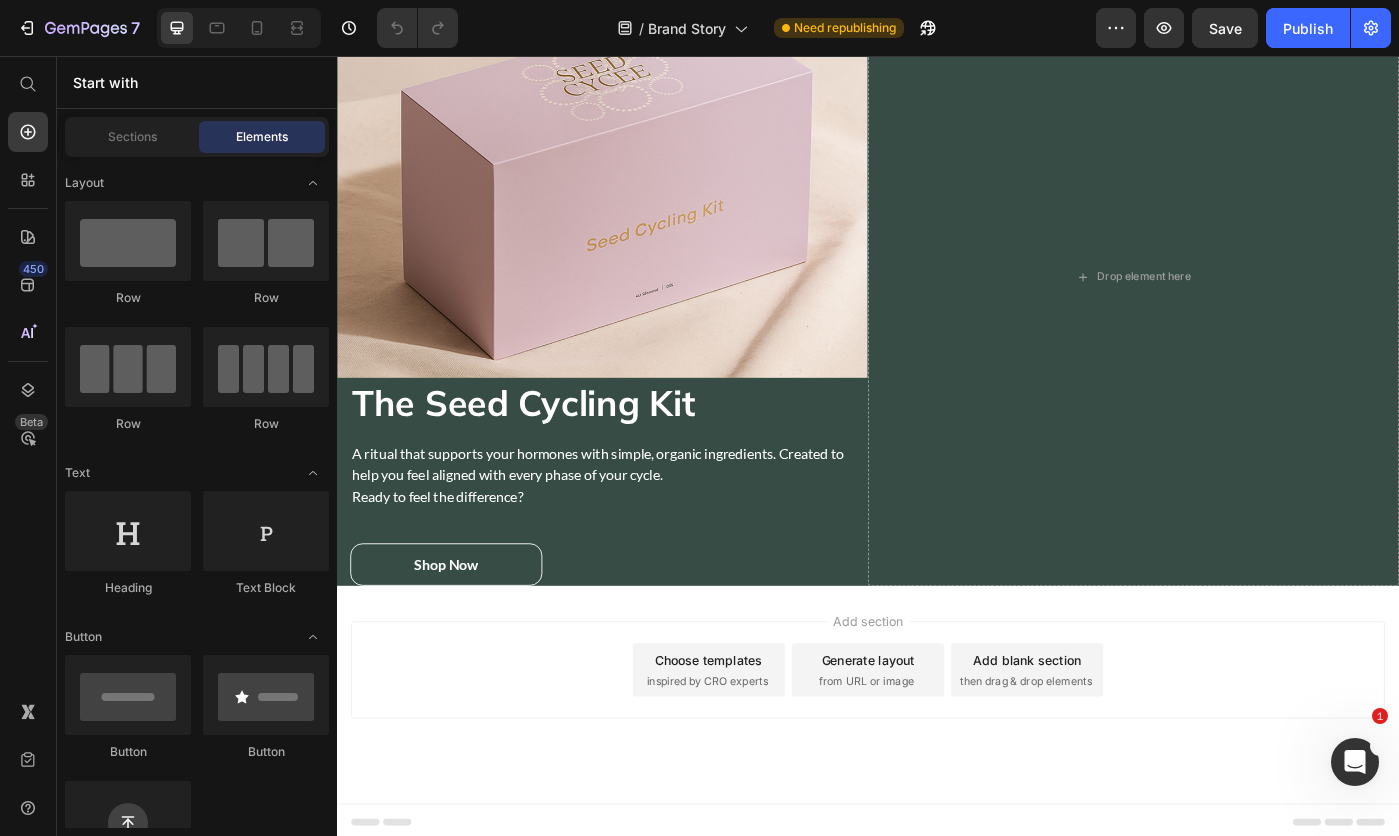 click on "Add section Choose templates inspired by CRO experts Generate layout from URL or image Add blank section then drag & drop elements" at bounding box center (937, 750) 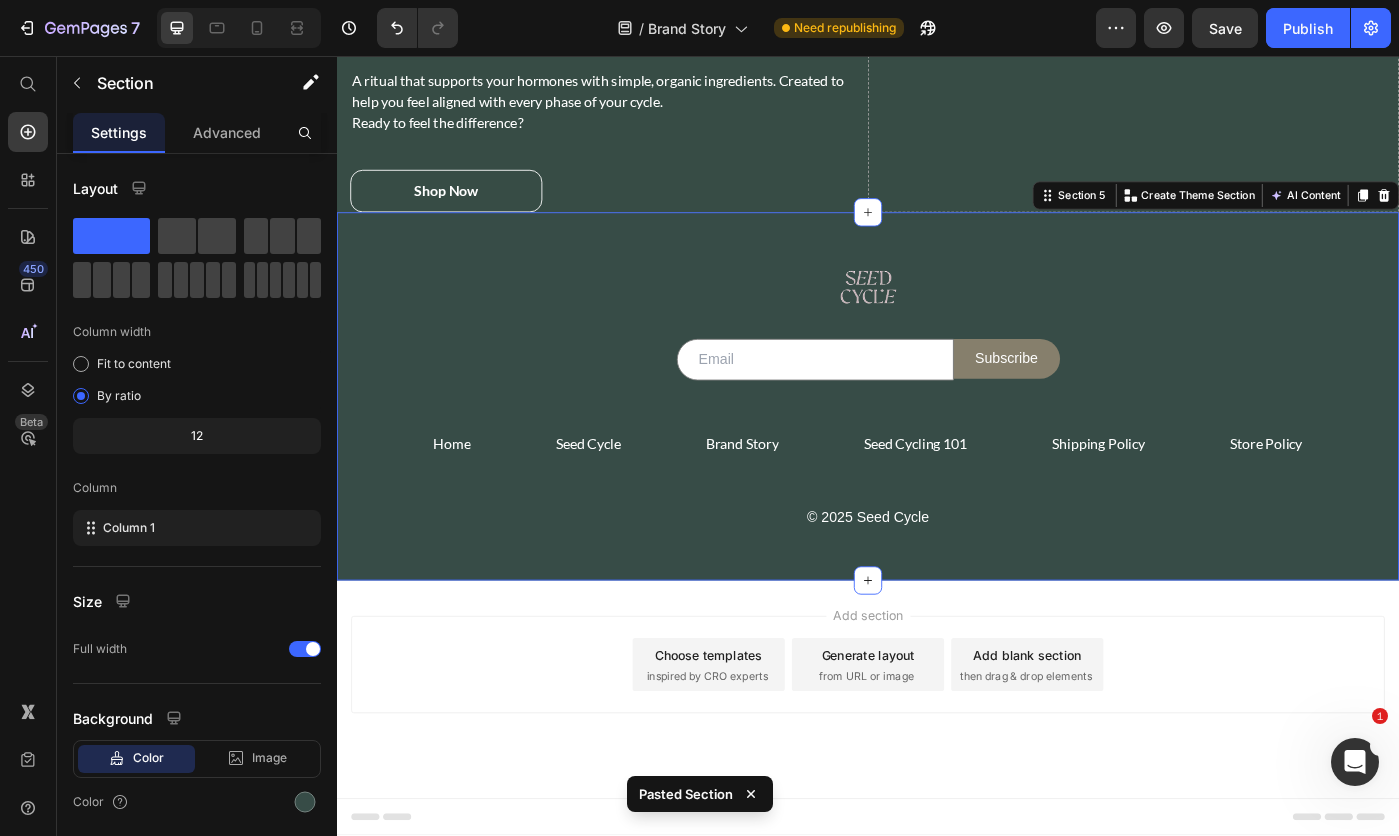 scroll, scrollTop: 2198, scrollLeft: 0, axis: vertical 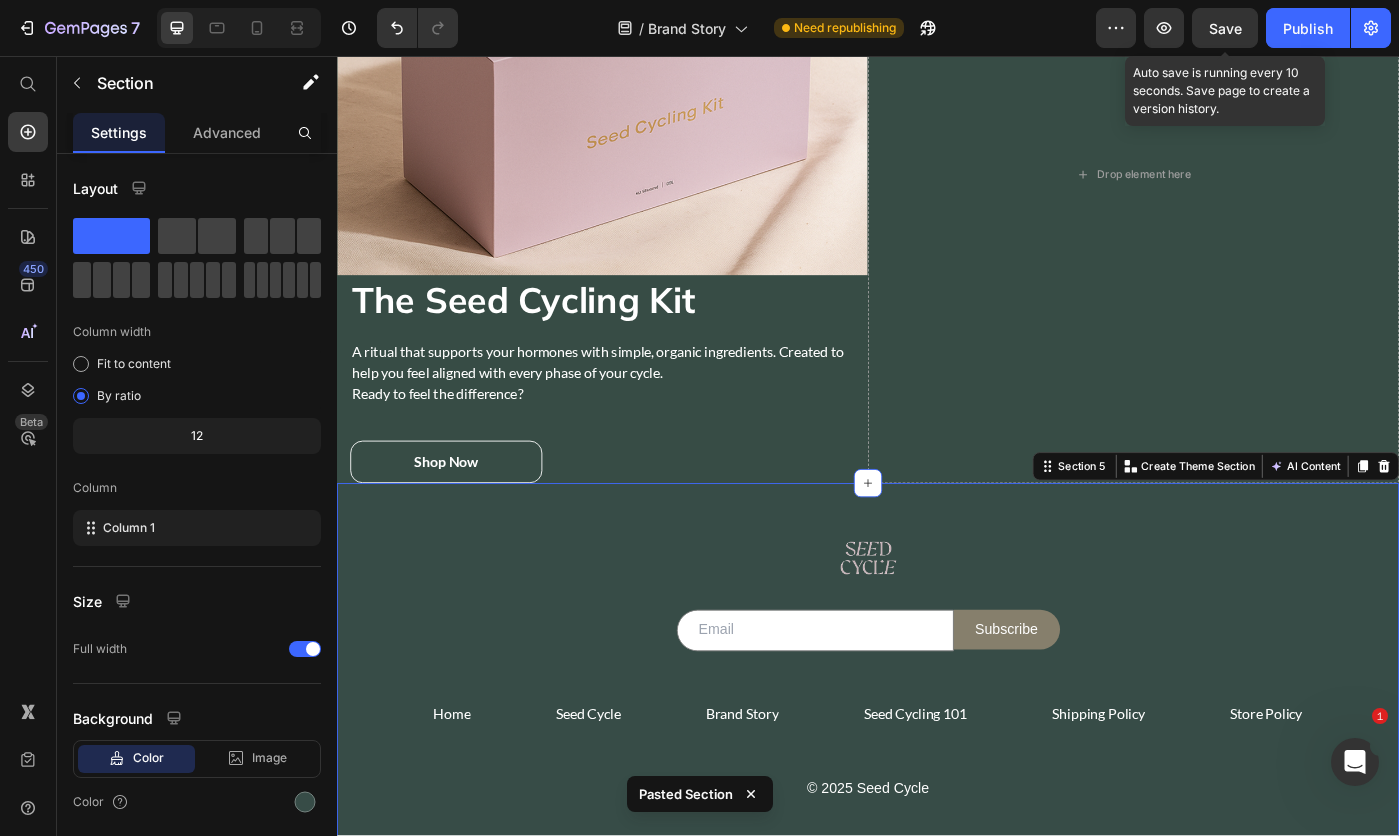 click on "Save" at bounding box center (1225, 28) 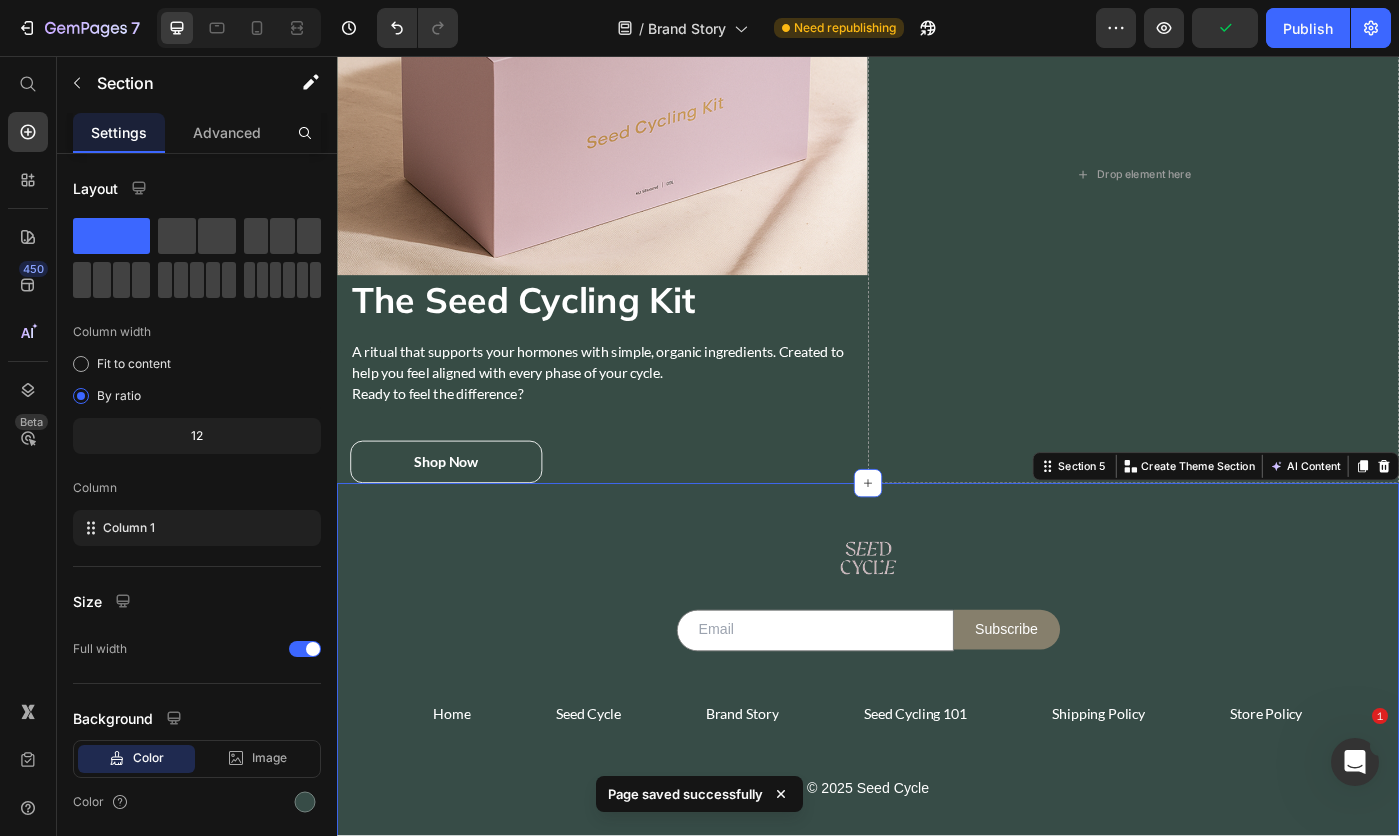 click on "Publish" at bounding box center [1308, 28] 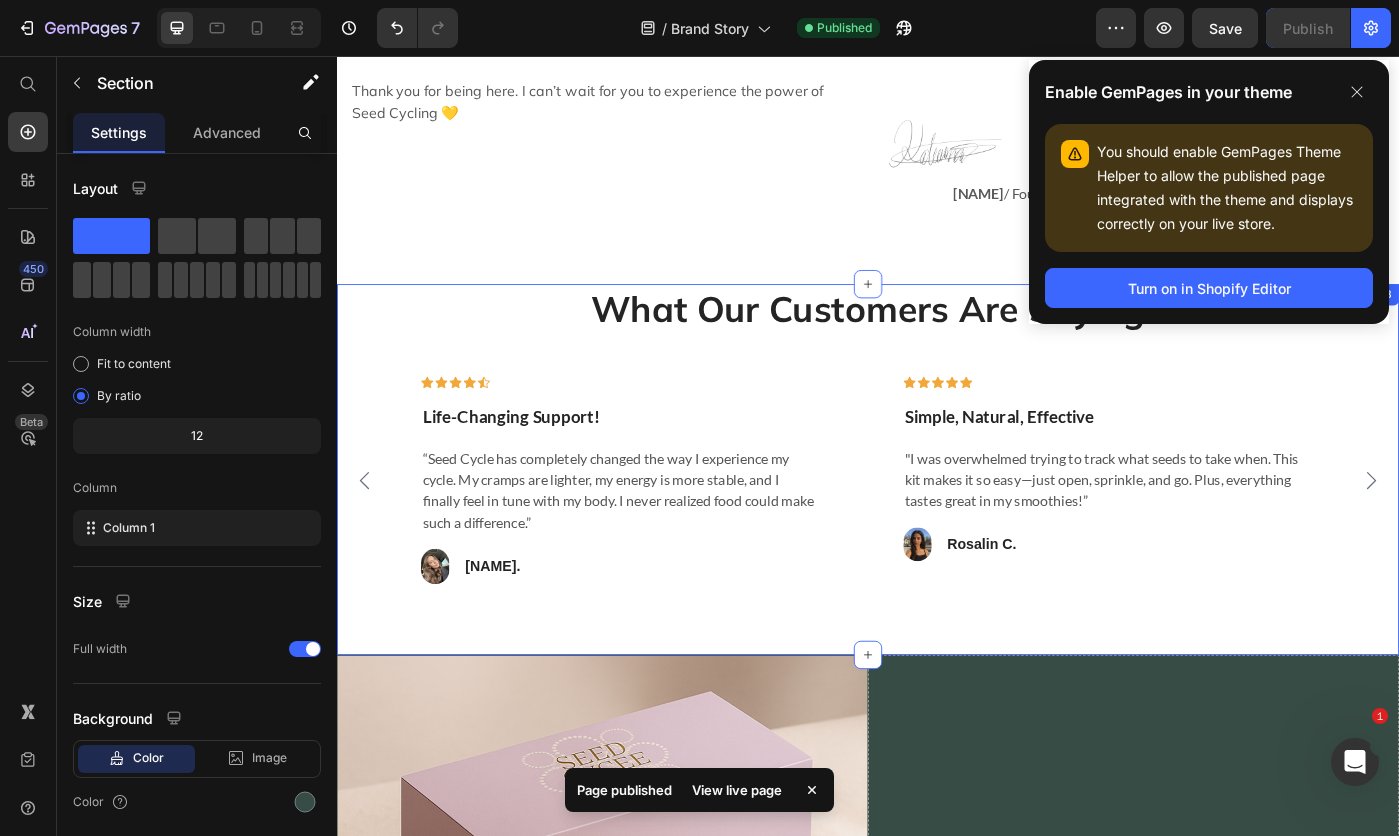scroll, scrollTop: 1300, scrollLeft: 0, axis: vertical 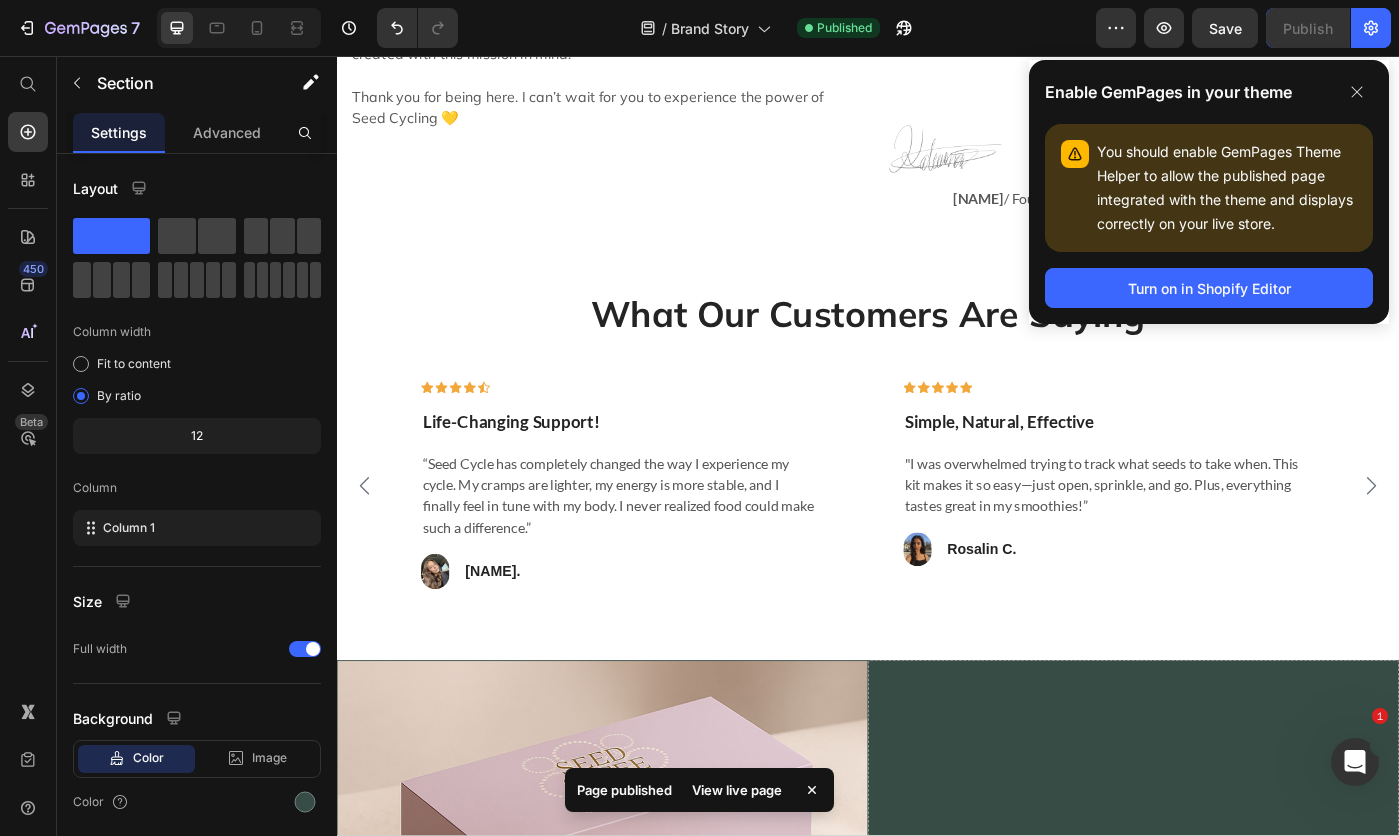 click 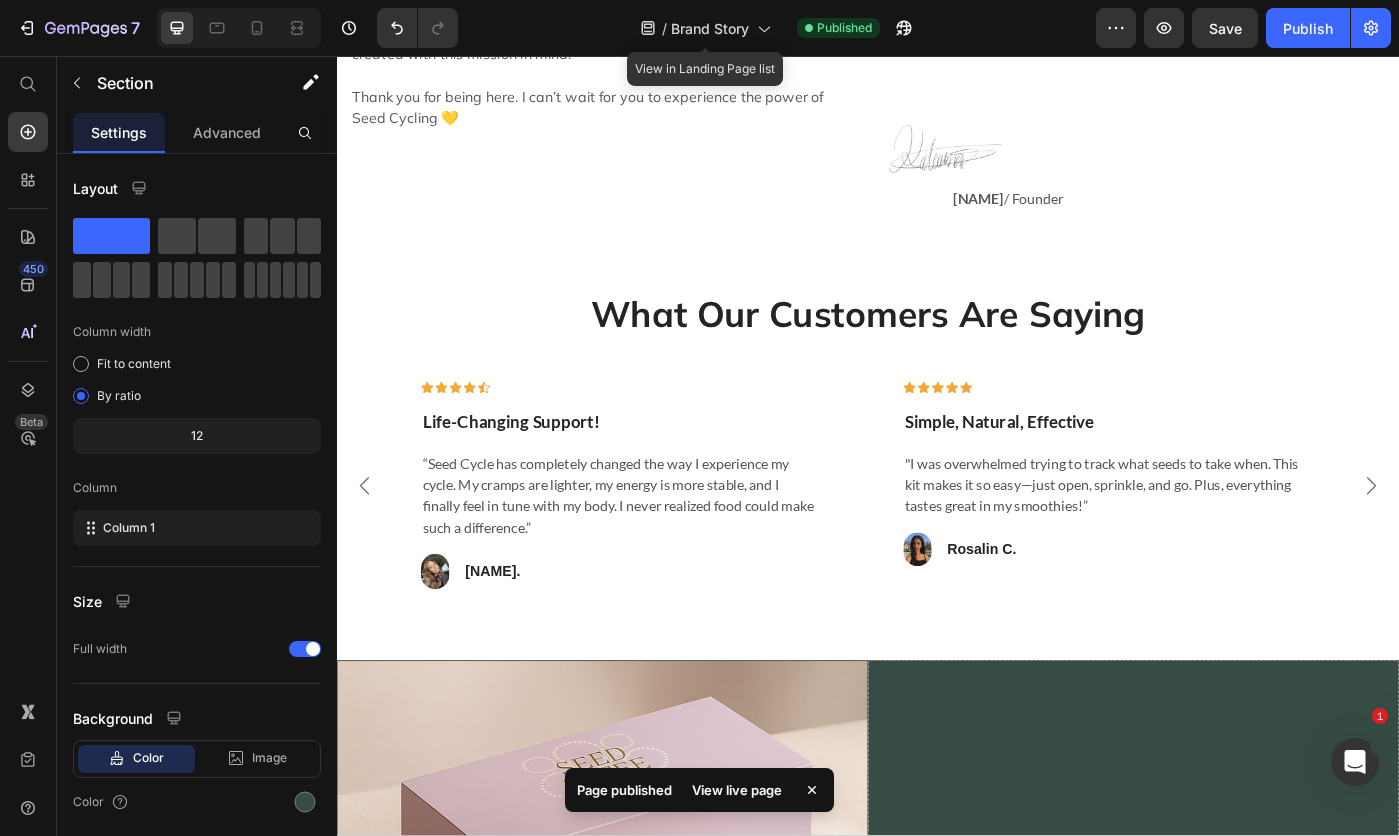 click on "/" at bounding box center [664, 28] 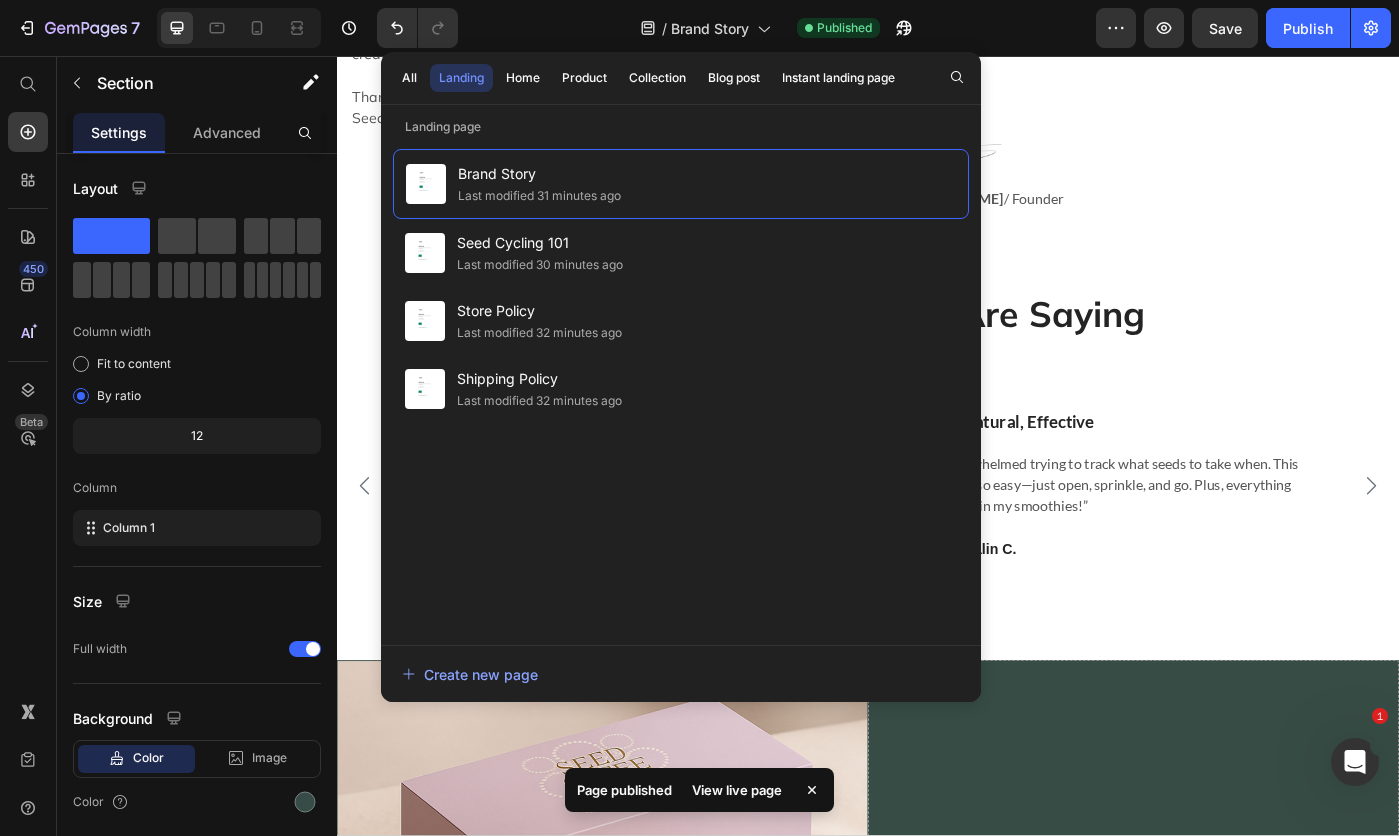 click on "All" at bounding box center (409, 78) 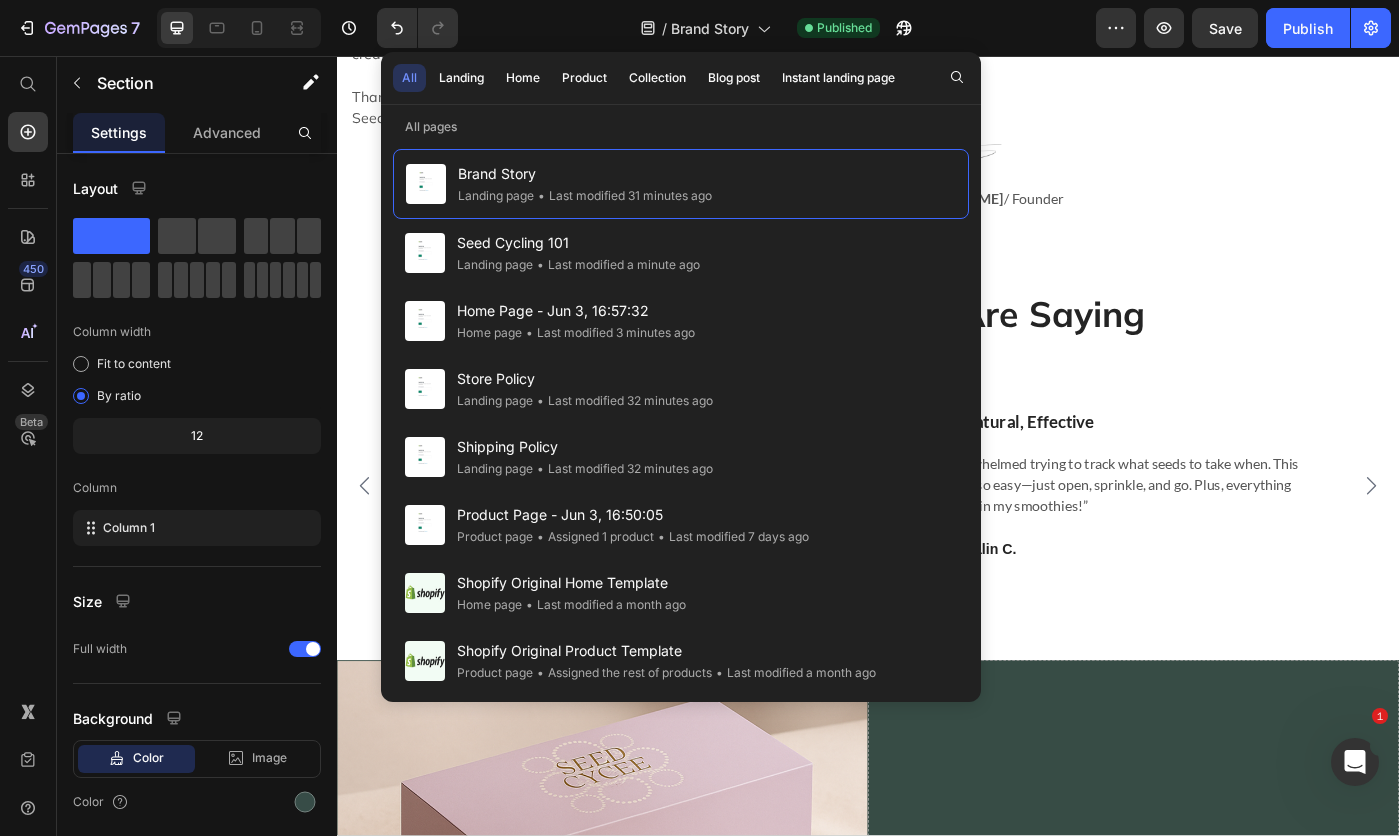 click on "Store Policy" at bounding box center [585, 379] 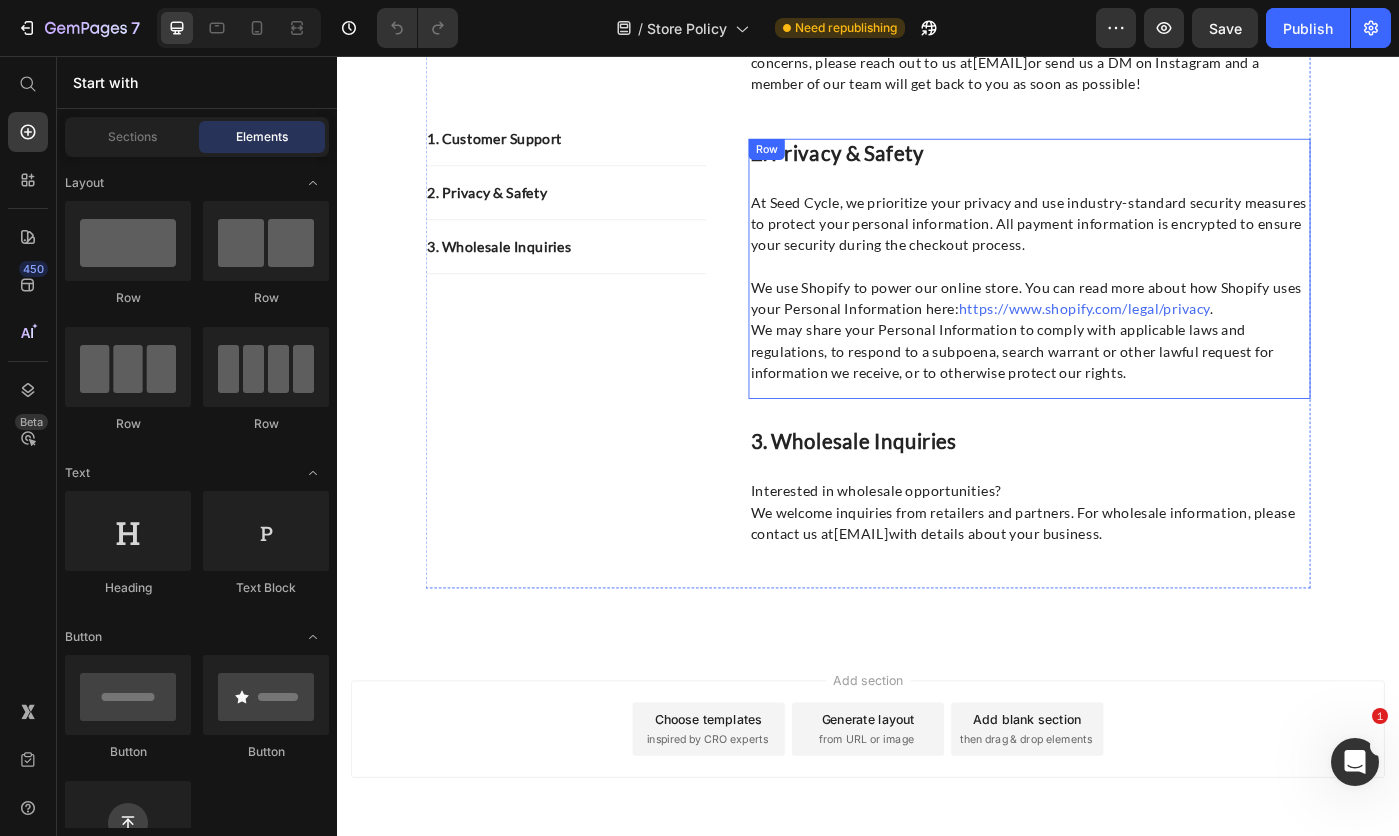 scroll, scrollTop: 545, scrollLeft: 0, axis: vertical 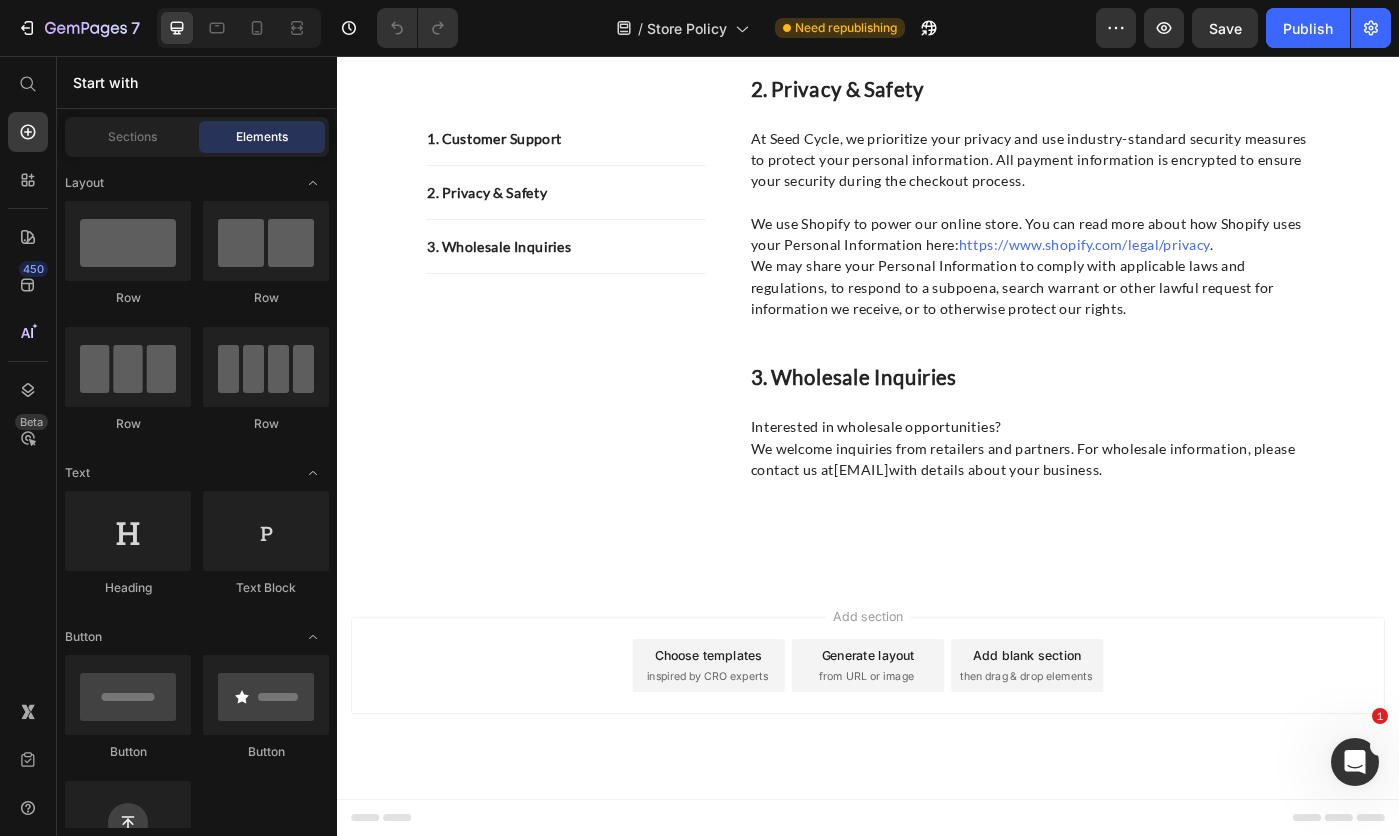 click on "Add section Choose templates inspired by CRO experts Generate layout from URL or image Add blank section then drag & drop elements" at bounding box center [937, 773] 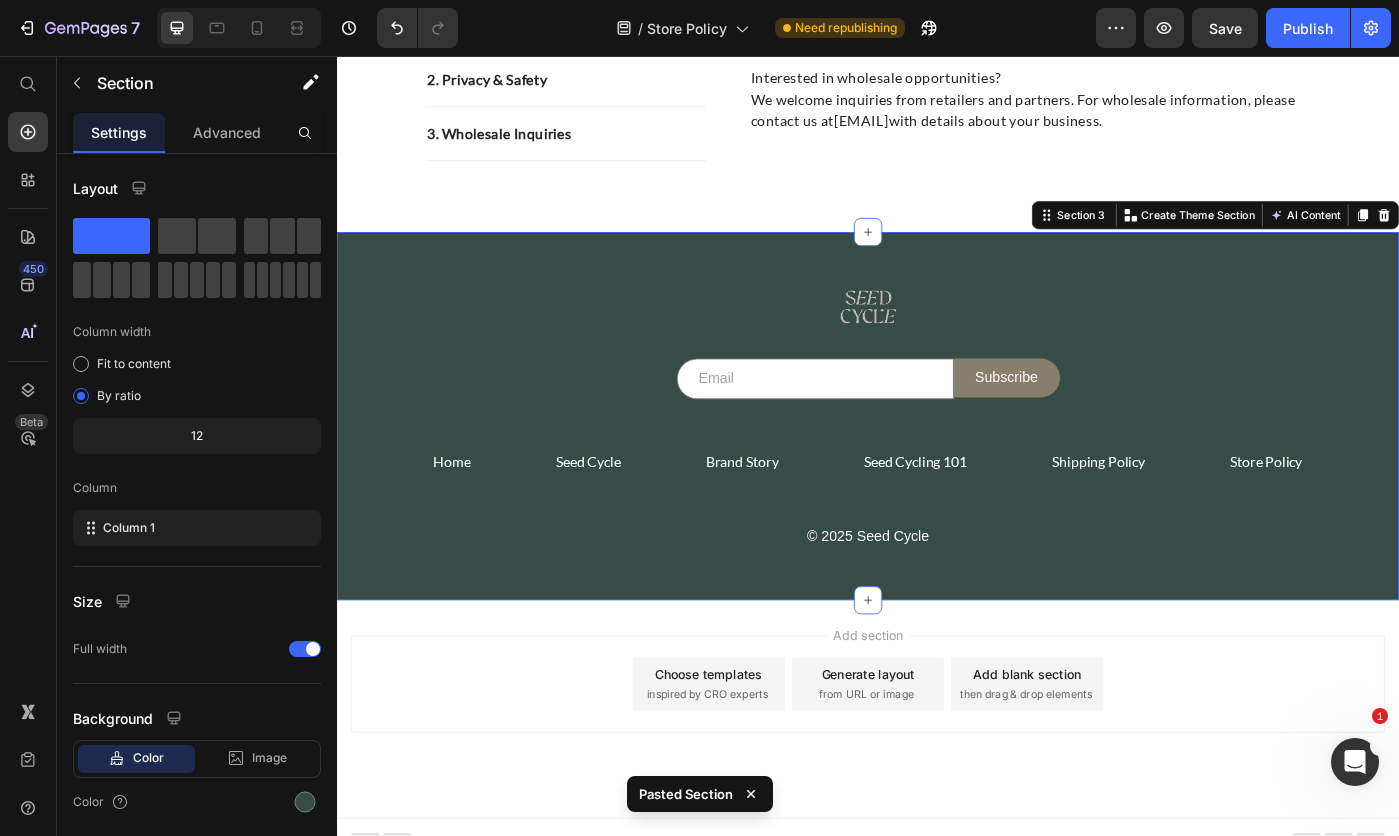 scroll, scrollTop: 661, scrollLeft: 0, axis: vertical 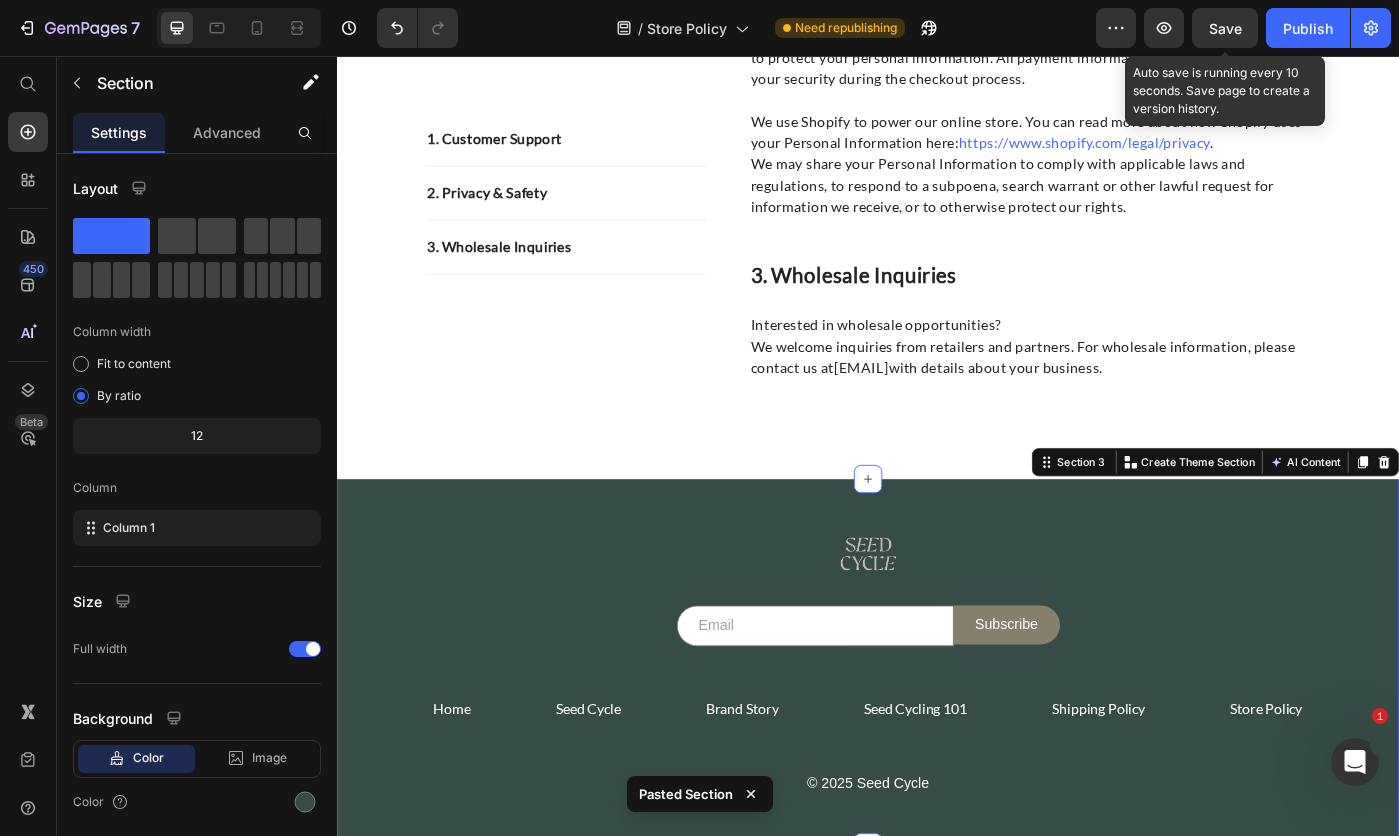 click on "Save" 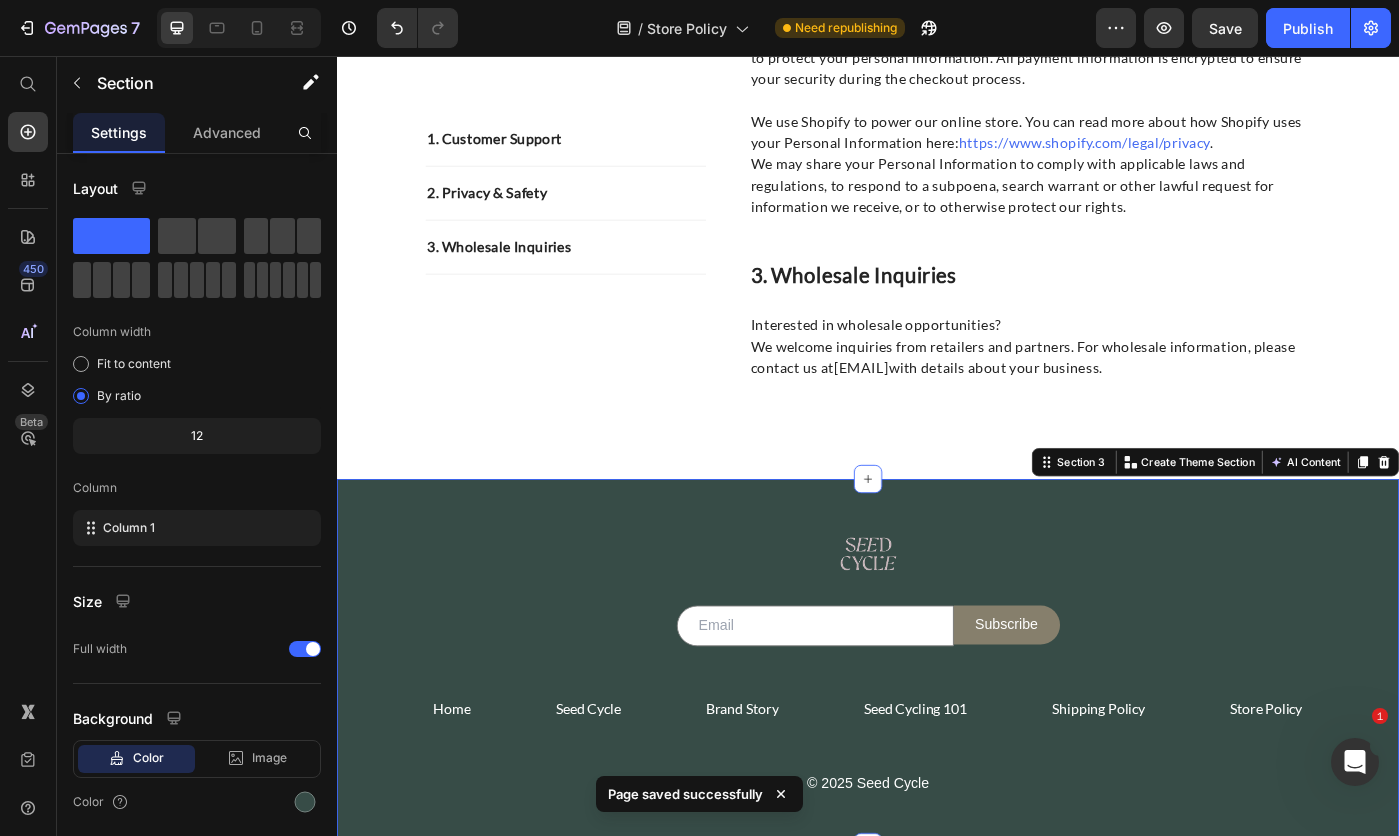 click on "Publish" at bounding box center [1308, 28] 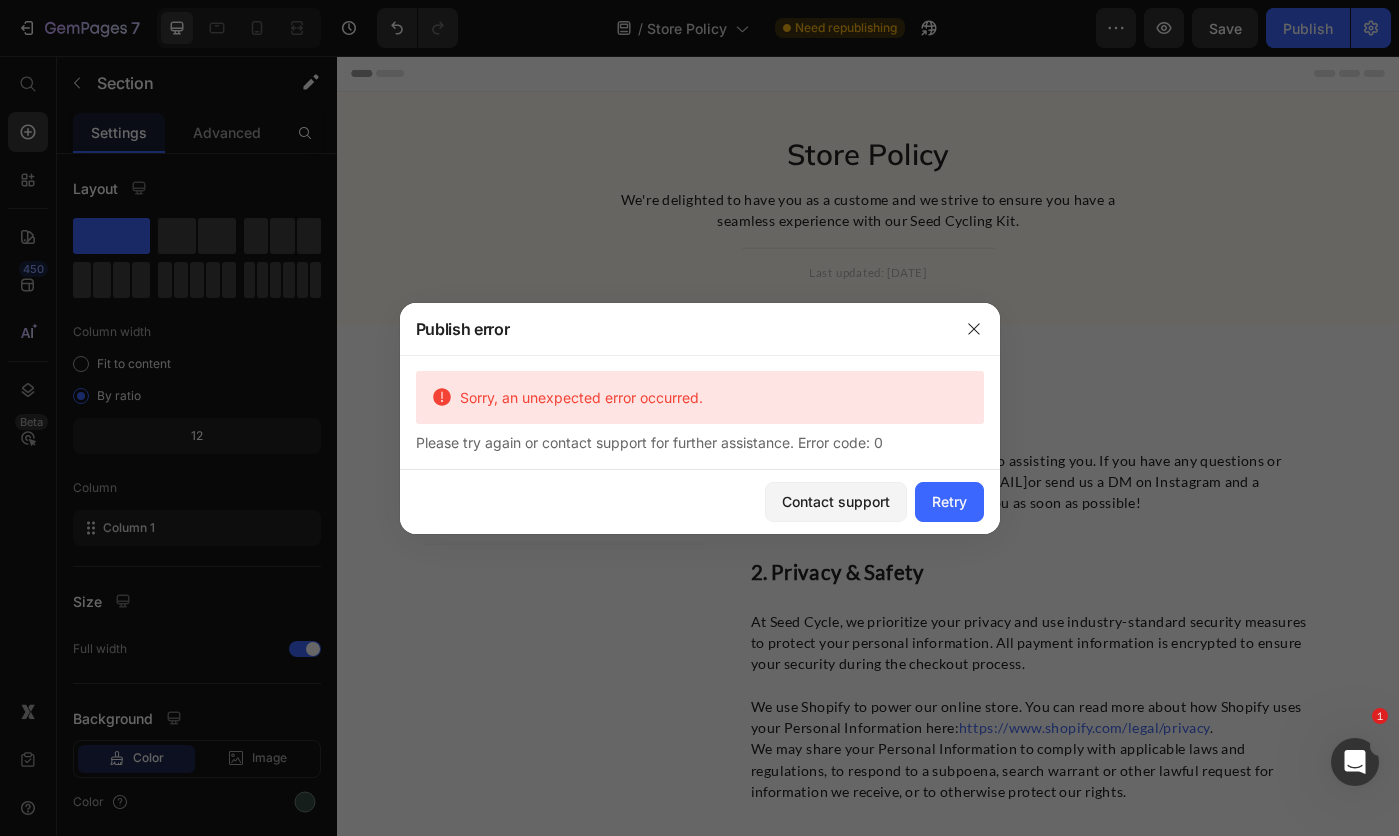 scroll, scrollTop: 100, scrollLeft: 0, axis: vertical 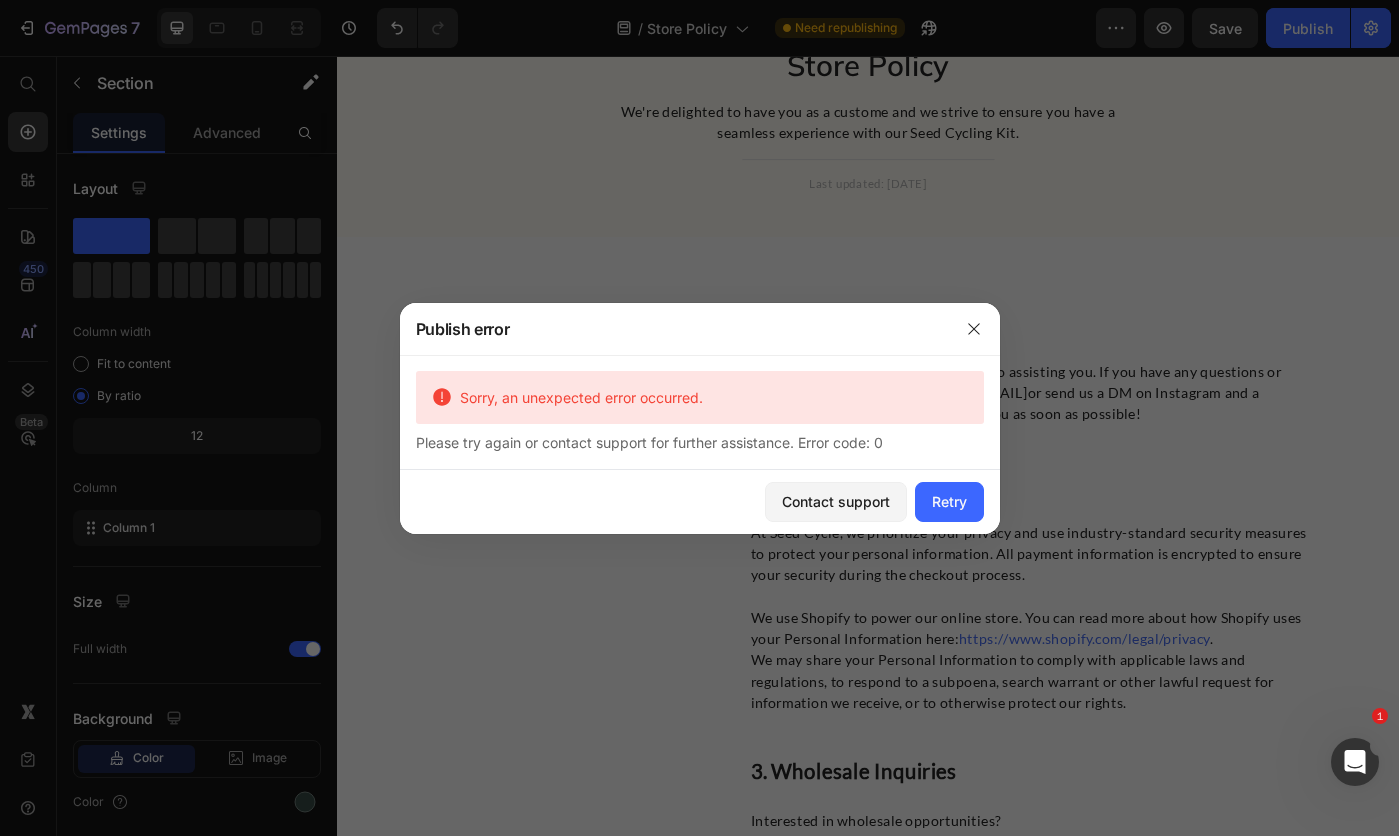 click on "Retry" at bounding box center [949, 501] 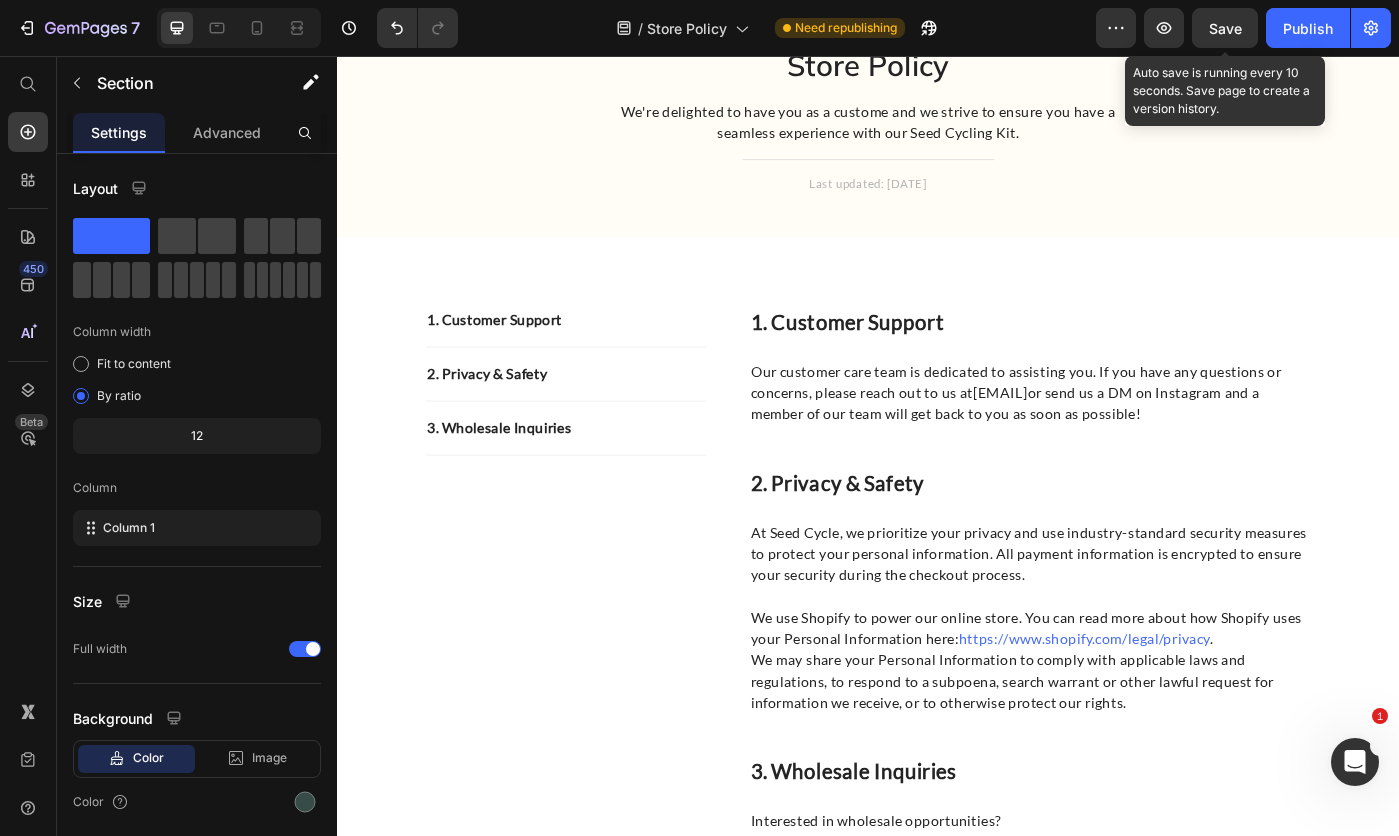 click on "Save" 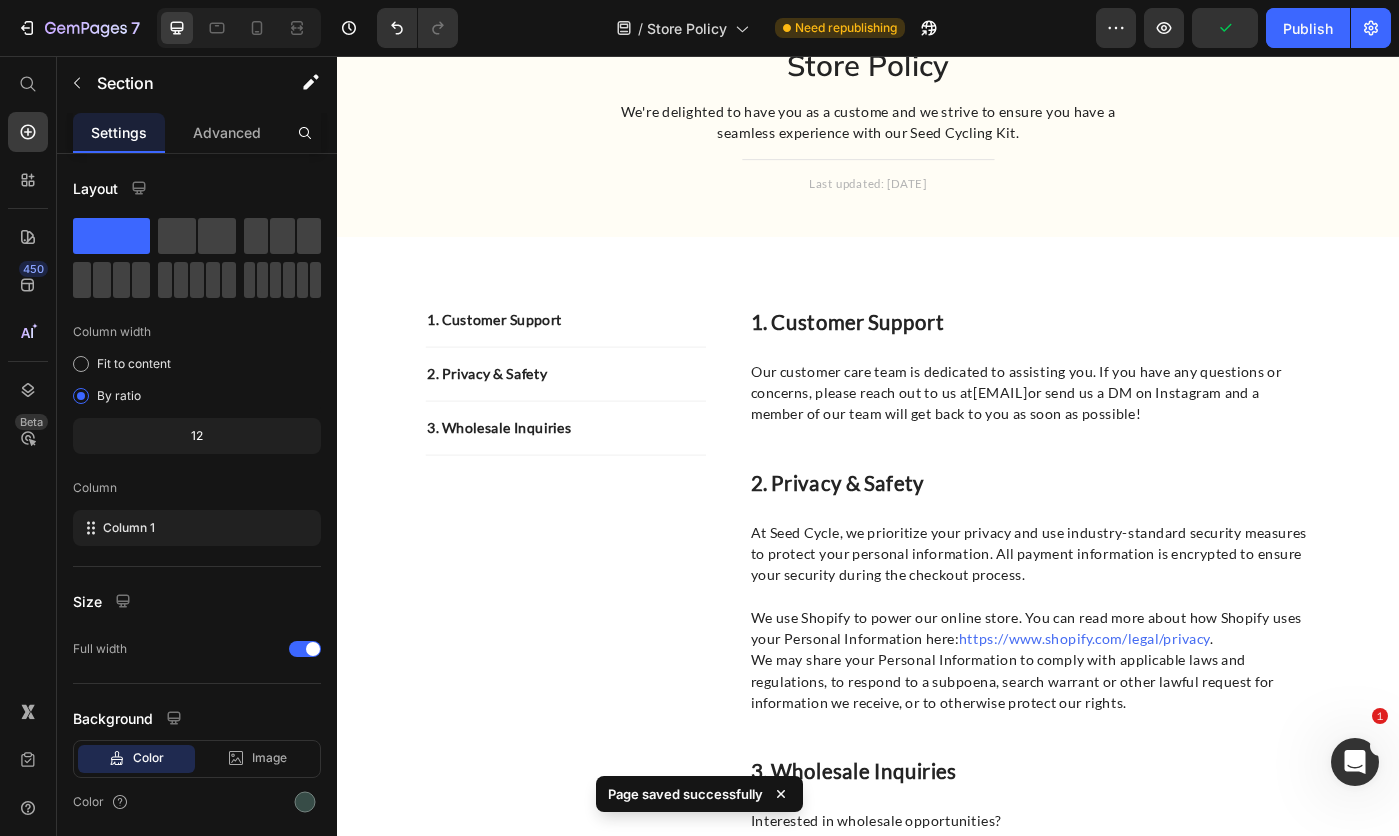 click on "Publish" at bounding box center [1308, 28] 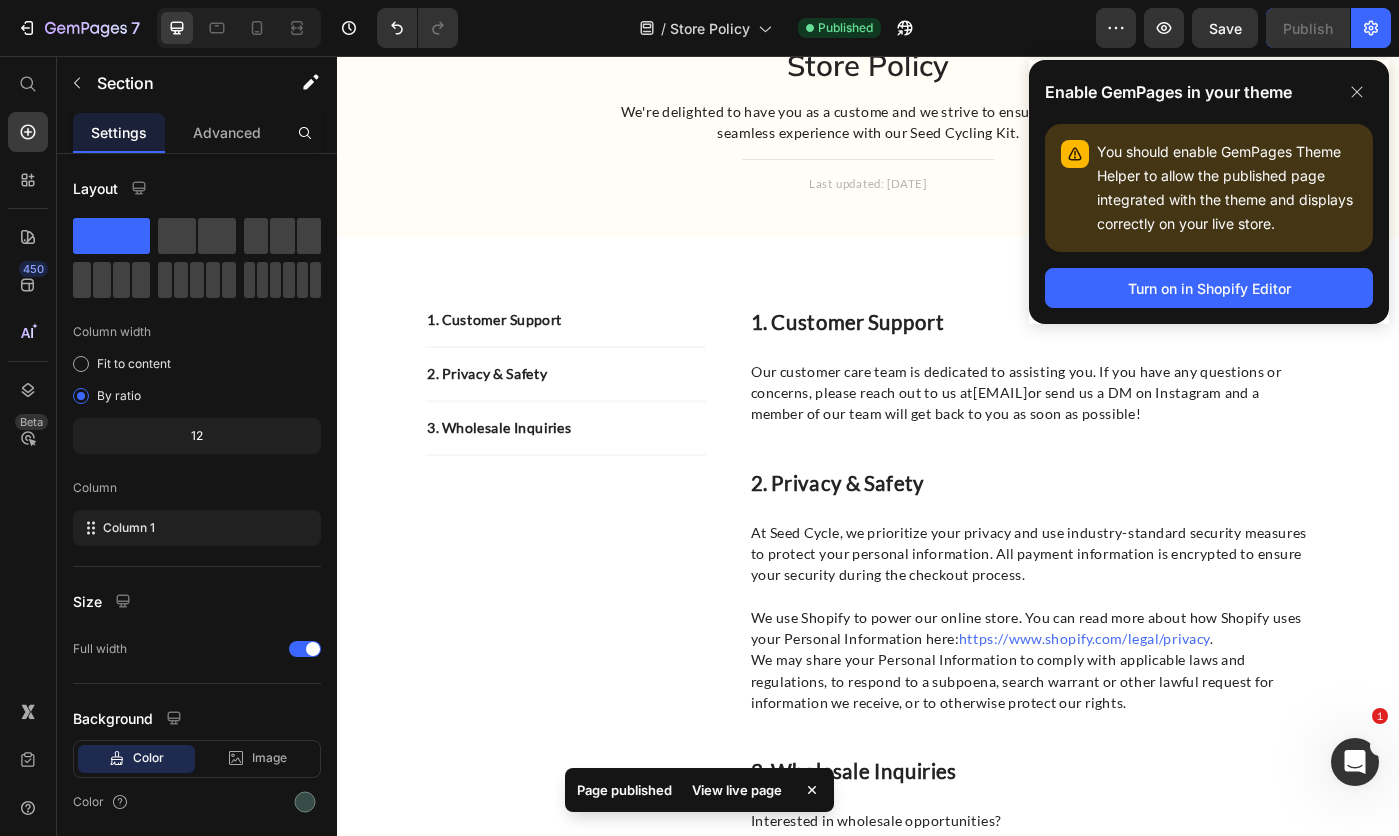 click 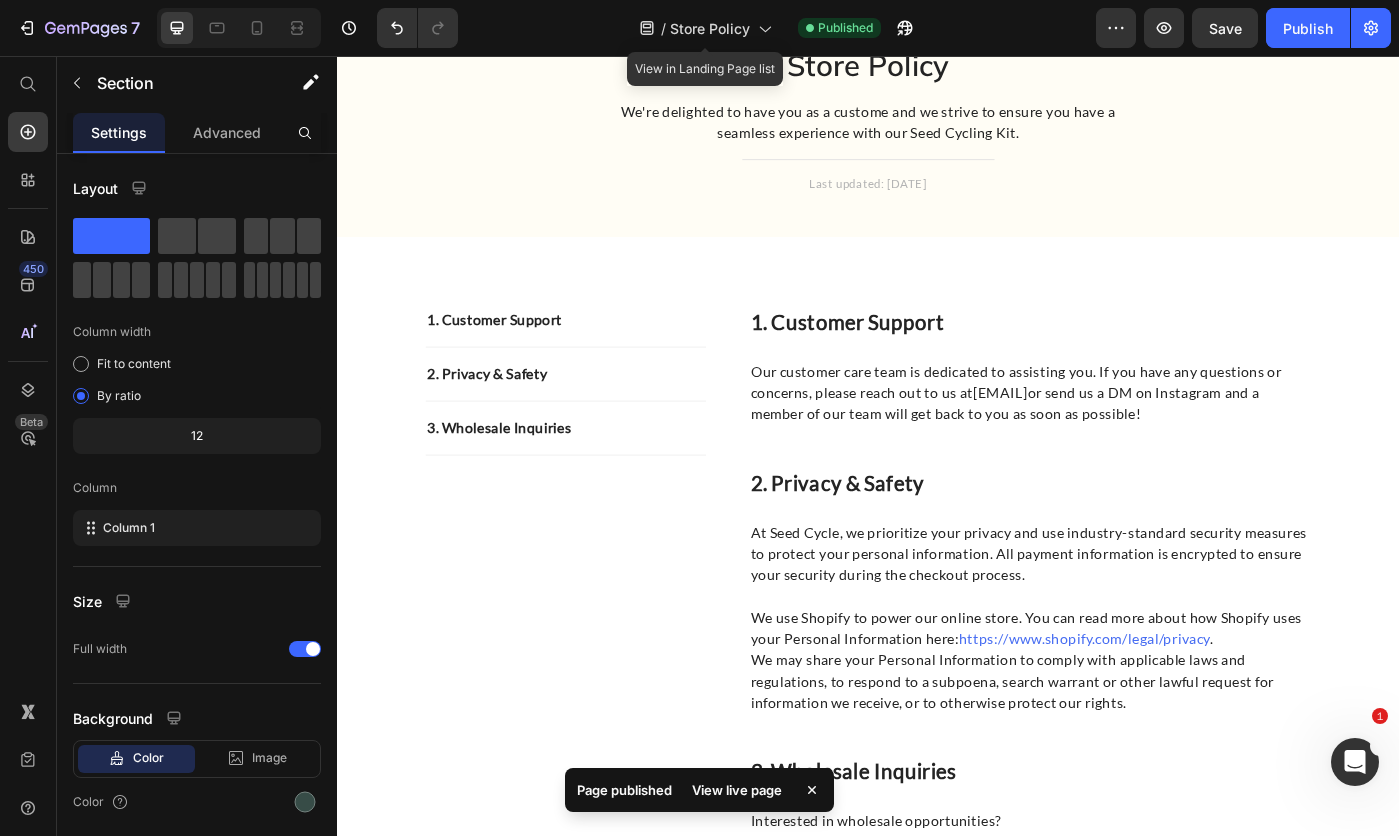 click on "Store Policy" at bounding box center (710, 28) 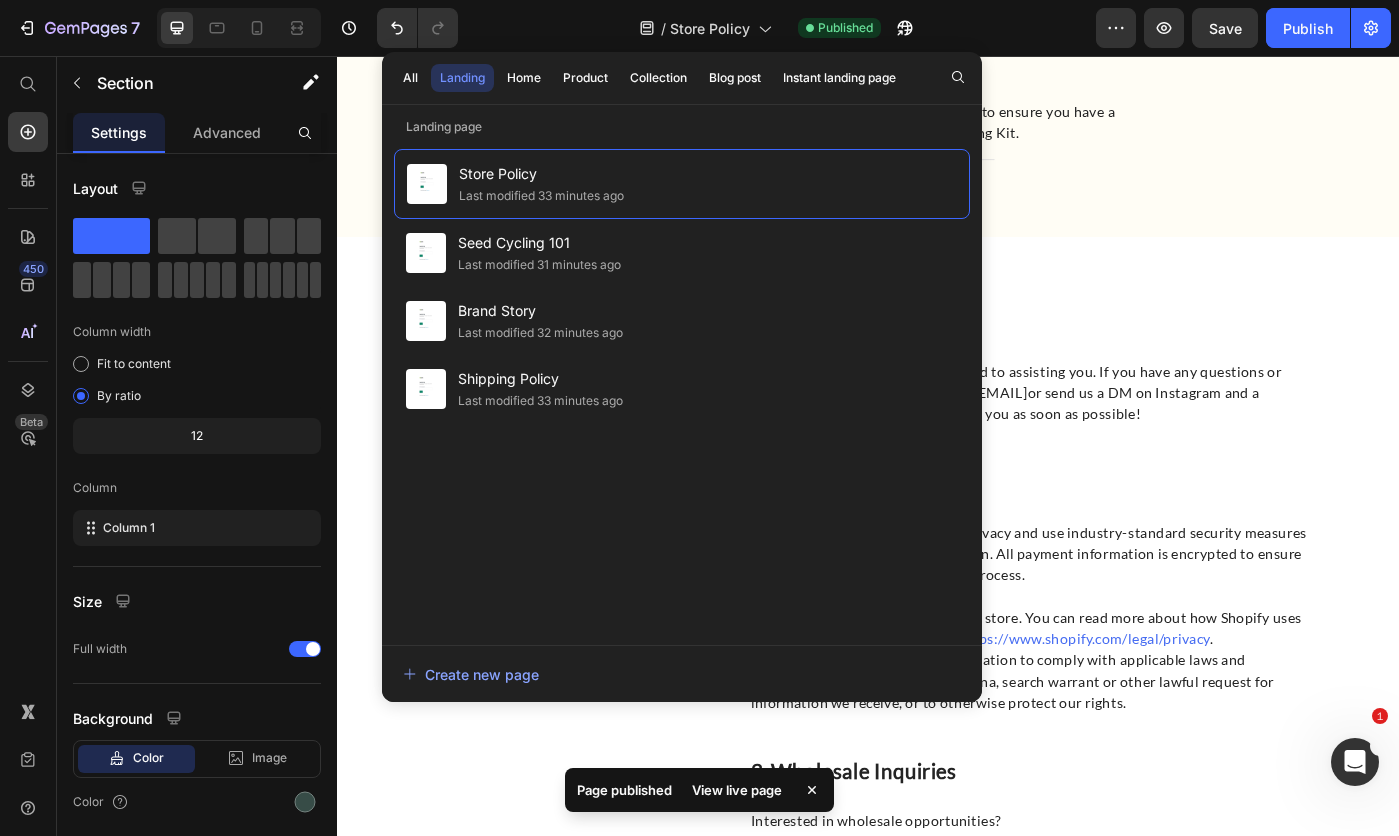 click on "All" 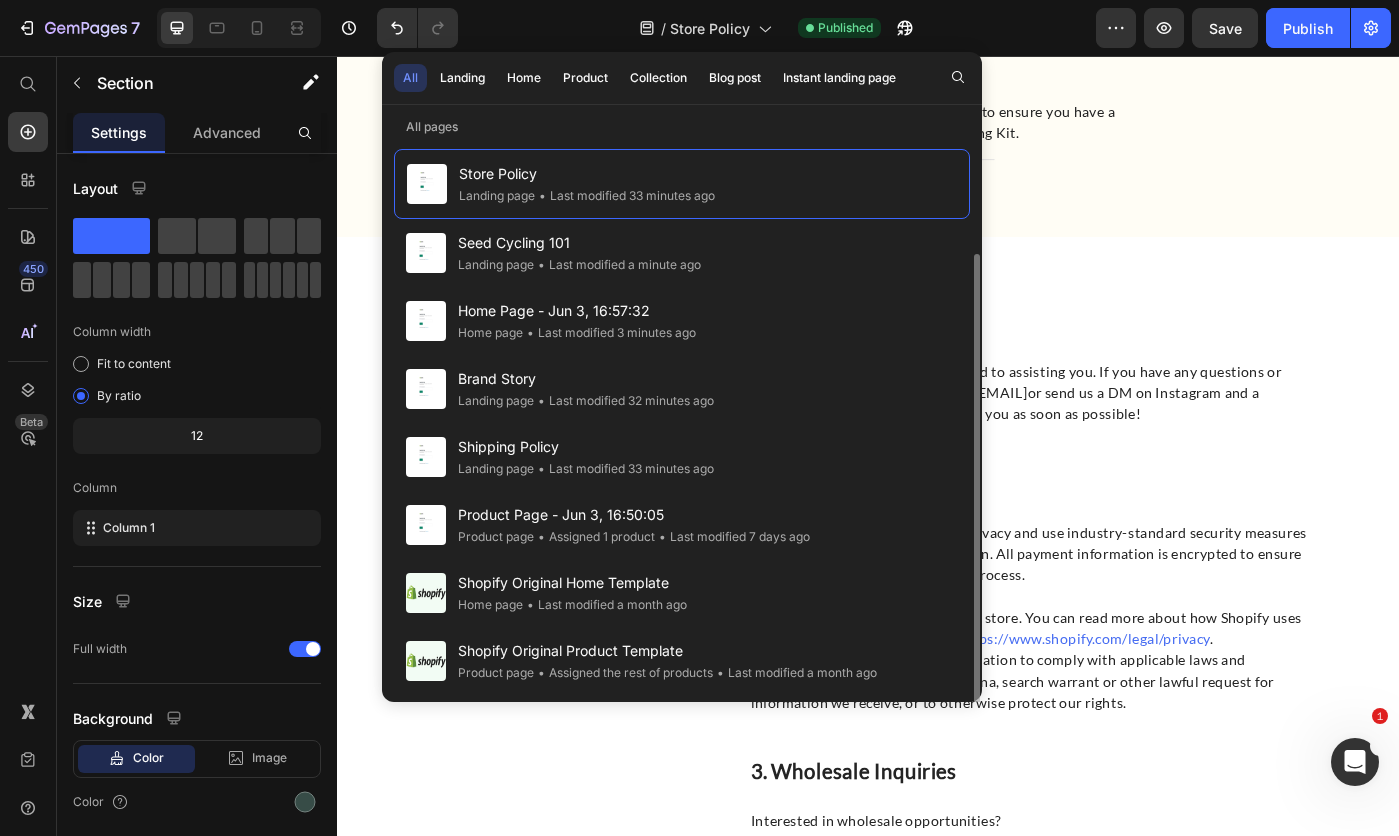 scroll, scrollTop: 61, scrollLeft: 0, axis: vertical 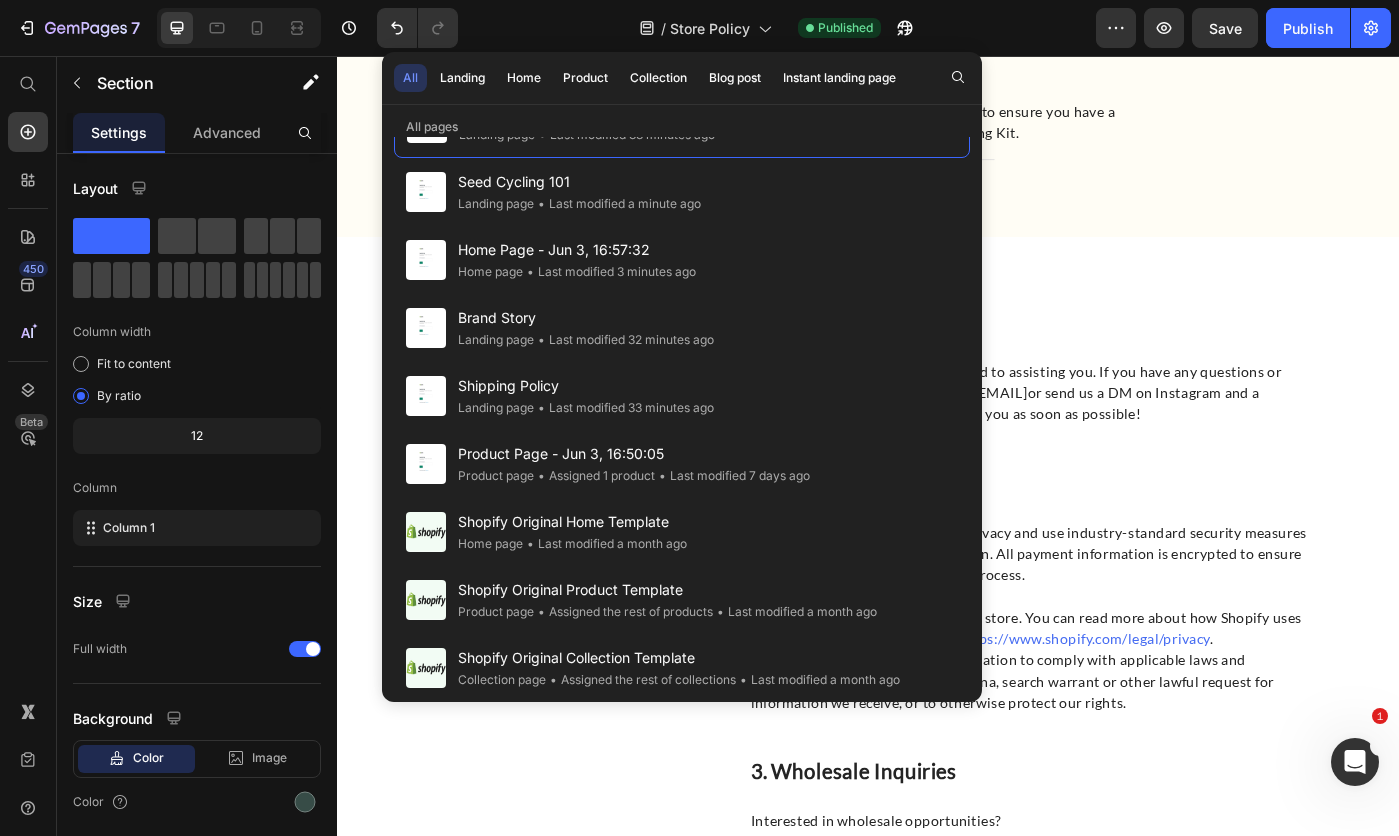 click on "Shipping Policy" at bounding box center (586, 386) 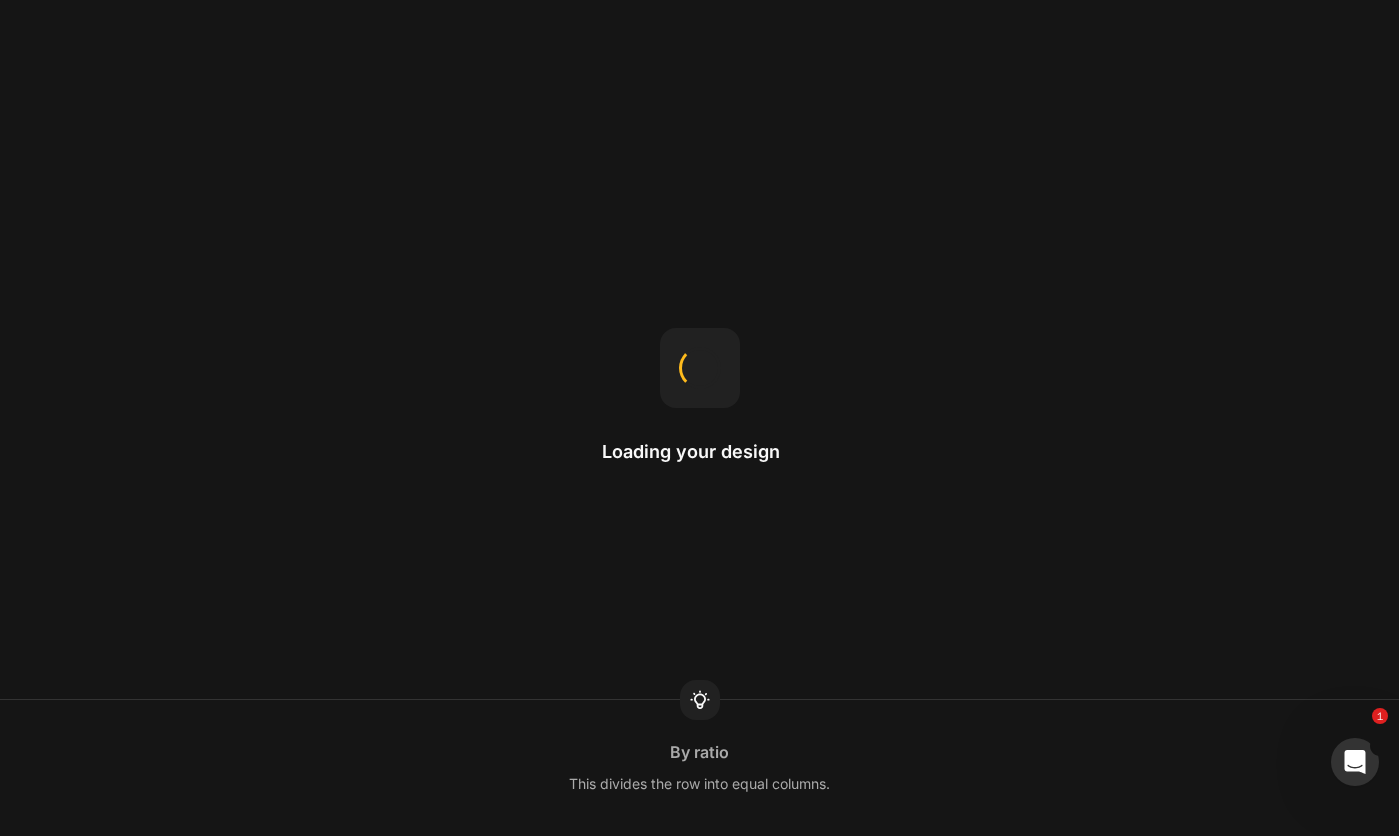 scroll, scrollTop: 59, scrollLeft: 0, axis: vertical 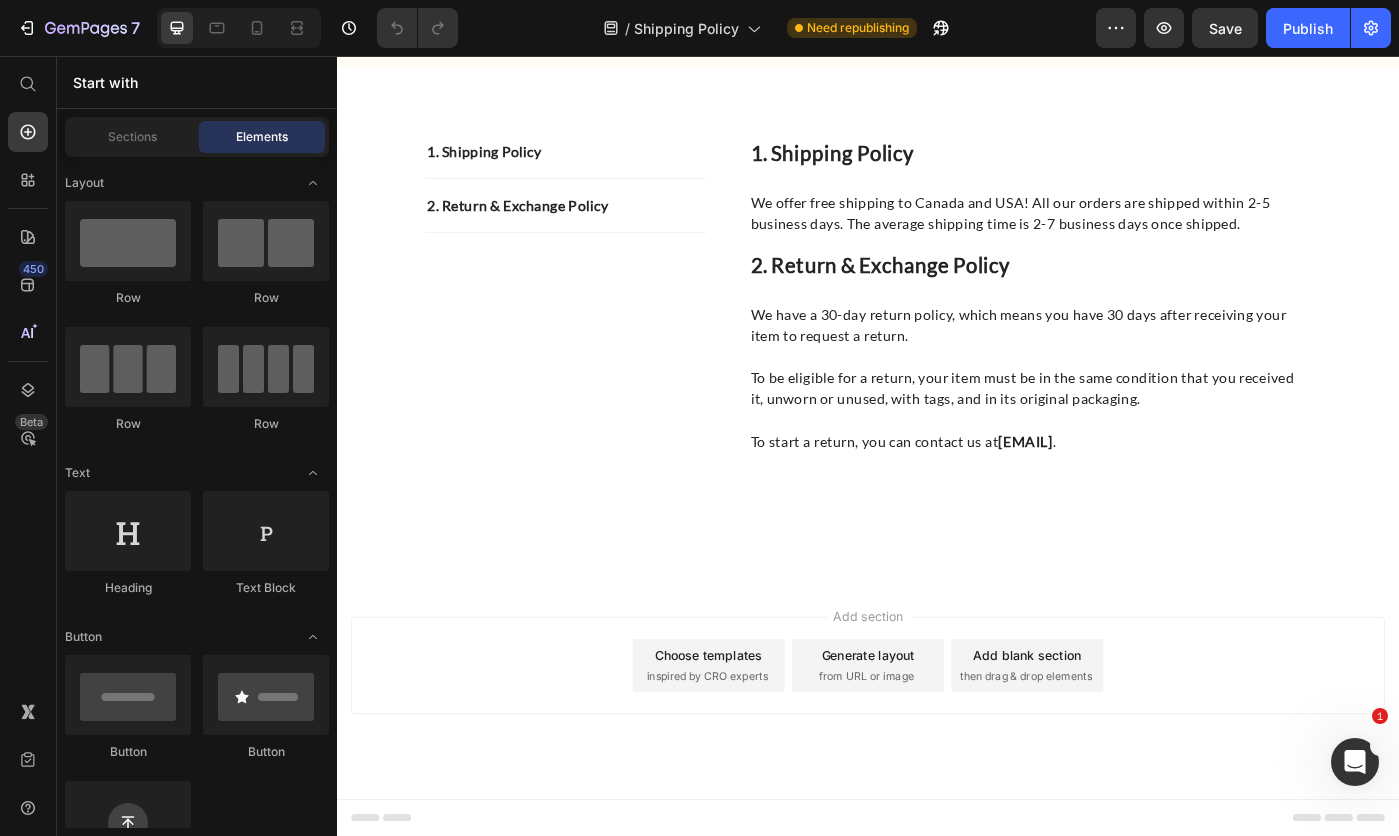 click on "Add section Choose templates inspired by CRO experts Generate layout from URL or image Add blank section then drag & drop elements" at bounding box center (937, 773) 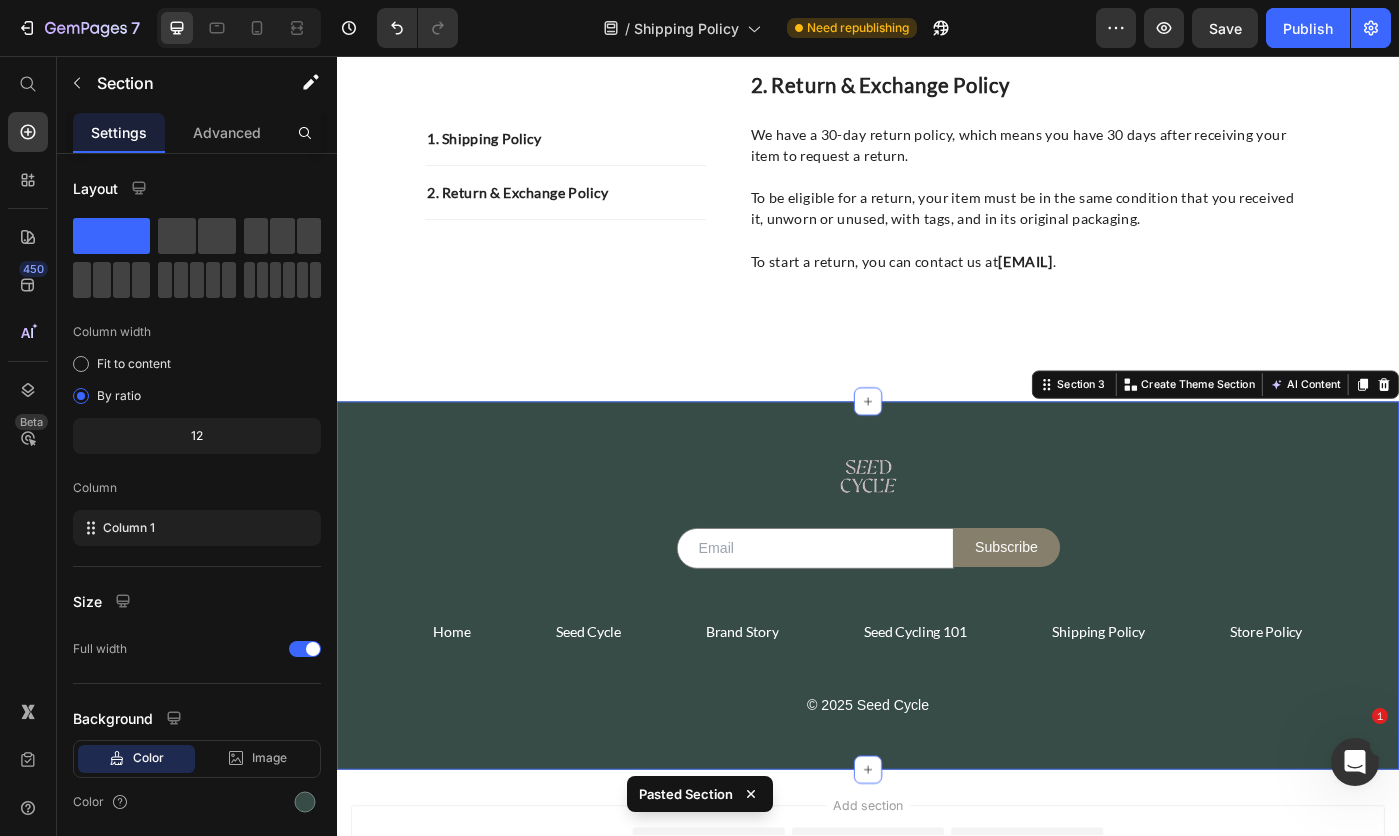 scroll, scrollTop: 431, scrollLeft: 0, axis: vertical 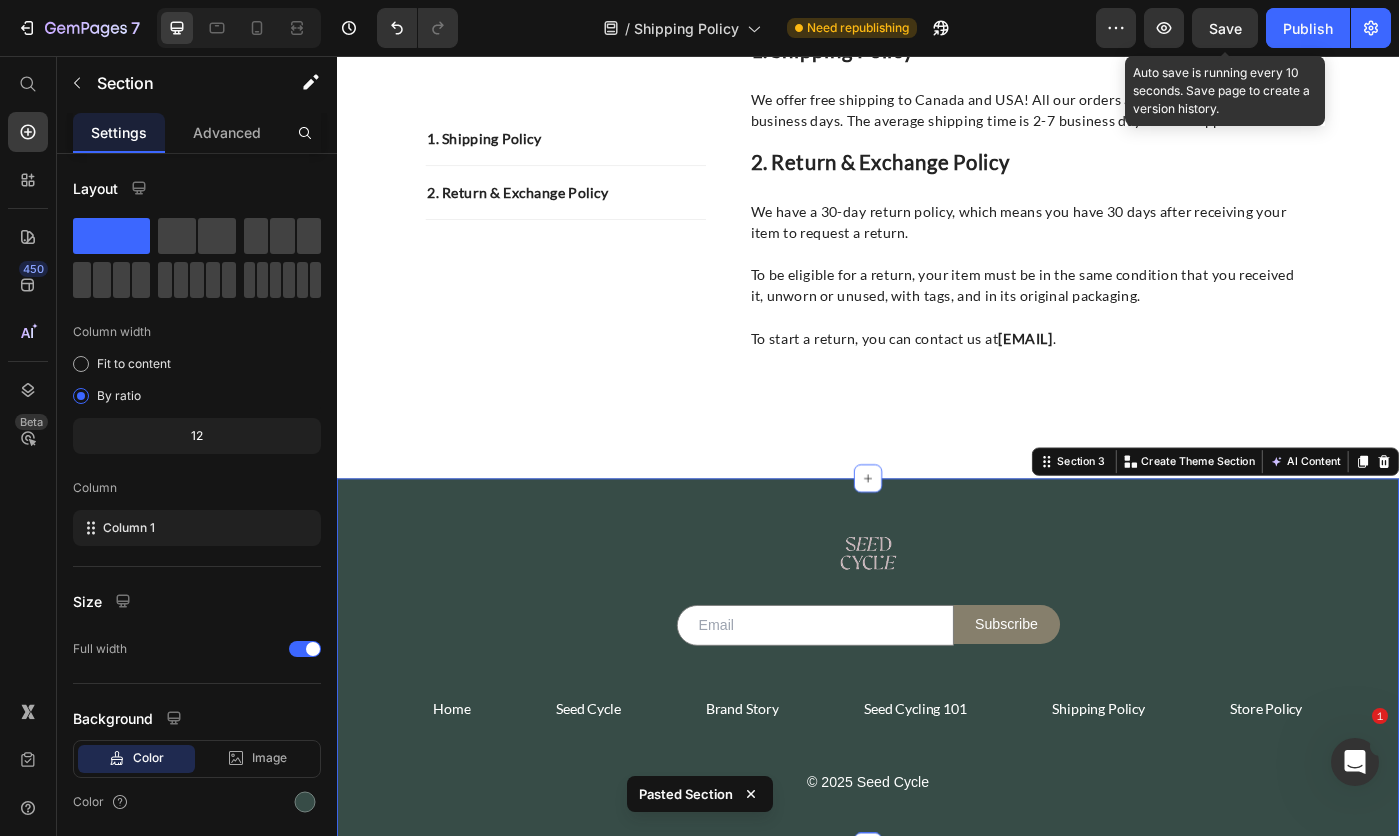 click on "Save" at bounding box center [1225, 28] 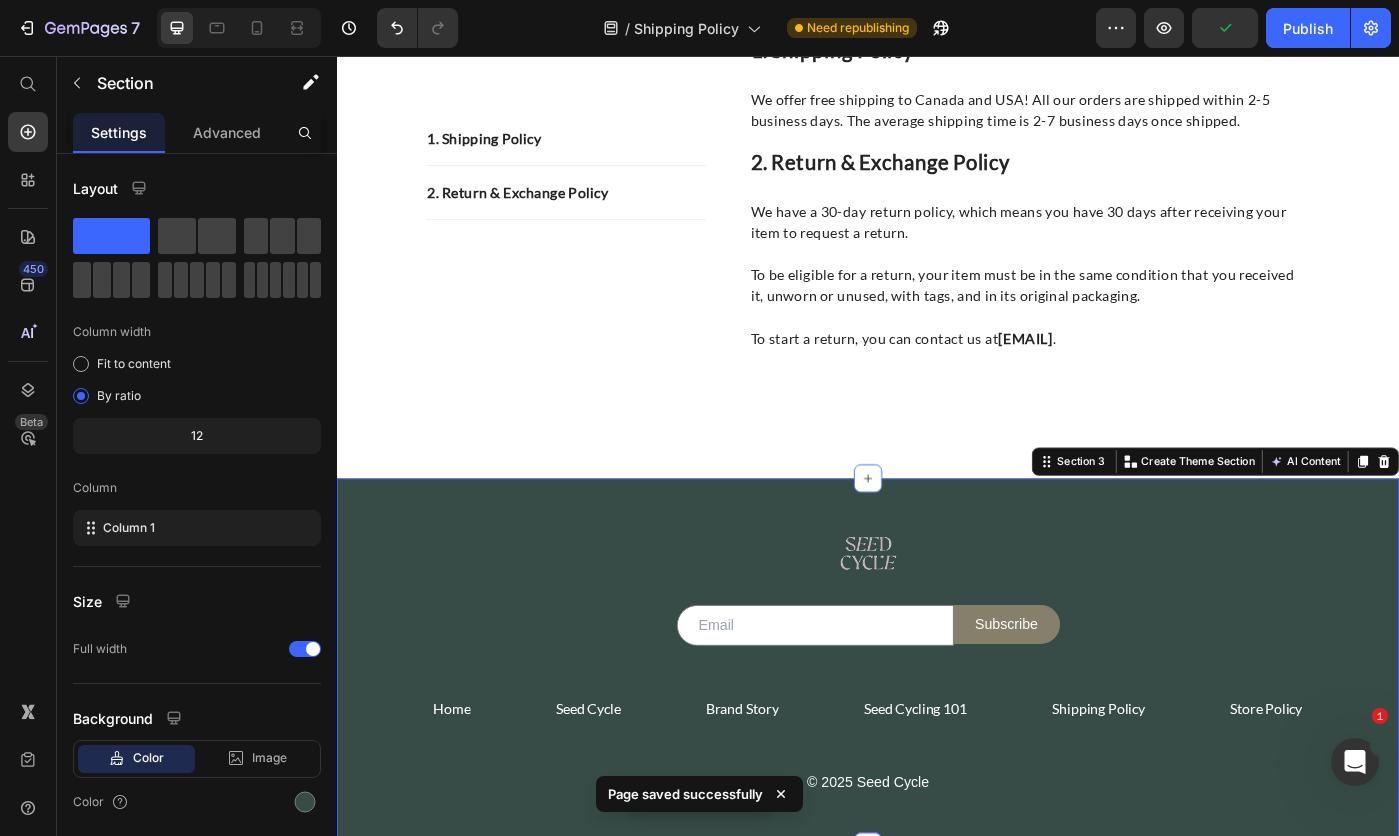 click on "Publish" at bounding box center [1308, 28] 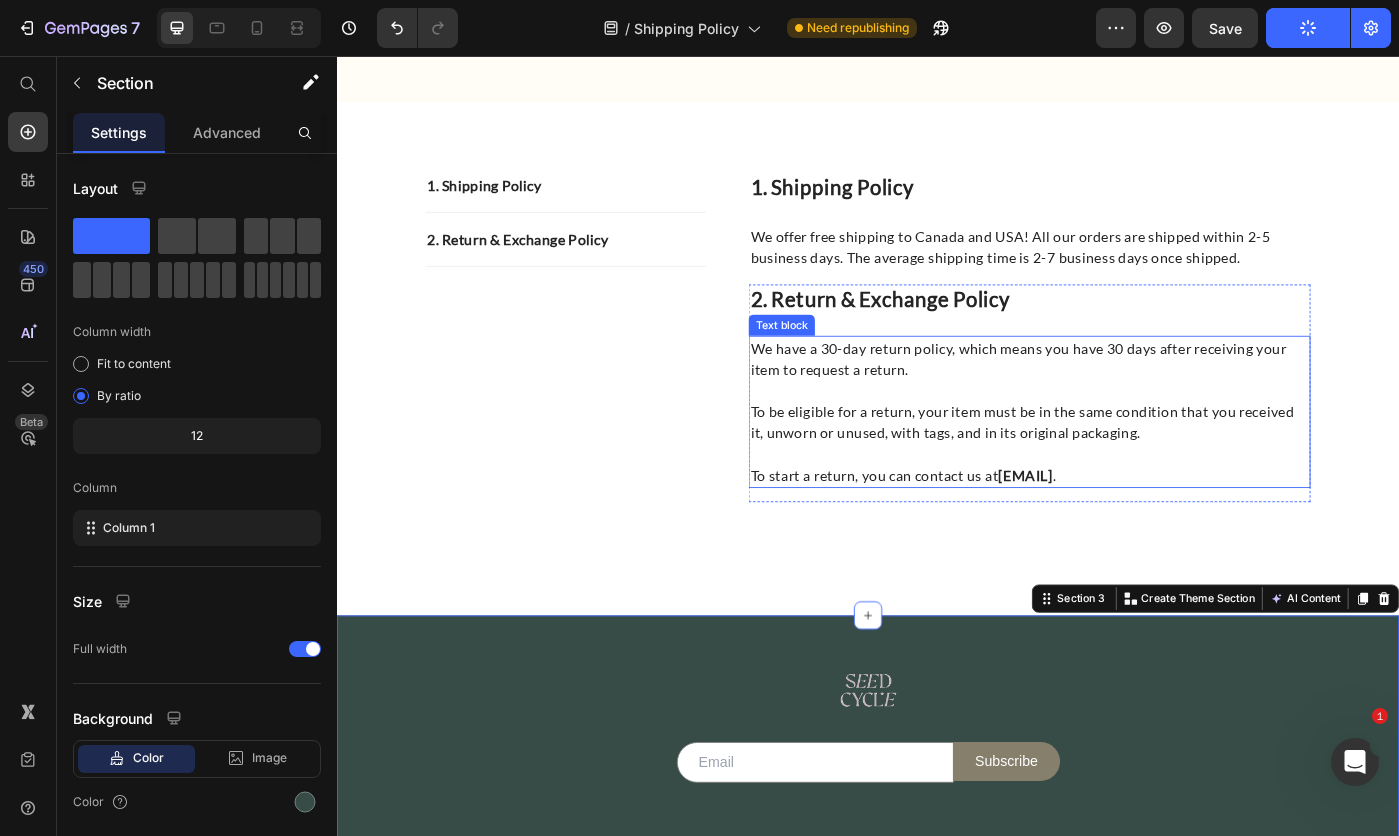 scroll, scrollTop: 300, scrollLeft: 0, axis: vertical 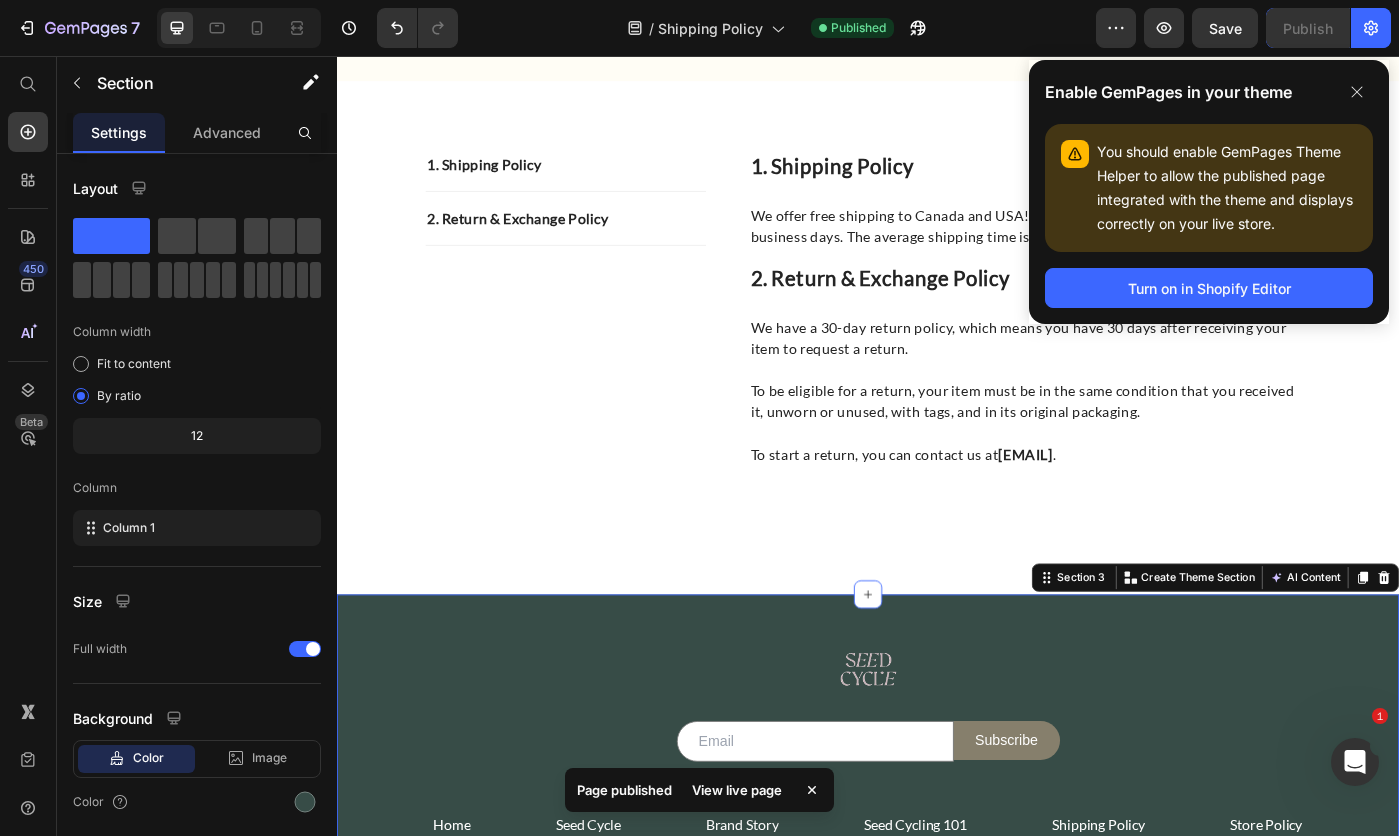 click 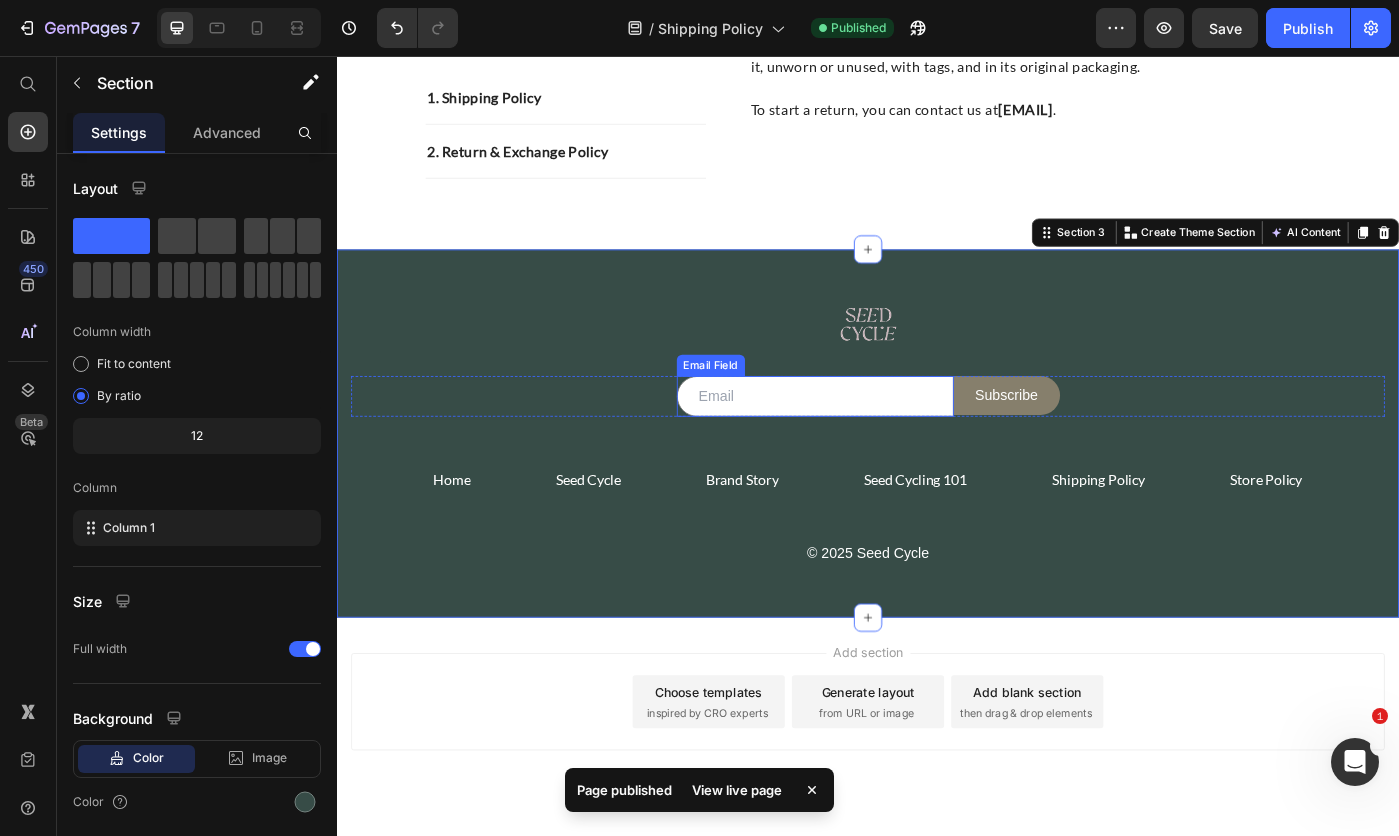 scroll, scrollTop: 731, scrollLeft: 0, axis: vertical 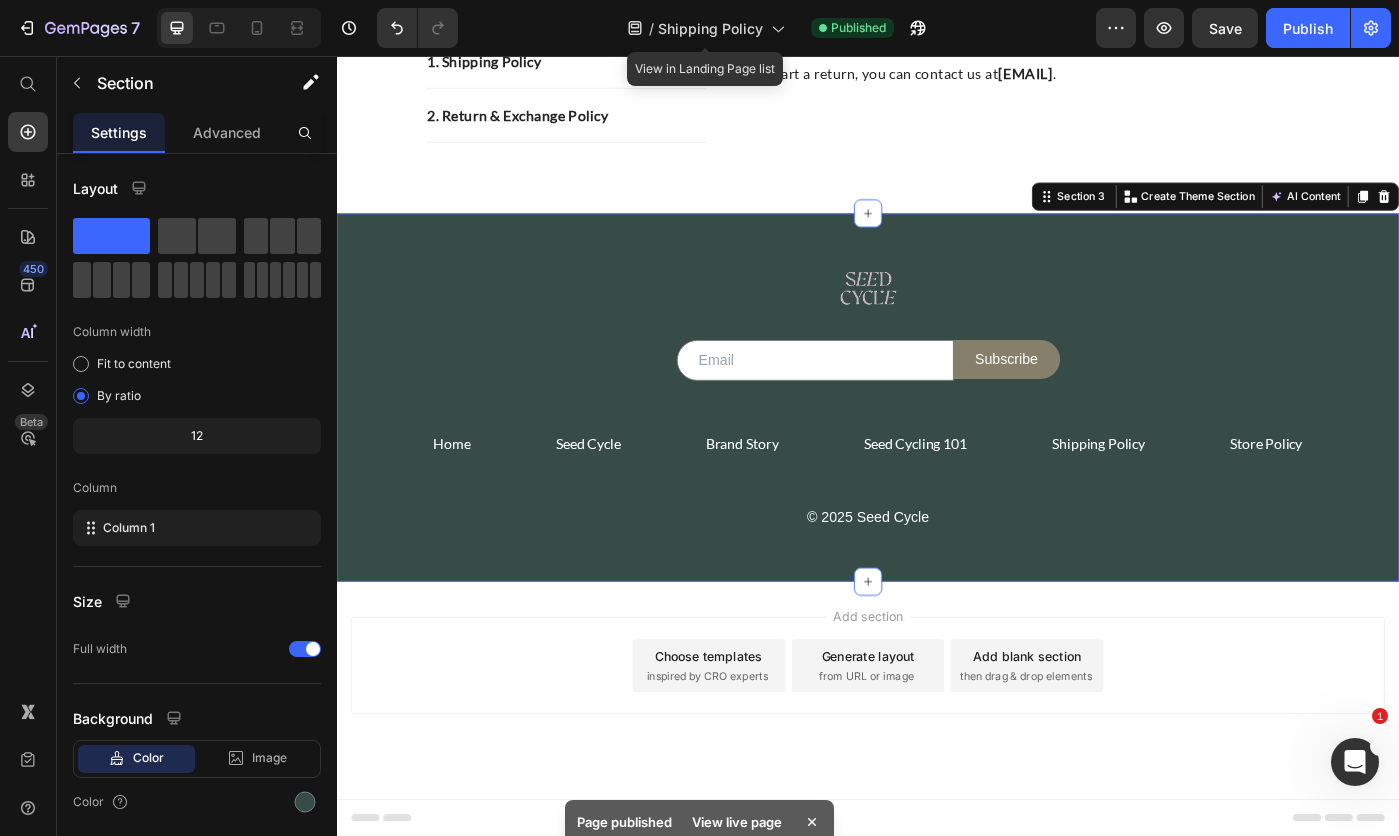 click on "Shipping Policy" at bounding box center [710, 28] 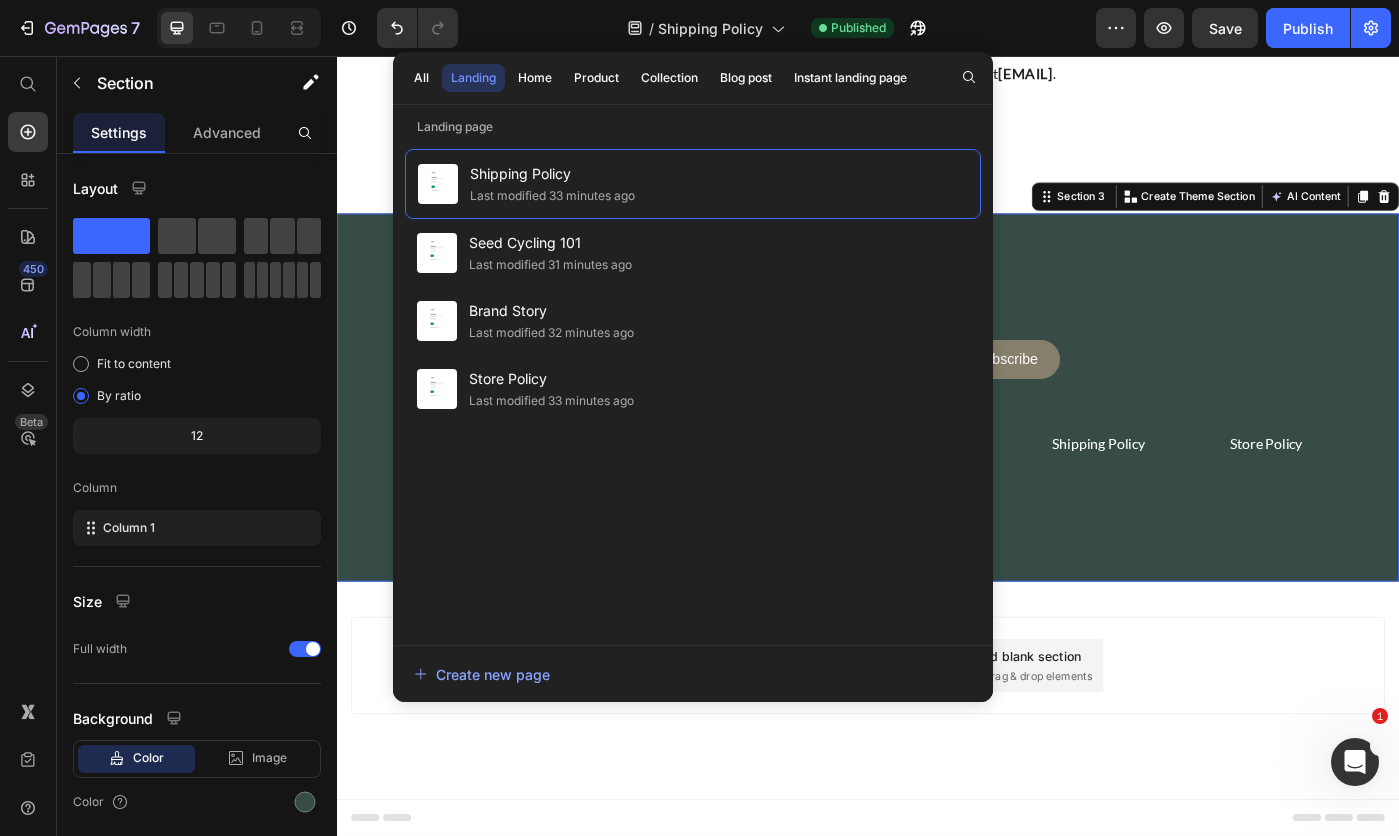click on "All" 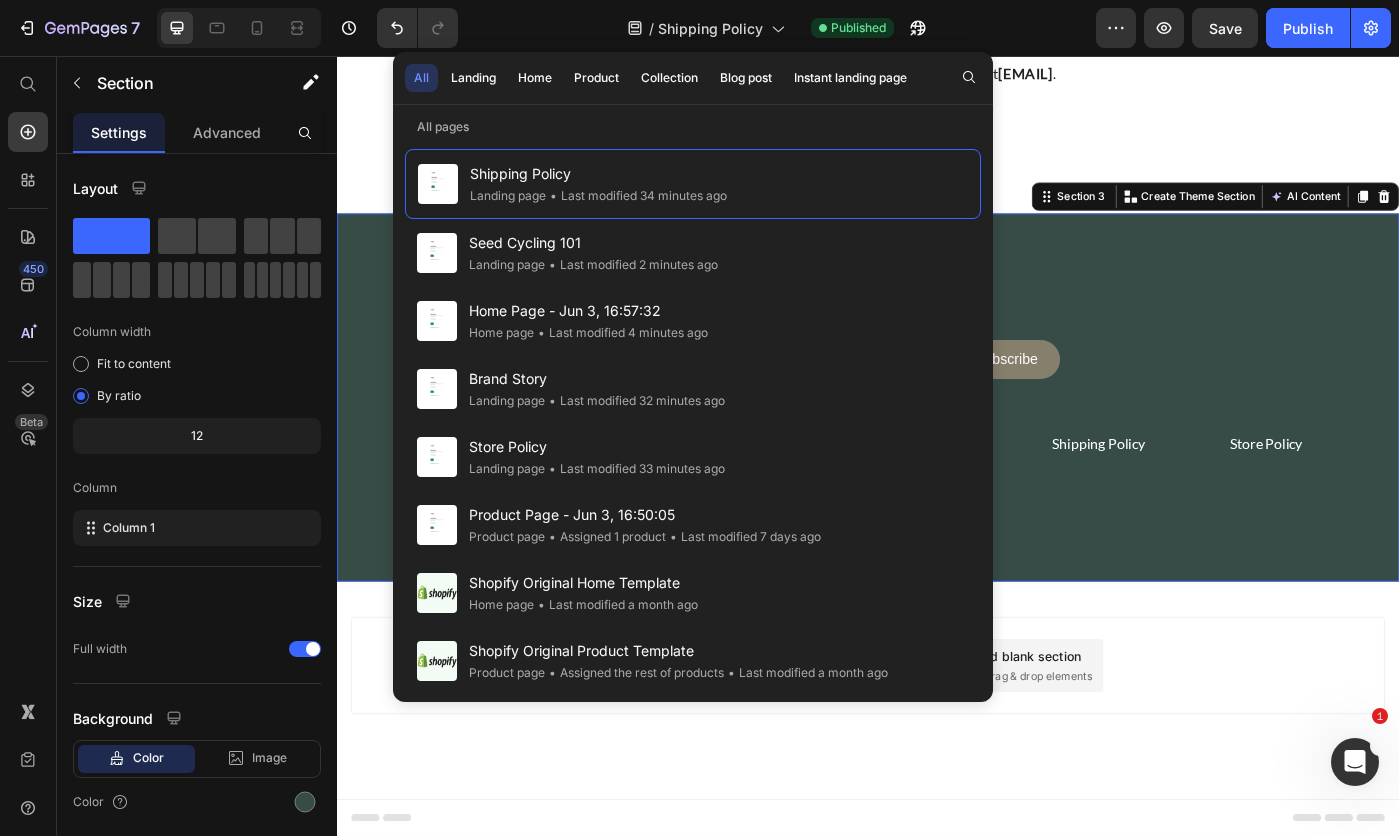 click on "Product Page - Jun 3, 16:50:05" at bounding box center [645, 515] 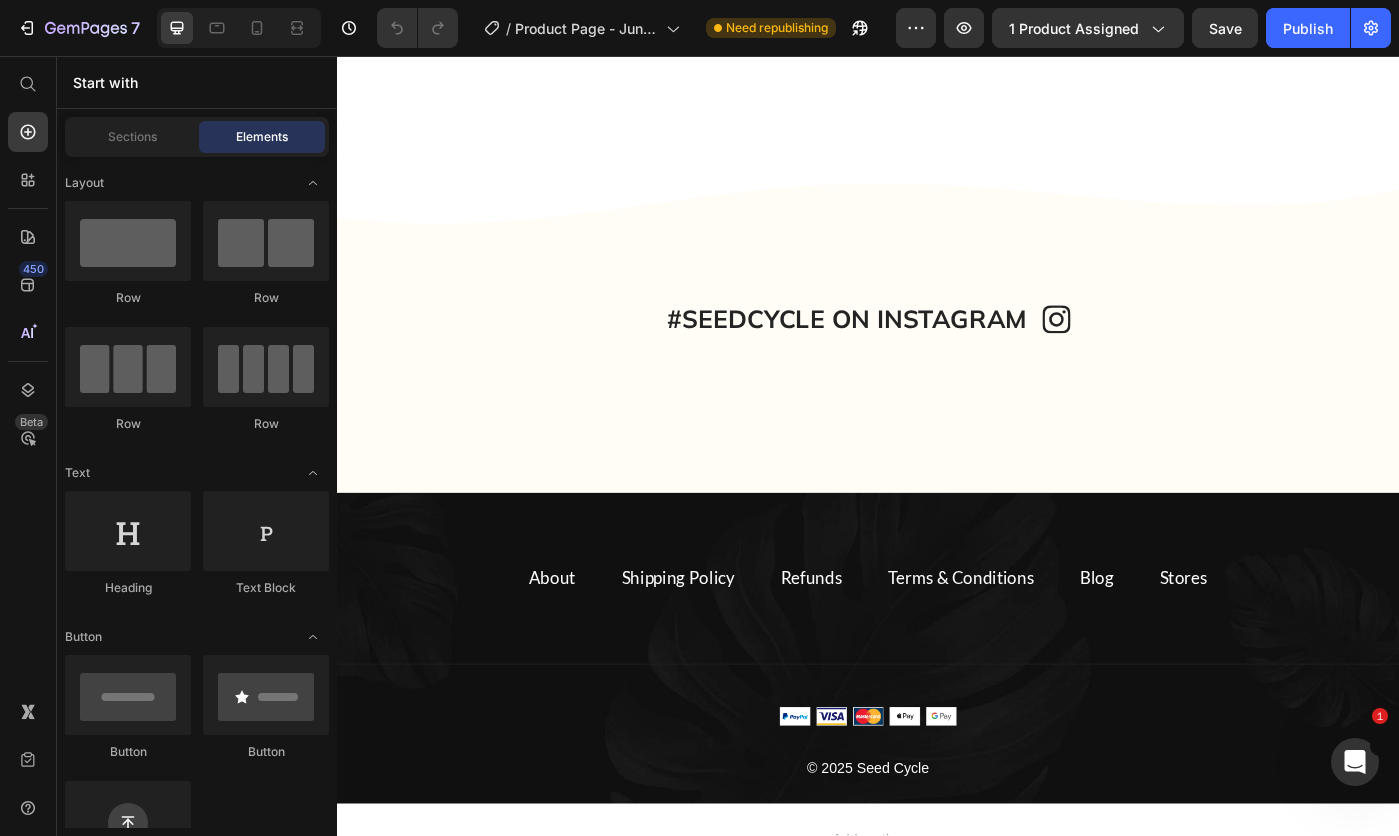 scroll, scrollTop: 5797, scrollLeft: 0, axis: vertical 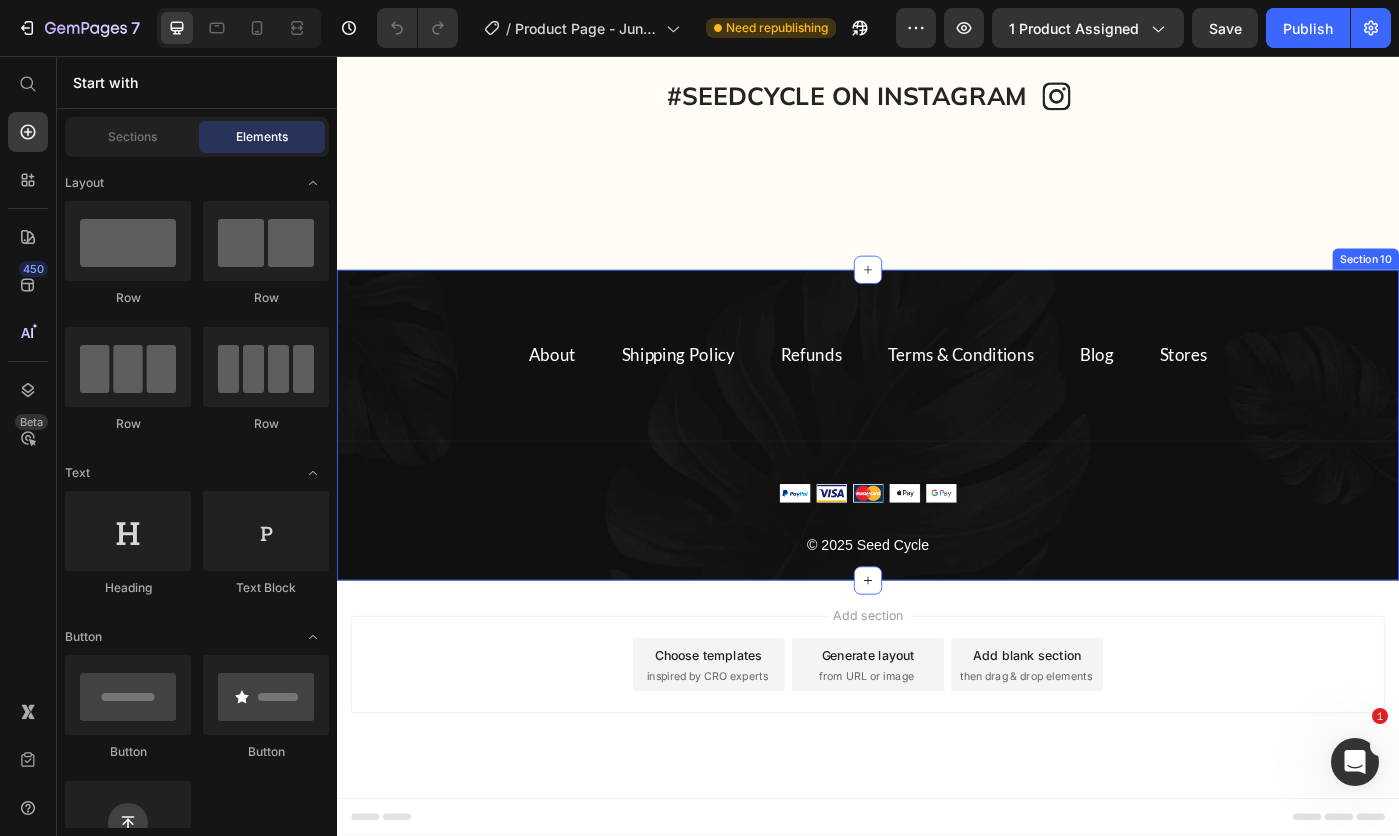 click on "About Text block Shipping Policy Text block Refunds Text block Terms & Conditions Text block Blog Text block Stores Text block Row                Title Line Image © 2025 Seed Cycle Text block Row Section 10" at bounding box center [937, 473] 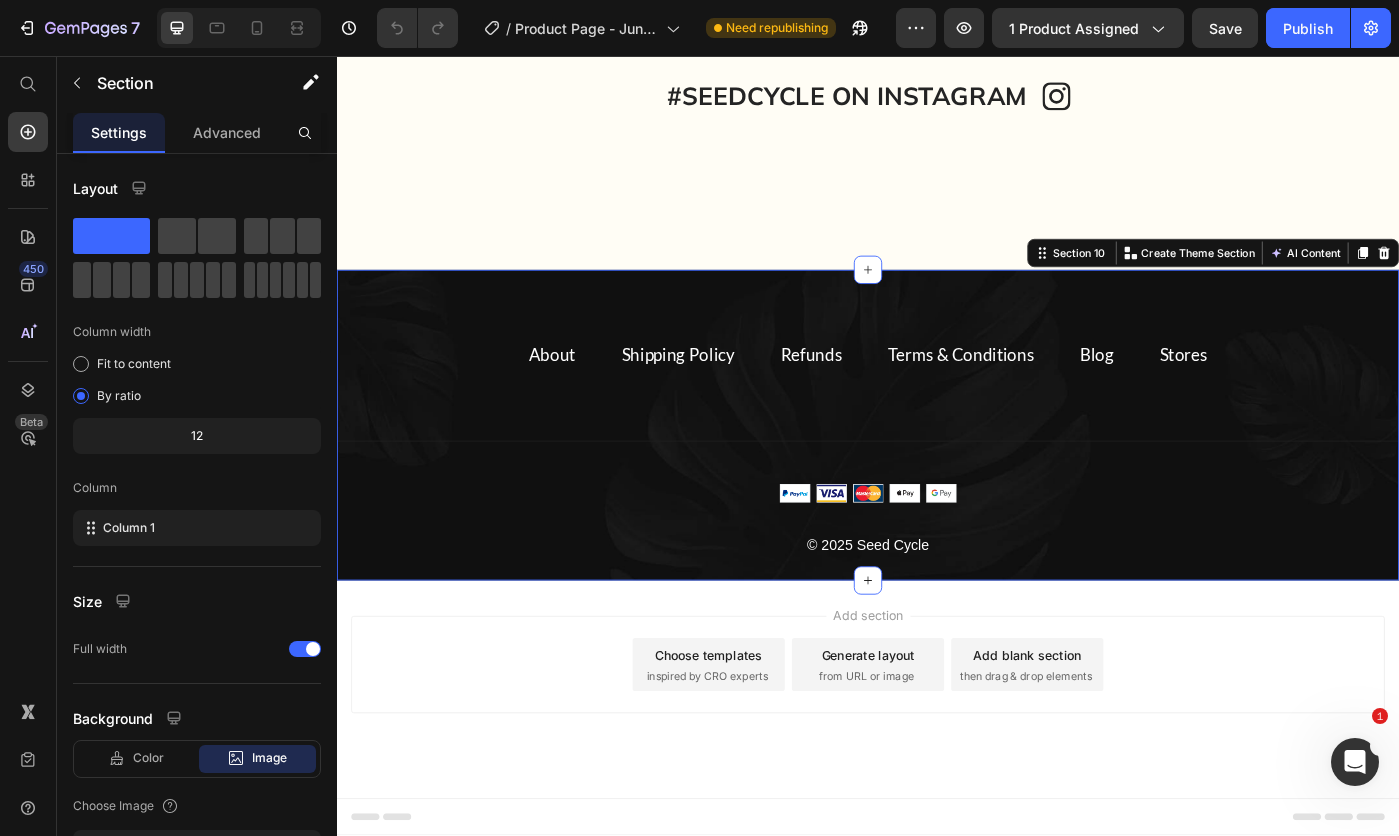 click 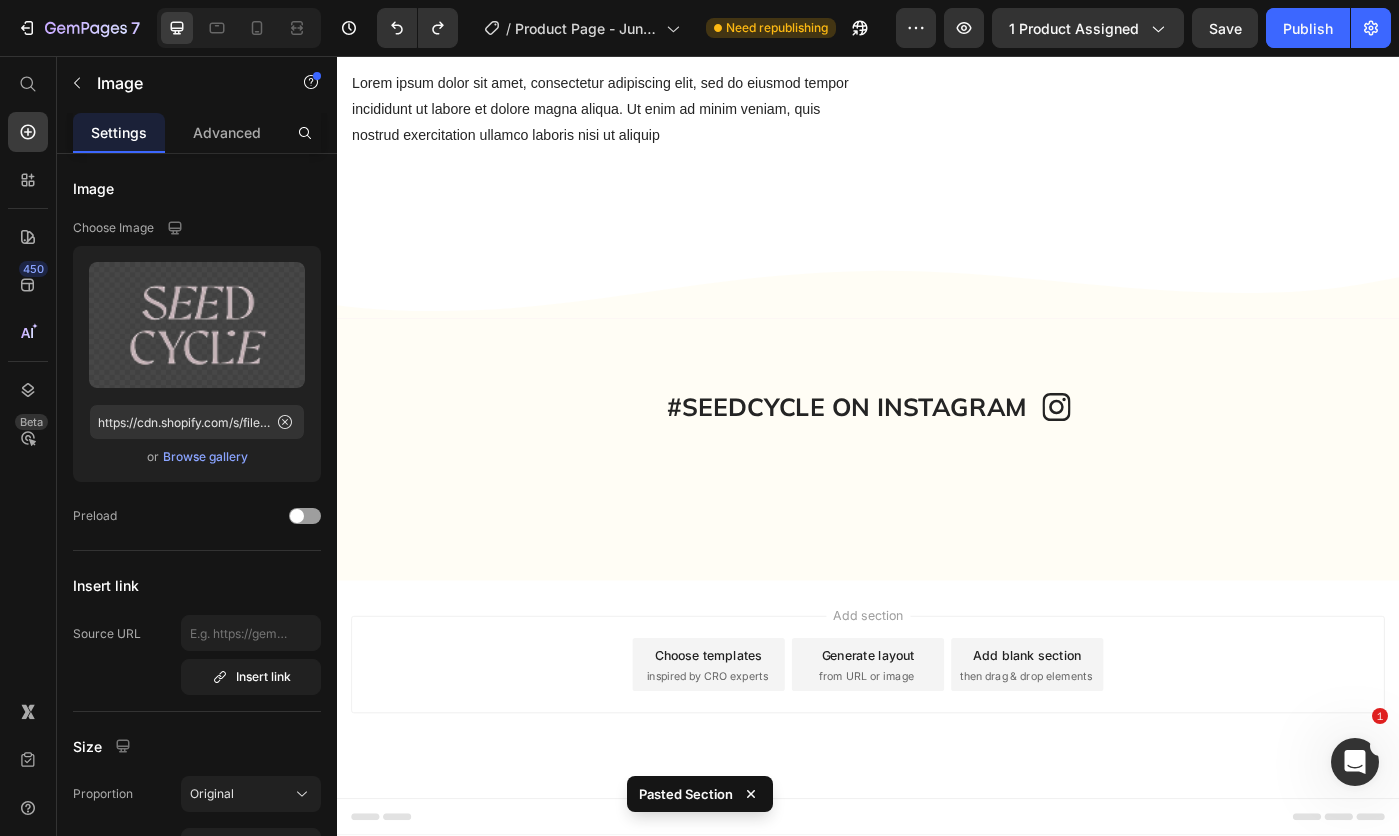 scroll, scrollTop: 5446, scrollLeft: 0, axis: vertical 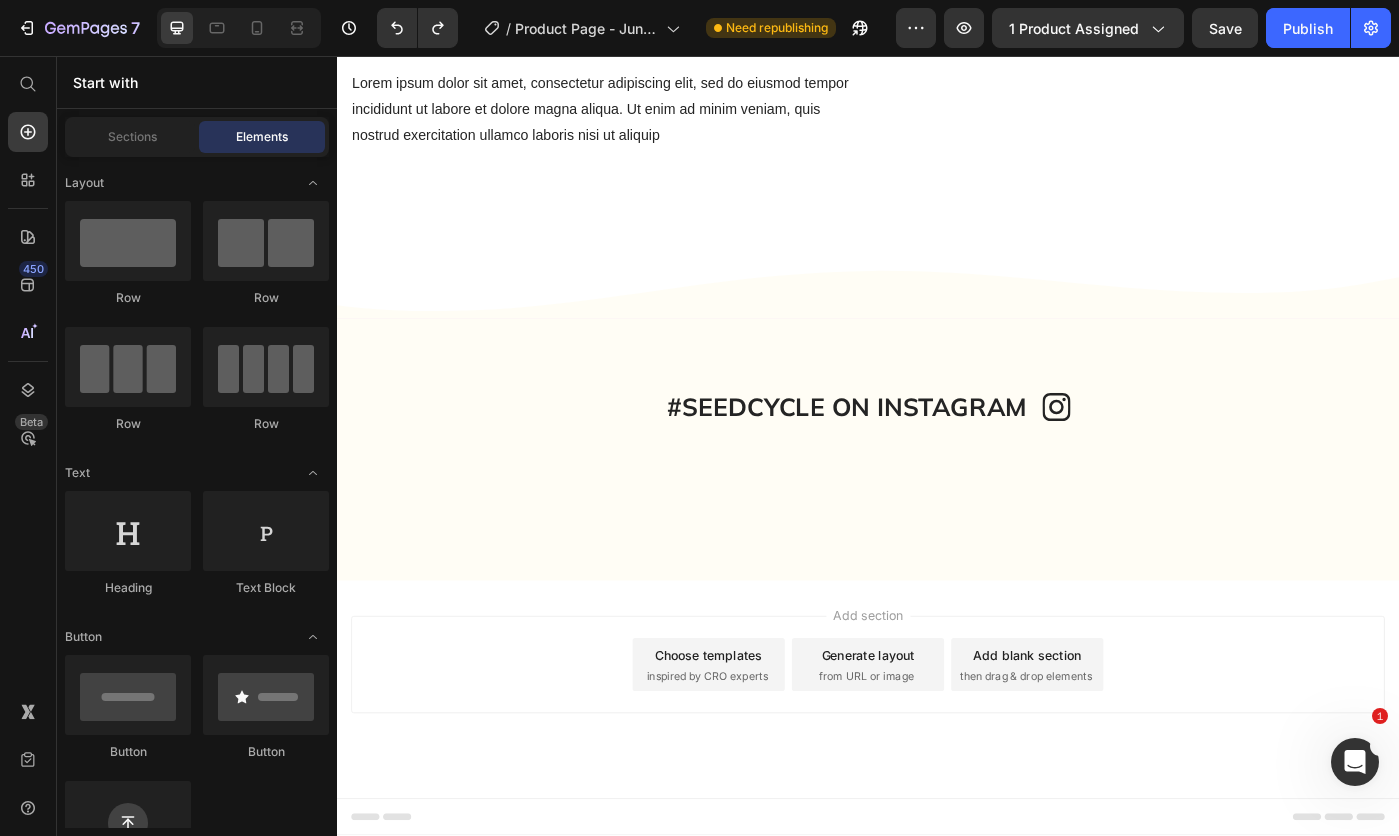 click on "Add section Choose templates inspired by CRO experts Generate layout from URL or image Add blank section then drag & drop elements" at bounding box center (937, 772) 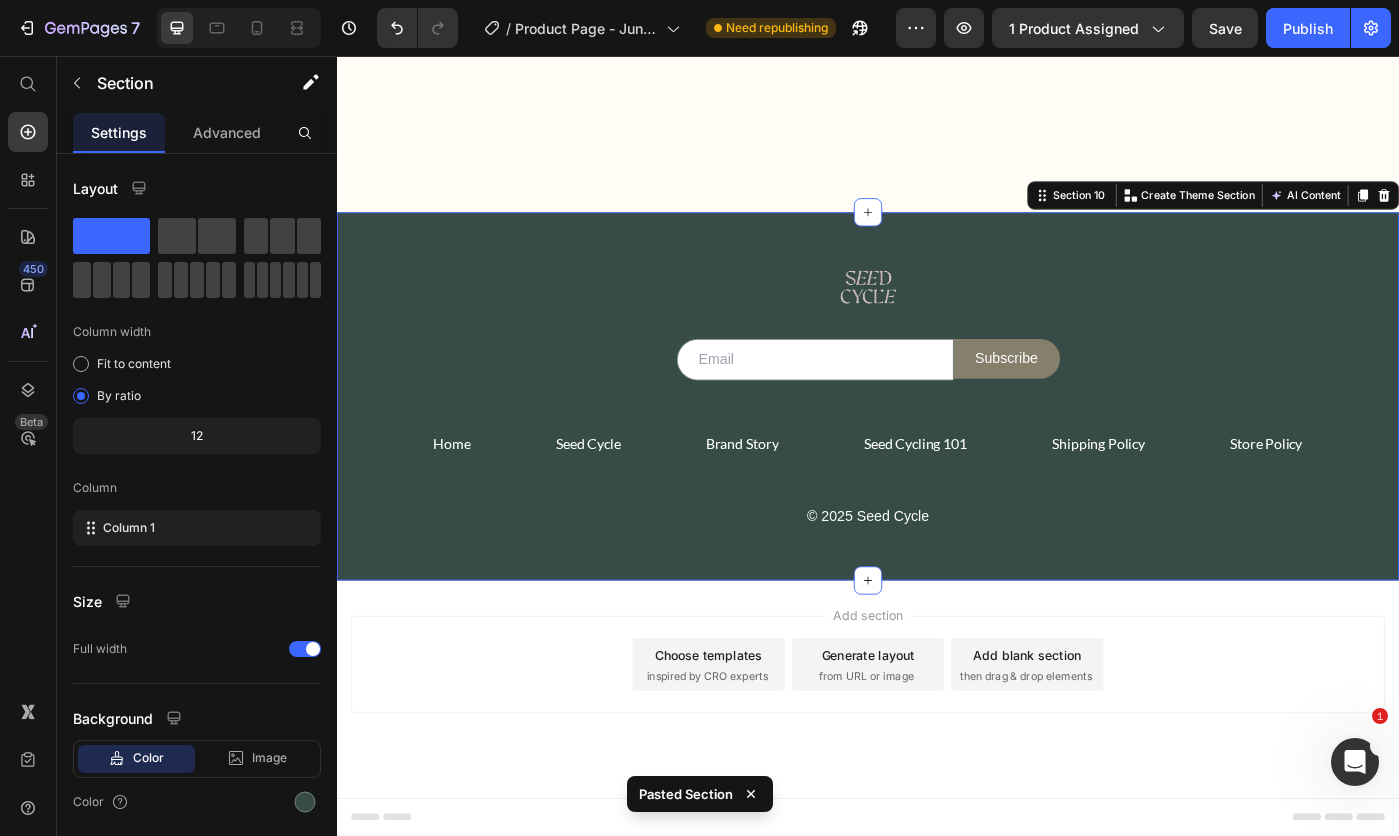 scroll, scrollTop: 5862, scrollLeft: 0, axis: vertical 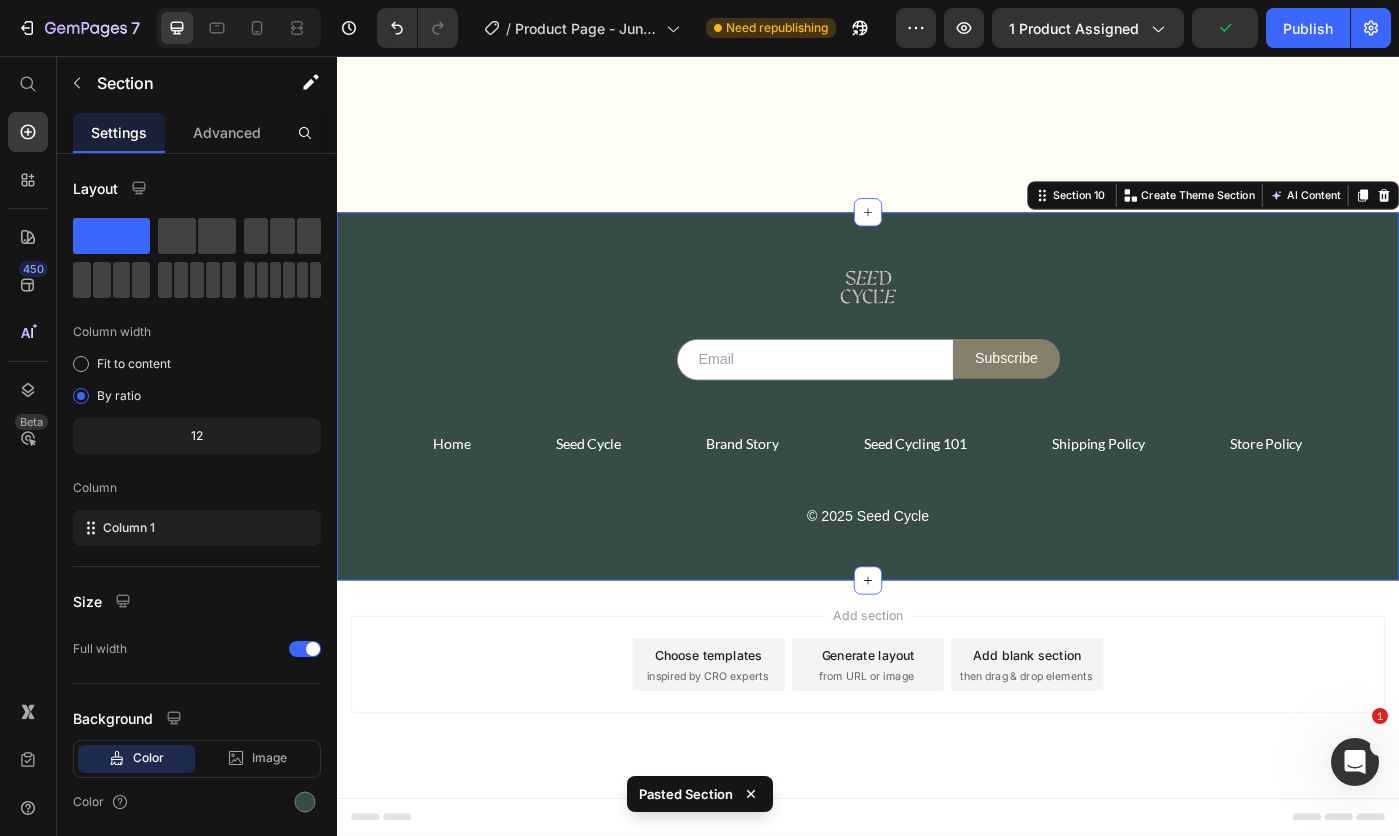 click on "Publish" 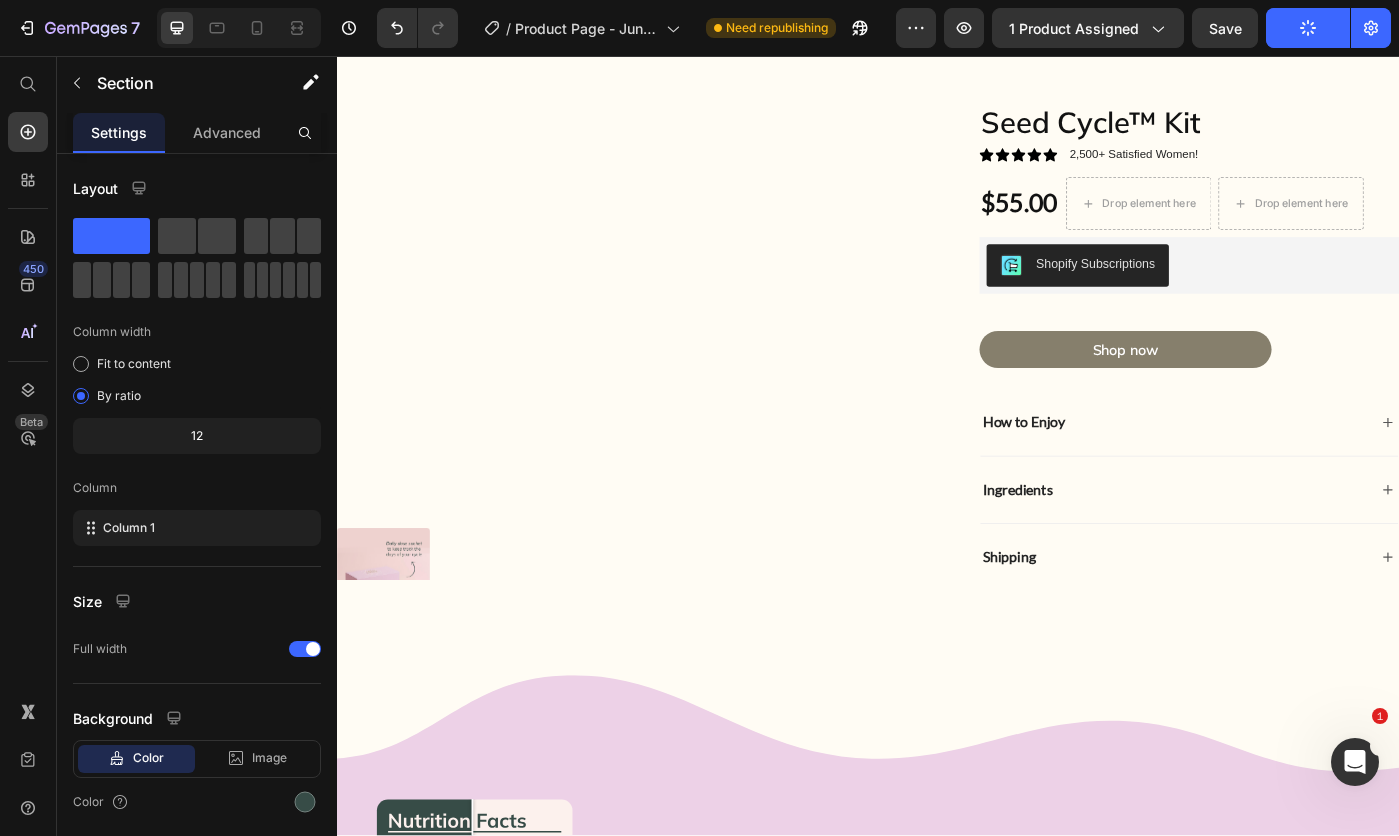scroll, scrollTop: 0, scrollLeft: 0, axis: both 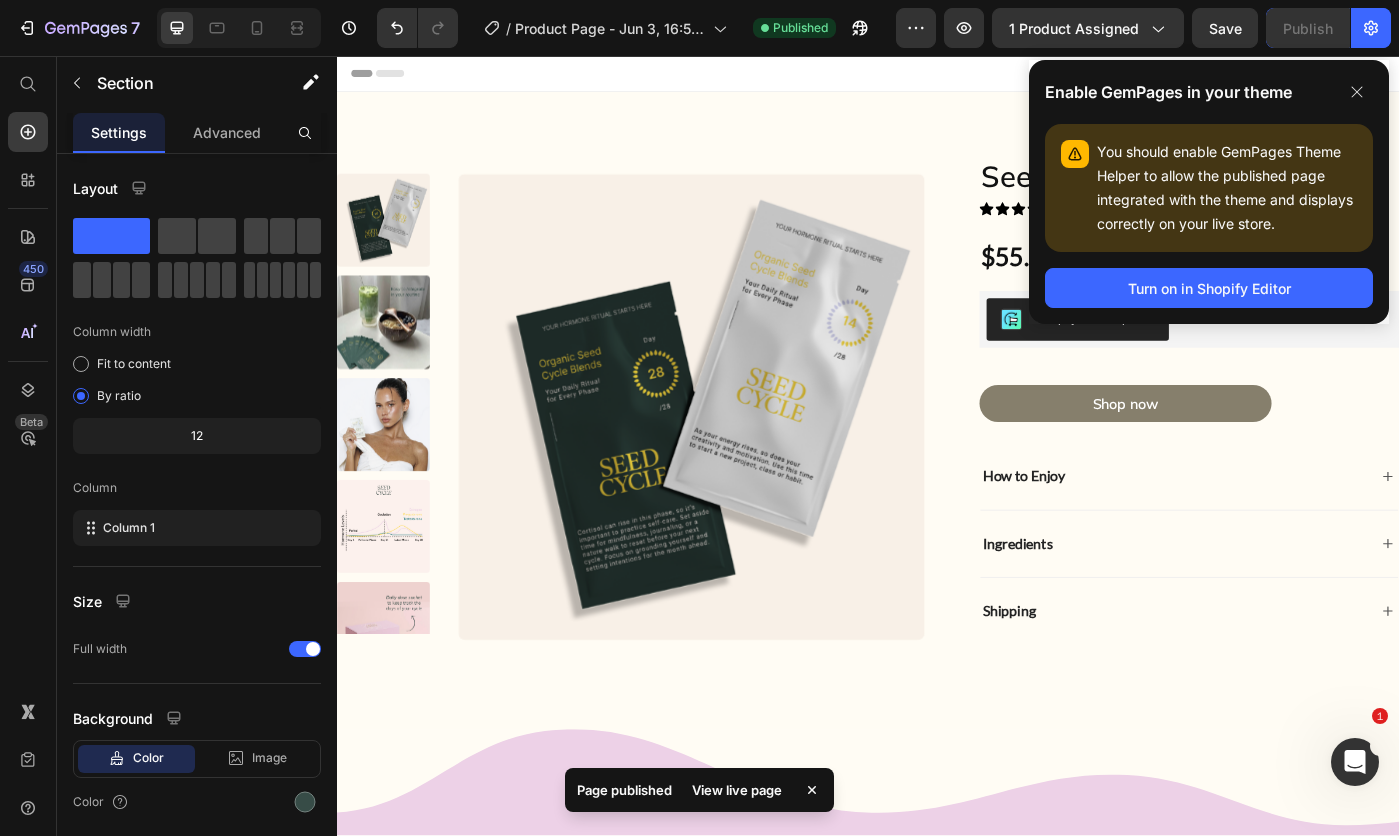 click 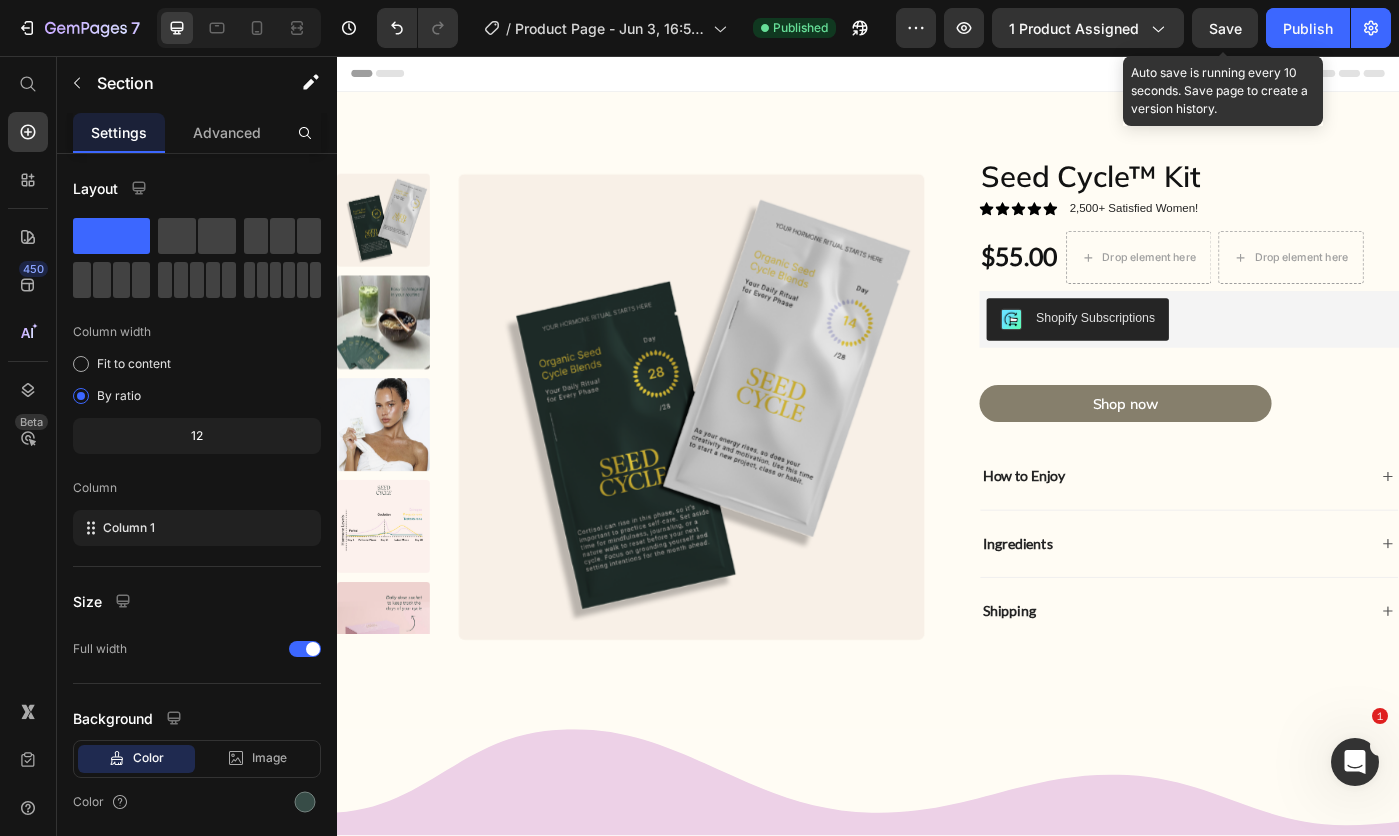 click on "Save" 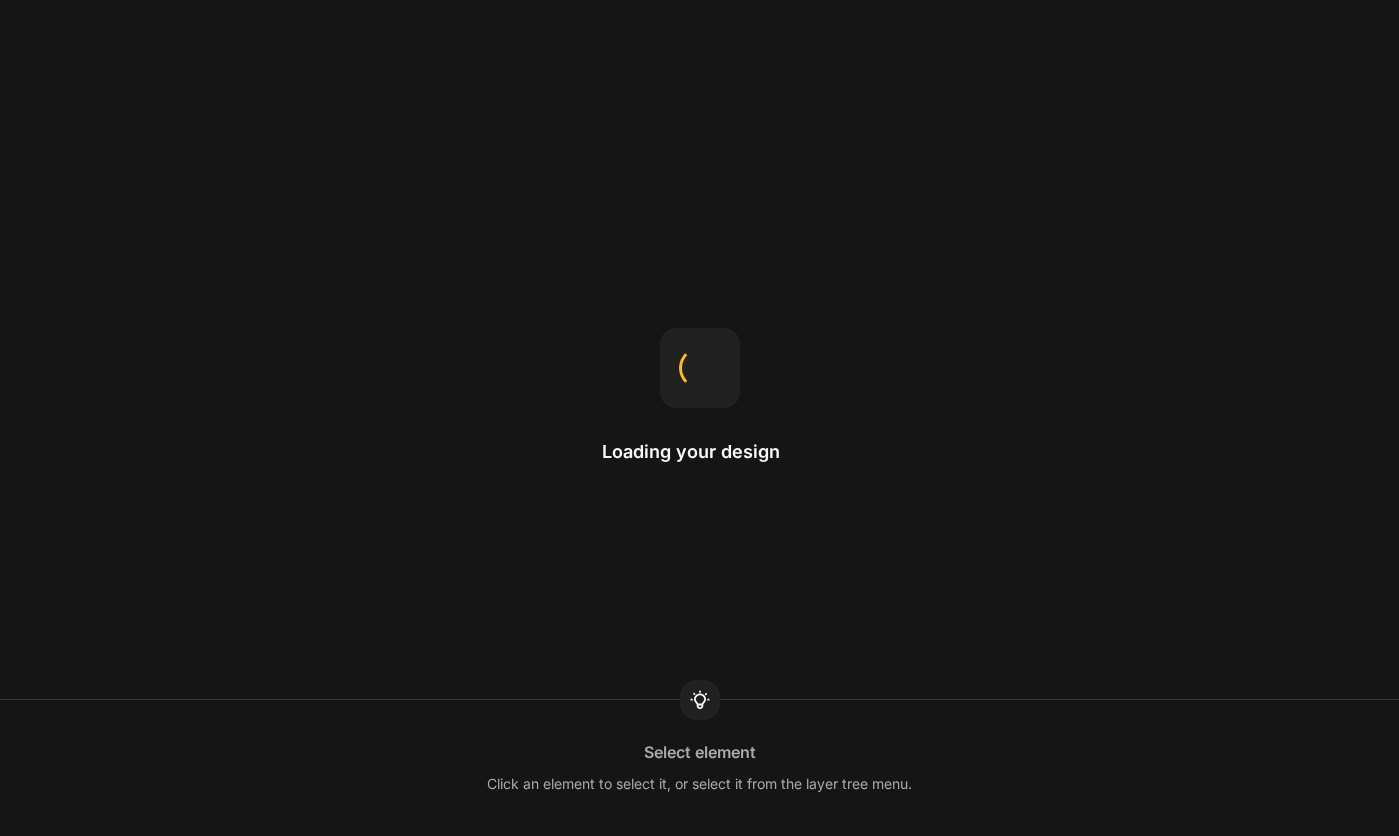 scroll, scrollTop: 0, scrollLeft: 0, axis: both 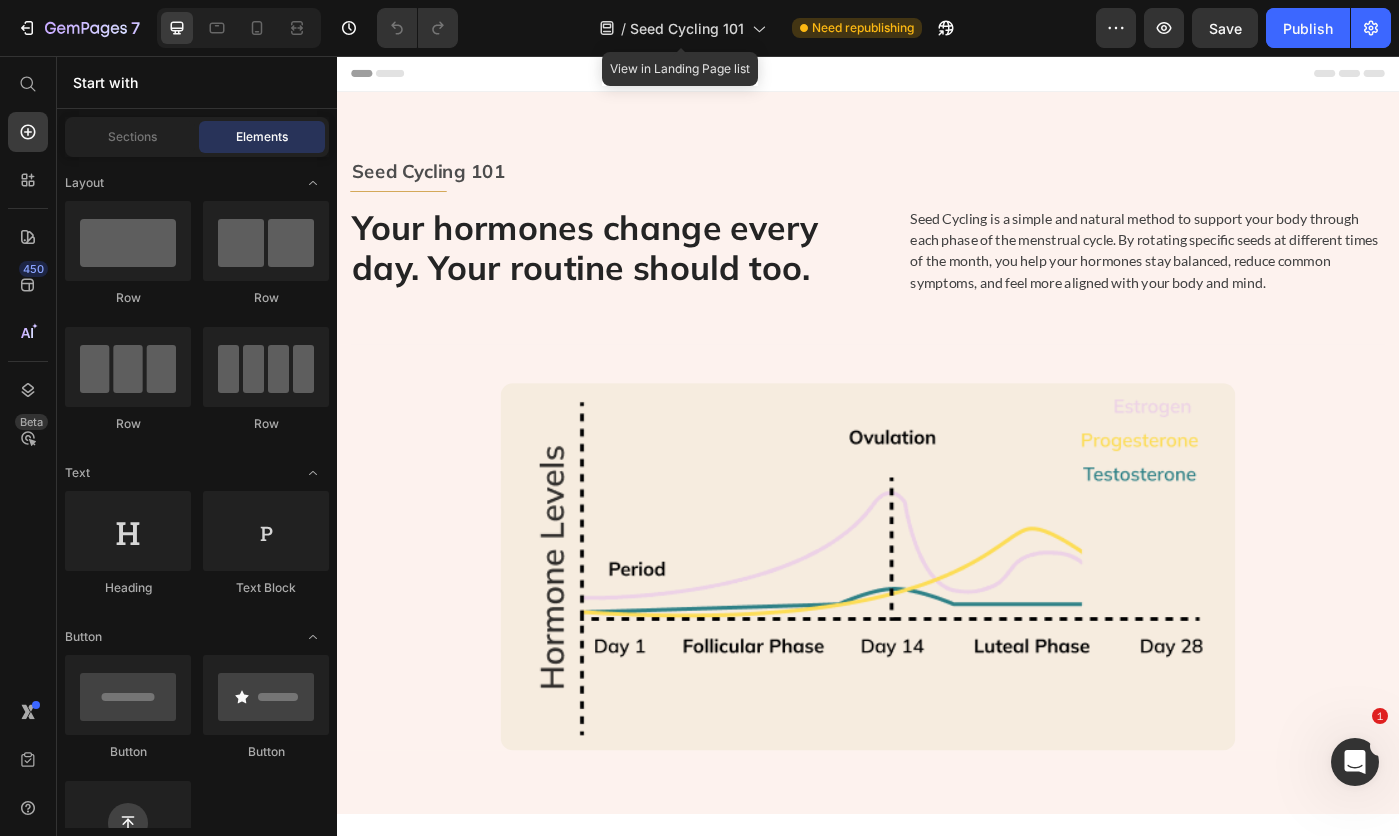 click on "Seed Cycling 101" at bounding box center [687, 28] 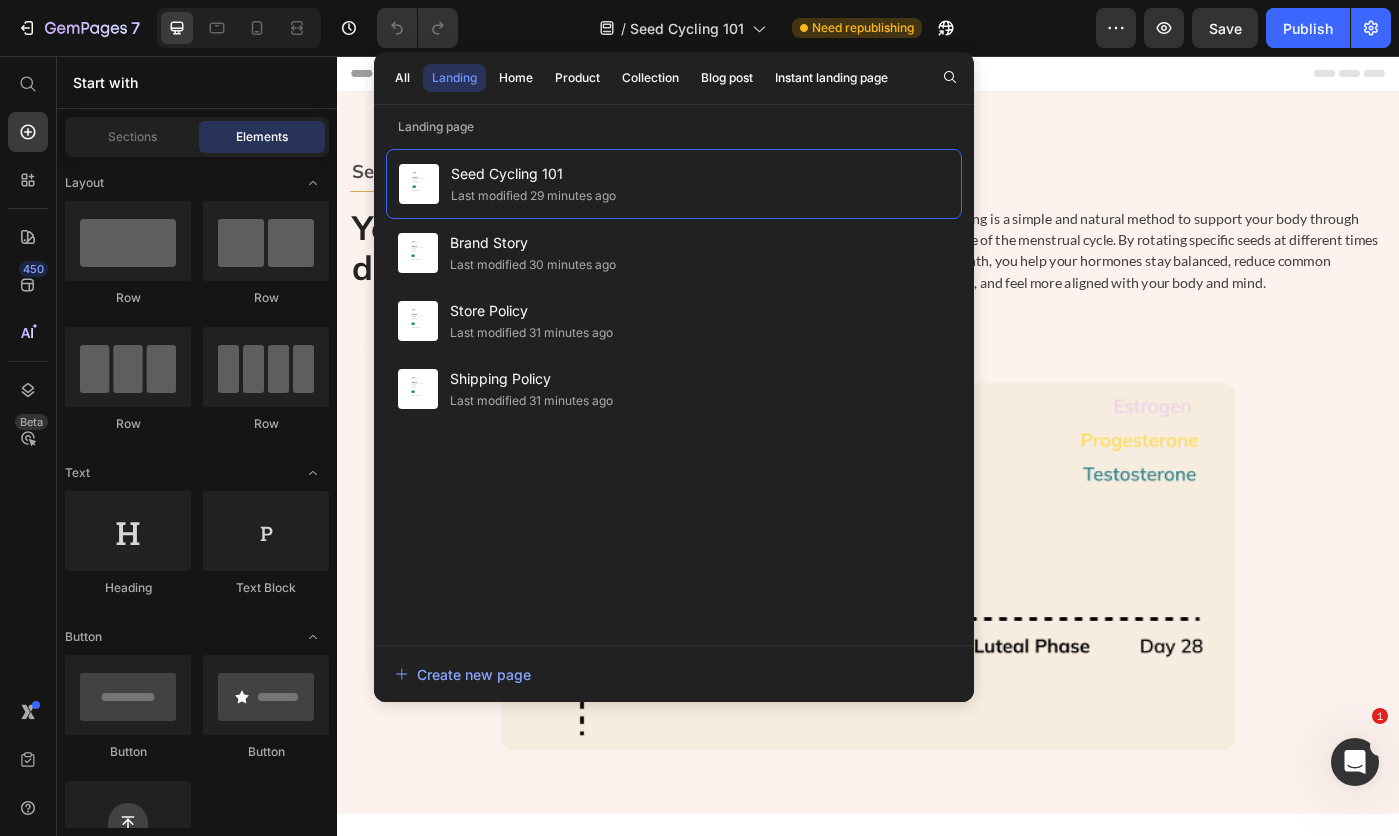 click on "All" 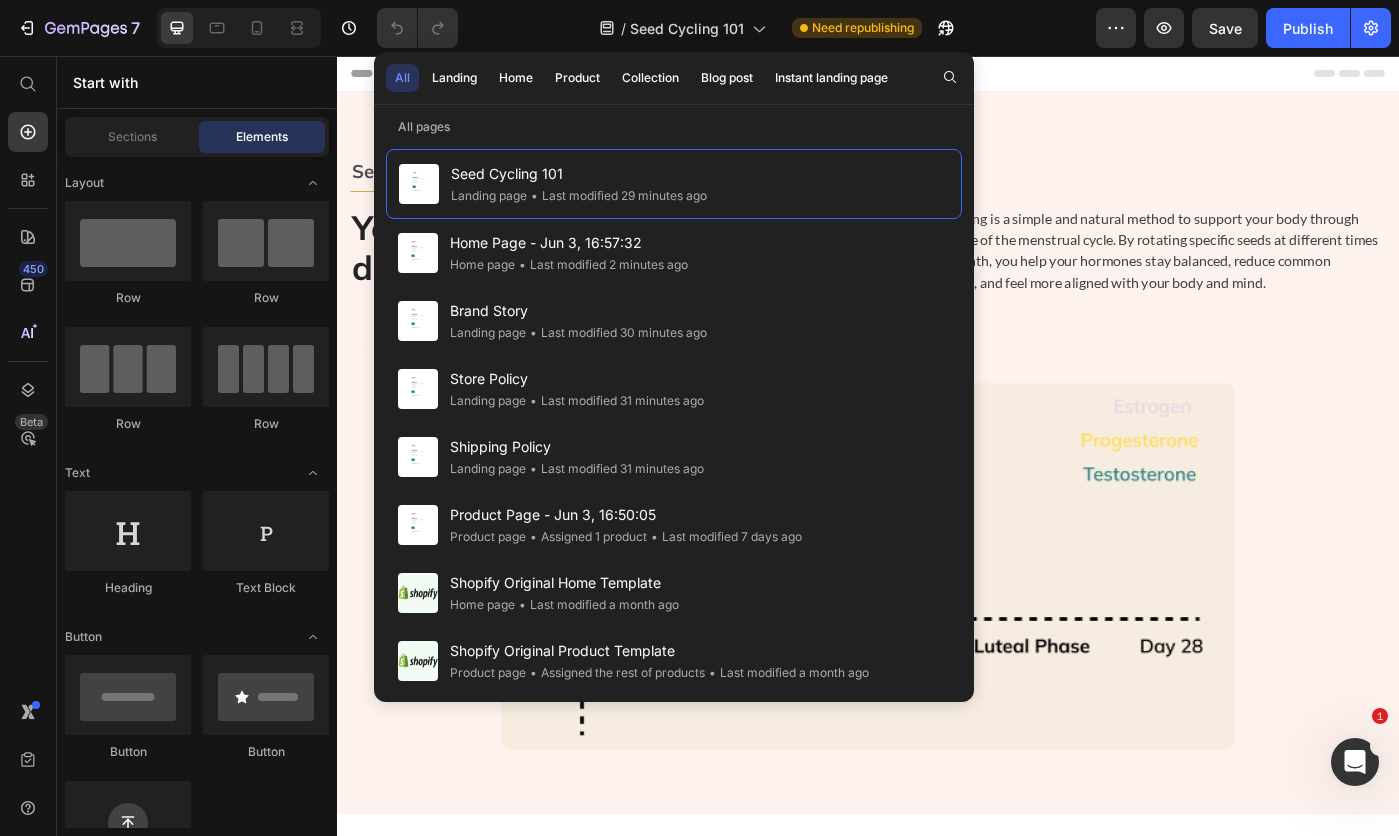 click on "Home Page - [DATE] [TIME] Home page • Last modified [TIME]" 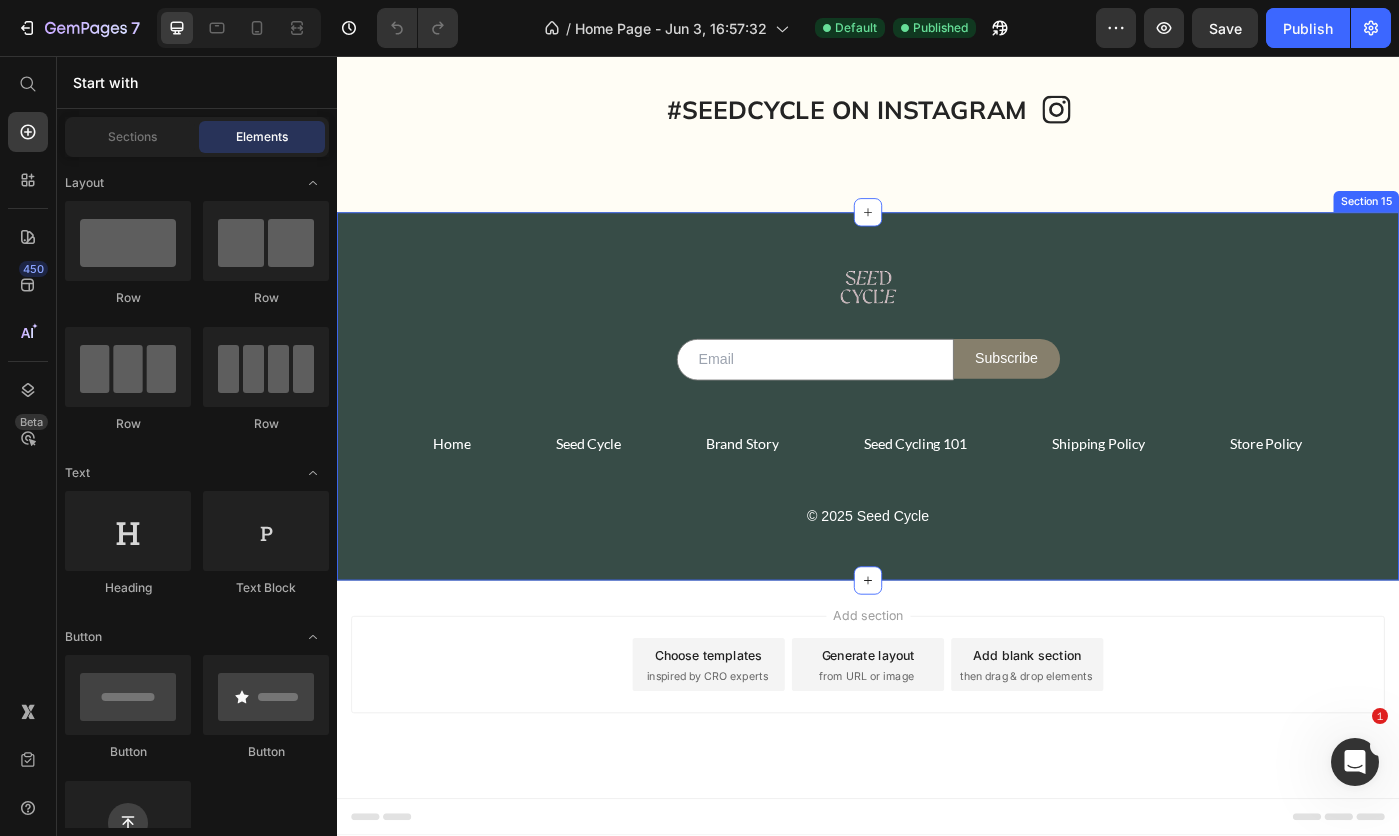 scroll, scrollTop: 8399, scrollLeft: 0, axis: vertical 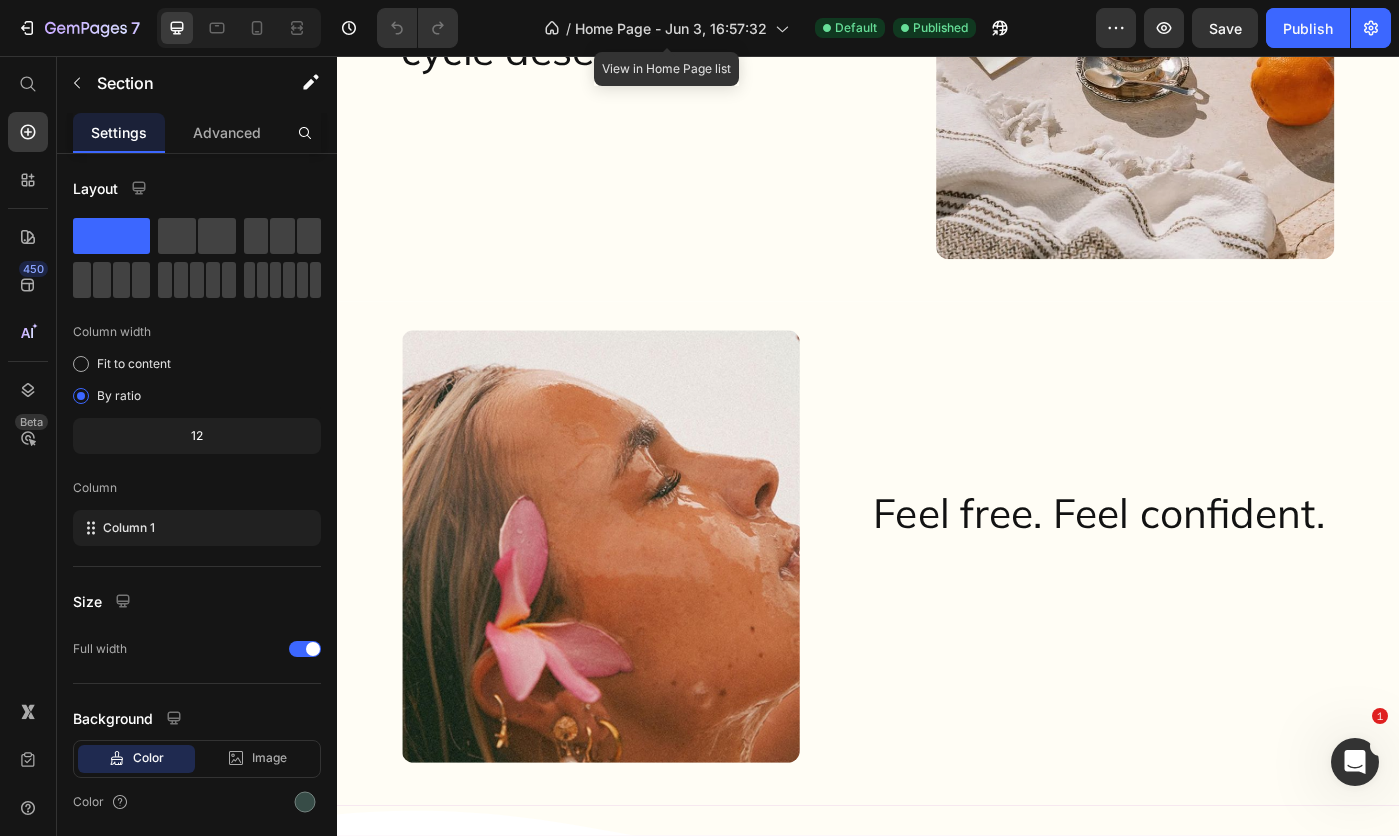 click on "Home Page - Jun 3, 16:57:32" at bounding box center (671, 28) 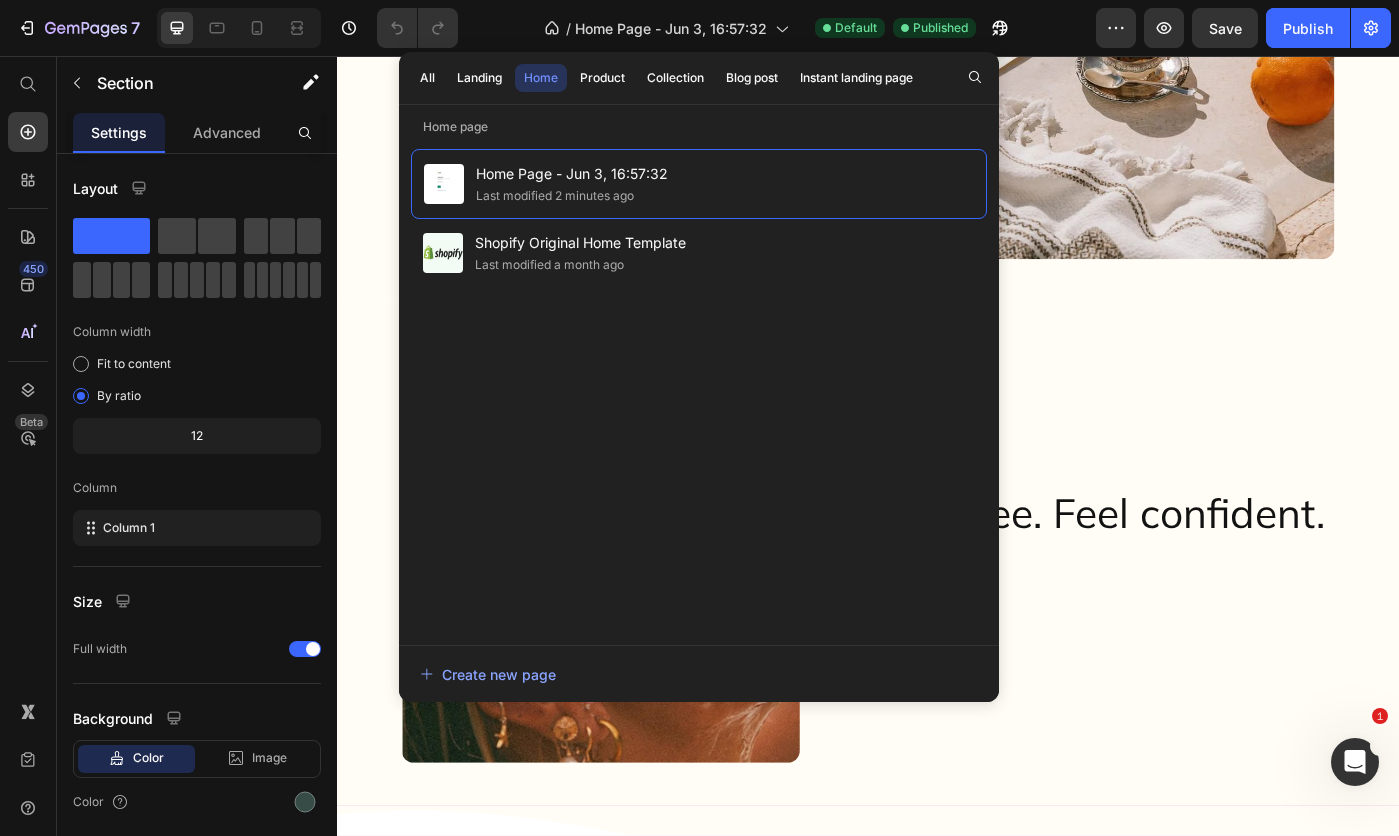 click on "Landing" at bounding box center [479, 78] 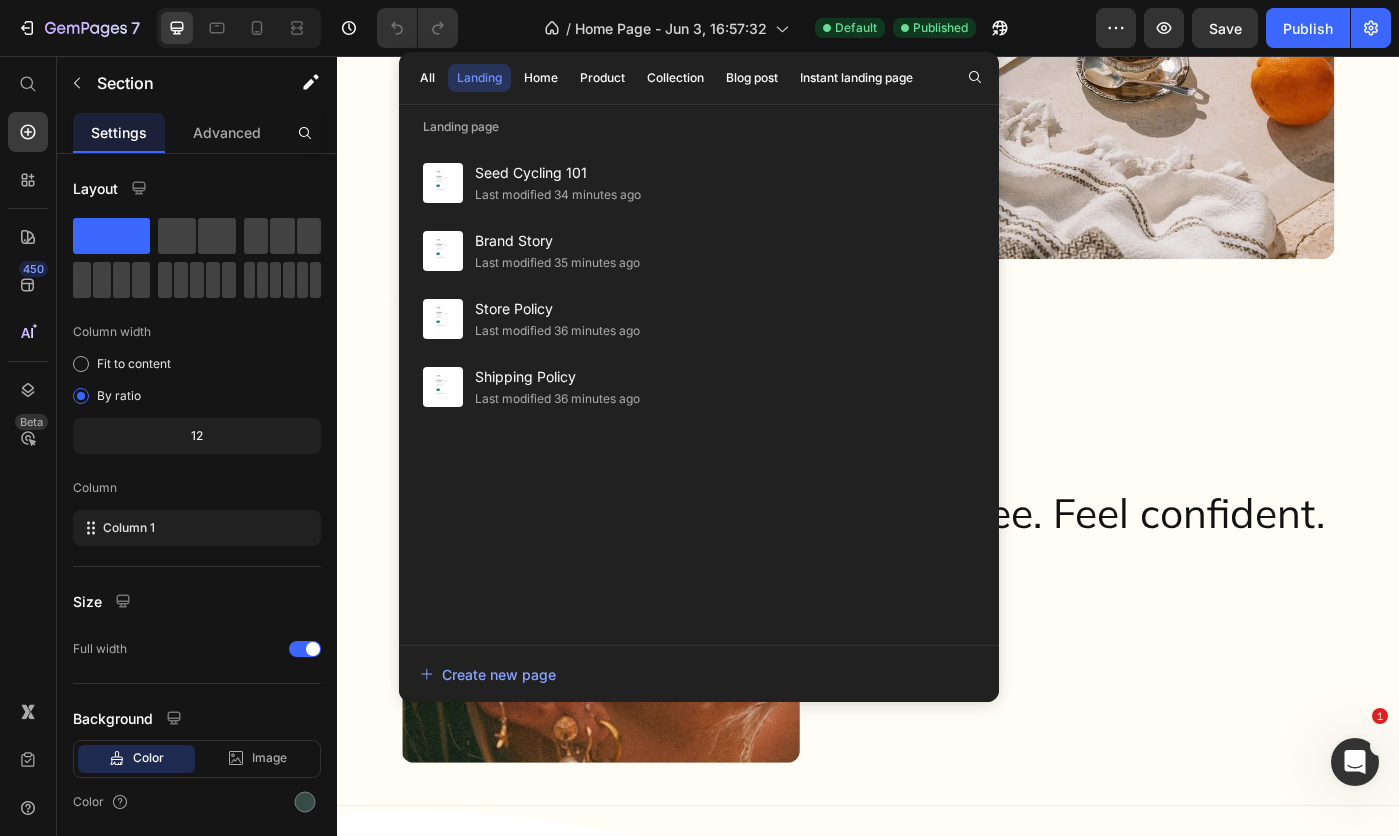 click on "Seed Cycling 101" at bounding box center (558, 173) 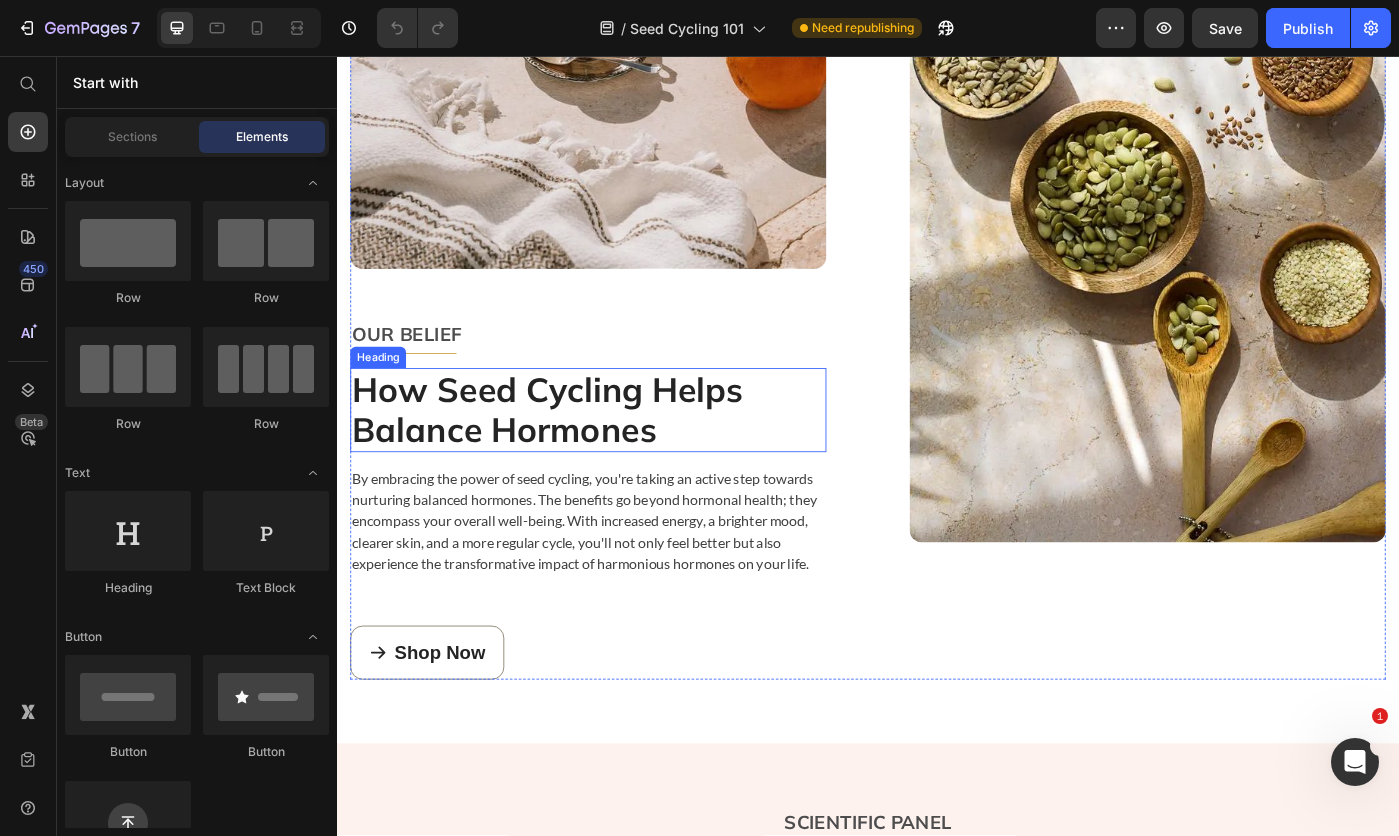 scroll, scrollTop: 1487, scrollLeft: 0, axis: vertical 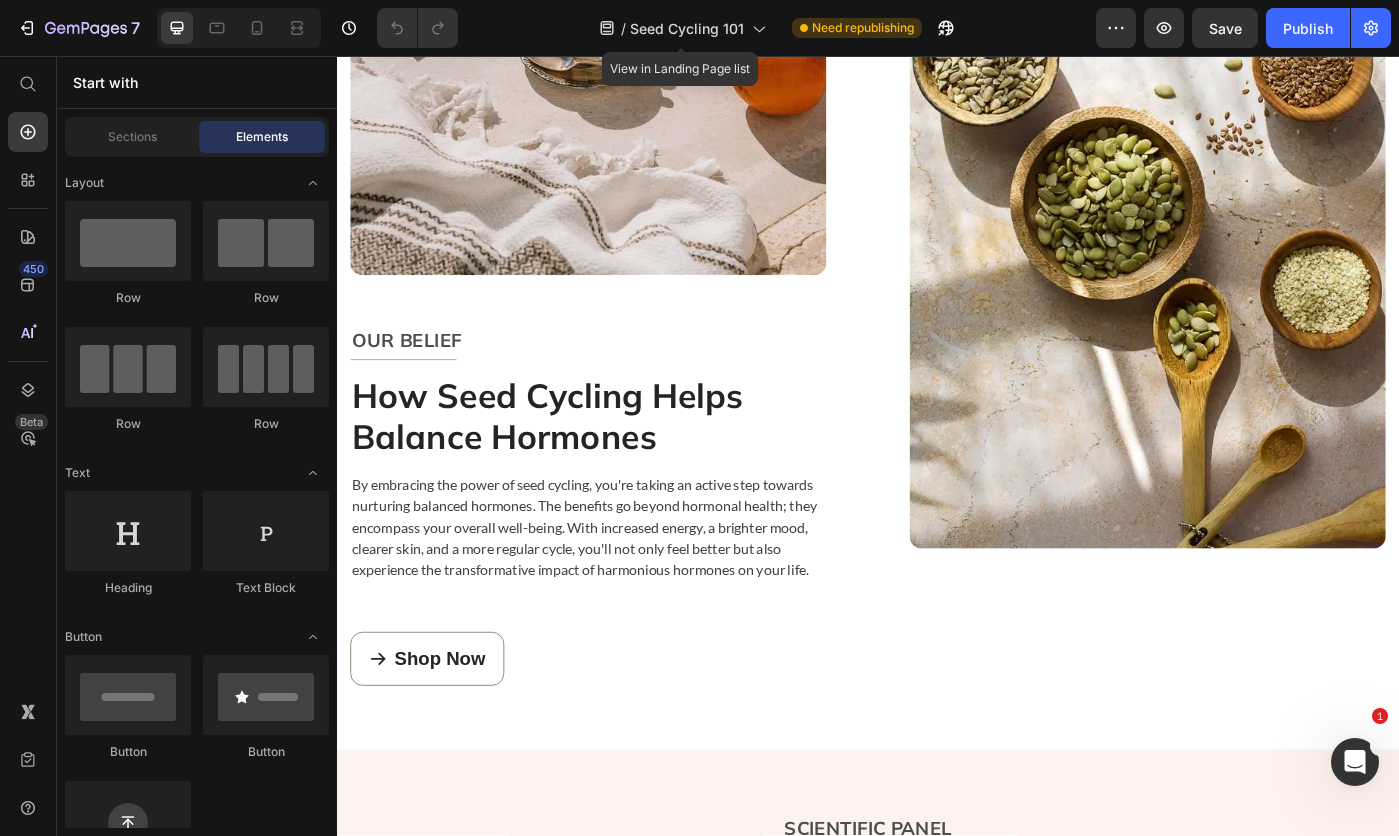 click on "Seed Cycling 101" at bounding box center [687, 28] 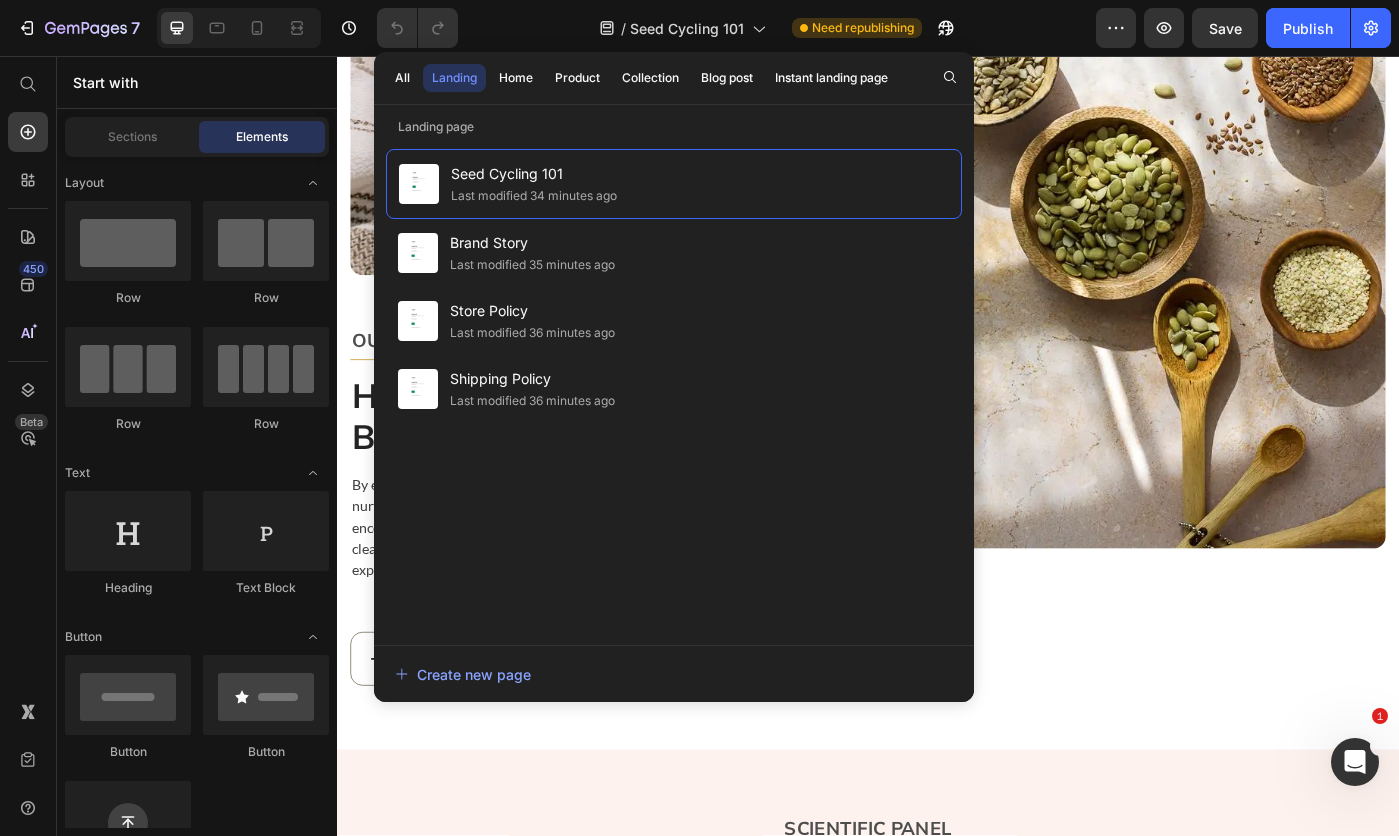 click on "Last modified 35 minutes ago" 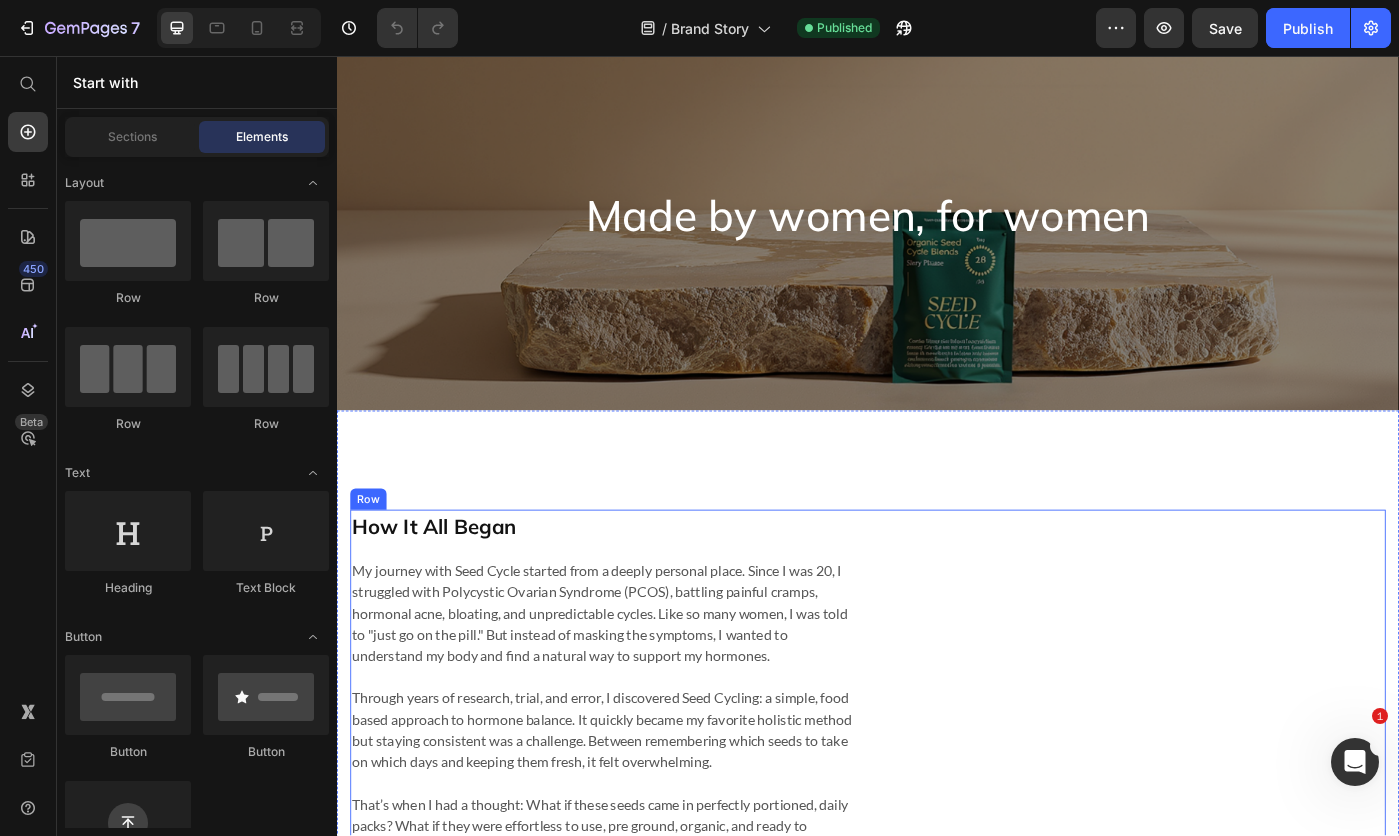 scroll, scrollTop: 0, scrollLeft: 0, axis: both 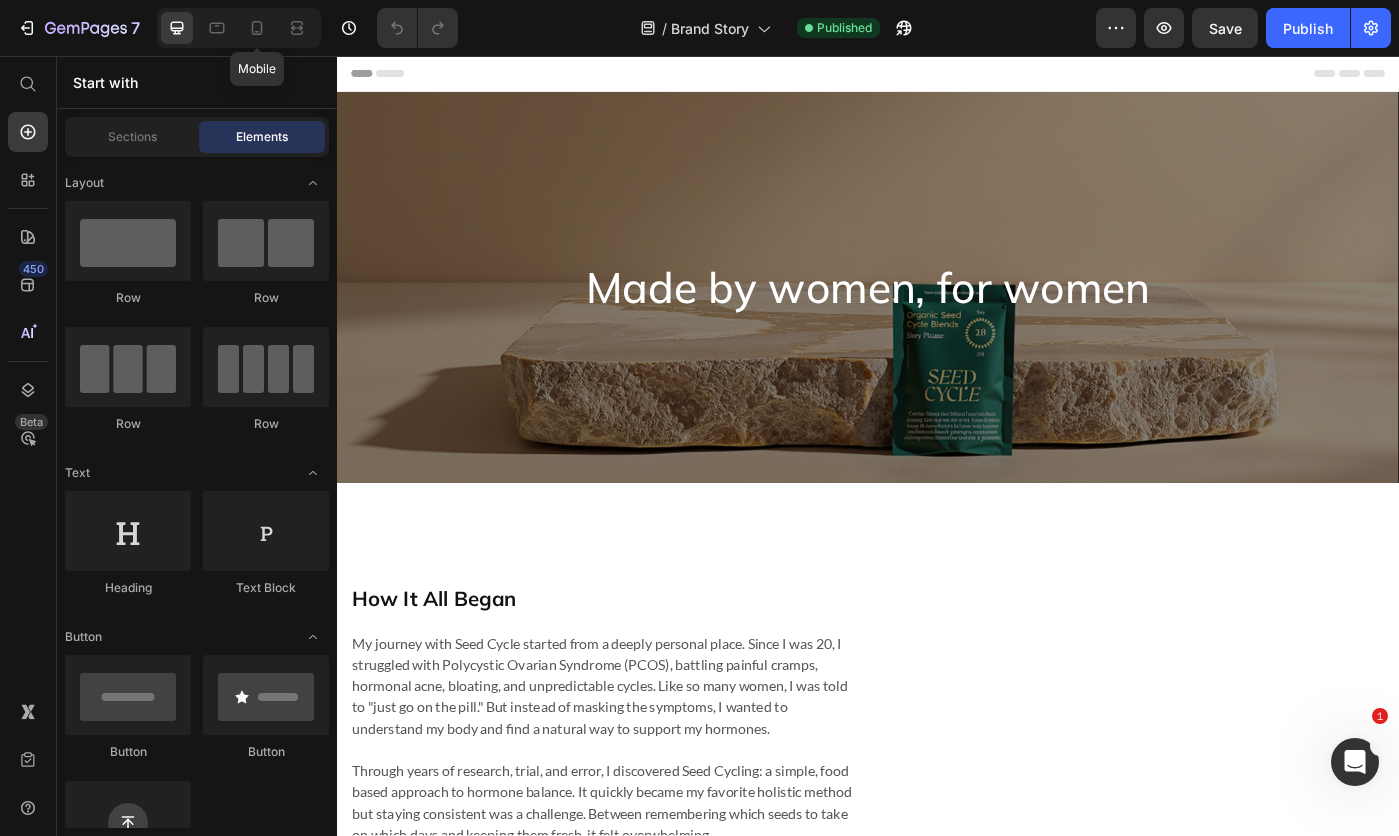 click 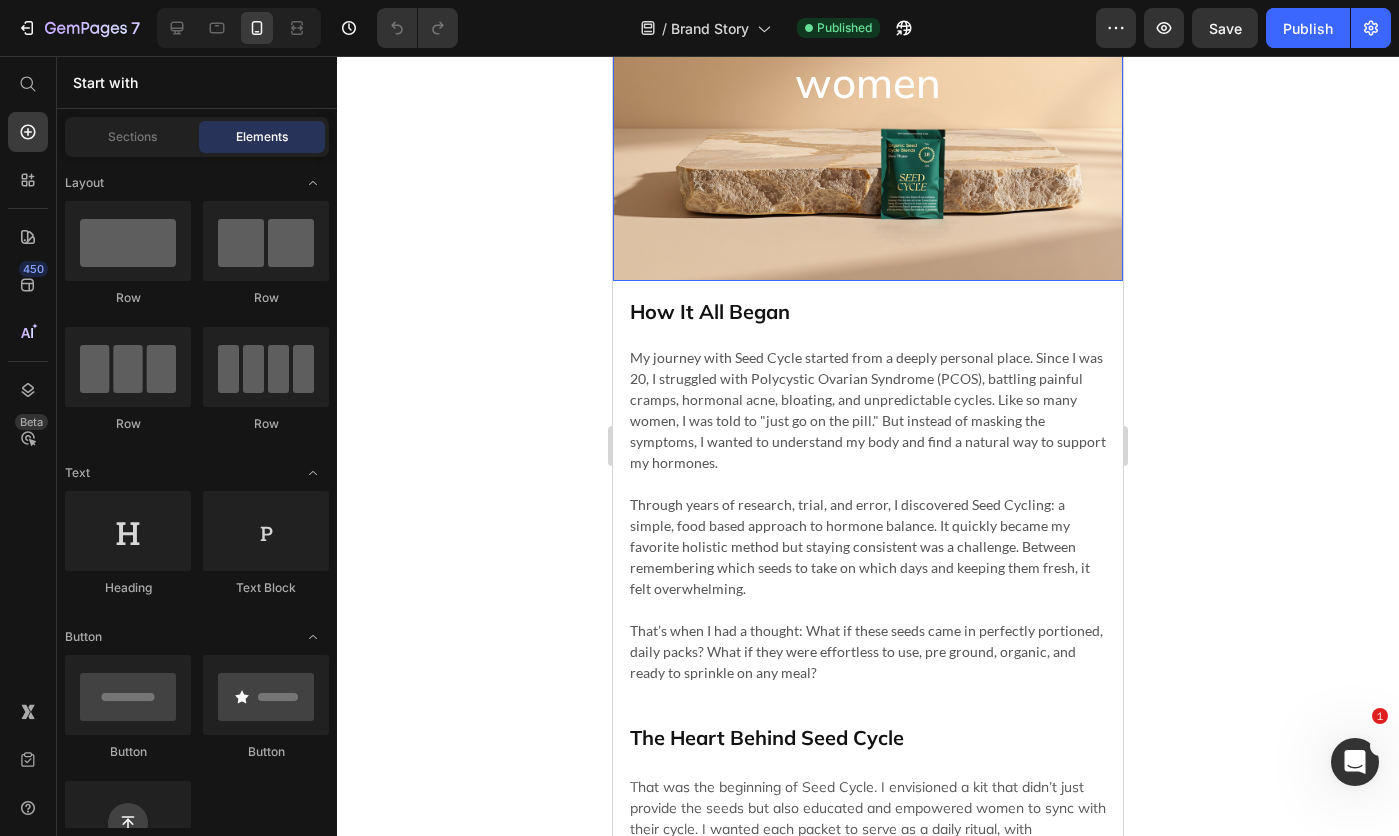 scroll, scrollTop: 0, scrollLeft: 0, axis: both 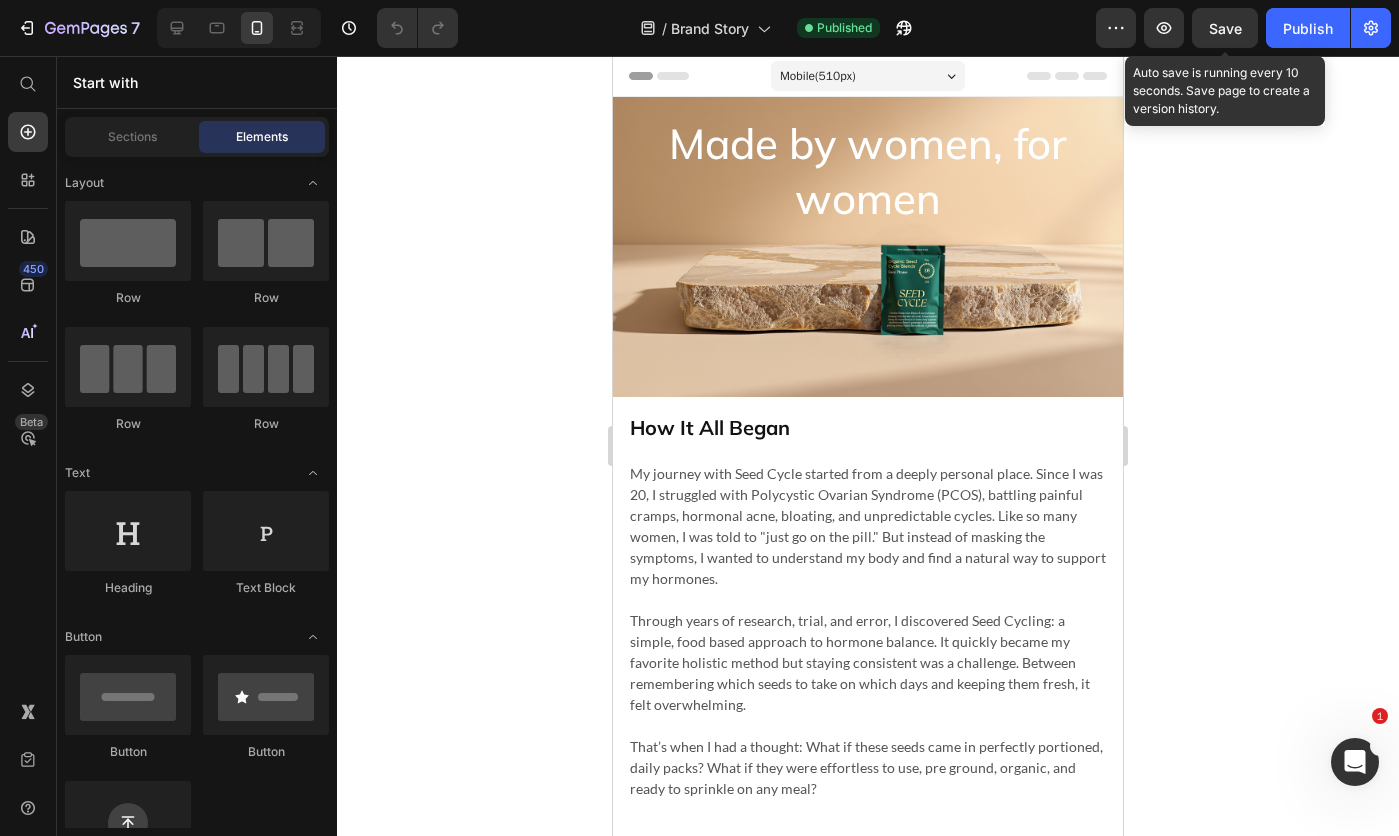 click on "Save" at bounding box center (1225, 28) 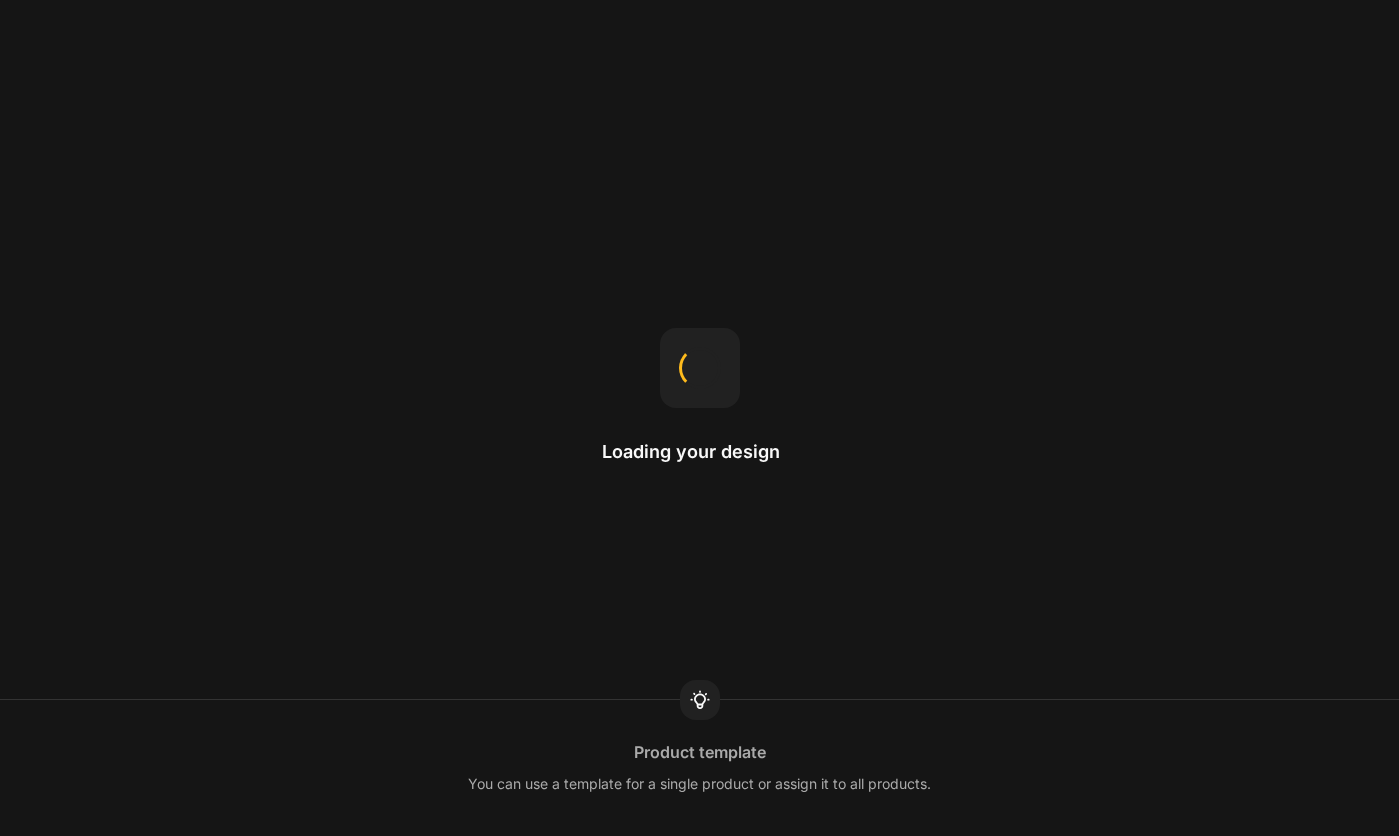 scroll, scrollTop: 0, scrollLeft: 0, axis: both 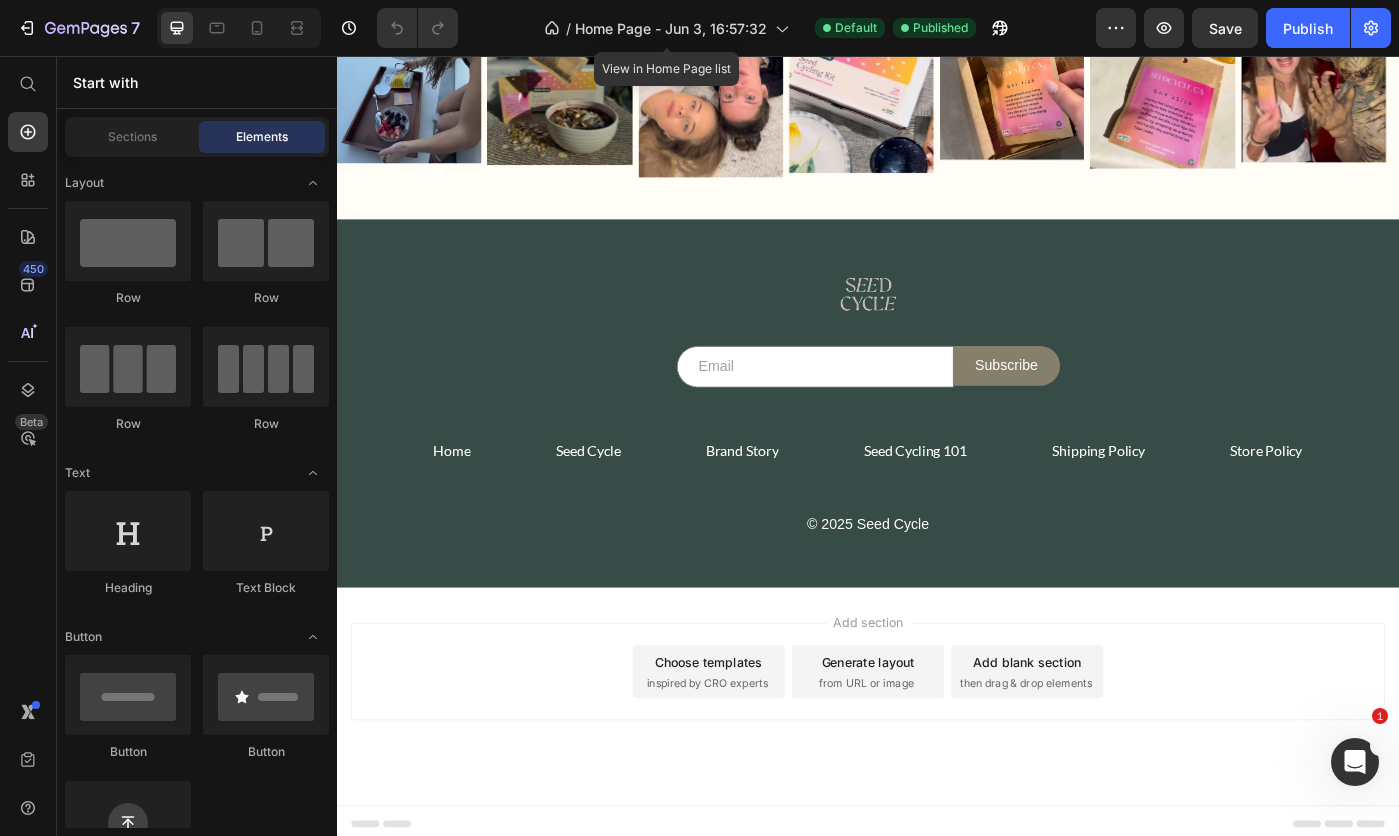 click on "/  Home Page - Jun 3, 16:57:32" 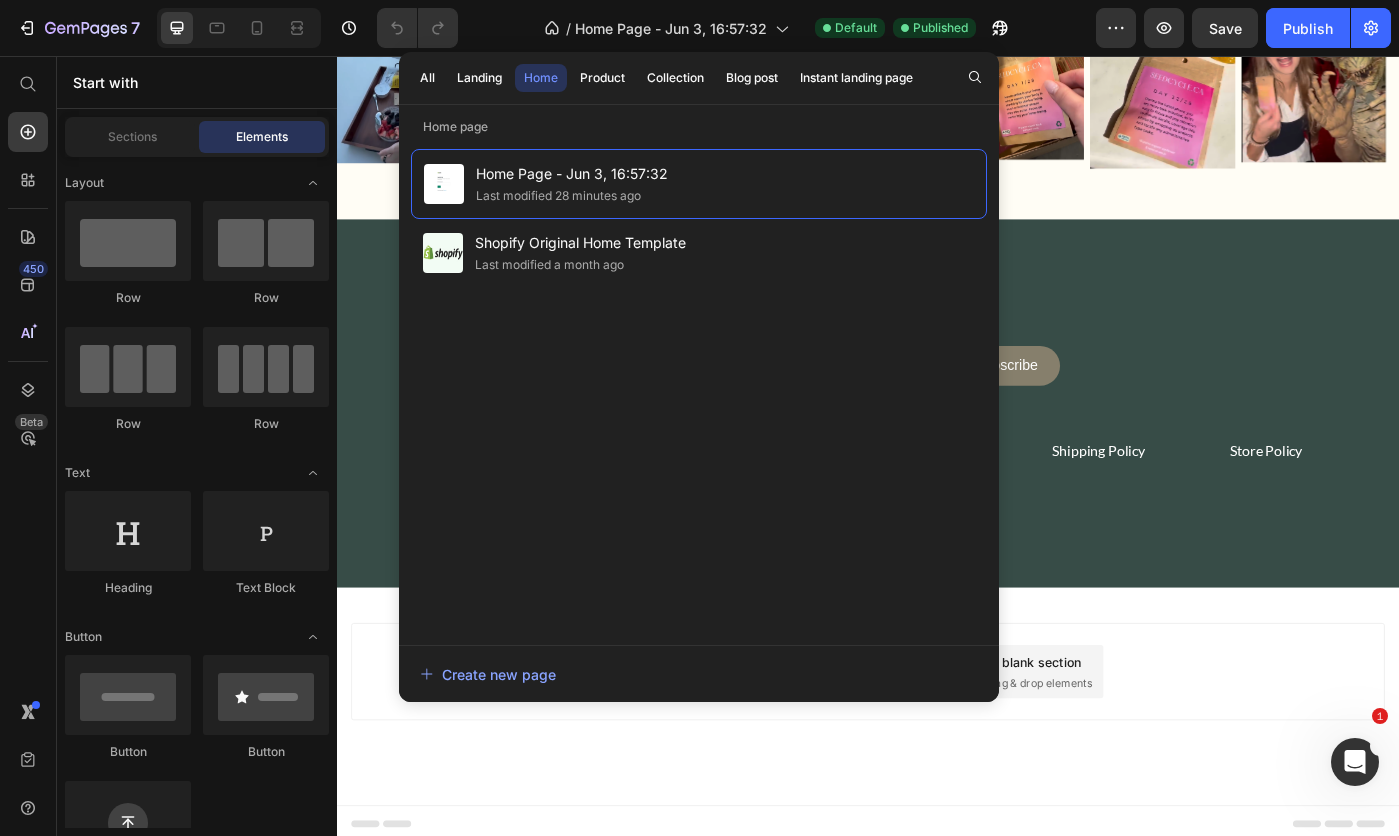 click on "Product" 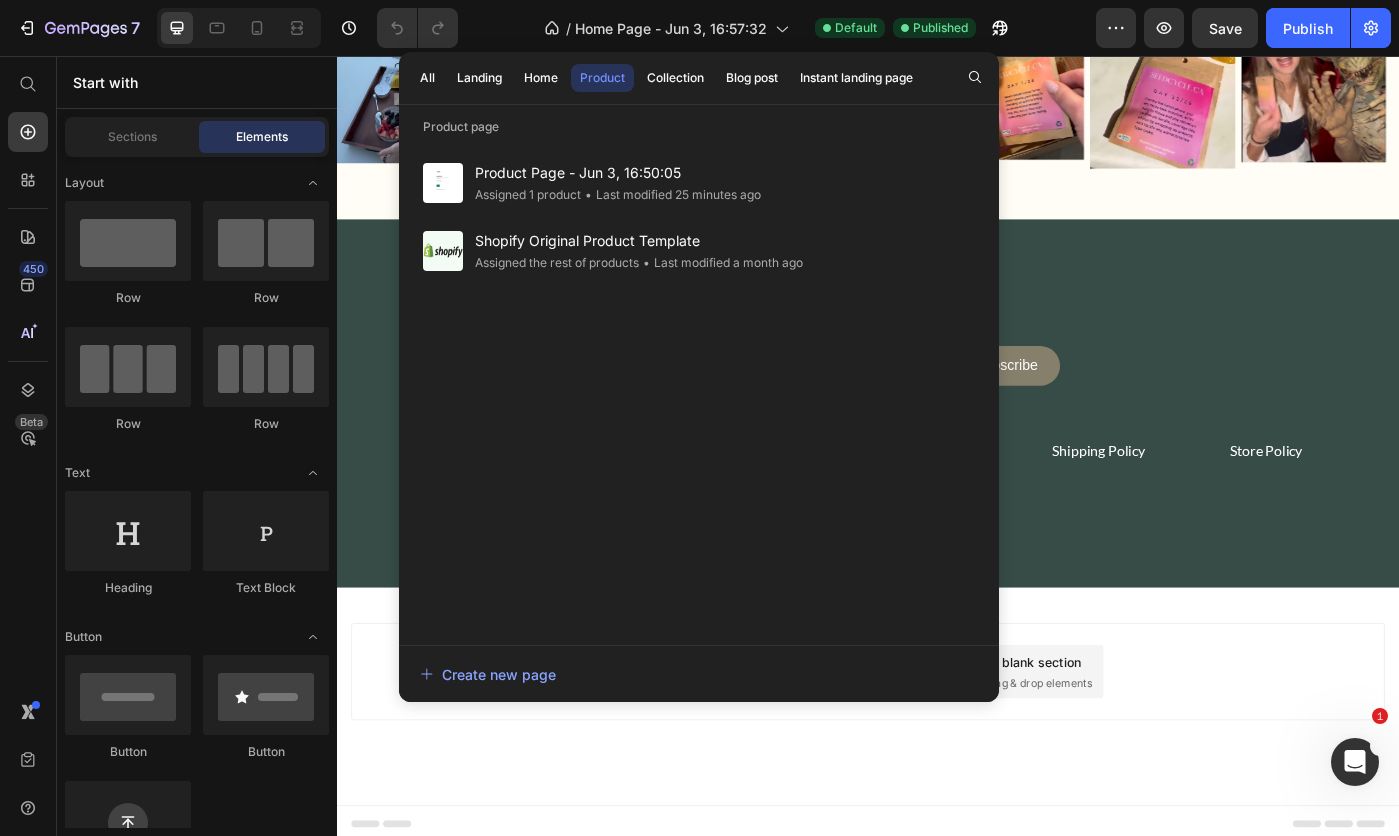 click on "Product Page - Jun 3, 16:50:05" at bounding box center (618, 173) 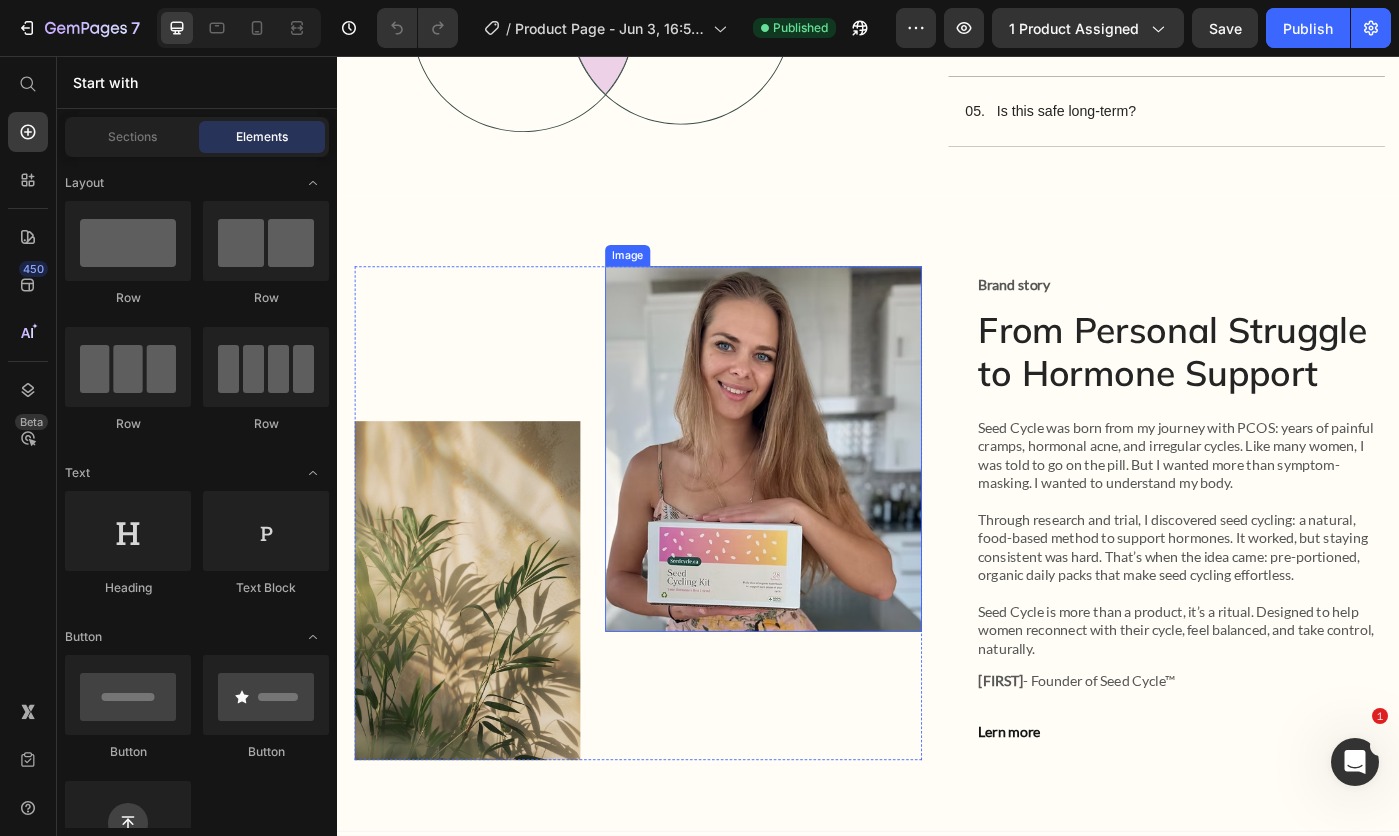 scroll, scrollTop: 4000, scrollLeft: 0, axis: vertical 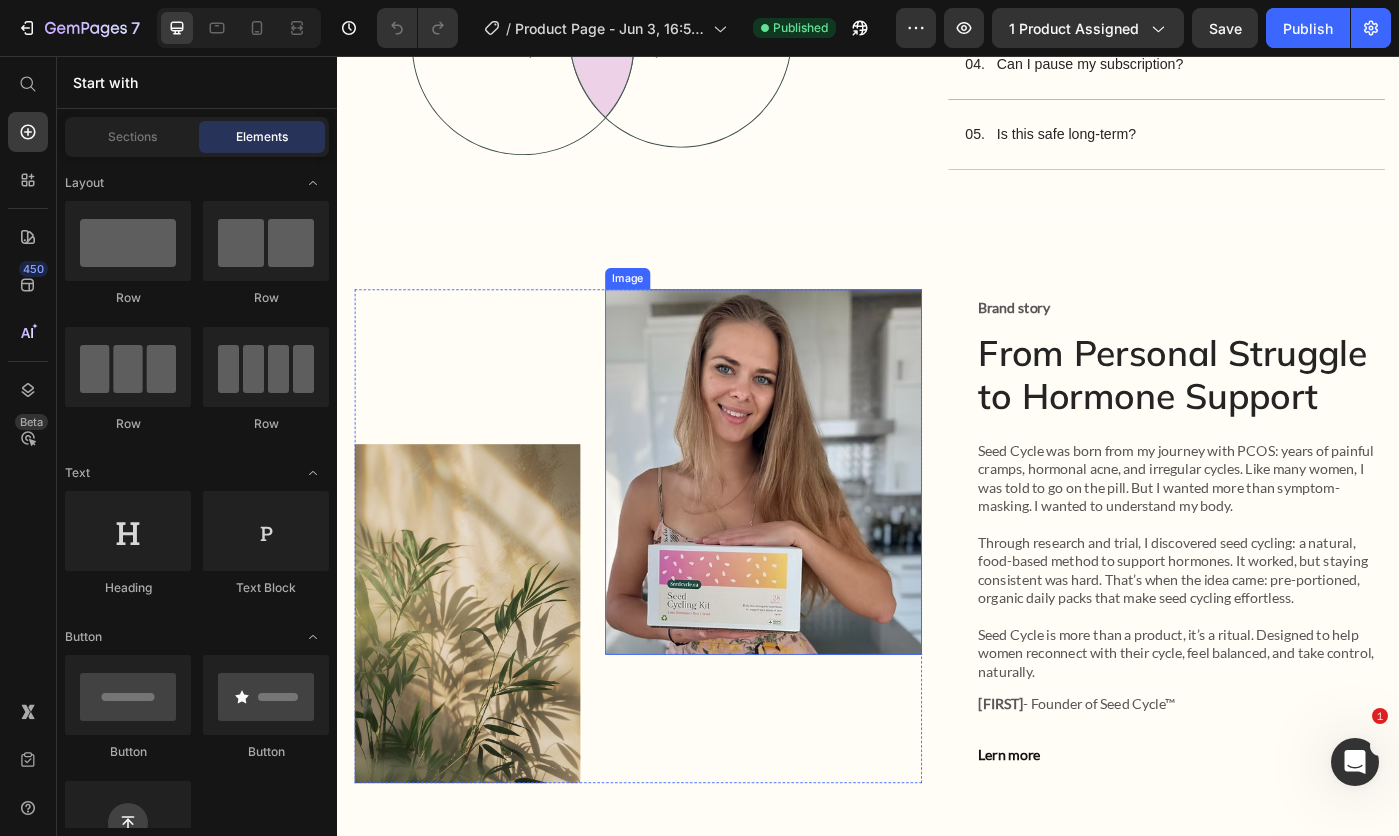 click at bounding box center [818, 526] 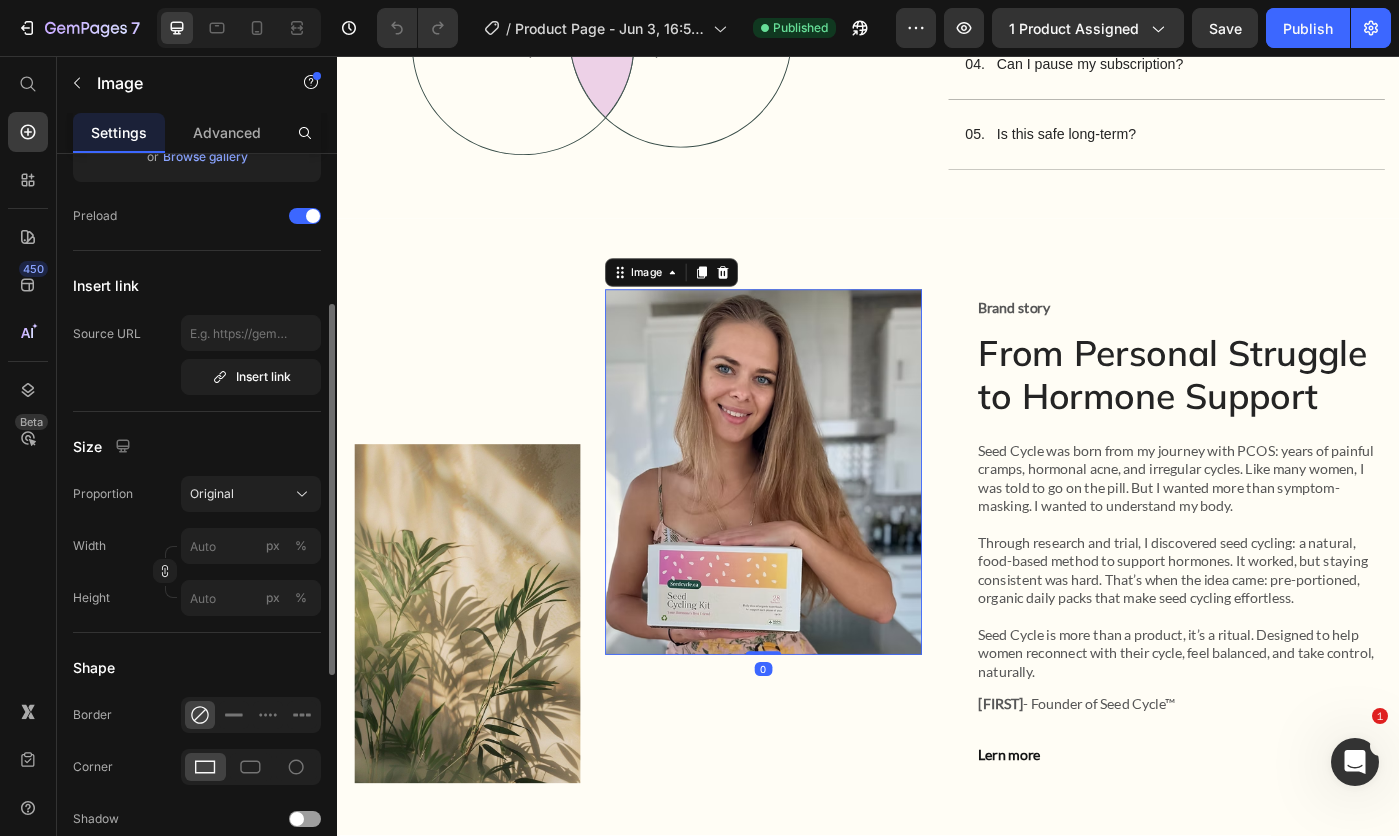 scroll, scrollTop: 400, scrollLeft: 0, axis: vertical 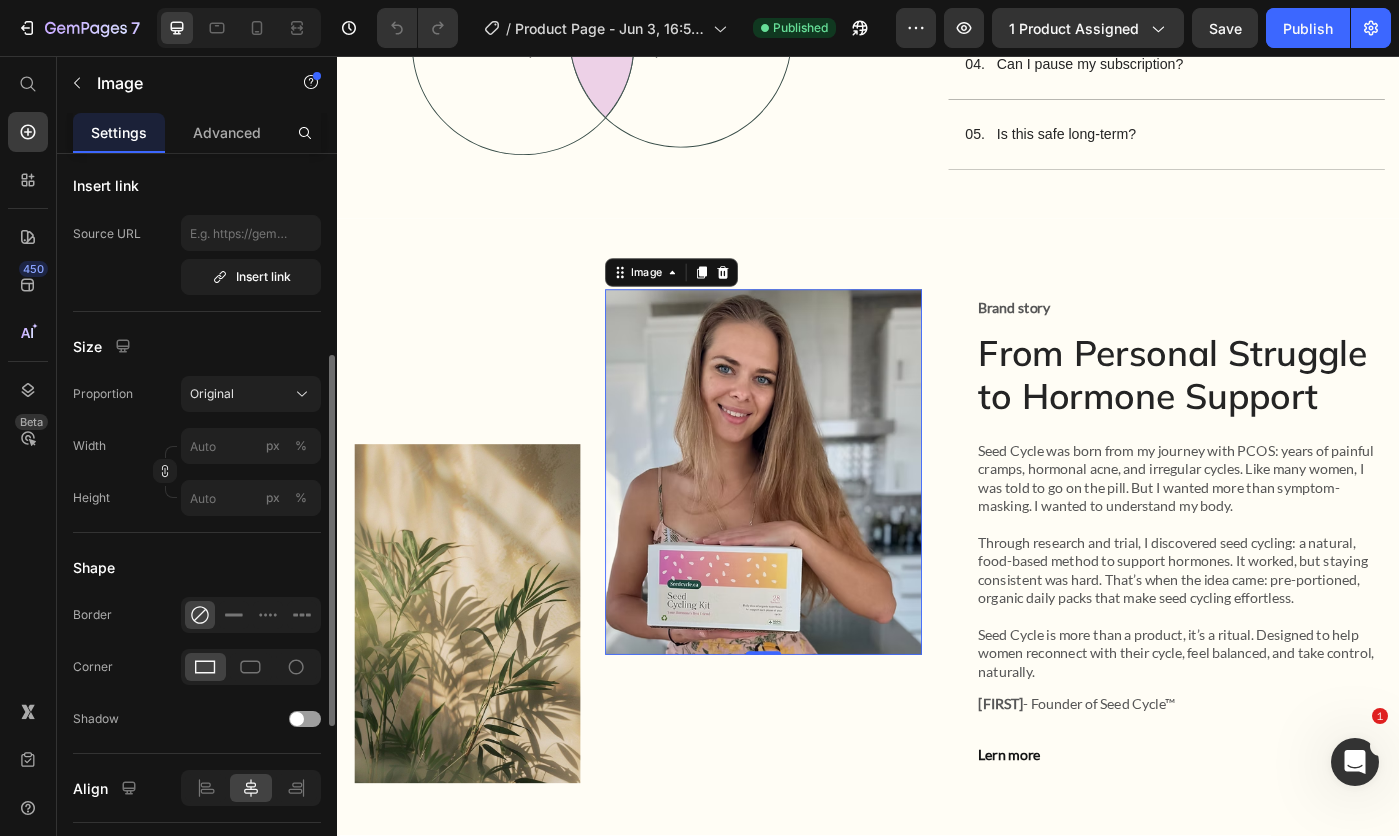 click 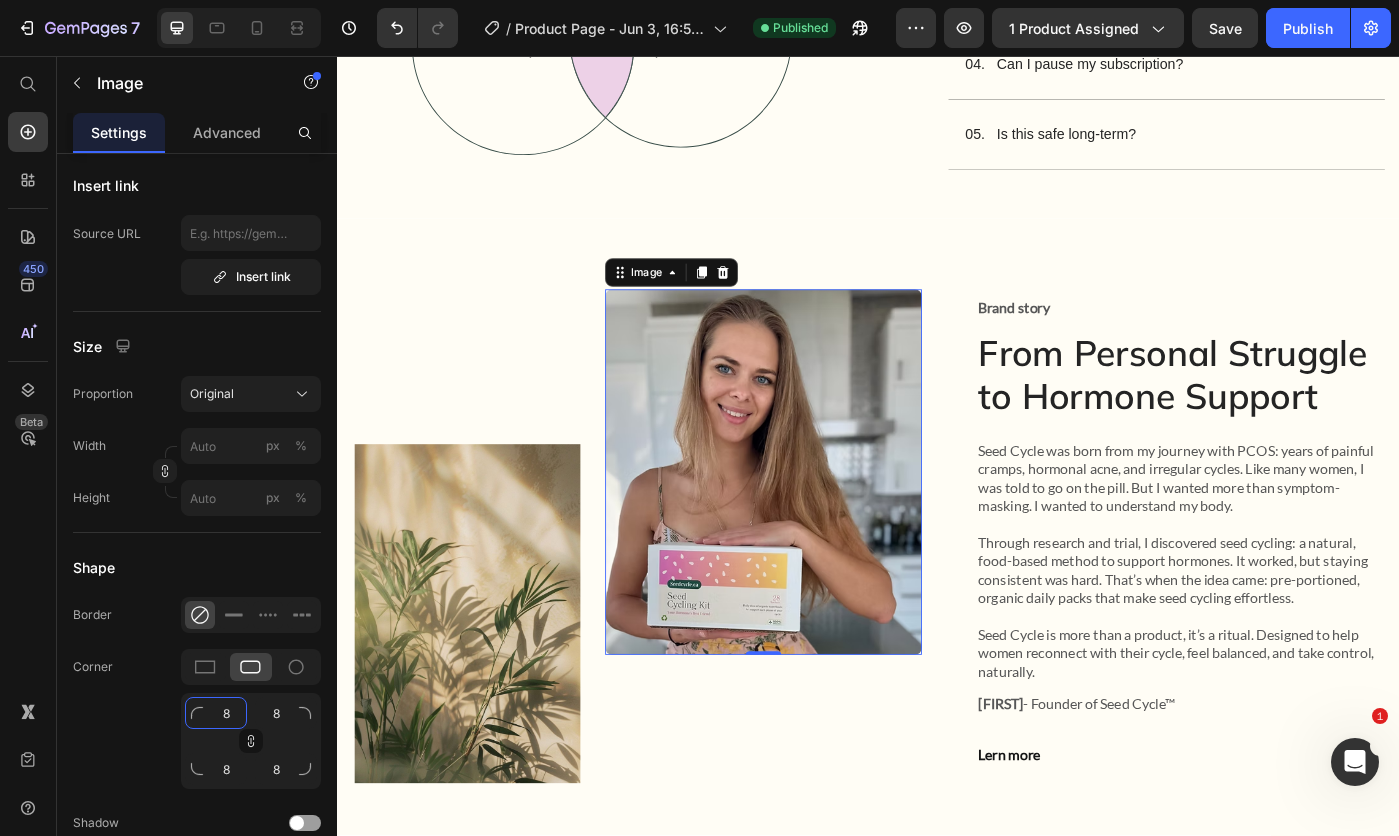 click on "8" 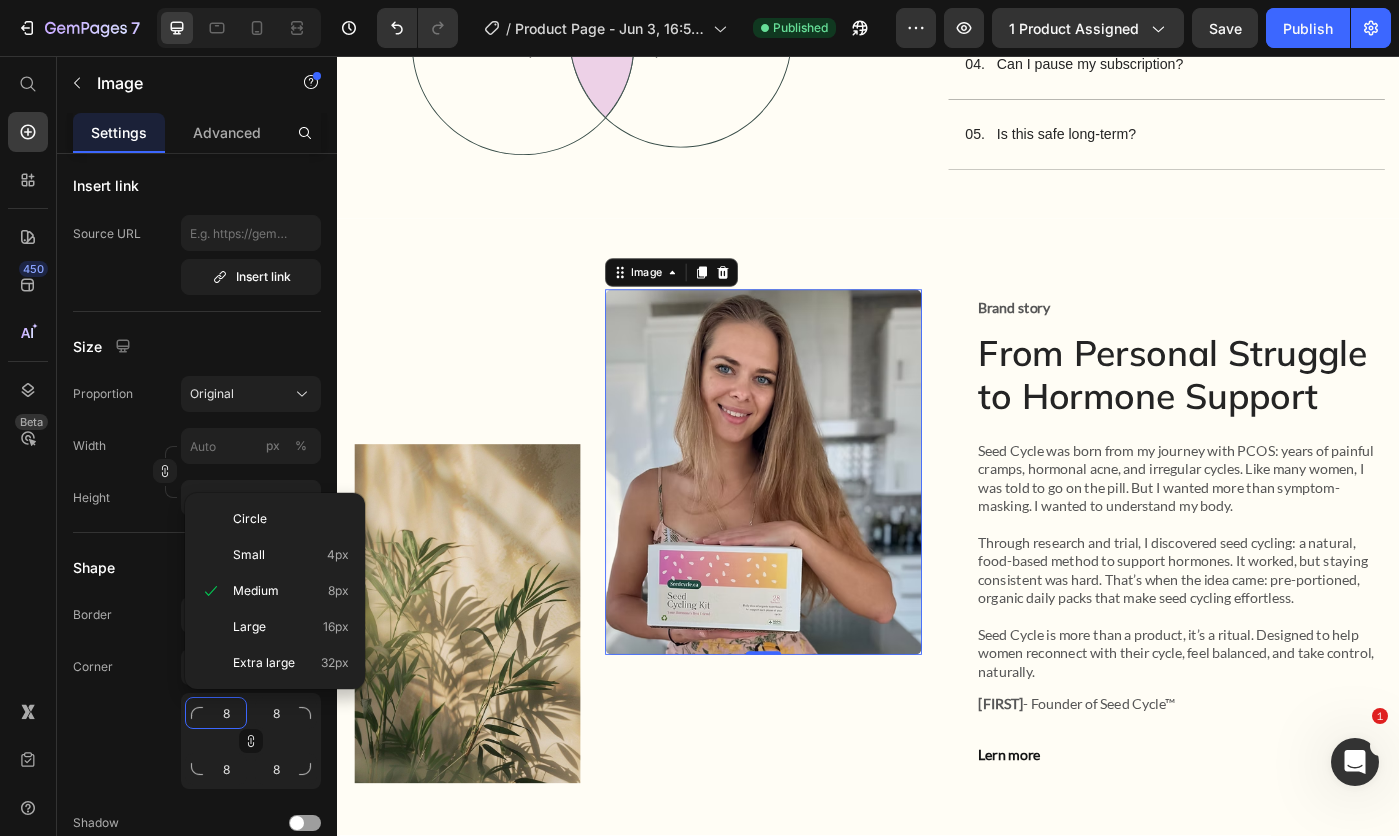 type on "1" 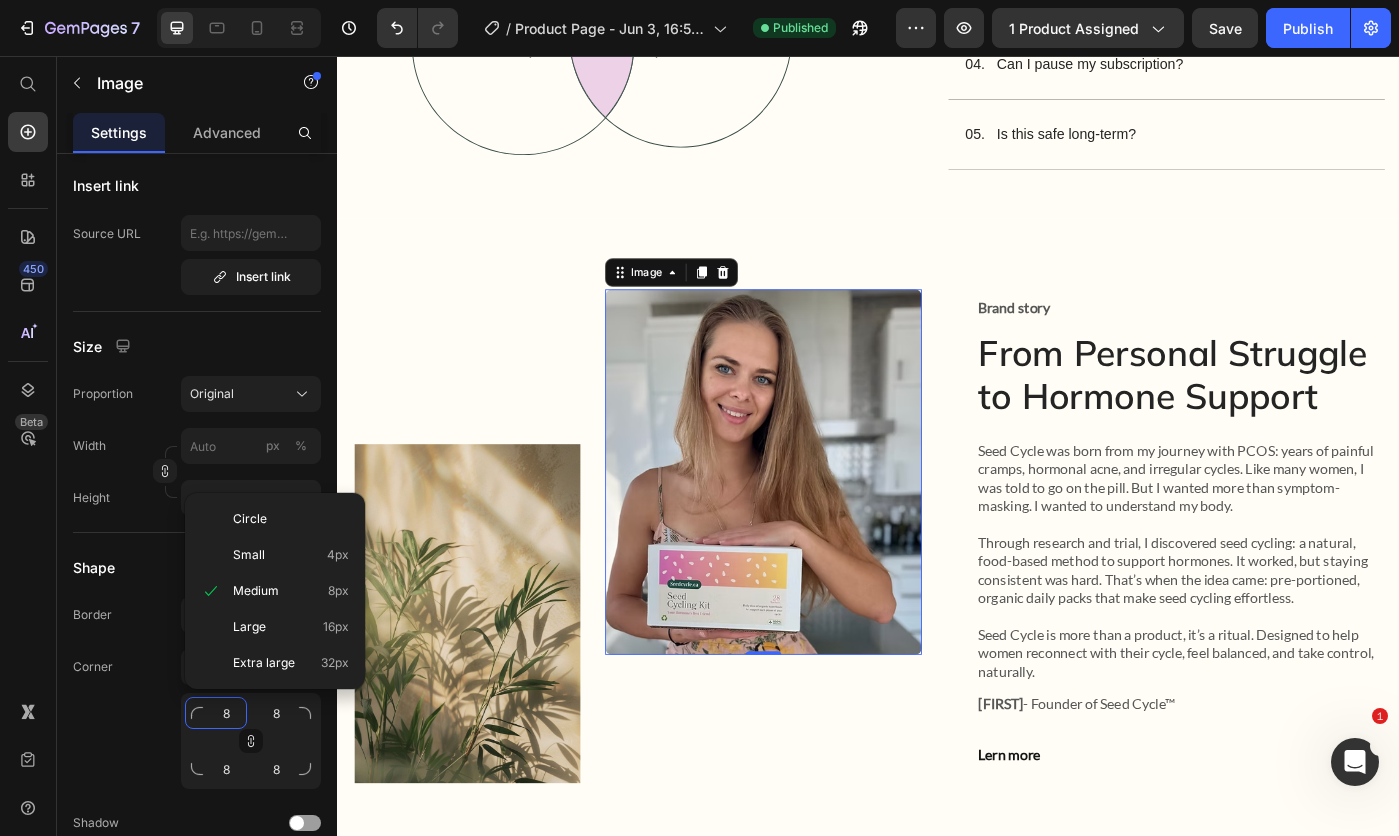 type on "1" 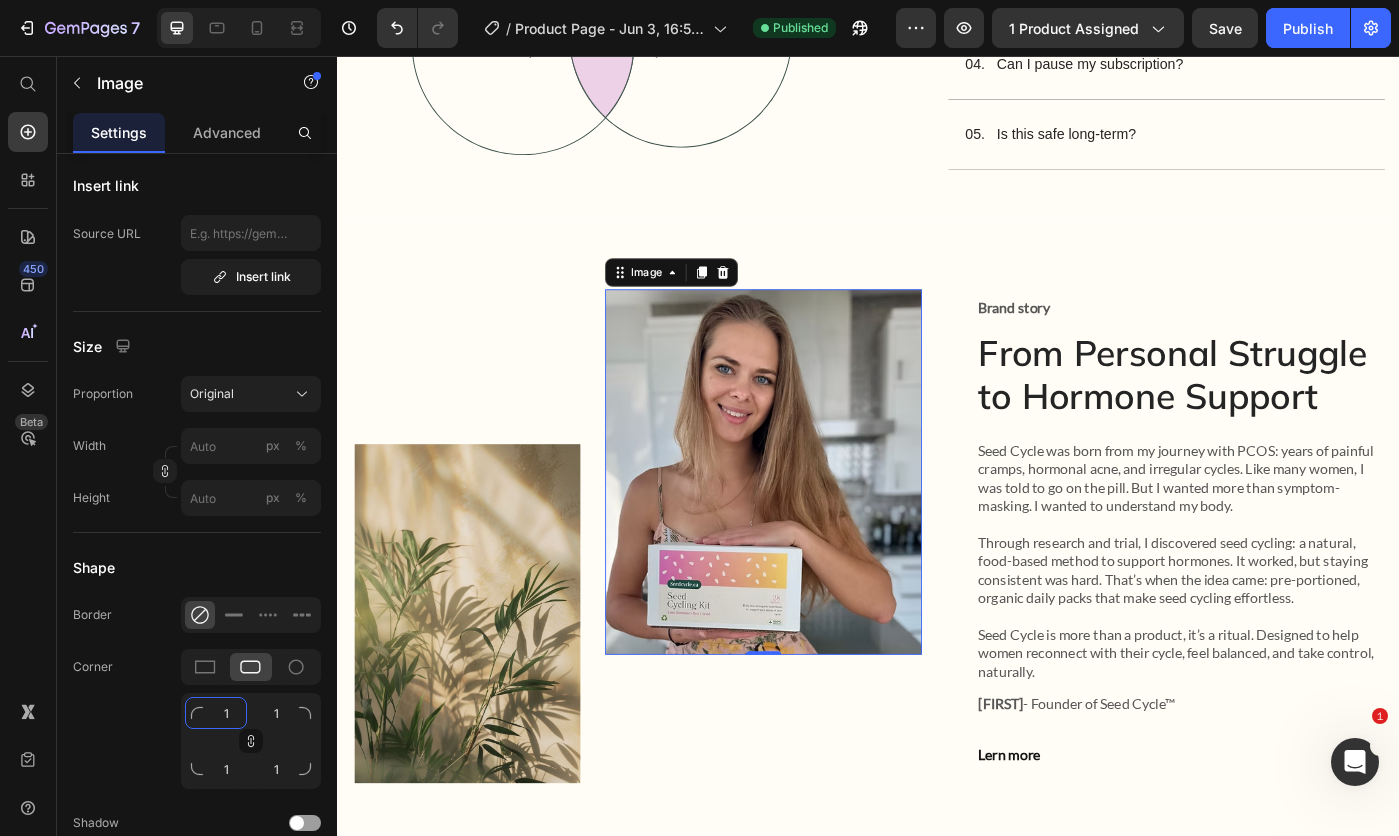 type on "14" 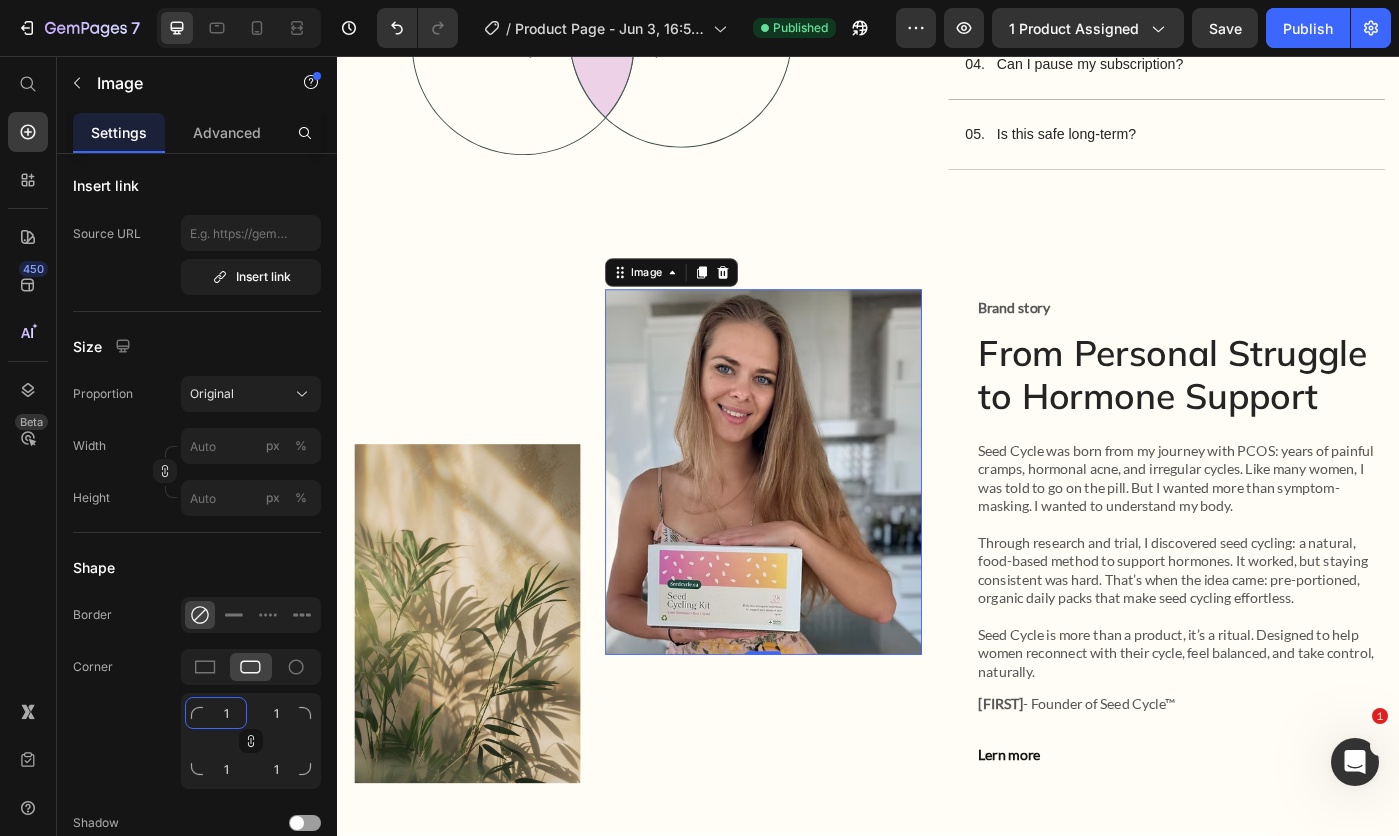 type on "14" 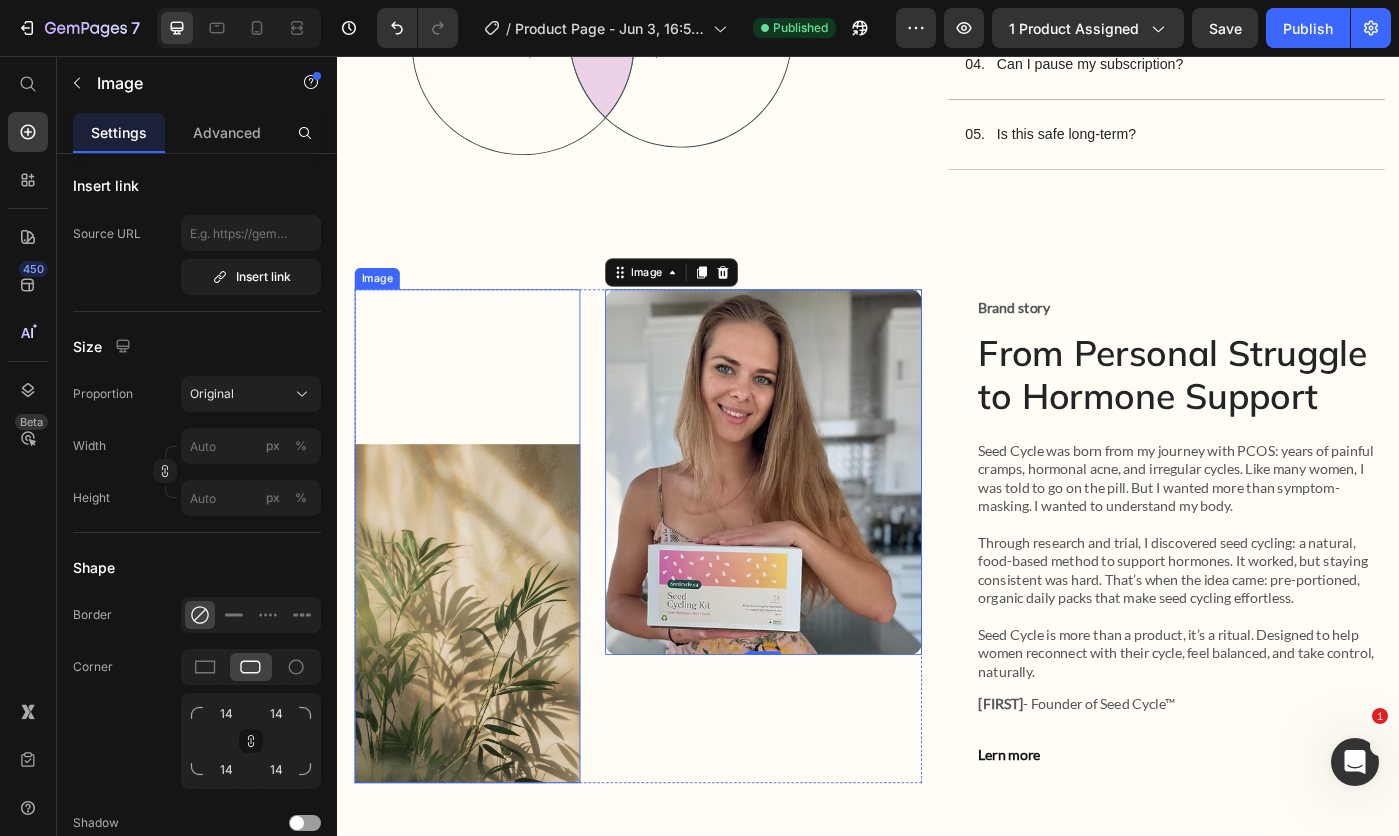 click at bounding box center [484, 599] 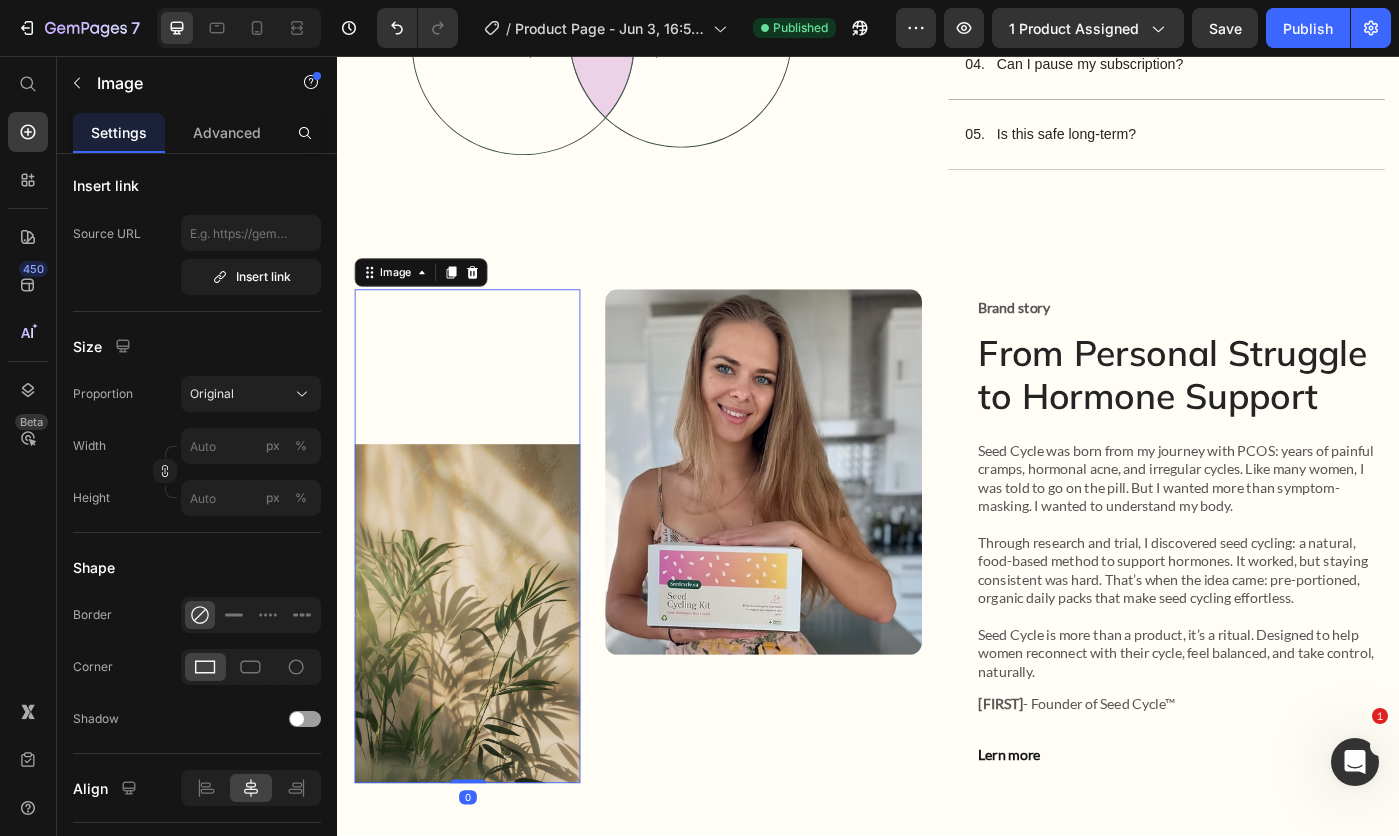 click at bounding box center (484, 599) 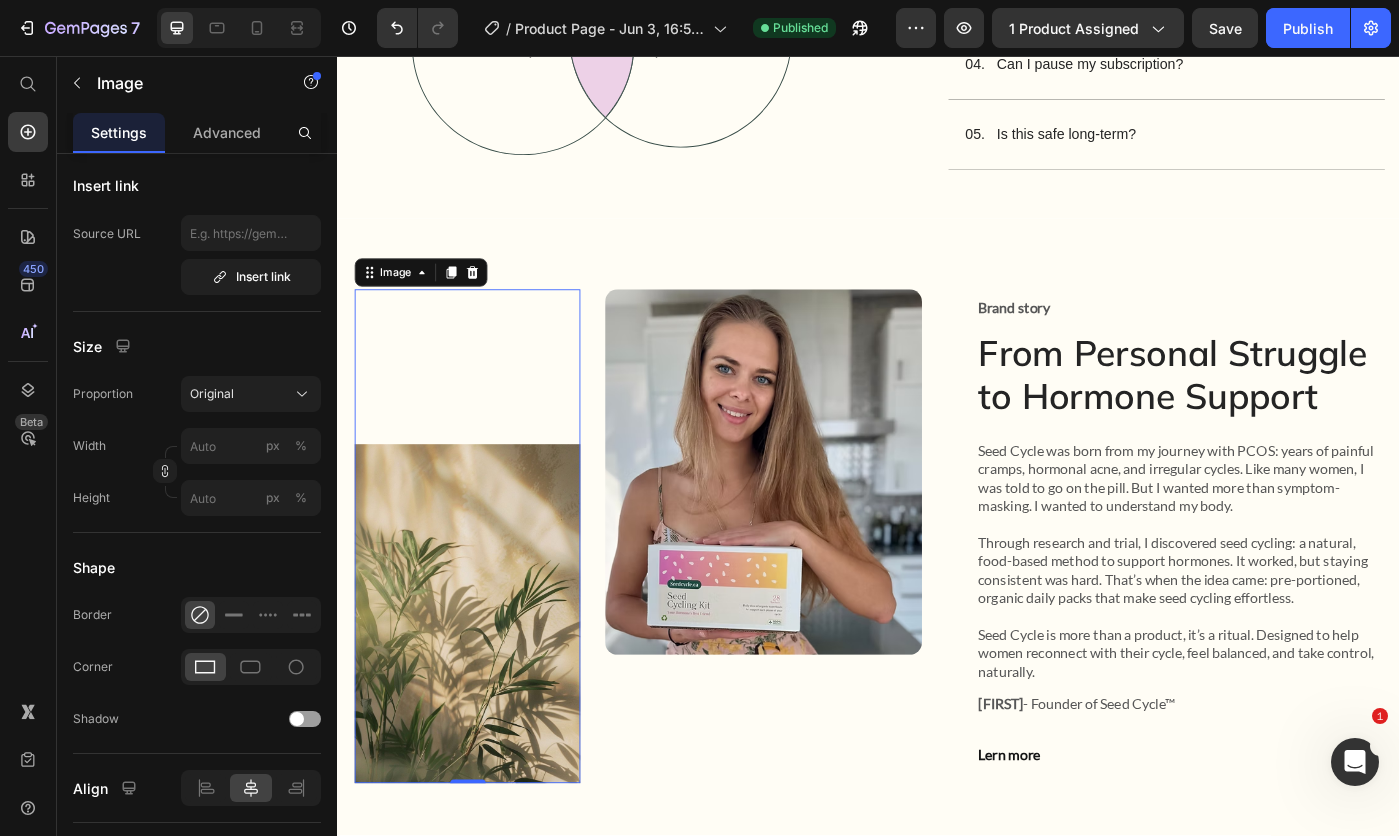 click 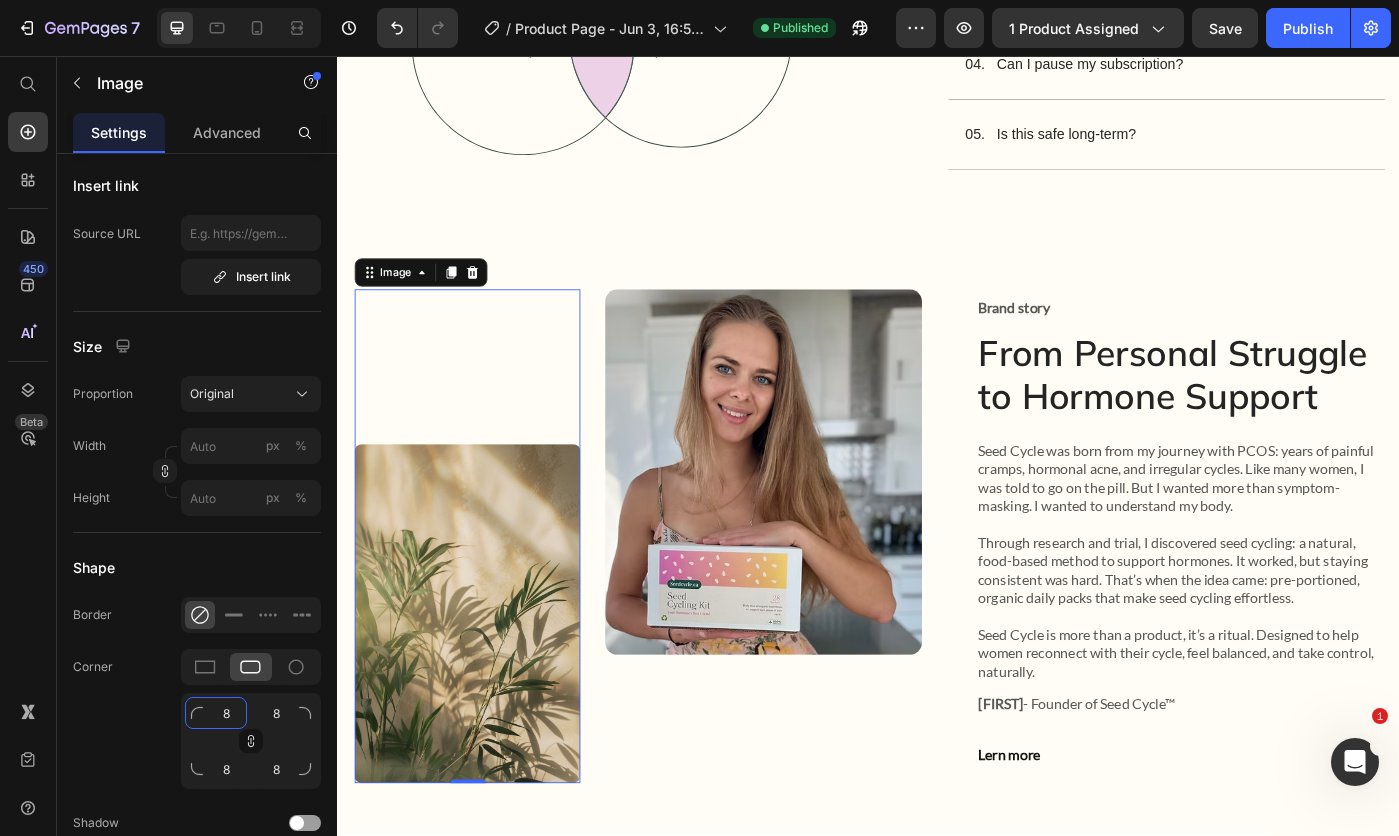 click on "8" 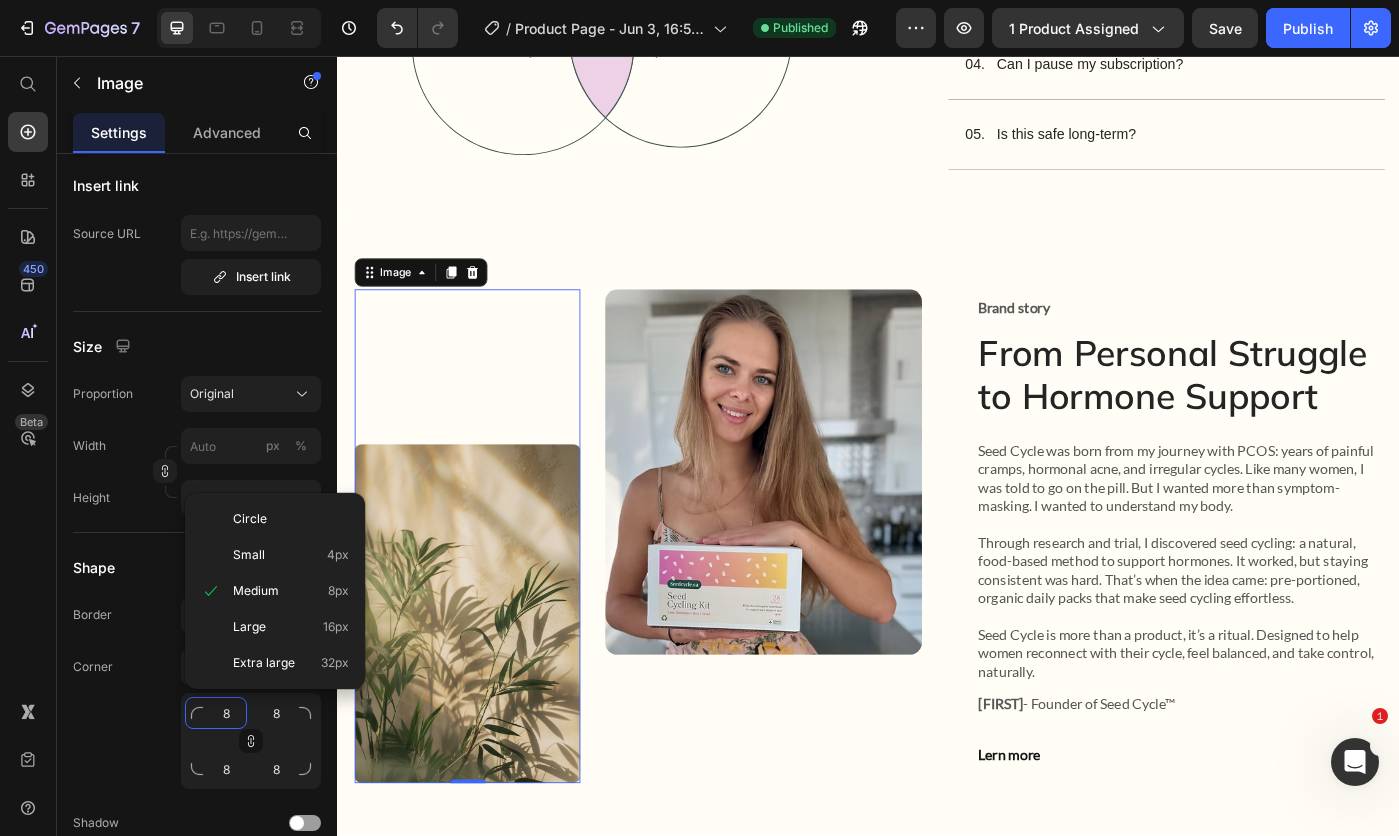 type on "1" 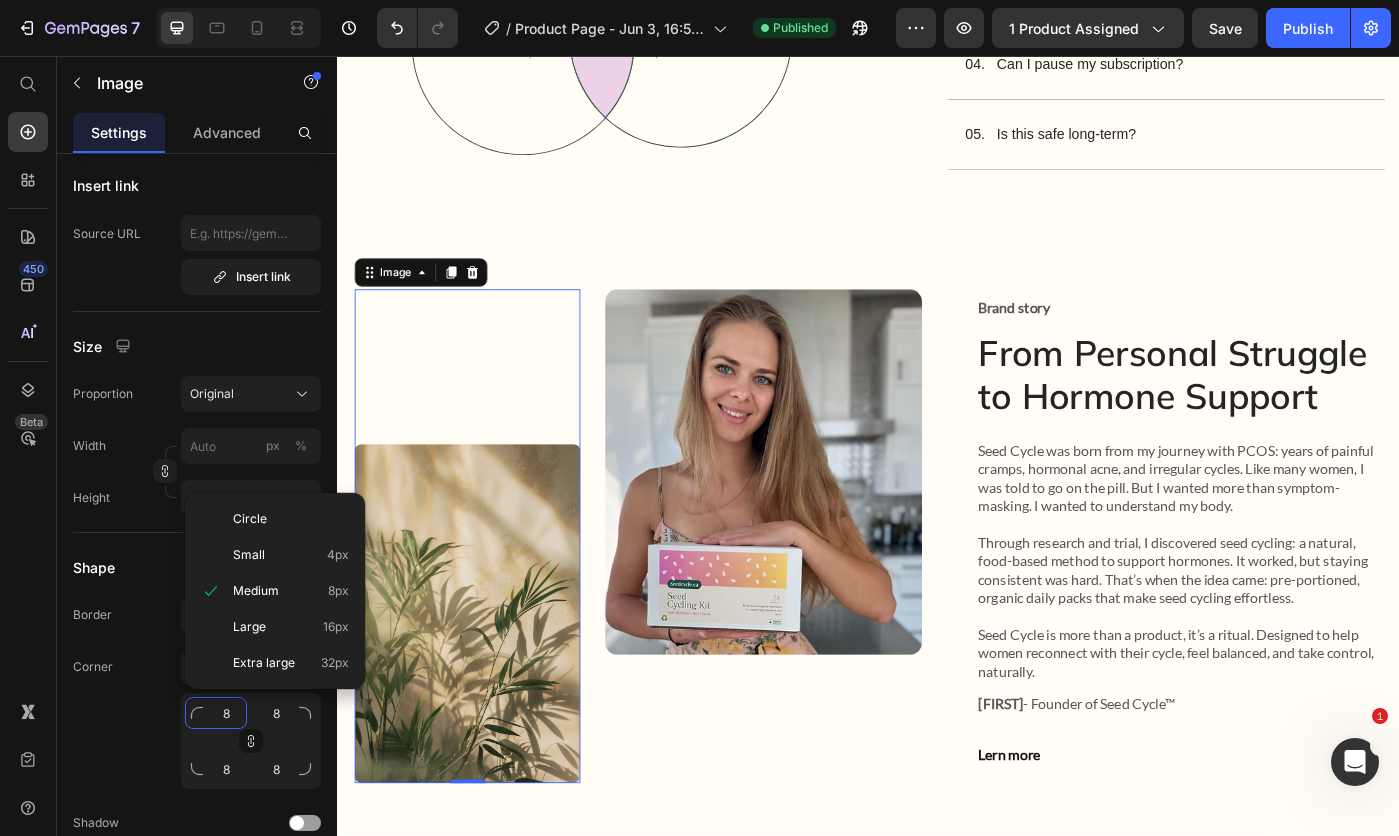 type on "1" 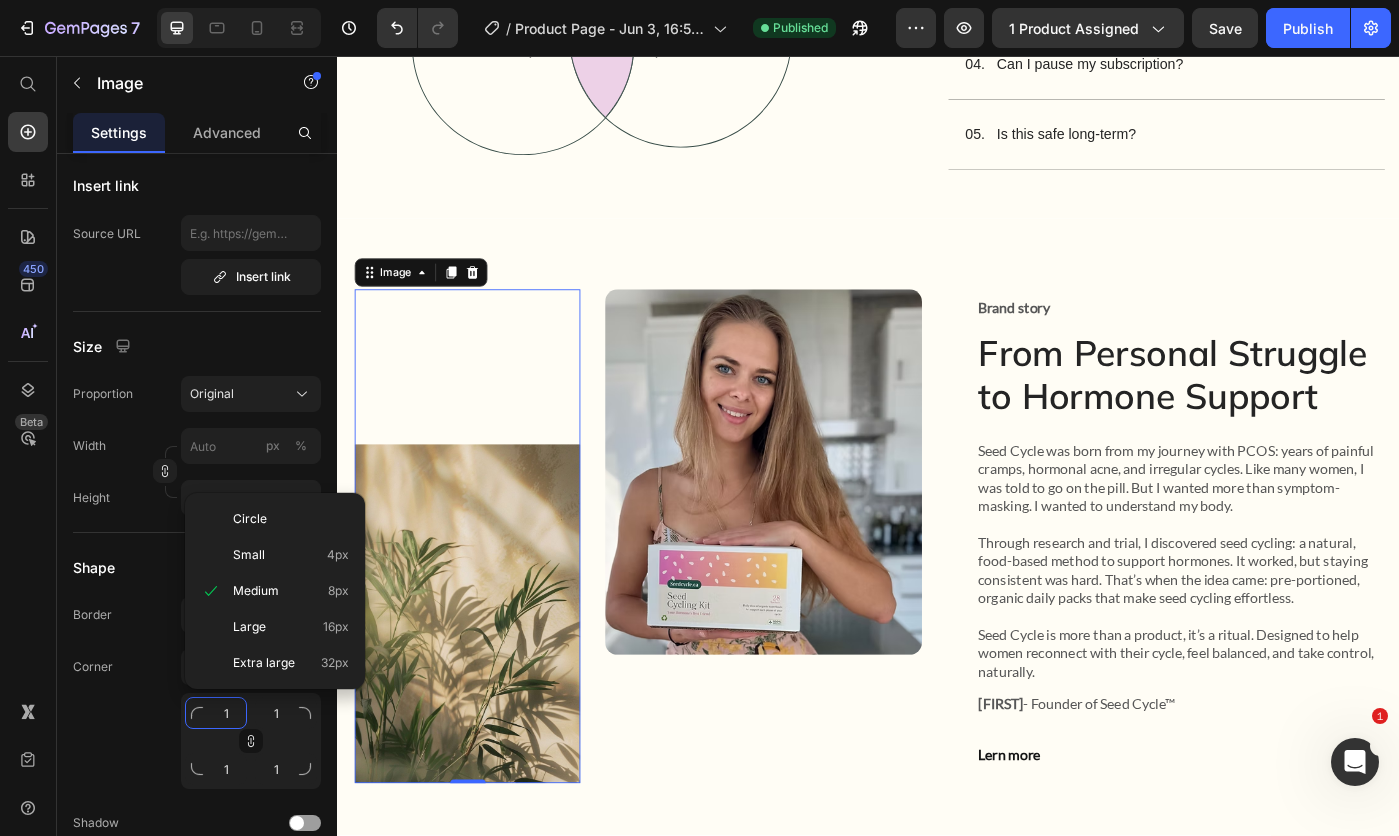 type on "14" 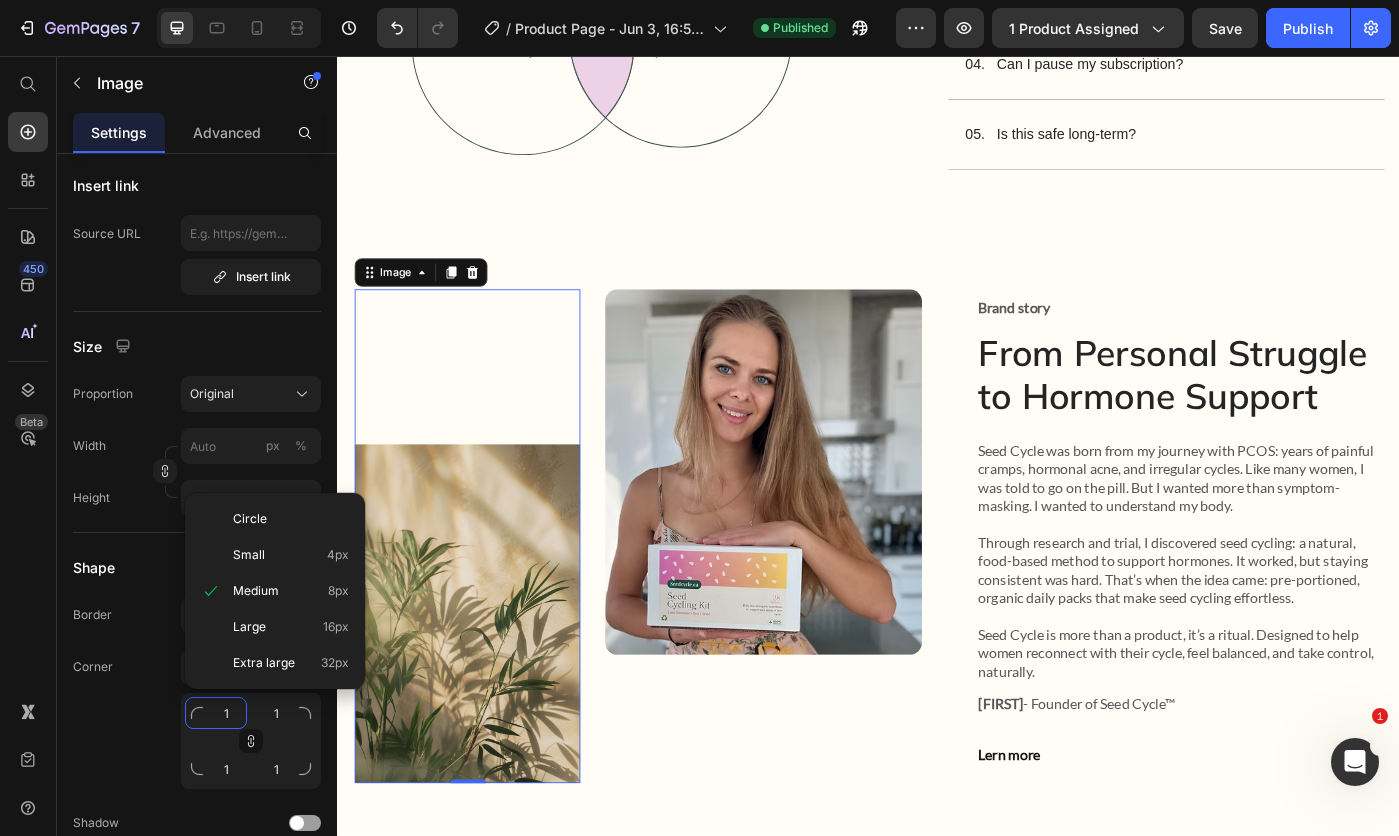 type on "14" 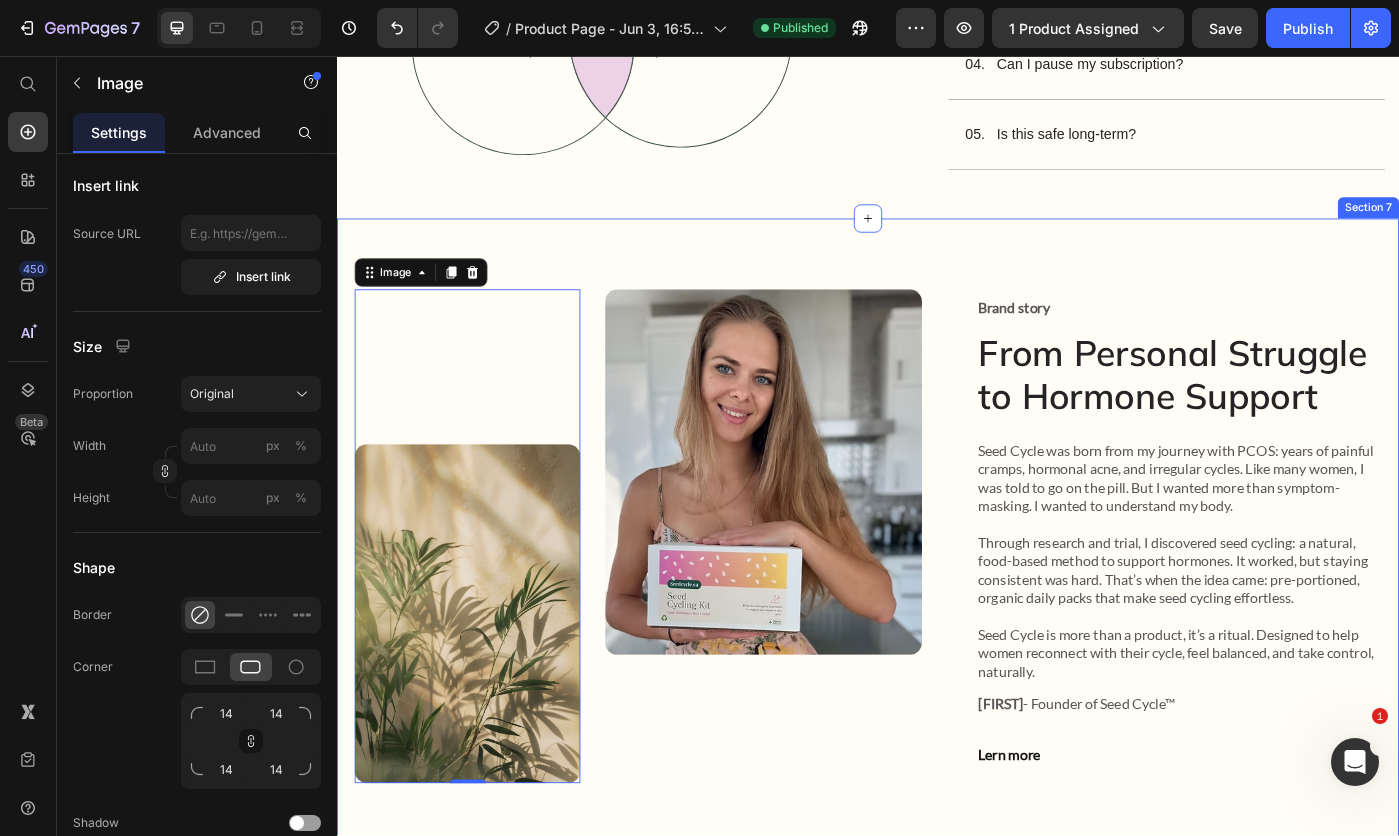 click on "The magic  formula Heading Image Row
01 .   How does Seed Cycling work? Seed cycling is a natural practice that supports hormonal balance by rotating specific seeds based on your menstrual cycle. Each phase provides nutrients and lignans that help support estrogen and progesterone levels. Text Block
02.   What’s inside each packet?
03.   When will I see results?
04.   Can I pause my subscription?
05.   Is this safe long-term? Accordion Row" at bounding box center [937, -81] 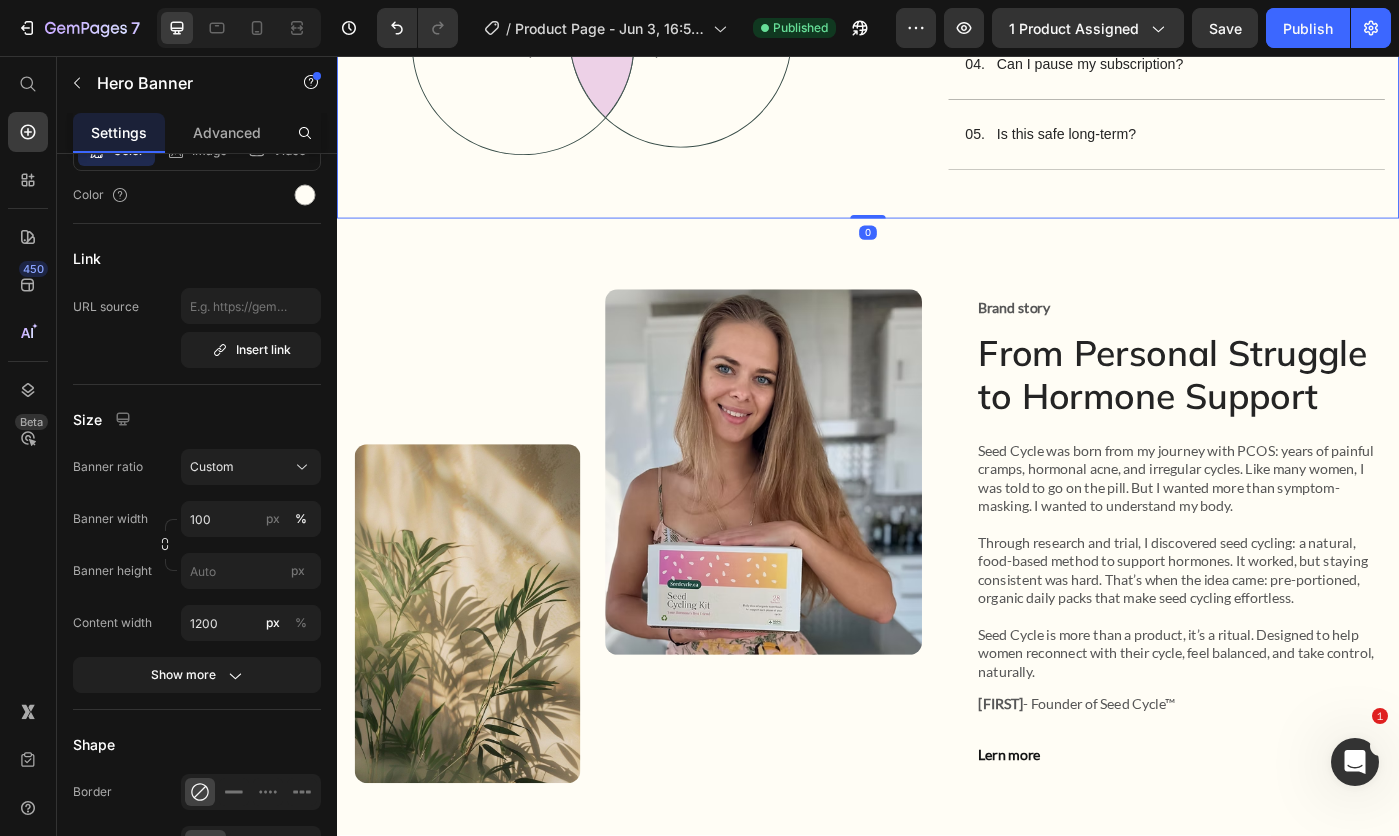 scroll, scrollTop: 0, scrollLeft: 0, axis: both 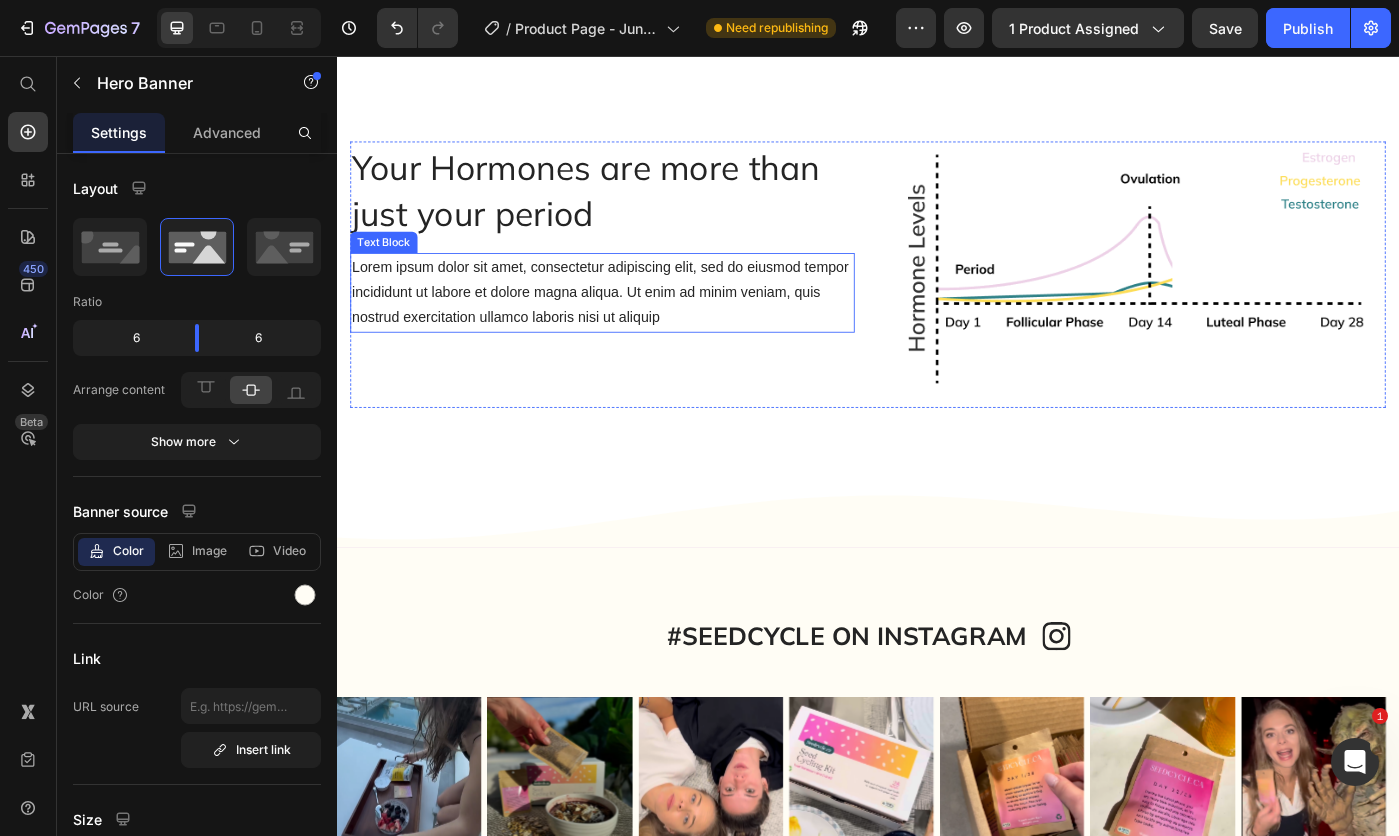 click on "Lorem ipsum dolor sit amet, consectetur adipiscing elit, sed do eiusmod tempor incididunt ut labore et dolore magna aliqua. Ut enim ad minim veniam, quis nostrud exercitation ullamco laboris nisi ut aliquip" at bounding box center (637, 324) 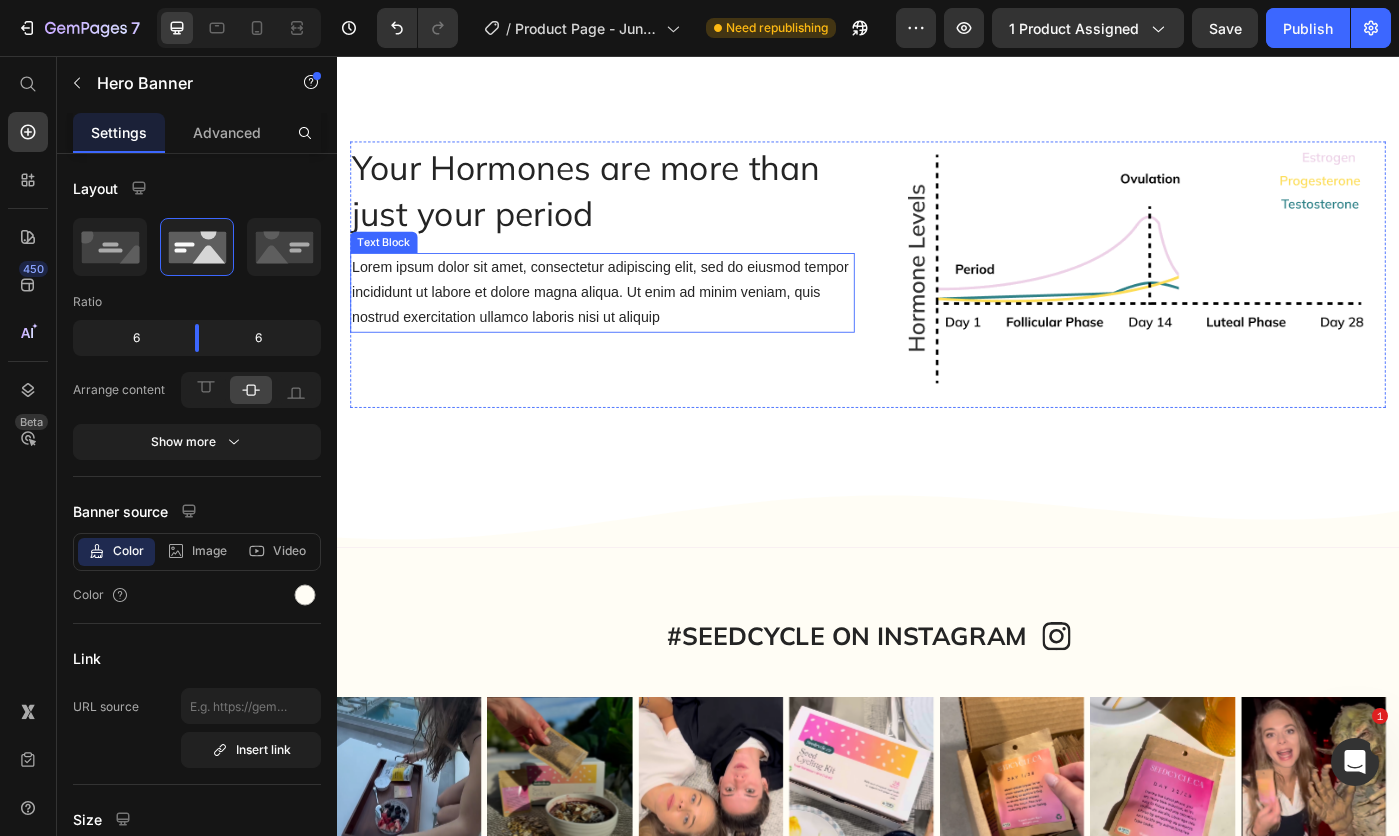 click on "Lorem ipsum dolor sit amet, consectetur adipiscing elit, sed do eiusmod tempor incididunt ut labore et dolore magna aliqua. Ut enim ad minim veniam, quis nostrud exercitation ullamco laboris nisi ut aliquip" at bounding box center (637, 324) 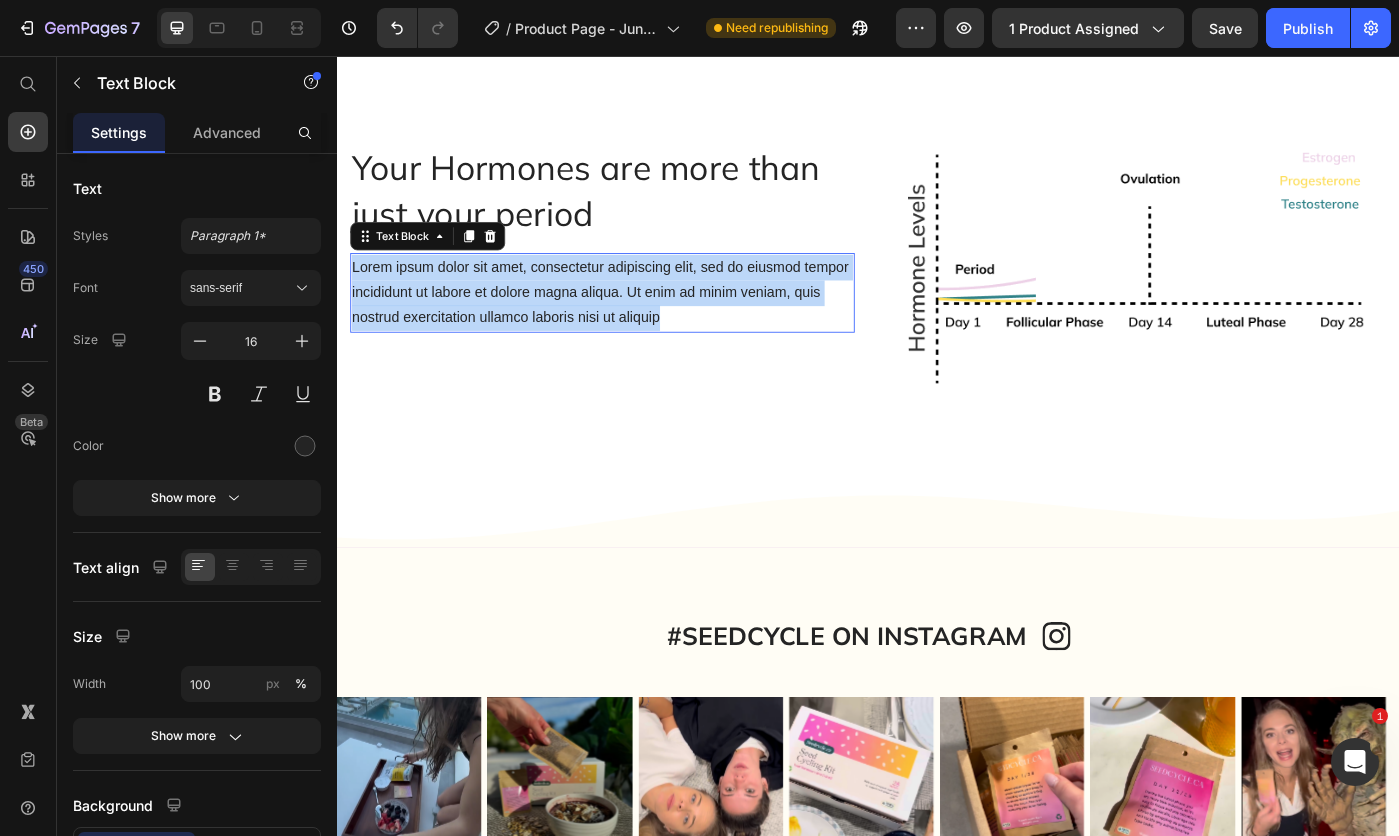 click on "Lorem ipsum dolor sit amet, consectetur adipiscing elit, sed do eiusmod tempor incididunt ut labore et dolore magna aliqua. Ut enim ad minim veniam, quis nostrud exercitation ullamco laboris nisi ut aliquip" at bounding box center (637, 324) 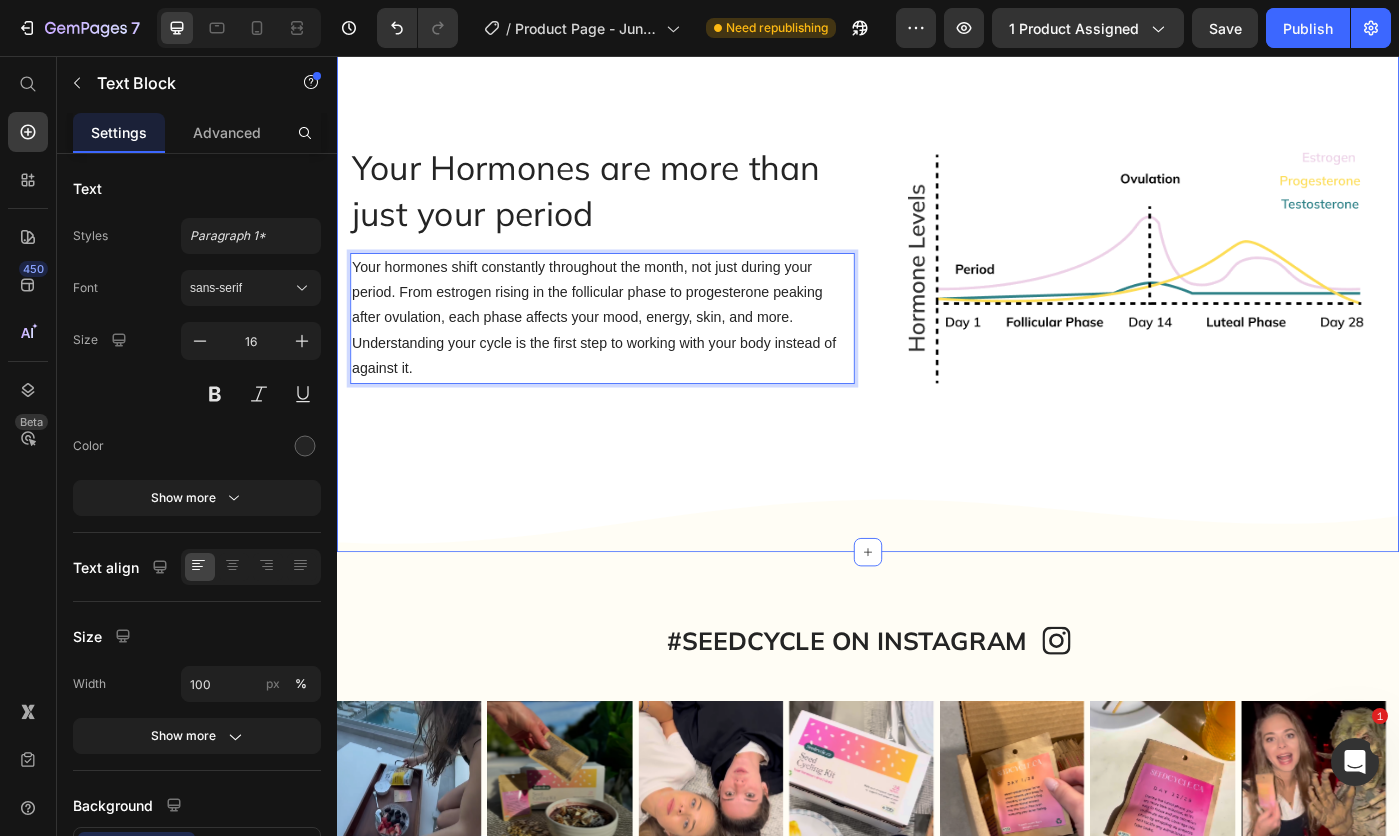 click on "Your Hormones are more than just your period Heading Your hormones shift constantly throughout the month, not just during your period. From estrogen rising in the follicular phase to progesterone peaking after ovulation, each phase affects your mood, energy, skin, and more. Understanding your cycle is the first step to working with your body instead of against it. Text Block   32 Image Row Section 8" at bounding box center [937, 298] 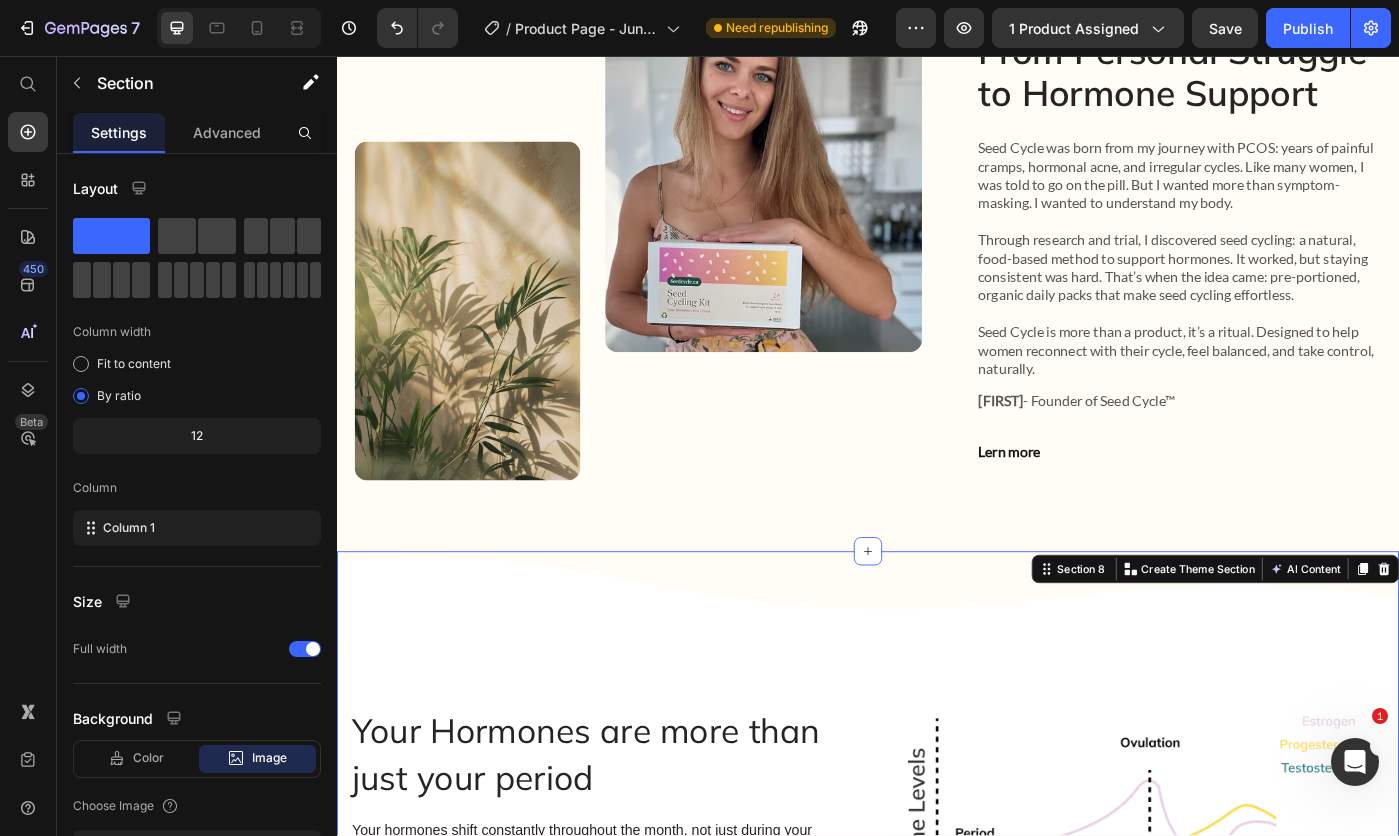 scroll, scrollTop: 4347, scrollLeft: 0, axis: vertical 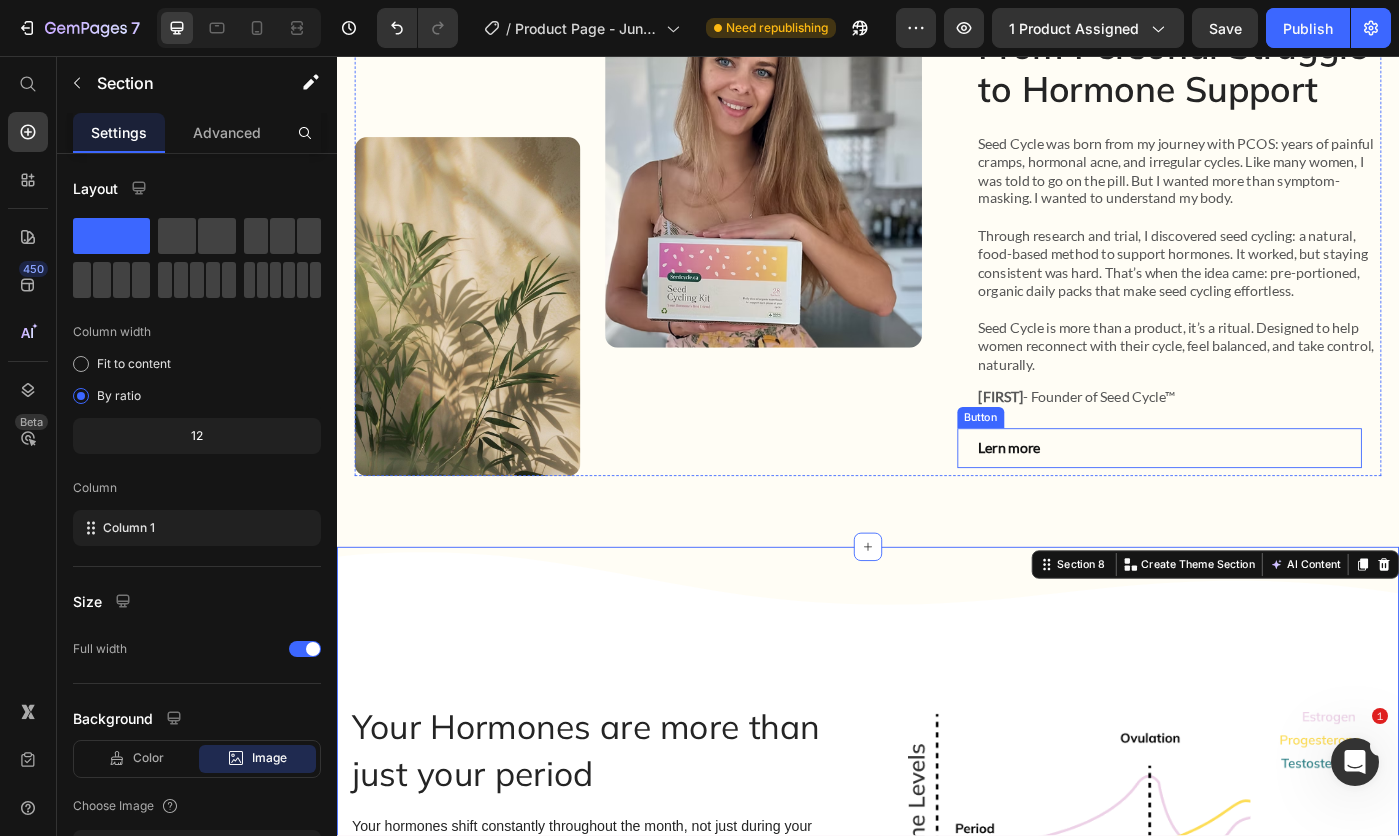 click on "Lern more" at bounding box center [1097, 499] 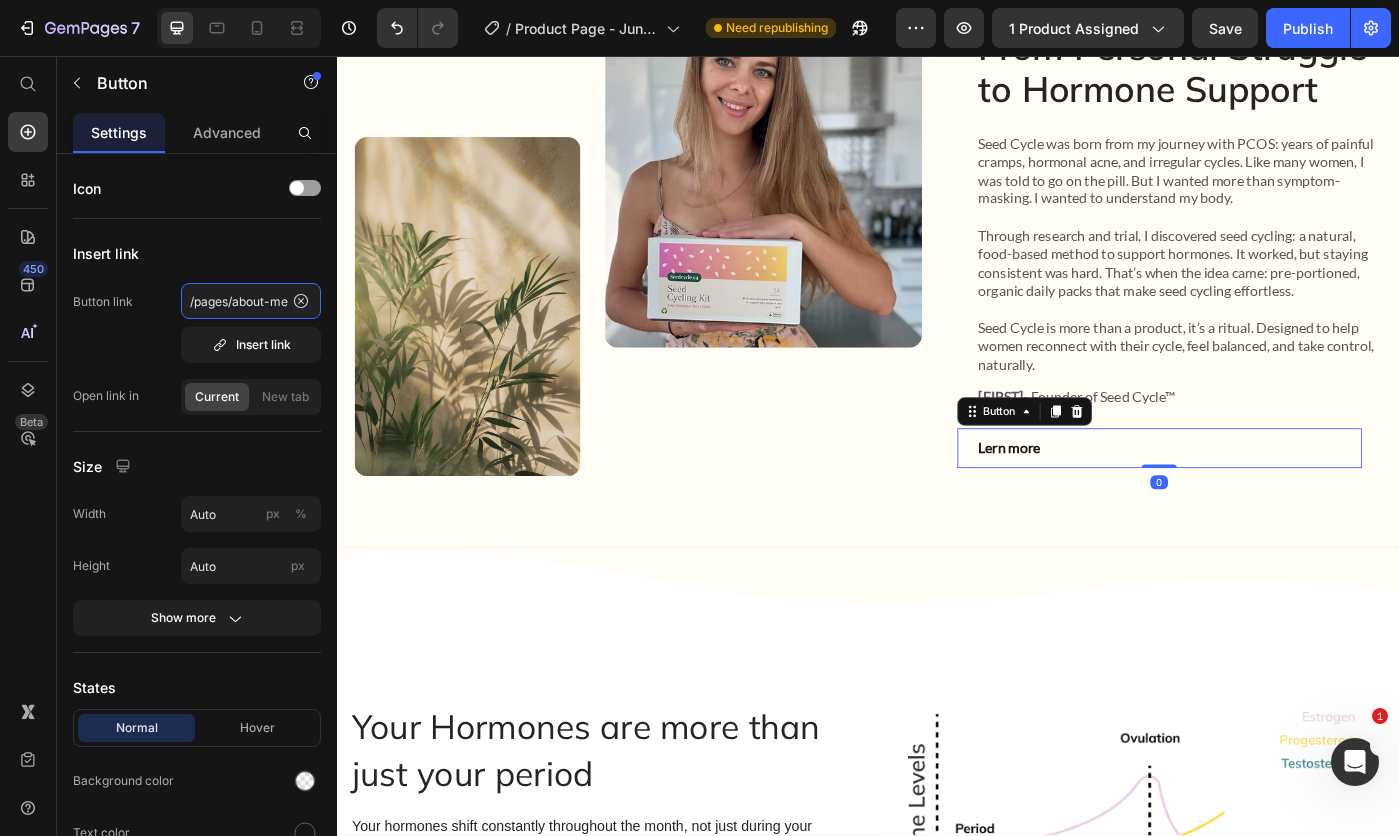 click on "/pages/about-me" 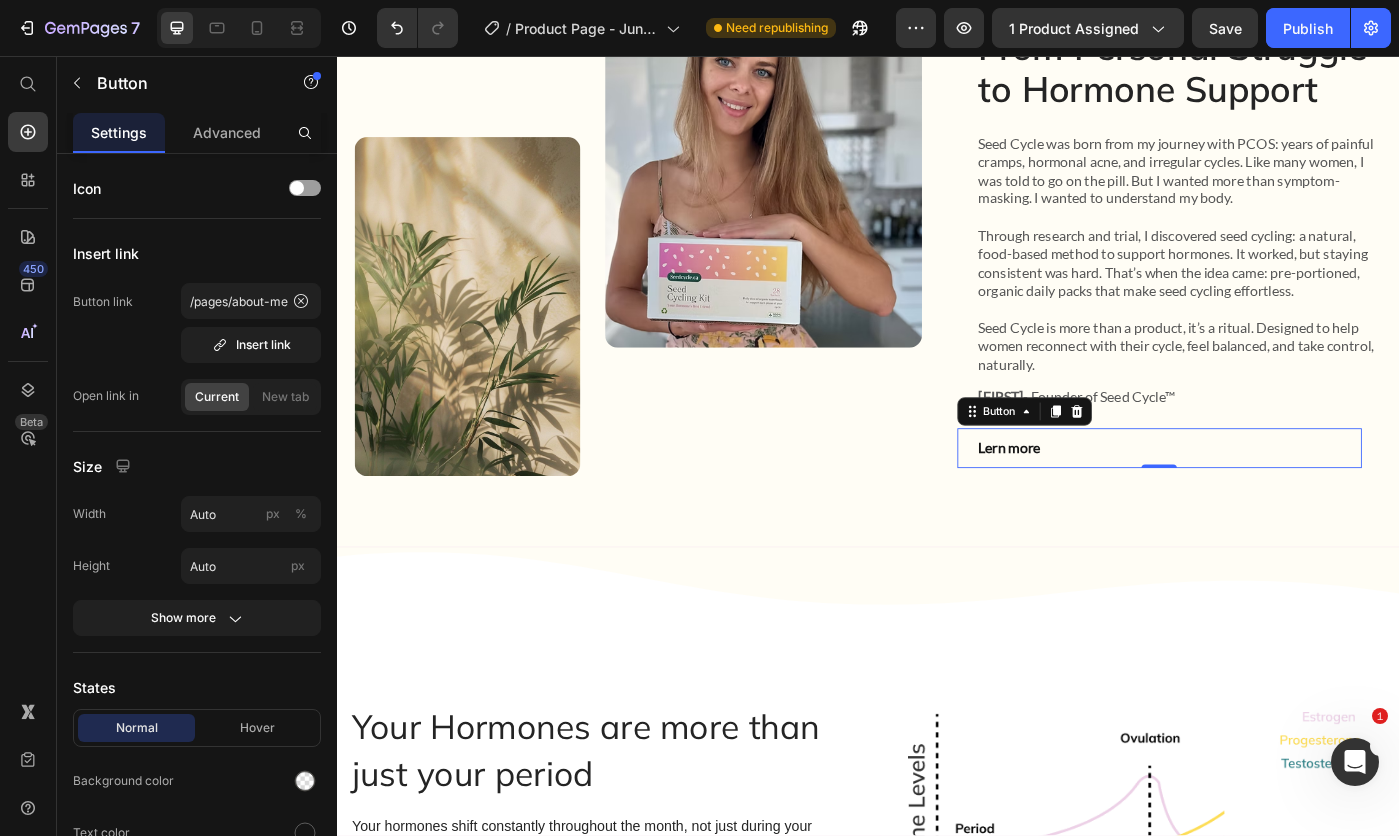 click on "Insert link" at bounding box center (251, 345) 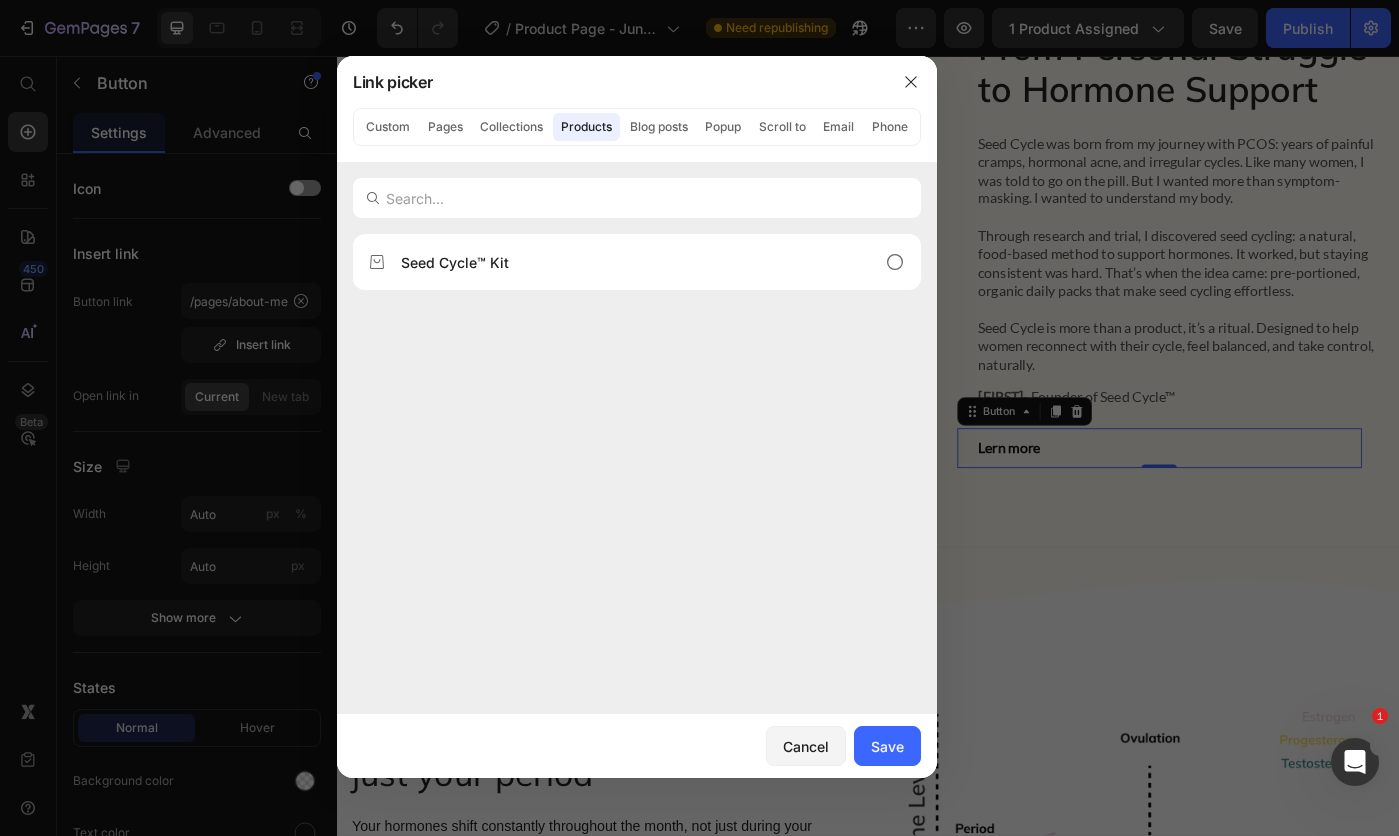 click on "Pages" 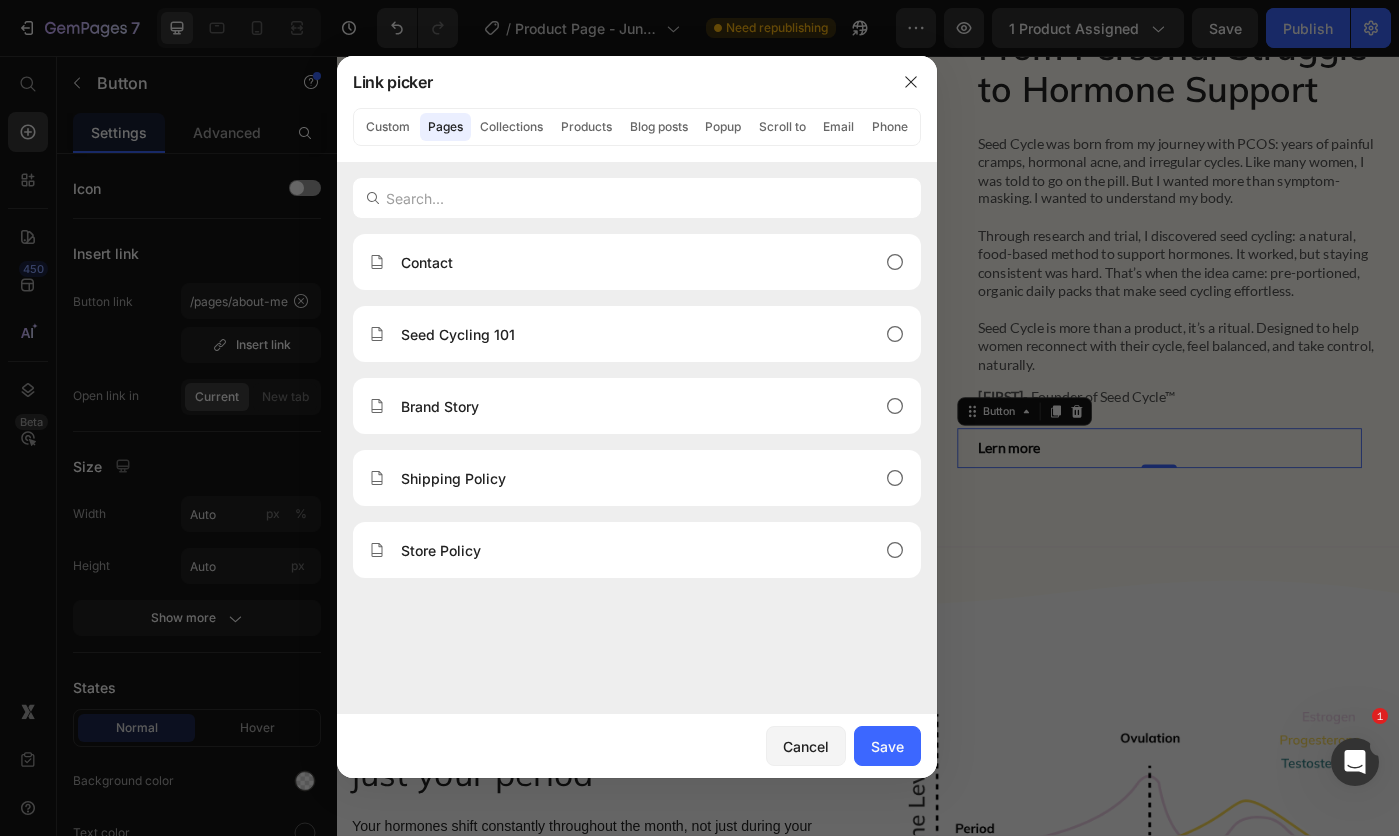 click on "Brand Story" at bounding box center [440, 406] 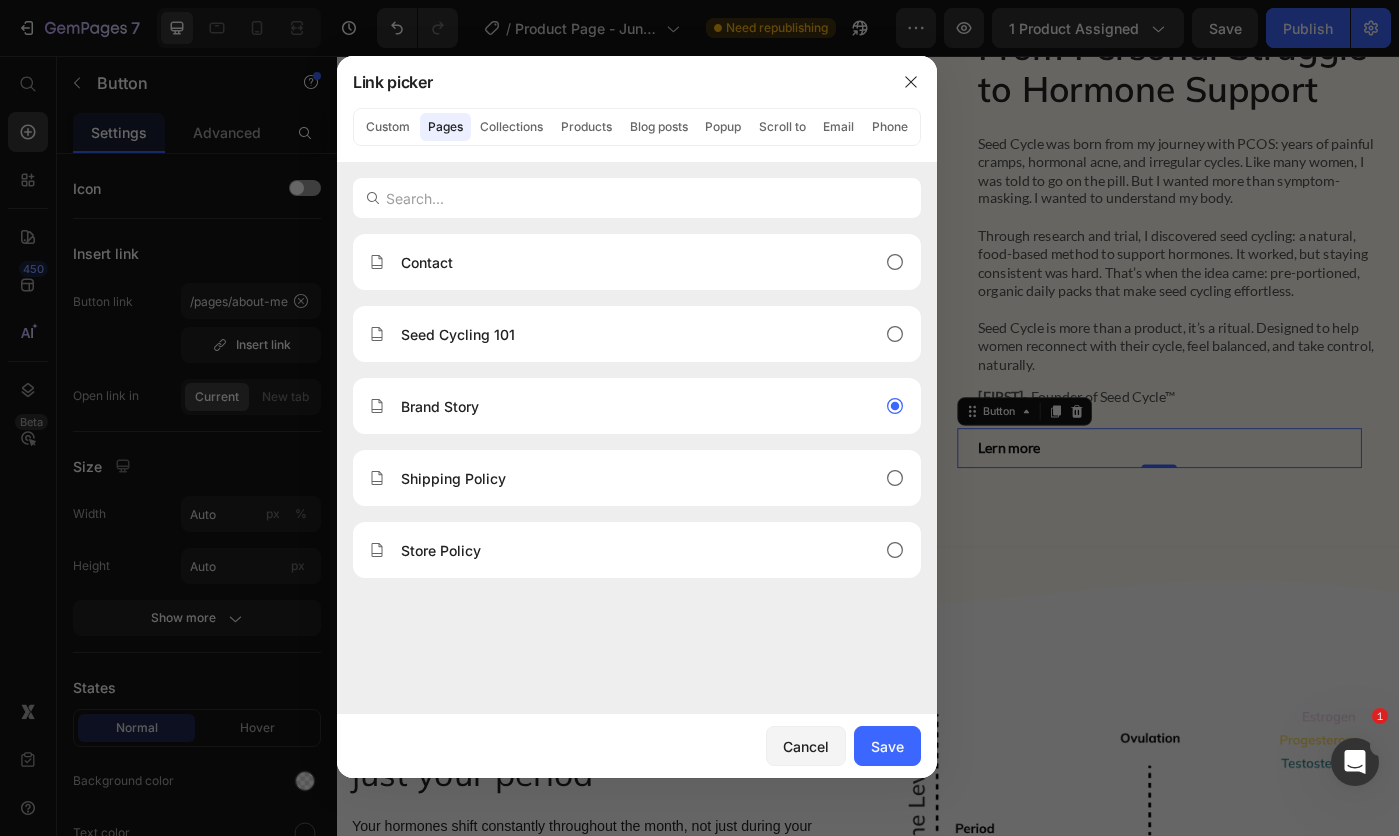 click on "Save" 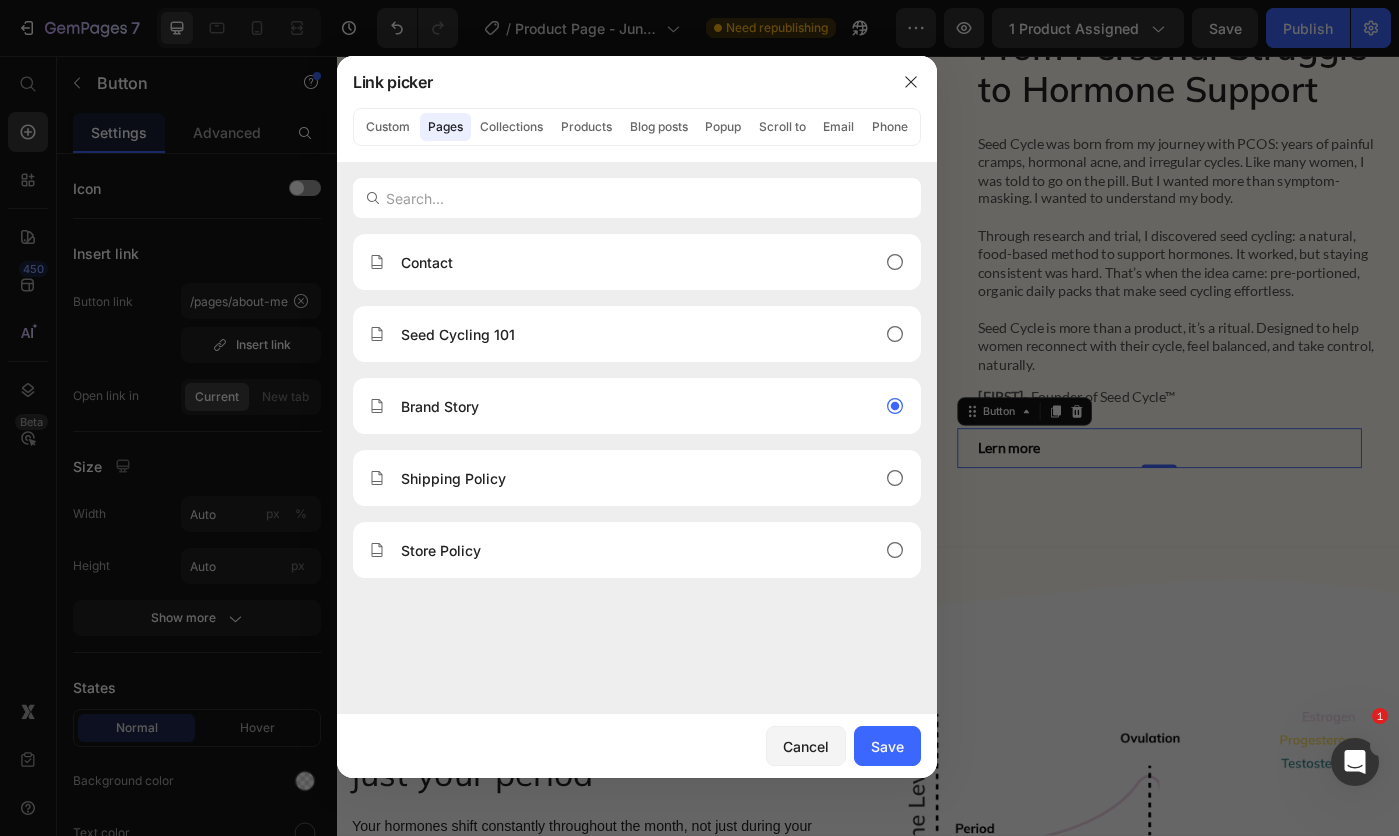 type on "/pages/brand-story" 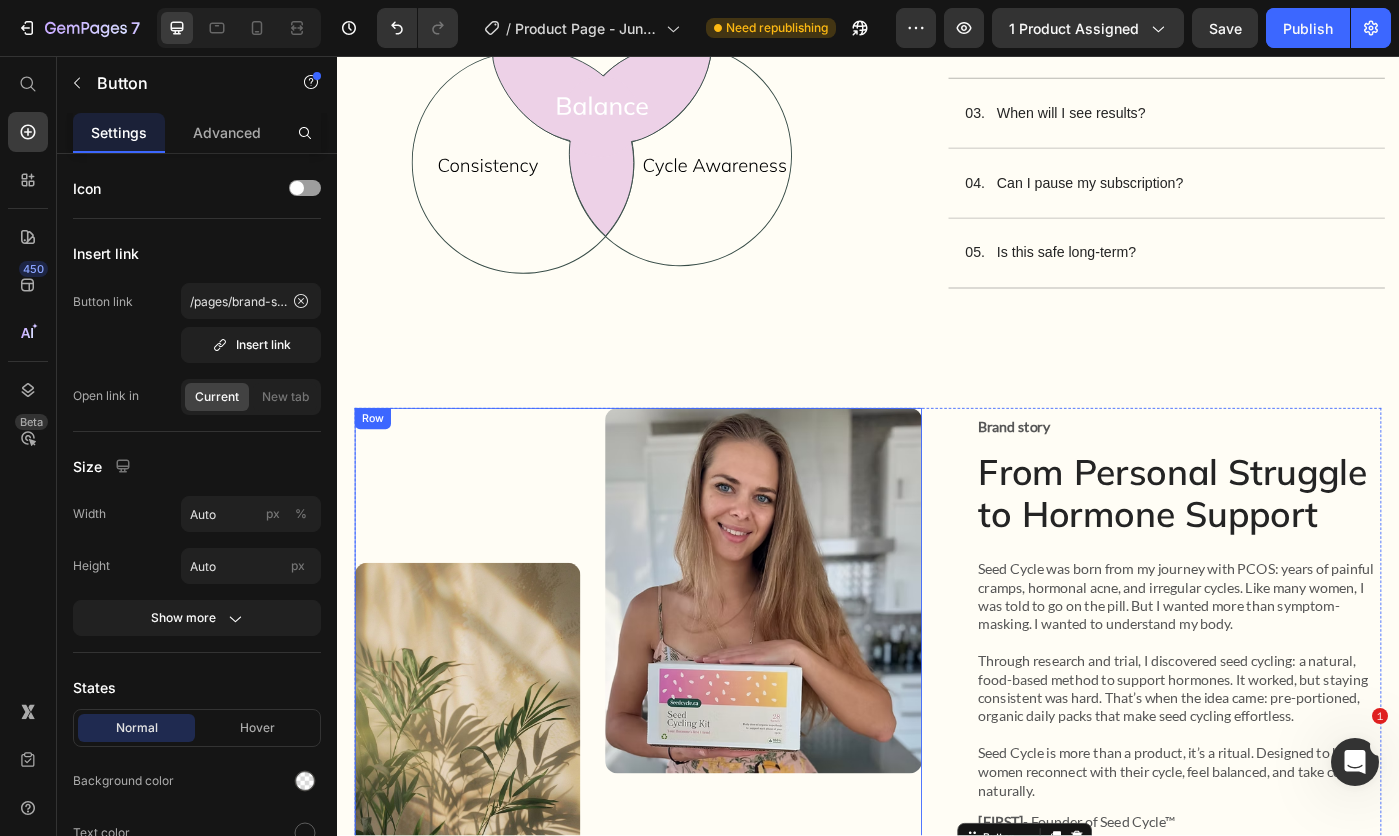 scroll, scrollTop: 3847, scrollLeft: 0, axis: vertical 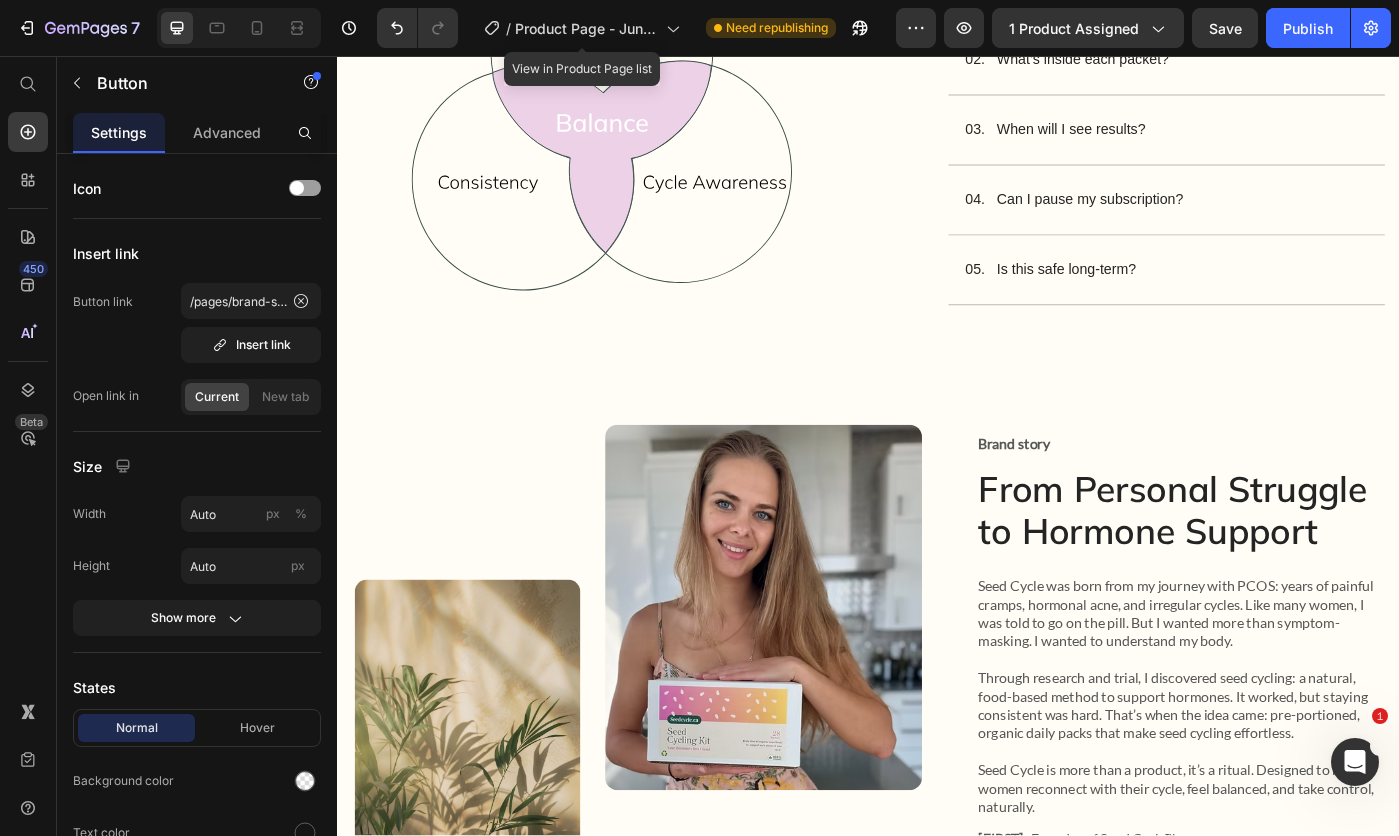click on "/  Product Page - Jun 3, 16:50:05" 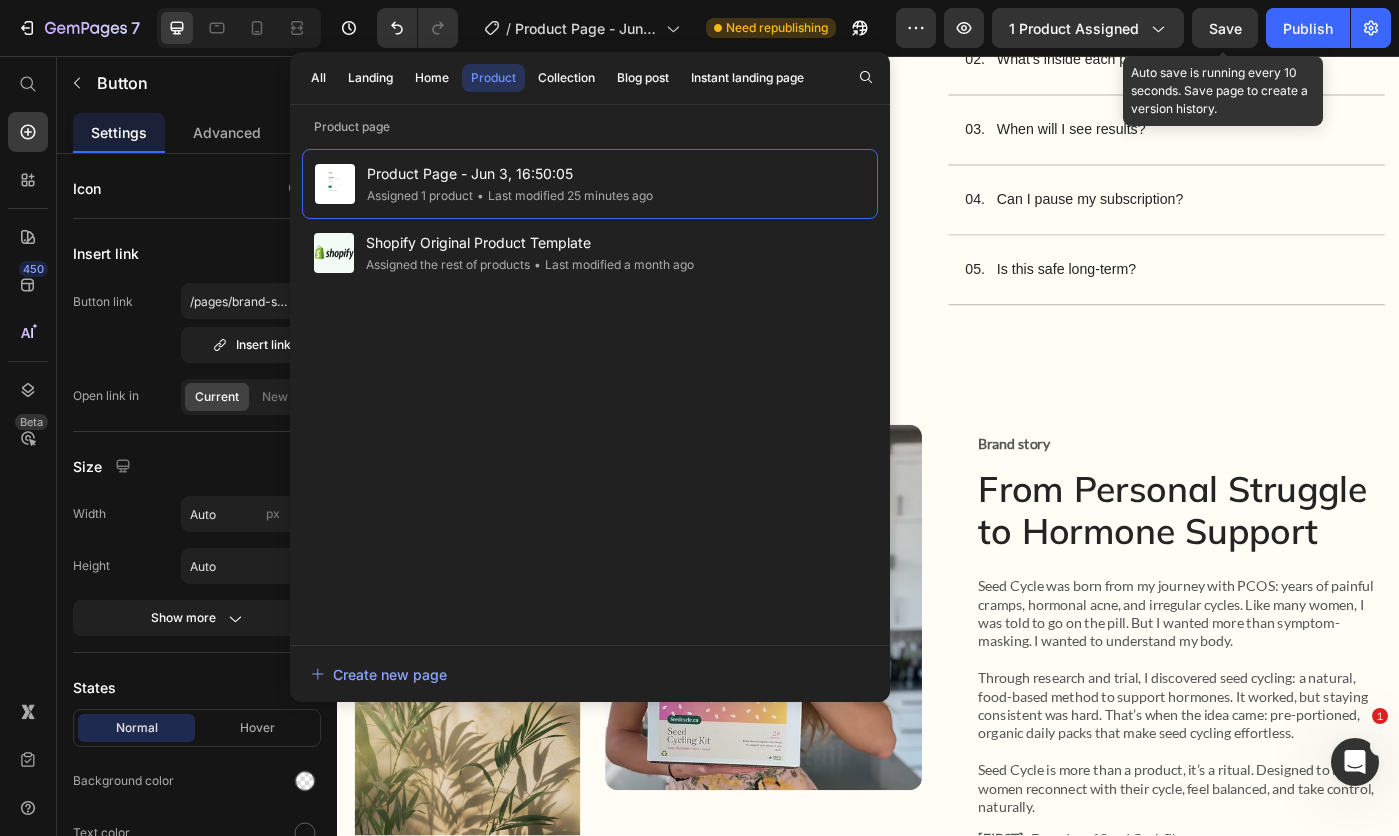 click on "Save" 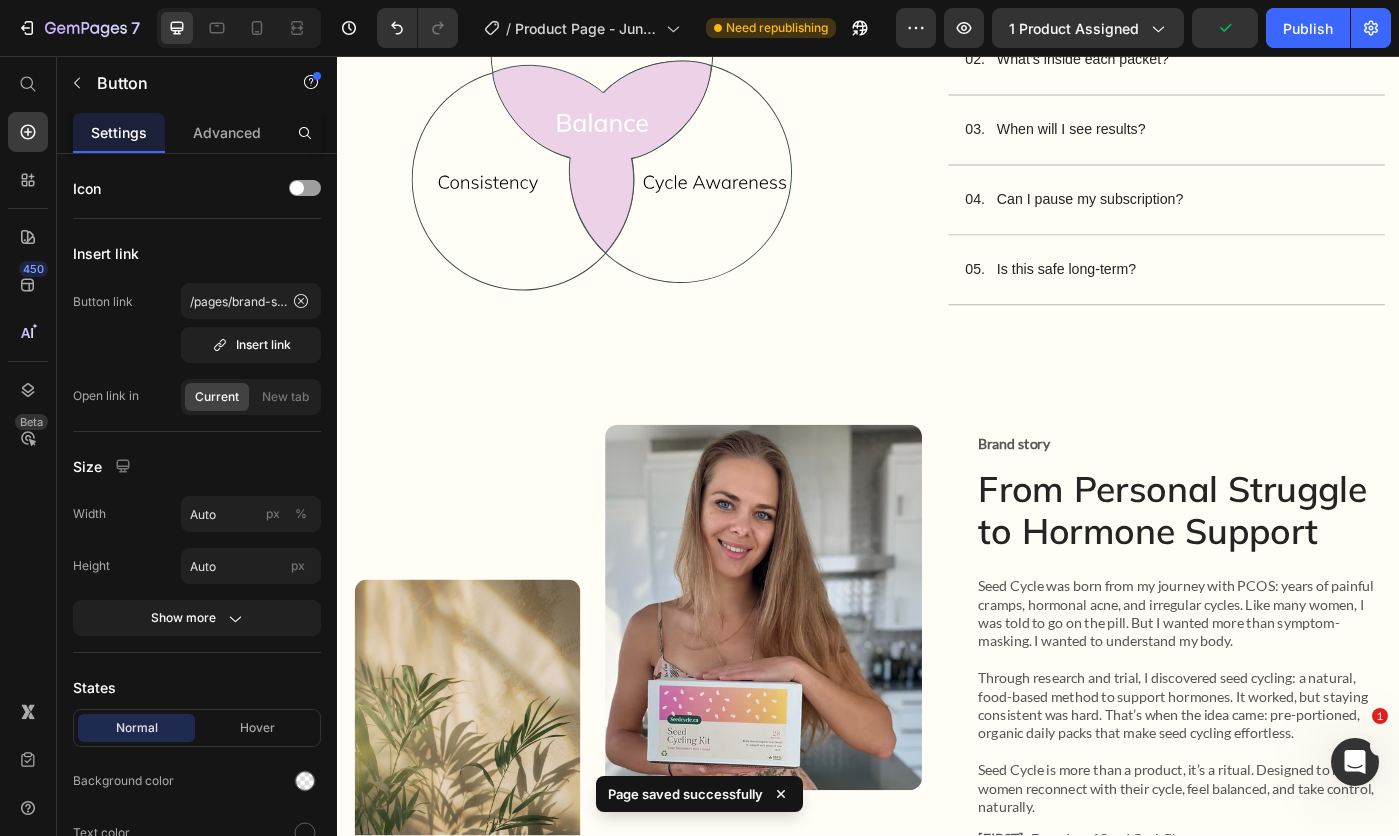 click on "Publish" at bounding box center [1308, 28] 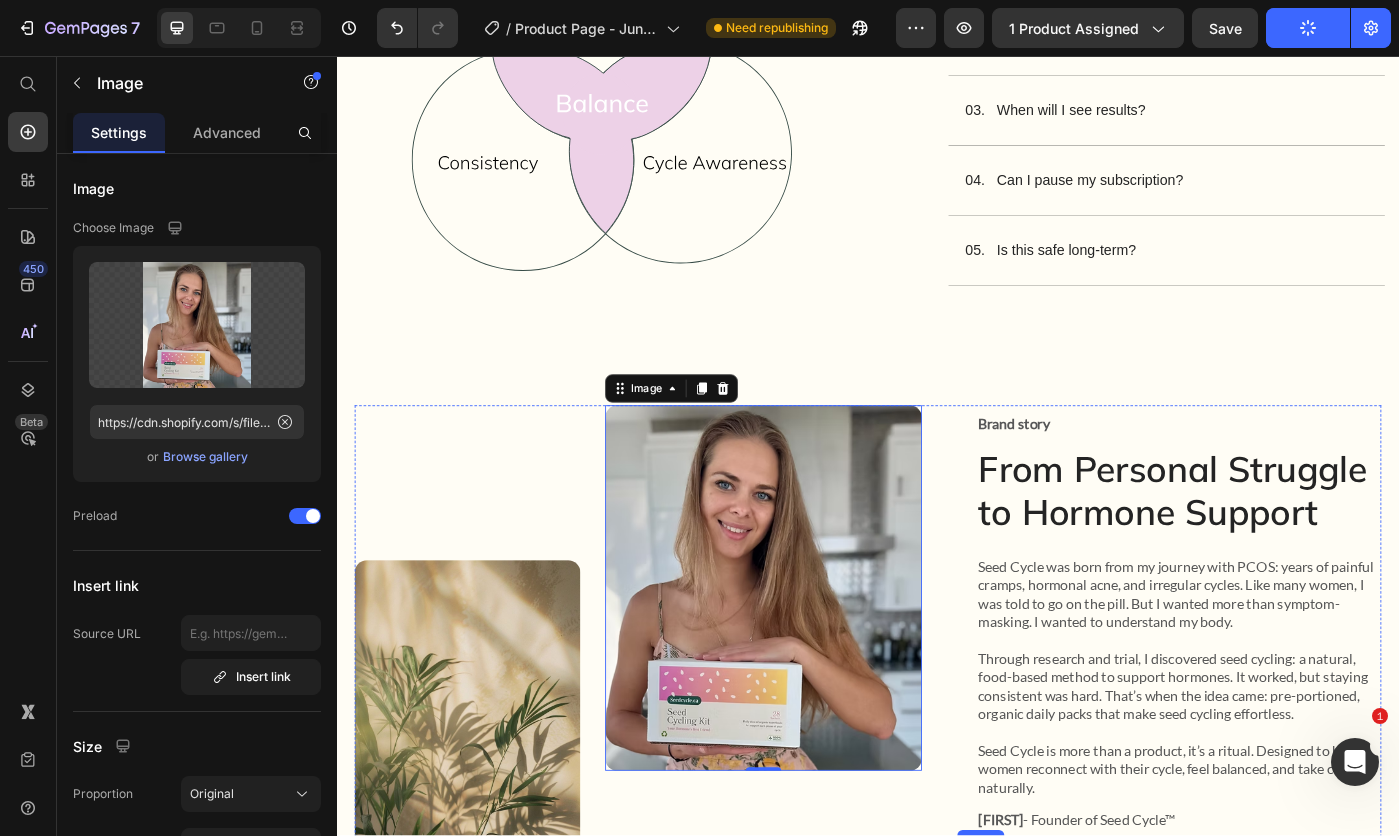 scroll, scrollTop: 4169, scrollLeft: 0, axis: vertical 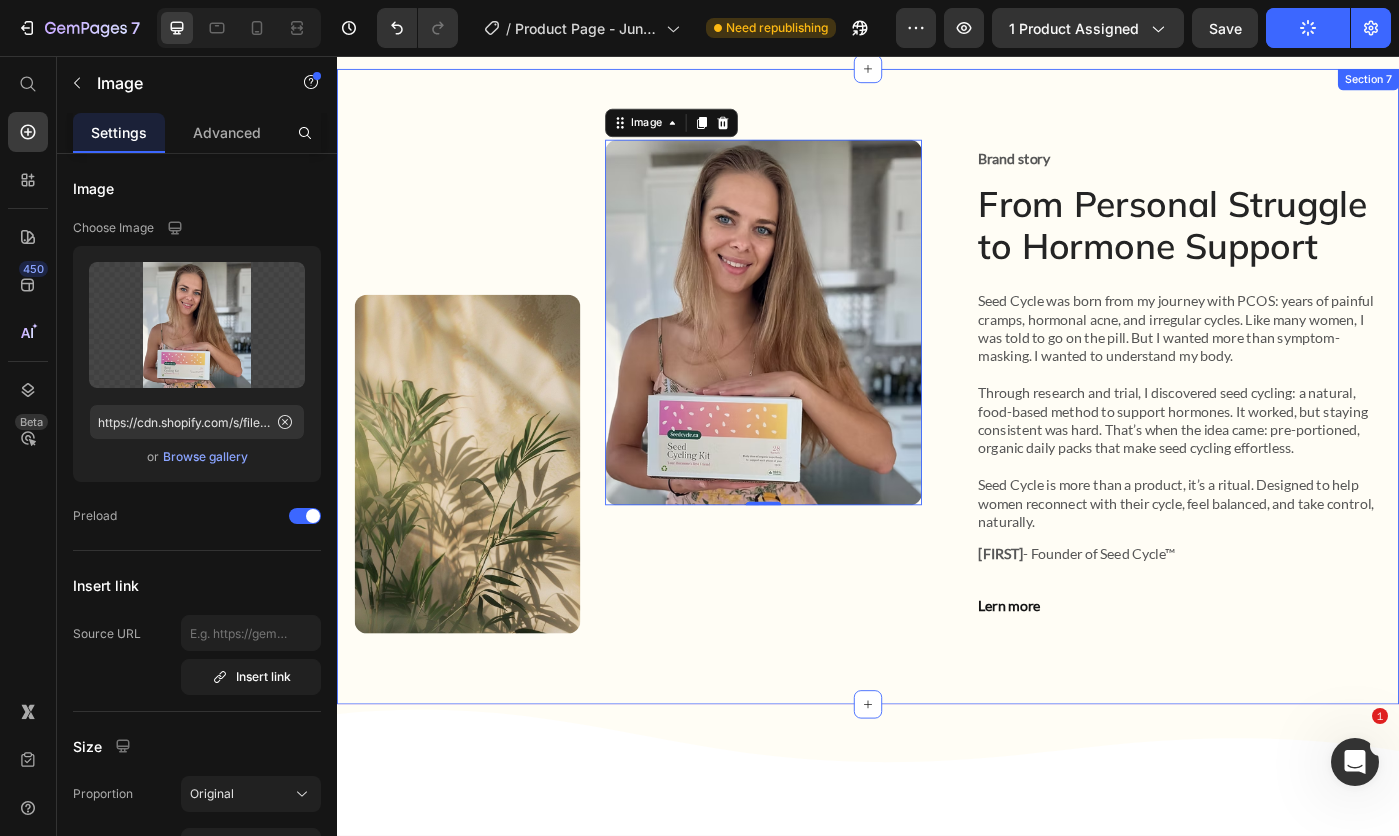 click on "Image Image   0 Row Brand story Text Block From Personal Struggle to Hormone Support Heading Seed Cycle was born from my journey with PCOS: years of painful cramps, hormonal acne, and irregular cycles. Like many women, I was told to go on the pill. But I wanted more than symptom-masking. I wanted to understand my body.   Through research and trial, I discovered seed cycling: a natural, food-based method to support hormones. It worked, but staying consistent was hard. That’s when the idea came: pre-portioned, organic daily packs that make seed cycling effortless.   Seed Cycle is more than a product, it’s a ritual. Designed to help women reconnect with their cycle, feel balanced, and take control, naturally. Text Block Katerina  - Founder of Seed Cycle™ Text Block Lern more Button Row Section 7" at bounding box center [937, 430] 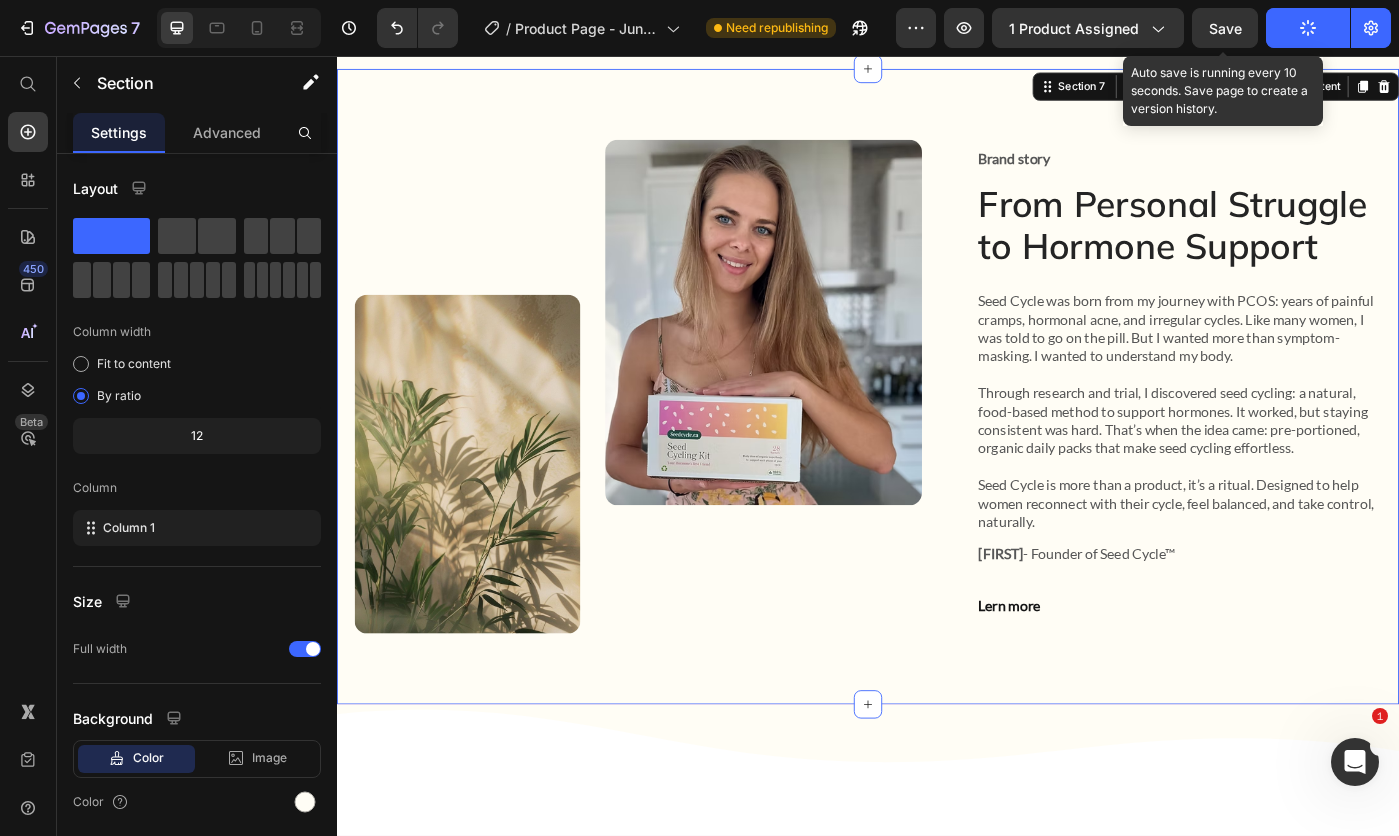 click on "Save" at bounding box center [1225, 28] 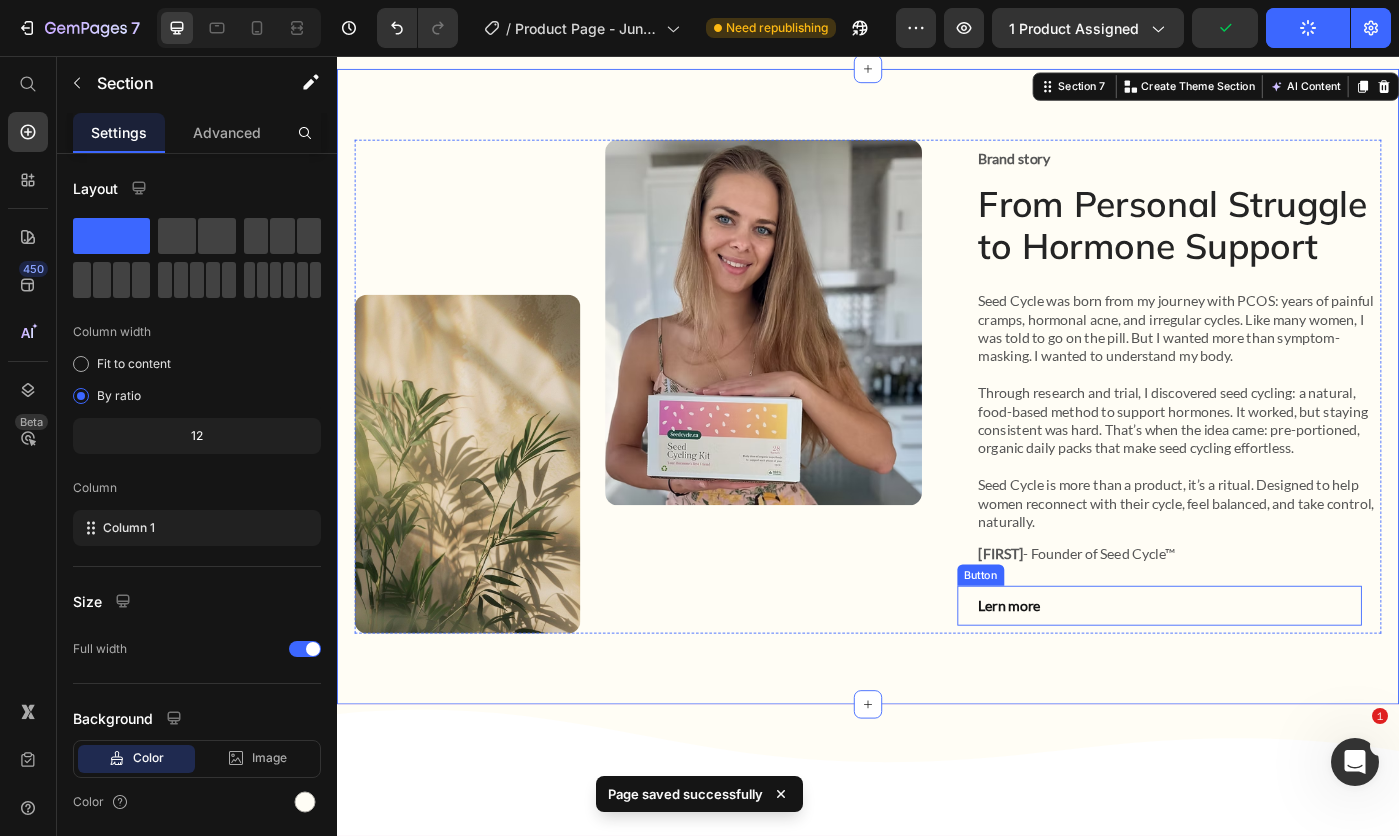 click on "Lern more" at bounding box center [1097, 677] 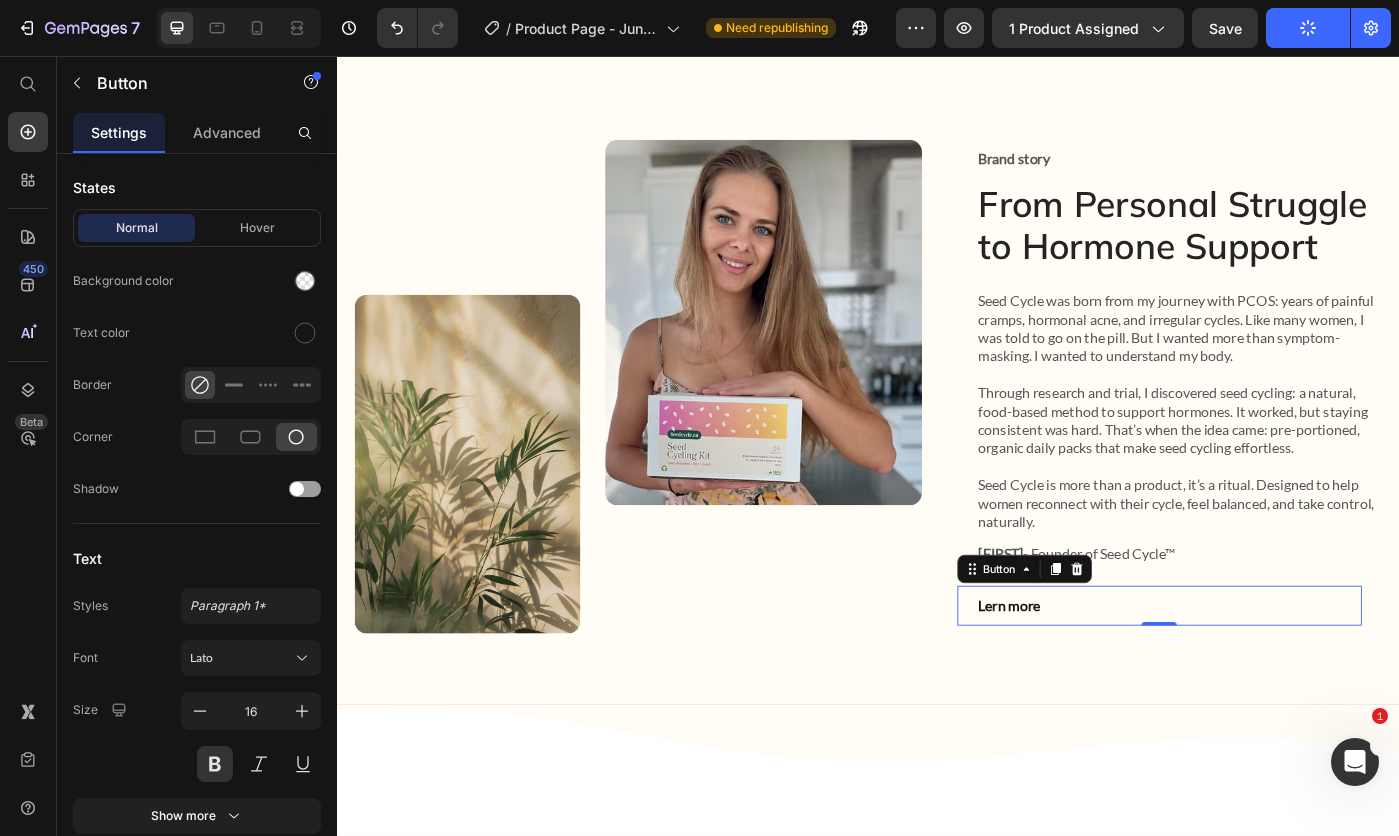 scroll, scrollTop: 654, scrollLeft: 0, axis: vertical 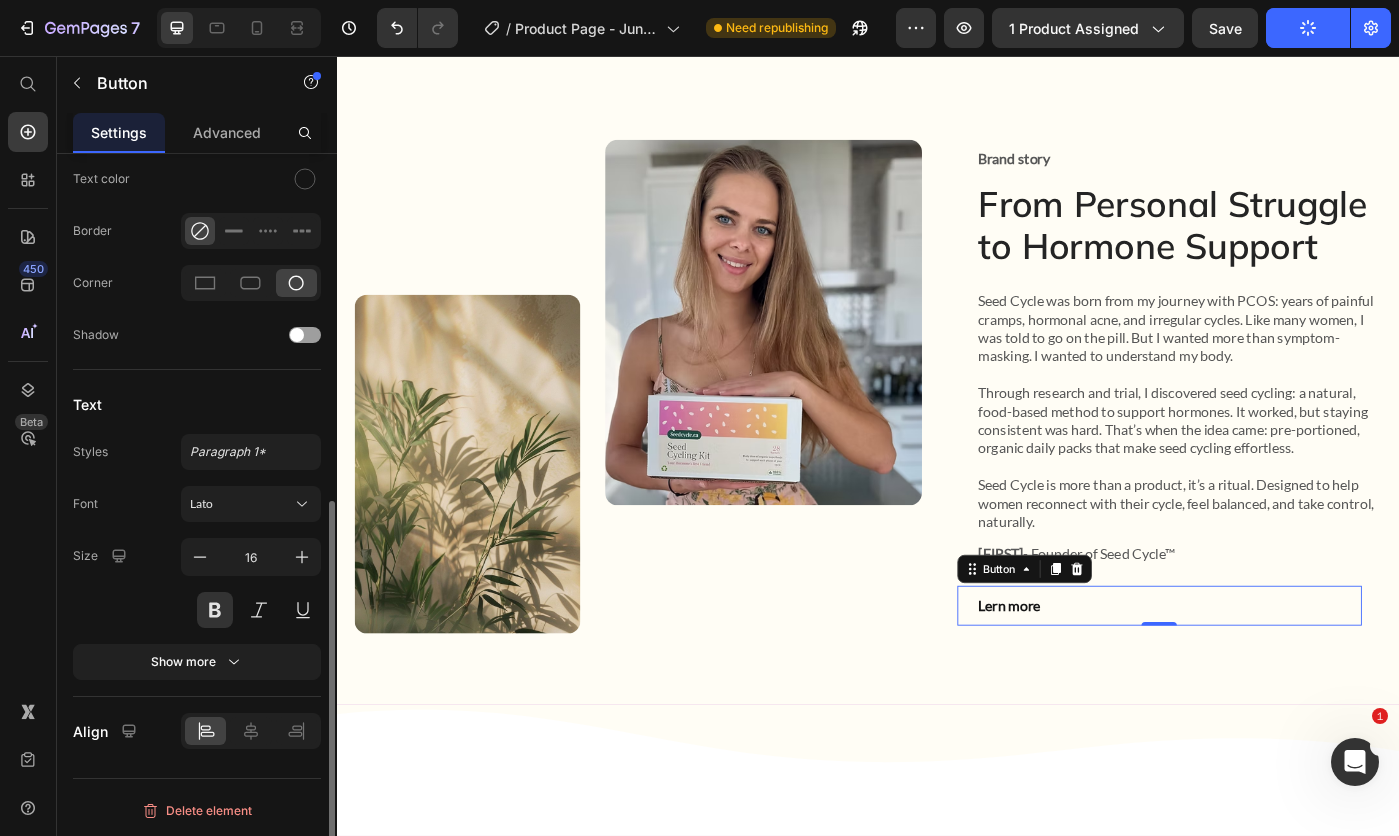 click at bounding box center (303, 610) 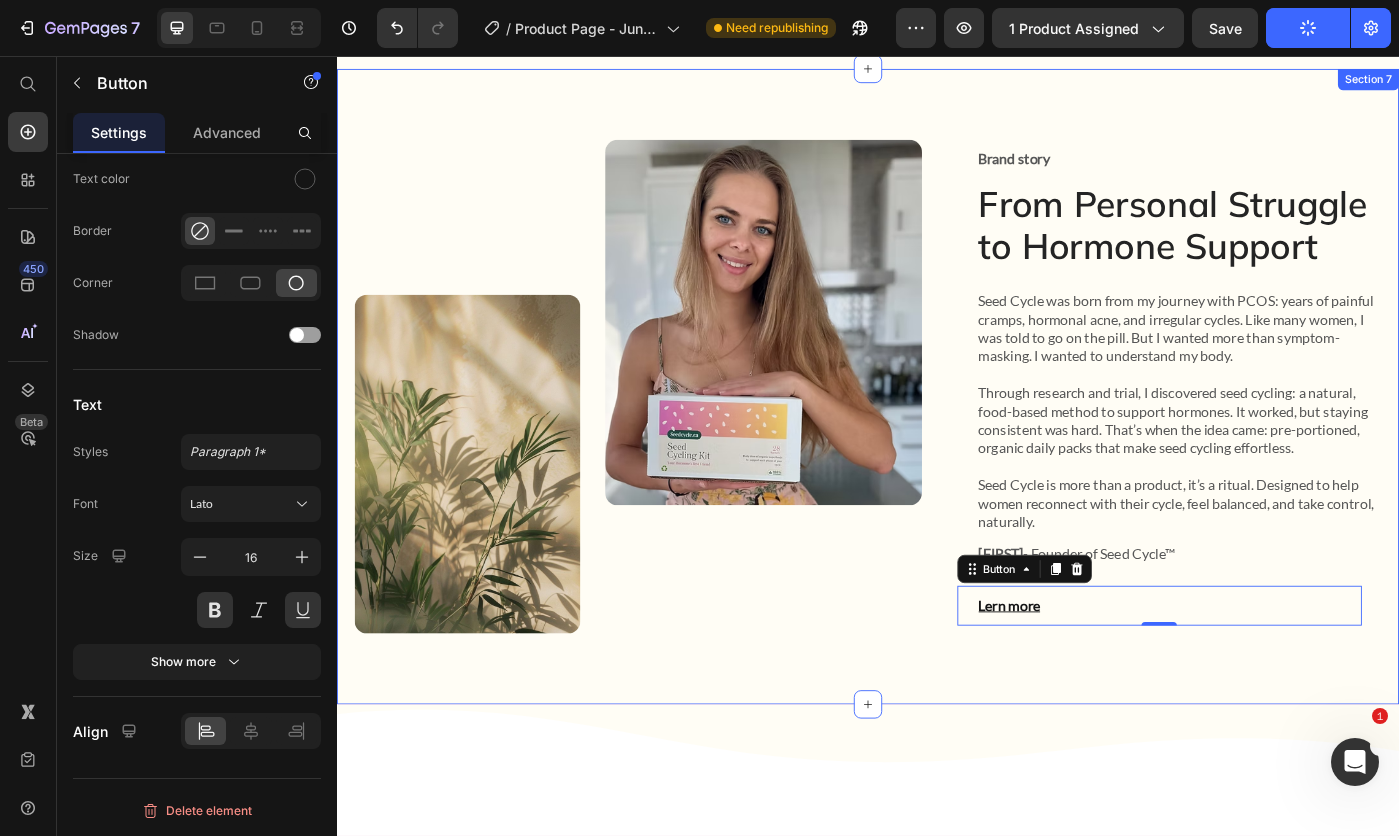 click on "Image Image Row Brand story Text Block From Personal Struggle to Hormone Support Heading Seed Cycle was born from my journey with PCOS: years of painful cramps, hormonal acne, and irregular cycles. Like many women, I was told to go on the pill. But I wanted more than symptom-masking. I wanted to understand my body.   Through research and trial, I discovered seed cycling: a natural, food-based method to support hormones. It worked, but staying consistent was hard. That’s when the idea came: pre-portioned, organic daily packs that make seed cycling effortless.   Seed Cycle is more than a product, it’s a ritual. Designed to help women reconnect with their cycle, feel balanced, and take control, naturally. Text Block Katerina  - Founder of Seed Cycle™ Text Block Lern more Button   0 Row Section 7" at bounding box center [937, 430] 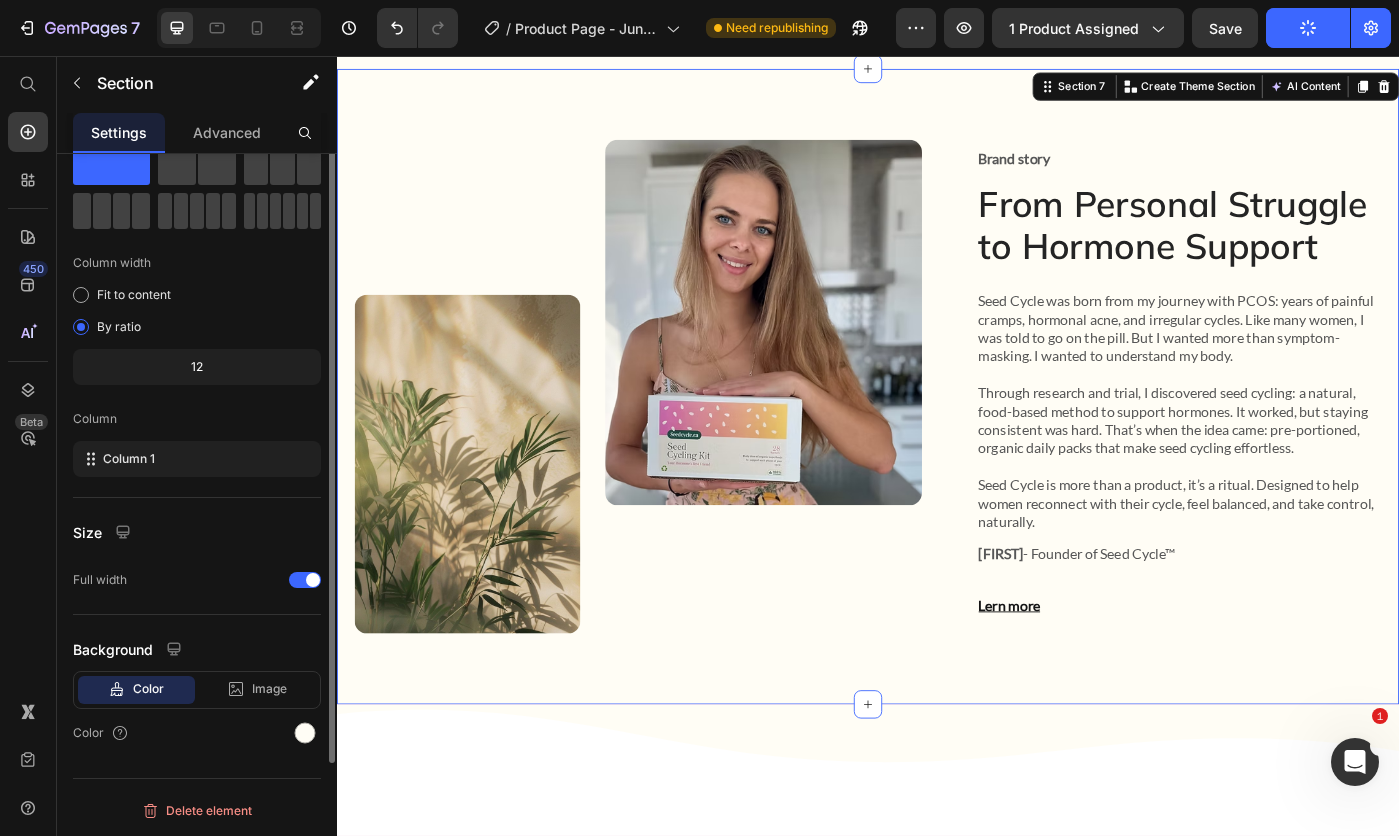 scroll, scrollTop: 0, scrollLeft: 0, axis: both 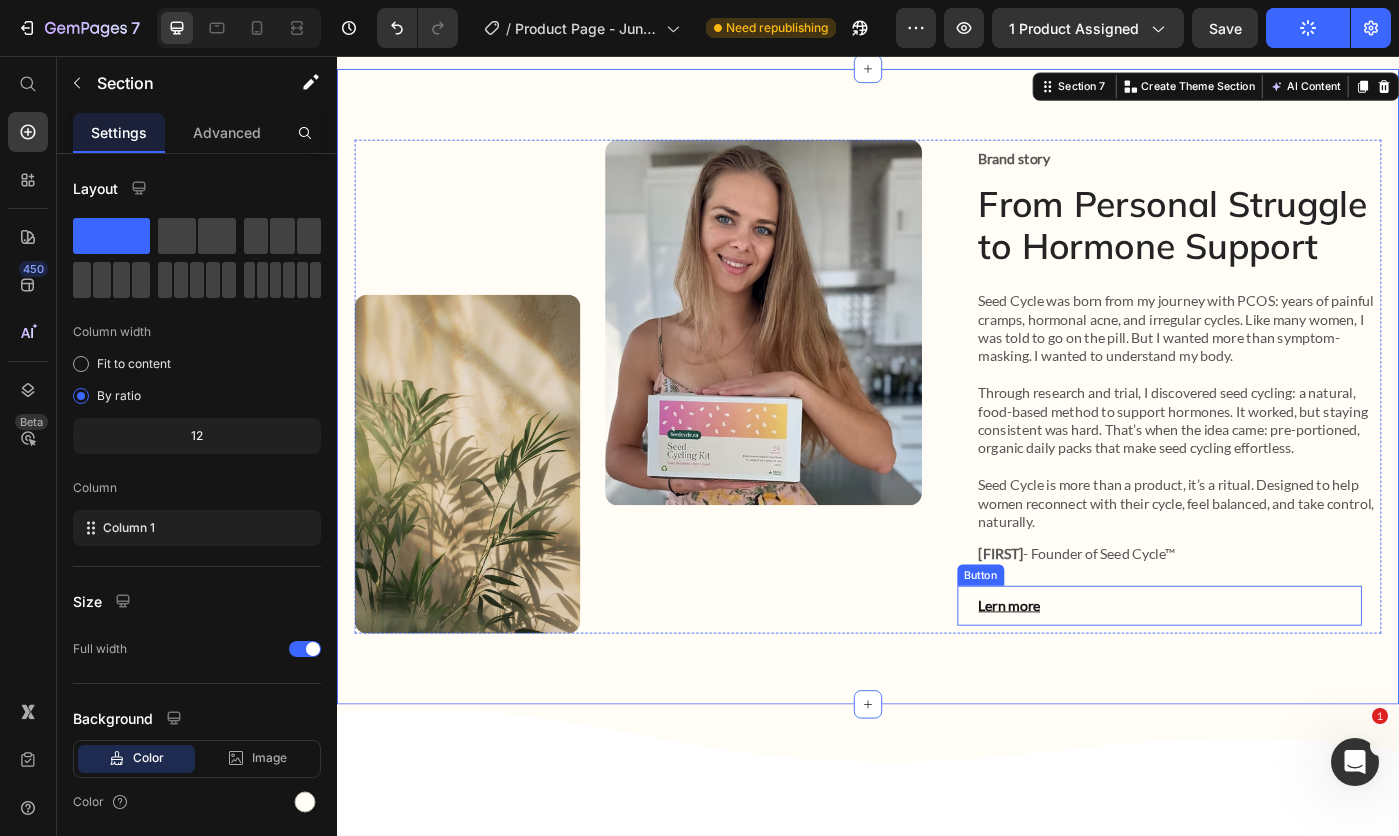 click on "Lern more" at bounding box center (1097, 677) 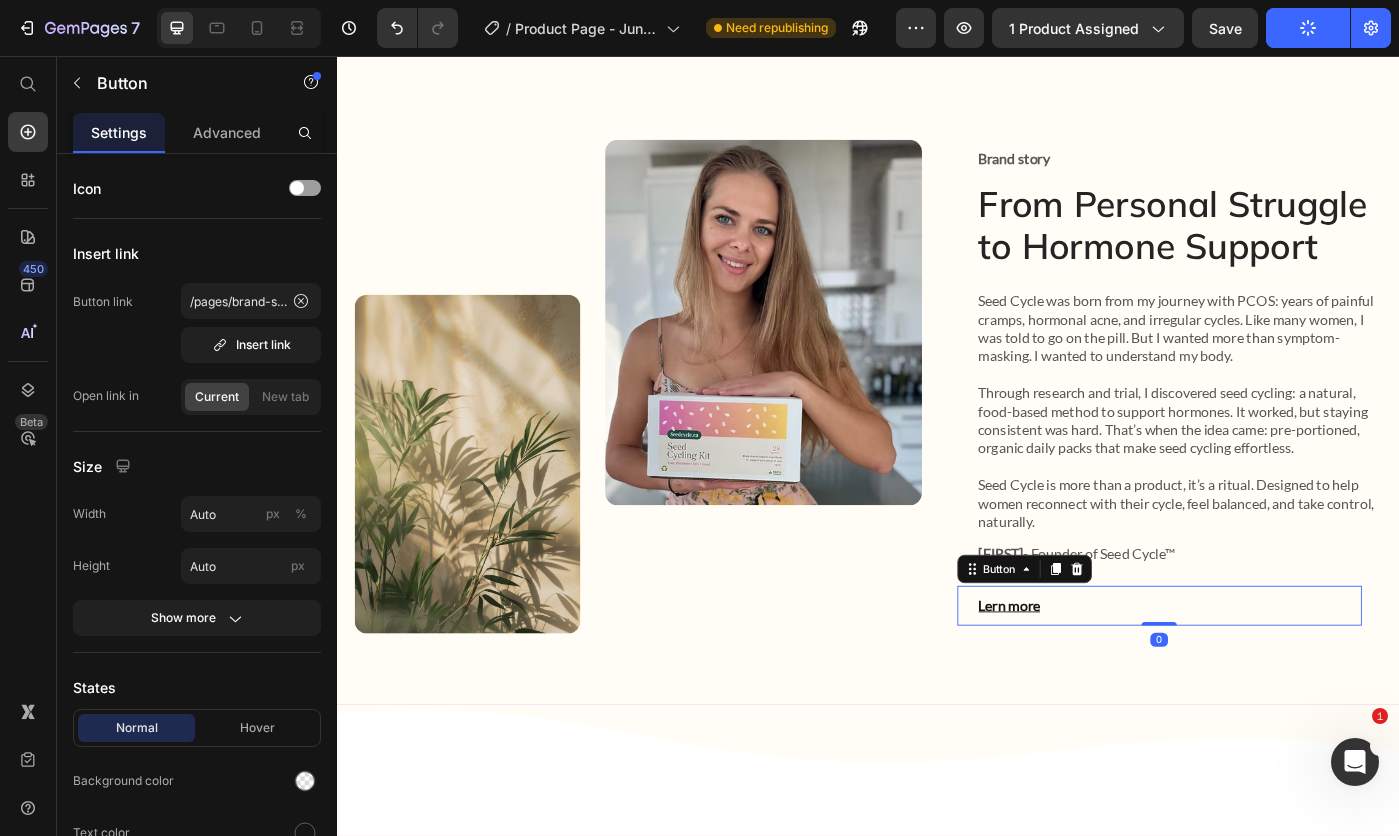 click on "Lern more" at bounding box center [1097, 677] 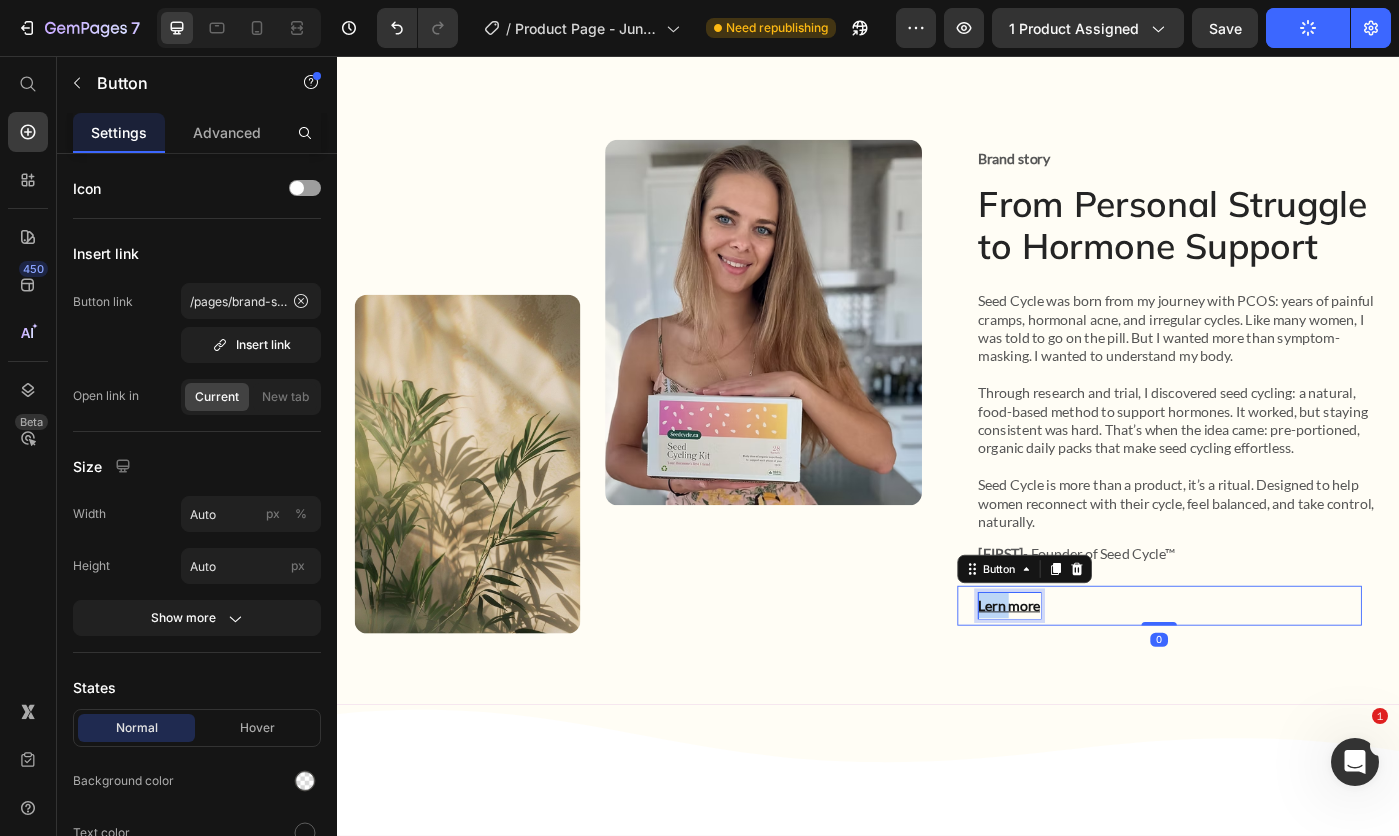 click on "Lern more" at bounding box center [1097, 677] 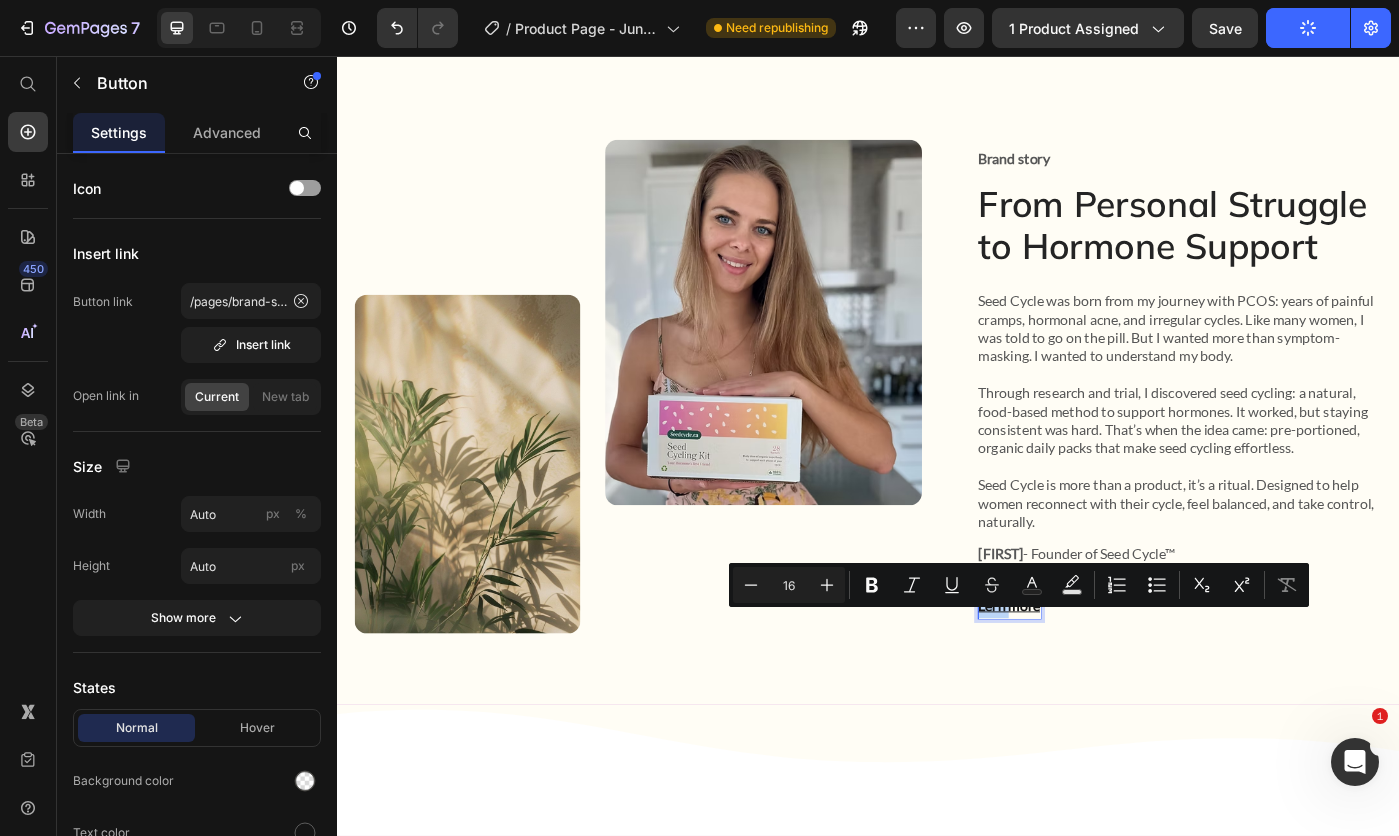 click on "Lern more" at bounding box center [1097, 677] 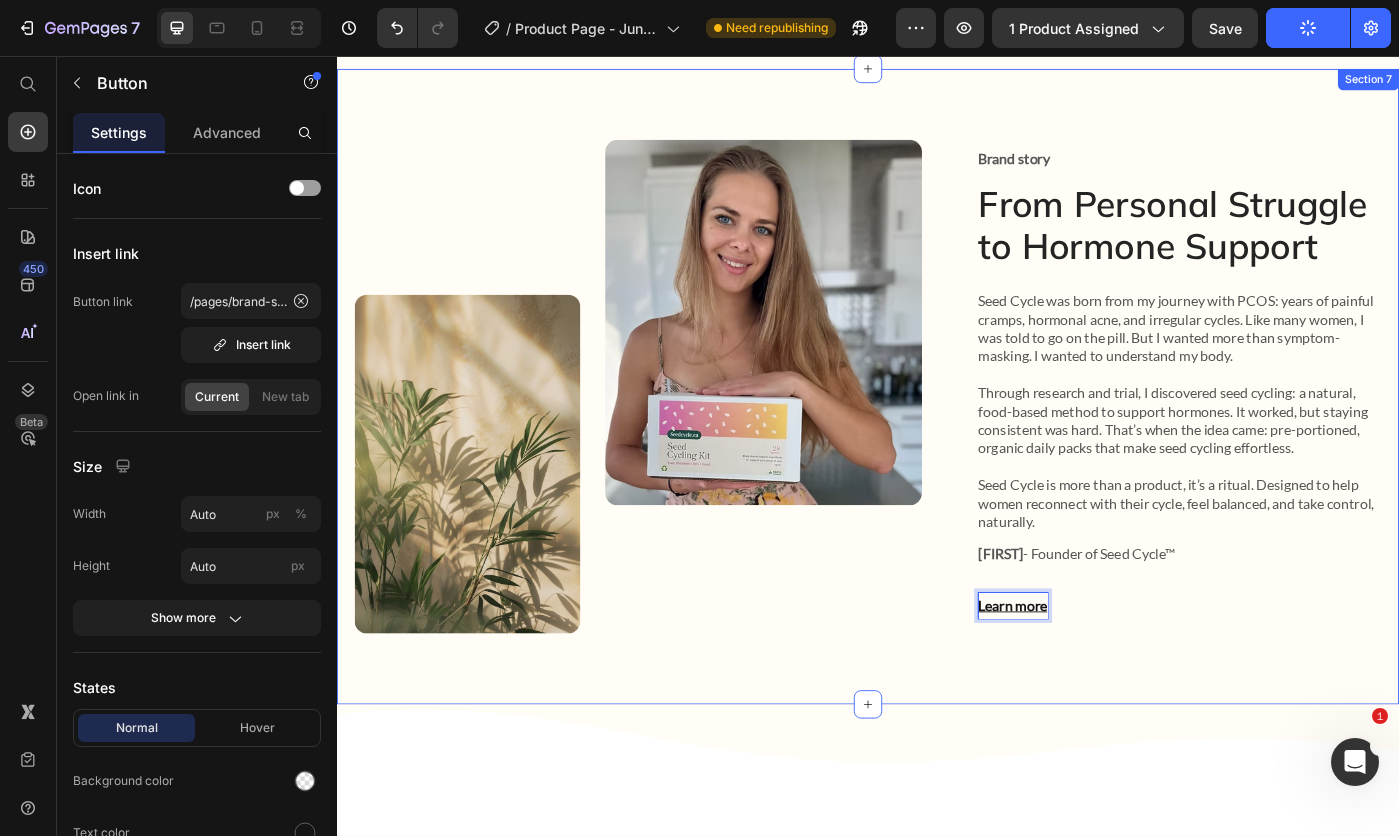 click on "Image Image Row Brand story Text Block From Personal Struggle to Hormone Support Heading Seed Cycle was born from my journey with PCOS: years of painful cramps, hormonal acne, and irregular cycles. Like many women, I was told to go on the pill. But I wanted more than symptom-masking. I wanted to understand my body.   Through research and trial, I discovered seed cycling: a natural, food-based method to support hormones. It worked, but staying consistent was hard. That’s when the idea came: pre-portioned, organic daily packs that make seed cycling effortless.   Seed Cycle is more than a product, it’s a ritual. Designed to help women reconnect with their cycle, feel balanced, and take control, naturally. Text Block Katerina  - Founder of Seed Cycle™ Text Block Learn more Button   0 Row Section 7" at bounding box center (937, 430) 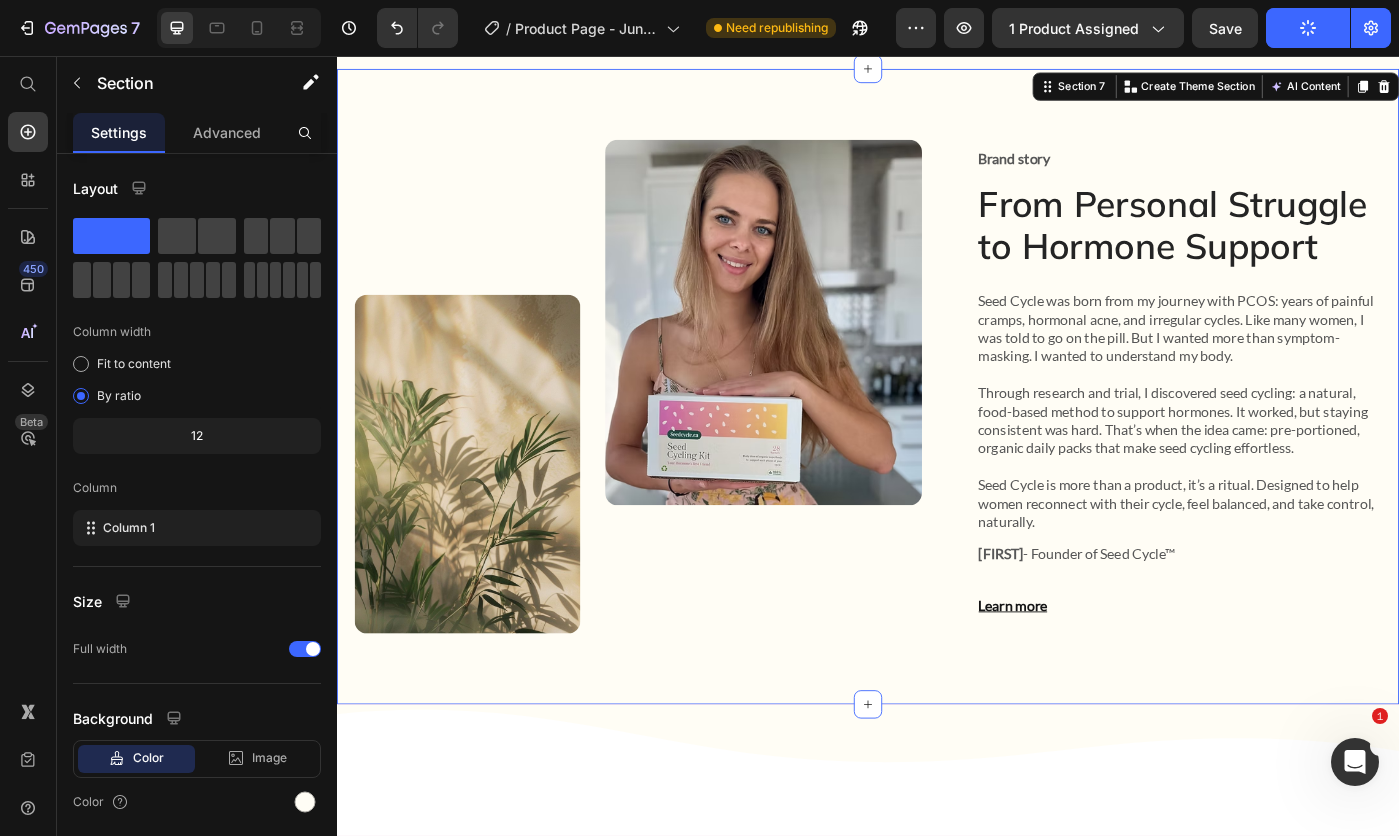 click on "Save" at bounding box center (1225, 28) 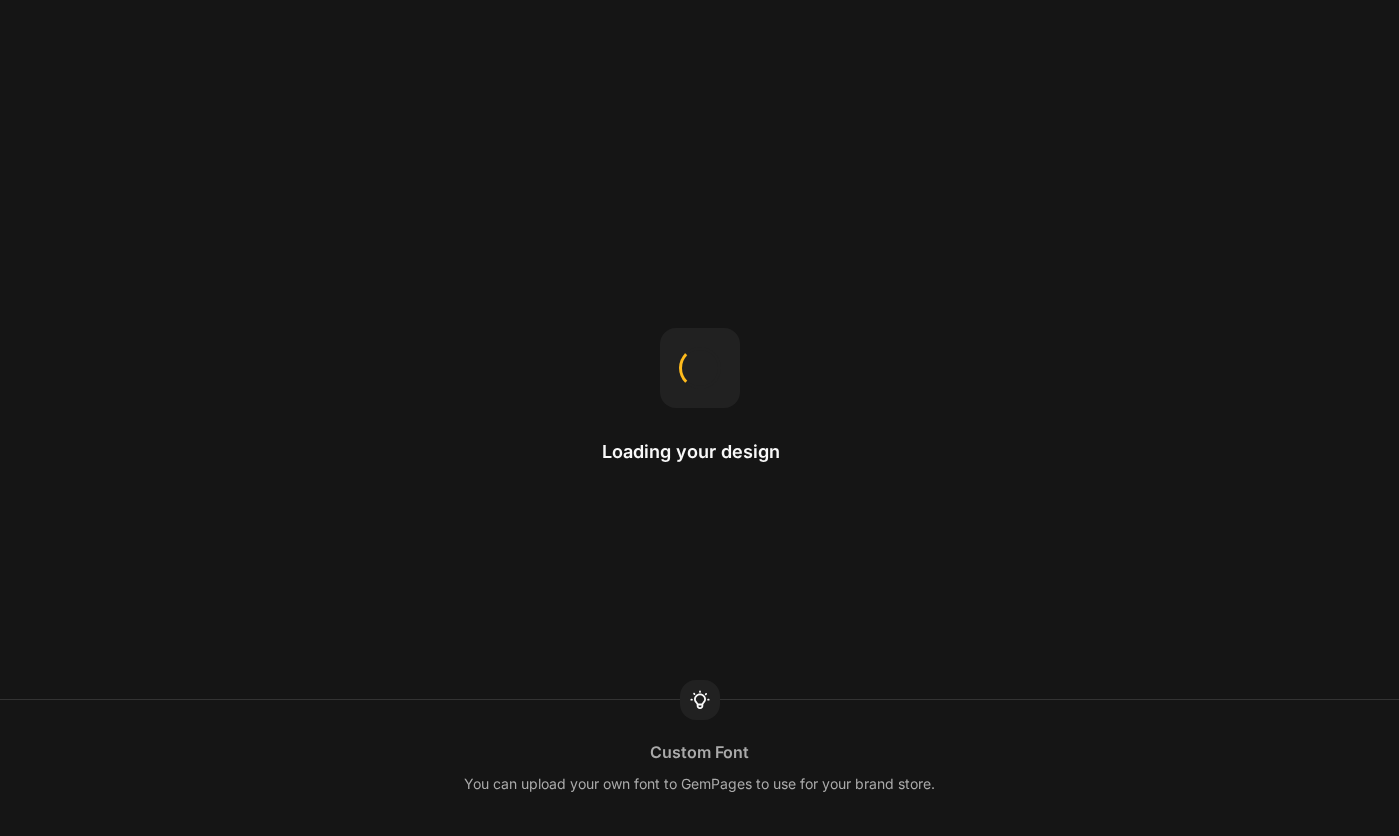 scroll, scrollTop: 0, scrollLeft: 0, axis: both 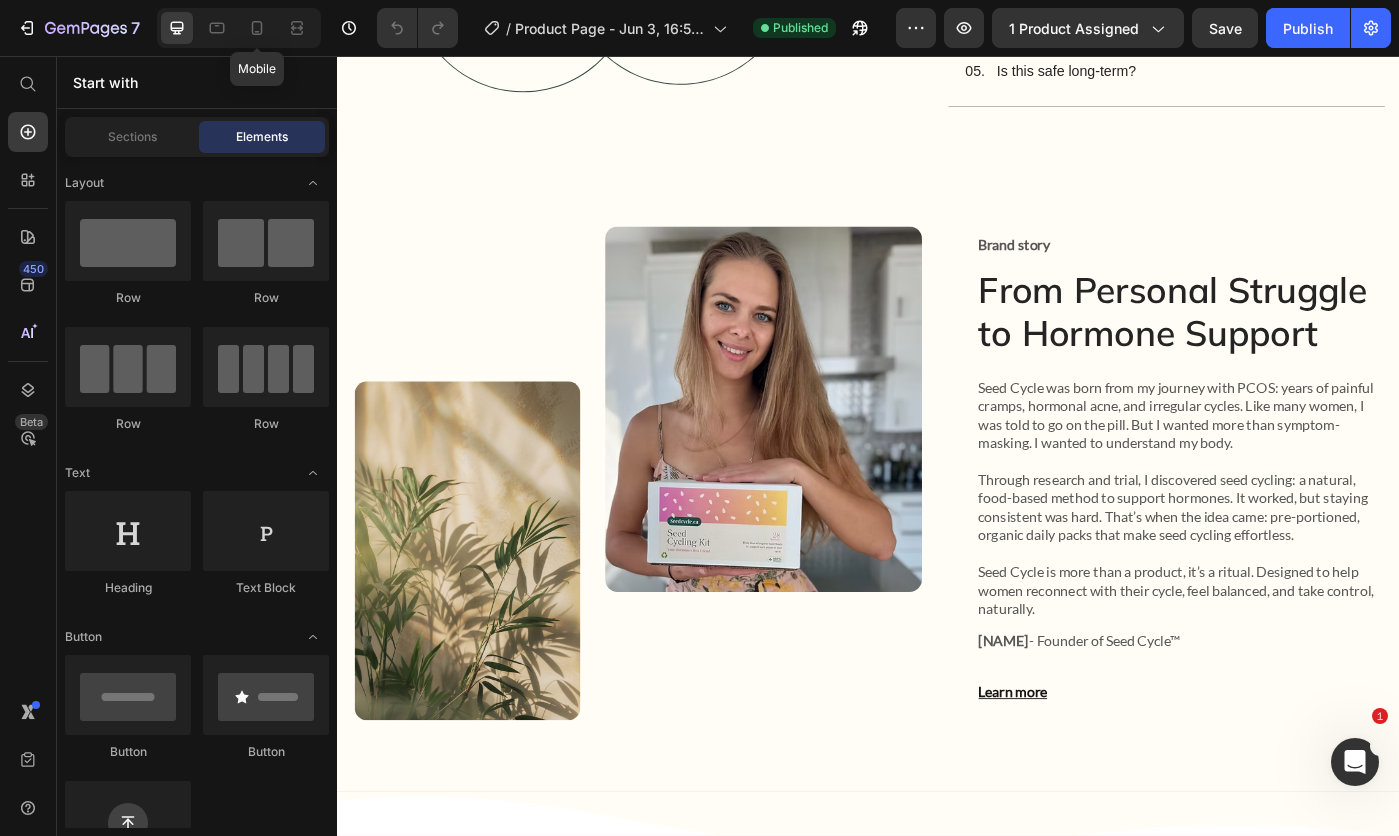 click 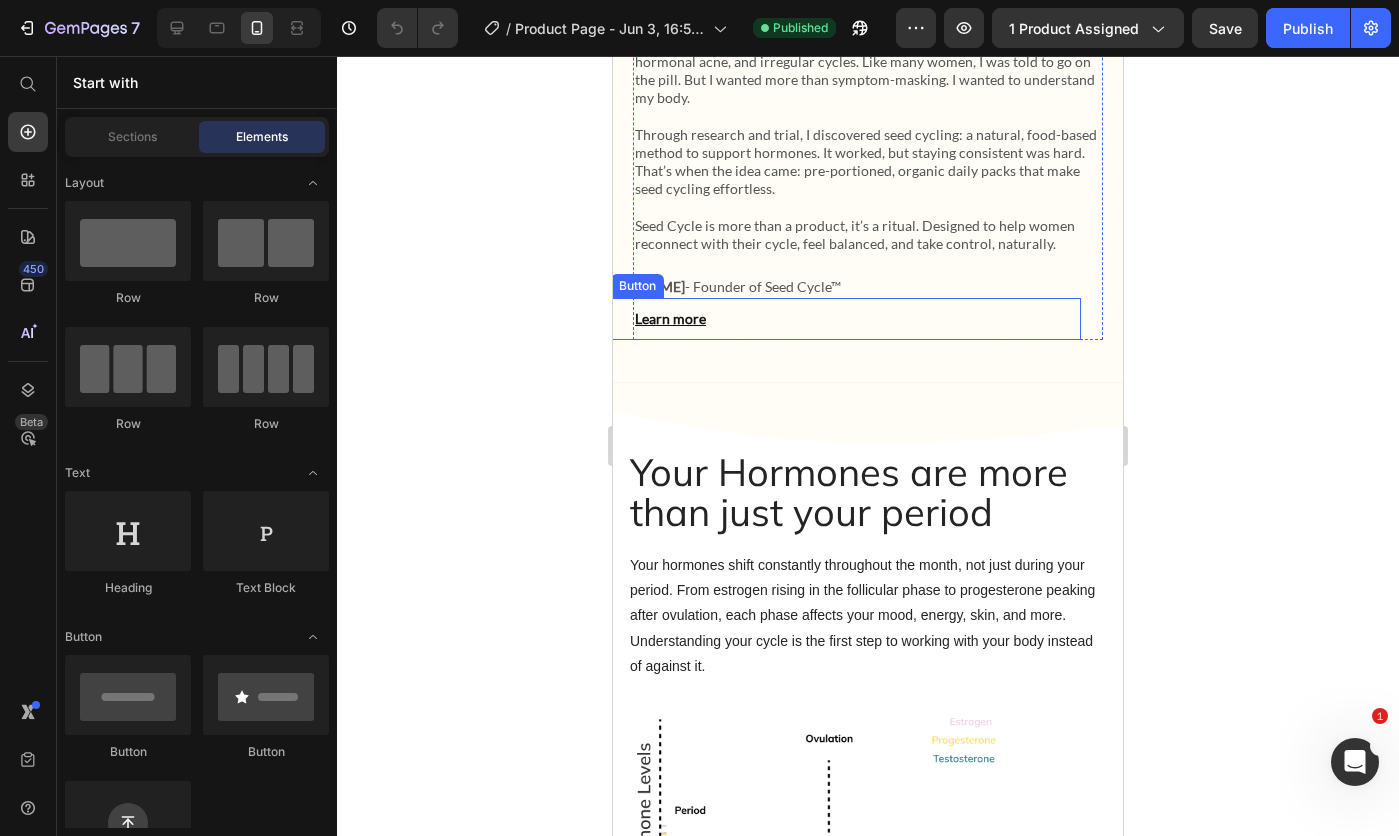 scroll, scrollTop: 5178, scrollLeft: 0, axis: vertical 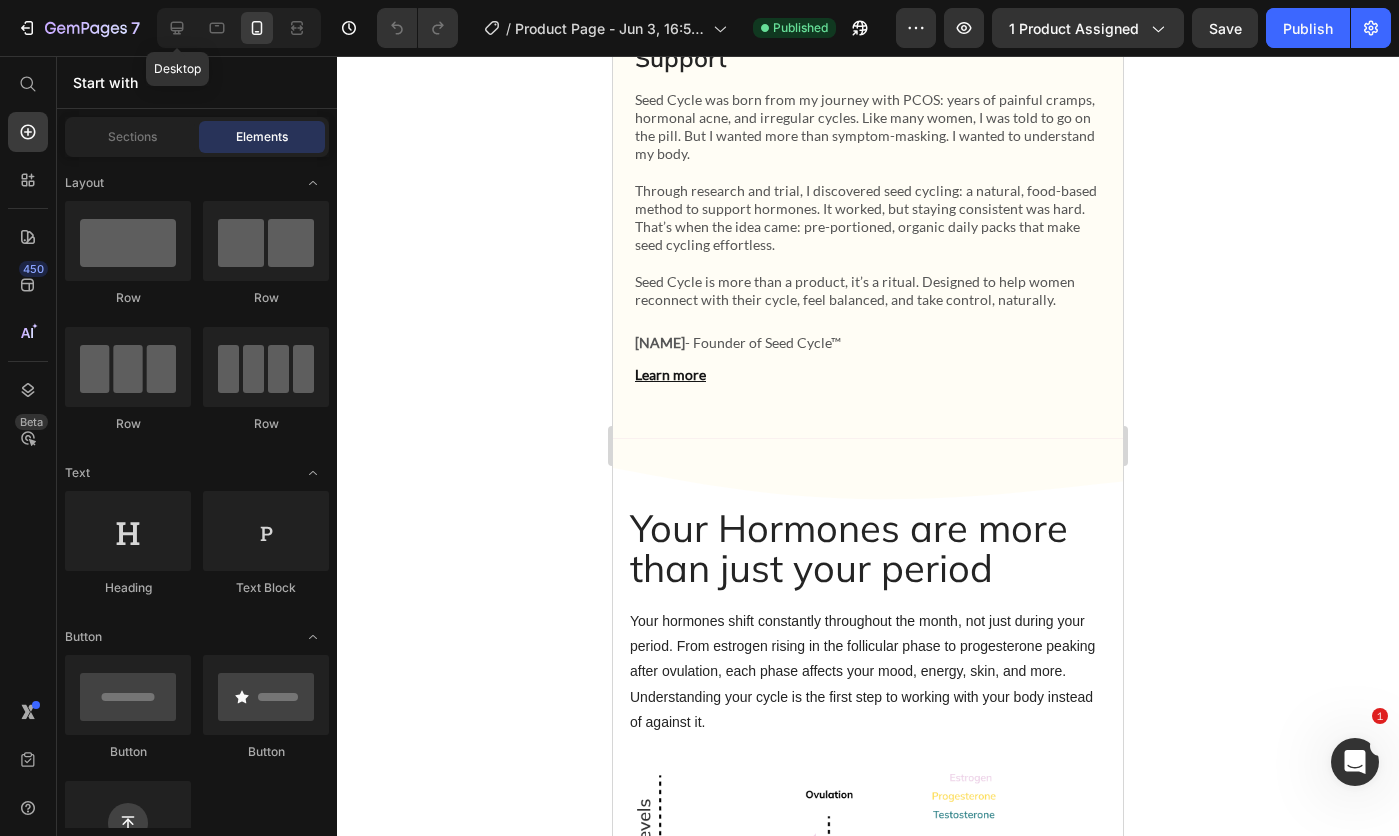 click 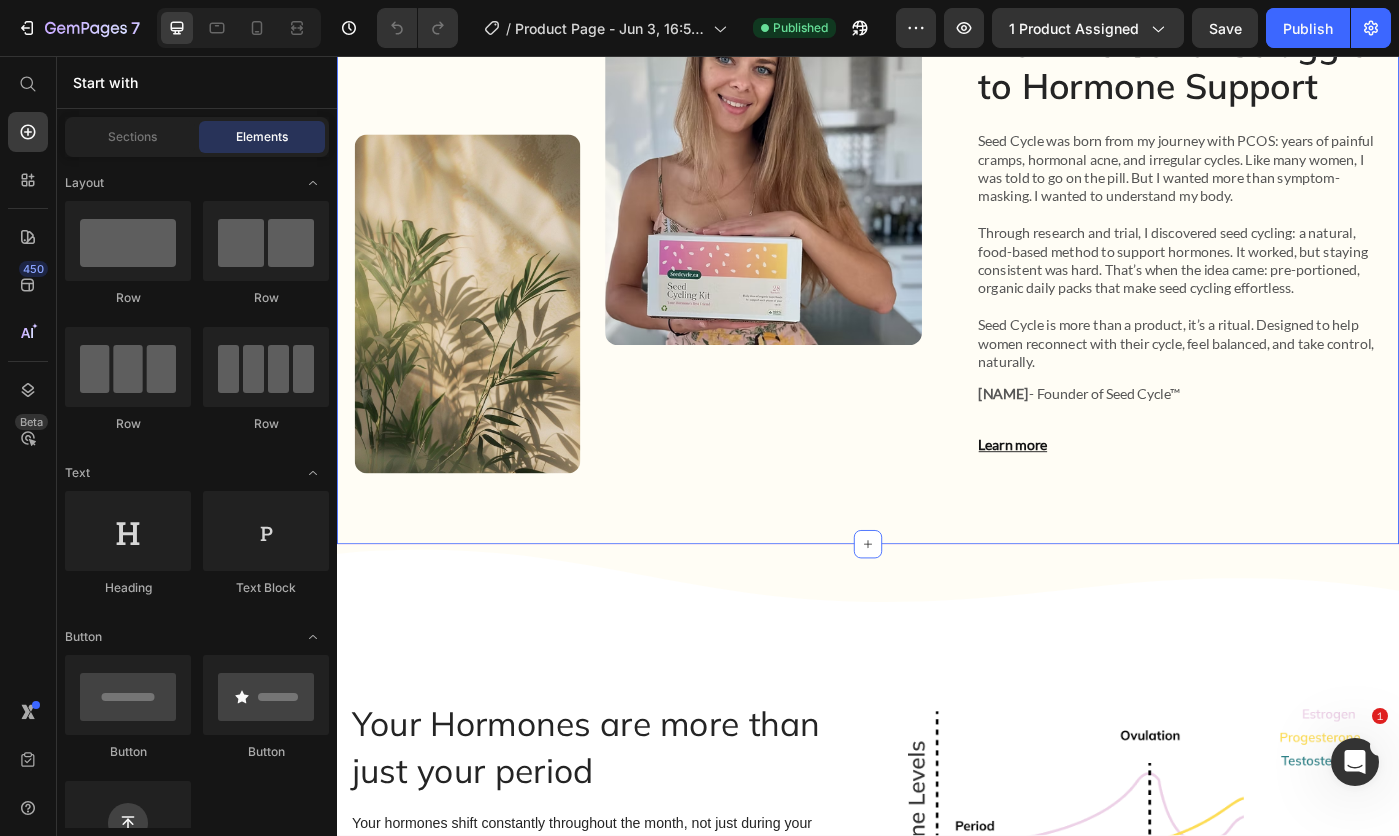 scroll, scrollTop: 4251, scrollLeft: 0, axis: vertical 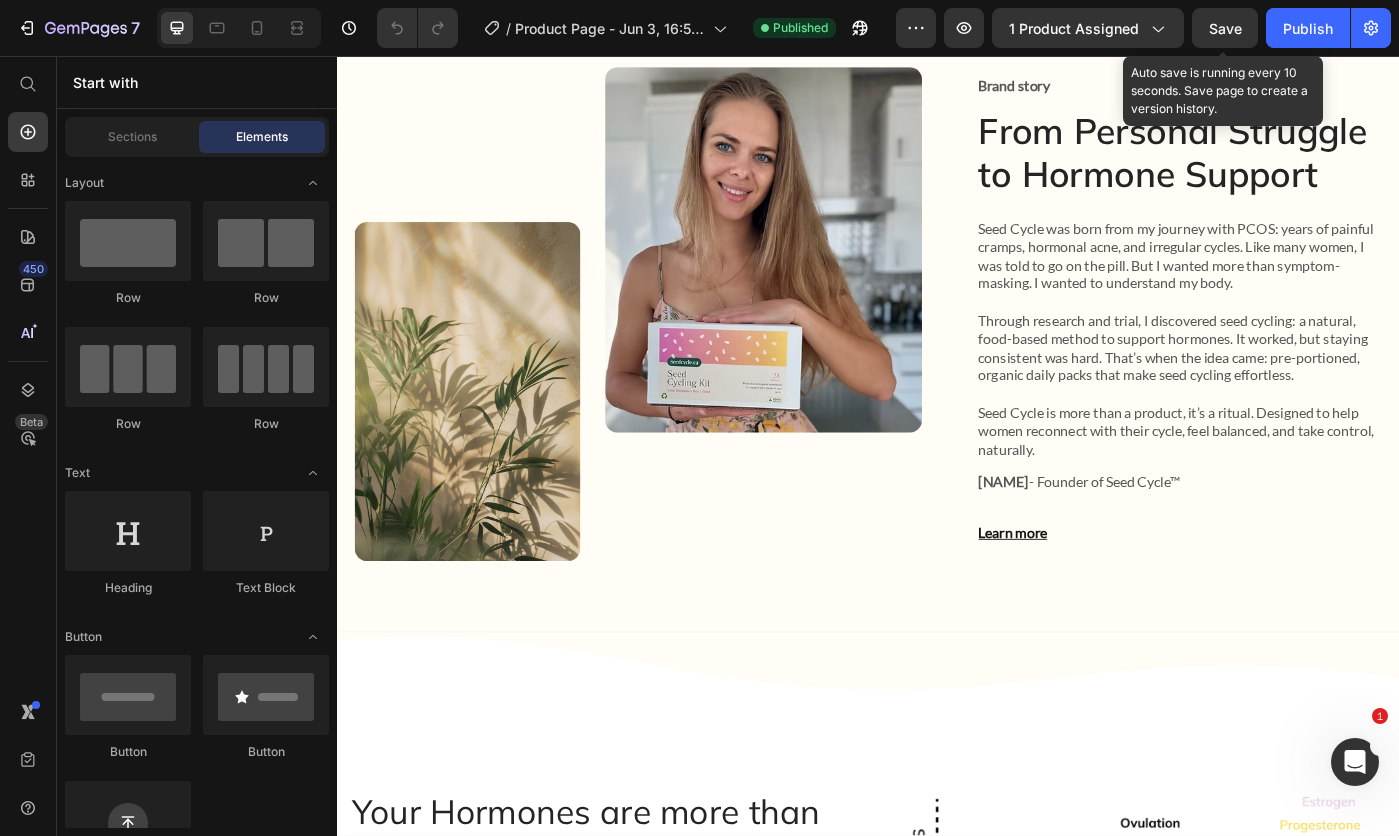 click on "Save" 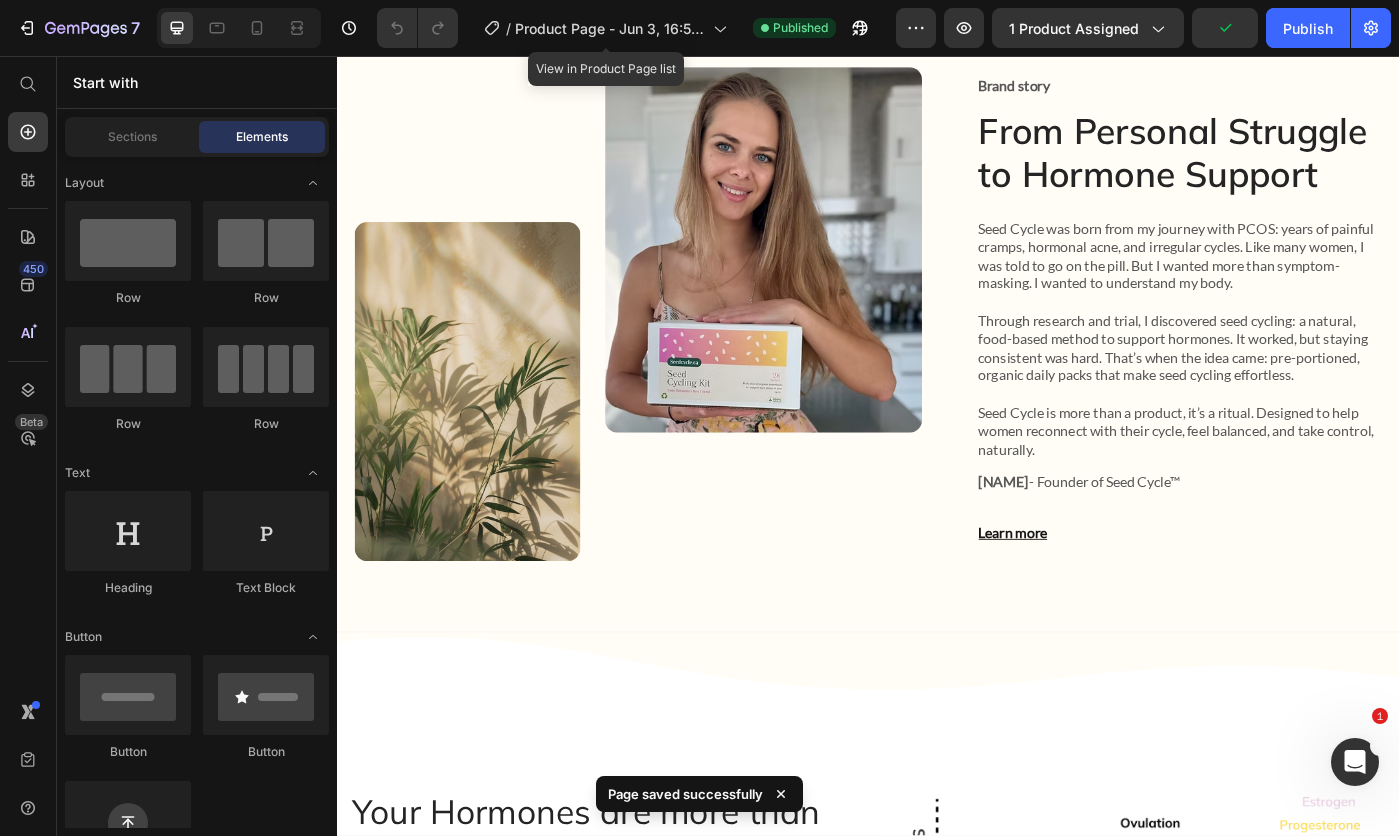 click on "Product Page - Jun 3, 16:50:05" at bounding box center [610, 28] 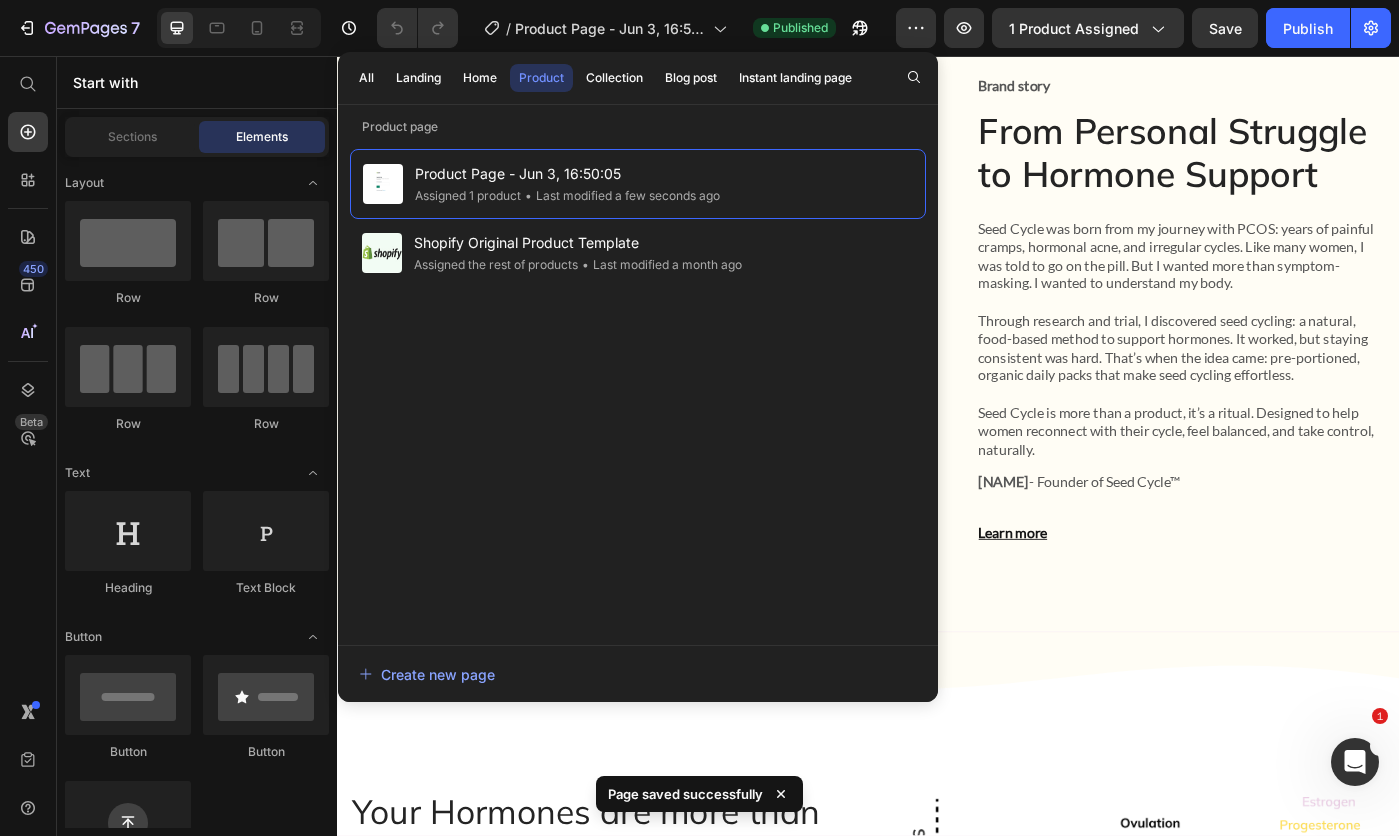 click on "Home" 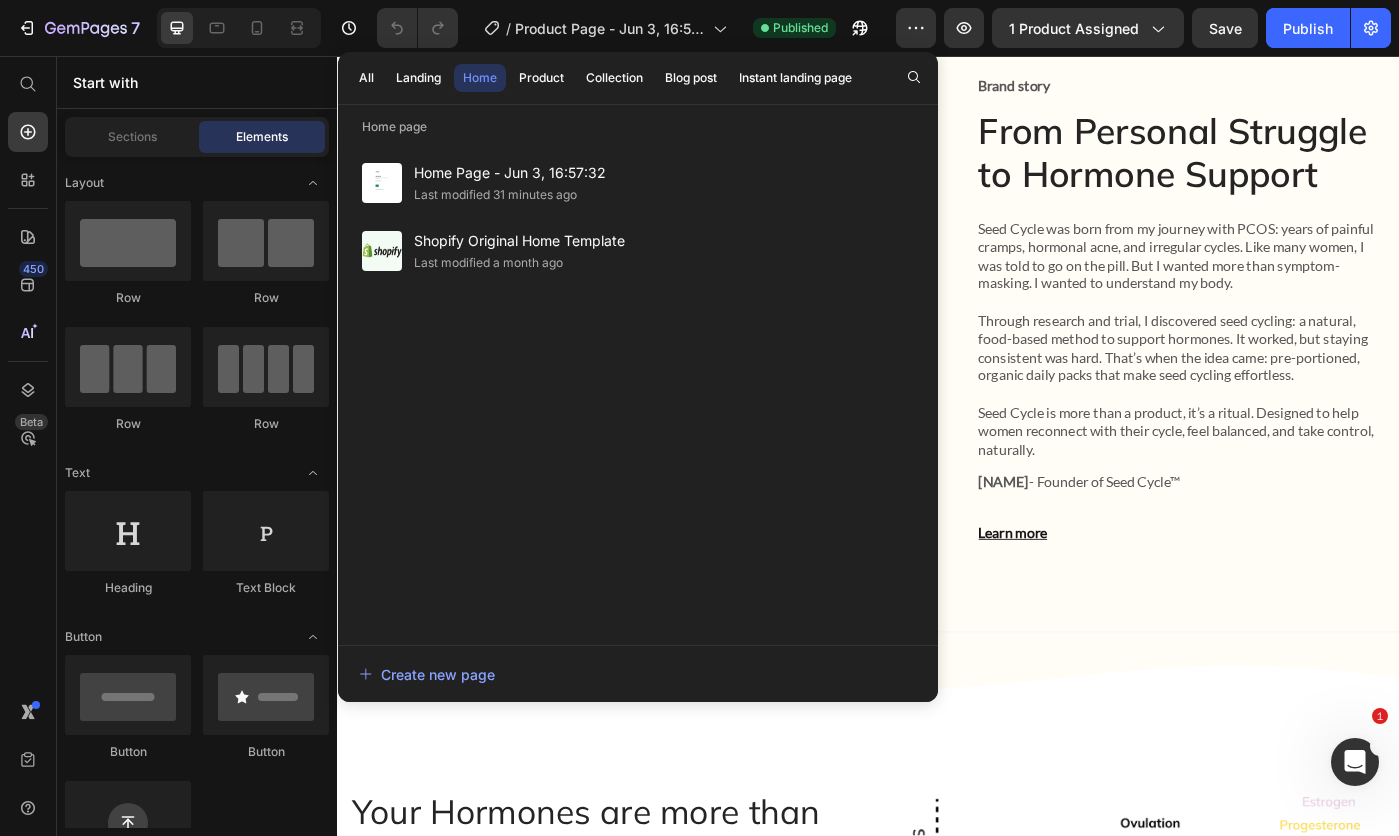 click on "Home Page - Jun 3, 16:57:32" at bounding box center (510, 173) 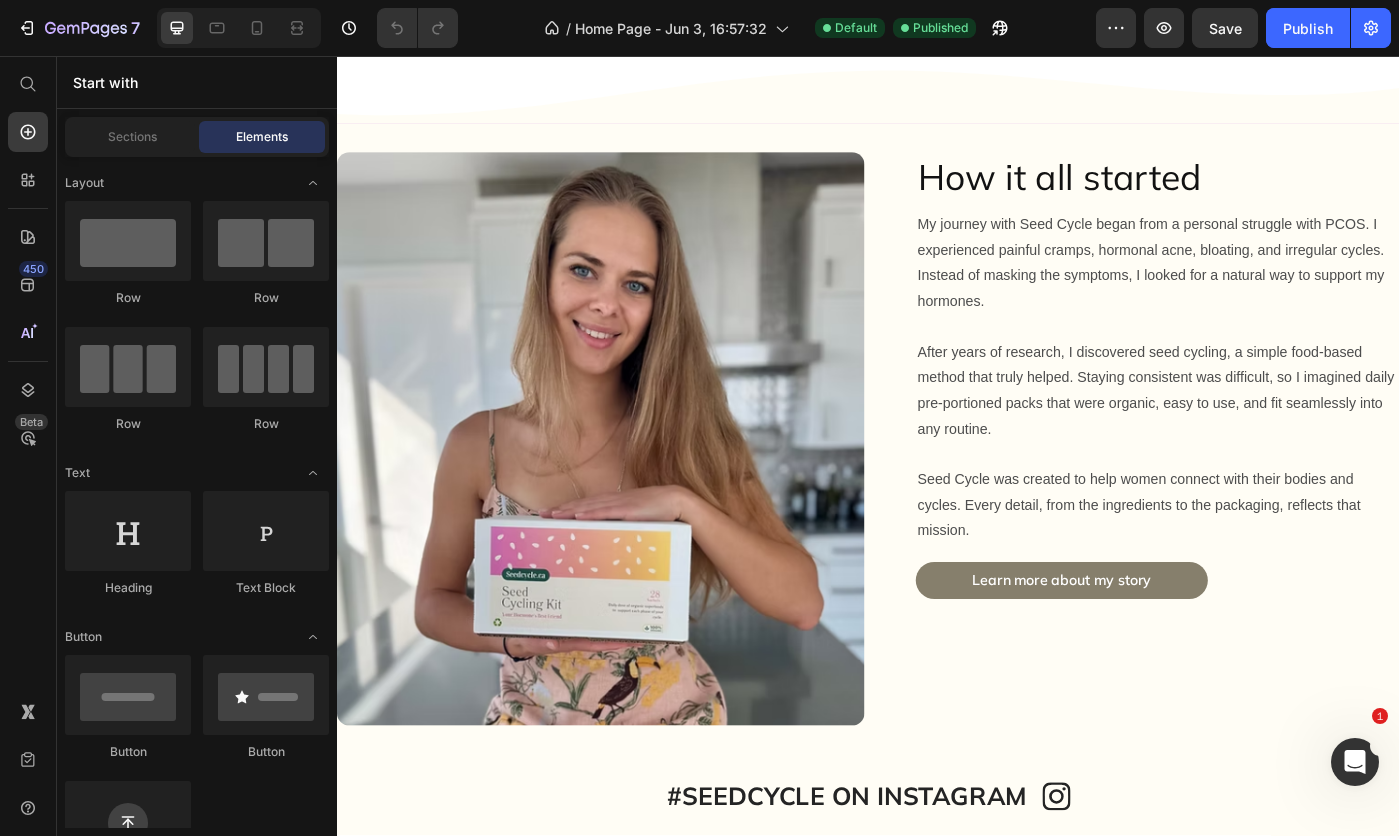 scroll, scrollTop: 7502, scrollLeft: 0, axis: vertical 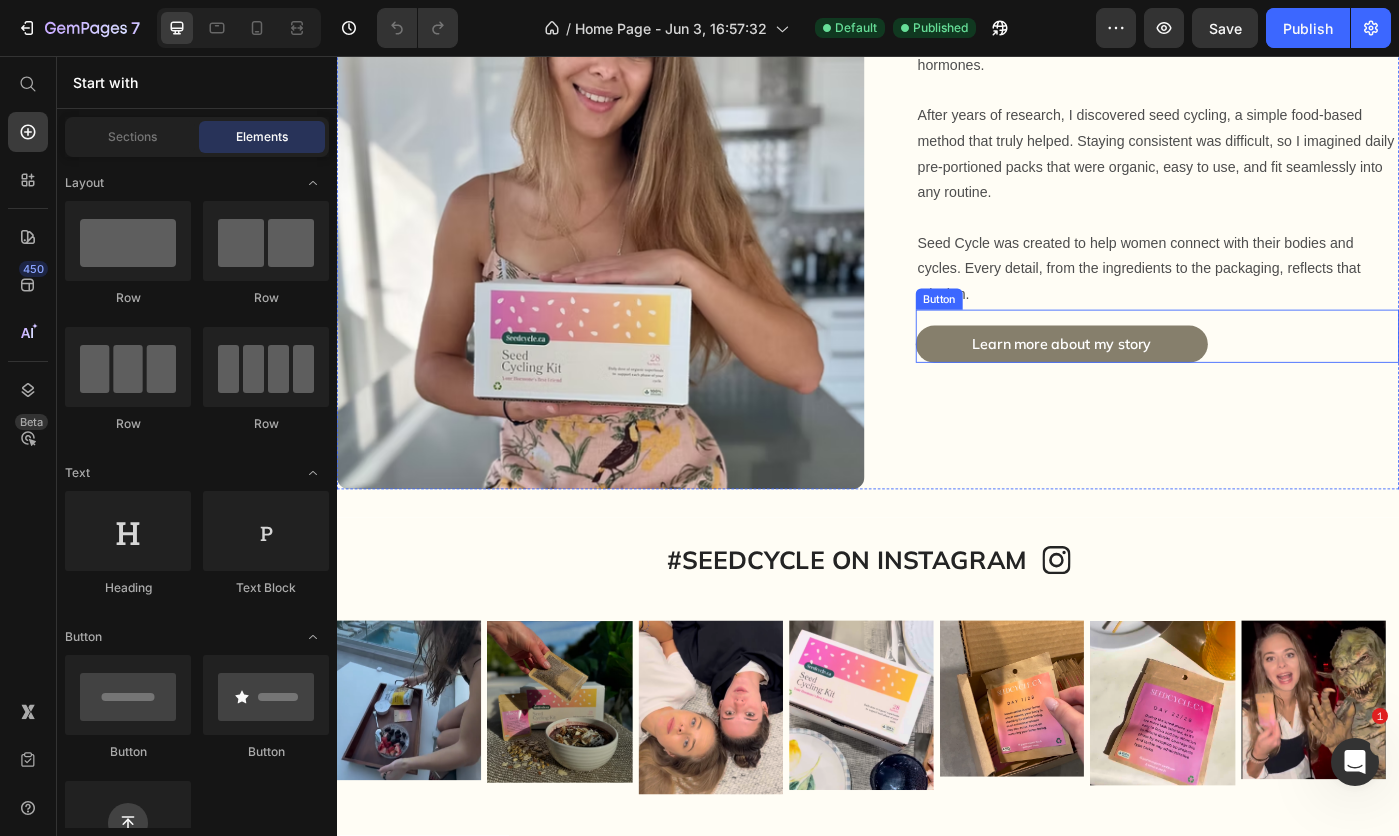 click on "Learn more about my story" at bounding box center [1156, 381] 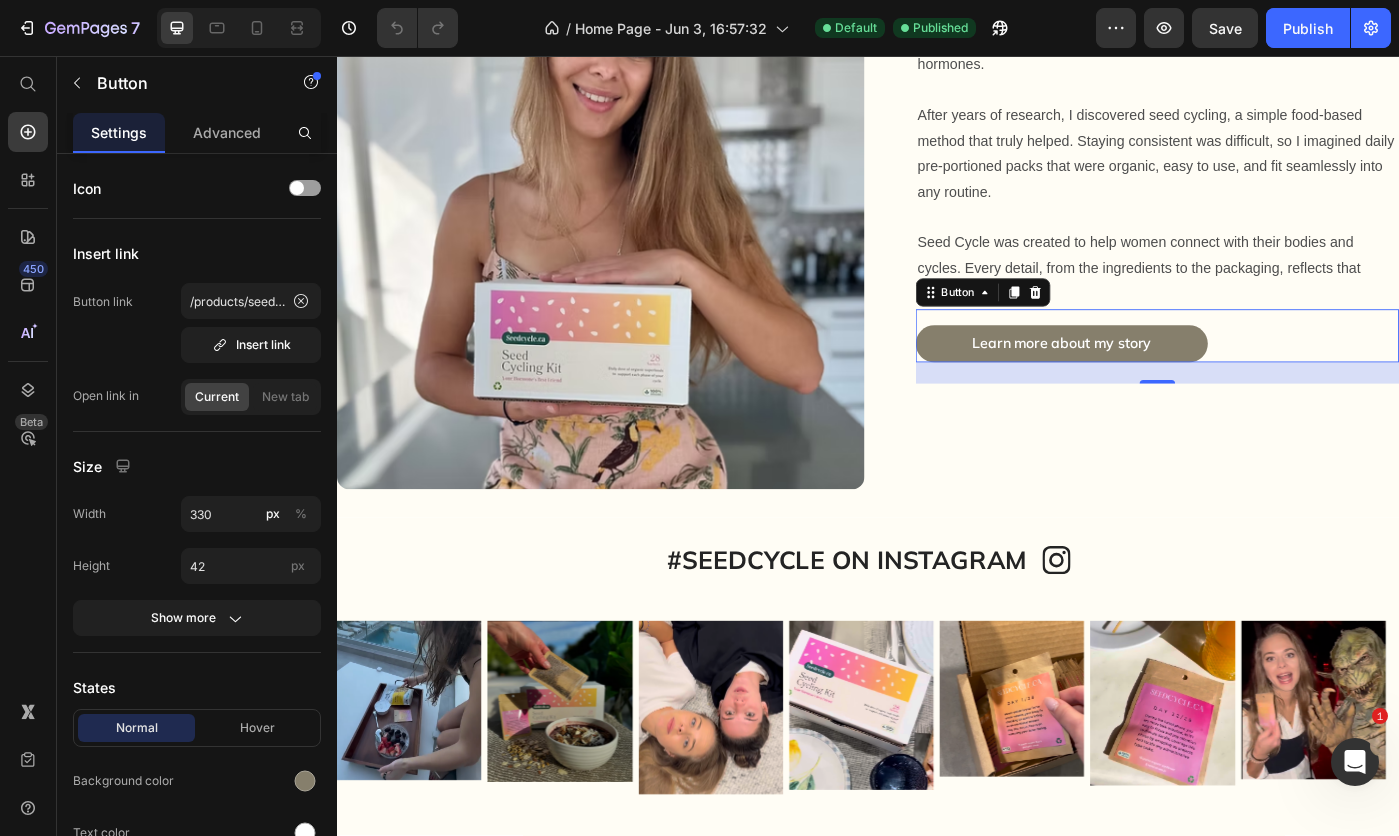 click on "Insert link" at bounding box center (251, 345) 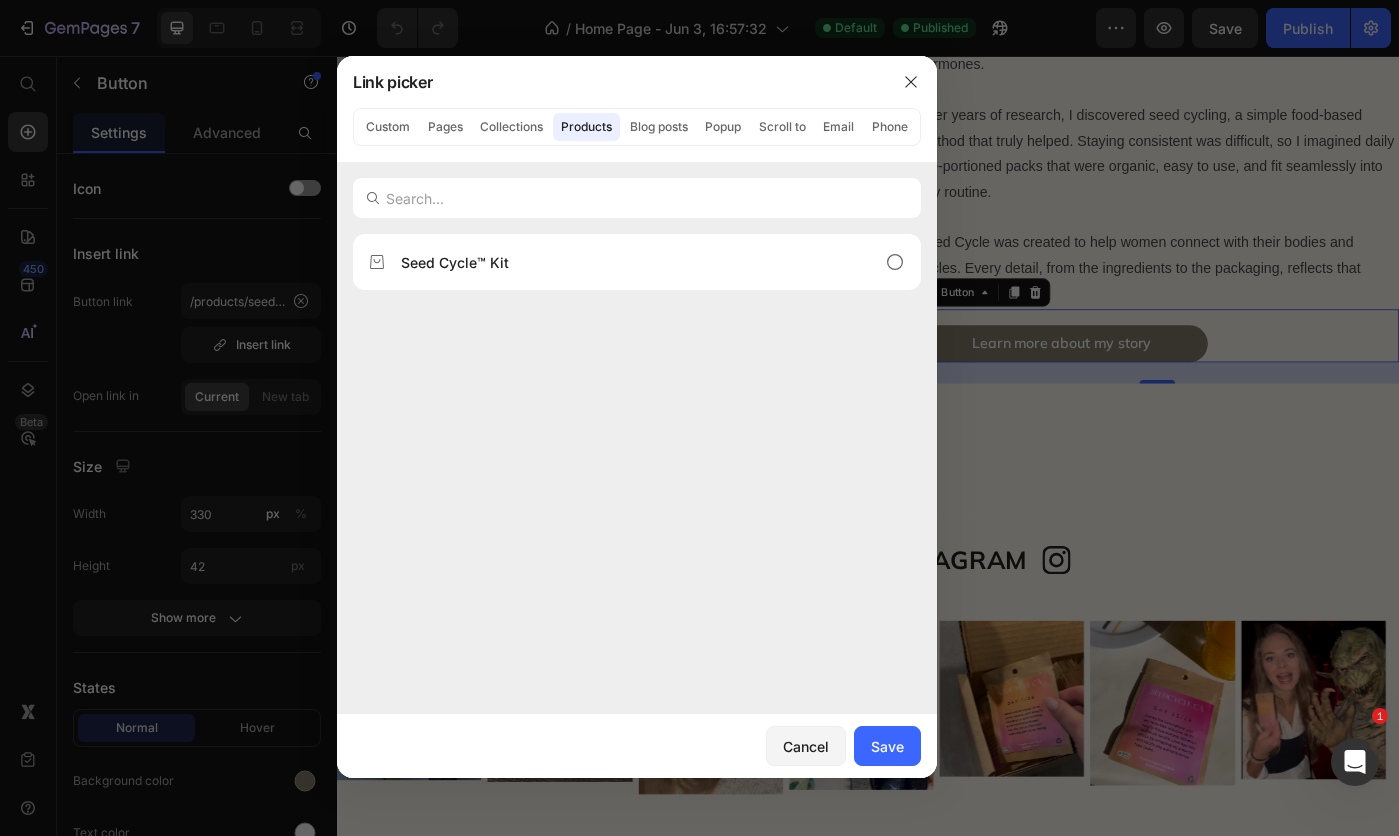 click on "Pages" 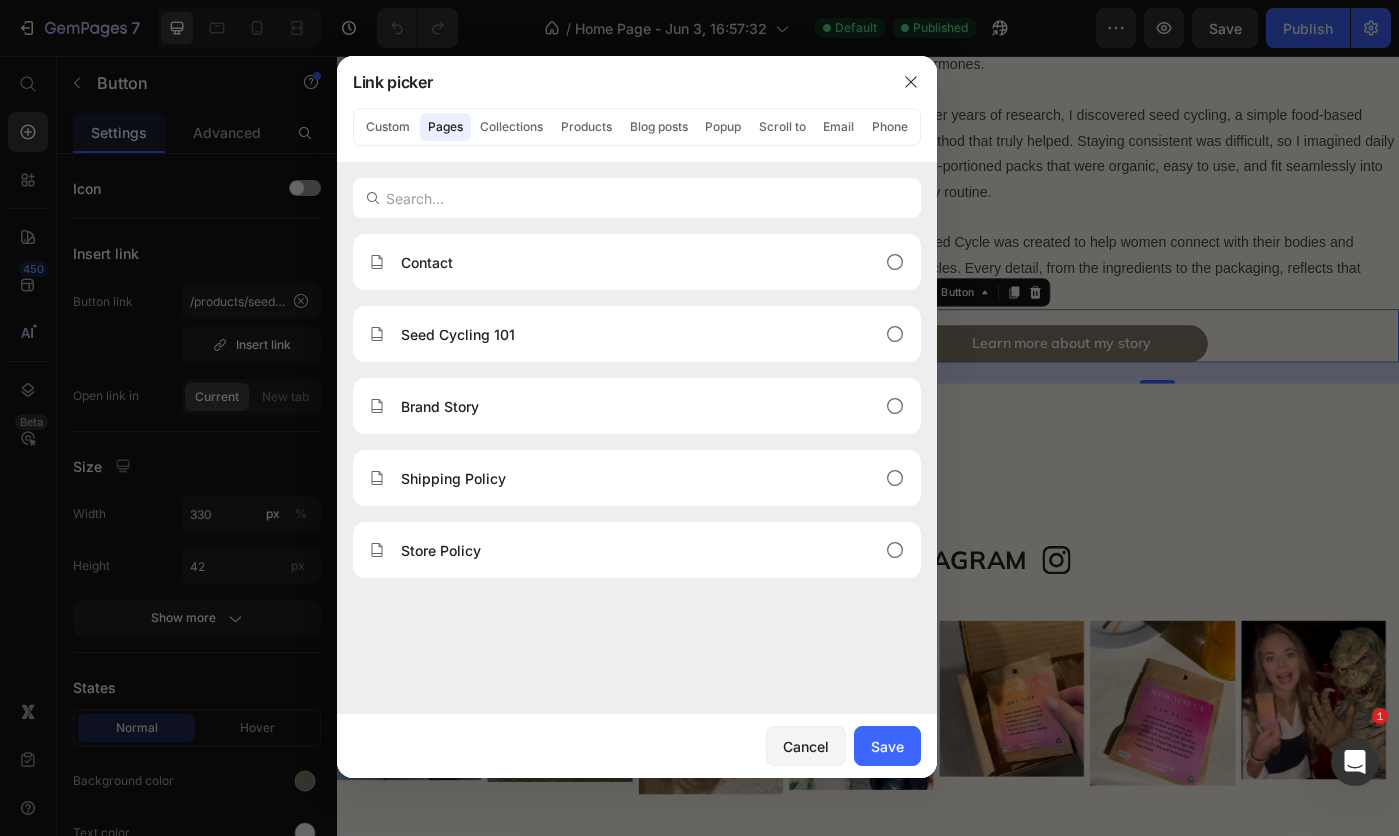 click on "Brand Story" at bounding box center (440, 406) 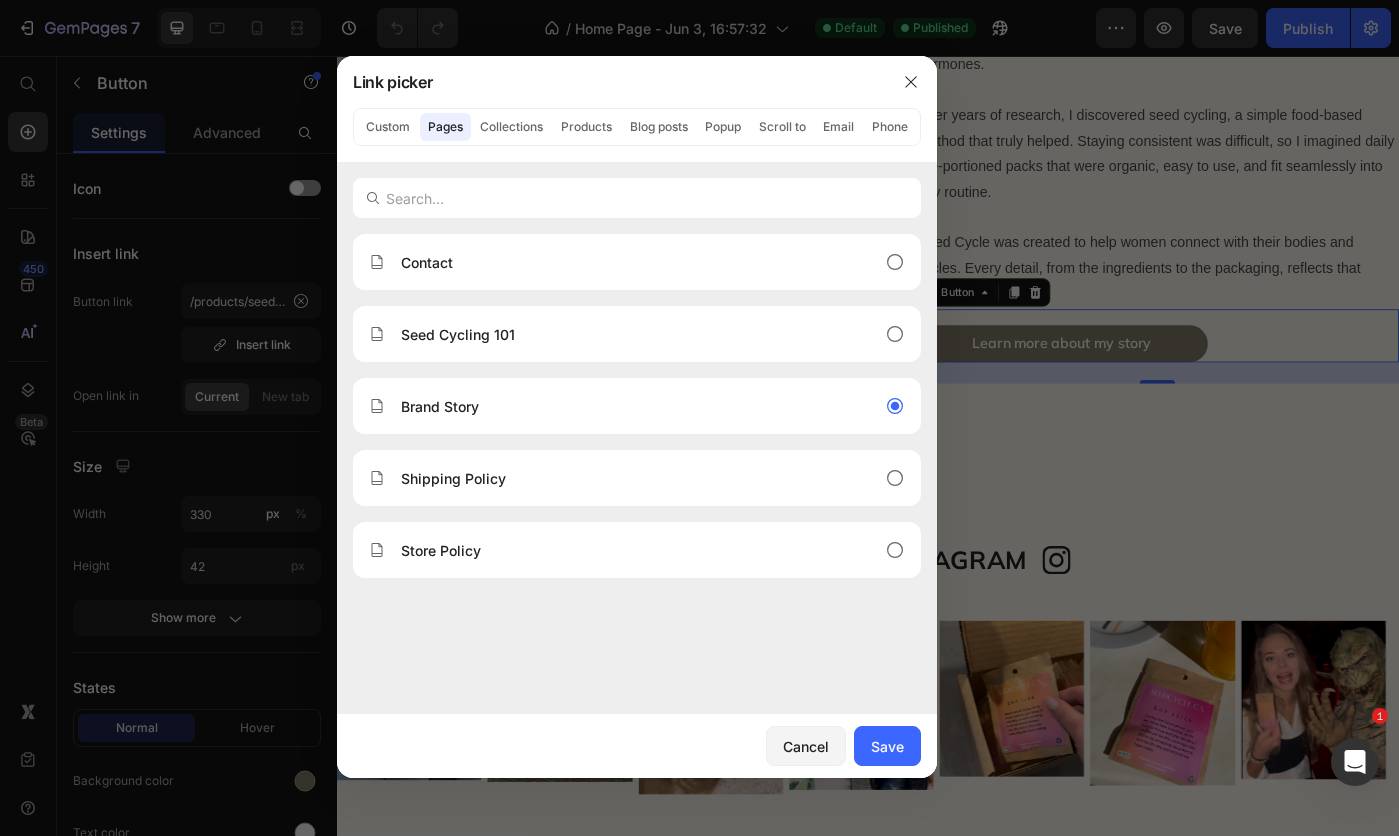 drag, startPoint x: 904, startPoint y: 745, endPoint x: 641, endPoint y: 777, distance: 264.9396 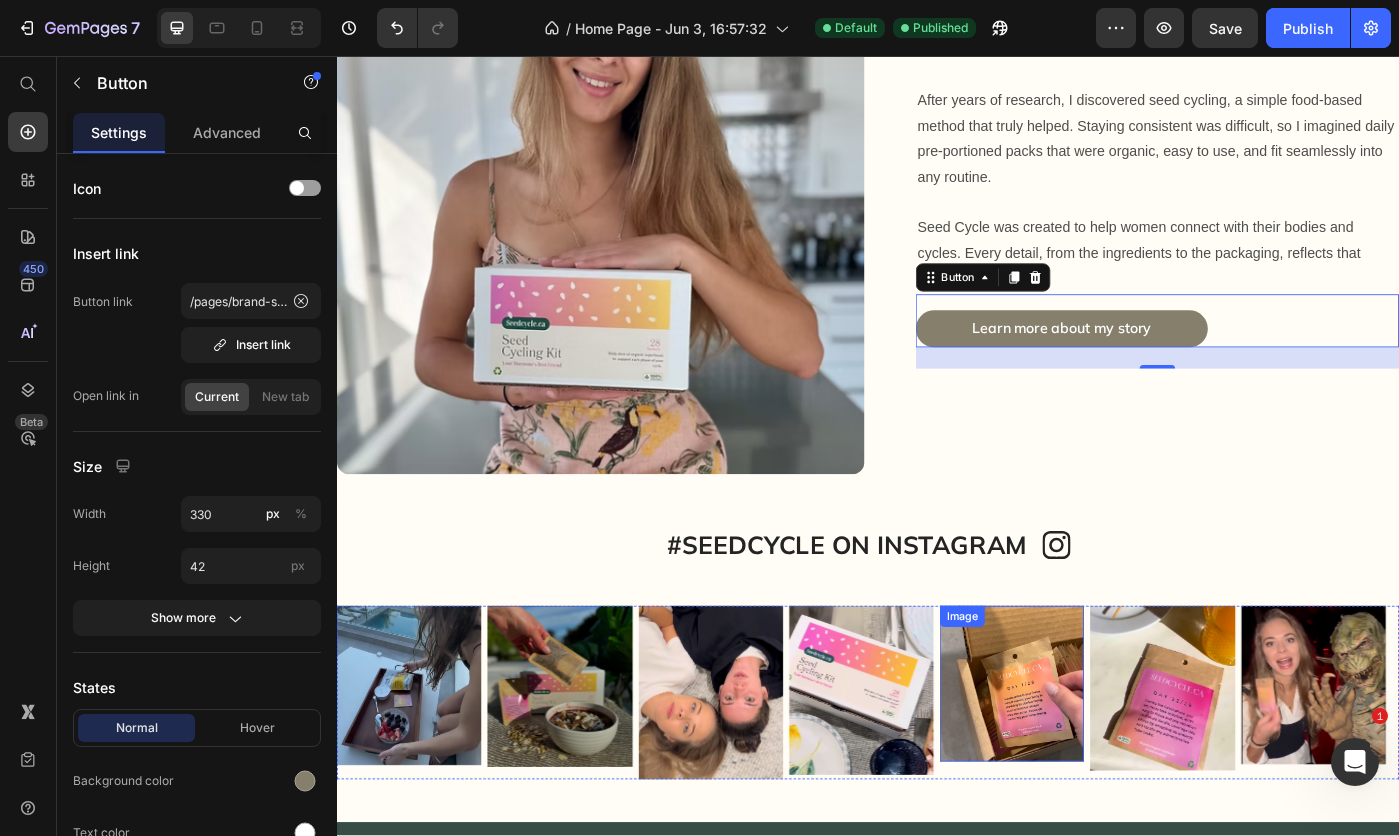 scroll, scrollTop: 7399, scrollLeft: 0, axis: vertical 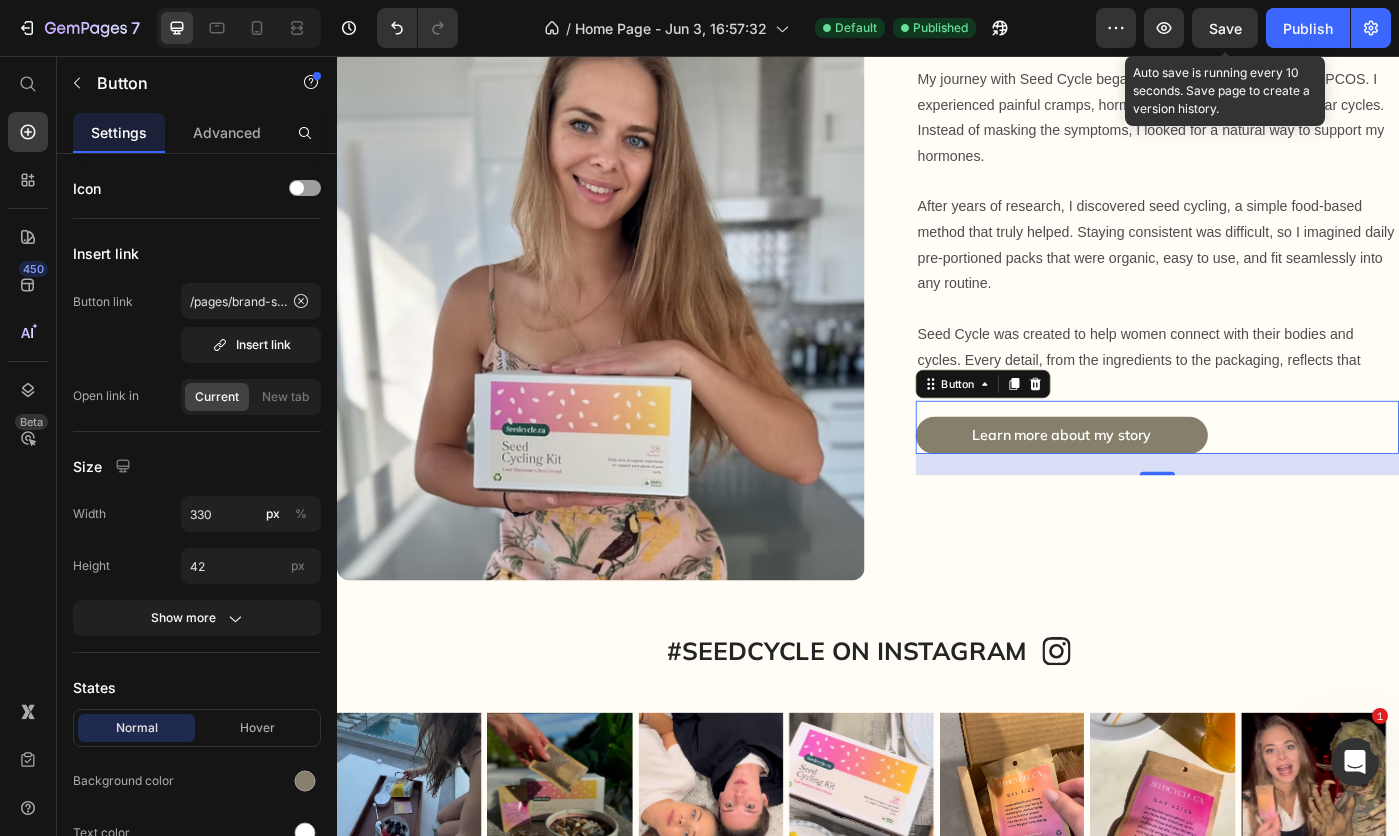 click on "Save" 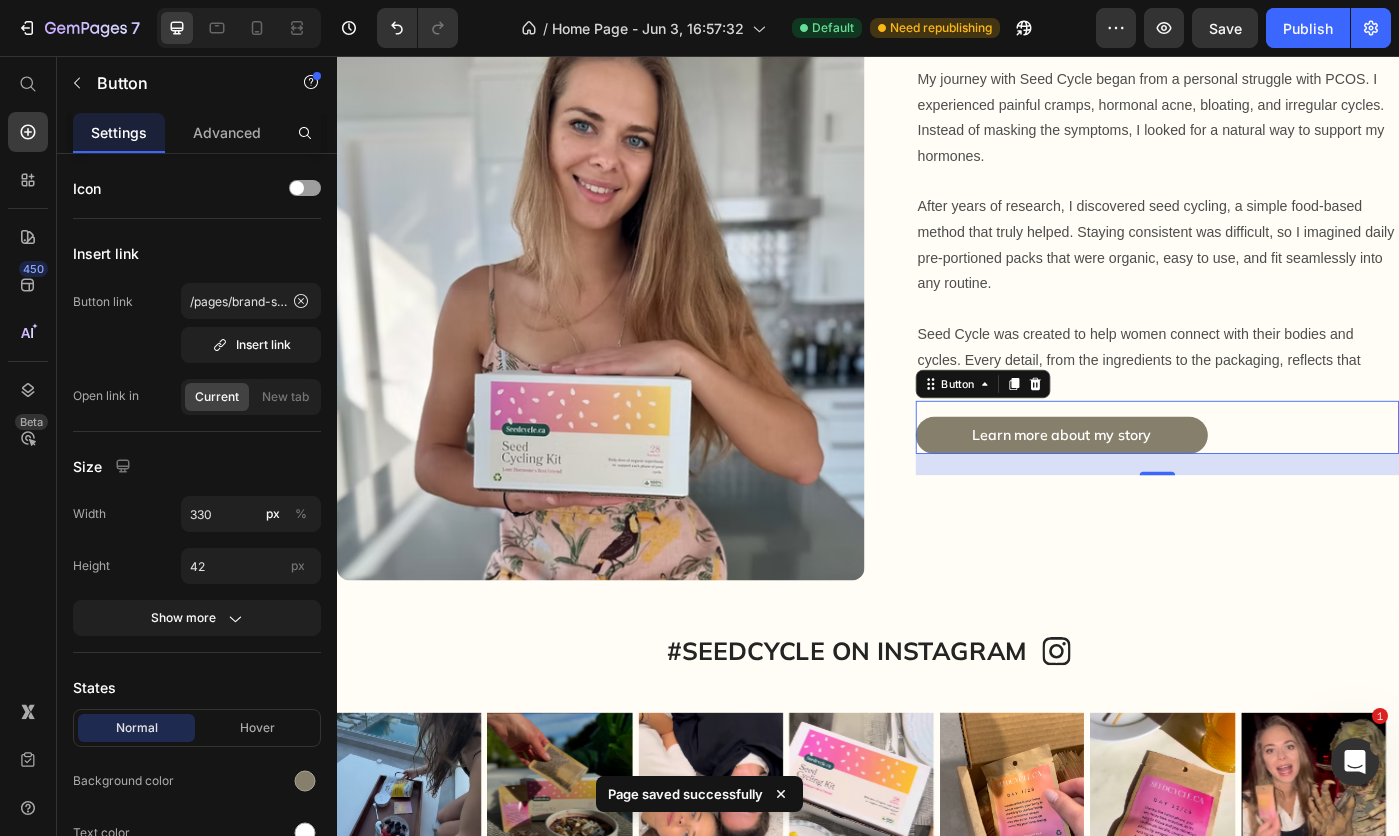 click 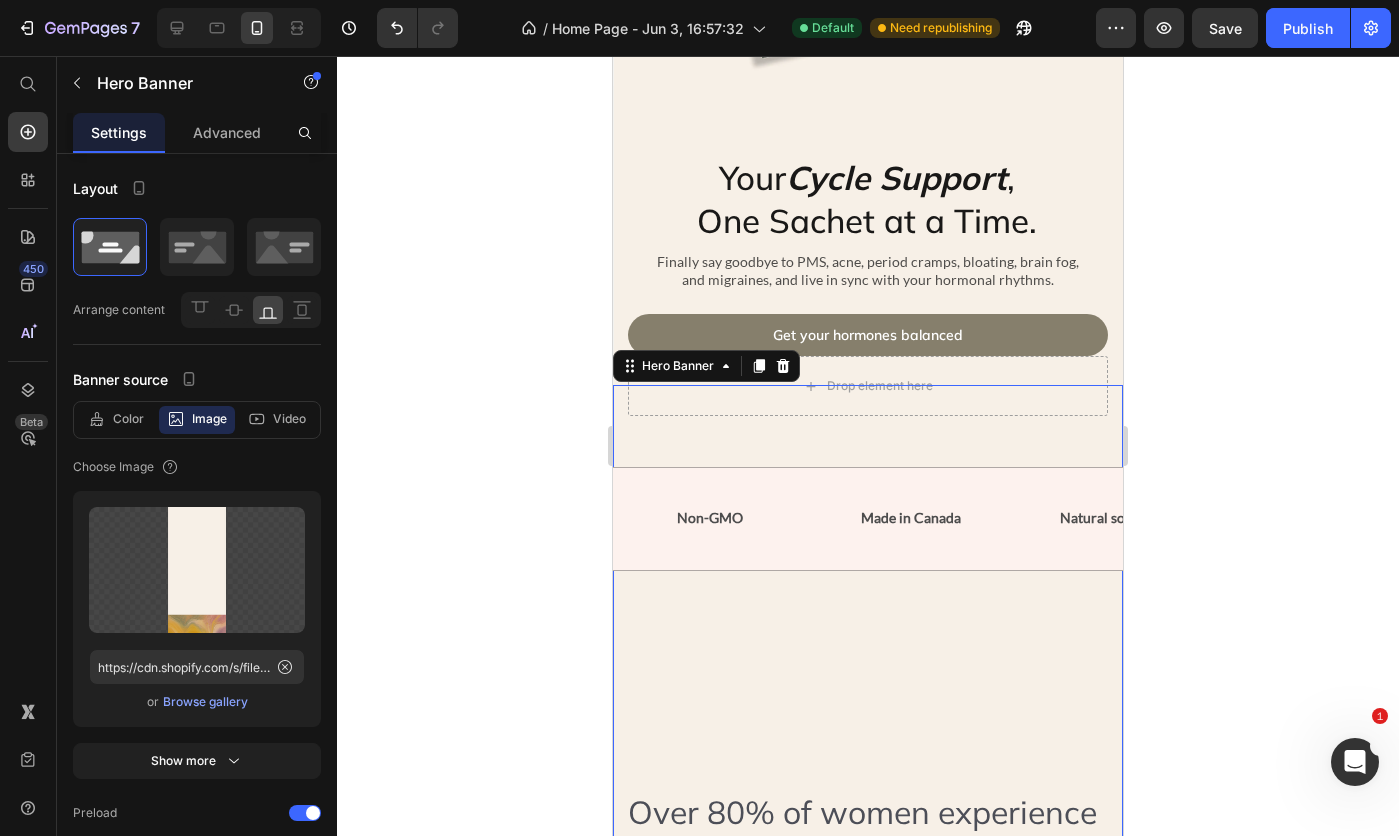 scroll, scrollTop: 655, scrollLeft: 0, axis: vertical 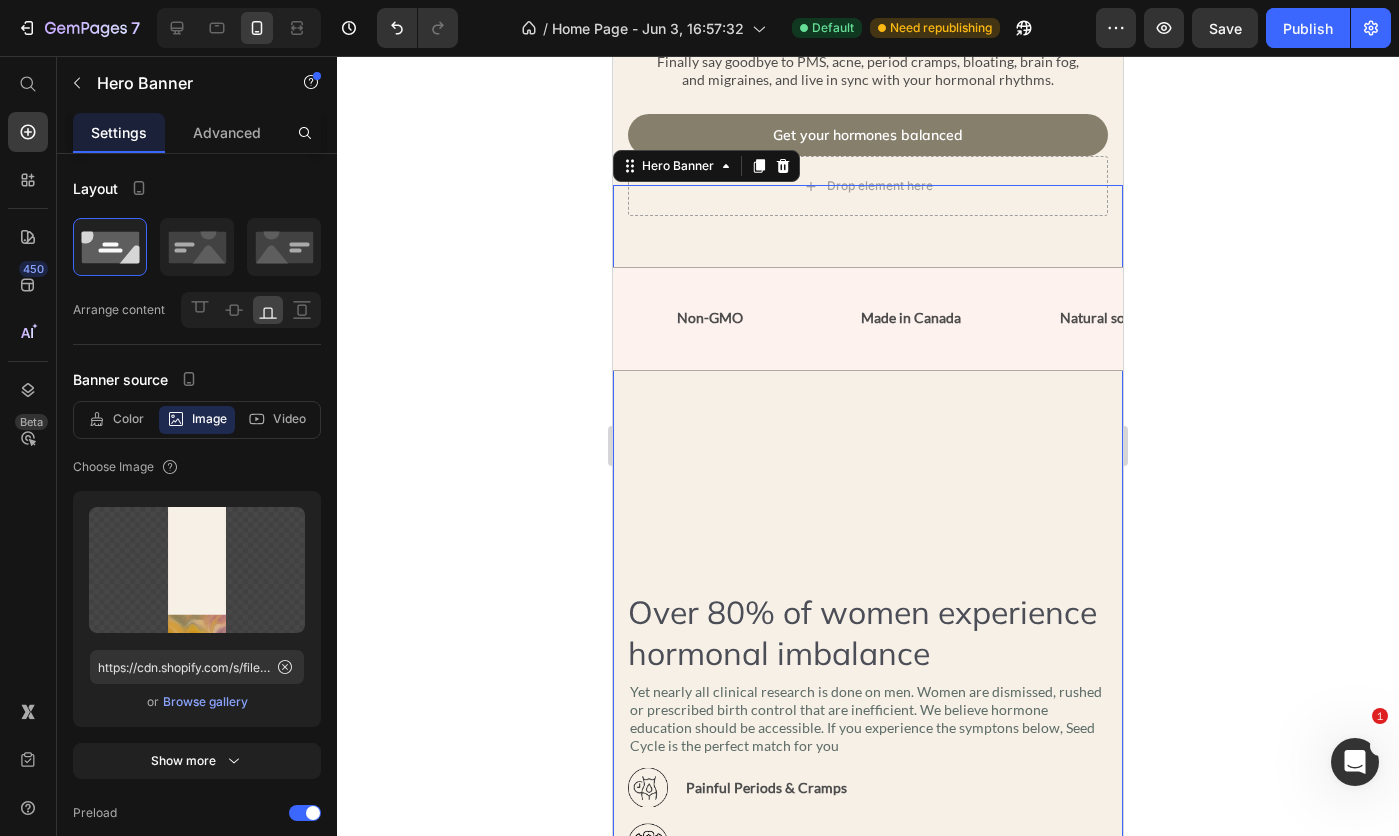 click at bounding box center (868, 727) 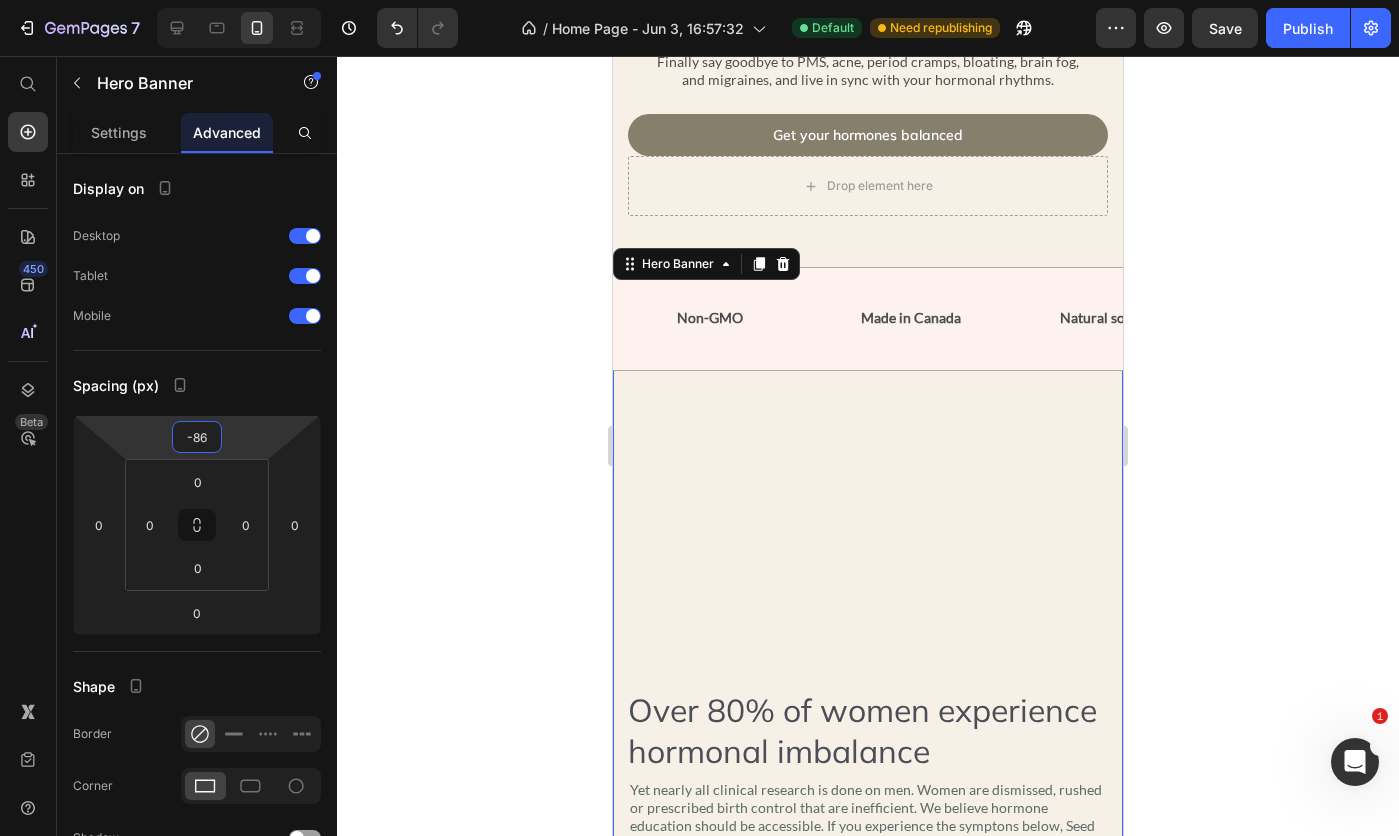 type on "-68" 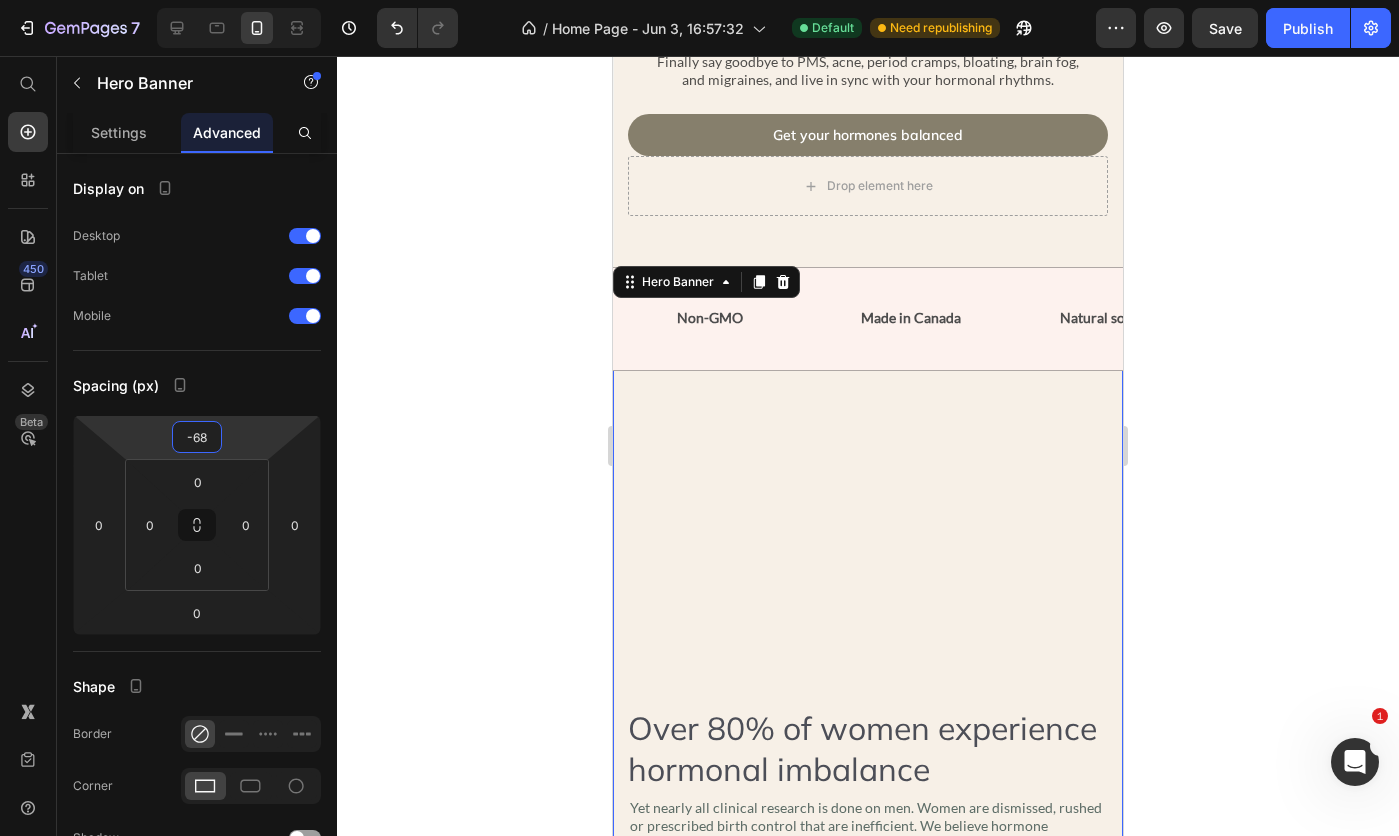 drag, startPoint x: 227, startPoint y: 438, endPoint x: 237, endPoint y: 380, distance: 58.855755 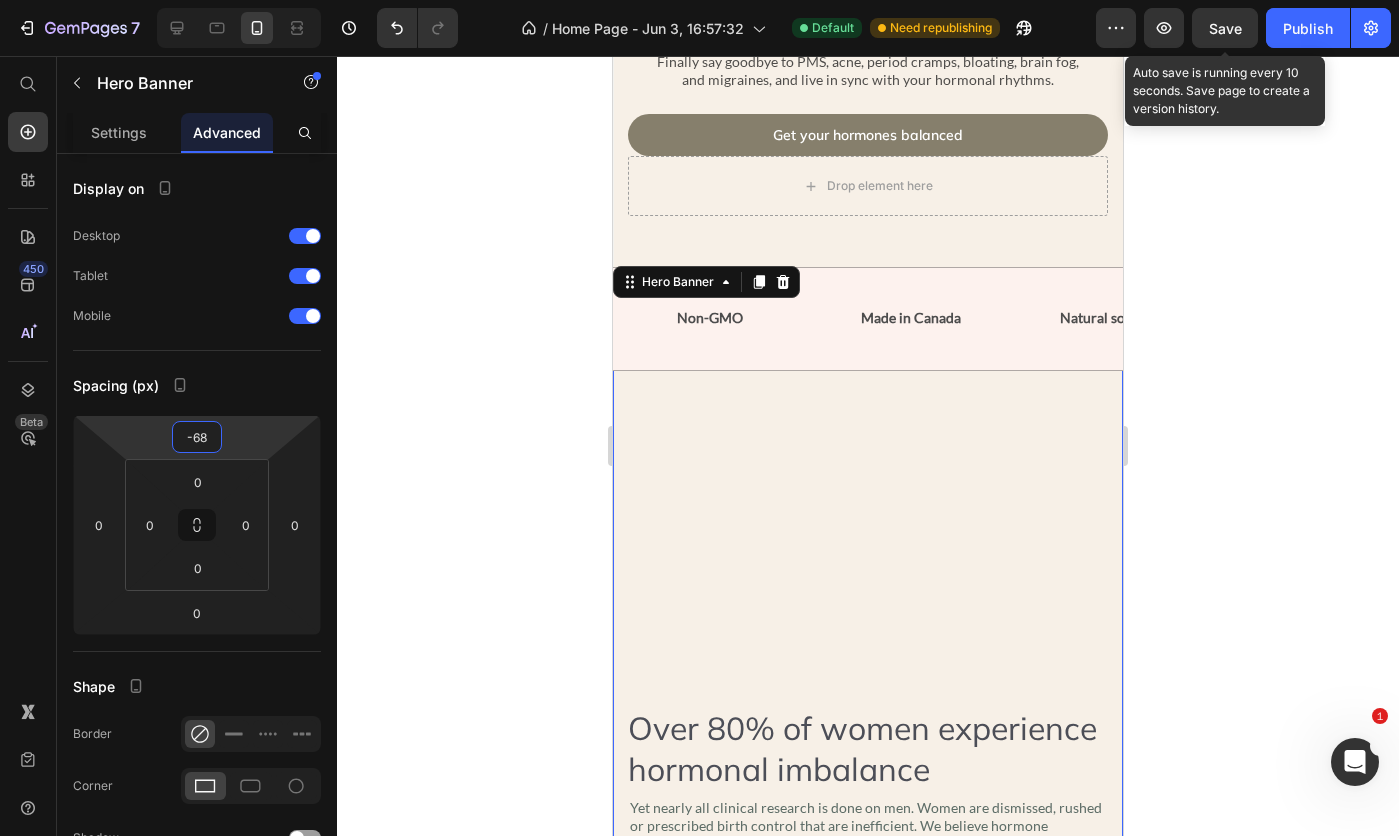 click on "Save" at bounding box center (1225, 28) 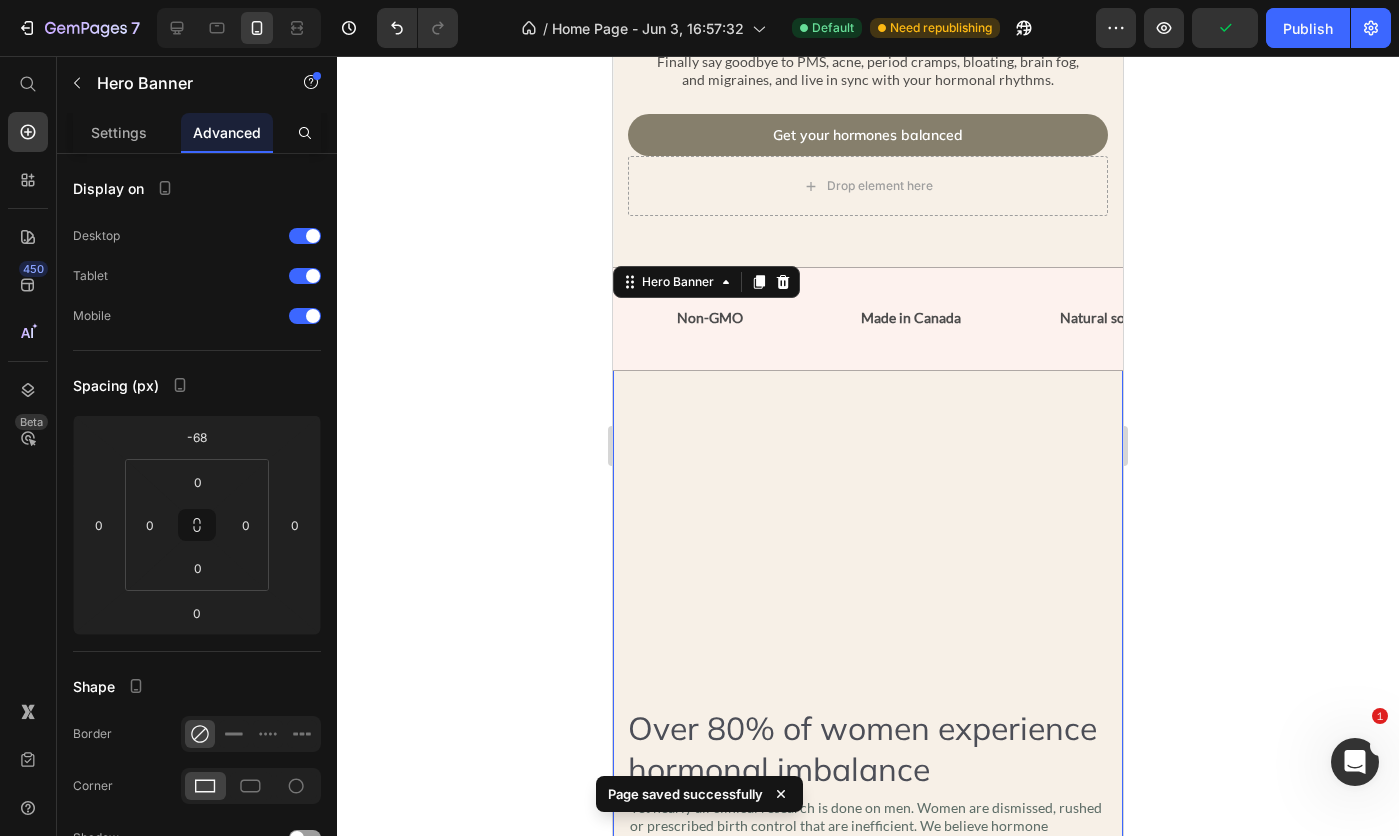 click on "Publish" at bounding box center (1308, 28) 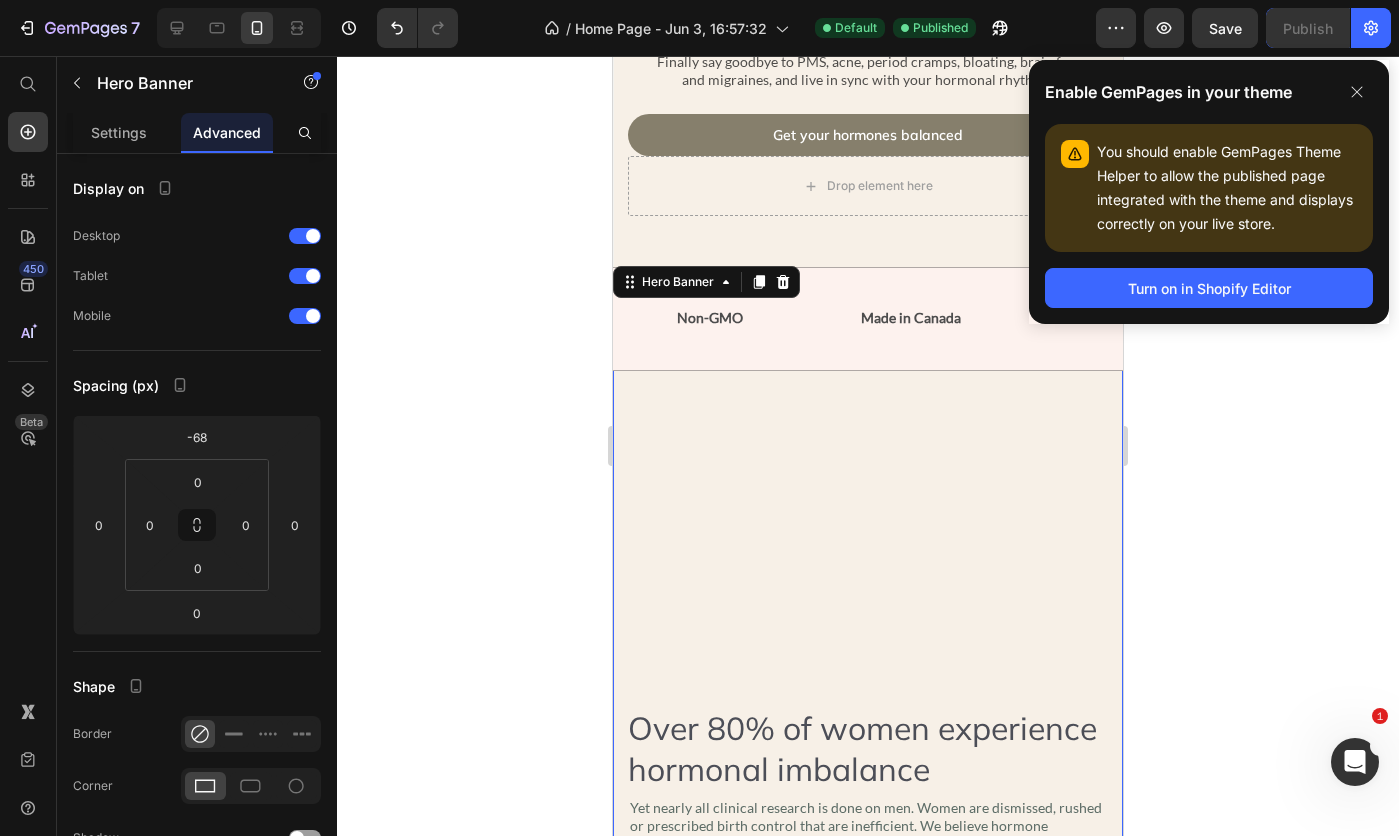 click 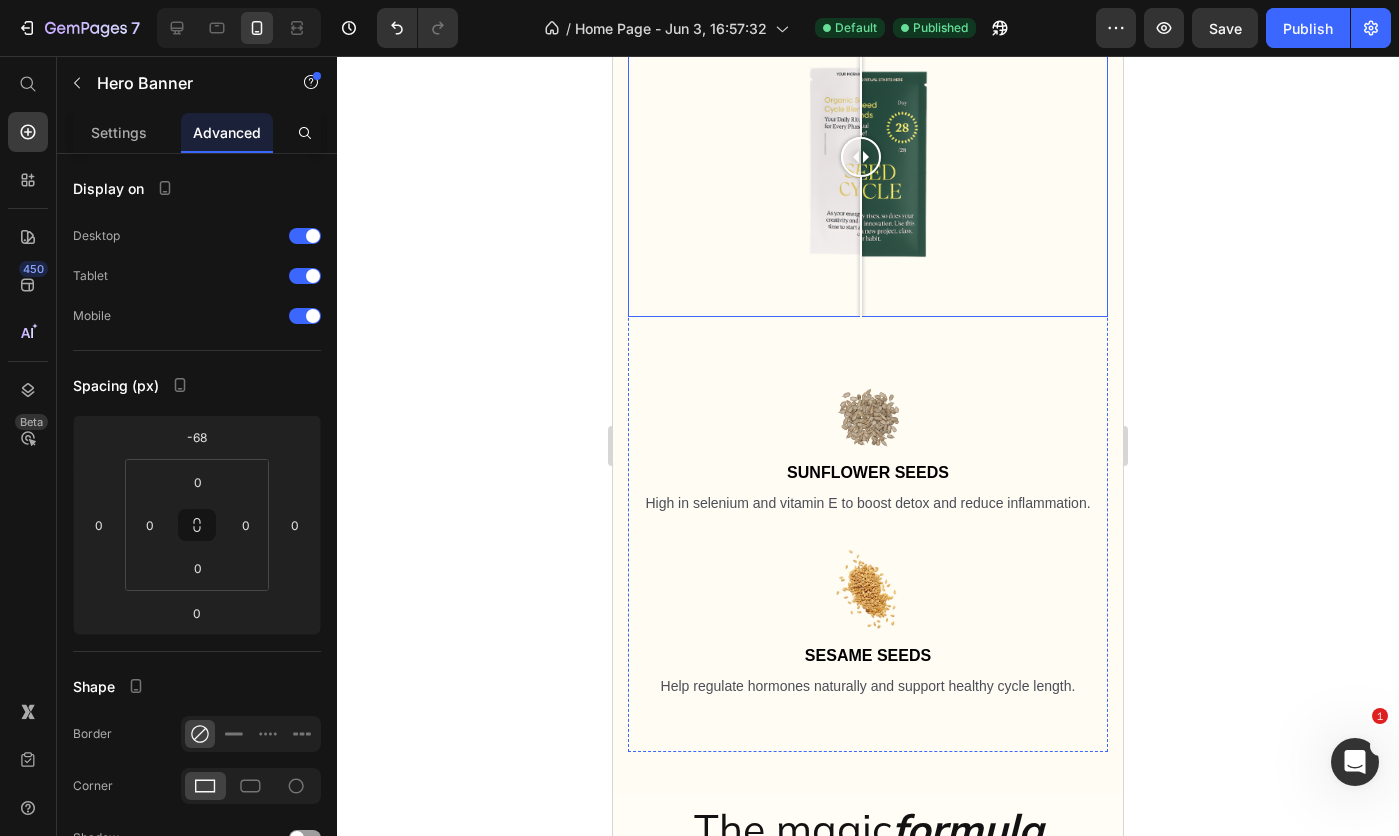 scroll, scrollTop: 4757, scrollLeft: 0, axis: vertical 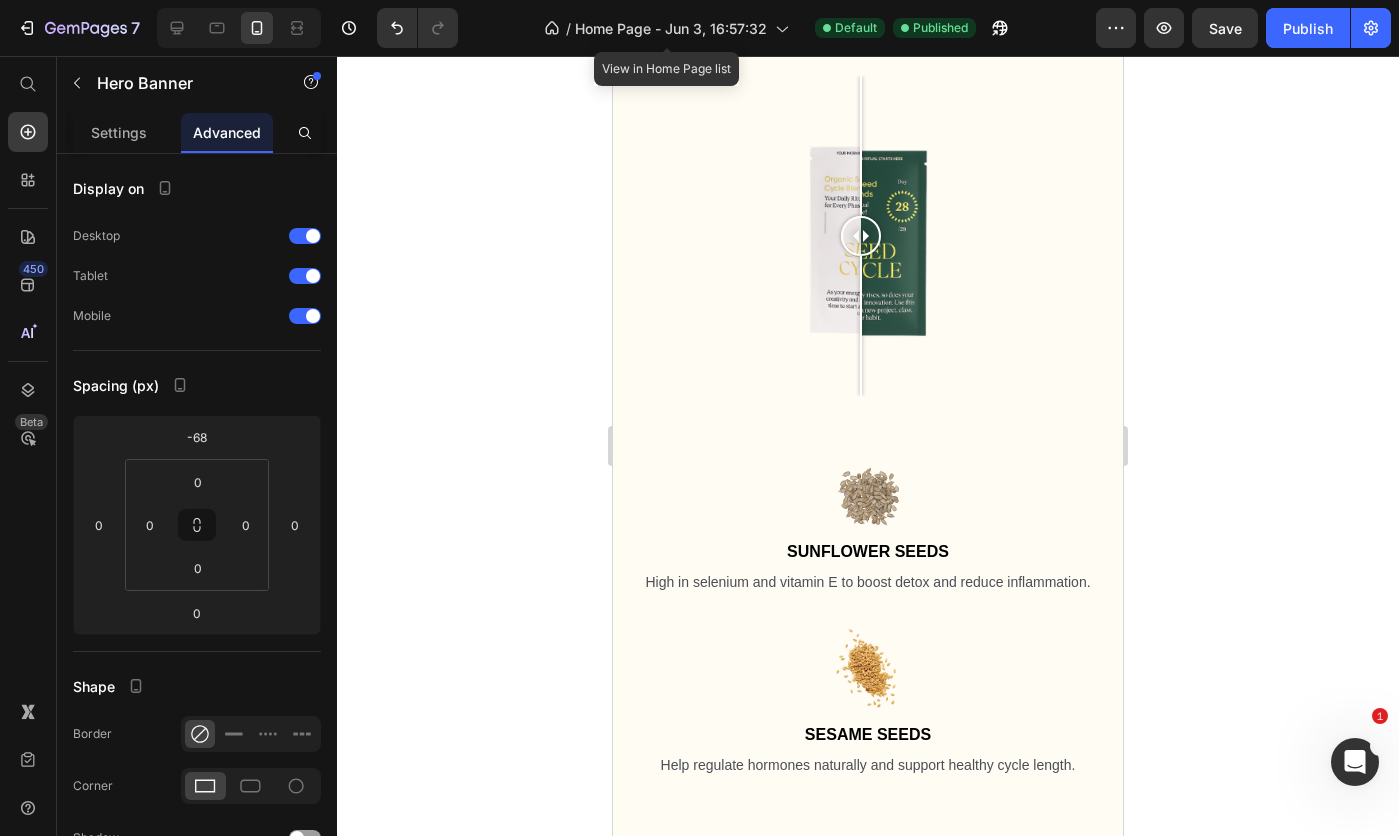click on "/  Home Page - Jun 3, 16:57:32" 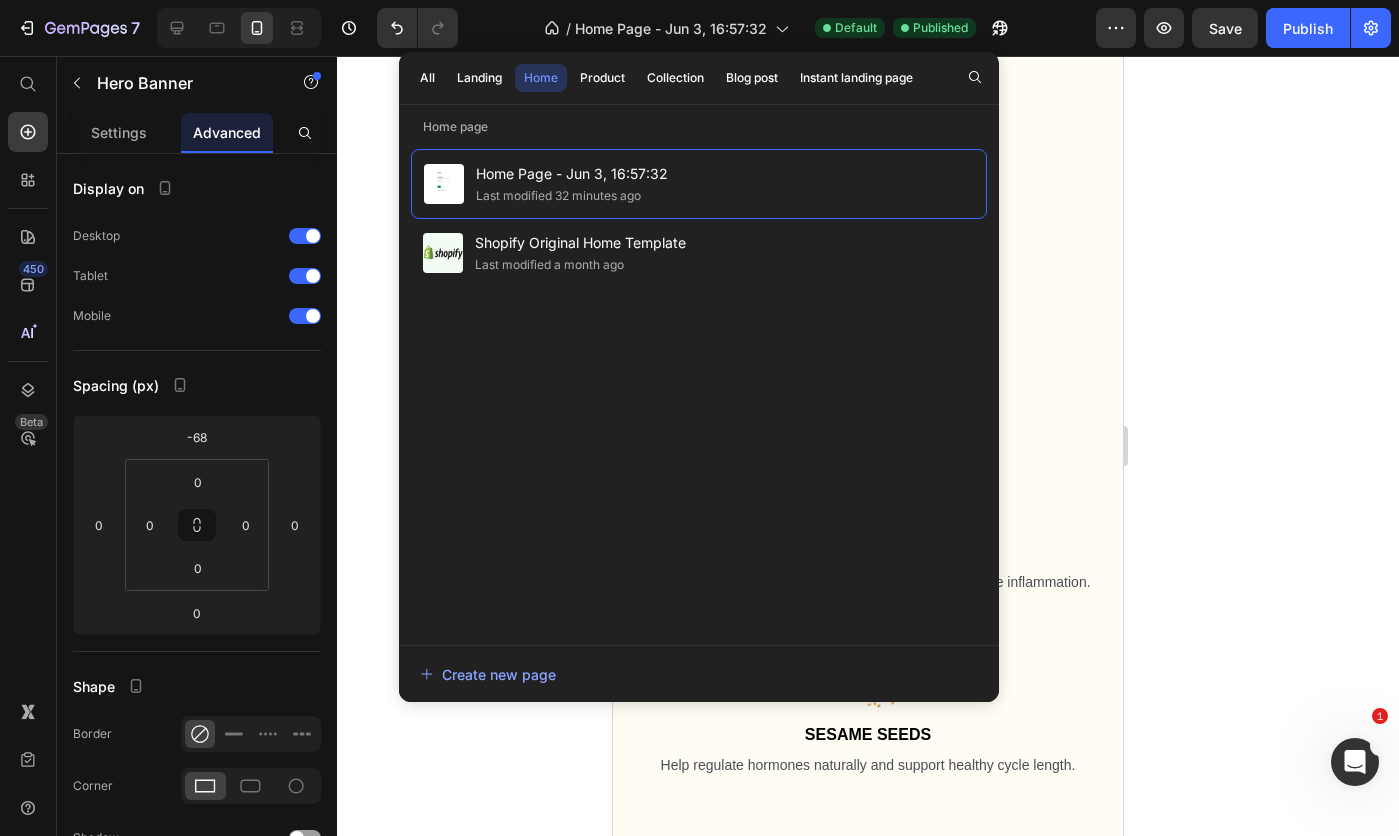click on "Landing" at bounding box center [479, 78] 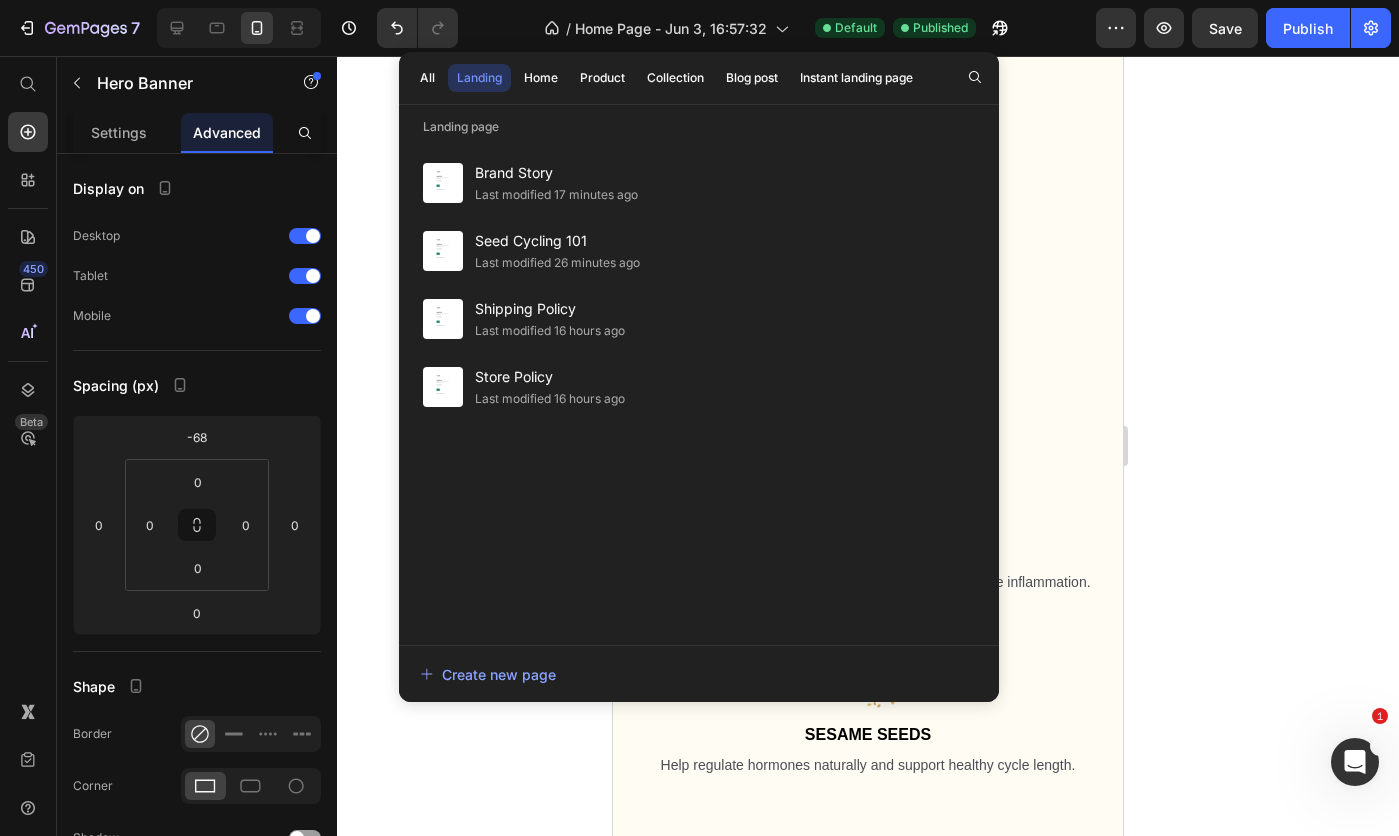 click on "All" 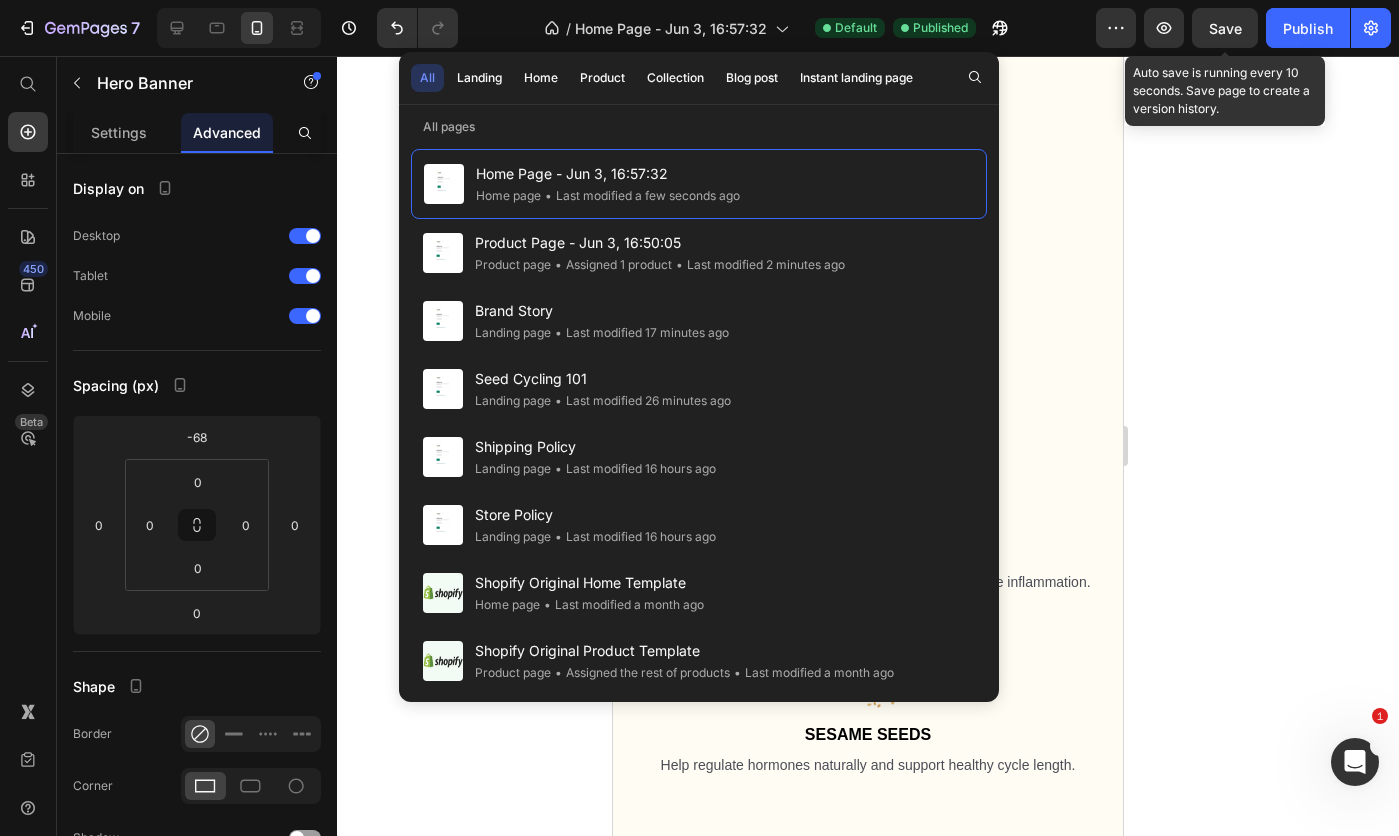 click on "Save" at bounding box center [1225, 28] 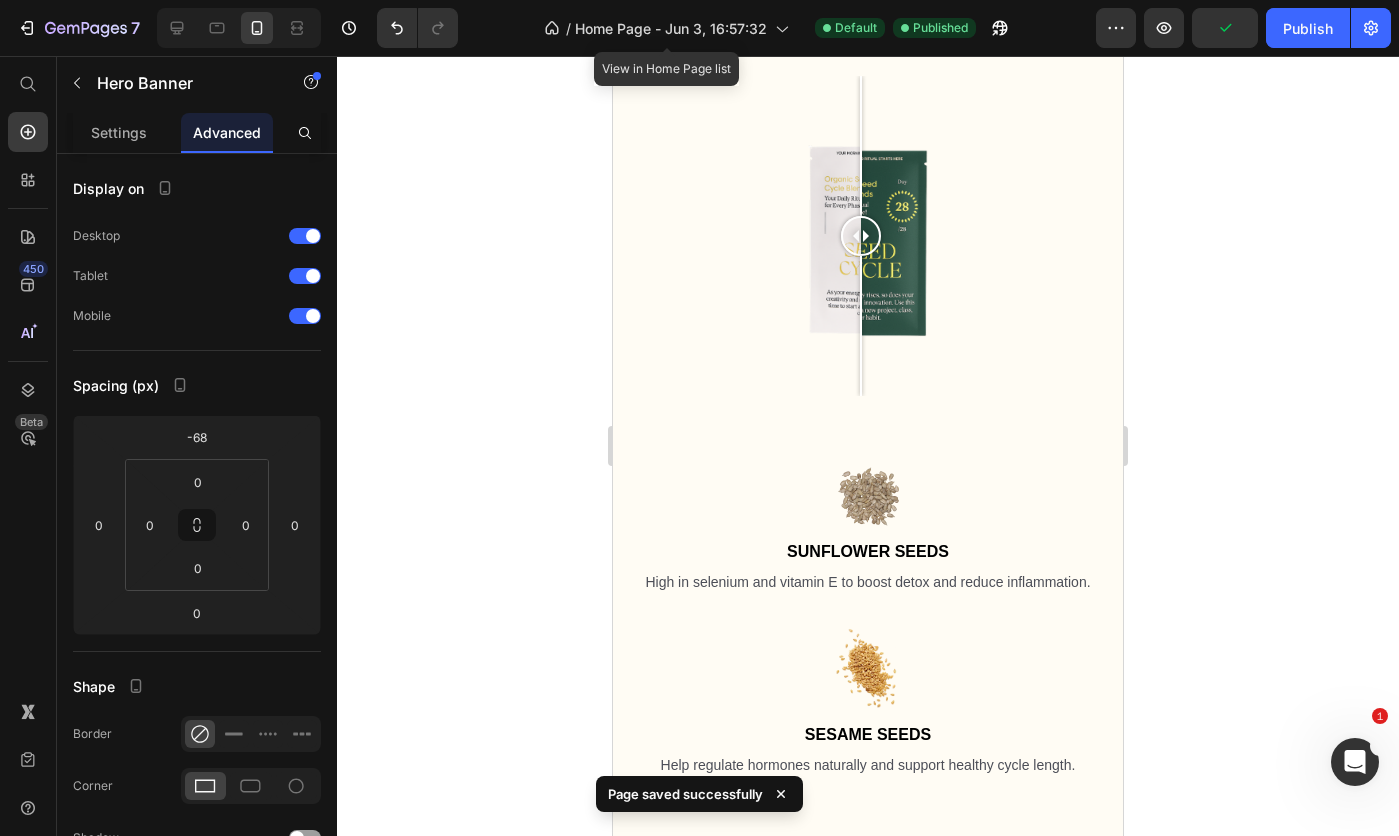 click on "Home Page - Jun 3, 16:57:32" at bounding box center (671, 28) 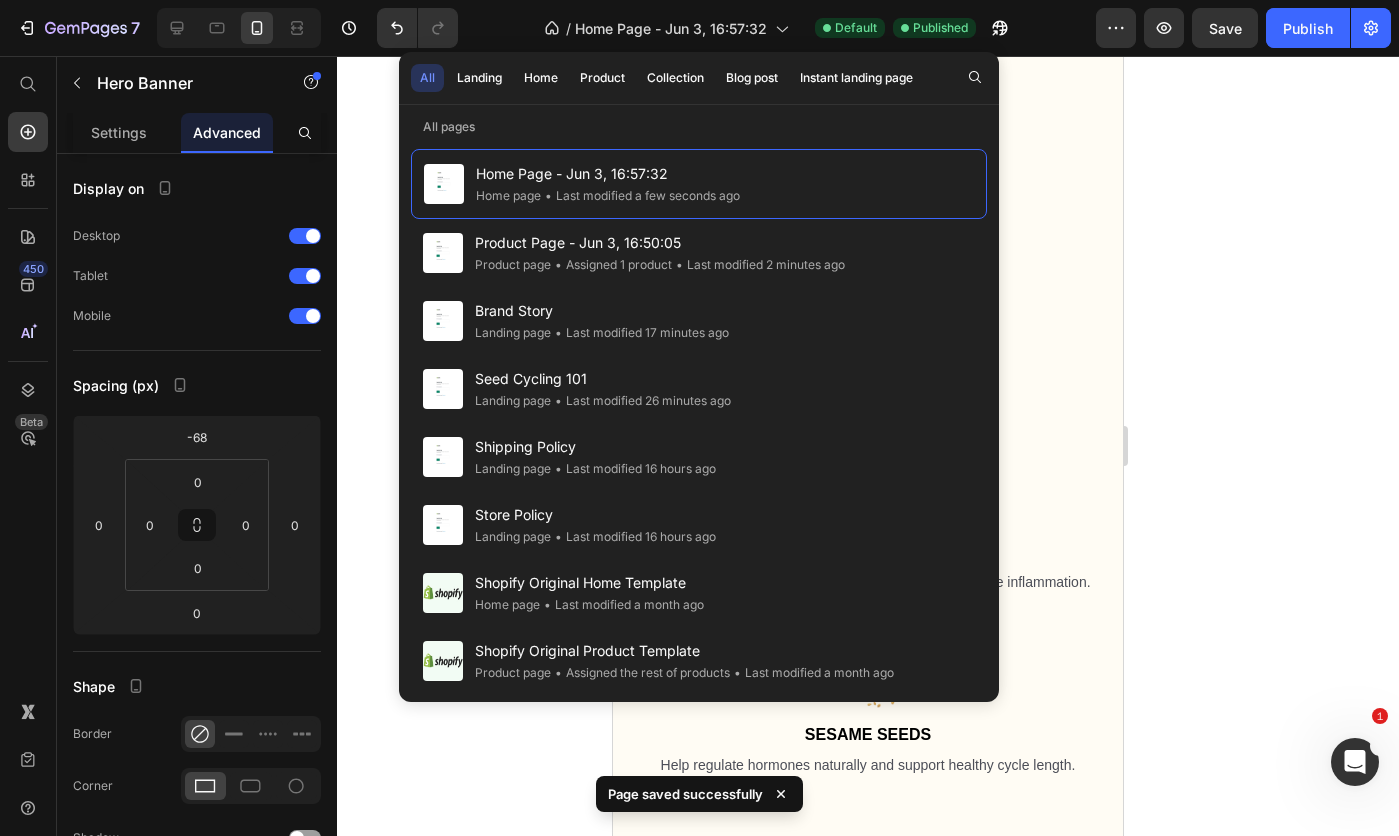 click on "Product Page - Jun 3, 16:50:05 Product page • Assigned 1 product • Last modified 2 minutes ago" 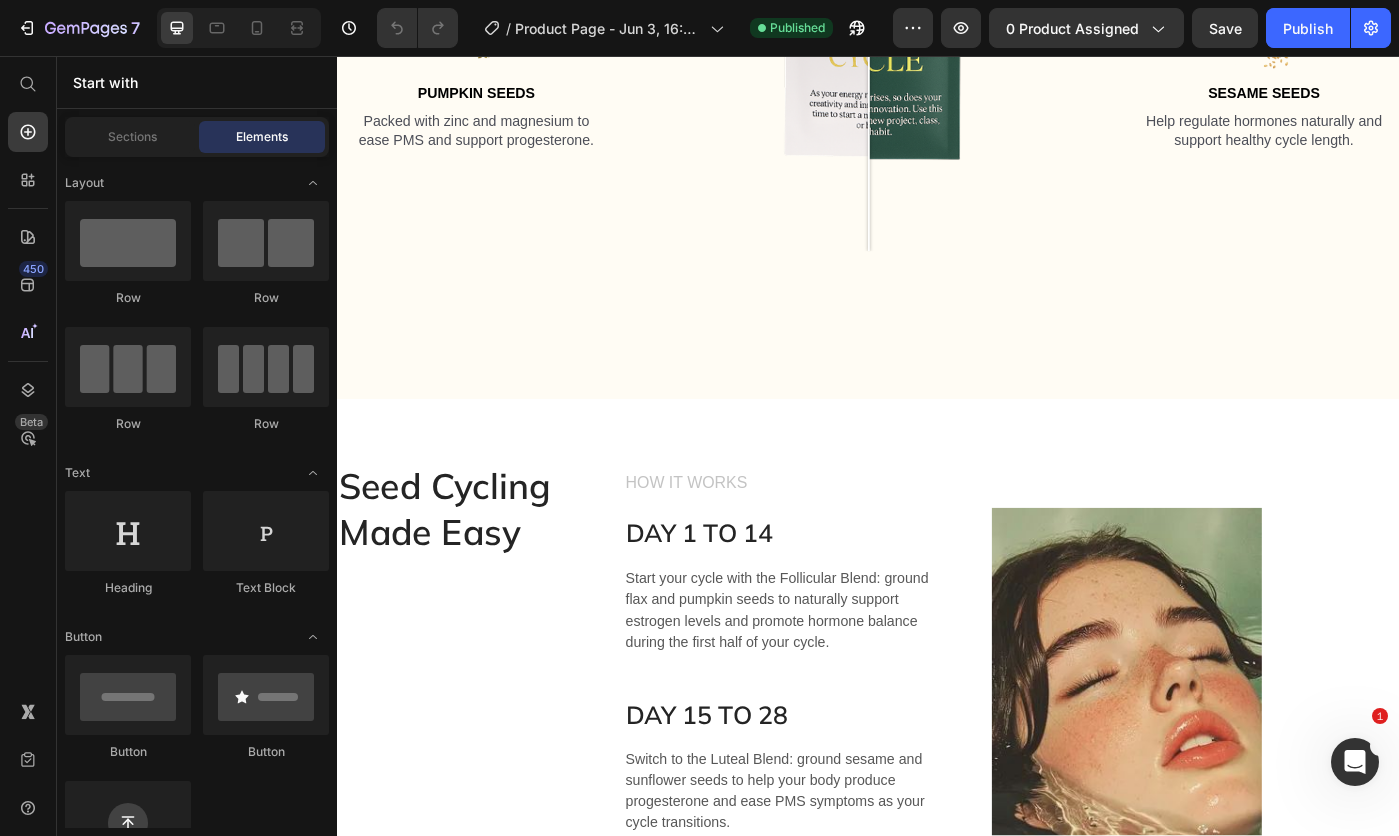 scroll, scrollTop: 2200, scrollLeft: 0, axis: vertical 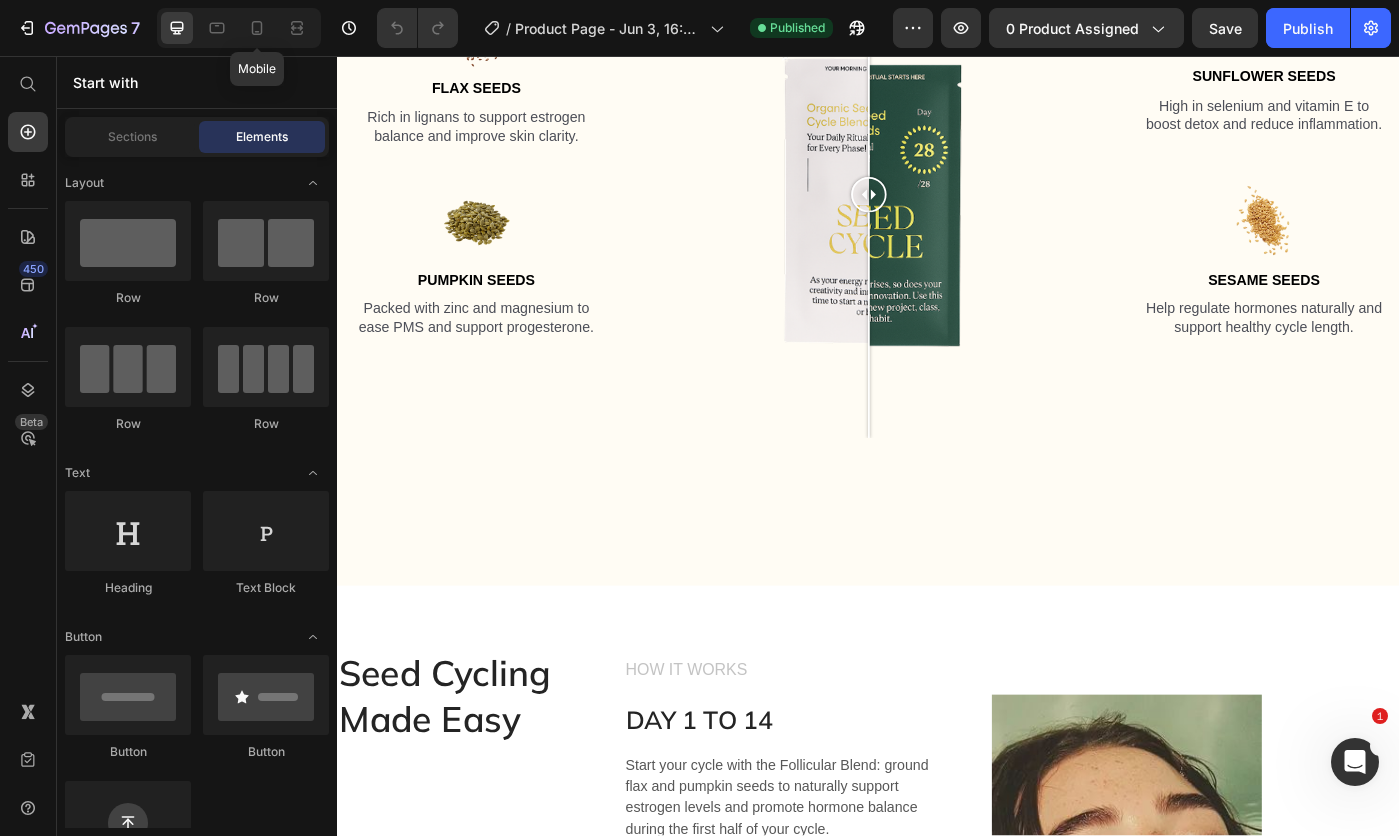 click 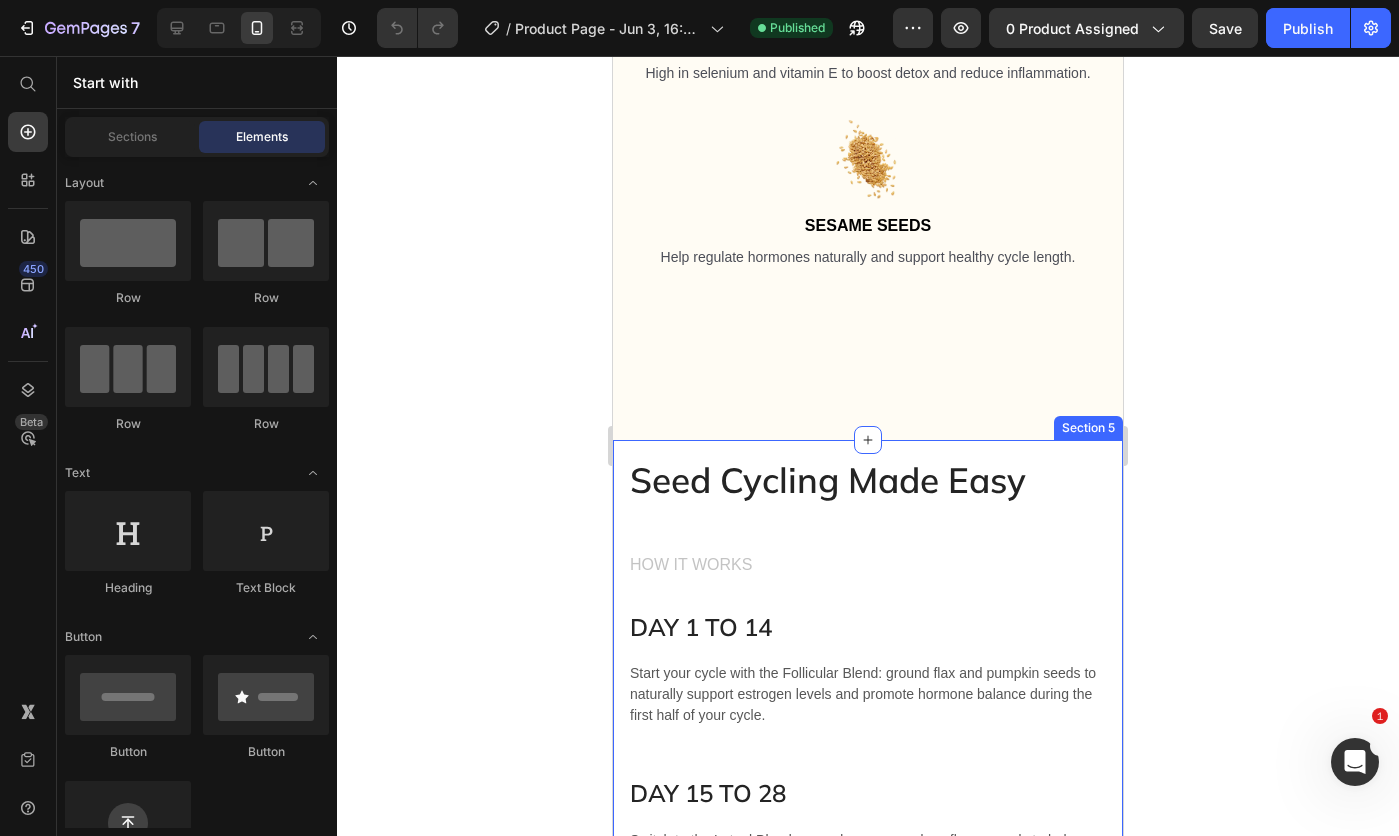 scroll, scrollTop: 2795, scrollLeft: 0, axis: vertical 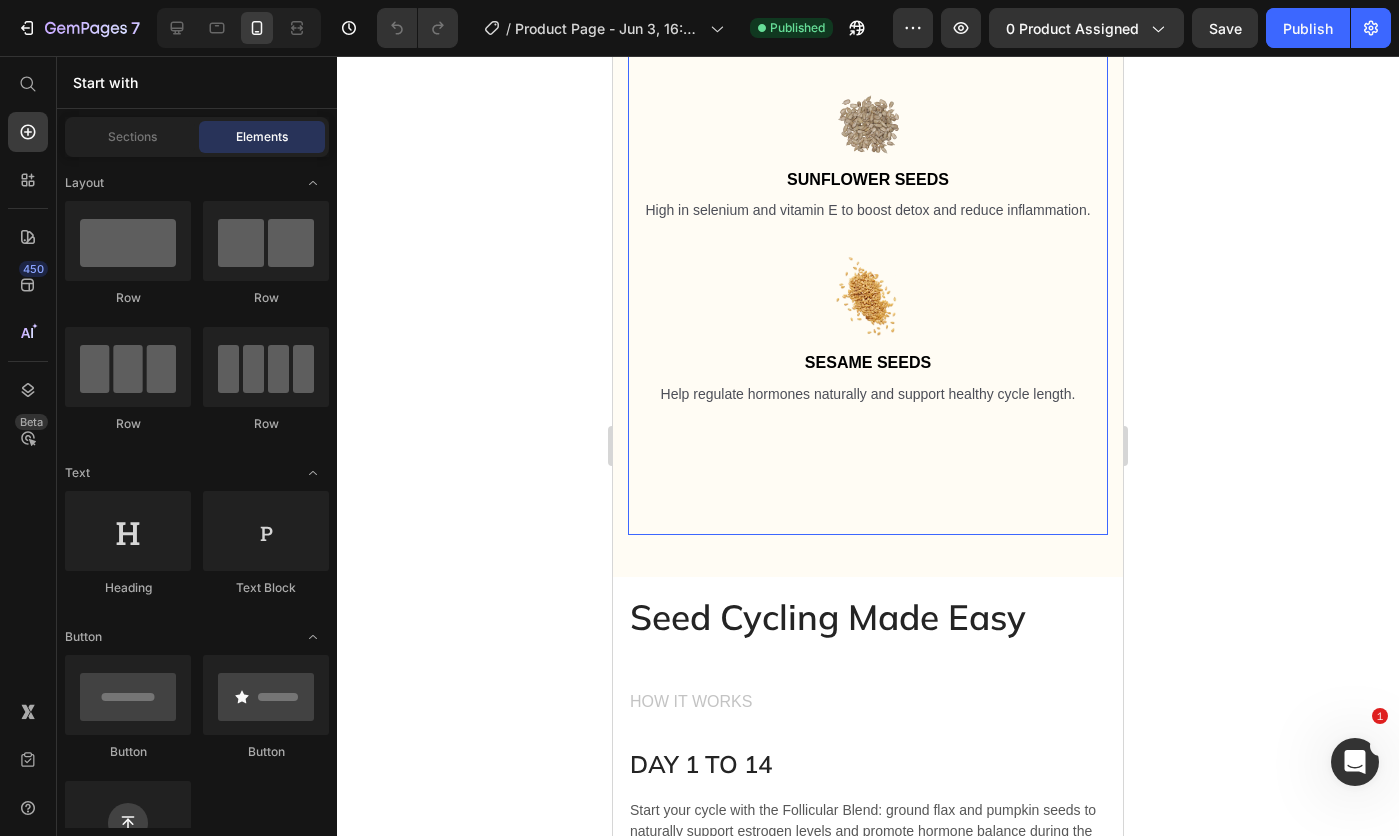 click on "Image Sunflower Seeds Text Block High in selenium and vitamin E to boost detox and reduce inflammation. Text Block Image Sesame Seeds Text Block Help regulate hormones naturally and support healthy cycle length. Text Block" at bounding box center [868, 311] 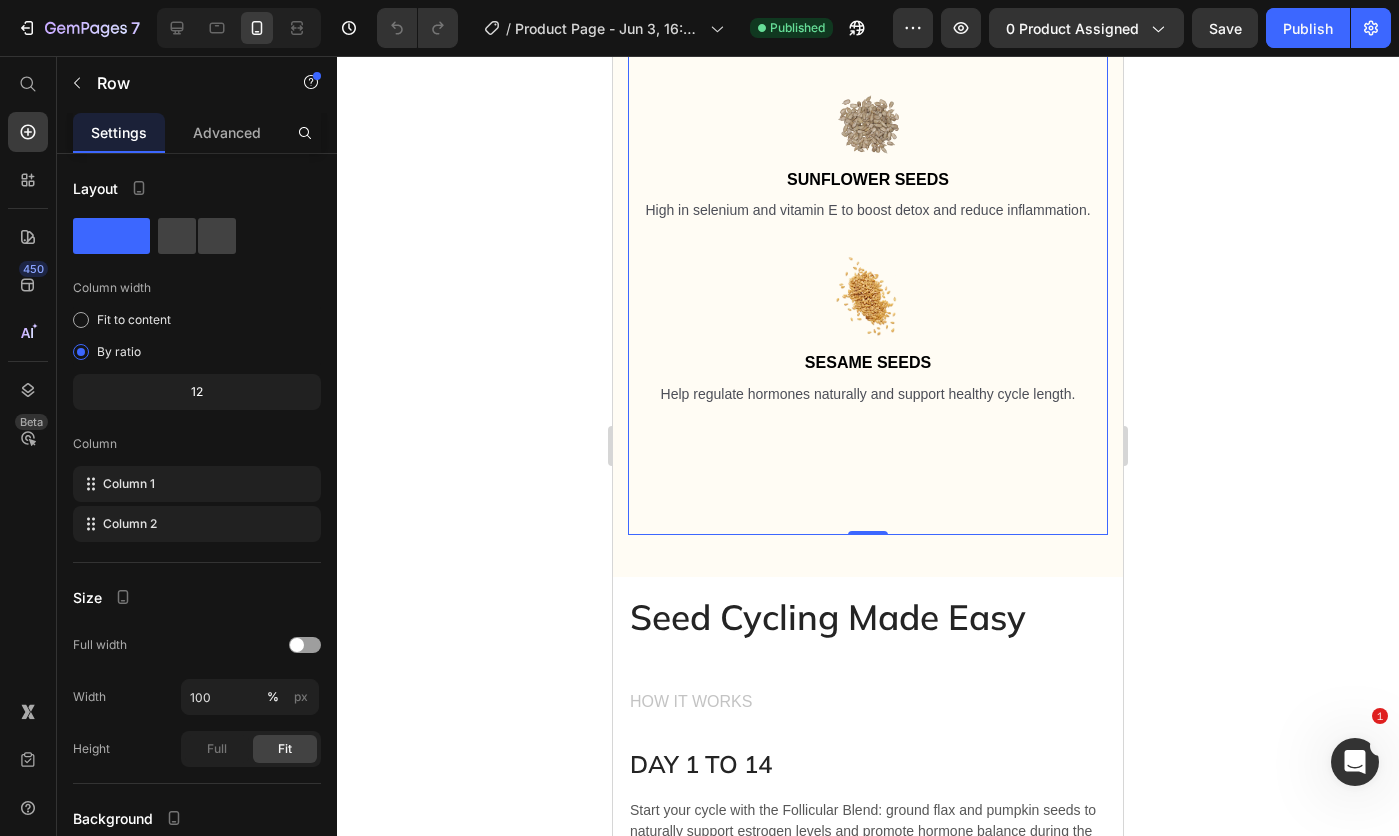 click on "Help regulate hormones naturally and support healthy cycle length." at bounding box center (868, 394) 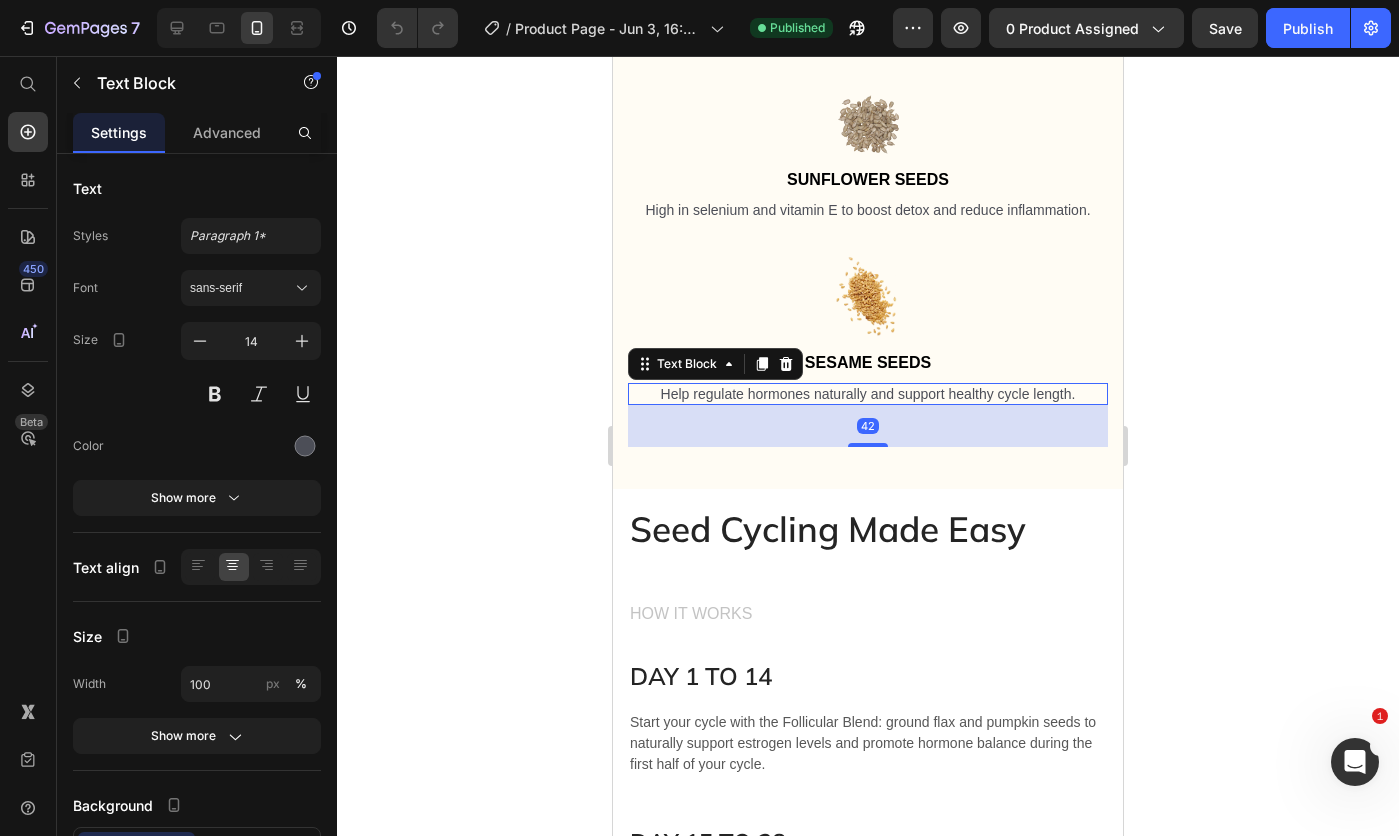 drag, startPoint x: 877, startPoint y: 526, endPoint x: 873, endPoint y: 438, distance: 88.09086 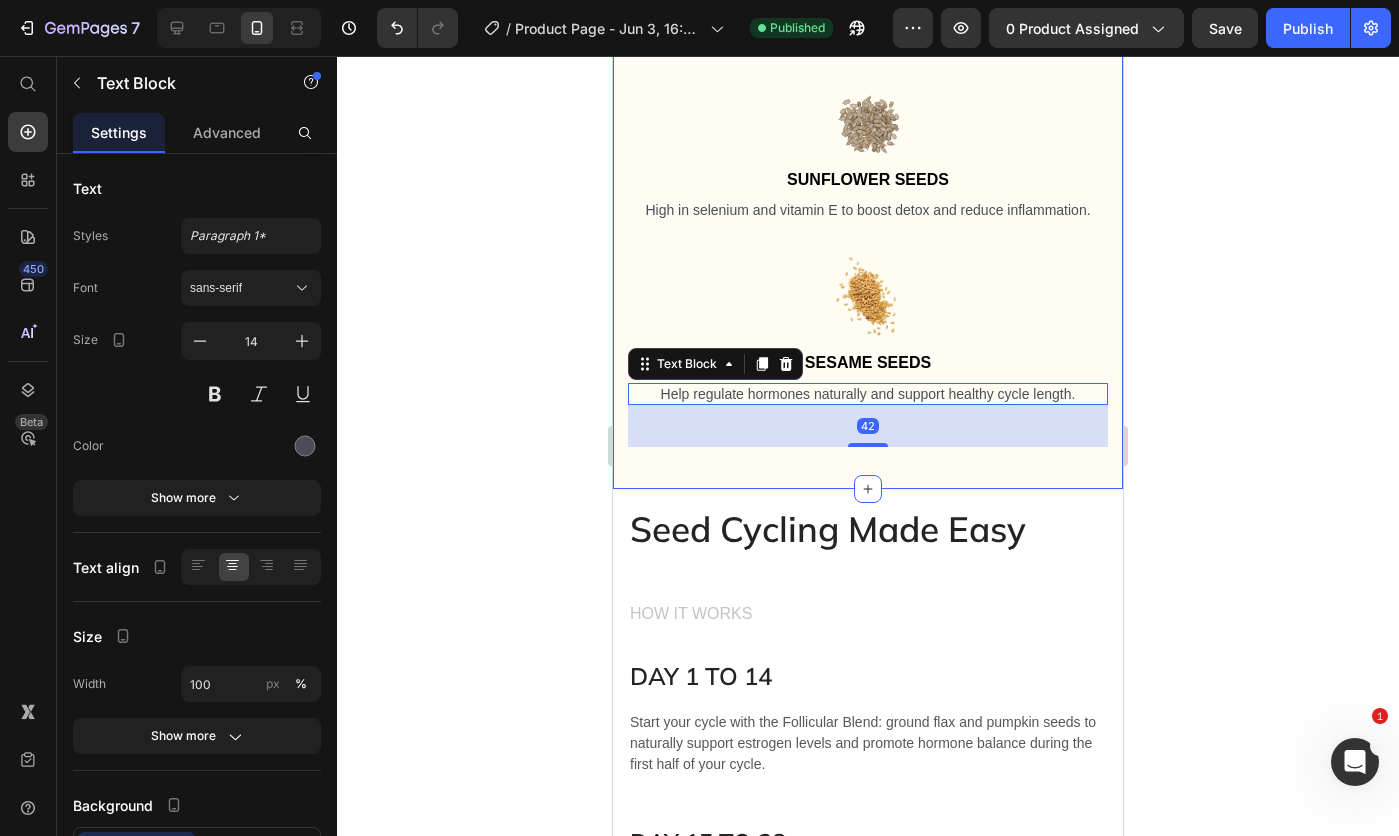 click on "Only simple ingredients Heading Inside each box, you’ll find 28 daily sachets: 14 white and 14 green, designed to match the two key phases of your cycle. Each blend contains a unique mix of organic seeds chosen to support your hormones differently depending on the time of the month. Simple, targeted support for your body’s natural rhythm. Text Block Row Image Flax Seeds Text Block Rich in lignans to support estrogen balance and improve skin clarity. Text Block Image Pumpkin Seeds Text Block Packed with zinc and magnesium to ease PMS and support progesterone. Text Block Image Comparison Image Sunflower Seeds Text Block High in selenium and vitamin E to boost detox and reduce inflammation. Text Block Image Sesame Seeds Text Block Help regulate hormones naturally and support healthy cycle length. Text Block   42 Row Row" at bounding box center (868, -212) 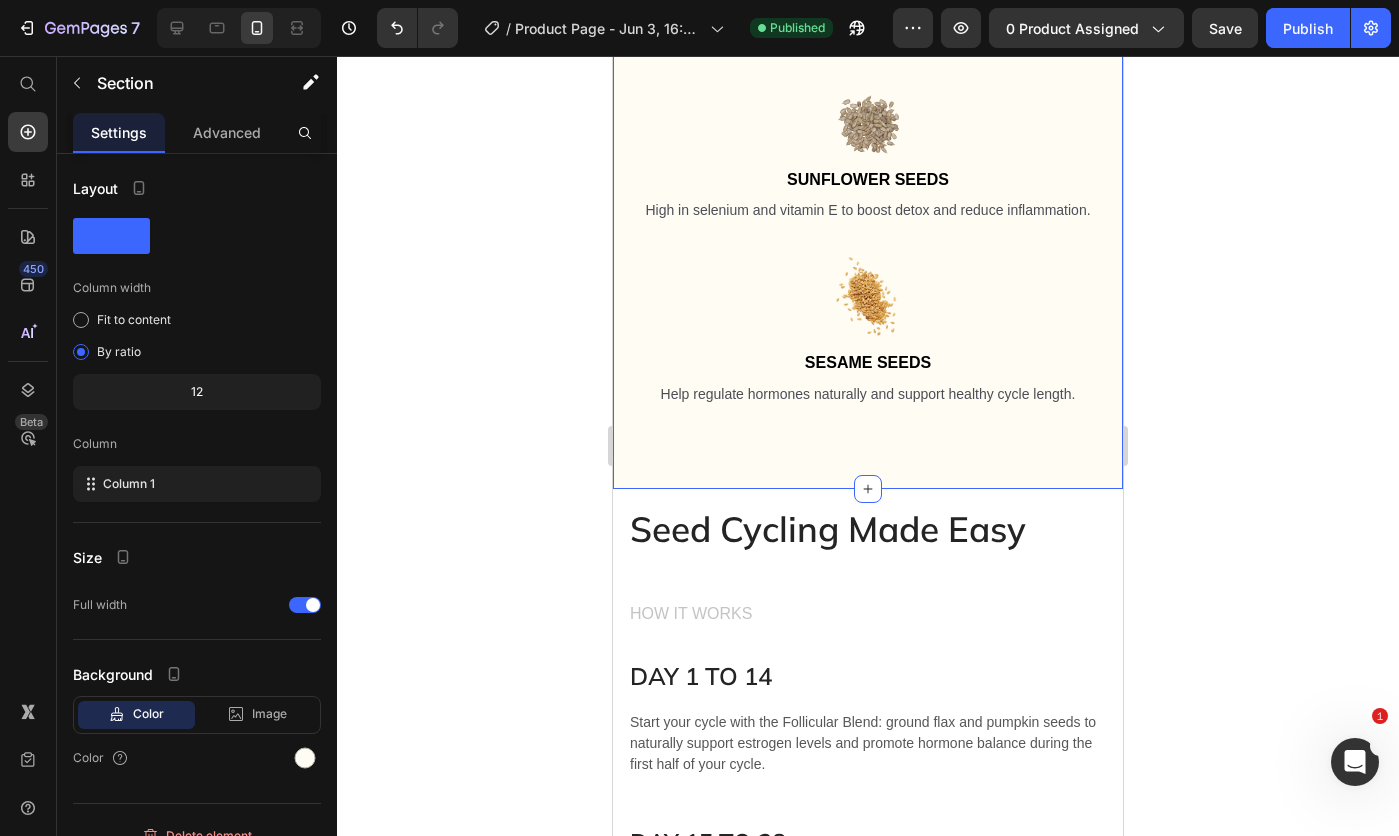 click on "7  Version history  /  Product Page - Jun 3, 16:50:05 Published Preview 0 product assigned  Save   Publish" 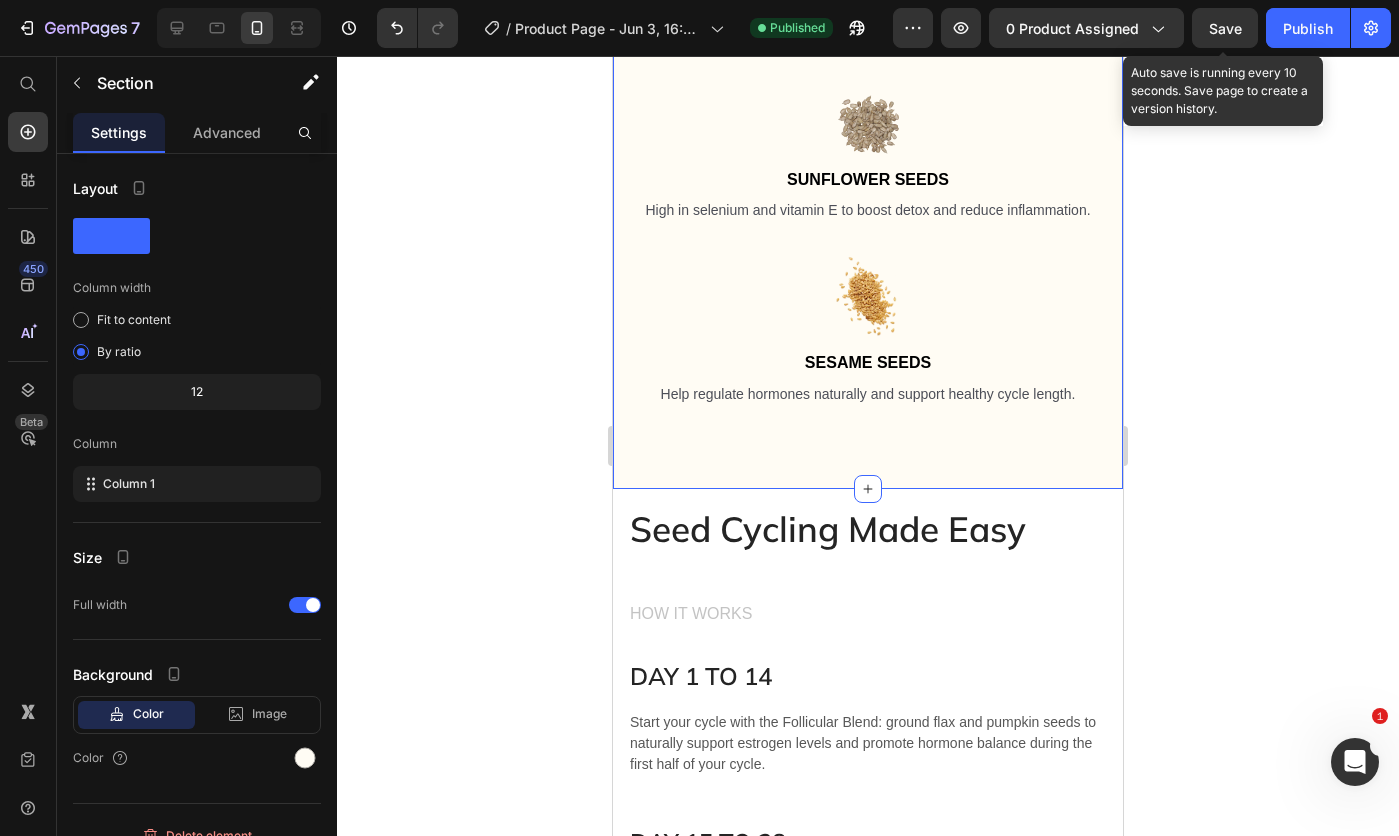click on "Save" at bounding box center [1225, 28] 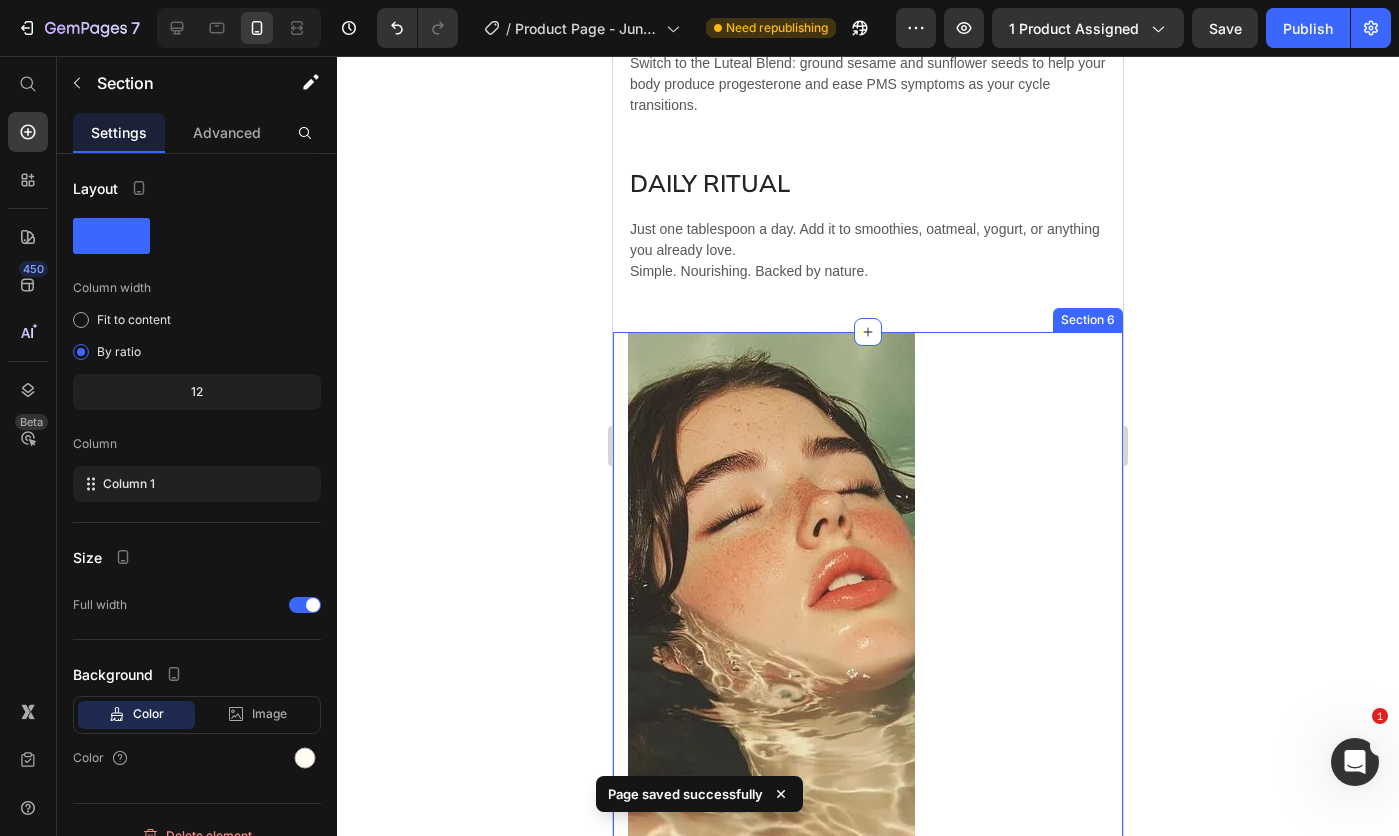 scroll, scrollTop: 3695, scrollLeft: 0, axis: vertical 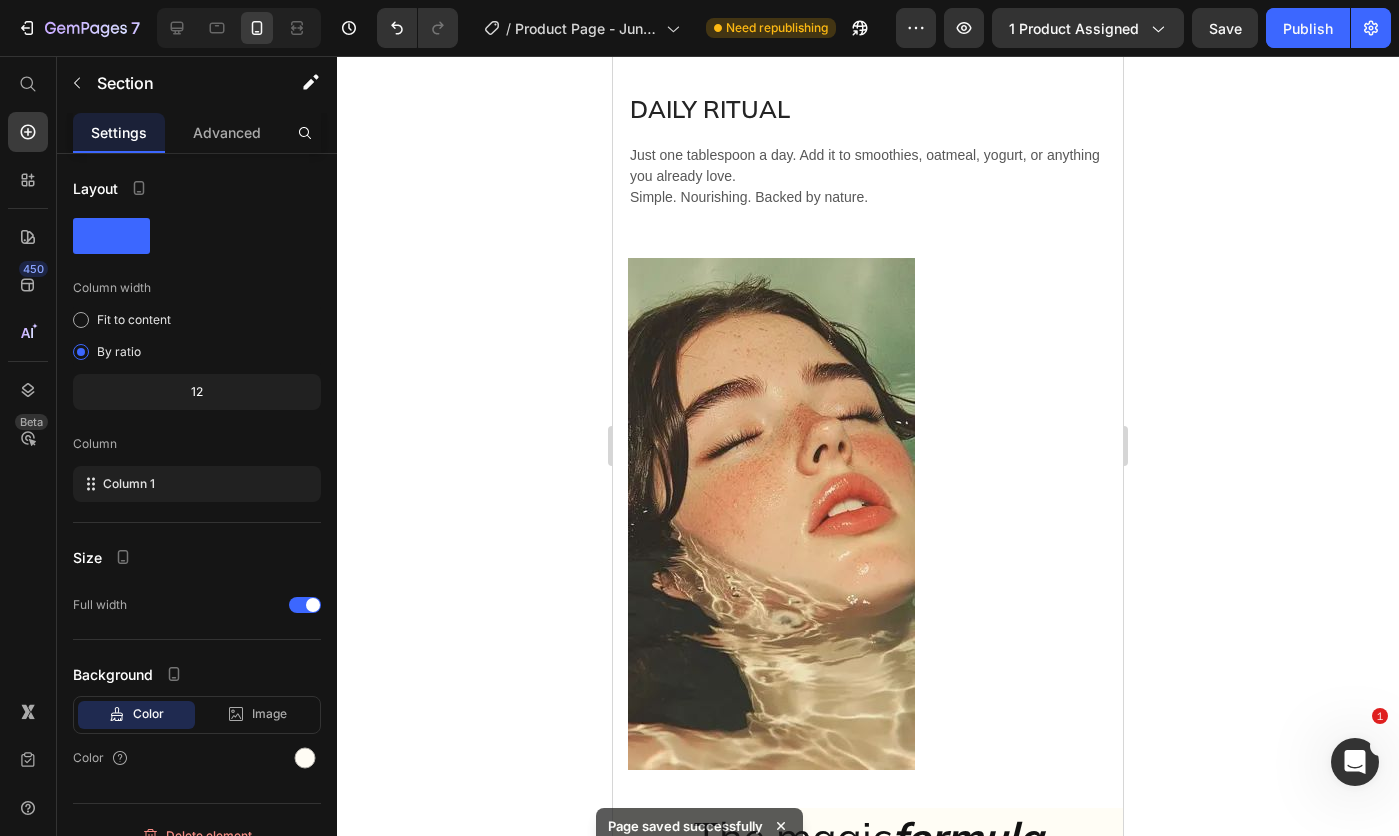 click 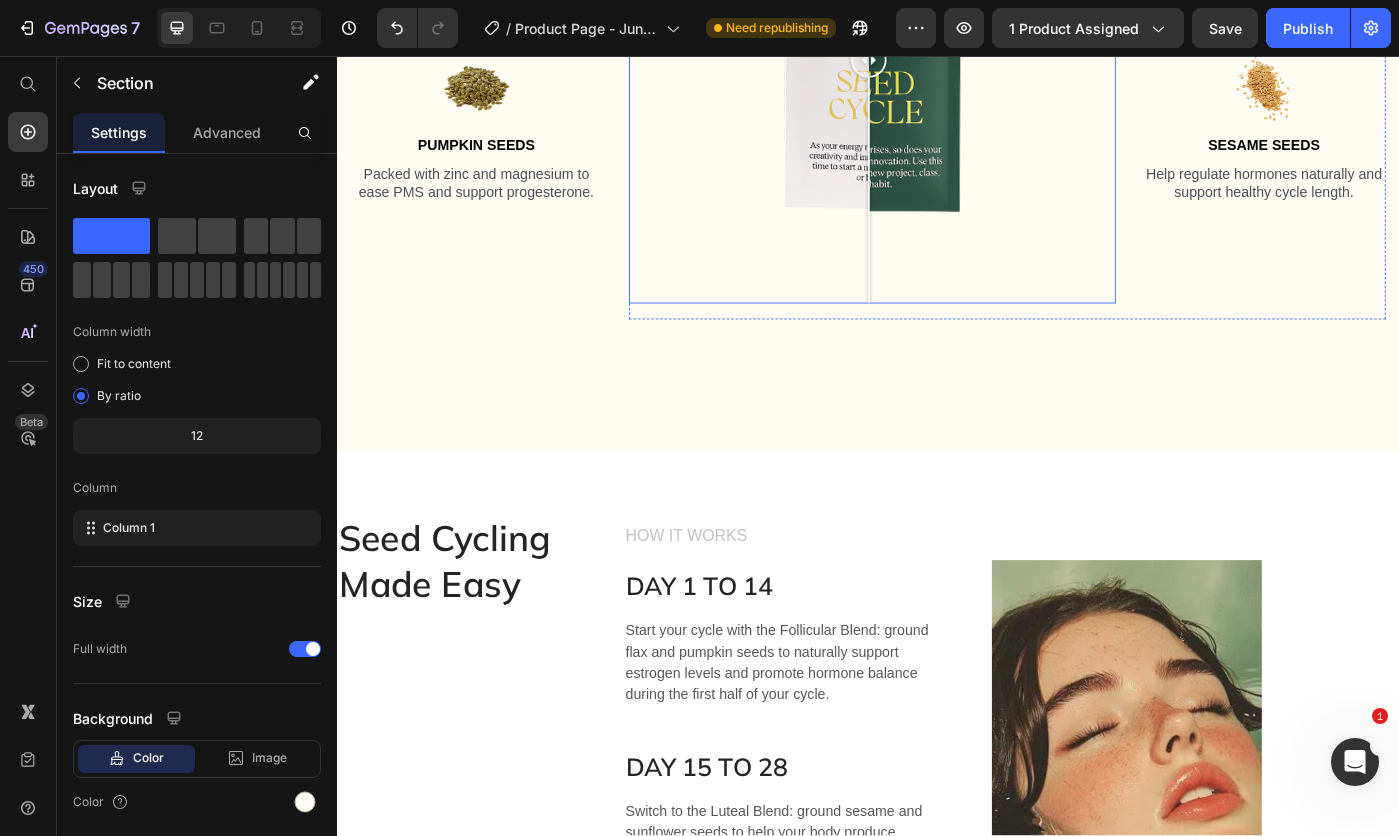 scroll, scrollTop: 2495, scrollLeft: 0, axis: vertical 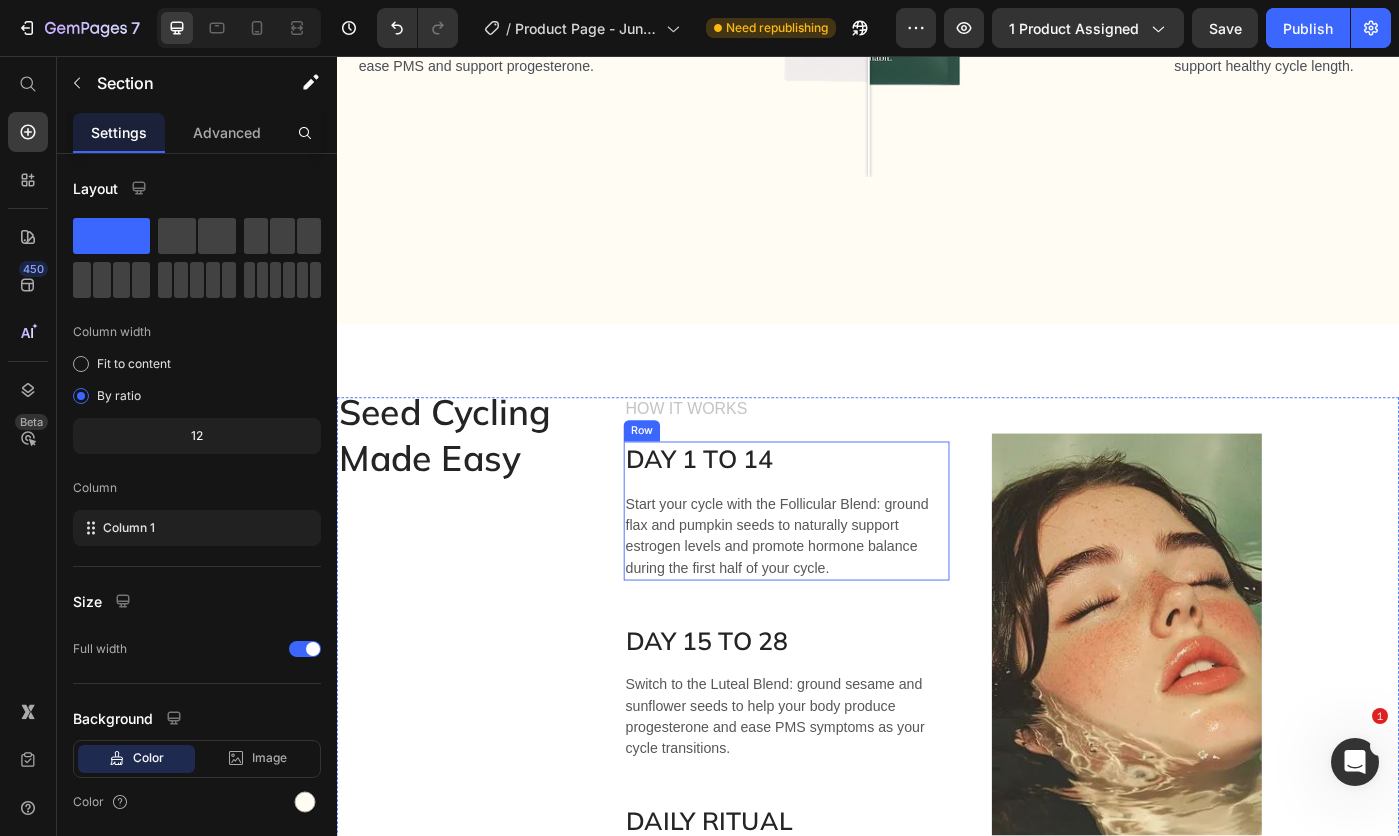 click at bounding box center (1229, 755) 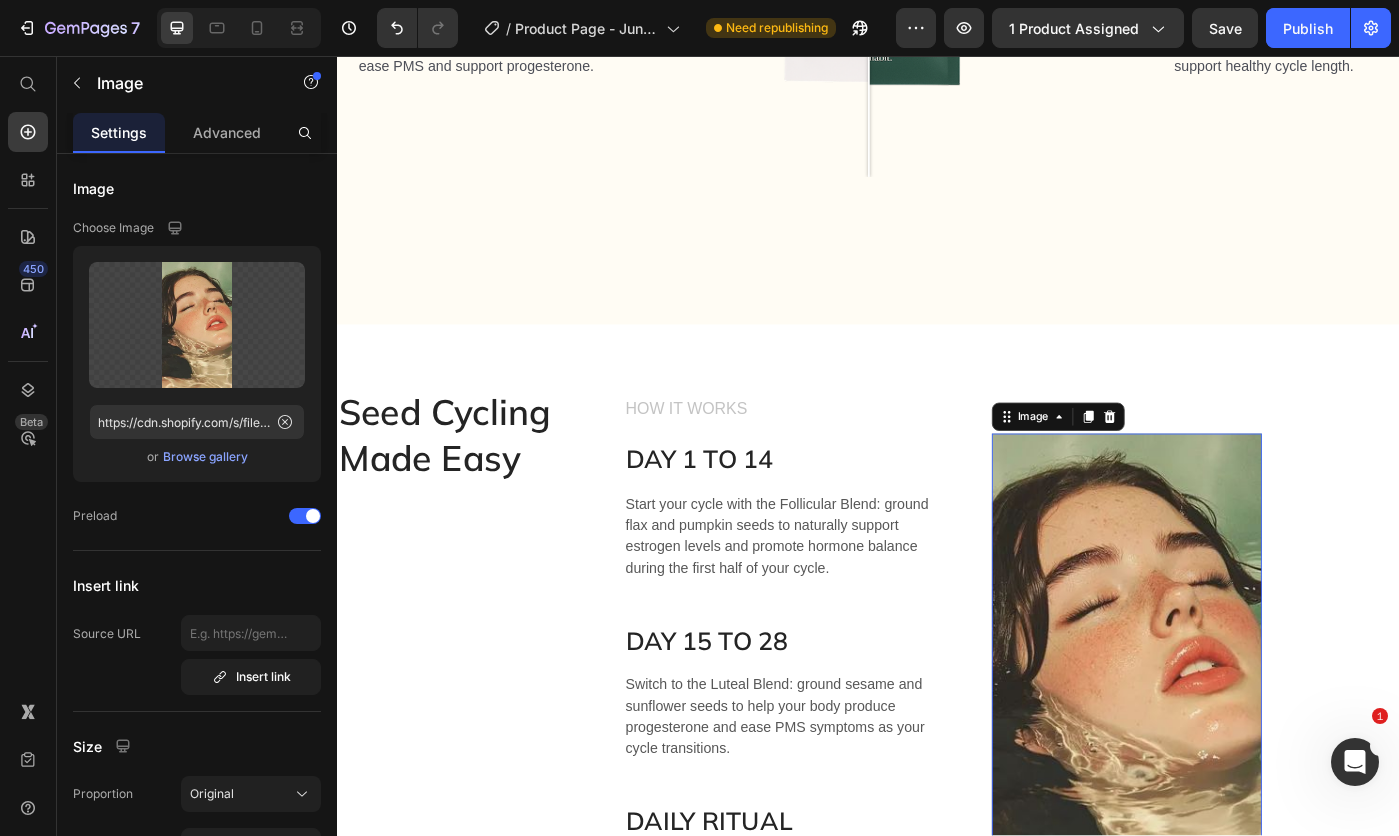 scroll, scrollTop: 300, scrollLeft: 0, axis: vertical 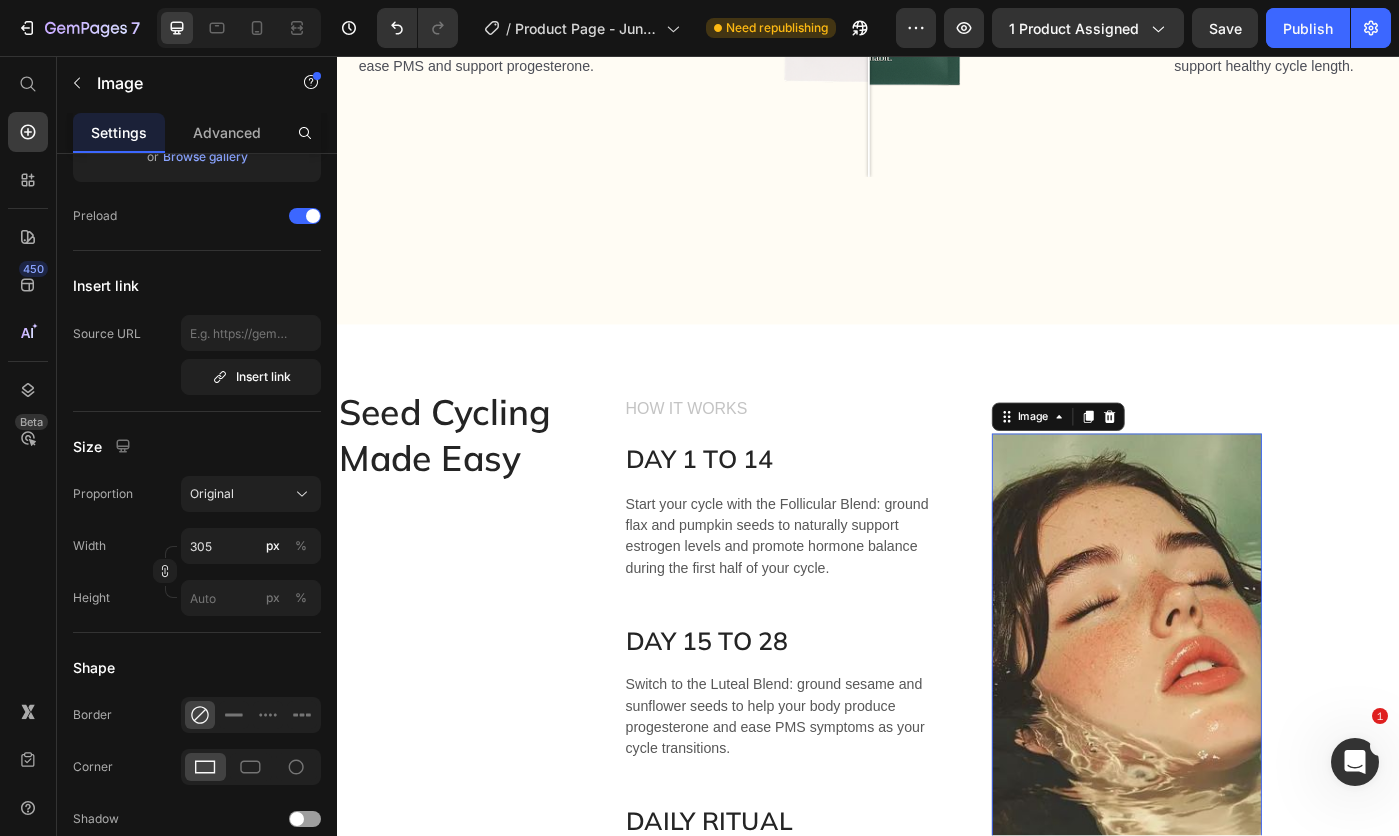 click 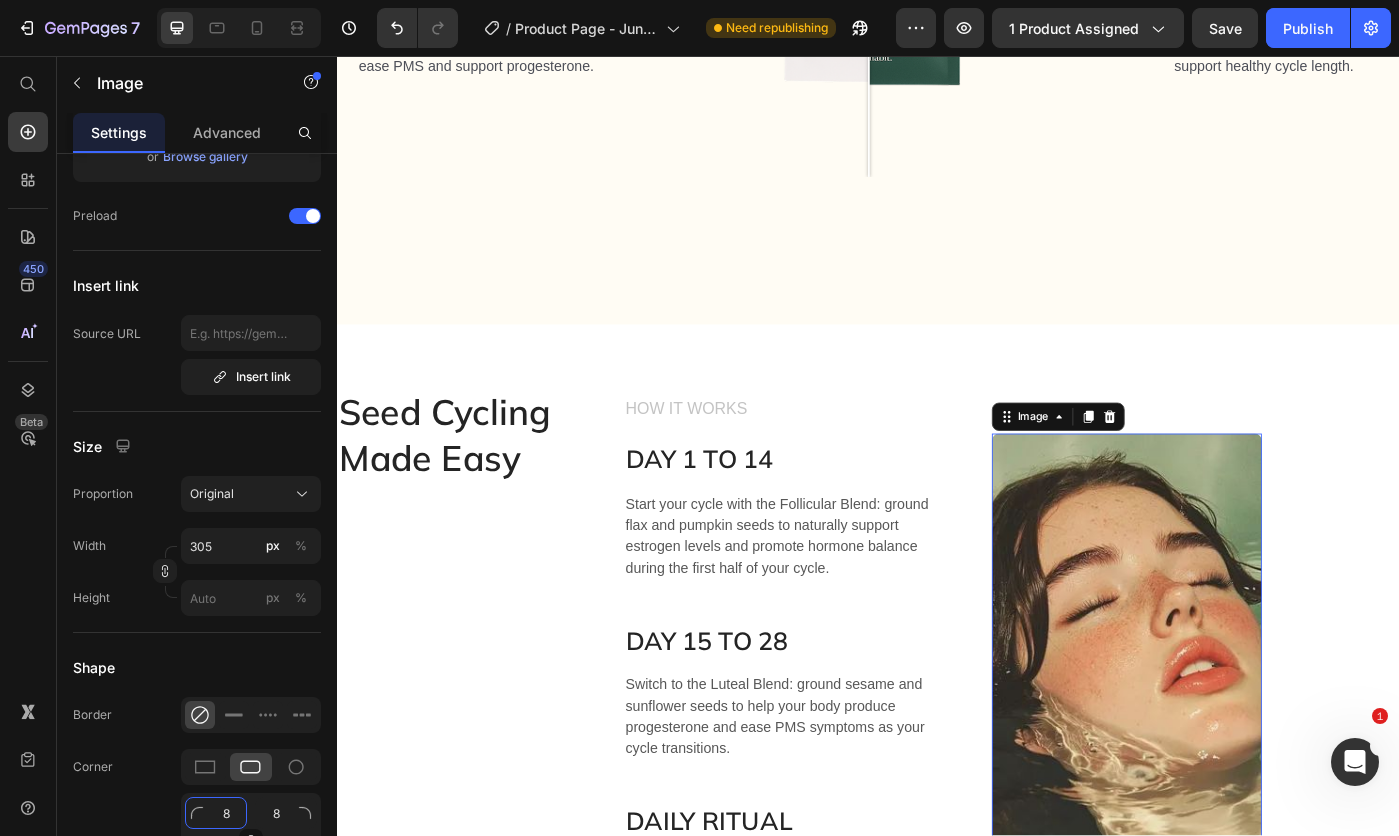 click on "8" 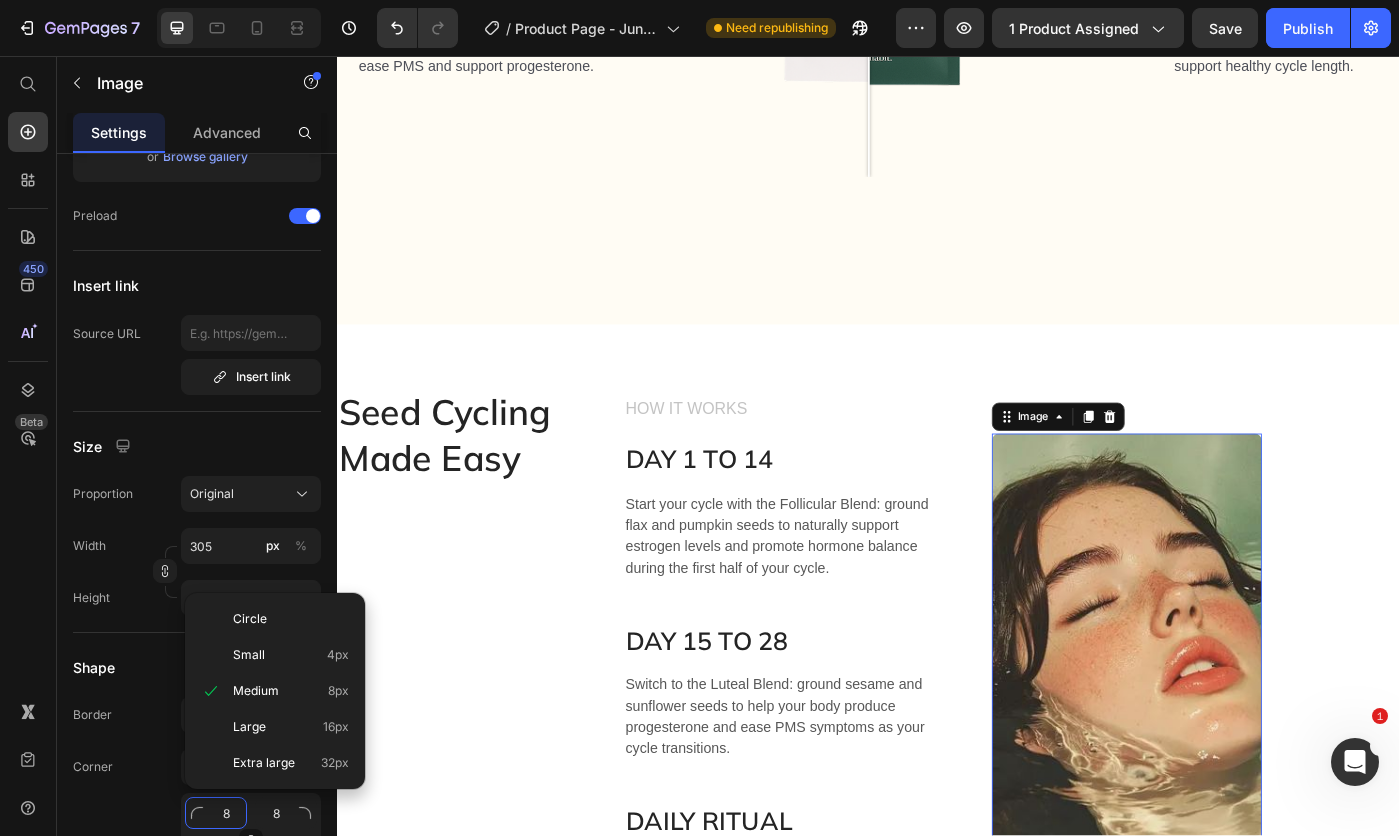 type on "1" 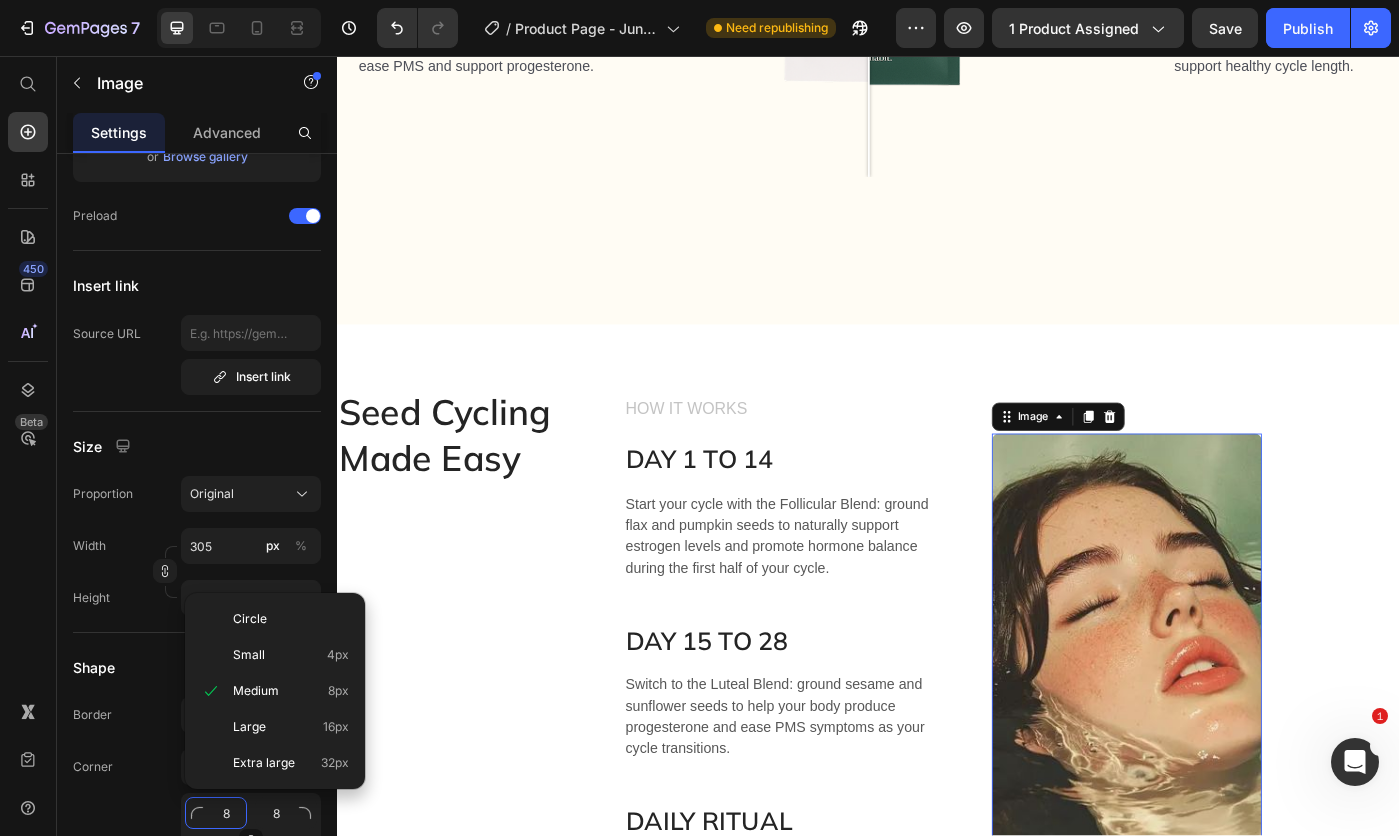 type on "1" 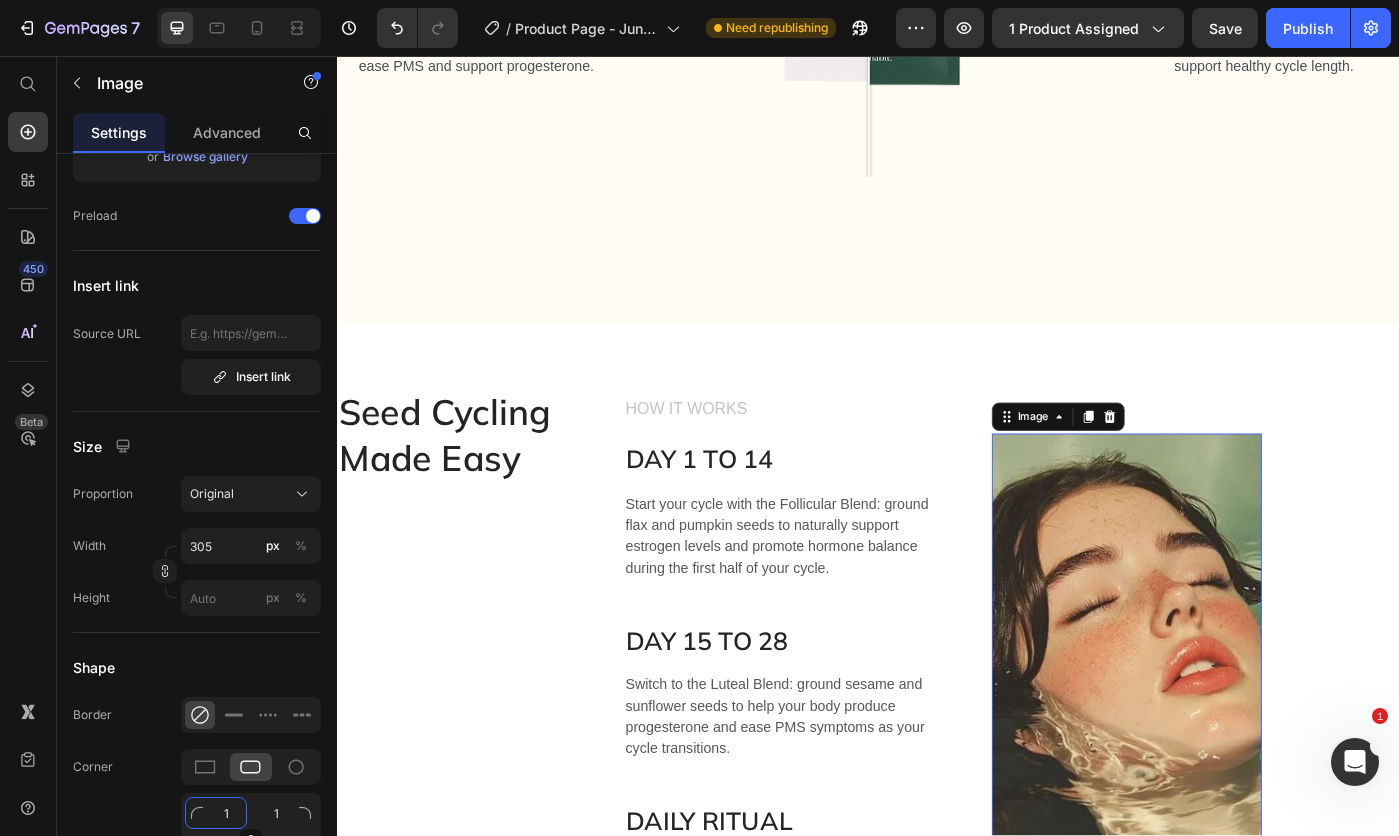 type on "14" 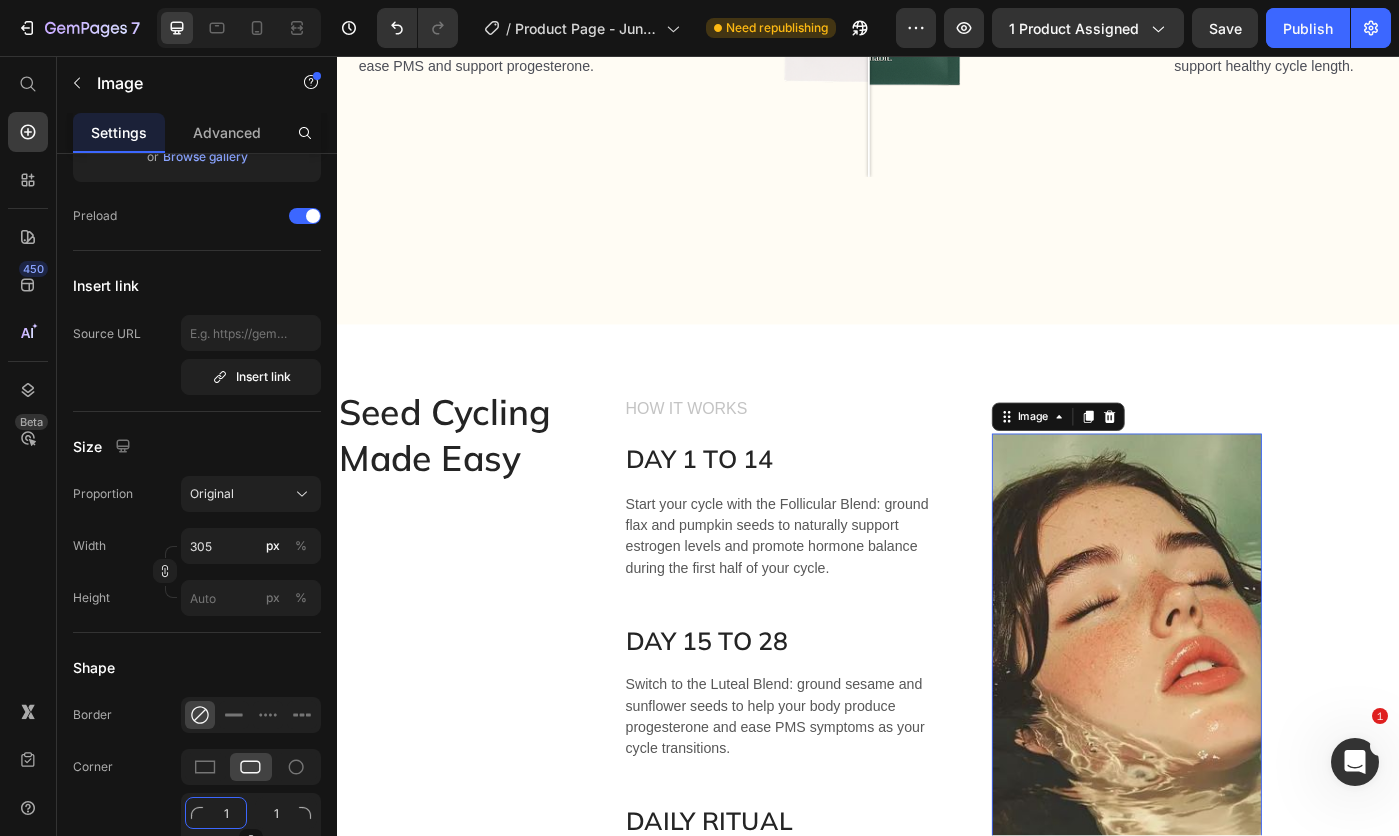 type on "14" 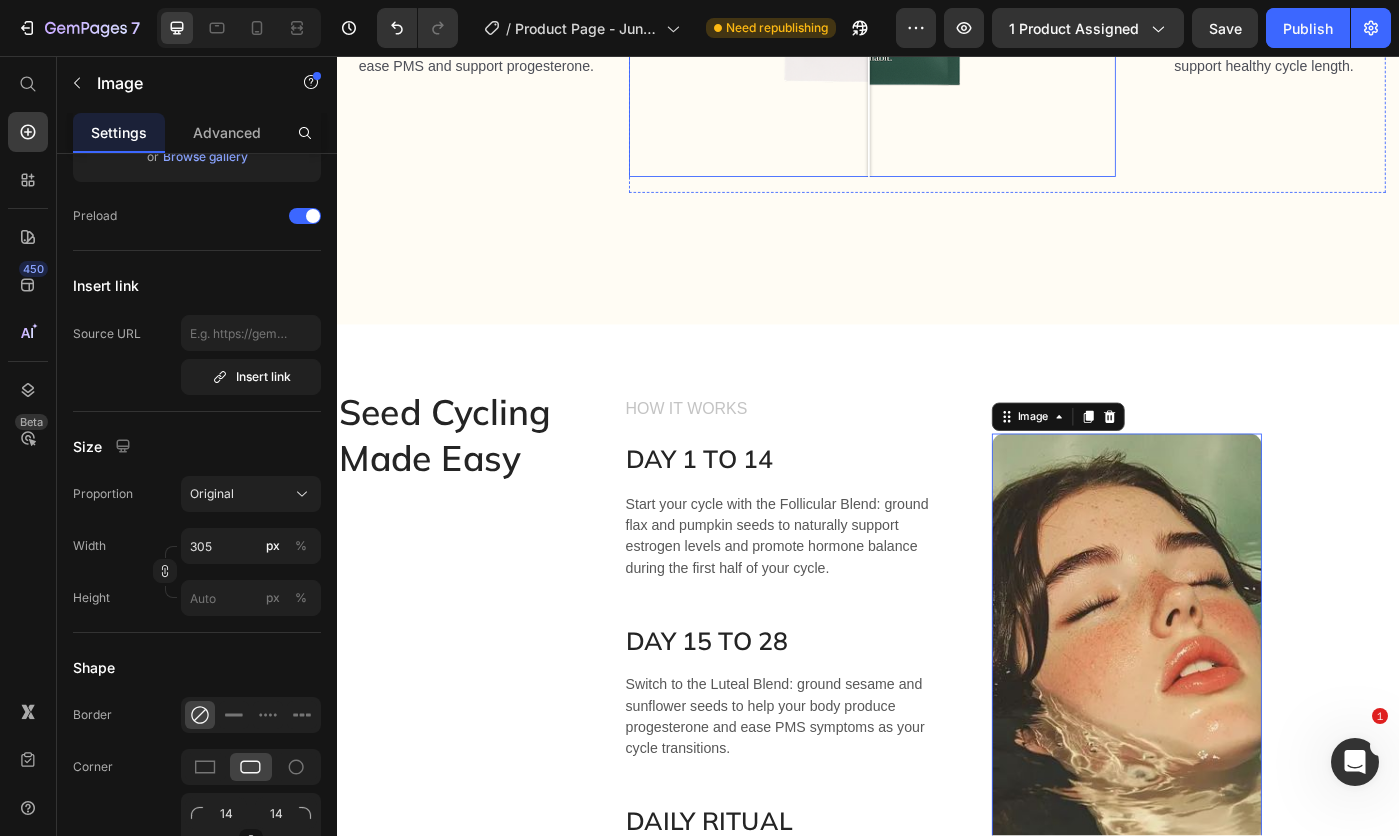 click on "Only simple ingredients Heading Inside each box, you’ll find 28 daily sachets: 14 white and 14 green, designed to match the two key phases of your cycle. Each blend contains a unique mix of organic seeds chosen to support your hormones differently depending on the time of the month. Simple, targeted support for your body’s natural rhythm. Text Block Row Image Flax Seeds Text Block Rich in lignans to support estrogen balance and improve skin clarity. Text Block Image Pumpkin Seeds Text Block Packed with zinc and magnesium to ease PMS and support progesterone. Text Block Image Comparison Image Sunflower Seeds Text Block High in selenium and vitamin E to boost detox and reduce inflammation. Text Block Image Sesame Seeds Text Block Help regulate hormones naturally and support healthy cycle length. Text Block Row Row Section 4" at bounding box center (937, -109) 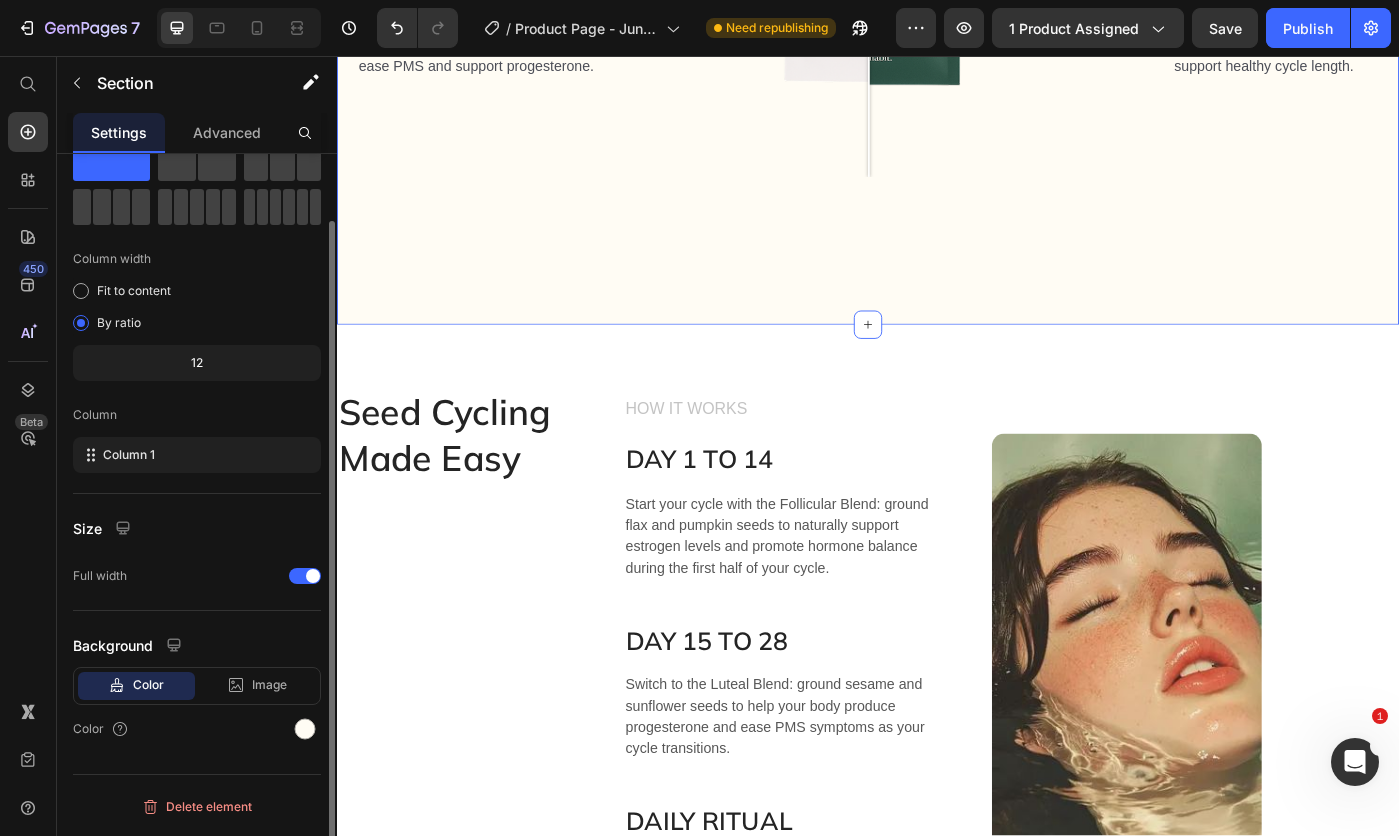 scroll, scrollTop: 0, scrollLeft: 0, axis: both 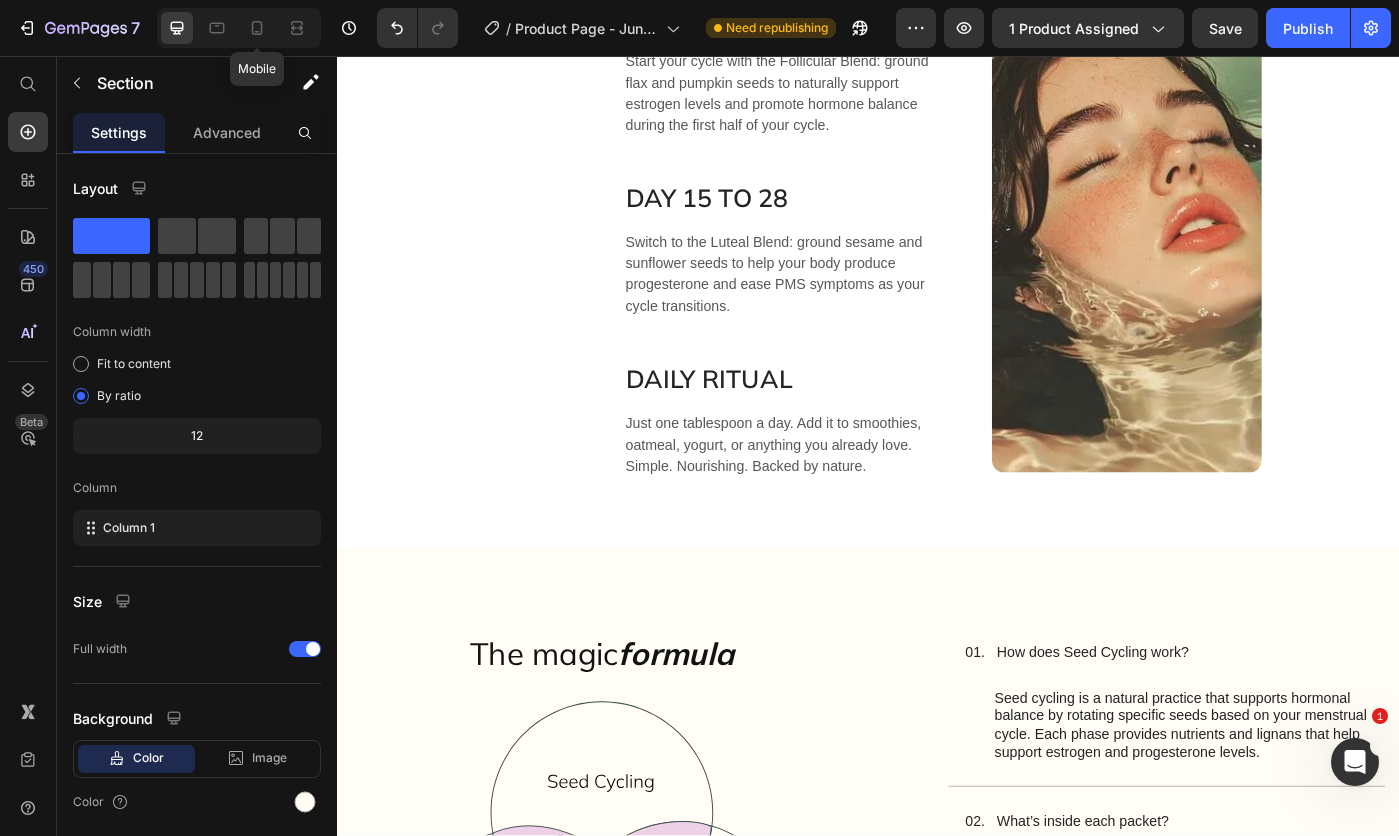 click 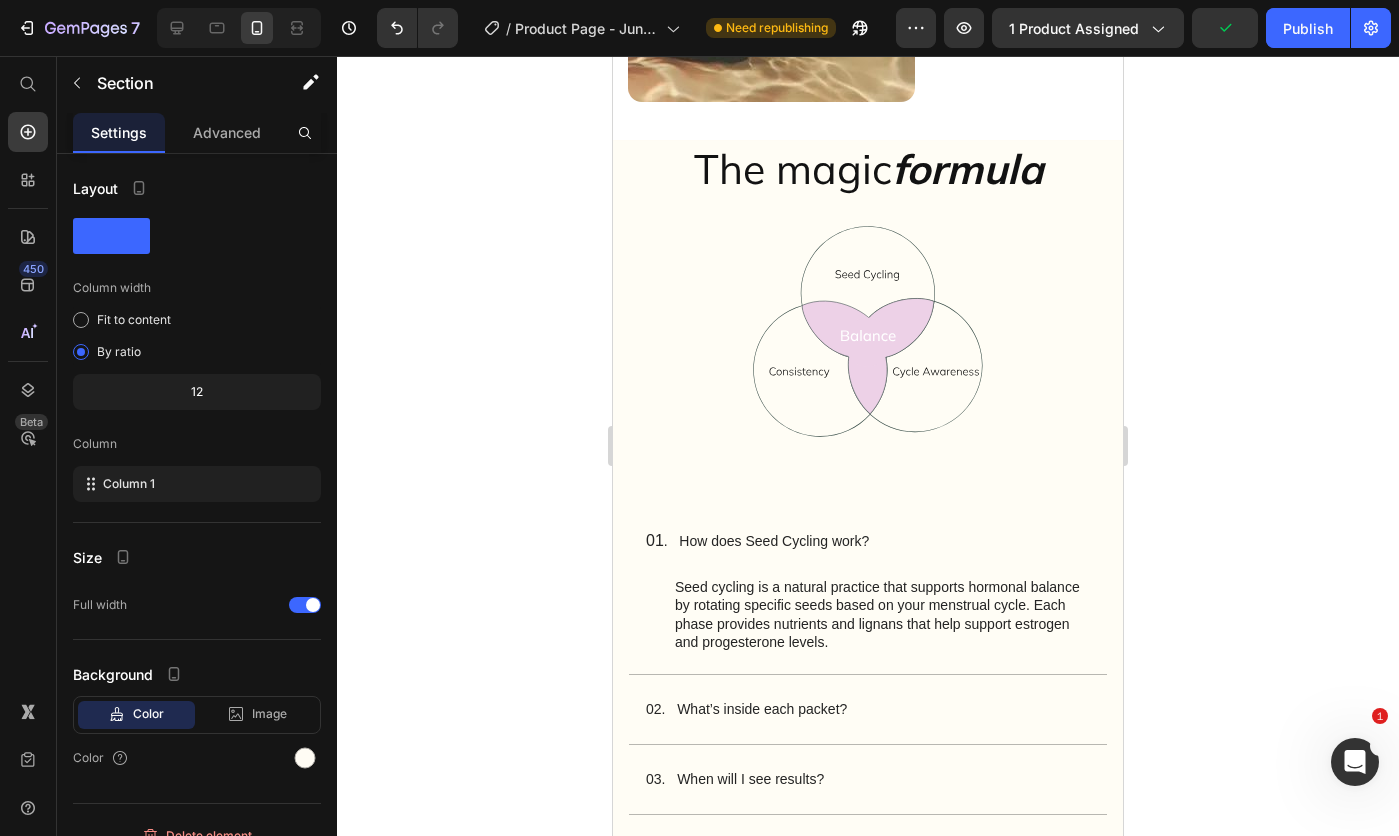 scroll, scrollTop: 4299, scrollLeft: 0, axis: vertical 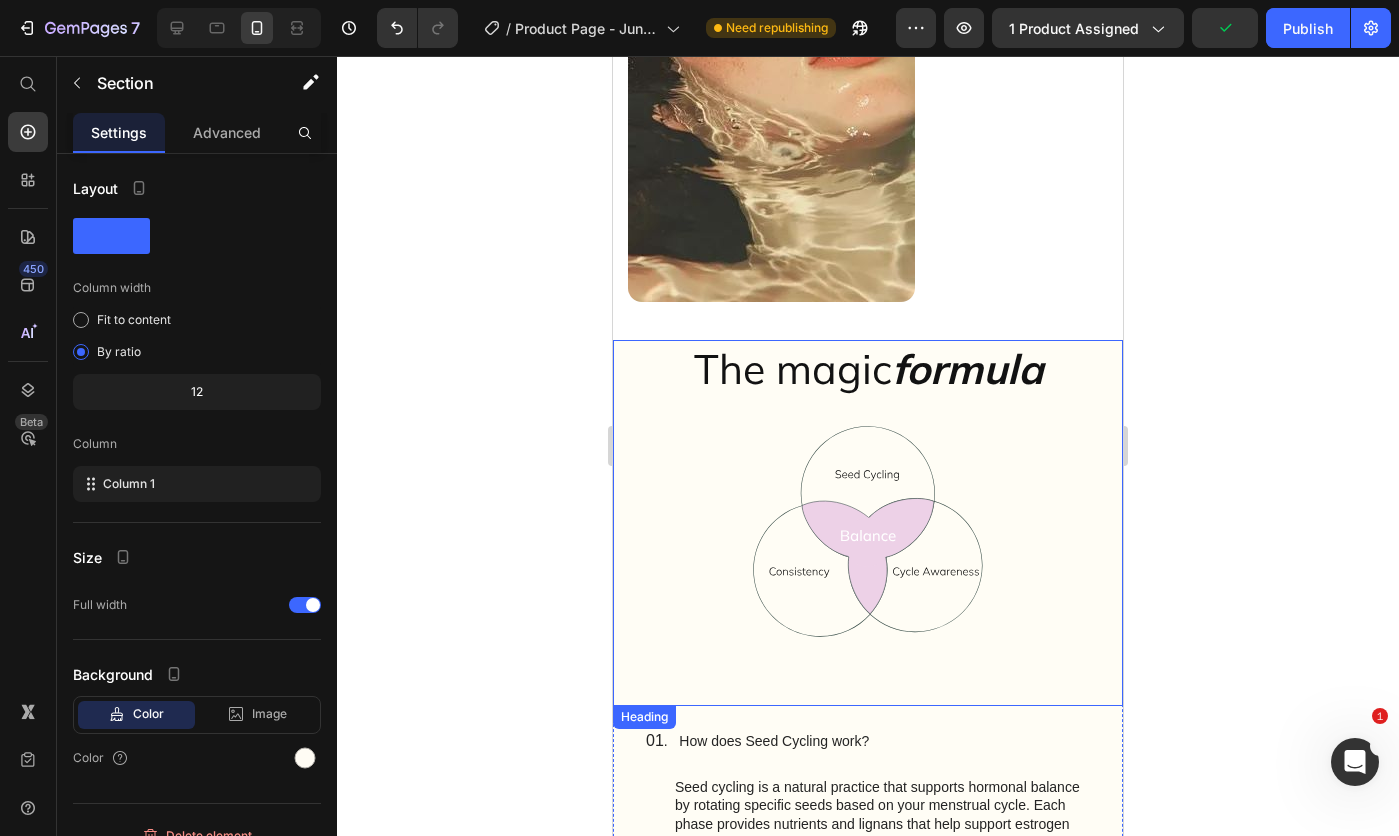 click on "The magic  formula" at bounding box center [868, 368] 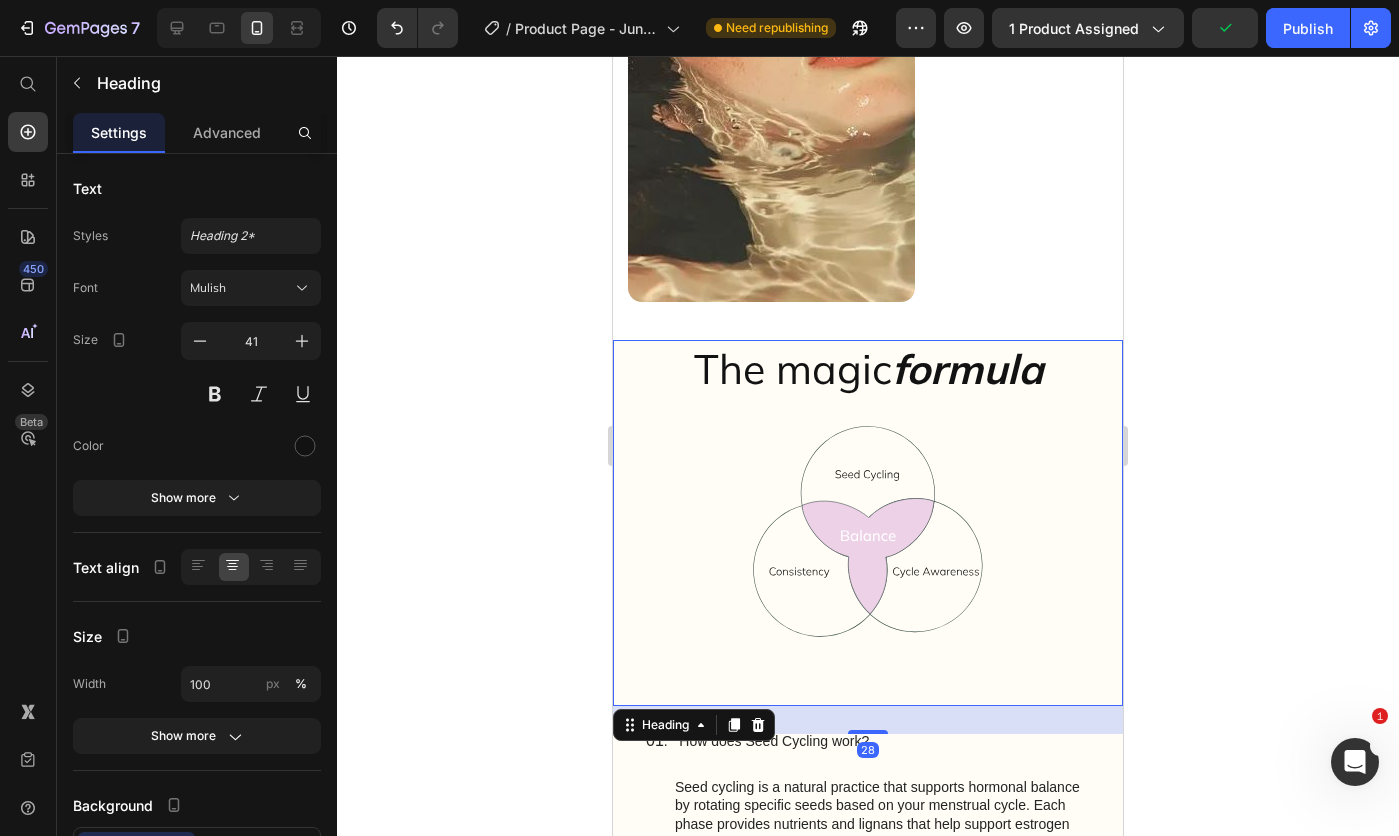 click on "The magic  formula" at bounding box center (868, 368) 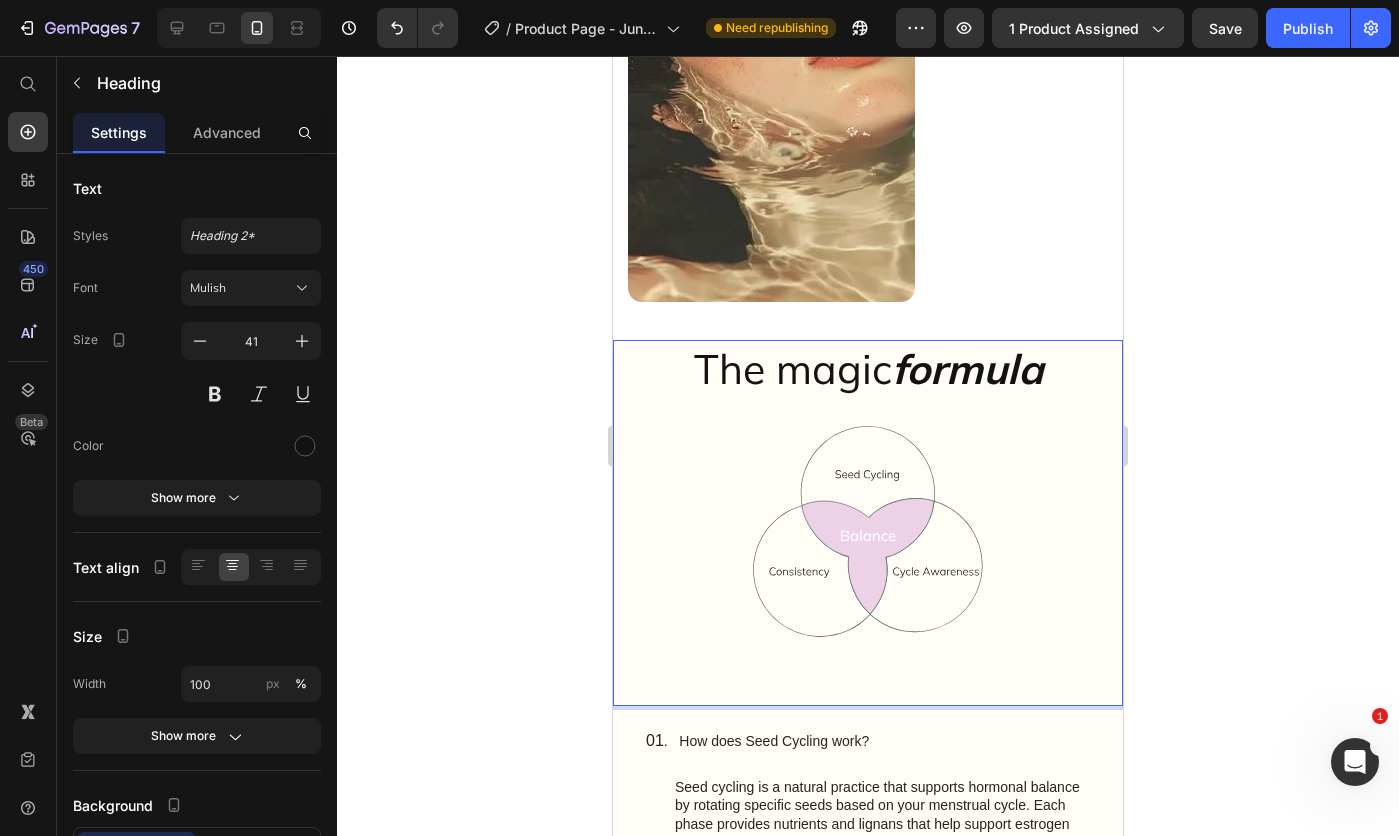 click 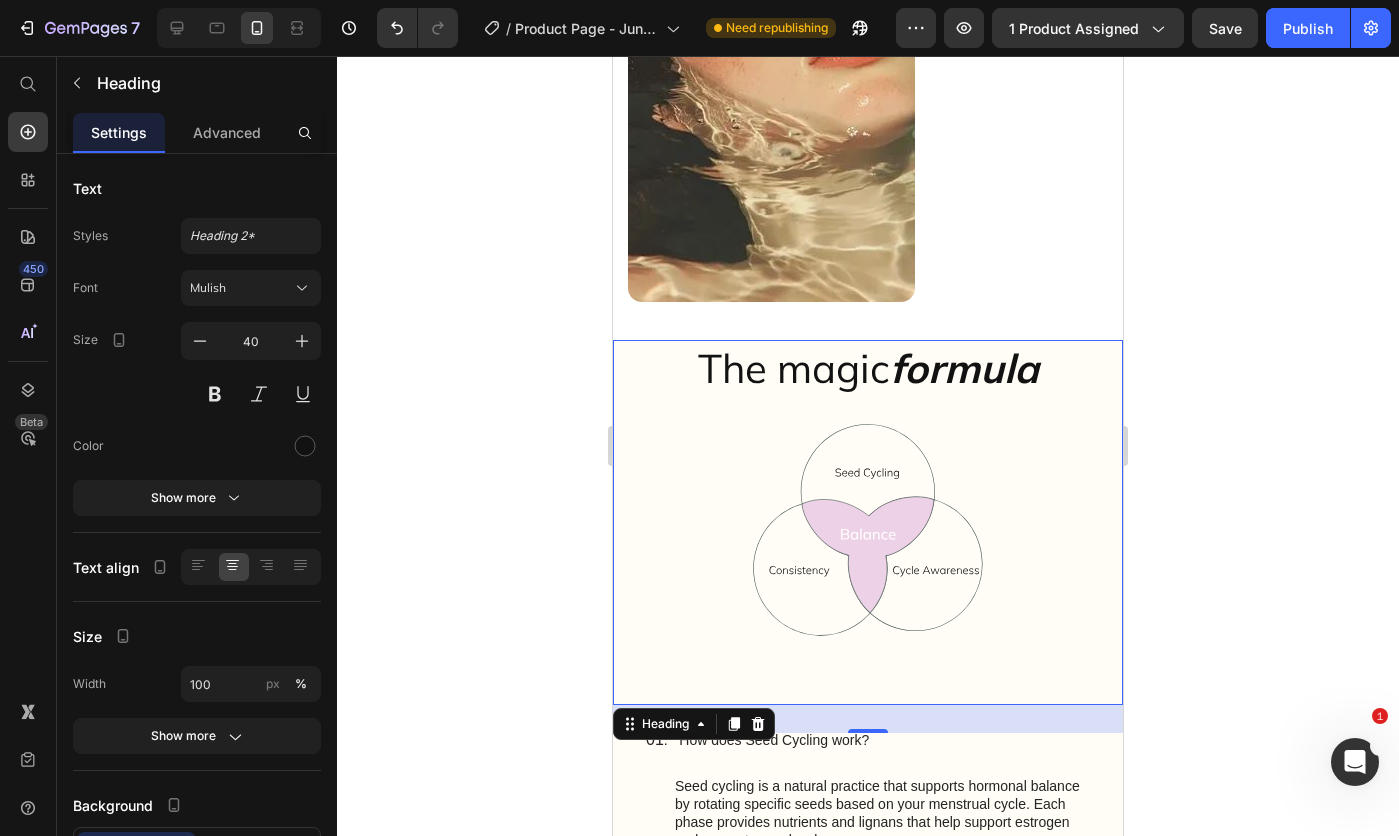 click 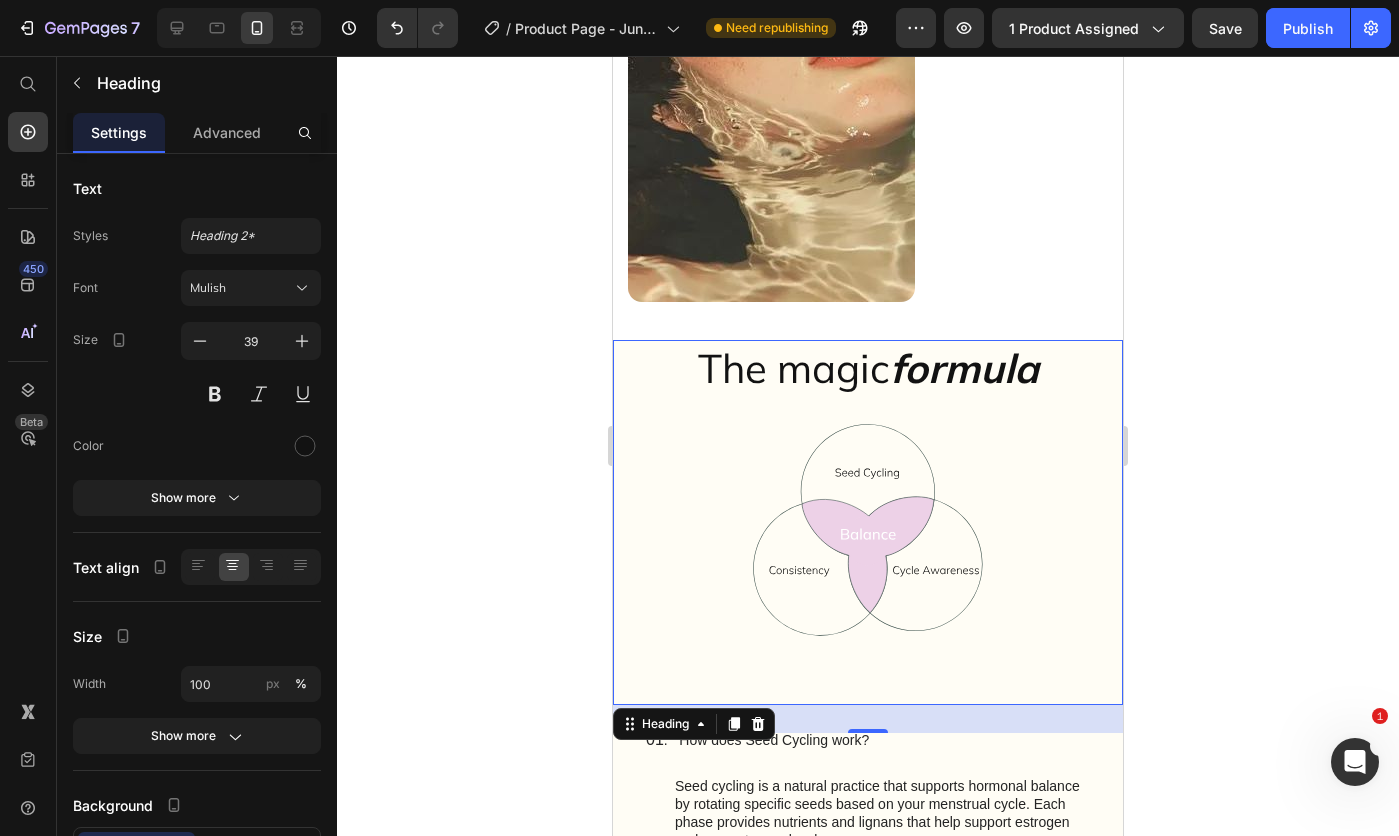 click 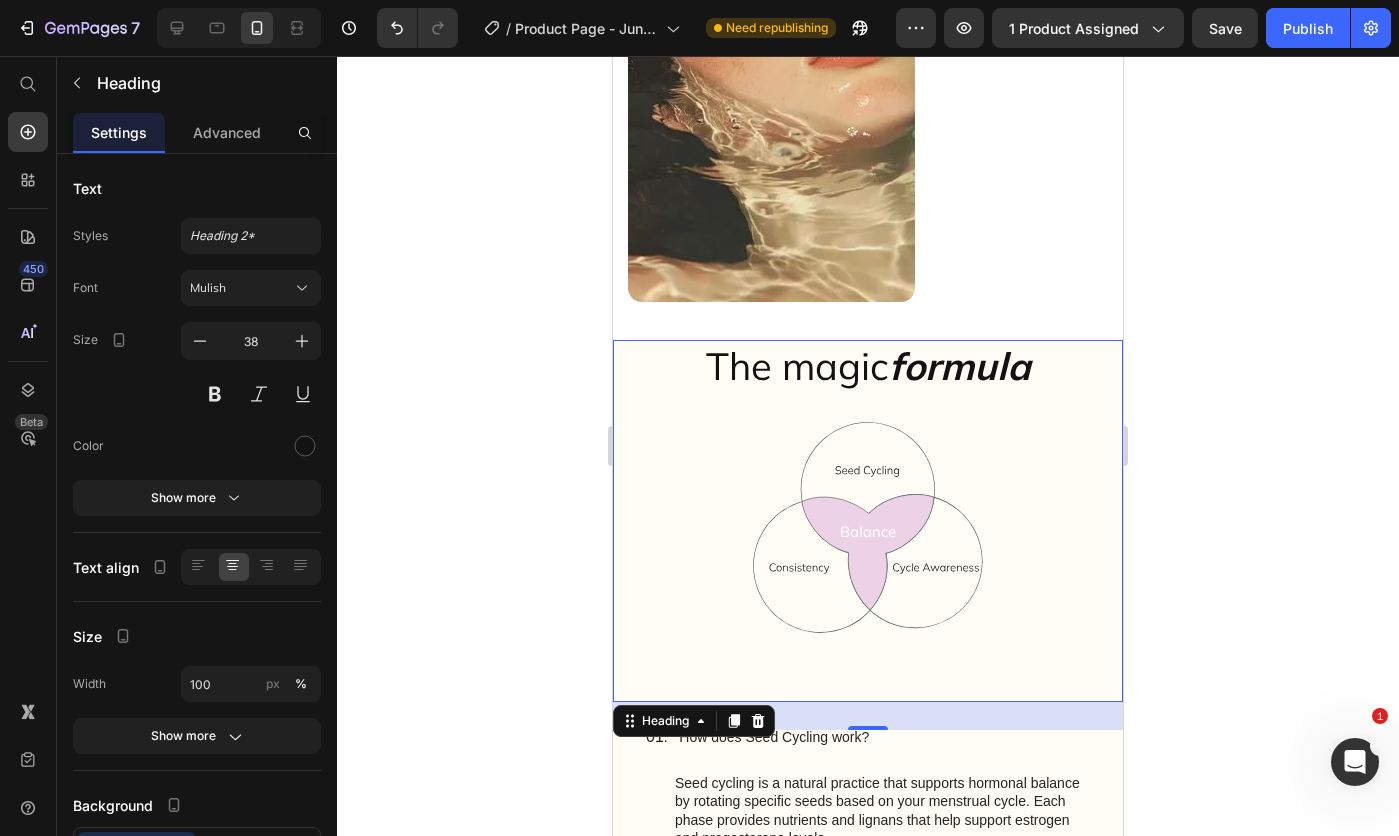 click 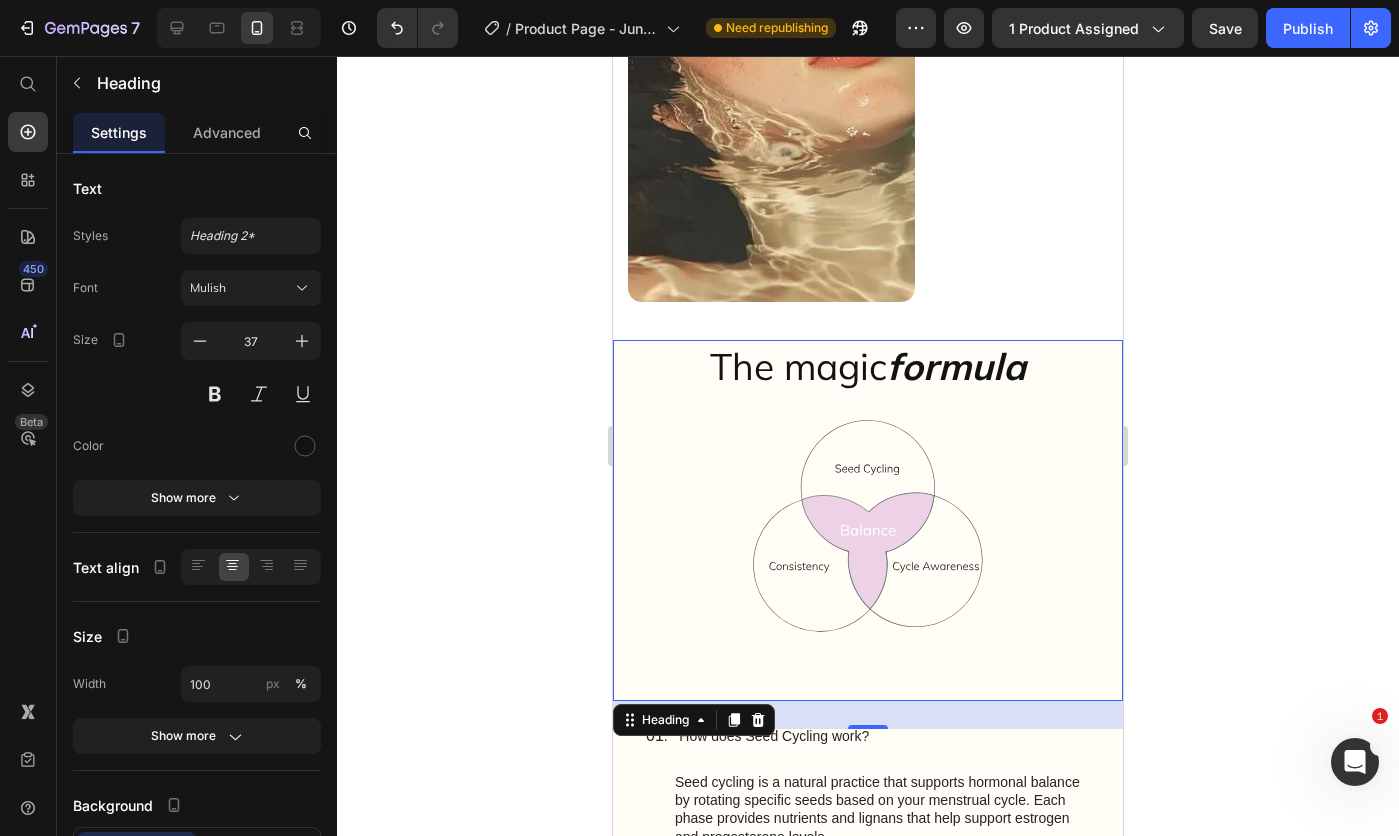 click 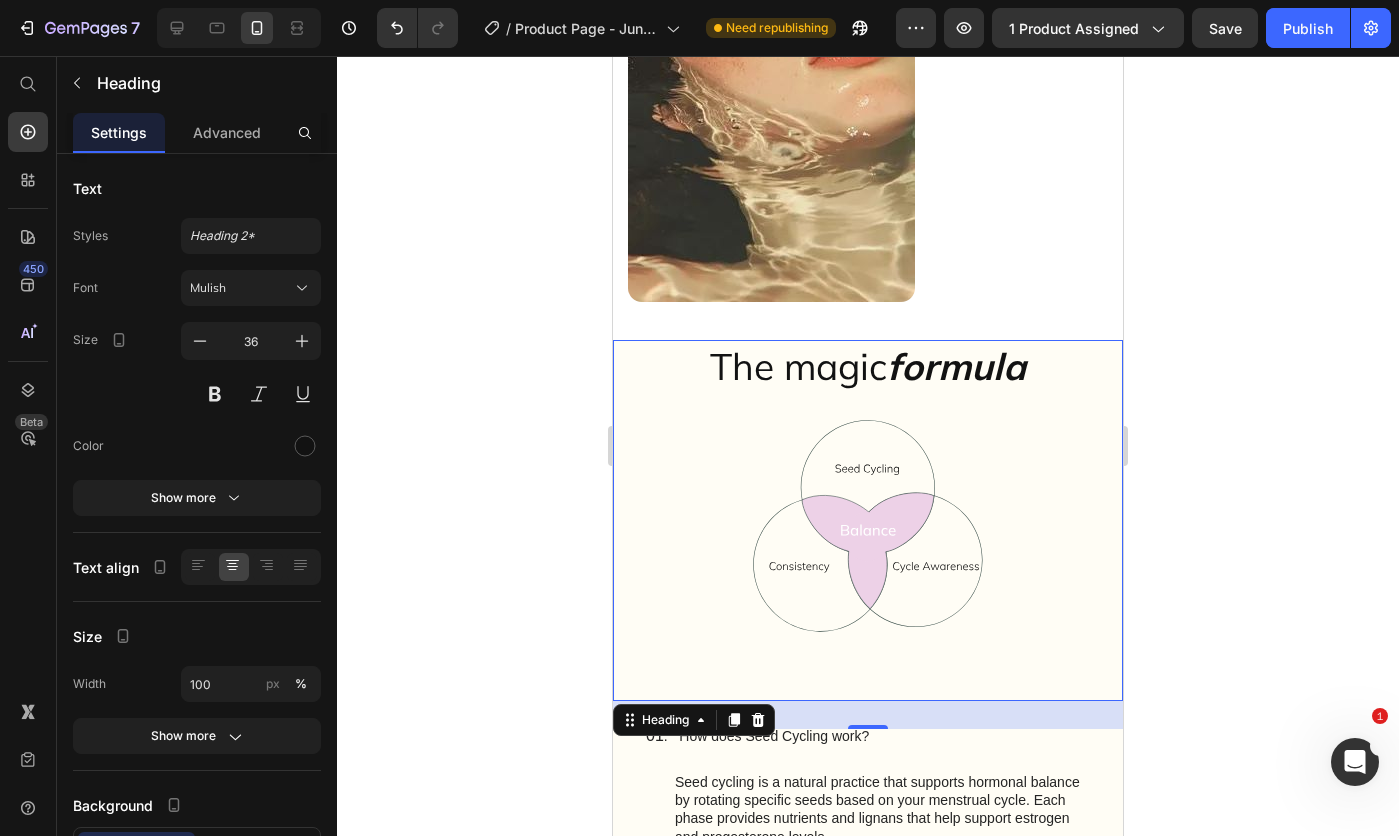 click 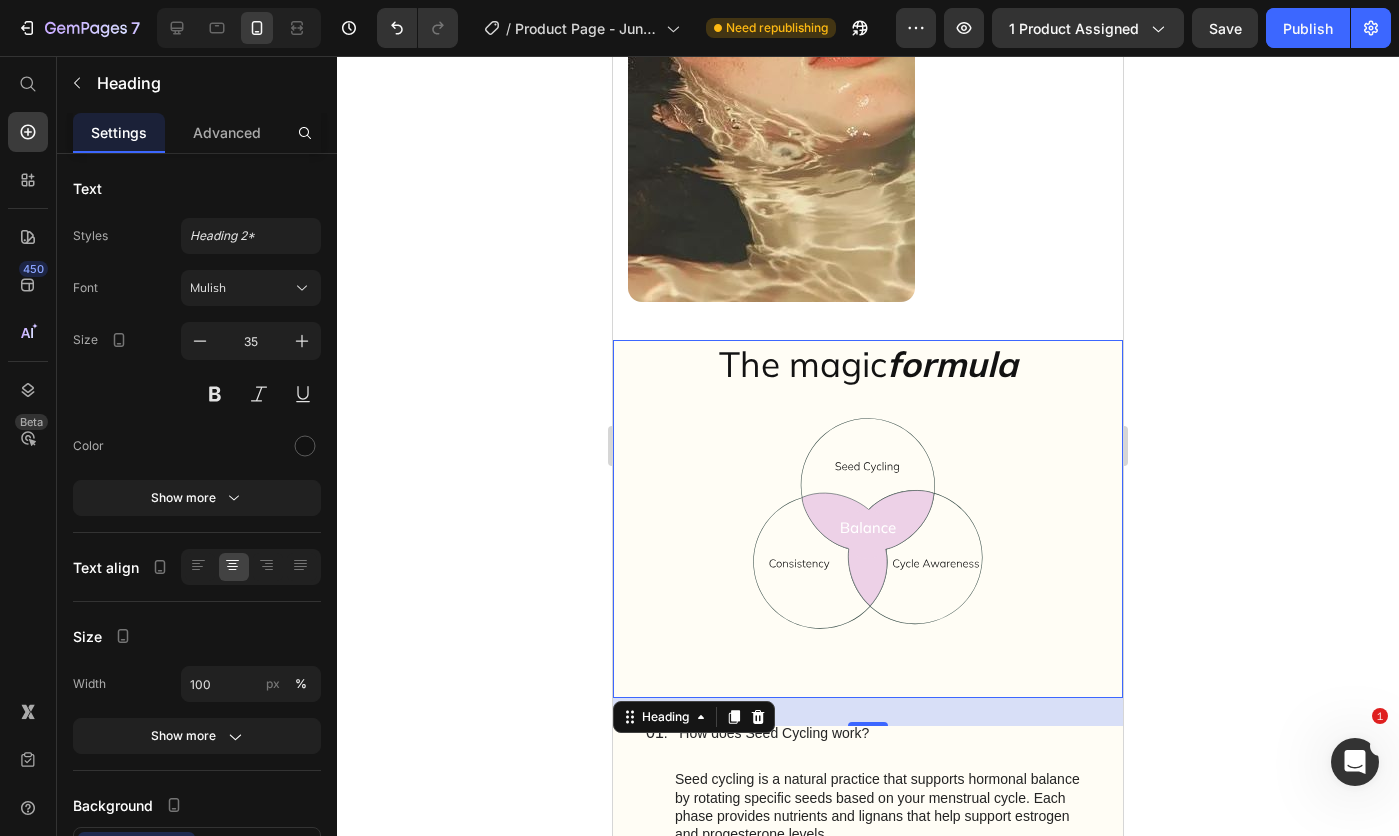 click 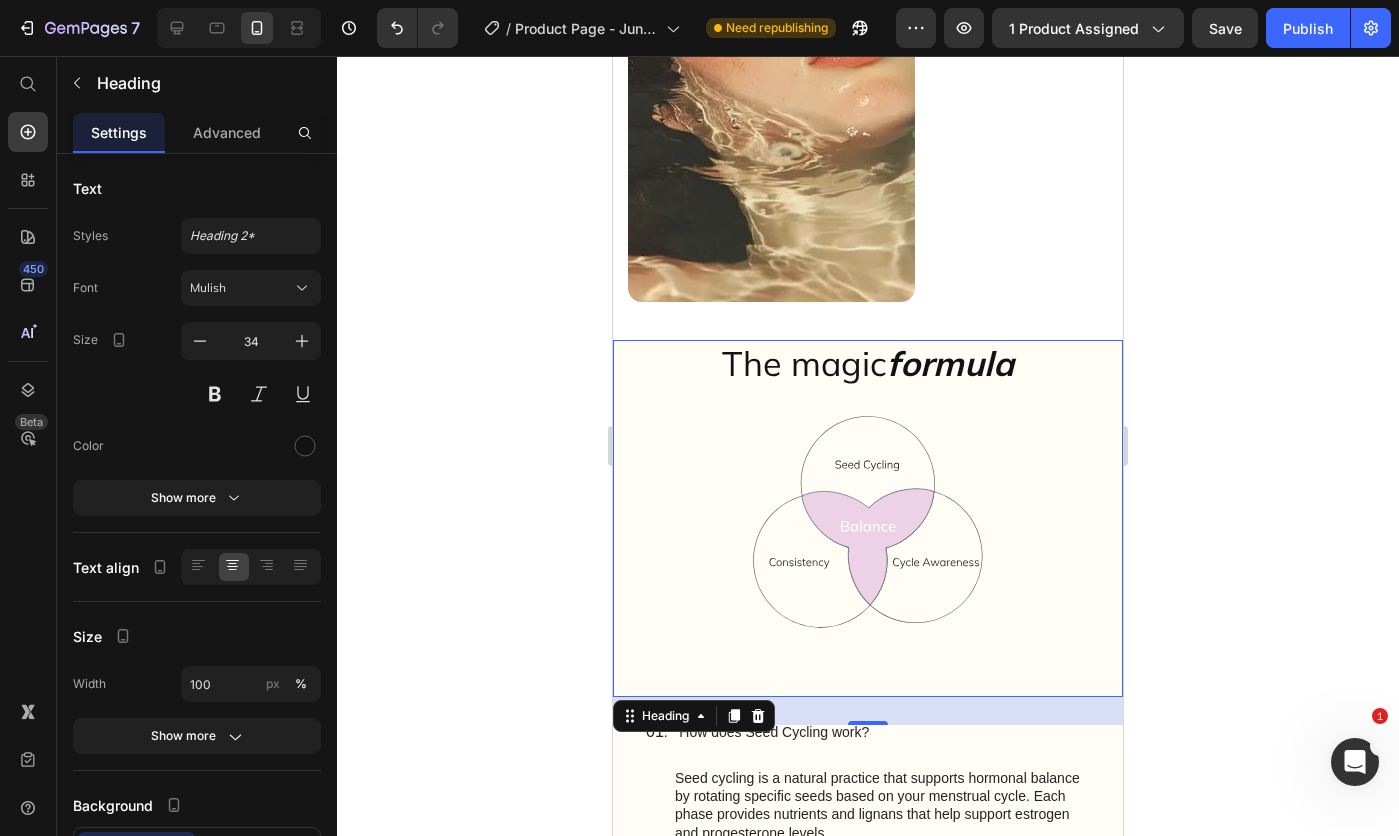 click 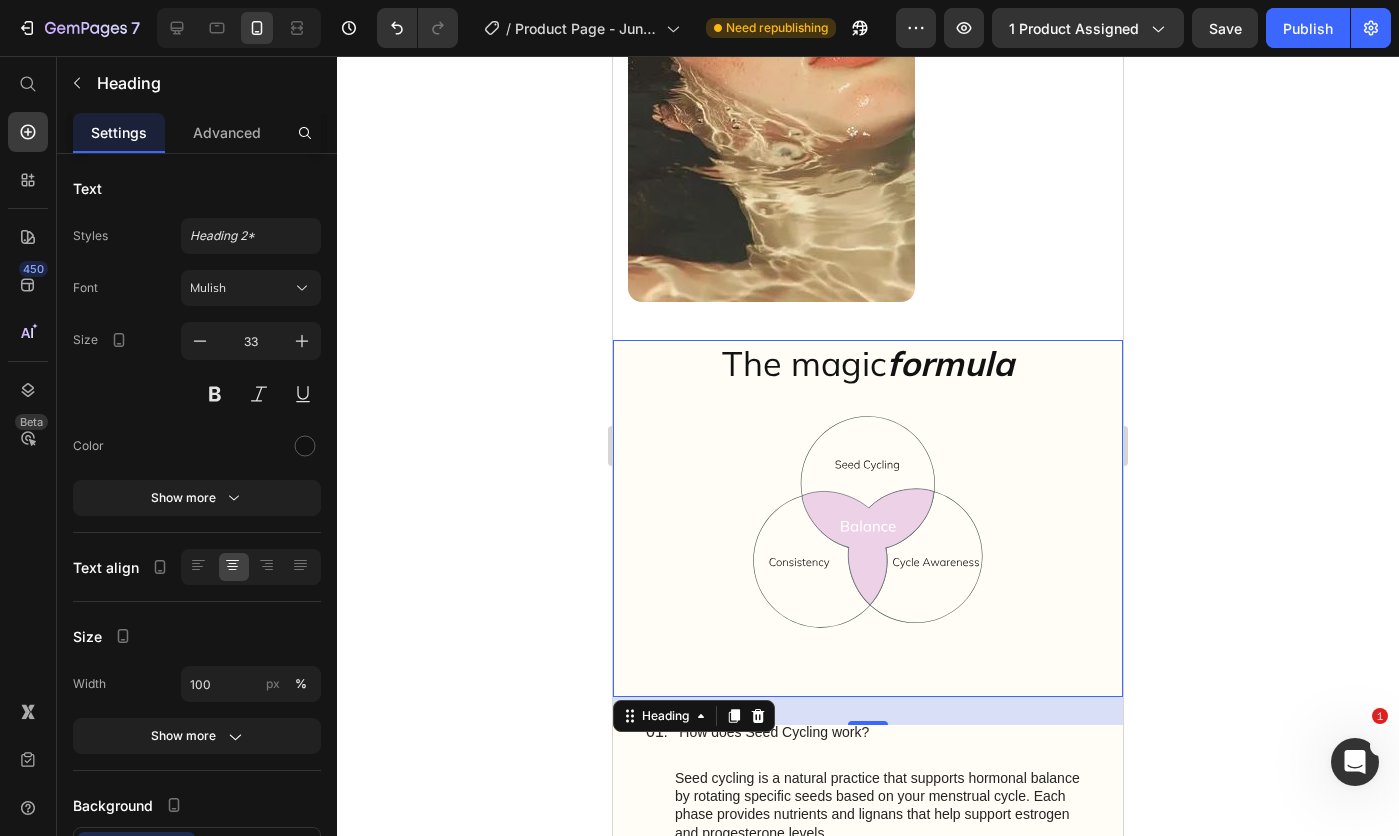 click 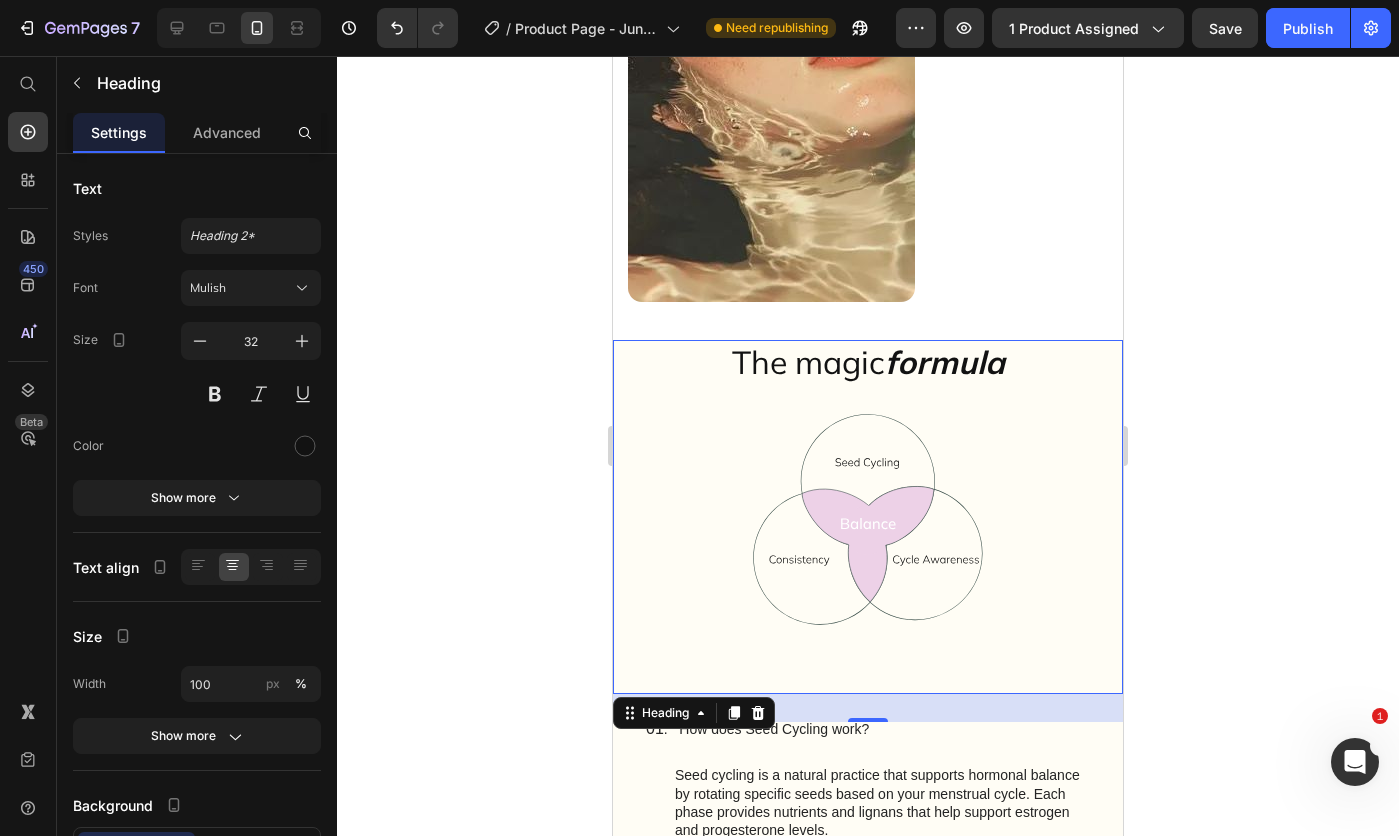 click 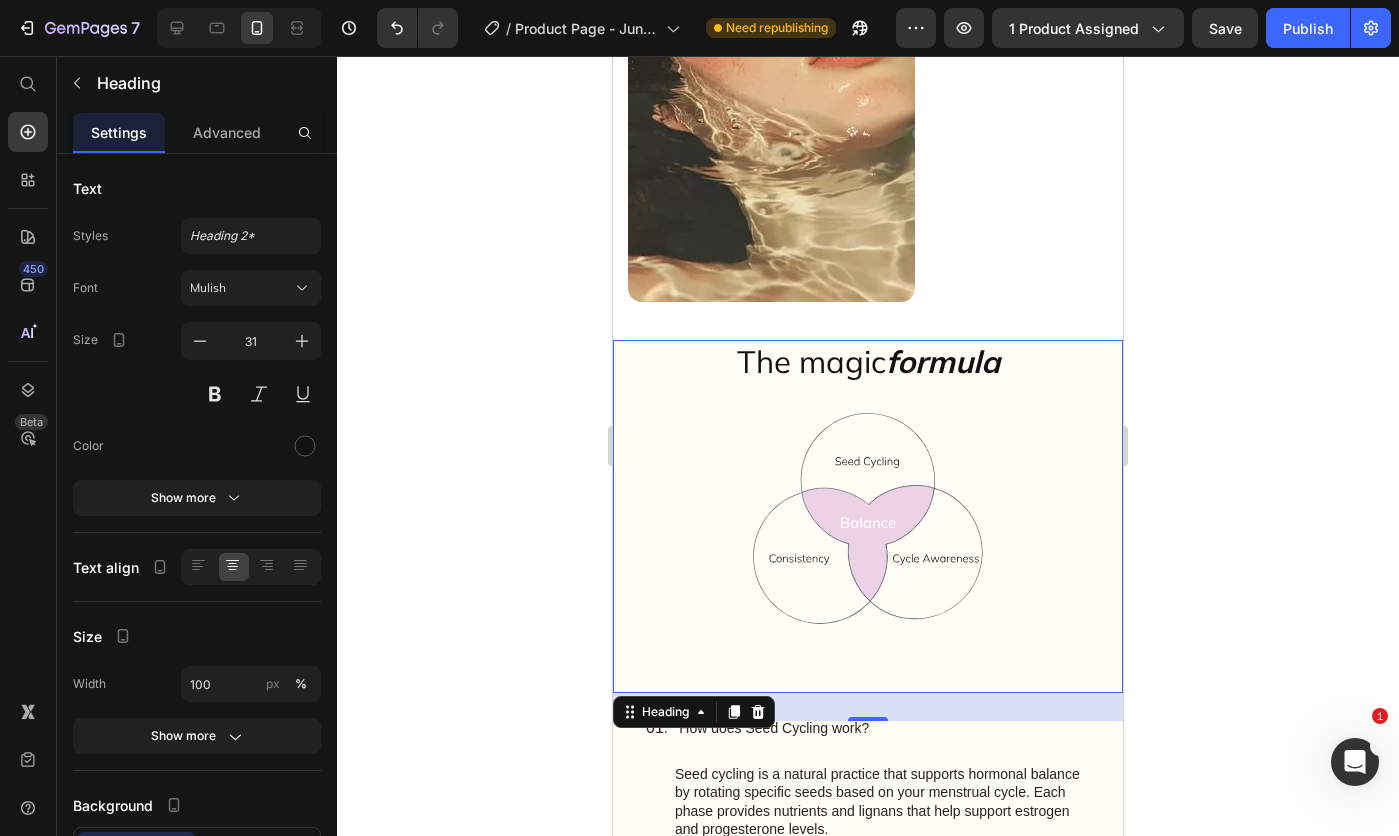 click 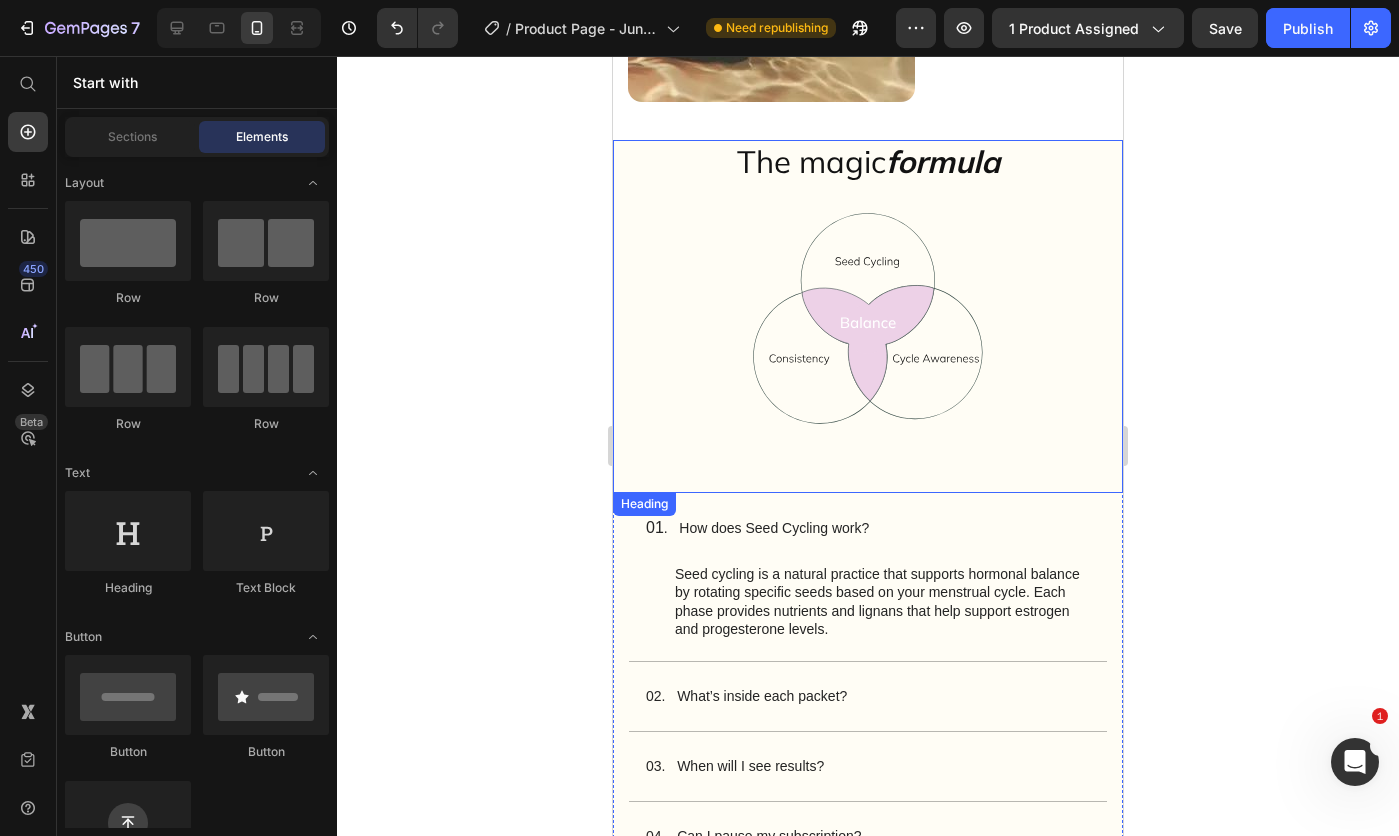 scroll, scrollTop: 4299, scrollLeft: 0, axis: vertical 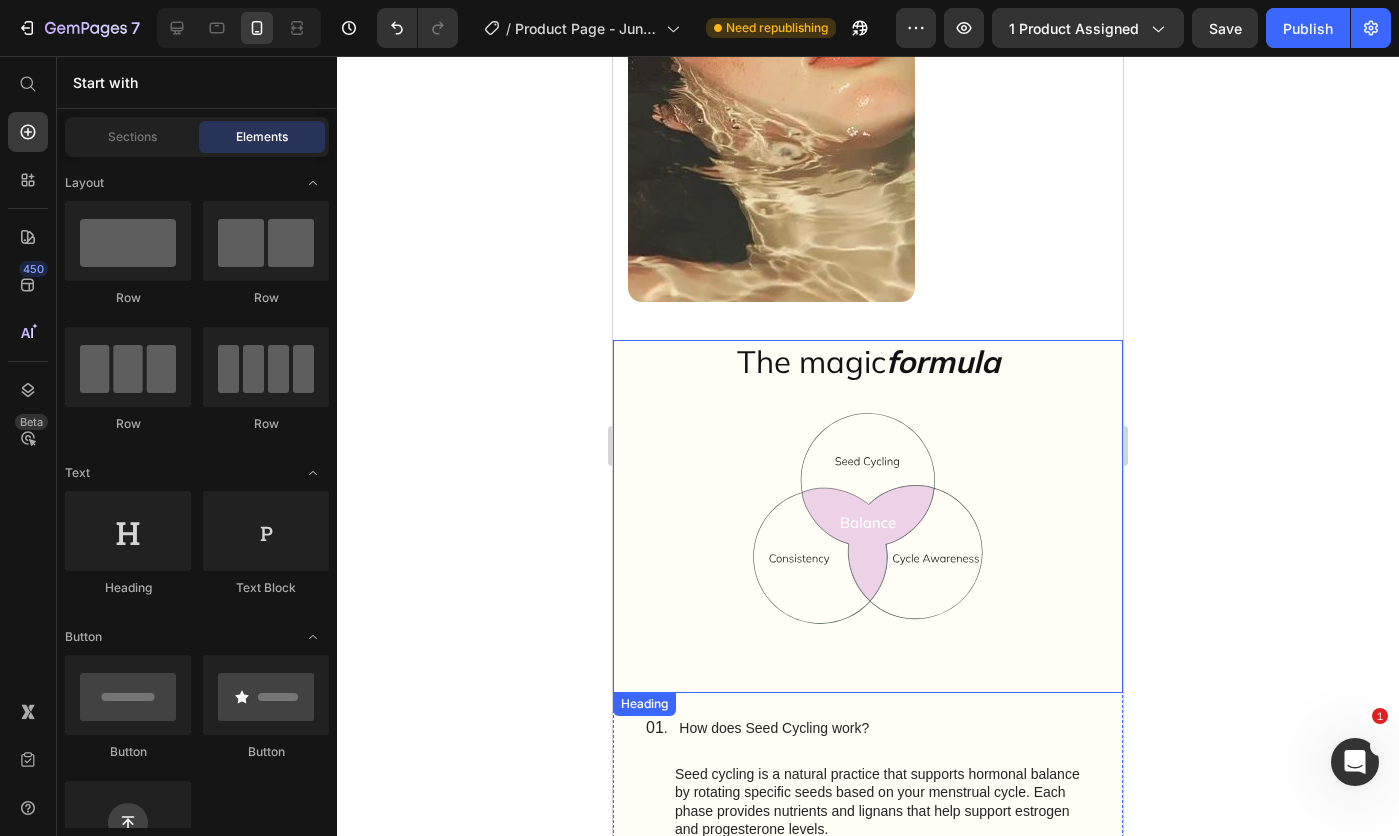 click on "The magic  formula" at bounding box center (868, 362) 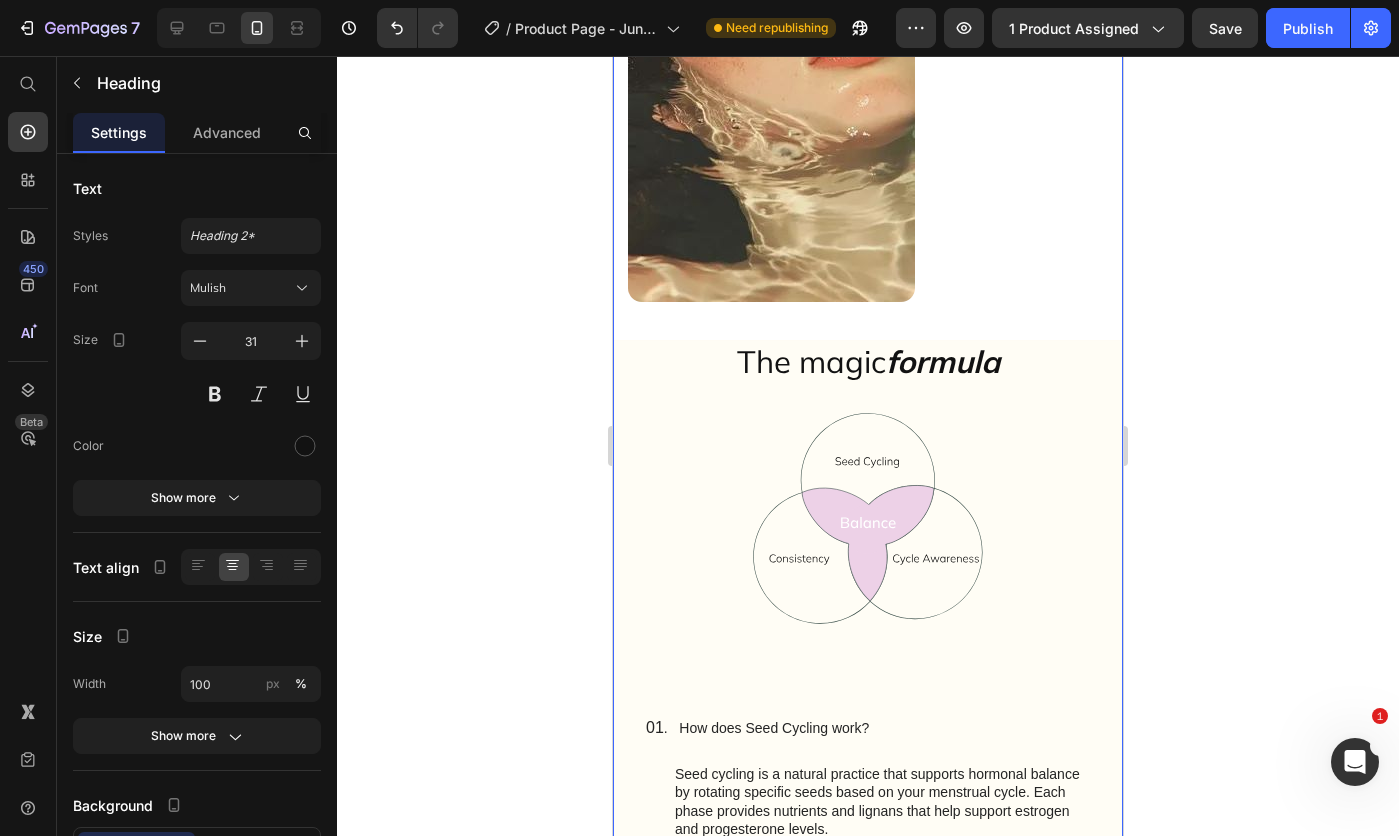 click on "The magic  formula Heading   28 Image Row
01 .   How does Seed Cycling work? Seed cycling is a natural practice that supports hormonal balance by rotating specific seeds based on your menstrual cycle. Each phase provides nutrients and lignans that help support estrogen and progesterone levels. Text Block
02.   What’s inside each packet?
03.   When will I see results?
04.   Can I pause my subscription?
05.   Is this safe long-term? Accordion Row Hero Banner" at bounding box center [868, 476] 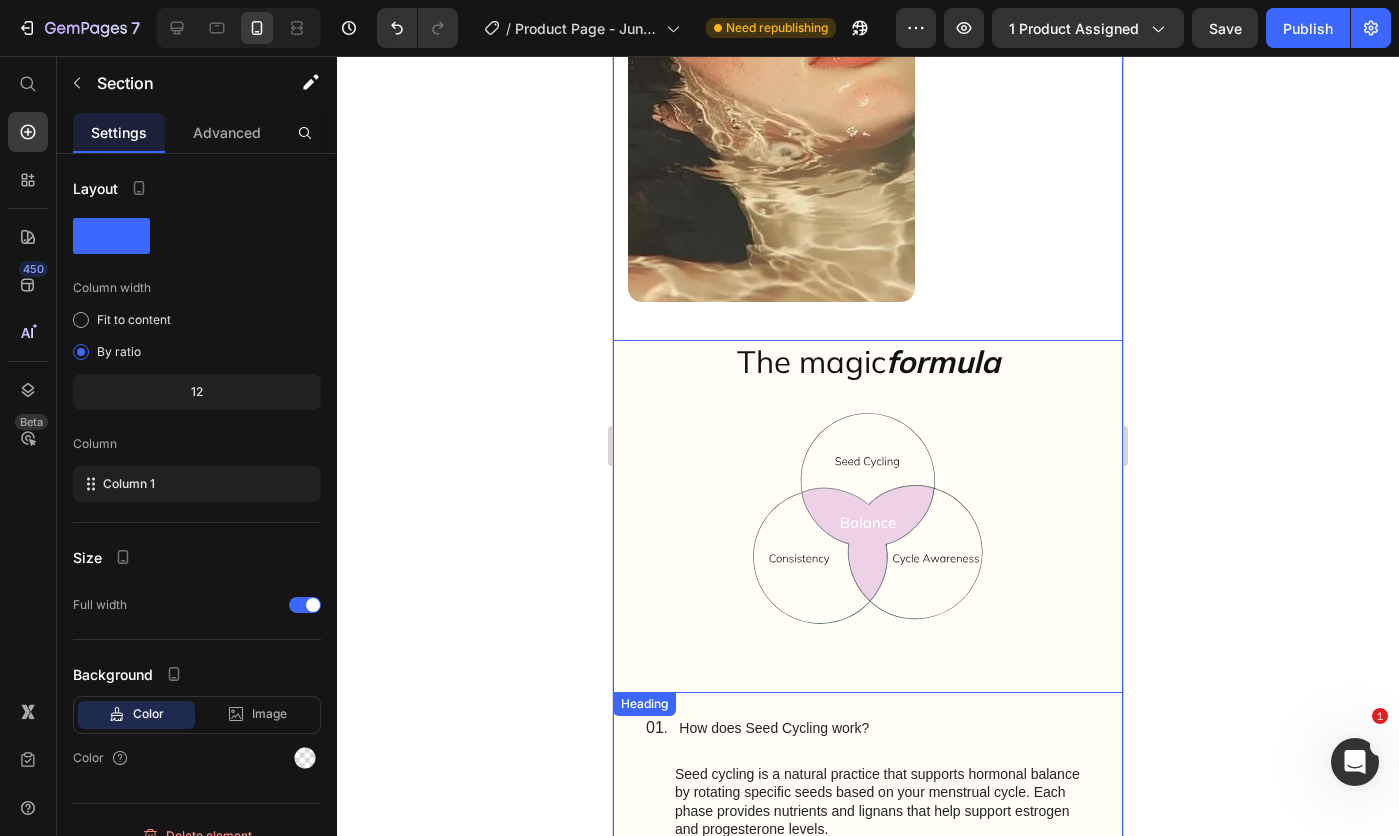click on "formula" at bounding box center (943, 361) 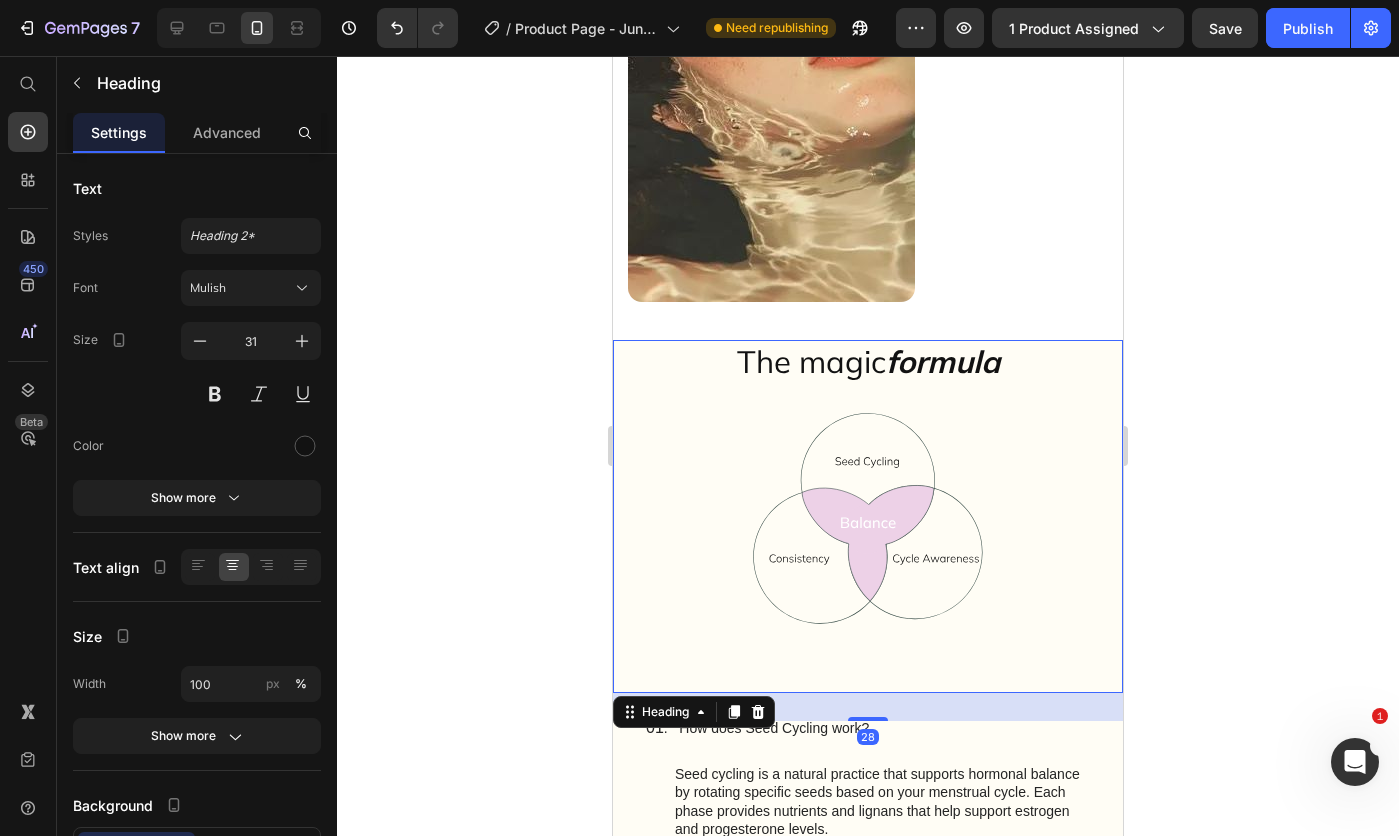 click on "Advanced" at bounding box center [227, 132] 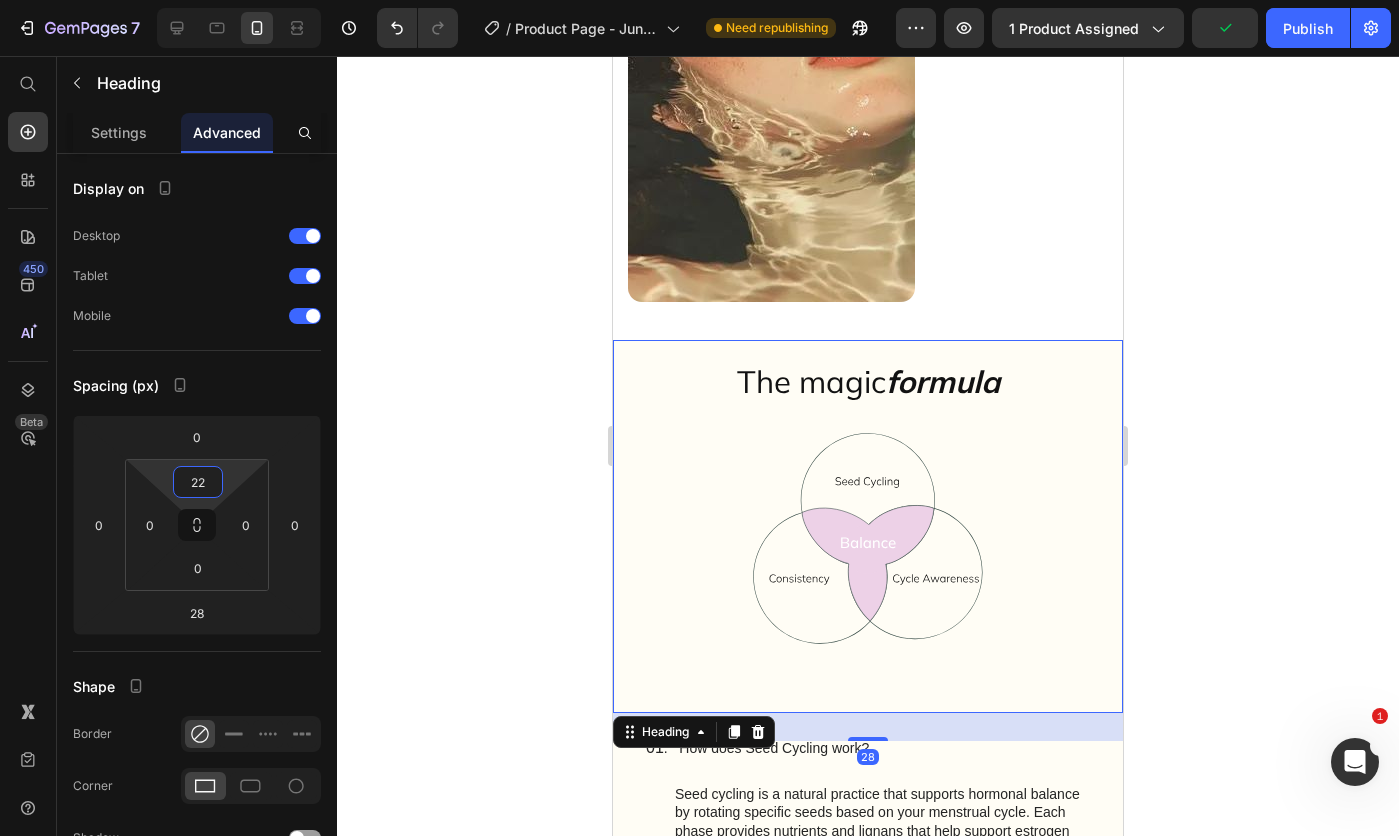 type on "26" 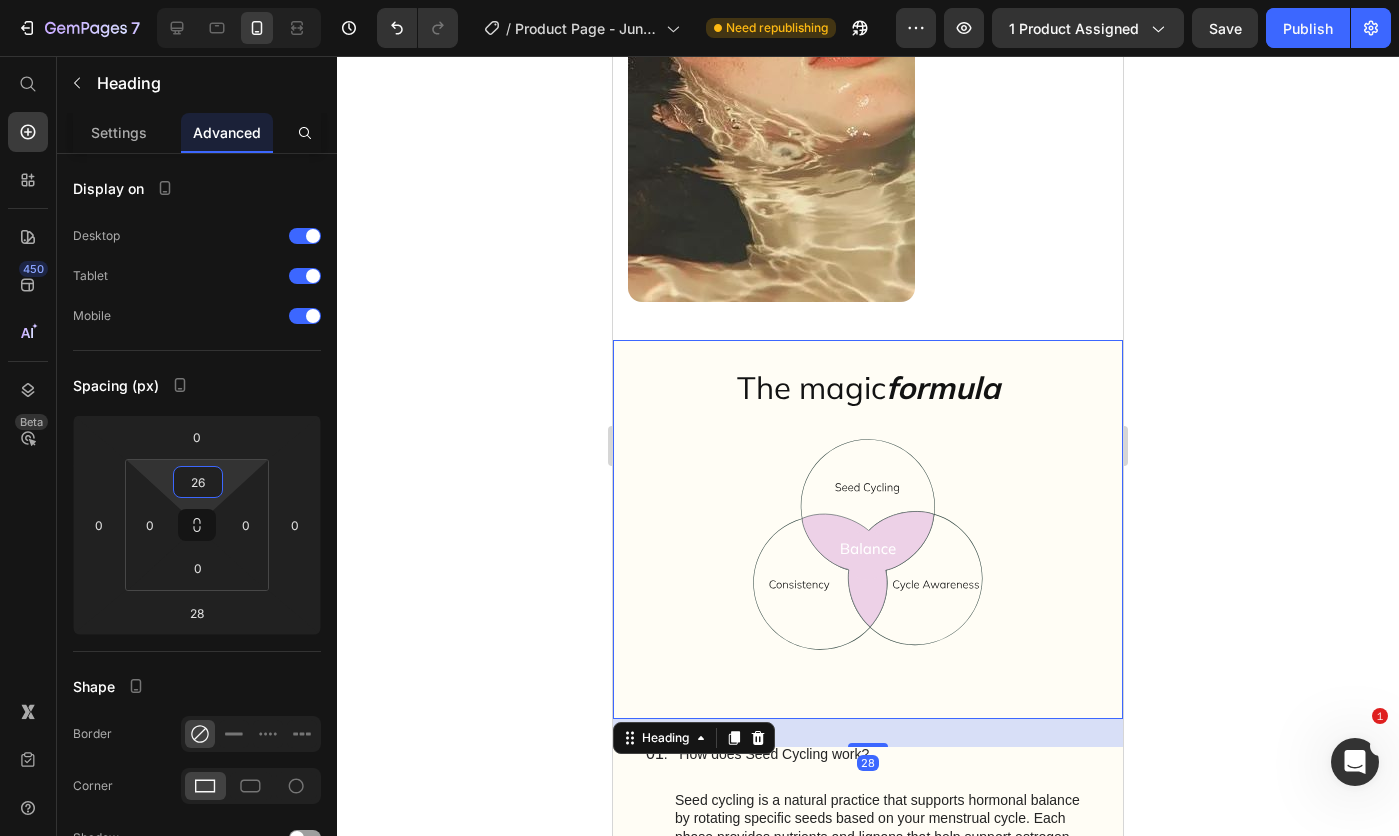drag, startPoint x: 228, startPoint y: 482, endPoint x: 230, endPoint y: 469, distance: 13.152946 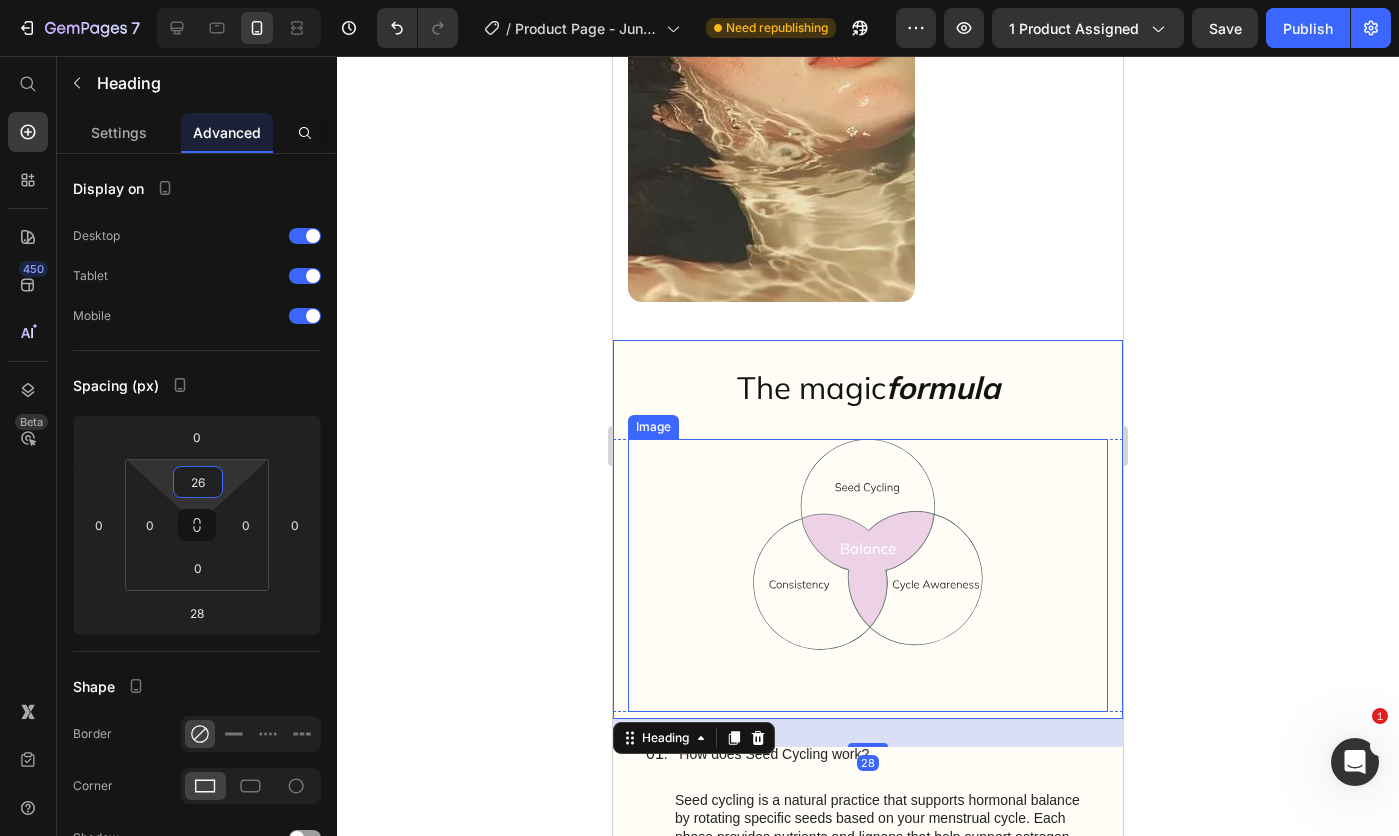 click 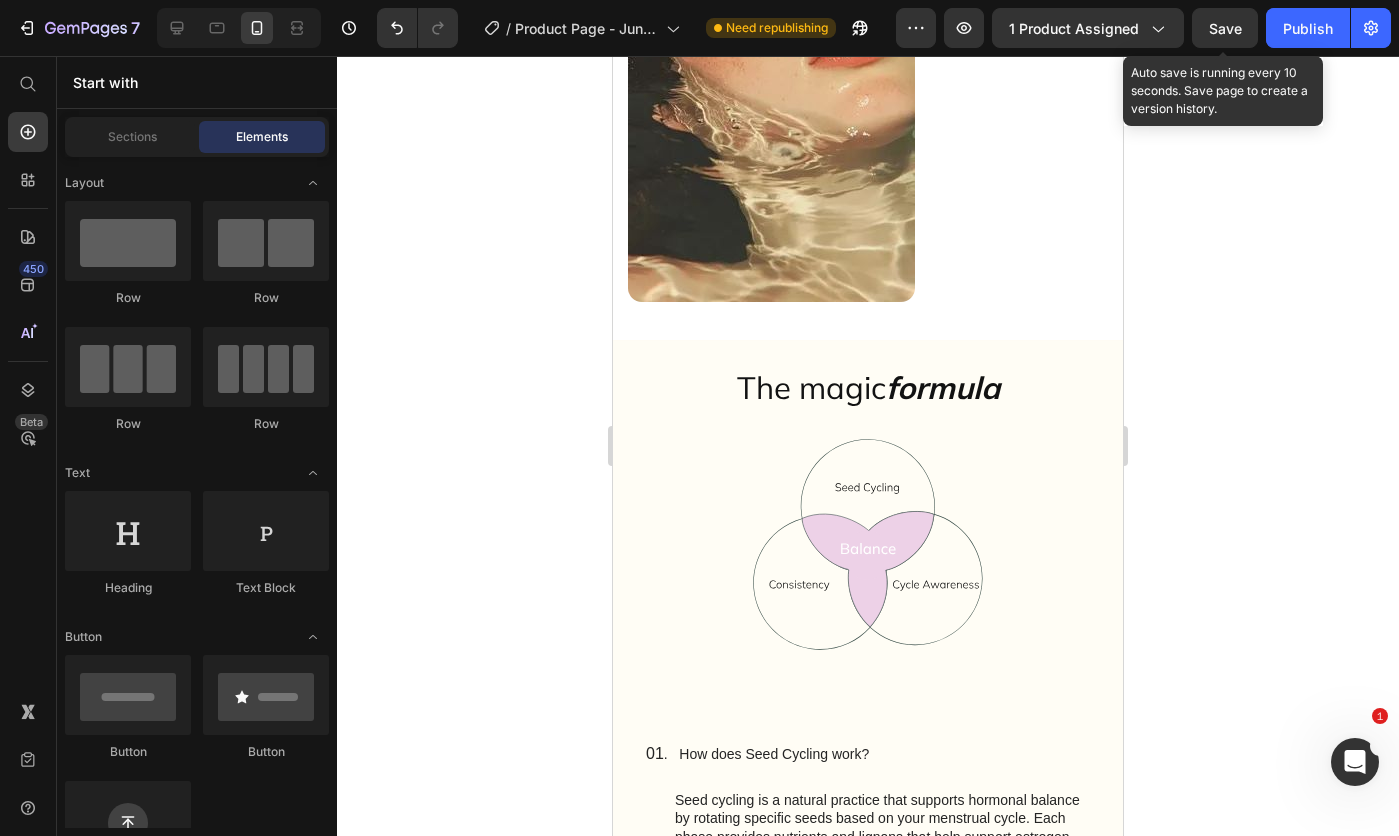 click on "Save" at bounding box center (1225, 28) 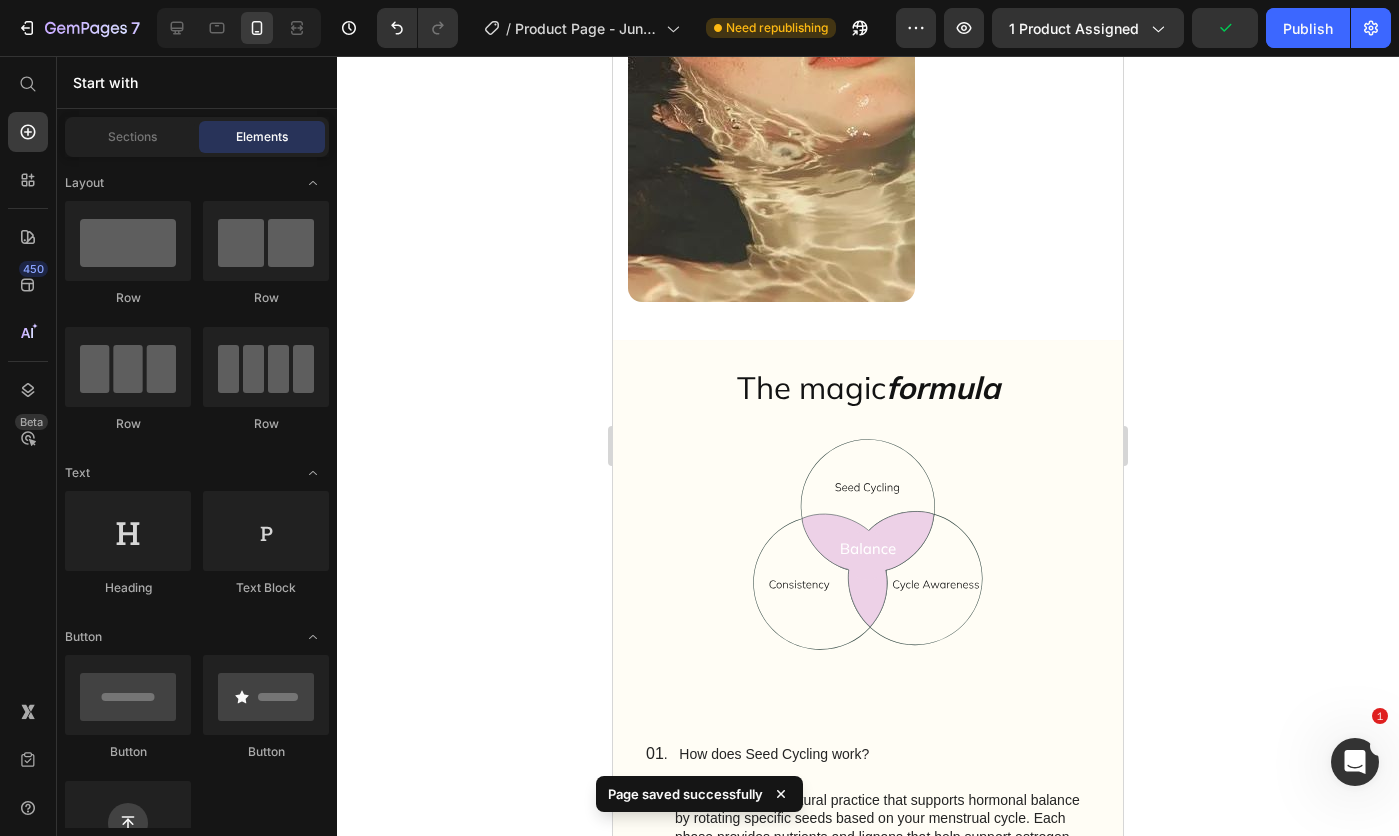 click on "Publish" 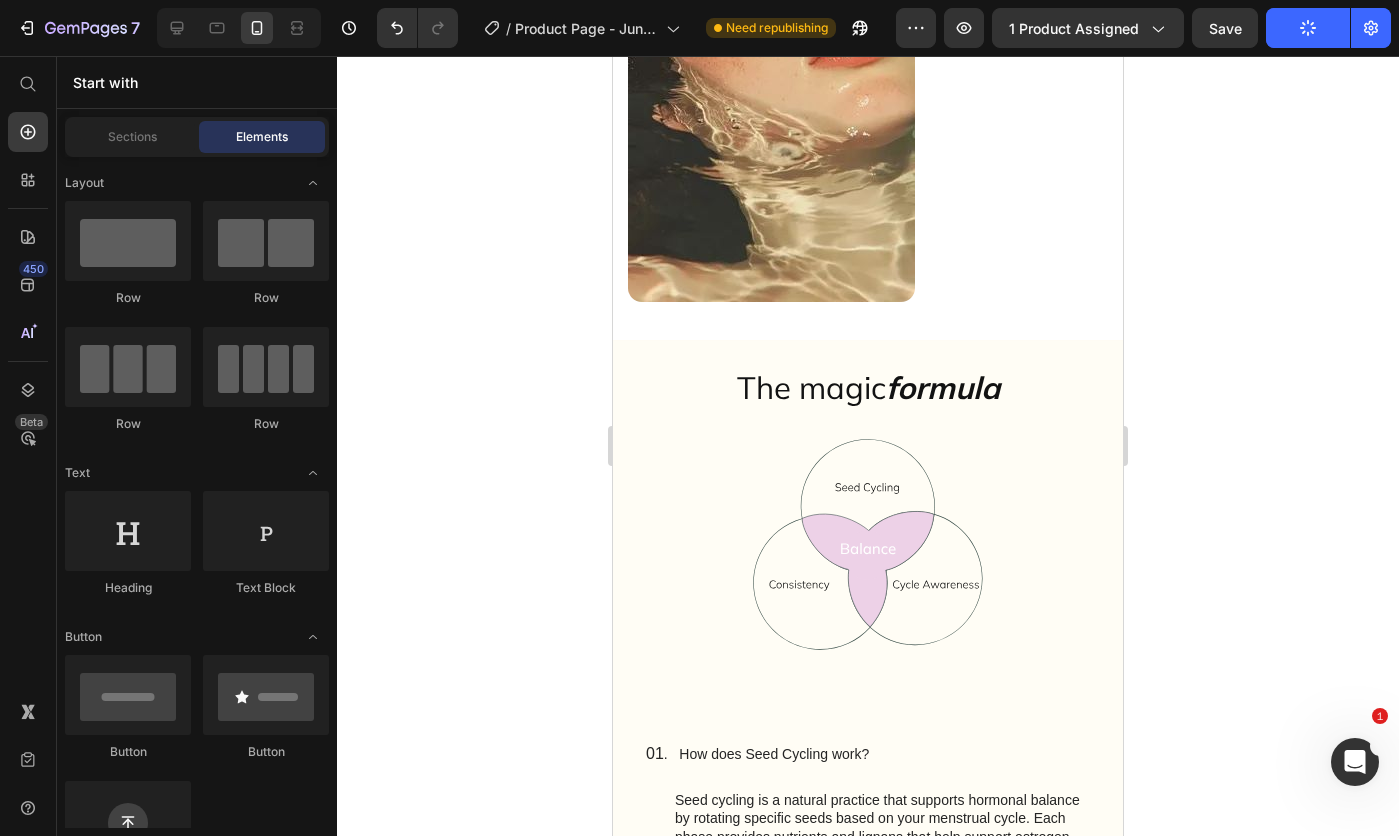 click 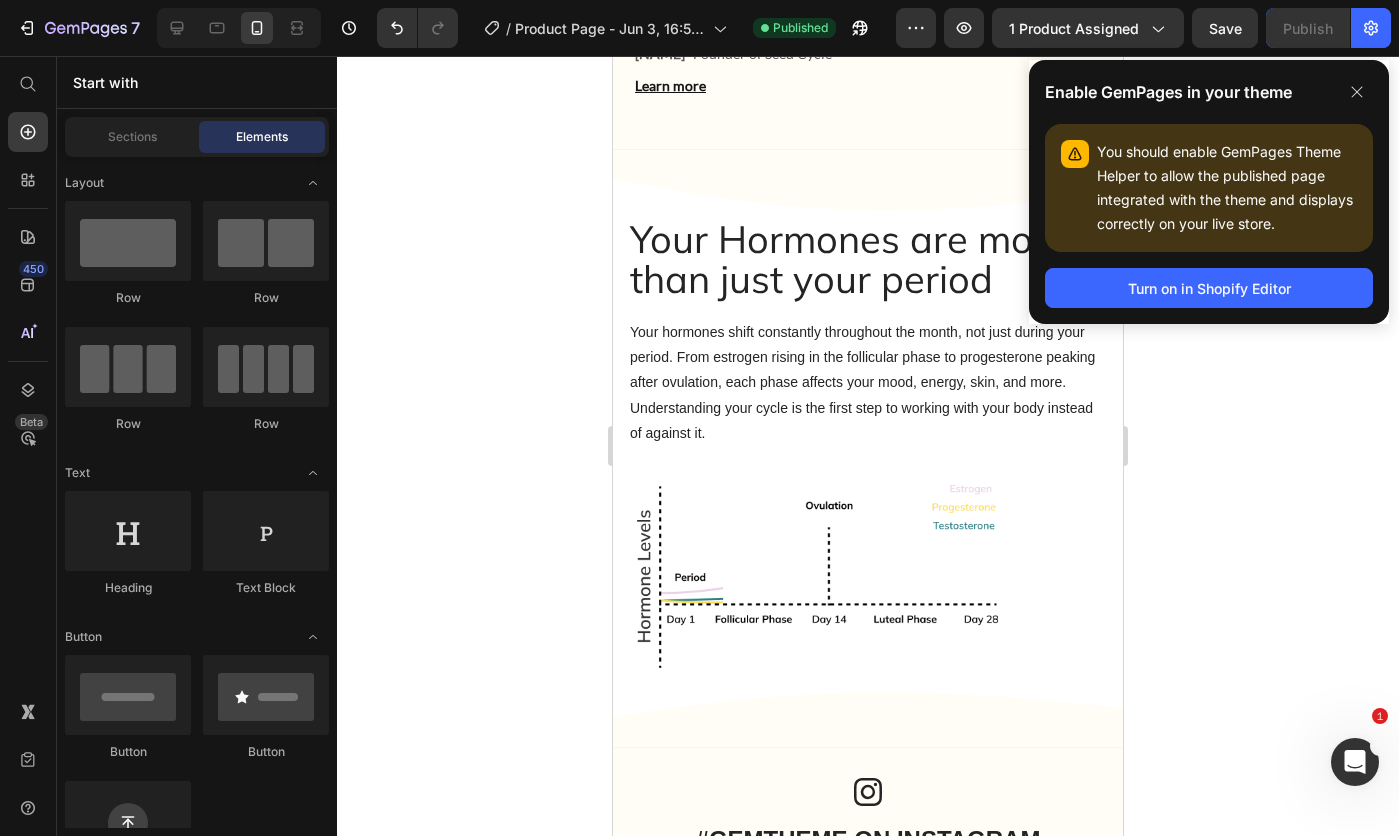 scroll, scrollTop: 6499, scrollLeft: 0, axis: vertical 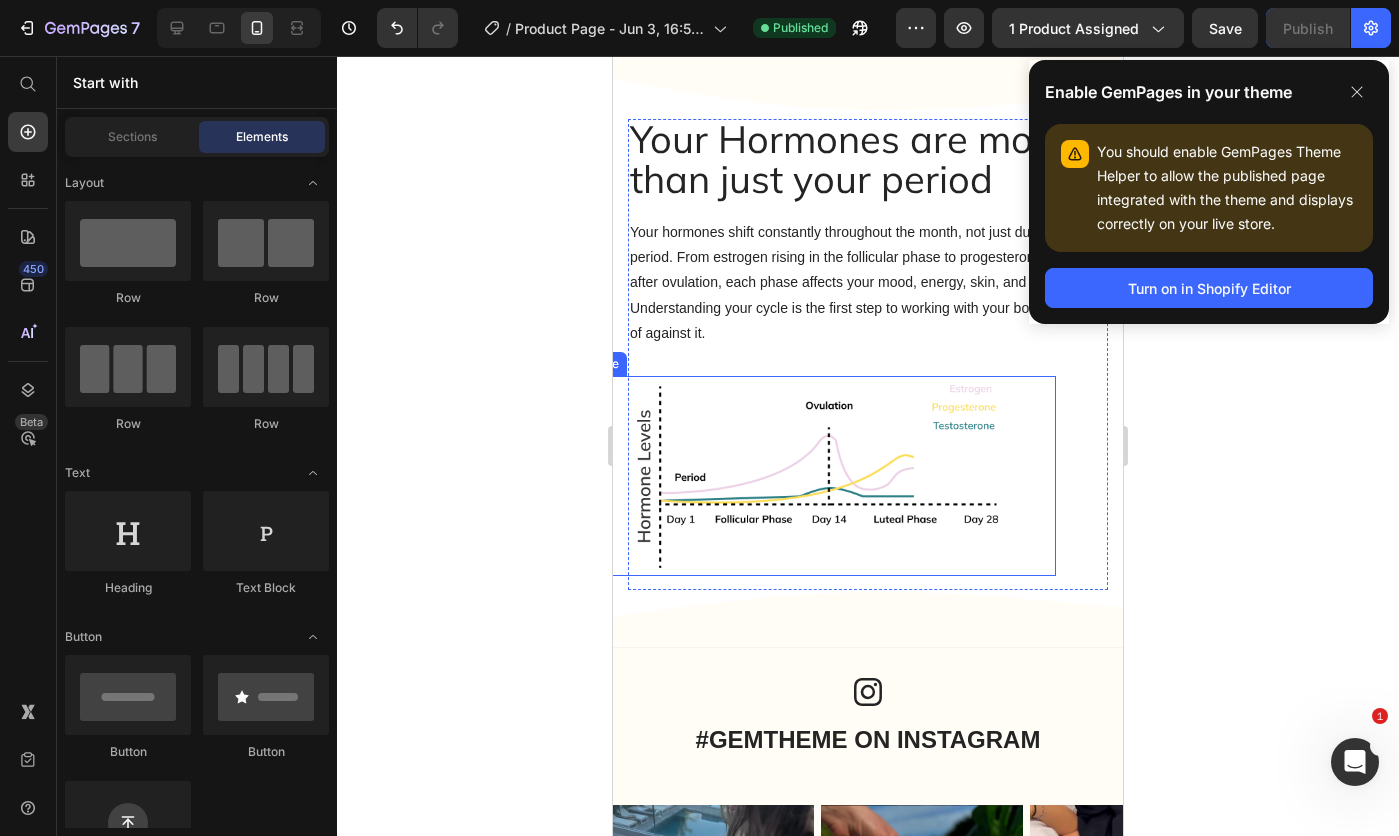 click at bounding box center (816, 476) 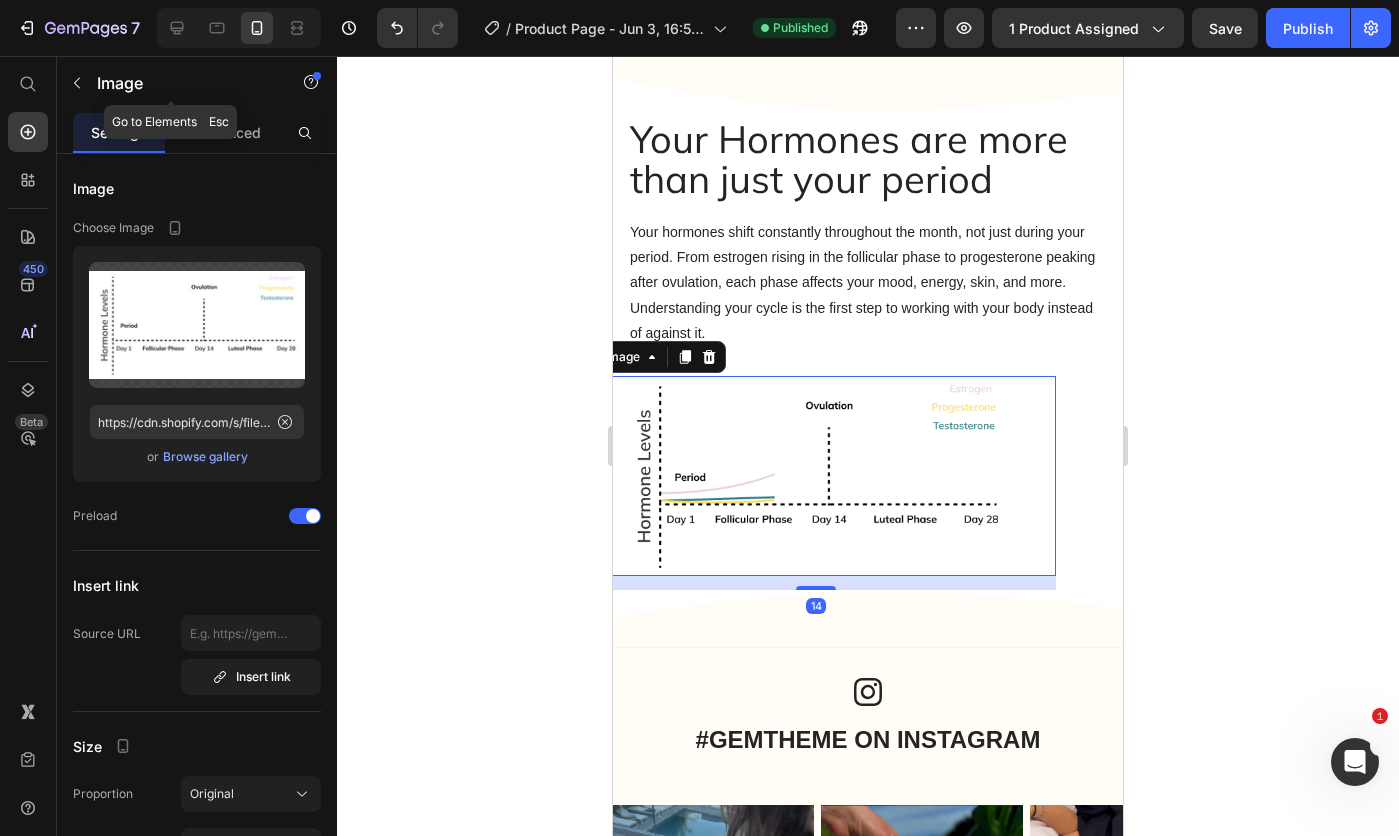 click on "Advanced" at bounding box center [227, 132] 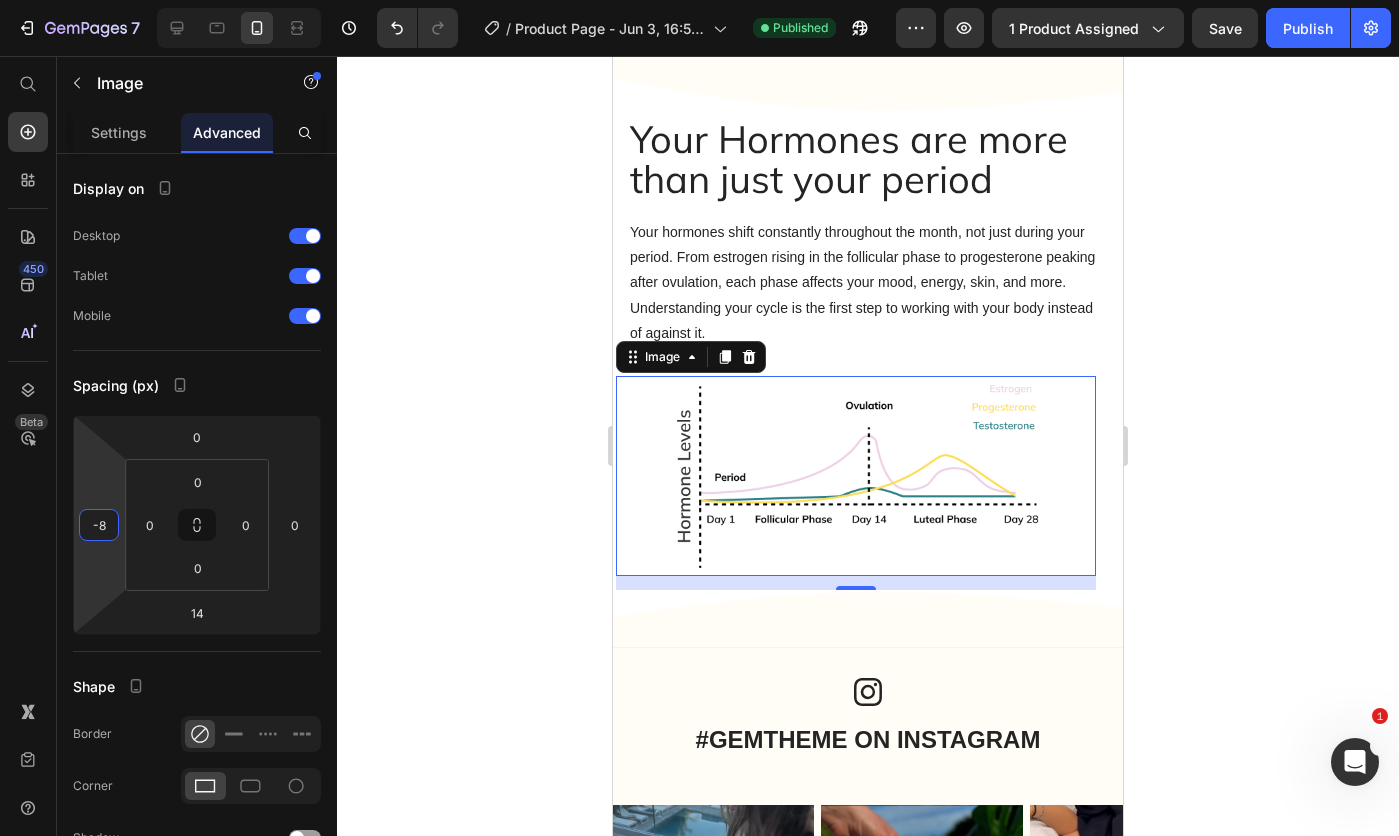 type on "-2" 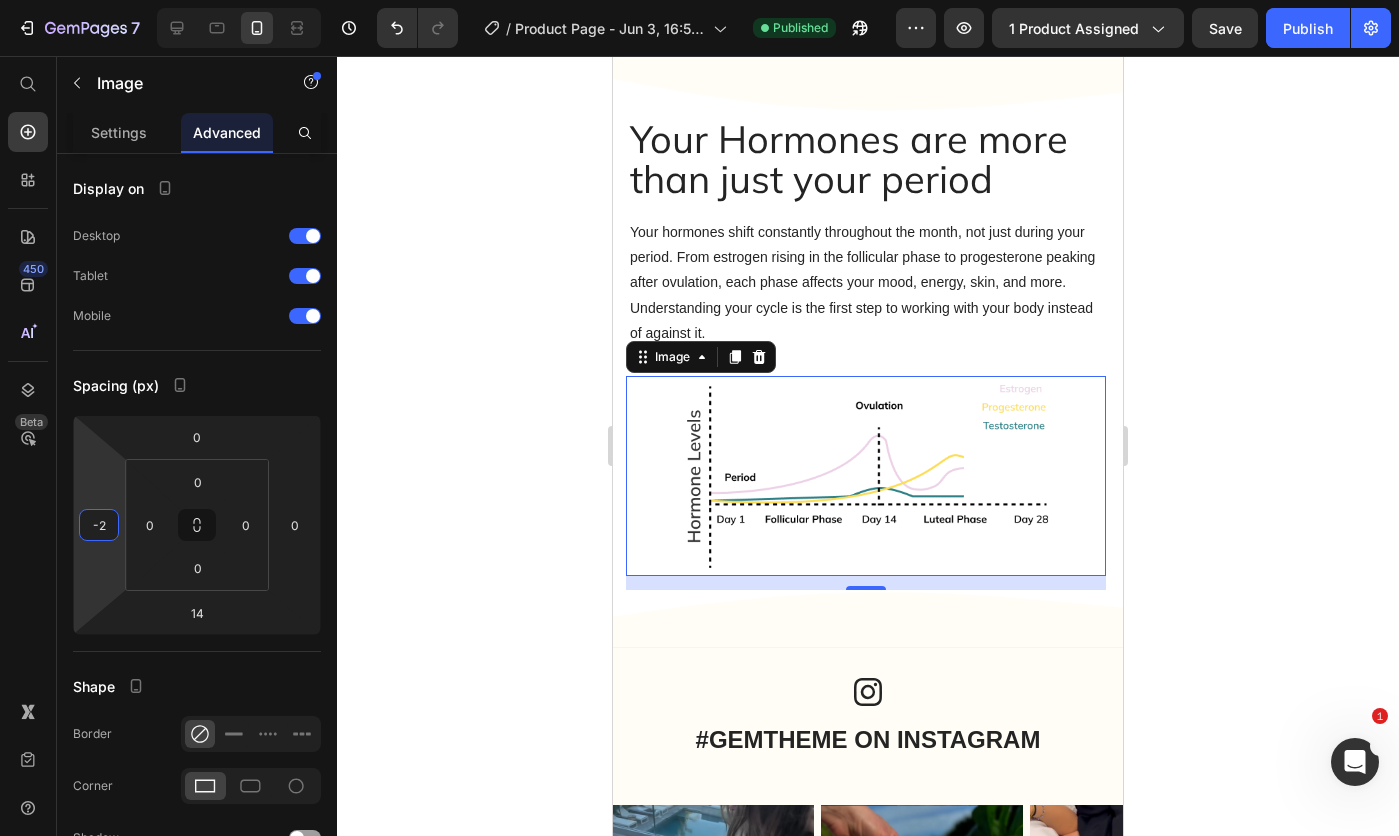 drag, startPoint x: 108, startPoint y: 551, endPoint x: 128, endPoint y: 526, distance: 32.01562 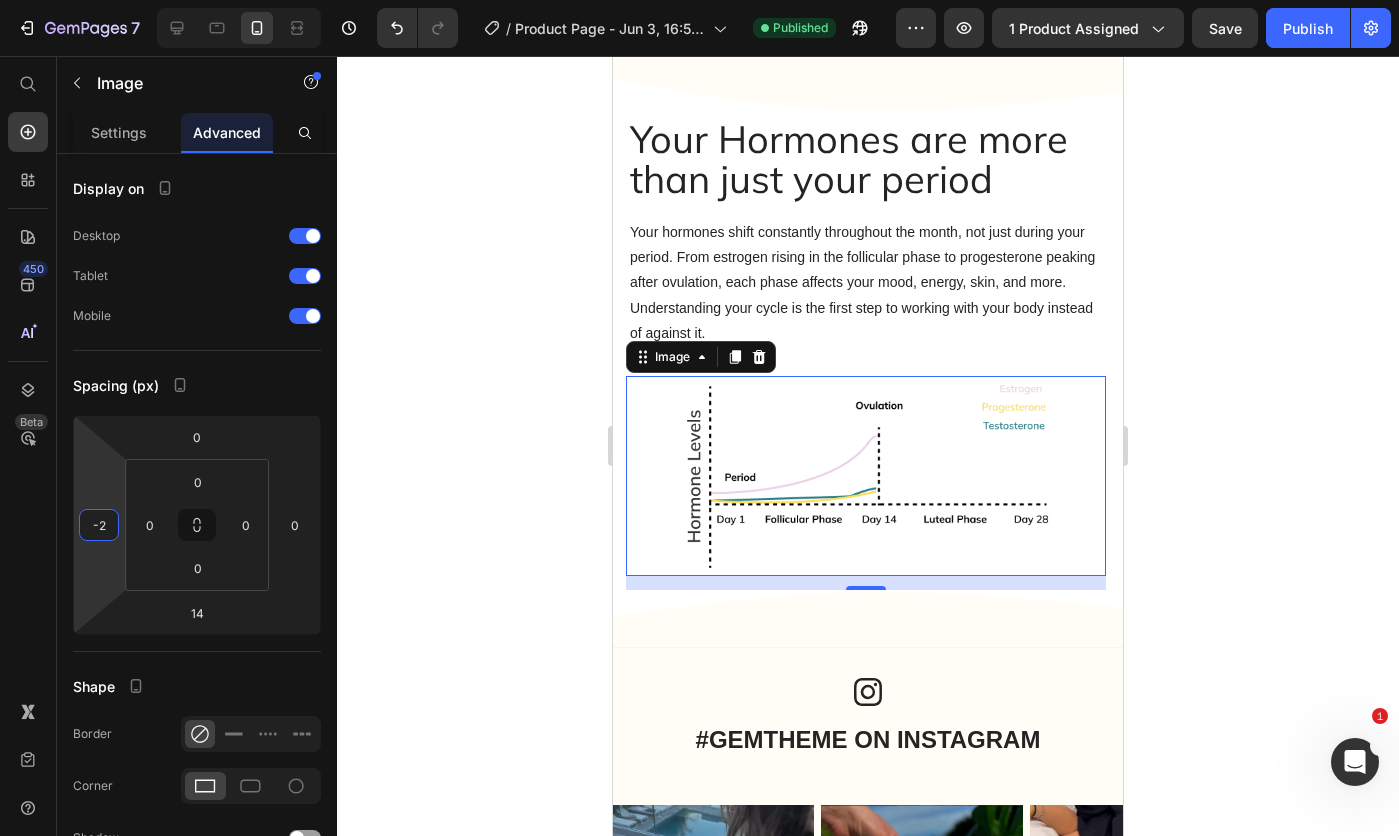 click on "7  Version history  /  Product Page - Jun 3, 16:50:05 Published Preview 1 product assigned  Save   Publish  450 Beta Start with Sections Elements Hero Section Product Detail Brands Trusted Badges Guarantee Product Breakdown How to use Testimonials Compare Bundle FAQs Social Proof Brand Story Product List Collection Blog List Contact Sticky Add to Cart Custom Footer Browse Library 450 Layout
Row
Row
Row
Row Text
Heading
Text Block Button
Button
Button
Sticky Back to top Media" at bounding box center (699, 0) 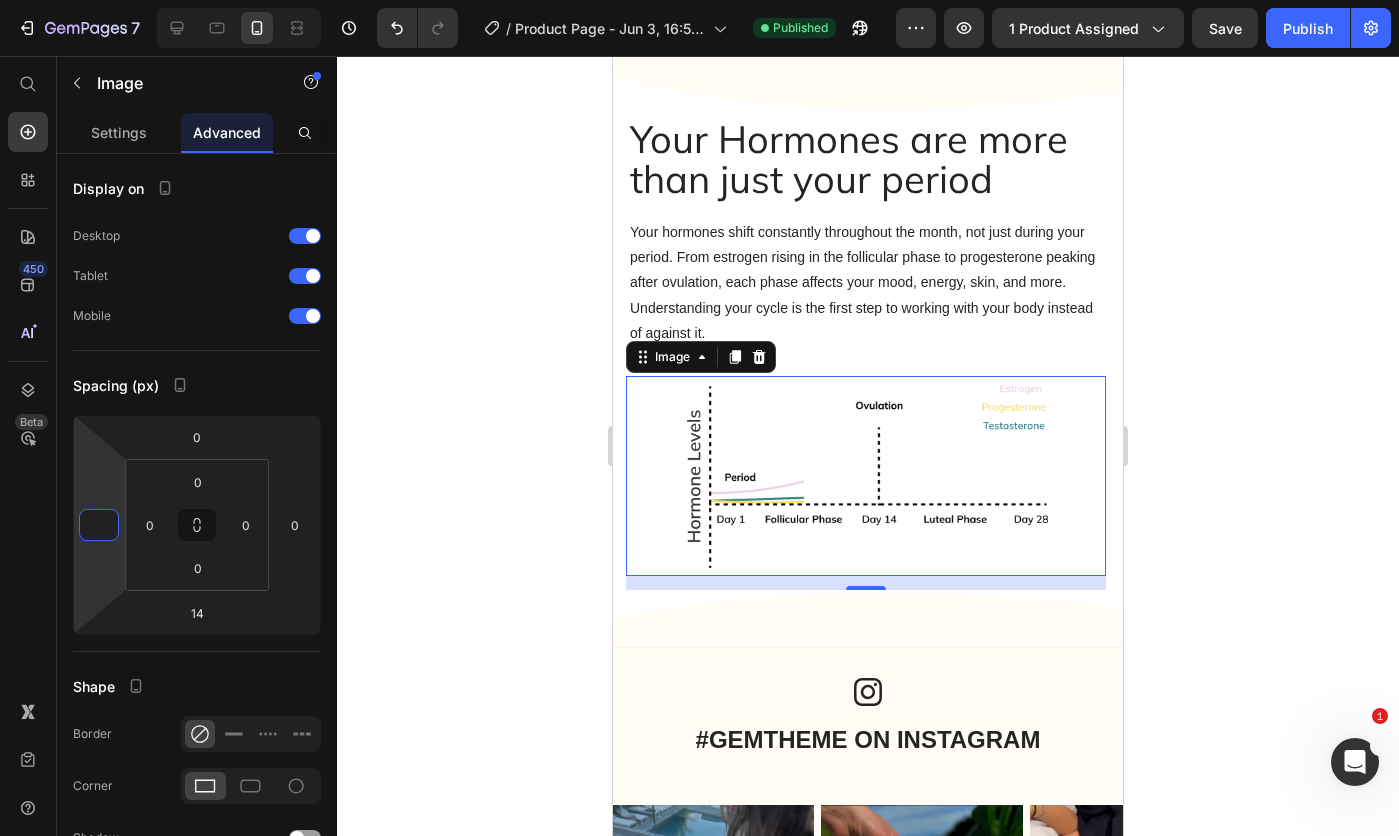 type on "0" 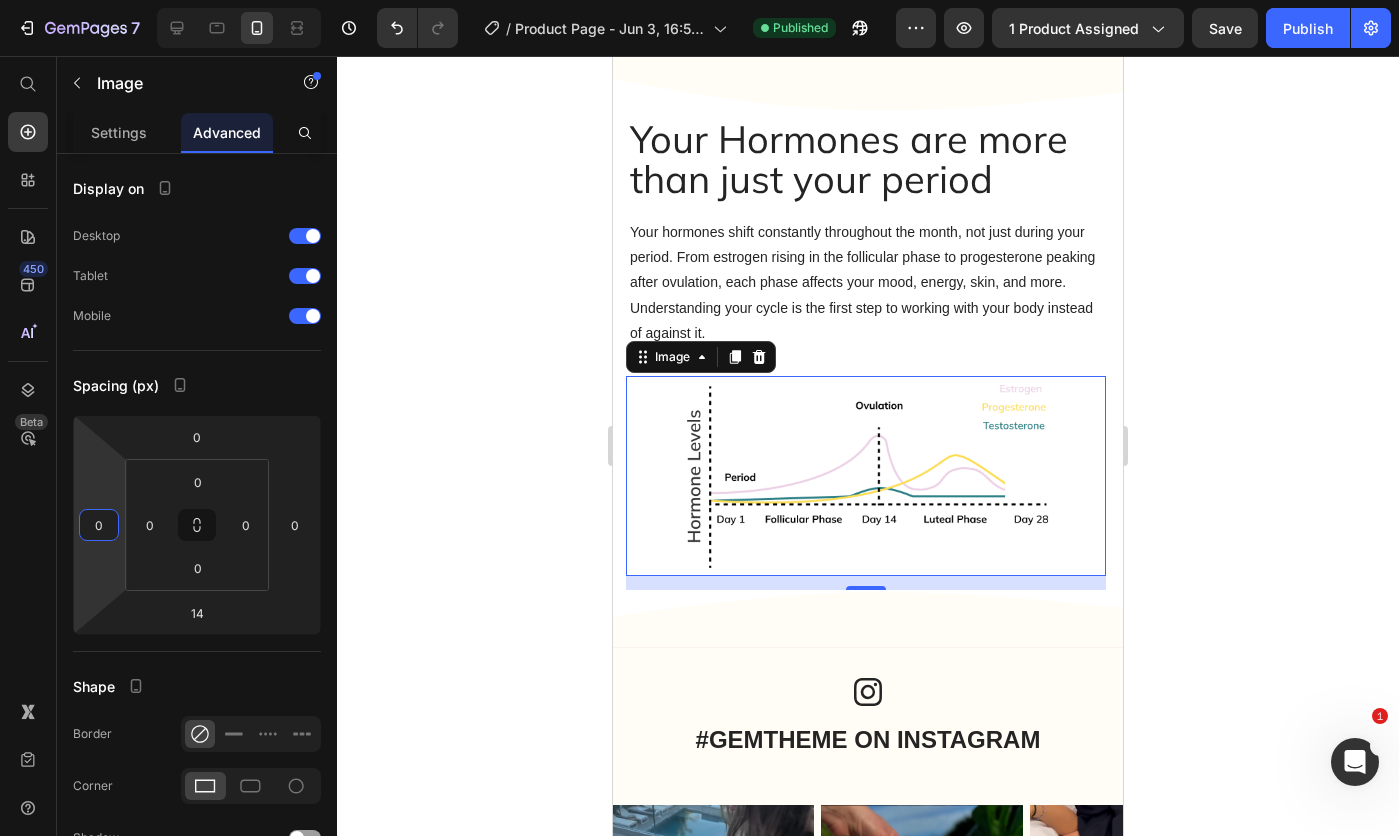 click 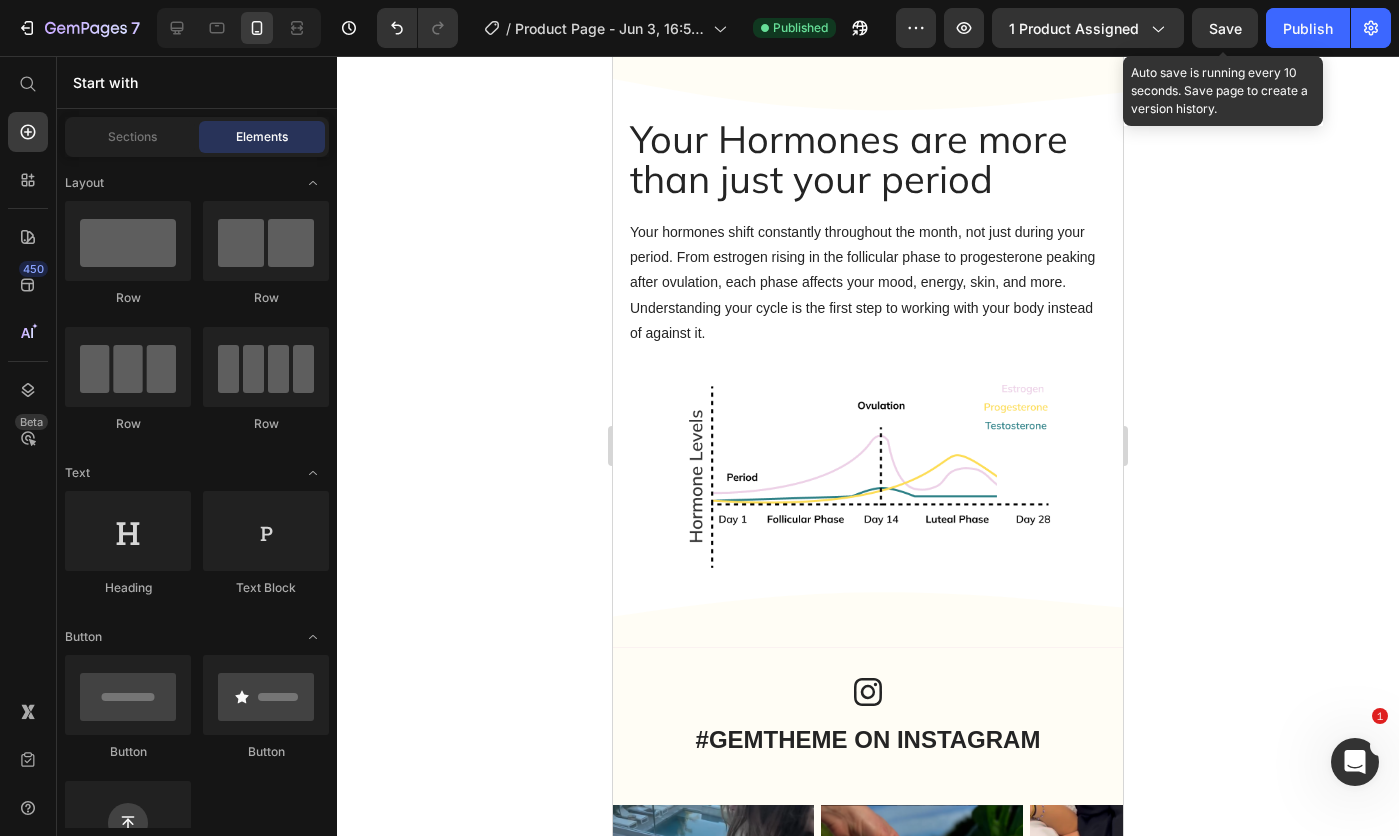 click on "Save" at bounding box center [1225, 28] 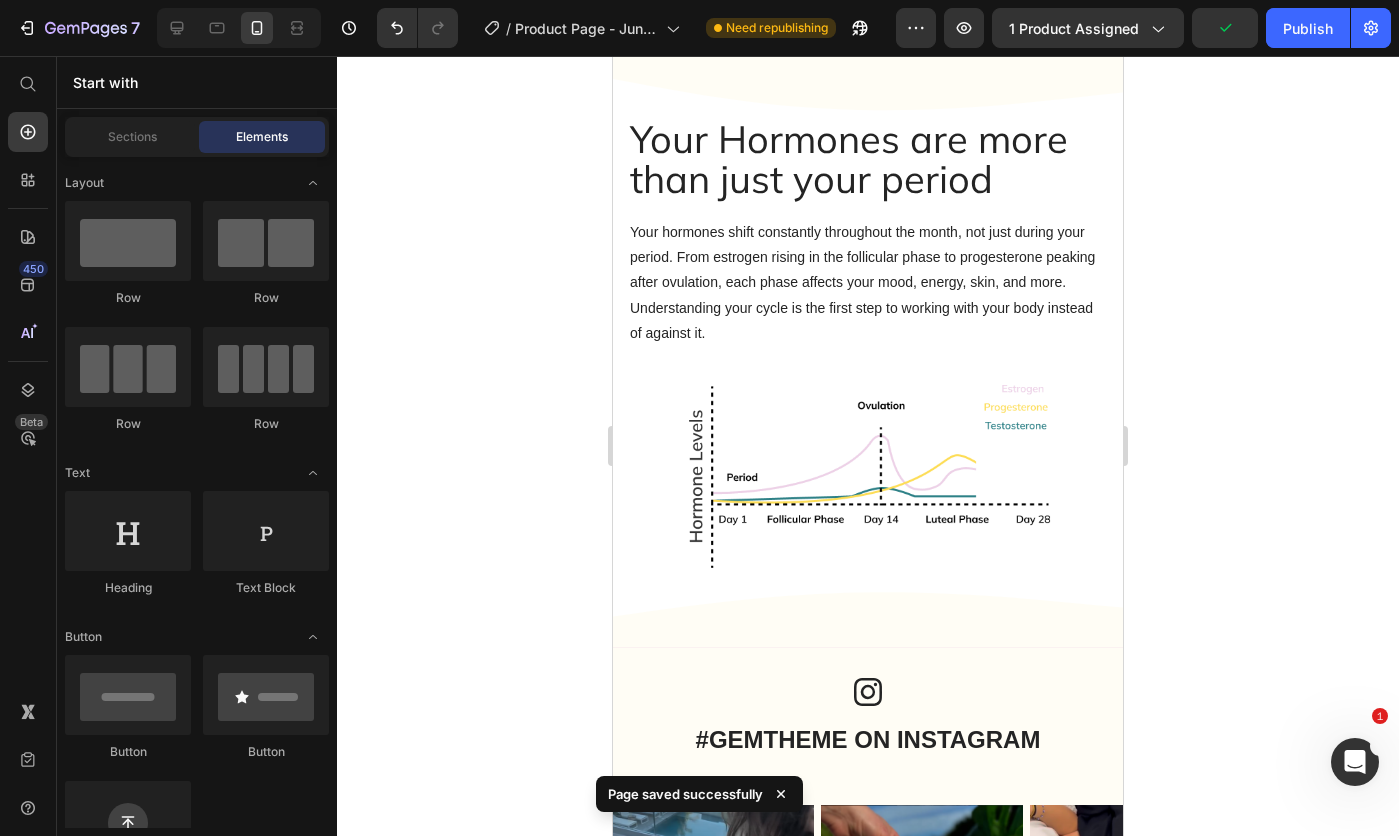 click on "Publish" at bounding box center [1308, 28] 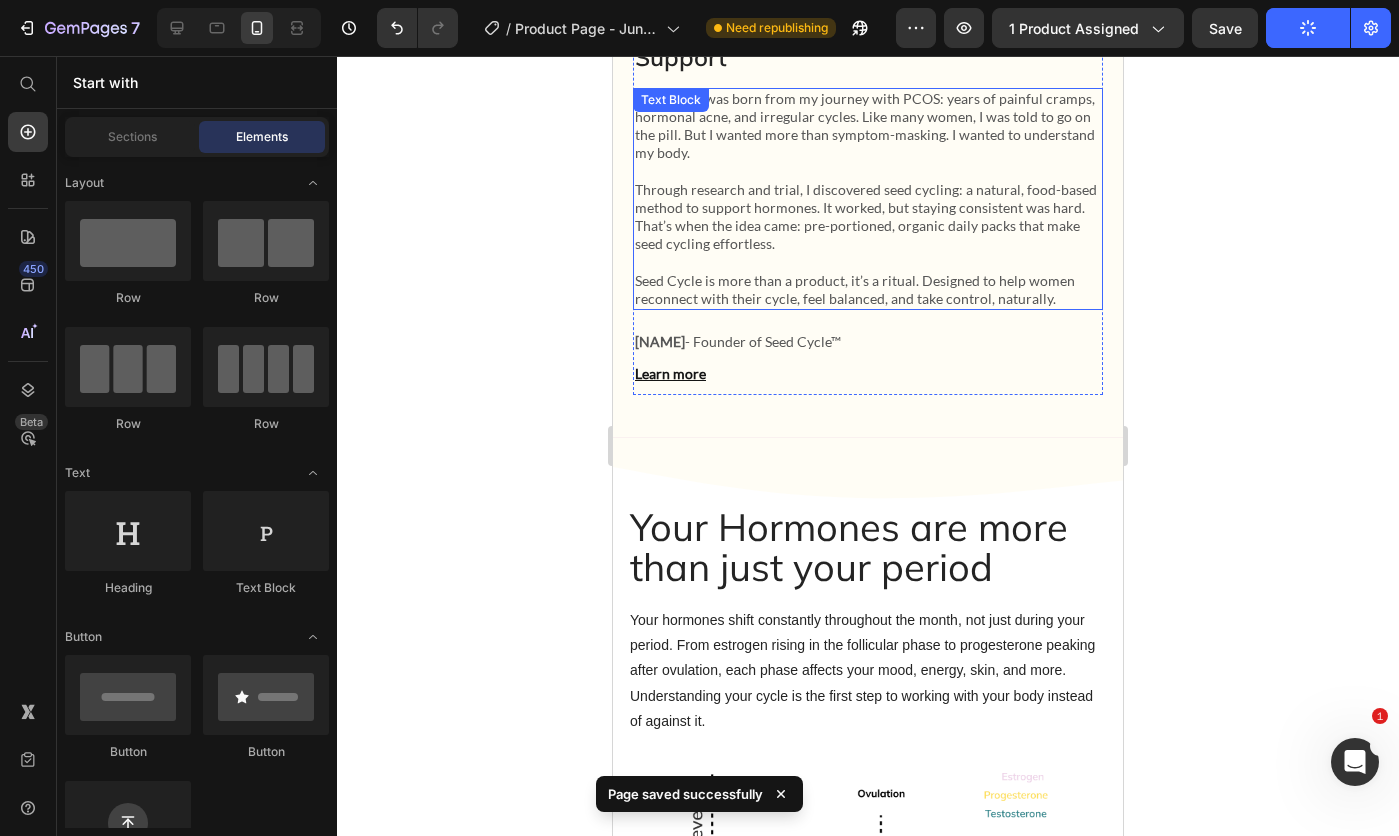 scroll, scrollTop: 6099, scrollLeft: 0, axis: vertical 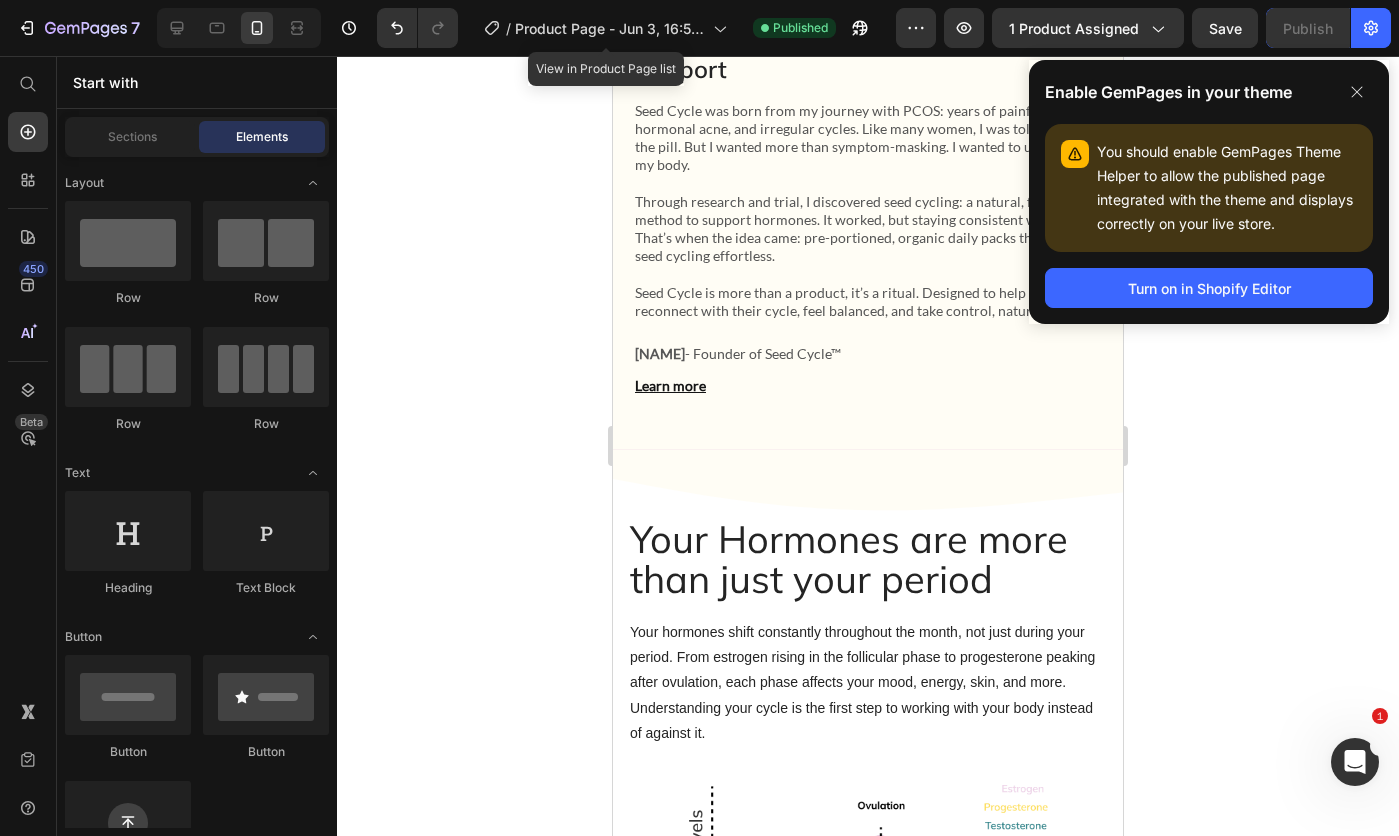 click on "Product Page - Jun 3, 16:50:05" at bounding box center (610, 28) 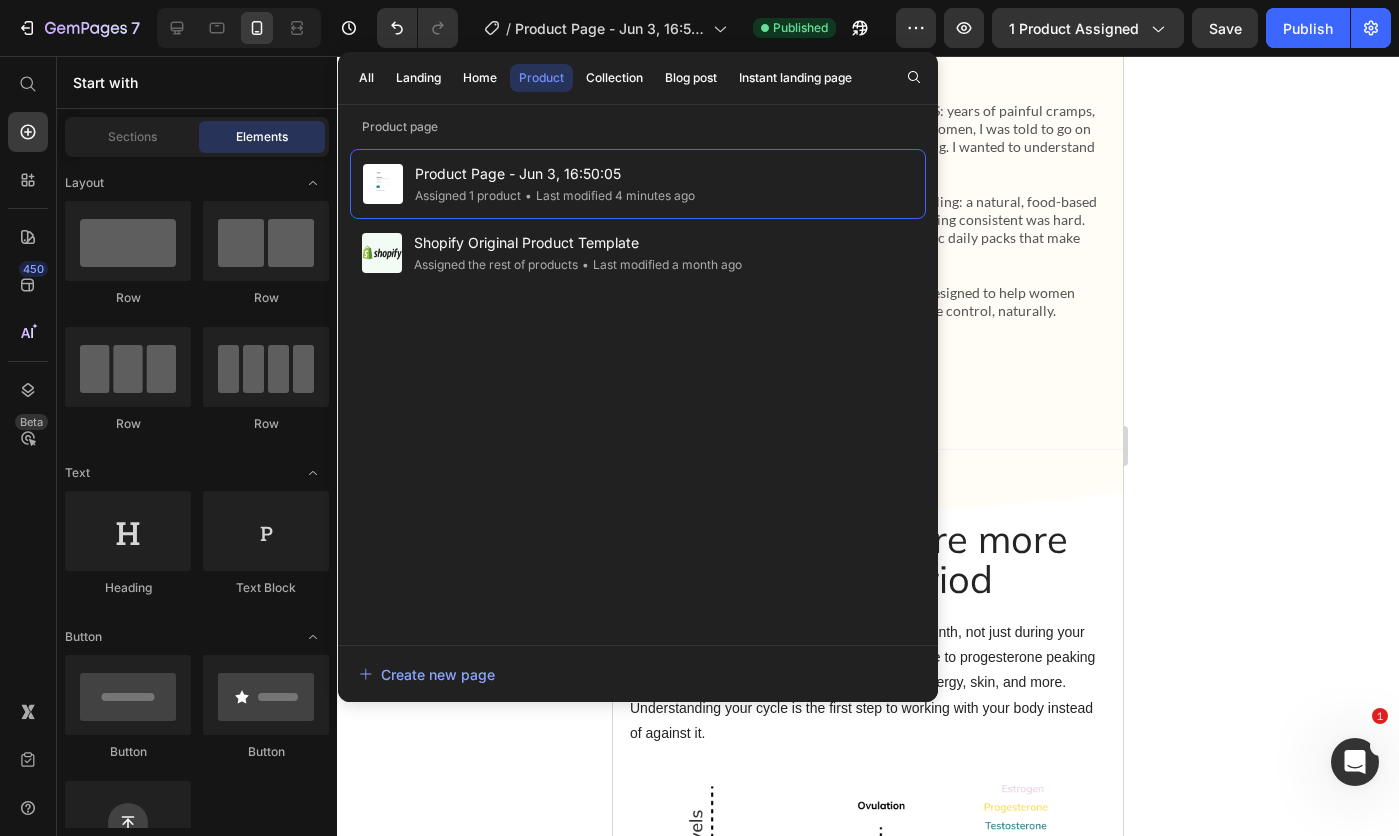 click on "All" 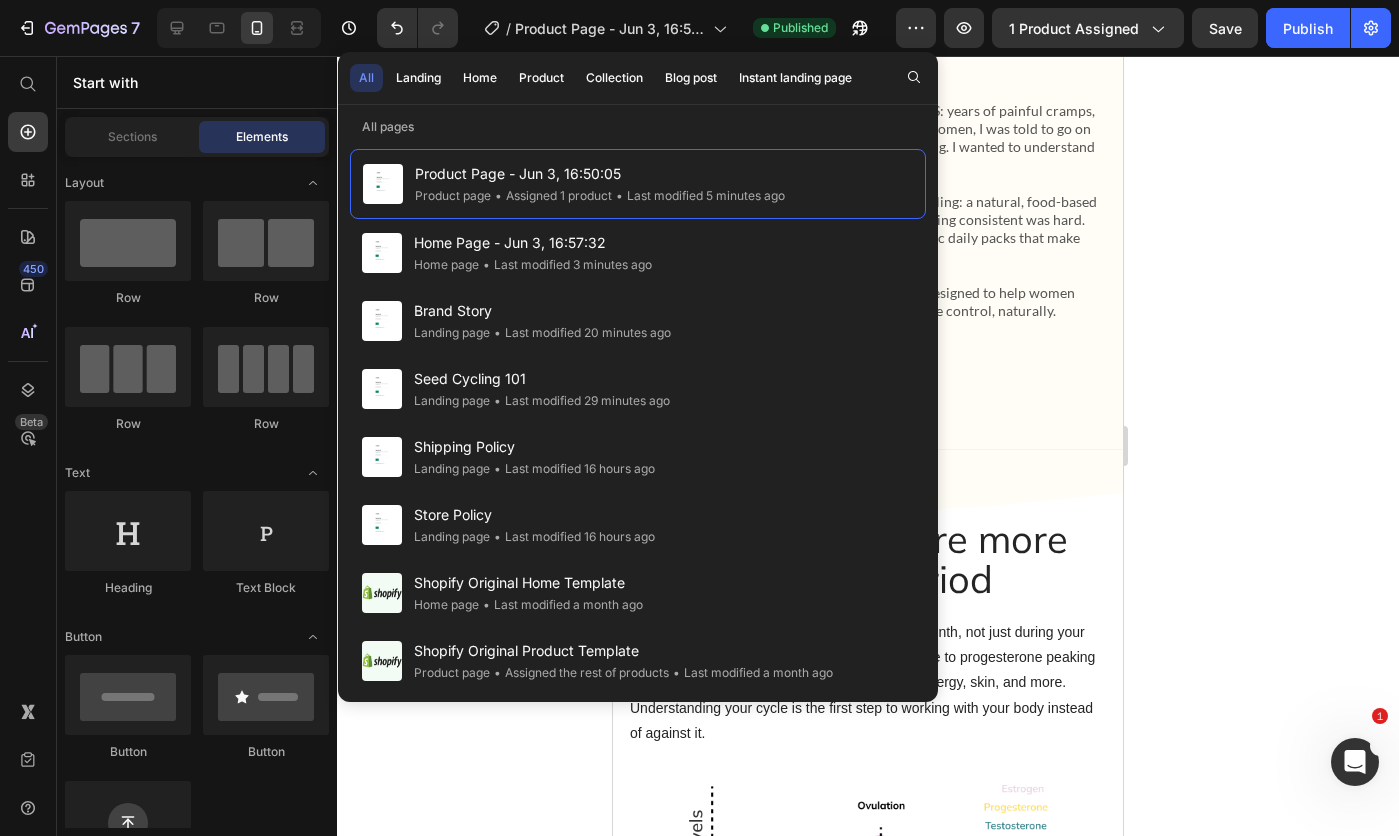 click on "Brand Story" at bounding box center (542, 311) 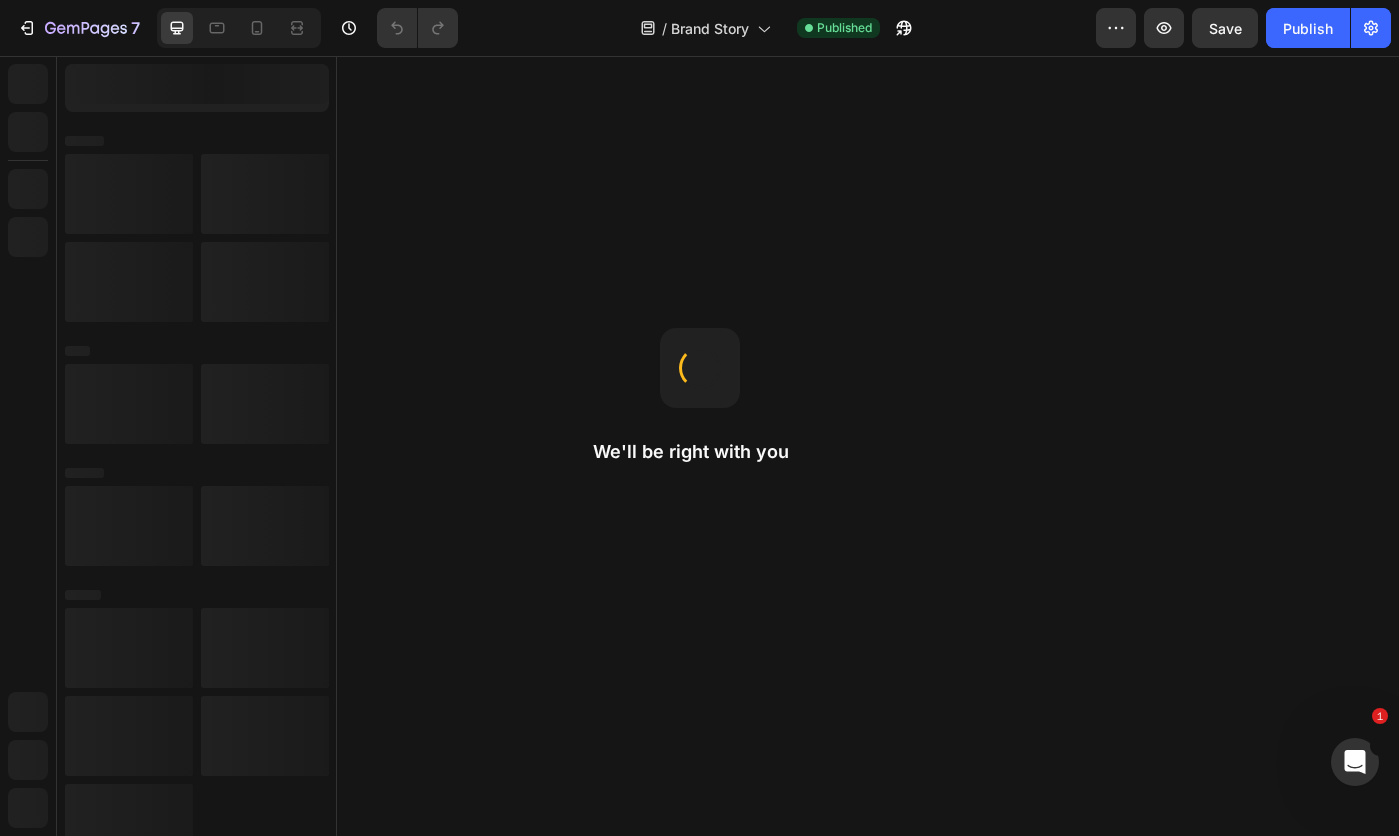scroll, scrollTop: 0, scrollLeft: 0, axis: both 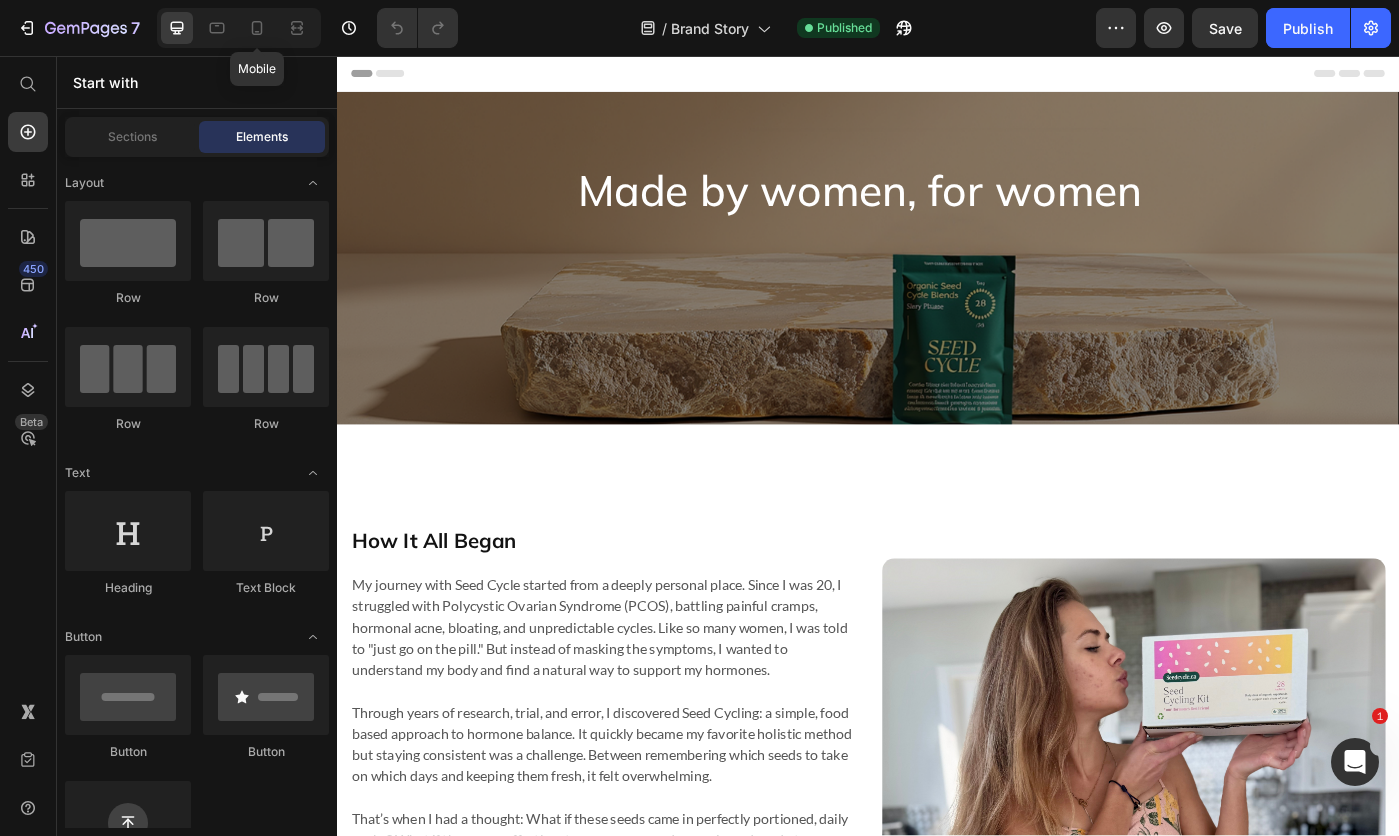 click 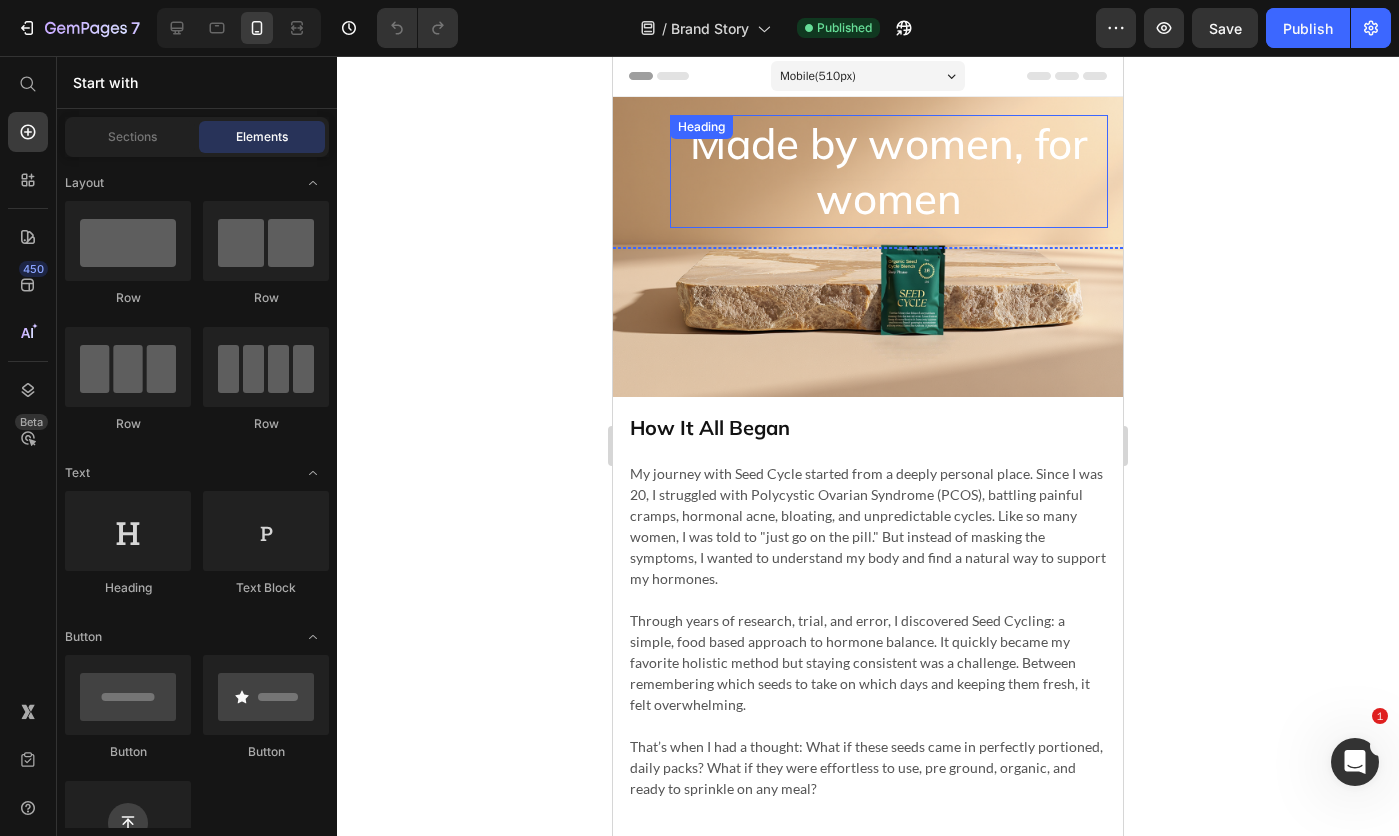 click on "Made by women, for women" at bounding box center (889, 171) 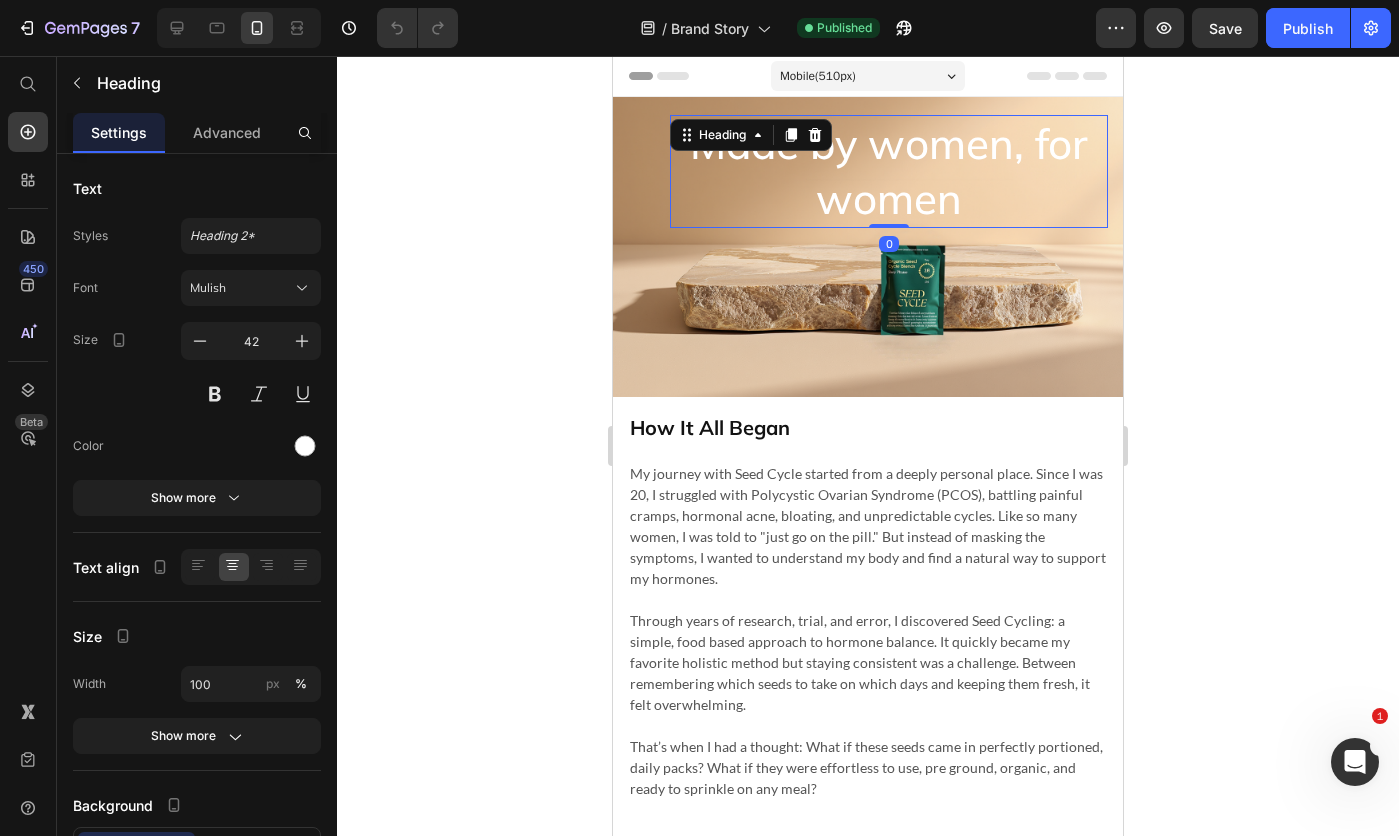 click on "Advanced" at bounding box center (227, 132) 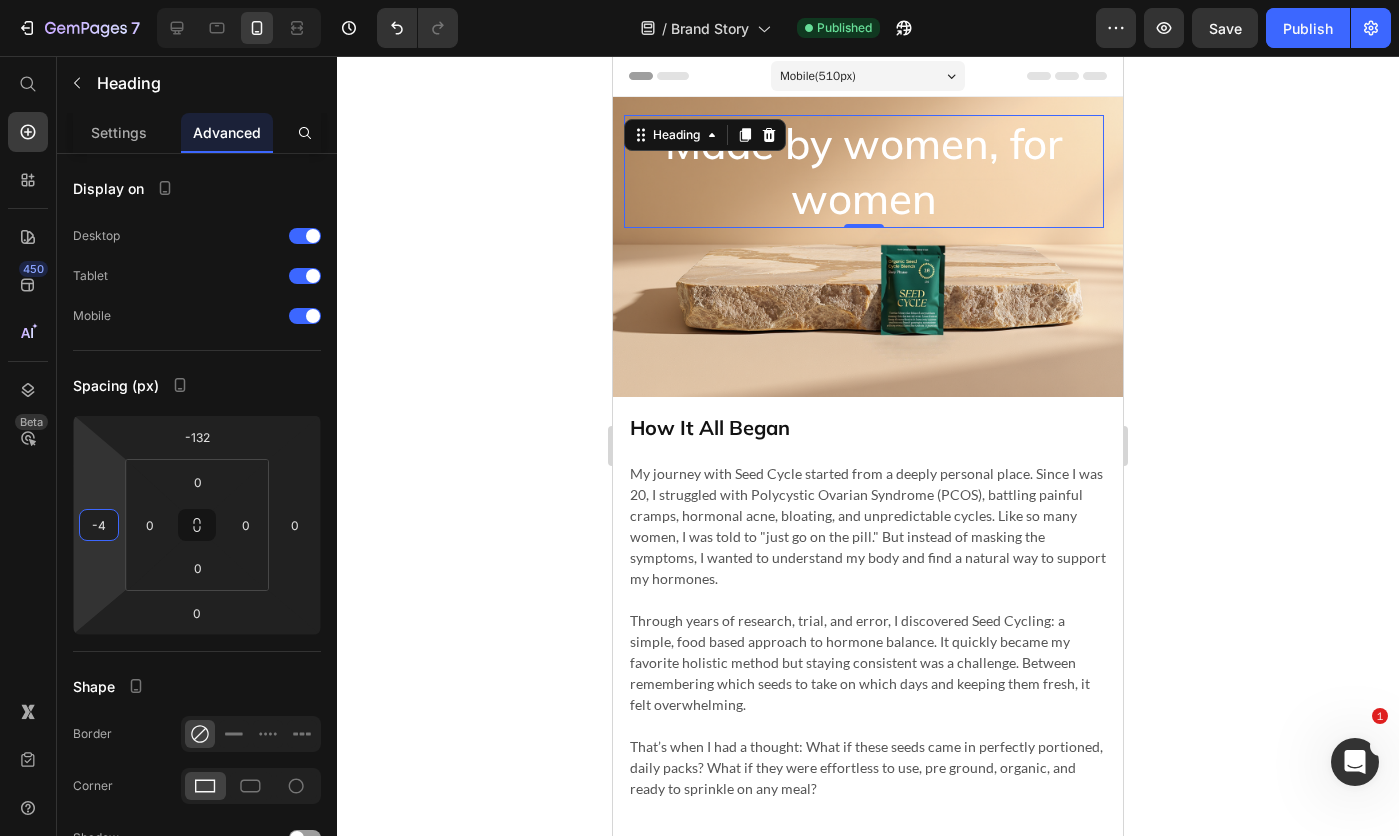 type on "4" 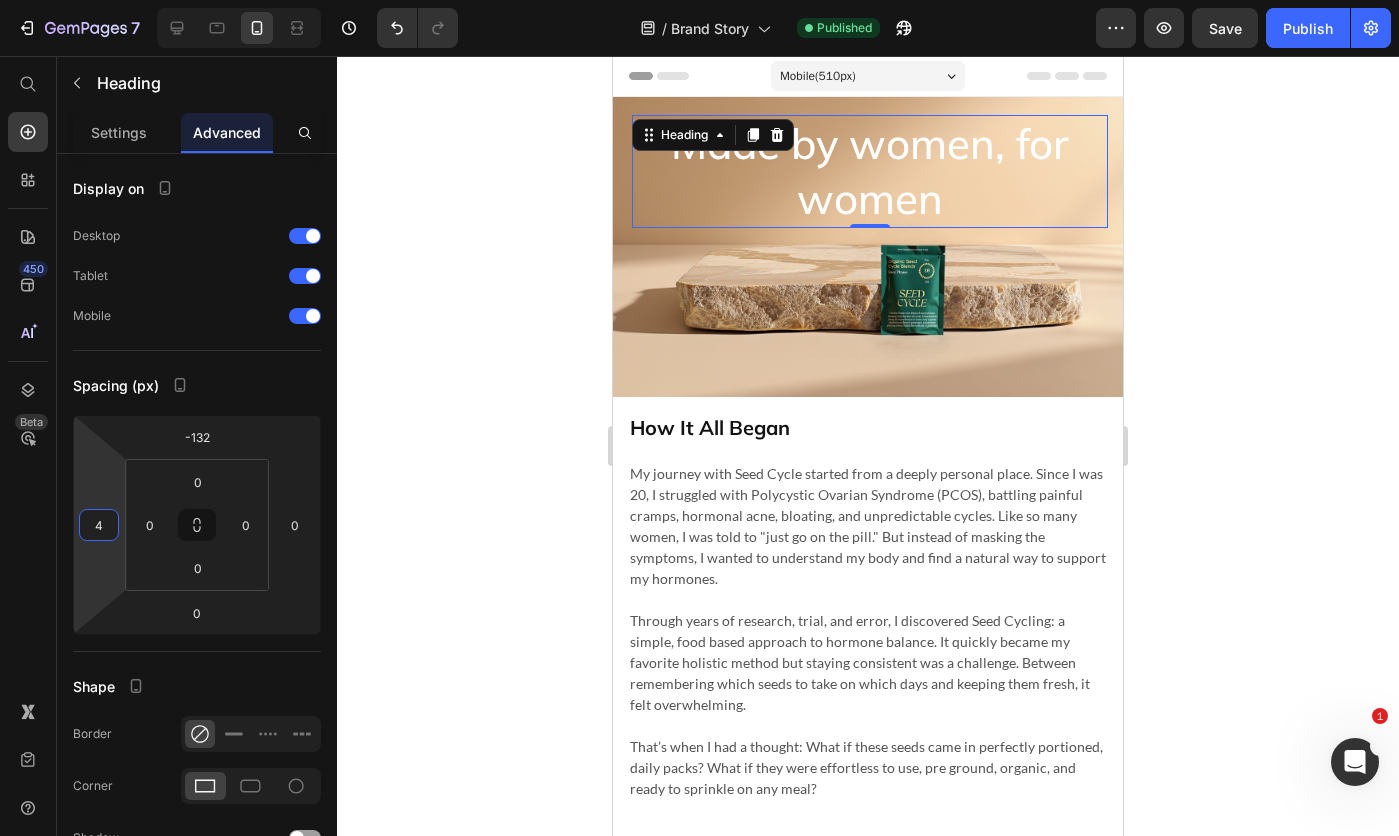 click on "7  Version history  /  Brand Story Published Preview  Save   Publish  450 Beta Start with Sections Elements Hero Section Product Detail Brands Trusted Badges Guarantee Product Breakdown How to use Testimonials Compare Bundle FAQs Social Proof Brand Story Product List Collection Blog List Contact Sticky Add to Cart Custom Footer Browse Library 450 Layout
Row
Row
Row
Row Text
Heading
Text Block Button
Button
Button
Sticky Back to top Media
Image" at bounding box center (699, 0) 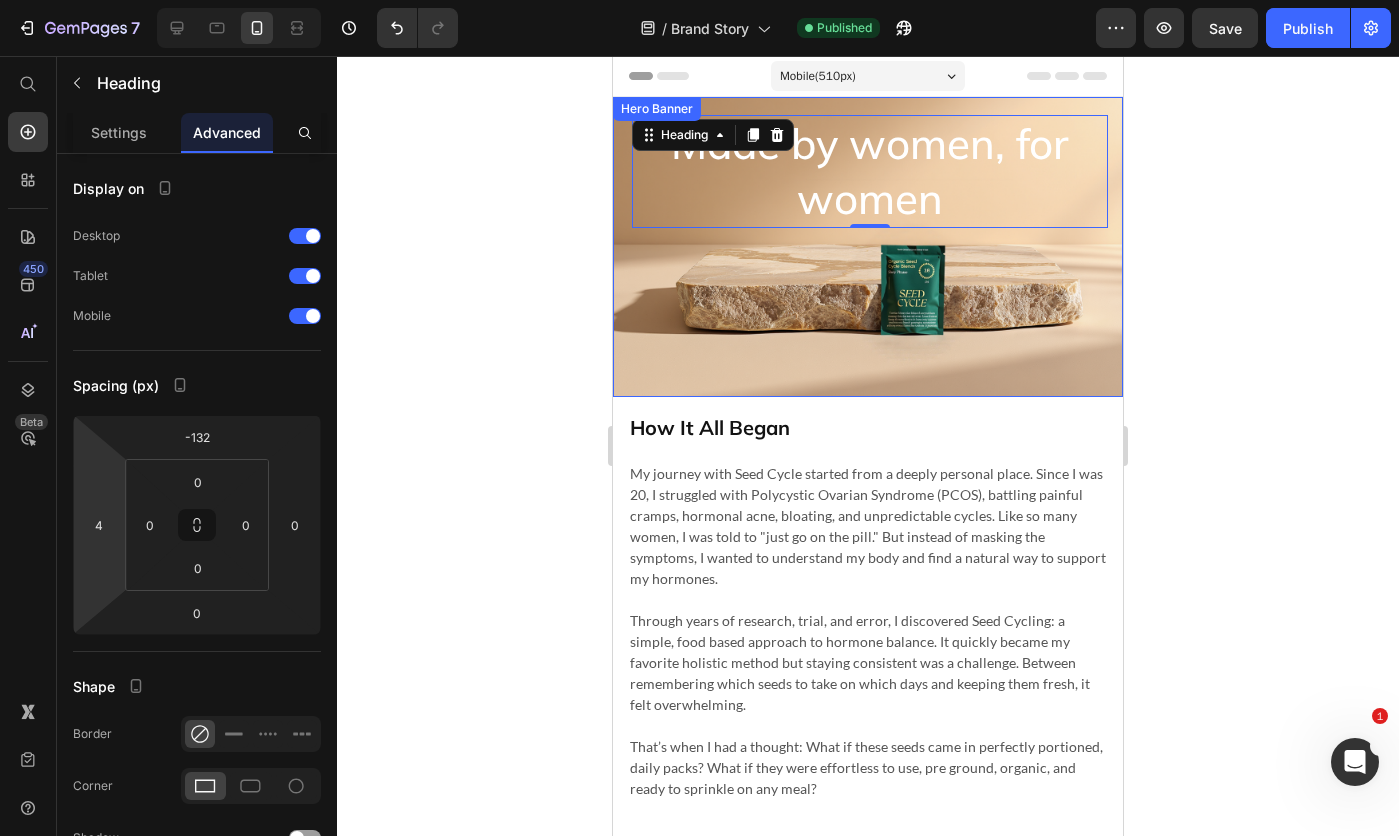 click 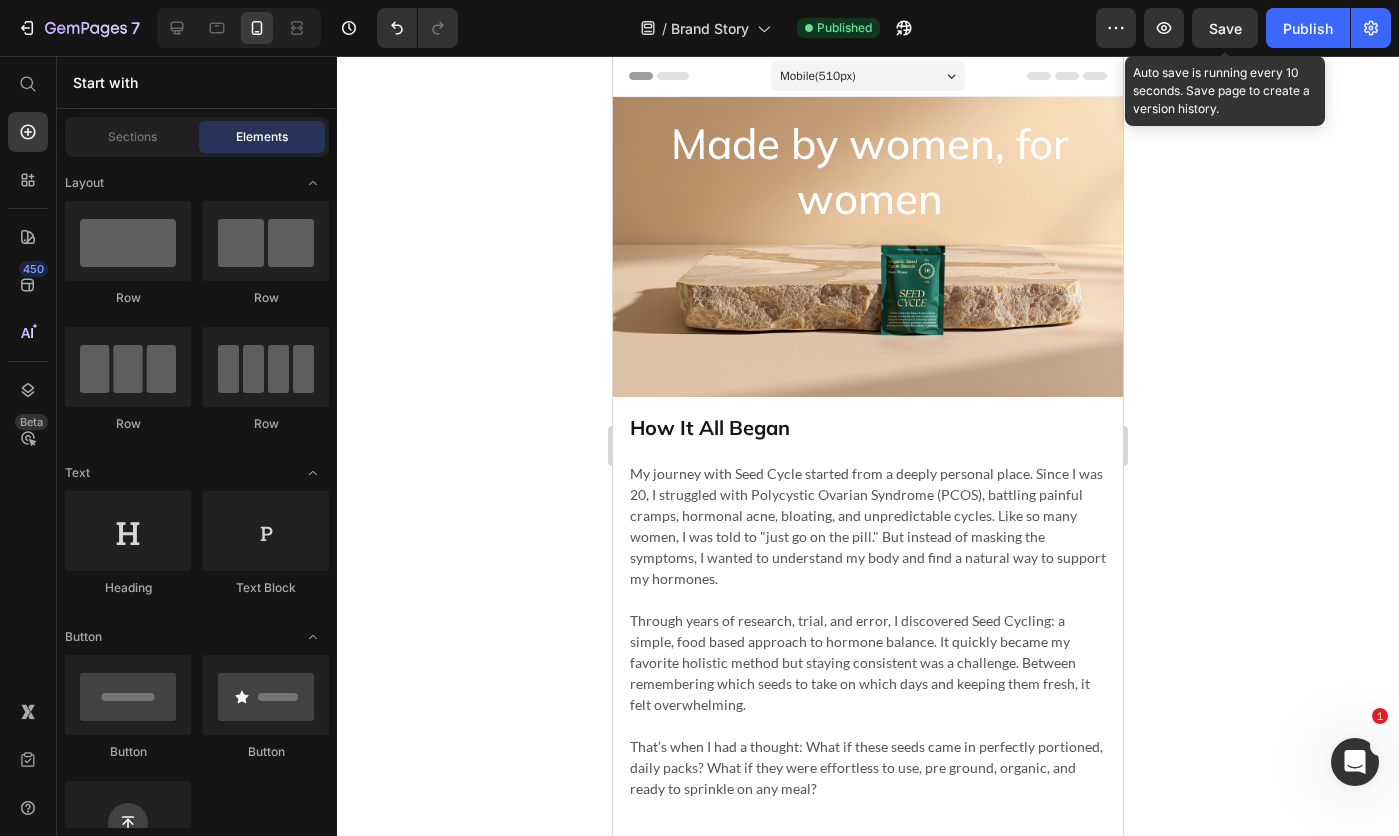 click on "Save" 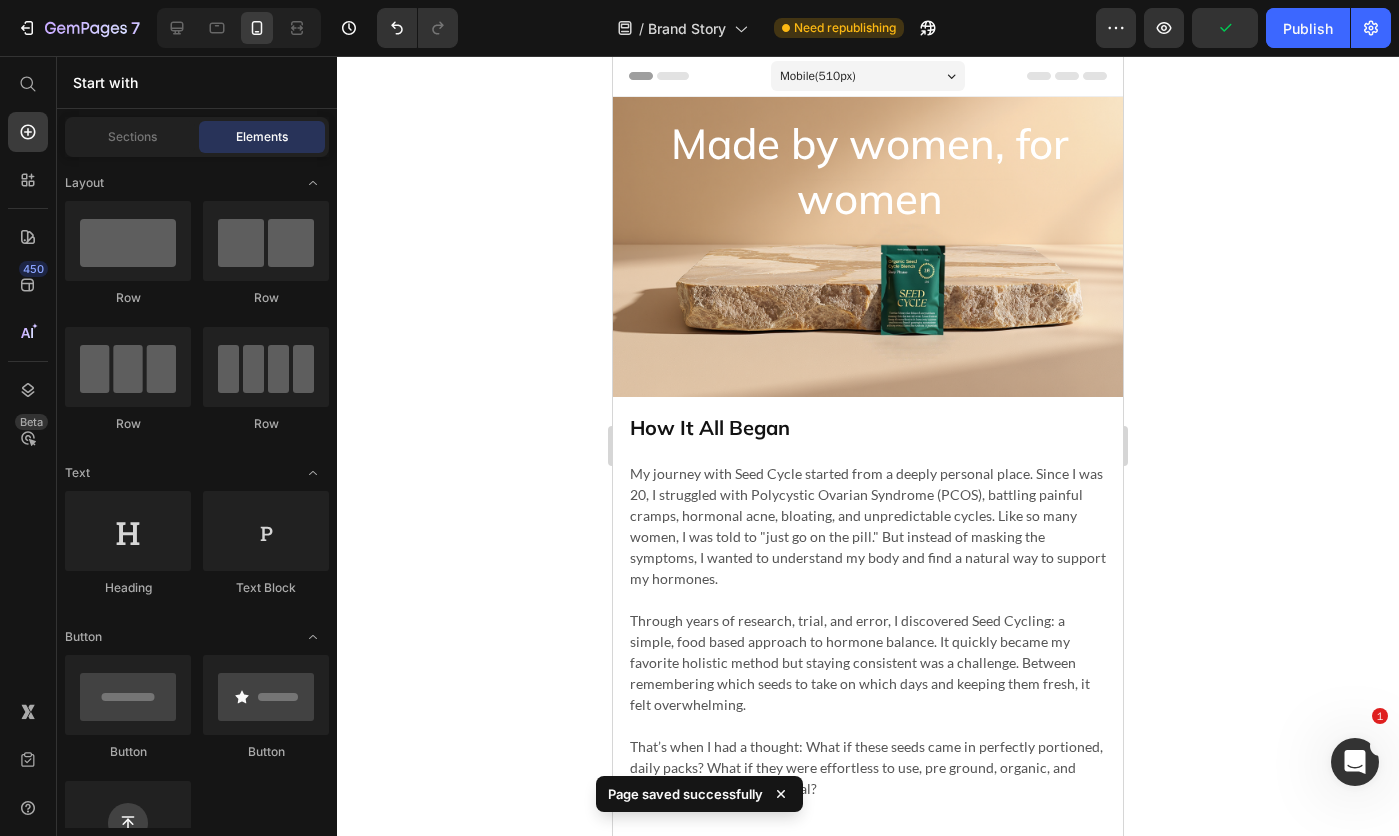 click on "Publish" at bounding box center [1308, 28] 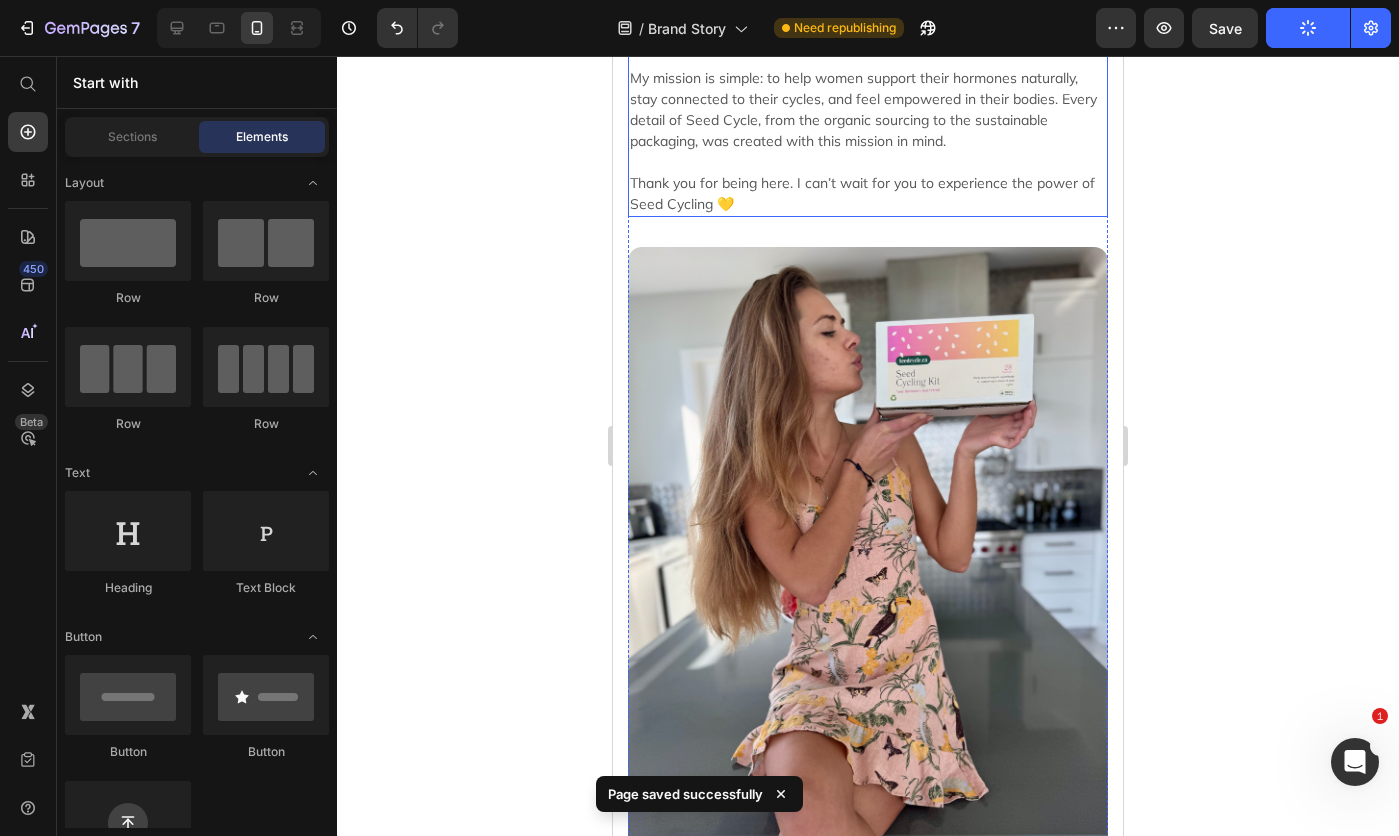scroll, scrollTop: 900, scrollLeft: 0, axis: vertical 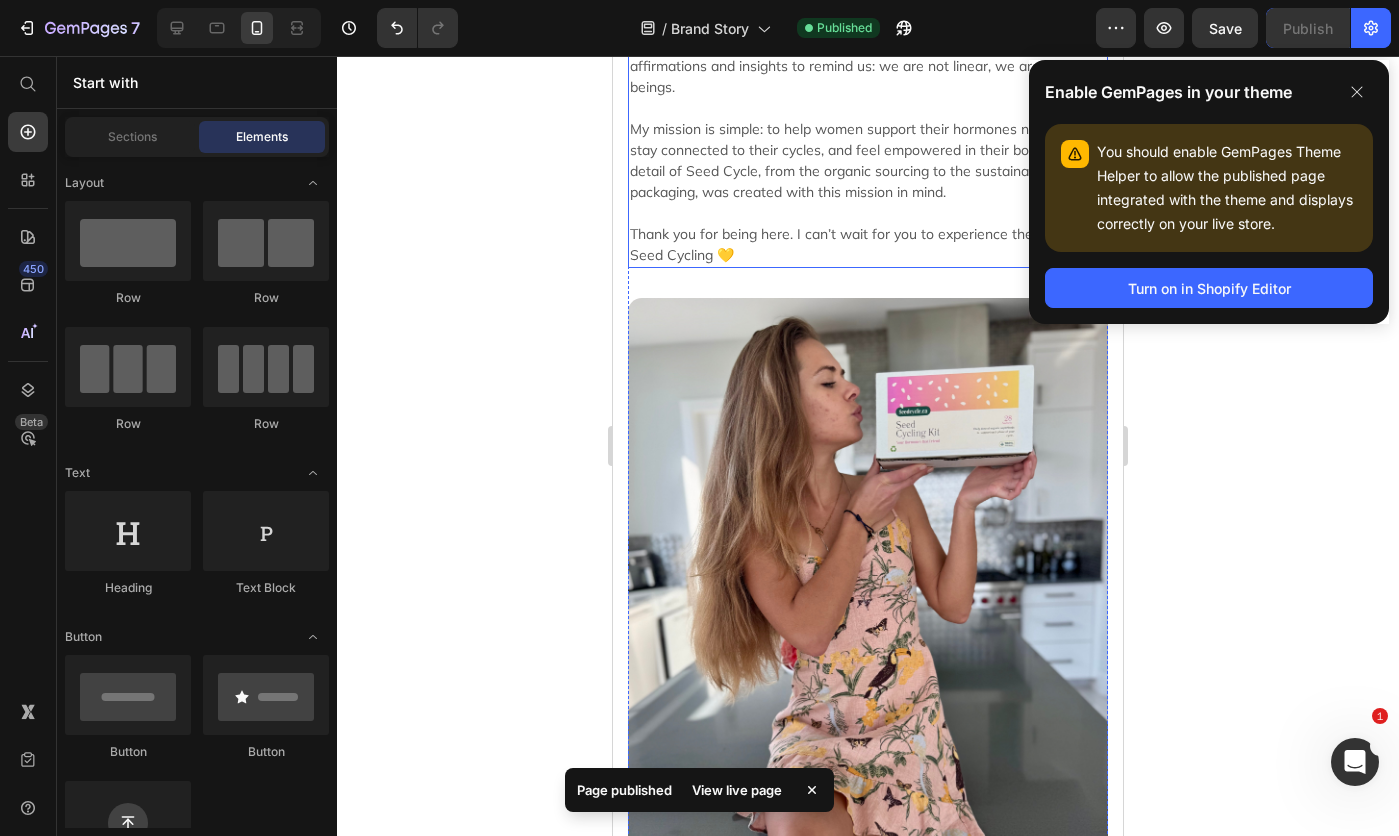 click on "Thank you for being here. I can’t wait for you to experience the power of Seed Cycling 💛" at bounding box center [868, 245] 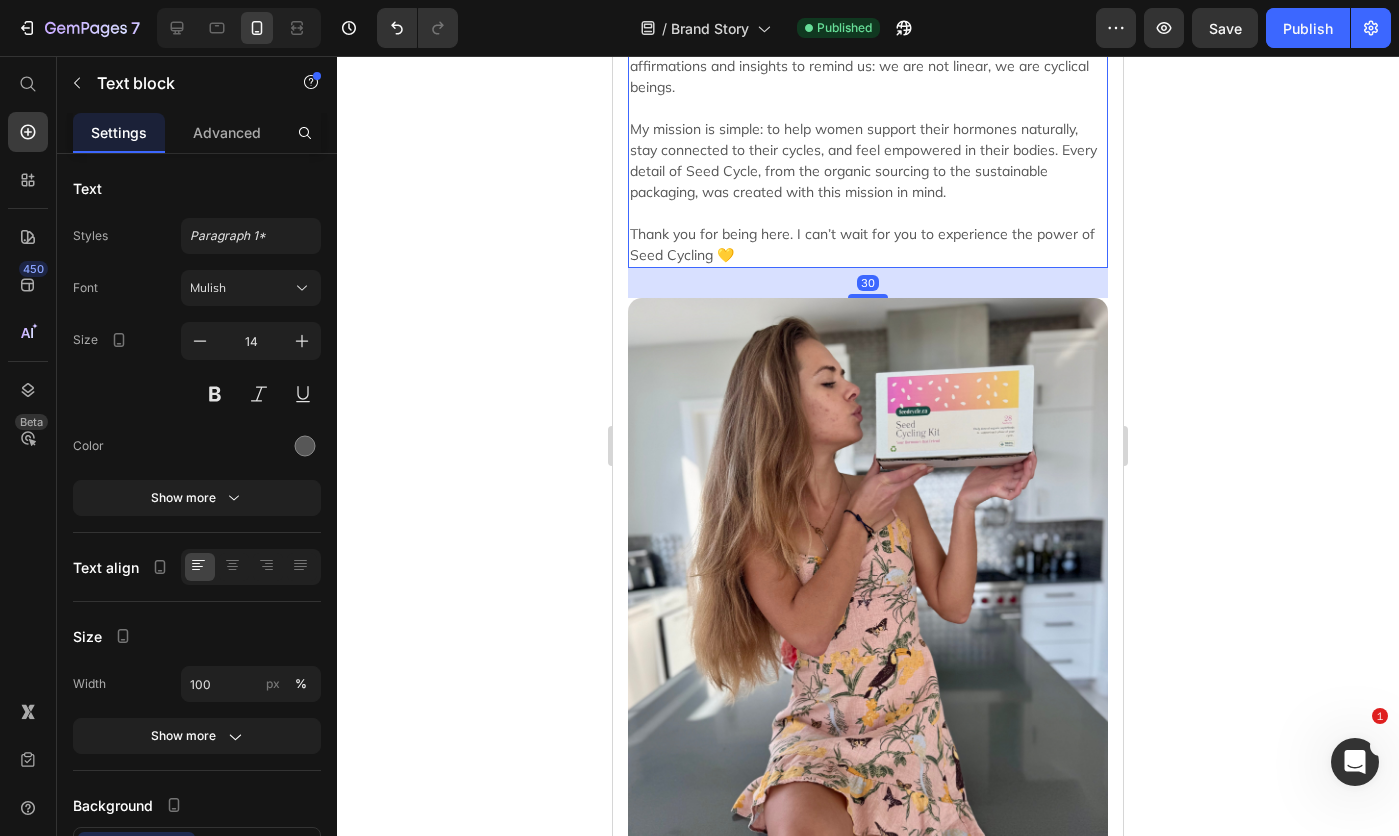 drag, startPoint x: 863, startPoint y: 269, endPoint x: 871, endPoint y: 296, distance: 28.160255 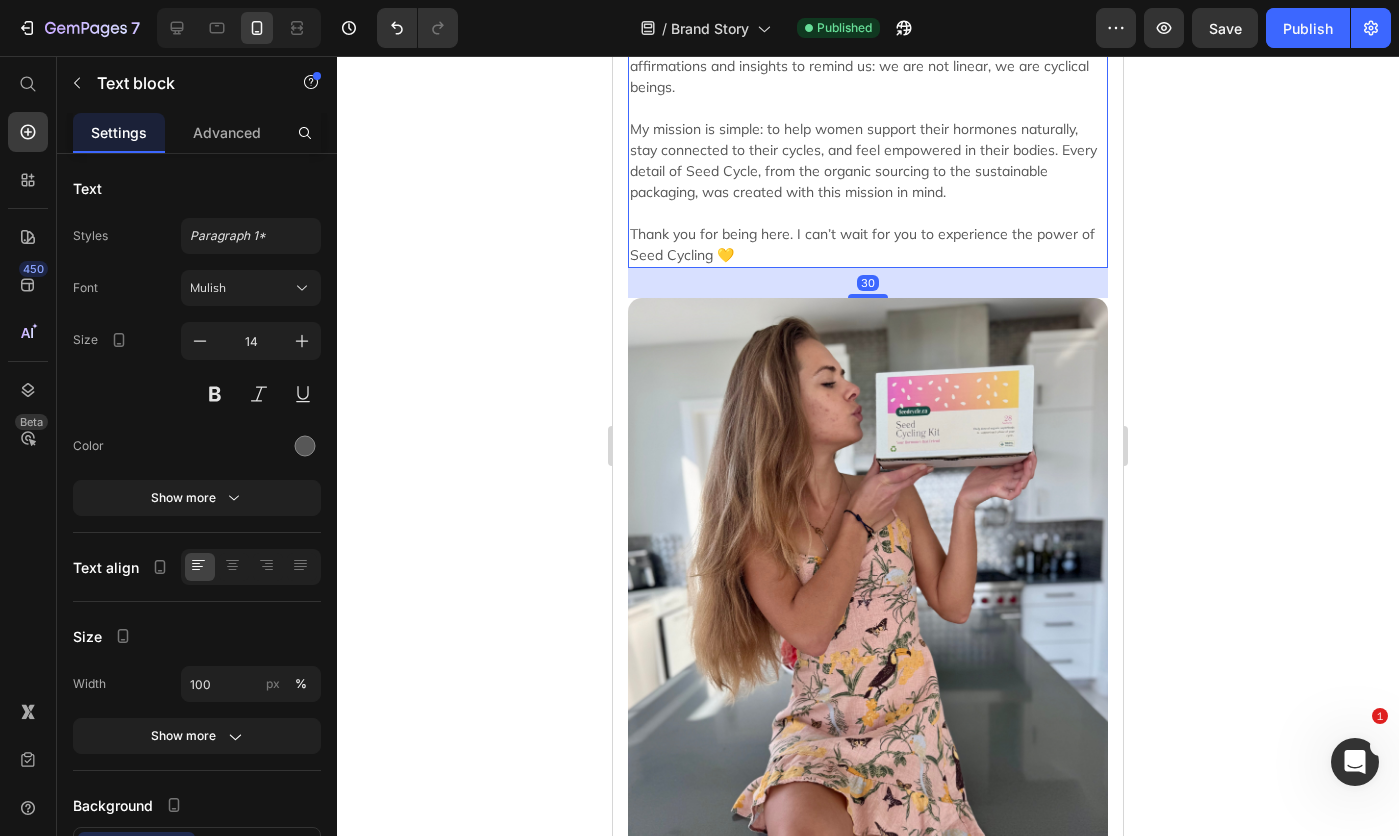 click 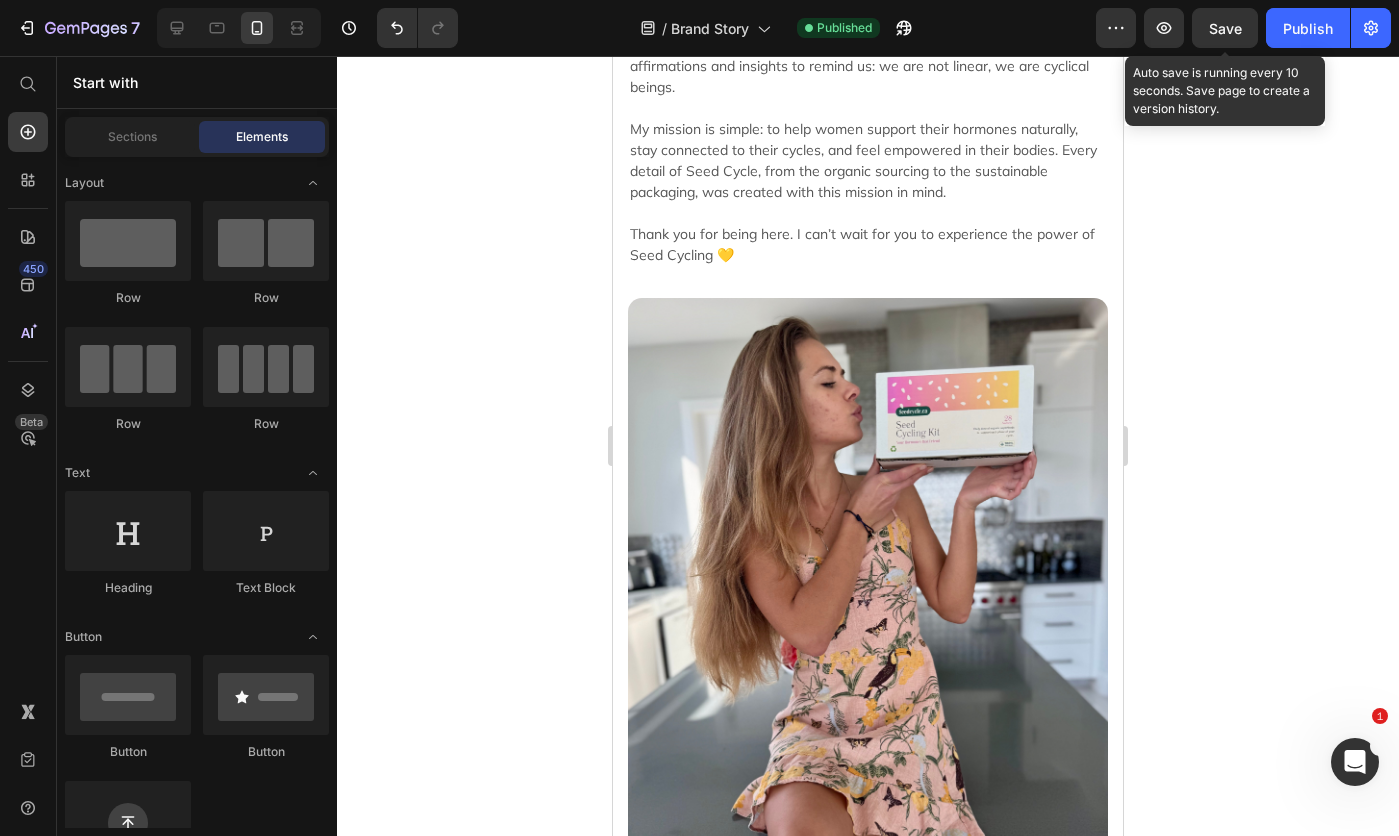 click on "Save" at bounding box center [1225, 28] 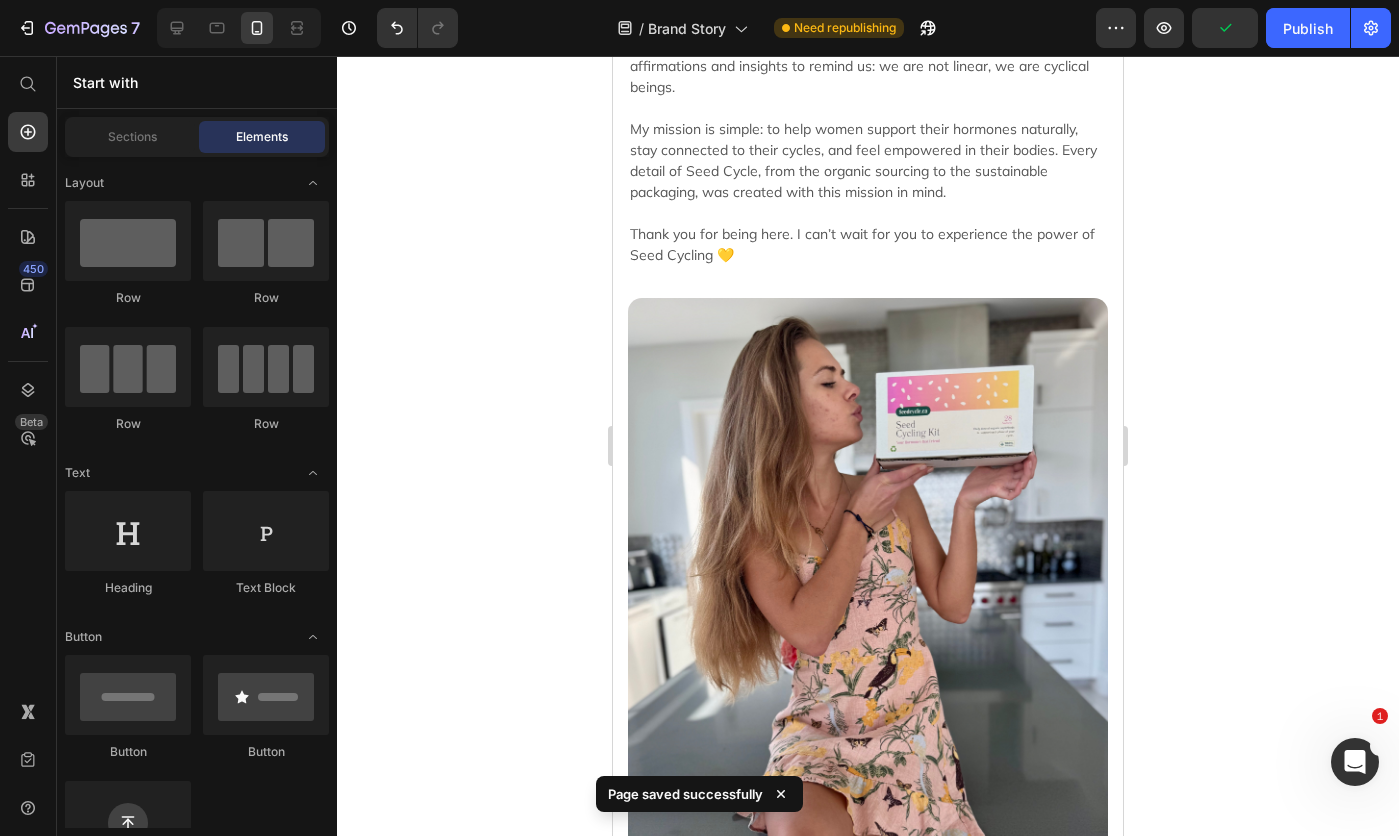 click on "Publish" at bounding box center (1308, 28) 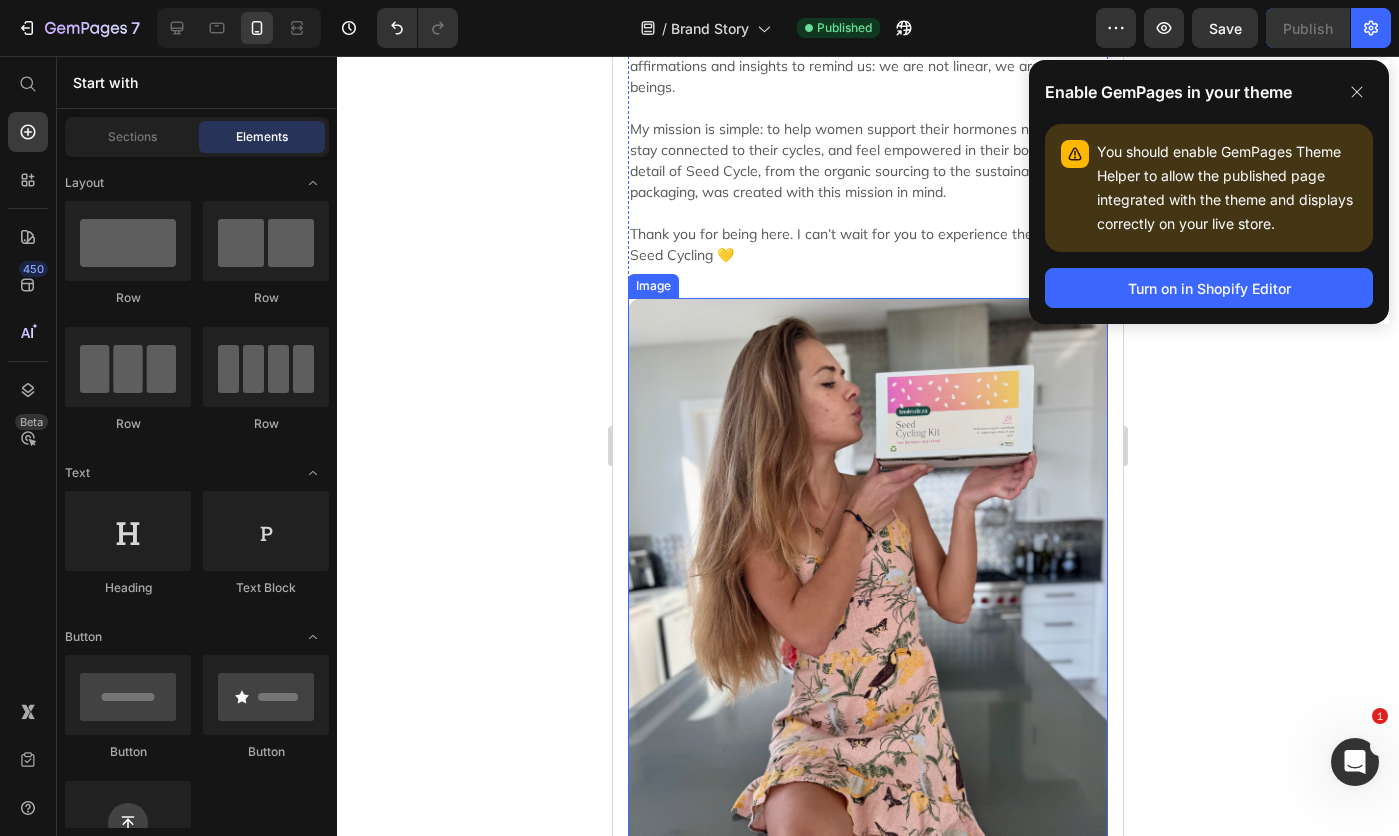 click at bounding box center [868, 598] 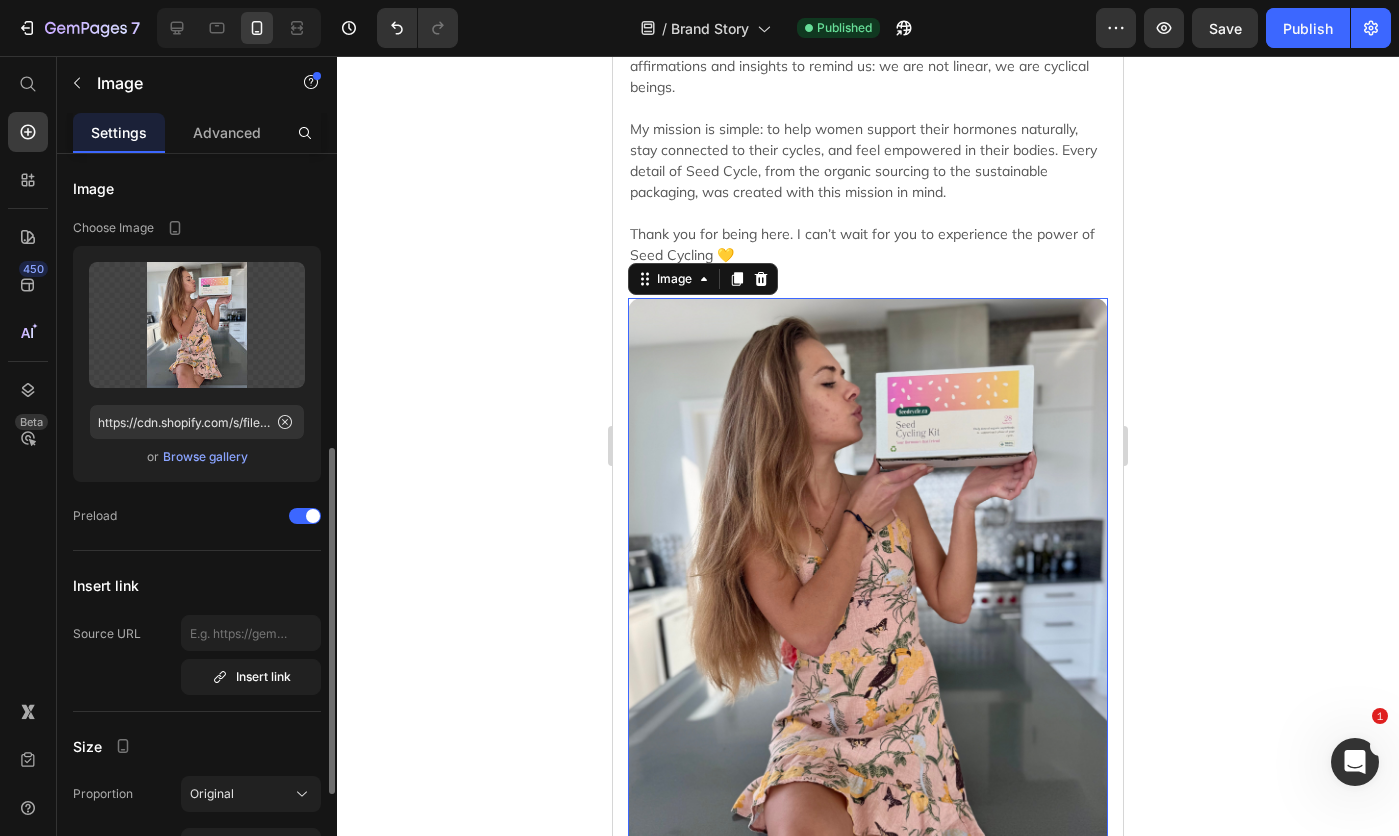 scroll, scrollTop: 200, scrollLeft: 0, axis: vertical 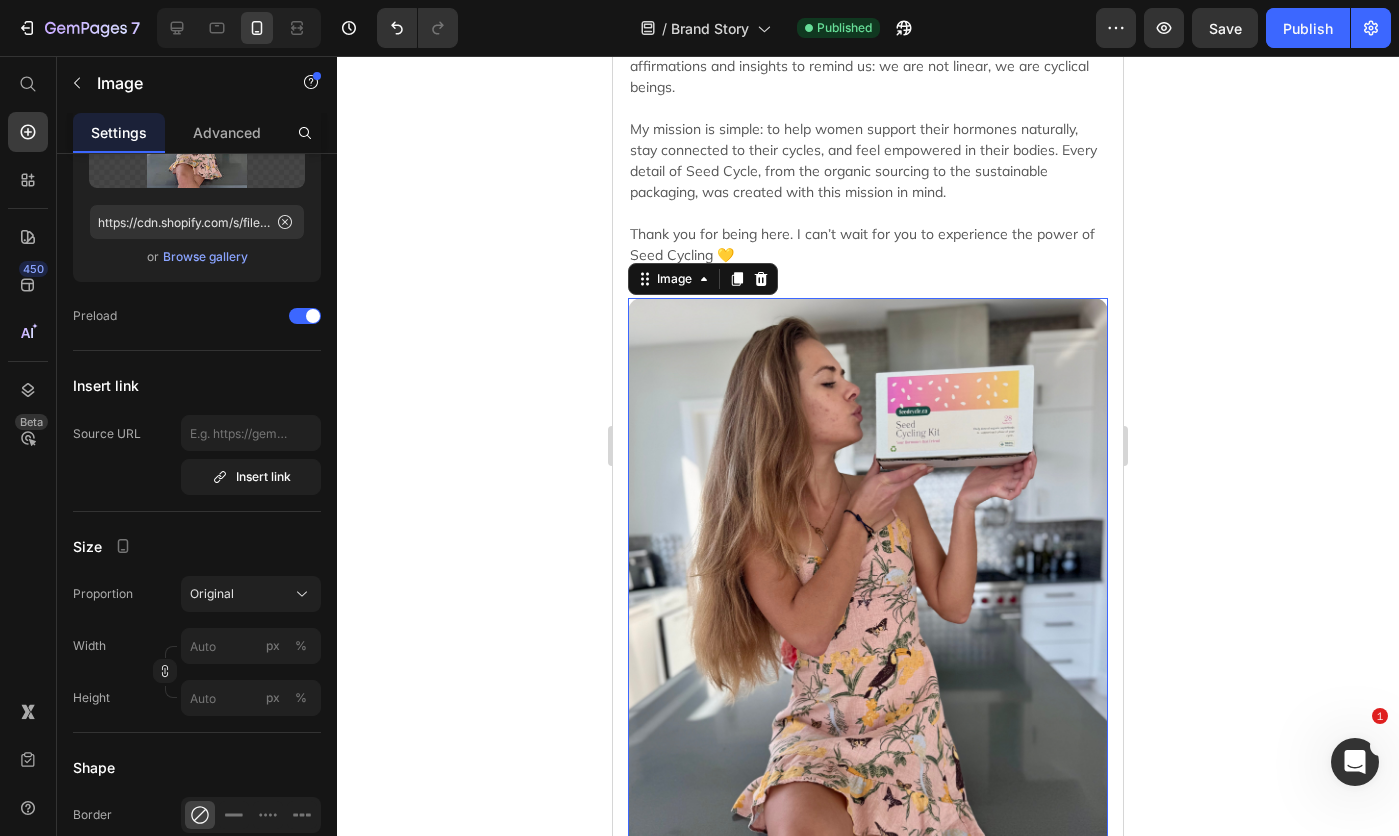 click on "Advanced" at bounding box center [227, 132] 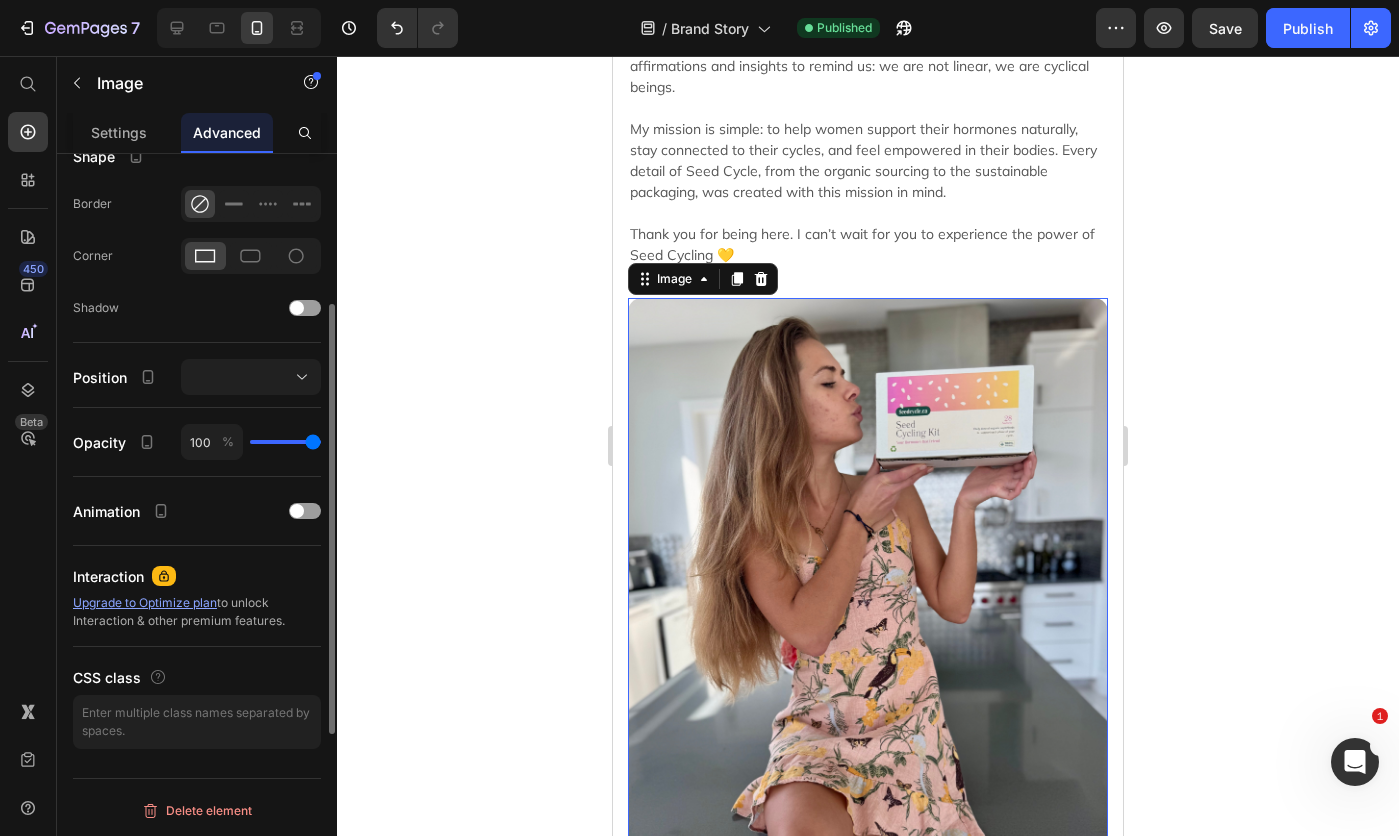 scroll, scrollTop: 430, scrollLeft: 0, axis: vertical 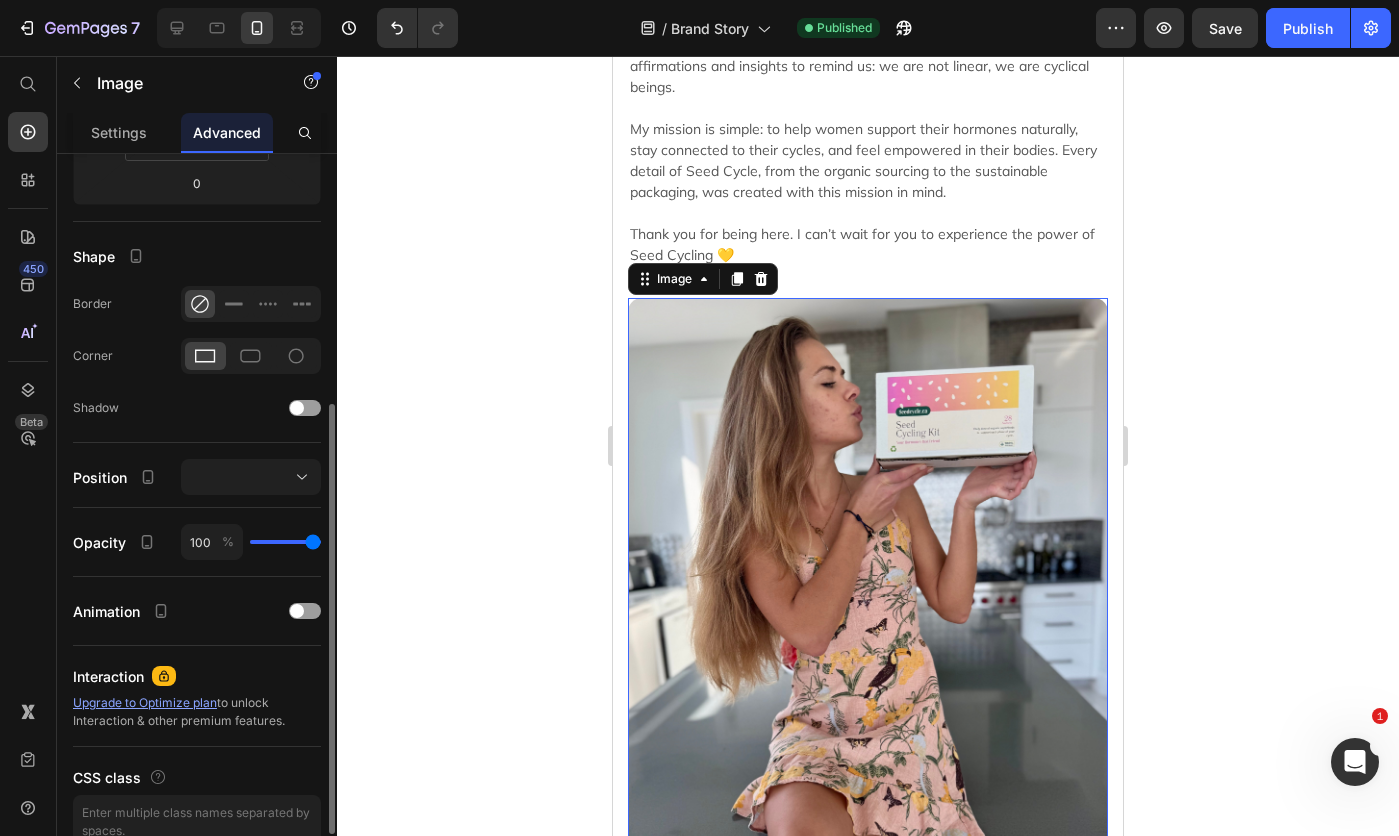 click at bounding box center [251, 477] 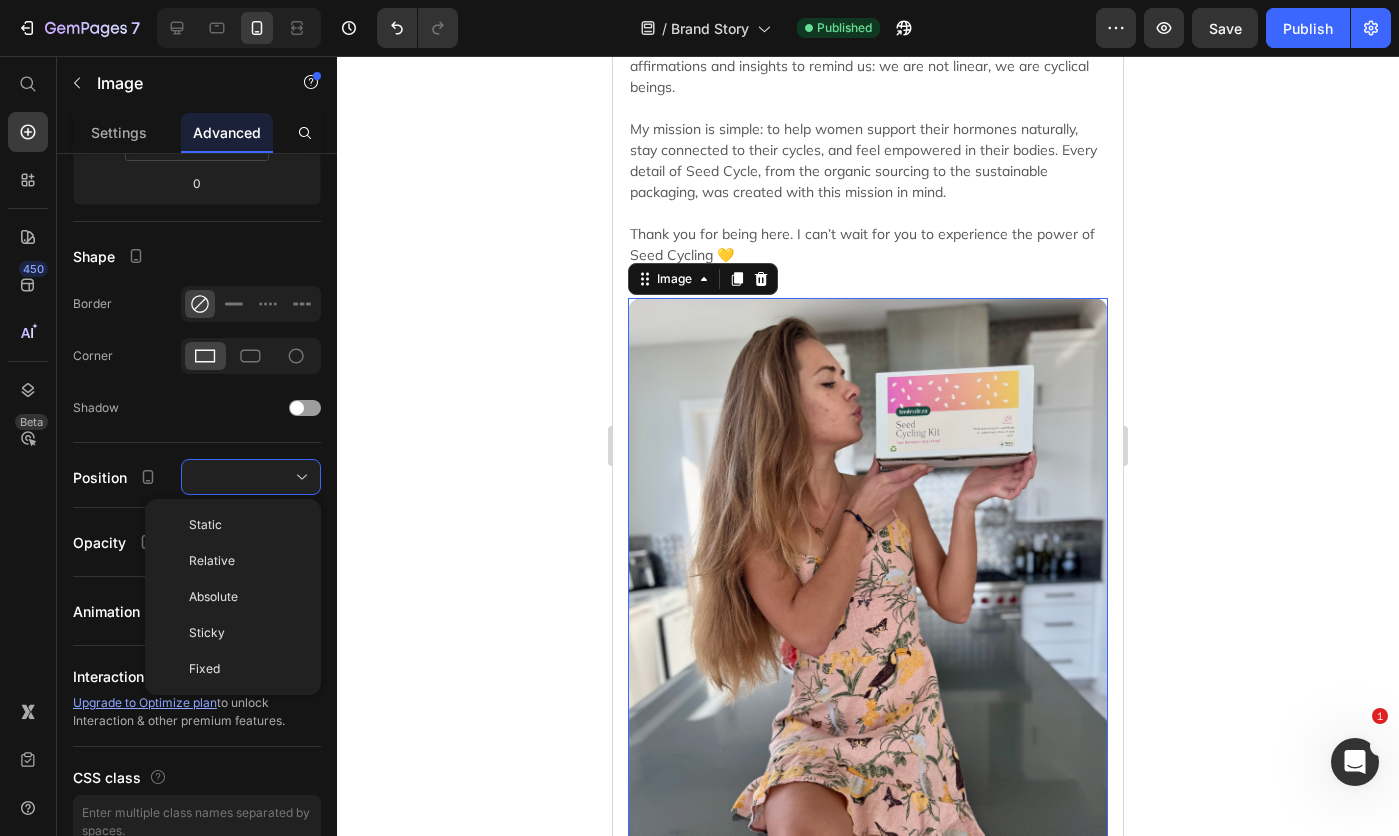 click on "Static" at bounding box center (205, 525) 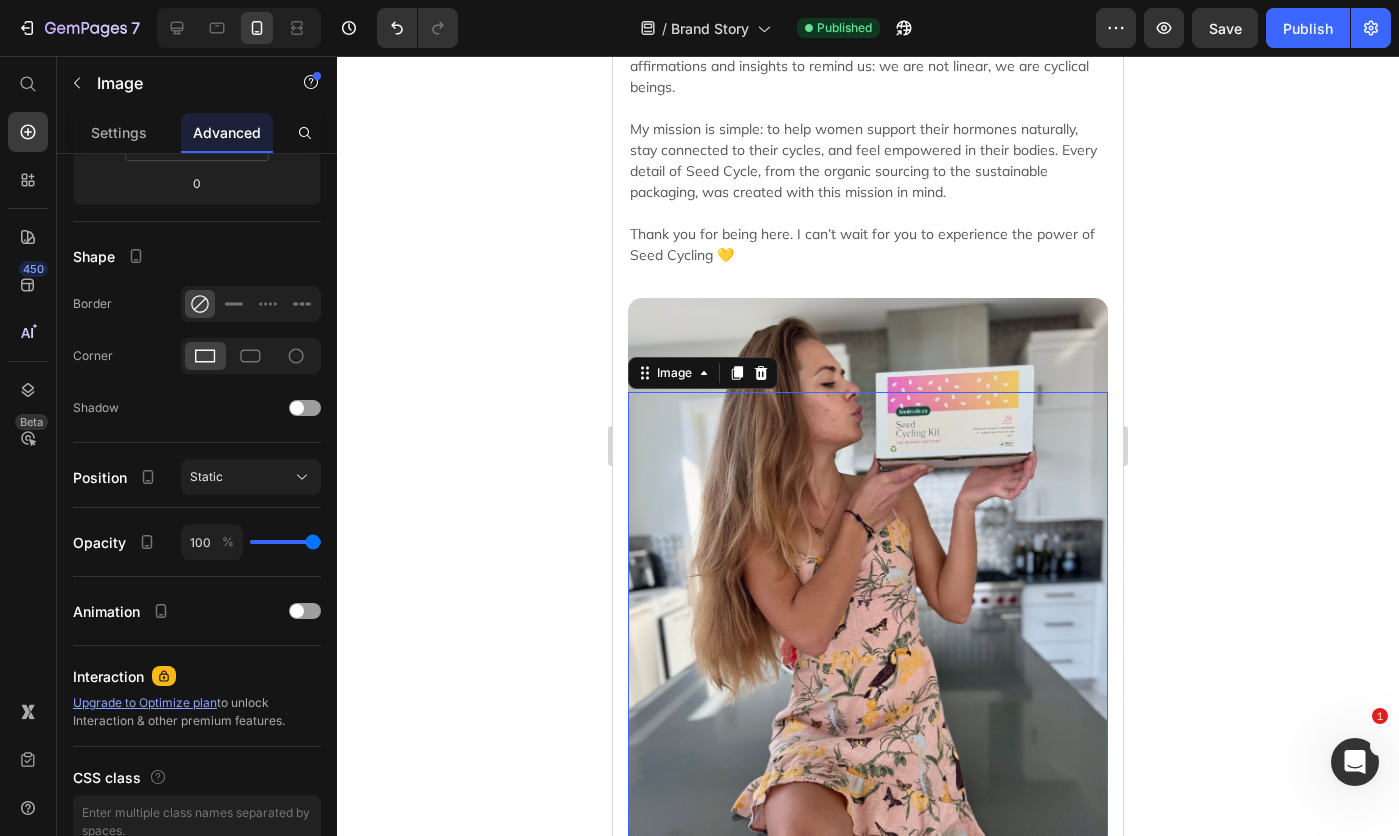 click 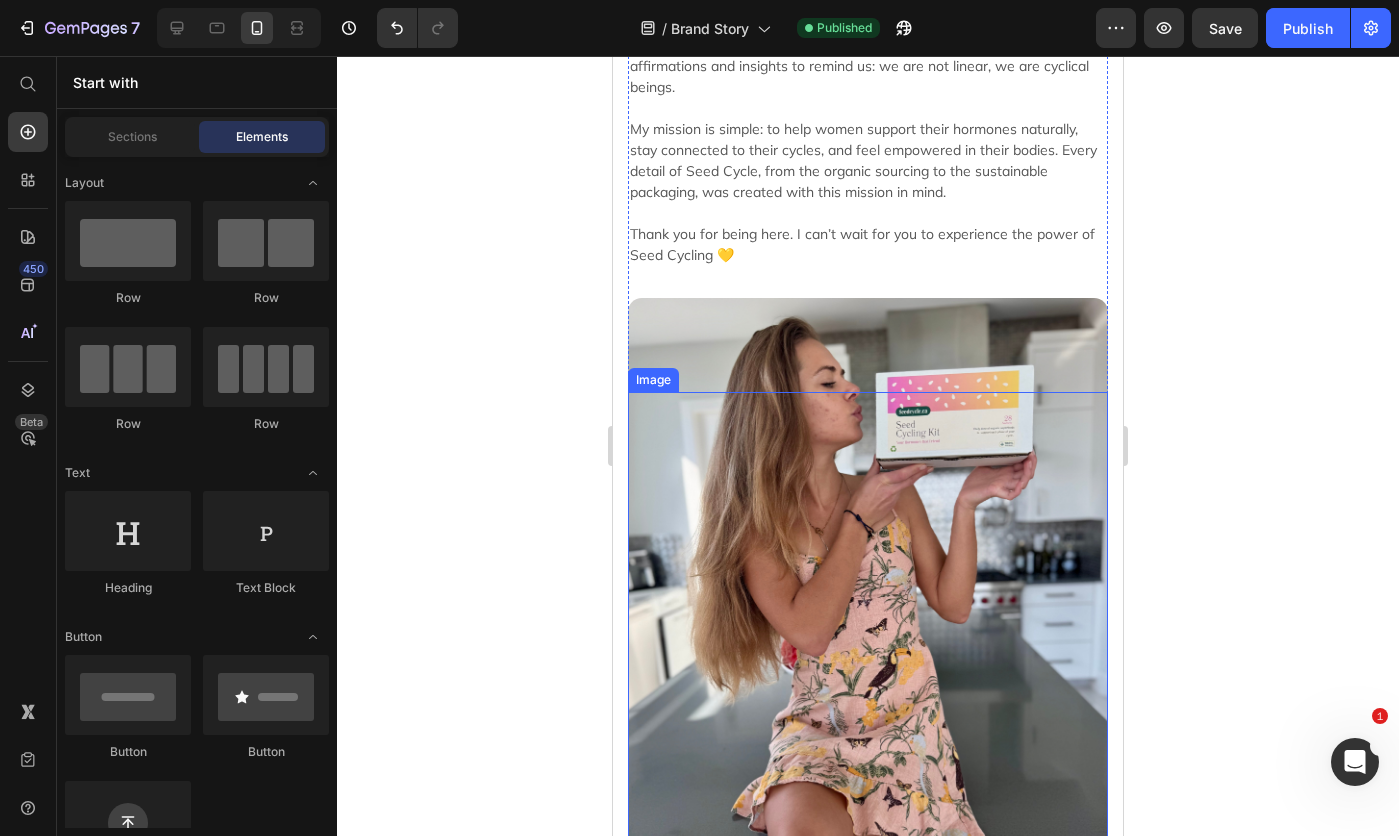 click at bounding box center [868, 598] 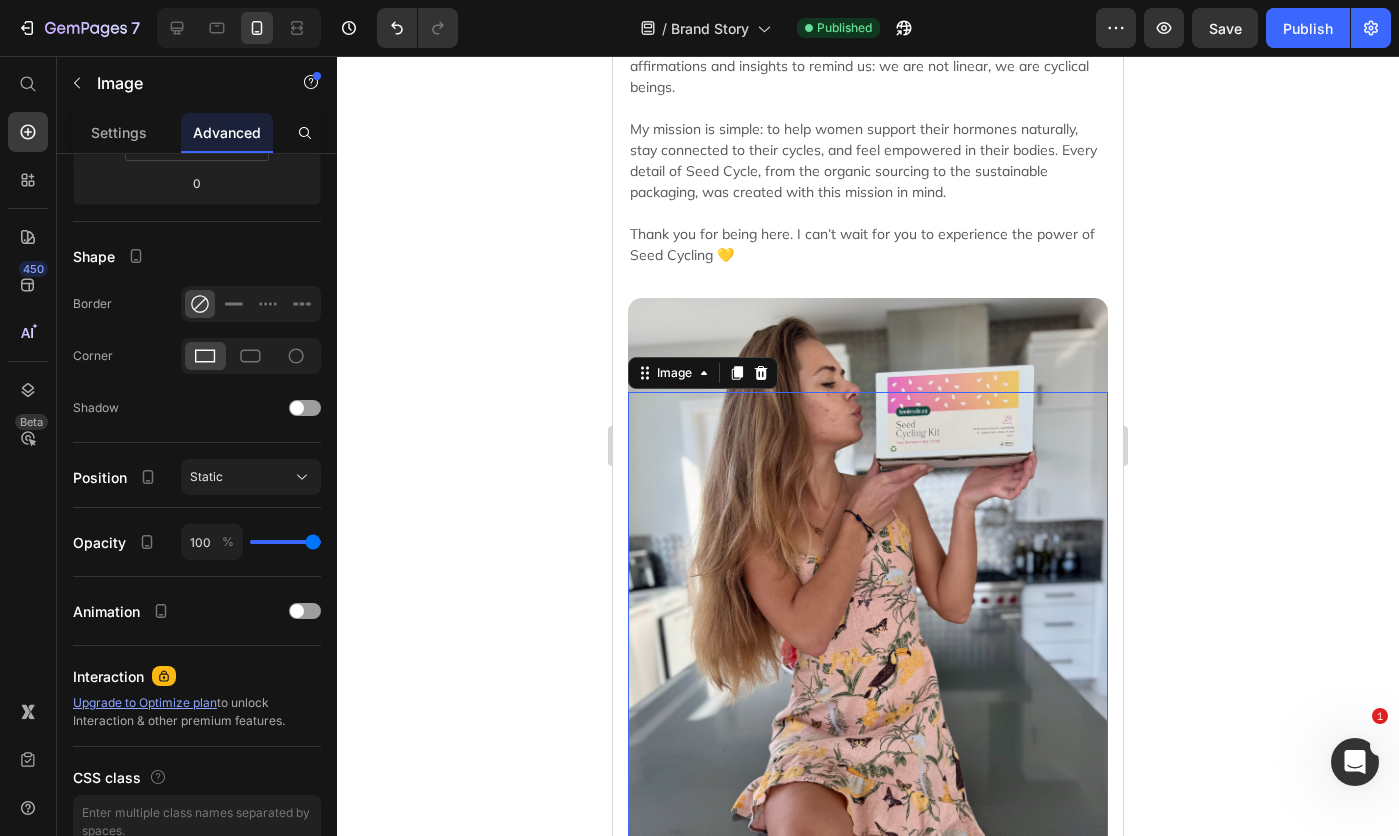 click at bounding box center [868, 645] 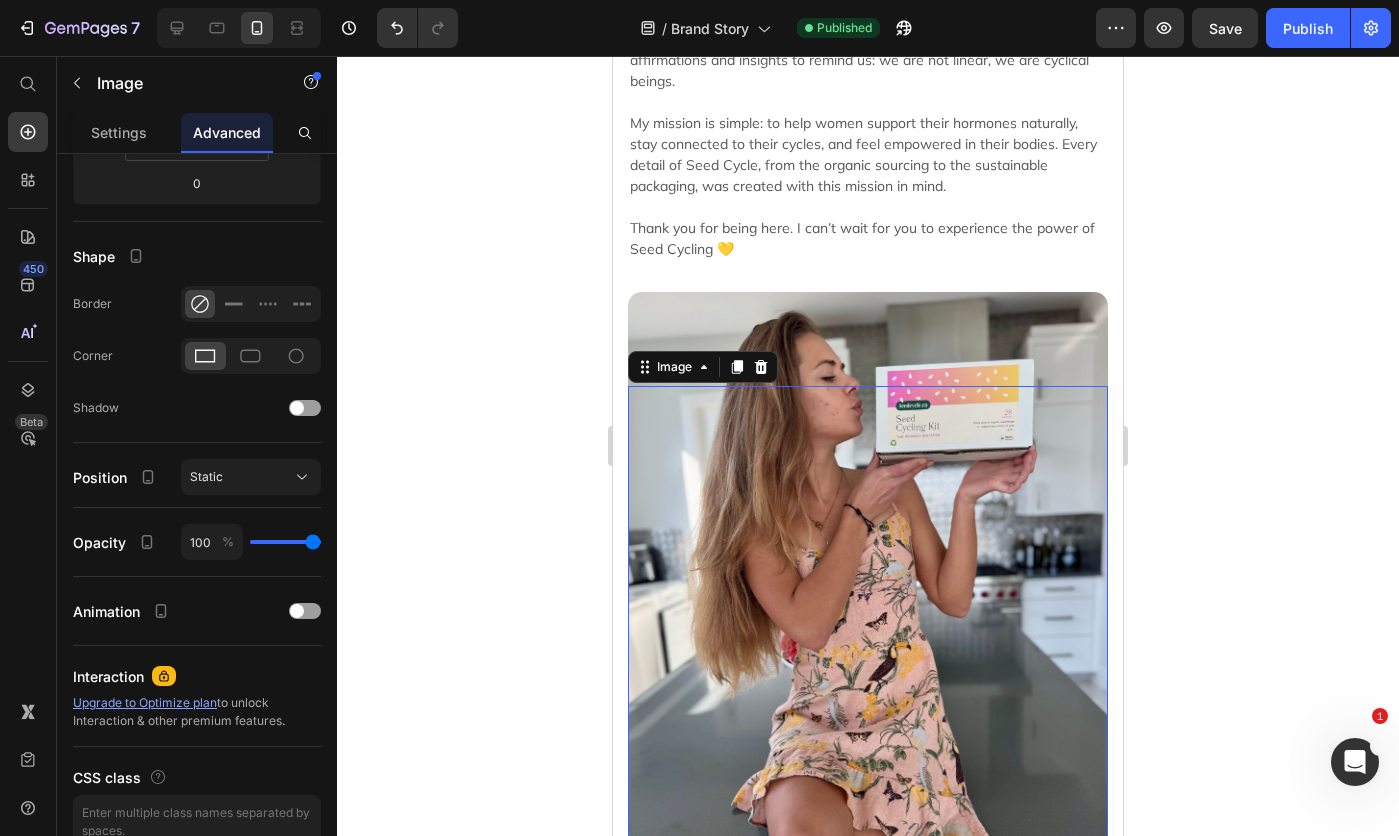 scroll, scrollTop: 900, scrollLeft: 0, axis: vertical 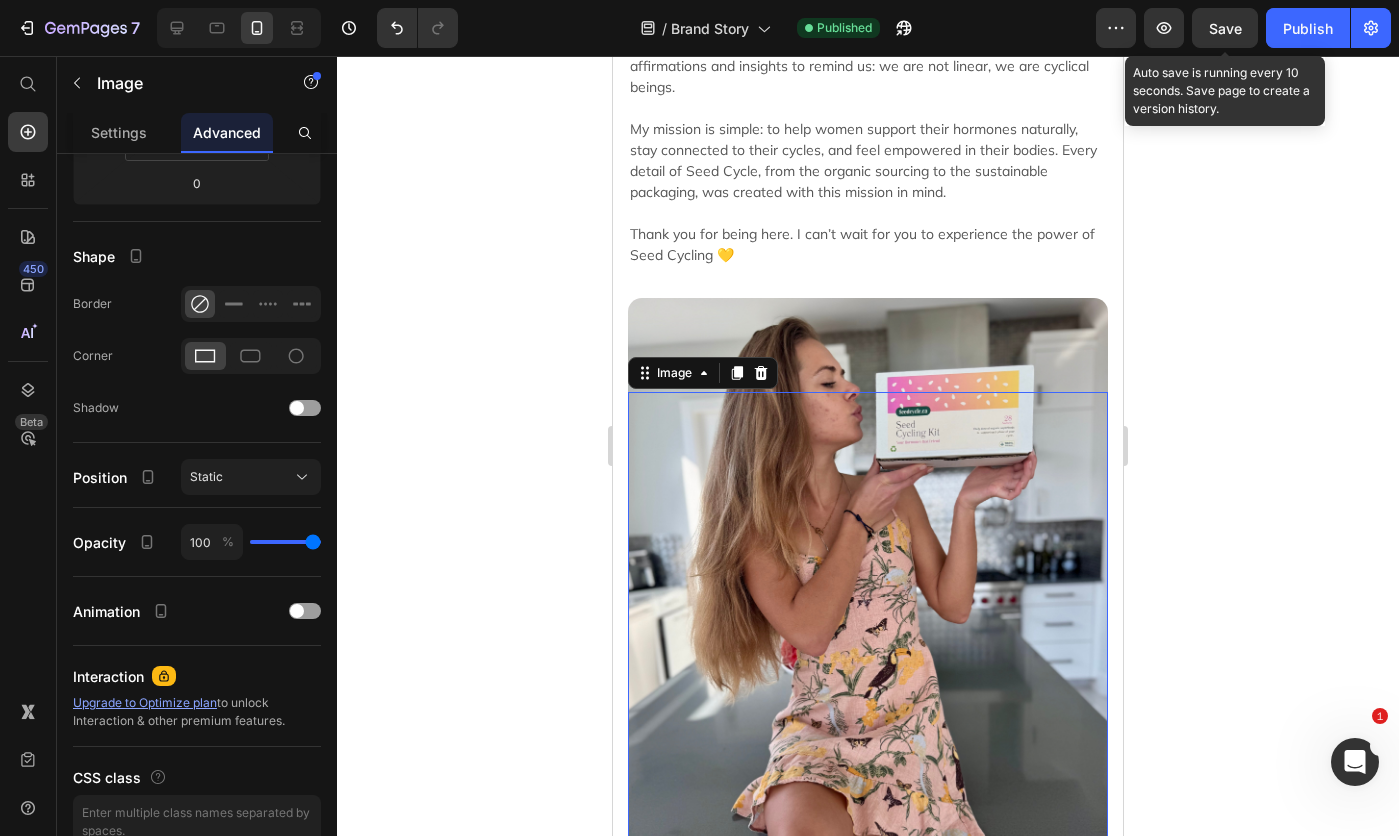 click on "Save" at bounding box center [1225, 28] 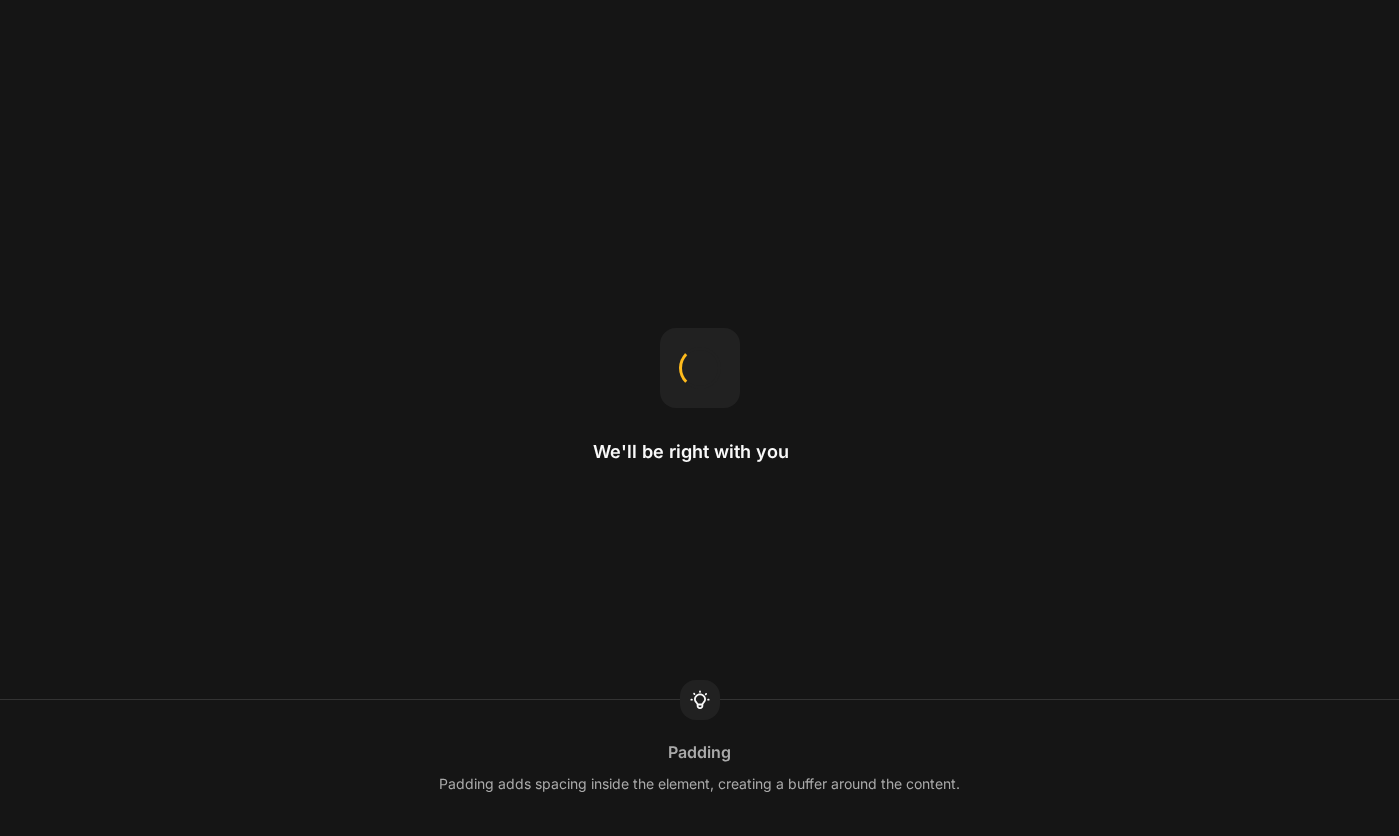 scroll, scrollTop: 0, scrollLeft: 0, axis: both 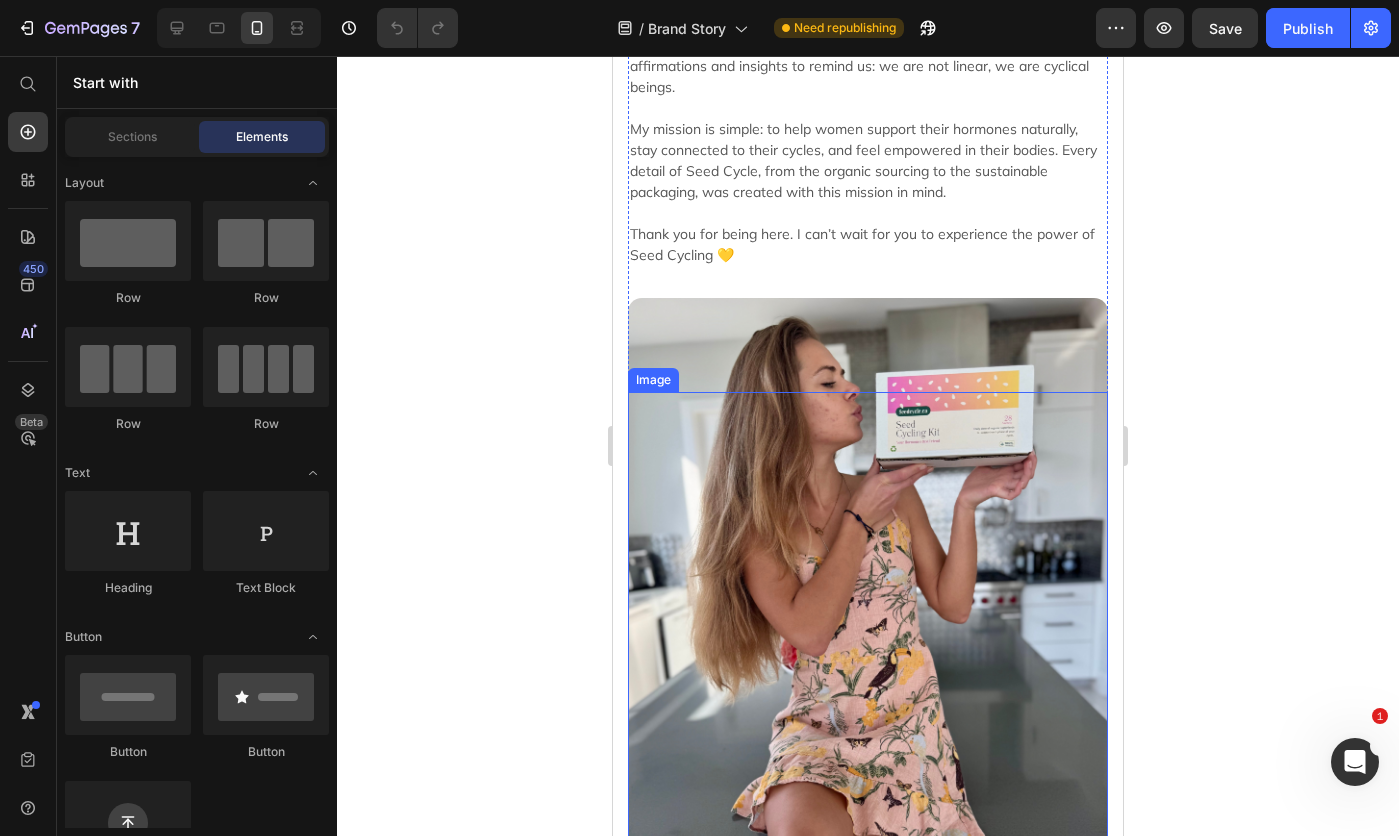 click at bounding box center [868, 645] 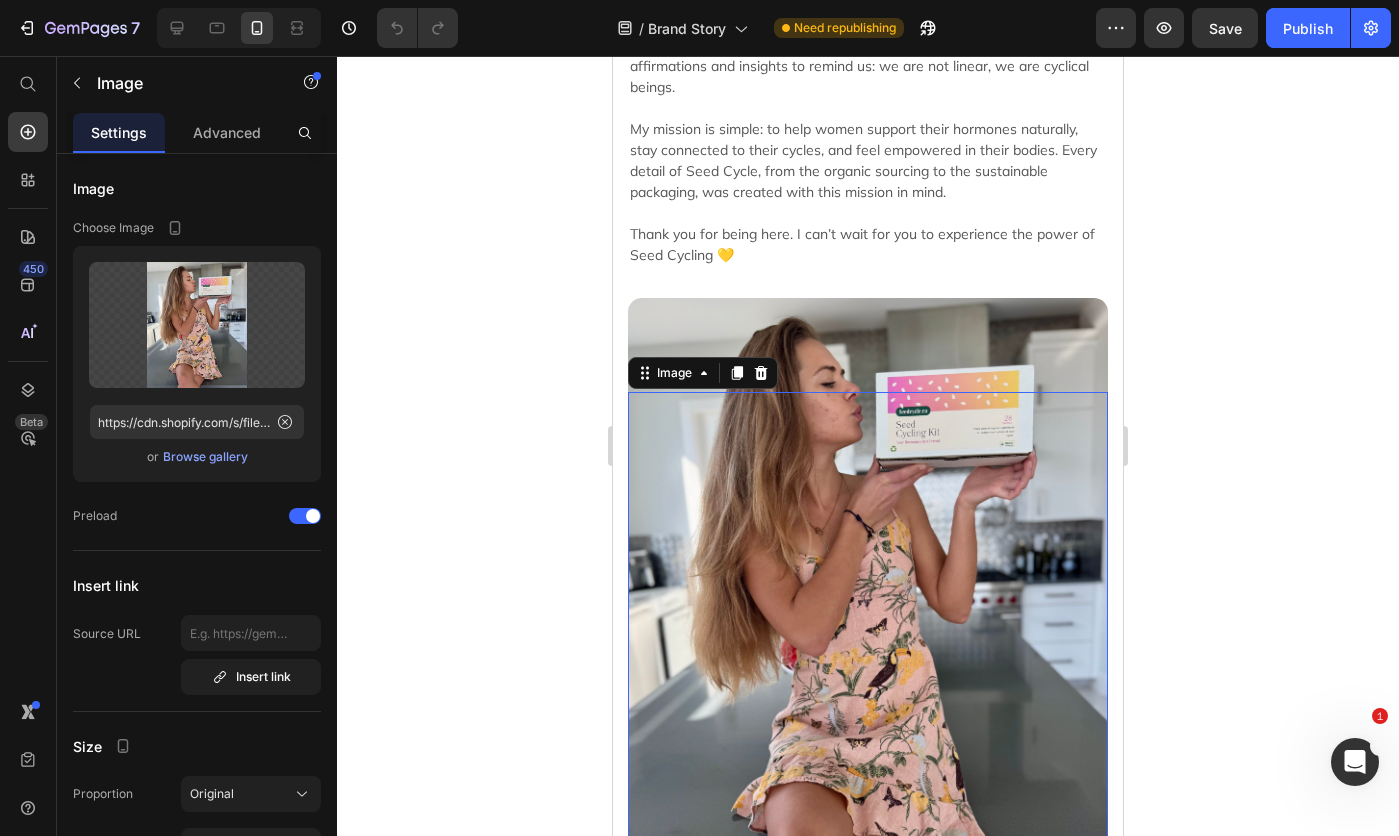 click at bounding box center [868, 598] 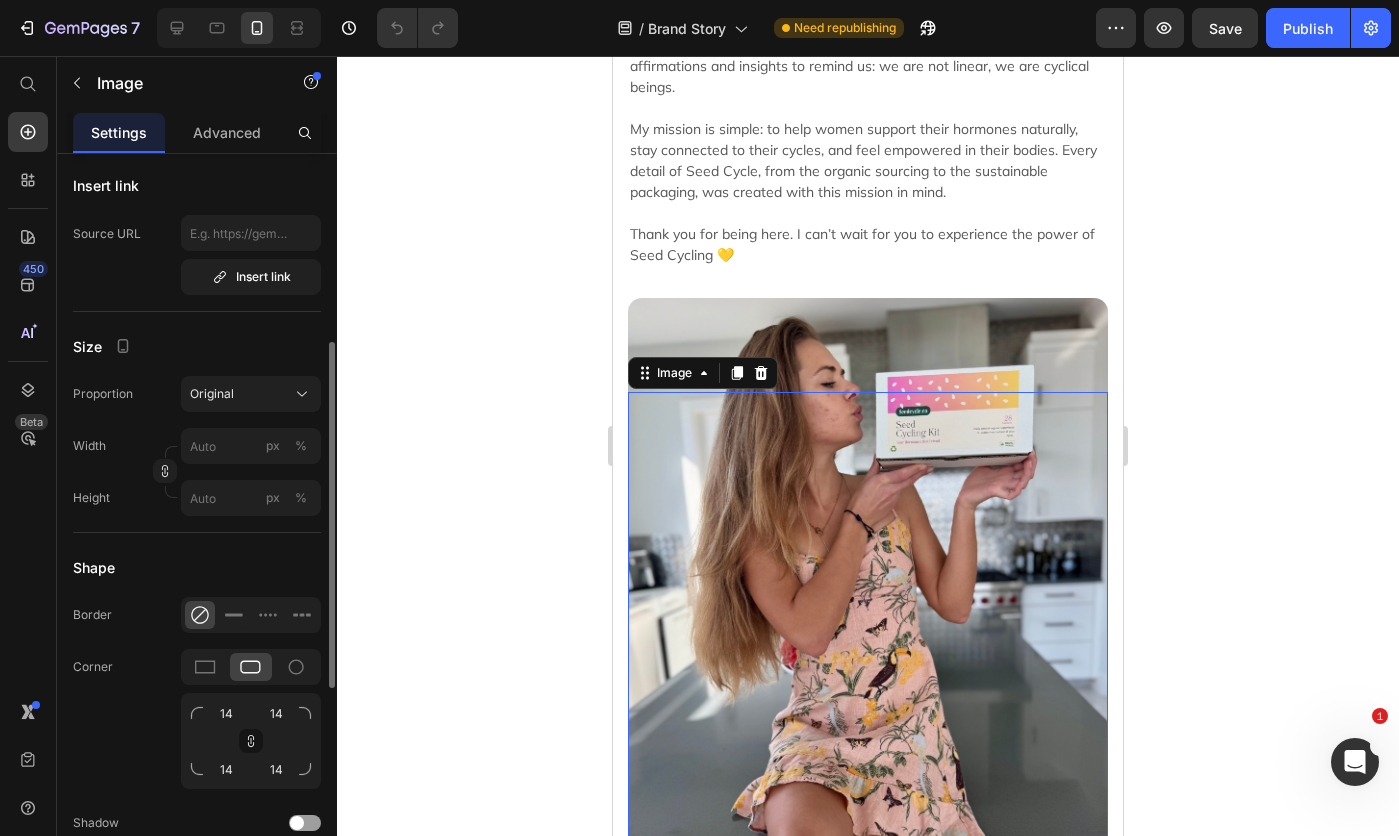 scroll, scrollTop: 300, scrollLeft: 0, axis: vertical 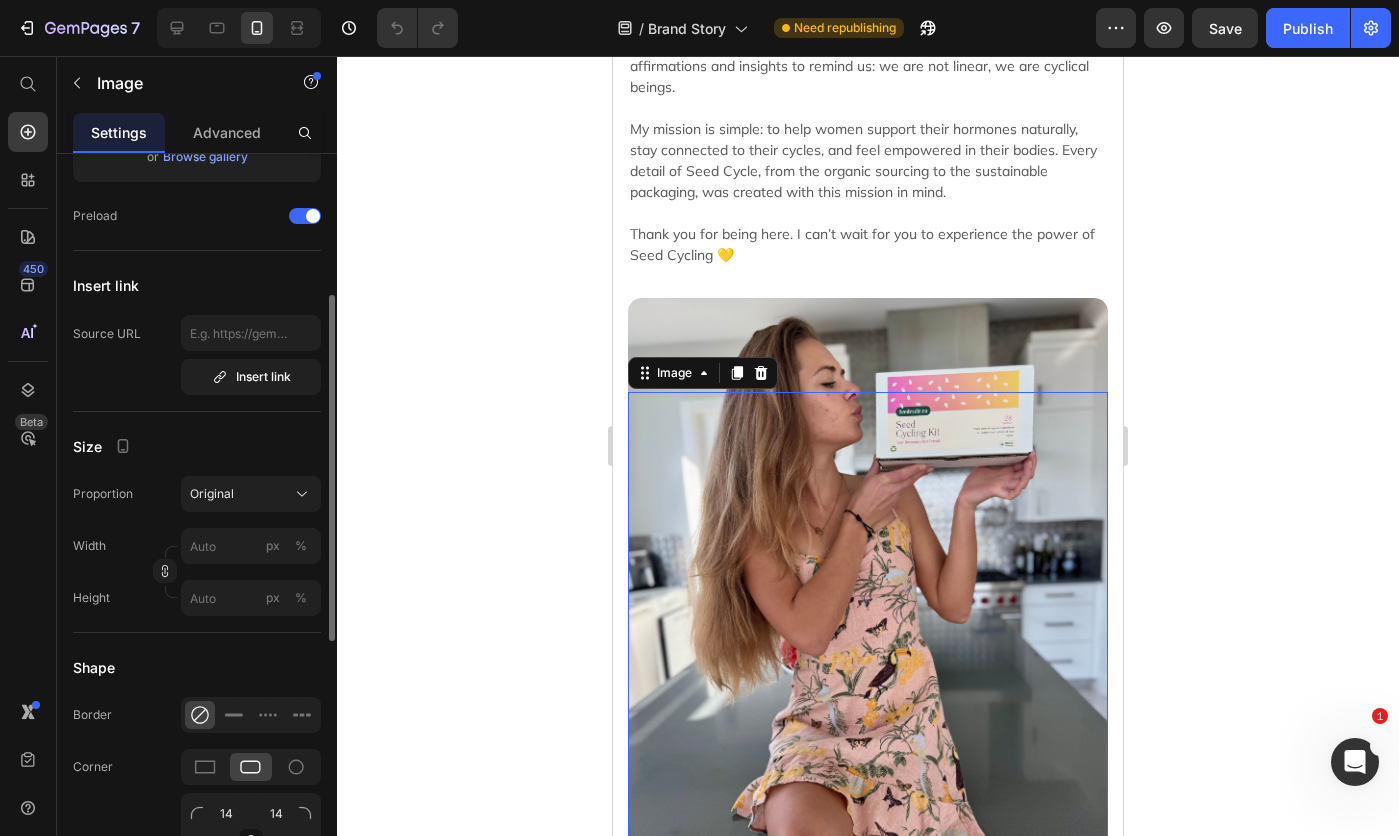 click on "Original" at bounding box center [251, 494] 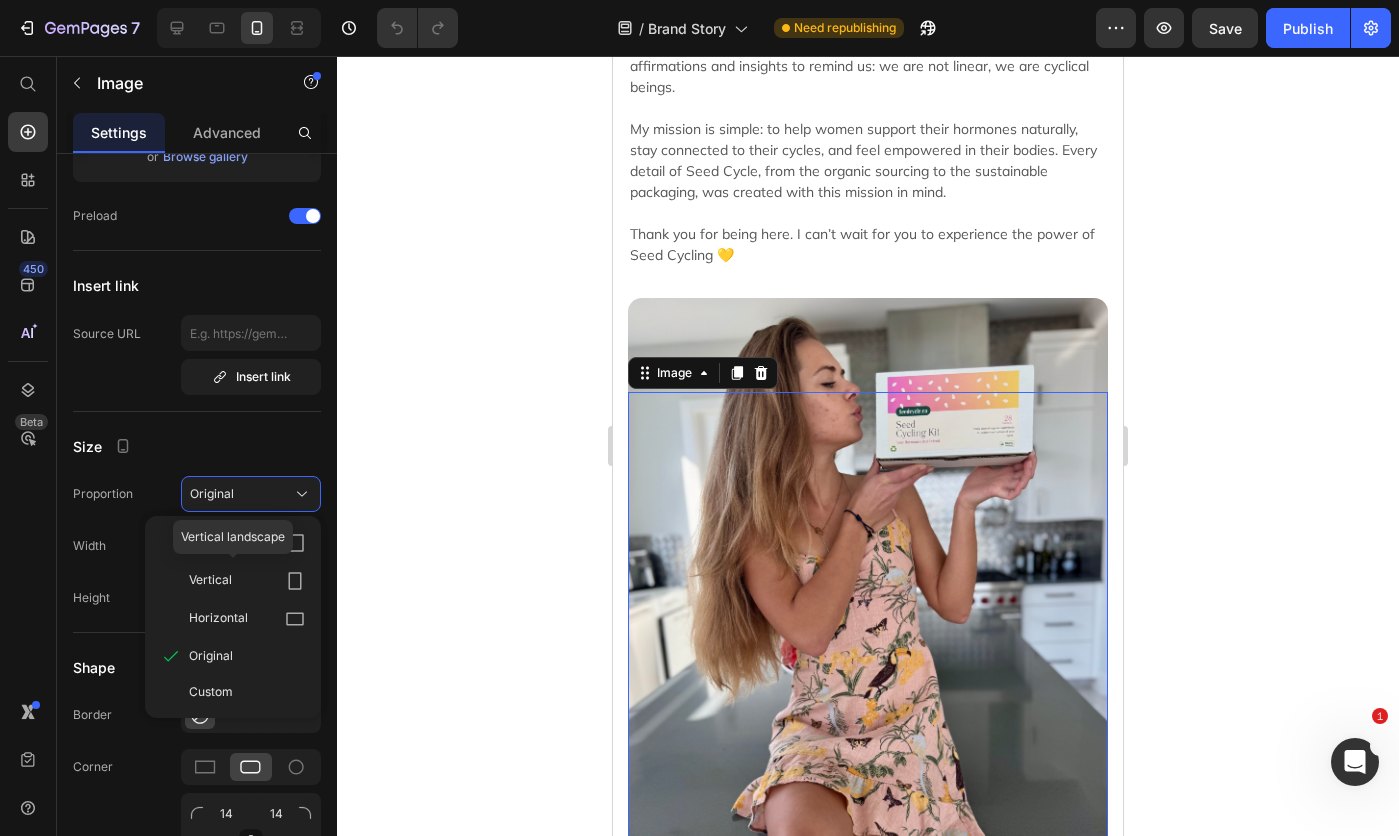 click on "Vertical" at bounding box center (210, 581) 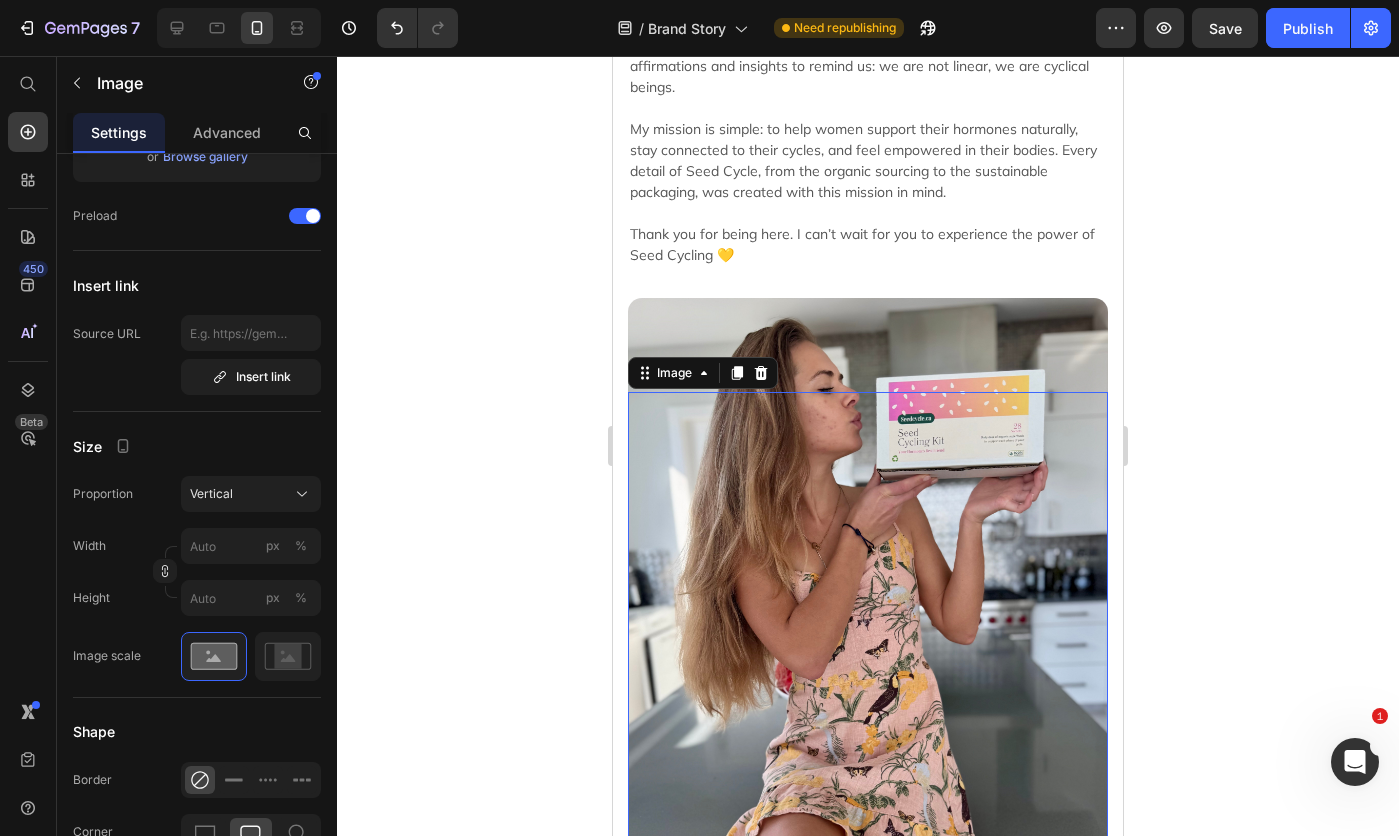 click on "Vertical" 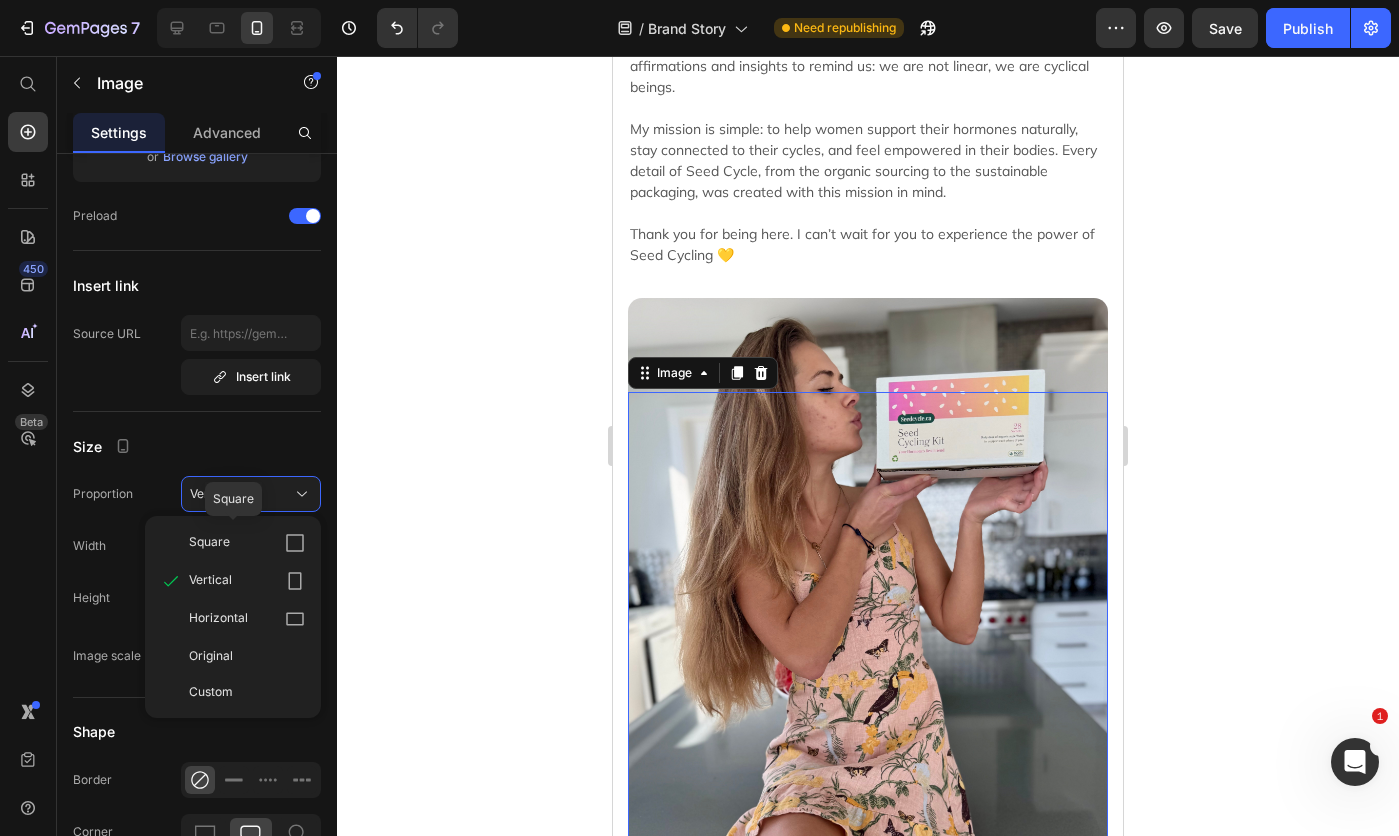 click on "Square" at bounding box center [247, 543] 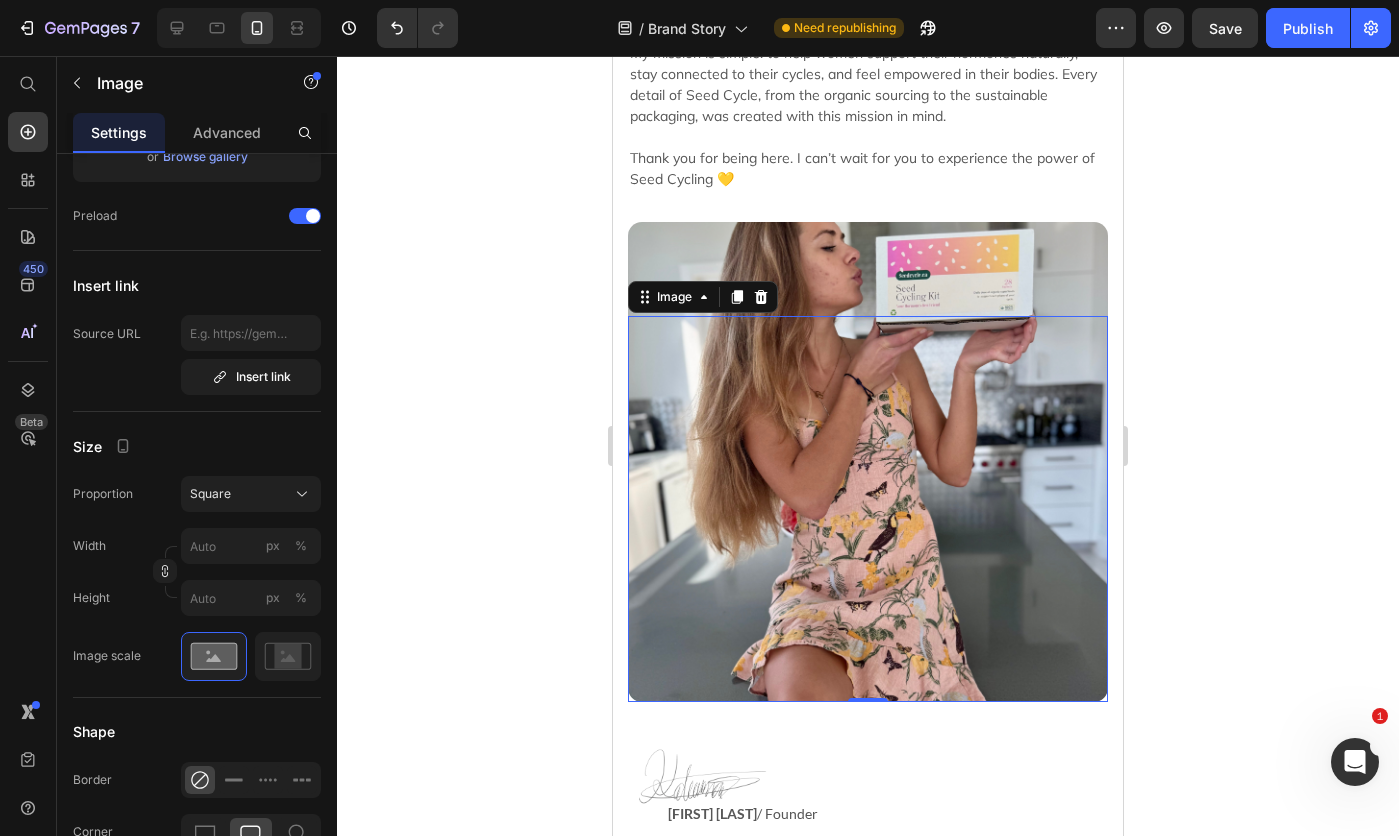 scroll, scrollTop: 1000, scrollLeft: 0, axis: vertical 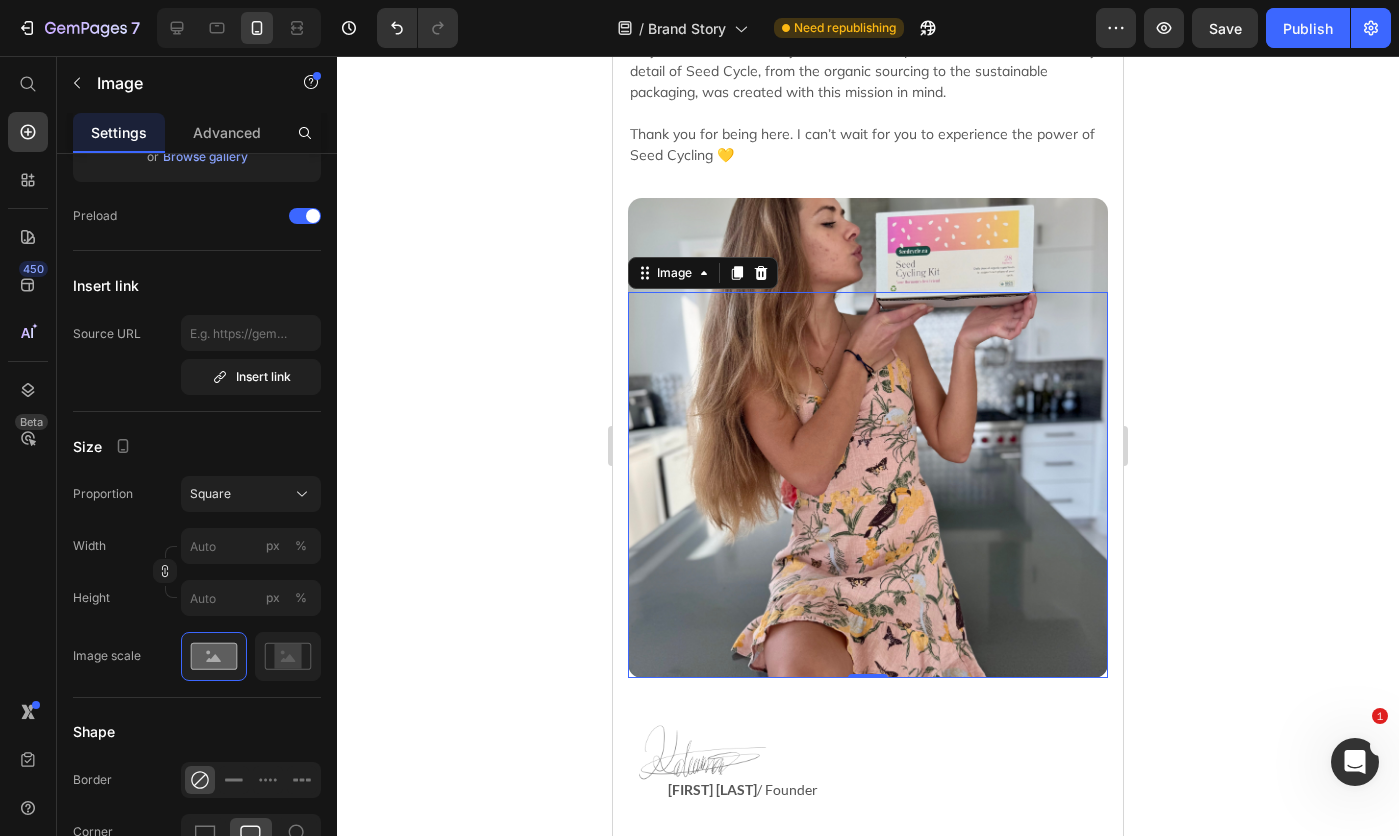 click on "Square" 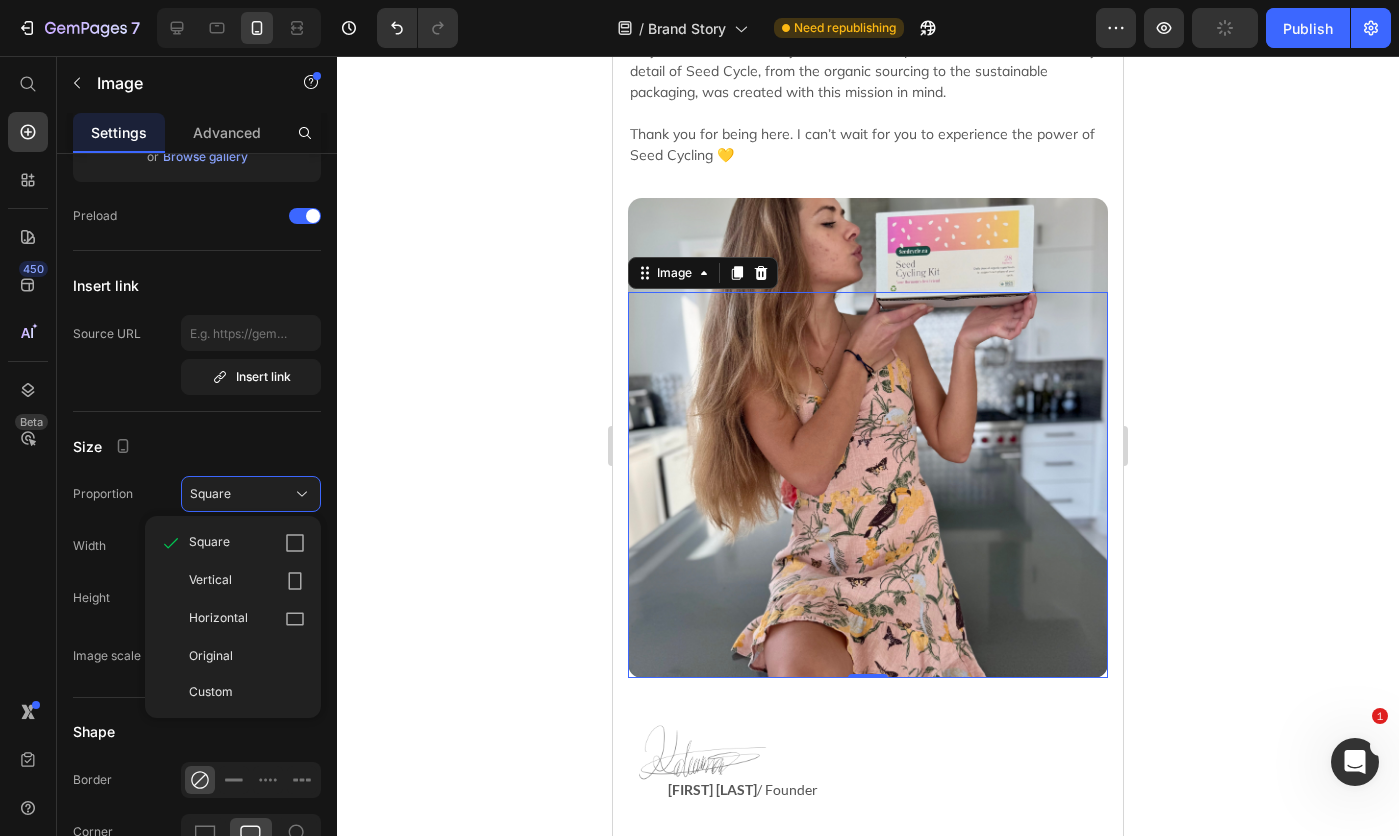 click 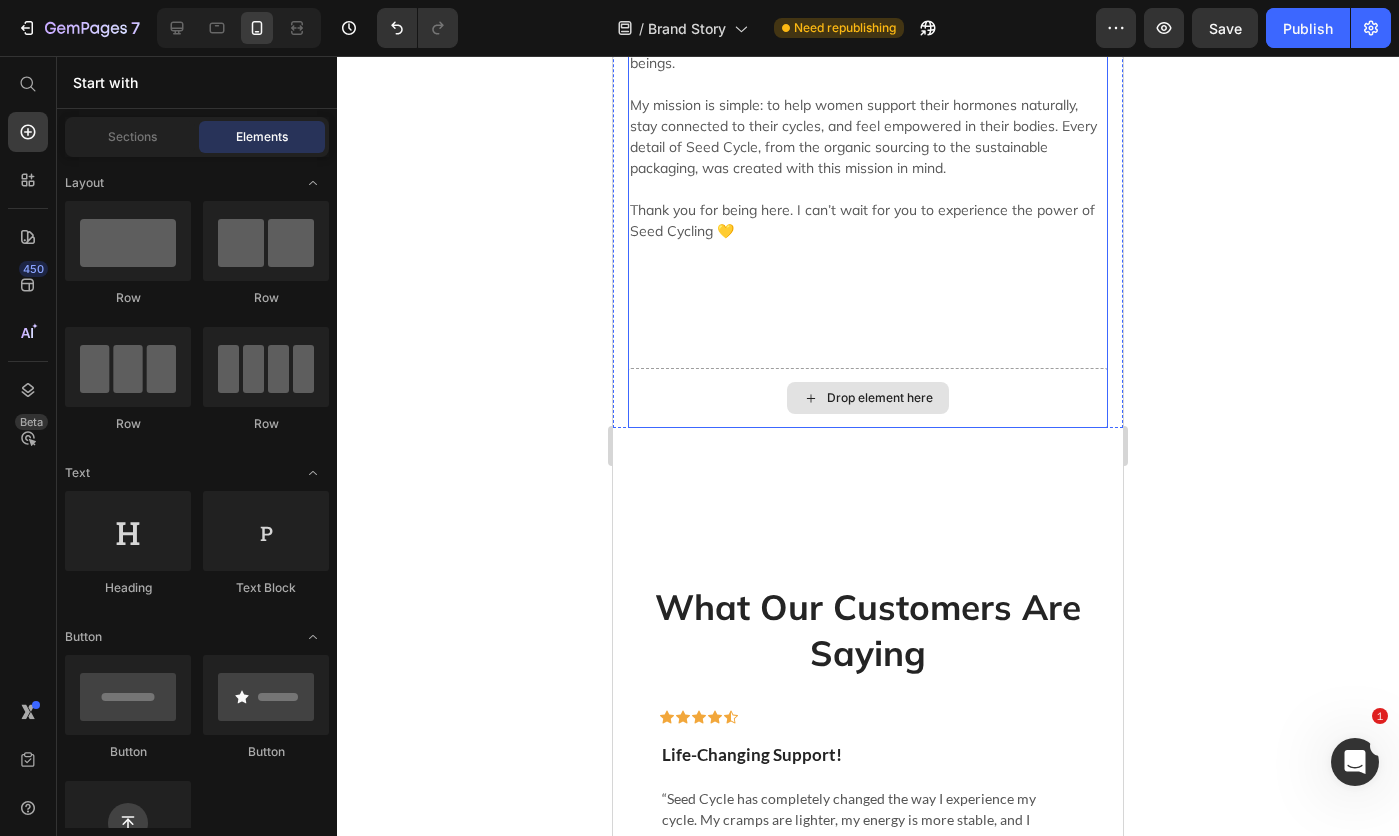 scroll, scrollTop: 900, scrollLeft: 0, axis: vertical 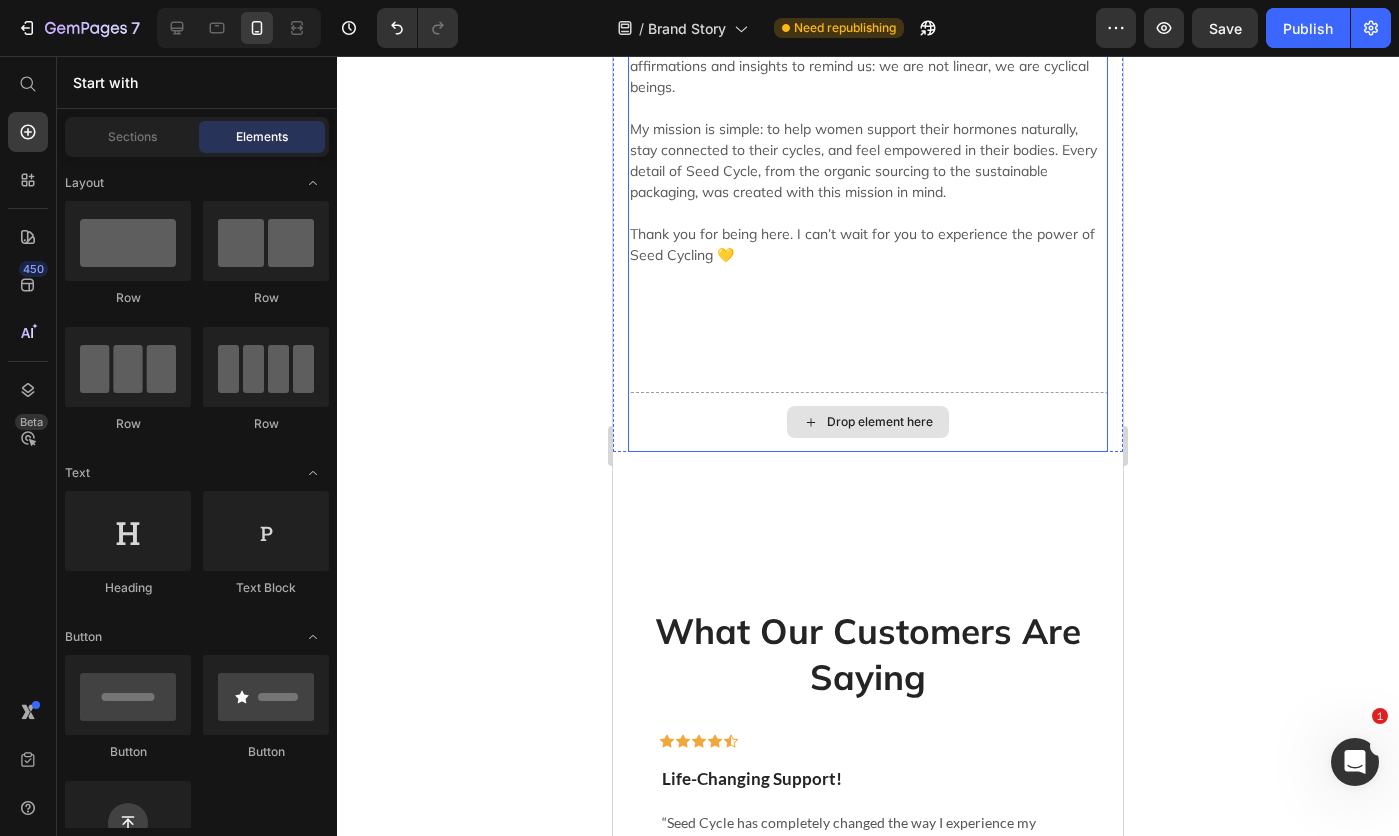 click on "Drop element here" at bounding box center (880, 422) 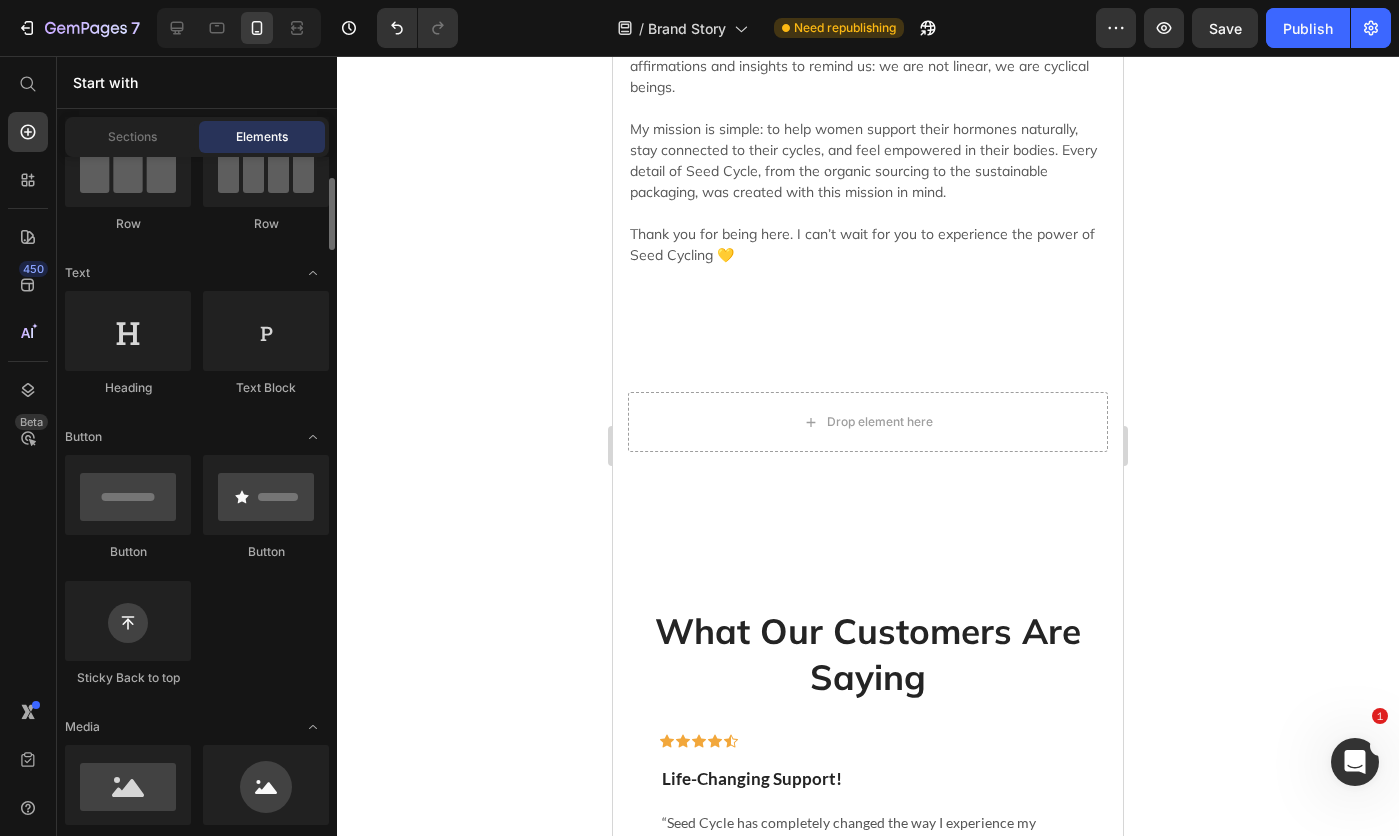 scroll, scrollTop: 300, scrollLeft: 0, axis: vertical 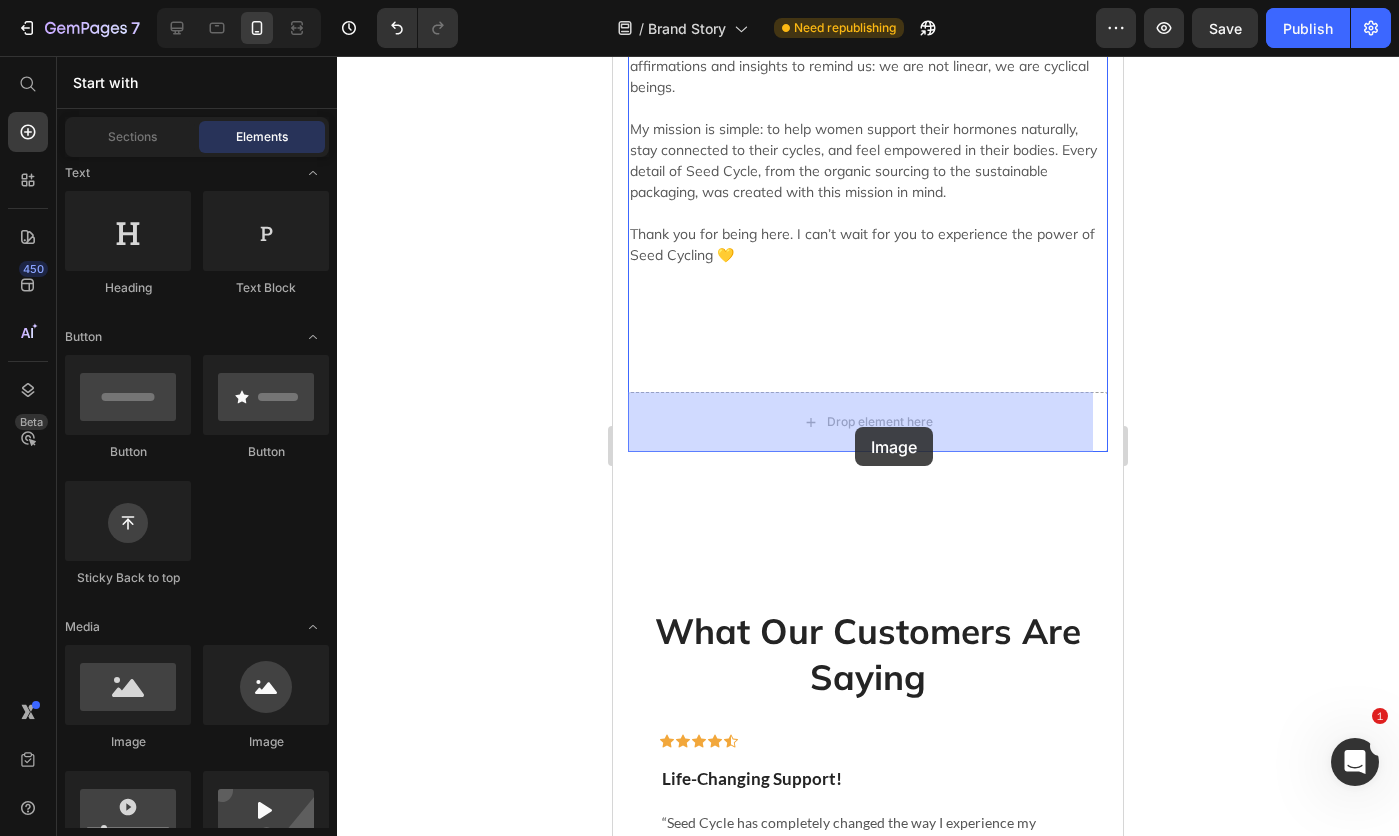 drag, startPoint x: 836, startPoint y: 737, endPoint x: 855, endPoint y: 427, distance: 310.58173 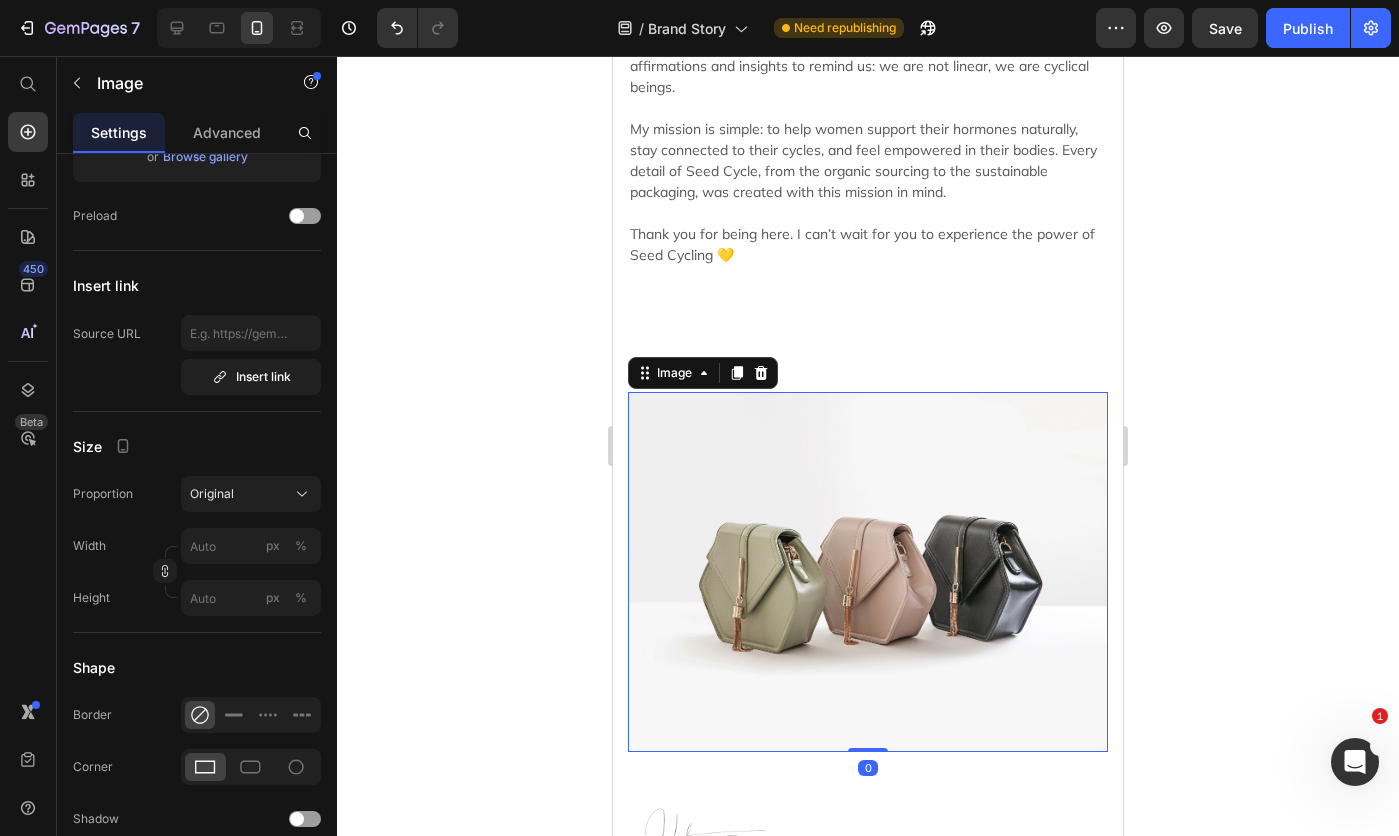 click at bounding box center [868, 572] 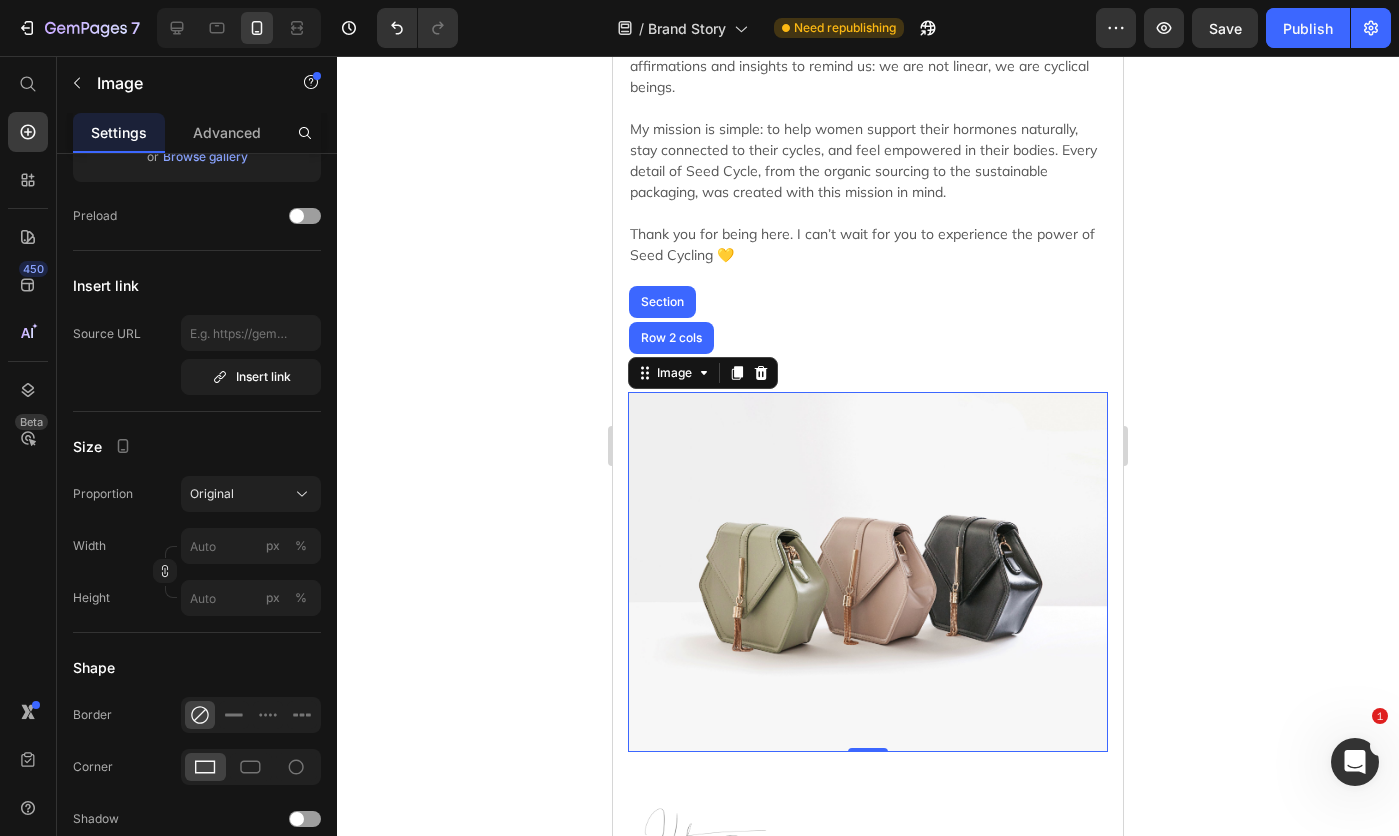 scroll, scrollTop: 0, scrollLeft: 0, axis: both 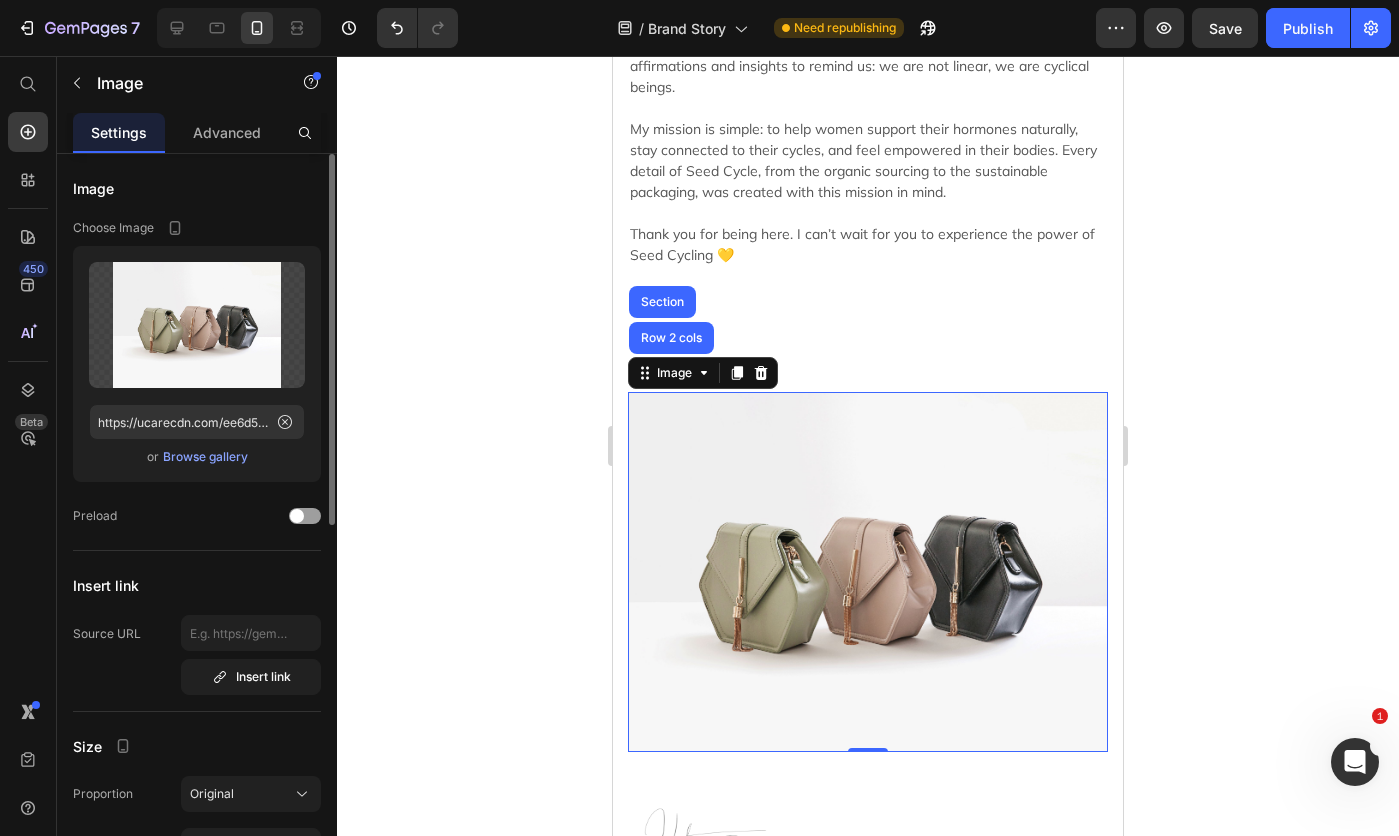 click on "Browse gallery" at bounding box center (205, 457) 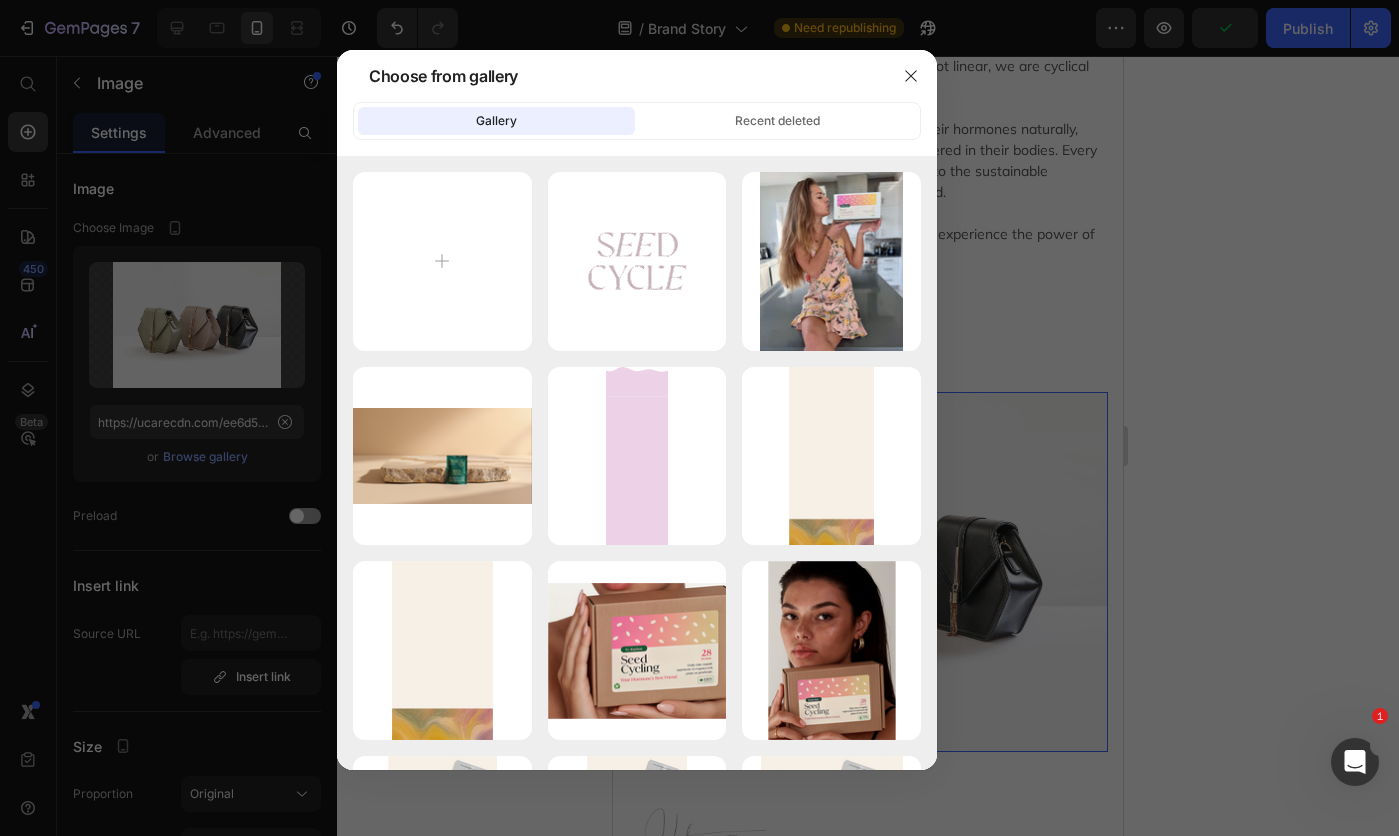 click on "IMG_1224.jpg 2772.84 kb" at bounding box center [0, 0] 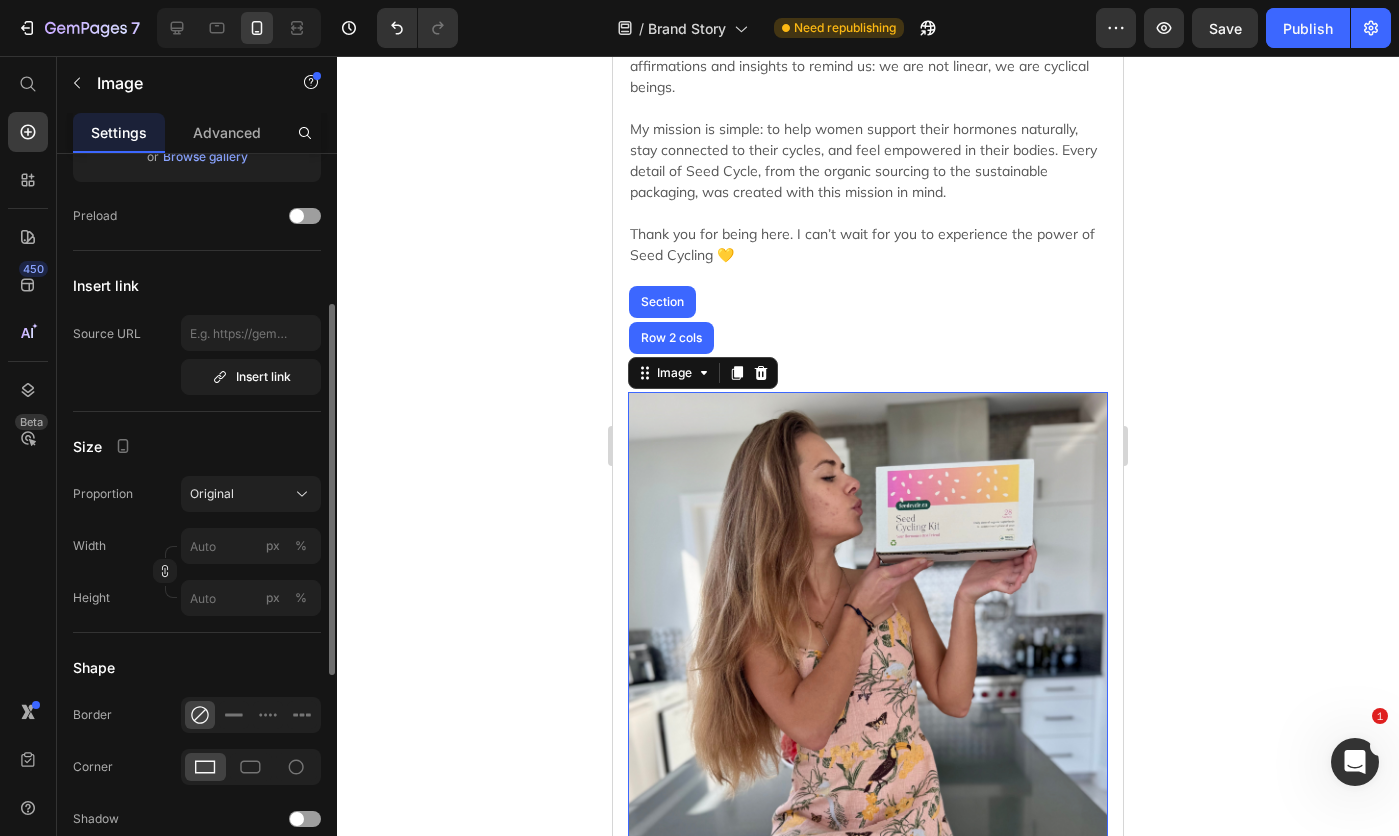 scroll, scrollTop: 400, scrollLeft: 0, axis: vertical 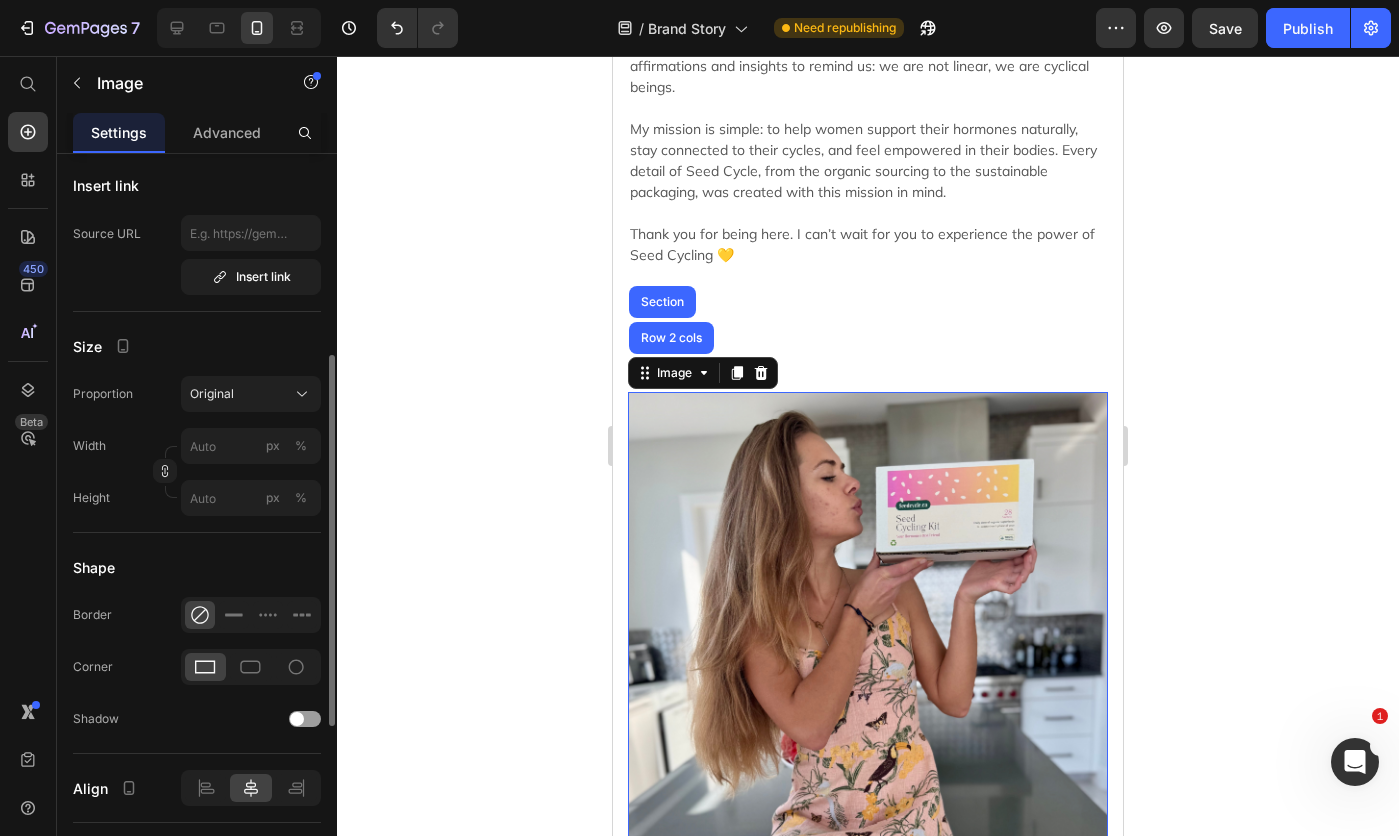 click 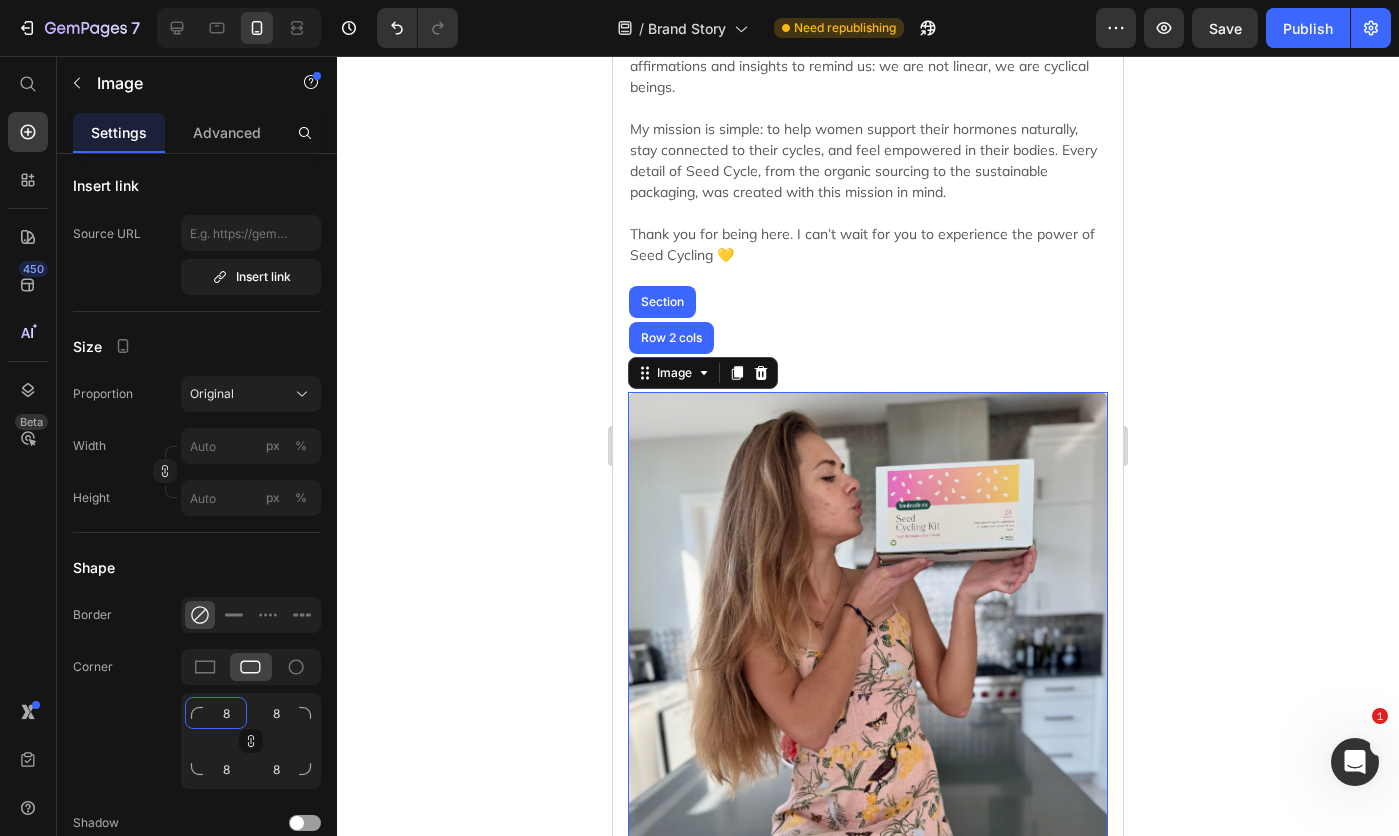 click on "8" 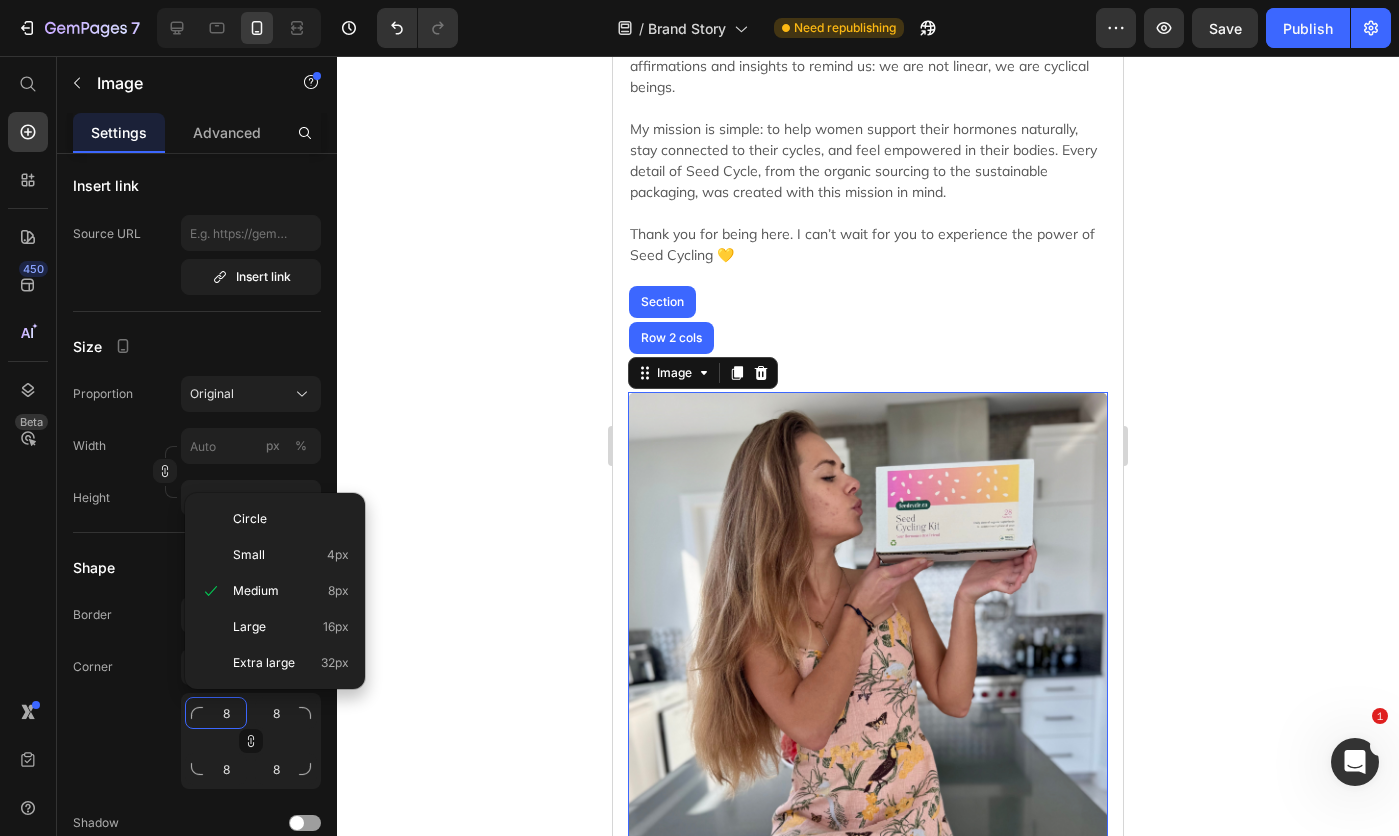 type on "1" 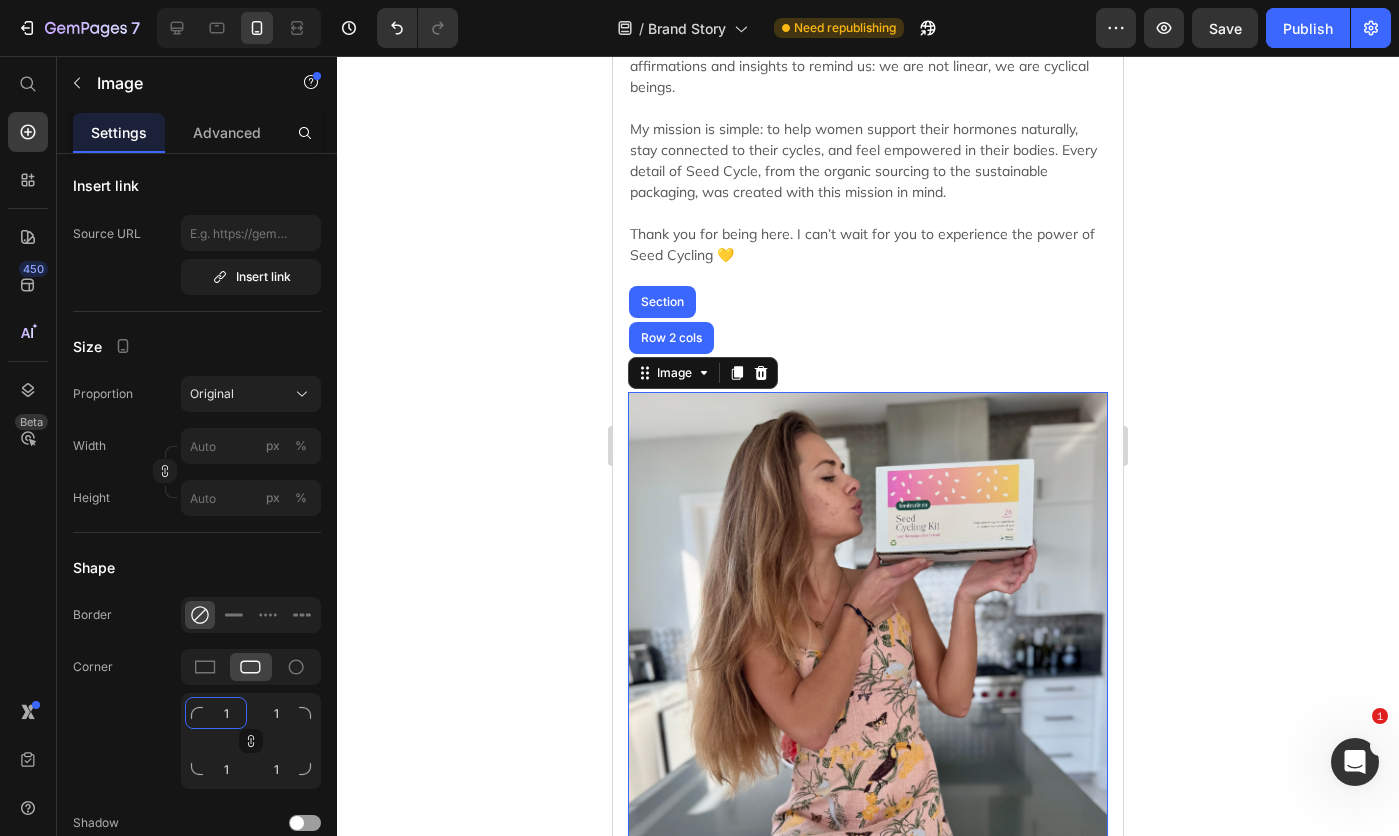type on "14" 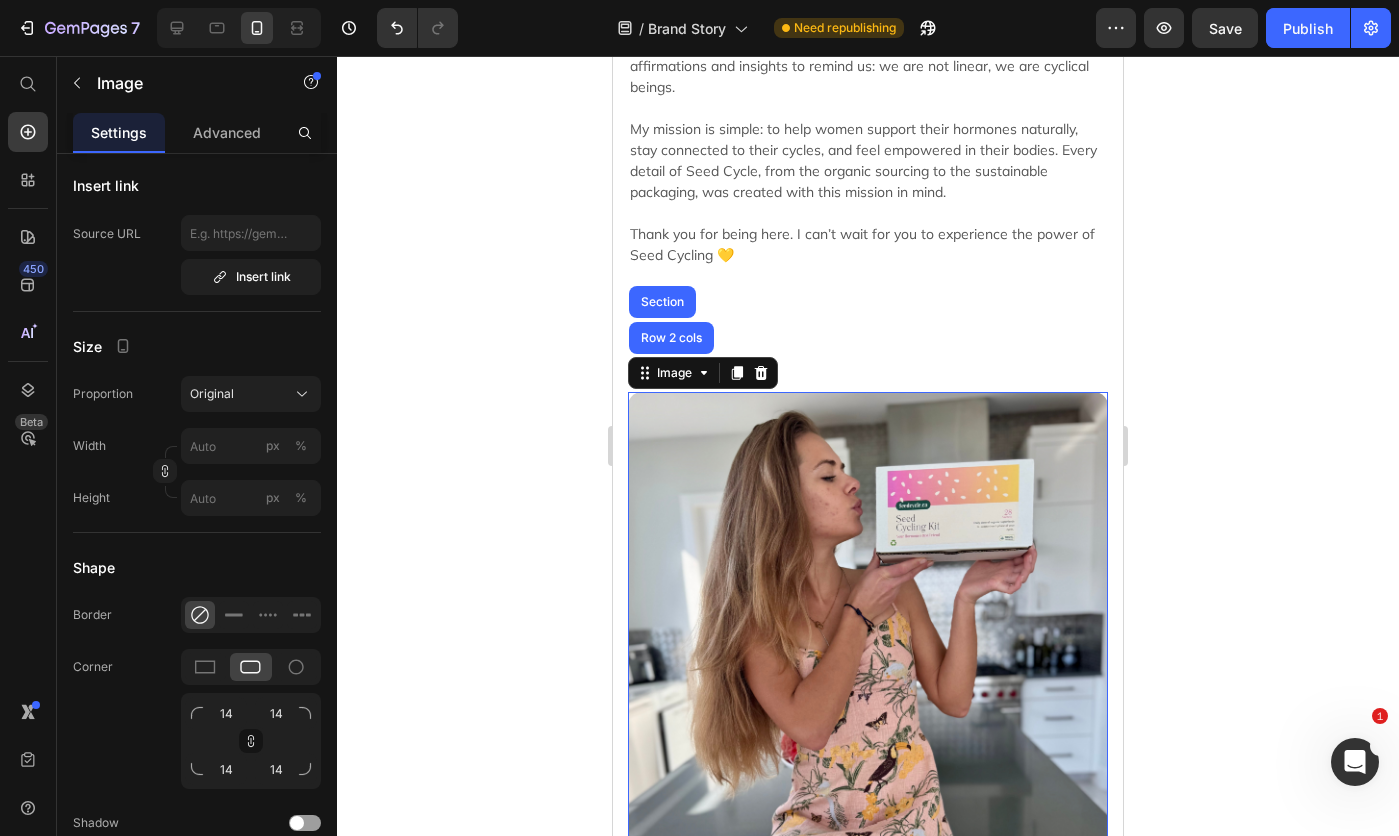 click 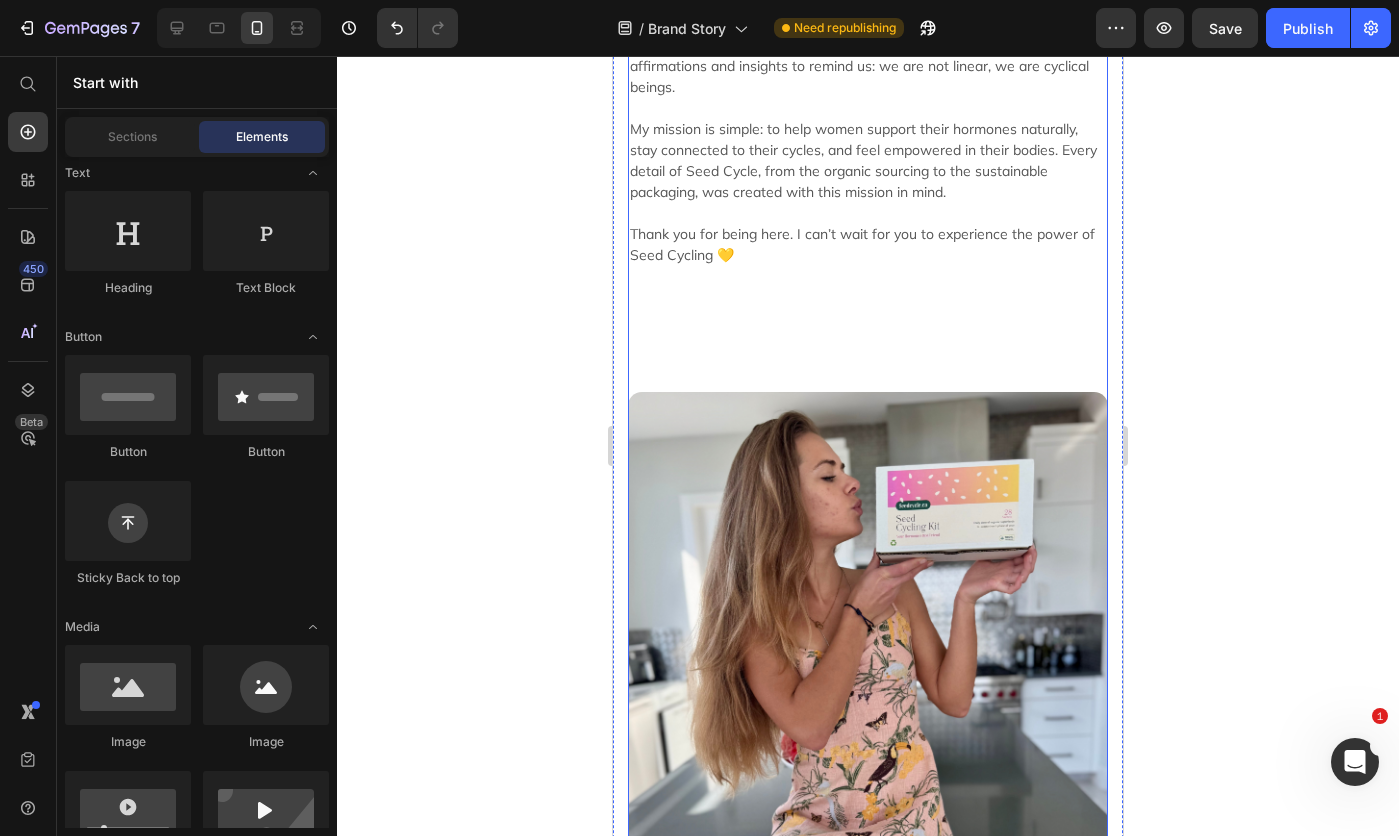 click on "How It All Began Heading My journey with Seed Cycle started from a deeply personal place. Since I was 20, I struggled with Polycystic Ovarian Syndrome (PCOS), battling painful cramps, hormonal acne, bloating, and unpredictable cycles. Like so many women, I was told to "just go on the pill." But instead of masking the symptoms, I wanted to understand my body and find a natural way to support my hormones.   Through years of research, trial, and error, I discovered Seed Cycling: a simple, food based approach to hormone balance. It quickly became my favorite holistic method but staying consistent was a challenge. Between remembering which seeds to take on which days and keeping them fresh, it felt overwhelming.   That’s when I had a thought: What if these seeds came in perfectly portioned, daily packs? What if they were effortless to use, pre ground, organic, and ready to sprinkle on any meal? Text block The Heart Behind Seed Cycle Heading     Text block" at bounding box center [868, -39] 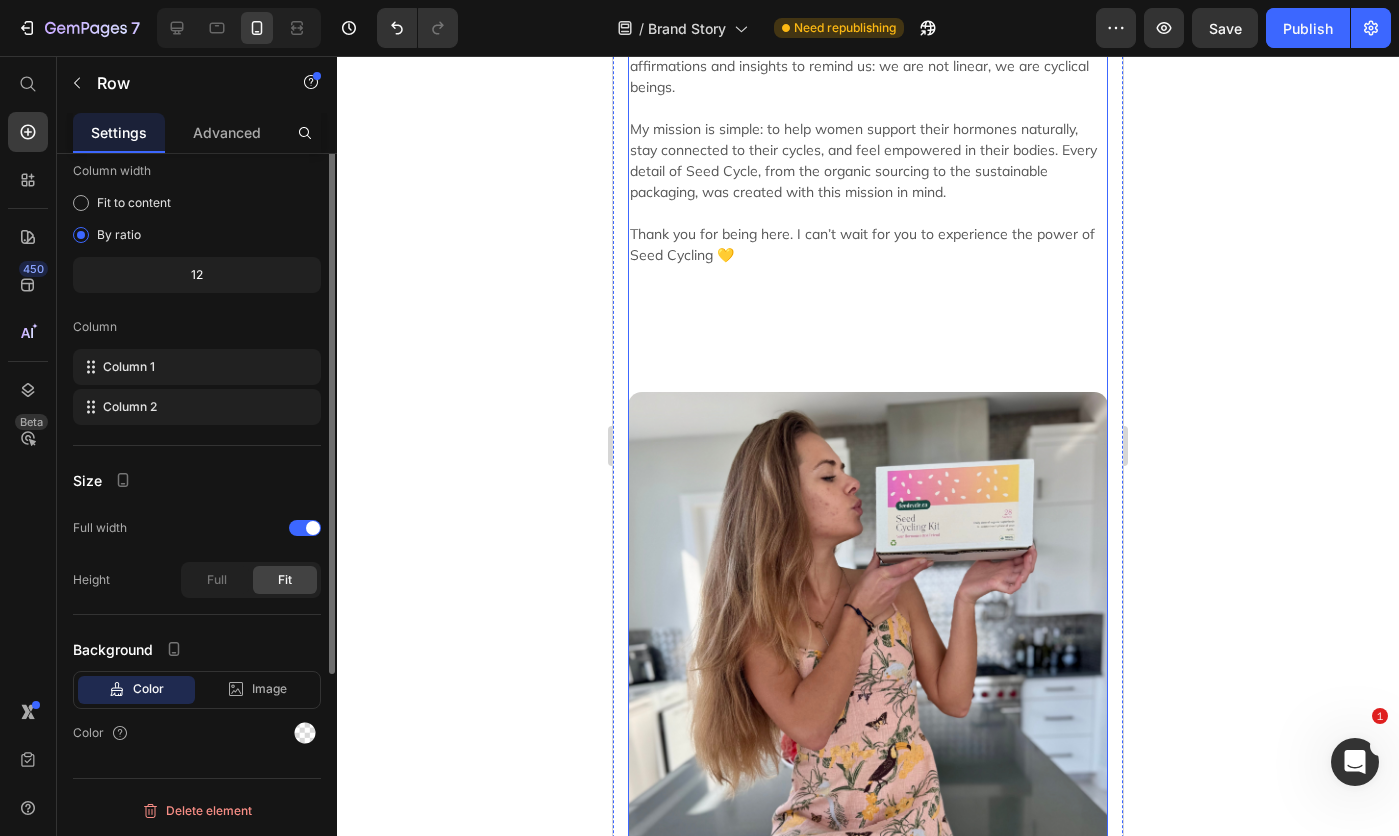 scroll, scrollTop: 0, scrollLeft: 0, axis: both 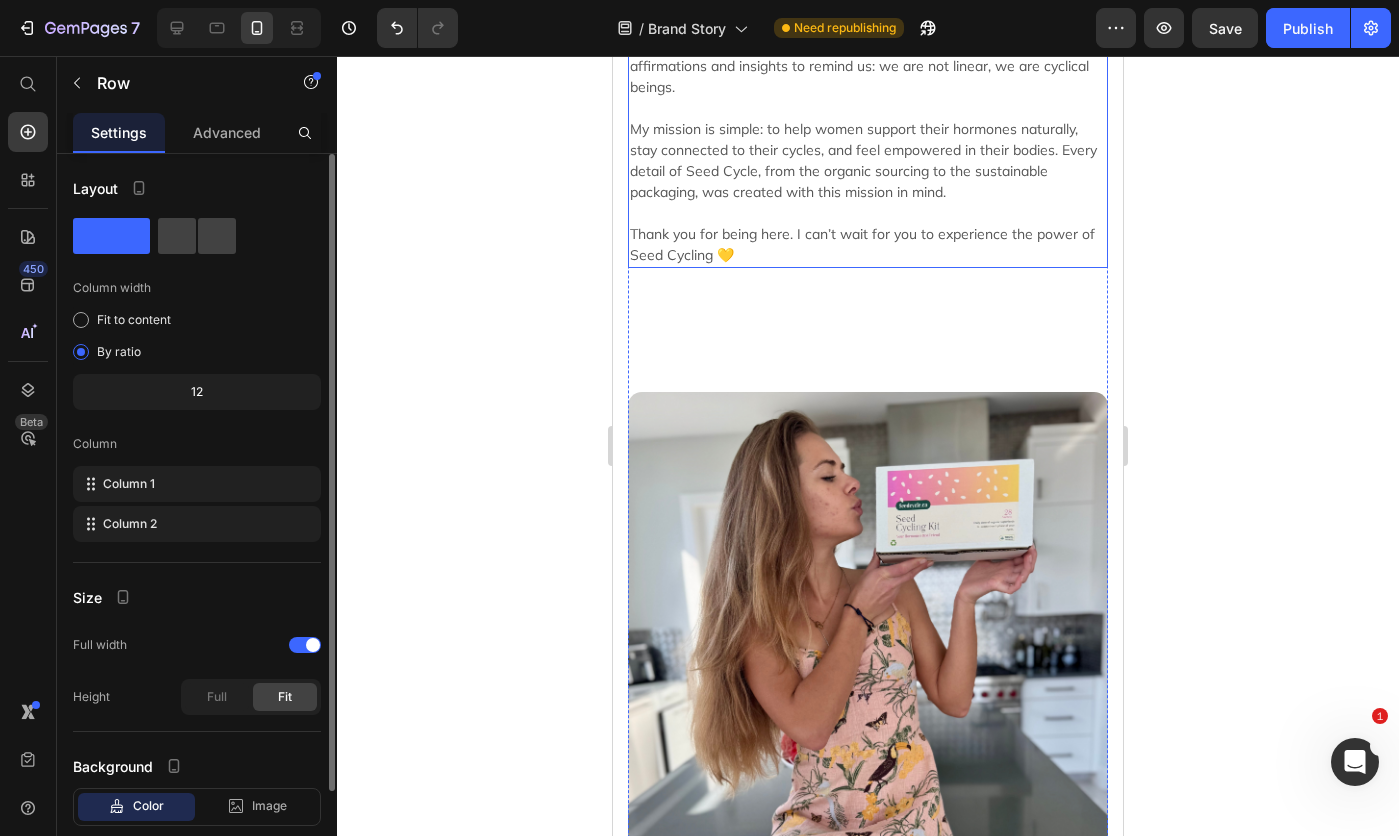 click on "Thank you for being here. I can’t wait for you to experience the power of Seed Cycling 💛" at bounding box center [868, 245] 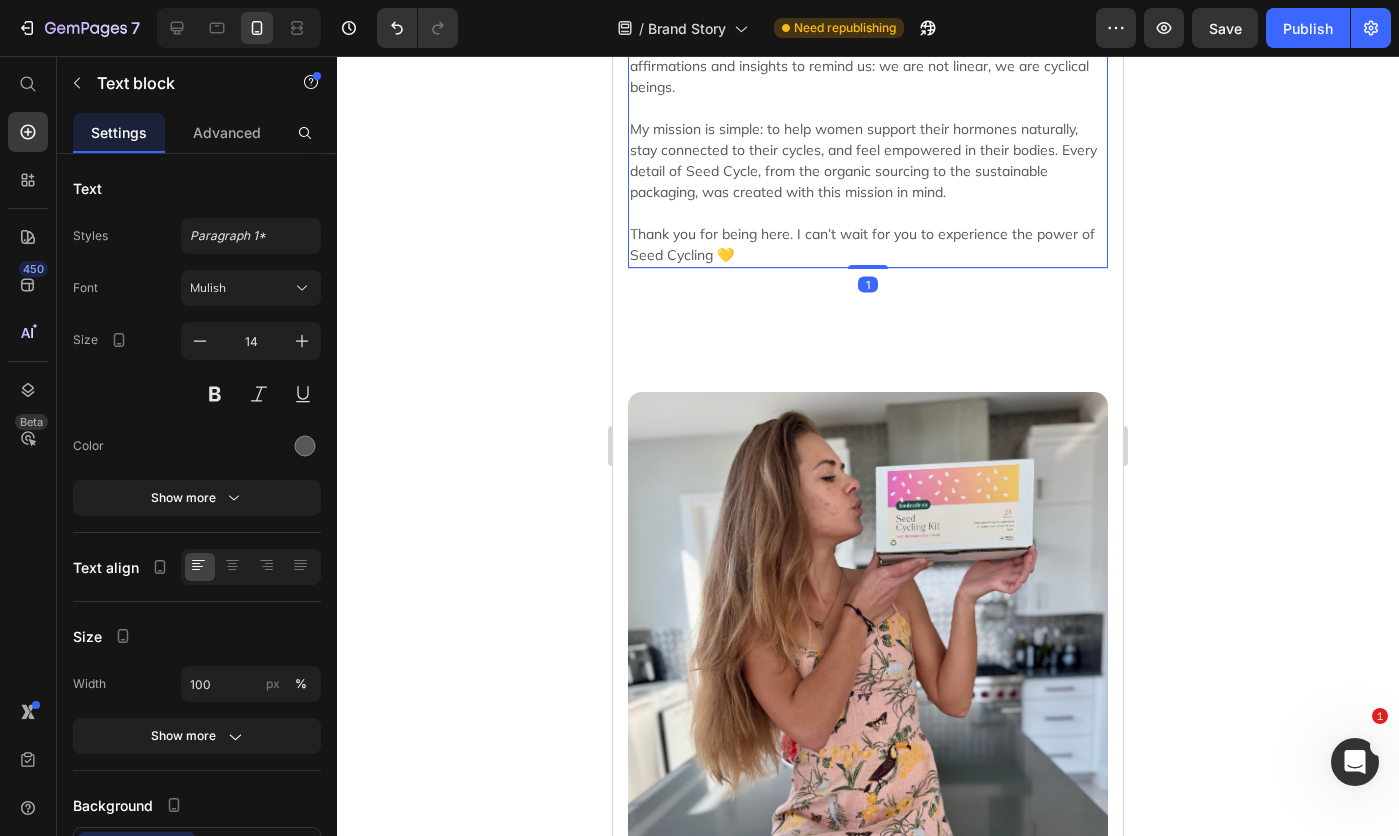 drag, startPoint x: 858, startPoint y: 295, endPoint x: 890, endPoint y: 266, distance: 43.185646 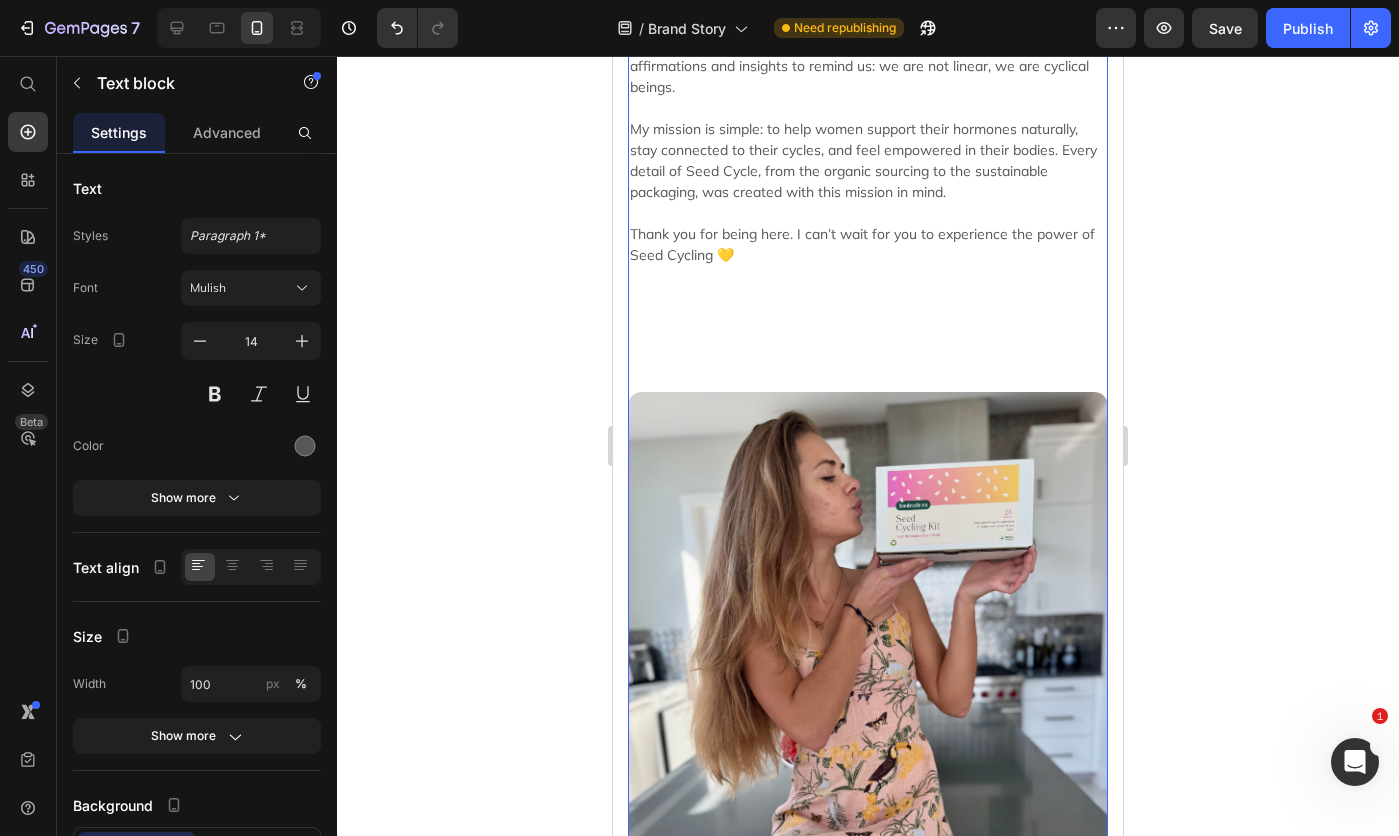 click on "How It All Began Heading My journey with Seed Cycle started from a deeply personal place. Since I was 20, I struggled with Polycystic Ovarian Syndrome (PCOS), battling painful cramps, hormonal acne, bloating, and unpredictable cycles. Like so many women, I was told to "just go on the pill." But instead of masking the symptoms, I wanted to understand my body and find a natural way to support my hormones.   Through years of research, trial, and error, I discovered Seed Cycling: a simple, food based approach to hormone balance. It quickly became my favorite holistic method but staying consistent was a challenge. Between remembering which seeds to take on which days and keeping them fresh, it felt overwhelming.   That’s when I had a thought: What if these seeds came in perfectly portioned, daily packs? What if they were effortless to use, pre ground, organic, and ready to sprinkle on any meal? Text block The Heart Behind Seed Cycle Heading     Text block   1" at bounding box center [868, -39] 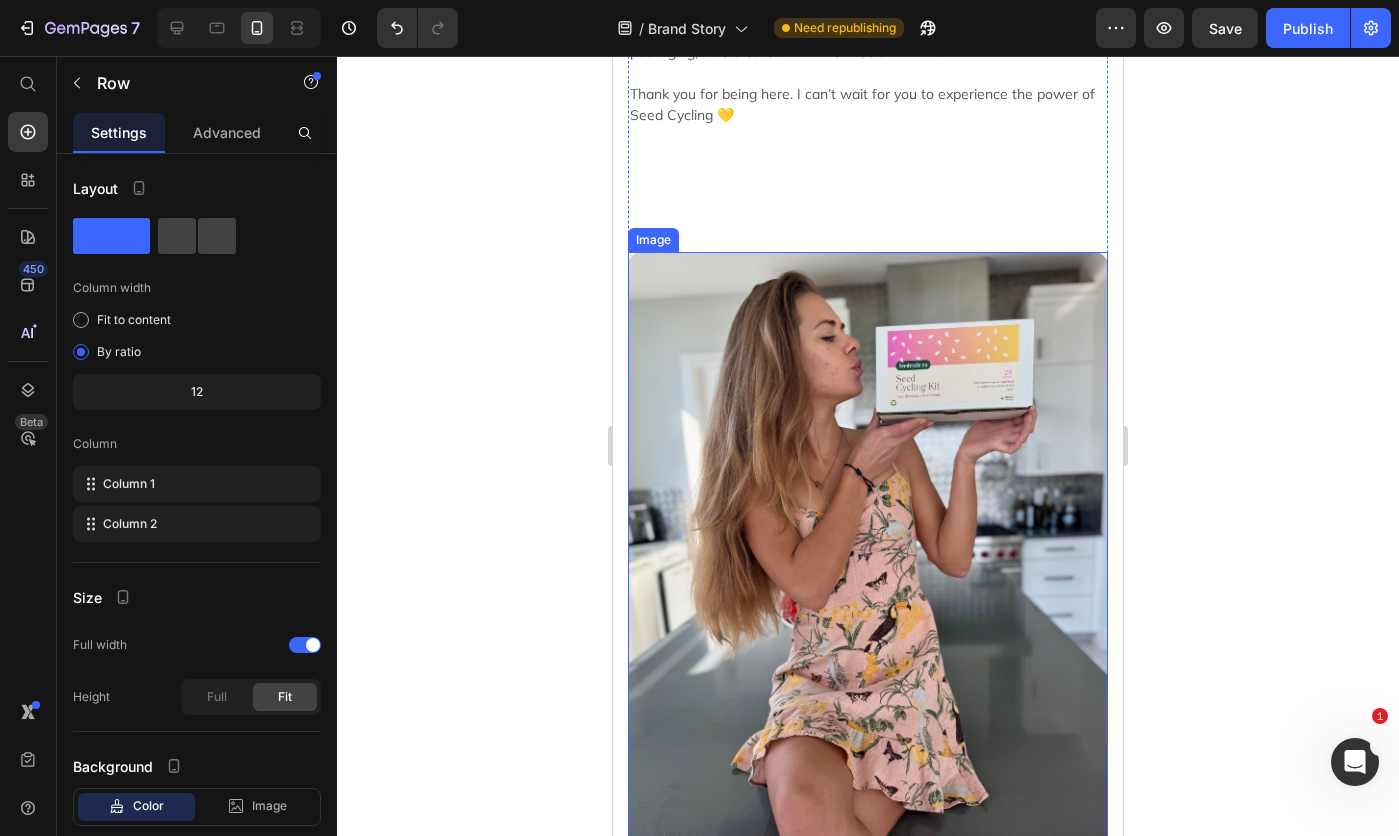 scroll, scrollTop: 1000, scrollLeft: 0, axis: vertical 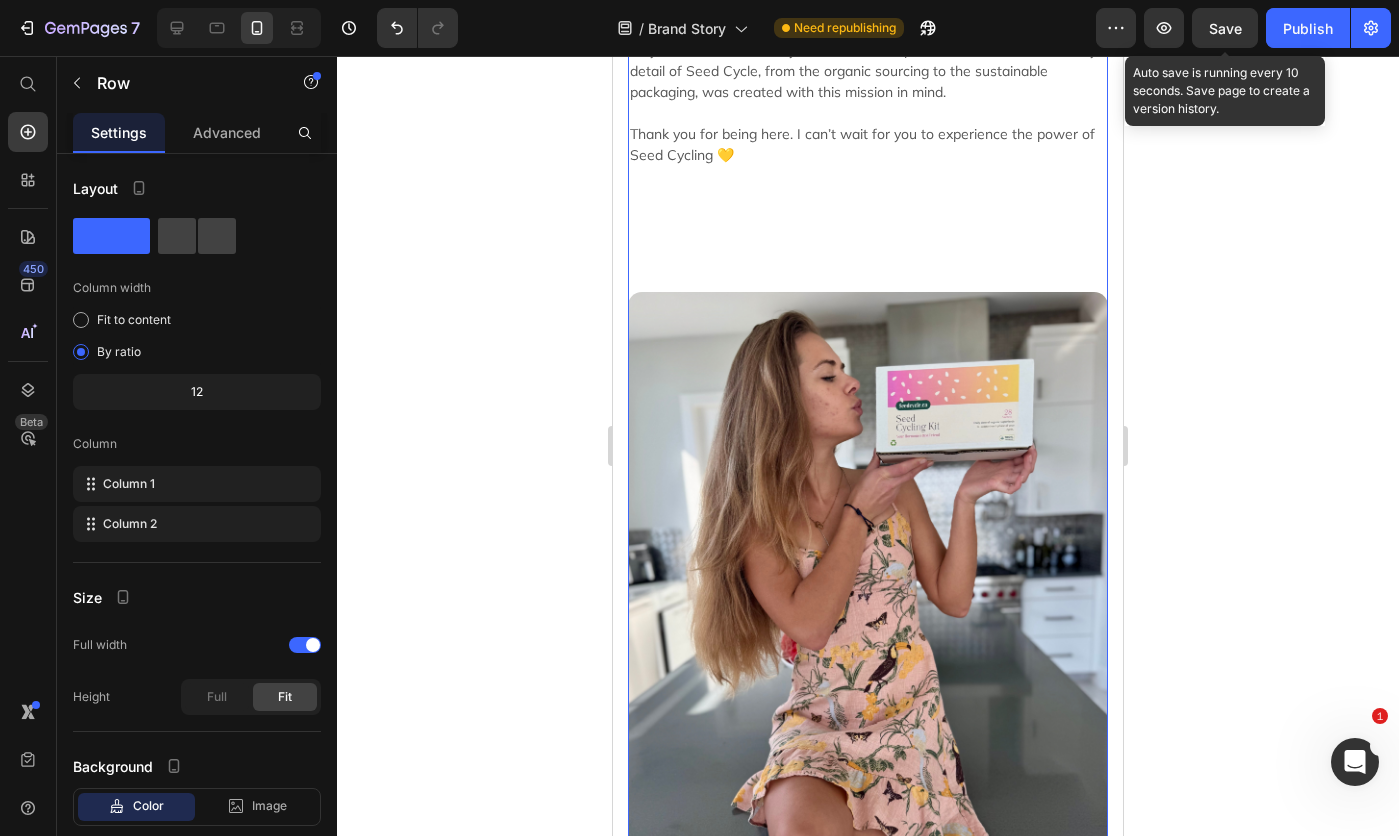 click on "Save" at bounding box center (1225, 28) 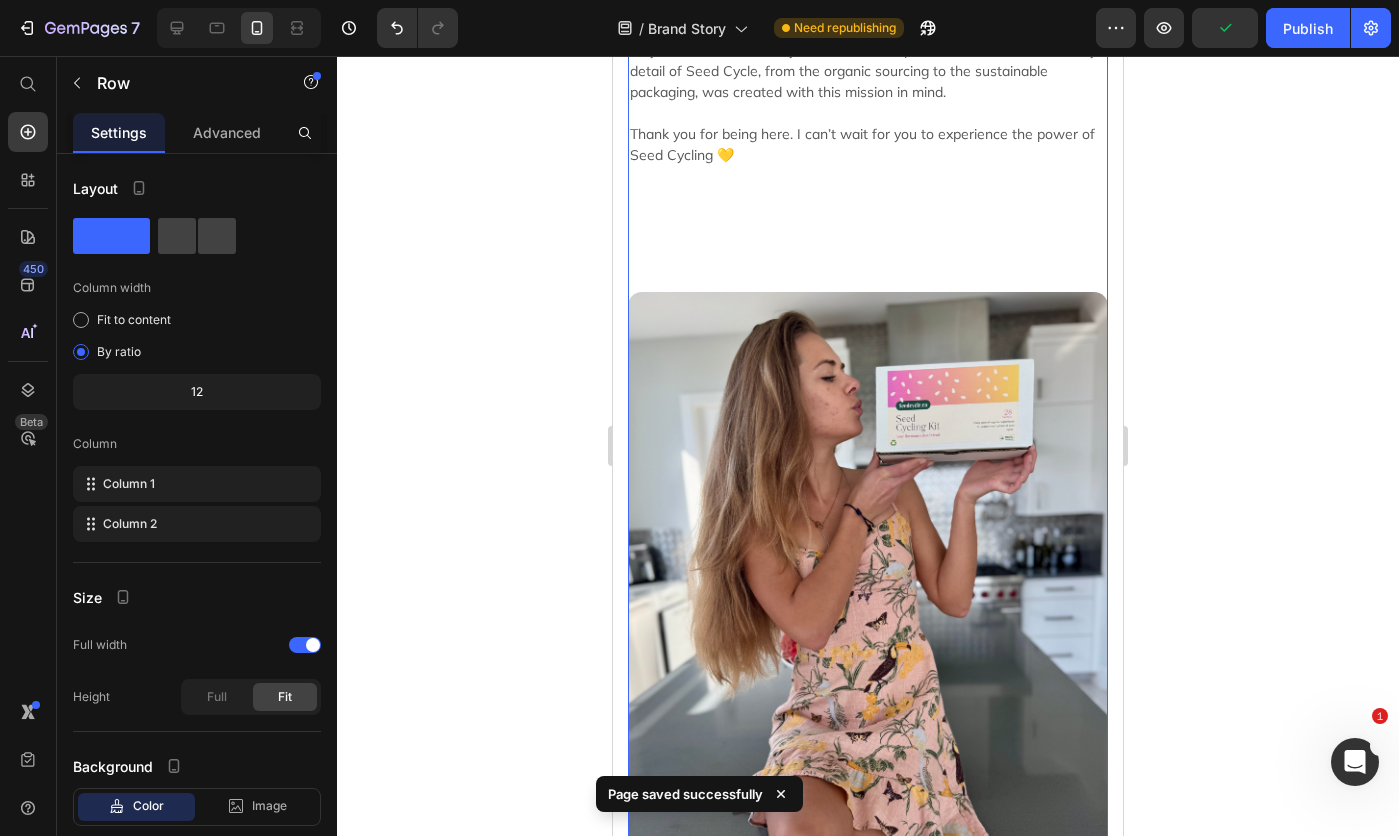 click on "Publish" at bounding box center (1308, 28) 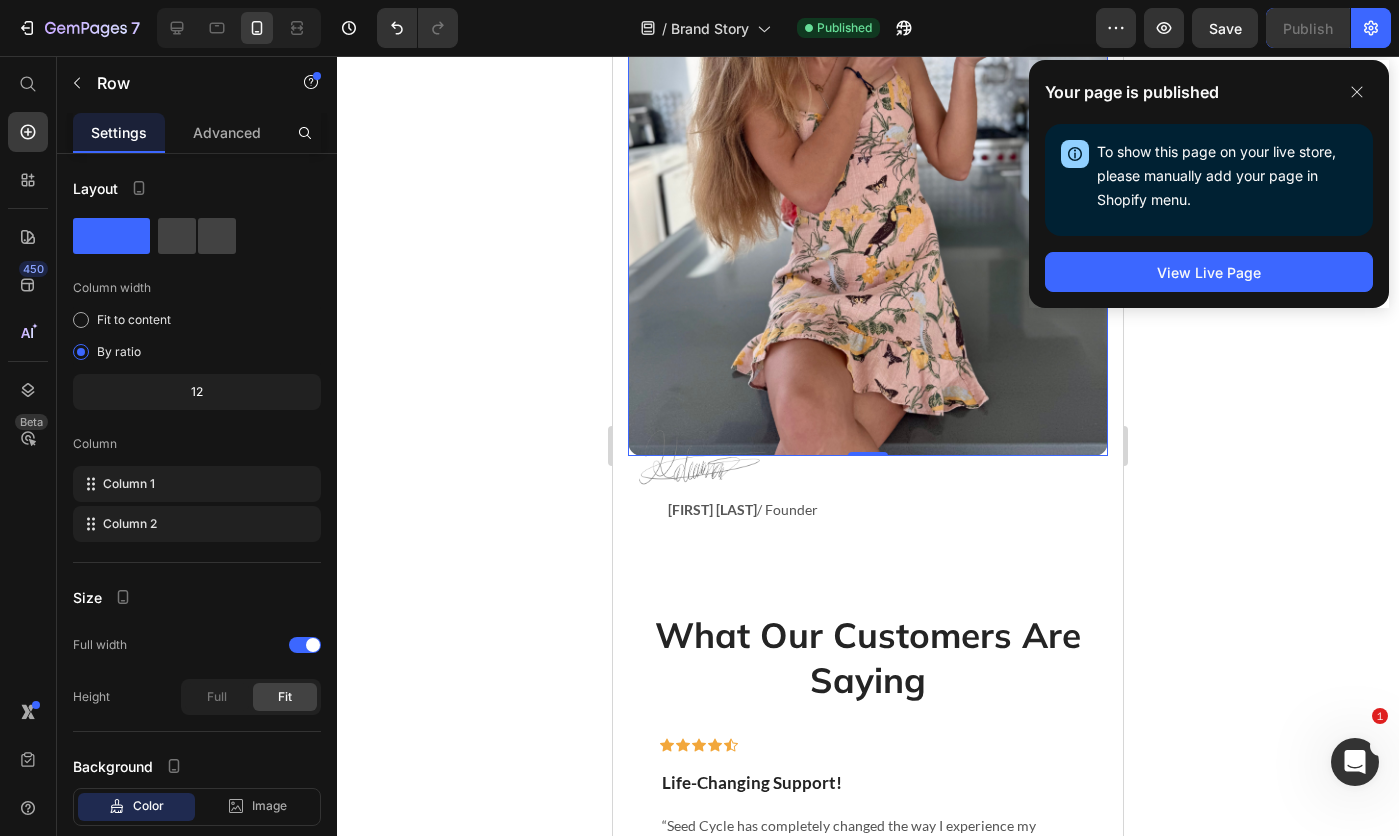 scroll, scrollTop: 1500, scrollLeft: 0, axis: vertical 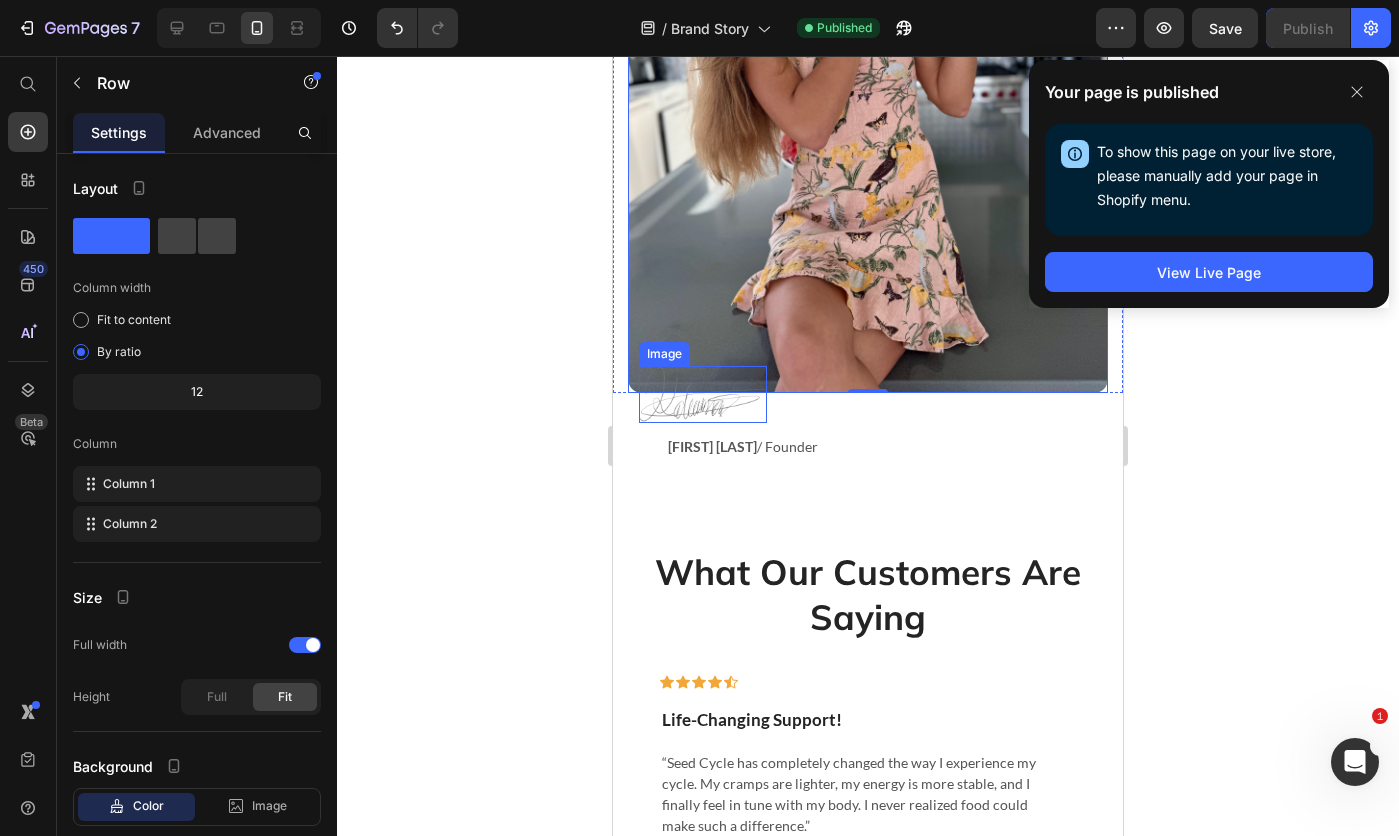click at bounding box center [703, 394] 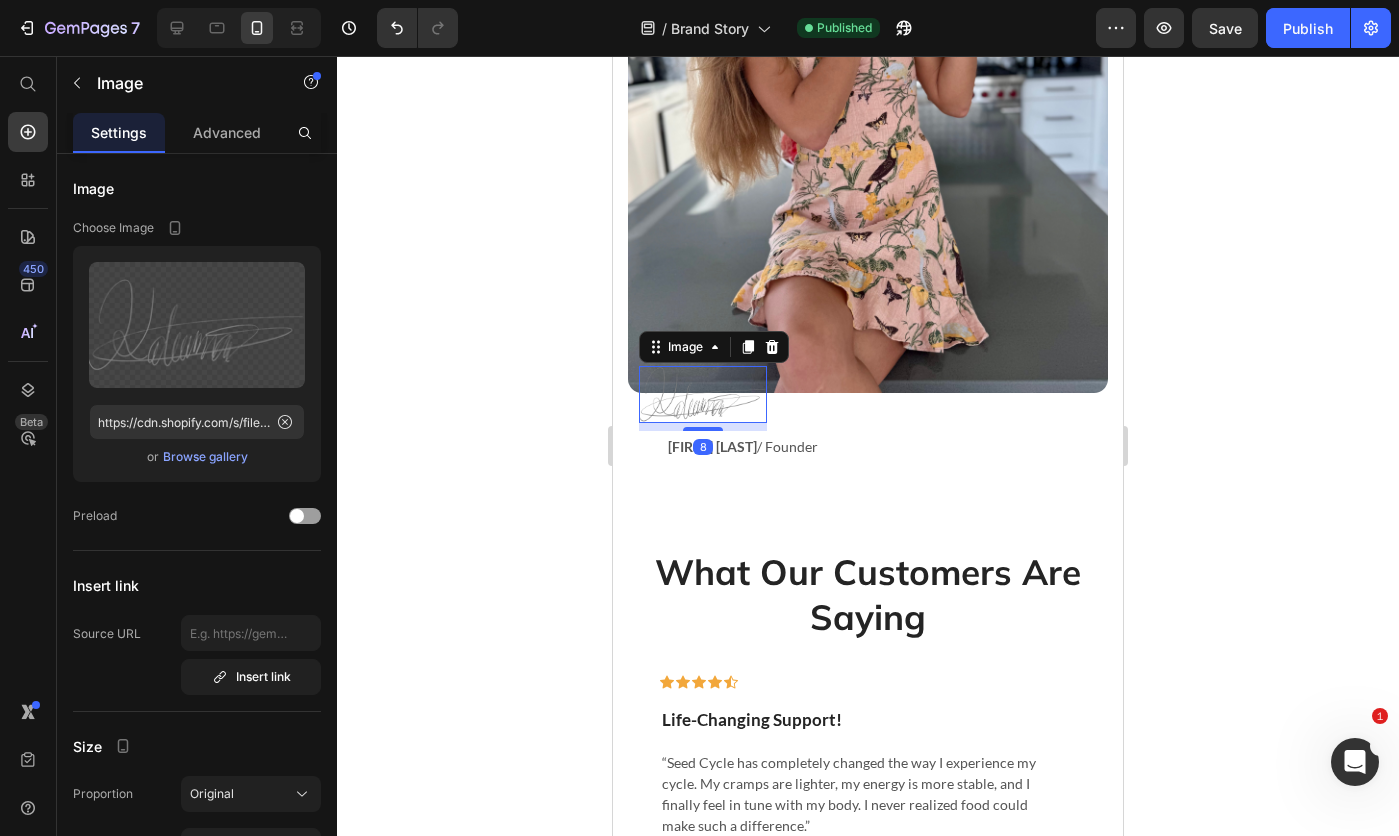 click on "Image Settings Advanced Image Choose Image Upload Image https://cdn.shopify.com/s/files/1/0708/3769/8733/files/gempages_569487010398471148-5b601915-4f67-4395-bcff-788eb5716983.png  or   Browse gallery  Preload Insert link Source URL  Insert link  Size Proportion Original Width 128 px % Height px % Image scale Shape Border Corner Shadow Align SEO Alt text Alt Image Image title Image Title  Delete element" at bounding box center (197, 446) 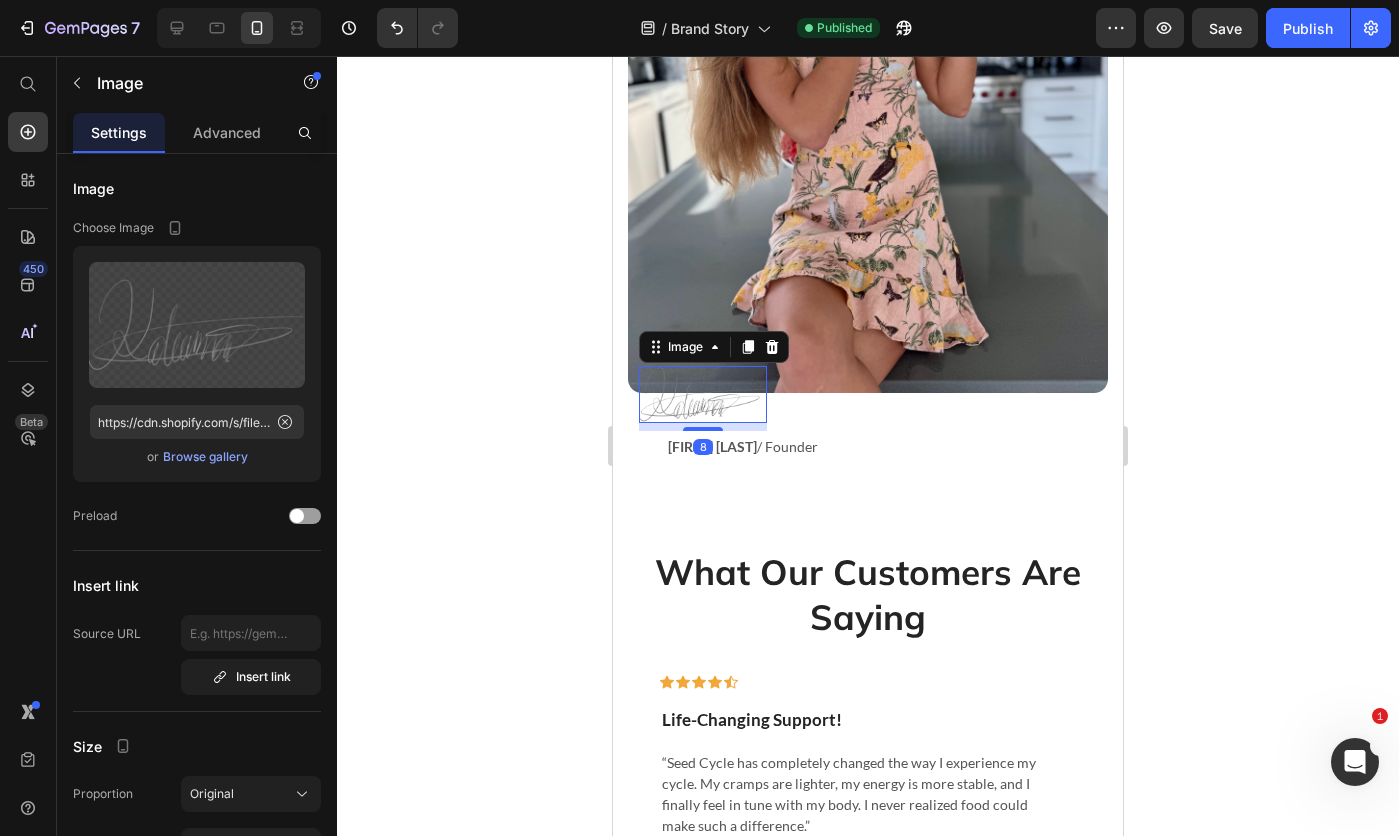 click on "Advanced" 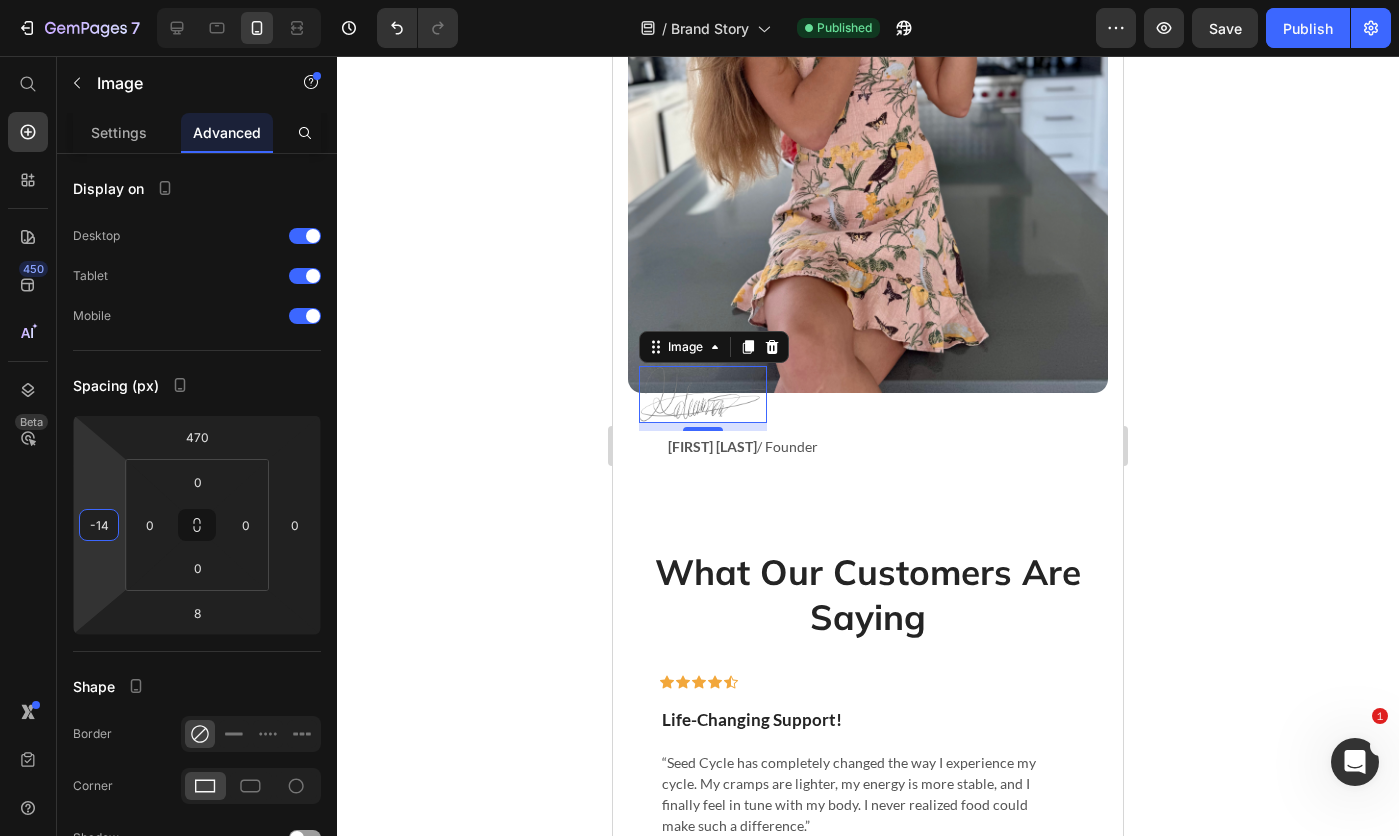 type on "-16" 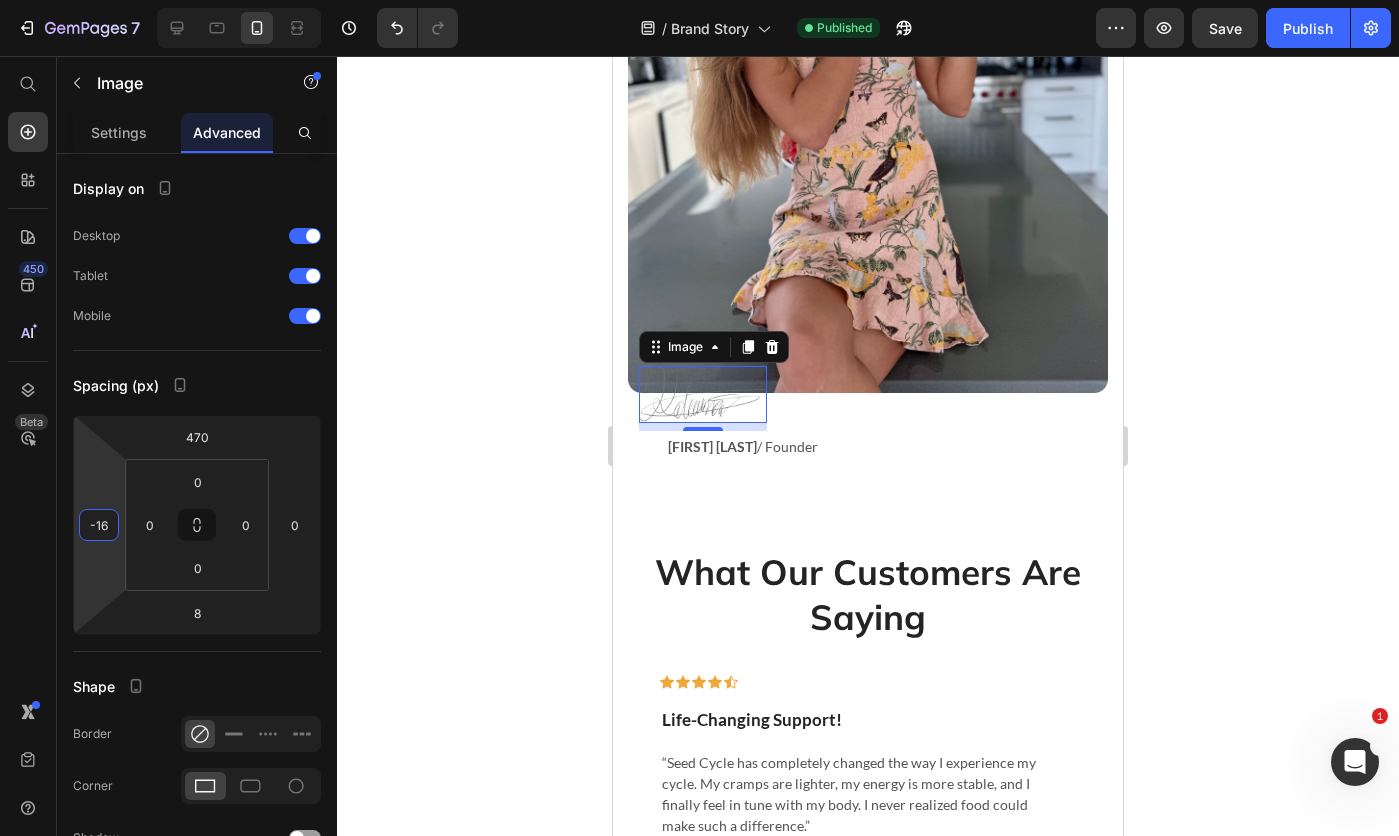 click on "7  Version history  /  Brand Story Published Preview  Save   Publish  450 Beta Start with Sections Elements Hero Section Product Detail Brands Trusted Badges Guarantee Product Breakdown How to use Testimonials Compare Bundle FAQs Social Proof Brand Story Product List Collection Blog List Contact Sticky Add to Cart Custom Footer Browse Library 450 Layout
Row
Row
Row
Row Text
Heading
Text Block Button
Button
Button
Sticky Back to top Media
Image" at bounding box center (699, 0) 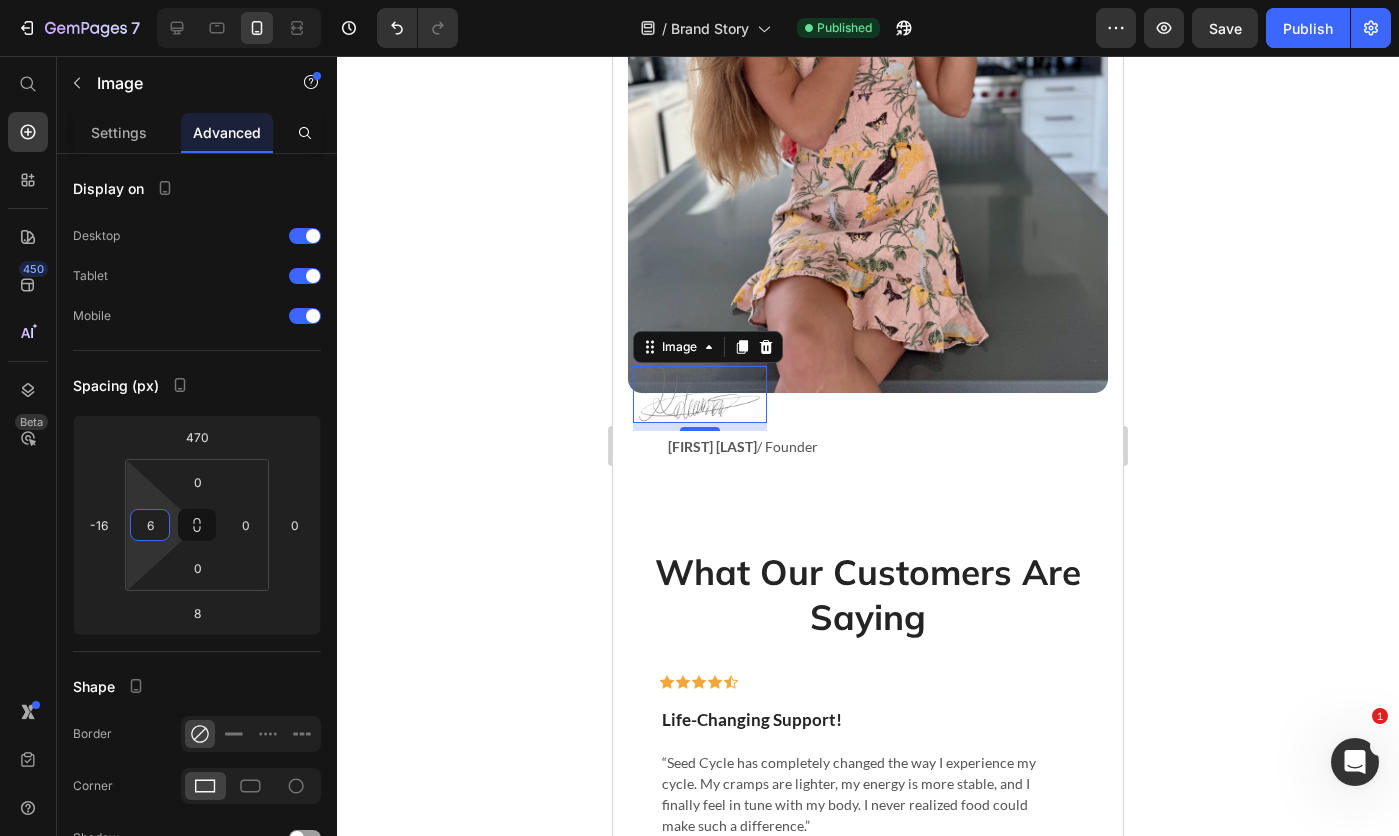type on "0" 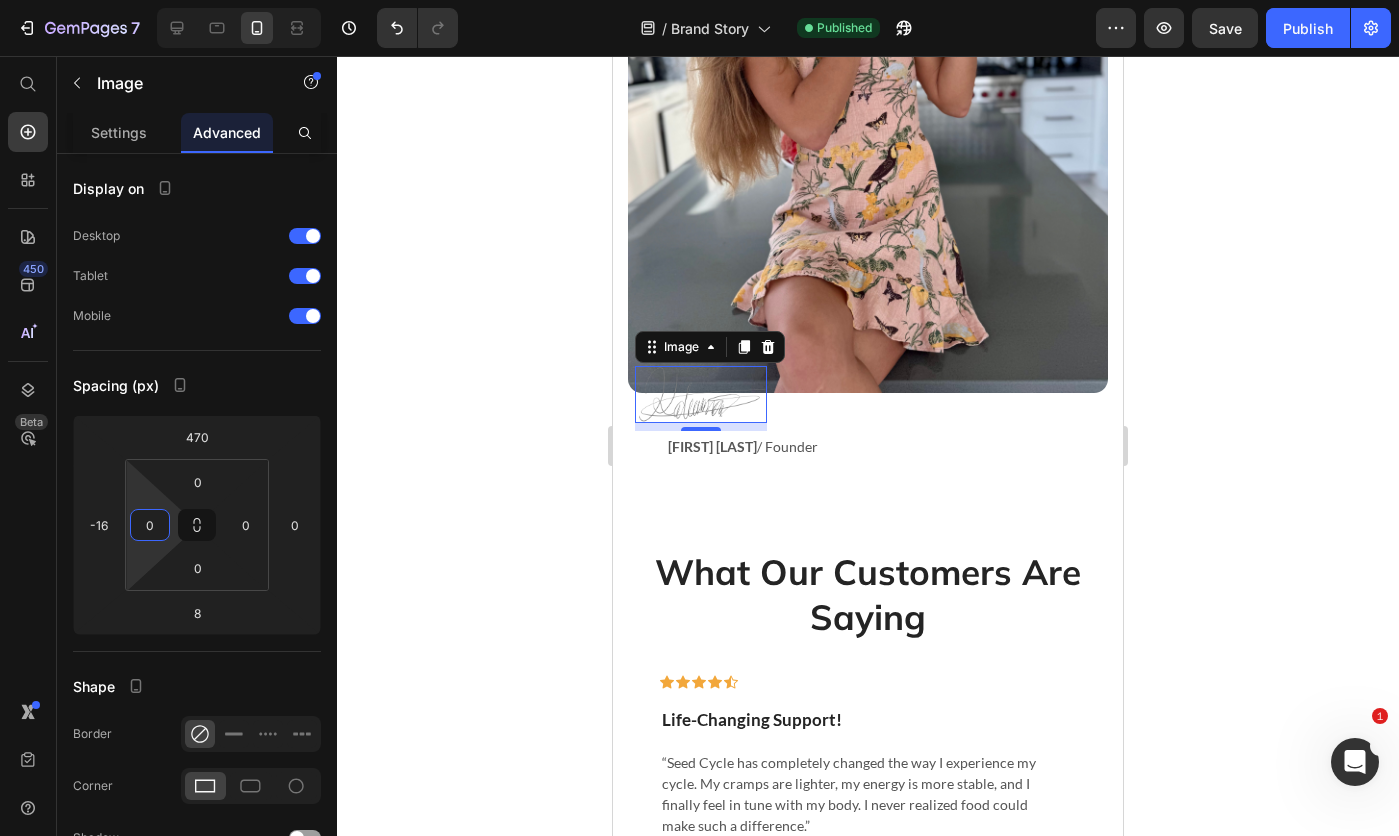 drag, startPoint x: 143, startPoint y: 551, endPoint x: 136, endPoint y: 572, distance: 22.135944 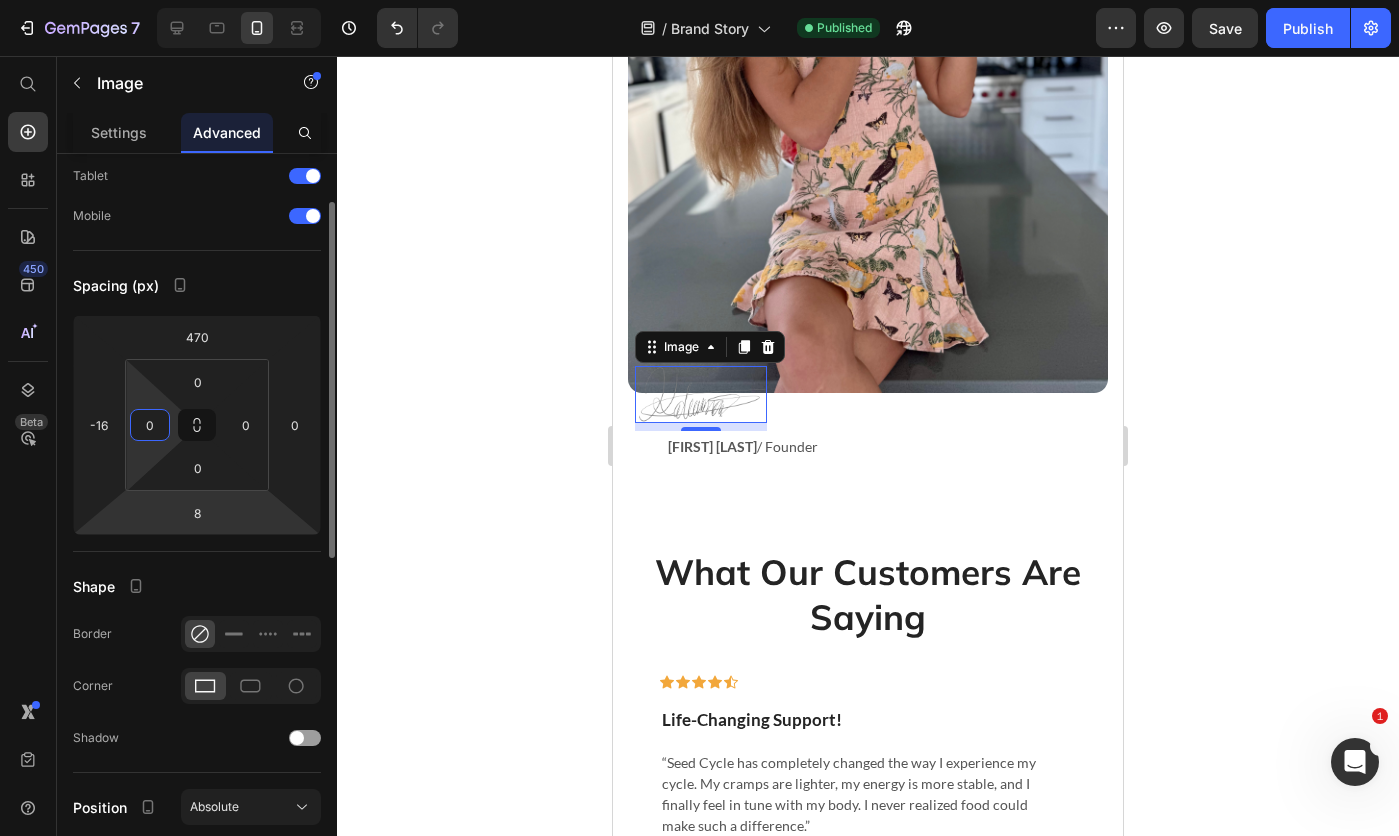 scroll, scrollTop: 300, scrollLeft: 0, axis: vertical 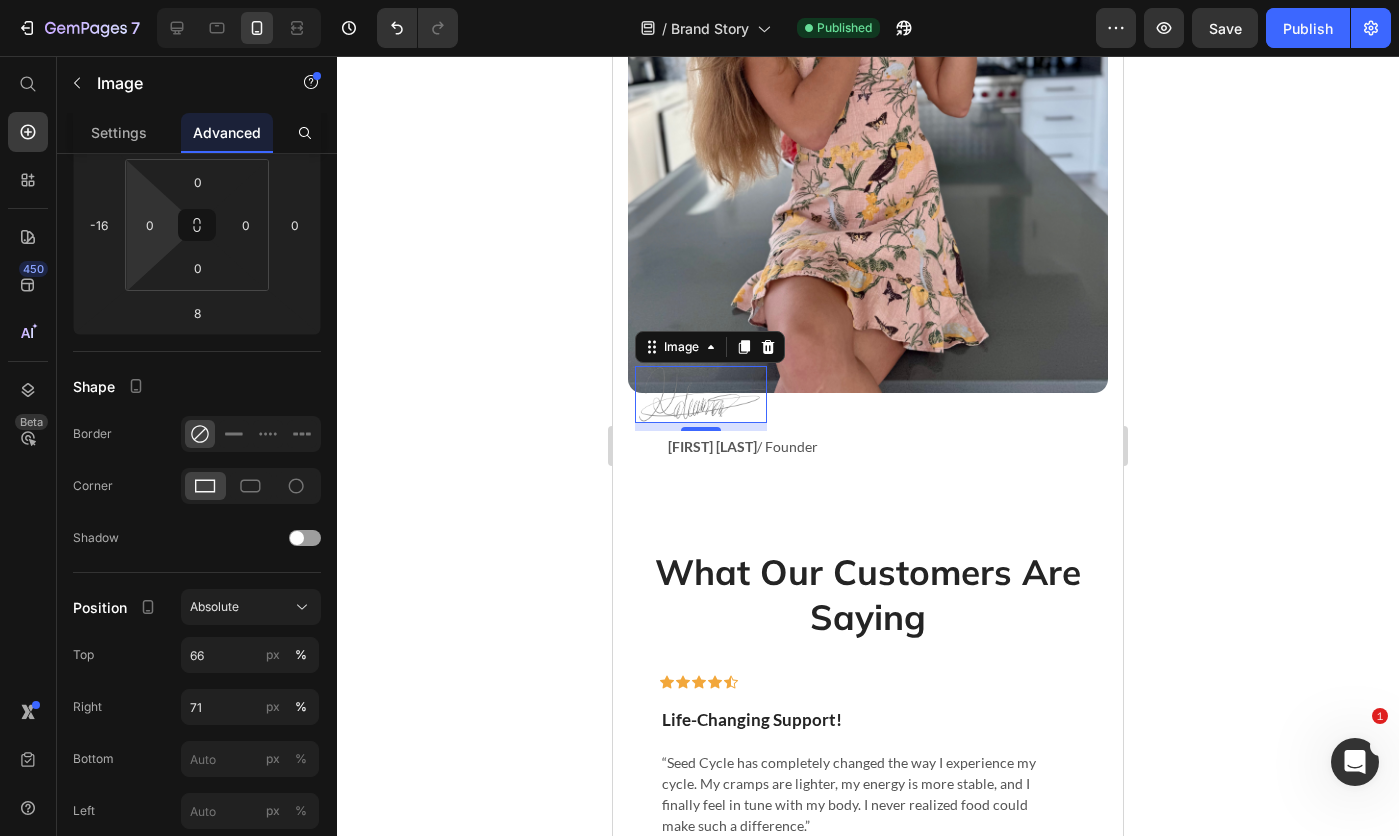 click on "Absolute" 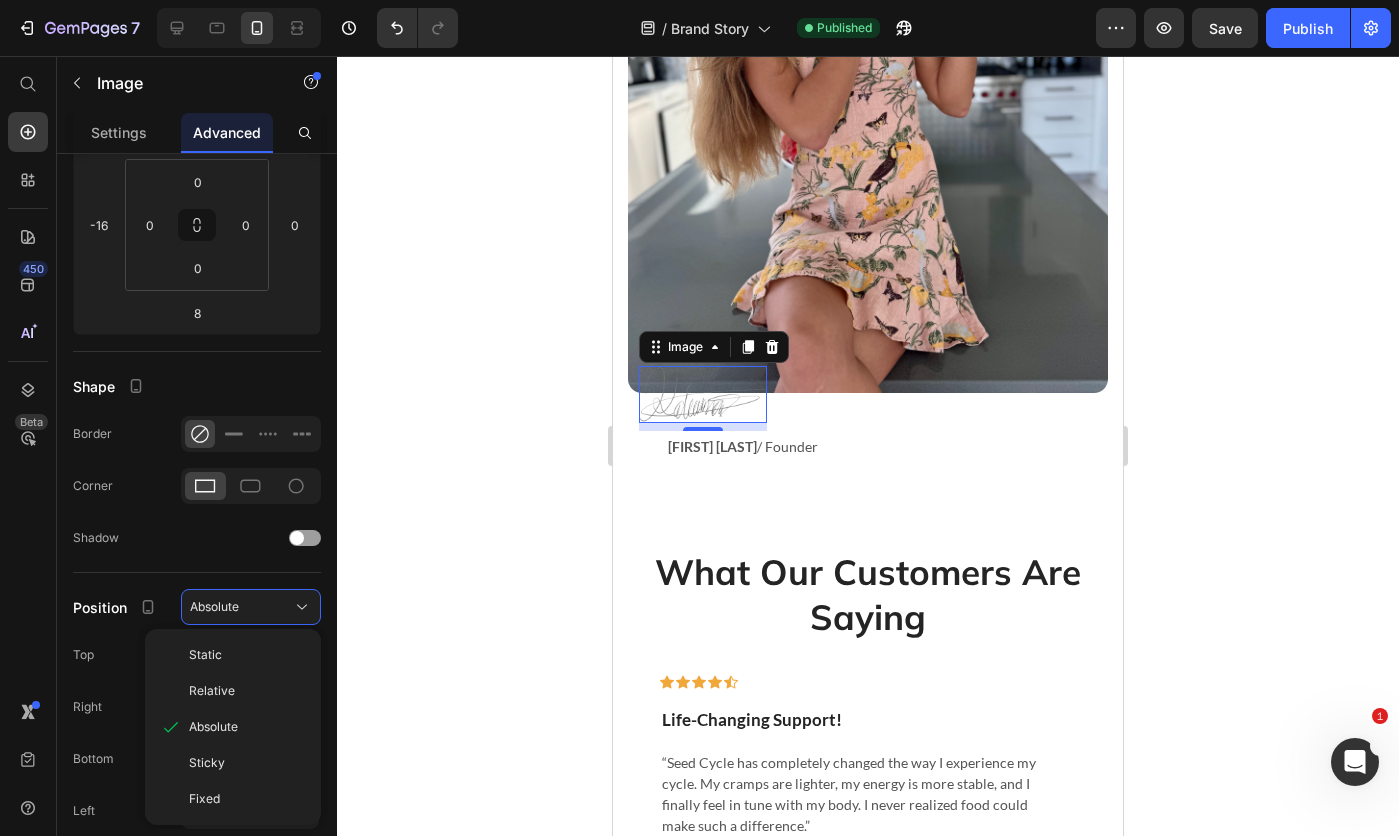 click on "Static" at bounding box center [247, 655] 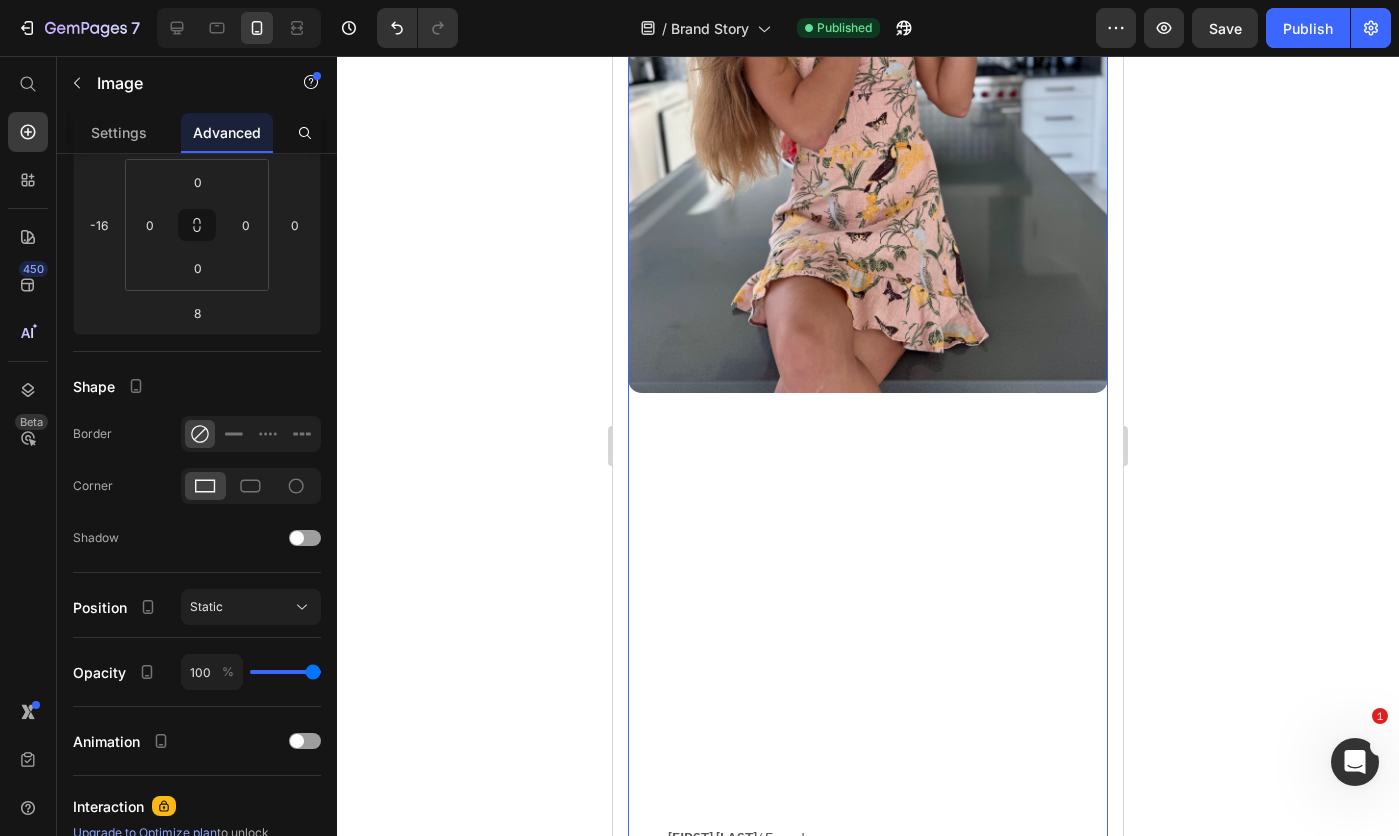 scroll, scrollTop: 1900, scrollLeft: 0, axis: vertical 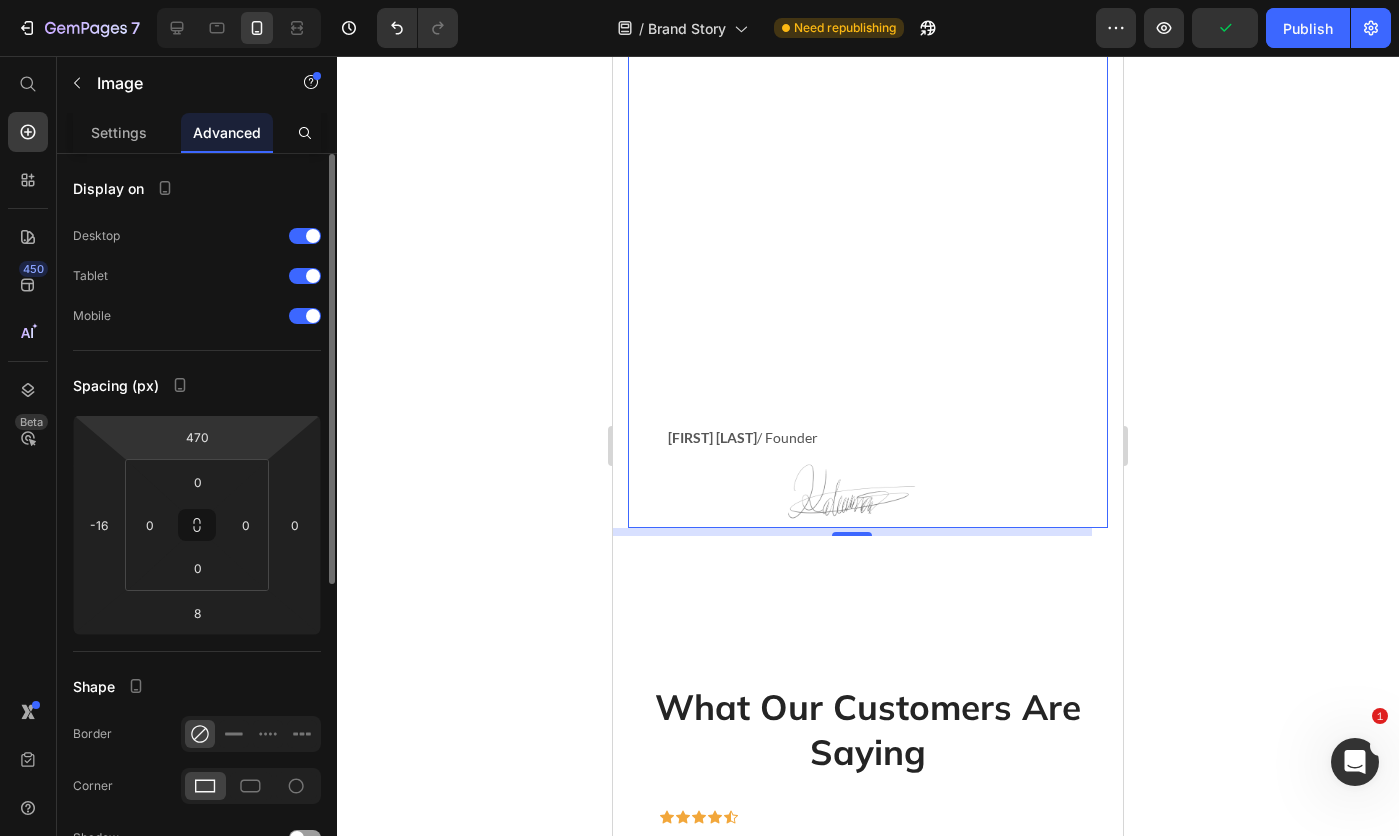 click on "470" at bounding box center (197, 437) 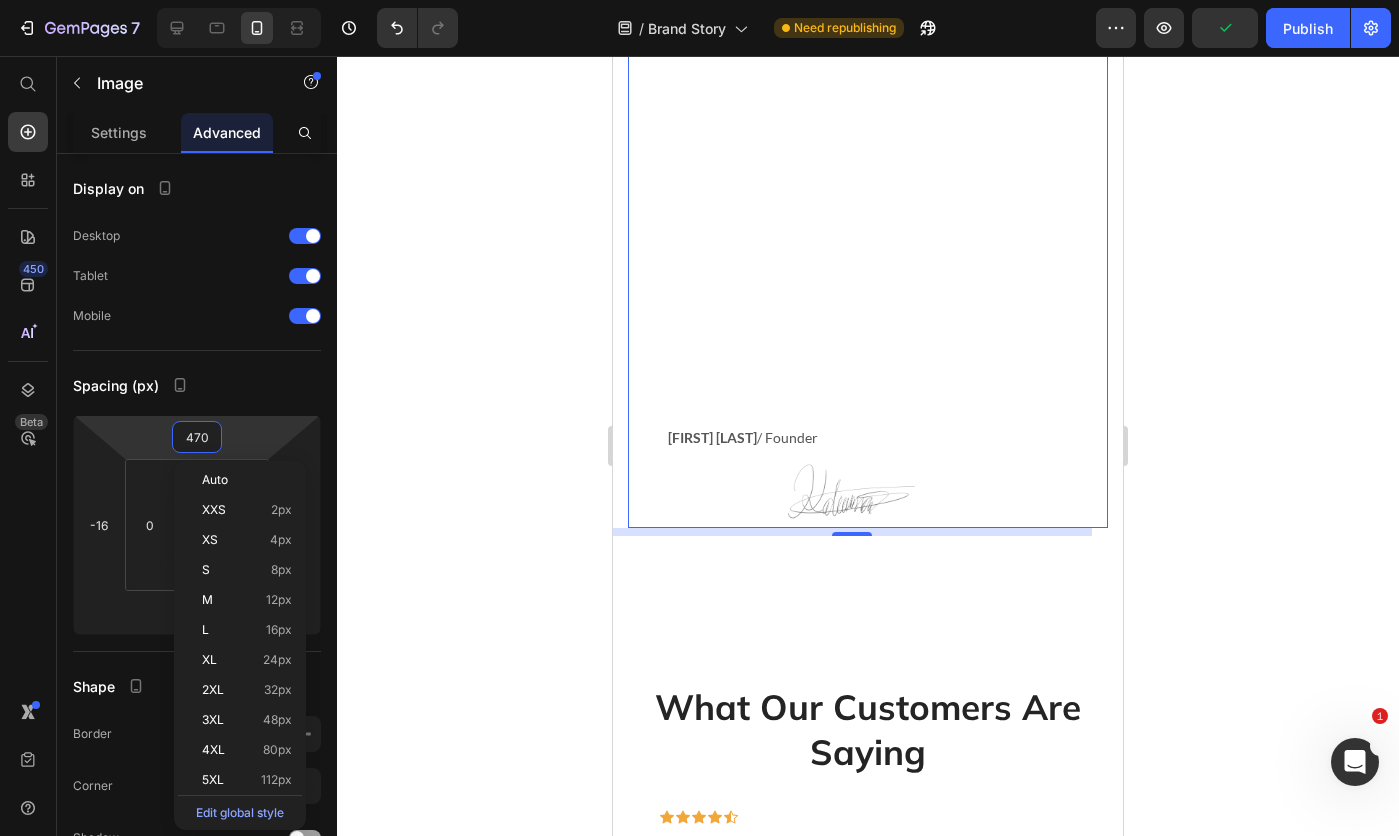 type on "0" 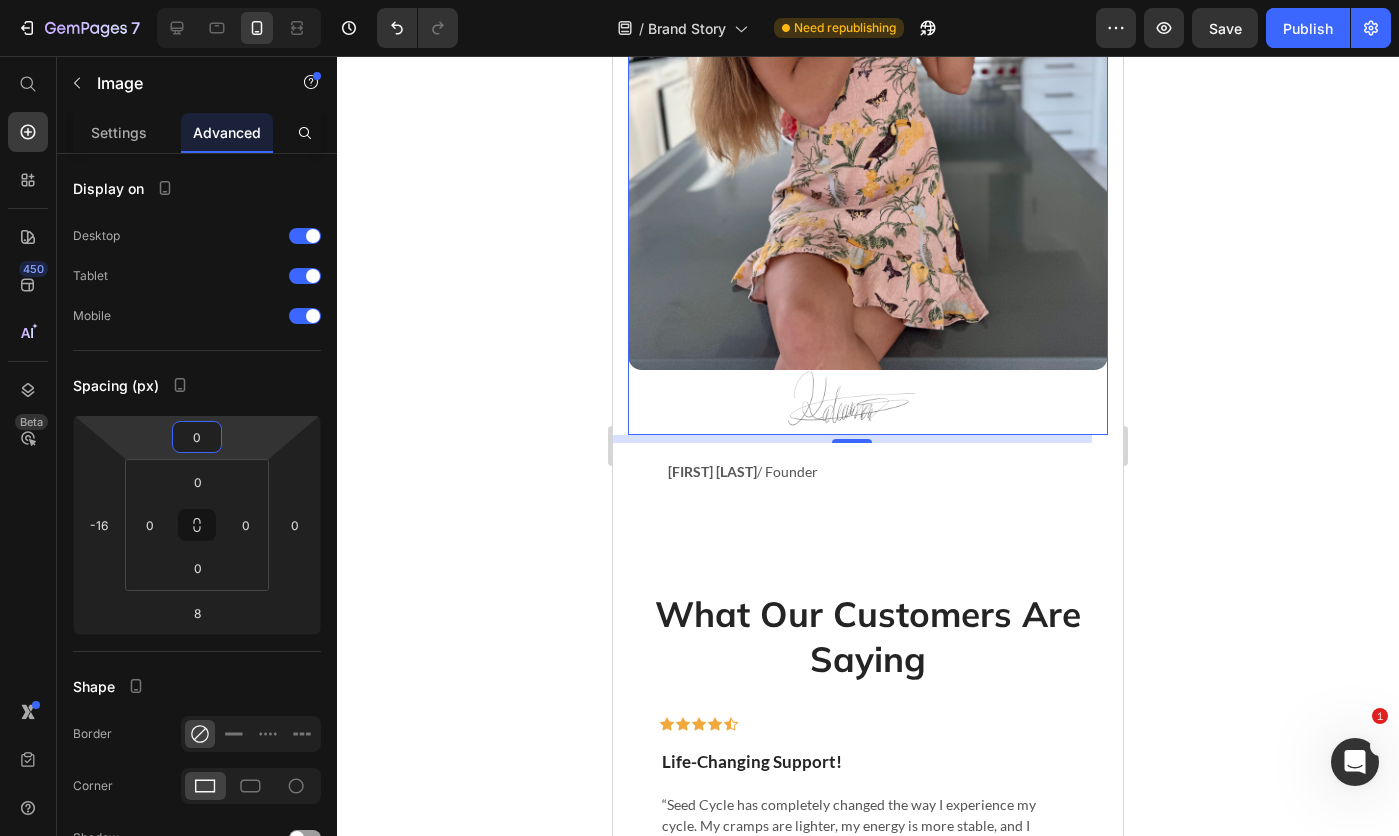 scroll, scrollTop: 1500, scrollLeft: 0, axis: vertical 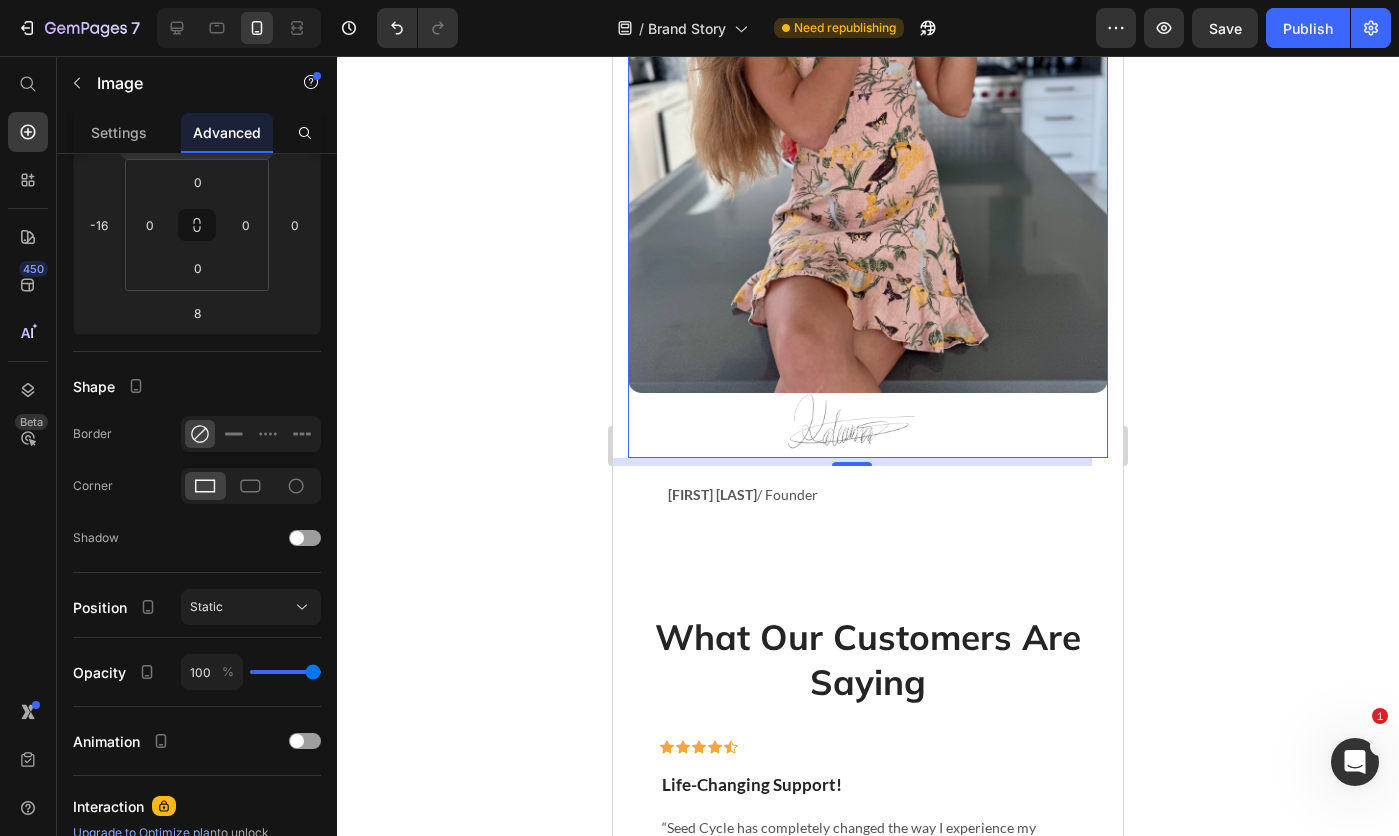 click on "[FIRST] [LAST]" at bounding box center [712, 494] 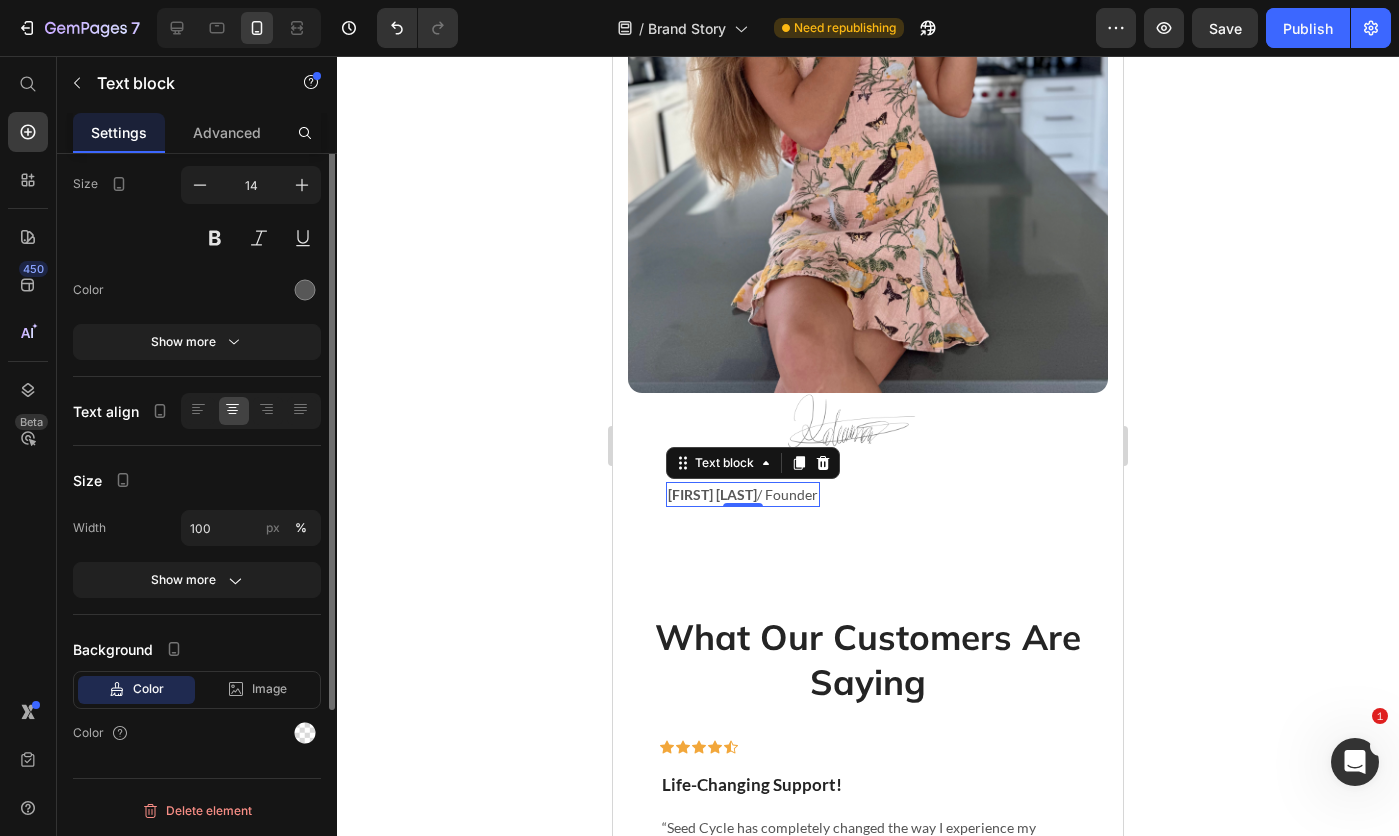 scroll, scrollTop: 0, scrollLeft: 0, axis: both 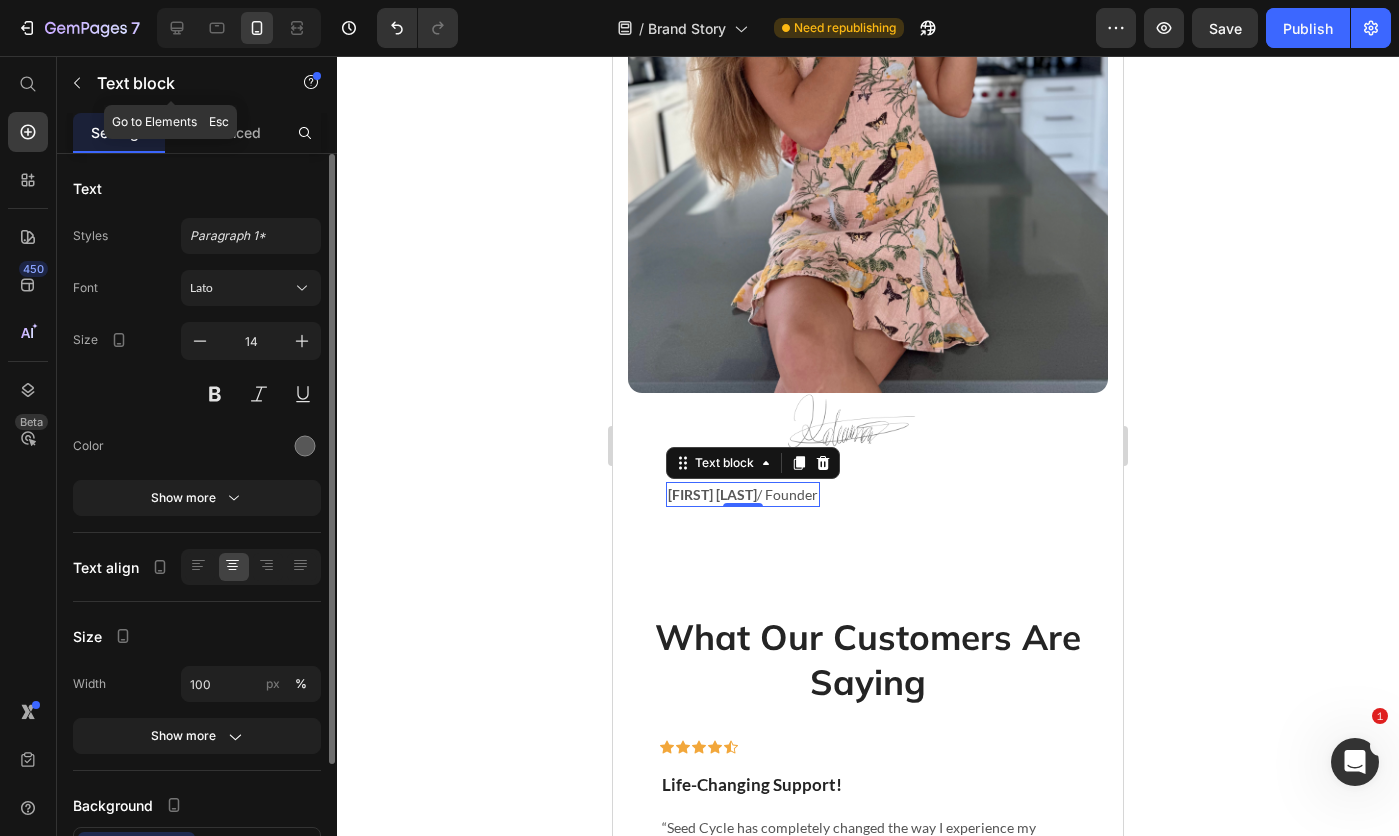 click on "Advanced" at bounding box center (227, 132) 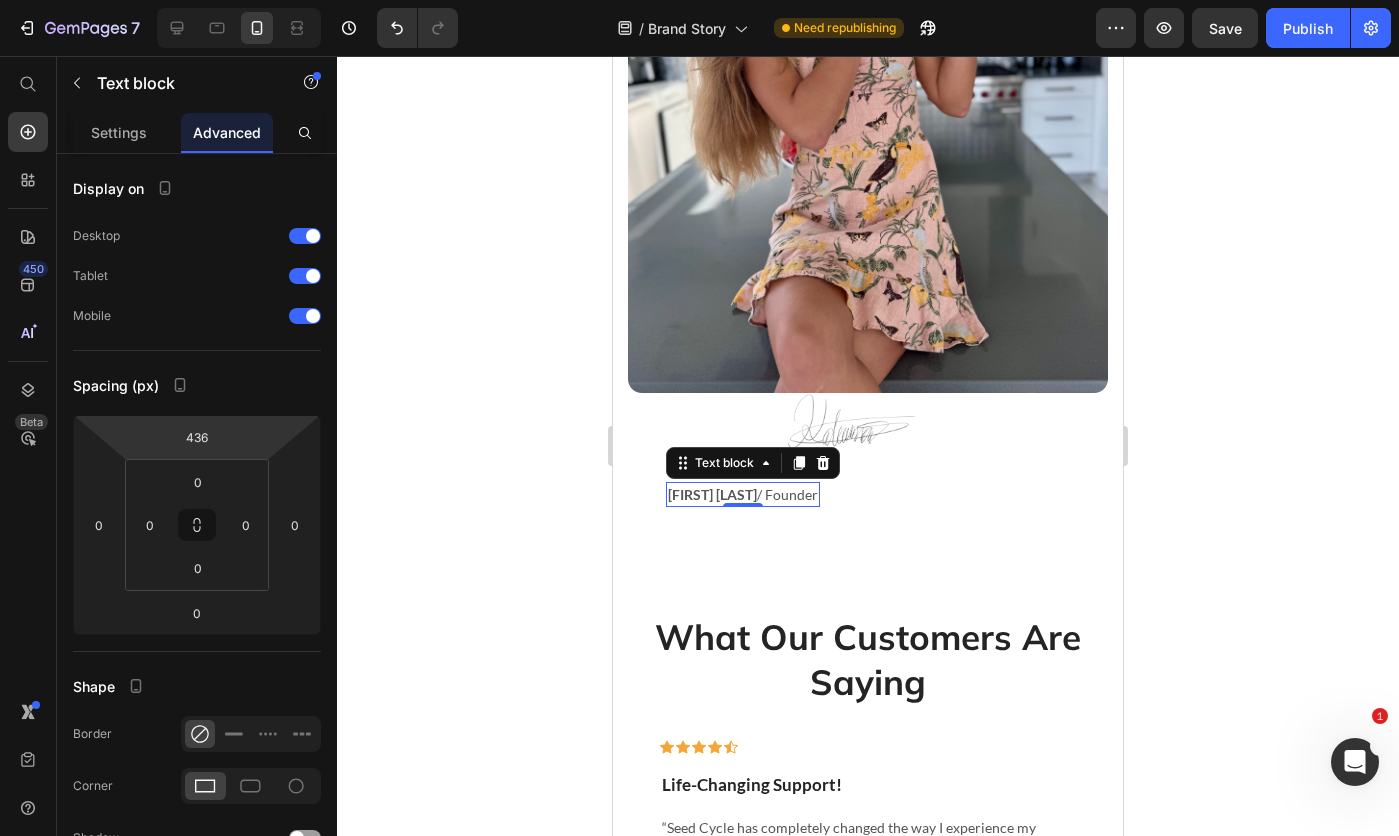 scroll, scrollTop: 300, scrollLeft: 0, axis: vertical 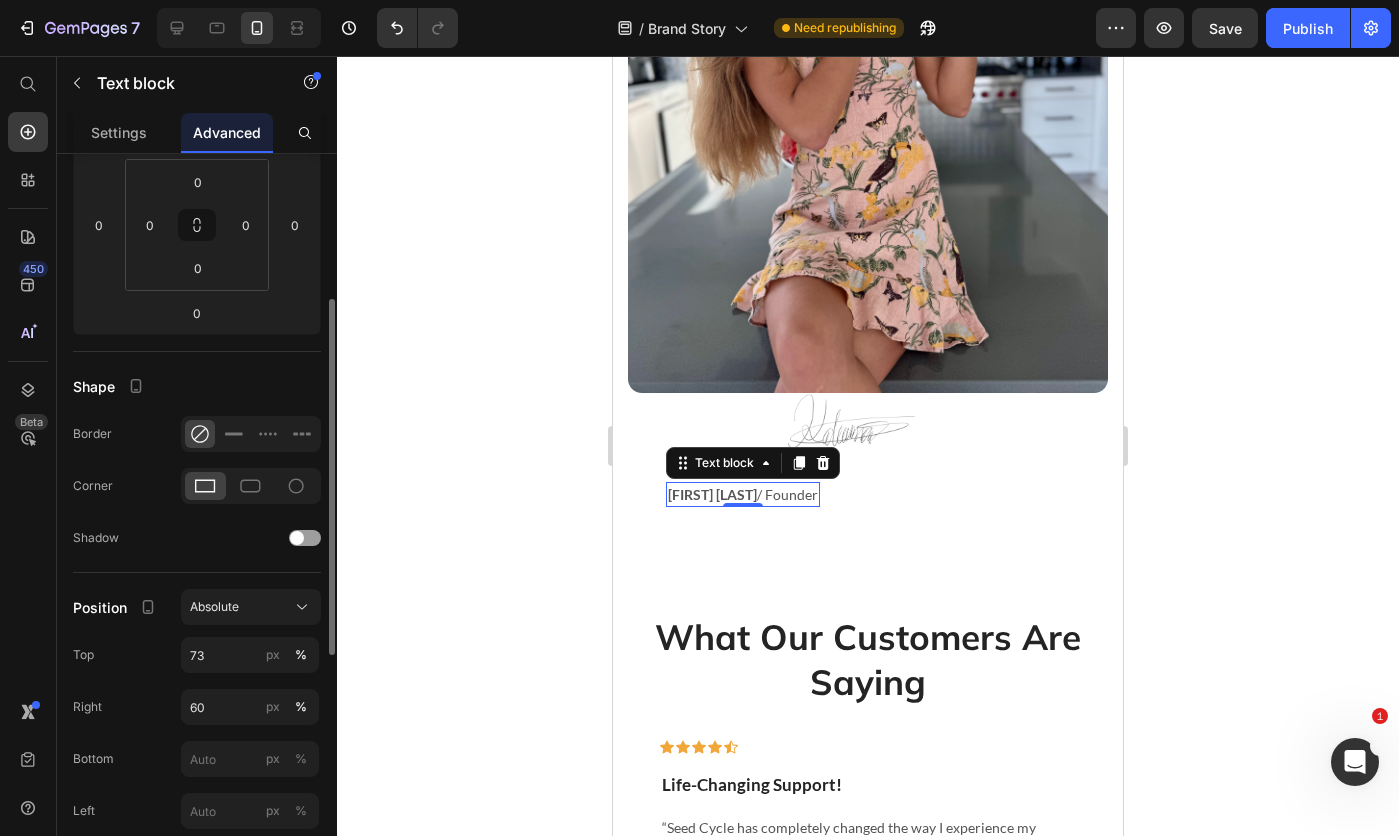 click on "Absolute" at bounding box center [214, 607] 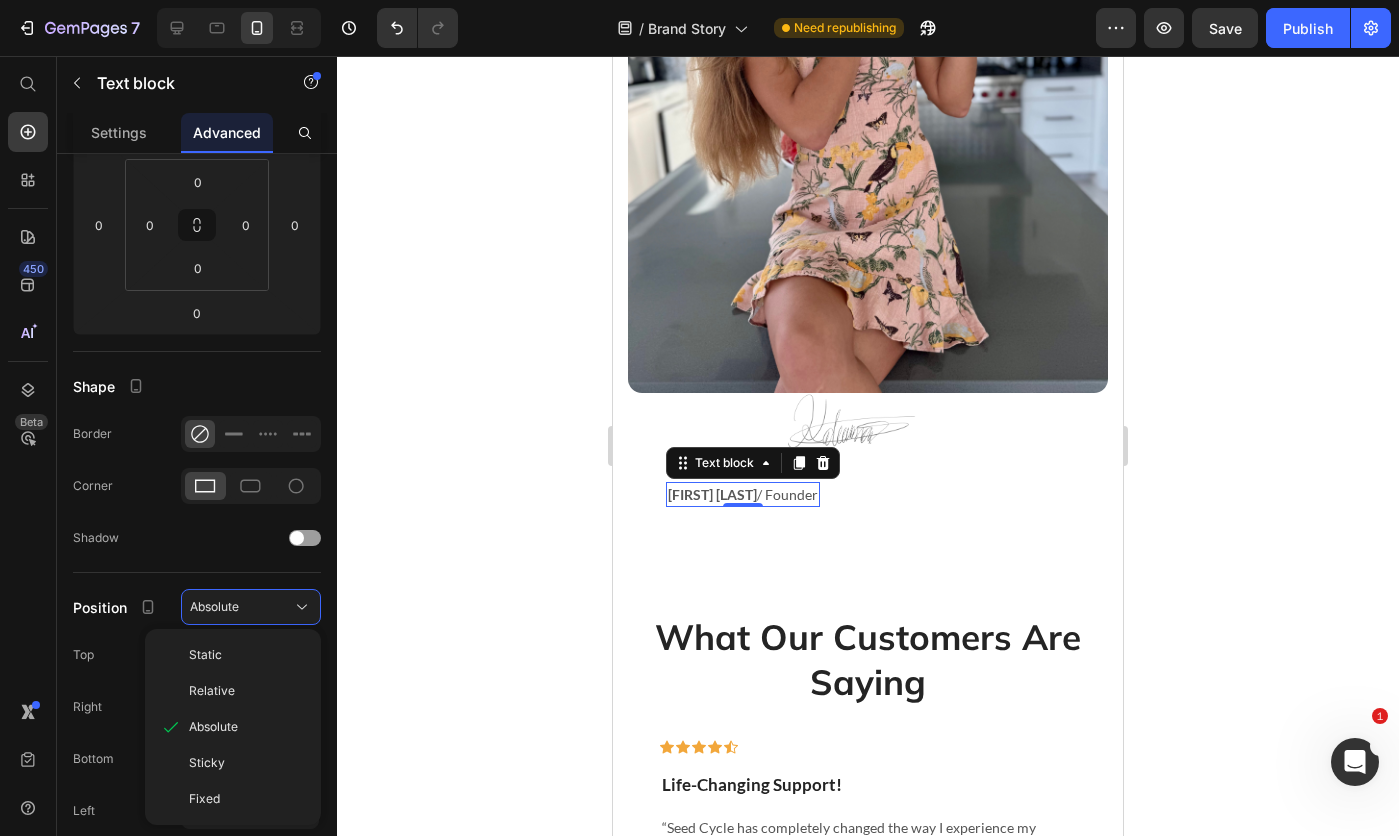 click on "Static" at bounding box center (247, 655) 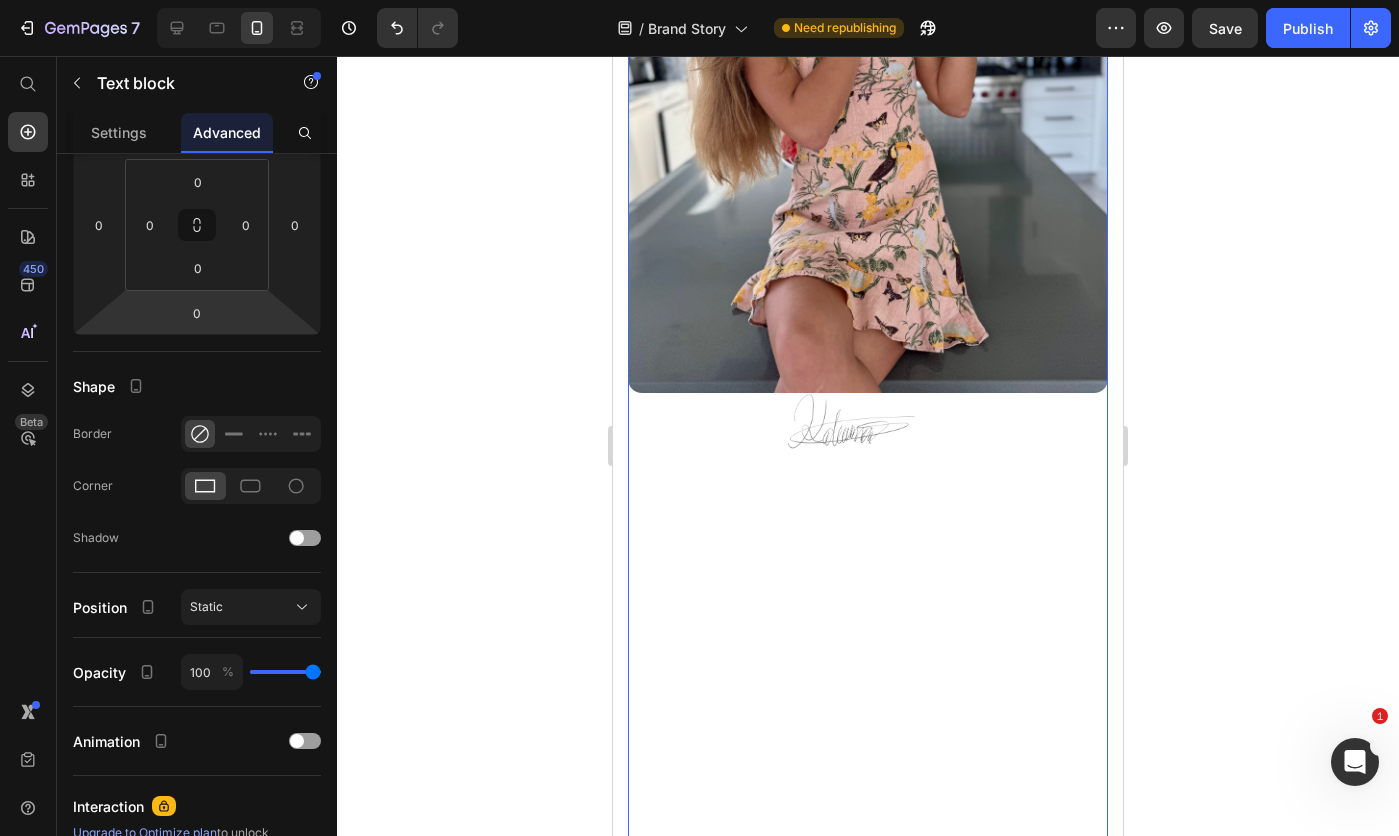 scroll, scrollTop: 100, scrollLeft: 0, axis: vertical 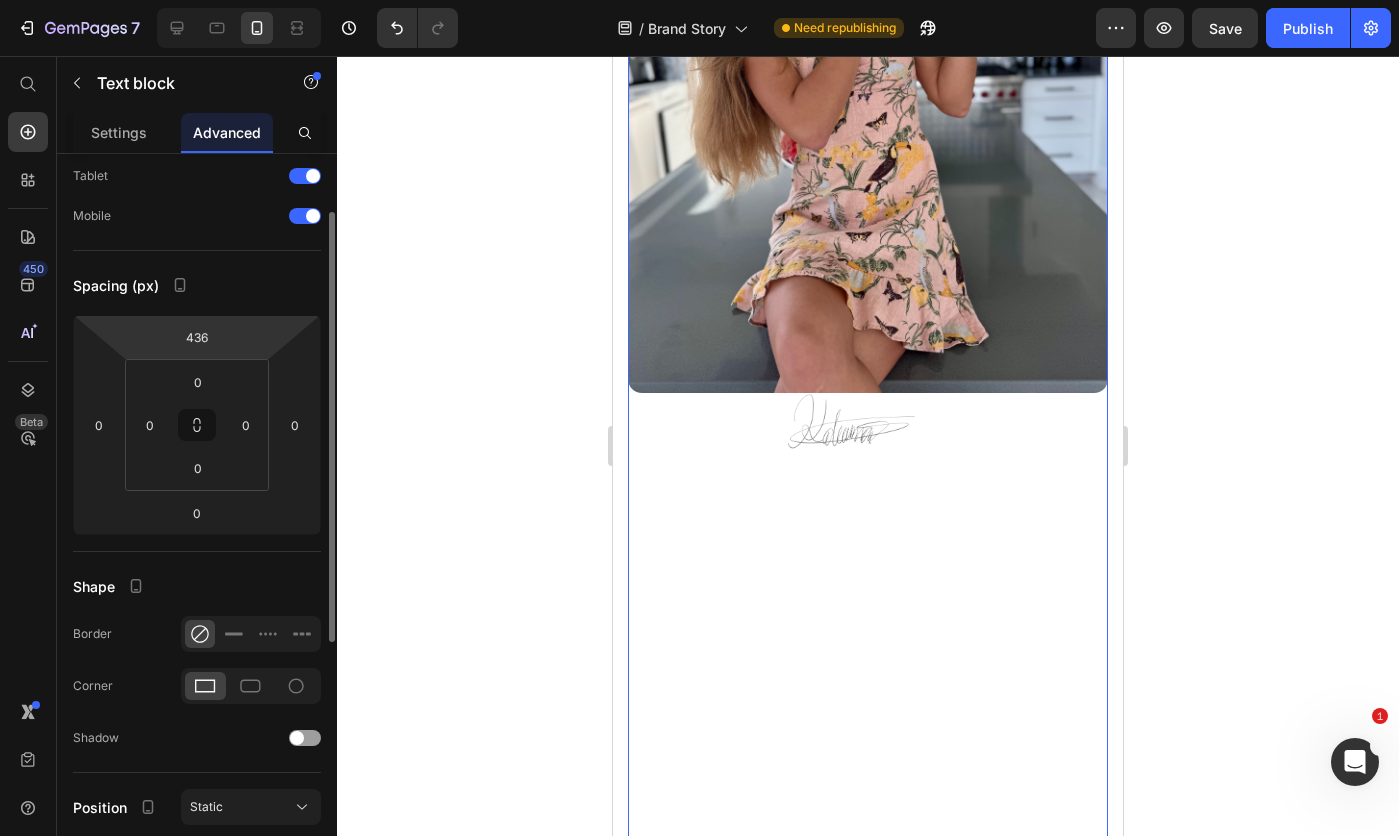 click on "436" at bounding box center [197, 337] 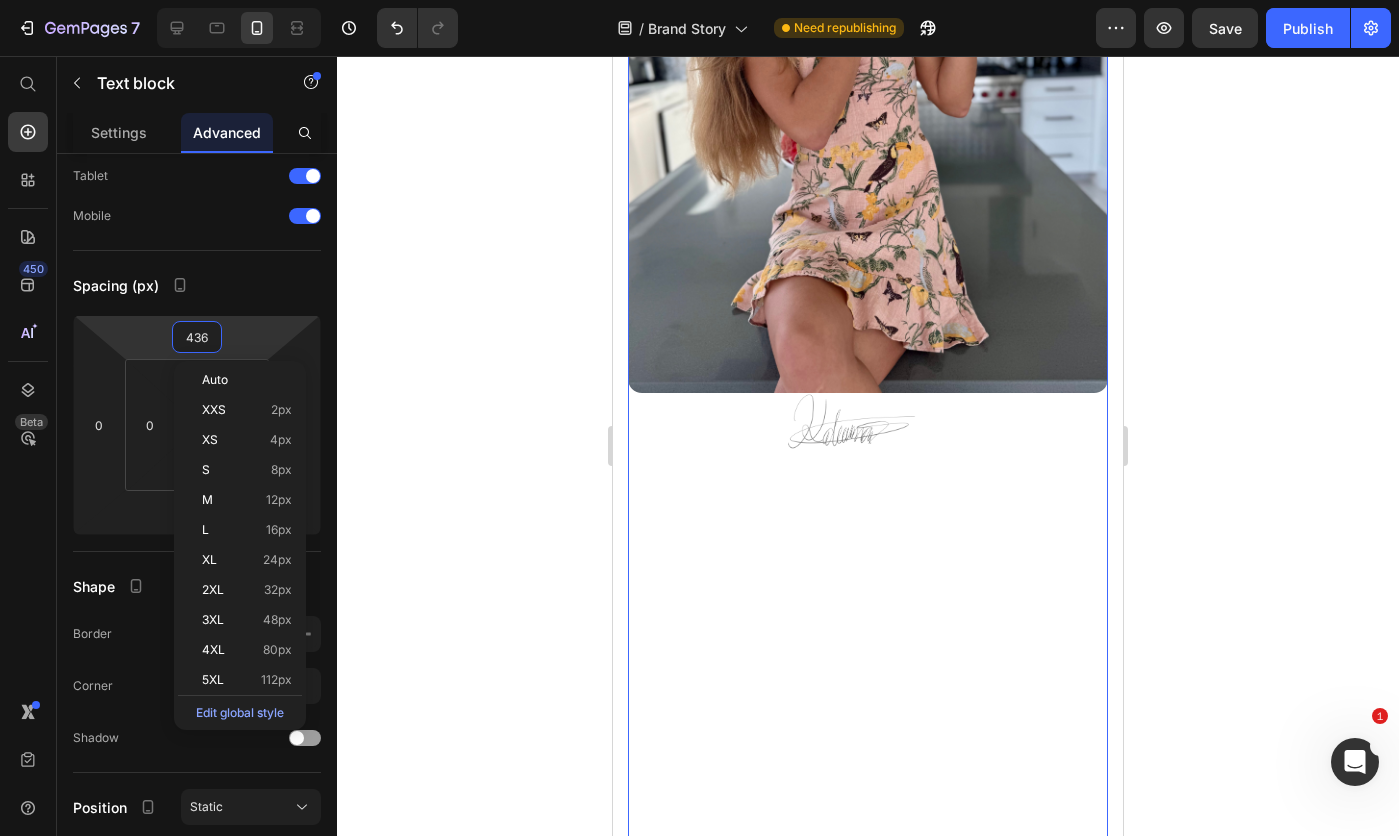 type on "0" 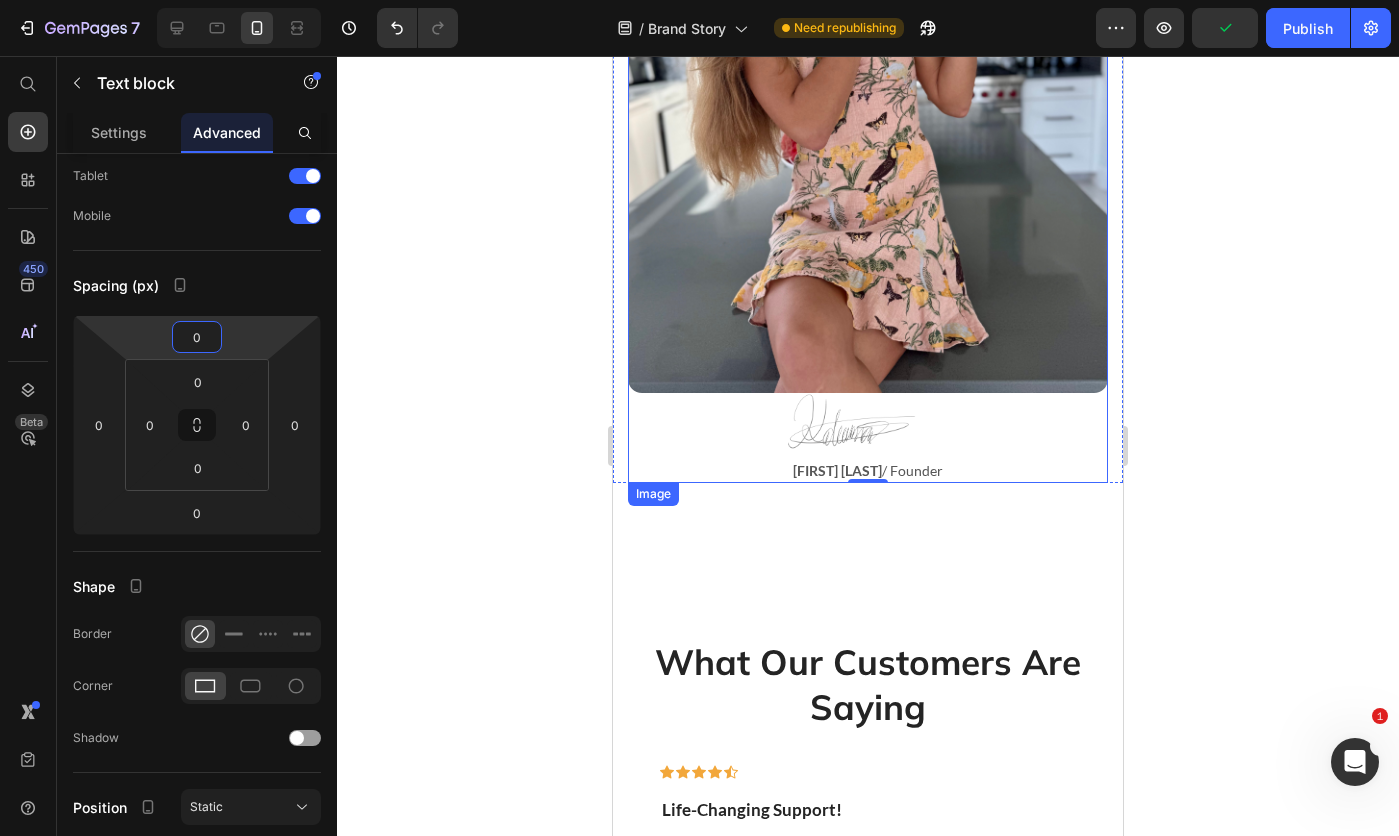 click at bounding box center [868, -293] 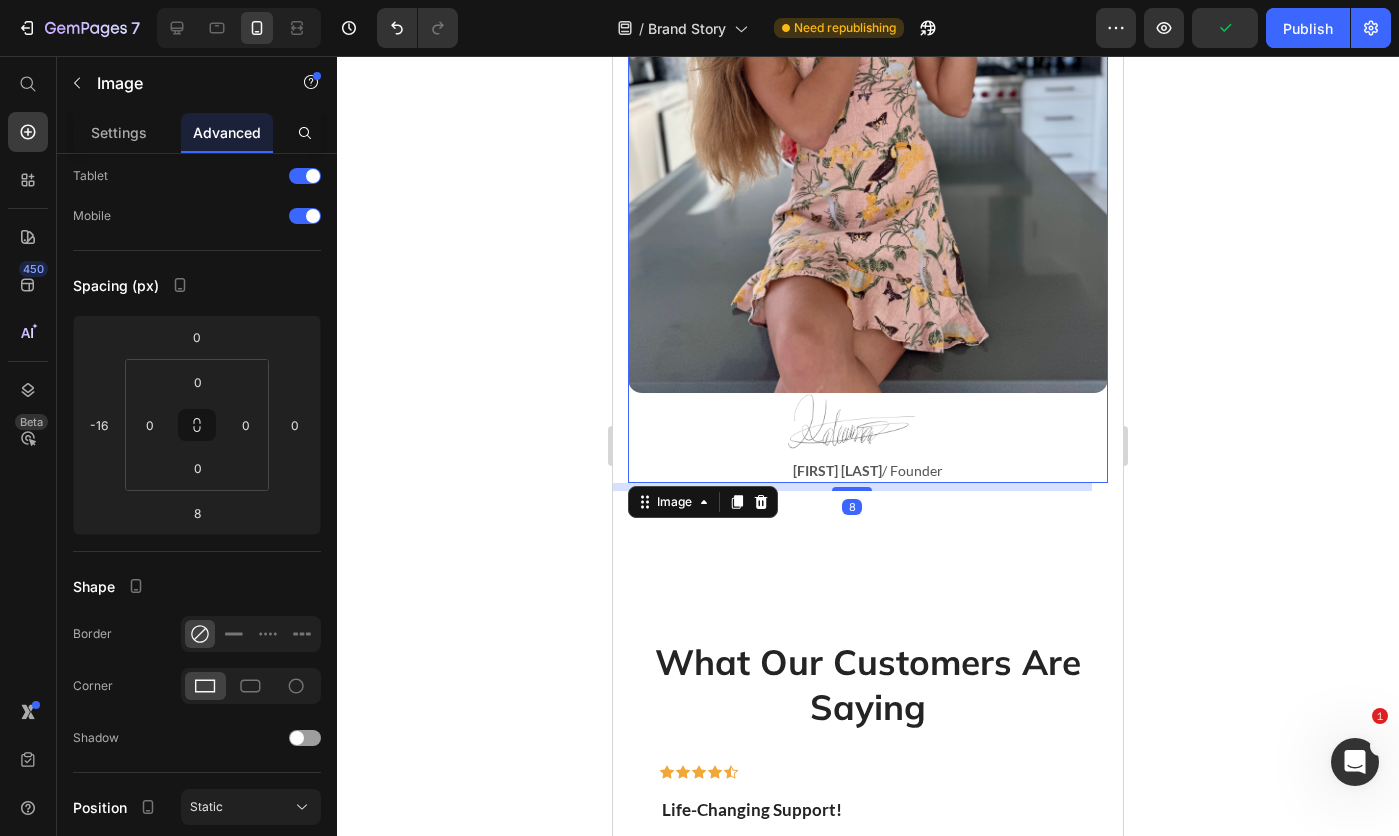 scroll, scrollTop: 0, scrollLeft: 0, axis: both 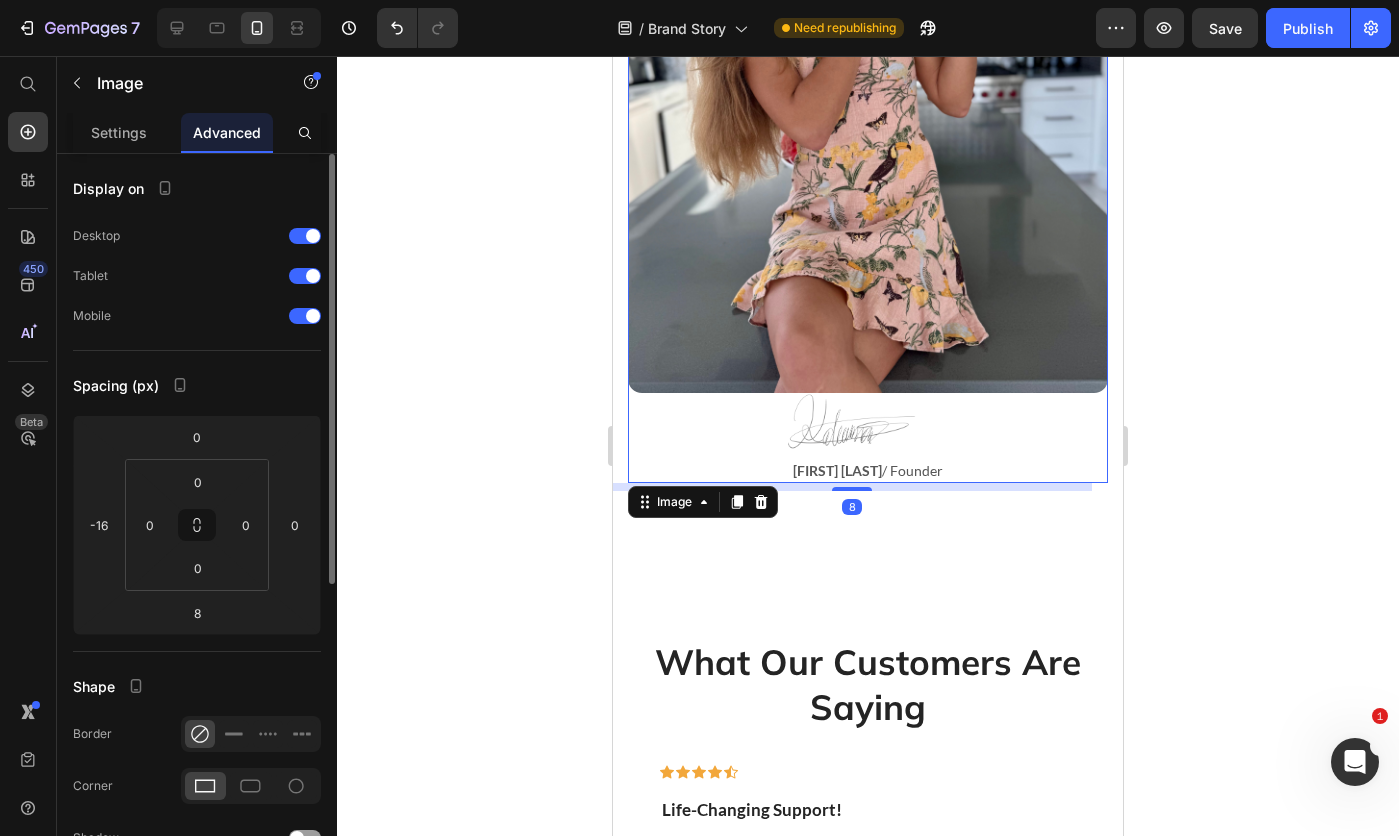 click at bounding box center [868, -293] 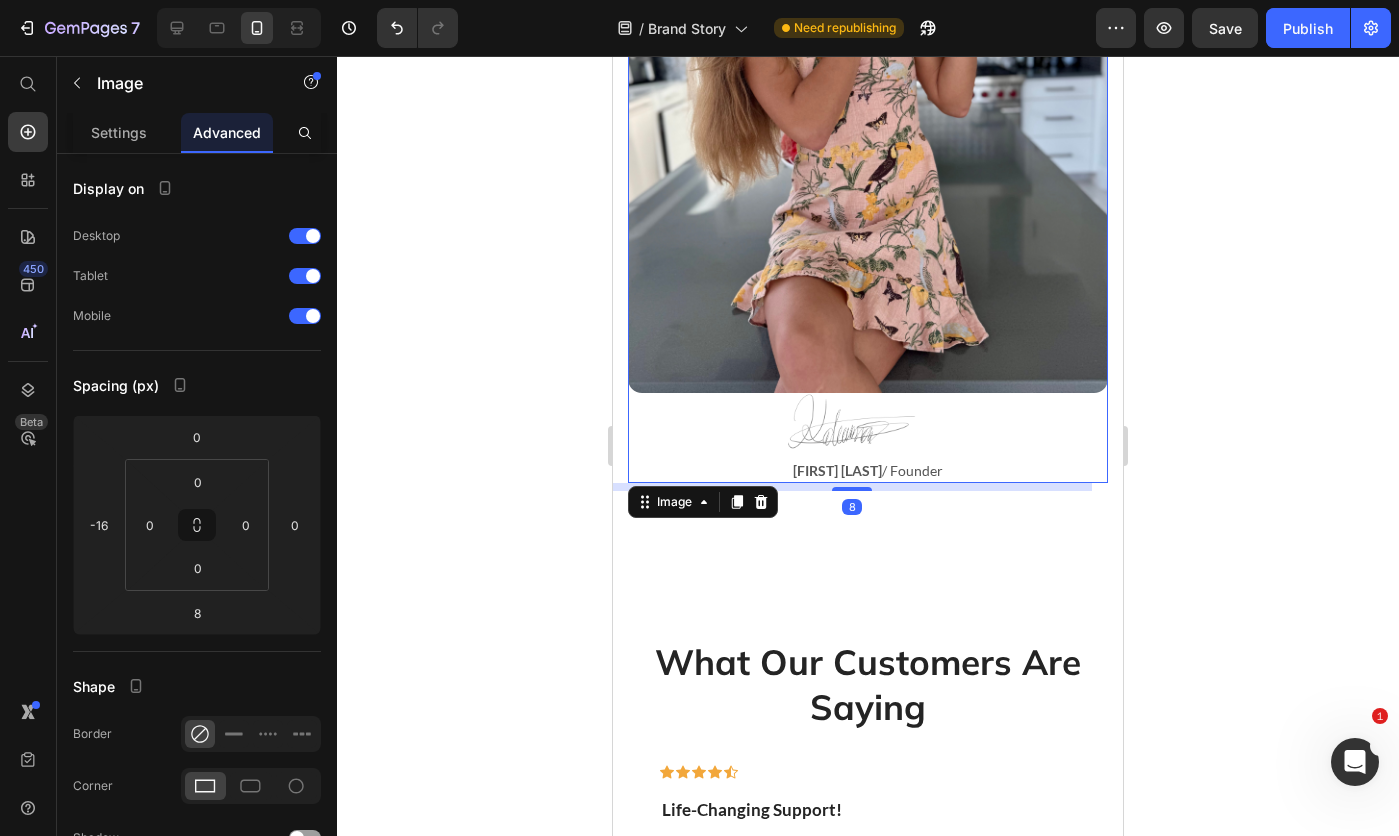 click 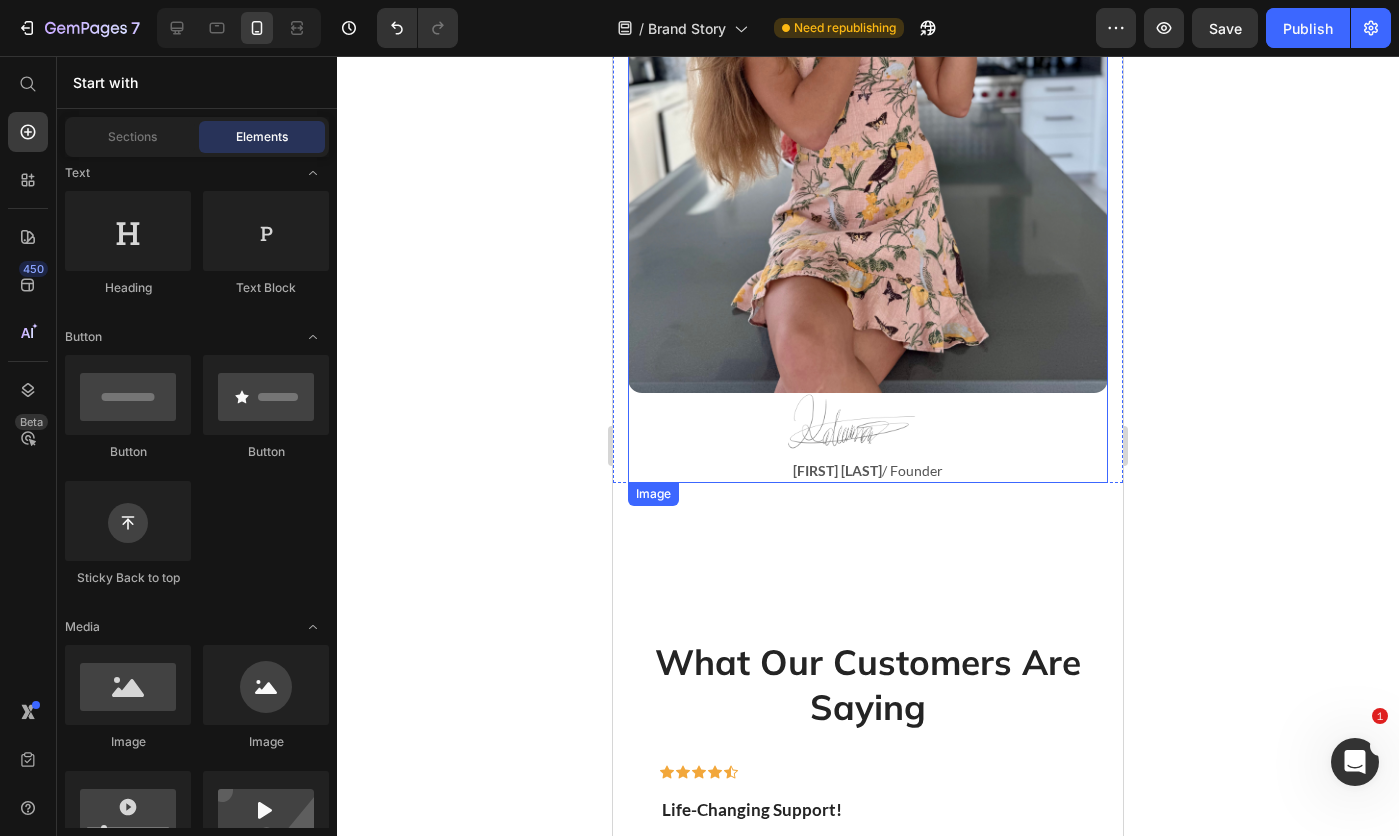 click at bounding box center (868, -293) 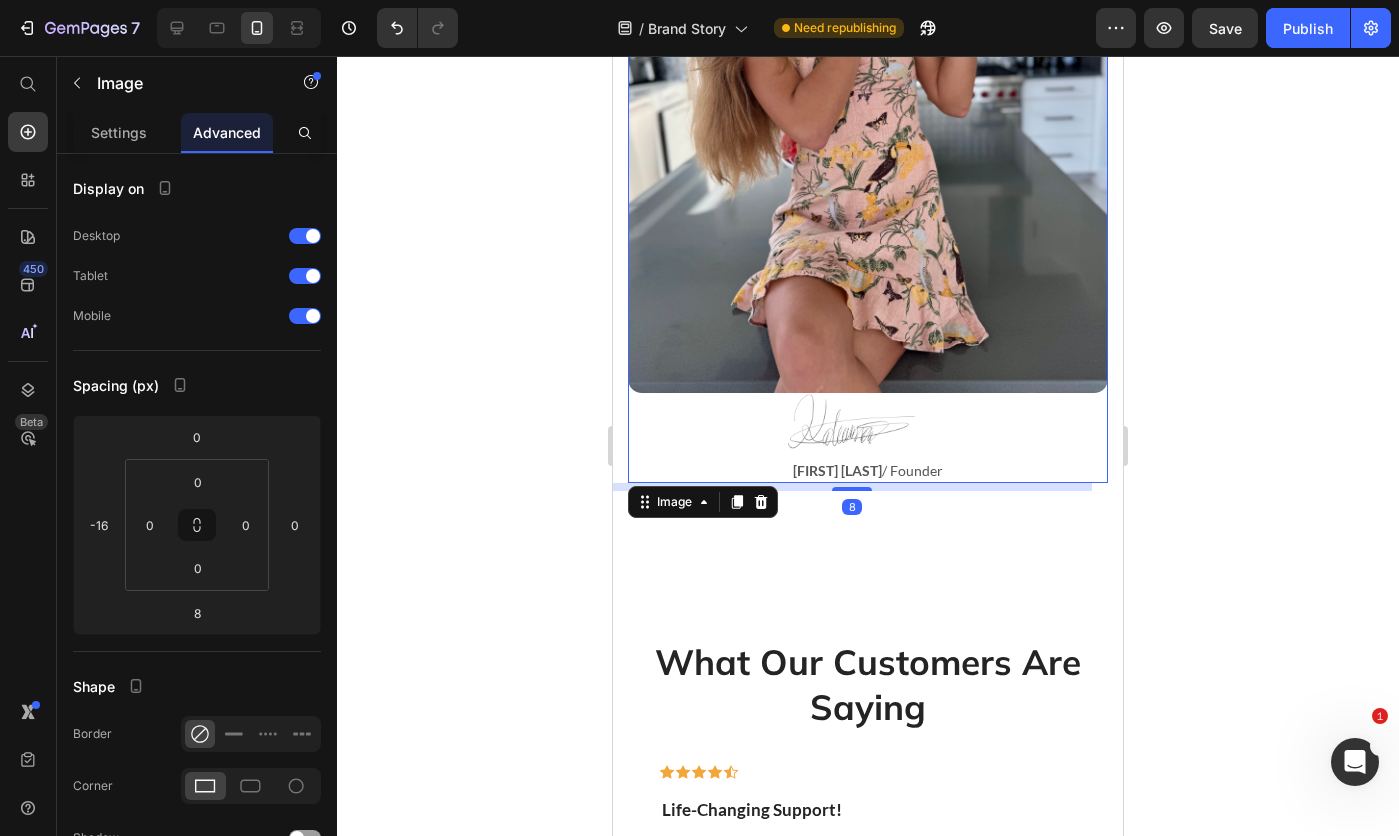 click at bounding box center [868, -293] 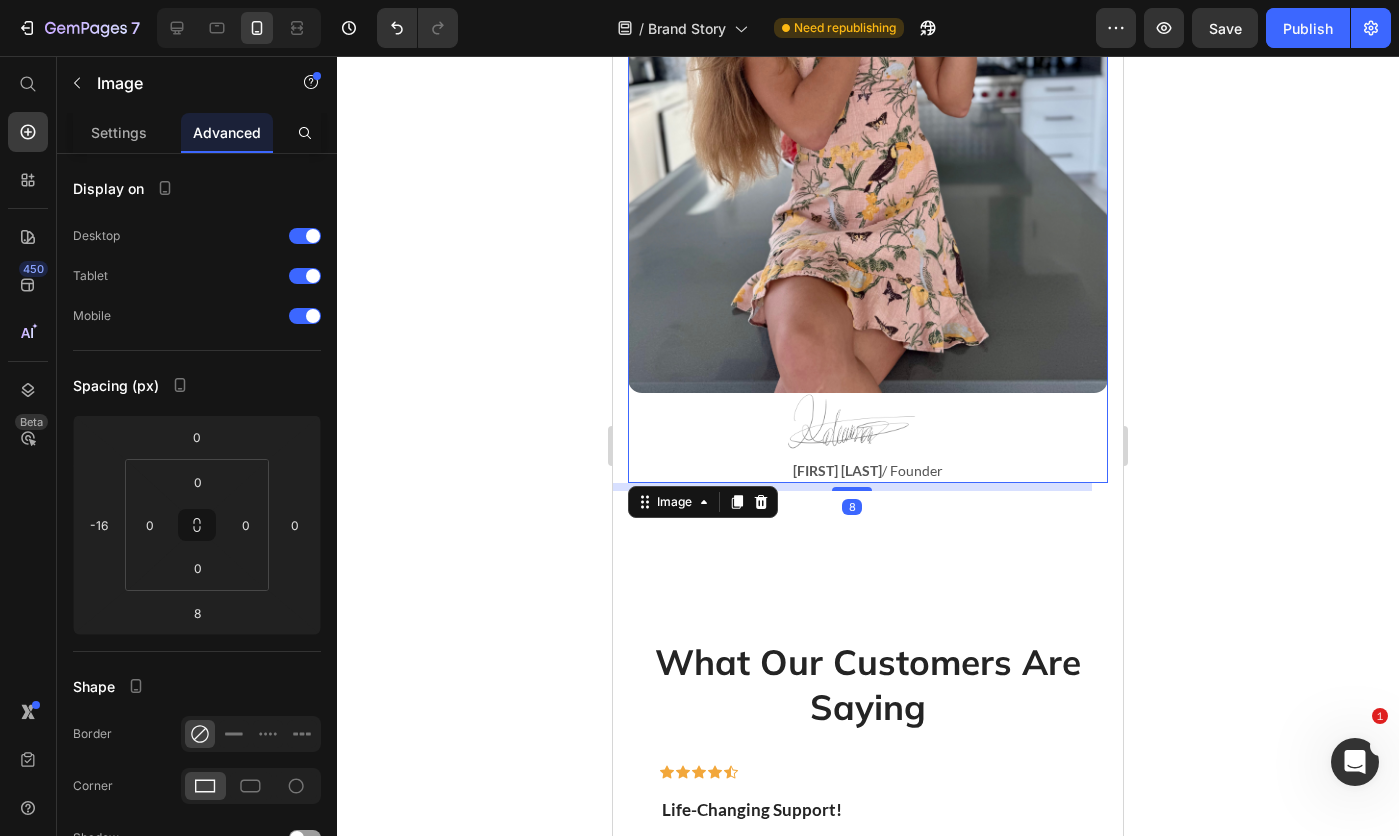 click at bounding box center [868, -293] 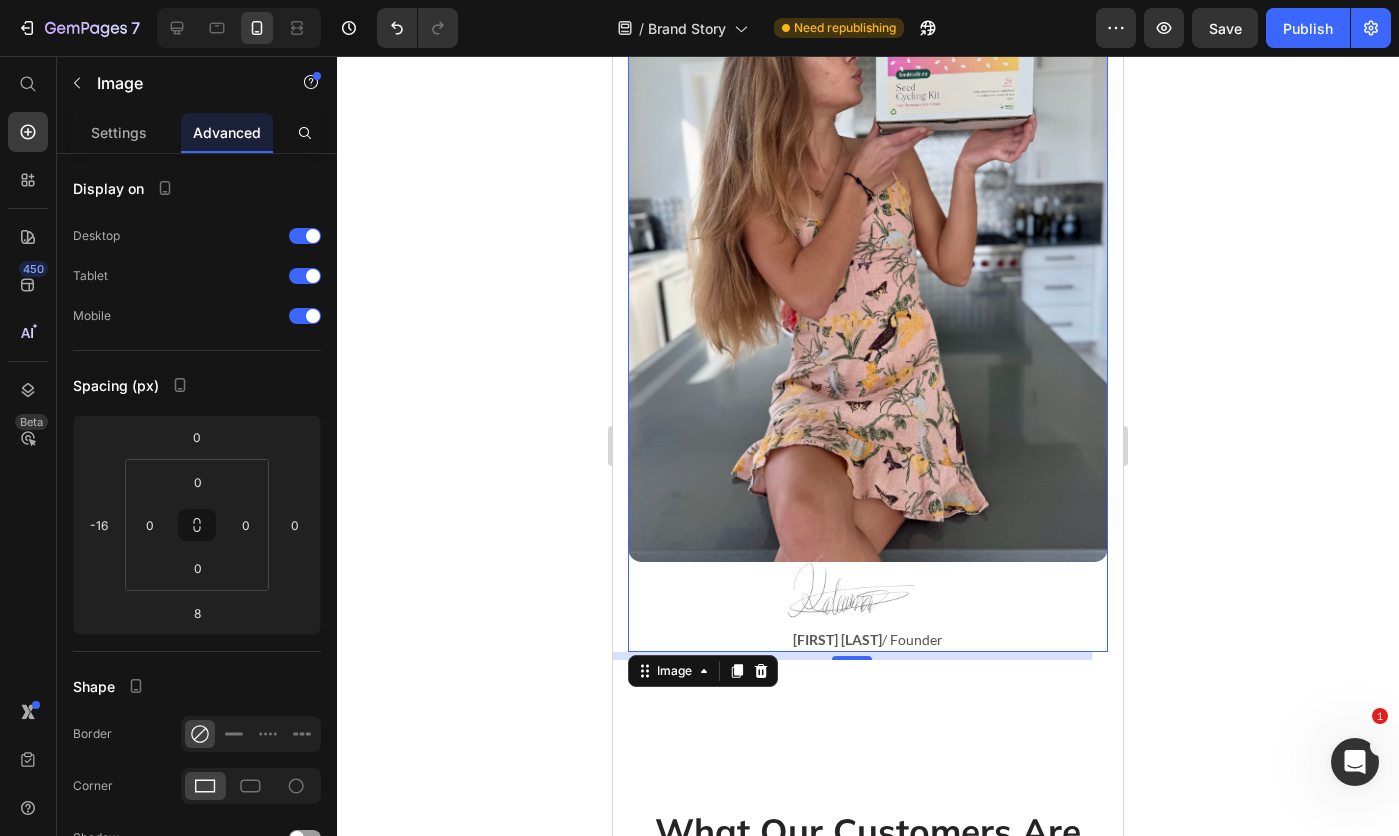 scroll, scrollTop: 1300, scrollLeft: 0, axis: vertical 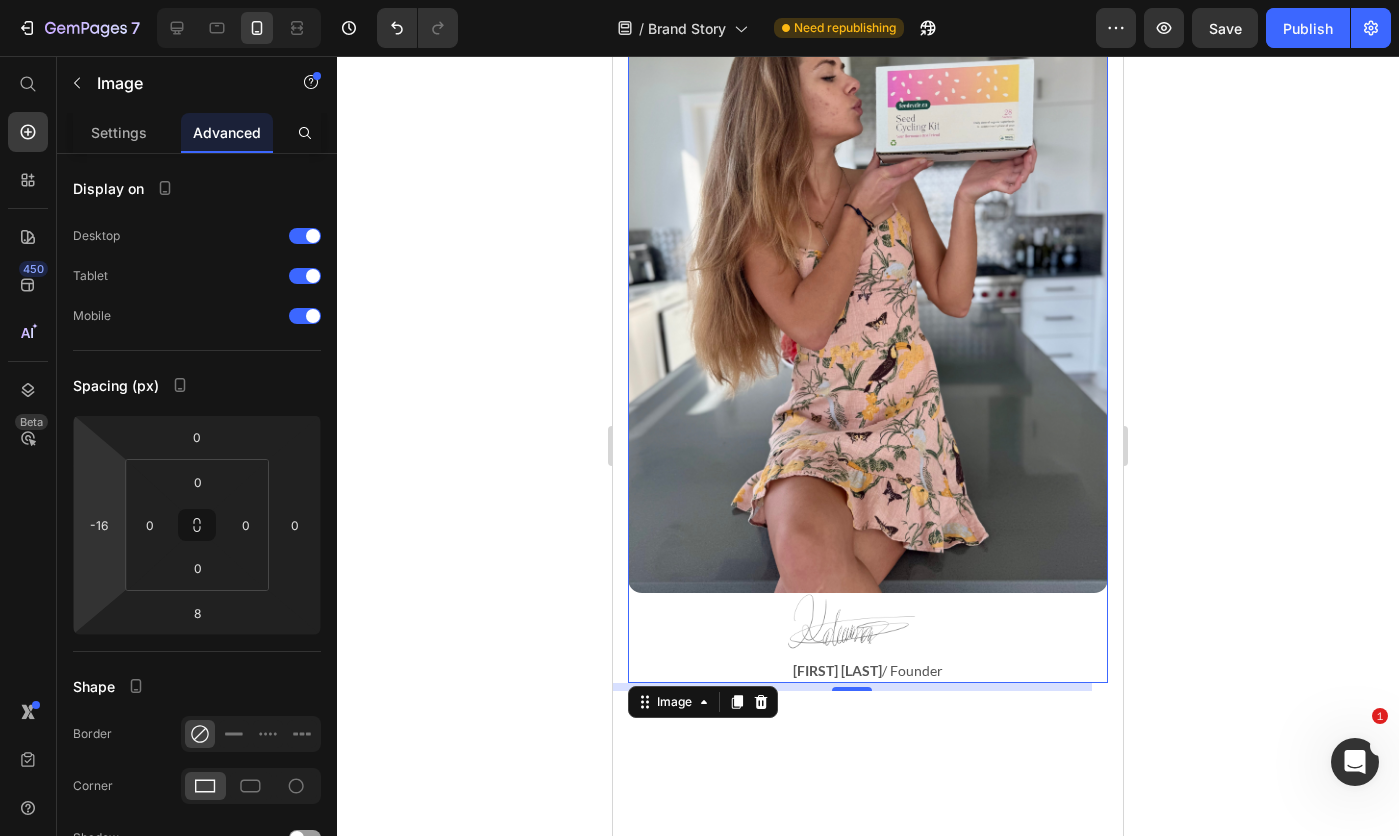 click on "-16" at bounding box center [99, 525] 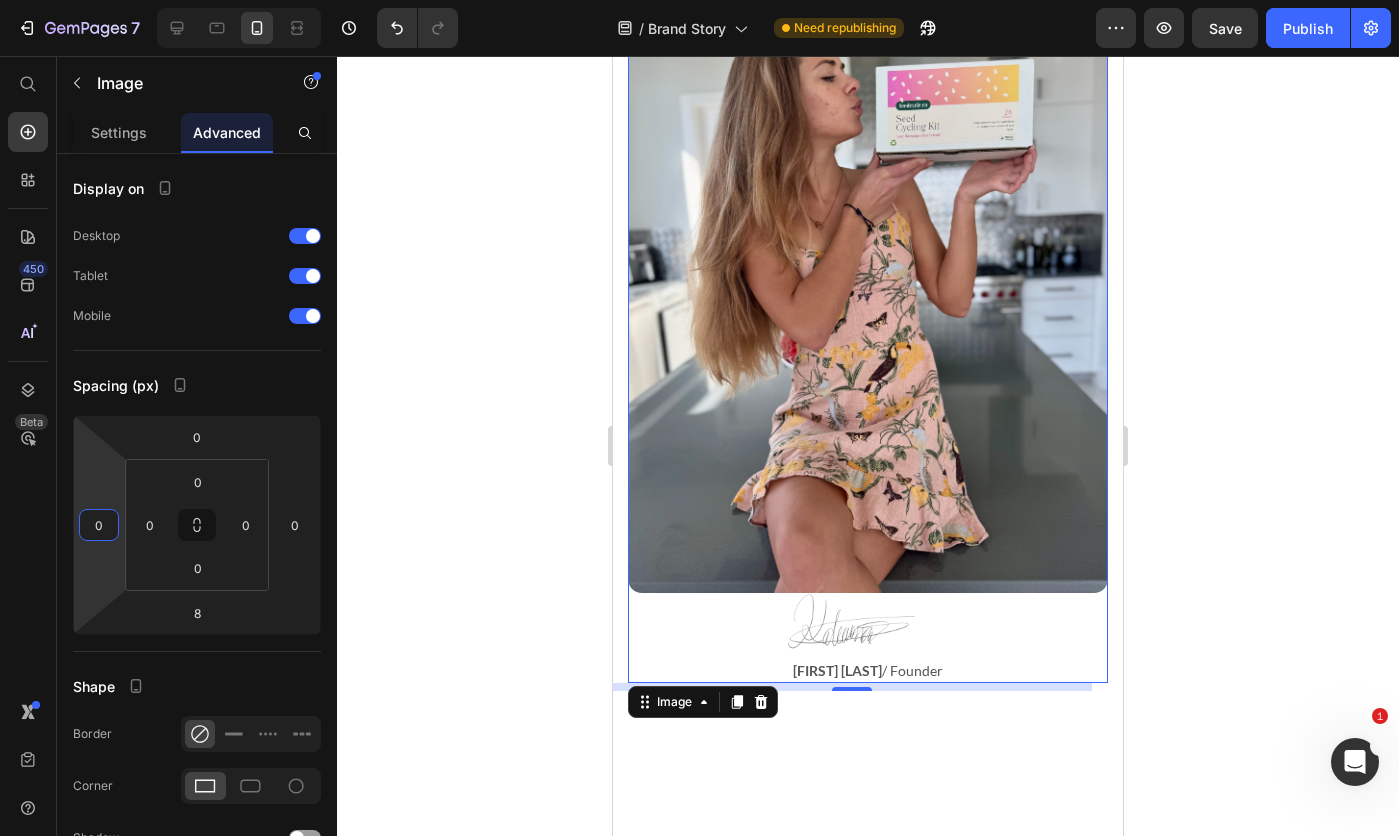 type on "0" 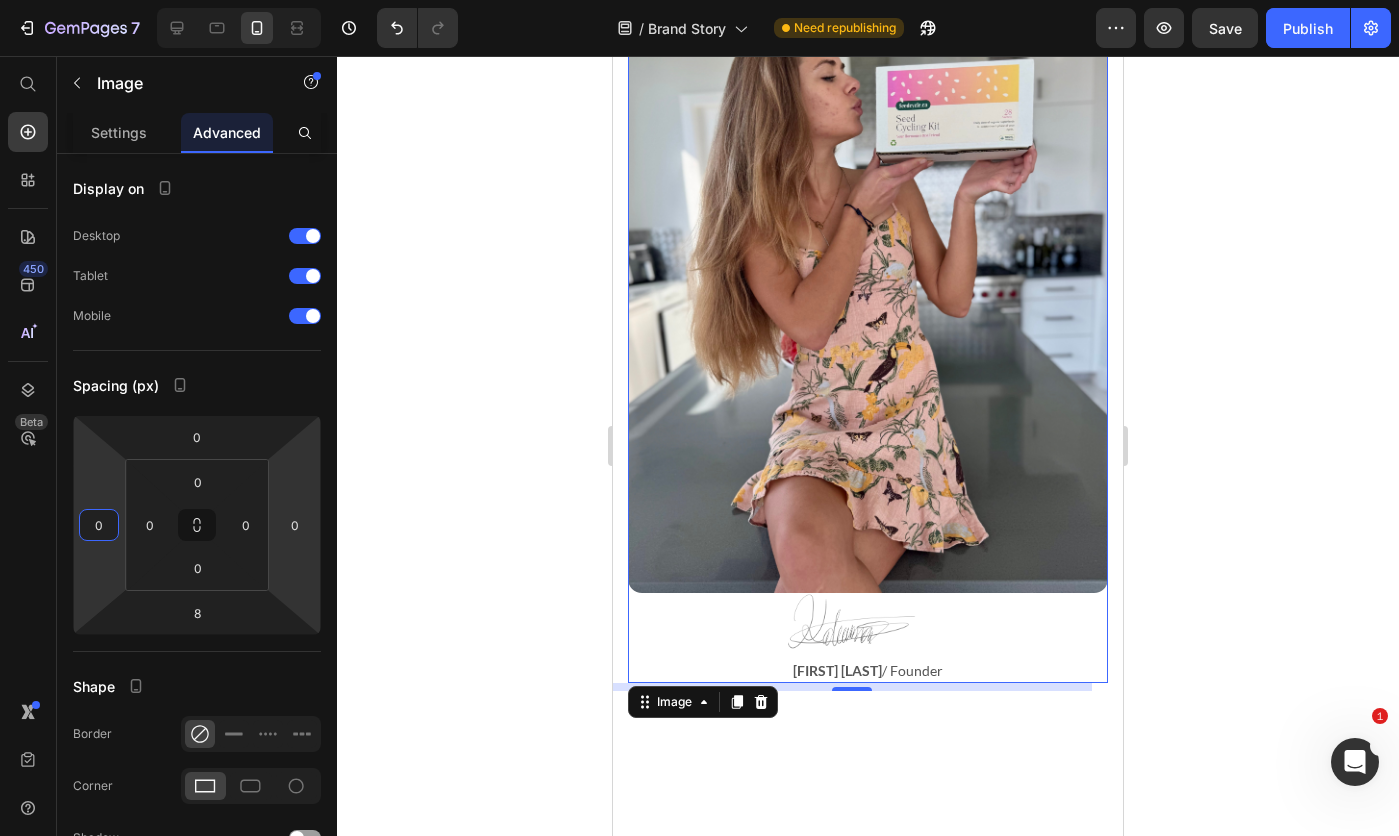 click 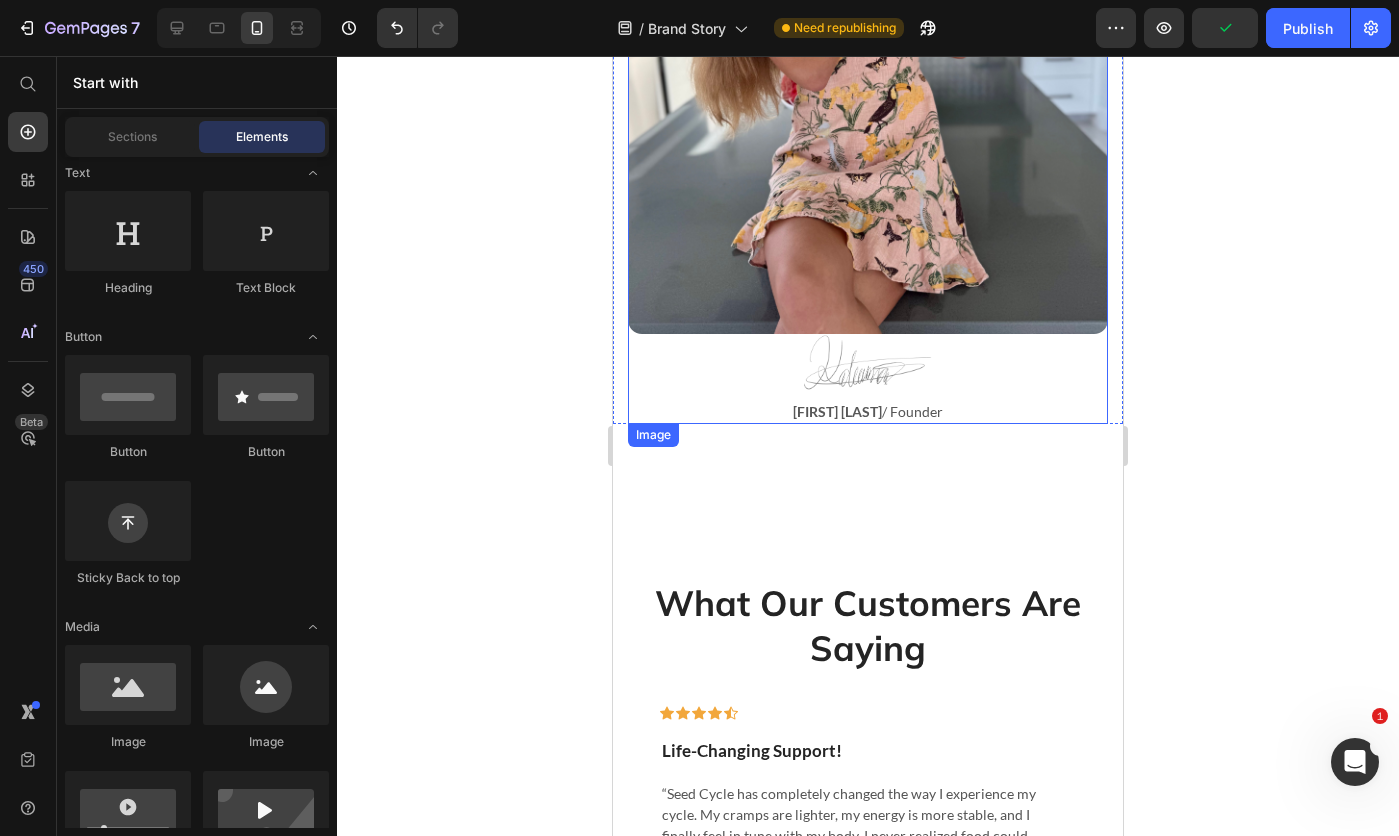 scroll, scrollTop: 1600, scrollLeft: 0, axis: vertical 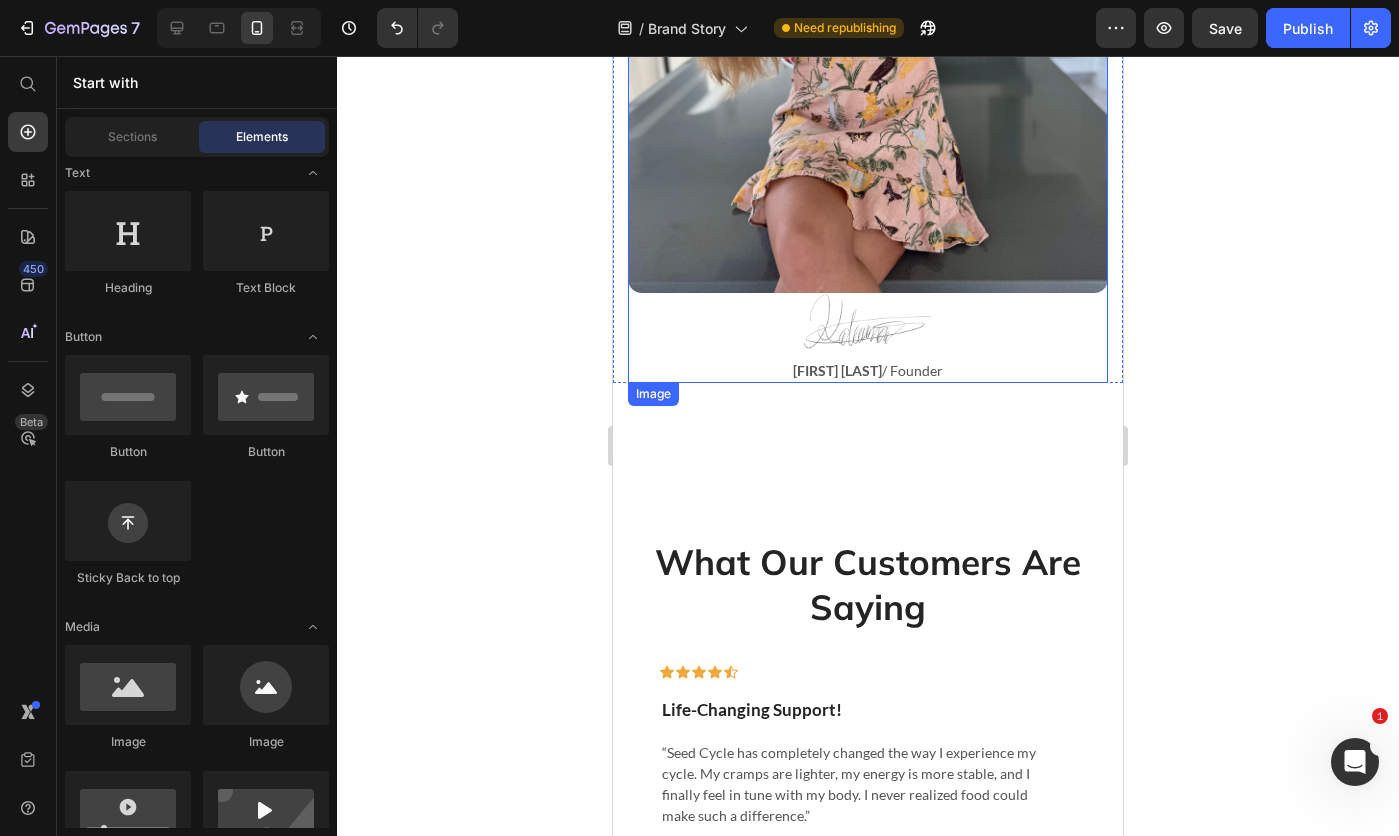 click at bounding box center (868, -393) 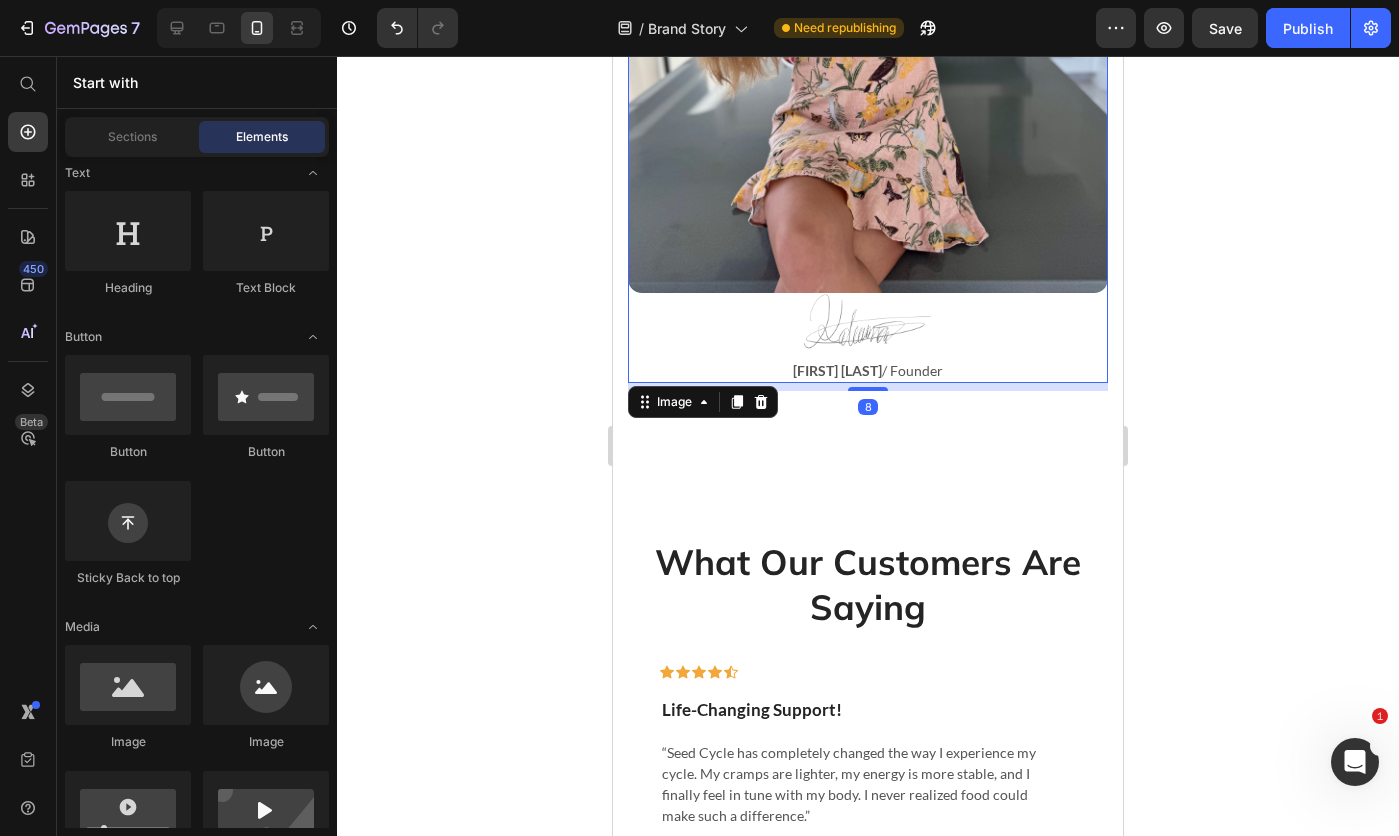 click on "How It All Began Heading My journey with Seed Cycle started from a deeply personal place. Since I was 20, I struggled with Polycystic Ovarian Syndrome (PCOS), battling painful cramps, hormonal acne, bloating, and unpredictable cycles. Like so many women, I was told to "just go on the pill." But instead of masking the symptoms, I wanted to understand my body and find a natural way to support my hormones.   Through years of research, trial, and error, I discovered Seed Cycling: a simple, food based approach to hormone balance. It quickly became my favorite holistic method but staying consistent was a challenge. Between remembering which seeds to take on which days and keeping them fresh, it felt overwhelming.   That’s when I had a thought: What if these seeds came in perfectly portioned, daily packs? What if they were effortless to use, pre ground, organic, and ready to sprinkle on any meal? Text block The Heart Behind Seed Cycle Heading     Text block Image Row Image   8 Katerina Savenko  / Founder Icon" at bounding box center (868, 189) 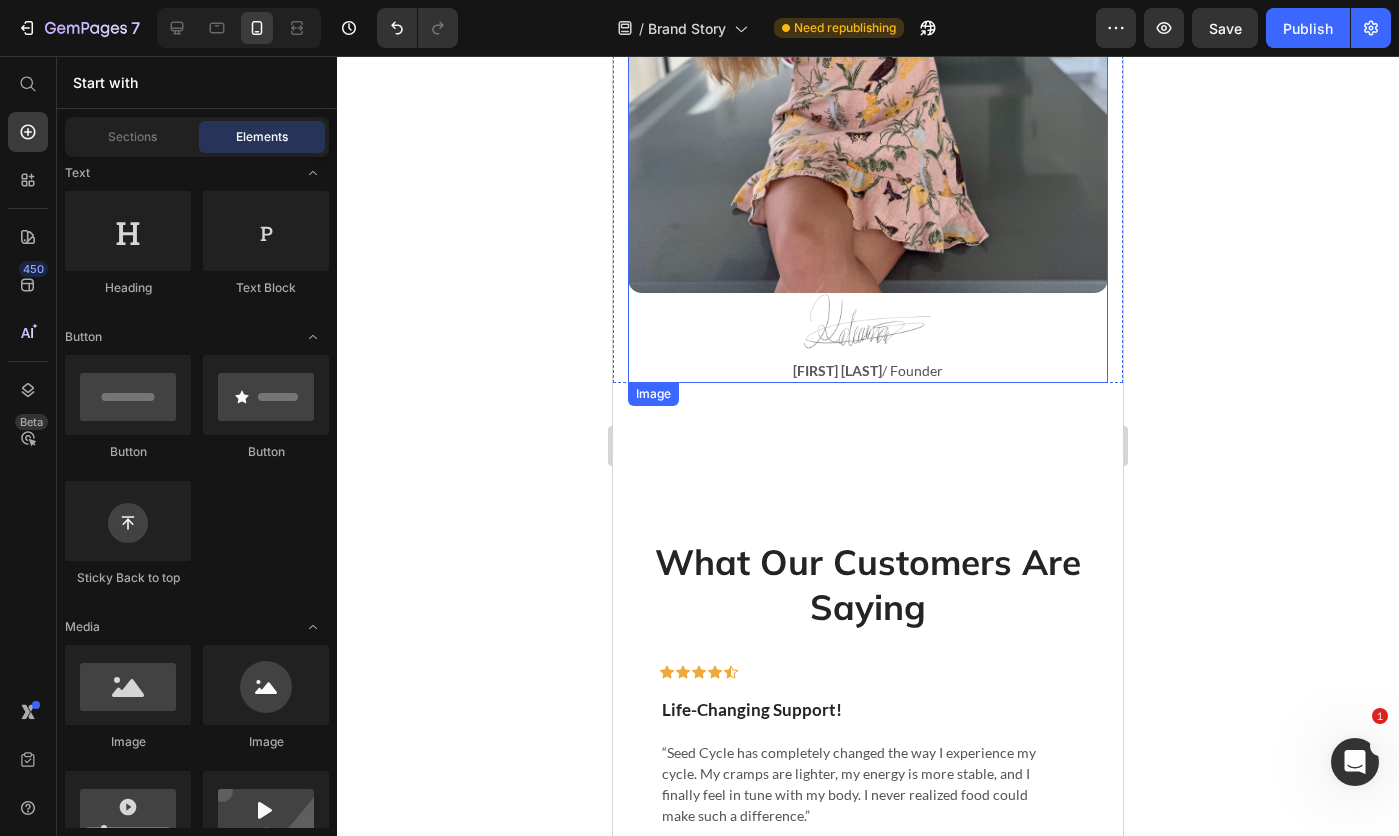 click at bounding box center (868, -393) 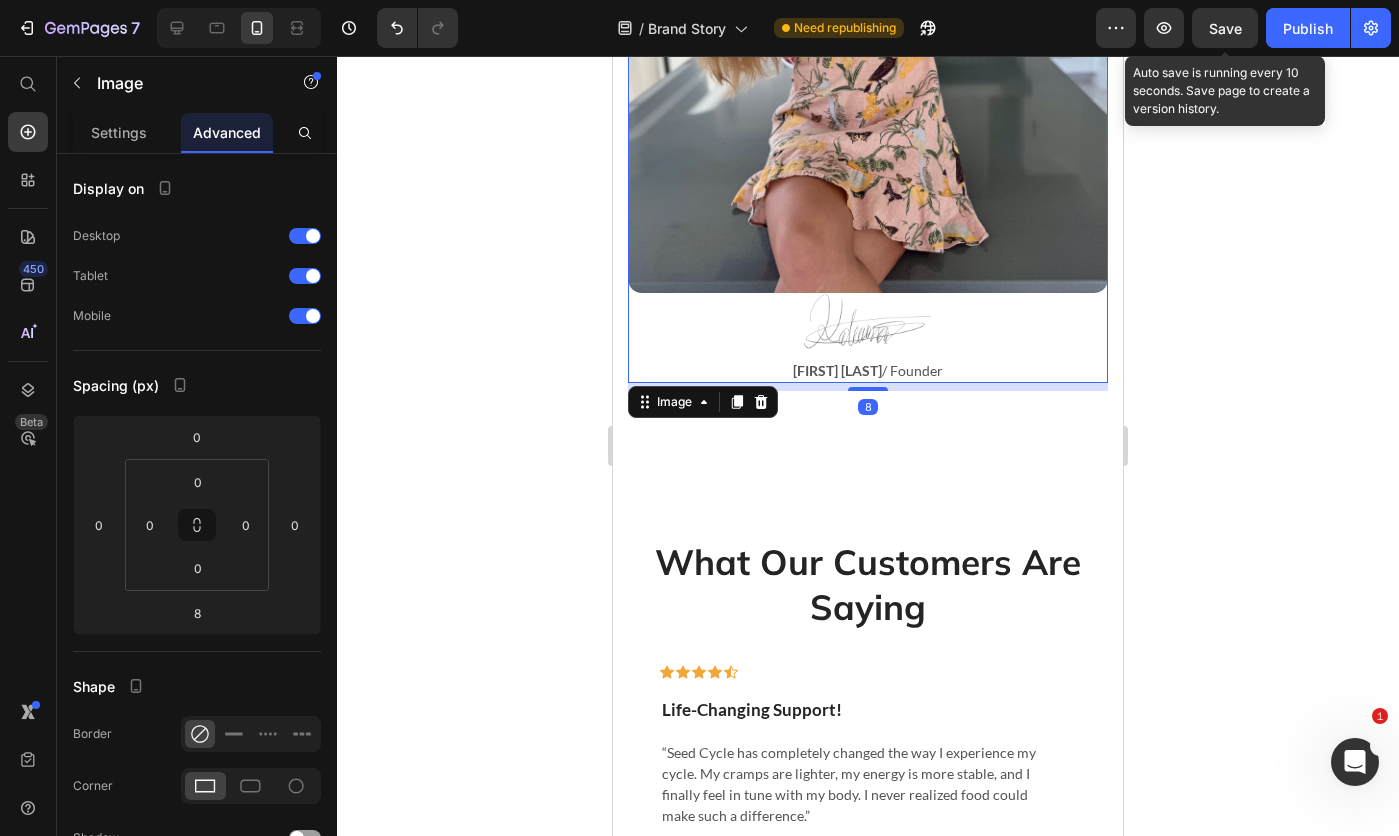 click on "Save" at bounding box center [1225, 28] 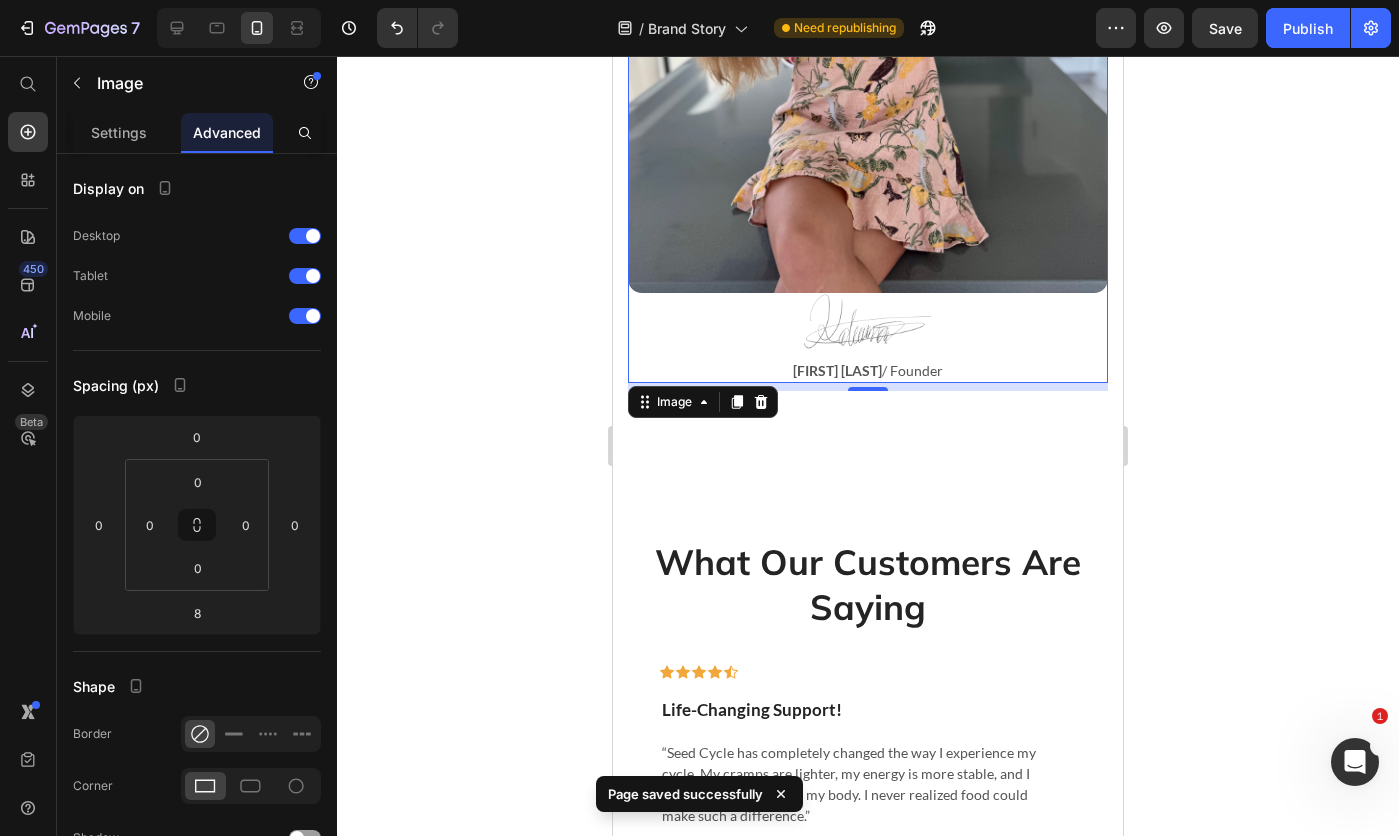 click on "Publish" at bounding box center (1308, 28) 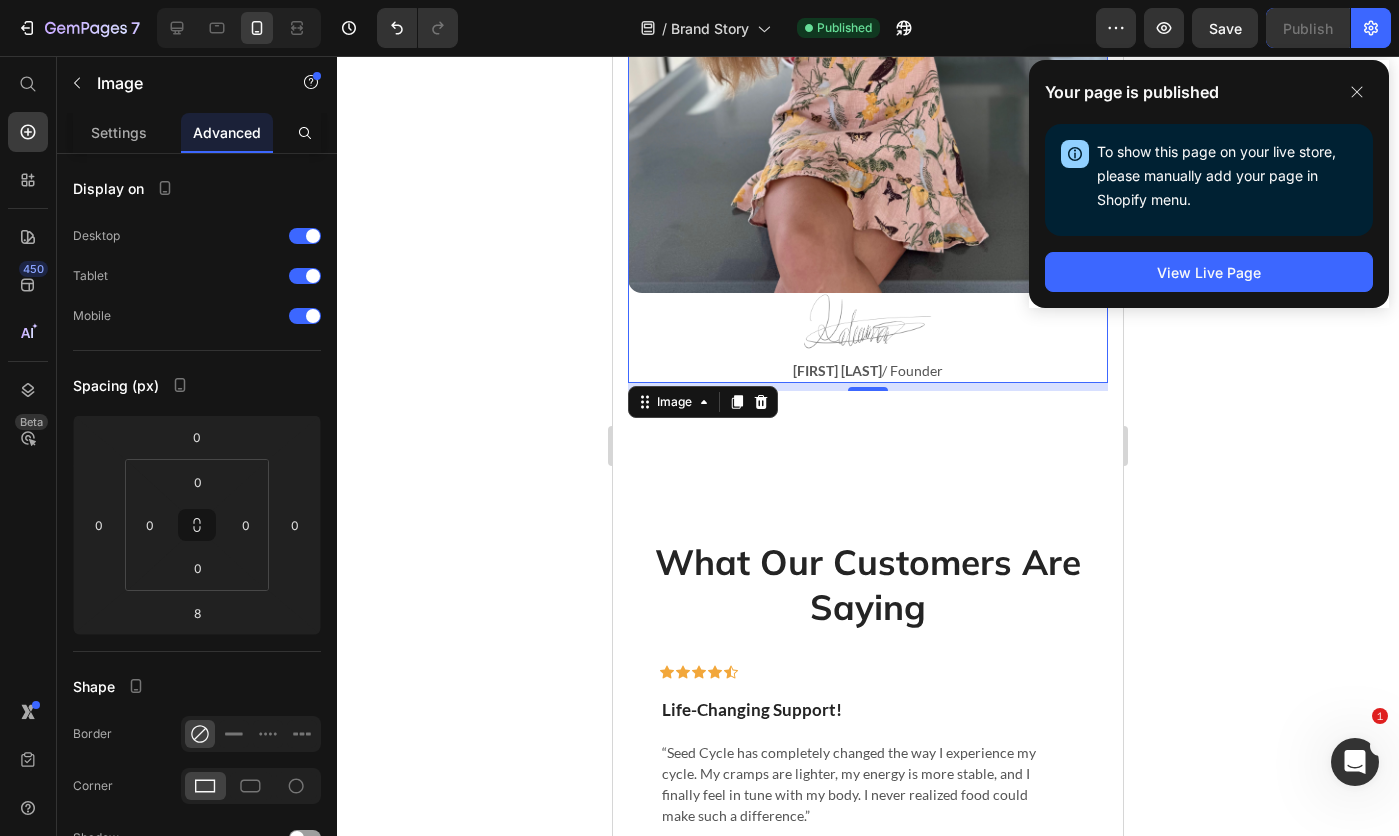 click on "How It All Began Heading My journey with Seed Cycle started from a deeply personal place. Since I was 20, I struggled with Polycystic Ovarian Syndrome (PCOS), battling painful cramps, hormonal acne, bloating, and unpredictable cycles. Like so many women, I was told to "just go on the pill." But instead of masking the symptoms, I wanted to understand my body and find a natural way to support my hormones.   Through years of research, trial, and error, I discovered Seed Cycling: a simple, food based approach to hormone balance. It quickly became my favorite holistic method but staying consistent was a challenge. Between remembering which seeds to take on which days and keeping them fresh, it felt overwhelming.   That’s when I had a thought: What if these seeds came in perfectly portioned, daily packs? What if they were effortless to use, pre ground, organic, and ready to sprinkle on any meal? Text block The Heart Behind Seed Cycle Heading     Text block Image Row Image   8 Katerina Savenko  / Founder Icon" at bounding box center (868, 189) 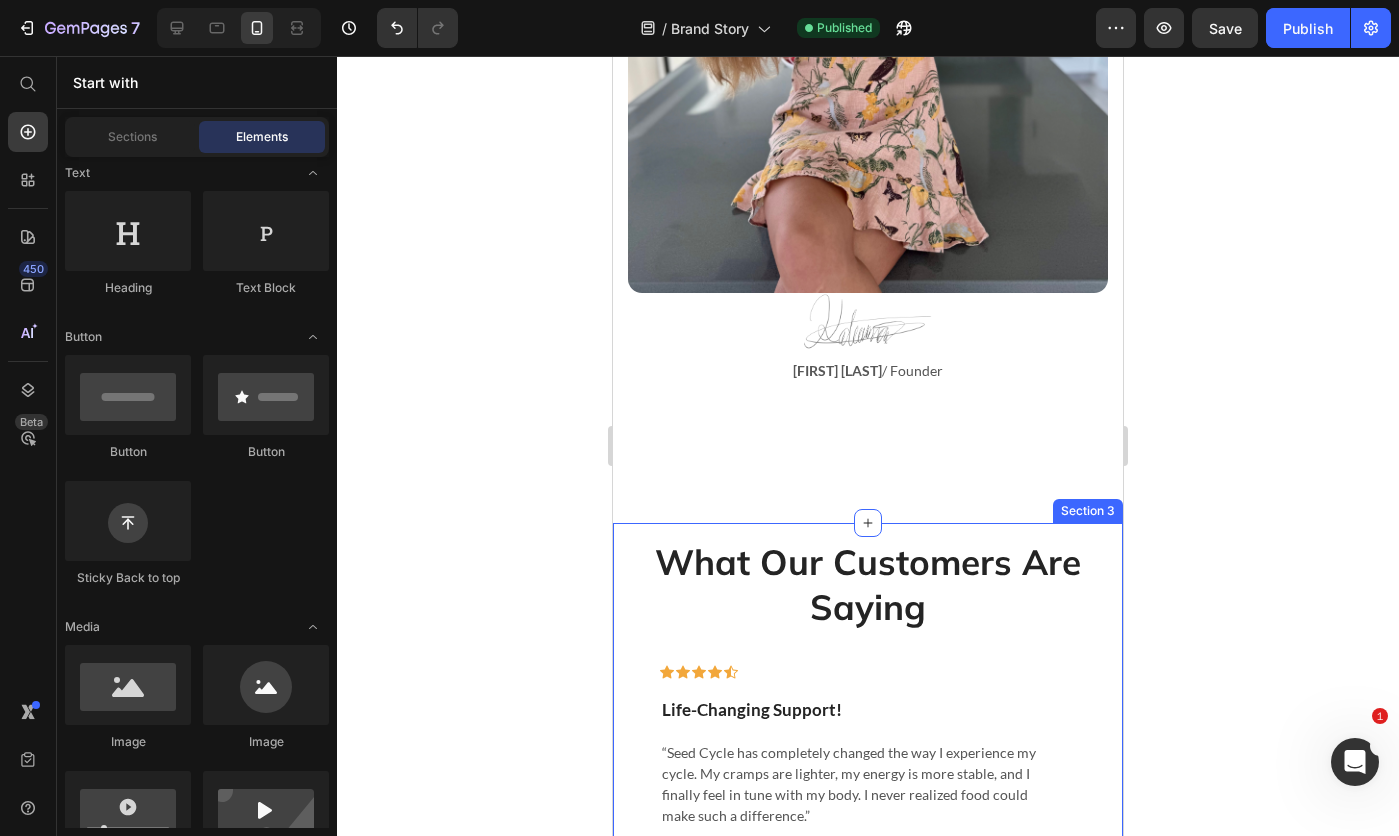 click on "What Our Customers Are Saying Heading
Icon
Icon
Icon
Icon
Icon Row Life-Changing Support! Text block “Seed Cycle has completely changed the way I experience my cycle. My cramps are lighter, my energy is more stable, and I finally feel in tune with my body. I never realized food could make such a difference.” Text block Image Cindy S.   Text block Row Row
Icon
Icon
Icon
Icon
Icon Row Simple, Natural, Effective Text block "I was overwhelmed trying to track what seeds to take when. This kit makes it so easy—just open, sprinkle, and go. Plus, everything tastes great in my smoothies!” Text block Image Rosalin C.   Text block Row Row
Icon
Icon
Icon
Icon
Icon Row I Finally Feel Balanced Text block Text block Image Maria D.   Text block Row Row Carousel Row Section 3" at bounding box center (868, 894) 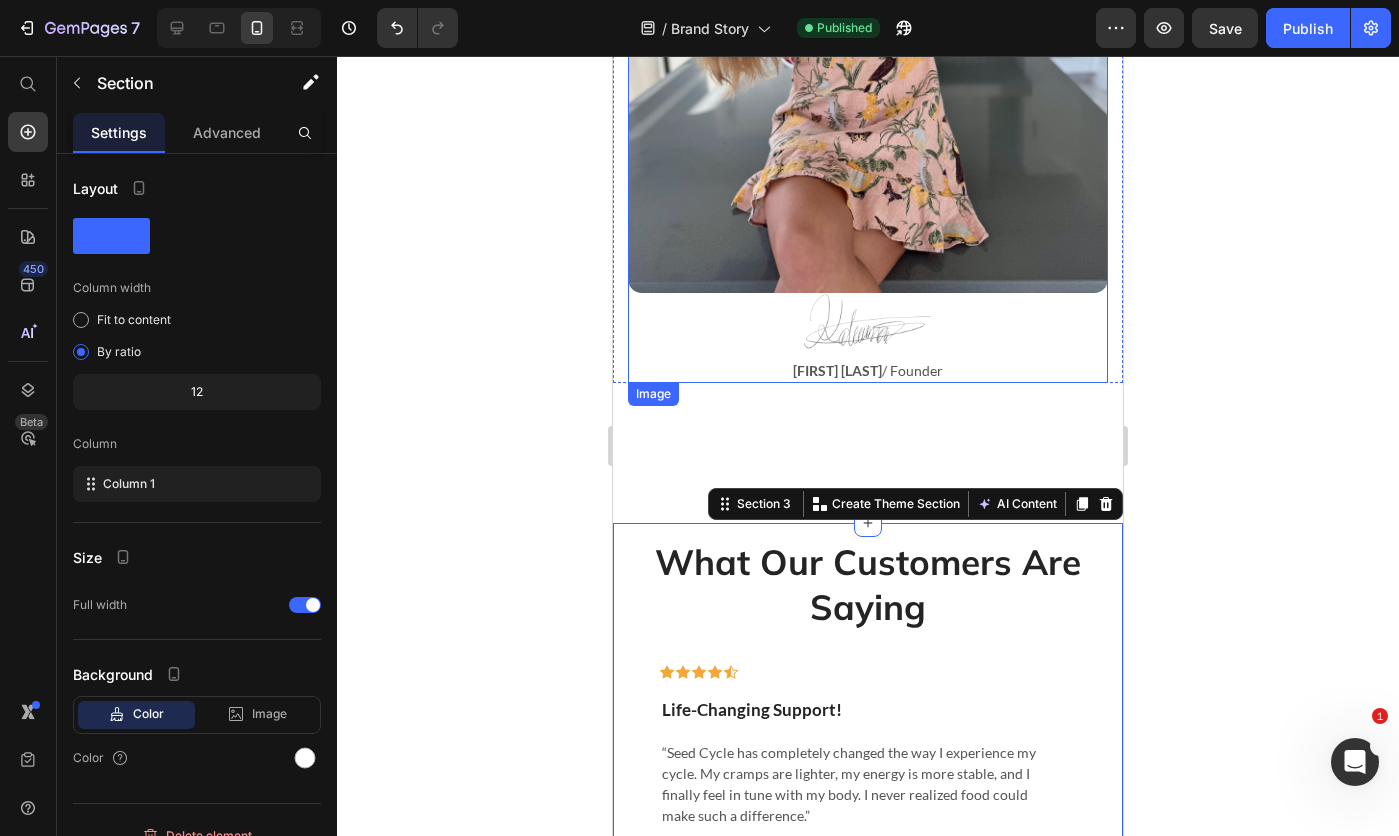 click at bounding box center [868, -393] 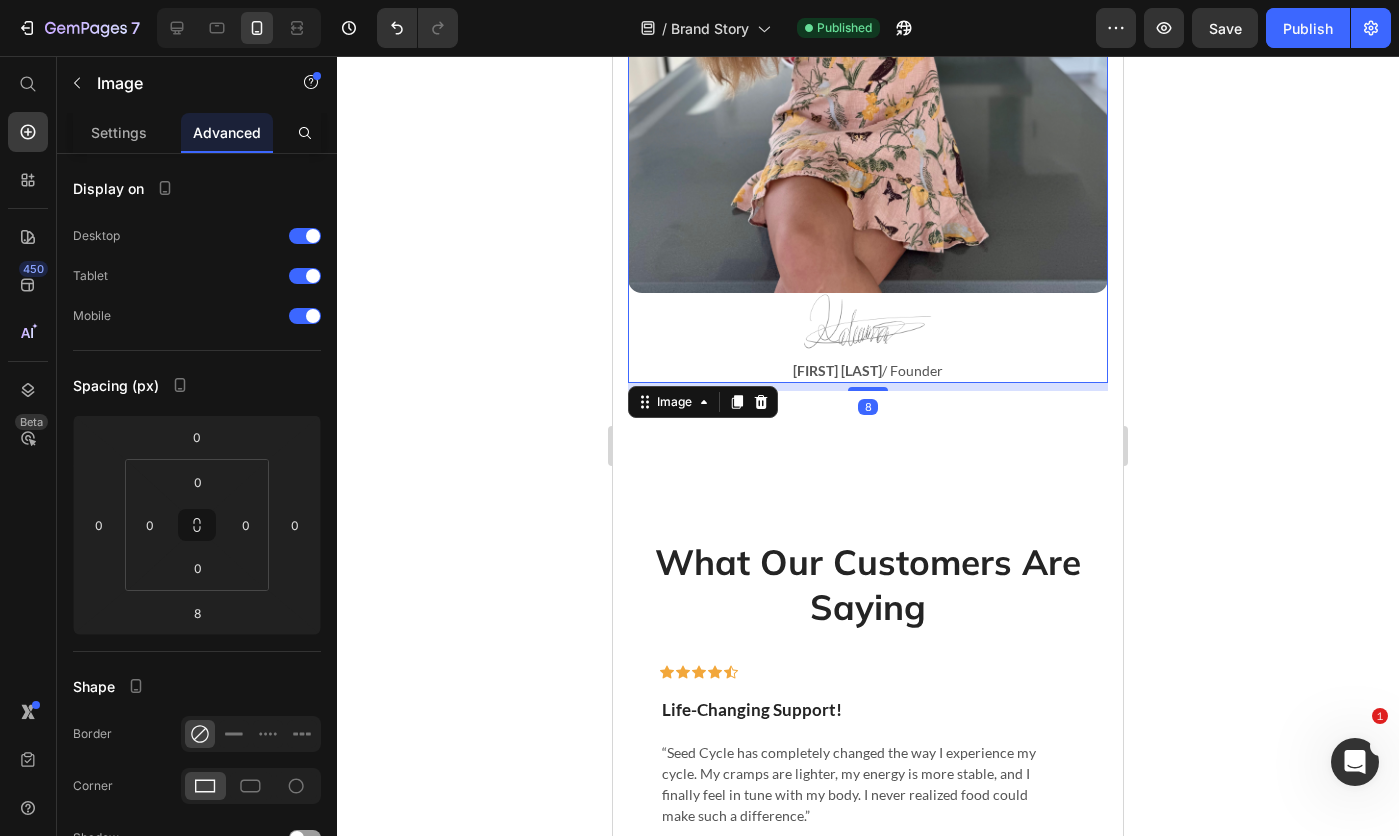 click at bounding box center (868, -393) 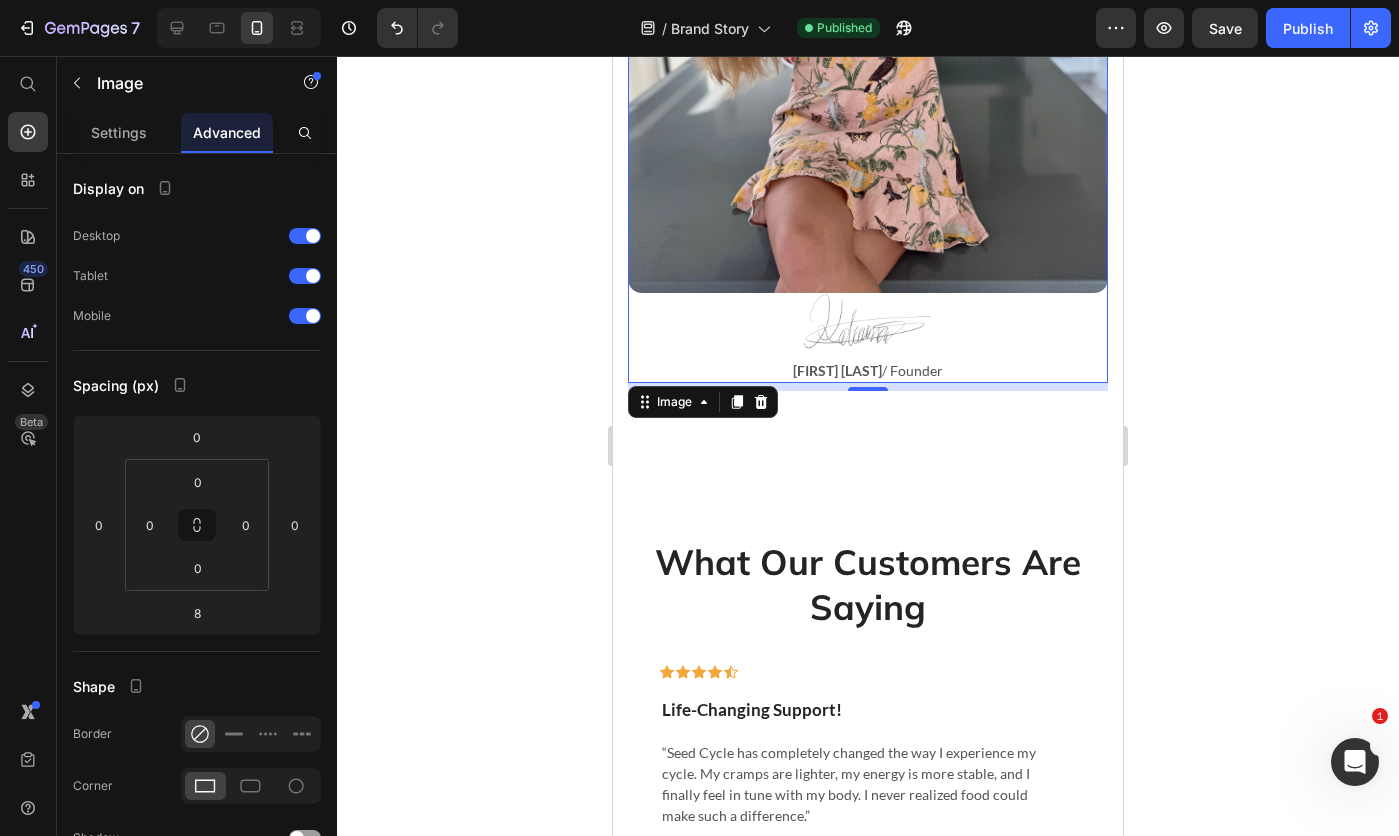 click at bounding box center [868, -393] 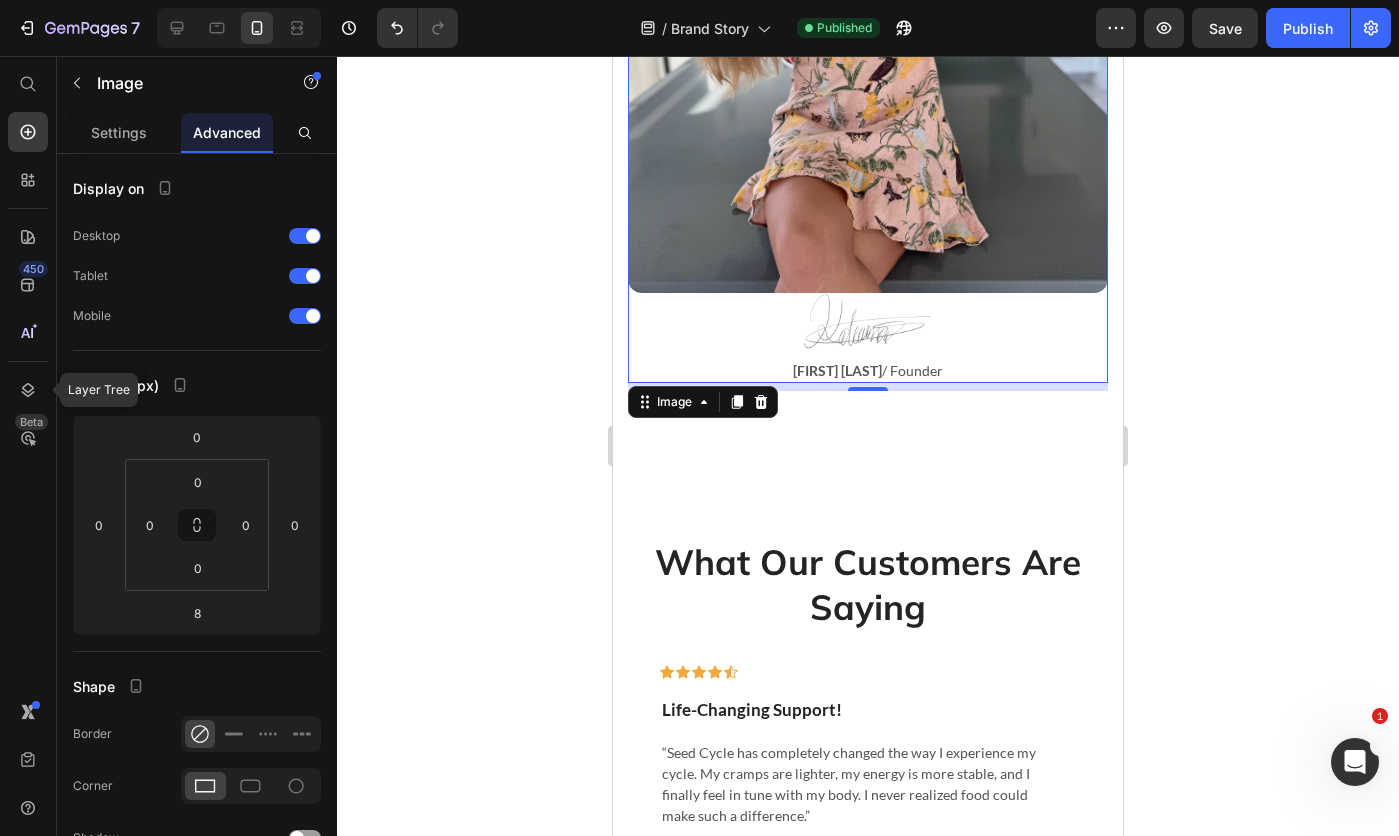 click 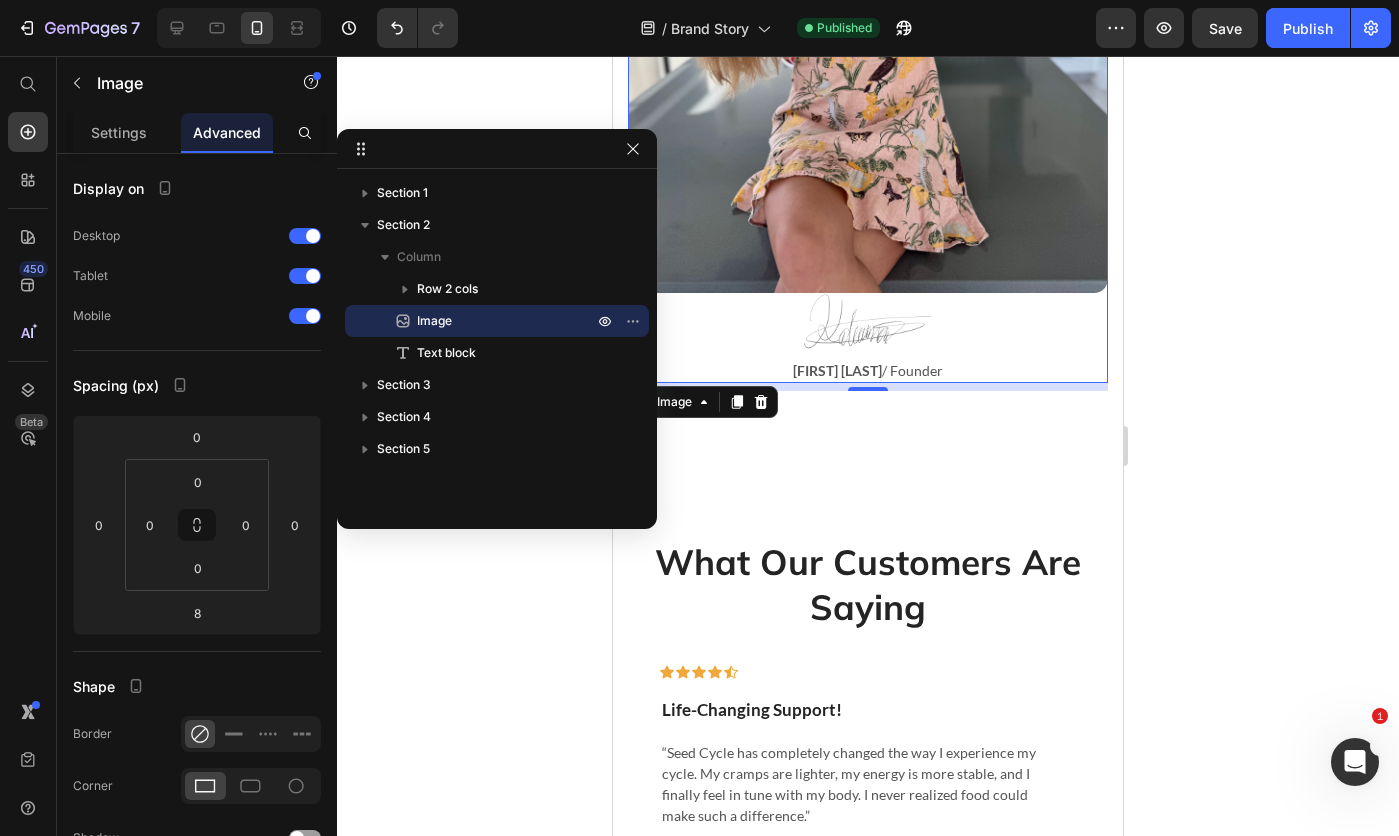 drag, startPoint x: 1376, startPoint y: 205, endPoint x: 522, endPoint y: 158, distance: 855.29236 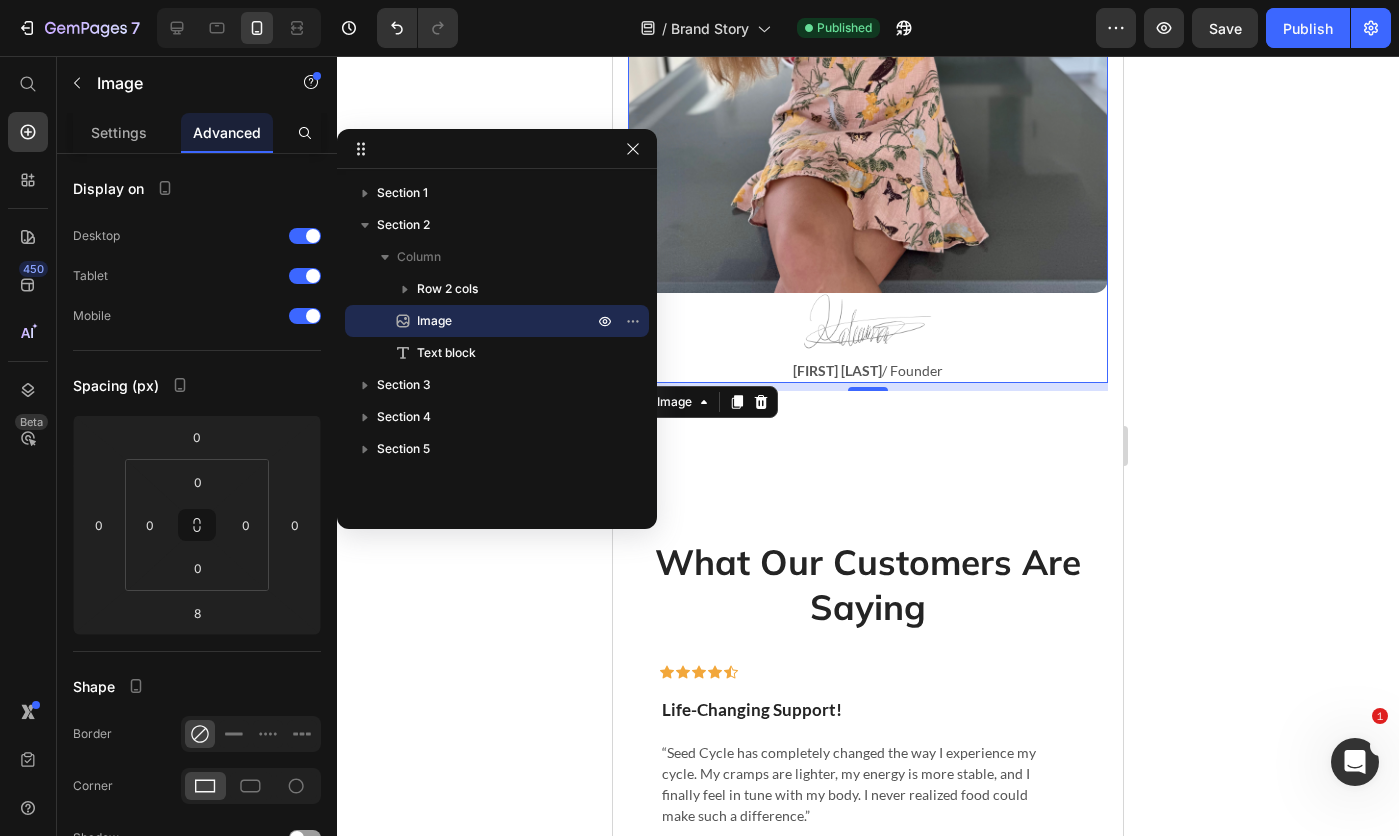click on "Image" at bounding box center (483, 321) 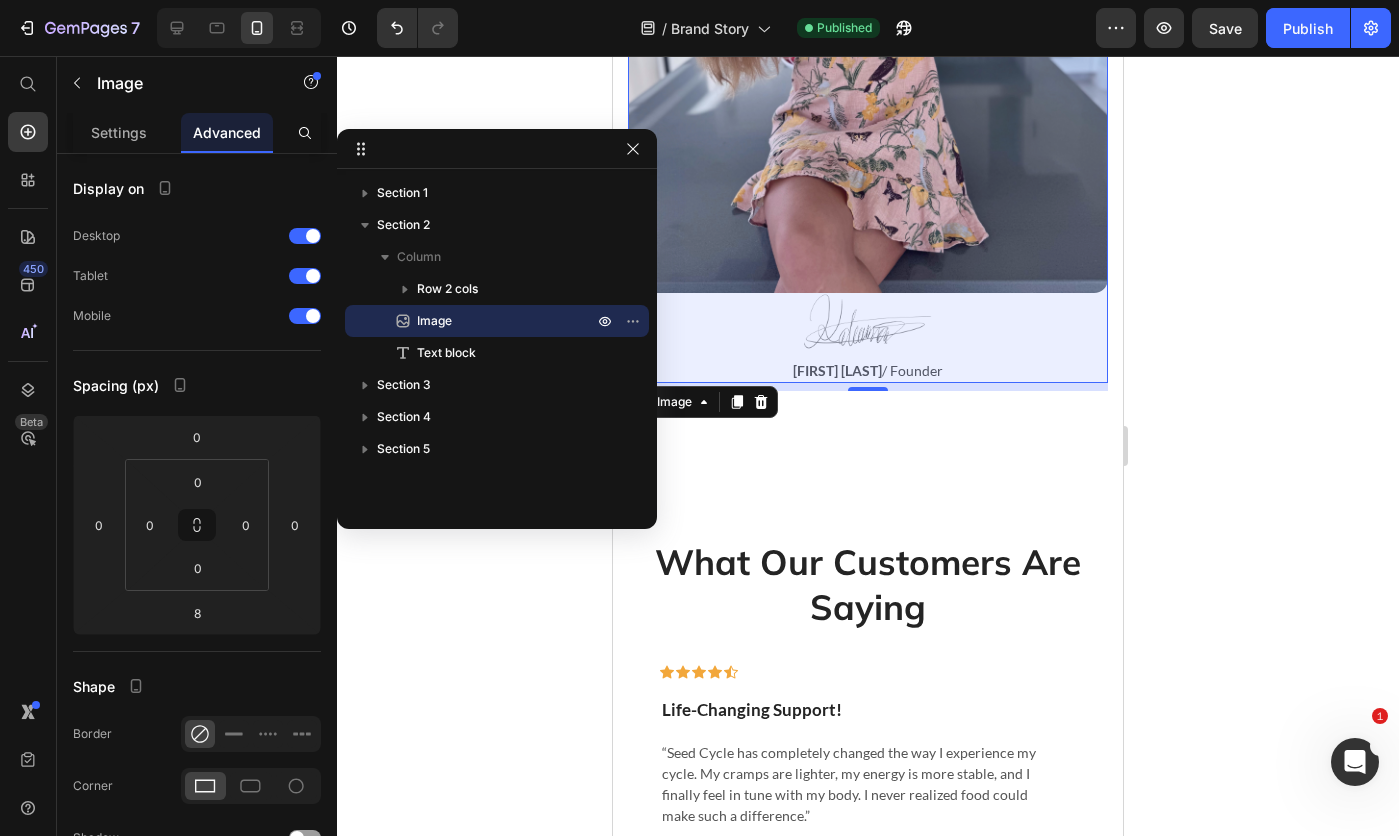 click on "Text block" at bounding box center (446, 353) 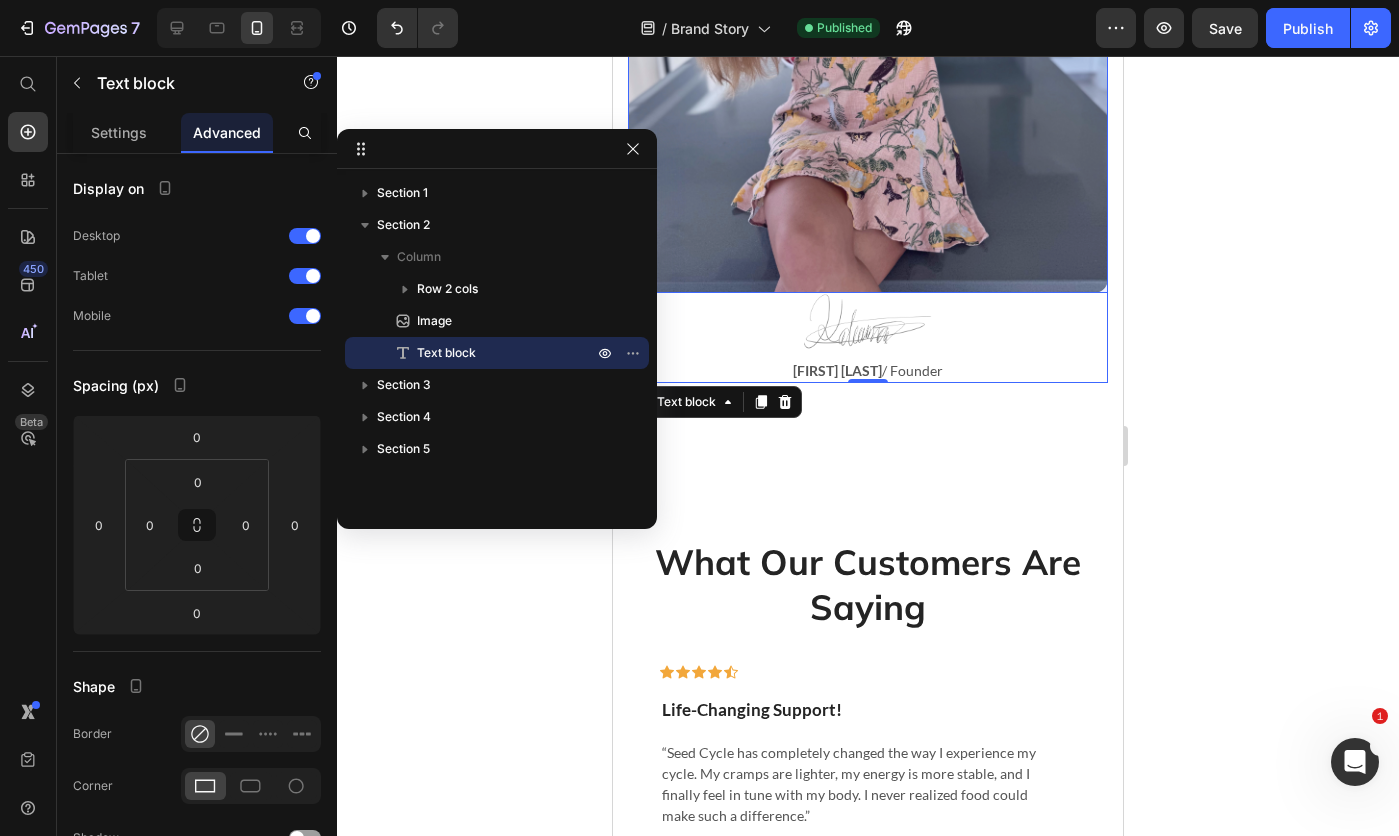 click 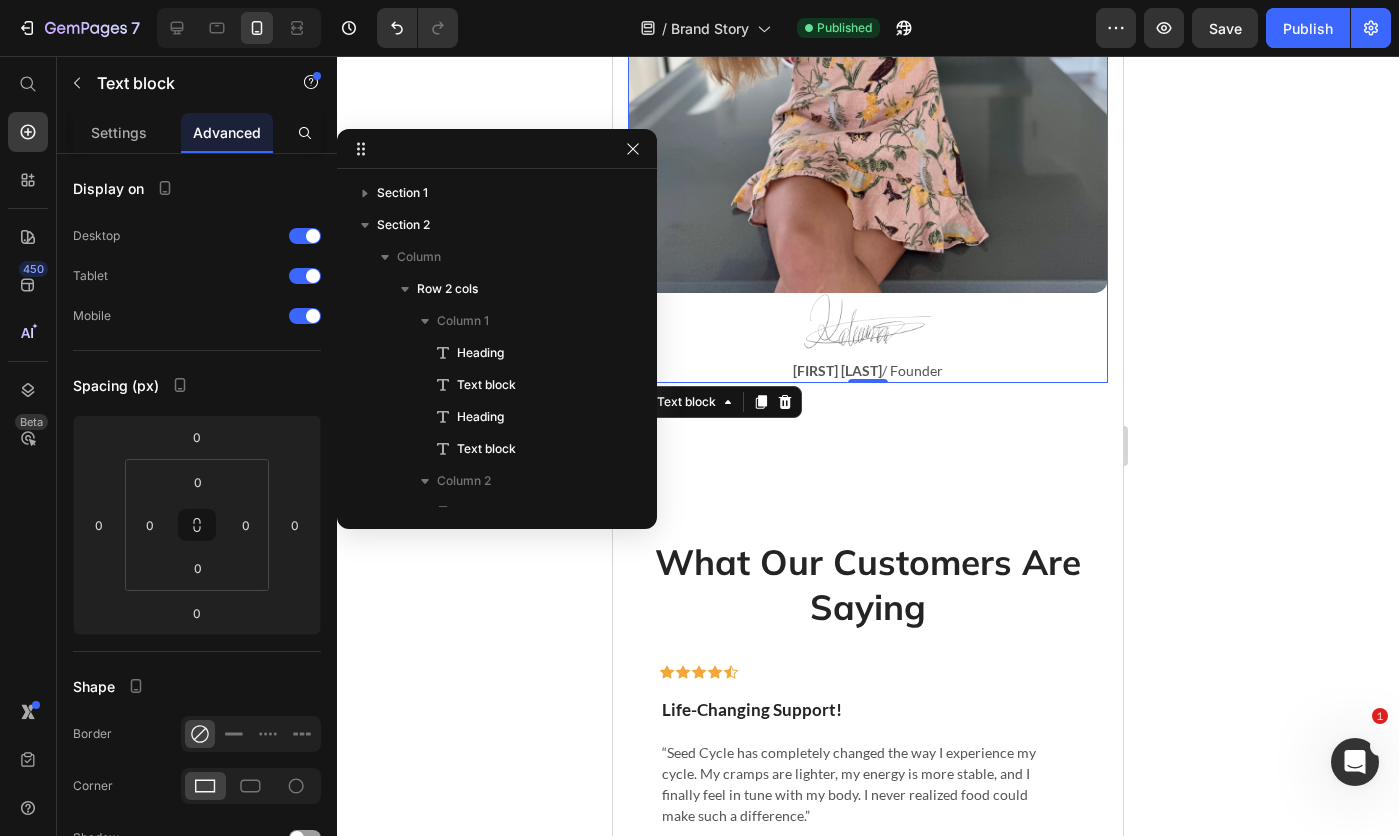 scroll, scrollTop: 100, scrollLeft: 0, axis: vertical 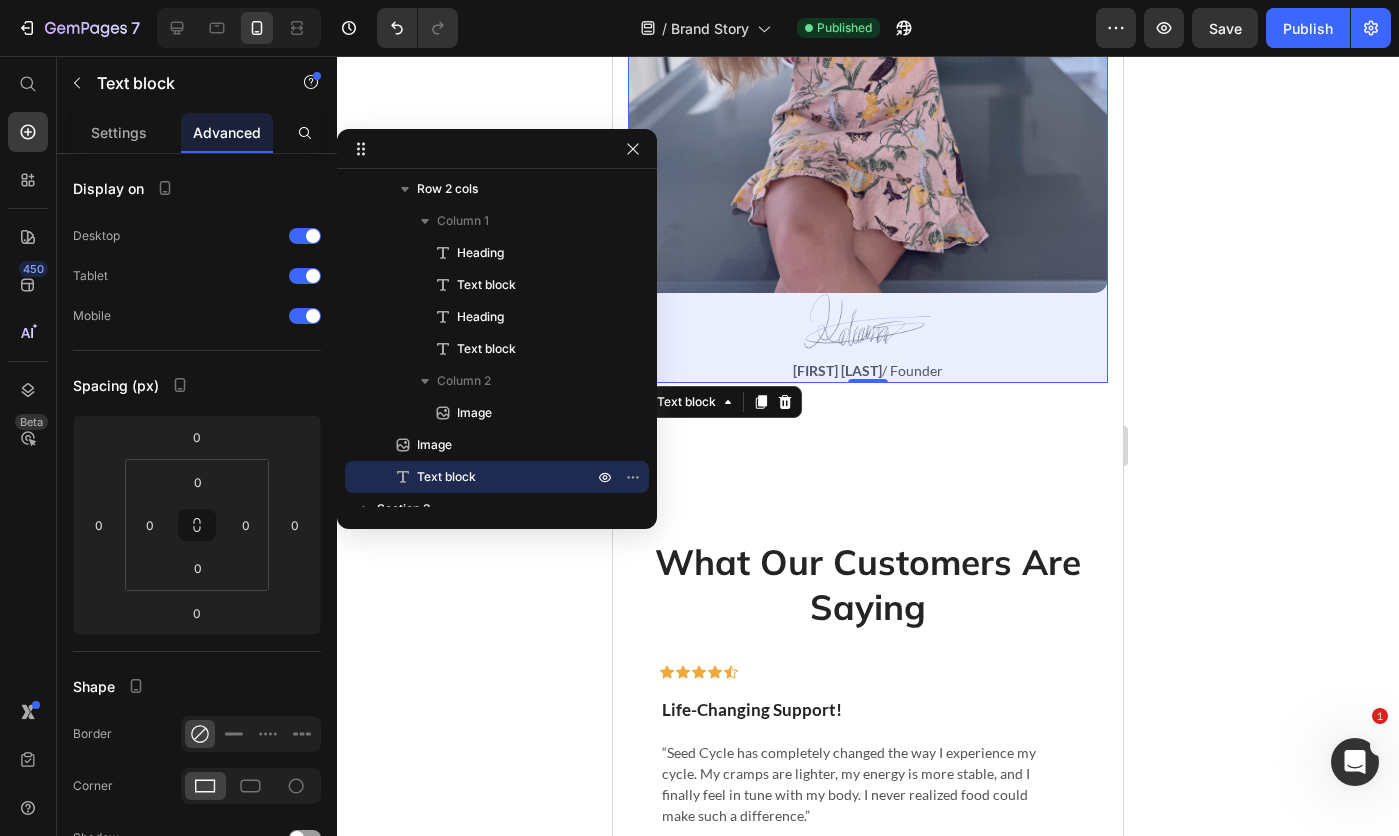 click on "Image" at bounding box center [497, 445] 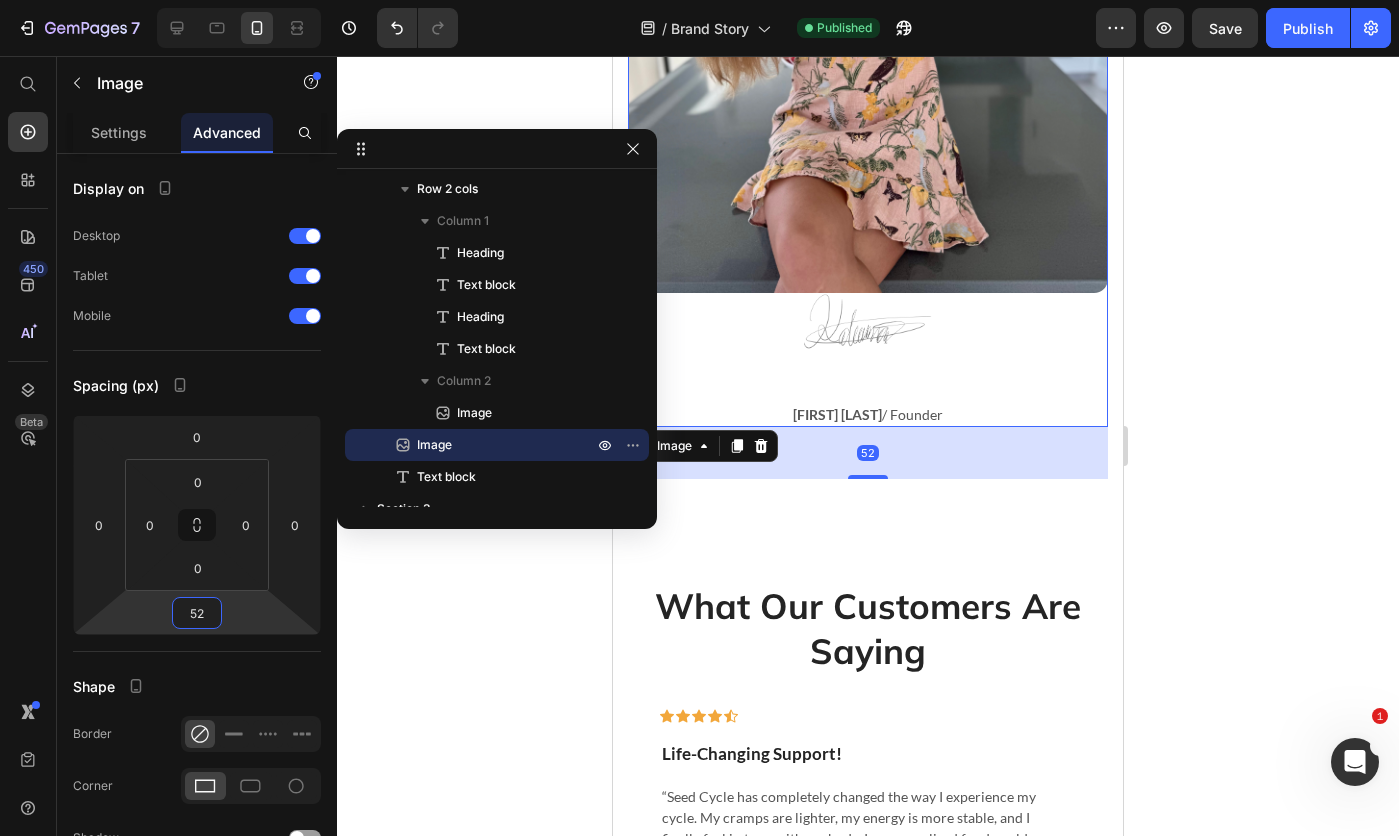 type on "54" 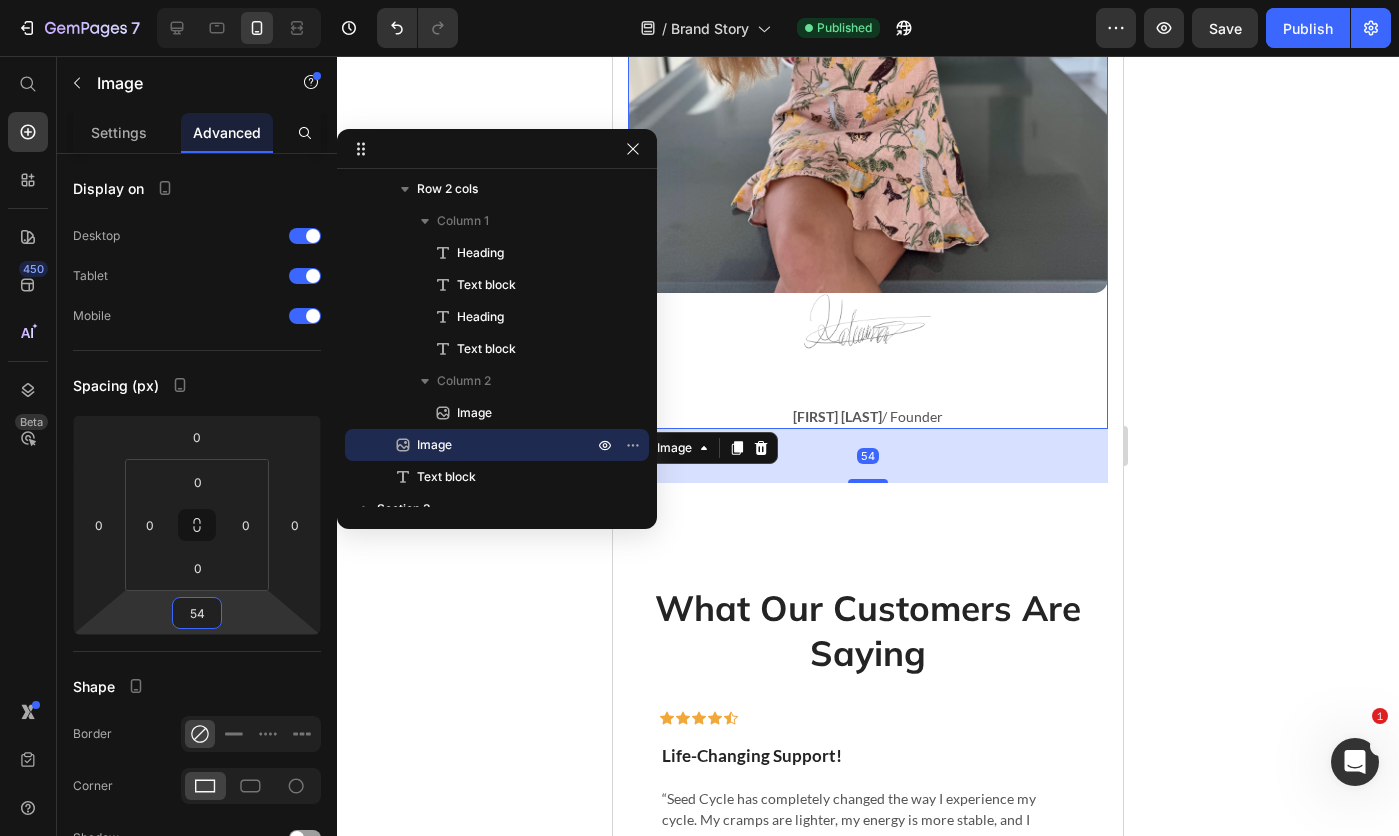 drag, startPoint x: 225, startPoint y: 606, endPoint x: 232, endPoint y: 583, distance: 24.04163 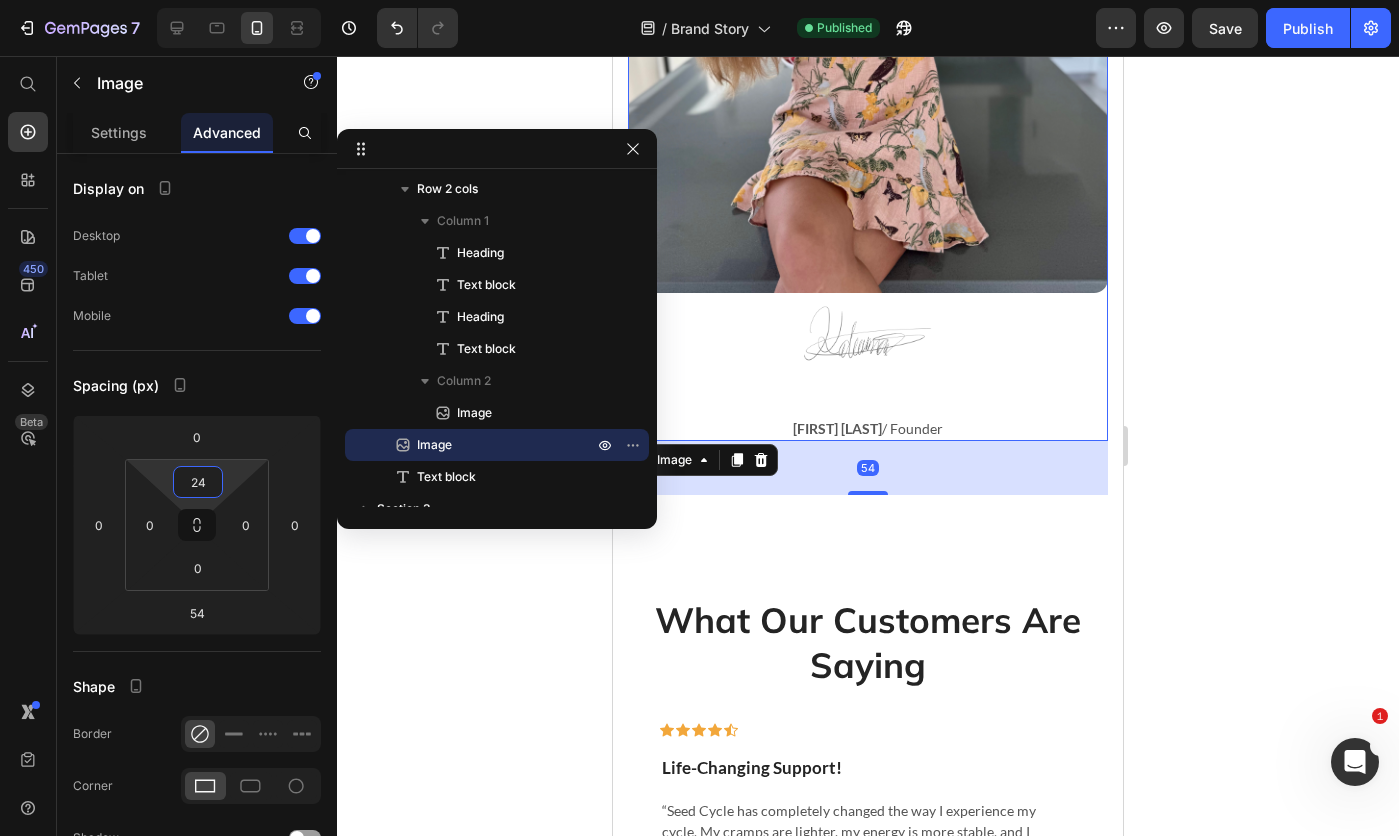 type on "32" 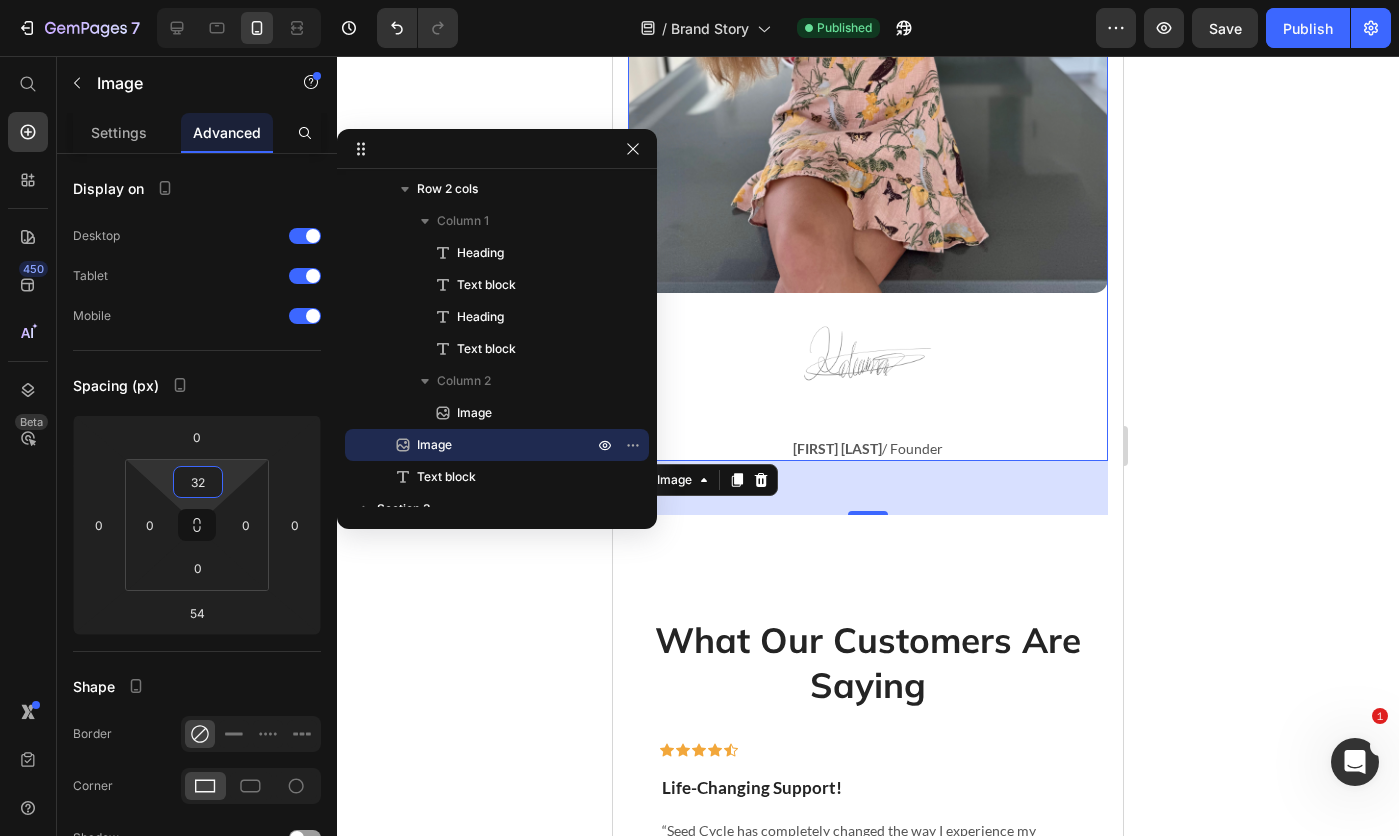 drag, startPoint x: 223, startPoint y: 491, endPoint x: 223, endPoint y: 475, distance: 16 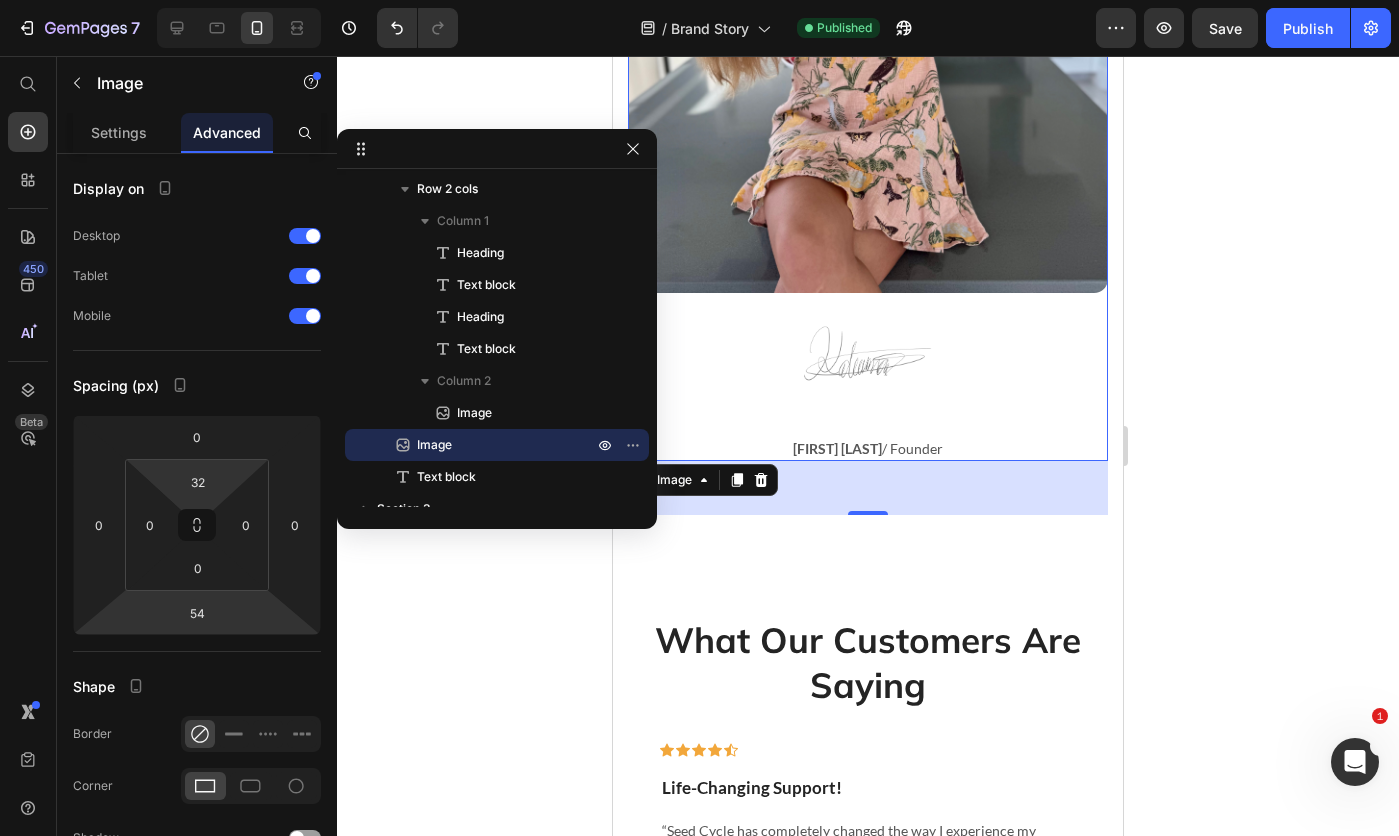 click on "54" at bounding box center [197, 613] 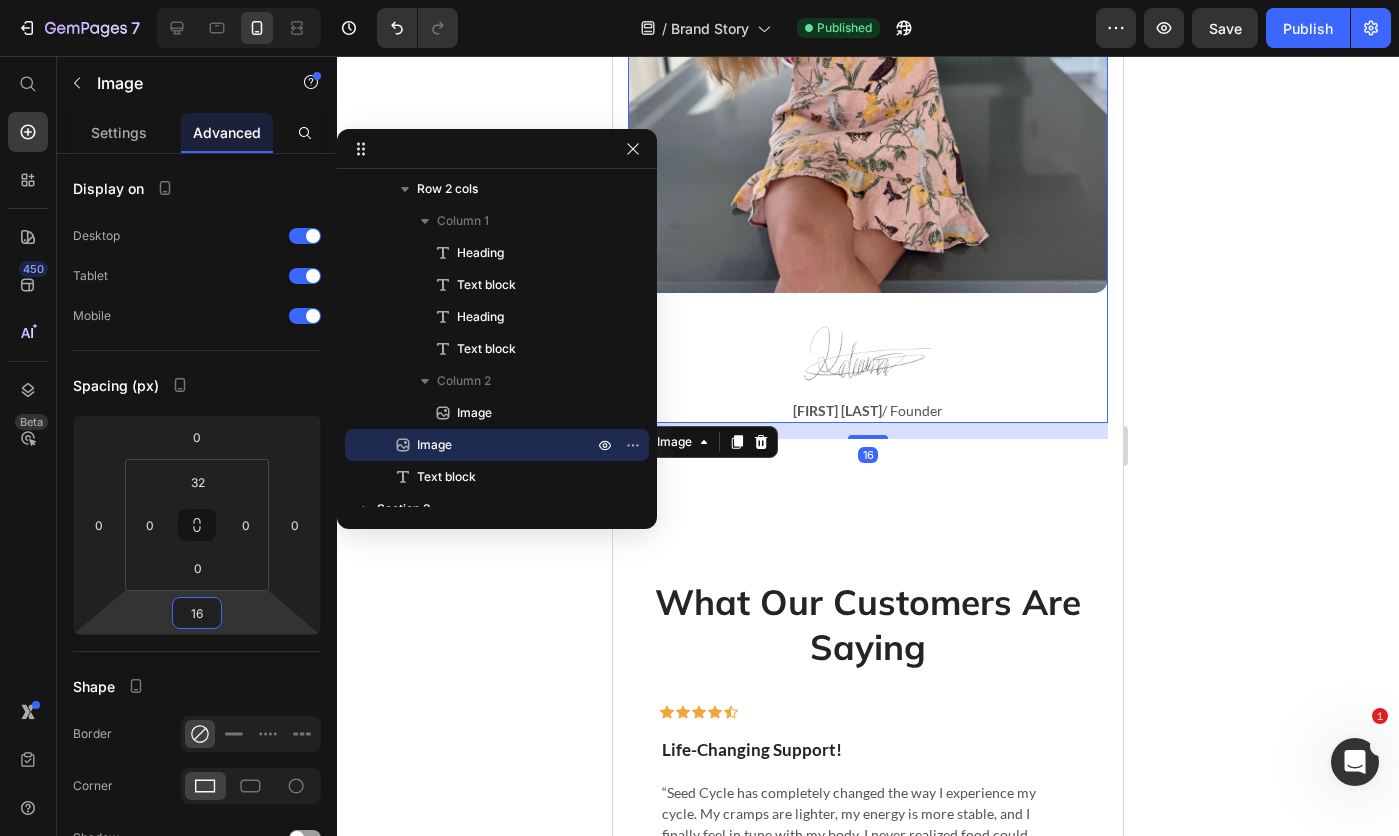 type on "14" 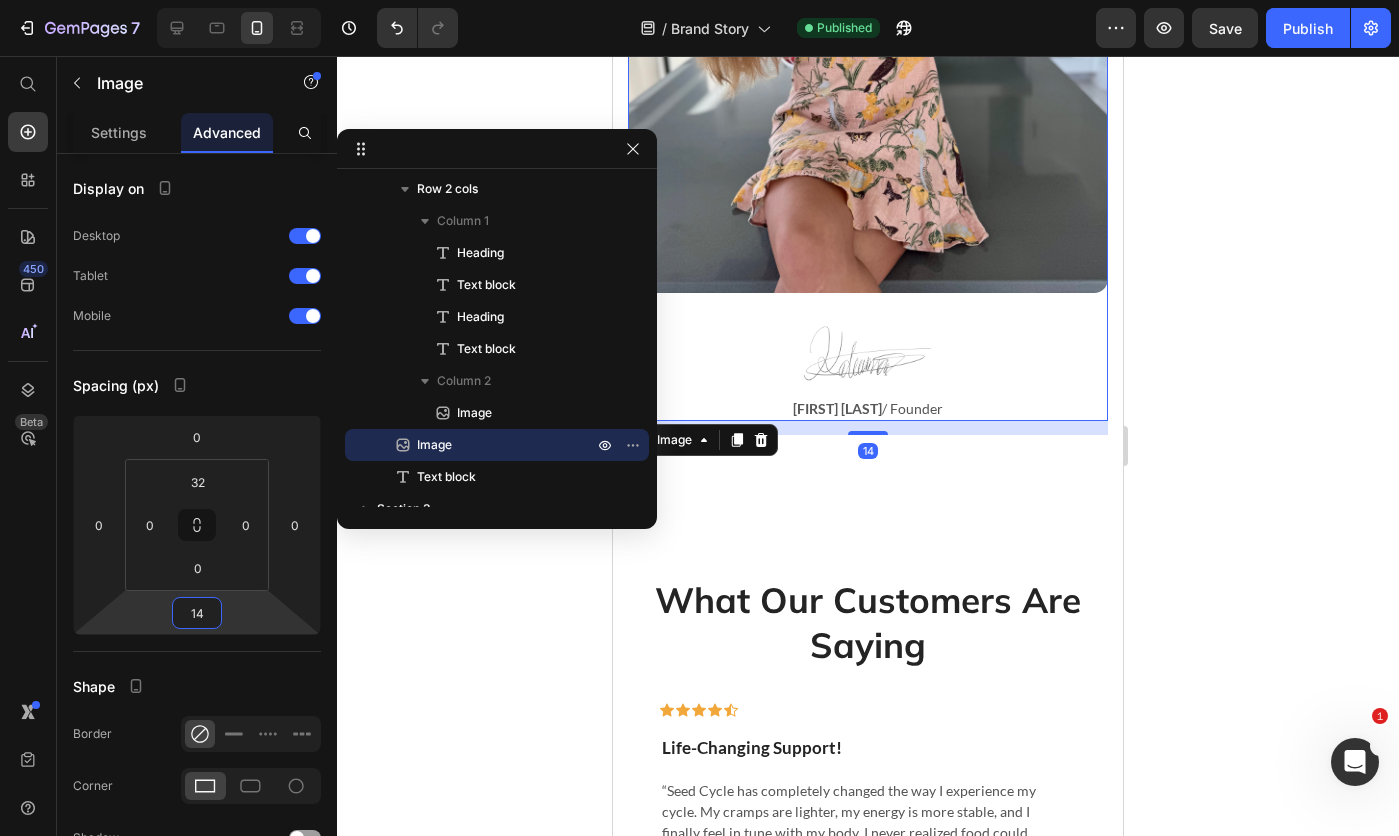 drag, startPoint x: 227, startPoint y: 609, endPoint x: 227, endPoint y: 629, distance: 20 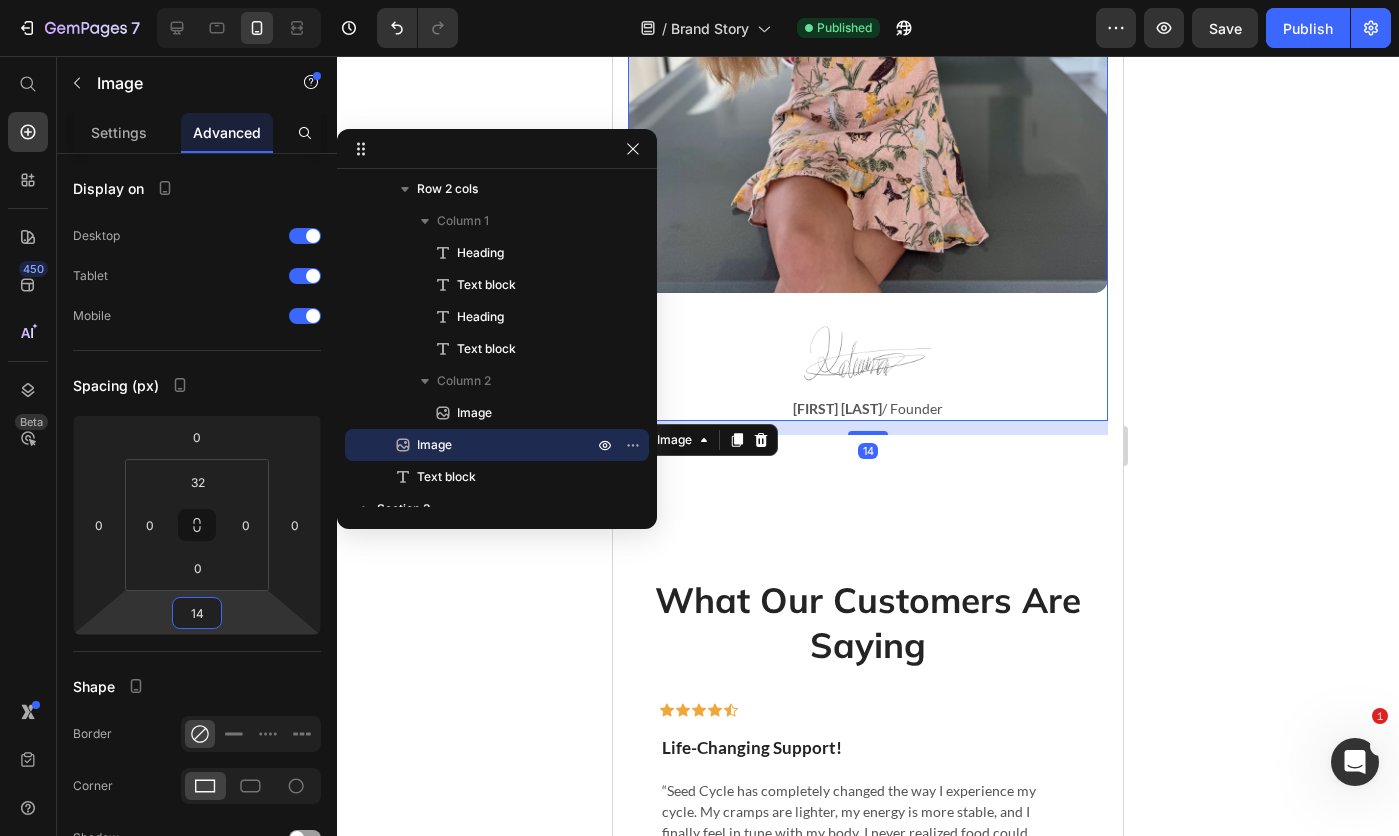 click on "How It All Began Heading My journey with Seed Cycle started from a deeply personal place. Since I was 20, I struggled with Polycystic Ovarian Syndrome (PCOS), battling painful cramps, hormonal acne, bloating, and unpredictable cycles. Like so many women, I was told to "just go on the pill." But instead of masking the symptoms, I wanted to understand my body and find a natural way to support my hormones.   Through years of research, trial, and error, I discovered Seed Cycling: a simple, food based approach to hormone balance. It quickly became my favorite holistic method but staying consistent was a challenge. Between remembering which seeds to take on which days and keeping them fresh, it felt overwhelming.   That’s when I had a thought: What if these seeds came in perfectly portioned, daily packs? What if they were effortless to use, pre ground, organic, and ready to sprinkle on any meal? Text block The Heart Behind Seed Cycle Heading     Text block Image Row Image   14 Katerina Savenko  / Founder Icon" at bounding box center (868, 208) 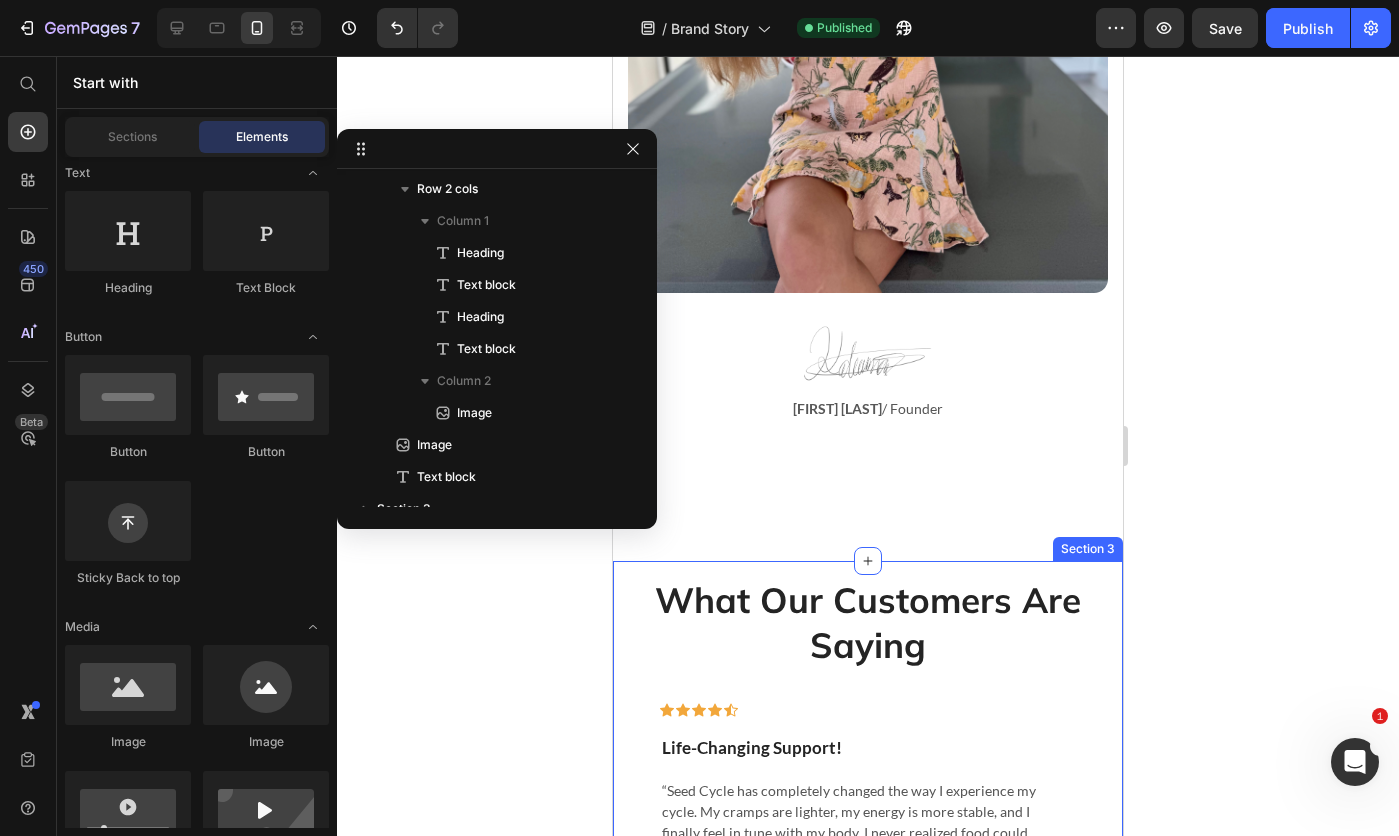 click on "What Our Customers Are Saying" at bounding box center (868, 623) 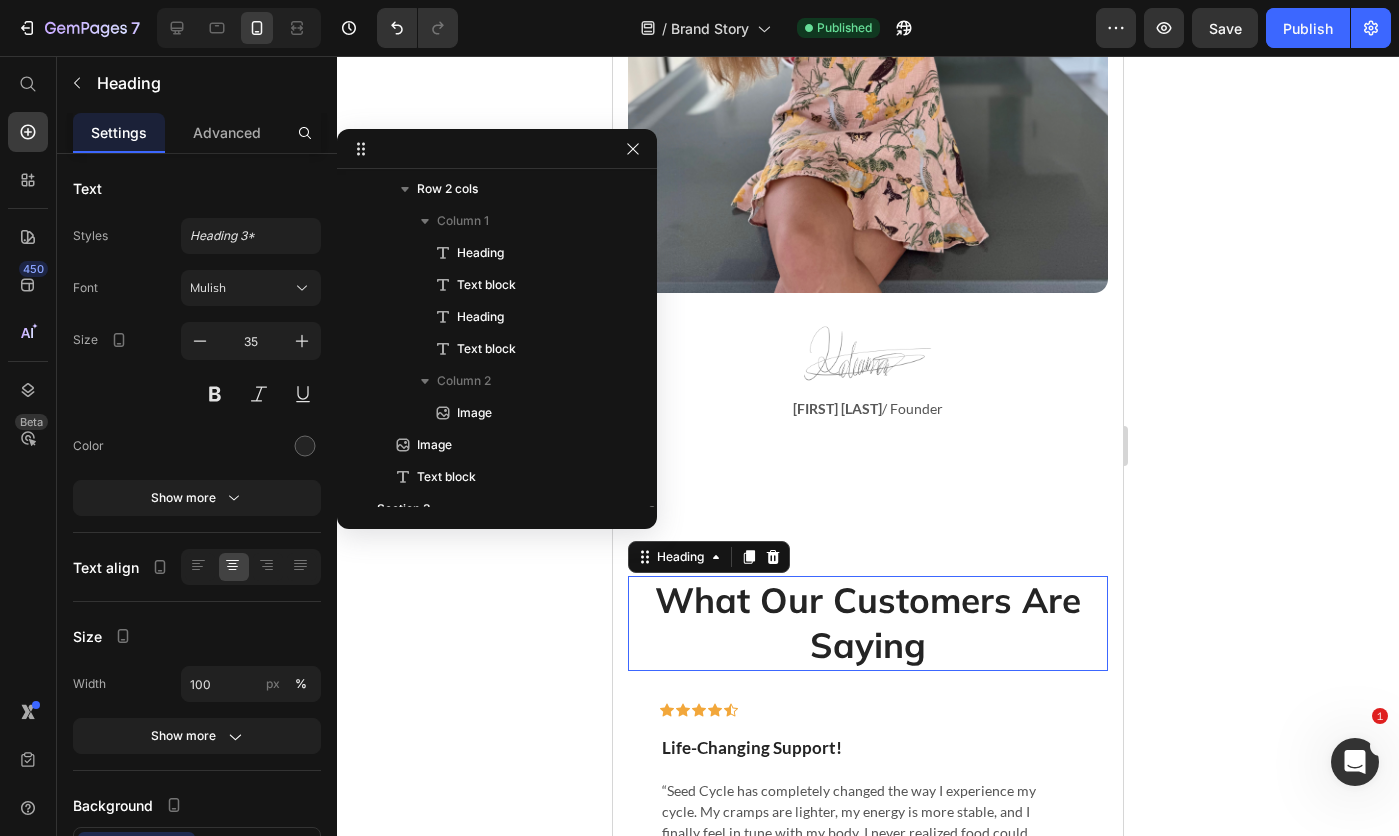 scroll, scrollTop: 278, scrollLeft: 0, axis: vertical 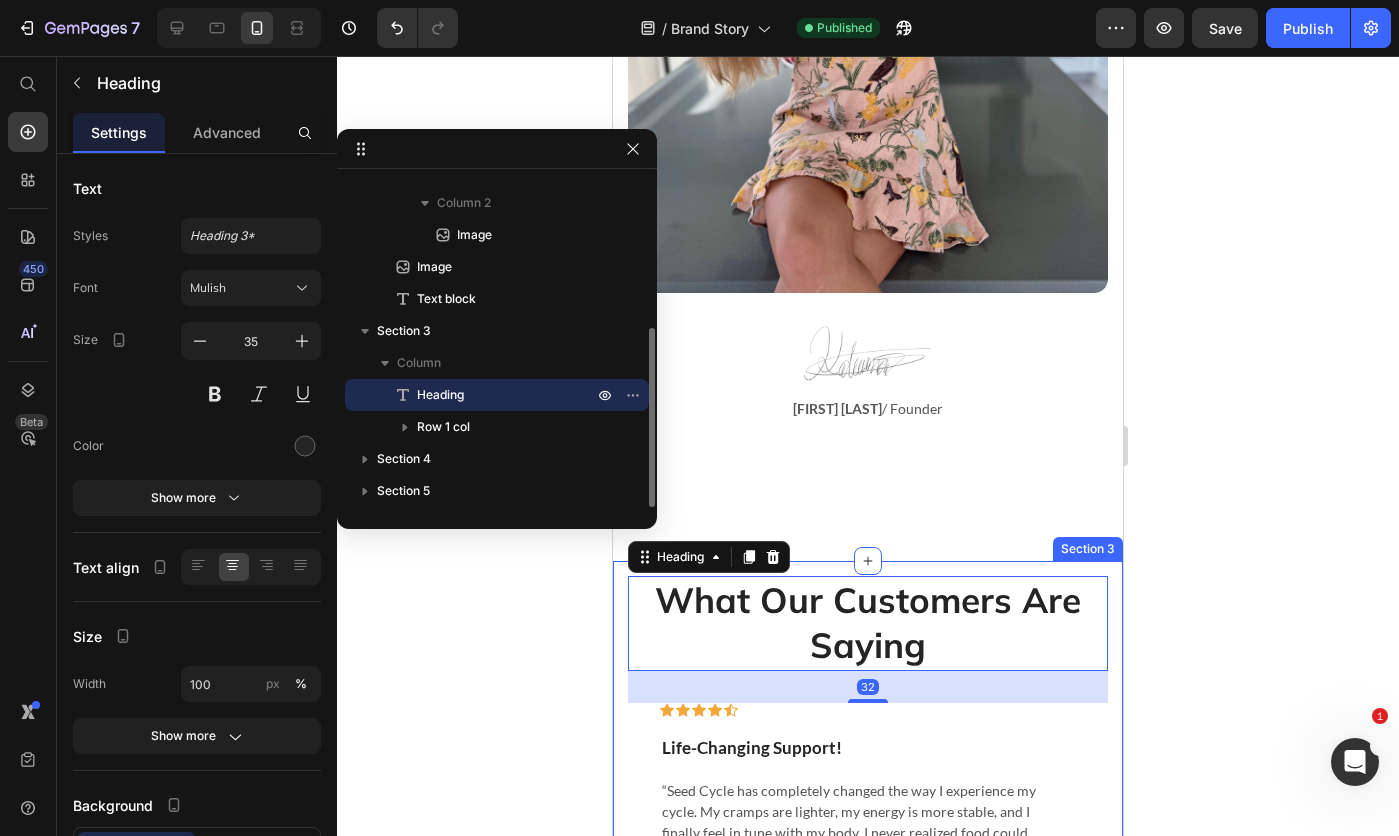 click on "What Our Customers Are Saying Heading   32
Icon
Icon
Icon
Icon
Icon Row Life-Changing Support! Text block “Seed Cycle has completely changed the way I experience my cycle. My cramps are lighter, my energy is more stable, and I finally feel in tune with my body. I never realized food could make such a difference.” Text block Image Cindy S.   Text block Row Row
Icon
Icon
Icon
Icon
Icon Row Simple, Natural, Effective Text block "I was overwhelmed trying to track what seeds to take when. This kit makes it so easy—just open, sprinkle, and go. Plus, everything tastes great in my smoothies!” Text block Image Rosalin C.   Text block Row Row
Icon
Icon
Icon
Icon
Icon Row I Finally Feel Balanced Text block Text block Image Maria D.   Text block Row Row Carousel Row" at bounding box center [868, 932] 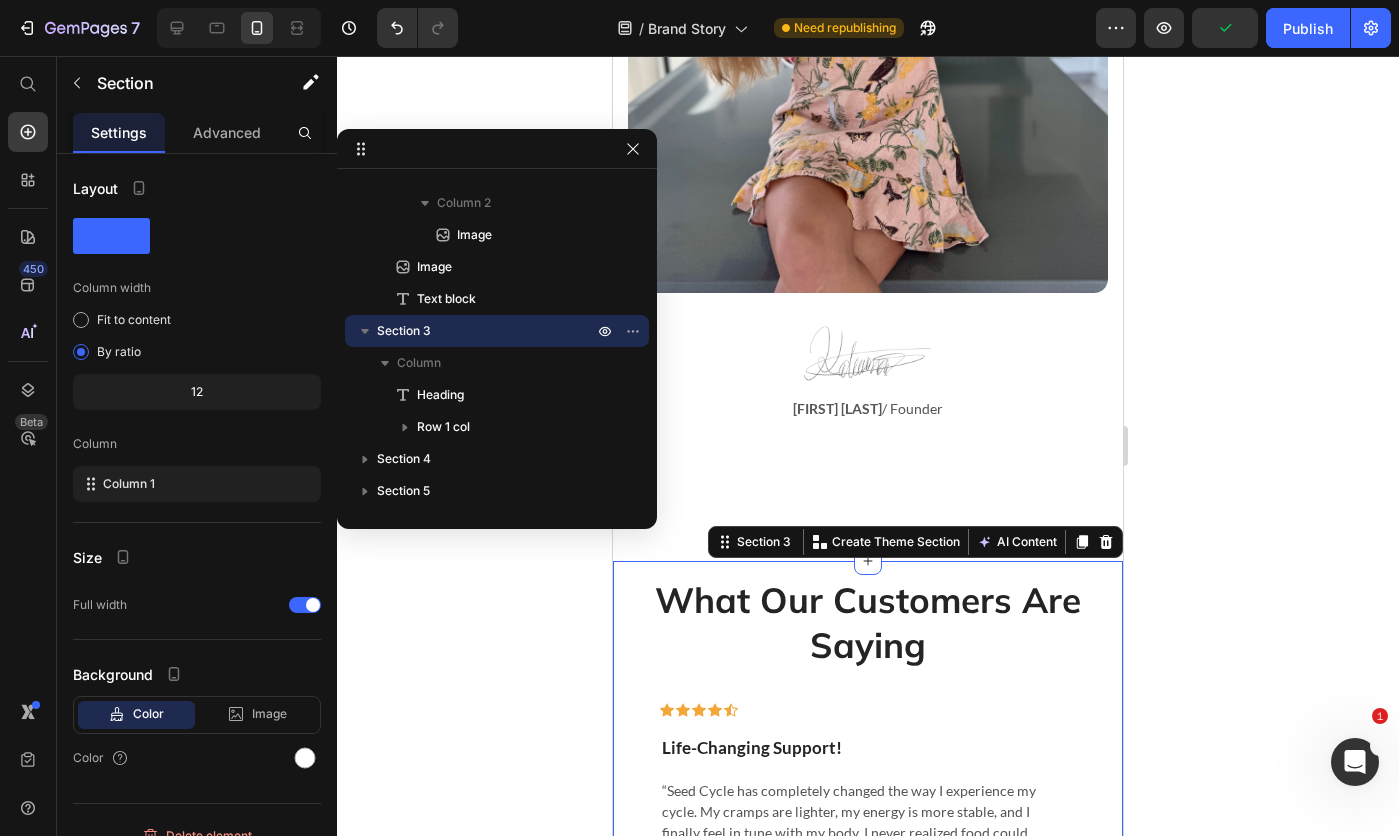 click on "Advanced" 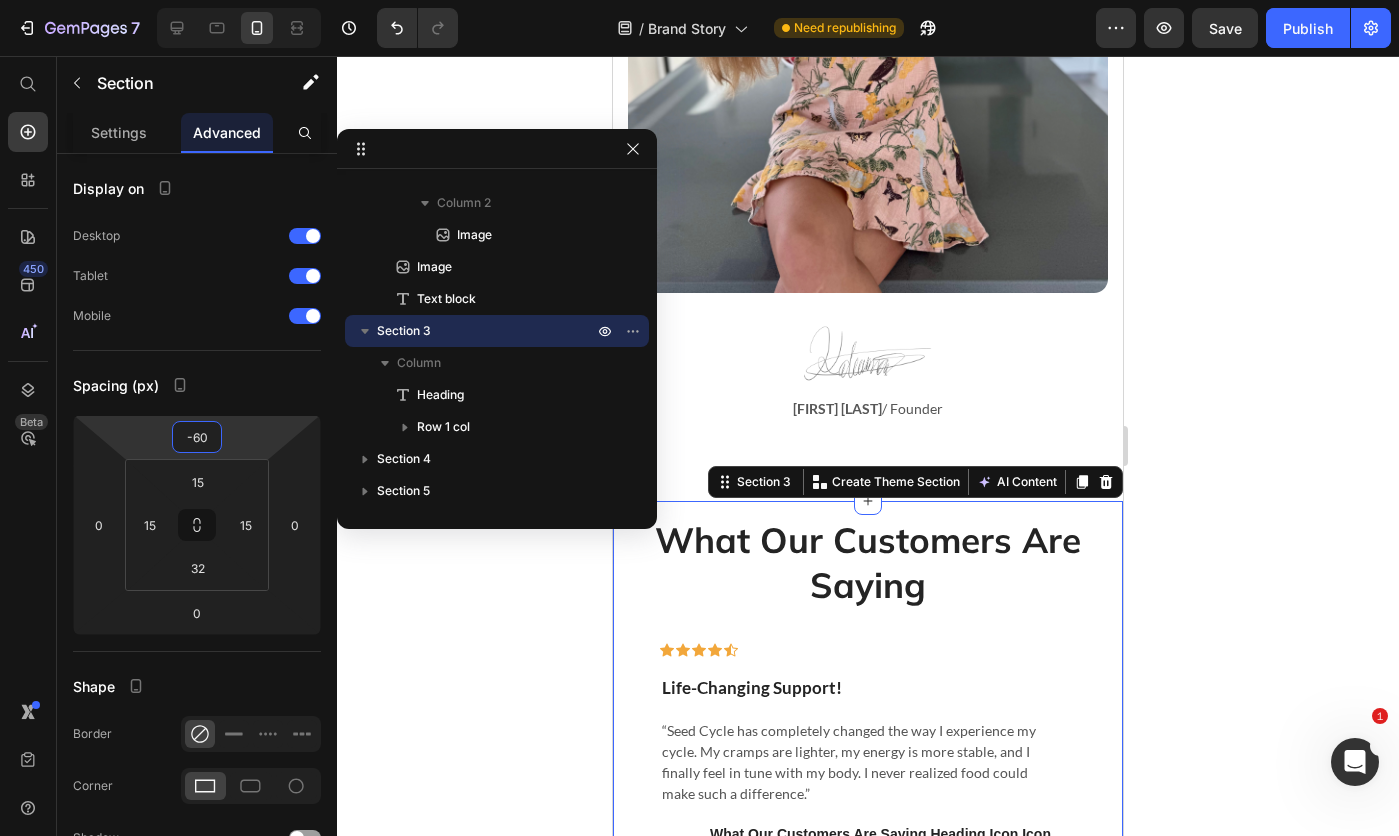 drag, startPoint x: 227, startPoint y: 432, endPoint x: 493, endPoint y: 487, distance: 271.6266 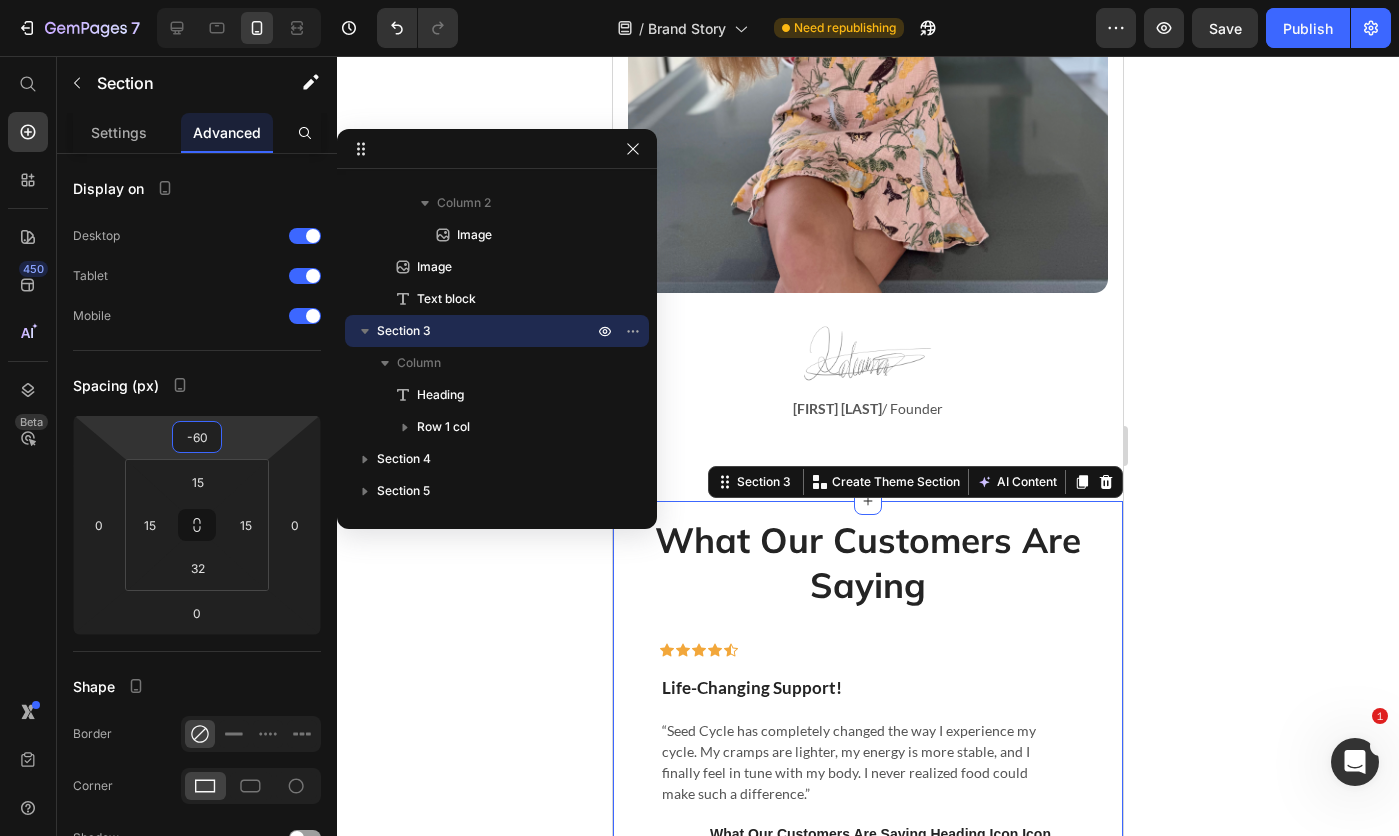 click on "7  Version history  /  Brand Story Need republishing Preview  Save   Publish  450 Beta Start with Sections Elements Hero Section Product Detail Brands Trusted Badges Guarantee Product Breakdown How to use Testimonials Compare Bundle FAQs Social Proof Brand Story Product List Collection Blog List Contact Sticky Add to Cart Custom Footer Browse Library 450 Layout
Row
Row
Row
Row Text
Heading
Text Block Button
Button
Button
Sticky Back to top Media
Image" at bounding box center (699, 0) 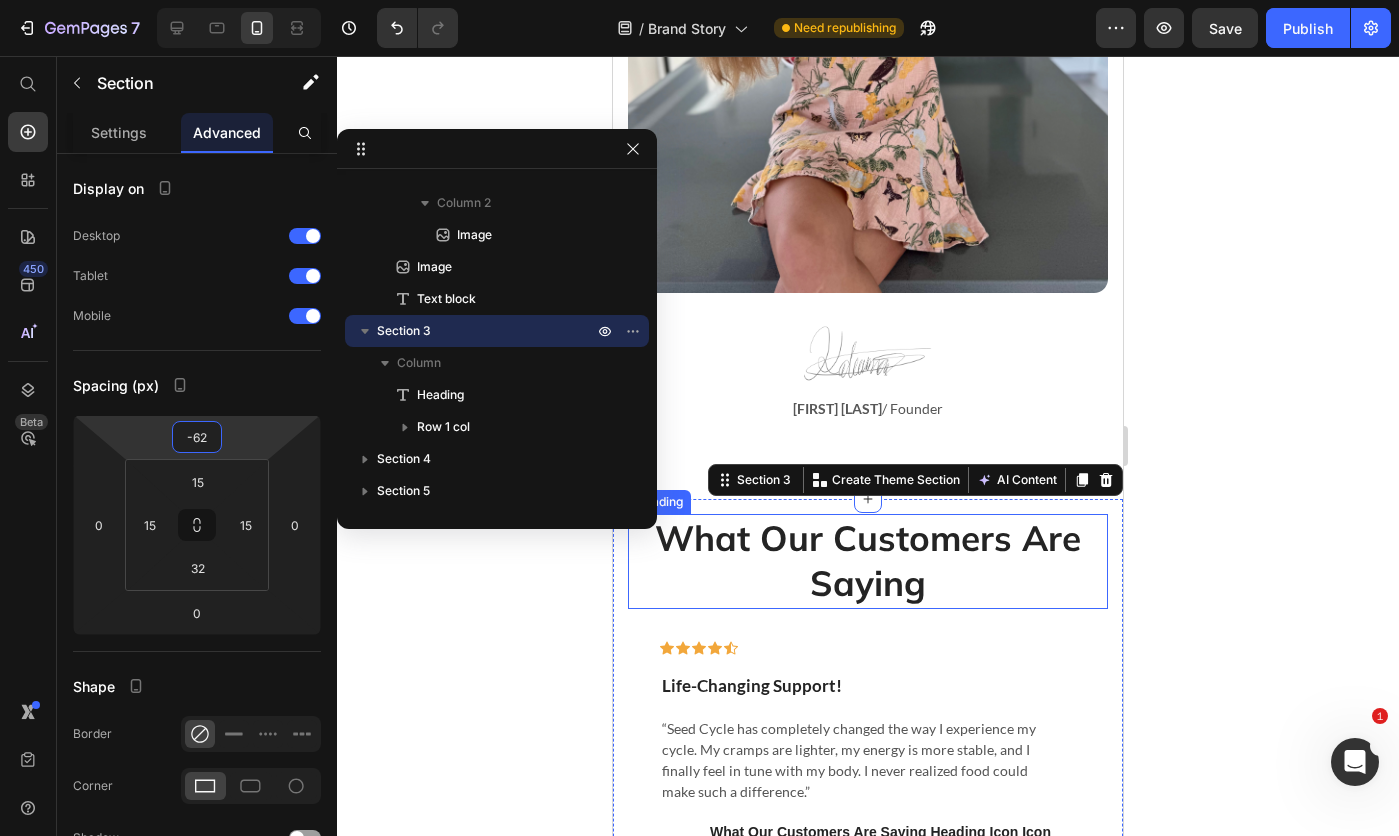 click on "What Our Customers Are Saying" at bounding box center [868, 561] 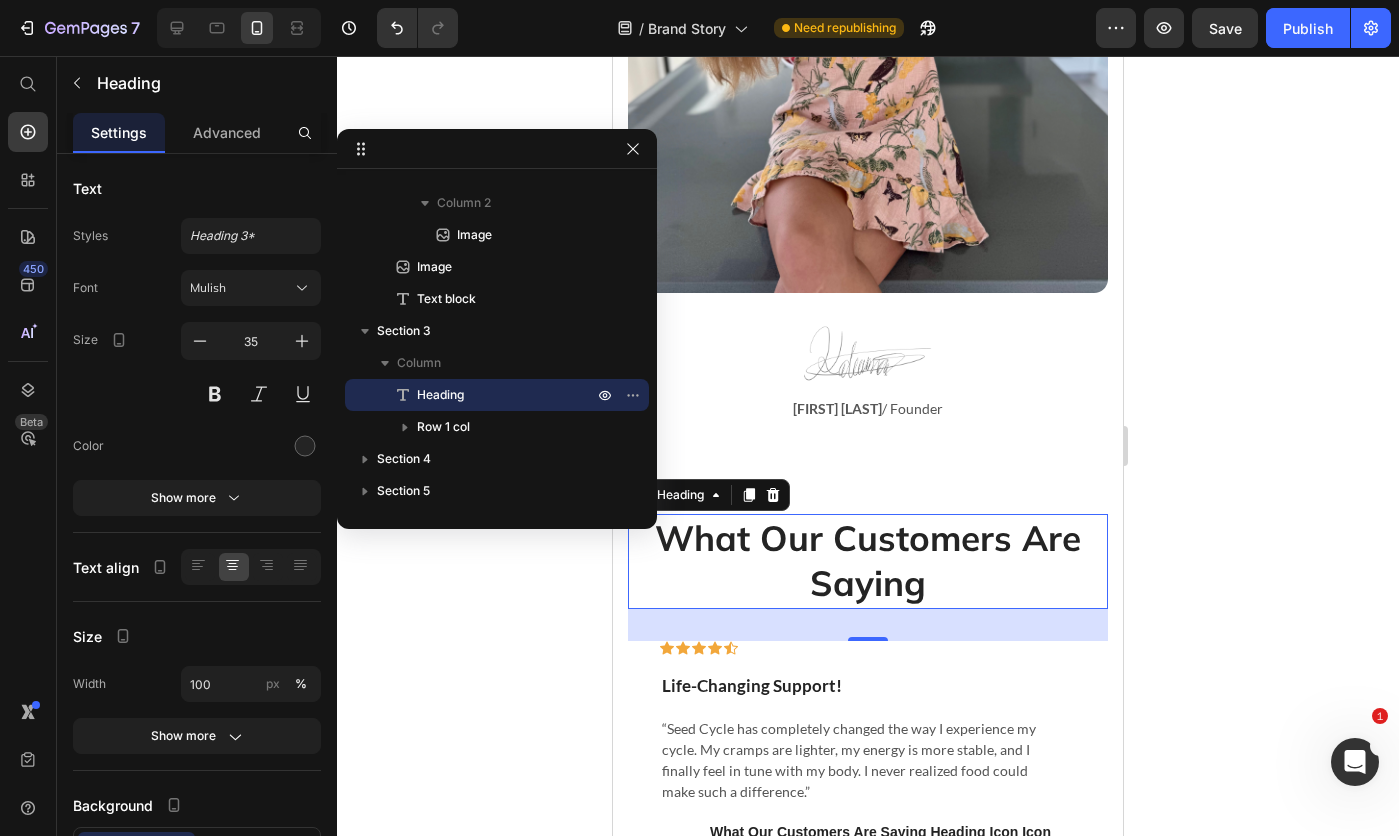 click at bounding box center (200, 341) 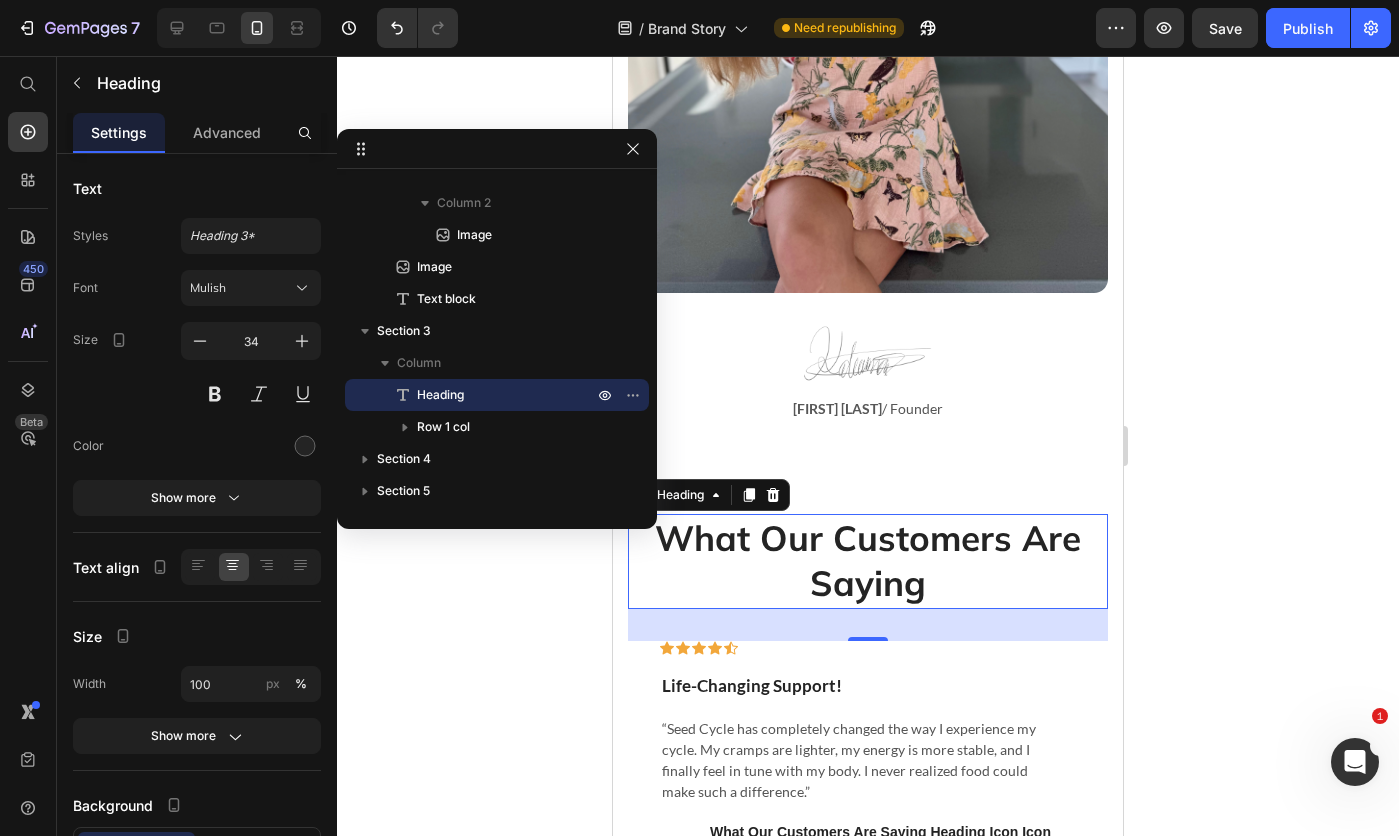click at bounding box center (200, 341) 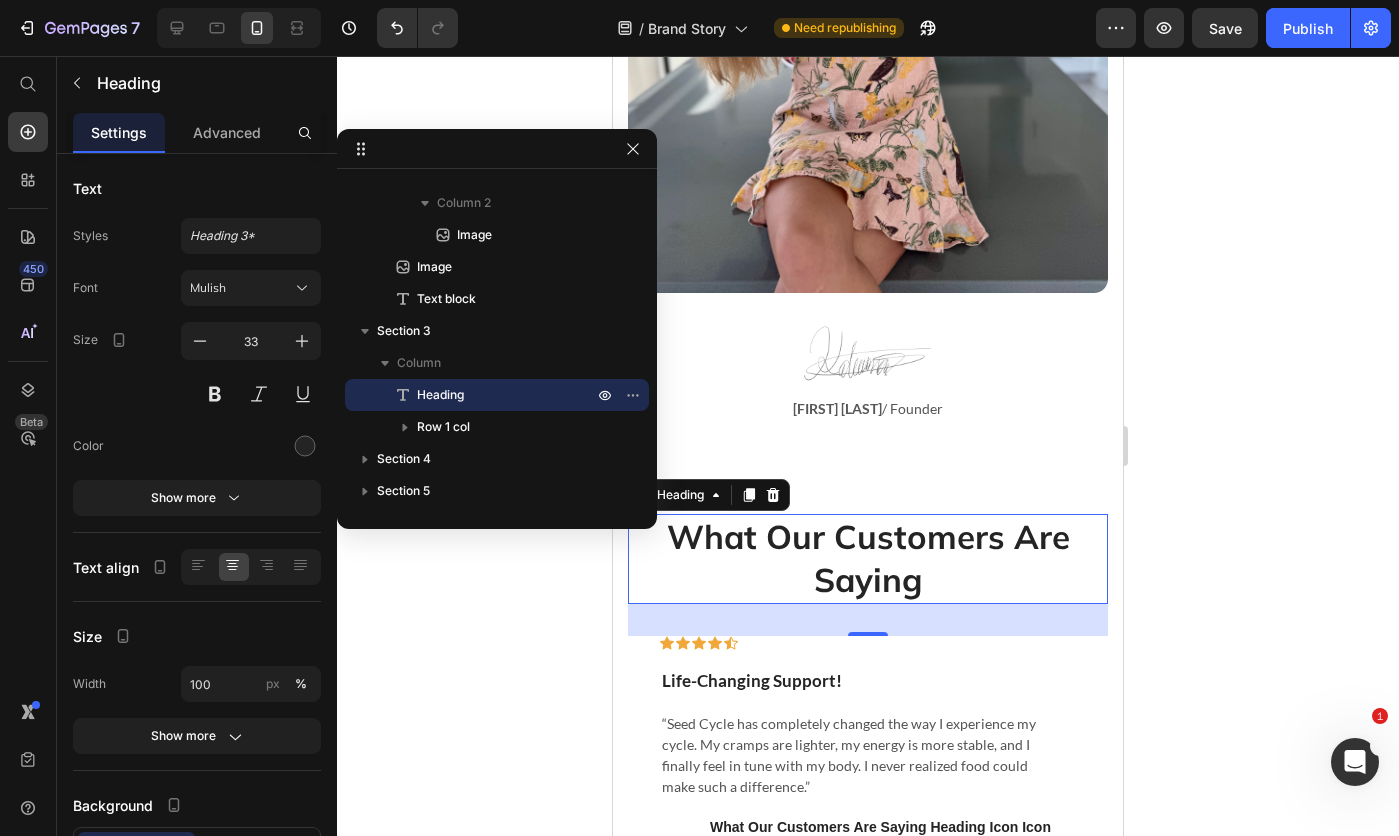 click at bounding box center [200, 341] 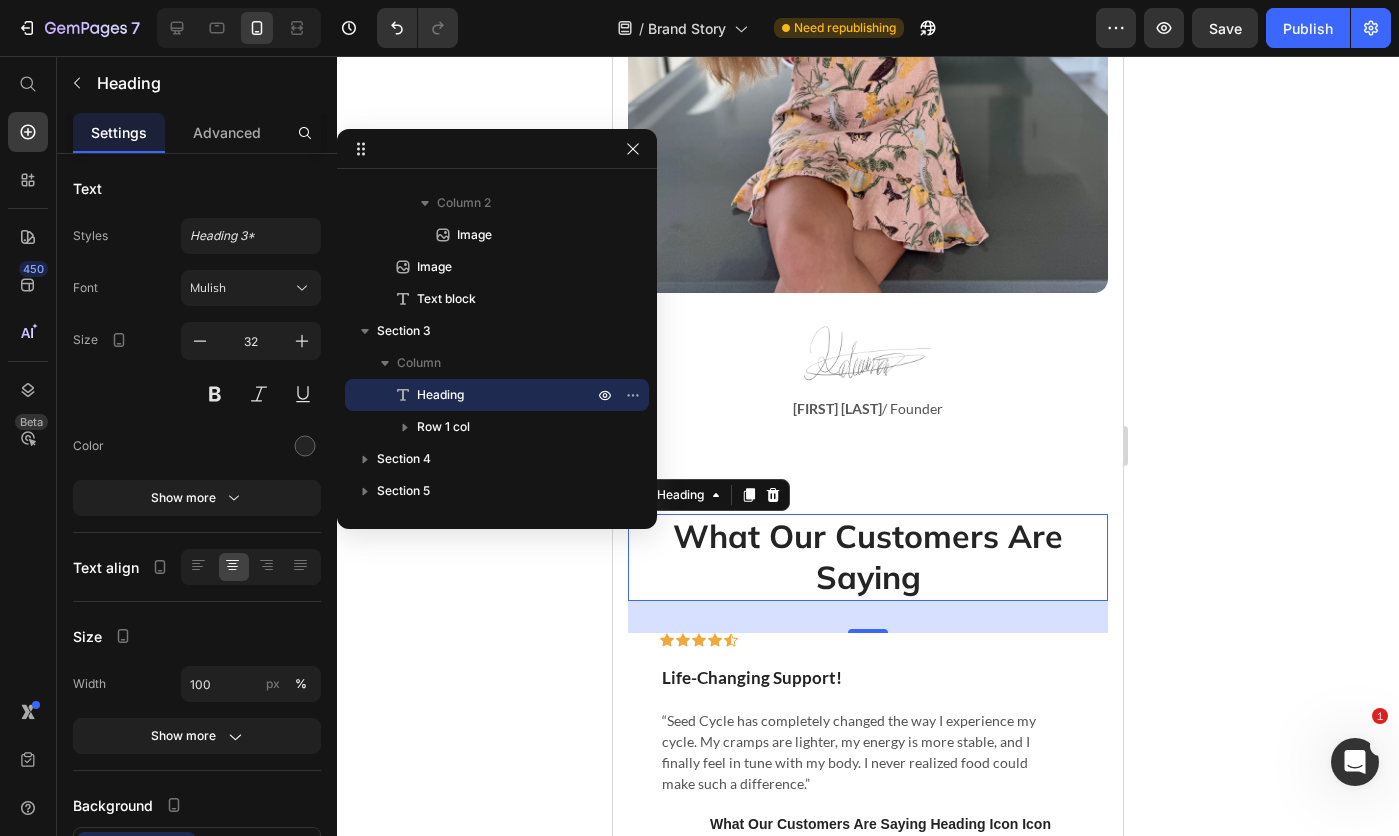 click at bounding box center [200, 341] 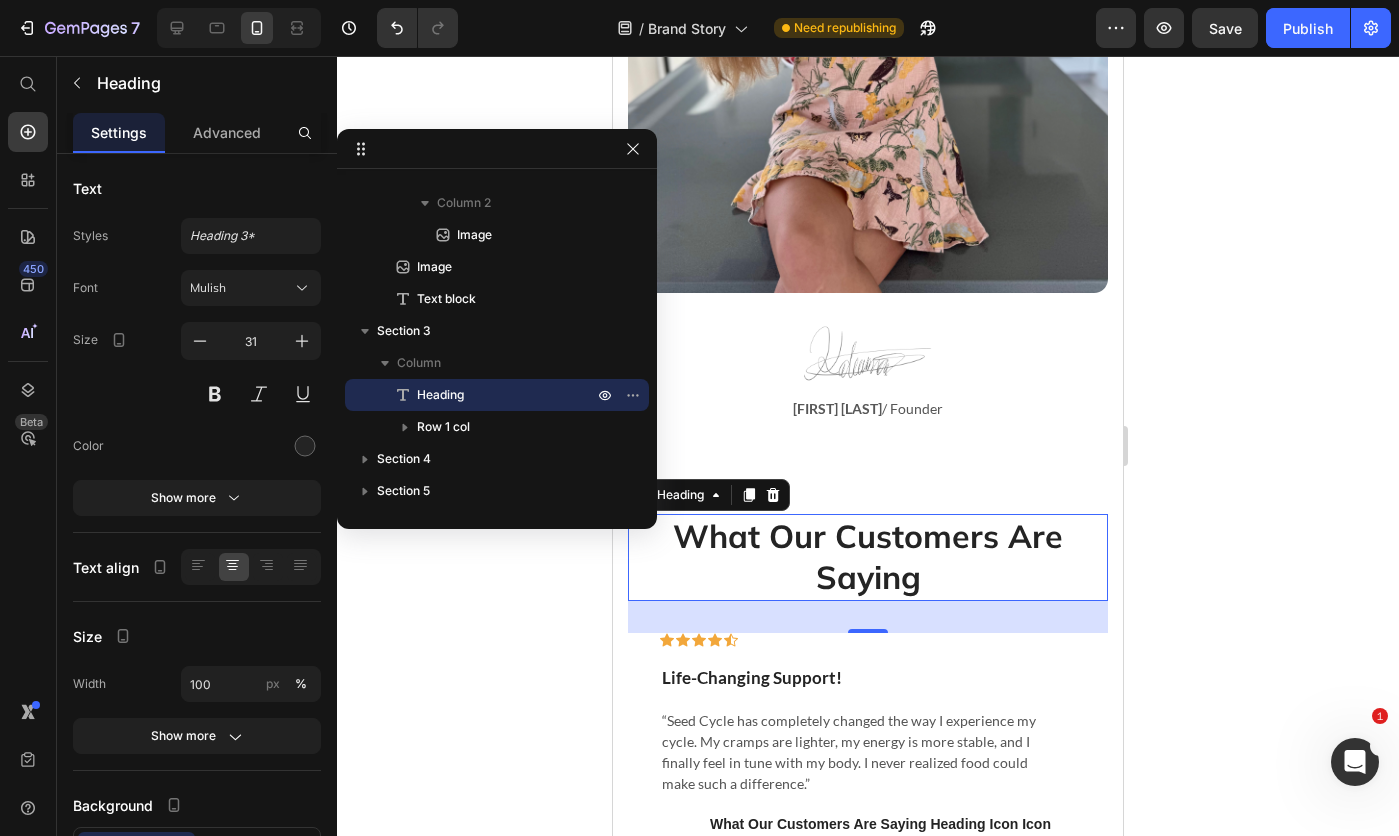 click at bounding box center (200, 341) 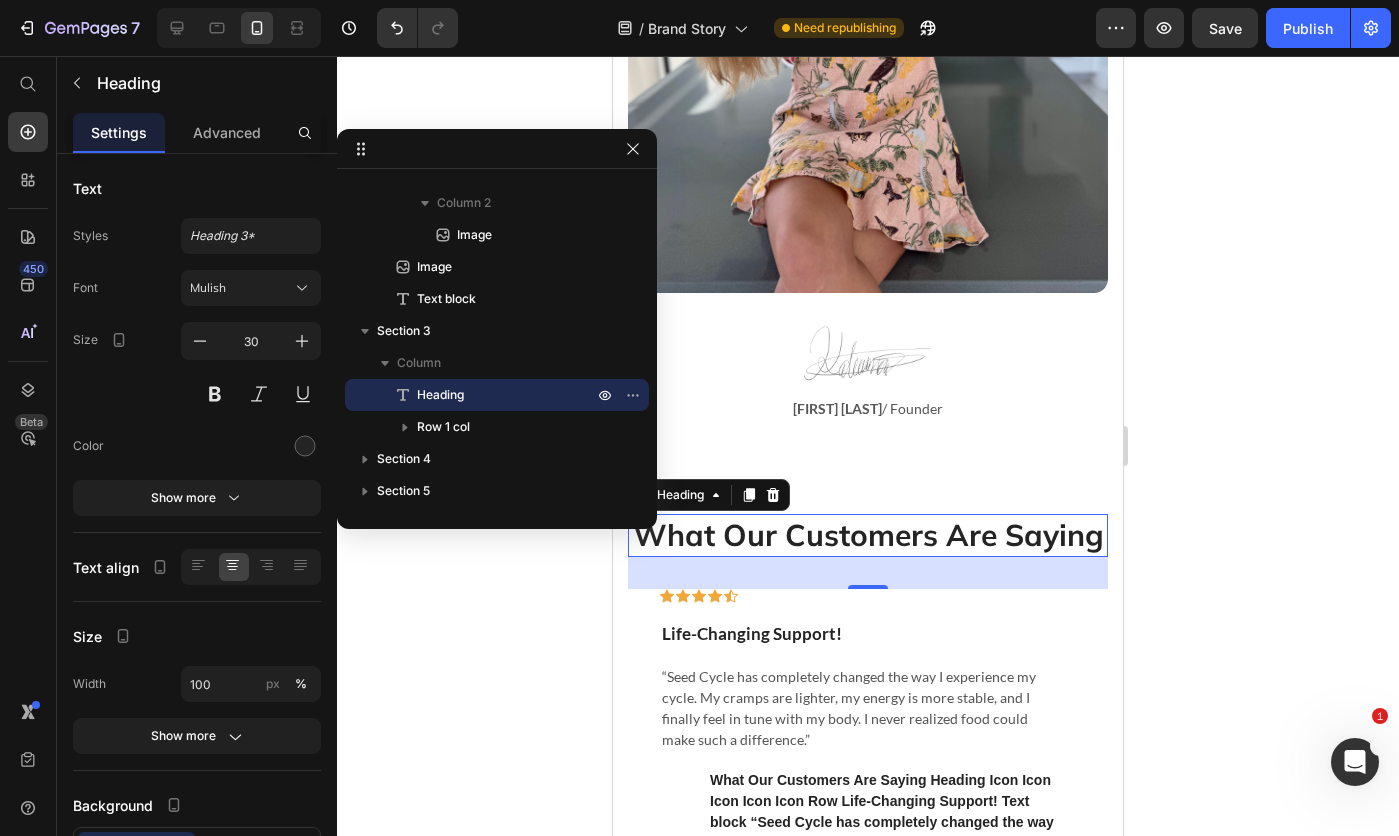 click 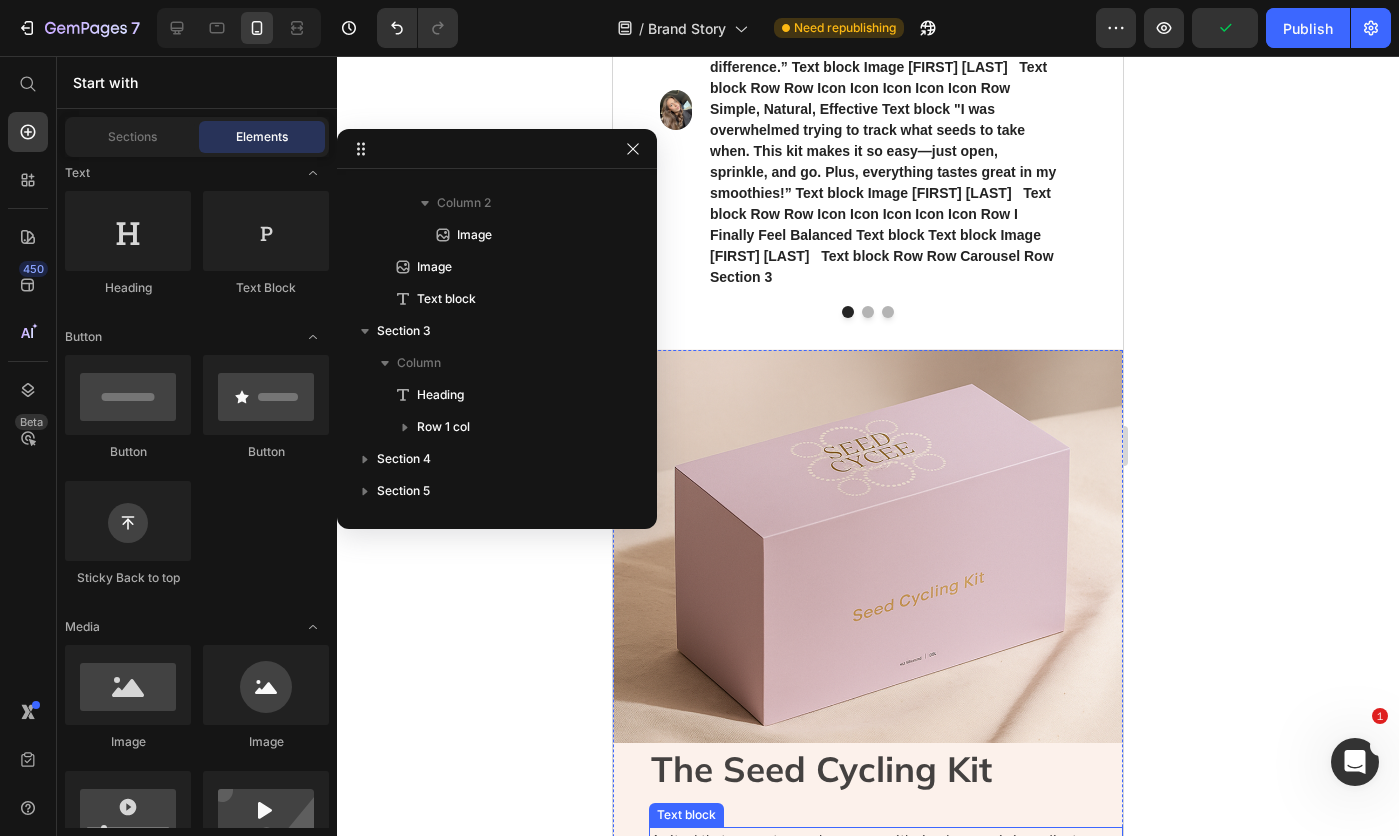 scroll, scrollTop: 2500, scrollLeft: 0, axis: vertical 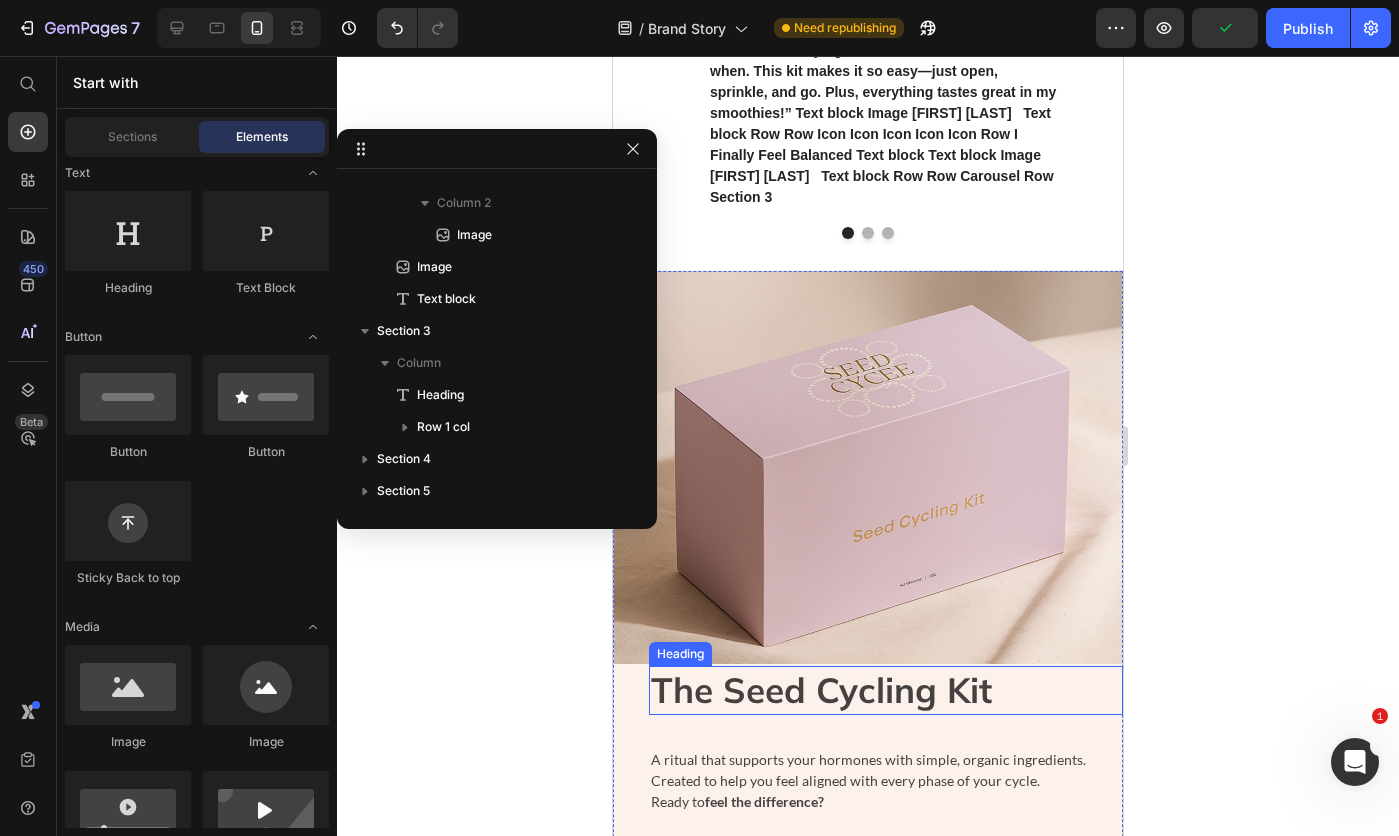click on "The Seed Cycling Kit" at bounding box center (821, 690) 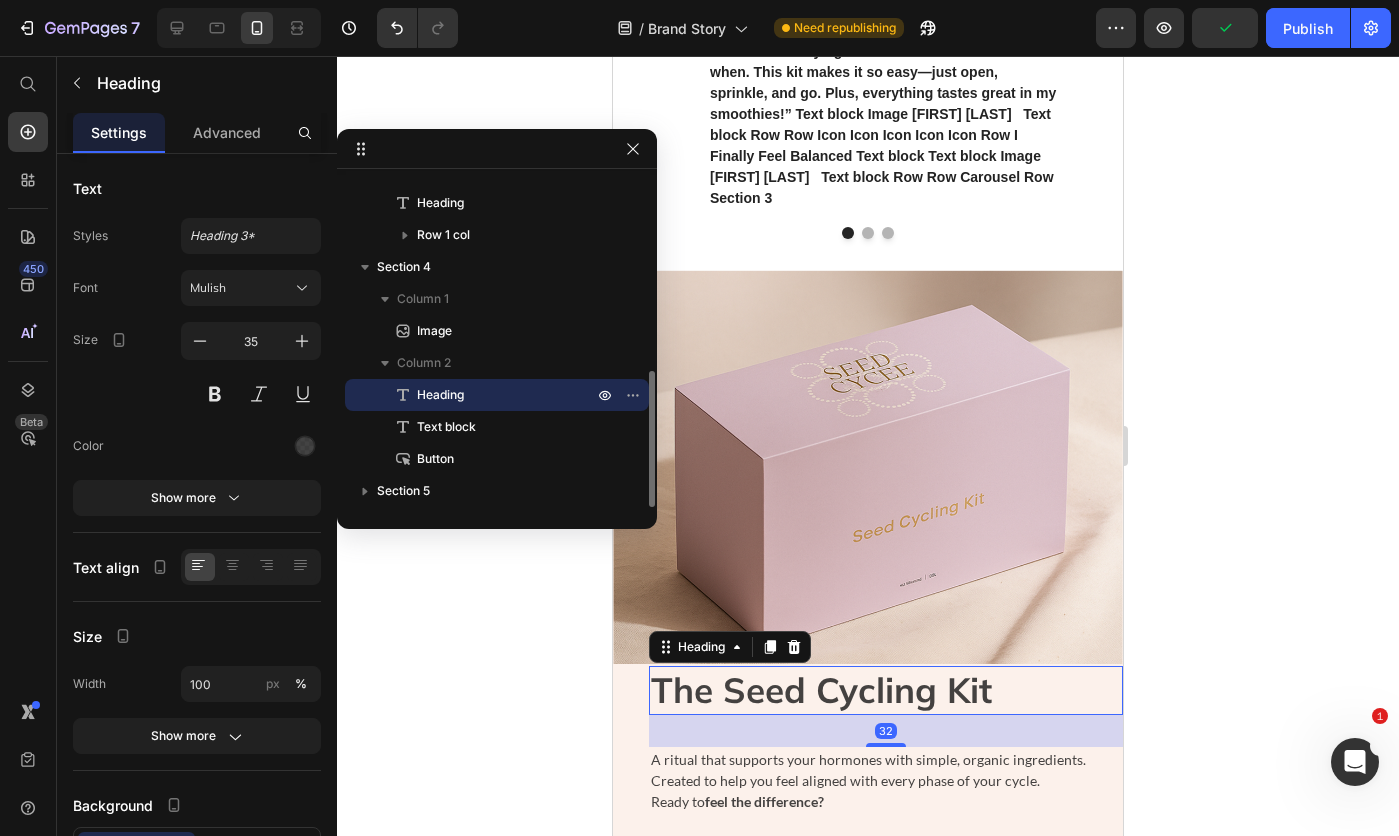 click at bounding box center [868, 467] 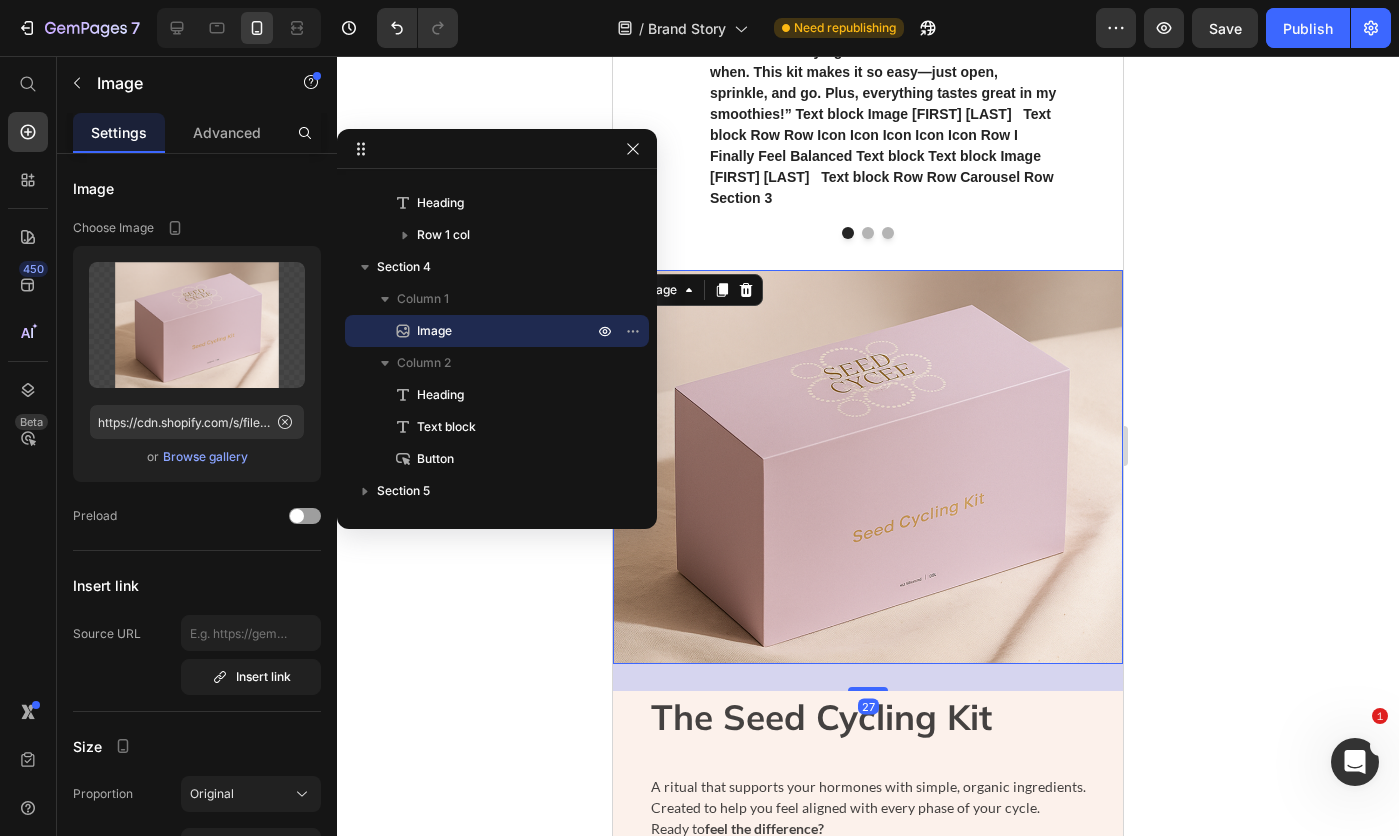 drag, startPoint x: 869, startPoint y: 367, endPoint x: 861, endPoint y: 401, distance: 34.928497 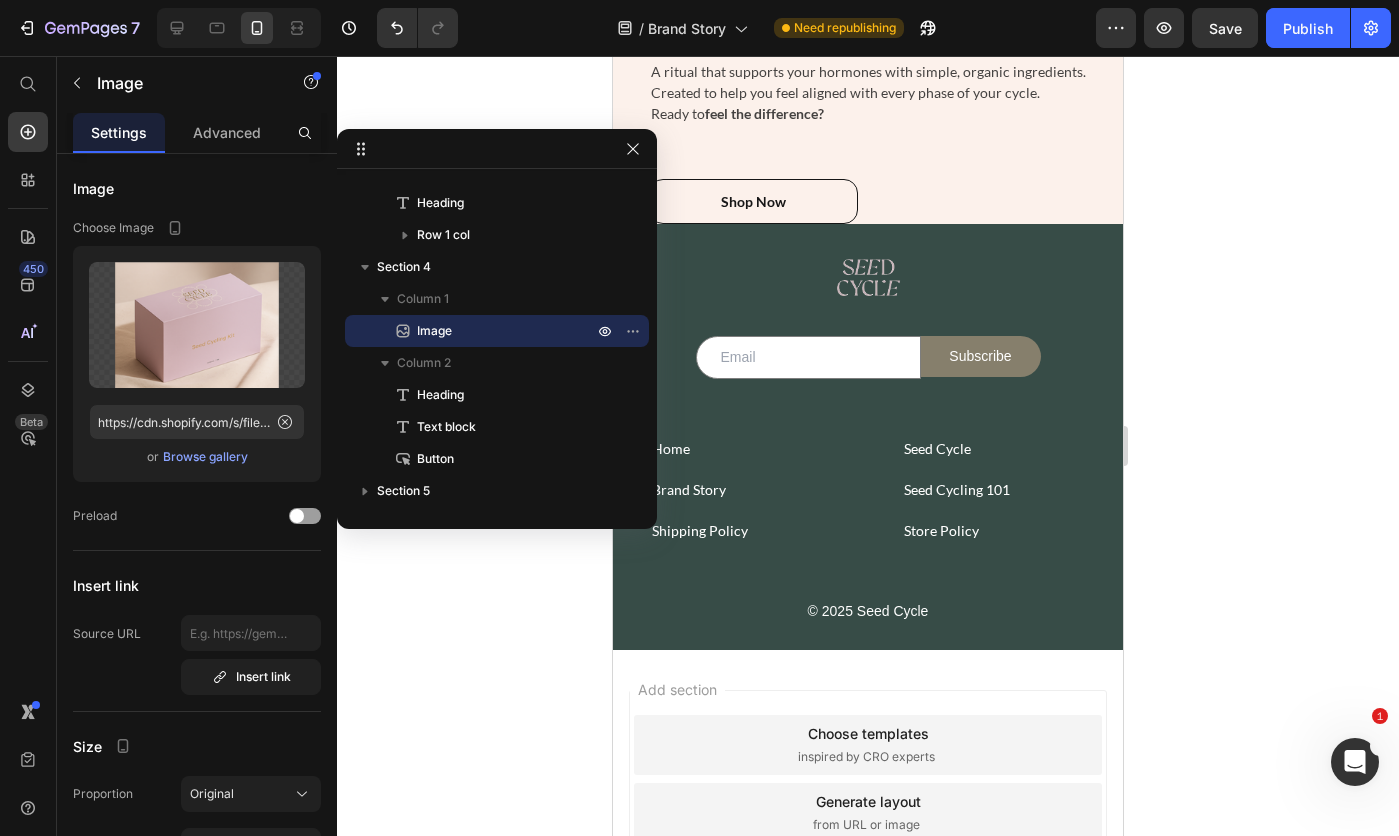 click 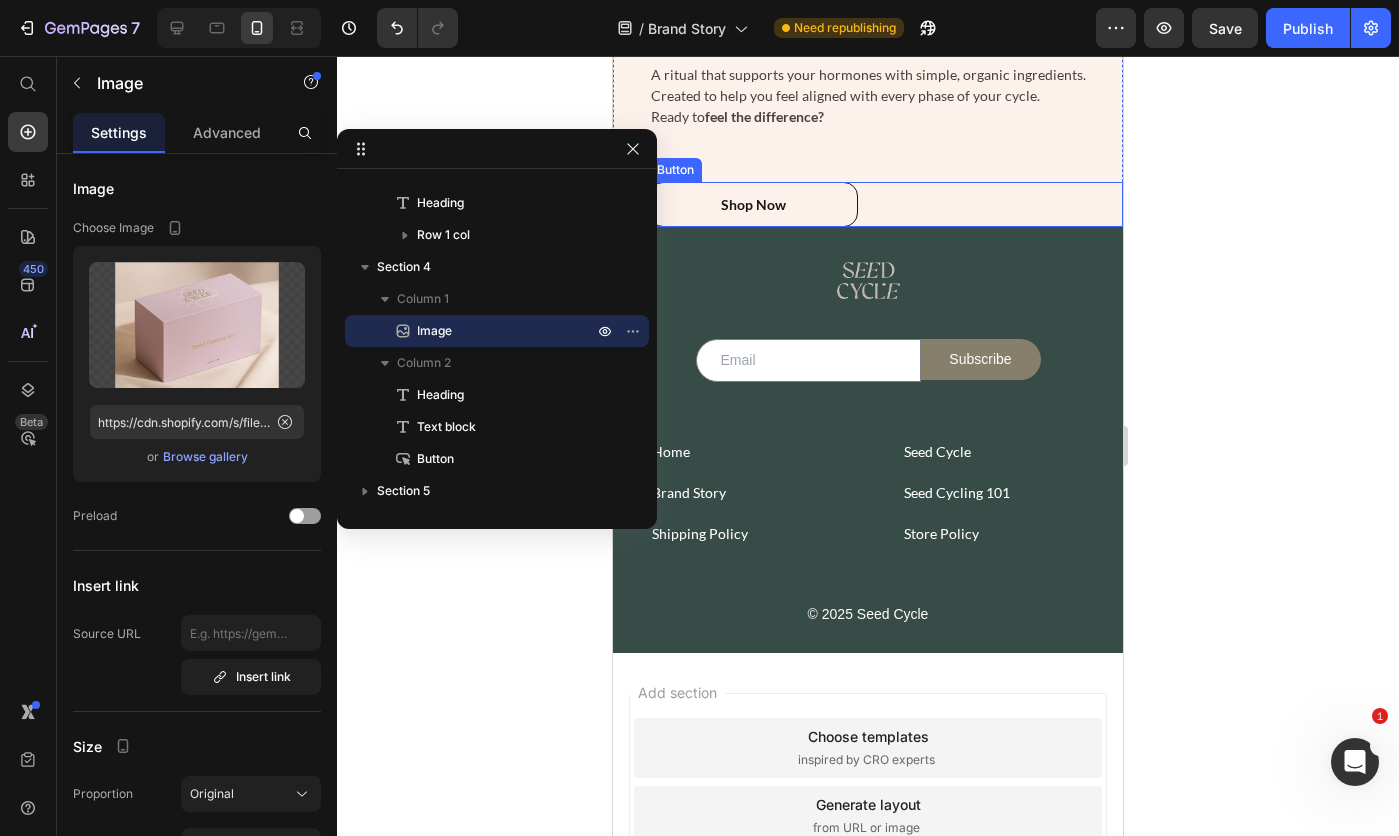click on "Shop Now Button" 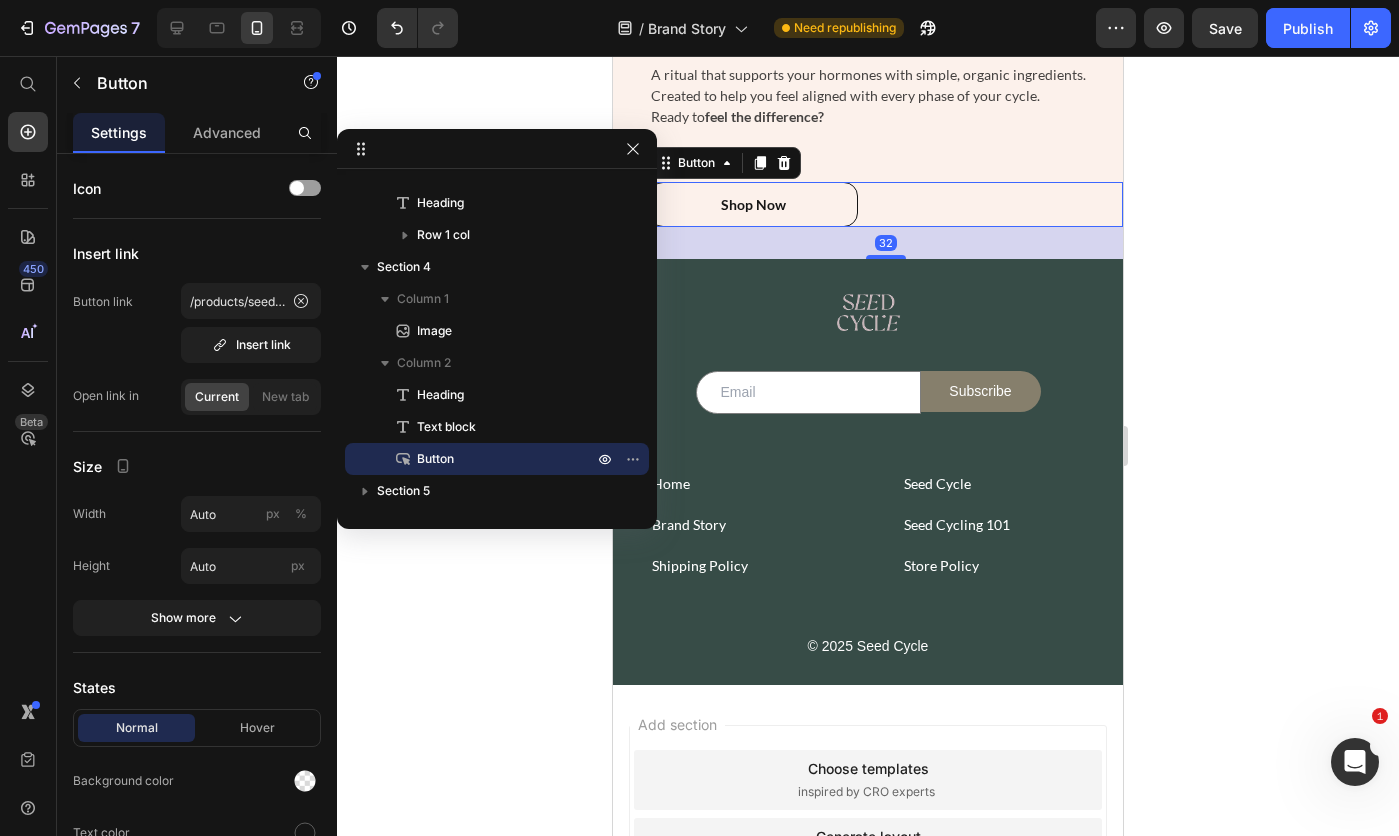 drag, startPoint x: 282, startPoint y: 591, endPoint x: 278, endPoint y: 623, distance: 32.24903 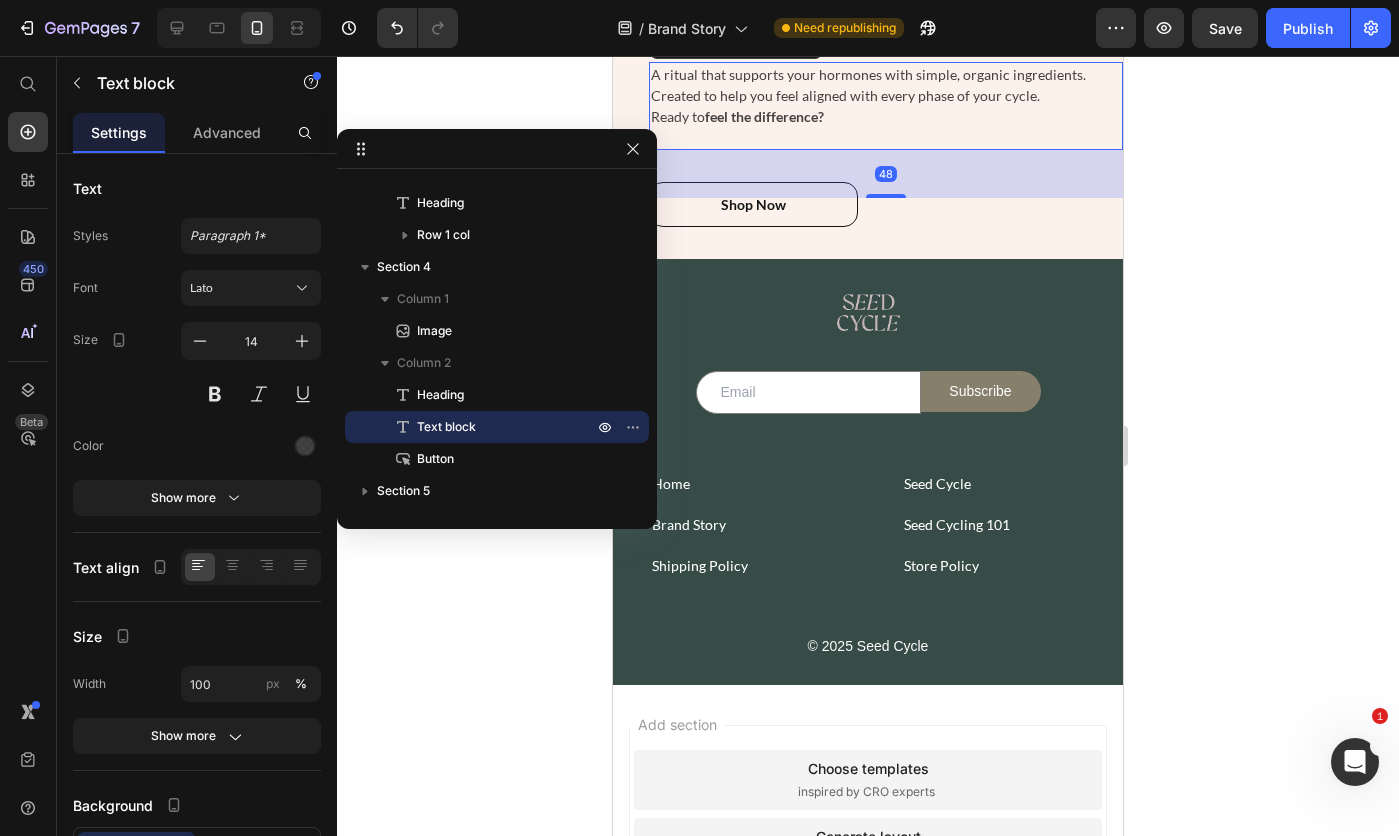 click 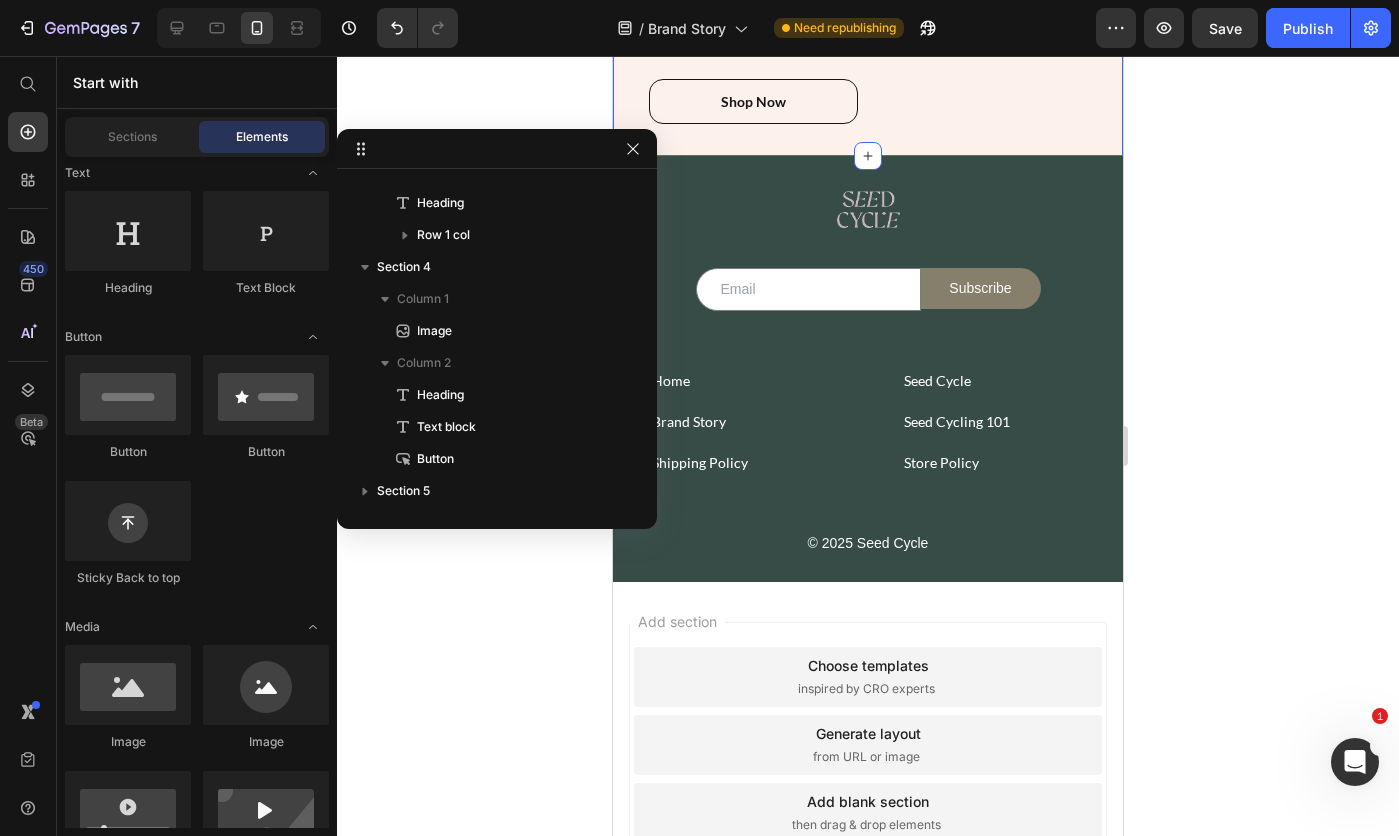scroll, scrollTop: 2700, scrollLeft: 0, axis: vertical 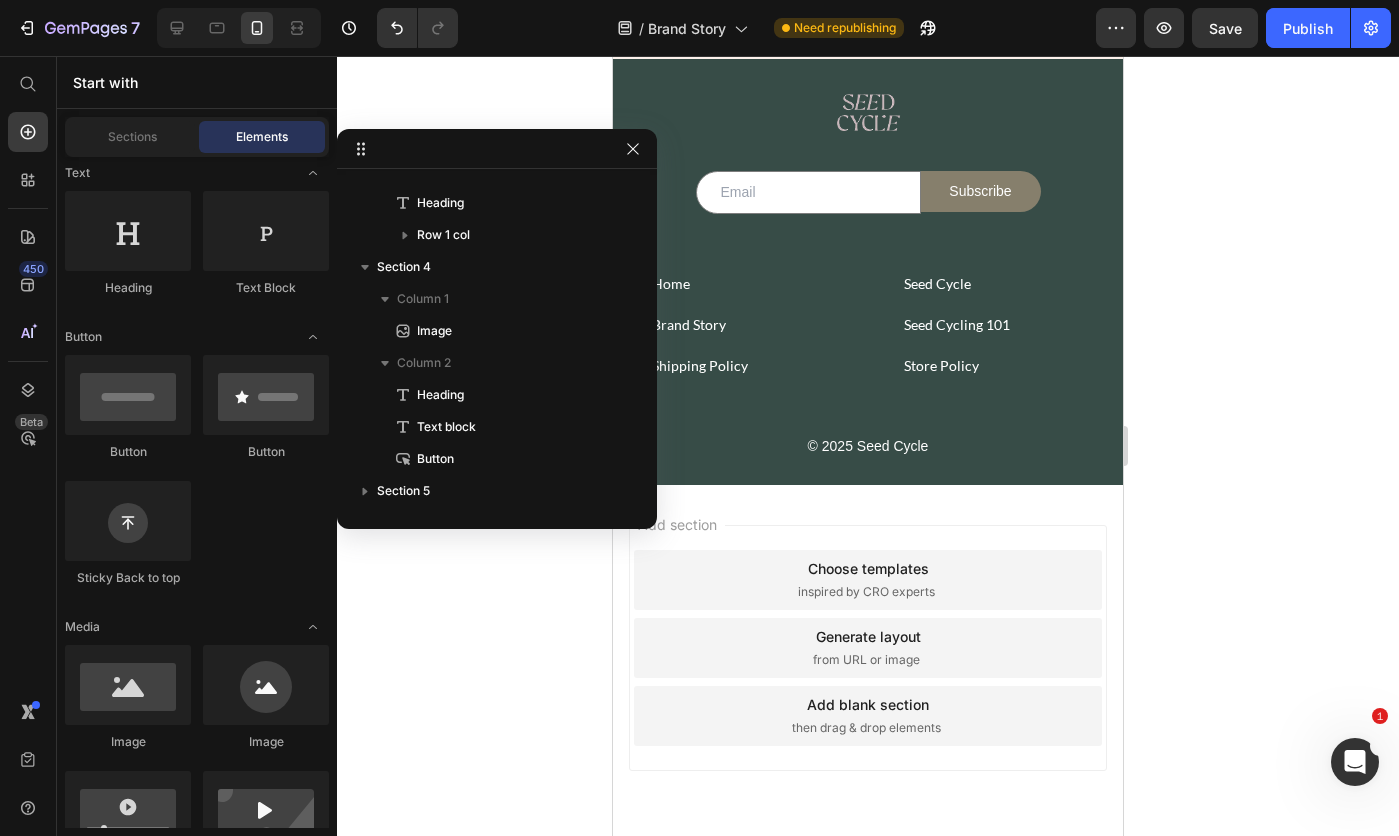 click 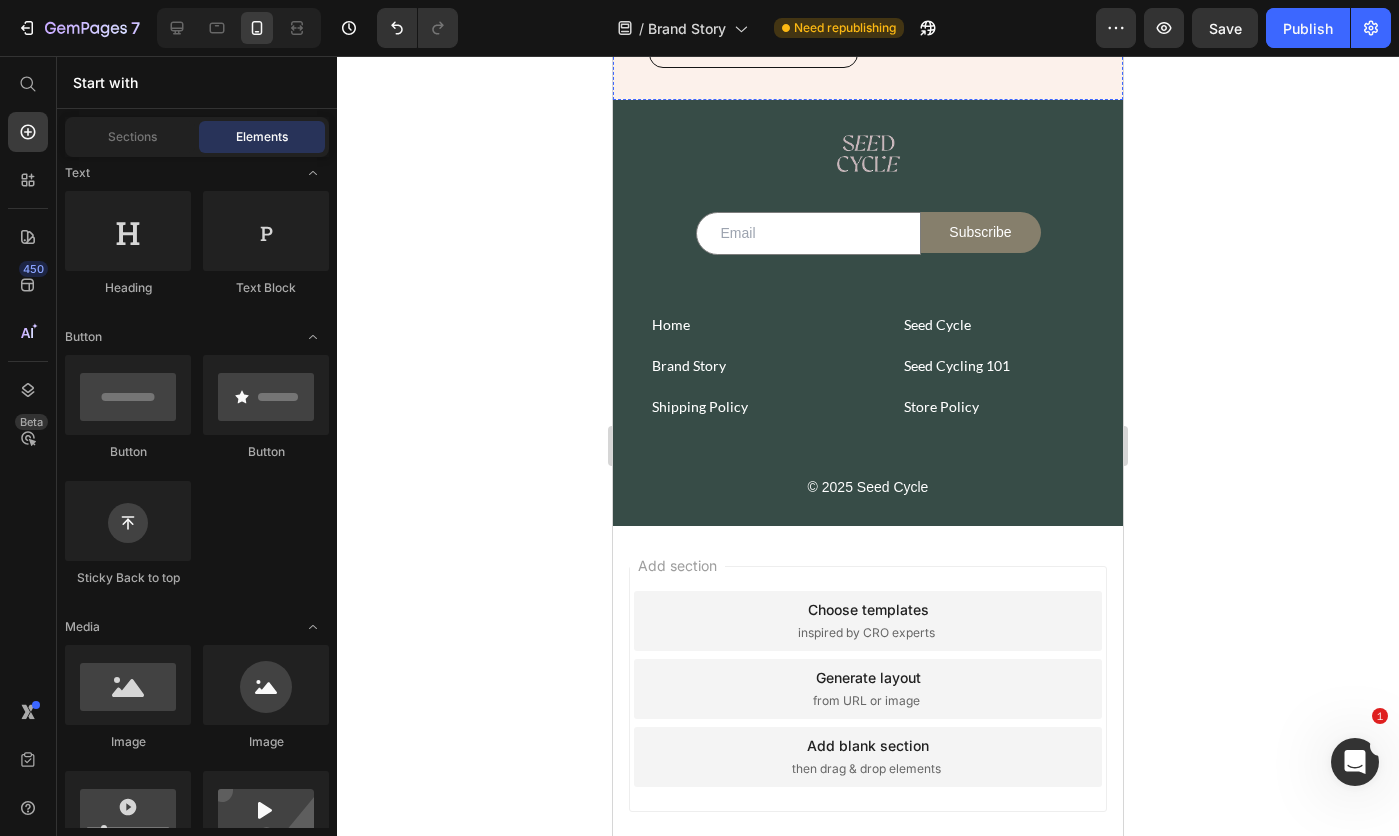 scroll, scrollTop: 2694, scrollLeft: 0, axis: vertical 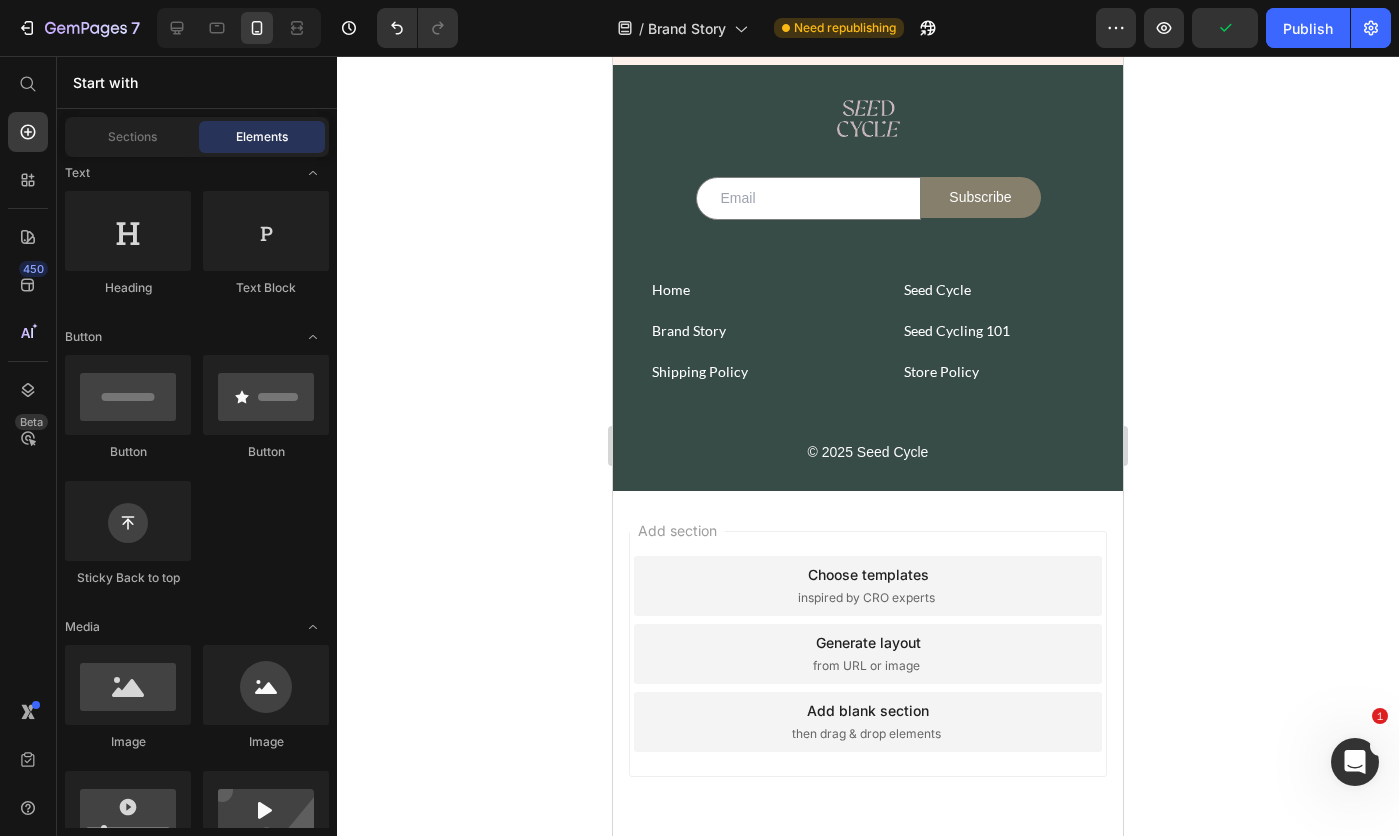 click on "Publish" 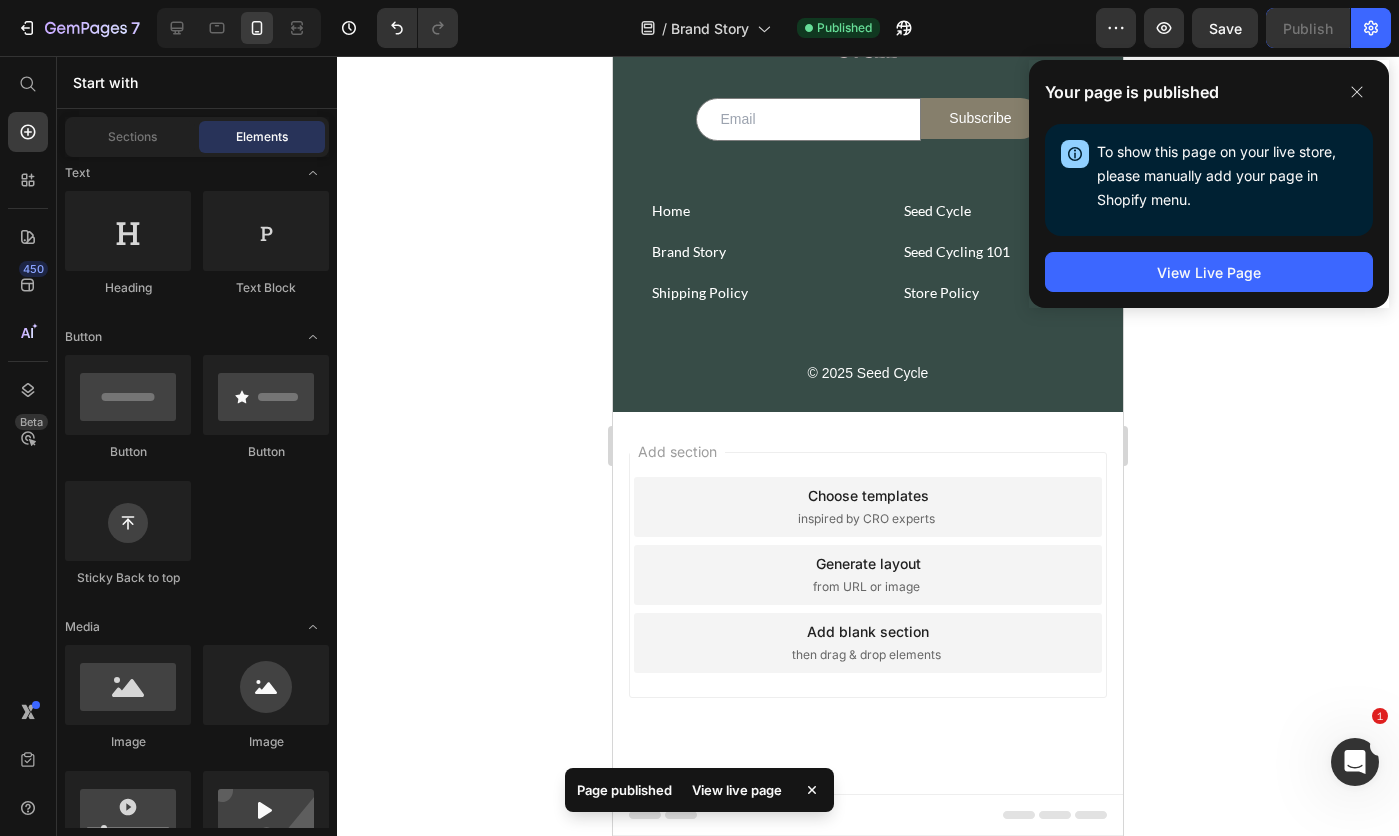 scroll, scrollTop: 2994, scrollLeft: 0, axis: vertical 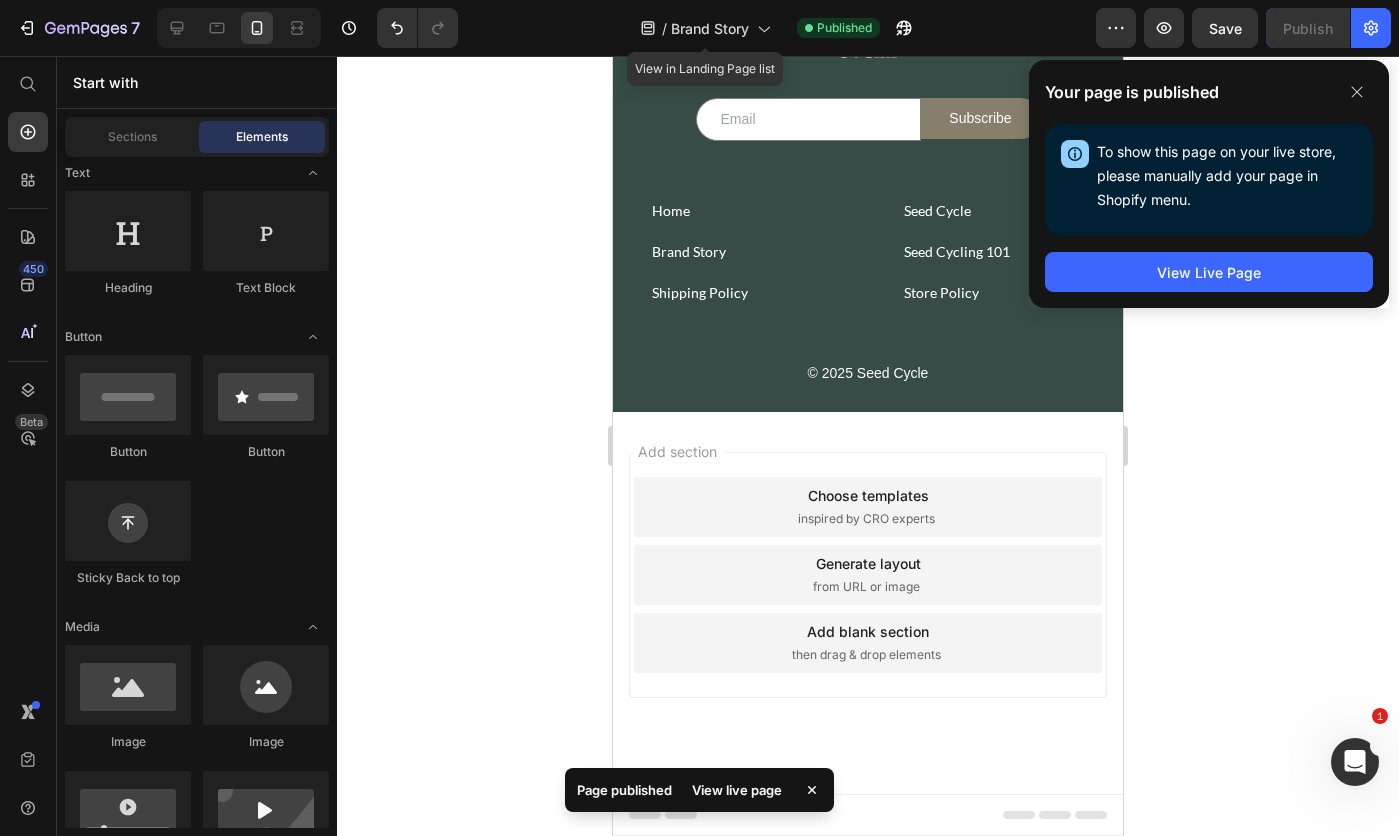 click on "Brand Story" 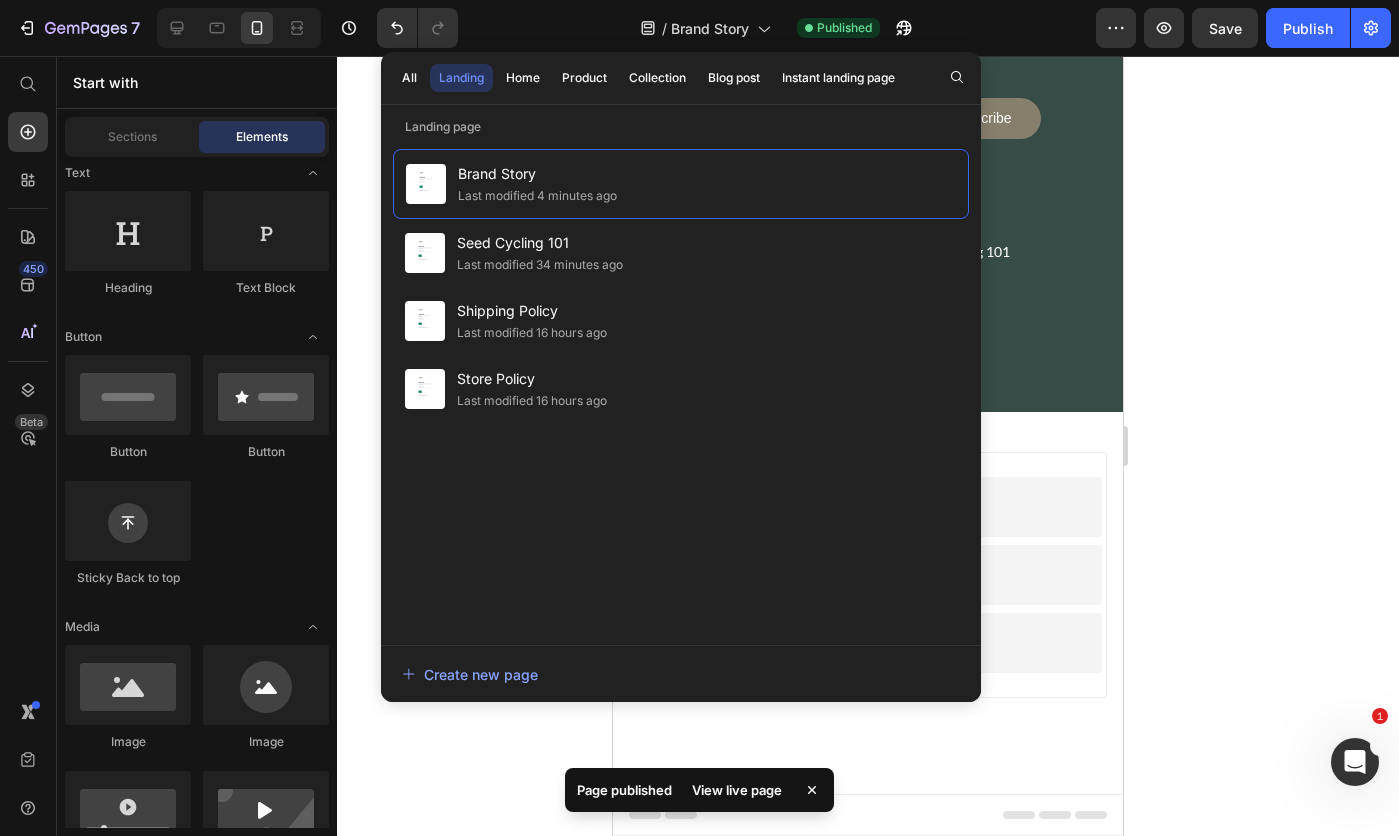 drag, startPoint x: 552, startPoint y: 253, endPoint x: 591, endPoint y: 249, distance: 39.20459 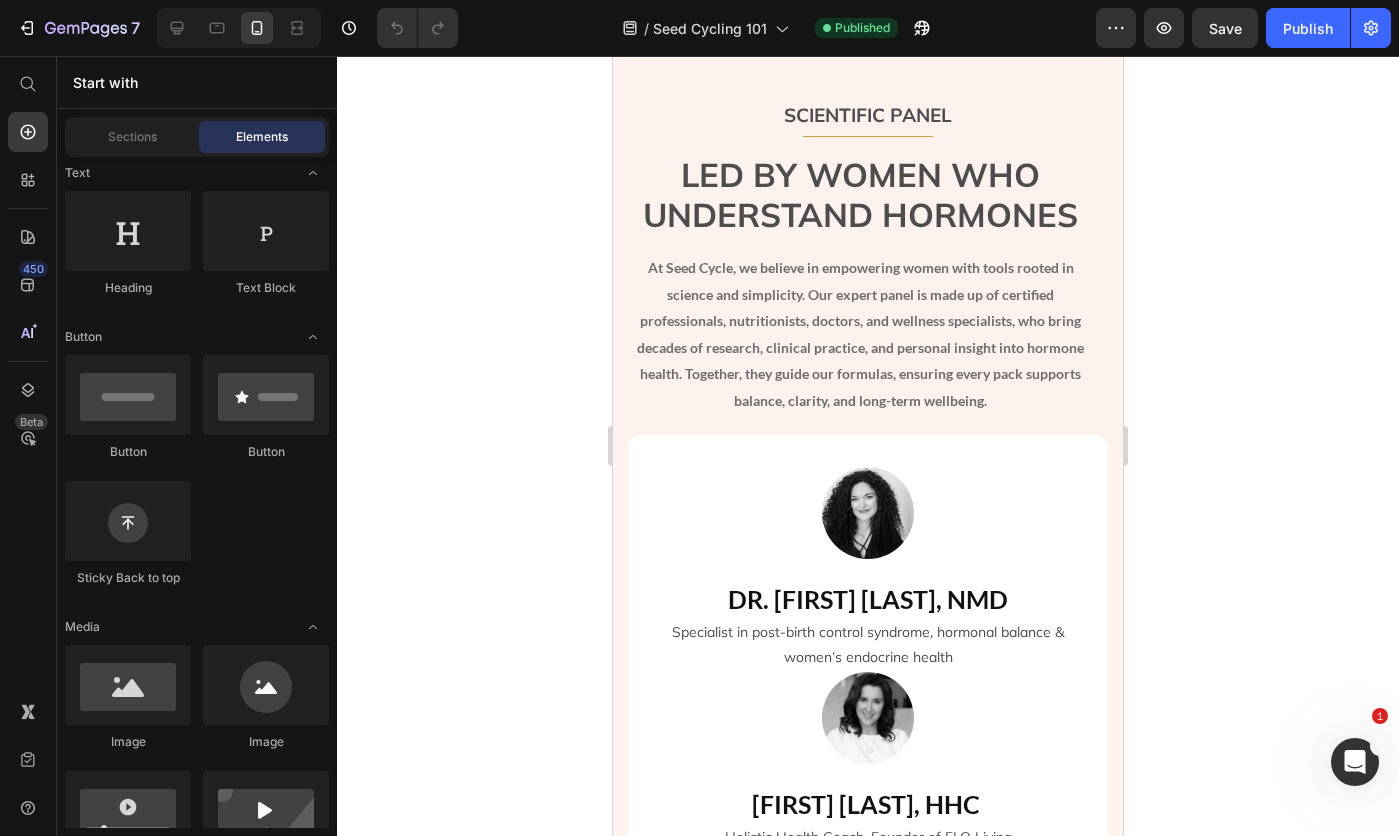 scroll, scrollTop: 3500, scrollLeft: 0, axis: vertical 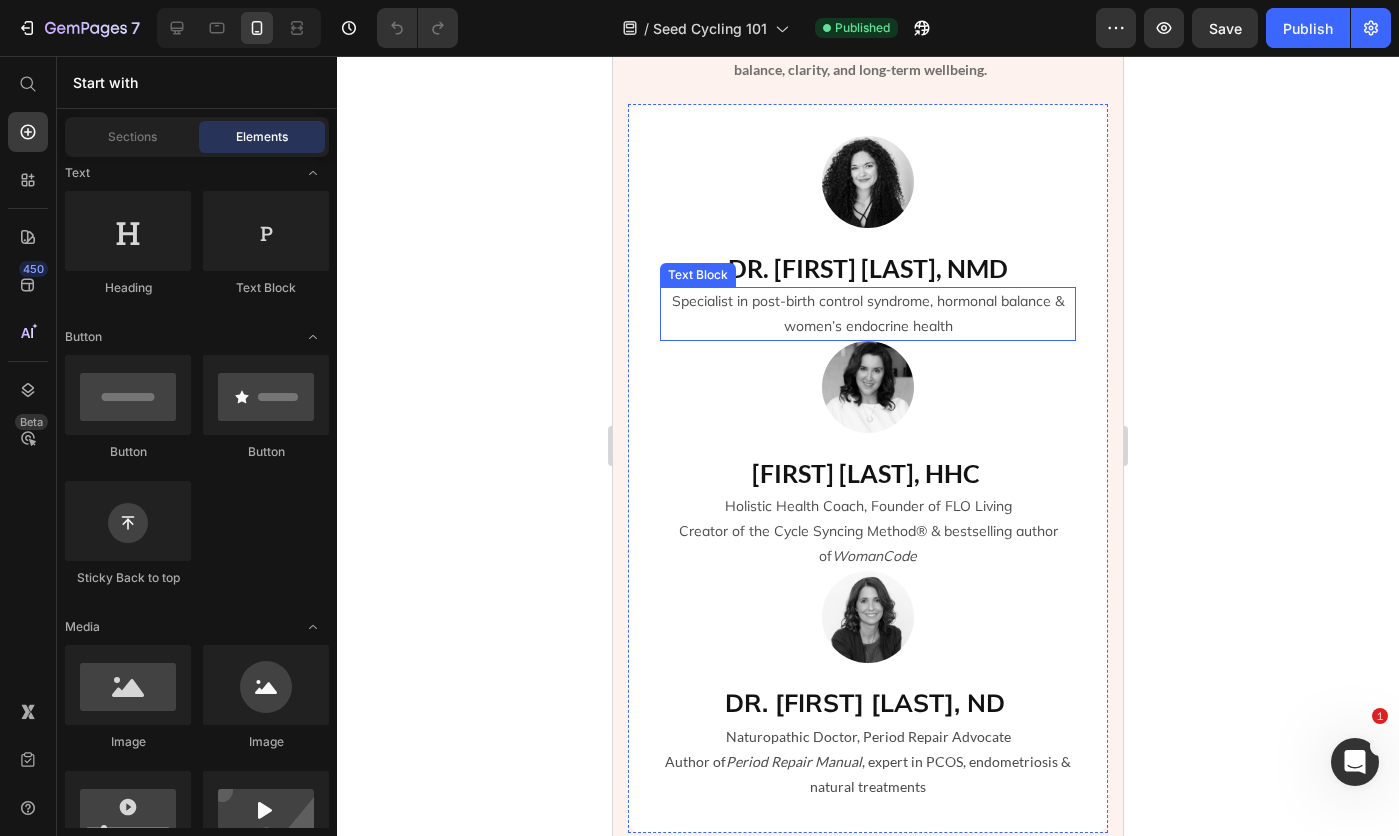 click on "Specialist in post-birth control syndrome, hormonal balance & women’s endocrine health" 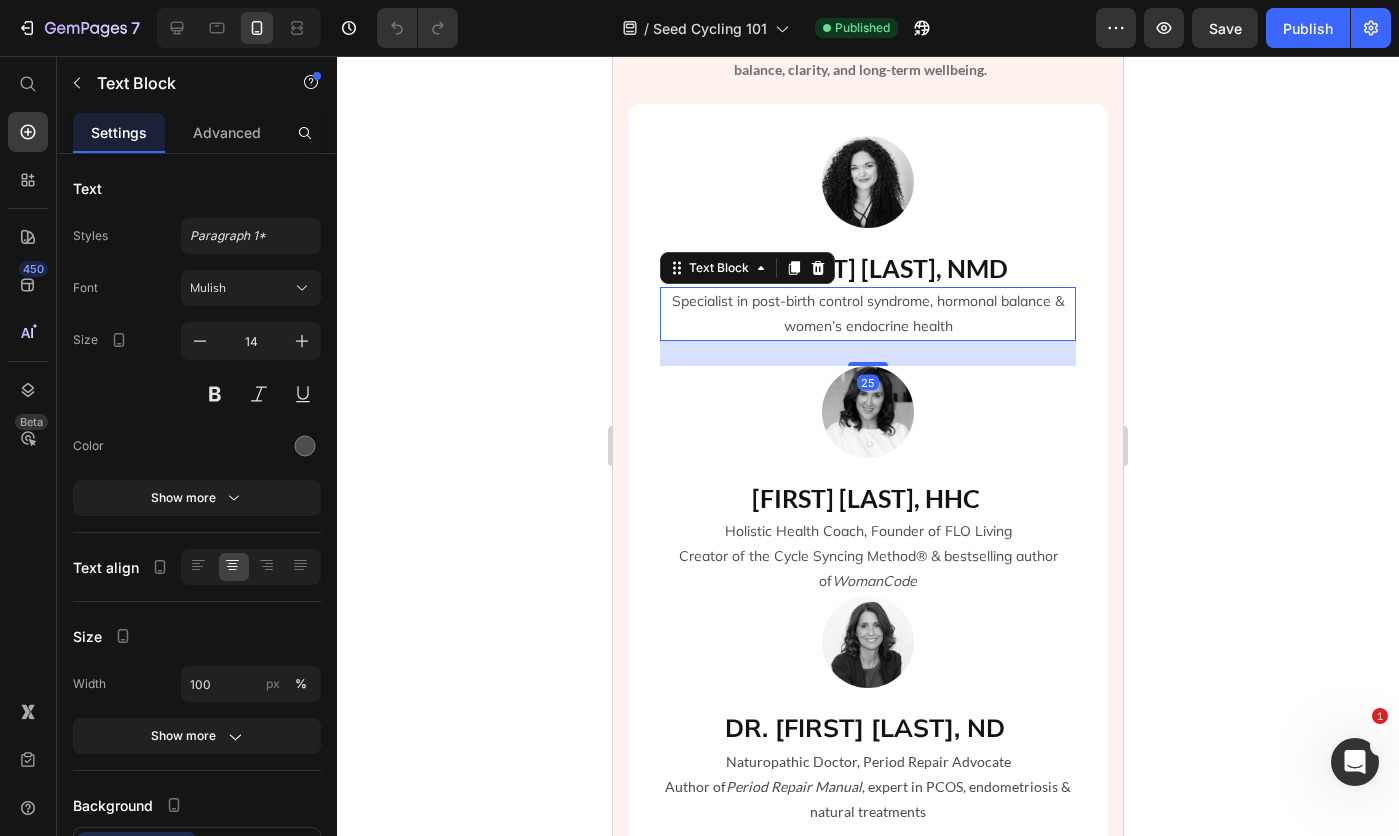 drag, startPoint x: 252, startPoint y: 273, endPoint x: 253, endPoint y: 298, distance: 25.019993 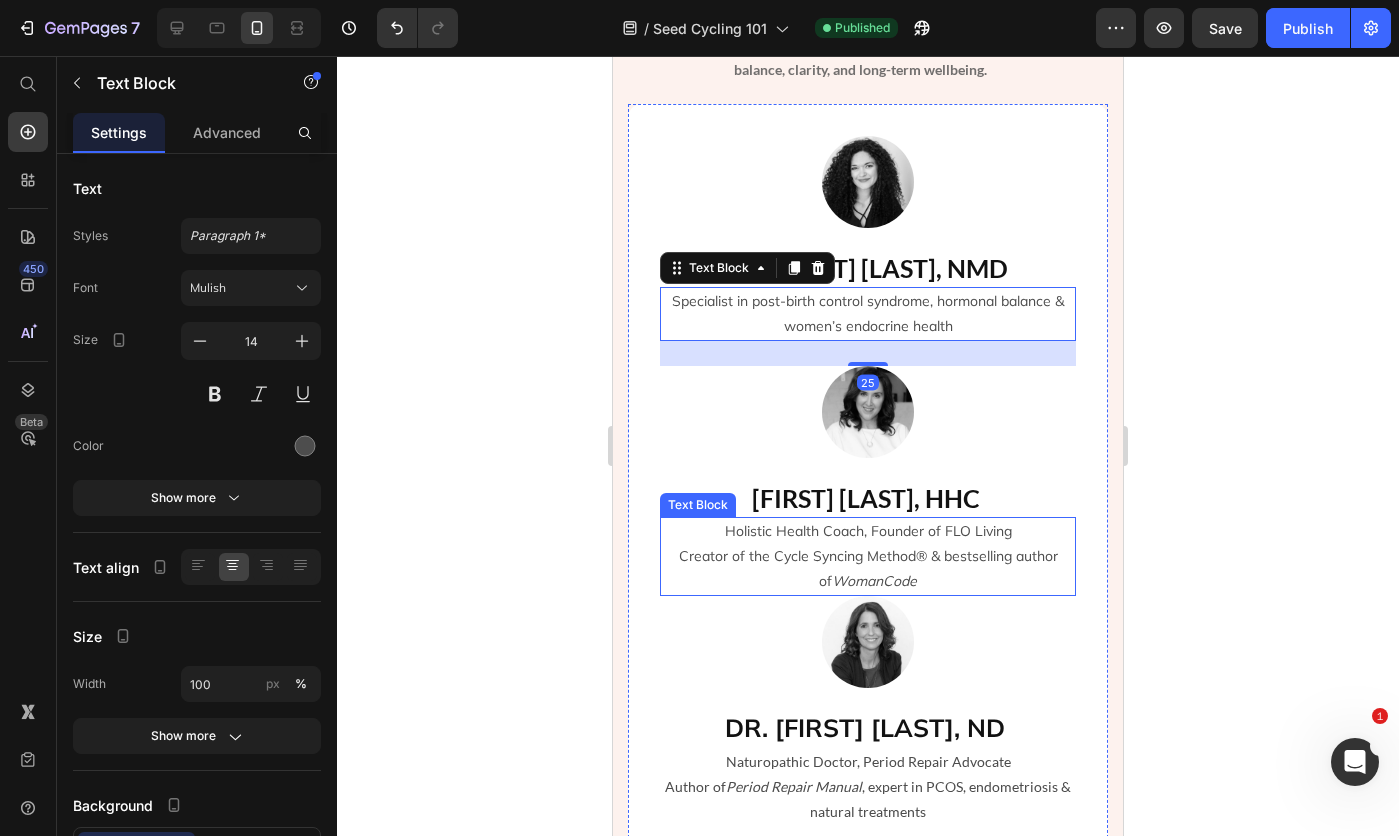 click on "WomanCode" 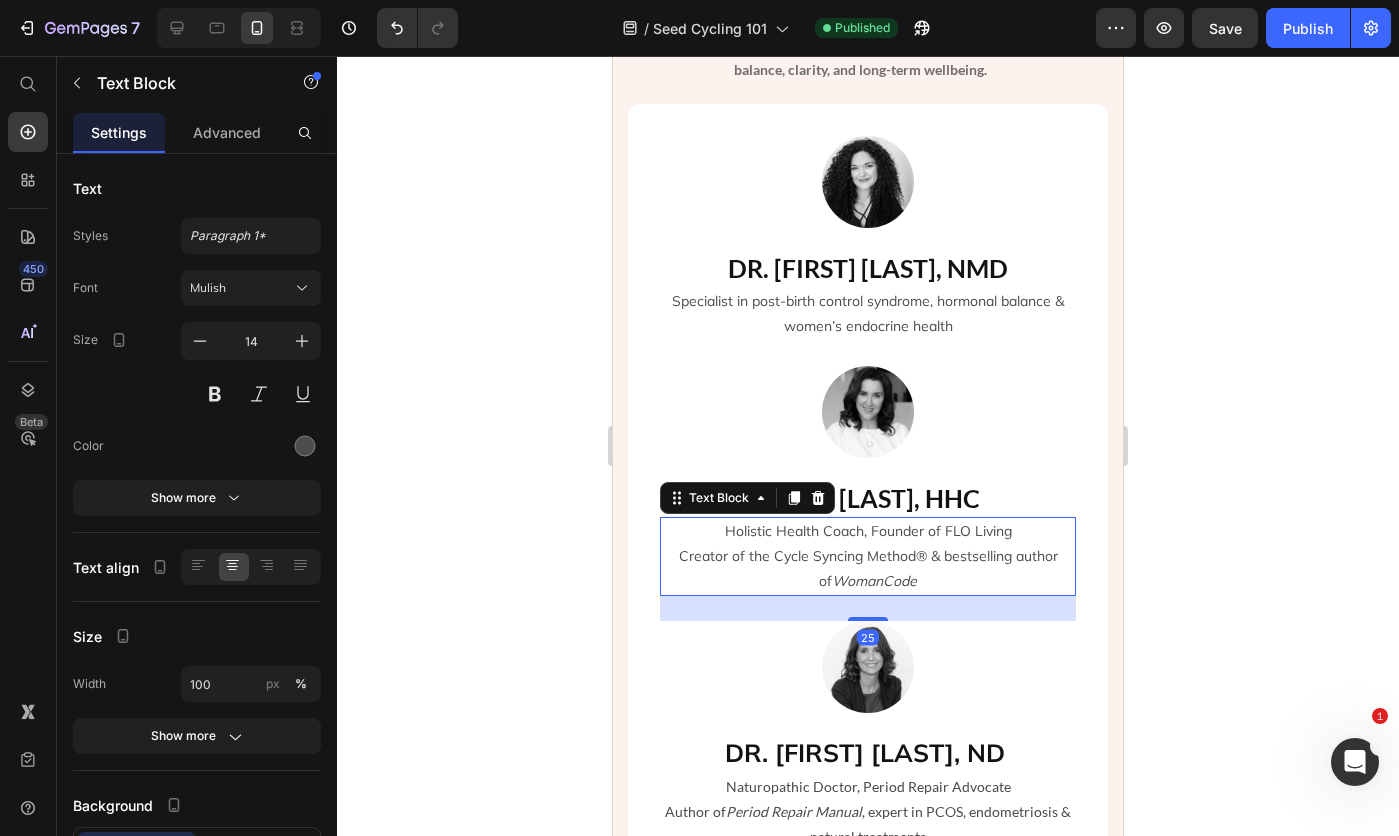 drag, startPoint x: 250, startPoint y: 528, endPoint x: 250, endPoint y: 553, distance: 25 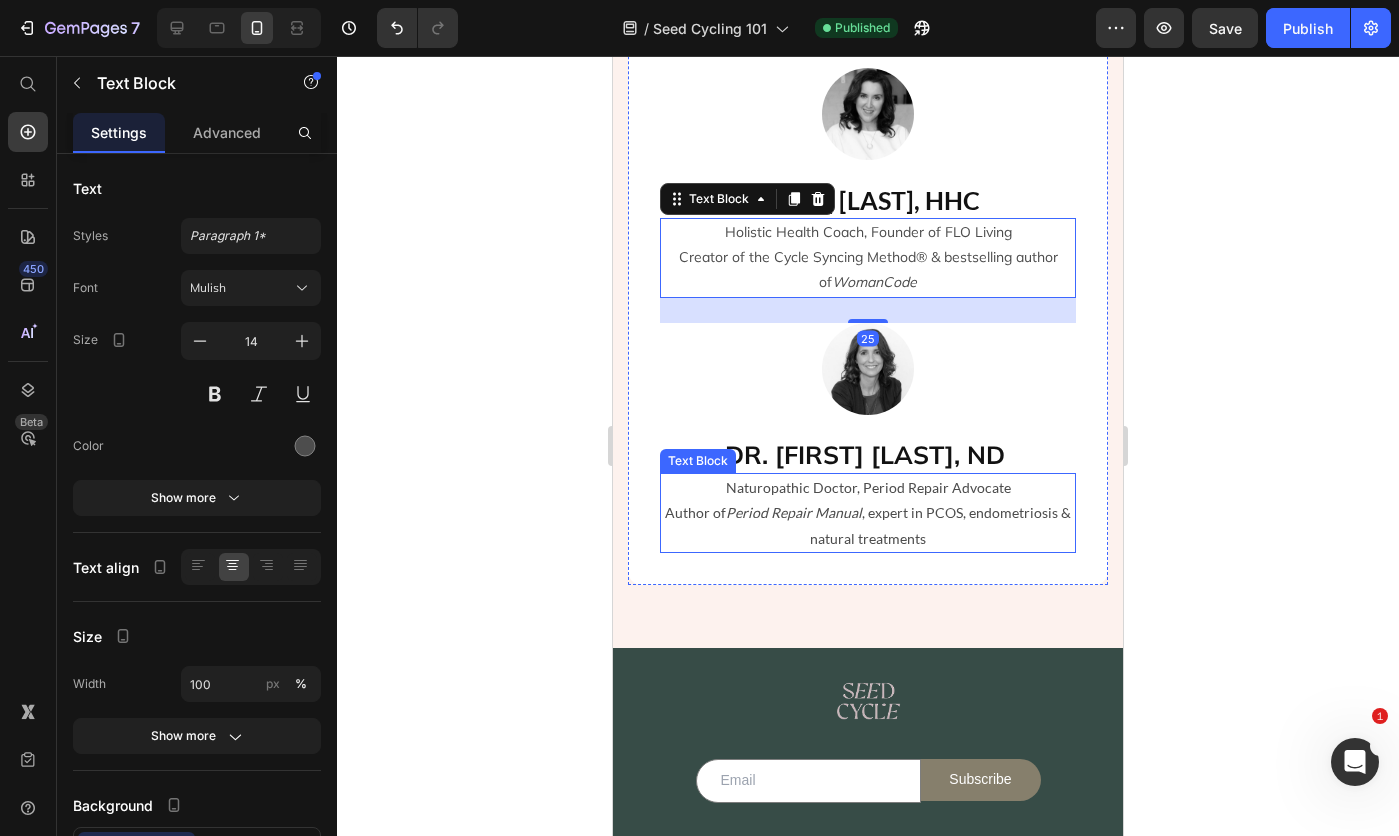 scroll, scrollTop: 3800, scrollLeft: 0, axis: vertical 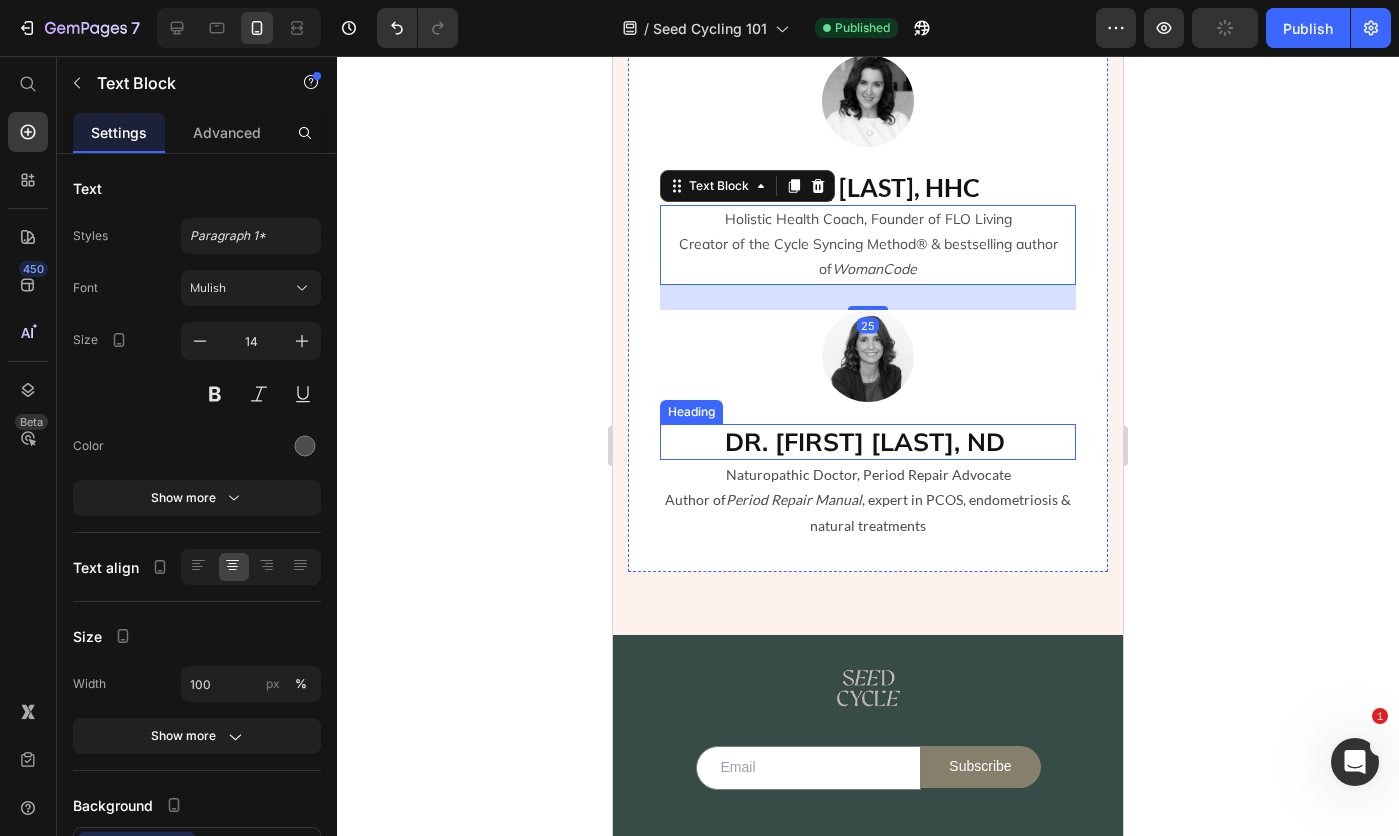 click 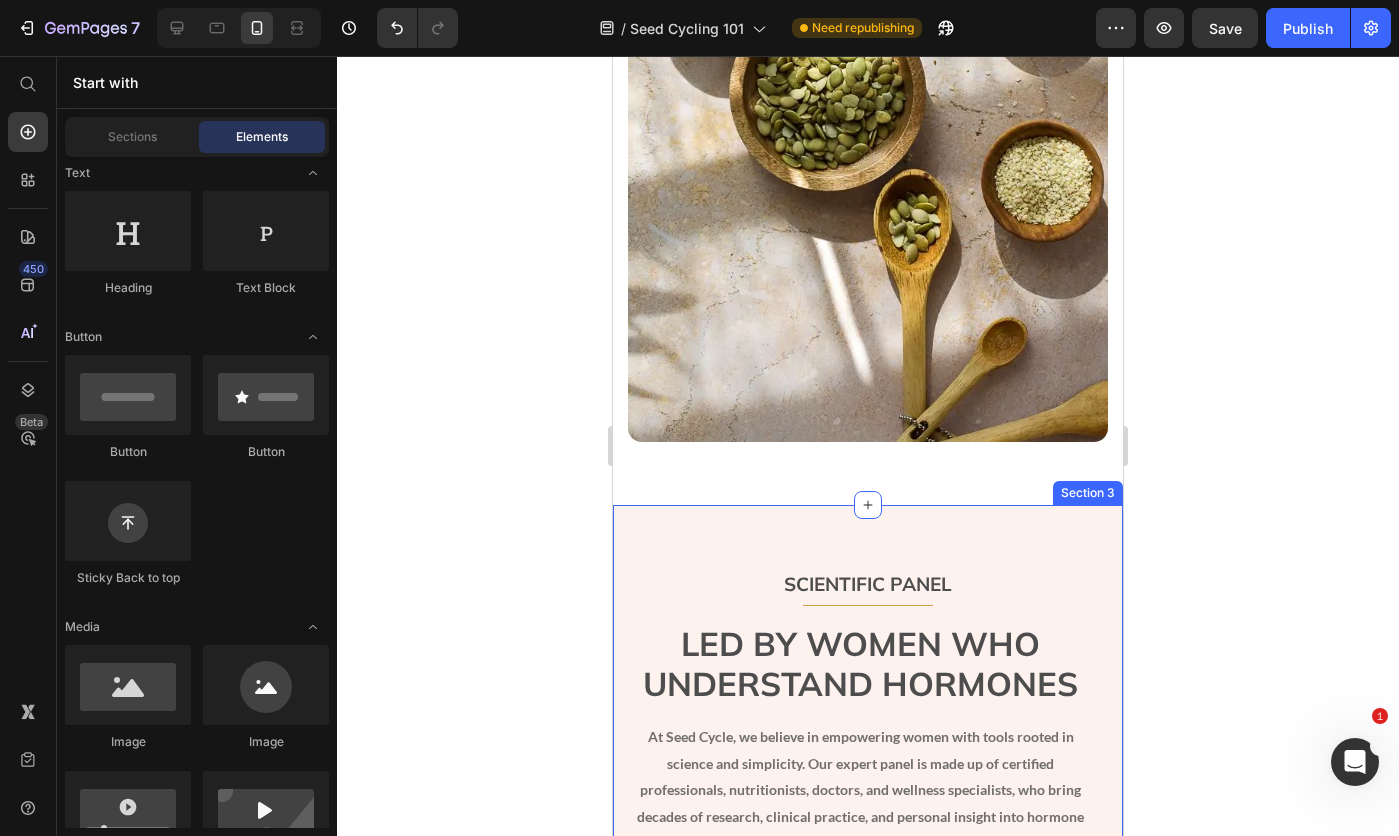 scroll, scrollTop: 2900, scrollLeft: 0, axis: vertical 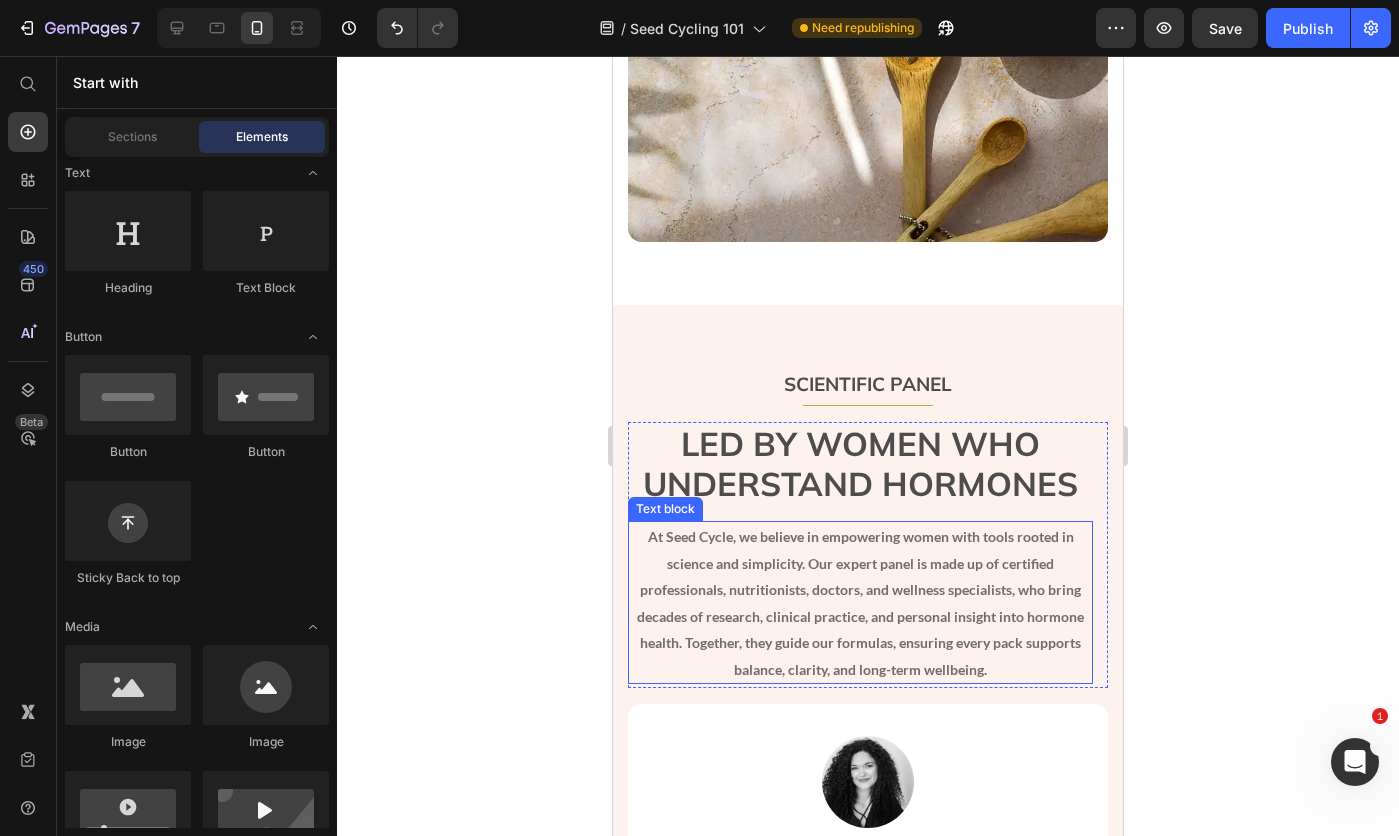click on "At Seed Cycle, we believe in empowering women with tools rooted in science and simplicity. Our expert panel is made up of certified professionals, nutritionists, doctors, and wellness specialists, who bring decades of research, clinical practice, and personal insight into hormone health. Together, they guide our formulas, ensuring every pack supports balance, clarity, and long-term wellbeing." 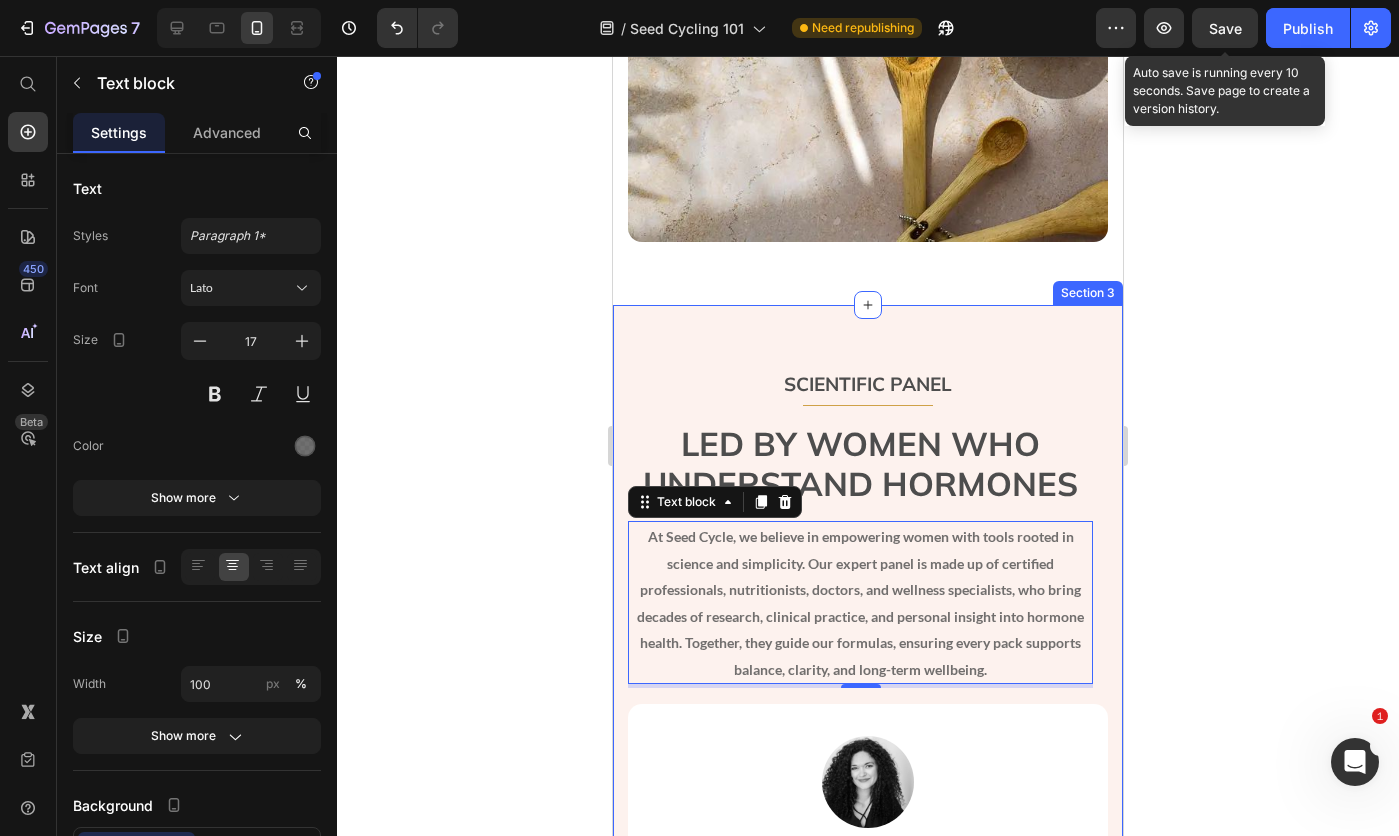 click on "Save" 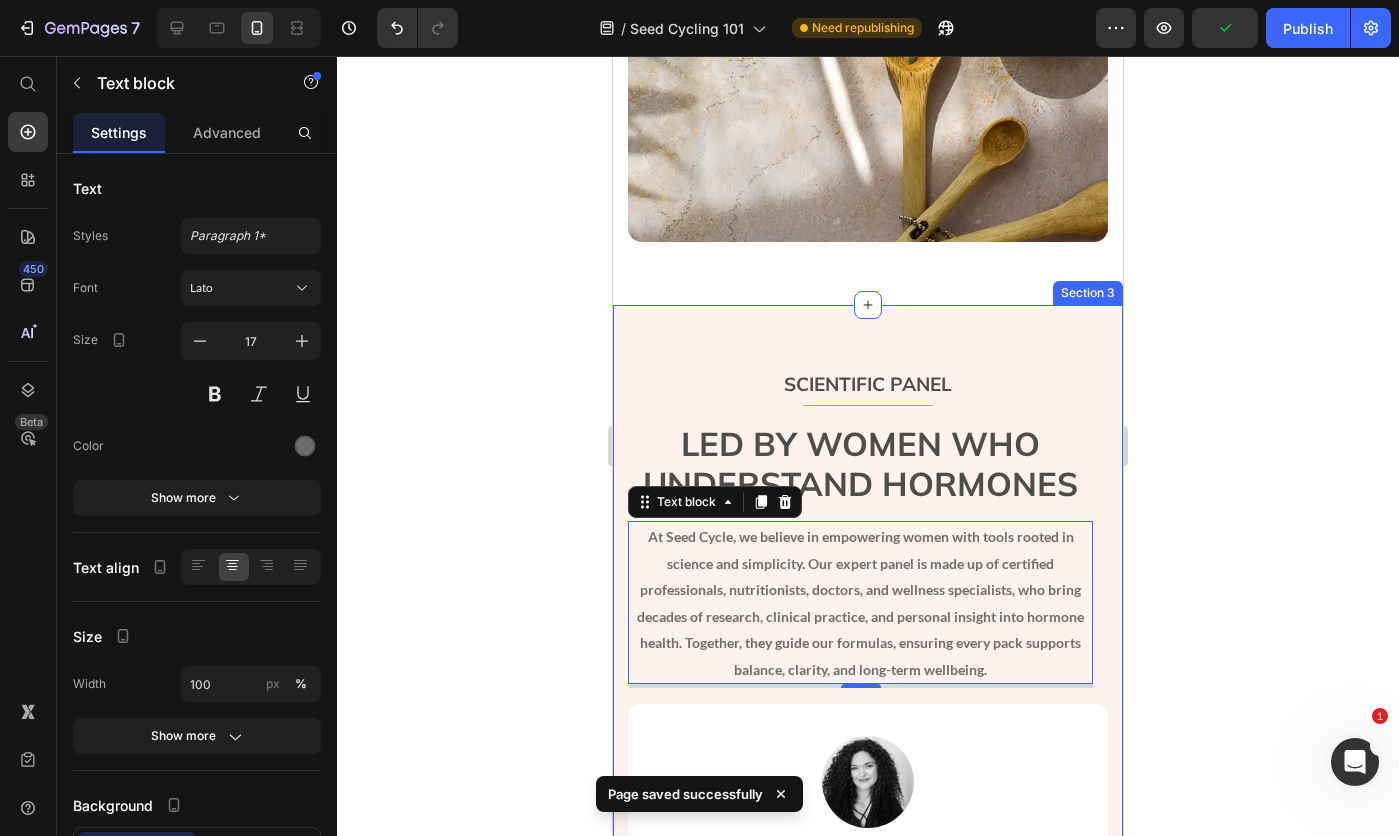 click on "Publish" 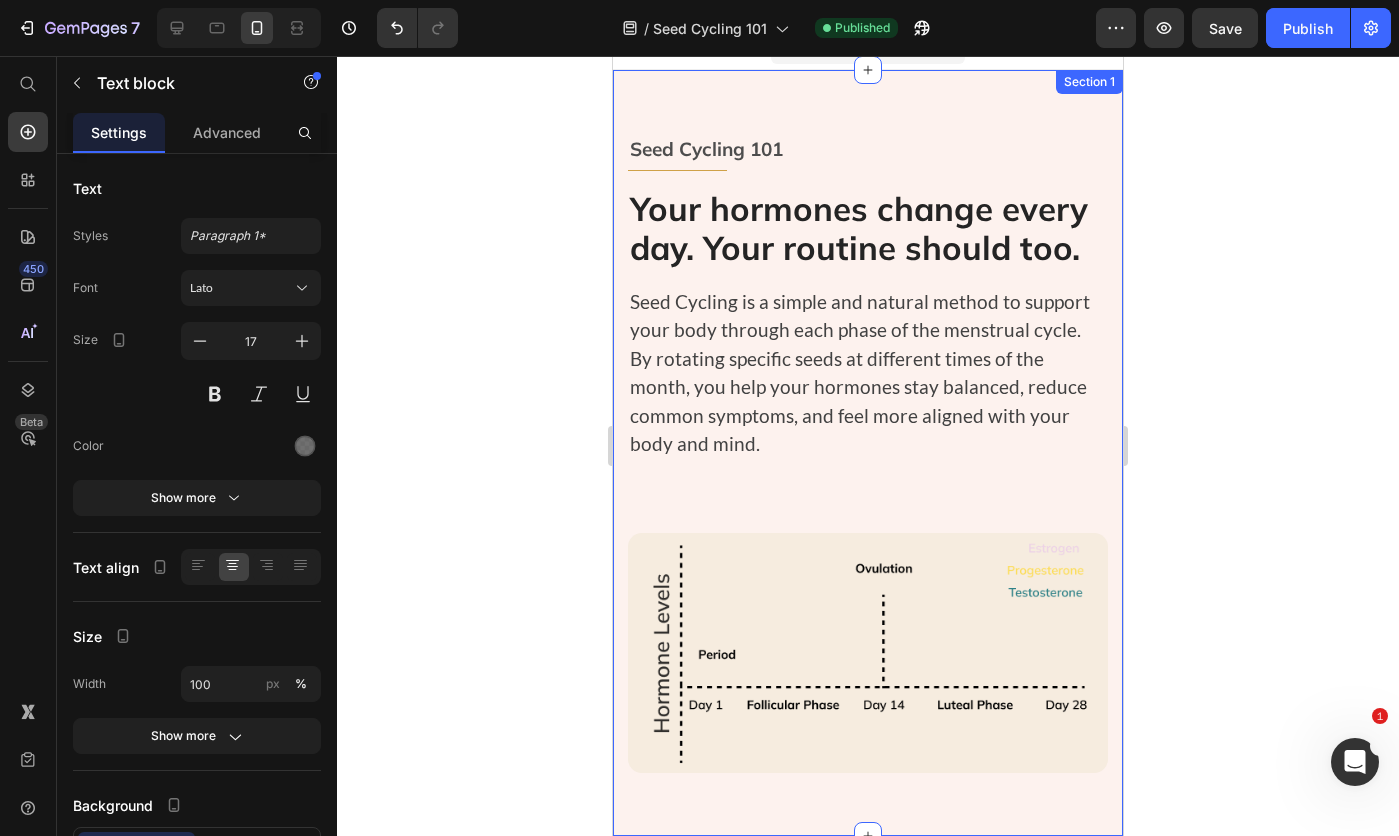 scroll, scrollTop: 0, scrollLeft: 0, axis: both 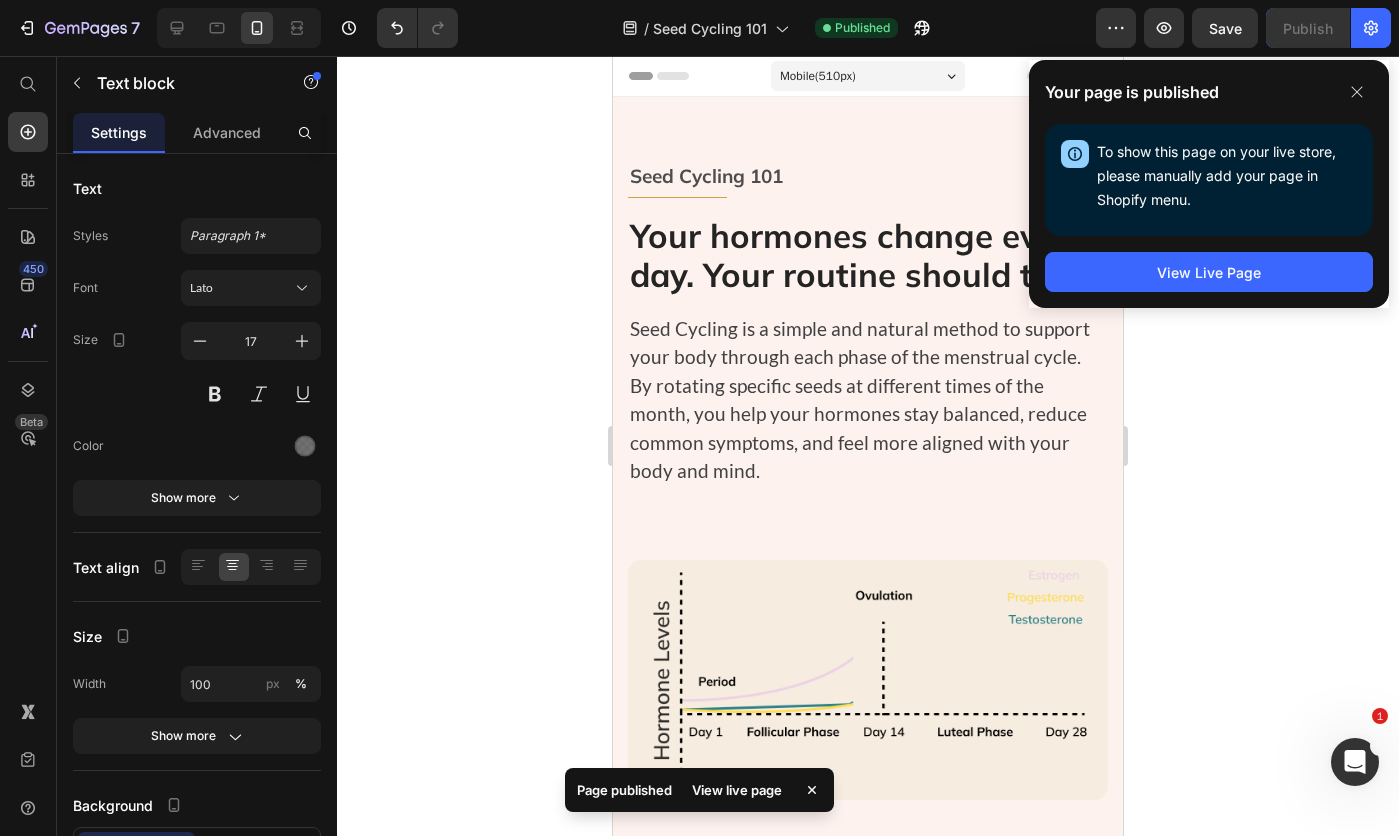 click 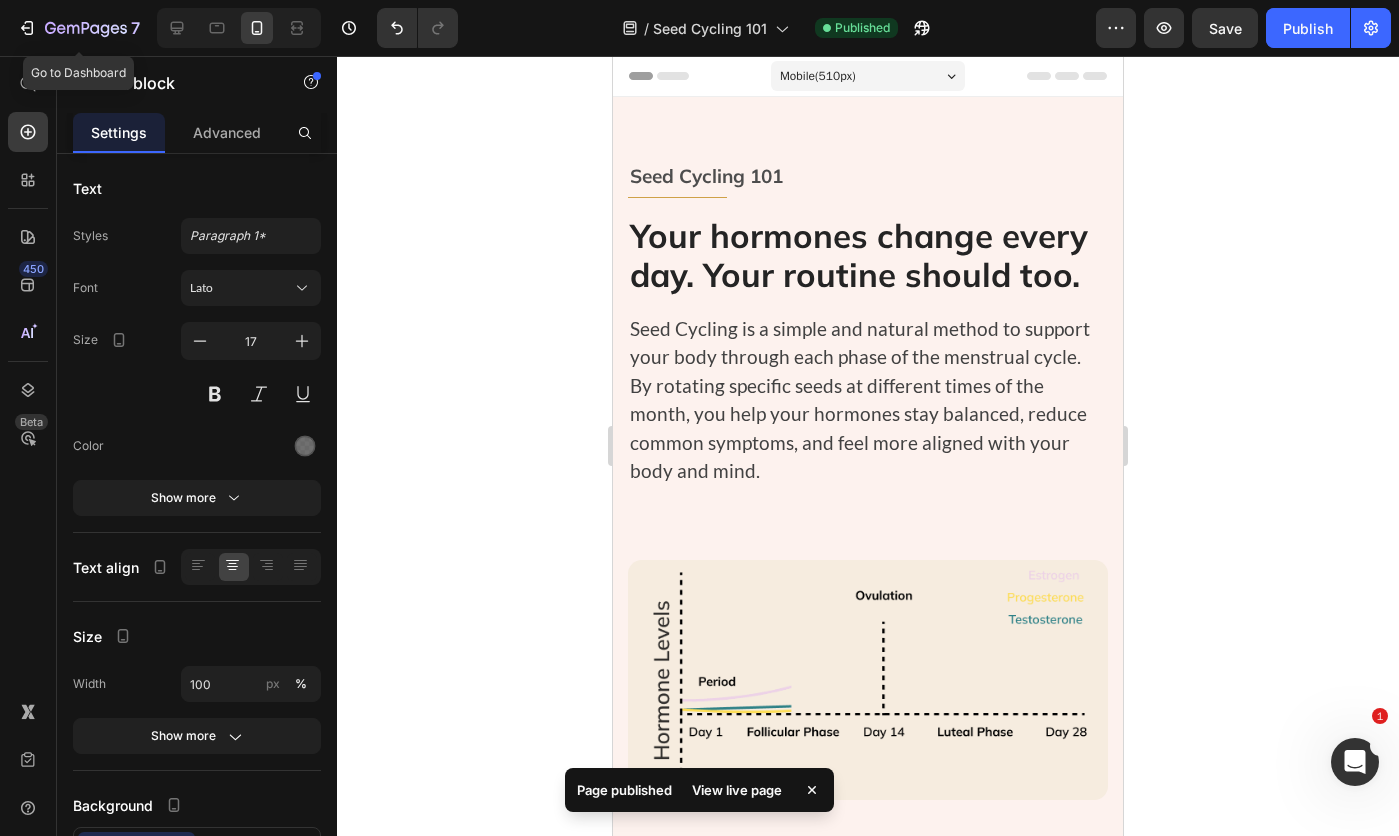 click on "7" 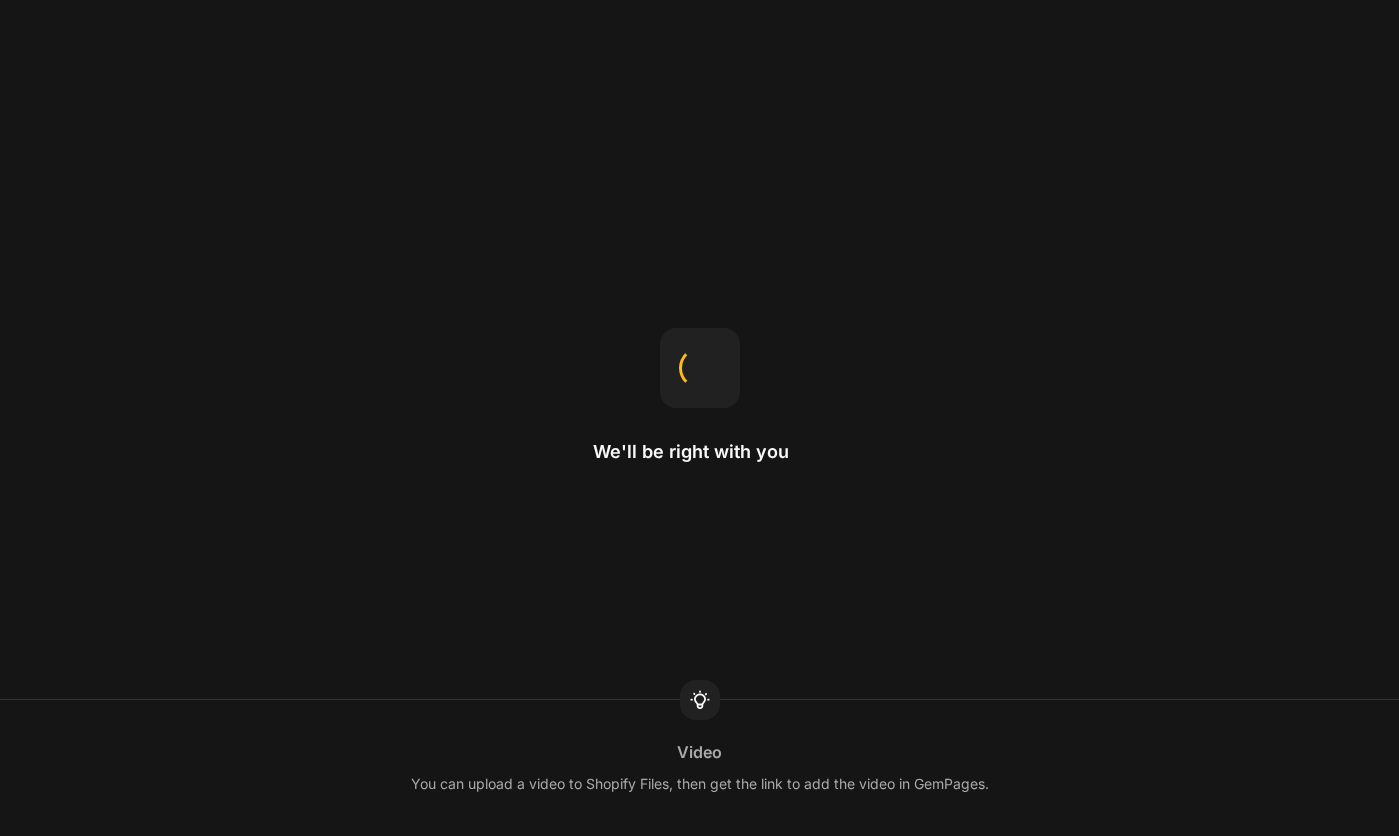 scroll, scrollTop: 0, scrollLeft: 0, axis: both 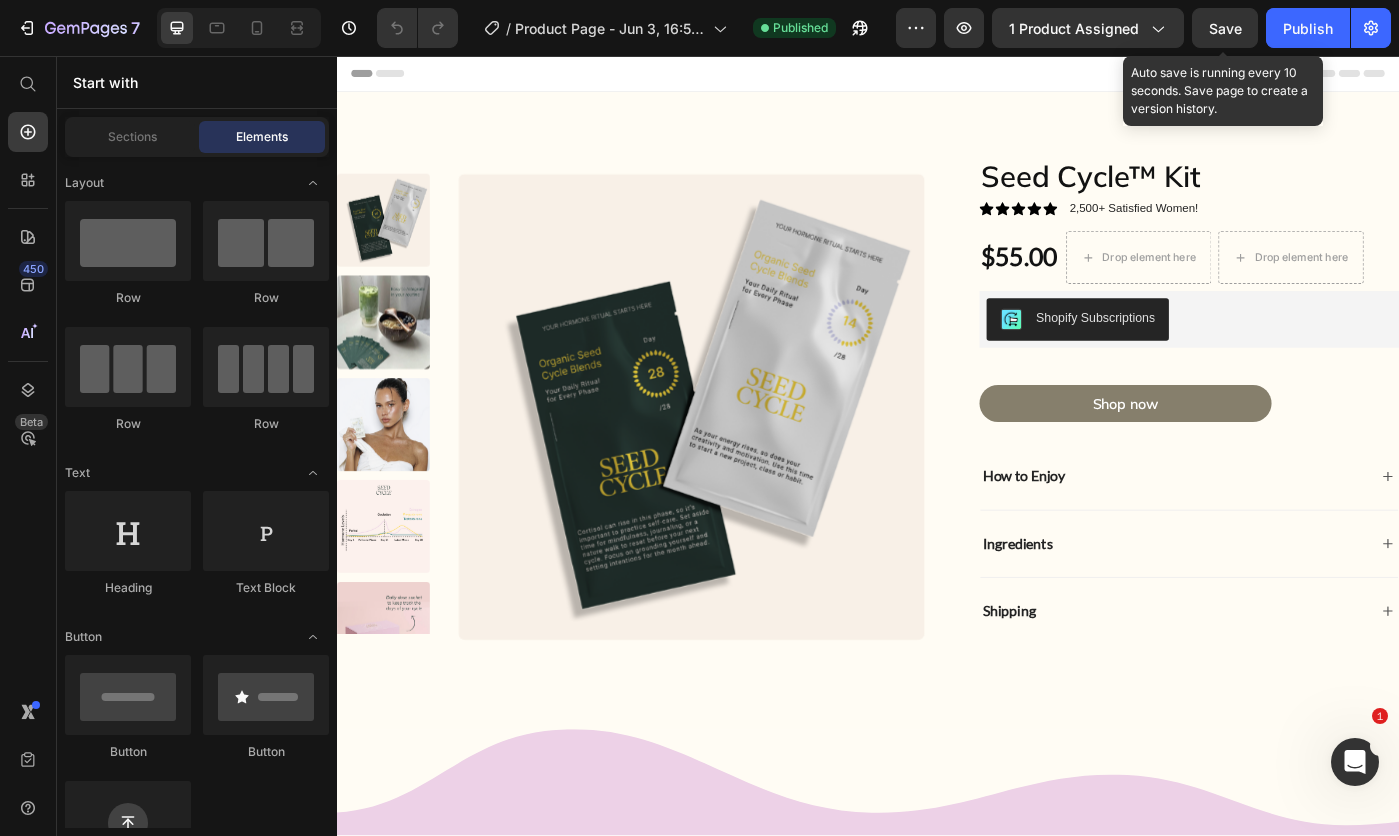 click on "Save" 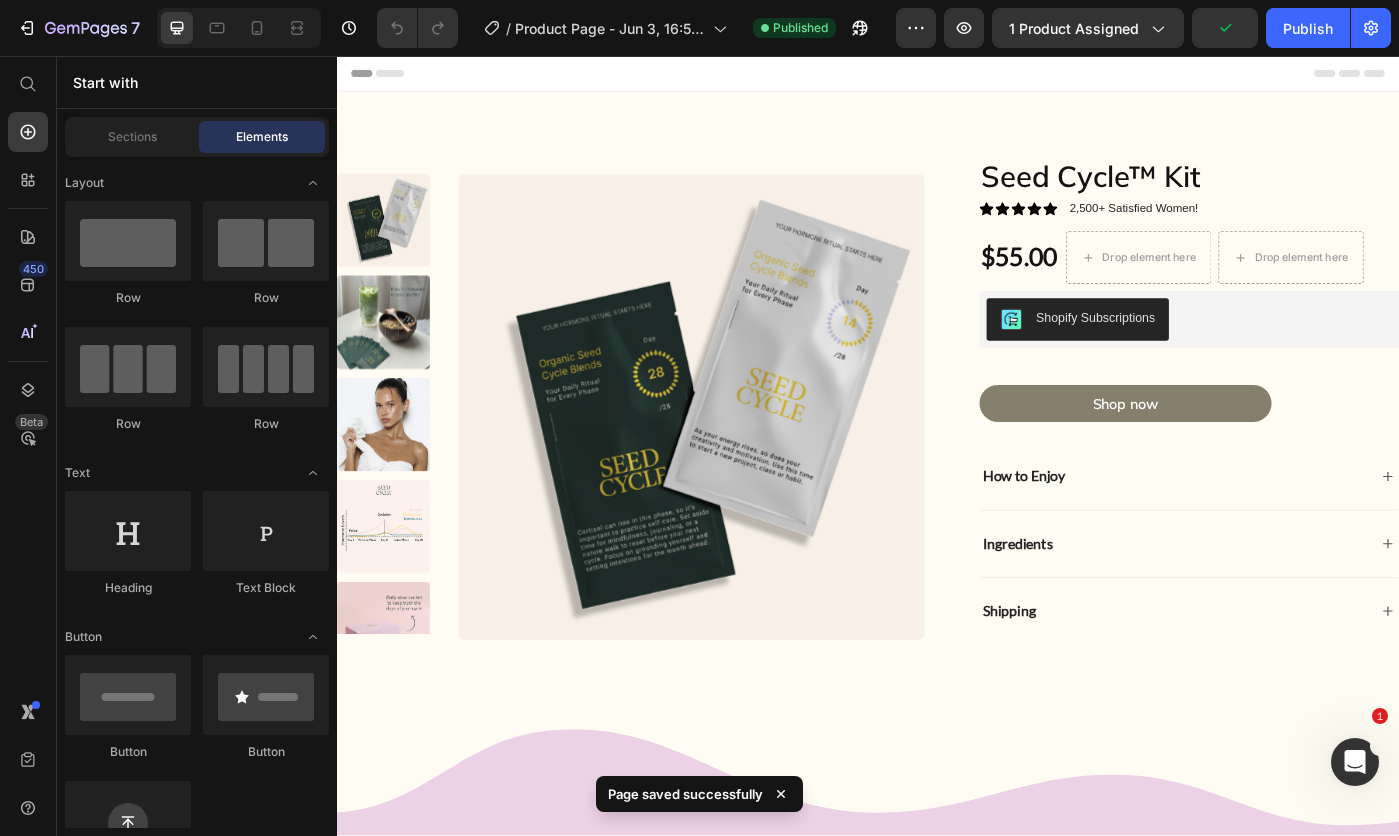 click on "Publish" at bounding box center [1308, 28] 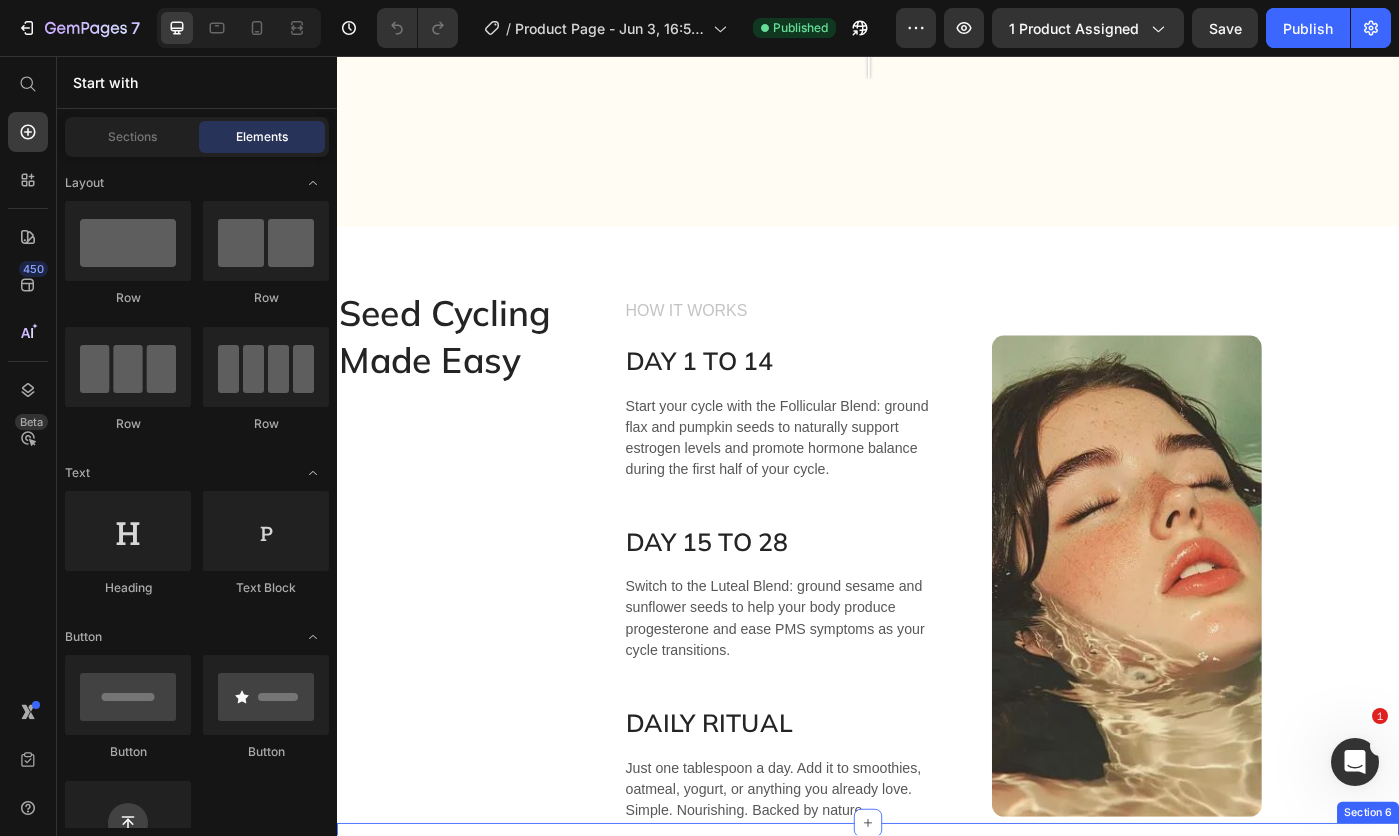 scroll, scrollTop: 2600, scrollLeft: 0, axis: vertical 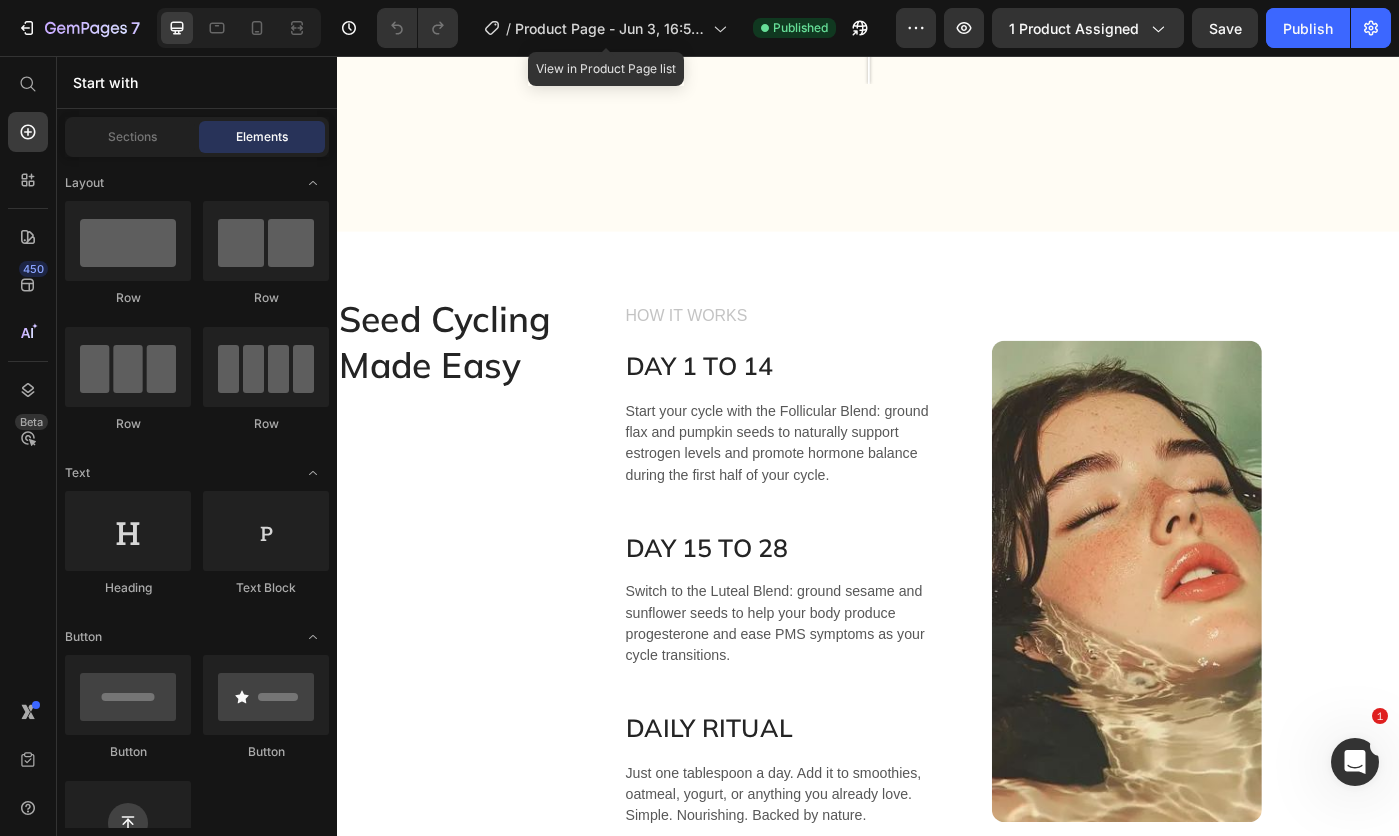 click on "Product Page - Jun 3, 16:50:05" at bounding box center (610, 28) 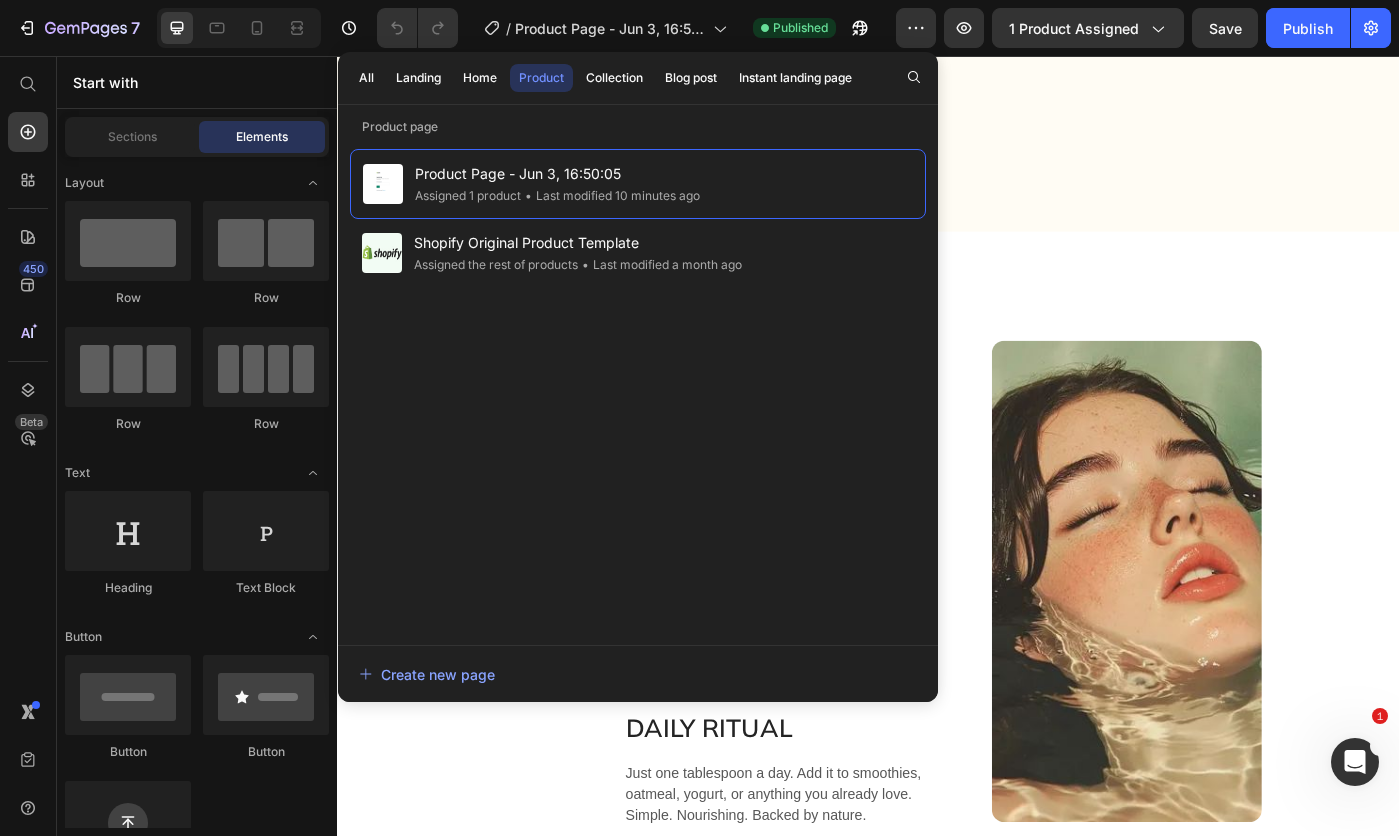 click on "All" at bounding box center (366, 78) 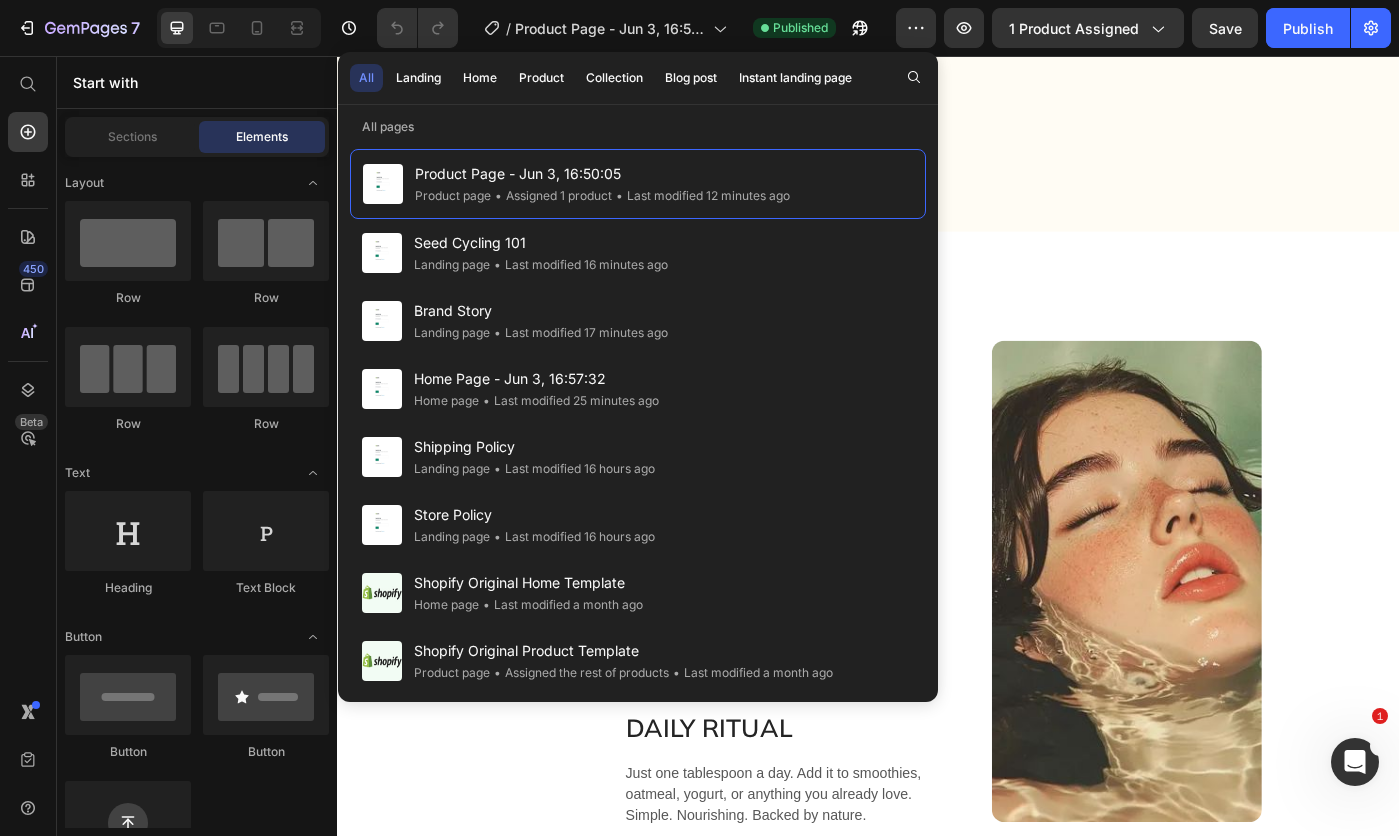 click on "Landing page" 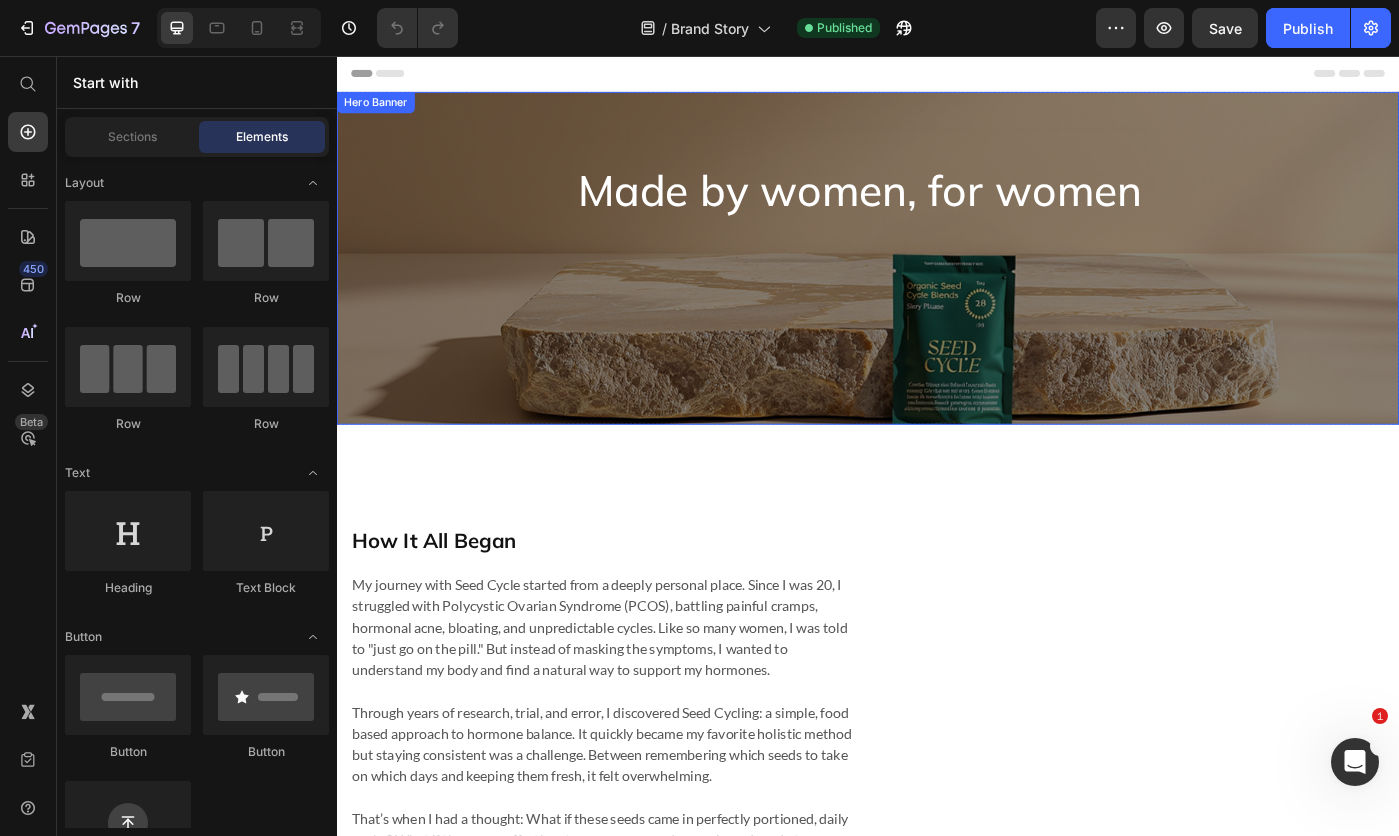 scroll, scrollTop: 600, scrollLeft: 0, axis: vertical 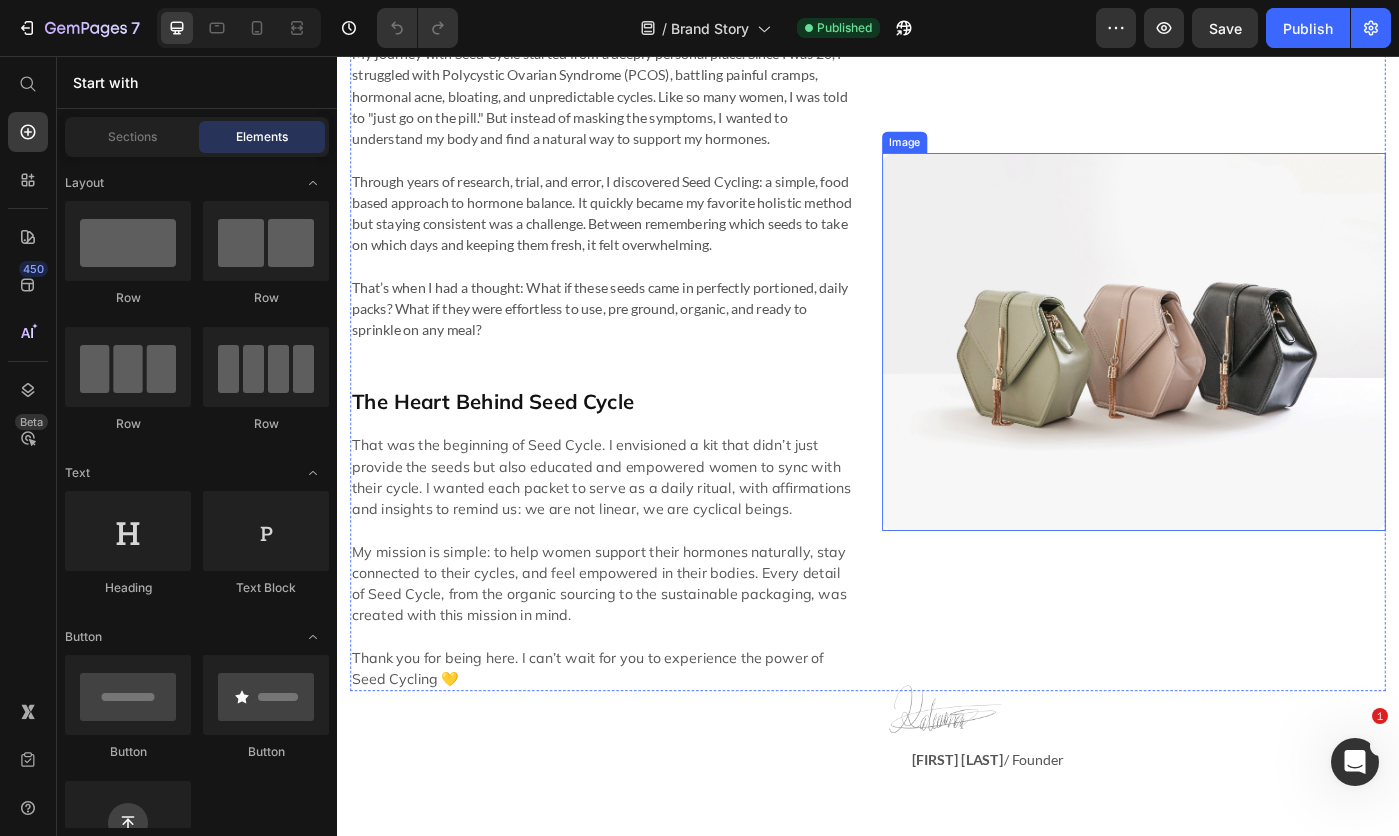 click at bounding box center (1237, 379) 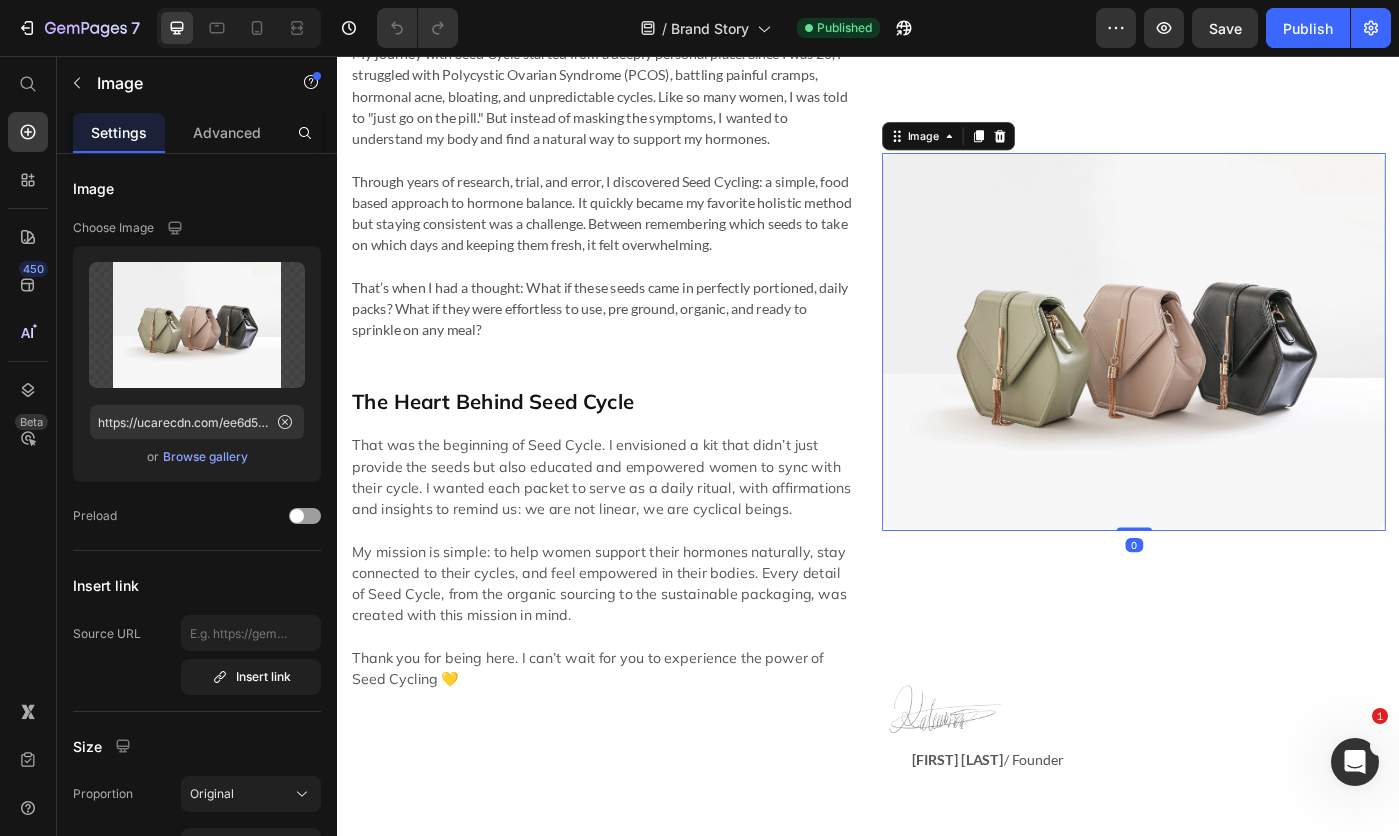 click on "Browse gallery" at bounding box center (205, 457) 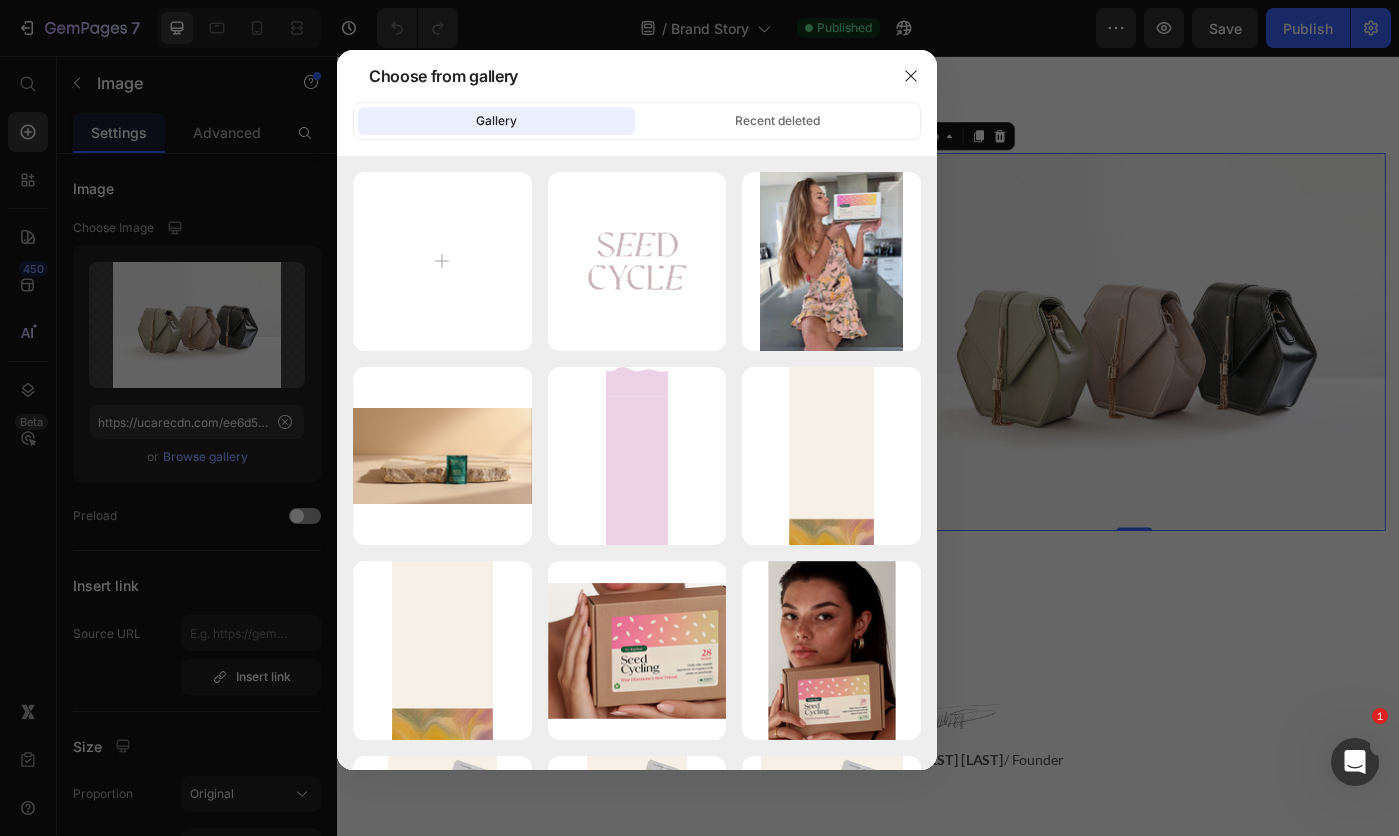 click on "IMG_1224.jpg 2772.84 kb" at bounding box center (0, 0) 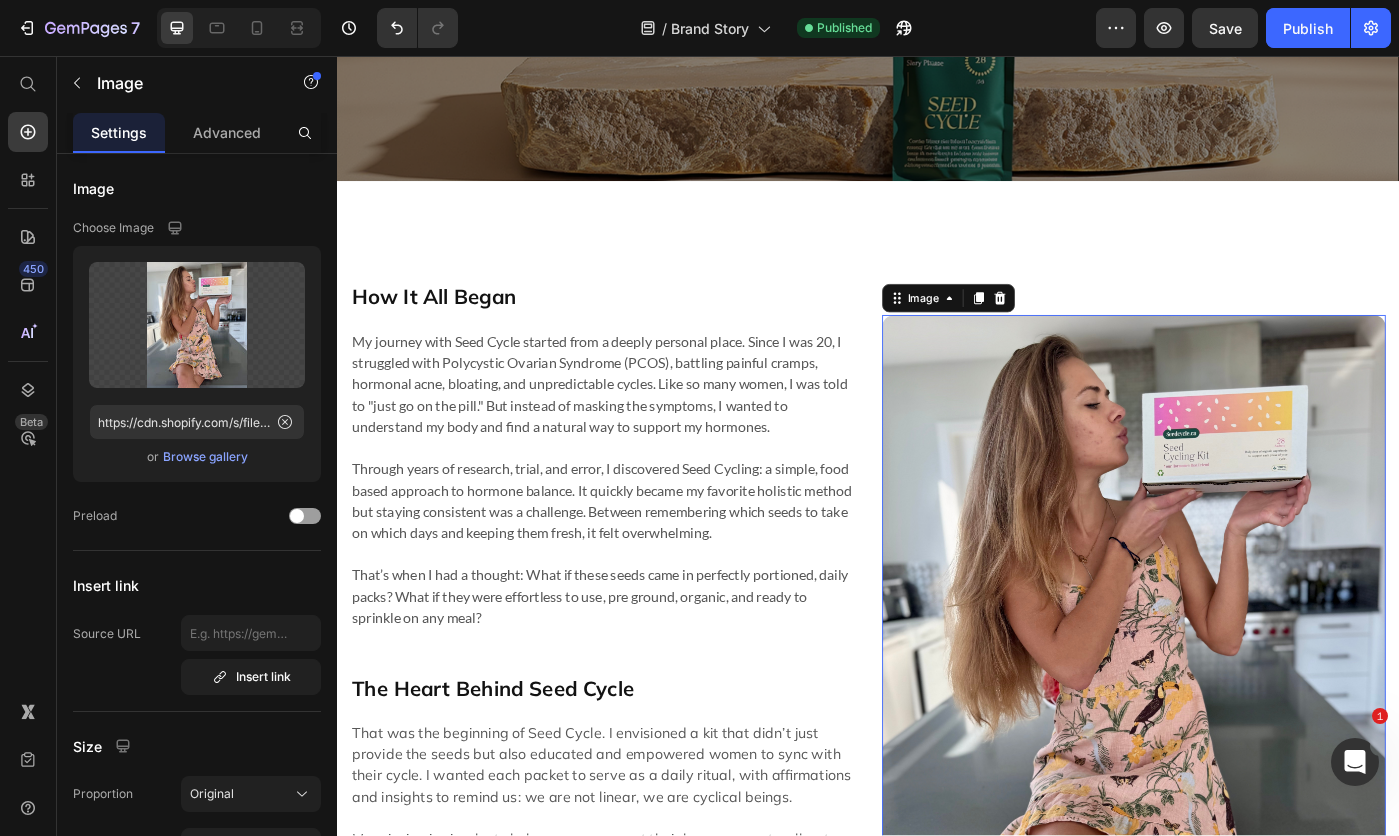scroll, scrollTop: 200, scrollLeft: 0, axis: vertical 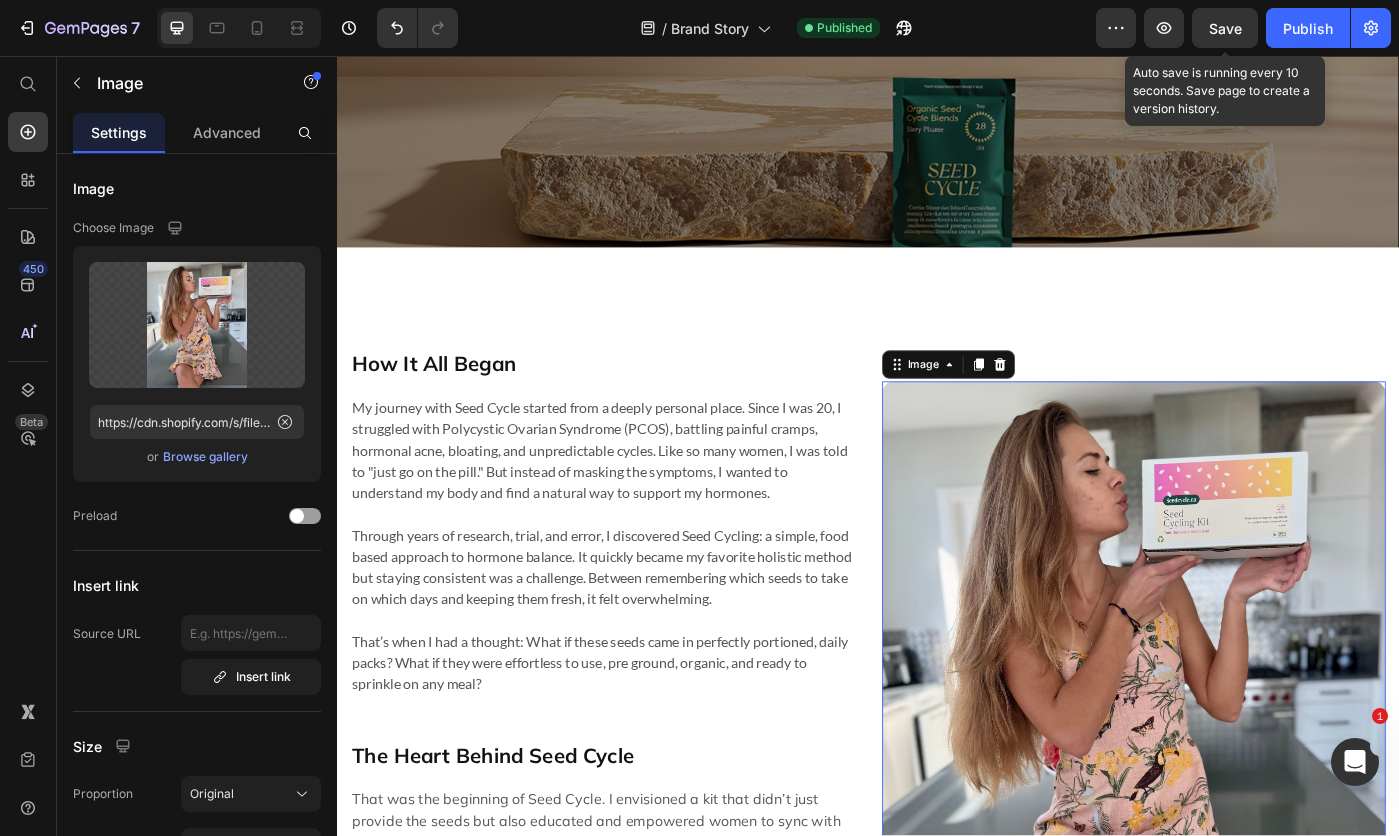 click on "Save" 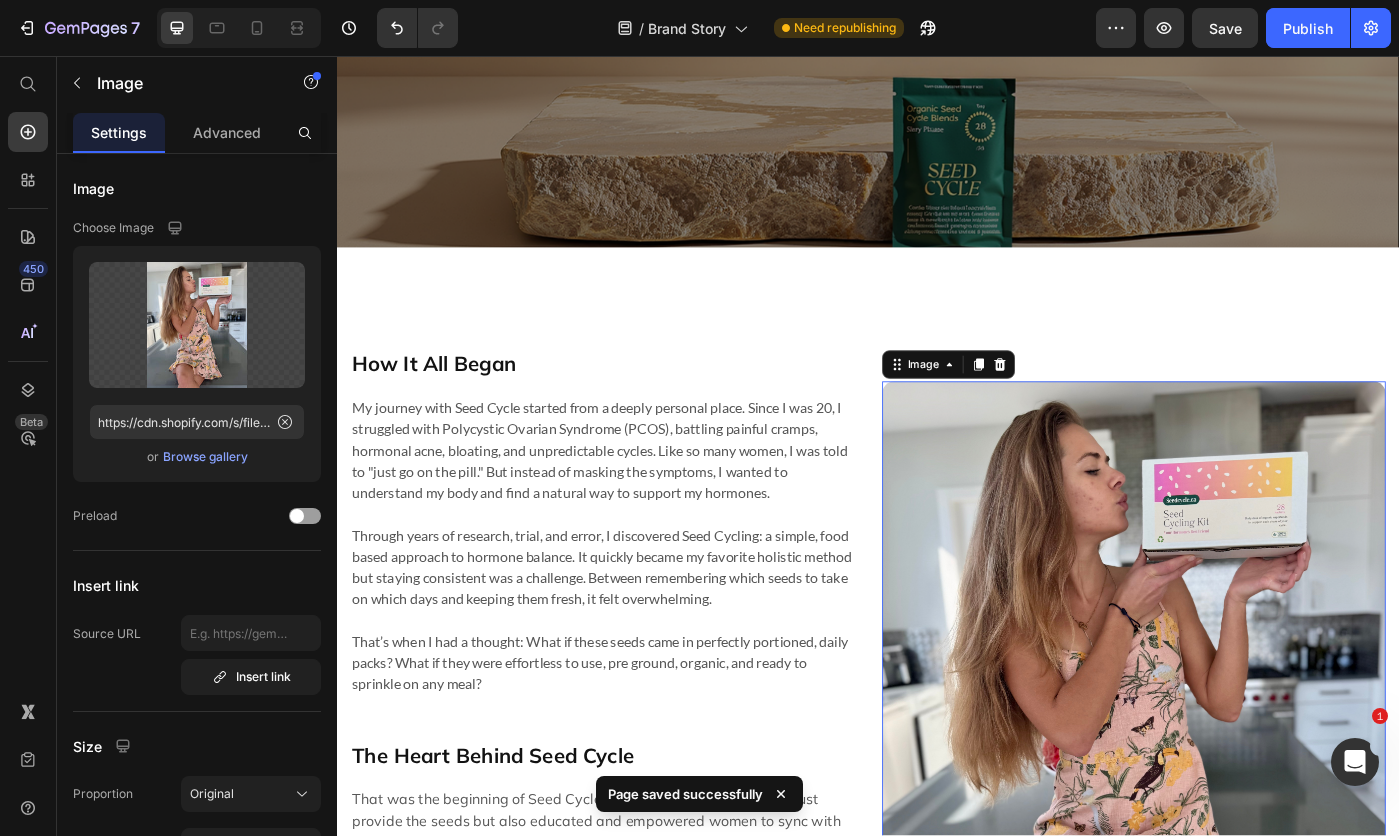 click on "Publish" 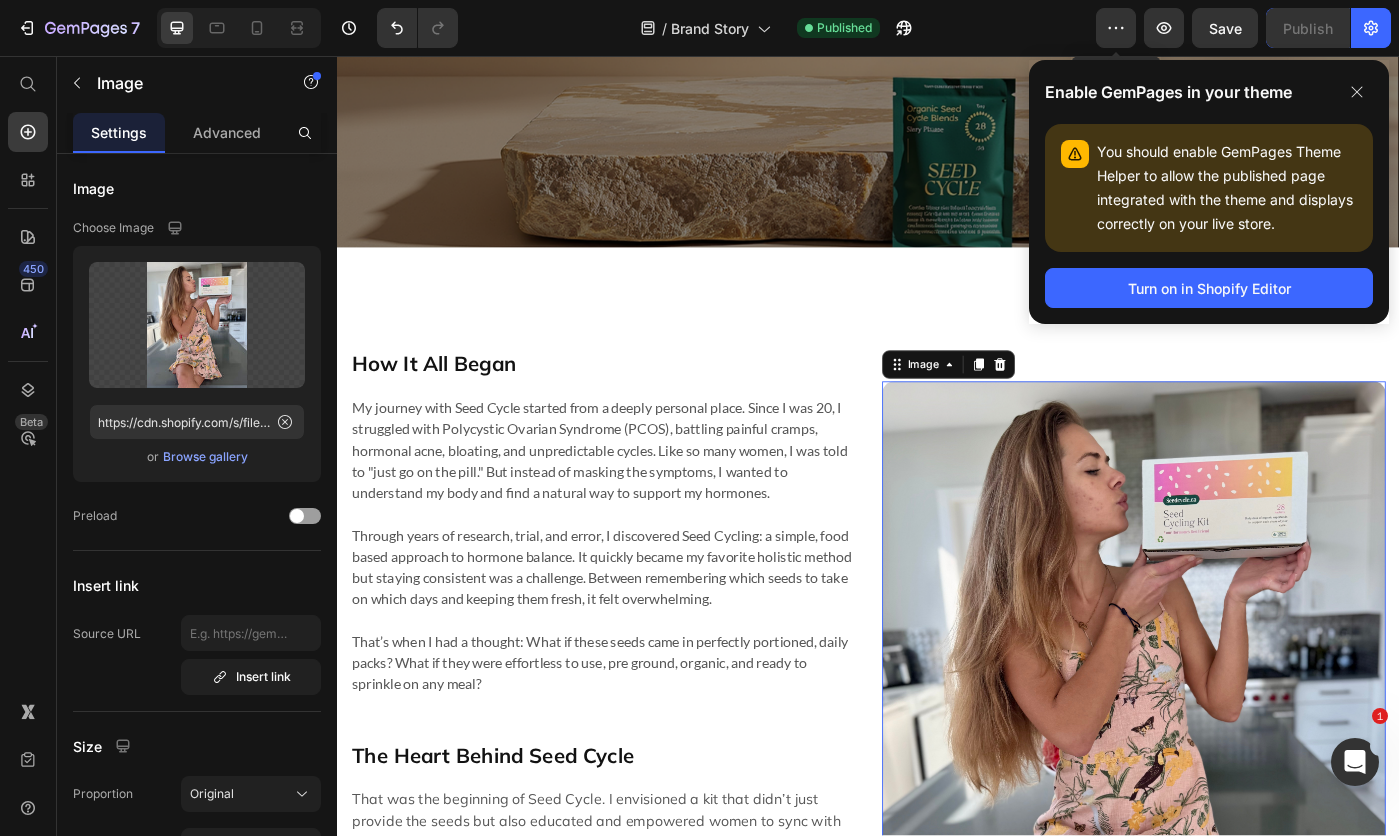 click at bounding box center [305, 516] 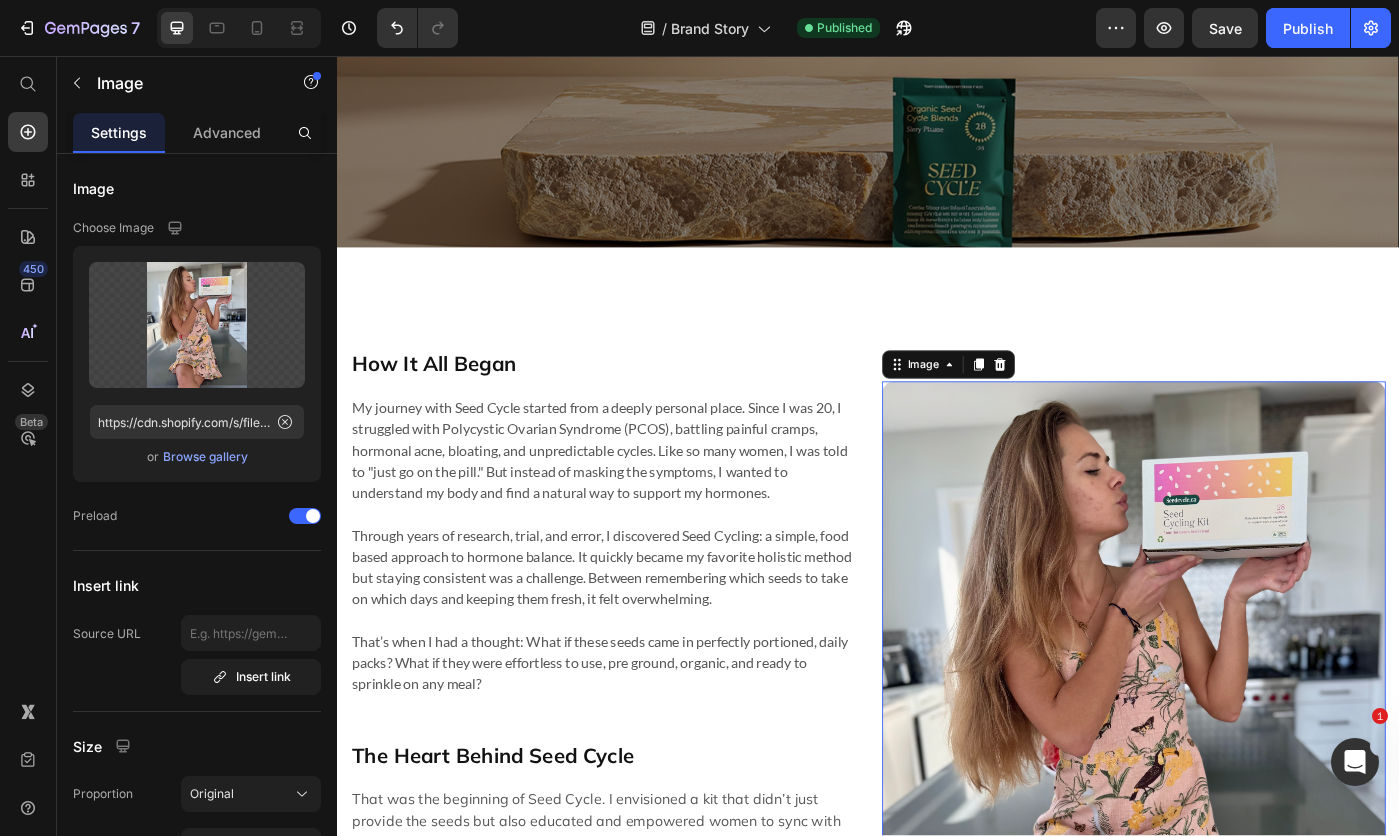 click on "Save" 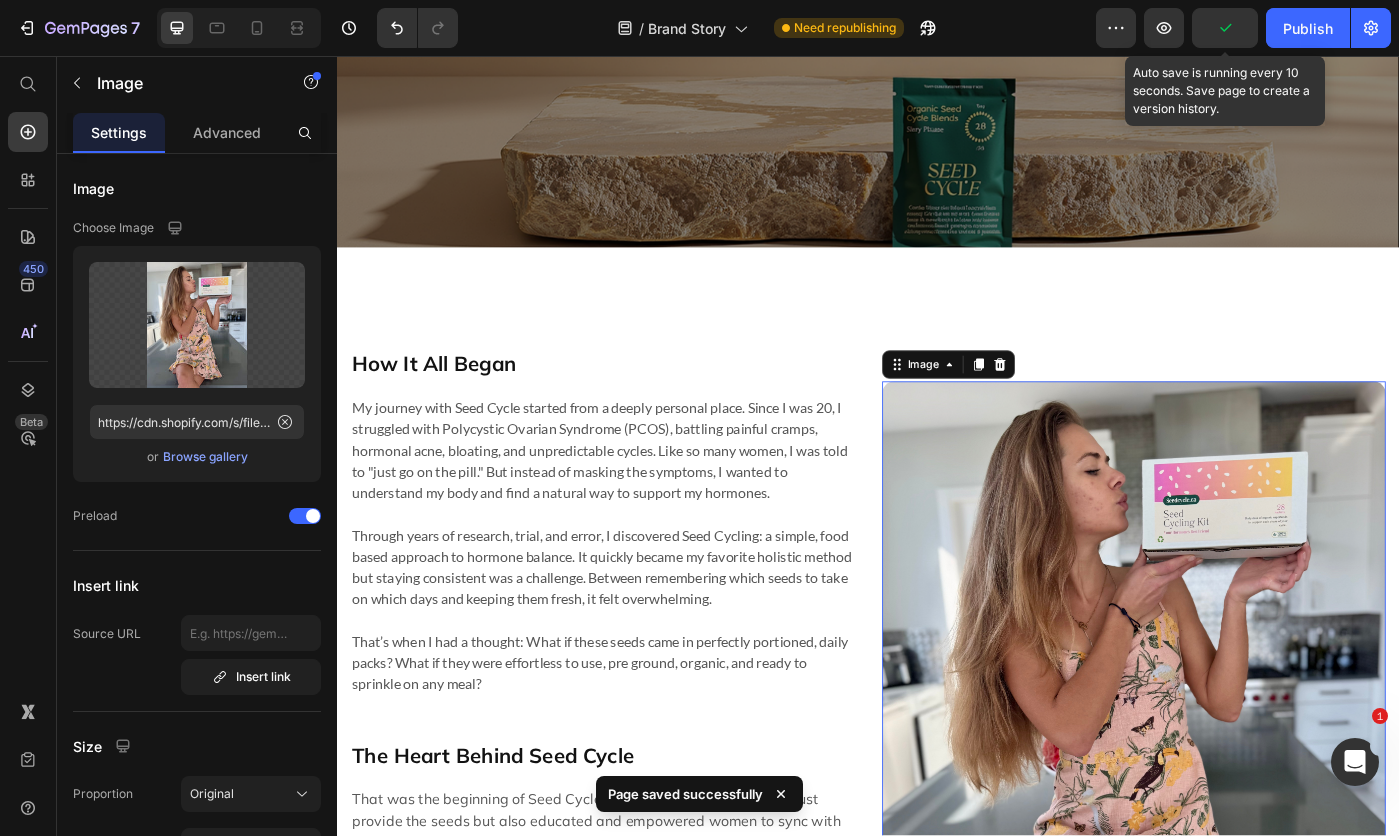 click on "7  Version history  /  Brand Story Need republishing Preview Auto save is running every 10 seconds. Save page to create a version history.  Publish" 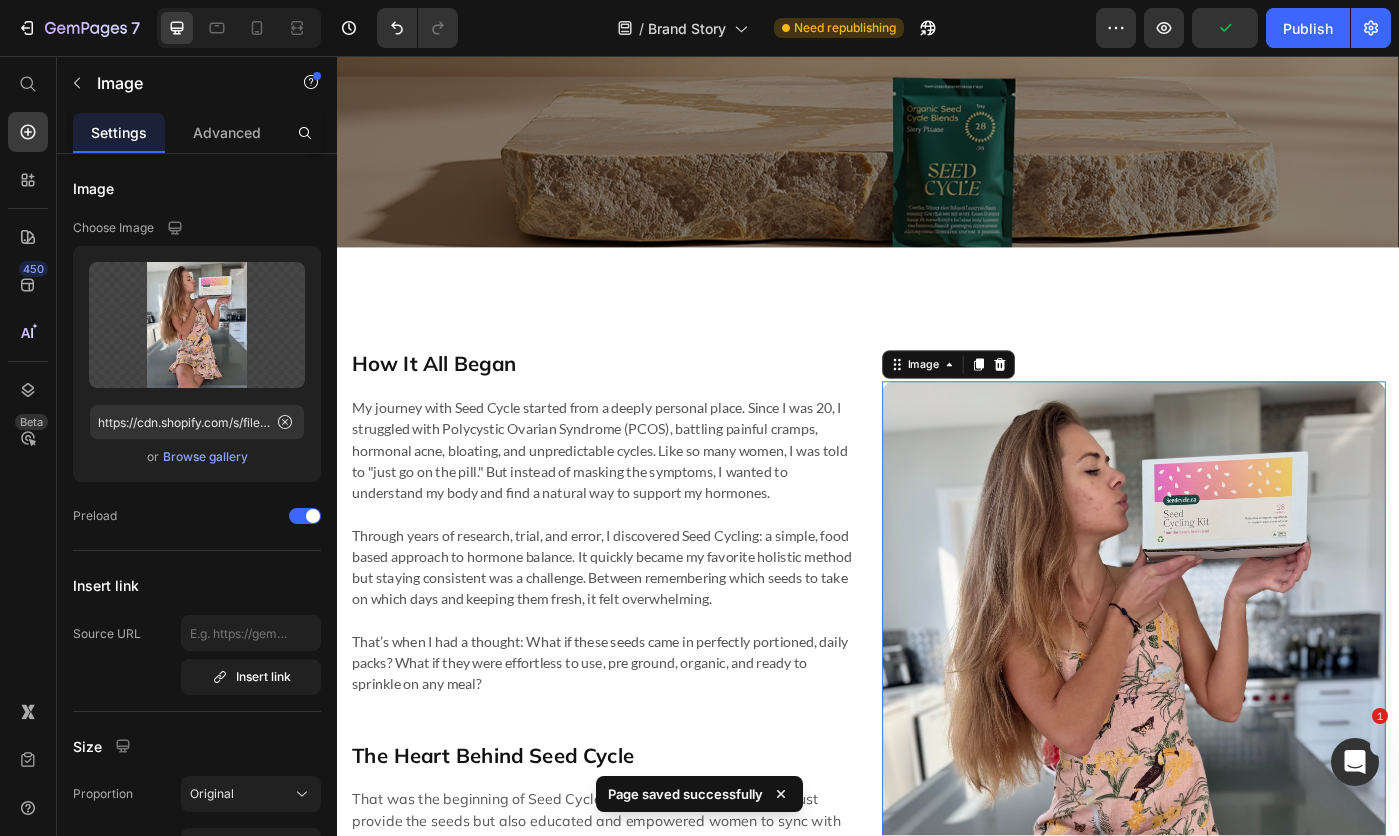 click on "Made by women, for women Heading Row" at bounding box center (937, 85) 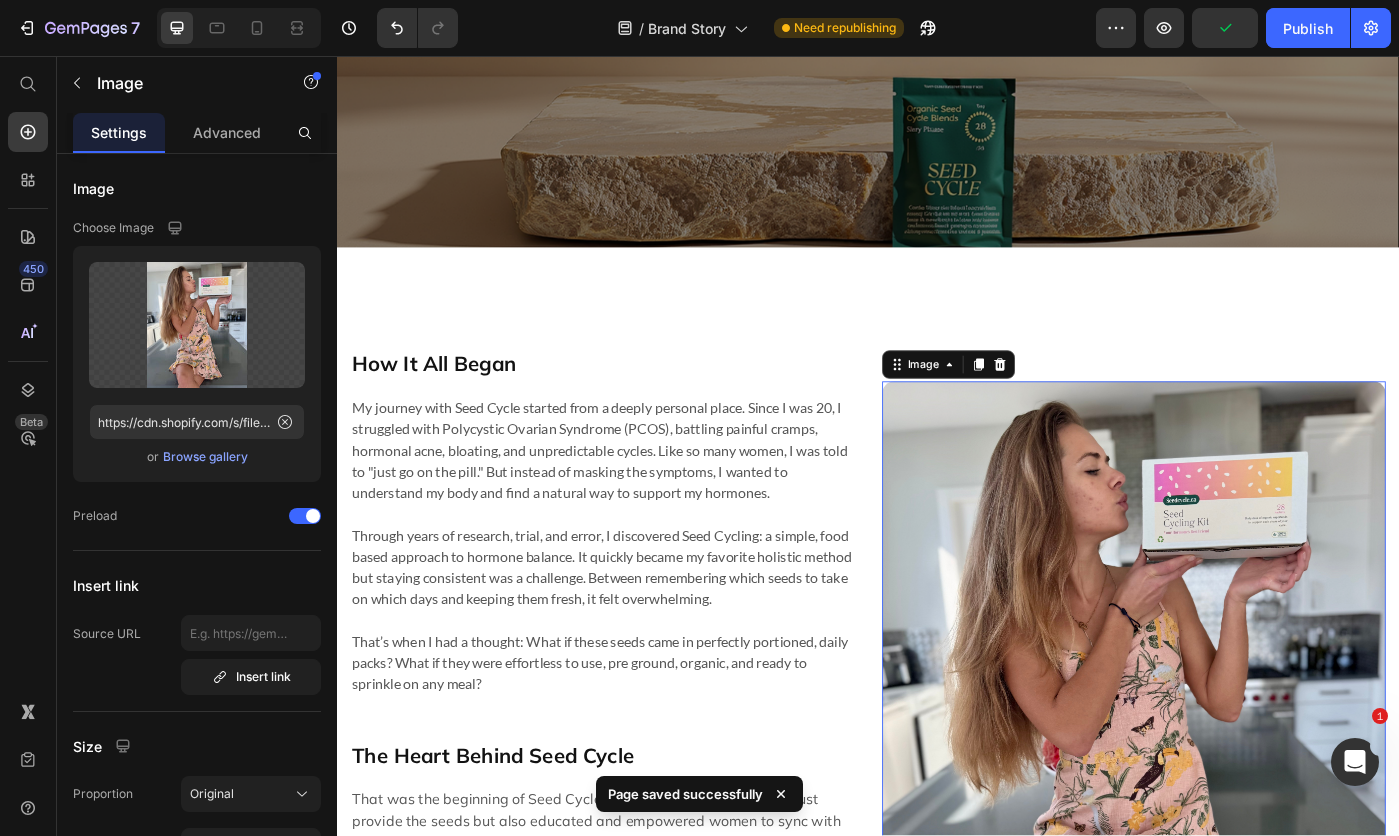 click on "Publish" 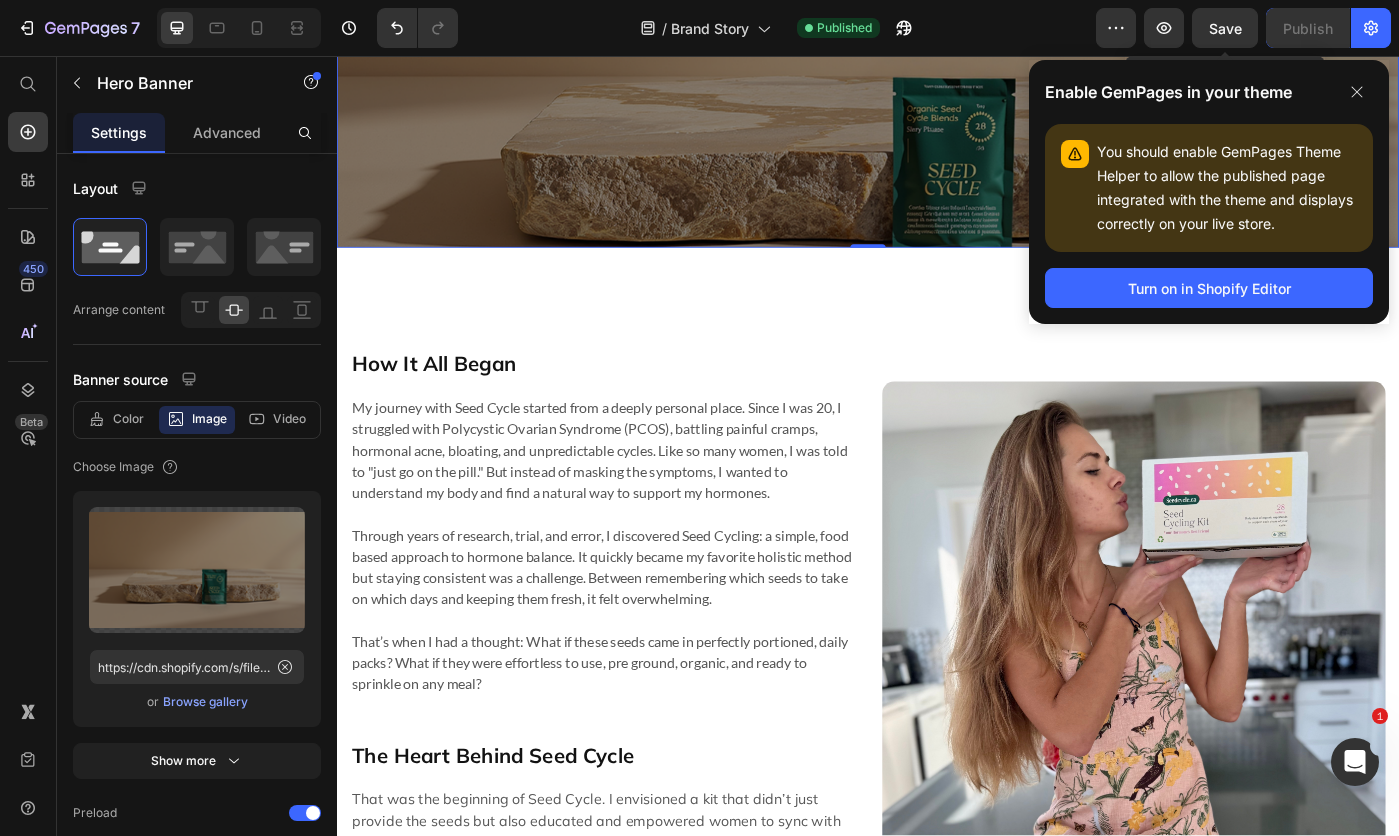 click on "Save" at bounding box center [1225, 28] 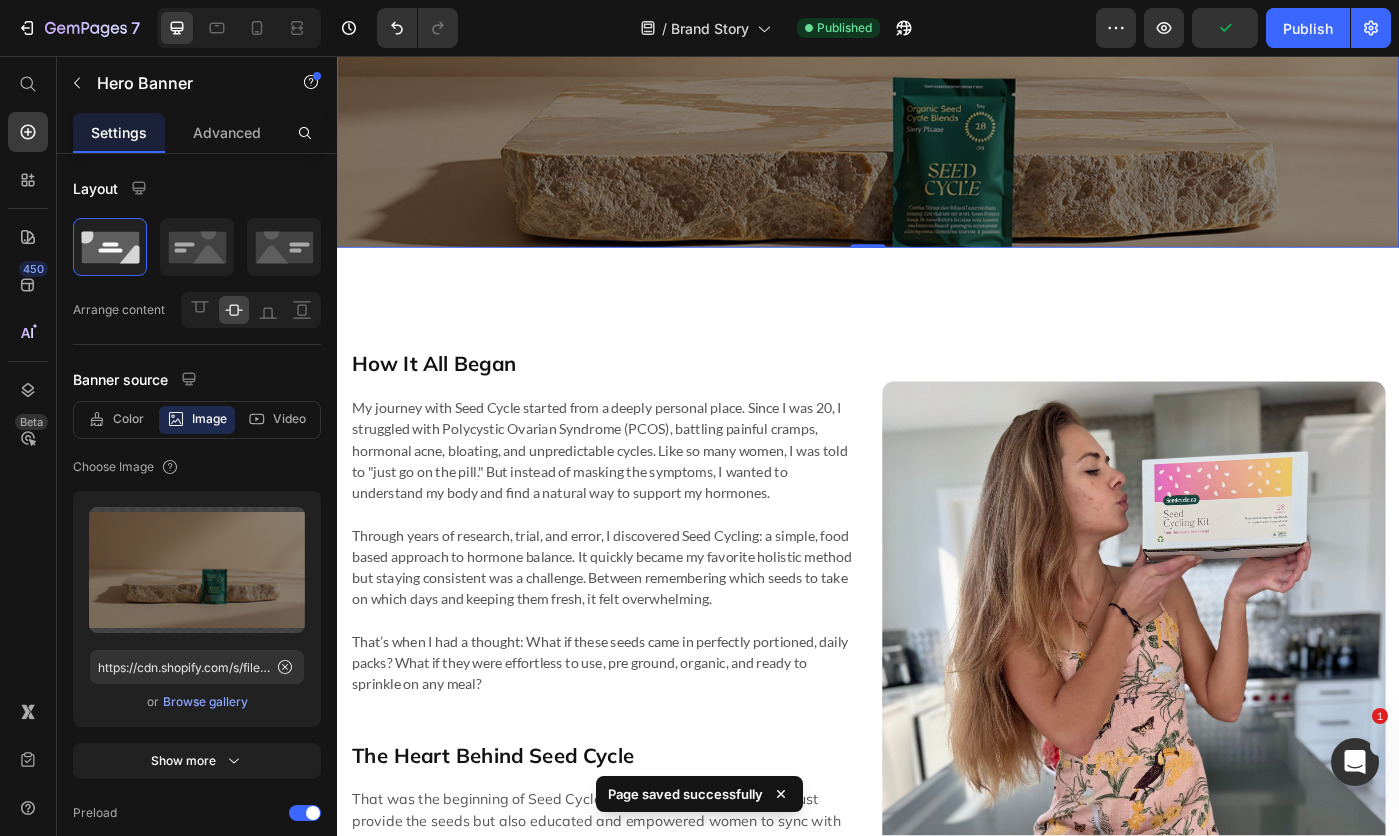 click on "Publish" at bounding box center (1308, 28) 